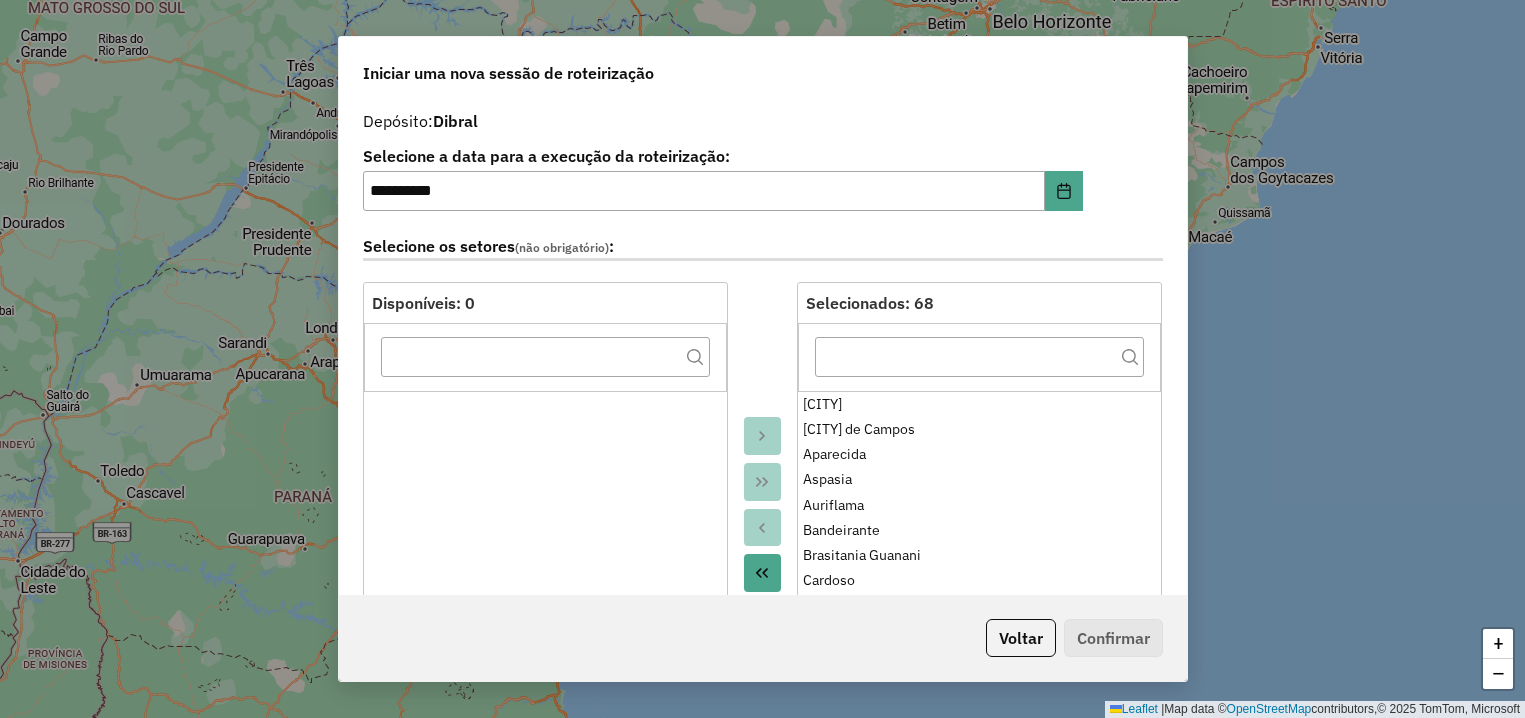 select on "*" 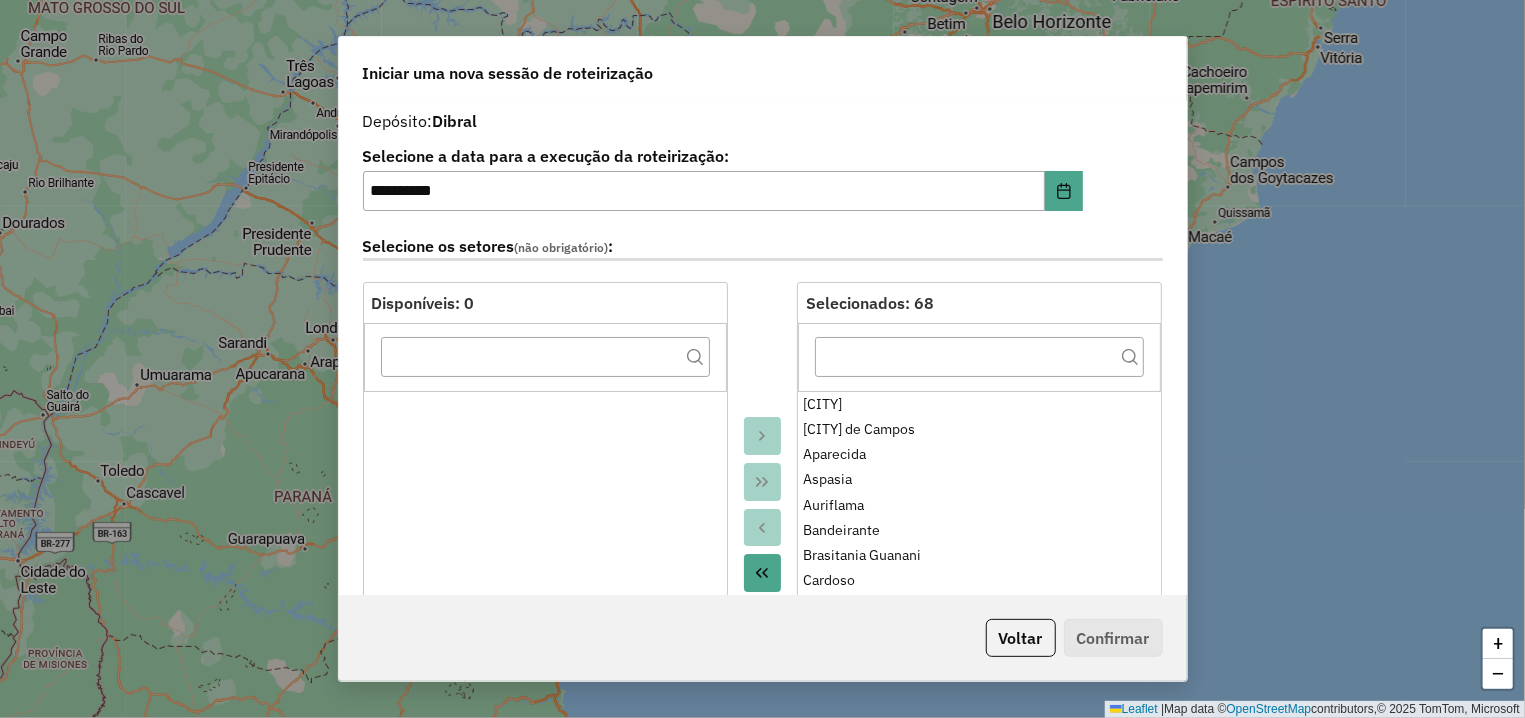 scroll, scrollTop: 2039, scrollLeft: 0, axis: vertical 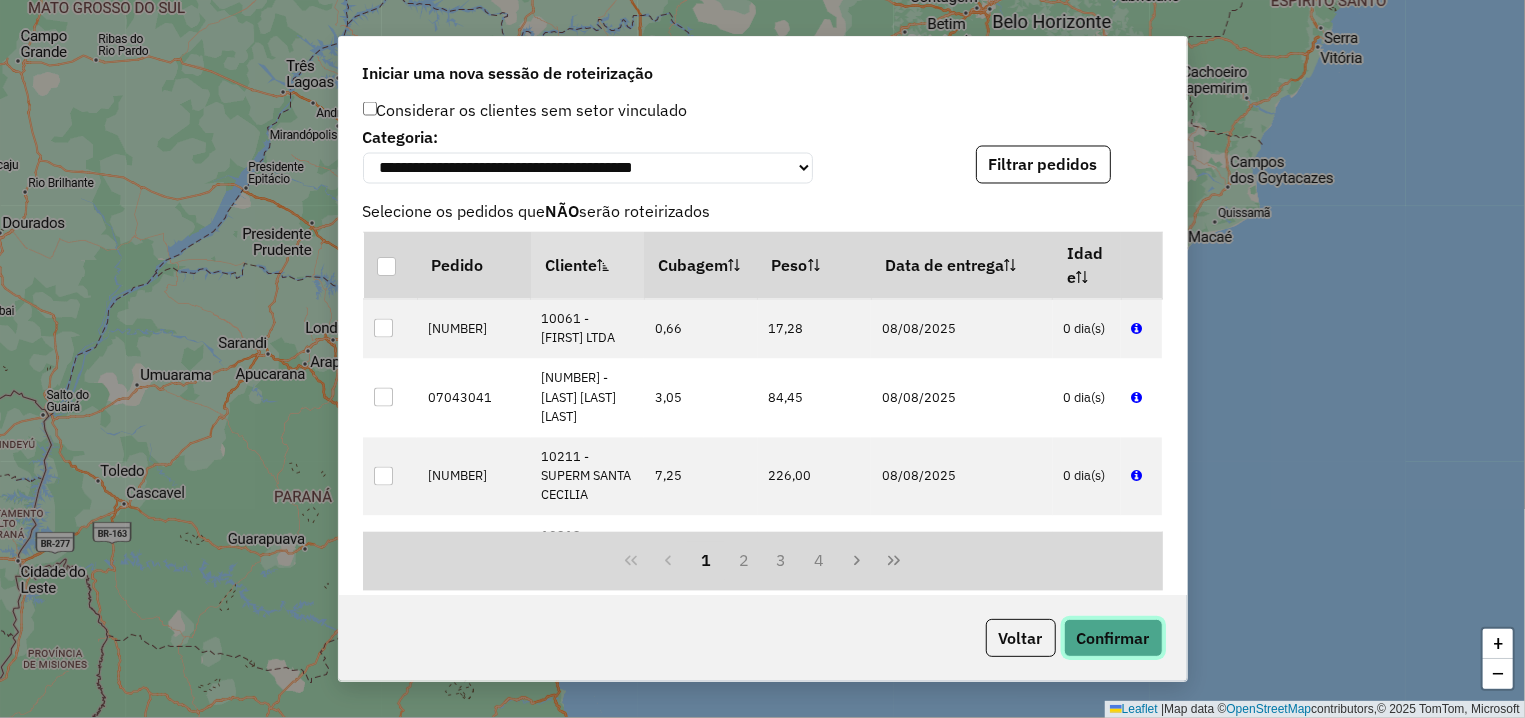 click on "Confirmar" 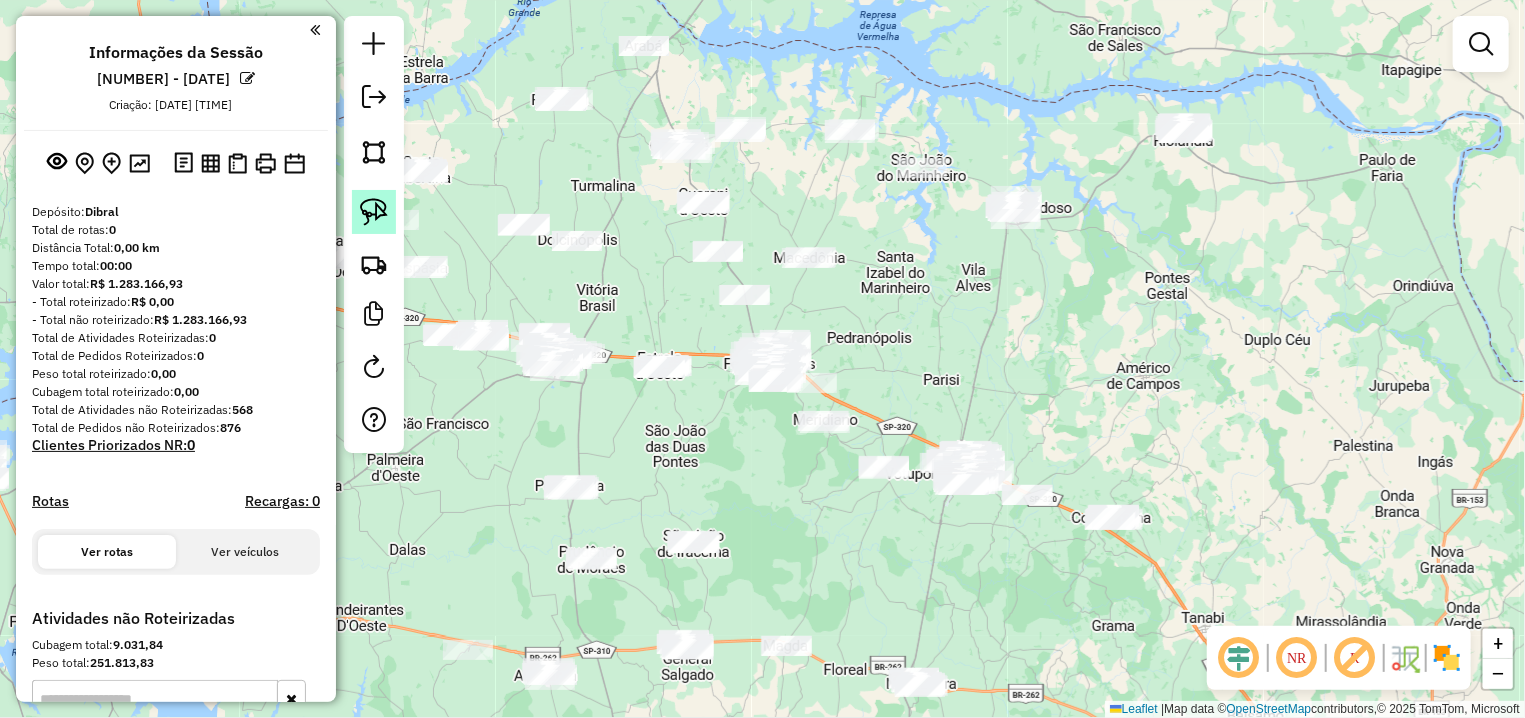 click 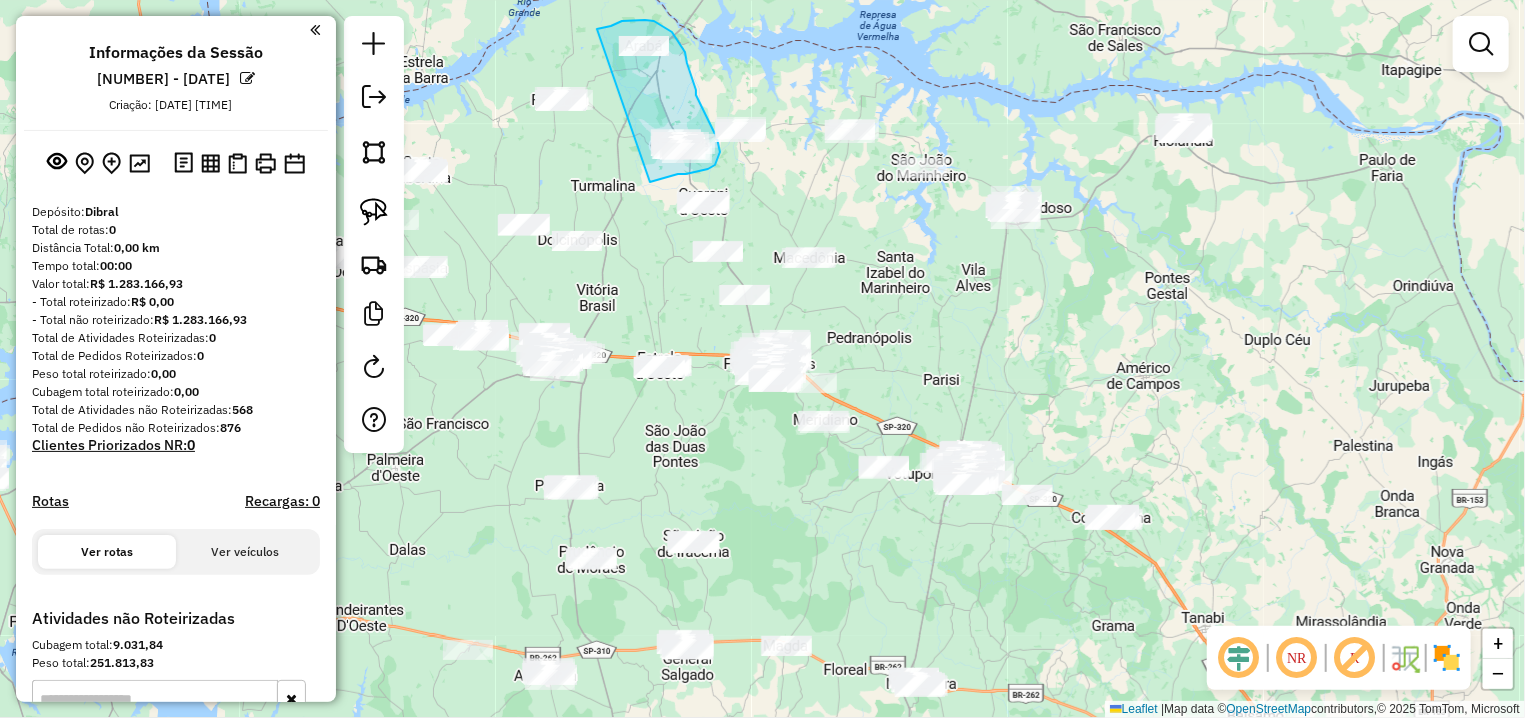 drag, startPoint x: 650, startPoint y: 182, endPoint x: 597, endPoint y: 29, distance: 161.91974 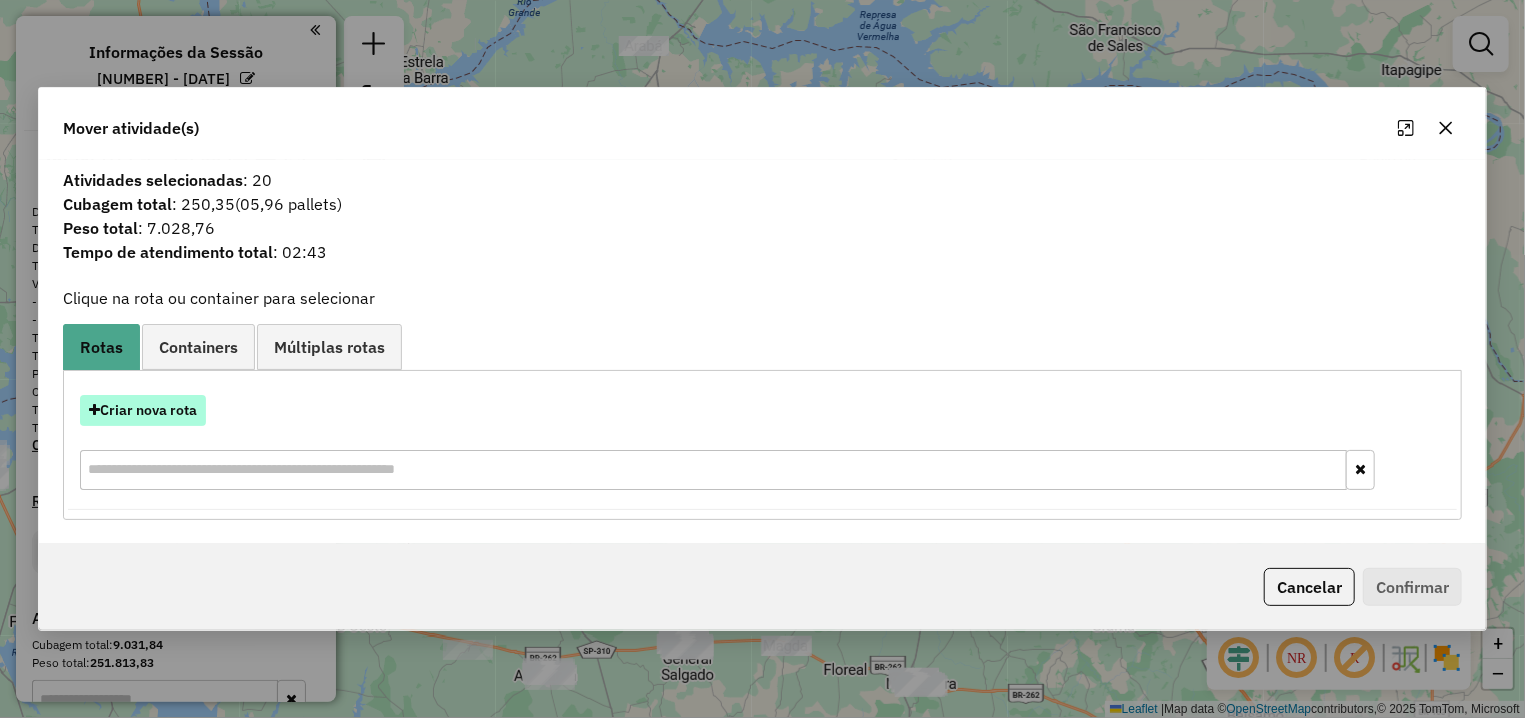 click on "Criar nova rota" at bounding box center (143, 410) 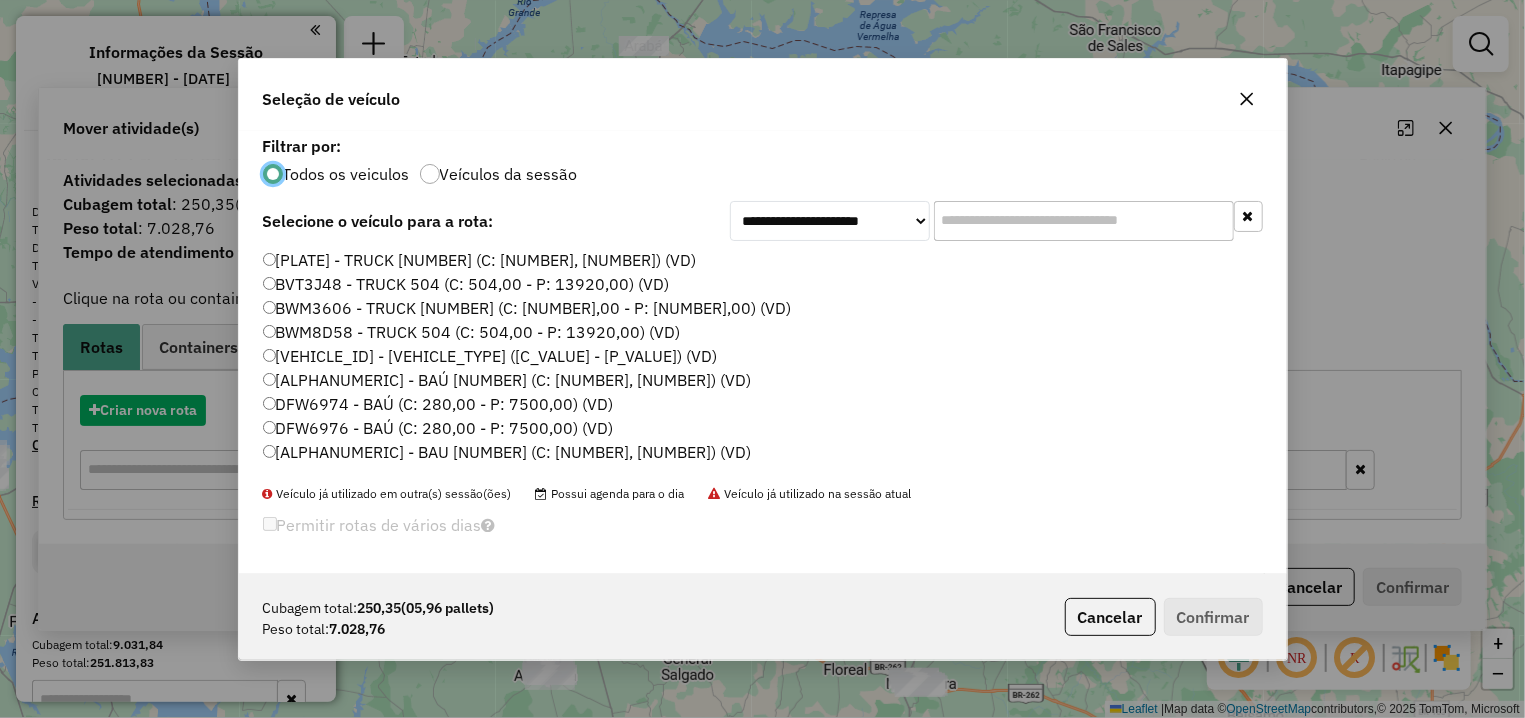 scroll, scrollTop: 11, scrollLeft: 6, axis: both 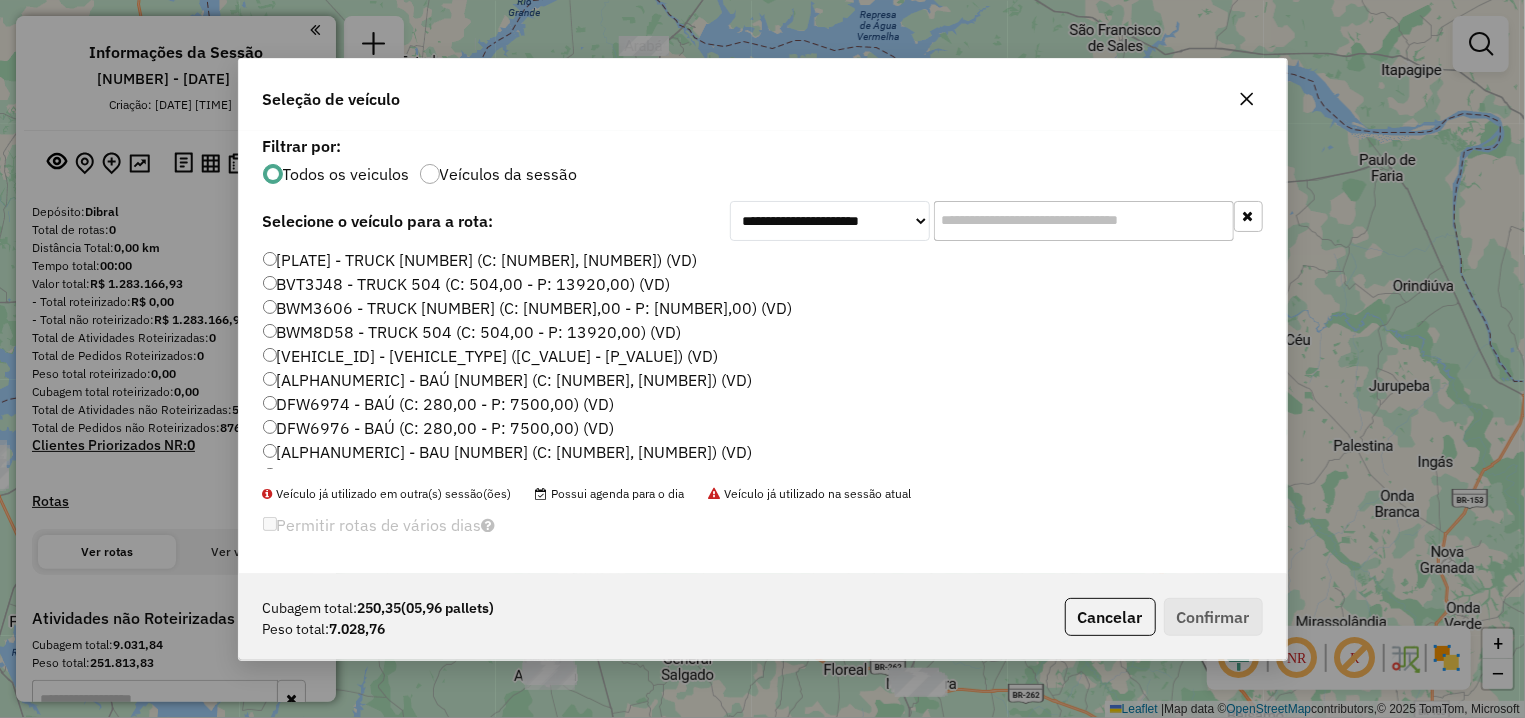 click 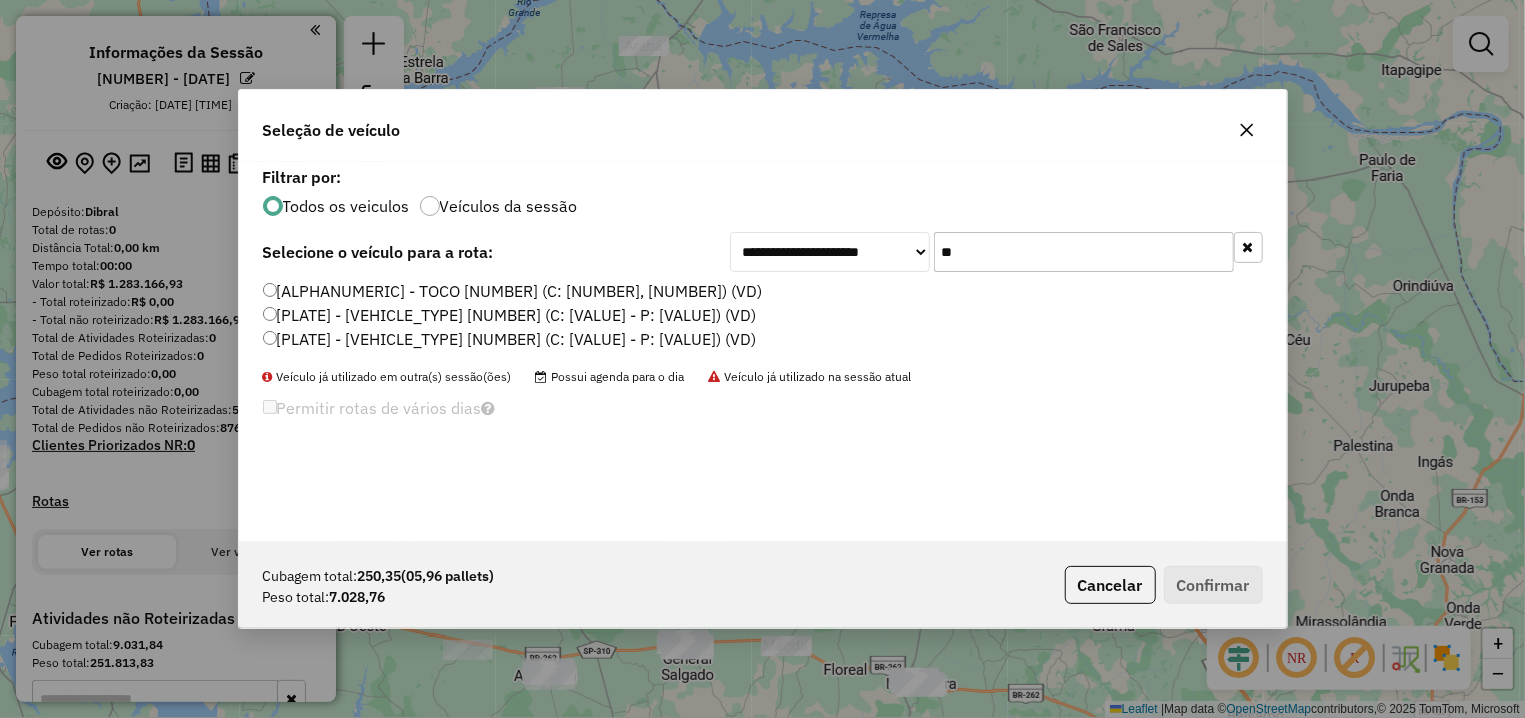 type on "**" 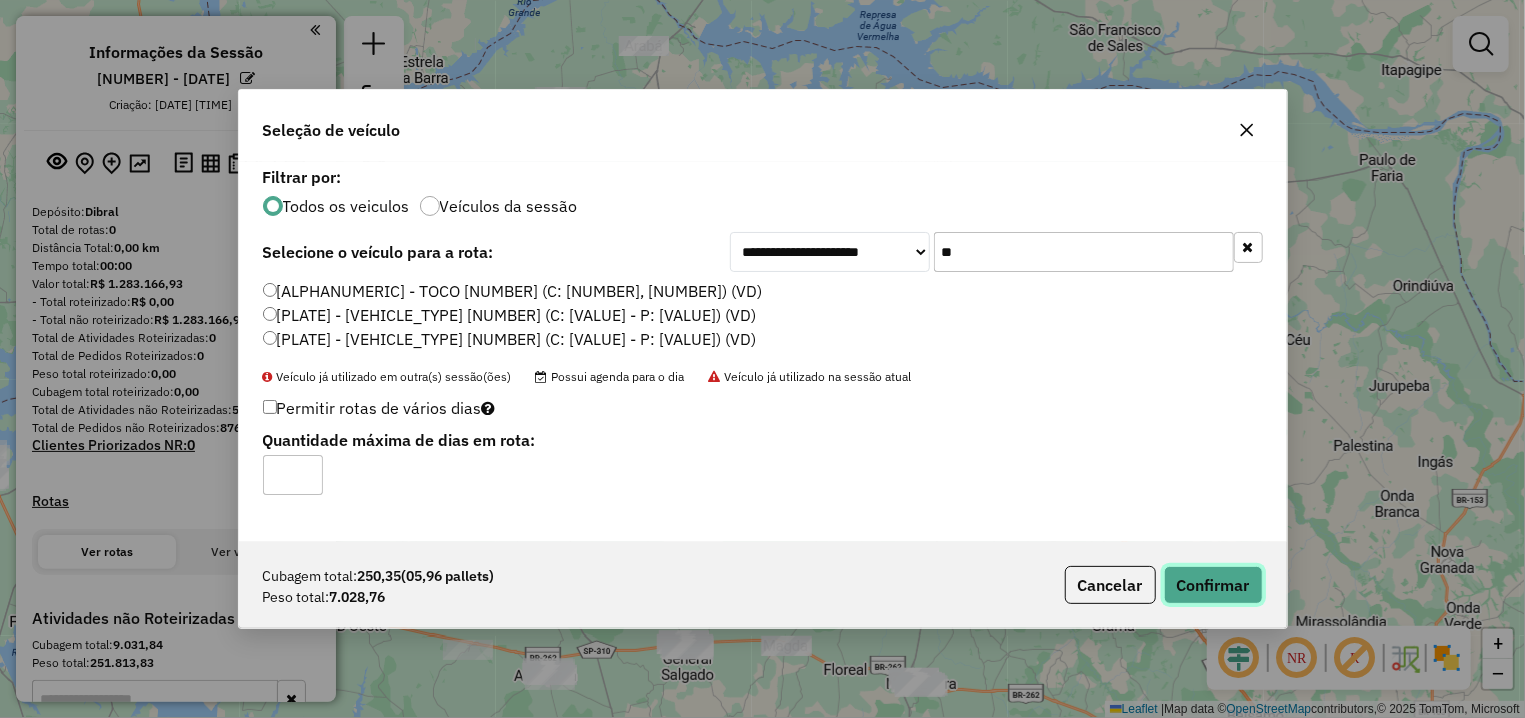 click on "Confirmar" 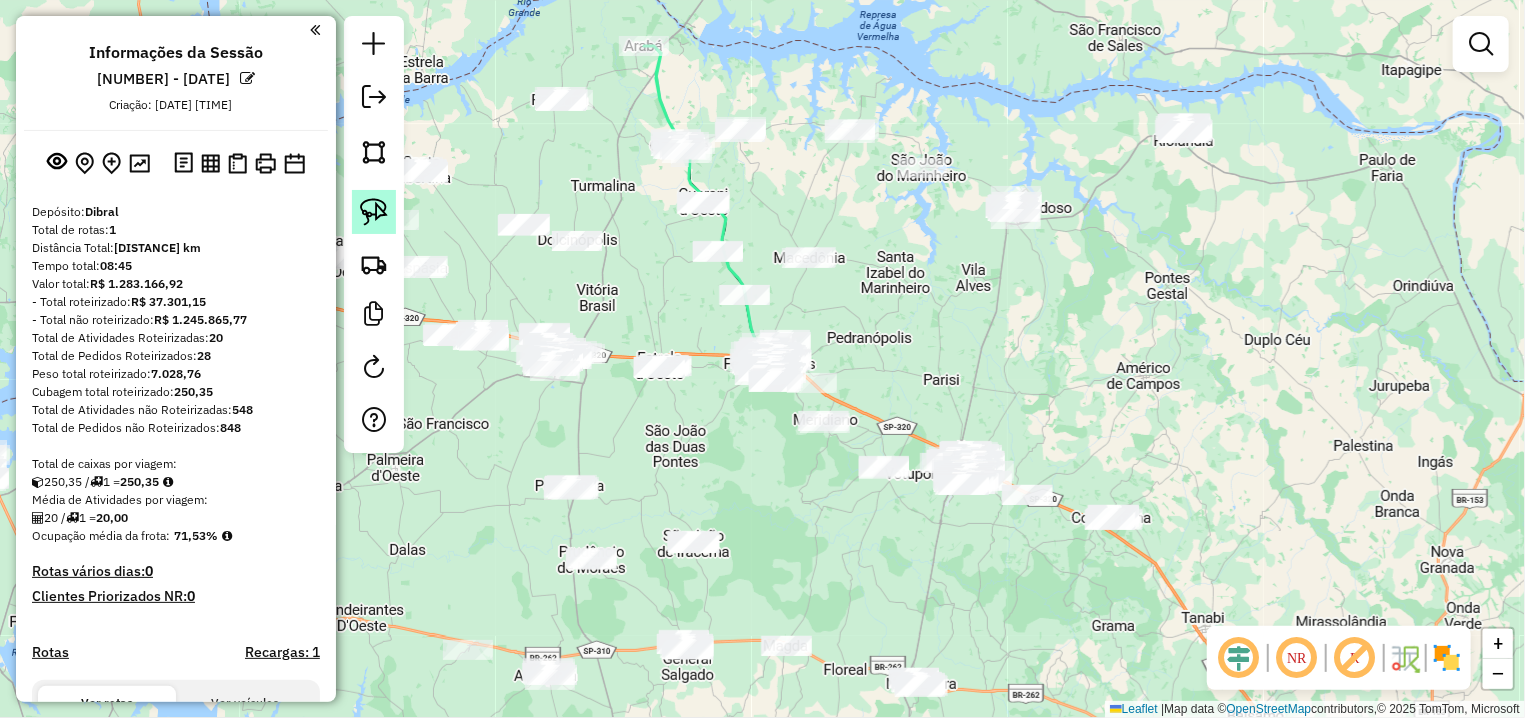 click 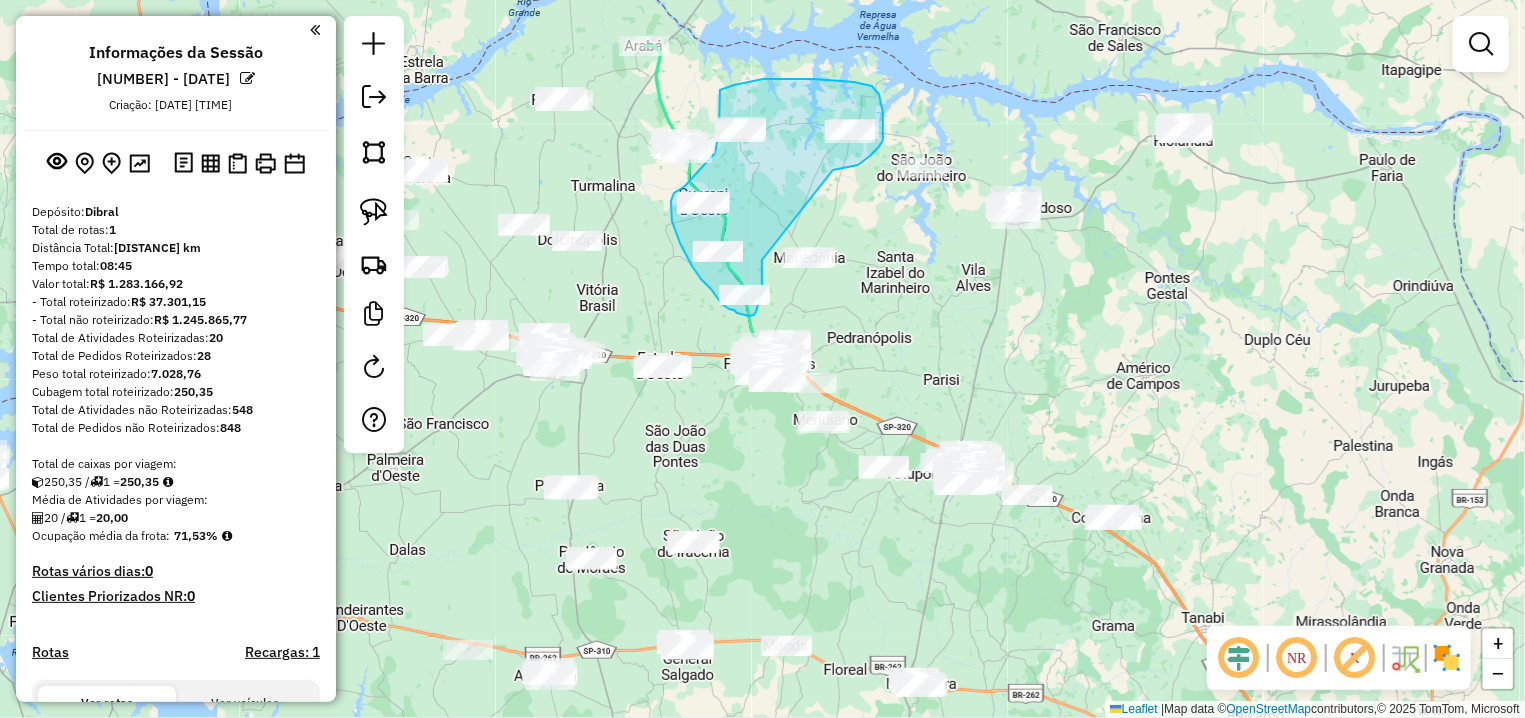 drag, startPoint x: 833, startPoint y: 170, endPoint x: 762, endPoint y: 260, distance: 114.6342 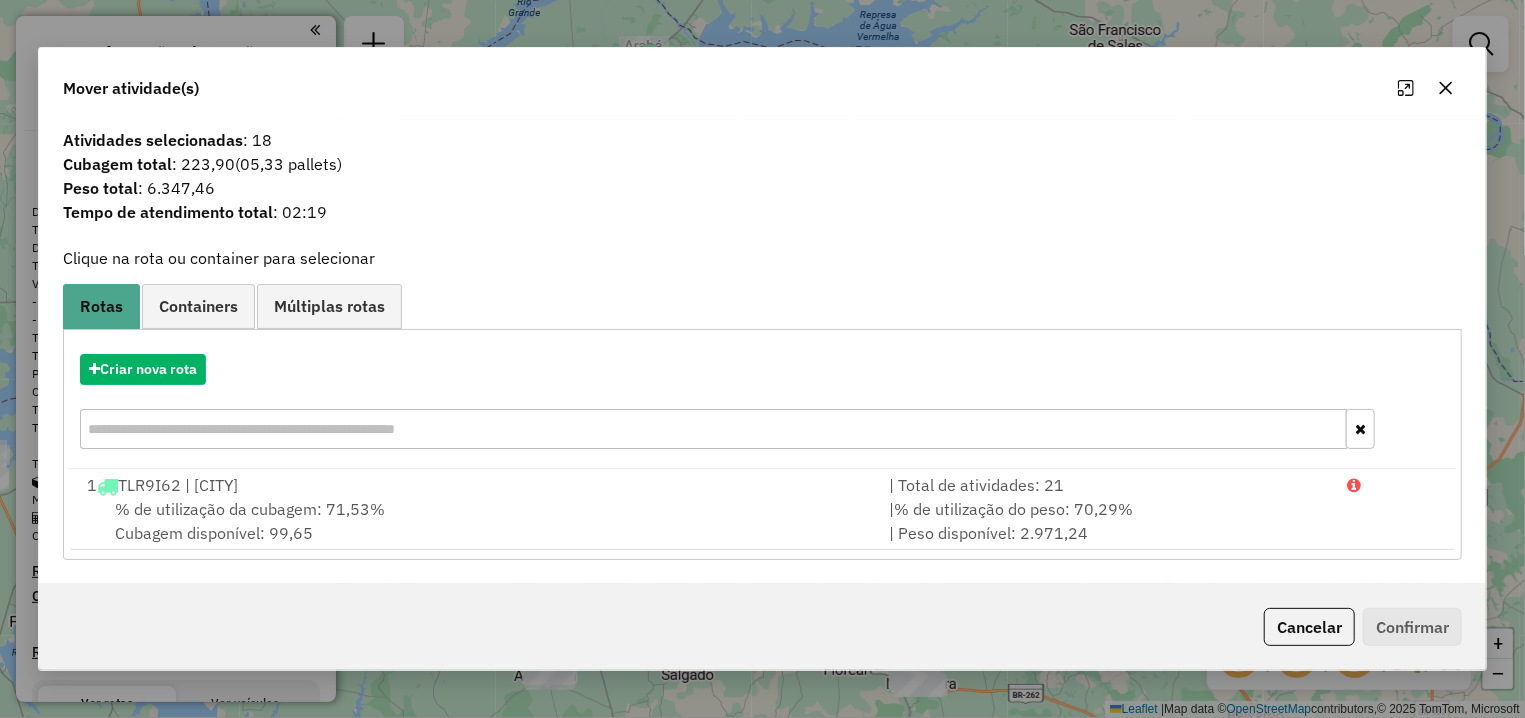 click on "Criar nova rota" at bounding box center (762, 404) 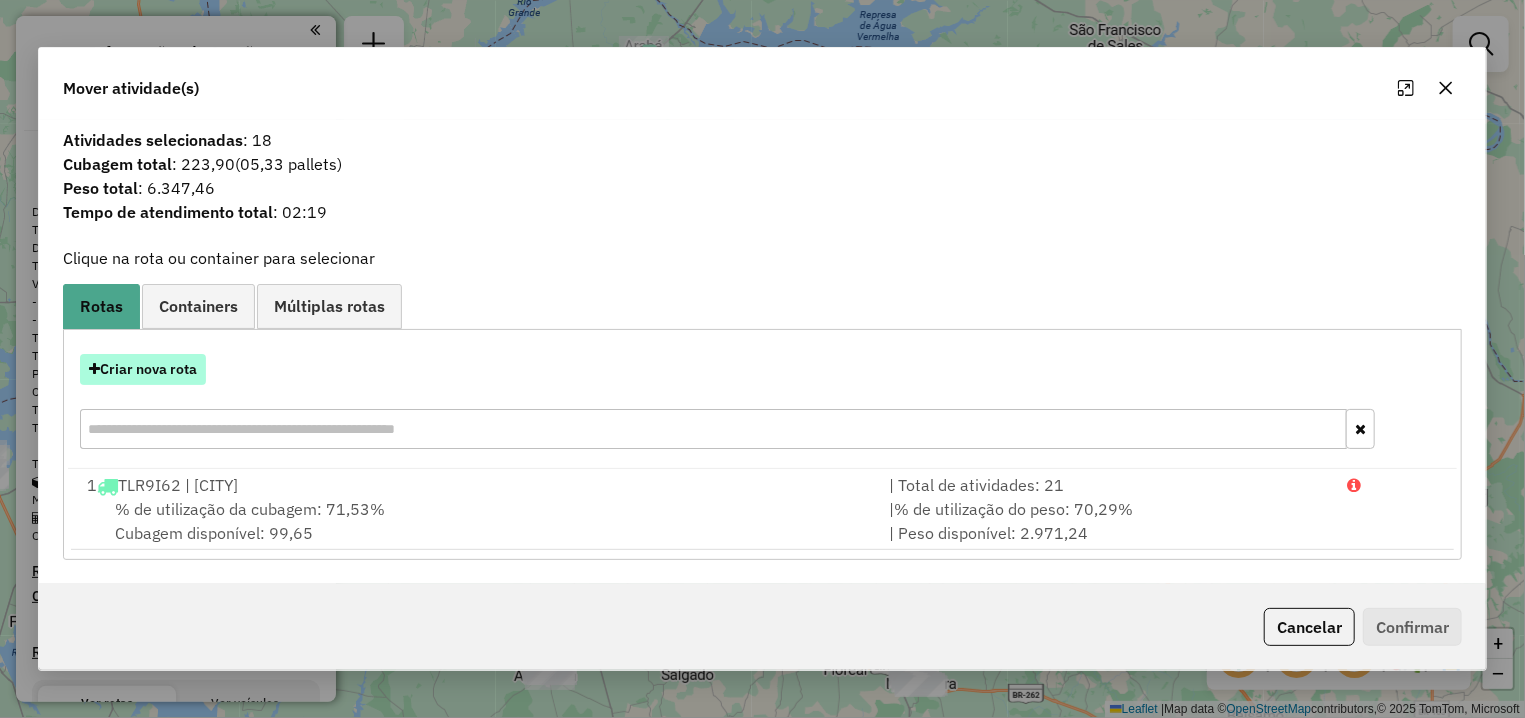 click on "Criar nova rota" at bounding box center (143, 369) 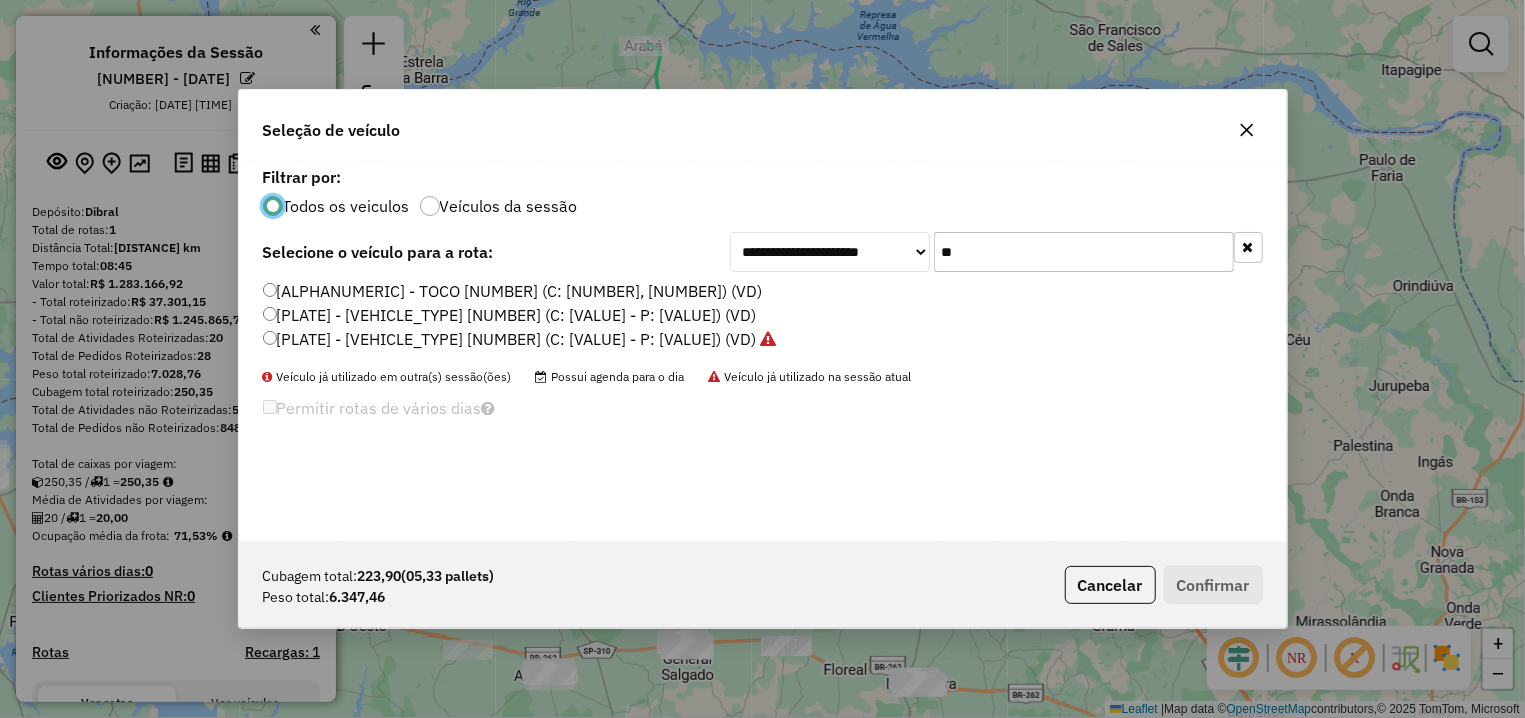 scroll, scrollTop: 11, scrollLeft: 6, axis: both 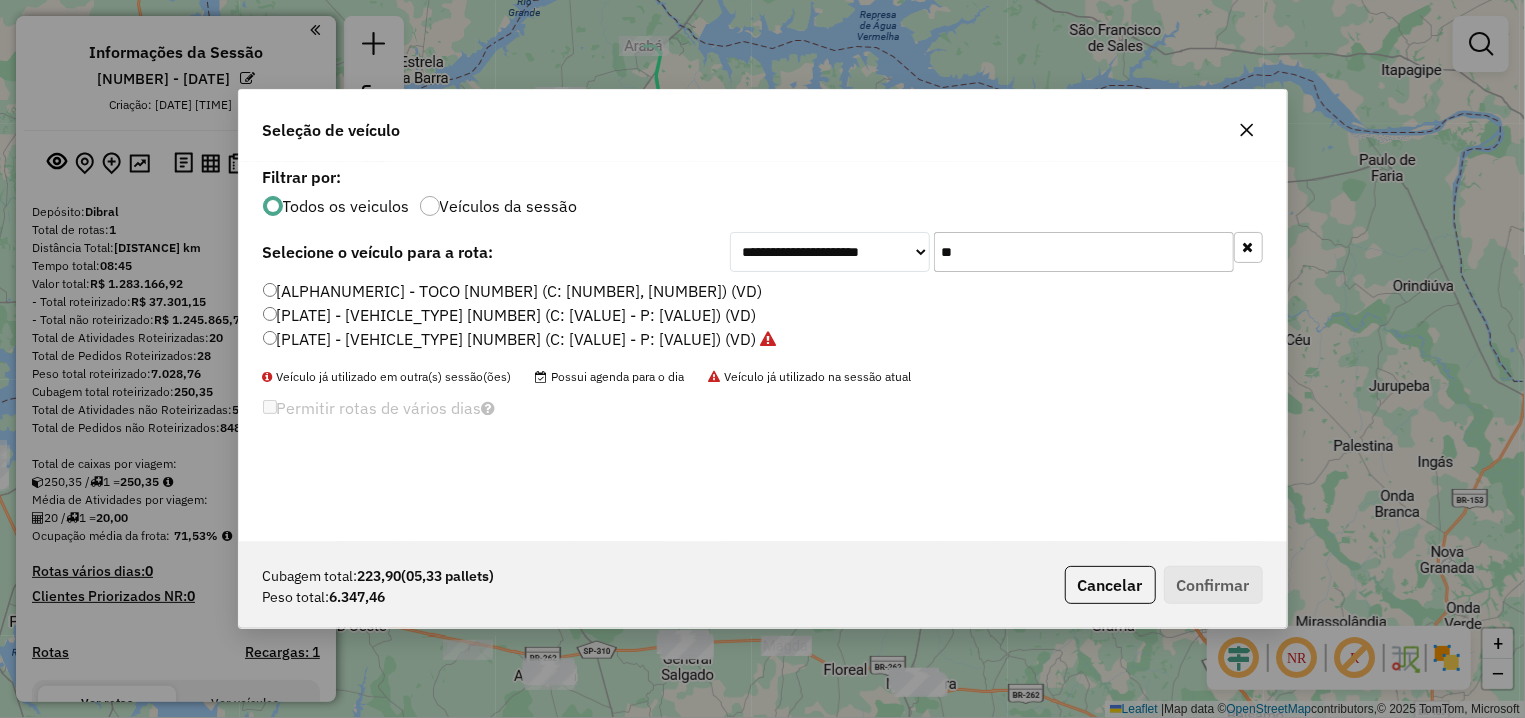 drag, startPoint x: 1015, startPoint y: 251, endPoint x: 879, endPoint y: 255, distance: 136.0588 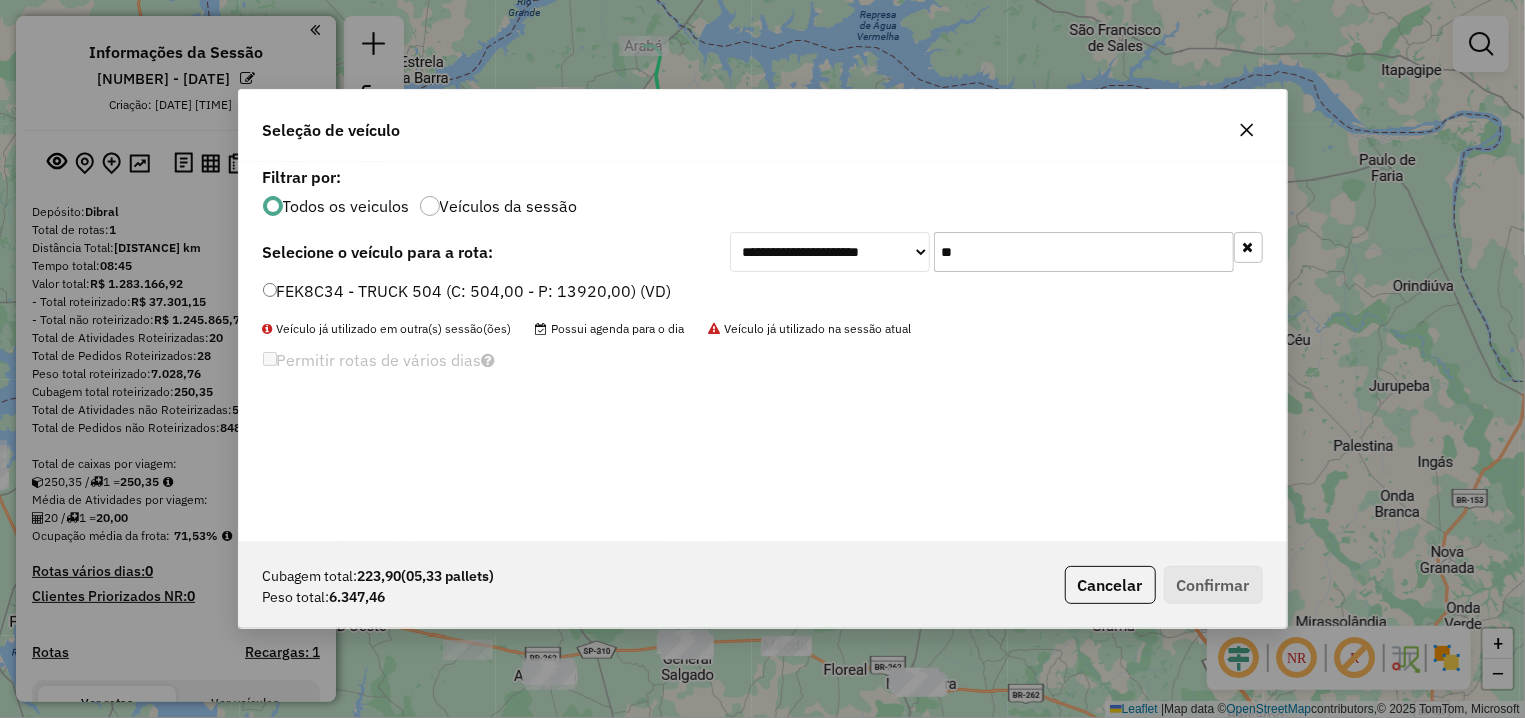 type on "**" 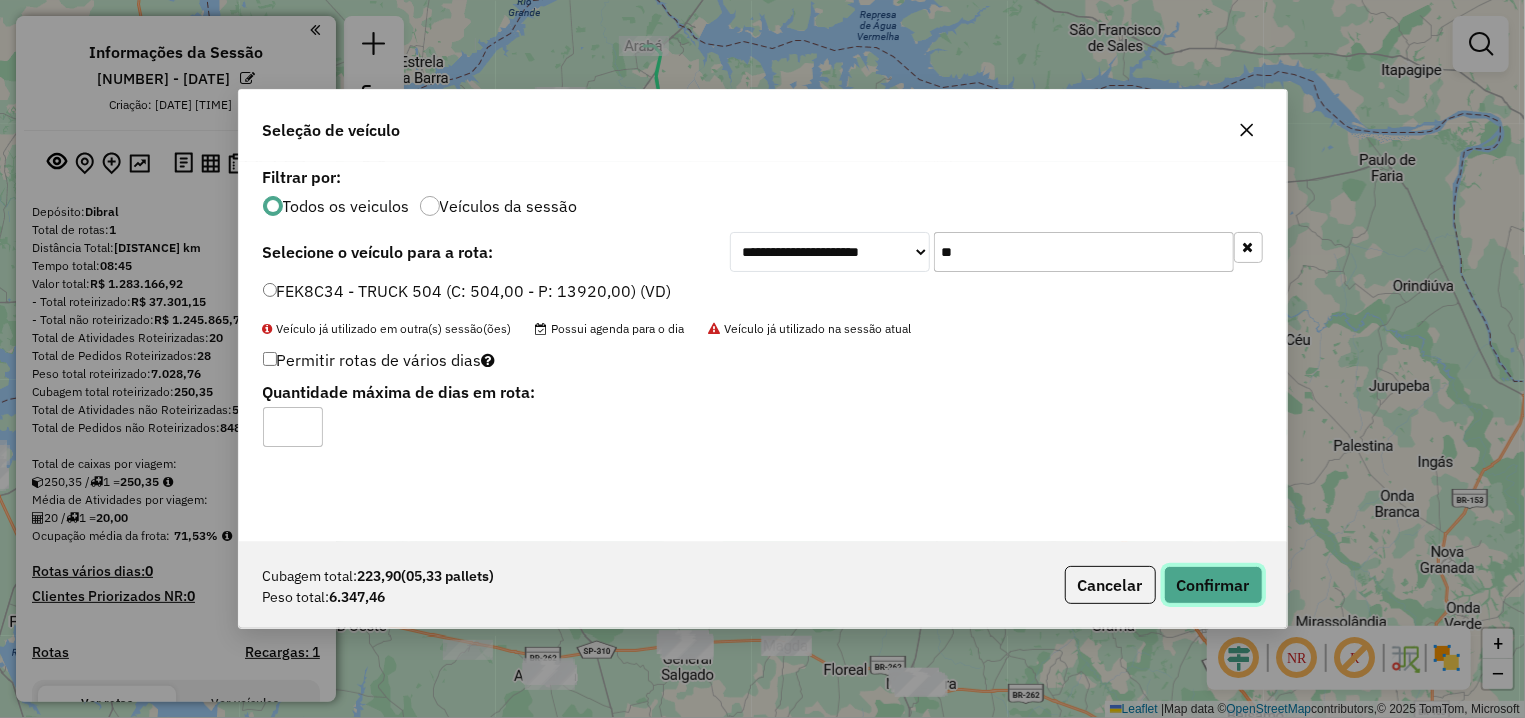 click on "Confirmar" 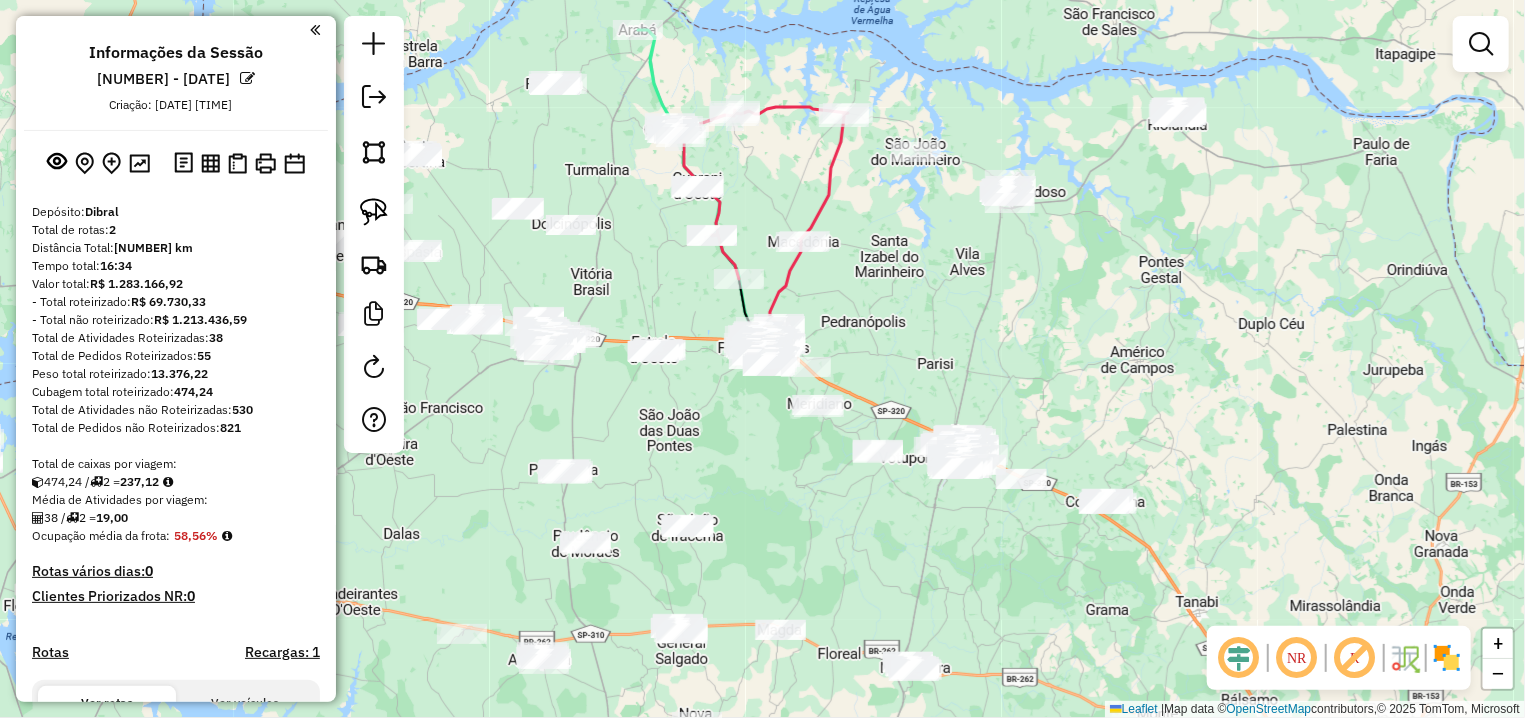 drag, startPoint x: 905, startPoint y: 538, endPoint x: 853, endPoint y: 413, distance: 135.38464 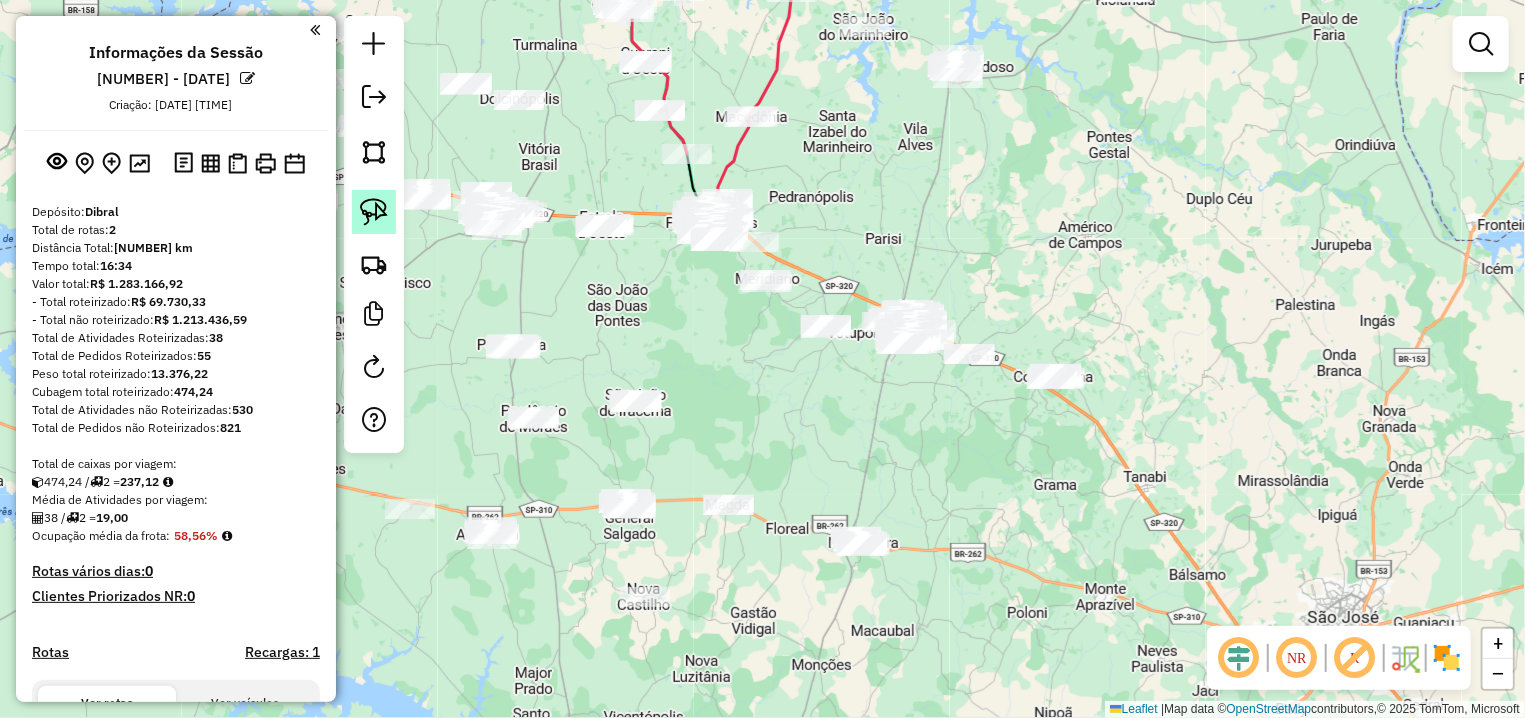 click 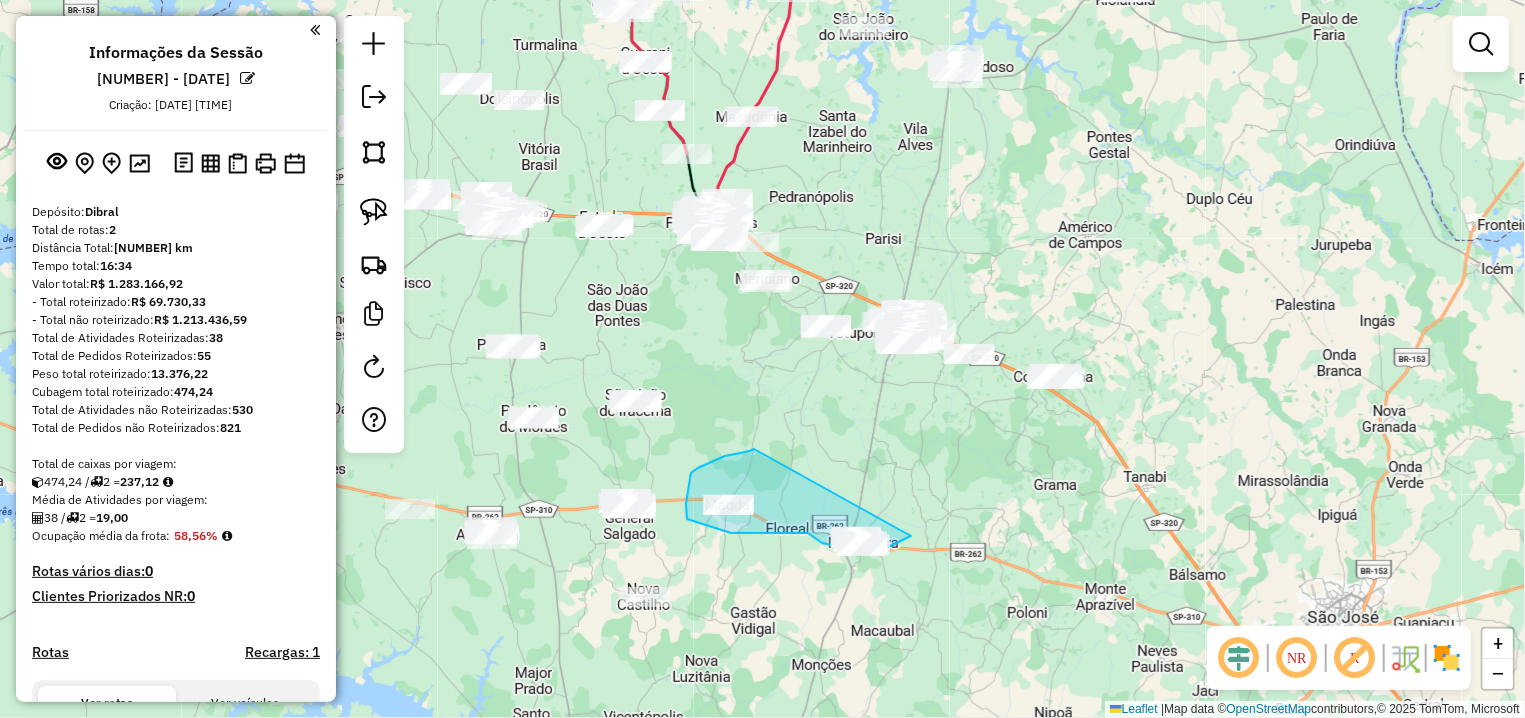 drag, startPoint x: 698, startPoint y: 468, endPoint x: 911, endPoint y: 536, distance: 223.59114 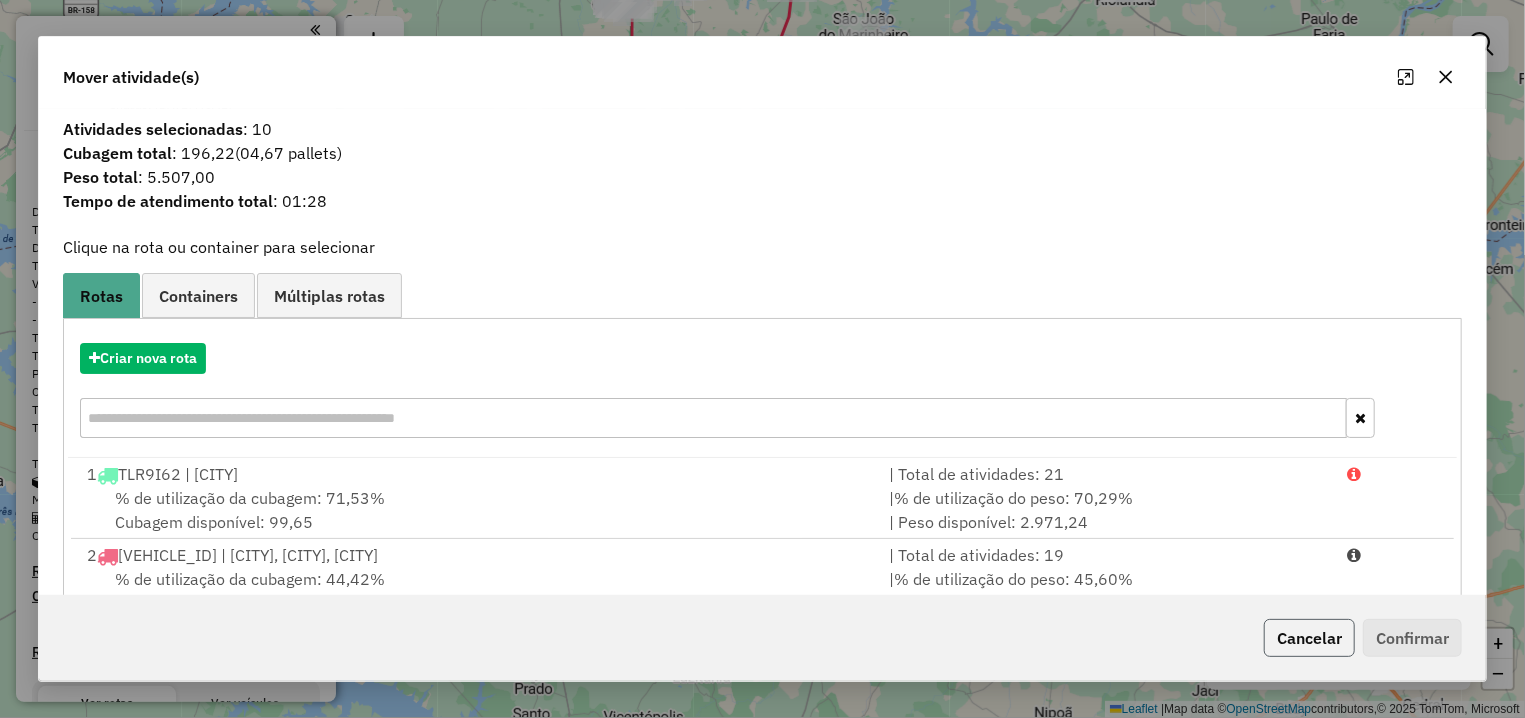 click on "Cancelar" 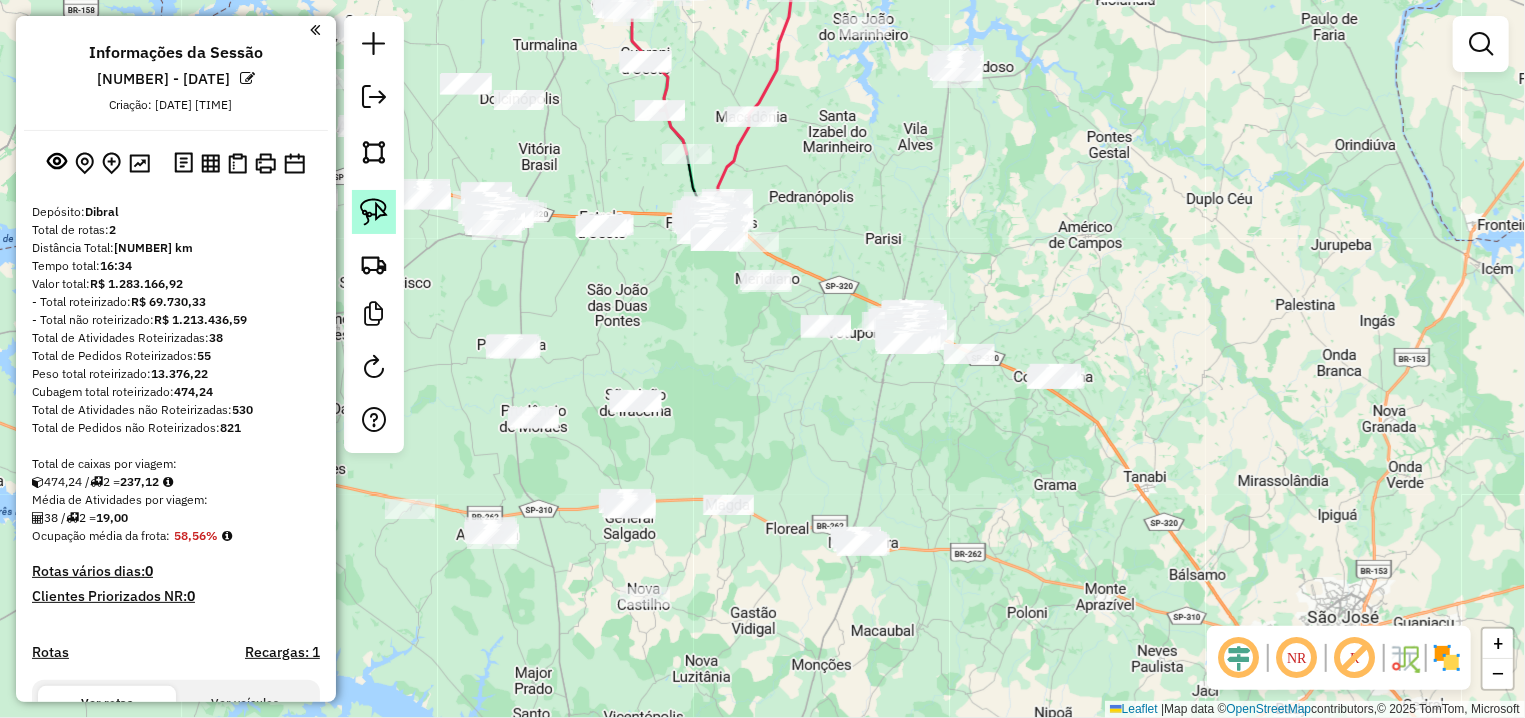 click 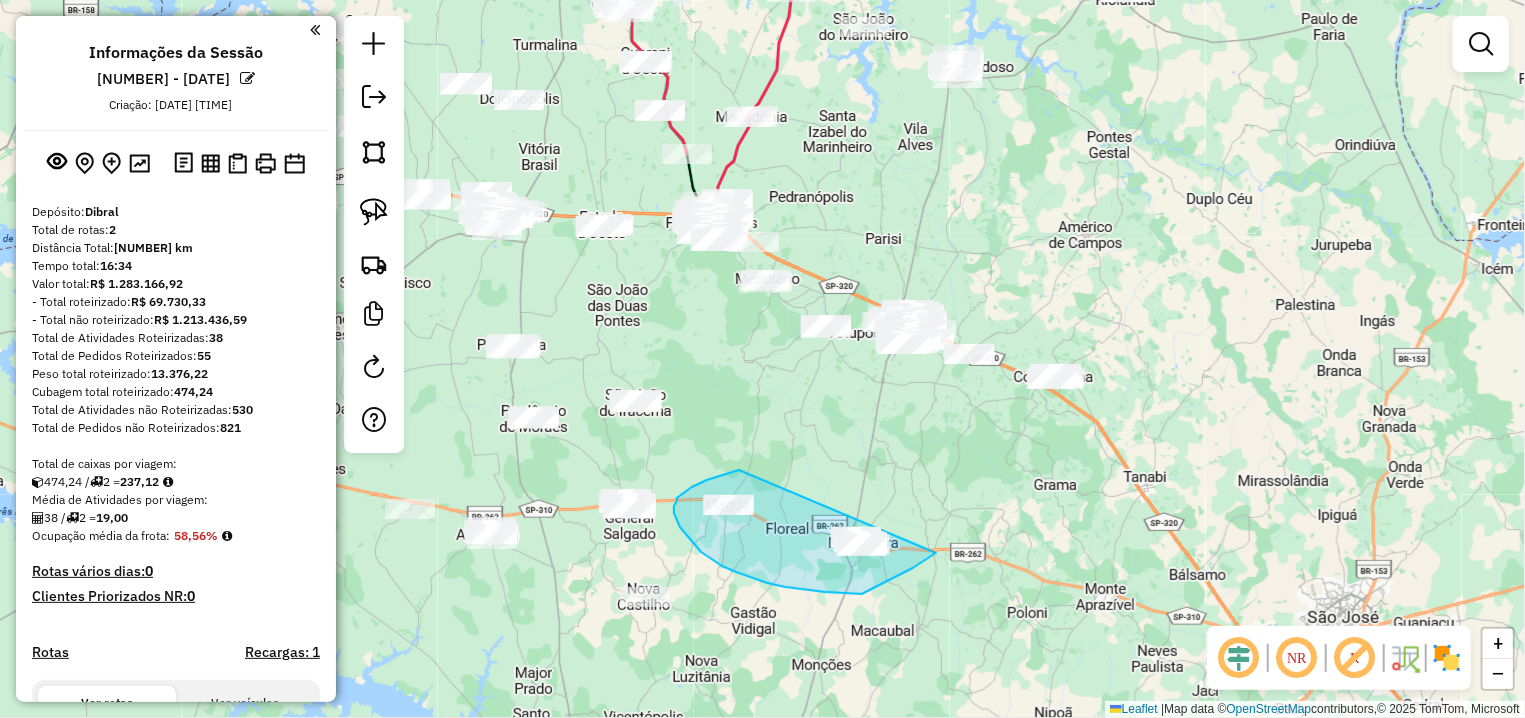 drag, startPoint x: 692, startPoint y: 487, endPoint x: 946, endPoint y: 539, distance: 259.2682 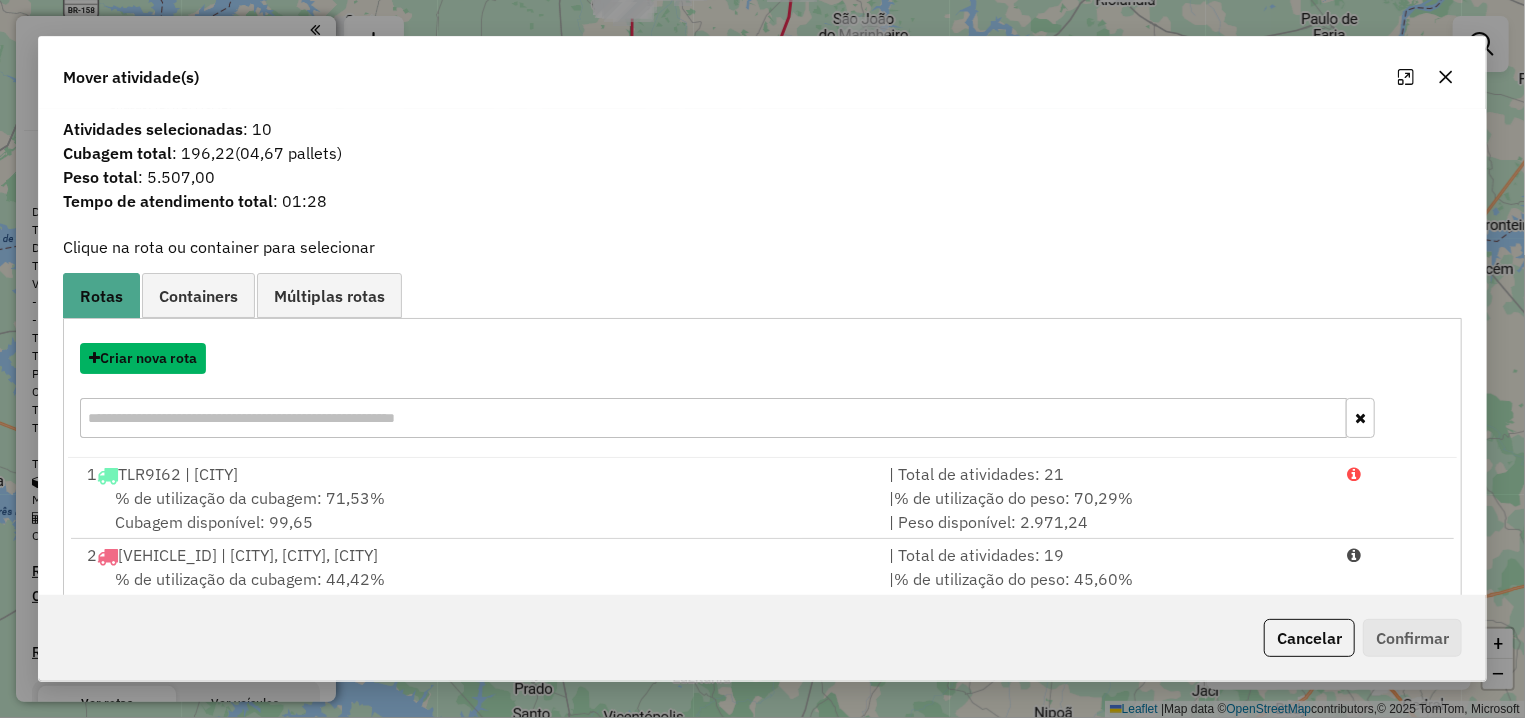 click on "Criar nova rota" at bounding box center [143, 358] 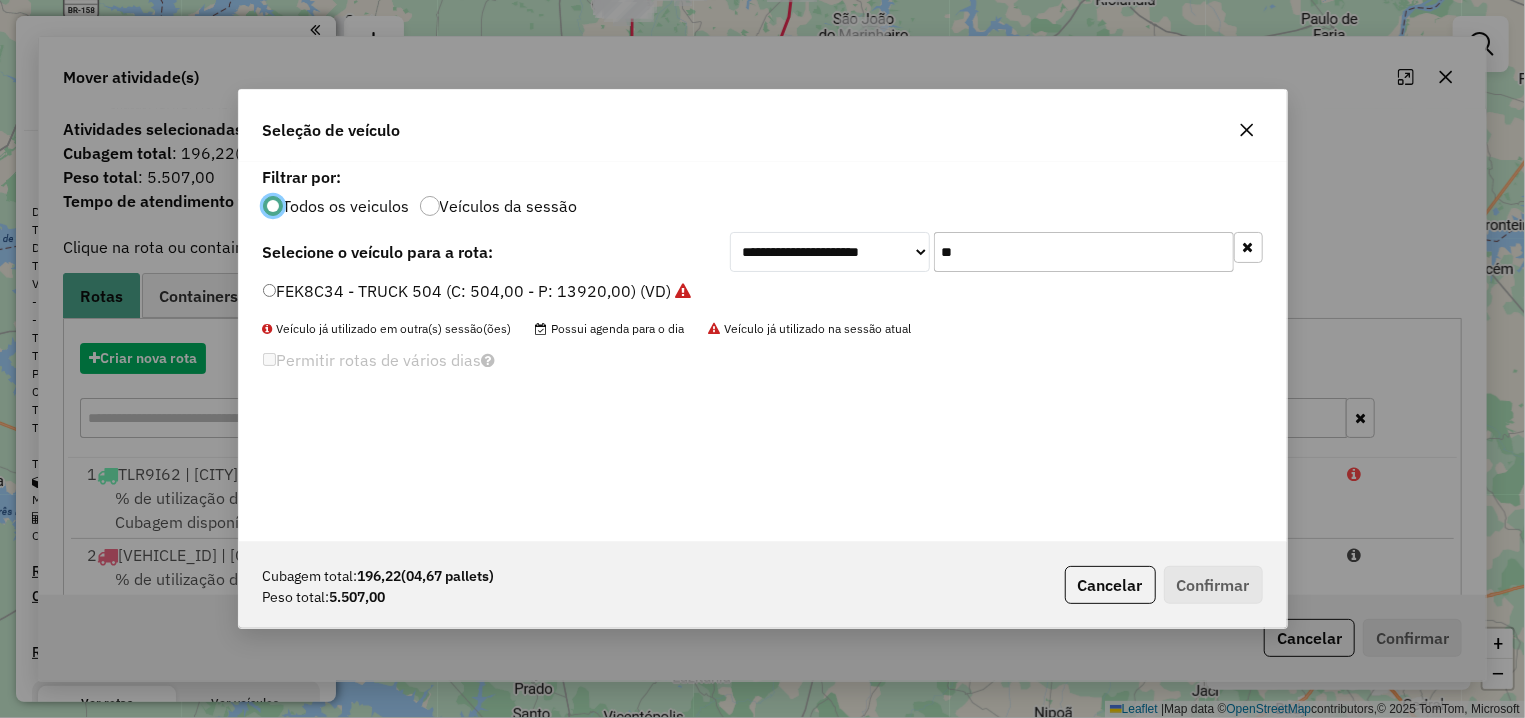 scroll, scrollTop: 11, scrollLeft: 6, axis: both 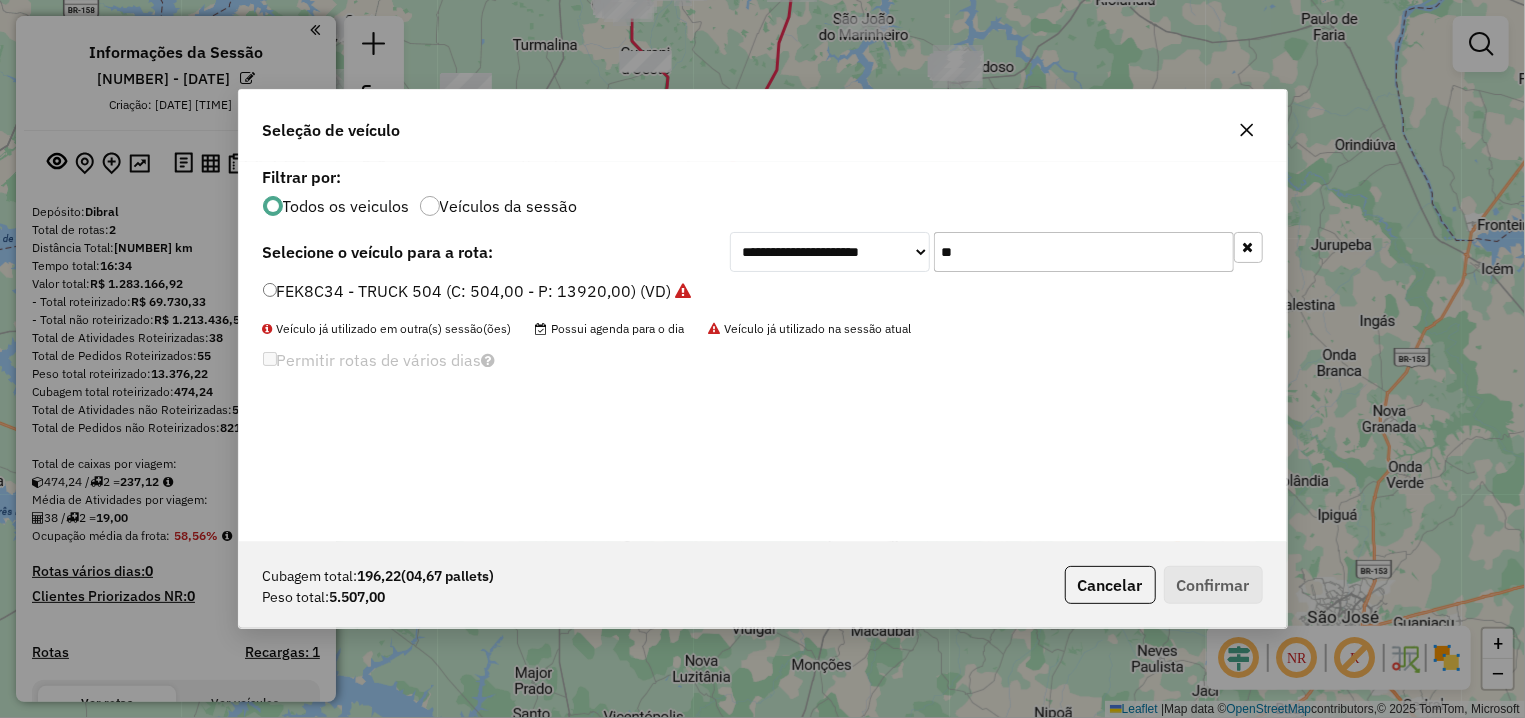 drag, startPoint x: 957, startPoint y: 250, endPoint x: 931, endPoint y: 250, distance: 26 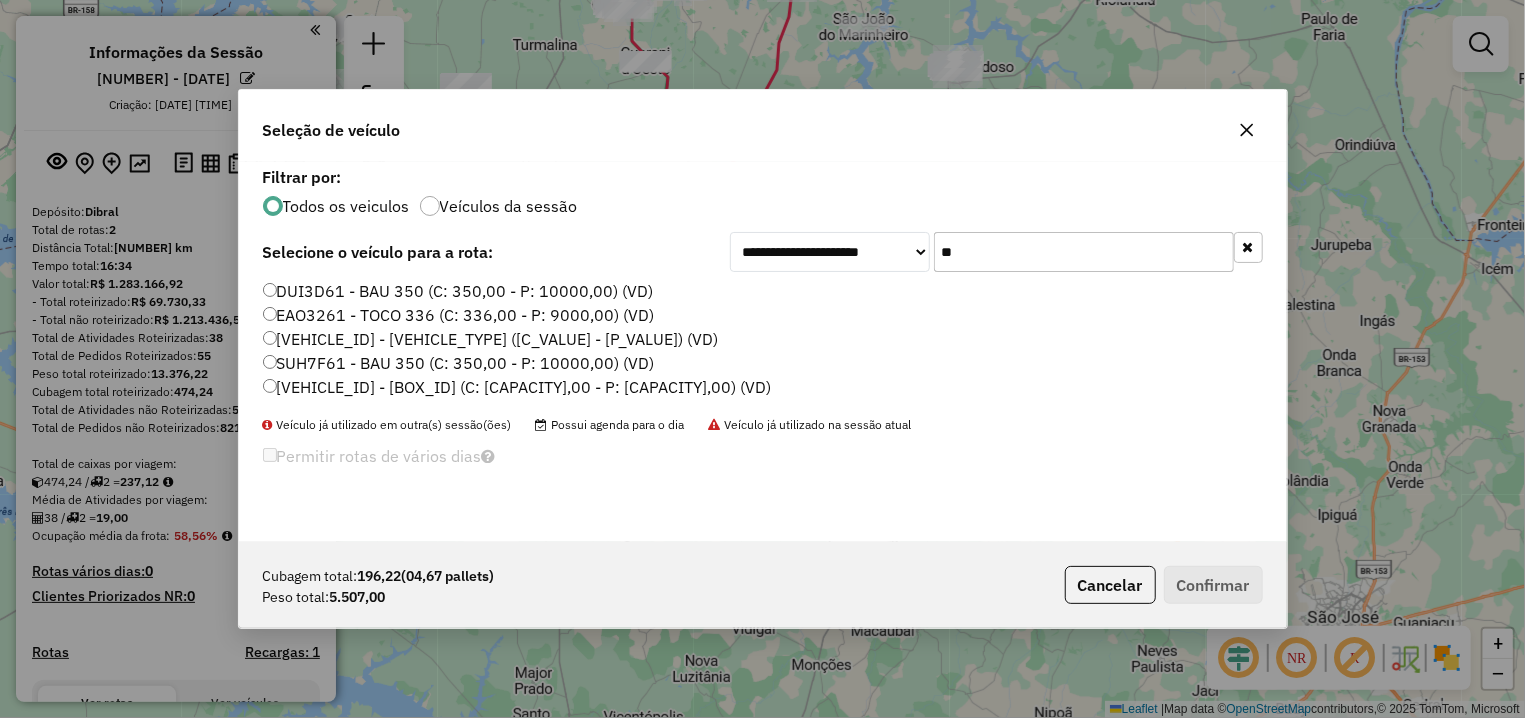 type on "**" 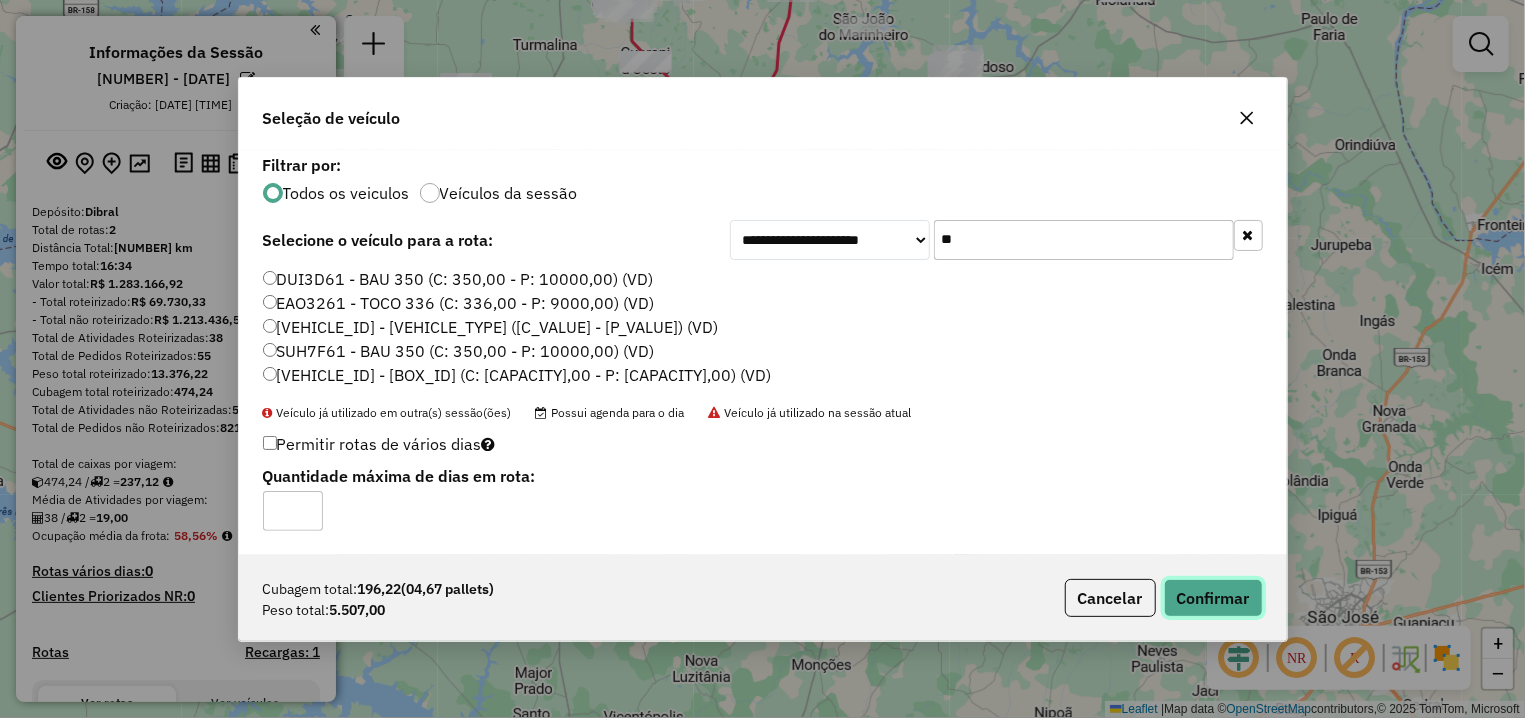 click on "Confirmar" 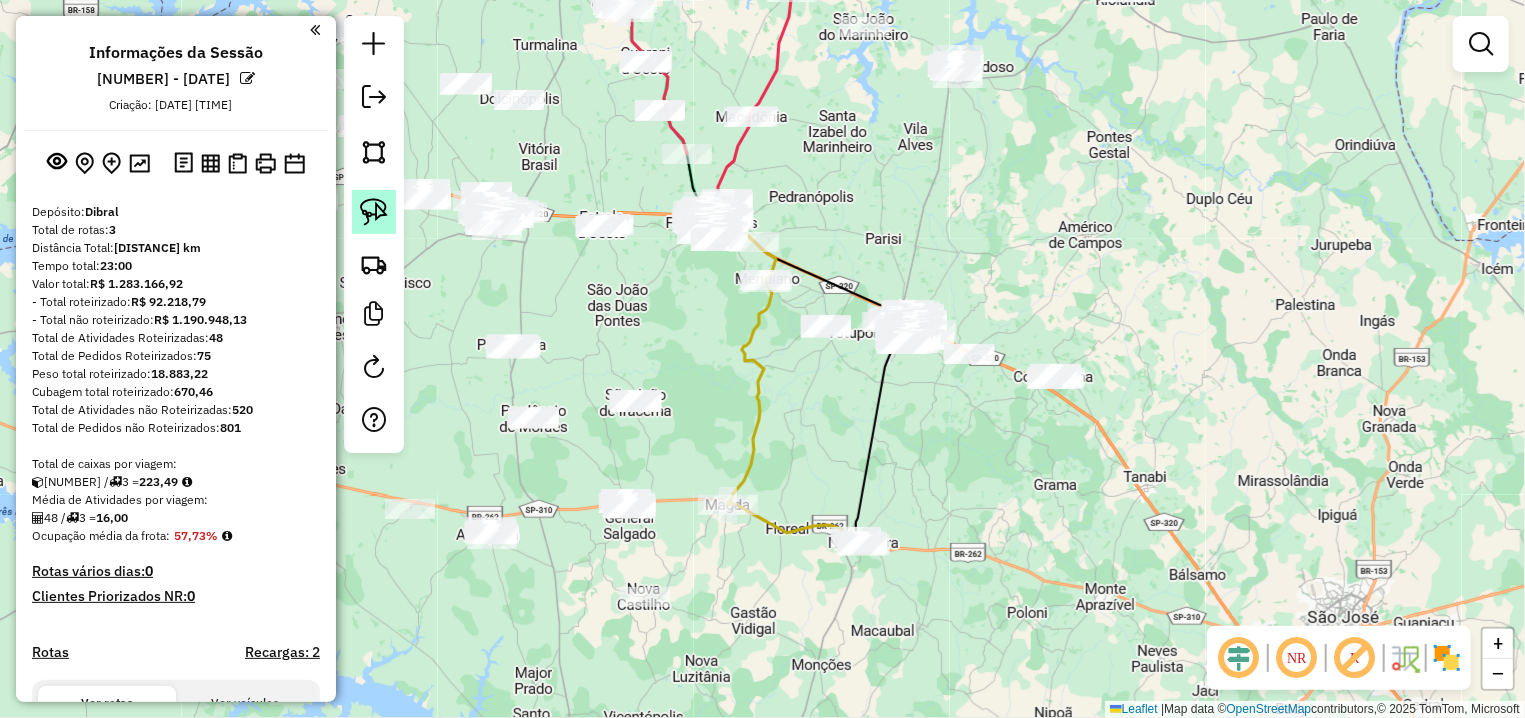 click 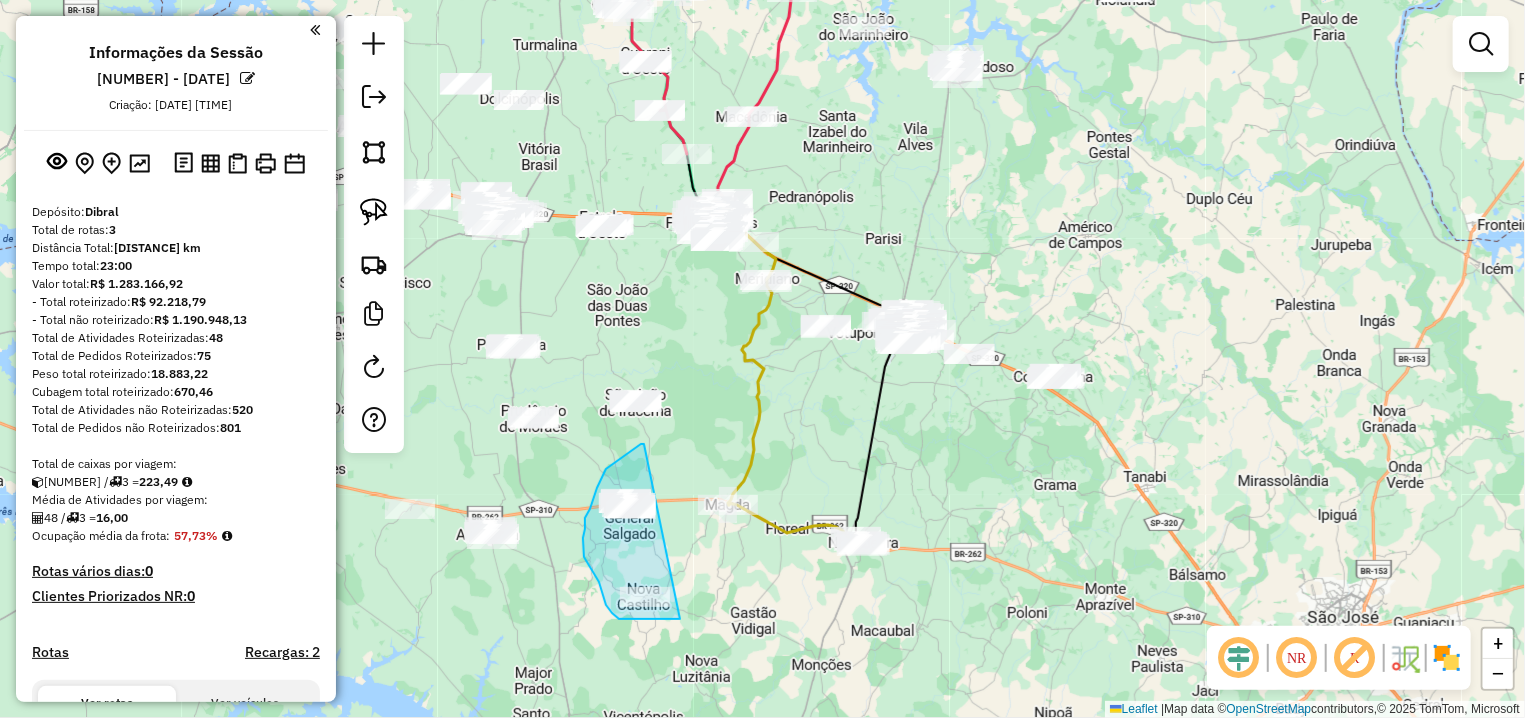 drag, startPoint x: 623, startPoint y: 456, endPoint x: 680, endPoint y: 619, distance: 172.6789 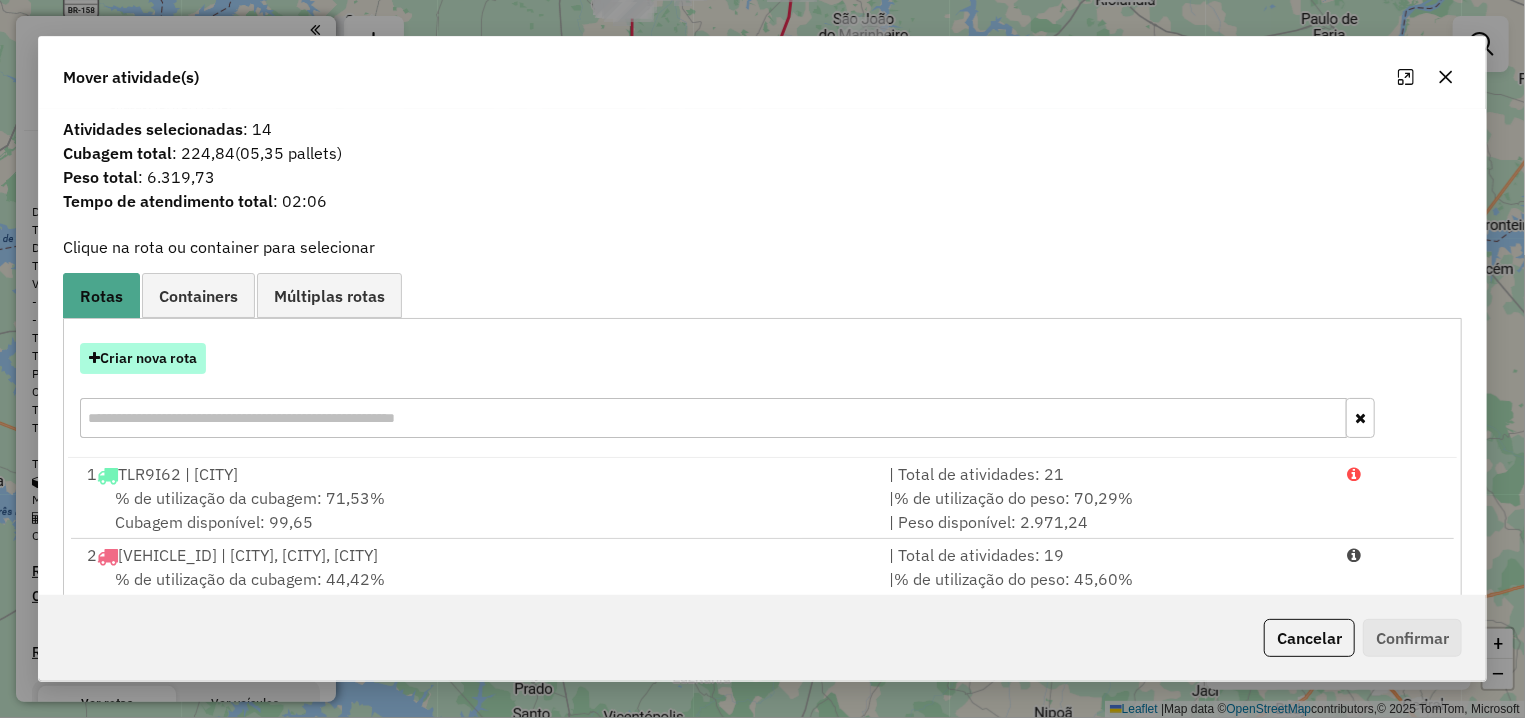 click on "Criar nova rota" at bounding box center [143, 358] 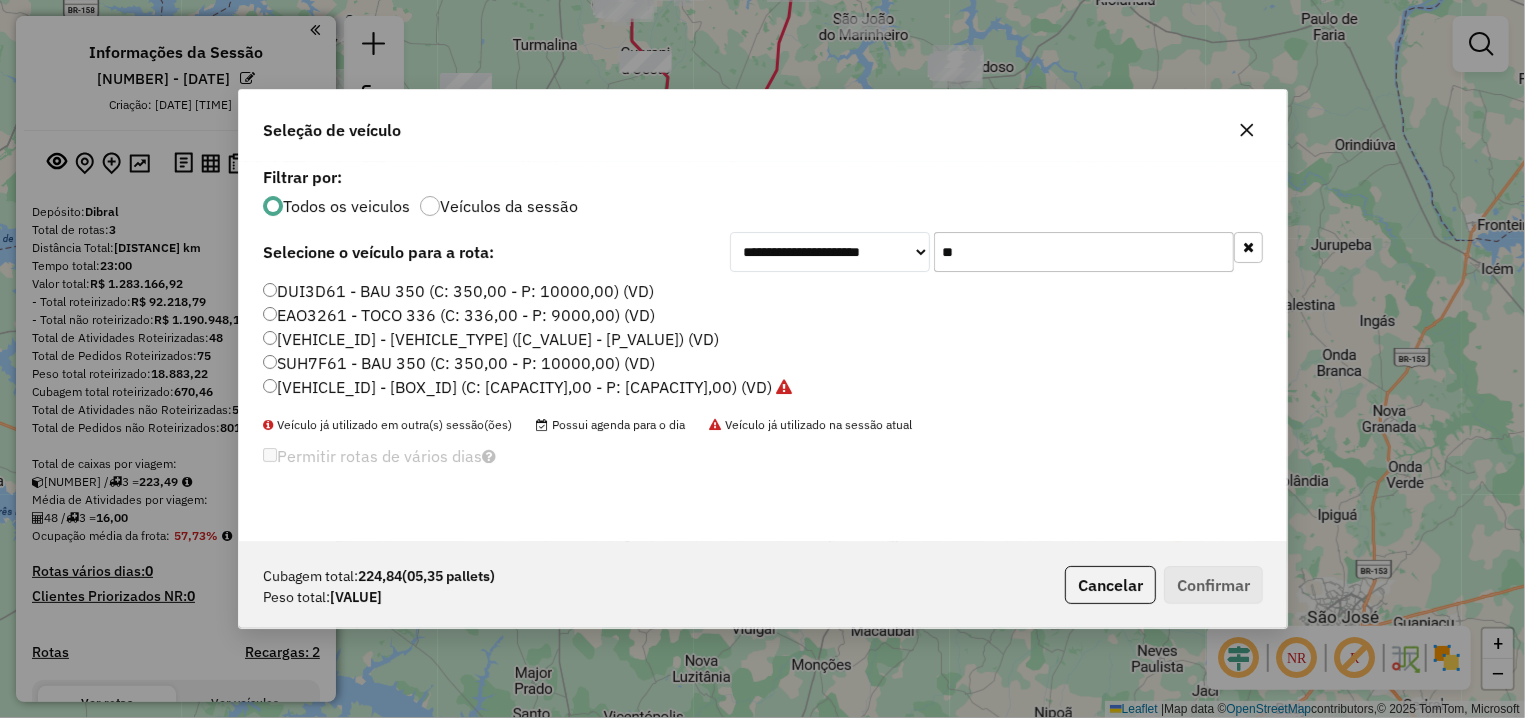 scroll, scrollTop: 11, scrollLeft: 6, axis: both 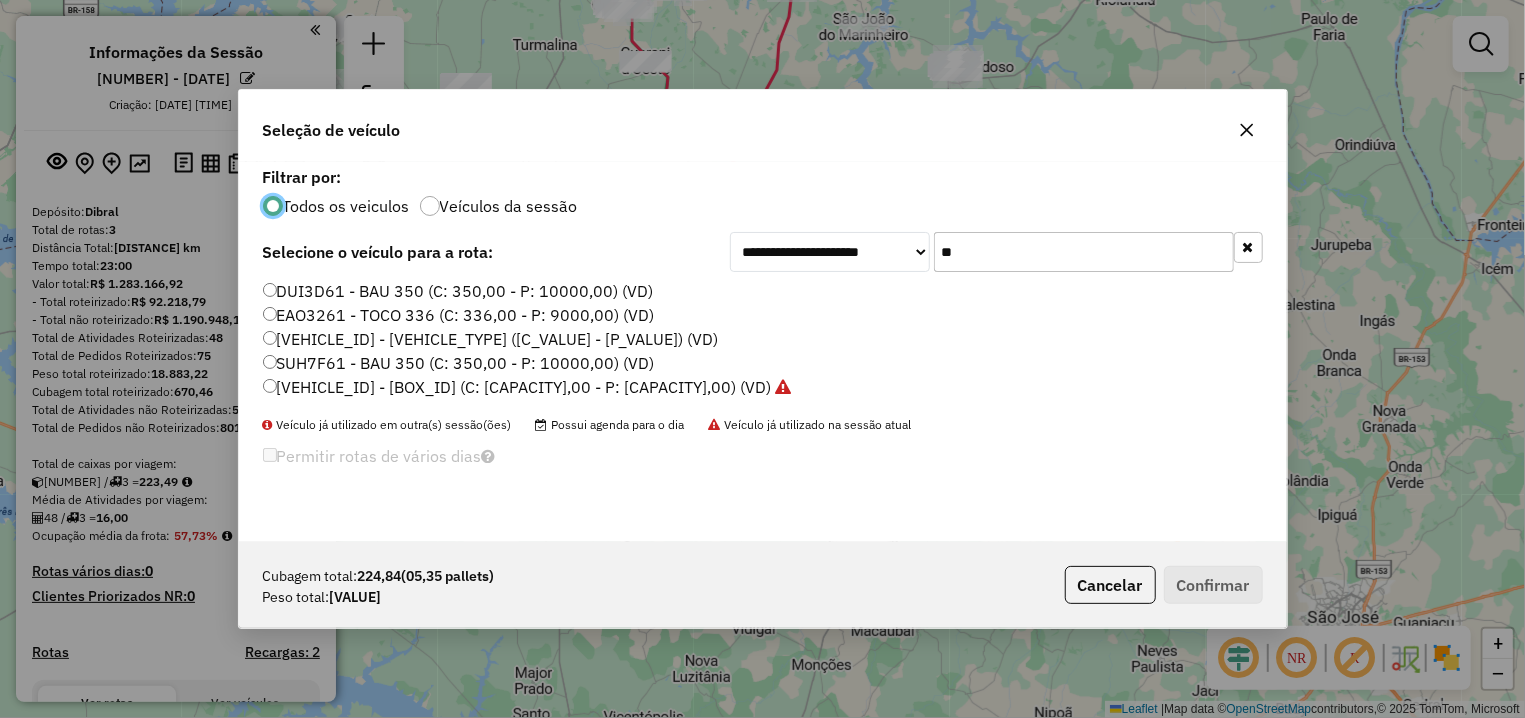 click on "**" 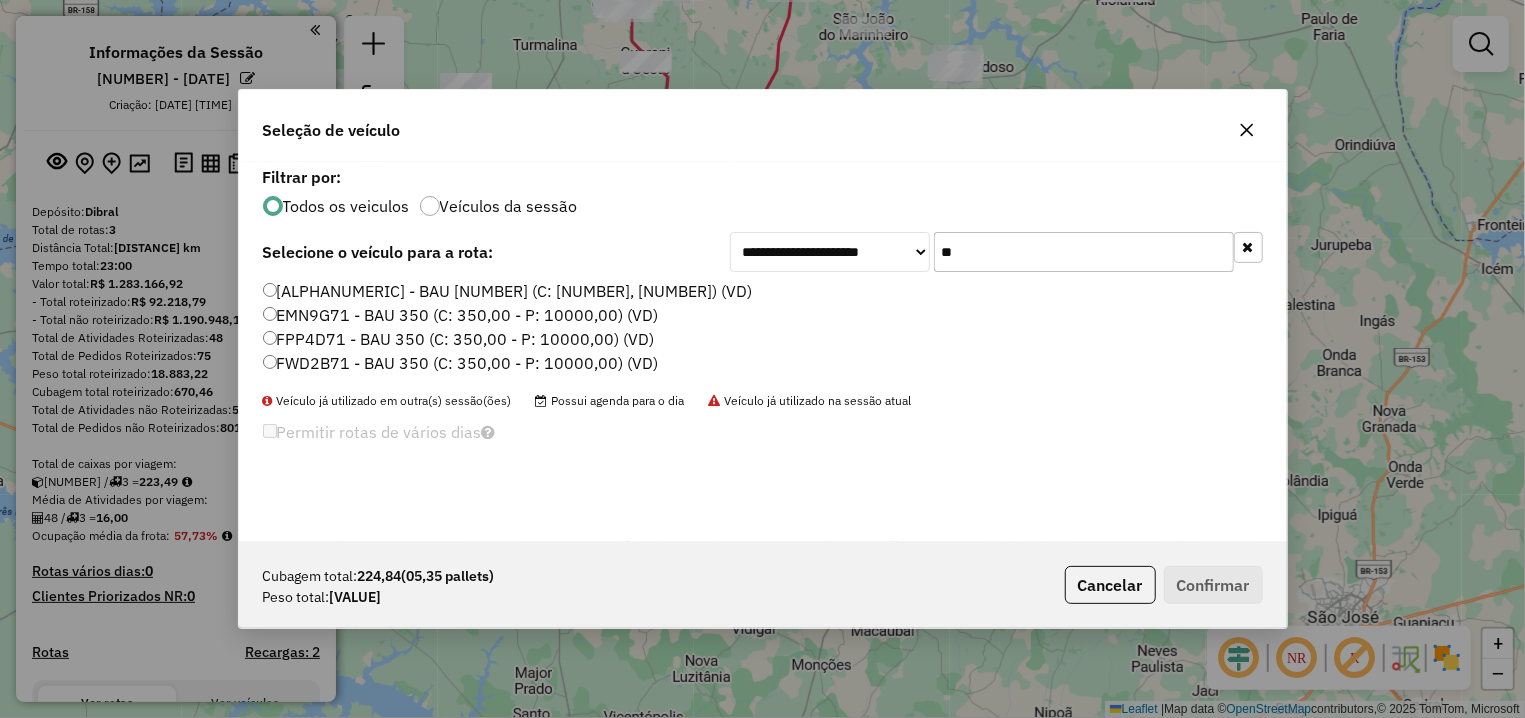 type on "**" 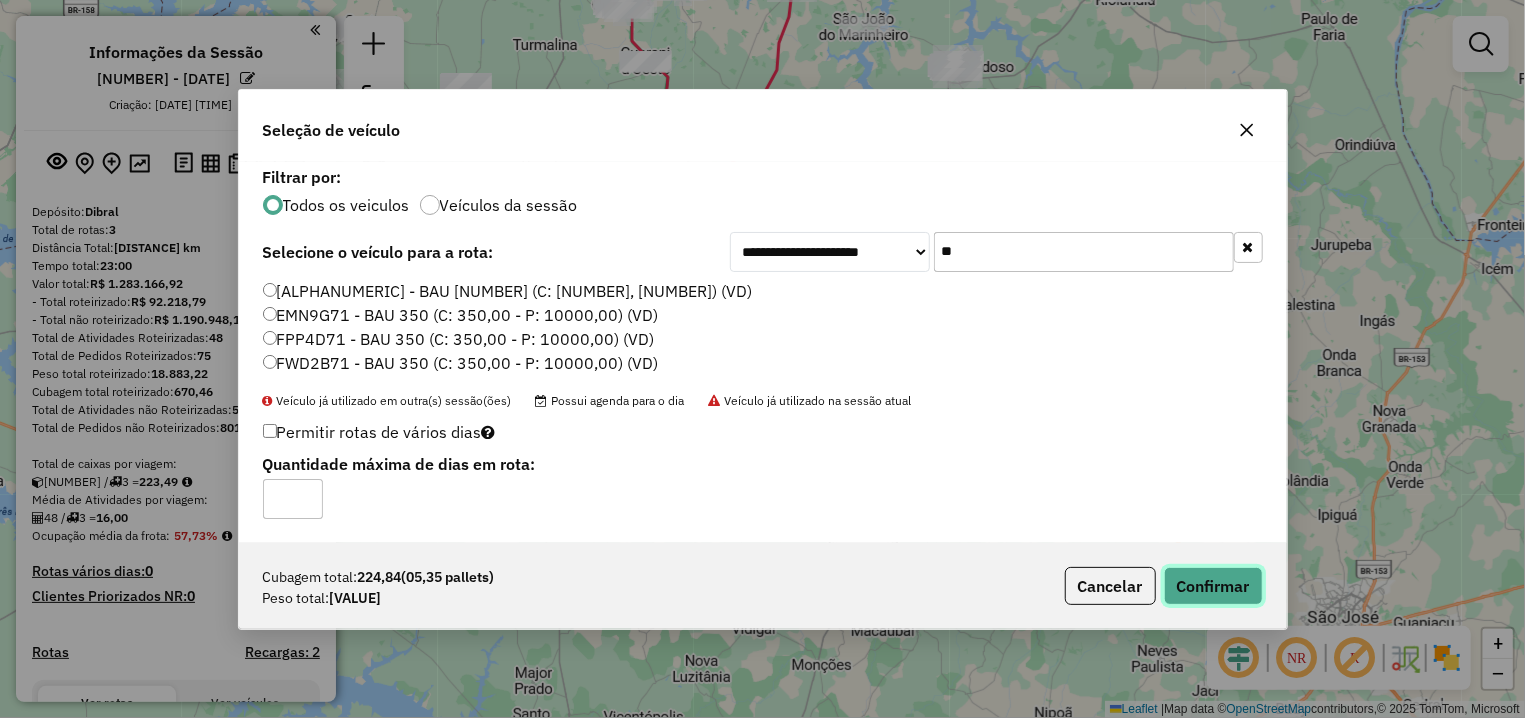 click on "Confirmar" 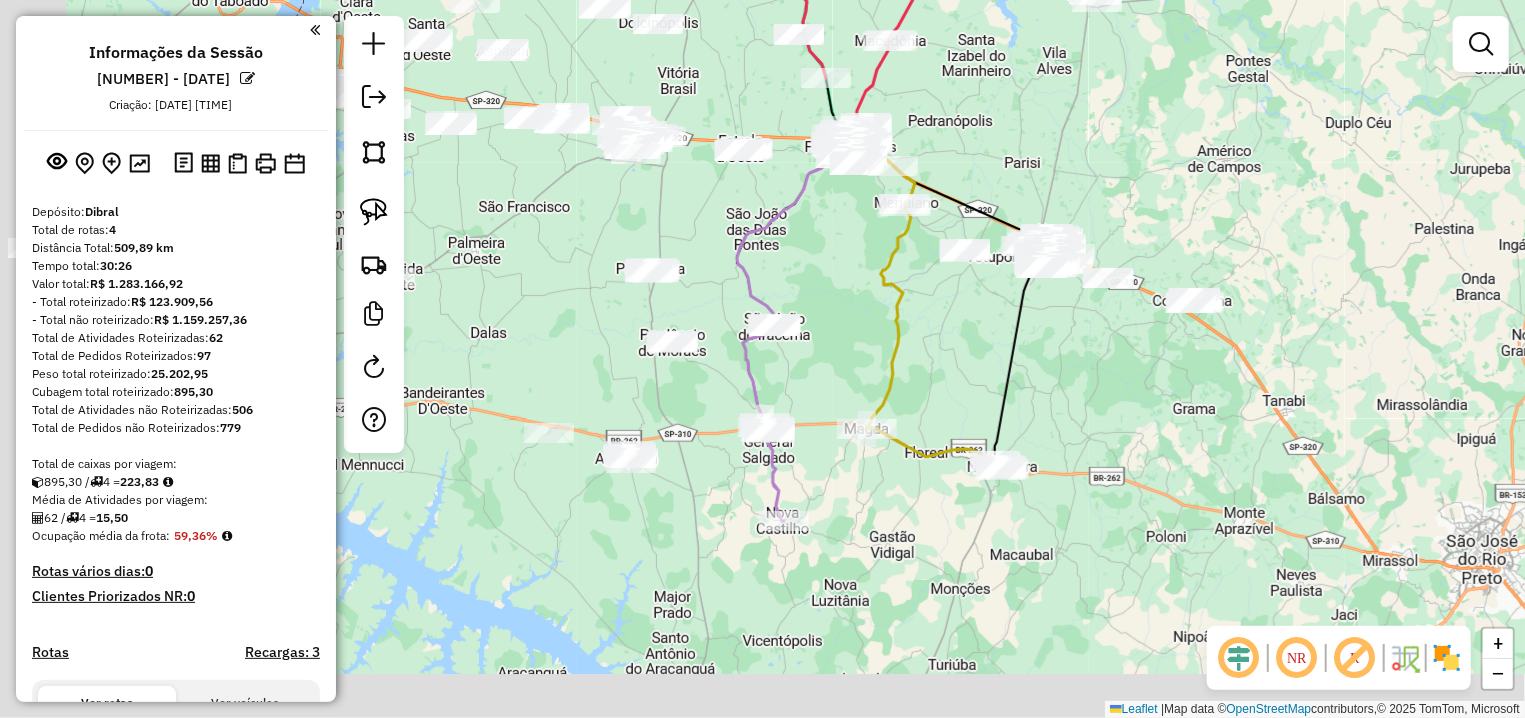 drag, startPoint x: 728, startPoint y: 392, endPoint x: 869, endPoint y: 315, distance: 160.6549 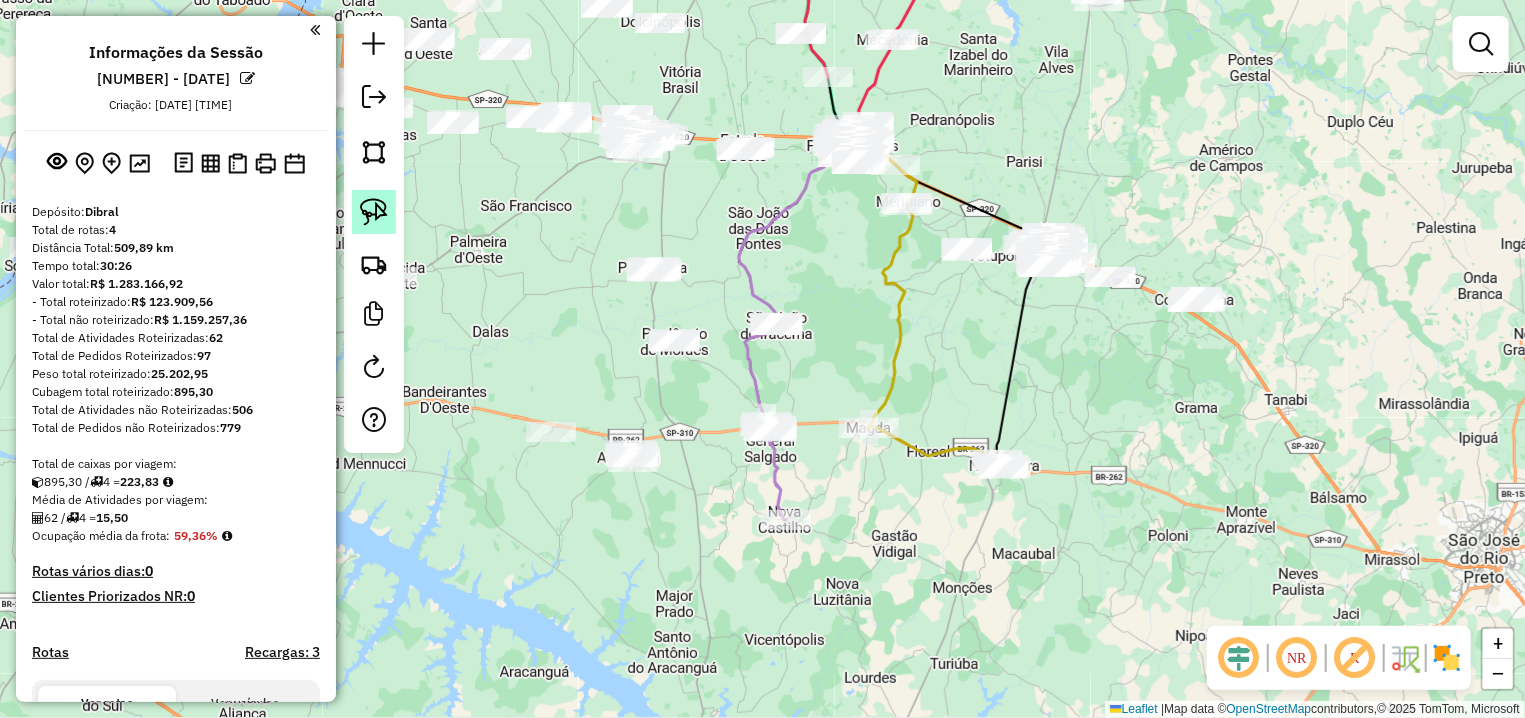 click 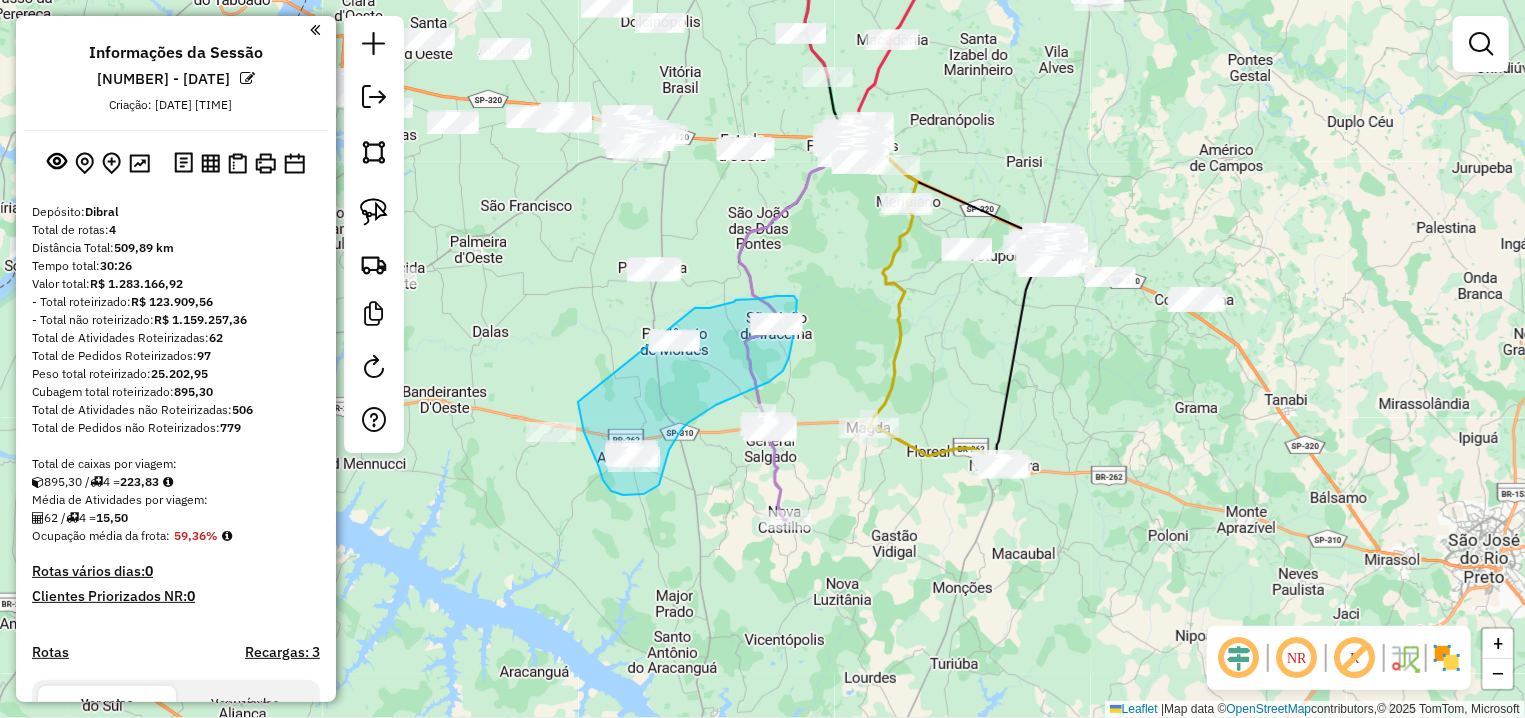 drag, startPoint x: 578, startPoint y: 402, endPoint x: 619, endPoint y: 325, distance: 87.23531 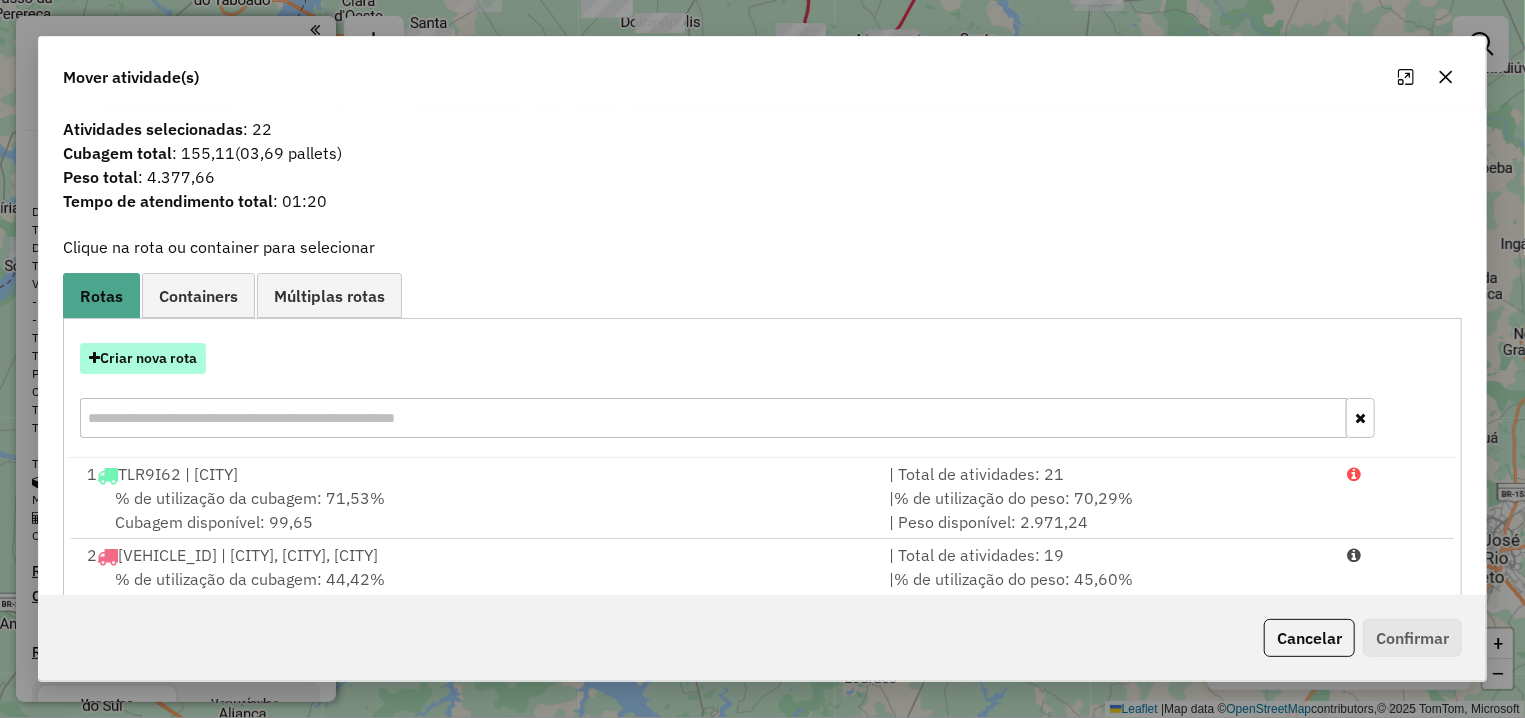 click on "Criar nova rota" at bounding box center [143, 358] 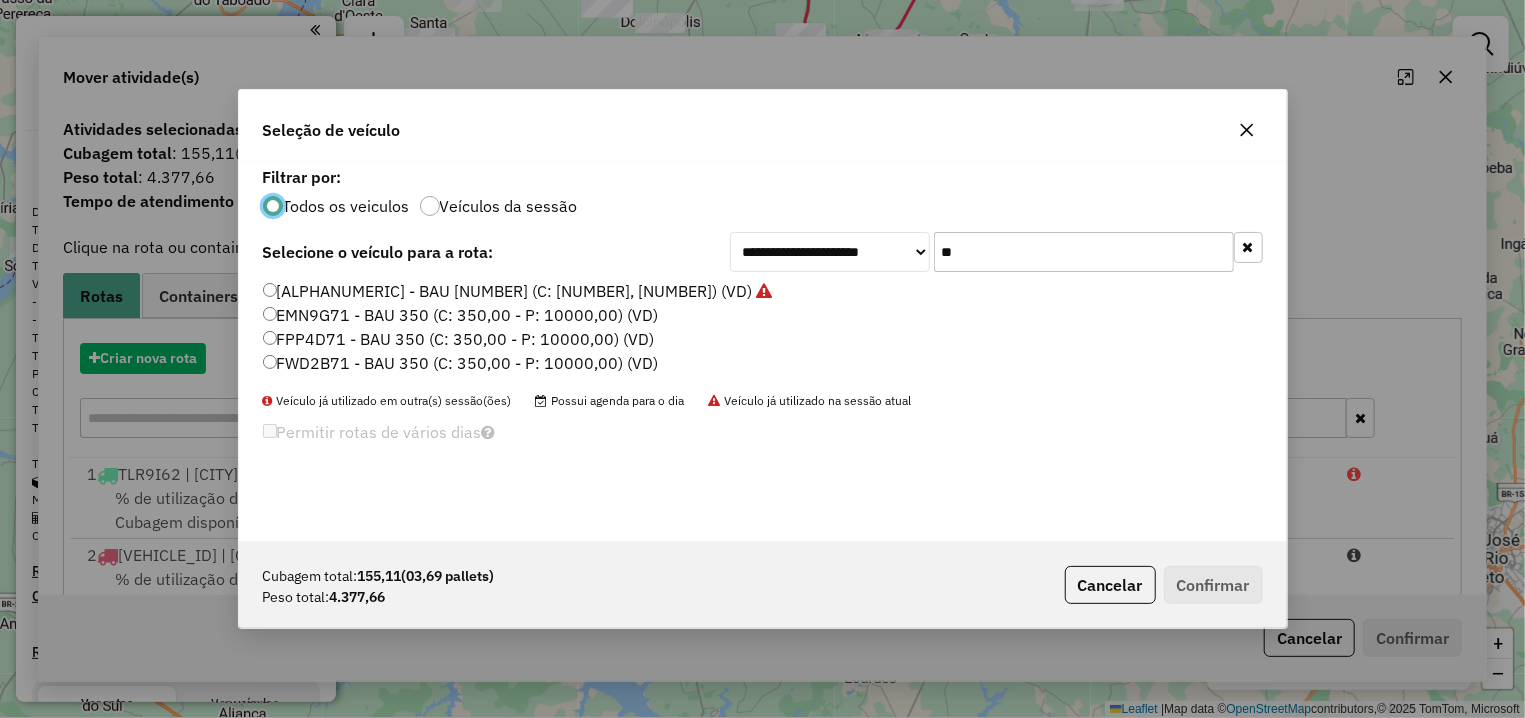 scroll, scrollTop: 11, scrollLeft: 6, axis: both 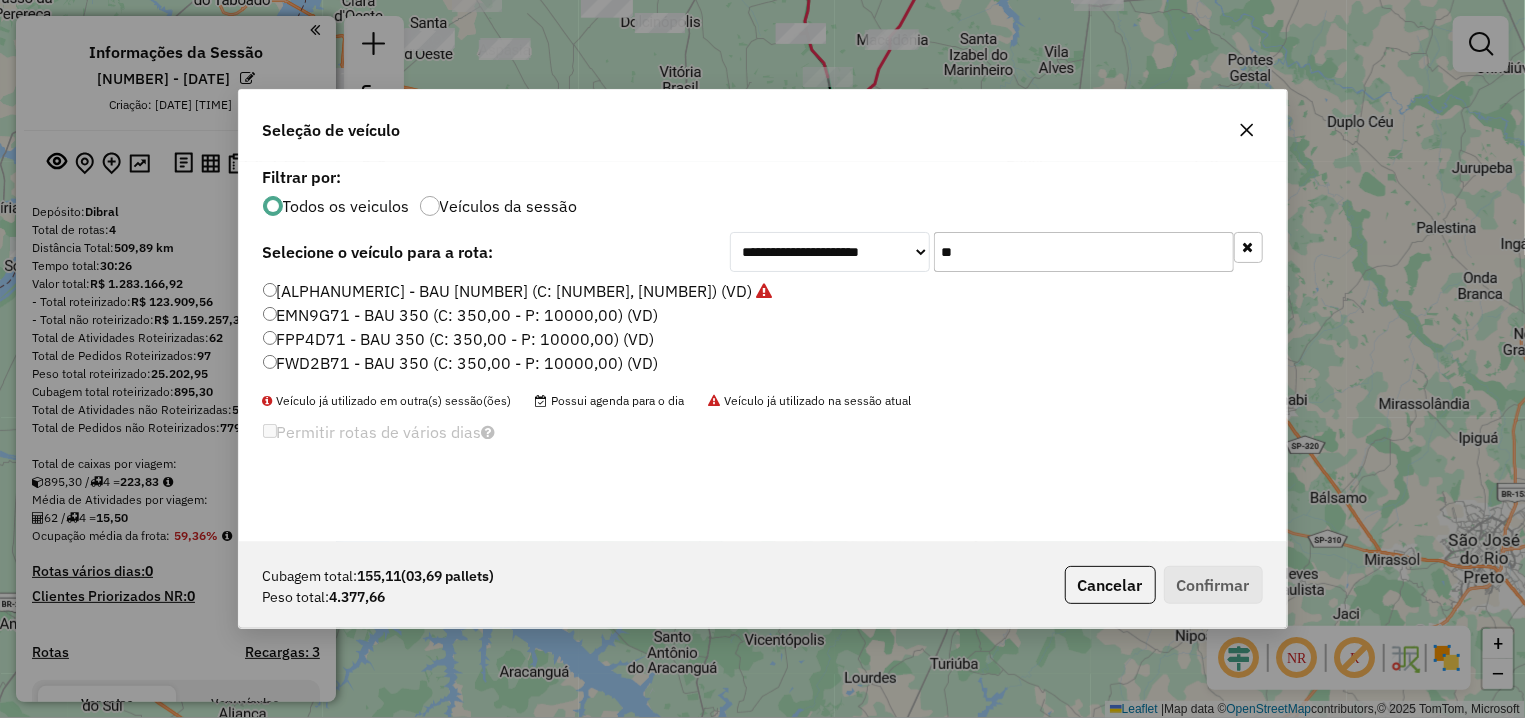 click on "**" 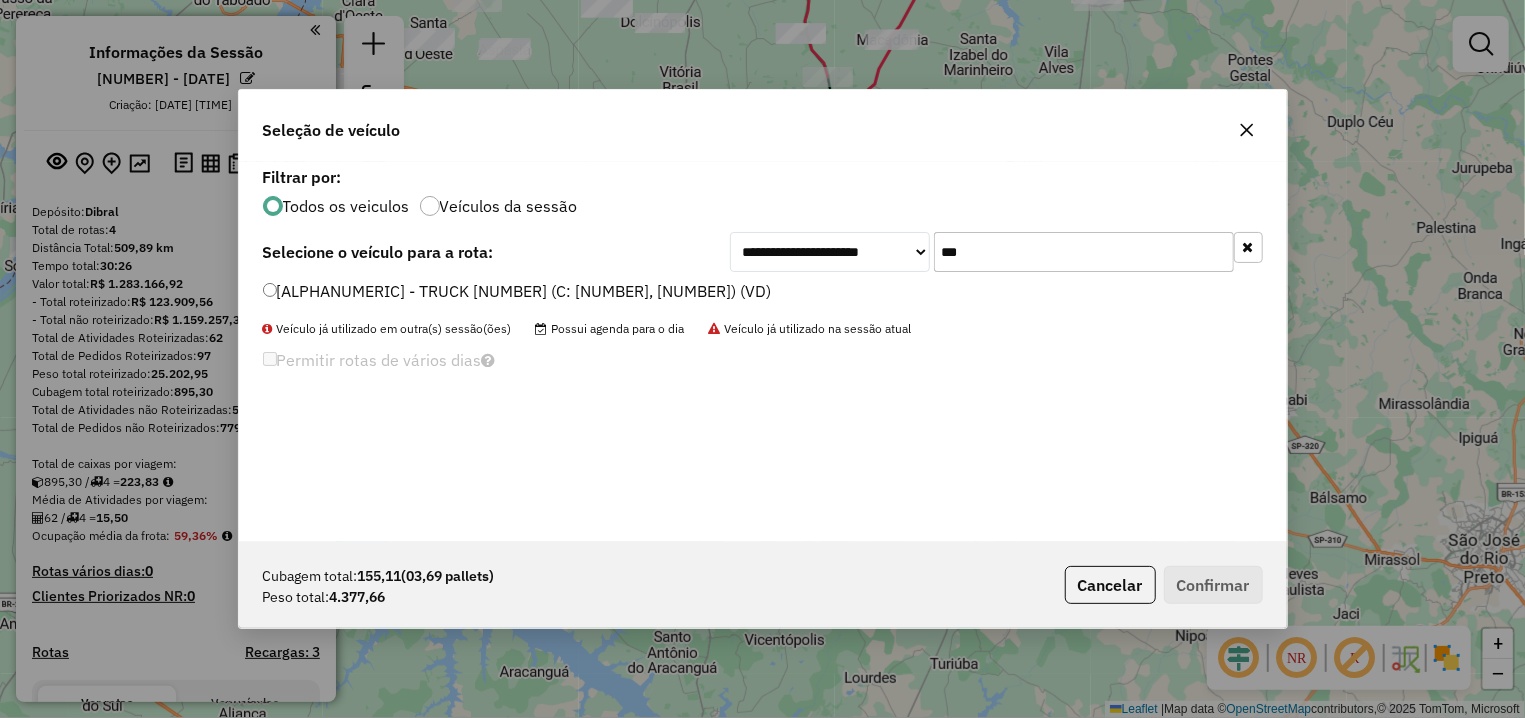 type on "***" 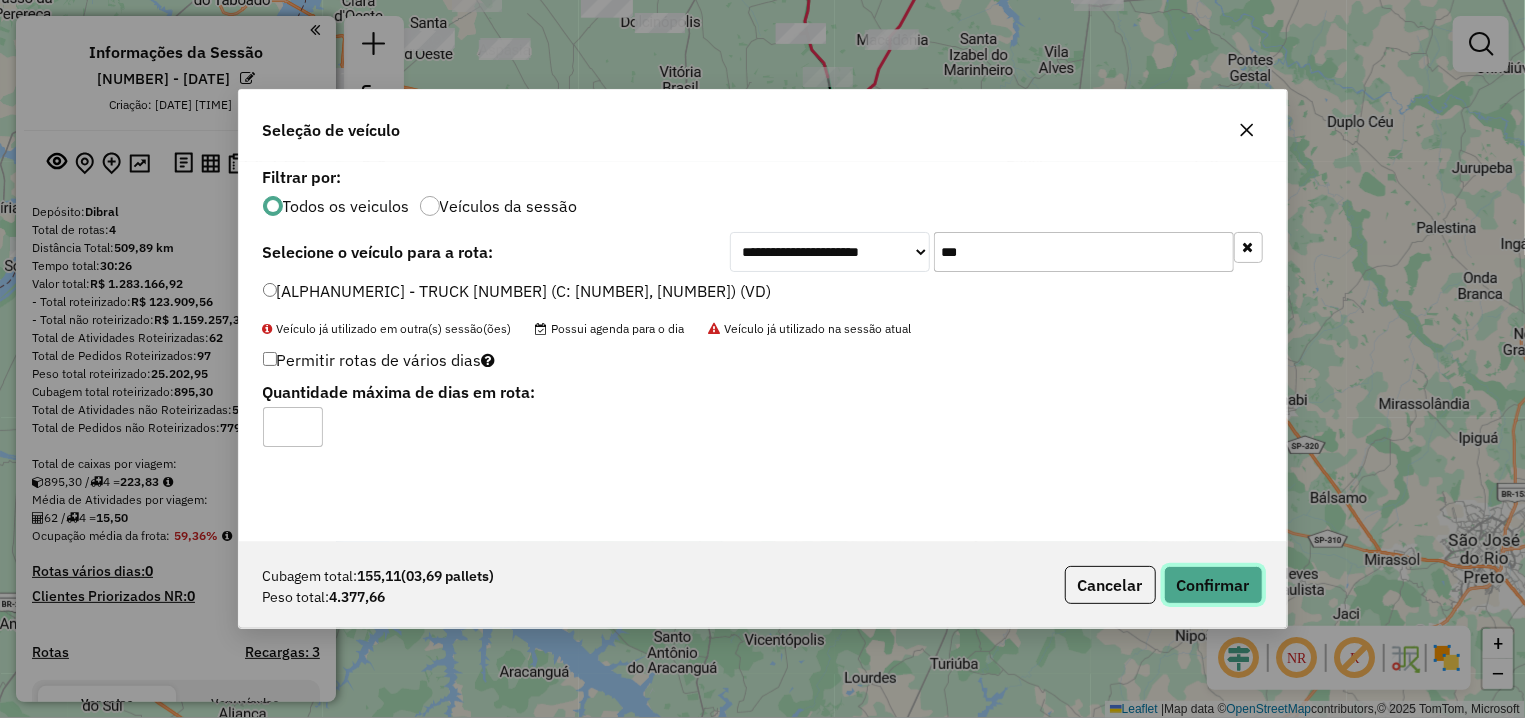 click on "Confirmar" 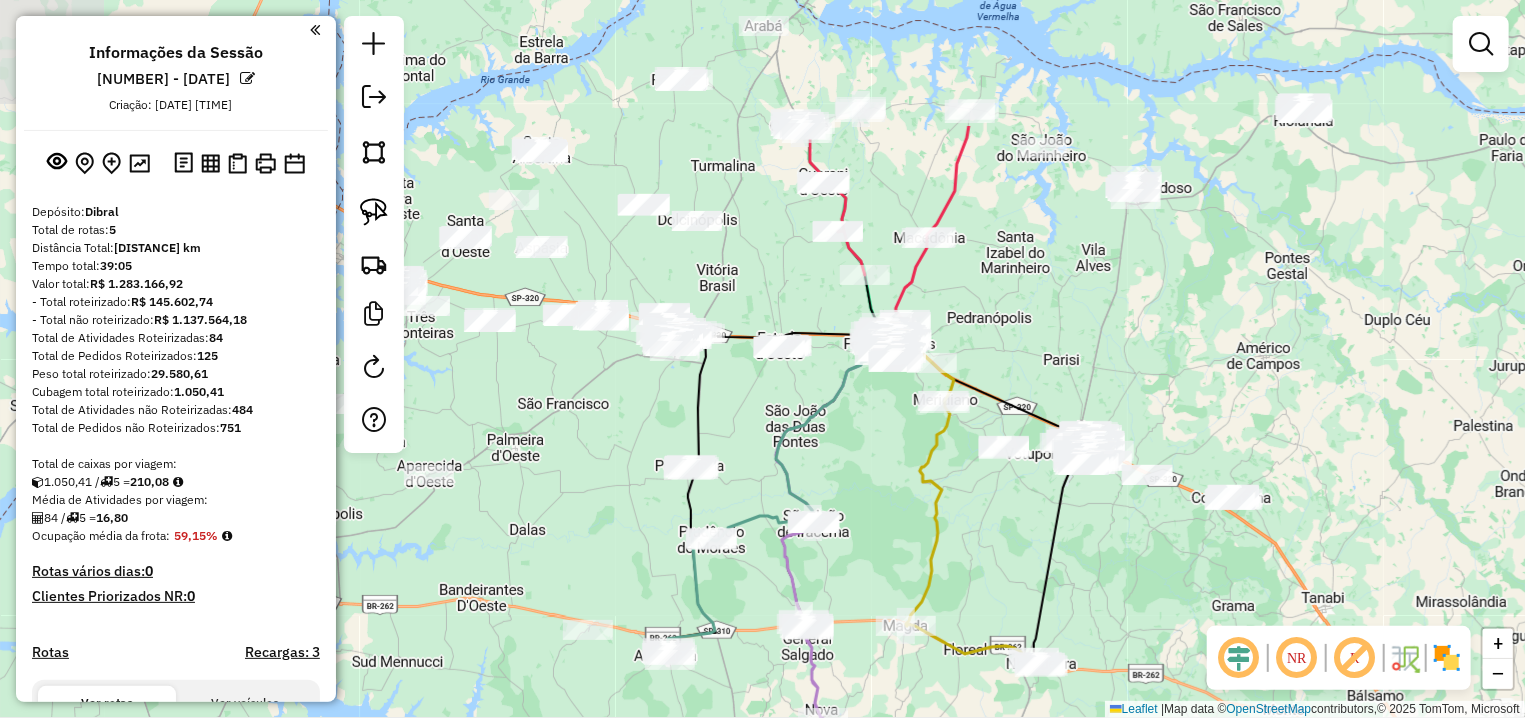 drag, startPoint x: 947, startPoint y: 118, endPoint x: 984, endPoint y: 316, distance: 201.4274 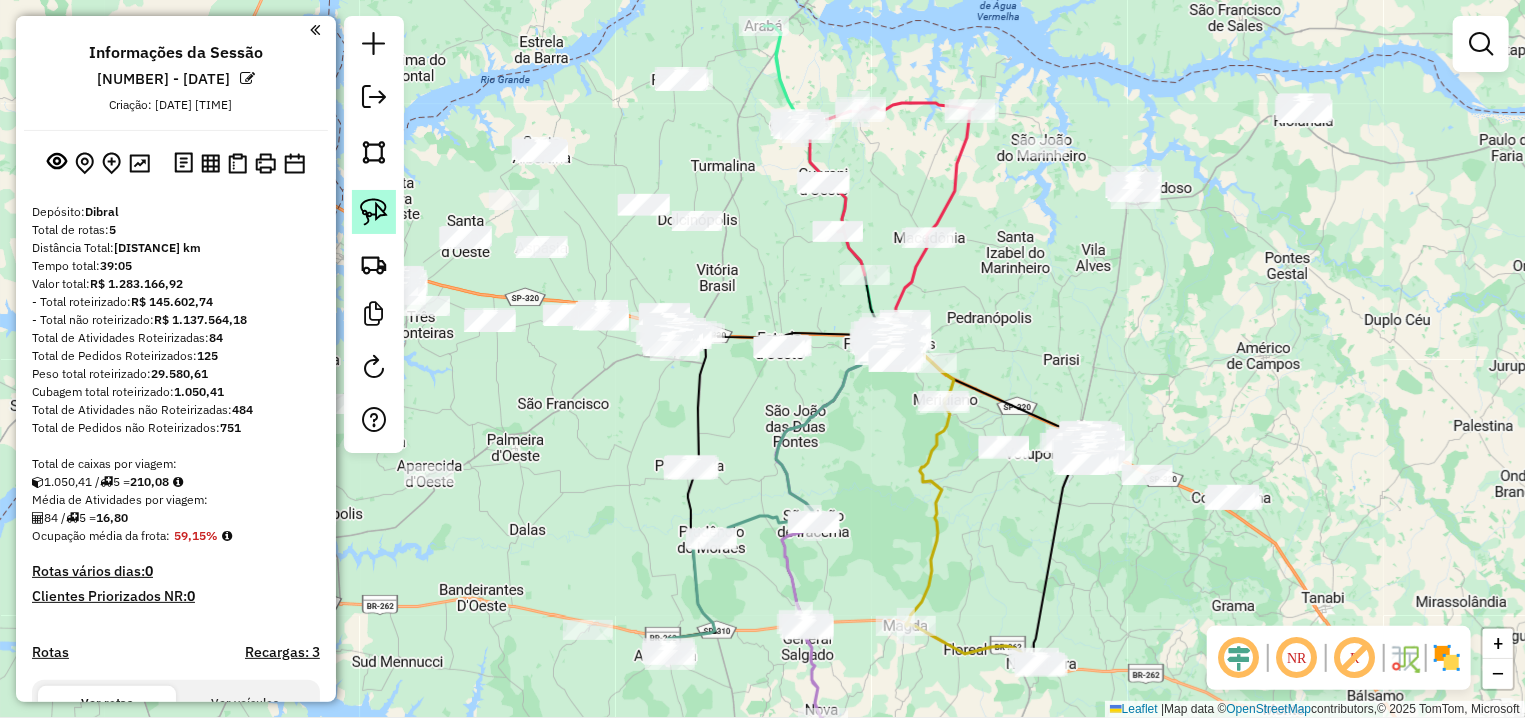 click 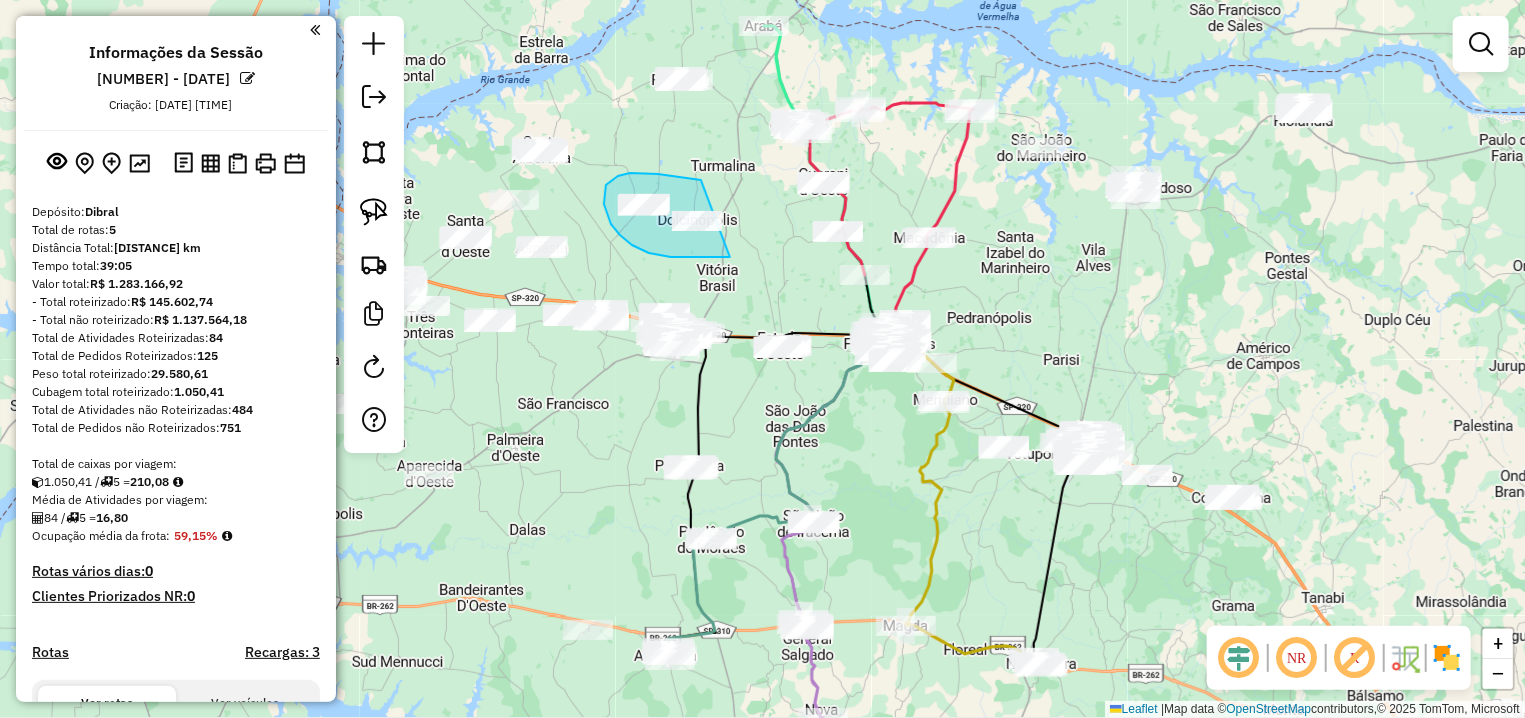 drag, startPoint x: 695, startPoint y: 180, endPoint x: 731, endPoint y: 257, distance: 85 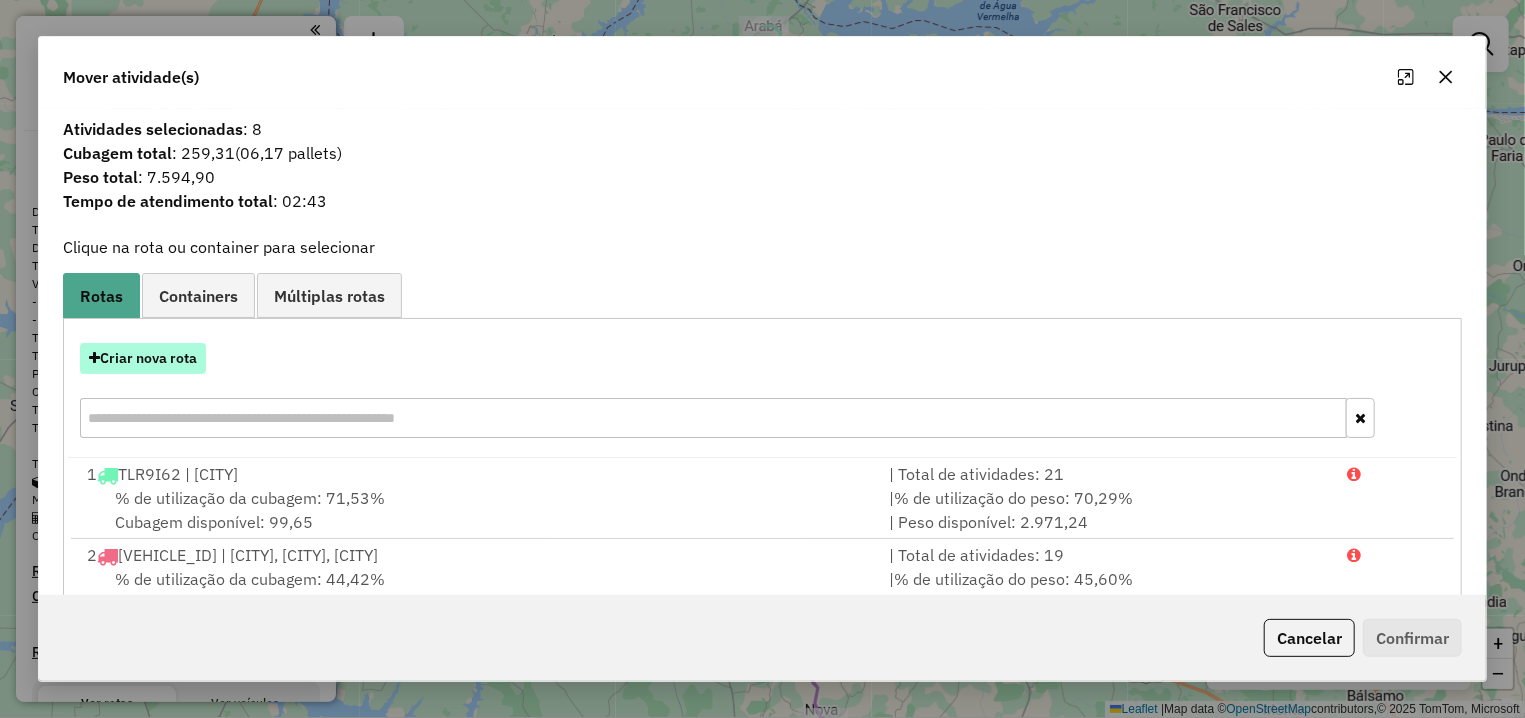 click on "Criar nova rota" at bounding box center (143, 358) 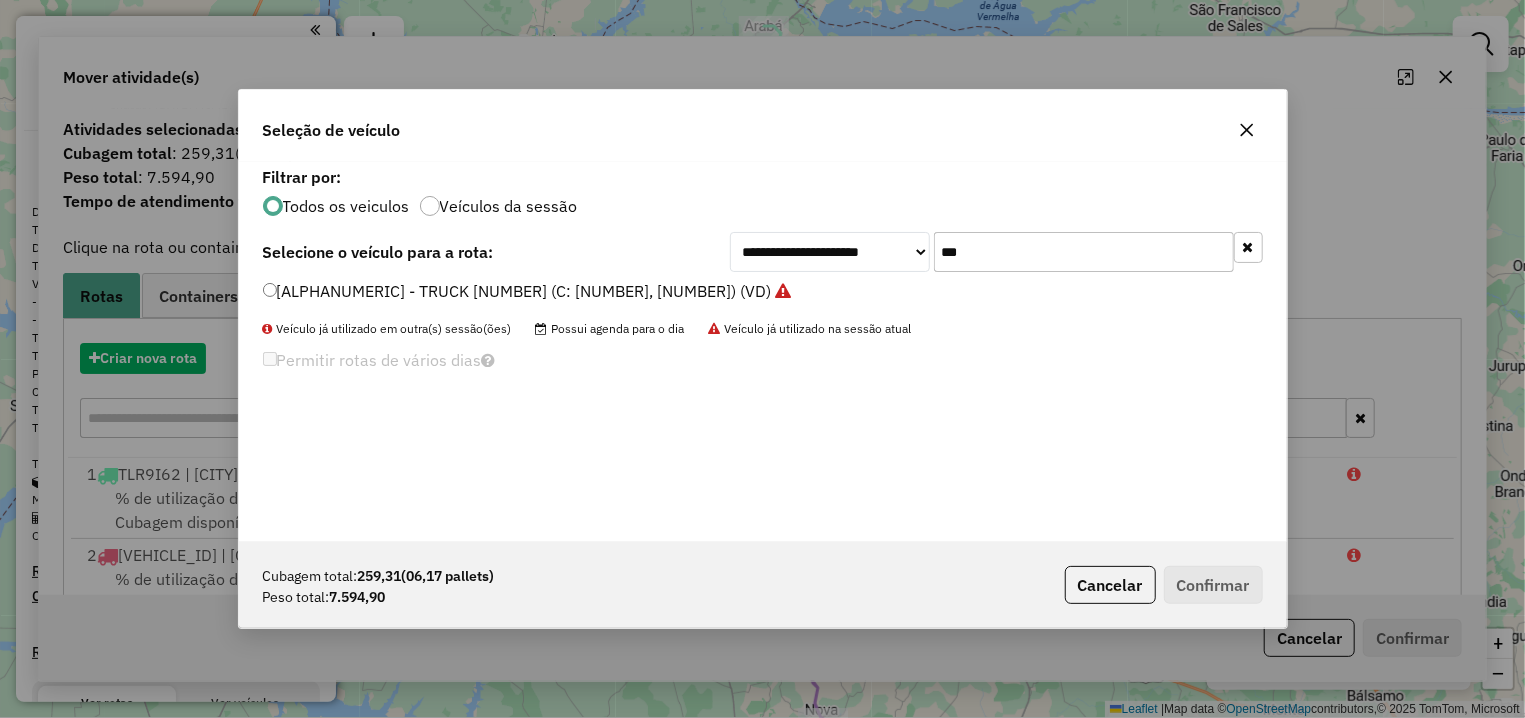 scroll, scrollTop: 11, scrollLeft: 6, axis: both 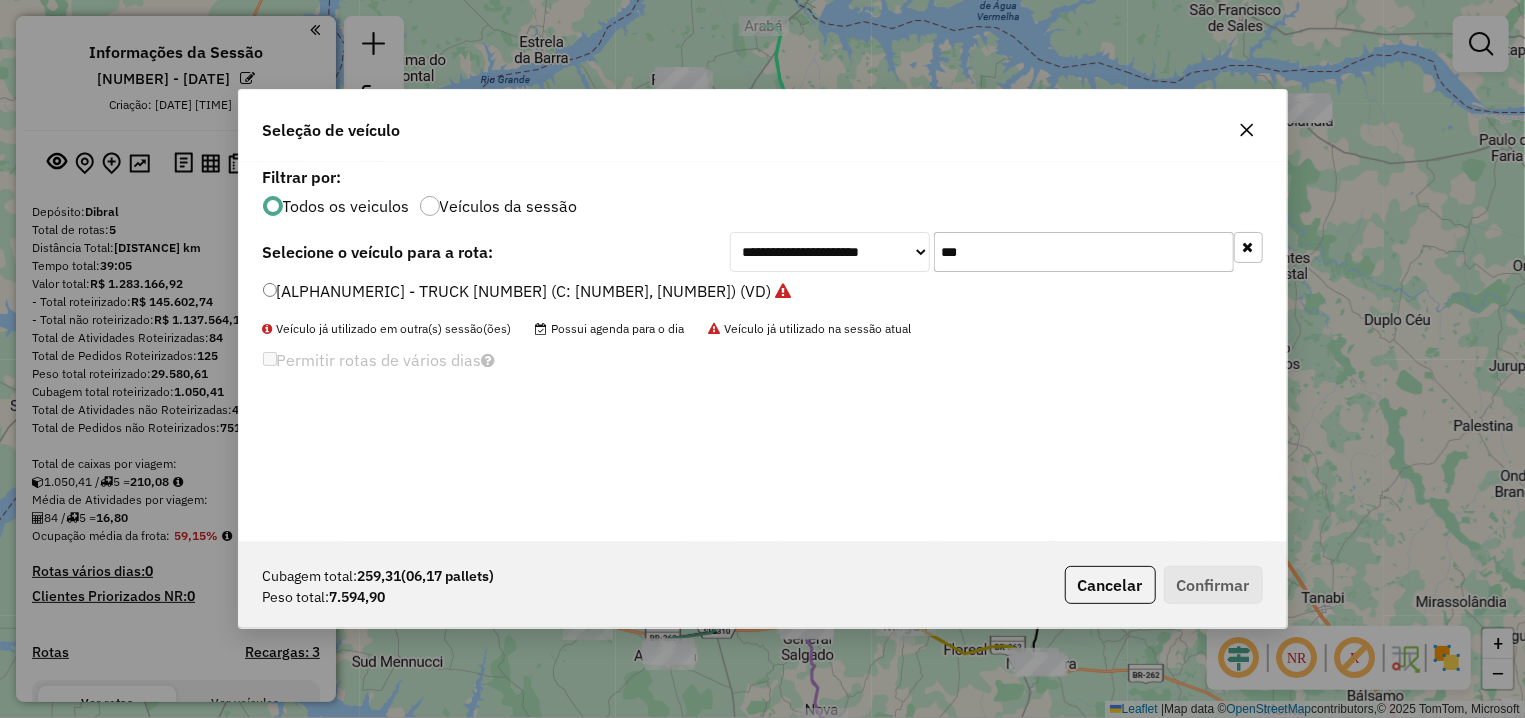 drag, startPoint x: 957, startPoint y: 248, endPoint x: 909, endPoint y: 251, distance: 48.09366 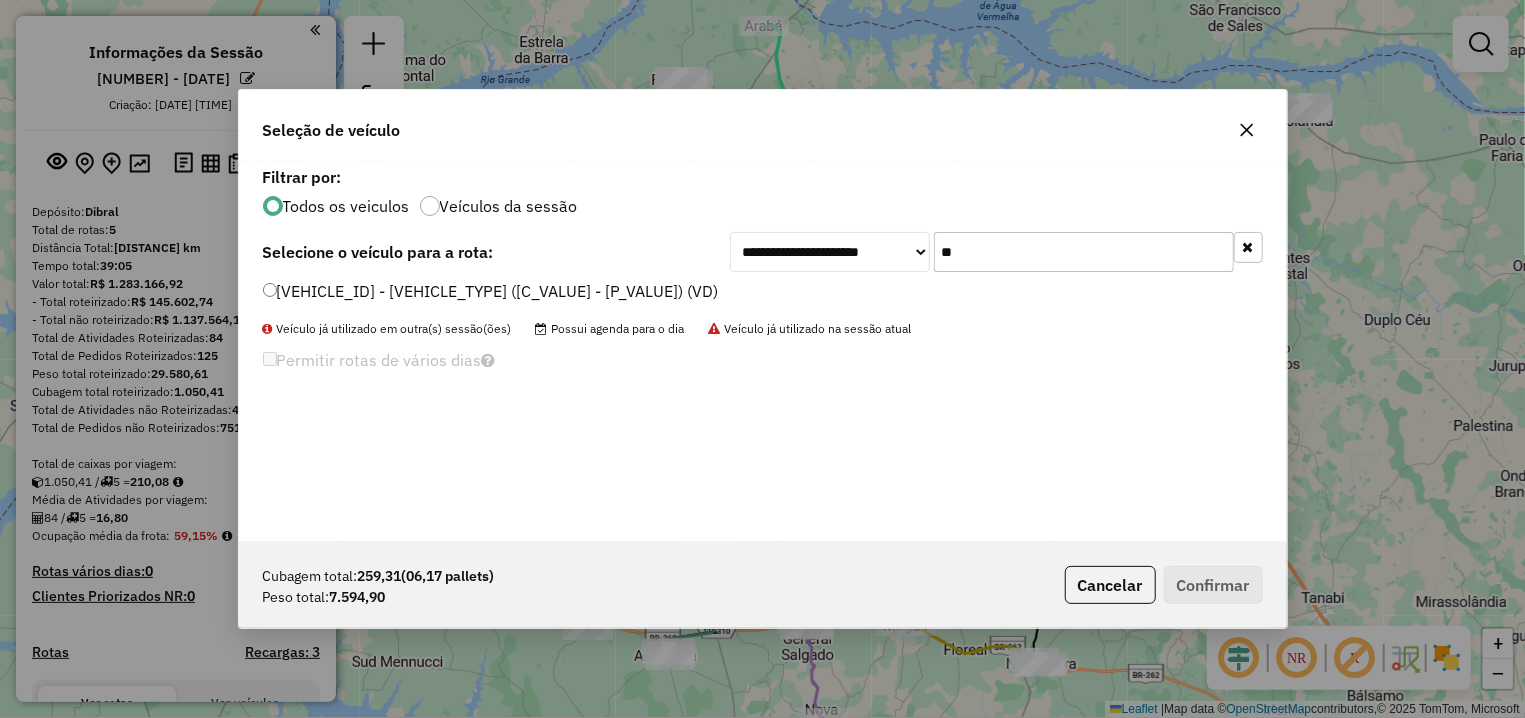 type on "**" 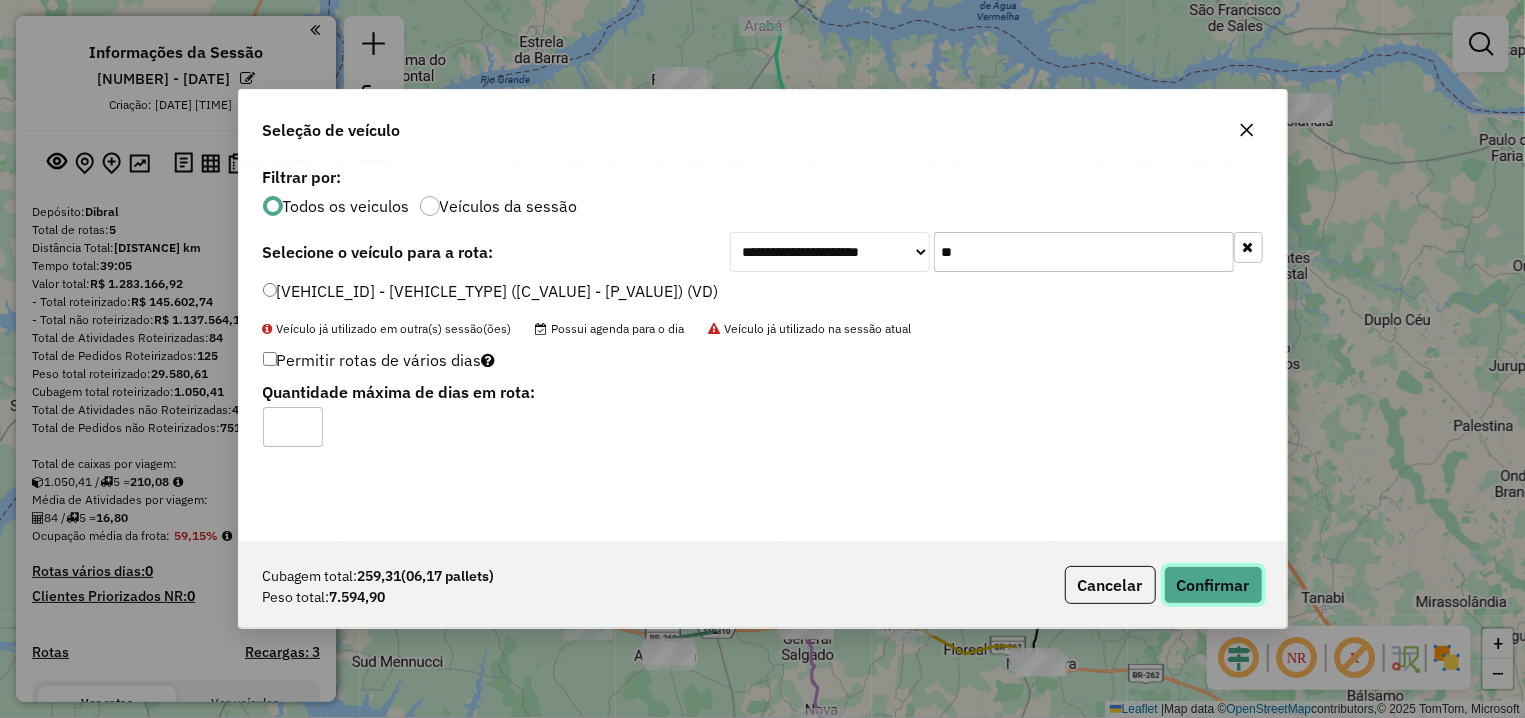 click on "Confirmar" 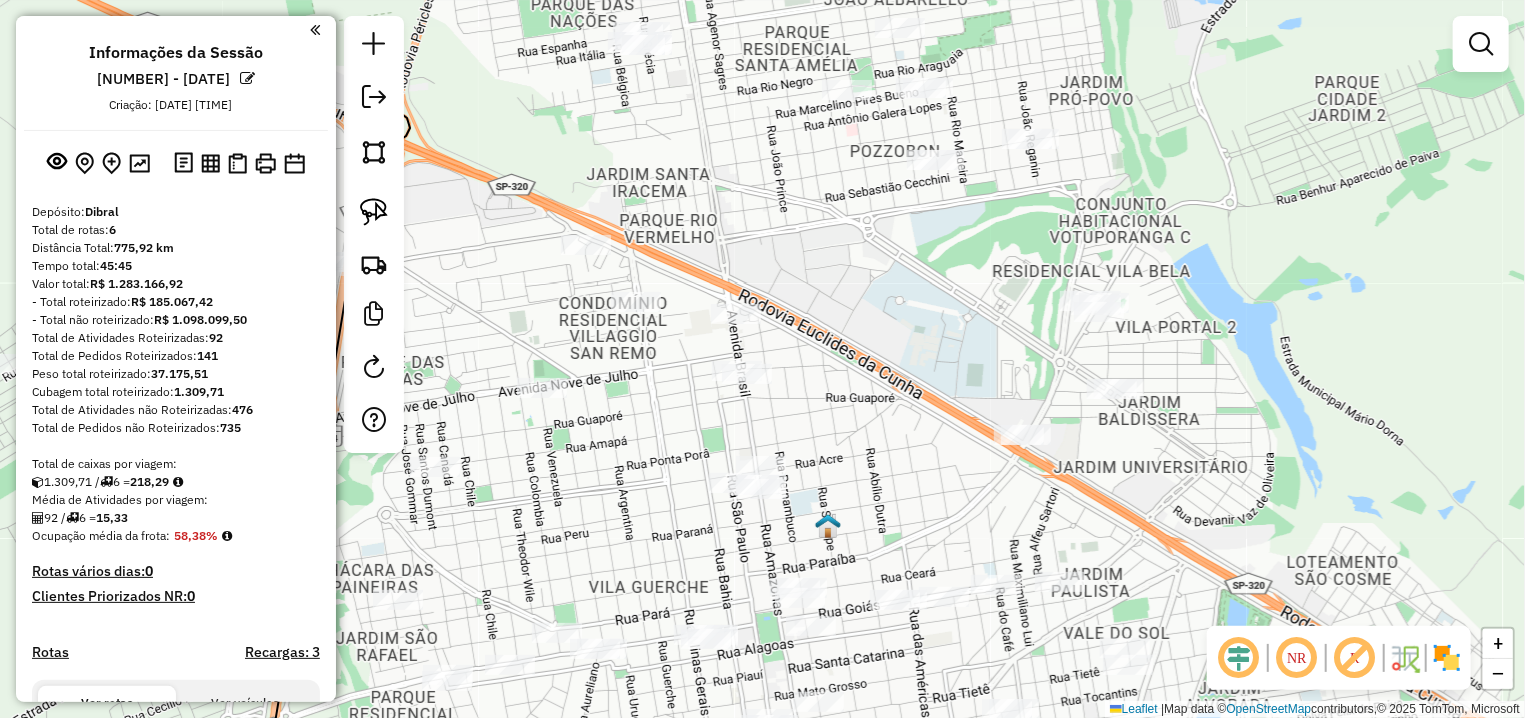 drag, startPoint x: 884, startPoint y: 393, endPoint x: 649, endPoint y: 556, distance: 285.9965 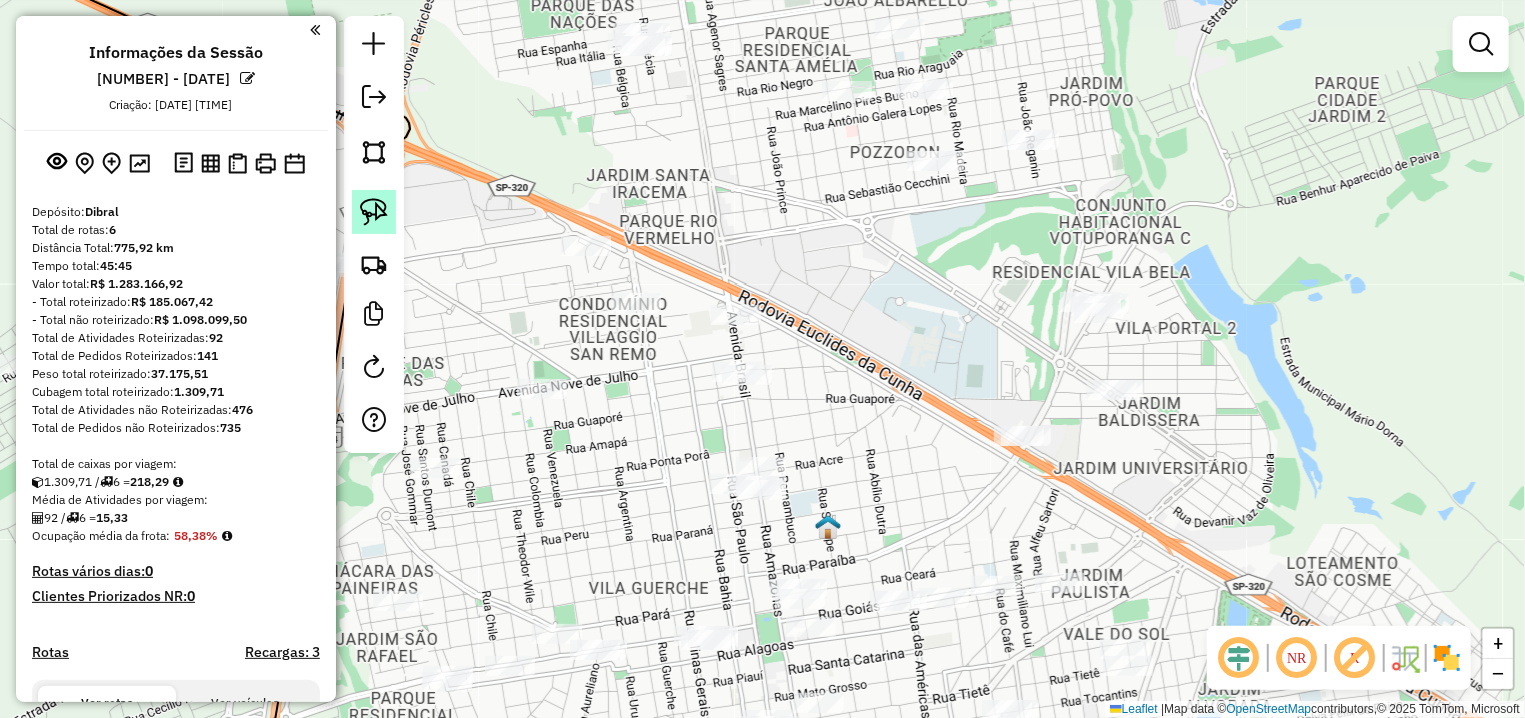 click 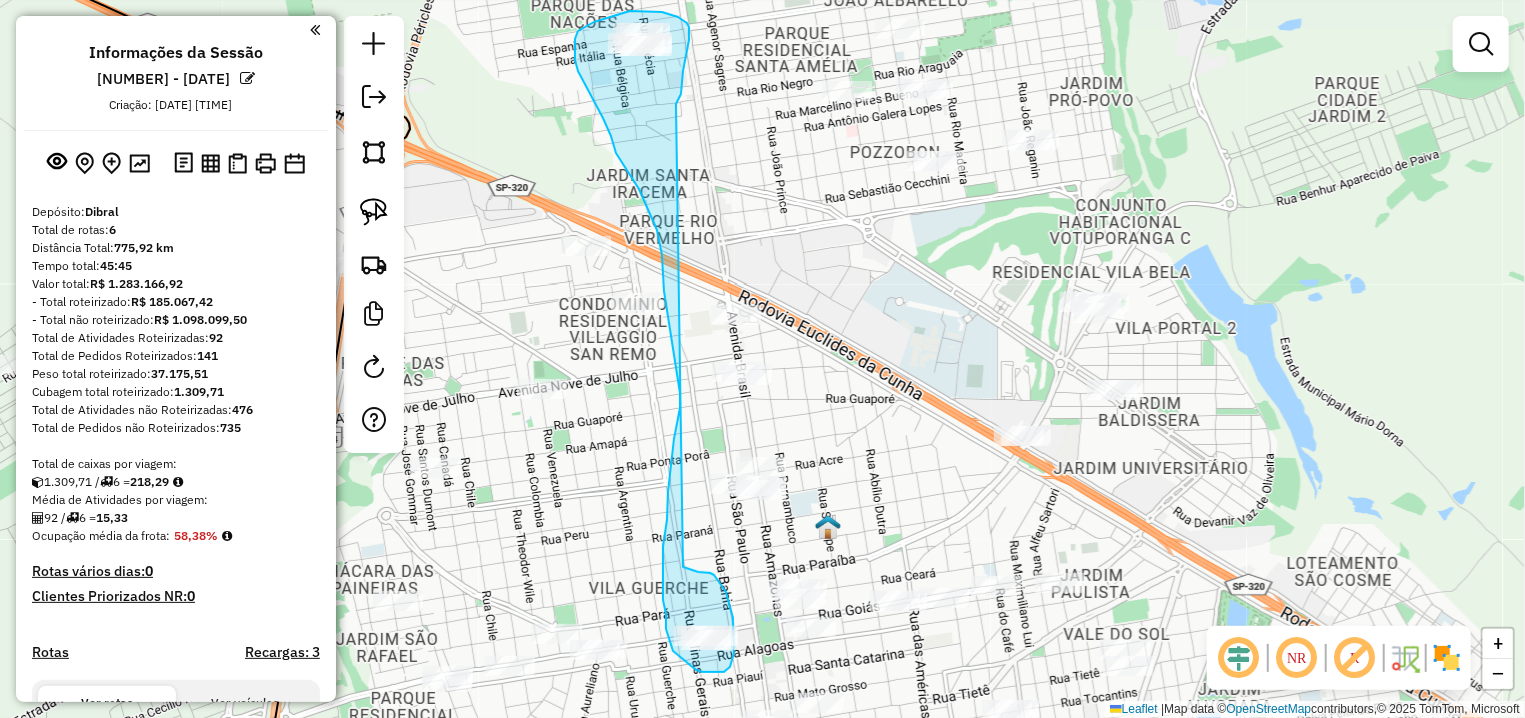 drag, startPoint x: 688, startPoint y: 46, endPoint x: 683, endPoint y: 567, distance: 521.024 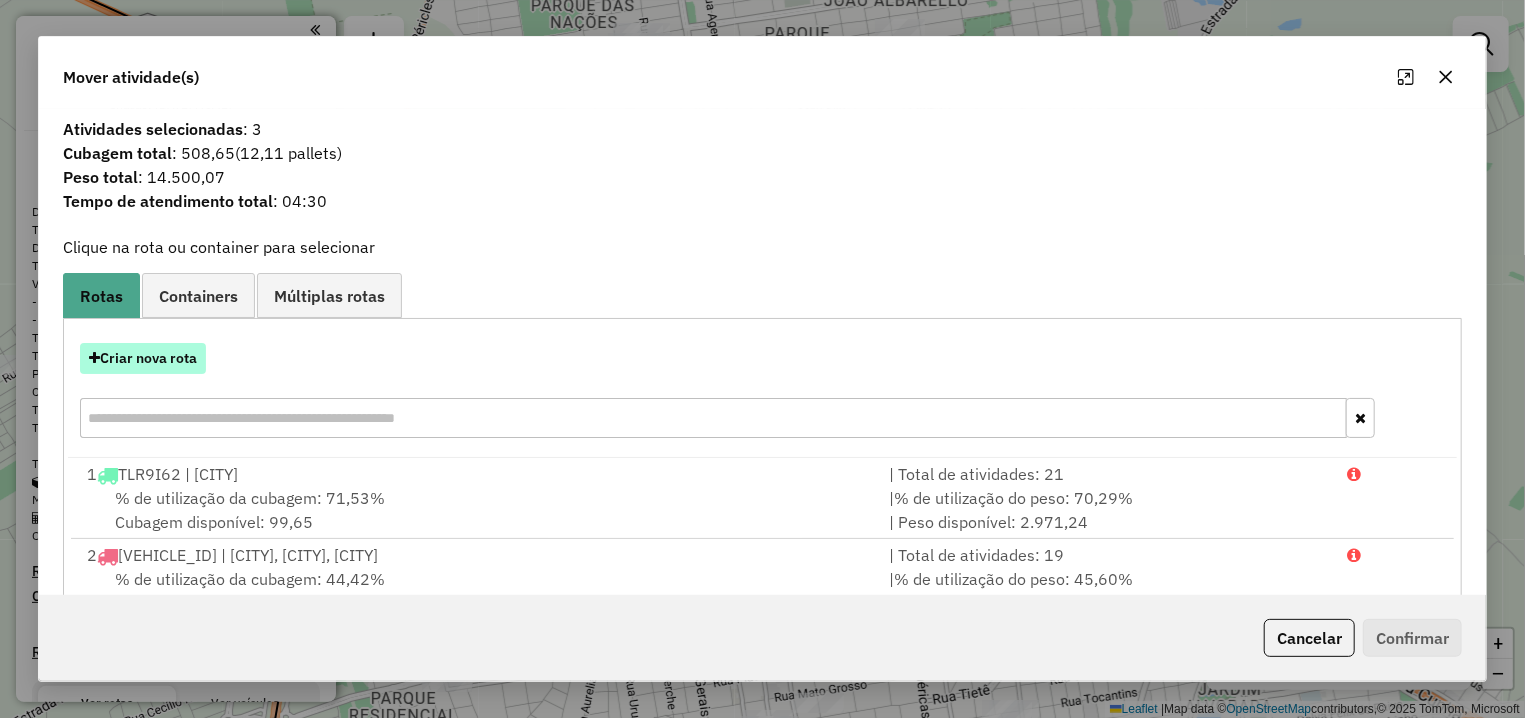 click on "Criar nova rota" at bounding box center [143, 358] 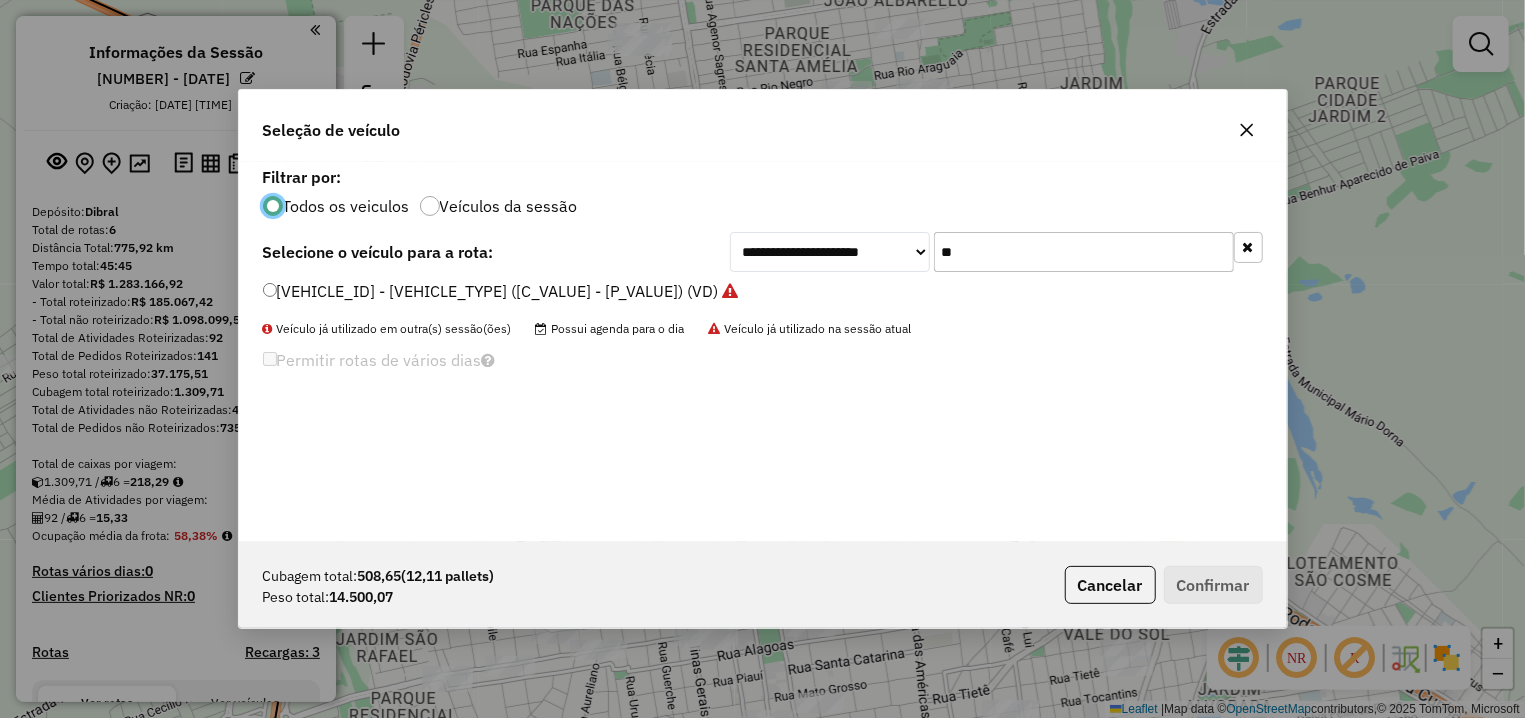 scroll, scrollTop: 11, scrollLeft: 6, axis: both 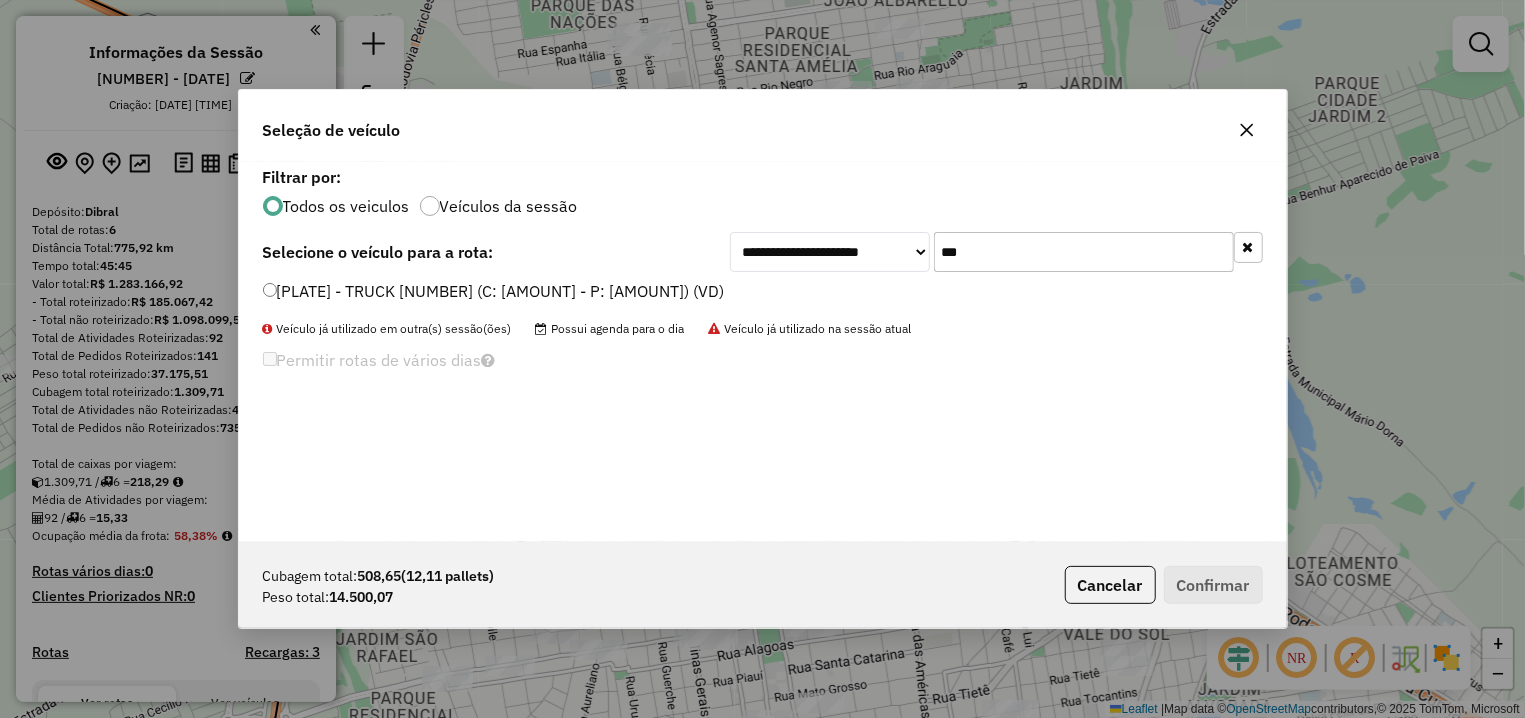 type on "***" 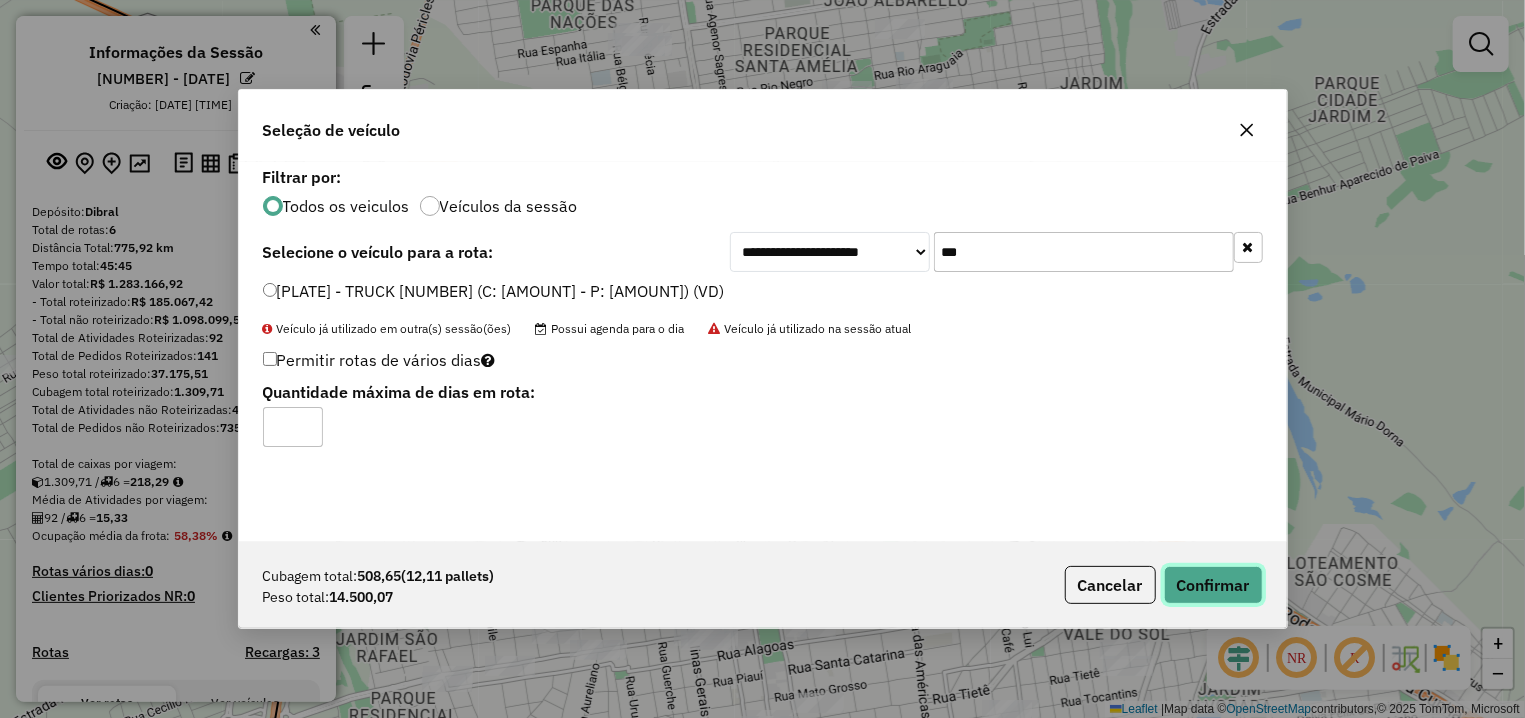 click on "Confirmar" 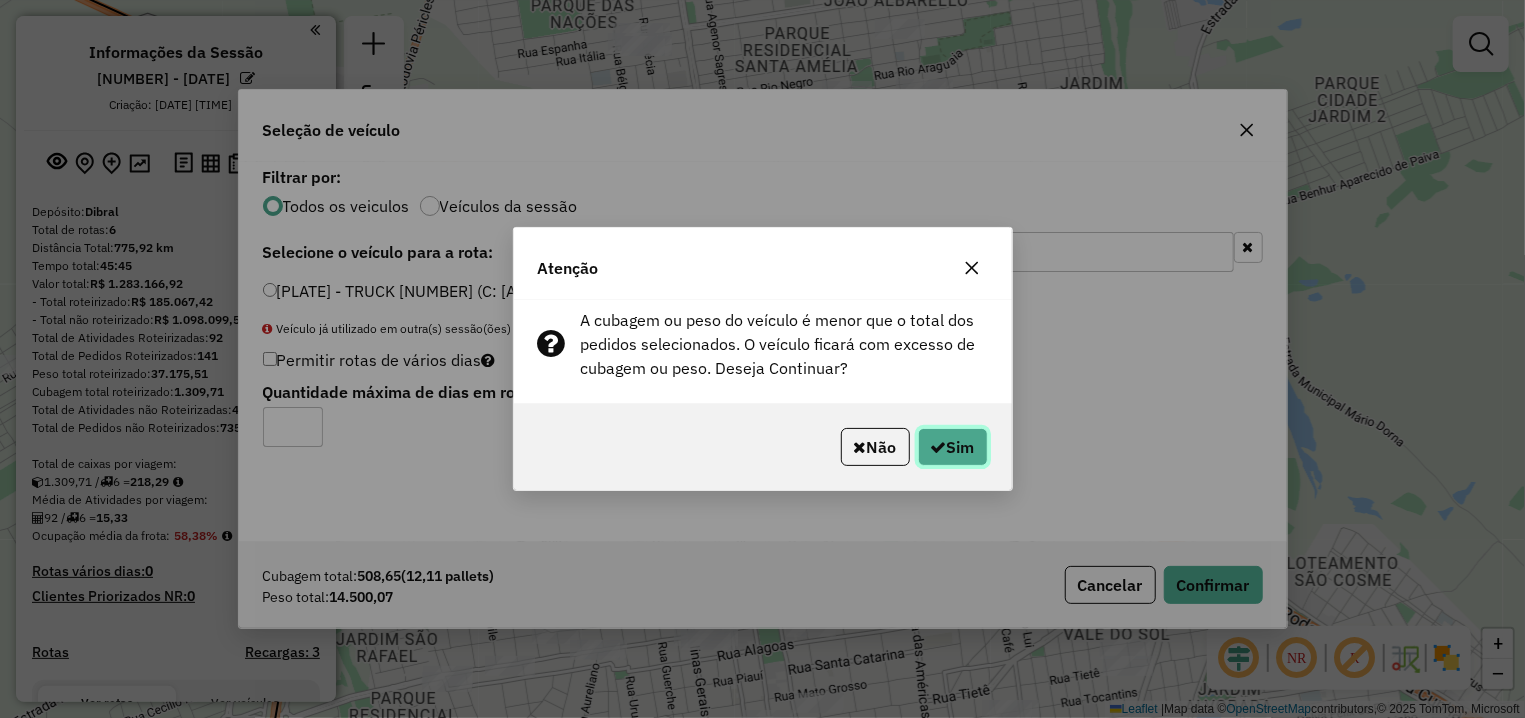 click on "Sim" 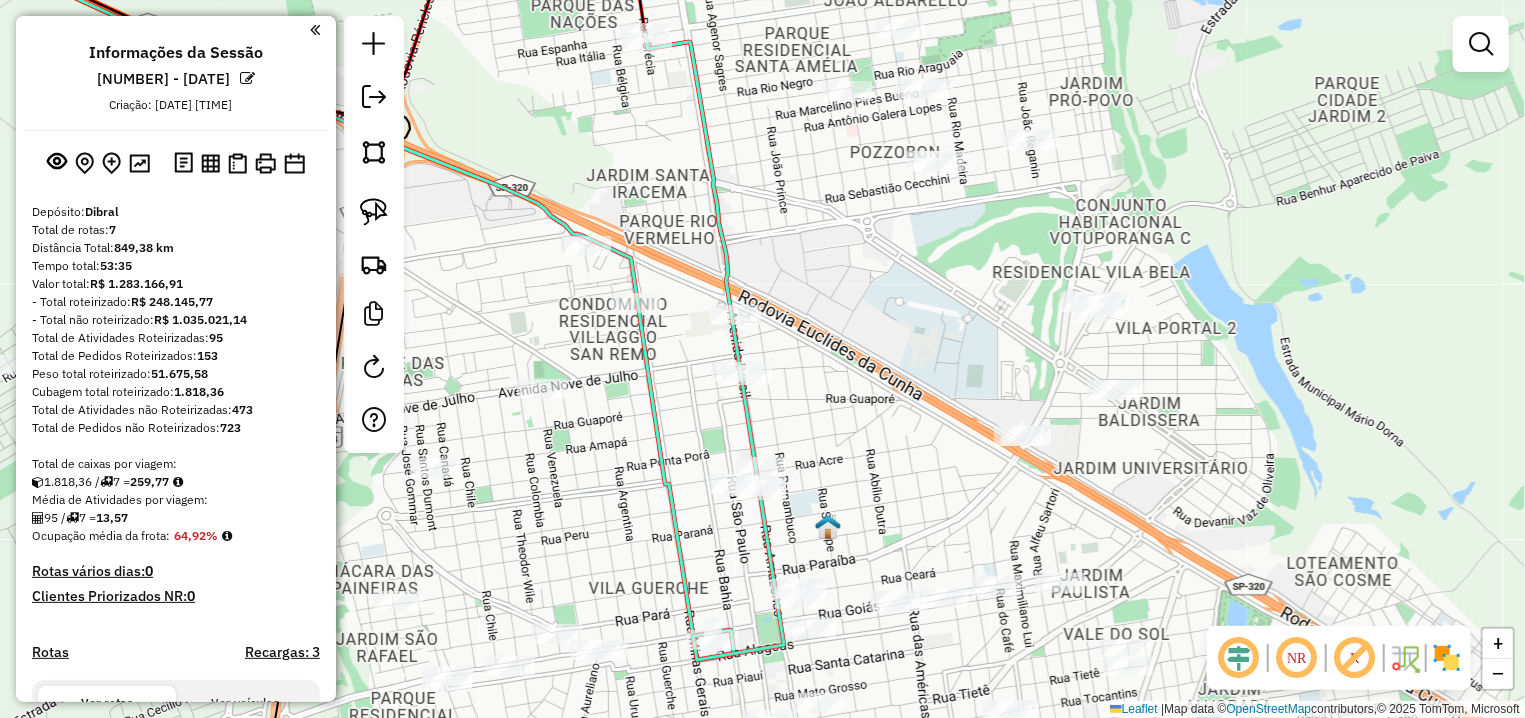 scroll, scrollTop: 187, scrollLeft: 0, axis: vertical 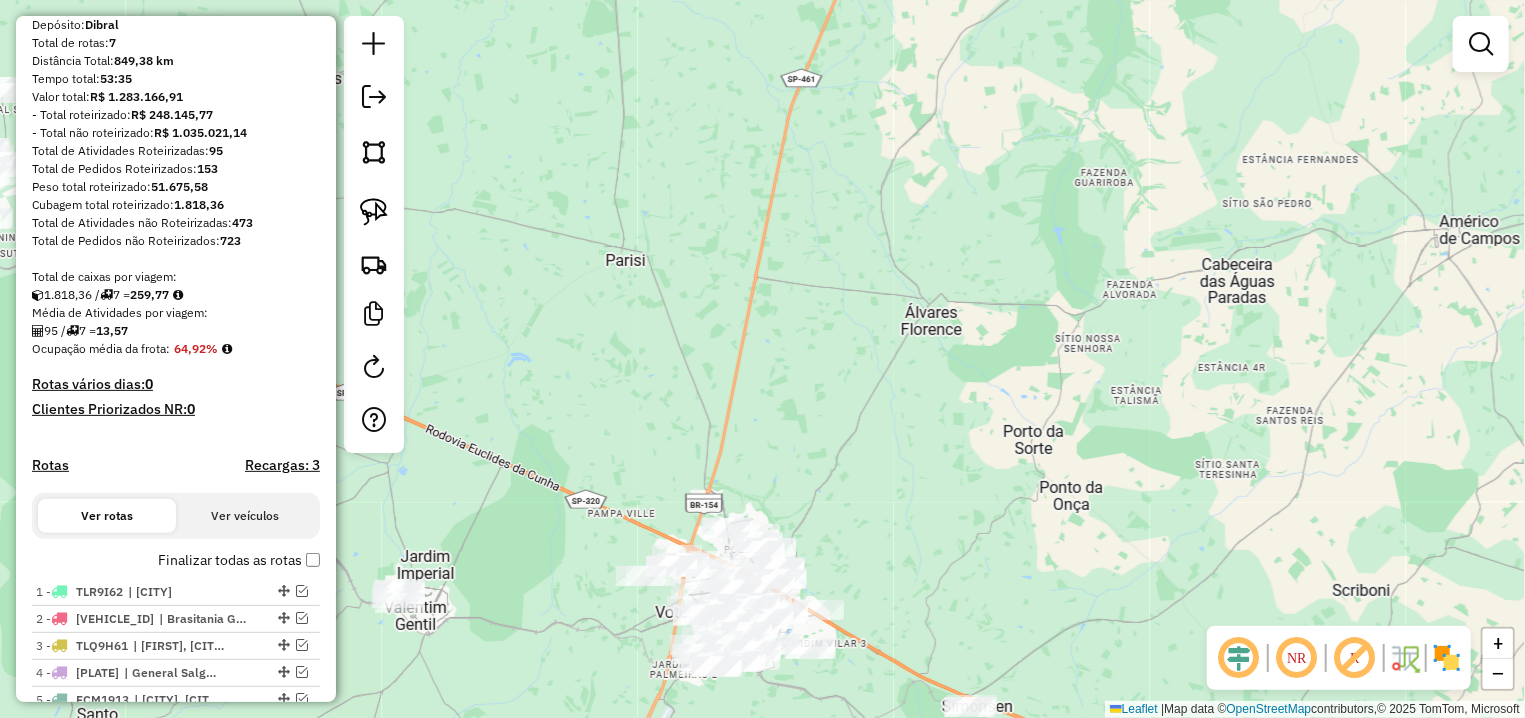 drag, startPoint x: 906, startPoint y: 178, endPoint x: 801, endPoint y: 622, distance: 456.24664 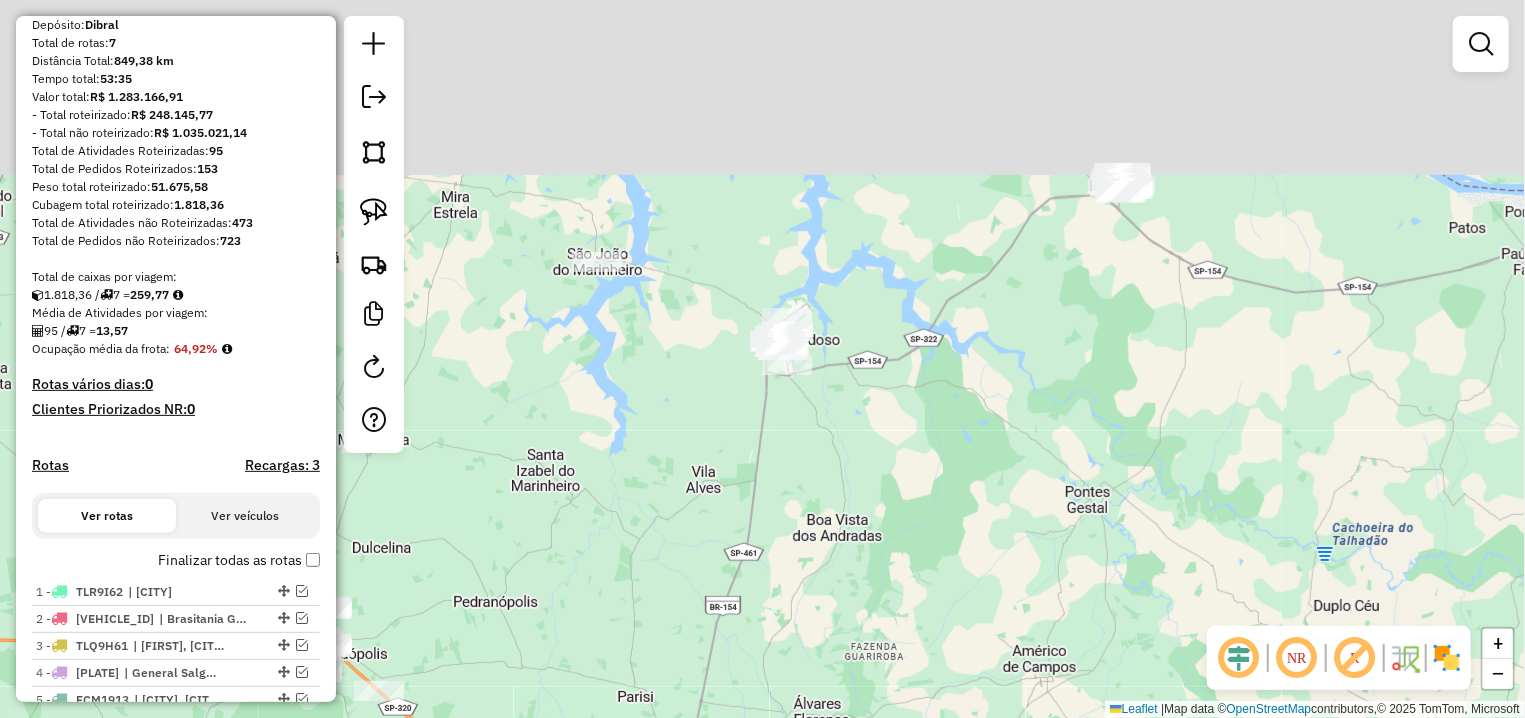 drag, startPoint x: 863, startPoint y: 217, endPoint x: 803, endPoint y: 511, distance: 300.06 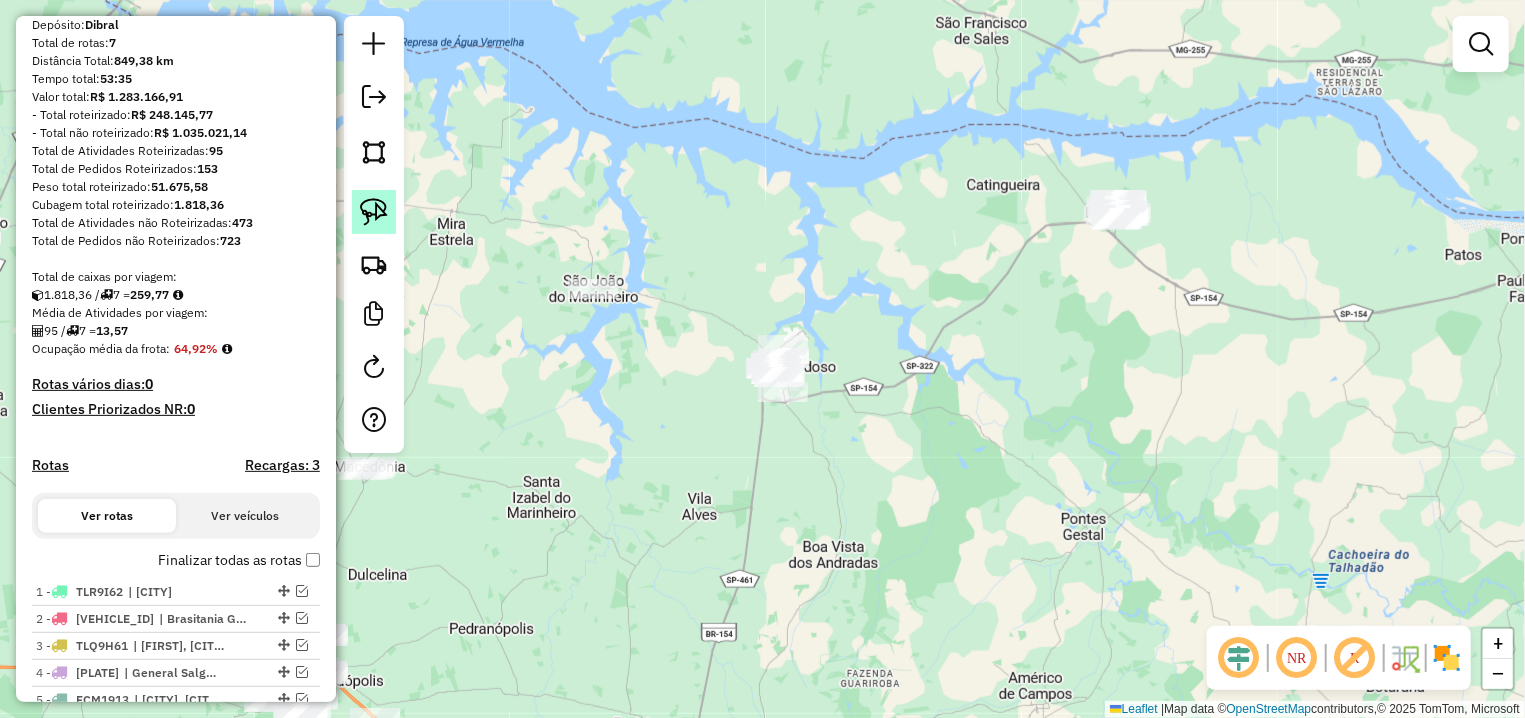 click 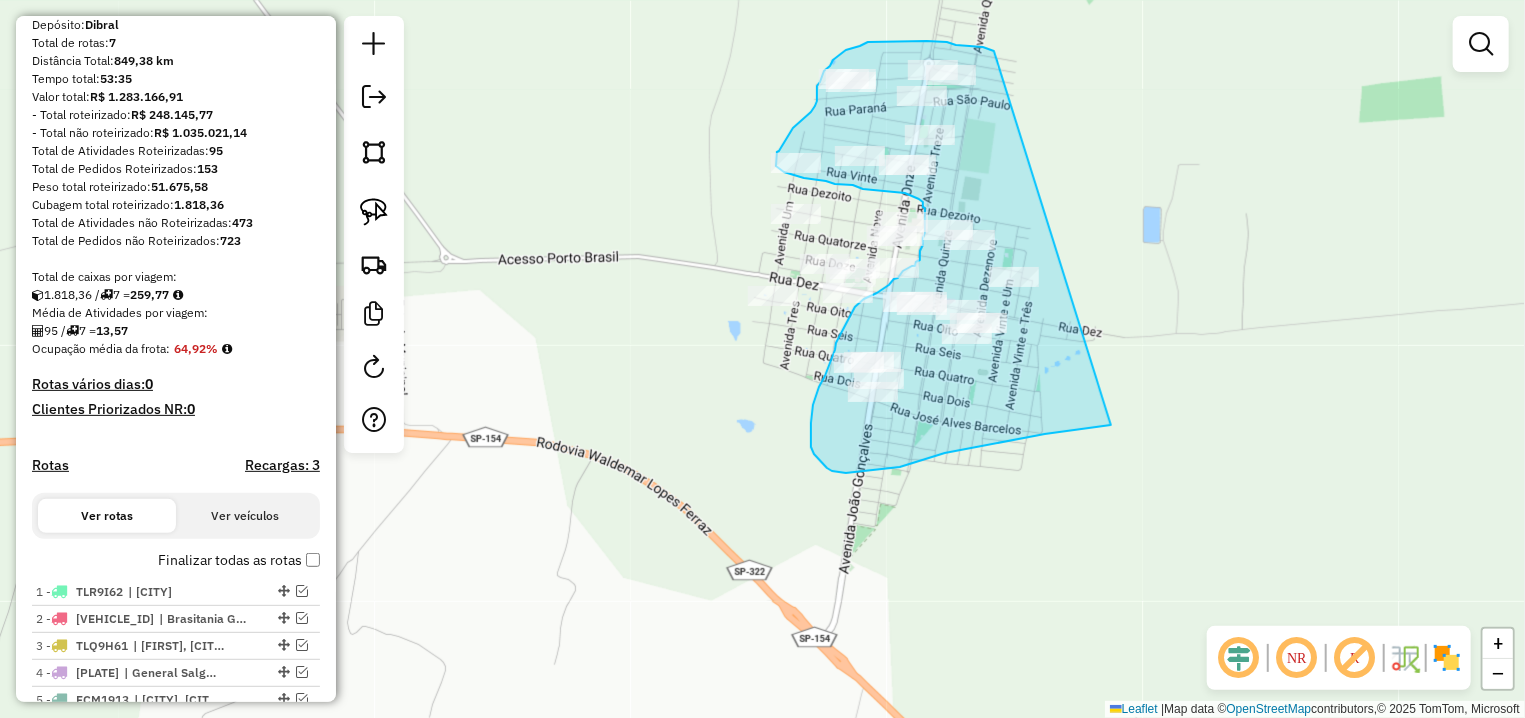 drag, startPoint x: 927, startPoint y: 41, endPoint x: 1111, endPoint y: 425, distance: 425.80746 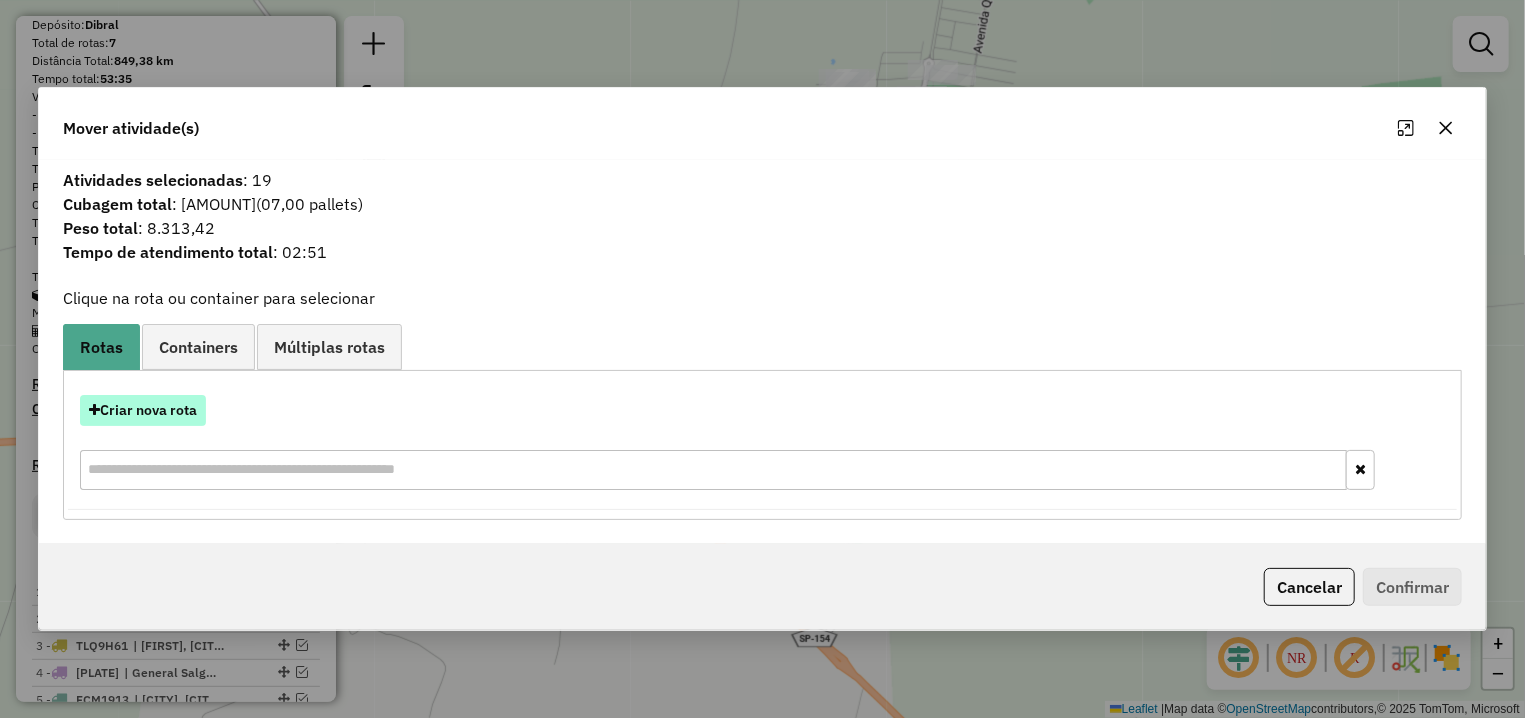 click on "Criar nova rota" at bounding box center [143, 410] 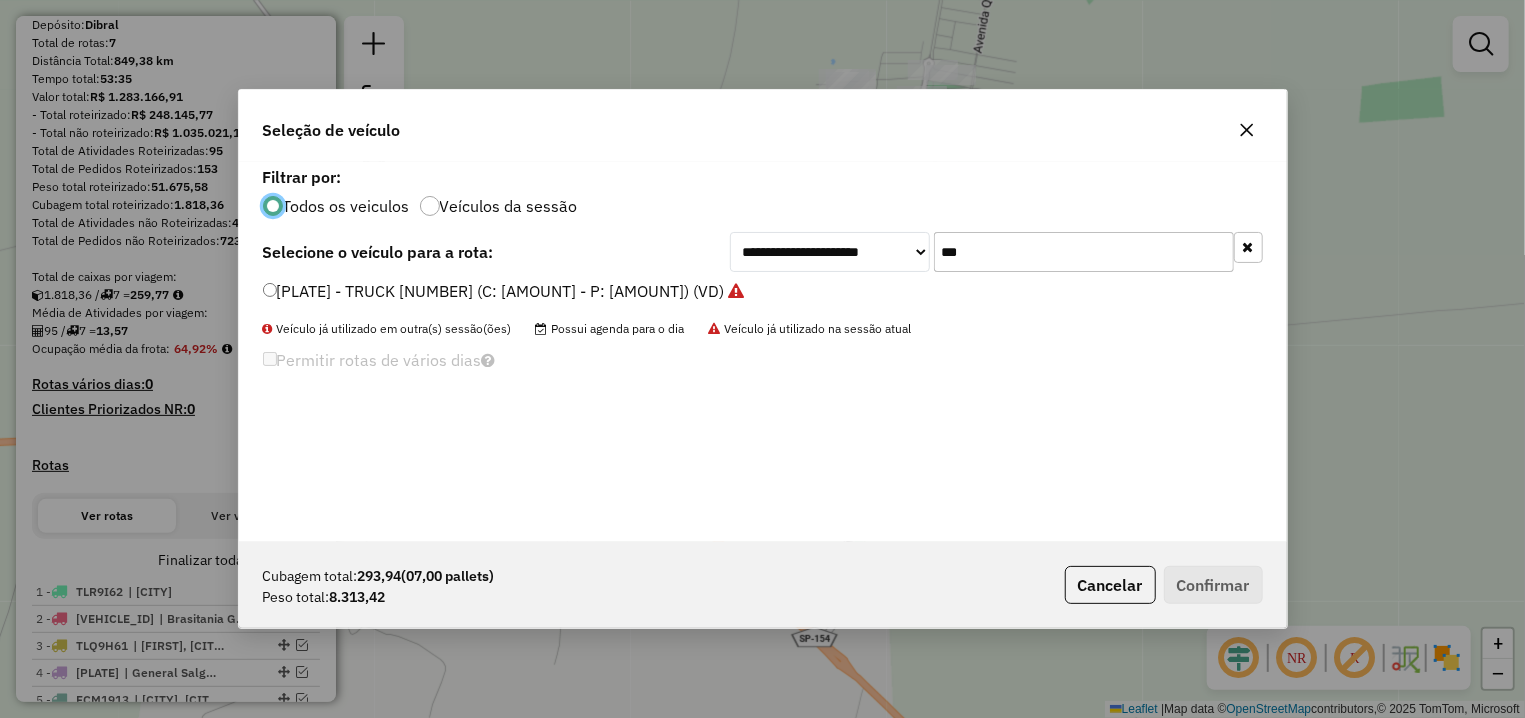 scroll, scrollTop: 11, scrollLeft: 6, axis: both 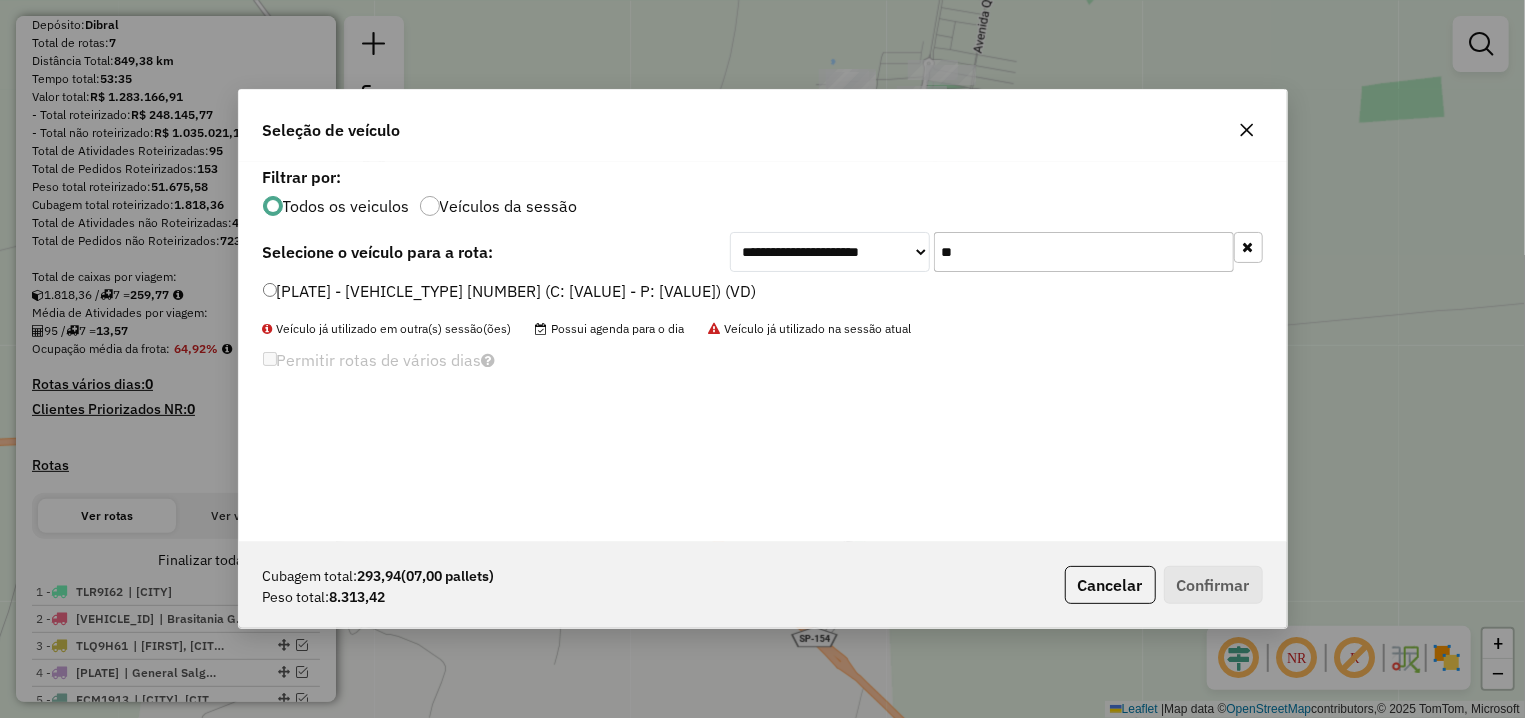 type on "**" 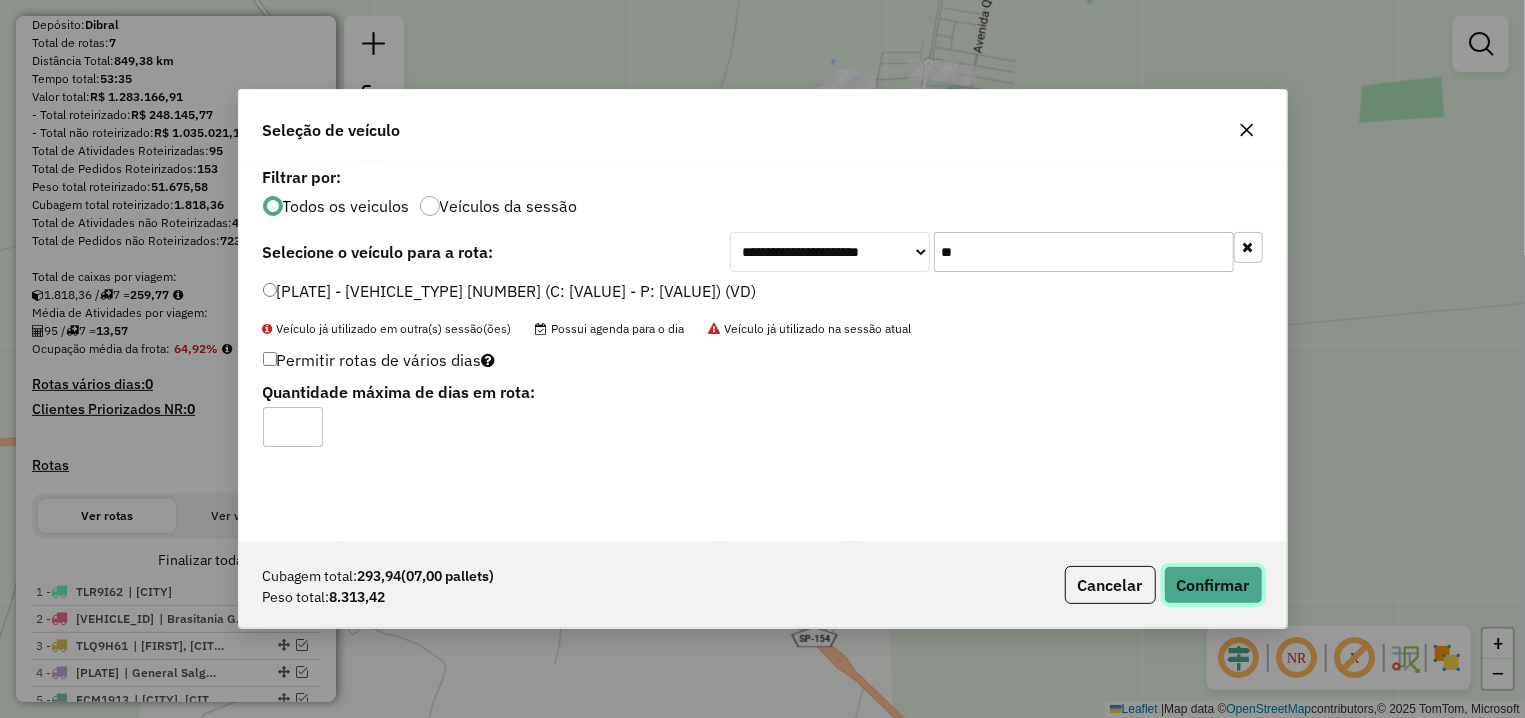 click on "Confirmar" 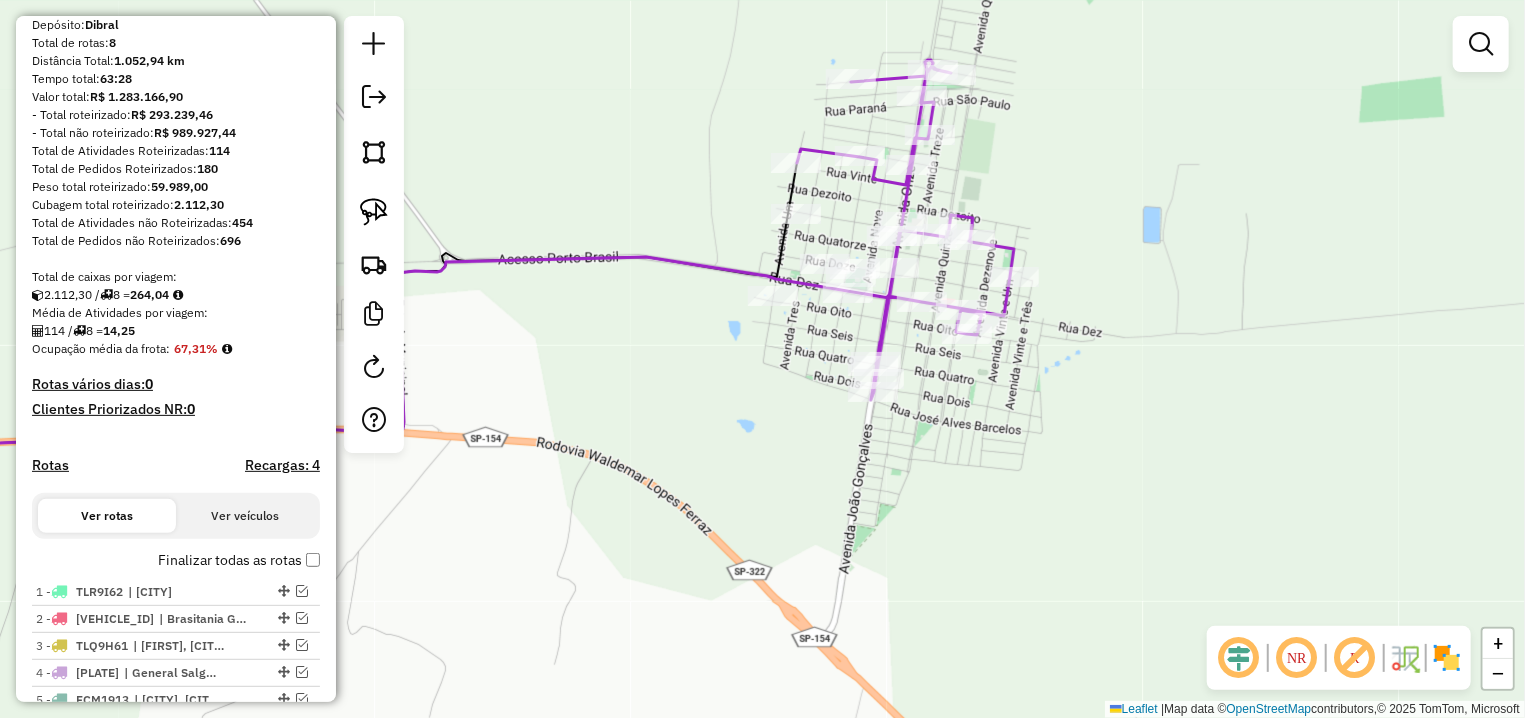 click 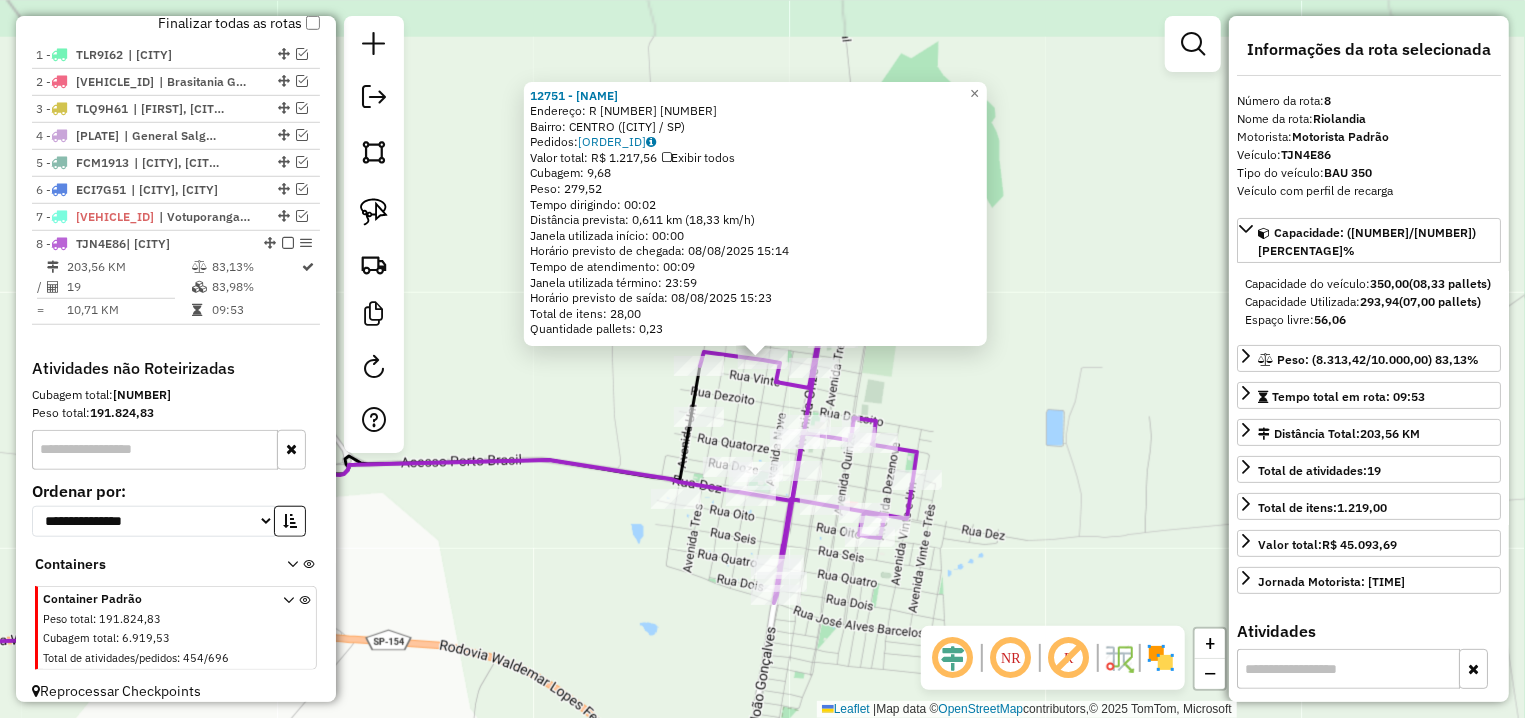 scroll, scrollTop: 740, scrollLeft: 0, axis: vertical 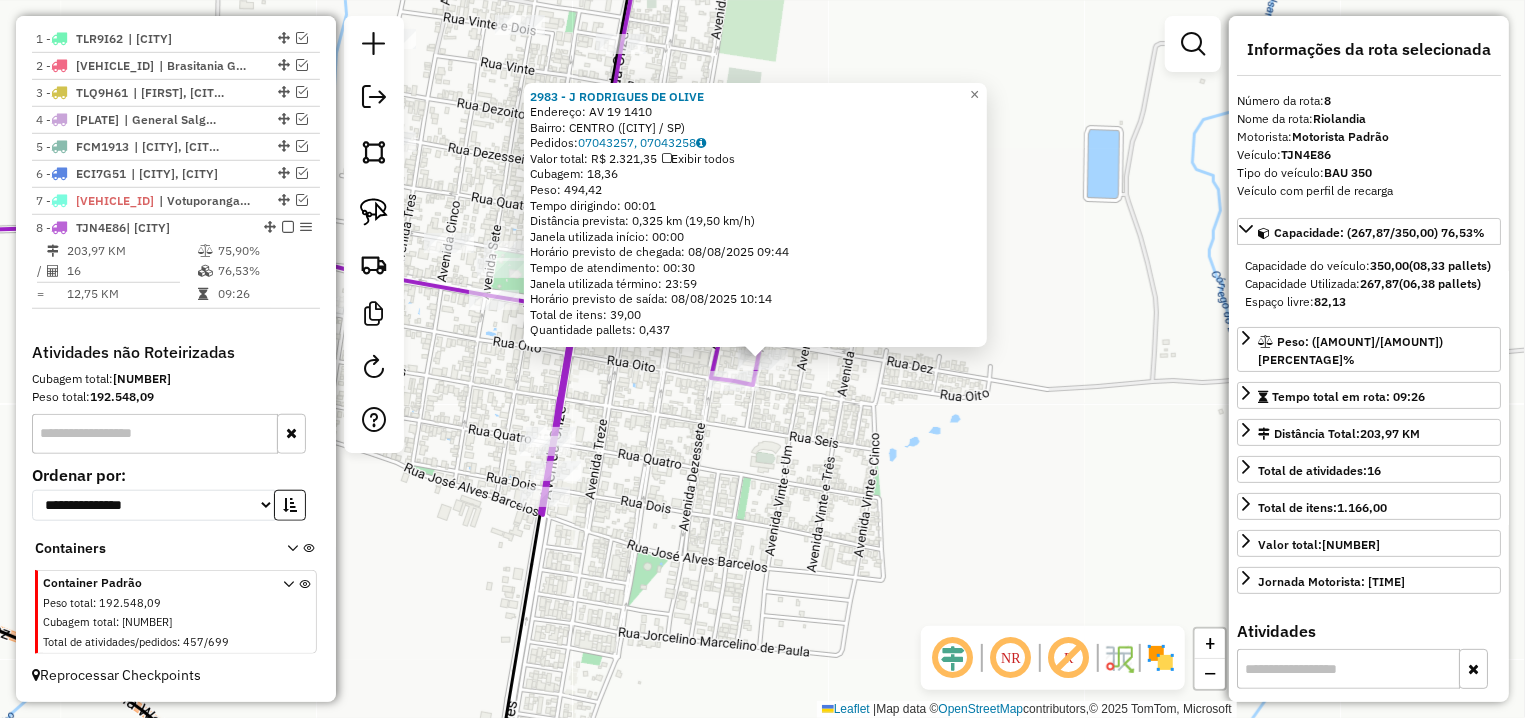 click 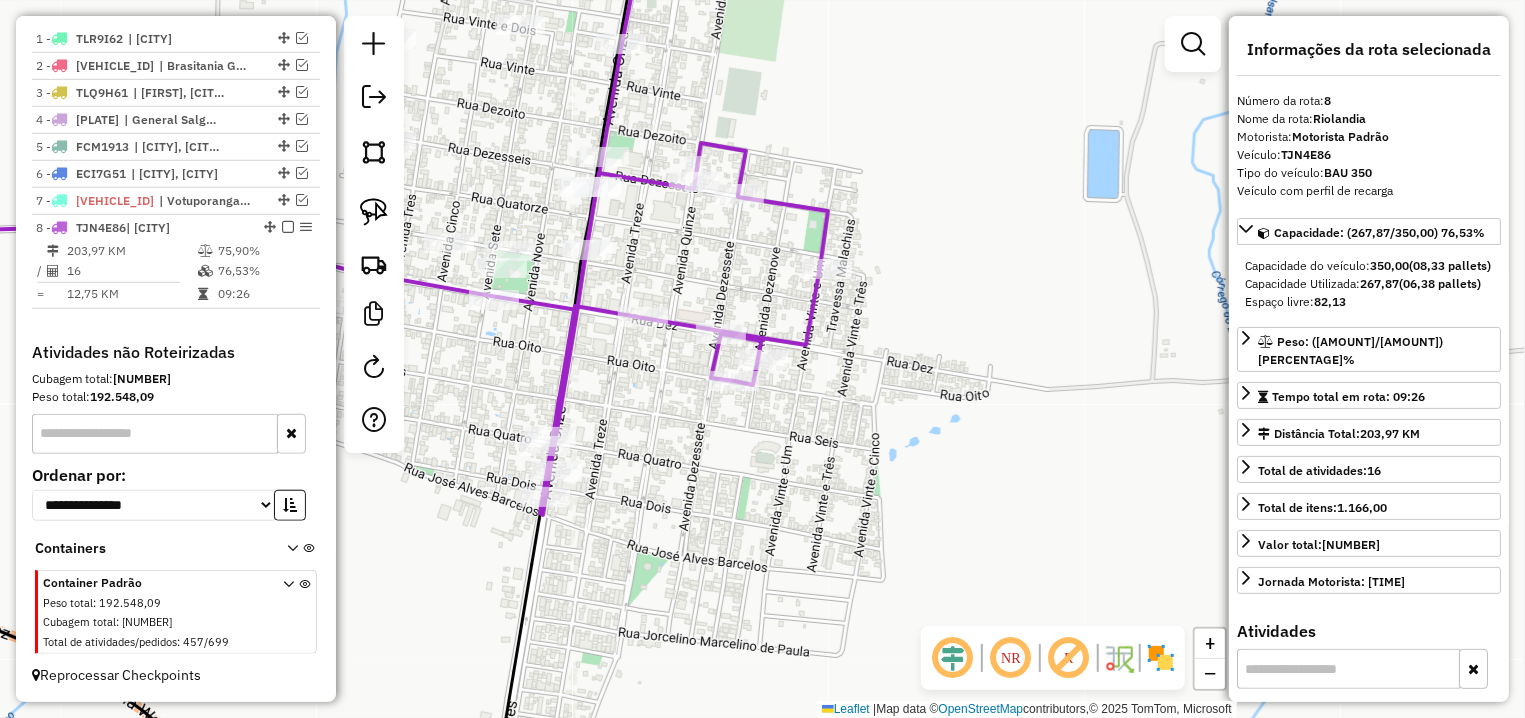 click on "2983 - J RODRIGUES DE OLIVE  Endereço: AV  19                            1410   Bairro: CENTRO (RIOLANDIA / SP)   Pedidos:  07043257, 07043258   Valor total: R$ 2.321,35   Exibir todos   Cubagem: 18,36  Peso: 494,42  Tempo dirigindo: 00:01   Distância prevista: 0,325 km (19,50 km/h)   Janela utilizada início: 00:00   Horário previsto de chegada: 08/08/2025 09:44   Tempo de atendimento: 00:30   Janela utilizada término: 23:59   Horário previsto de saída: 08/08/2025 10:14   Total de itens: 39,00   Quantidade pallets: 0,437  × Janela de atendimento Grade de atendimento Capacidade Transportadoras Veículos Cliente Pedidos  Rotas Selecione os dias de semana para filtrar as janelas de atendimento  Seg   Ter   Qua   Qui   Sex   Sáb   Dom  Informe o período da janela de atendimento: De: Até:  Filtrar exatamente a janela do cliente  Considerar janela de atendimento padrão  Selecione os dias de semana para filtrar as grades de atendimento  Seg   Ter   Qua   Qui   Sex   Sáb   Dom   Peso mínimo:   De:  De:" 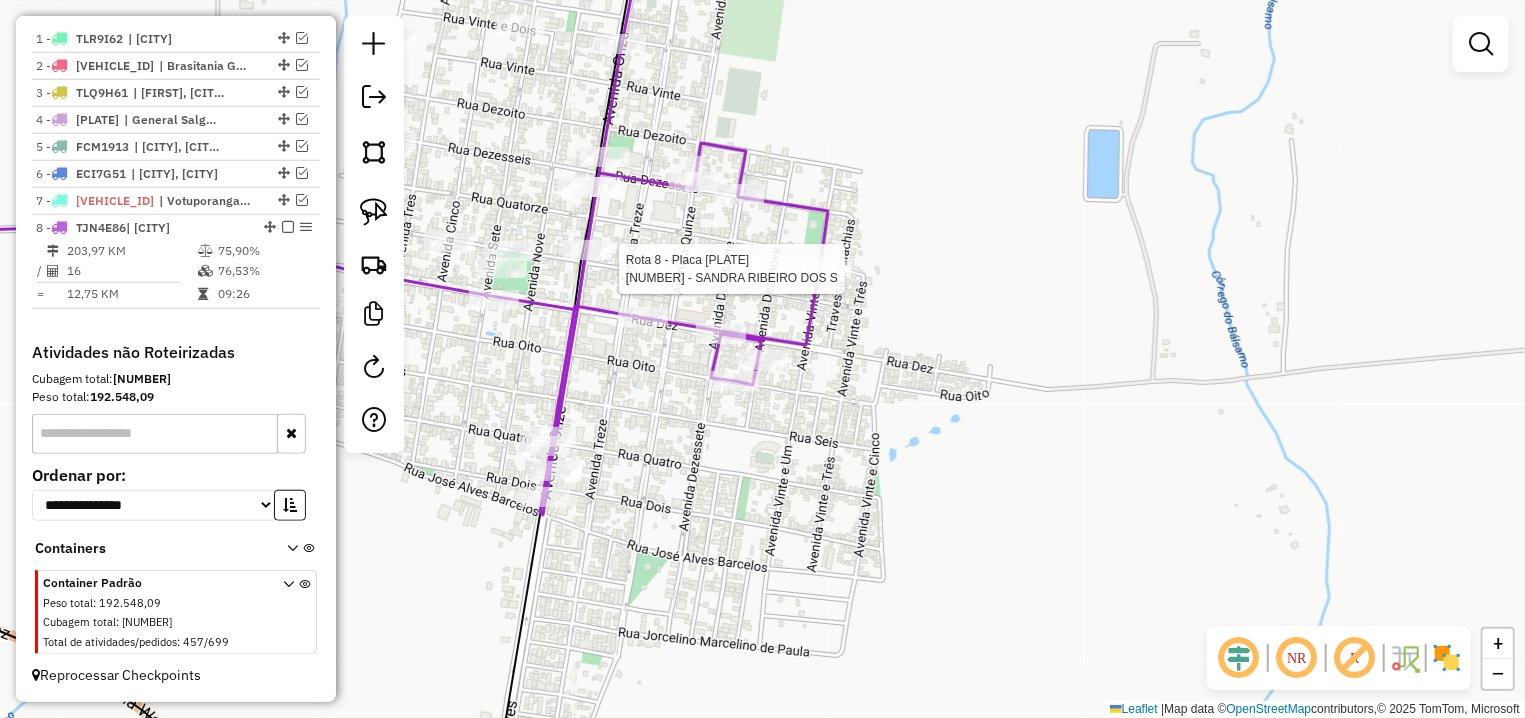 select on "**********" 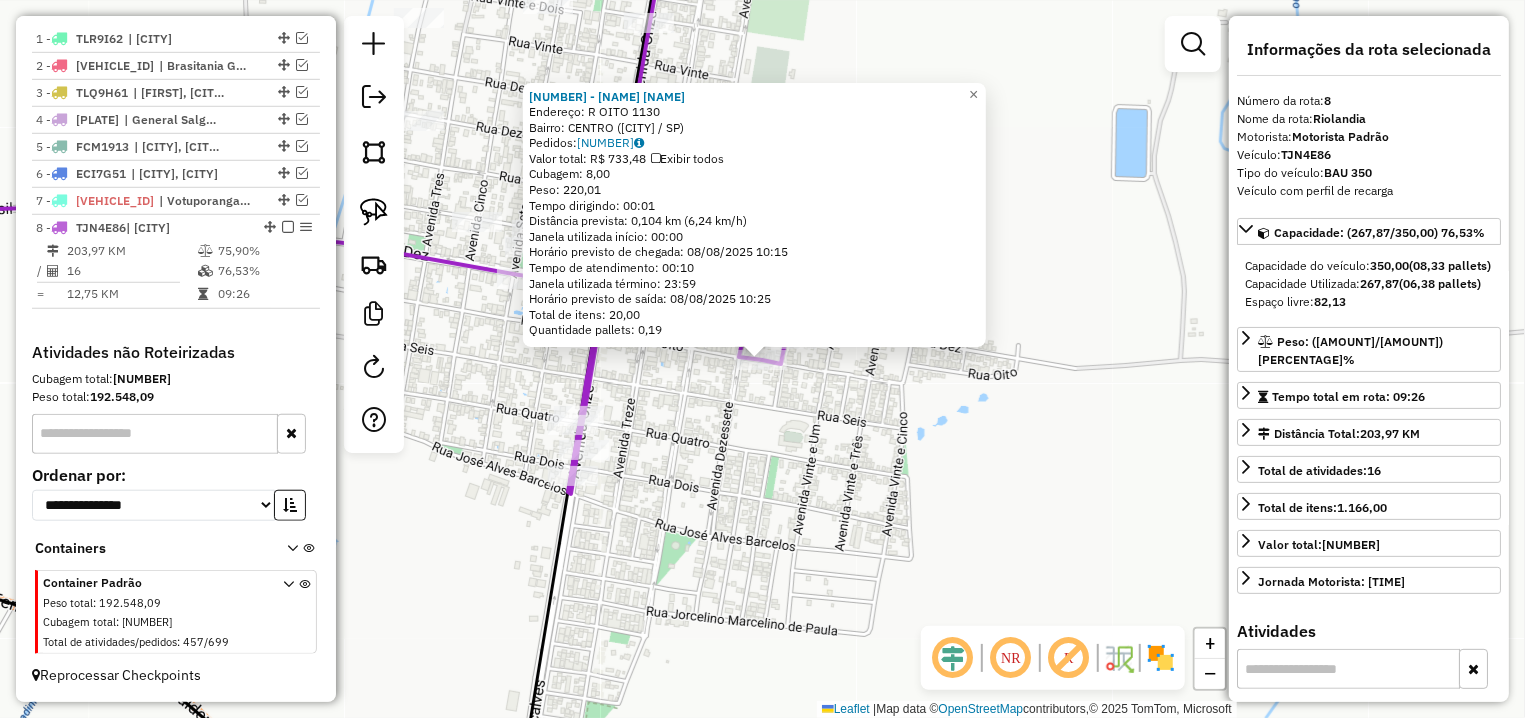 click on "10550 - JEANE CARLOS MAGALHA  Endereço: R   OITO                          1130   Bairro: CENTRO (RIOLANDIA / SP)   Pedidos:  07043487   Valor total: R$ 733,48   Exibir todos   Cubagem: 8,00  Peso: 220,01  Tempo dirigindo: 00:01   Distância prevista: 0,104 km (6,24 km/h)   Janela utilizada início: 00:00   Horário previsto de chegada: 08/08/2025 10:15   Tempo de atendimento: 00:10   Janela utilizada término: 23:59   Horário previsto de saída: 08/08/2025 10:25   Total de itens: 20,00   Quantidade pallets: 0,19  × Janela de atendimento Grade de atendimento Capacidade Transportadoras Veículos Cliente Pedidos  Rotas Selecione os dias de semana para filtrar as janelas de atendimento  Seg   Ter   Qua   Qui   Sex   Sáb   Dom  Informe o período da janela de atendimento: De: Até:  Filtrar exatamente a janela do cliente  Considerar janela de atendimento padrão  Selecione os dias de semana para filtrar as grades de atendimento  Seg   Ter   Qua   Qui   Sex   Sáb   Dom   Peso mínimo:   Peso máximo:   De:  +" 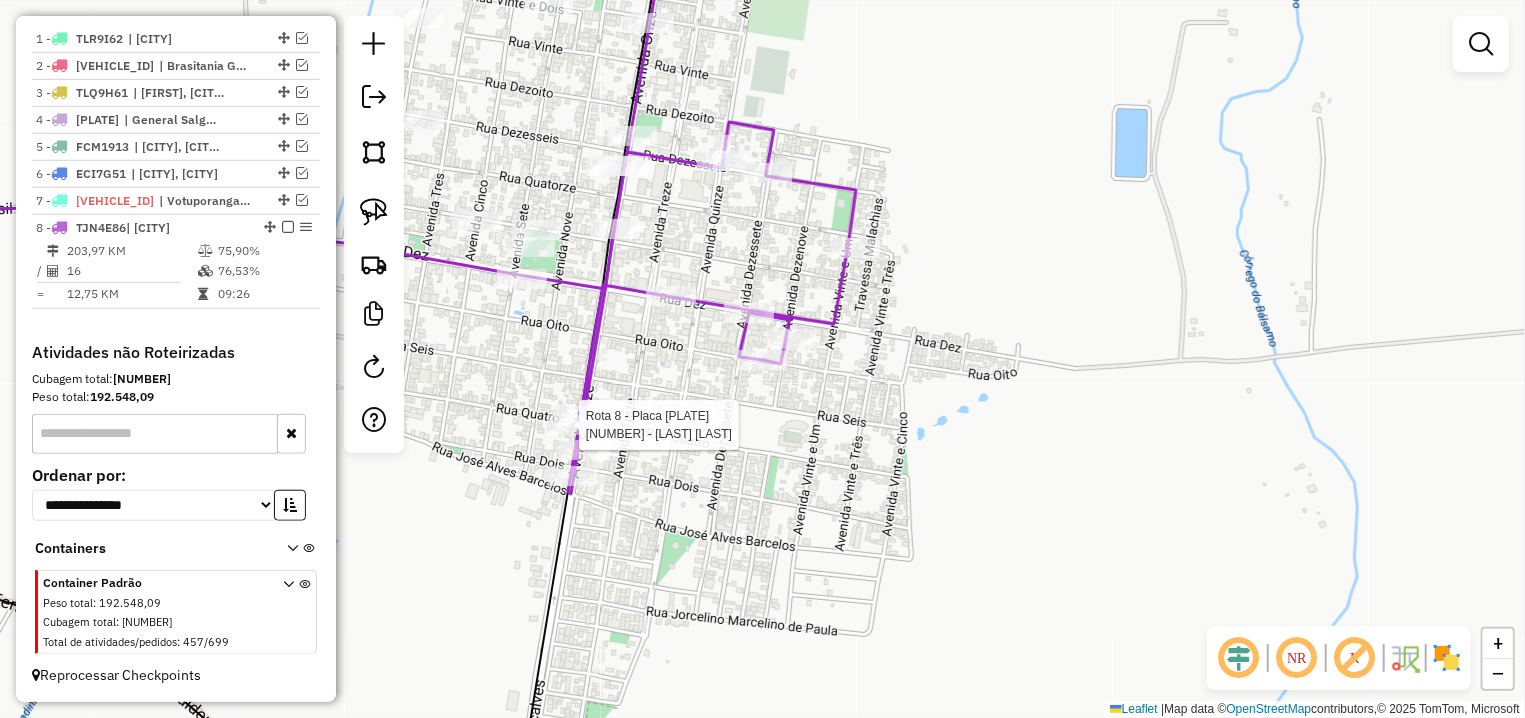 select on "**********" 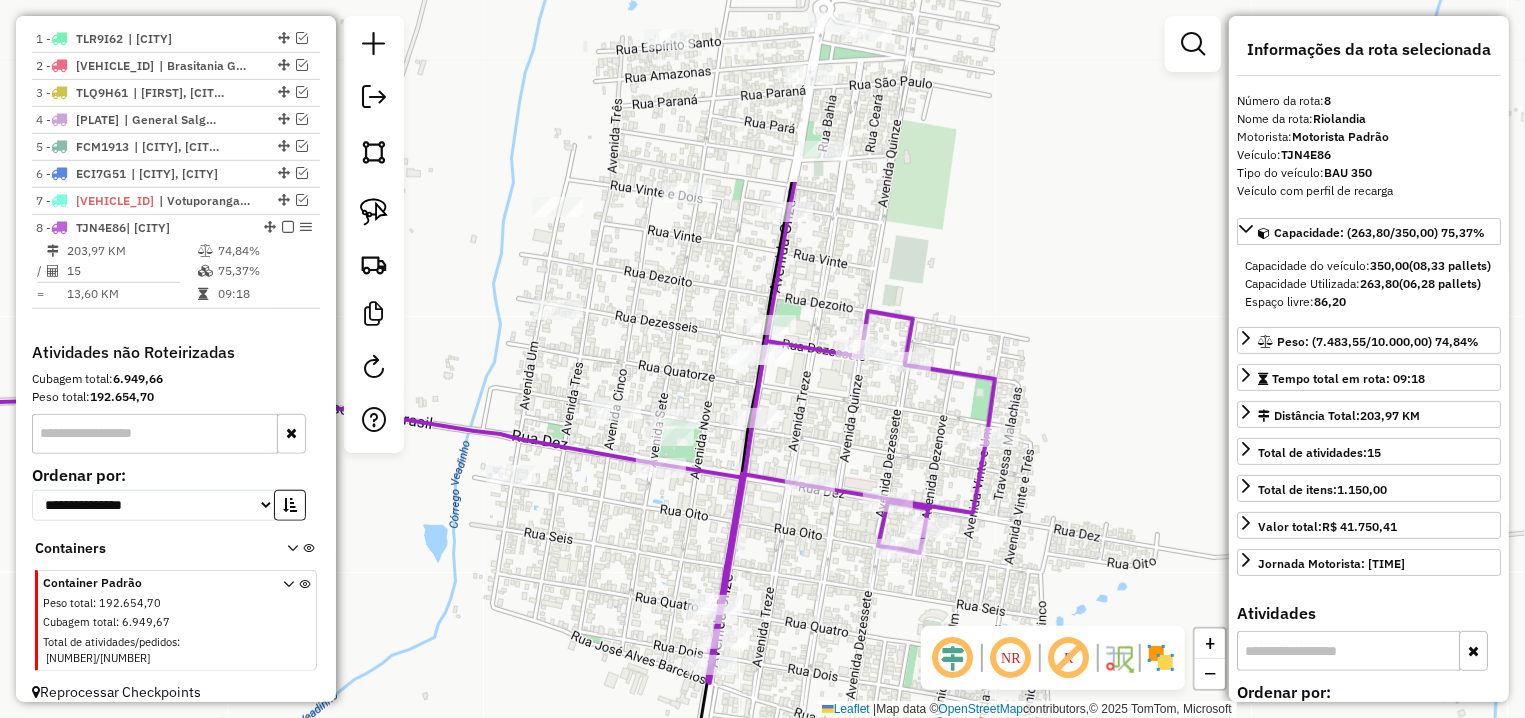drag, startPoint x: 994, startPoint y: 233, endPoint x: 892, endPoint y: 315, distance: 130.87398 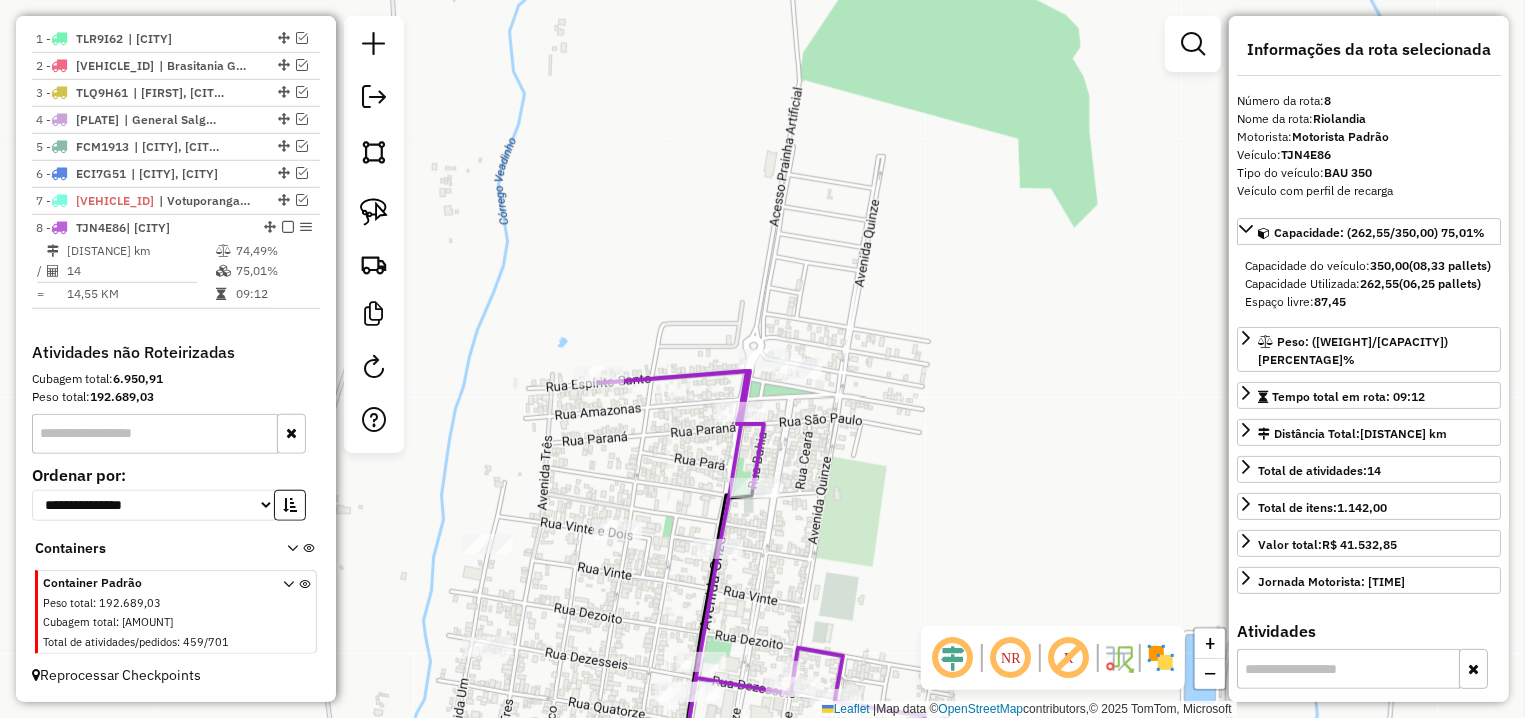 click at bounding box center (288, 227) 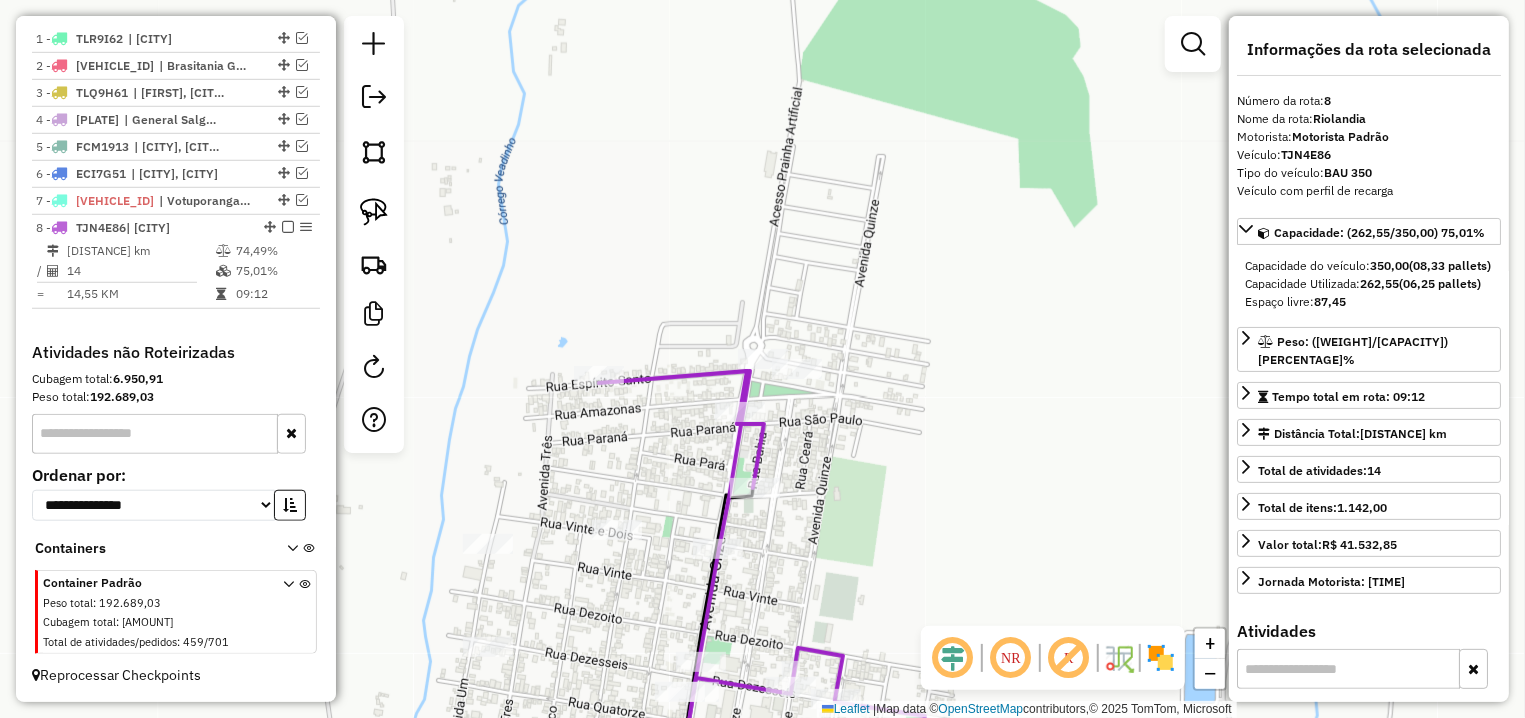 scroll, scrollTop: 673, scrollLeft: 0, axis: vertical 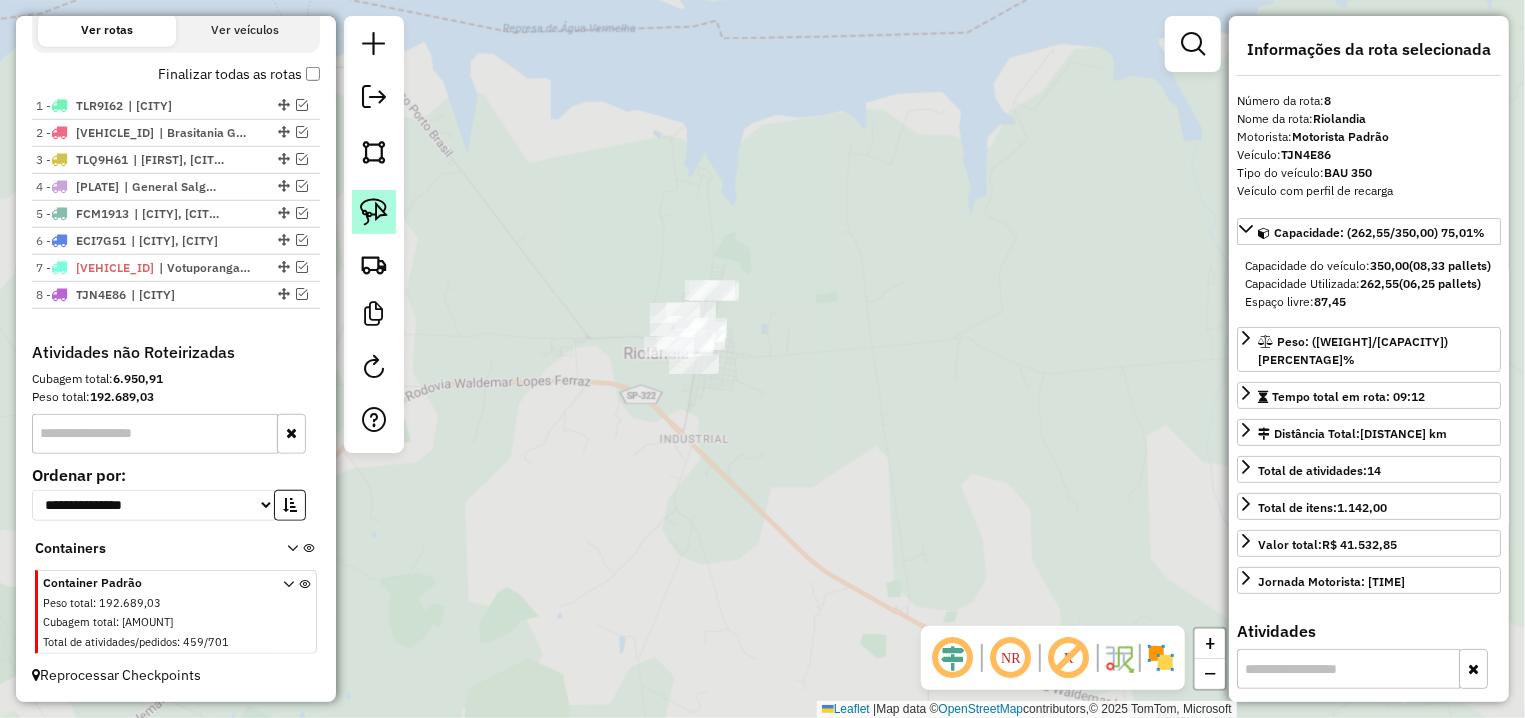 click 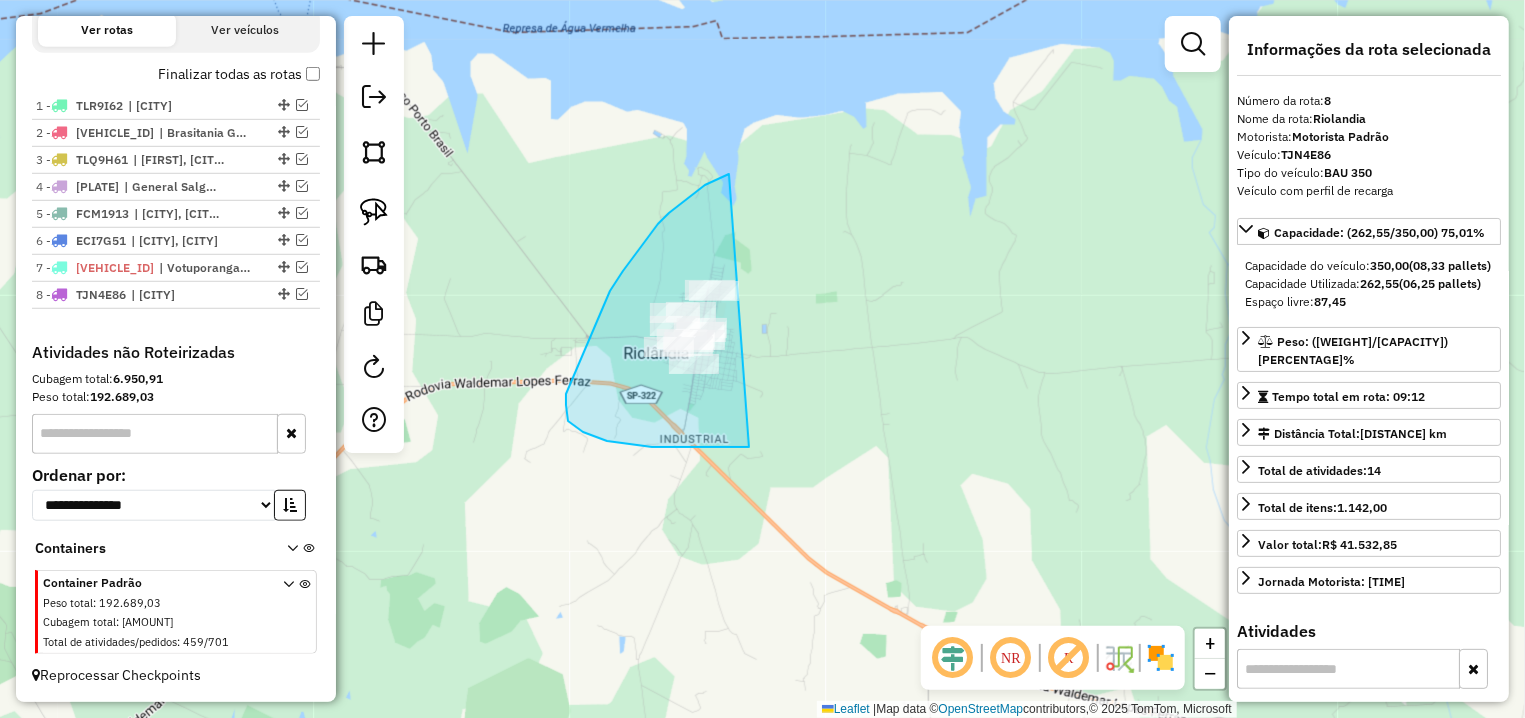 drag, startPoint x: 729, startPoint y: 174, endPoint x: 836, endPoint y: 439, distance: 285.78662 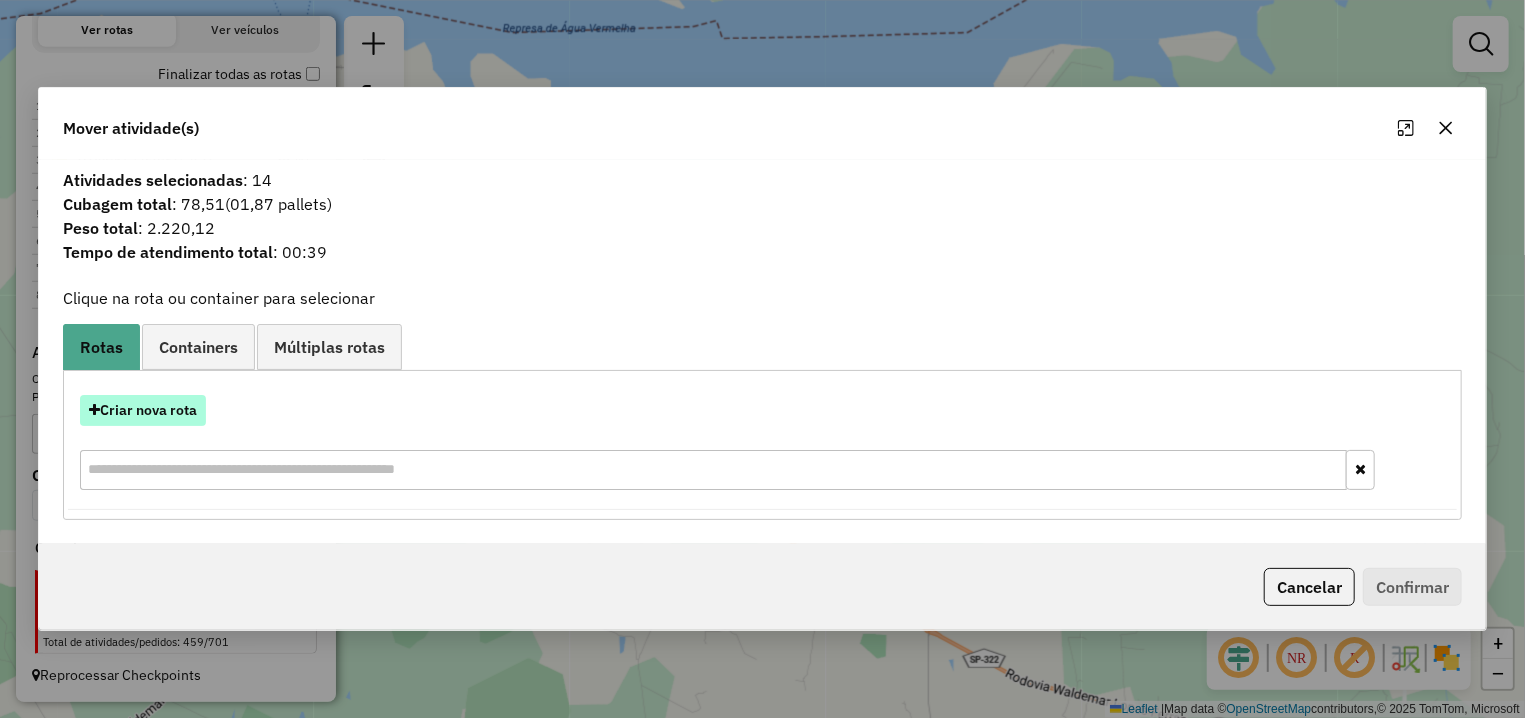 click on "Criar nova rota" at bounding box center (143, 410) 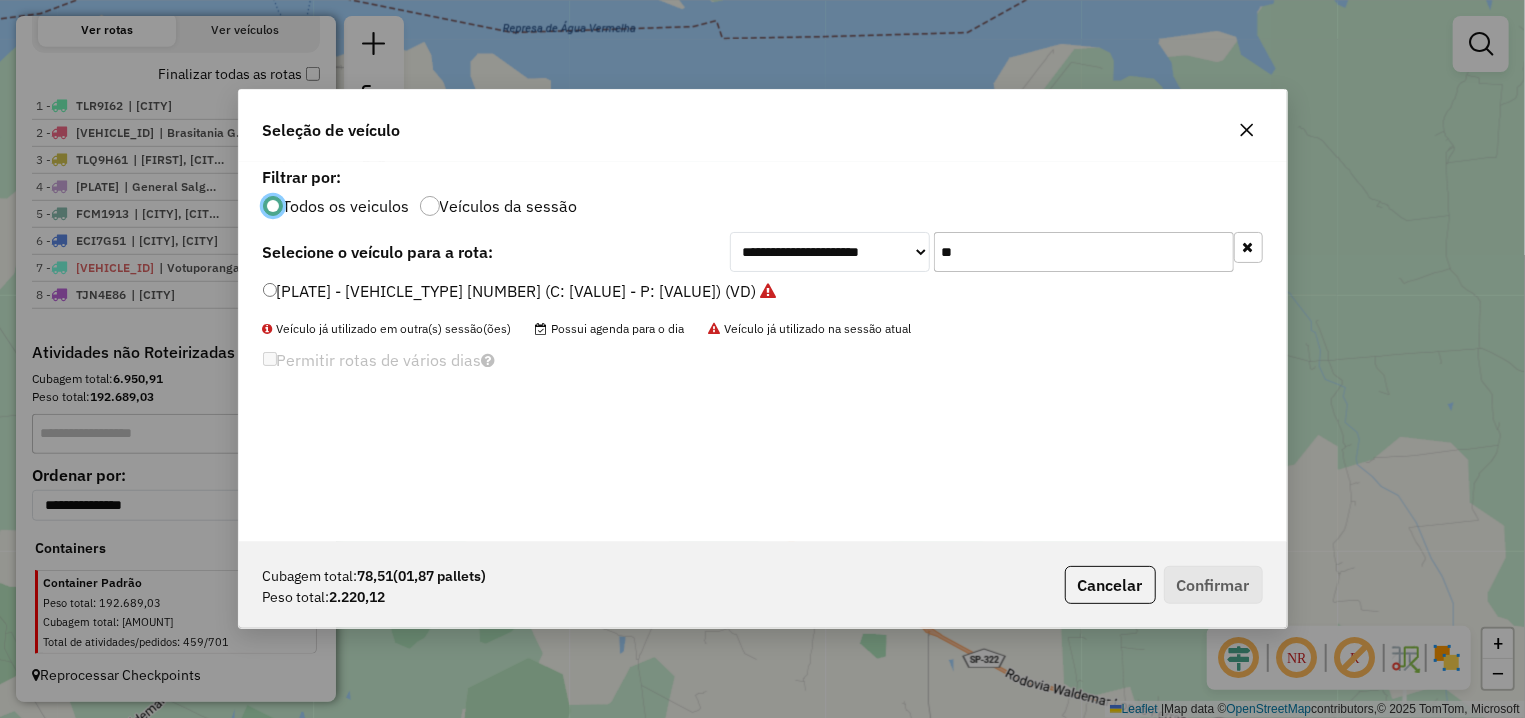 scroll, scrollTop: 11, scrollLeft: 6, axis: both 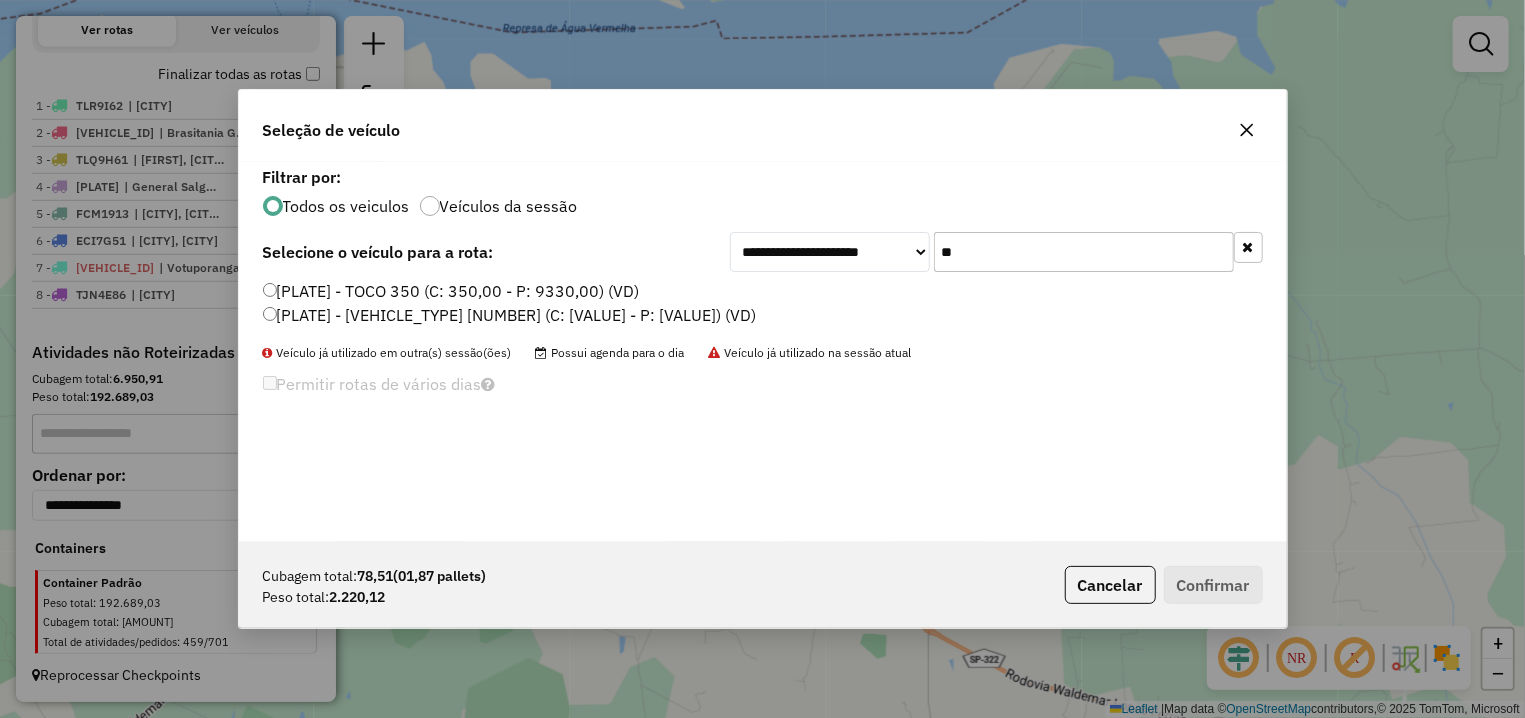 type on "**" 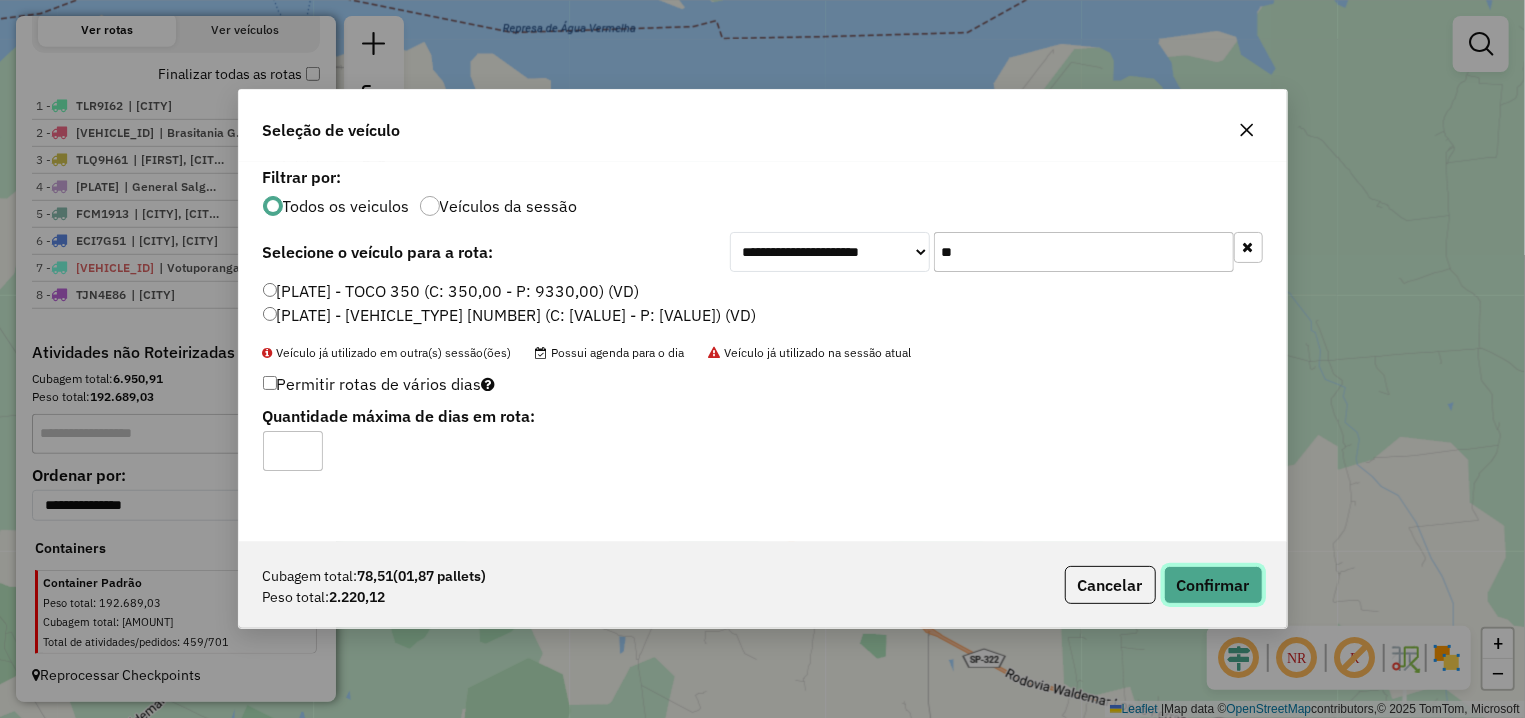 click on "Confirmar" 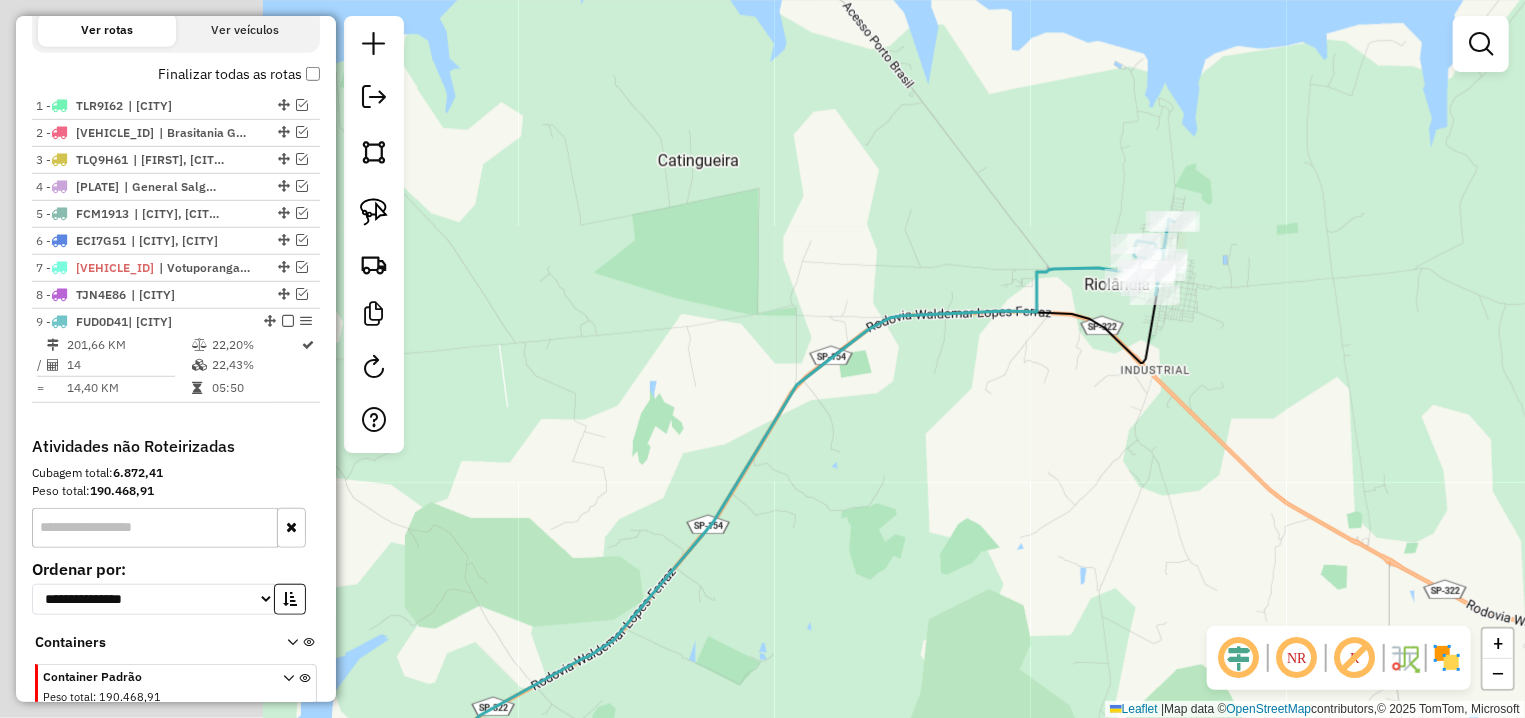 drag, startPoint x: 472, startPoint y: 299, endPoint x: 1061, endPoint y: 218, distance: 594.5435 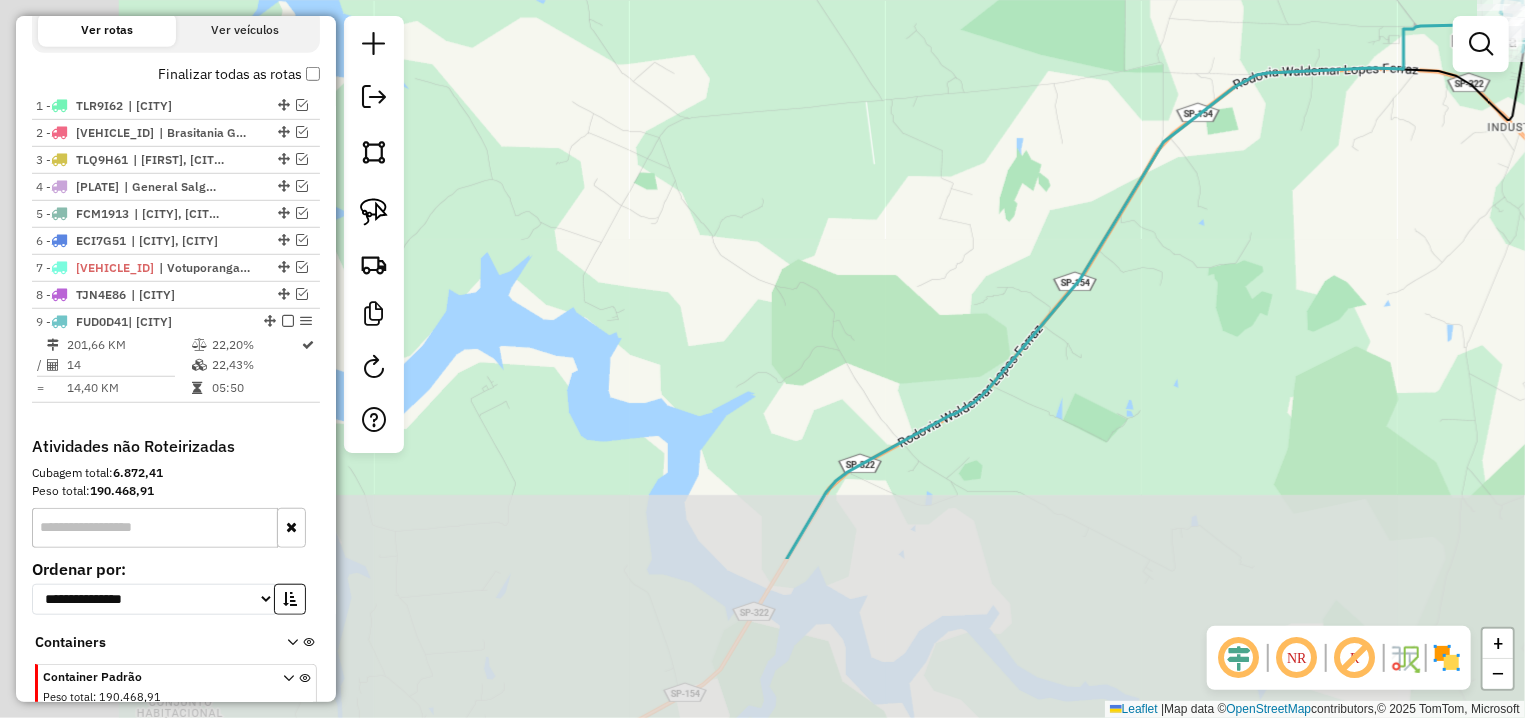 drag, startPoint x: 721, startPoint y: 441, endPoint x: 997, endPoint y: 156, distance: 396.73795 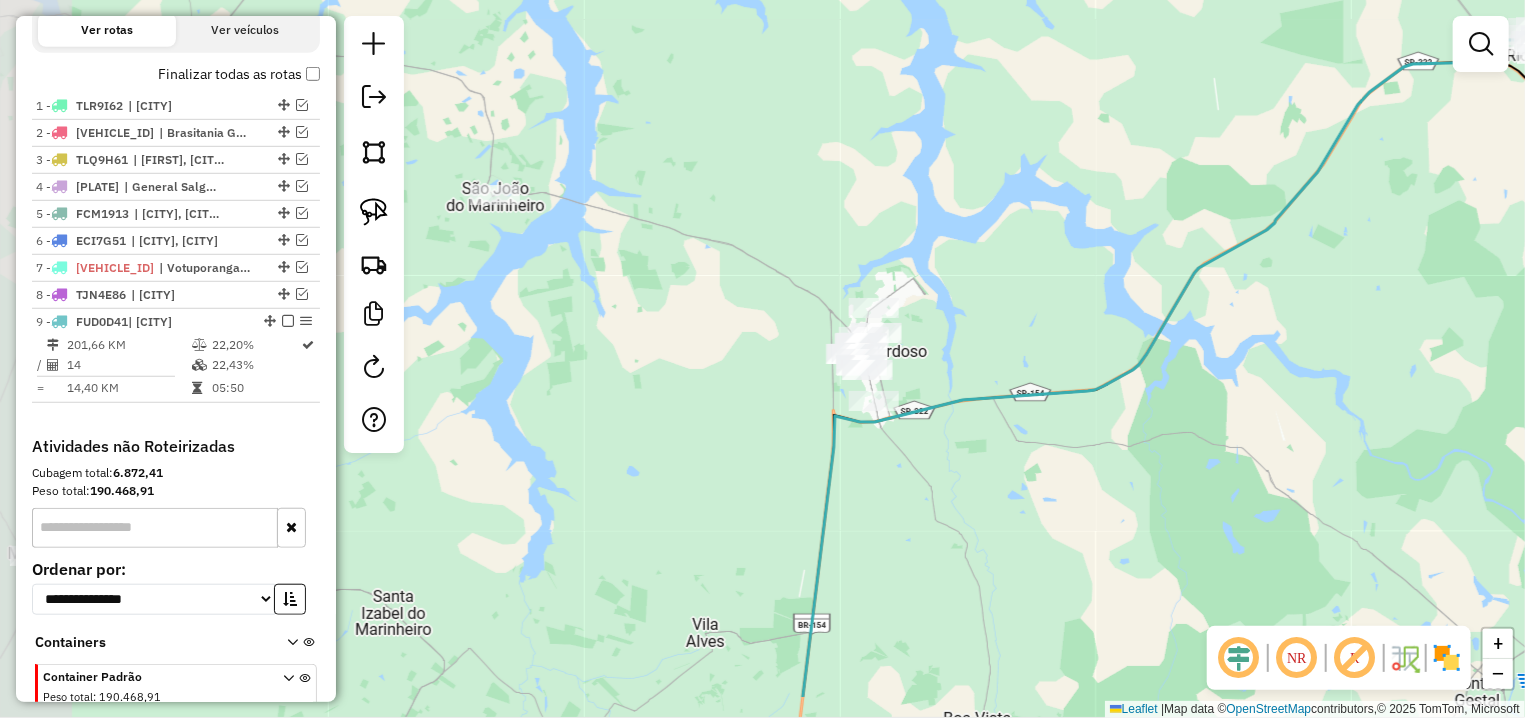 drag, startPoint x: 699, startPoint y: 350, endPoint x: 1075, endPoint y: 268, distance: 384.83762 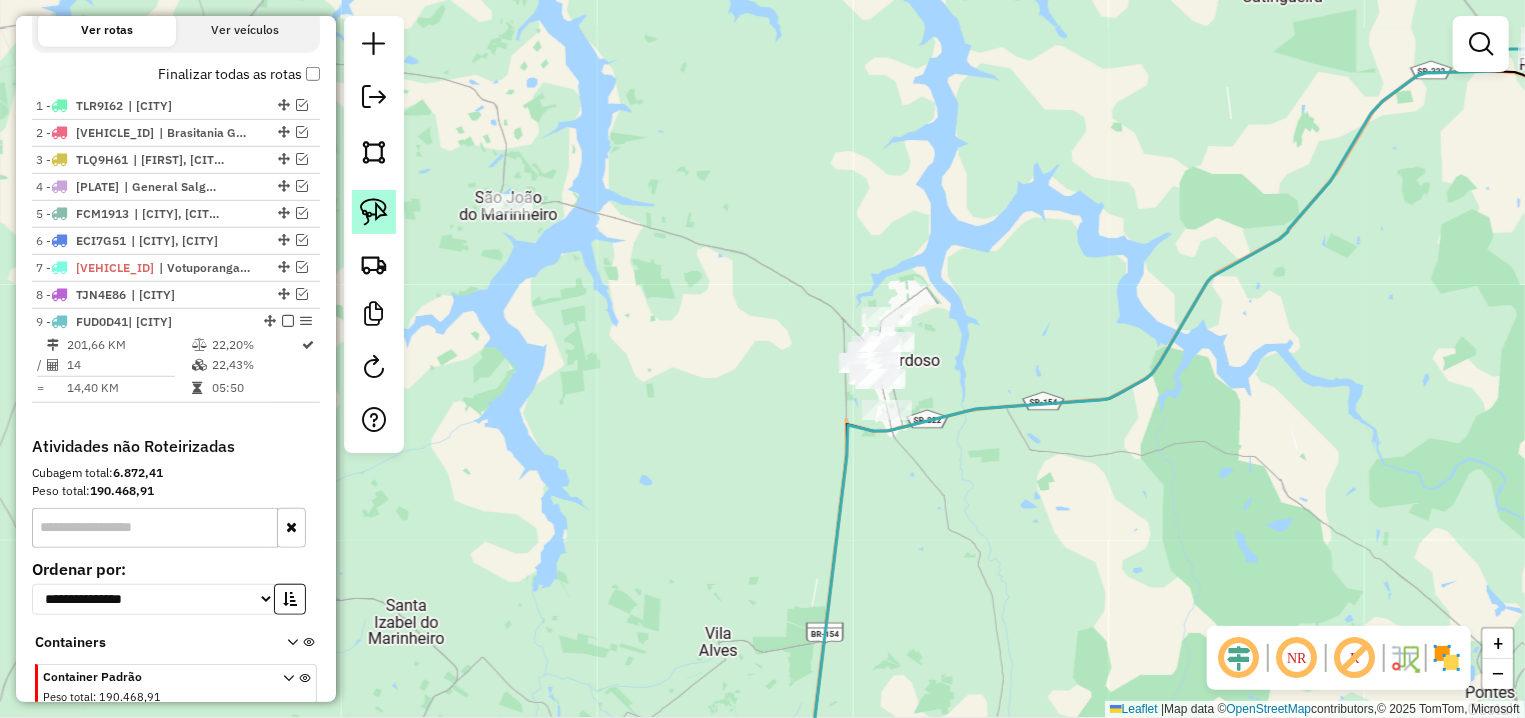 click 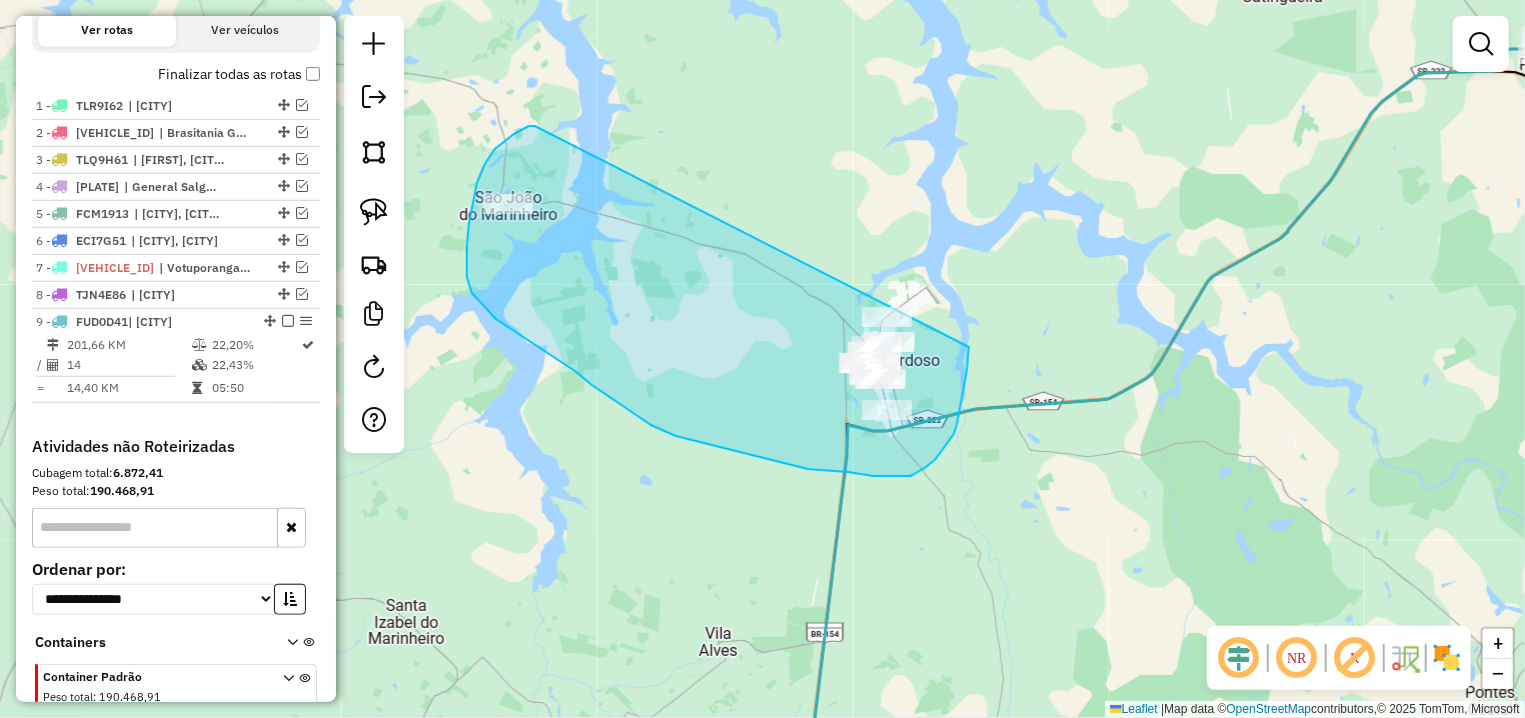 drag, startPoint x: 535, startPoint y: 126, endPoint x: 974, endPoint y: 287, distance: 467.5917 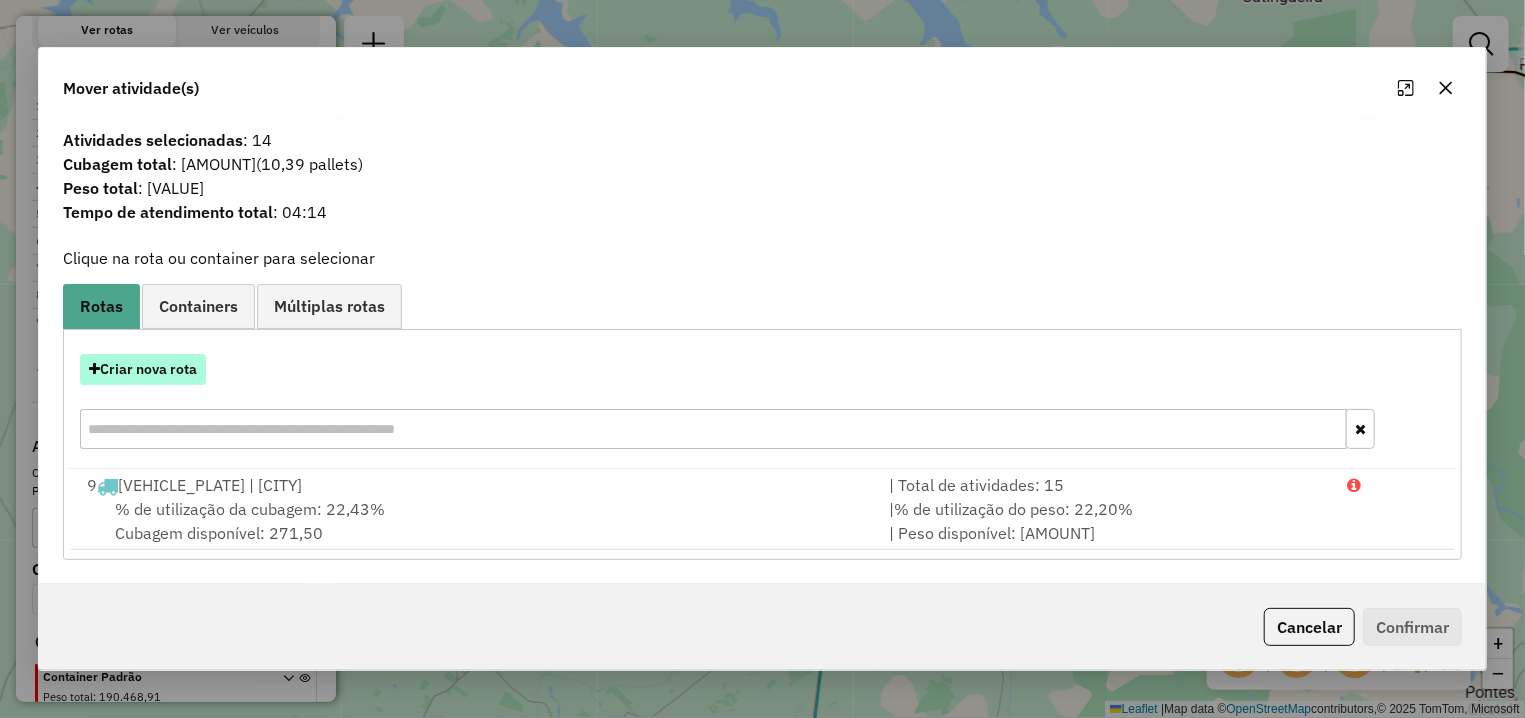 click on "Criar nova rota" at bounding box center (143, 369) 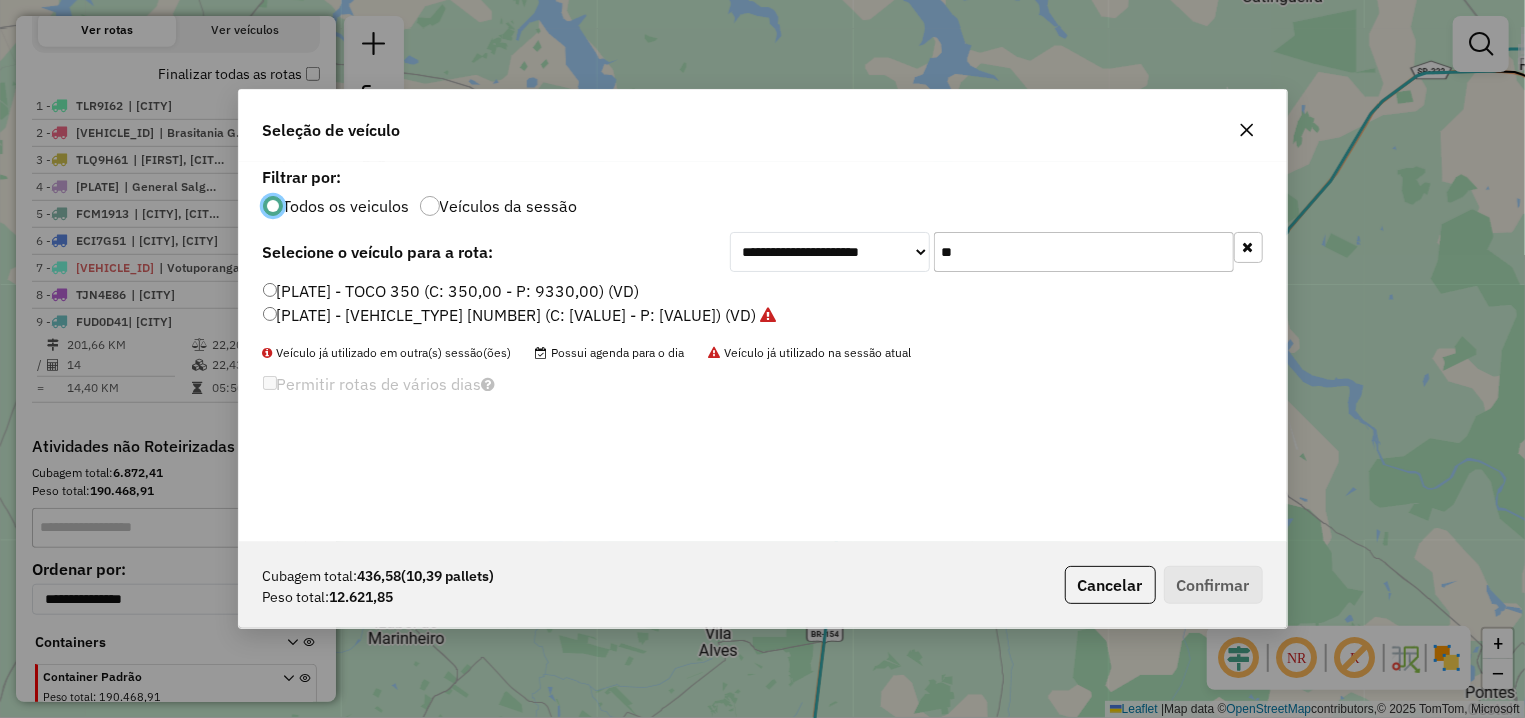 scroll, scrollTop: 11, scrollLeft: 6, axis: both 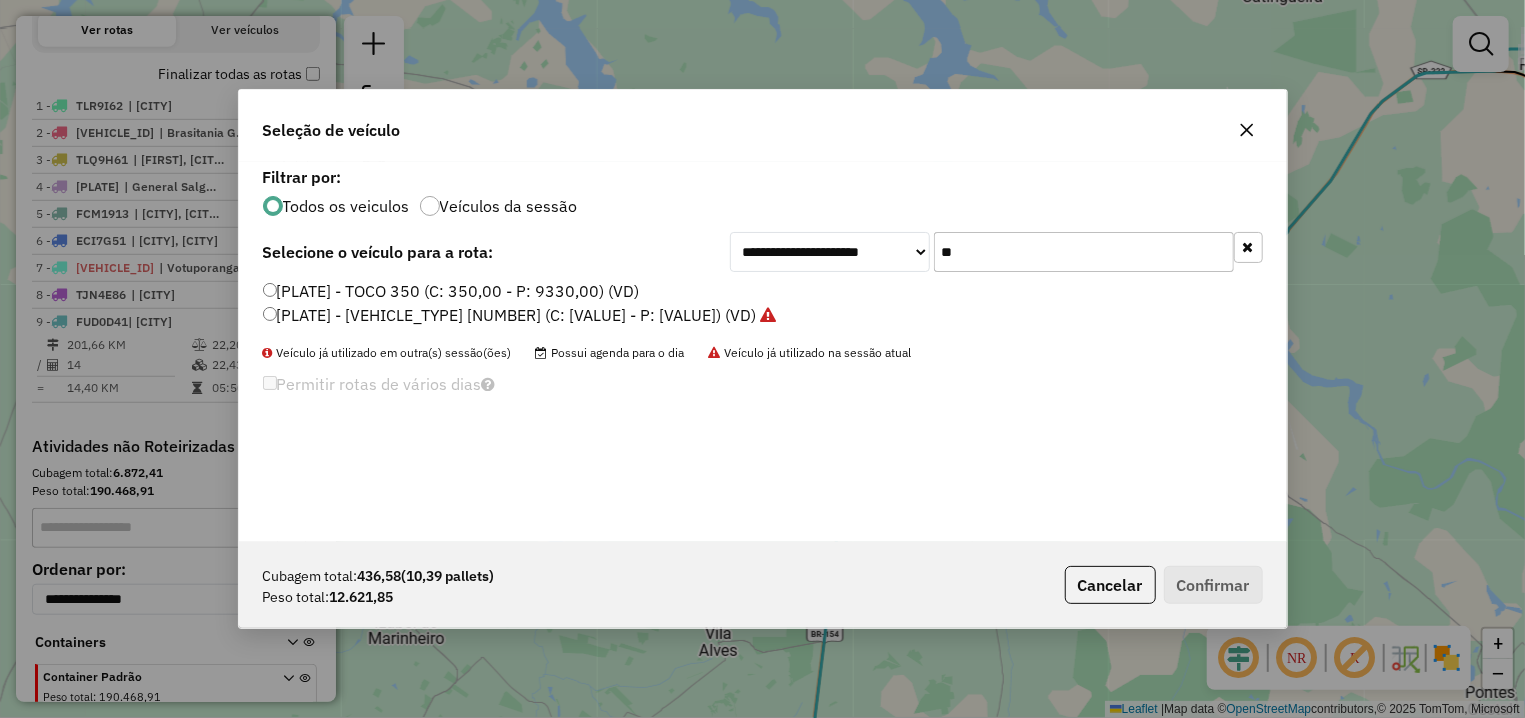 click on "**" 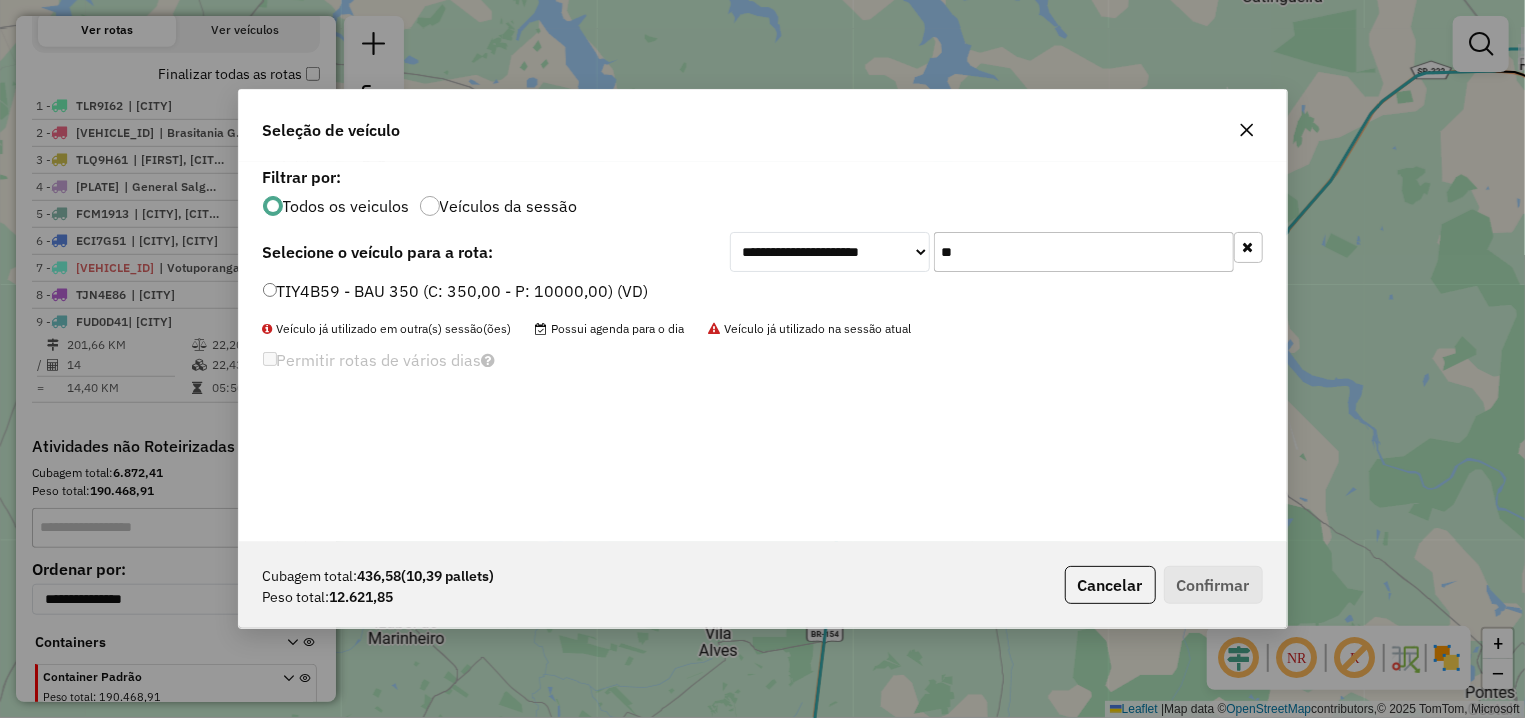 type on "**" 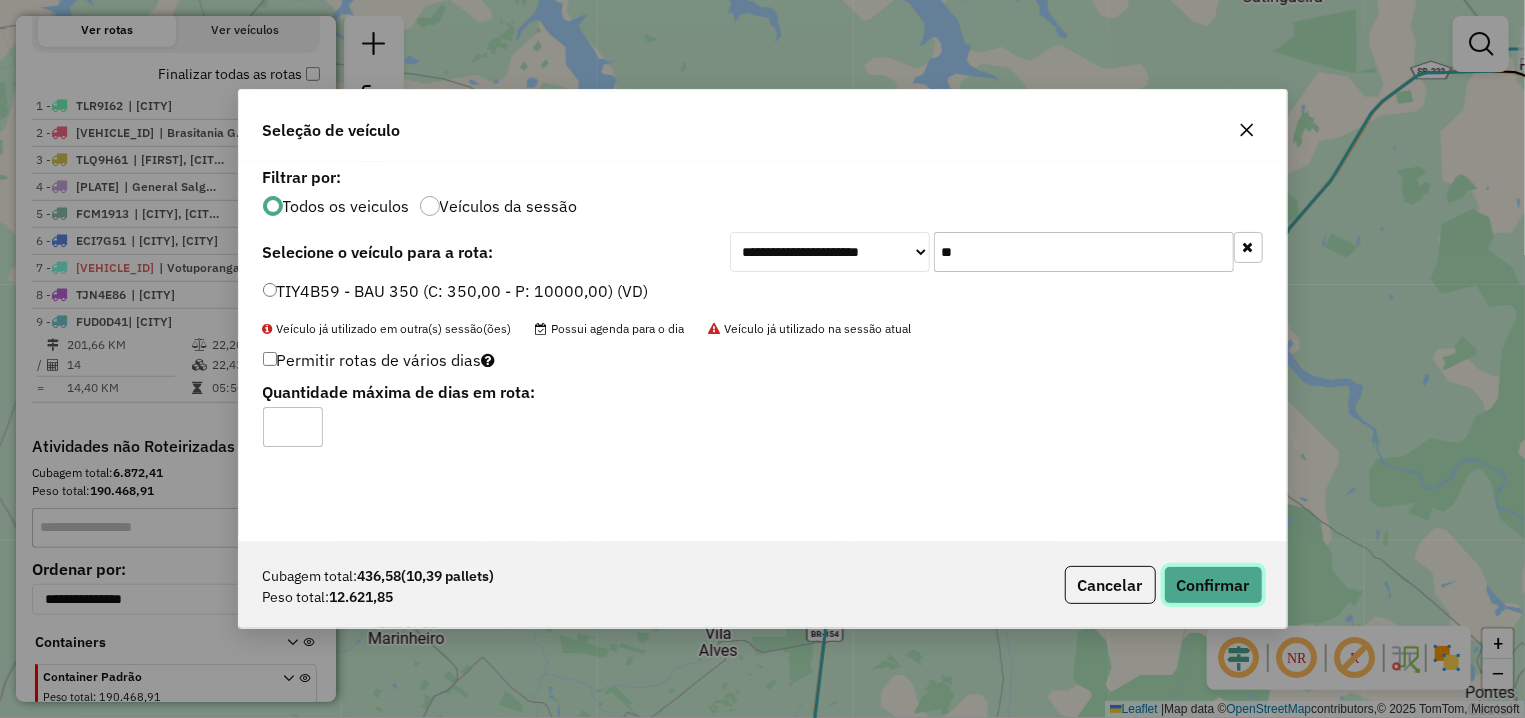 click on "Confirmar" 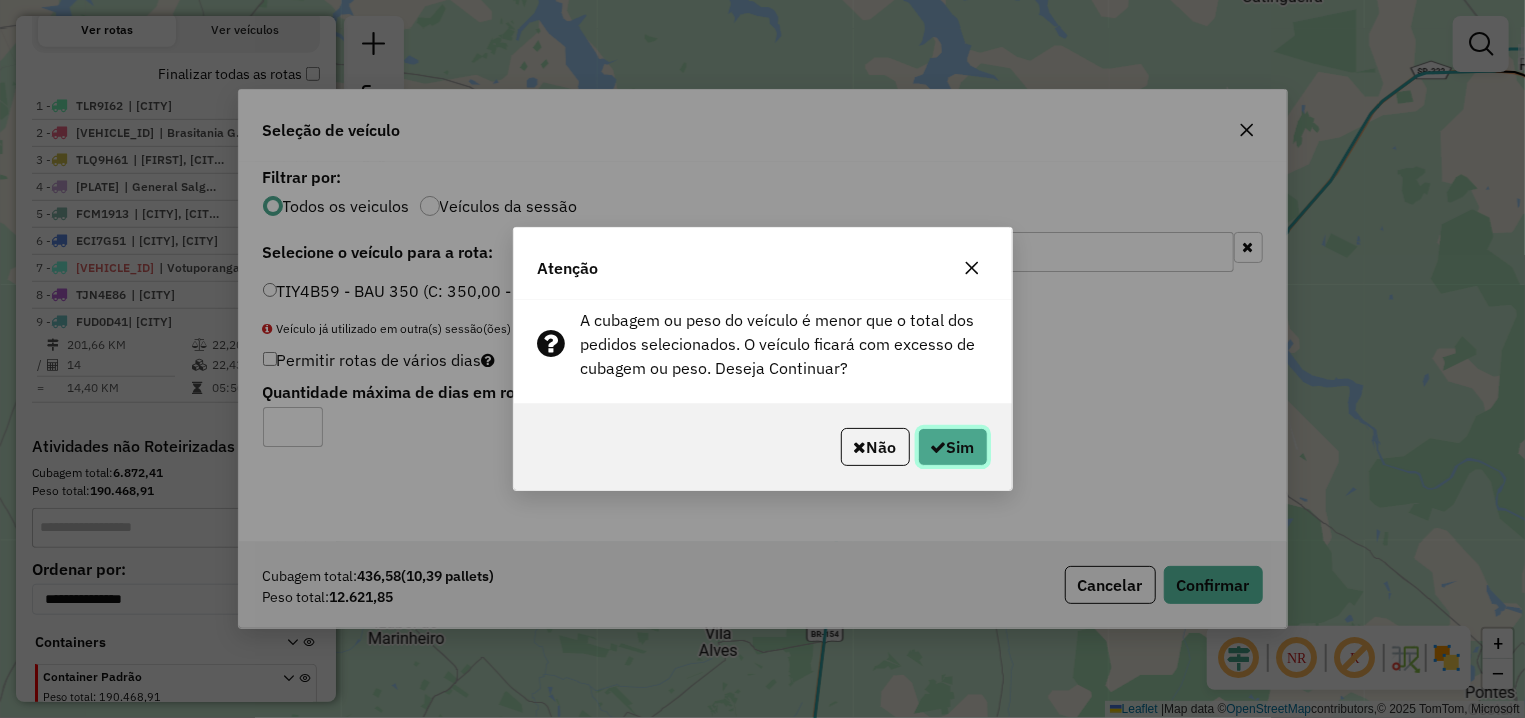 click on "Sim" 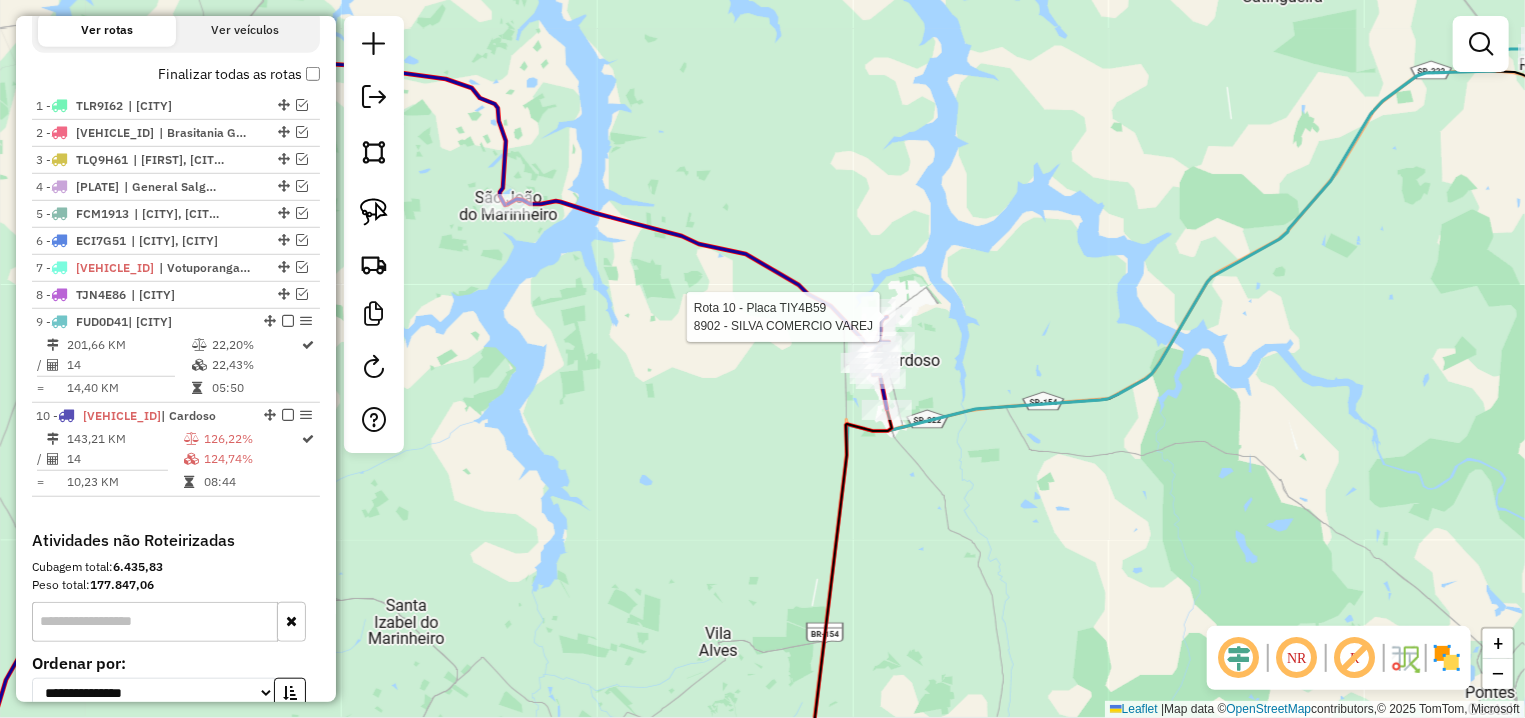 select on "**********" 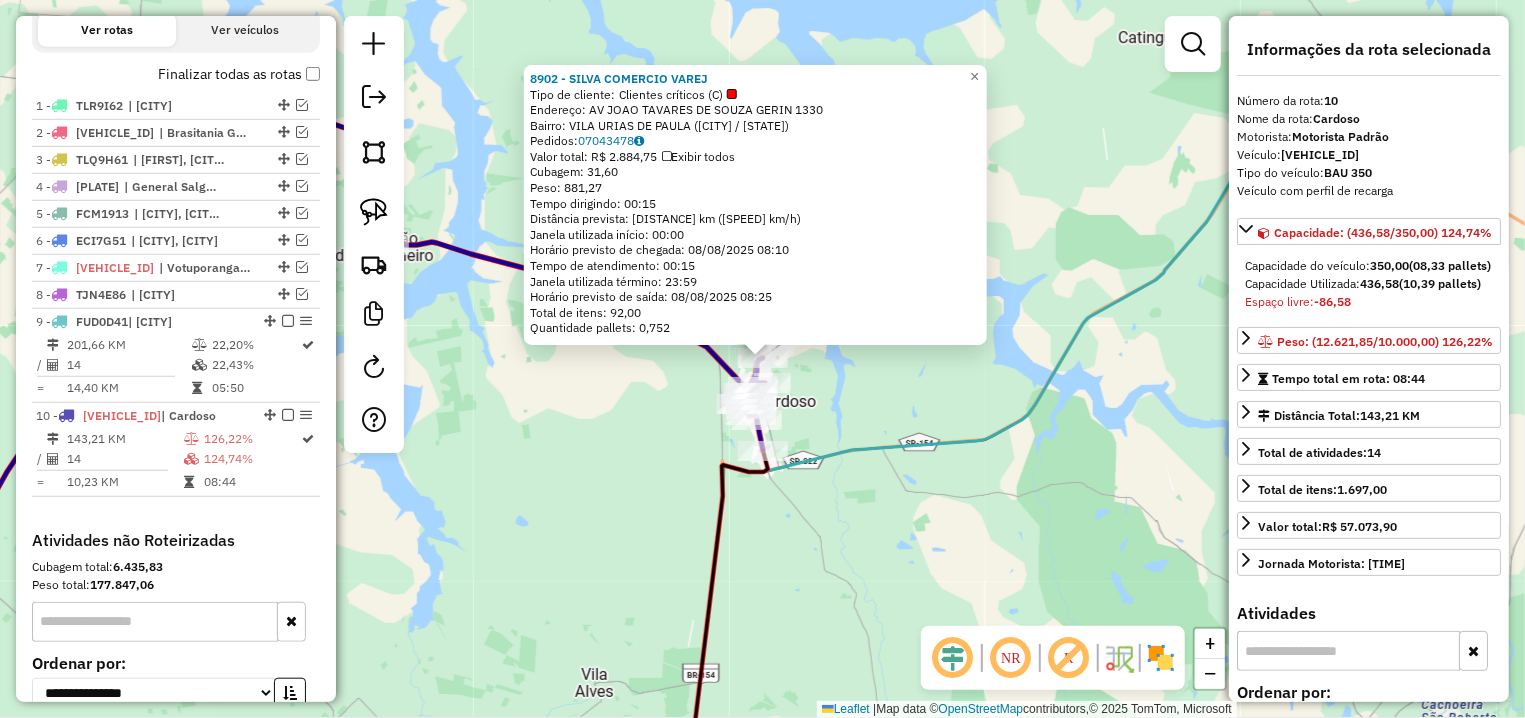 scroll, scrollTop: 862, scrollLeft: 0, axis: vertical 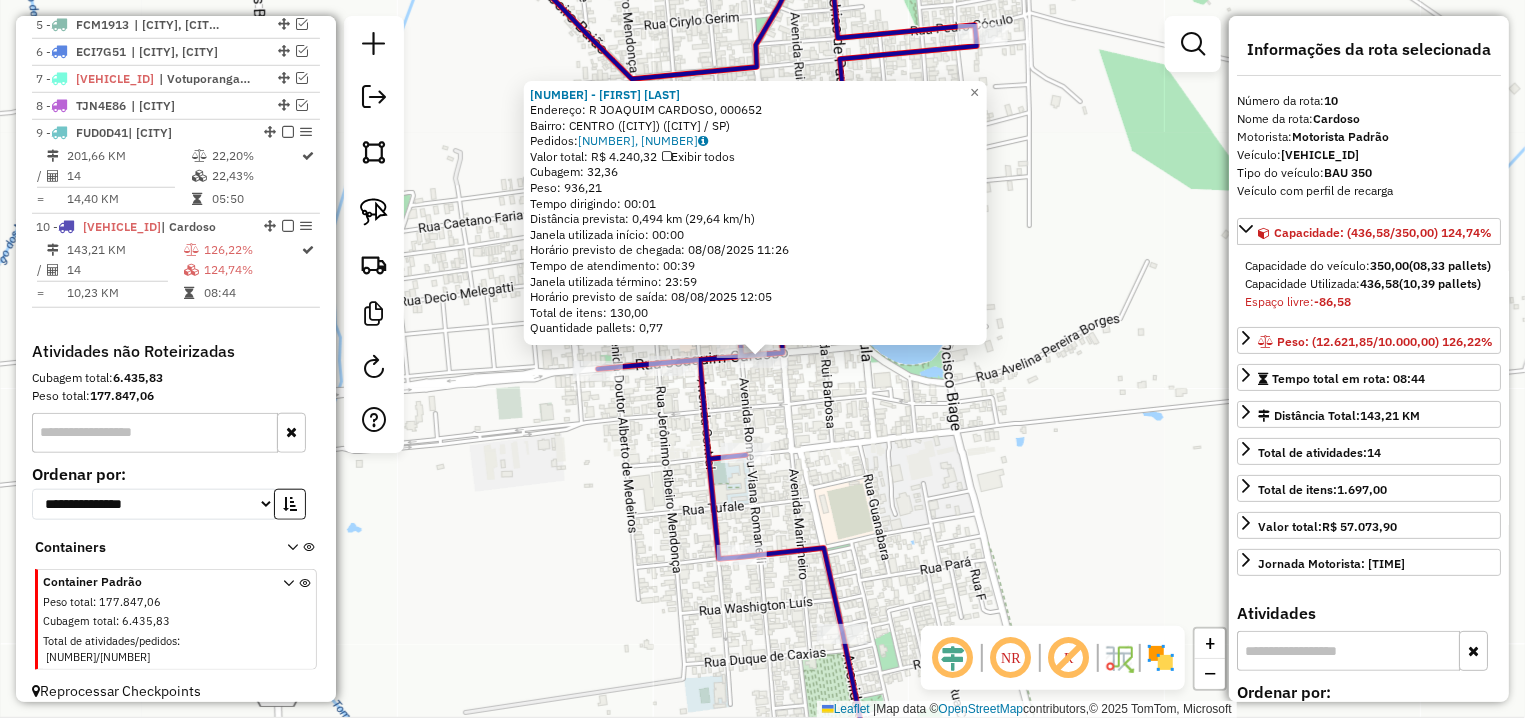 click on "9217 - ERONIDES COSTA e CIA  Endereço: R   JOAQUIM CARDOSO,              000652   Bairro: CENTRO\CARDOSO (CARDOSO / SP)   Pedidos:  07043623, 07043624   Valor total: R$ 4.240,32   Exibir todos   Cubagem: 32,36  Peso: 936,21  Tempo dirigindo: 00:01   Distância prevista: 0,494 km (29,64 km/h)   Janela utilizada início: 00:00   Horário previsto de chegada: 08/08/2025 11:26   Tempo de atendimento: 00:39   Janela utilizada término: 23:59   Horário previsto de saída: 08/08/2025 12:05   Total de itens: 130,00   Quantidade pallets: 0,77  × Janela de atendimento Grade de atendimento Capacidade Transportadoras Veículos Cliente Pedidos  Rotas Selecione os dias de semana para filtrar as janelas de atendimento  Seg   Ter   Qua   Qui   Sex   Sáb   Dom  Informe o período da janela de atendimento: De: Até:  Filtrar exatamente a janela do cliente  Considerar janela de atendimento padrão  Selecione os dias de semana para filtrar as grades de atendimento  Seg   Ter   Qua   Qui   Sex   Sáb   Dom   Peso mínimo:  +" 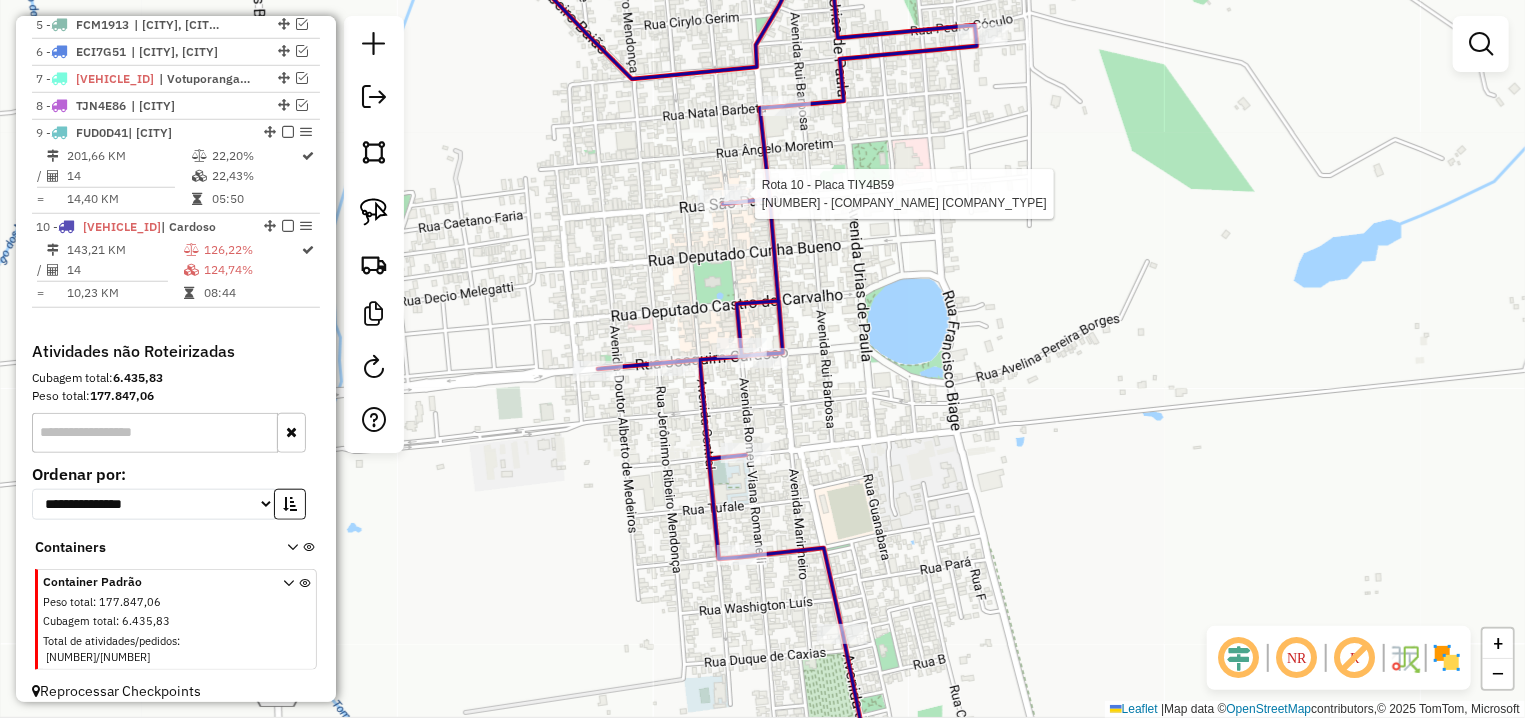 select on "**********" 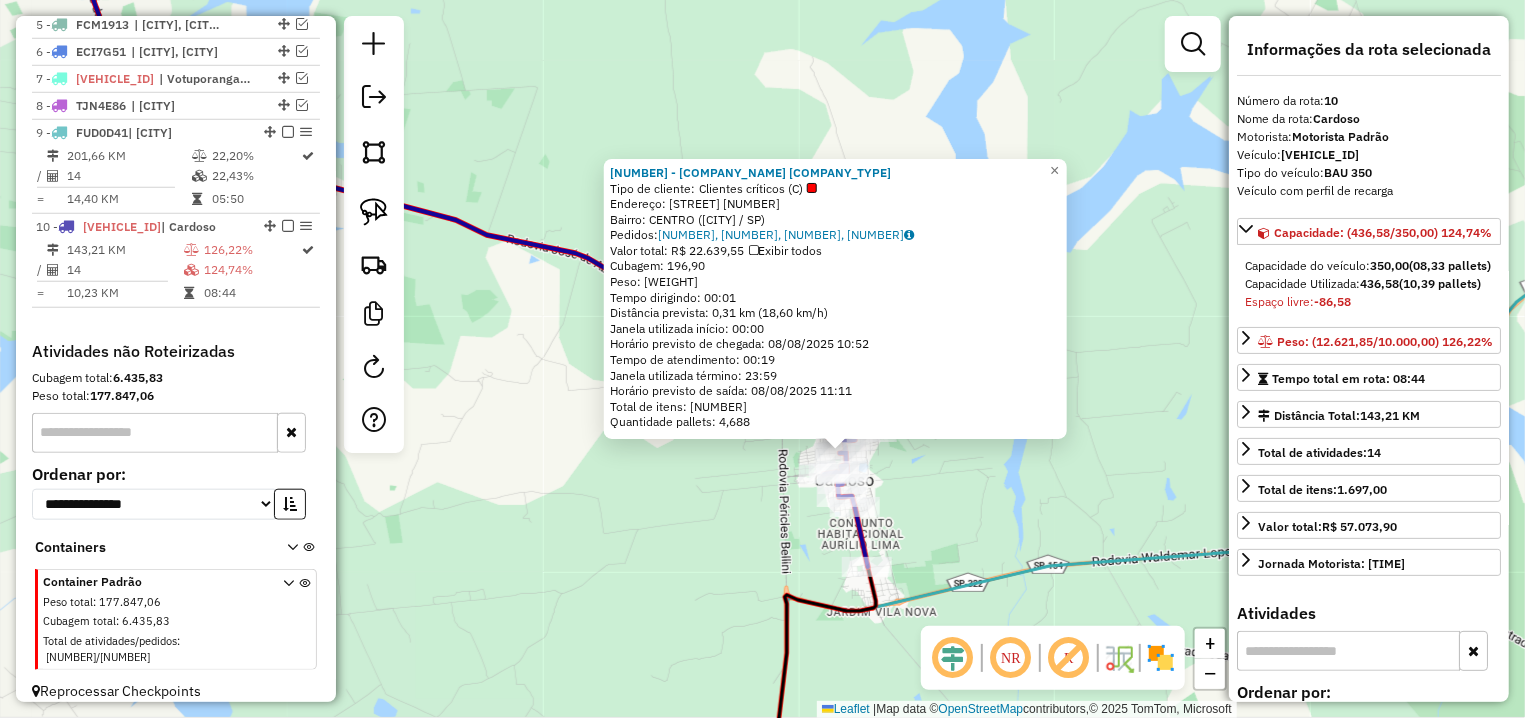 drag, startPoint x: 989, startPoint y: 501, endPoint x: 927, endPoint y: 482, distance: 64.84597 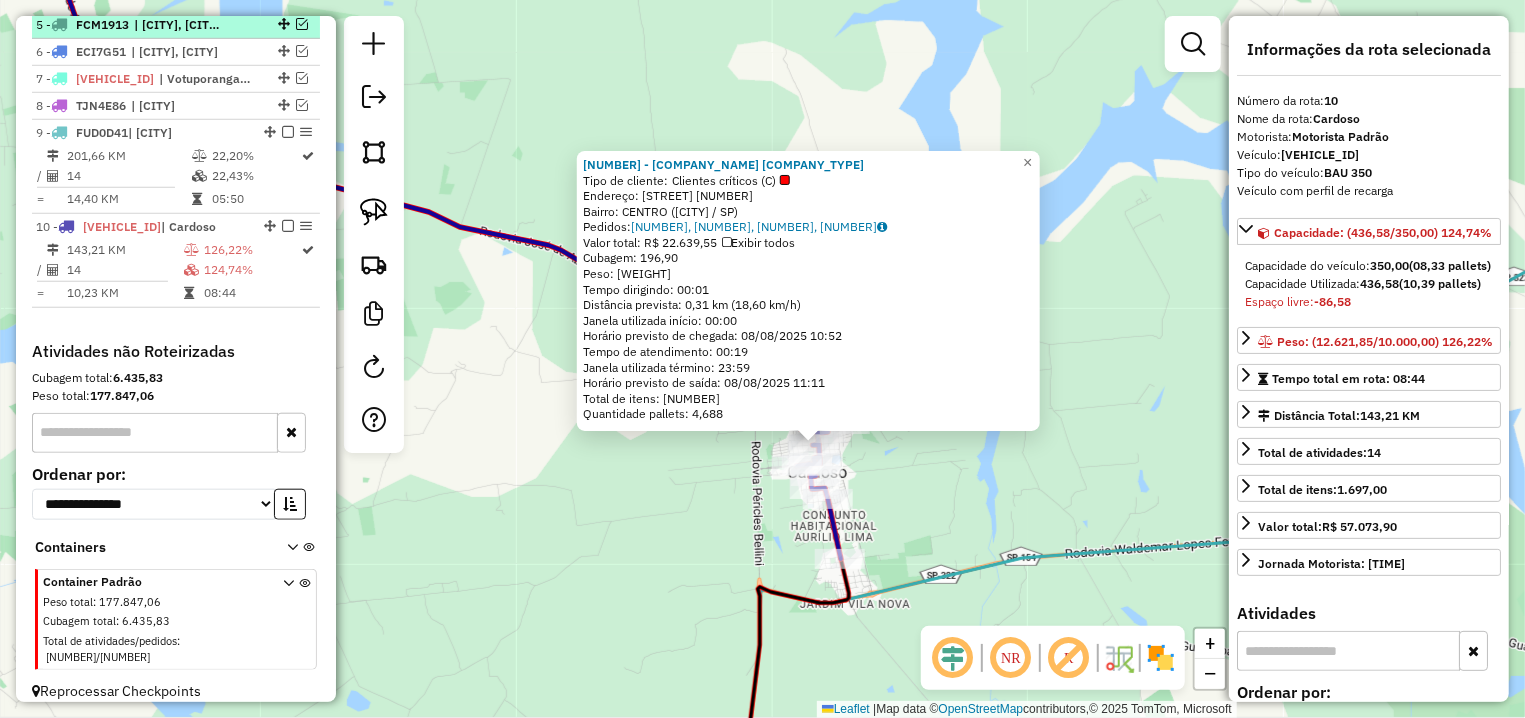 scroll, scrollTop: 674, scrollLeft: 0, axis: vertical 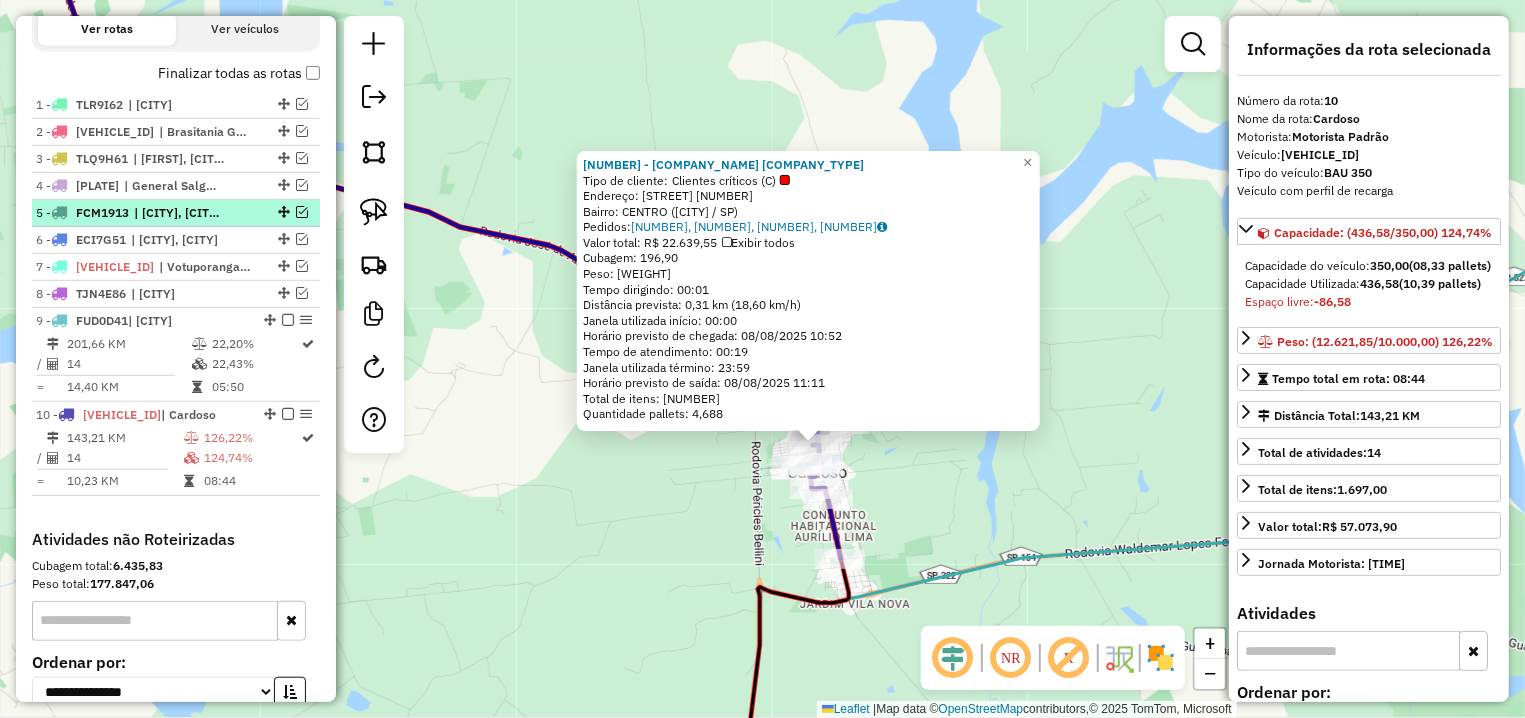 click on "| Auriflama, Prudêncio, São João do Iracema" at bounding box center (180, 213) 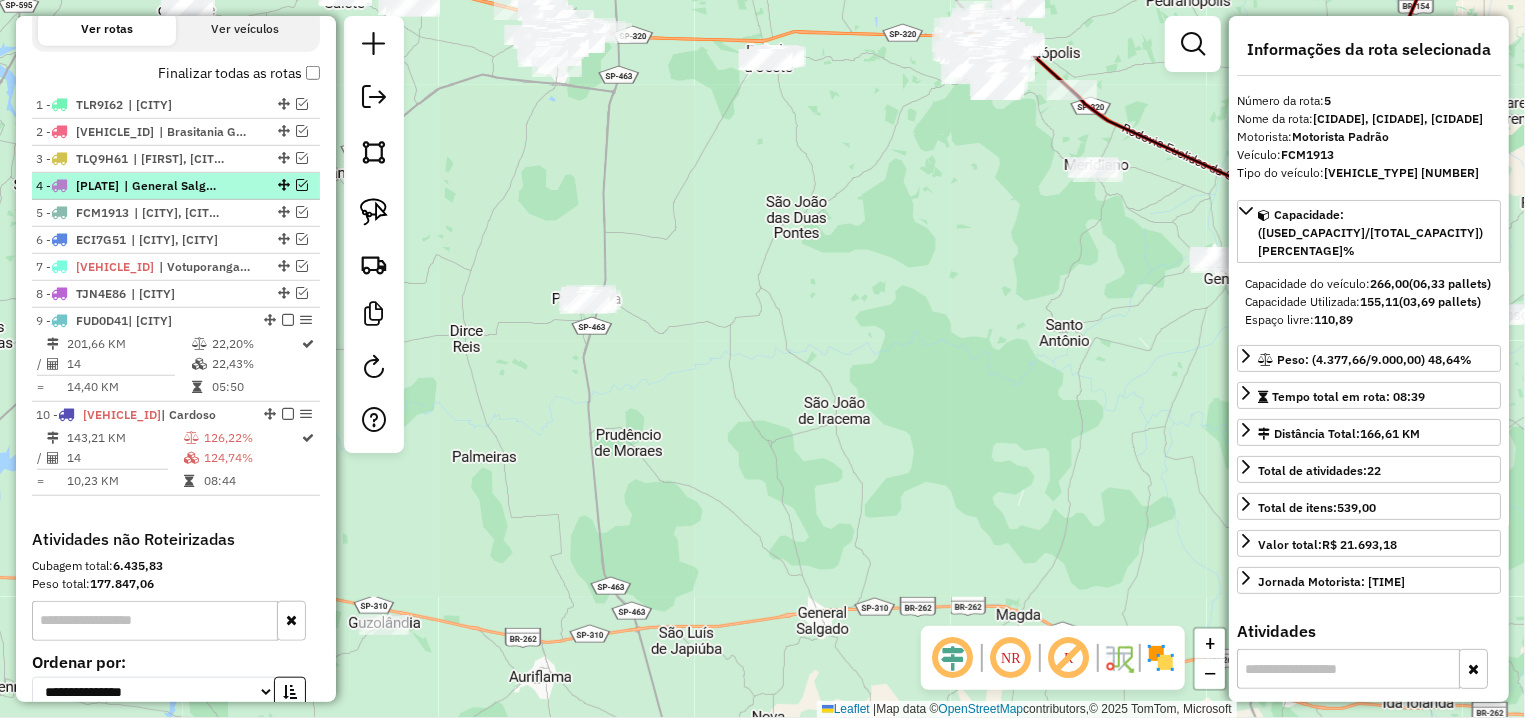 click on "| General Salgado, Nova Castilho" at bounding box center (170, 186) 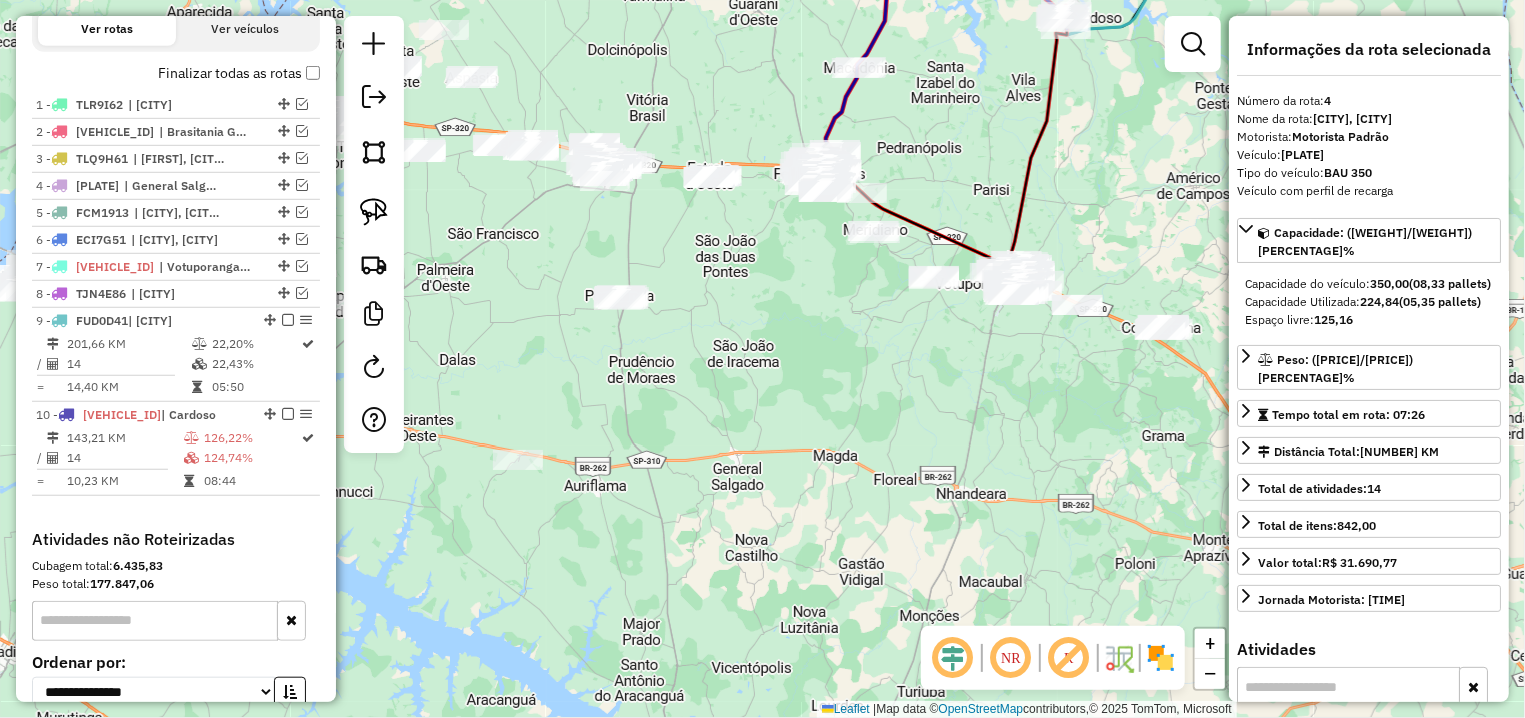 click on "Janela de atendimento Grade de atendimento Capacidade Transportadoras Veículos Cliente Pedidos  Rotas Selecione os dias de semana para filtrar as janelas de atendimento  Seg   Ter   Qua   Qui   Sex   Sáb   Dom  Informe o período da janela de atendimento: De: Até:  Filtrar exatamente a janela do cliente  Considerar janela de atendimento padrão  Selecione os dias de semana para filtrar as grades de atendimento  Seg   Ter   Qua   Qui   Sex   Sáb   Dom   Considerar clientes sem dia de atendimento cadastrado  Clientes fora do dia de atendimento selecionado Filtrar as atividades entre os valores definidos abaixo:  Peso mínimo:   Peso máximo:   Cubagem mínima:   Cubagem máxima:   De:   Até:  Filtrar as atividades entre o tempo de atendimento definido abaixo:  De:   Até:   Considerar capacidade total dos clientes não roteirizados Transportadora: Selecione um ou mais itens Tipo de veículo: Selecione um ou mais itens Veículo: Selecione um ou mais itens Motorista: Selecione um ou mais itens Nome: Rótulo:" 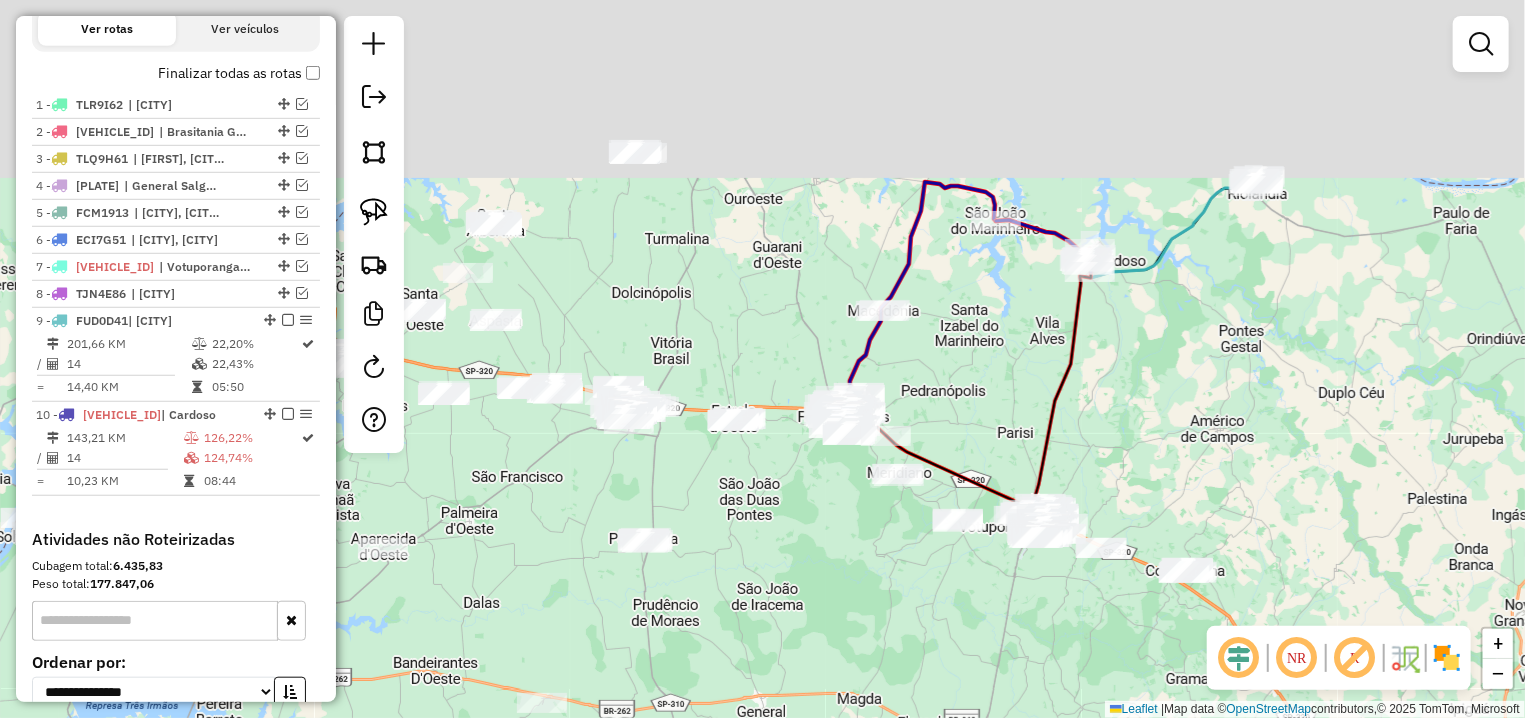 drag, startPoint x: 741, startPoint y: 253, endPoint x: 767, endPoint y: 500, distance: 248.36465 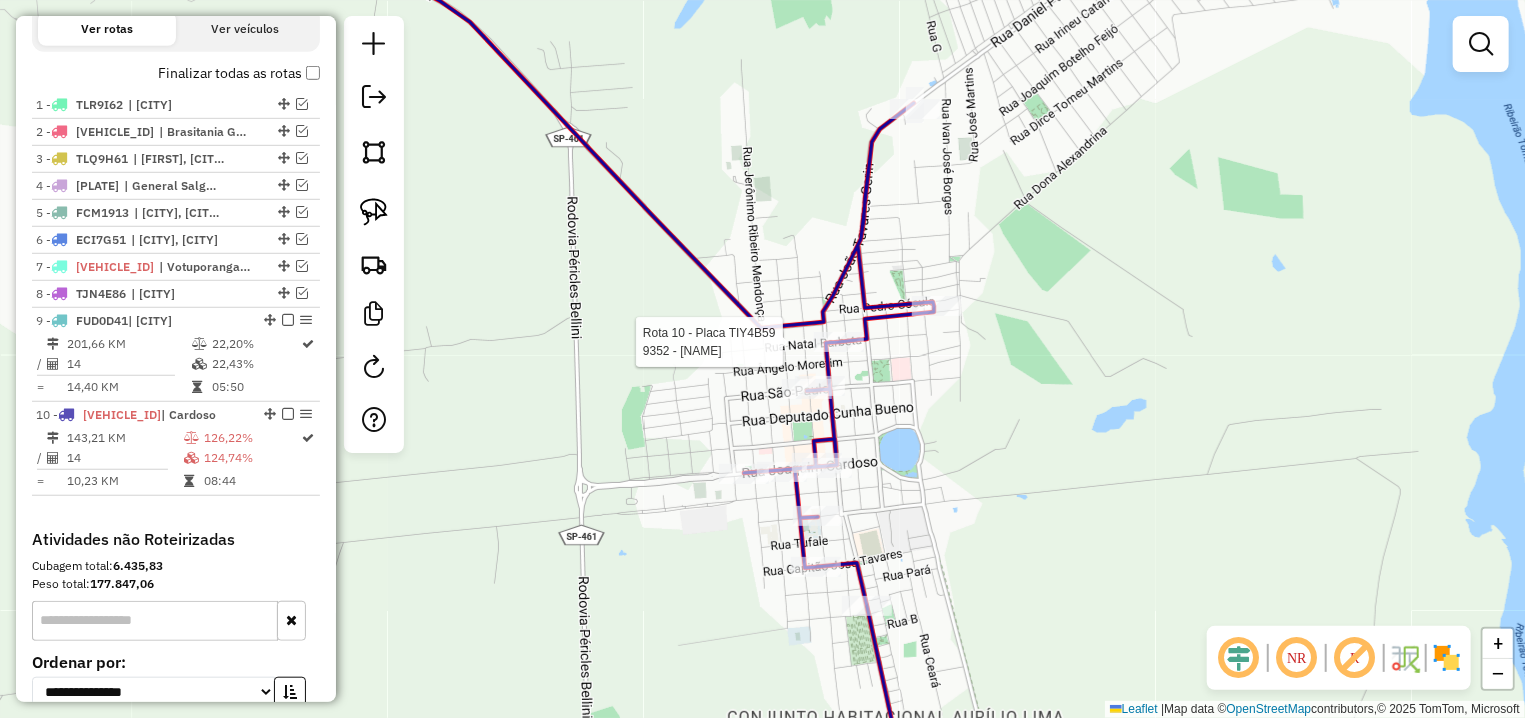 select on "**********" 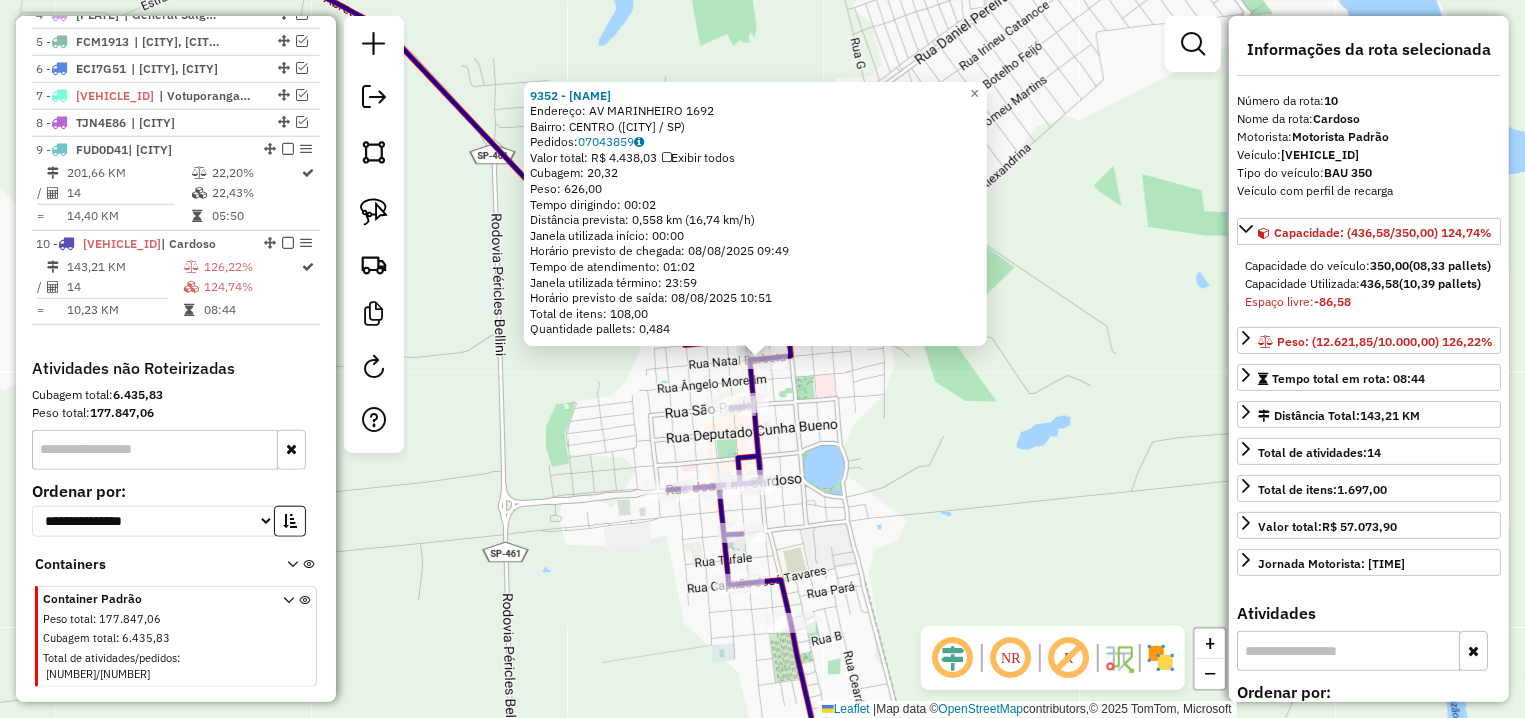 scroll, scrollTop: 862, scrollLeft: 0, axis: vertical 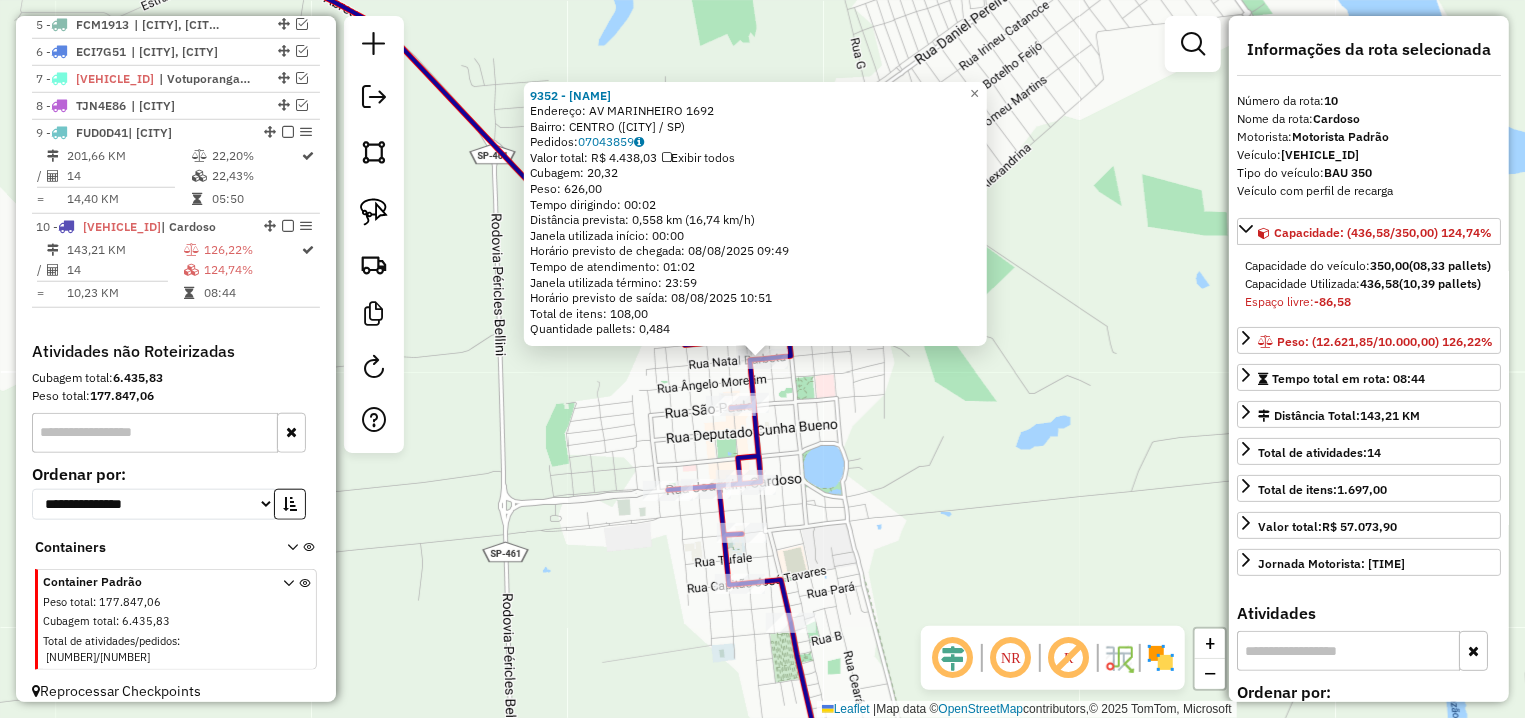click on "9352 - MARILUCE FERREIRA BA  Endereço: AV  MARINHEIRO                    1692   Bairro: CENTRO (CARDOSO / SP)   Pedidos:  07043859   Valor total: R$ 4.438,03   Exibir todos   Cubagem: 20,32  Peso: 626,00  Tempo dirigindo: 00:02   Distância prevista: 0,558 km (16,74 km/h)   Janela utilizada início: 00:00   Horário previsto de chegada: 08/08/2025 09:49   Tempo de atendimento: 01:02   Janela utilizada término: 23:59   Horário previsto de saída: 08/08/2025 10:51   Total de itens: 108,00   Quantidade pallets: 0,484  × Janela de atendimento Grade de atendimento Capacidade Transportadoras Veículos Cliente Pedidos  Rotas Selecione os dias de semana para filtrar as janelas de atendimento  Seg   Ter   Qua   Qui   Sex   Sáb   Dom  Informe o período da janela de atendimento: De: Até:  Filtrar exatamente a janela do cliente  Considerar janela de atendimento padrão  Selecione os dias de semana para filtrar as grades de atendimento  Seg   Ter   Qua   Qui   Sex   Sáb   Dom   Peso mínimo:   Peso máximo:   De:" 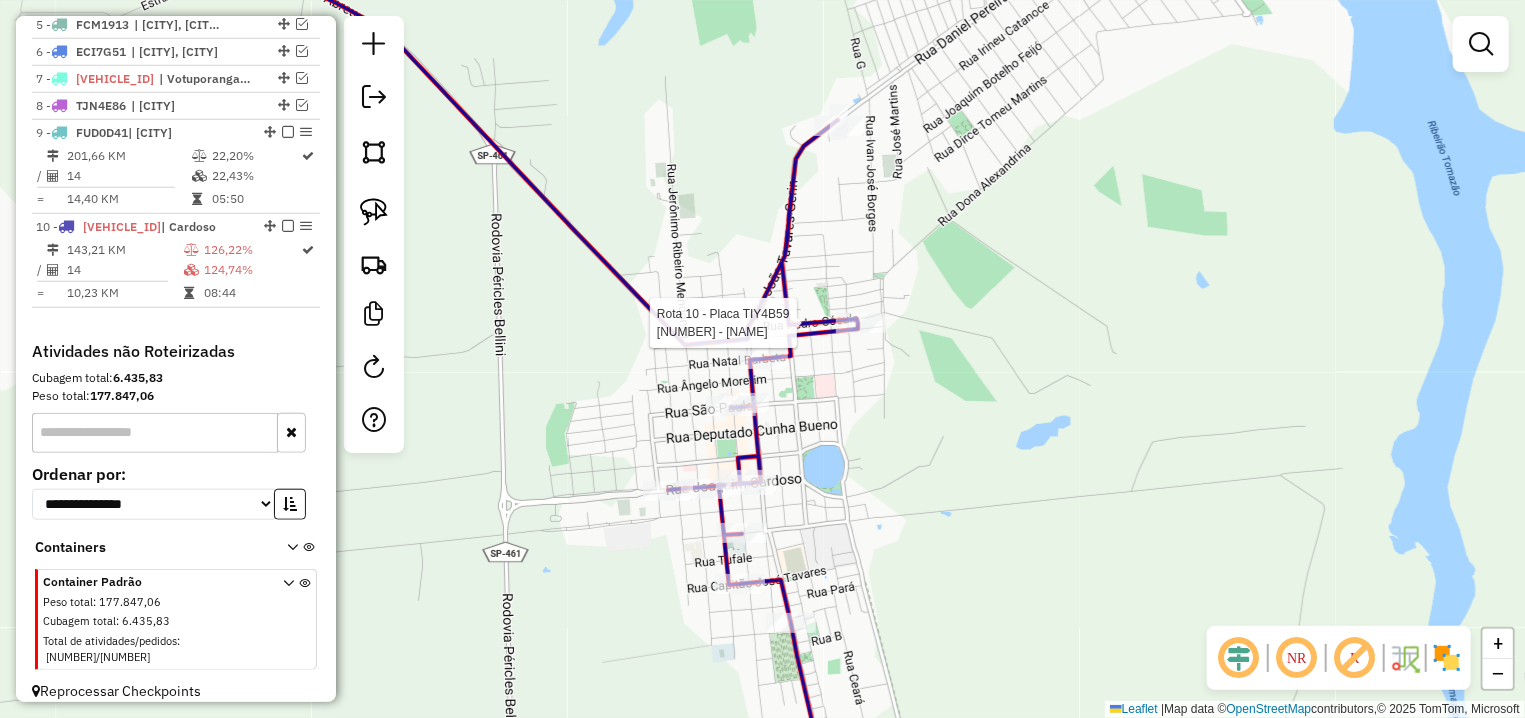 select on "**********" 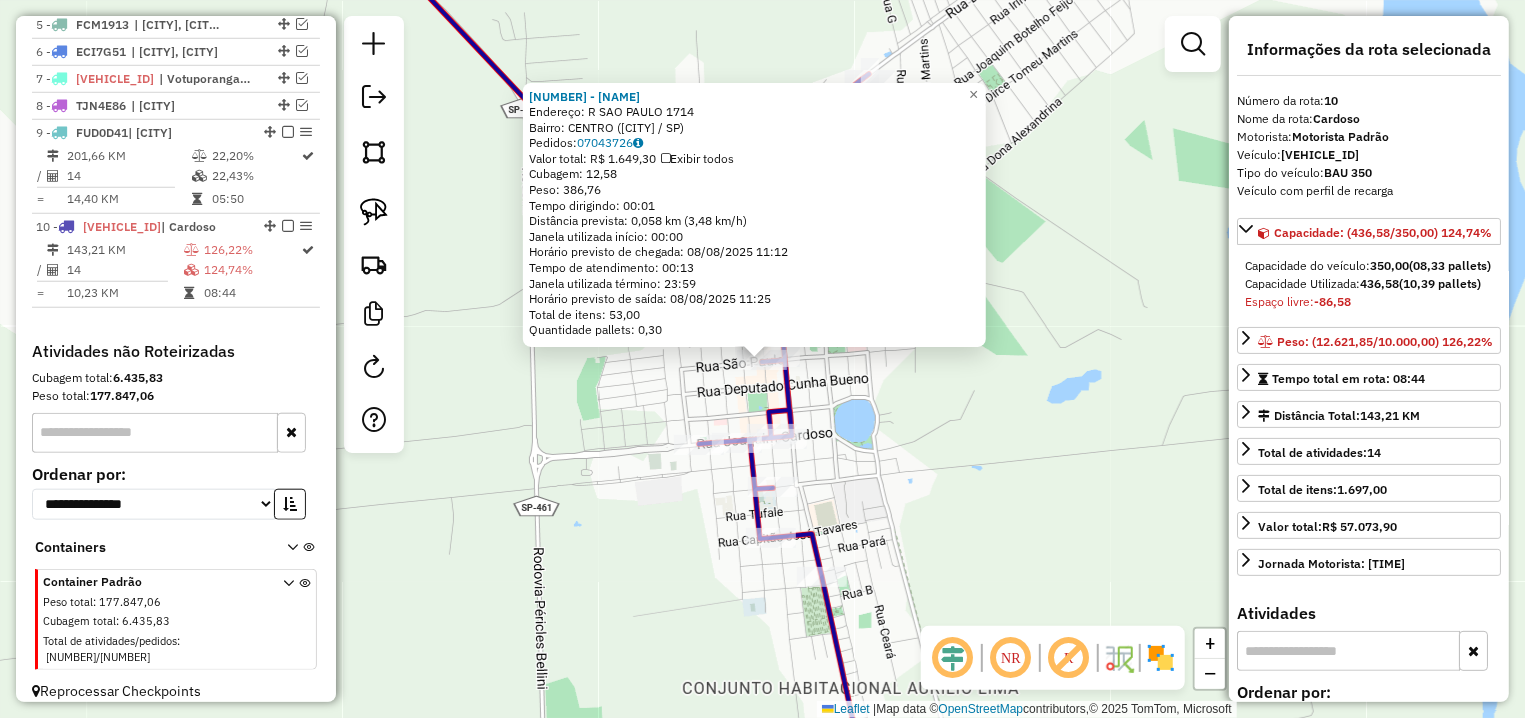 click on "13969 - MENDES E SILVA SUPER  Endereço: R   SAO PAULO                     1714   Bairro: CENTRO (CARDOSO / SP)   Pedidos:  07043726   Valor total: R$ 1.649,30   Exibir todos   Cubagem: 12,58  Peso: 386,76  Tempo dirigindo: 00:01   Distância prevista: 0,058 km (3,48 km/h)   Janela utilizada início: 00:00   Horário previsto de chegada: 08/08/2025 11:12   Tempo de atendimento: 00:13   Janela utilizada término: 23:59   Horário previsto de saída: 08/08/2025 11:25   Total de itens: 53,00   Quantidade pallets: 0,30  × Janela de atendimento Grade de atendimento Capacidade Transportadoras Veículos Cliente Pedidos  Rotas Selecione os dias de semana para filtrar as janelas de atendimento  Seg   Ter   Qua   Qui   Sex   Sáb   Dom  Informe o período da janela de atendimento: De: Até:  Filtrar exatamente a janela do cliente  Considerar janela de atendimento padrão  Selecione os dias de semana para filtrar as grades de atendimento  Seg   Ter   Qua   Qui   Sex   Sáb   Dom   Peso mínimo:   Peso máximo:   De:  +" 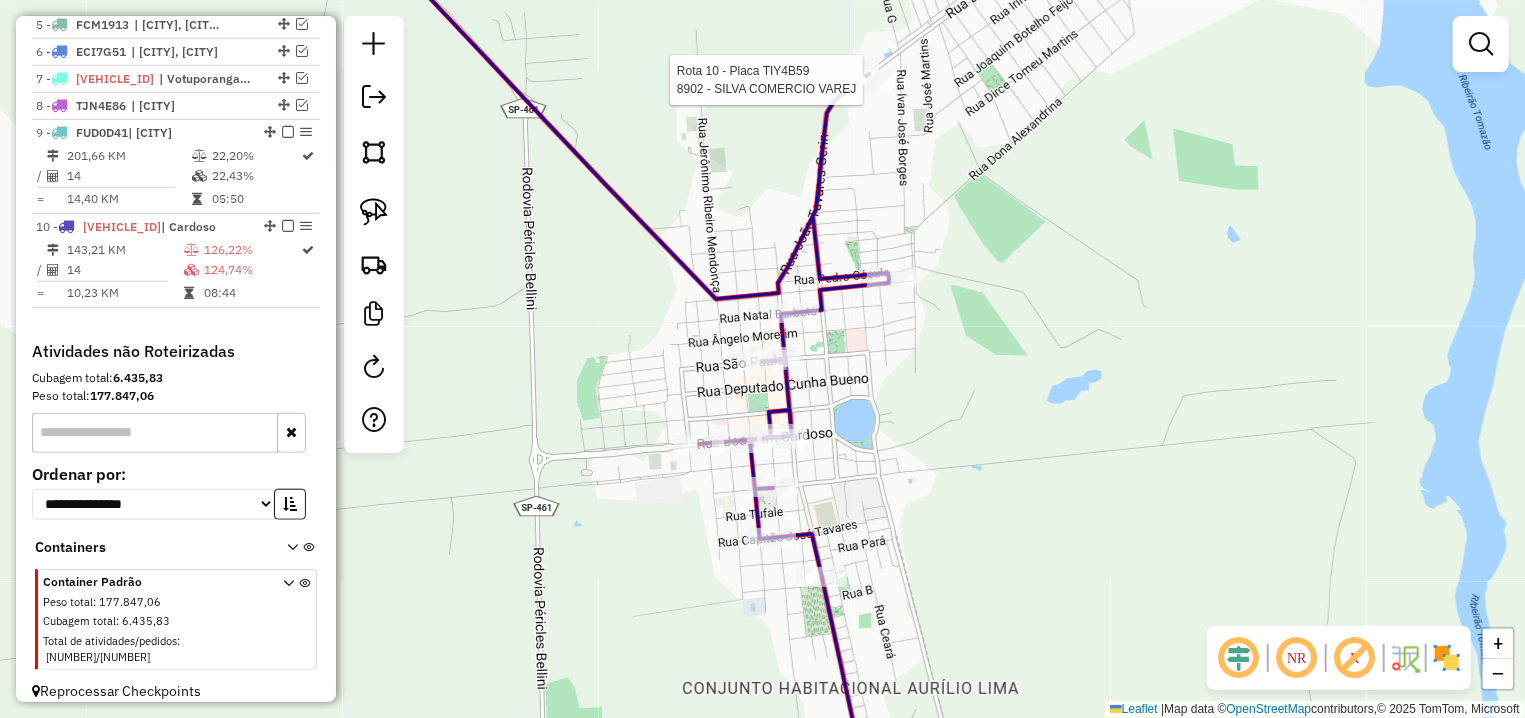 select on "**********" 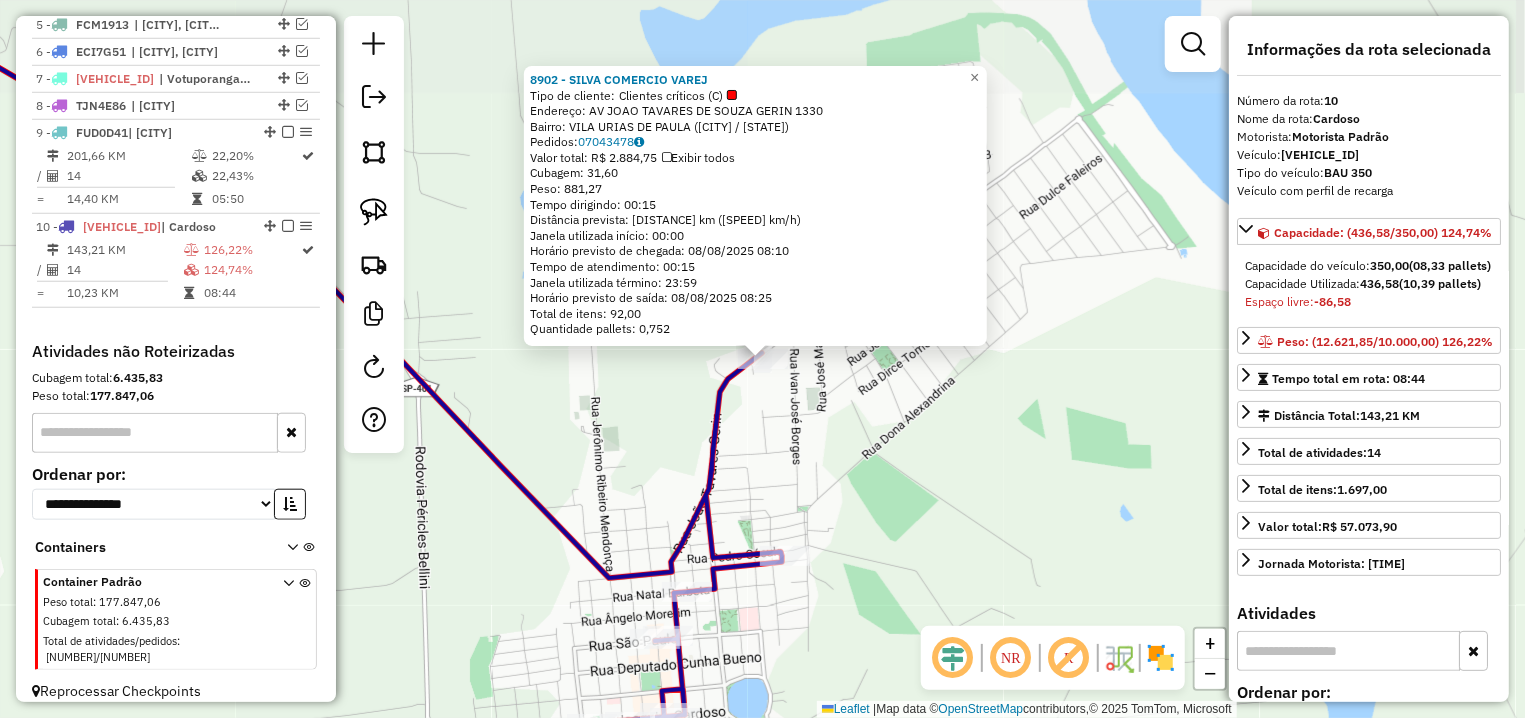click on "8902 - SILVA COMERCIO VAREJ  Tipo de cliente:   Clientes críticos (C)   Endereço: AV  JOAO TAVARES DE SOUZA GERIN   1330   Bairro: VILA URIAS DE PAULA (CARDOSO / SP)   Pedidos:  07043478   Valor total: R$ 2.884,75   Exibir todos   Cubagem: 31,60  Peso: 881,27  Tempo dirigindo: 00:15   Distância prevista: 15,822 km (63,29 km/h)   Janela utilizada início: 00:00   Horário previsto de chegada: 08/08/2025 08:10   Tempo de atendimento: 00:15   Janela utilizada término: 23:59   Horário previsto de saída: 08/08/2025 08:25   Total de itens: 92,00   Quantidade pallets: 0,752  × Janela de atendimento Grade de atendimento Capacidade Transportadoras Veículos Cliente Pedidos  Rotas Selecione os dias de semana para filtrar as janelas de atendimento  Seg   Ter   Qua   Qui   Sex   Sáb   Dom  Informe o período da janela de atendimento: De: Até:  Filtrar exatamente a janela do cliente  Considerar janela de atendimento padrão  Selecione os dias de semana para filtrar as grades de atendimento  Seg   Ter   Qua   Qui" 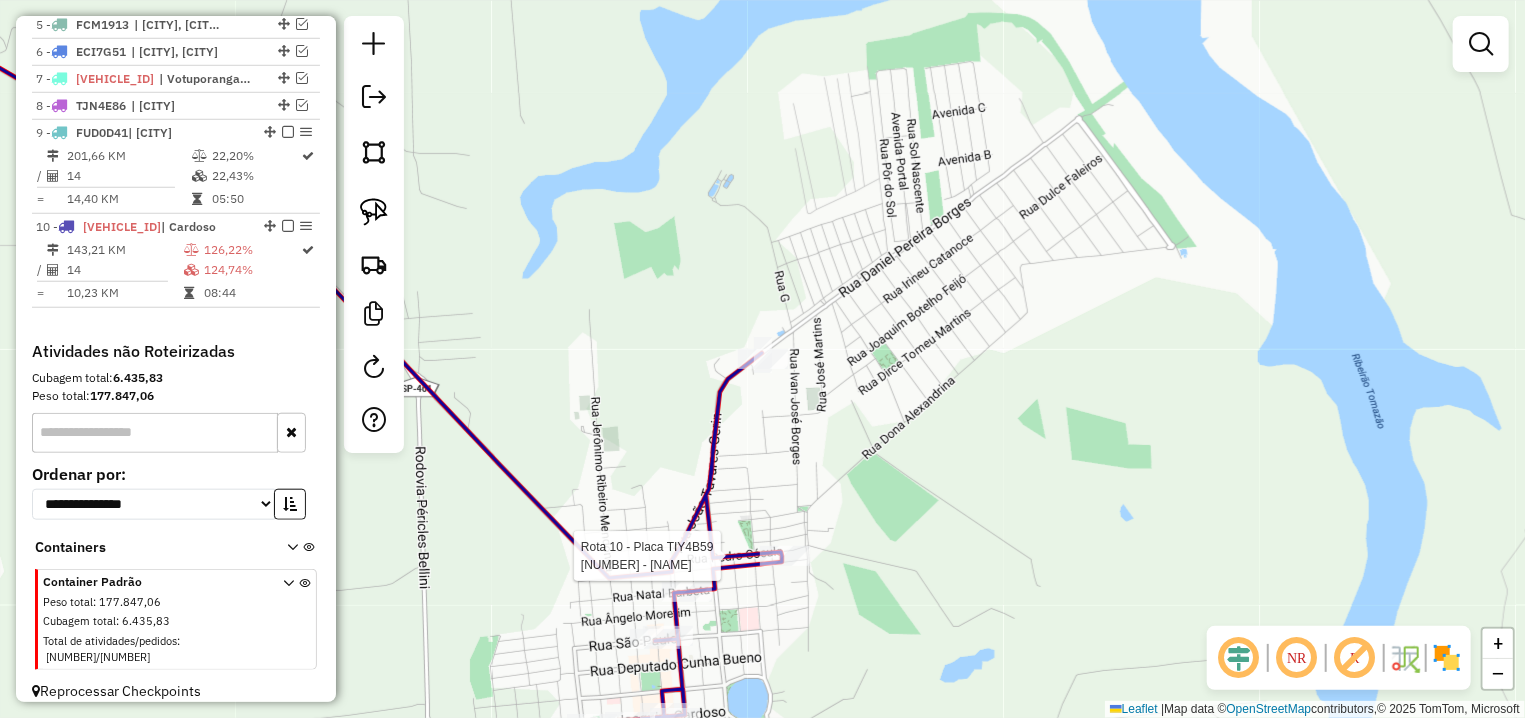 select on "**********" 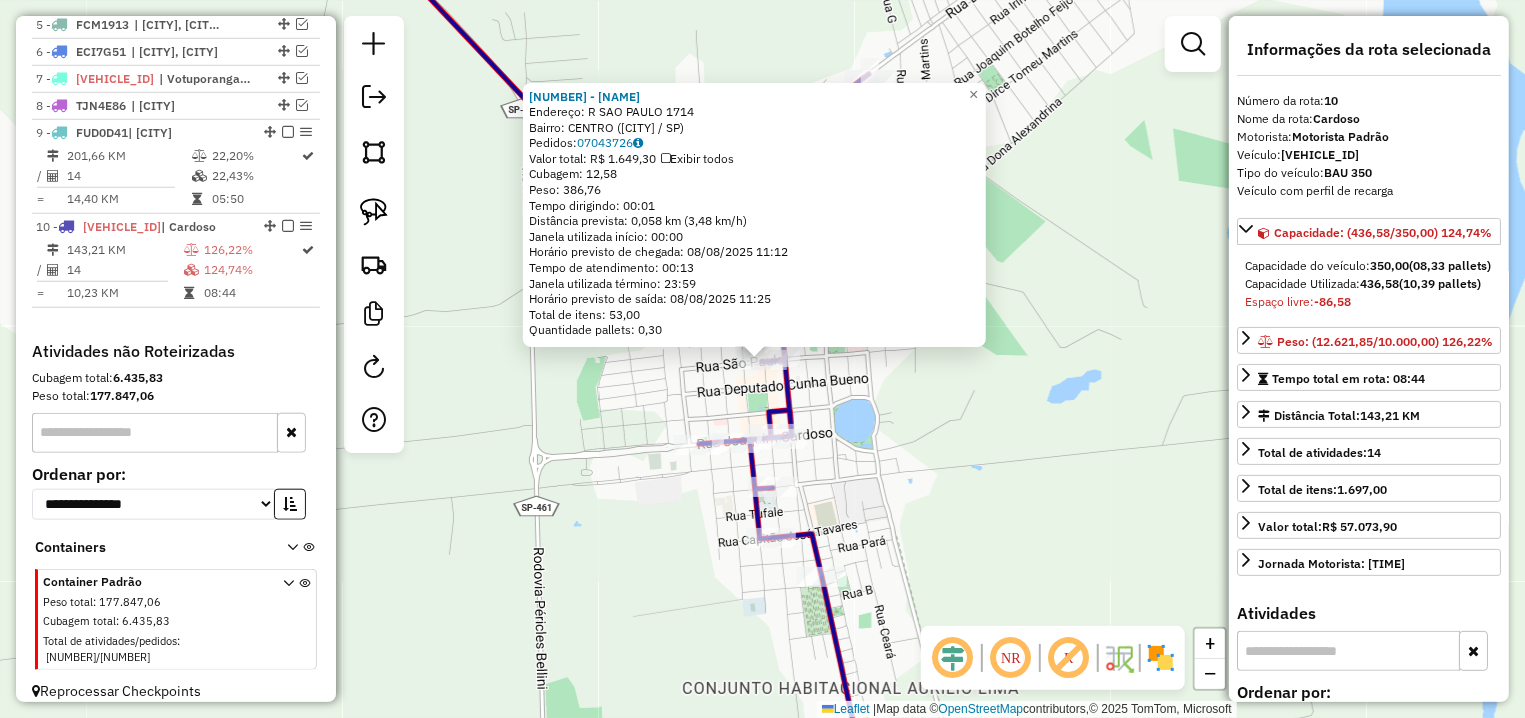 click on "Rota 10 - Placa TIY4B59  7742 - POSTO IPIRANGA CARDO 13969 - MENDES E SILVA SUPER  Endereço: R   SAO PAULO                     1714   Bairro: CENTRO (CARDOSO / SP)   Pedidos:  07043726   Valor total: R$ 1.649,30   Exibir todos   Cubagem: 12,58  Peso: 386,76  Tempo dirigindo: 00:01   Distância prevista: 0,058 km (3,48 km/h)   Janela utilizada início: 00:00   Horário previsto de chegada: 08/08/2025 11:12   Tempo de atendimento: 00:13   Janela utilizada término: 23:59   Horário previsto de saída: 08/08/2025 11:25   Total de itens: 53,00   Quantidade pallets: 0,30  × Janela de atendimento Grade de atendimento Capacidade Transportadoras Veículos Cliente Pedidos  Rotas Selecione os dias de semana para filtrar as janelas de atendimento  Seg   Ter   Qua   Qui   Sex   Sáb   Dom  Informe o período da janela de atendimento: De: Até:  Filtrar exatamente a janela do cliente  Considerar janela de atendimento padrão  Selecione os dias de semana para filtrar as grades de atendimento  Seg   Ter   Qua   Qui   Sex" 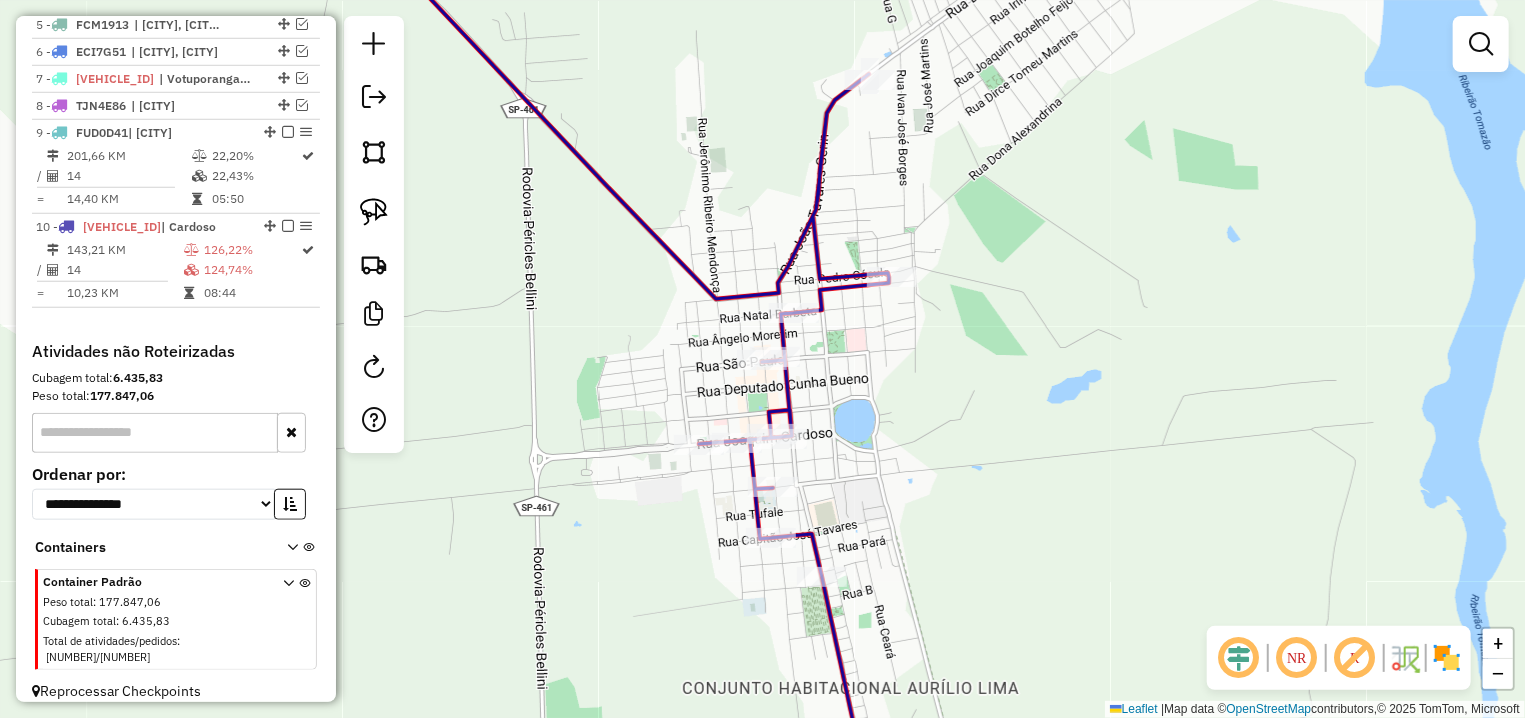 click on "Janela de atendimento Grade de atendimento Capacidade Transportadoras Veículos Cliente Pedidos  Rotas Selecione os dias de semana para filtrar as janelas de atendimento  Seg   Ter   Qua   Qui   Sex   Sáb   Dom  Informe o período da janela de atendimento: De: Até:  Filtrar exatamente a janela do cliente  Considerar janela de atendimento padrão  Selecione os dias de semana para filtrar as grades de atendimento  Seg   Ter   Qua   Qui   Sex   Sáb   Dom   Considerar clientes sem dia de atendimento cadastrado  Clientes fora do dia de atendimento selecionado Filtrar as atividades entre os valores definidos abaixo:  Peso mínimo:   Peso máximo:   Cubagem mínima:   Cubagem máxima:   De:   Até:  Filtrar as atividades entre o tempo de atendimento definido abaixo:  De:   Até:   Considerar capacidade total dos clientes não roteirizados Transportadora: Selecione um ou mais itens Tipo de veículo: Selecione um ou mais itens Veículo: Selecione um ou mais itens Motorista: Selecione um ou mais itens Nome: Rótulo:" 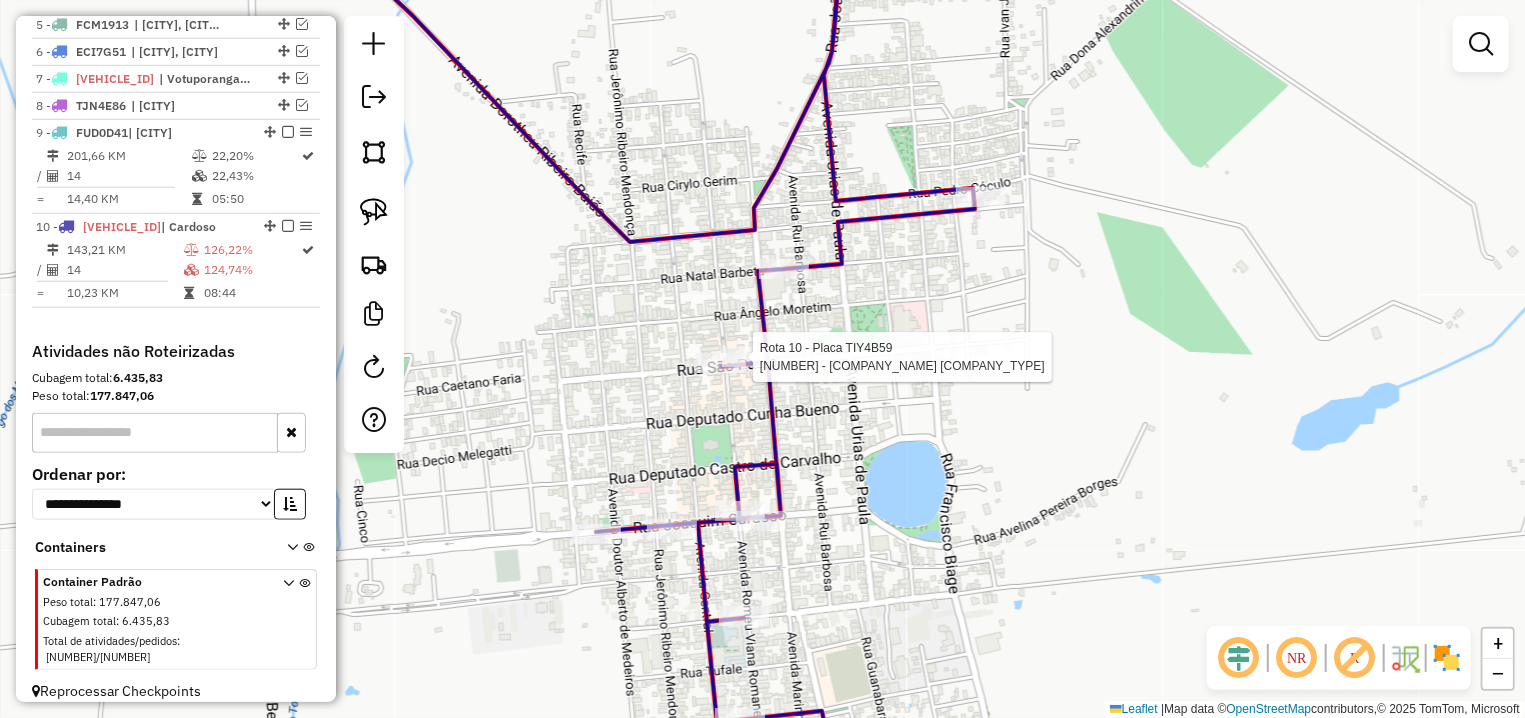 select on "**********" 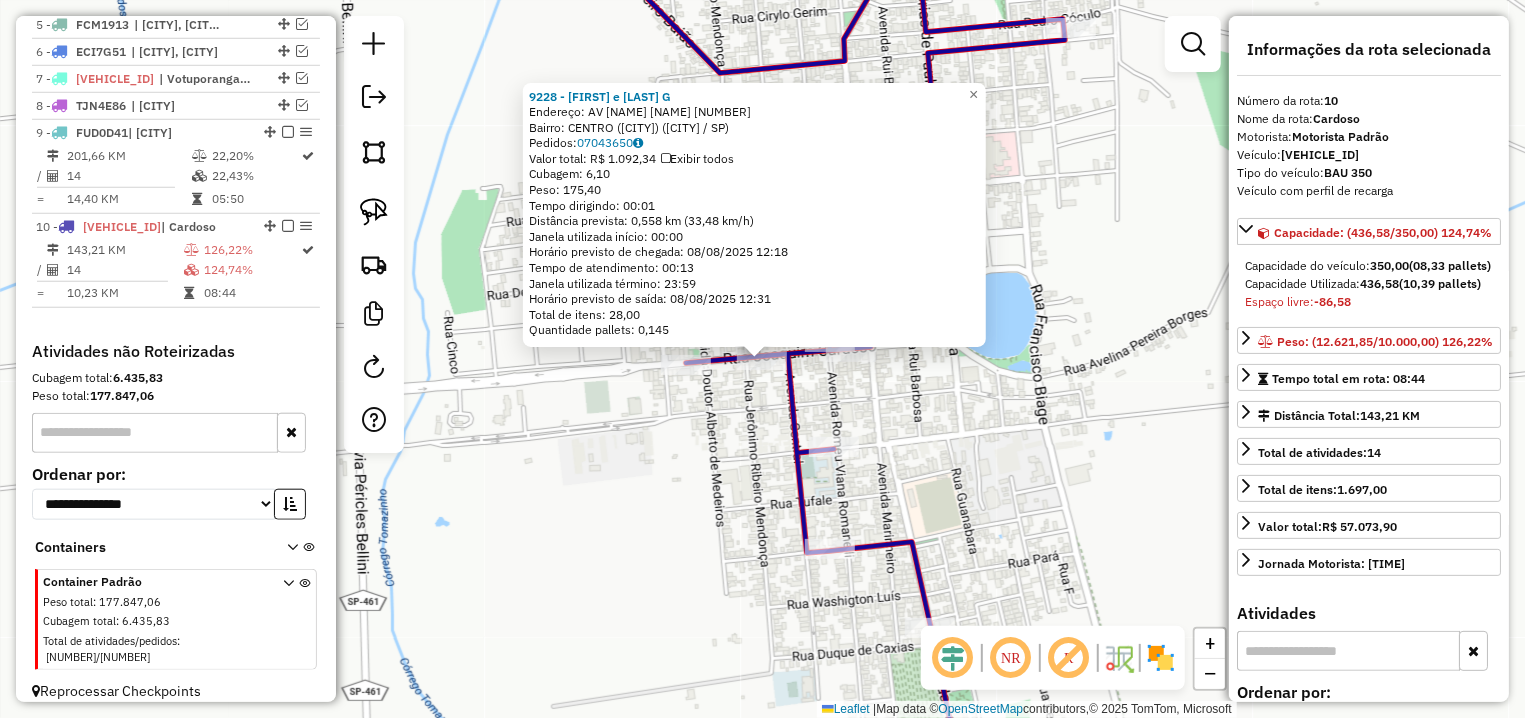 click on "Rota 10 - Placa TIY4B59  9173 - JOAO MARCOS VIEIRA A 9228 - GONZALEZ e RIBEIRO G  Endereço: AV  JOAQUIM CARDOSO               001851   Bairro: CENTRO\CARDOSO (CARDOSO / SP)   Pedidos:  07043650   Valor total: R$ 1.092,34   Exibir todos   Cubagem: 6,10  Peso: 175,40  Tempo dirigindo: 00:01   Distância prevista: 0,558 km (33,48 km/h)   Janela utilizada início: 00:00   Horário previsto de chegada: 08/08/2025 12:18   Tempo de atendimento: 00:13   Janela utilizada término: 23:59   Horário previsto de saída: 08/08/2025 12:31   Total de itens: 28,00   Quantidade pallets: 0,145  × Janela de atendimento Grade de atendimento Capacidade Transportadoras Veículos Cliente Pedidos  Rotas Selecione os dias de semana para filtrar as janelas de atendimento  Seg   Ter   Qua   Qui   Sex   Sáb   Dom  Informe o período da janela de atendimento: De: Até:  Filtrar exatamente a janela do cliente  Considerar janela de atendimento padrão  Selecione os dias de semana para filtrar as grades de atendimento  Seg   Ter   Qua  +" 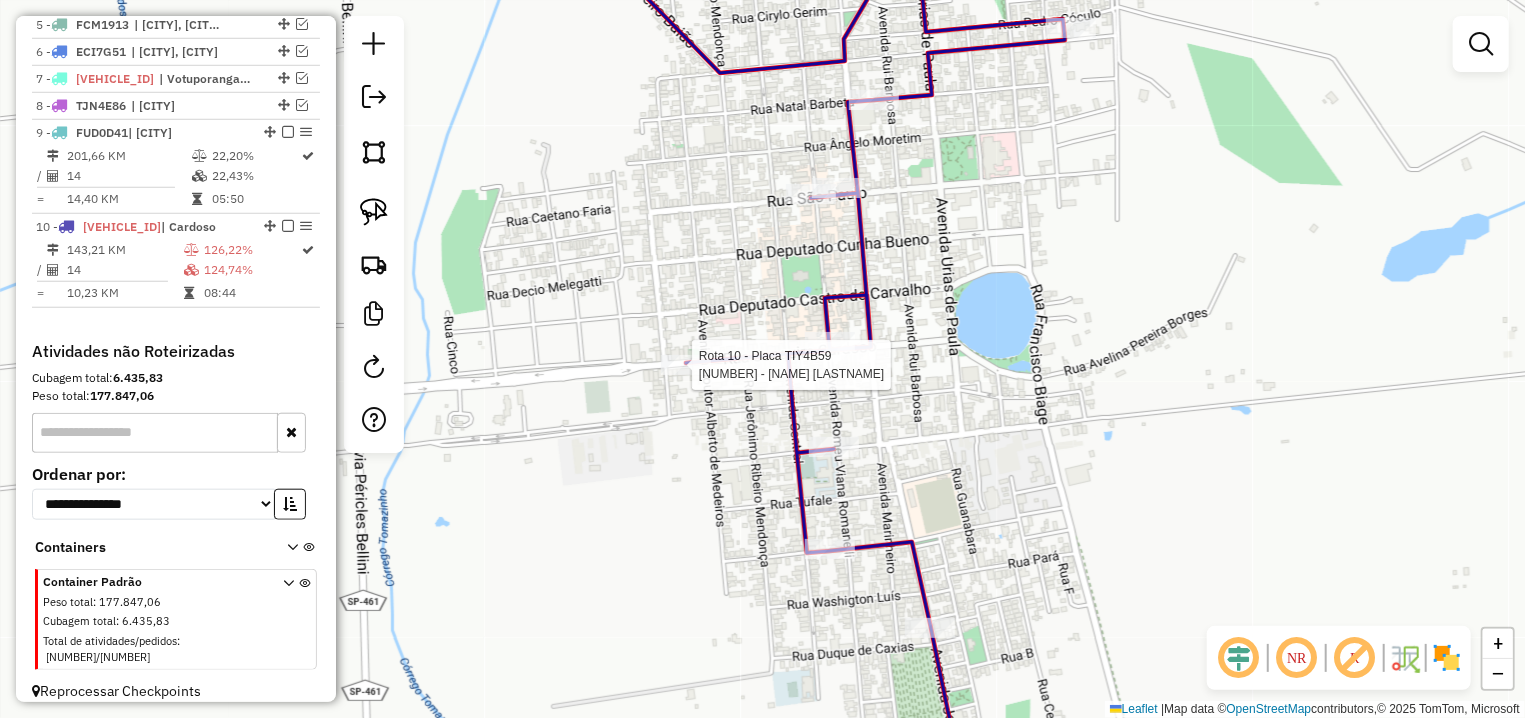 select on "**********" 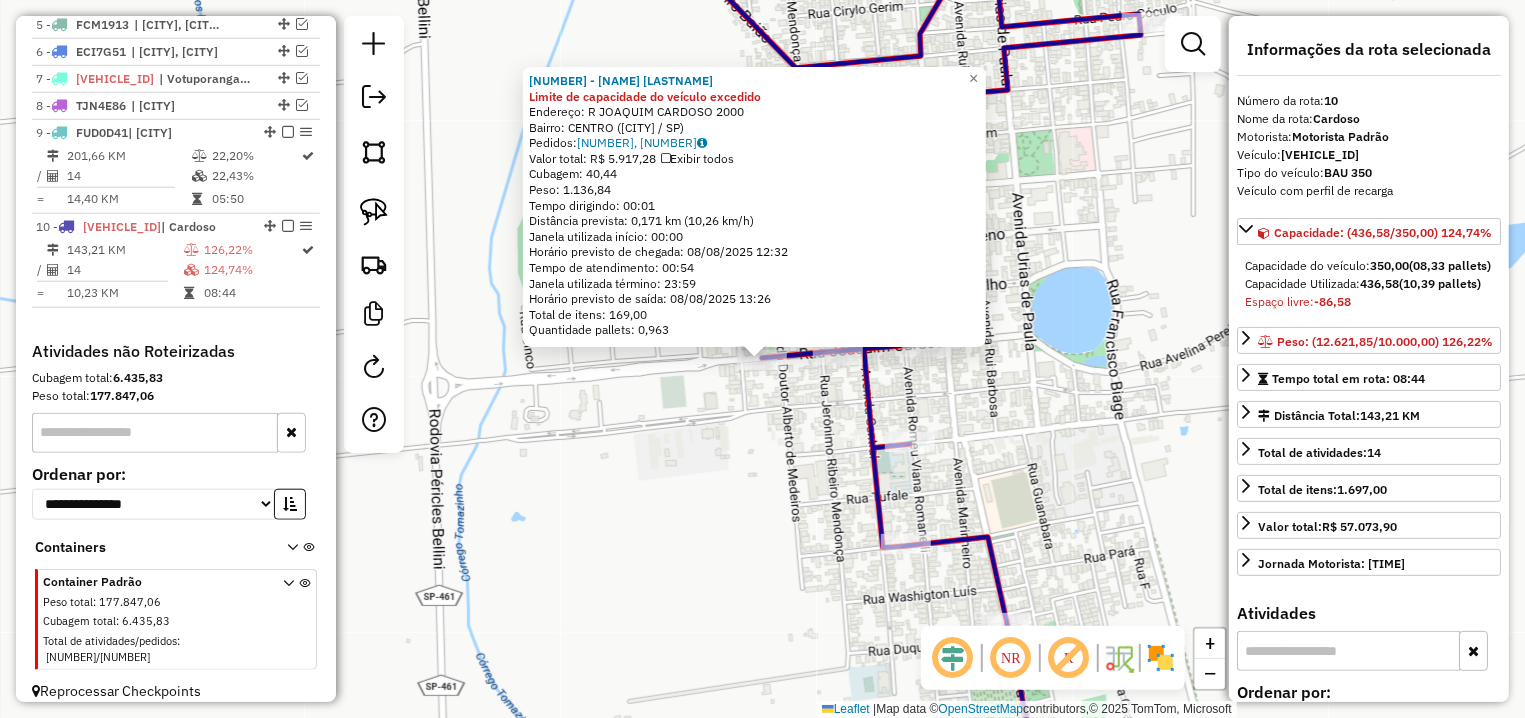 click on "9173 - JOAO MARCOS VIEIRA A Limite de capacidade do veículo excedido  Endereço: R   JOAQUIM CARDOSO               2000   Bairro: CENTRO (CARDOSO / SP)   Pedidos:  07043821, 07043822, 07043823, 07043824   Valor total: R$ 5.917,28   Exibir todos   Cubagem: 40,44  Peso: 1.136,84  Tempo dirigindo: 00:01   Distância prevista: 0,171 km (10,26 km/h)   Janela utilizada início: 00:00   Horário previsto de chegada: 08/08/2025 12:32   Tempo de atendimento: 00:54   Janela utilizada término: 23:59   Horário previsto de saída: 08/08/2025 13:26   Total de itens: 169,00   Quantidade pallets: 0,963  × Janela de atendimento Grade de atendimento Capacidade Transportadoras Veículos Cliente Pedidos  Rotas Selecione os dias de semana para filtrar as janelas de atendimento  Seg   Ter   Qua   Qui   Sex   Sáb   Dom  Informe o período da janela de atendimento: De: Até:  Filtrar exatamente a janela do cliente  Considerar janela de atendimento padrão  Selecione os dias de semana para filtrar as grades de atendimento  Seg" 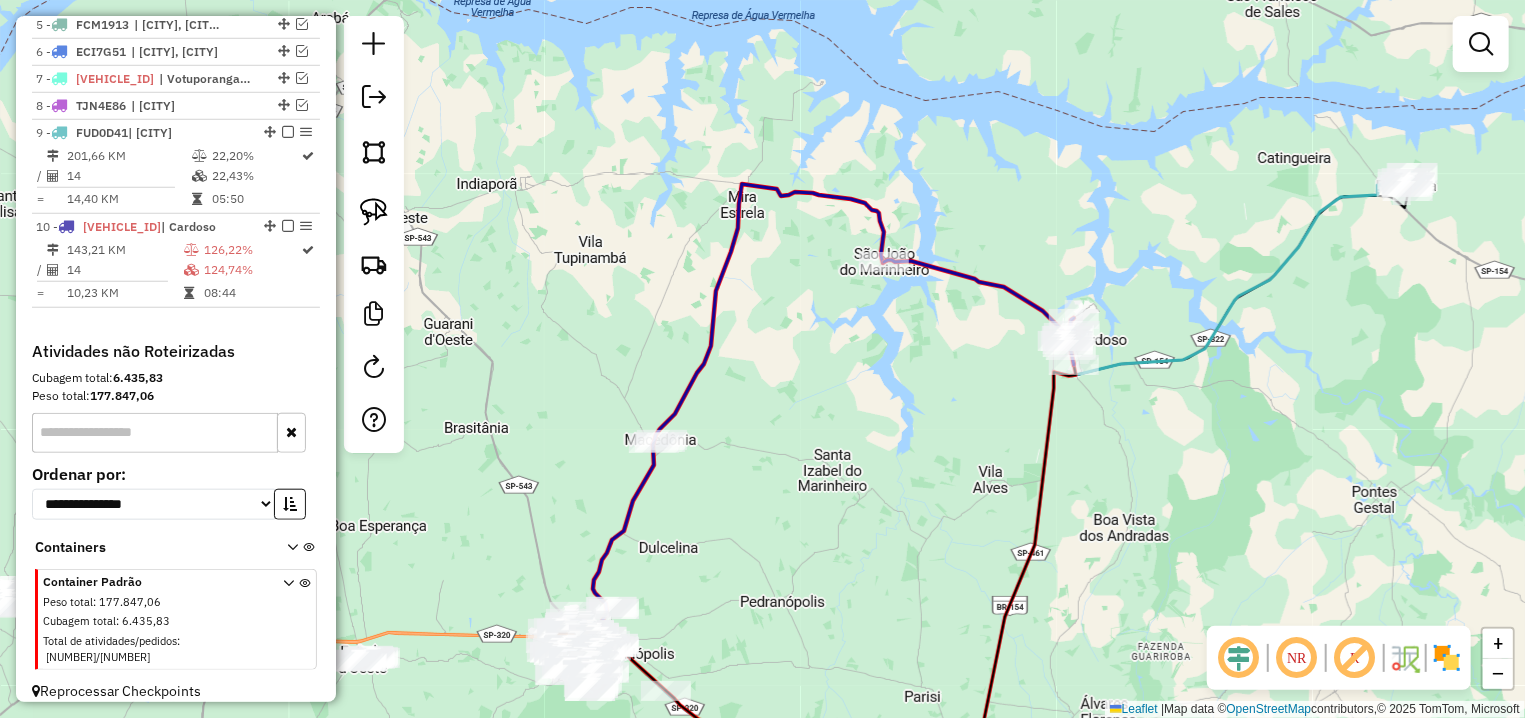 drag, startPoint x: 1117, startPoint y: 326, endPoint x: 1035, endPoint y: 322, distance: 82.0975 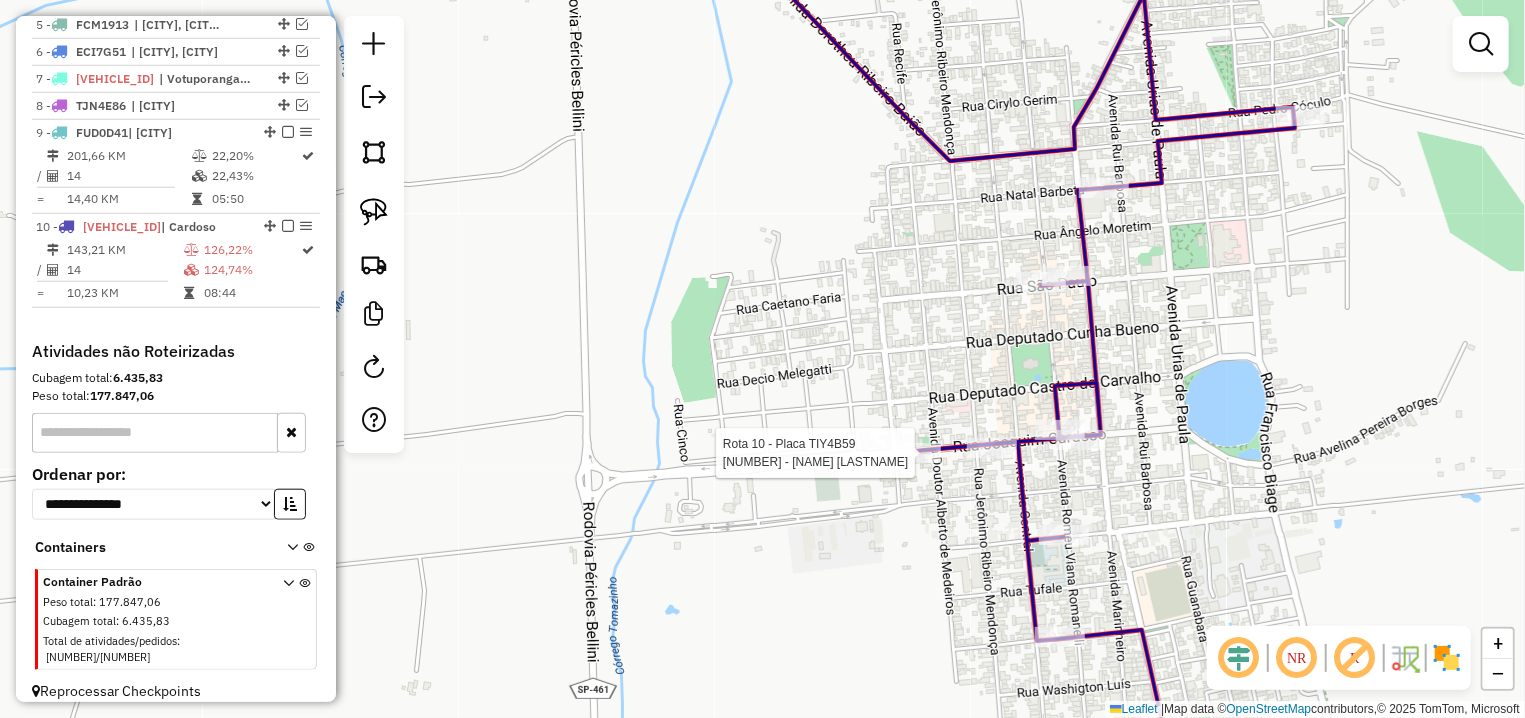 select on "**********" 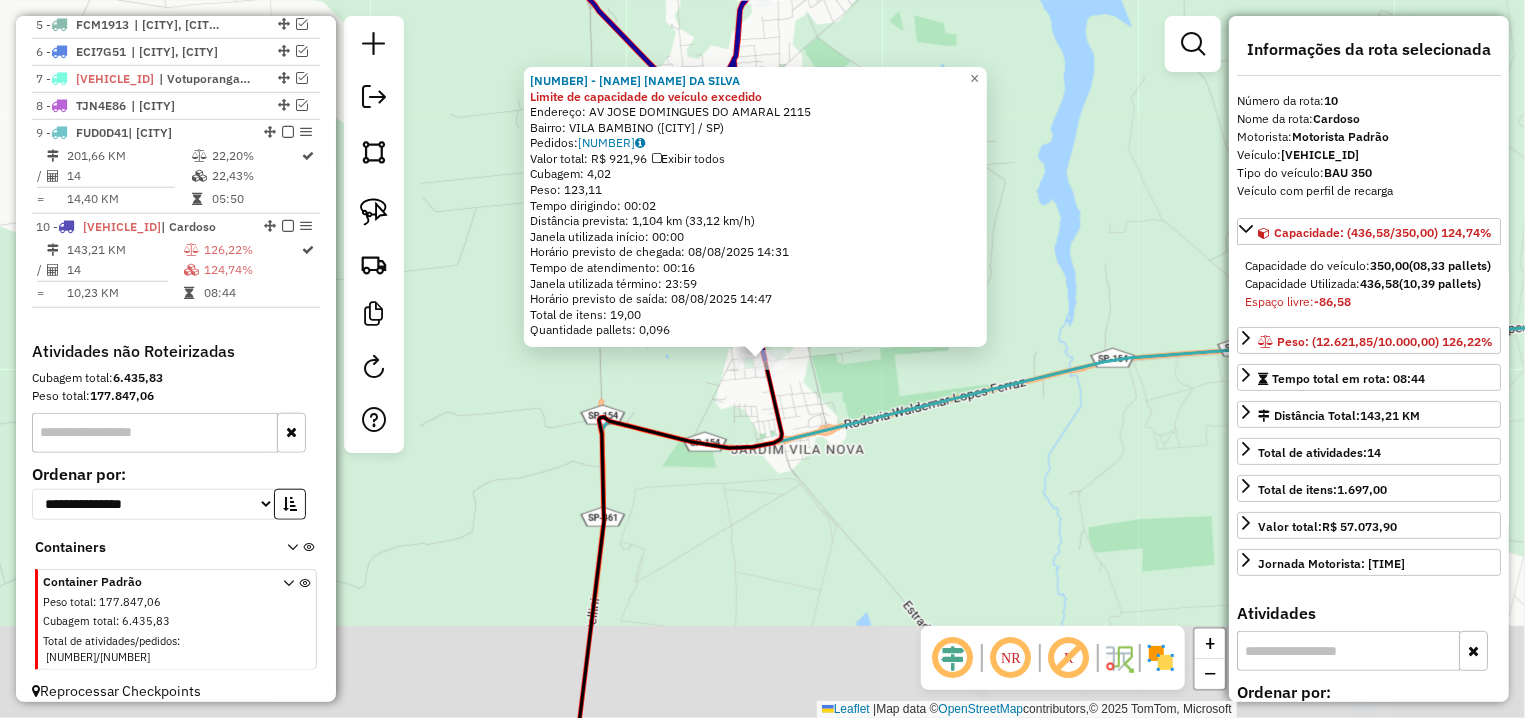 click on "Rota 10 - Placa TIY4B59  1971 - ALEX SANDRO DA SILVA 1971 - ALEX SANDRO DA SILVA Limite de capacidade do veículo excedido  Endereço: AV  JOSE DOMINGUES DO AMARAL      2115   Bairro: VILA BAMBINO (CARDOSO / SP)   Pedidos:  07043439   Valor total: R$ 921,96   Exibir todos   Cubagem: 4,02  Peso: 123,11  Tempo dirigindo: 00:02   Distância prevista: 1,104 km (33,12 km/h)   Janela utilizada início: 00:00   Horário previsto de chegada: 08/08/2025 14:31   Tempo de atendimento: 00:16   Janela utilizada término: 23:59   Horário previsto de saída: 08/08/2025 14:47   Total de itens: 19,00   Quantidade pallets: 0,096  × Janela de atendimento Grade de atendimento Capacidade Transportadoras Veículos Cliente Pedidos  Rotas Selecione os dias de semana para filtrar as janelas de atendimento  Seg   Ter   Qua   Qui   Sex   Sáb   Dom  Informe o período da janela de atendimento: De: Até:  Filtrar exatamente a janela do cliente  Considerar janela de atendimento padrão   Seg   Ter   Qua   Qui   Sex   Sáb   Dom   De:" 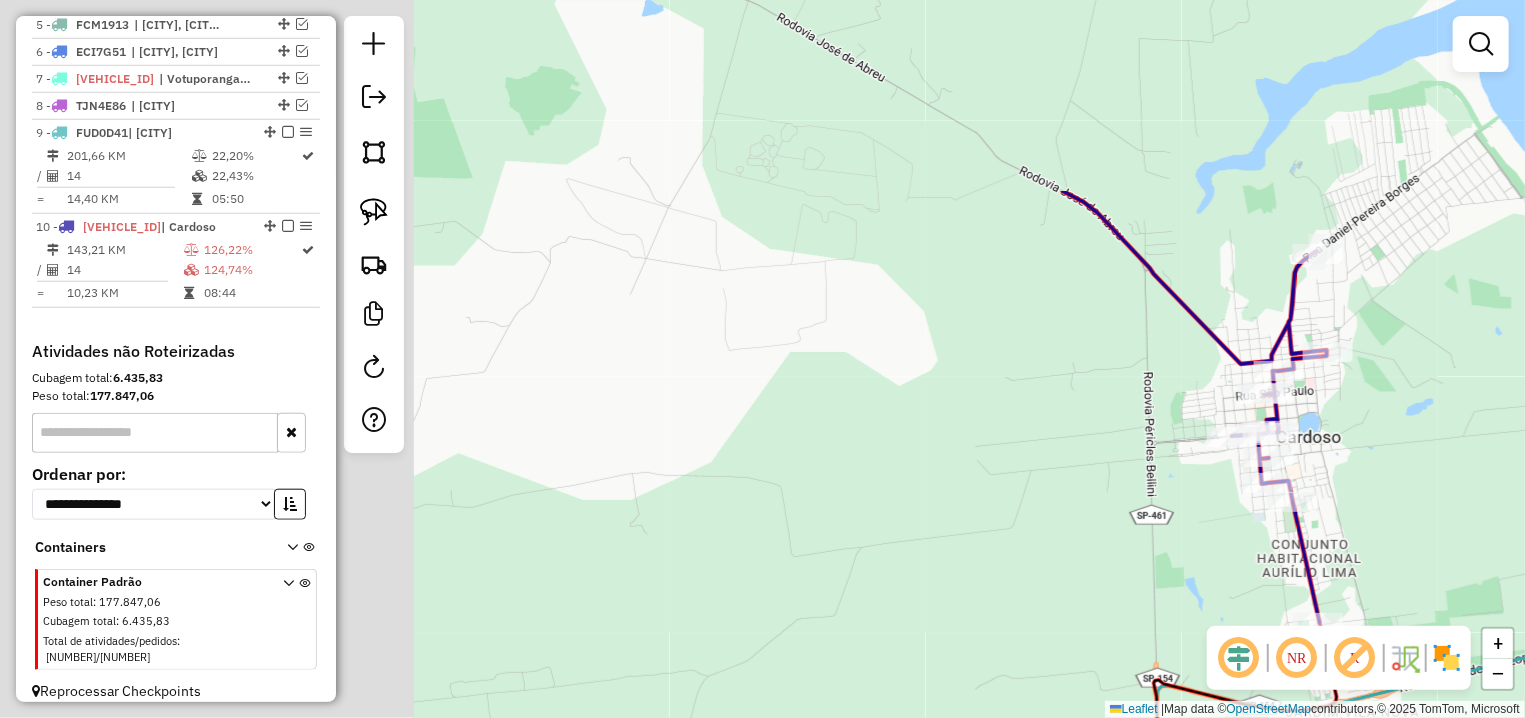 drag, startPoint x: 635, startPoint y: 342, endPoint x: 1279, endPoint y: 619, distance: 701.04565 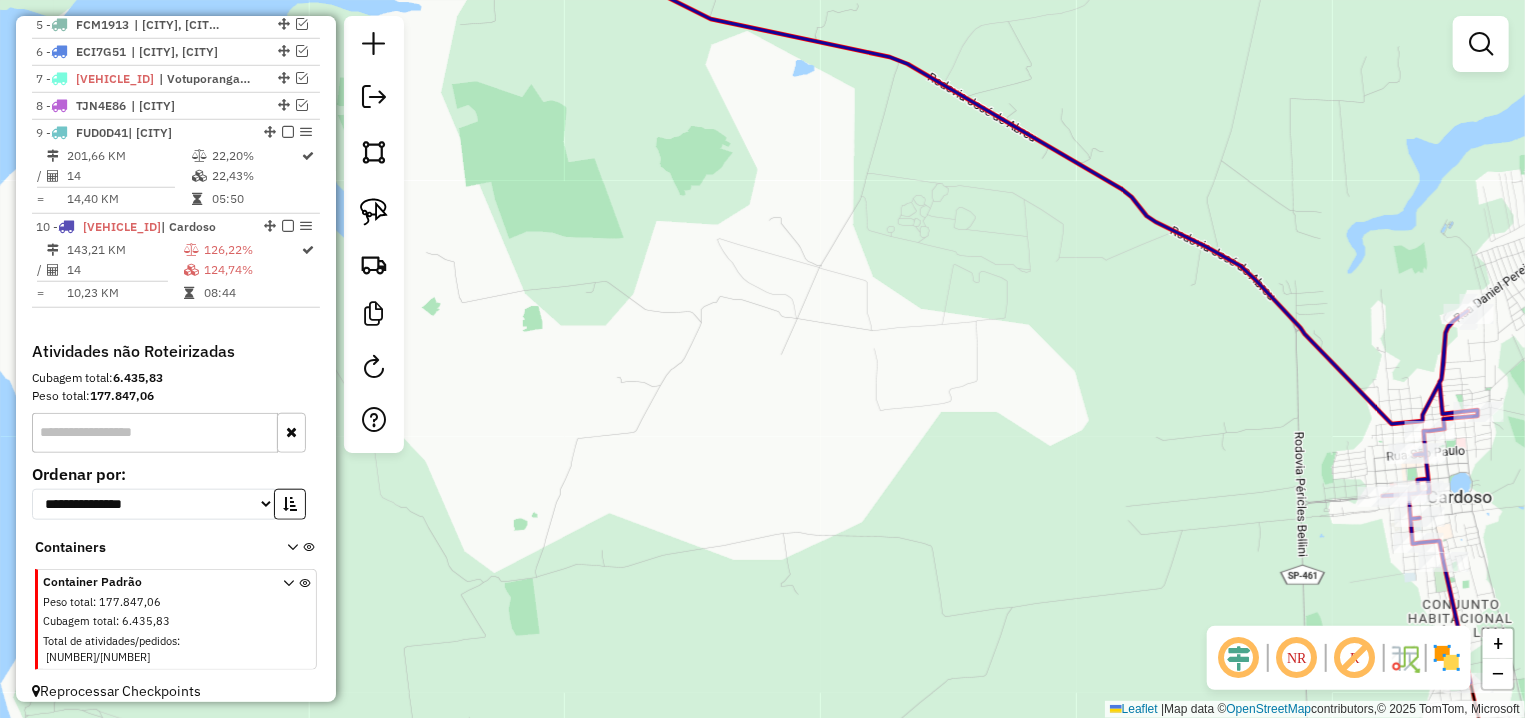 drag, startPoint x: 728, startPoint y: 259, endPoint x: 1301, endPoint y: 630, distance: 682.61993 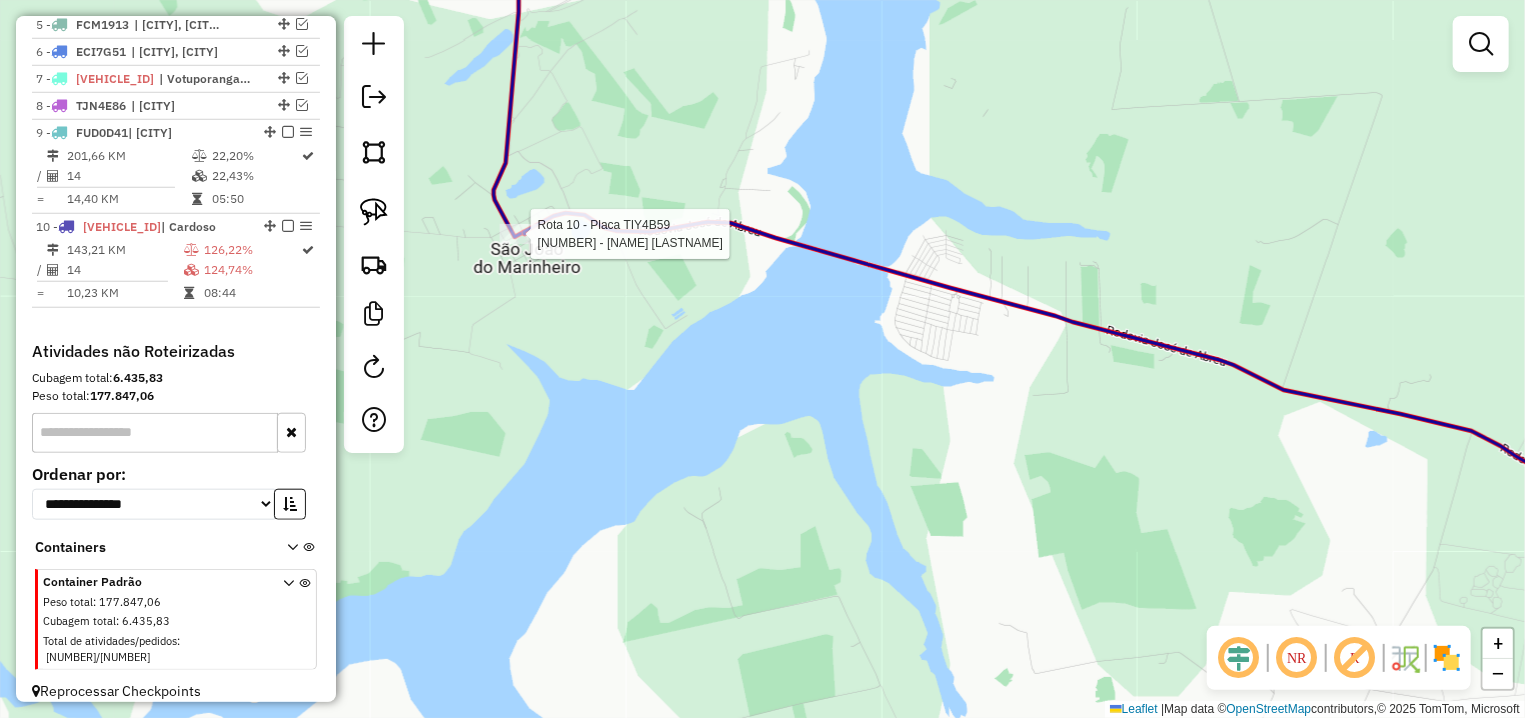 select on "**********" 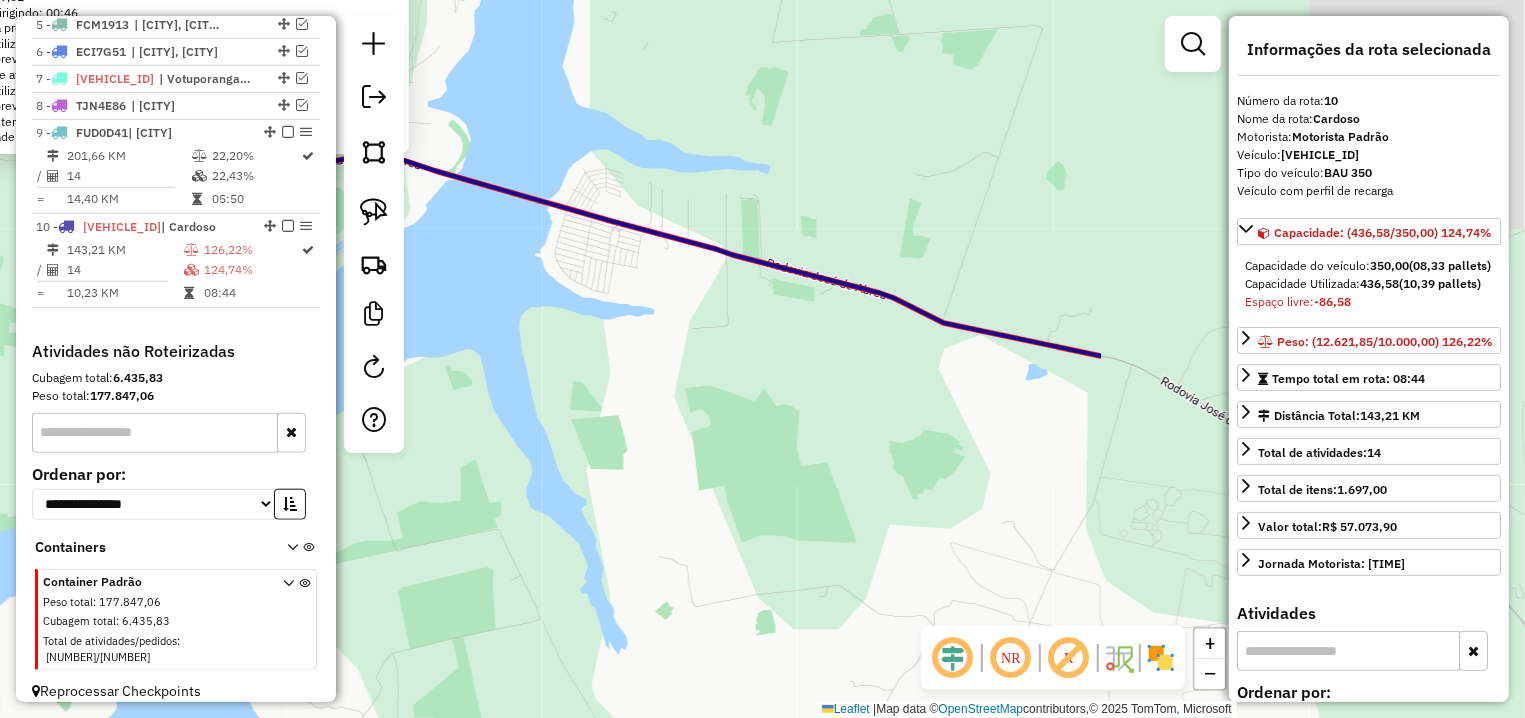 drag, startPoint x: 1143, startPoint y: 548, endPoint x: 477, endPoint y: 364, distance: 690.9501 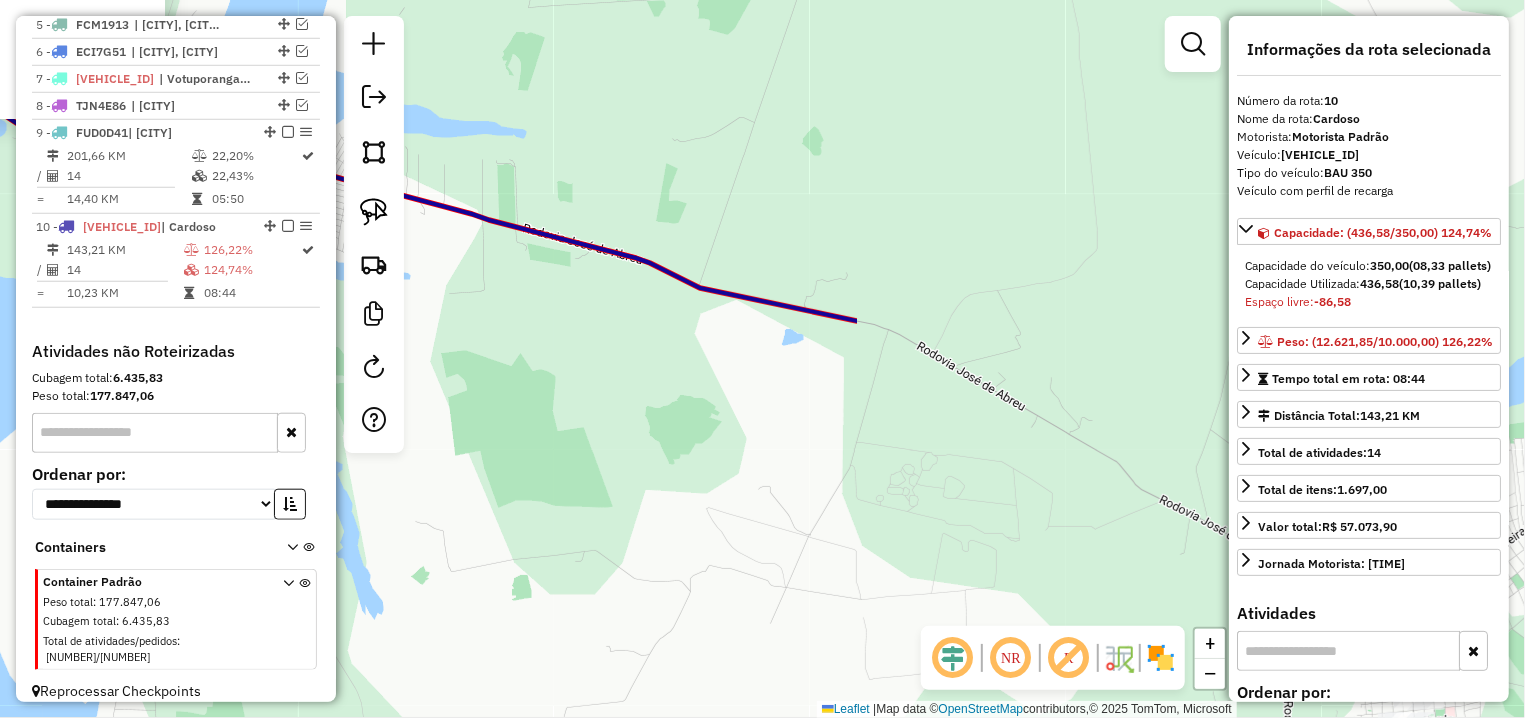 drag, startPoint x: 957, startPoint y: 452, endPoint x: 351, endPoint y: 278, distance: 630.48553 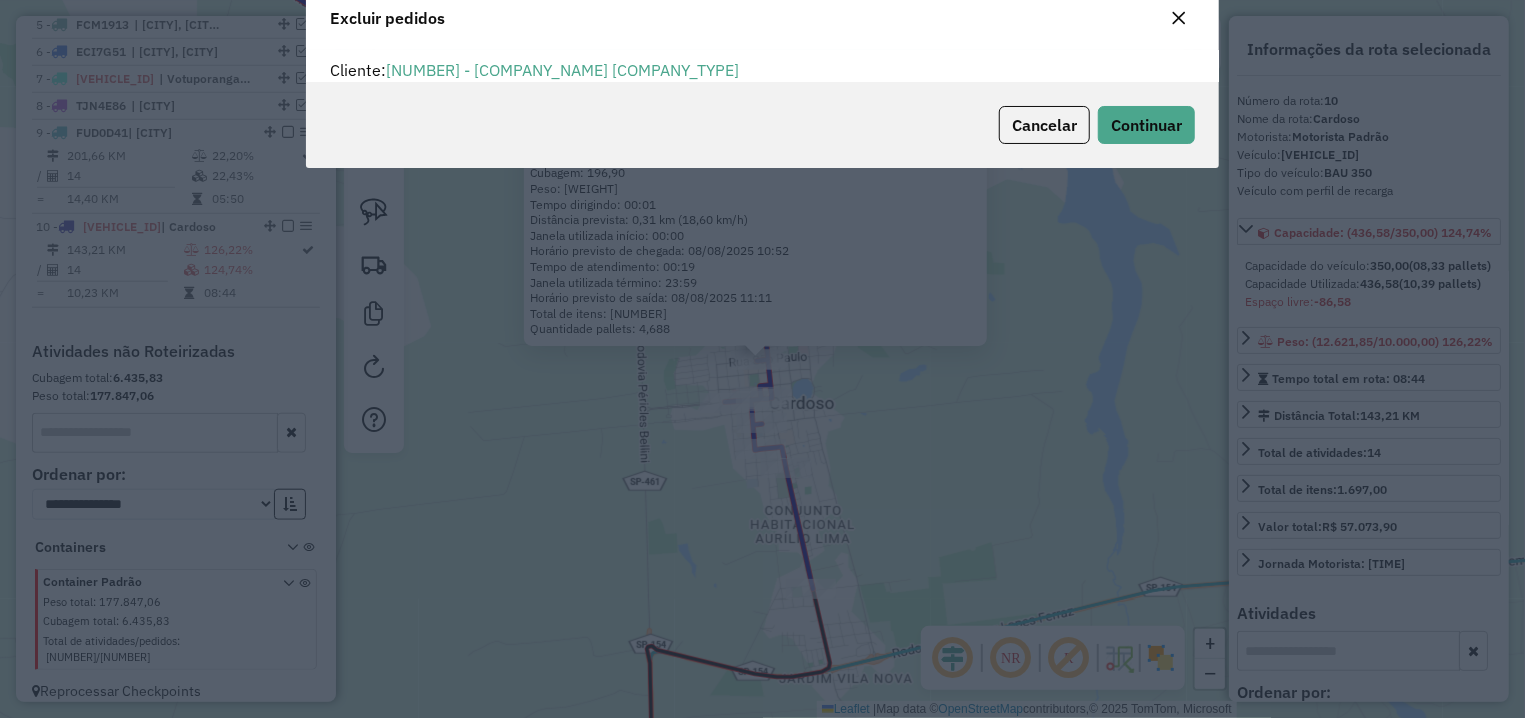 scroll, scrollTop: 12, scrollLeft: 6, axis: both 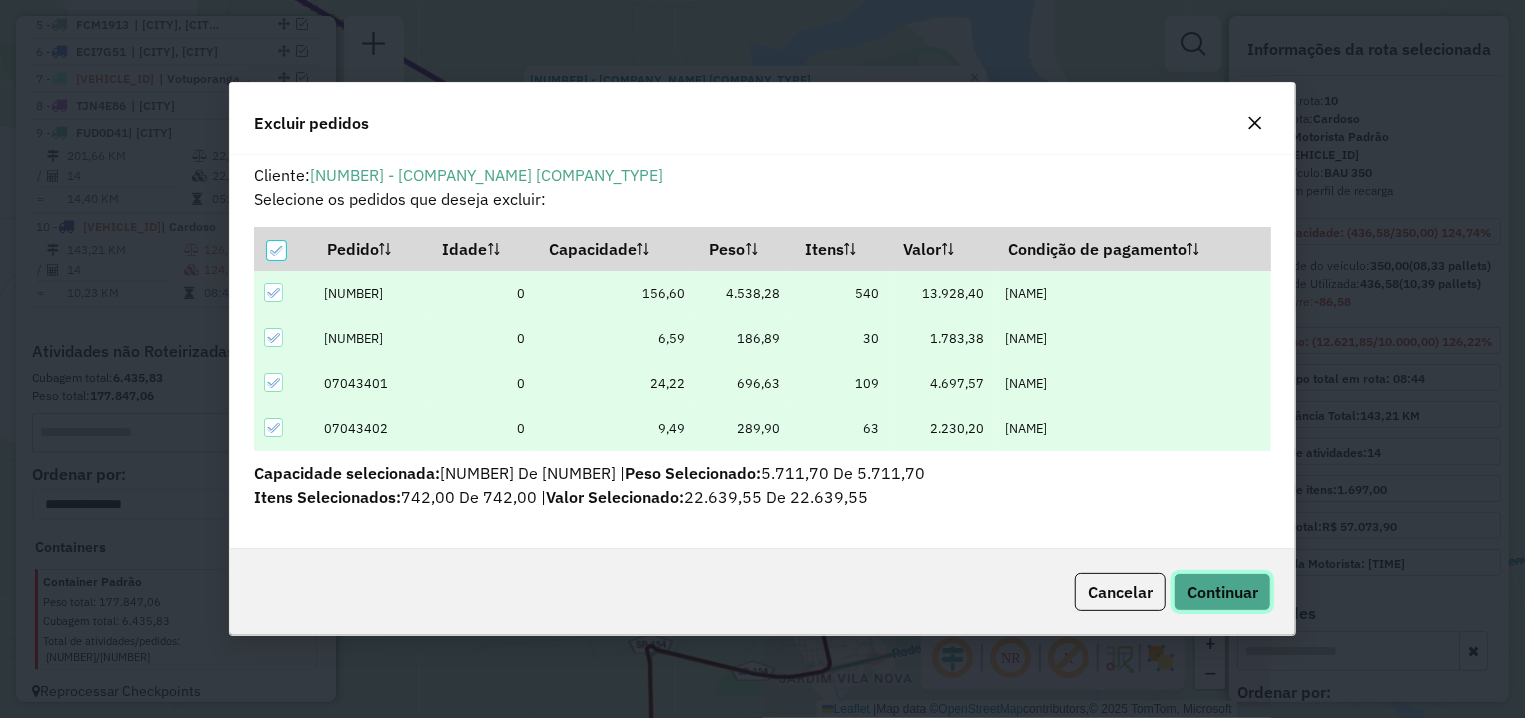 click on "Continuar" 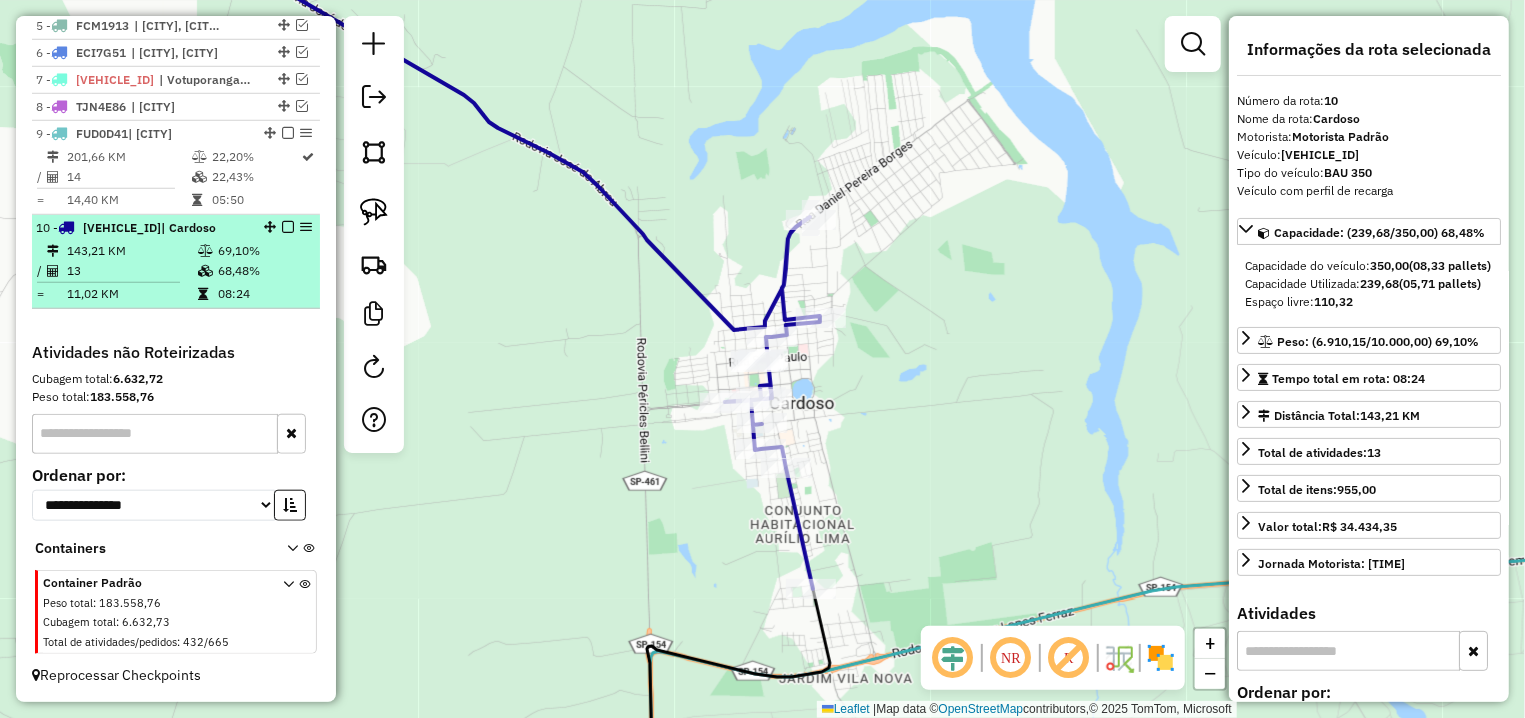 click at bounding box center [288, 227] 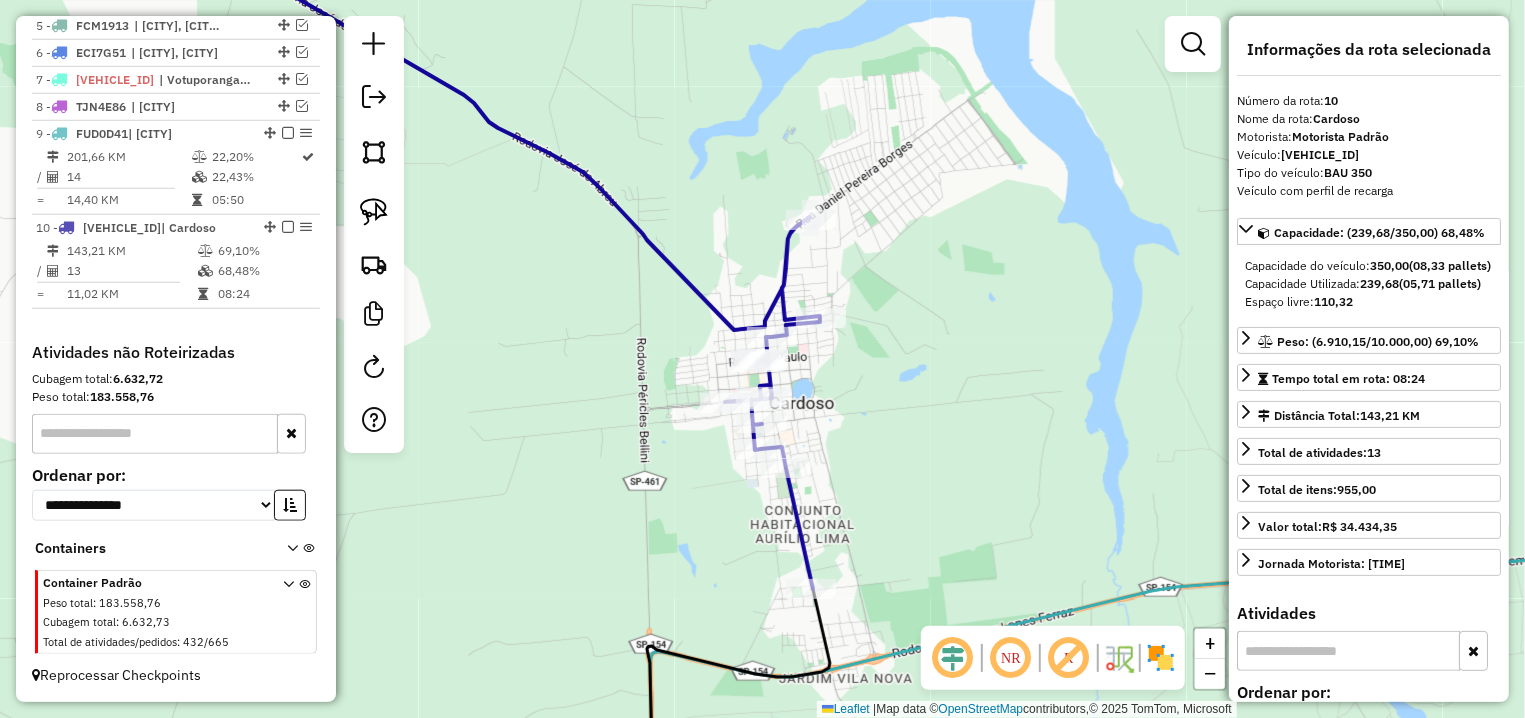 scroll, scrollTop: 795, scrollLeft: 0, axis: vertical 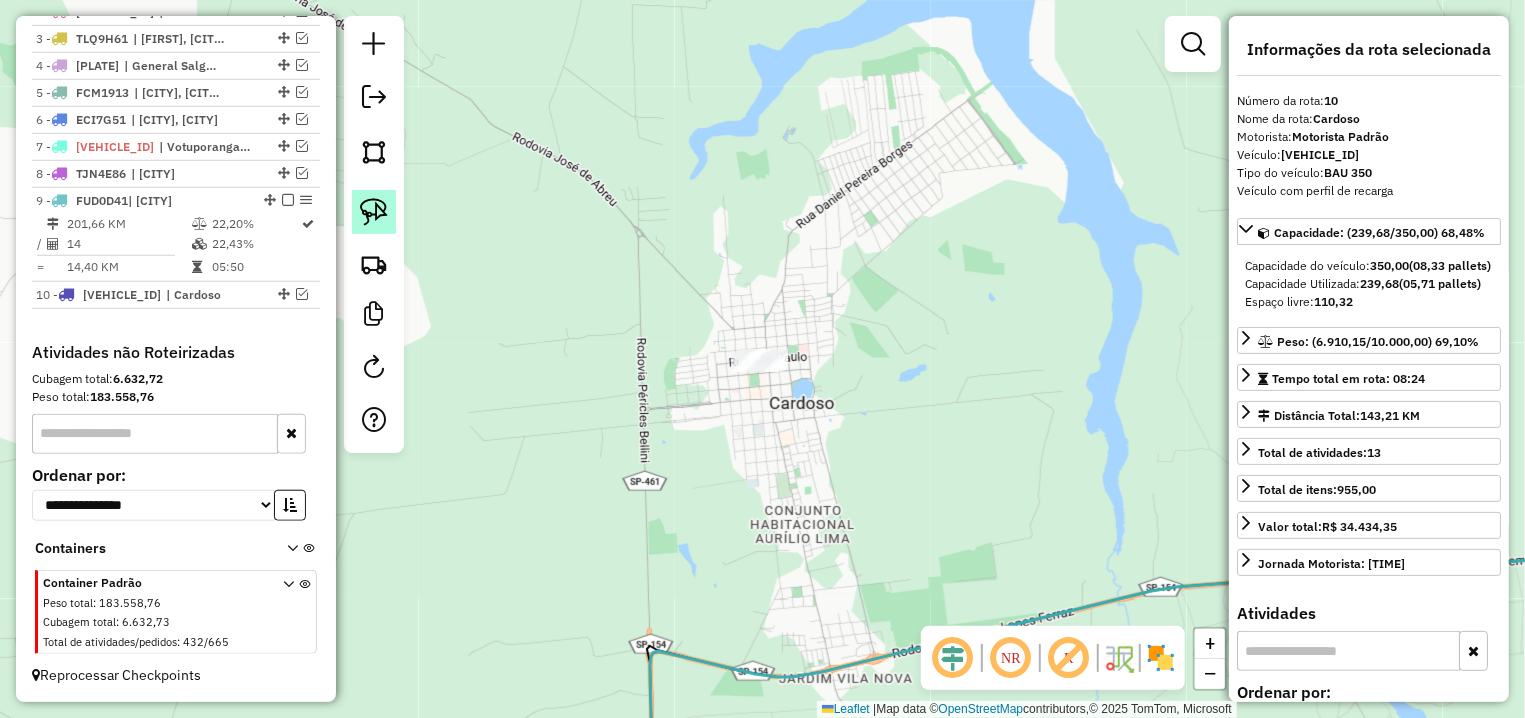 click 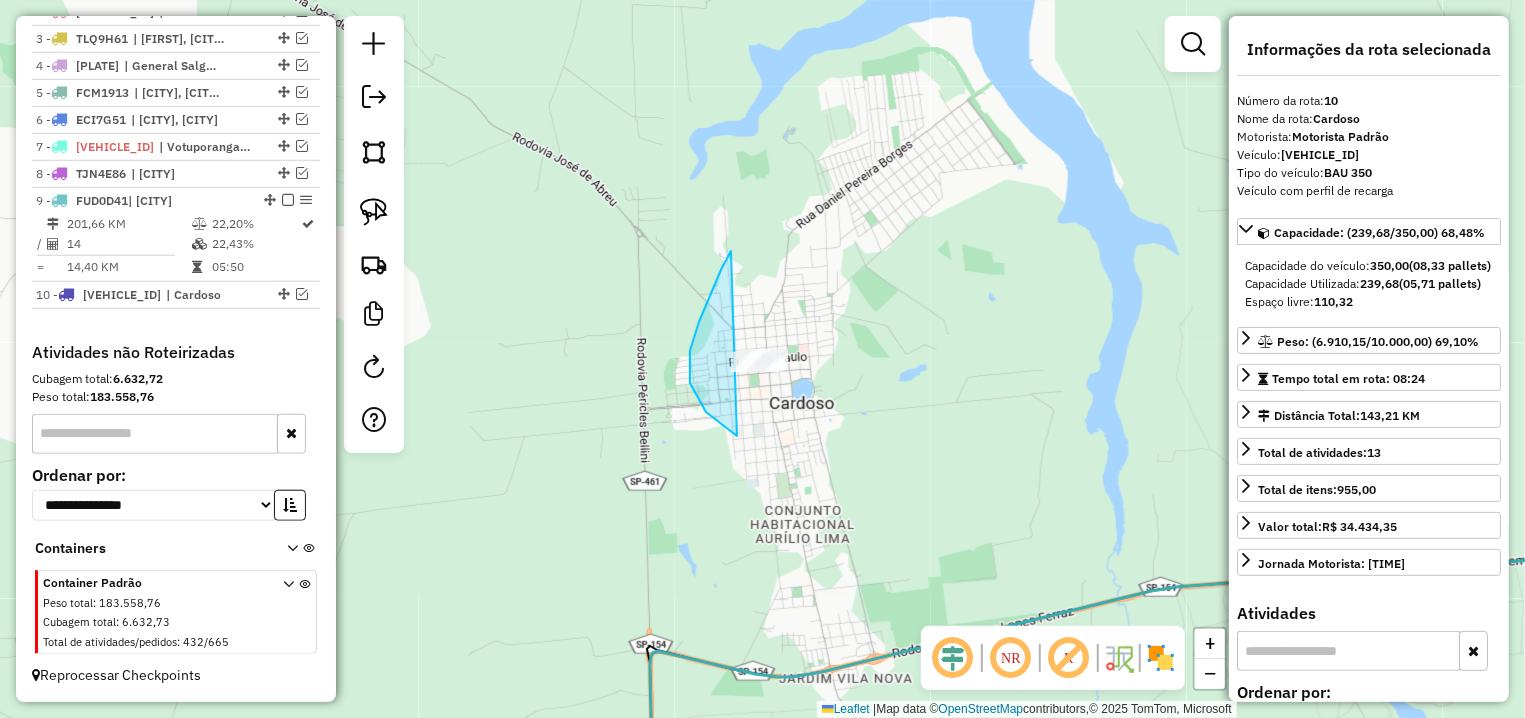 drag, startPoint x: 718, startPoint y: 279, endPoint x: 987, endPoint y: 425, distance: 306.067 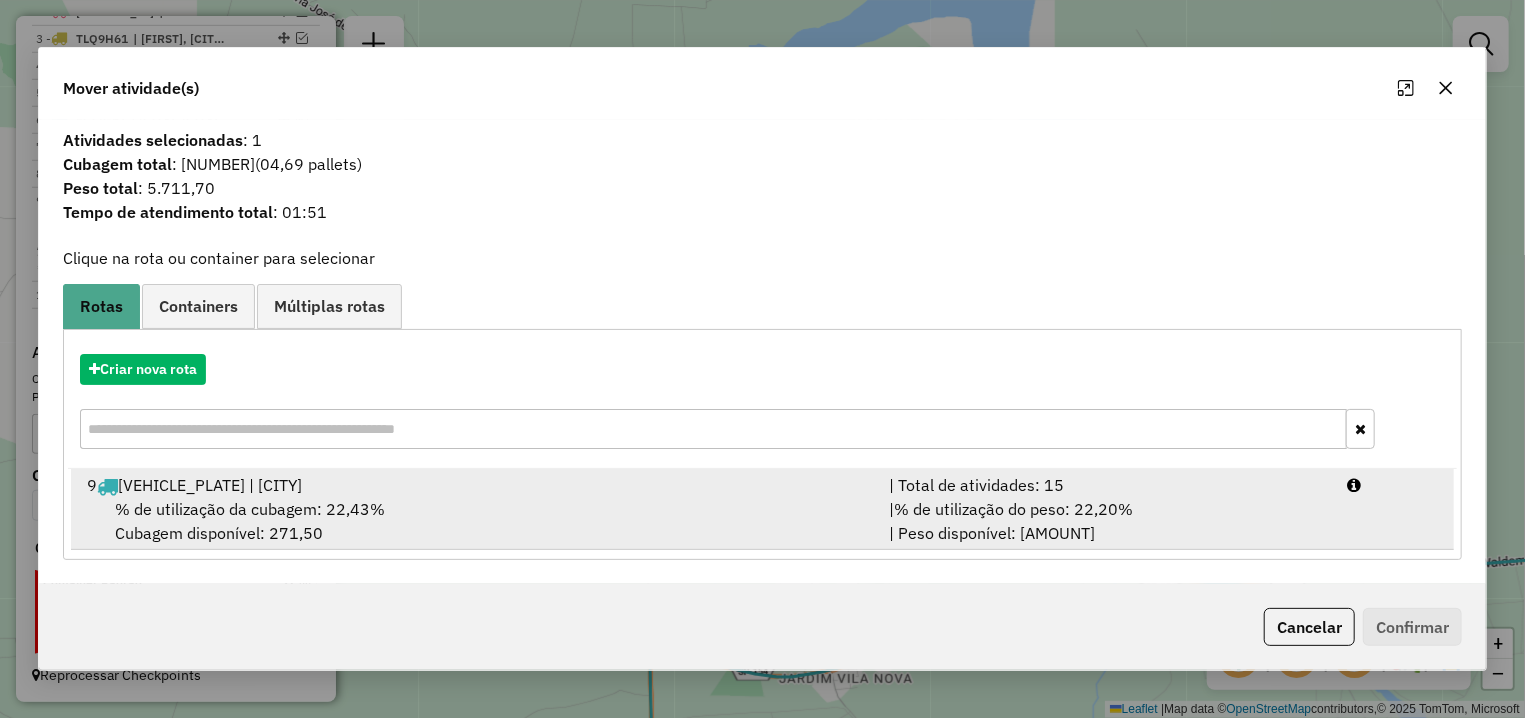 click on "9  FUD0D41 | Riolandia" at bounding box center [476, 485] 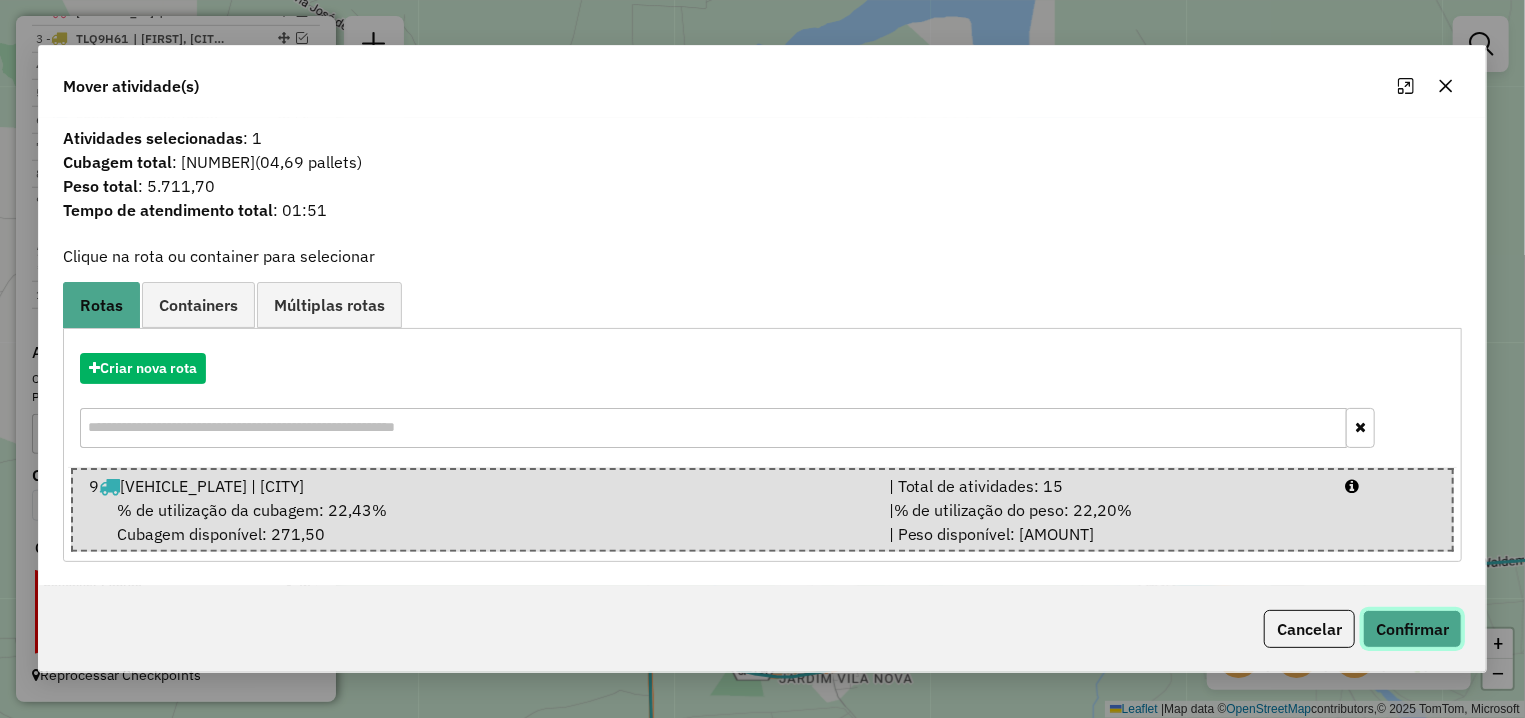 click on "Confirmar" 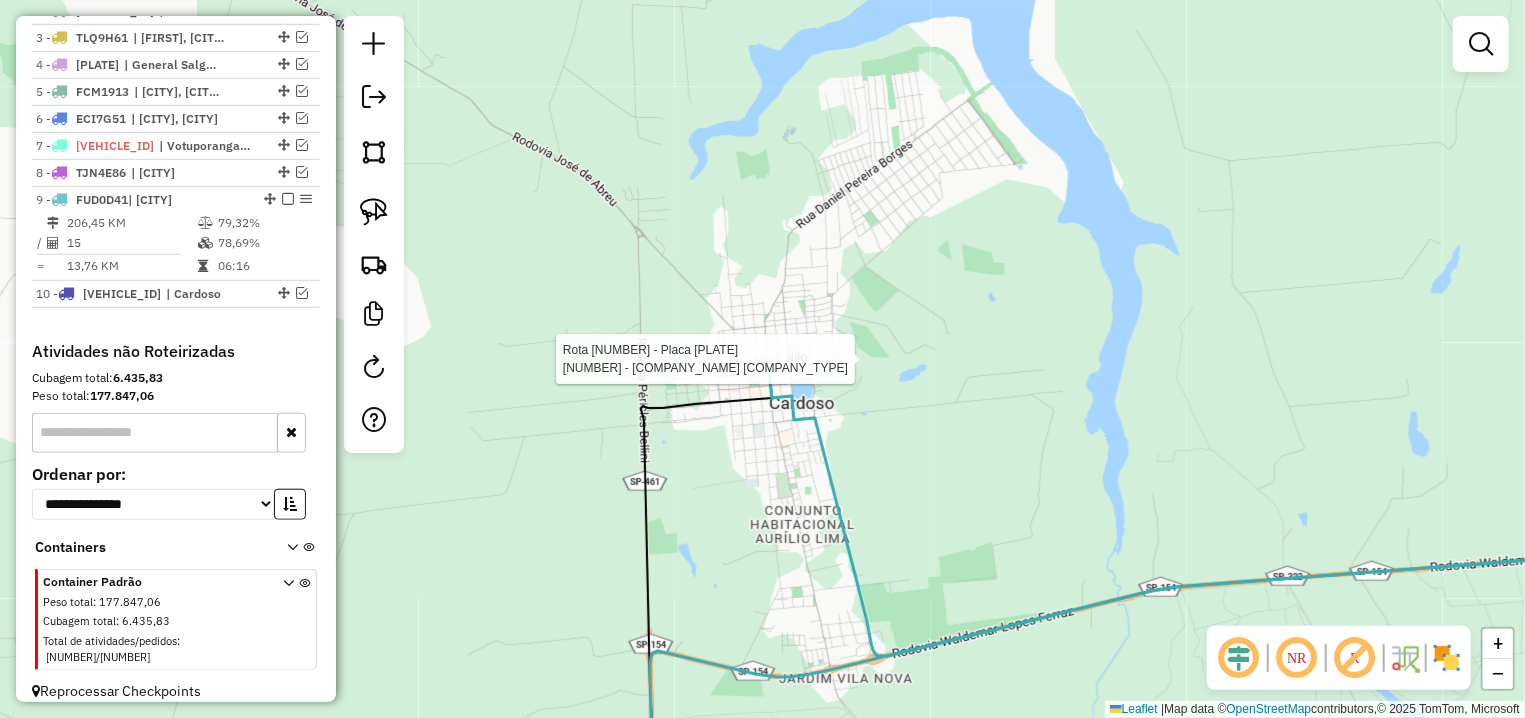 select on "**********" 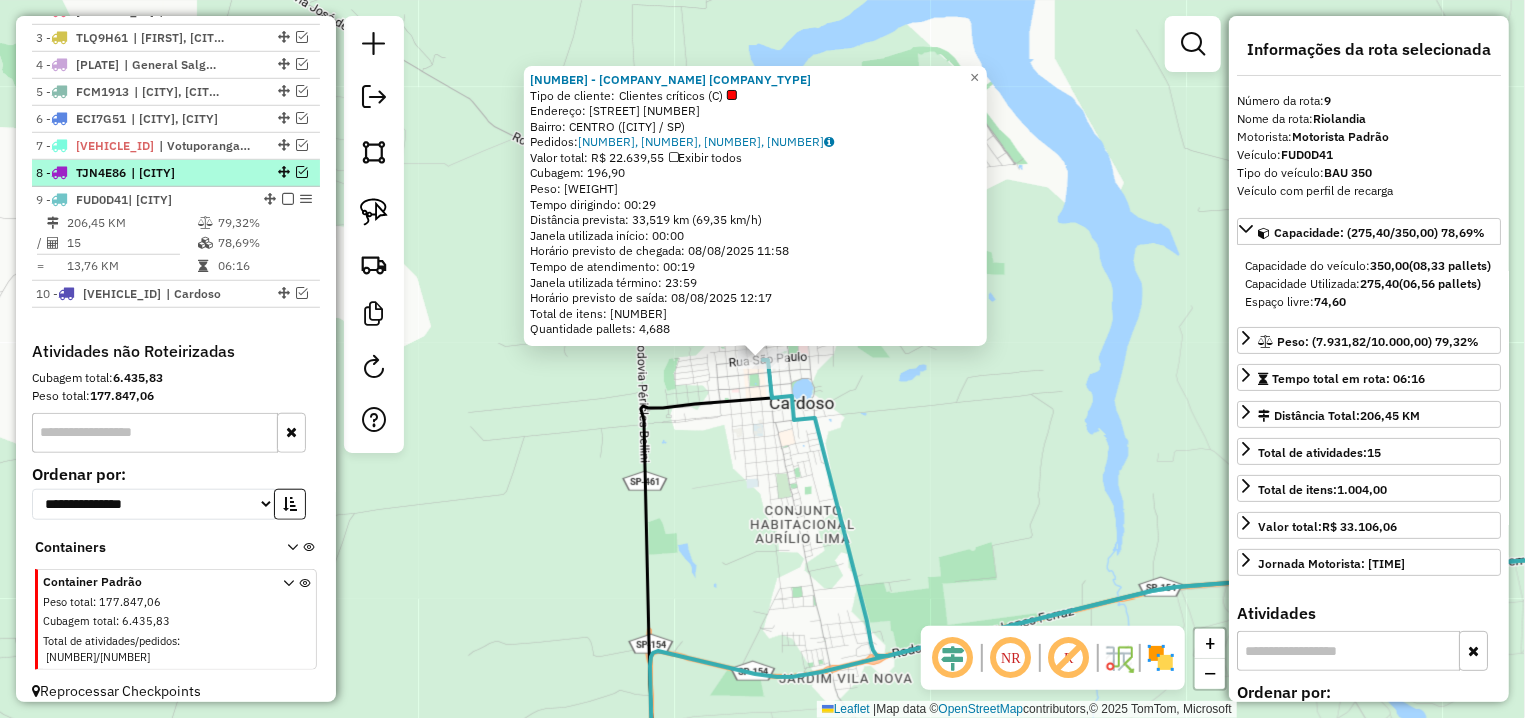 click at bounding box center [302, 172] 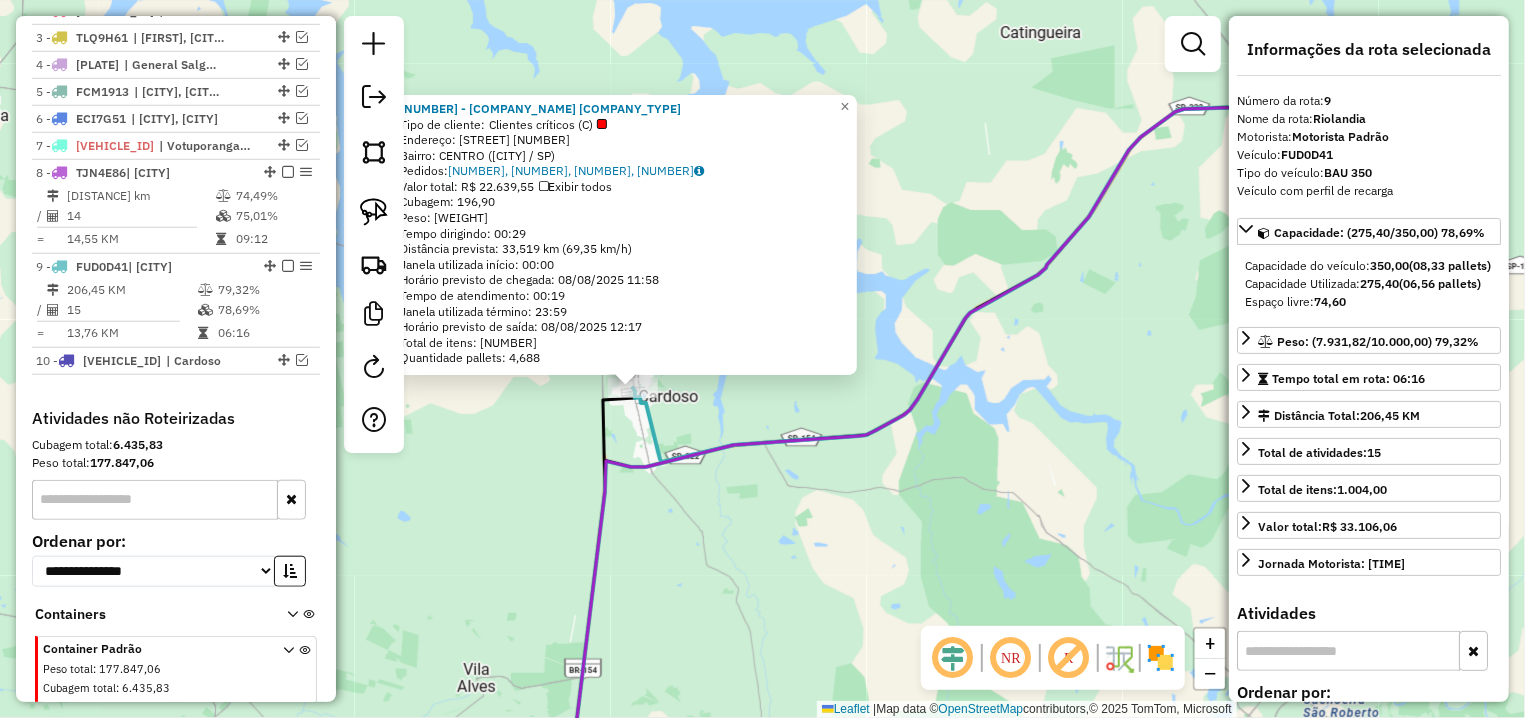 drag, startPoint x: 969, startPoint y: 486, endPoint x: 539, endPoint y: 655, distance: 462.0184 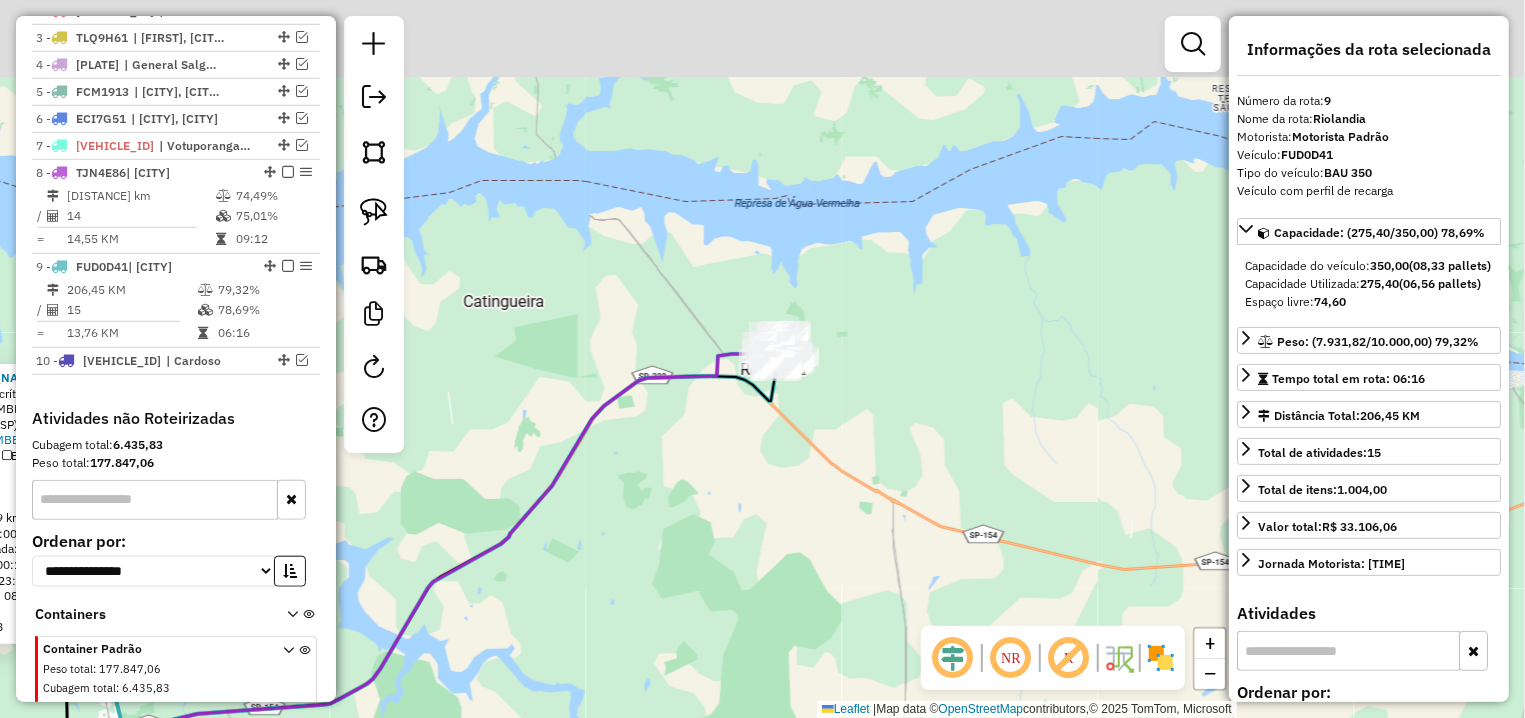 drag, startPoint x: 936, startPoint y: 369, endPoint x: 800, endPoint y: 508, distance: 194.46594 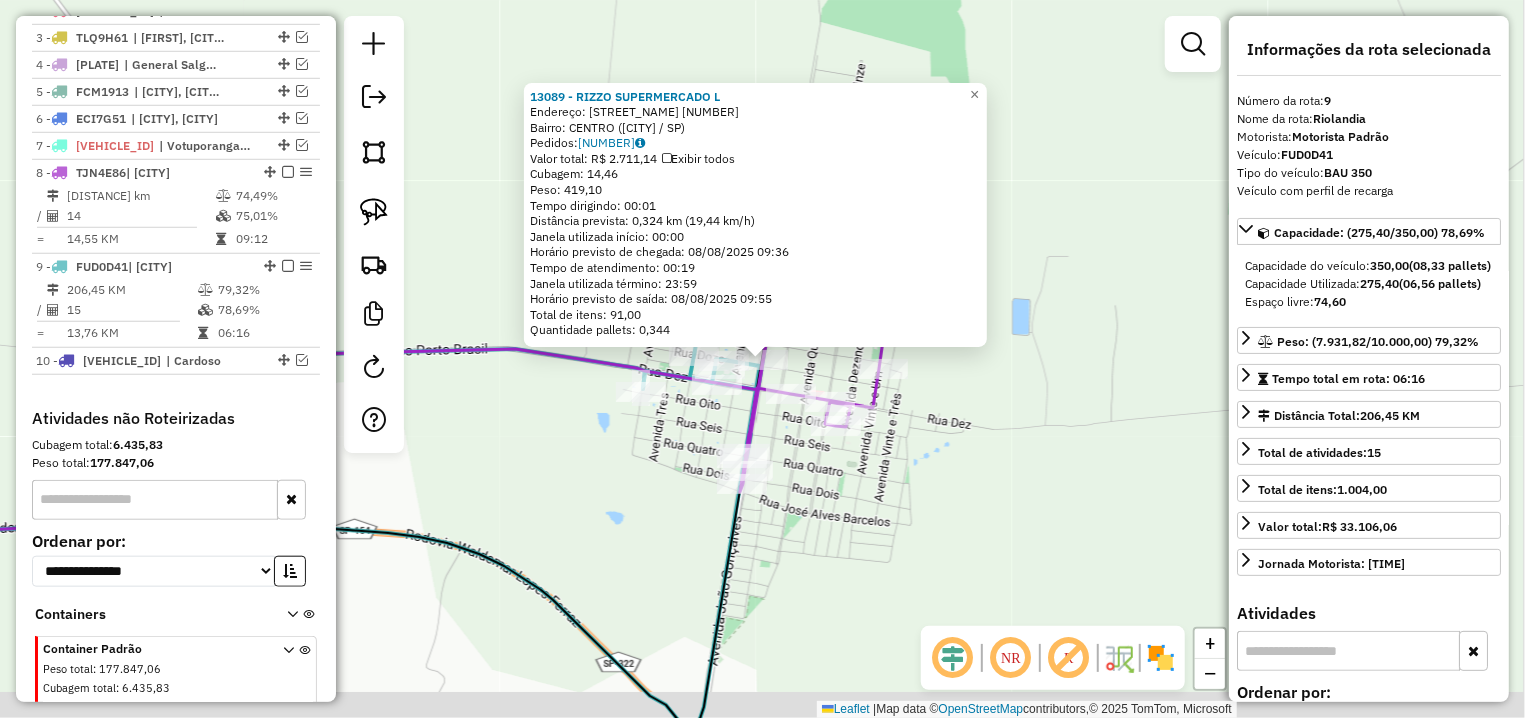 scroll, scrollTop: 862, scrollLeft: 0, axis: vertical 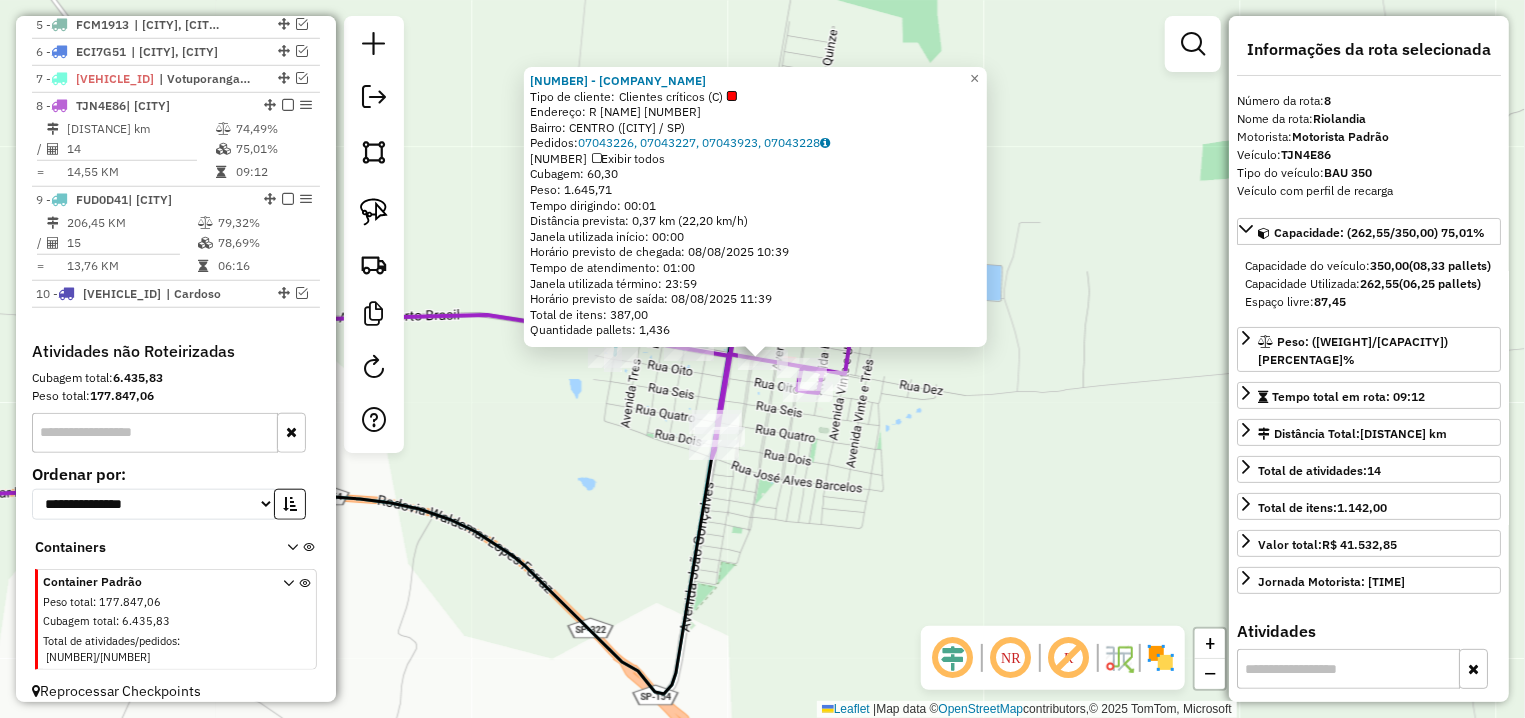 click on "9425 - SUPERMERCADO VIANA L  Tipo de cliente:   Clientes críticos (C)   Endereço: R   DEZ                           777   Bairro: CENTRO (RIOLANDIA / SP)   Pedidos:  07043226, 07043227, 07043923, 07043228   Valor total: R$ 14.073,64   Exibir todos   Cubagem: 60,30  Peso: 1.645,71  Tempo dirigindo: 00:01   Distância prevista: 0,37 km (22,20 km/h)   Janela utilizada início: 00:00   Horário previsto de chegada: 08/08/2025 10:39   Tempo de atendimento: 01:00   Janela utilizada término: 23:59   Horário previsto de saída: 08/08/2025 11:39   Total de itens: 387,00   Quantidade pallets: 1,436  × Janela de atendimento Grade de atendimento Capacidade Transportadoras Veículos Cliente Pedidos  Rotas Selecione os dias de semana para filtrar as janelas de atendimento  Seg   Ter   Qua   Qui   Sex   Sáb   Dom  Informe o período da janela de atendimento: De: Até:  Filtrar exatamente a janela do cliente  Considerar janela de atendimento padrão  Selecione os dias de semana para filtrar as grades de atendimento De:" 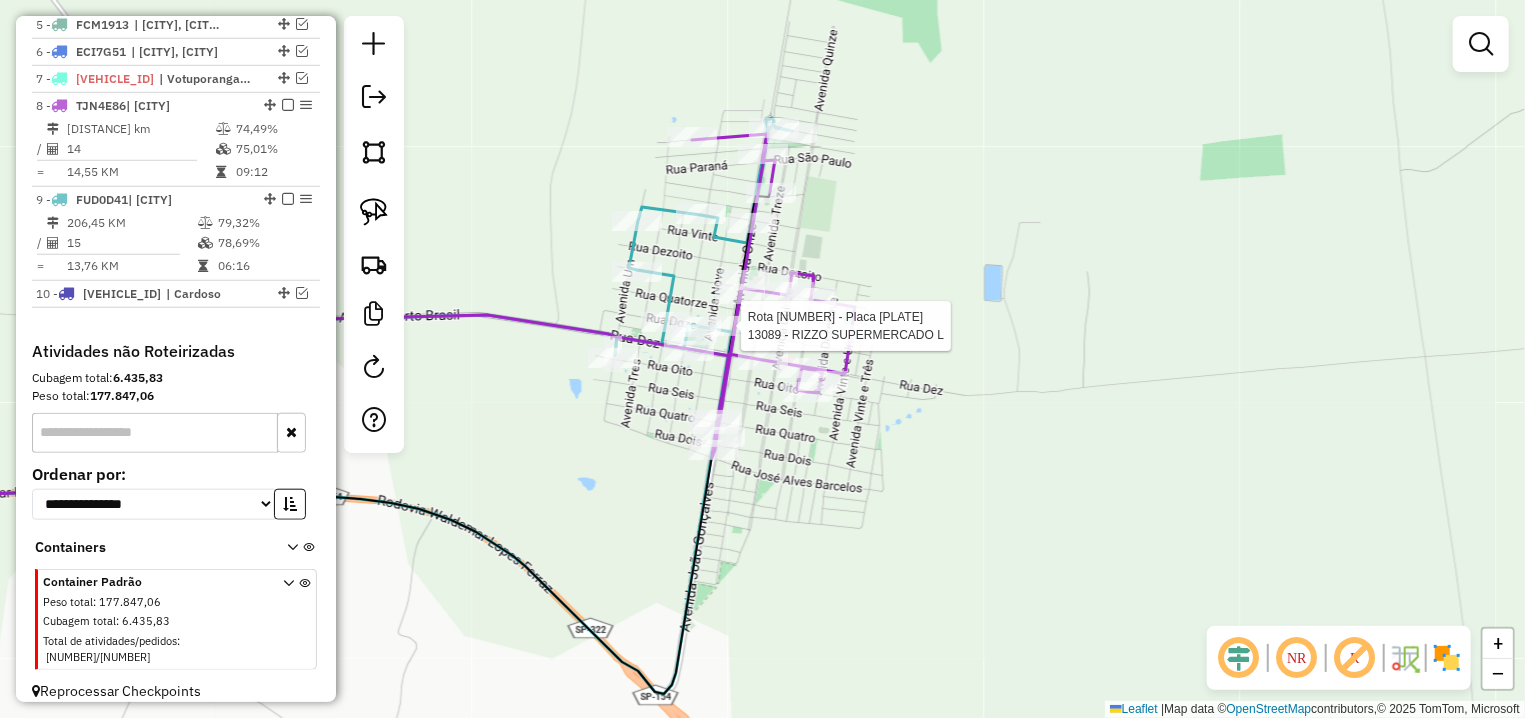 select on "**********" 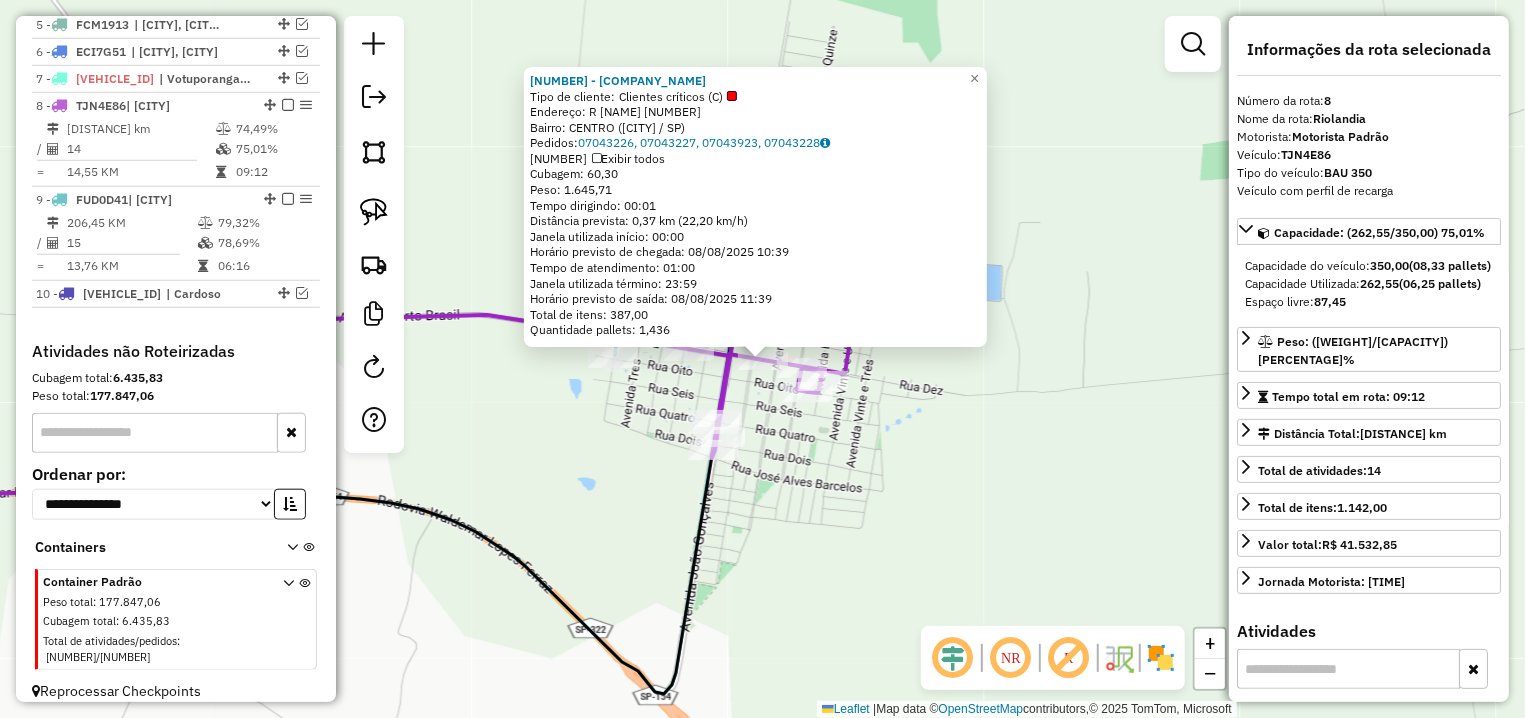 click on "9425 - SUPERMERCADO VIANA L  Tipo de cliente:   Clientes críticos (C)   Endereço: R   DEZ                           777   Bairro: CENTRO (RIOLANDIA / SP)   Pedidos:  07043226, 07043227, 07043923, 07043228   Valor total: R$ 14.073,64   Exibir todos   Cubagem: 60,30  Peso: 1.645,71  Tempo dirigindo: 00:01   Distância prevista: 0,37 km (22,20 km/h)   Janela utilizada início: 00:00   Horário previsto de chegada: 08/08/2025 10:39   Tempo de atendimento: 01:00   Janela utilizada término: 23:59   Horário previsto de saída: 08/08/2025 11:39   Total de itens: 387,00   Quantidade pallets: 1,436  × Janela de atendimento Grade de atendimento Capacidade Transportadoras Veículos Cliente Pedidos  Rotas Selecione os dias de semana para filtrar as janelas de atendimento  Seg   Ter   Qua   Qui   Sex   Sáb   Dom  Informe o período da janela de atendimento: De: Até:  Filtrar exatamente a janela do cliente  Considerar janela de atendimento padrão  Selecione os dias de semana para filtrar as grades de atendimento De:" 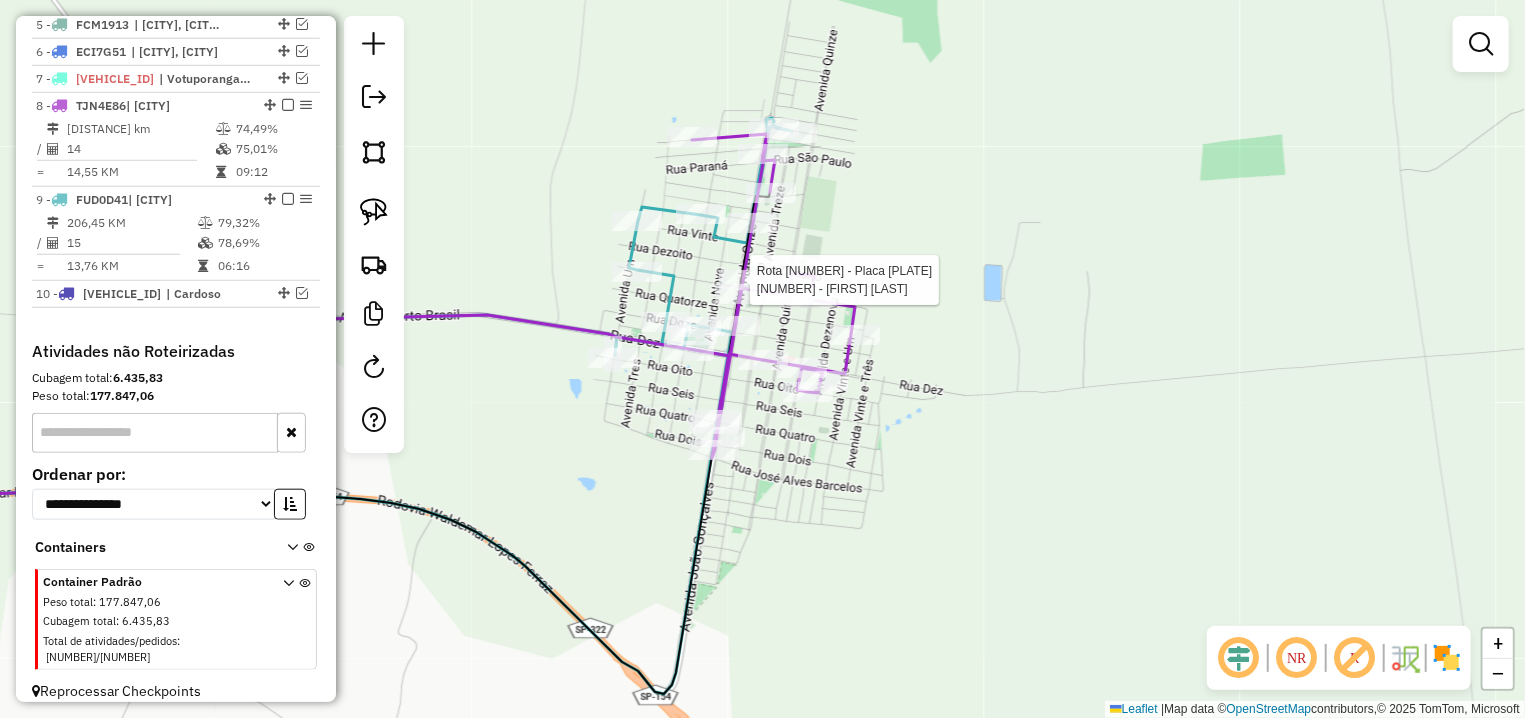 select on "**********" 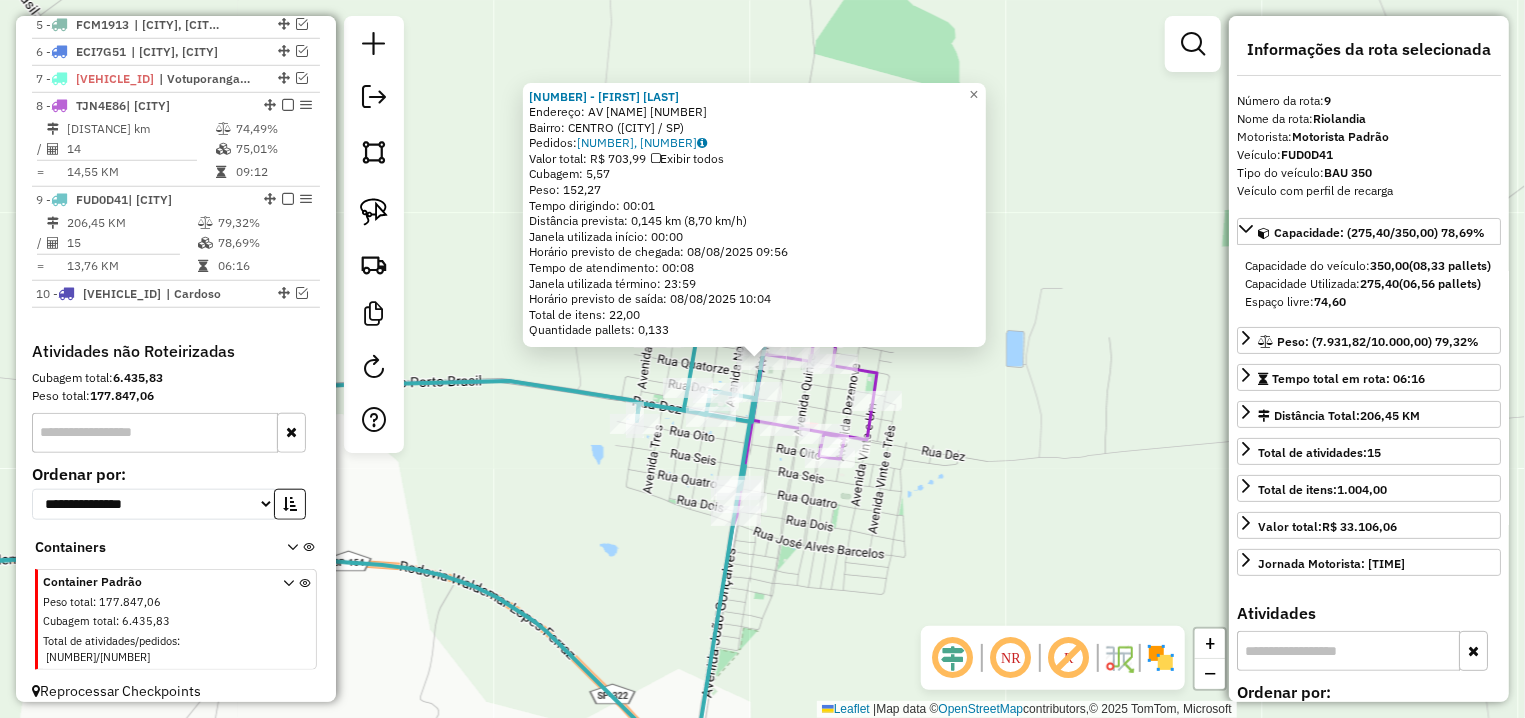 click on "Rota 9 - Placa FUD0D41  9277 - NEUSA ROSALINA DE SOUZA × 9277 - NEUSA ROSALINA DE SOUZA  Endereço: AV  ONZE                           1641   Bairro: CENTRO (RIOLANDIA / SP)   Pedidos:  07043549, 07043550   Valor total: R$ 703,99   Exibir todos   Cubagem: 5,57  Peso: 152,27  Tempo dirigindo: 00:01   Distância prevista: 0,145 km (8,70 km/h)   Janela utilizada início: 00:00   Horário previsto de chegada: 08/08/2025 09:56   Tempo de atendimento: 00:08   Janela utilizada término: 23:59   Horário previsto de saída: 08/08/2025 10:04   Total de itens: 22,00   Quantidade pallets: 0,133  × Janela de atendimento Grade de atendimento Capacidade Transportadoras Veículos Cliente Pedidos  Rotas Selecione os dias de semana para filtrar as janelas de atendimento  Seg   Ter   Qua   Qui   Sex   Sáb   Dom  Informe o período da janela de atendimento: De: Até:  Filtrar exatamente a janela do cliente  Considerar janela de atendimento padrão  Selecione os dias de semana para filtrar as grades de atendimento  Seg   Ter" 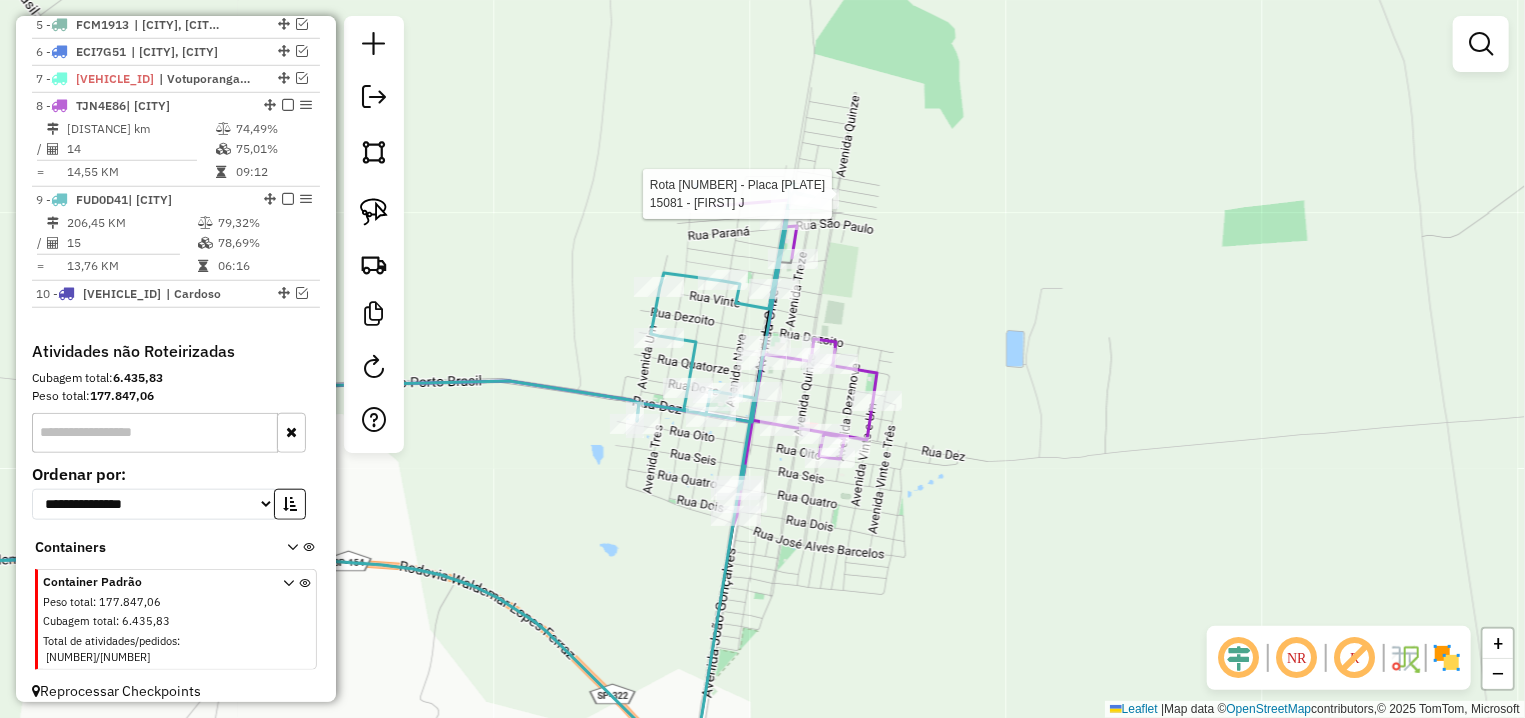 select on "**********" 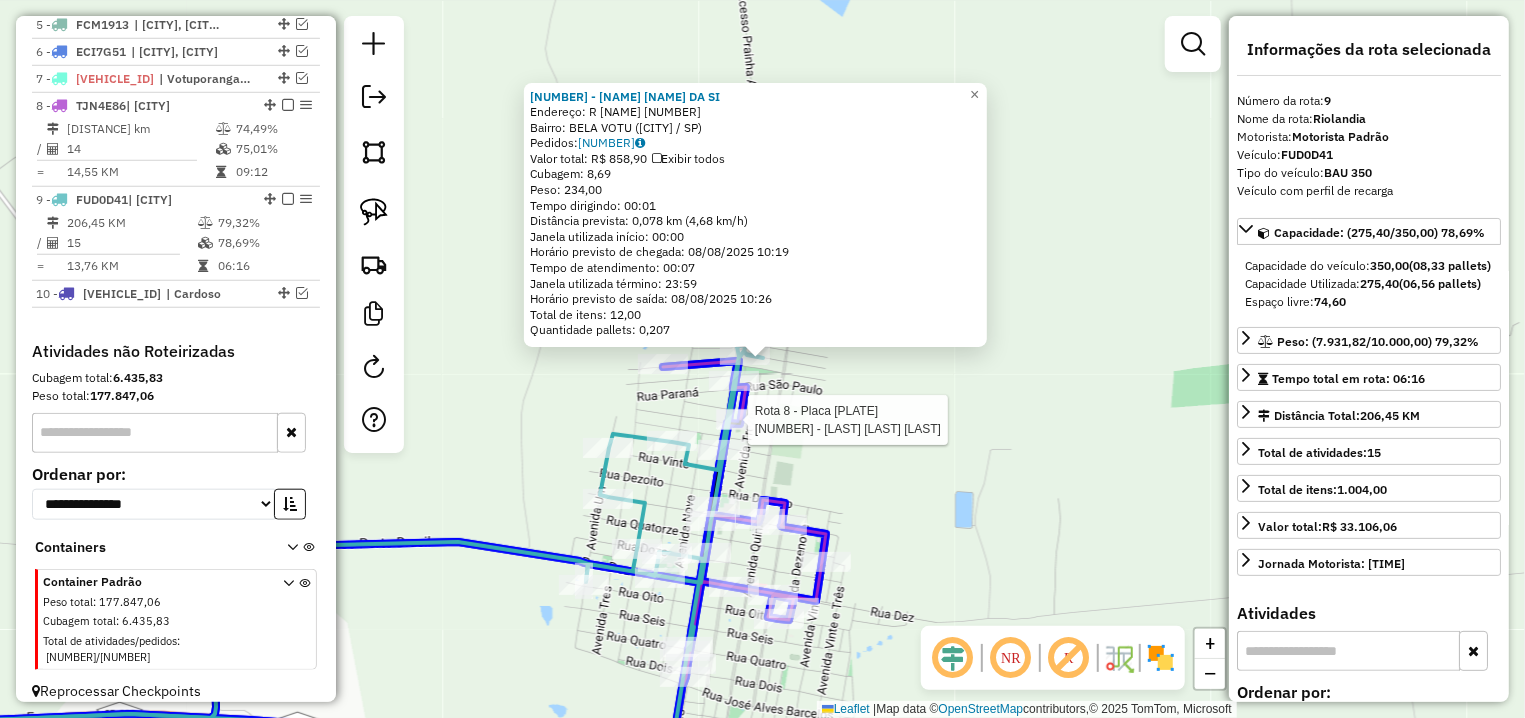 click 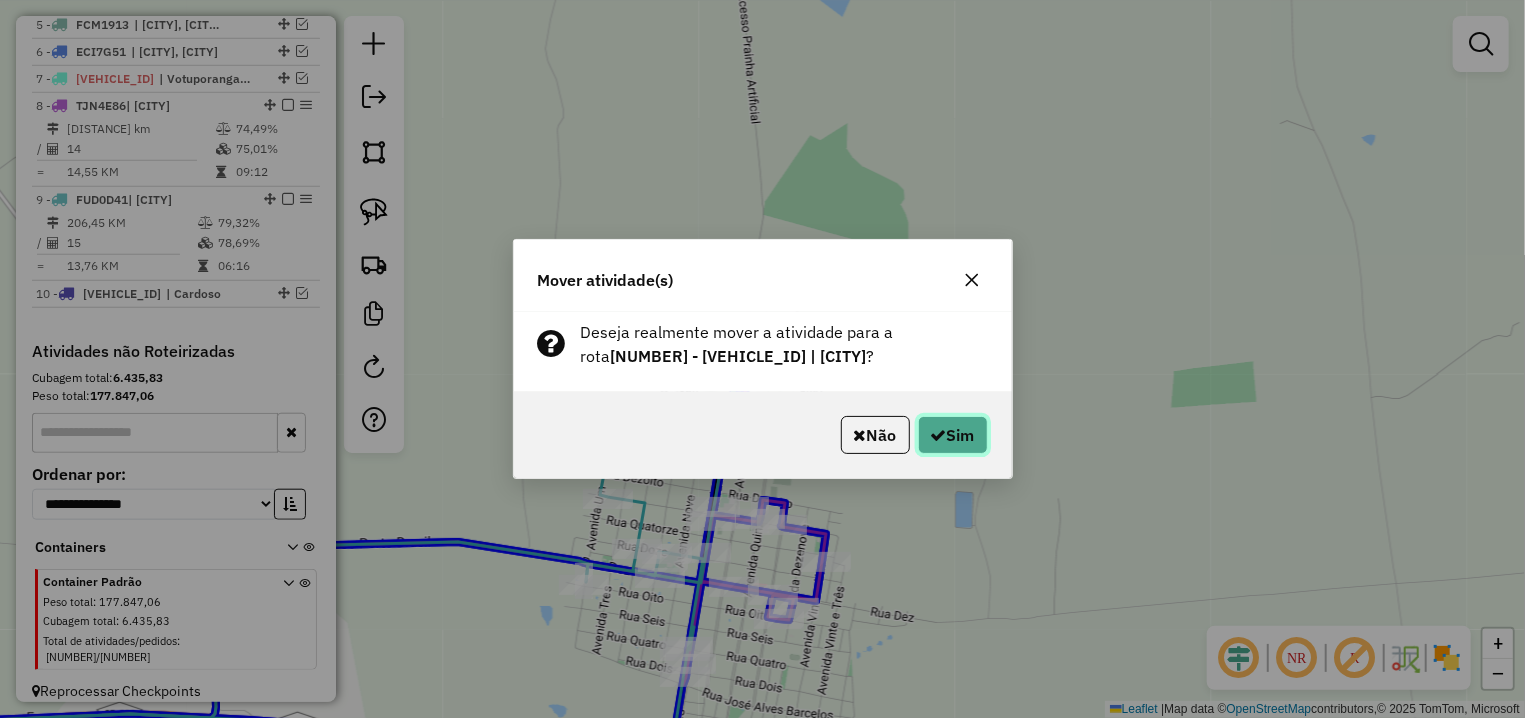 click on "Sim" 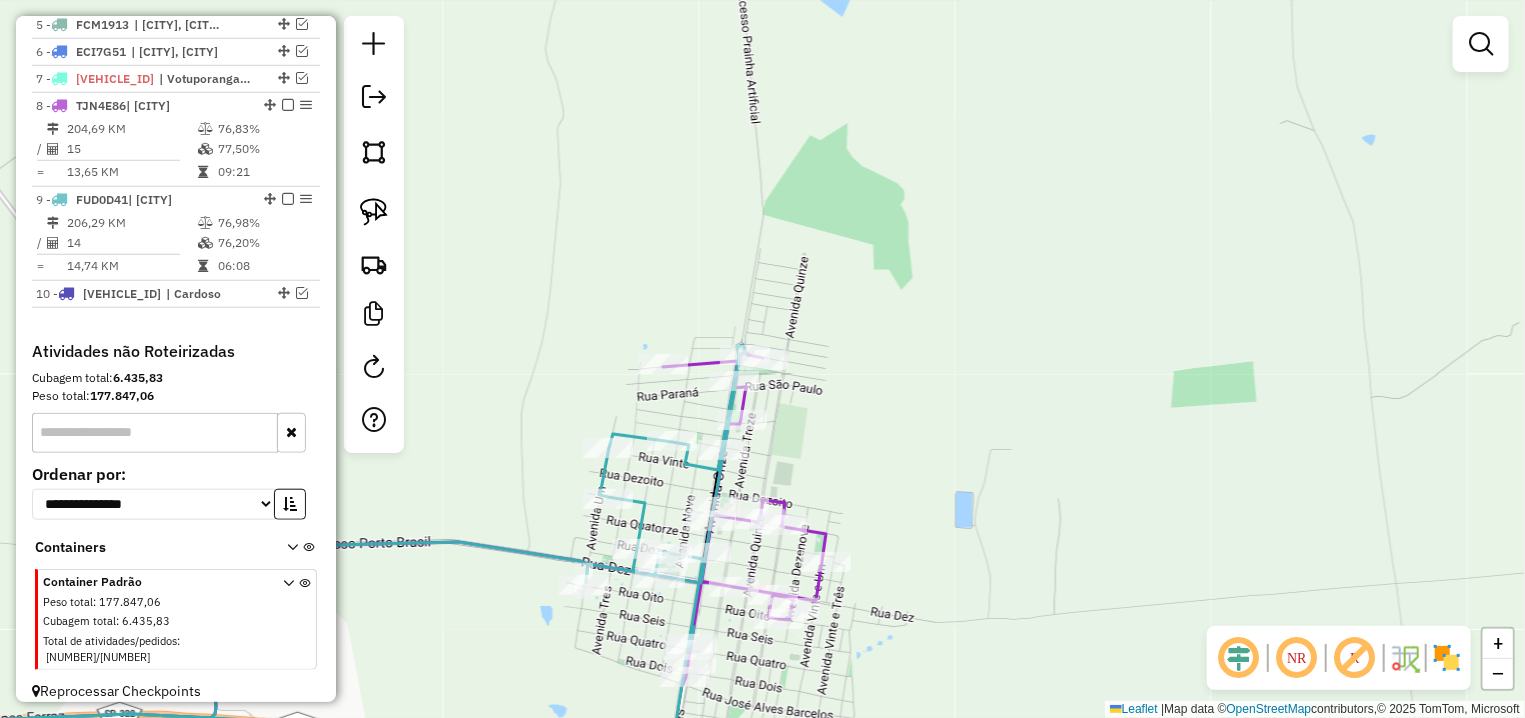 click at bounding box center (288, 199) 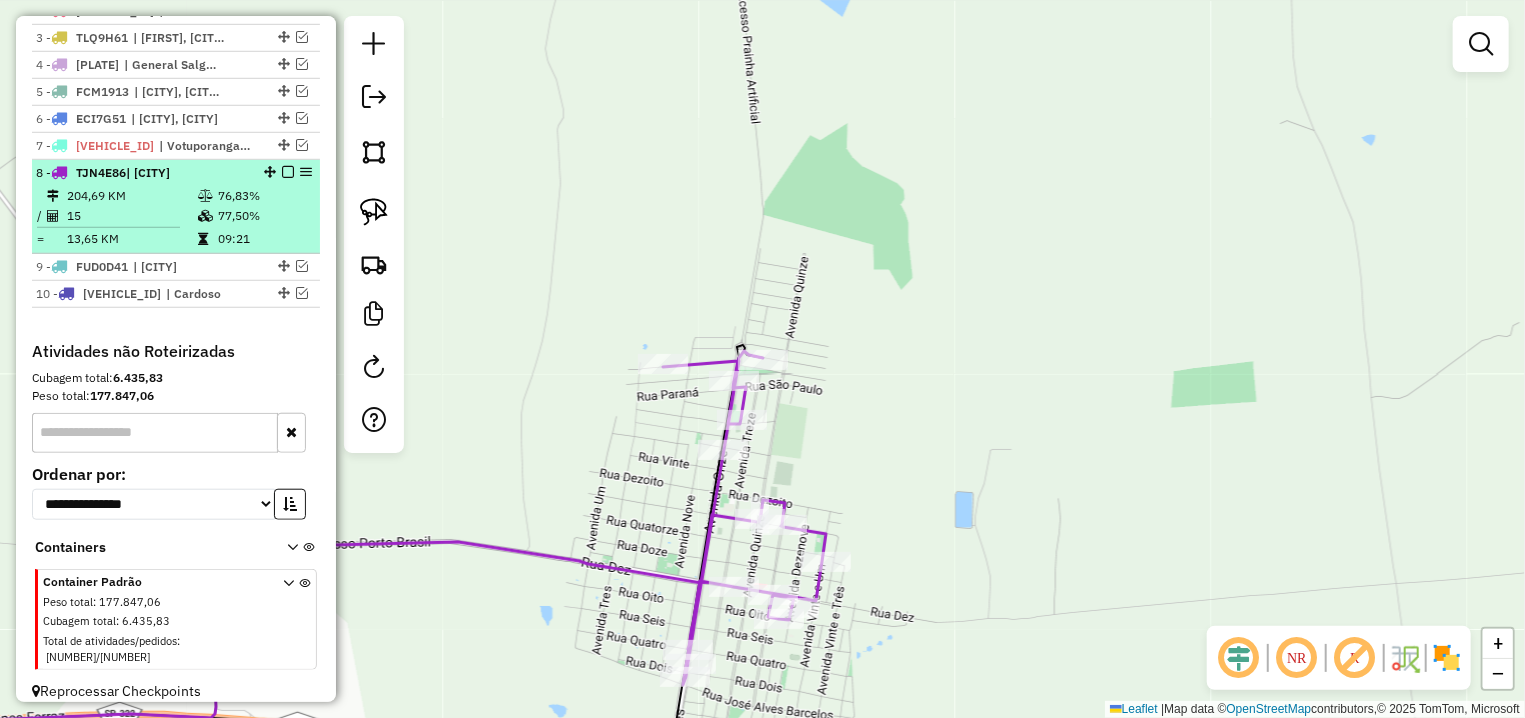 click at bounding box center [288, 172] 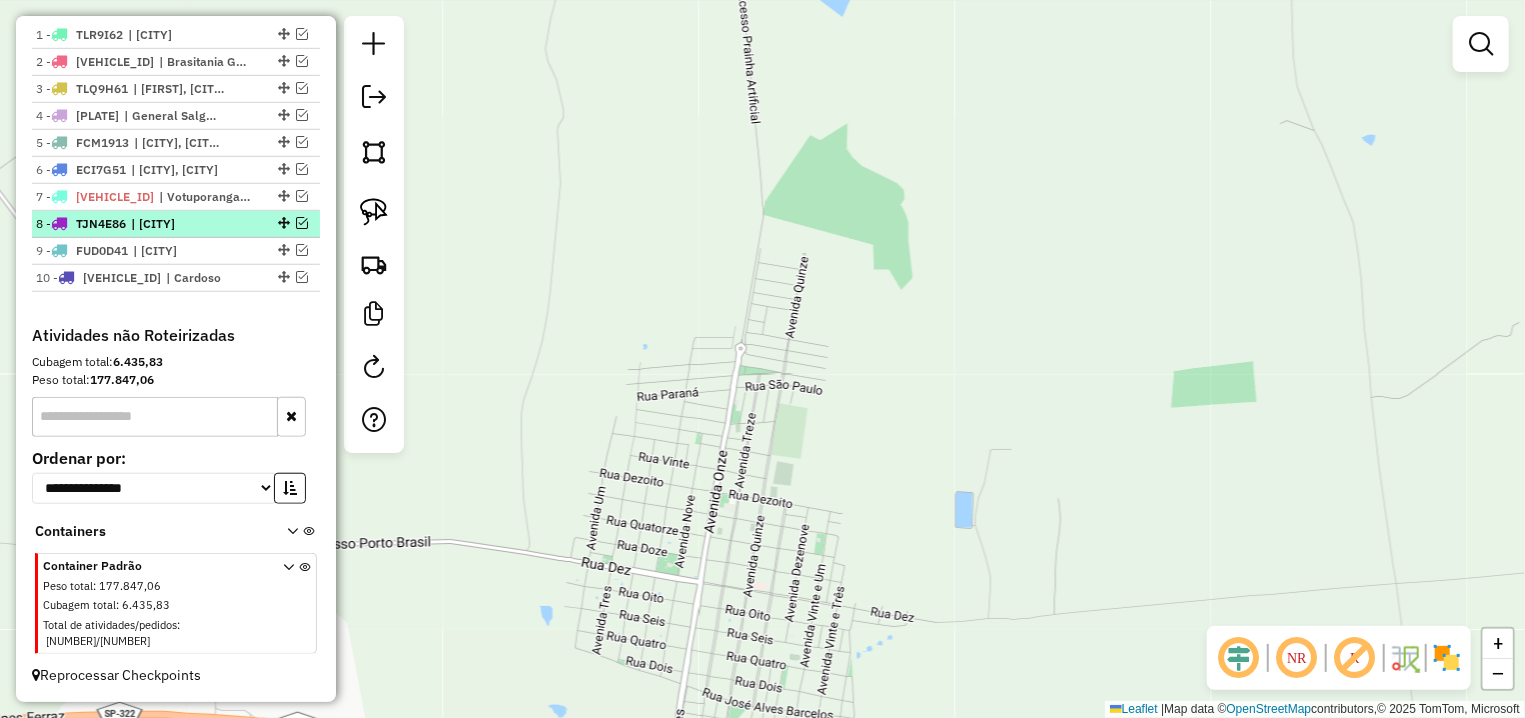 scroll, scrollTop: 728, scrollLeft: 0, axis: vertical 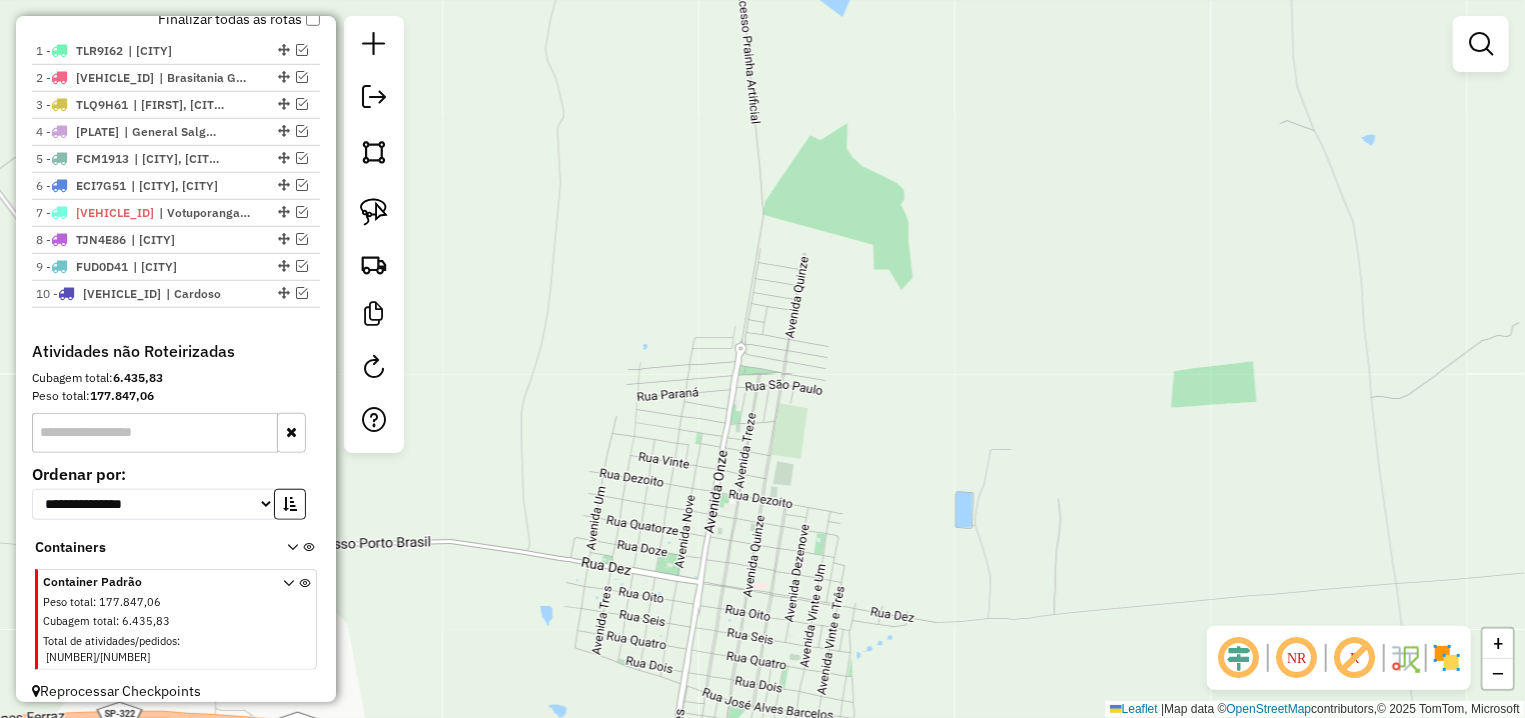 click on "Janela de atendimento Grade de atendimento Capacidade Transportadoras Veículos Cliente Pedidos  Rotas Selecione os dias de semana para filtrar as janelas de atendimento  Seg   Ter   Qua   Qui   Sex   Sáb   Dom  Informe o período da janela de atendimento: De: Até:  Filtrar exatamente a janela do cliente  Considerar janela de atendimento padrão  Selecione os dias de semana para filtrar as grades de atendimento  Seg   Ter   Qua   Qui   Sex   Sáb   Dom   Considerar clientes sem dia de atendimento cadastrado  Clientes fora do dia de atendimento selecionado Filtrar as atividades entre os valores definidos abaixo:  Peso mínimo:   Peso máximo:   Cubagem mínima:   Cubagem máxima:   De:   Até:  Filtrar as atividades entre o tempo de atendimento definido abaixo:  De:   Até:   Considerar capacidade total dos clientes não roteirizados Transportadora: Selecione um ou mais itens Tipo de veículo: Selecione um ou mais itens Veículo: Selecione um ou mais itens Motorista: Selecione um ou mais itens Nome: Rótulo:" 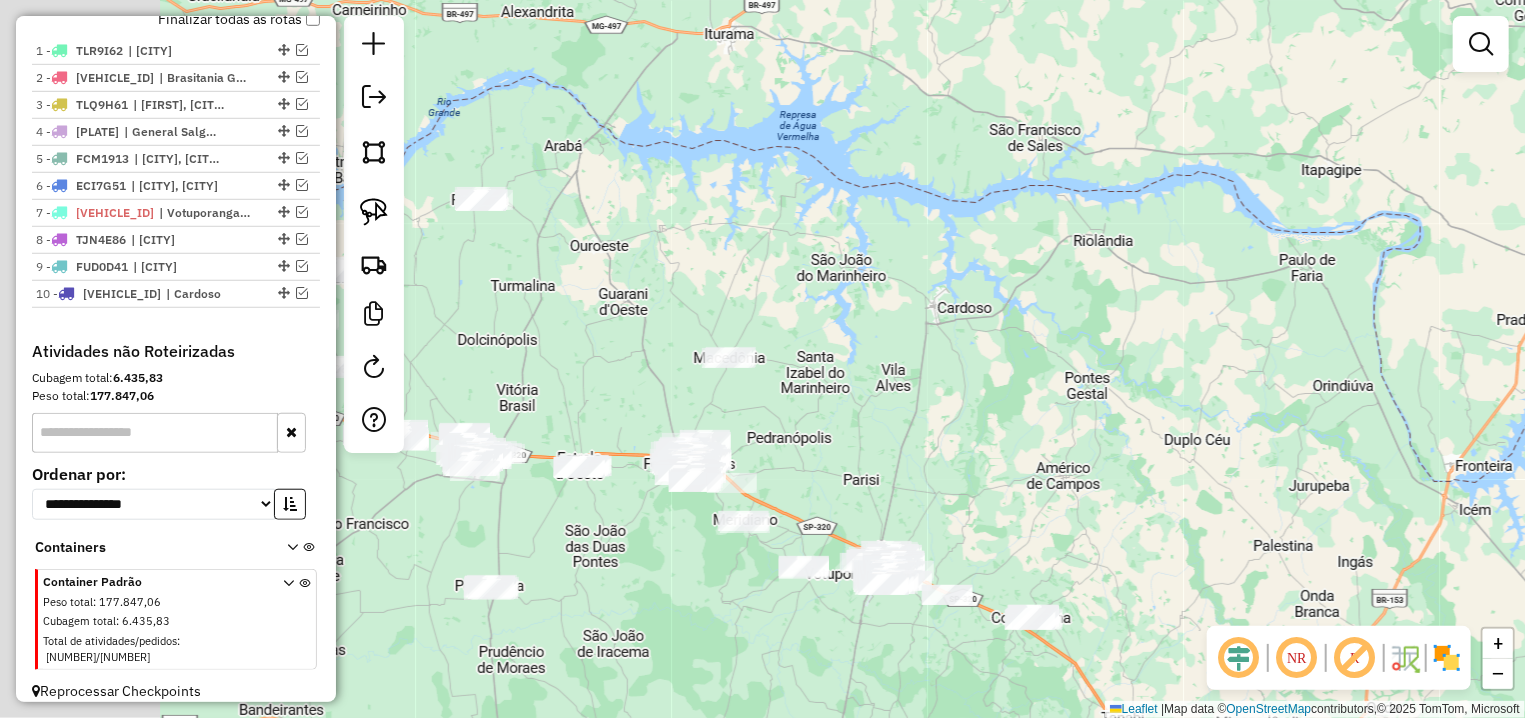 drag, startPoint x: 986, startPoint y: 372, endPoint x: 1265, endPoint y: 332, distance: 281.85278 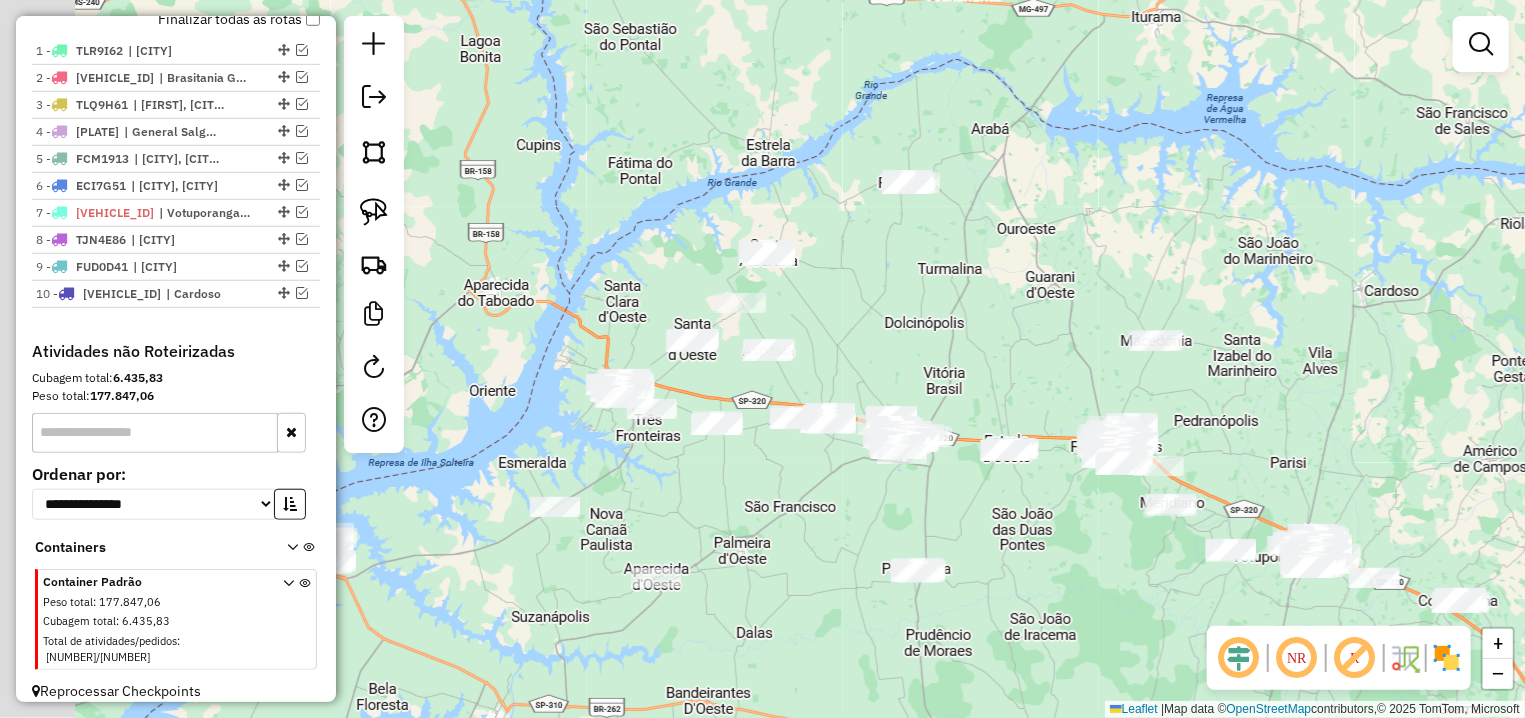 drag, startPoint x: 782, startPoint y: 328, endPoint x: 923, endPoint y: 351, distance: 142.86357 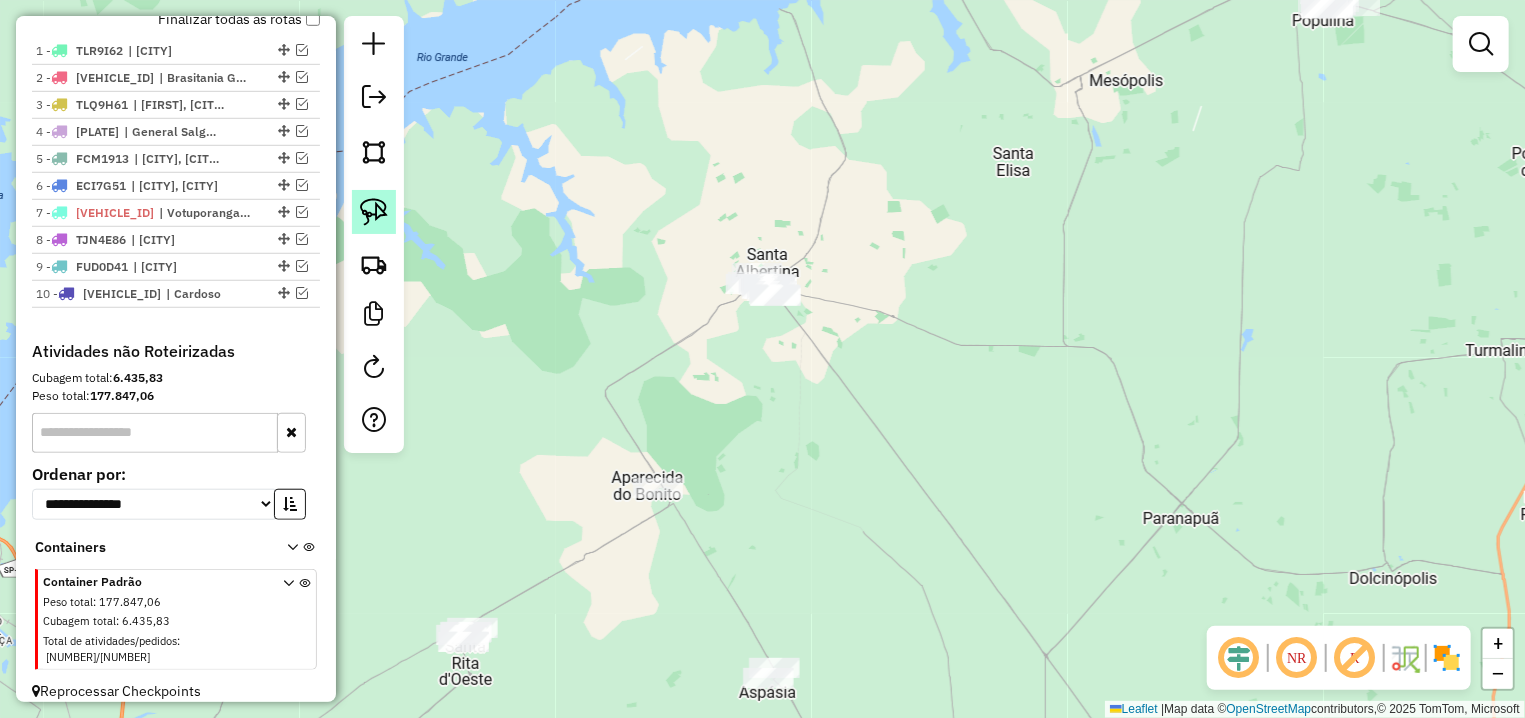 click 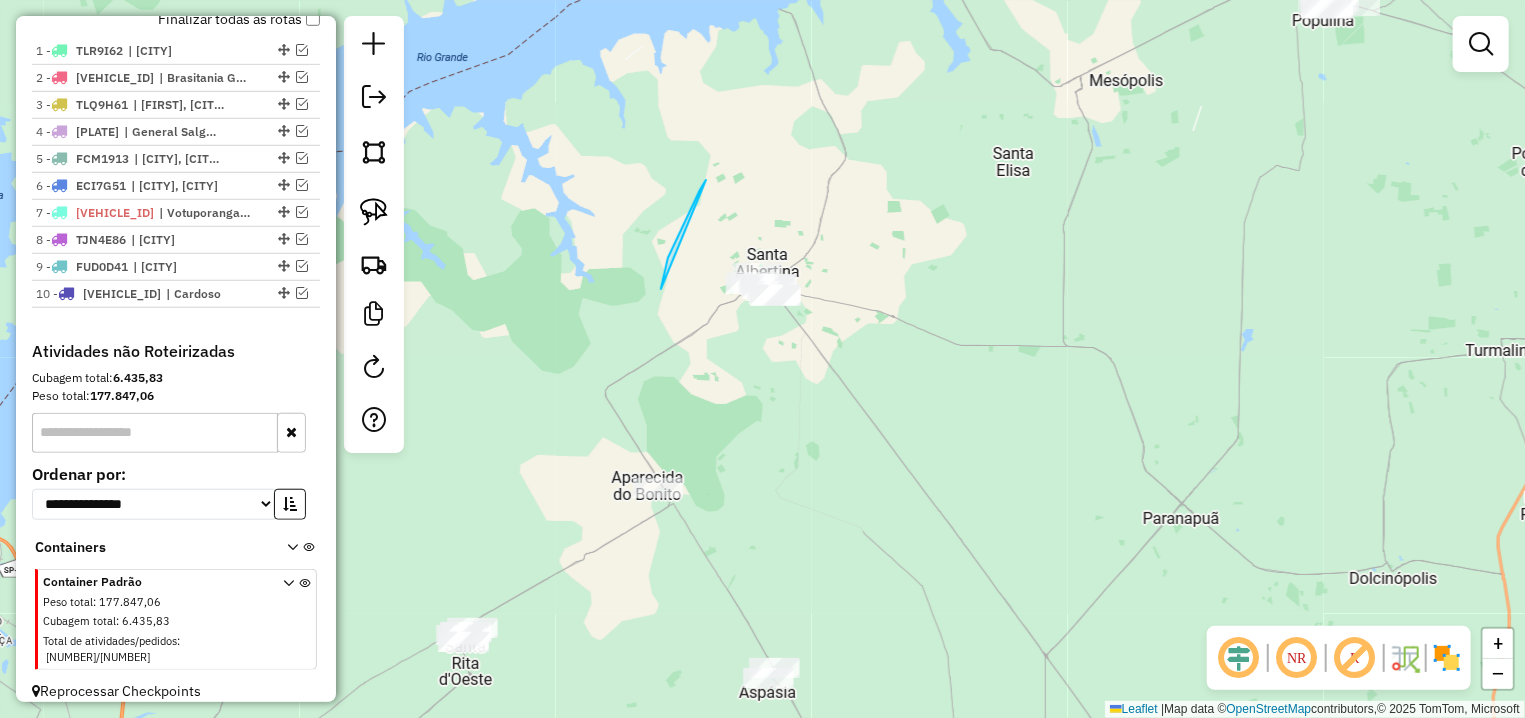 drag, startPoint x: 668, startPoint y: 258, endPoint x: 1056, endPoint y: 389, distance: 409.518 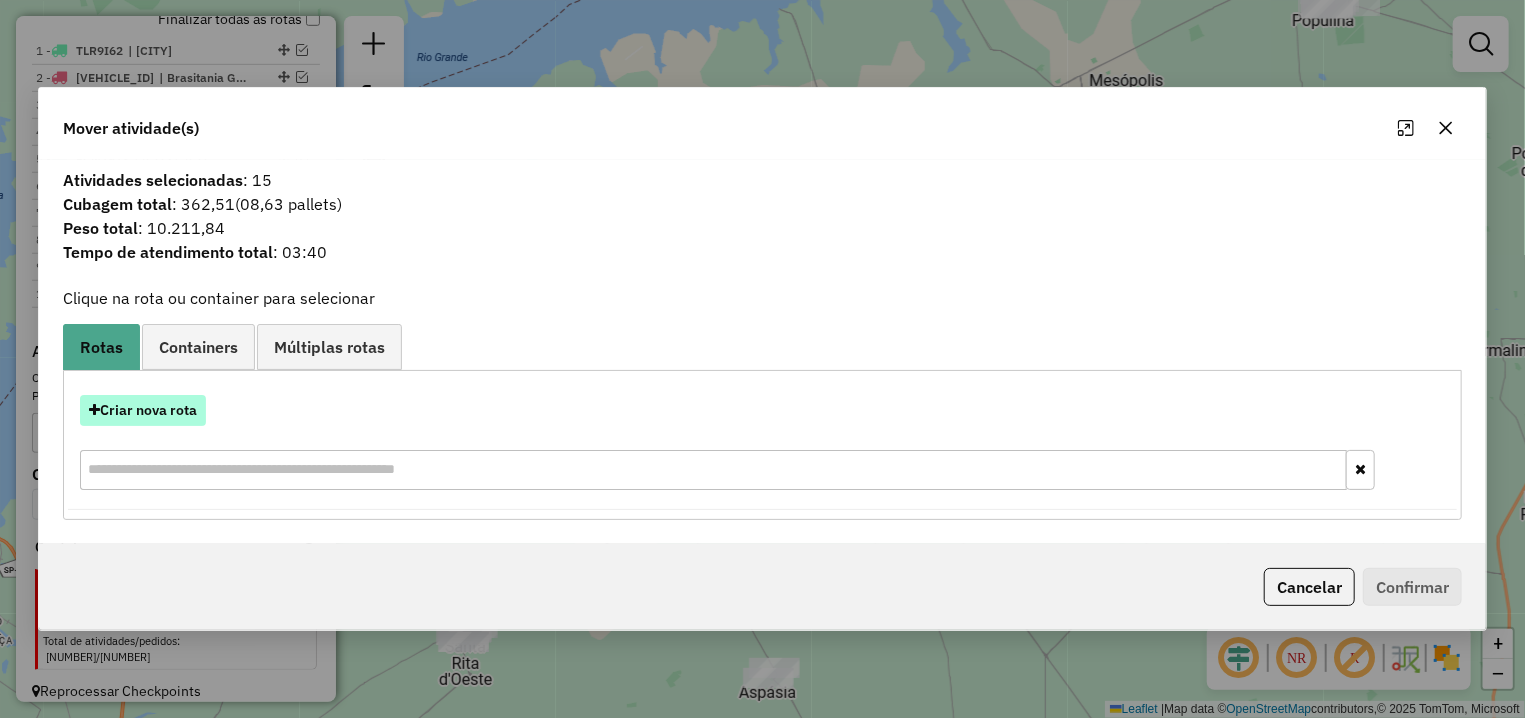 click on "Criar nova rota" at bounding box center (143, 410) 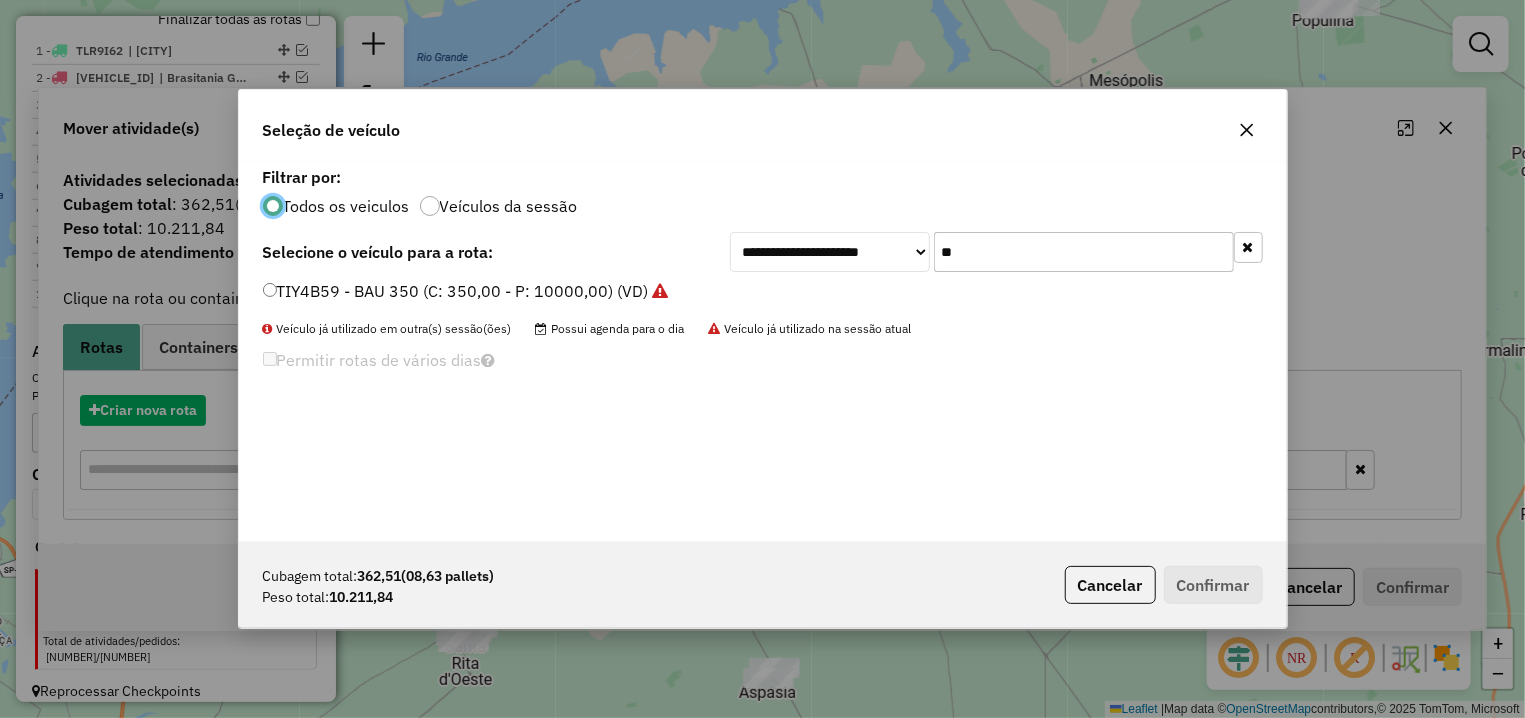 scroll, scrollTop: 11, scrollLeft: 6, axis: both 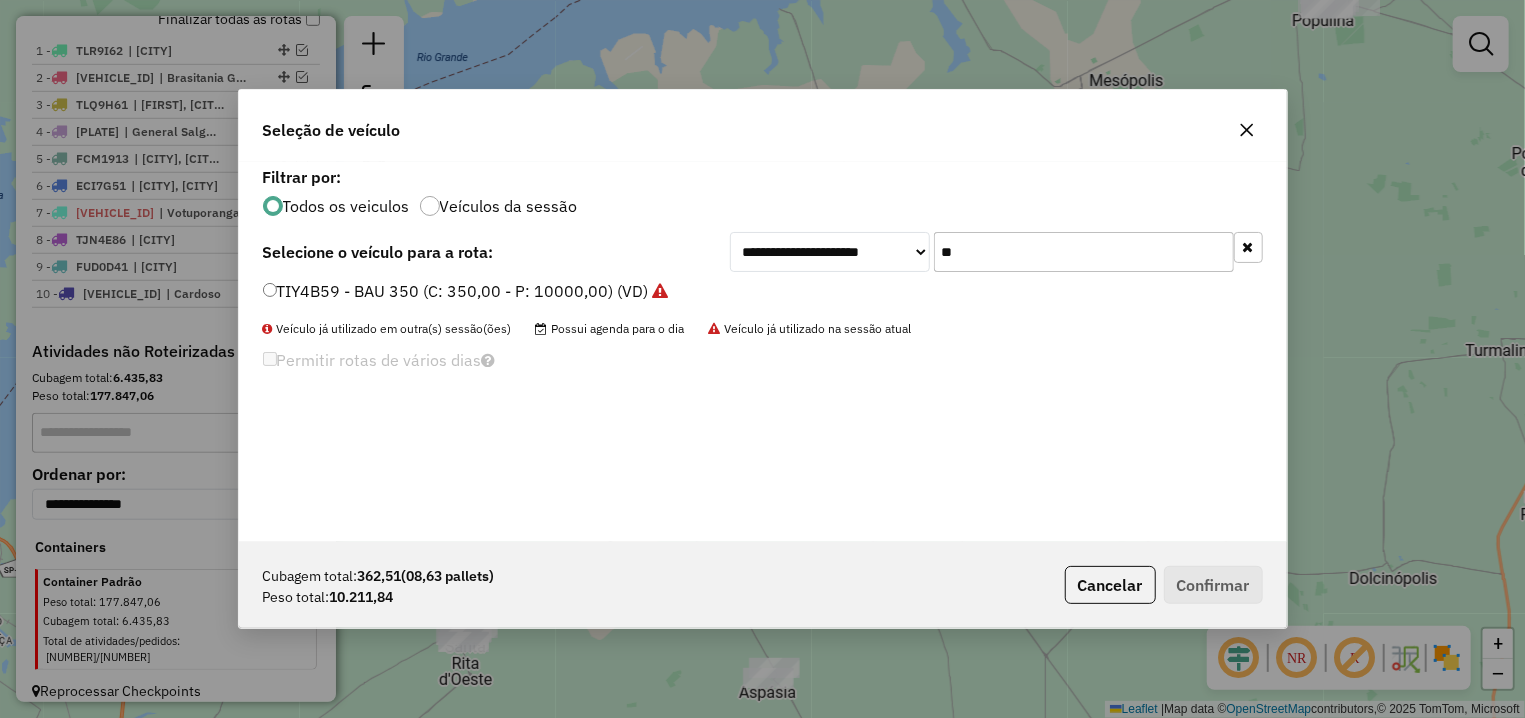 click on "**" 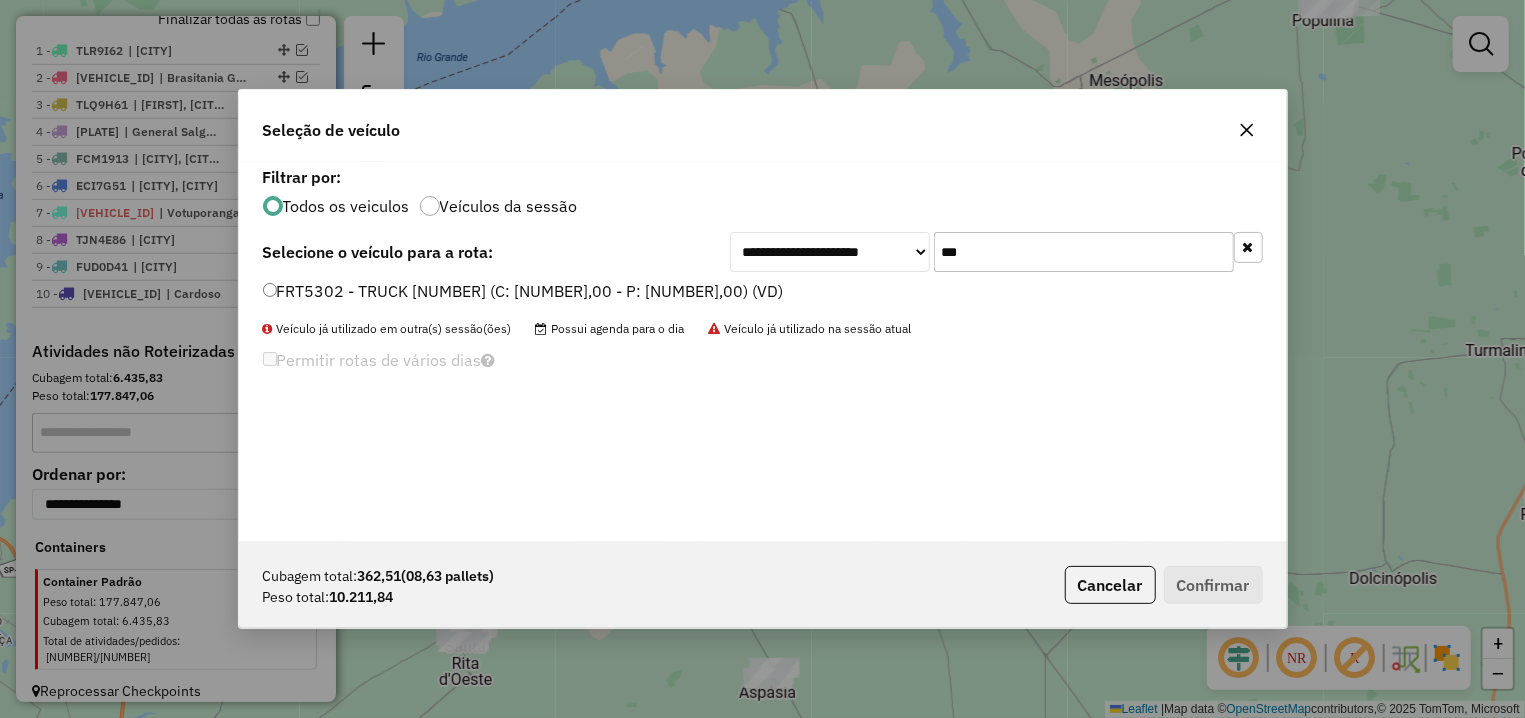 type on "***" 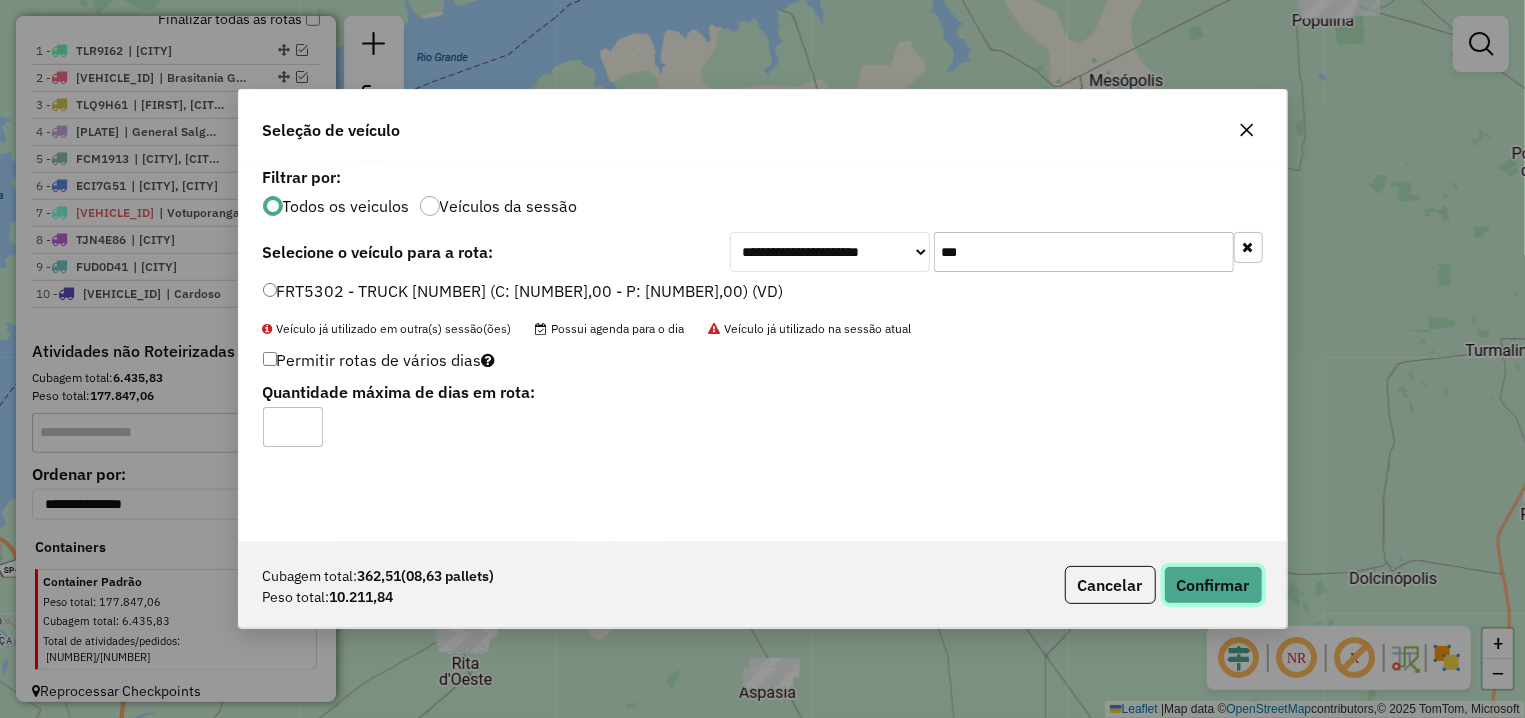 click on "Confirmar" 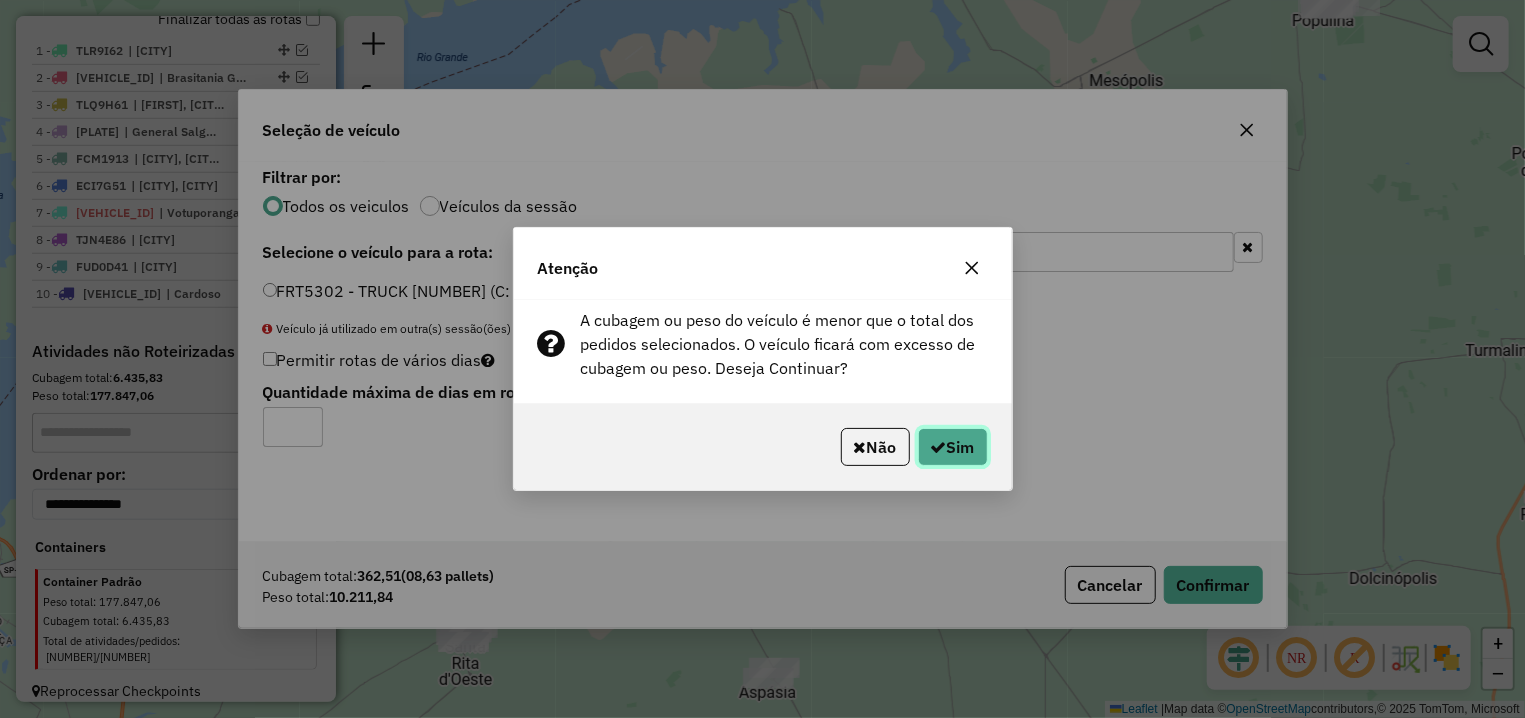 click 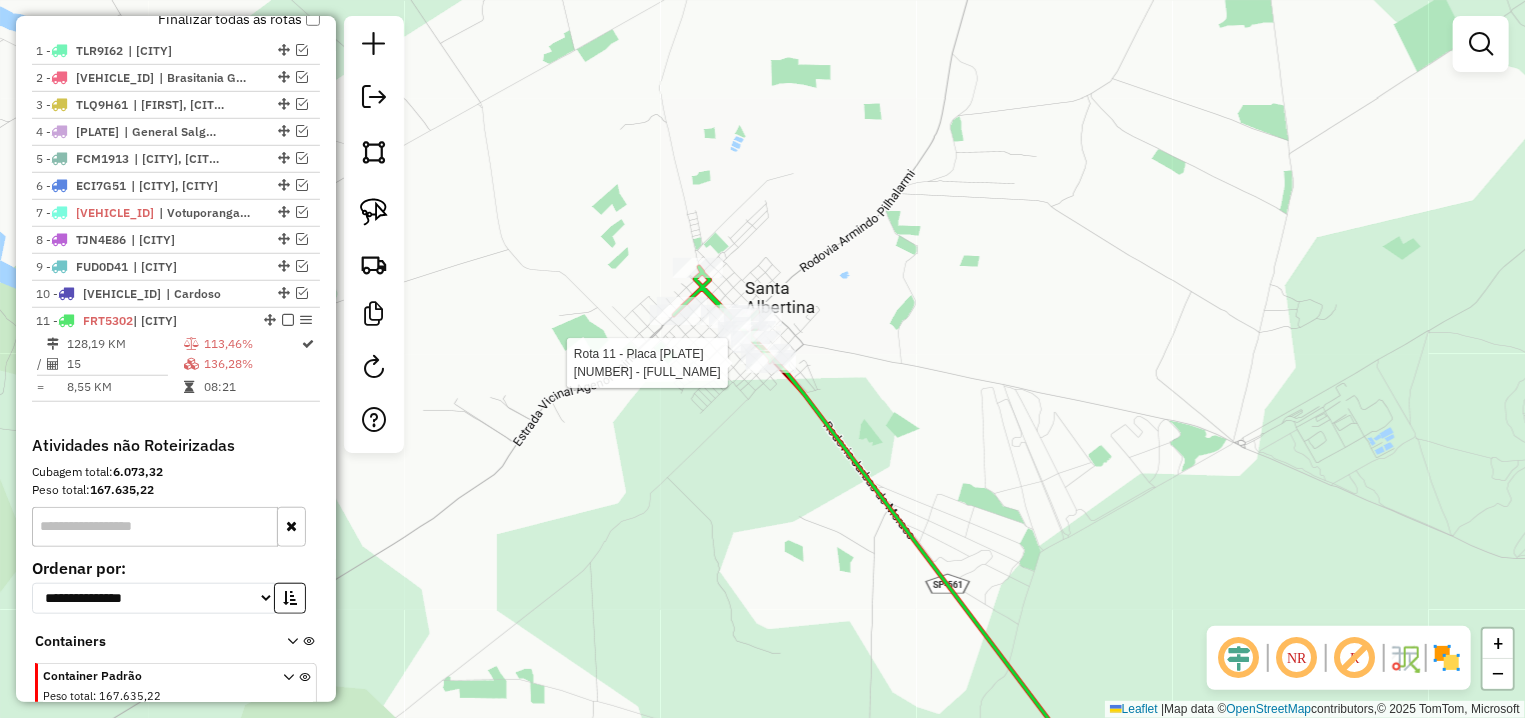 select on "**********" 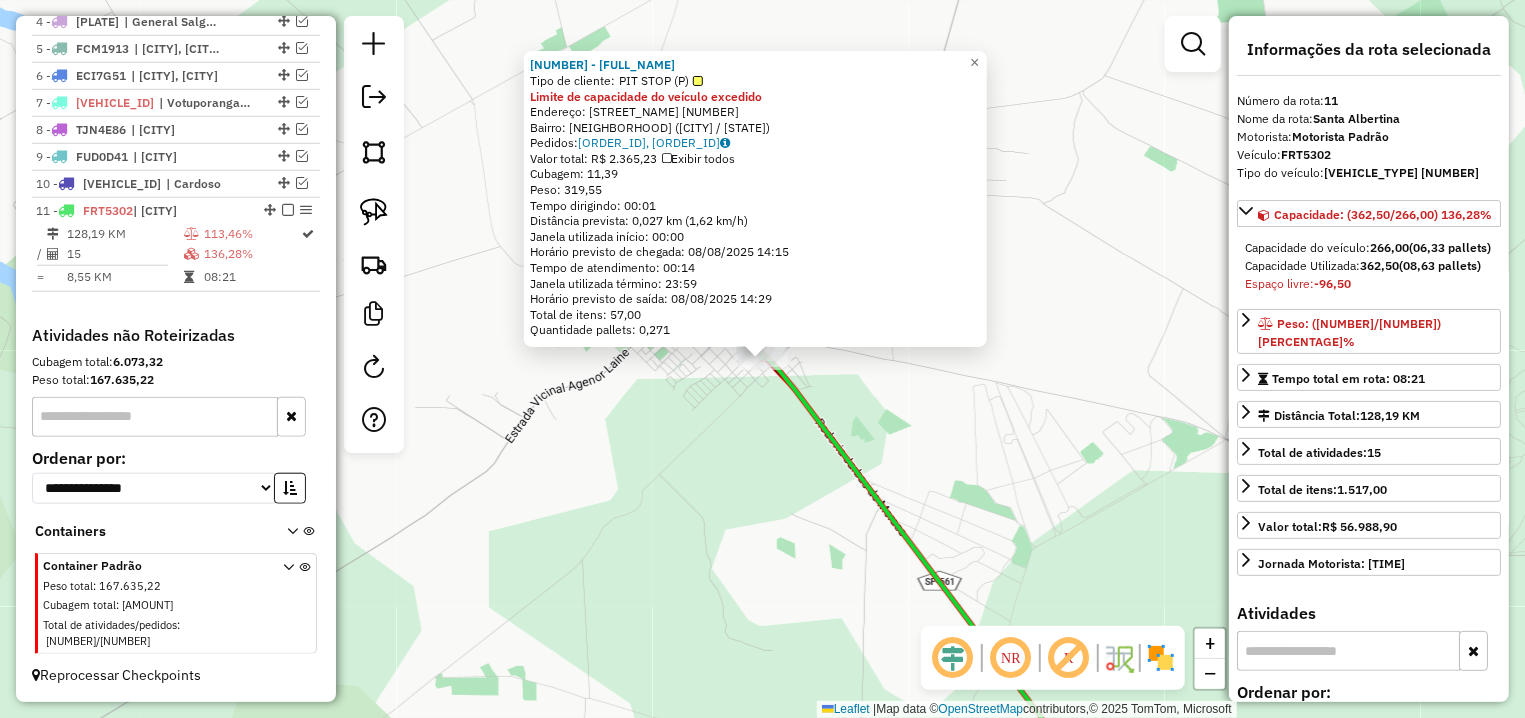 scroll, scrollTop: 839, scrollLeft: 0, axis: vertical 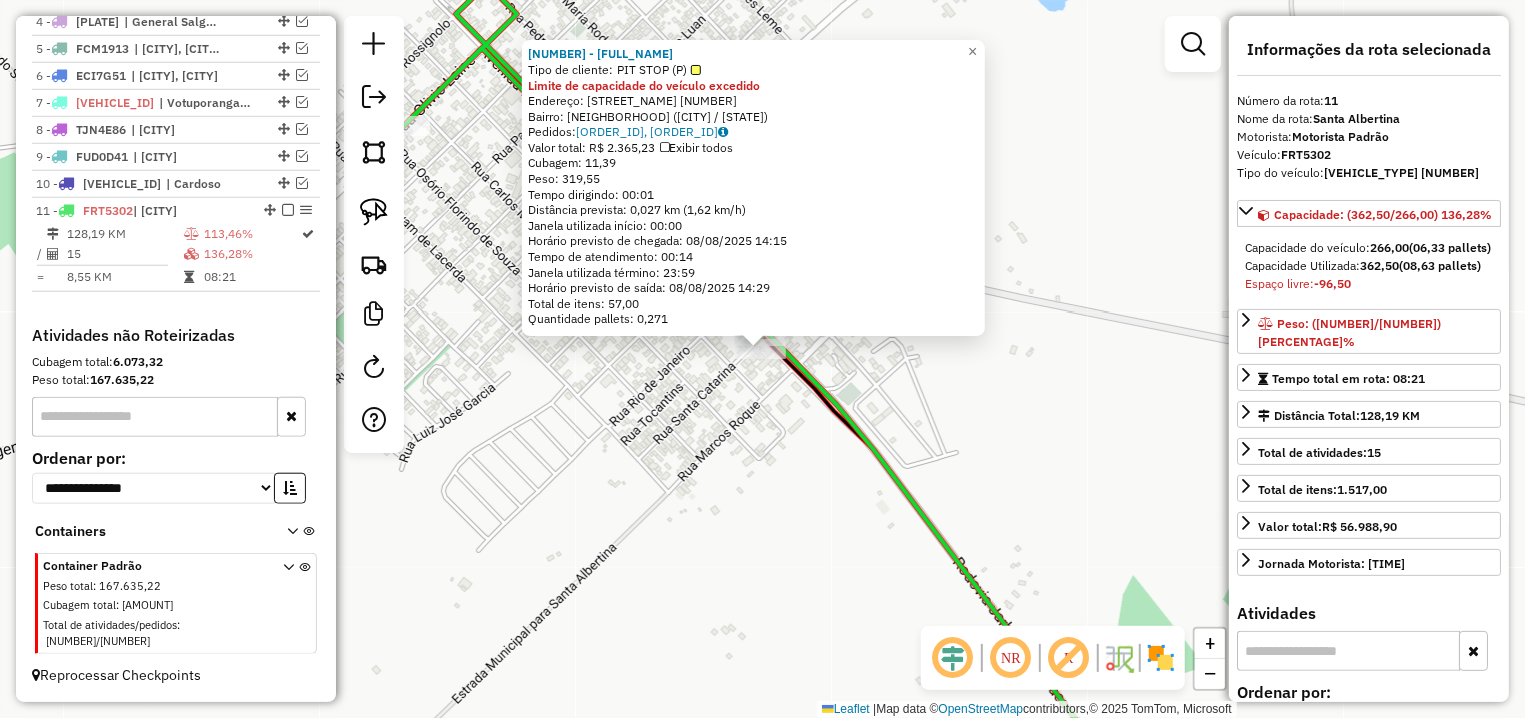 click on "89952 - AMANDA VENINA FELICI  Tipo de cliente:   PIT STOP (P)  Limite de capacidade do veículo excedido  Endereço: AV  FRANCISCO SCHMIDT             1001   Bairro: CENTRO (SANTA ALBERTINA / SP)   Pedidos:  07043521, 07043522   Valor total: R$ 2.365,23   Exibir todos   Cubagem: 11,39  Peso: 319,55  Tempo dirigindo: 00:01   Distância prevista: 0,027 km (1,62 km/h)   Janela utilizada início: 00:00   Horário previsto de chegada: 08/08/2025 14:15   Tempo de atendimento: 00:14   Janela utilizada término: 23:59   Horário previsto de saída: 08/08/2025 14:29   Total de itens: 57,00   Quantidade pallets: 0,271  × Janela de atendimento Grade de atendimento Capacidade Transportadoras Veículos Cliente Pedidos  Rotas Selecione os dias de semana para filtrar as janelas de atendimento  Seg   Ter   Qua   Qui   Sex   Sáb   Dom  Informe o período da janela de atendimento: De: Até:  Filtrar exatamente a janela do cliente  Considerar janela de atendimento padrão   Seg   Ter   Qua   Qui   Sex   Sáb   Dom   De:  De:" 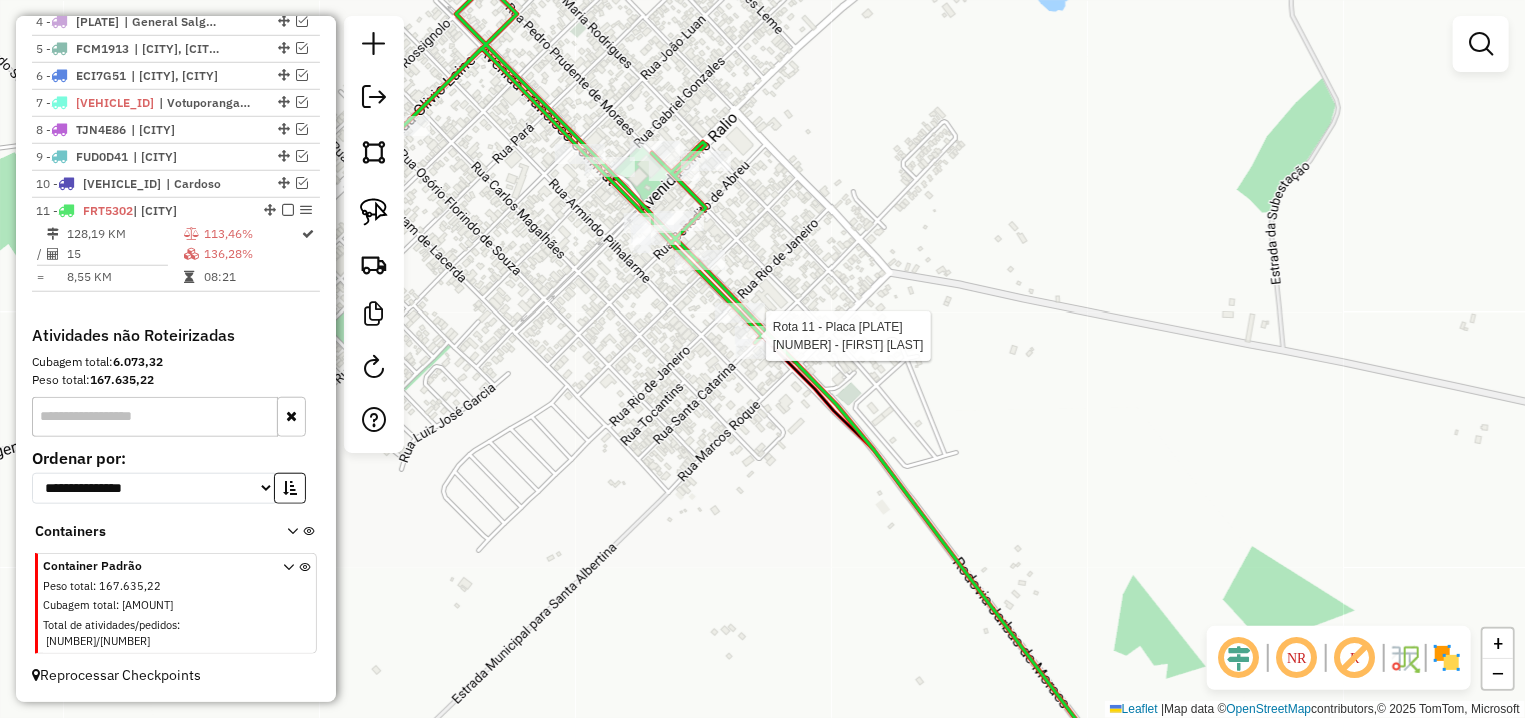 select on "**********" 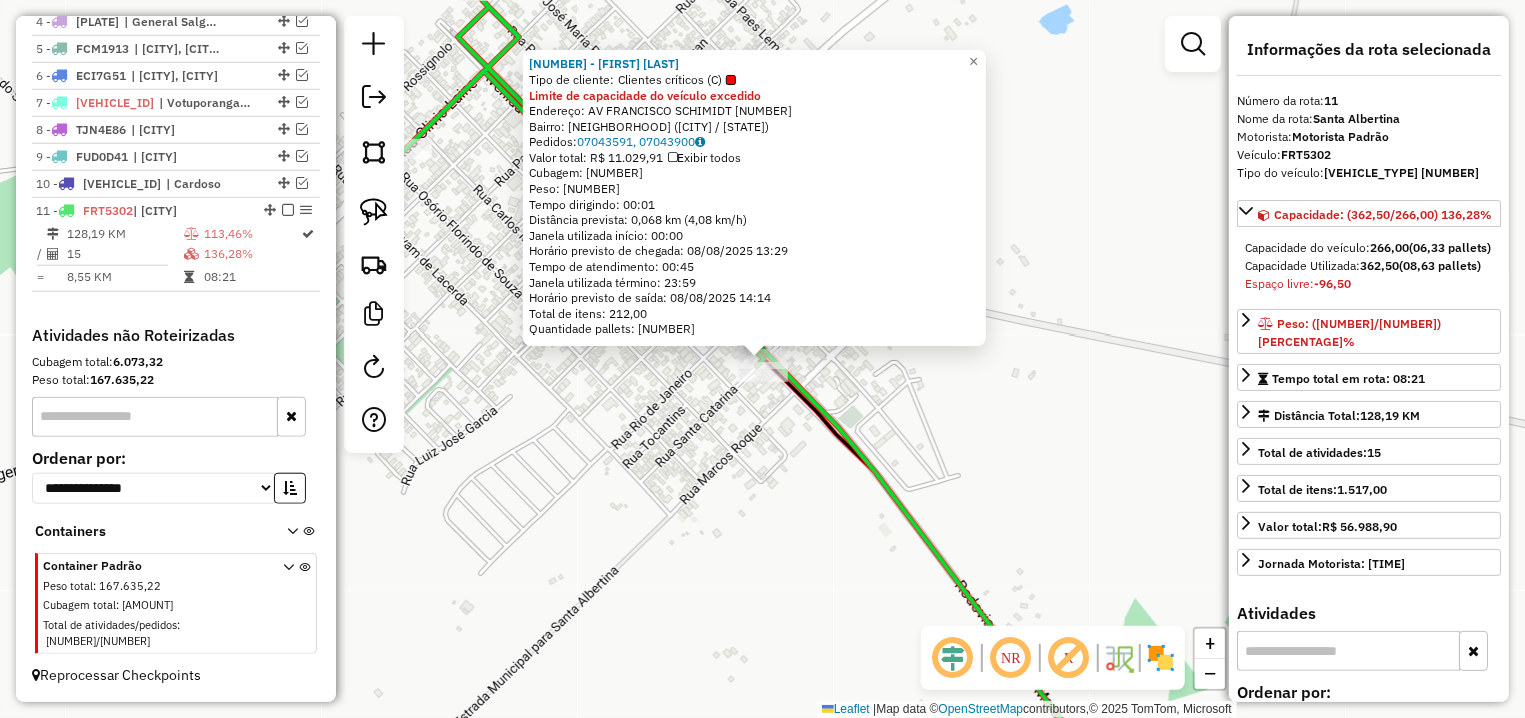 click on "9297 - LEONICE VITORIA COLO  Tipo de cliente:   Clientes críticos (C)  Limite de capacidade do veículo excedido  Endereço: AV  FRANCISCO SCHIMIDT            659   Bairro: CENTRO (SANTA ALBERTINA / SP)   Pedidos:  07043591, 07043900   Valor total: R$ 11.029,91   Exibir todos   Cubagem: 68,97  Peso: 1.944,69  Tempo dirigindo: 00:01   Distância prevista: 0,068 km (4,08 km/h)   Janela utilizada início: 00:00   Horário previsto de chegada: 08/08/2025 13:29   Tempo de atendimento: 00:45   Janela utilizada término: 23:59   Horário previsto de saída: 08/08/2025 14:14   Total de itens: 212,00   Quantidade pallets: 1,642  × Janela de atendimento Grade de atendimento Capacidade Transportadoras Veículos Cliente Pedidos  Rotas Selecione os dias de semana para filtrar as janelas de atendimento  Seg   Ter   Qua   Qui   Sex   Sáb   Dom  Informe o período da janela de atendimento: De: Até:  Filtrar exatamente a janela do cliente  Considerar janela de atendimento padrão   Seg   Ter   Qua   Qui   Sex   Sáb  De:" 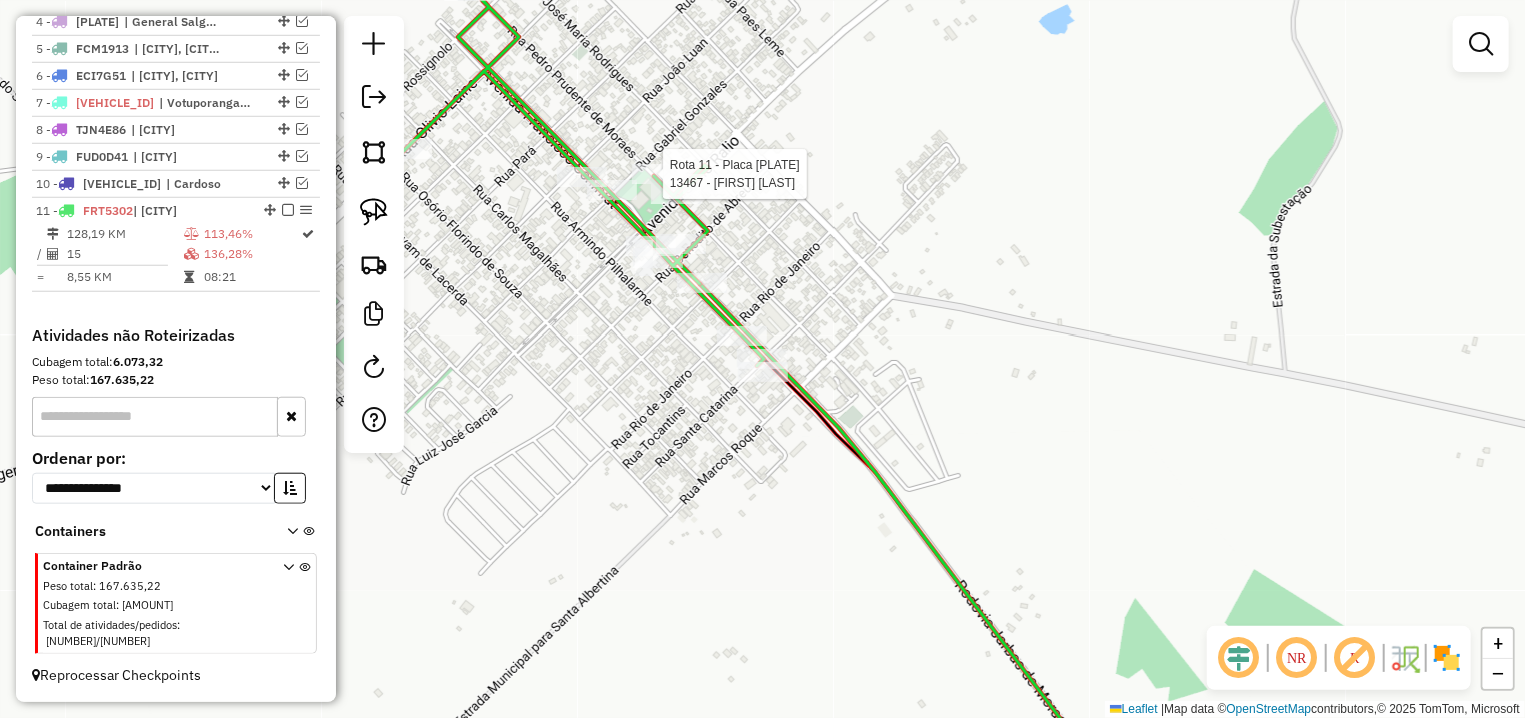 select on "**********" 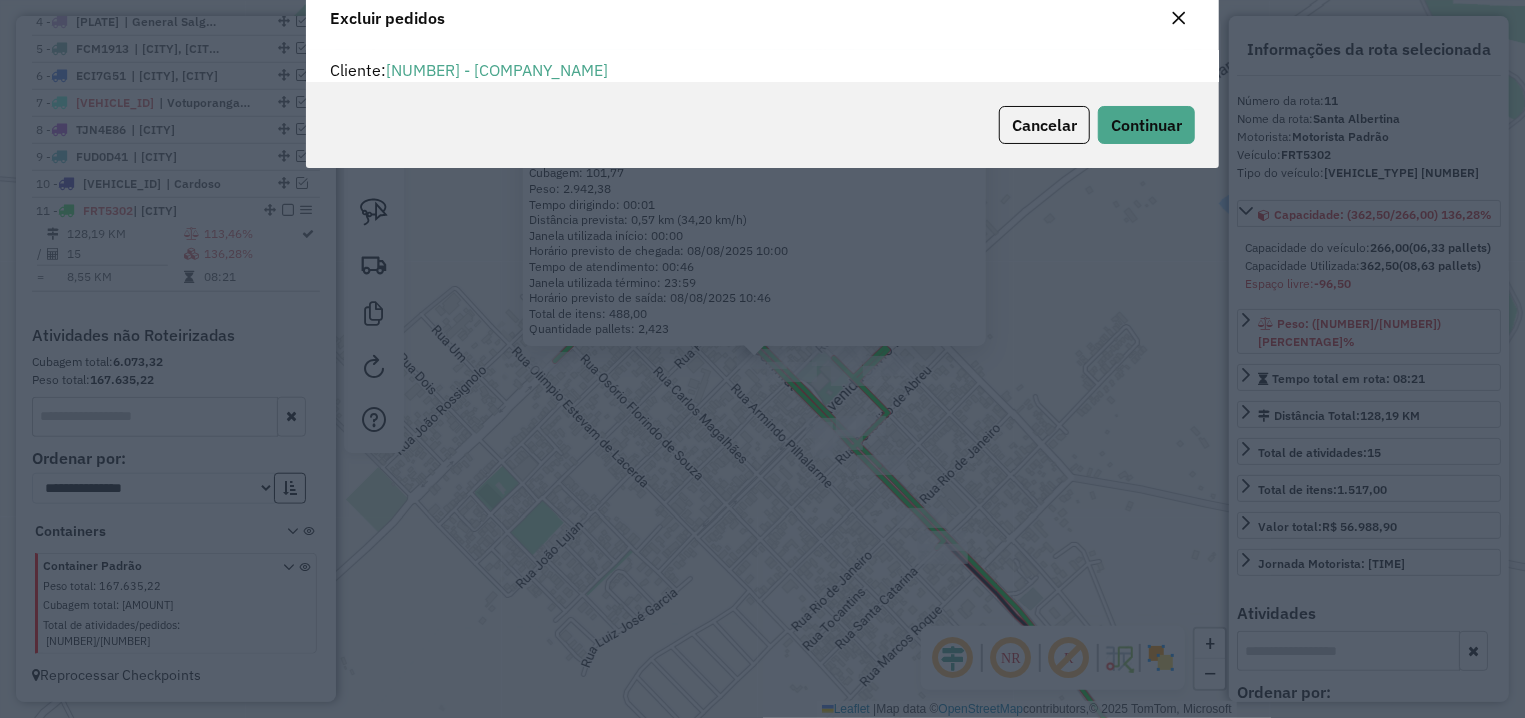 scroll, scrollTop: 12, scrollLeft: 6, axis: both 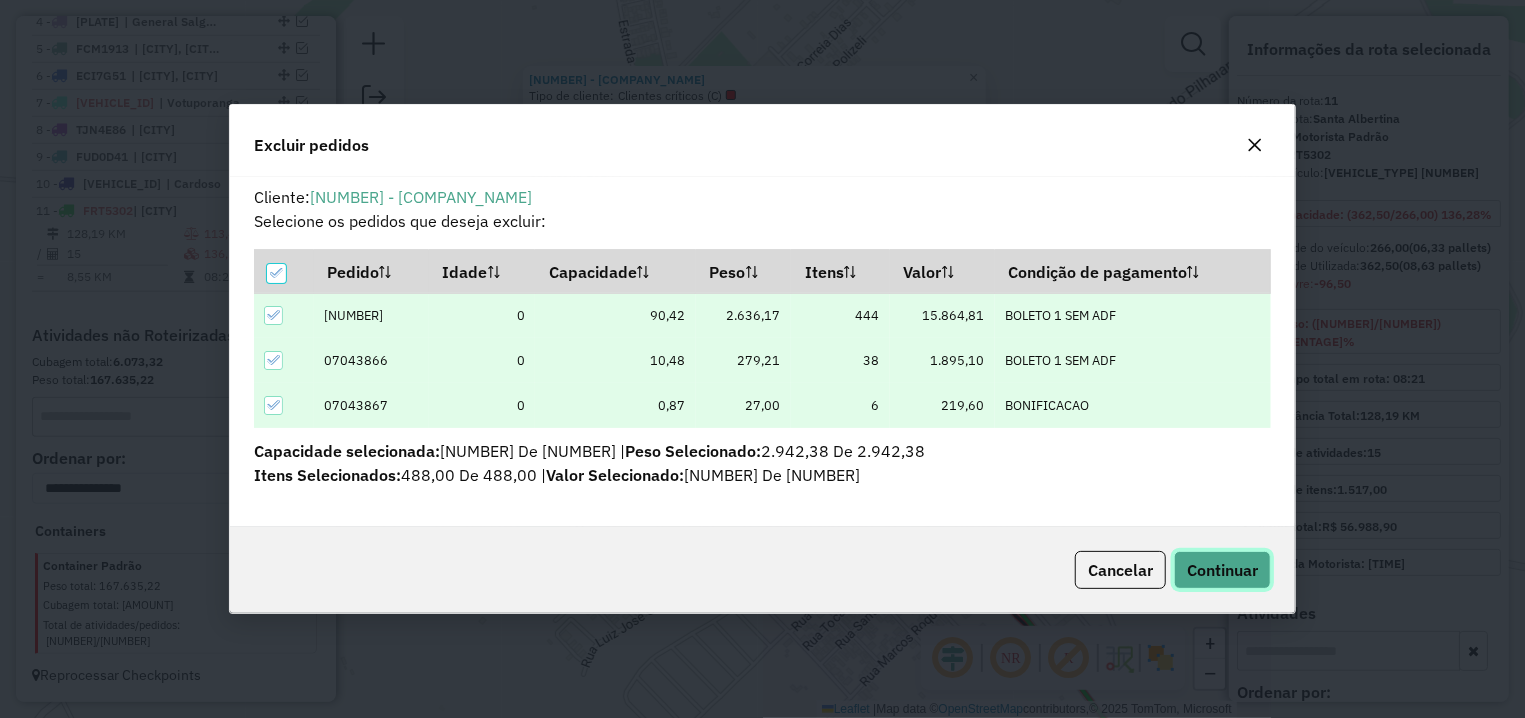 click on "Continuar" 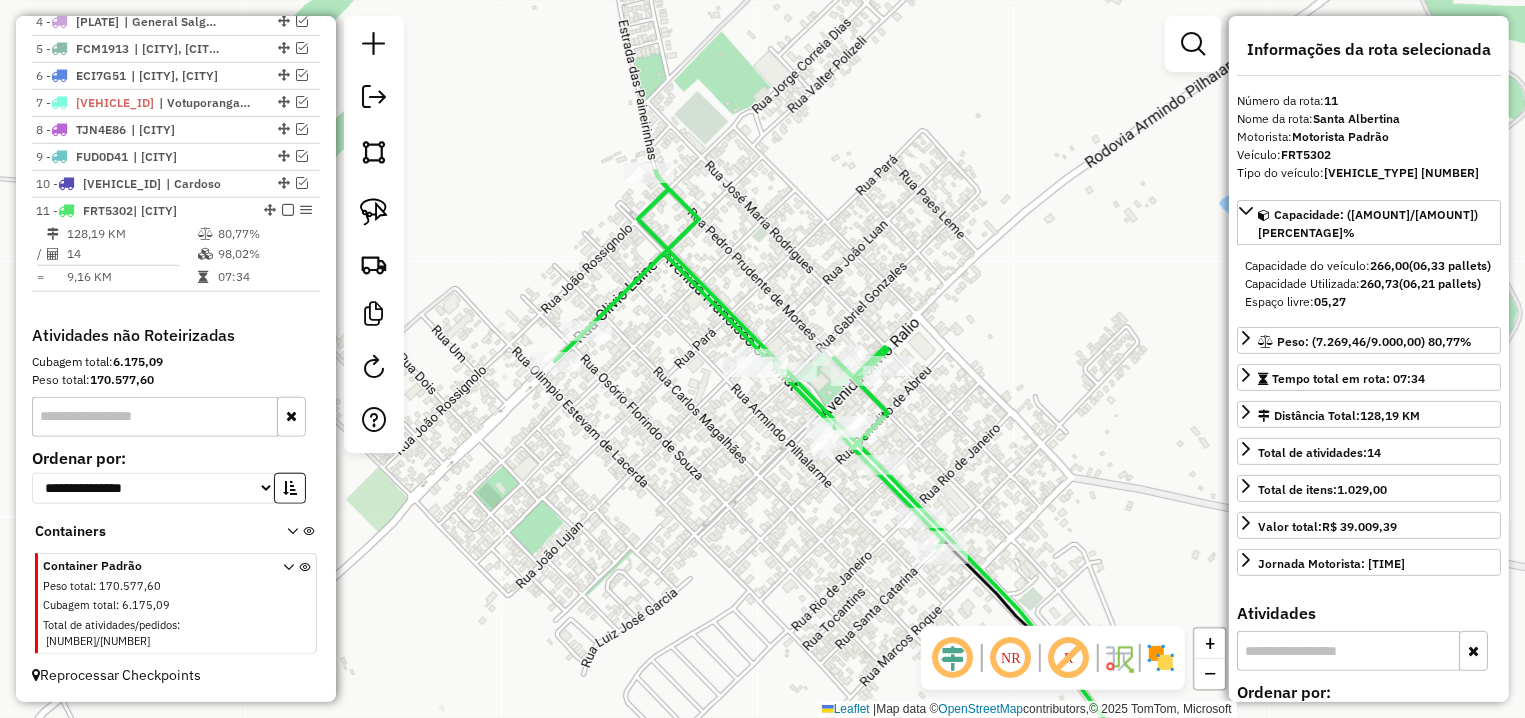 click at bounding box center [288, 210] 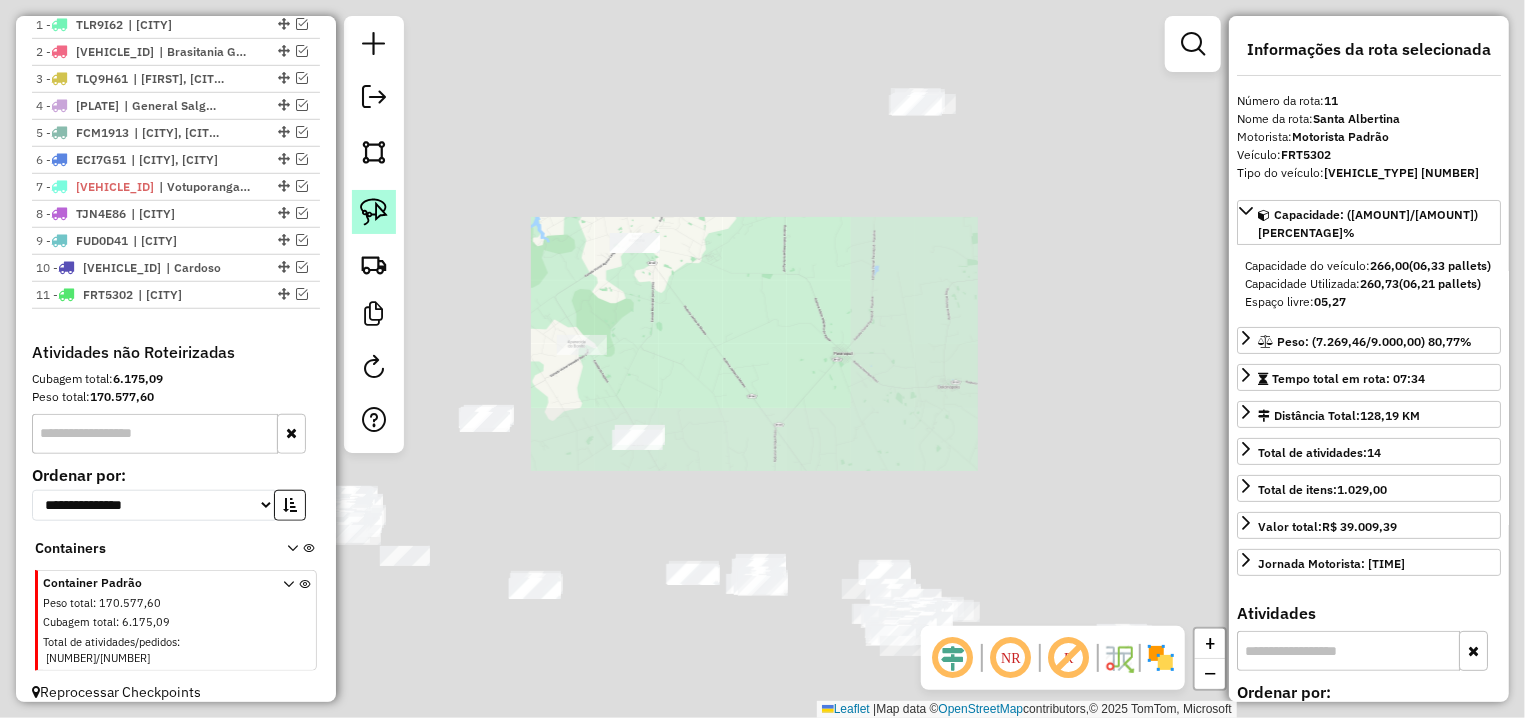 click 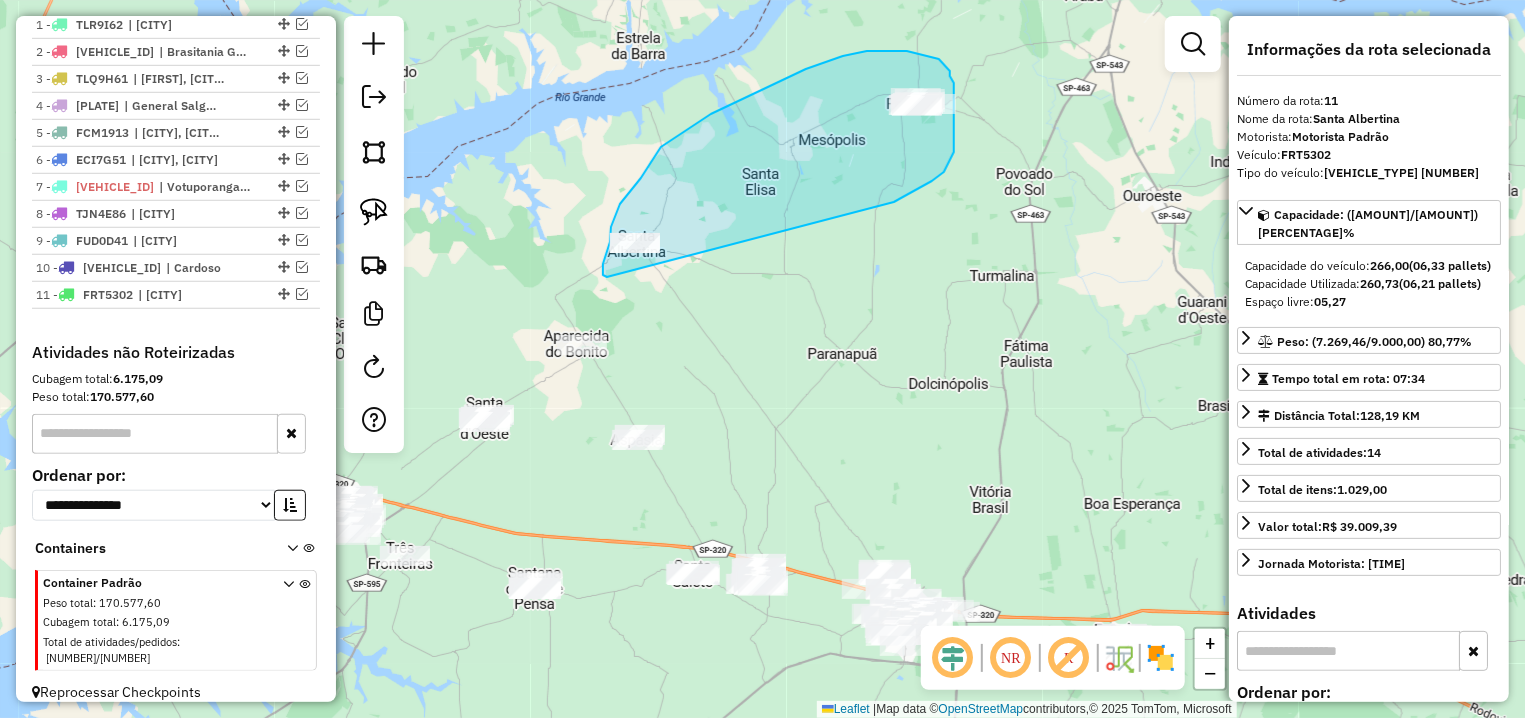 drag, startPoint x: 944, startPoint y: 172, endPoint x: 607, endPoint y: 277, distance: 352.97876 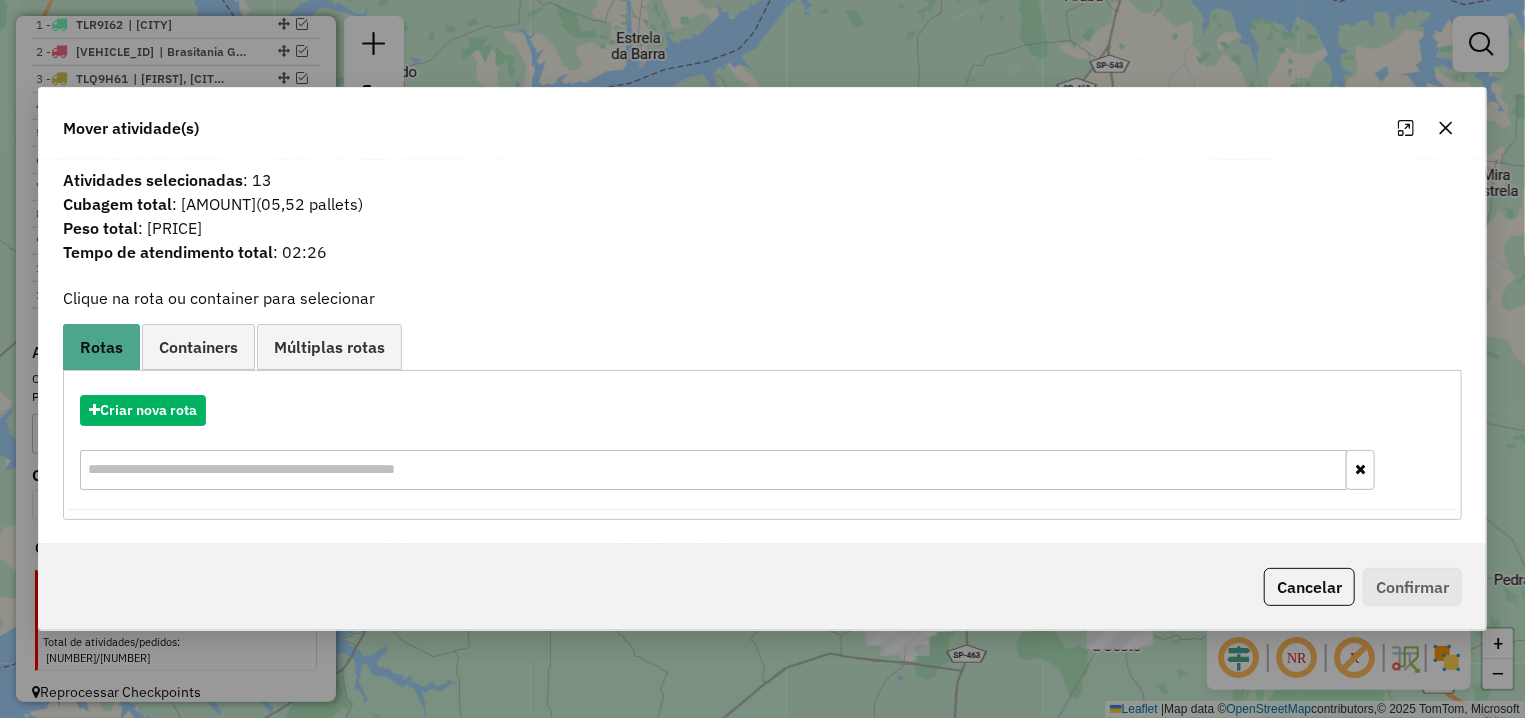 click 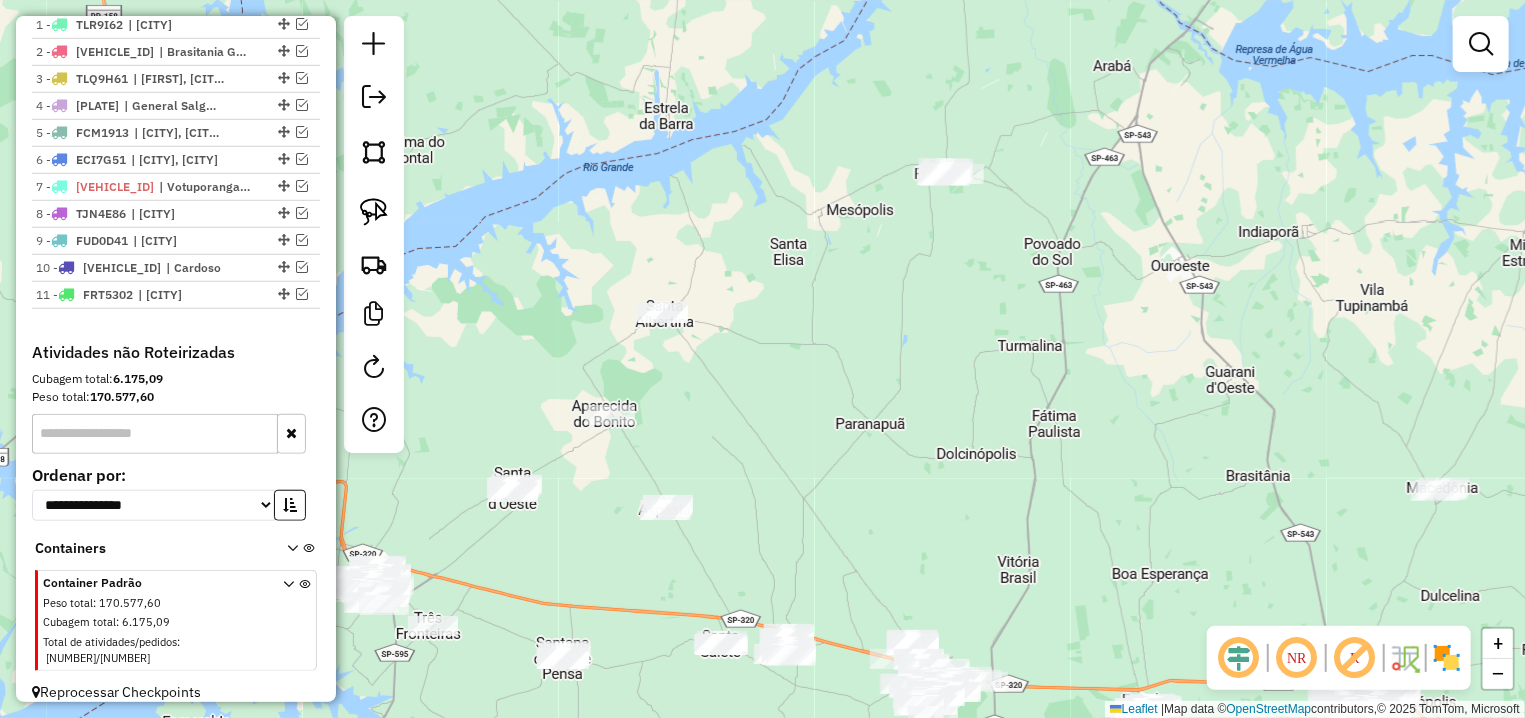 drag, startPoint x: 1078, startPoint y: 268, endPoint x: 1108, endPoint y: 329, distance: 67.977936 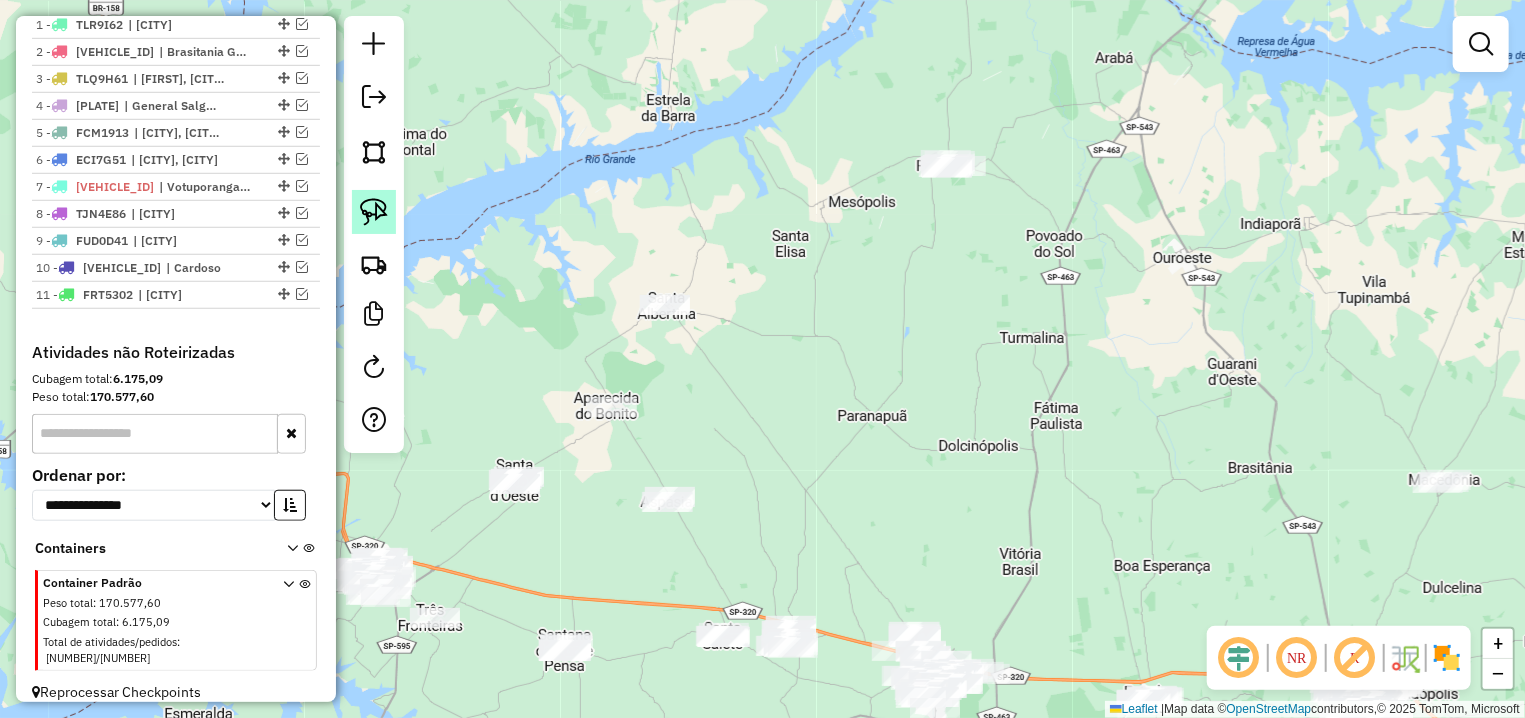 click 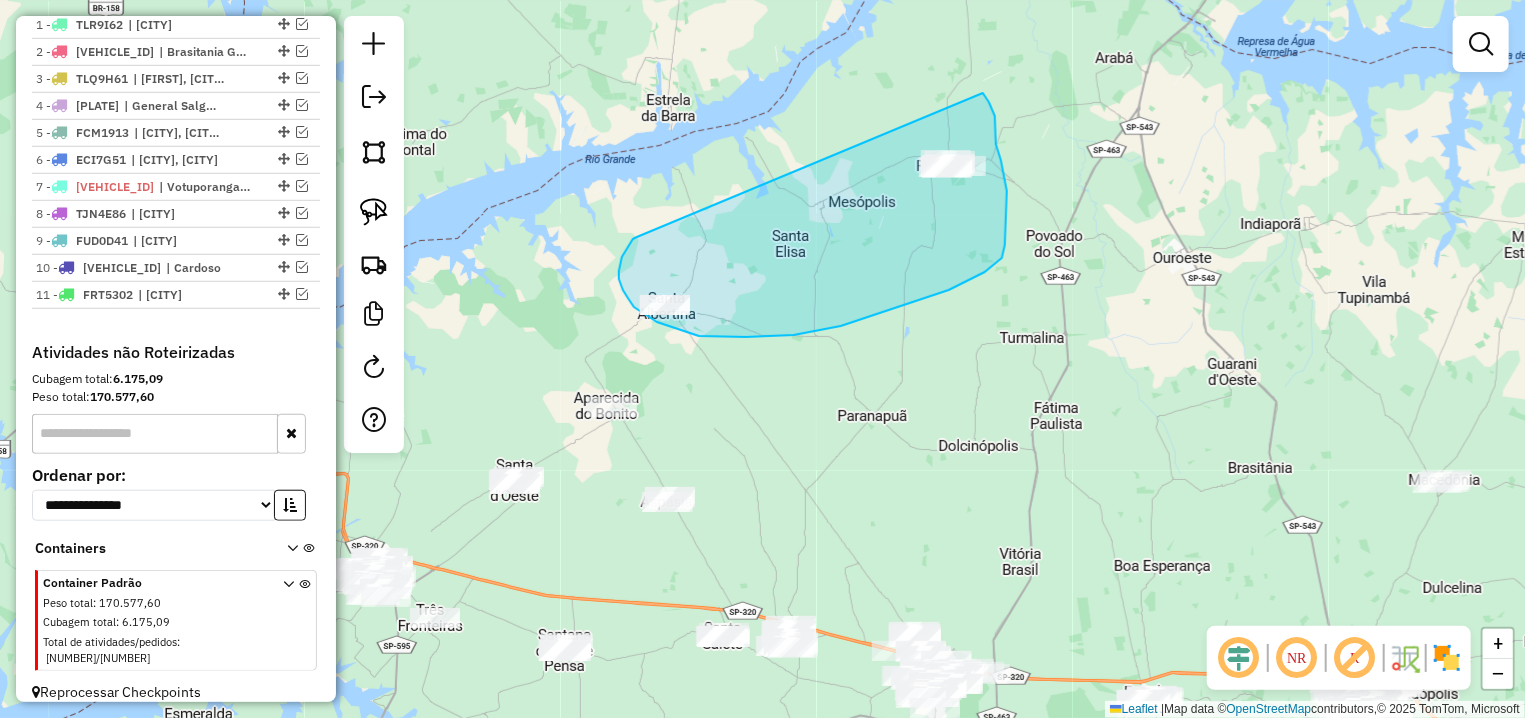 drag, startPoint x: 619, startPoint y: 271, endPoint x: 983, endPoint y: 93, distance: 405.1913 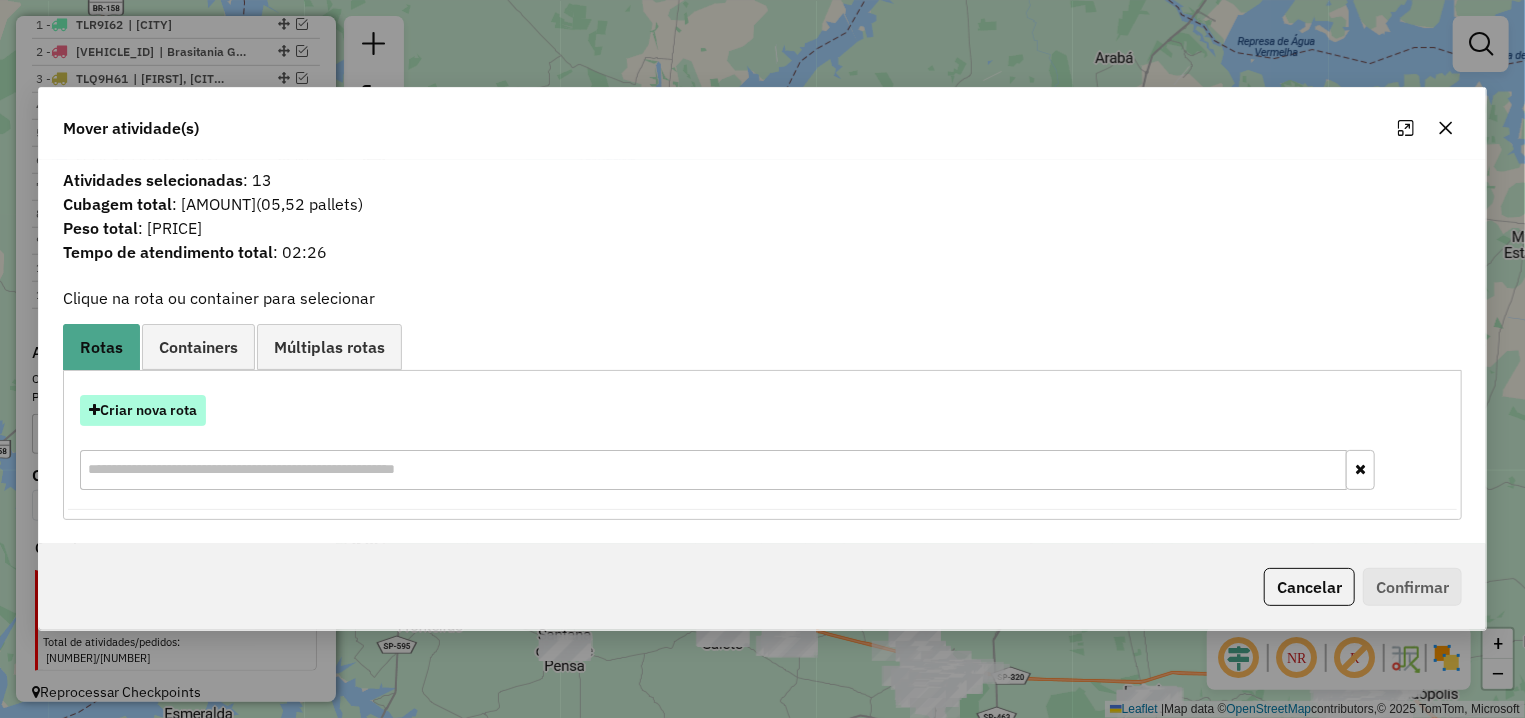 click on "Criar nova rota" at bounding box center (143, 410) 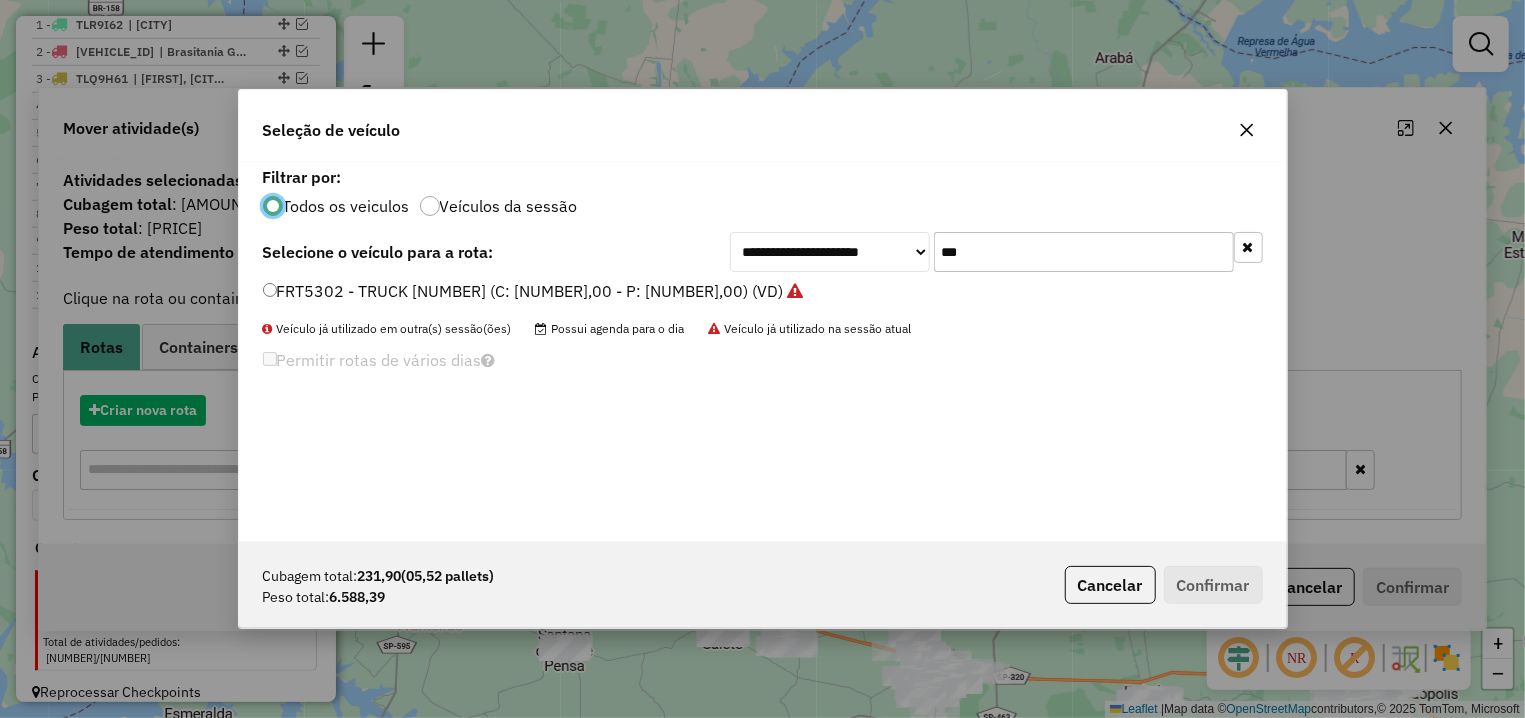scroll, scrollTop: 11, scrollLeft: 6, axis: both 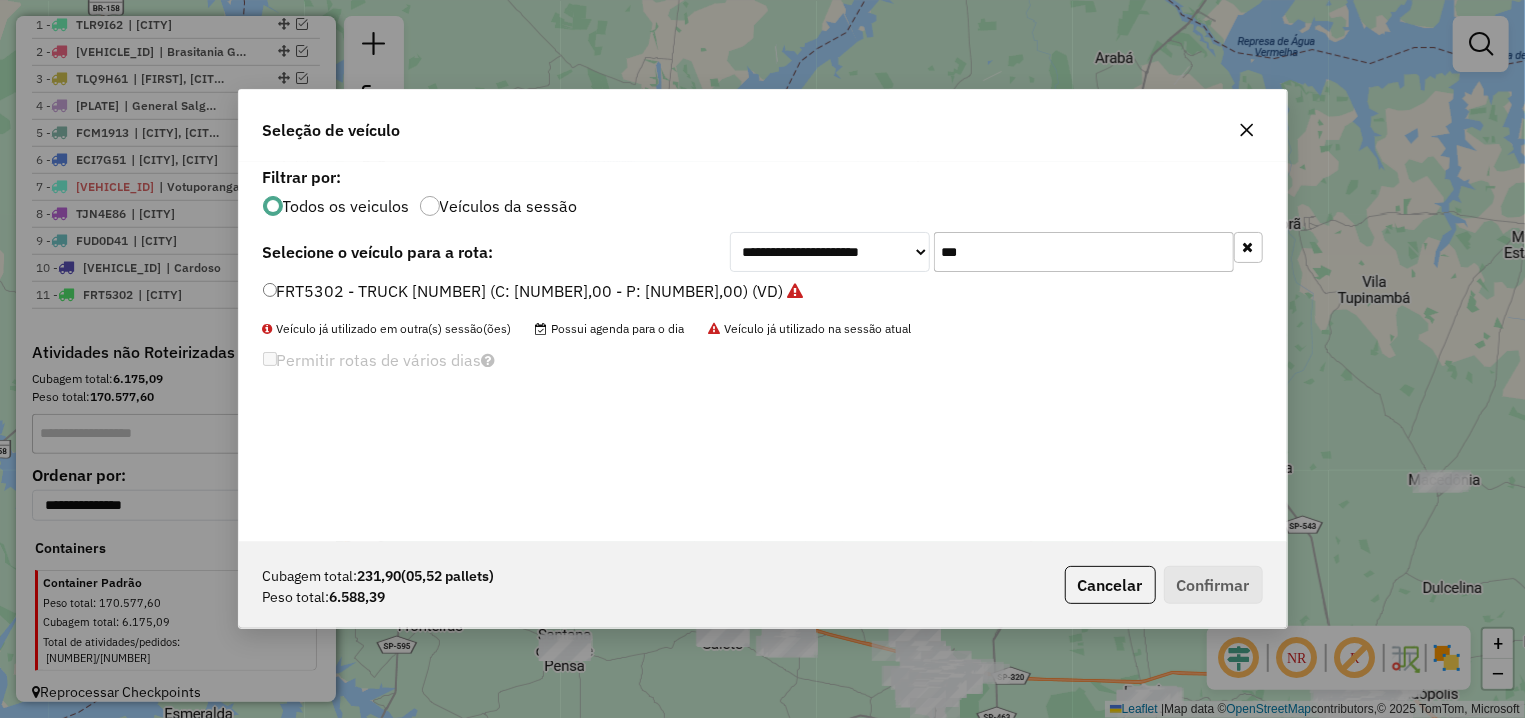 drag, startPoint x: 1028, startPoint y: 266, endPoint x: 921, endPoint y: 253, distance: 107.78683 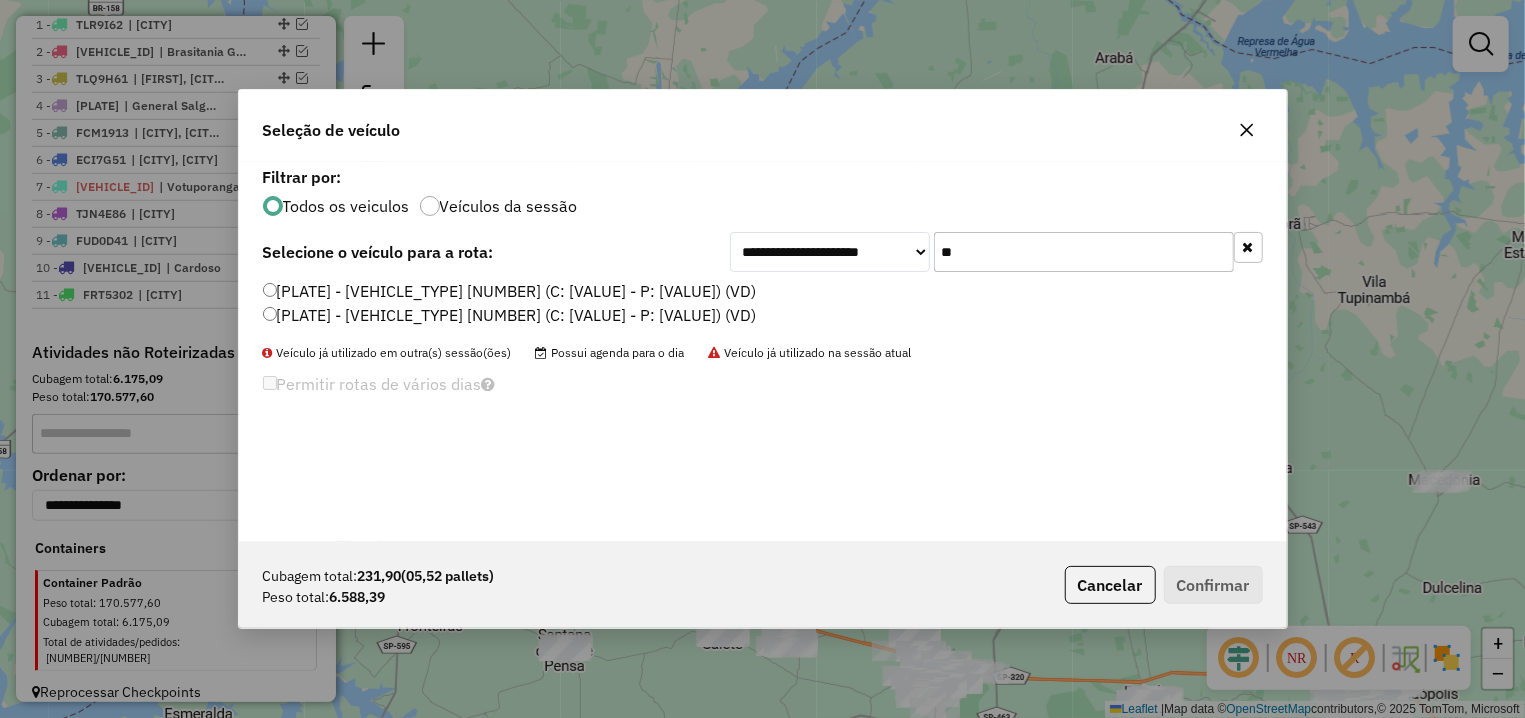 type on "**" 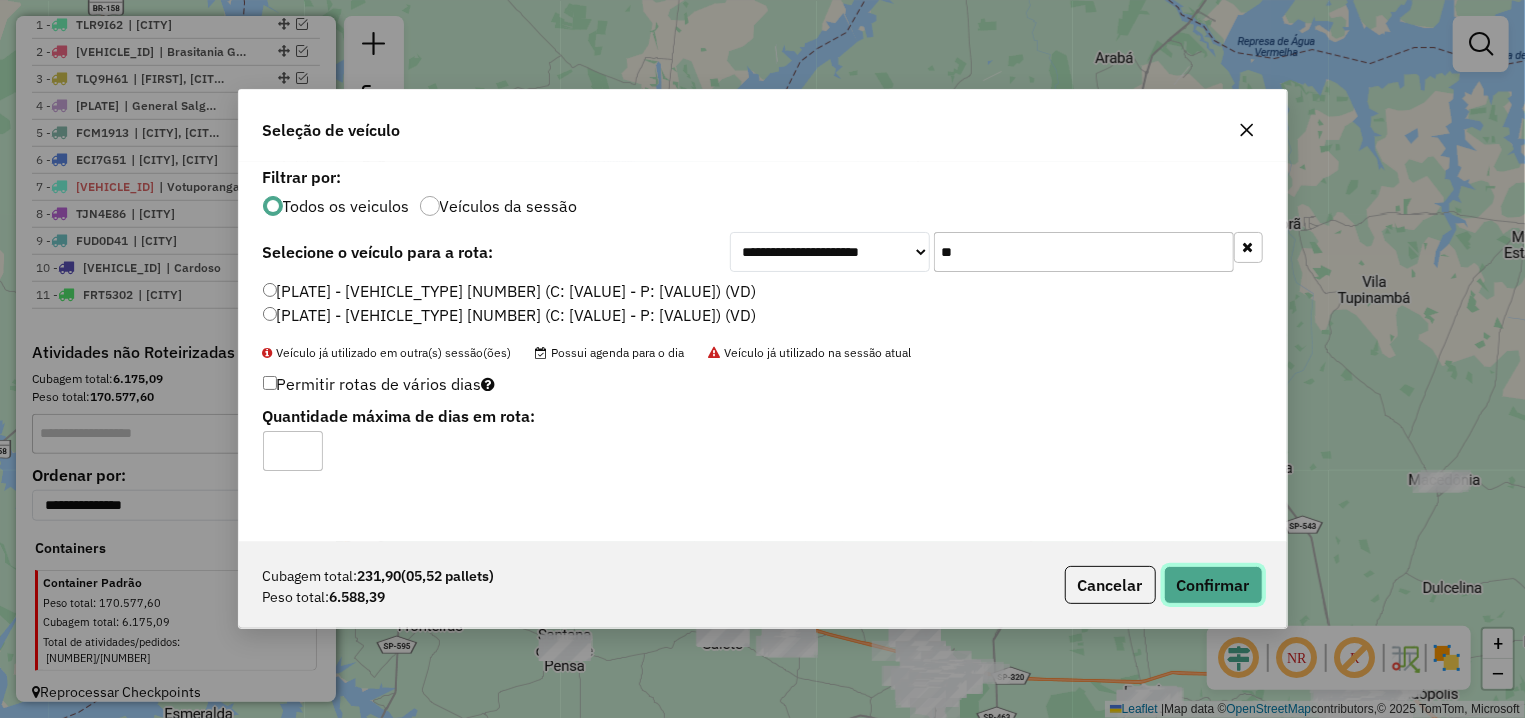 click on "Confirmar" 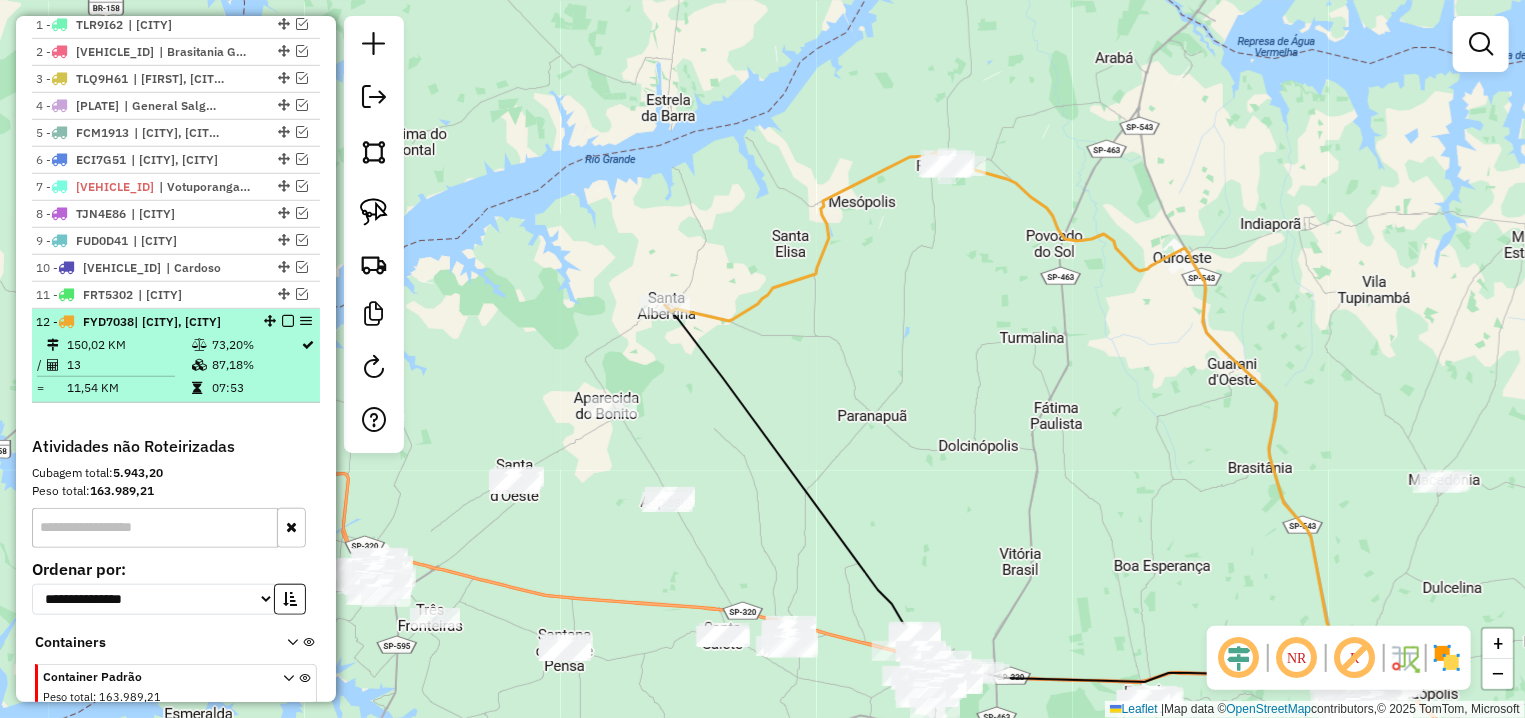 click at bounding box center (288, 321) 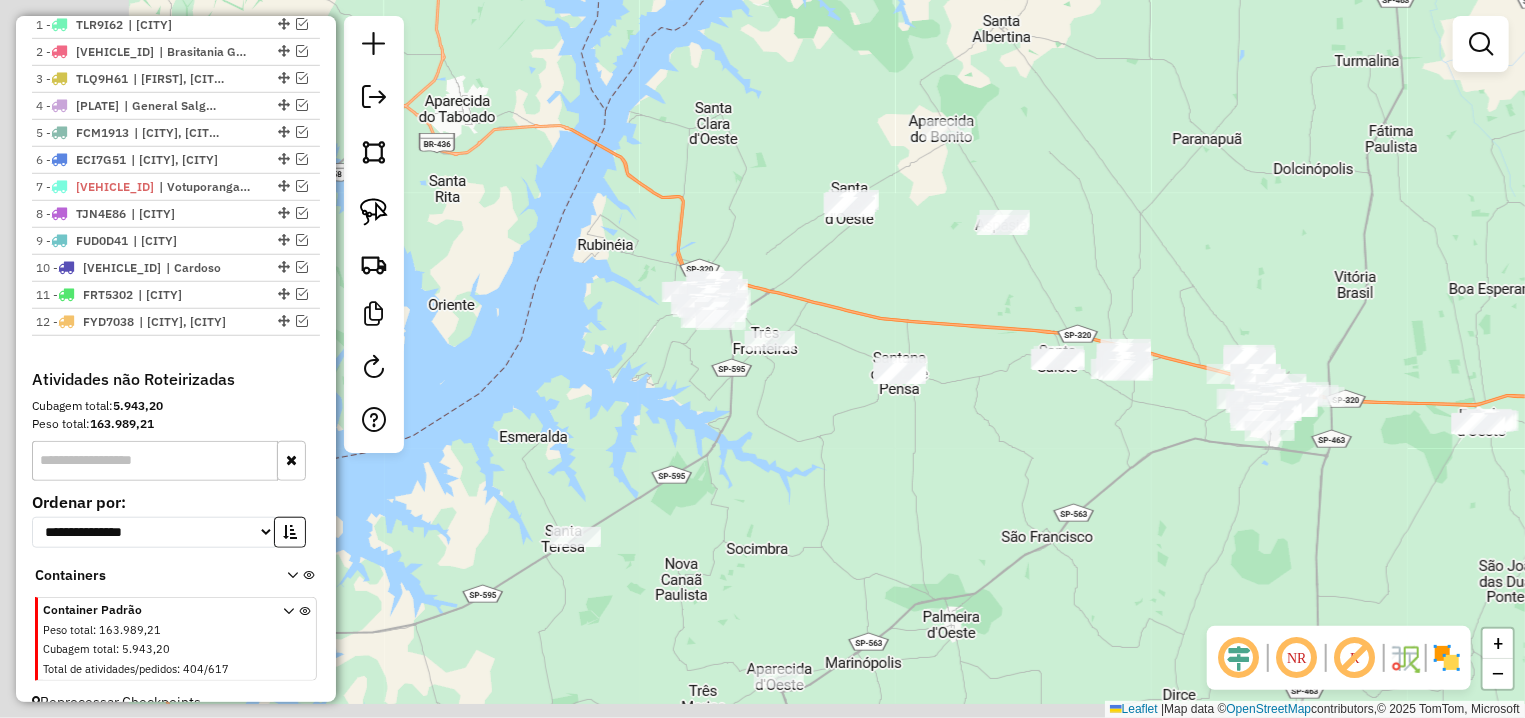 drag, startPoint x: 832, startPoint y: 480, endPoint x: 1205, endPoint y: 218, distance: 455.82123 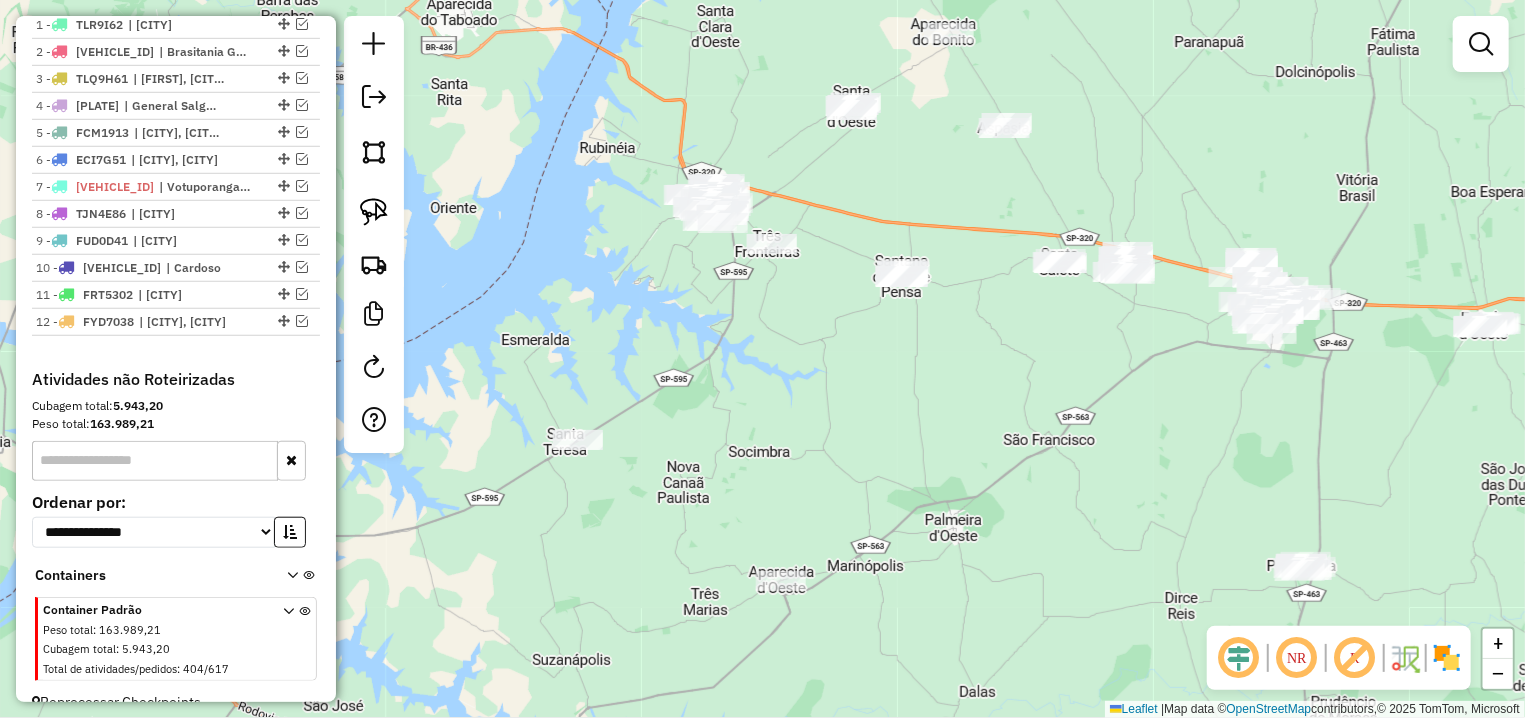 click on "Janela de atendimento Grade de atendimento Capacidade Transportadoras Veículos Cliente Pedidos  Rotas Selecione os dias de semana para filtrar as janelas de atendimento  Seg   Ter   Qua   Qui   Sex   Sáb   Dom  Informe o período da janela de atendimento: De: Até:  Filtrar exatamente a janela do cliente  Considerar janela de atendimento padrão  Selecione os dias de semana para filtrar as grades de atendimento  Seg   Ter   Qua   Qui   Sex   Sáb   Dom   Considerar clientes sem dia de atendimento cadastrado  Clientes fora do dia de atendimento selecionado Filtrar as atividades entre os valores definidos abaixo:  Peso mínimo:   Peso máximo:   Cubagem mínima:   Cubagem máxima:   De:   Até:  Filtrar as atividades entre o tempo de atendimento definido abaixo:  De:   Até:   Considerar capacidade total dos clientes não roteirizados Transportadora: Selecione um ou mais itens Tipo de veículo: Selecione um ou mais itens Veículo: Selecione um ou mais itens Motorista: Selecione um ou mais itens Nome: Rótulo:" 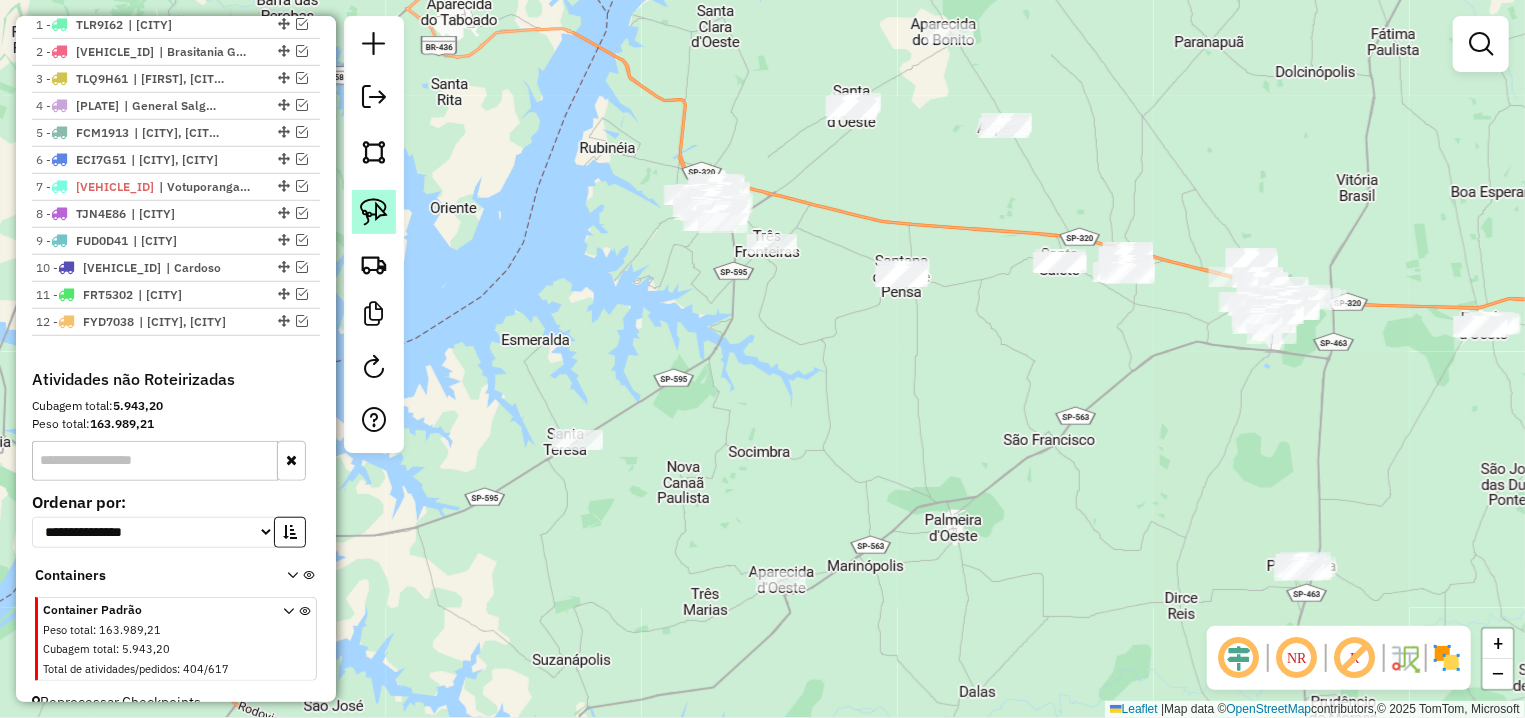 click 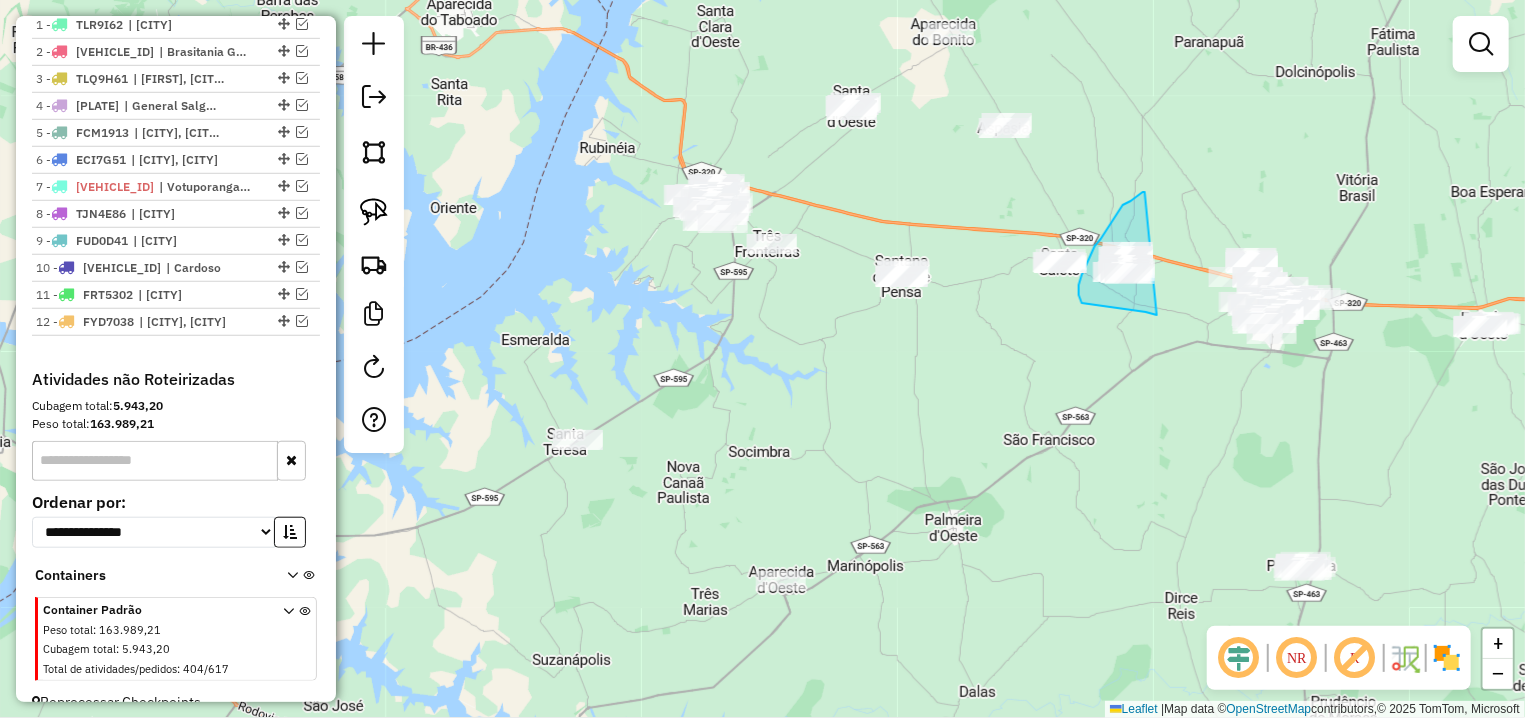 drag, startPoint x: 1143, startPoint y: 192, endPoint x: 1157, endPoint y: 315, distance: 123.79418 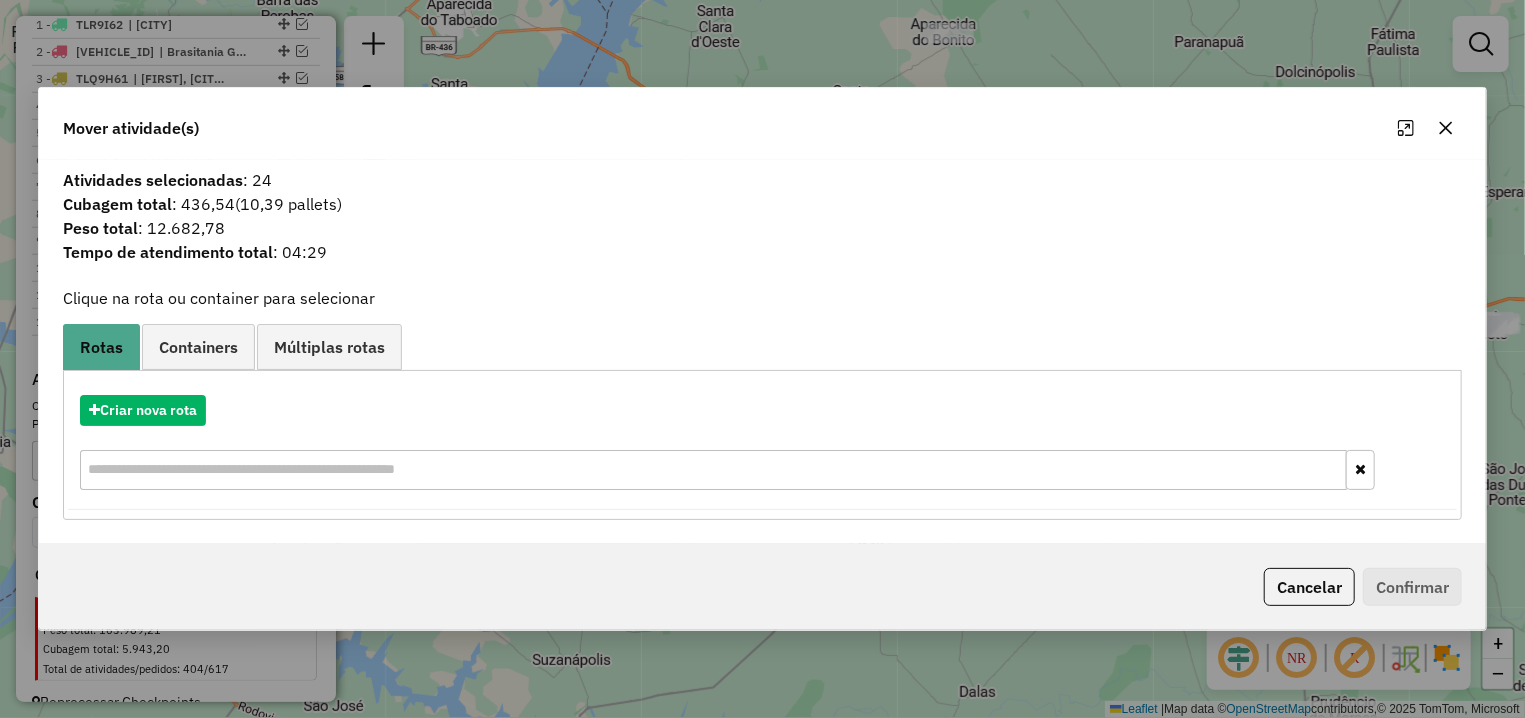 click on "Cancelar" 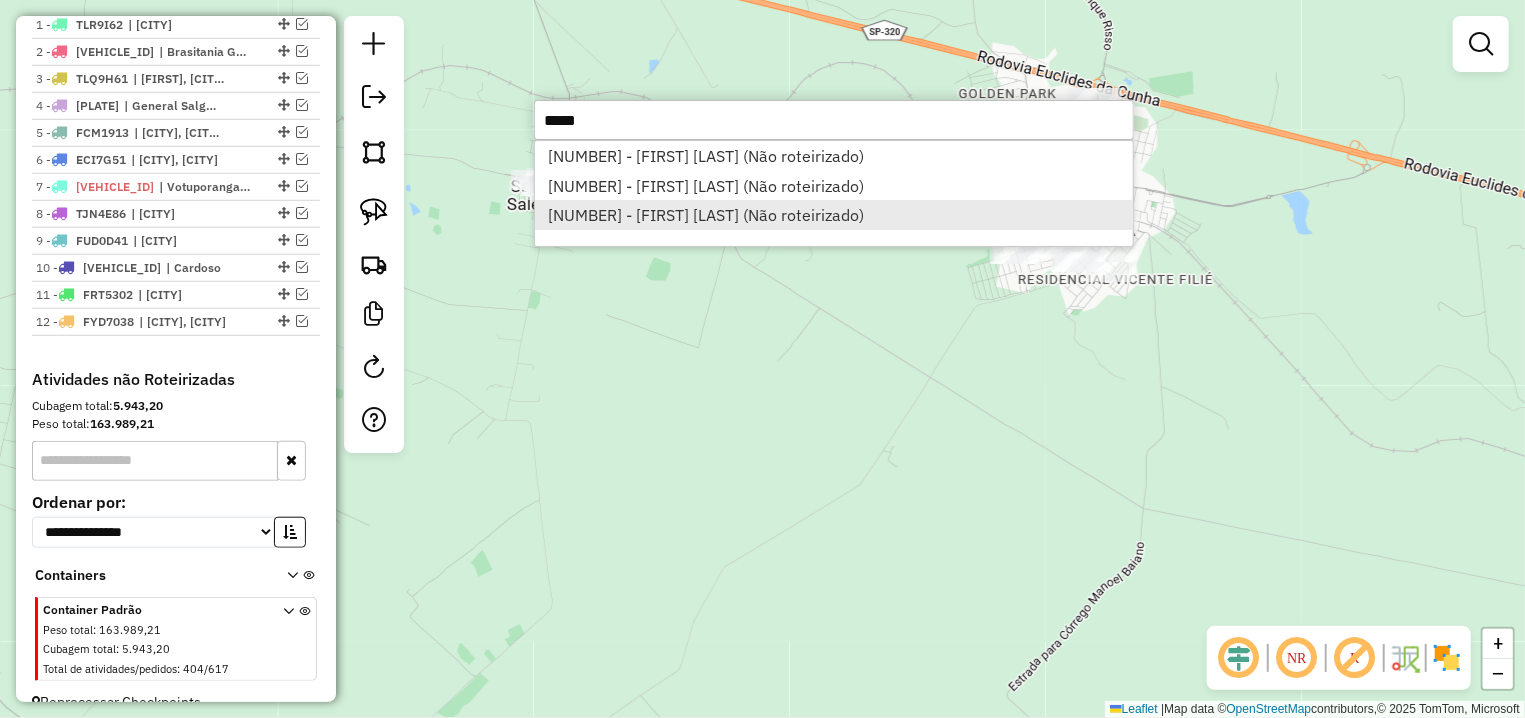type on "*****" 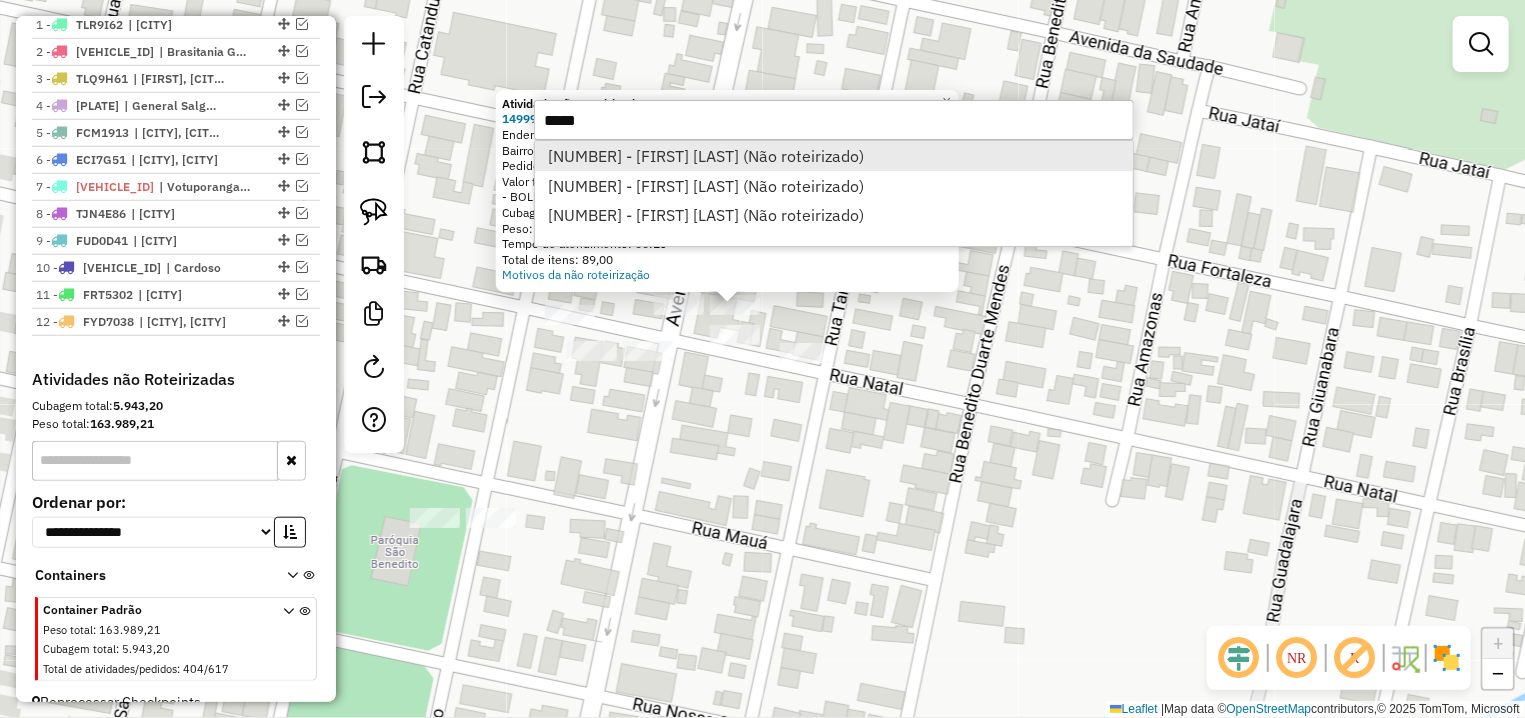 type on "*****" 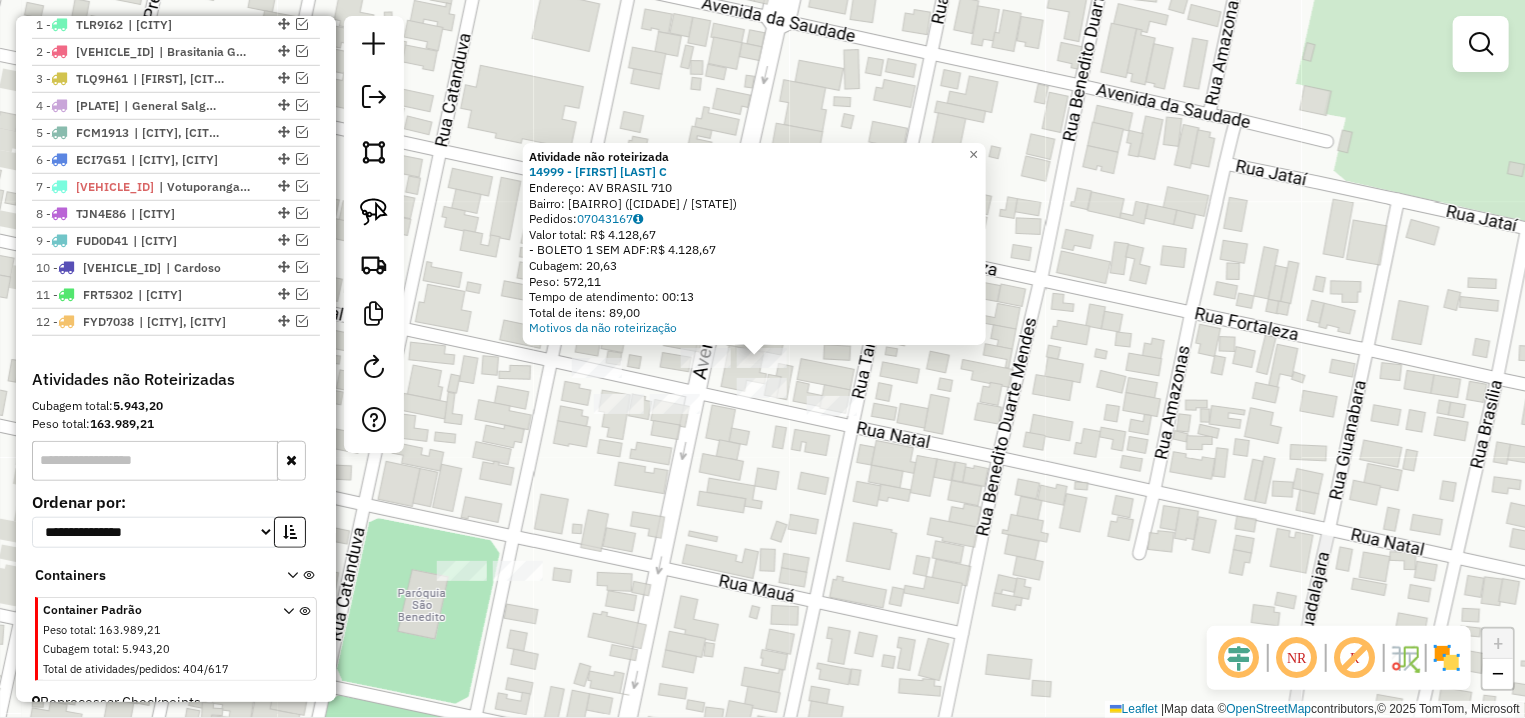 click on "Atividade não roteirizada 14999 - MIRIAN PAULA LEMES C  Endereço: AV  BRASIL                        710   Bairro: CENTRO (URANIA / SP)   Pedidos:  07043167   Valor total: R$ 4.128,67   - BOLETO 1 SEM ADF:  R$ 4.128,67   Cubagem: 20,63   Peso: 572,11   Tempo de atendimento: 00:13   Total de itens: 89,00  Motivos da não roteirização × Janela de atendimento Grade de atendimento Capacidade Transportadoras Veículos Cliente Pedidos  Rotas Selecione os dias de semana para filtrar as janelas de atendimento  Seg   Ter   Qua   Qui   Sex   Sáb   Dom  Informe o período da janela de atendimento: De: Até:  Filtrar exatamente a janela do cliente  Considerar janela de atendimento padrão  Selecione os dias de semana para filtrar as grades de atendimento  Seg   Ter   Qua   Qui   Sex   Sáb   Dom   Considerar clientes sem dia de atendimento cadastrado  Clientes fora do dia de atendimento selecionado Filtrar as atividades entre os valores definidos abaixo:  Peso mínimo:   Peso máximo:   Cubagem mínima:   De:   De:" 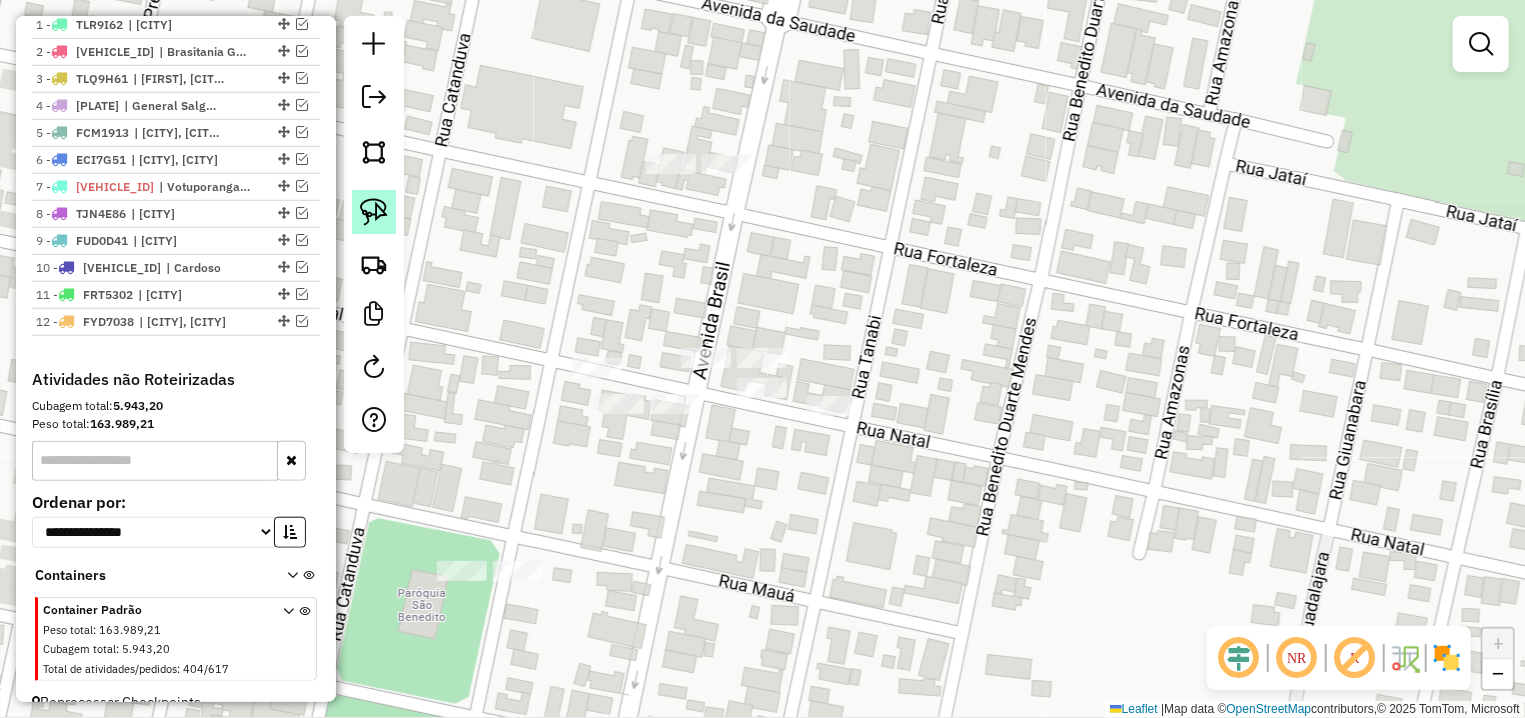 click 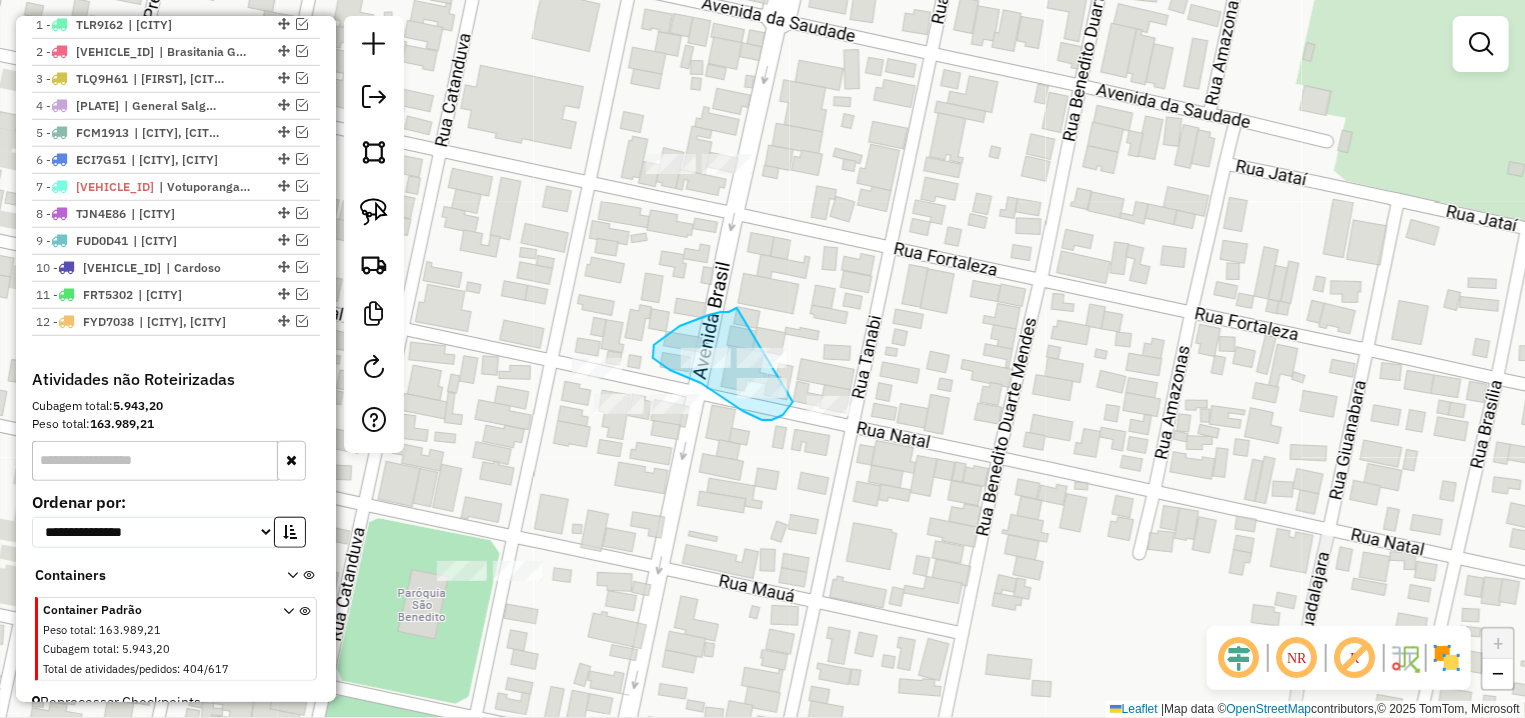 drag, startPoint x: 737, startPoint y: 308, endPoint x: 804, endPoint y: 365, distance: 87.965904 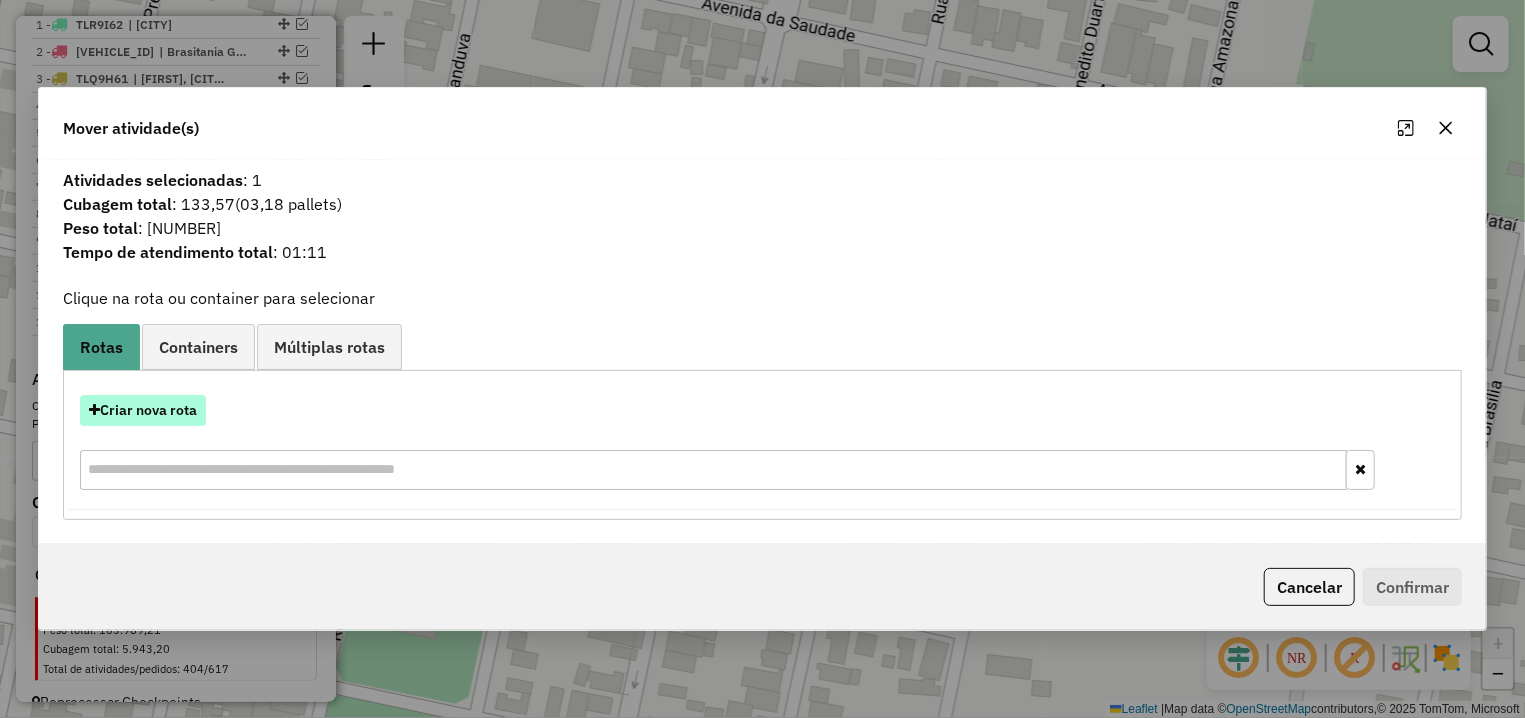 click on "Criar nova rota" at bounding box center (143, 410) 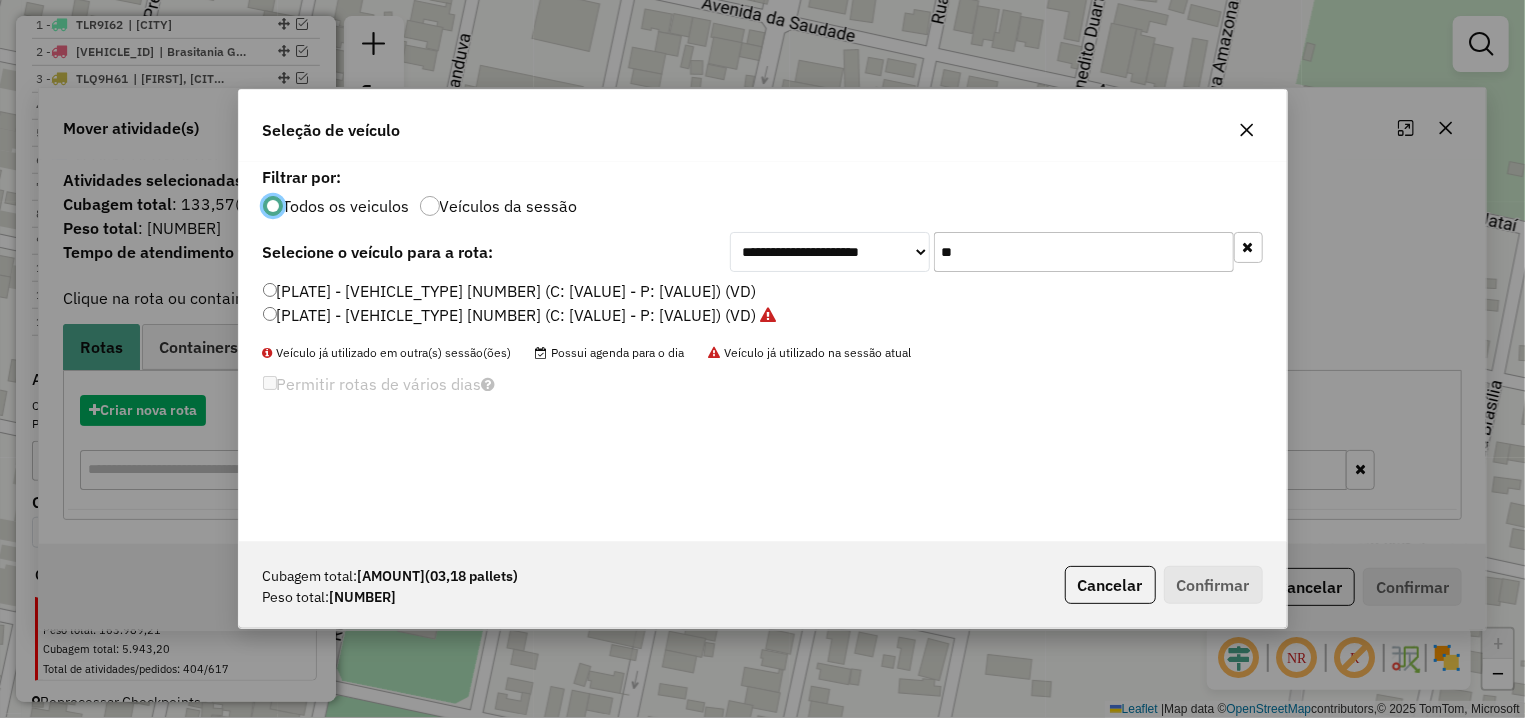 scroll, scrollTop: 11, scrollLeft: 6, axis: both 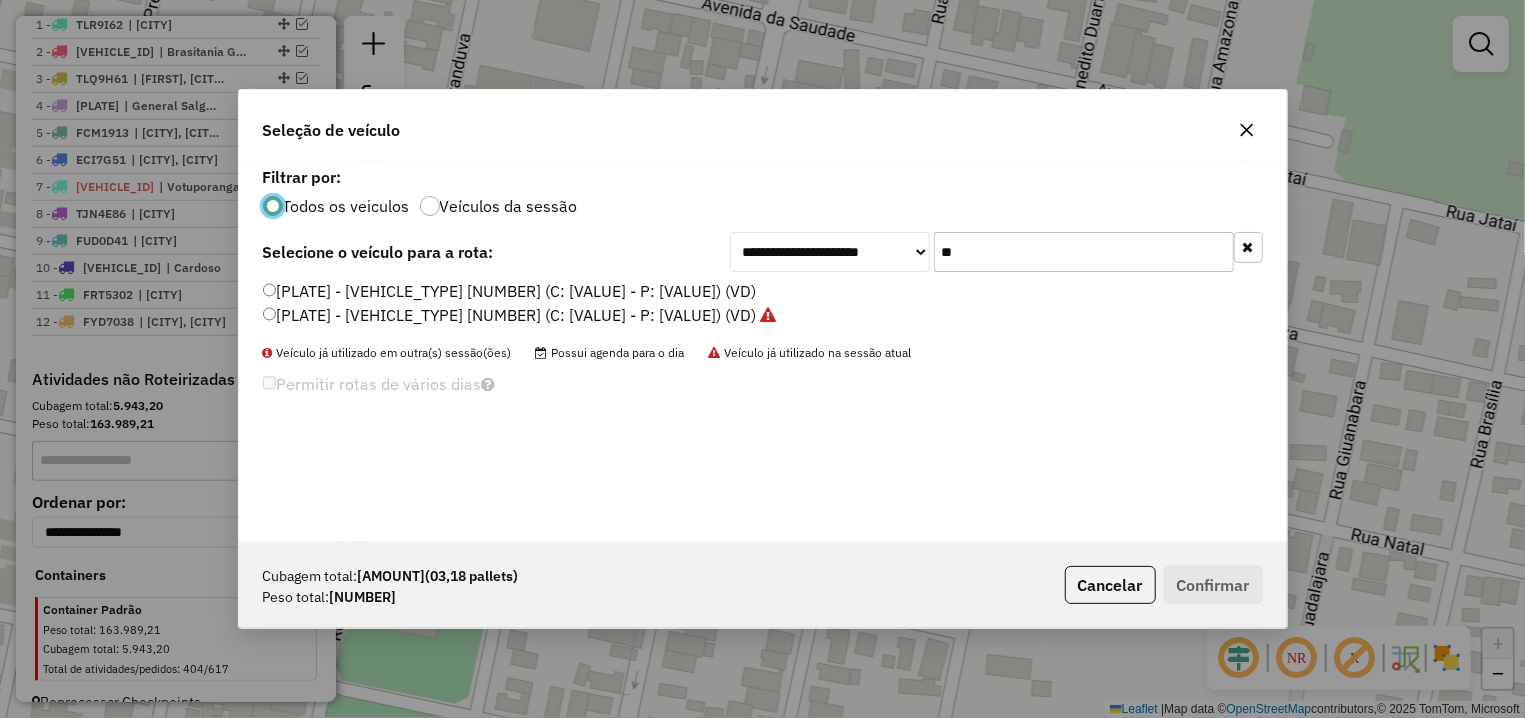 drag, startPoint x: 941, startPoint y: 251, endPoint x: 917, endPoint y: 251, distance: 24 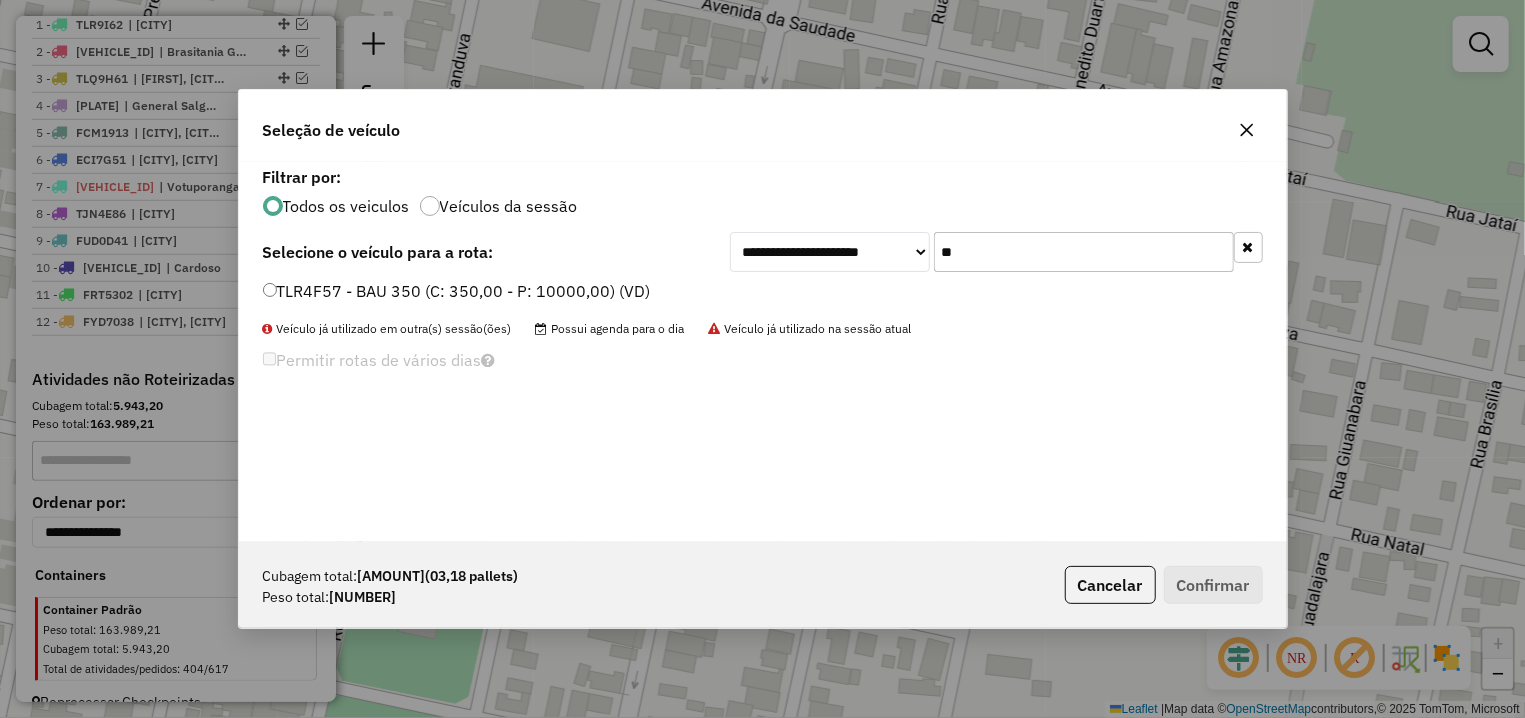 type on "**" 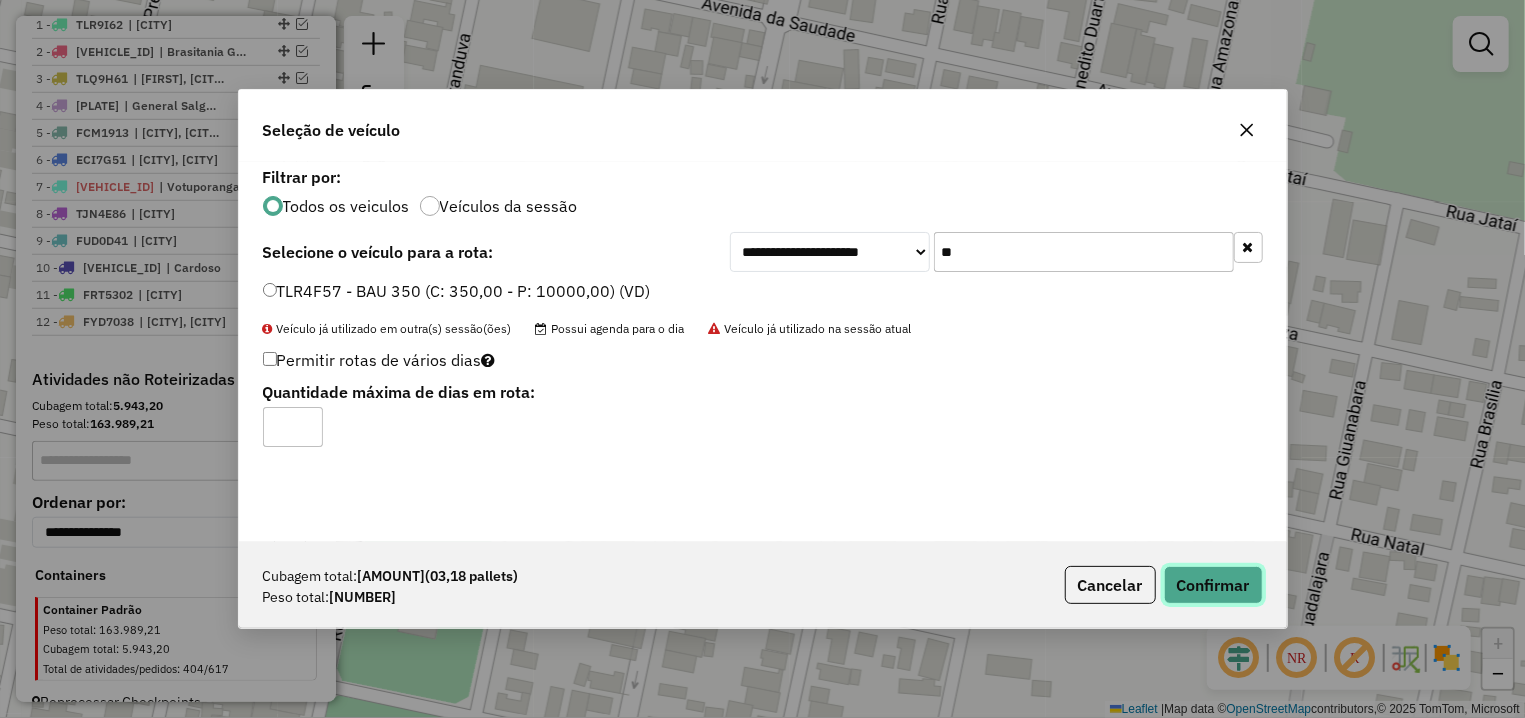 click on "Confirmar" 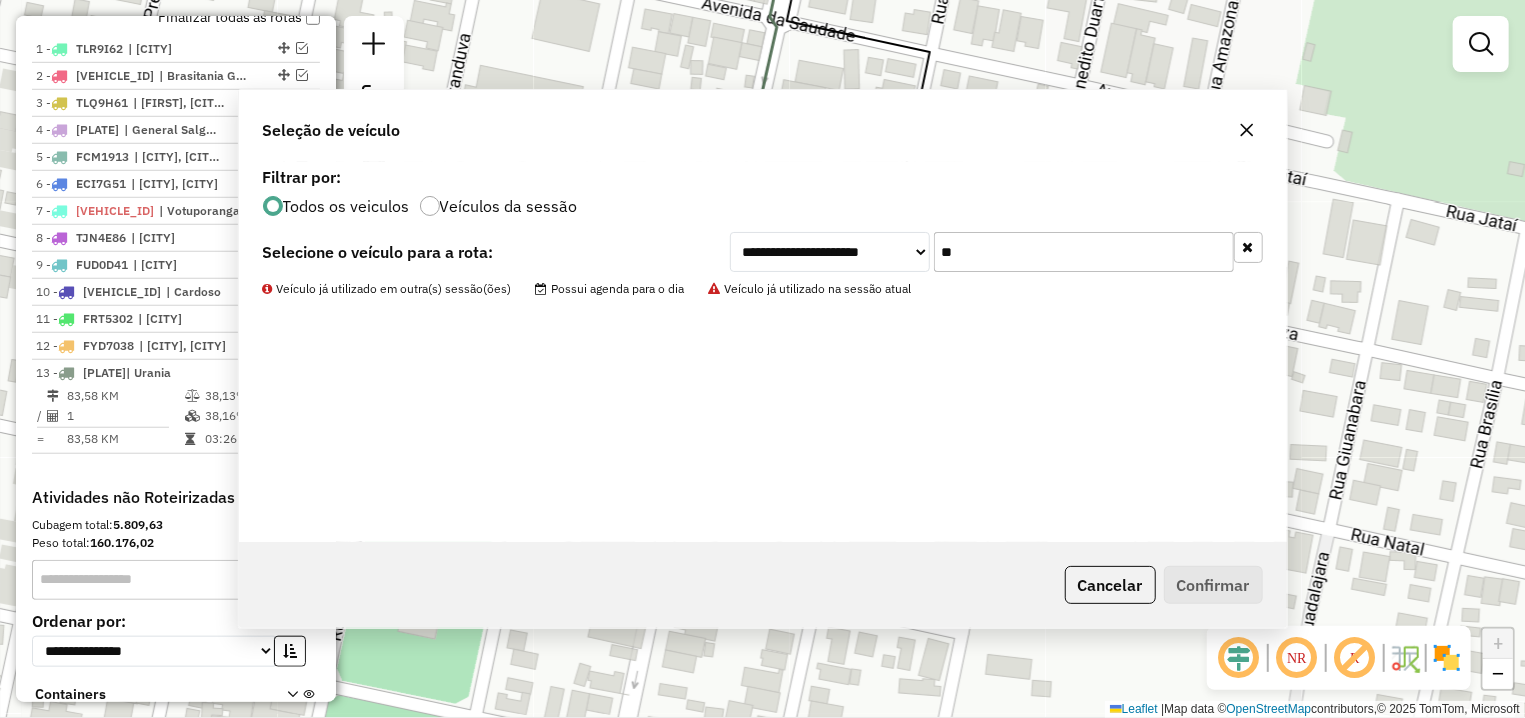 scroll, scrollTop: 779, scrollLeft: 0, axis: vertical 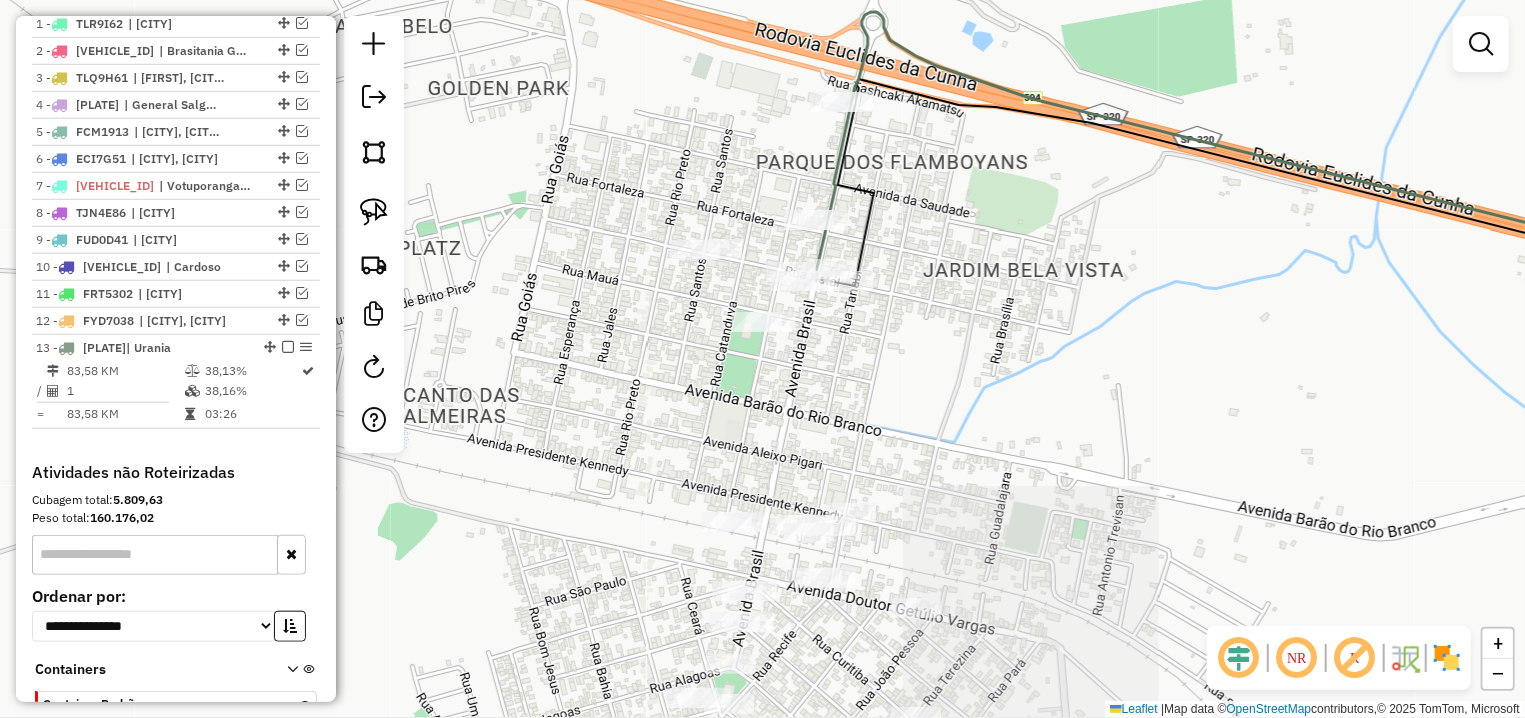 drag, startPoint x: 919, startPoint y: 413, endPoint x: 901, endPoint y: 319, distance: 95.707886 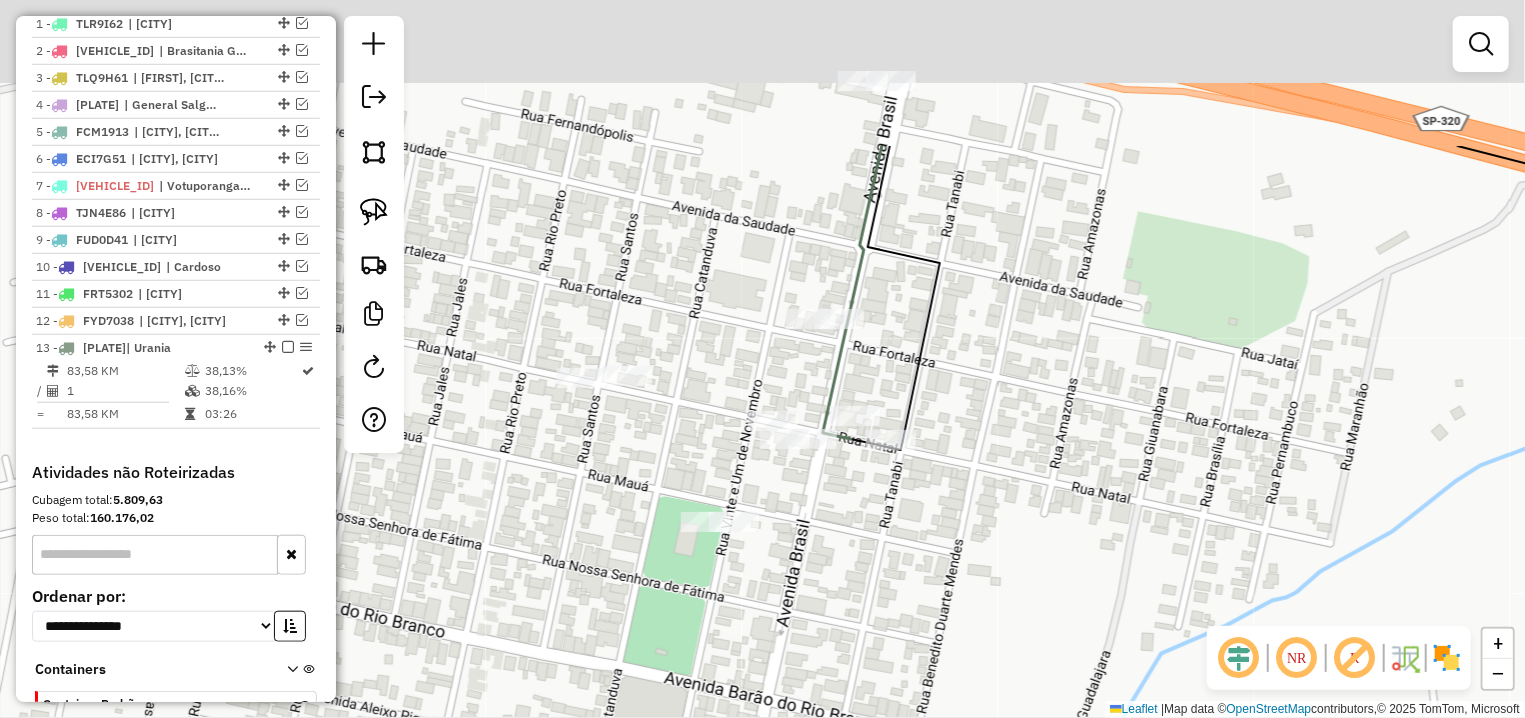 drag, startPoint x: 865, startPoint y: 373, endPoint x: 893, endPoint y: 527, distance: 156.52477 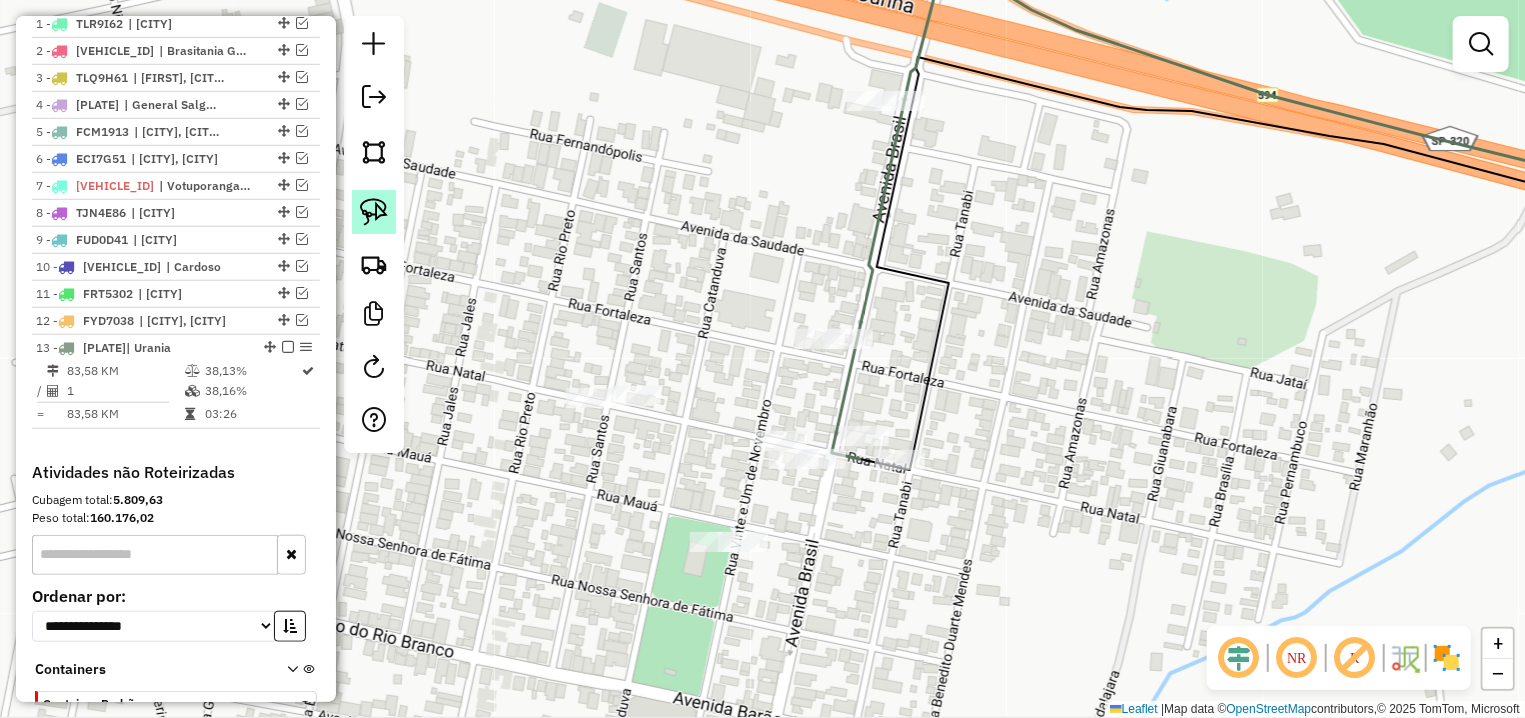 click 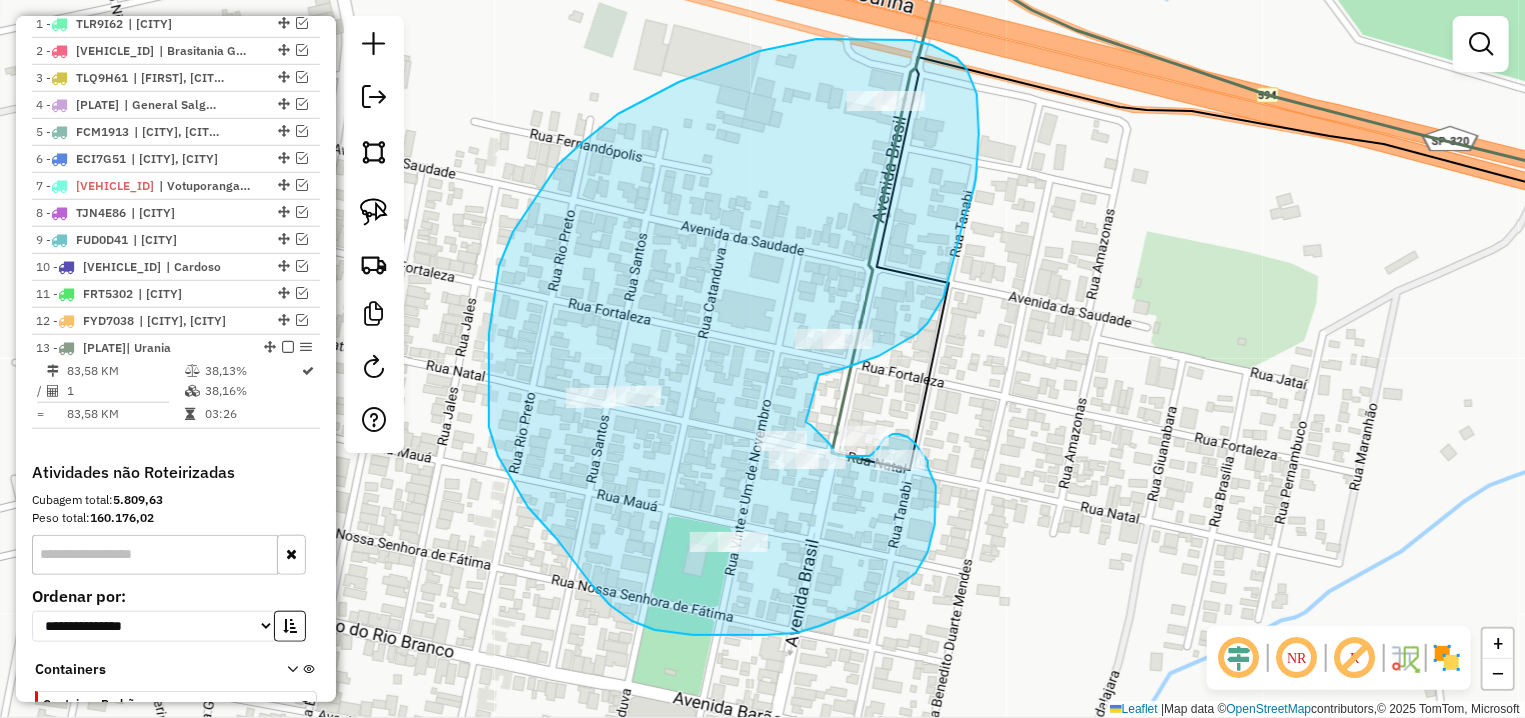 drag, startPoint x: 867, startPoint y: 361, endPoint x: 806, endPoint y: 422, distance: 86.26703 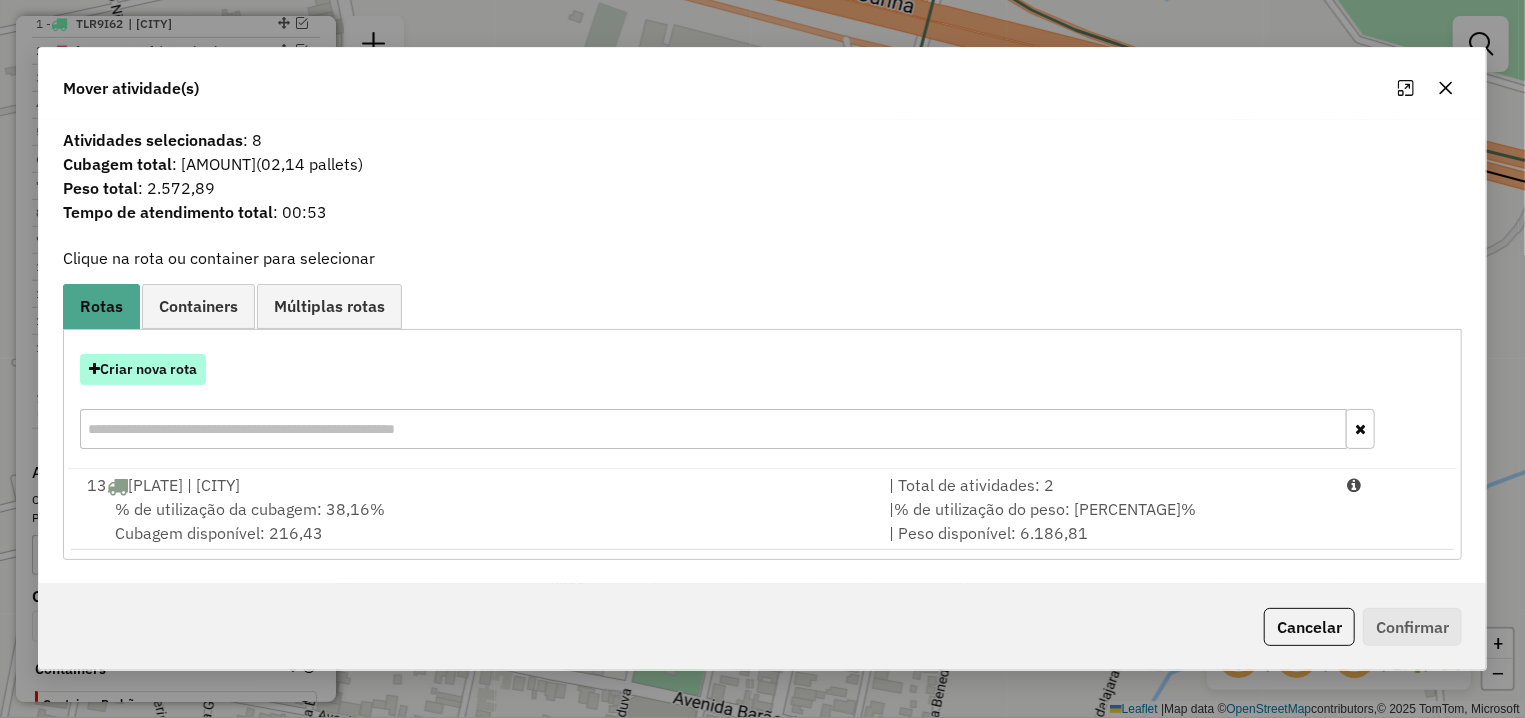click on "Criar nova rota" at bounding box center (143, 369) 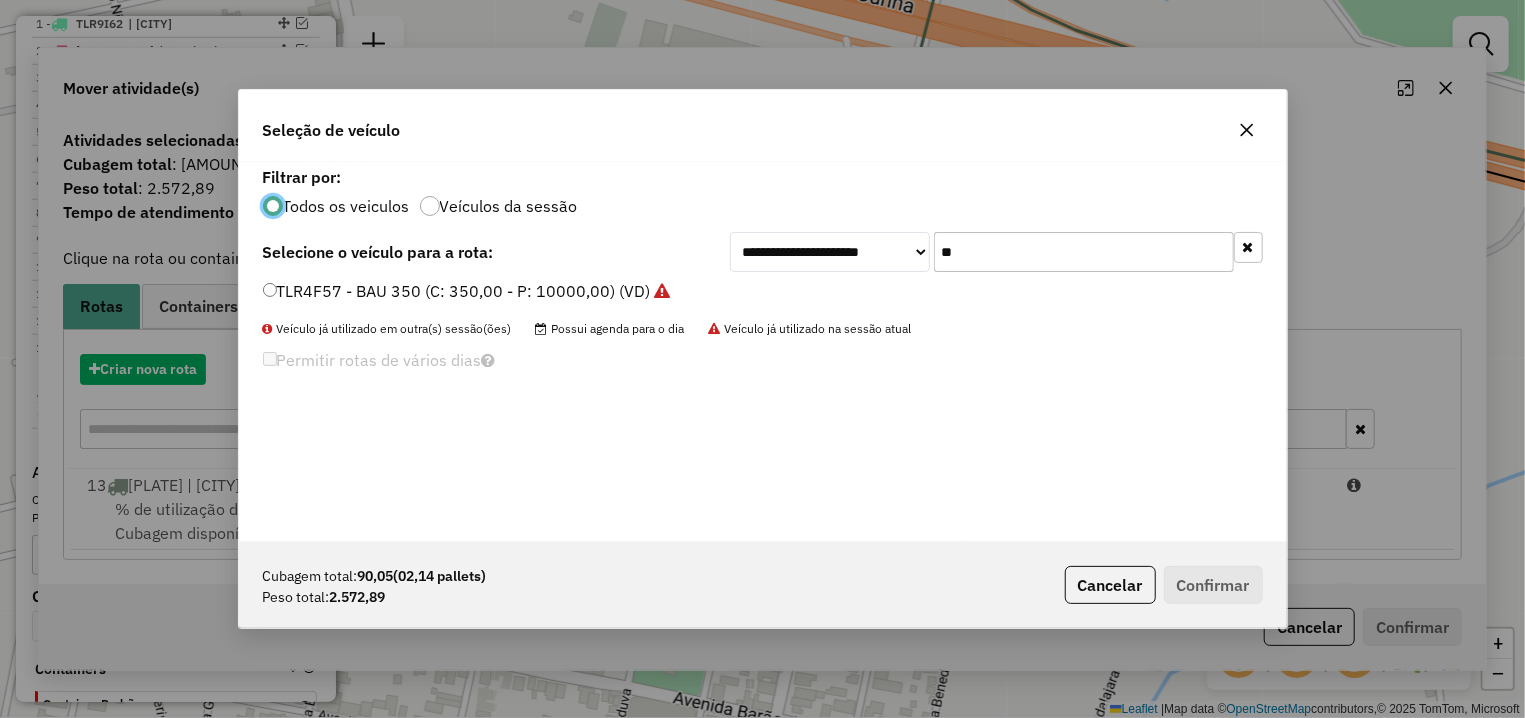 scroll, scrollTop: 11, scrollLeft: 6, axis: both 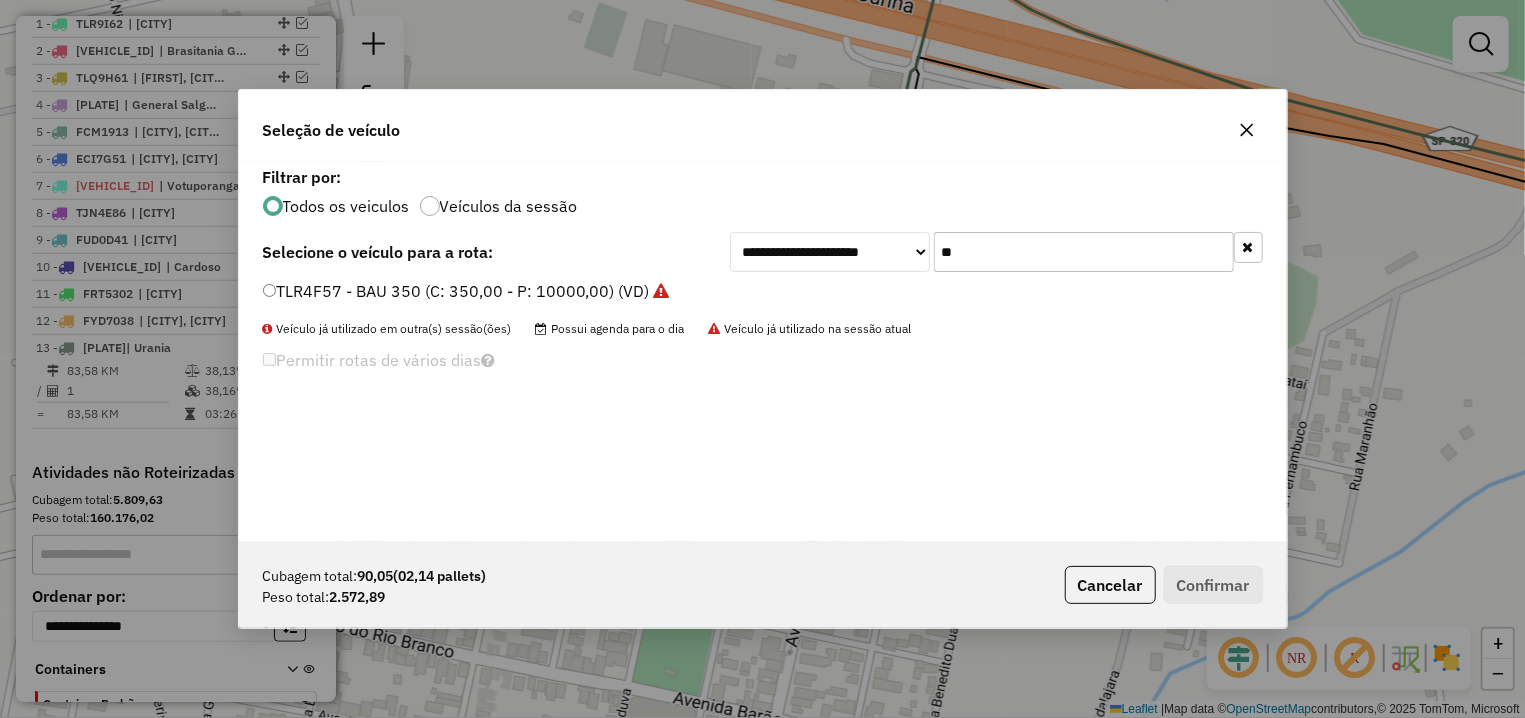 click on "**" 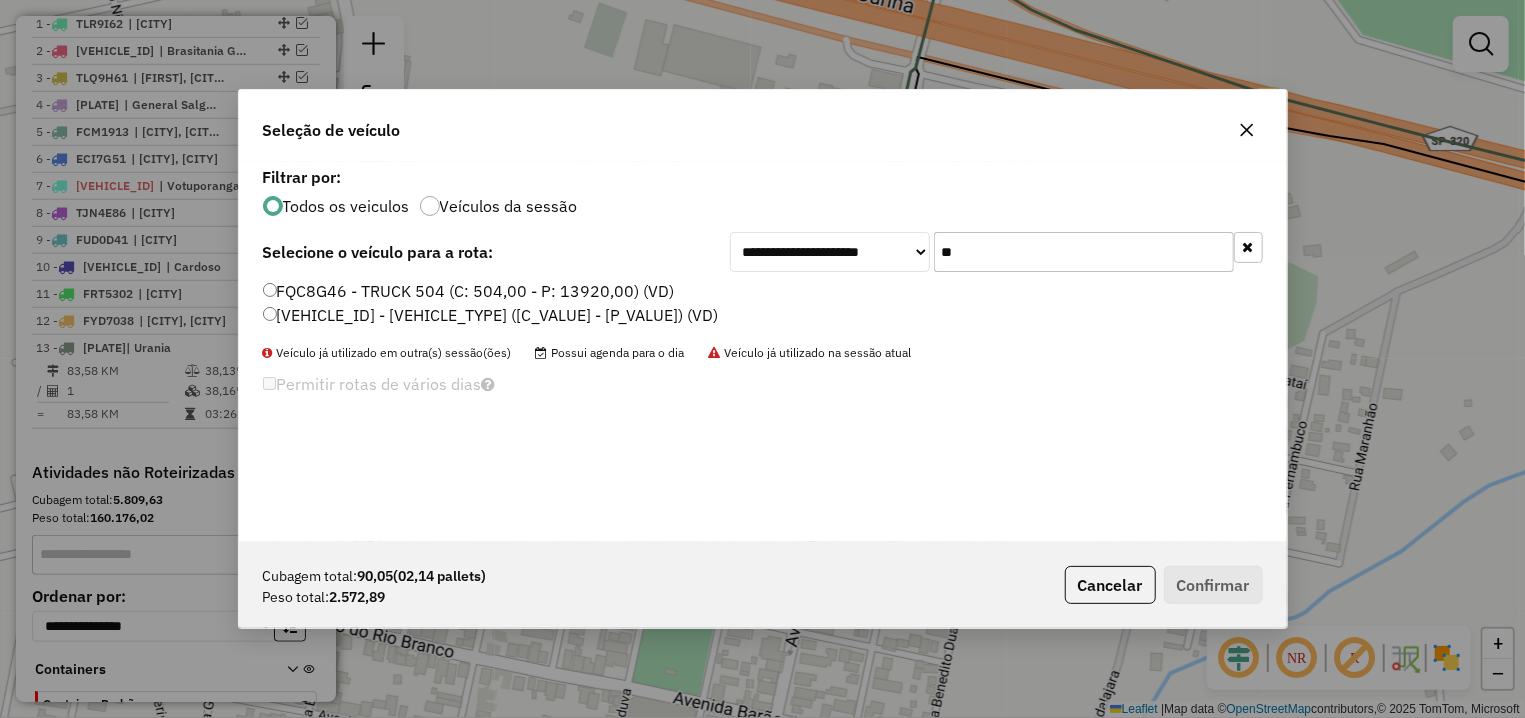 type on "**" 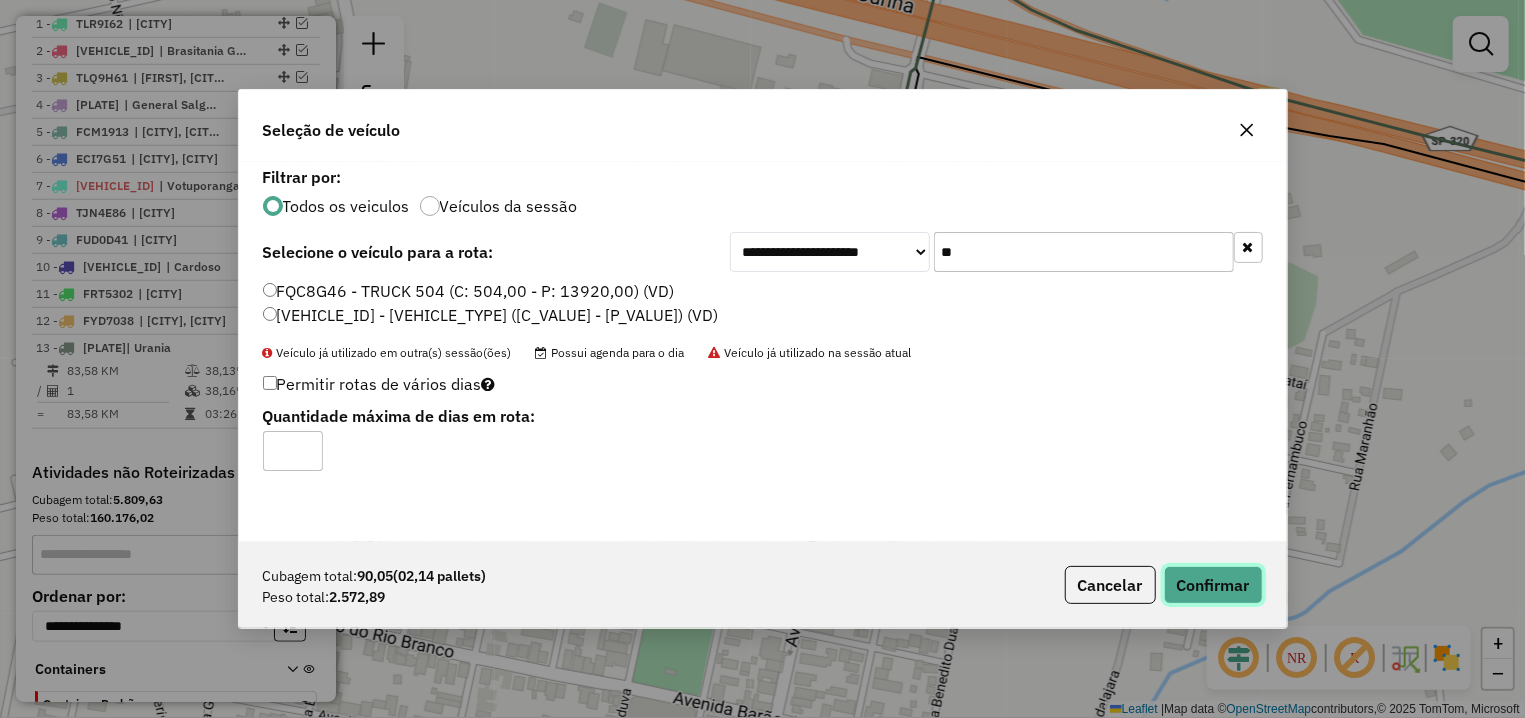 click on "Confirmar" 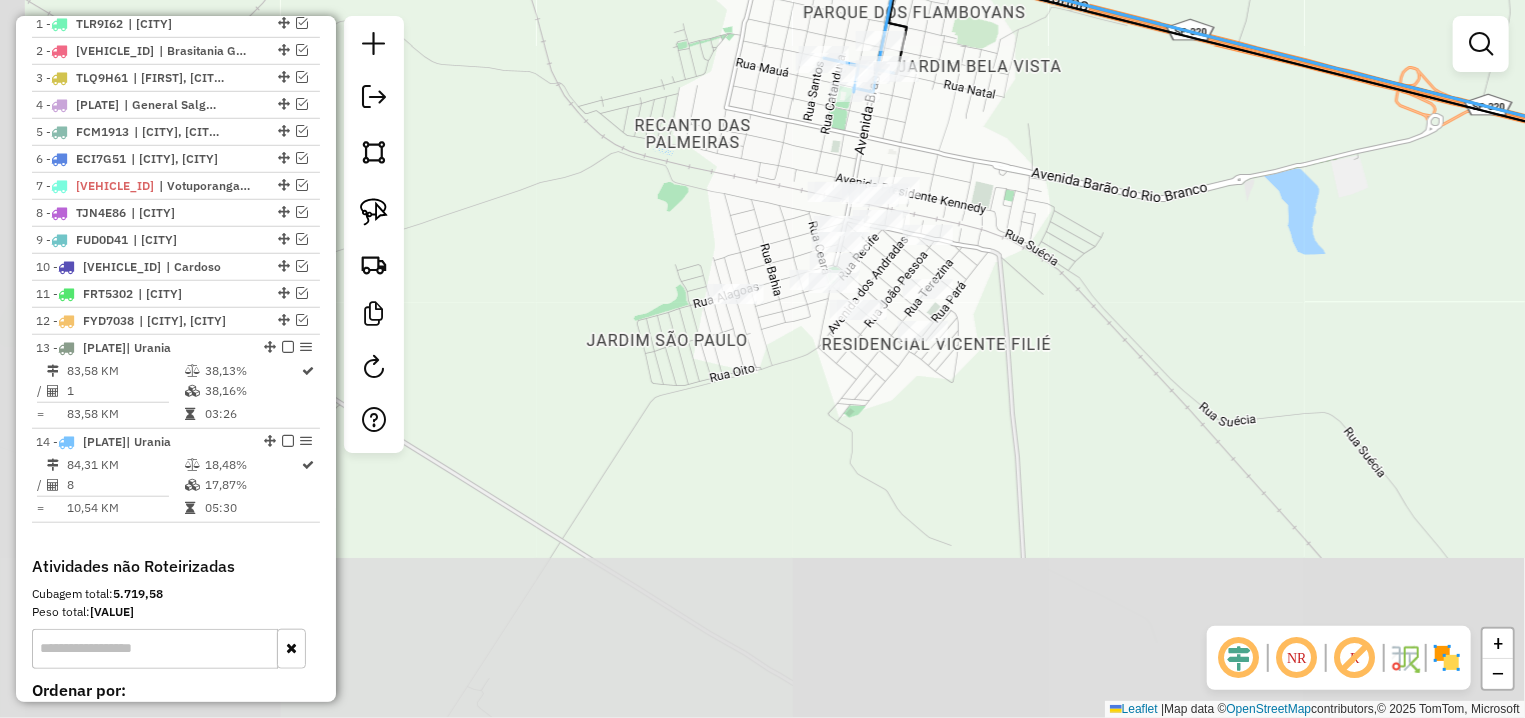 drag, startPoint x: 966, startPoint y: 230, endPoint x: 977, endPoint y: 236, distance: 12.529964 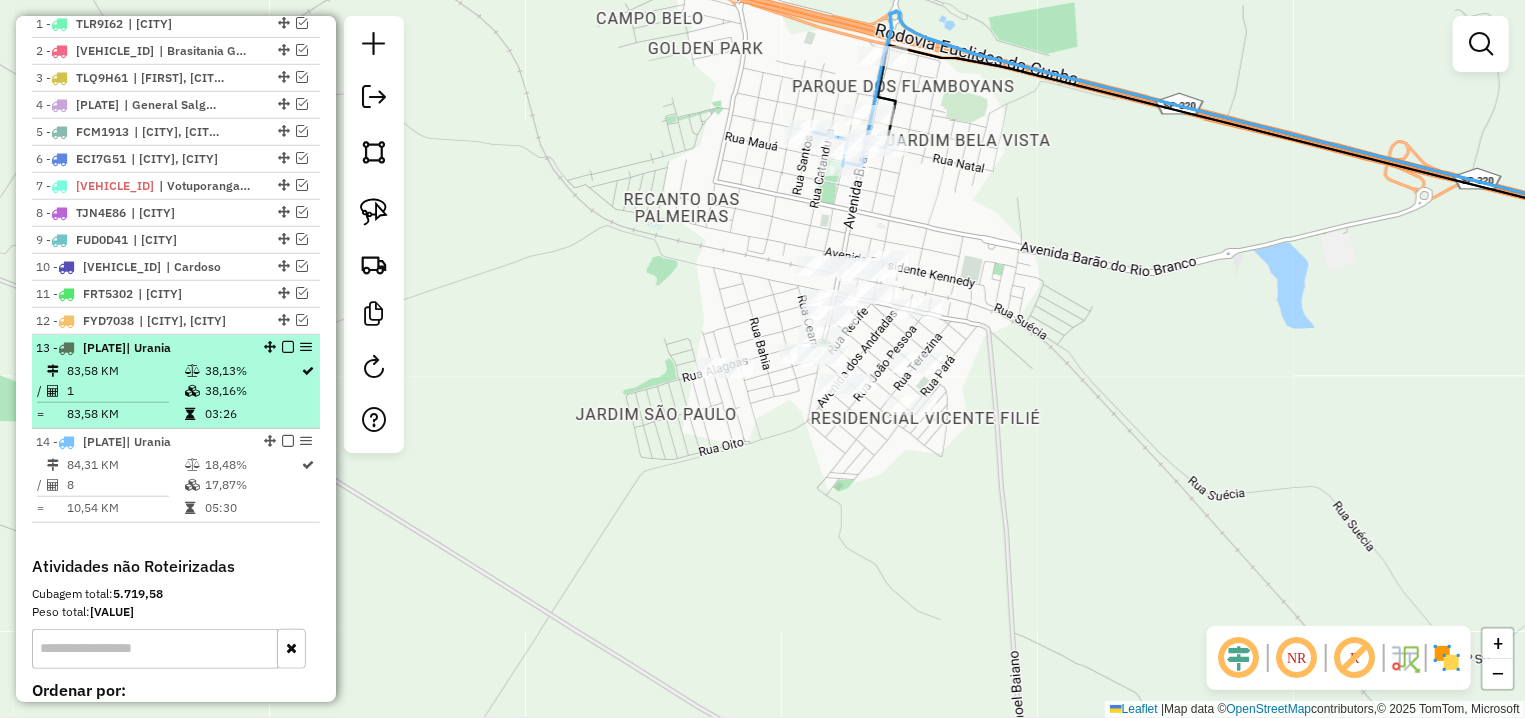 click at bounding box center [288, 347] 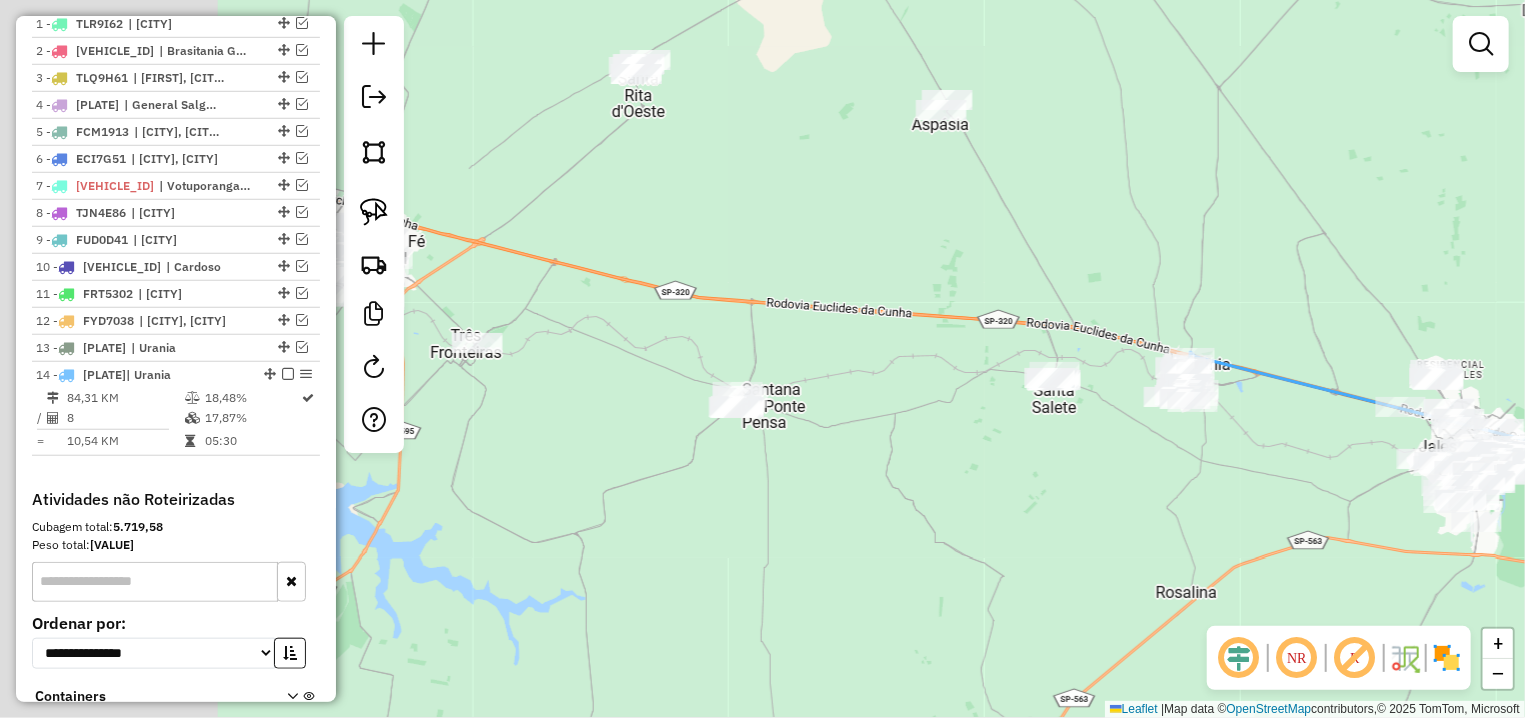 drag, startPoint x: 574, startPoint y: 461, endPoint x: 1119, endPoint y: 499, distance: 546.3232 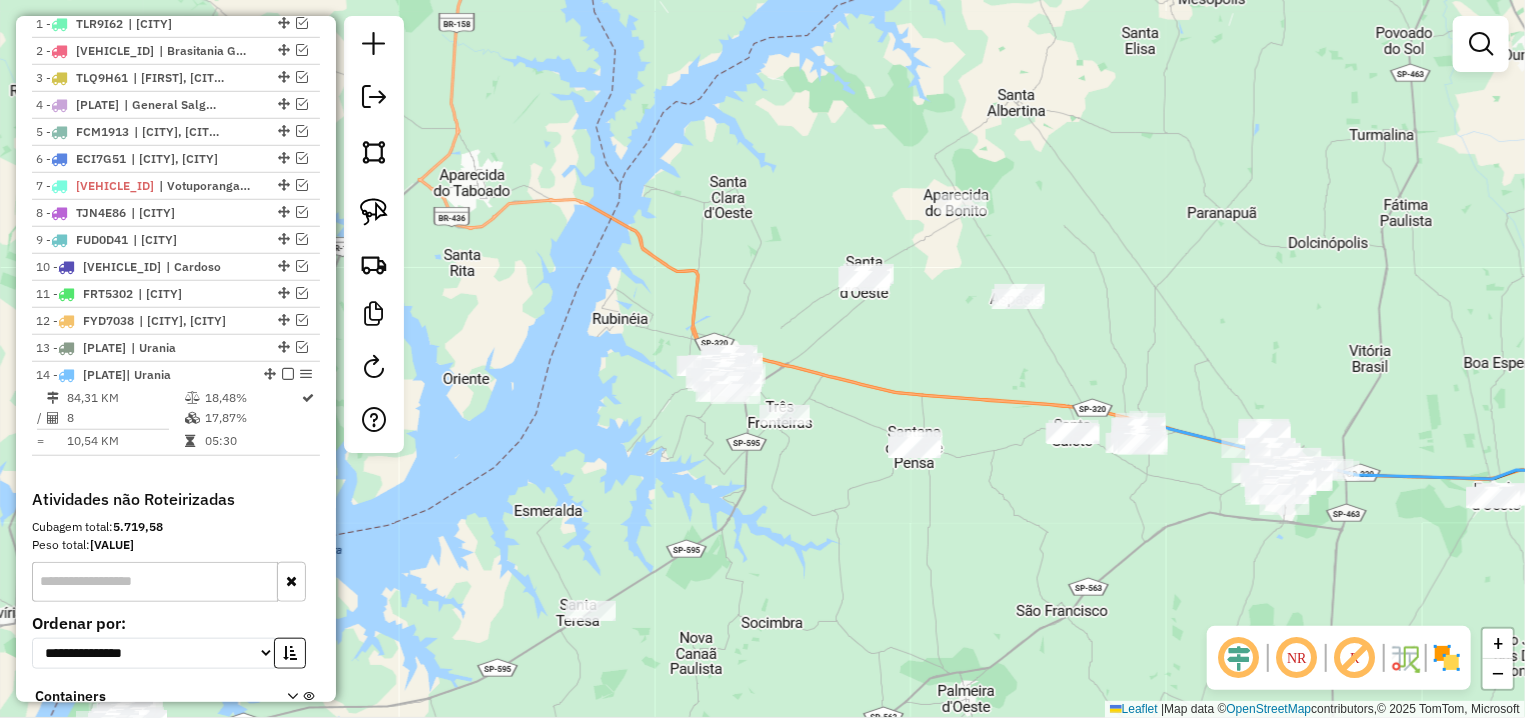 click on "Janela de atendimento Grade de atendimento Capacidade Transportadoras Veículos Cliente Pedidos  Rotas Selecione os dias de semana para filtrar as janelas de atendimento  Seg   Ter   Qua   Qui   Sex   Sáb   Dom  Informe o período da janela de atendimento: De: Até:  Filtrar exatamente a janela do cliente  Considerar janela de atendimento padrão  Selecione os dias de semana para filtrar as grades de atendimento  Seg   Ter   Qua   Qui   Sex   Sáb   Dom   Considerar clientes sem dia de atendimento cadastrado  Clientes fora do dia de atendimento selecionado Filtrar as atividades entre os valores definidos abaixo:  Peso mínimo:   Peso máximo:   Cubagem mínima:   Cubagem máxima:   De:   Até:  Filtrar as atividades entre o tempo de atendimento definido abaixo:  De:   Até:   Considerar capacidade total dos clientes não roteirizados Transportadora: Selecione um ou mais itens Tipo de veículo: Selecione um ou mais itens Veículo: Selecione um ou mais itens Motorista: Selecione um ou mais itens Nome: Rótulo:" 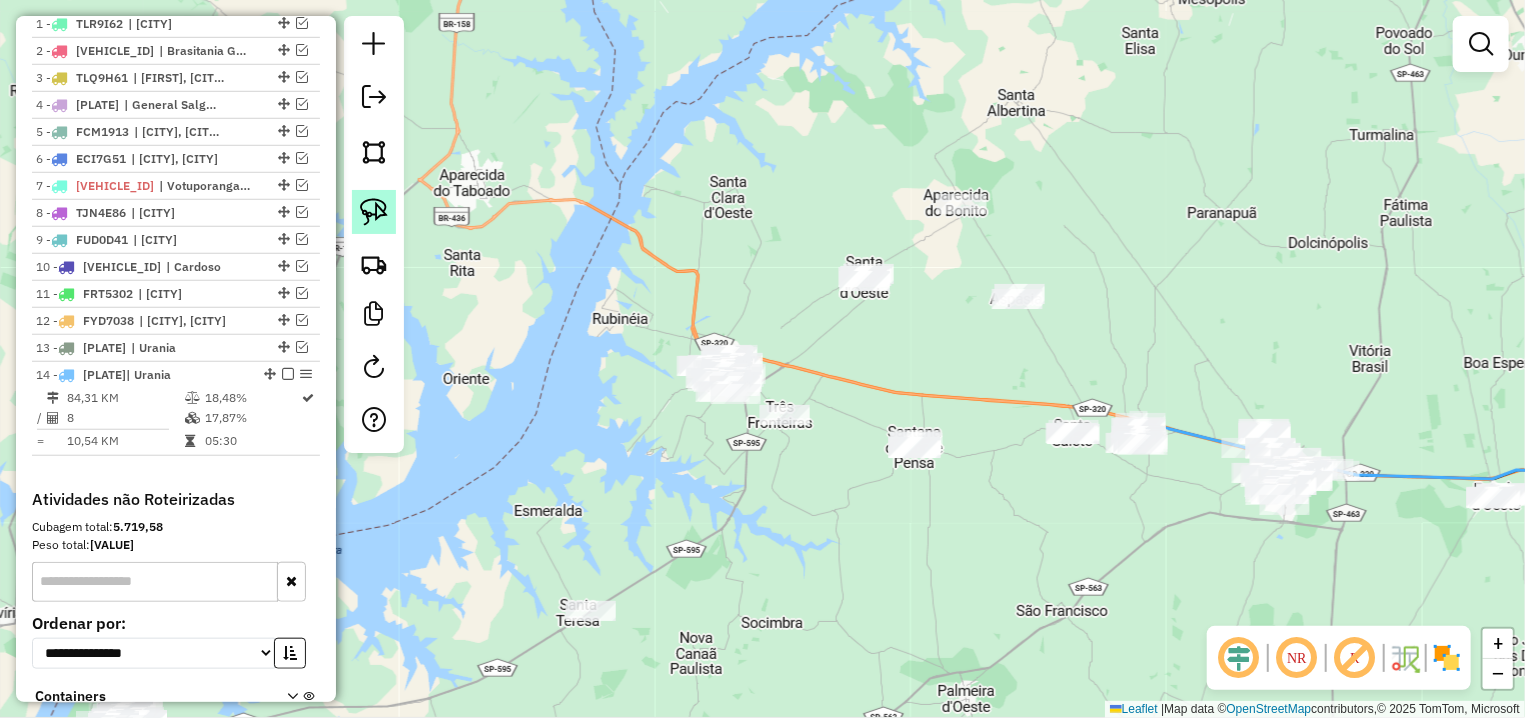 click 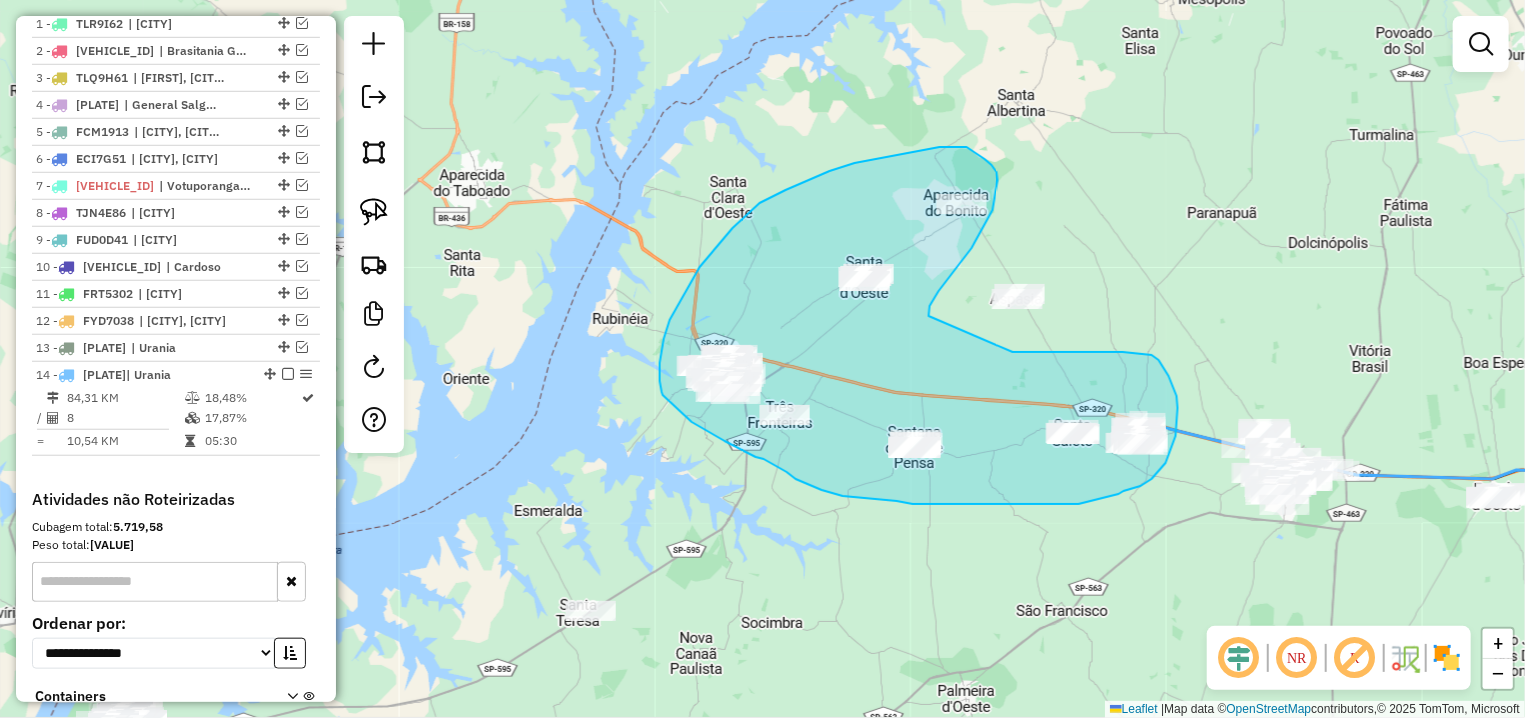 drag, startPoint x: 929, startPoint y: 316, endPoint x: 1013, endPoint y: 352, distance: 91.389275 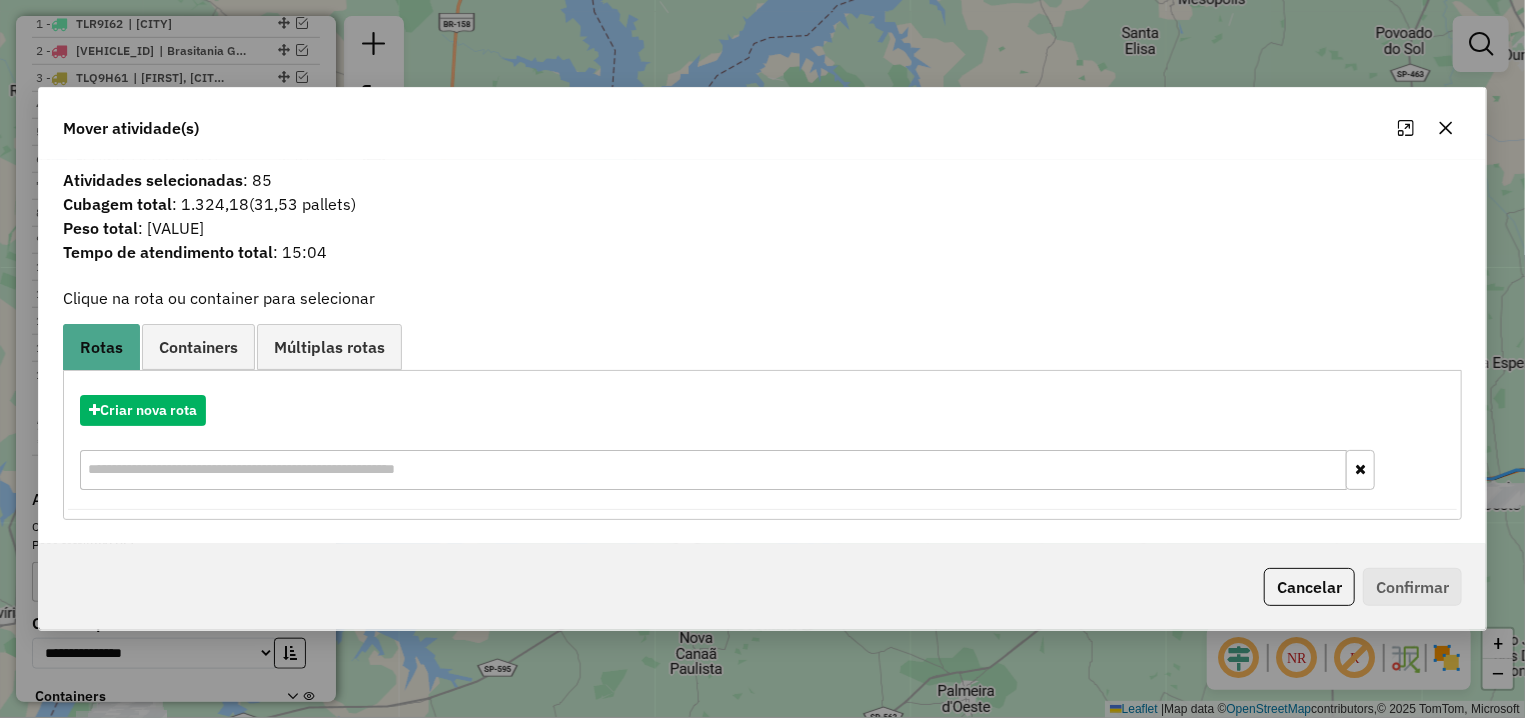 click 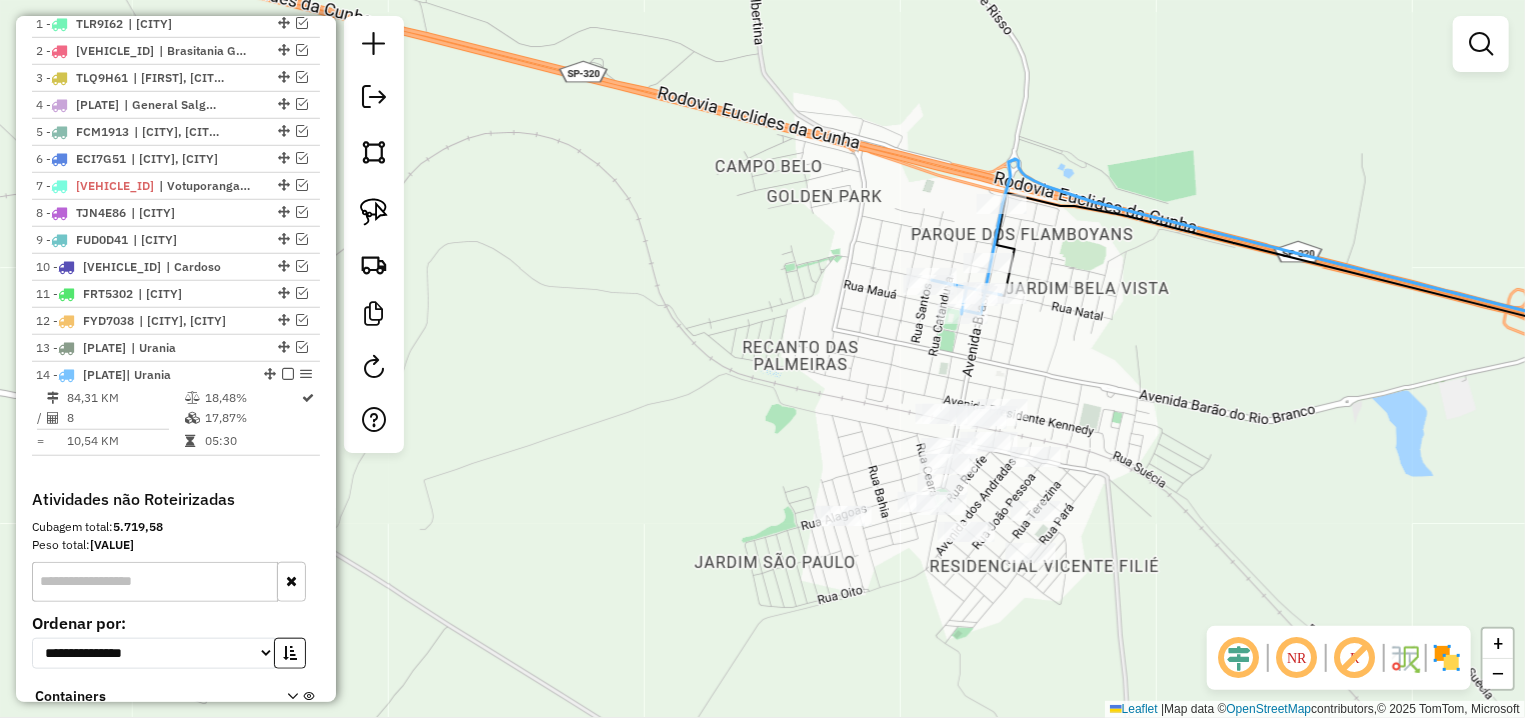 drag, startPoint x: 972, startPoint y: 398, endPoint x: 947, endPoint y: 306, distance: 95.33625 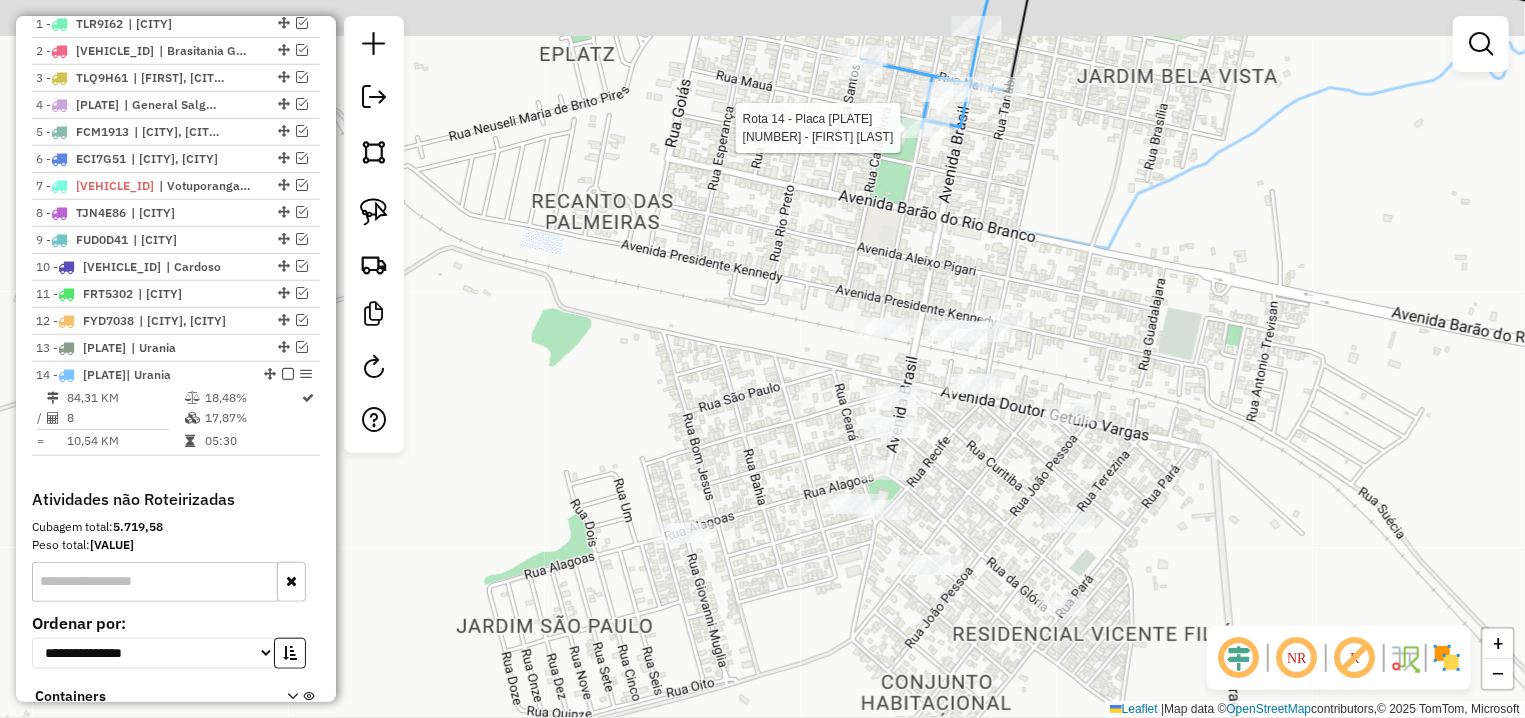 drag, startPoint x: 1020, startPoint y: 427, endPoint x: 940, endPoint y: 497, distance: 106.30146 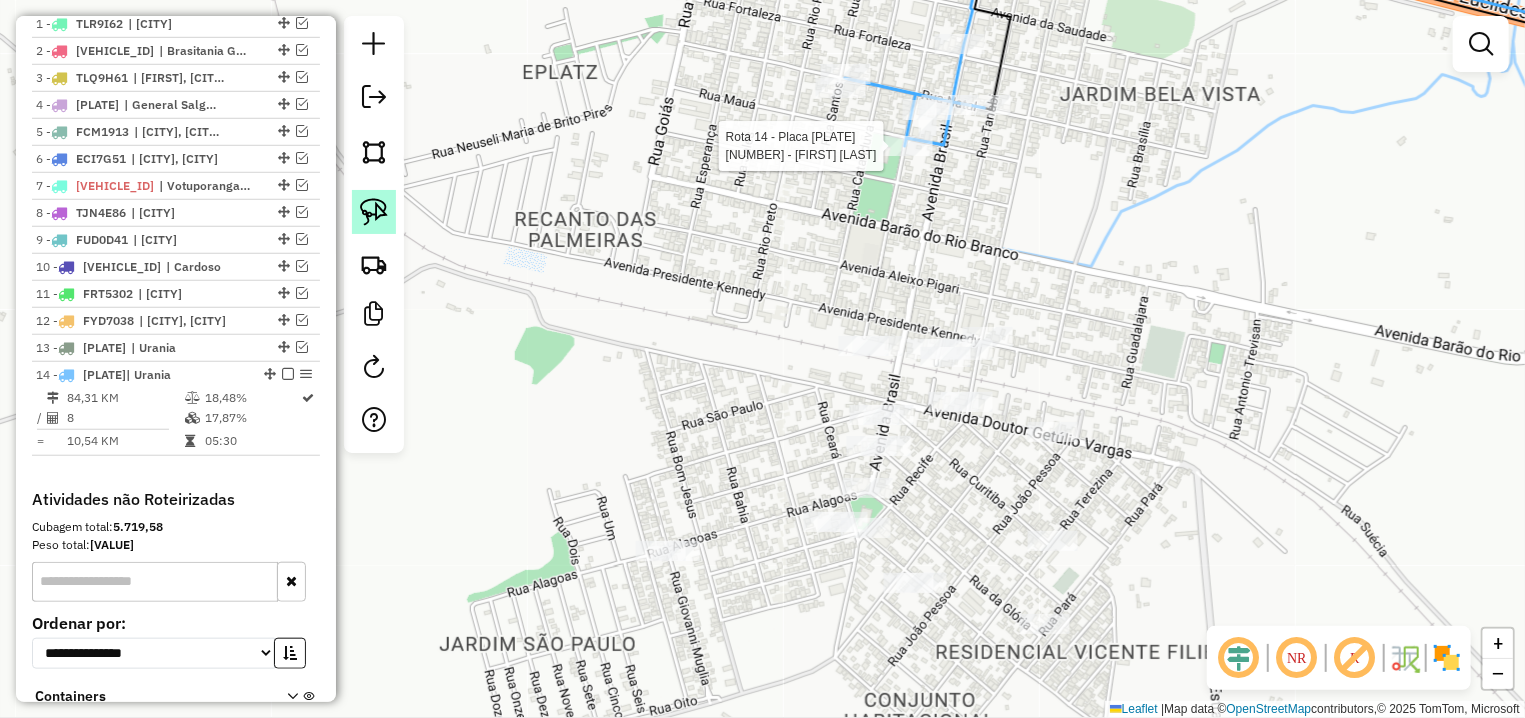 click 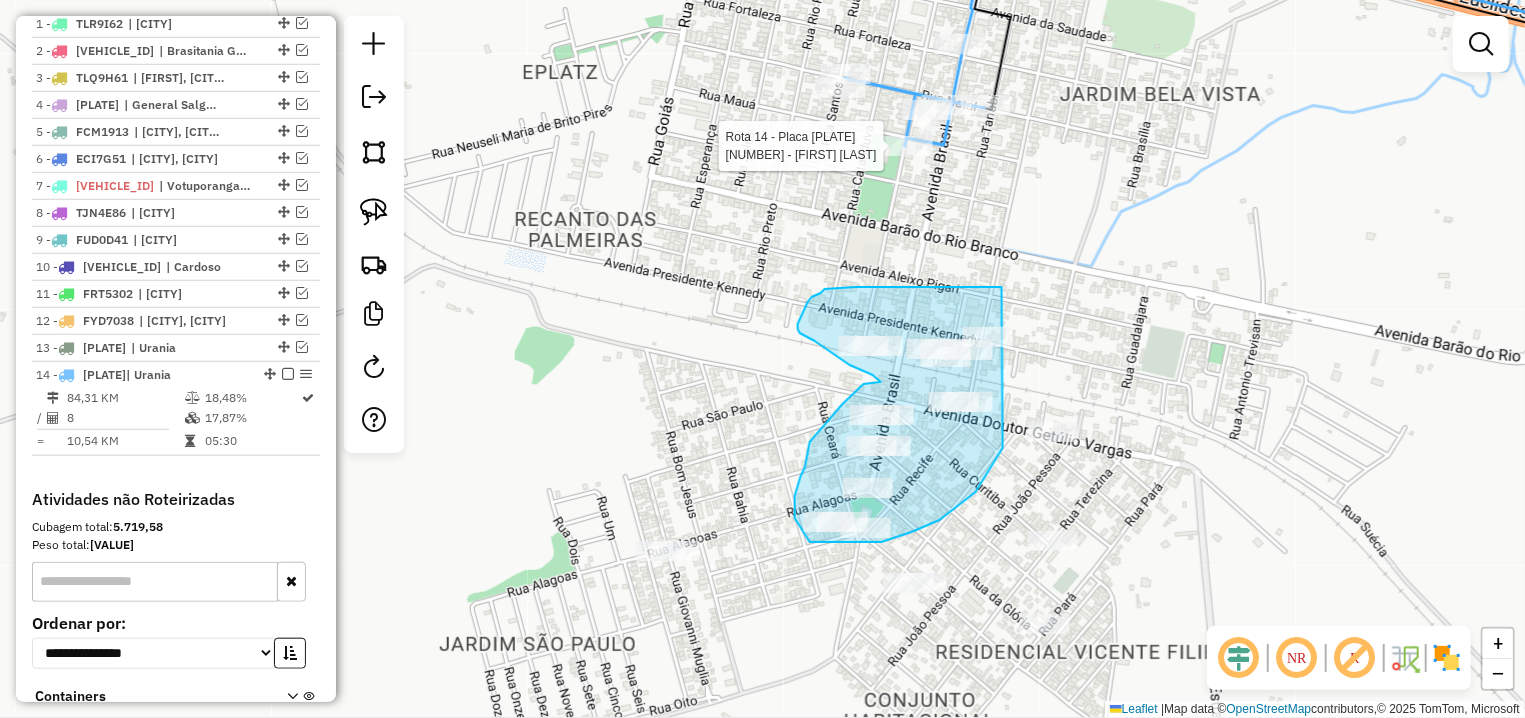 drag, startPoint x: 1001, startPoint y: 287, endPoint x: 1027, endPoint y: 408, distance: 123.76187 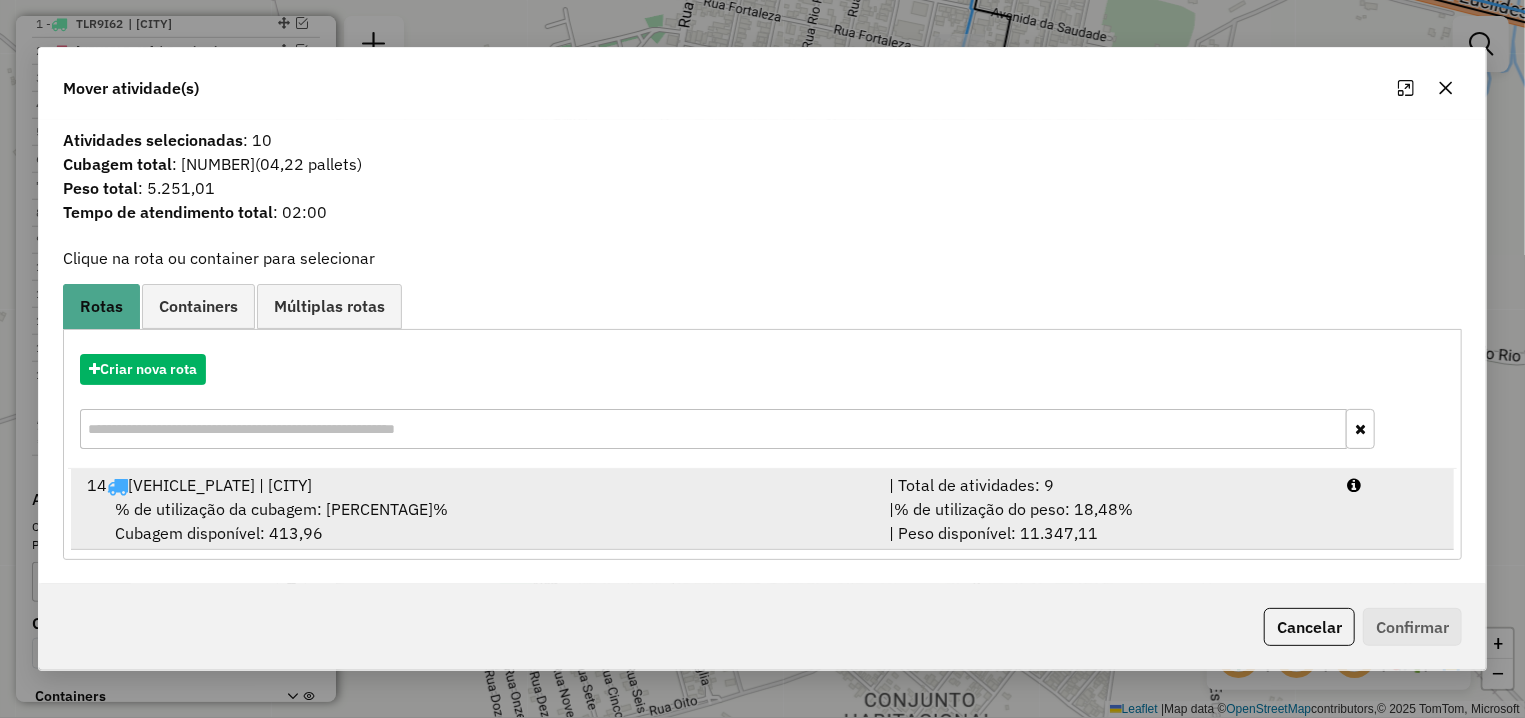 click on "% de utilização da cubagem: 17,87%  Cubagem disponível: 413,96" at bounding box center (476, 521) 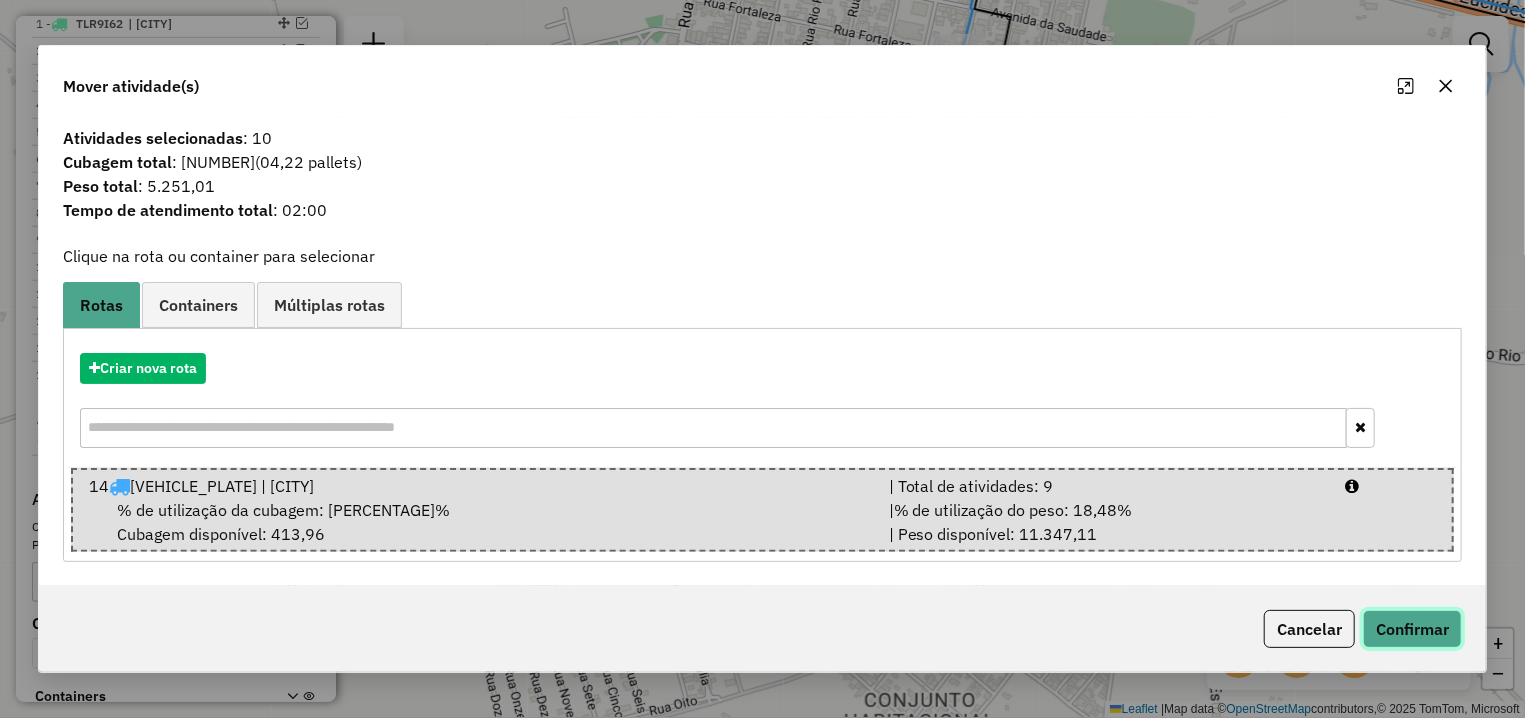 click on "Confirmar" 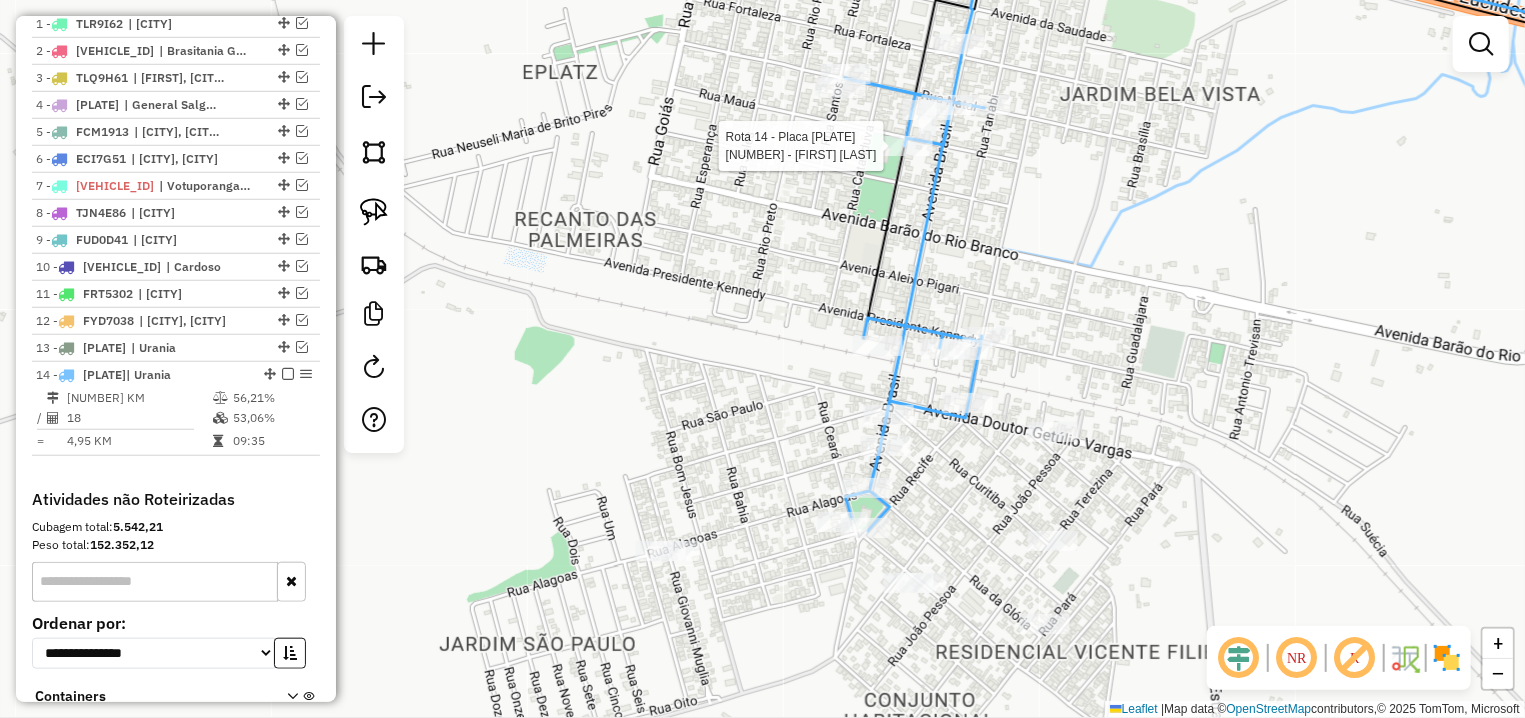 select on "**********" 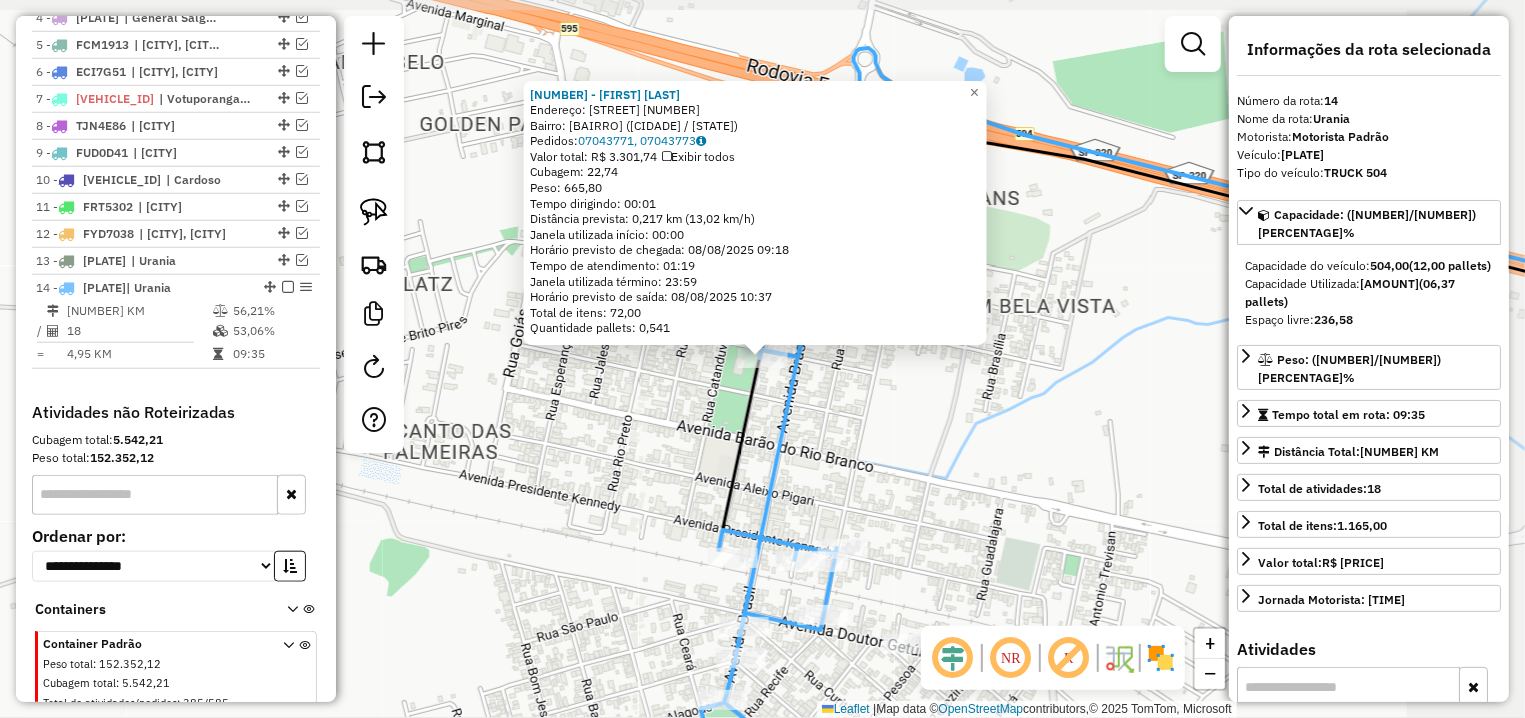 scroll, scrollTop: 927, scrollLeft: 0, axis: vertical 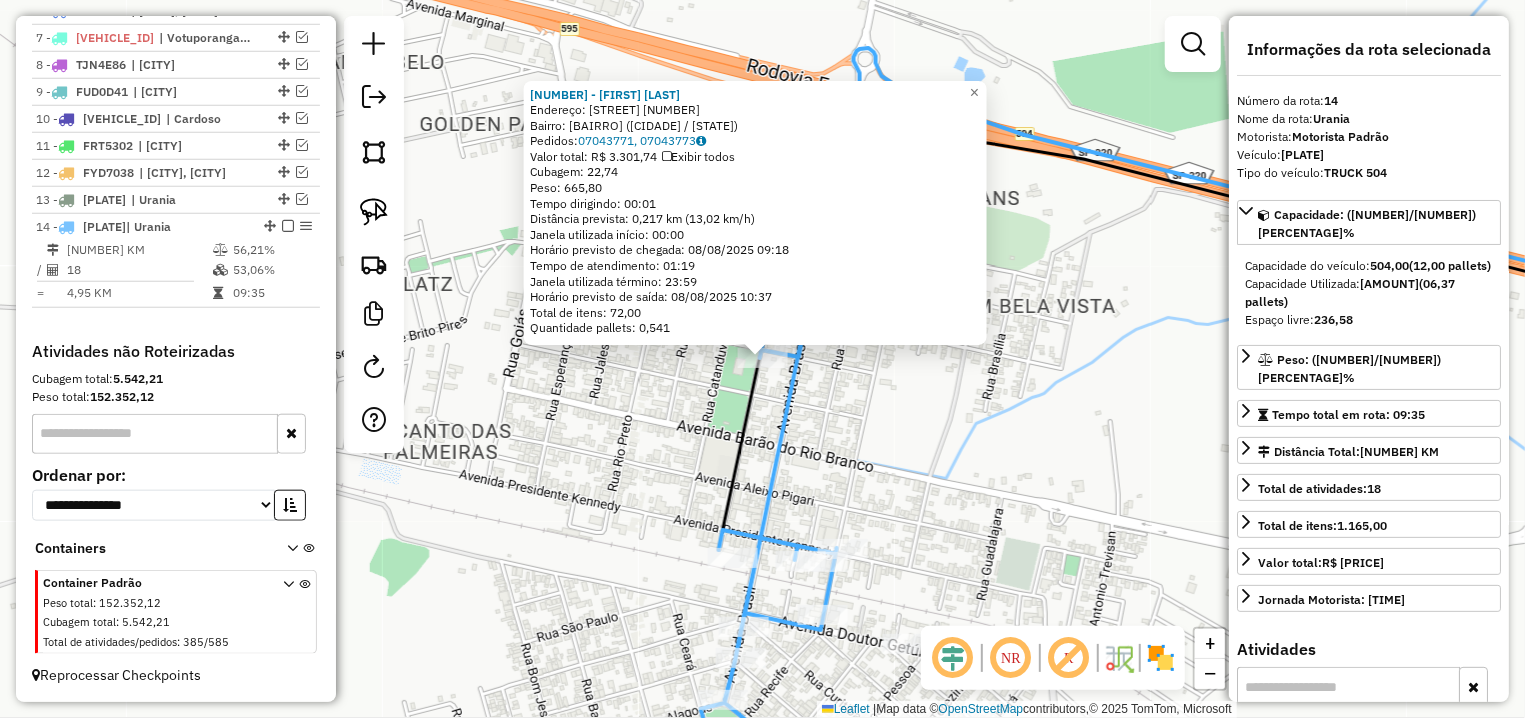 click on "6068 - JOSE ORATI BERCELLI  Endereço: R   21 DE NOVEMBRO                585   Bairro: CENTRO (URANIA / SP)   Pedidos:  07043771, 07043773   Valor total: R$ 3.301,74   Exibir todos   Cubagem: 22,74  Peso: 665,80  Tempo dirigindo: 00:01   Distância prevista: 0,217 km (13,02 km/h)   Janela utilizada início: 00:00   Horário previsto de chegada: 08/08/2025 09:18   Tempo de atendimento: 01:19   Janela utilizada término: 23:59   Horário previsto de saída: 08/08/2025 10:37   Total de itens: 72,00   Quantidade pallets: 0,541  × Janela de atendimento Grade de atendimento Capacidade Transportadoras Veículos Cliente Pedidos  Rotas Selecione os dias de semana para filtrar as janelas de atendimento  Seg   Ter   Qua   Qui   Sex   Sáb   Dom  Informe o período da janela de atendimento: De: Até:  Filtrar exatamente a janela do cliente  Considerar janela de atendimento padrão  Selecione os dias de semana para filtrar as grades de atendimento  Seg   Ter   Qua   Qui   Sex   Sáb   Dom   Peso mínimo:   Peso máximo:" 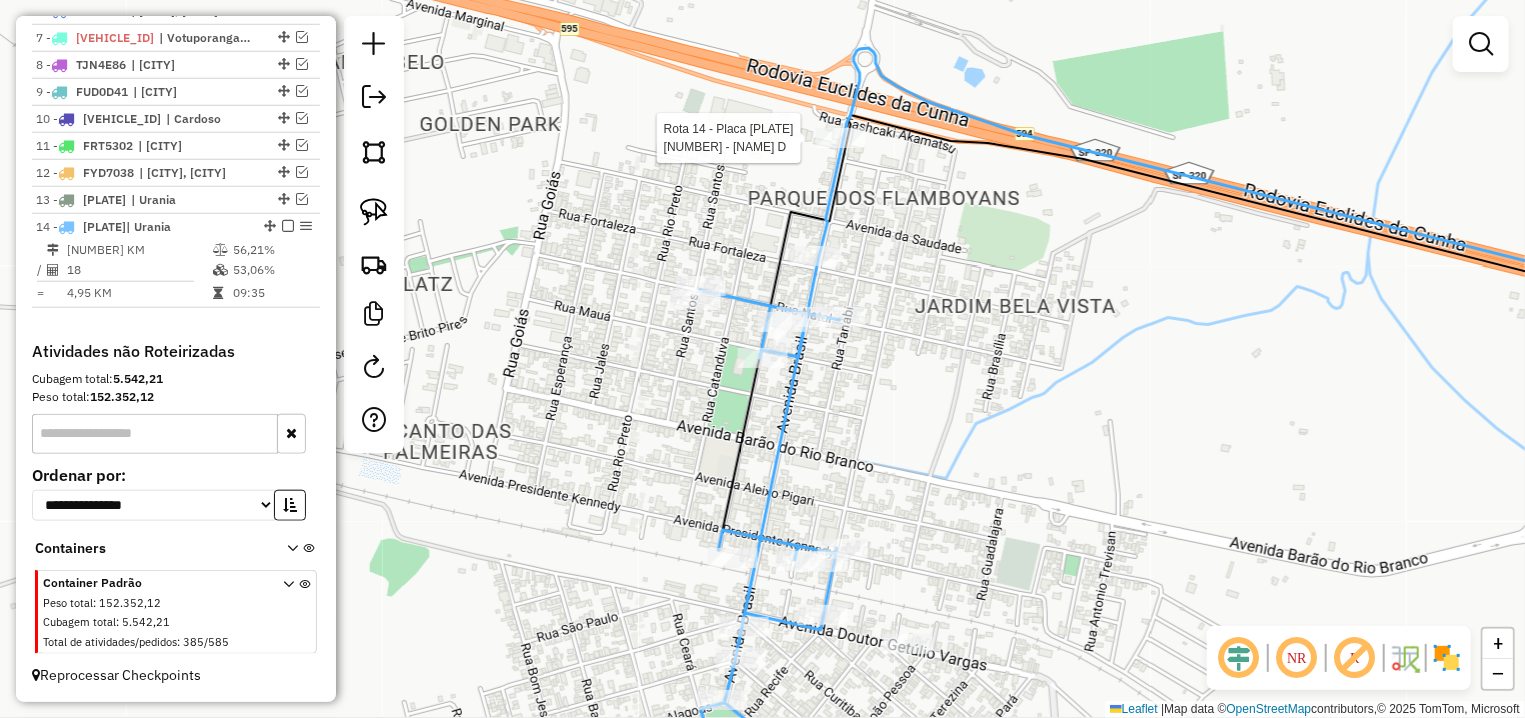 select on "**********" 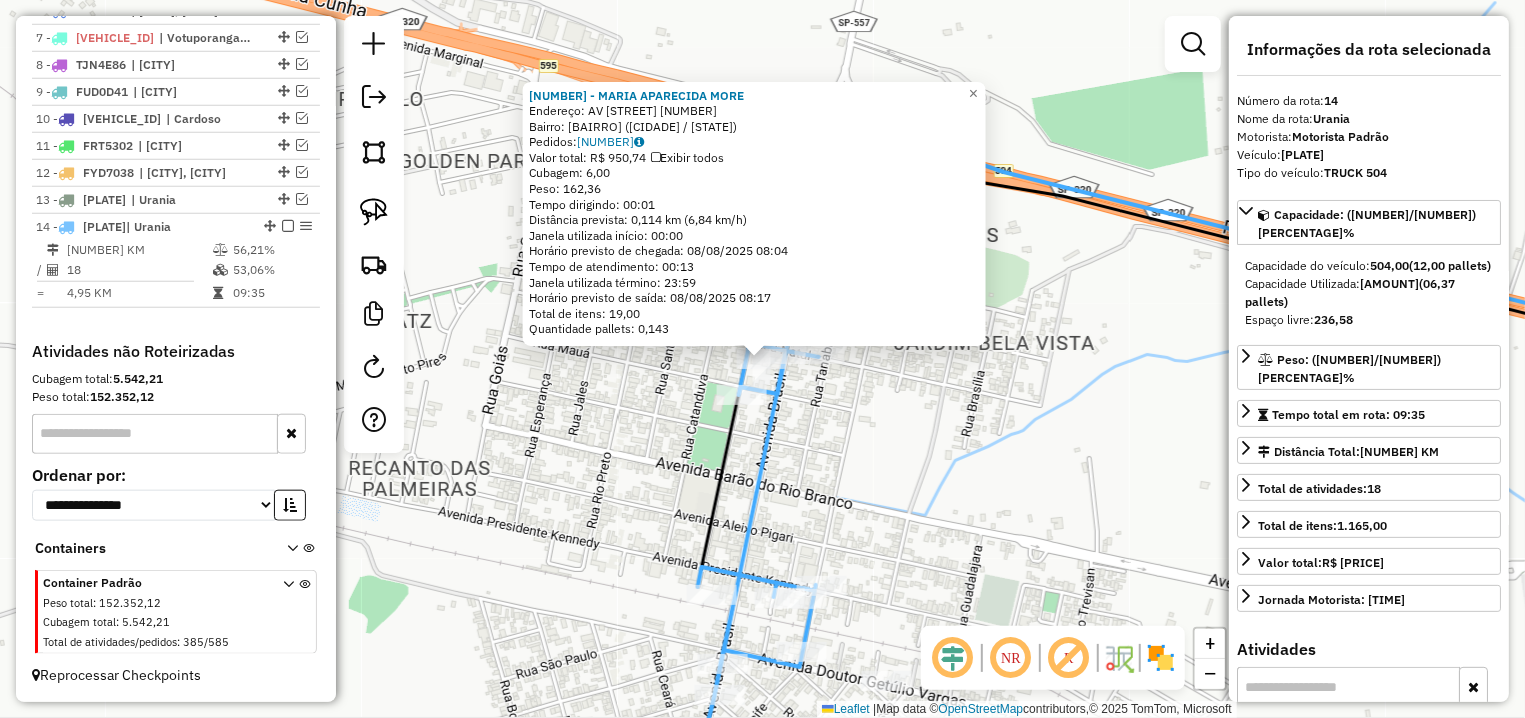 click on "10826 - MARIA APARECIDA MORE  Endereço: AV  BRASIL                        407   Bairro: CENTRO (URANIA / SP)   Pedidos:  07043101   Valor total: R$ 950,74   Exibir todos   Cubagem: 6,00  Peso: 162,36  Tempo dirigindo: 00:01   Distância prevista: 0,114 km (6,84 km/h)   Janela utilizada início: 00:00   Horário previsto de chegada: 08/08/2025 08:04   Tempo de atendimento: 00:13   Janela utilizada término: 23:59   Horário previsto de saída: 08/08/2025 08:17   Total de itens: 19,00   Quantidade pallets: 0,143  × Janela de atendimento Grade de atendimento Capacidade Transportadoras Veículos Cliente Pedidos  Rotas Selecione os dias de semana para filtrar as janelas de atendimento  Seg   Ter   Qua   Qui   Sex   Sáb   Dom  Informe o período da janela de atendimento: De: Até:  Filtrar exatamente a janela do cliente  Considerar janela de atendimento padrão  Selecione os dias de semana para filtrar as grades de atendimento  Seg   Ter   Qua   Qui   Sex   Sáb   Dom   Peso mínimo:   Peso máximo:   De:   De:" 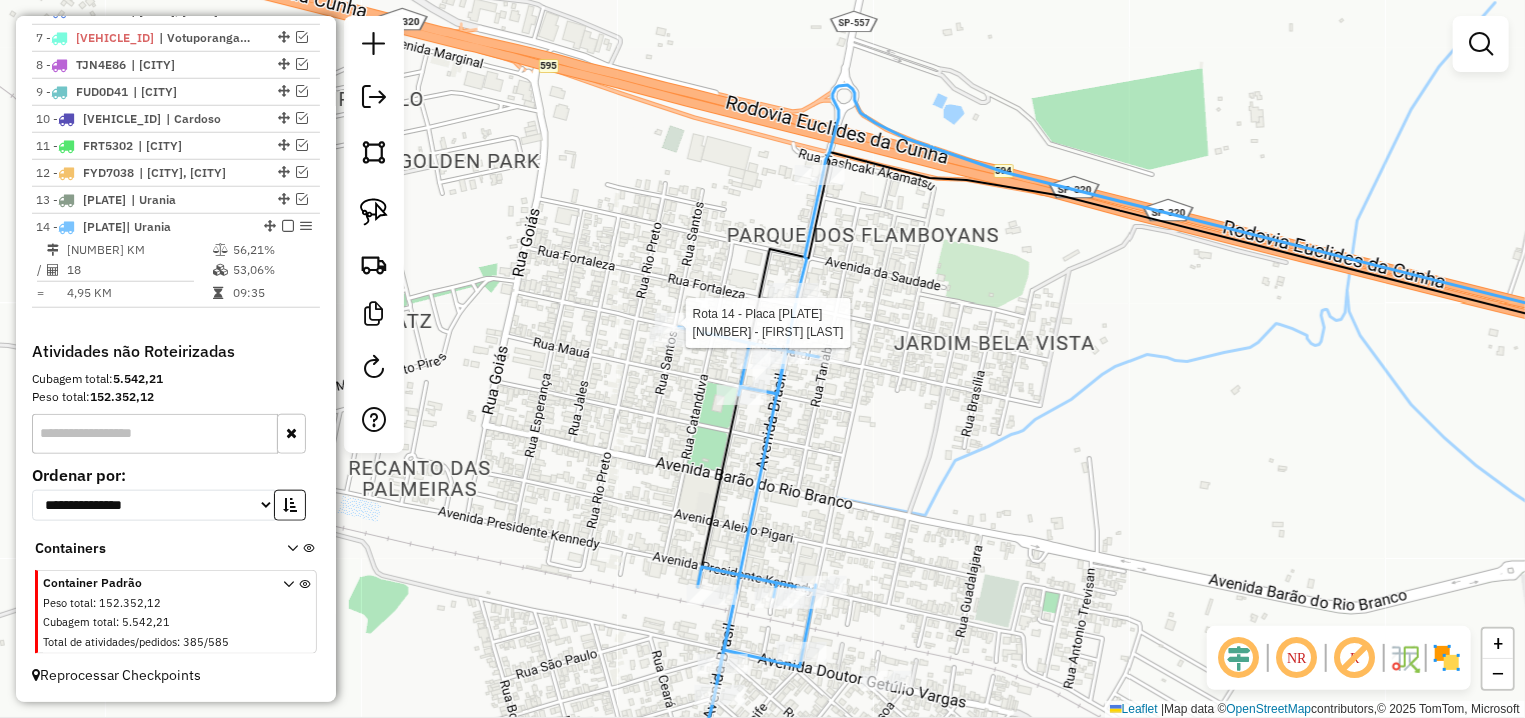 select on "**********" 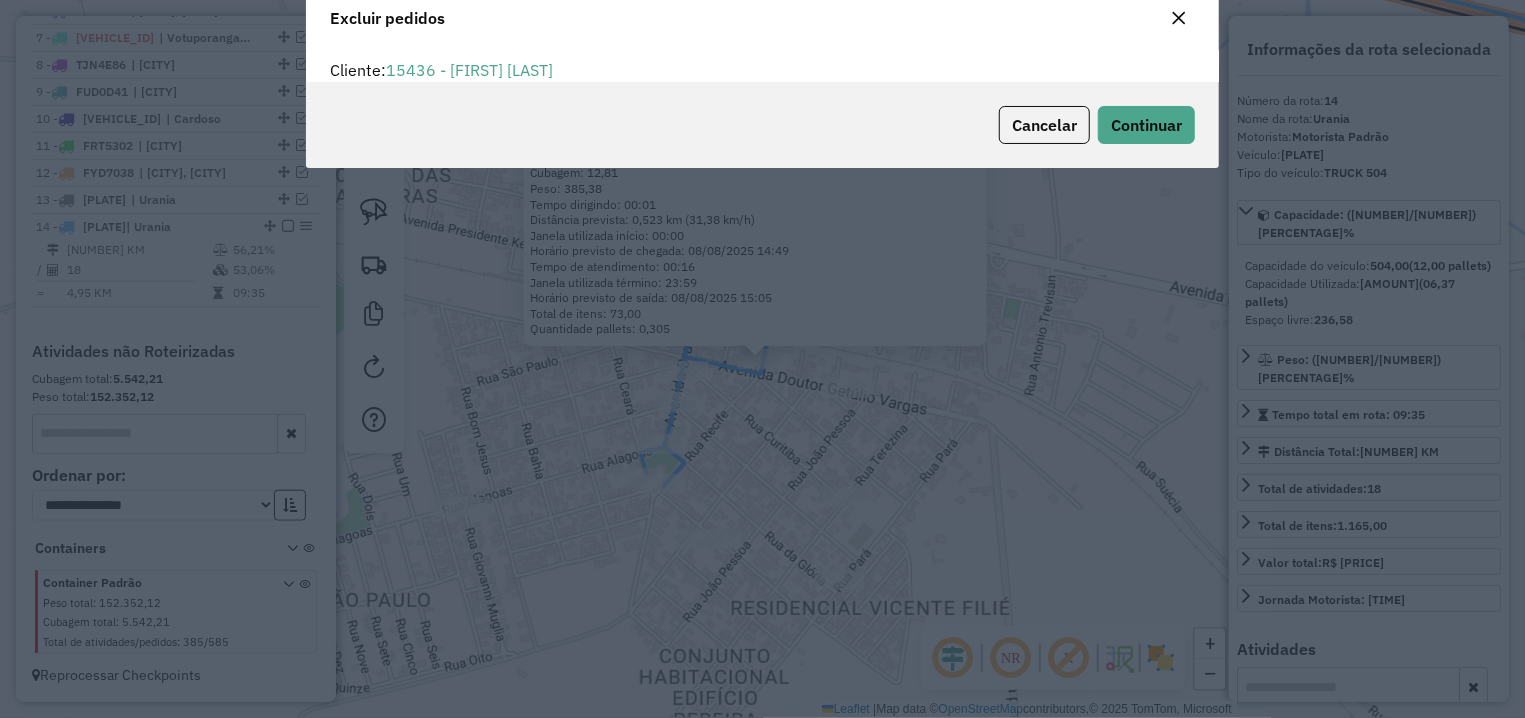 scroll, scrollTop: 0, scrollLeft: 0, axis: both 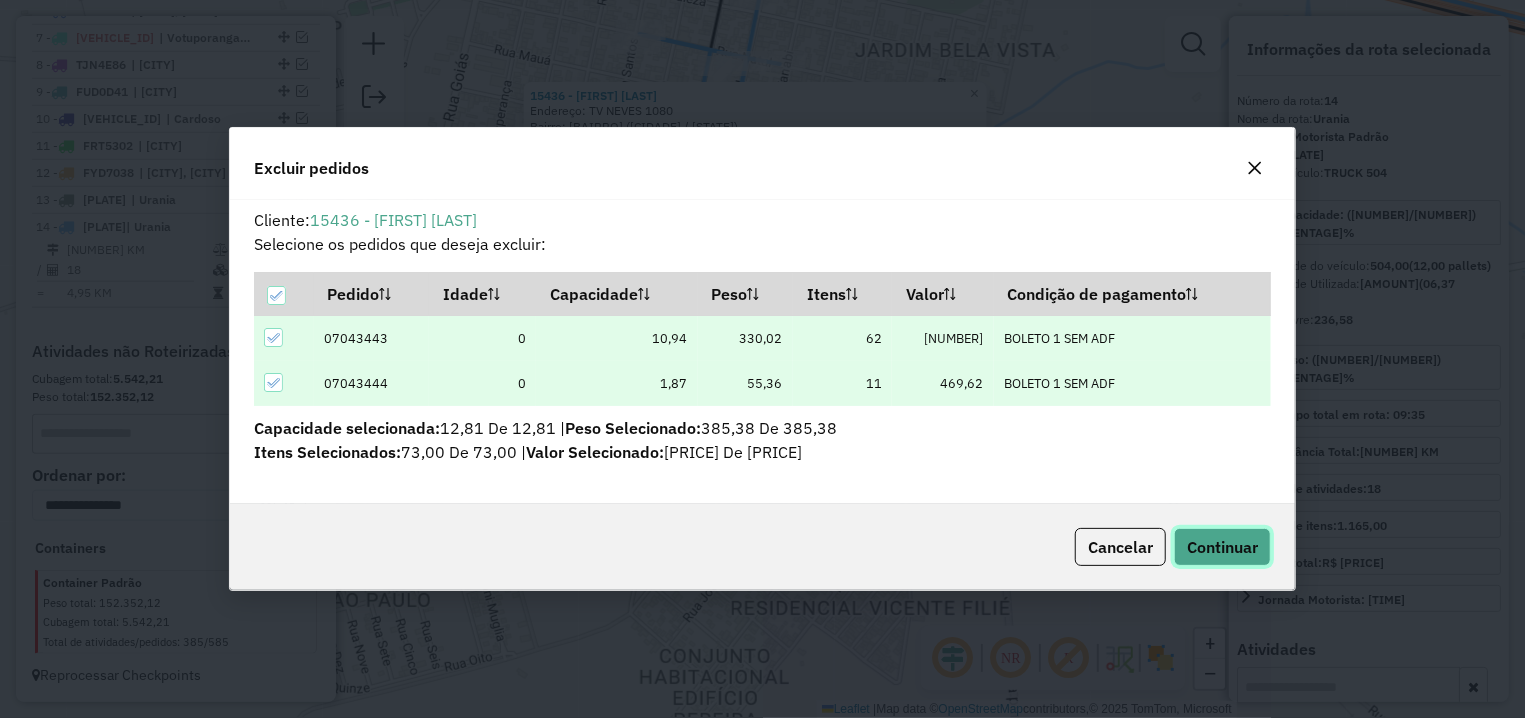 click on "Continuar" 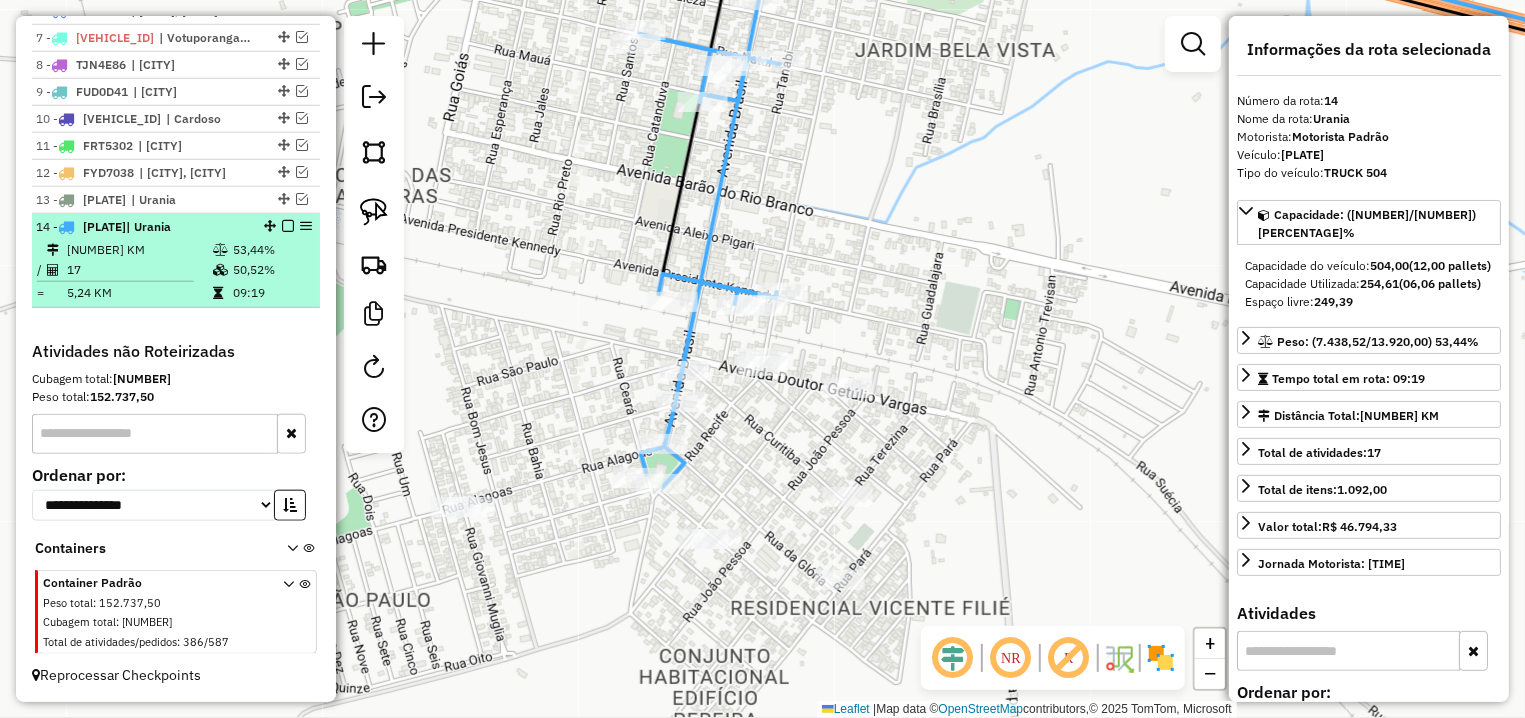 click at bounding box center (288, 226) 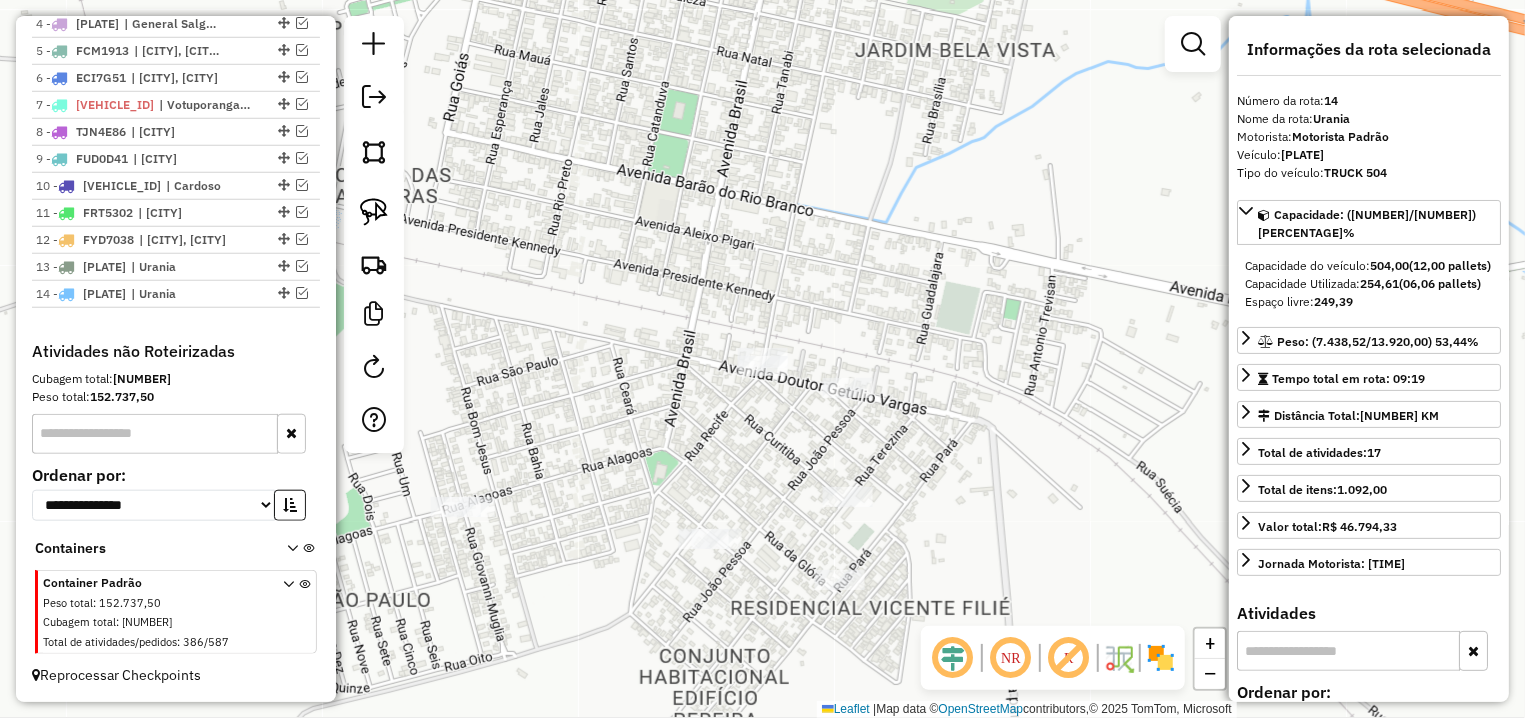scroll, scrollTop: 860, scrollLeft: 0, axis: vertical 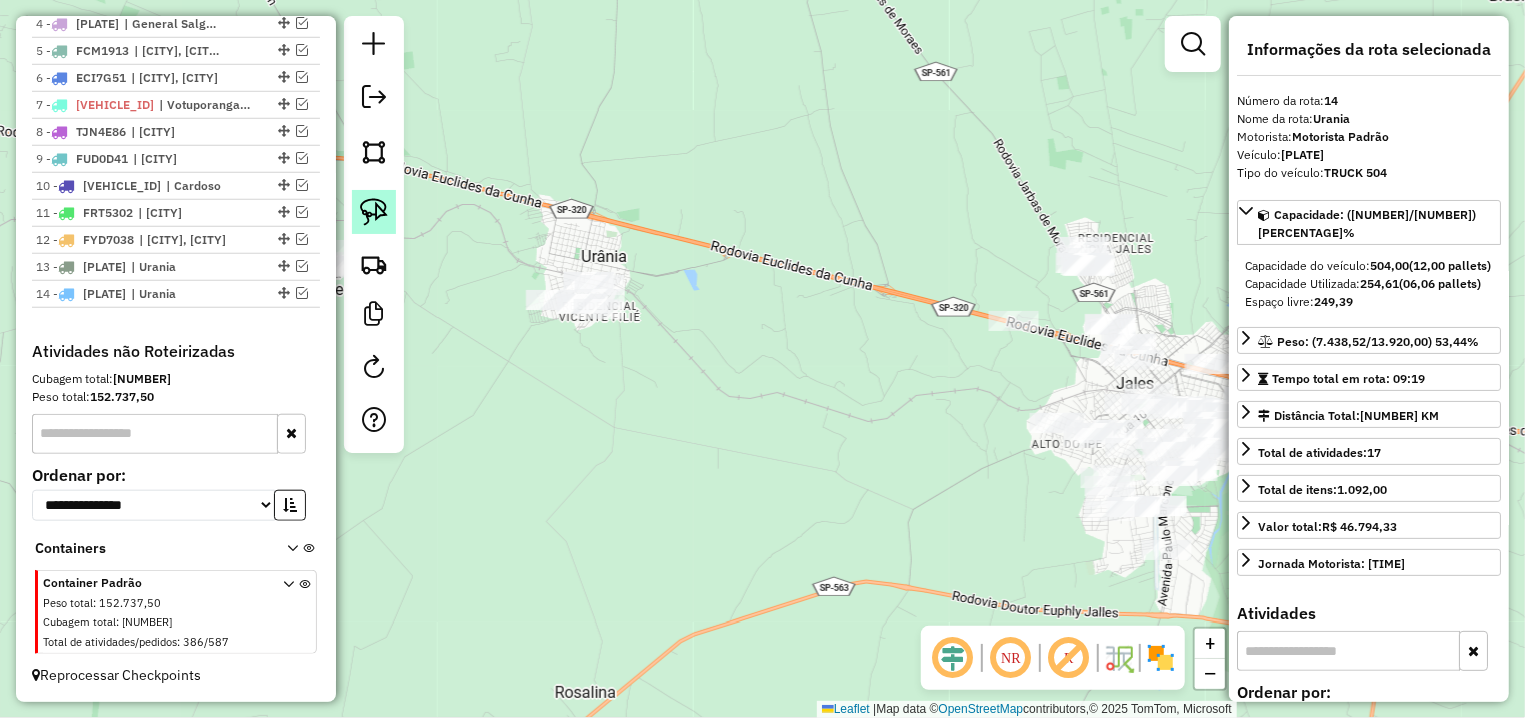 click 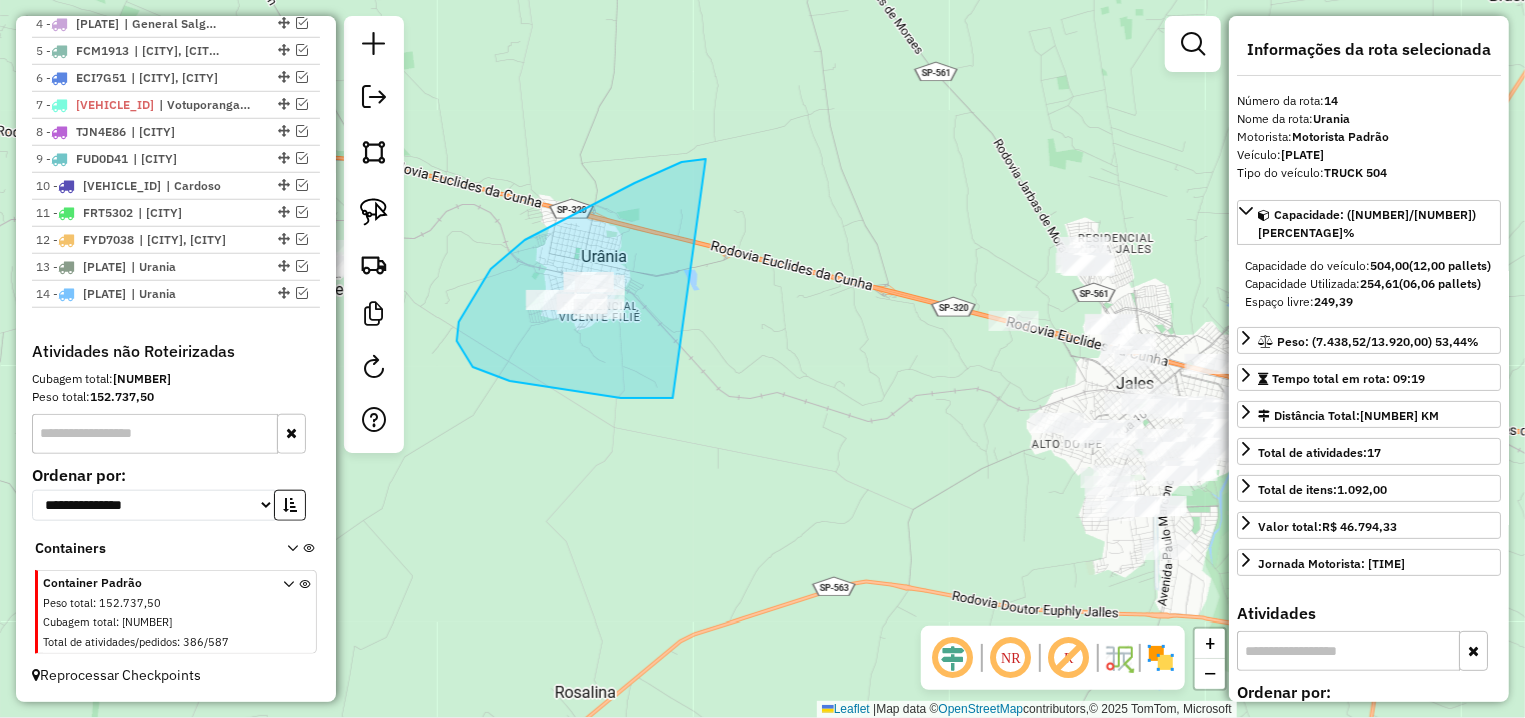 drag, startPoint x: 682, startPoint y: 162, endPoint x: 673, endPoint y: 398, distance: 236.17155 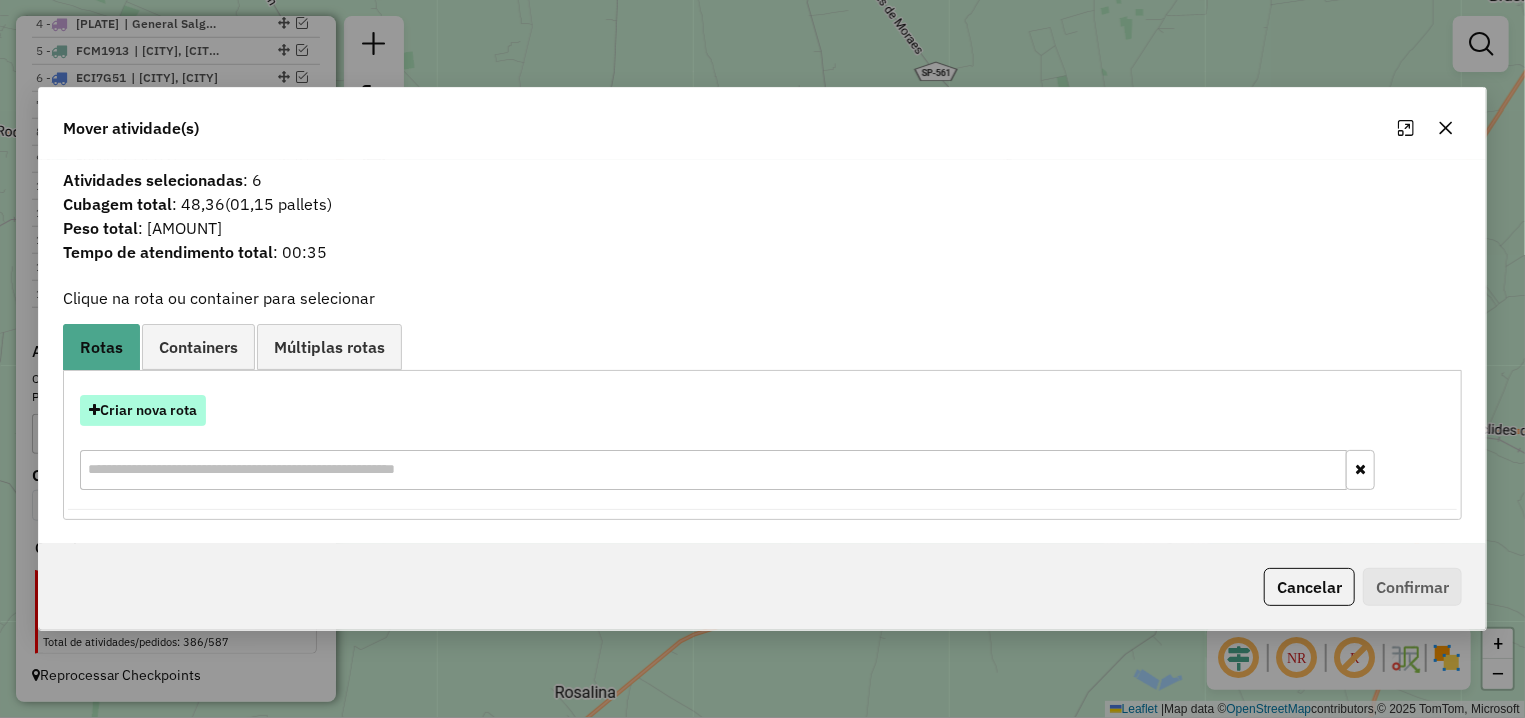 click on "Criar nova rota" at bounding box center [143, 410] 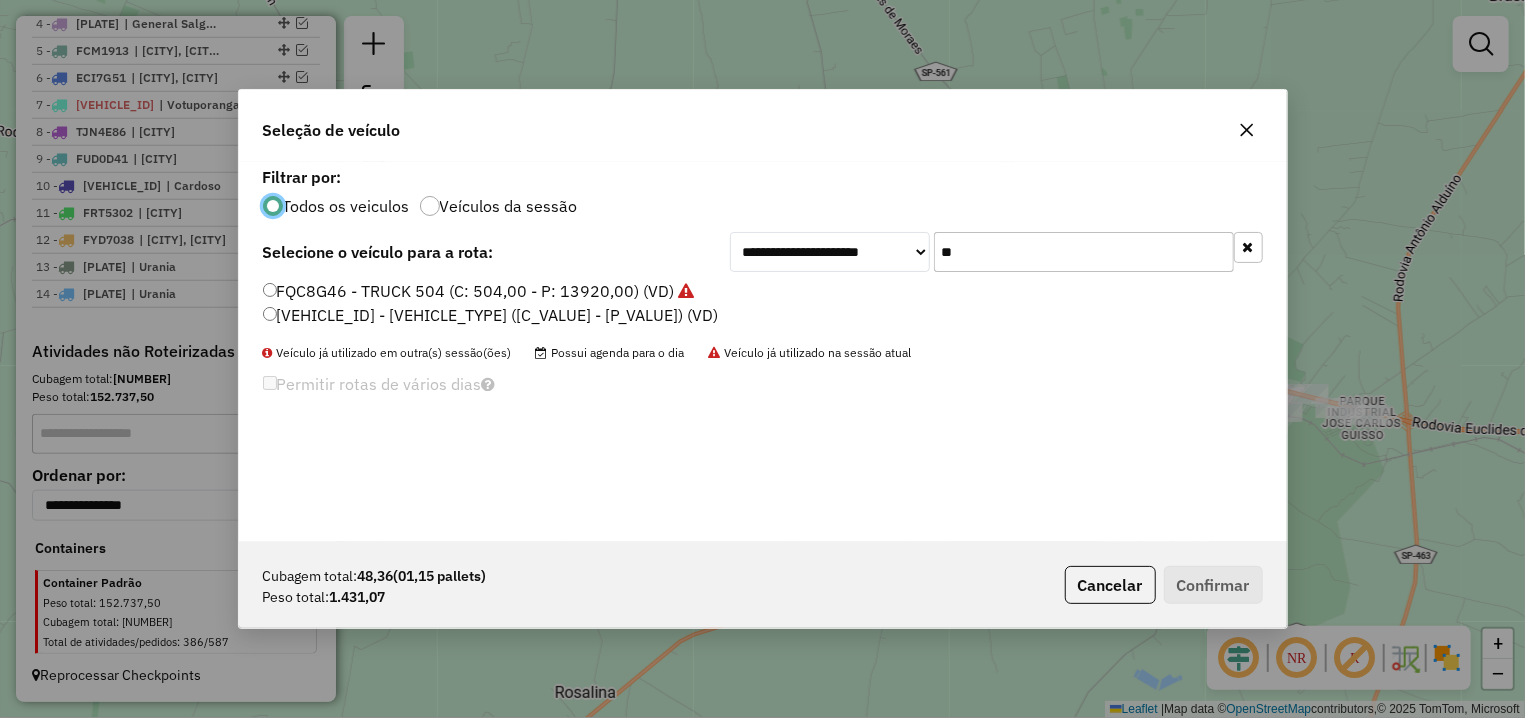 scroll, scrollTop: 11, scrollLeft: 6, axis: both 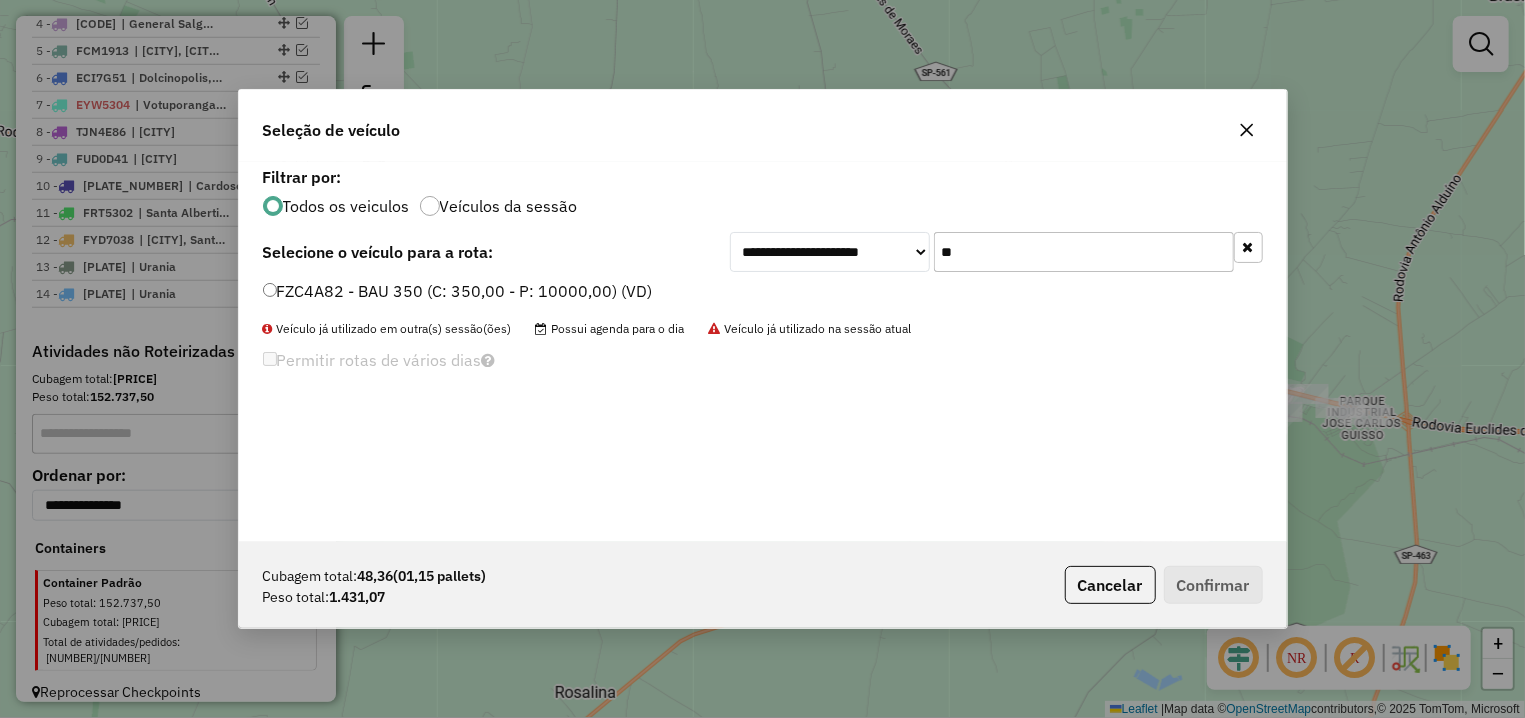 type on "**" 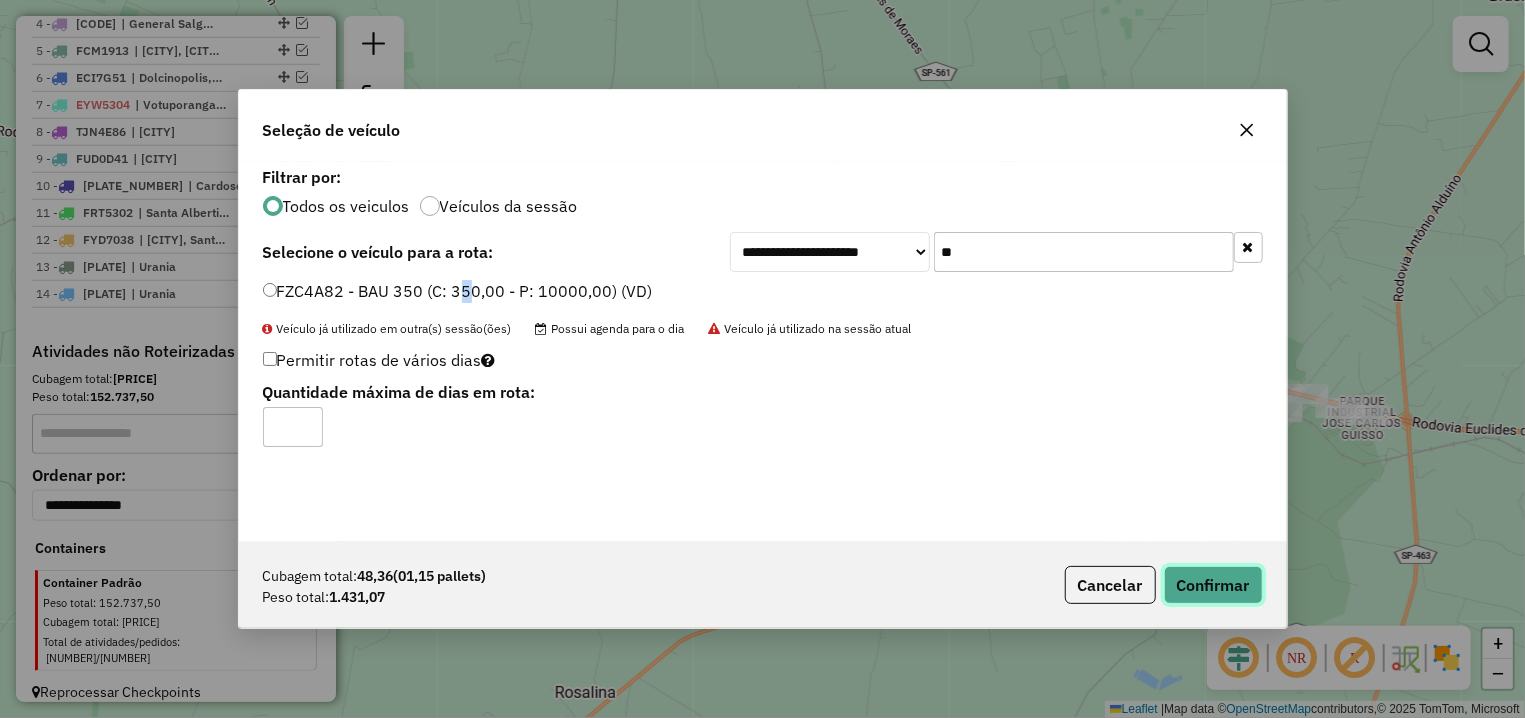 click on "Confirmar" 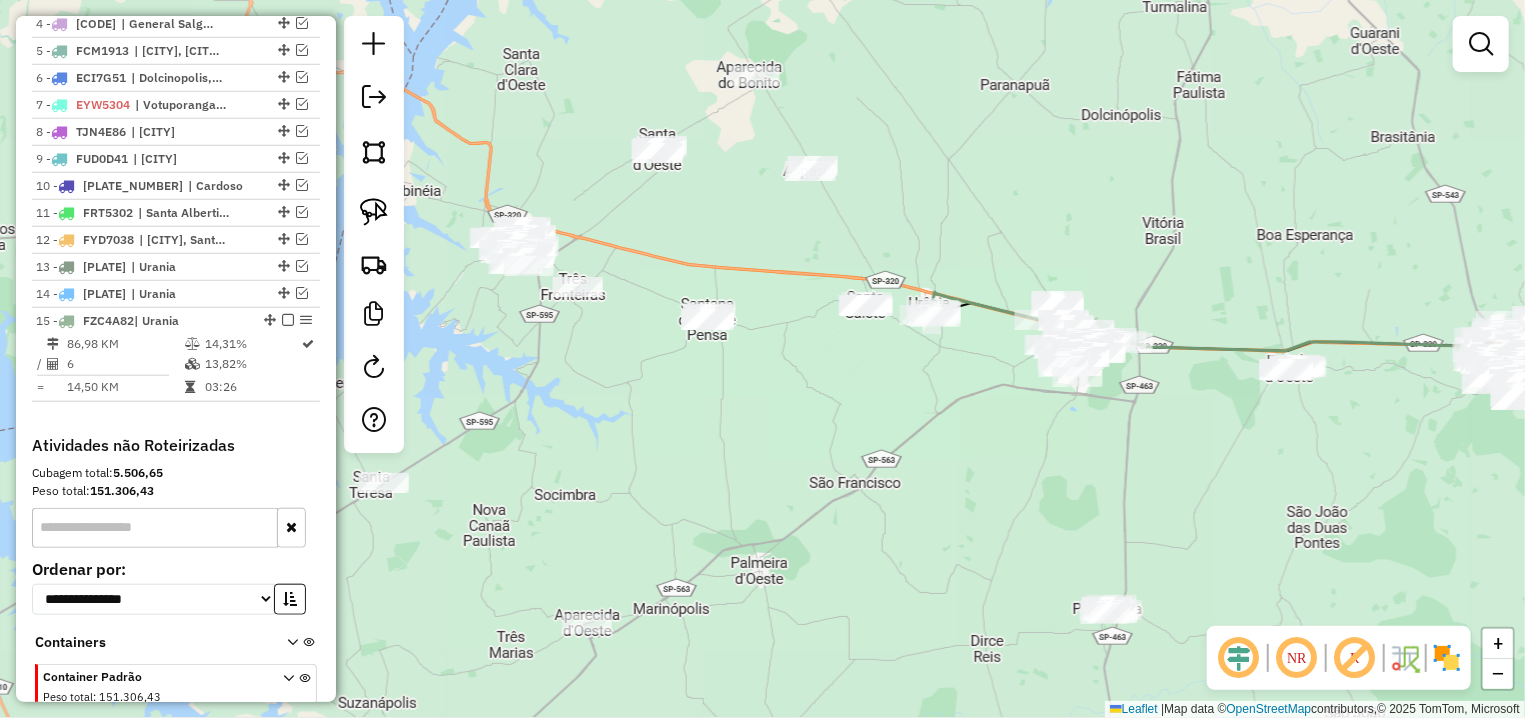 drag, startPoint x: 814, startPoint y: 379, endPoint x: 879, endPoint y: 374, distance: 65.192024 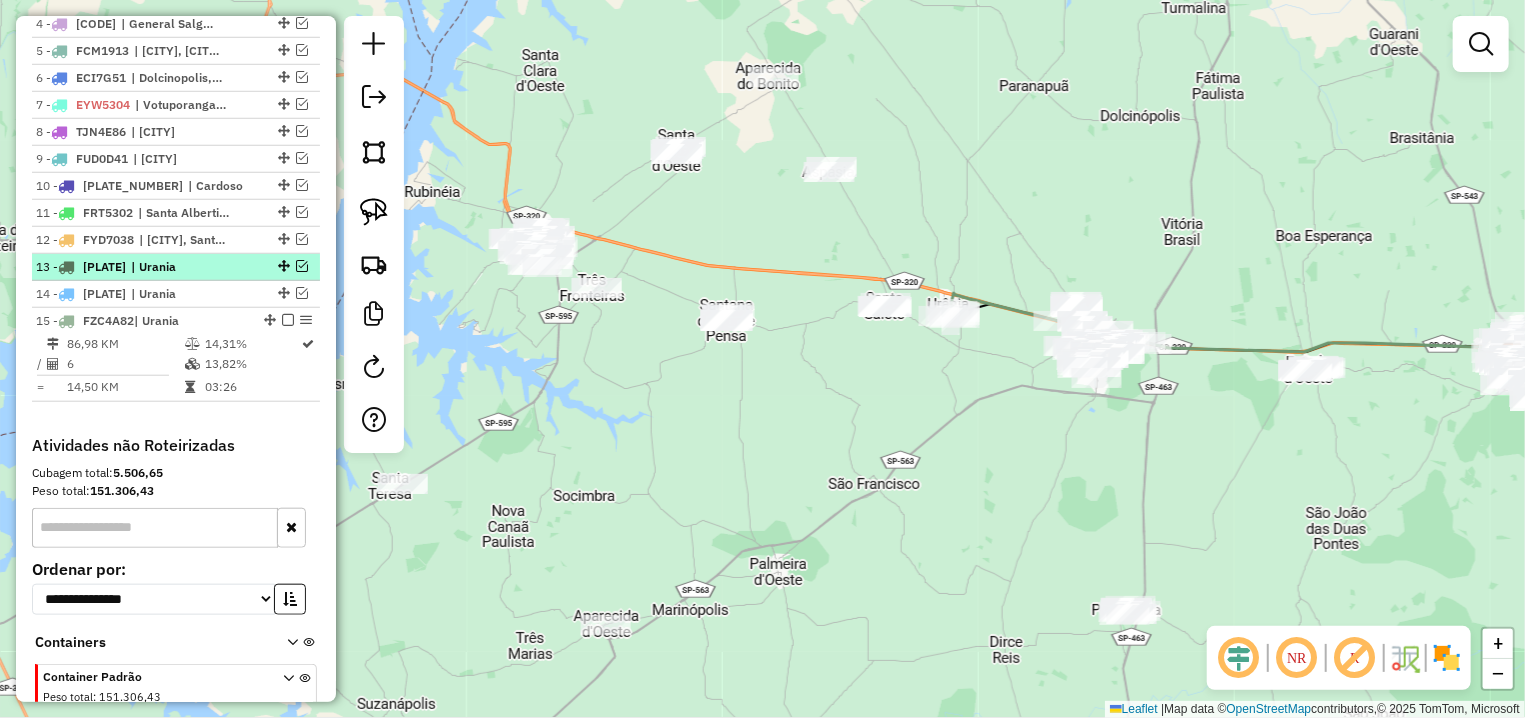 click at bounding box center (302, 266) 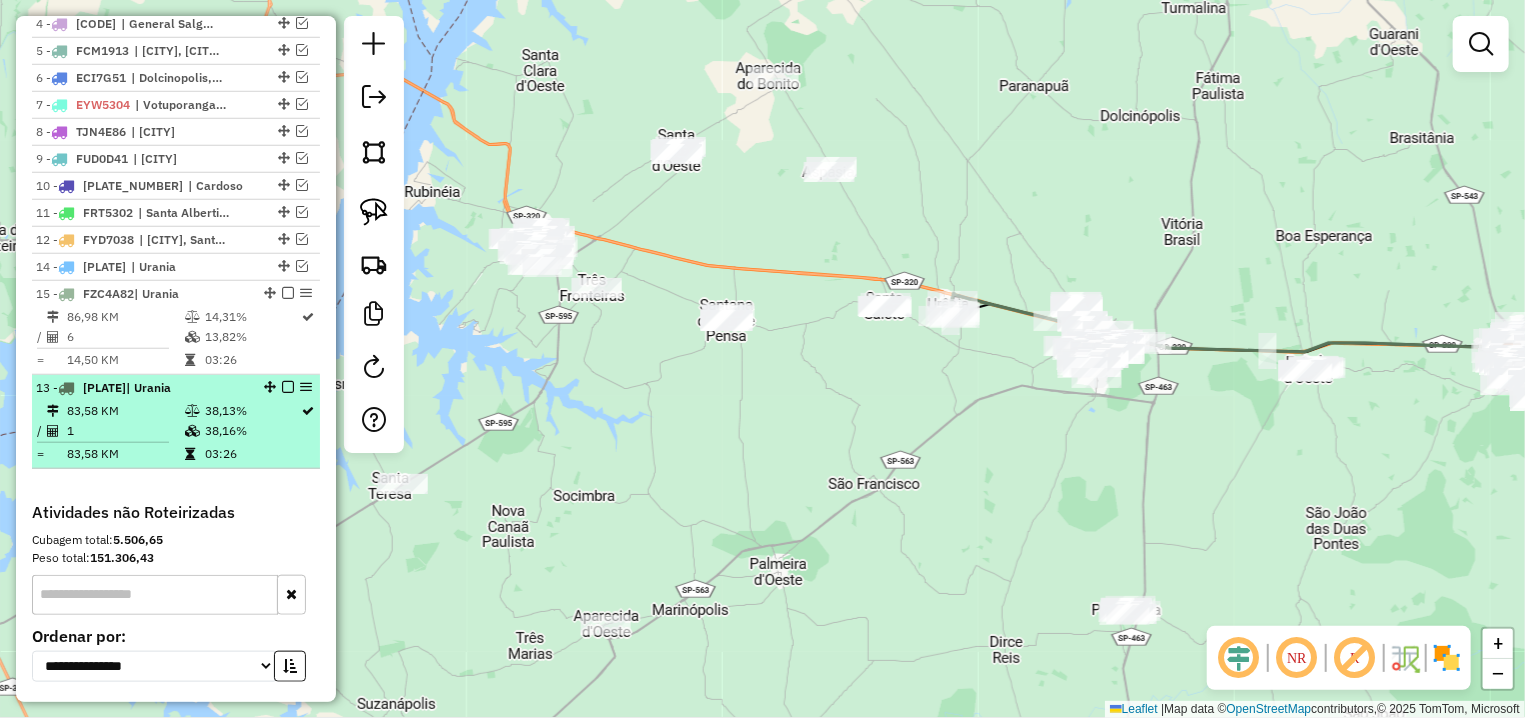 drag, startPoint x: 250, startPoint y: 266, endPoint x: 238, endPoint y: 465, distance: 199.36148 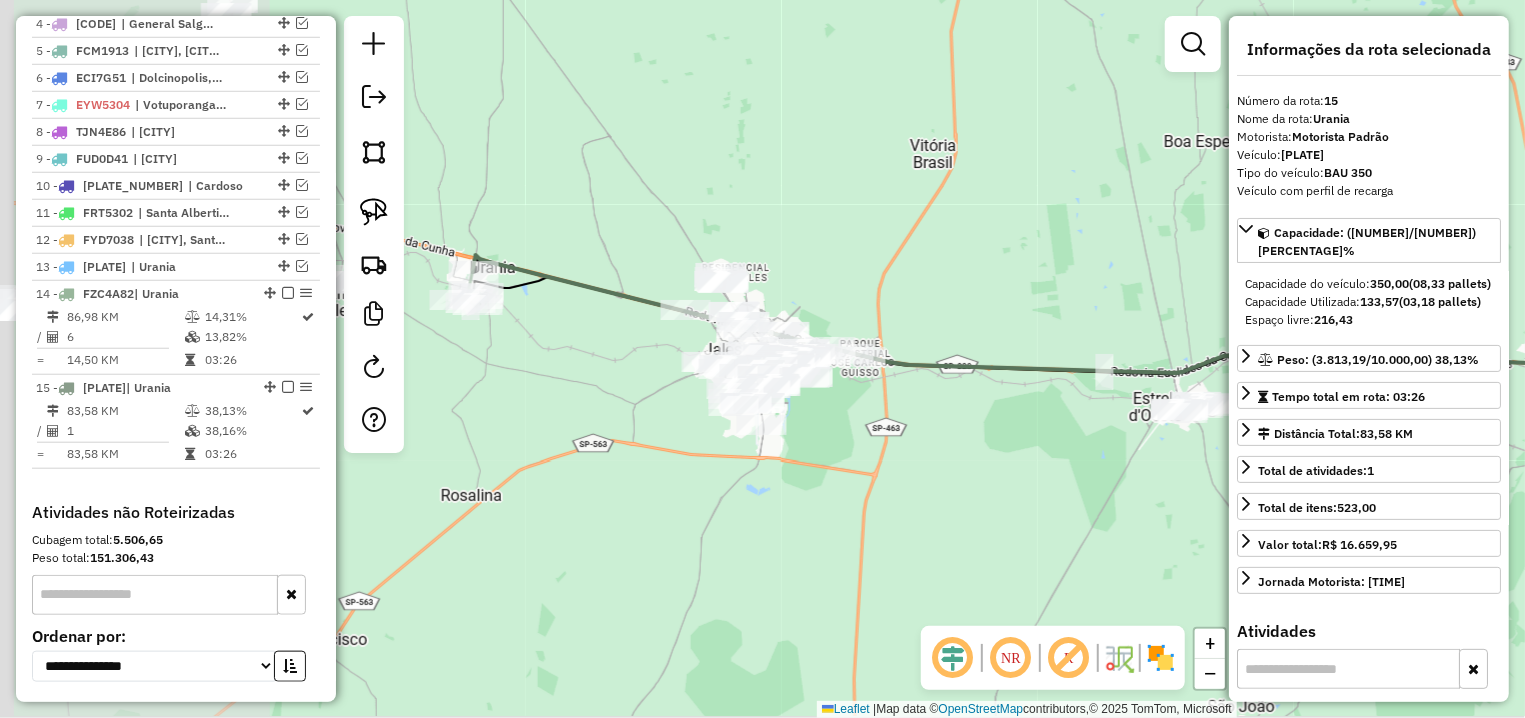 drag, startPoint x: 722, startPoint y: 487, endPoint x: 897, endPoint y: 463, distance: 176.63805 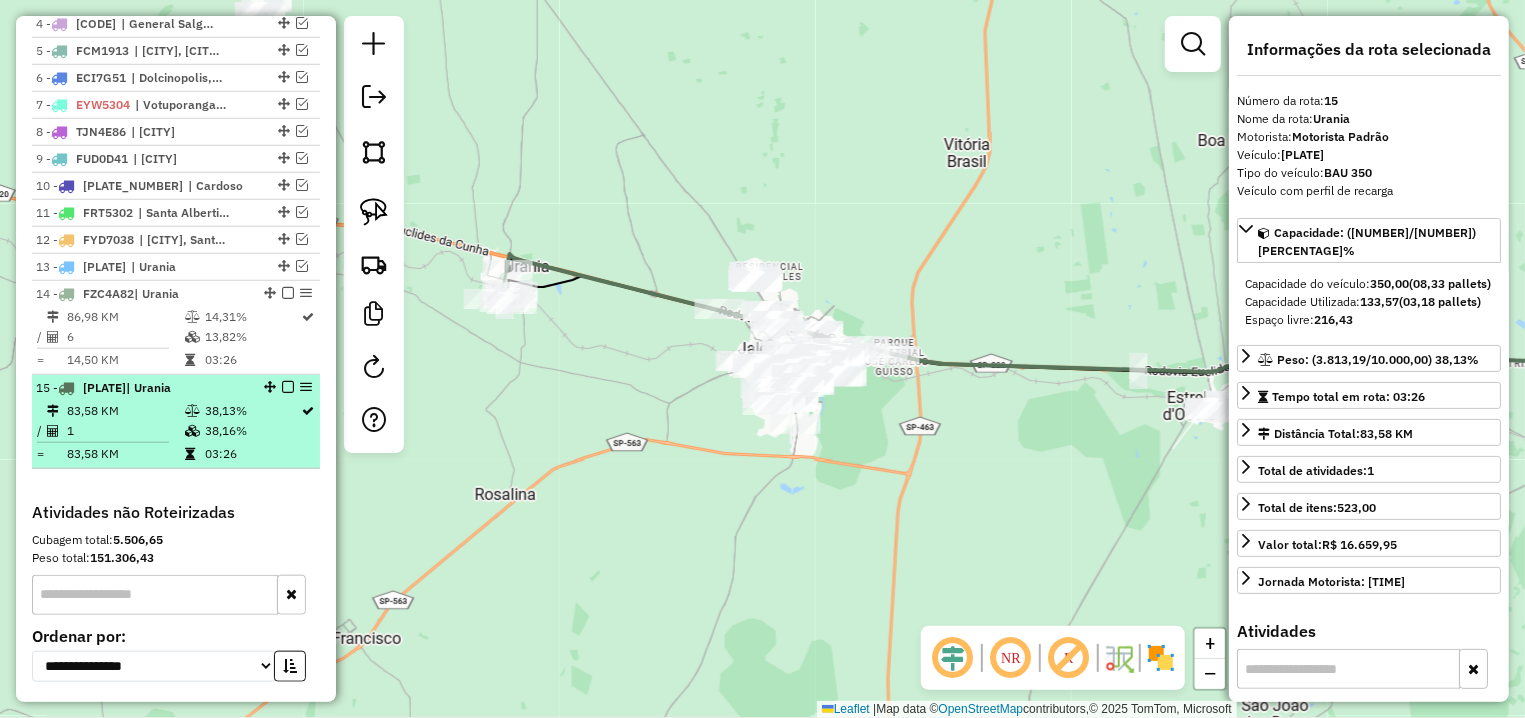 click at bounding box center (288, 387) 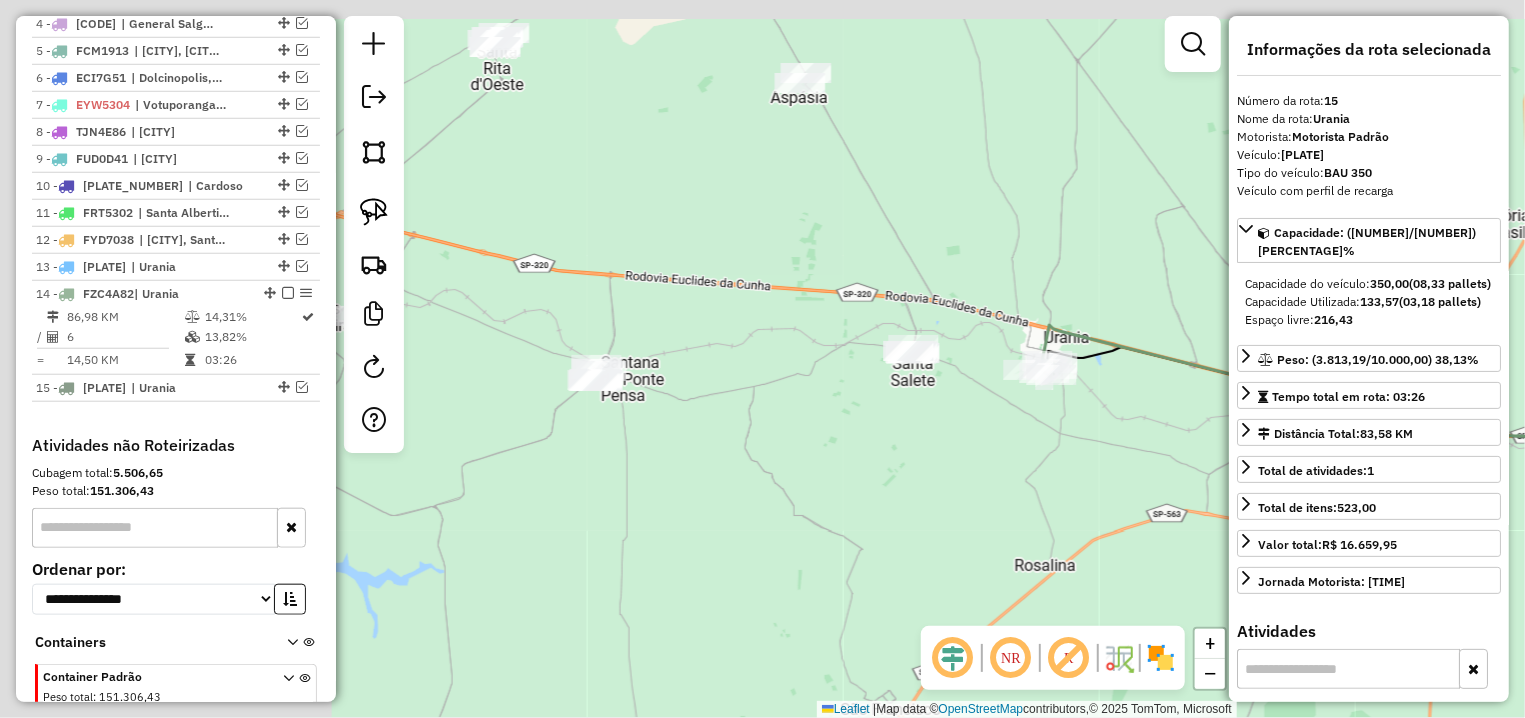 drag, startPoint x: 553, startPoint y: 437, endPoint x: 1196, endPoint y: 521, distance: 648.46356 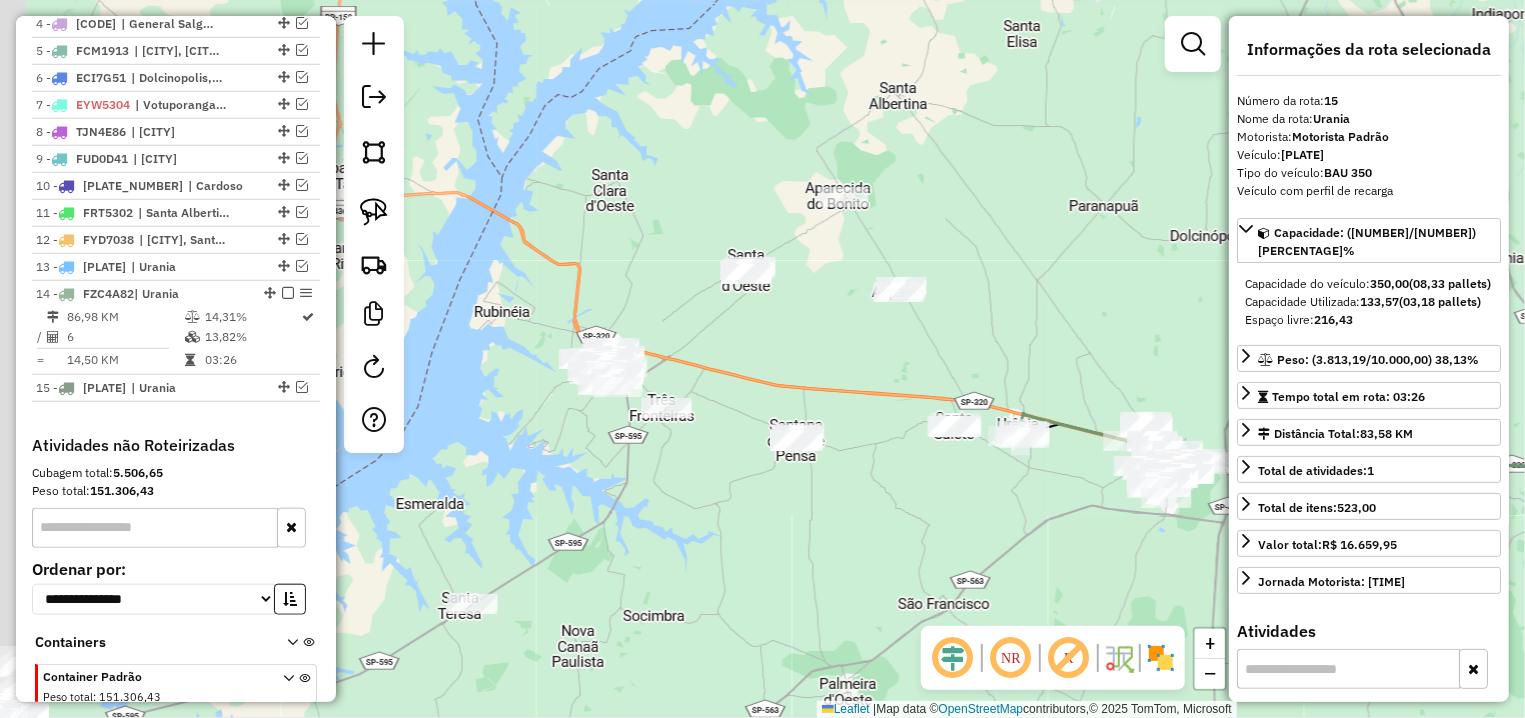 drag, startPoint x: 862, startPoint y: 504, endPoint x: 925, endPoint y: 504, distance: 63 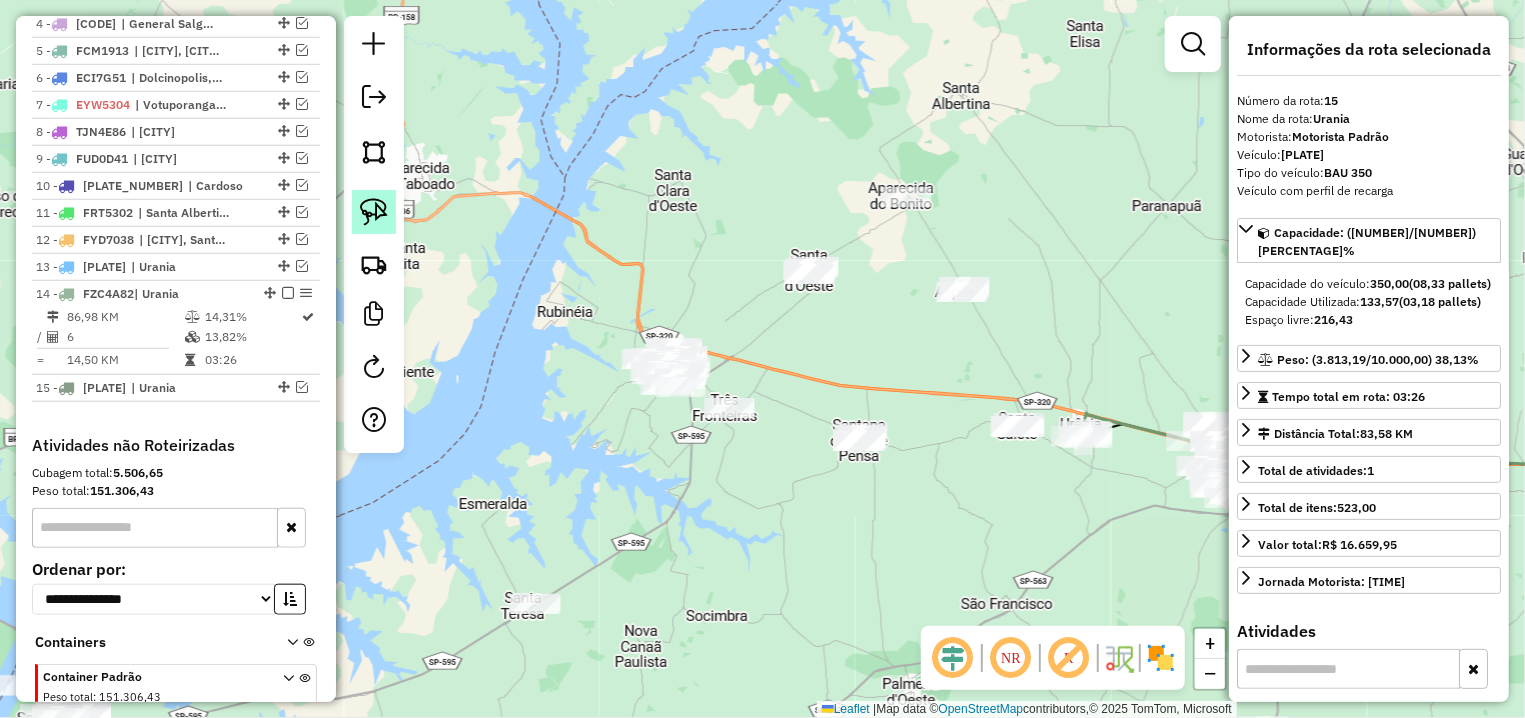 click 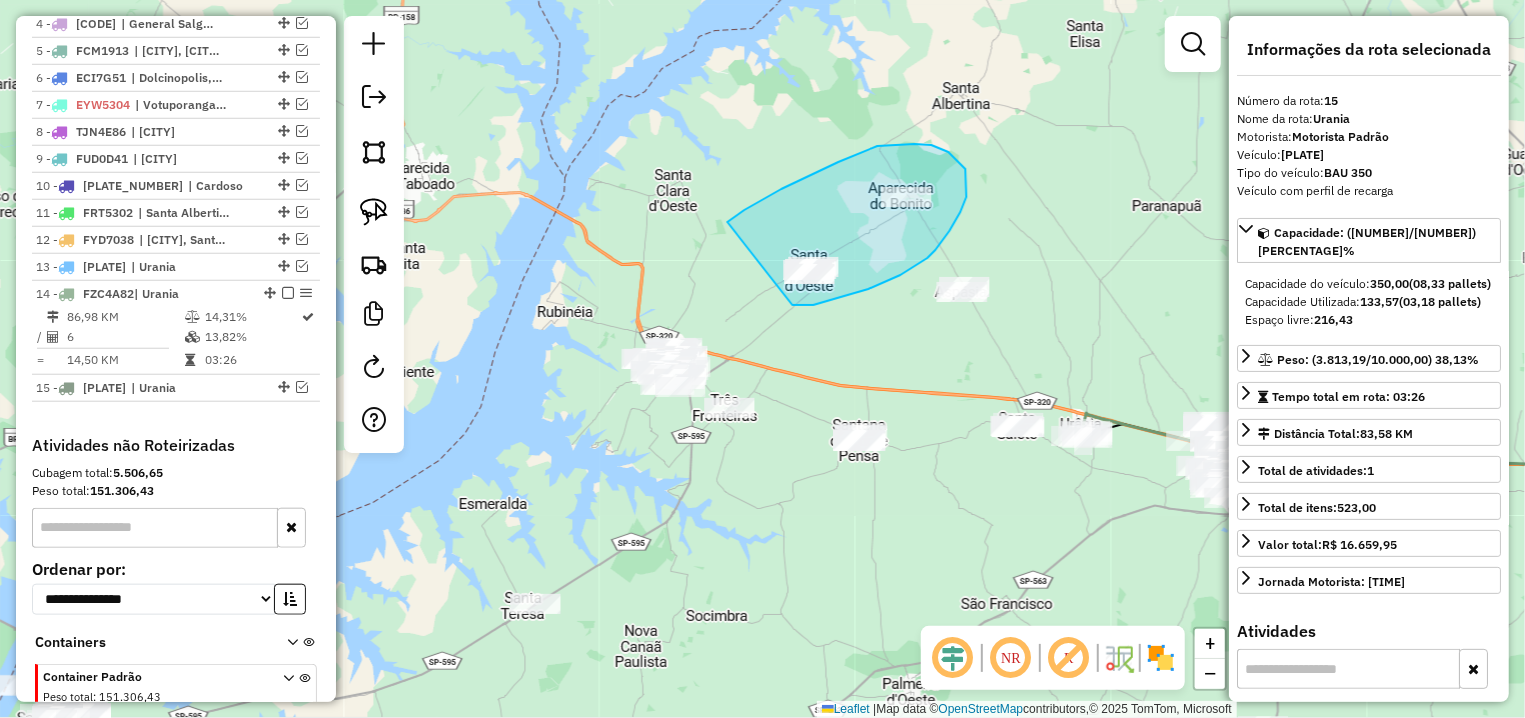 drag, startPoint x: 793, startPoint y: 305, endPoint x: 728, endPoint y: 222, distance: 105.42296 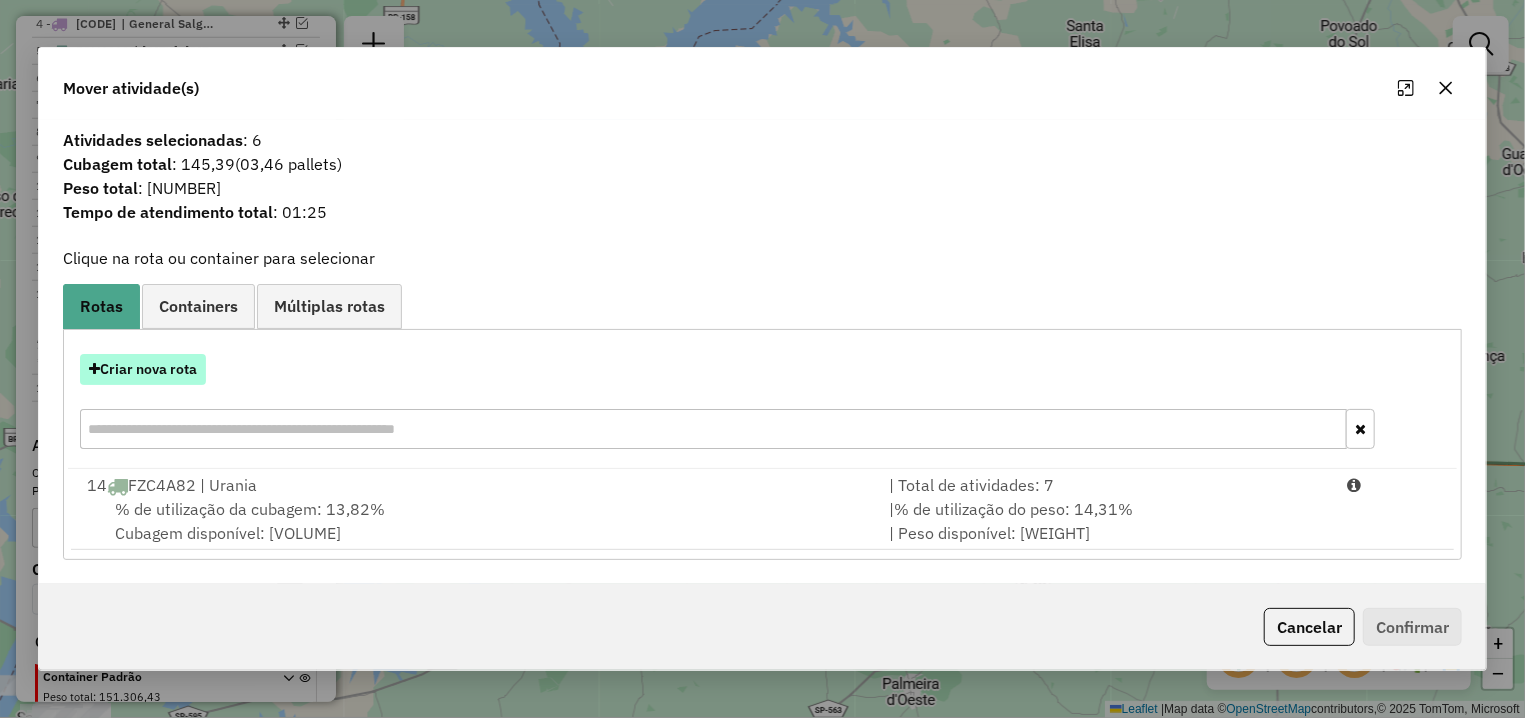 click on "Criar nova rota" at bounding box center [143, 369] 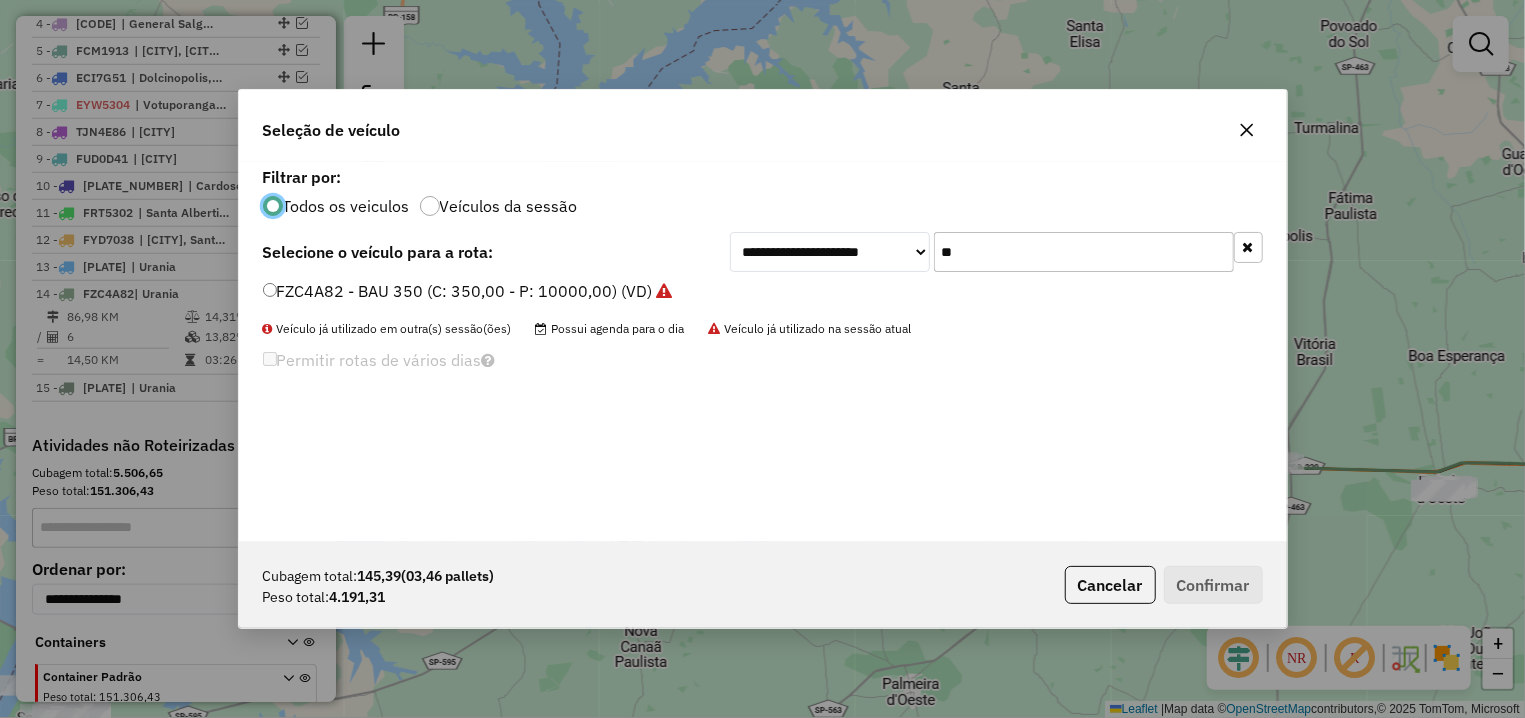 scroll, scrollTop: 11, scrollLeft: 6, axis: both 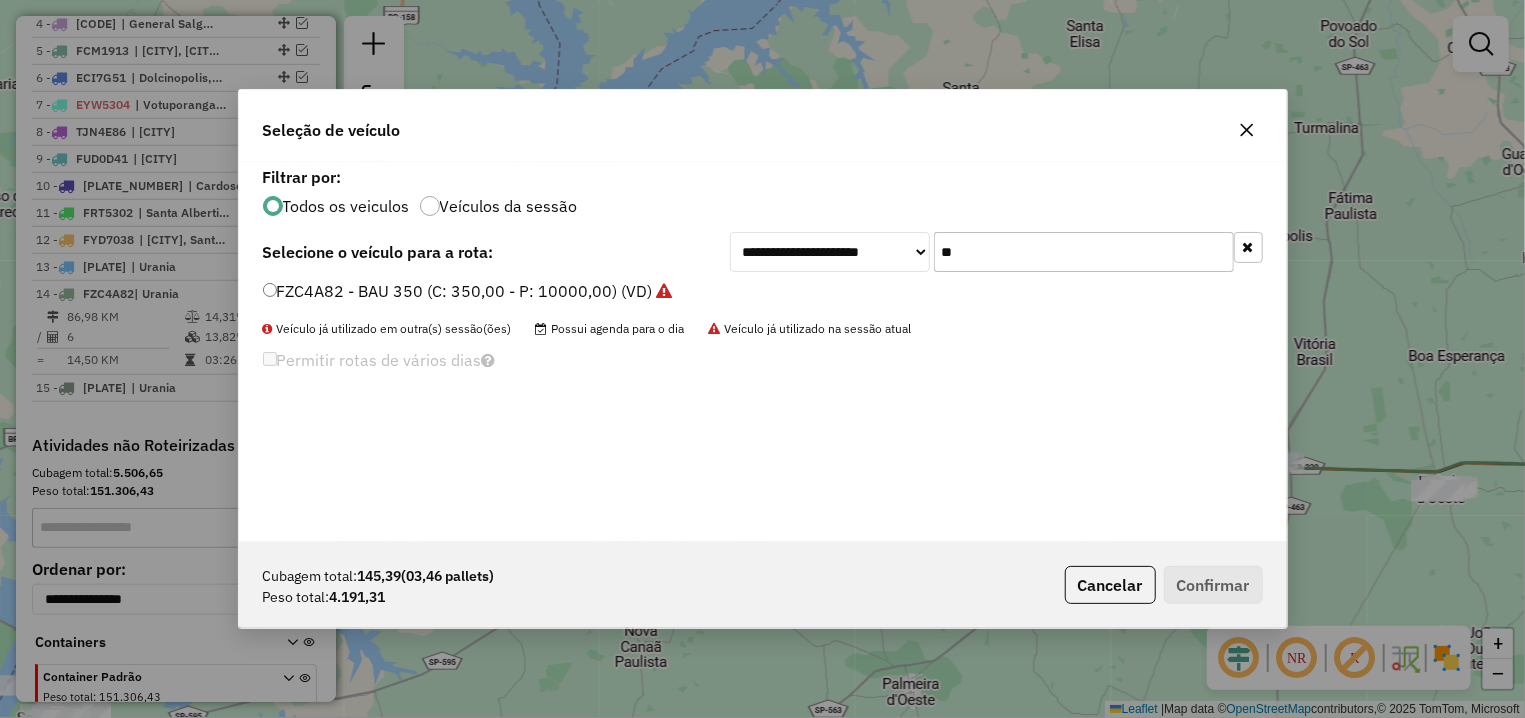drag, startPoint x: 909, startPoint y: 252, endPoint x: 871, endPoint y: 252, distance: 38 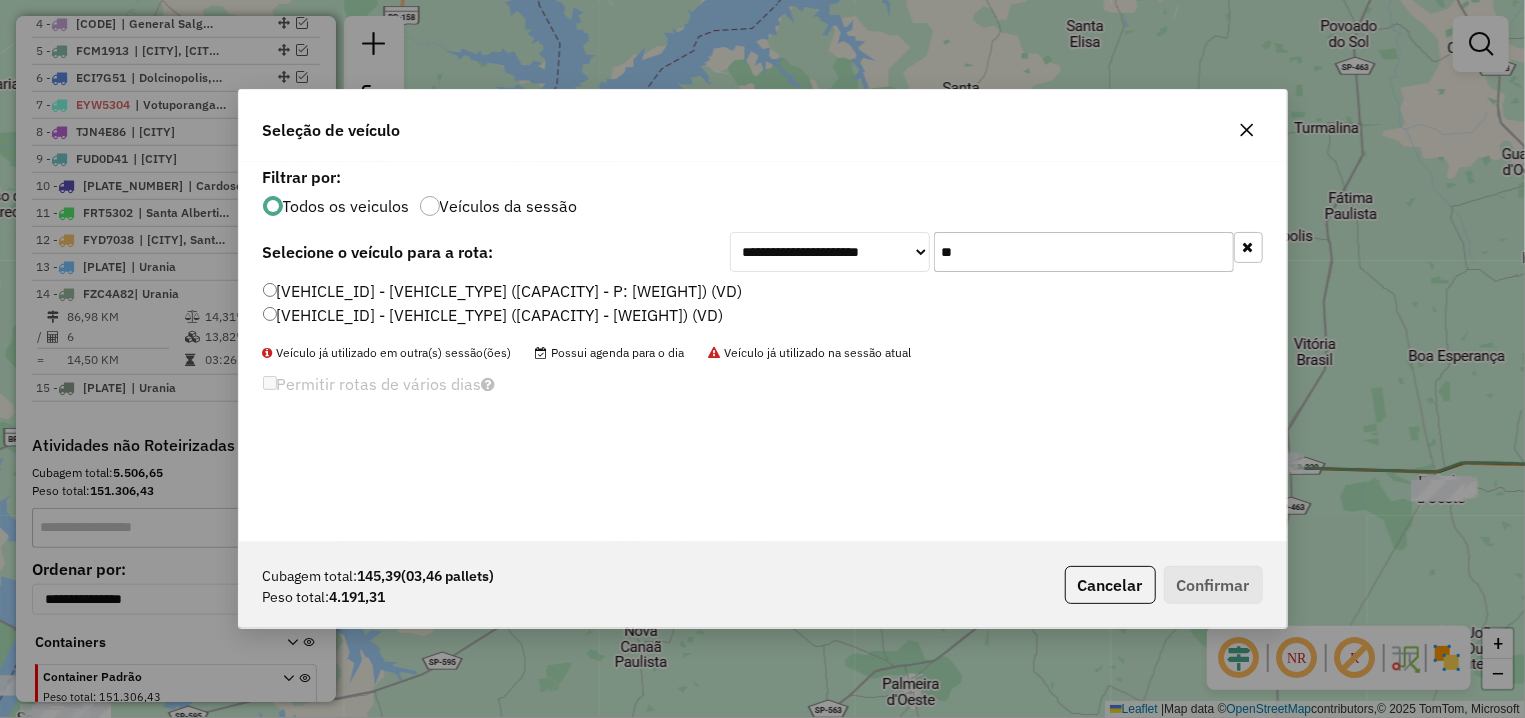 type on "**" 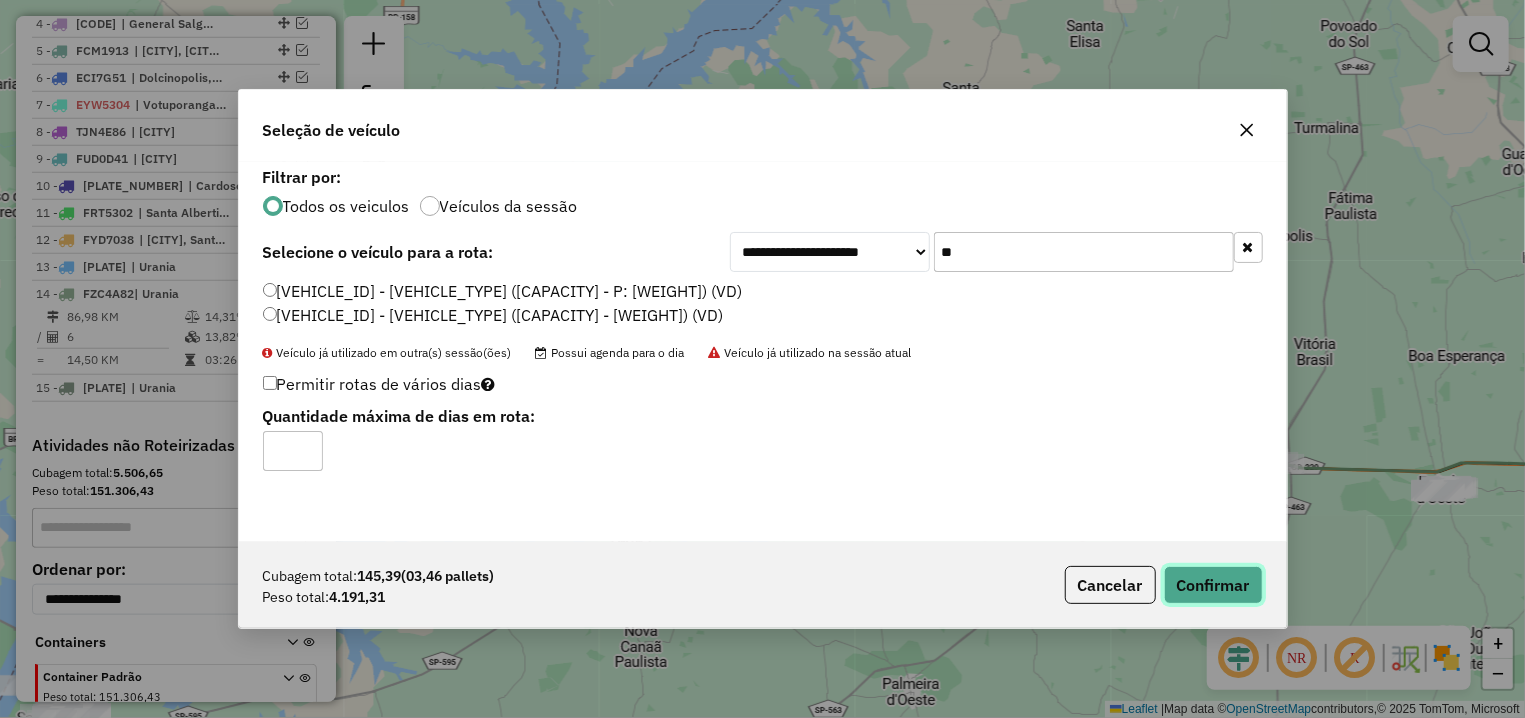 click on "Confirmar" 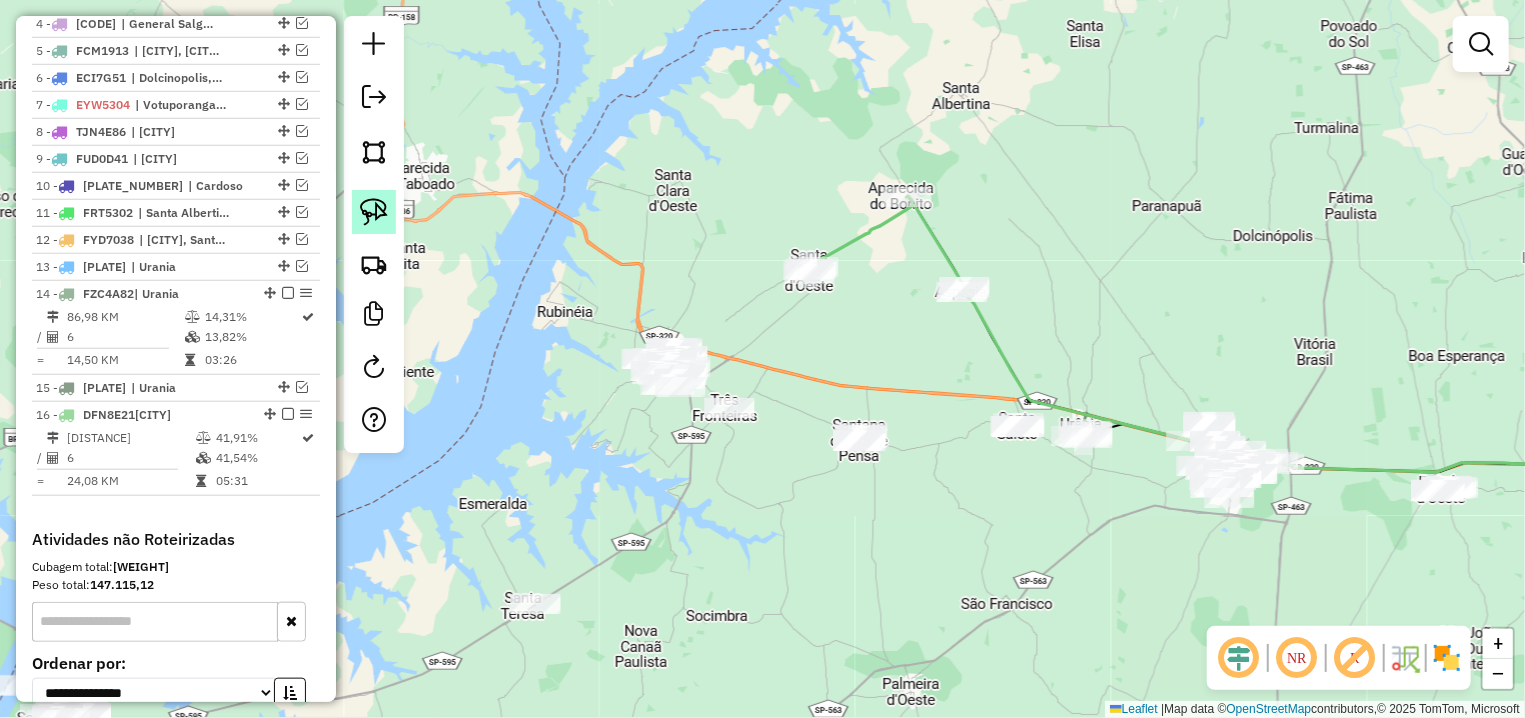 click 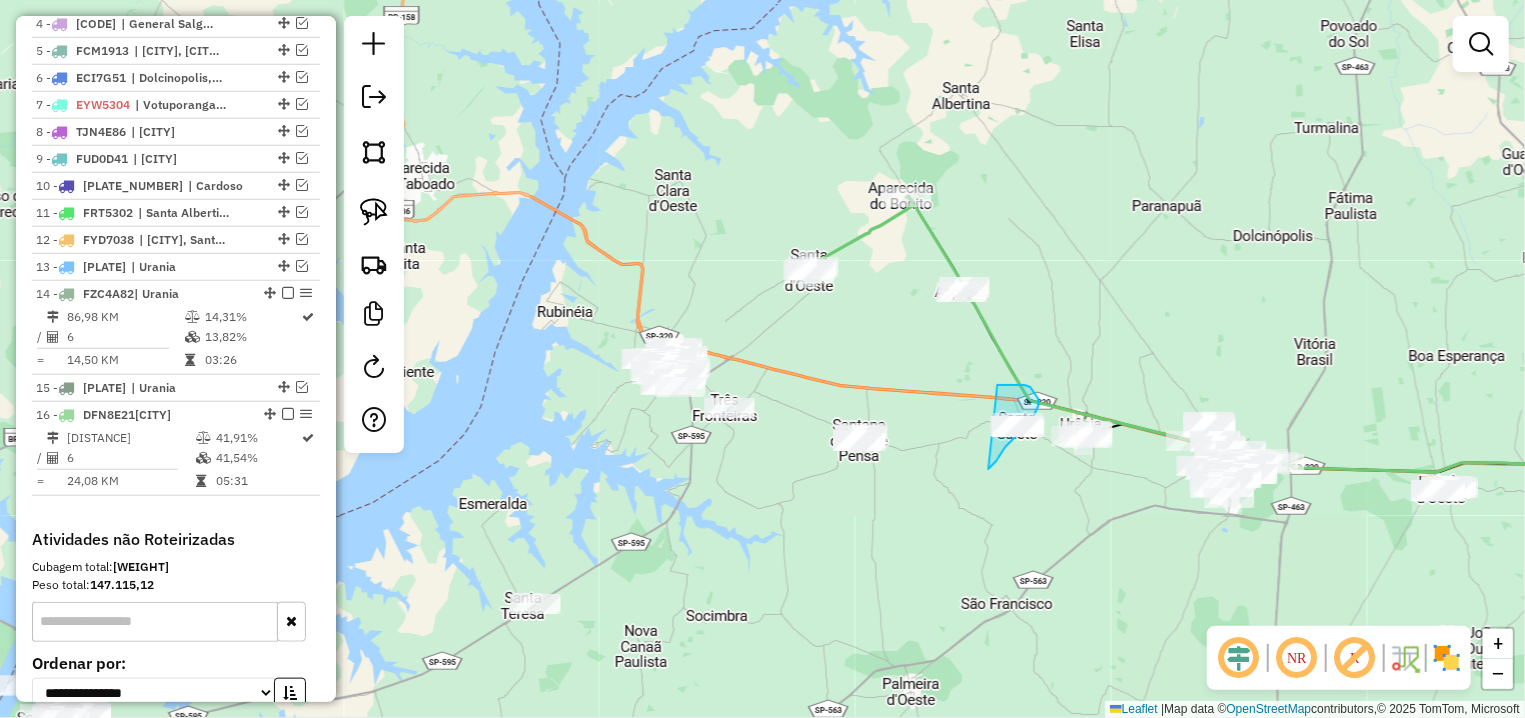 drag, startPoint x: 989, startPoint y: 469, endPoint x: 985, endPoint y: 386, distance: 83.09633 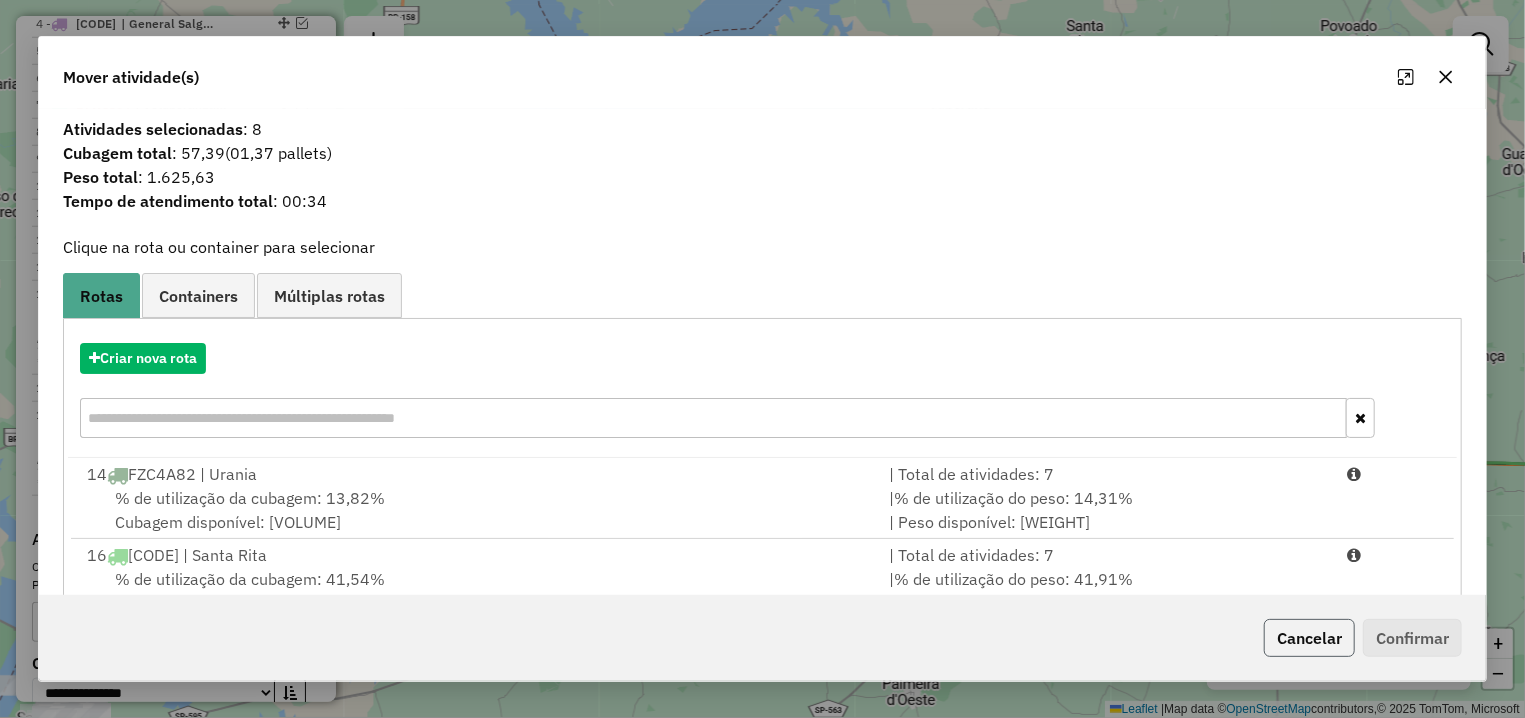 click on "Cancelar" 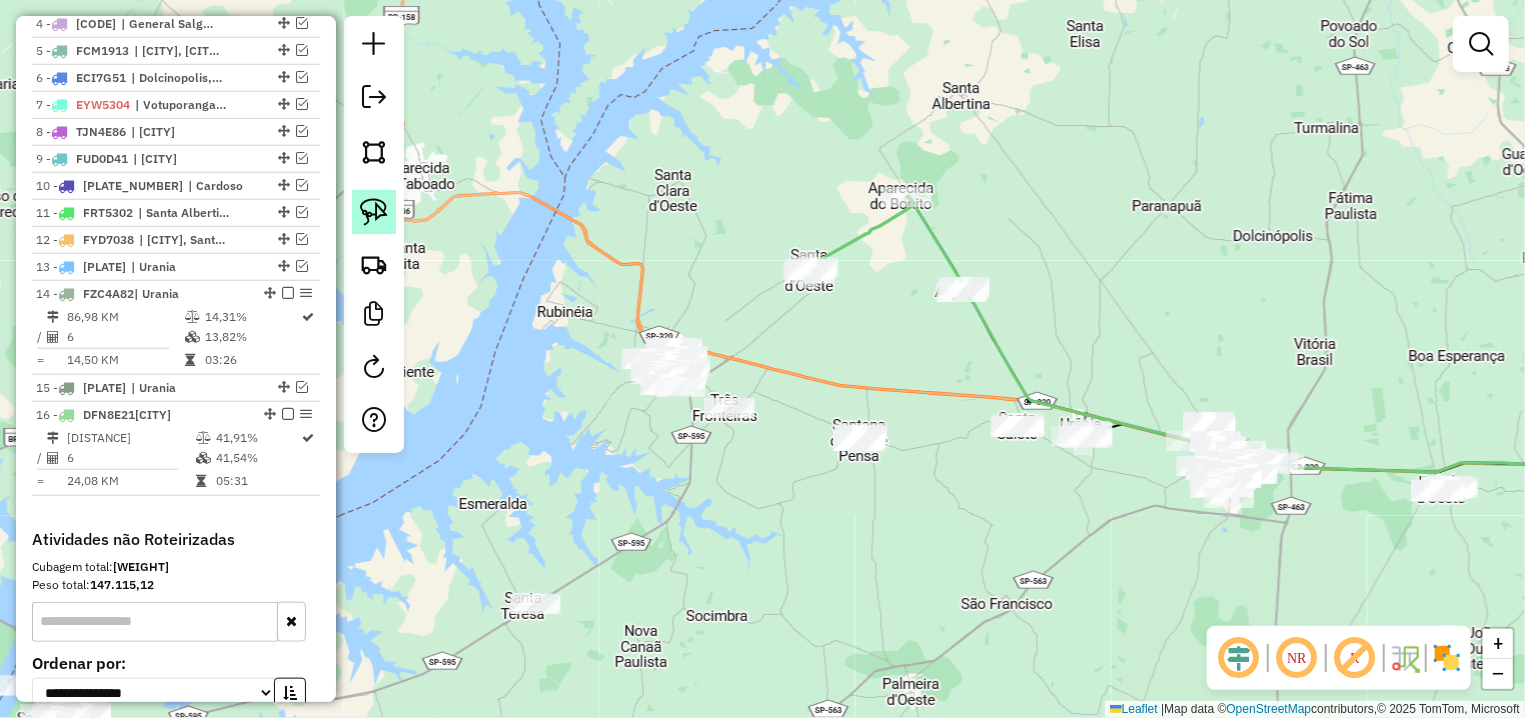 click 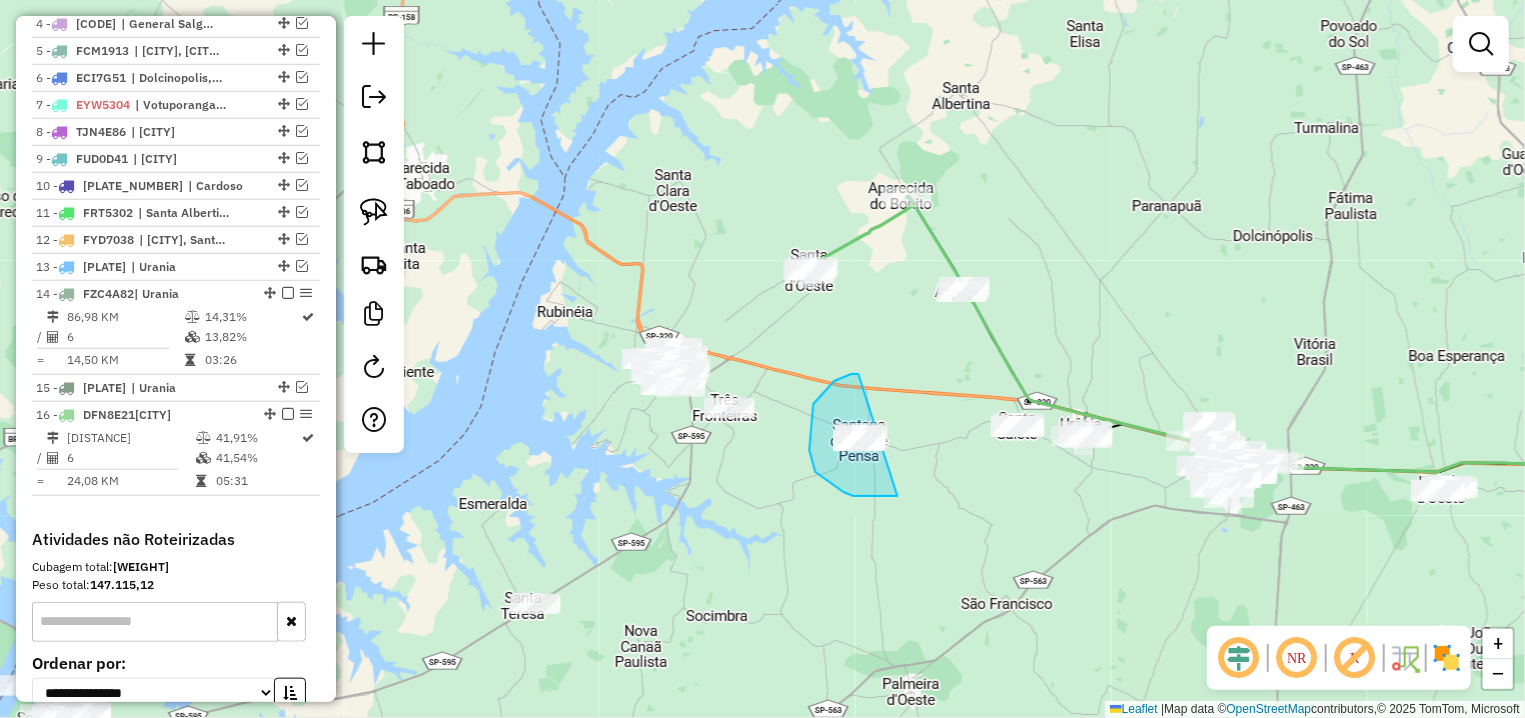 drag, startPoint x: 814, startPoint y: 404, endPoint x: 913, endPoint y: 490, distance: 131.13733 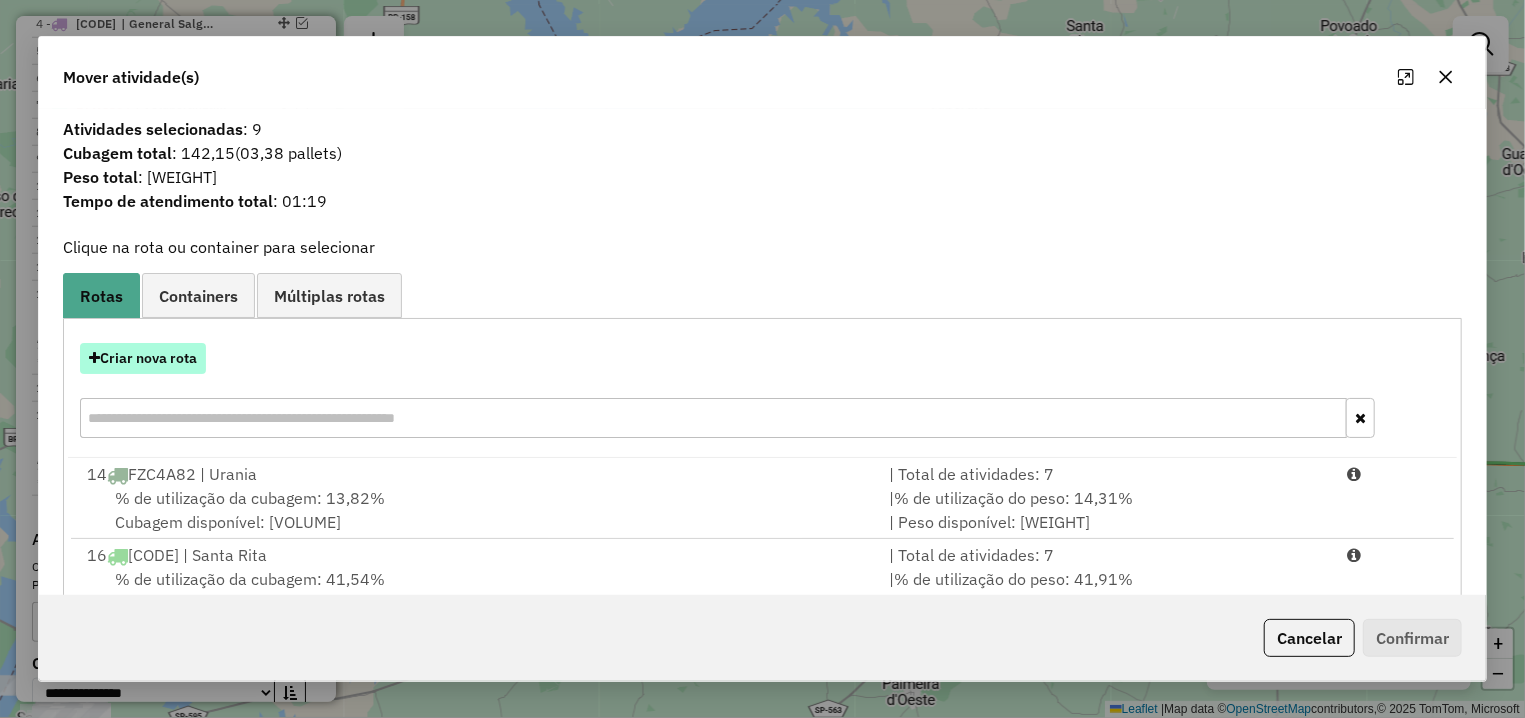 click on "Criar nova rota" at bounding box center (143, 358) 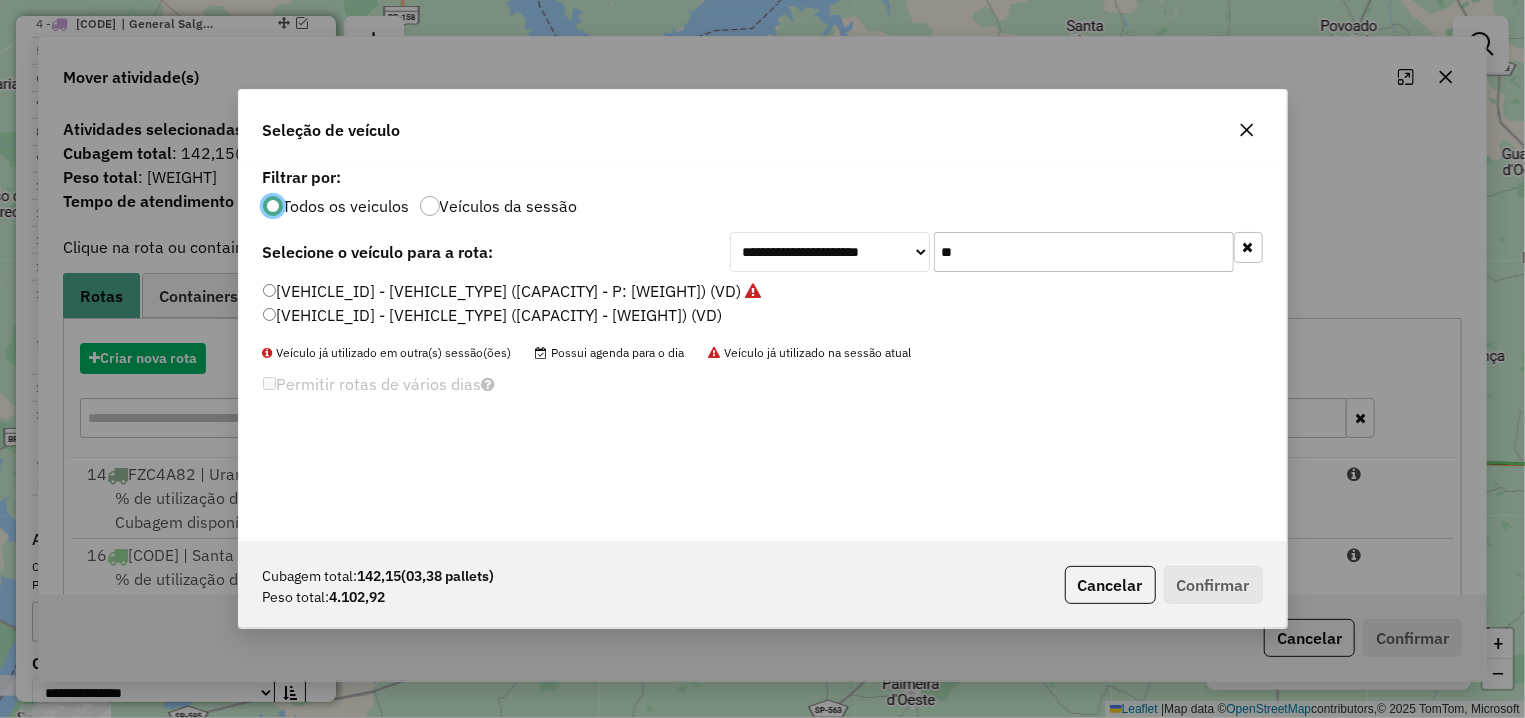 scroll, scrollTop: 11, scrollLeft: 6, axis: both 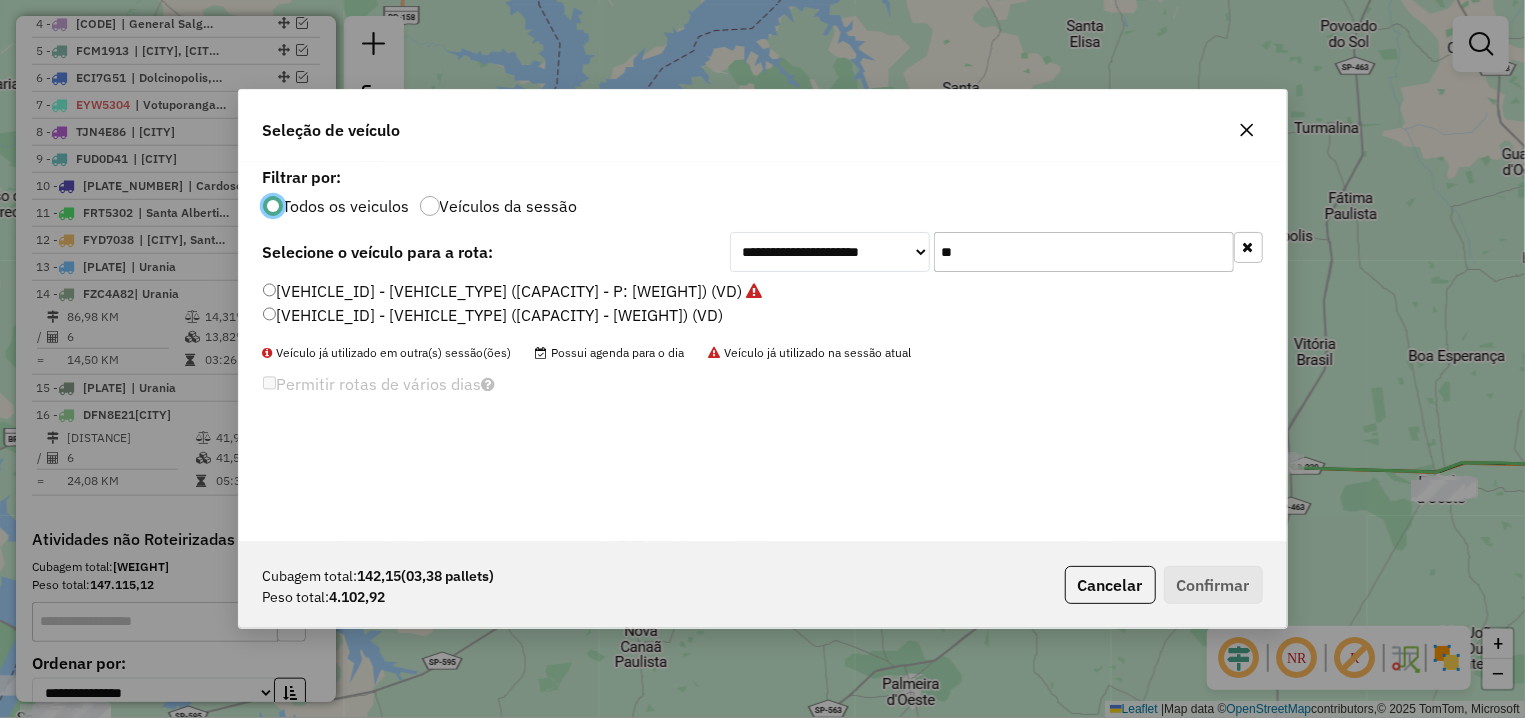 click on "**" 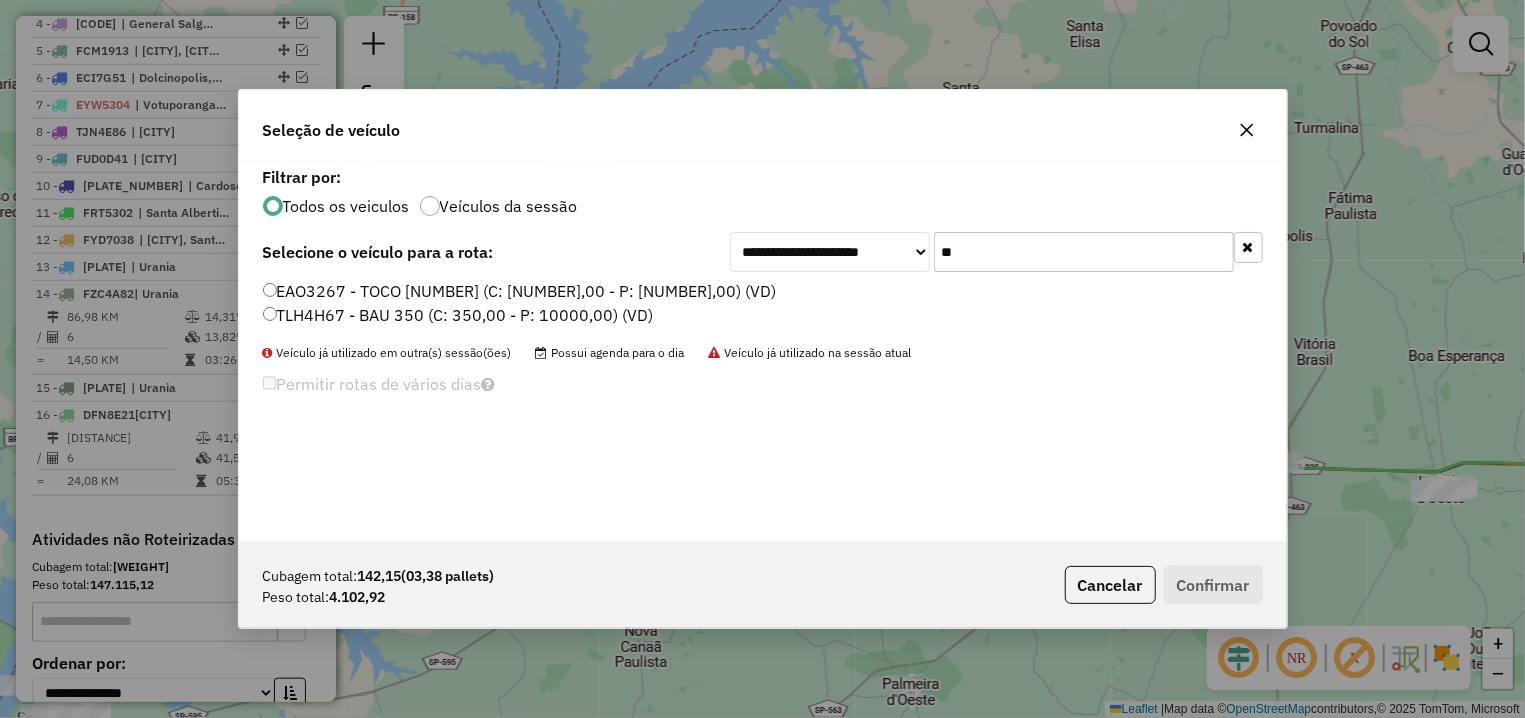 type on "**" 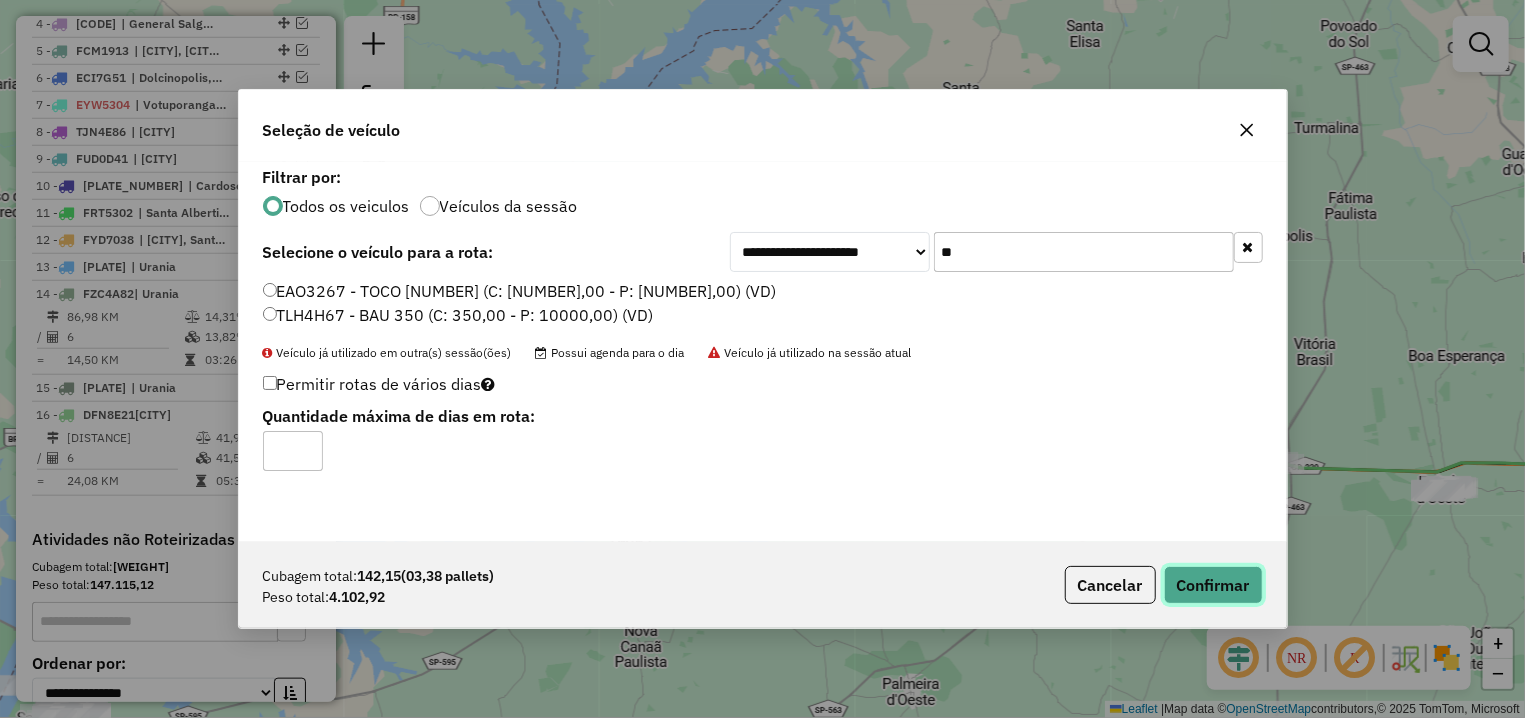 click on "Confirmar" 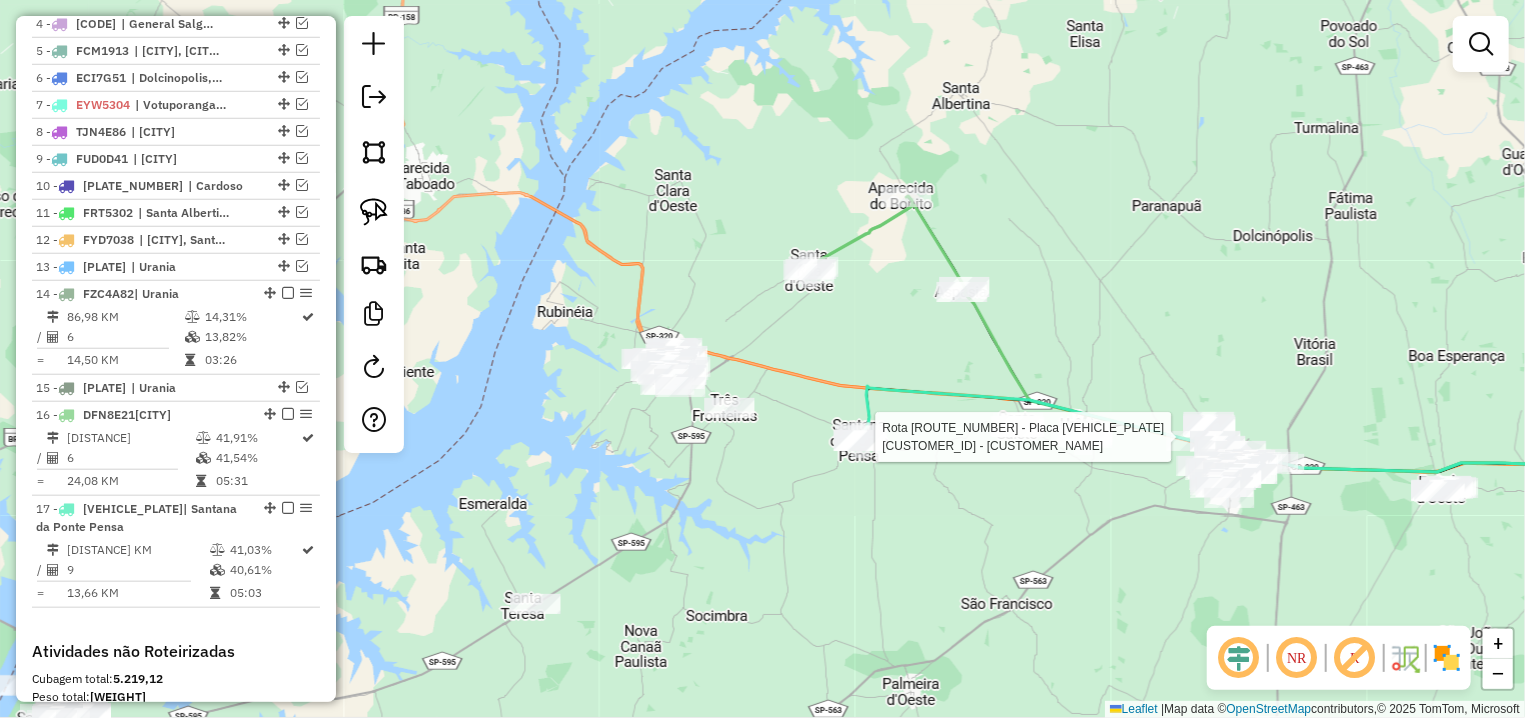 select on "**********" 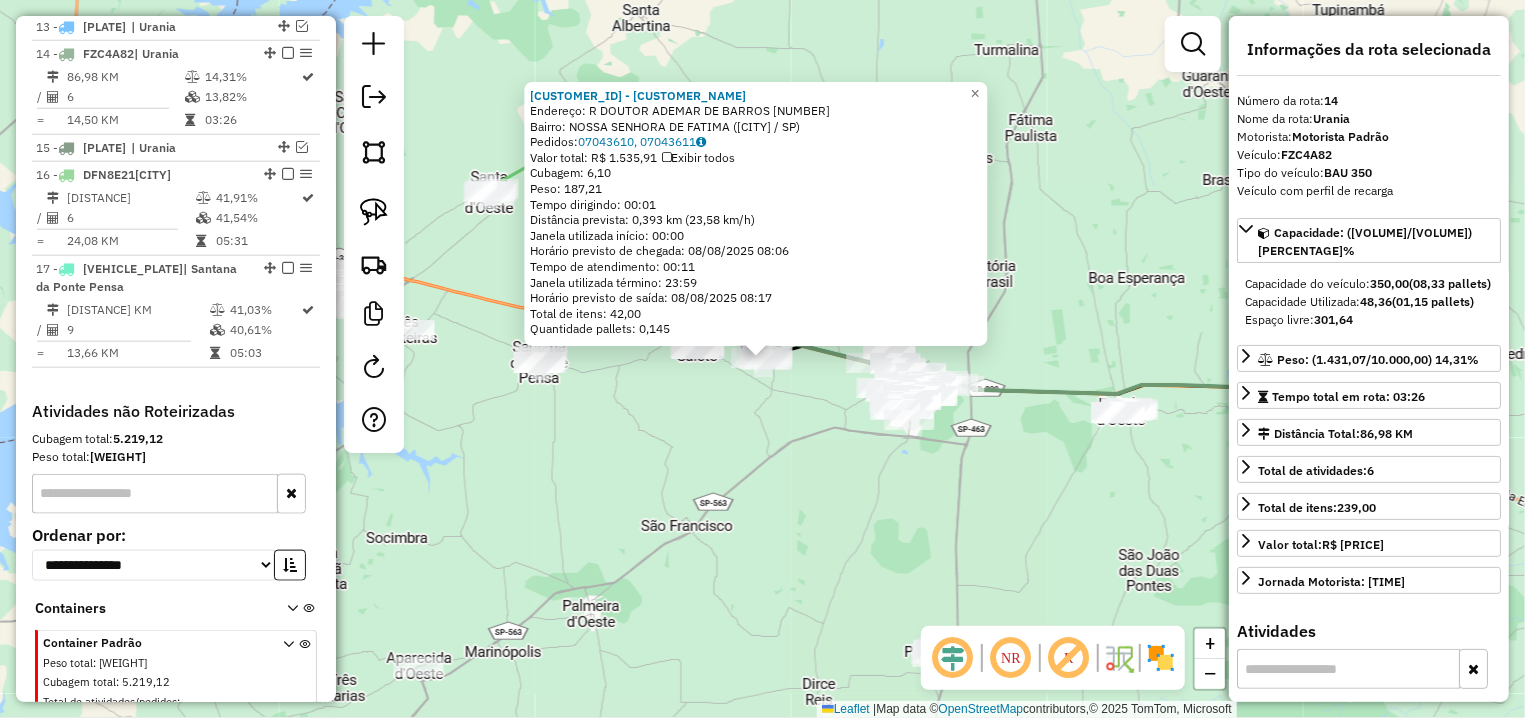 scroll, scrollTop: 1126, scrollLeft: 0, axis: vertical 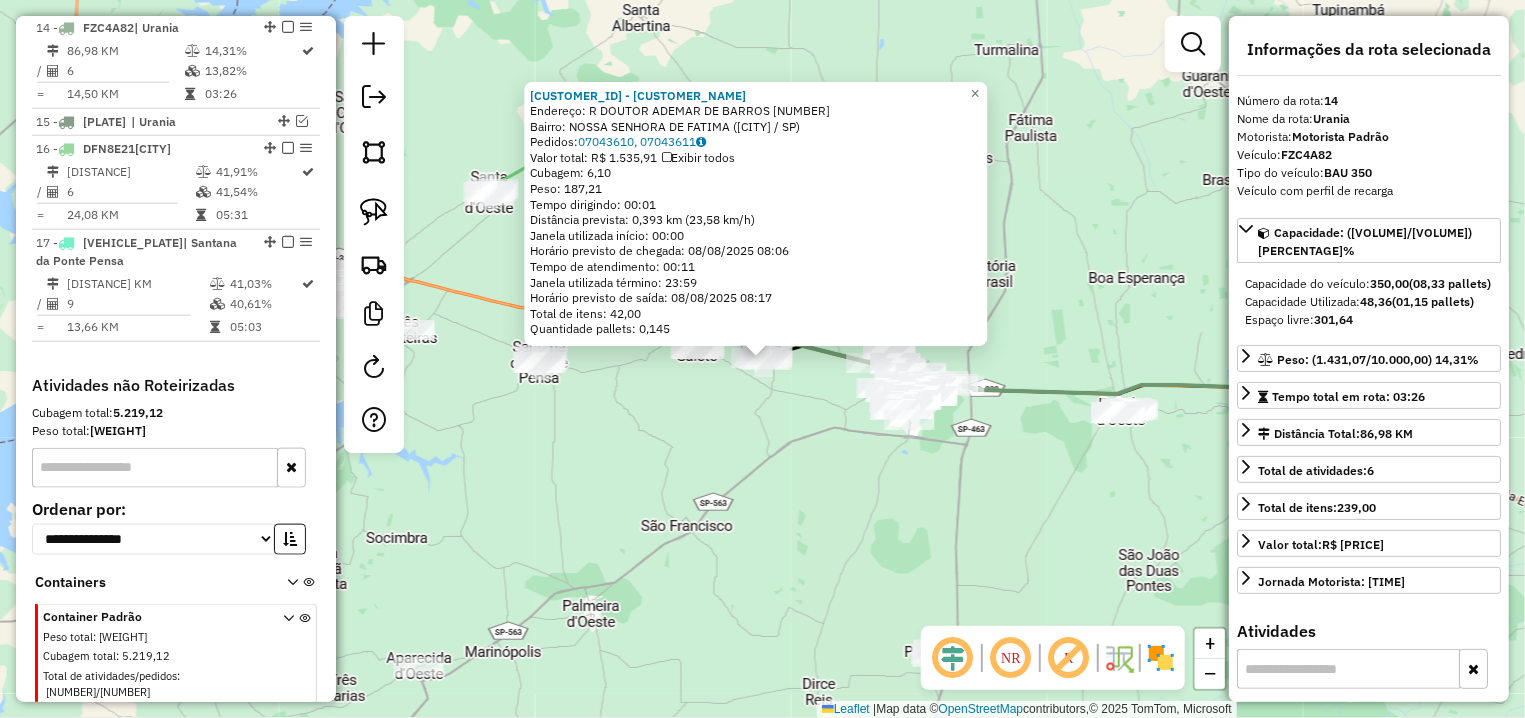 click on "16218 - LAURIANY PEREIRA BER  Endereço: R   DOUTOR ADEMAR DE BARROS       471   Bairro: NOSSA SENHORA DE FATIMA (URANIA / SP)   Pedidos:  07043610, 07043611   Valor total: R$ 1.535,91   Exibir todos   Cubagem: 6,10  Peso: 187,21  Tempo dirigindo: 00:01   Distância prevista: 0,393 km (23,58 km/h)   Janela utilizada início: 00:00   Horário previsto de chegada: 08/08/2025 08:06   Tempo de atendimento: 00:11   Janela utilizada término: 23:59   Horário previsto de saída: 08/08/2025 08:17   Total de itens: 42,00   Quantidade pallets: 0,145  × Janela de atendimento Grade de atendimento Capacidade Transportadoras Veículos Cliente Pedidos  Rotas Selecione os dias de semana para filtrar as janelas de atendimento  Seg   Ter   Qua   Qui   Sex   Sáb   Dom  Informe o período da janela de atendimento: De: Até:  Filtrar exatamente a janela do cliente  Considerar janela de atendimento padrão  Selecione os dias de semana para filtrar as grades de atendimento  Seg   Ter   Qua   Qui   Sex   Sáb   Dom   De:   Até:" 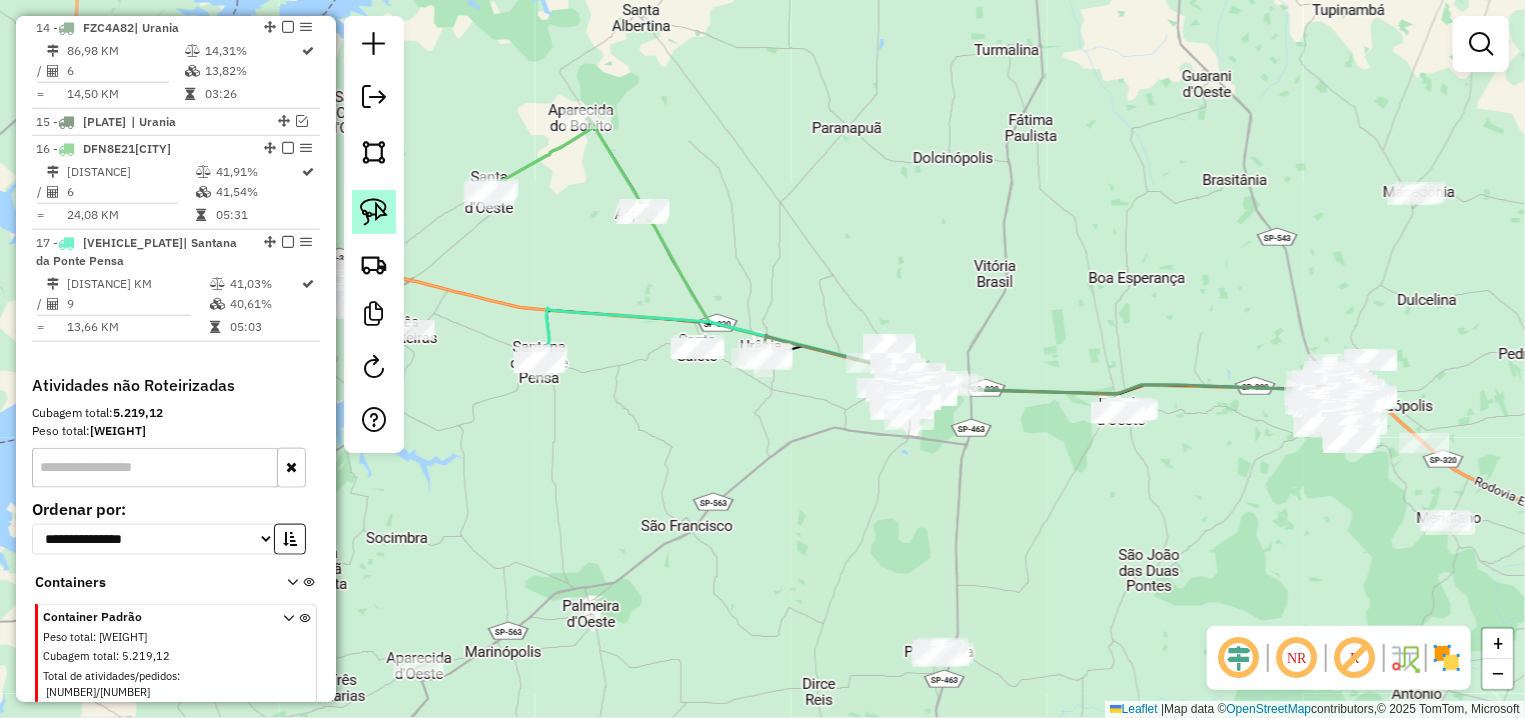 click 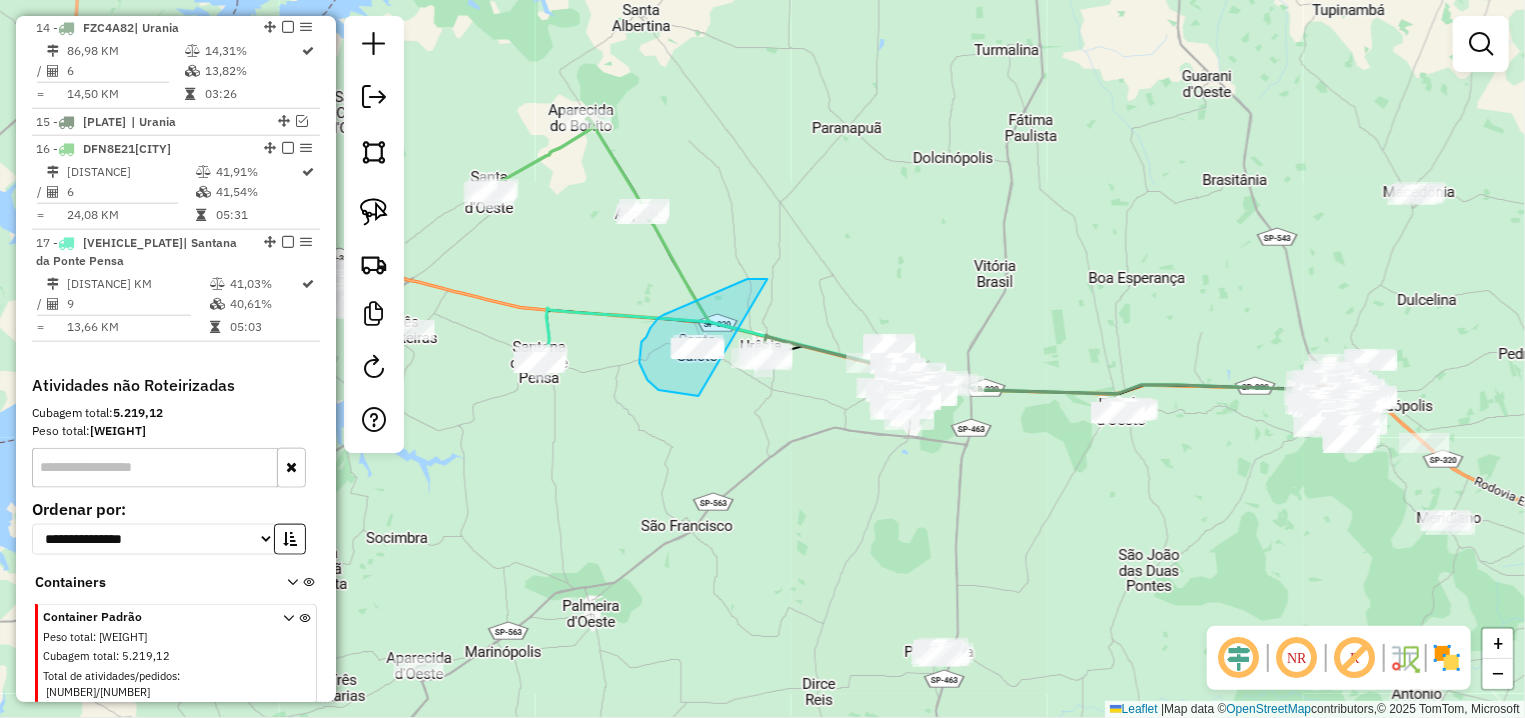 drag, startPoint x: 659, startPoint y: 318, endPoint x: 700, endPoint y: 396, distance: 88.11924 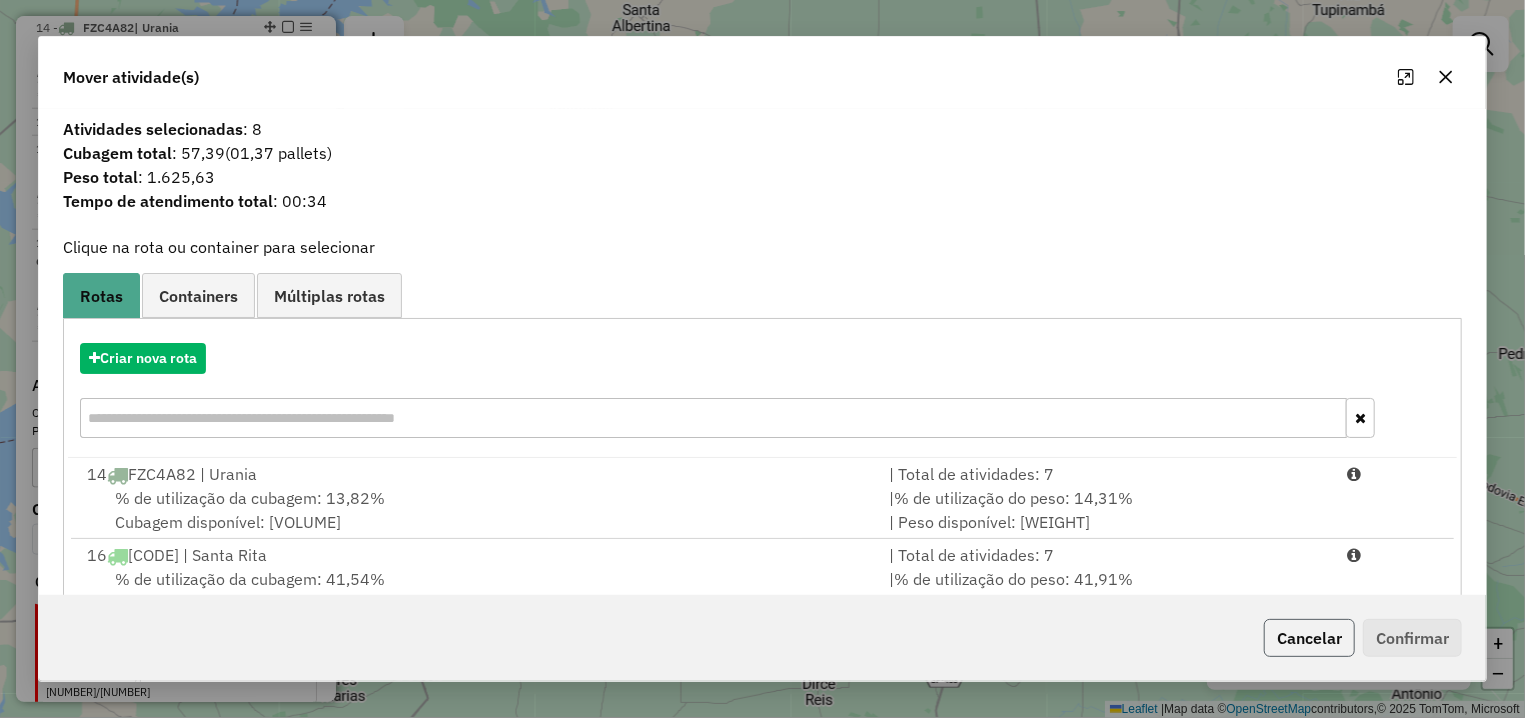click on "Cancelar" 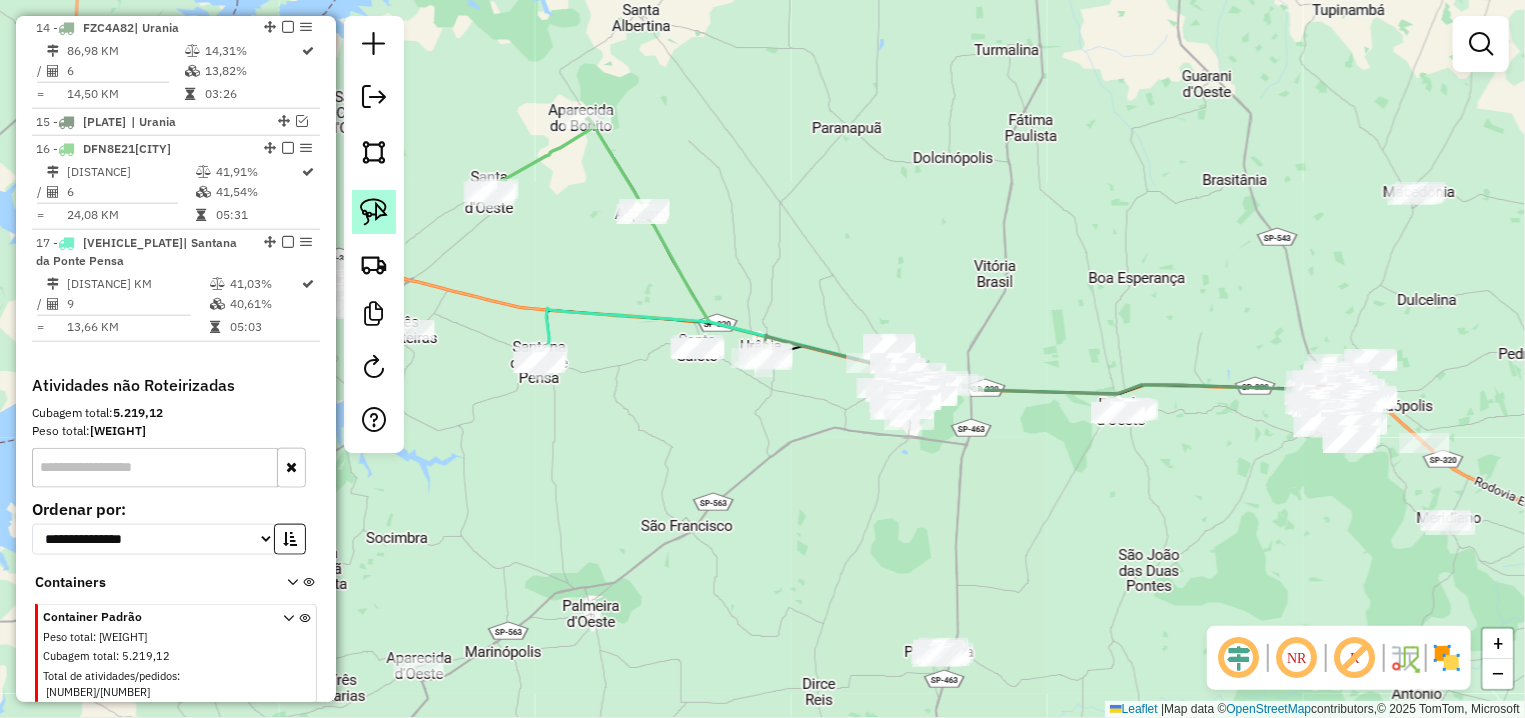 click 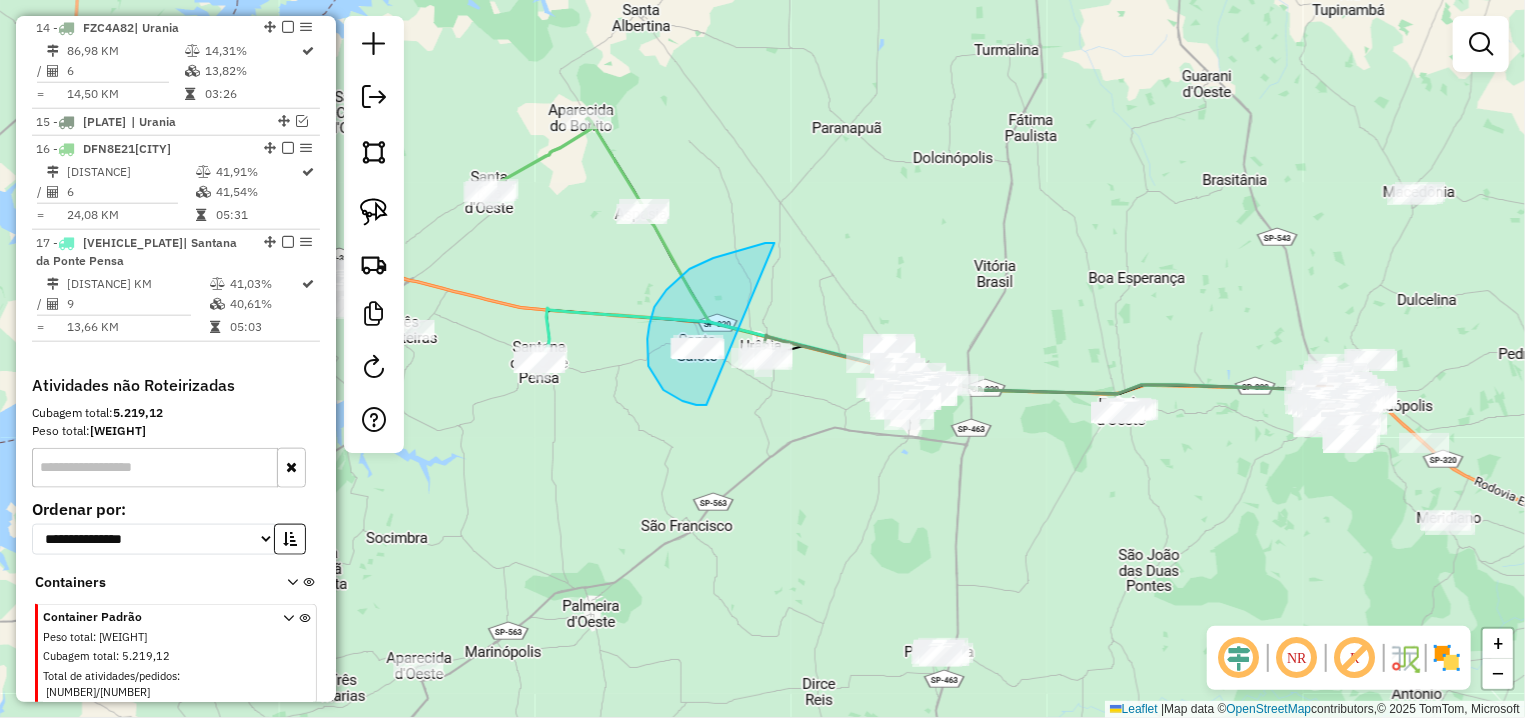 drag, startPoint x: 690, startPoint y: 269, endPoint x: 707, endPoint y: 405, distance: 137.05838 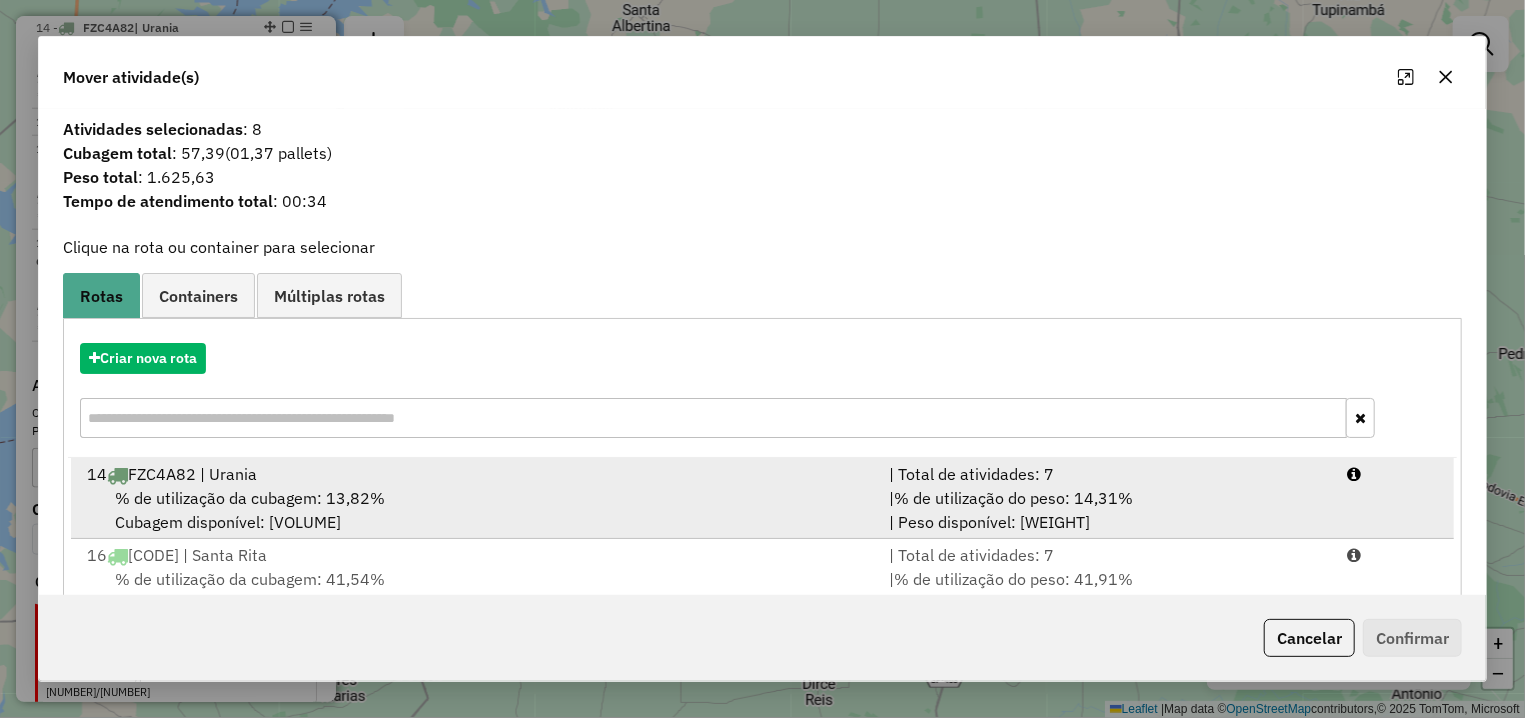 click on "% de utilização da cubagem: 13,82%" at bounding box center [250, 498] 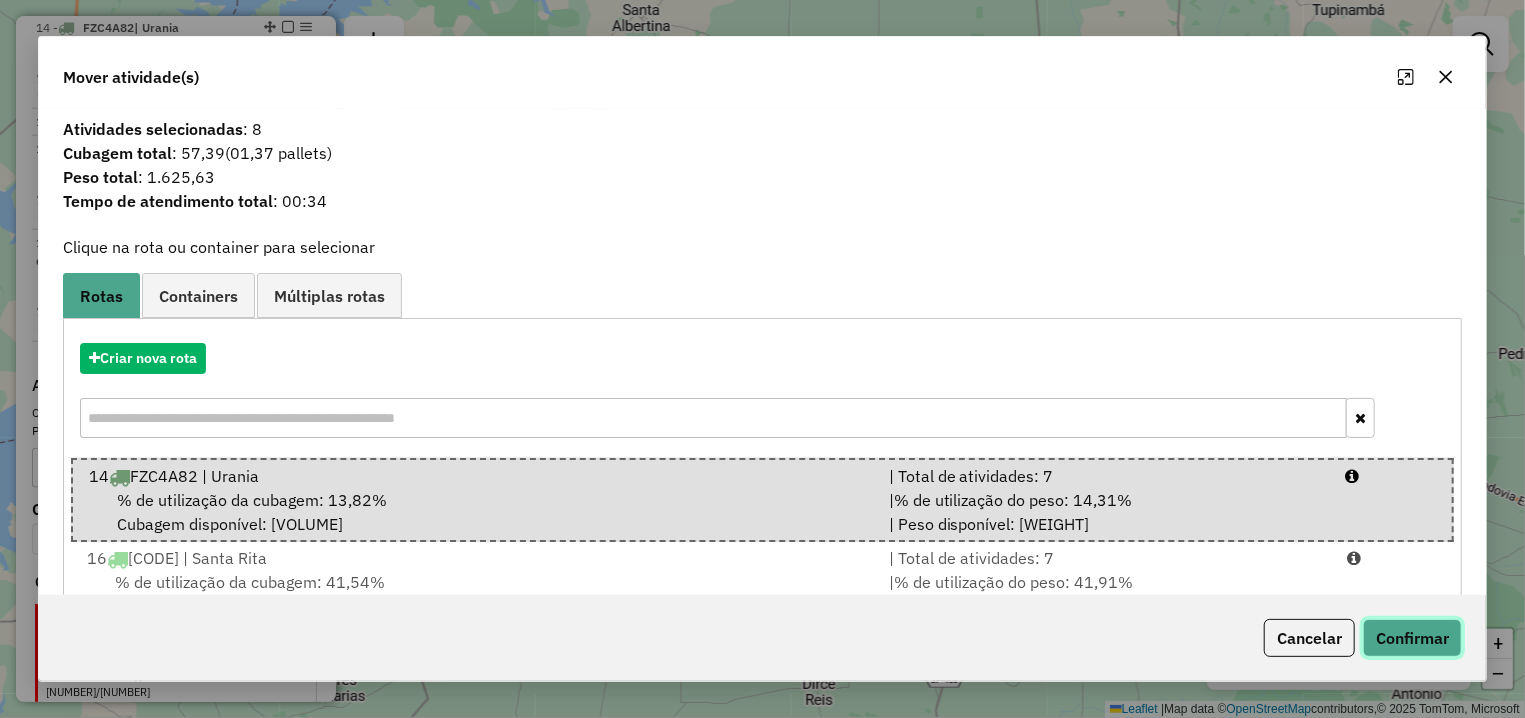 click on "Confirmar" 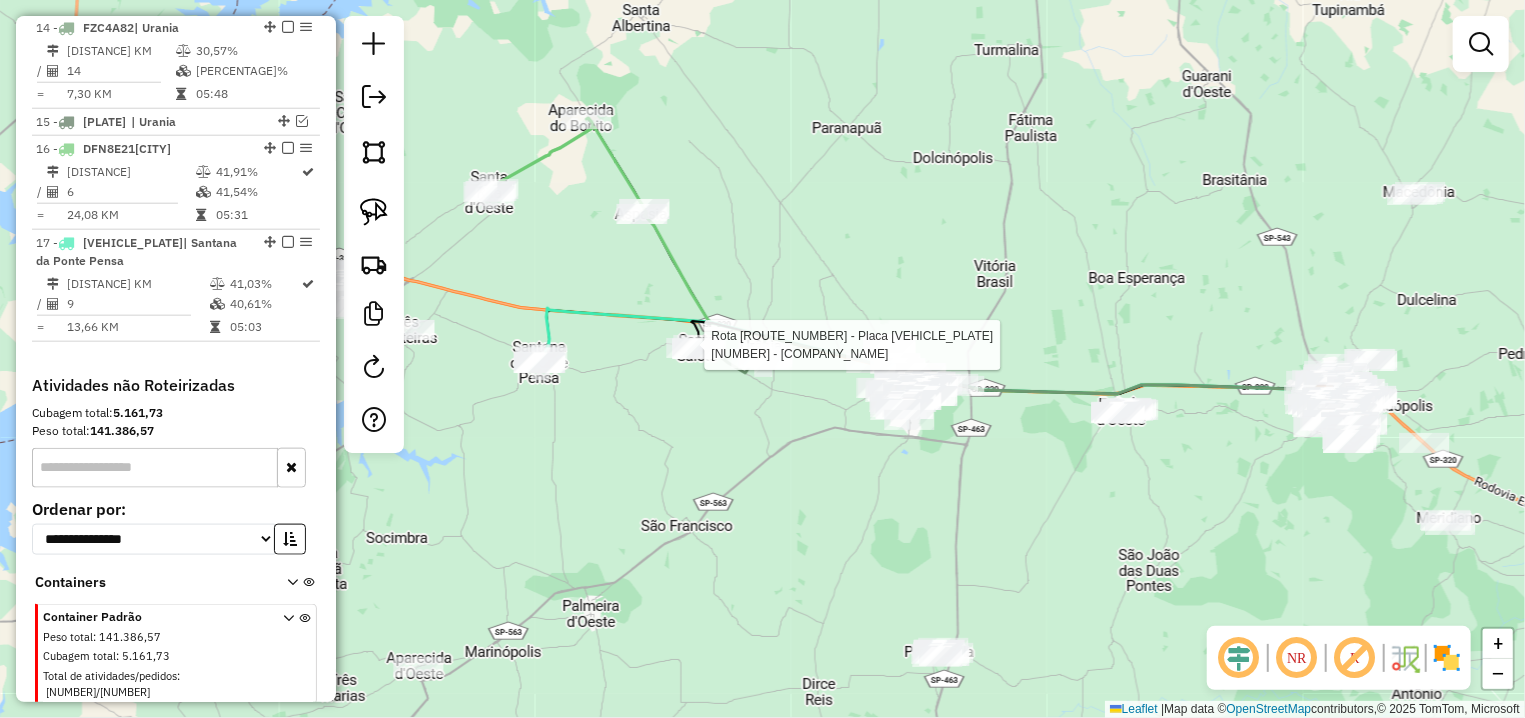 select on "**********" 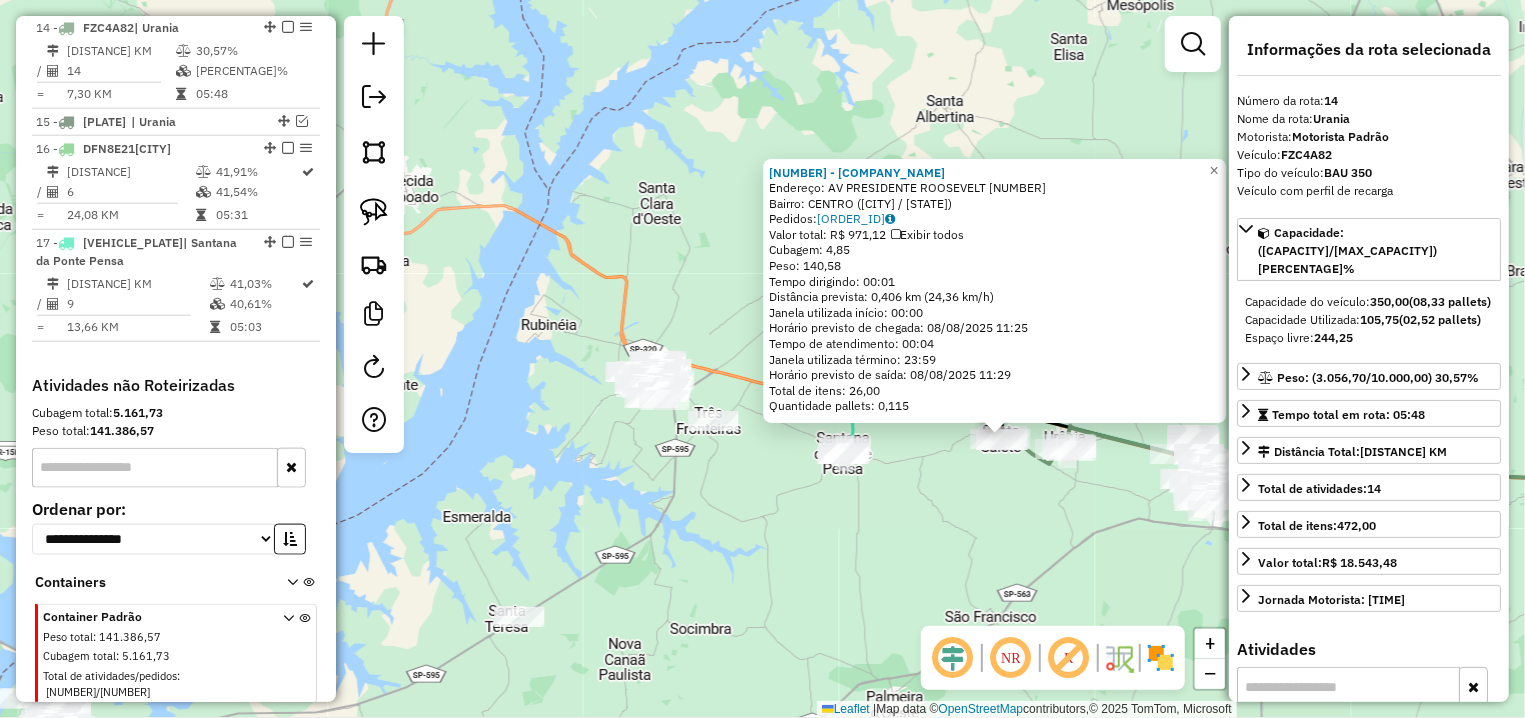 drag, startPoint x: 725, startPoint y: 413, endPoint x: 965, endPoint y: 491, distance: 252.35689 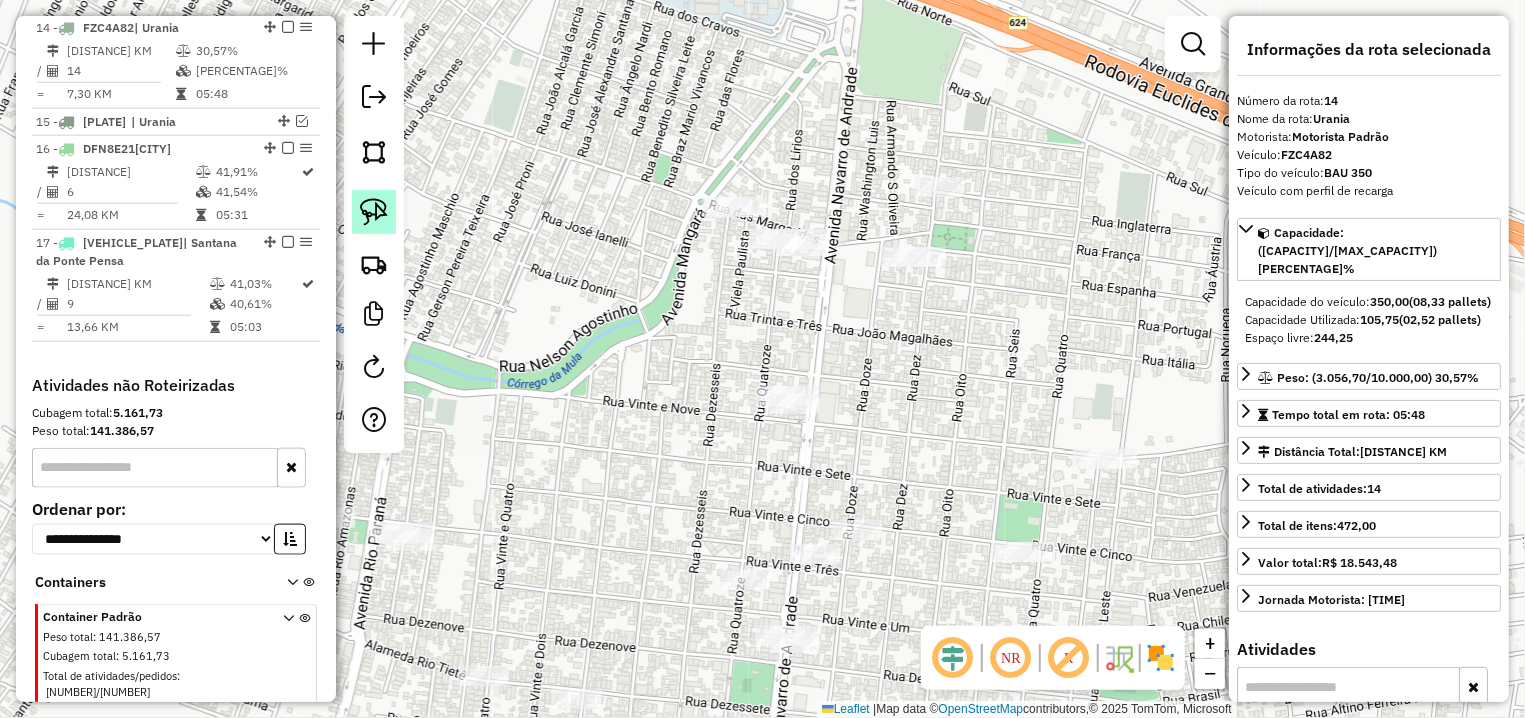 click 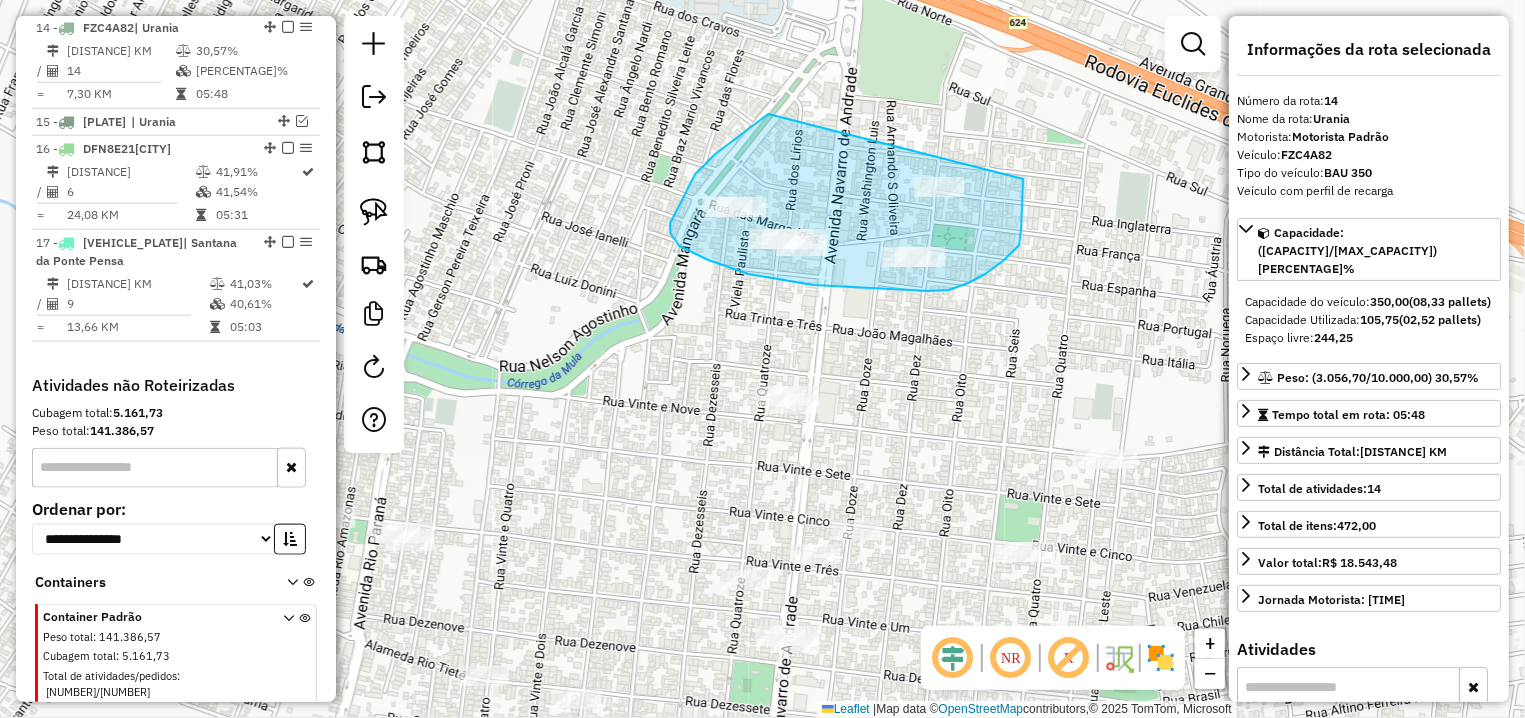 drag, startPoint x: 769, startPoint y: 114, endPoint x: 1022, endPoint y: 175, distance: 260.24988 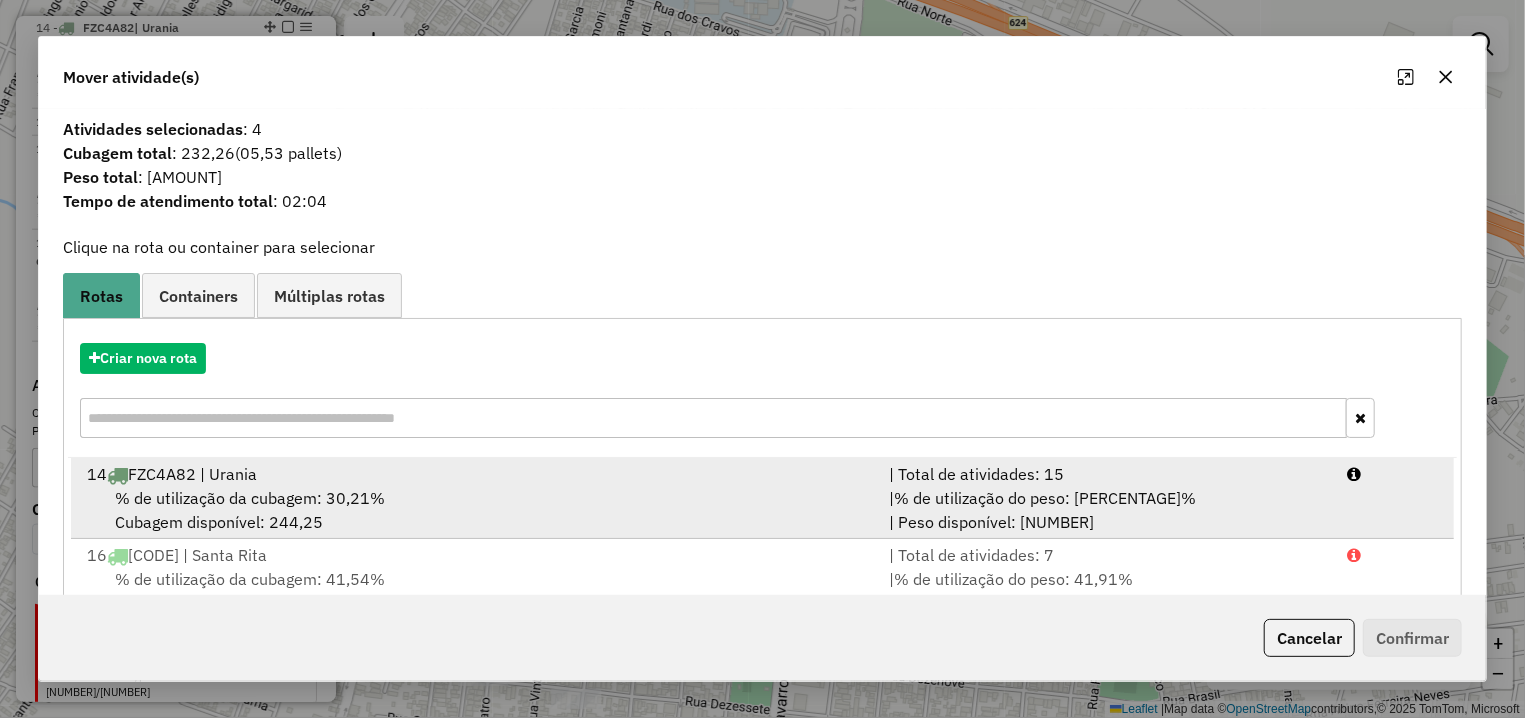 click on "% de utilização da cubagem: 30,21%  Cubagem disponível: 244,25" at bounding box center (476, 510) 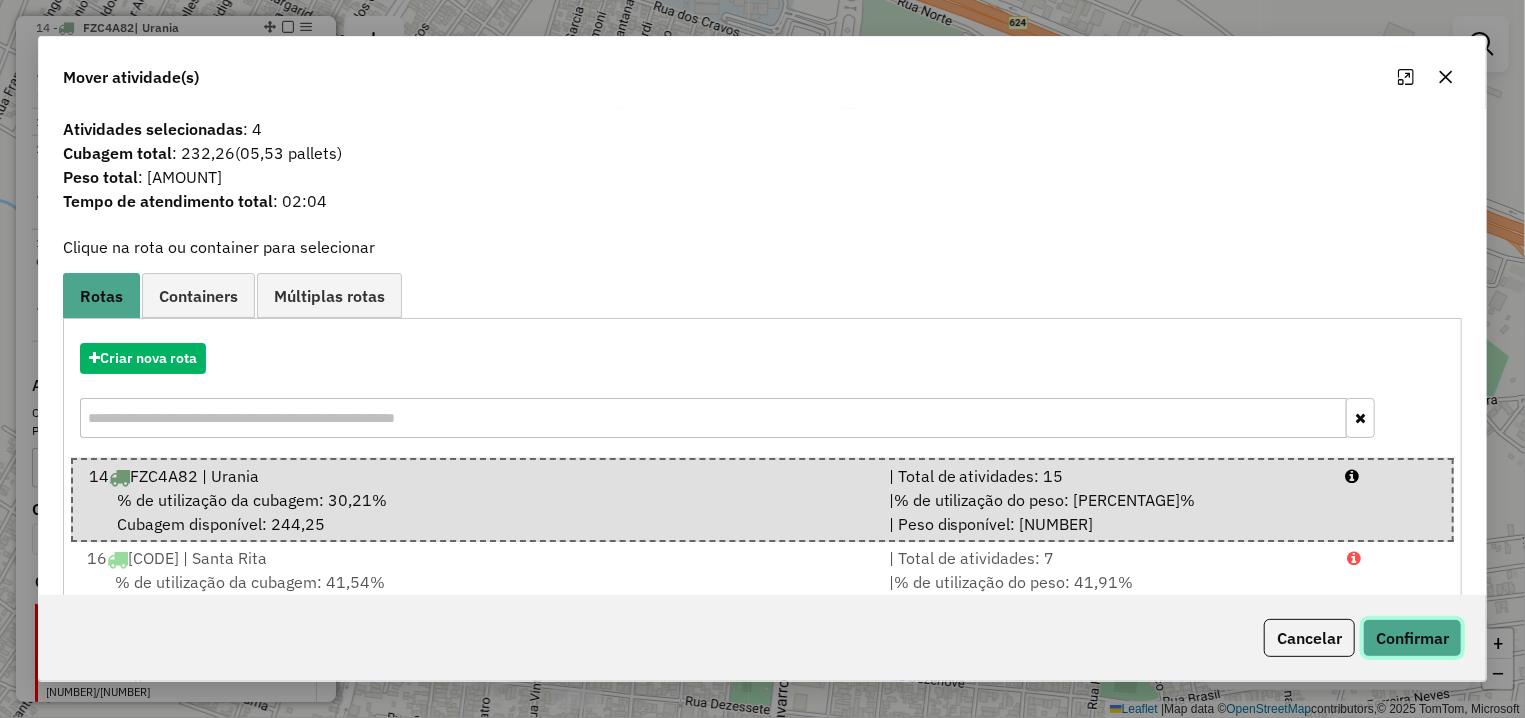 click on "Confirmar" 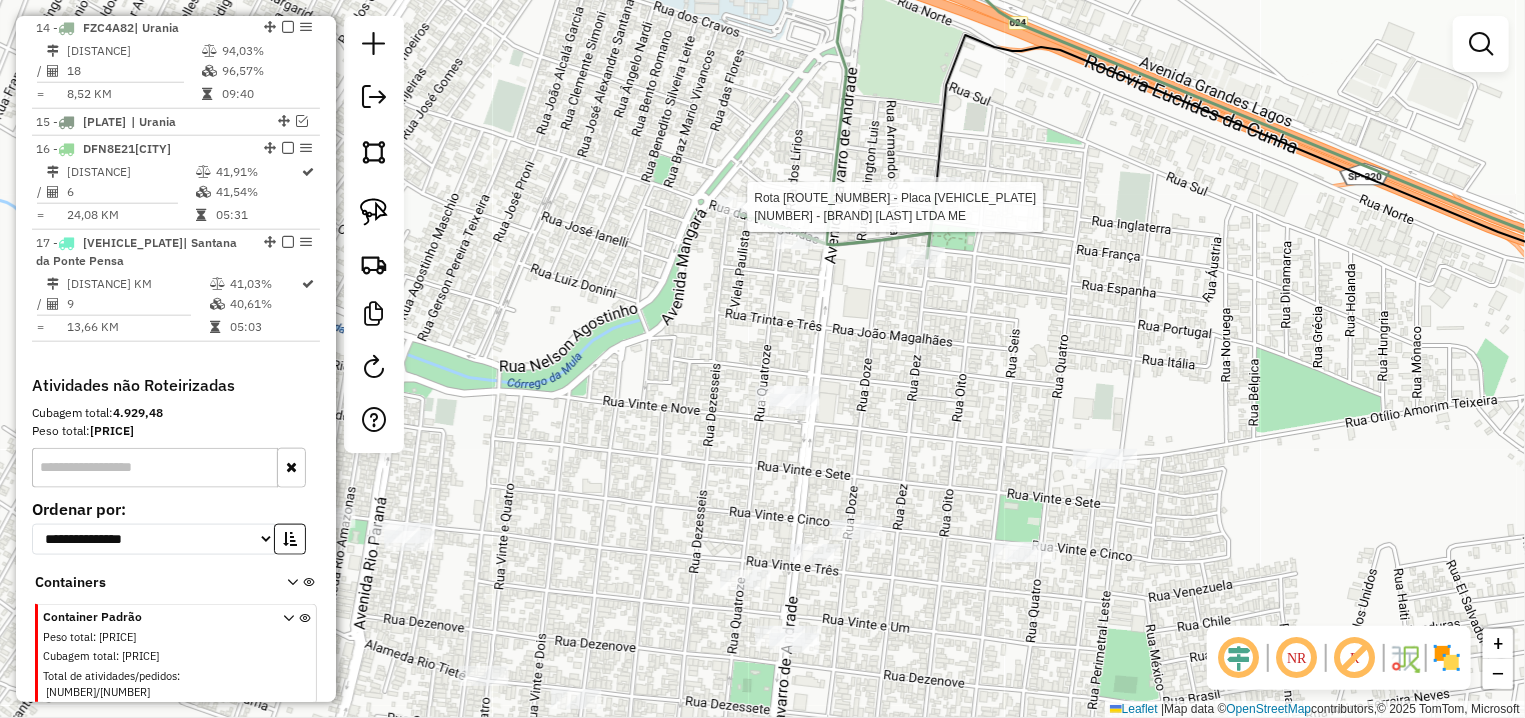 select on "**********" 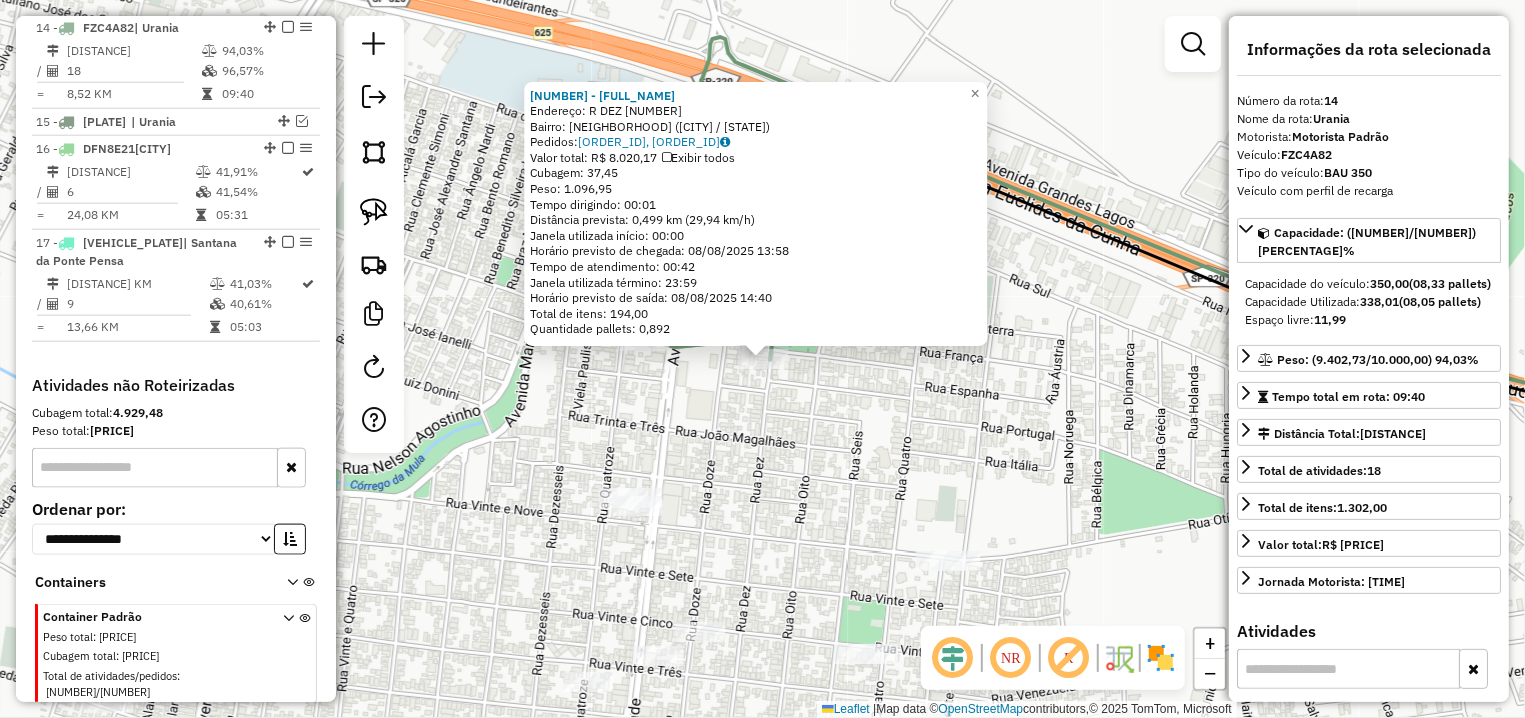 click on "5002 - EDSON PEREIRA CANDID  Endereço: R   DEZ                           002067   Bairro: CENTRO (SANTA FE DO SUL / SP)   Pedidos:  07043656, 07043657   Valor total: R$ 8.020,17   Exibir todos   Cubagem: 37,45  Peso: 1.096,95  Tempo dirigindo: 00:01   Distância prevista: 0,499 km (29,94 km/h)   Janela utilizada início: 00:00   Horário previsto de chegada: 08/08/2025 13:58   Tempo de atendimento: 00:42   Janela utilizada término: 23:59   Horário previsto de saída: 08/08/2025 14:40   Total de itens: 194,00   Quantidade pallets: 0,892  × Janela de atendimento Grade de atendimento Capacidade Transportadoras Veículos Cliente Pedidos  Rotas Selecione os dias de semana para filtrar as janelas de atendimento  Seg   Ter   Qua   Qui   Sex   Sáb   Dom  Informe o período da janela de atendimento: De: Até:  Filtrar exatamente a janela do cliente  Considerar janela de atendimento padrão  Selecione os dias de semana para filtrar as grades de atendimento  Seg   Ter   Qua   Qui   Sex   Sáb   Dom   Peso mínimo:" 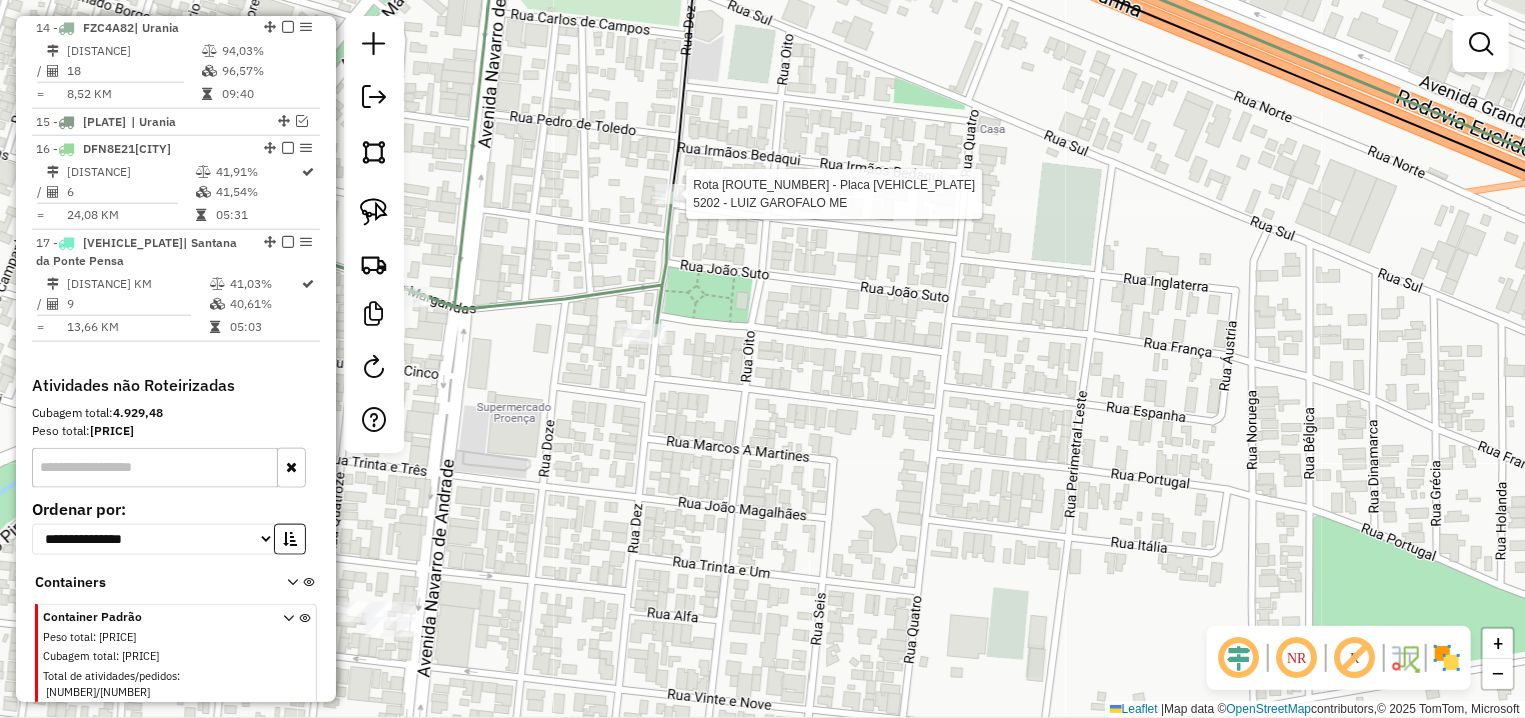 select on "**********" 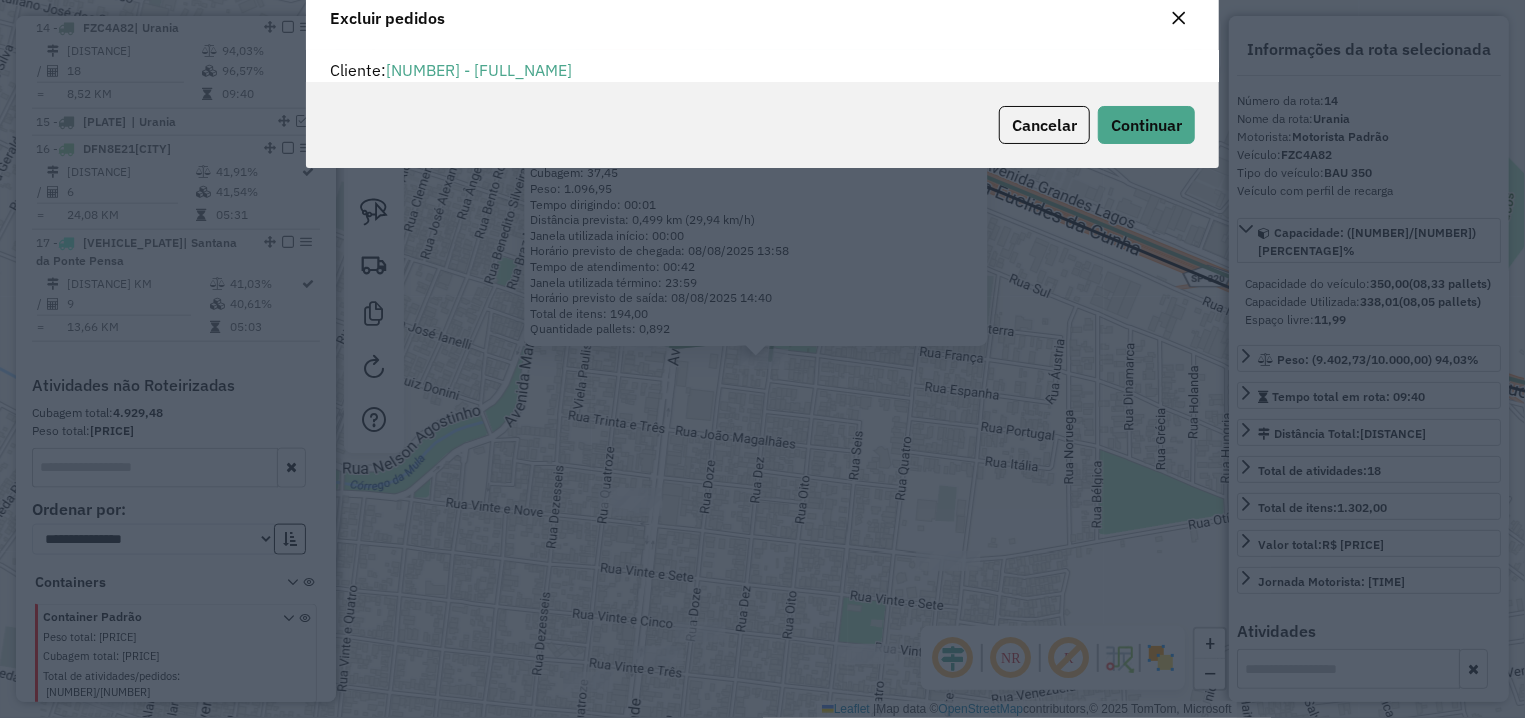 scroll, scrollTop: 11, scrollLeft: 6, axis: both 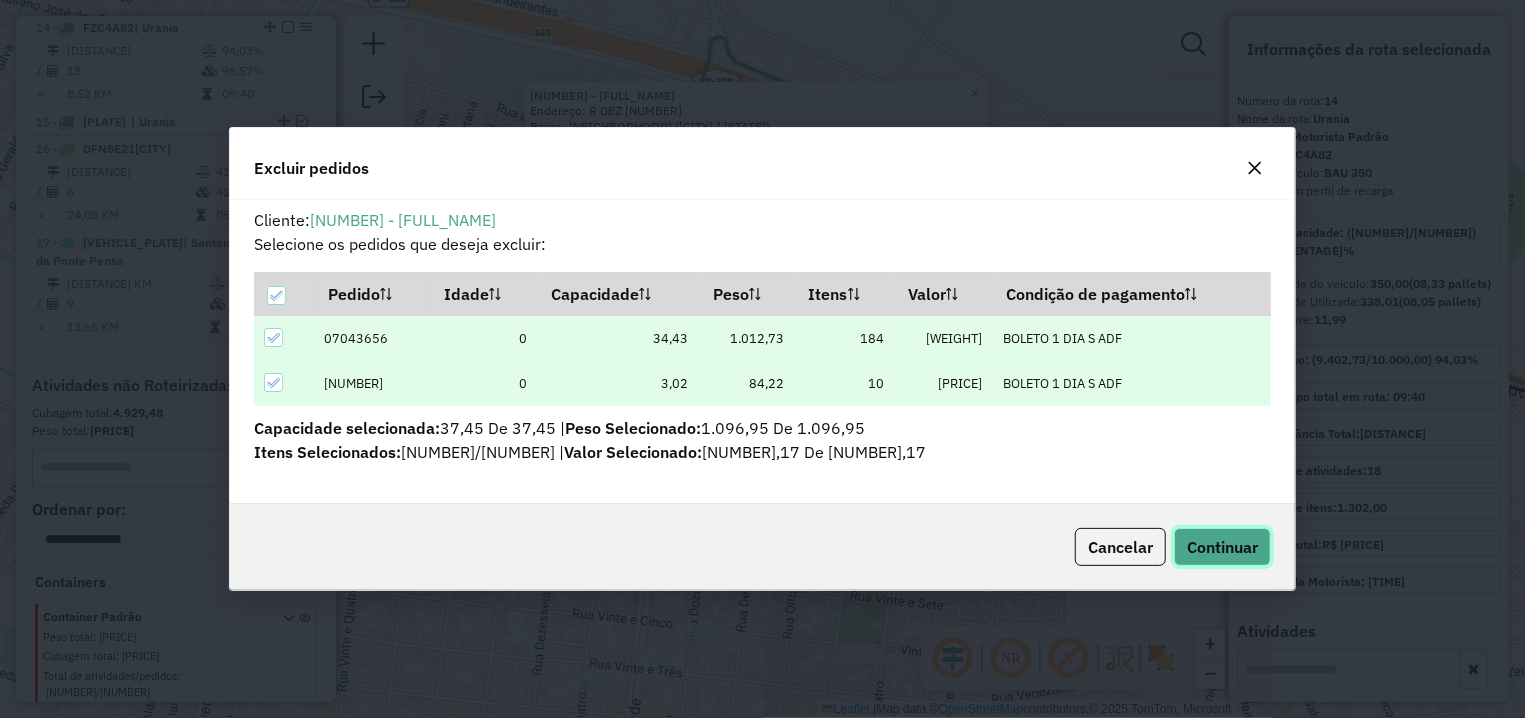 click on "Continuar" 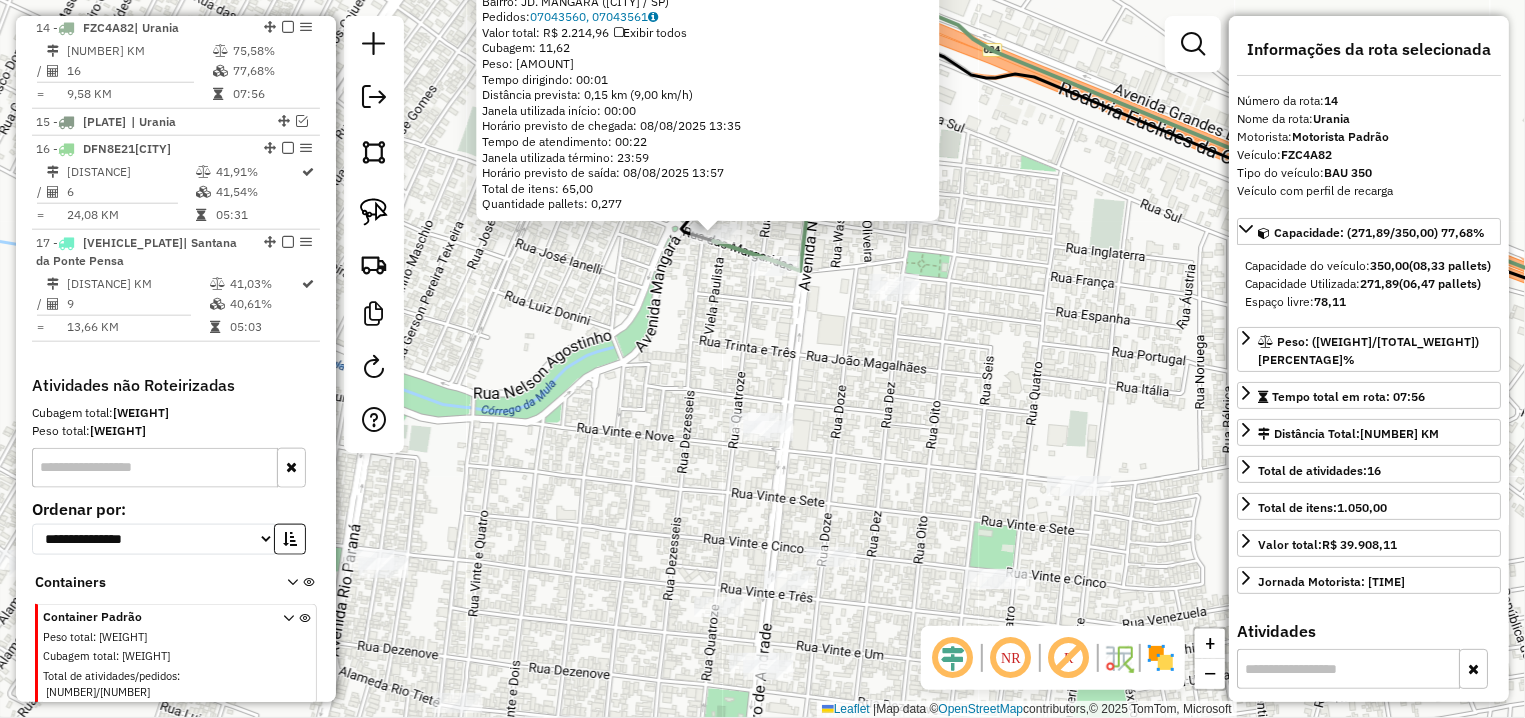 drag, startPoint x: 755, startPoint y: 437, endPoint x: 722, endPoint y: 356, distance: 87.46428 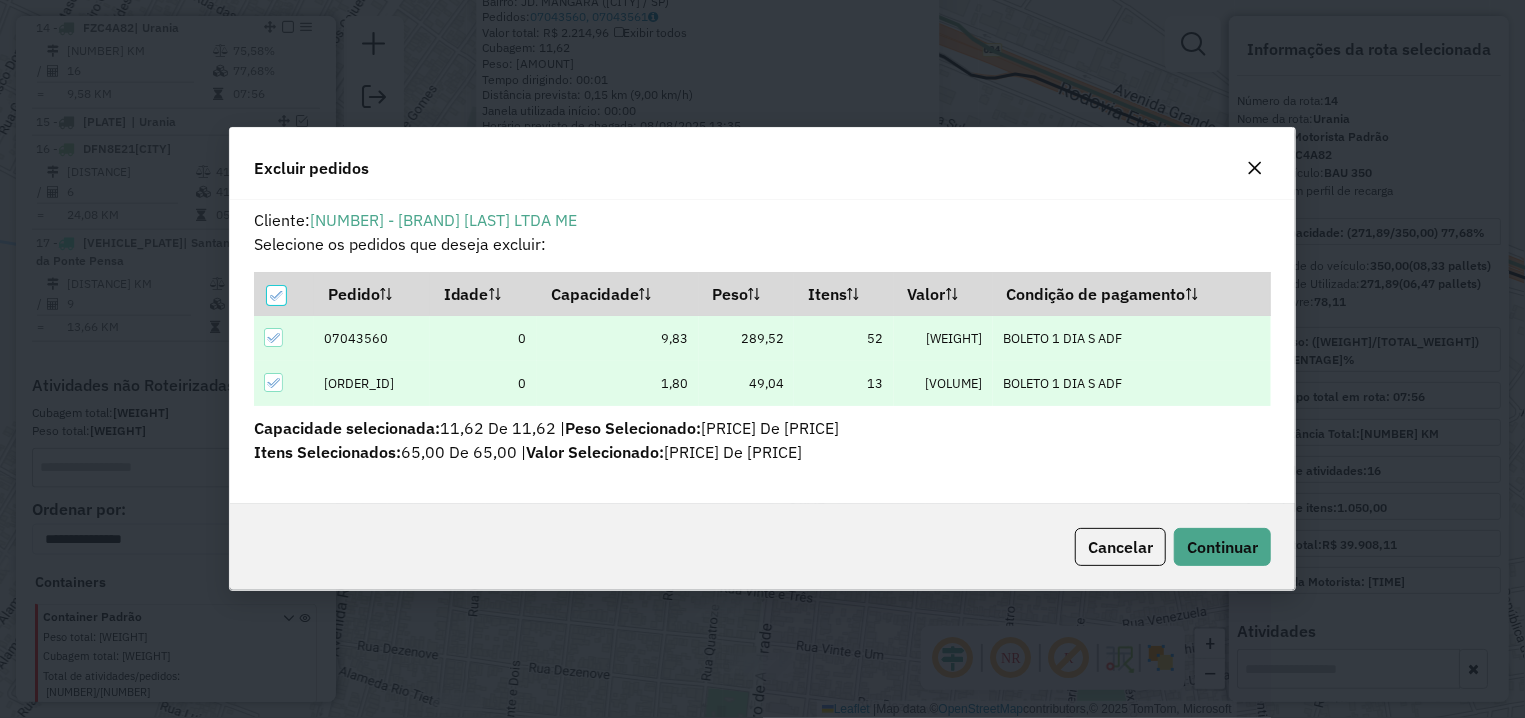 scroll, scrollTop: 11, scrollLeft: 6, axis: both 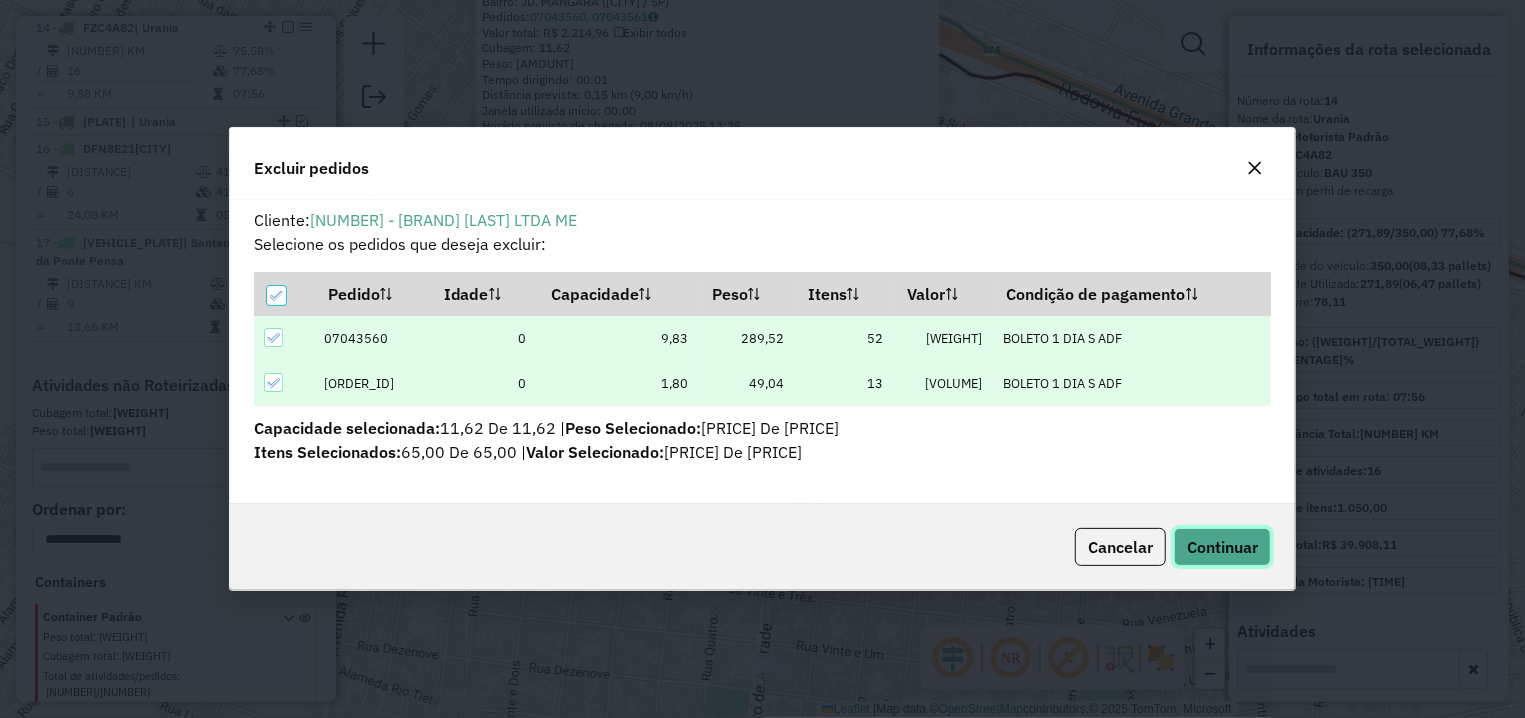 click on "Continuar" 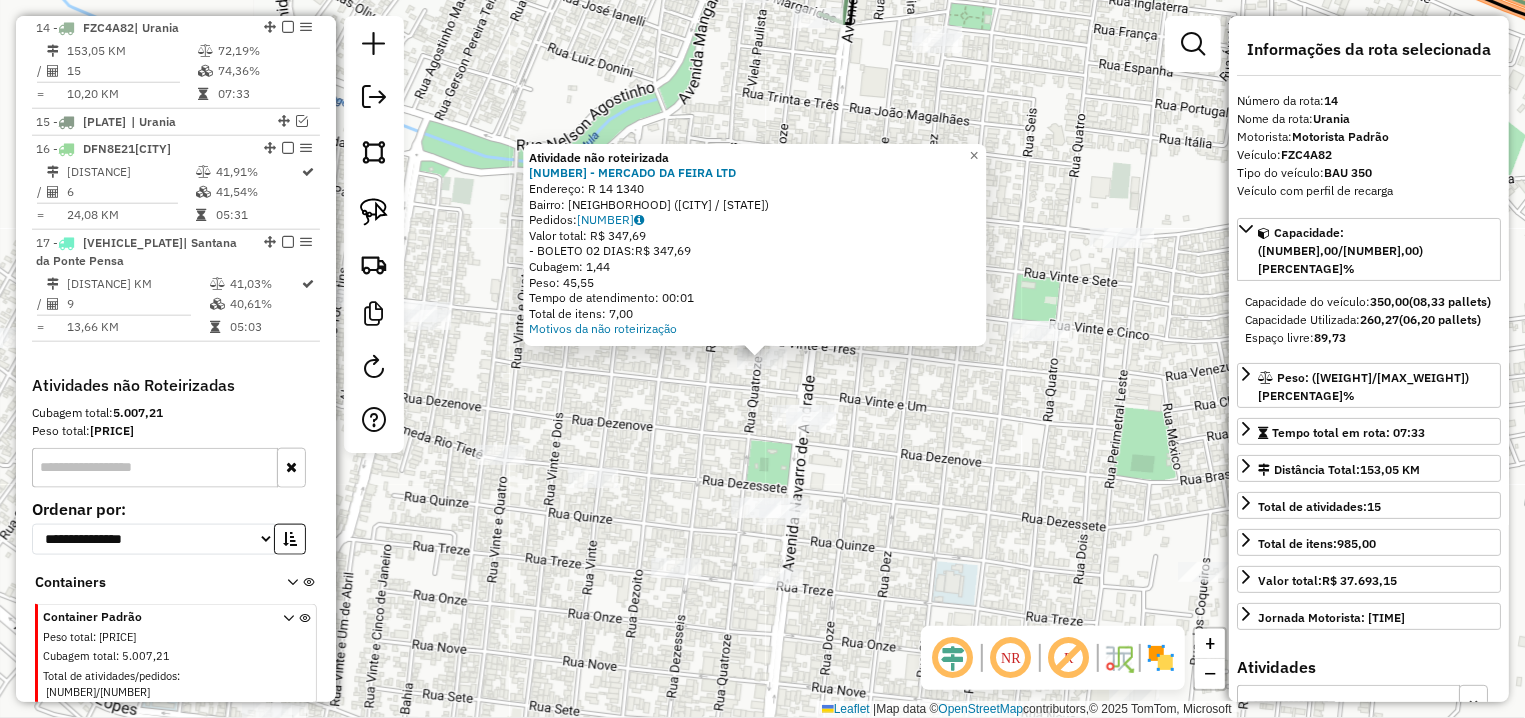 click on "Atividade não roteirizada 15550 - MERCADO DA FEIRA LTD  Endereço: R   14                            1340   Bairro: CENTRO (SANTA FE DO SUL / SP)   Pedidos:  07043887   Valor total: R$ 347,69   - BOLETO 02 DIAS:  R$ 347,69   Cubagem: 1,44   Peso: 45,55   Tempo de atendimento: 00:01   Total de itens: 7,00  Motivos da não roteirização × Janela de atendimento Grade de atendimento Capacidade Transportadoras Veículos Cliente Pedidos  Rotas Selecione os dias de semana para filtrar as janelas de atendimento  Seg   Ter   Qua   Qui   Sex   Sáb   Dom  Informe o período da janela de atendimento: De: Até:  Filtrar exatamente a janela do cliente  Considerar janela de atendimento padrão  Selecione os dias de semana para filtrar as grades de atendimento  Seg   Ter   Qua   Qui   Sex   Sáb   Dom   Considerar clientes sem dia de atendimento cadastrado  Clientes fora do dia de atendimento selecionado Filtrar as atividades entre os valores definidos abaixo:  Peso mínimo:   Peso máximo:   Cubagem mínima:   De:  De:" 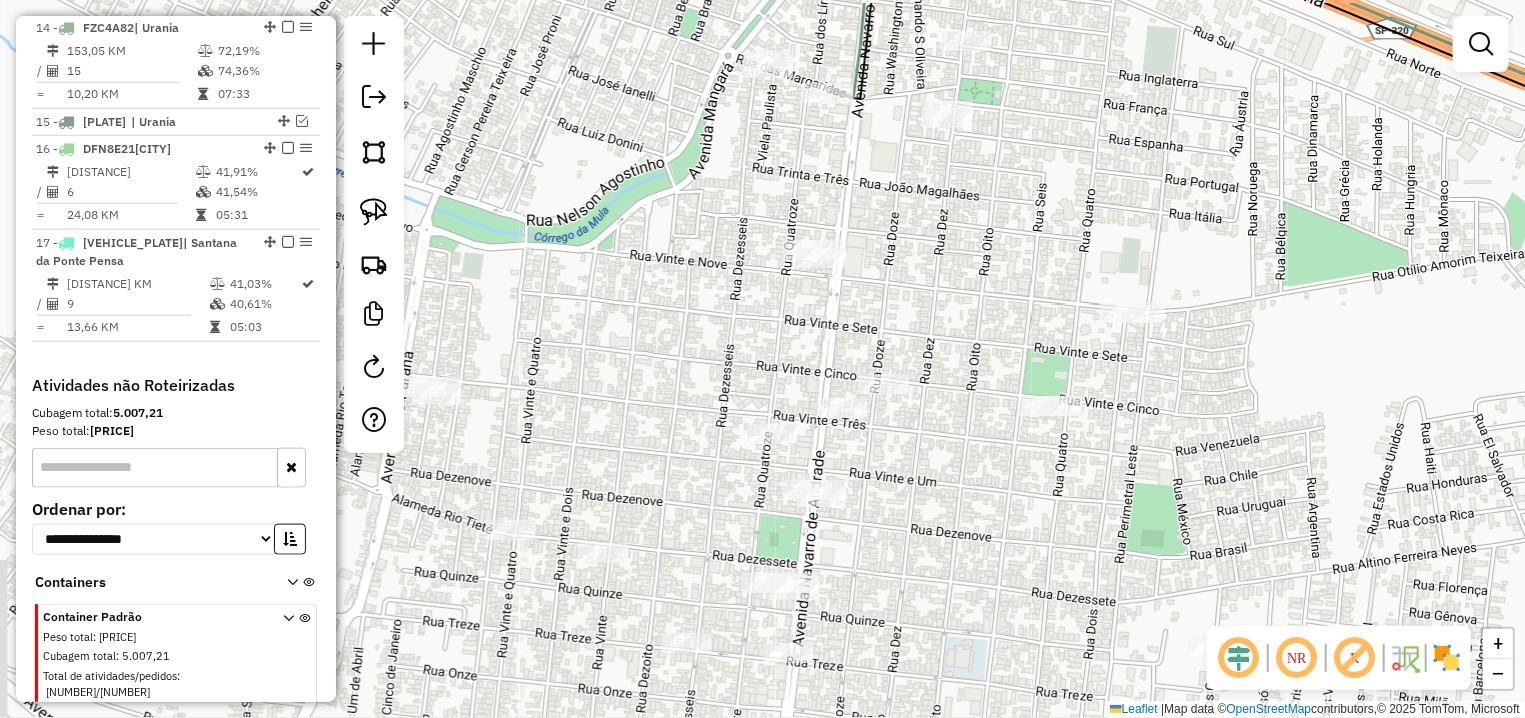 drag, startPoint x: 840, startPoint y: 284, endPoint x: 851, endPoint y: 322, distance: 39.56008 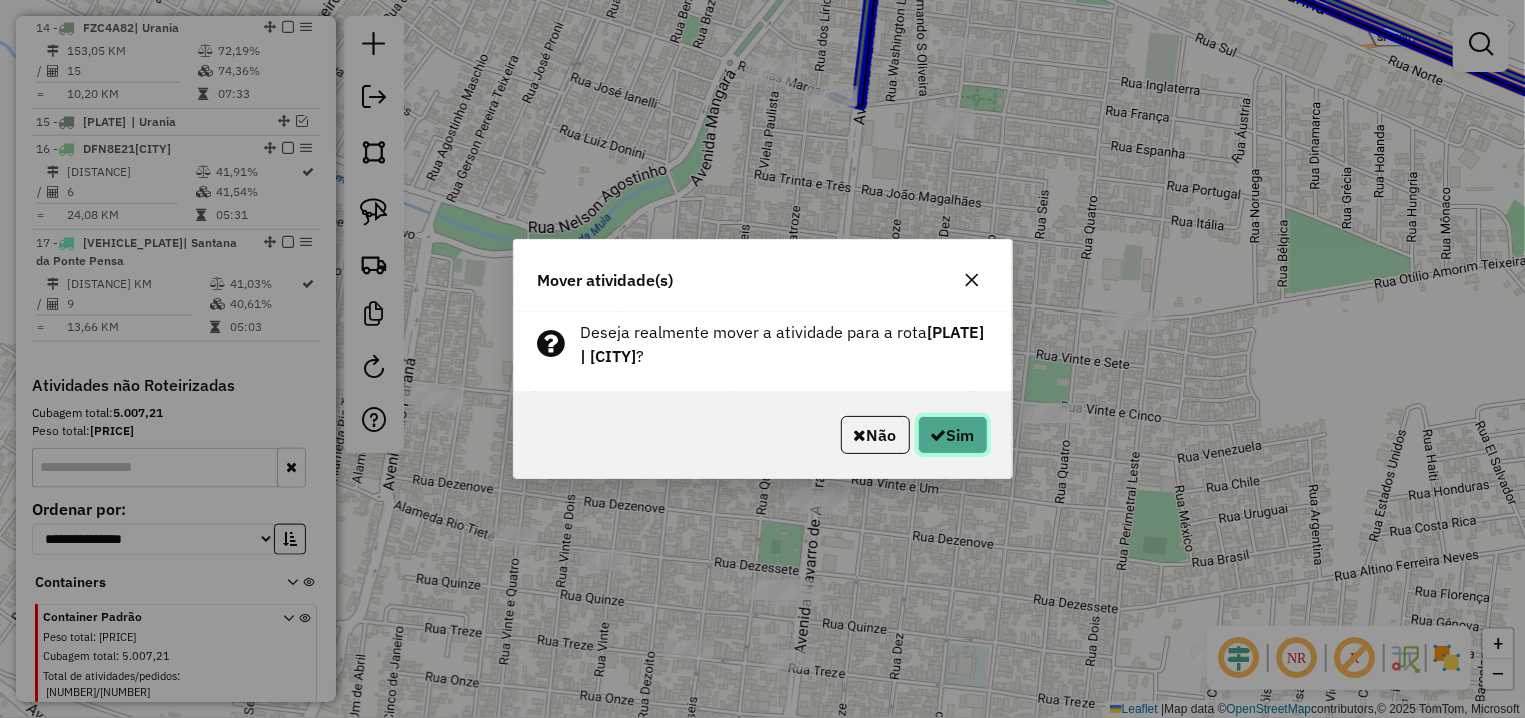 click on "Sim" 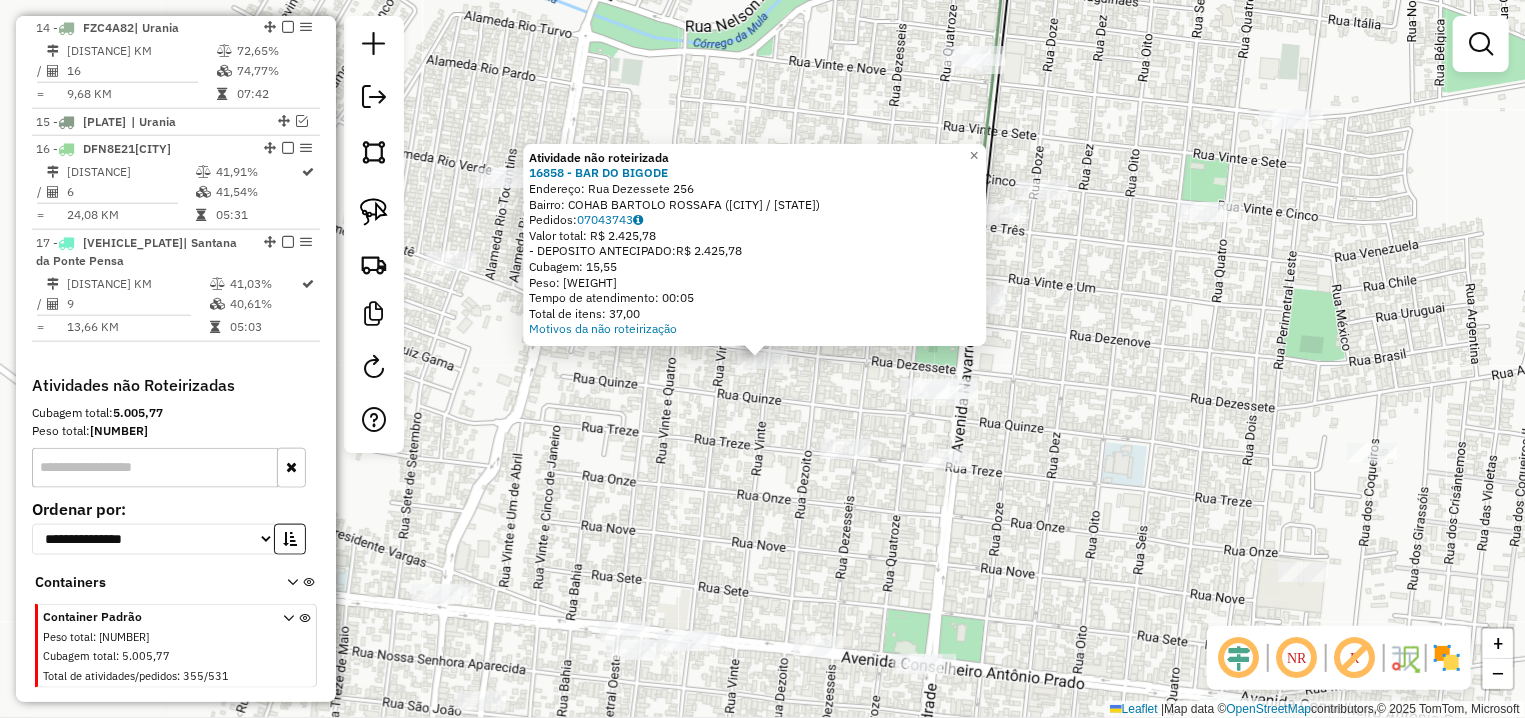 click on "Atividade não roteirizada 16858 - BAR DO BIGODE  Endereço:  Rua Dezessete 256   Bairro: COHAB BARTOLO ROSSAFA (SANTA FE DO SUL / SP)   Pedidos:  07043743   Valor total: R$ 2.425,78   - DEPOSITO ANTECIPADO:  R$ 2.425,78   Cubagem: 15,55   Peso: 438,65   Tempo de atendimento: 00:05   Total de itens: 37,00  Motivos da não roteirização × Janela de atendimento Grade de atendimento Capacidade Transportadoras Veículos Cliente Pedidos  Rotas Selecione os dias de semana para filtrar as janelas de atendimento  Seg   Ter   Qua   Qui   Sex   Sáb   Dom  Informe o período da janela de atendimento: De: Até:  Filtrar exatamente a janela do cliente  Considerar janela de atendimento padrão  Selecione os dias de semana para filtrar as grades de atendimento  Seg   Ter   Qua   Qui   Sex   Sáb   Dom   Considerar clientes sem dia de atendimento cadastrado  Clientes fora do dia de atendimento selecionado Filtrar as atividades entre os valores definidos abaixo:  Peso mínimo:   Peso máximo:   Cubagem mínima:   De:  De:" 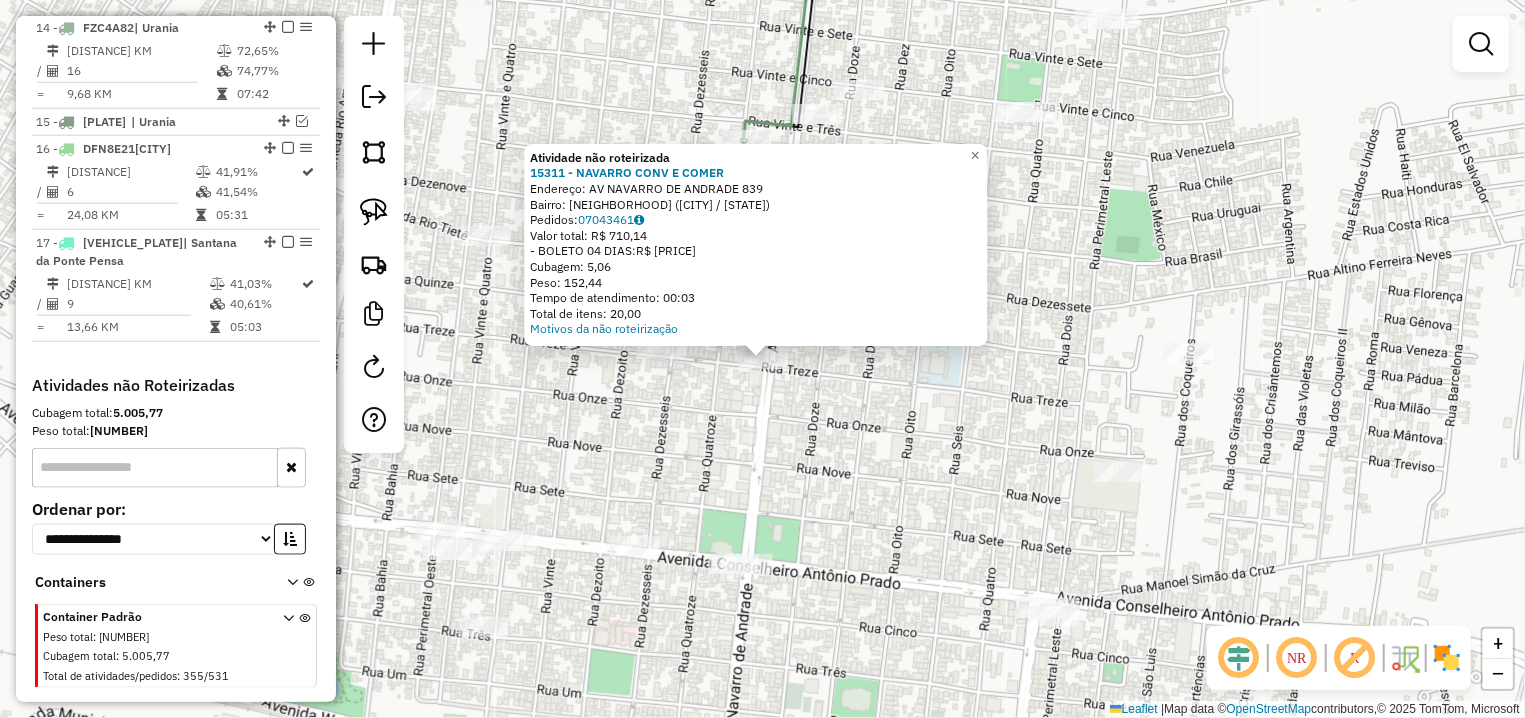 click on "Atividade não roteirizada 15311 - NAVARRO CONV E COMER  Endereço: AV  NAVARRO DE ANDRADE            839   Bairro: CENTRO (SANTA FE DO SUL / SP)   Pedidos:  07043461   Valor total: R$ 710,14   - BOLETO 04 DIAS:  R$ 710,14   Cubagem: 5,06   Peso: 152,44   Tempo de atendimento: 00:03   Total de itens: 20,00  Motivos da não roteirização × Janela de atendimento Grade de atendimento Capacidade Transportadoras Veículos Cliente Pedidos  Rotas Selecione os dias de semana para filtrar as janelas de atendimento  Seg   Ter   Qua   Qui   Sex   Sáb   Dom  Informe o período da janela de atendimento: De: Até:  Filtrar exatamente a janela do cliente  Considerar janela de atendimento padrão  Selecione os dias de semana para filtrar as grades de atendimento  Seg   Ter   Qua   Qui   Sex   Sáb   Dom   Considerar clientes sem dia de atendimento cadastrado  Clientes fora do dia de atendimento selecionado Filtrar as atividades entre os valores definidos abaixo:  Peso mínimo:   Peso máximo:   Cubagem mínima:   De:  De:" 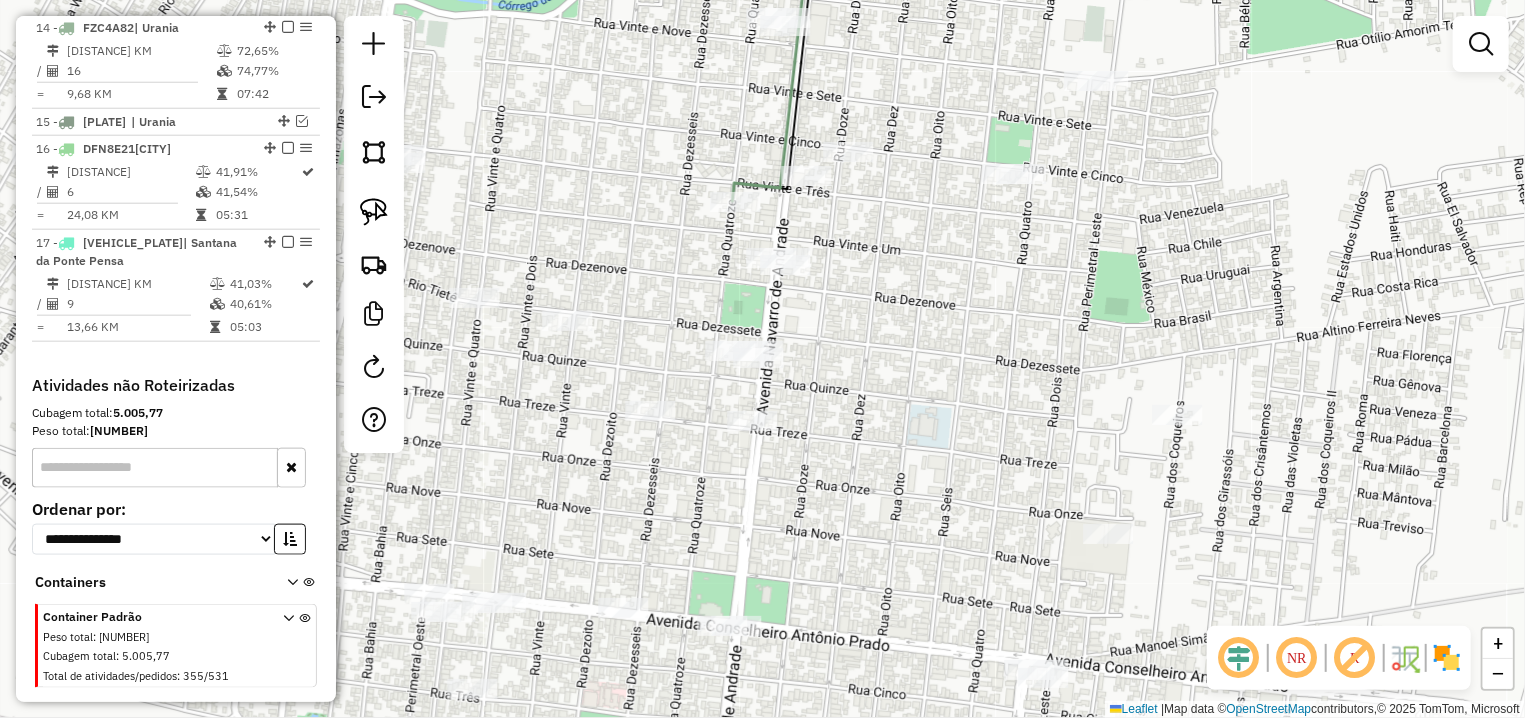 drag, startPoint x: 849, startPoint y: 370, endPoint x: 823, endPoint y: 414, distance: 51.10773 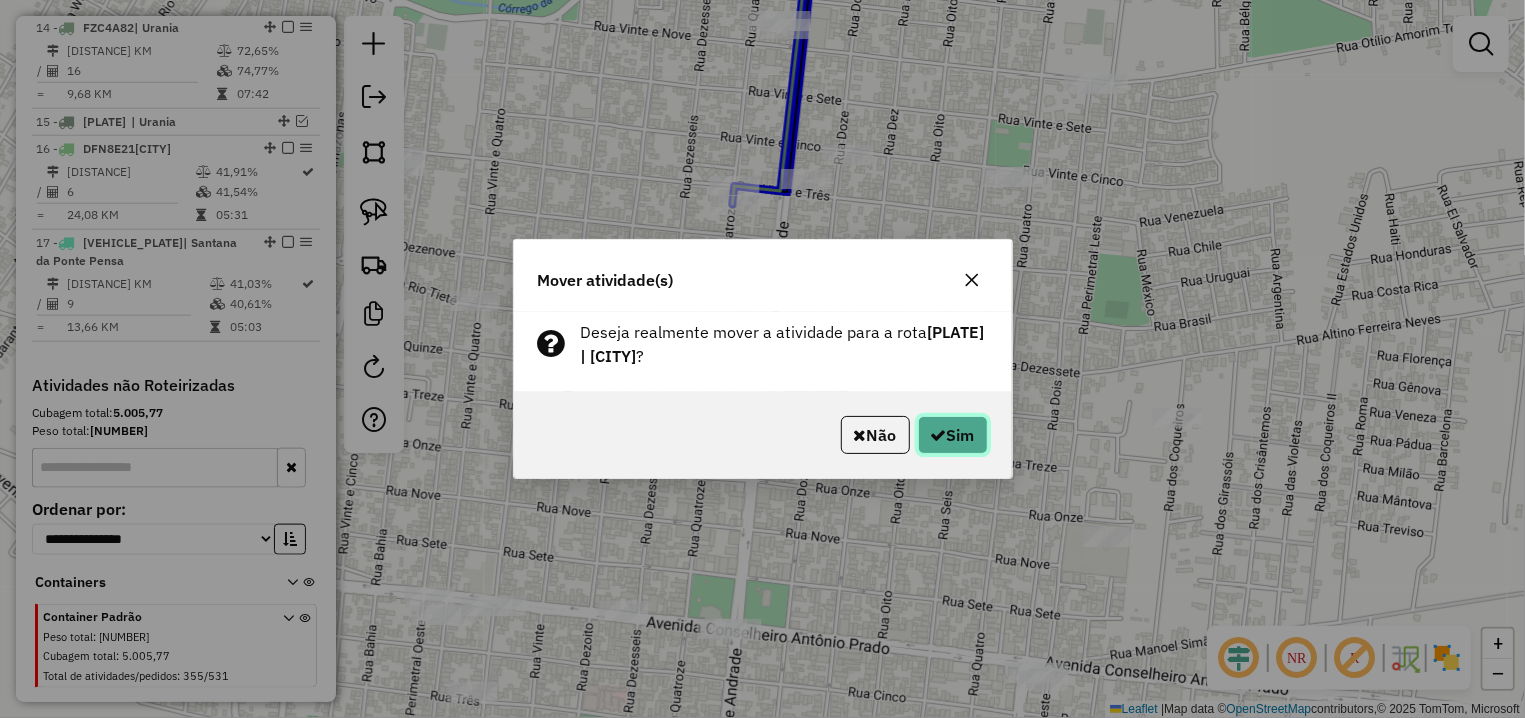 click on "Sim" 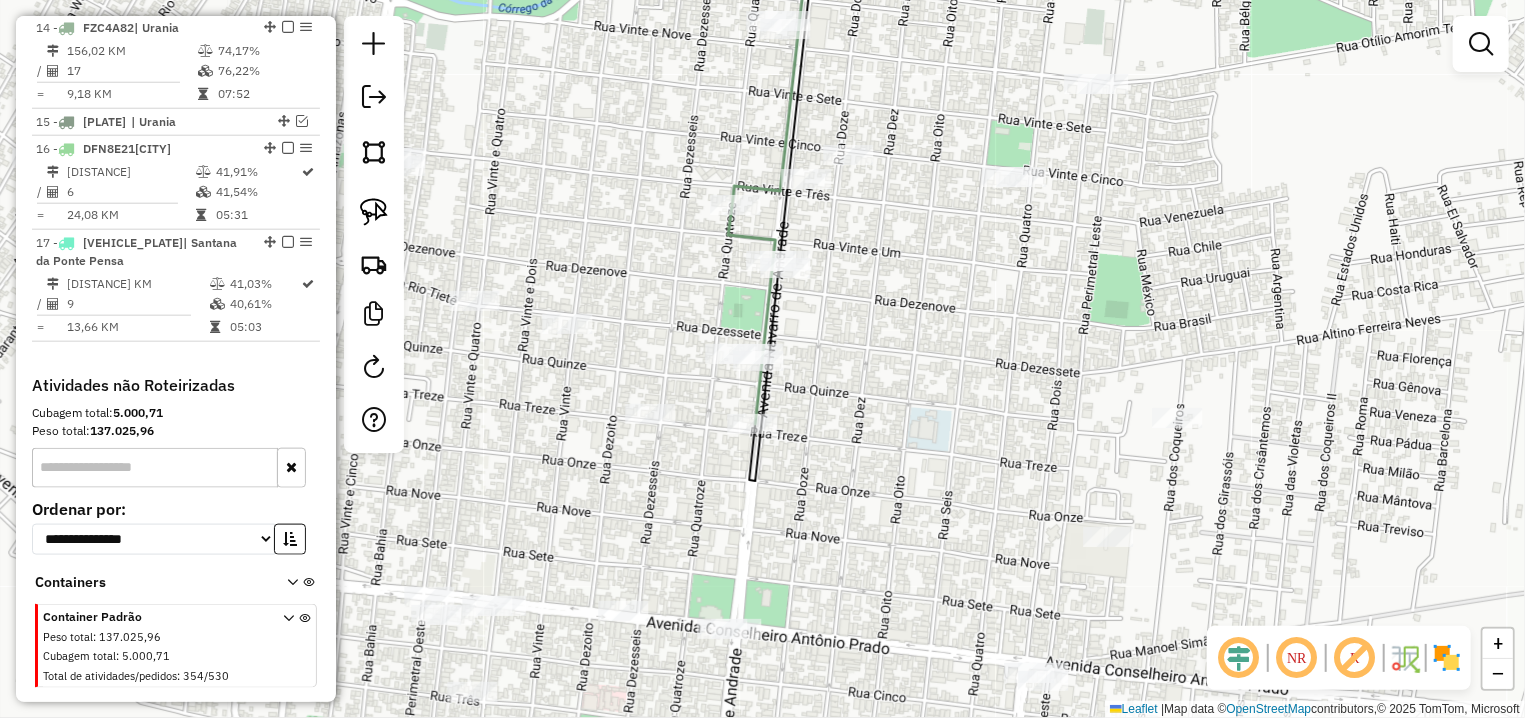click 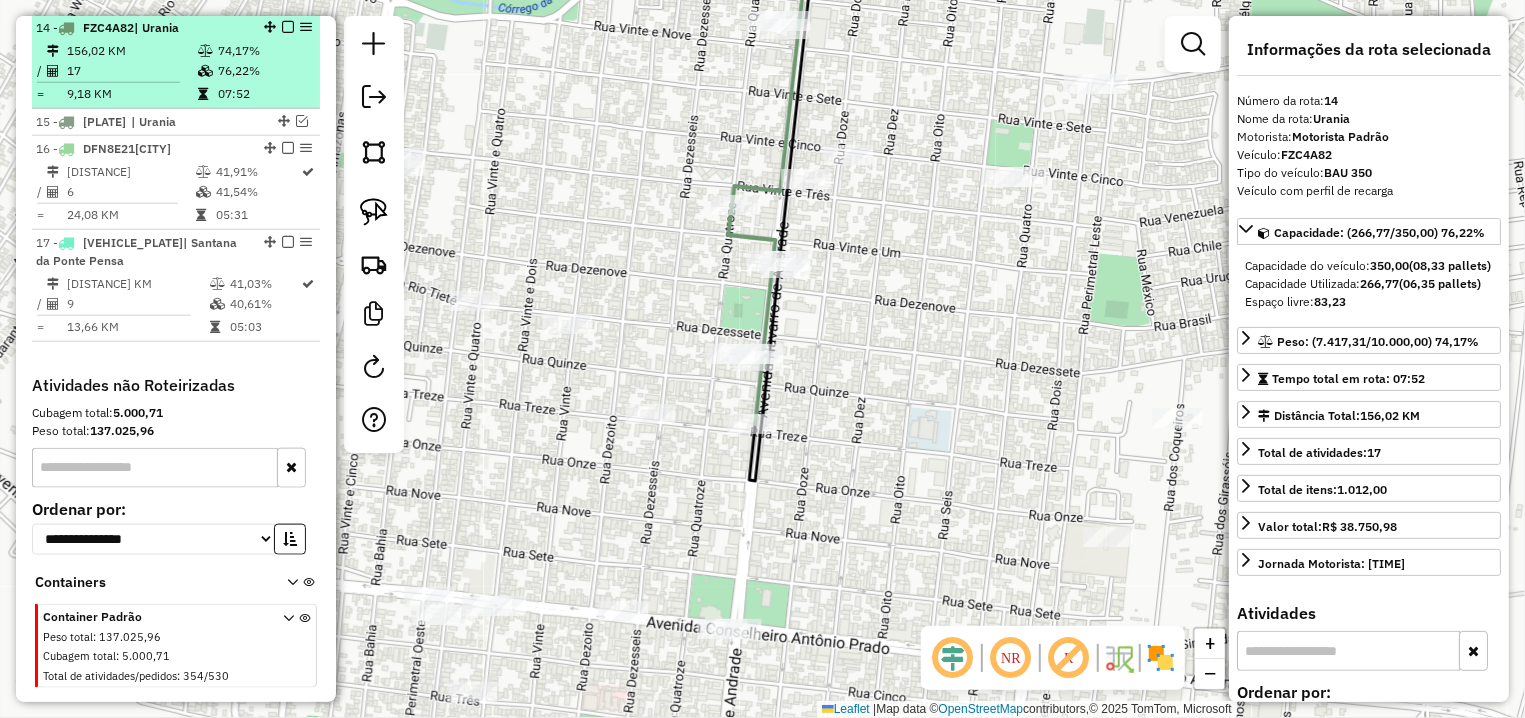 click at bounding box center [288, 27] 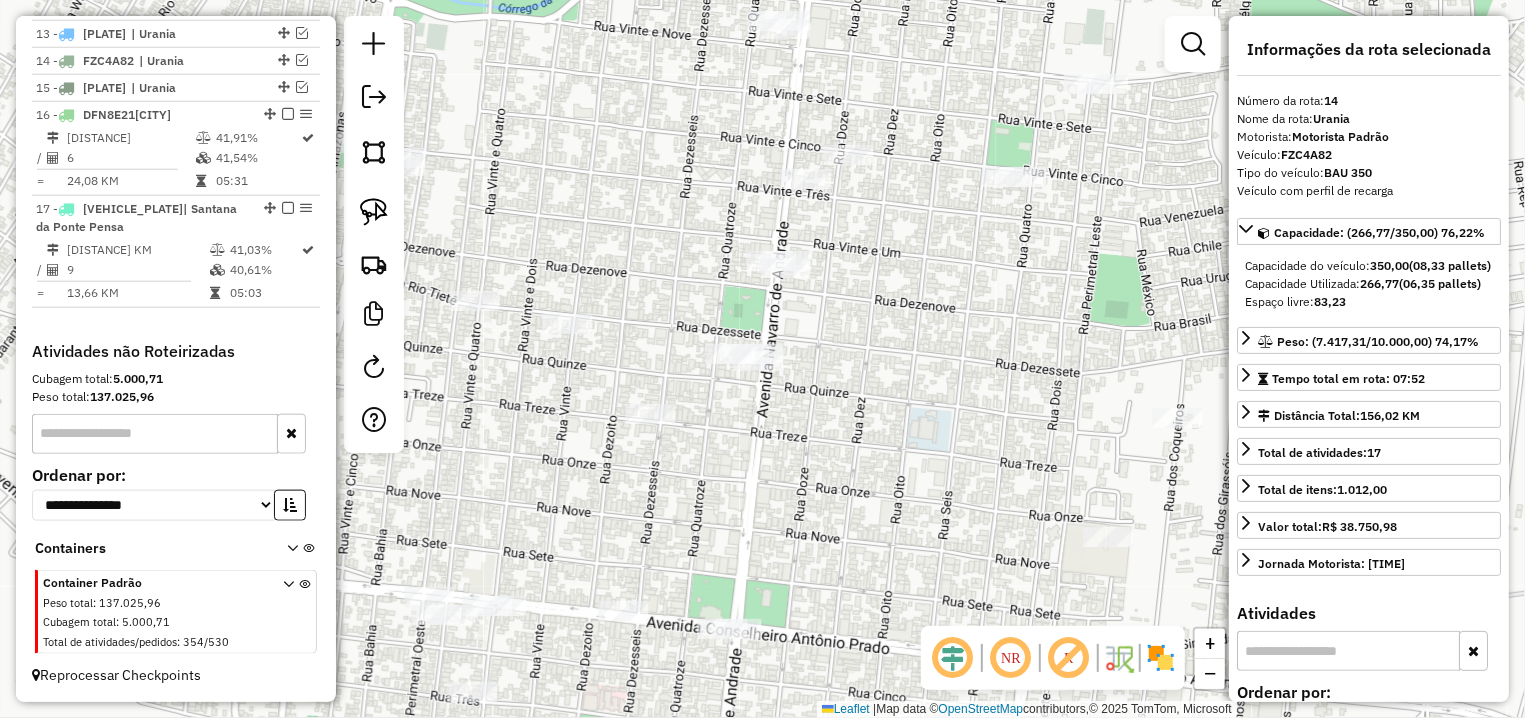 scroll, scrollTop: 1094, scrollLeft: 0, axis: vertical 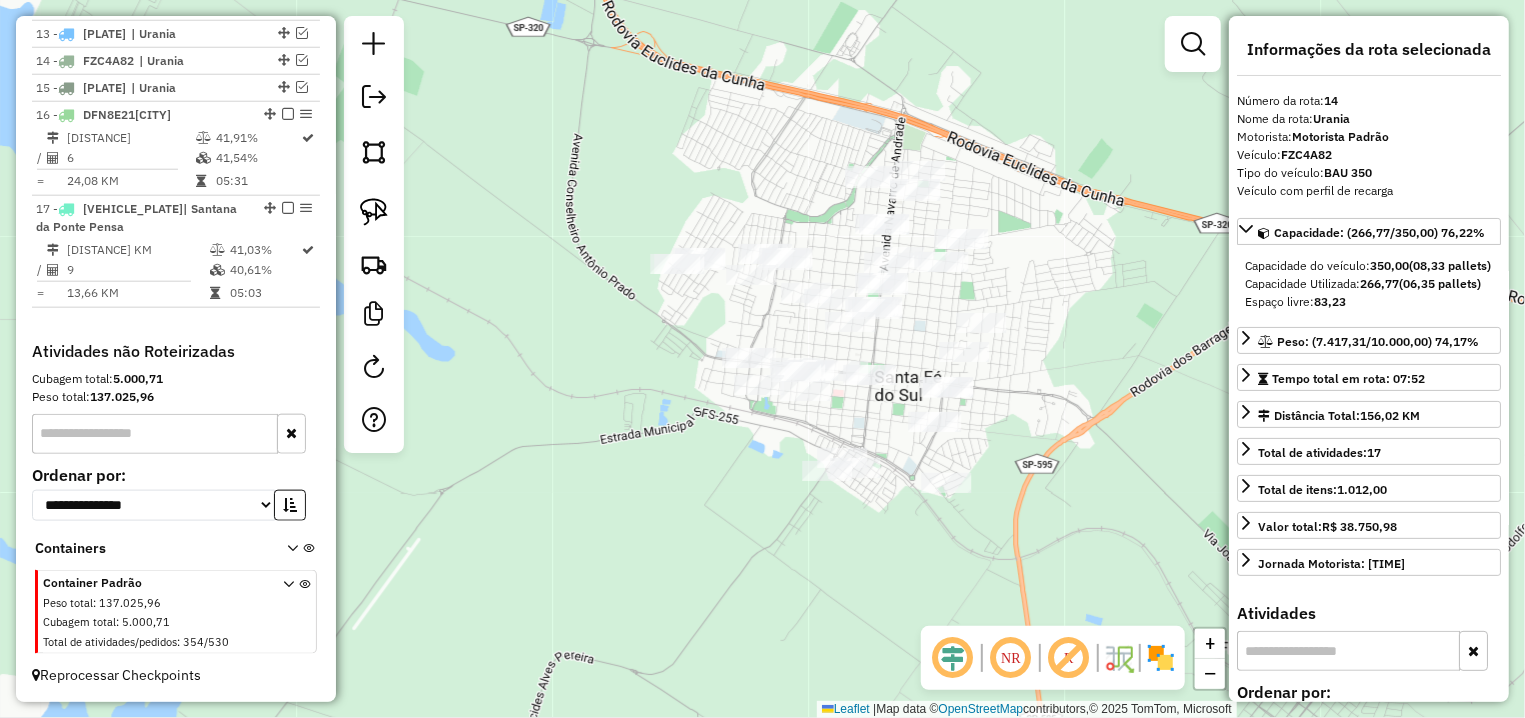 drag, startPoint x: 919, startPoint y: 350, endPoint x: 788, endPoint y: 307, distance: 137.87675 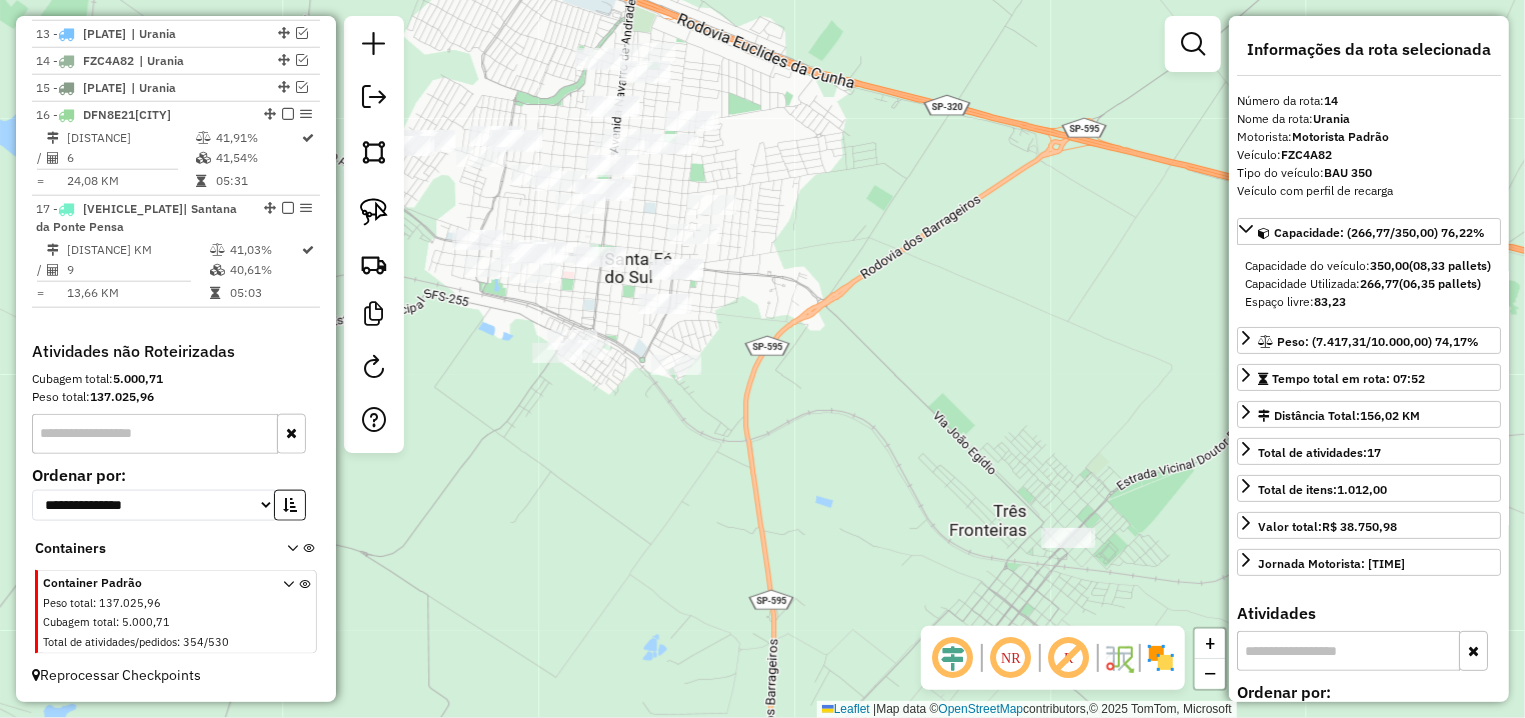 drag, startPoint x: 968, startPoint y: 410, endPoint x: 824, endPoint y: 370, distance: 149.45233 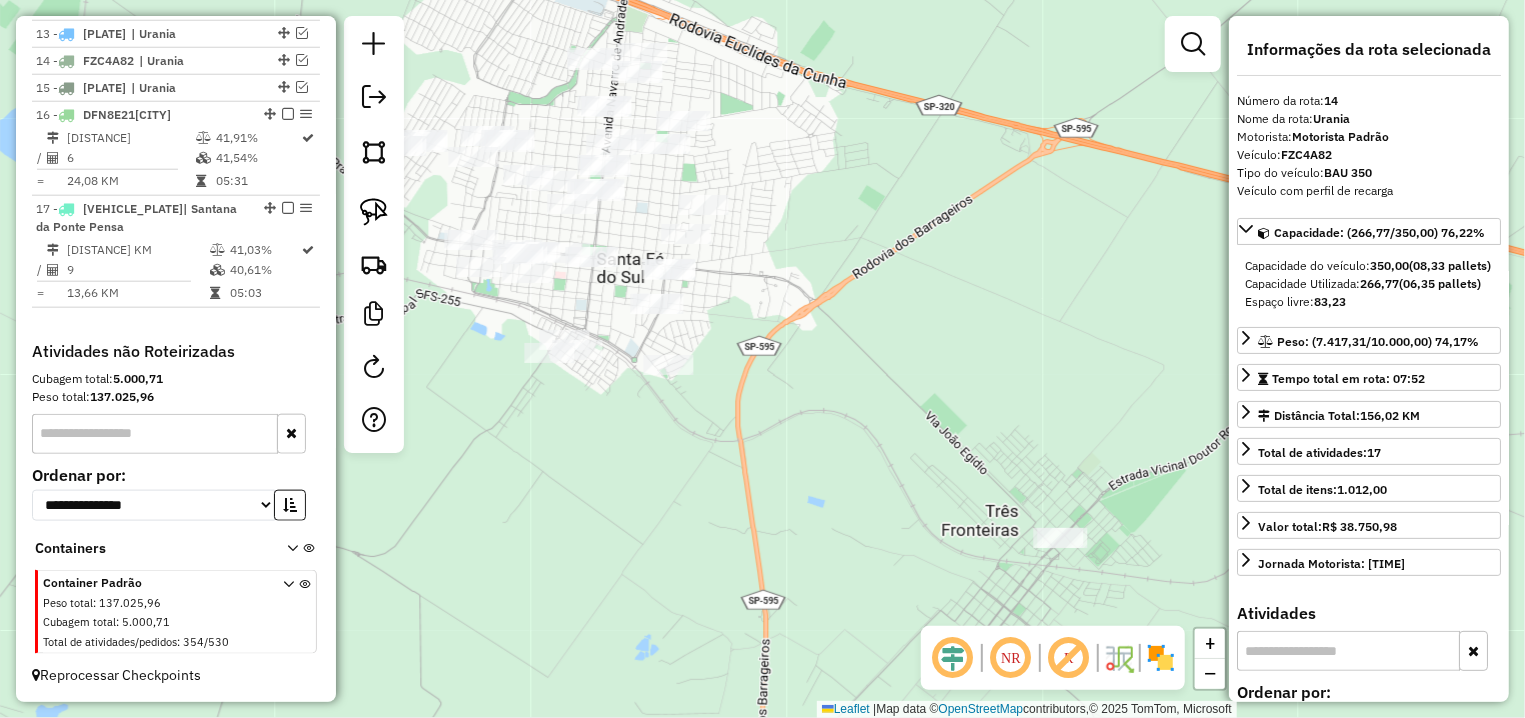 click on "Janela de atendimento Grade de atendimento Capacidade Transportadoras Veículos Cliente Pedidos  Rotas Selecione os dias de semana para filtrar as janelas de atendimento  Seg   Ter   Qua   Qui   Sex   Sáb   Dom  Informe o período da janela de atendimento: De: Até:  Filtrar exatamente a janela do cliente  Considerar janela de atendimento padrão  Selecione os dias de semana para filtrar as grades de atendimento  Seg   Ter   Qua   Qui   Sex   Sáb   Dom   Considerar clientes sem dia de atendimento cadastrado  Clientes fora do dia de atendimento selecionado Filtrar as atividades entre os valores definidos abaixo:  Peso mínimo:   Peso máximo:   Cubagem mínima:   Cubagem máxima:   De:   Até:  Filtrar as atividades entre o tempo de atendimento definido abaixo:  De:   Até:   Considerar capacidade total dos clientes não roteirizados Transportadora: Selecione um ou mais itens Tipo de veículo: Selecione um ou mais itens Veículo: Selecione um ou mais itens Motorista: Selecione um ou mais itens Nome: Rótulo:" 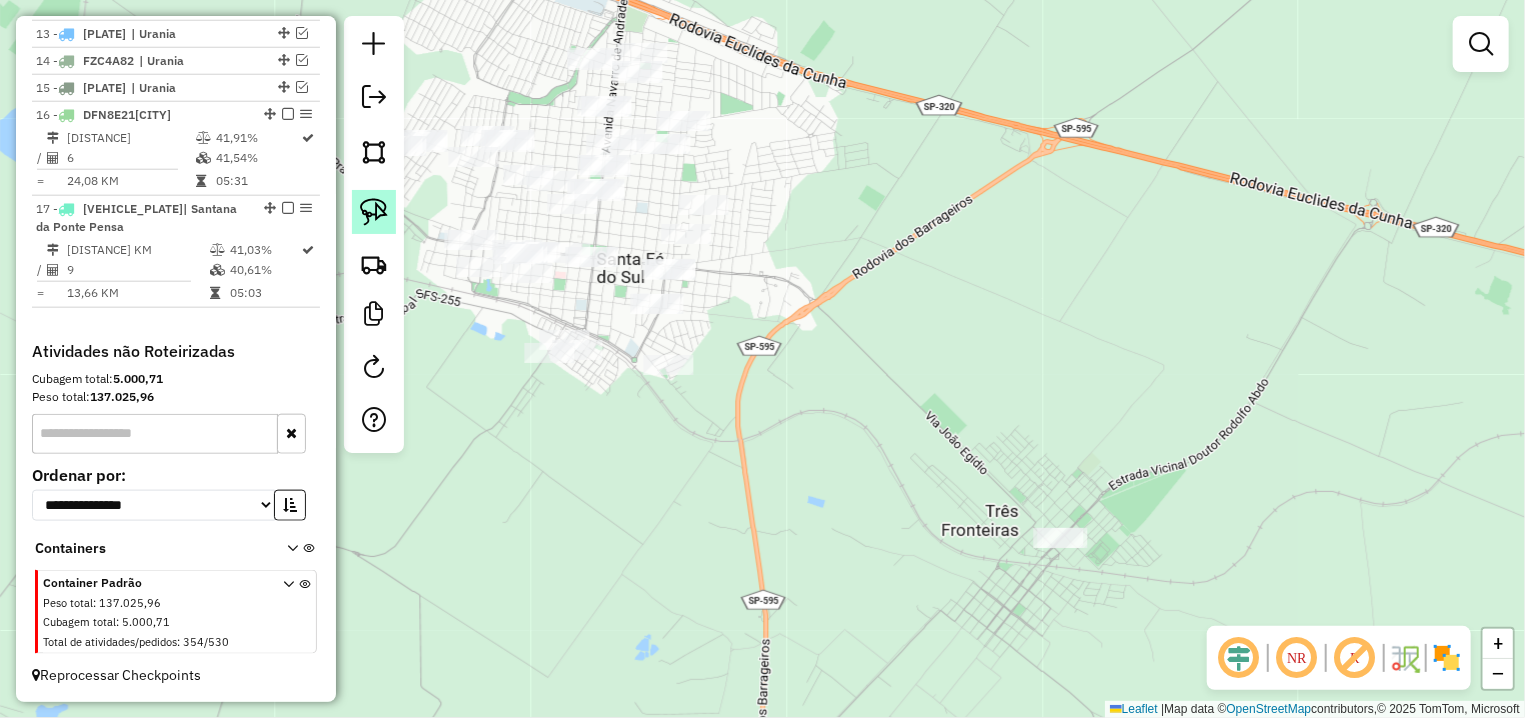 click 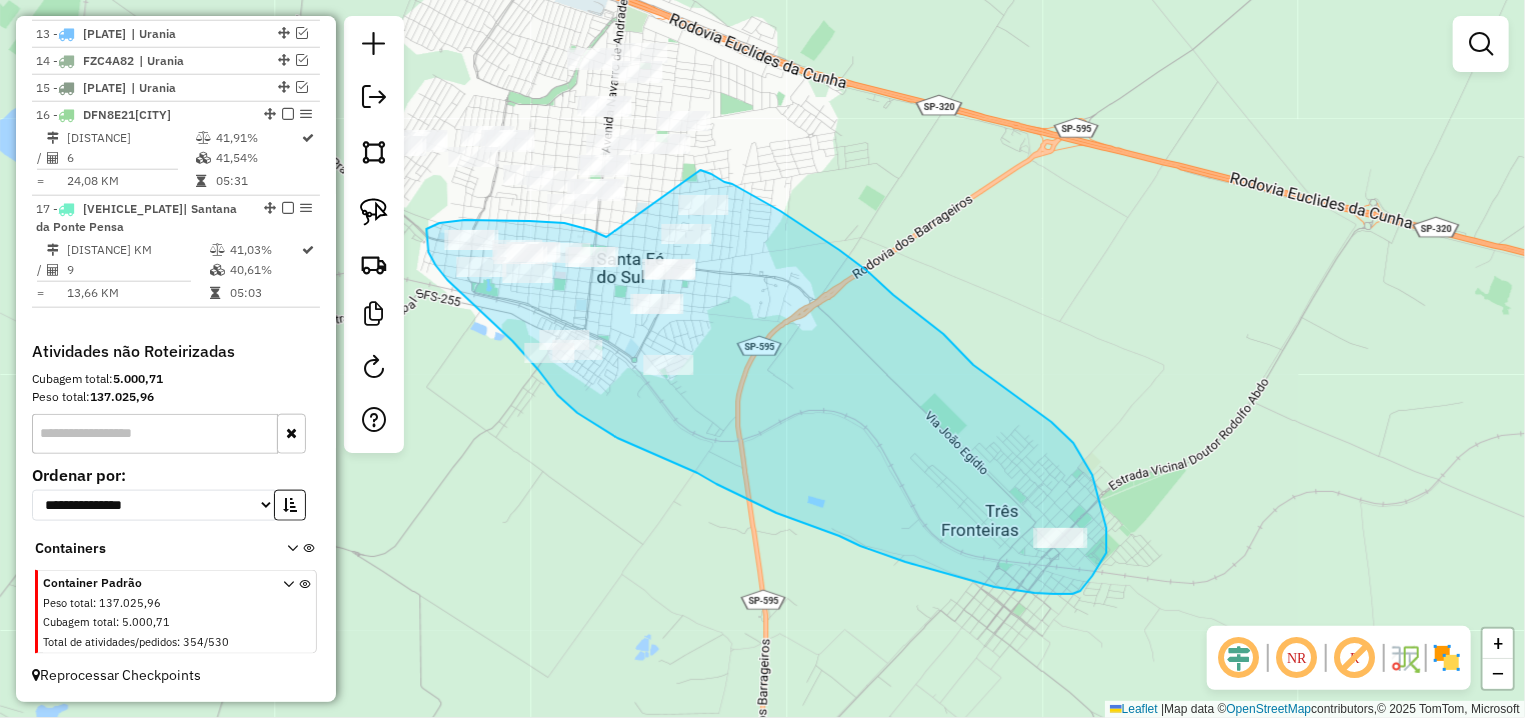 drag, startPoint x: 607, startPoint y: 237, endPoint x: 701, endPoint y: 170, distance: 115.43397 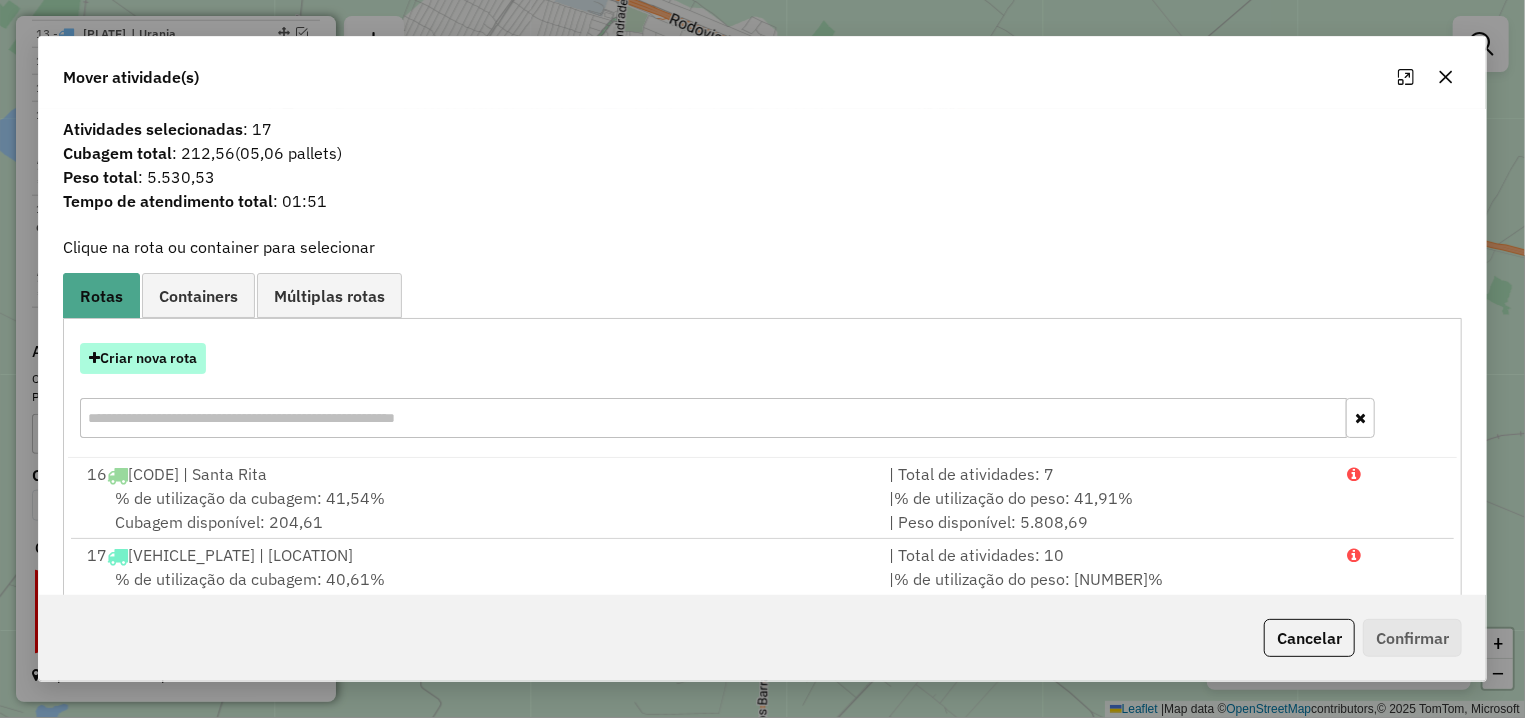 click on "Criar nova rota" at bounding box center [143, 358] 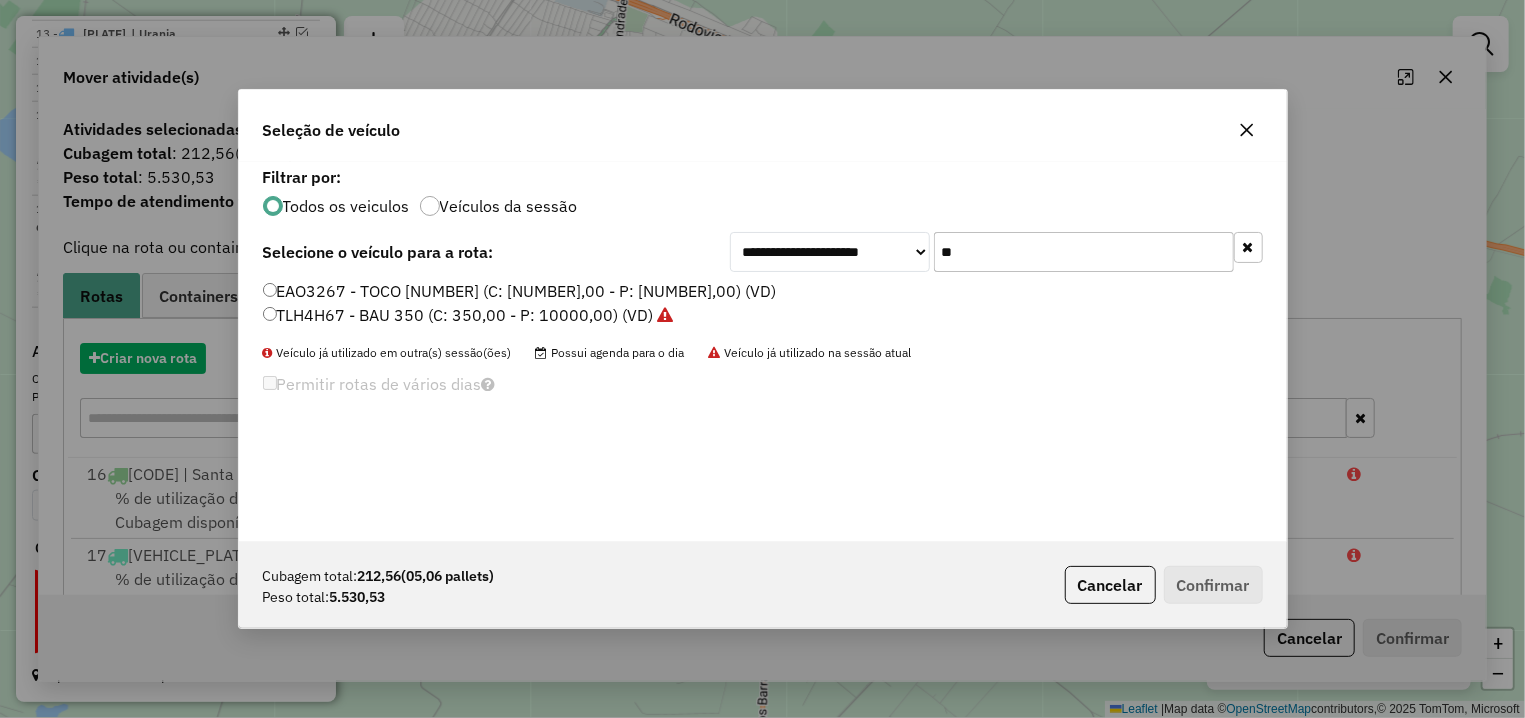 scroll, scrollTop: 11, scrollLeft: 6, axis: both 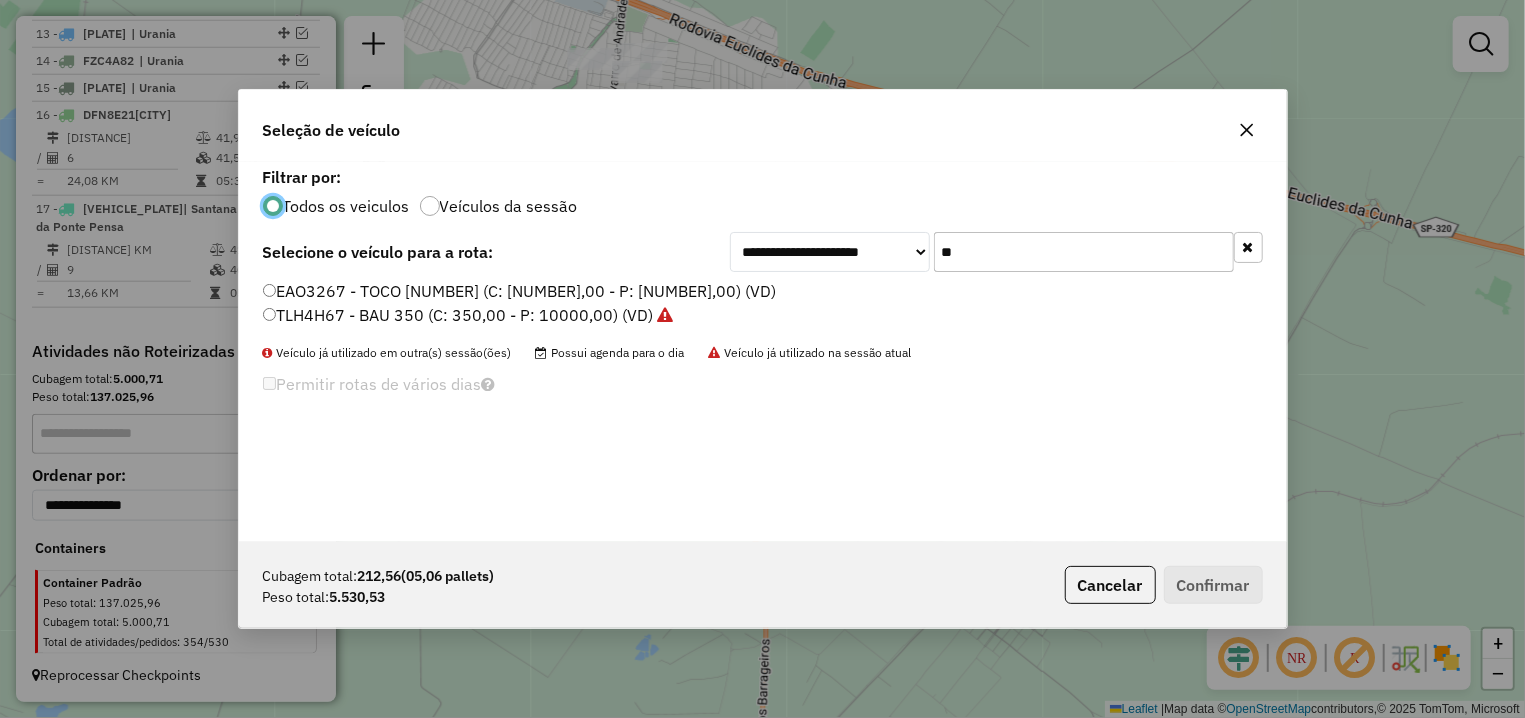 drag, startPoint x: 940, startPoint y: 250, endPoint x: 906, endPoint y: 247, distance: 34.132095 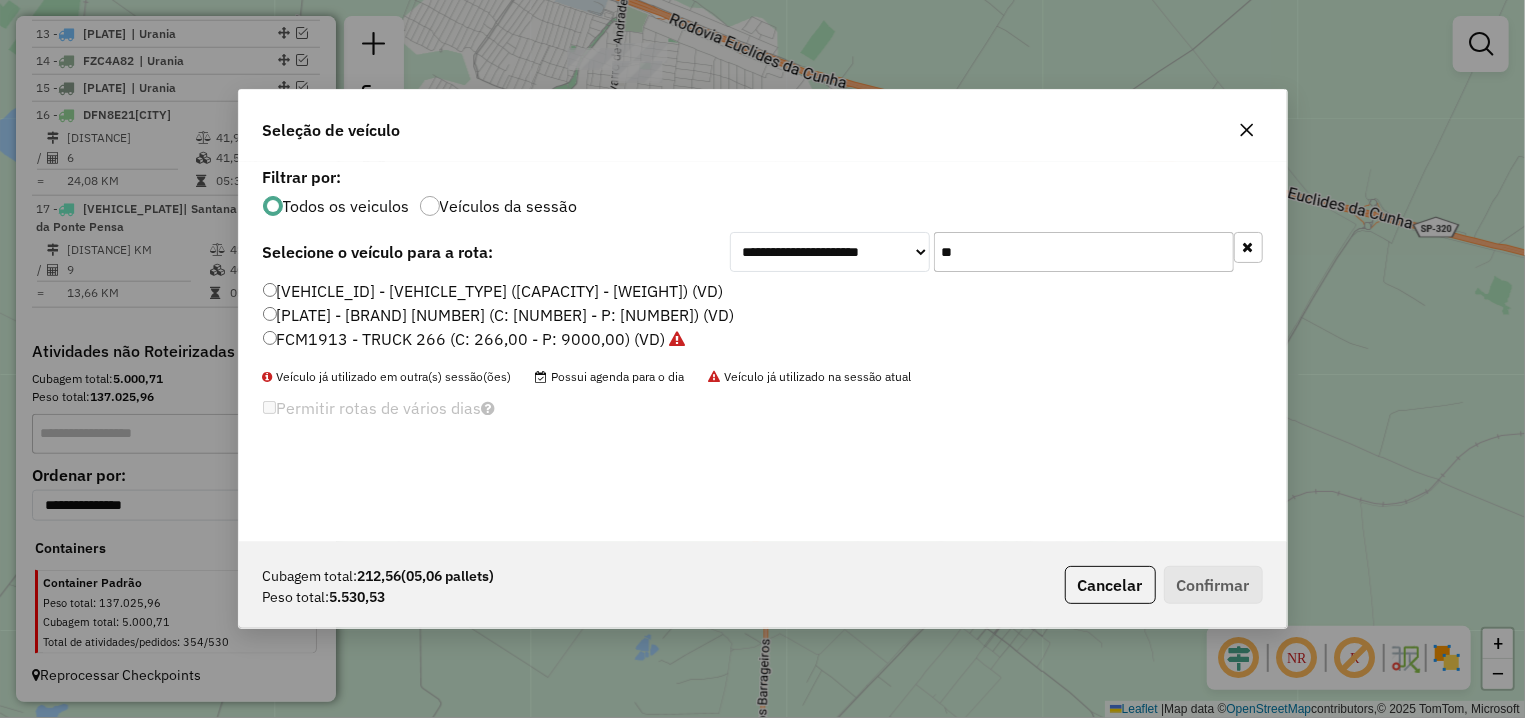 type on "**" 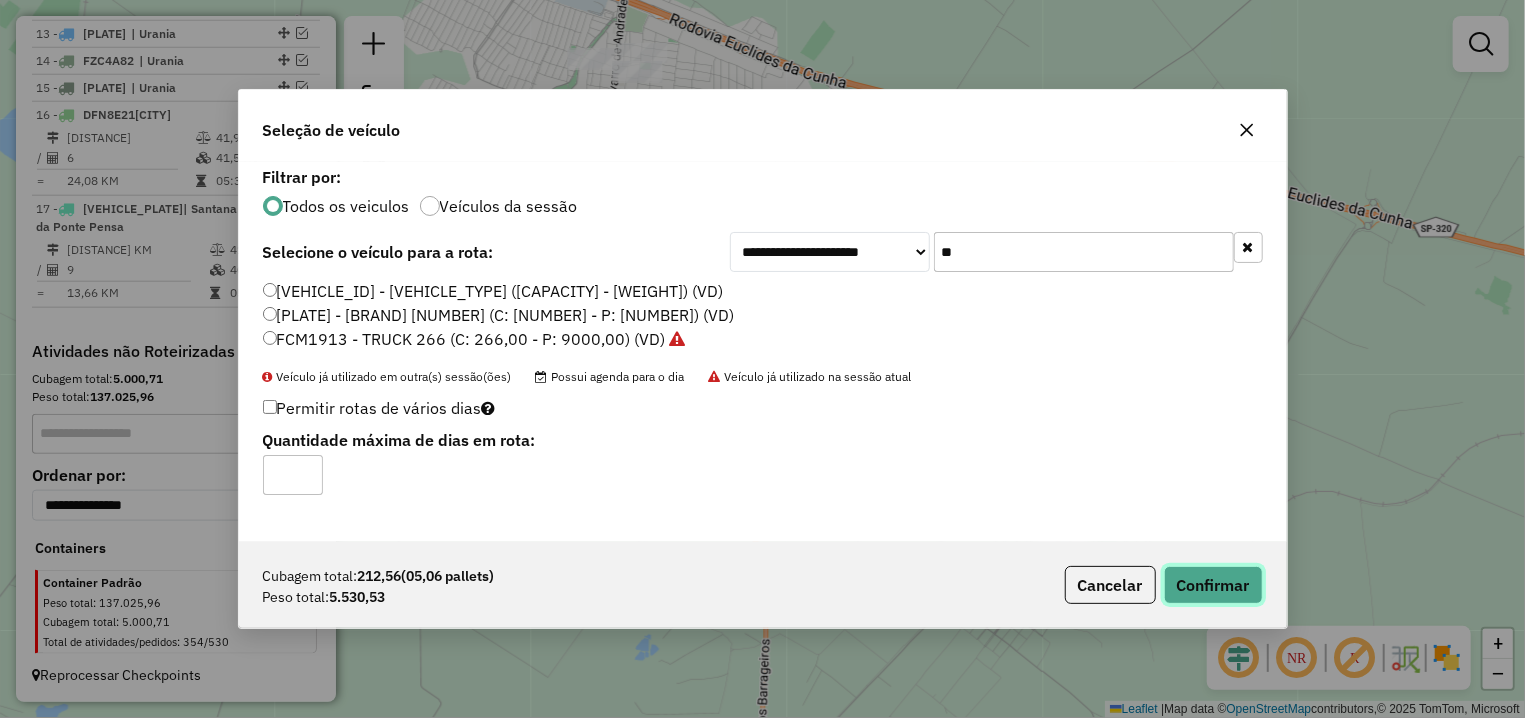 click on "Confirmar" 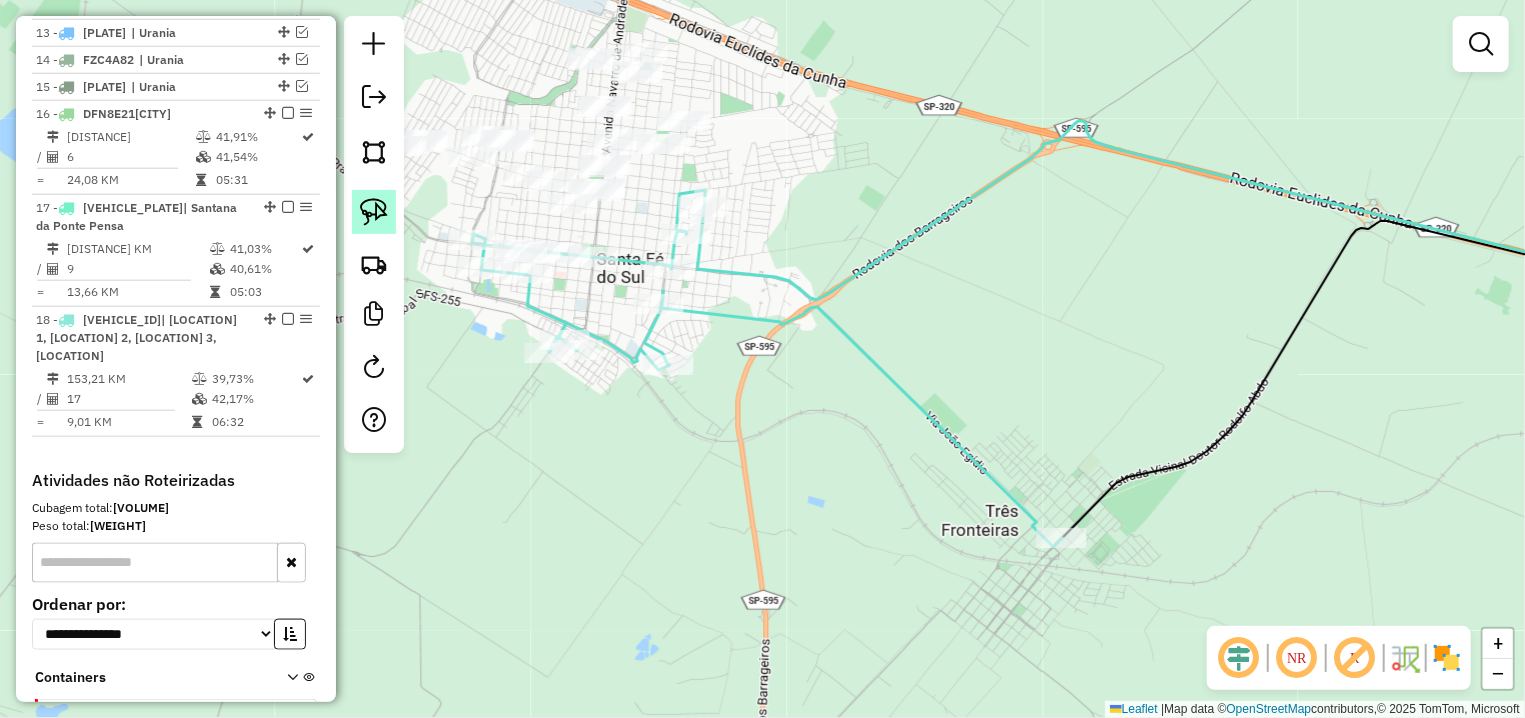 click 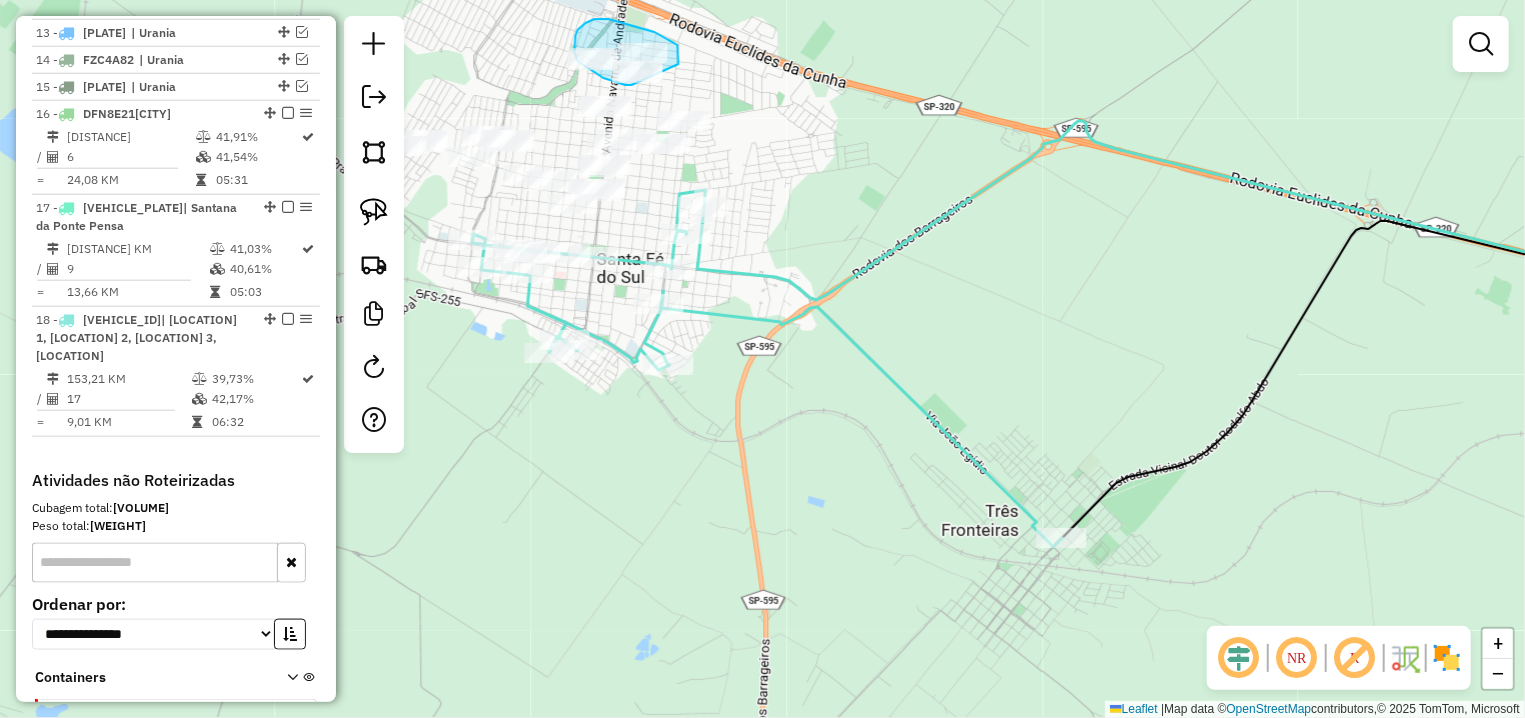 drag, startPoint x: 651, startPoint y: 31, endPoint x: 640, endPoint y: 87, distance: 57.070133 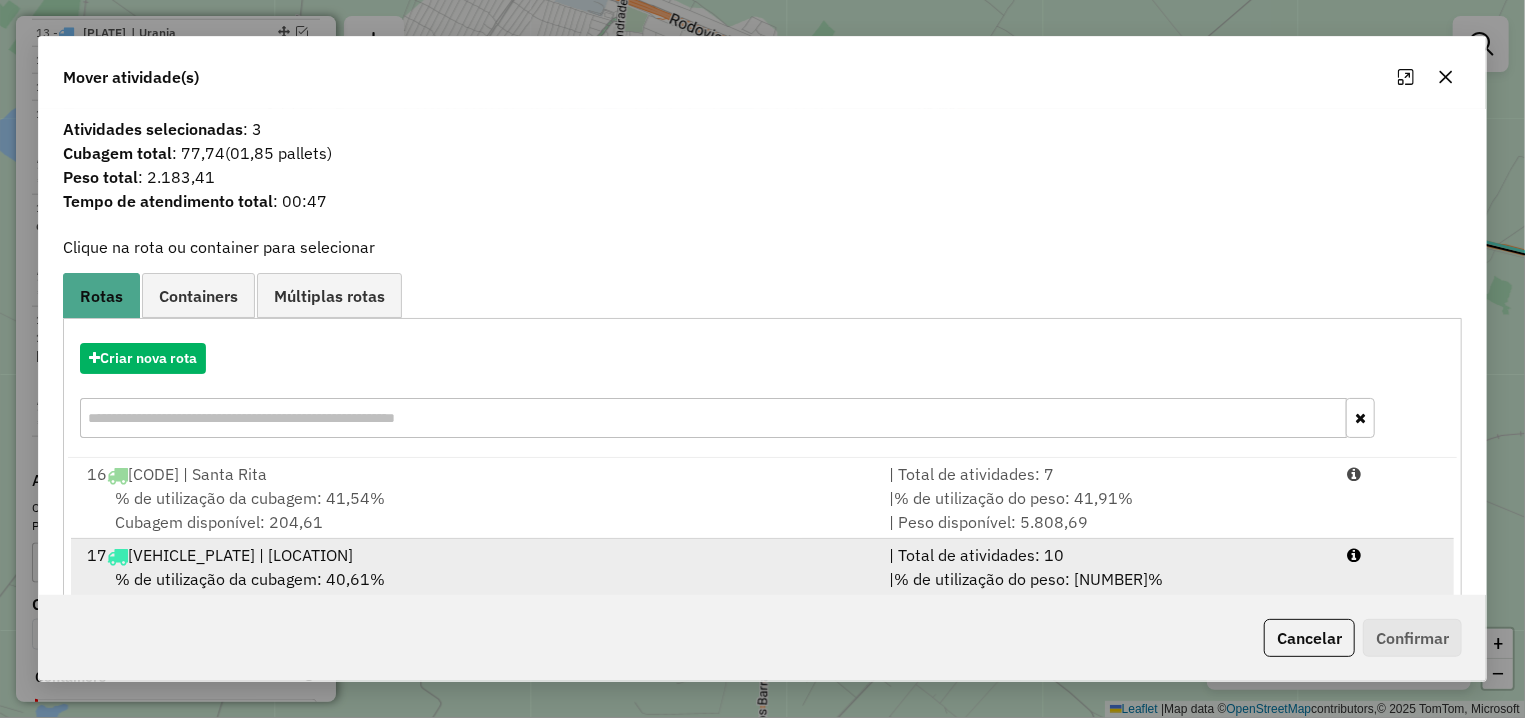 scroll, scrollTop: 141, scrollLeft: 0, axis: vertical 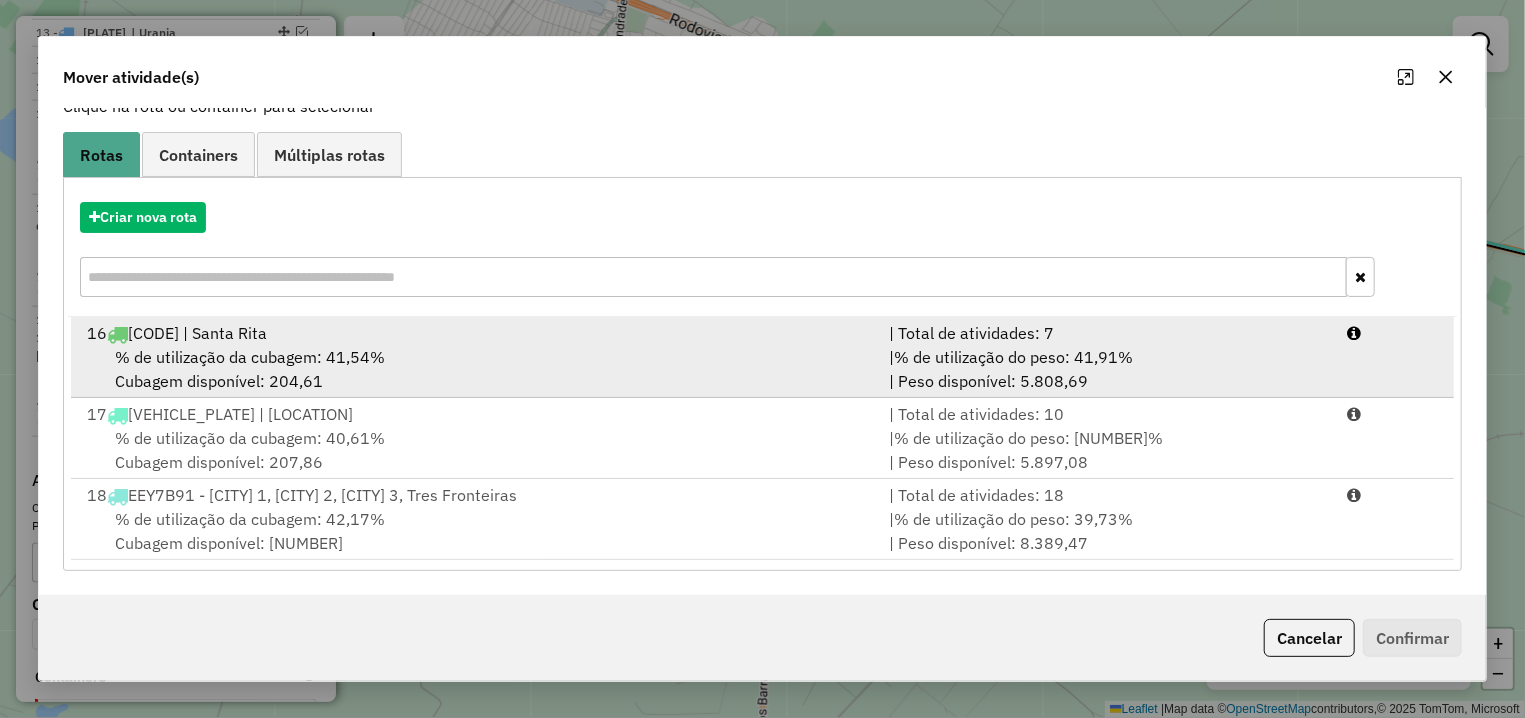 click on "16  DFN8E21 | Santa Rita" at bounding box center [476, 333] 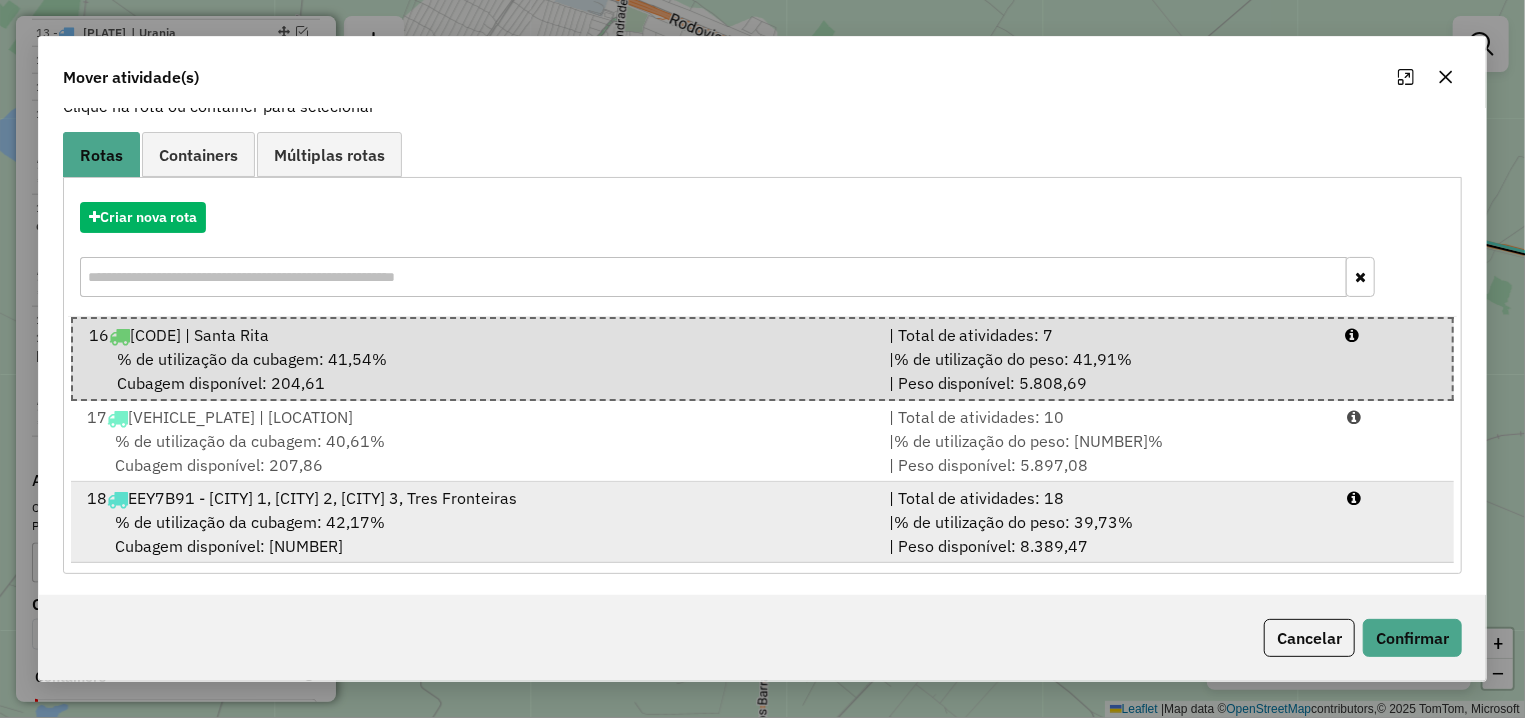 scroll, scrollTop: 142, scrollLeft: 0, axis: vertical 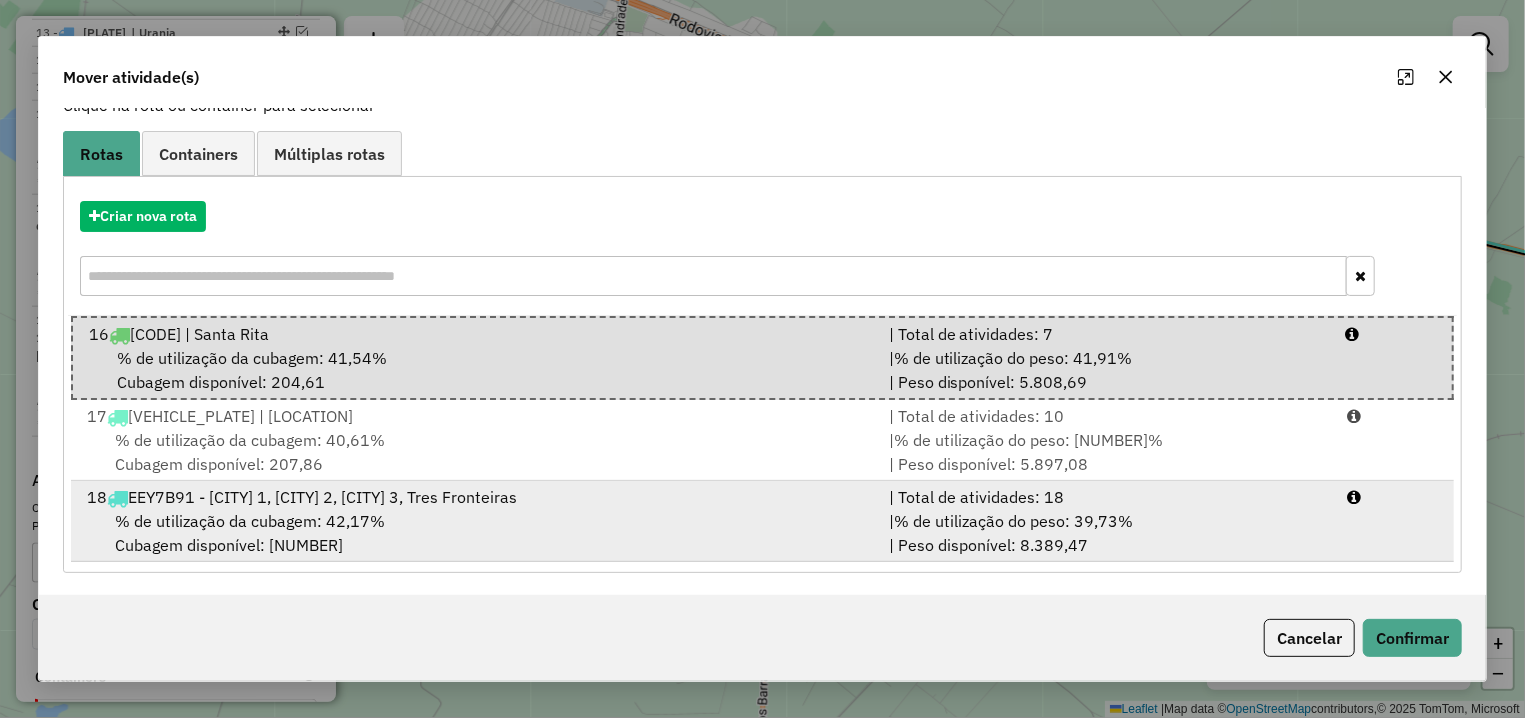 click on "% de utilização da cubagem: 42,17%  Cubagem disponível: 291,45" at bounding box center (476, 533) 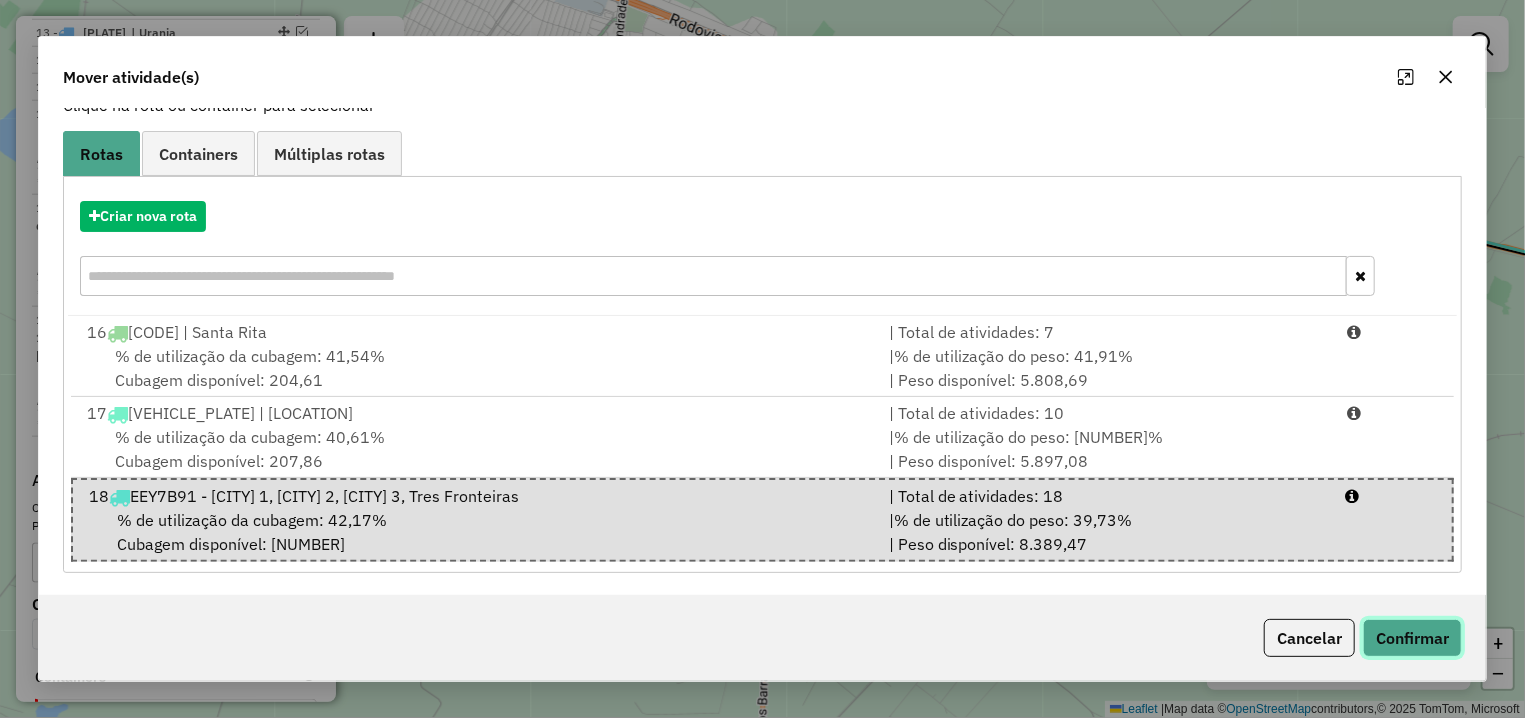 click on "Confirmar" 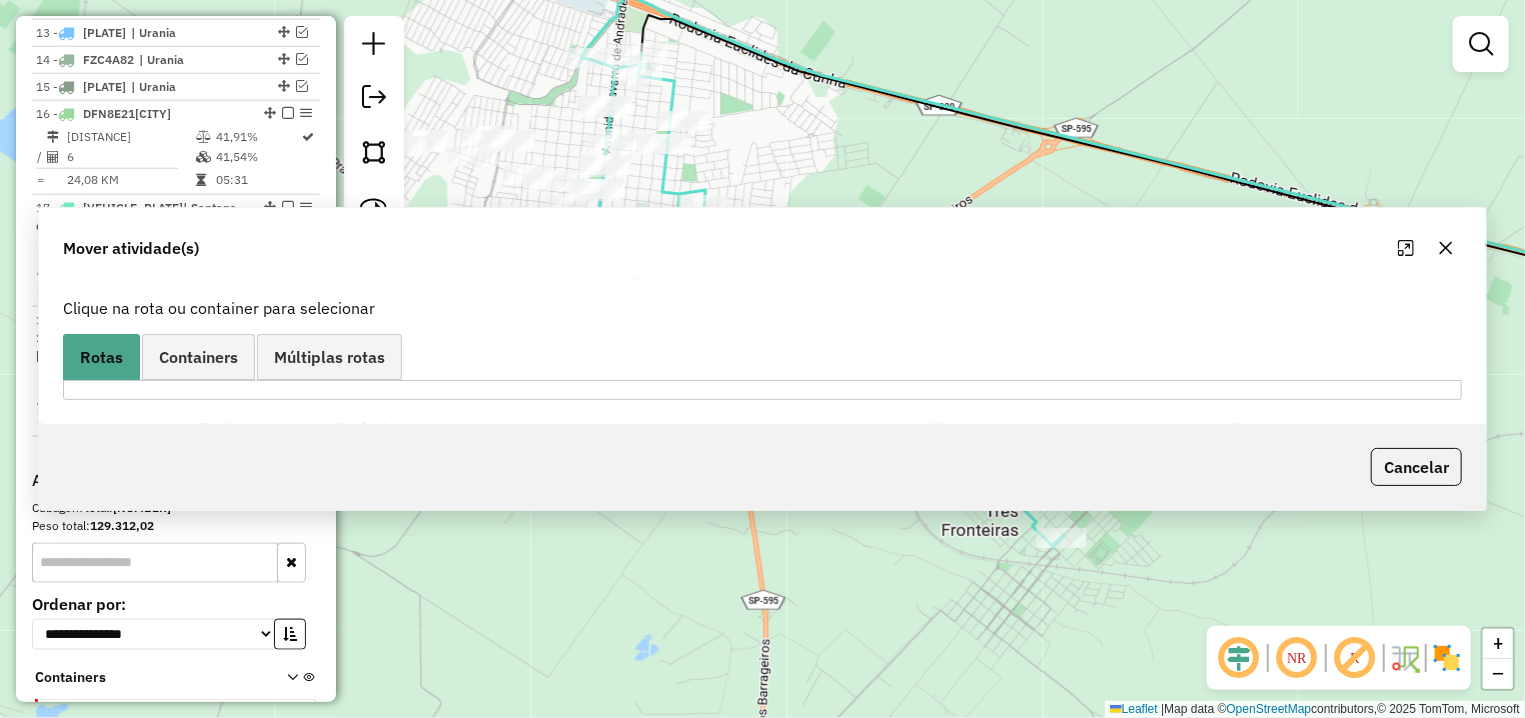 scroll, scrollTop: 0, scrollLeft: 0, axis: both 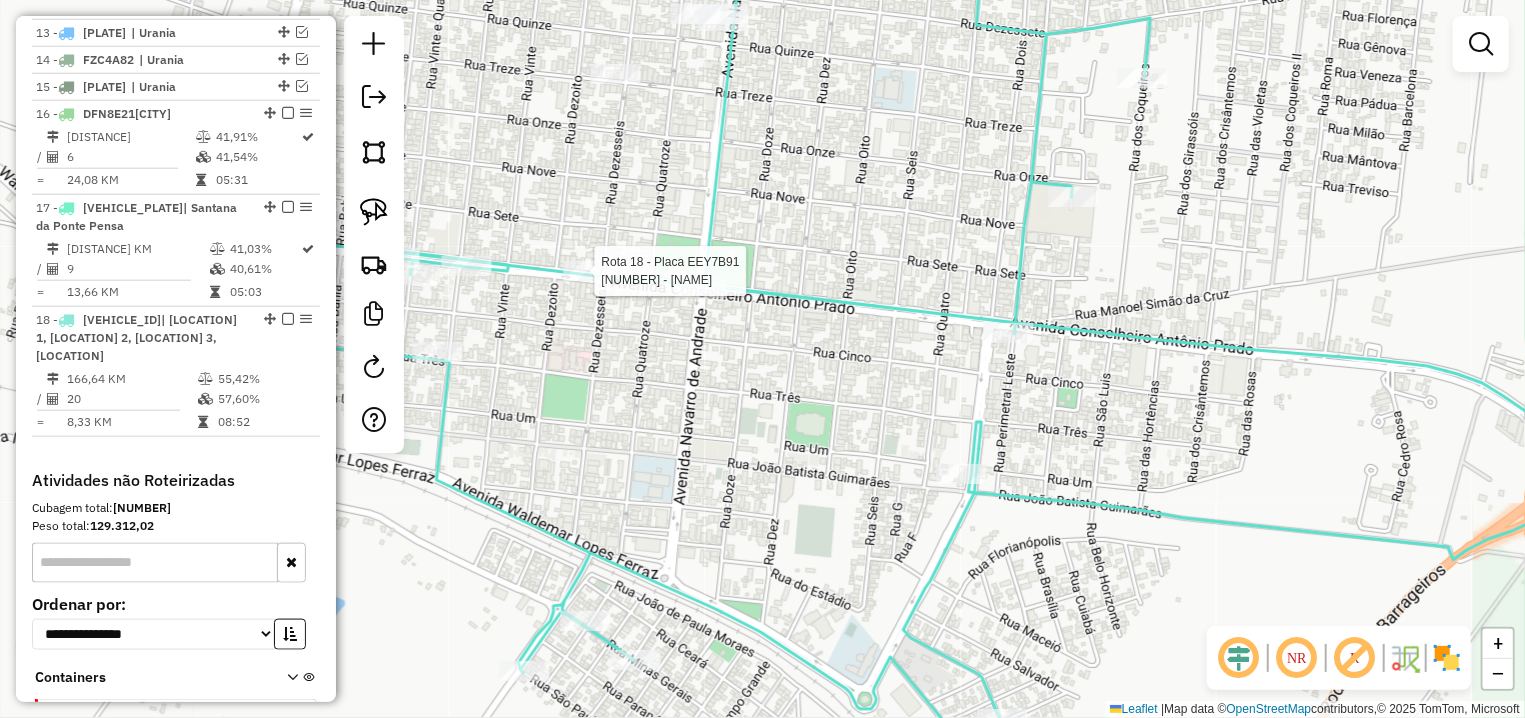 select on "**********" 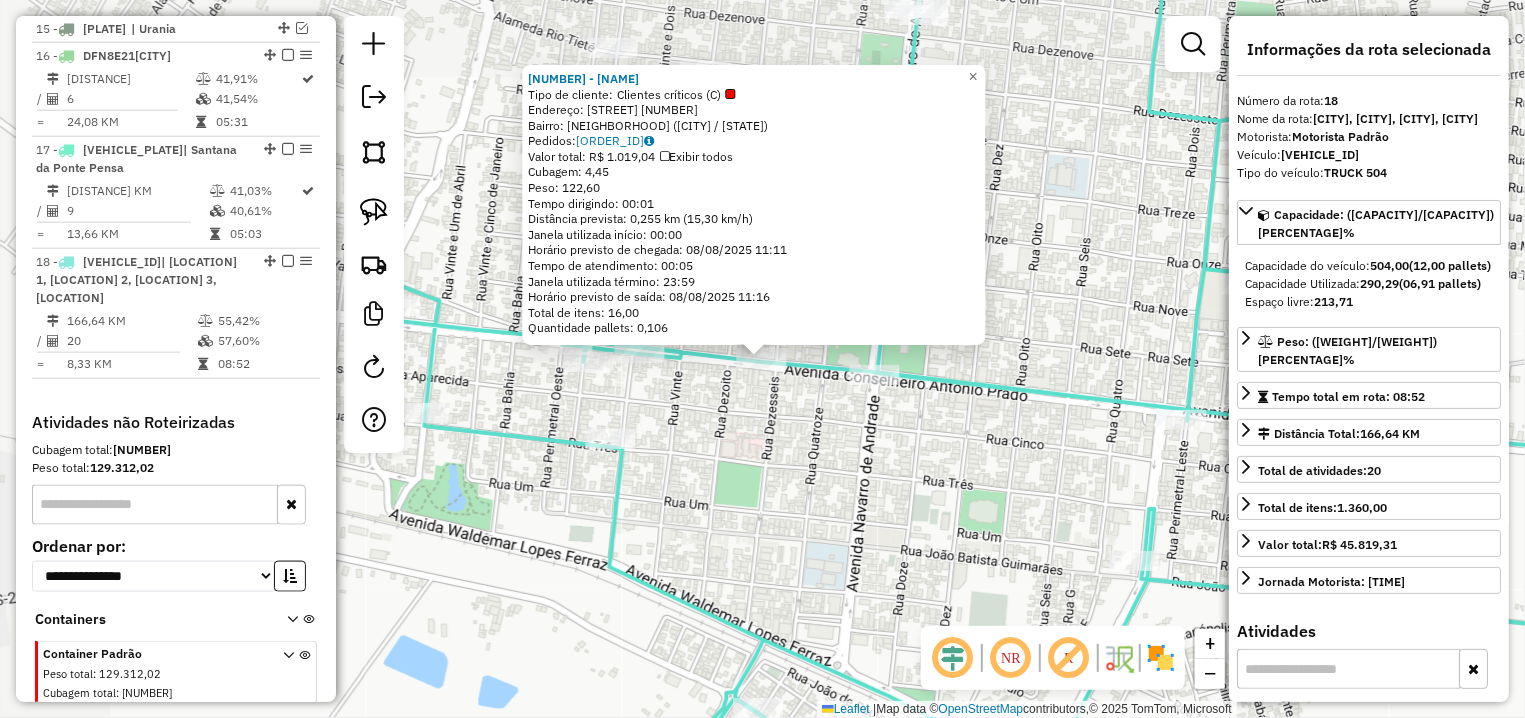 scroll, scrollTop: 1224, scrollLeft: 0, axis: vertical 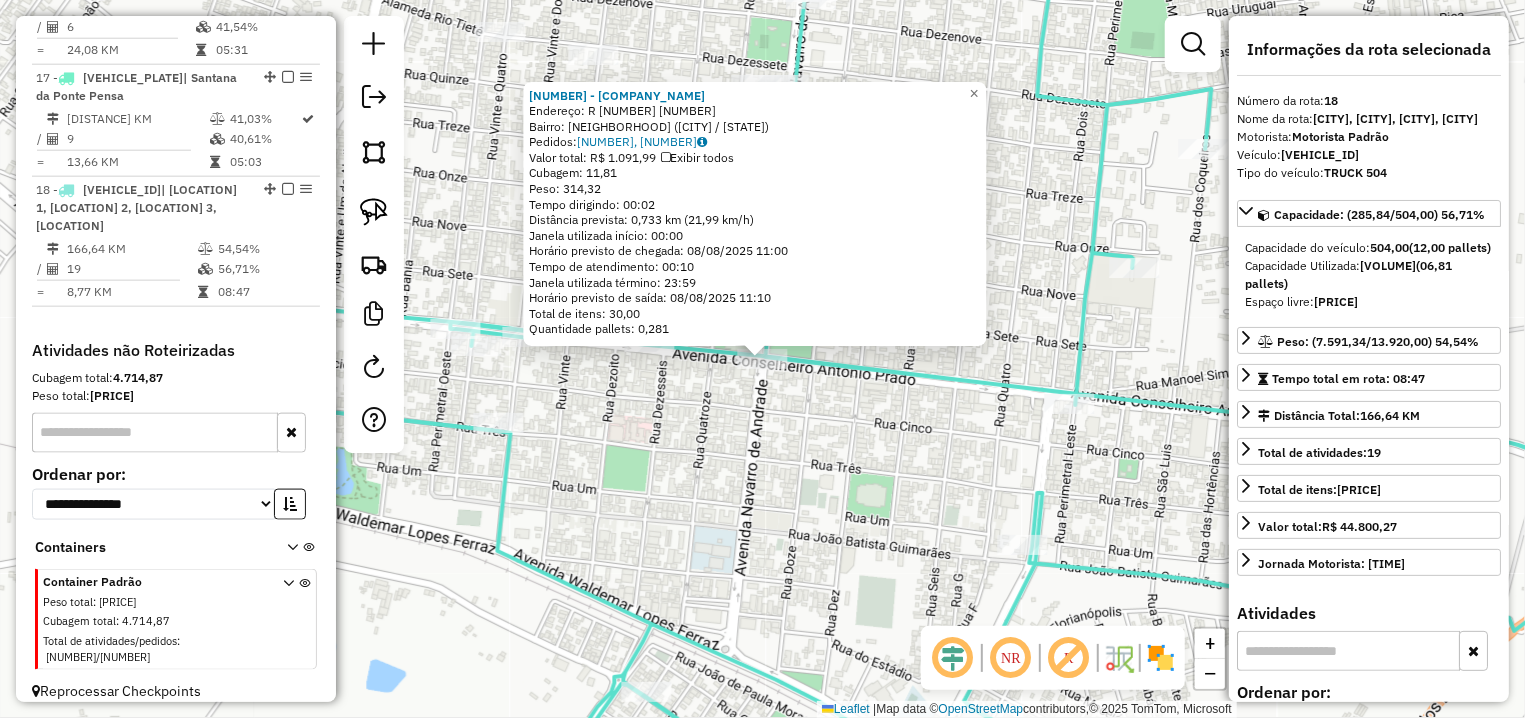 drag, startPoint x: 596, startPoint y: 385, endPoint x: 586, endPoint y: 377, distance: 12.806249 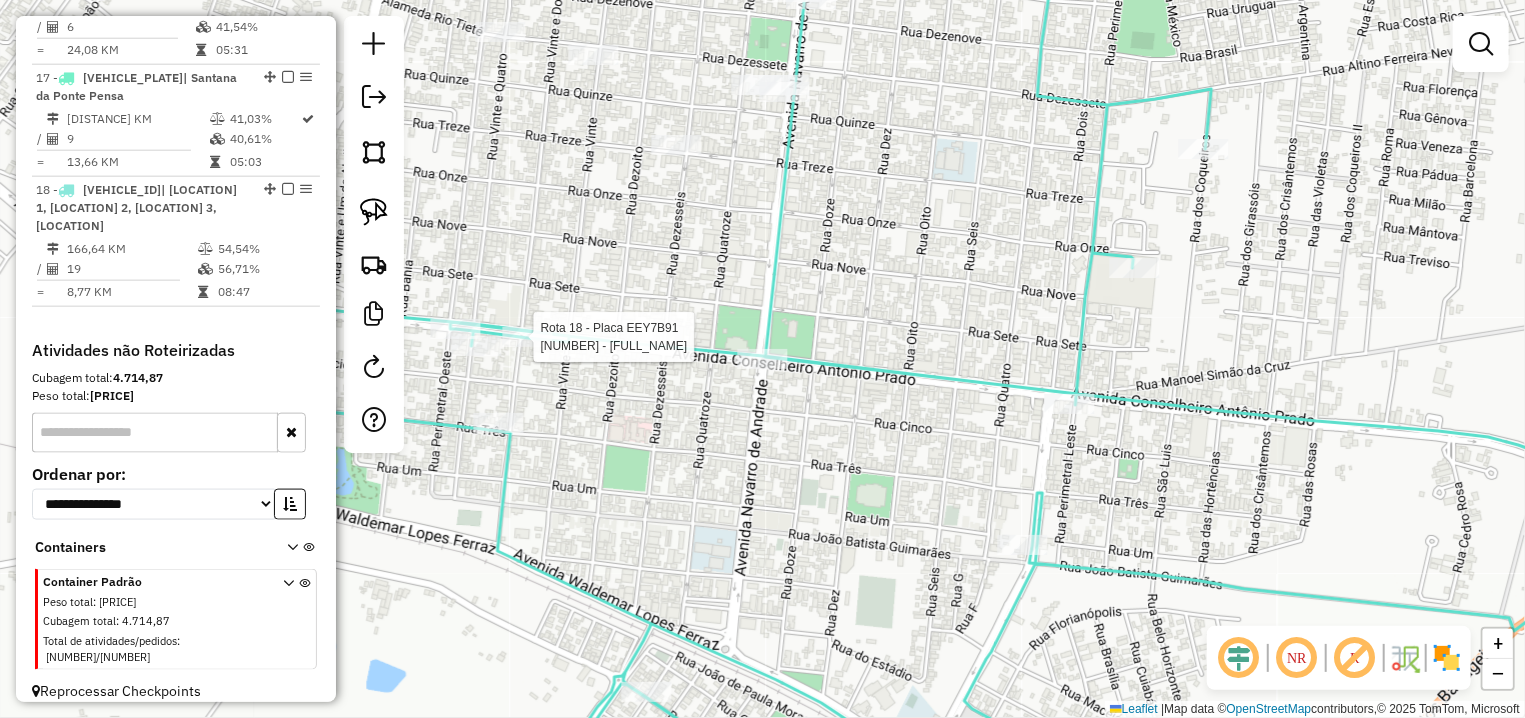 select on "**********" 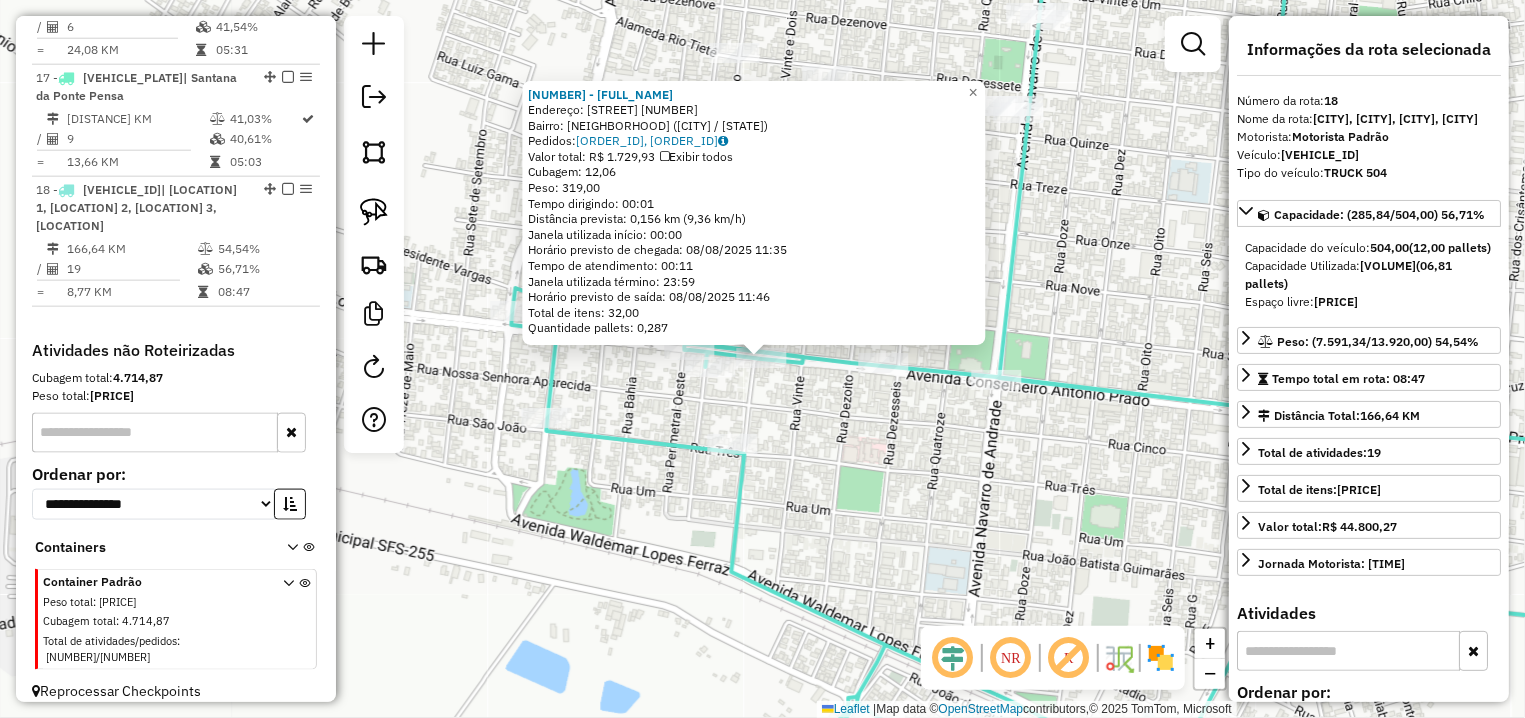 click on "10495 - ROBERVAL APARECIDO ONORATO DA SILVA  Endereço: AV  CONSELHEIRO ANTONIO PRADO      890   Bairro: JD SAO FRANCISCO (SANTA FE DO SUL / SP)   Pedidos:  07043432, 07043531   Valor total: R$ 1.729,93   Exibir todos   Cubagem: 12,06  Peso: 319,00  Tempo dirigindo: 00:01   Distância prevista: 0,156 km (9,36 km/h)   Janela utilizada início: 00:00   Horário previsto de chegada: 08/08/2025 11:35   Tempo de atendimento: 00:11   Janela utilizada término: 23:59   Horário previsto de saída: 08/08/2025 11:46   Total de itens: 32,00   Quantidade pallets: 0,287  × Janela de atendimento Grade de atendimento Capacidade Transportadoras Veículos Cliente Pedidos  Rotas Selecione os dias de semana para filtrar as janelas de atendimento  Seg   Ter   Qua   Qui   Sex   Sáb   Dom  Informe o período da janela de atendimento: De: Até:  Filtrar exatamente a janela do cliente  Considerar janela de atendimento padrão  Selecione os dias de semana para filtrar as grades de atendimento  Seg   Ter   Qua   Qui   Sex   Sáb  +" 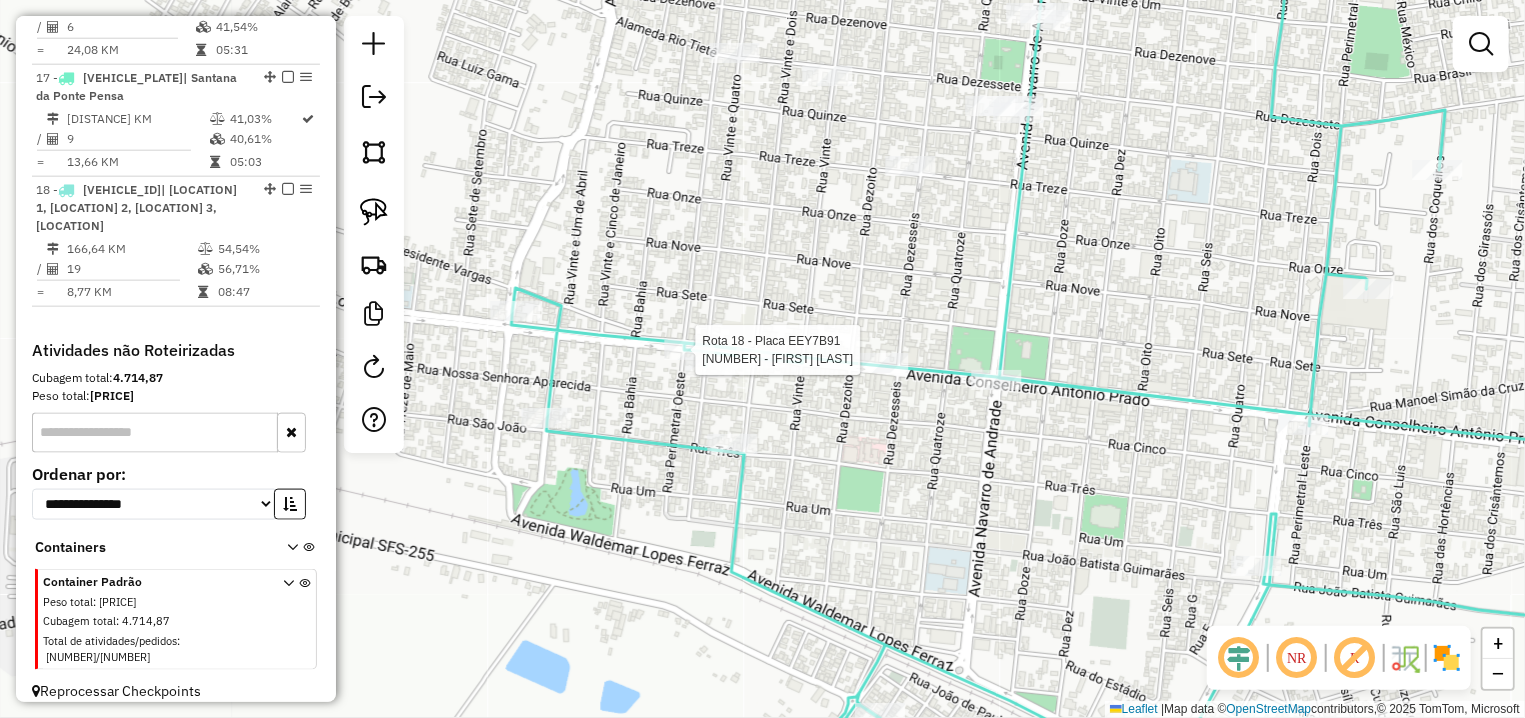 select on "**********" 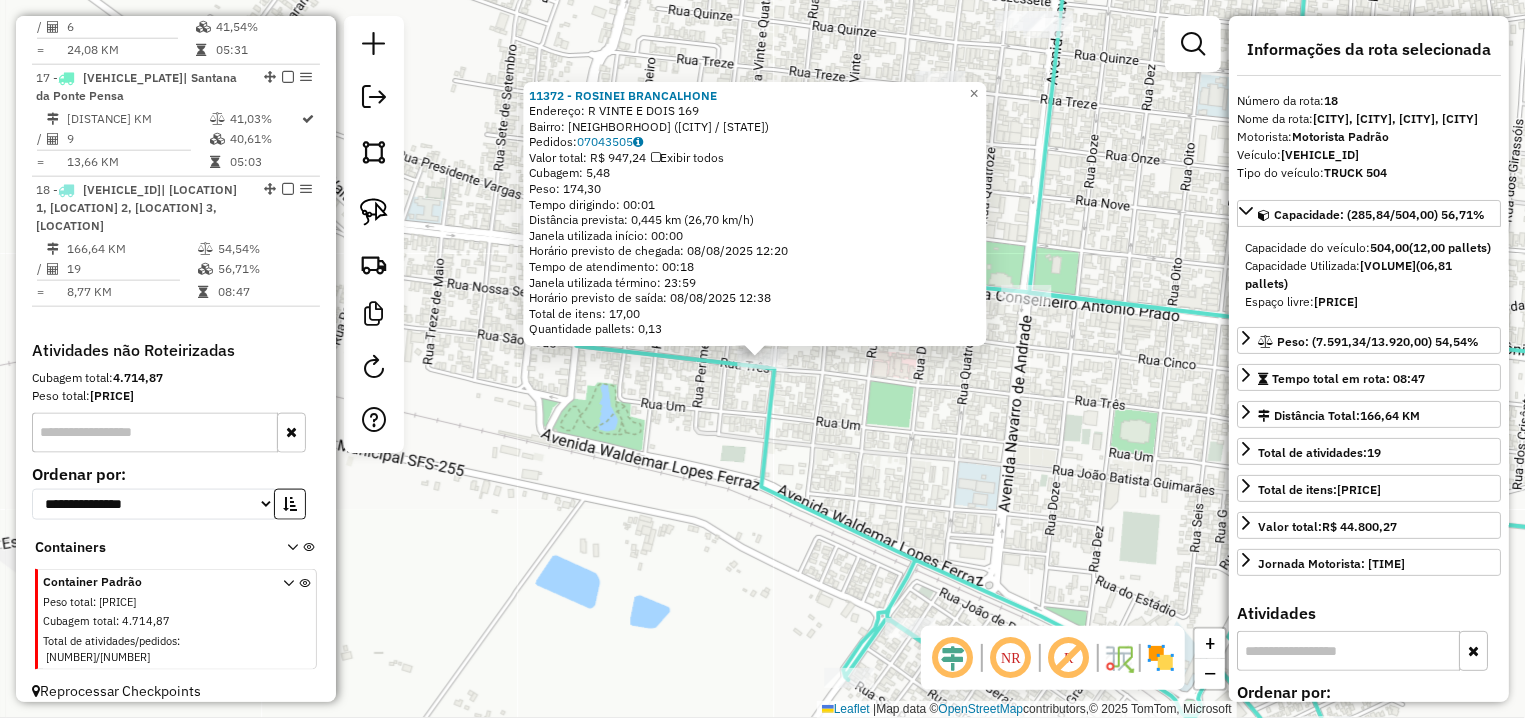 click on "Rota 18 - Placa EEY7B91  11372 - ROSINEI BRANCALHONE × 11372 - ROSINEI BRANCALHONE  Endereço: R   VINTE E DOIS                  169   Bairro: CENTRO (SANTA FE DO SUL / SP)   Pedidos:  07043505   Valor total: R$ 947,24   Exibir todos   Cubagem: 5,48  Peso: 174,30  Tempo dirigindo: 00:01   Distância prevista: 0,445 km (26,70 km/h)   Janela utilizada início: 00:00   Horário previsto de chegada: 08/08/2025 12:20   Tempo de atendimento: 00:18   Janela utilizada término: 23:59   Horário previsto de saída: 08/08/2025 12:38   Total de itens: 17,00   Quantidade pallets: 0,13  × Janela de atendimento Grade de atendimento Capacidade Transportadoras Veículos Cliente Pedidos  Rotas Selecione os dias de semana para filtrar as janelas de atendimento  Seg   Ter   Qua   Qui   Sex   Sáb   Dom  Informe o período da janela de atendimento: De: Até:  Filtrar exatamente a janela do cliente  Considerar janela de atendimento padrão  Selecione os dias de semana para filtrar as grades de atendimento  Seg   Ter   Qua  De:" 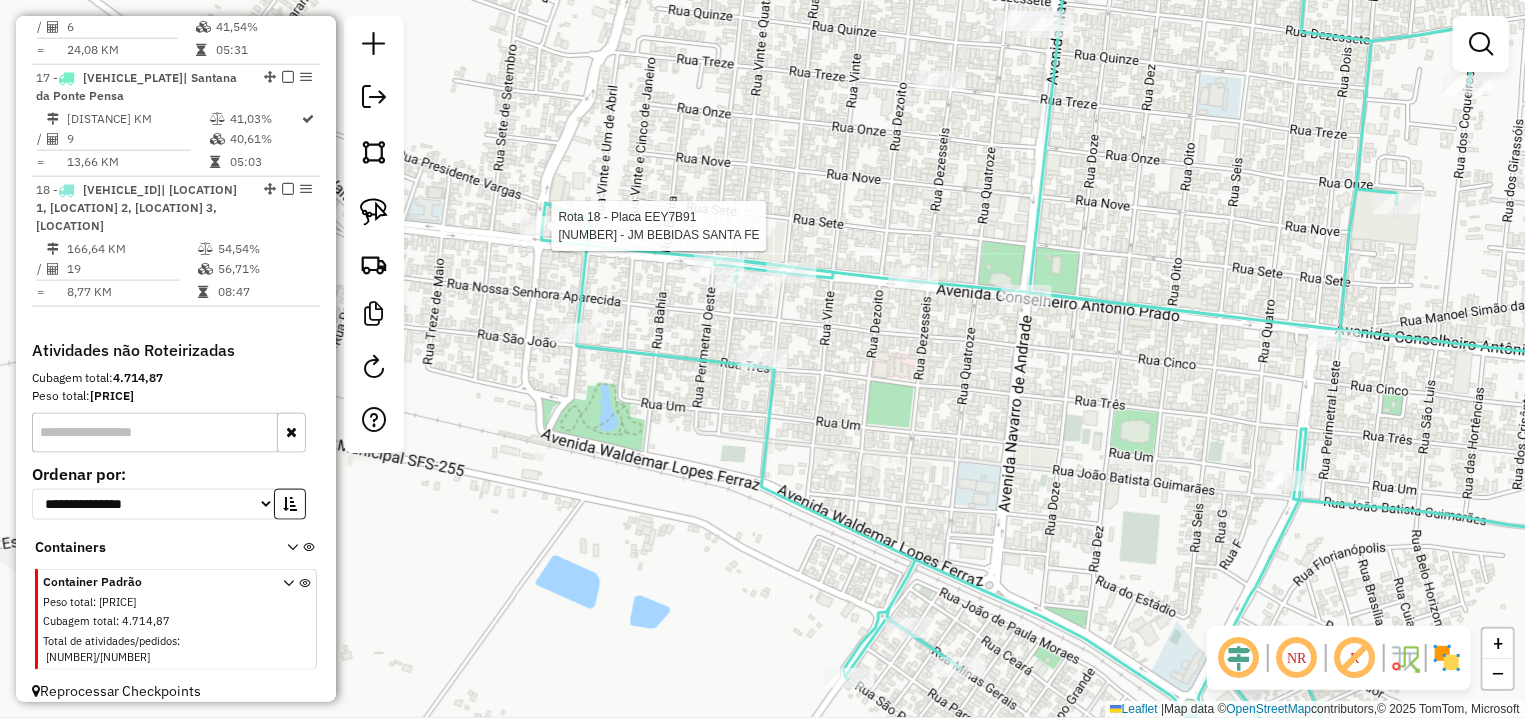 select on "**********" 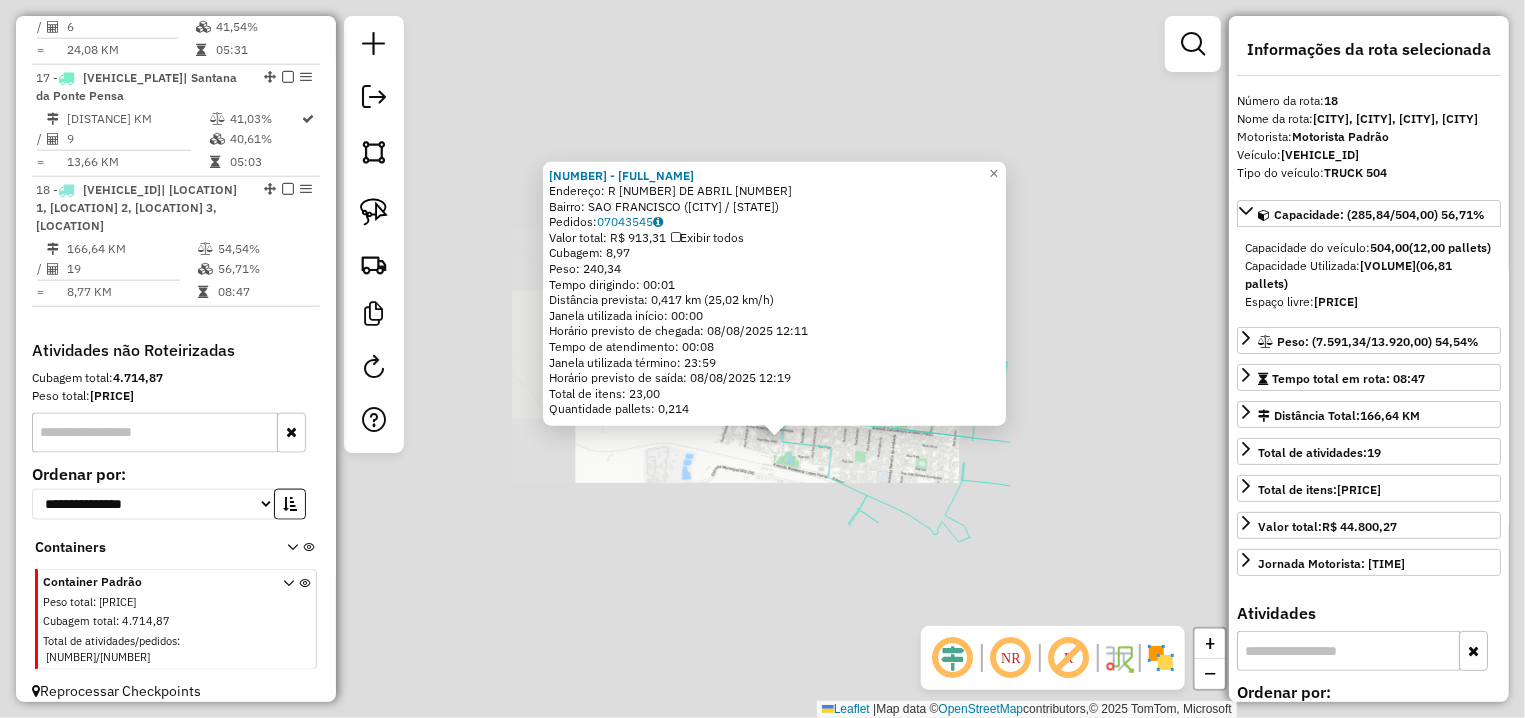 click on "13981 - NIVALDO DIONISIO DIA  Endereço: R   21 DE ABRIL                   151   Bairro: SAO FRANCISCO (SANTA FE DO SUL / SP)   Pedidos:  07043545   Valor total: R$ 913,31   Exibir todos   Cubagem: 8,97  Peso: 240,34  Tempo dirigindo: 00:01   Distância prevista: 0,417 km (25,02 km/h)   Janela utilizada início: 00:00   Horário previsto de chegada: 08/08/2025 12:11   Tempo de atendimento: 00:08   Janela utilizada término: 23:59   Horário previsto de saída: 08/08/2025 12:19   Total de itens: 23,00   Quantidade pallets: 0,214  × Janela de atendimento Grade de atendimento Capacidade Transportadoras Veículos Cliente Pedidos  Rotas Selecione os dias de semana para filtrar as janelas de atendimento  Seg   Ter   Qua   Qui   Sex   Sáb   Dom  Informe o período da janela de atendimento: De: Até:  Filtrar exatamente a janela do cliente  Considerar janela de atendimento padrão  Selecione os dias de semana para filtrar as grades de atendimento  Seg   Ter   Qua   Qui   Sex   Sáb   Dom   Peso mínimo:   De:  De:" 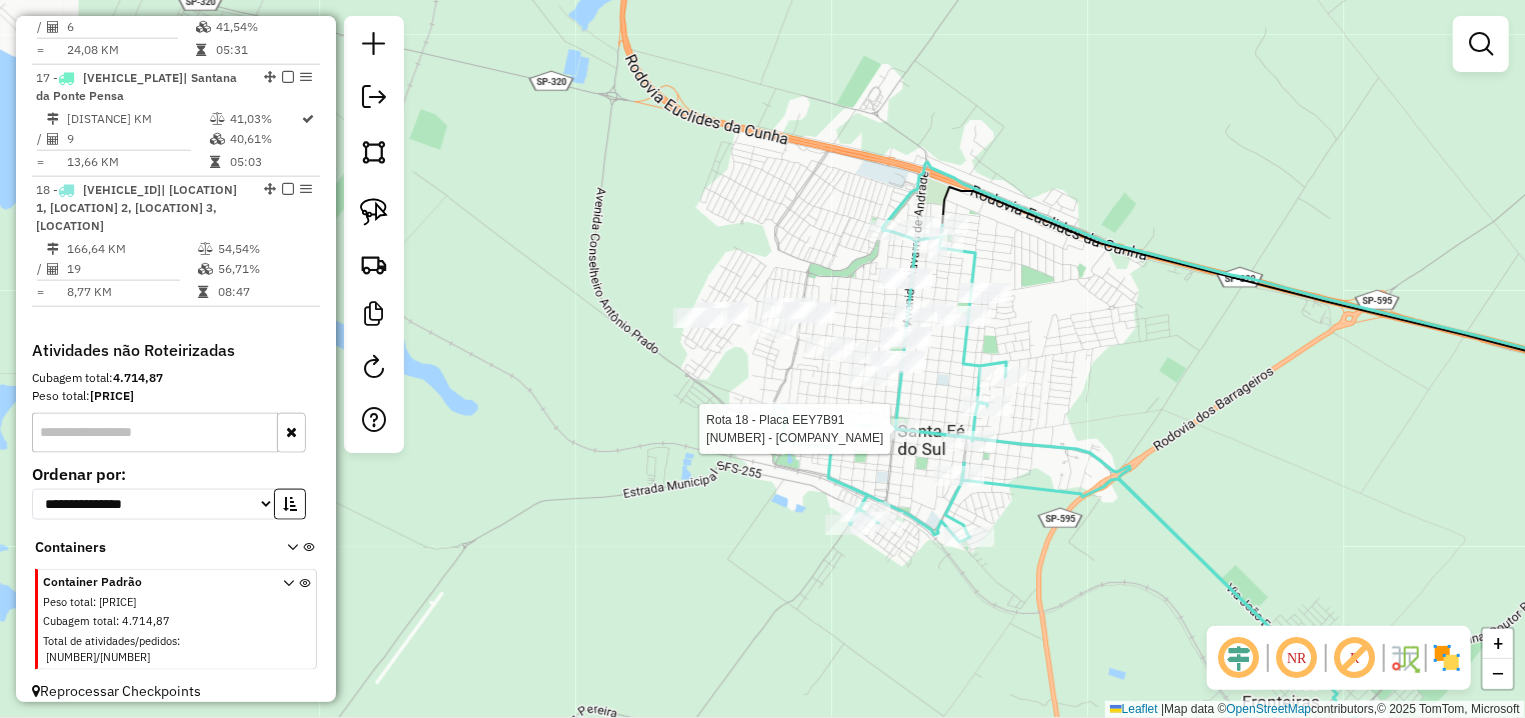 select on "**********" 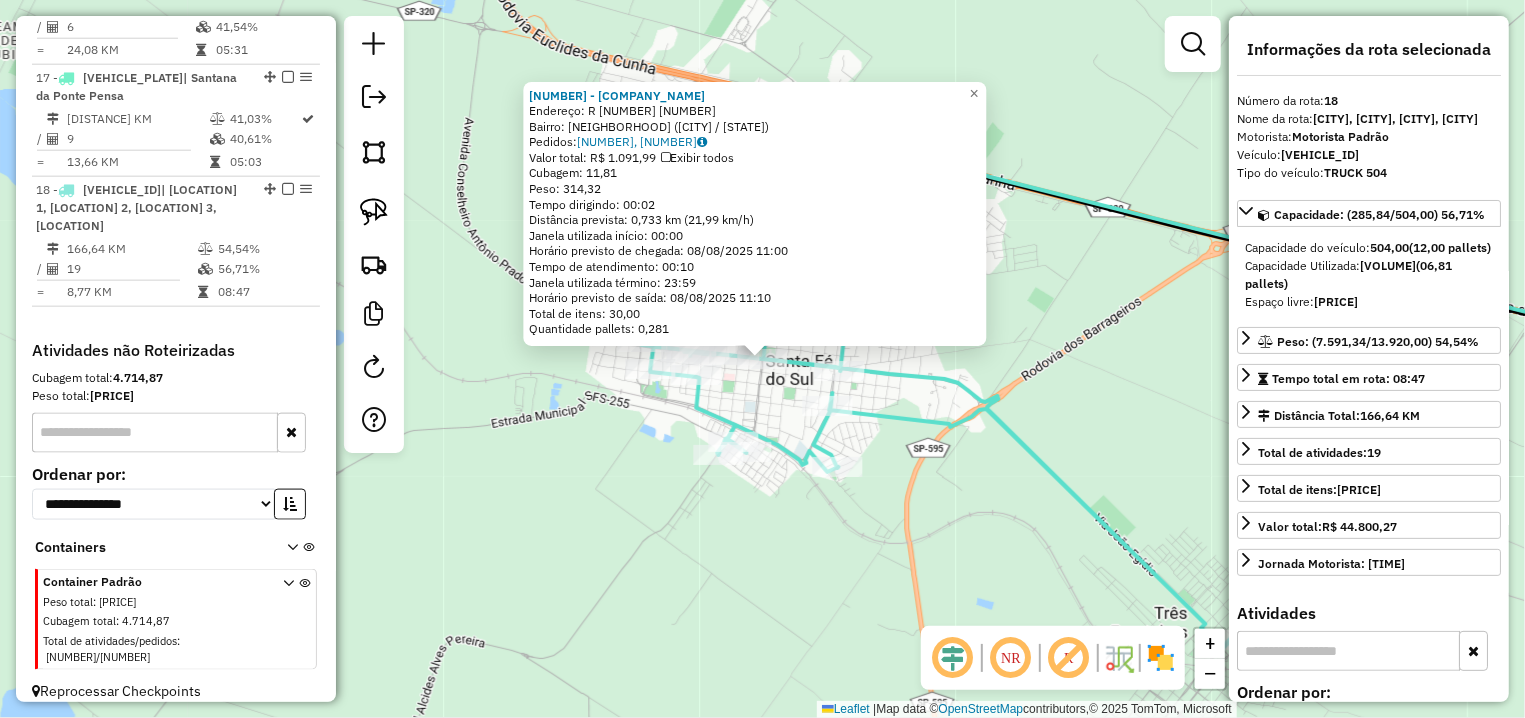 click 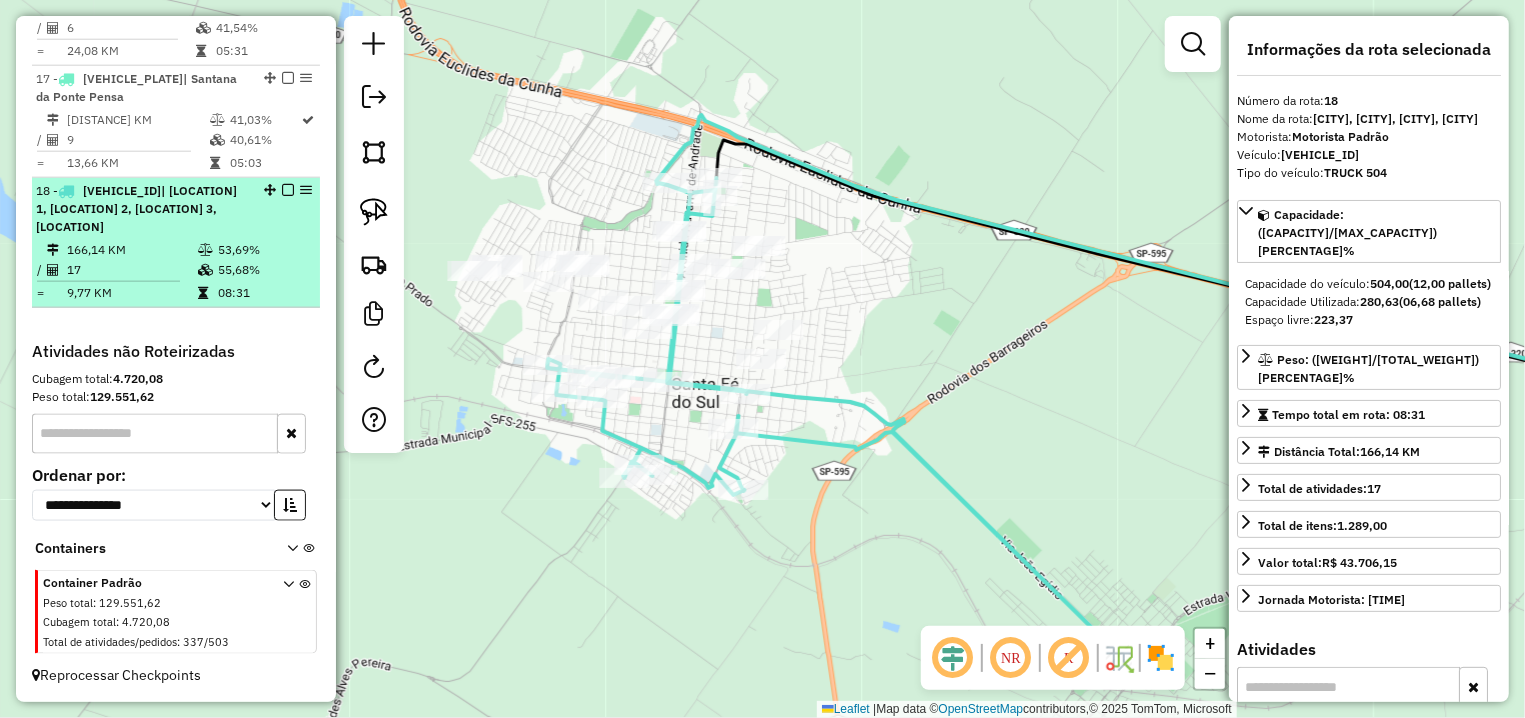 click at bounding box center (288, 190) 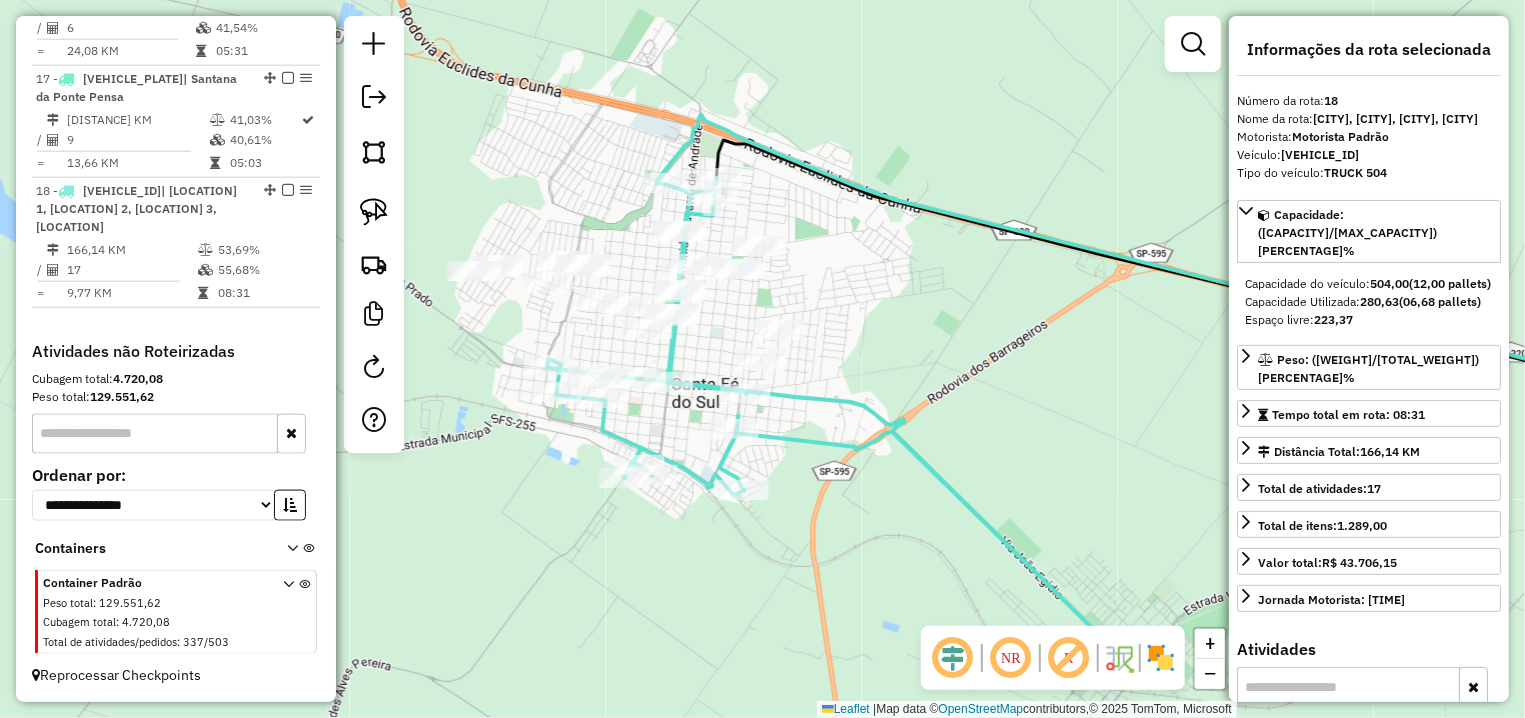 scroll, scrollTop: 1122, scrollLeft: 0, axis: vertical 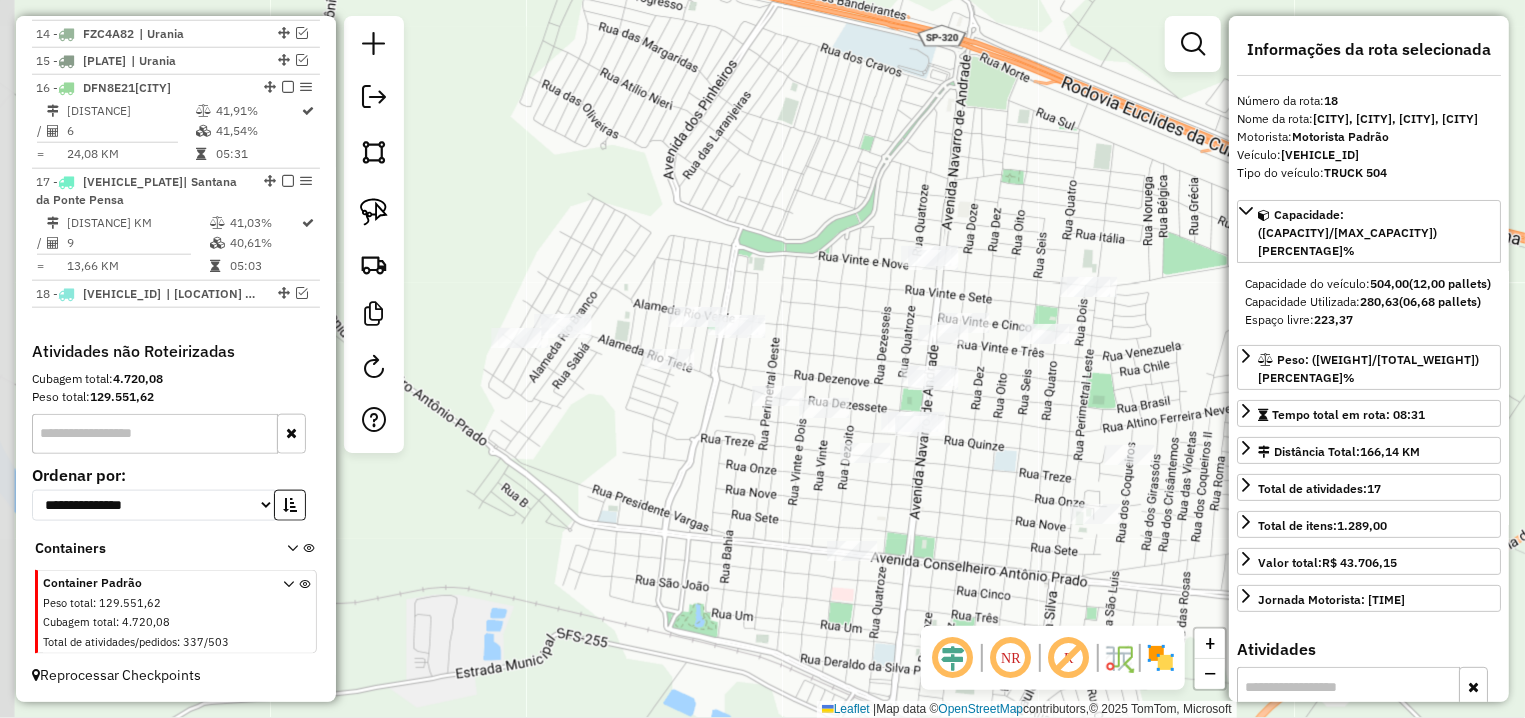 drag, startPoint x: 662, startPoint y: 248, endPoint x: 878, endPoint y: 303, distance: 222.89235 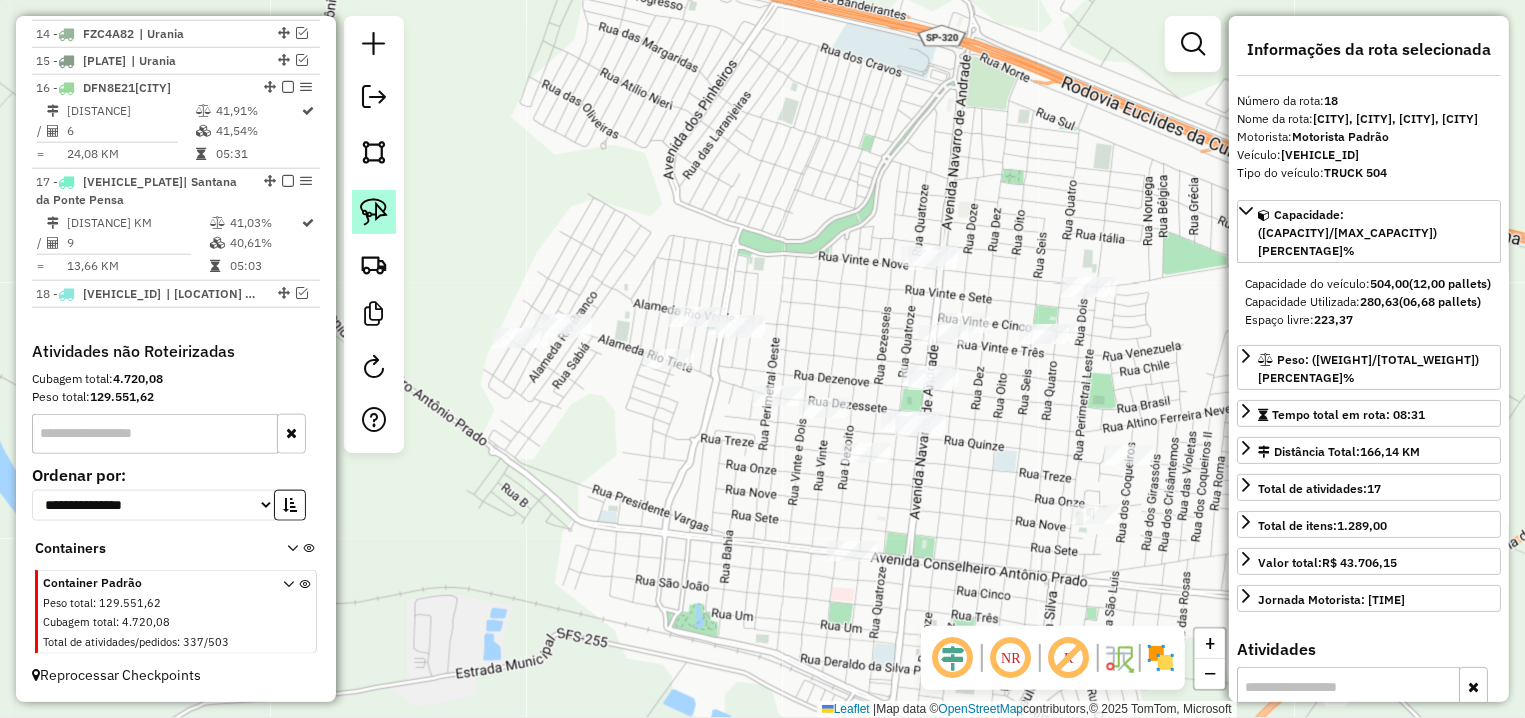 click 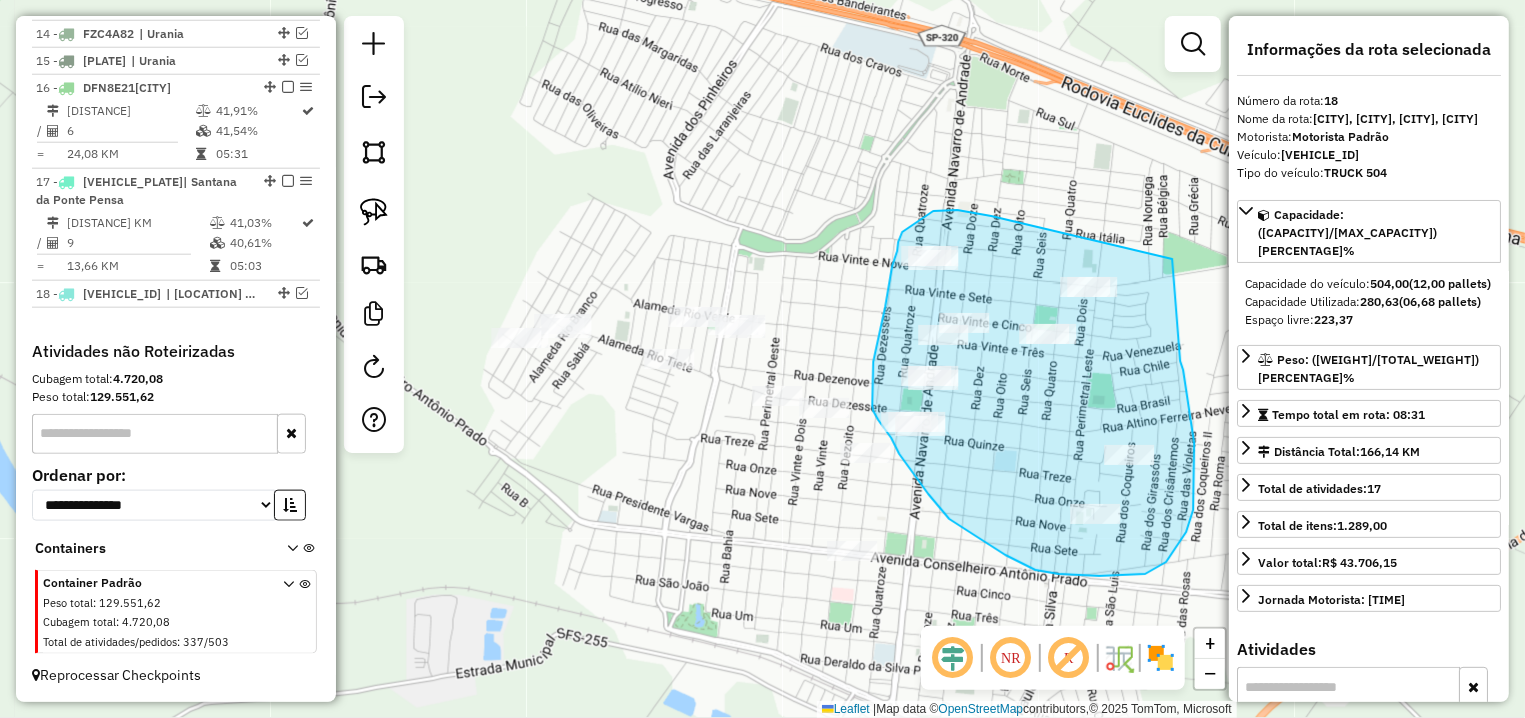 drag, startPoint x: 958, startPoint y: 210, endPoint x: 1164, endPoint y: 241, distance: 208.31947 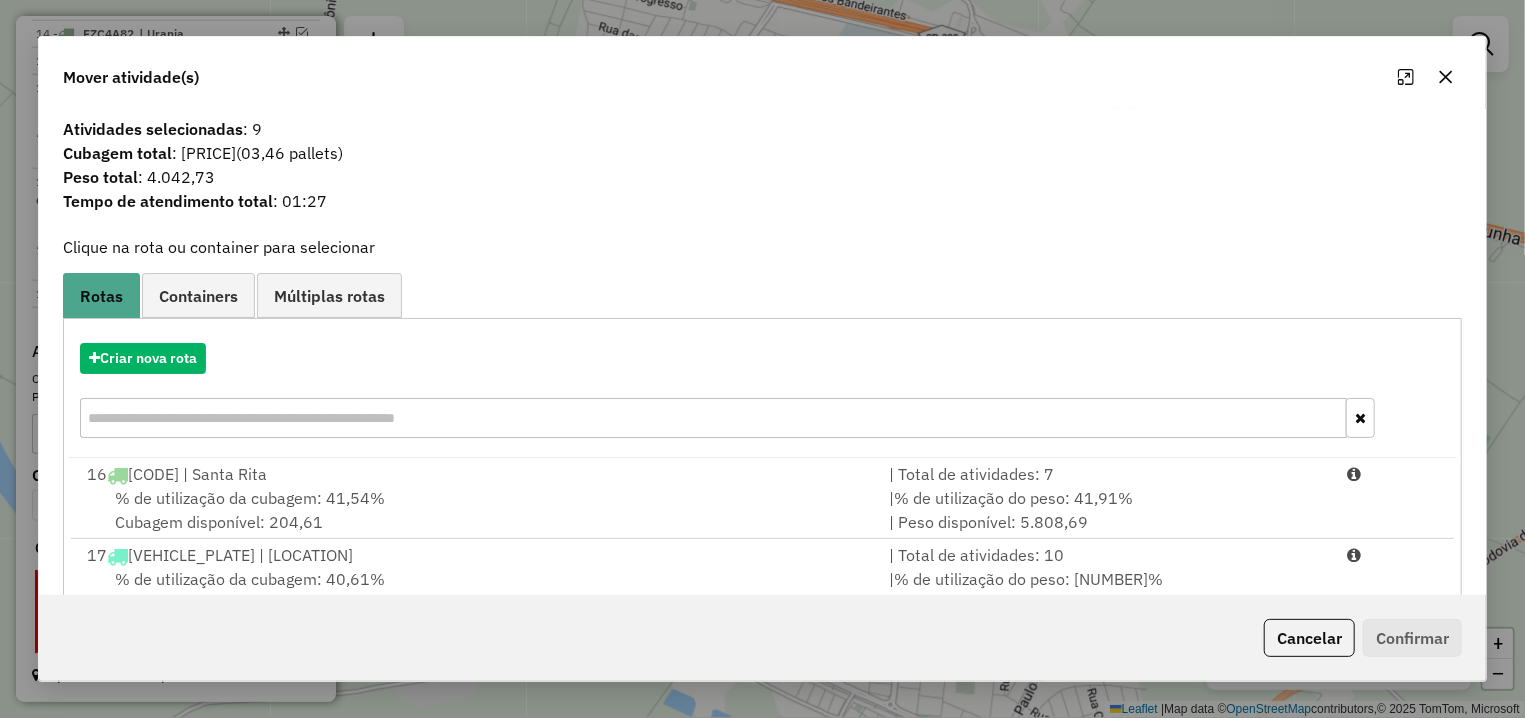 click on "% de utilização da cubagem: 41,54%" at bounding box center [250, 498] 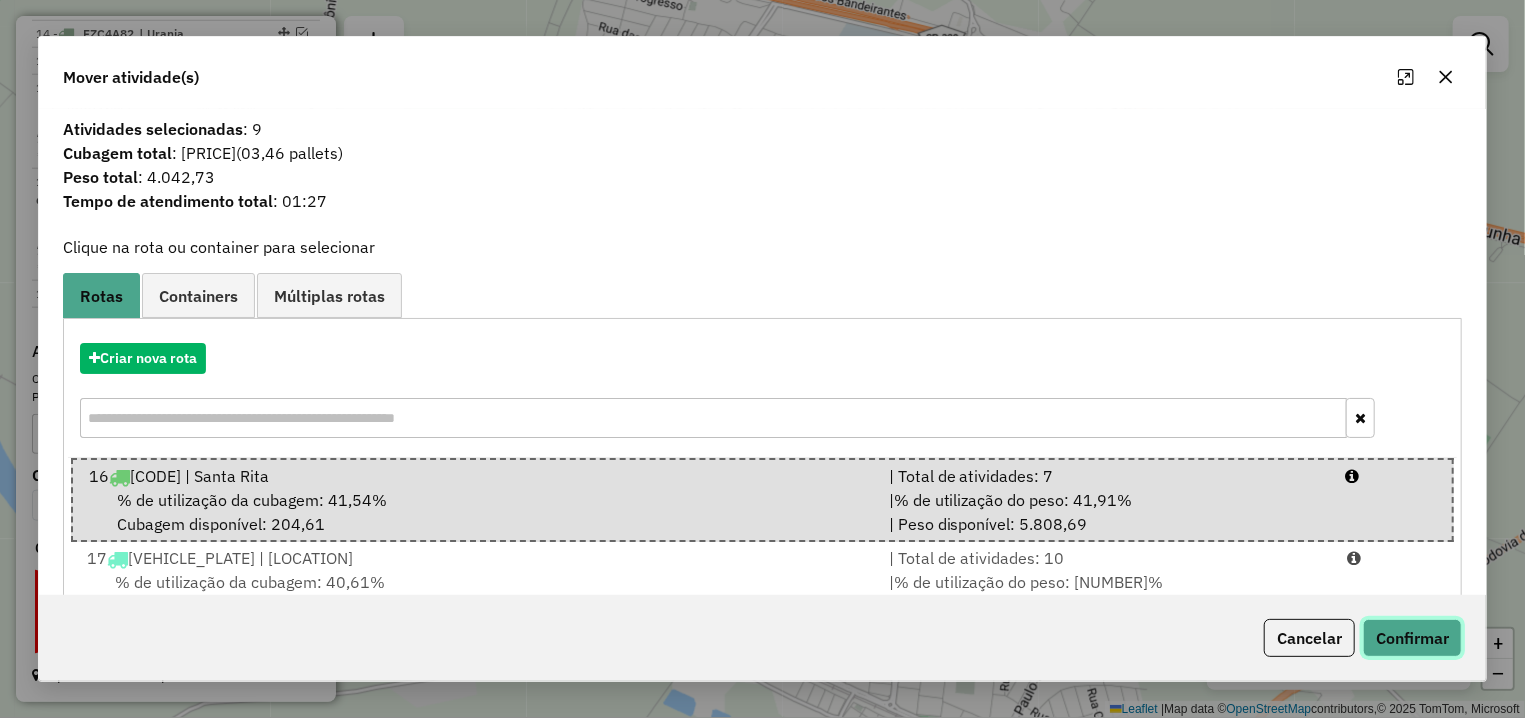 click on "Confirmar" 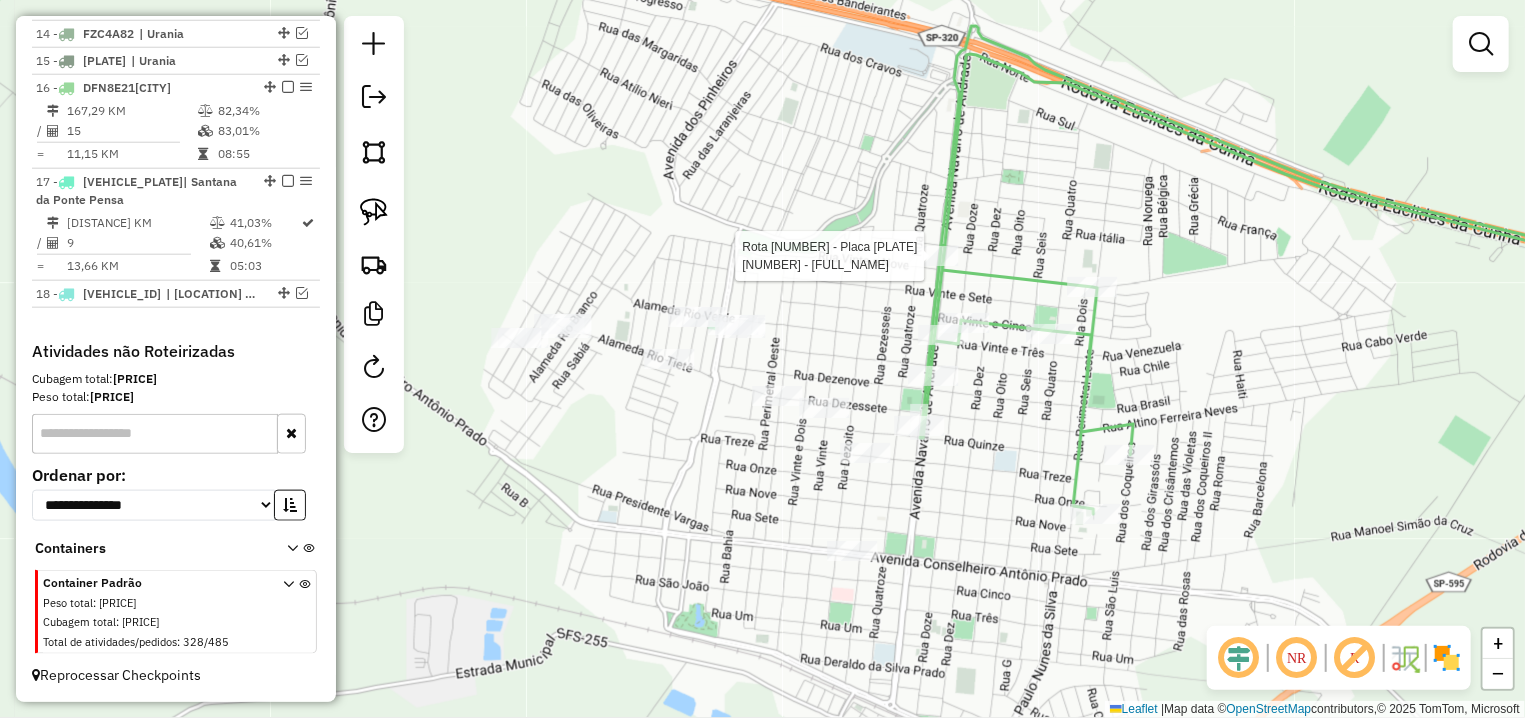 select on "**********" 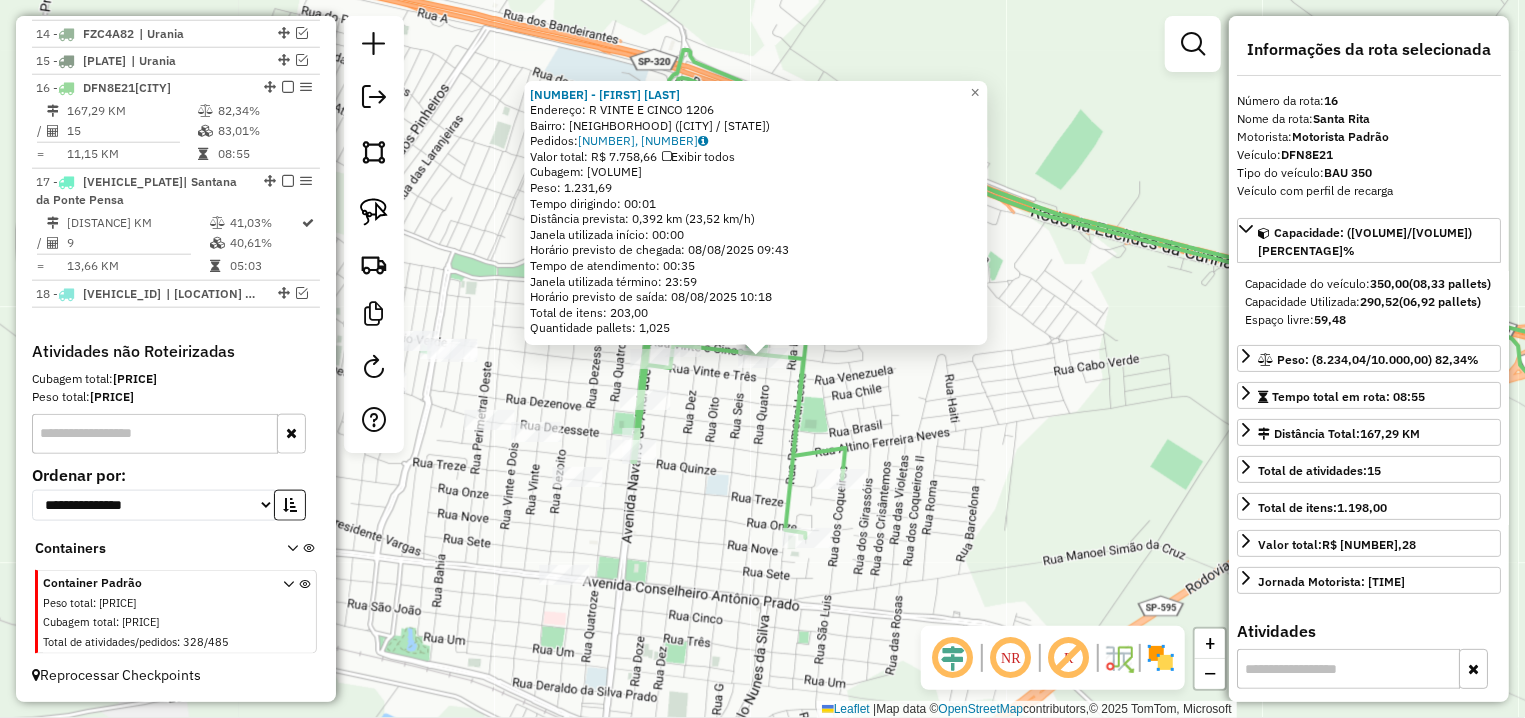 click on "14385 - GABRIELI FIGUEIREDO  Endereço: R   VINTE E CINCO                 1206   Bairro: CENTRO (SANTA FE DO SUL / SP)   Pedidos:  07043201, 07043203   Valor total: R$ 7.758,66   Exibir todos   Cubagem: 43,05  Peso: 1.231,69  Tempo dirigindo: 00:01   Distância prevista: 0,392 km (23,52 km/h)   Janela utilizada início: 00:00   Horário previsto de chegada: 08/08/2025 09:43   Tempo de atendimento: 00:35   Janela utilizada término: 23:59   Horário previsto de saída: 08/08/2025 10:18   Total de itens: 203,00   Quantidade pallets: 1,025  × Janela de atendimento Grade de atendimento Capacidade Transportadoras Veículos Cliente Pedidos  Rotas Selecione os dias de semana para filtrar as janelas de atendimento  Seg   Ter   Qua   Qui   Sex   Sáb   Dom  Informe o período da janela de atendimento: De: Até:  Filtrar exatamente a janela do cliente  Considerar janela de atendimento padrão  Selecione os dias de semana para filtrar as grades de atendimento  Seg   Ter   Qua   Qui   Sex   Sáb   Dom   Peso mínimo:  +" 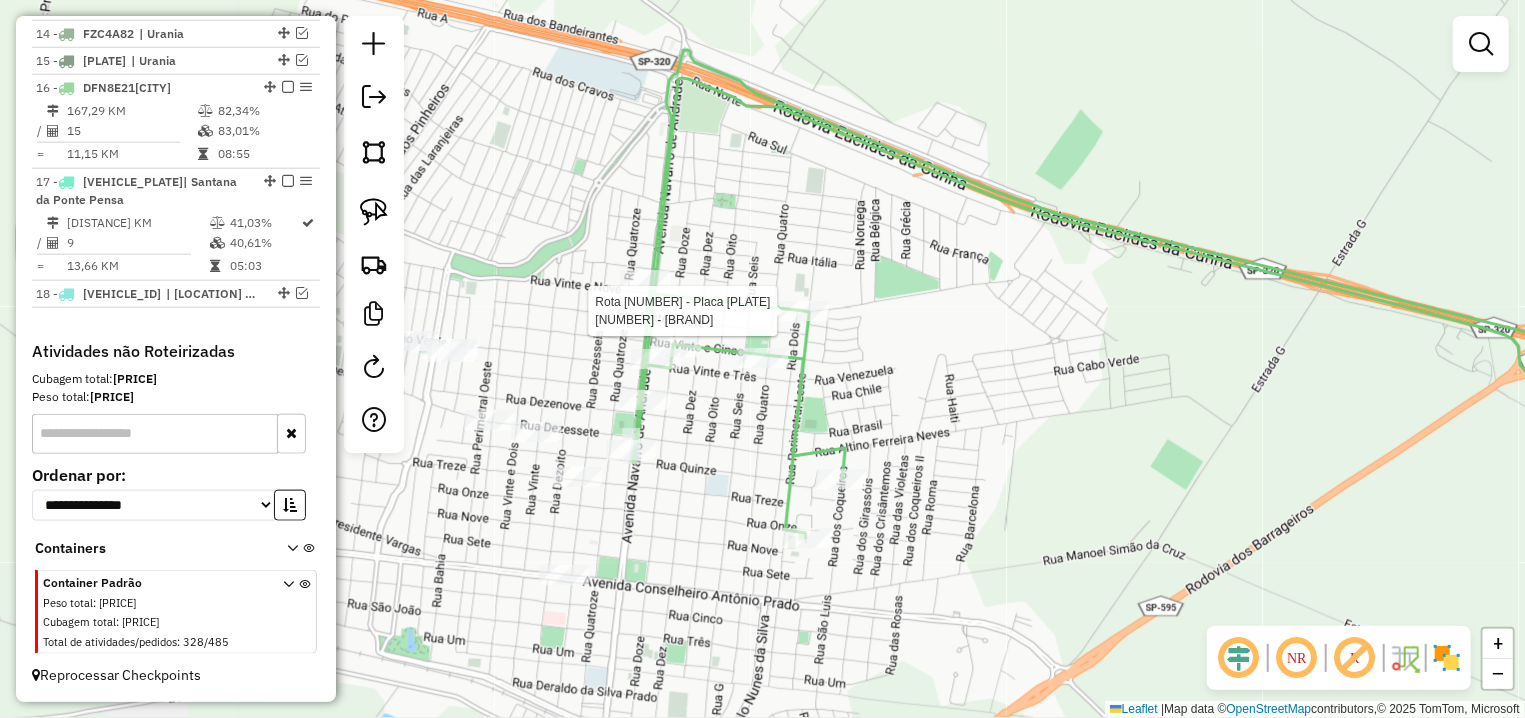 select on "**********" 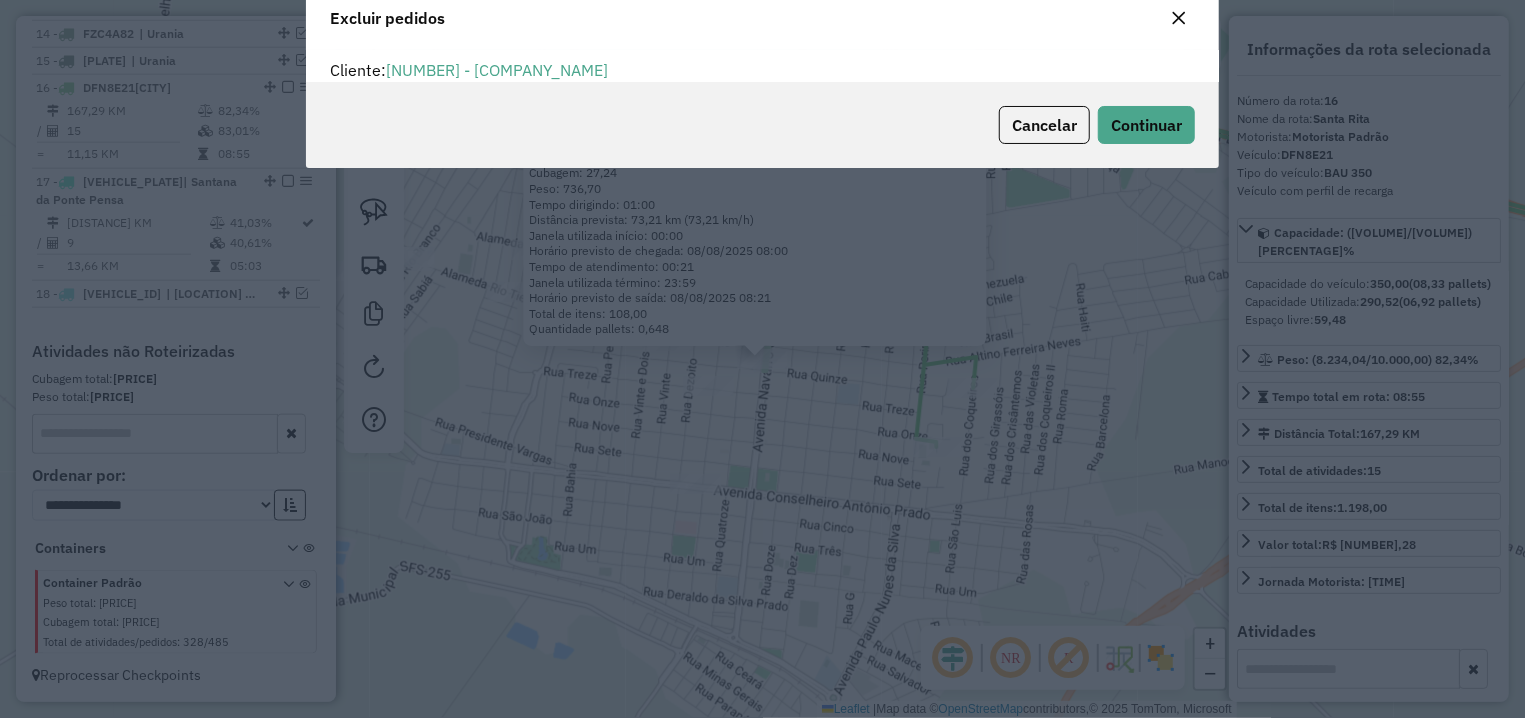 scroll, scrollTop: 11, scrollLeft: 6, axis: both 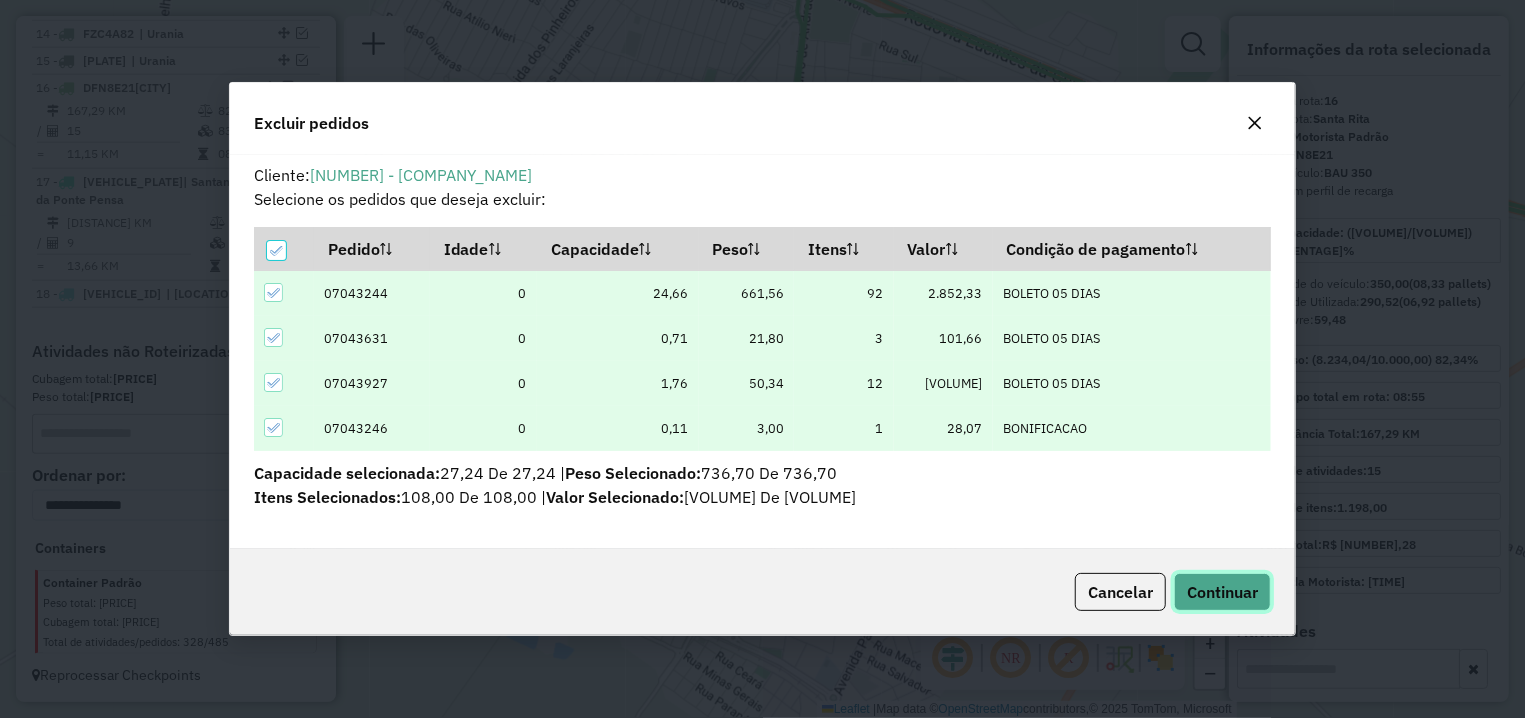 click on "Continuar" 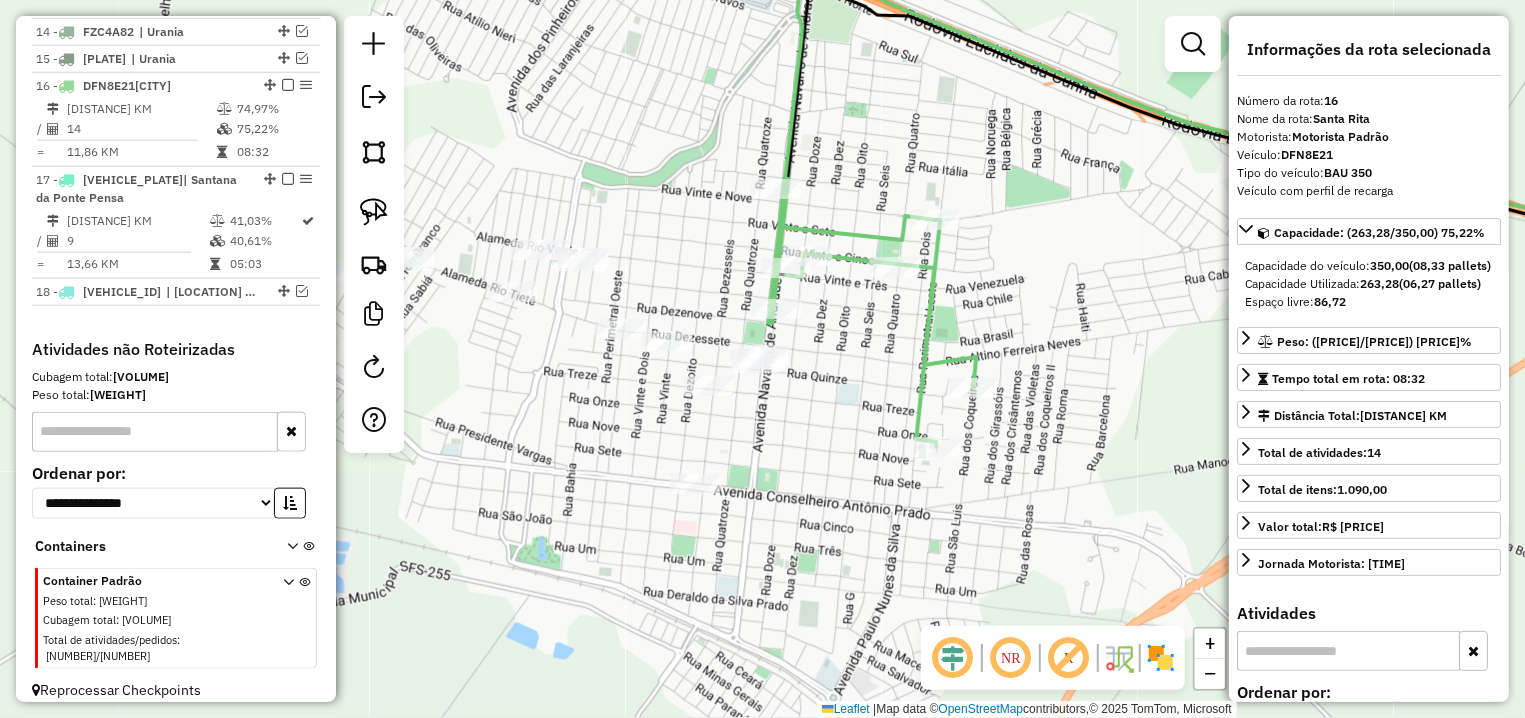 click 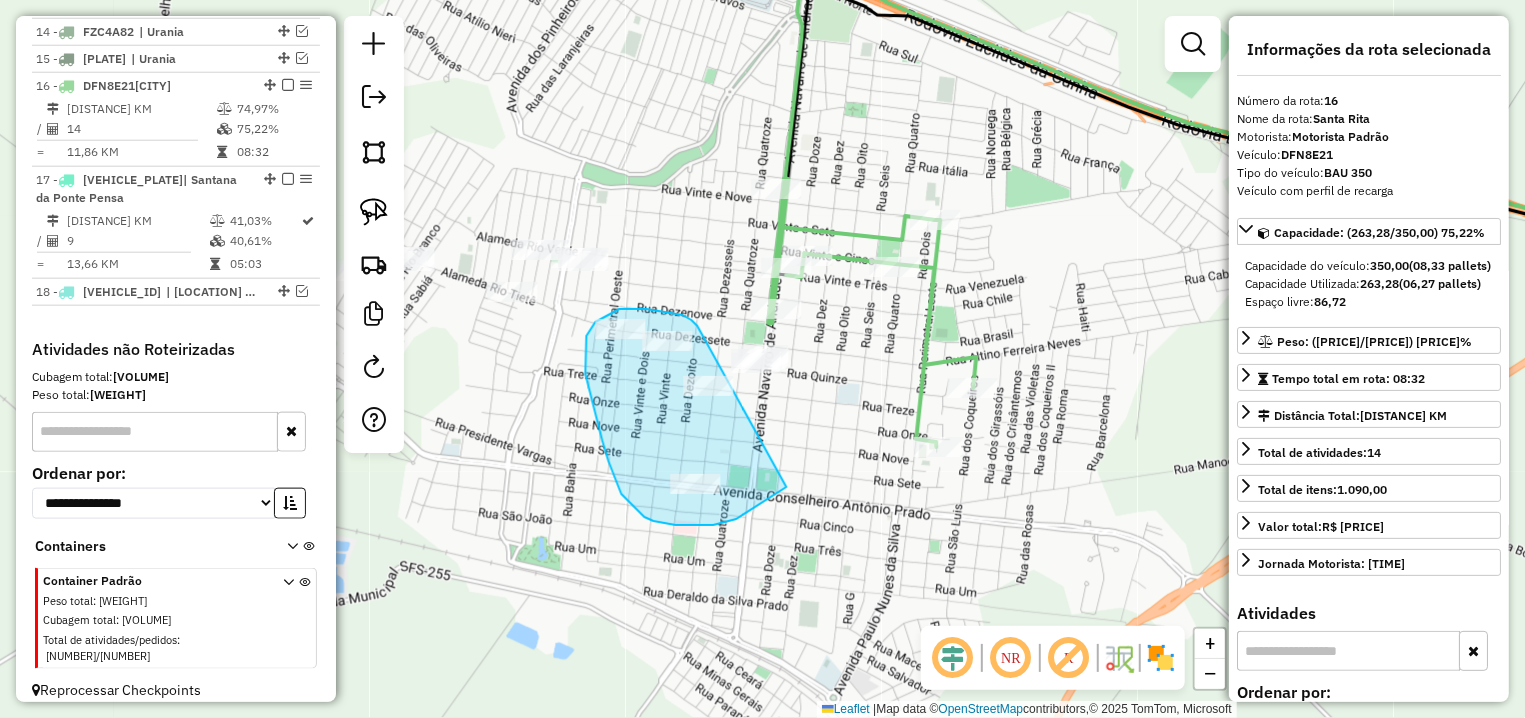 drag, startPoint x: 698, startPoint y: 326, endPoint x: 787, endPoint y: 487, distance: 183.96196 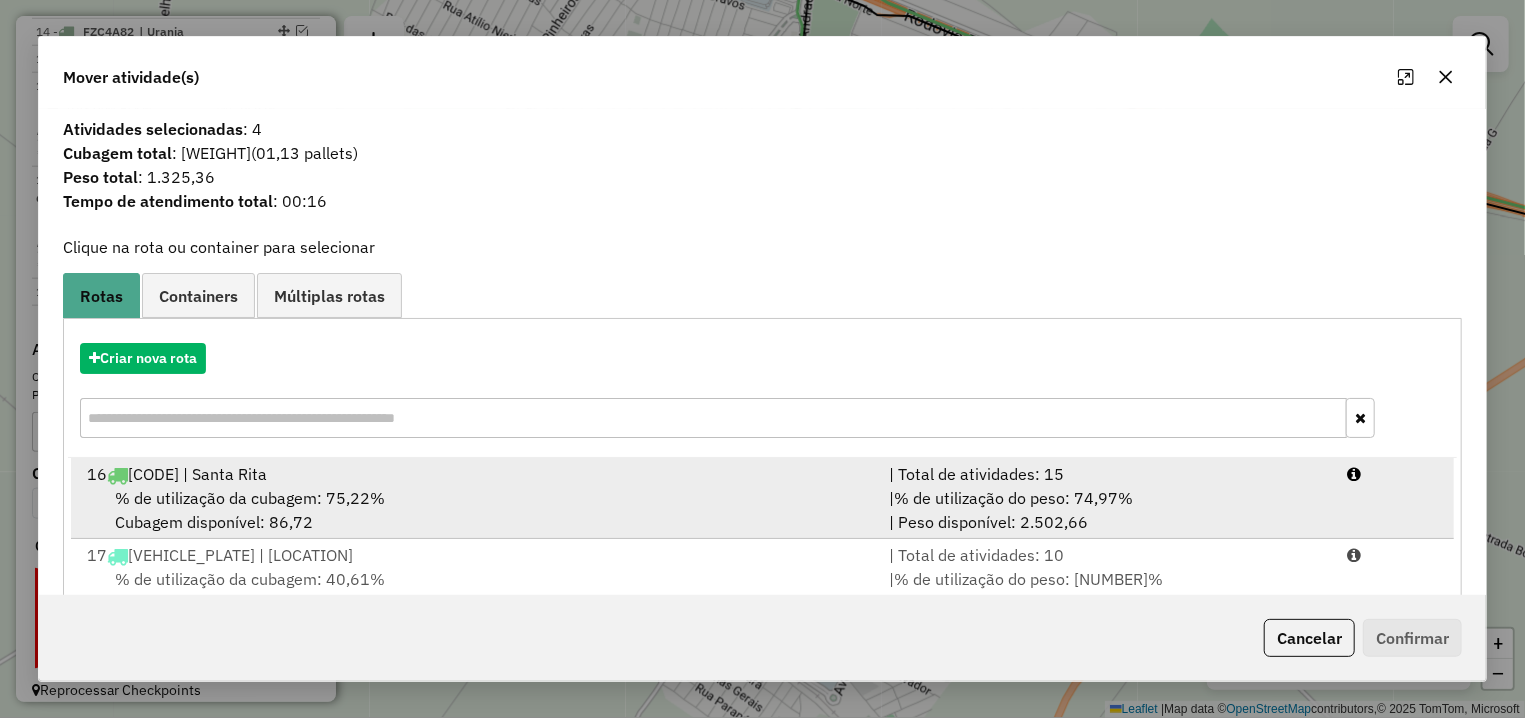 click on "% de utilização da cubagem: 75,22%  Cubagem disponível: 86,72" at bounding box center (476, 510) 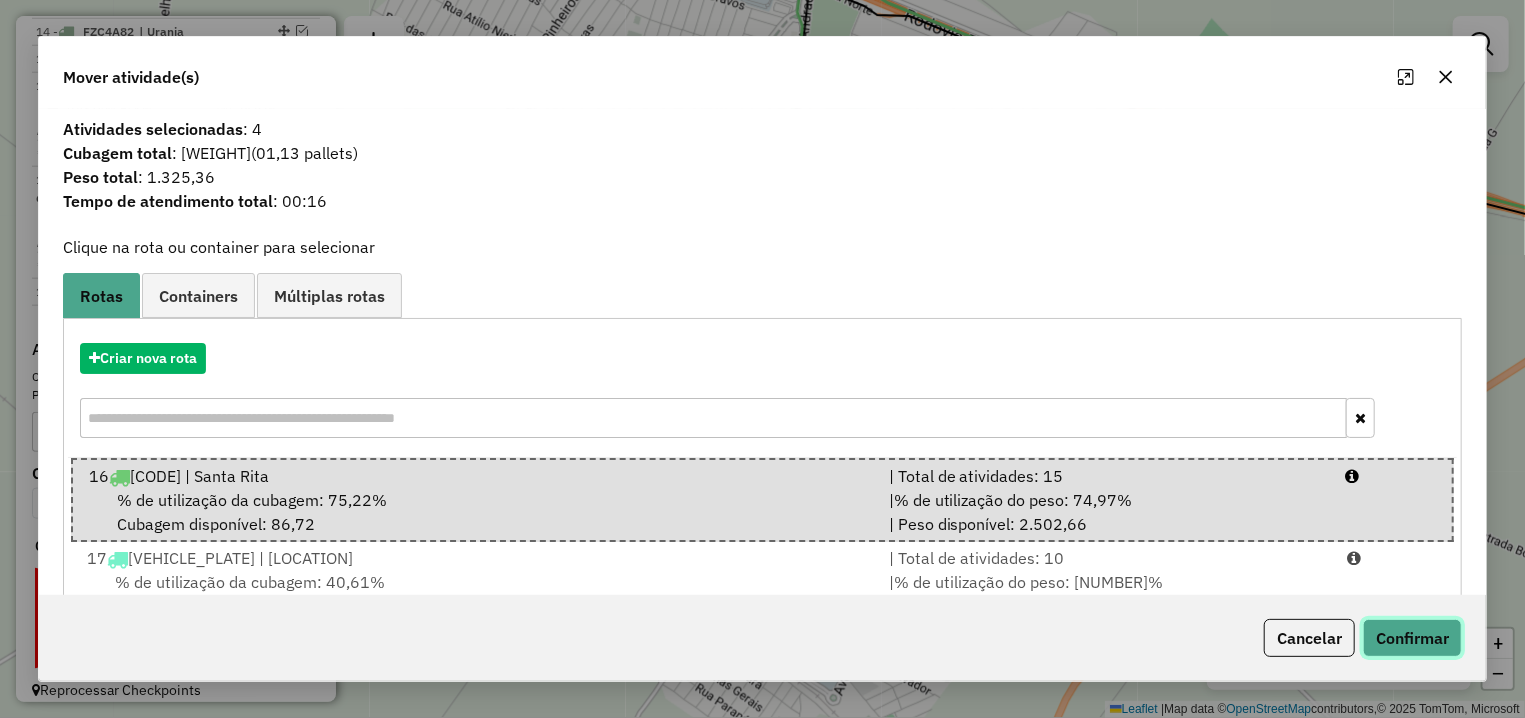click on "Confirmar" 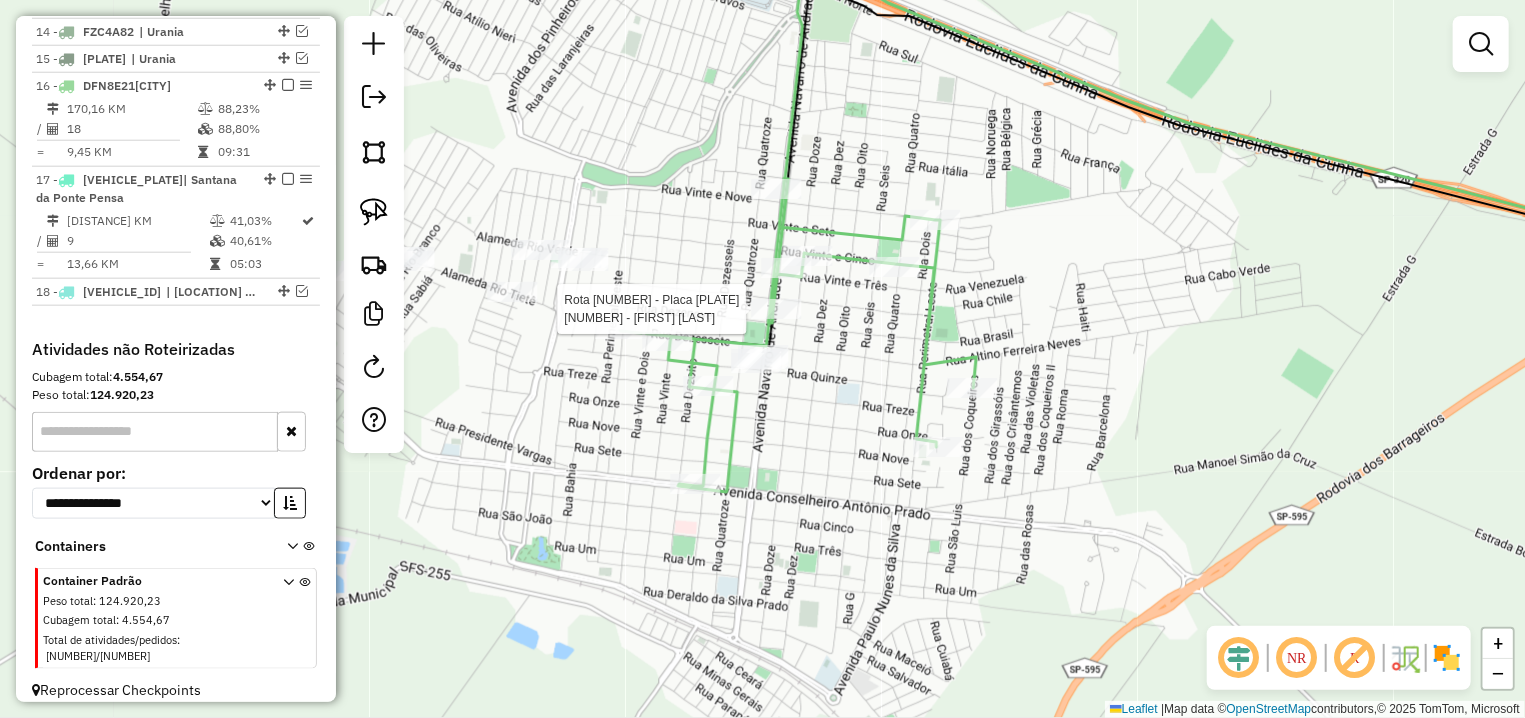 select on "**********" 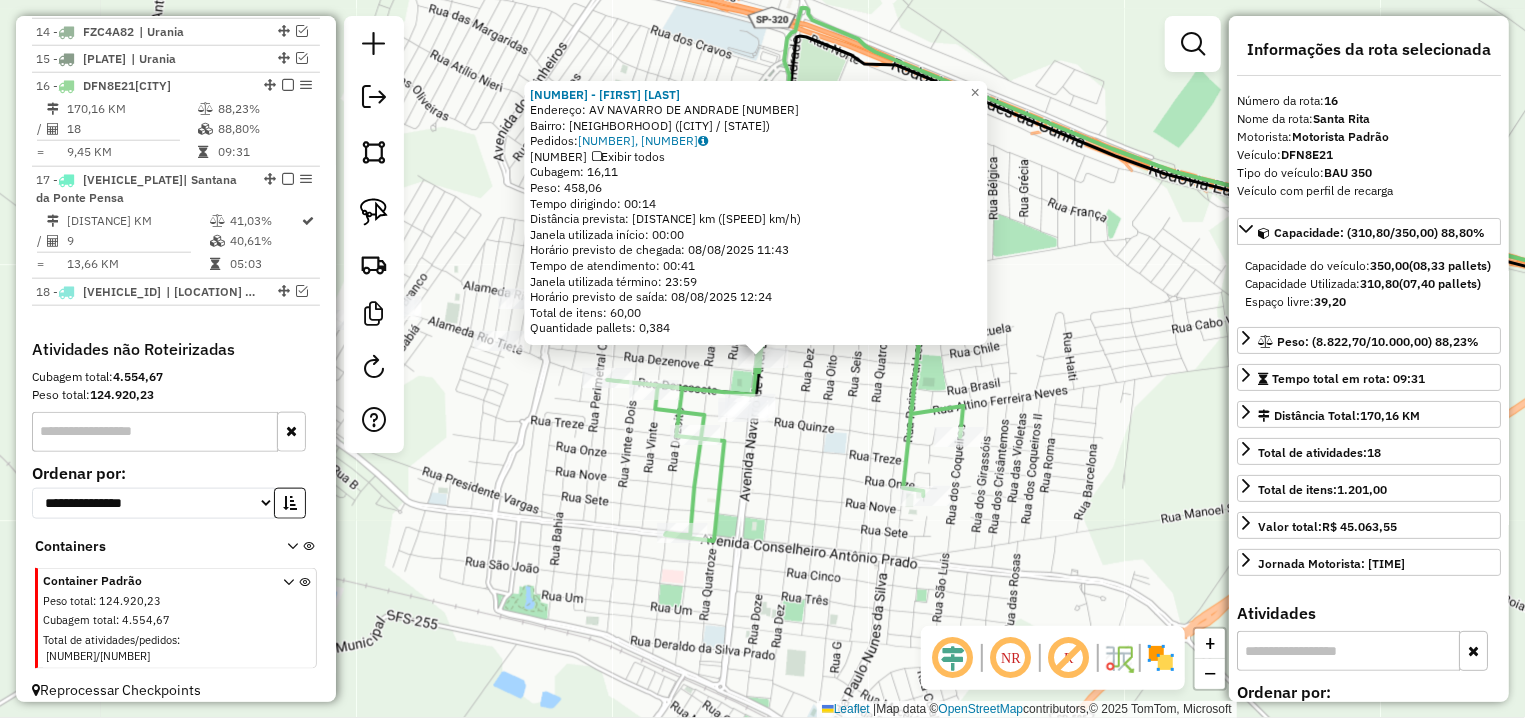 click on "11887 - RONALDO FRANCISCO MU  Endereço: AV  NAVARRO DE ANDRADE            1208   Bairro: CENTRO (SANTA FE DO SUL / SP)   Pedidos:  07043719, 07043720, 07043721   Valor total: R$ 2.115,47   Exibir todos   Cubagem: 16,11  Peso: 458,06  Tempo dirigindo: 00:14   Distância prevista: 15,04 km (64,46 km/h)   Janela utilizada início: 00:00   Horário previsto de chegada: 08/08/2025 11:43   Tempo de atendimento: 00:41   Janela utilizada término: 23:59   Horário previsto de saída: 08/08/2025 12:24   Total de itens: 60,00   Quantidade pallets: 0,384  × Janela de atendimento Grade de atendimento Capacidade Transportadoras Veículos Cliente Pedidos  Rotas Selecione os dias de semana para filtrar as janelas de atendimento  Seg   Ter   Qua   Qui   Sex   Sáb   Dom  Informe o período da janela de atendimento: De: Até:  Filtrar exatamente a janela do cliente  Considerar janela de atendimento padrão  Selecione os dias de semana para filtrar as grades de atendimento  Seg   Ter   Qua   Qui   Sex   Sáb   Dom   De:  De:" 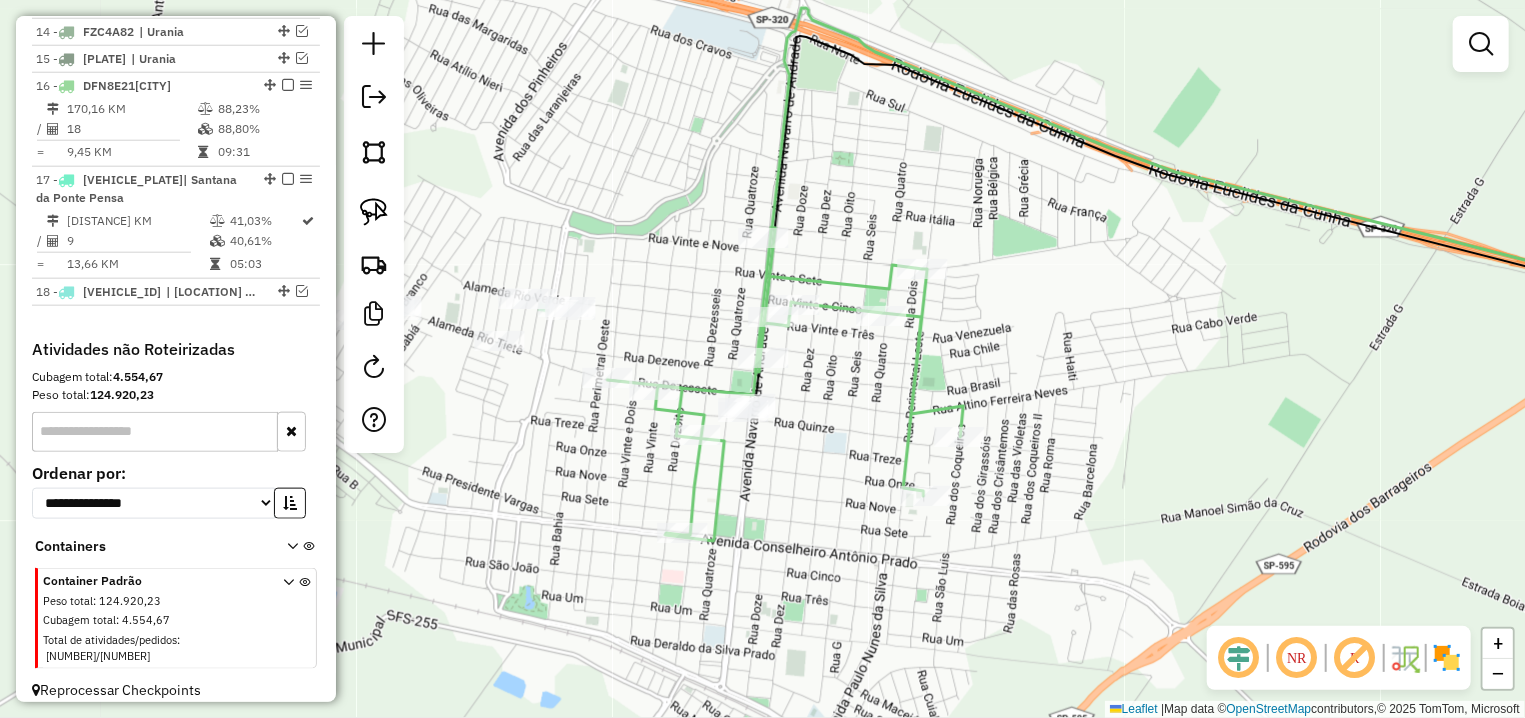 select on "**********" 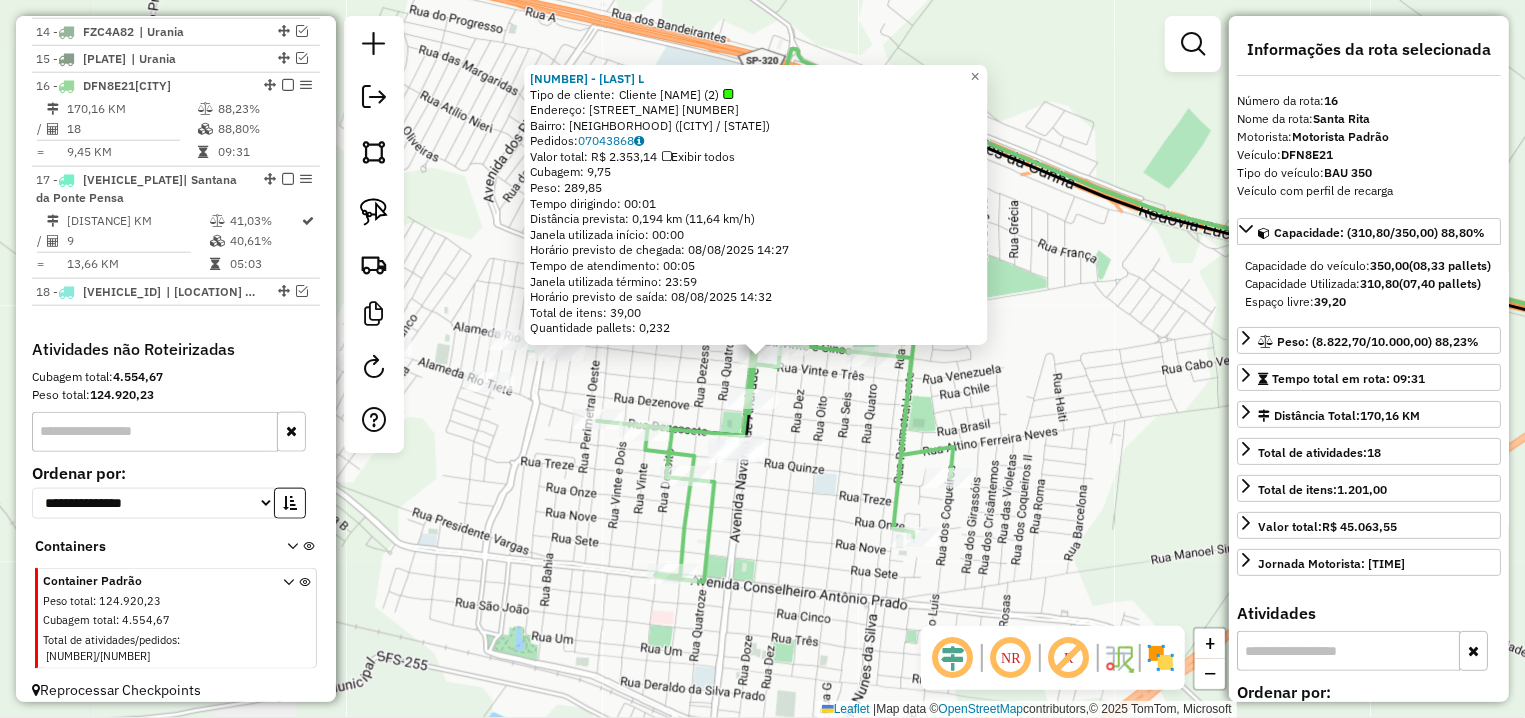 click on "15737 - CONVENIENCIA SOLAR L  Tipo de cliente:   Cliente Chopp (2)   Endereço: AV  NAVARRO DE ANDRADE            1394   Bairro: CENTRO (SANTA FE DO SUL / SP)   Pedidos:  07043868   Valor total: R$ 2.353,14   Exibir todos   Cubagem: 9,75  Peso: 289,85  Tempo dirigindo: 00:01   Distância prevista: 0,194 km (11,64 km/h)   Janela utilizada início: 00:00   Horário previsto de chegada: 08/08/2025 14:27   Tempo de atendimento: 00:05   Janela utilizada término: 23:59   Horário previsto de saída: 08/08/2025 14:32   Total de itens: 39,00   Quantidade pallets: 0,232  × Janela de atendimento Grade de atendimento Capacidade Transportadoras Veículos Cliente Pedidos  Rotas Selecione os dias de semana para filtrar as janelas de atendimento  Seg   Ter   Qua   Qui   Sex   Sáb   Dom  Informe o período da janela de atendimento: De: Até:  Filtrar exatamente a janela do cliente  Considerar janela de atendimento padrão  Selecione os dias de semana para filtrar as grades de atendimento  Seg   Ter   Qua   Qui   Sex  De:" 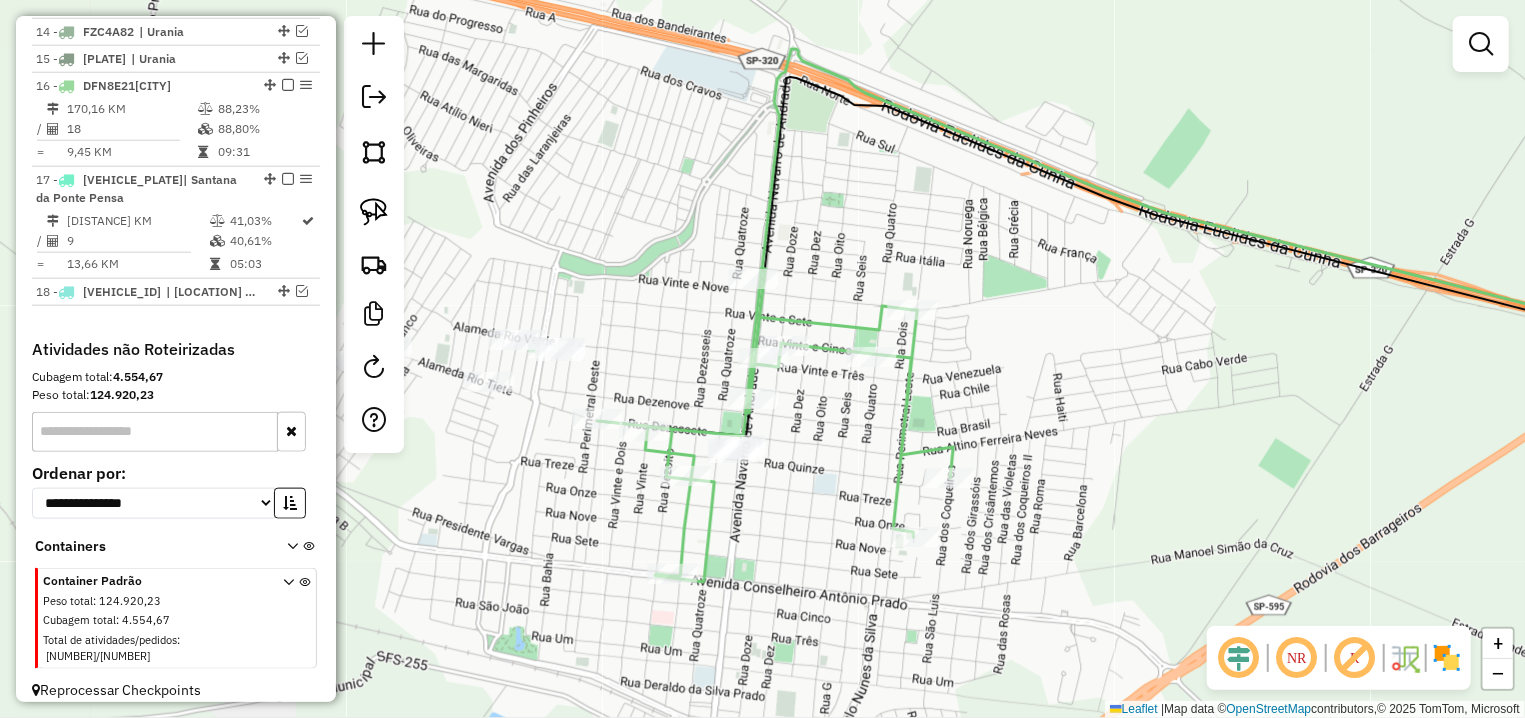 select on "**********" 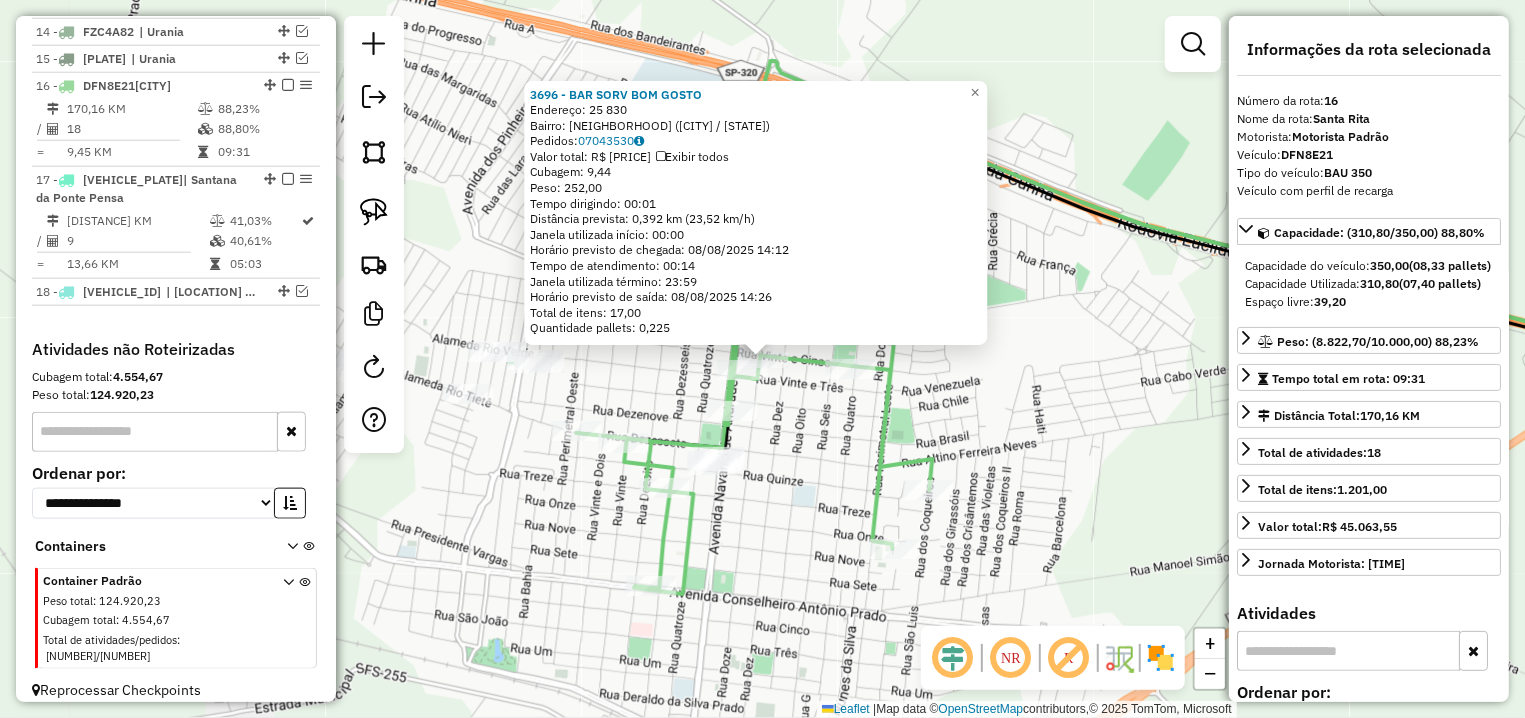 click on "3696 - BAR SORV  BOM GOSTO  Endereço:  25 830   Bairro: CENTRO (SANTA FE DO SUL / SP)   Pedidos:  07043530   Valor total: R$ 1.103,22   Exibir todos   Cubagem: 9,44  Peso: 252,00  Tempo dirigindo: 00:01   Distância prevista: 0,392 km (23,52 km/h)   Janela utilizada início: 00:00   Horário previsto de chegada: 08/08/2025 14:12   Tempo de atendimento: 00:14   Janela utilizada término: 23:59   Horário previsto de saída: 08/08/2025 14:26   Total de itens: 17,00   Quantidade pallets: 0,225  × Janela de atendimento Grade de atendimento Capacidade Transportadoras Veículos Cliente Pedidos  Rotas Selecione os dias de semana para filtrar as janelas de atendimento  Seg   Ter   Qua   Qui   Sex   Sáb   Dom  Informe o período da janela de atendimento: De: Até:  Filtrar exatamente a janela do cliente  Considerar janela de atendimento padrão  Selecione os dias de semana para filtrar as grades de atendimento  Seg   Ter   Qua   Qui   Sex   Sáb   Dom   Considerar clientes sem dia de atendimento cadastrado  De:  +" 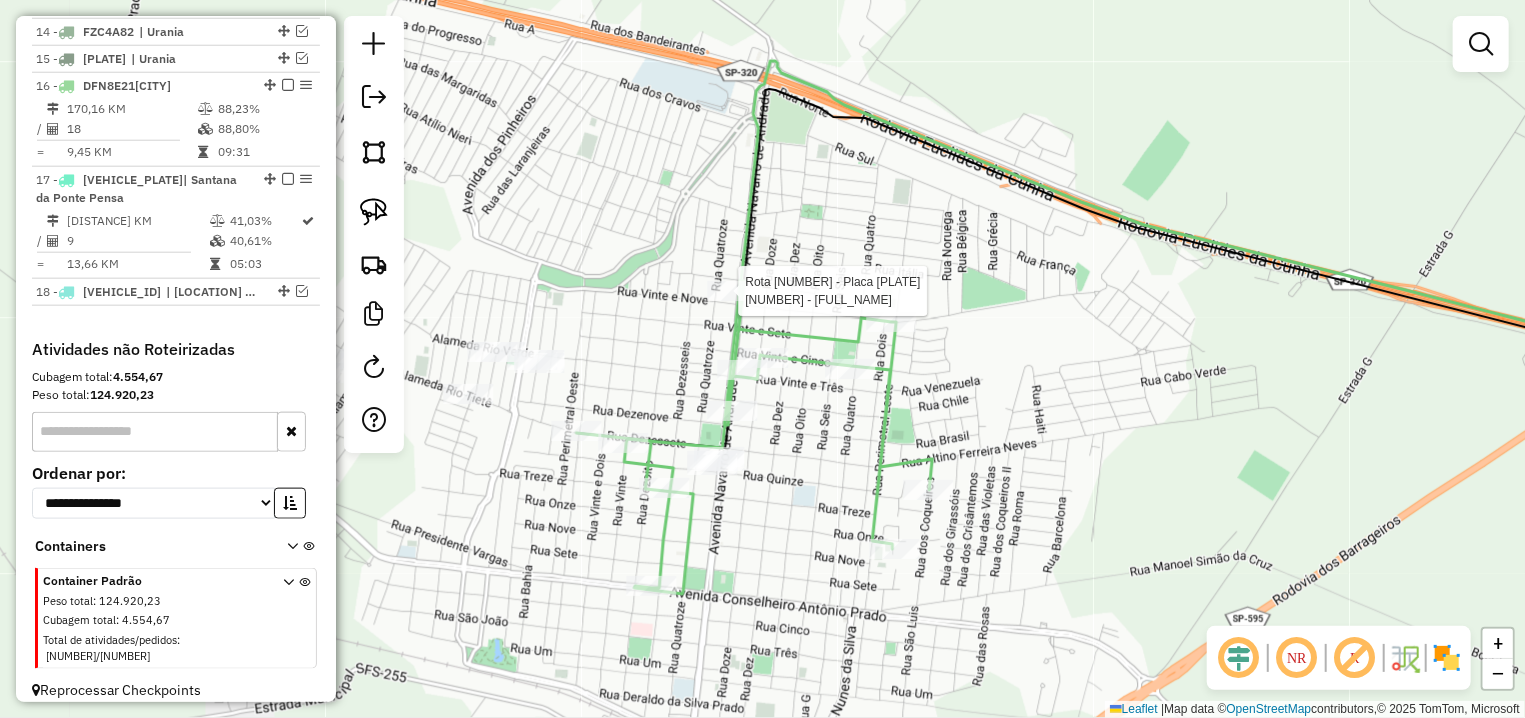 select on "**********" 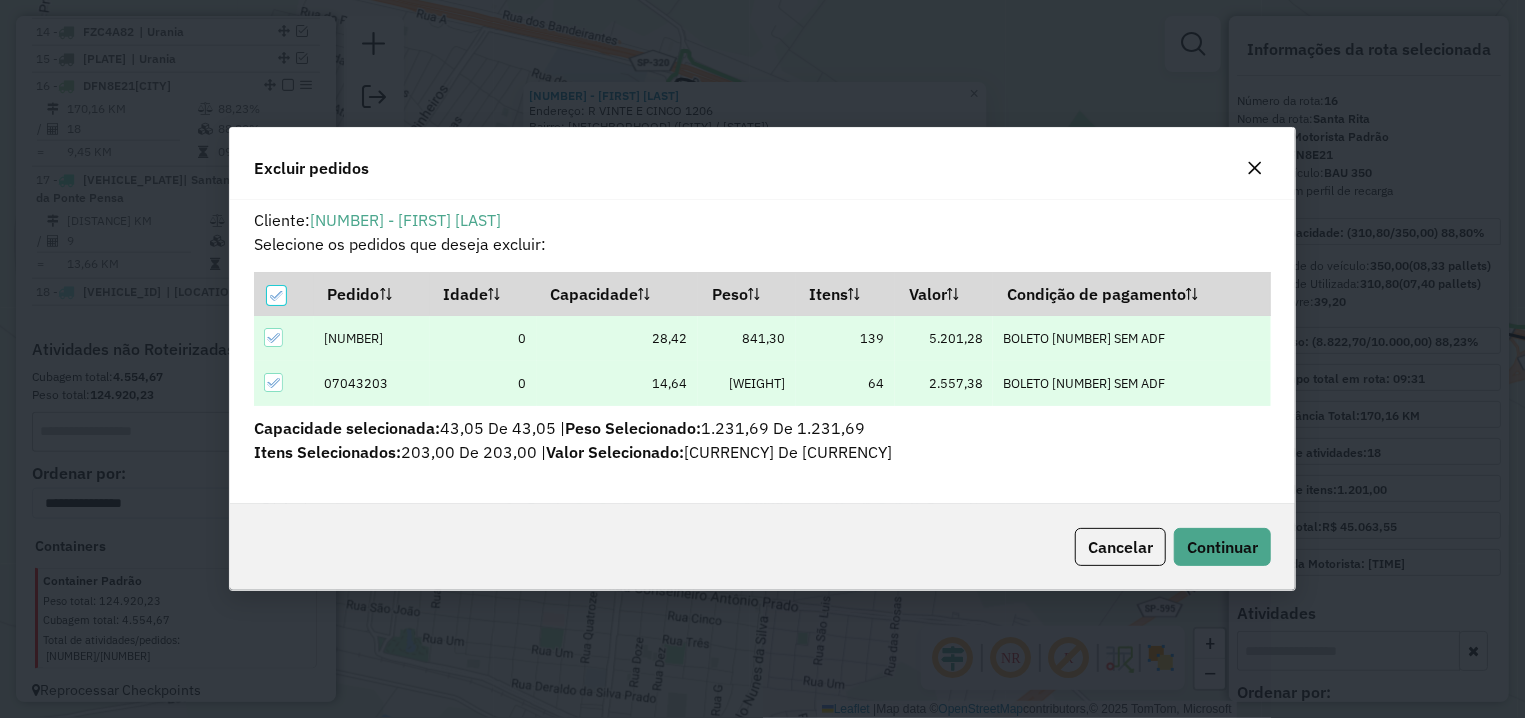 scroll, scrollTop: 11, scrollLeft: 6, axis: both 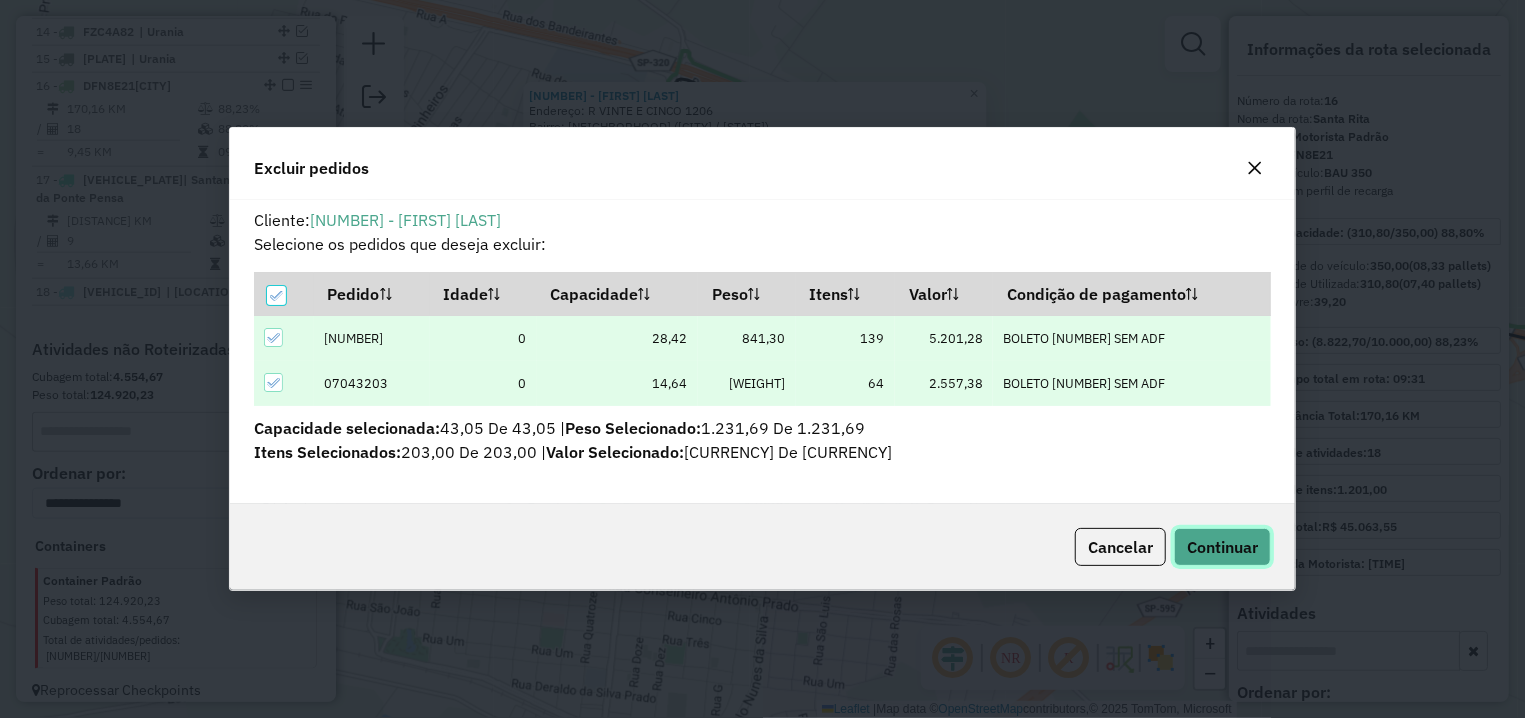 click on "Continuar" 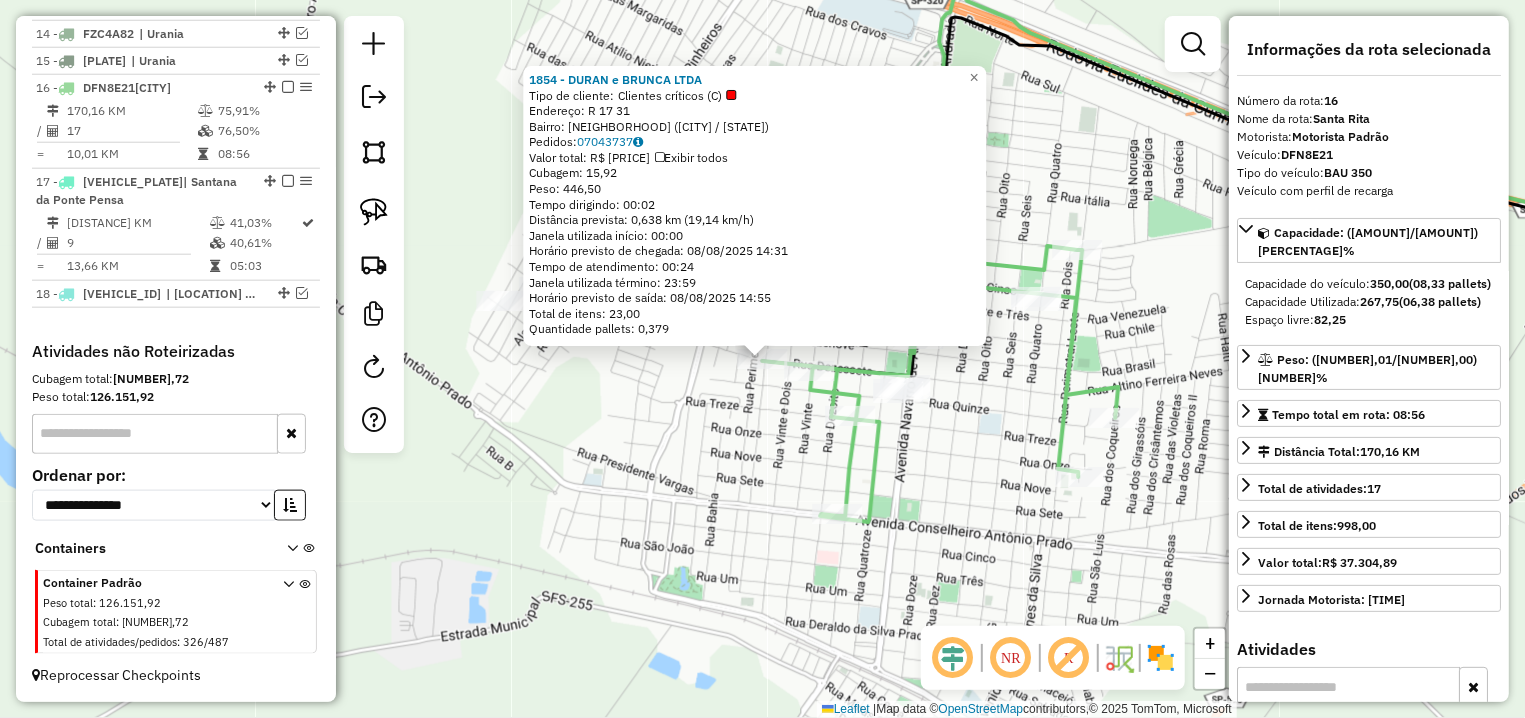 click on "1854 - DURAN e BRUNCA LTDA  Tipo de cliente:   Clientes críticos (C)   Endereço: R   17                            31   Bairro: CENTRO (SANTA FE DO SUL / SP)   Pedidos:  07043737   Valor total: R$ 2.001,99   Exibir todos   Cubagem: 15,92  Peso: 446,50  Tempo dirigindo: 00:02   Distância prevista: 0,638 km (19,14 km/h)   Janela utilizada início: 00:00   Horário previsto de chegada: 08/08/2025 14:31   Tempo de atendimento: 00:24   Janela utilizada término: 23:59   Horário previsto de saída: 08/08/2025 14:55   Total de itens: 23,00   Quantidade pallets: 0,379  × Janela de atendimento Grade de atendimento Capacidade Transportadoras Veículos Cliente Pedidos  Rotas Selecione os dias de semana para filtrar as janelas de atendimento  Seg   Ter   Qua   Qui   Sex   Sáb   Dom  Informe o período da janela de atendimento: De: Até:  Filtrar exatamente a janela do cliente  Considerar janela de atendimento padrão  Selecione os dias de semana para filtrar as grades de atendimento  Seg   Ter   Qua   Qui   Sex  +" 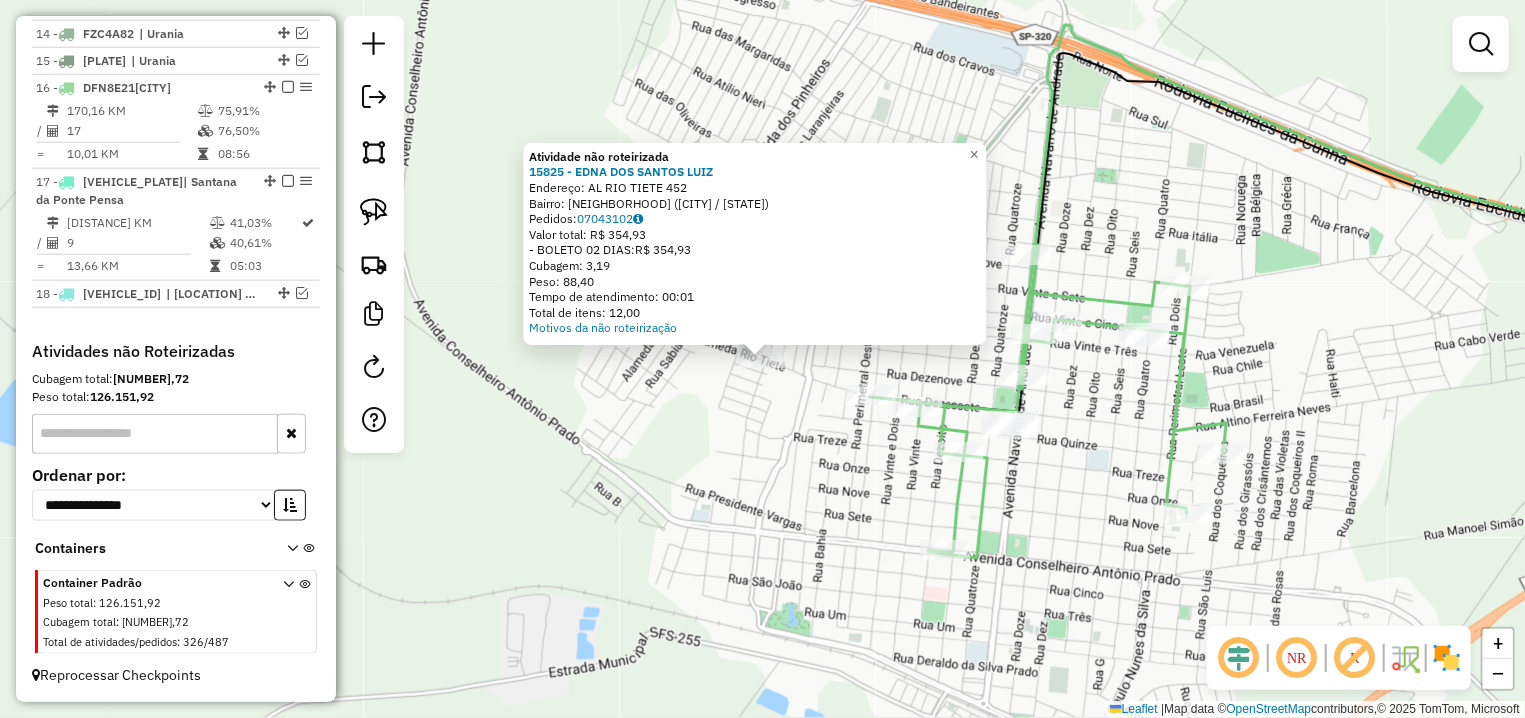 click on "Atividade não roteirizada 15825 - EDNA DOS SANTOS LUIZ  Endereço: AL  RIO TIETE                     452   Bairro: COHAB ORESTES BORGES DE OLIVE (SANTA FE DO SUL / SP)   Pedidos:  07043102   Valor total: R$ 354,93   - BOLETO 02 DIAS:  R$ 354,93   Cubagem: 3,19   Peso: 88,40   Tempo de atendimento: 00:01   Total de itens: 12,00  Motivos da não roteirização × Janela de atendimento Grade de atendimento Capacidade Transportadoras Veículos Cliente Pedidos  Rotas Selecione os dias de semana para filtrar as janelas de atendimento  Seg   Ter   Qua   Qui   Sex   Sáb   Dom  Informe o período da janela de atendimento: De: Até:  Filtrar exatamente a janela do cliente  Considerar janela de atendimento padrão  Selecione os dias de semana para filtrar as grades de atendimento  Seg   Ter   Qua   Qui   Sex   Sáb   Dom   Considerar clientes sem dia de atendimento cadastrado  Clientes fora do dia de atendimento selecionado Filtrar as atividades entre os valores definidos abaixo:  Peso mínimo:   Peso máximo:   De:" 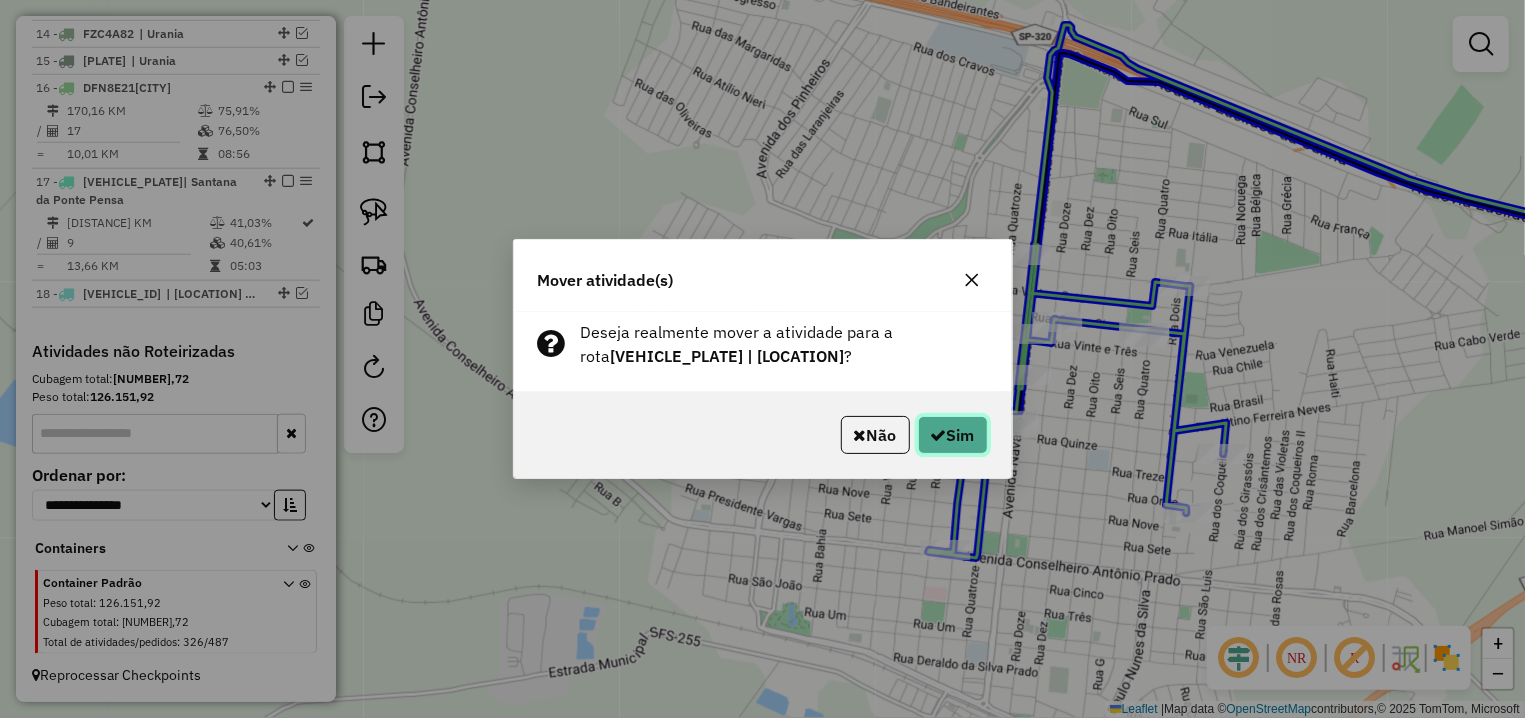 click on "Sim" 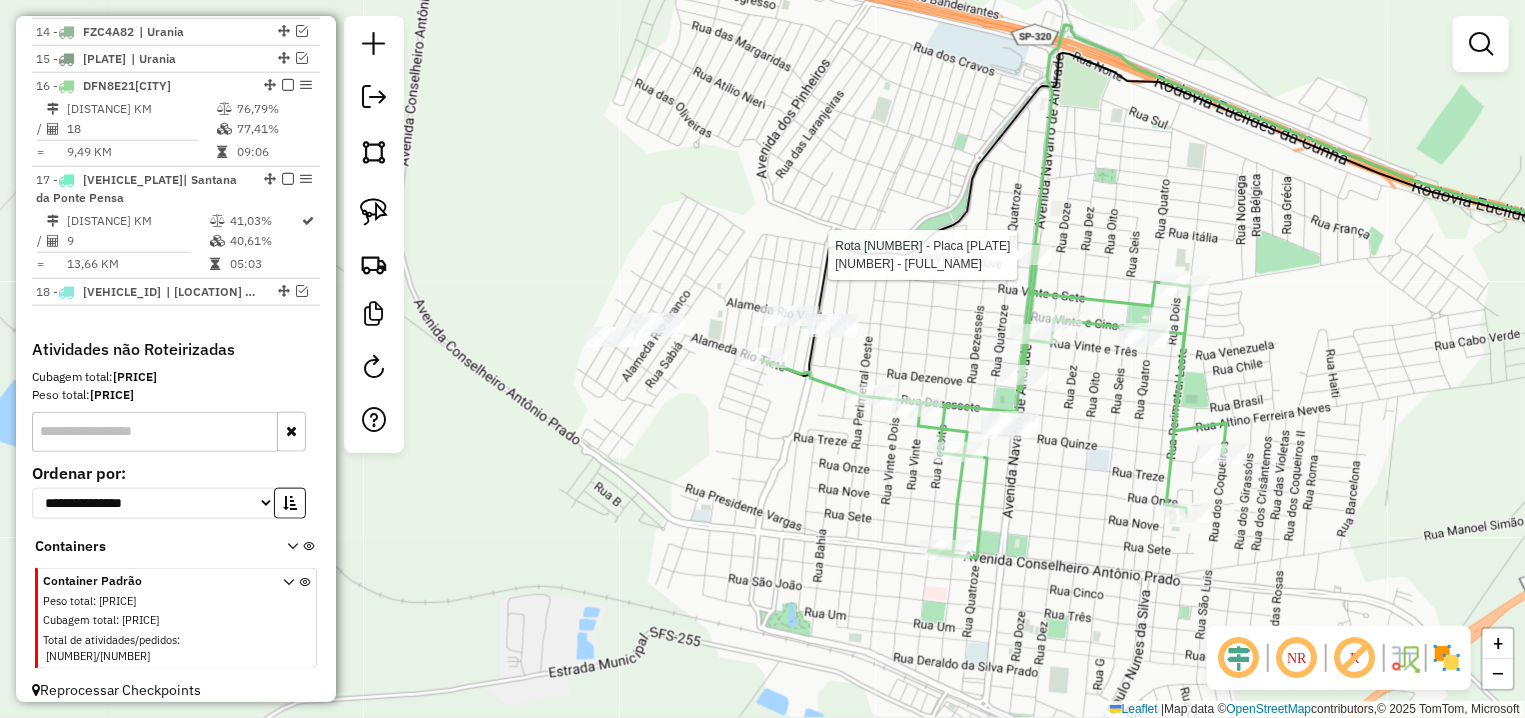 select on "**********" 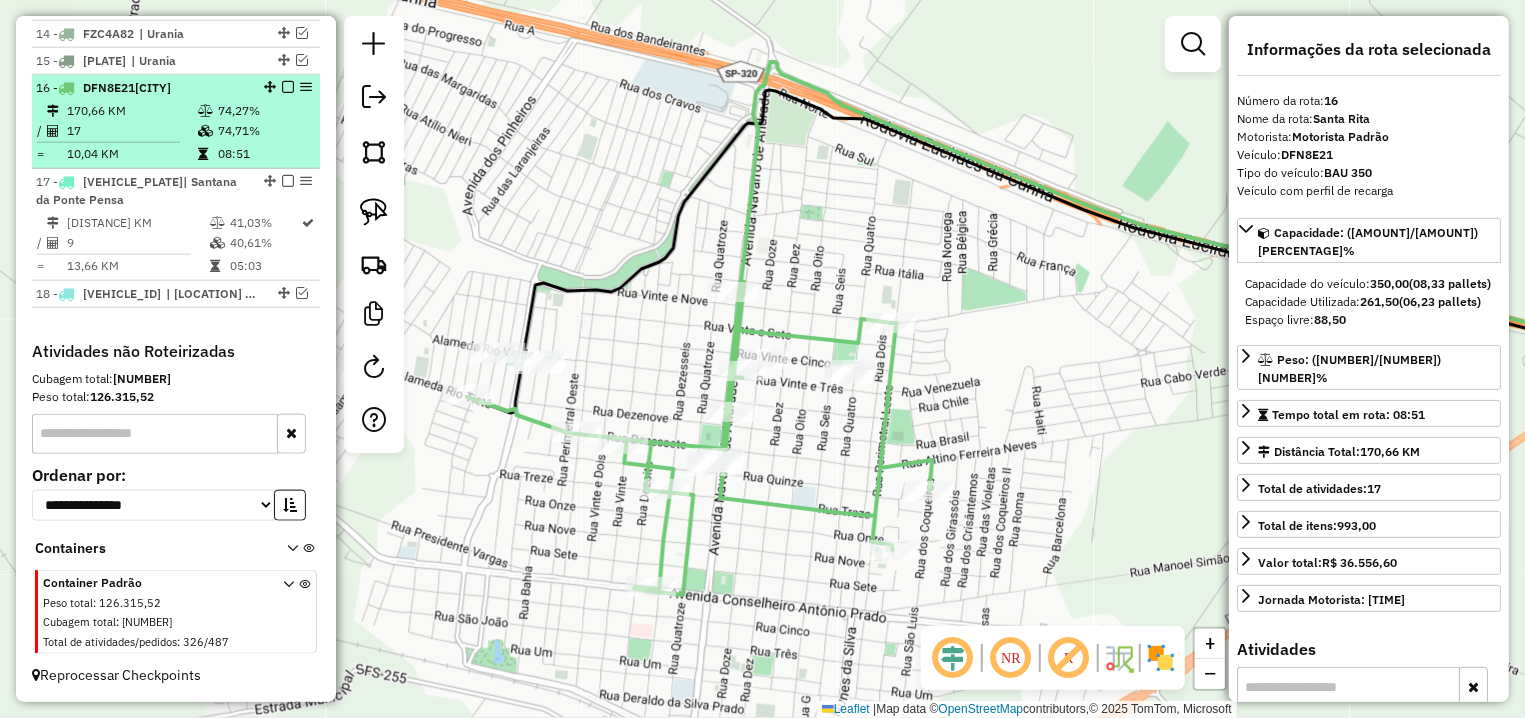 click at bounding box center (288, 87) 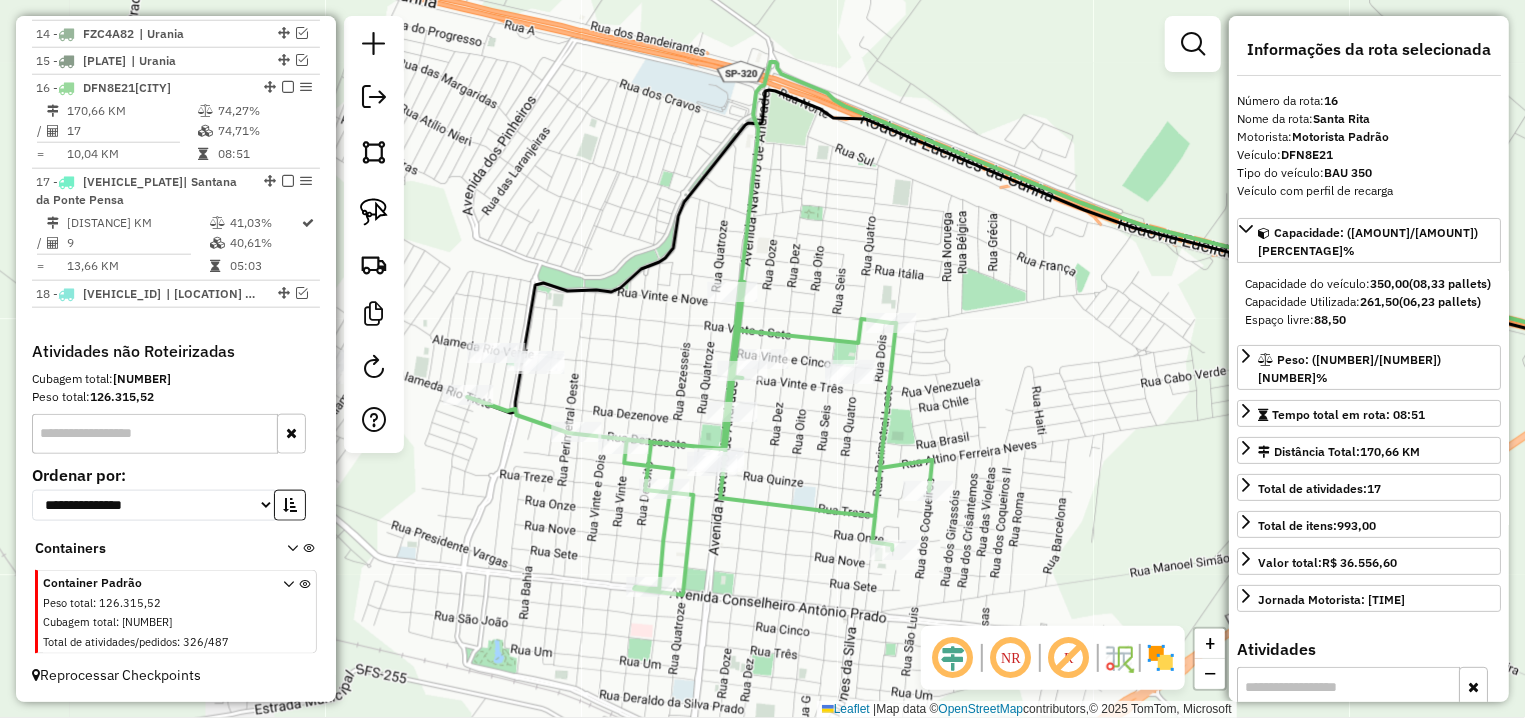 scroll, scrollTop: 1055, scrollLeft: 0, axis: vertical 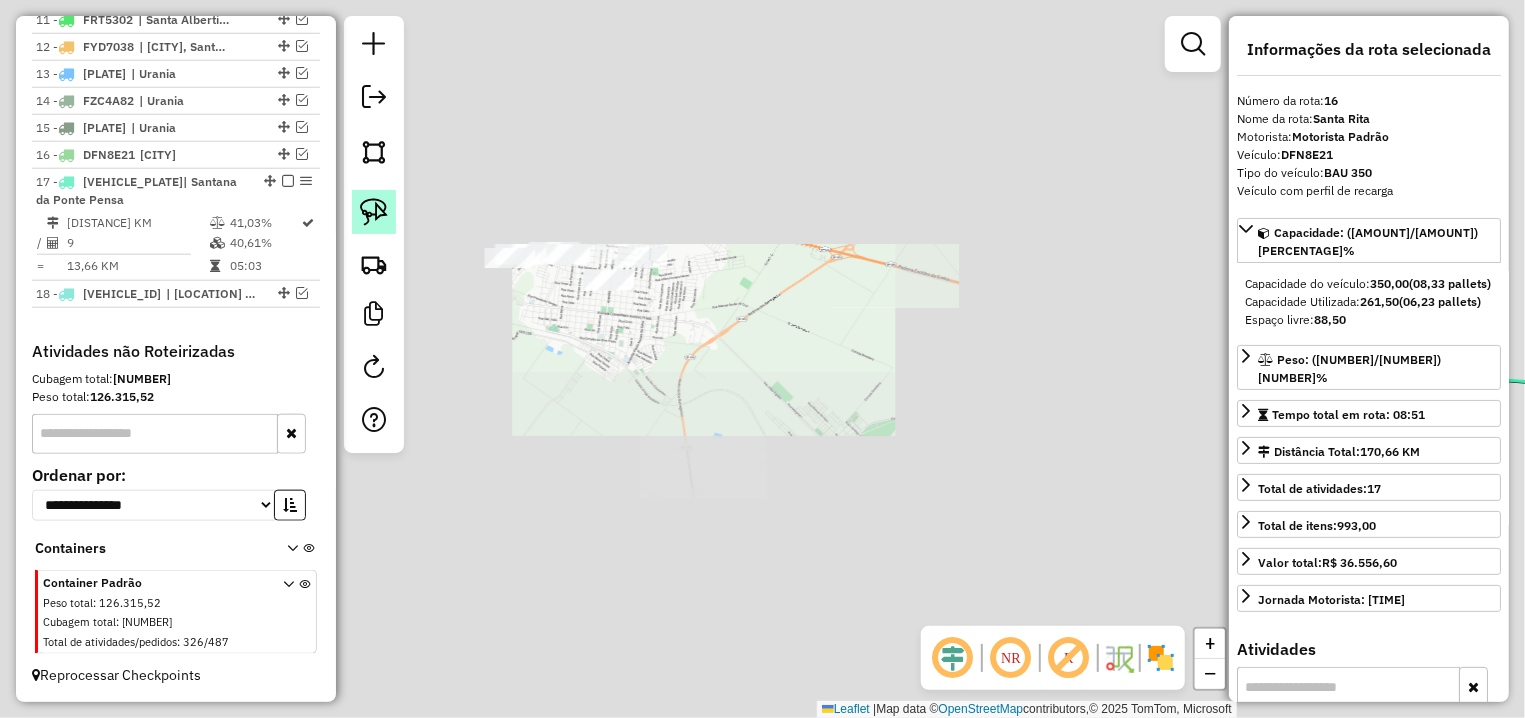 click 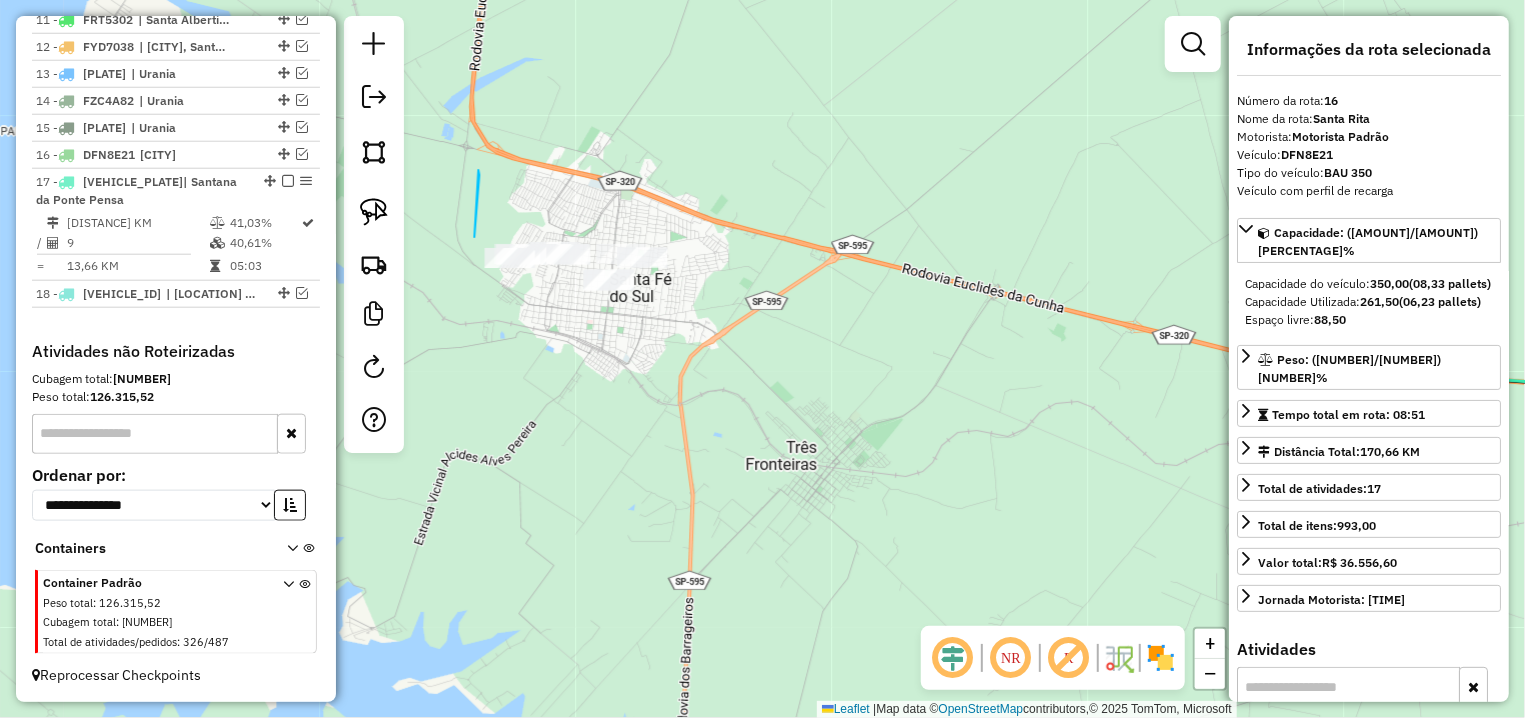 drag, startPoint x: 479, startPoint y: 170, endPoint x: 945, endPoint y: 280, distance: 478.80685 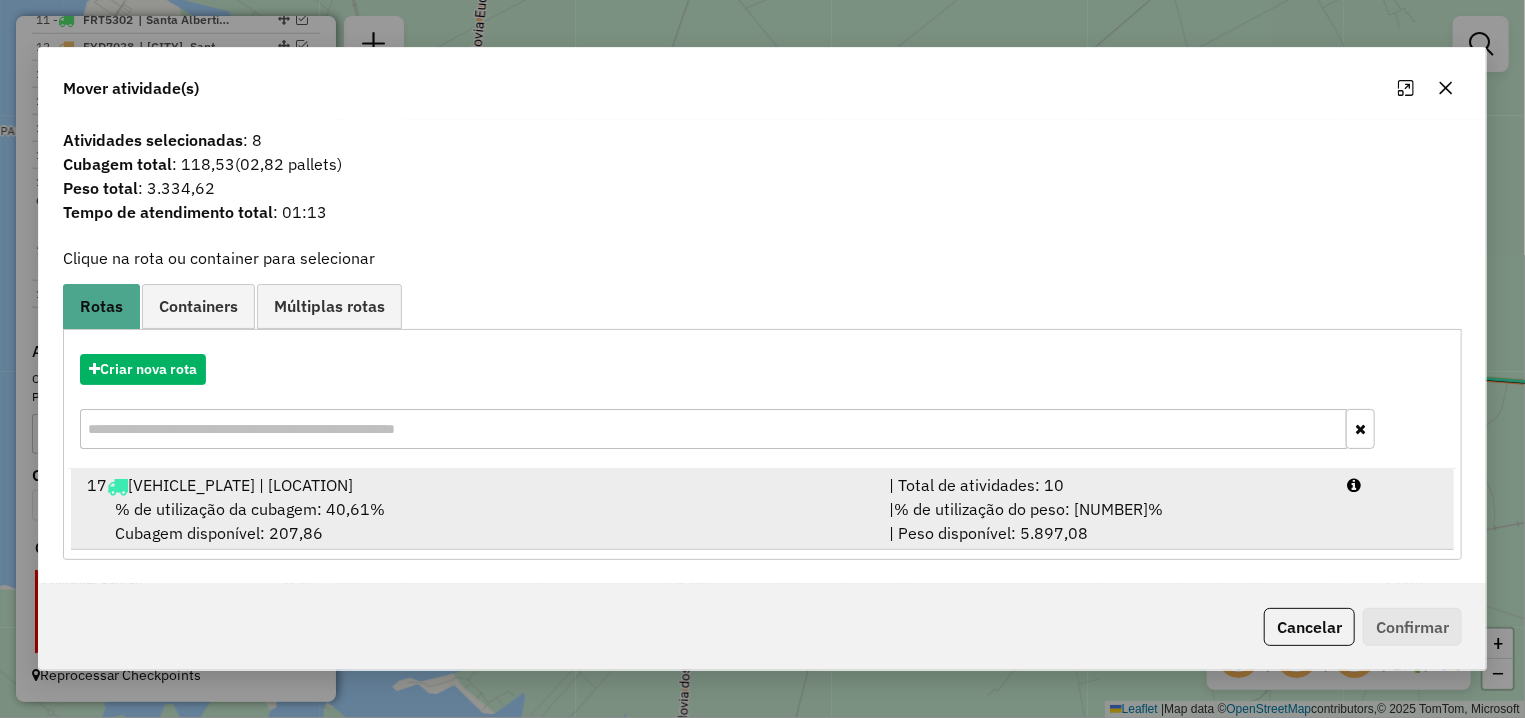 click on "% de utilização da cubagem: 40,61%  Cubagem disponível: 207,86" at bounding box center (476, 521) 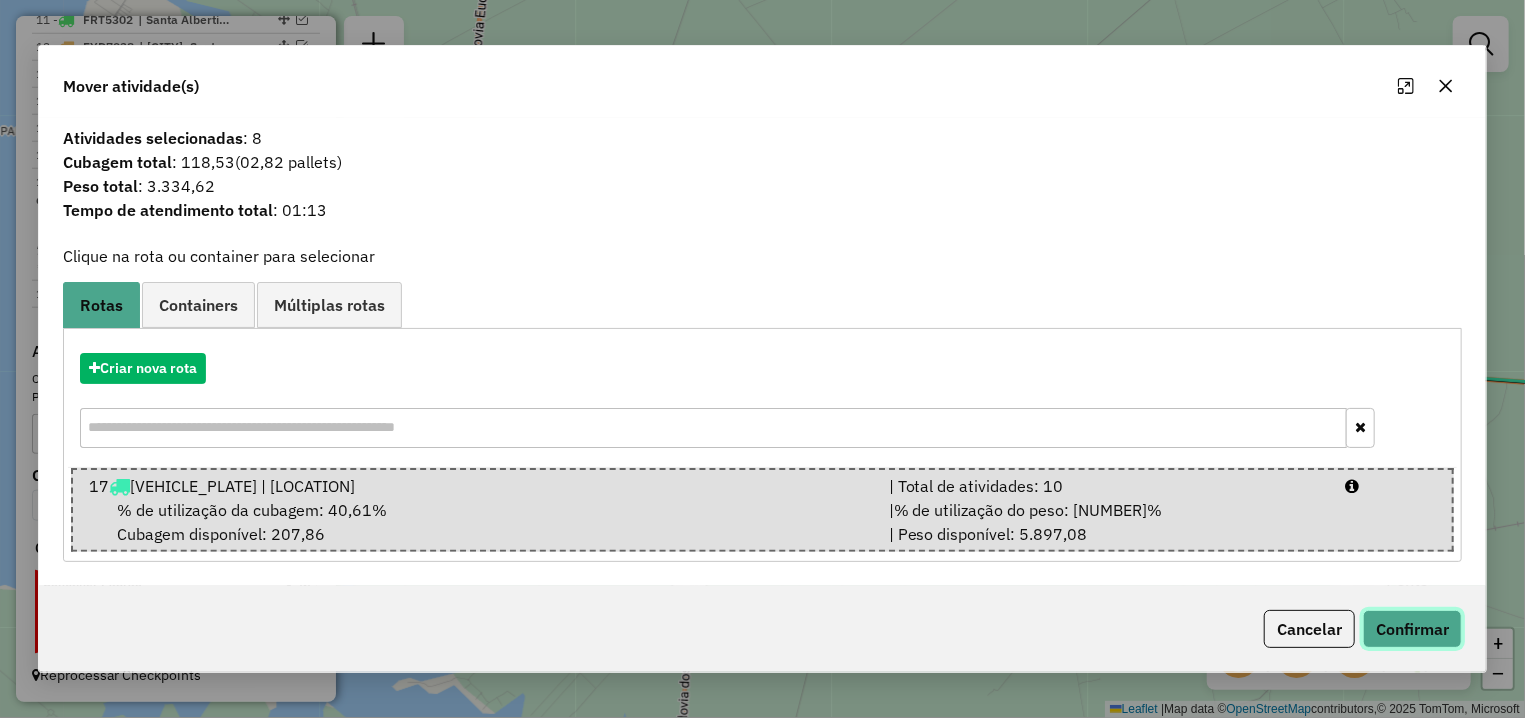 click on "Confirmar" 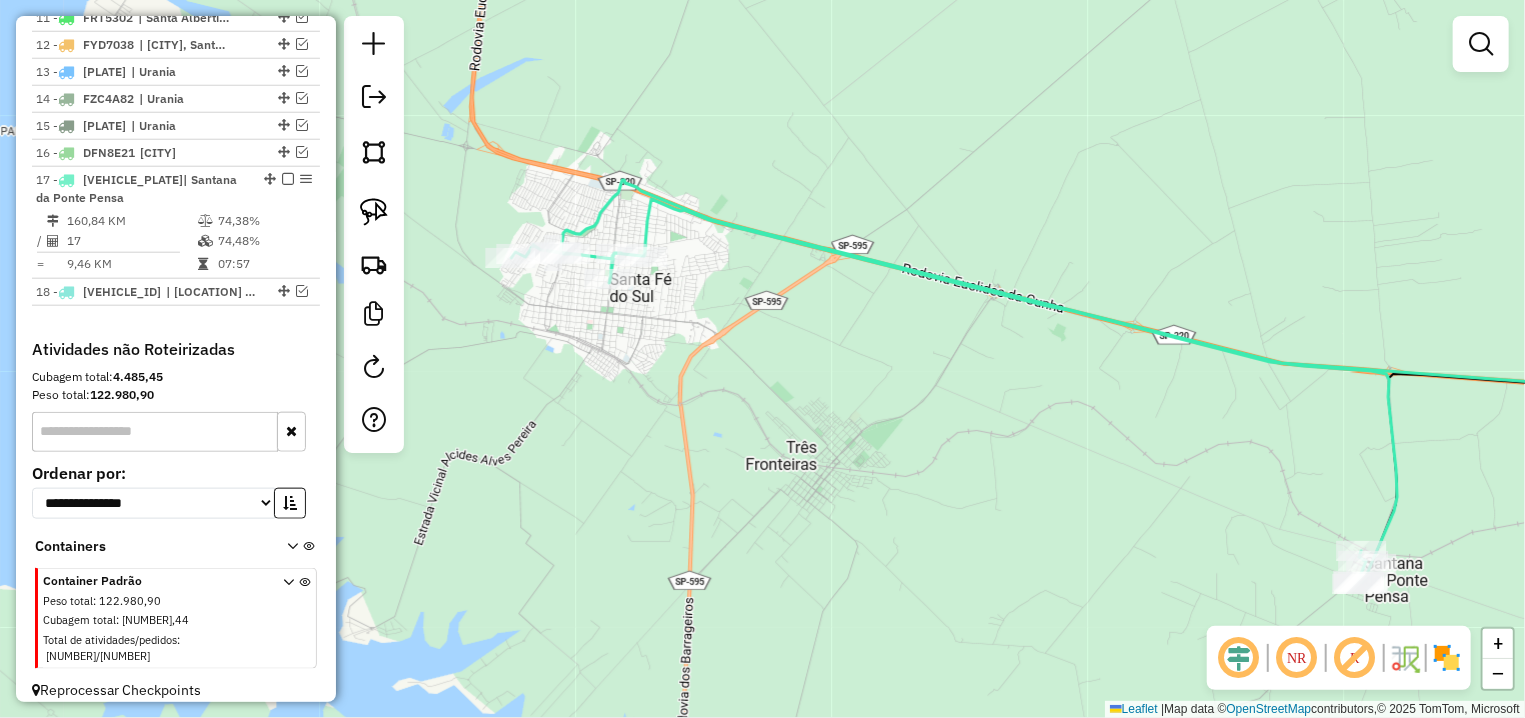 select on "**********" 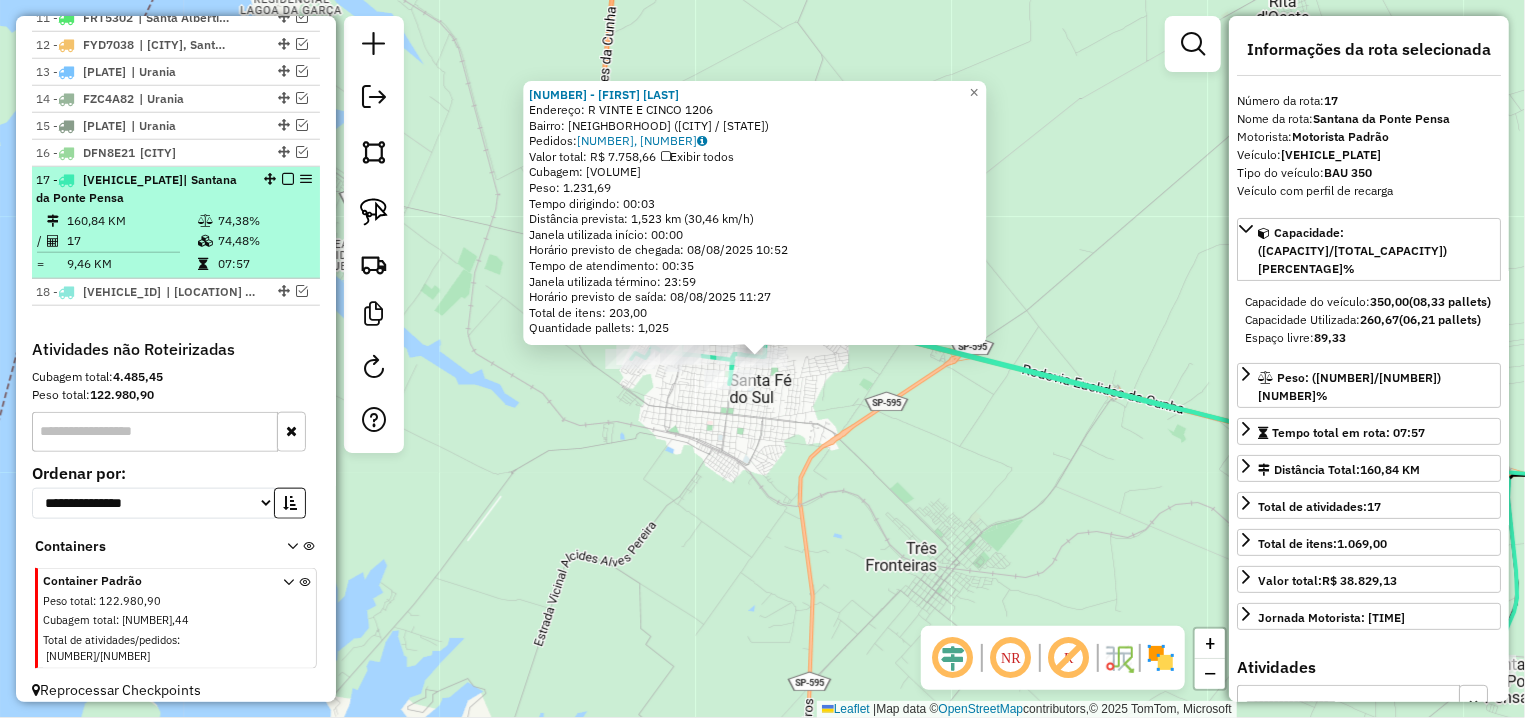 click at bounding box center [288, 179] 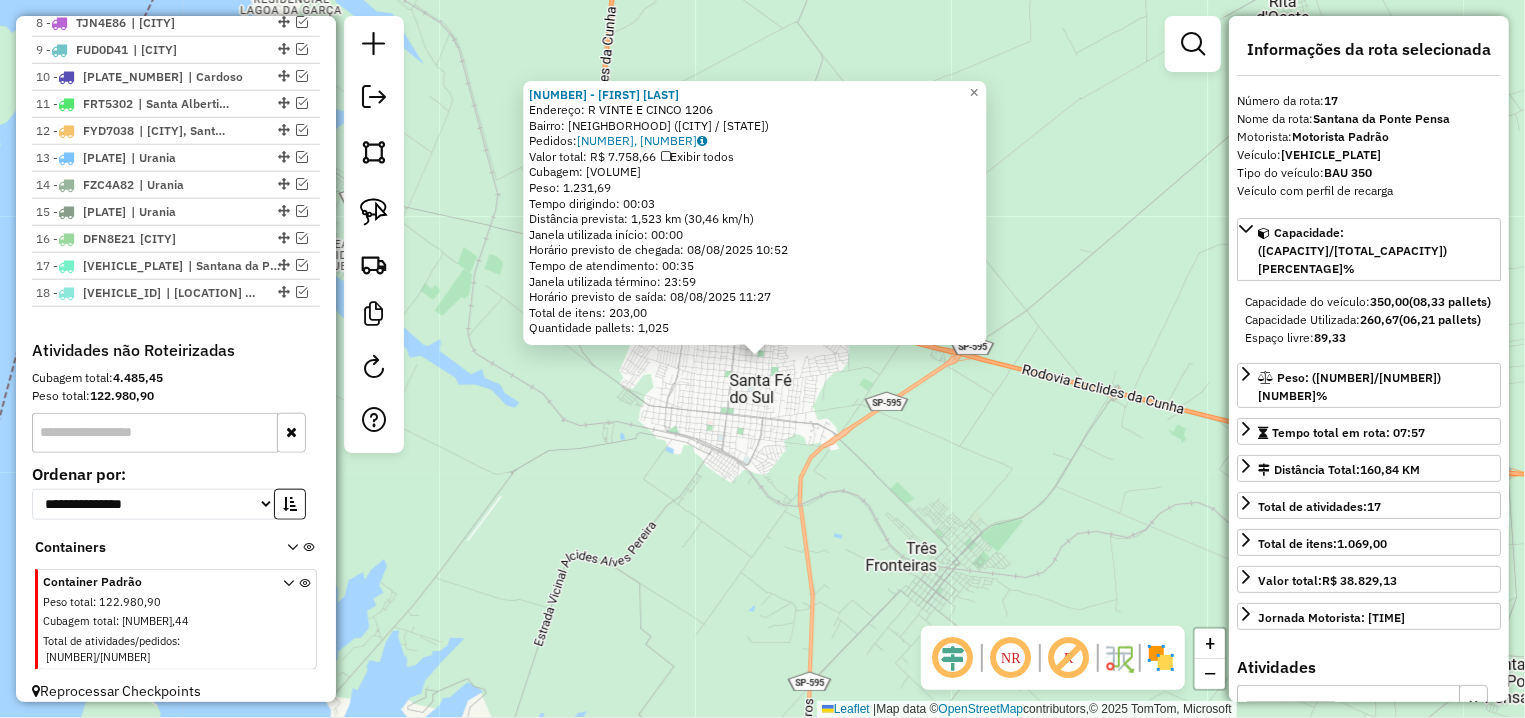 click on "14385 - GABRIELI FIGUEIREDO  Endereço: R   VINTE E CINCO                 1206   Bairro: CENTRO (SANTA FE DO SUL / SP)   Pedidos:  07043201, 07043203   Valor total: R$ 7.758,66   Exibir todos   Cubagem: 43,05  Peso: 1.231,69  Tempo dirigindo: 00:03   Distância prevista: 1,523 km (30,46 km/h)   Janela utilizada início: 00:00   Horário previsto de chegada: 08/08/2025 10:52   Tempo de atendimento: 00:35   Janela utilizada término: 23:59   Horário previsto de saída: 08/08/2025 11:27   Total de itens: 203,00   Quantidade pallets: 1,025  × Janela de atendimento Grade de atendimento Capacidade Transportadoras Veículos Cliente Pedidos  Rotas Selecione os dias de semana para filtrar as janelas de atendimento  Seg   Ter   Qua   Qui   Sex   Sáb   Dom  Informe o período da janela de atendimento: De: Até:  Filtrar exatamente a janela do cliente  Considerar janela de atendimento padrão  Selecione os dias de semana para filtrar as grades de atendimento  Seg   Ter   Qua   Qui   Sex   Sáb   Dom   Peso mínimo:  +" 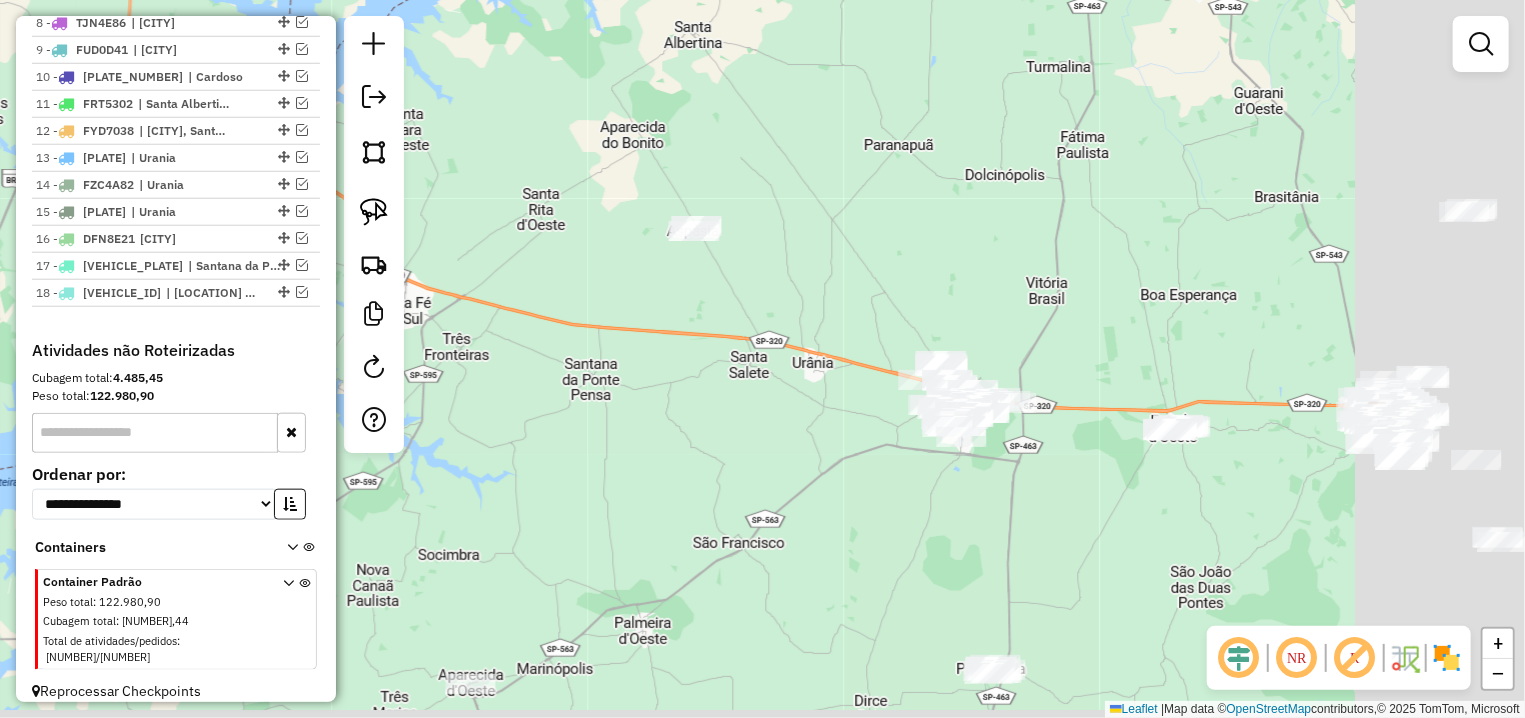 drag, startPoint x: 1068, startPoint y: 454, endPoint x: 807, endPoint y: 356, distance: 278.79202 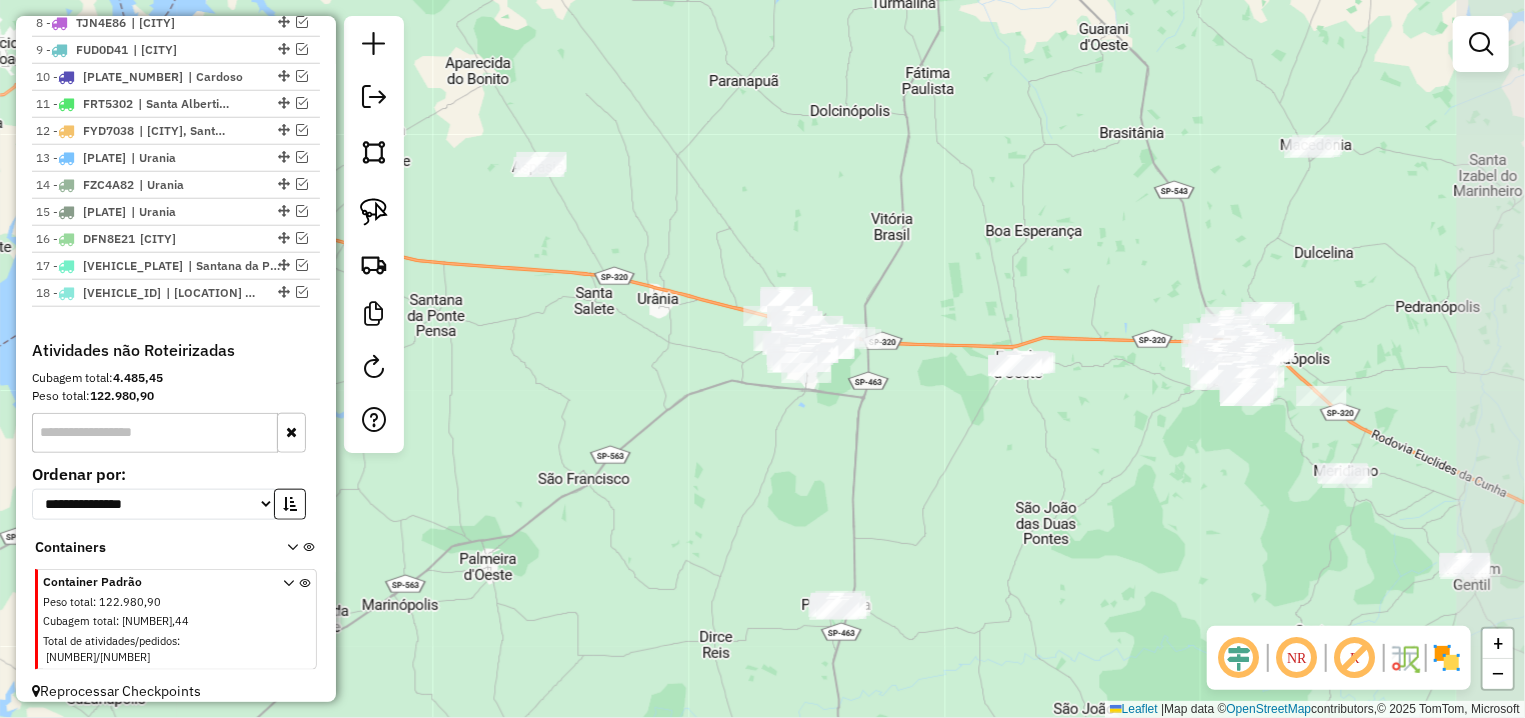 drag, startPoint x: 827, startPoint y: 391, endPoint x: 672, endPoint y: 327, distance: 167.69318 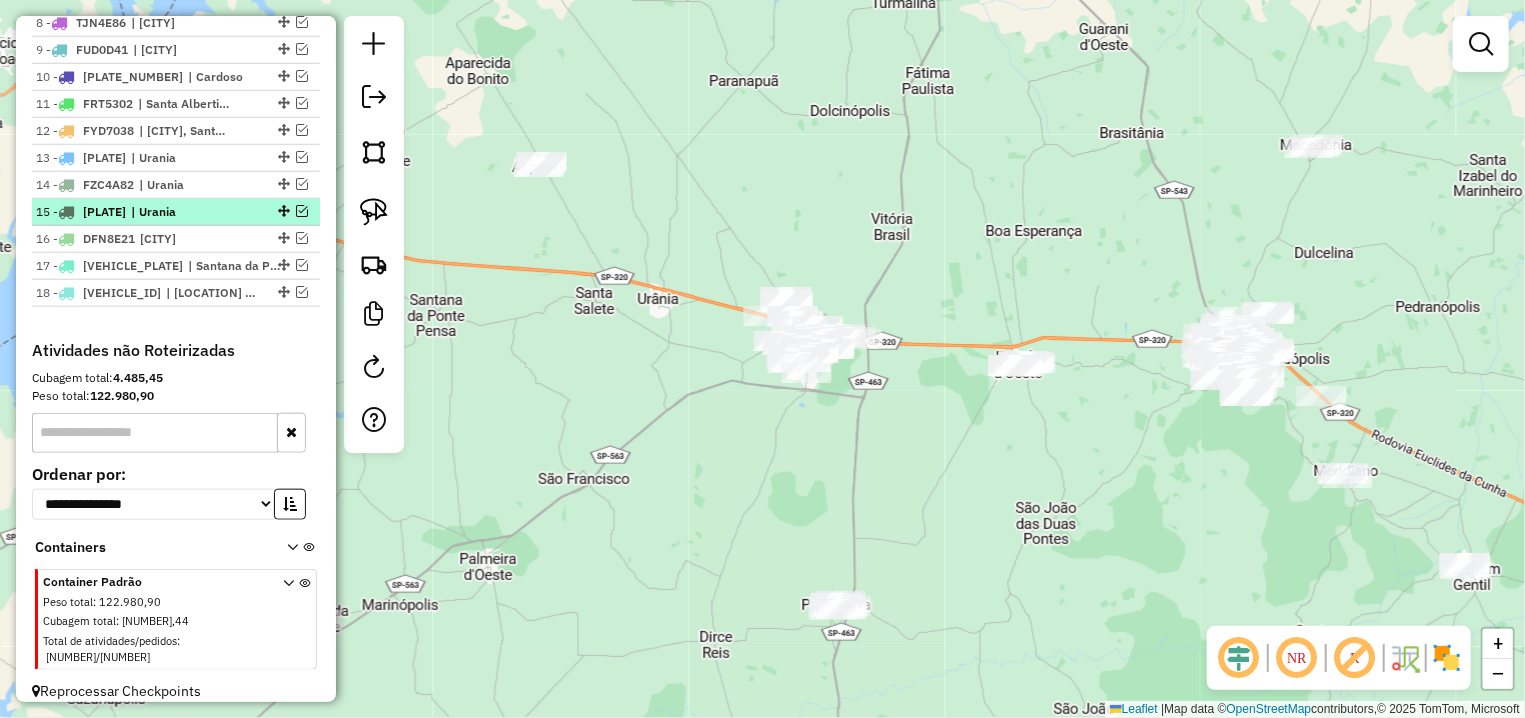 click at bounding box center [302, 211] 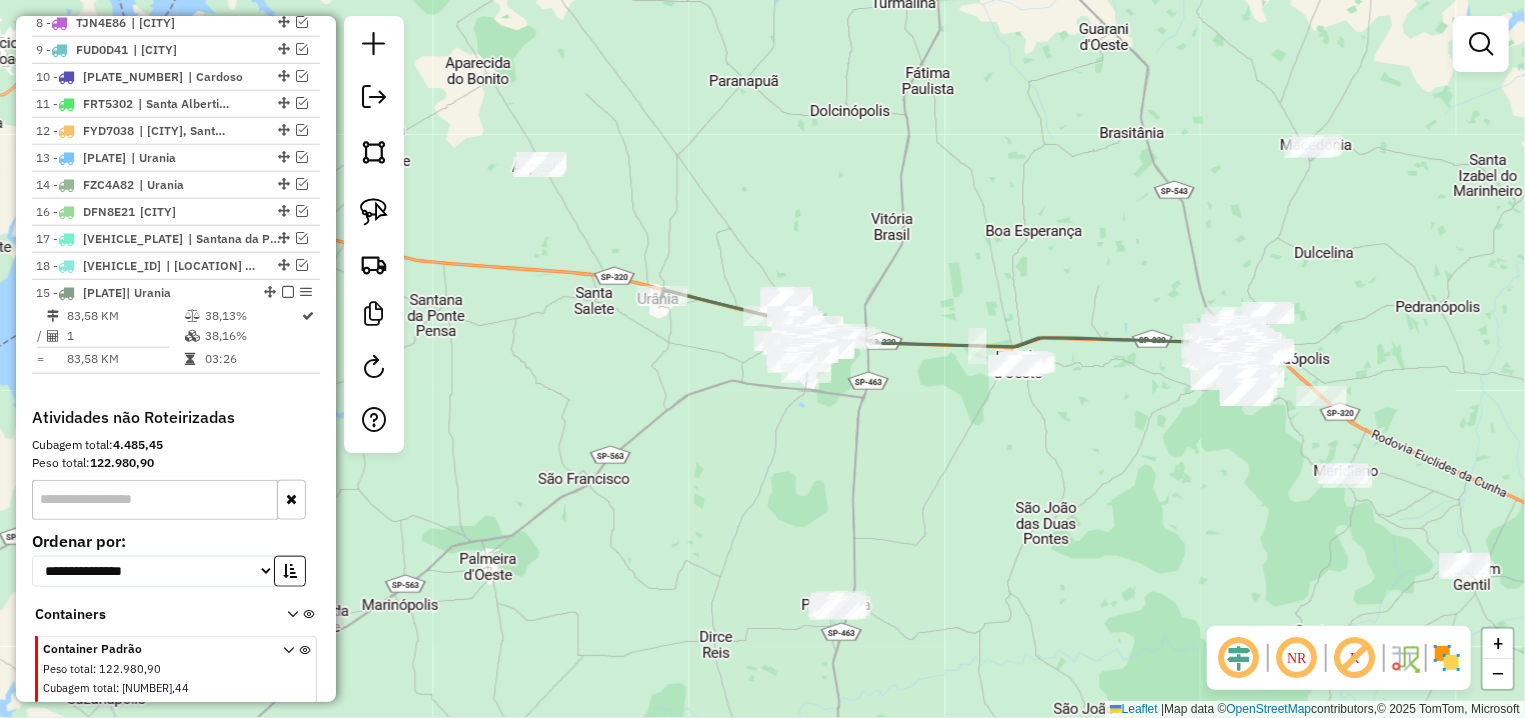 drag, startPoint x: 252, startPoint y: 211, endPoint x: 230, endPoint y: 370, distance: 160.5148 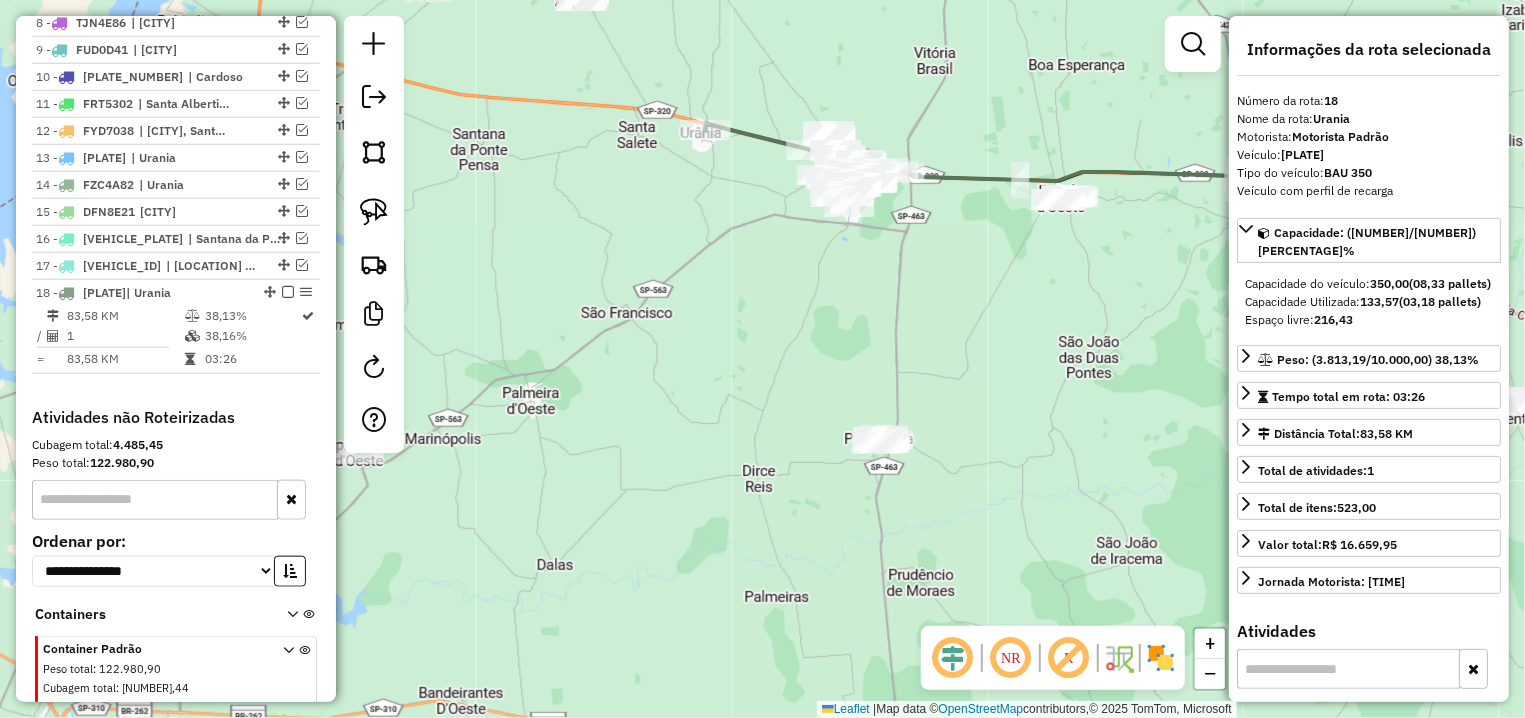 drag, startPoint x: 621, startPoint y: 542, endPoint x: 886, endPoint y: 269, distance: 380.4655 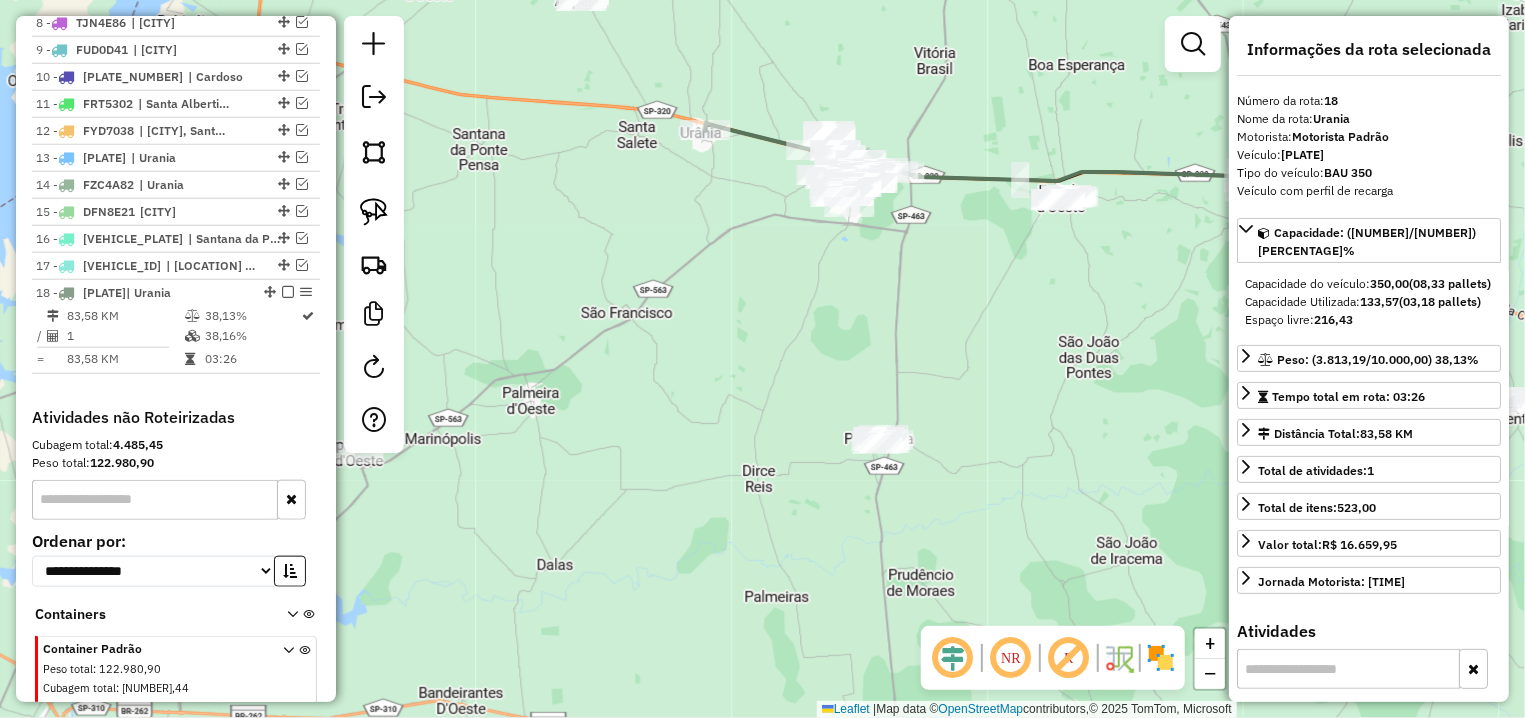 drag, startPoint x: 718, startPoint y: 259, endPoint x: 679, endPoint y: 329, distance: 80.13114 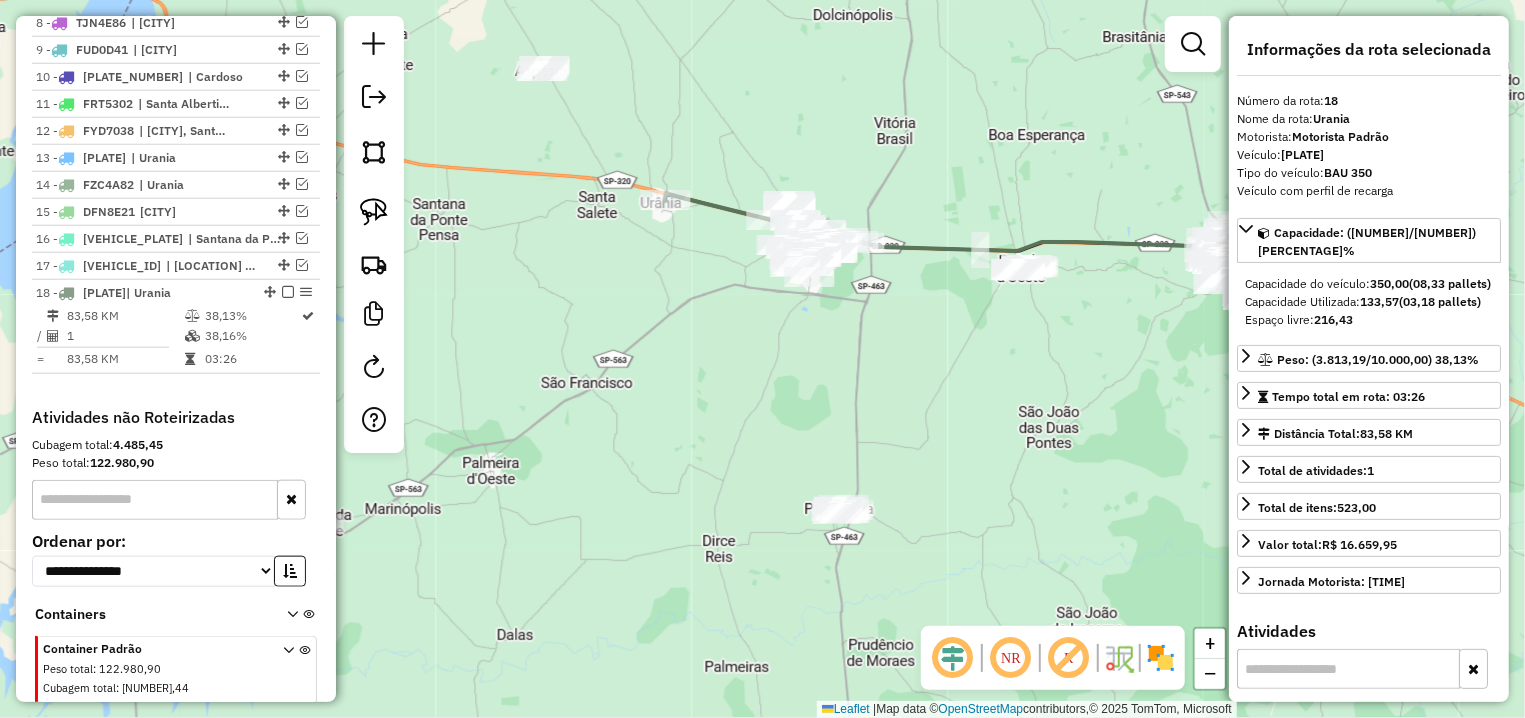 click 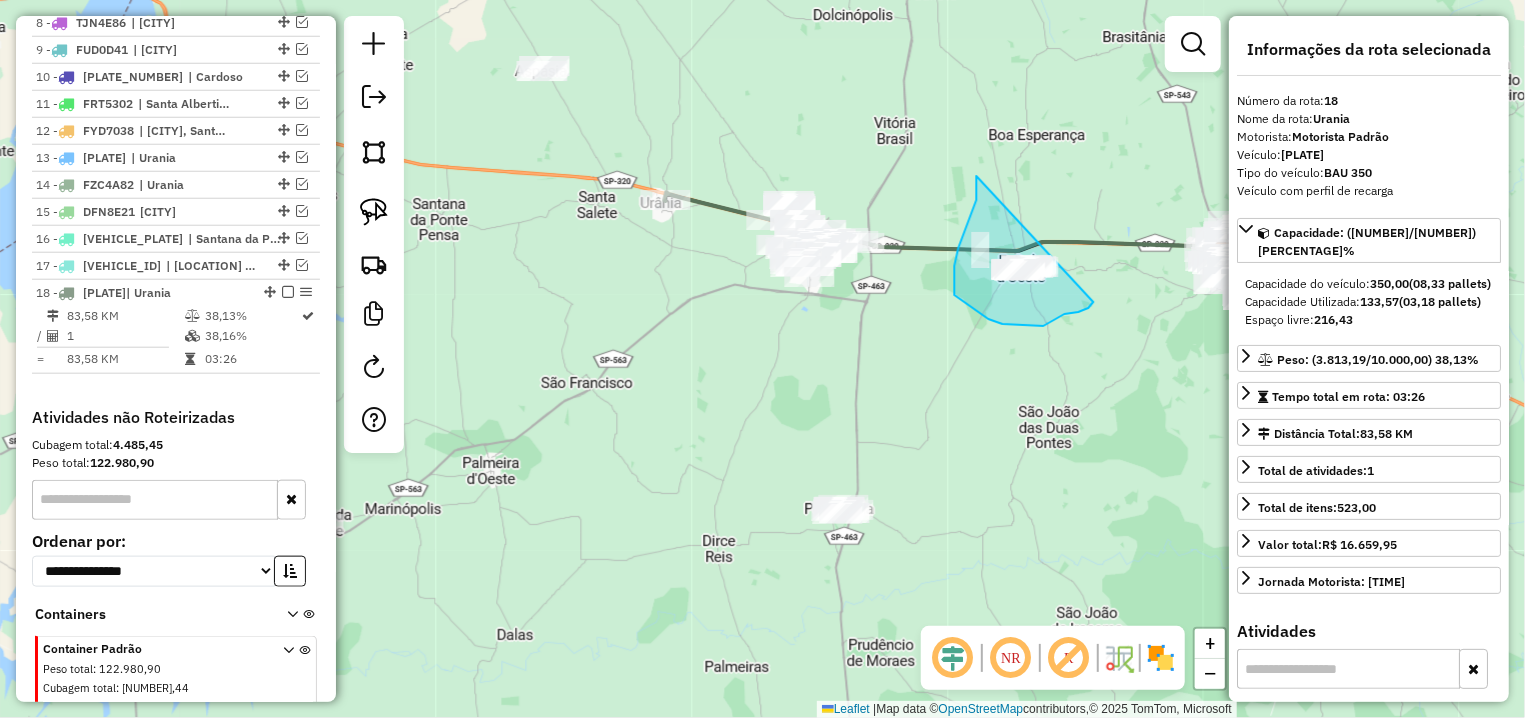 drag, startPoint x: 977, startPoint y: 200, endPoint x: 1094, endPoint y: 302, distance: 155.2192 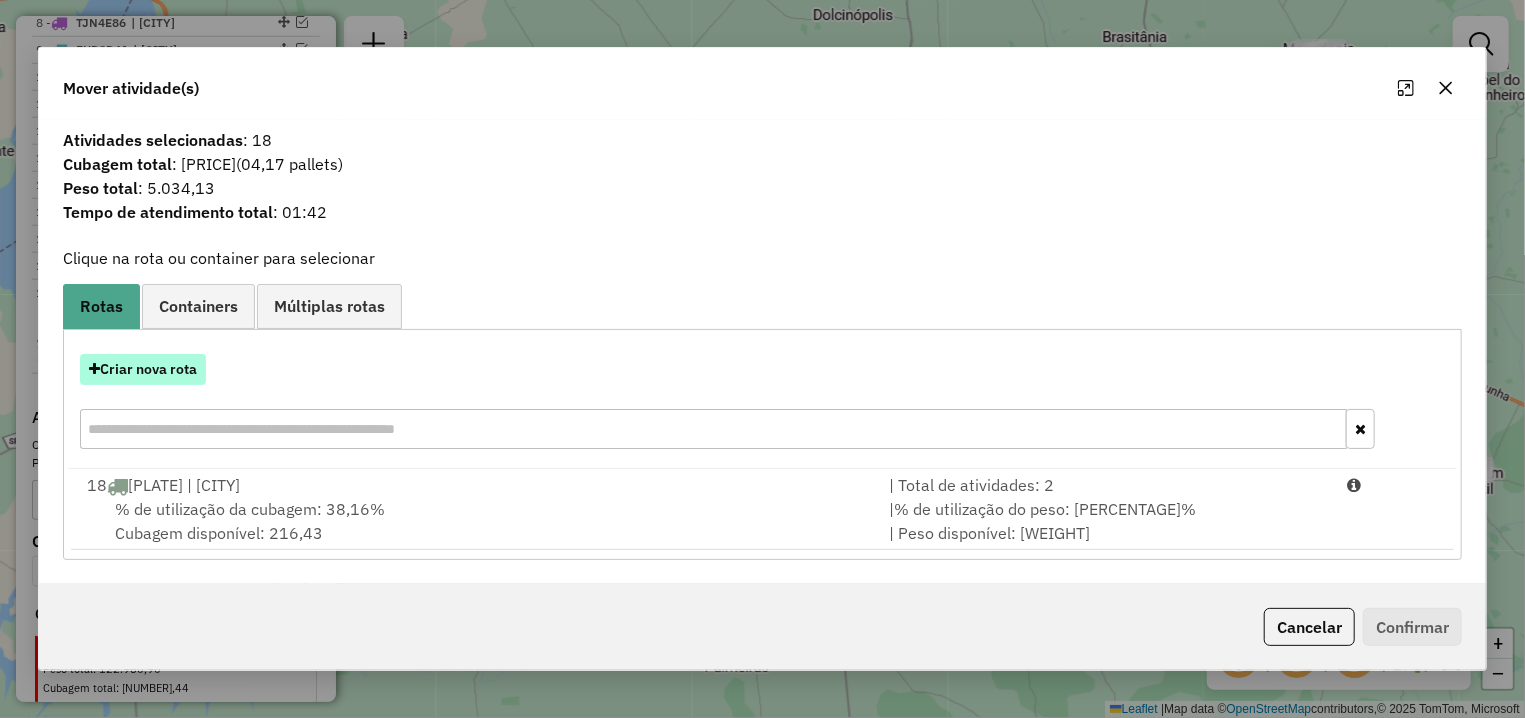 click on "Criar nova rota" at bounding box center (143, 369) 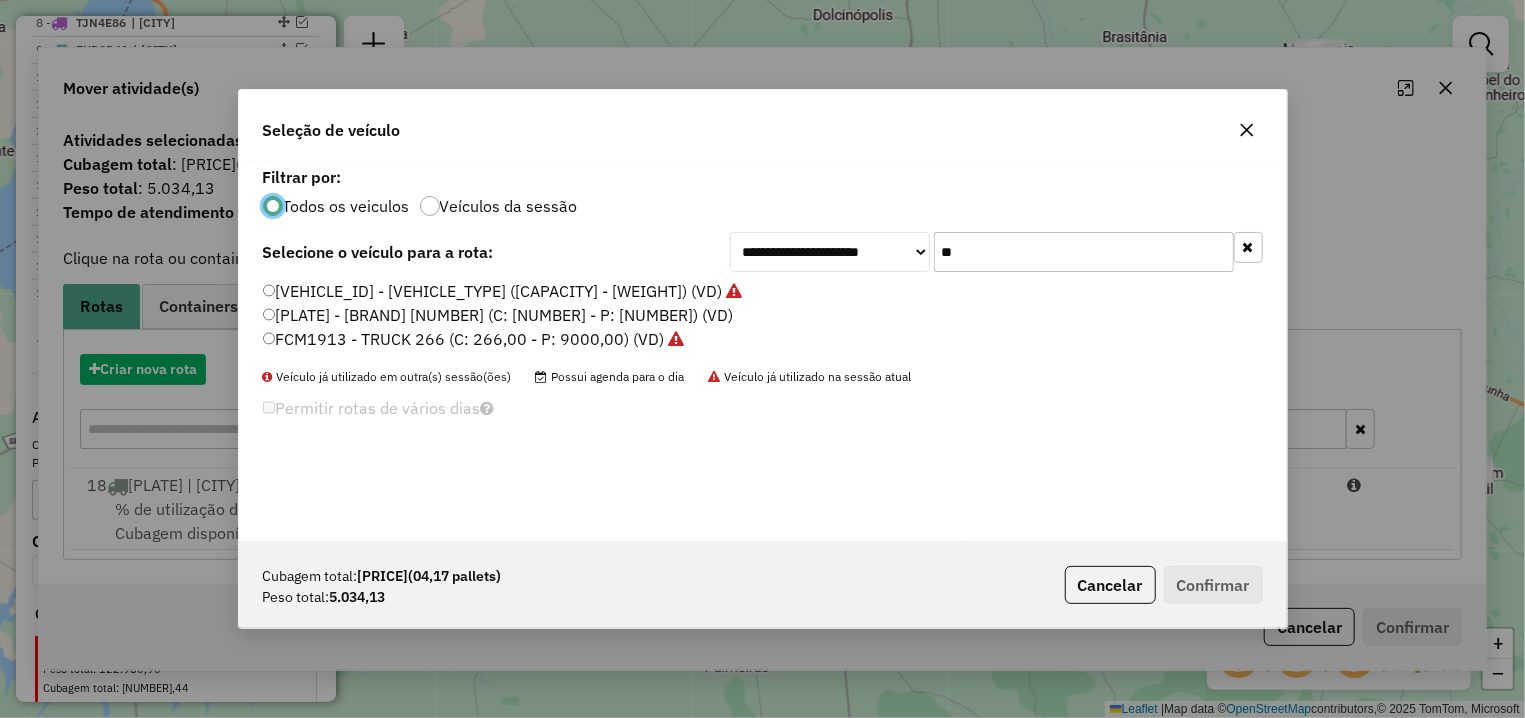 scroll, scrollTop: 11, scrollLeft: 6, axis: both 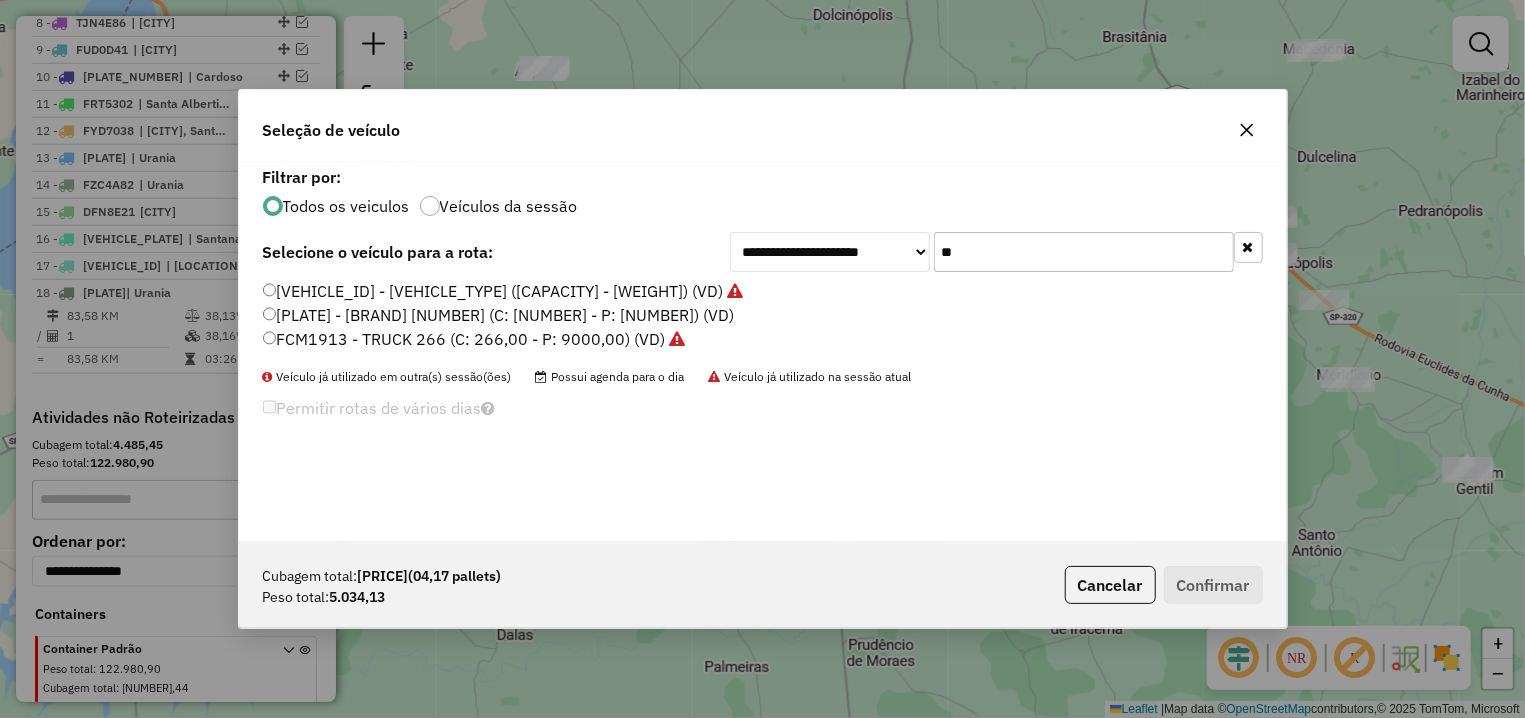 drag, startPoint x: 965, startPoint y: 241, endPoint x: 898, endPoint y: 248, distance: 67.36468 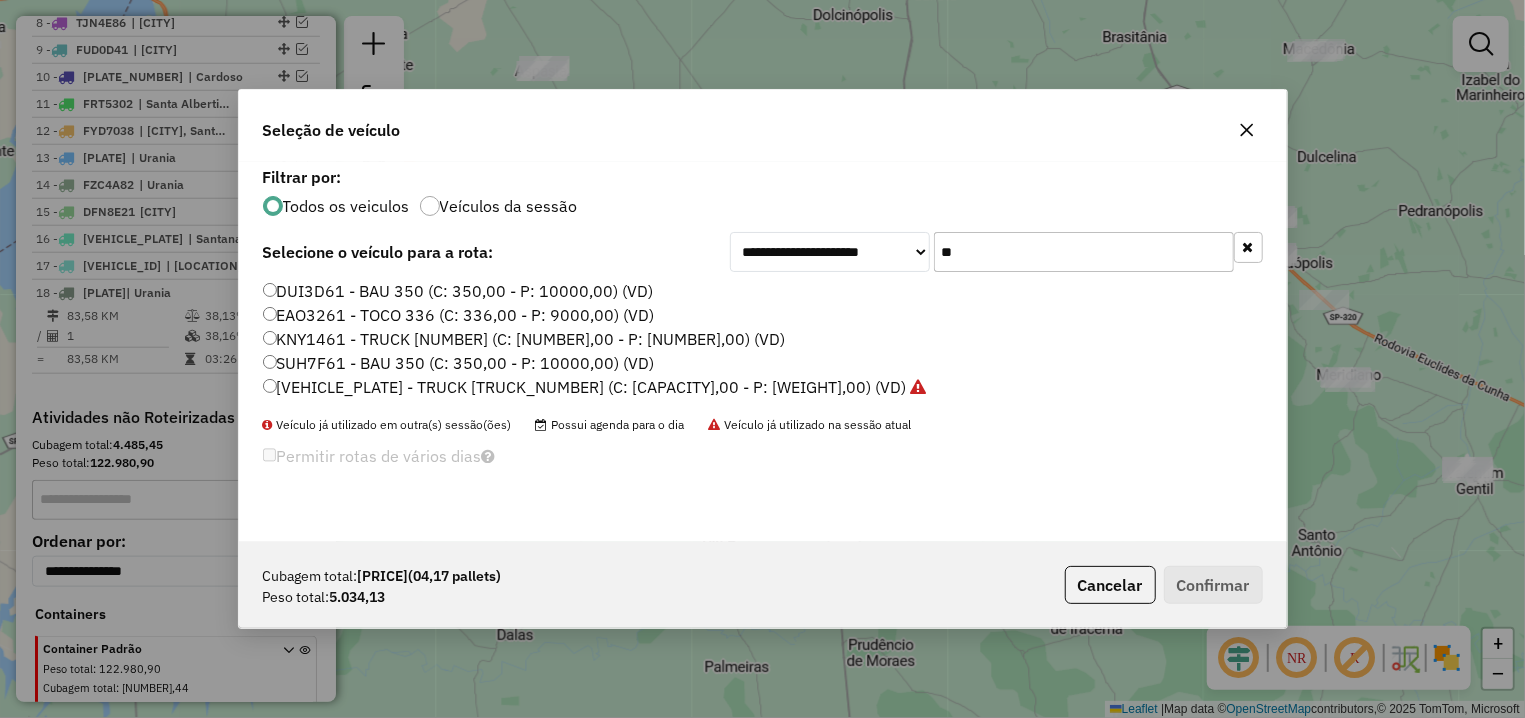 type on "**" 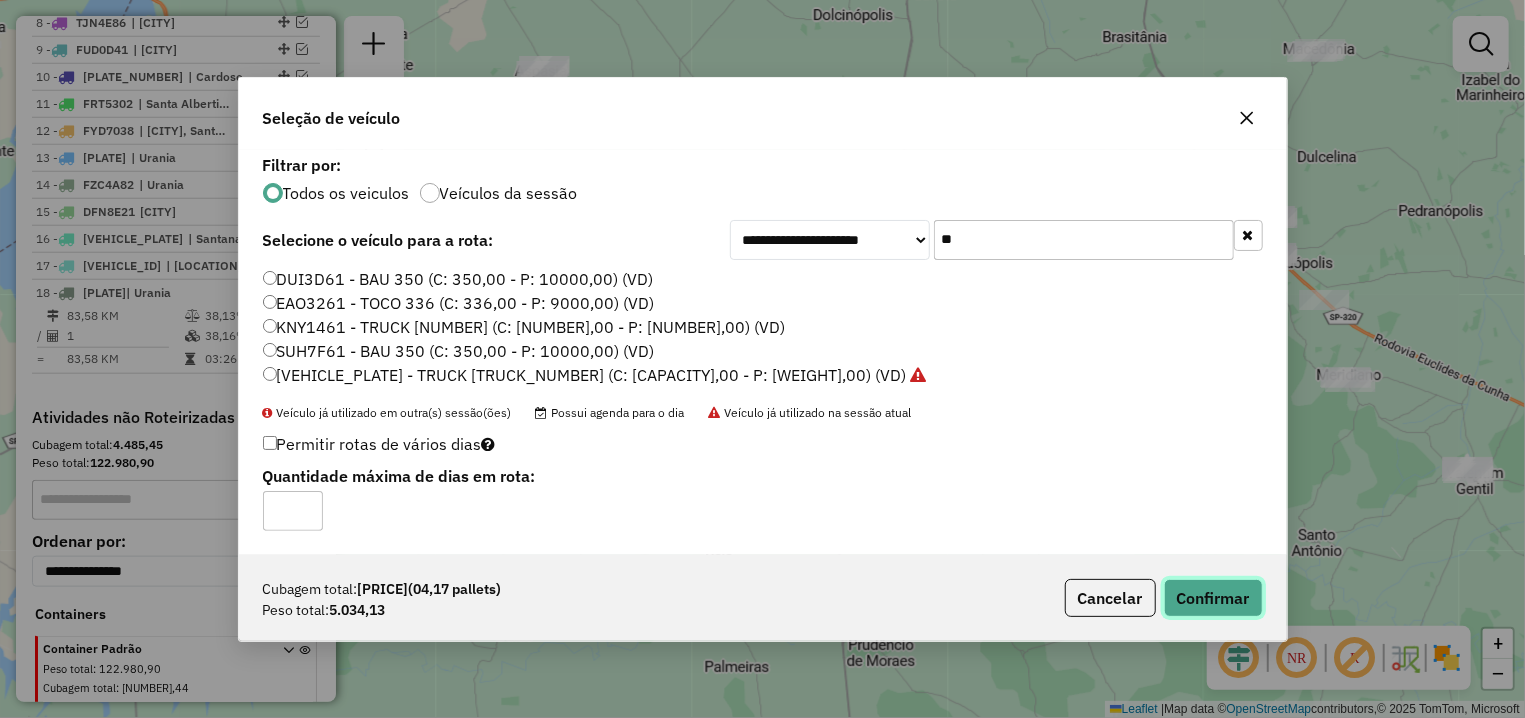 click on "Confirmar" 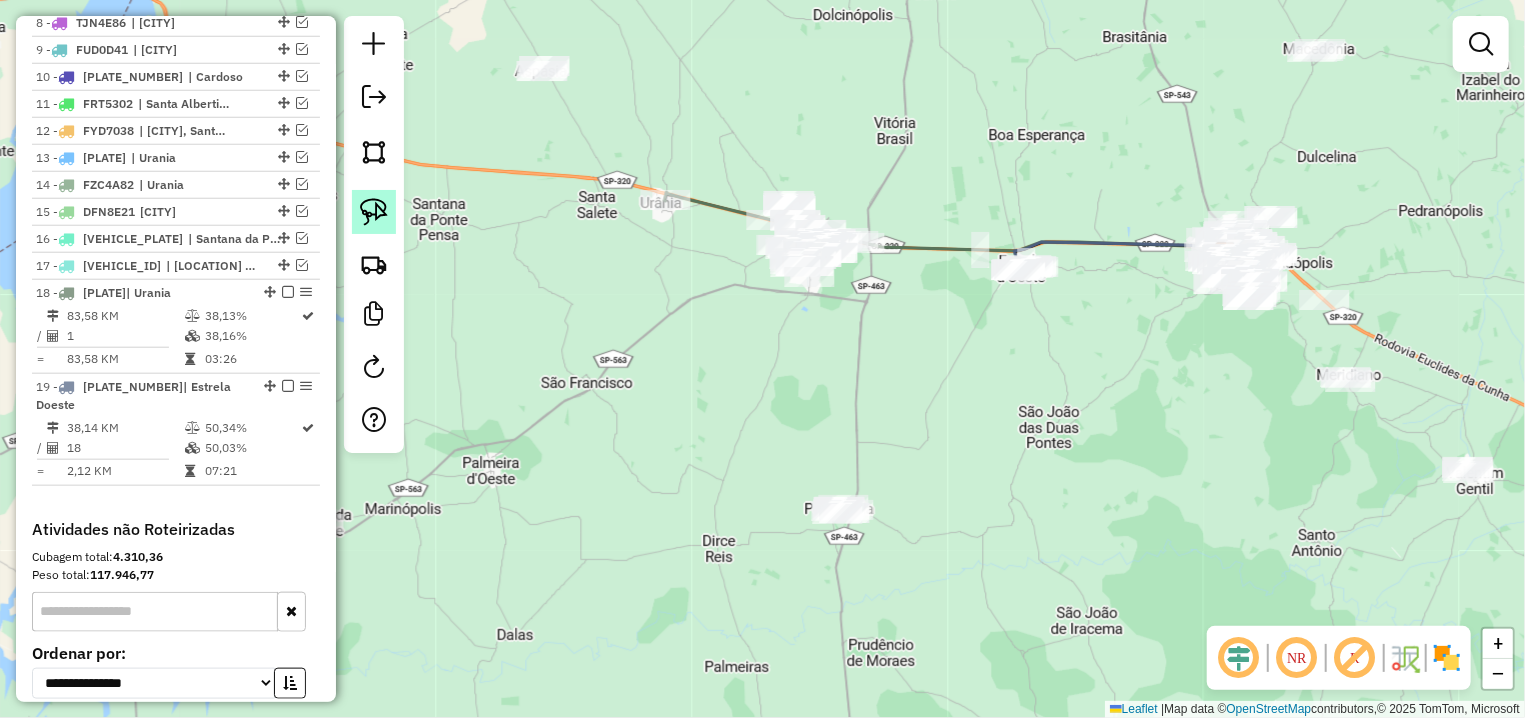 click 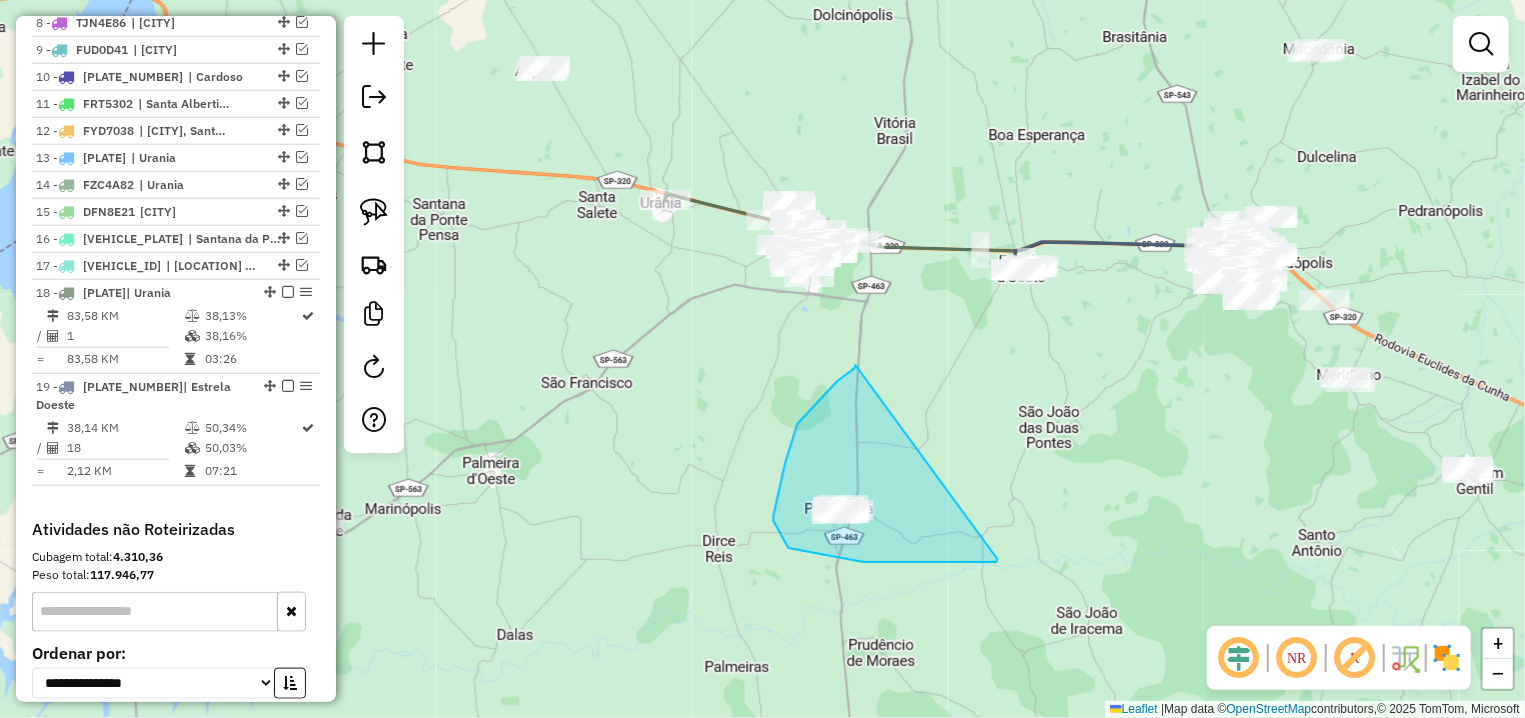 drag, startPoint x: 856, startPoint y: 365, endPoint x: 998, endPoint y: 559, distance: 240.4163 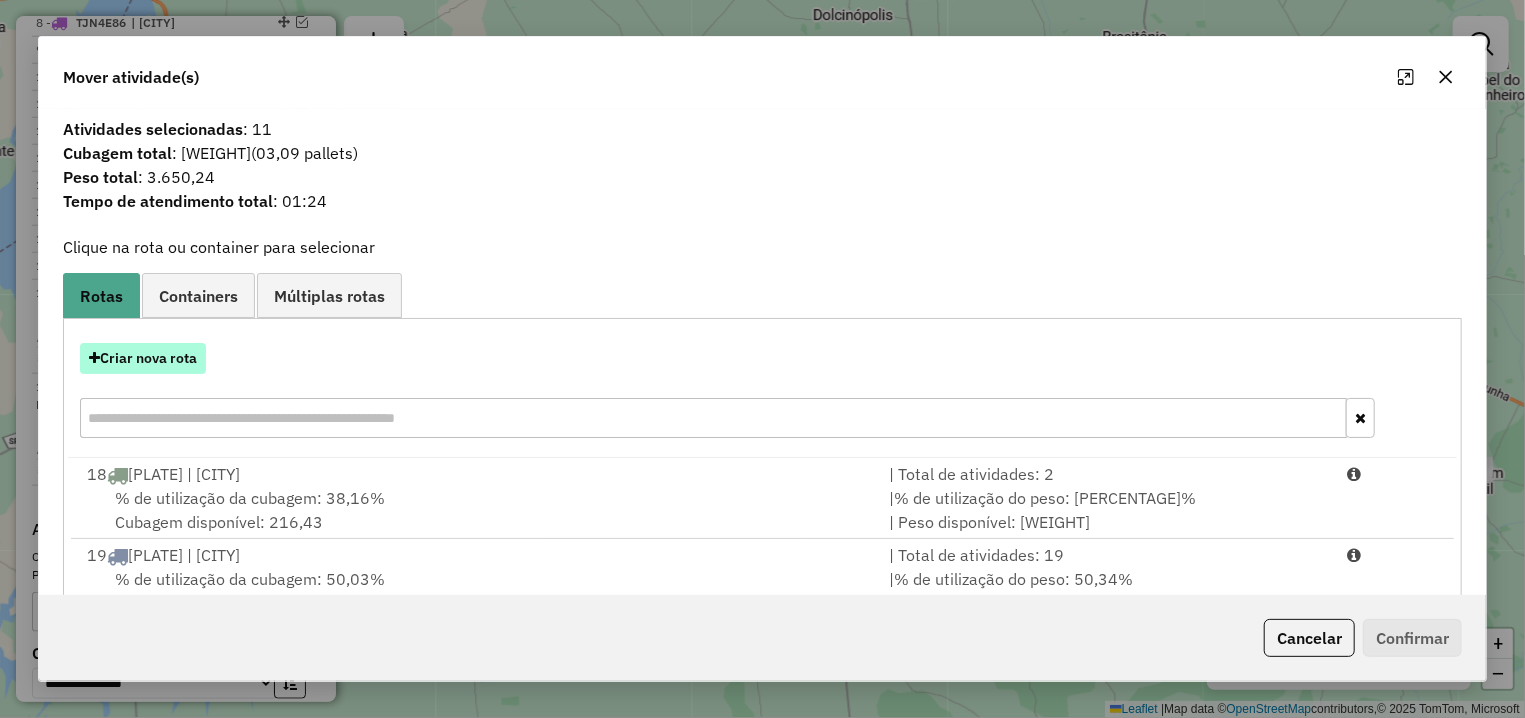 click on "Criar nova rota" at bounding box center [143, 358] 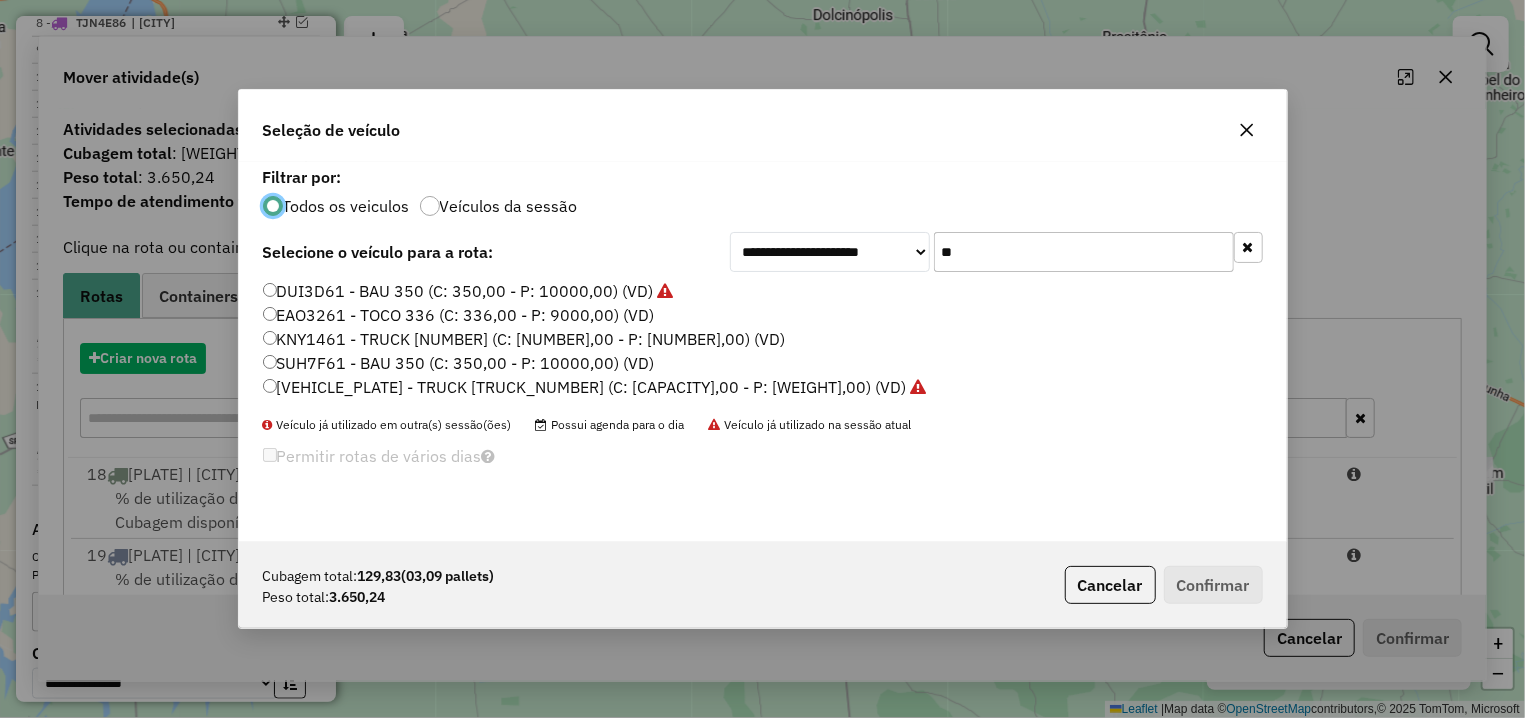 scroll, scrollTop: 11, scrollLeft: 6, axis: both 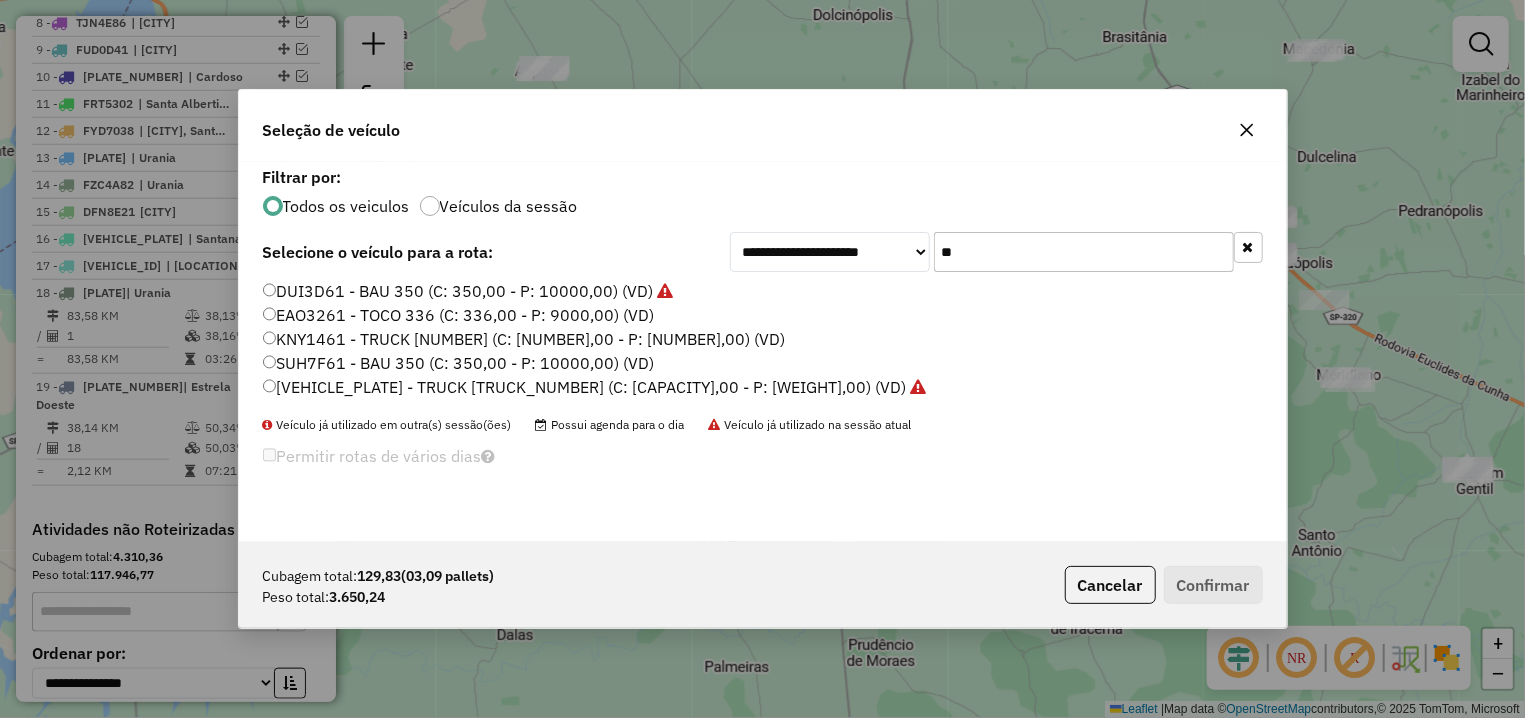 drag, startPoint x: 977, startPoint y: 261, endPoint x: 923, endPoint y: 264, distance: 54.08327 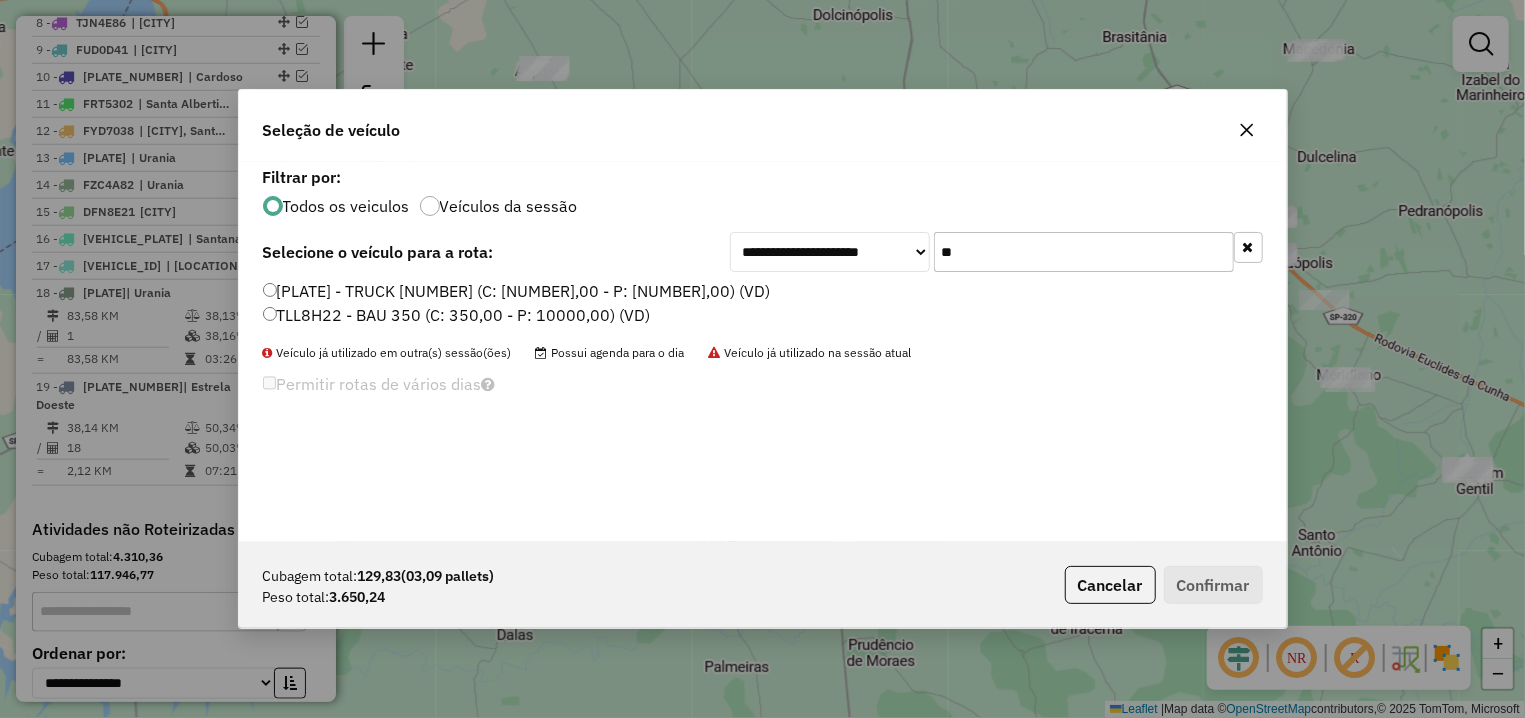 type on "**" 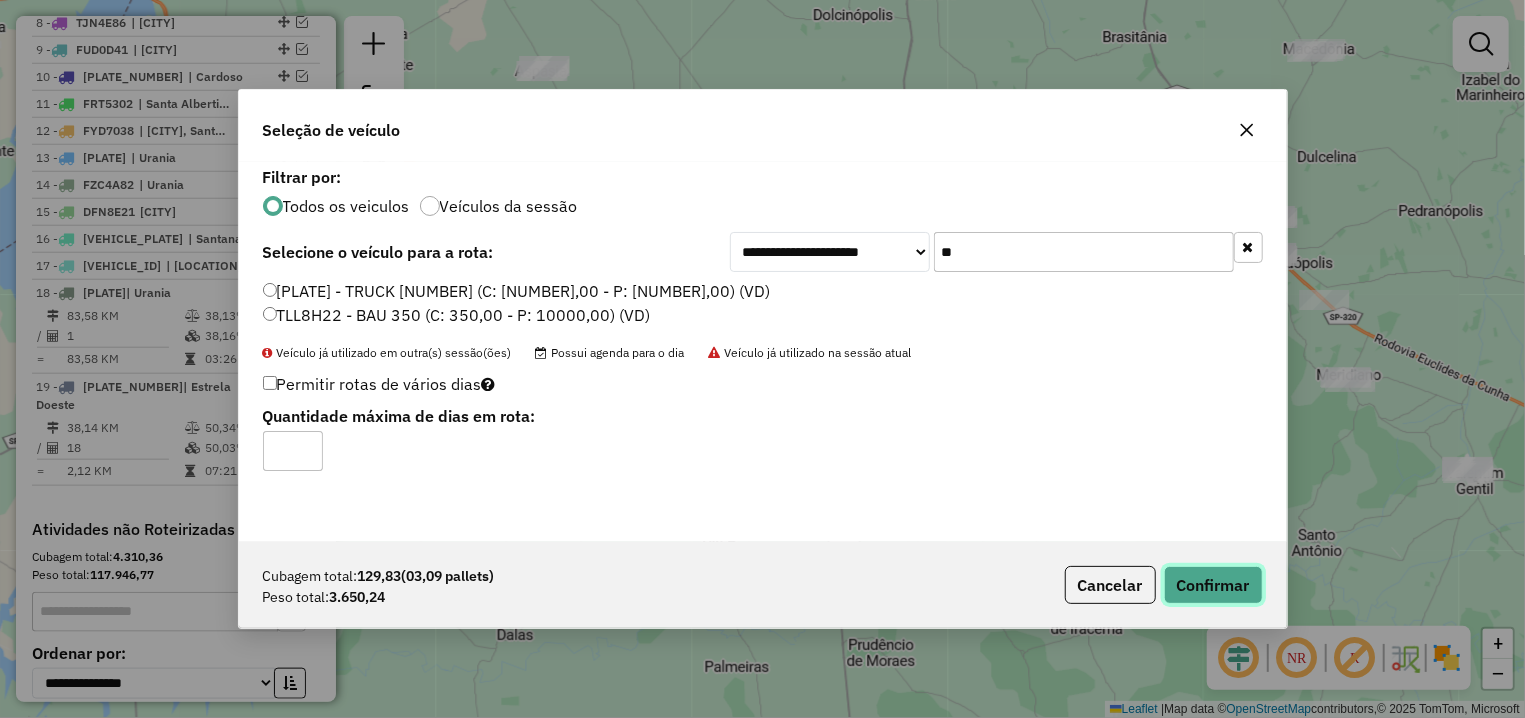 click on "Confirmar" 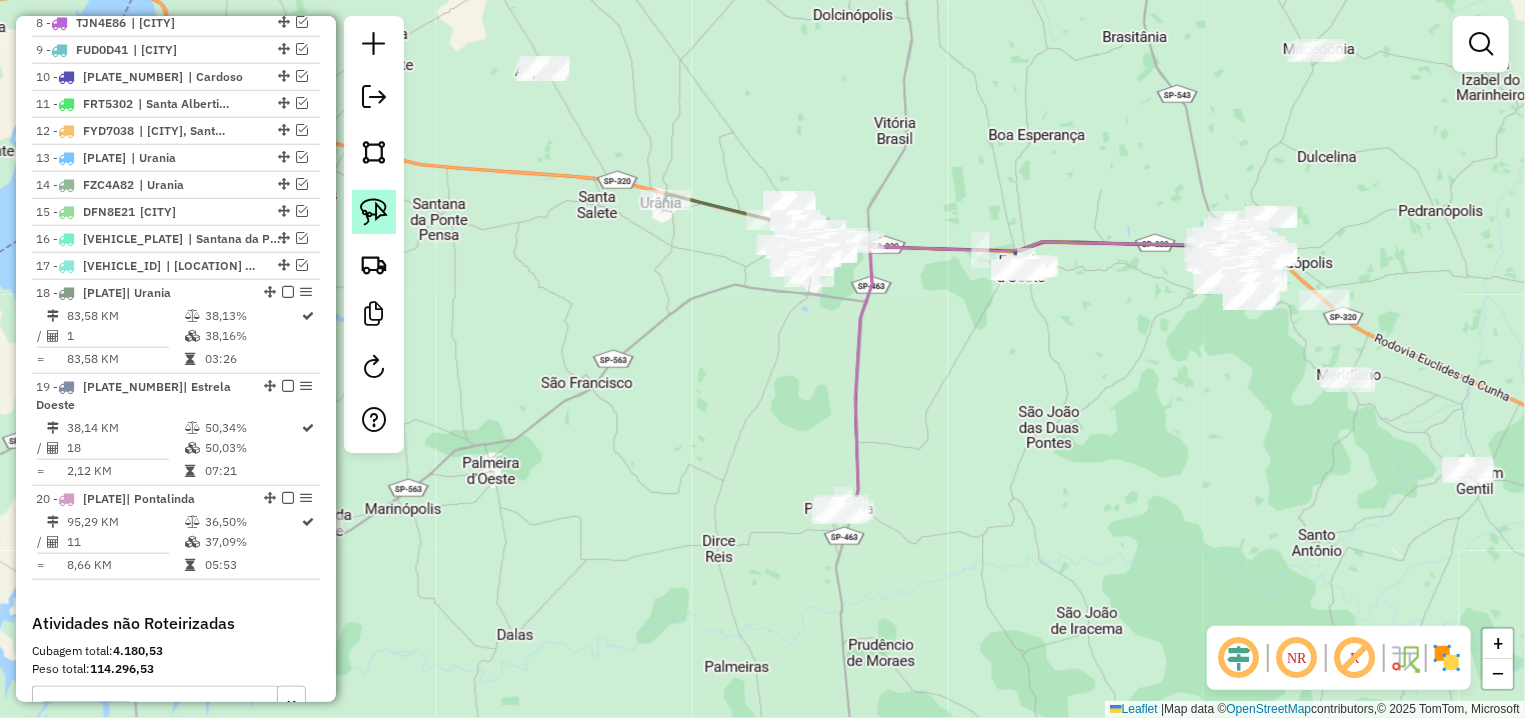 click 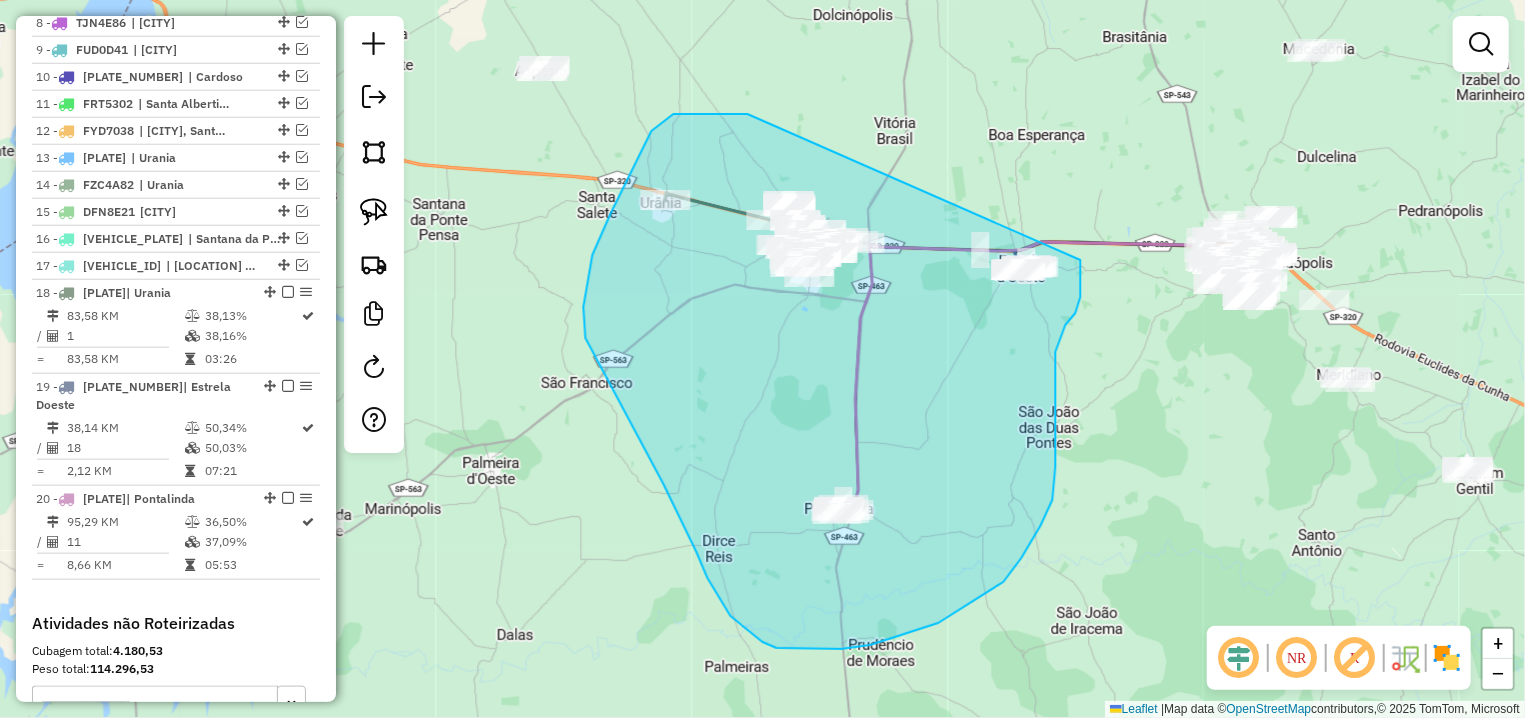 drag, startPoint x: 736, startPoint y: 114, endPoint x: 1082, endPoint y: 259, distance: 375.15463 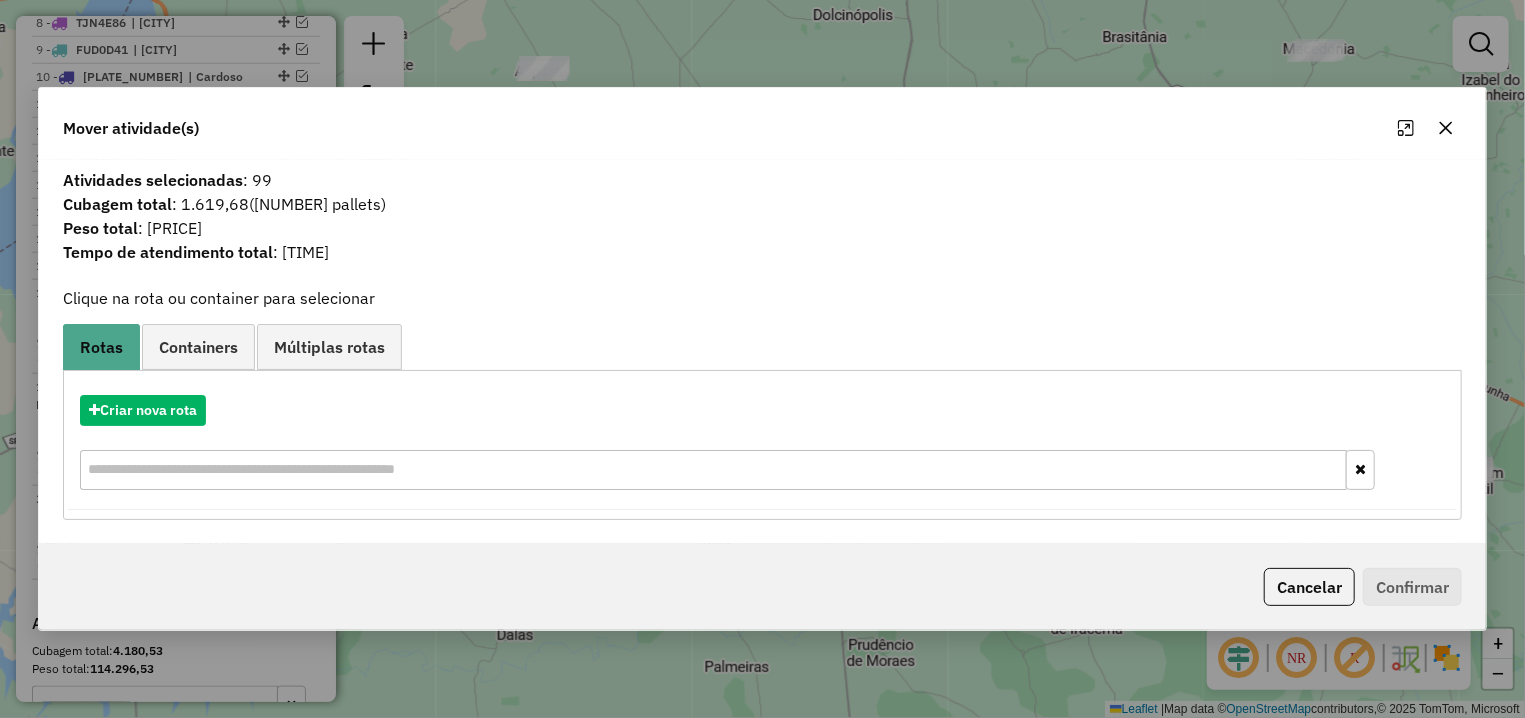 click 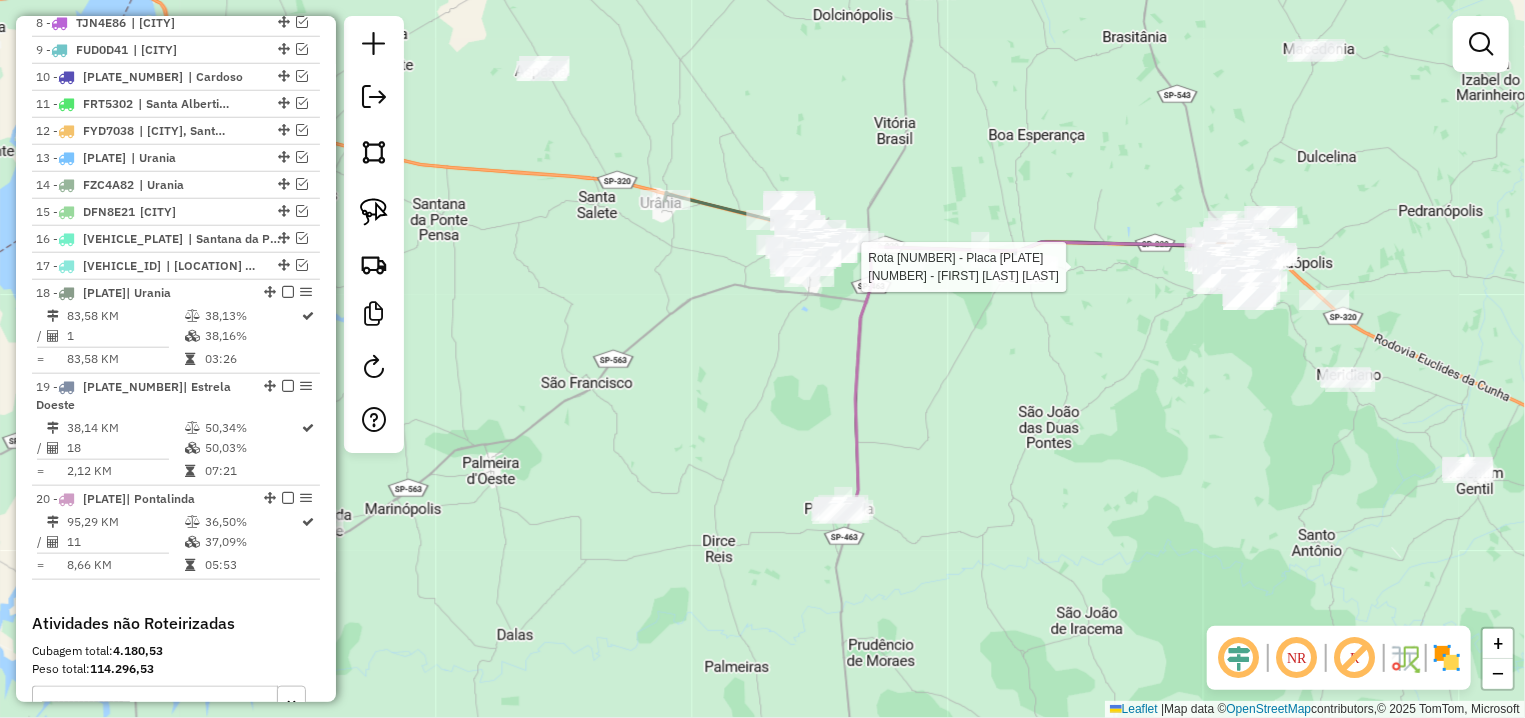 select on "**********" 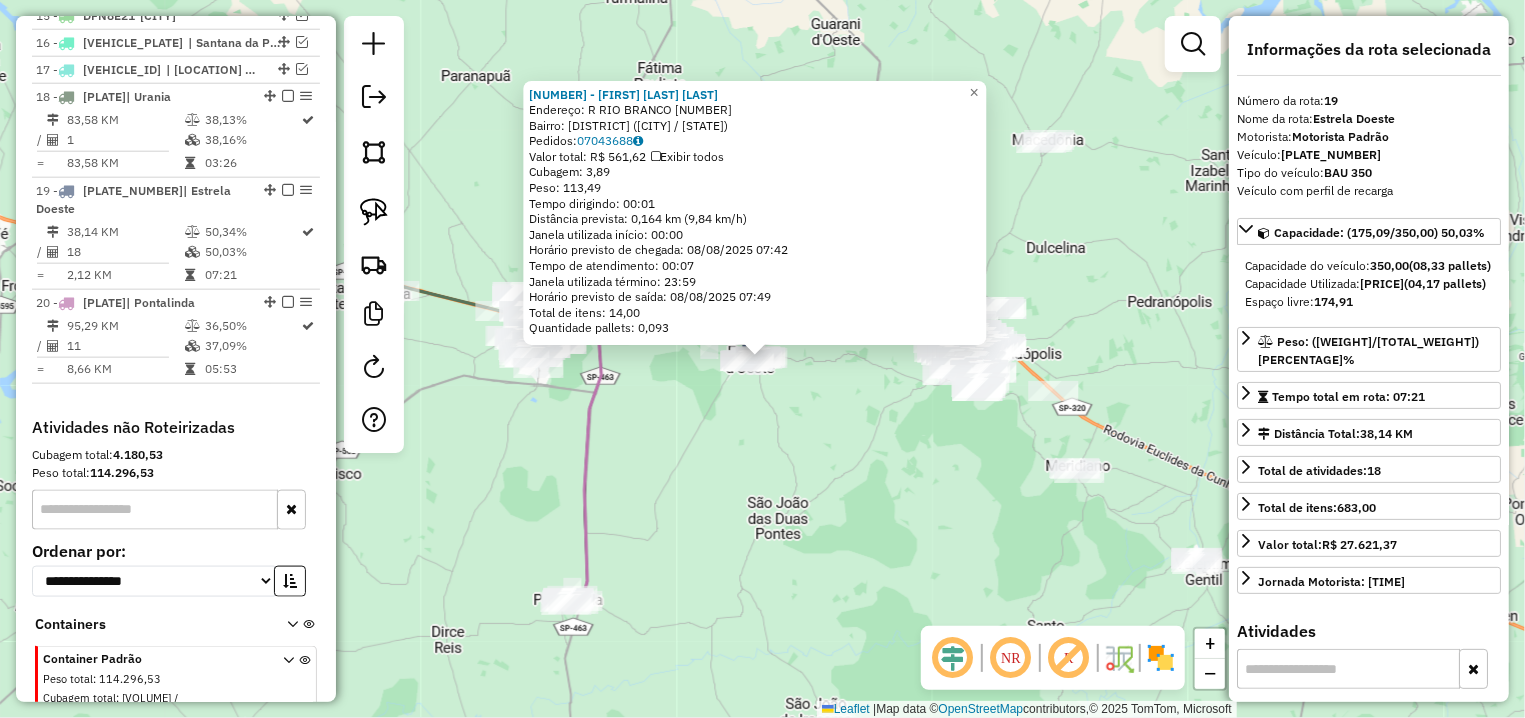 scroll, scrollTop: 1224, scrollLeft: 0, axis: vertical 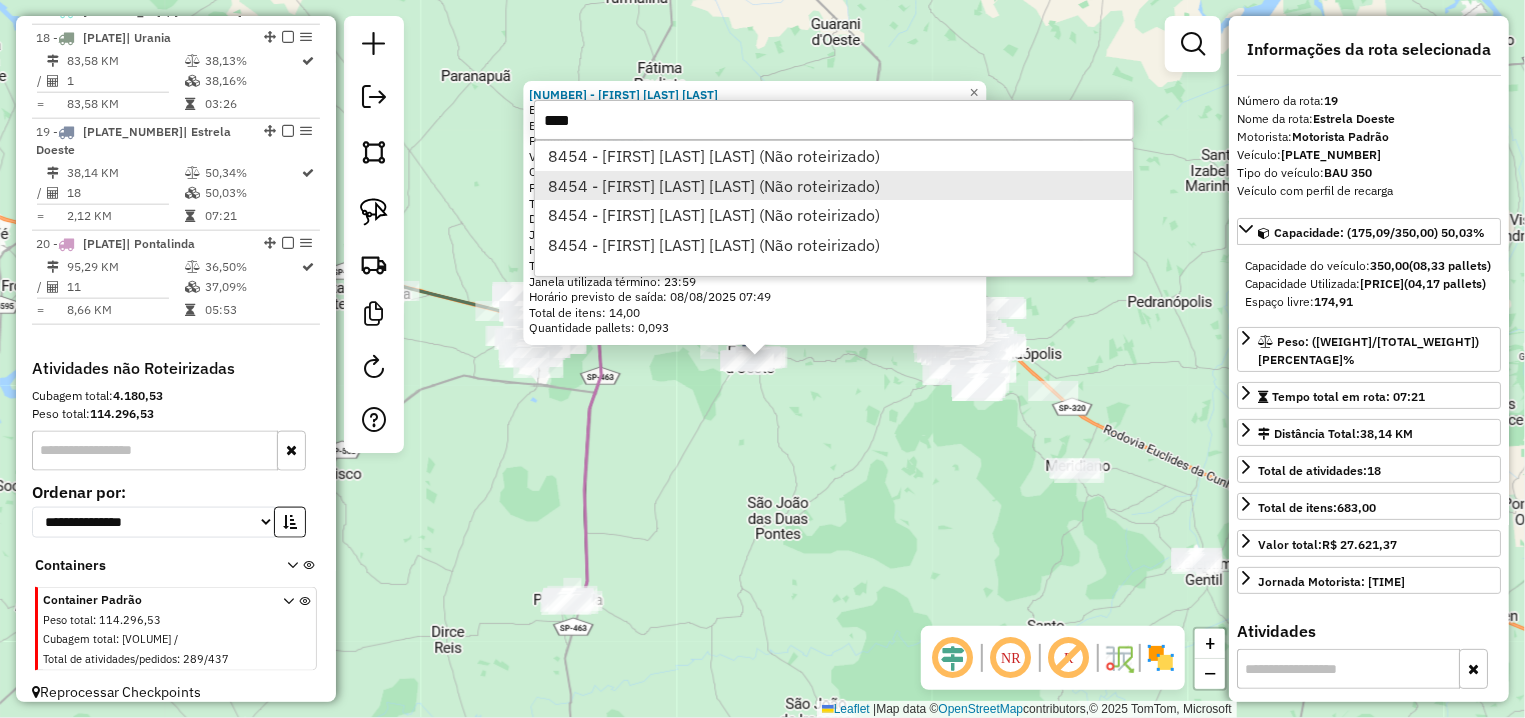 type on "****" 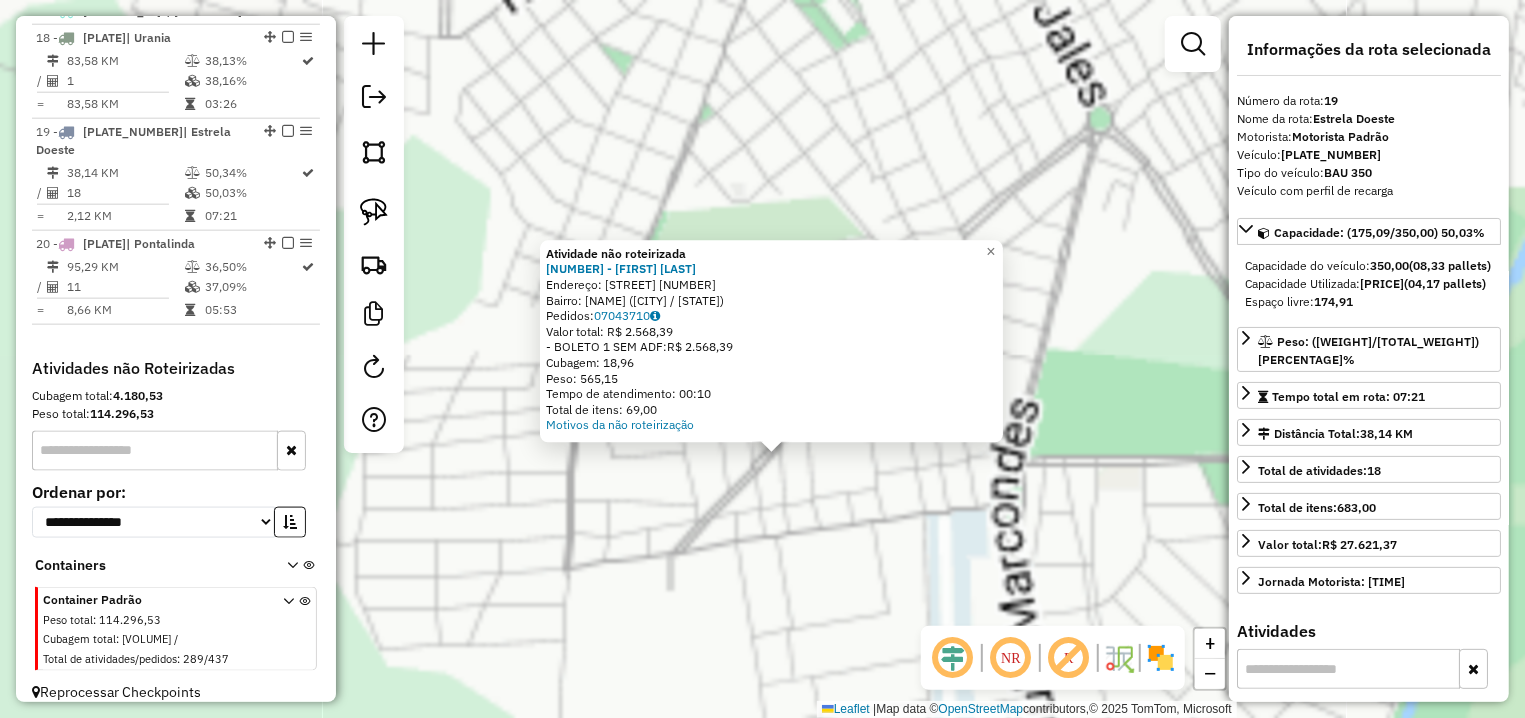 click on "Atividade não roteirizada 8454 - ODAIR PEREIRA DE SOU  Endereço: R   WLADIMIR SABATINI PRANDI      1302   Bairro: JARDIM ELDORADO (JALES / SP)   Pedidos:  07043710   Valor total: R$ 2.568,39   - BOLETO 1 SEM ADF:  R$ 2.568,39   Cubagem: 18,96   Peso: 565,15   Tempo de atendimento: 00:10   Total de itens: 69,00  Motivos da não roteirização × Janela de atendimento Grade de atendimento Capacidade Transportadoras Veículos Cliente Pedidos  Rotas Selecione os dias de semana para filtrar as janelas de atendimento  Seg   Ter   Qua   Qui   Sex   Sáb   Dom  Informe o período da janela de atendimento: De: Até:  Filtrar exatamente a janela do cliente  Considerar janela de atendimento padrão  Selecione os dias de semana para filtrar as grades de atendimento  Seg   Ter   Qua   Qui   Sex   Sáb   Dom   Considerar clientes sem dia de atendimento cadastrado  Clientes fora do dia de atendimento selecionado Filtrar as atividades entre os valores definidos abaixo:  Peso mínimo:   Peso máximo:   Cubagem mínima:  De:" 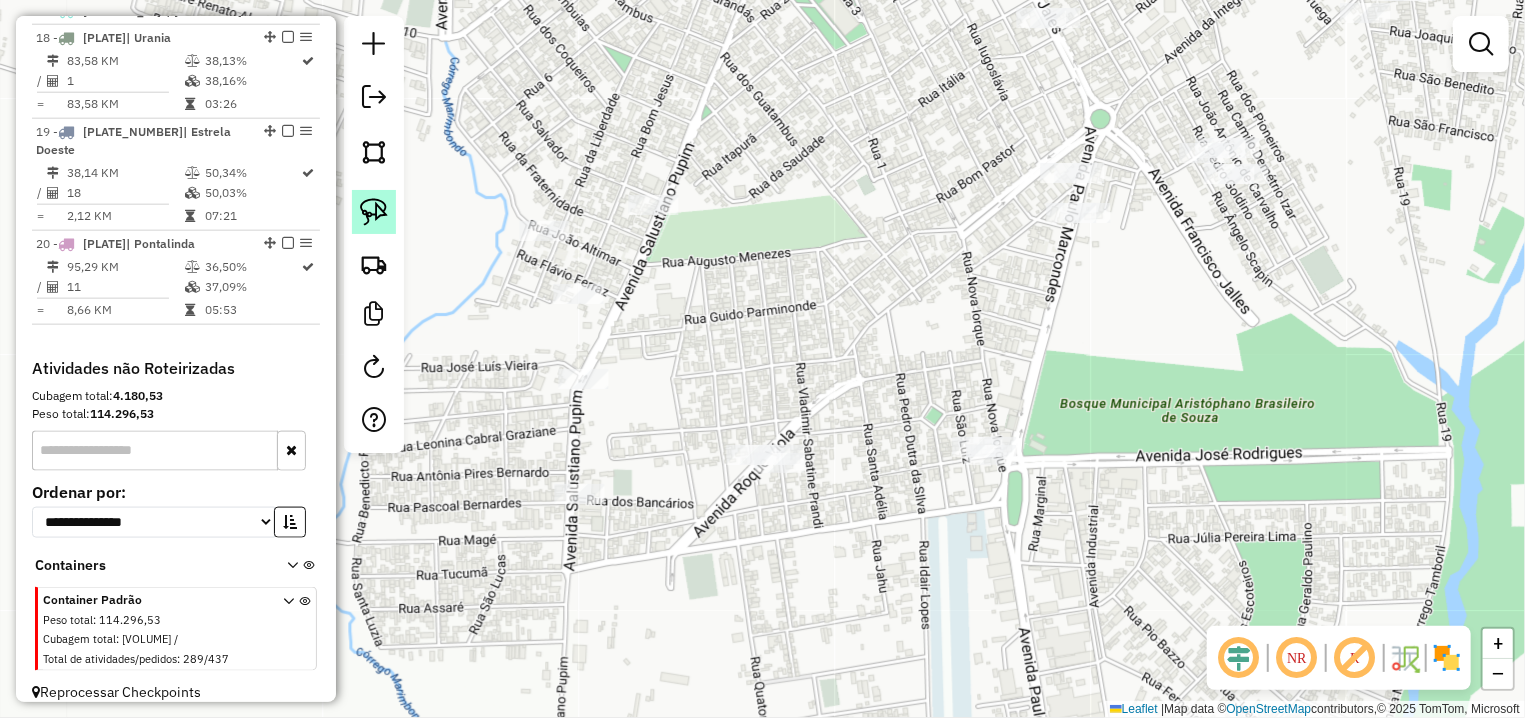 drag, startPoint x: 389, startPoint y: 184, endPoint x: 373, endPoint y: 205, distance: 26.400757 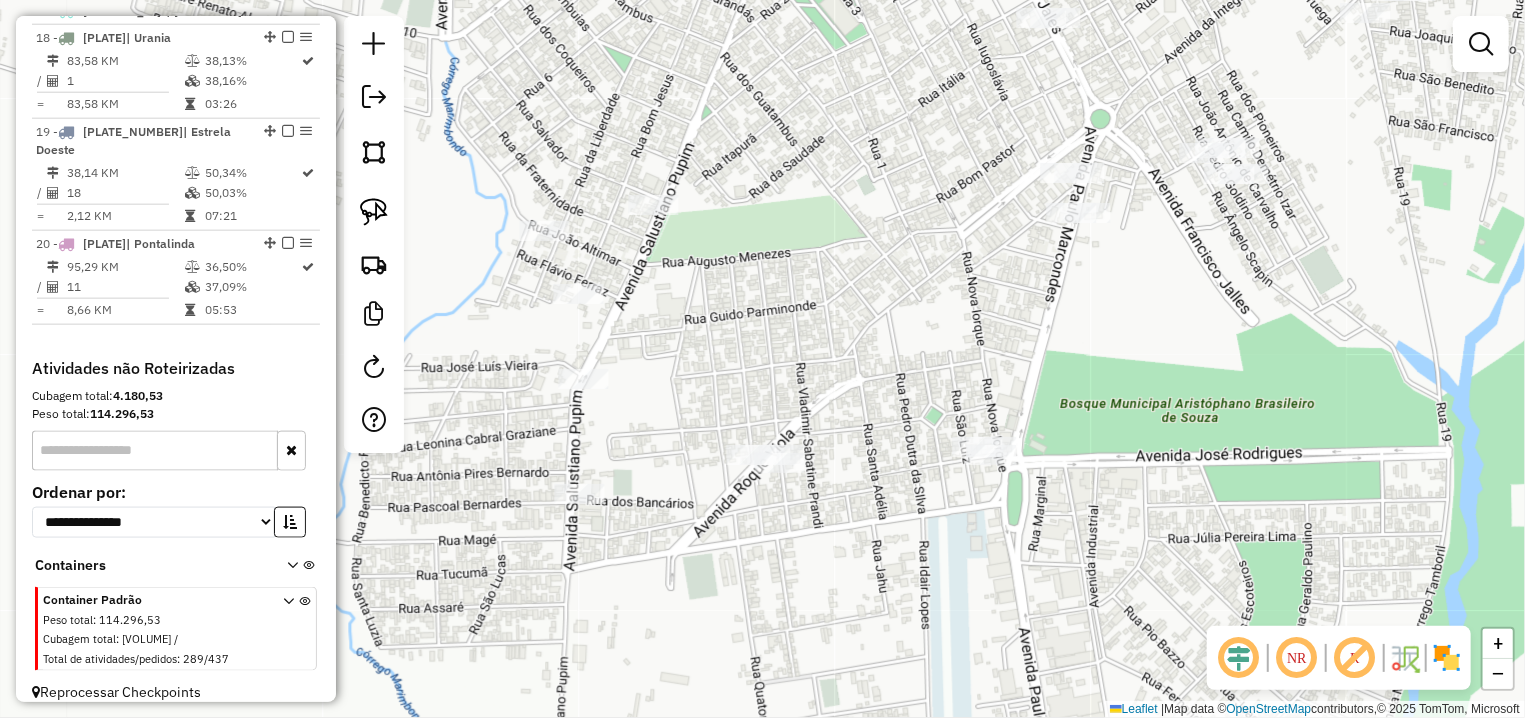 click 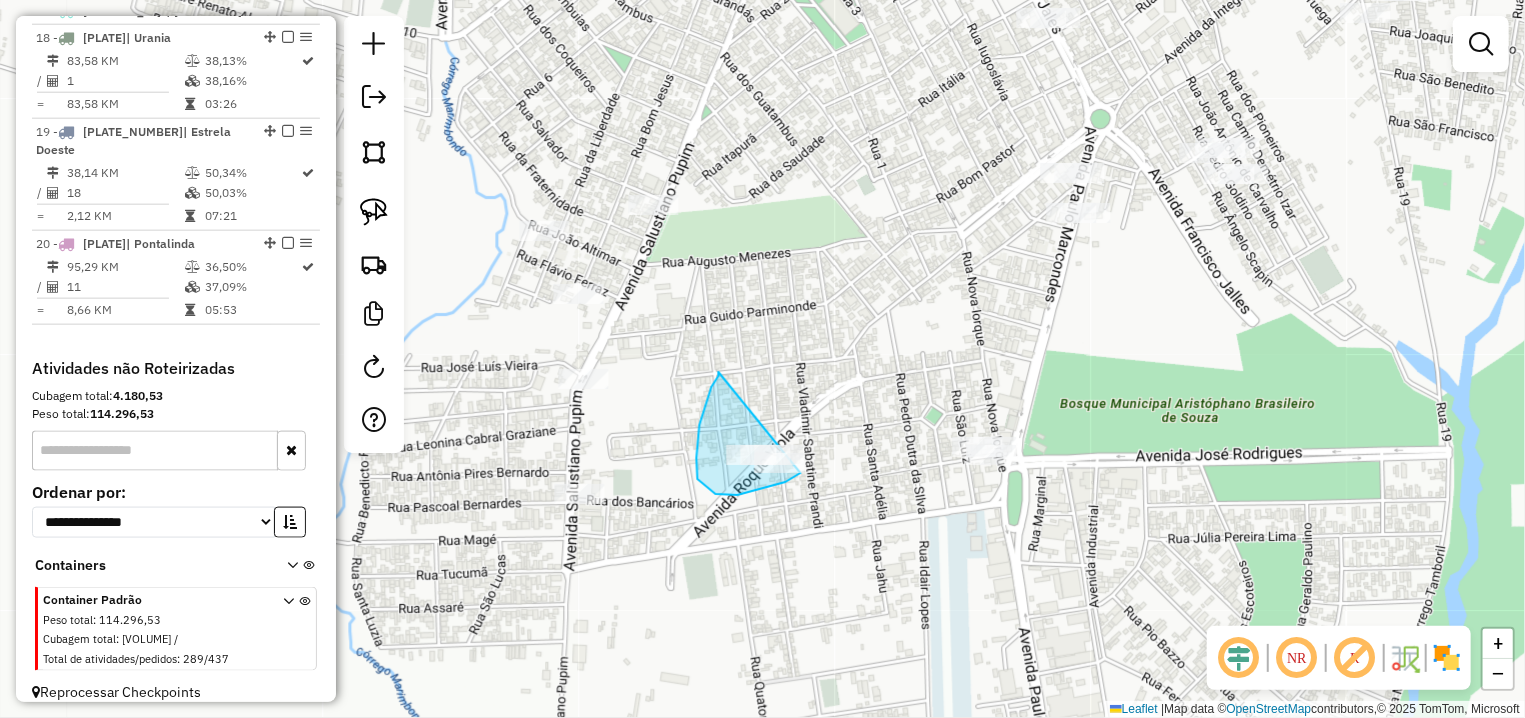 drag, startPoint x: 719, startPoint y: 376, endPoint x: 801, endPoint y: 473, distance: 127.01575 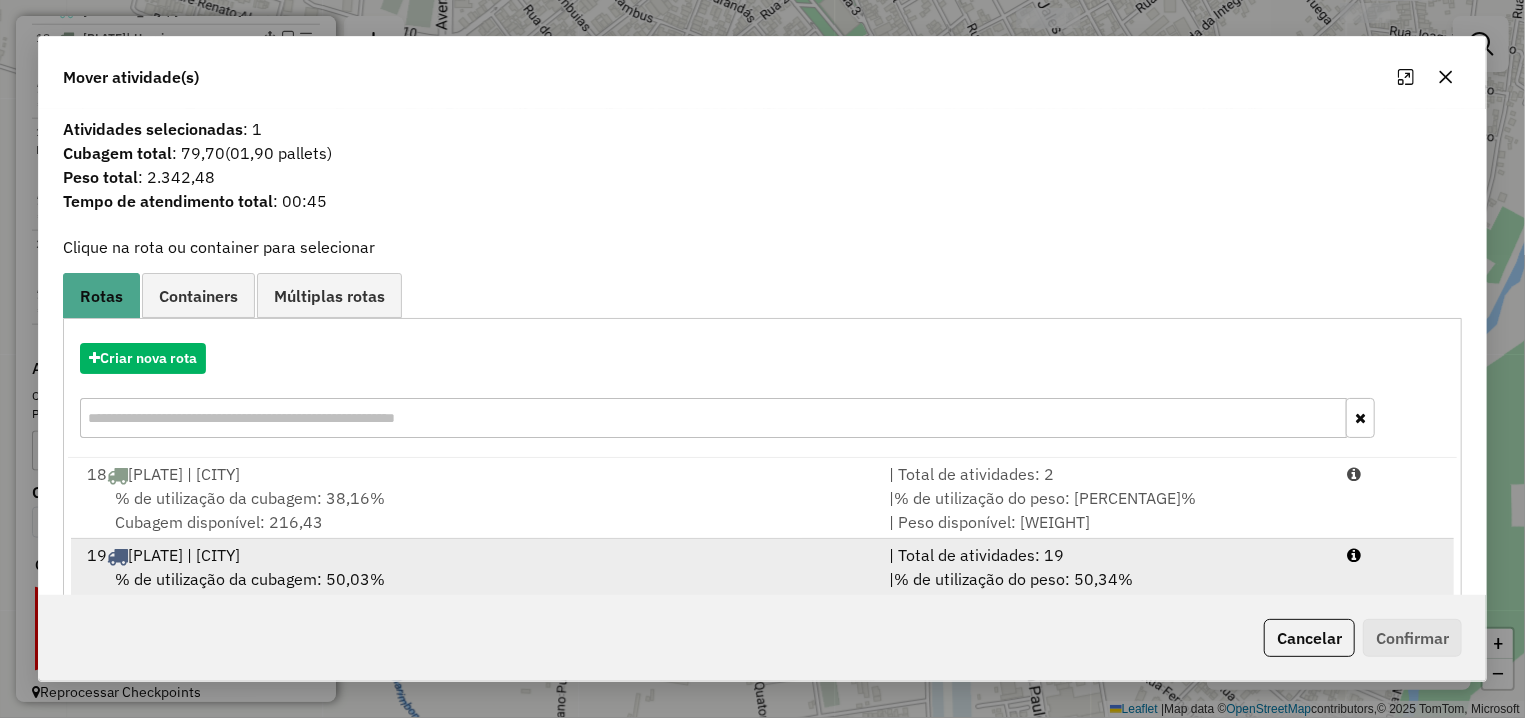 click on "19  DUI3D61 | Estrela Doeste" at bounding box center [476, 555] 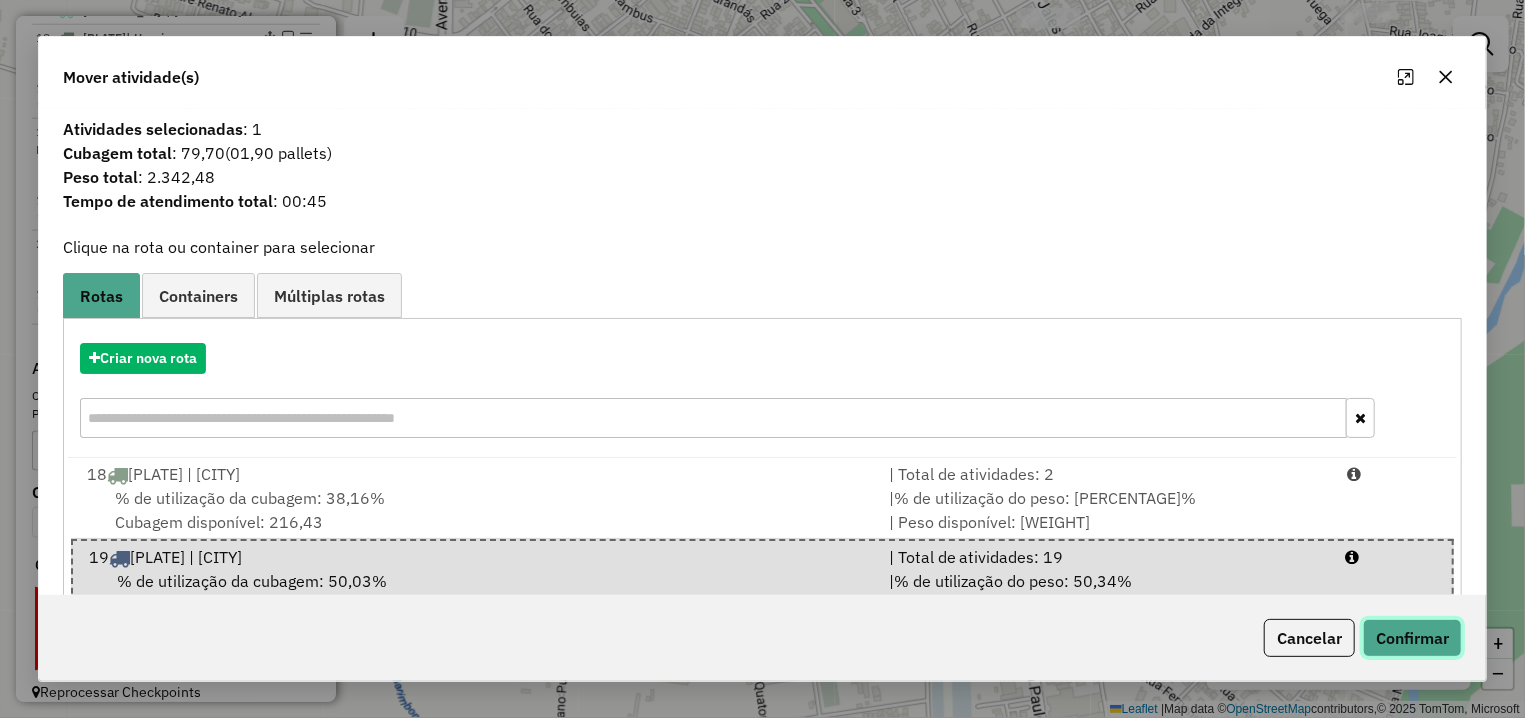 click on "Confirmar" 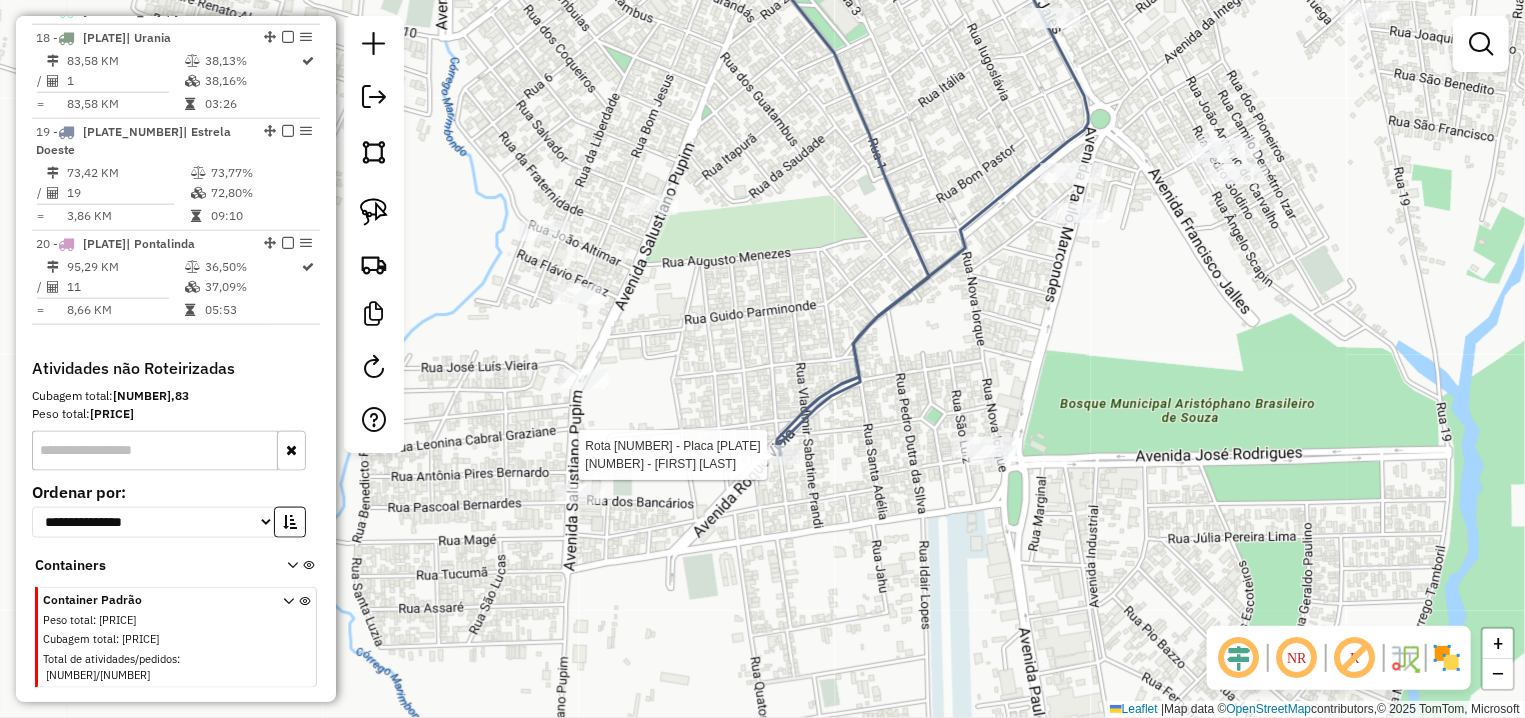 select on "**********" 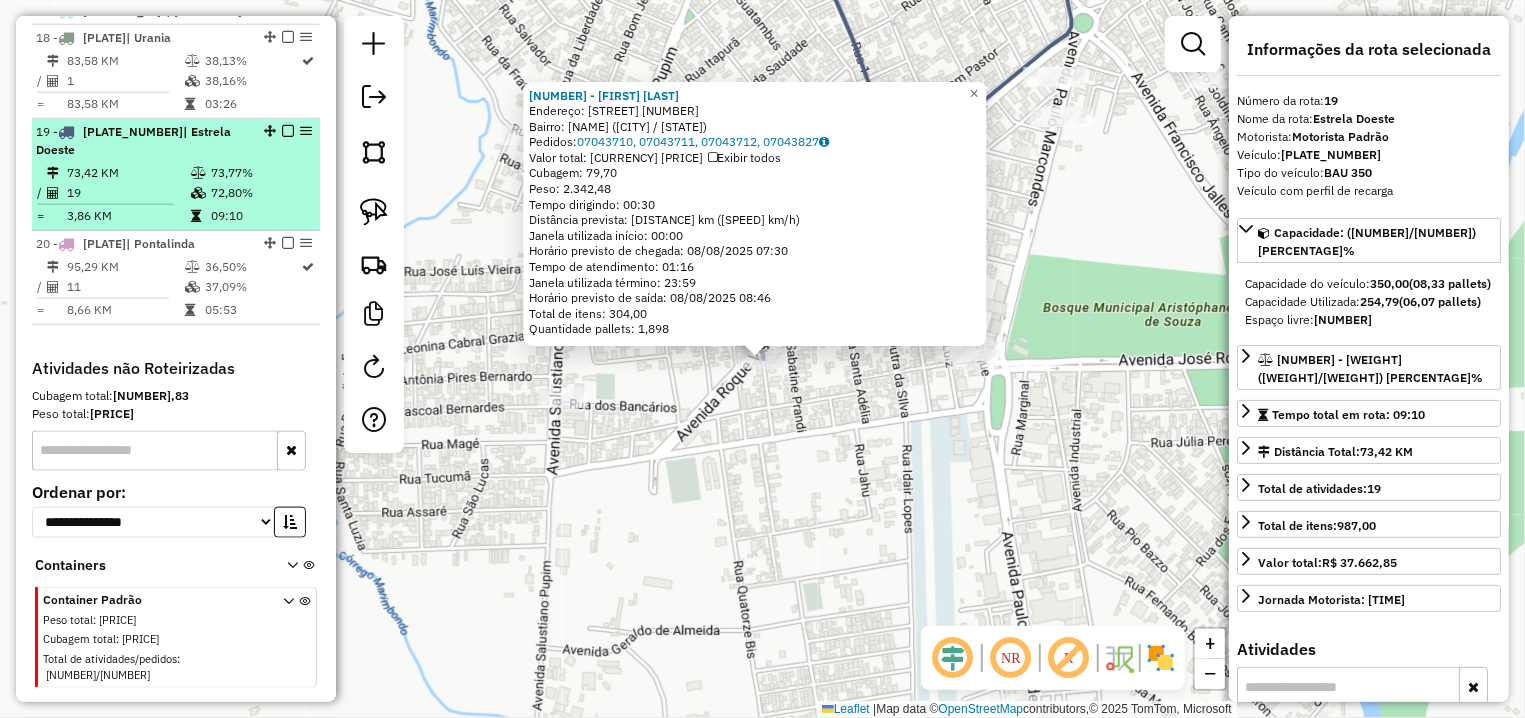 click at bounding box center [288, 131] 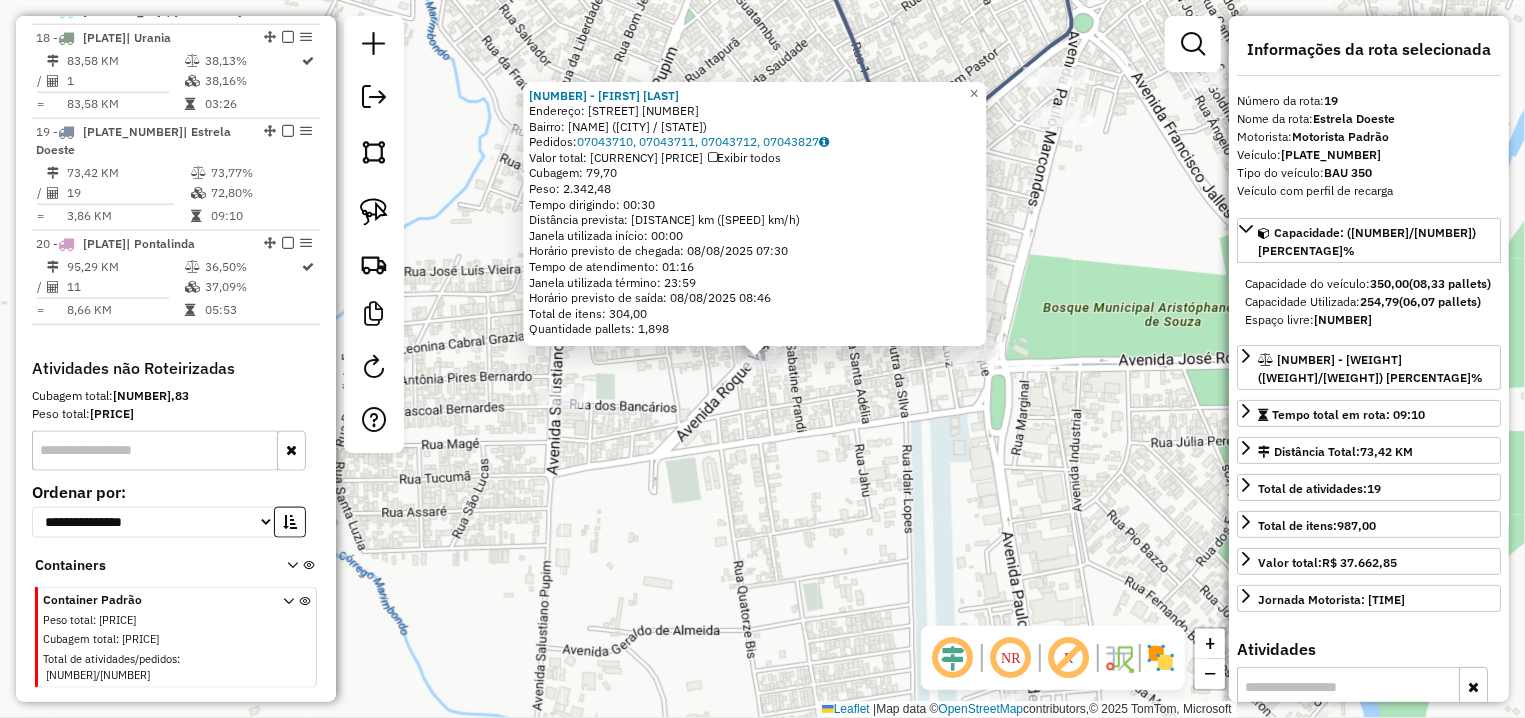 scroll, scrollTop: 1157, scrollLeft: 0, axis: vertical 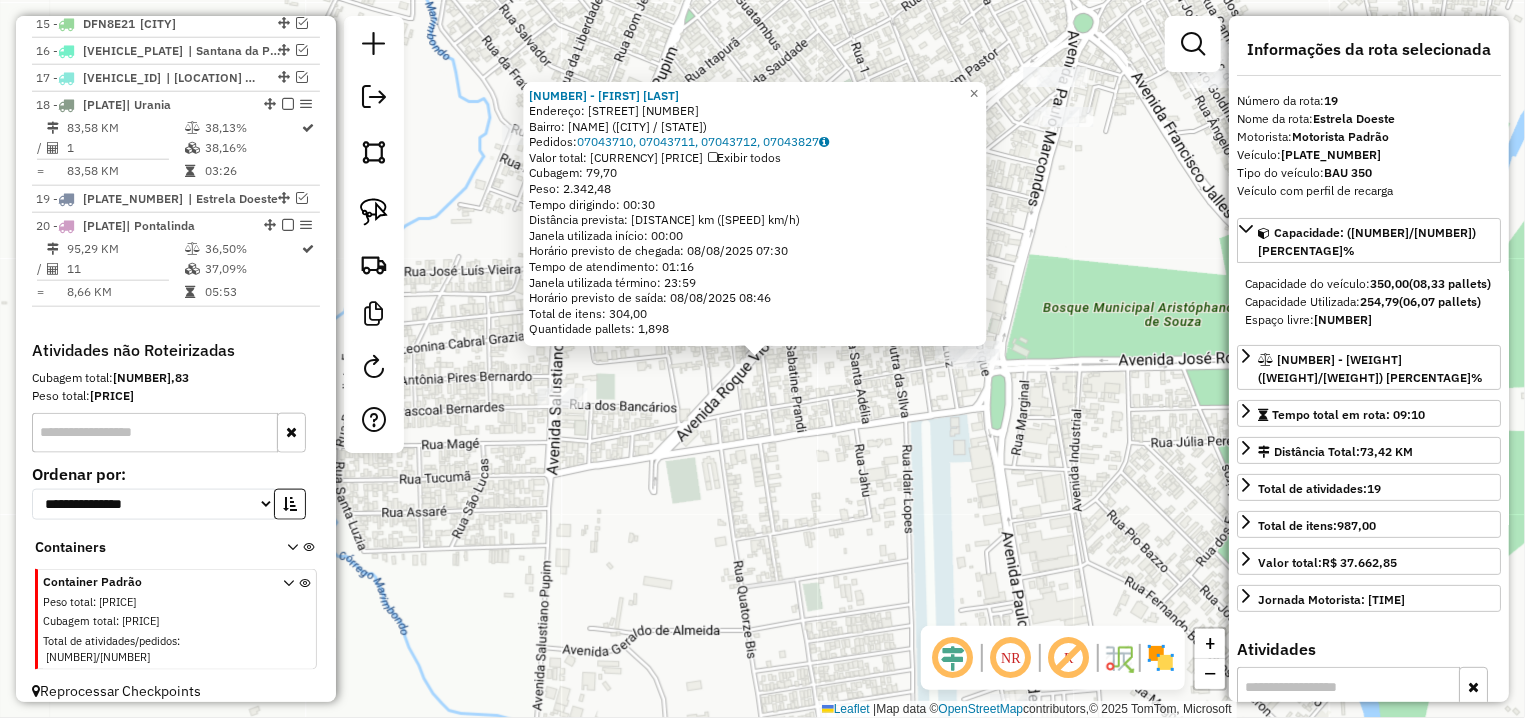 click on "8454 - ODAIR PEREIRA DE SOU  Endereço: R   WLADIMIR SABATINI PRANDI      1302   Bairro: JARDIM ELDORADO (JALES / SP)   Pedidos:  07043710, 07043711, 07043712, 07043827   Valor total: R$ 10.041,48   Exibir todos   Cubagem: 79,70  Peso: 2.342,48  Tempo dirigindo: 00:30   Distância prevista: 33,957 km (67,91 km/h)   Janela utilizada início: 00:00   Horário previsto de chegada: 08/08/2025 07:30   Tempo de atendimento: 01:16   Janela utilizada término: 23:59   Horário previsto de saída: 08/08/2025 08:46   Total de itens: 304,00   Quantidade pallets: 1,898  × Janela de atendimento Grade de atendimento Capacidade Transportadoras Veículos Cliente Pedidos  Rotas Selecione os dias de semana para filtrar as janelas de atendimento  Seg   Ter   Qua   Qui   Sex   Sáb   Dom  Informe o período da janela de atendimento: De: Até:  Filtrar exatamente a janela do cliente  Considerar janela de atendimento padrão  Selecione os dias de semana para filtrar as grades de atendimento  Seg   Ter   Qua   Qui   Sex   Sáb  +" 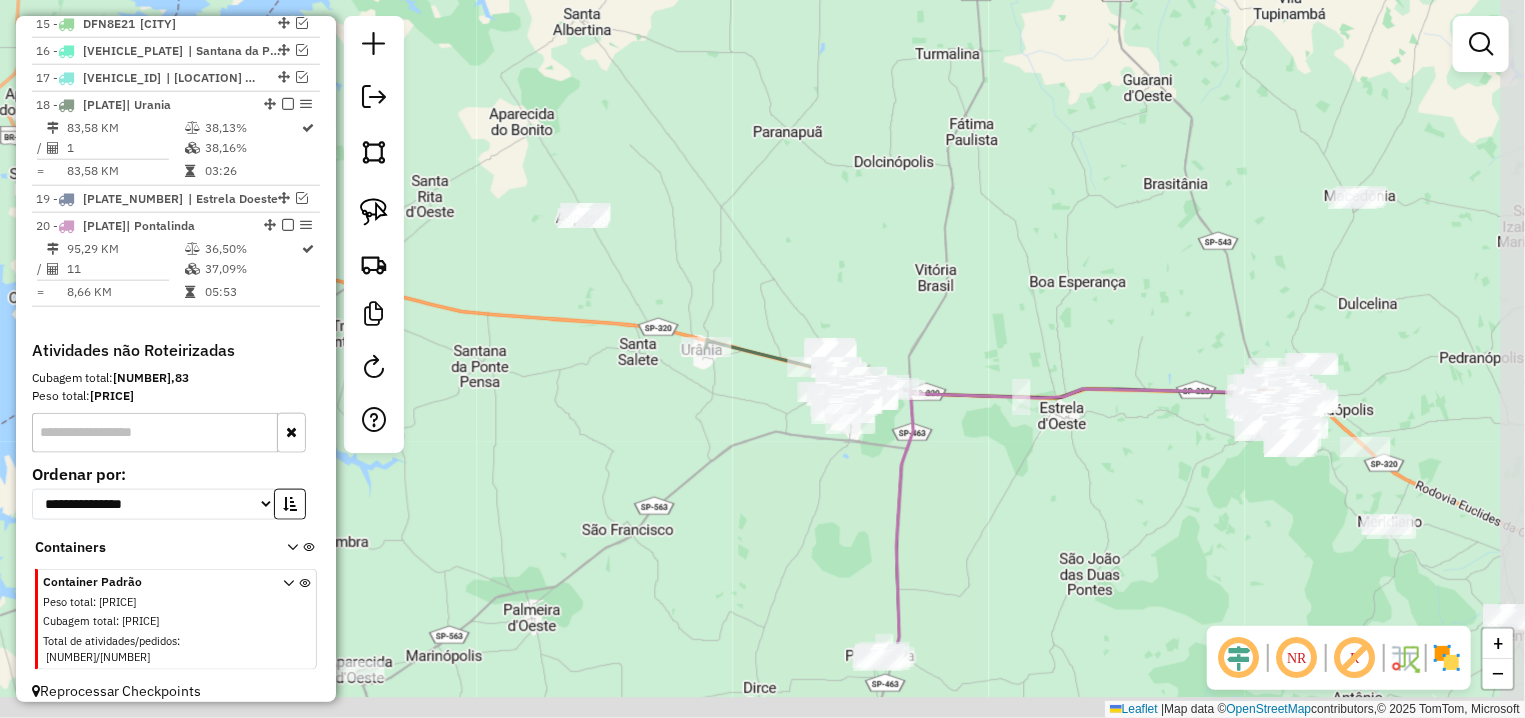 drag, startPoint x: 990, startPoint y: 478, endPoint x: 984, endPoint y: 465, distance: 14.3178215 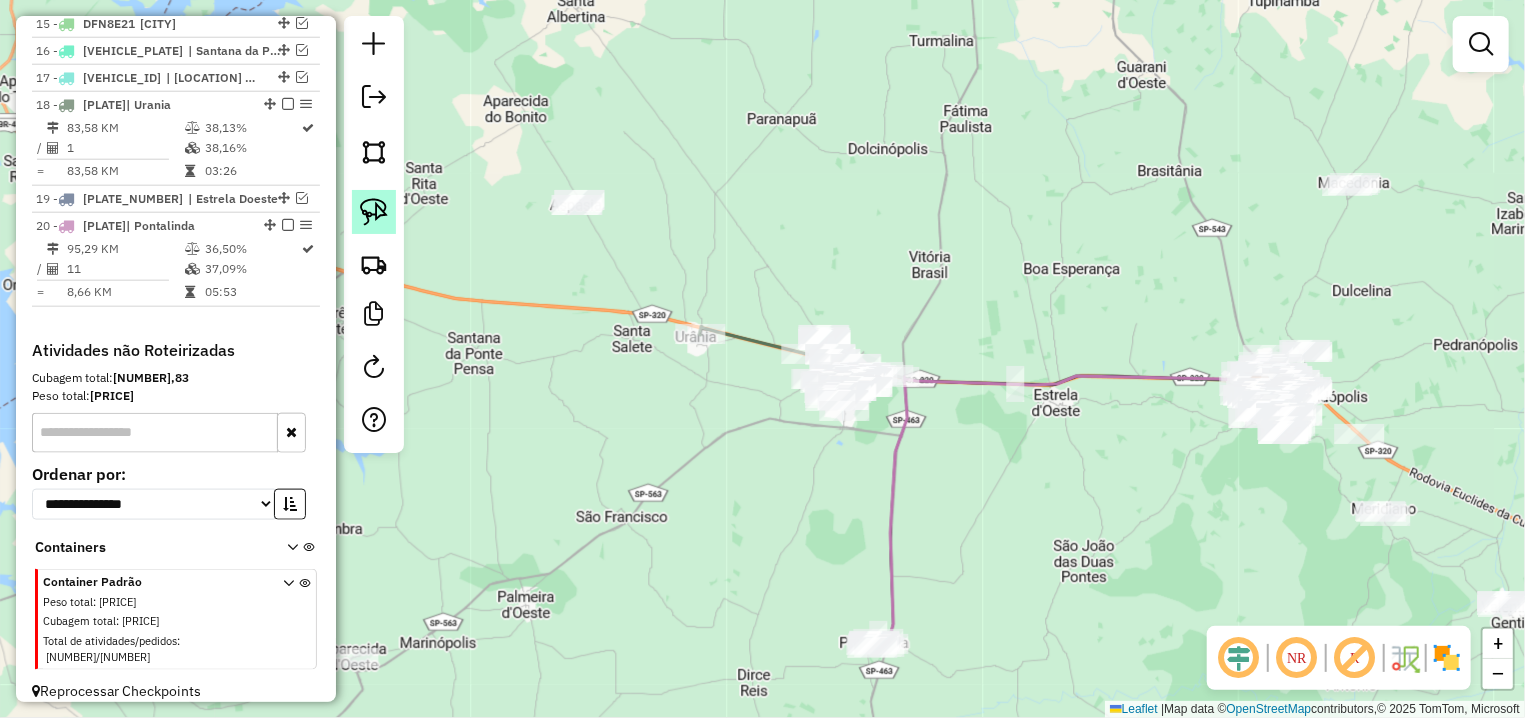 click 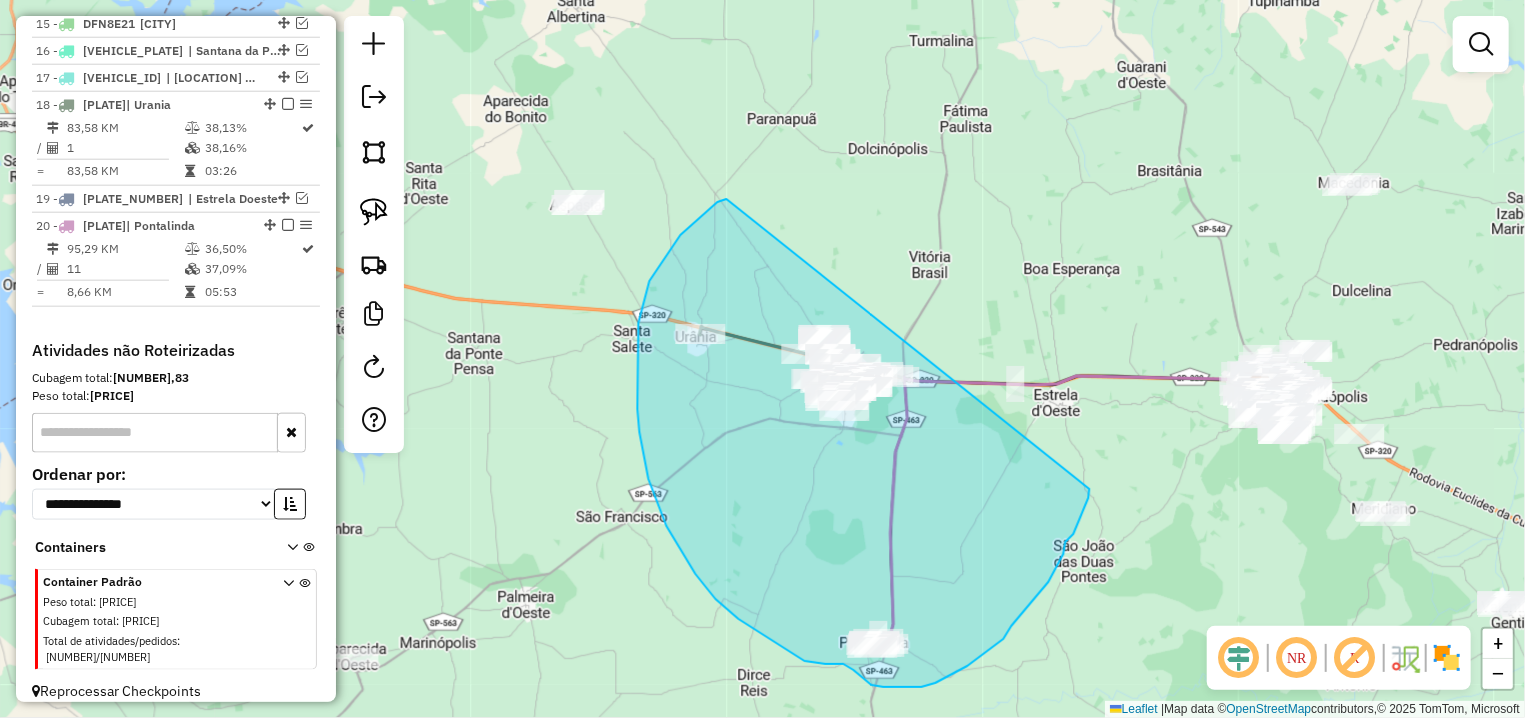 drag, startPoint x: 718, startPoint y: 202, endPoint x: 1091, endPoint y: 480, distance: 465.20212 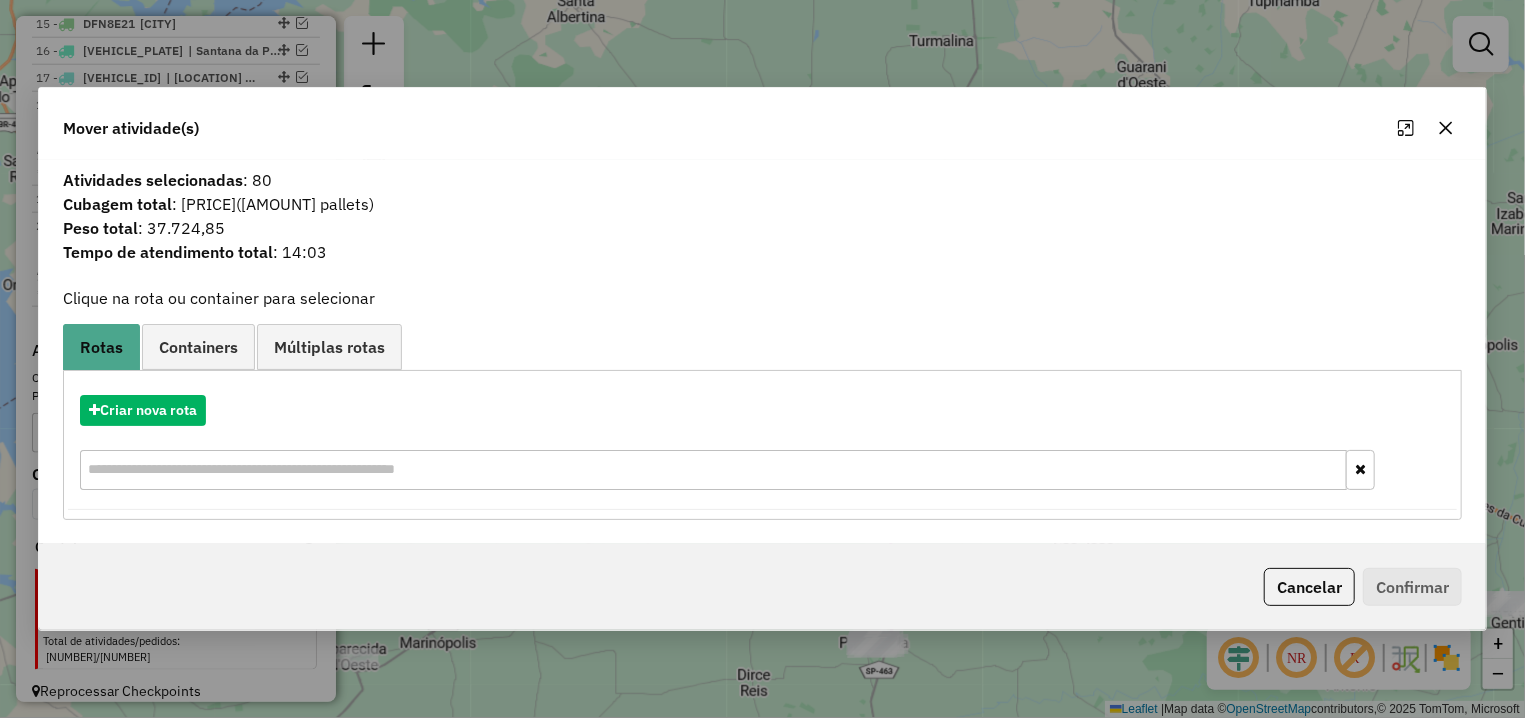 click 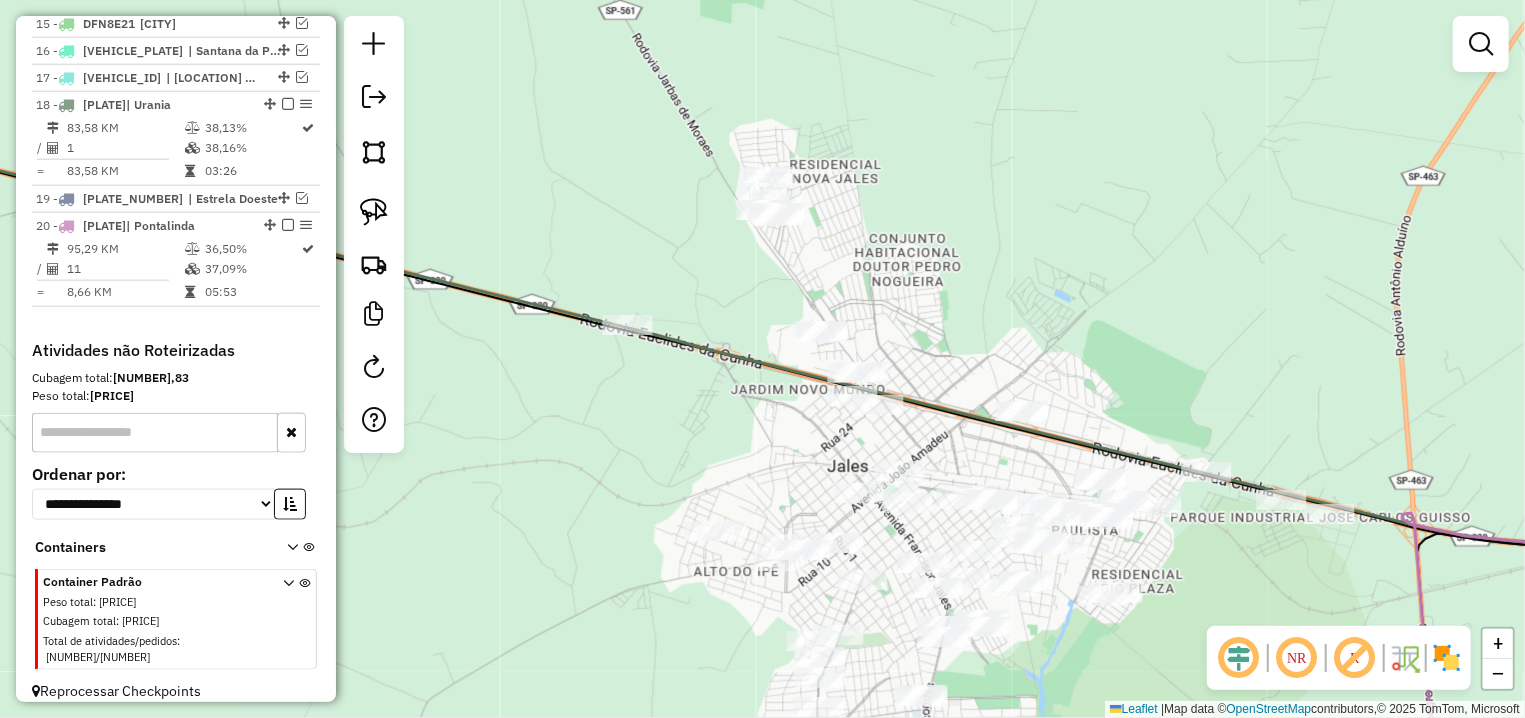 drag, startPoint x: 782, startPoint y: 356, endPoint x: 766, endPoint y: 315, distance: 44.011364 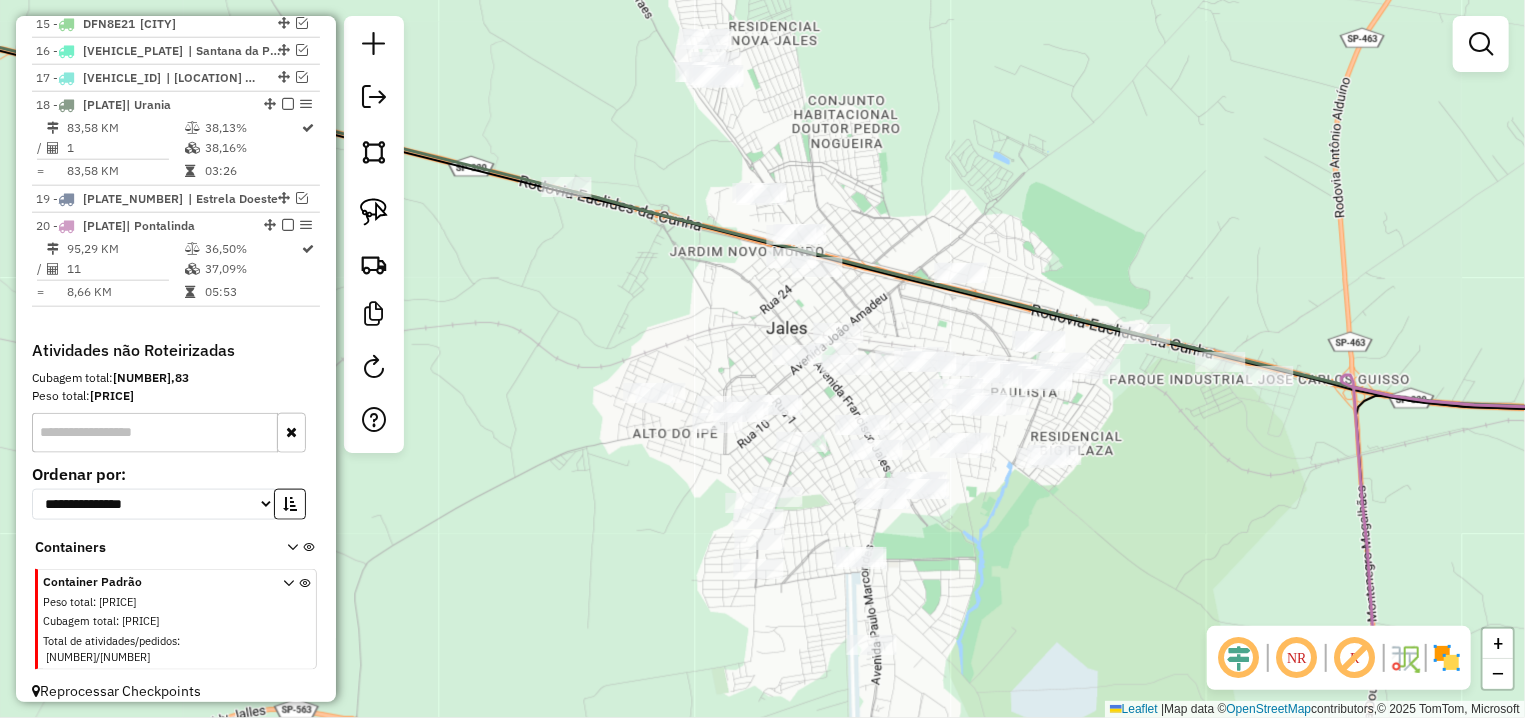 drag, startPoint x: 786, startPoint y: 428, endPoint x: 717, endPoint y: 295, distance: 149.83324 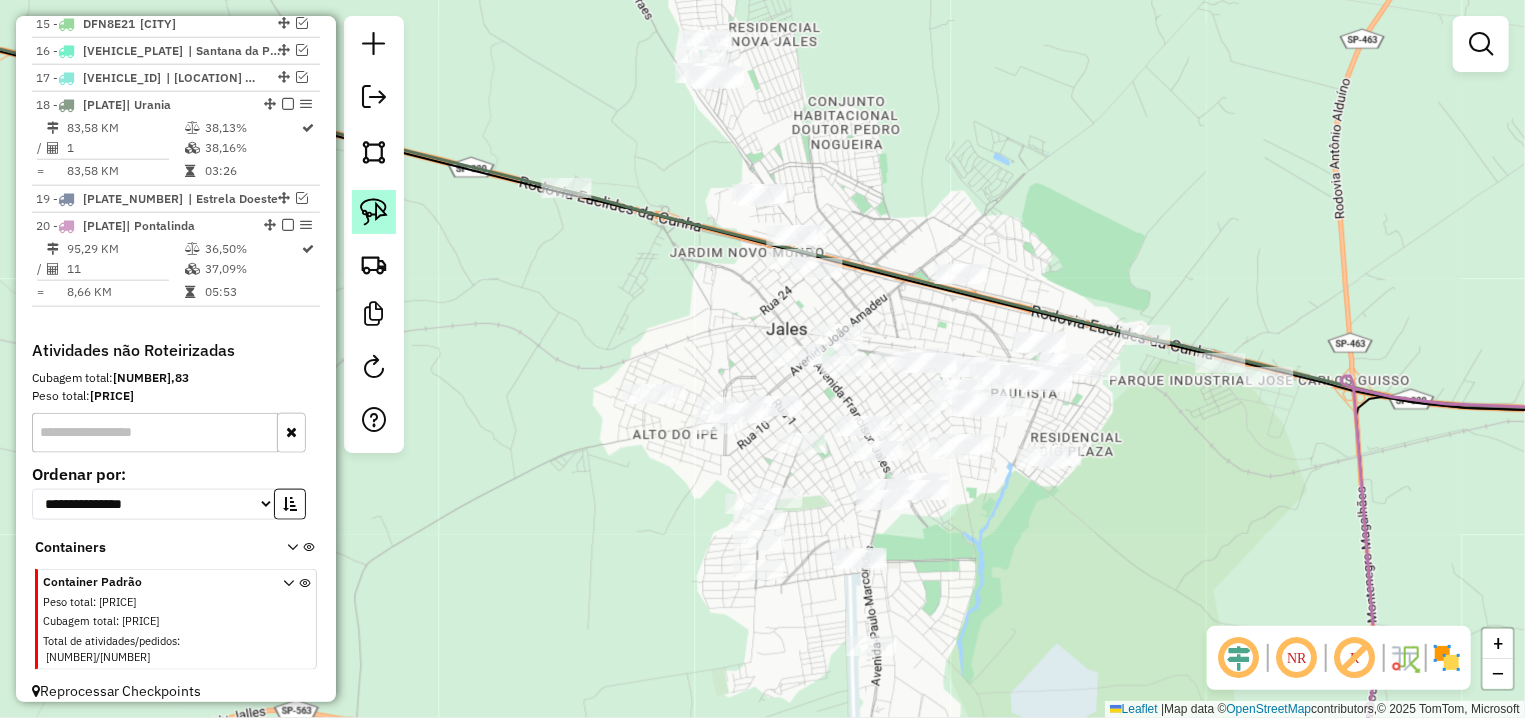 click 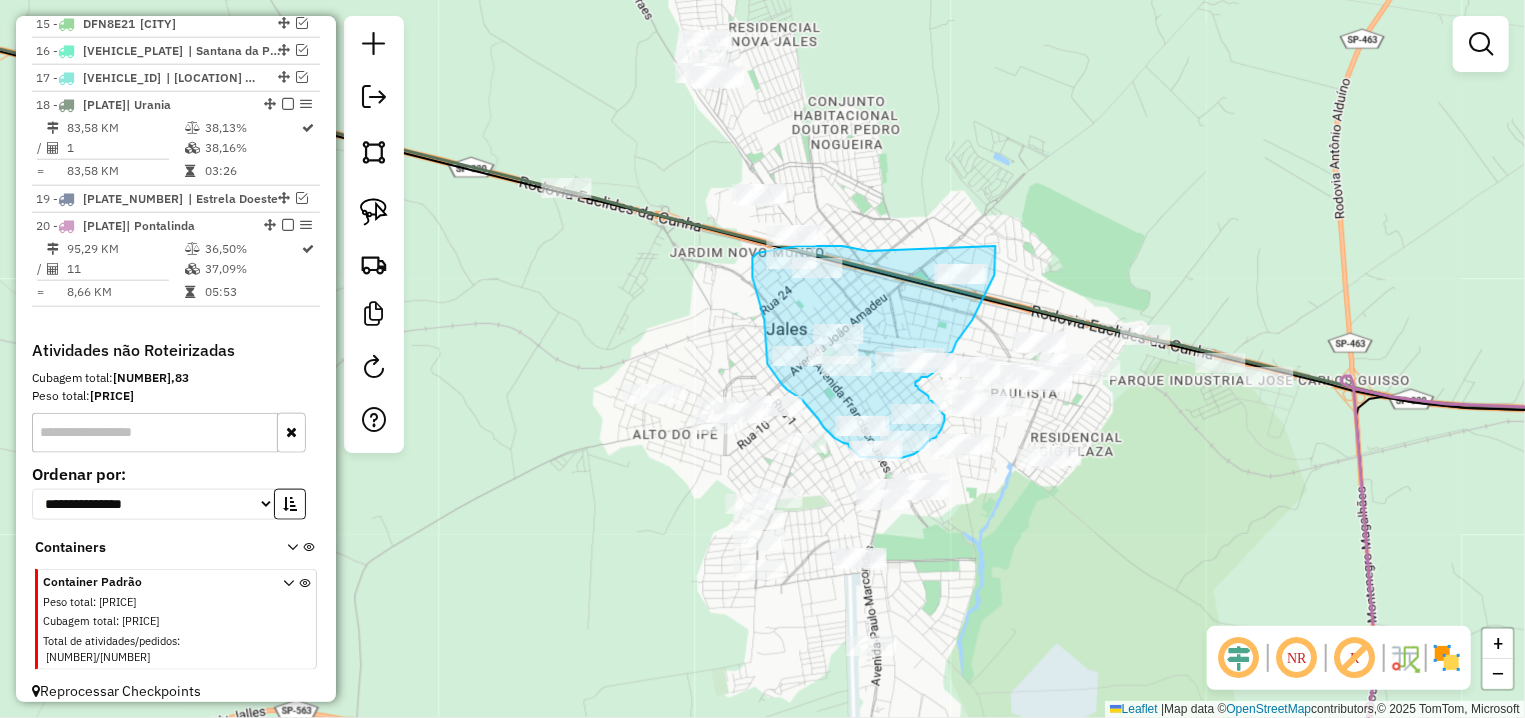 drag, startPoint x: 845, startPoint y: 247, endPoint x: 996, endPoint y: 246, distance: 151.00331 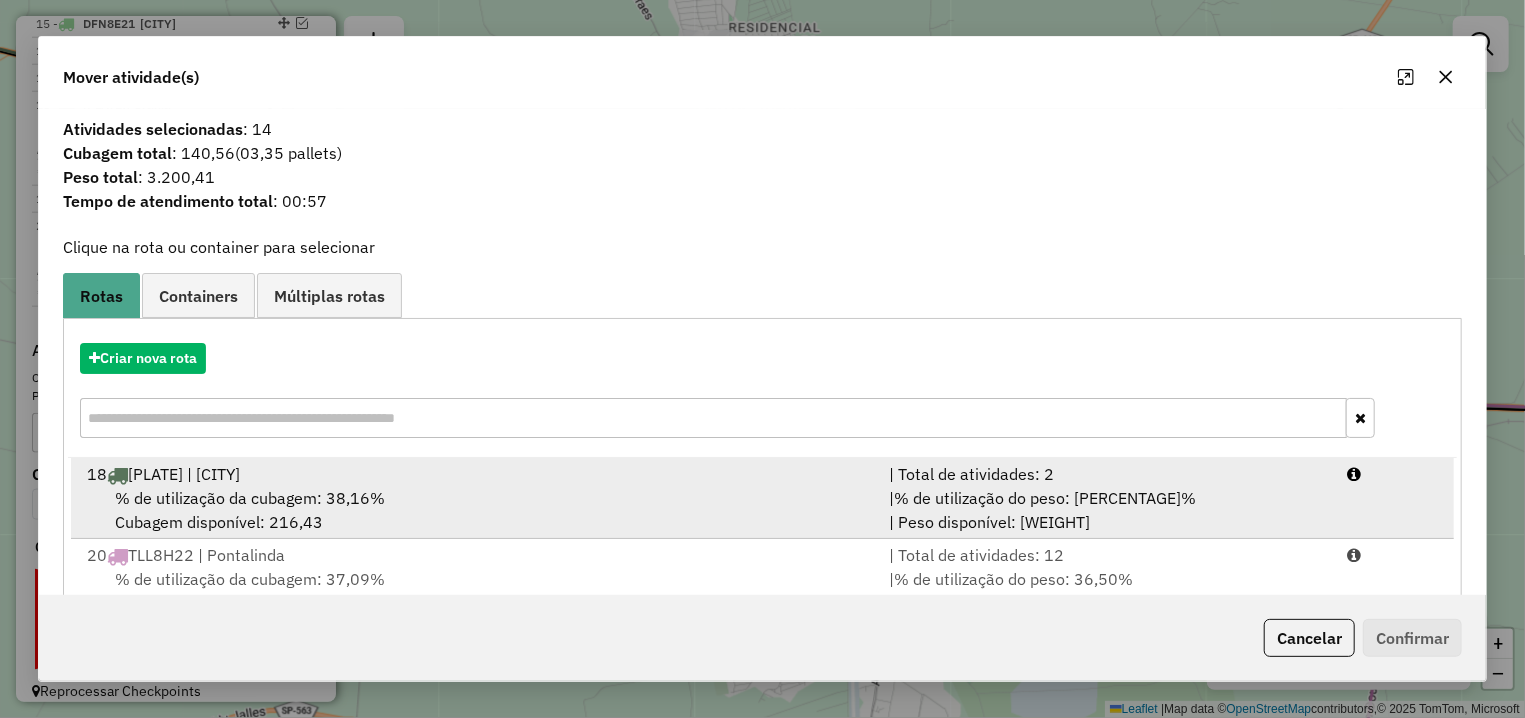 click on "% de utilização da cubagem: 38,16%" at bounding box center (250, 498) 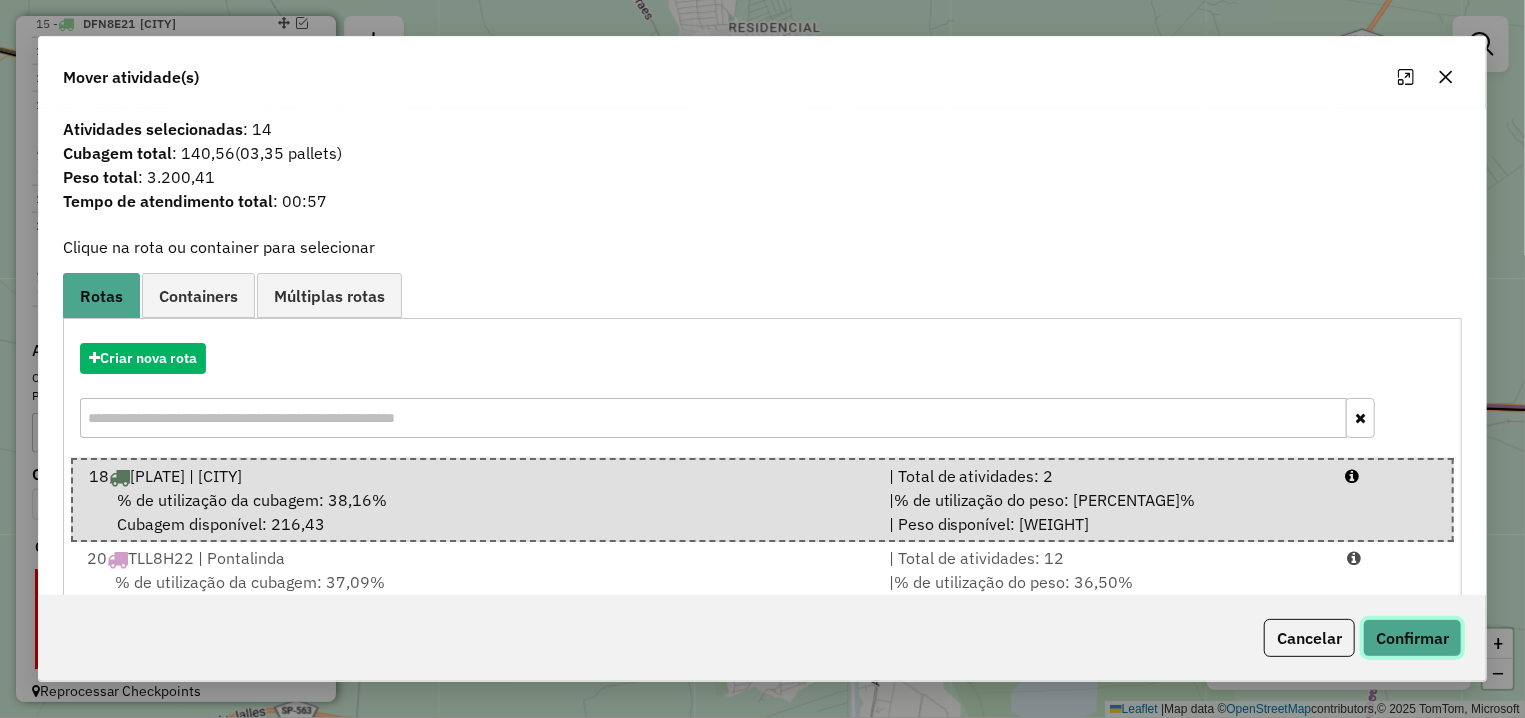click on "Confirmar" 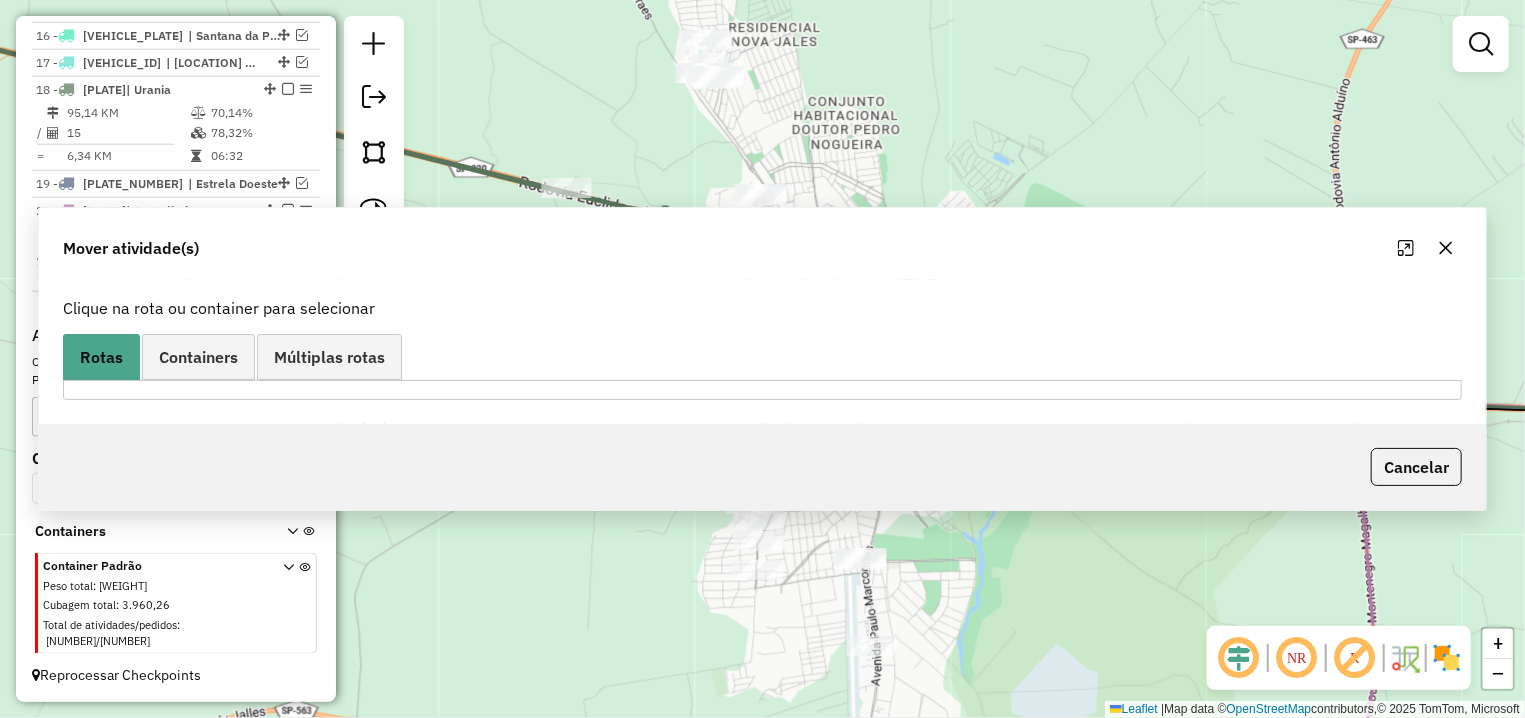 scroll, scrollTop: 1133, scrollLeft: 0, axis: vertical 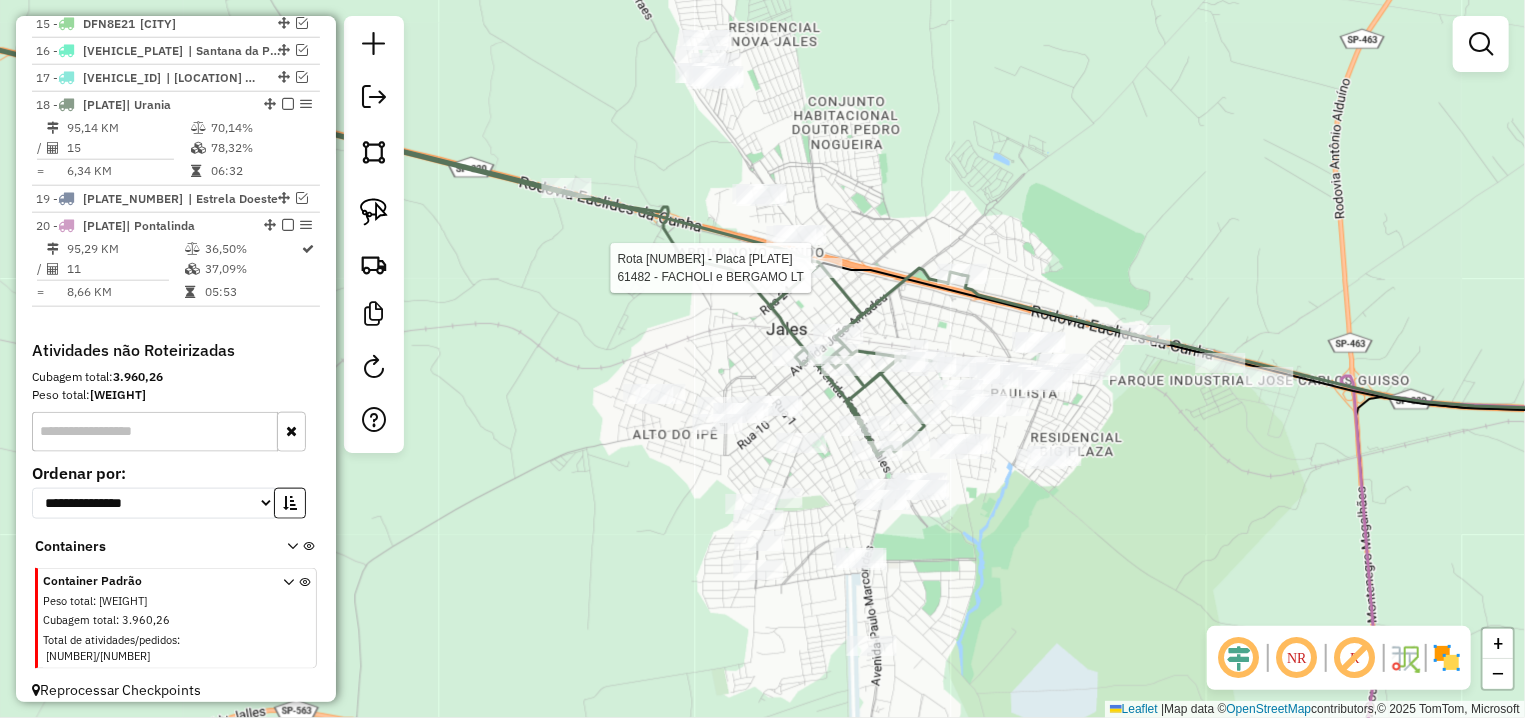 select on "**********" 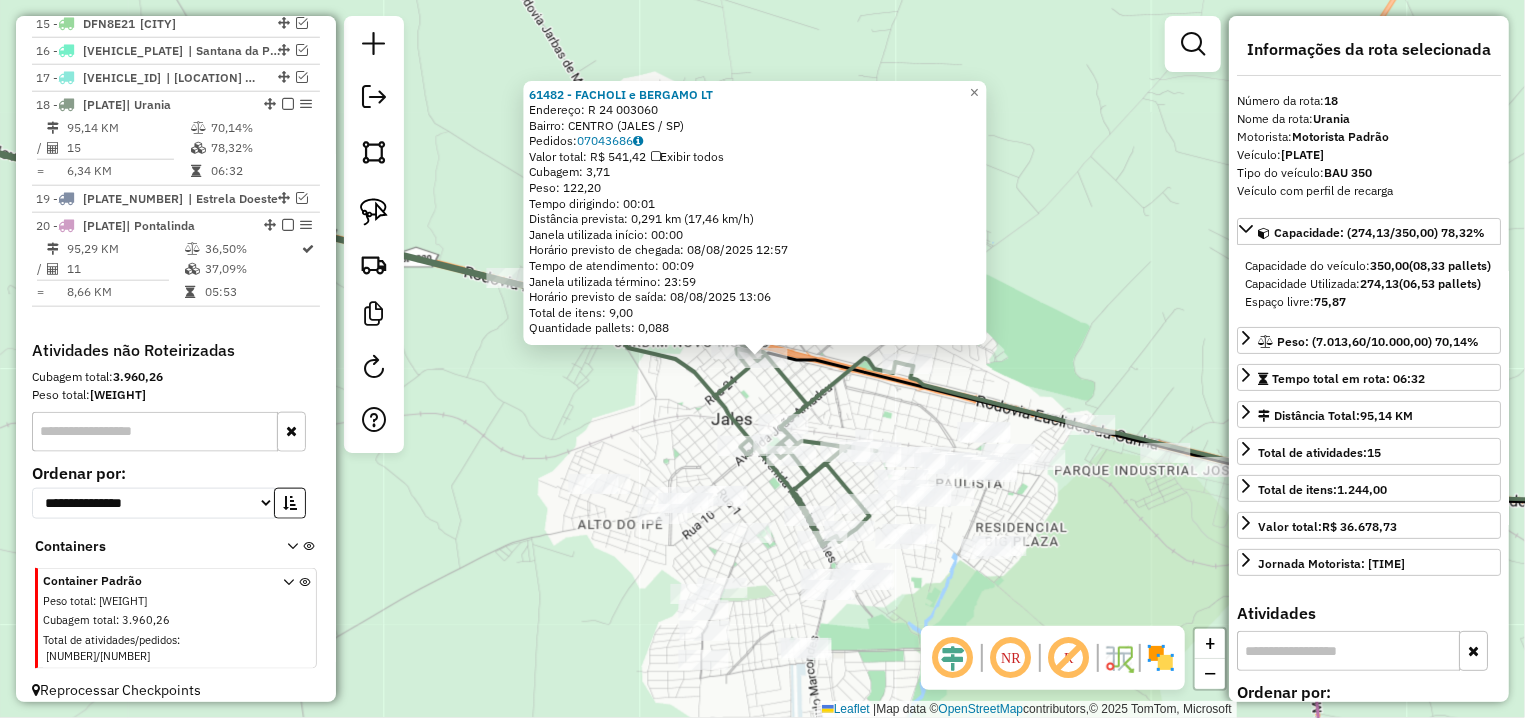 scroll, scrollTop: 1133, scrollLeft: 0, axis: vertical 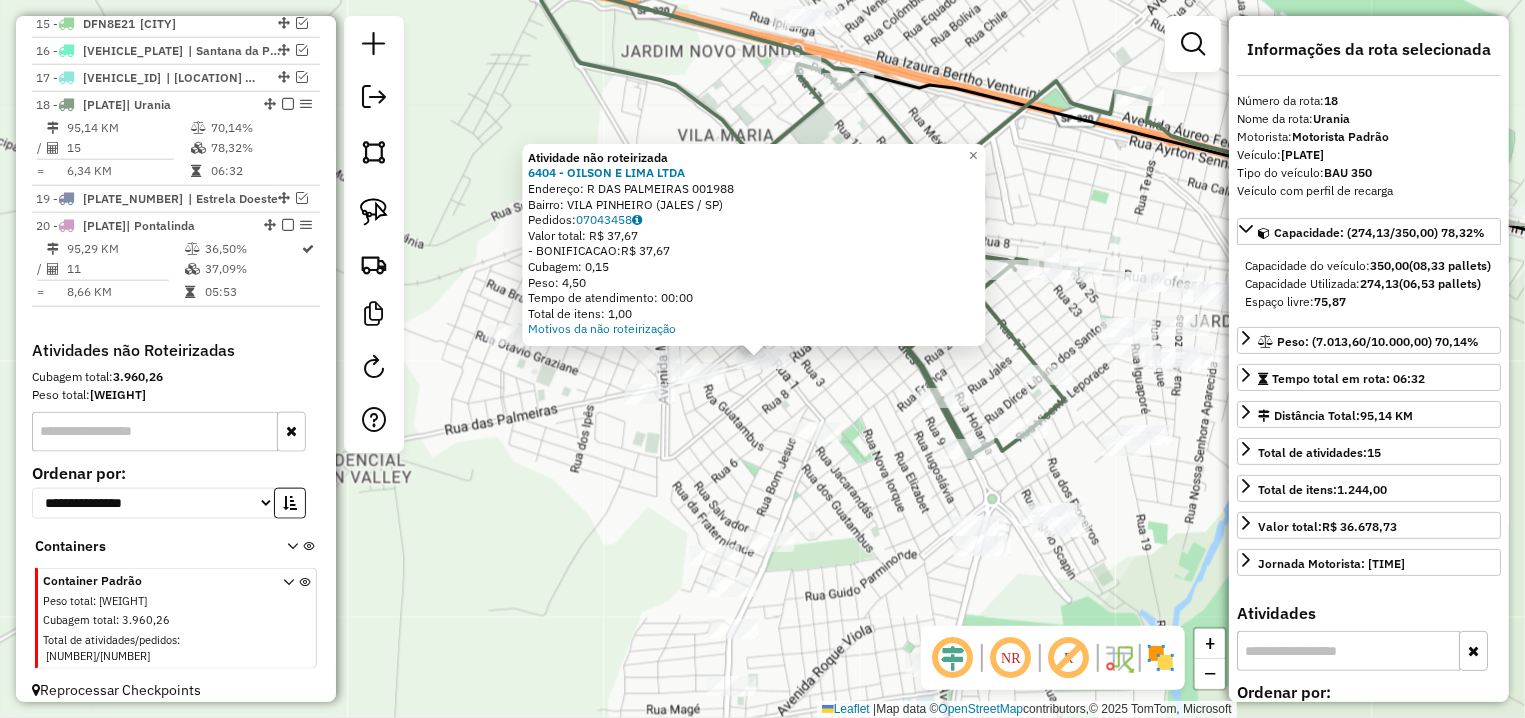 click on "Atividade não roteirizada 6404 - OILSON E LIMA LTDA  Endereço: R   DAS PALMEIRAS                 001988   Bairro: VILA PINHEIRO (JALES / SP)   Pedidos:  07043458   Valor total: R$ 37,67   - BONIFICACAO:  R$ 37,67   Cubagem: 0,15   Peso: 4,50   Tempo de atendimento: 00:00   Total de itens: 1,00  Motivos da não roteirização × Janela de atendimento Grade de atendimento Capacidade Transportadoras Veículos Cliente Pedidos  Rotas Selecione os dias de semana para filtrar as janelas de atendimento  Seg   Ter   Qua   Qui   Sex   Sáb   Dom  Informe o período da janela de atendimento: De: Até:  Filtrar exatamente a janela do cliente  Considerar janela de atendimento padrão  Selecione os dias de semana para filtrar as grades de atendimento  Seg   Ter   Qua   Qui   Sex   Sáb   Dom   Considerar clientes sem dia de atendimento cadastrado  Clientes fora do dia de atendimento selecionado Filtrar as atividades entre os valores definidos abaixo:  Peso mínimo:   Peso máximo:   Cubagem mínima:   Cubagem máxima:  +" 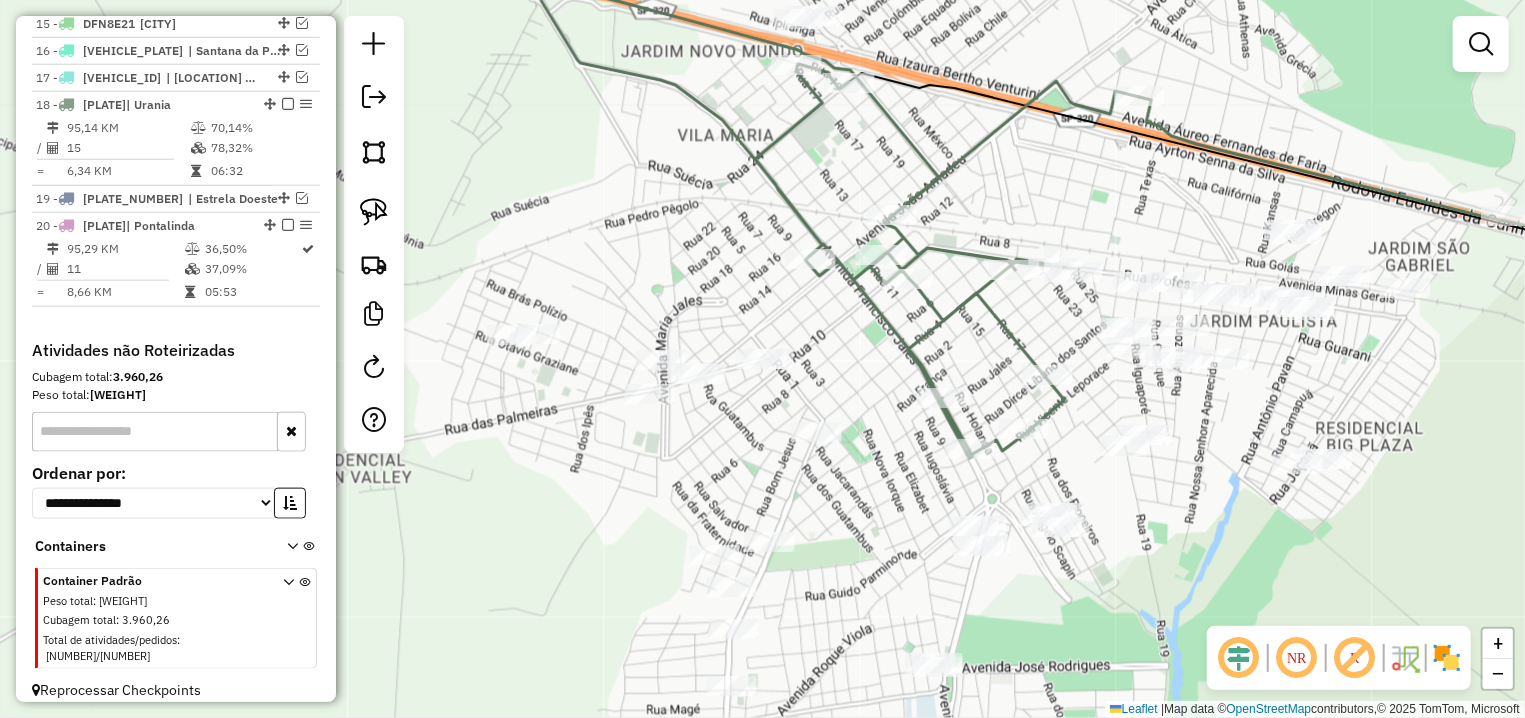 click 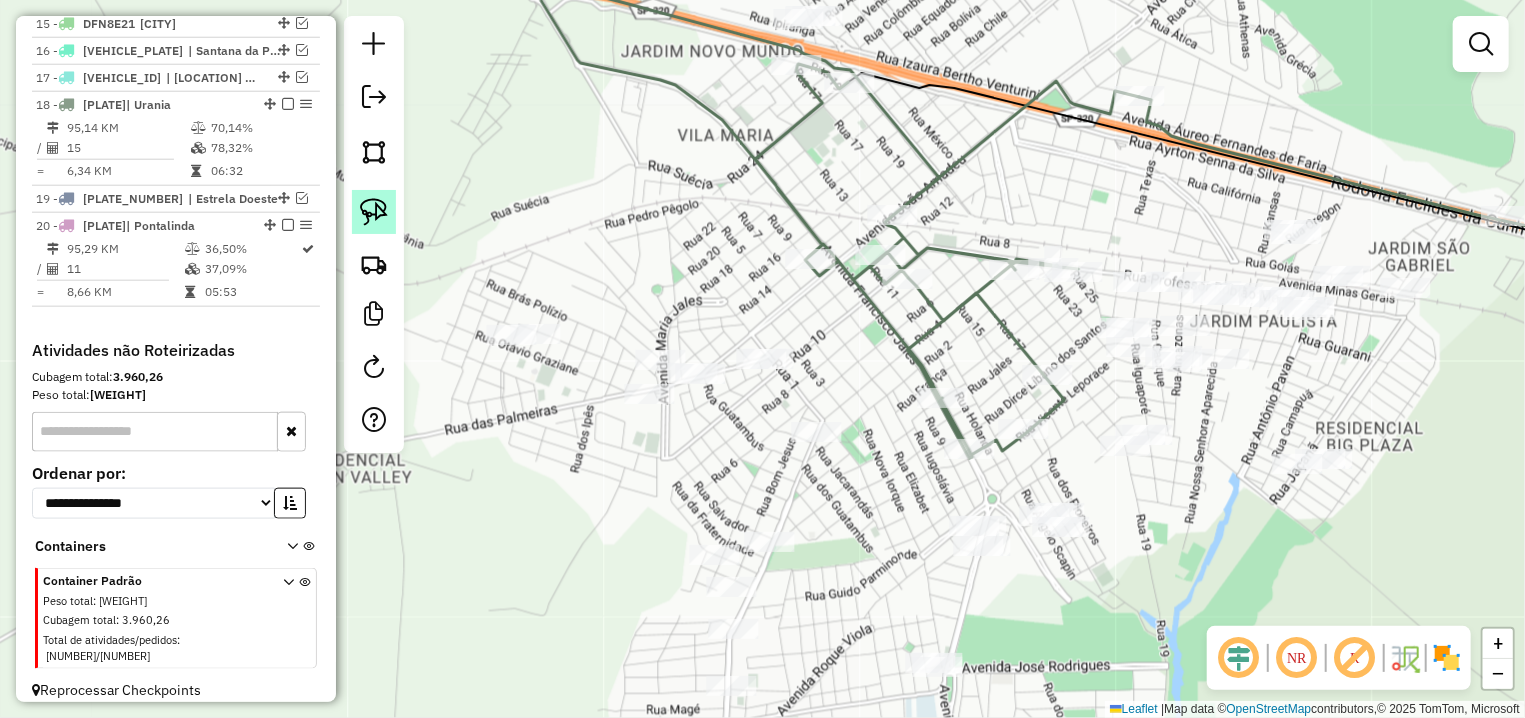 click 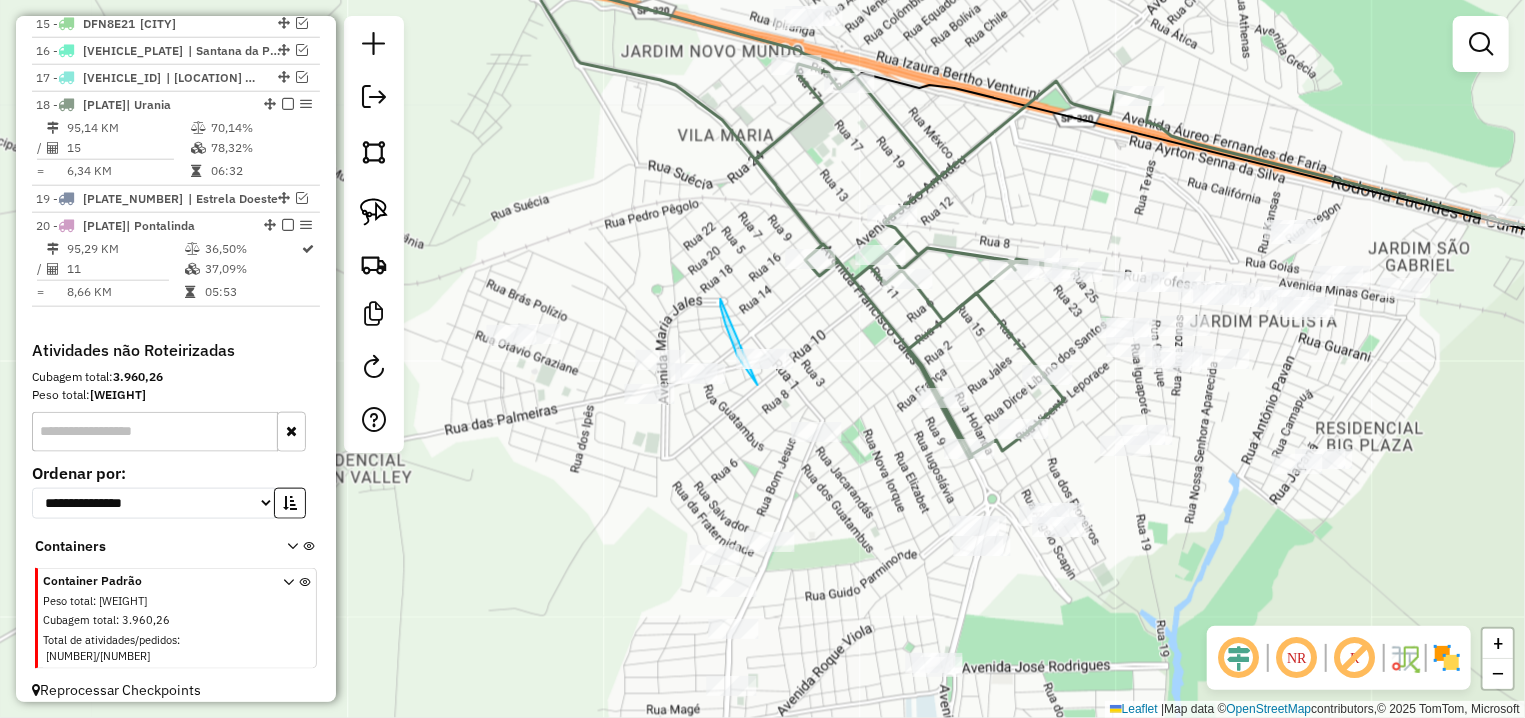 drag, startPoint x: 721, startPoint y: 299, endPoint x: 856, endPoint y: 390, distance: 162.80664 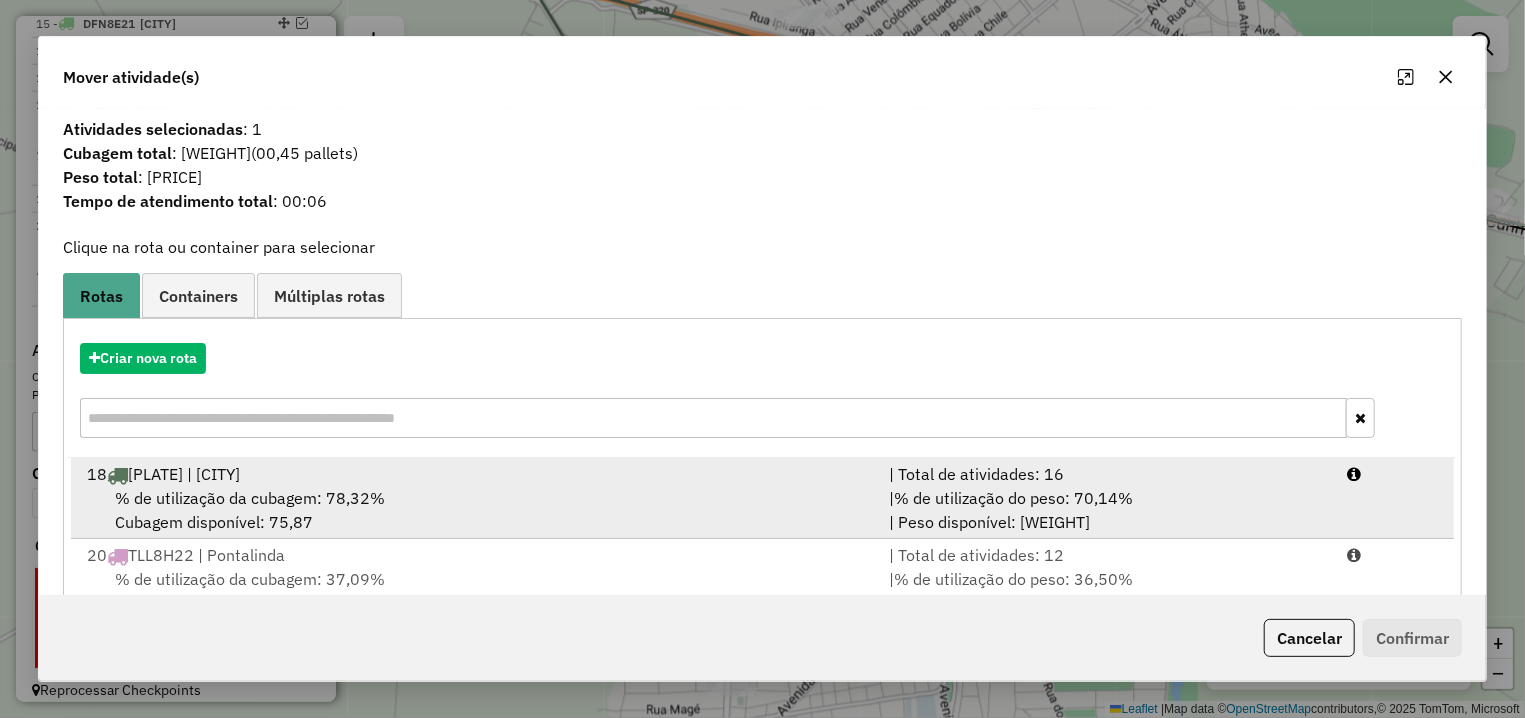 click on "18  TLR4F57 | Urania" at bounding box center (476, 474) 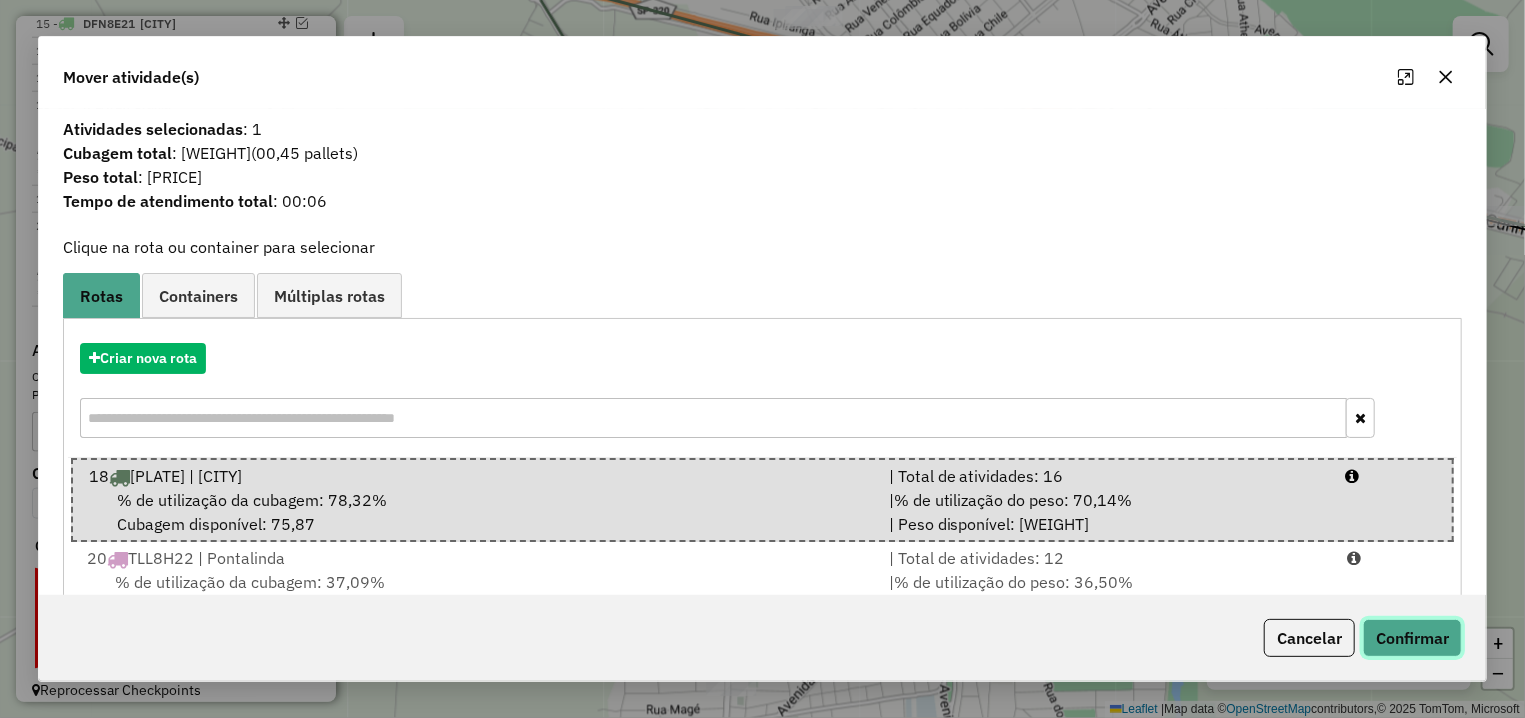 click on "Confirmar" 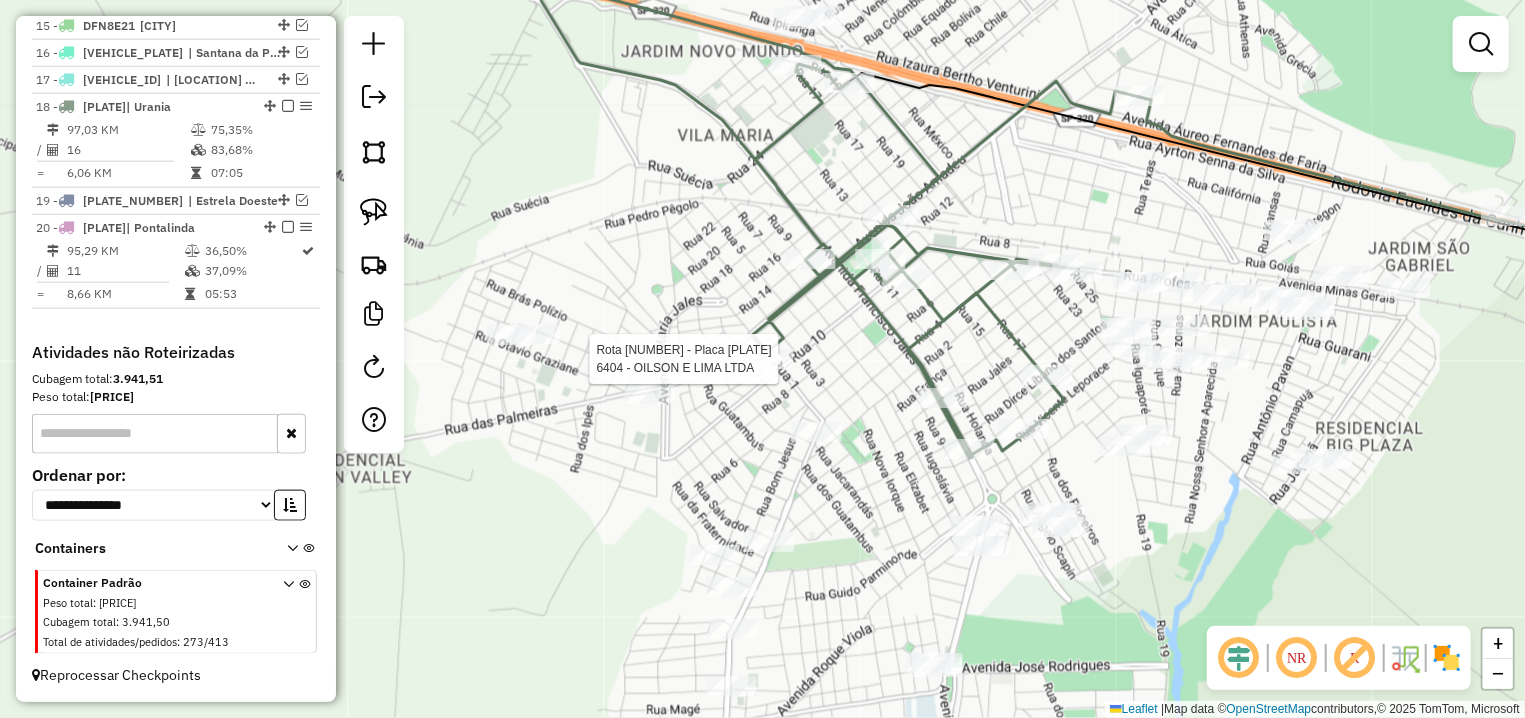 select on "**********" 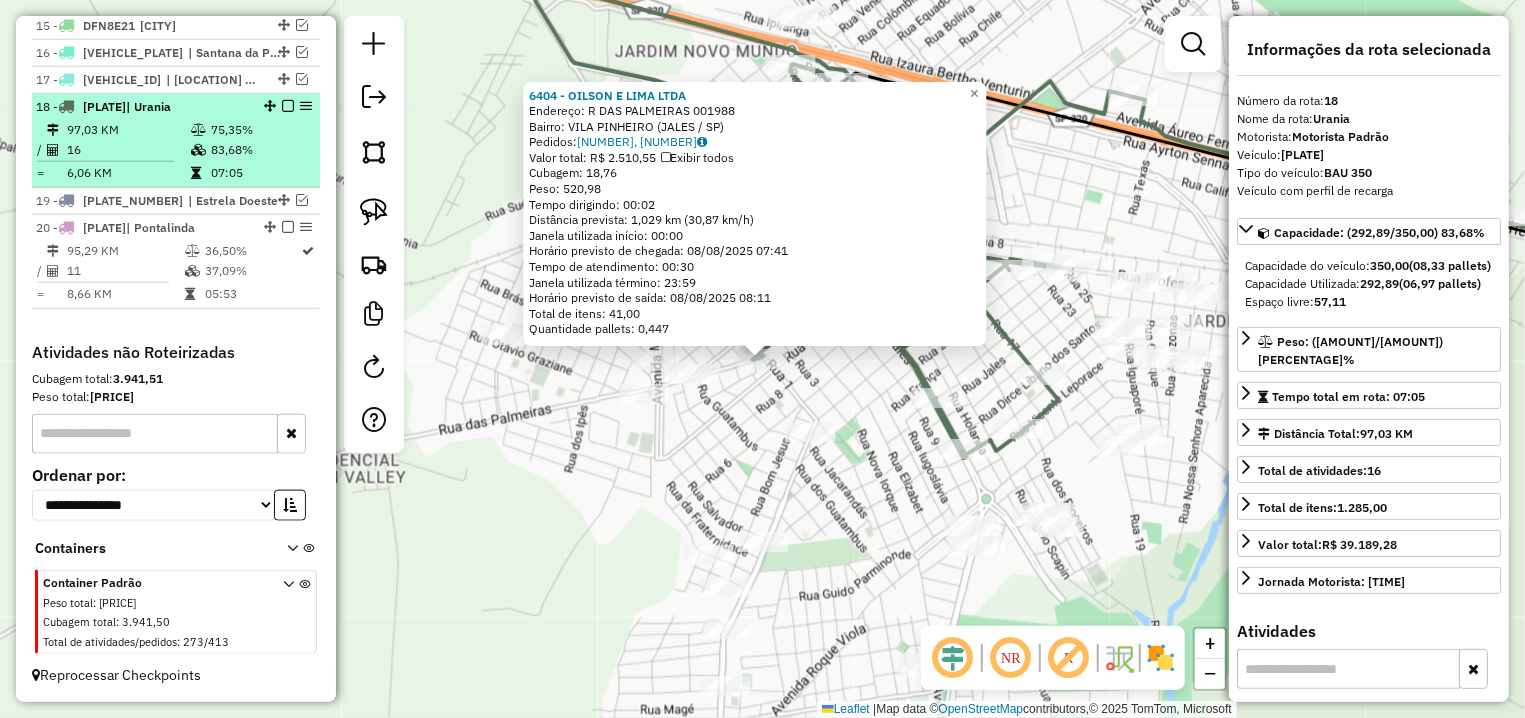 click at bounding box center (288, 106) 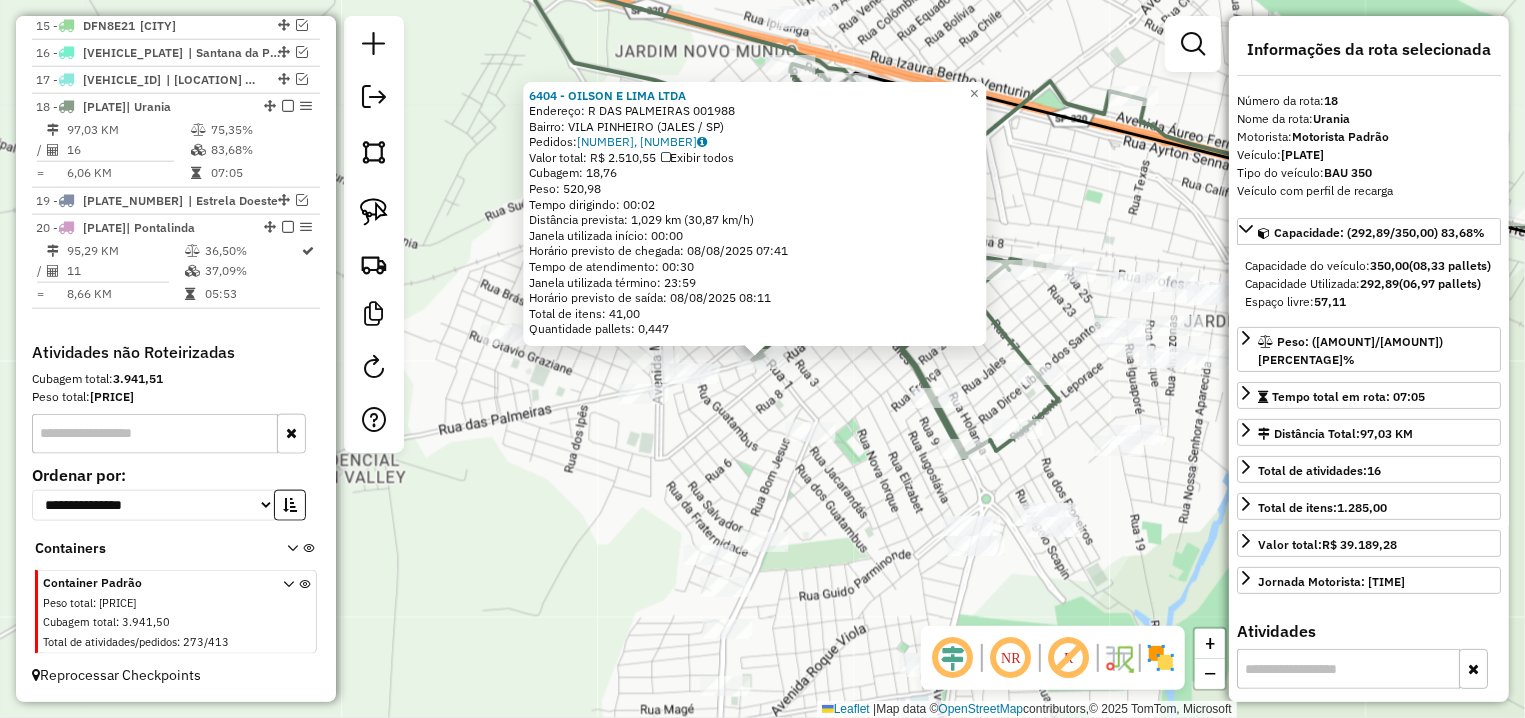 scroll, scrollTop: 1066, scrollLeft: 0, axis: vertical 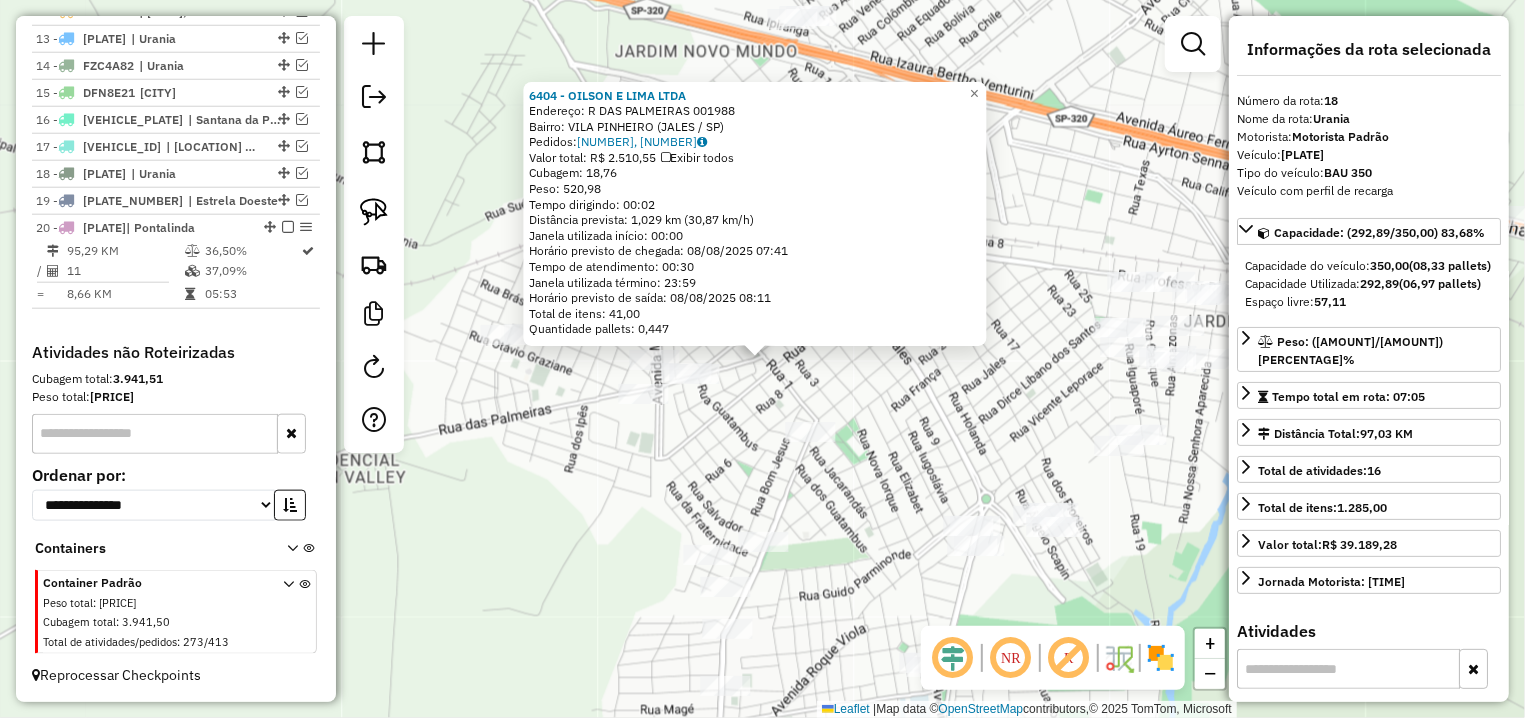 click on "6404 - OILSON E LIMA LTDA  Endereço: R   DAS PALMEIRAS                 001988   Bairro: VILA PINHEIRO (JALES / SP)   Pedidos:  07043457, 07043458   Valor total: R$ 2.510,55   Exibir todos   Cubagem: 18,76  Peso: 520,98  Tempo dirigindo: 00:02   Distância prevista: 1,029 km (30,87 km/h)   Janela utilizada início: 00:00   Horário previsto de chegada: 08/08/2025 07:41   Tempo de atendimento: 00:30   Janela utilizada término: 23:59   Horário previsto de saída: 08/08/2025 08:11   Total de itens: 41,00   Quantidade pallets: 0,447  × Janela de atendimento Grade de atendimento Capacidade Transportadoras Veículos Cliente Pedidos  Rotas Selecione os dias de semana para filtrar as janelas de atendimento  Seg   Ter   Qua   Qui   Sex   Sáb   Dom  Informe o período da janela de atendimento: De: Até:  Filtrar exatamente a janela do cliente  Considerar janela de atendimento padrão  Selecione os dias de semana para filtrar as grades de atendimento  Seg   Ter   Qua   Qui   Sex   Sáb   Dom   Peso mínimo:   De:  +" 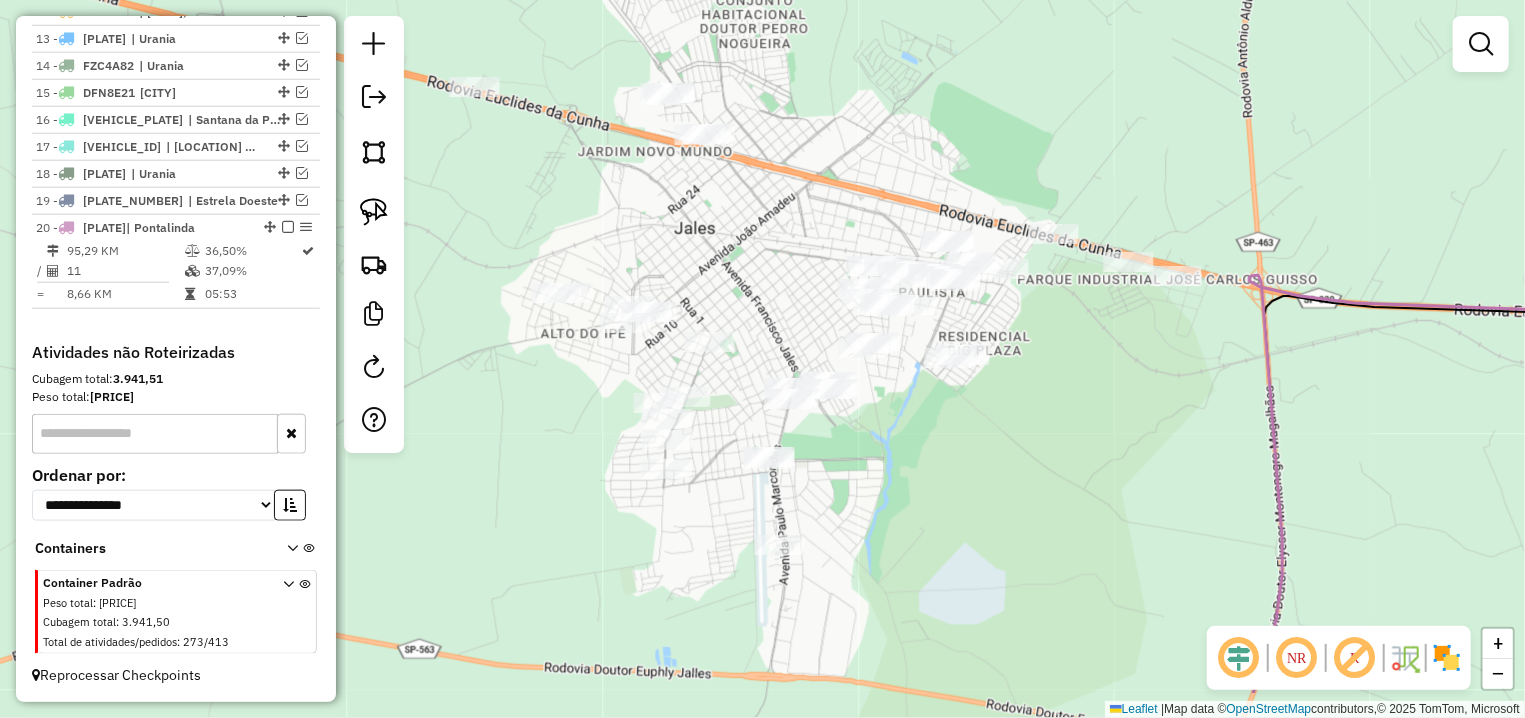 drag, startPoint x: 756, startPoint y: 461, endPoint x: 729, endPoint y: 371, distance: 93.96276 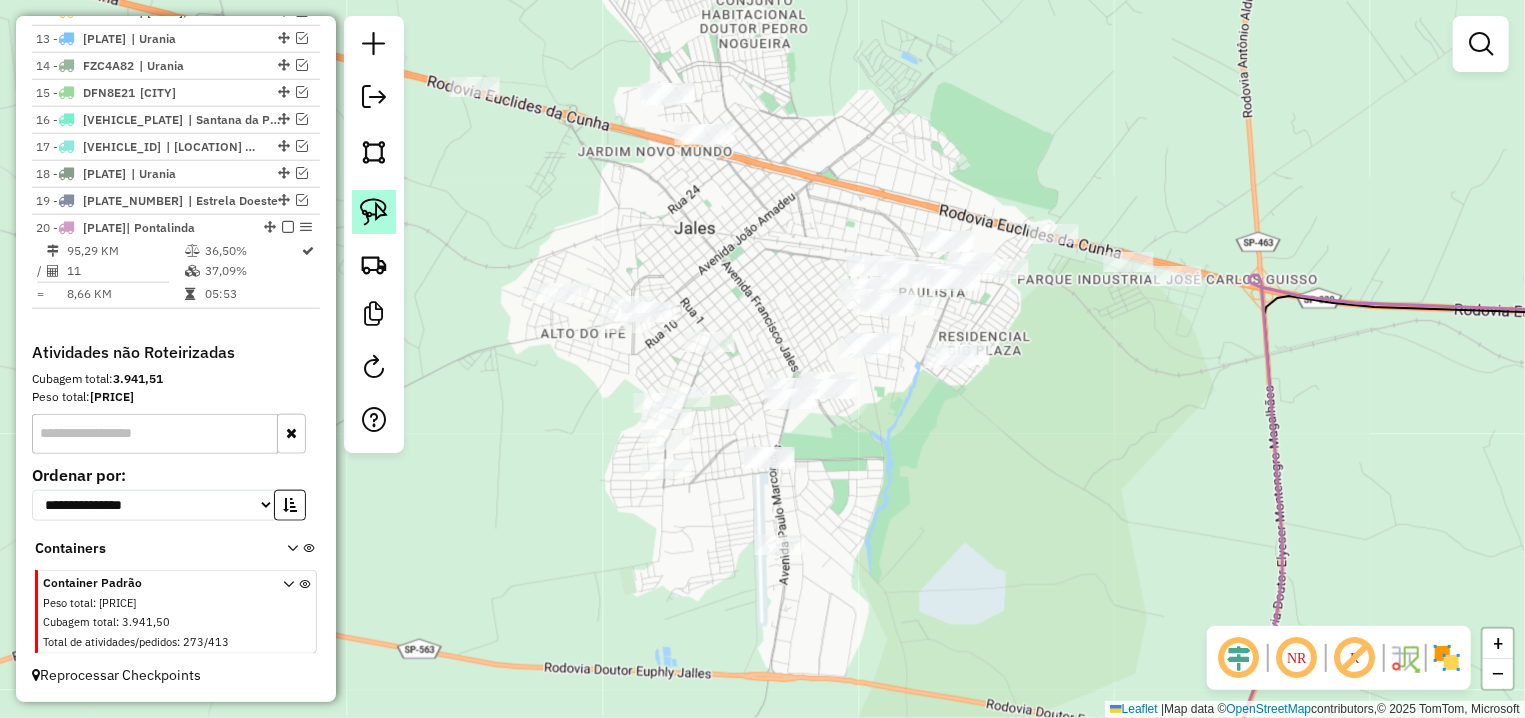click 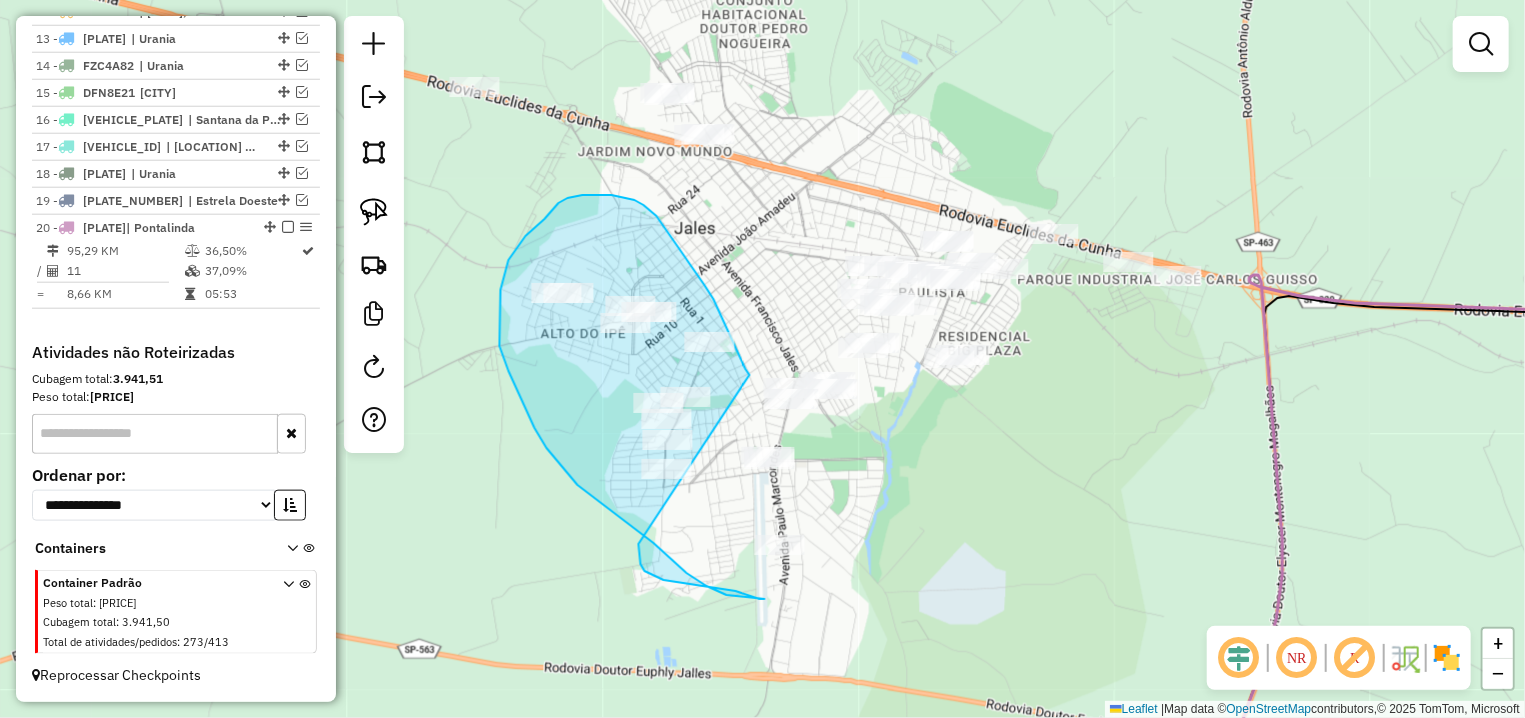 drag, startPoint x: 750, startPoint y: 374, endPoint x: 639, endPoint y: 544, distance: 203.02956 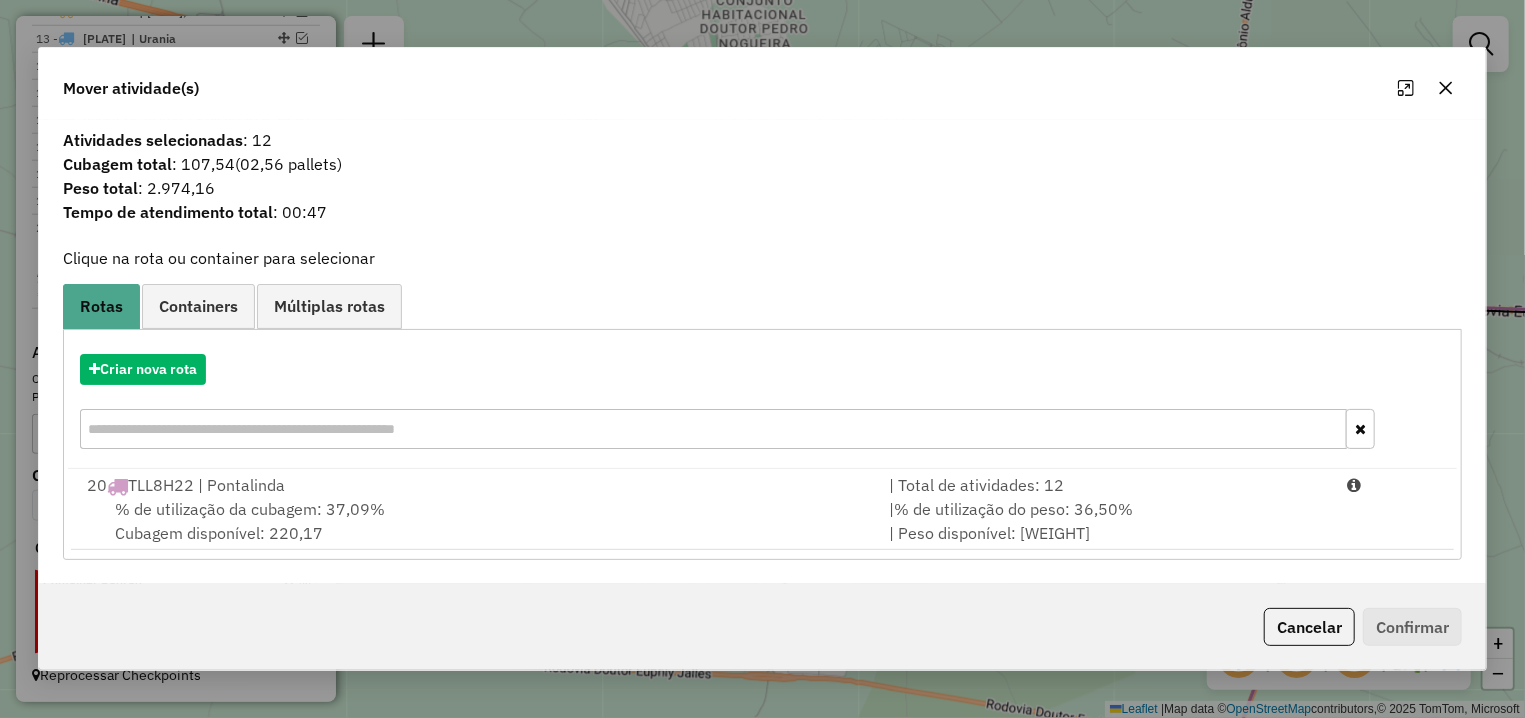 click on "% de utilização da cubagem: 37,09%  Cubagem disponível: 220,17" at bounding box center (476, 521) 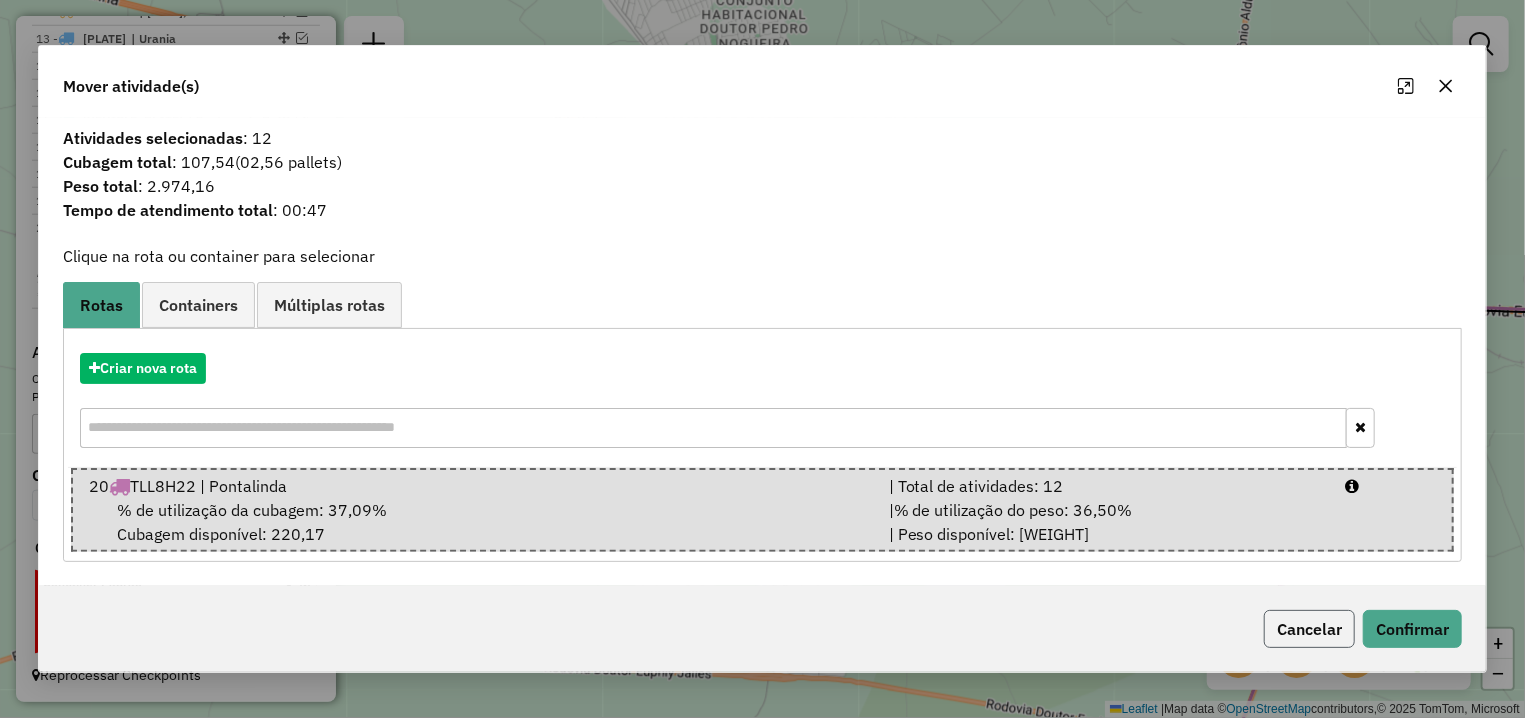 click on "Cancelar" 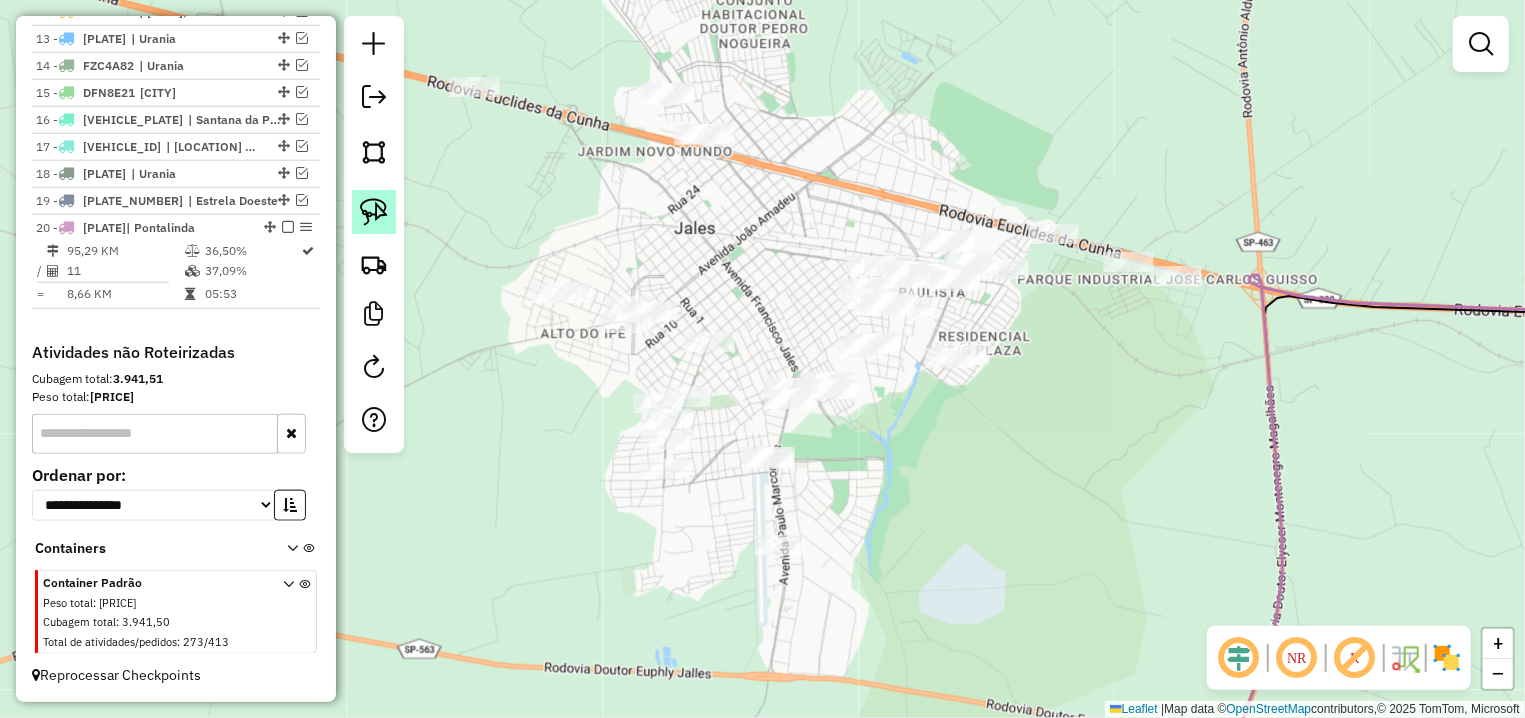 click 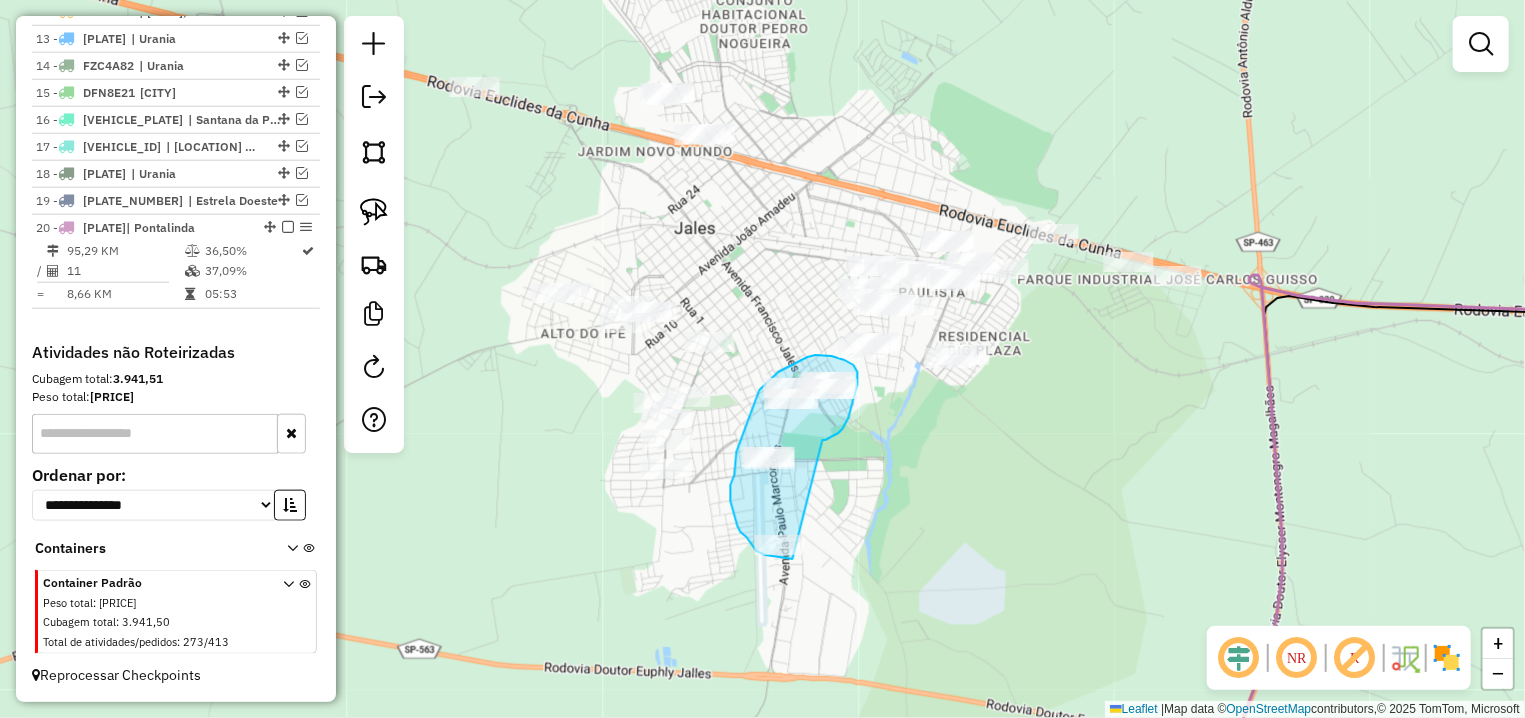 drag, startPoint x: 851, startPoint y: 410, endPoint x: 793, endPoint y: 559, distance: 159.8906 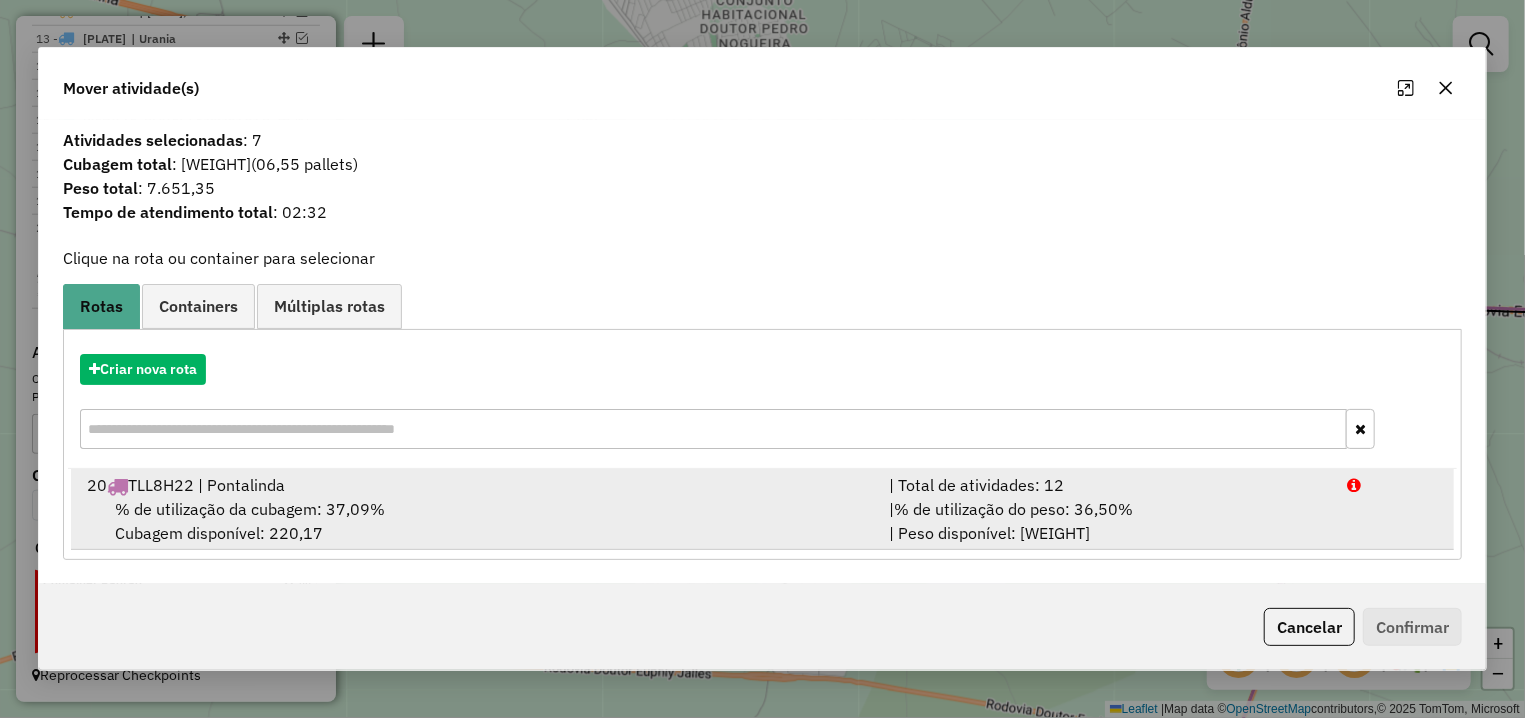 click on "% de utilização da cubagem: 37,09%  Cubagem disponível: 220,17" at bounding box center (476, 521) 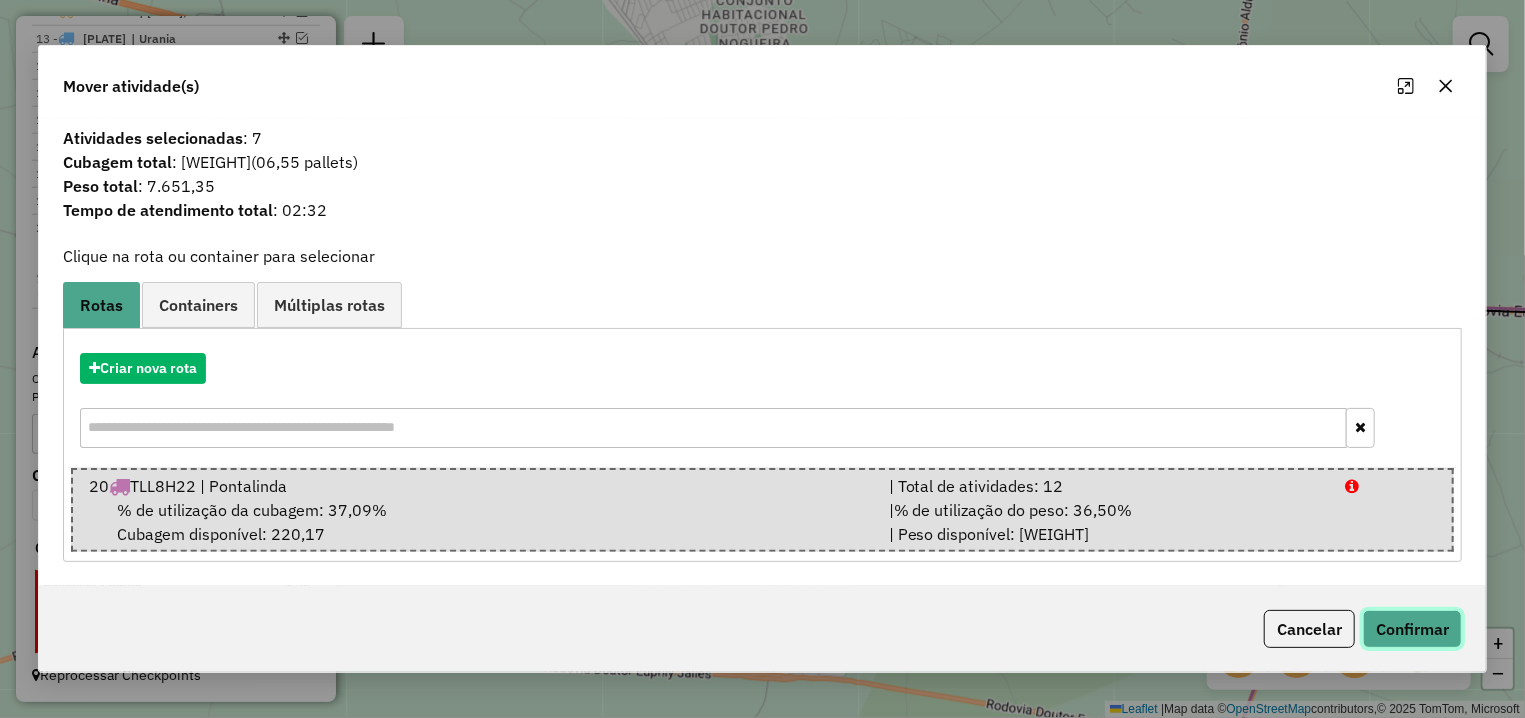 click on "Confirmar" 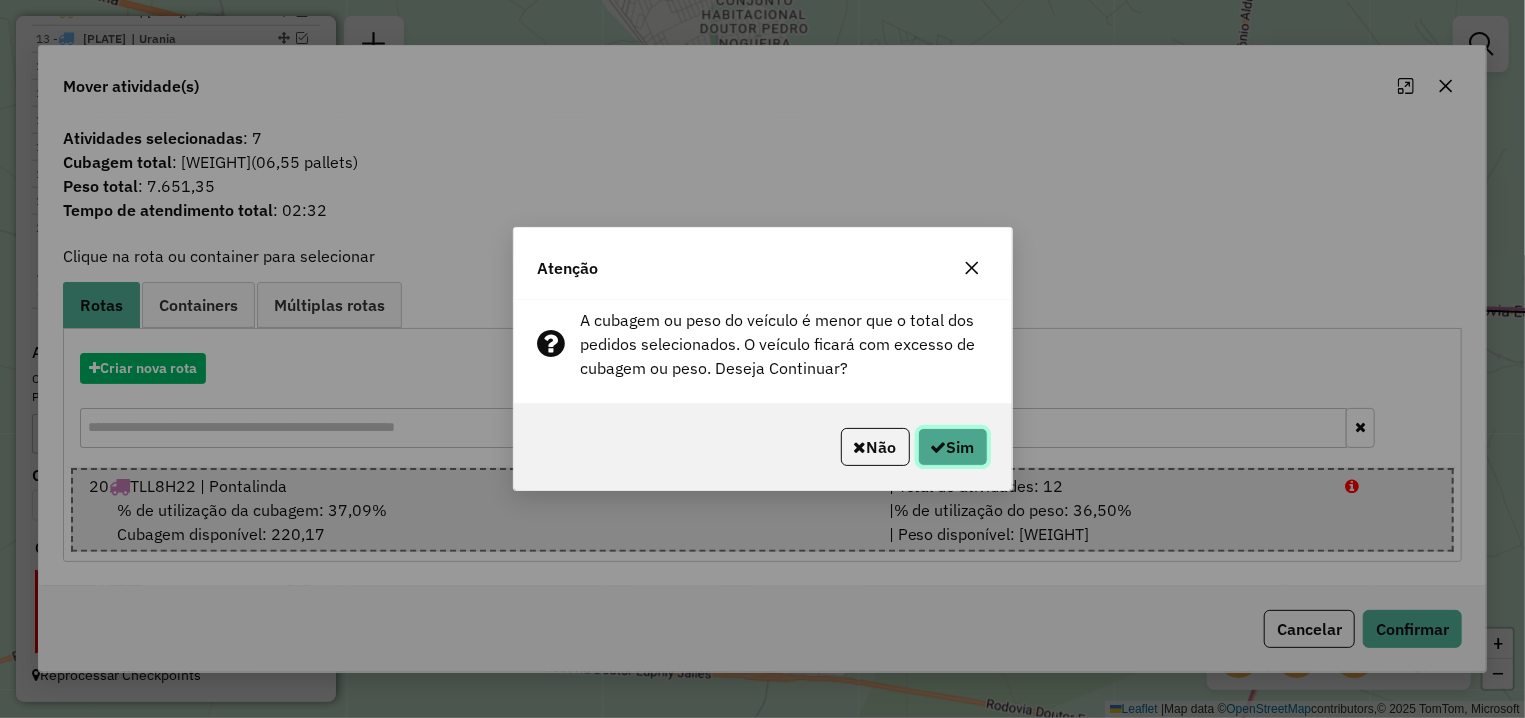click on "Sim" 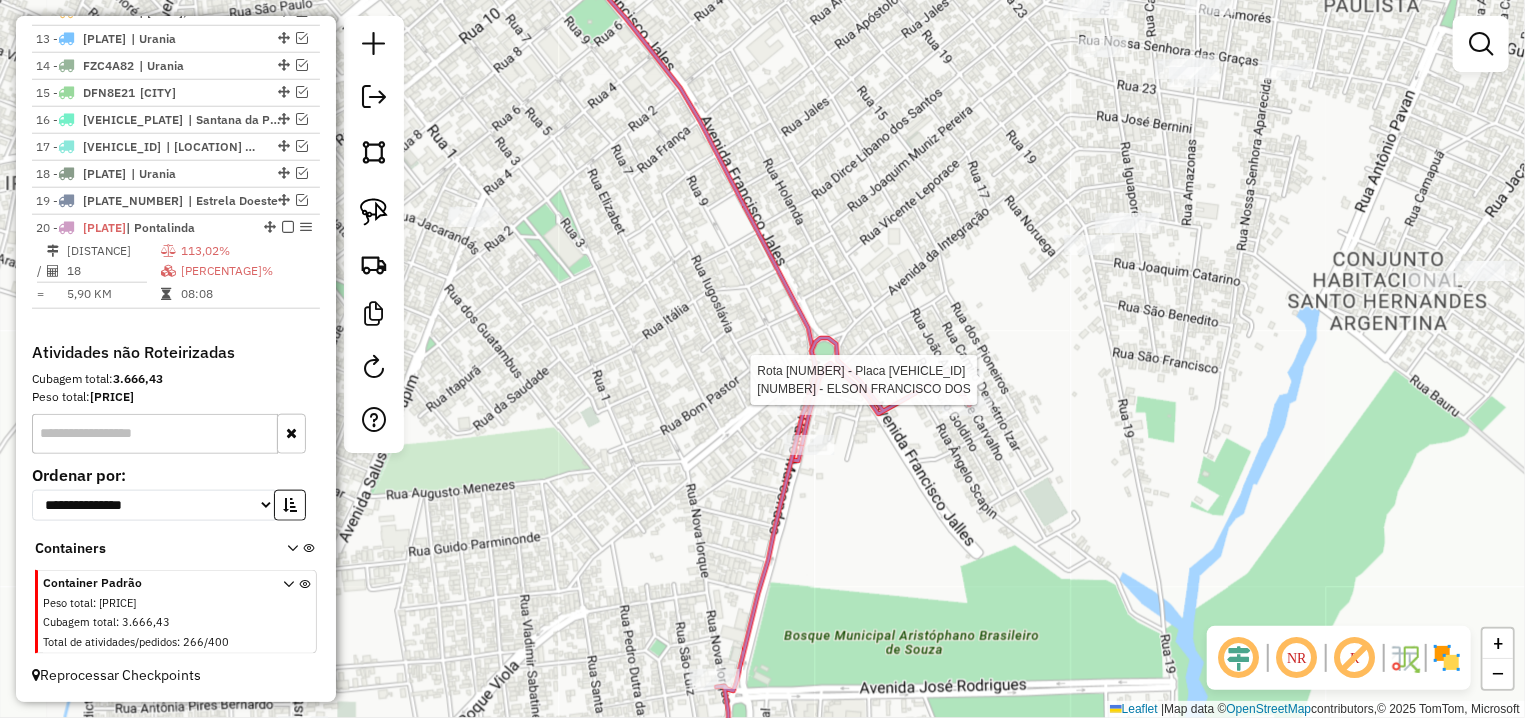 select on "**********" 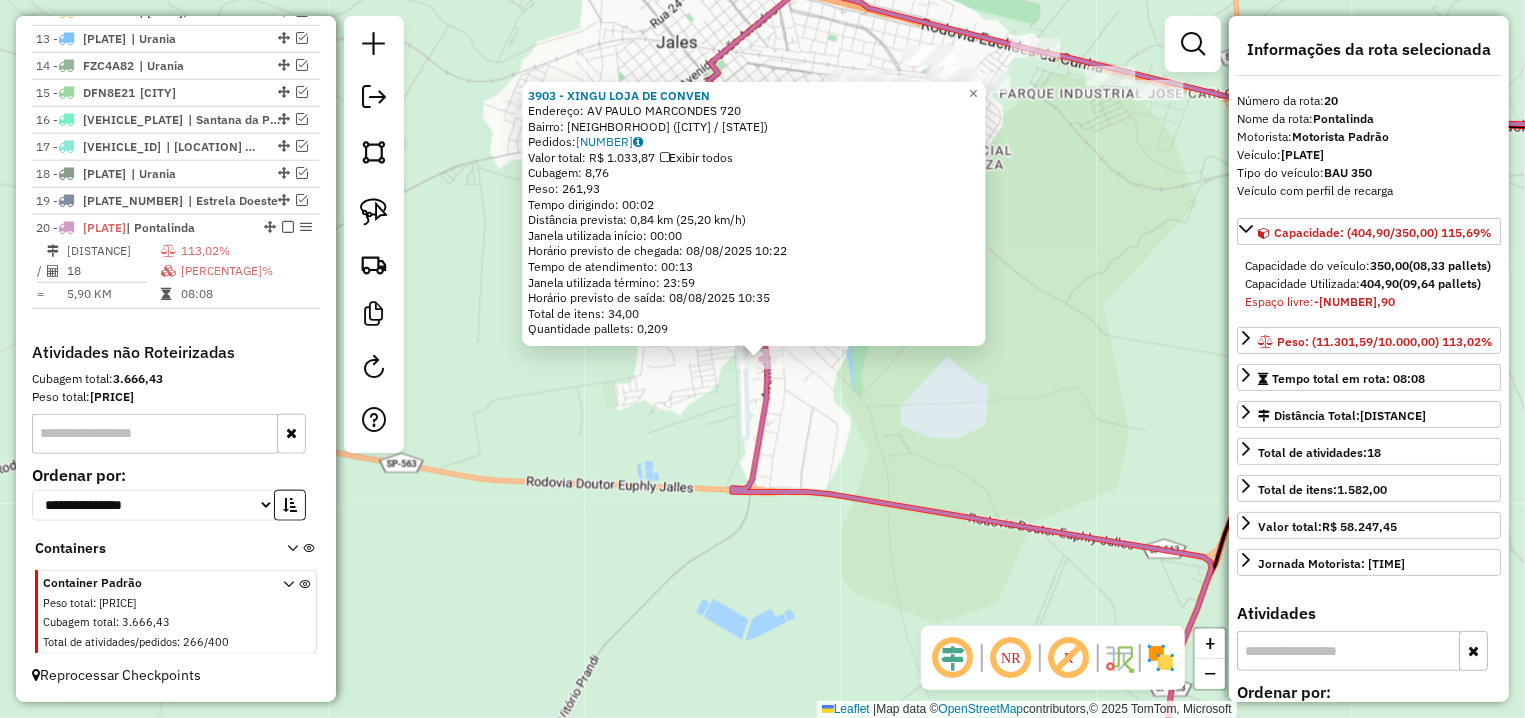 click on "3903 - XINGU LOJA DE CONVEN  Endereço: AV  PAULO MARCONDES               720   Bairro: AEROPORTO MUNICIPAL (JALES / SP)   Pedidos:  07043863   Valor total: R$ 1.033,87   Exibir todos   Cubagem: 8,76  Peso: 261,93  Tempo dirigindo: 00:02   Distância prevista: 0,84 km (25,20 km/h)   Janela utilizada início: 00:00   Horário previsto de chegada: 08/08/2025 10:22   Tempo de atendimento: 00:13   Janela utilizada término: 23:59   Horário previsto de saída: 08/08/2025 10:35   Total de itens: 34,00   Quantidade pallets: 0,209  × Janela de atendimento Grade de atendimento Capacidade Transportadoras Veículos Cliente Pedidos  Rotas Selecione os dias de semana para filtrar as janelas de atendimento  Seg   Ter   Qua   Qui   Sex   Sáb   Dom  Informe o período da janela de atendimento: De: Até:  Filtrar exatamente a janela do cliente  Considerar janela de atendimento padrão  Selecione os dias de semana para filtrar as grades de atendimento  Seg   Ter   Qua   Qui   Sex   Sáb   Dom   Peso mínimo:   De:   Até:" 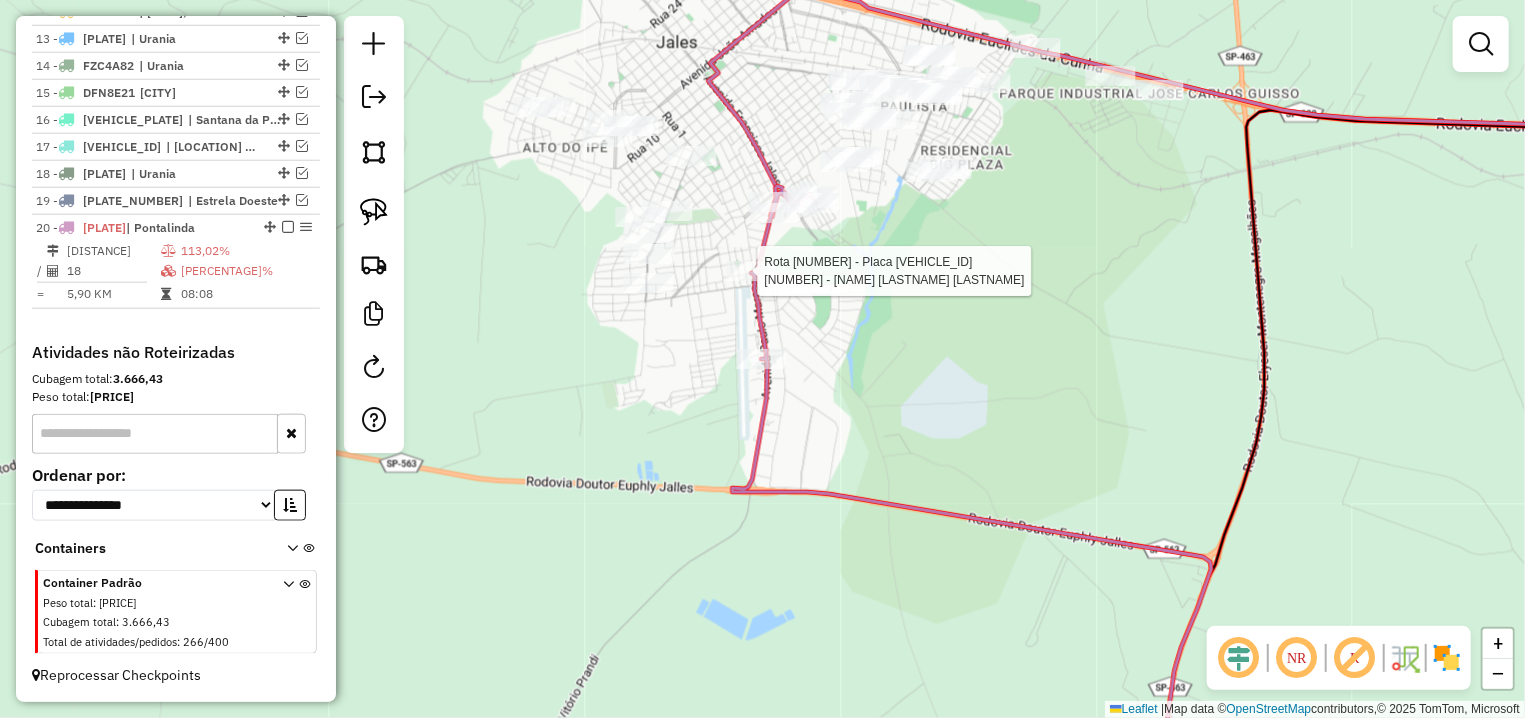 select on "**********" 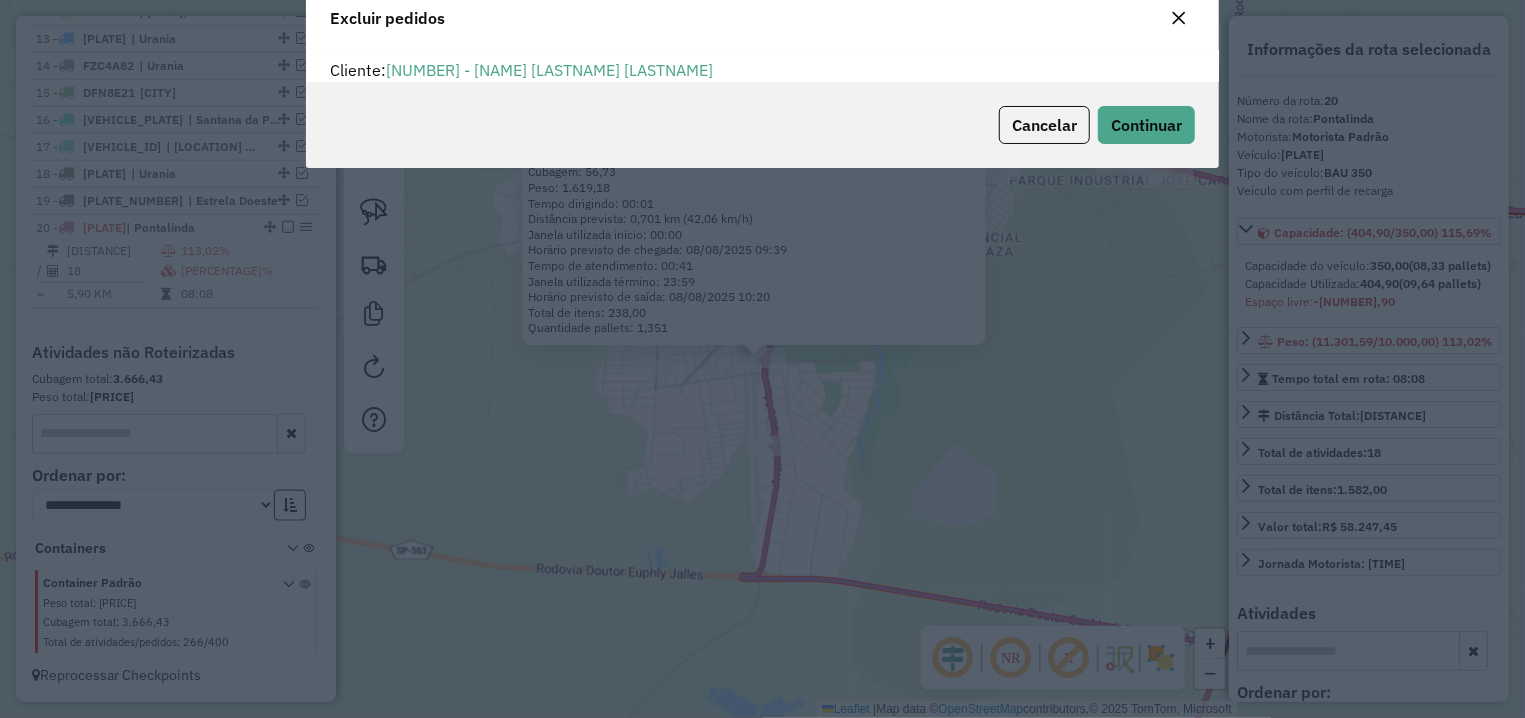 scroll, scrollTop: 11, scrollLeft: 6, axis: both 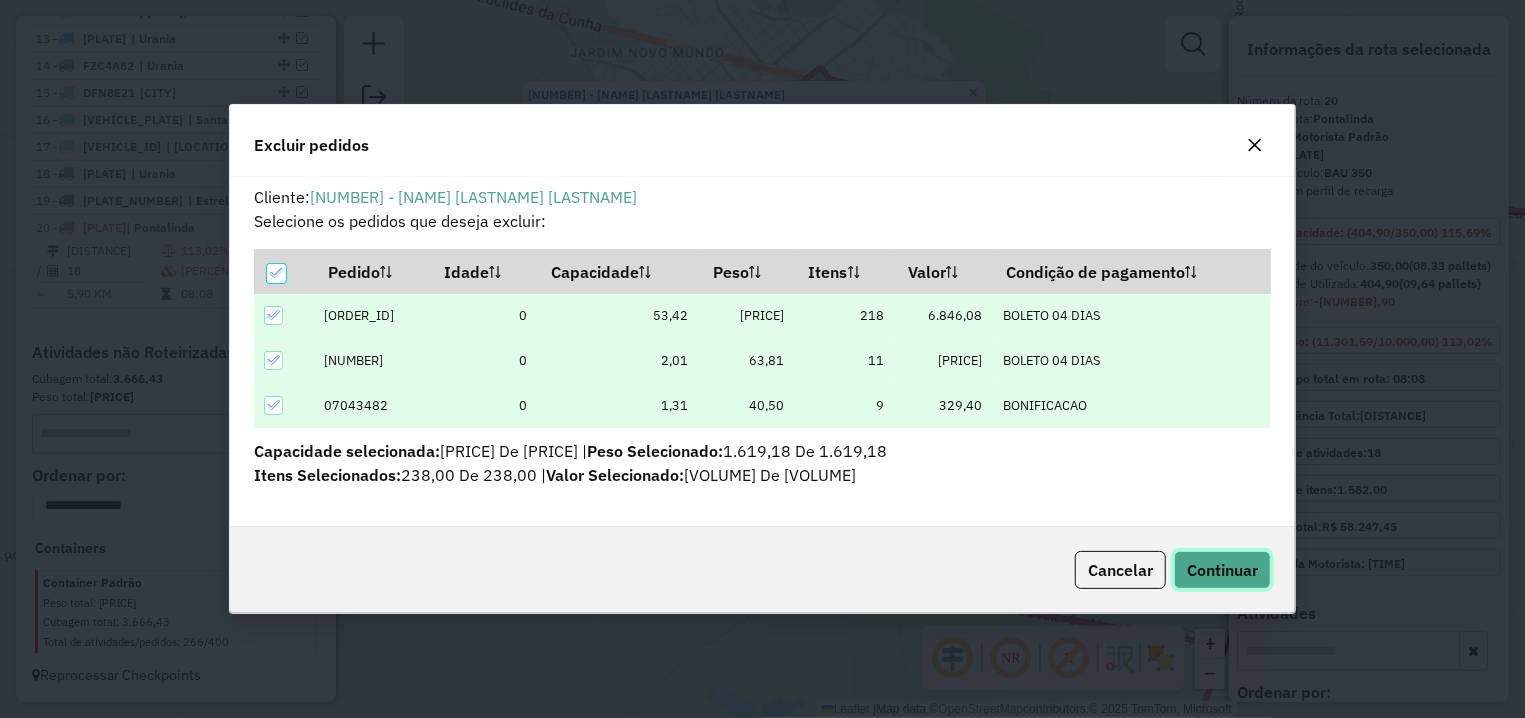 click on "Continuar" 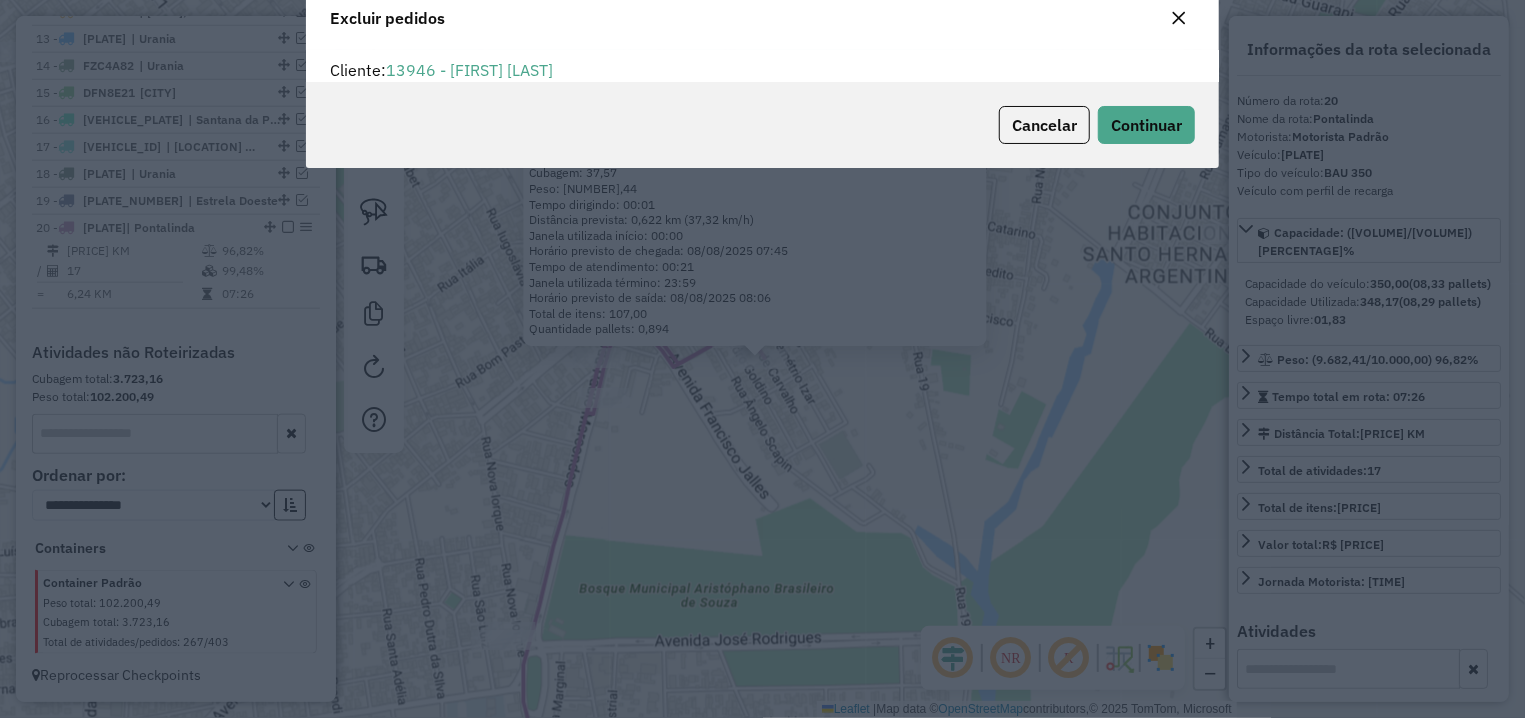 scroll, scrollTop: 11, scrollLeft: 6, axis: both 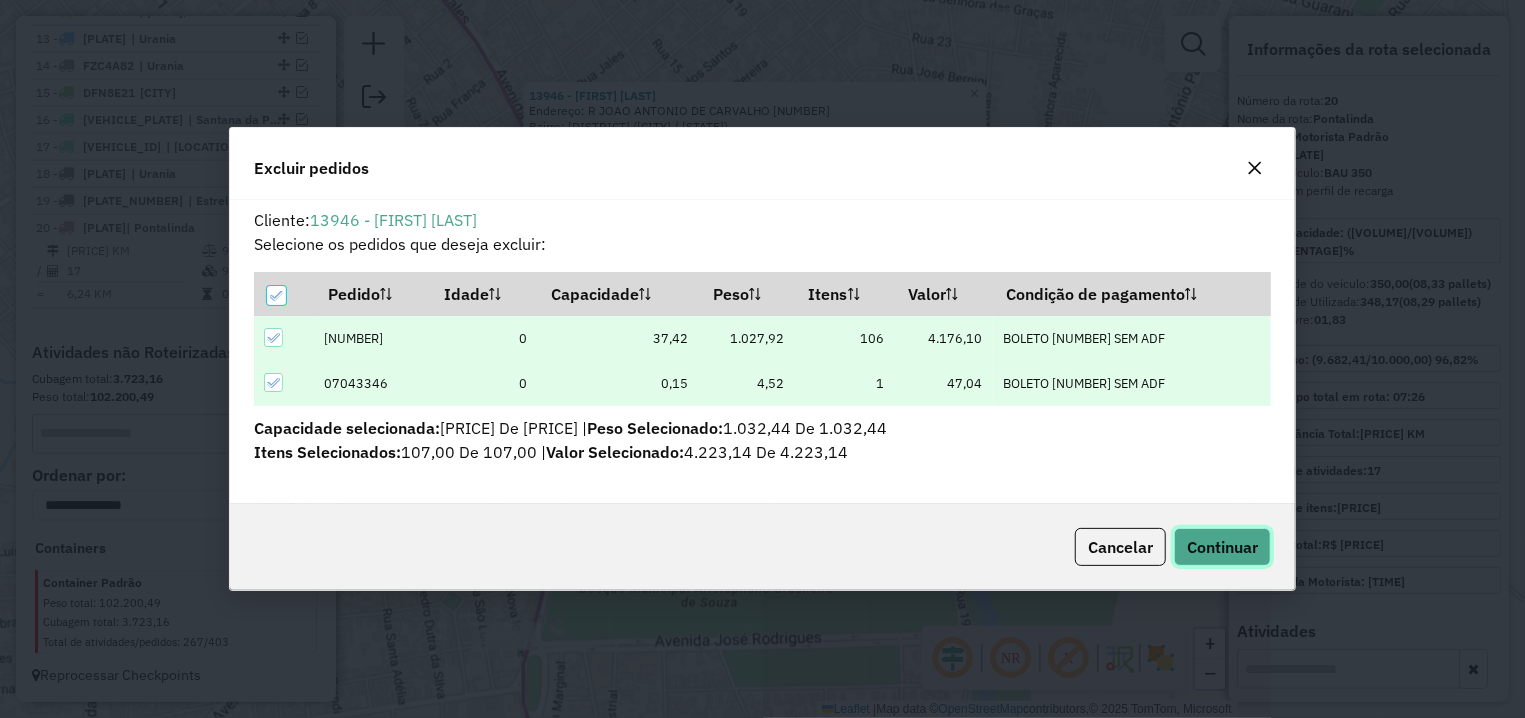 click on "Continuar" 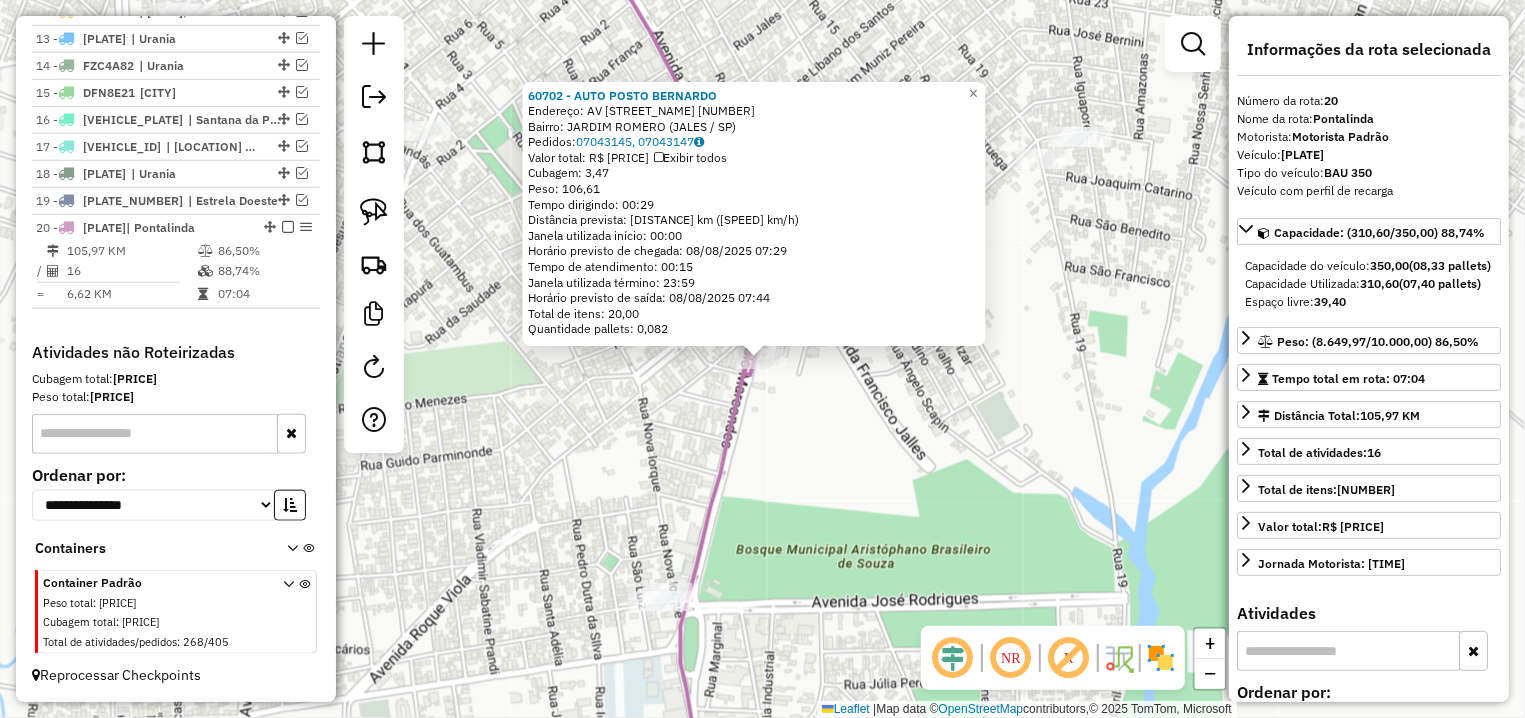 click on "60702 - AUTO POSTO BERNARDO  Endereço: AV  PAULO MARCONDES               1010   Bairro: JARDIM ROMERO (JALES / SP)   Pedidos:  07043145, 07043147   Valor total: R$ 806,45   Exibir todos   Cubagem: 3,47  Peso: 106,61  Tempo dirigindo: 00:29   Distância prevista: 33,158 km (68,60 km/h)   Janela utilizada início: 00:00   Horário previsto de chegada: 08/08/2025 07:29   Tempo de atendimento: 00:15   Janela utilizada término: 23:59   Horário previsto de saída: 08/08/2025 07:44   Total de itens: 20,00   Quantidade pallets: 0,082  × Janela de atendimento Grade de atendimento Capacidade Transportadoras Veículos Cliente Pedidos  Rotas Selecione os dias de semana para filtrar as janelas de atendimento  Seg   Ter   Qua   Qui   Sex   Sáb   Dom  Informe o período da janela de atendimento: De: Até:  Filtrar exatamente a janela do cliente  Considerar janela de atendimento padrão  Selecione os dias de semana para filtrar as grades de atendimento  Seg   Ter   Qua   Qui   Sex   Sáb   Dom   Peso mínimo:   De:  De:" 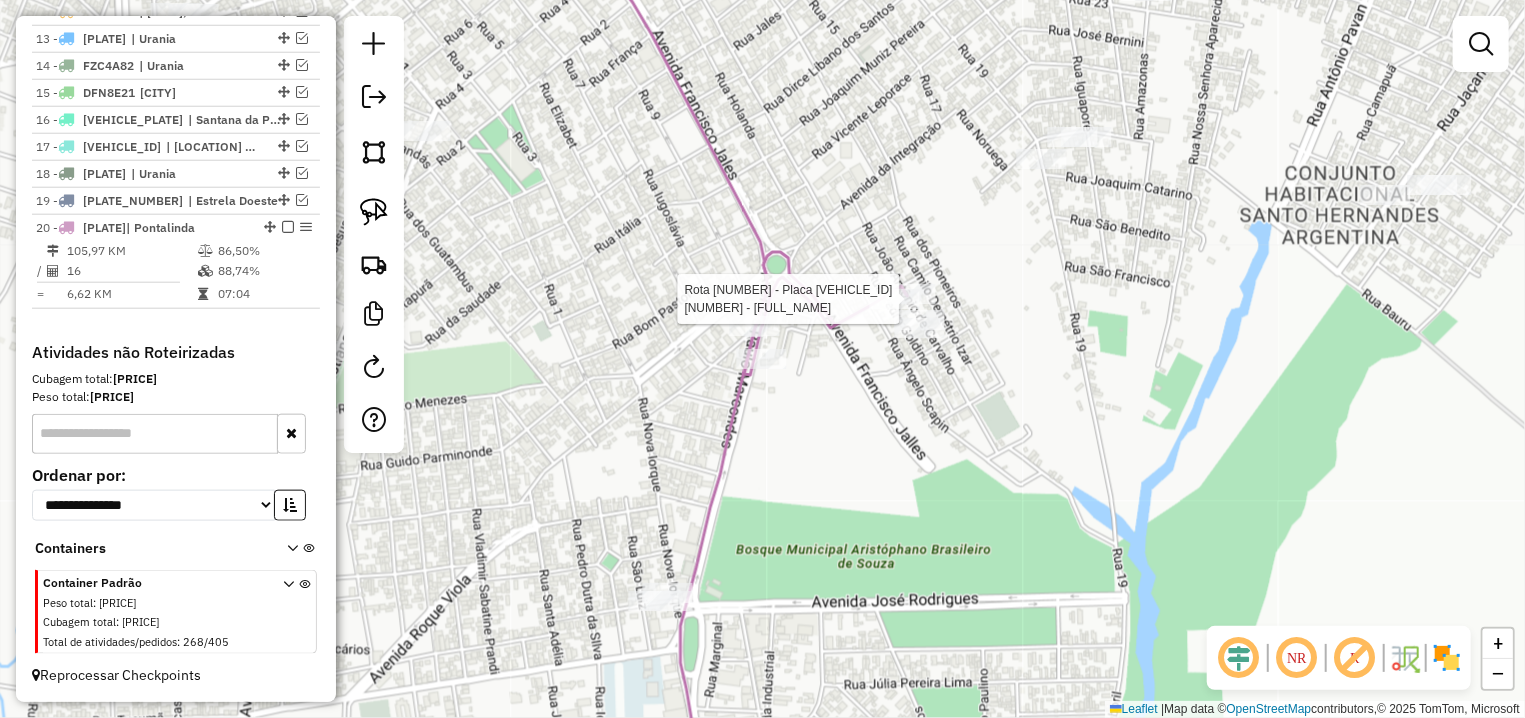 select on "**********" 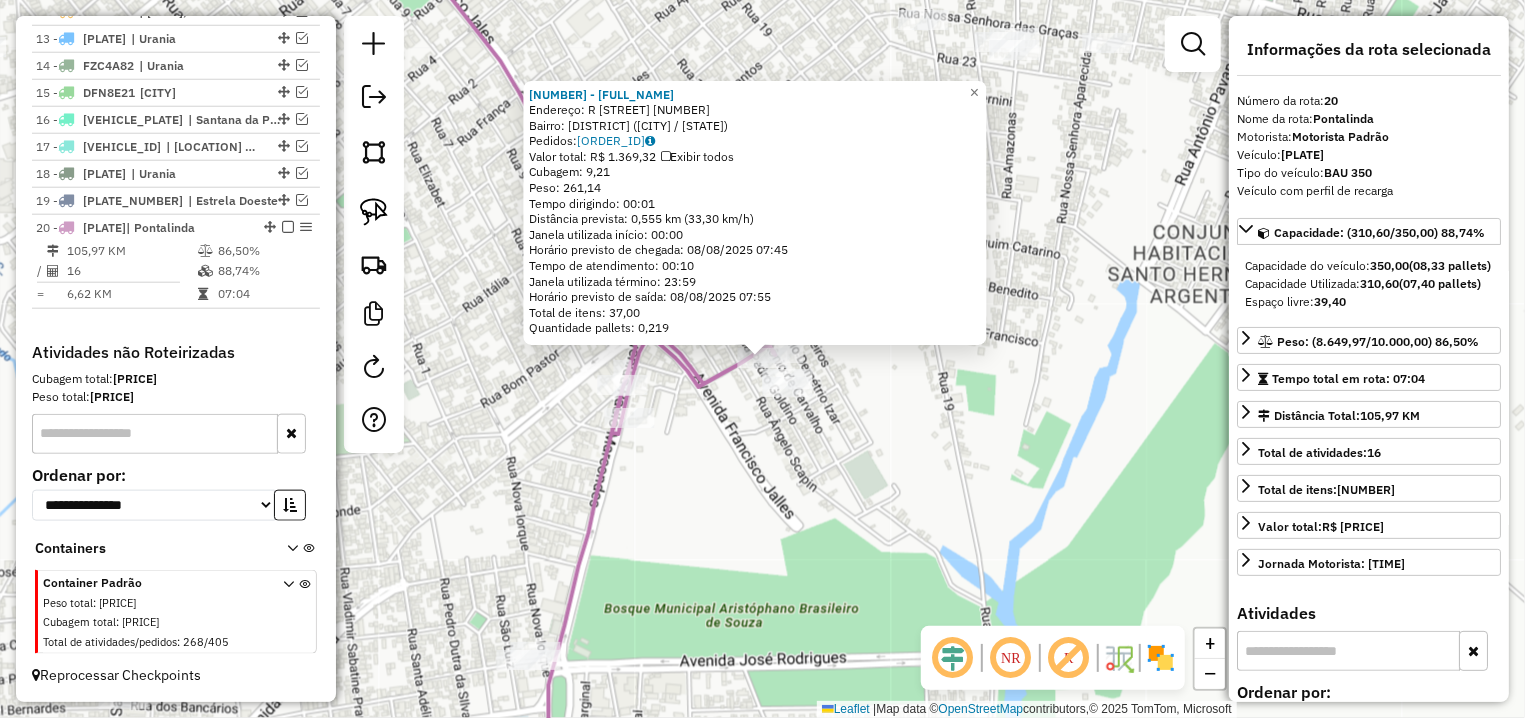 click on "16376 - EDMAR RODRIGUES MANI  Endereço: R   JOAO ANTONIO DE CARVALHO      1074   Bairro: VILA UNIAO (JALES / SP)   Pedidos:  07043072   Valor total: R$ 1.369,32   Exibir todos   Cubagem: 9,21  Peso: 261,14  Tempo dirigindo: 00:01   Distância prevista: 0,555 km (33,30 km/h)   Janela utilizada início: 00:00   Horário previsto de chegada: 08/08/2025 07:45   Tempo de atendimento: 00:10   Janela utilizada término: 23:59   Horário previsto de saída: 08/08/2025 07:55   Total de itens: 37,00   Quantidade pallets: 0,219  × Janela de atendimento Grade de atendimento Capacidade Transportadoras Veículos Cliente Pedidos  Rotas Selecione os dias de semana para filtrar as janelas de atendimento  Seg   Ter   Qua   Qui   Sex   Sáb   Dom  Informe o período da janela de atendimento: De: Até:  Filtrar exatamente a janela do cliente  Considerar janela de atendimento padrão  Selecione os dias de semana para filtrar as grades de atendimento  Seg   Ter   Qua   Qui   Sex   Sáb   Dom   Peso mínimo:   Peso máximo:  De:" 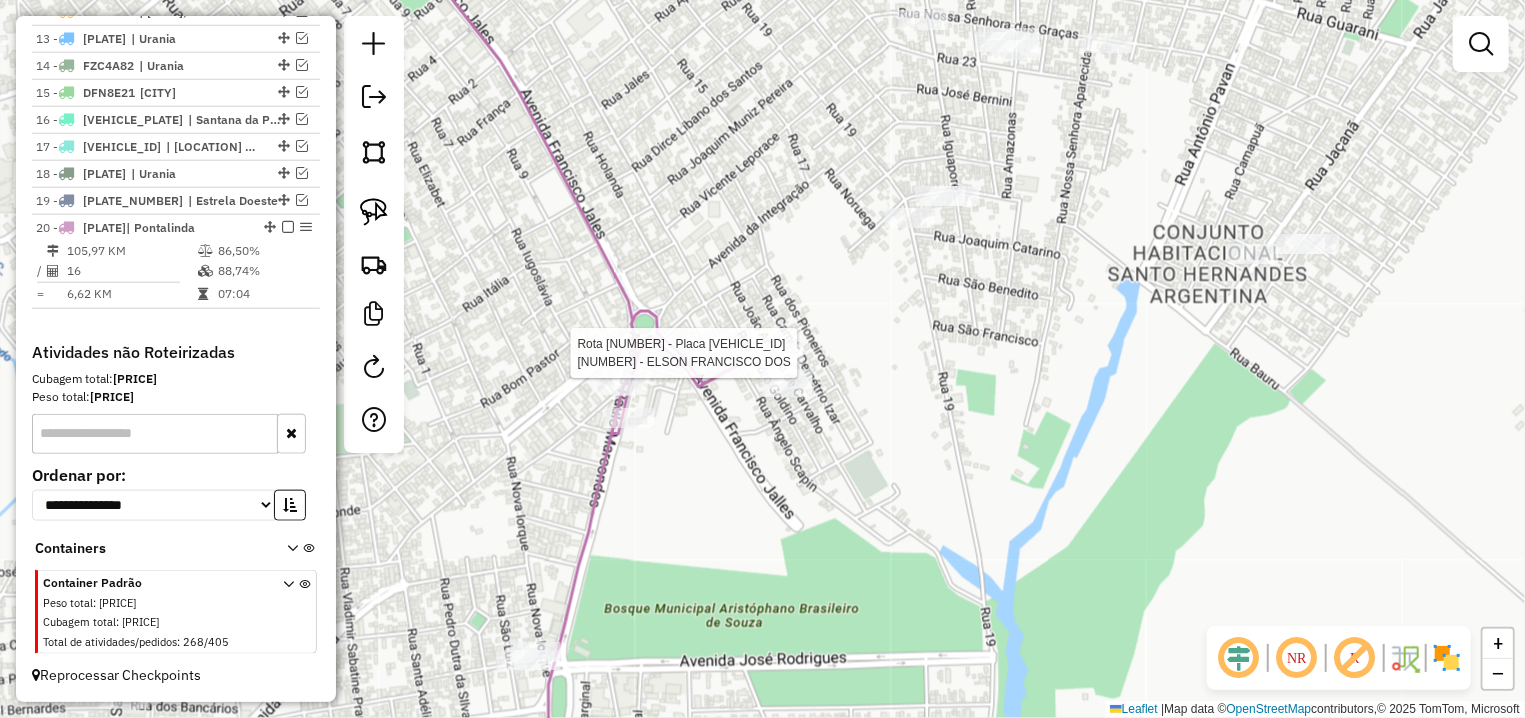 select on "**********" 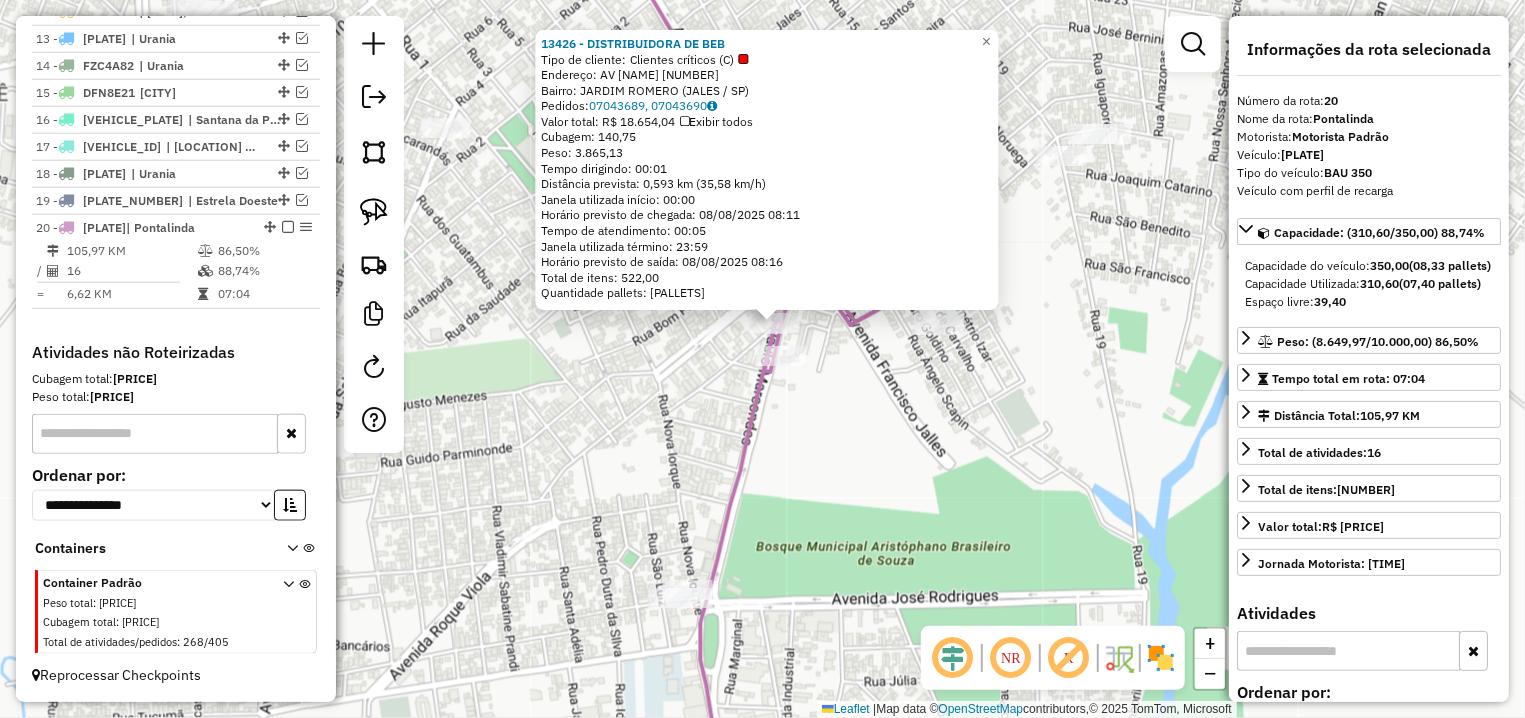 drag, startPoint x: 833, startPoint y: 494, endPoint x: 838, endPoint y: 257, distance: 237.05273 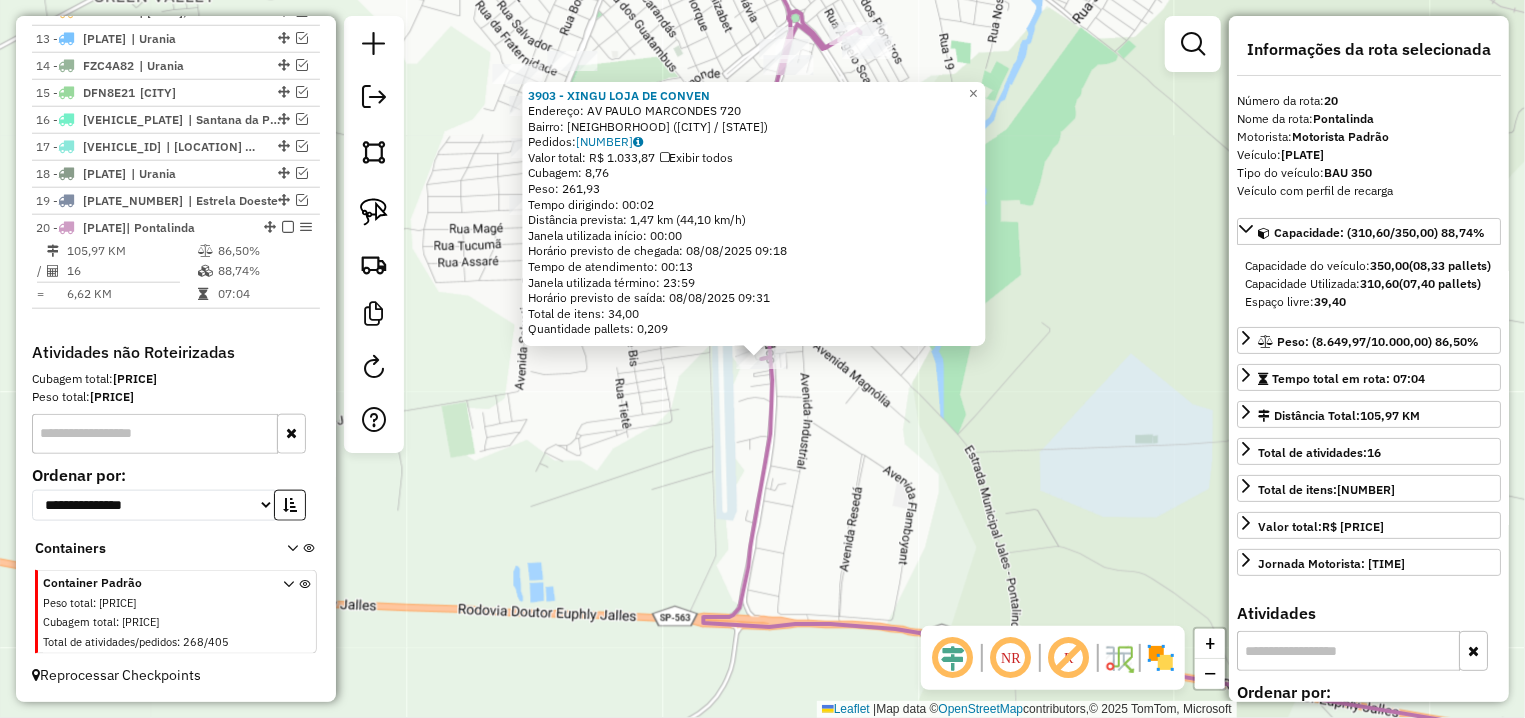 click on "3903 - XINGU LOJA DE CONVEN  Endereço: AV  PAULO MARCONDES               720   Bairro: AEROPORTO MUNICIPAL (JALES / SP)   Pedidos:  07043863   Valor total: R$ 1.033,87   Exibir todos   Cubagem: 8,76  Peso: 261,93  Tempo dirigindo: 00:02   Distância prevista: 1,47 km (44,10 km/h)   Janela utilizada início: 00:00   Horário previsto de chegada: 08/08/2025 09:18   Tempo de atendimento: 00:13   Janela utilizada término: 23:59   Horário previsto de saída: 08/08/2025 09:31   Total de itens: 34,00   Quantidade pallets: 0,209  × Janela de atendimento Grade de atendimento Capacidade Transportadoras Veículos Cliente Pedidos  Rotas Selecione os dias de semana para filtrar as janelas de atendimento  Seg   Ter   Qua   Qui   Sex   Sáb   Dom  Informe o período da janela de atendimento: De: Até:  Filtrar exatamente a janela do cliente  Considerar janela de atendimento padrão  Selecione os dias de semana para filtrar as grades de atendimento  Seg   Ter   Qua   Qui   Sex   Sáb   Dom   Peso mínimo:   De:   Até:" 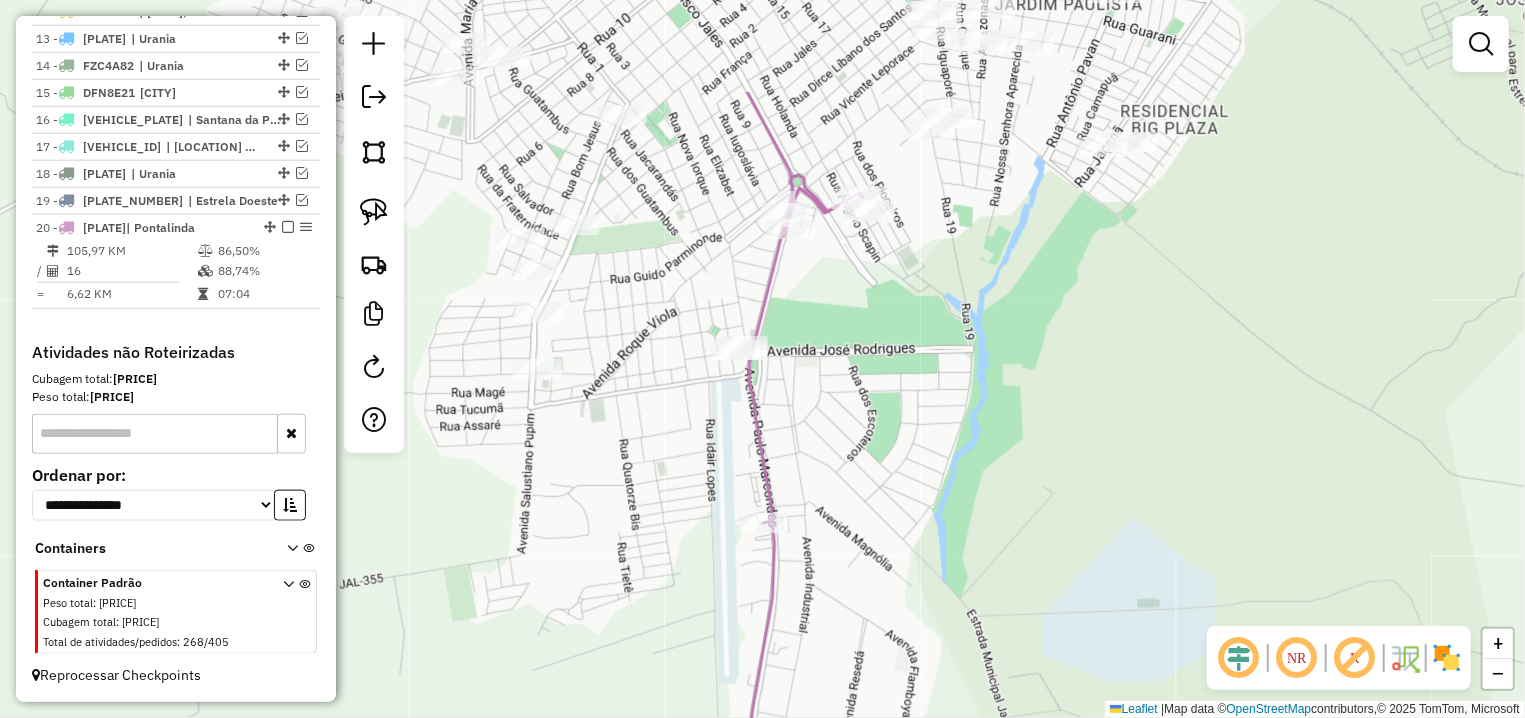 drag, startPoint x: 838, startPoint y: 198, endPoint x: 832, endPoint y: 304, distance: 106.16968 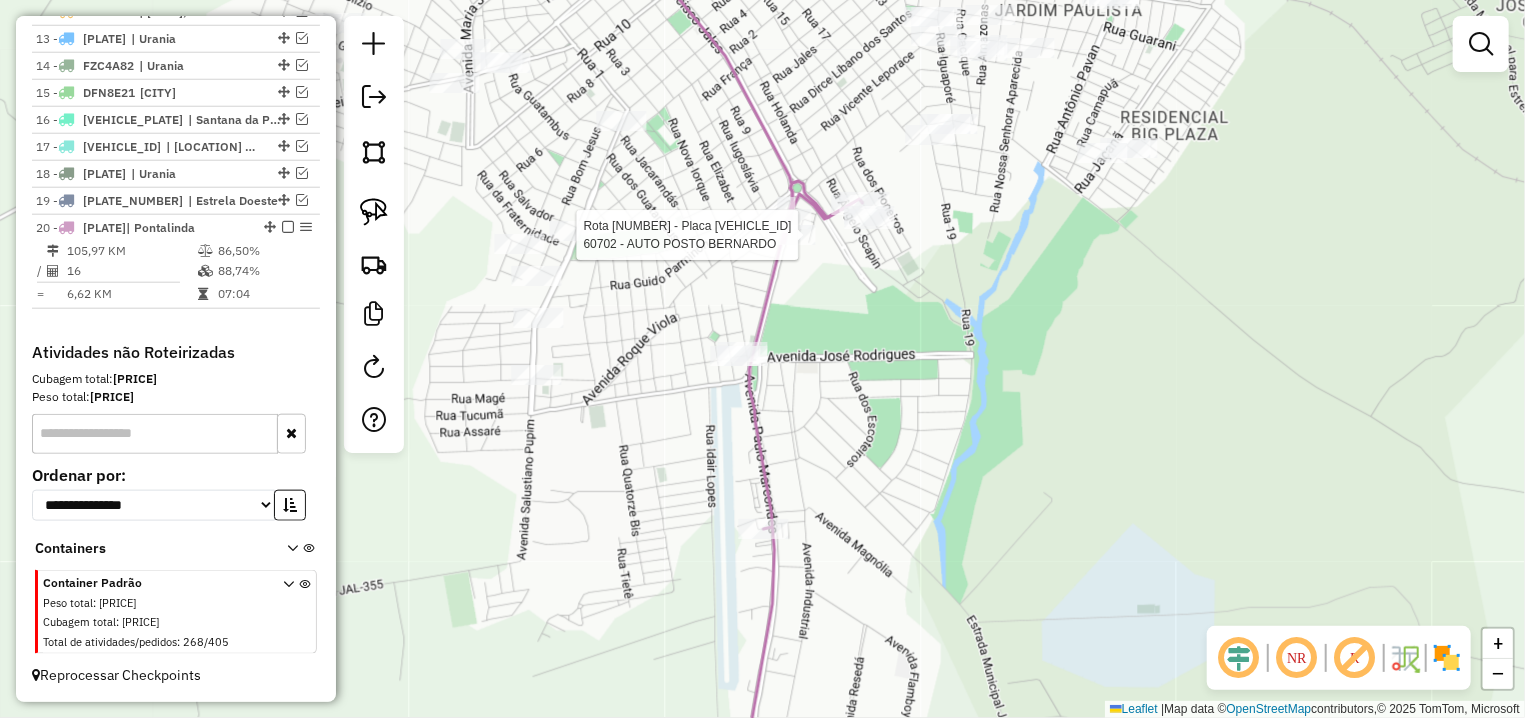 select on "**********" 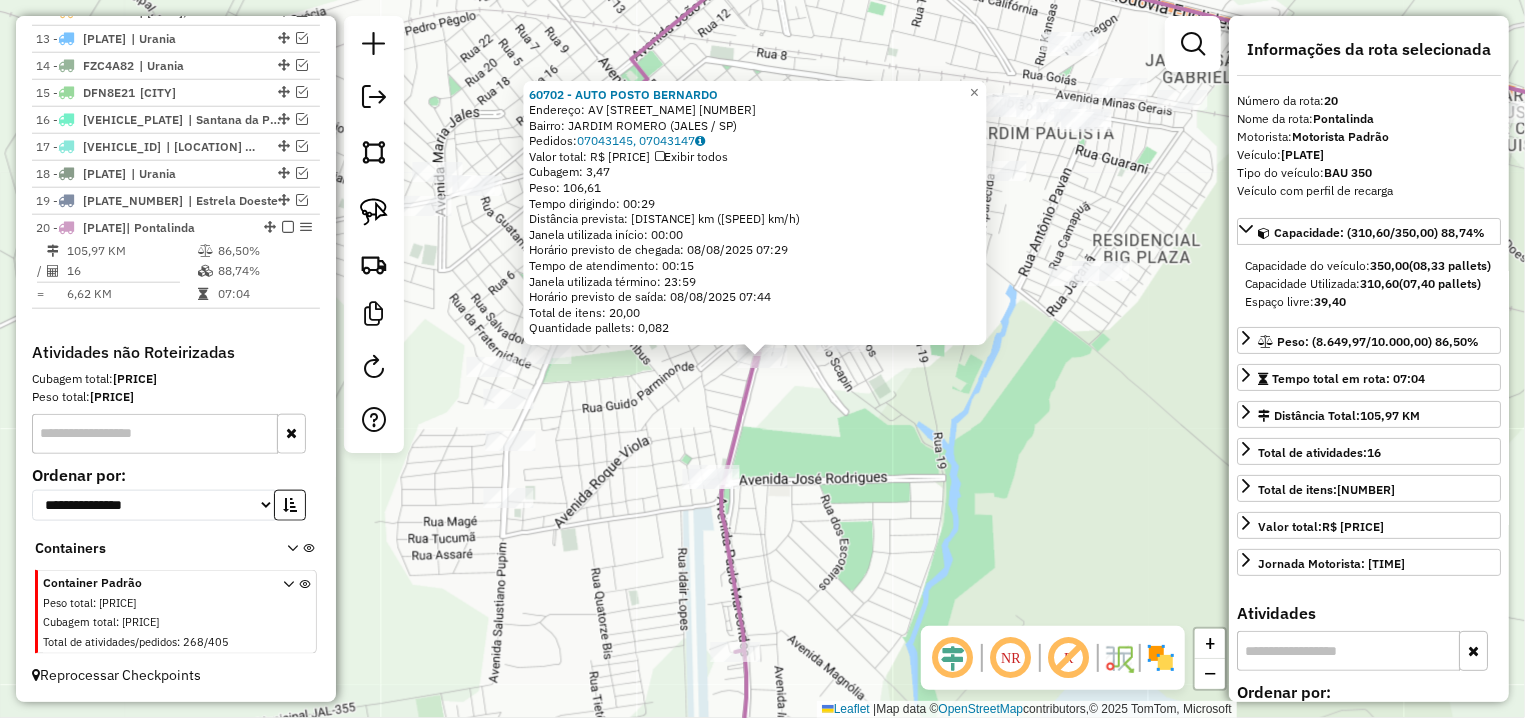 click on "60702 - AUTO POSTO BERNARDO  Endereço: AV  PAULO MARCONDES               1010   Bairro: JARDIM ROMERO (JALES / SP)   Pedidos:  07043145, 07043147   Valor total: R$ 806,45   Exibir todos   Cubagem: 3,47  Peso: 106,61  Tempo dirigindo: 00:29   Distância prevista: 33,158 km (68,60 km/h)   Janela utilizada início: 00:00   Horário previsto de chegada: 08/08/2025 07:29   Tempo de atendimento: 00:15   Janela utilizada término: 23:59   Horário previsto de saída: 08/08/2025 07:44   Total de itens: 20,00   Quantidade pallets: 0,082  × Janela de atendimento Grade de atendimento Capacidade Transportadoras Veículos Cliente Pedidos  Rotas Selecione os dias de semana para filtrar as janelas de atendimento  Seg   Ter   Qua   Qui   Sex   Sáb   Dom  Informe o período da janela de atendimento: De: Até:  Filtrar exatamente a janela do cliente  Considerar janela de atendimento padrão  Selecione os dias de semana para filtrar as grades de atendimento  Seg   Ter   Qua   Qui   Sex   Sáb   Dom   Peso mínimo:   De:  De:" 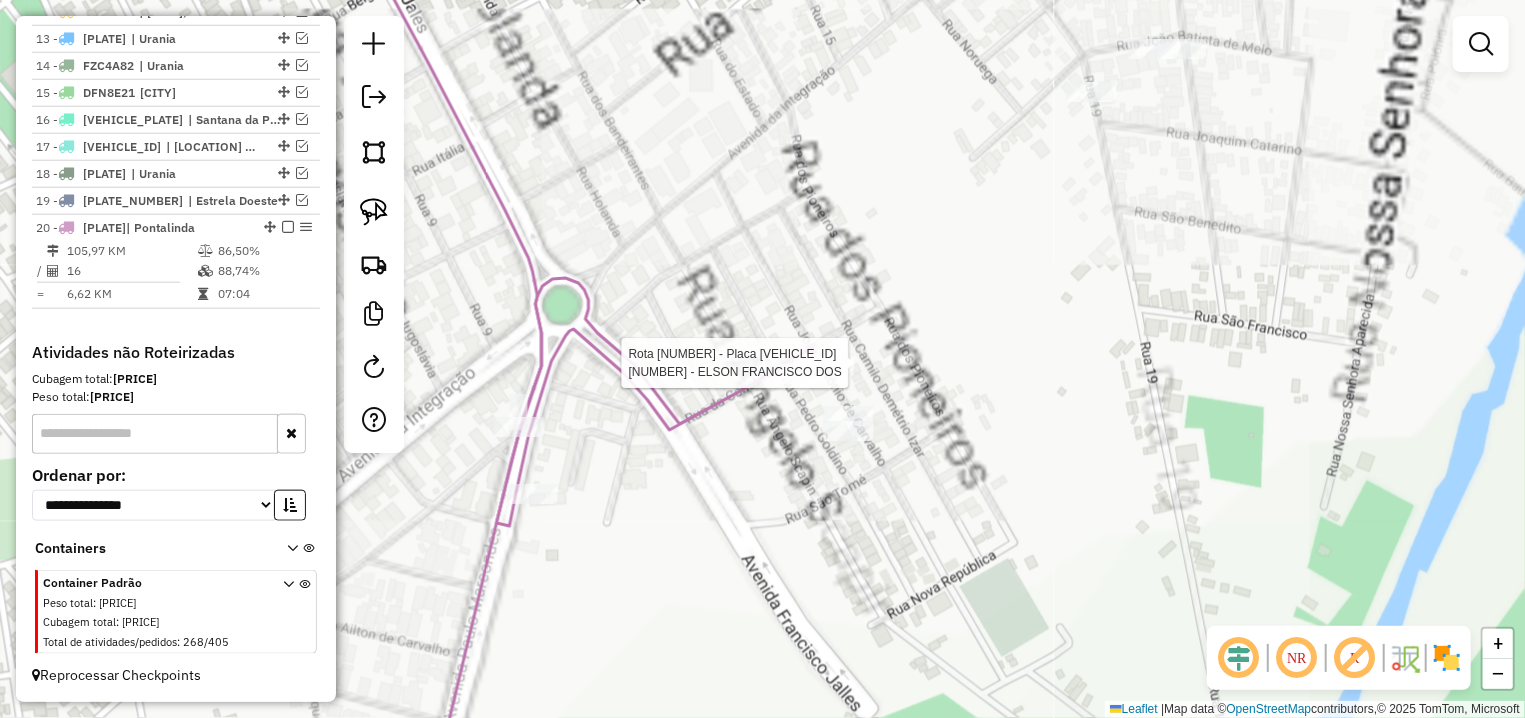select on "**********" 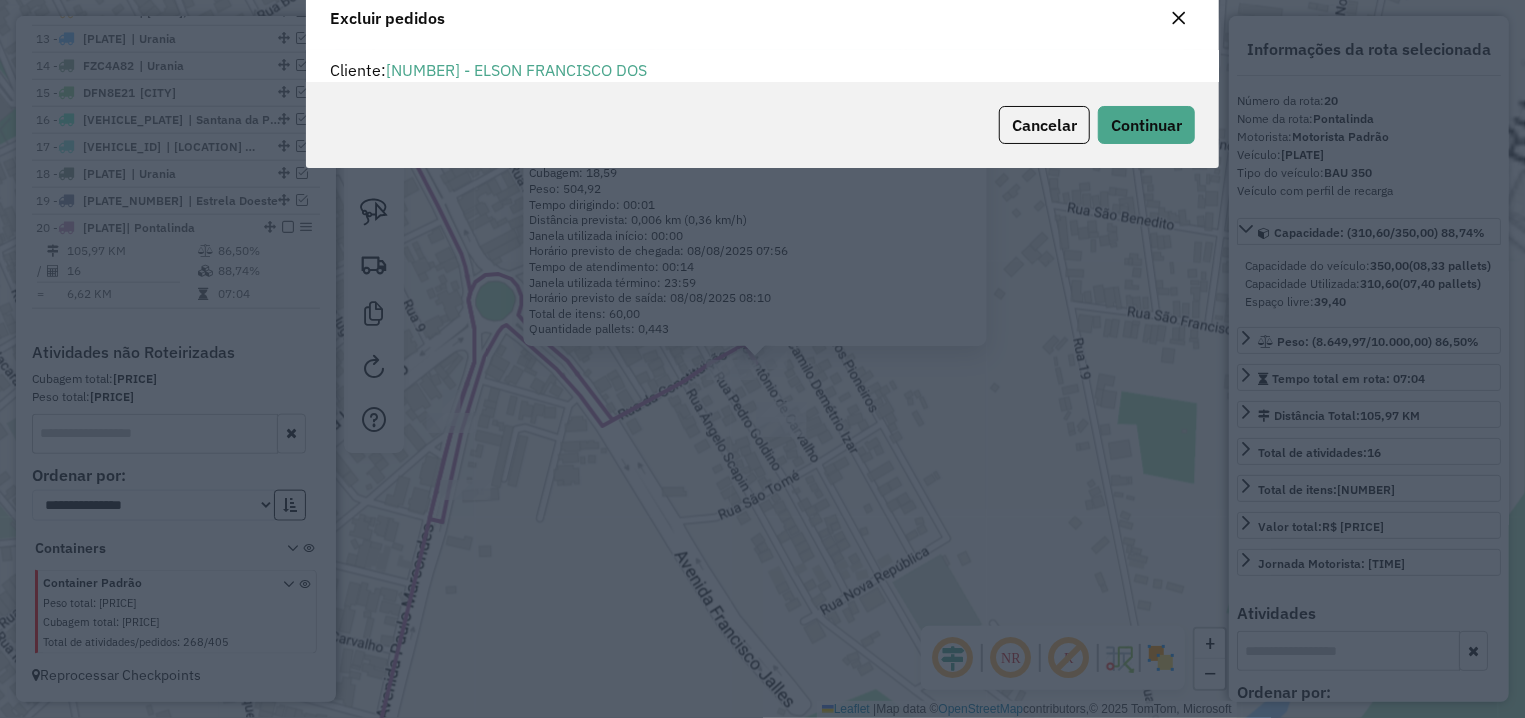 scroll, scrollTop: 0, scrollLeft: 0, axis: both 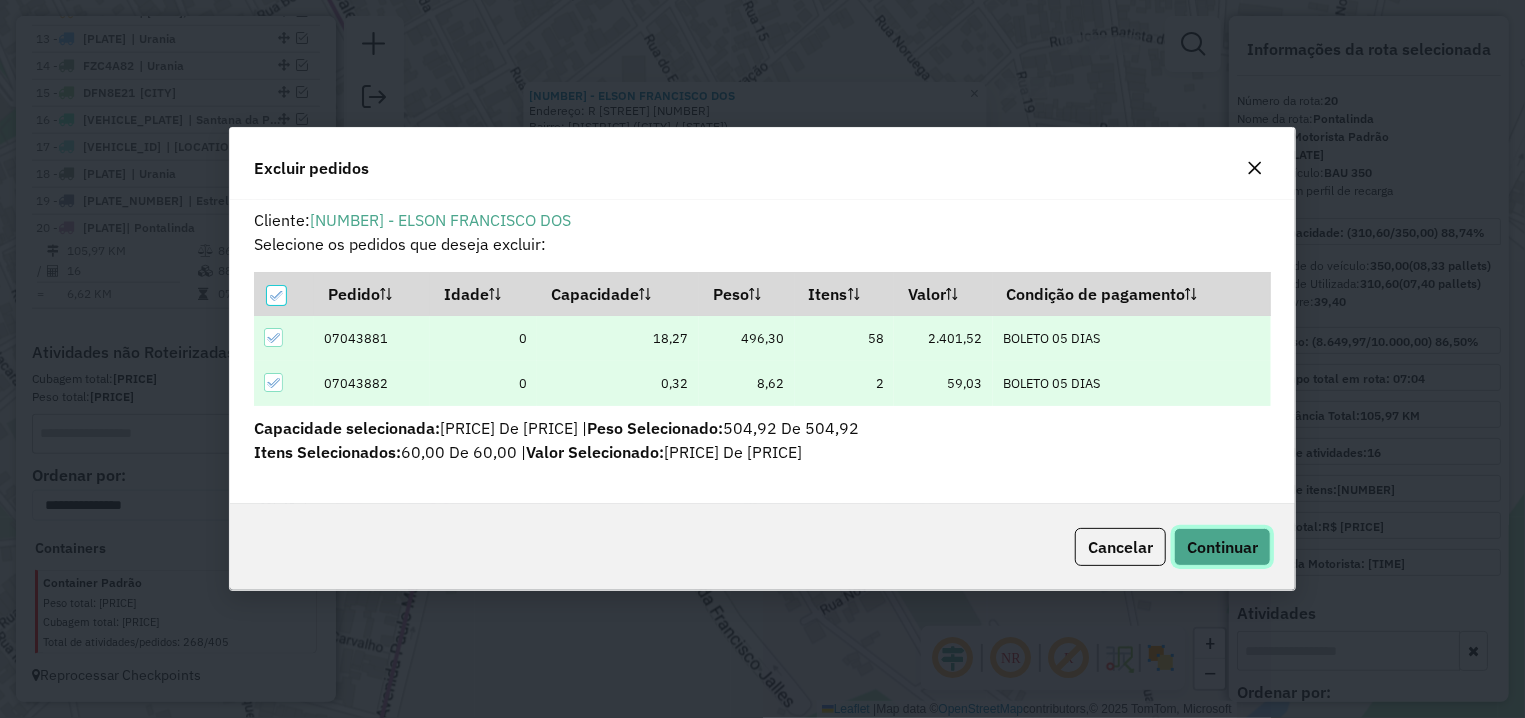 click on "Continuar" 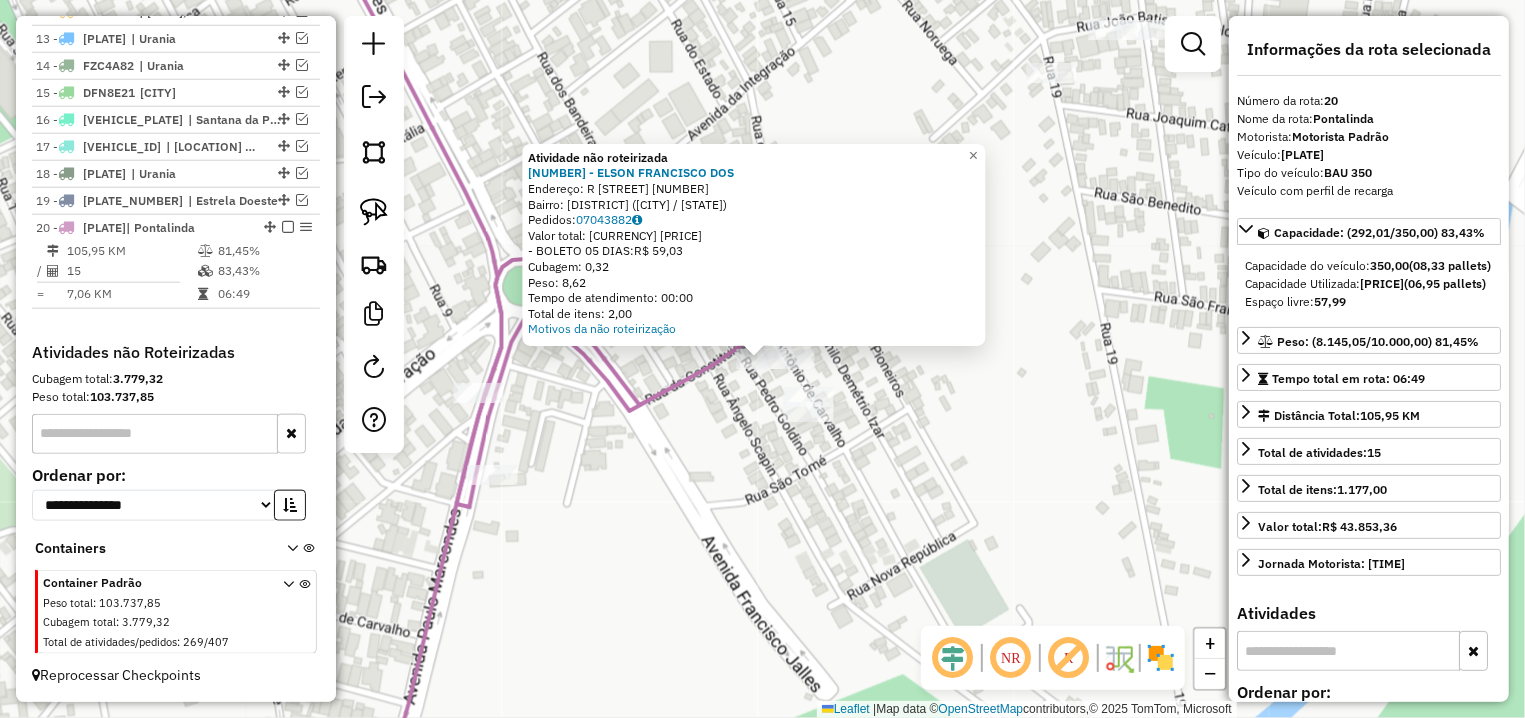 click on "Atividade não roteirizada 12809 - ELSON FRANCISCO DOS  Endereço: R   JOAO ANTONIO DE CARVALHO      1074   Bairro: VILA UNIAO (JALES / SP)   Pedidos:  07043882   Valor total: R$ 59,03   - BOLETO 05 DIAS:  R$ 59,03   Cubagem: 0,32   Peso: 8,62   Tempo de atendimento: 00:00   Total de itens: 2,00  Motivos da não roteirização × Janela de atendimento Grade de atendimento Capacidade Transportadoras Veículos Cliente Pedidos  Rotas Selecione os dias de semana para filtrar as janelas de atendimento  Seg   Ter   Qua   Qui   Sex   Sáb   Dom  Informe o período da janela de atendimento: De: Até:  Filtrar exatamente a janela do cliente  Considerar janela de atendimento padrão  Selecione os dias de semana para filtrar as grades de atendimento  Seg   Ter   Qua   Qui   Sex   Sáb   Dom   Considerar clientes sem dia de atendimento cadastrado  Clientes fora do dia de atendimento selecionado Filtrar as atividades entre os valores definidos abaixo:  Peso mínimo:   Peso máximo:   Cubagem mínima:   Cubagem máxima:  +" 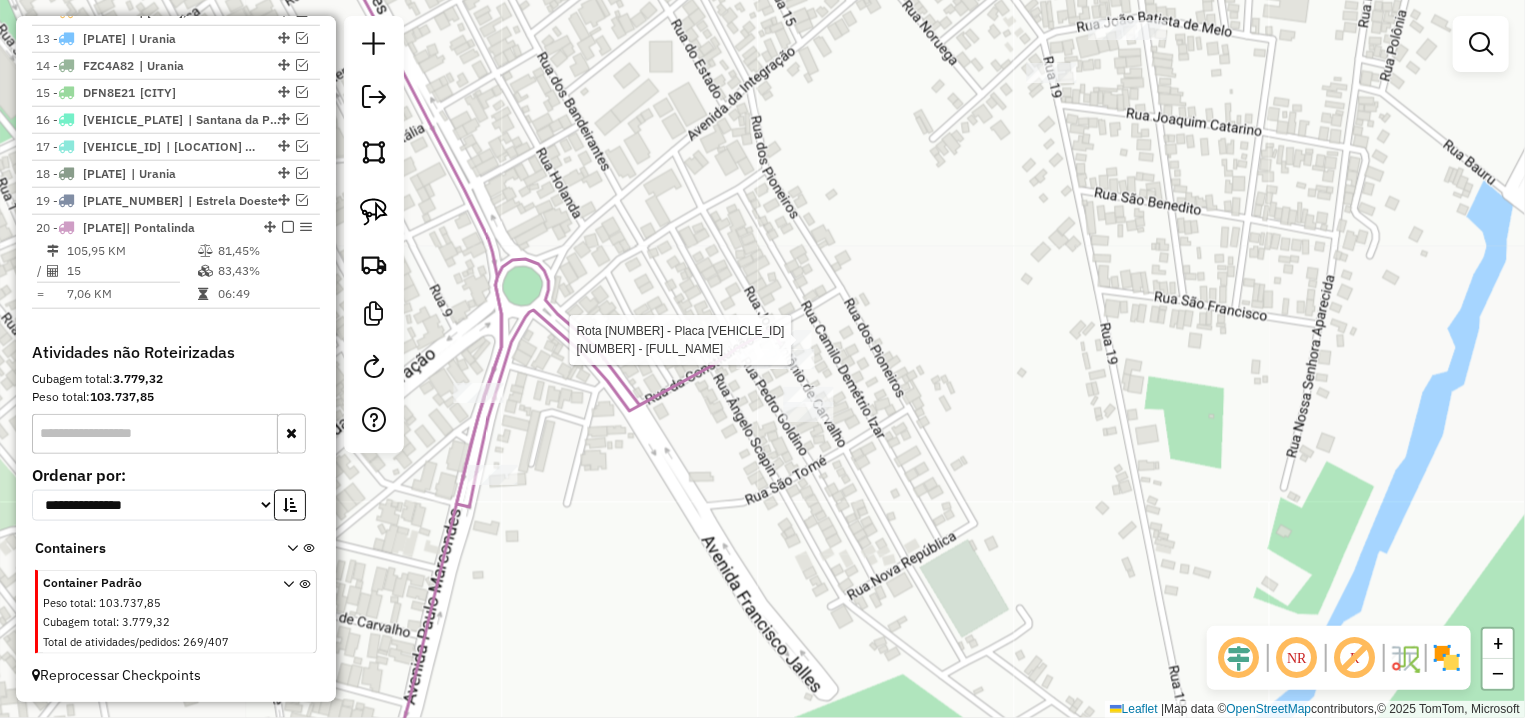 select on "**********" 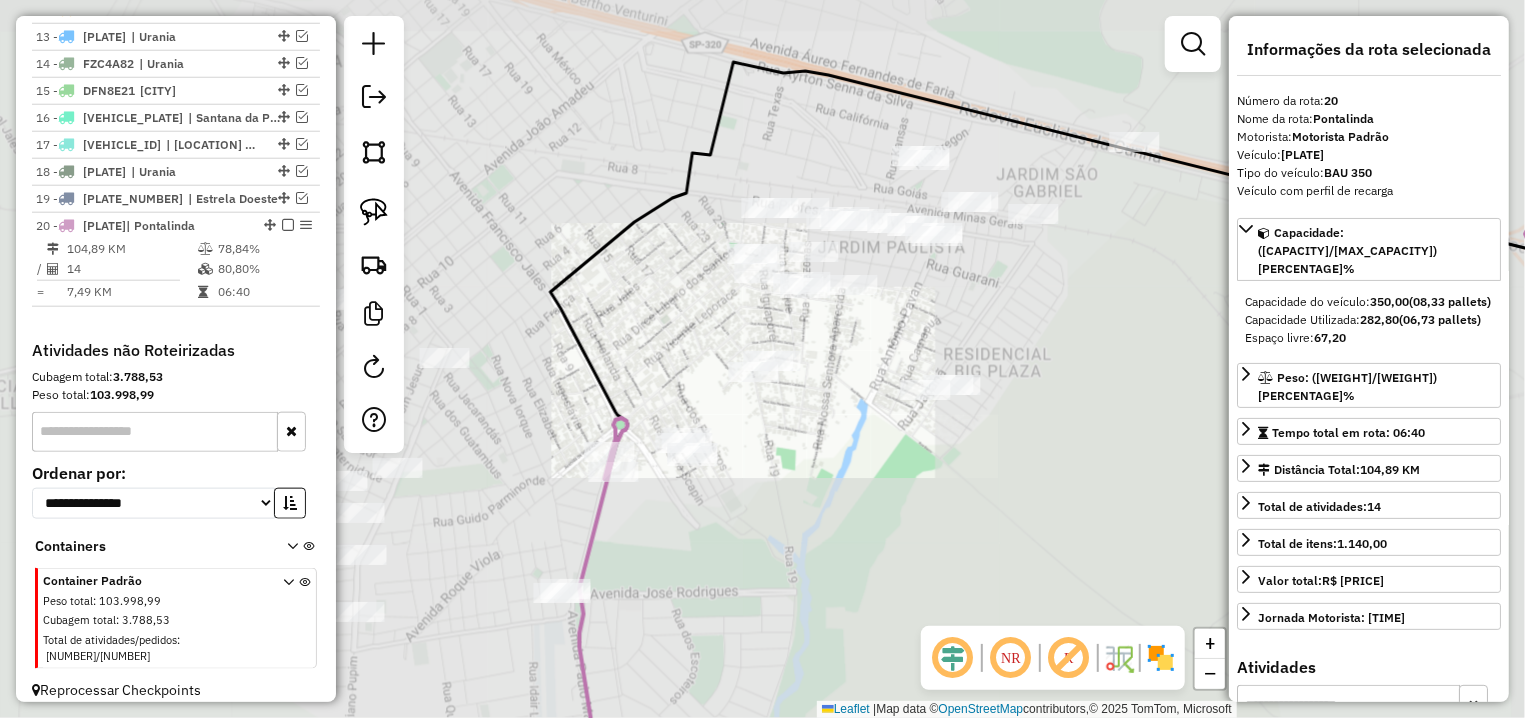 drag, startPoint x: 660, startPoint y: 533, endPoint x: 674, endPoint y: 389, distance: 144.67896 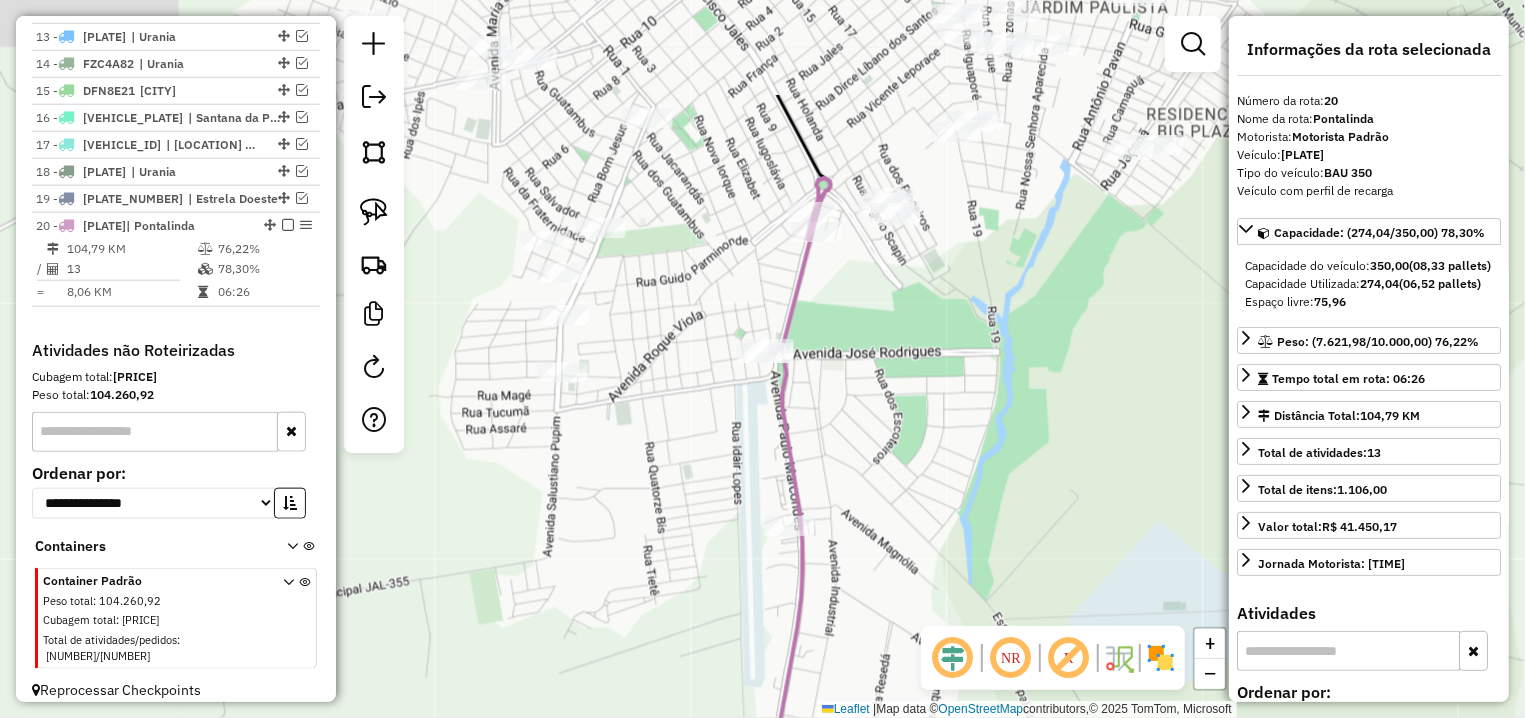 drag, startPoint x: 821, startPoint y: 188, endPoint x: 860, endPoint y: 396, distance: 211.62466 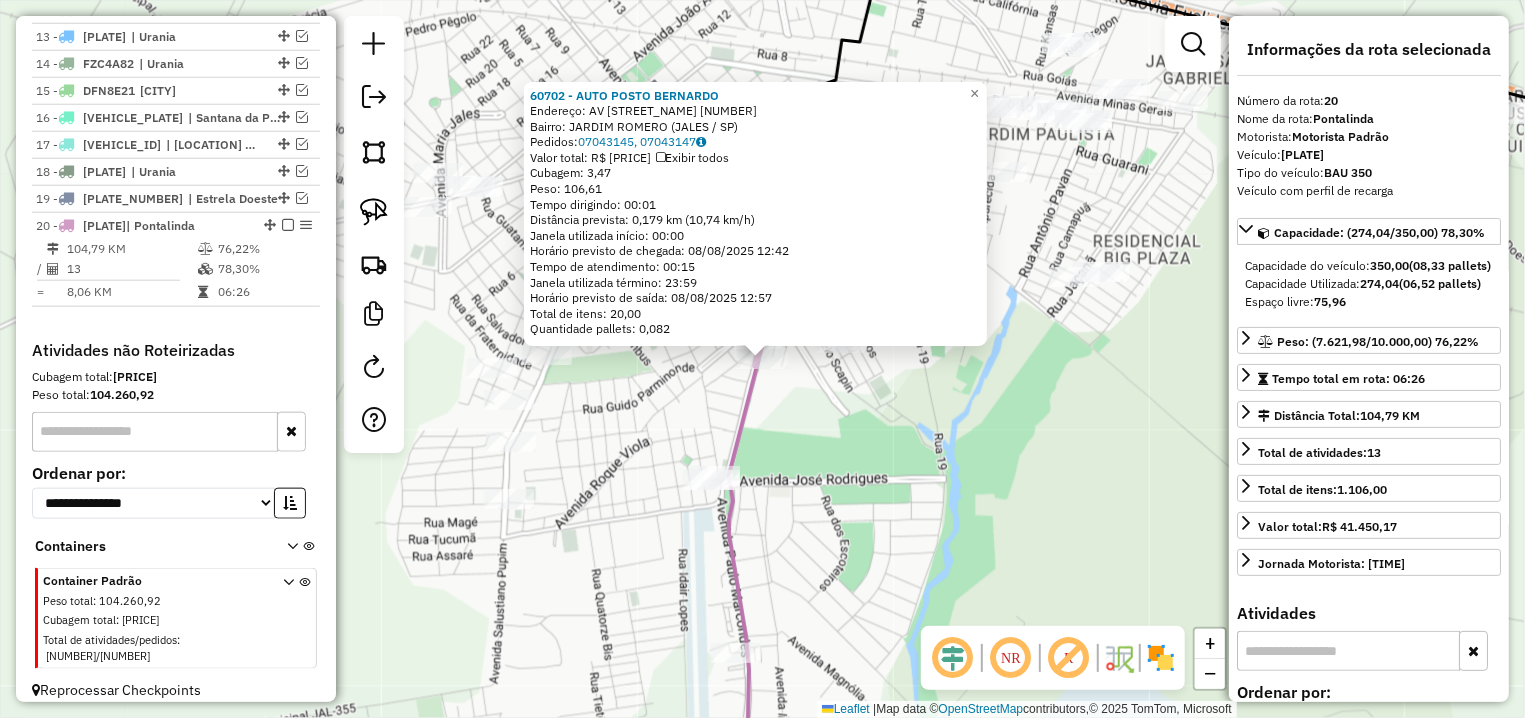 click on "60702 - AUTO POSTO BERNARDO  Endereço: AV  PAULO MARCONDES               1010   Bairro: JARDIM ROMERO (JALES / SP)   Pedidos:  07043145, 07043147   Valor total: R$ 806,45   Exibir todos   Cubagem: 3,47  Peso: 106,61  Tempo dirigindo: 00:01   Distância prevista: 0,179 km (10,74 km/h)   Janela utilizada início: 00:00   Horário previsto de chegada: 08/08/2025 12:42   Tempo de atendimento: 00:15   Janela utilizada término: 23:59   Horário previsto de saída: 08/08/2025 12:57   Total de itens: 20,00   Quantidade pallets: 0,082  × Janela de atendimento Grade de atendimento Capacidade Transportadoras Veículos Cliente Pedidos  Rotas Selecione os dias de semana para filtrar as janelas de atendimento  Seg   Ter   Qua   Qui   Sex   Sáb   Dom  Informe o período da janela de atendimento: De: Até:  Filtrar exatamente a janela do cliente  Considerar janela de atendimento padrão  Selecione os dias de semana para filtrar as grades de atendimento  Seg   Ter   Qua   Qui   Sex   Sáb   Dom   Peso mínimo:   De:  De:" 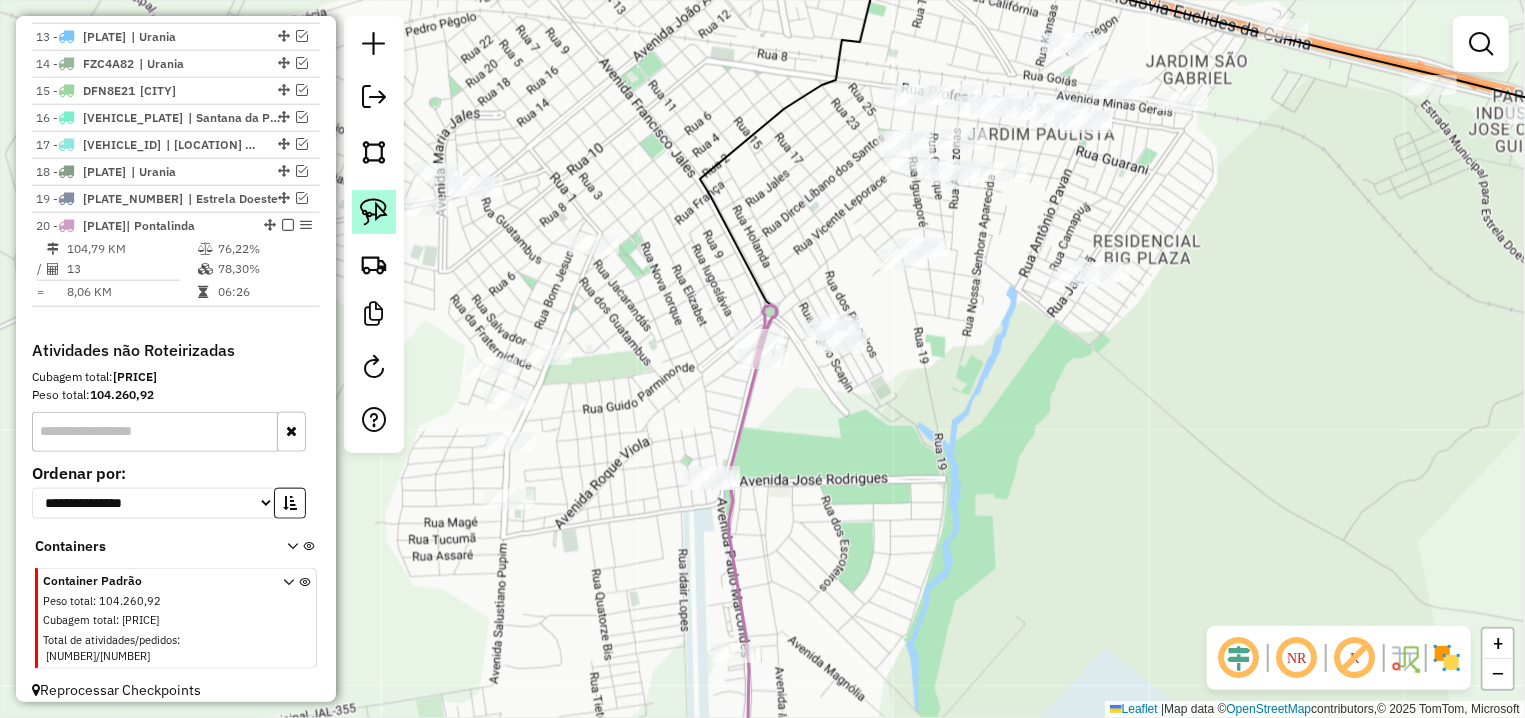 click 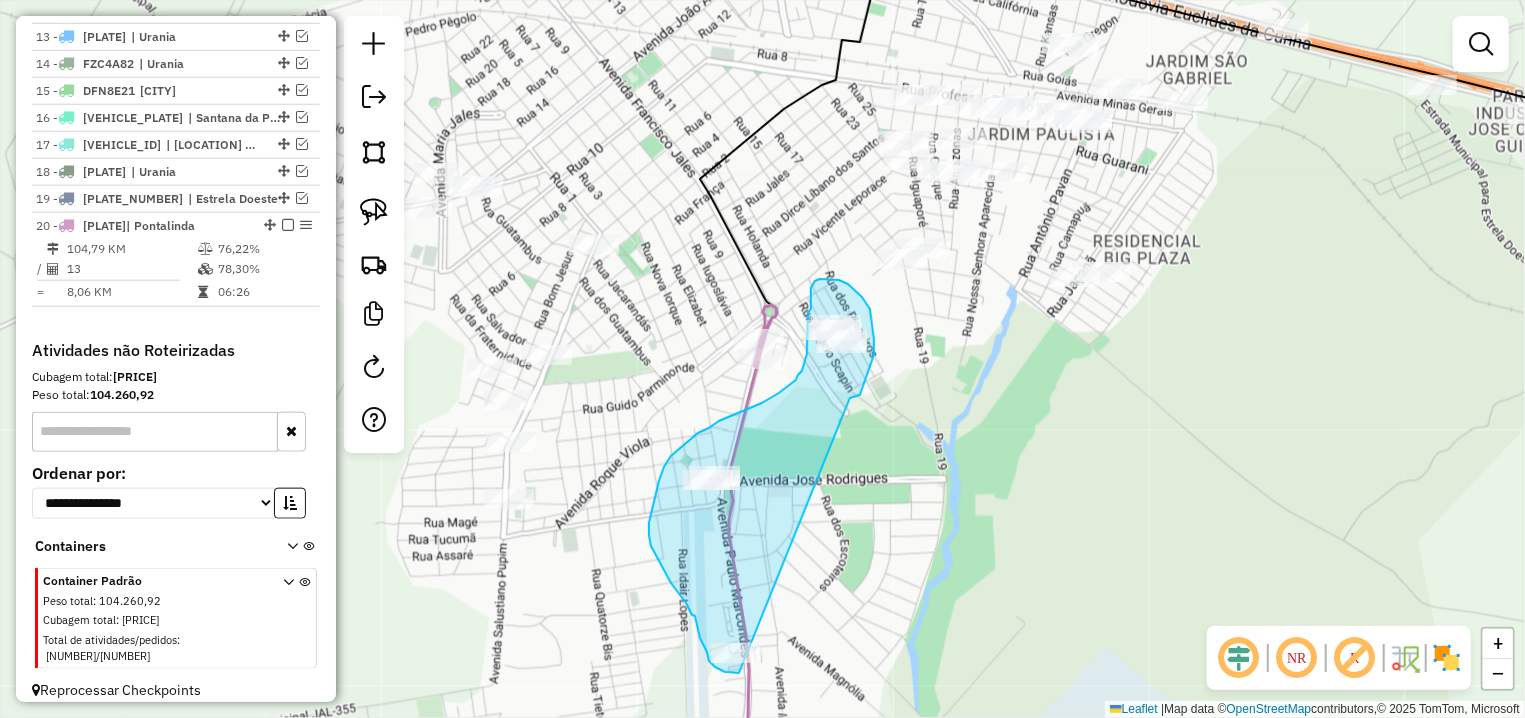 drag, startPoint x: 852, startPoint y: 398, endPoint x: 765, endPoint y: 673, distance: 288.43372 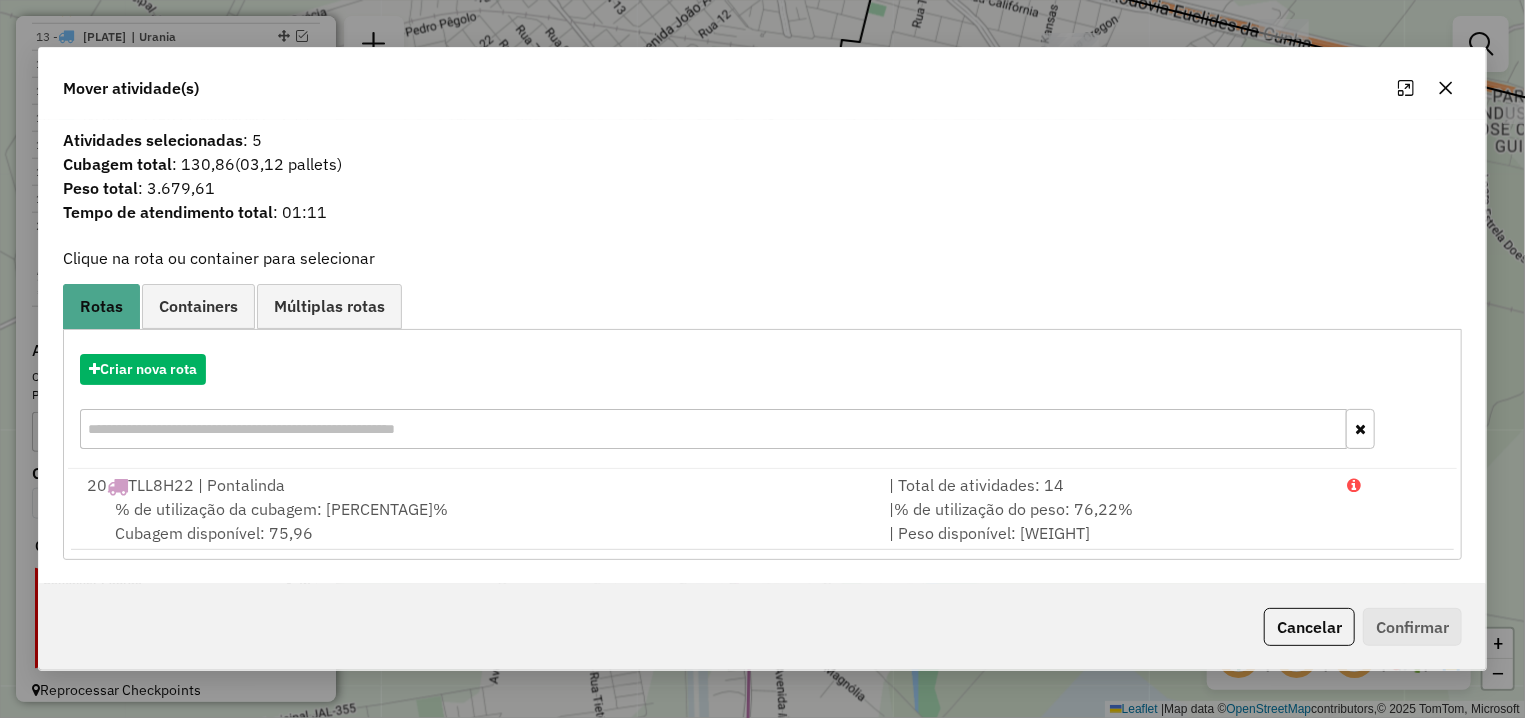 click on "% de utilização da cubagem: 78,30%" at bounding box center [281, 509] 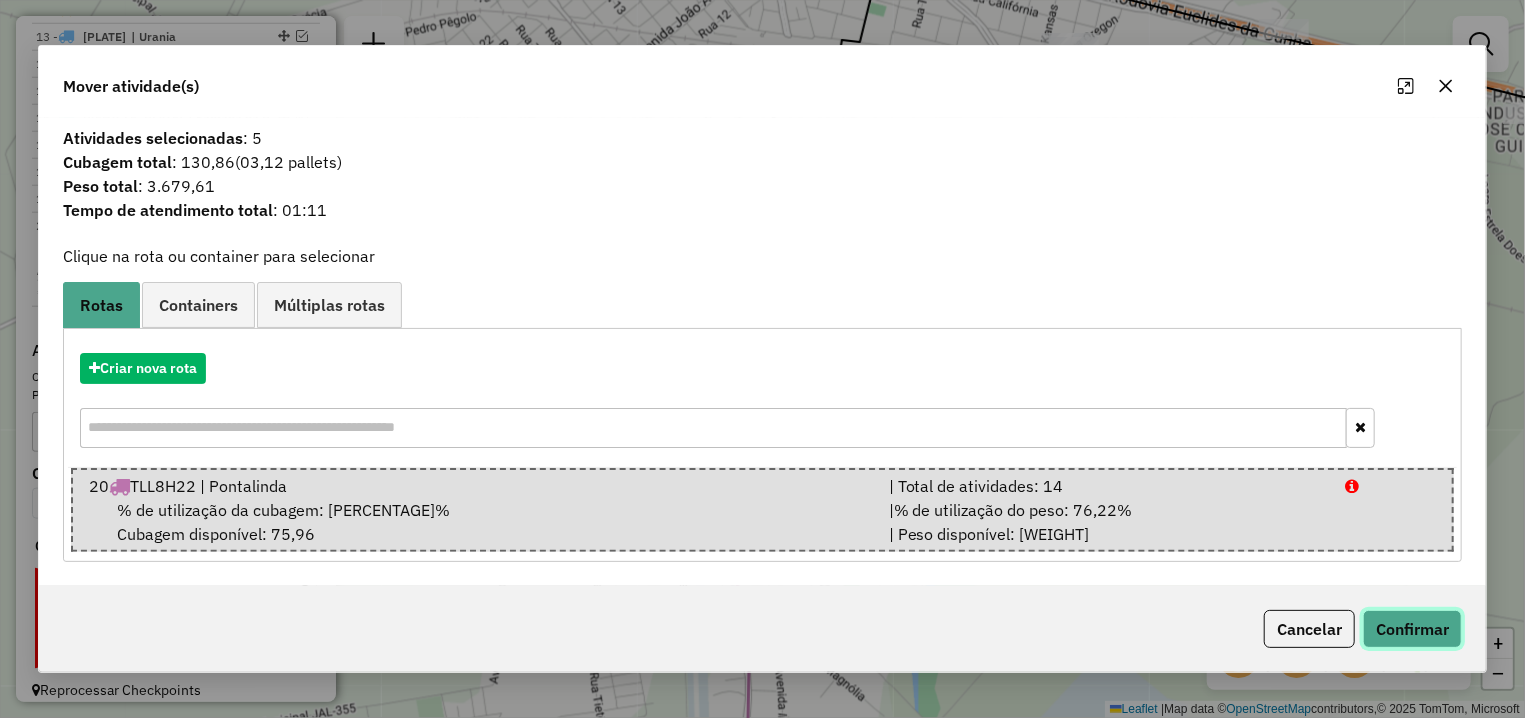 click on "Confirmar" 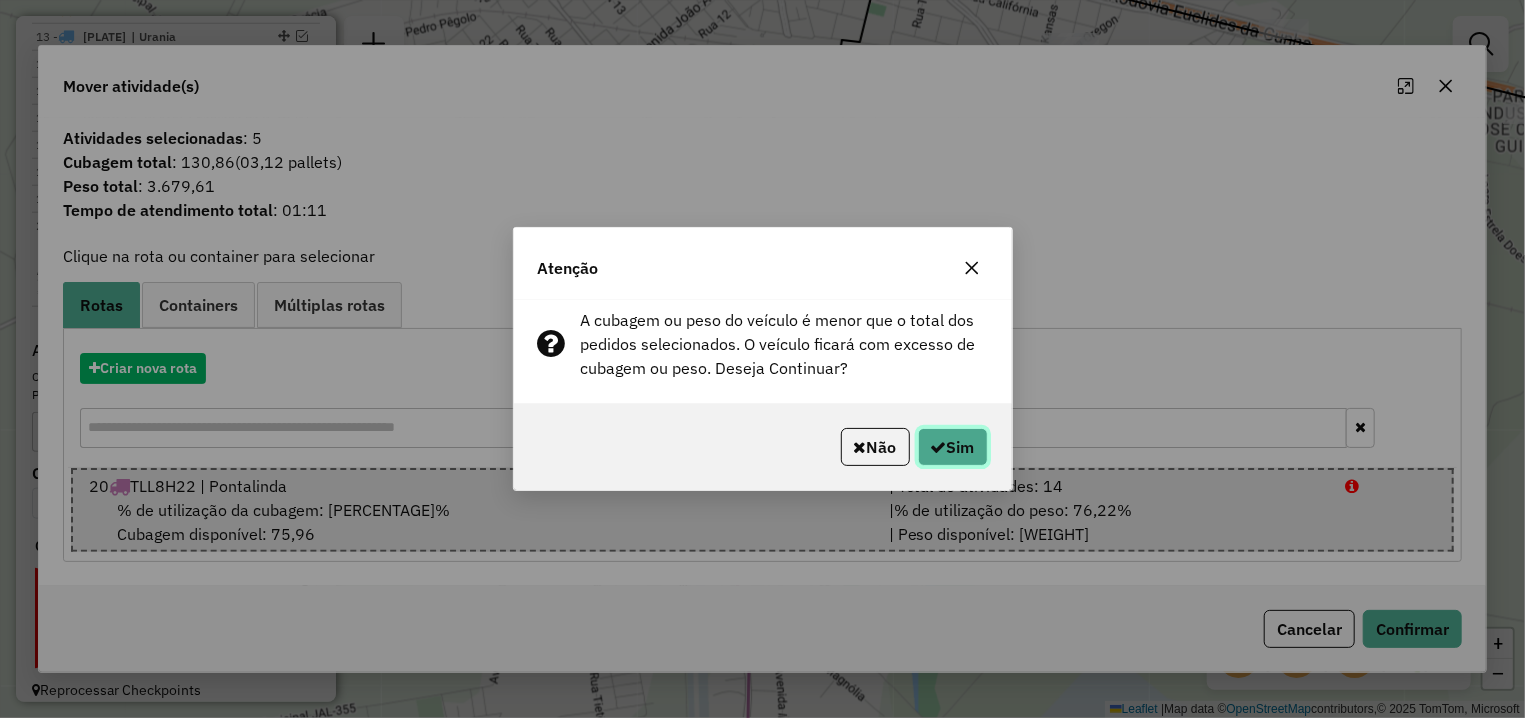 click on "Sim" 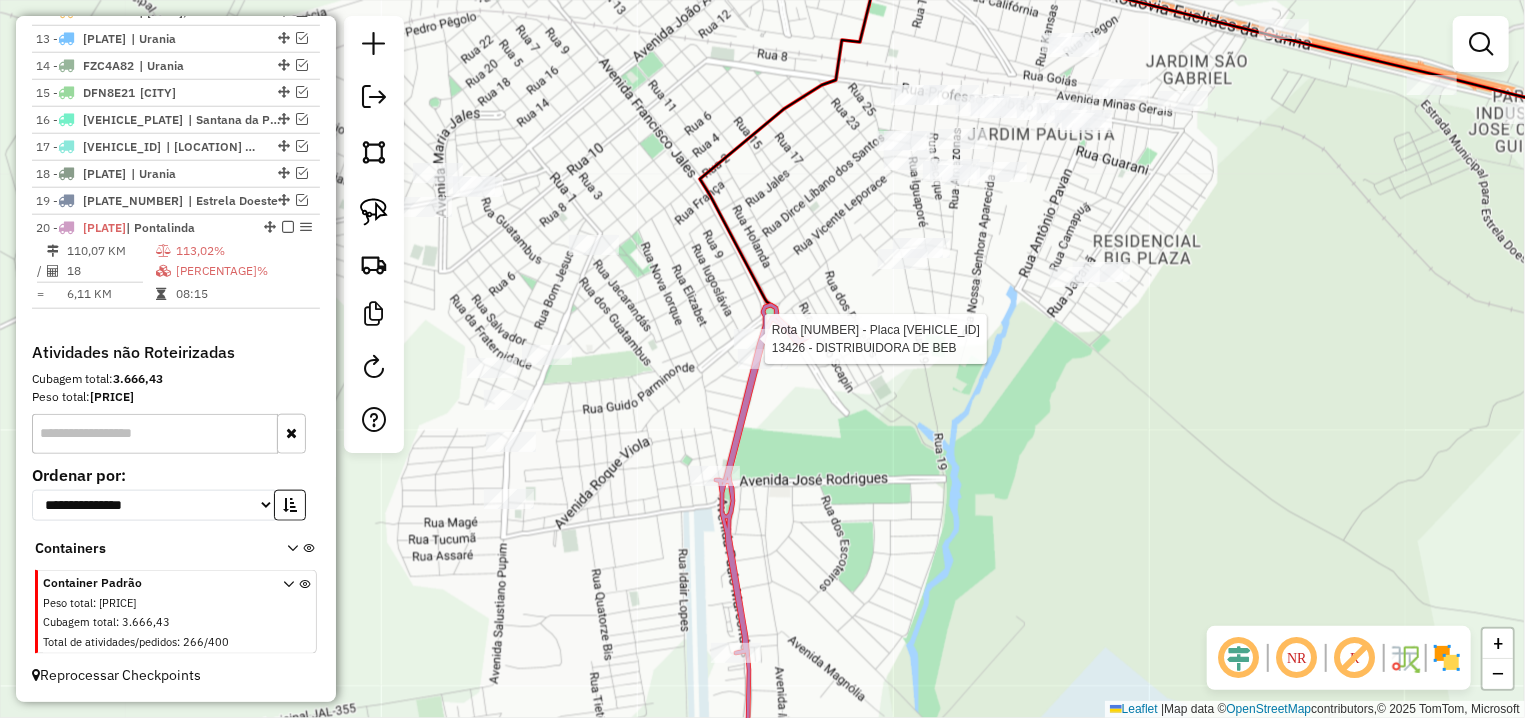 select on "**********" 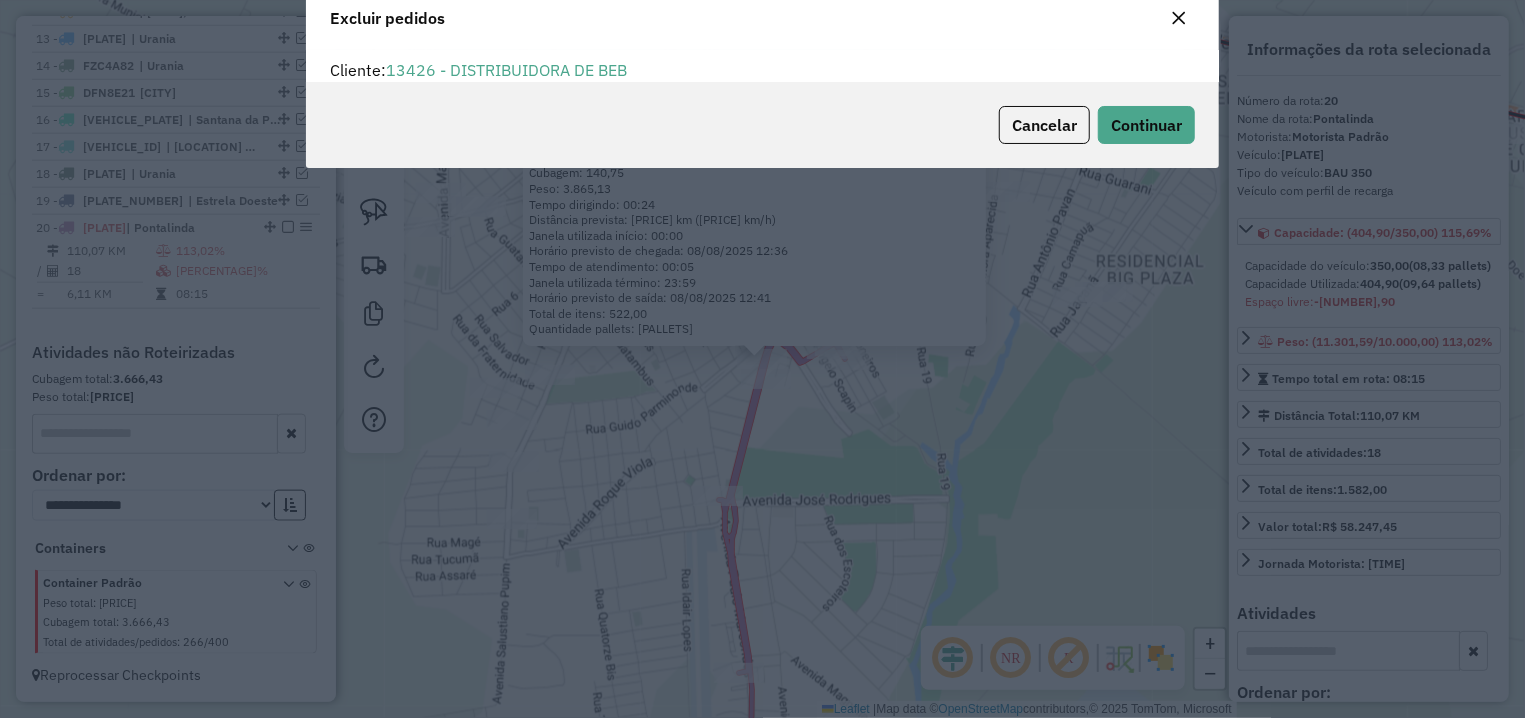 scroll, scrollTop: 0, scrollLeft: 0, axis: both 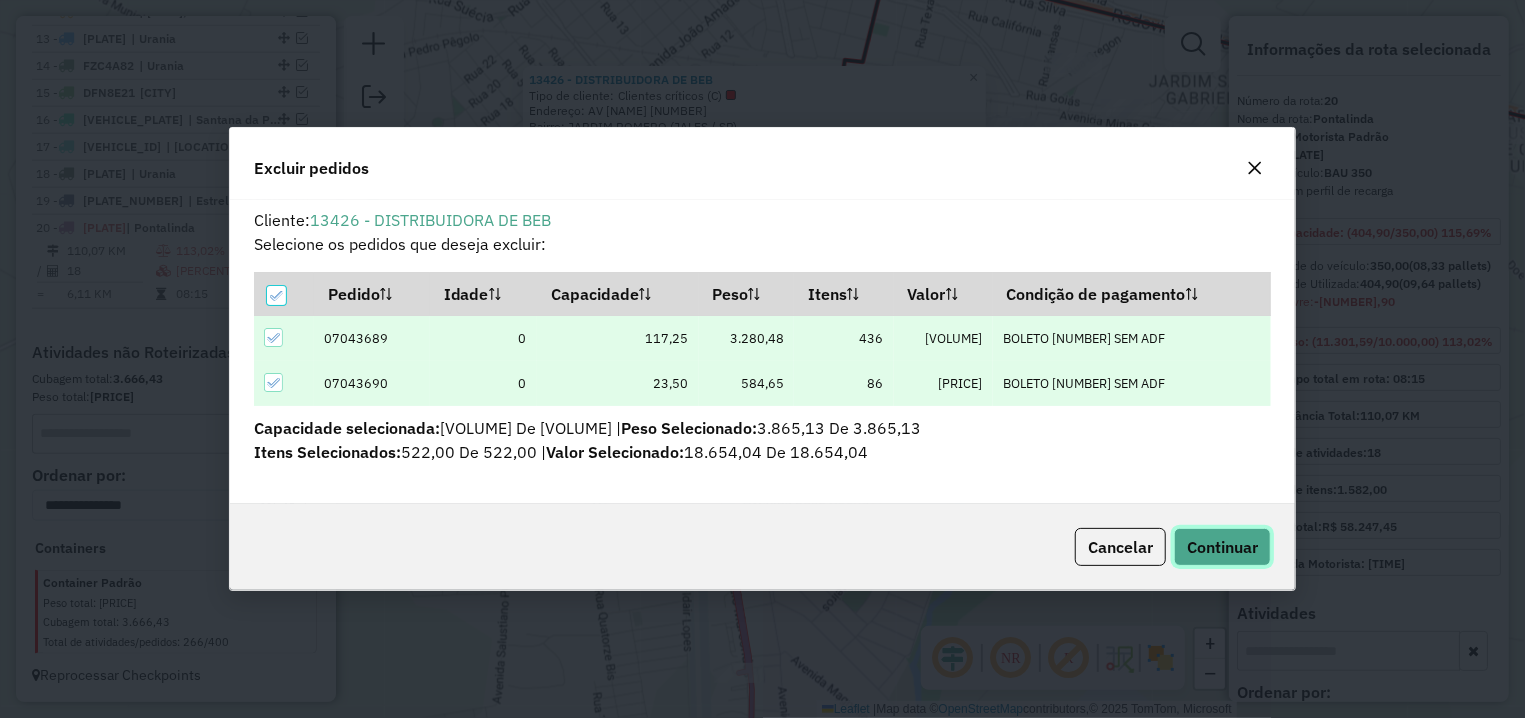 click on "Continuar" 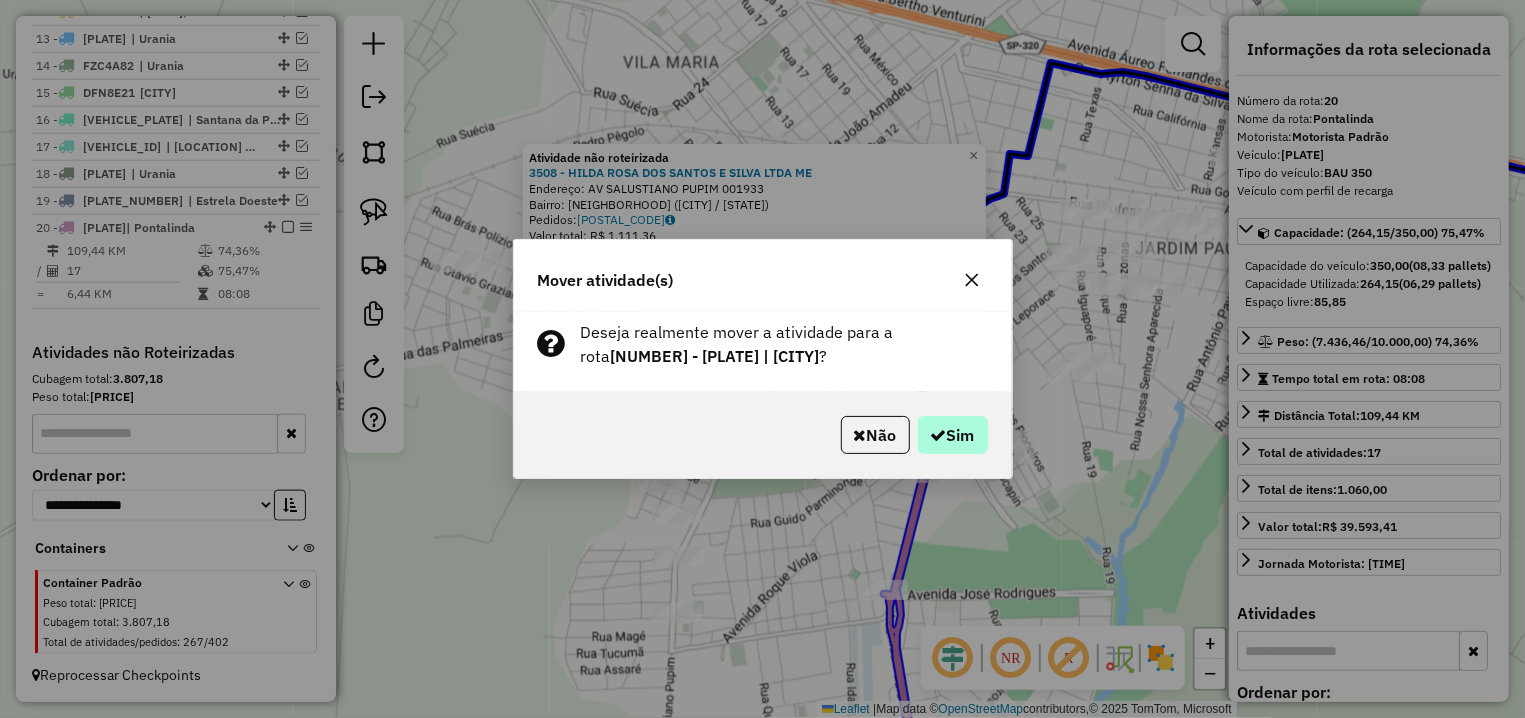 click on "Não   Sim" 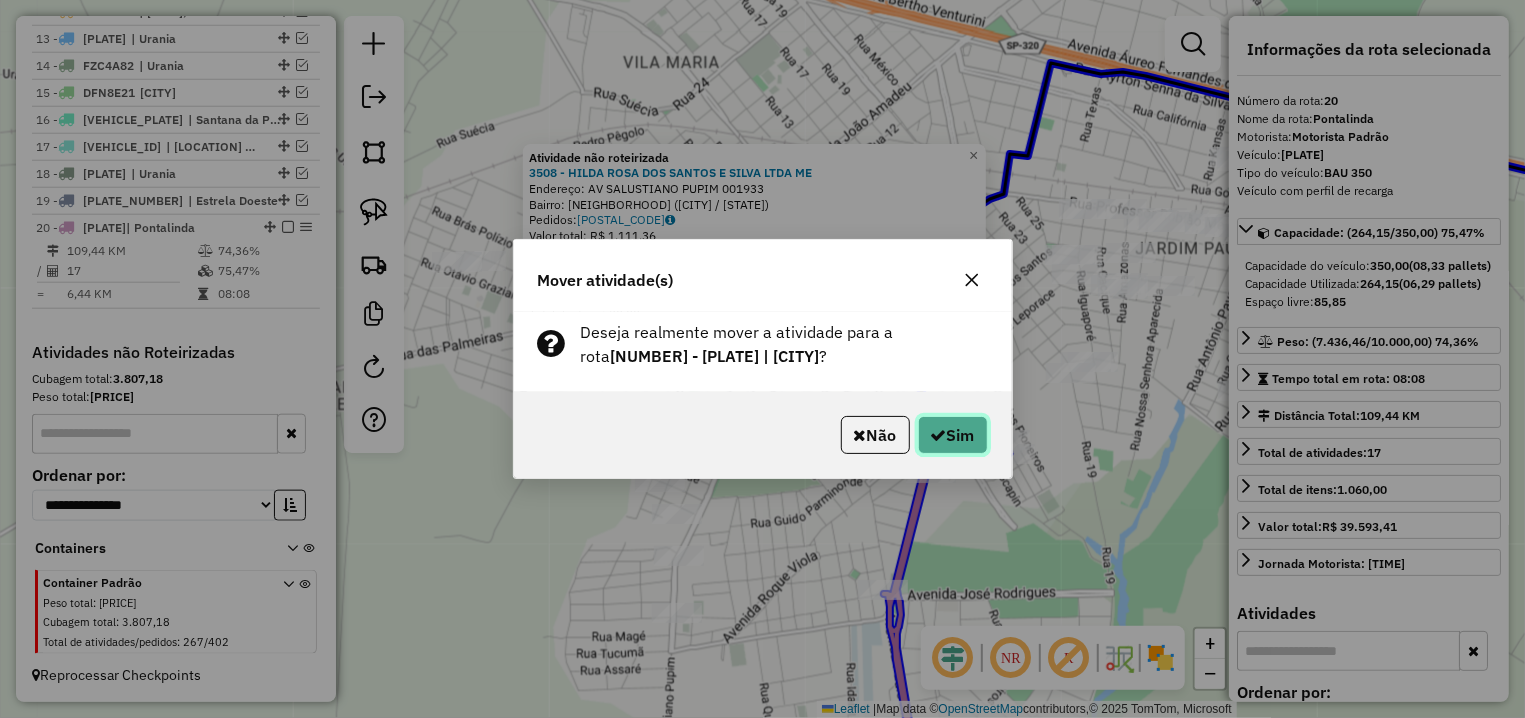 click on "Sim" 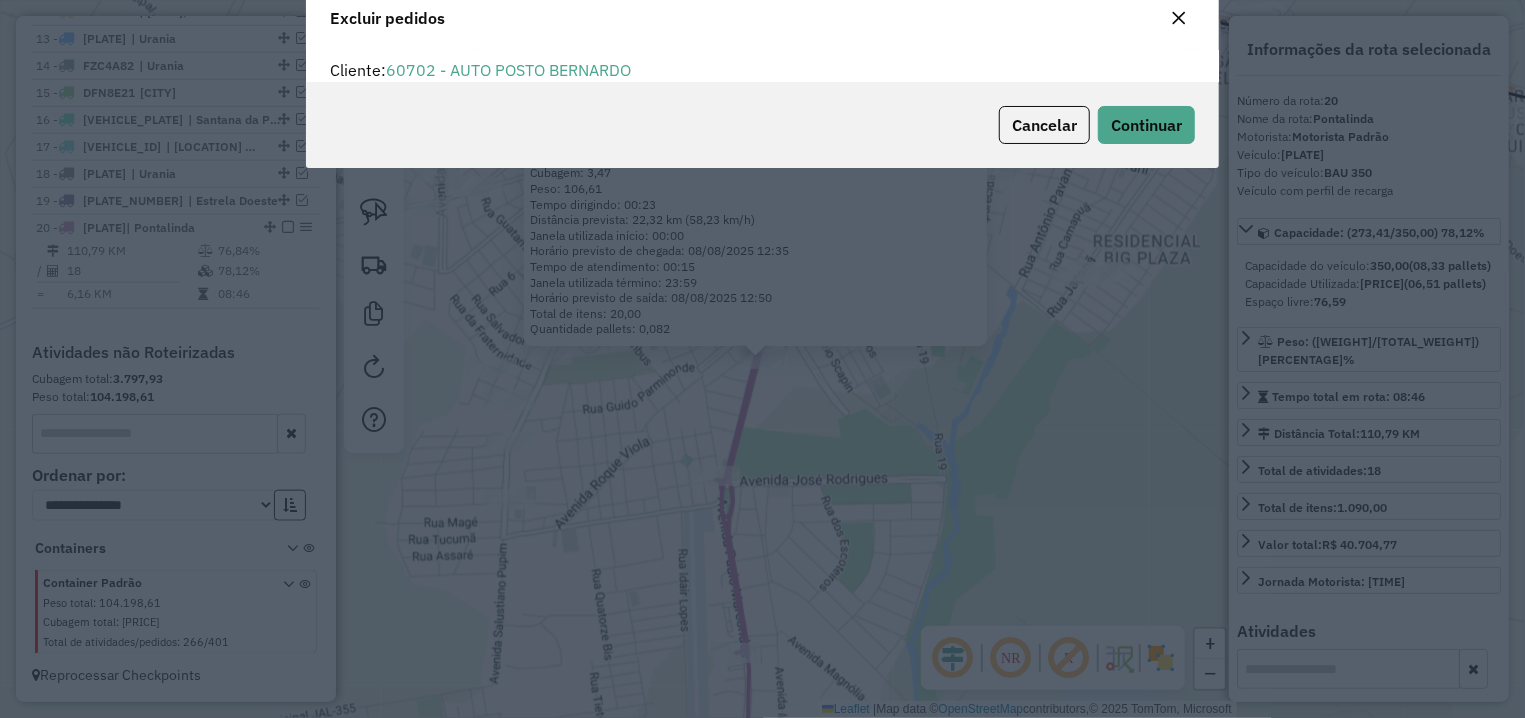 scroll, scrollTop: 11, scrollLeft: 6, axis: both 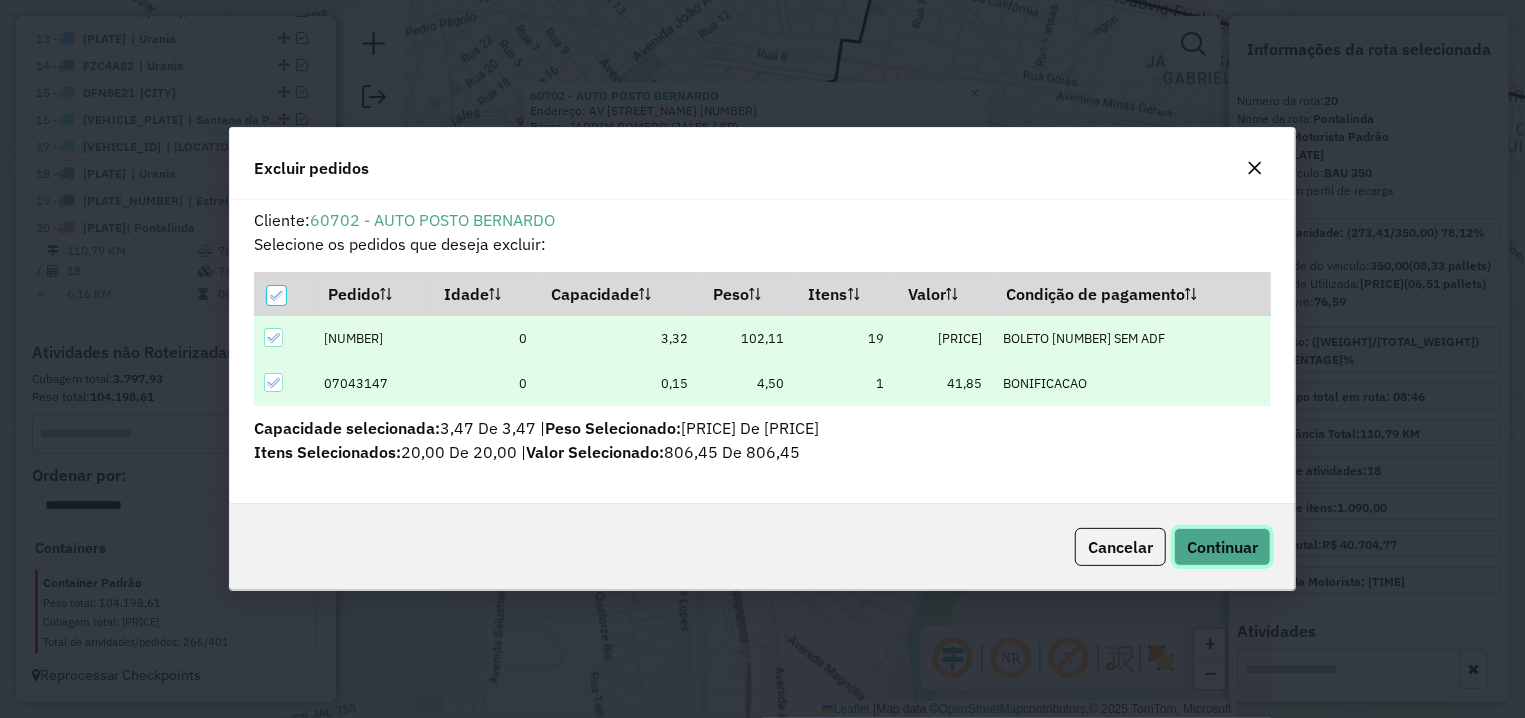 click on "Continuar" 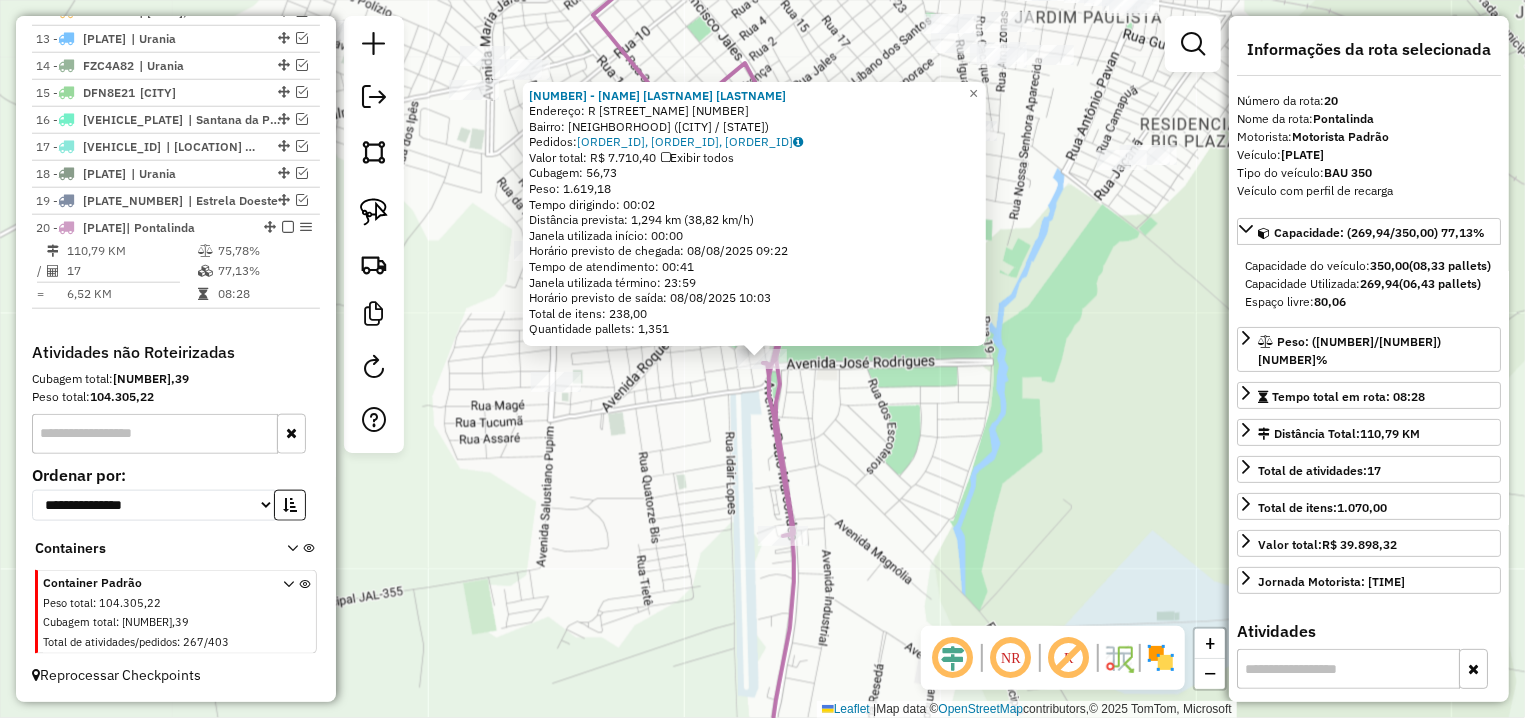 click on "13599 - DENILSON FERREIRA DE  Endereço: R   NOVA YORK                     845   Bairro: VILA TALMA (JALES / SP)   Pedidos:  07043480, 07043481, 07043482   Valor total: R$ 7.710,40   Exibir todos   Cubagem: 56,73  Peso: 1.619,18  Tempo dirigindo: 00:02   Distância prevista: 1,294 km (38,82 km/h)   Janela utilizada início: 00:00   Horário previsto de chegada: 08/08/2025 09:22   Tempo de atendimento: 00:41   Janela utilizada término: 23:59   Horário previsto de saída: 08/08/2025 10:03   Total de itens: 238,00   Quantidade pallets: 1,351  × Janela de atendimento Grade de atendimento Capacidade Transportadoras Veículos Cliente Pedidos  Rotas Selecione os dias de semana para filtrar as janelas de atendimento  Seg   Ter   Qua   Qui   Sex   Sáb   Dom  Informe o período da janela de atendimento: De: Até:  Filtrar exatamente a janela do cliente  Considerar janela de atendimento padrão  Selecione os dias de semana para filtrar as grades de atendimento  Seg   Ter   Qua   Qui   Sex   Sáb   Dom   De:   Até:" 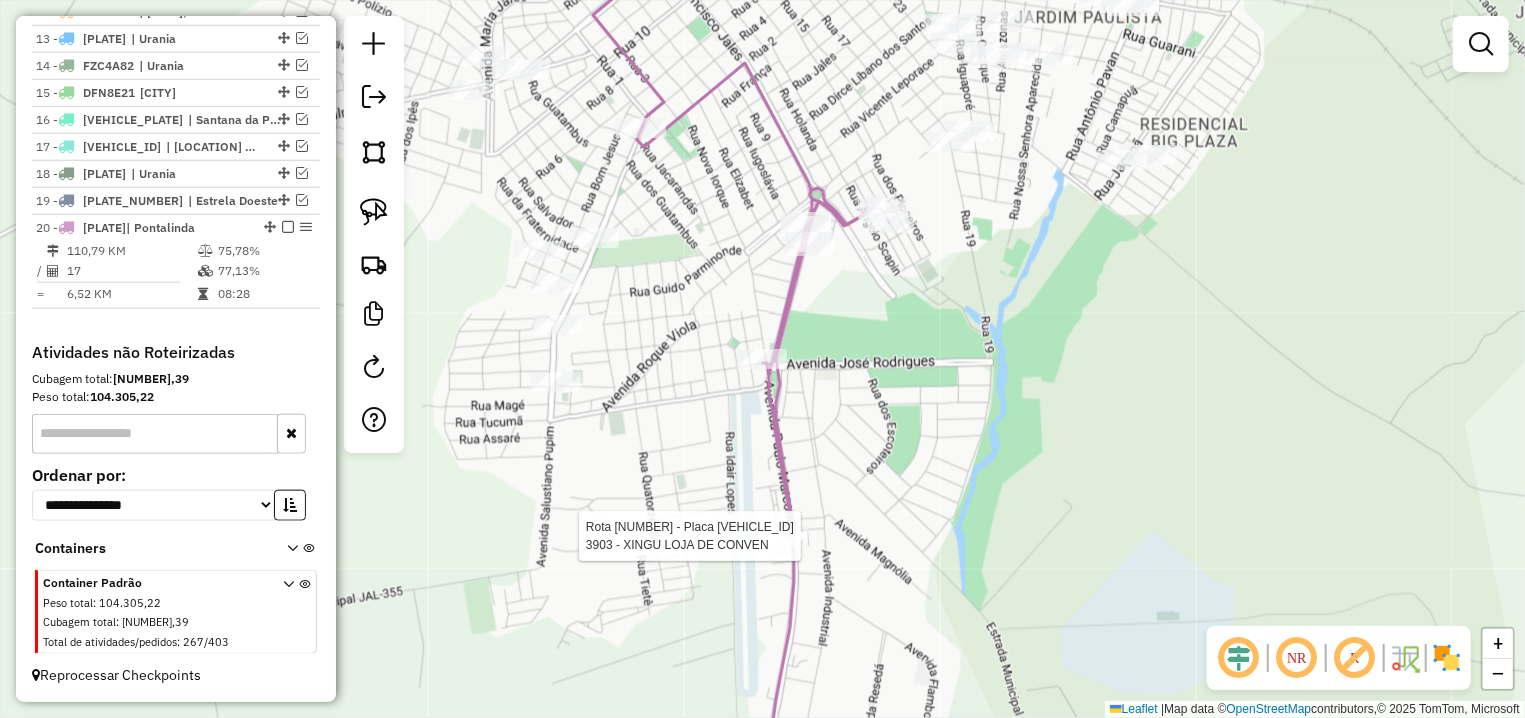 select on "**********" 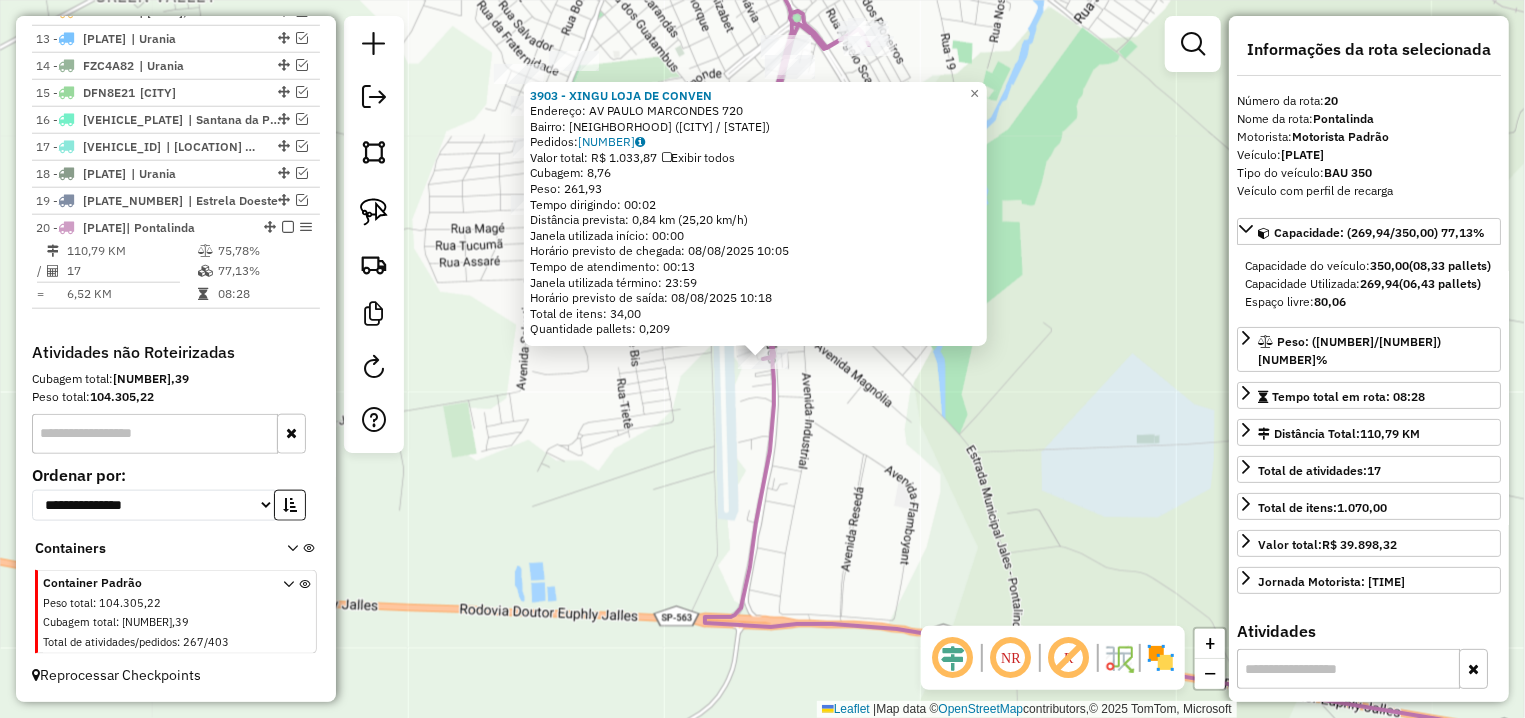click on "Rota 20 - Placa TLL8H22  3903 - XINGU LOJA DE CONVEN 3903 - XINGU LOJA DE CONVEN  Endereço: AV  PAULO MARCONDES               720   Bairro: AEROPORTO MUNICIPAL (JALES / SP)   Pedidos:  07043863   Valor total: R$ 1.033,87   Exibir todos   Cubagem: 8,76  Peso: 261,93  Tempo dirigindo: 00:02   Distância prevista: 0,84 km (25,20 km/h)   Janela utilizada início: 00:00   Horário previsto de chegada: 08/08/2025 10:05   Tempo de atendimento: 00:13   Janela utilizada término: 23:59   Horário previsto de saída: 08/08/2025 10:18   Total de itens: 34,00   Quantidade pallets: 0,209  × Janela de atendimento Grade de atendimento Capacidade Transportadoras Veículos Cliente Pedidos  Rotas Selecione os dias de semana para filtrar as janelas de atendimento  Seg   Ter   Qua   Qui   Sex   Sáb   Dom  Informe o período da janela de atendimento: De: Até:  Filtrar exatamente a janela do cliente  Considerar janela de atendimento padrão  Selecione os dias de semana para filtrar as grades de atendimento  Seg   Ter   Qua  +" 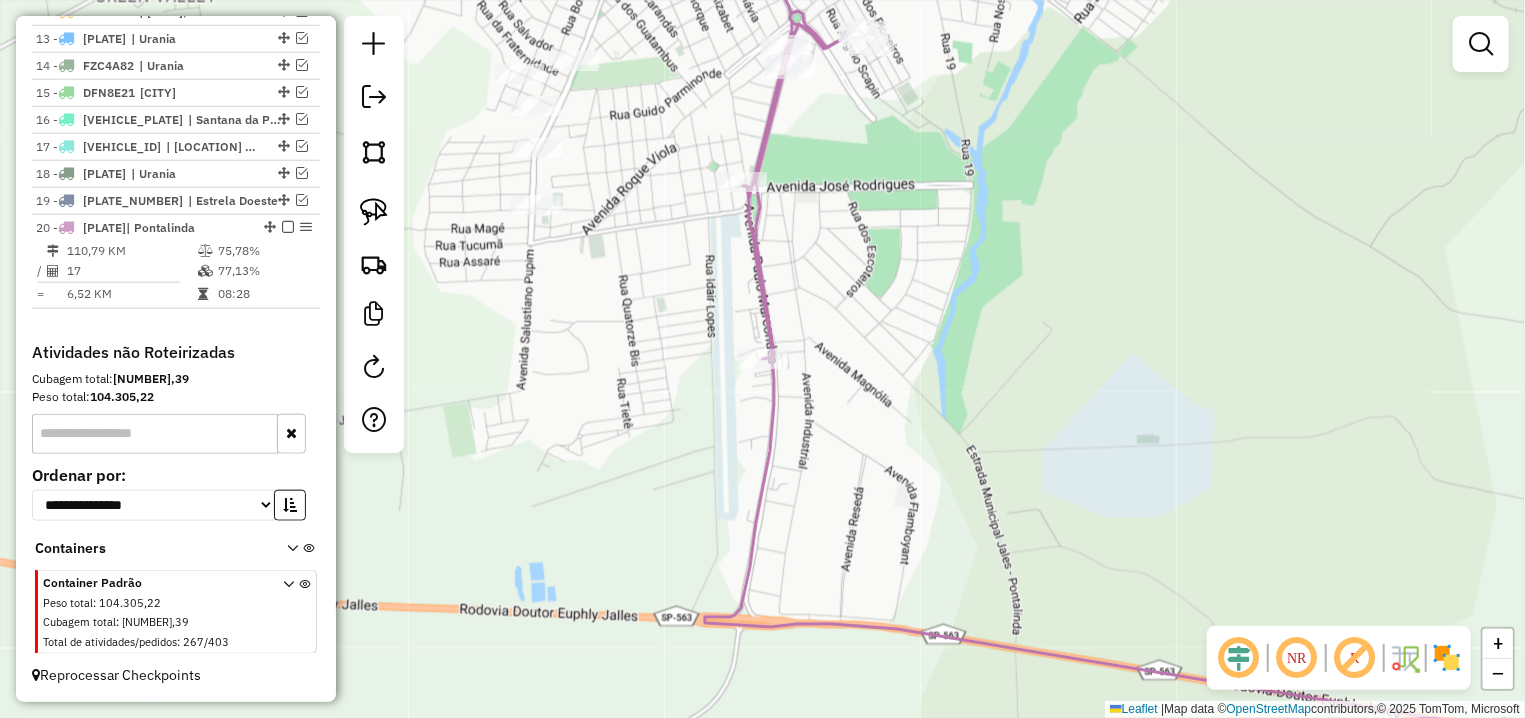 drag, startPoint x: 923, startPoint y: 294, endPoint x: 910, endPoint y: 462, distance: 168.50223 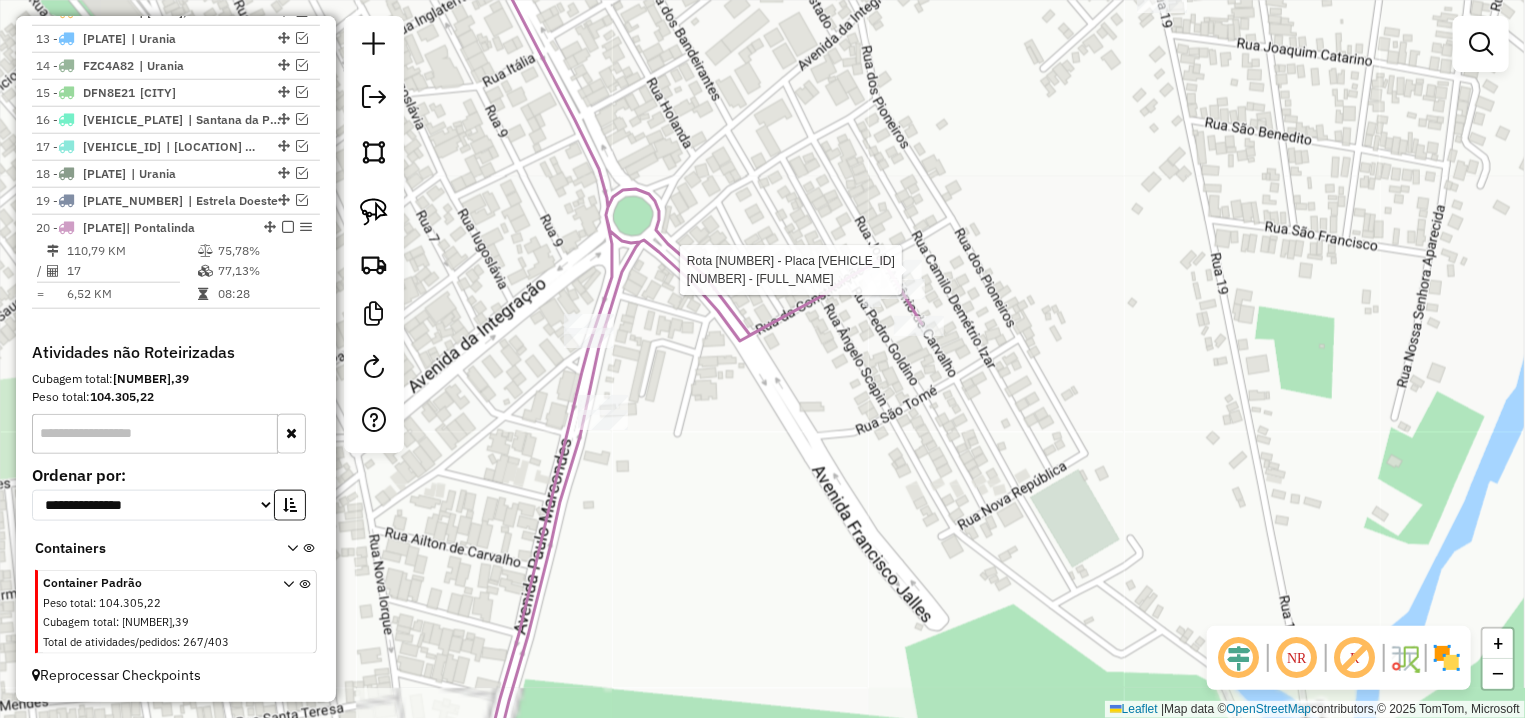 select on "**********" 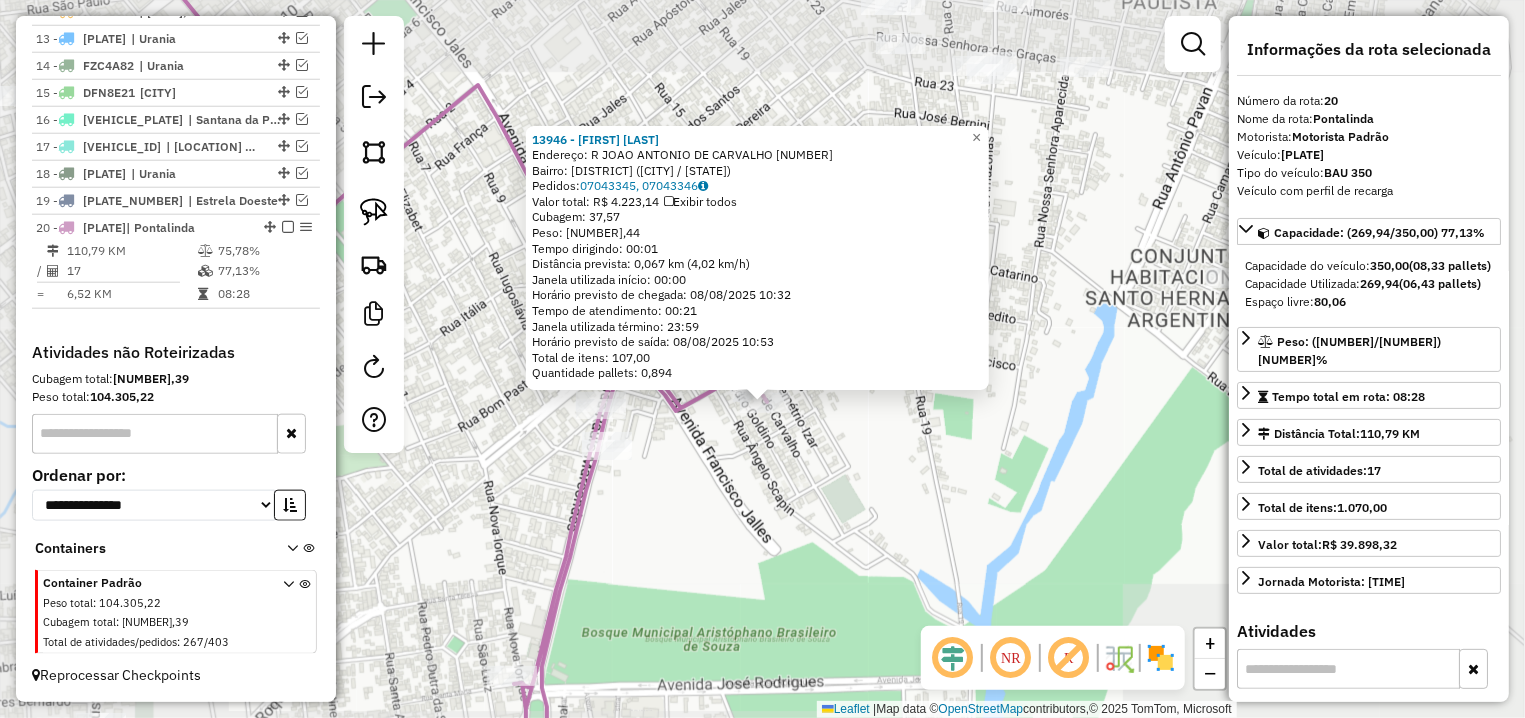 click on "13946 - BAR E MERCEARIA UNIA  Endereço: R   JOAO ANTONIO DE CARVALHO      1004   Bairro: VILA UNIAO (JALES / SP)   Pedidos:  07043345, 07043346   Valor total: R$ 4.223,14   Exibir todos   Cubagem: 37,57  Peso: 1.032,44  Tempo dirigindo: 00:01   Distância prevista: 0,067 km (4,02 km/h)   Janela utilizada início: 00:00   Horário previsto de chegada: 08/08/2025 10:32   Tempo de atendimento: 00:21   Janela utilizada término: 23:59   Horário previsto de saída: 08/08/2025 10:53   Total de itens: 107,00   Quantidade pallets: 0,894  × Janela de atendimento Grade de atendimento Capacidade Transportadoras Veículos Cliente Pedidos  Rotas Selecione os dias de semana para filtrar as janelas de atendimento  Seg   Ter   Qua   Qui   Sex   Sáb   Dom  Informe o período da janela de atendimento: De: Até:  Filtrar exatamente a janela do cliente  Considerar janela de atendimento padrão  Selecione os dias de semana para filtrar as grades de atendimento  Seg   Ter   Qua   Qui   Sex   Sáb   Dom   Peso mínimo:   De:  +" 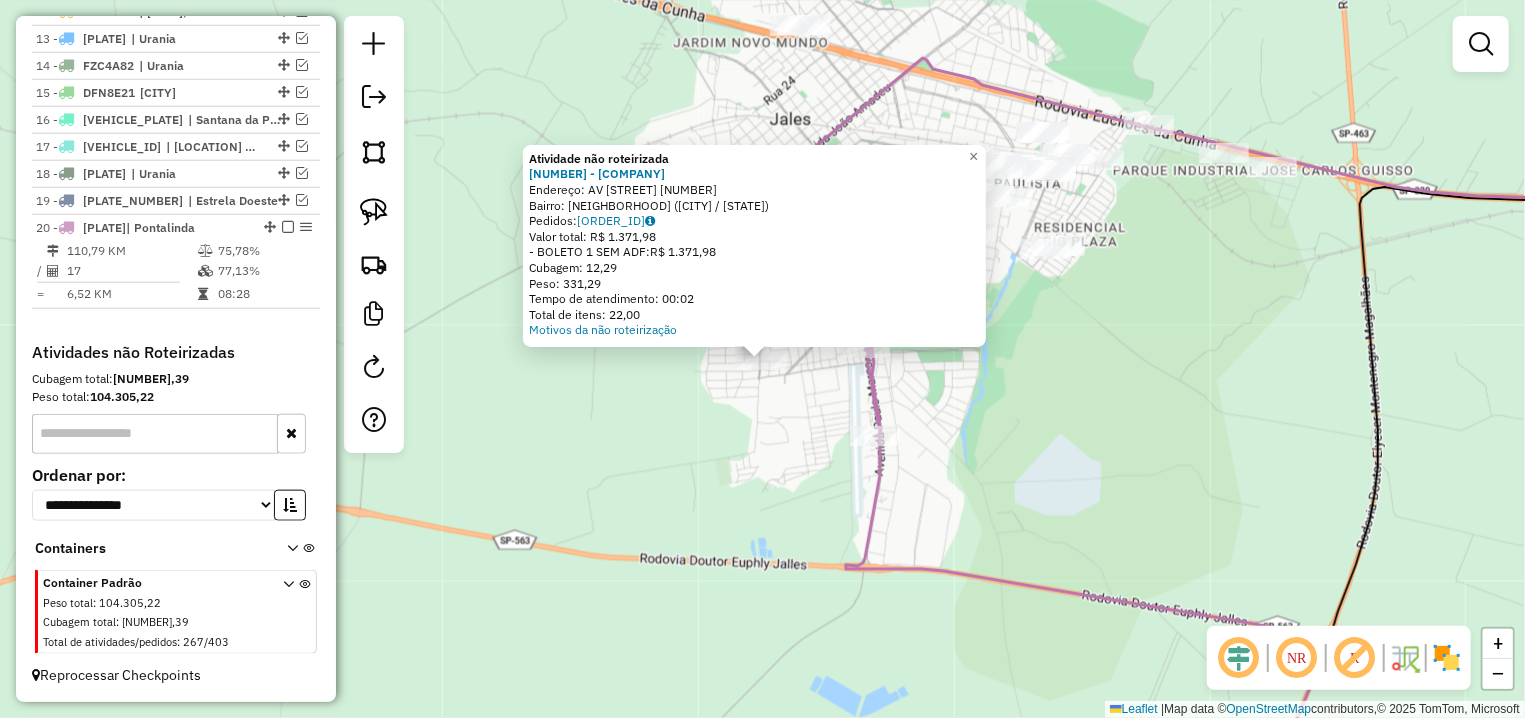 click on "Atividade não roteirizada 11150 - ESPORTE CLUBE DOS BA  Endereço: AV  SALUSTIANO PUPIM              00778   Bairro: JARDIM SORAIA (JALES / SP)   Pedidos:  07043046   Valor total: R$ 1.371,98   - BOLETO 1 SEM ADF:  R$ 1.371,98   Cubagem: 12,29   Peso: 331,29   Tempo de atendimento: 00:02   Total de itens: 22,00  Motivos da não roteirização × Janela de atendimento Grade de atendimento Capacidade Transportadoras Veículos Cliente Pedidos  Rotas Selecione os dias de semana para filtrar as janelas de atendimento  Seg   Ter   Qua   Qui   Sex   Sáb   Dom  Informe o período da janela de atendimento: De: Até:  Filtrar exatamente a janela do cliente  Considerar janela de atendimento padrão  Selecione os dias de semana para filtrar as grades de atendimento  Seg   Ter   Qua   Qui   Sex   Sáb   Dom   Considerar clientes sem dia de atendimento cadastrado  Clientes fora do dia de atendimento selecionado Filtrar as atividades entre os valores definidos abaixo:  Peso mínimo:   Peso máximo:   Cubagem mínima:  De:" 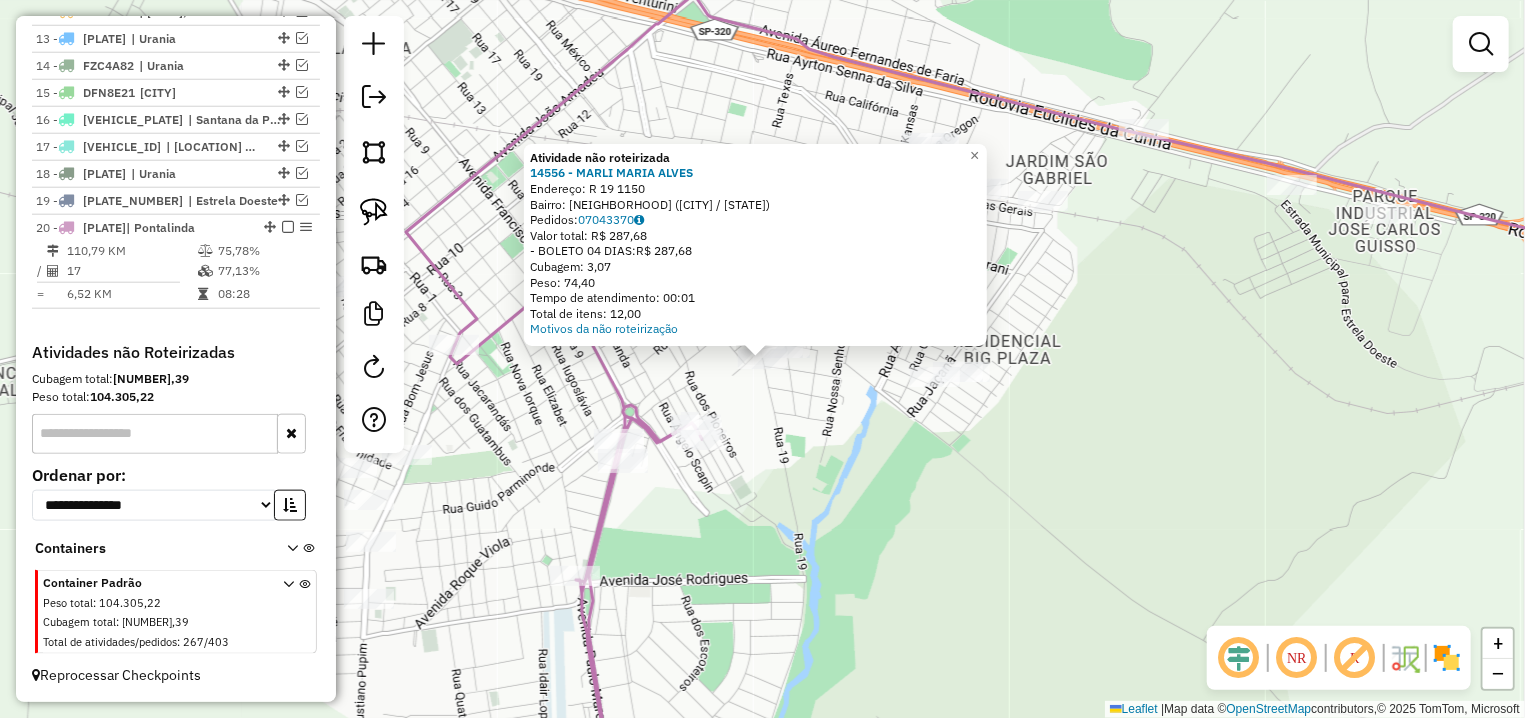 click on "Atividade não roteirizada 14556 - MARLI MARIA ALVES  Endereço: R   19                            1150   Bairro: SAO JUDAS TADEU (JALES / SP)   Pedidos:  07043370   Valor total: R$ 287,68   - BOLETO 04 DIAS:  R$ 287,68   Cubagem: 3,07   Peso: 74,40   Tempo de atendimento: 00:01   Total de itens: 12,00  Motivos da não roteirização × Janela de atendimento Grade de atendimento Capacidade Transportadoras Veículos Cliente Pedidos  Rotas Selecione os dias de semana para filtrar as janelas de atendimento  Seg   Ter   Qua   Qui   Sex   Sáb   Dom  Informe o período da janela de atendimento: De: Até:  Filtrar exatamente a janela do cliente  Considerar janela de atendimento padrão  Selecione os dias de semana para filtrar as grades de atendimento  Seg   Ter   Qua   Qui   Sex   Sáb   Dom   Considerar clientes sem dia de atendimento cadastrado  Clientes fora do dia de atendimento selecionado Filtrar as atividades entre os valores definidos abaixo:  Peso mínimo:   Peso máximo:   Cubagem mínima:   De:   Até:" 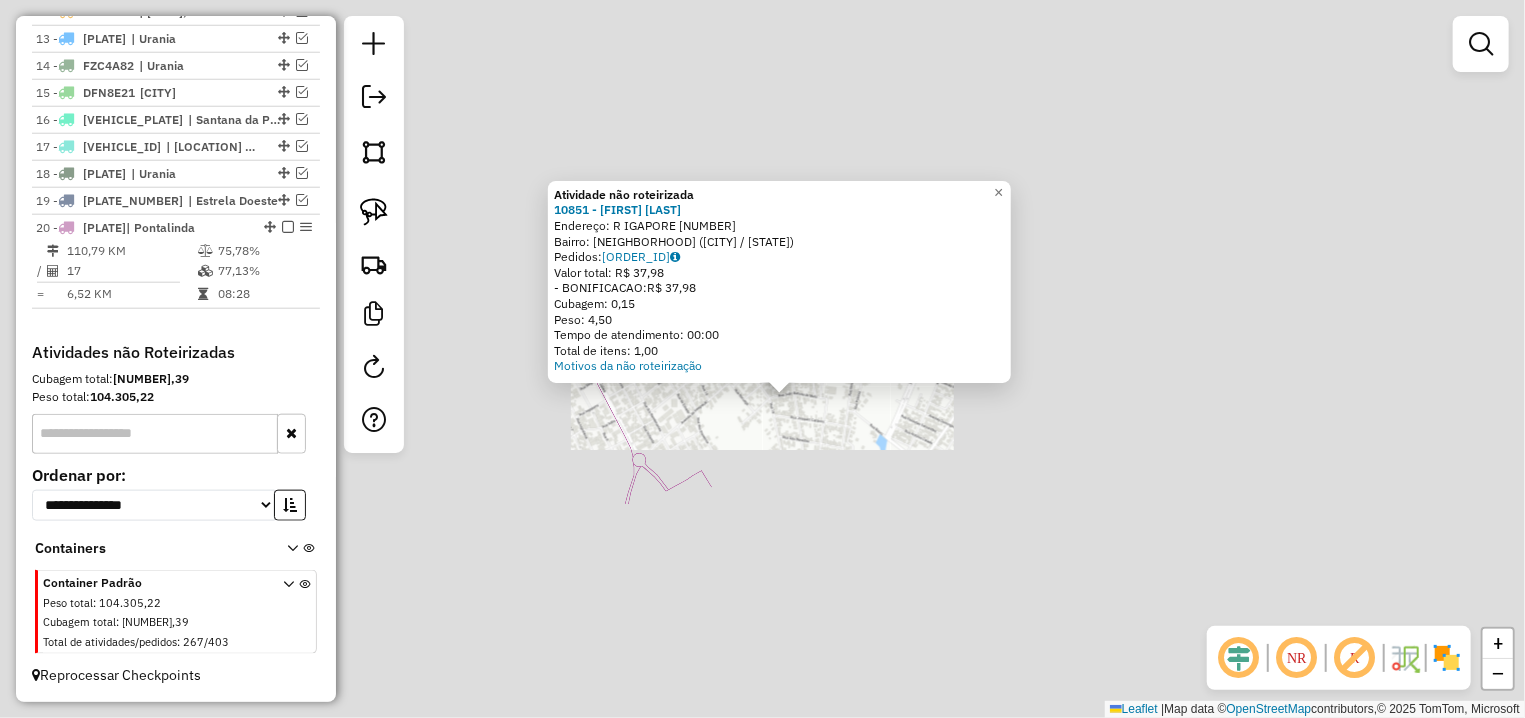 click on "Atividade não roteirizada 10851 - HENRIQUE ZANETONI  Endereço: R   IGUAPORE                       1238   Bairro: SAO JUDAS TADEU (JALES / SP)   Pedidos:  07043044   Valor total: R$ 37,98   - BONIFICACAO:  R$ 37,98   Cubagem: 0,15   Peso: 4,50   Tempo de atendimento: 00:00   Total de itens: 1,00  Motivos da não roteirização × Janela de atendimento Grade de atendimento Capacidade Transportadoras Veículos Cliente Pedidos  Rotas Selecione os dias de semana para filtrar as janelas de atendimento  Seg   Ter   Qua   Qui   Sex   Sáb   Dom  Informe o período da janela de atendimento: De: Até:  Filtrar exatamente a janela do cliente  Considerar janela de atendimento padrão  Selecione os dias de semana para filtrar as grades de atendimento  Seg   Ter   Qua   Qui   Sex   Sáb   Dom   Considerar clientes sem dia de atendimento cadastrado  Clientes fora do dia de atendimento selecionado Filtrar as atividades entre os valores definidos abaixo:  Peso mínimo:   Peso máximo:   Cubagem mínima:   Cubagem máxima:" 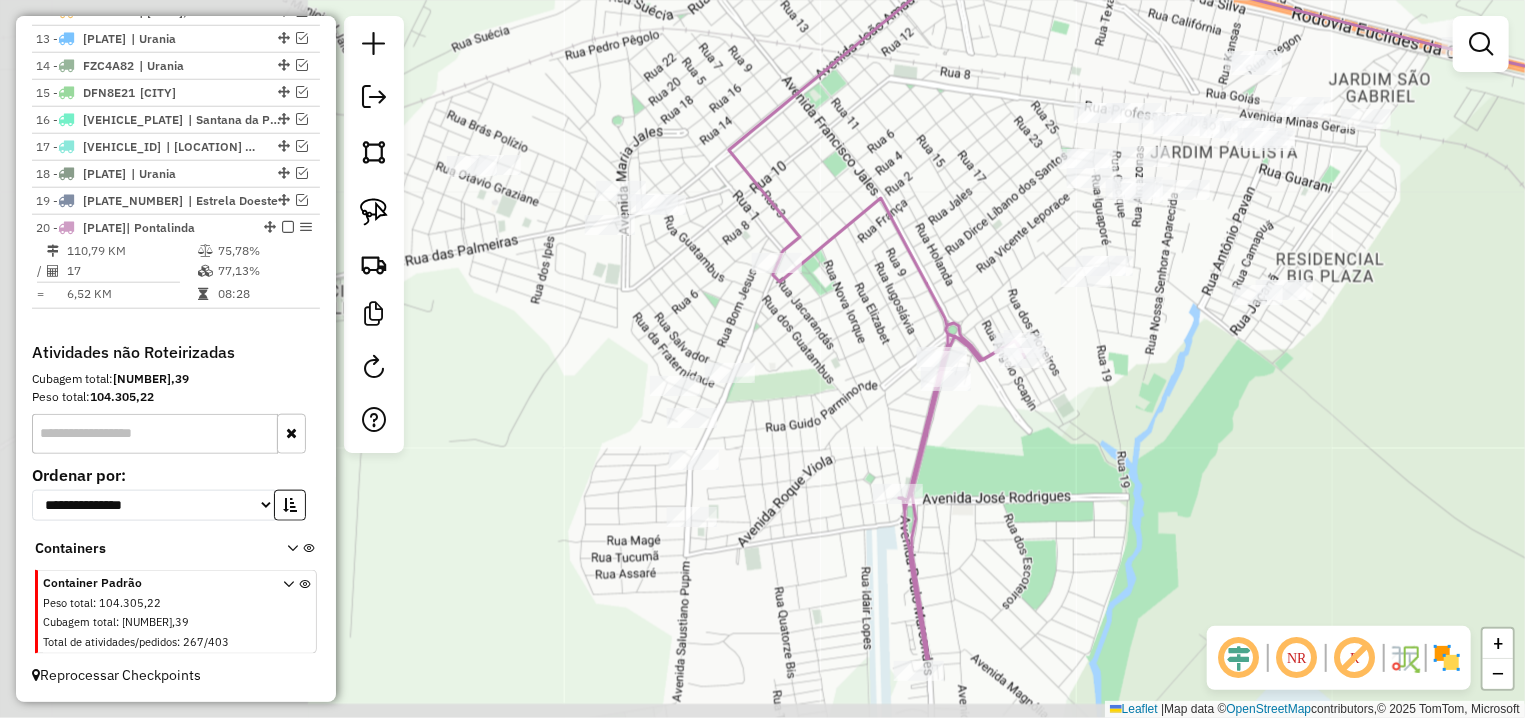 drag, startPoint x: 625, startPoint y: 421, endPoint x: 939, endPoint y: 291, distance: 339.84702 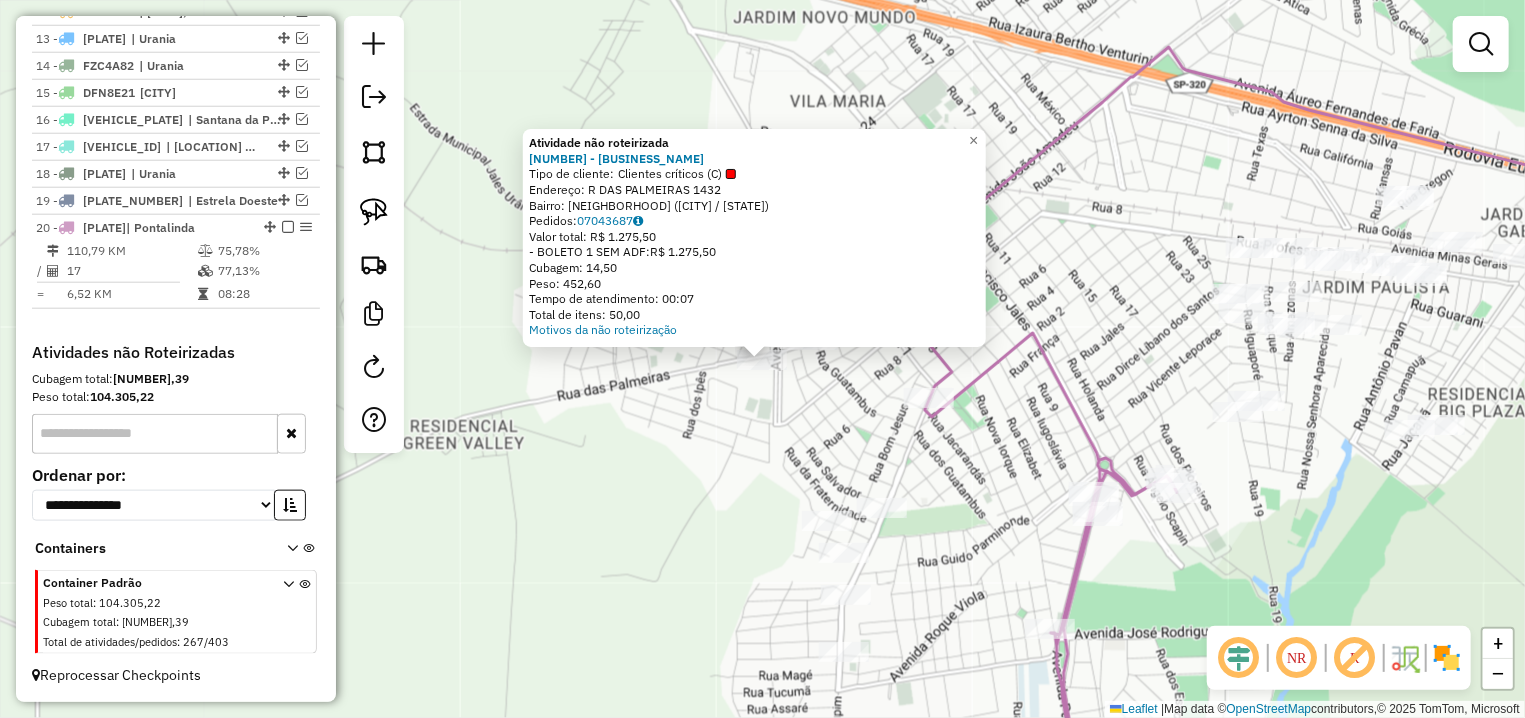 click on "Atividade não roteirizada 6812 - ILDO SUPERMERCADOS L  Tipo de cliente:   Clientes críticos (C)   Endereço: R   DAS PALMEIRAS                 1432   Bairro: ALTO DO IPE (JALES / SP)   Pedidos:  07043687   Valor total: R$ 1.275,50   - BOLETO 1 SEM ADF:  R$ 1.275,50   Cubagem: 14,50   Peso: 452,60   Tempo de atendimento: 00:07   Total de itens: 50,00  Motivos da não roteirização × Janela de atendimento Grade de atendimento Capacidade Transportadoras Veículos Cliente Pedidos  Rotas Selecione os dias de semana para filtrar as janelas de atendimento  Seg   Ter   Qua   Qui   Sex   Sáb   Dom  Informe o período da janela de atendimento: De: Até:  Filtrar exatamente a janela do cliente  Considerar janela de atendimento padrão  Selecione os dias de semana para filtrar as grades de atendimento  Seg   Ter   Qua   Qui   Sex   Sáb   Dom   Considerar clientes sem dia de atendimento cadastrado  Clientes fora do dia de atendimento selecionado Filtrar as atividades entre os valores definidos abaixo:  De:   Até:" 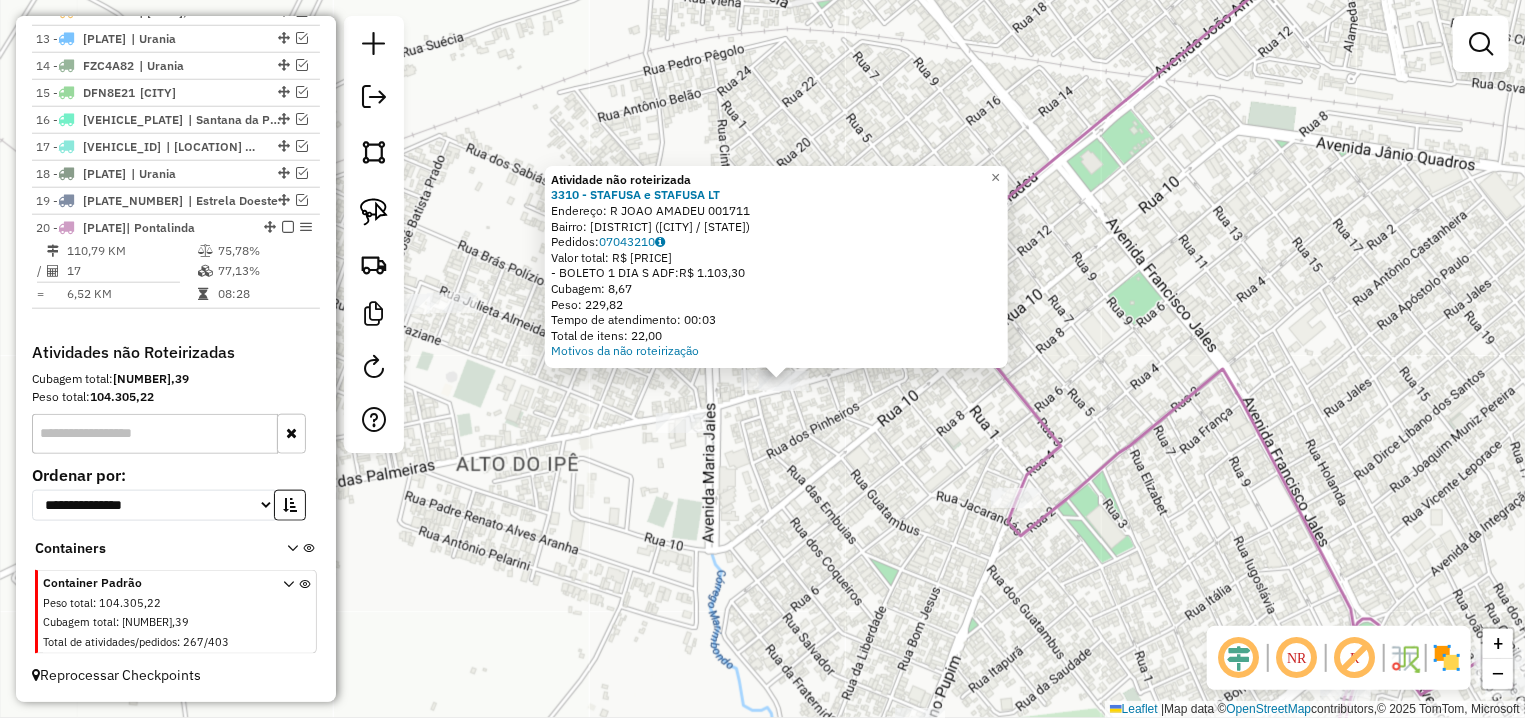 click on "Atividade não roteirizada 3310 - STAFUSA e STAFUSA LT  Endereço: R   JOAO AMADEU                   001711   Bairro: IV CENTENARIO (JALES / SP)   Pedidos:  07043210   Valor total: R$ 1.103,30   - BOLETO 1 DIA S ADF:  R$ 1.103,30   Cubagem: 8,67   Peso: 229,82   Tempo de atendimento: 00:03   Total de itens: 22,00  Motivos da não roteirização × Janela de atendimento Grade de atendimento Capacidade Transportadoras Veículos Cliente Pedidos  Rotas Selecione os dias de semana para filtrar as janelas de atendimento  Seg   Ter   Qua   Qui   Sex   Sáb   Dom  Informe o período da janela de atendimento: De: Até:  Filtrar exatamente a janela do cliente  Considerar janela de atendimento padrão  Selecione os dias de semana para filtrar as grades de atendimento  Seg   Ter   Qua   Qui   Sex   Sáb   Dom   Considerar clientes sem dia de atendimento cadastrado  Clientes fora do dia de atendimento selecionado Filtrar as atividades entre os valores definidos abaixo:  Peso mínimo:   Peso máximo:   Cubagem mínima:  +" 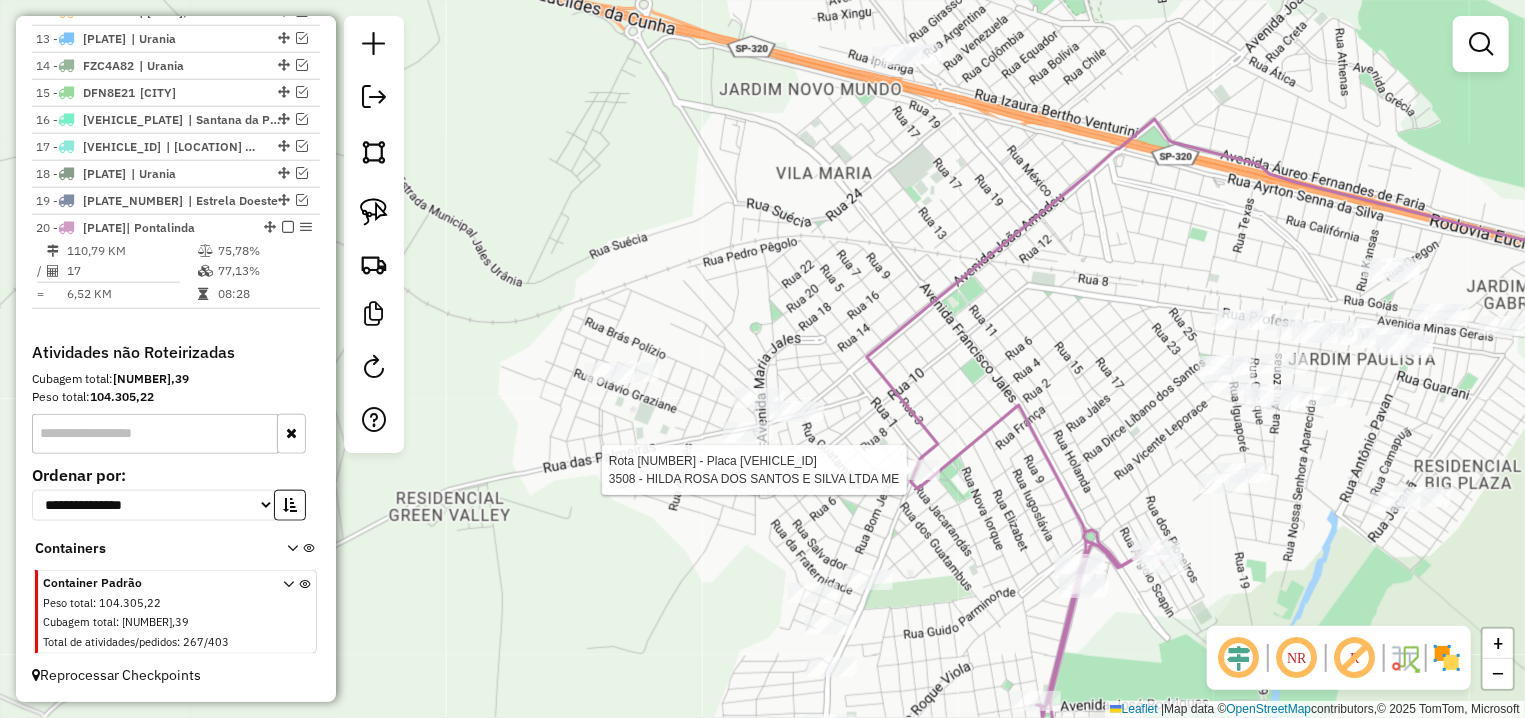 select on "**********" 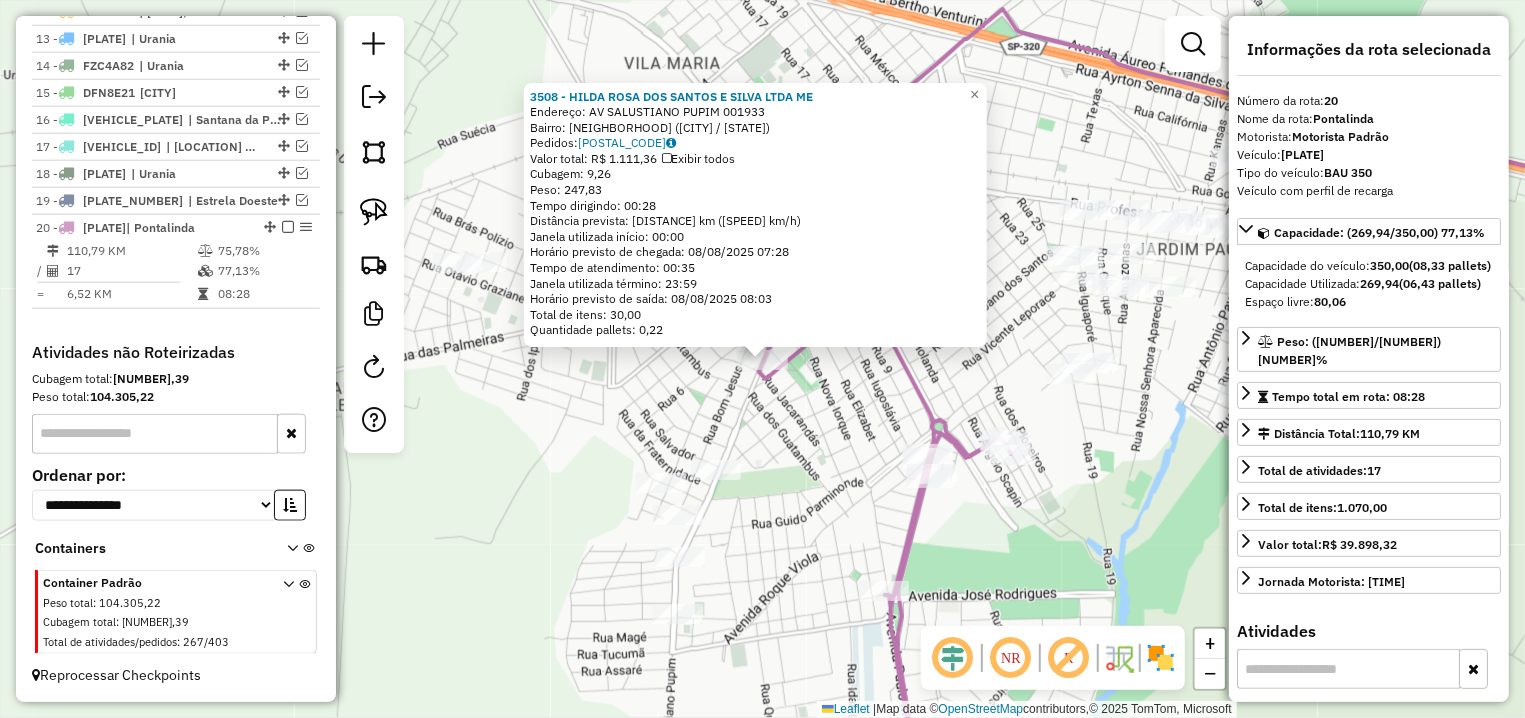 click on "3508 - HILDA ROSA DOS SANTOS E SILVA LTDA ME  Endereço: AV  SALUSTIANO PUPIM               001933   Bairro: JARDIM BOM JESUS (JALES / SP)   Pedidos:  07043231   Valor total: R$ 1.111,36   Exibir todos   Cubagem: 9,26  Peso: 247,83  Tempo dirigindo: 00:28   Distância prevista: 32,644 km (69,95 km/h)   Janela utilizada início: 00:00   Horário previsto de chegada: 08/08/2025 07:28   Tempo de atendimento: 00:35   Janela utilizada término: 23:59   Horário previsto de saída: 08/08/2025 08:03   Total de itens: 30,00   Quantidade pallets: 0,22  × Janela de atendimento Grade de atendimento Capacidade Transportadoras Veículos Cliente Pedidos  Rotas Selecione os dias de semana para filtrar as janelas de atendimento  Seg   Ter   Qua   Qui   Sex   Sáb   Dom  Informe o período da janela de atendimento: De: Até:  Filtrar exatamente a janela do cliente  Considerar janela de atendimento padrão  Selecione os dias de semana para filtrar as grades de atendimento  Seg   Ter   Qua   Qui   Sex   Sáb   Dom   De:   De:" 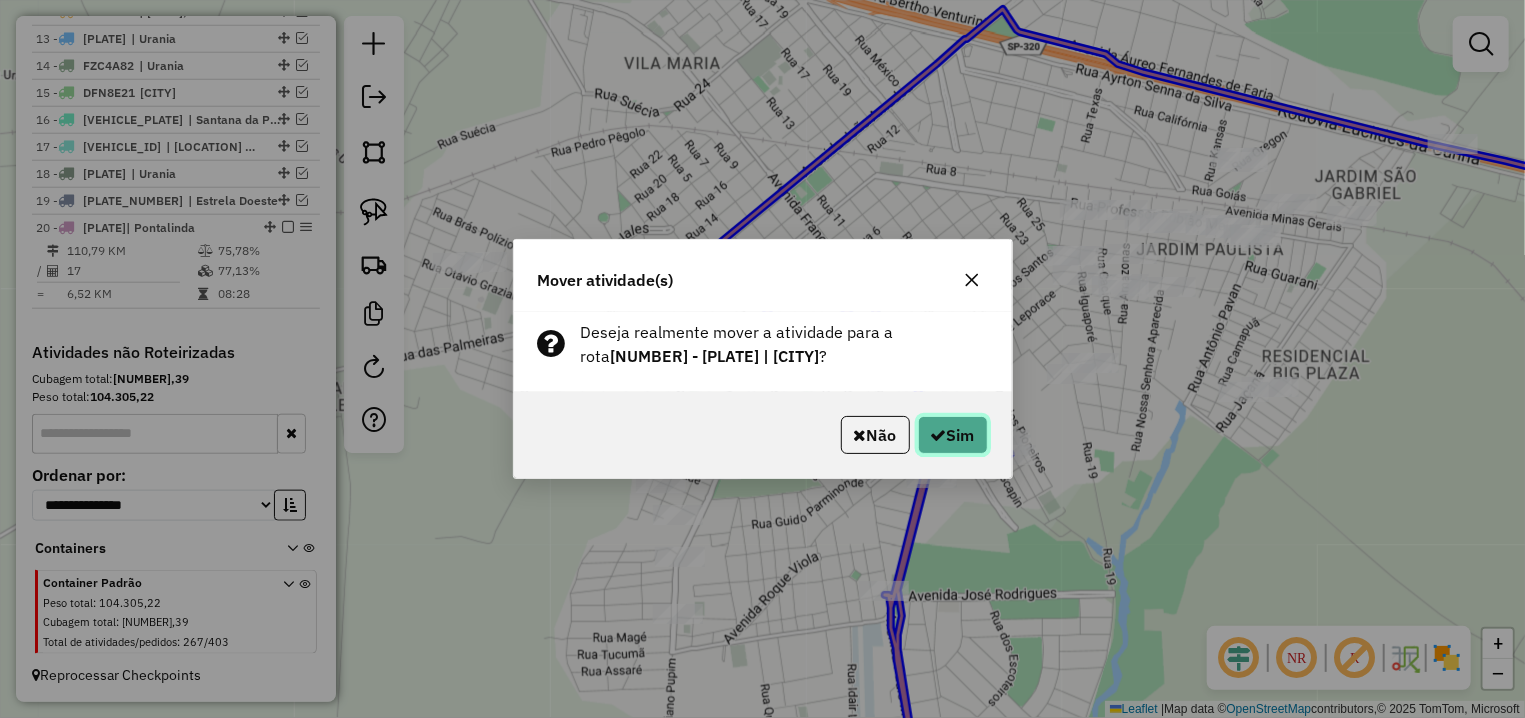 click on "Sim" 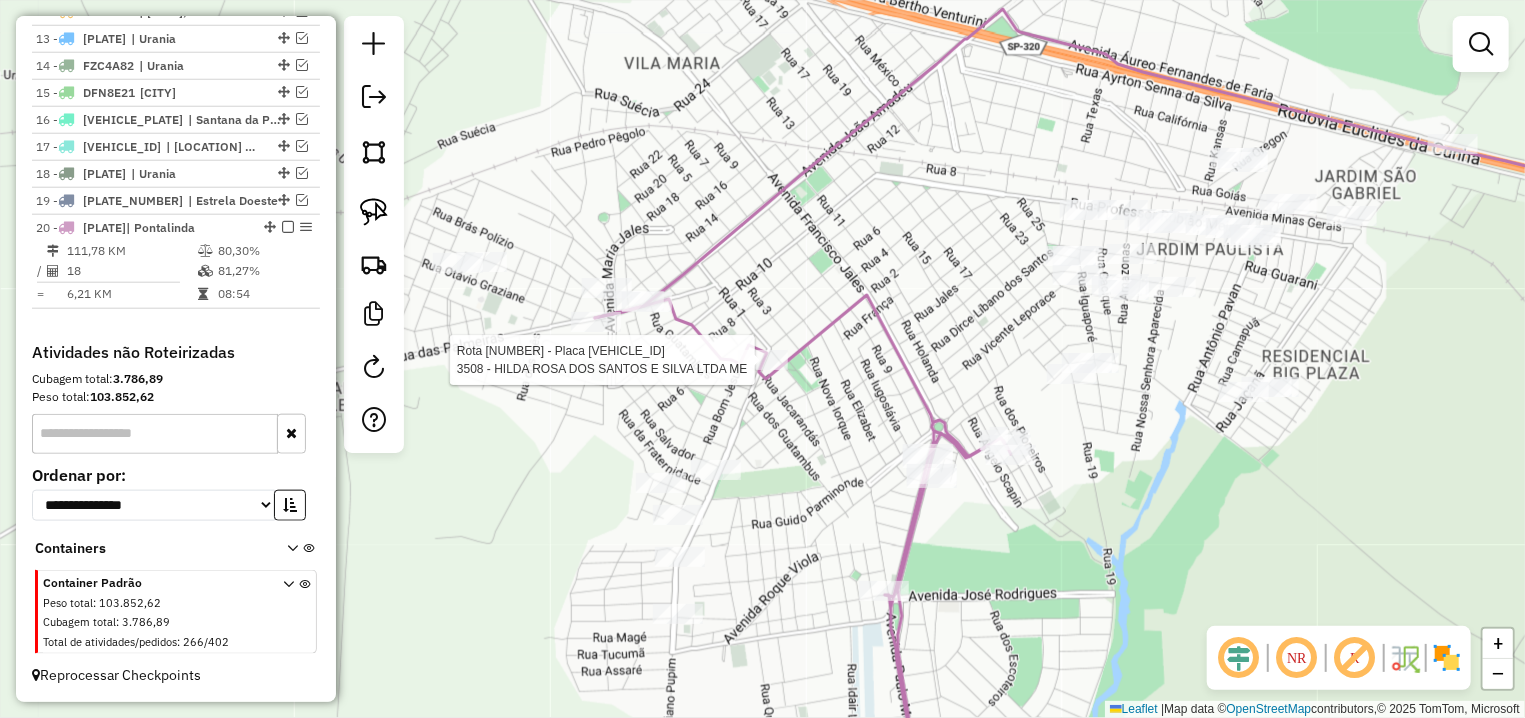 select on "**********" 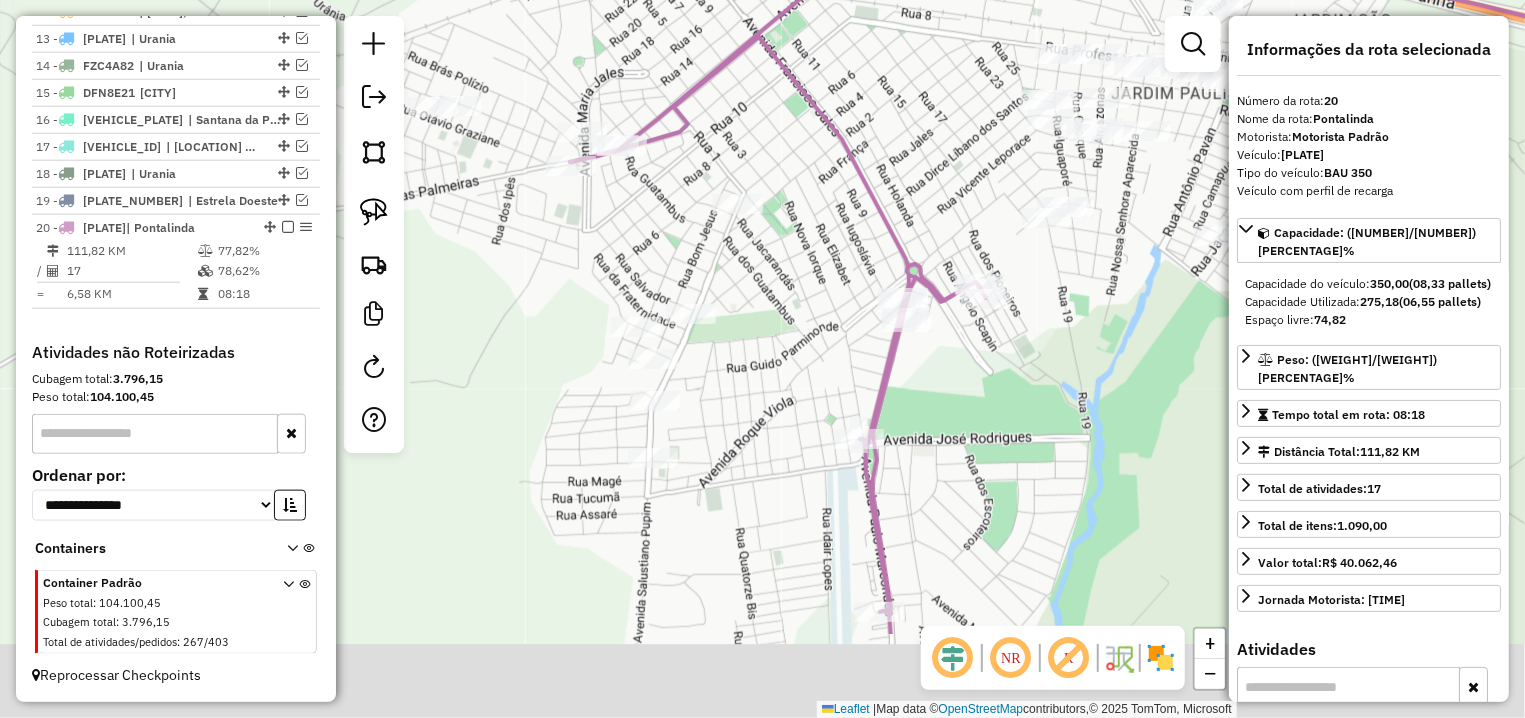 drag, startPoint x: 950, startPoint y: 410, endPoint x: 940, endPoint y: 362, distance: 49.0306 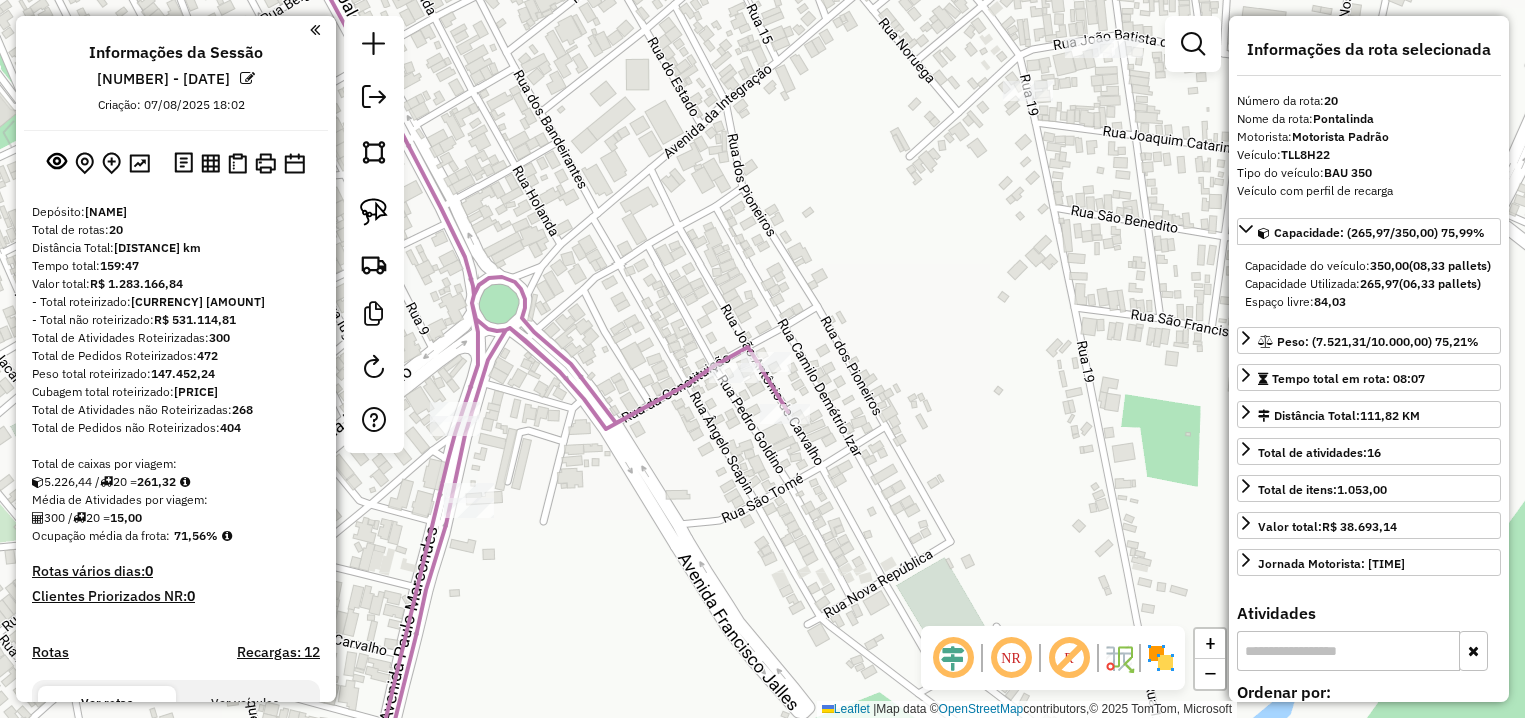 select on "**********" 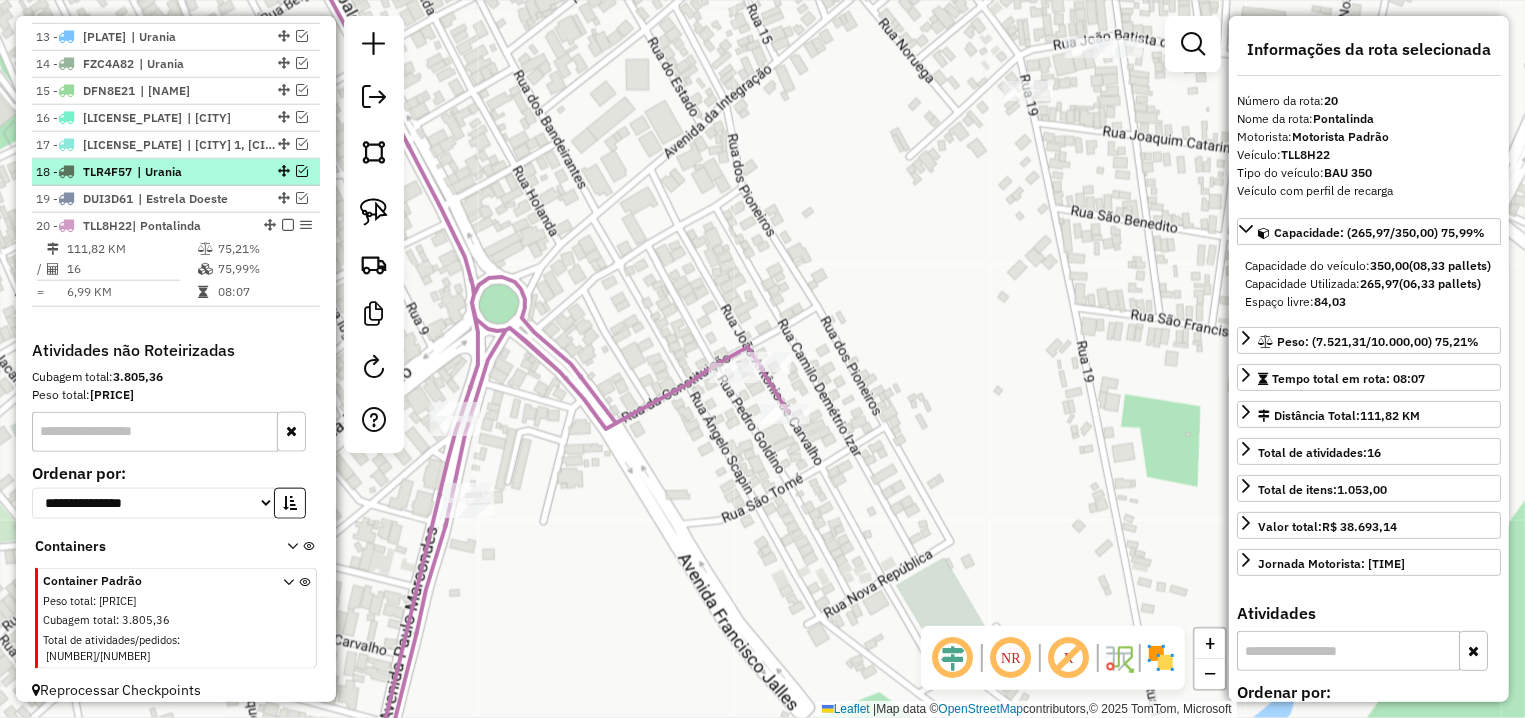 drag, startPoint x: 0, startPoint y: 0, endPoint x: 284, endPoint y: 229, distance: 364.82462 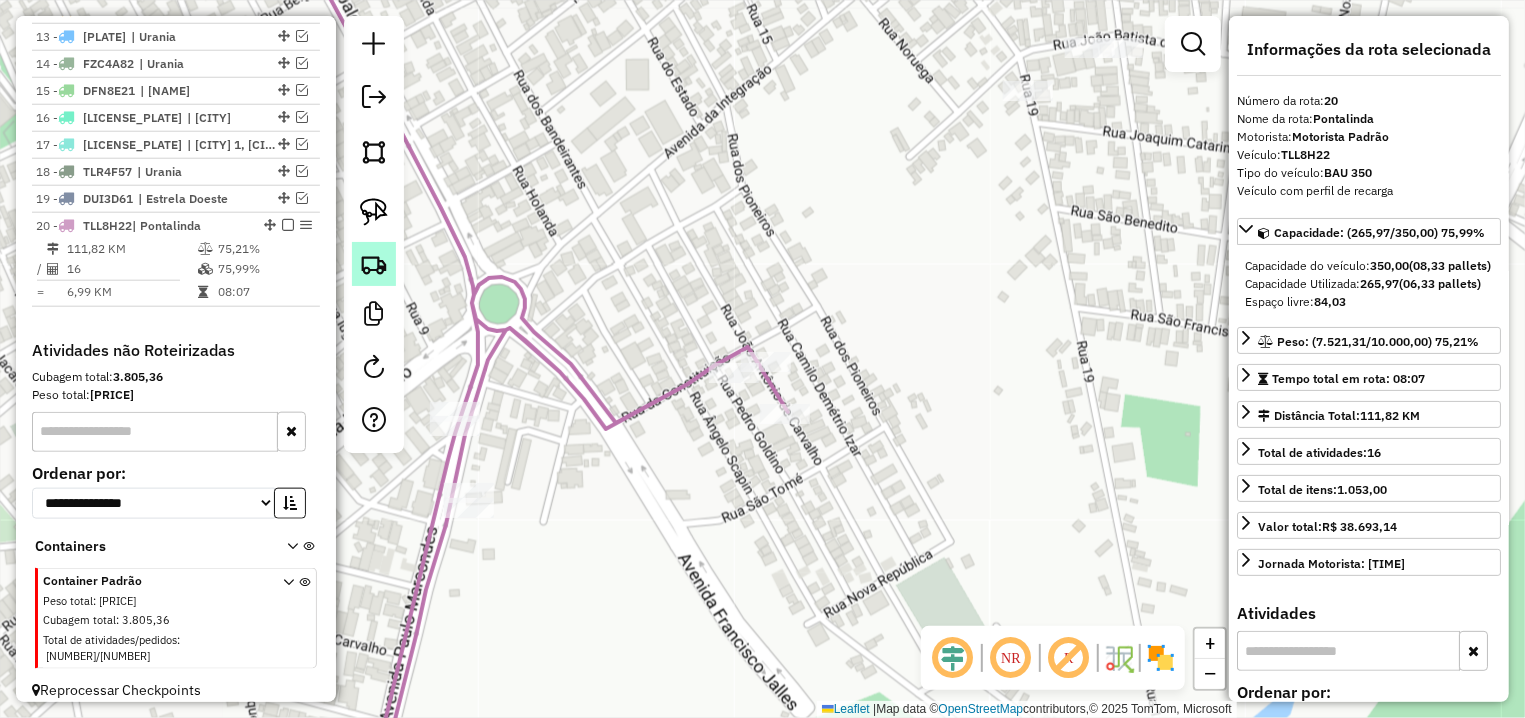 scroll, scrollTop: 999, scrollLeft: 0, axis: vertical 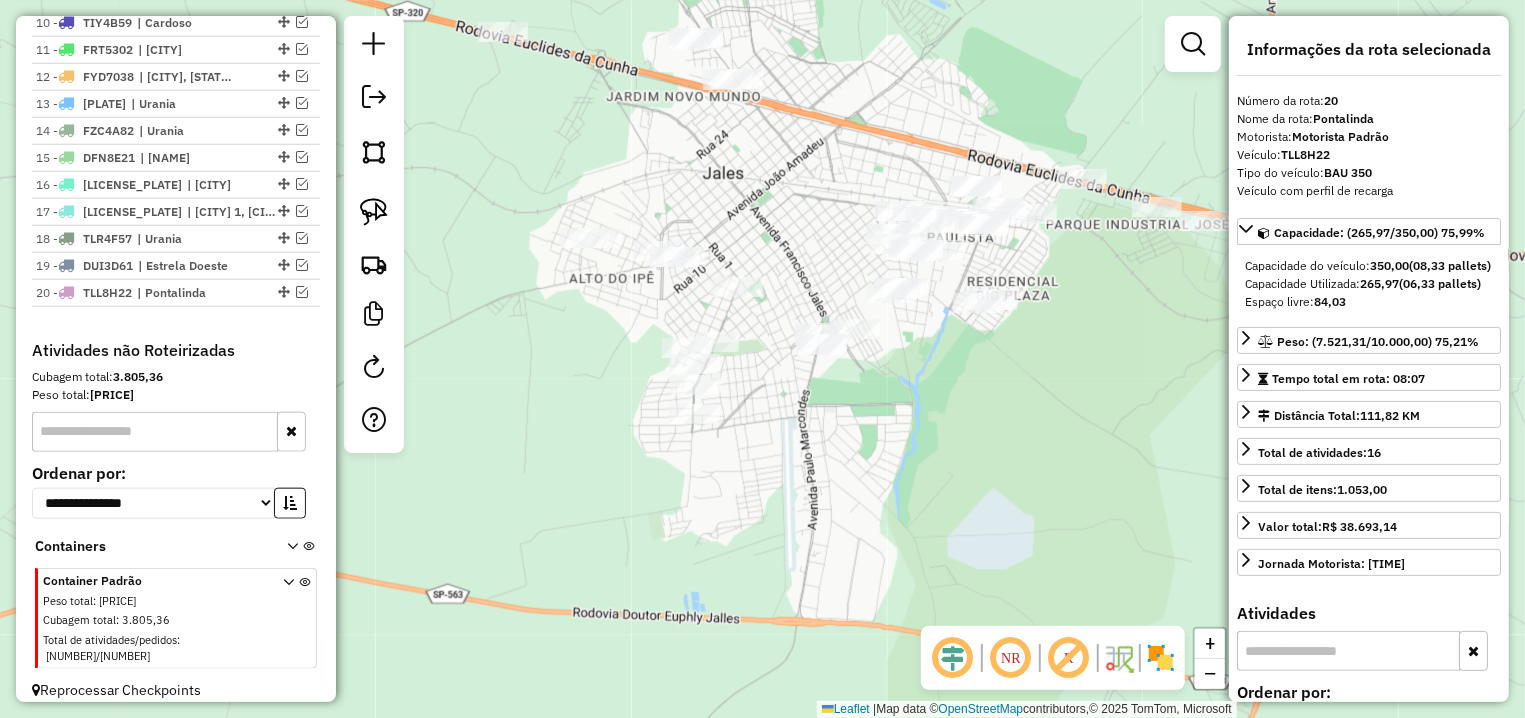 drag, startPoint x: 766, startPoint y: 403, endPoint x: 786, endPoint y: 448, distance: 49.24429 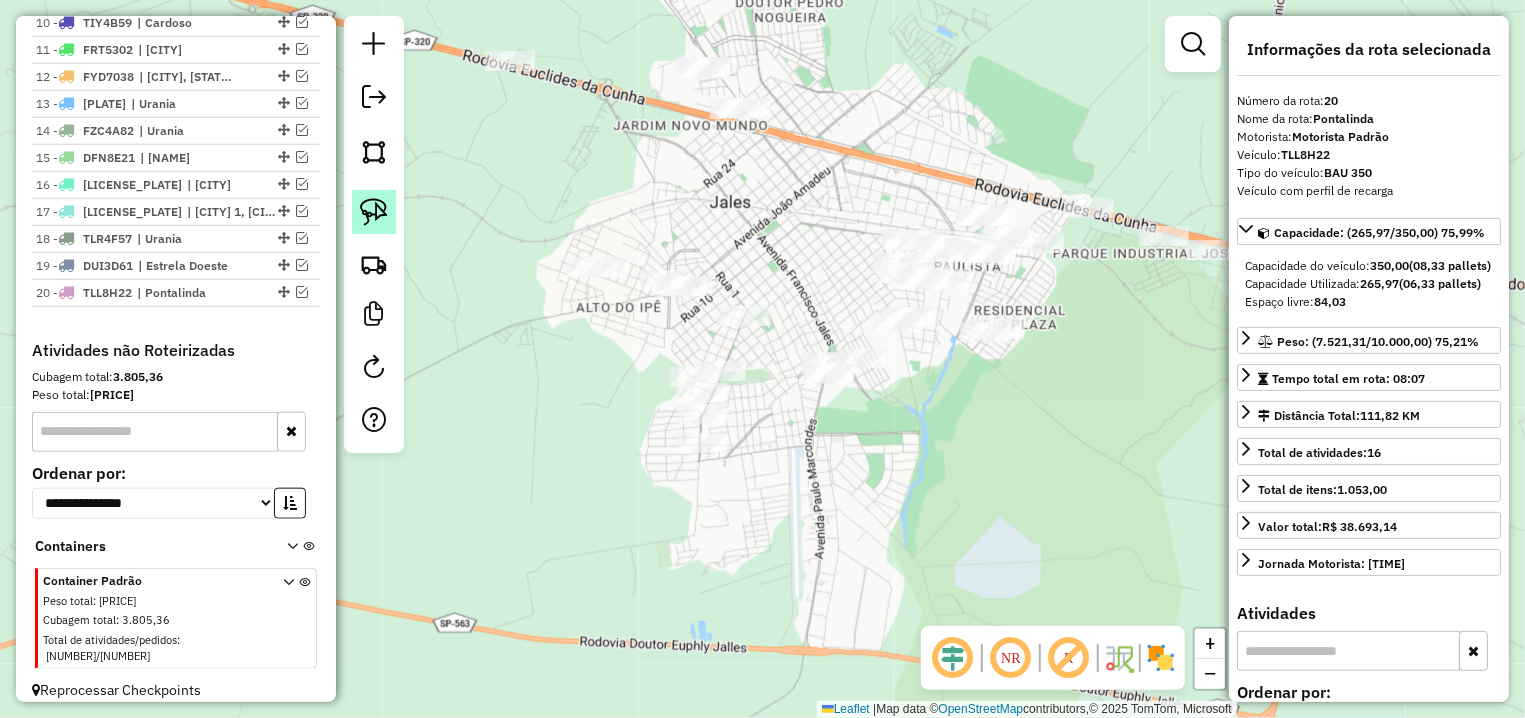 click 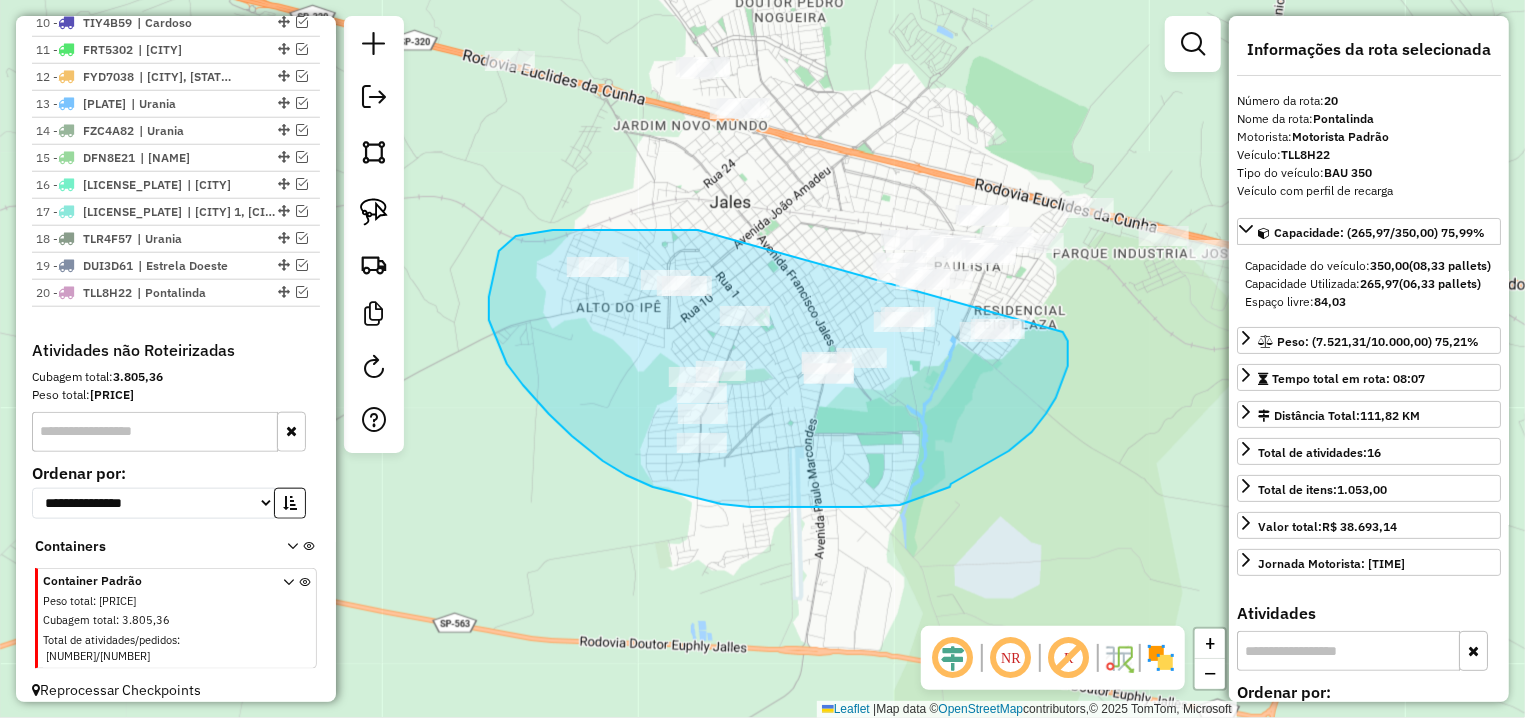 drag, startPoint x: 614, startPoint y: 230, endPoint x: 1063, endPoint y: 327, distance: 459.35825 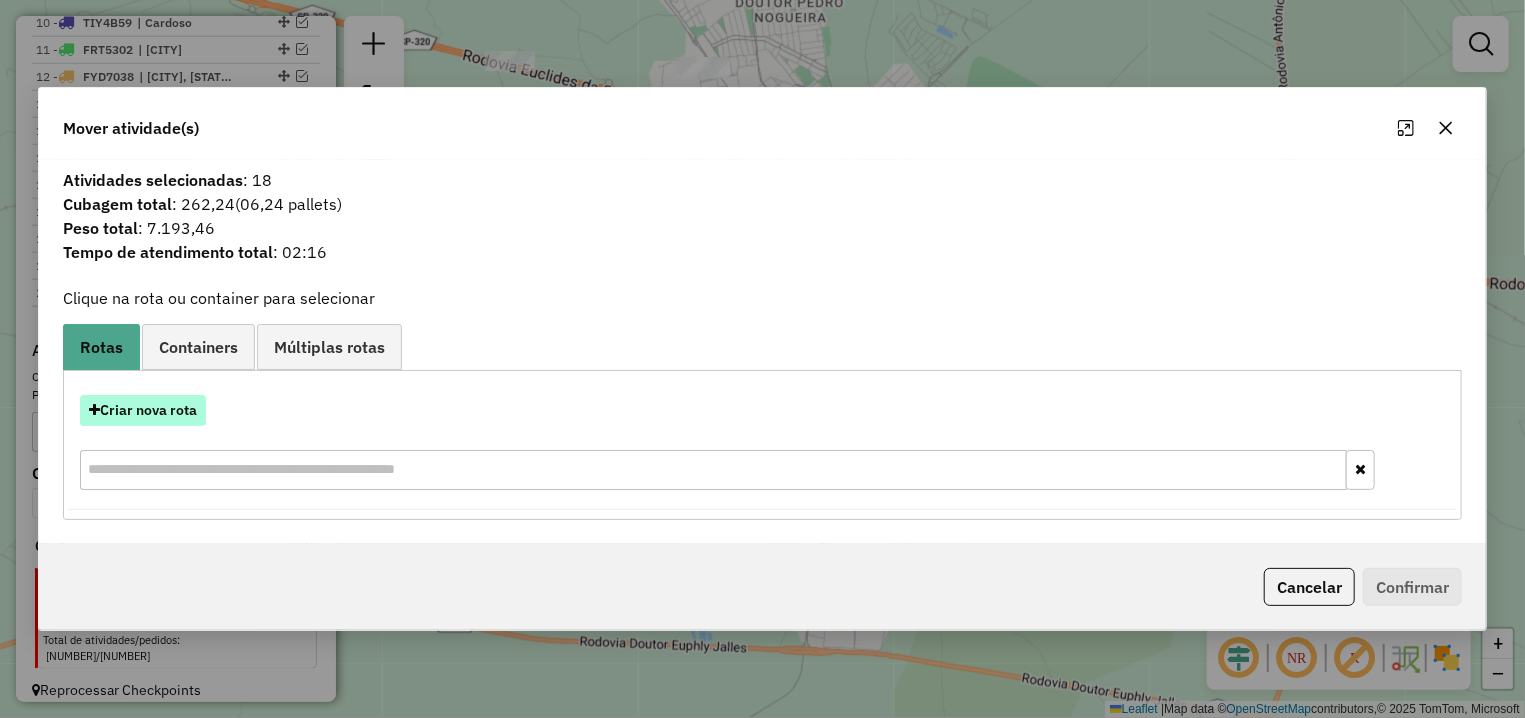 click on "Criar nova rota" at bounding box center (143, 410) 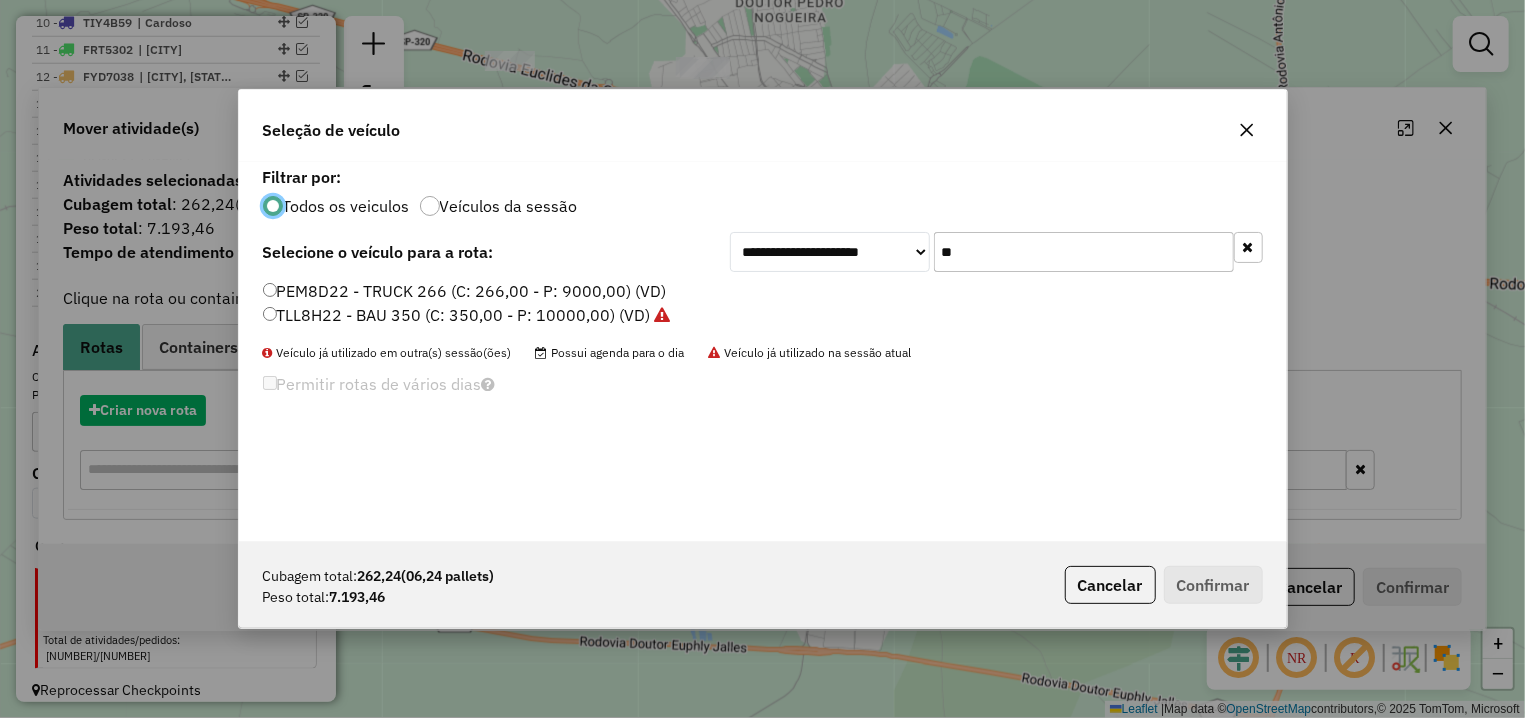 scroll, scrollTop: 11, scrollLeft: 6, axis: both 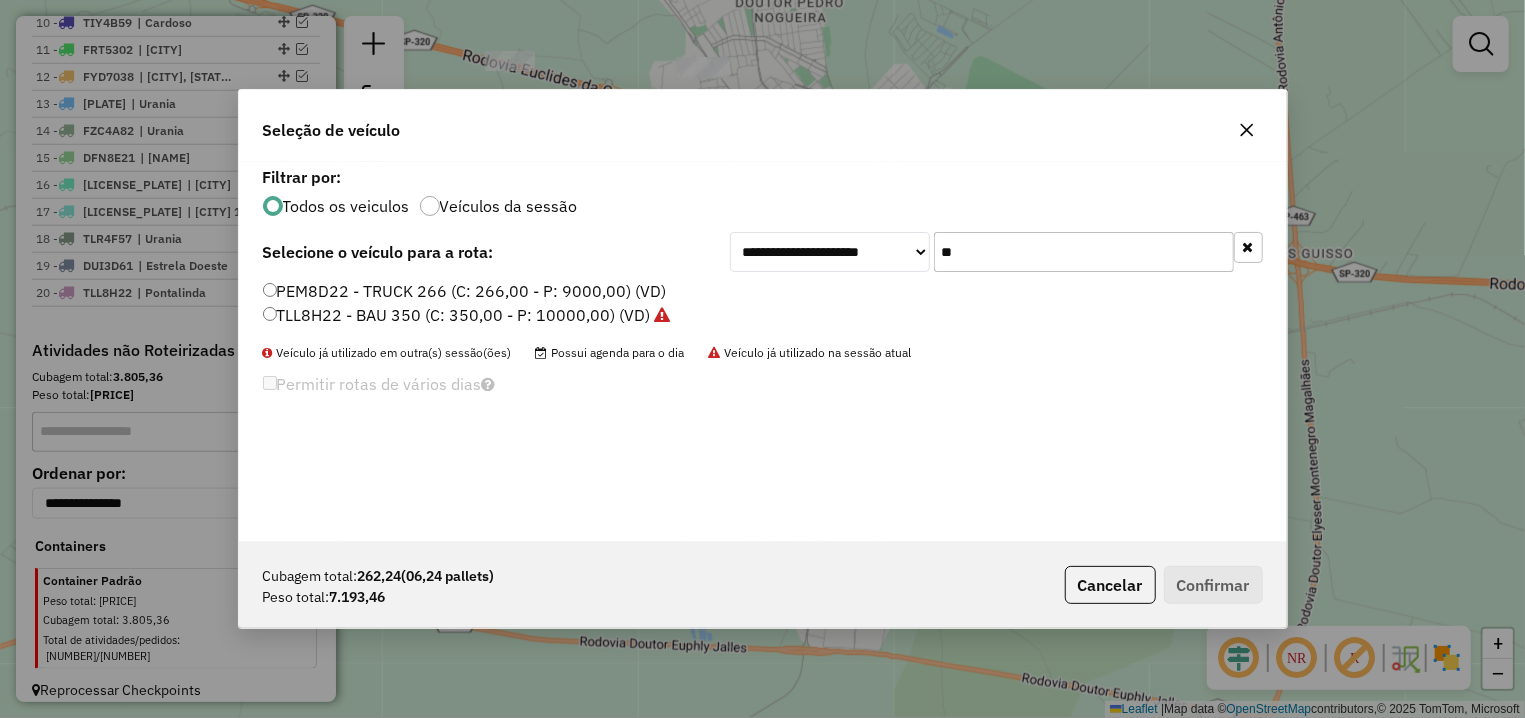 drag, startPoint x: 975, startPoint y: 248, endPoint x: 814, endPoint y: 248, distance: 161 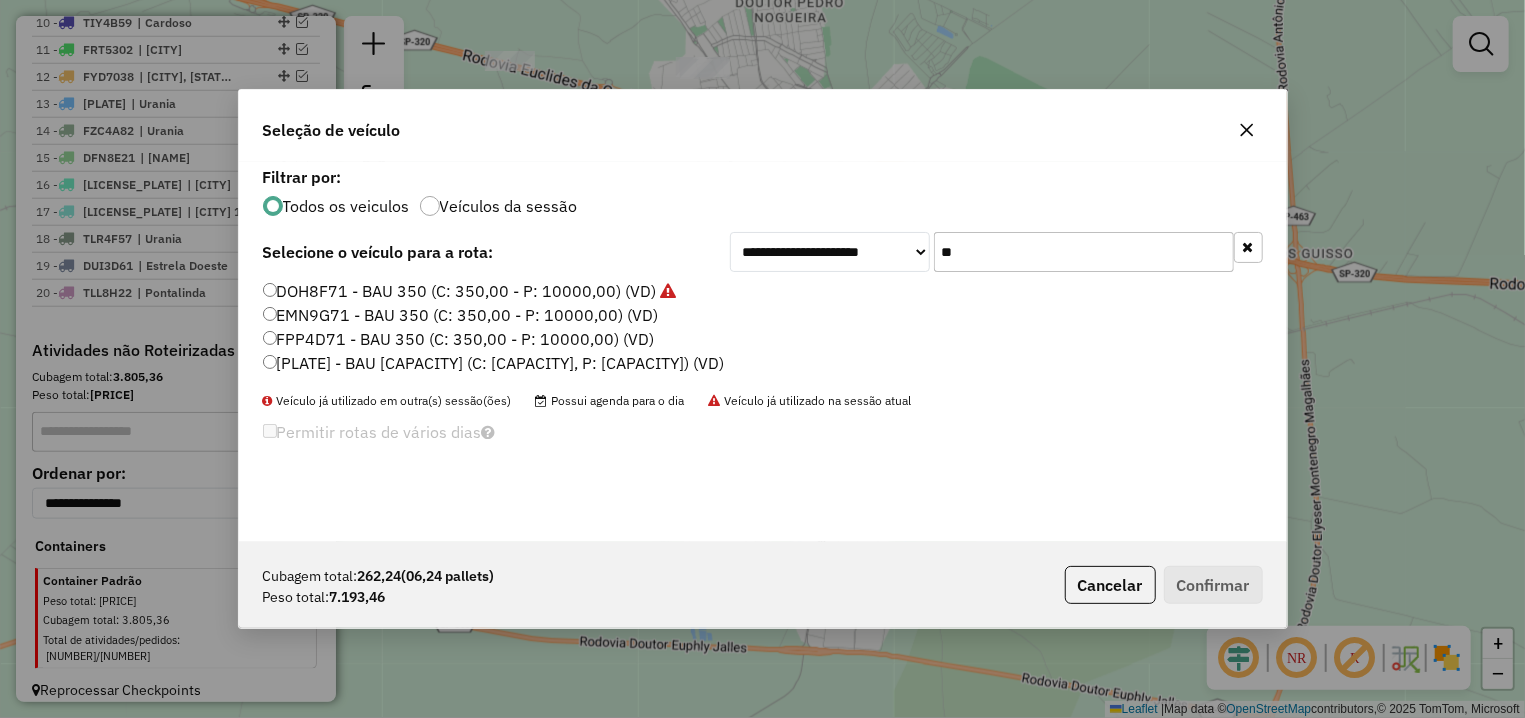 type on "**" 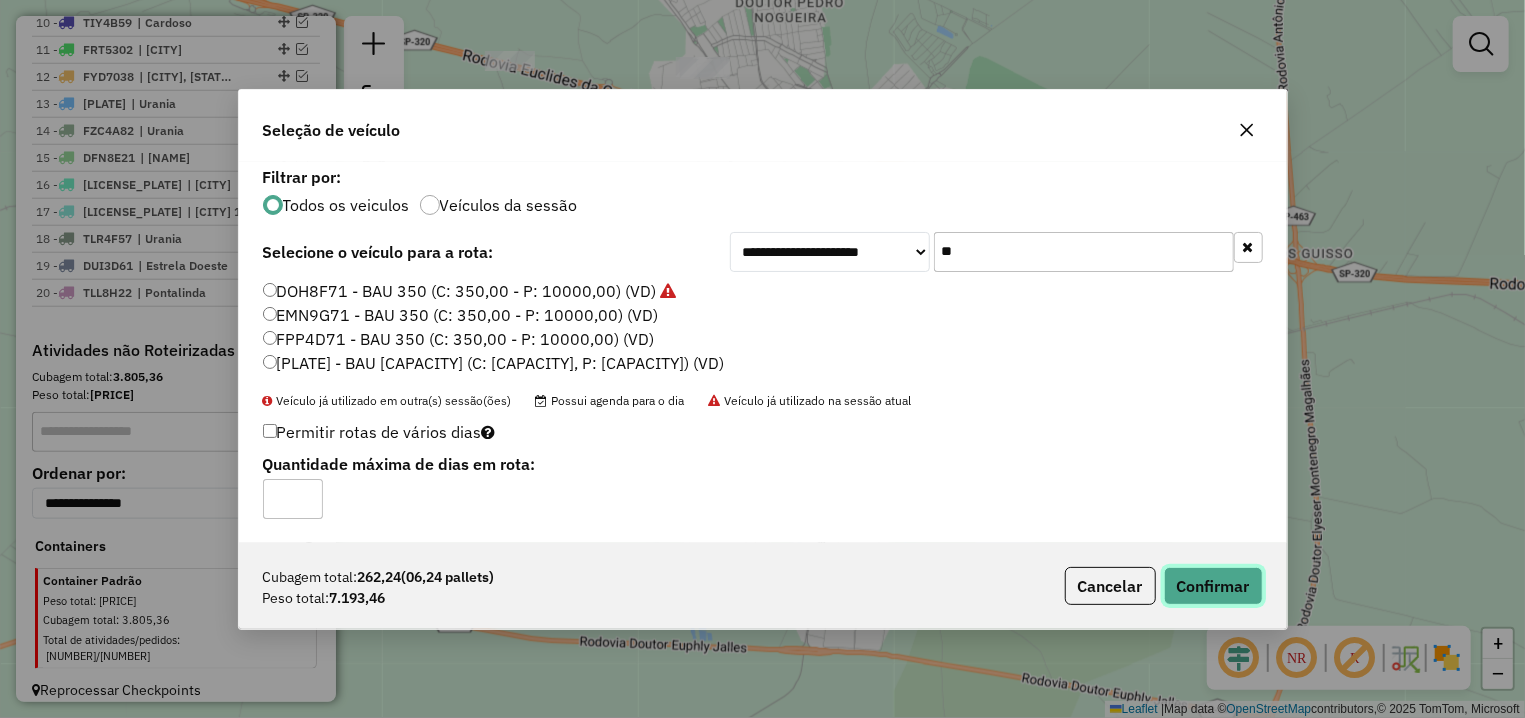 click on "Confirmar" 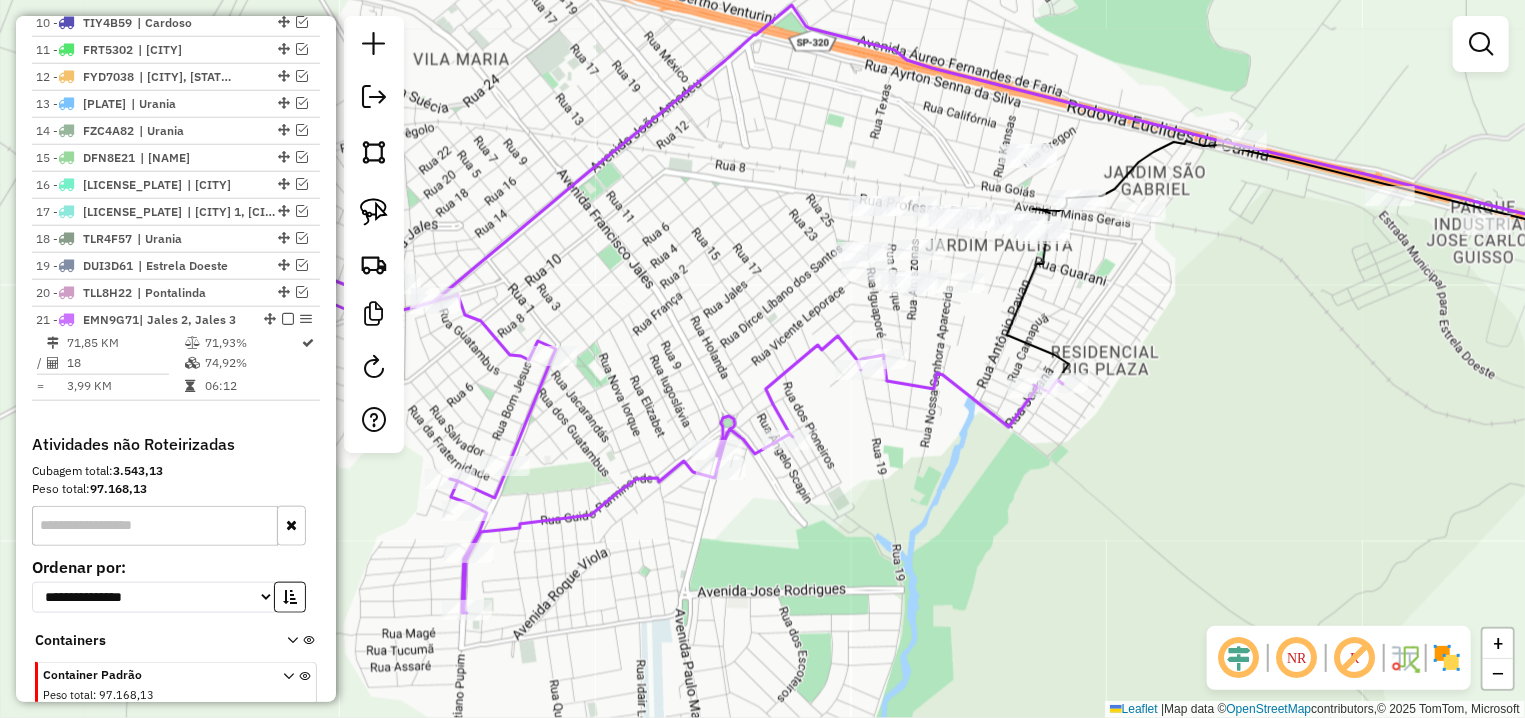 select on "**********" 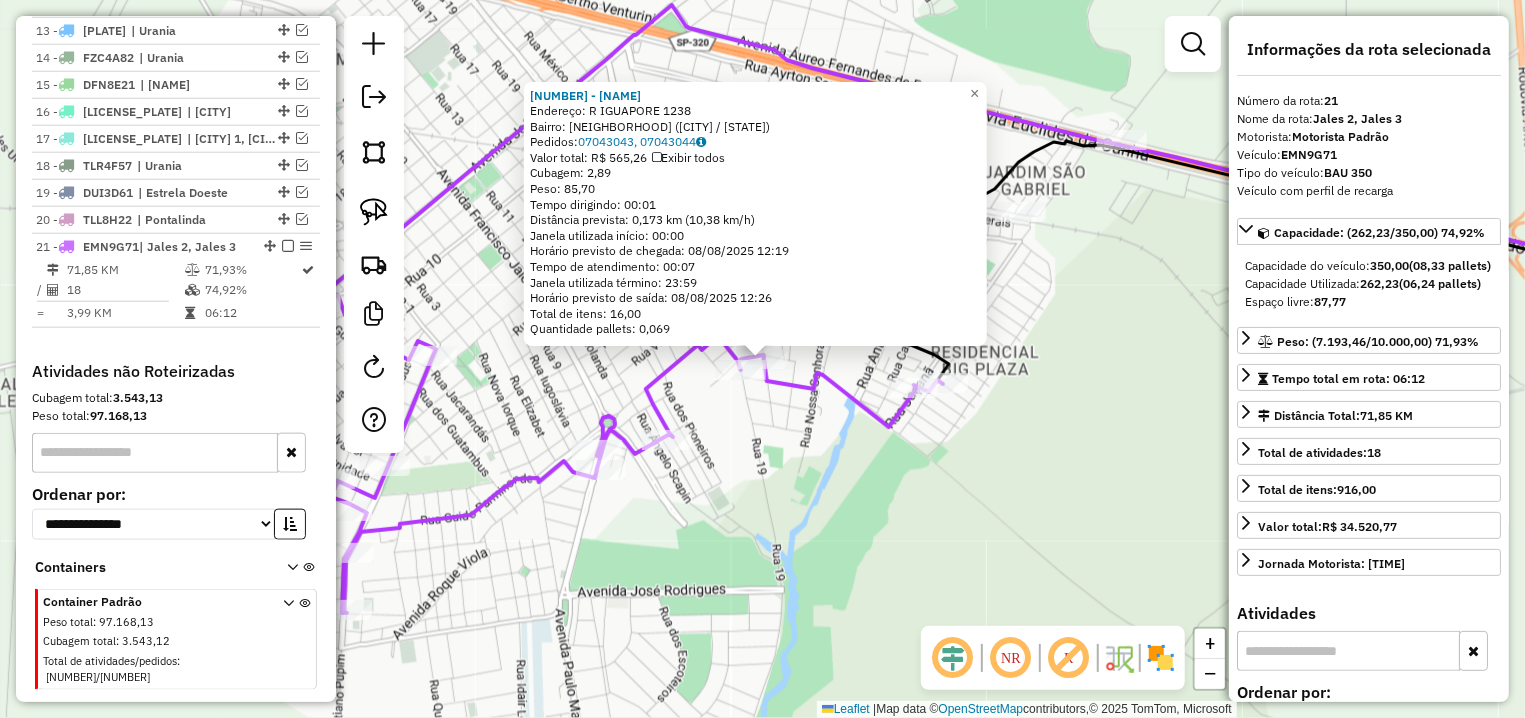 scroll, scrollTop: 1111, scrollLeft: 0, axis: vertical 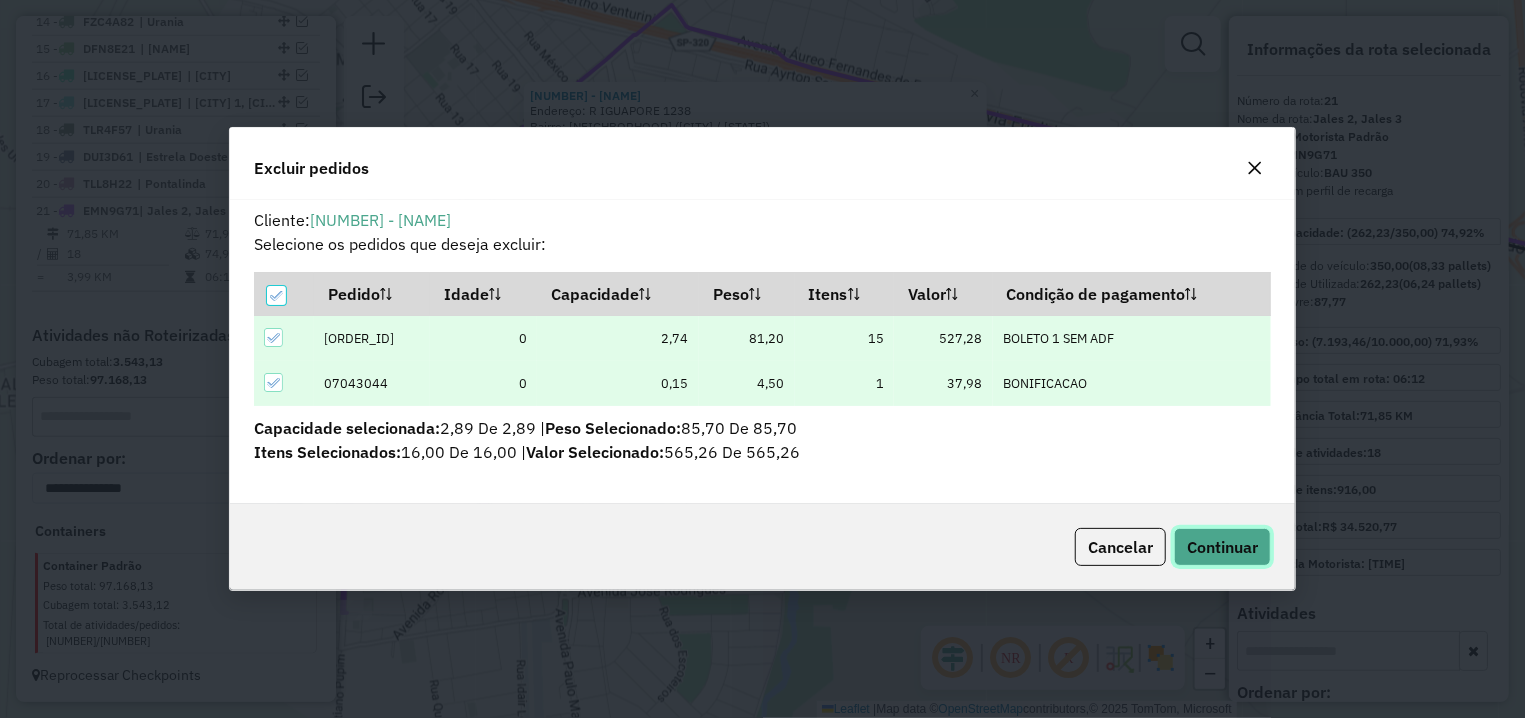 click on "Continuar" 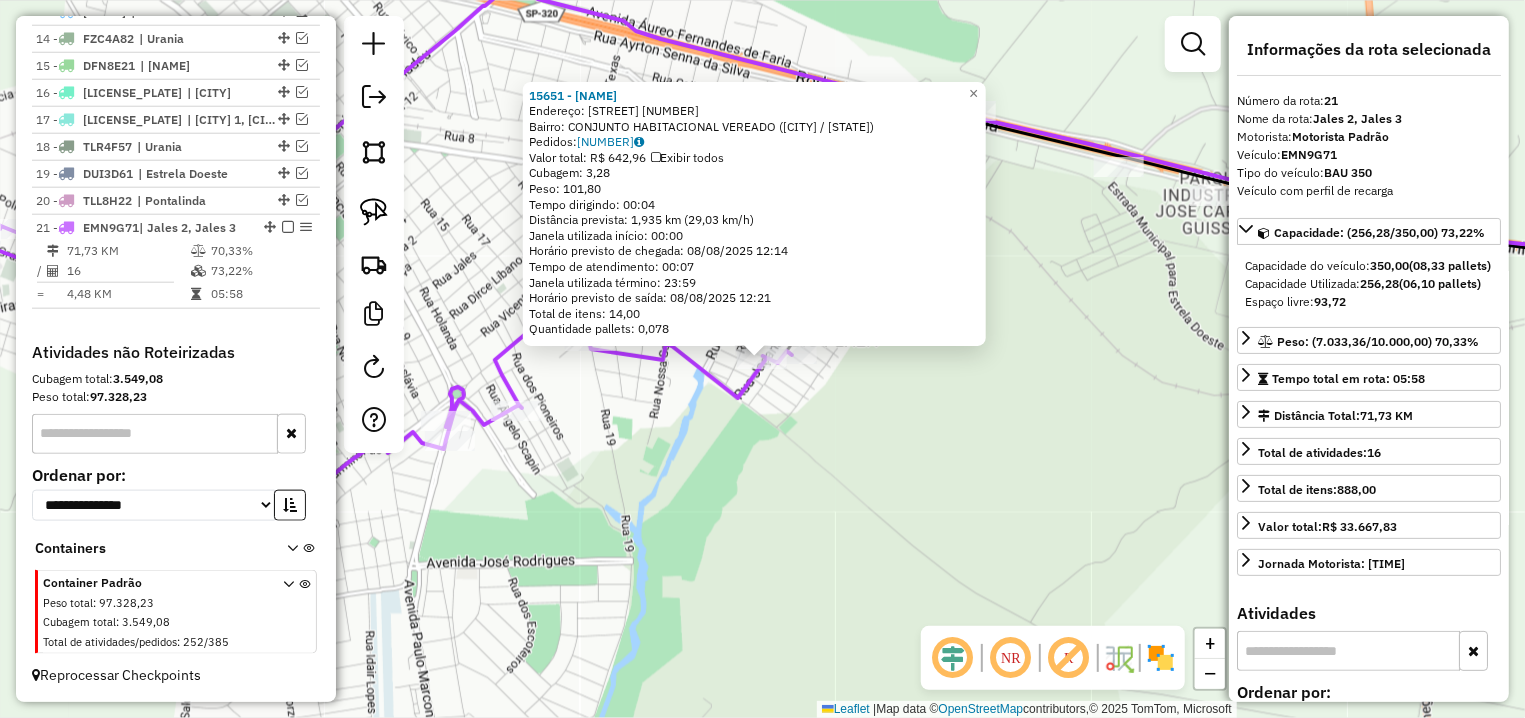 click on "15651 - PEDRO DE PAULA FELIX  Endereço: R   JACANA                        1087   Bairro: CONJUNTO HABITACIONAL VEREADO (JALES / SP)   Pedidos:  07043068   Valor total: R$ 642,96   Exibir todos   Cubagem: 3,28  Peso: 101,80  Tempo dirigindo: 00:04   Distância prevista: 1,935 km (29,03 km/h)   Janela utilizada início: 00:00   Horário previsto de chegada: 08/08/2025 12:14   Tempo de atendimento: 00:07   Janela utilizada término: 23:59   Horário previsto de saída: 08/08/2025 12:21   Total de itens: 14,00   Quantidade pallets: 0,078  × Janela de atendimento Grade de atendimento Capacidade Transportadoras Veículos Cliente Pedidos  Rotas Selecione os dias de semana para filtrar as janelas de atendimento  Seg   Ter   Qua   Qui   Sex   Sáb   Dom  Informe o período da janela de atendimento: De: Até:  Filtrar exatamente a janela do cliente  Considerar janela de atendimento padrão  Selecione os dias de semana para filtrar as grades de atendimento  Seg   Ter   Qua   Qui   Sex   Sáb   Dom   Peso mínimo:  De:" 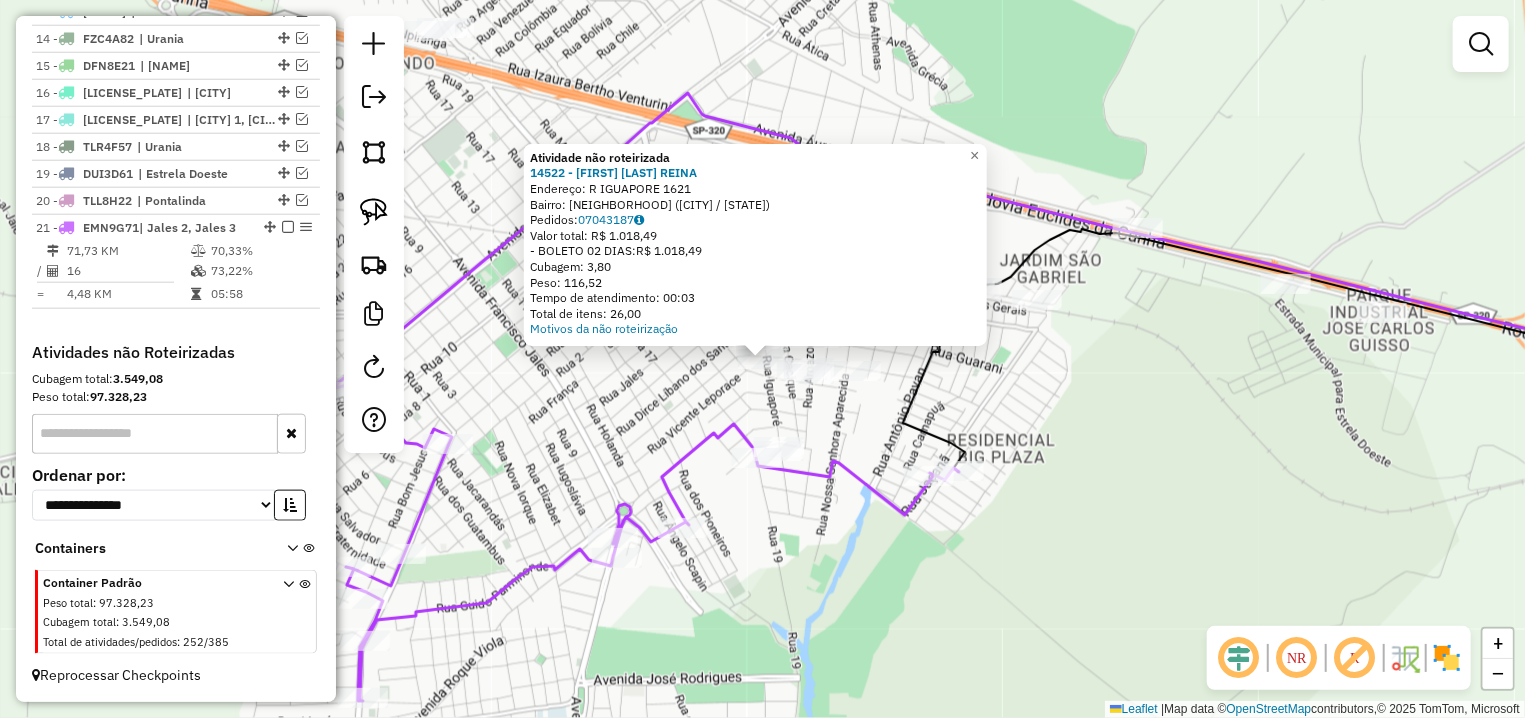 click on "Atividade não roteirizada 14522 - FABIO HENRIQUE REINA  Endereço: R   IGUAPORE                      1621   Bairro: SAO JUDAS TADEU (JALES / SP)   Pedidos:  07043187   Valor total: R$ 1.018,49   - BOLETO 02 DIAS:  R$ 1.018,49   Cubagem: 3,80   Peso: 116,52   Tempo de atendimento: 00:03   Total de itens: 26,00  Motivos da não roteirização × Janela de atendimento Grade de atendimento Capacidade Transportadoras Veículos Cliente Pedidos  Rotas Selecione os dias de semana para filtrar as janelas de atendimento  Seg   Ter   Qua   Qui   Sex   Sáb   Dom  Informe o período da janela de atendimento: De: Até:  Filtrar exatamente a janela do cliente  Considerar janela de atendimento padrão  Selecione os dias de semana para filtrar as grades de atendimento  Seg   Ter   Qua   Qui   Sex   Sáb   Dom   Considerar clientes sem dia de atendimento cadastrado  Clientes fora do dia de atendimento selecionado Filtrar as atividades entre os valores definidos abaixo:  Peso mínimo:   Peso máximo:   Cubagem mínima:   De:" 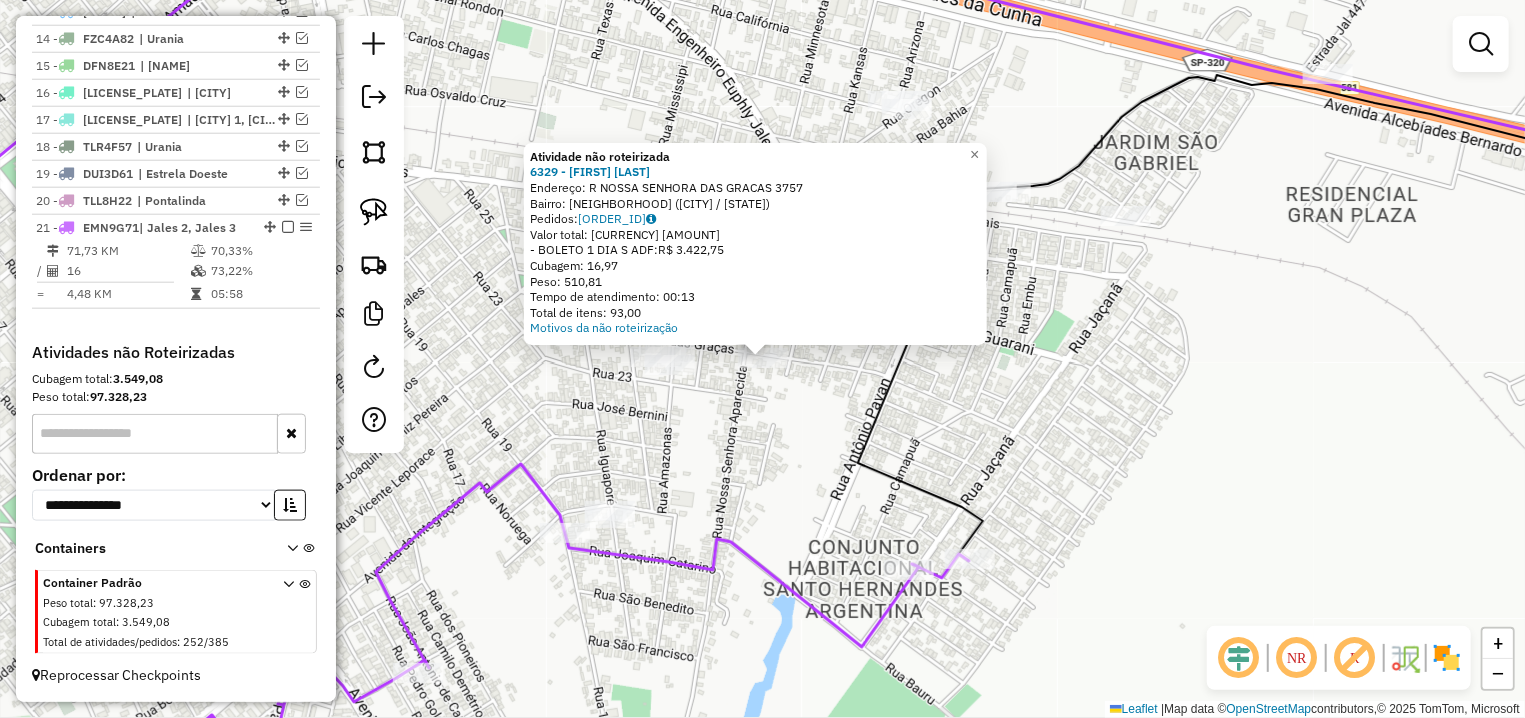 click on "Atividade não roteirizada 6329 - BENEDITO PRADO JALES  Endereço: R   NOSSA SENHORA DAS GRACAS      3757   Bairro: VILA NOSSA SENHORA APARECIDA (JALES / SP)   Pedidos:  07043134   Valor total: R$ 3.422,75   - BOLETO 1 DIA S ADF:  R$ 3.422,75   Cubagem: 16,97   Peso: 510,81   Tempo de atendimento: 00:13   Total de itens: 93,00  Motivos da não roteirização × Janela de atendimento Grade de atendimento Capacidade Transportadoras Veículos Cliente Pedidos  Rotas Selecione os dias de semana para filtrar as janelas de atendimento  Seg   Ter   Qua   Qui   Sex   Sáb   Dom  Informe o período da janela de atendimento: De: Até:  Filtrar exatamente a janela do cliente  Considerar janela de atendimento padrão  Selecione os dias de semana para filtrar as grades de atendimento  Seg   Ter   Qua   Qui   Sex   Sáb   Dom   Considerar clientes sem dia de atendimento cadastrado  Clientes fora do dia de atendimento selecionado Filtrar as atividades entre os valores definidos abaixo:  Peso mínimo:   Peso máximo:   De:  +" 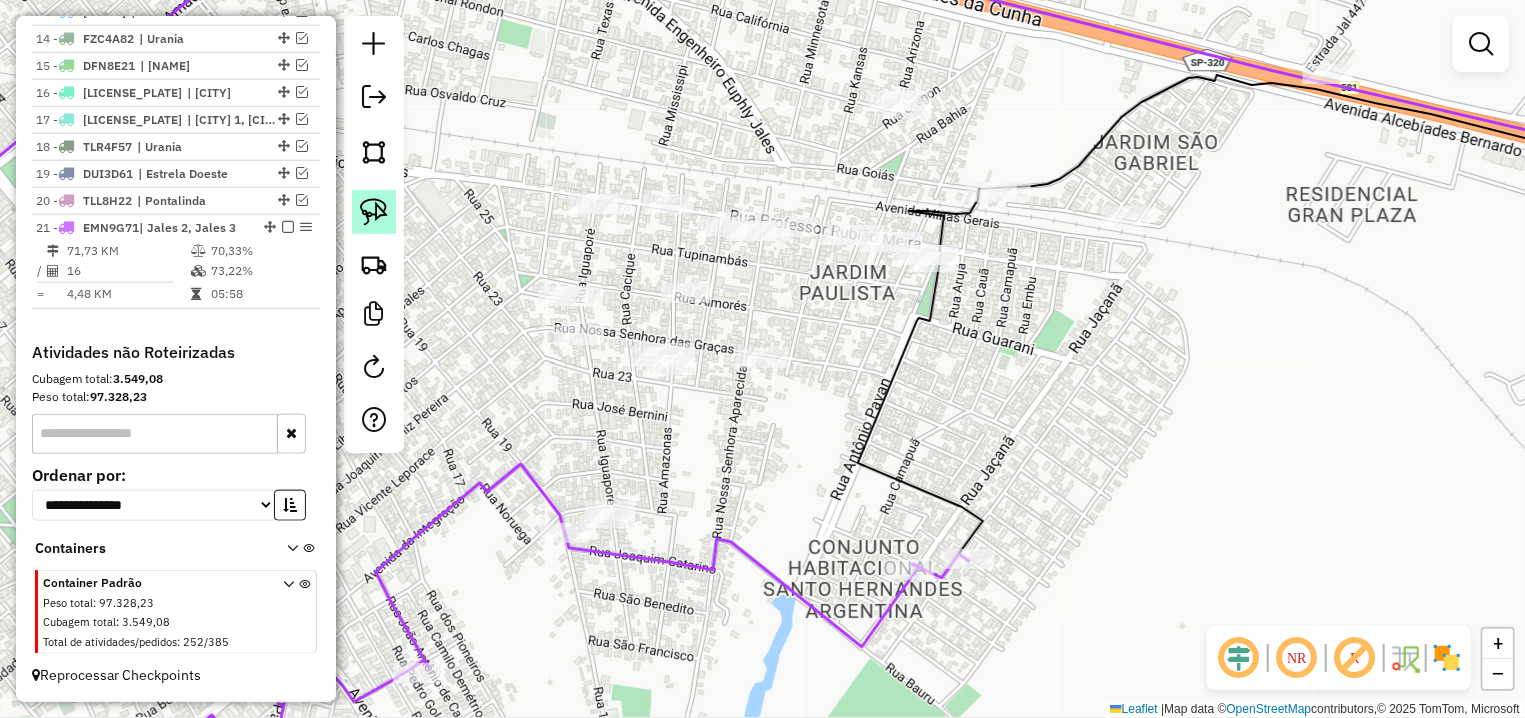 click 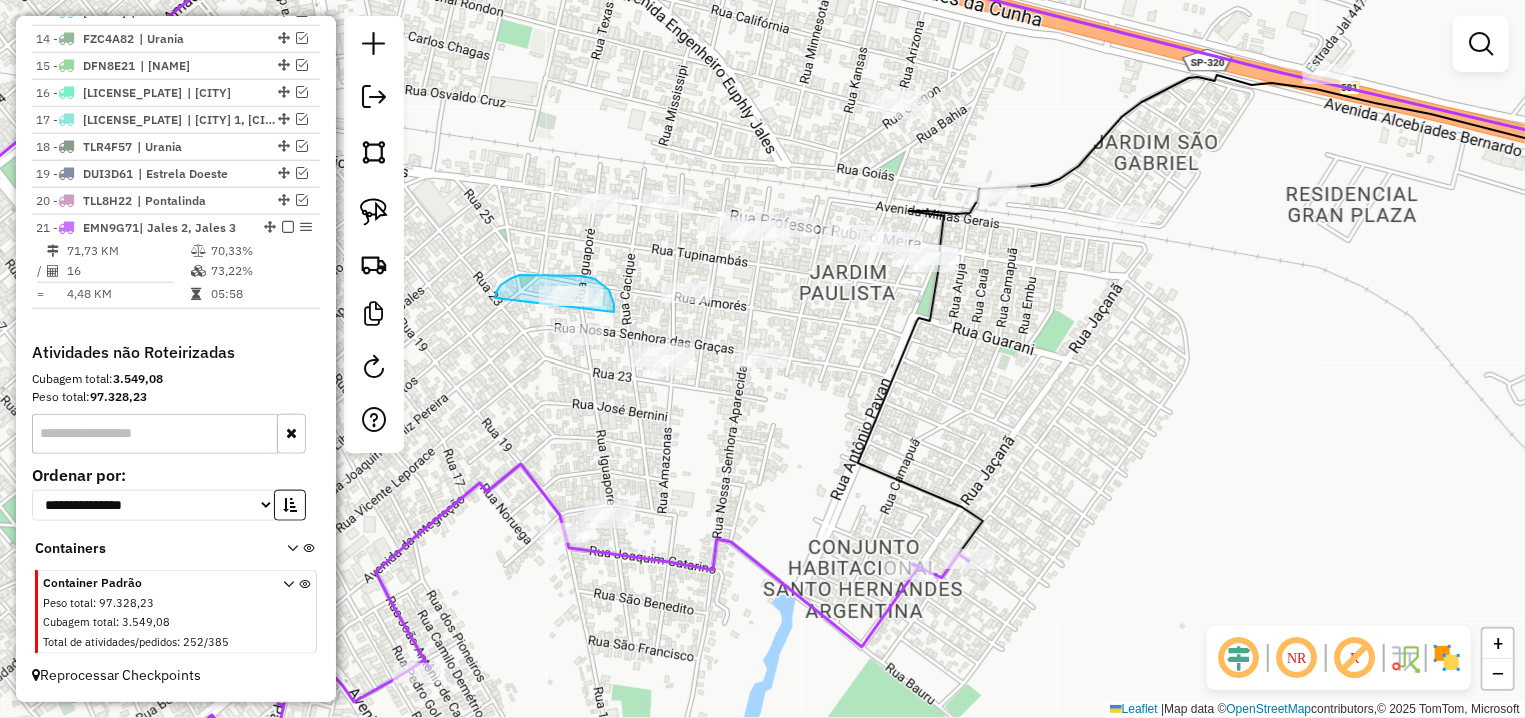 drag, startPoint x: 609, startPoint y: 290, endPoint x: 495, endPoint y: 298, distance: 114.28036 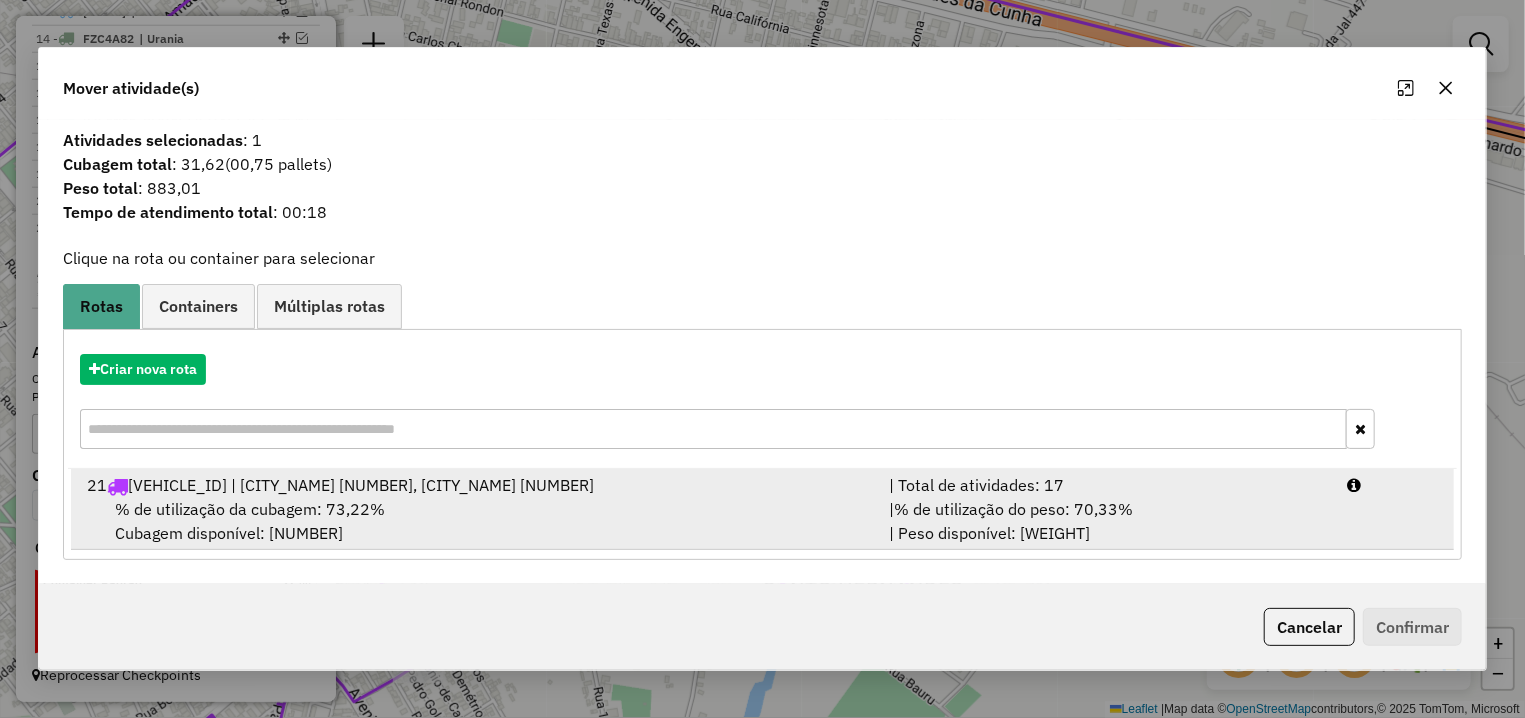 click on "% de utilização da cubagem: 73,22%" at bounding box center (250, 509) 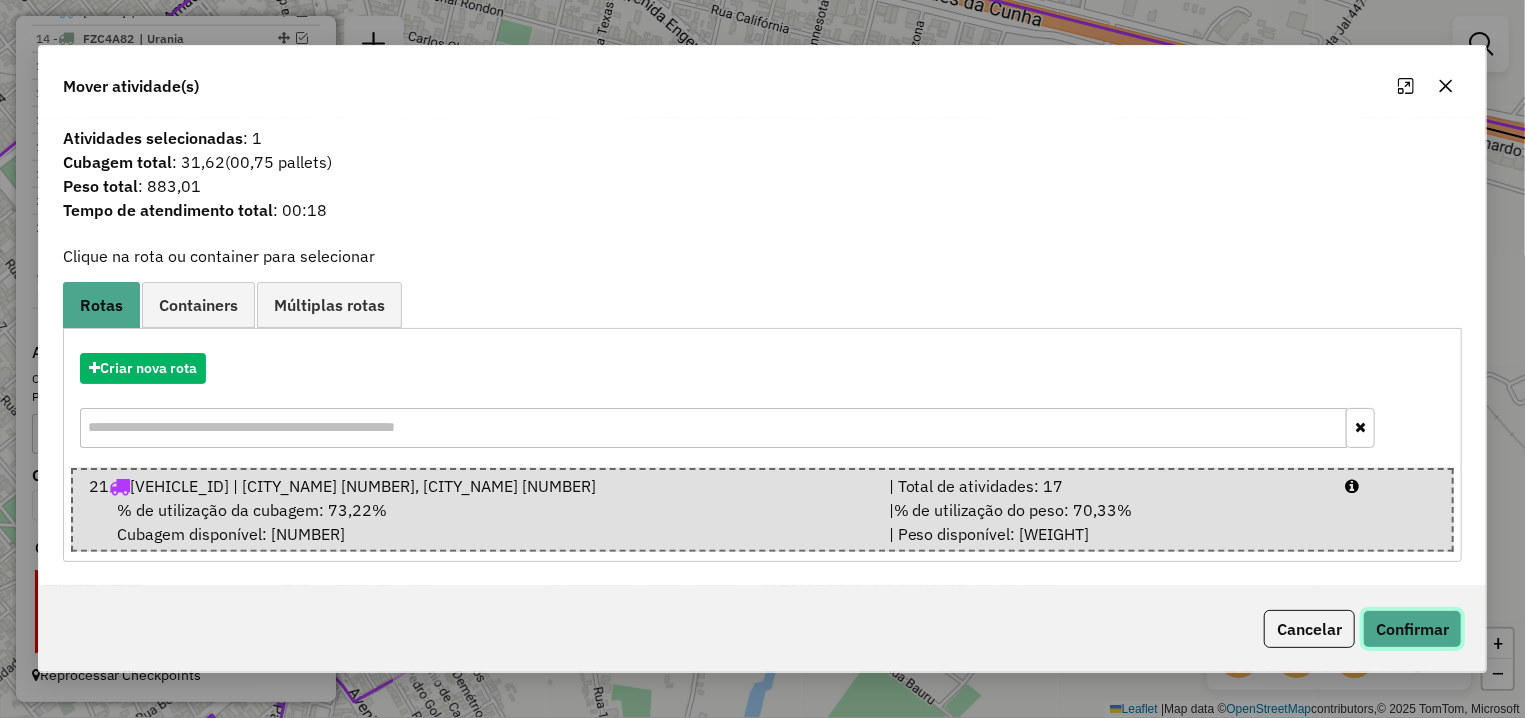 click on "Confirmar" 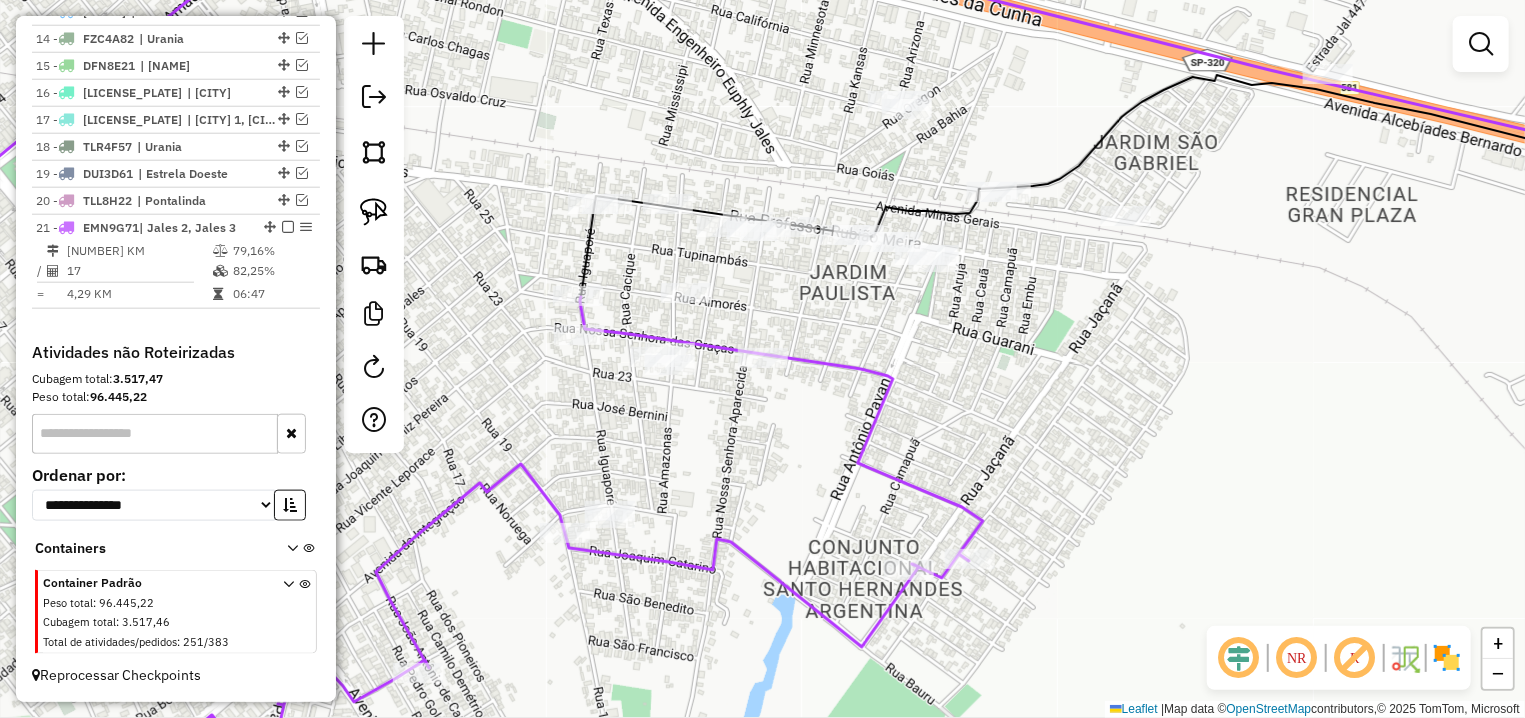 select on "**********" 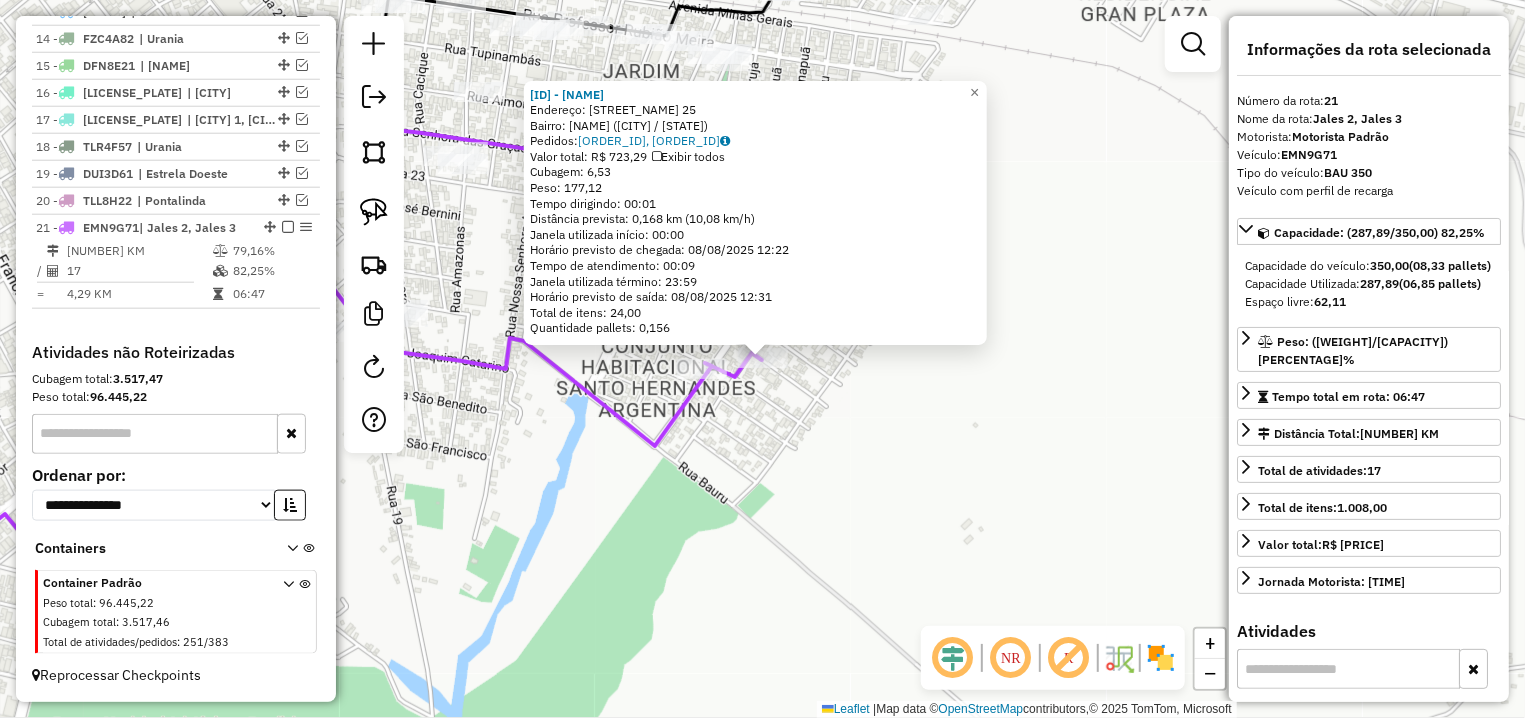 drag, startPoint x: 715, startPoint y: 442, endPoint x: 1059, endPoint y: 457, distance: 344.32687 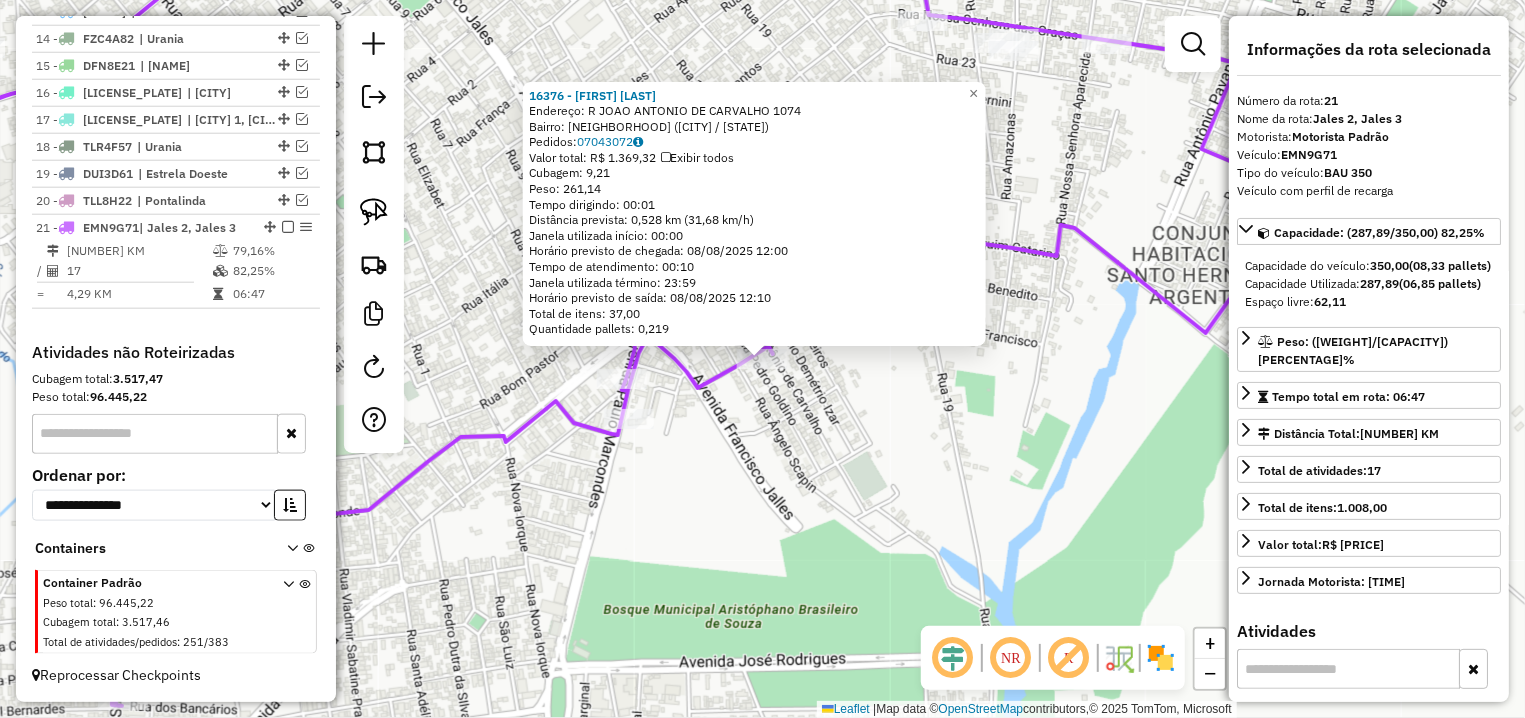 click on "16376 - EDMAR RODRIGUES MANI  Endereço: R   JOAO ANTONIO DE CARVALHO      1074   Bairro: VILA UNIAO (JALES / SP)   Pedidos:  07043072   Valor total: R$ 1.369,32   Exibir todos   Cubagem: 9,21  Peso: 261,14  Tempo dirigindo: 00:01   Distância prevista: 0,528 km (31,68 km/h)   Janela utilizada início: 00:00   Horário previsto de chegada: 08/08/2025 12:00   Tempo de atendimento: 00:10   Janela utilizada término: 23:59   Horário previsto de saída: 08/08/2025 12:10   Total de itens: 37,00   Quantidade pallets: 0,219  × Janela de atendimento Grade de atendimento Capacidade Transportadoras Veículos Cliente Pedidos  Rotas Selecione os dias de semana para filtrar as janelas de atendimento  Seg   Ter   Qua   Qui   Sex   Sáb   Dom  Informe o período da janela de atendimento: De: Até:  Filtrar exatamente a janela do cliente  Considerar janela de atendimento padrão  Selecione os dias de semana para filtrar as grades de atendimento  Seg   Ter   Qua   Qui   Sex   Sáb   Dom   Peso mínimo:   Peso máximo:  De:" 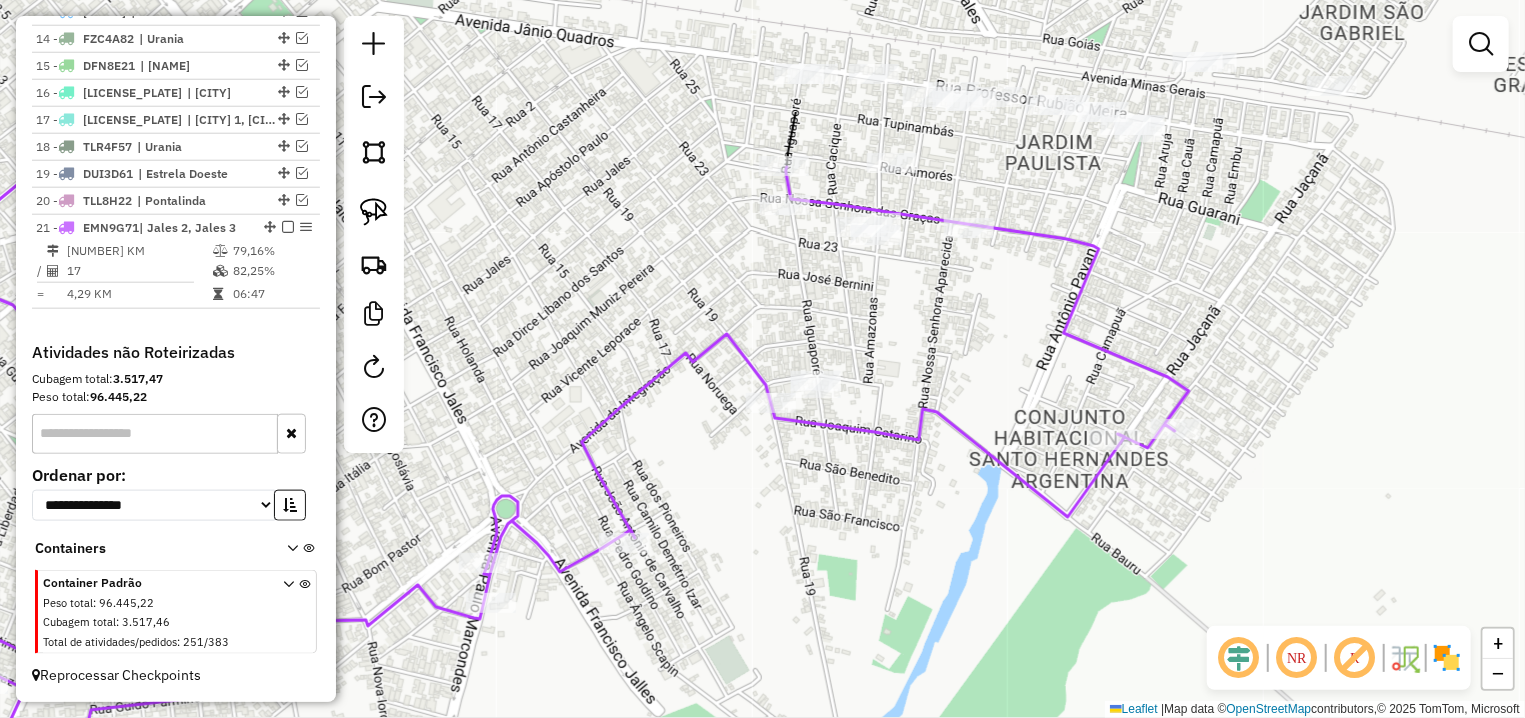 drag, startPoint x: 1035, startPoint y: 319, endPoint x: 878, endPoint y: 527, distance: 260.60123 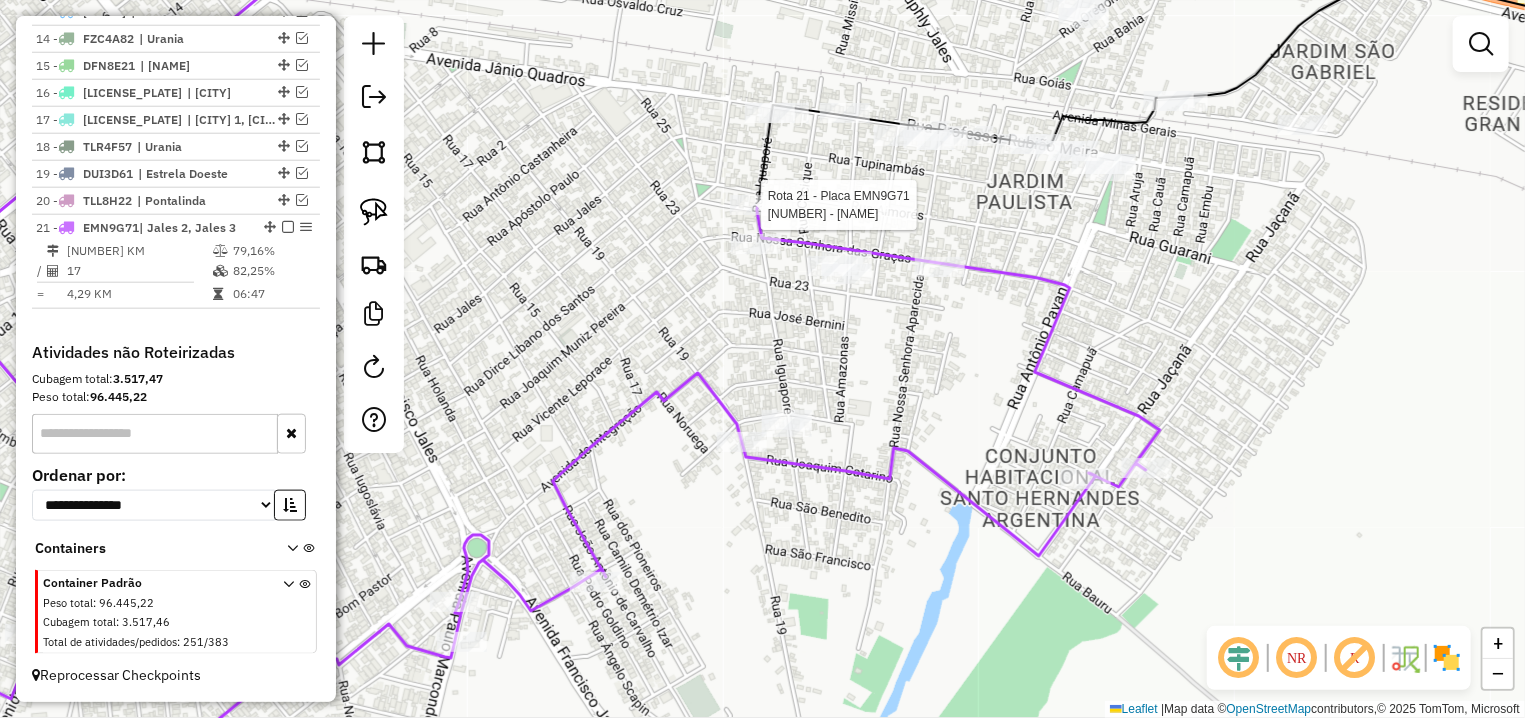 select on "**********" 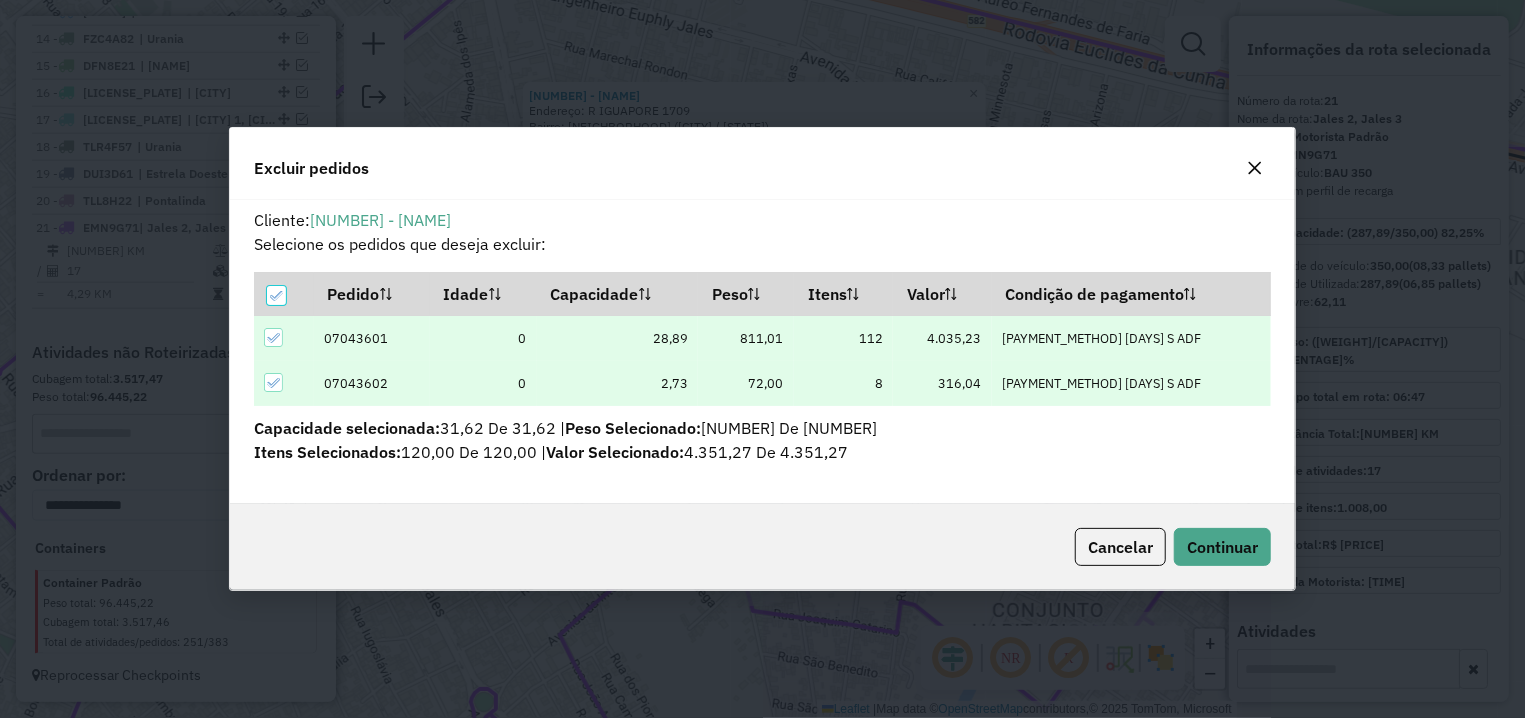 scroll, scrollTop: 11, scrollLeft: 6, axis: both 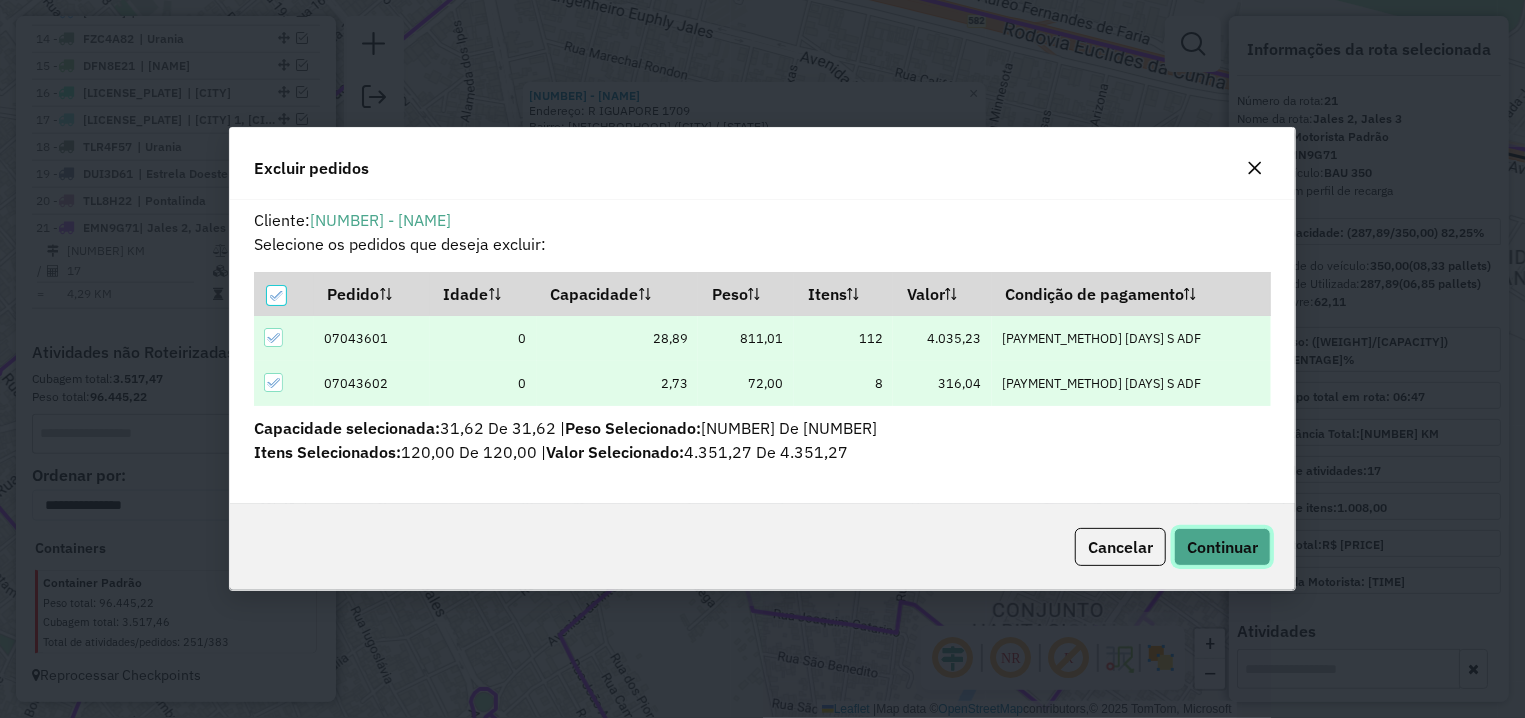 click on "Continuar" 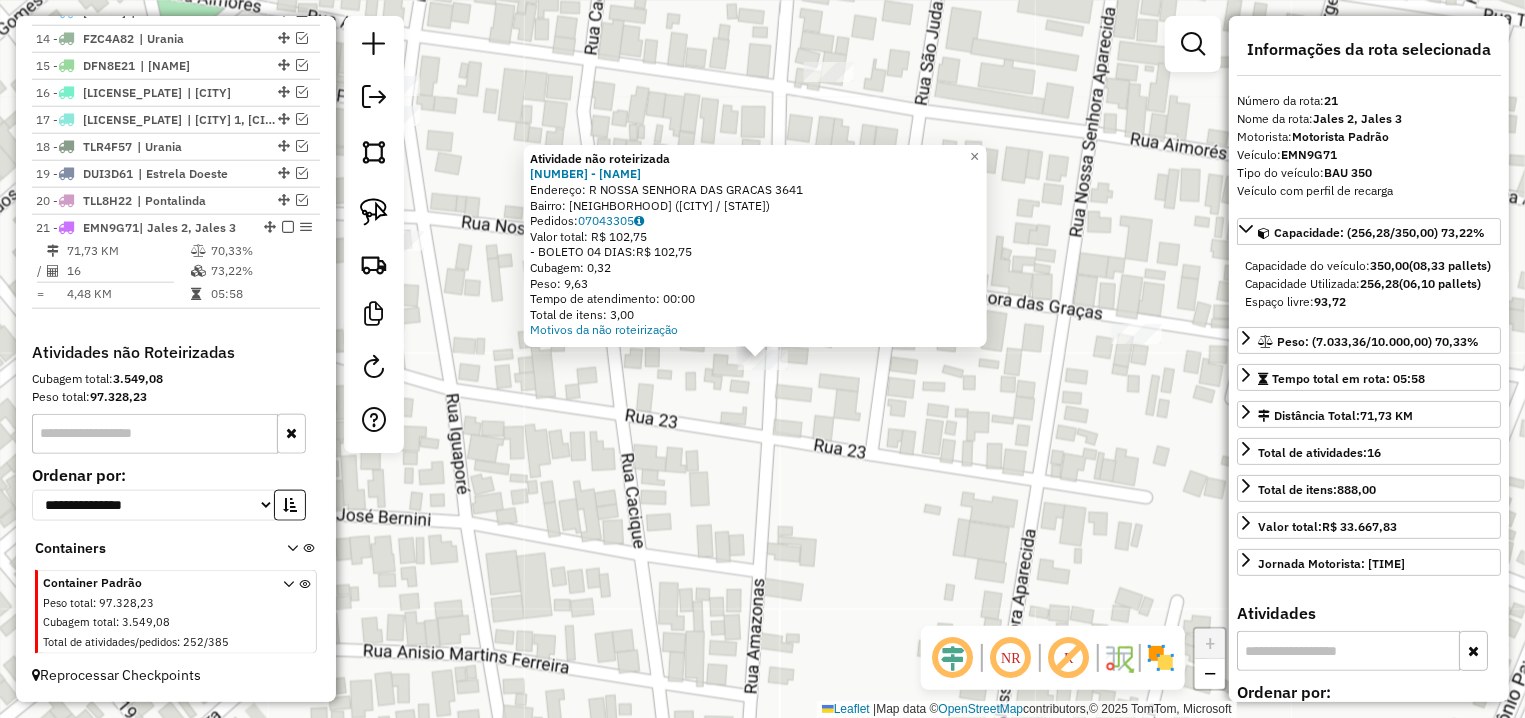 click on "× Atividade não roteirizada 15265 - LUCIMAR ALVES DO NAS  Endereço: R   NOSSA SENHORA DAS GRACAS      3641   Bairro: VILA NOSSA SENHORA APARECIDA (JALES / SP)   Pedidos:  07043305   Valor total: R$ 102,75   - BOLETO 04 DIAS:  R$ 102,75   Cubagem: 0,32   Peso: 9,63   Tempo de atendimento: 00:00   Total de itens: 3,00  Motivos da não roteirização × Janela de atendimento Grade de atendimento Capacidade Transportadoras Veículos Cliente Pedidos  Rotas Selecione os dias de semana para filtrar as janelas de atendimento  Seg   Ter   Qua   Qui   Sex   Sáb   Dom  Informe o período da janela de atendimento: De: Até:  Filtrar exatamente a janela do cliente  Considerar janela de atendimento padrão  Selecione os dias de semana para filtrar as grades de atendimento  Seg   Ter   Qua   Qui   Sex   Sáb   Dom   Considerar clientes sem dia de atendimento cadastrado  Clientes fora do dia de atendimento selecionado Filtrar as atividades entre os valores definidos abaixo:  Peso mínimo:   Peso máximo:   De:   Até:  +" 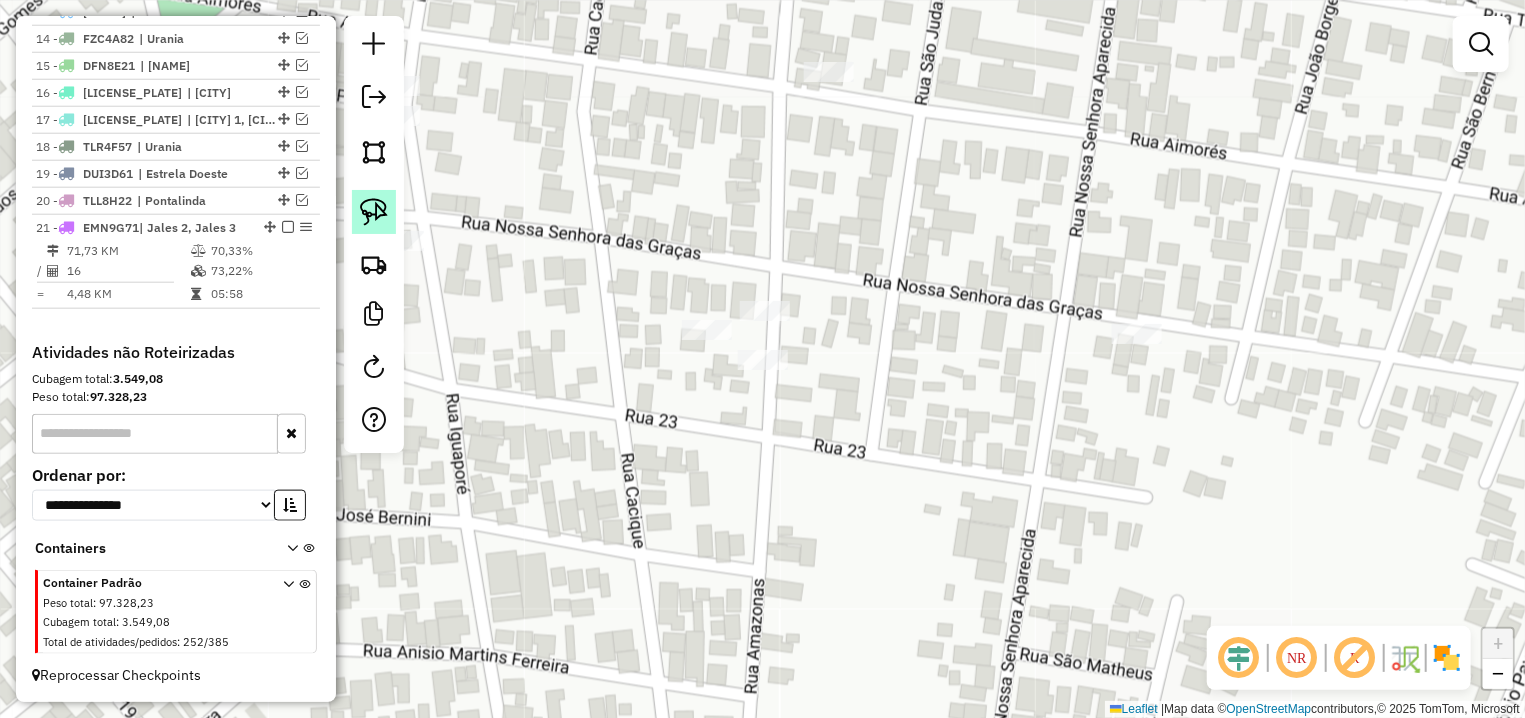 click 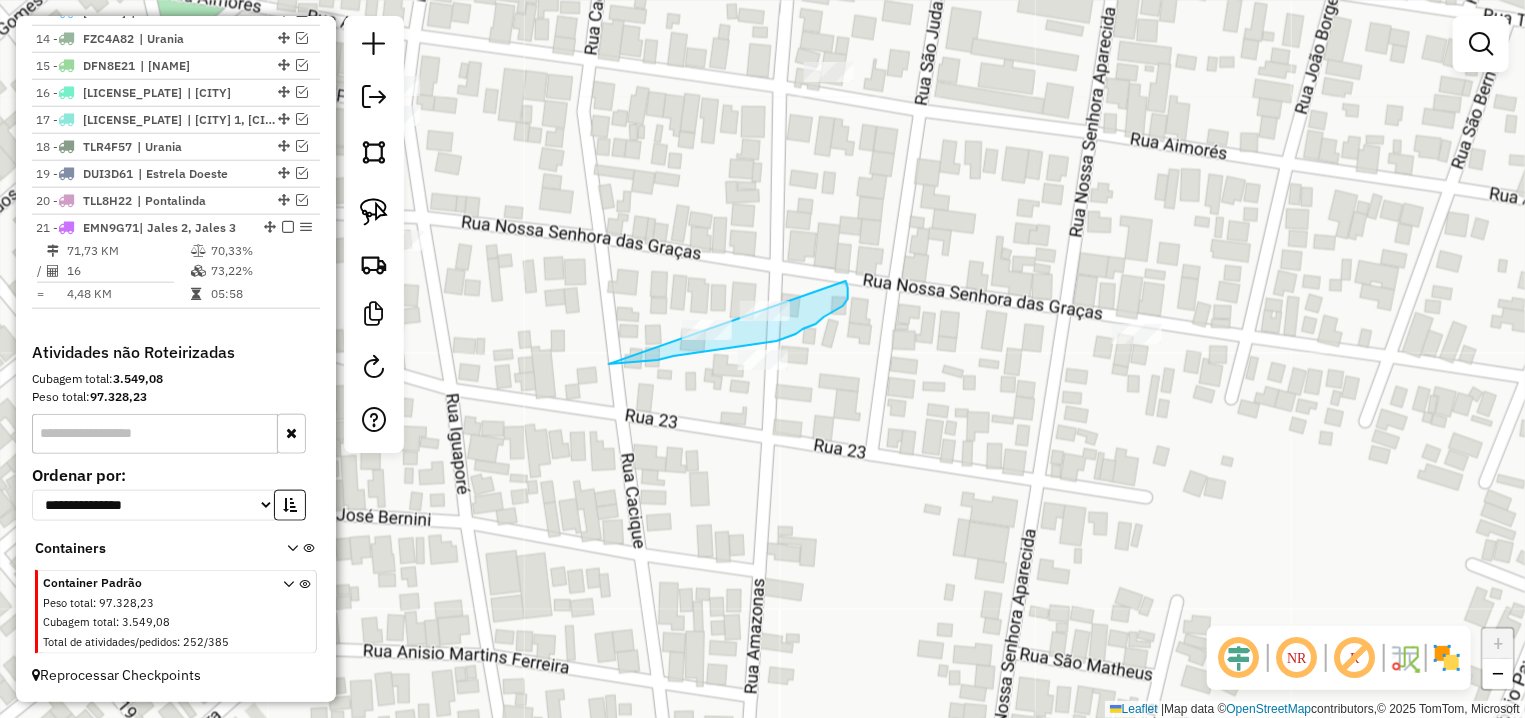 drag, startPoint x: 609, startPoint y: 364, endPoint x: 798, endPoint y: 249, distance: 221.23743 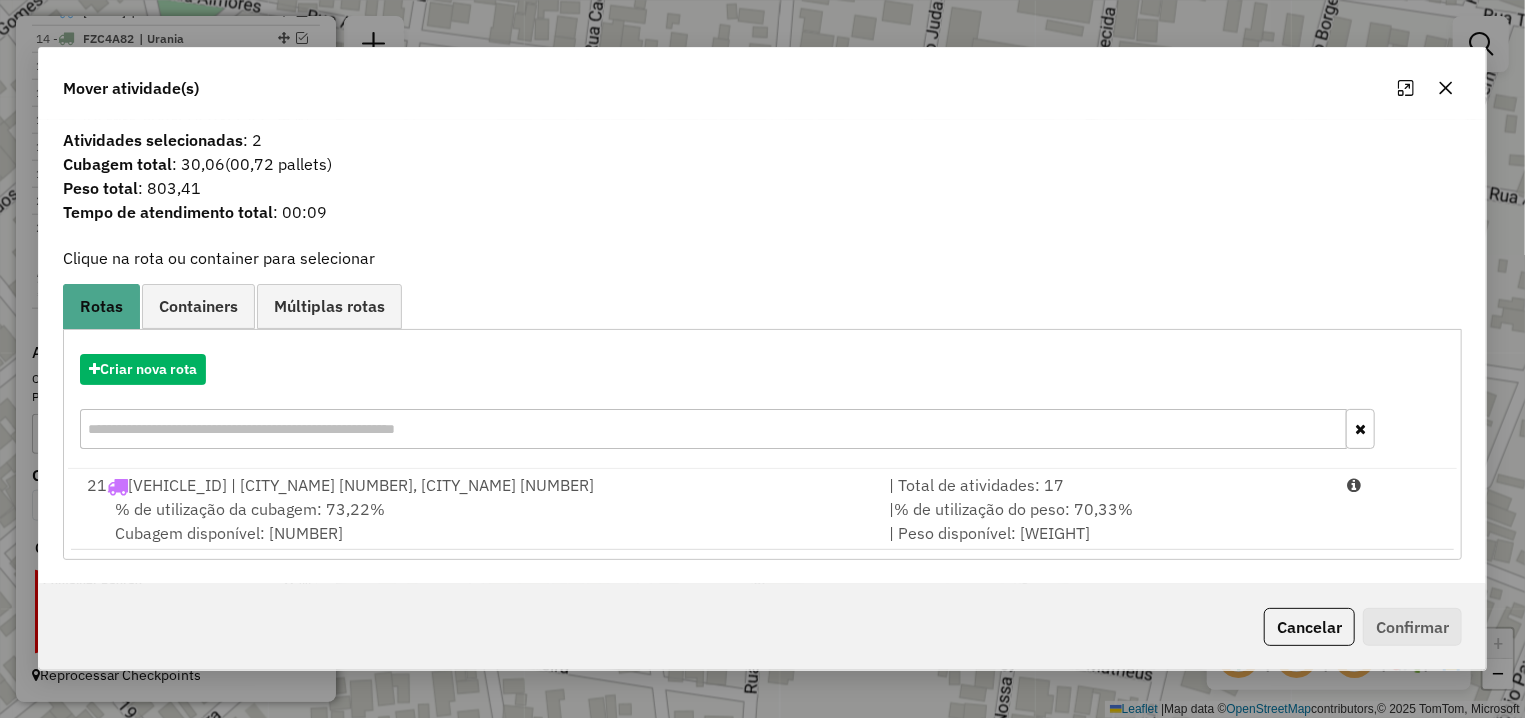 click on "% de utilização da cubagem: 73,22%" at bounding box center (250, 509) 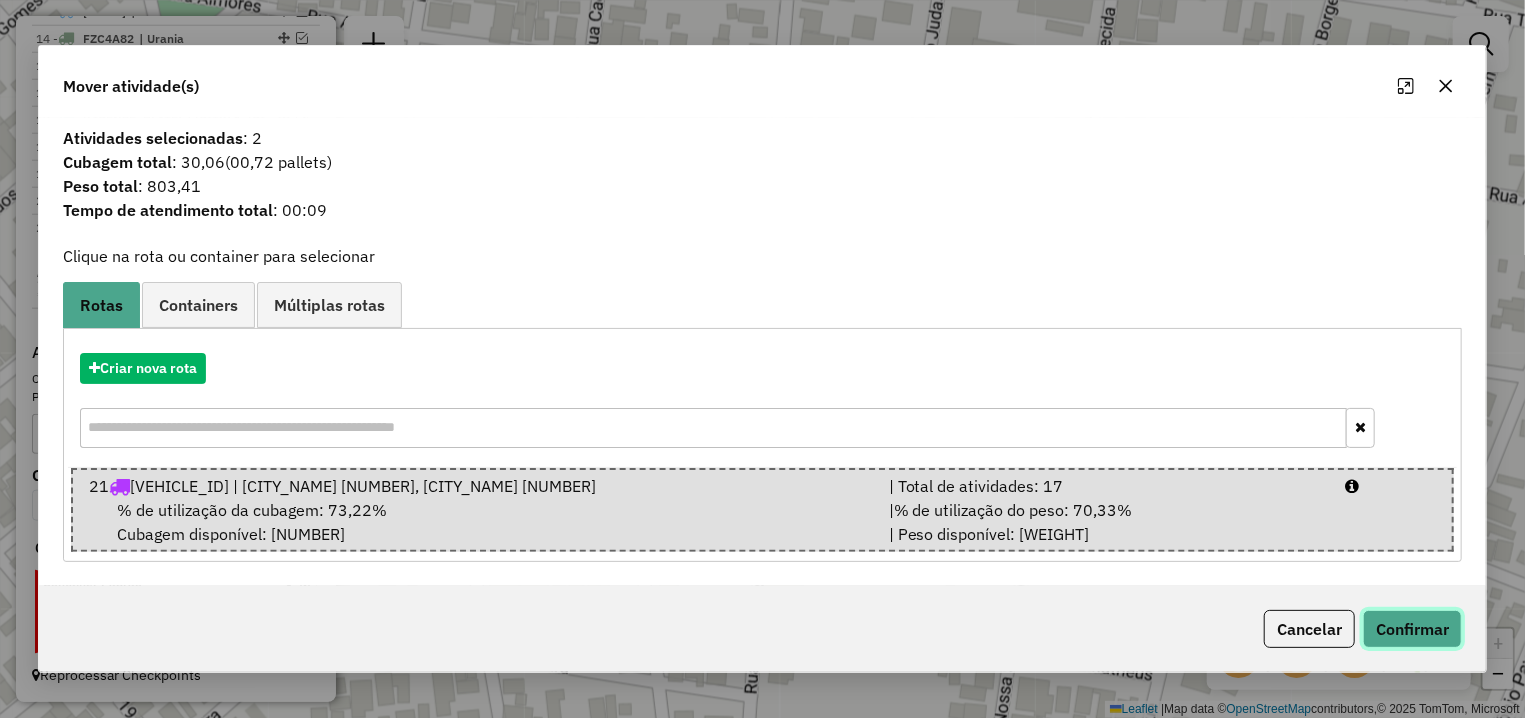 click on "Confirmar" 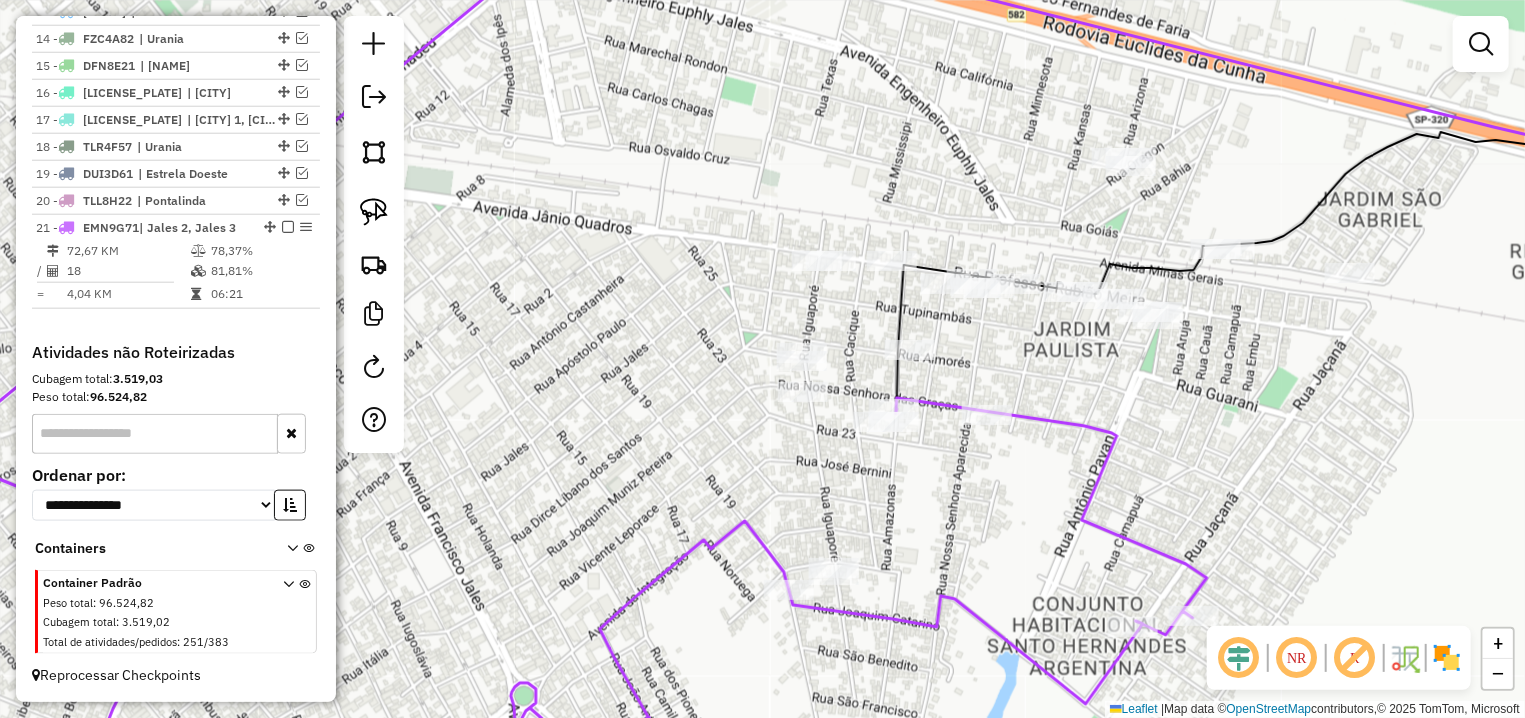 drag, startPoint x: 979, startPoint y: 491, endPoint x: 911, endPoint y: 390, distance: 121.75796 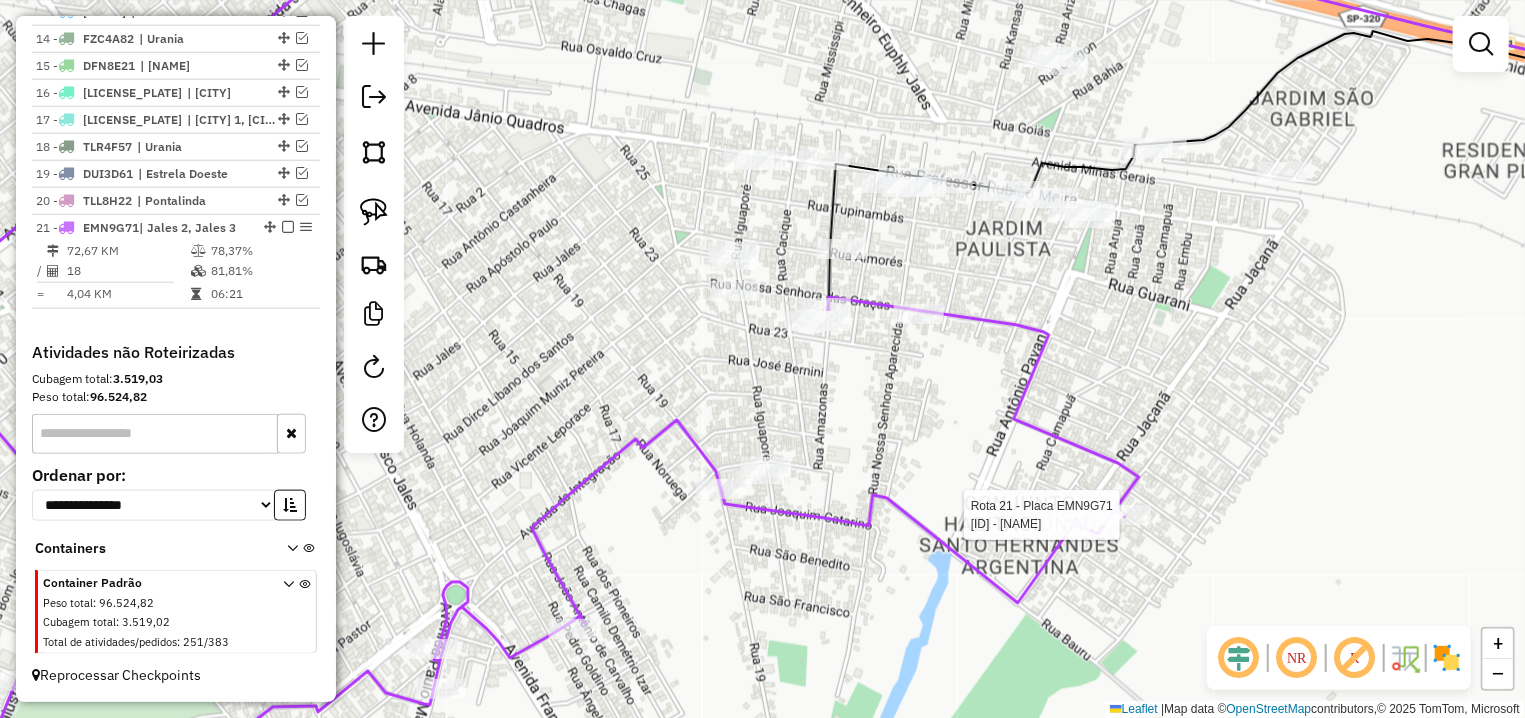 select on "**********" 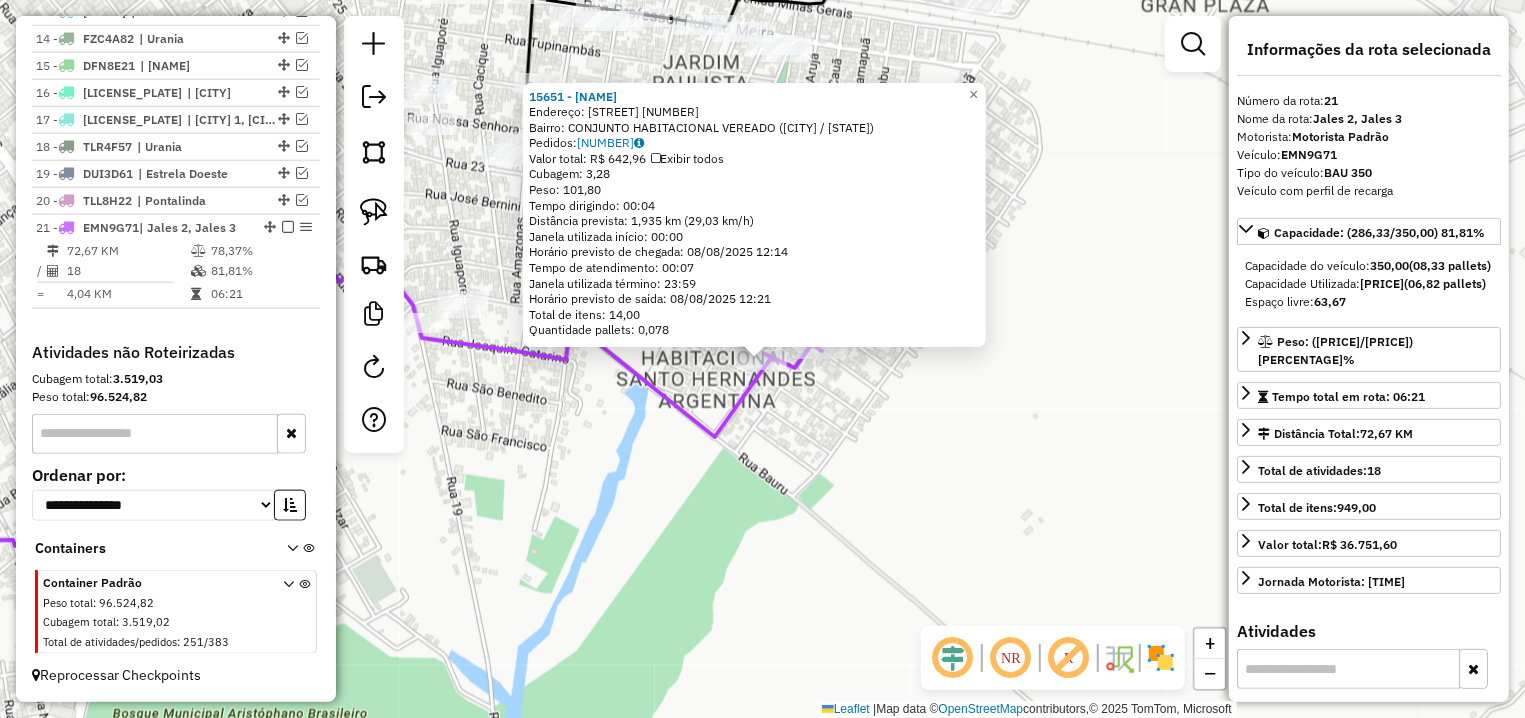 click on "15651 - PEDRO DE PAULA FELIX  Endereço: R   JACANA                        1087   Bairro: CONJUNTO HABITACIONAL VEREADO (JALES / SP)   Pedidos:  07043068   Valor total: R$ 642,96   Exibir todos   Cubagem: 3,28  Peso: 101,80  Tempo dirigindo: 00:04   Distância prevista: 1,935 km (29,03 km/h)   Janela utilizada início: 00:00   Horário previsto de chegada: 08/08/2025 12:14   Tempo de atendimento: 00:07   Janela utilizada término: 23:59   Horário previsto de saída: 08/08/2025 12:21   Total de itens: 14,00   Quantidade pallets: 0,078  × Janela de atendimento Grade de atendimento Capacidade Transportadoras Veículos Cliente Pedidos  Rotas Selecione os dias de semana para filtrar as janelas de atendimento  Seg   Ter   Qua   Qui   Sex   Sáb   Dom  Informe o período da janela de atendimento: De: Até:  Filtrar exatamente a janela do cliente  Considerar janela de atendimento padrão  Selecione os dias de semana para filtrar as grades de atendimento  Seg   Ter   Qua   Qui   Sex   Sáb   Dom   Peso mínimo:  De:" 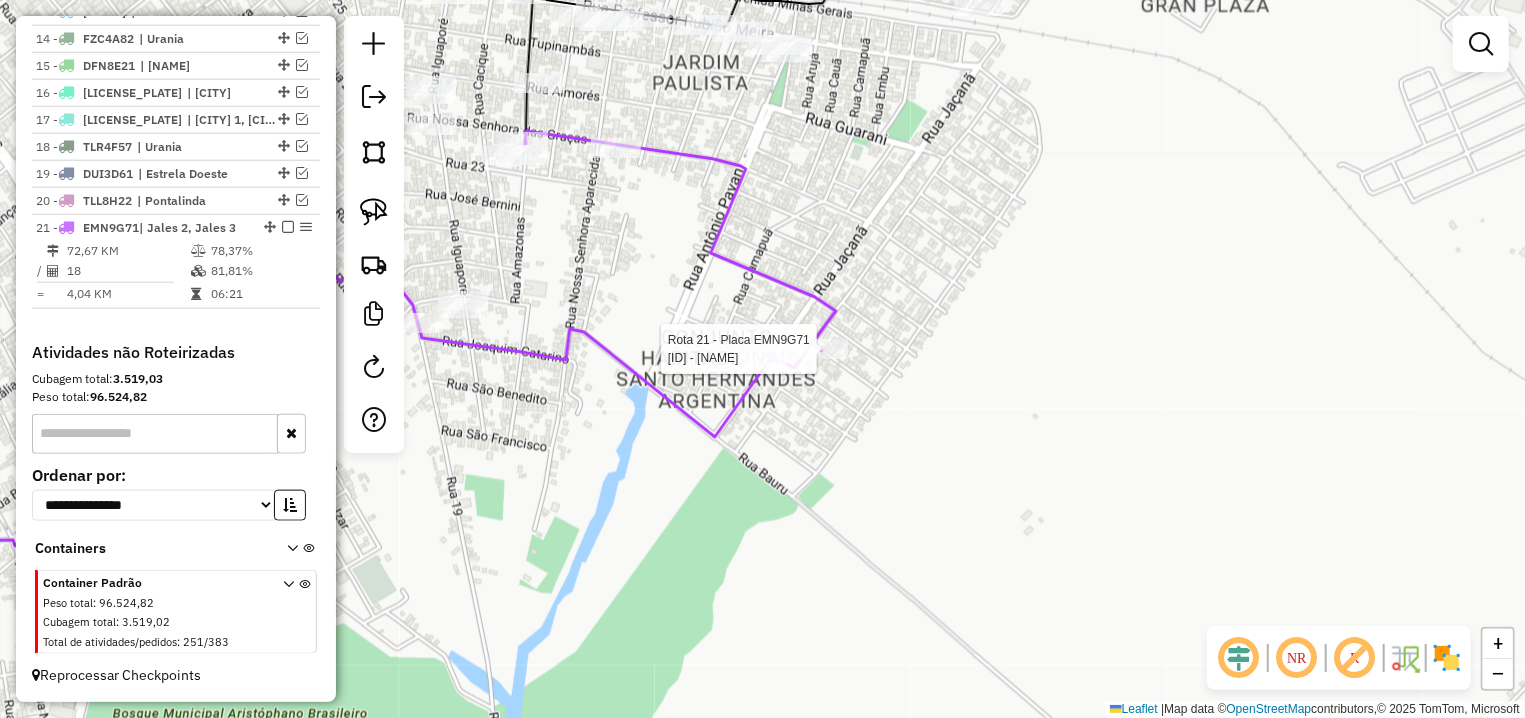 select on "**********" 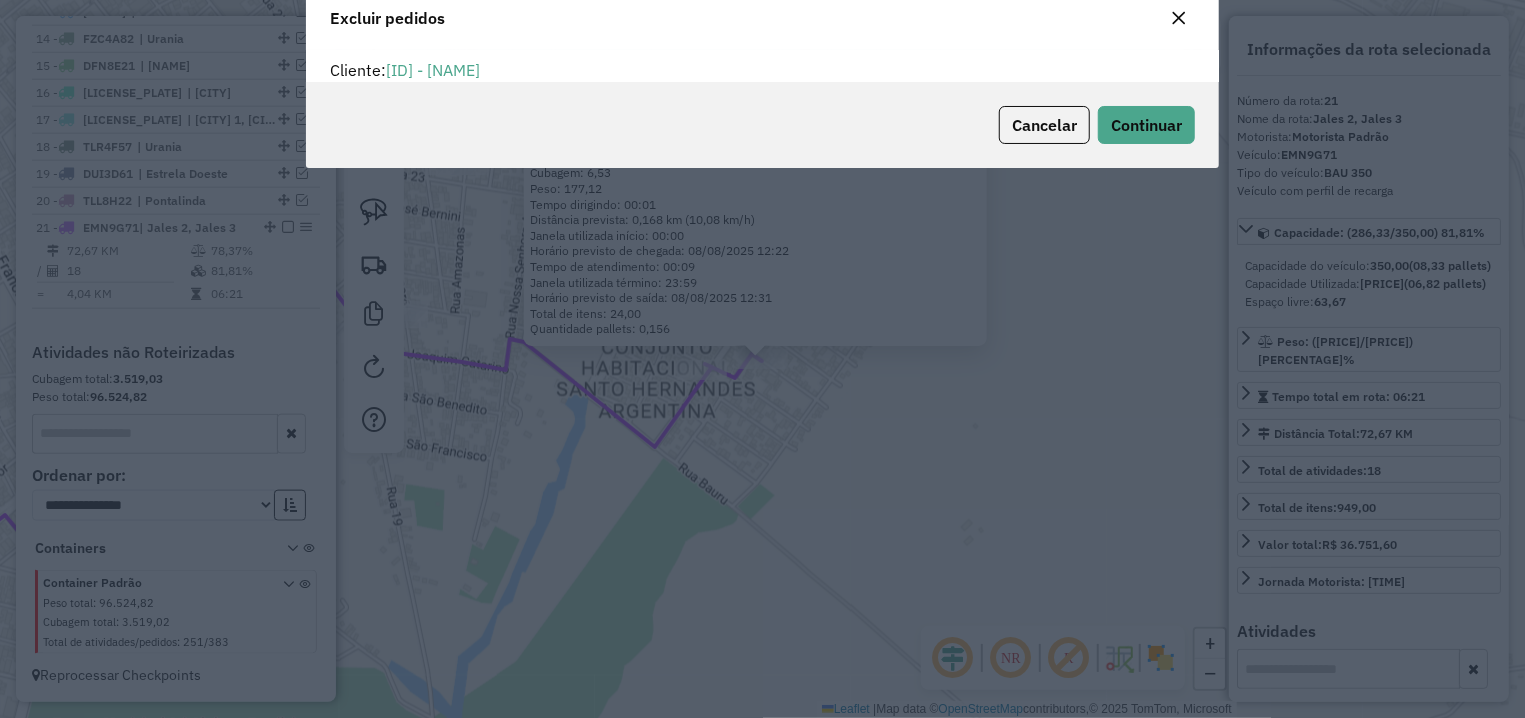 scroll, scrollTop: 0, scrollLeft: 0, axis: both 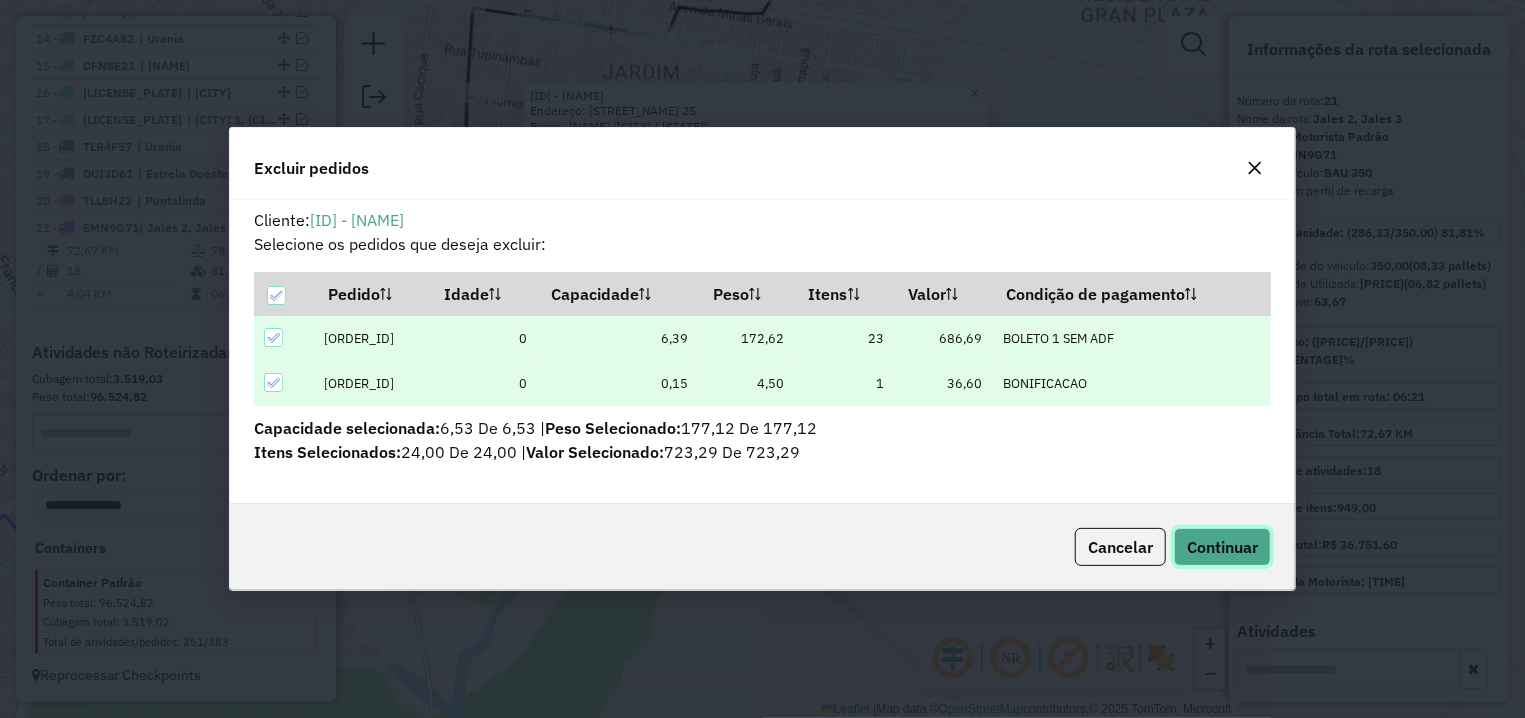 click on "Continuar" 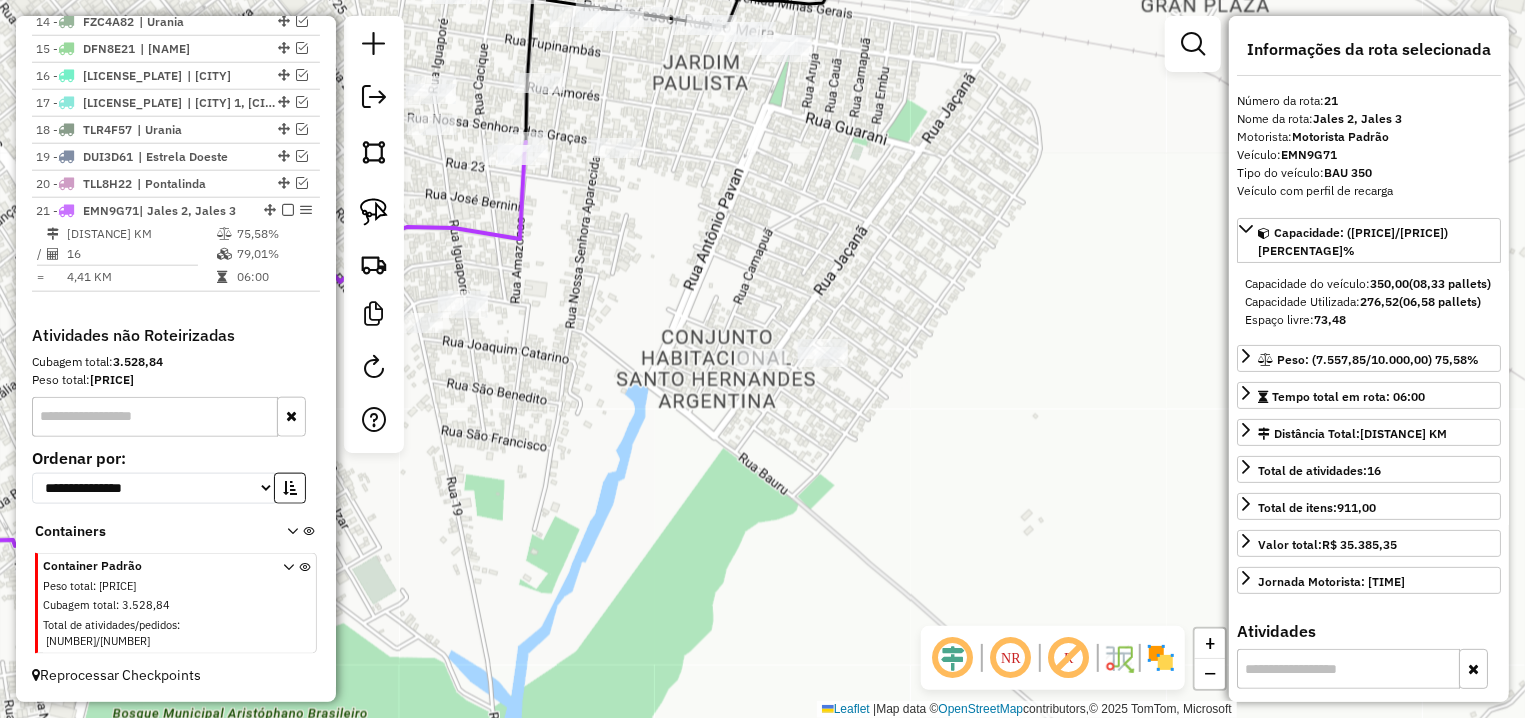 click at bounding box center (288, 210) 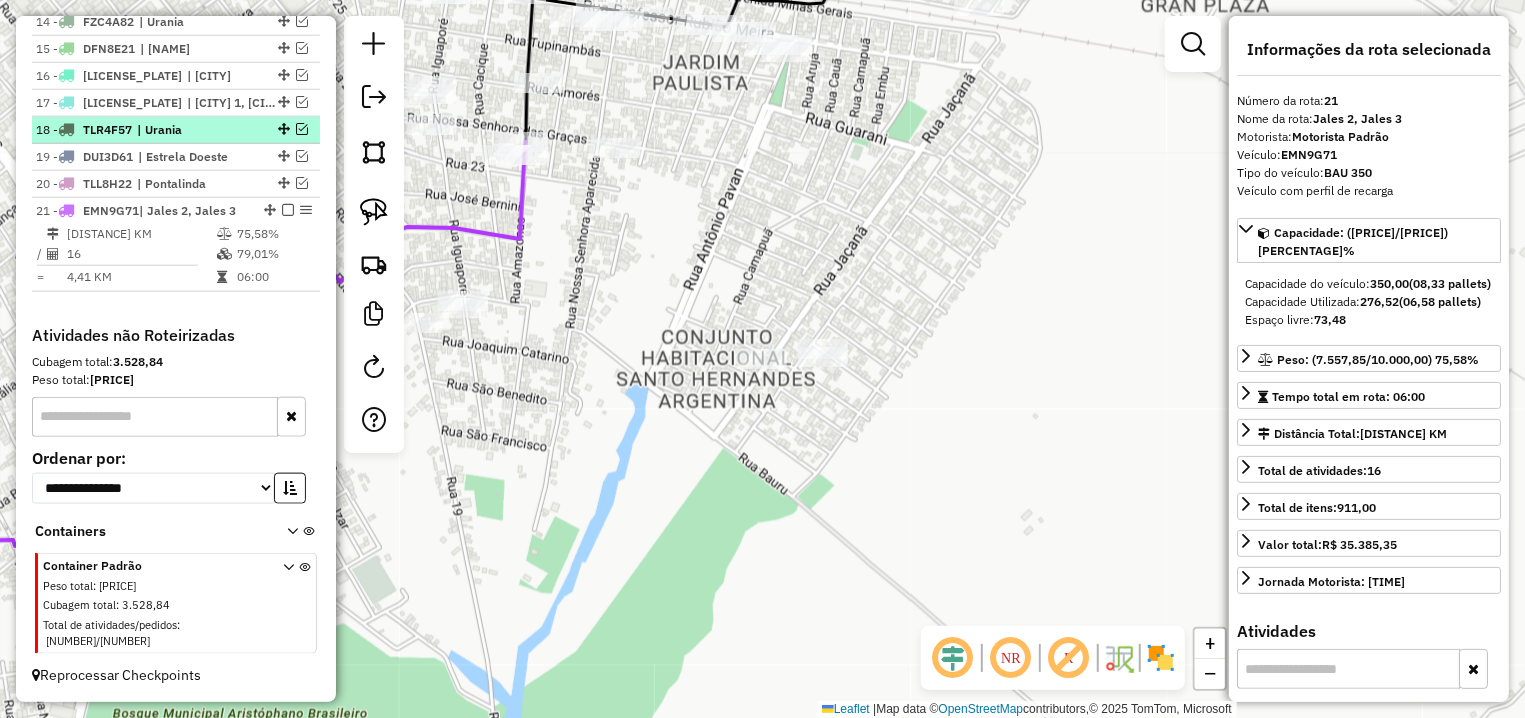 scroll, scrollTop: 1026, scrollLeft: 0, axis: vertical 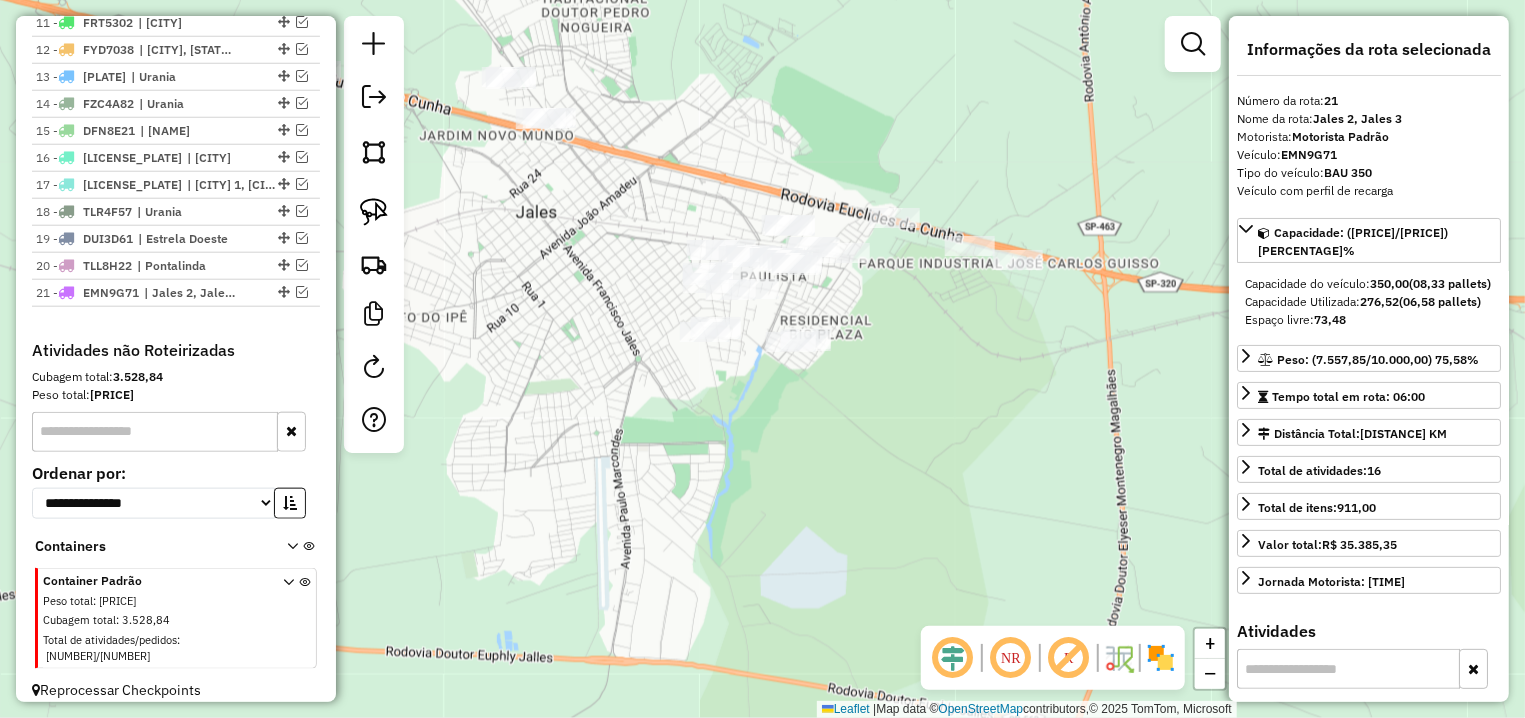 drag, startPoint x: 689, startPoint y: 390, endPoint x: 735, endPoint y: 436, distance: 65.053825 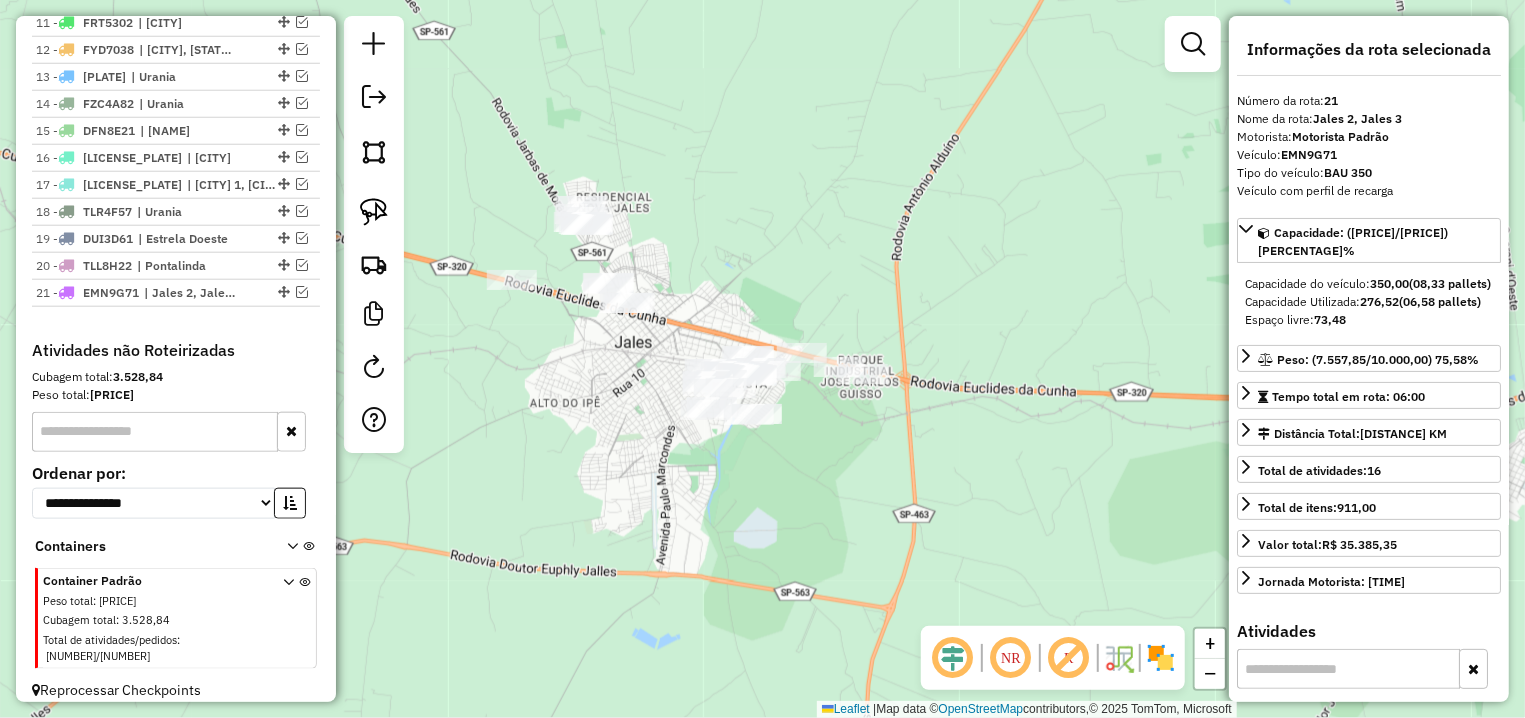 drag, startPoint x: 672, startPoint y: 384, endPoint x: 592, endPoint y: 400, distance: 81.58431 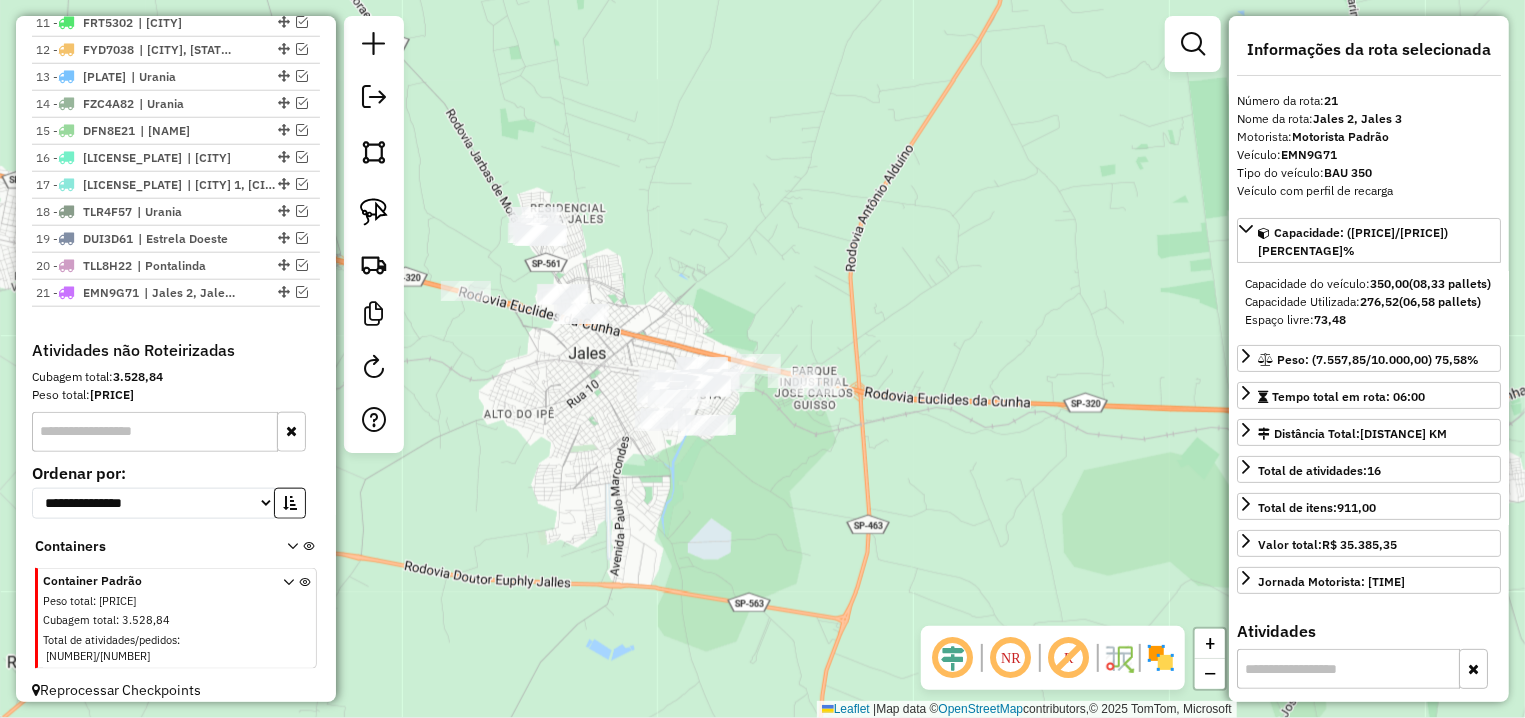 drag, startPoint x: 475, startPoint y: 332, endPoint x: 505, endPoint y: 332, distance: 30 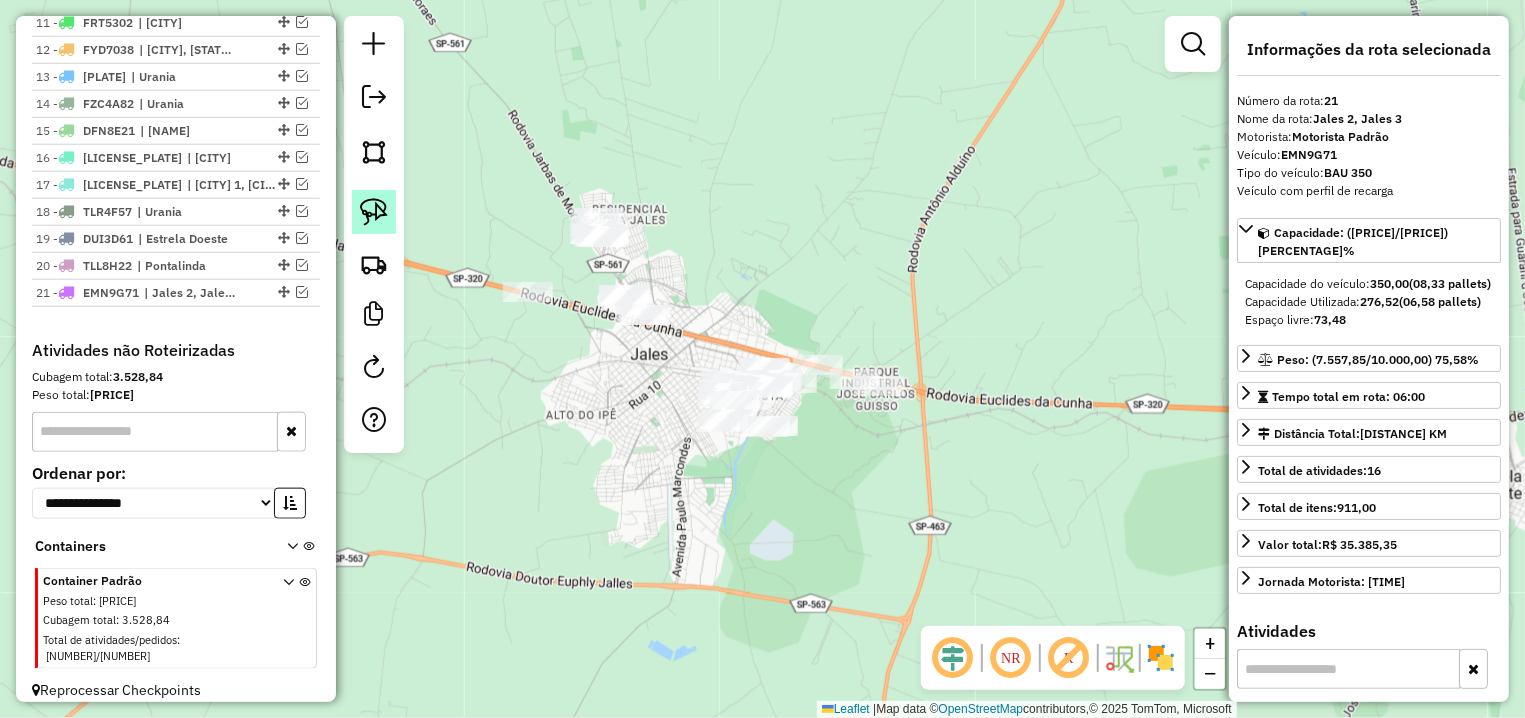 click 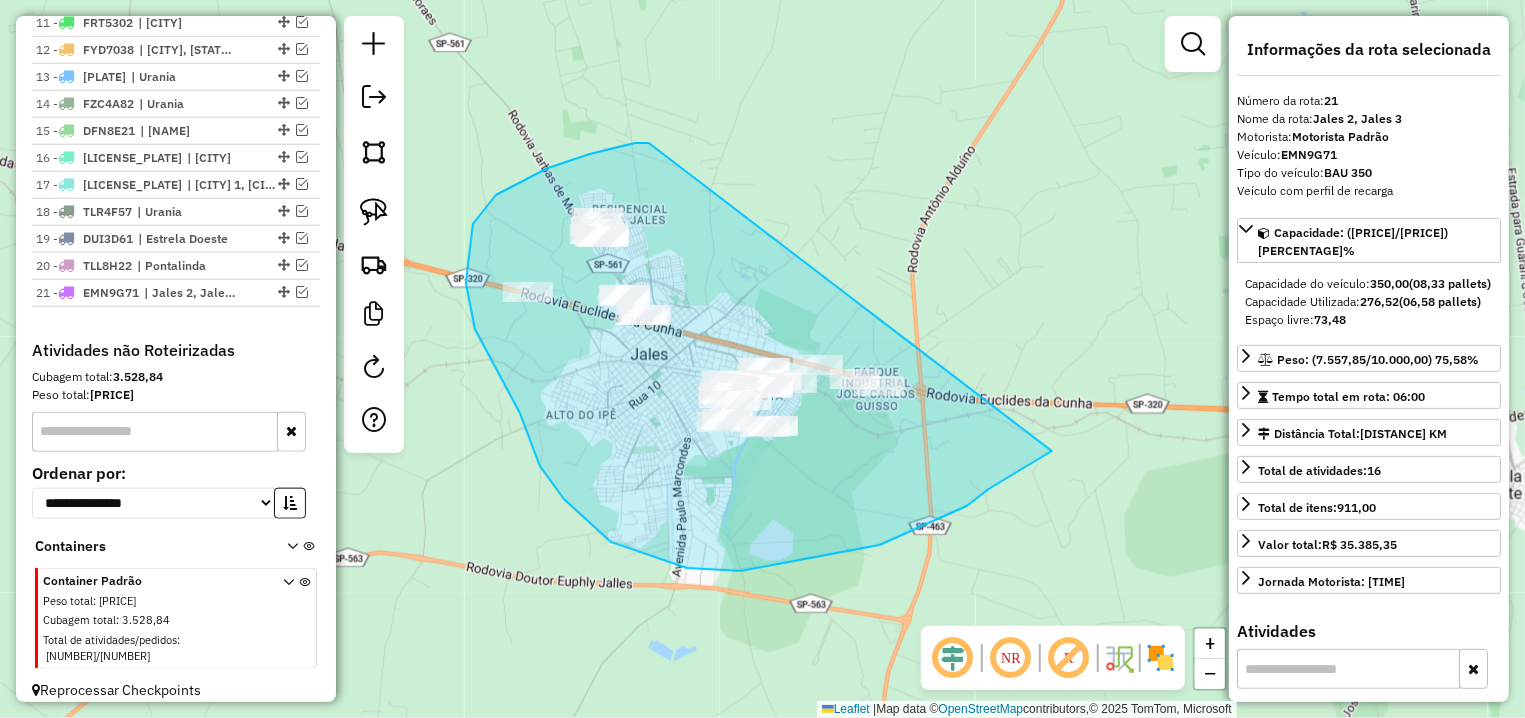 drag, startPoint x: 635, startPoint y: 143, endPoint x: 1063, endPoint y: 446, distance: 524.39777 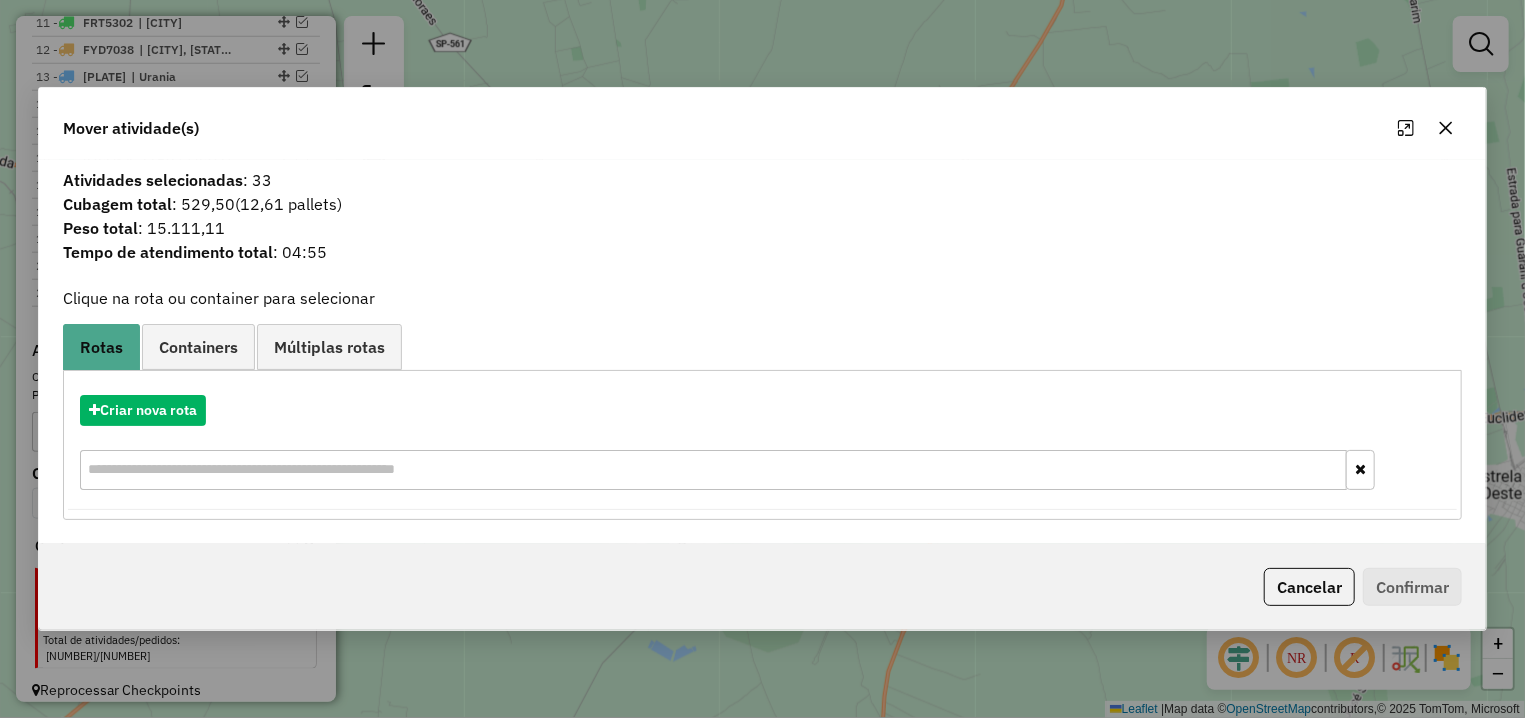 click 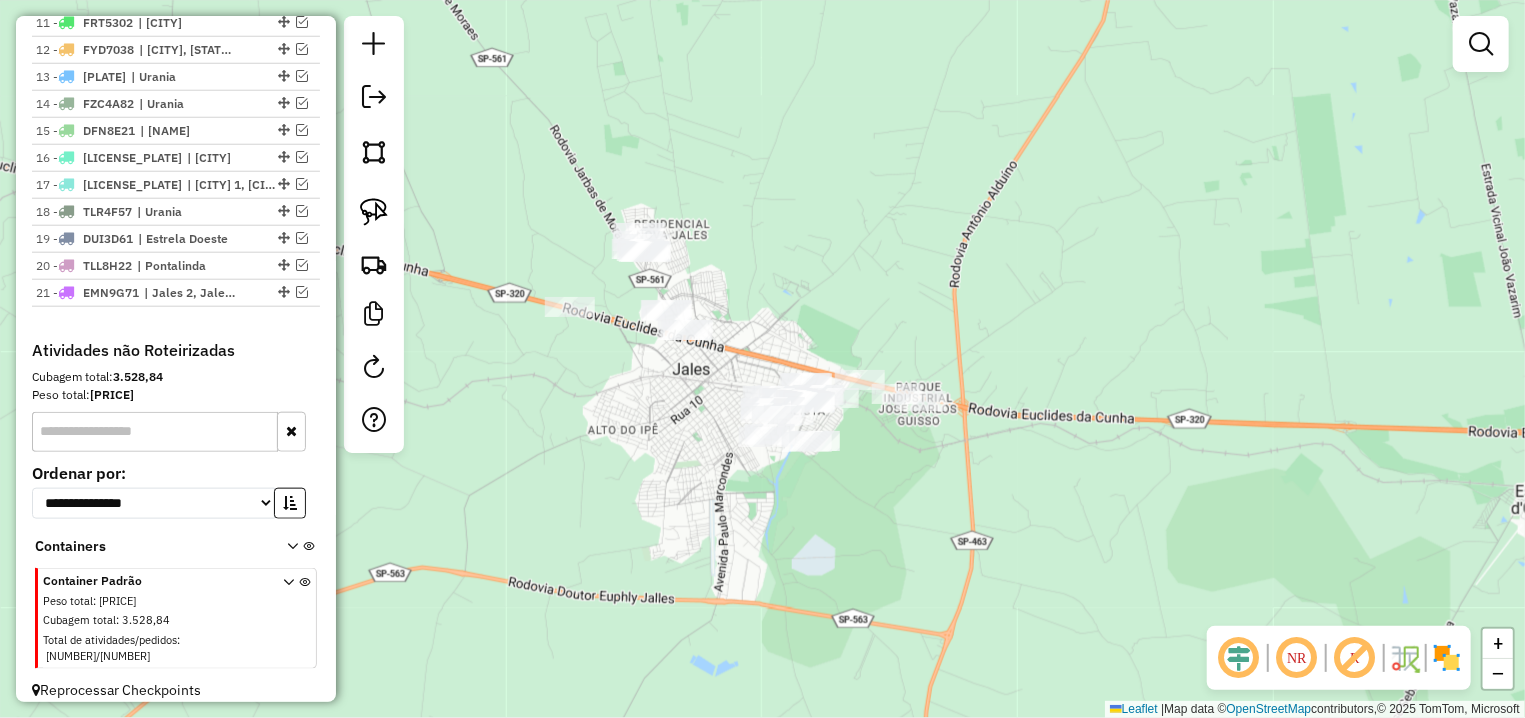 drag, startPoint x: 601, startPoint y: 347, endPoint x: 681, endPoint y: 367, distance: 82.46211 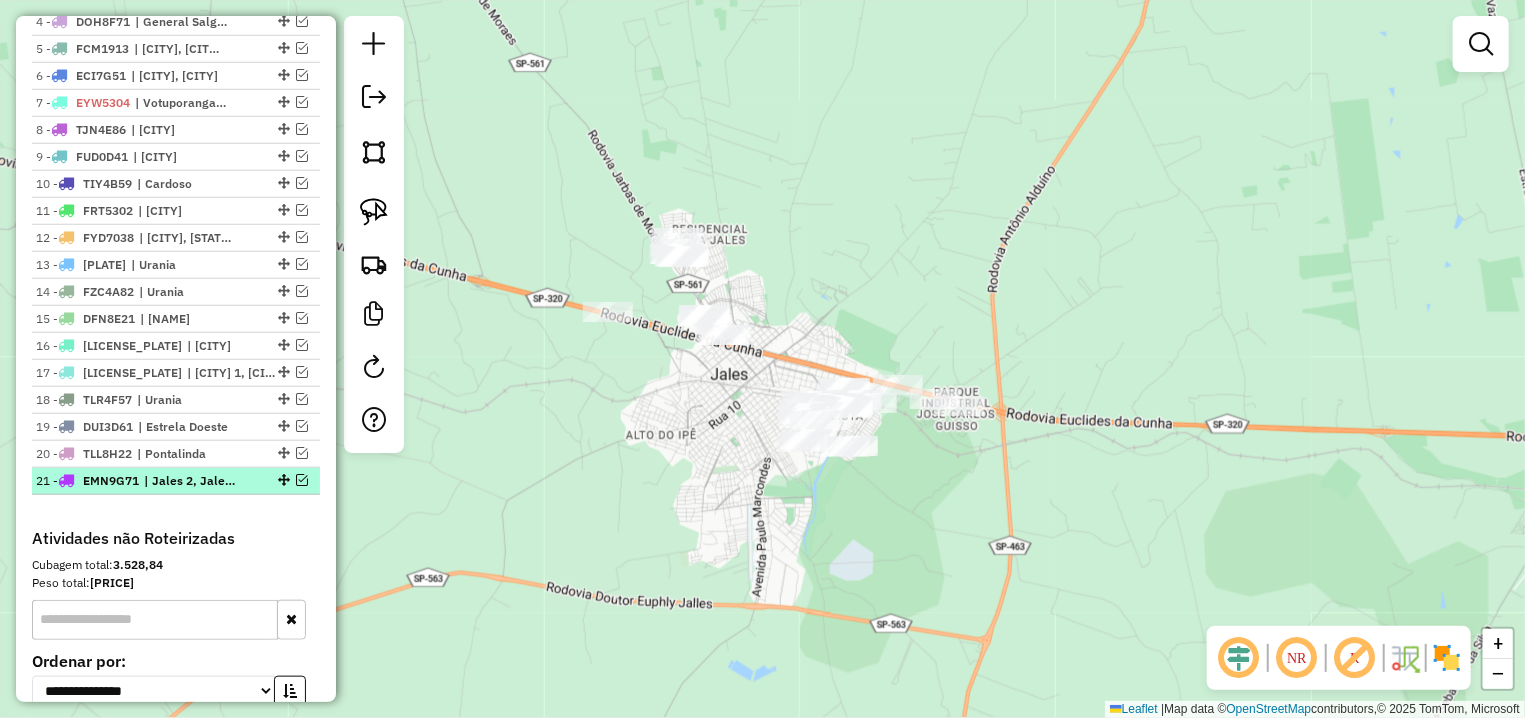 scroll, scrollTop: 557, scrollLeft: 0, axis: vertical 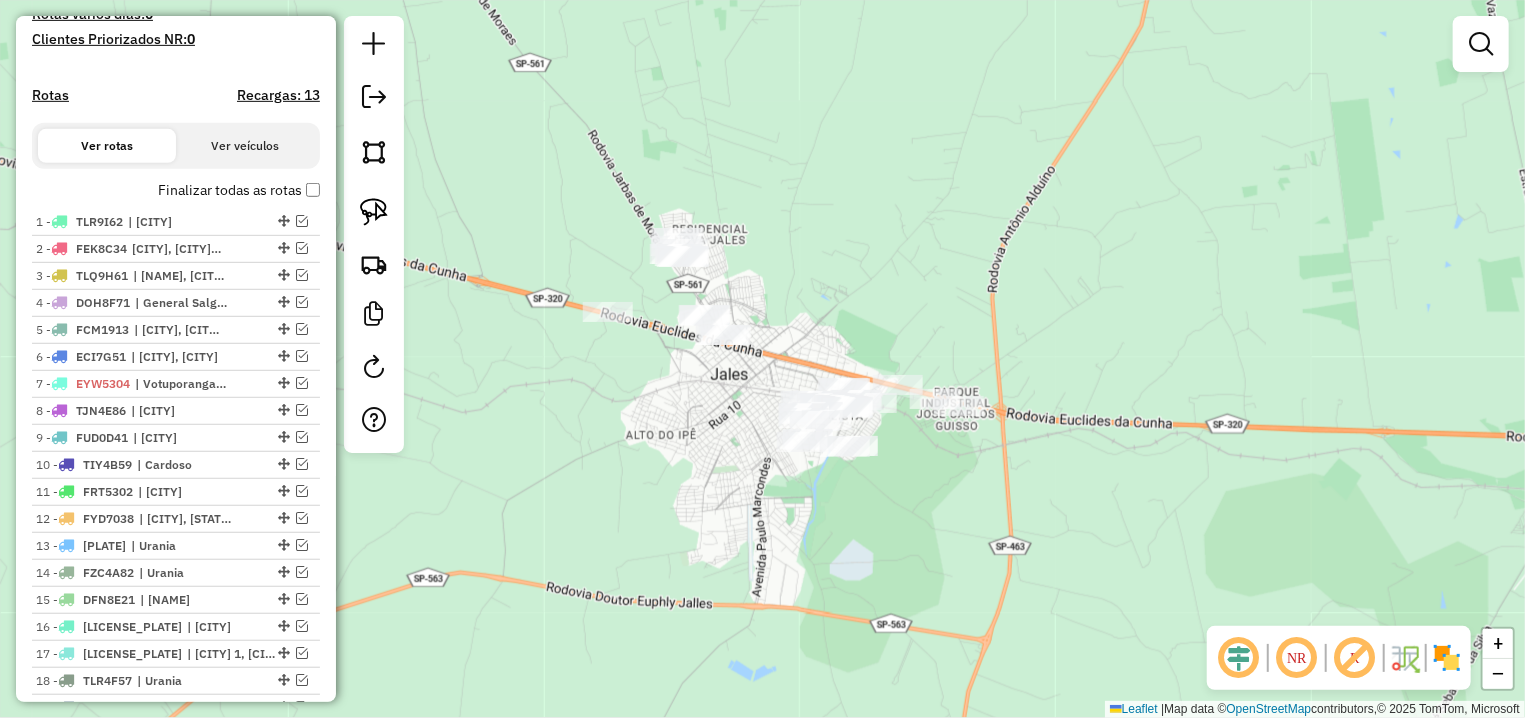 click on "Rotas" at bounding box center [50, 95] 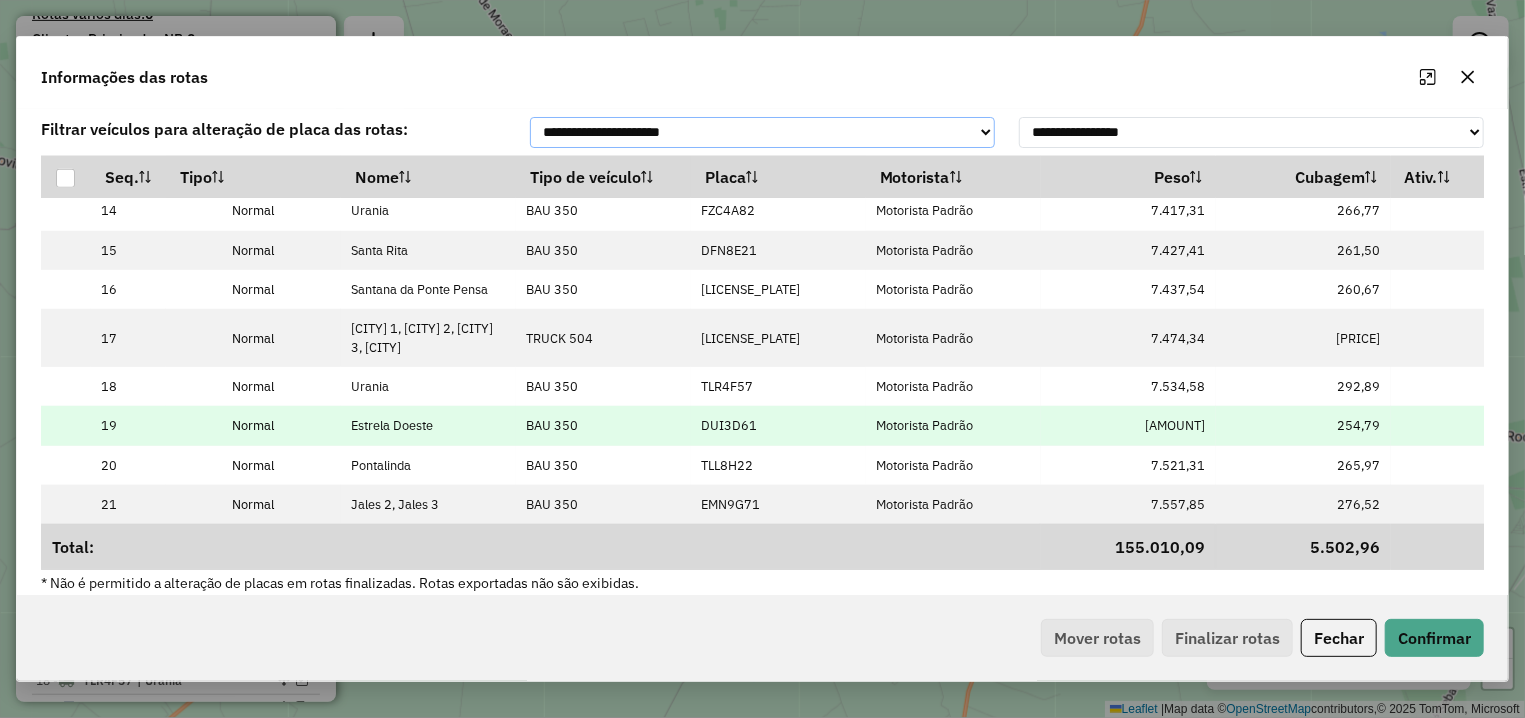 scroll, scrollTop: 656, scrollLeft: 0, axis: vertical 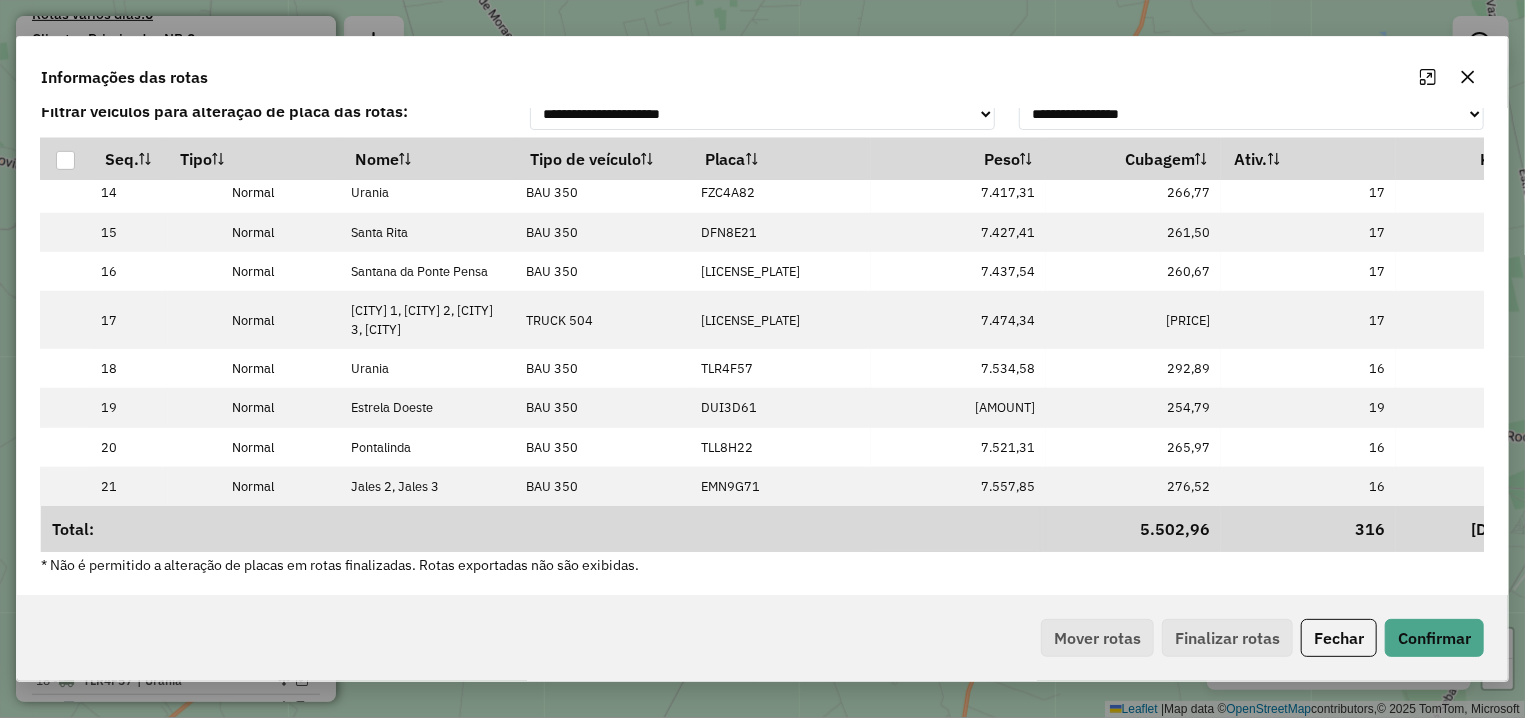 click 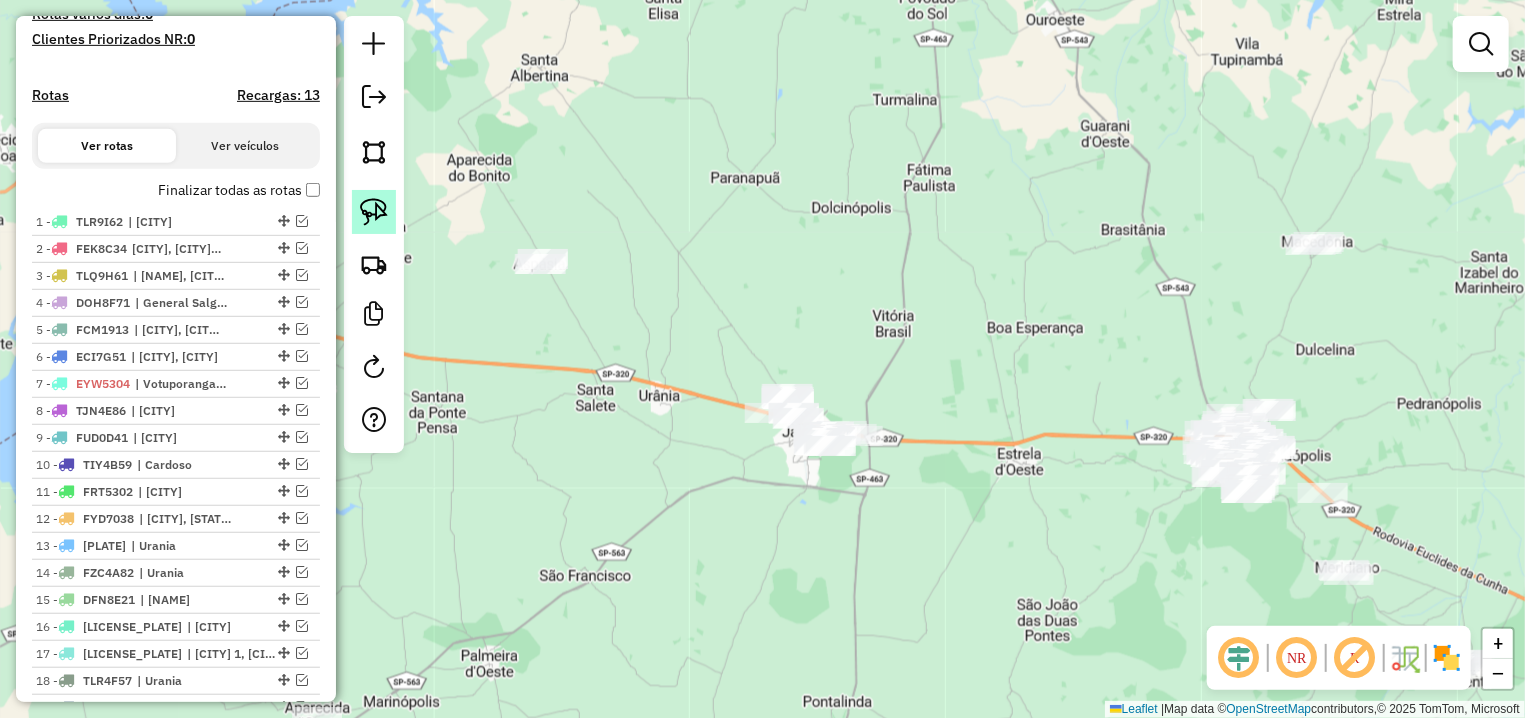 click 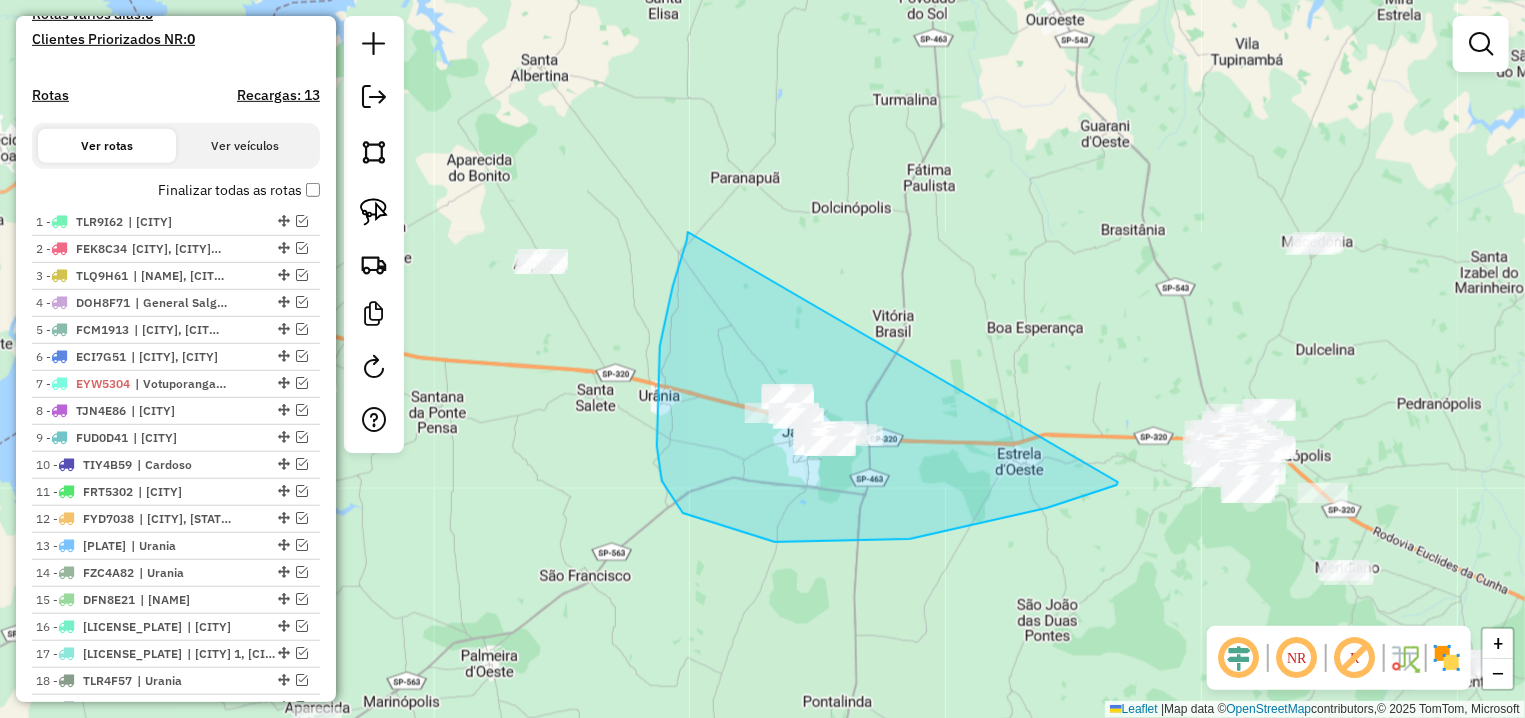 drag, startPoint x: 660, startPoint y: 346, endPoint x: 1118, endPoint y: 482, distance: 477.76562 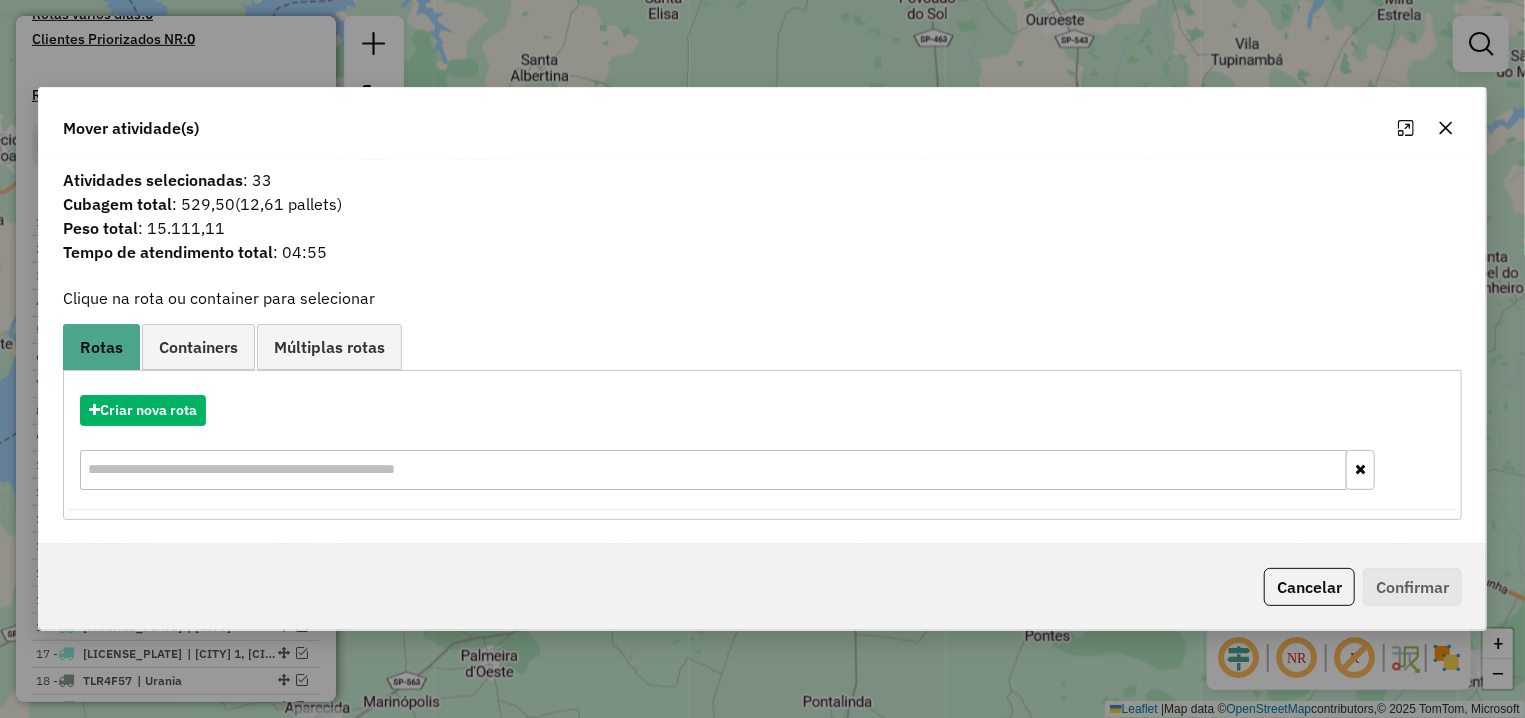 click 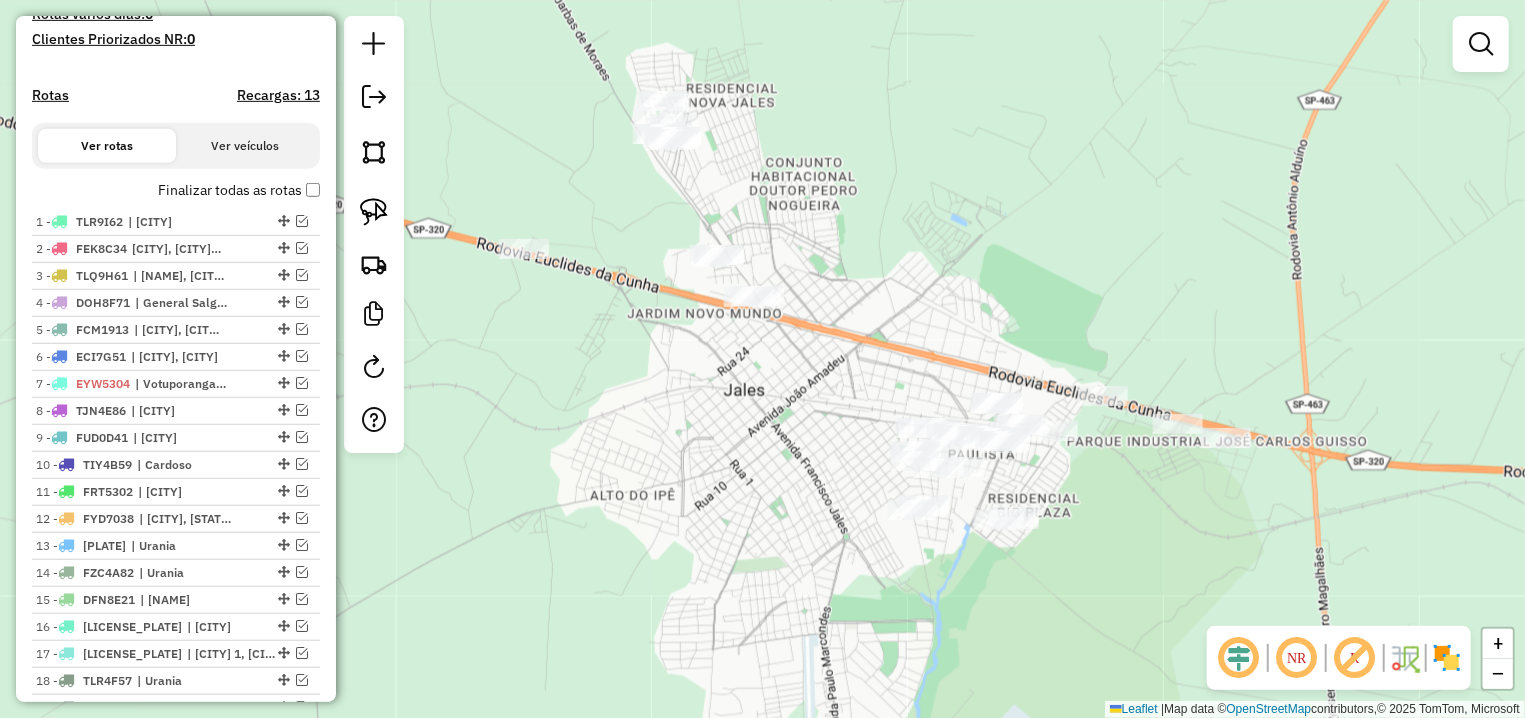drag, startPoint x: 868, startPoint y: 521, endPoint x: 743, endPoint y: 423, distance: 158.8364 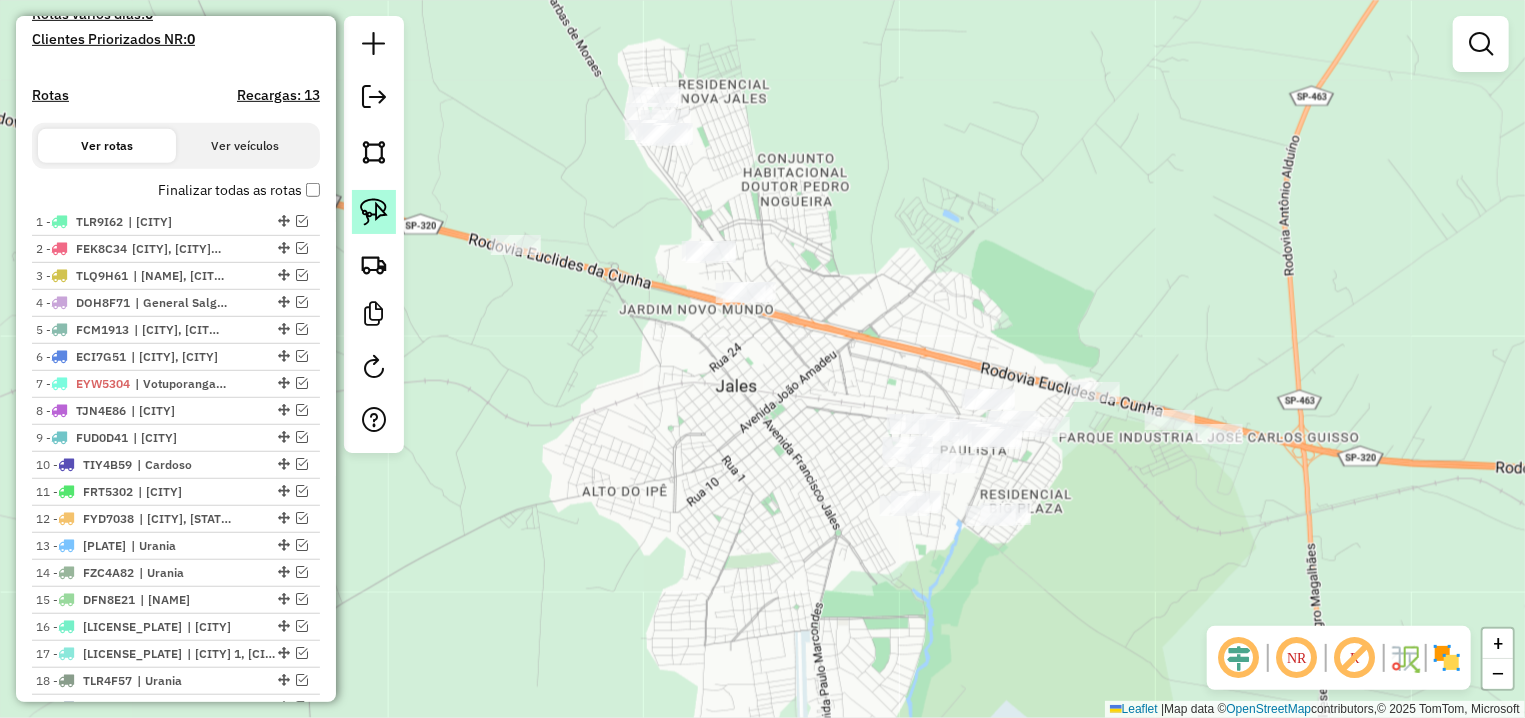 click 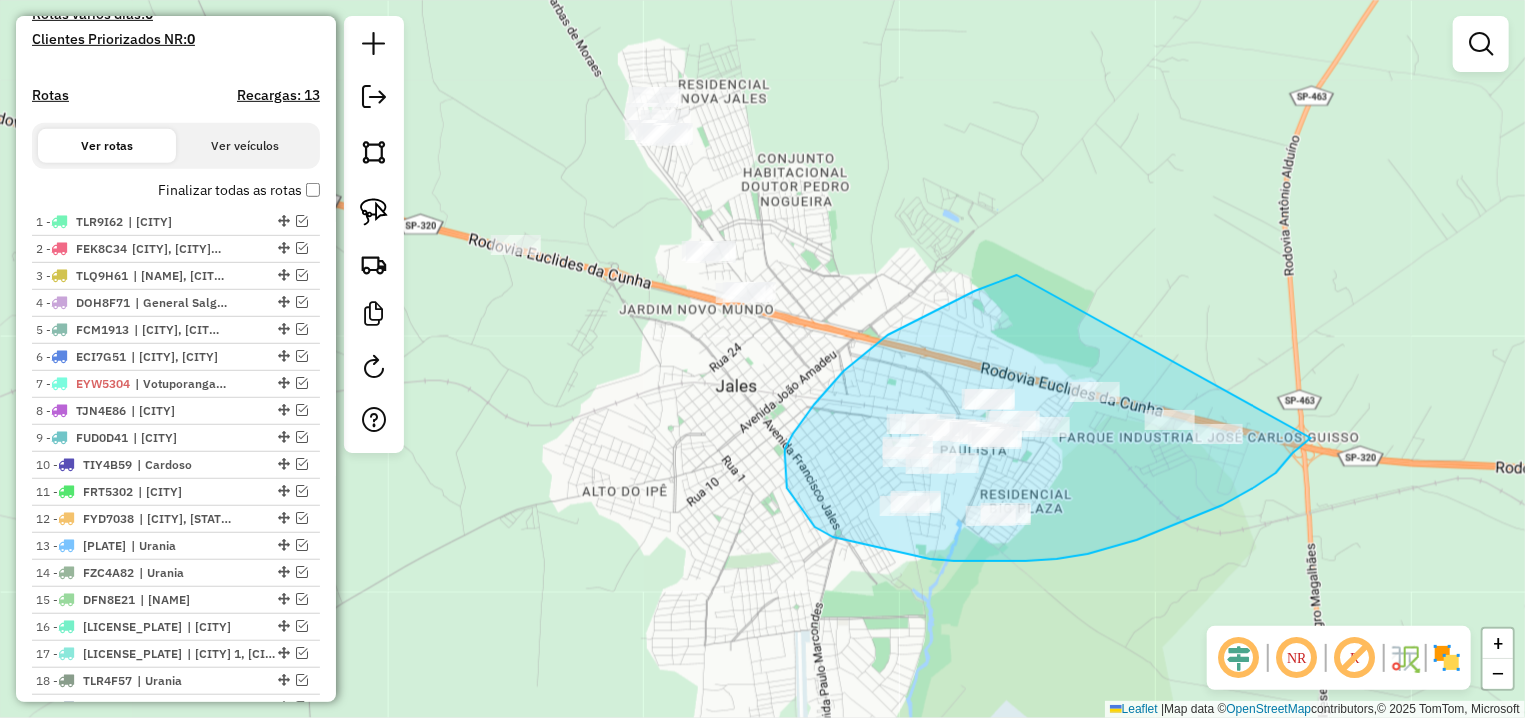 drag, startPoint x: 844, startPoint y: 371, endPoint x: 1310, endPoint y: 436, distance: 470.5114 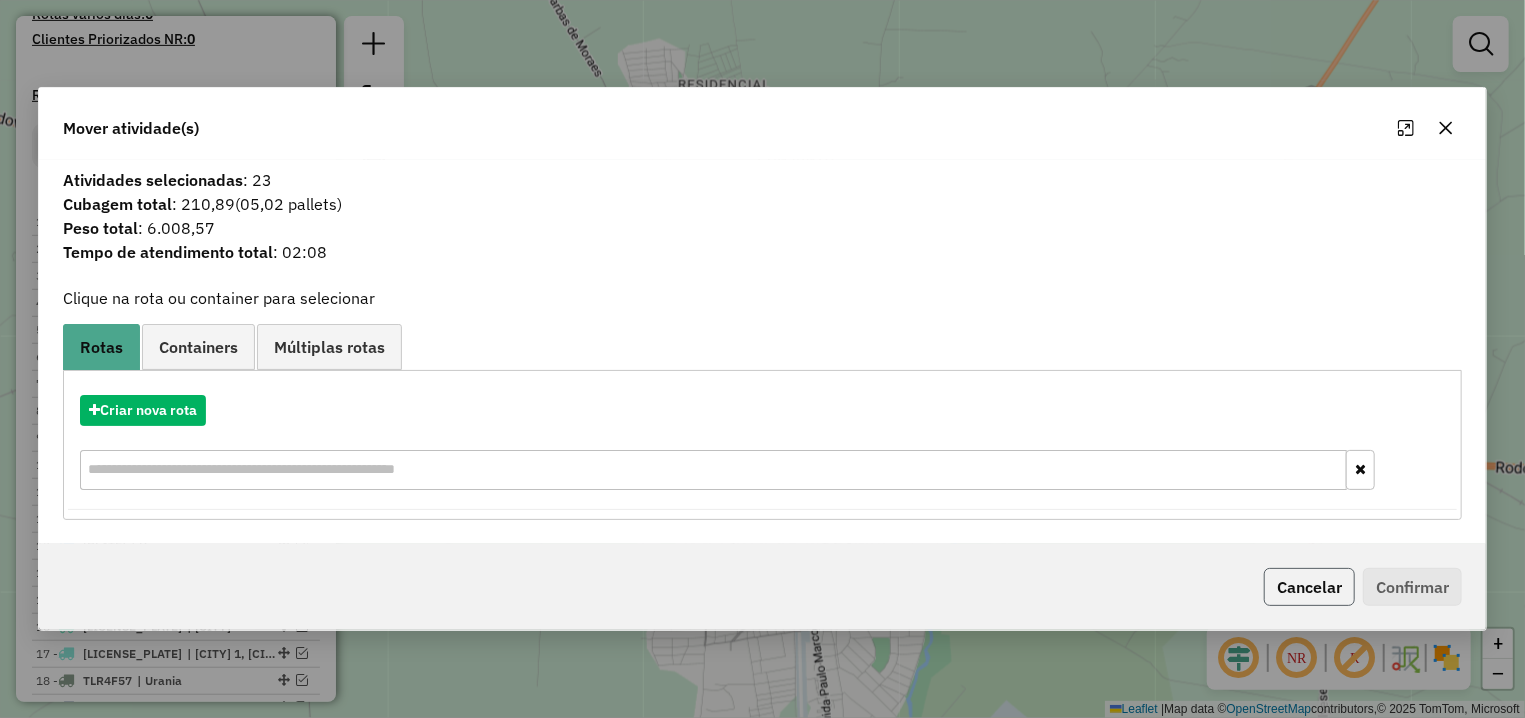 click on "Cancelar" 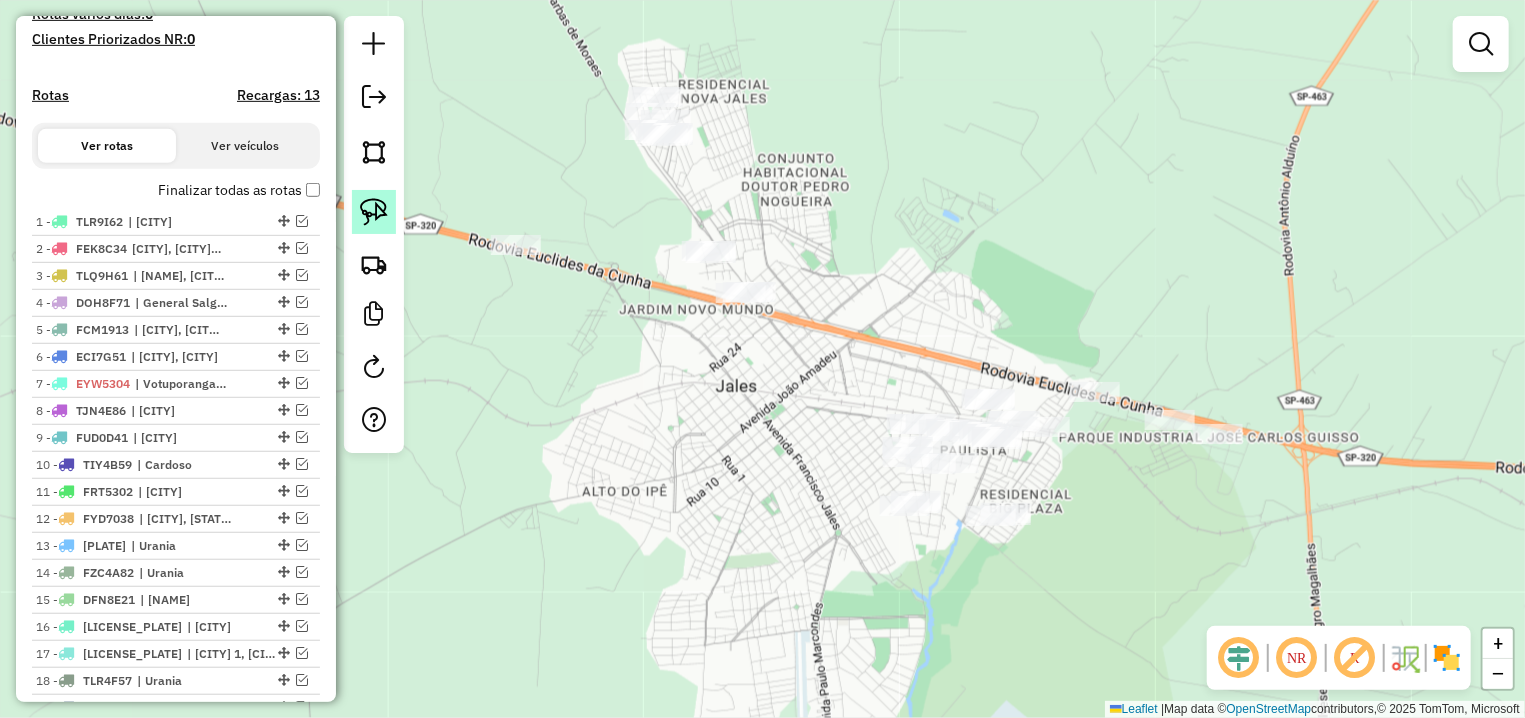 click 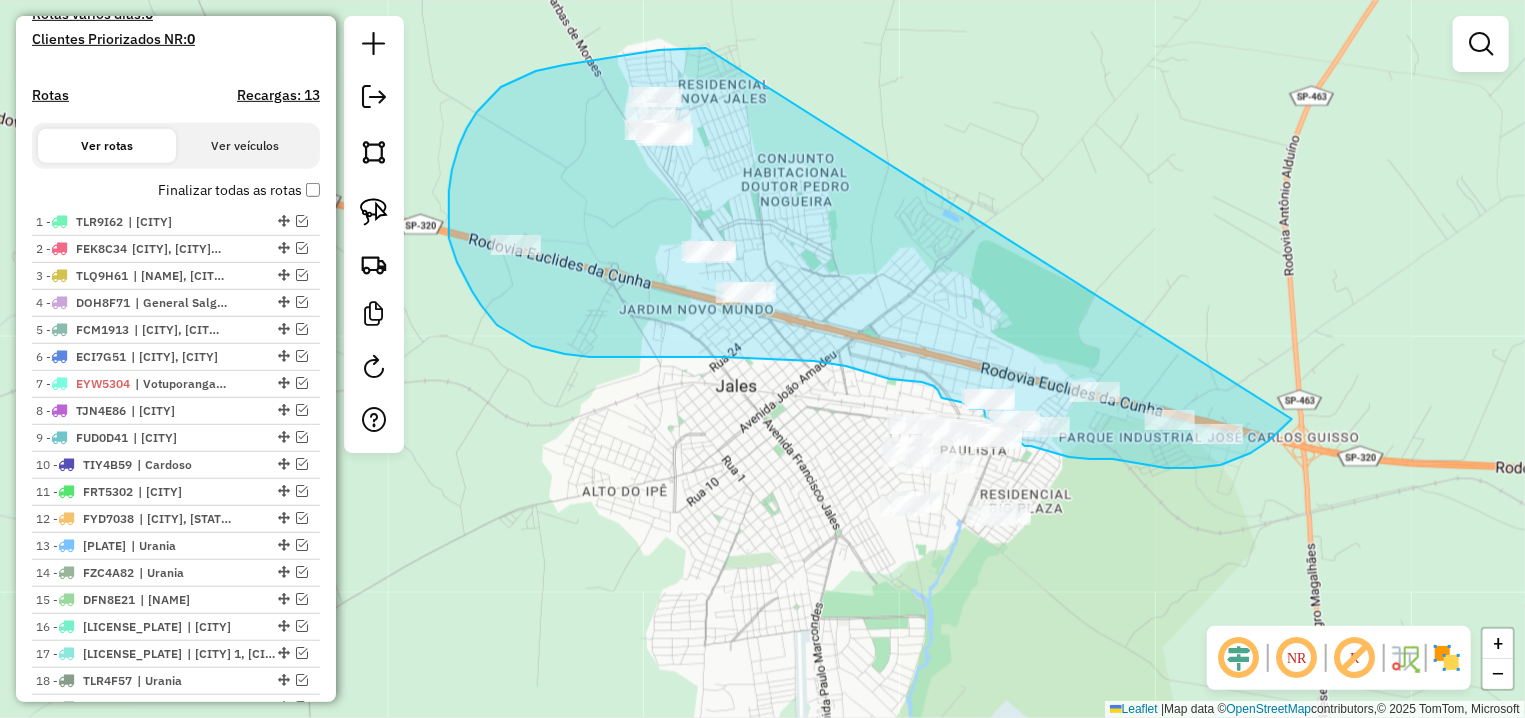 drag, startPoint x: 706, startPoint y: 48, endPoint x: 1292, endPoint y: 419, distance: 693.5683 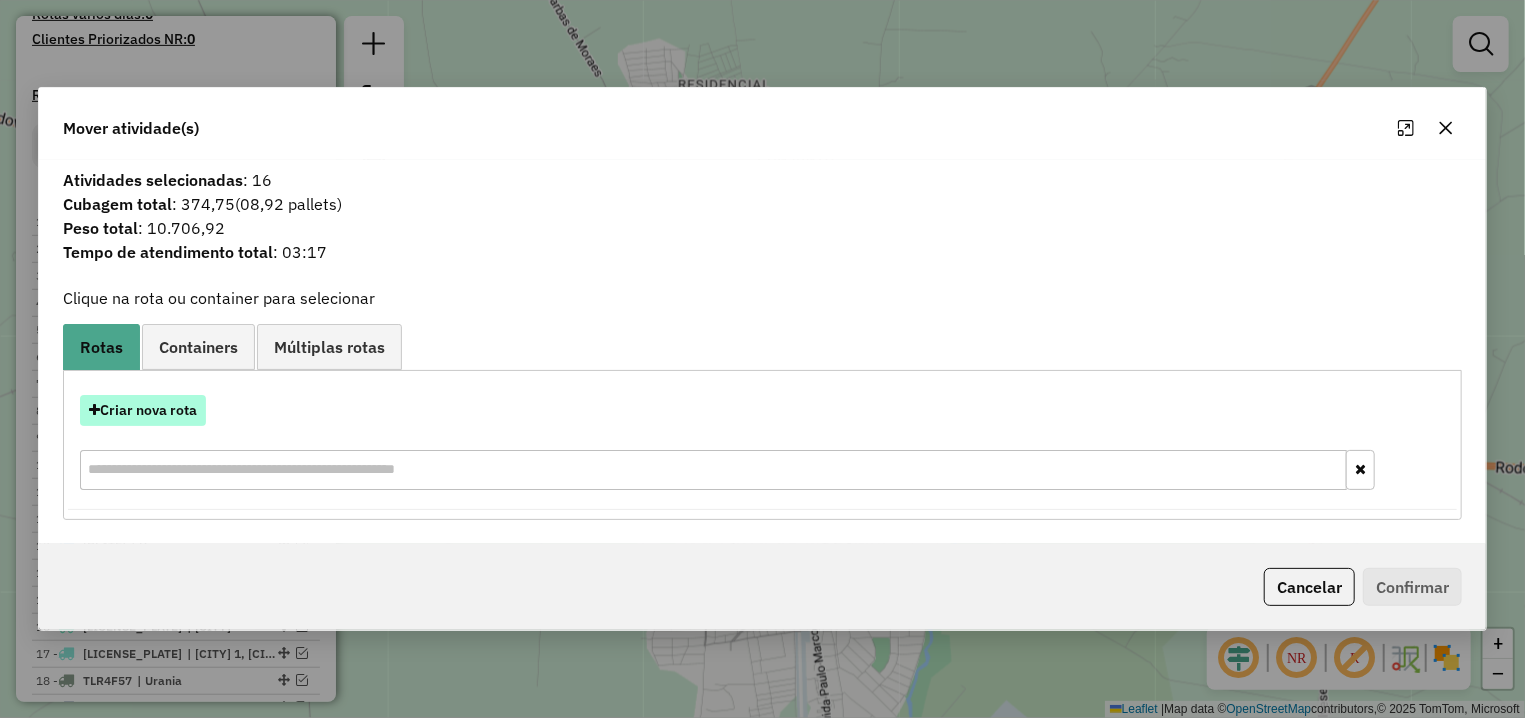 click on "Criar nova rota" at bounding box center [143, 410] 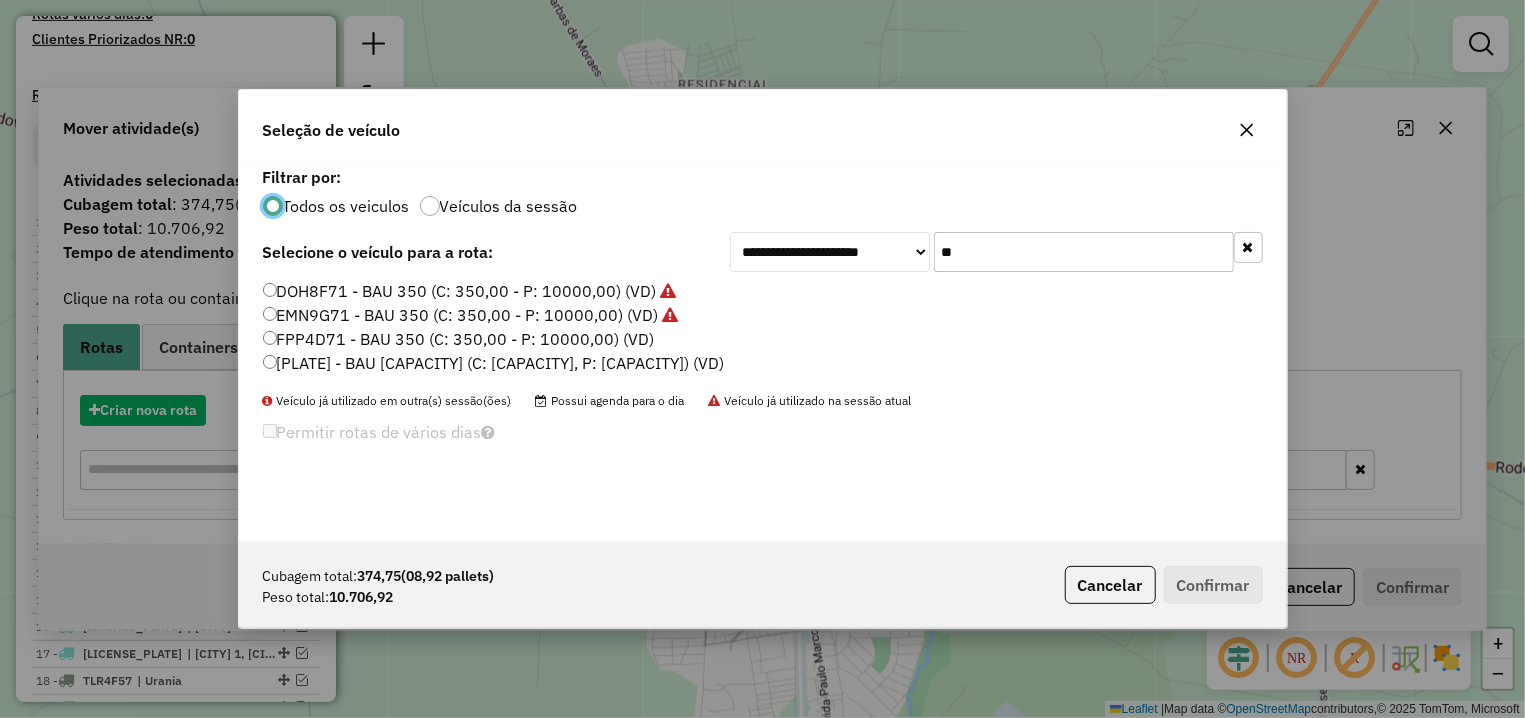 scroll, scrollTop: 11, scrollLeft: 6, axis: both 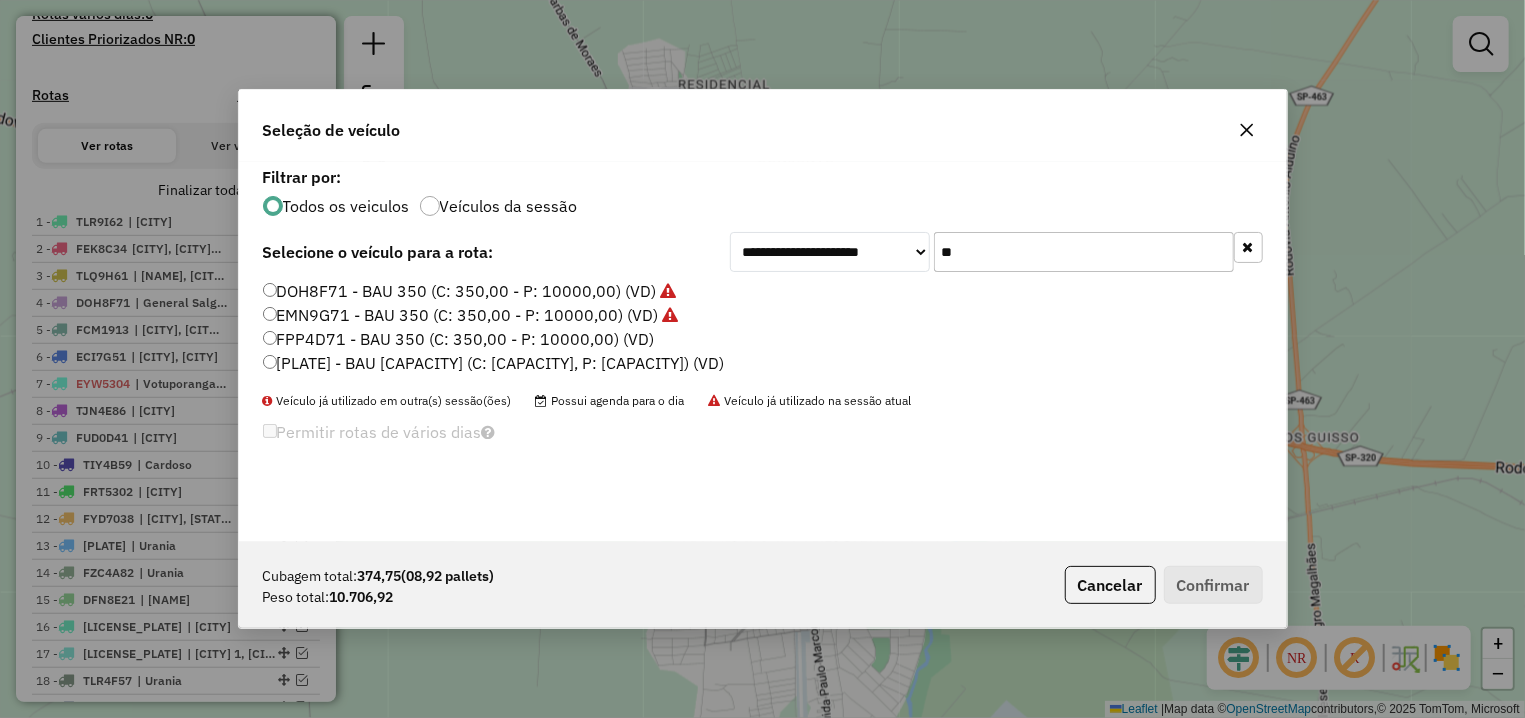 drag, startPoint x: 1002, startPoint y: 246, endPoint x: 922, endPoint y: 246, distance: 80 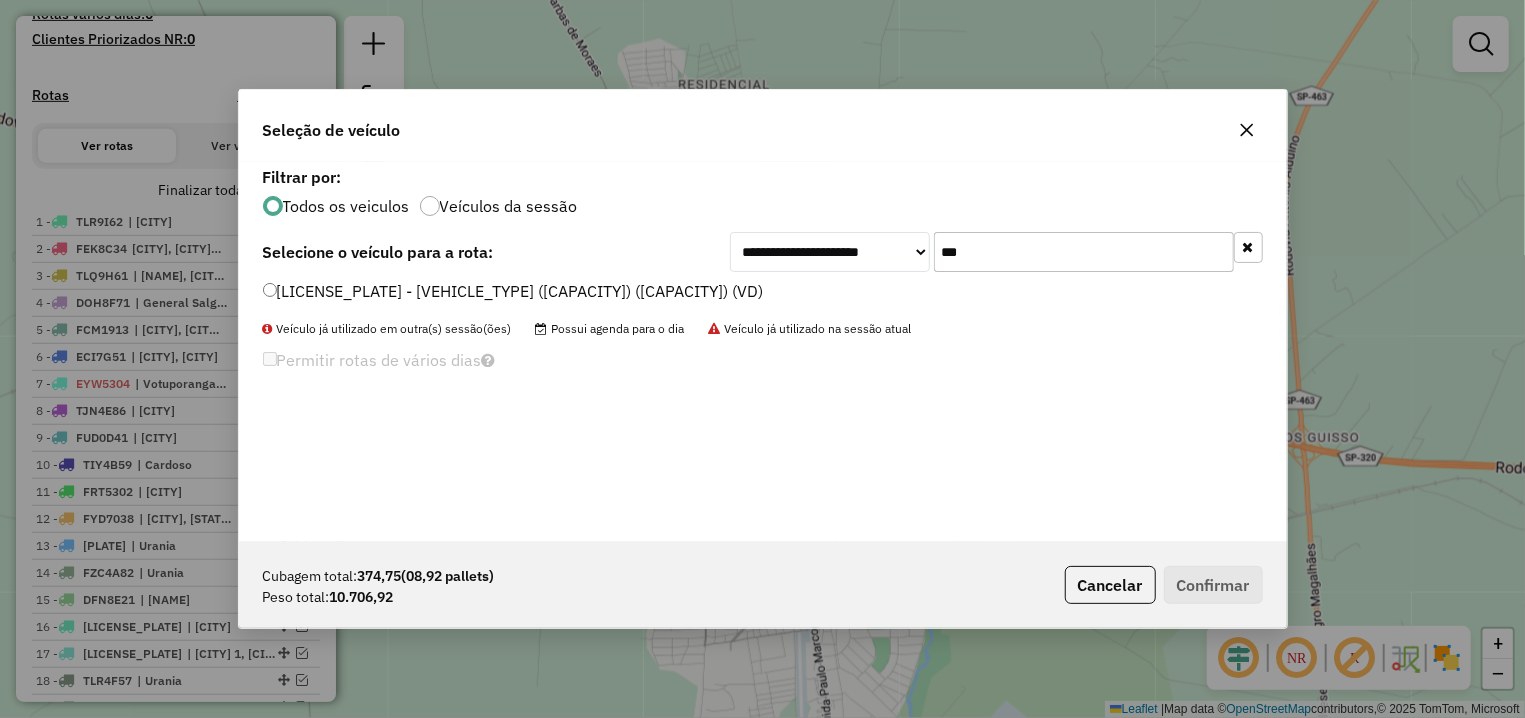 type on "***" 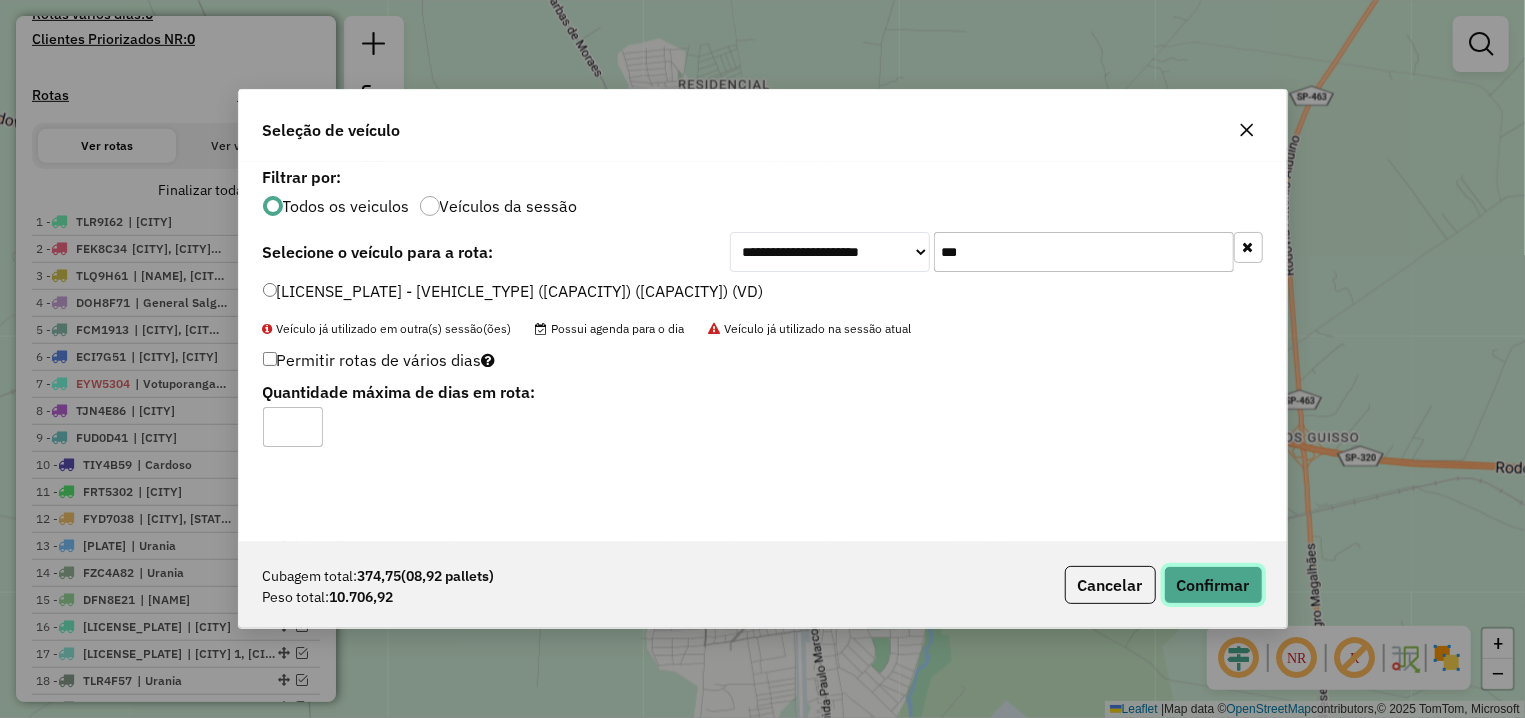 click on "Confirmar" 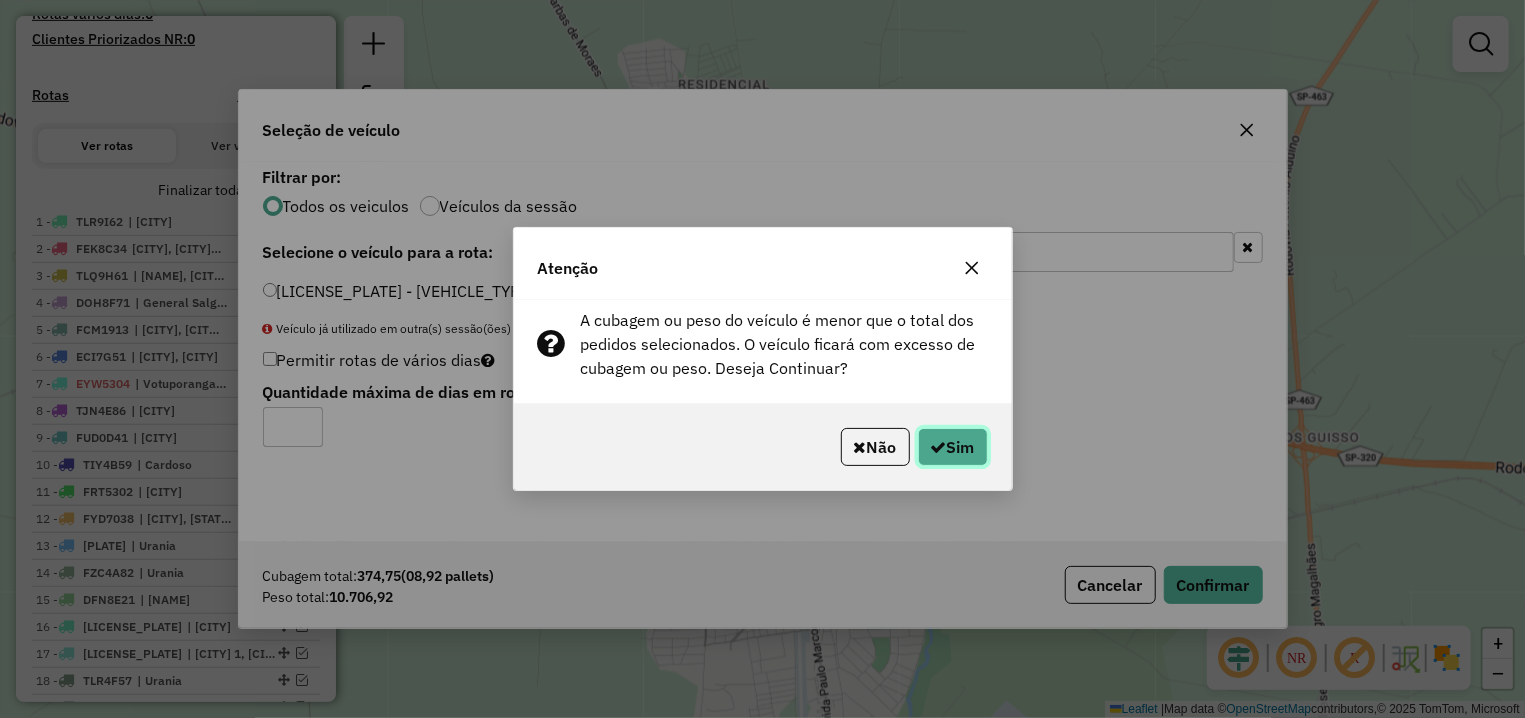 click on "Sim" 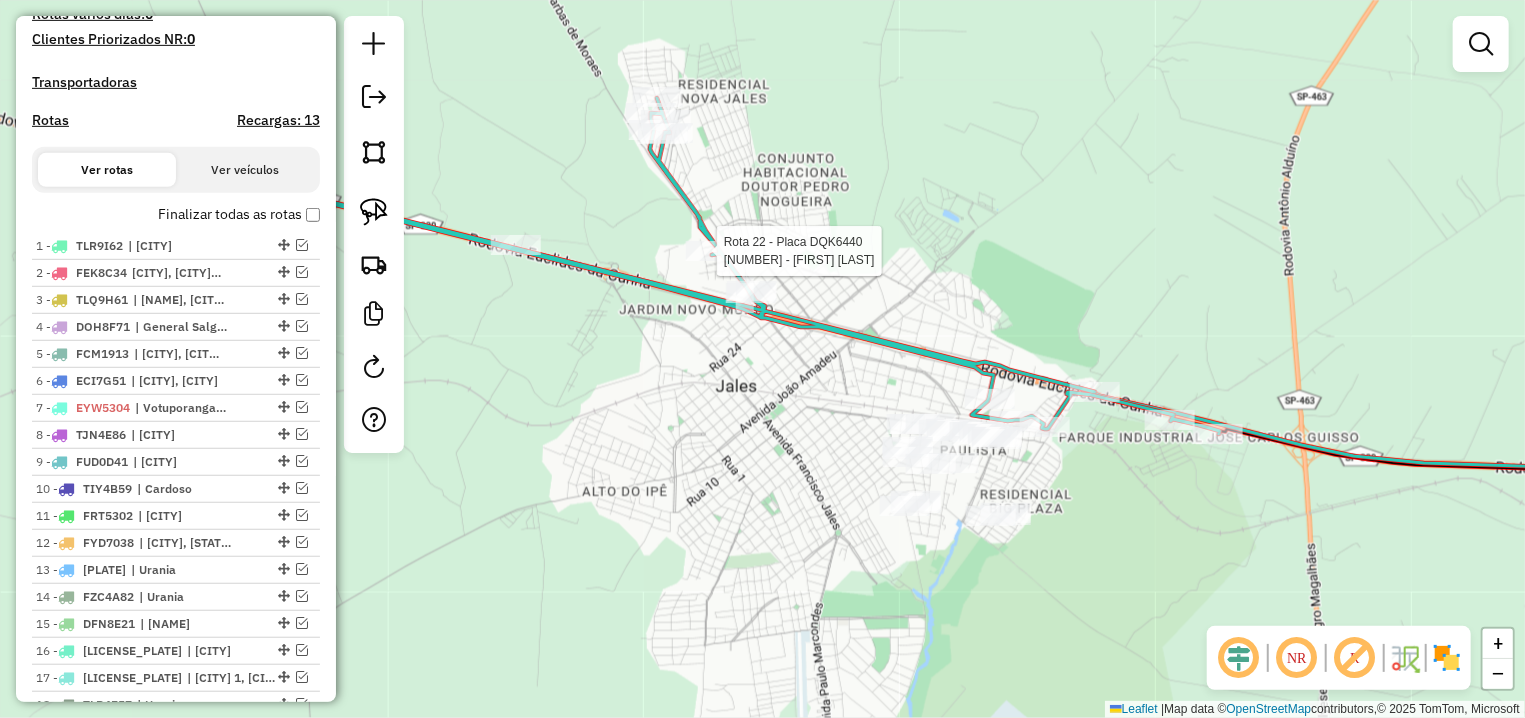 select on "**********" 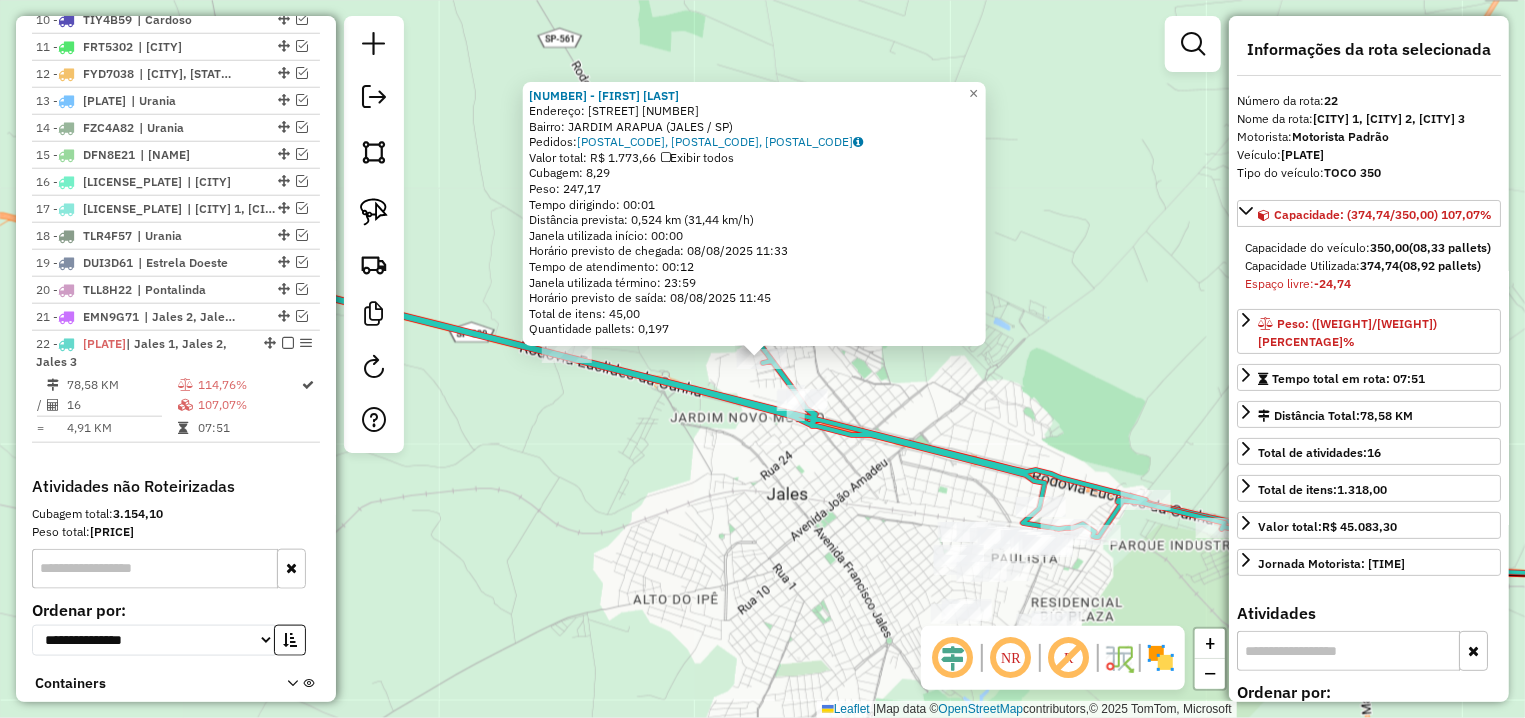 scroll, scrollTop: 1163, scrollLeft: 0, axis: vertical 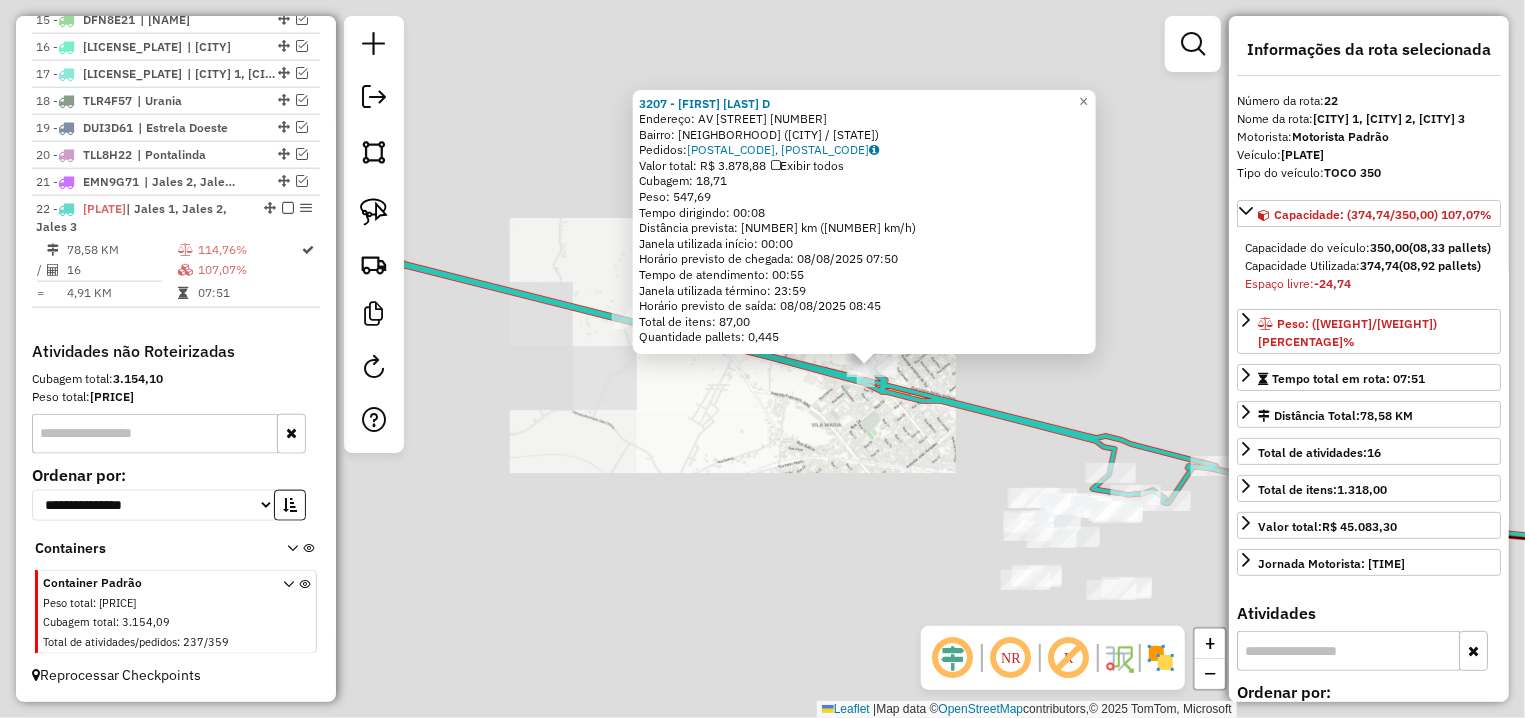 drag, startPoint x: 861, startPoint y: 551, endPoint x: 865, endPoint y: 504, distance: 47.169907 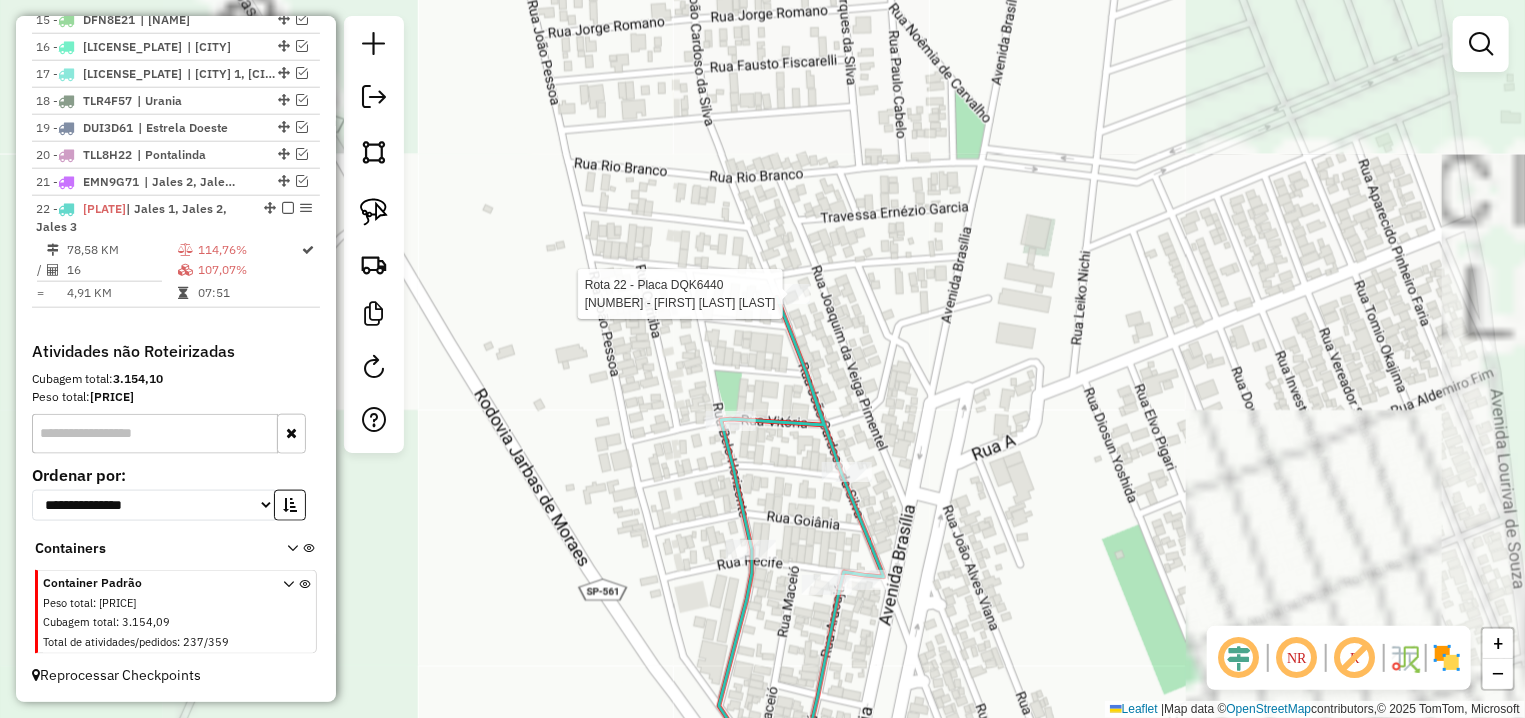 select on "**********" 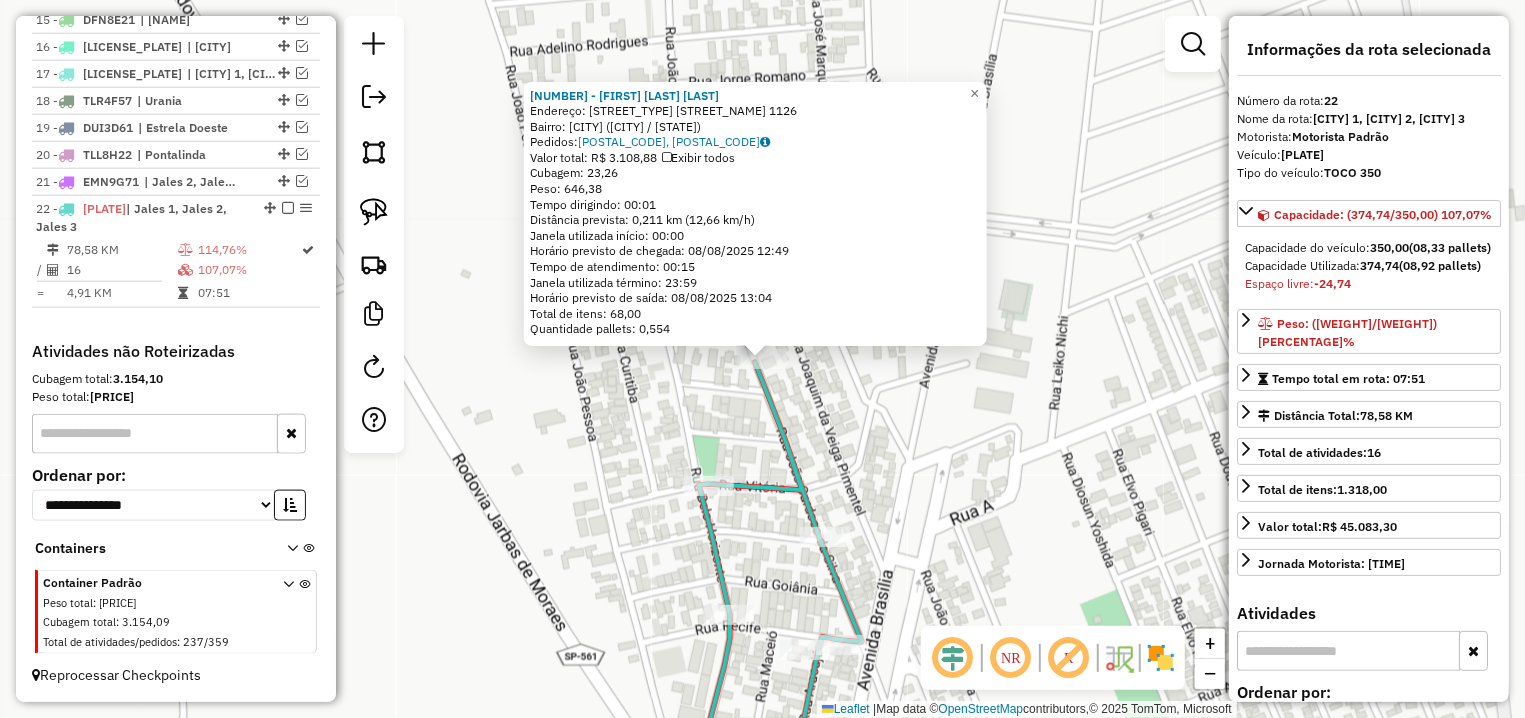 click on "Horário previsto de saída: 08/08/2025 13:04" 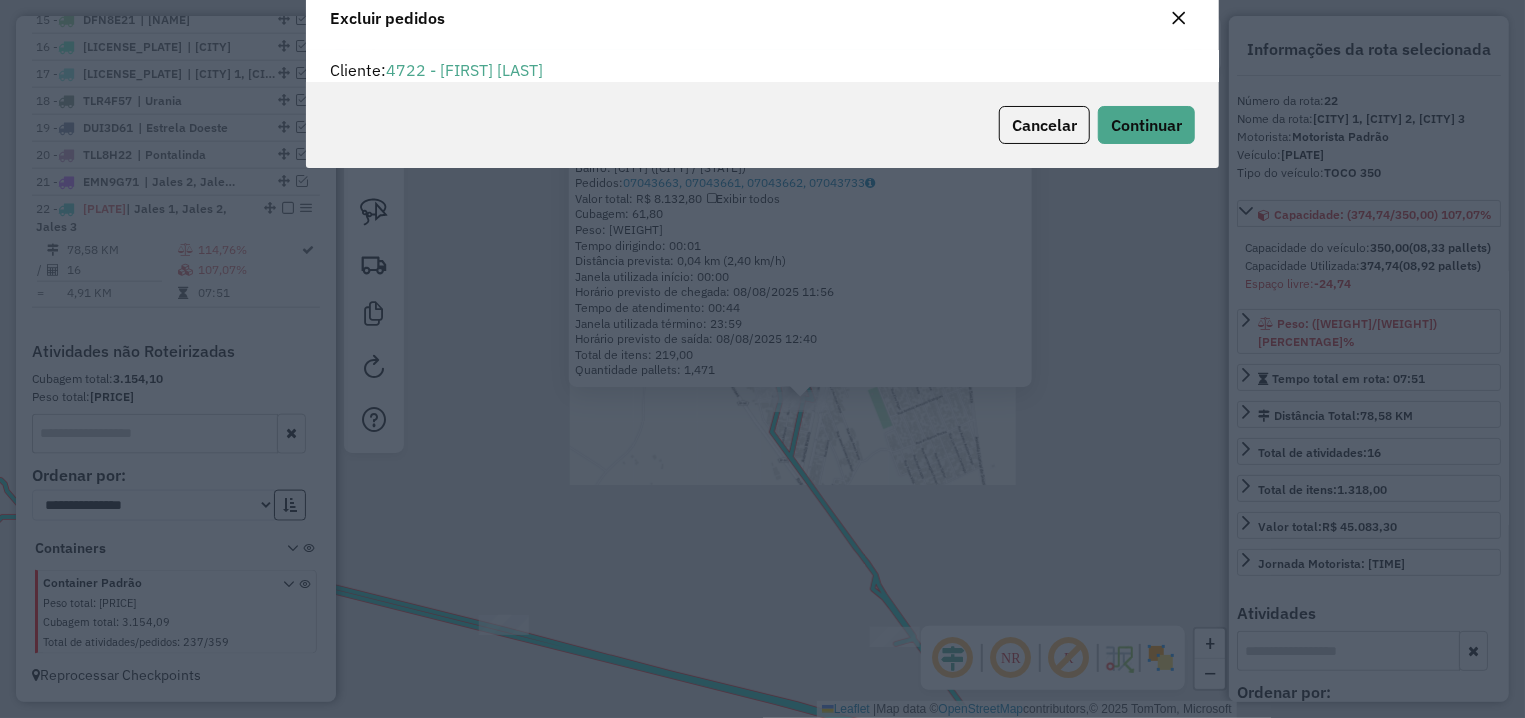 scroll, scrollTop: 11, scrollLeft: 6, axis: both 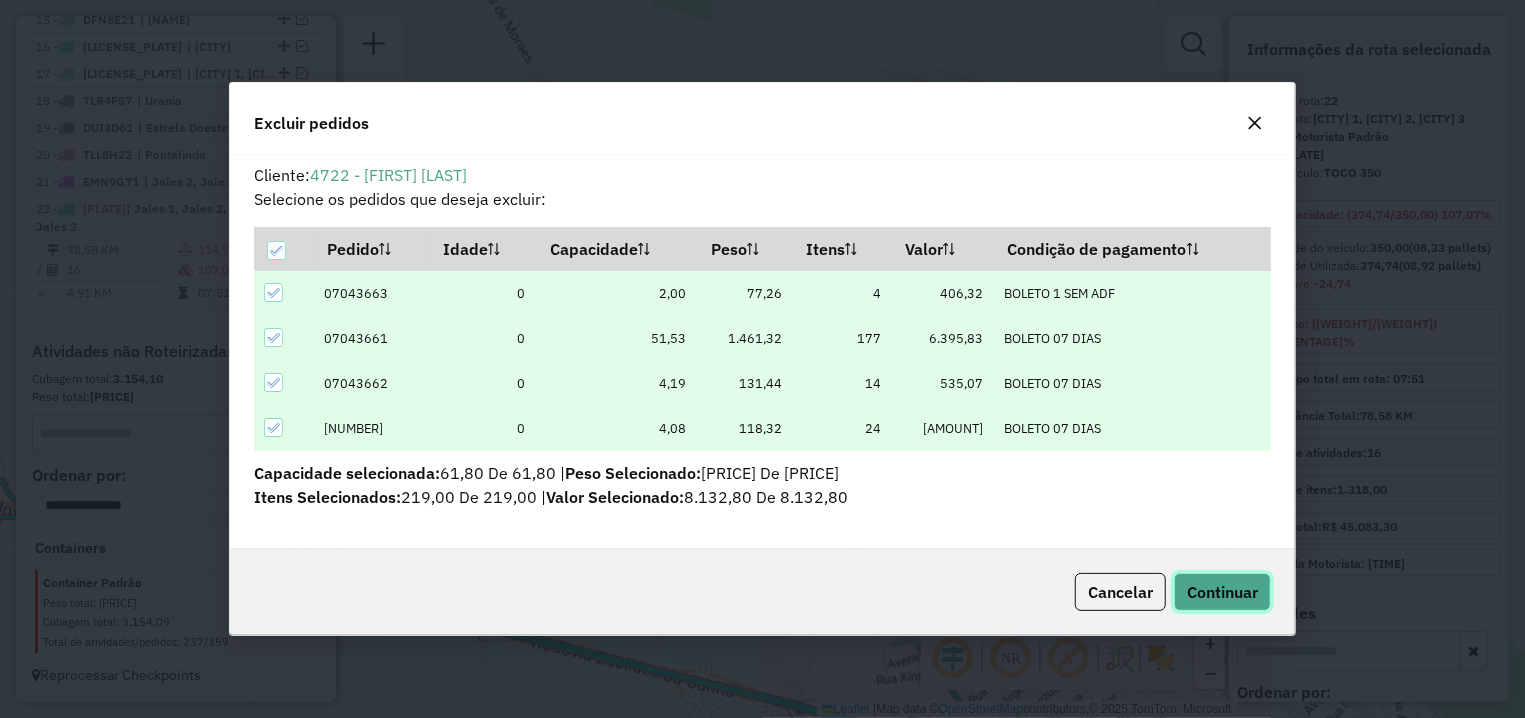 click on "Continuar" 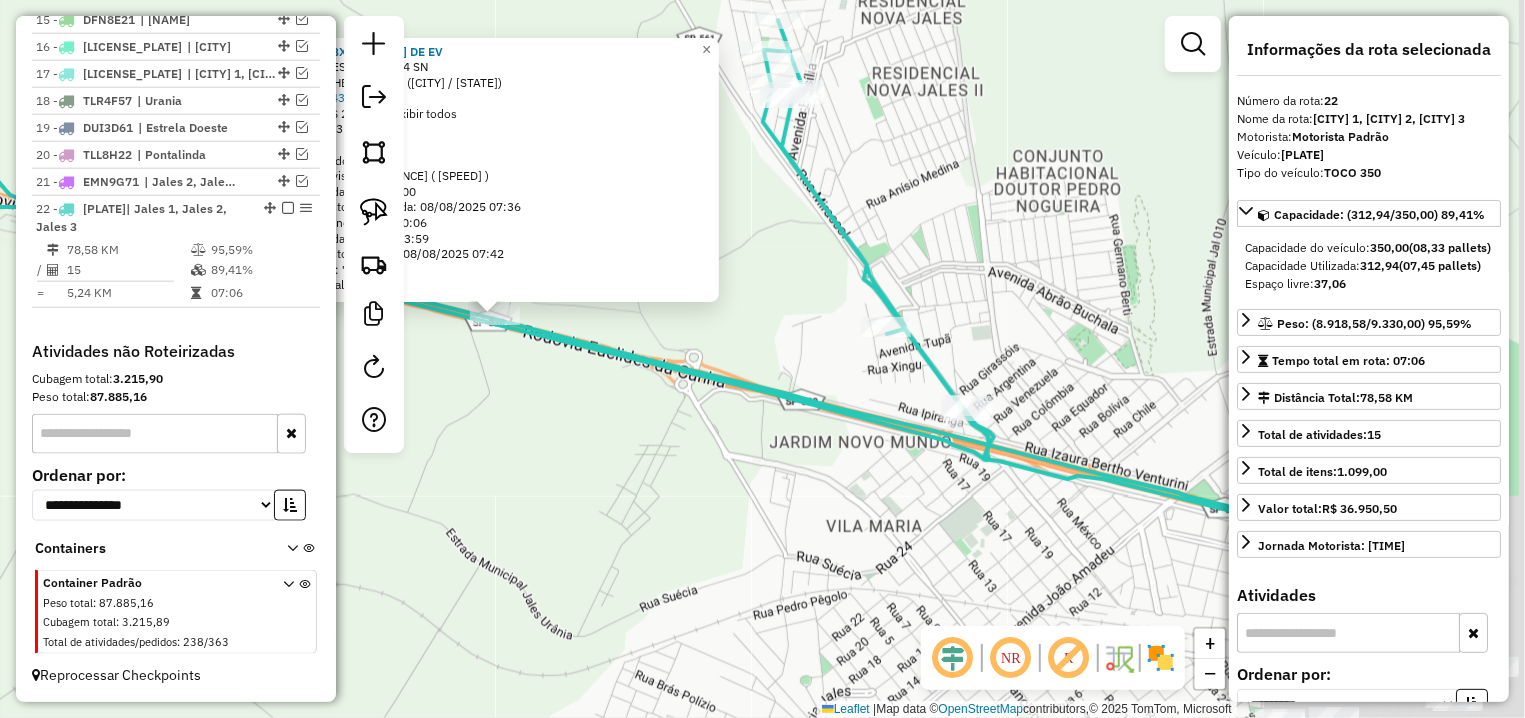 drag, startPoint x: 973, startPoint y: 529, endPoint x: 256, endPoint y: 434, distance: 723.2662 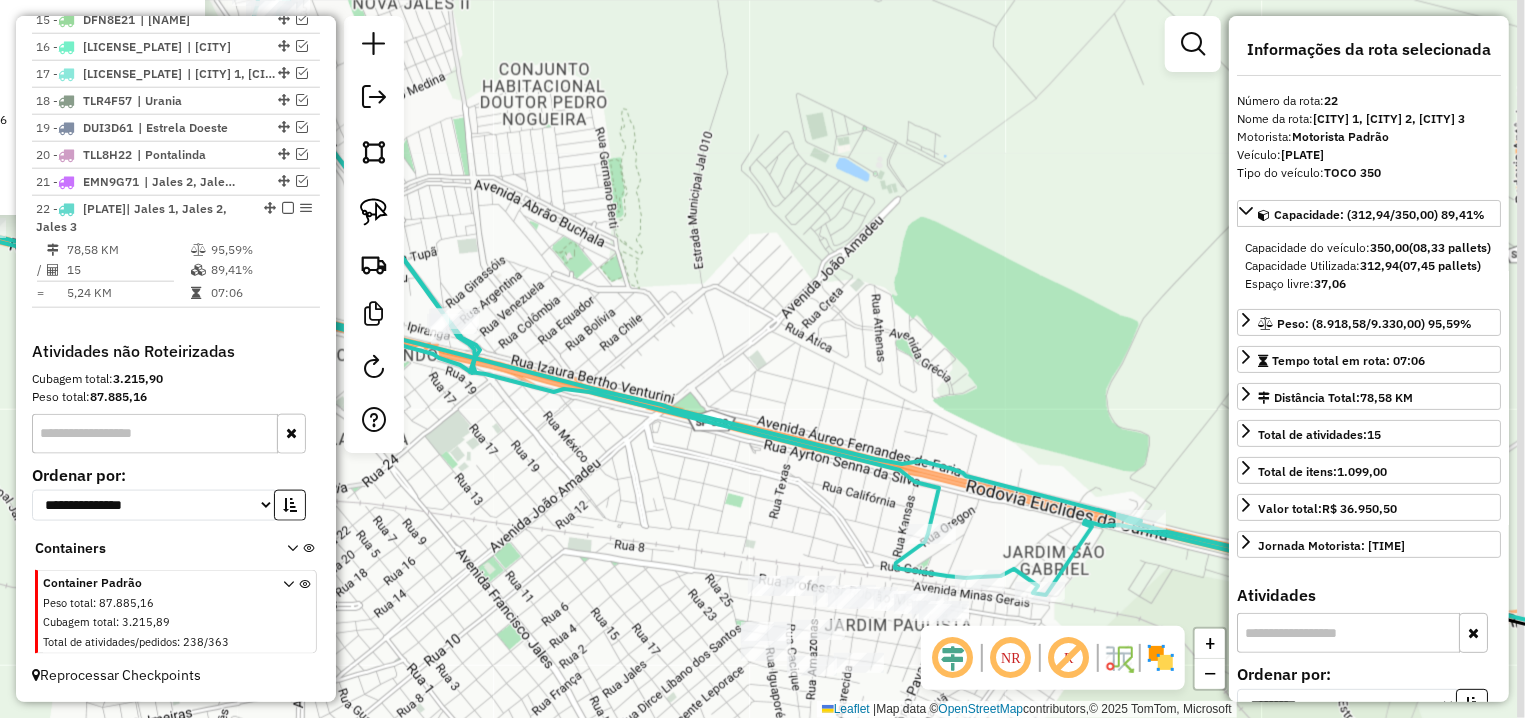 drag, startPoint x: 805, startPoint y: 504, endPoint x: 615, endPoint y: 453, distance: 196.7257 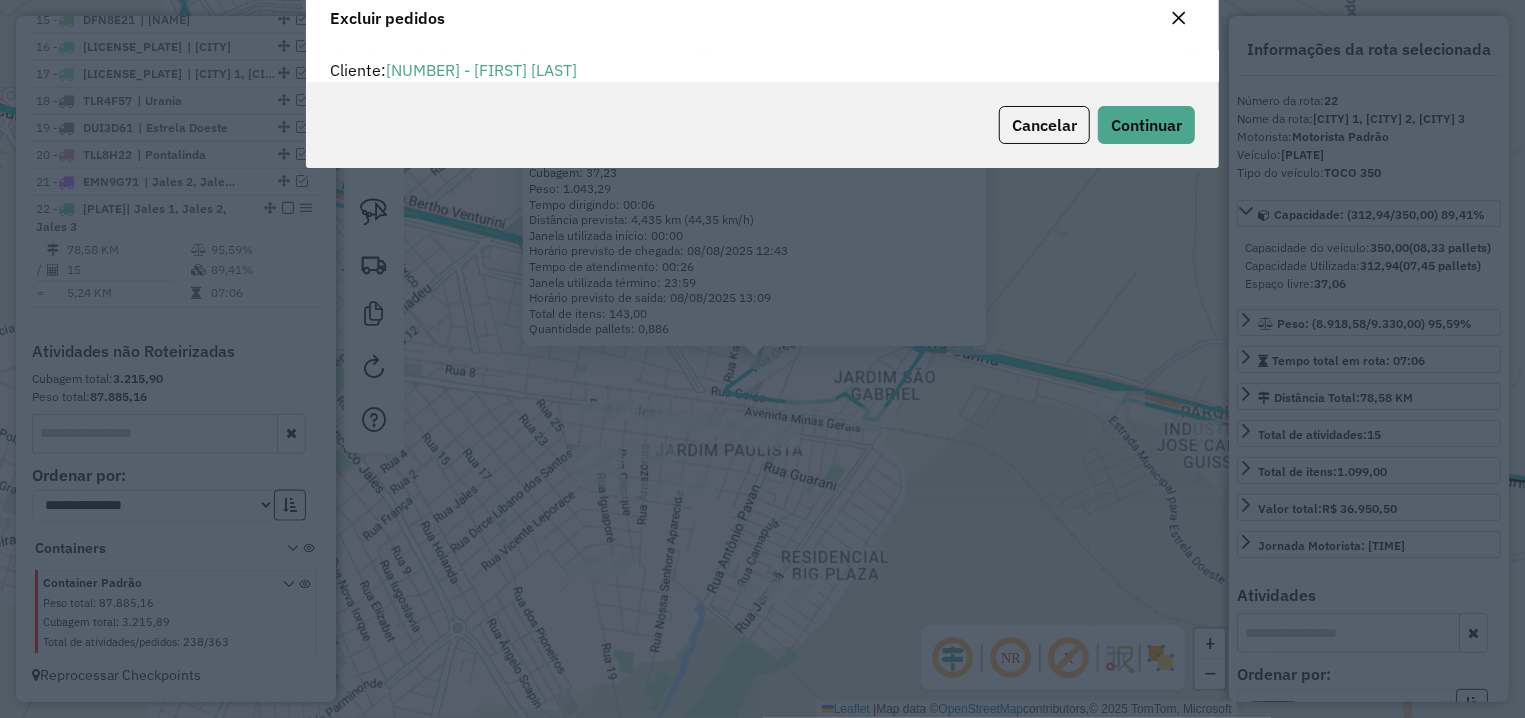 scroll, scrollTop: 0, scrollLeft: 0, axis: both 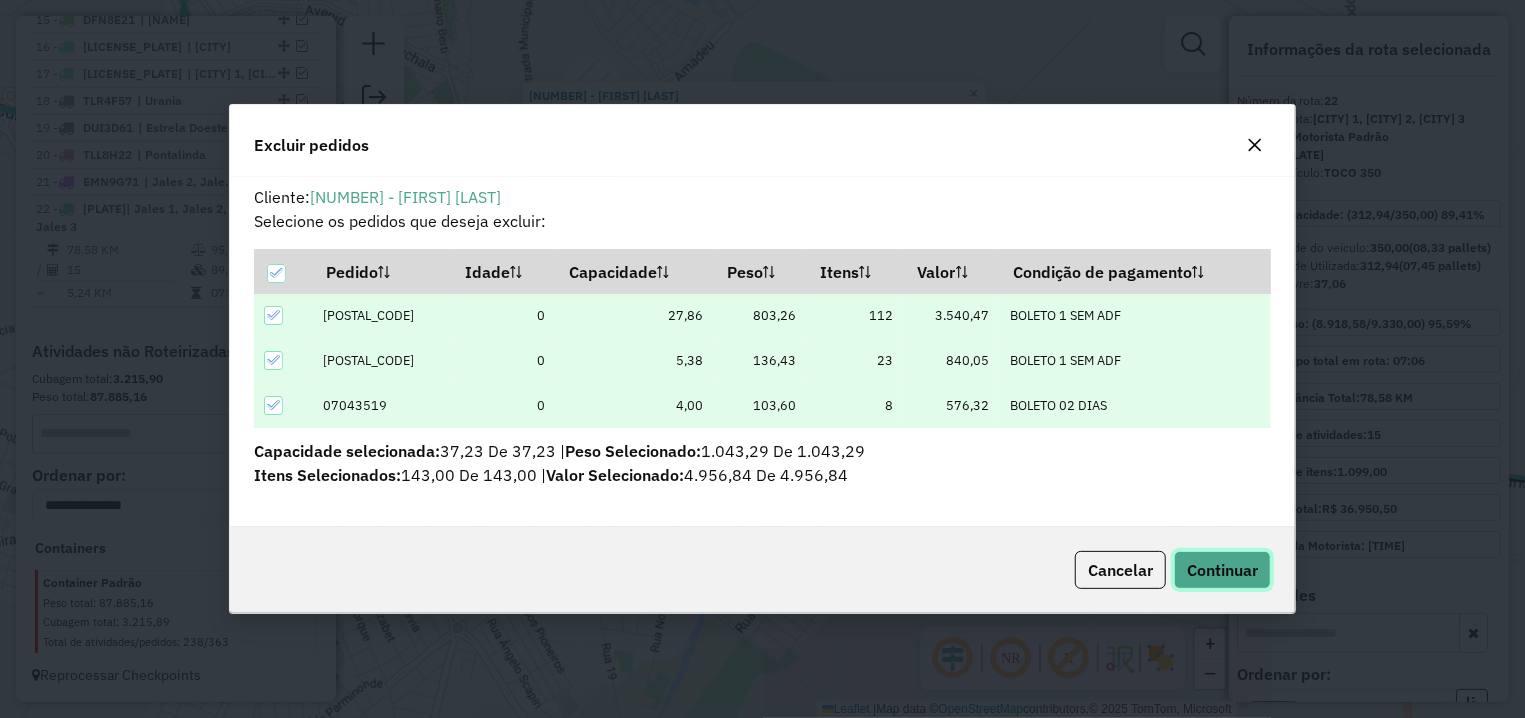 click on "Continuar" 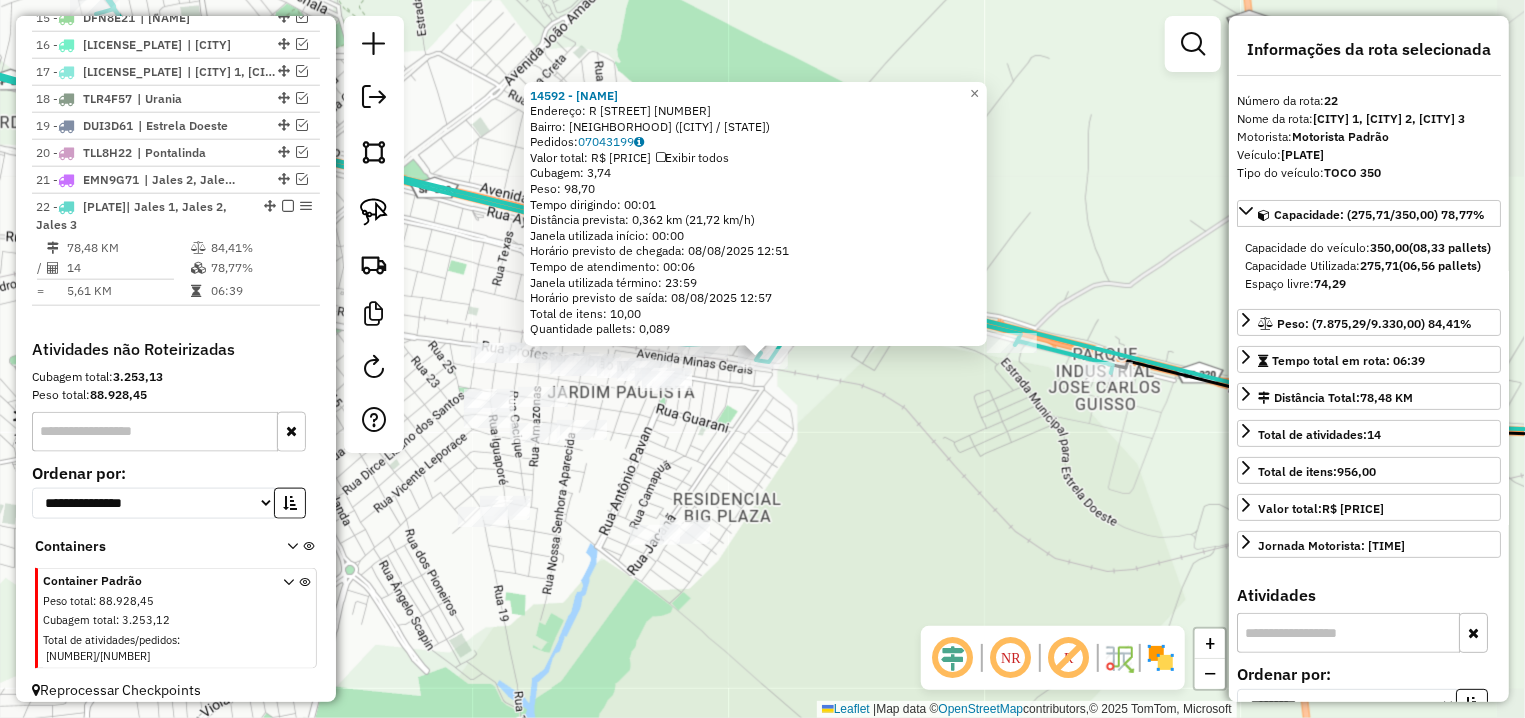 click on "14592 - AGUINALDO CREMA  Endereço: R   CLAUDIA PEREIRA DA SILVA      49   Bairro: JARDIM SAO GABRIEL (JALES / SP)   Pedidos:  07043199   Valor total: R$ 446,02   Exibir todos   Cubagem: 3,74  Peso: 98,70  Tempo dirigindo: 00:01   Distância prevista: 0,362 km (21,72 km/h)   Janela utilizada início: 00:00   Horário previsto de chegada: 08/08/2025 12:51   Tempo de atendimento: 00:06   Janela utilizada término: 23:59   Horário previsto de saída: 08/08/2025 12:57   Total de itens: 10,00   Quantidade pallets: 0,089  × Janela de atendimento Grade de atendimento Capacidade Transportadoras Veículos Cliente Pedidos  Rotas Selecione os dias de semana para filtrar as janelas de atendimento  Seg   Ter   Qua   Qui   Sex   Sáb   Dom  Informe o período da janela de atendimento: De: Até:  Filtrar exatamente a janela do cliente  Considerar janela de atendimento padrão  Selecione os dias de semana para filtrar as grades de atendimento  Seg   Ter   Qua   Qui   Sex   Sáb   Dom   Peso mínimo:   Peso máximo:   De:" 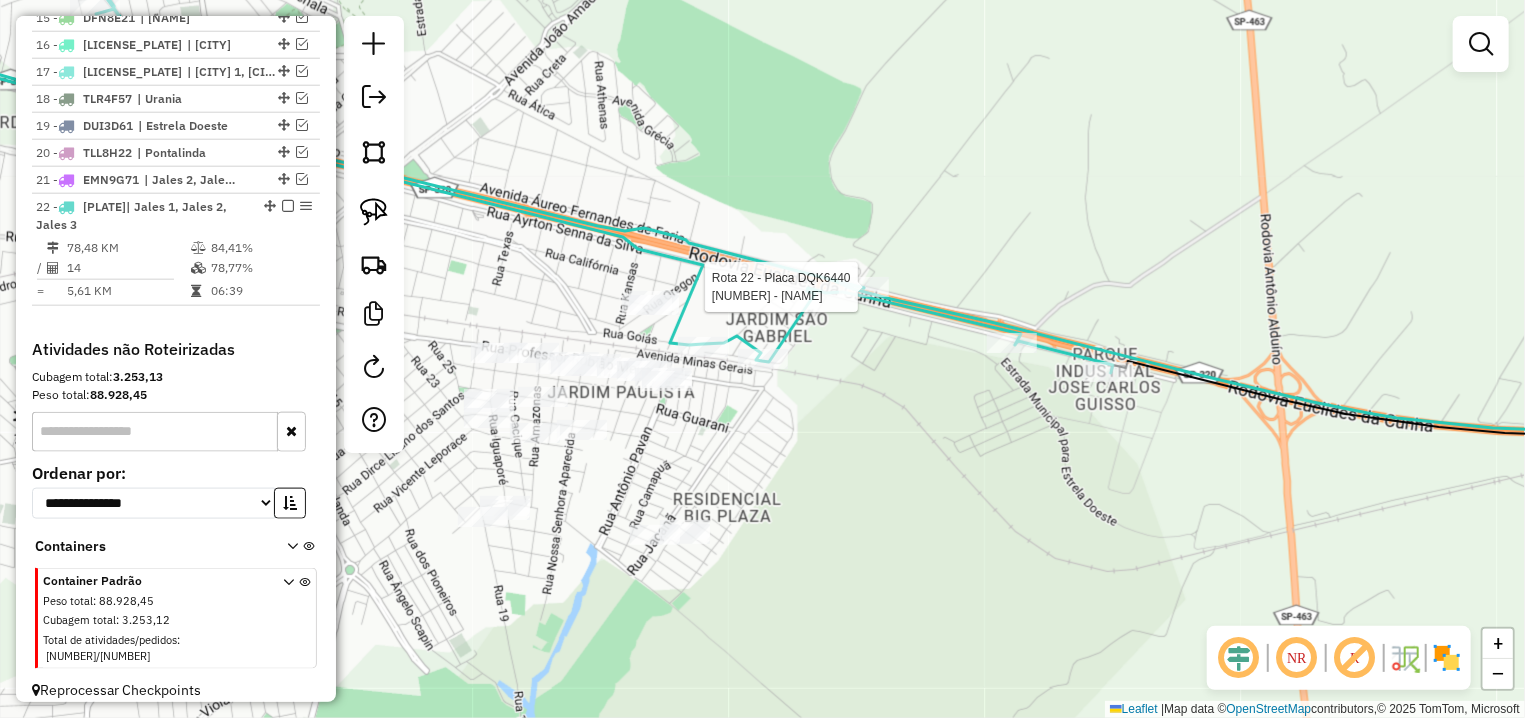 select on "**********" 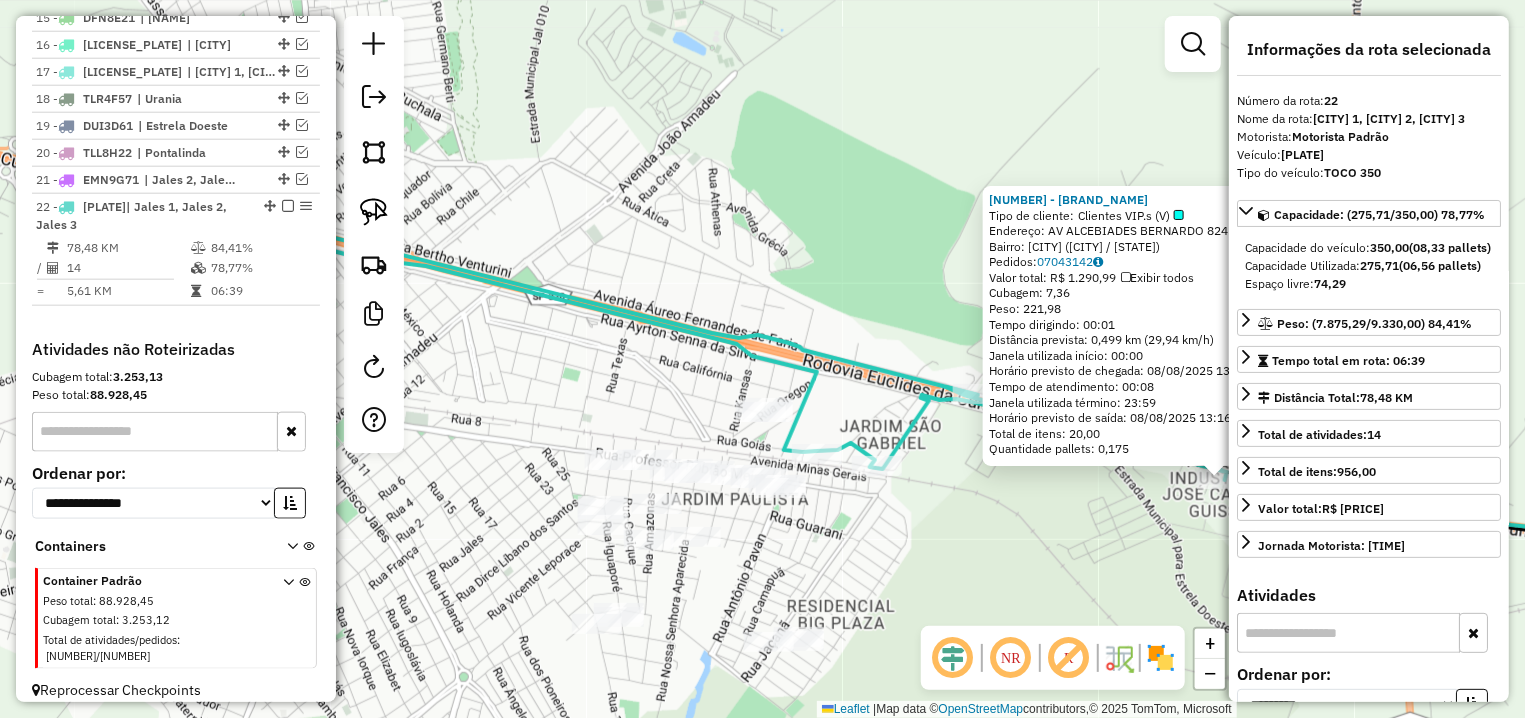 drag, startPoint x: 757, startPoint y: 458, endPoint x: 1366, endPoint y: 613, distance: 628.41547 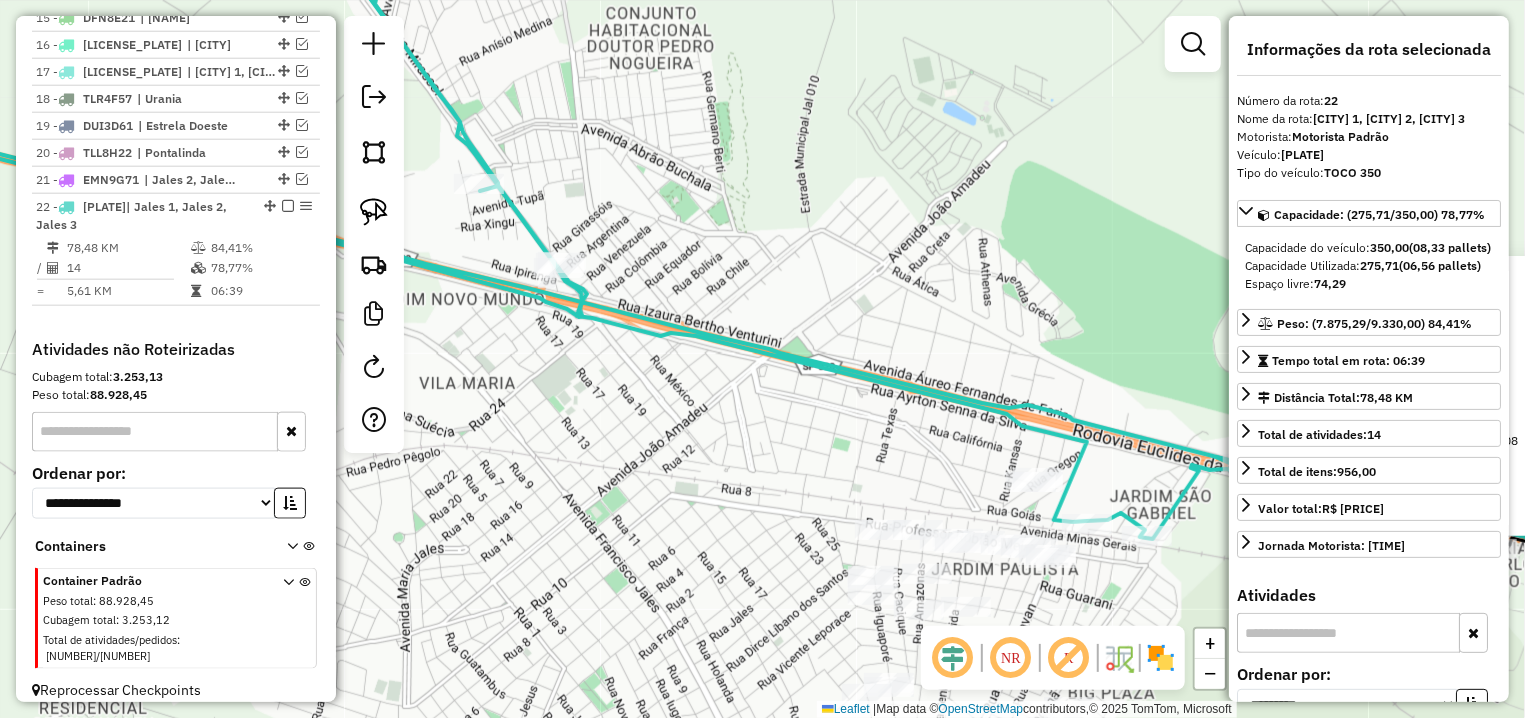 drag, startPoint x: 762, startPoint y: 216, endPoint x: 942, endPoint y: 319, distance: 207.38611 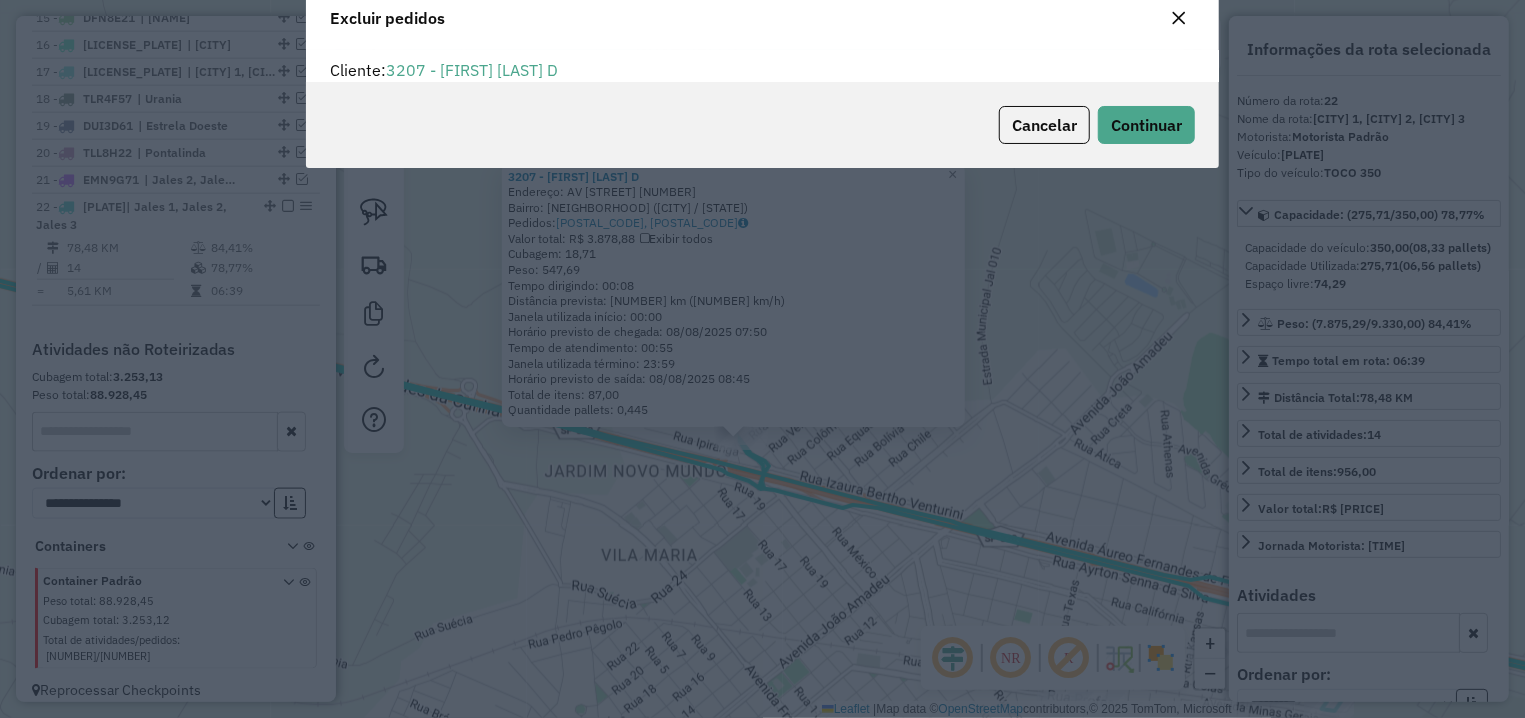 scroll, scrollTop: 11, scrollLeft: 6, axis: both 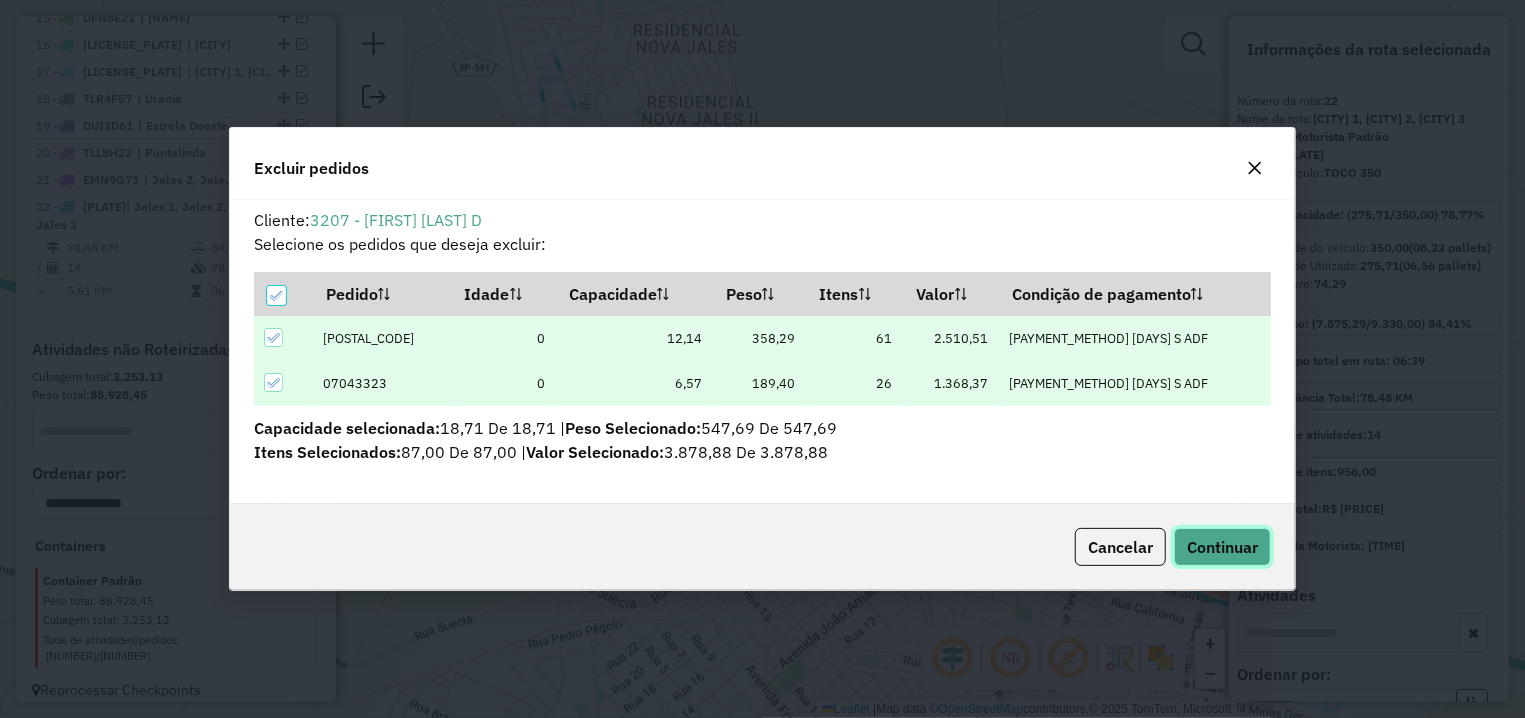 click on "Continuar" 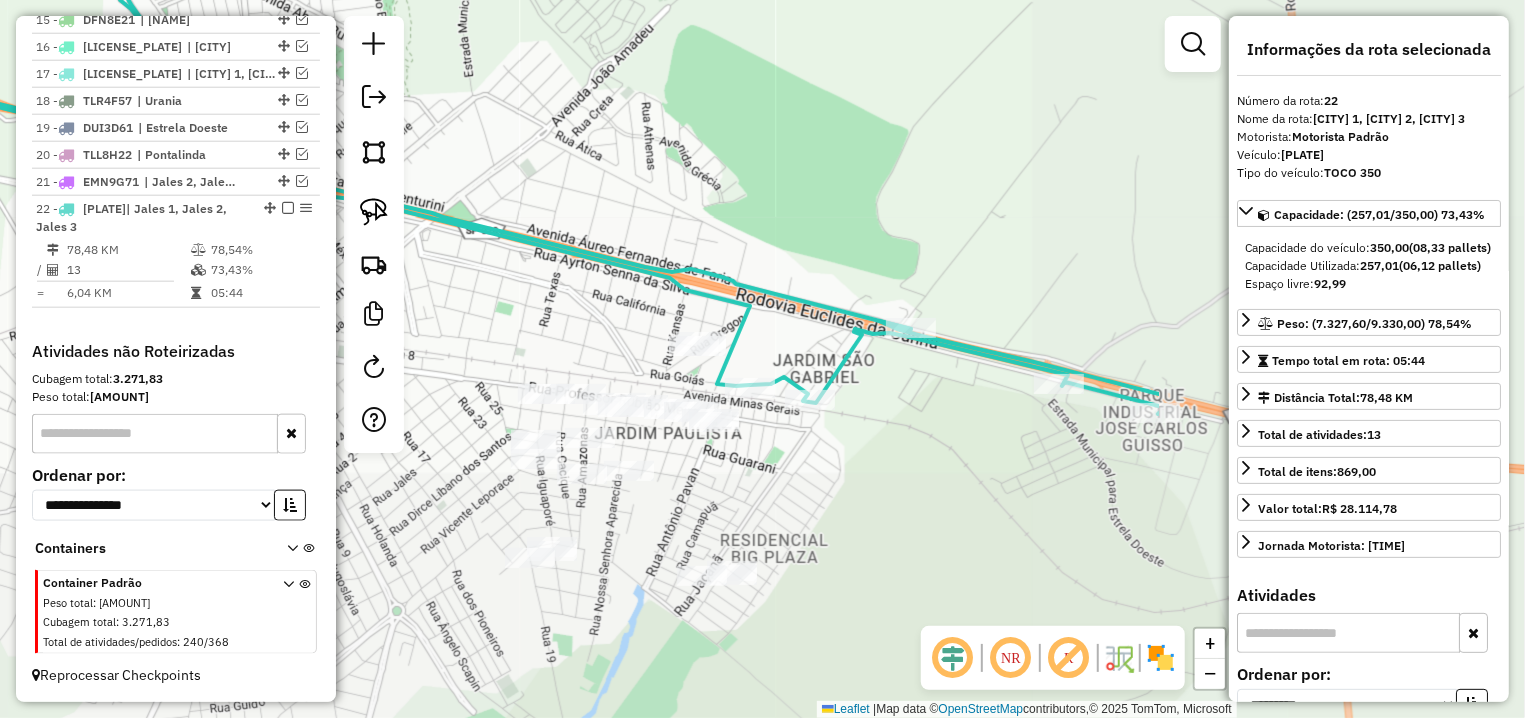 drag, startPoint x: 782, startPoint y: 433, endPoint x: 453, endPoint y: 236, distance: 383.47098 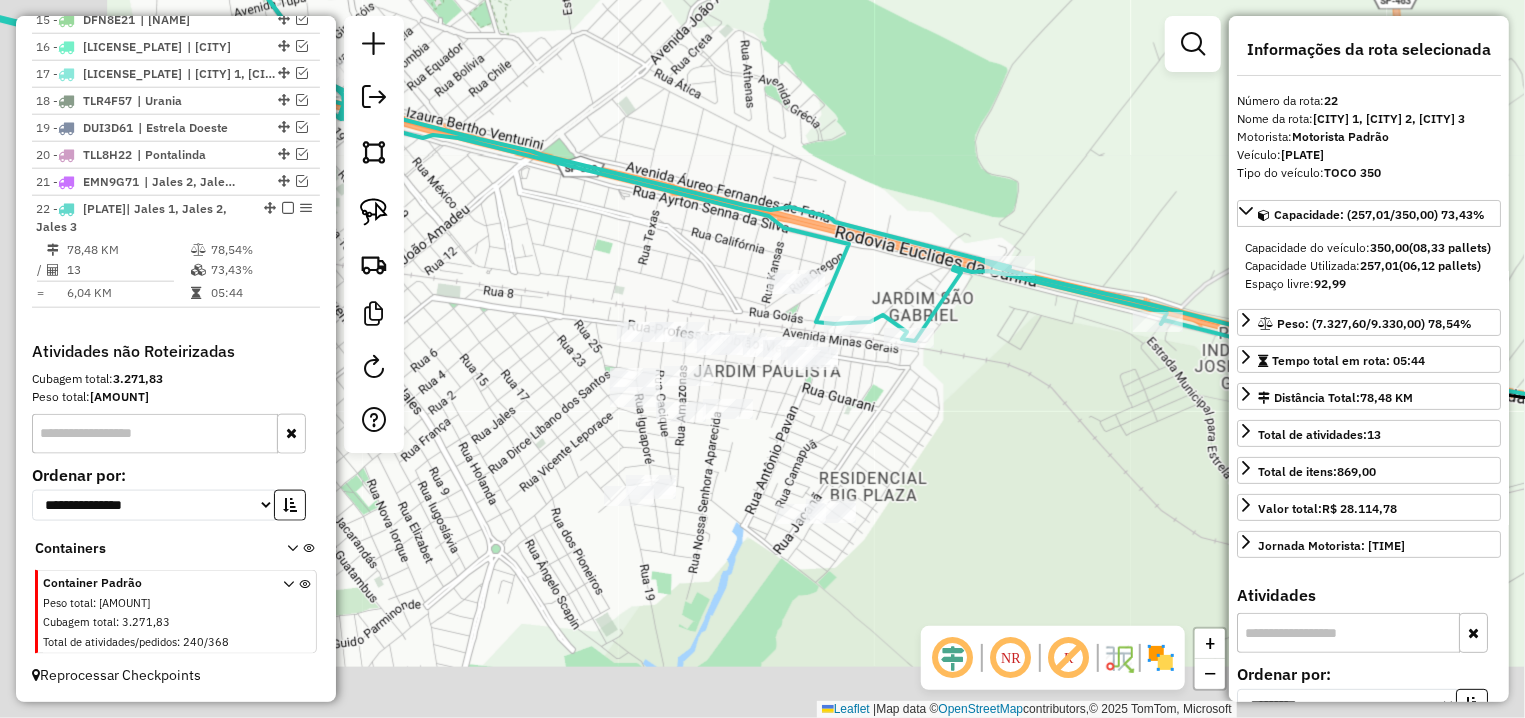 drag, startPoint x: 945, startPoint y: 460, endPoint x: 1008, endPoint y: 450, distance: 63.788715 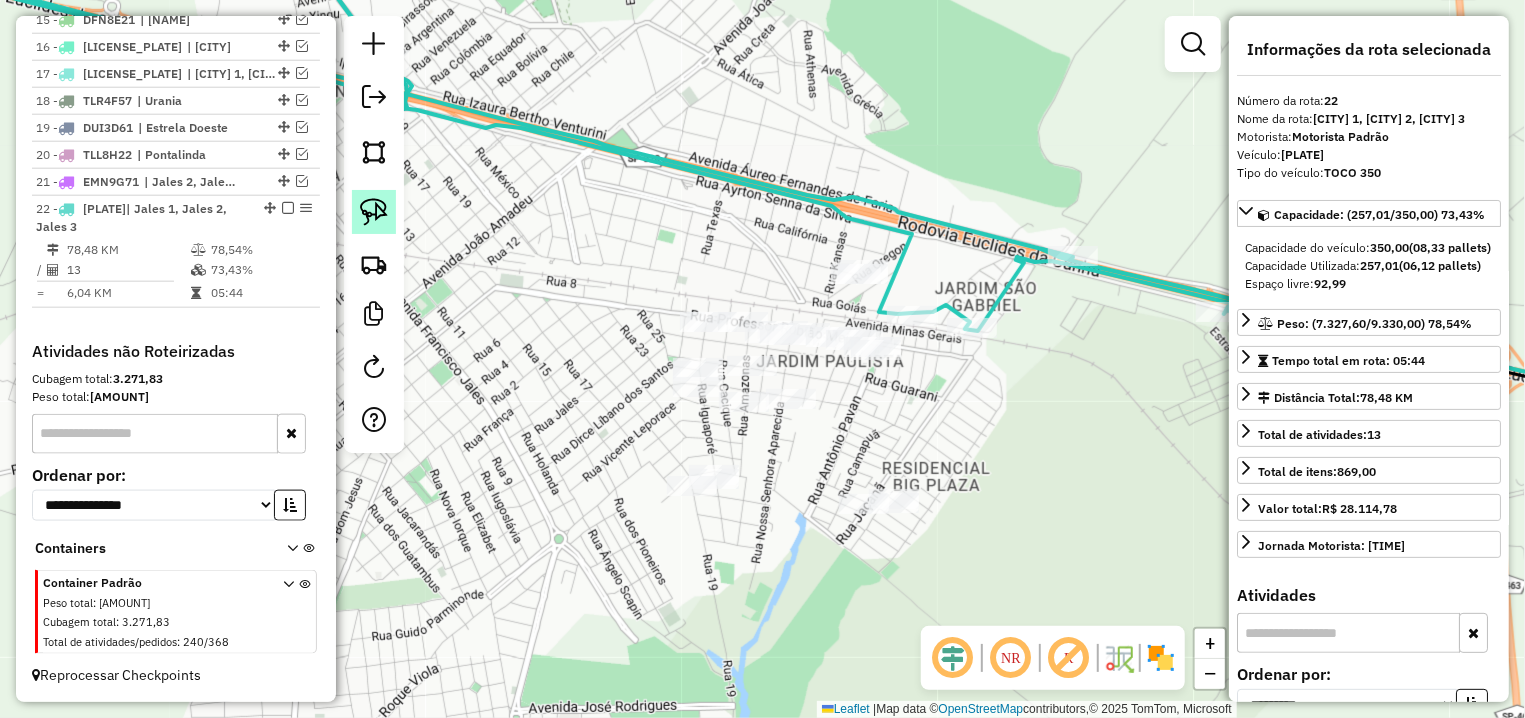 click 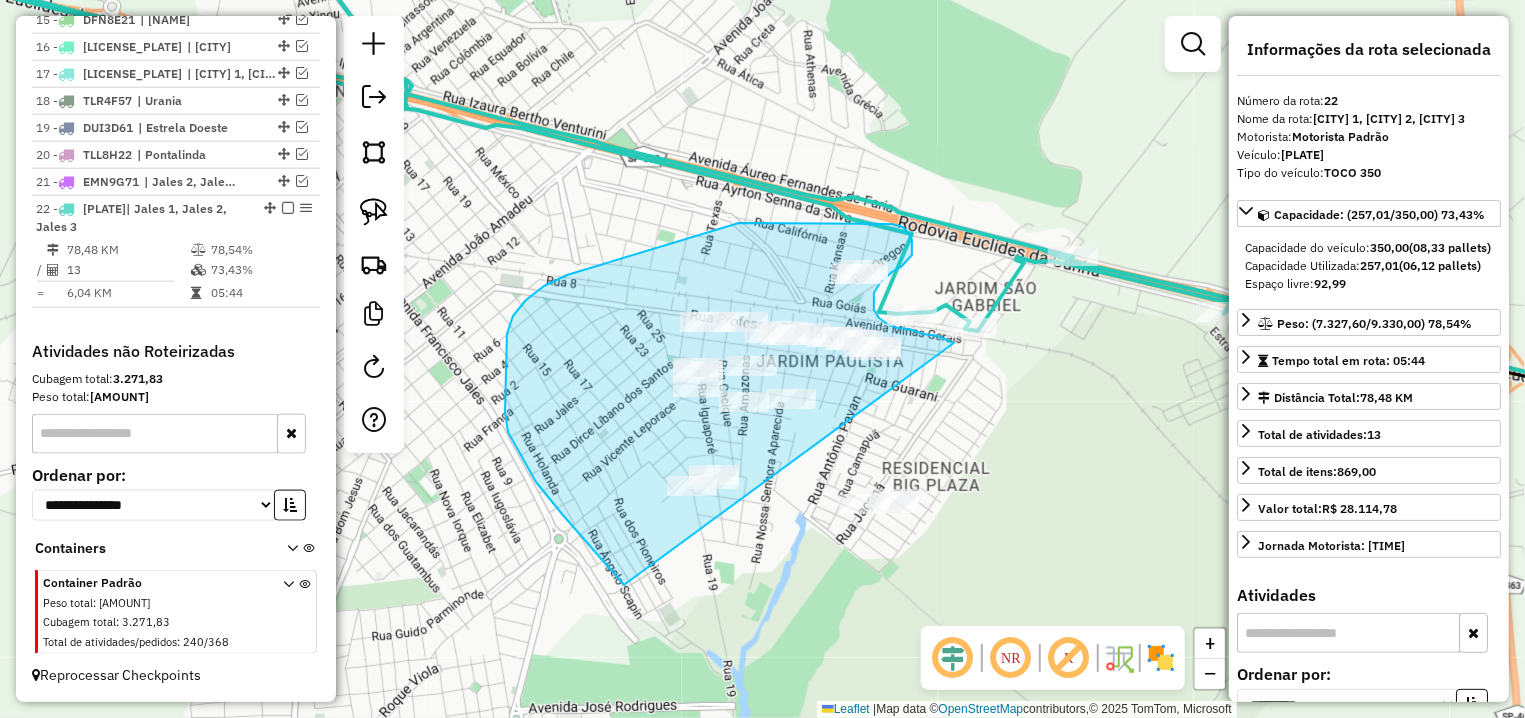 drag, startPoint x: 953, startPoint y: 343, endPoint x: 1017, endPoint y: 573, distance: 238.73836 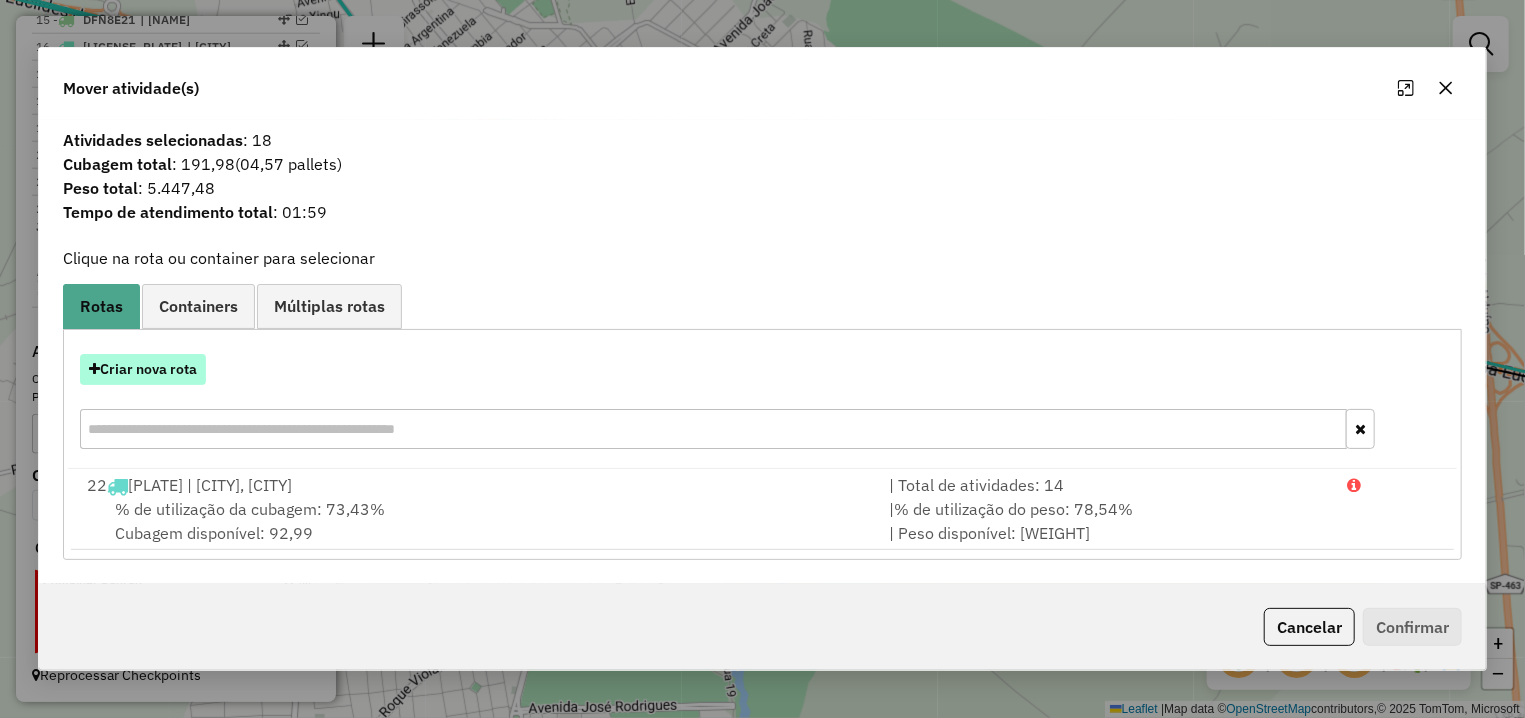 click on "Criar nova rota" at bounding box center [143, 369] 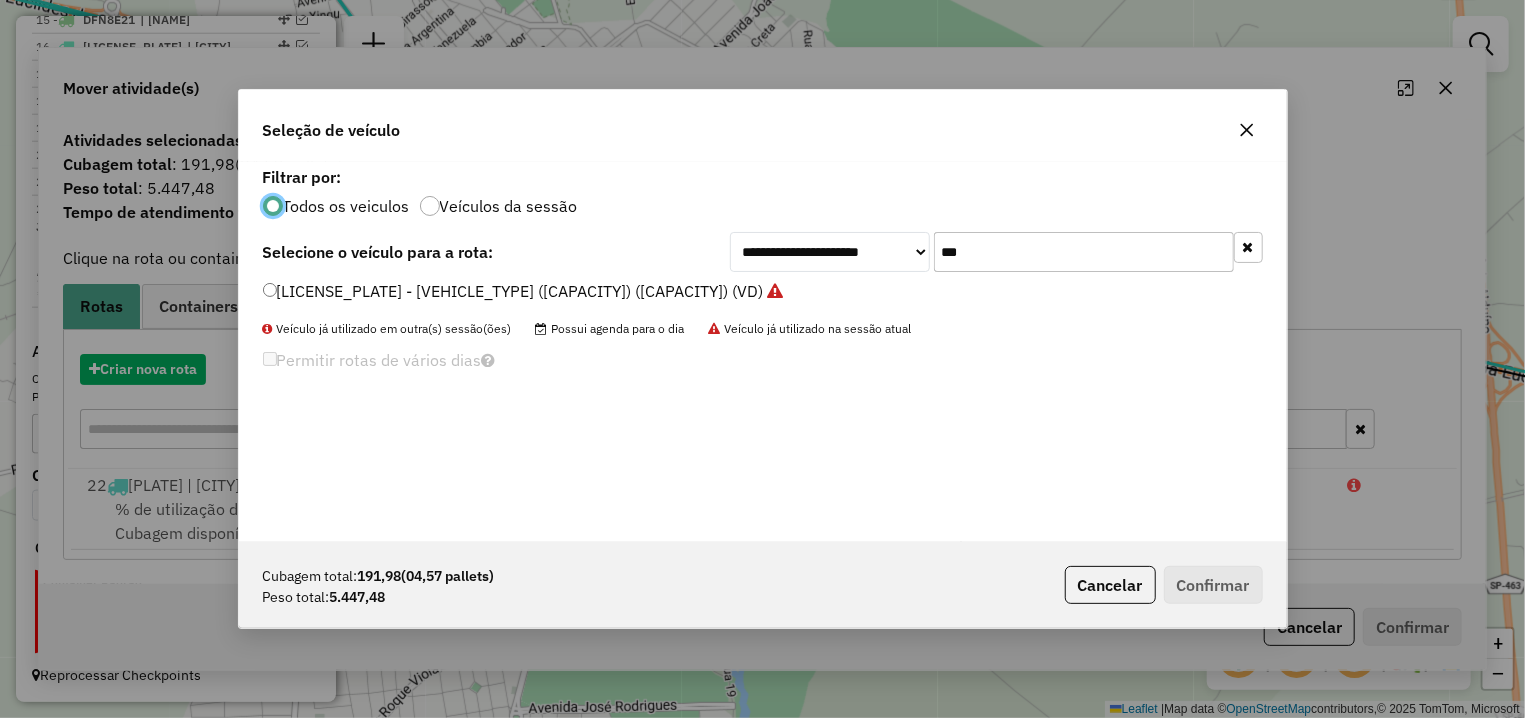 scroll, scrollTop: 11, scrollLeft: 6, axis: both 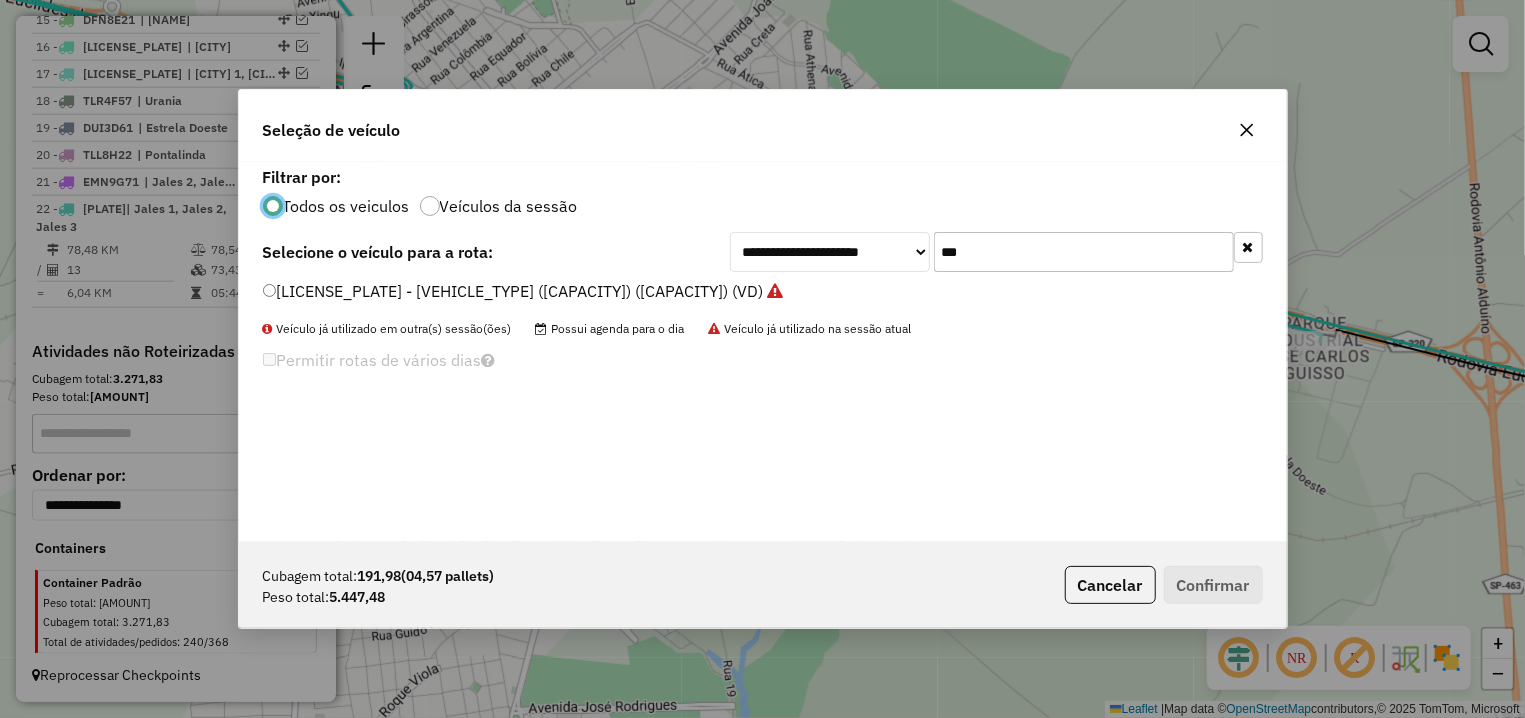 drag, startPoint x: 902, startPoint y: 256, endPoint x: 865, endPoint y: 256, distance: 37 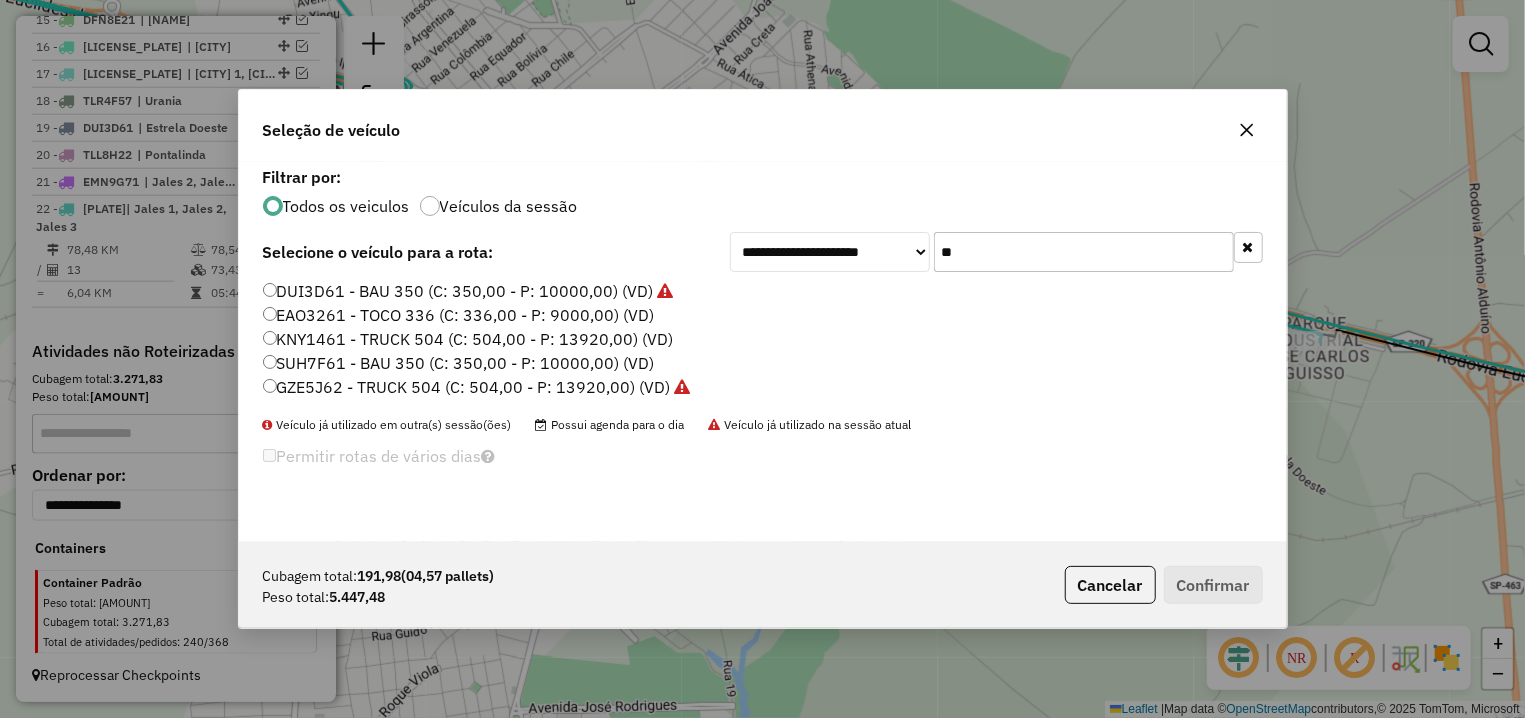 type on "**" 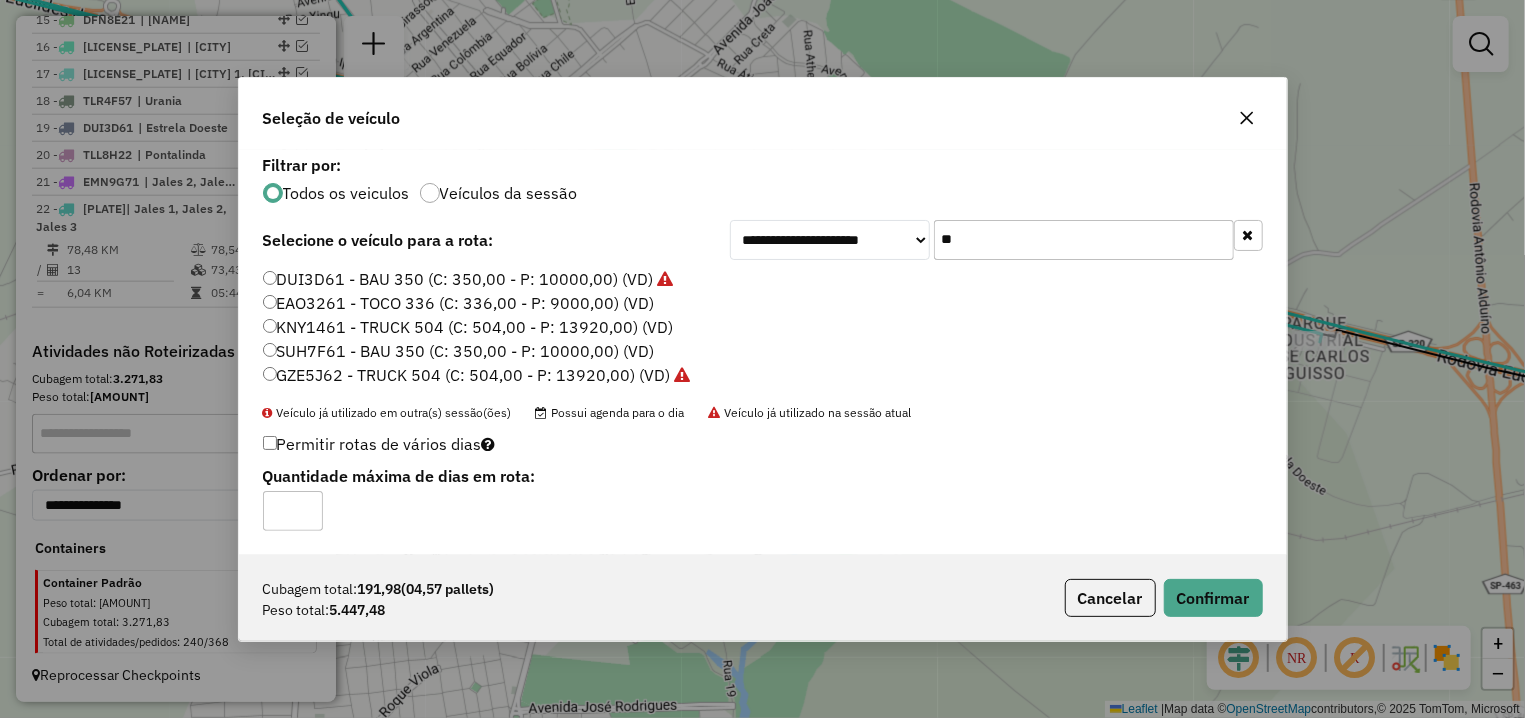 click on "Cubagem total:  191,98   (04,57 pallets)  Peso total: 5.447,48  Cancelar   Confirmar" 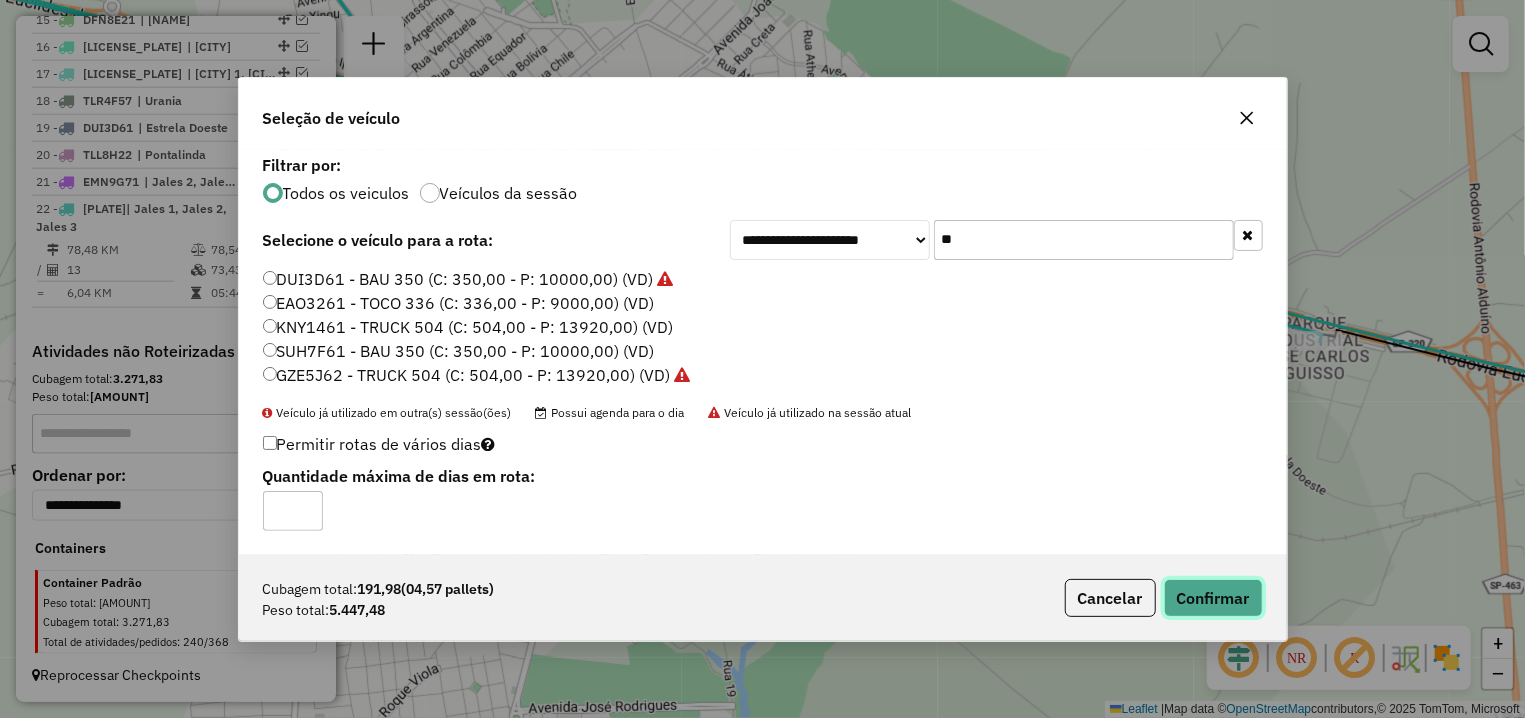 click on "Confirmar" 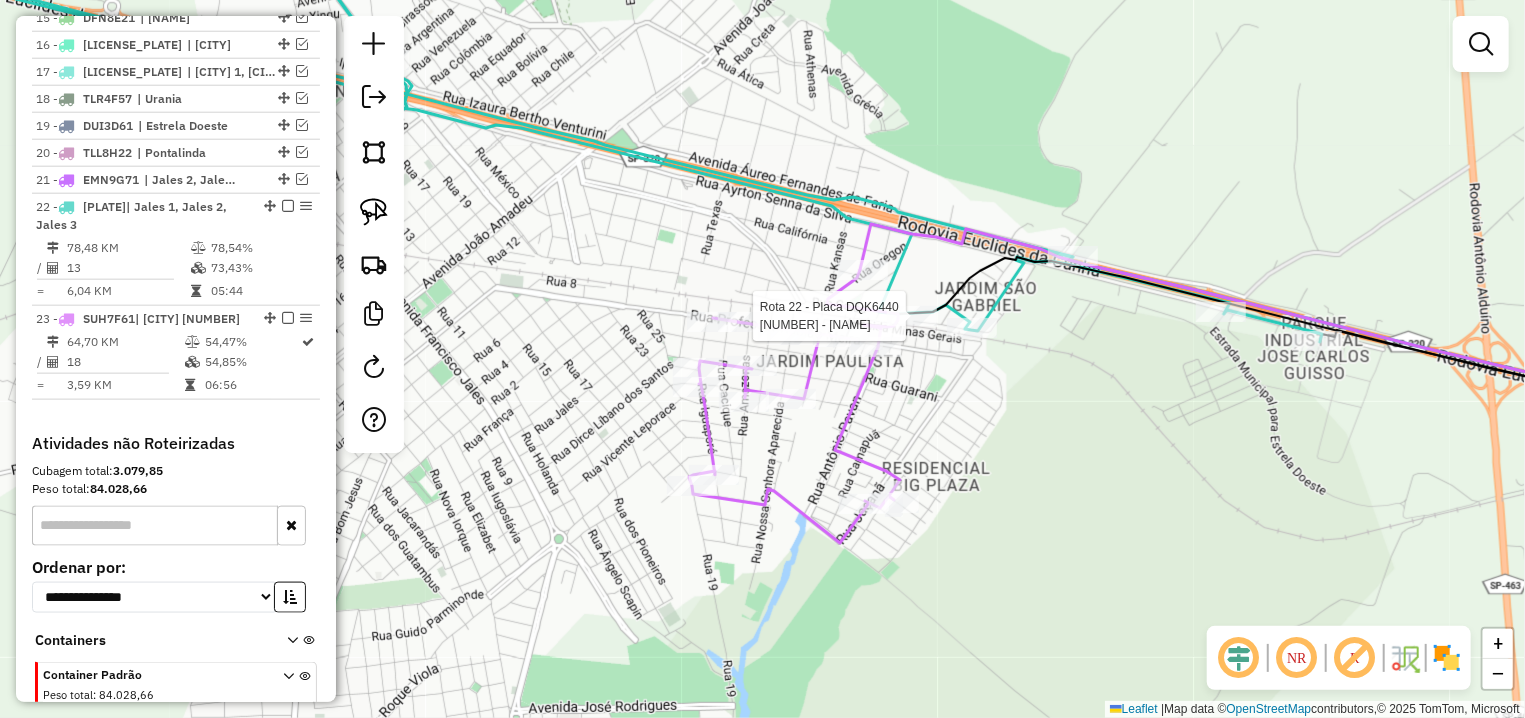 select on "**********" 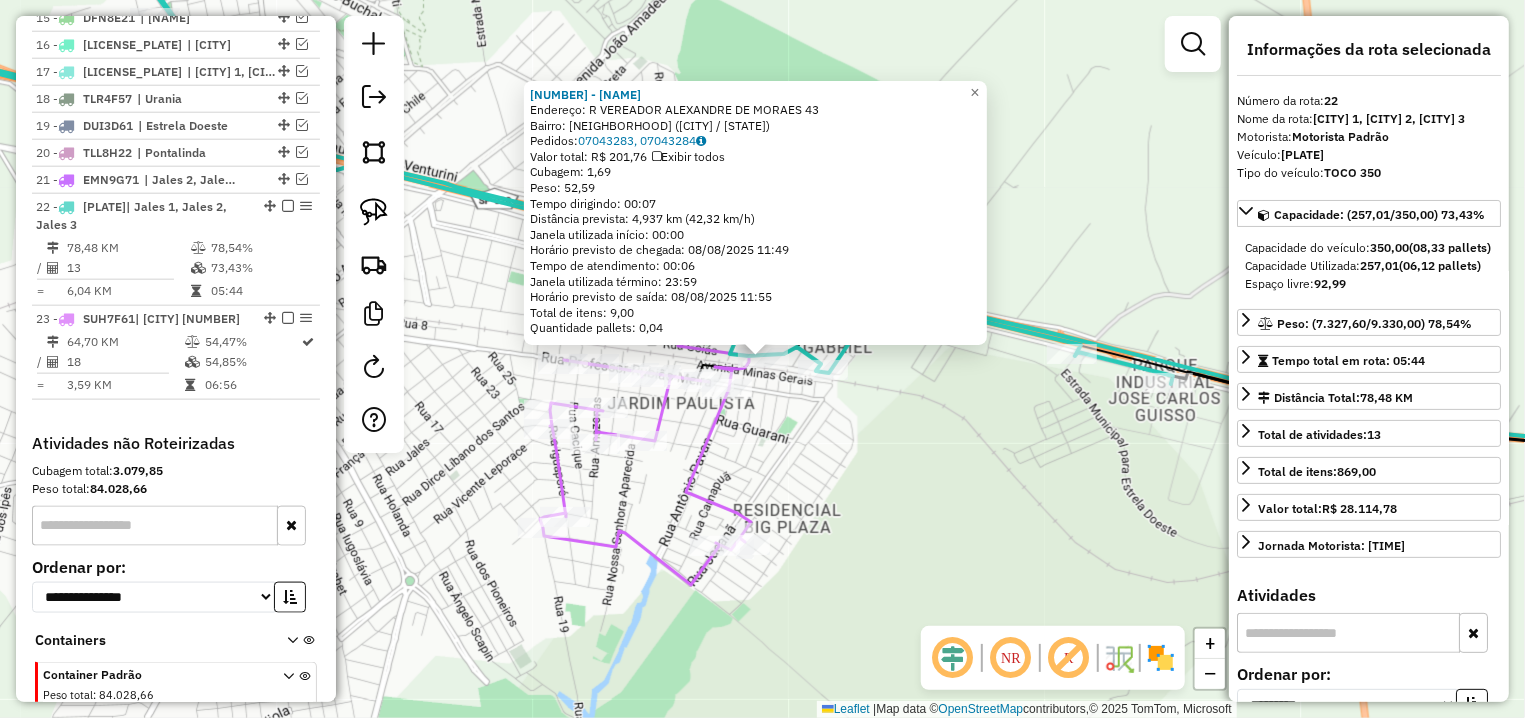 scroll, scrollTop: 1257, scrollLeft: 0, axis: vertical 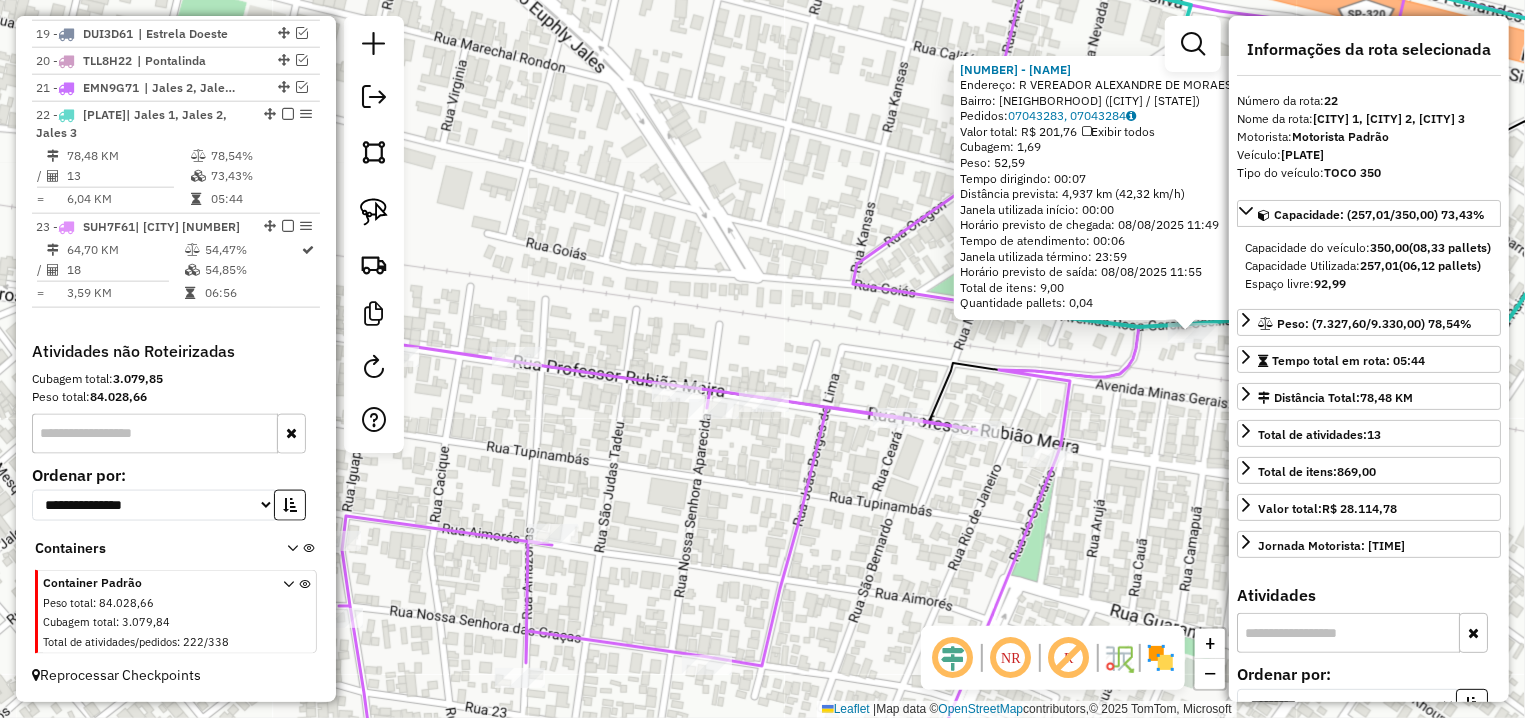 drag, startPoint x: 488, startPoint y: 395, endPoint x: 612, endPoint y: 395, distance: 124 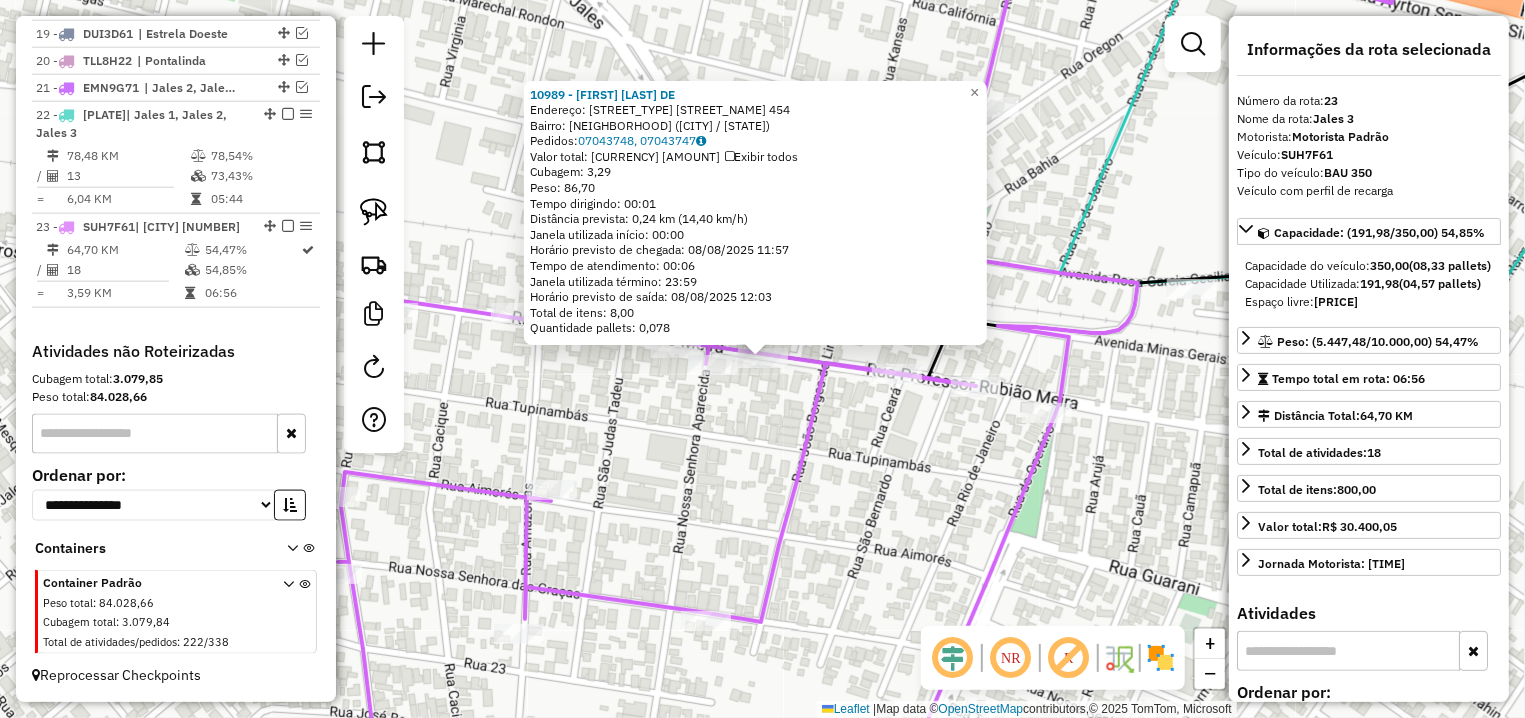 click on "10989 - CRISTIANE BARBOSA DE  Endereço: R   CANDIDO PORTINARI             454   Bairro: JARDIM ESTADOS UNIDOS (JALES / SP)   Pedidos:  07043748, 07043747   Valor total: R$ 535,01   Exibir todos   Cubagem: 3,29  Peso: 86,70  Tempo dirigindo: 00:01   Distância prevista: 0,24 km (14,40 km/h)   Janela utilizada início: 00:00   Horário previsto de chegada: 08/08/2025 11:57   Tempo de atendimento: 00:06   Janela utilizada término: 23:59   Horário previsto de saída: 08/08/2025 12:03   Total de itens: 8,00   Quantidade pallets: 0,078  × Janela de atendimento Grade de atendimento Capacidade Transportadoras Veículos Cliente Pedidos  Rotas Selecione os dias de semana para filtrar as janelas de atendimento  Seg   Ter   Qua   Qui   Sex   Sáb   Dom  Informe o período da janela de atendimento: De: Até:  Filtrar exatamente a janela do cliente  Considerar janela de atendimento padrão  Selecione os dias de semana para filtrar as grades de atendimento  Seg   Ter   Qua   Qui   Sex   Sáb   Dom   Peso mínimo:   De:" 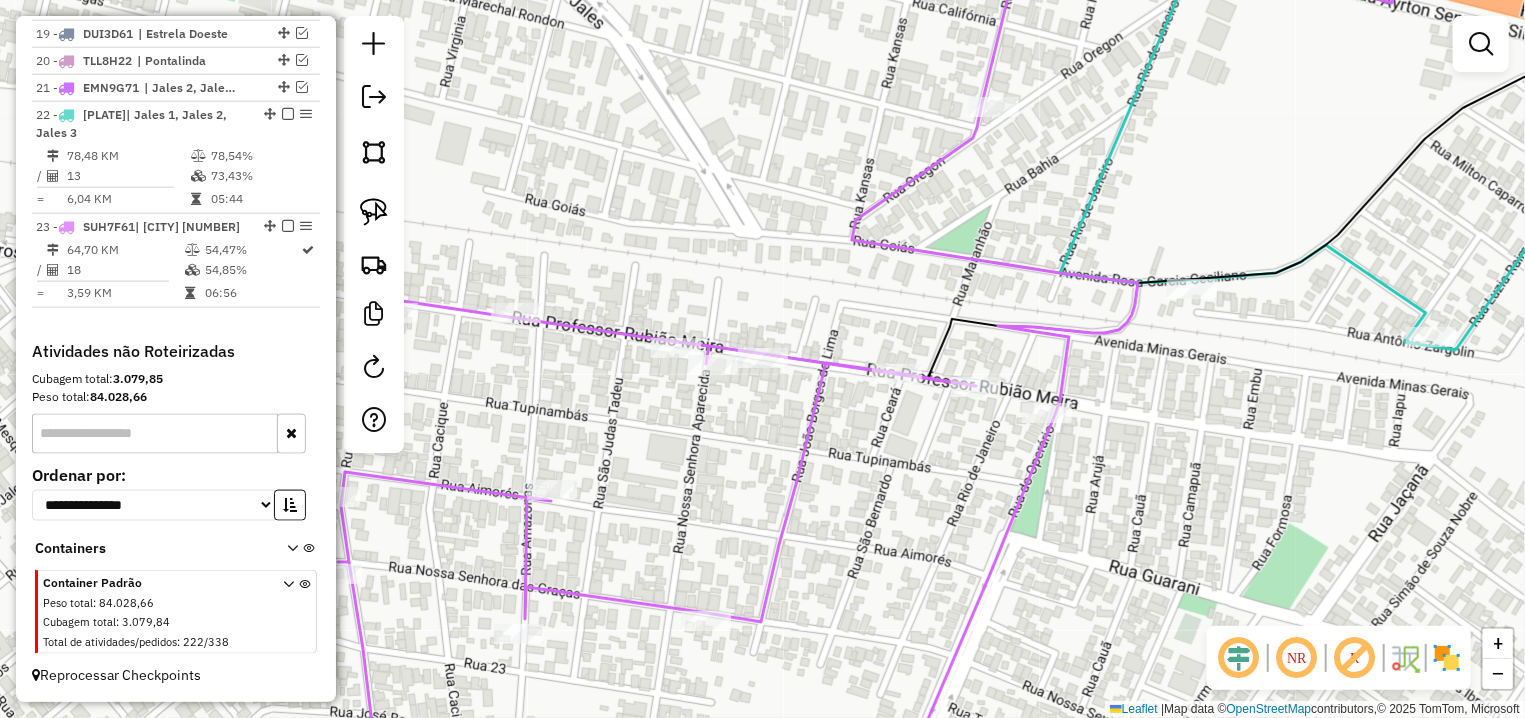 click 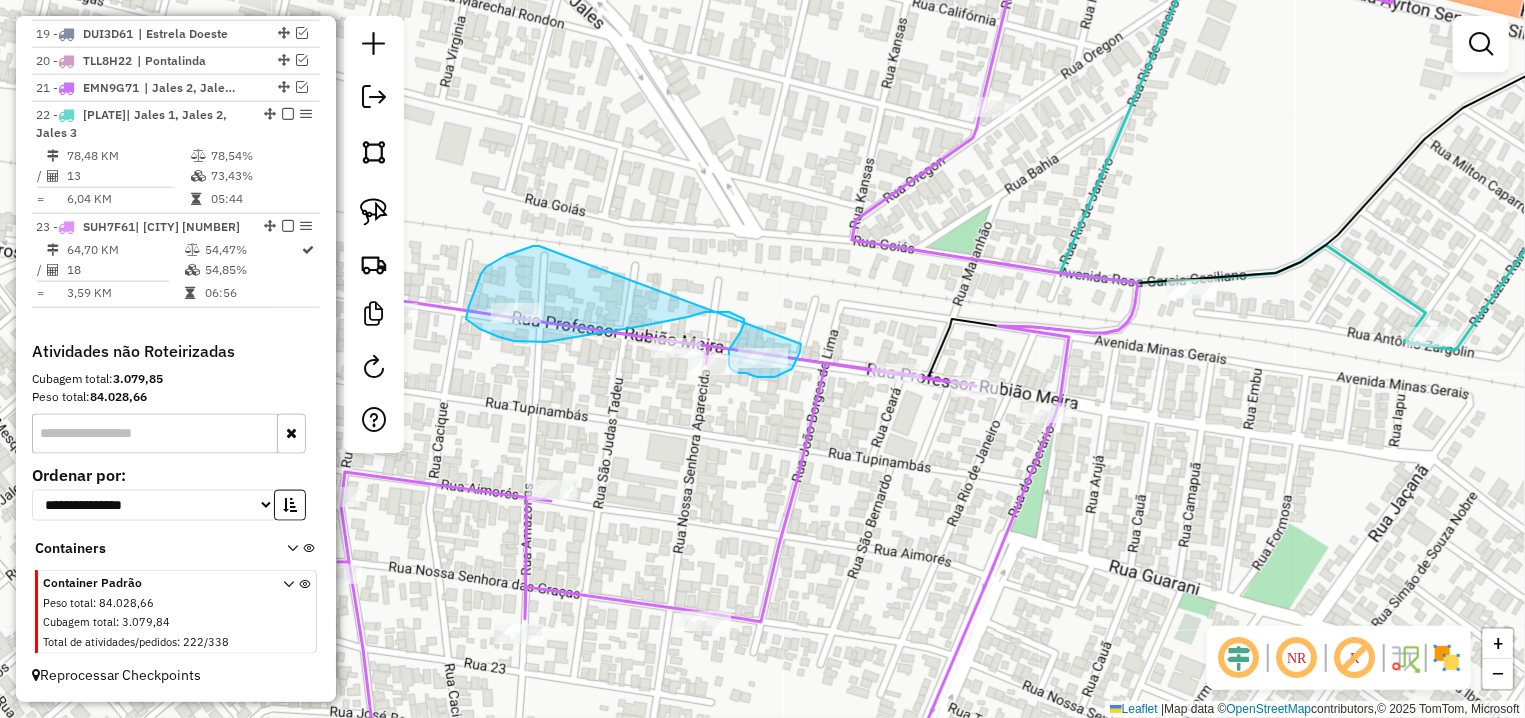 drag, startPoint x: 486, startPoint y: 267, endPoint x: 801, endPoint y: 343, distance: 324.03857 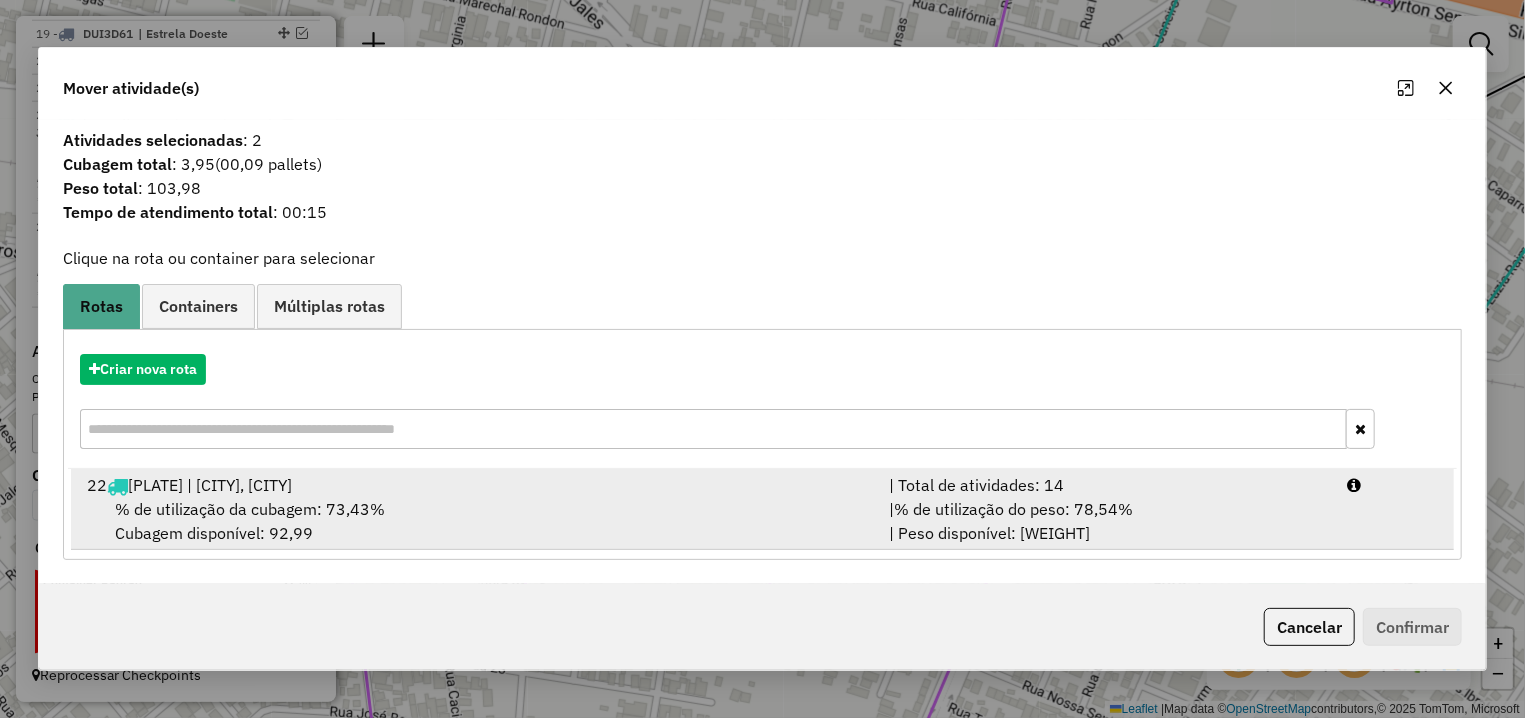 click on "% de utilização da cubagem: 73,43%" at bounding box center (250, 509) 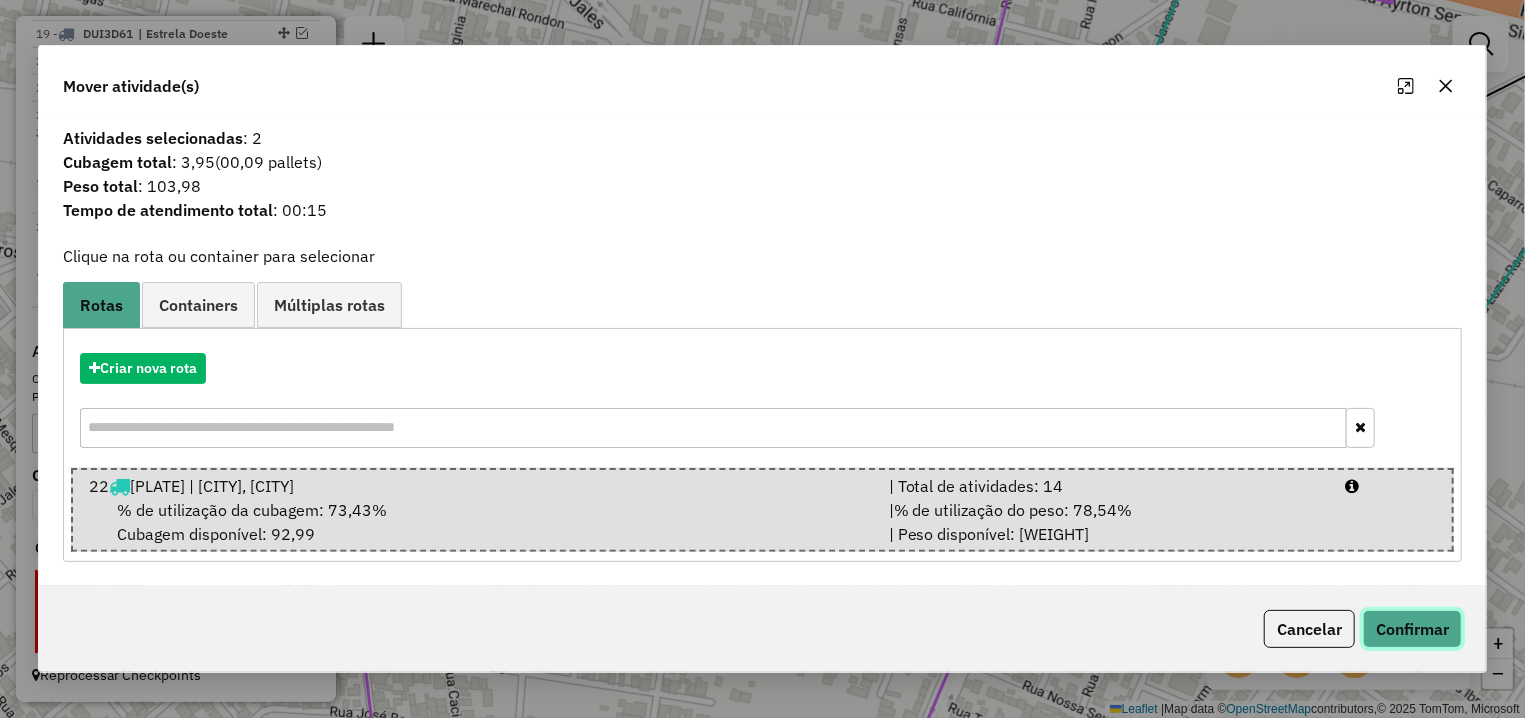 click on "Confirmar" 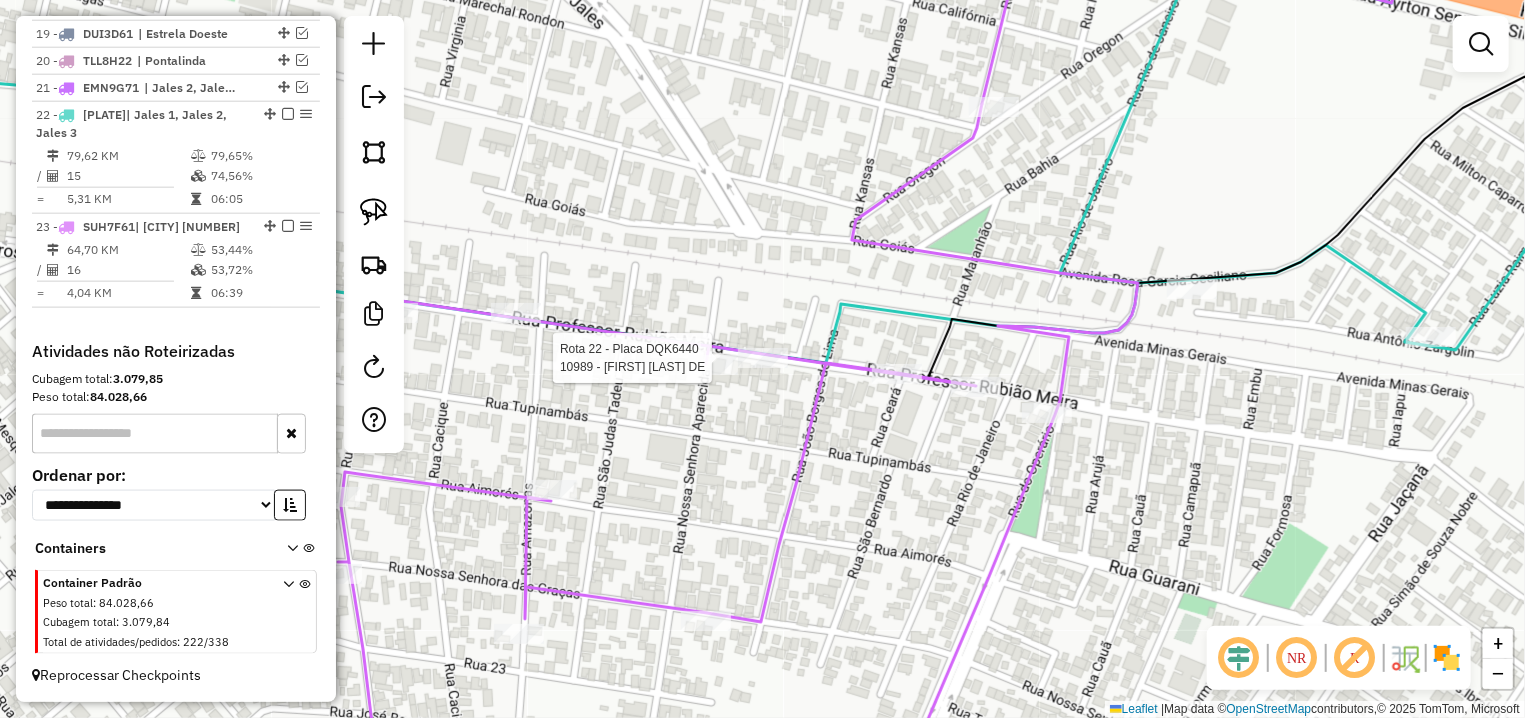select on "**********" 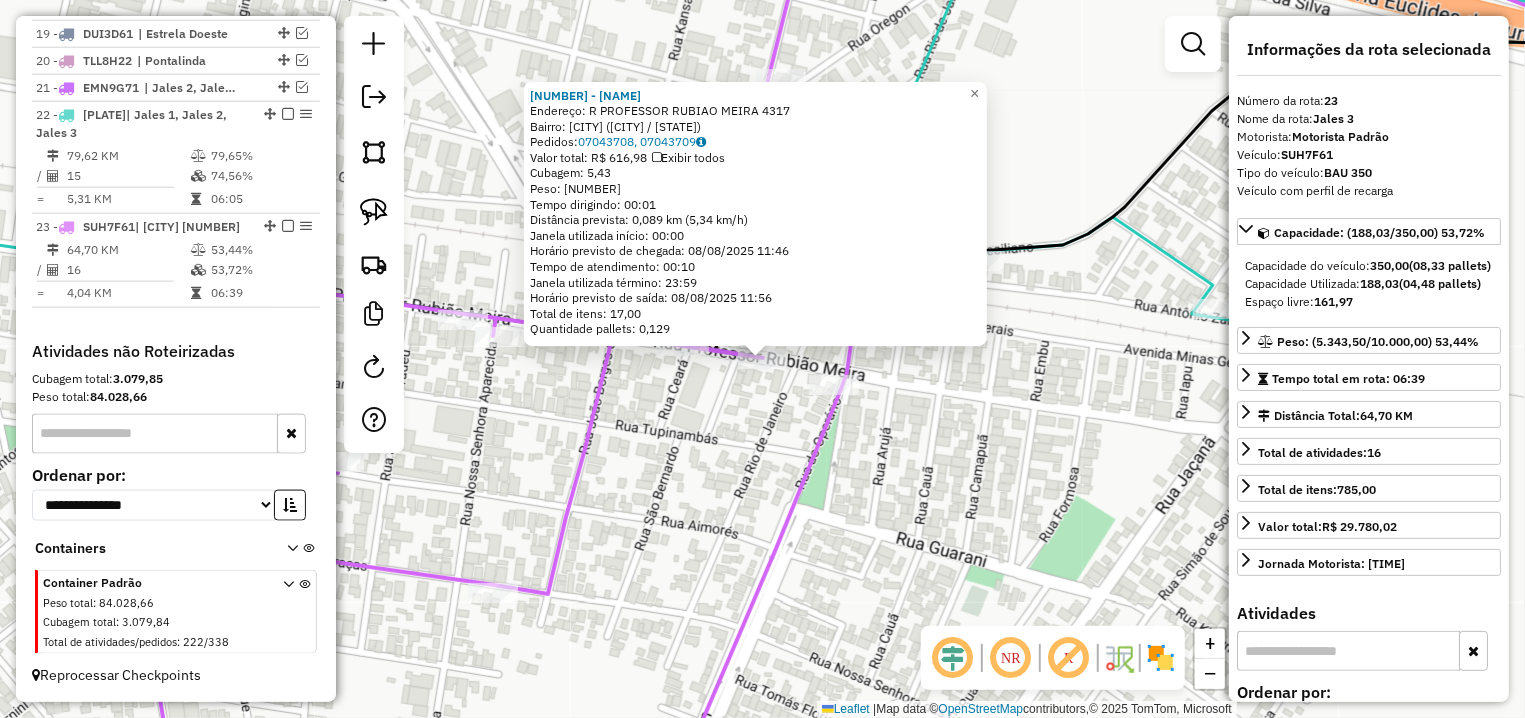 click on "Rota 23 - Placa SUH7F61  6326 - JOSE WILLIAM REZENDE 3236 - JOSE CARLOS BRANDAO  Endereço: R   PROFESSOR RUBIAO MEIRA        4317   Bairro: JARDIM PAULISTA (JALES / SP)   Pedidos:  07043708, 07043709   Valor total: R$ 616,98   Exibir todos   Cubagem: 5,43  Peso: 146,30  Tempo dirigindo: 00:01   Distância prevista: 0,089 km (5,34 km/h)   Janela utilizada início: 00:00   Horário previsto de chegada: 08/08/2025 11:46   Tempo de atendimento: 00:10   Janela utilizada término: 23:59   Horário previsto de saída: 08/08/2025 11:56   Total de itens: 17,00   Quantidade pallets: 0,129  × Janela de atendimento Grade de atendimento Capacidade Transportadoras Veículos Cliente Pedidos  Rotas Selecione os dias de semana para filtrar as janelas de atendimento  Seg   Ter   Qua   Qui   Sex   Sáb   Dom  Informe o período da janela de atendimento: De: Até:  Filtrar exatamente a janela do cliente  Considerar janela de atendimento padrão  Selecione os dias de semana para filtrar as grades de atendimento  Seg   Ter  De:" 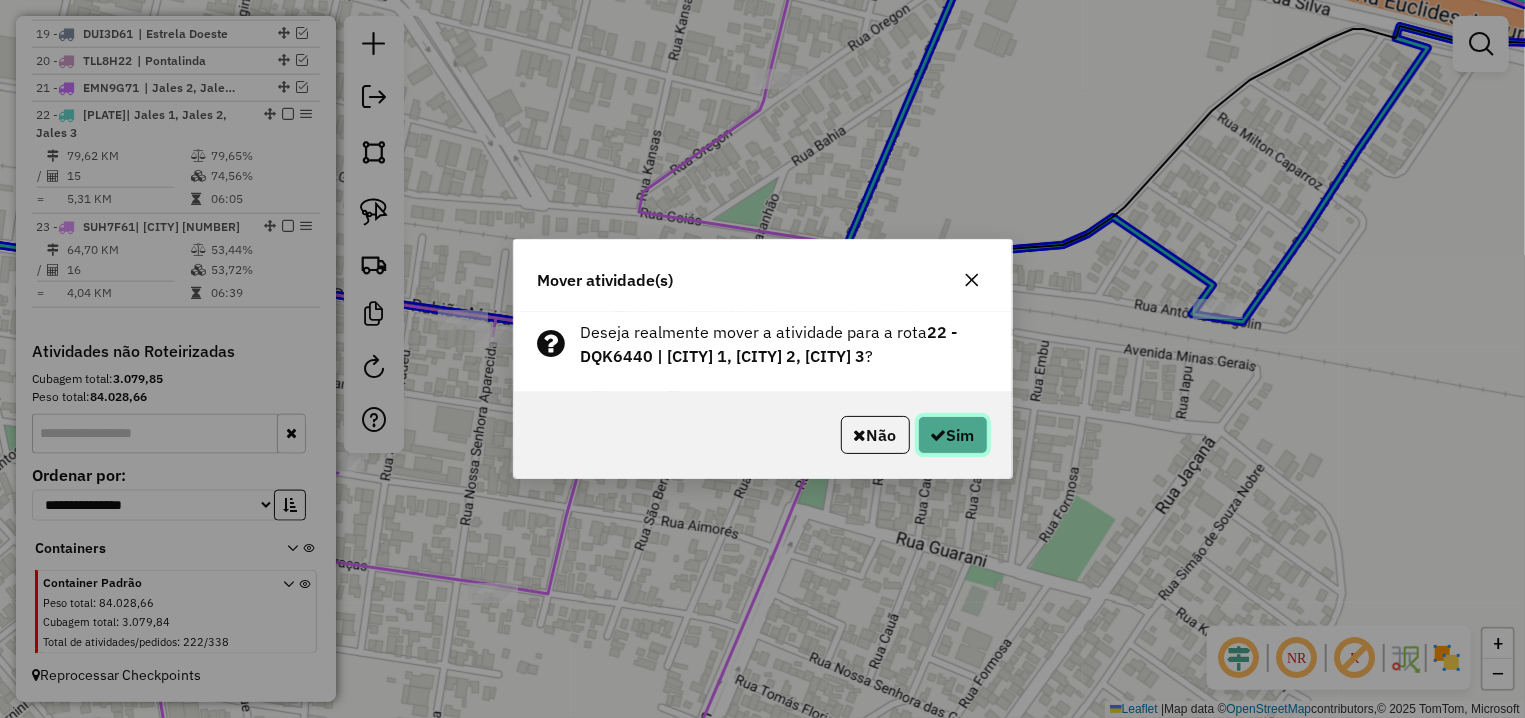 click on "Sim" 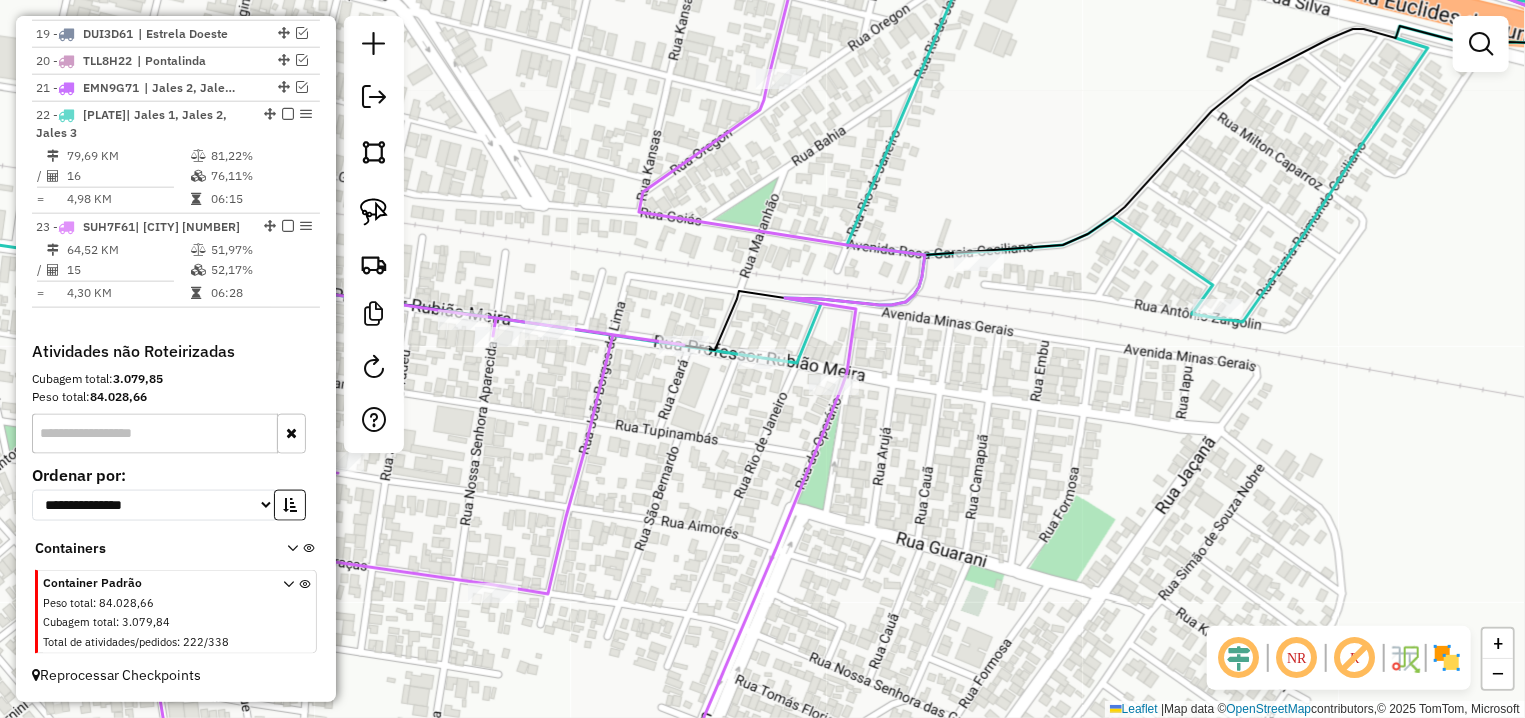 click on "Janela de atendimento Grade de atendimento Capacidade Transportadoras Veículos Cliente Pedidos  Rotas Selecione os dias de semana para filtrar as janelas de atendimento  Seg   Ter   Qua   Qui   Sex   Sáb   Dom  Informe o período da janela de atendimento: De: Até:  Filtrar exatamente a janela do cliente  Considerar janela de atendimento padrão  Selecione os dias de semana para filtrar as grades de atendimento  Seg   Ter   Qua   Qui   Sex   Sáb   Dom   Considerar clientes sem dia de atendimento cadastrado  Clientes fora do dia de atendimento selecionado Filtrar as atividades entre os valores definidos abaixo:  Peso mínimo:   Peso máximo:   Cubagem mínima:   Cubagem máxima:   De:   Até:  Filtrar as atividades entre o tempo de atendimento definido abaixo:  De:   Até:   Considerar capacidade total dos clientes não roteirizados Transportadora: Selecione um ou mais itens Tipo de veículo: Selecione um ou mais itens Veículo: Selecione um ou mais itens Motorista: Selecione um ou mais itens Nome: Rótulo:" 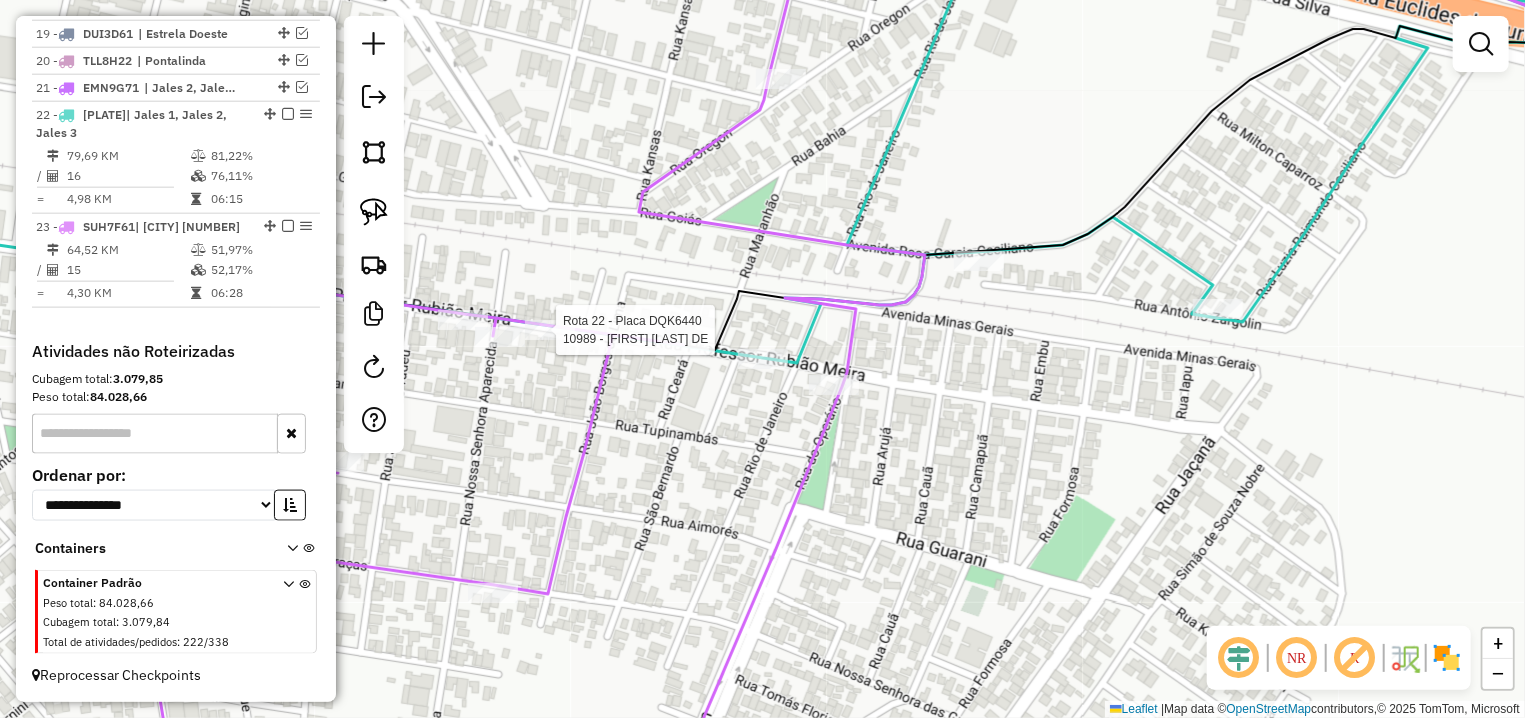 select on "**********" 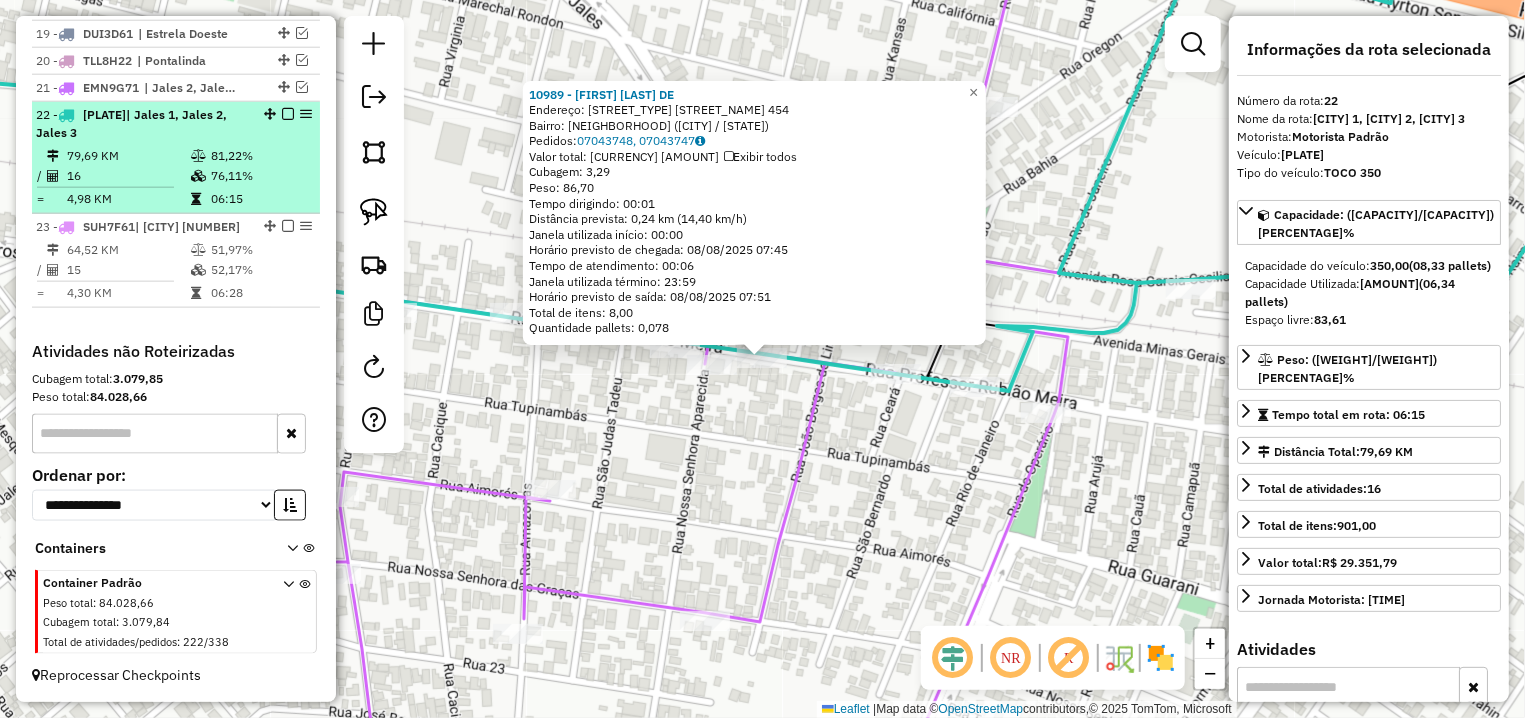click at bounding box center [288, 114] 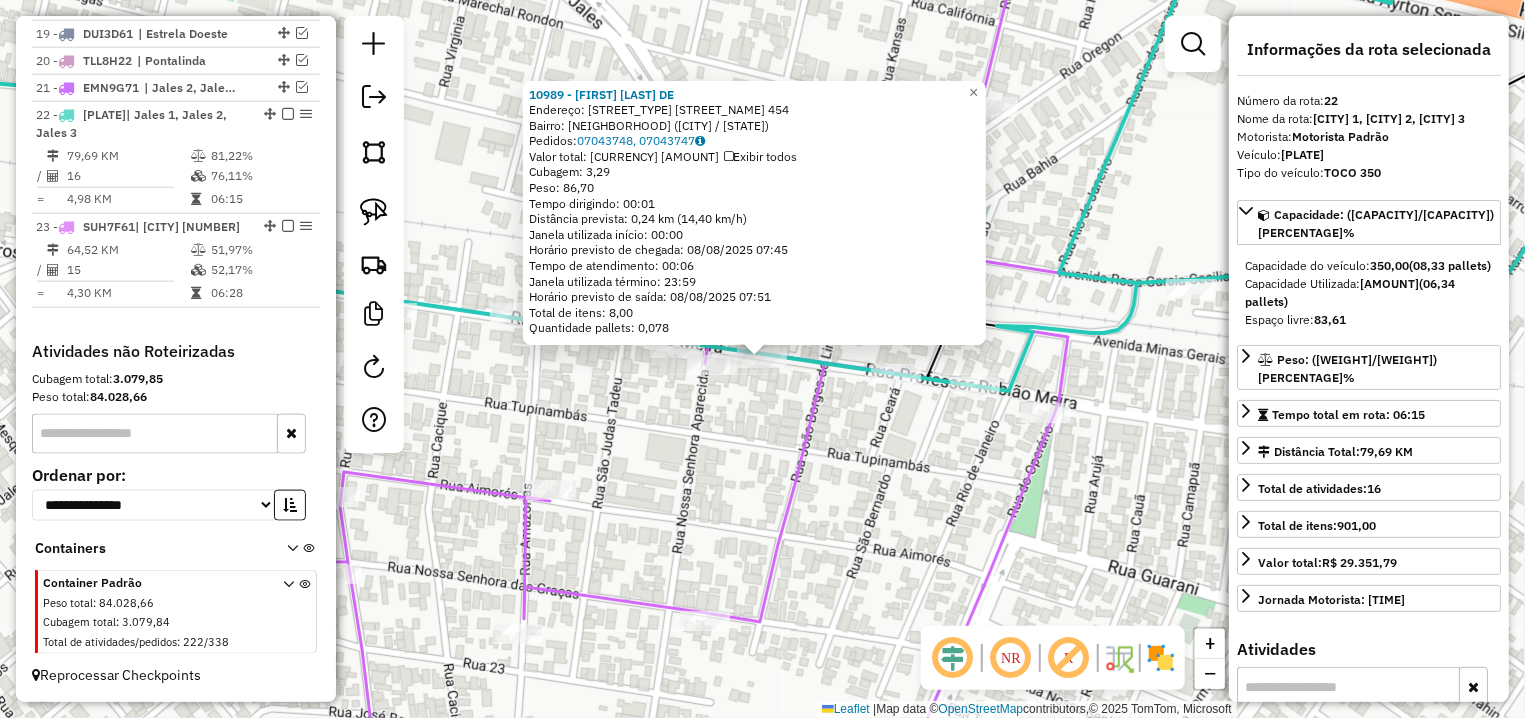 scroll, scrollTop: 1172, scrollLeft: 0, axis: vertical 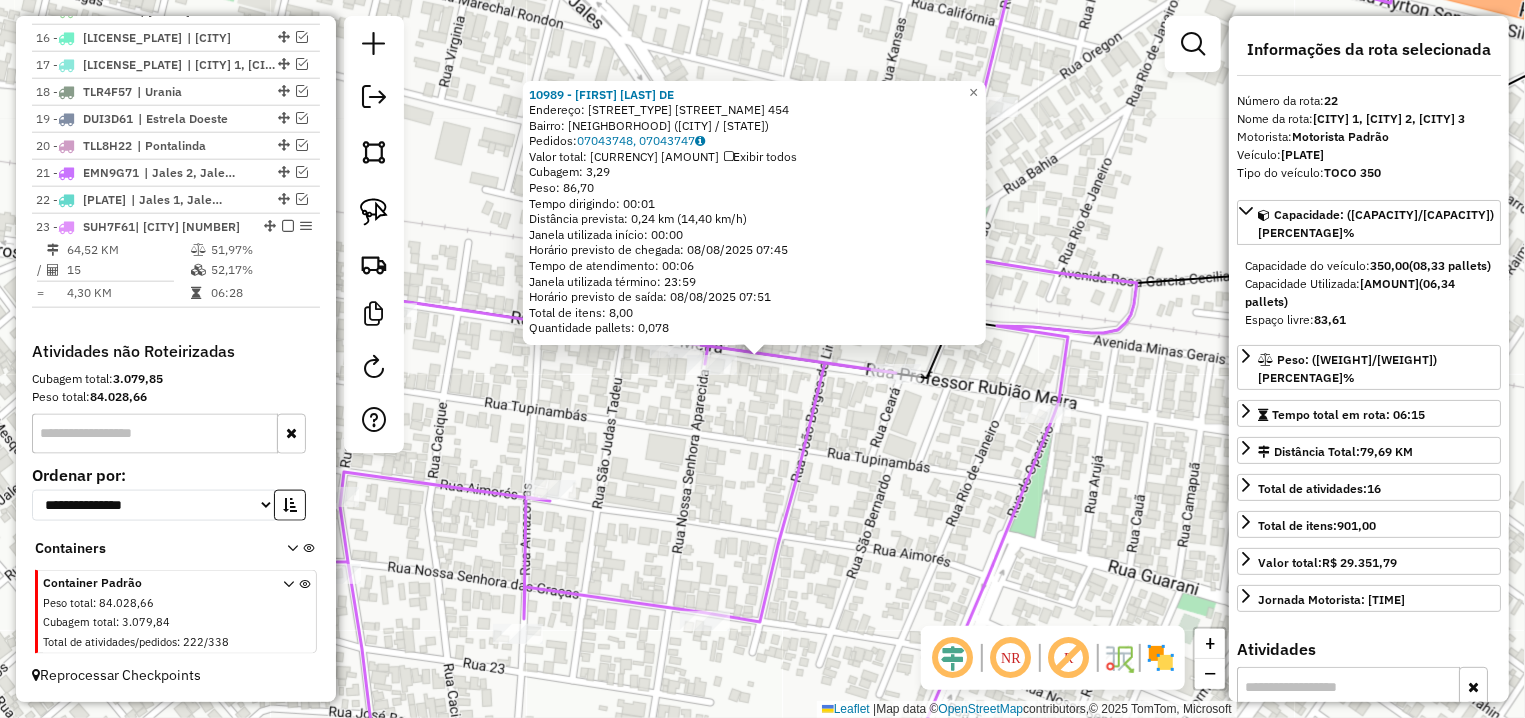 click on "10989 - CRISTIANE BARBOSA DE  Endereço: R   CANDIDO PORTINARI             454   Bairro: JARDIM ESTADOS UNIDOS (JALES / SP)   Pedidos:  07043748, 07043747   Valor total: R$ 535,01   Exibir todos   Cubagem: 3,29  Peso: 86,70  Tempo dirigindo: 00:01   Distância prevista: 0,24 km (14,40 km/h)   Janela utilizada início: 00:00   Horário previsto de chegada: 08/08/2025 07:45   Tempo de atendimento: 00:06   Janela utilizada término: 23:59   Horário previsto de saída: 08/08/2025 07:51   Total de itens: 8,00   Quantidade pallets: 0,078  × Janela de atendimento Grade de atendimento Capacidade Transportadoras Veículos Cliente Pedidos  Rotas Selecione os dias de semana para filtrar as janelas de atendimento  Seg   Ter   Qua   Qui   Sex   Sáb   Dom  Informe o período da janela de atendimento: De: Até:  Filtrar exatamente a janela do cliente  Considerar janela de atendimento padrão  Selecione os dias de semana para filtrar as grades de atendimento  Seg   Ter   Qua   Qui   Sex   Sáb   Dom   Peso mínimo:   De:" 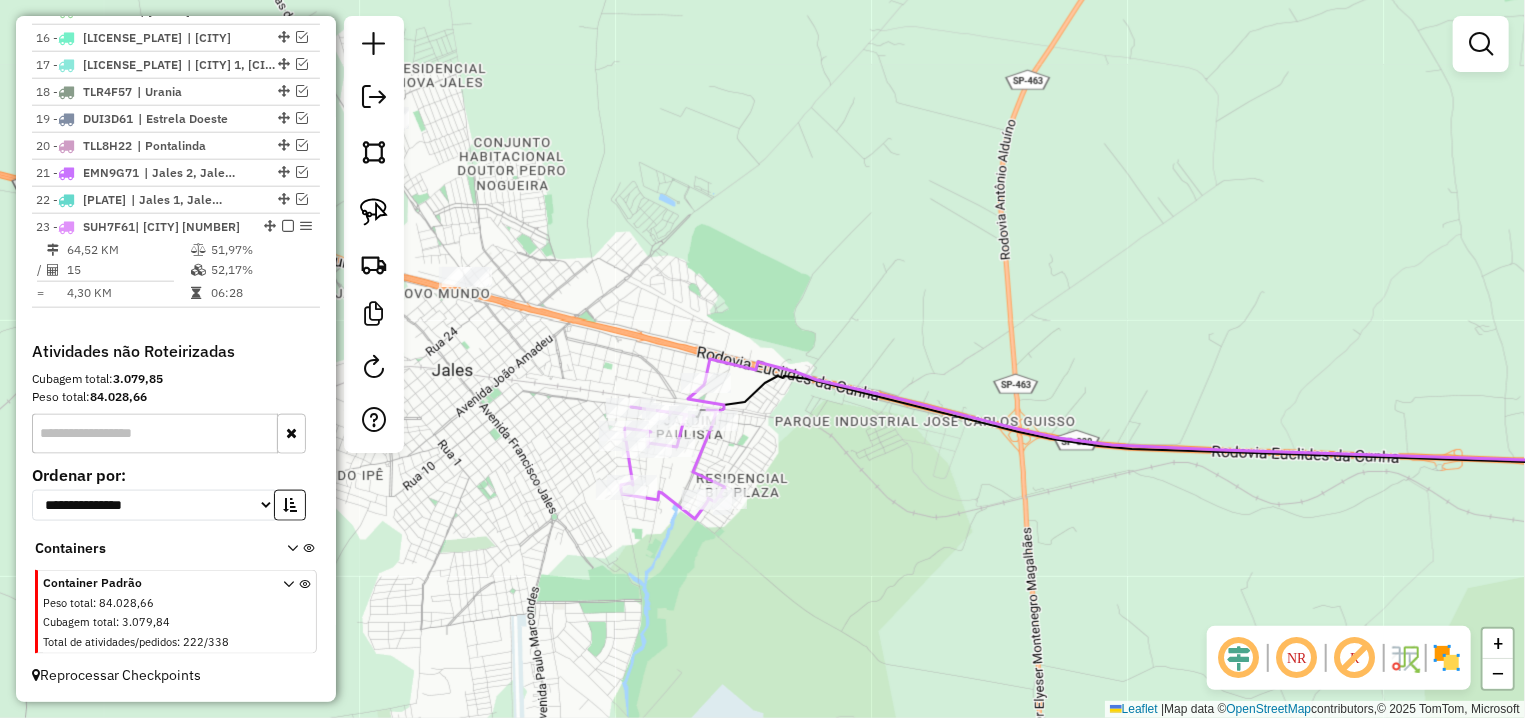 drag, startPoint x: 650, startPoint y: 313, endPoint x: 903, endPoint y: 361, distance: 257.5131 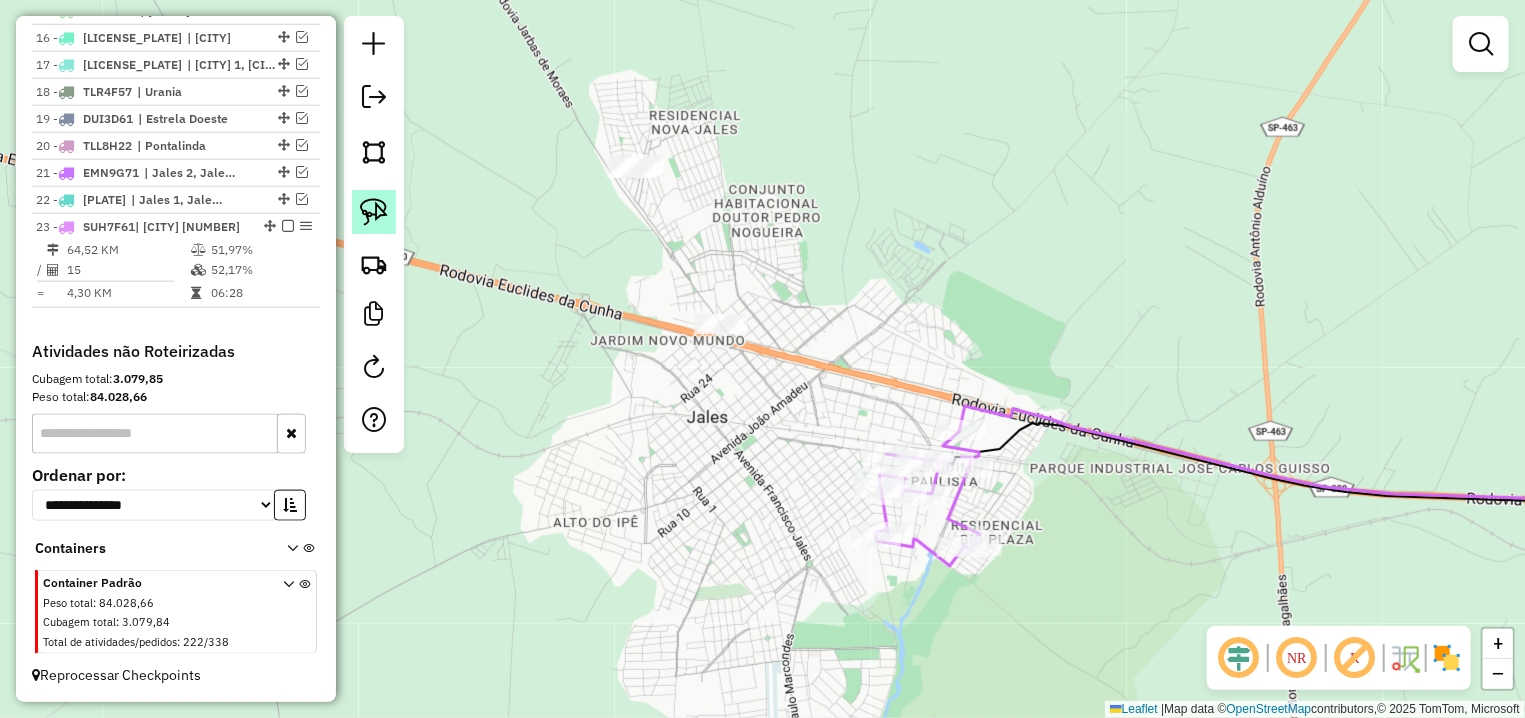 click 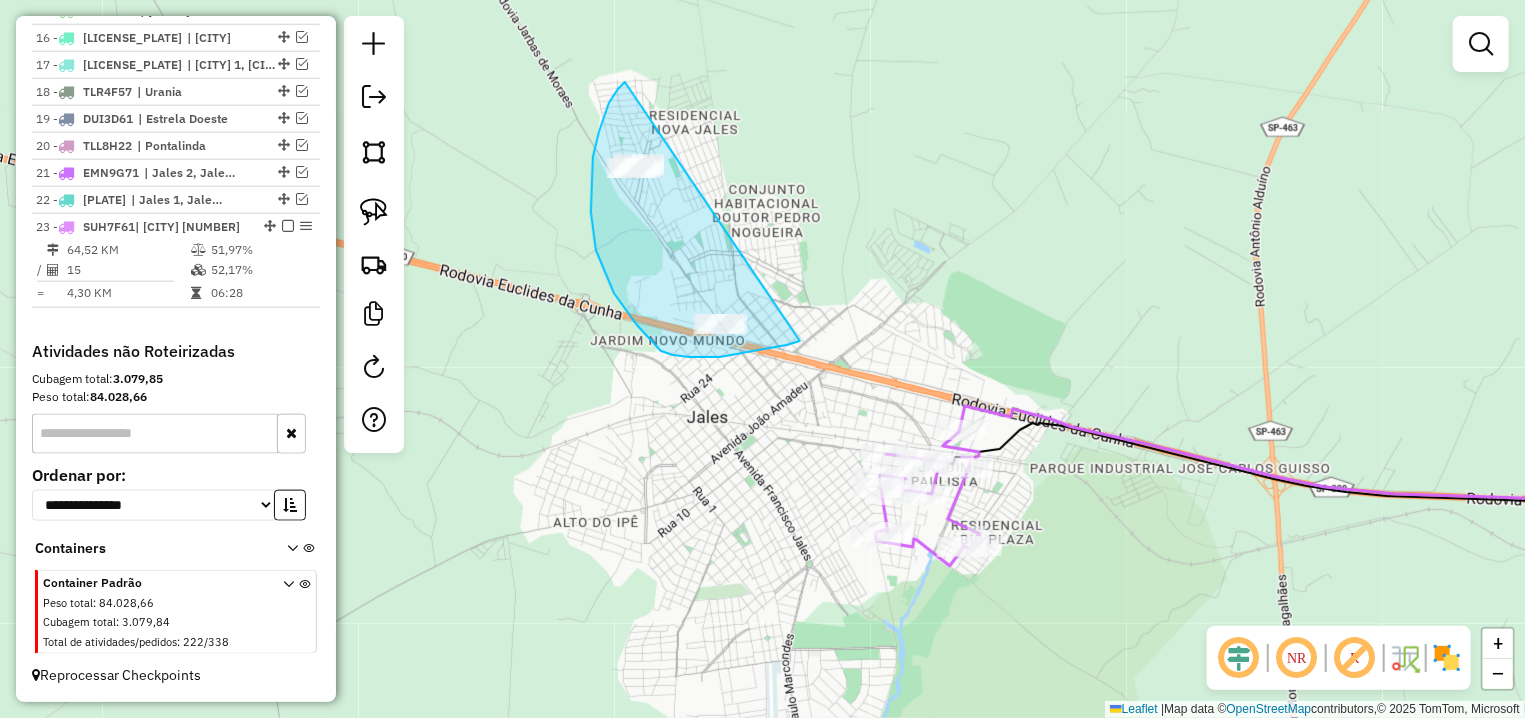 drag, startPoint x: 625, startPoint y: 82, endPoint x: 800, endPoint y: 341, distance: 312.5796 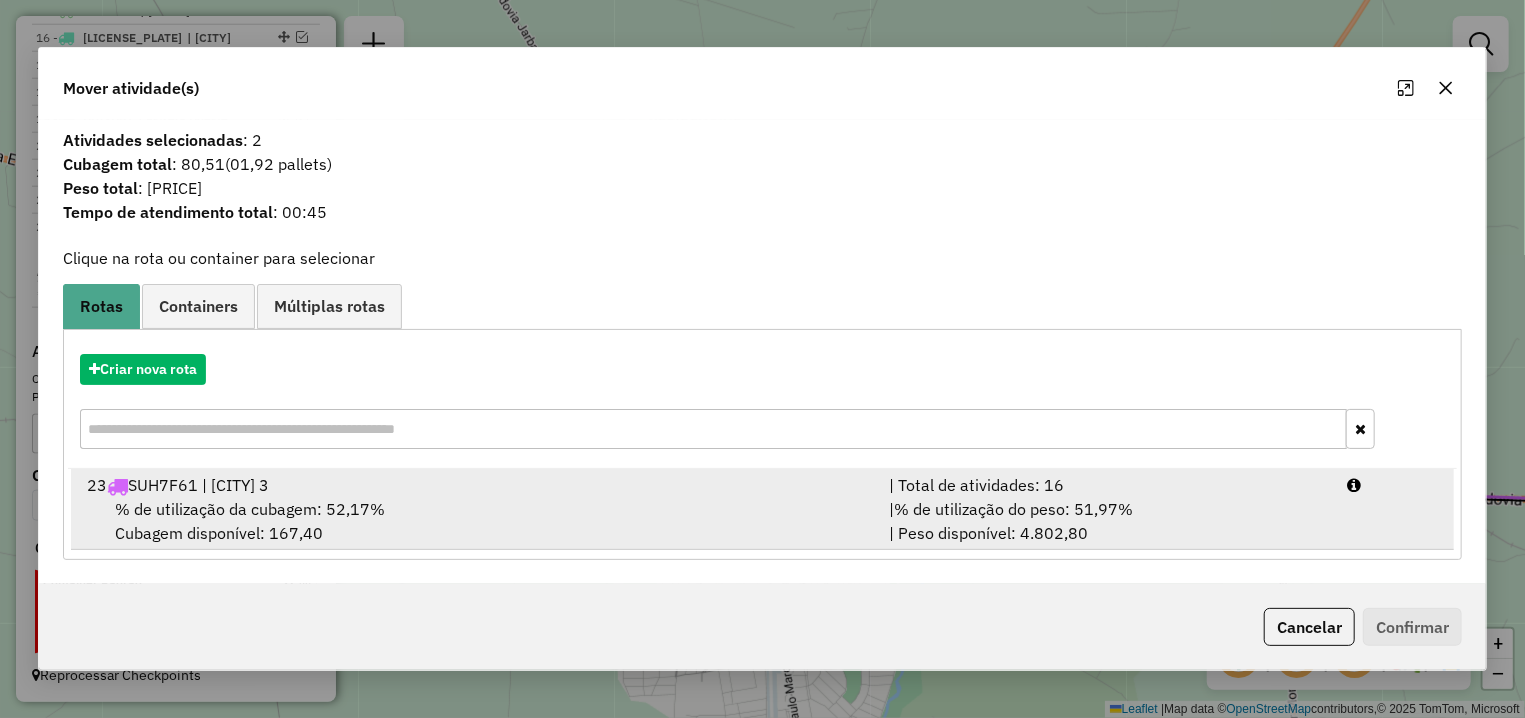 click on "% de utilização da cubagem: 52,17%" at bounding box center [250, 509] 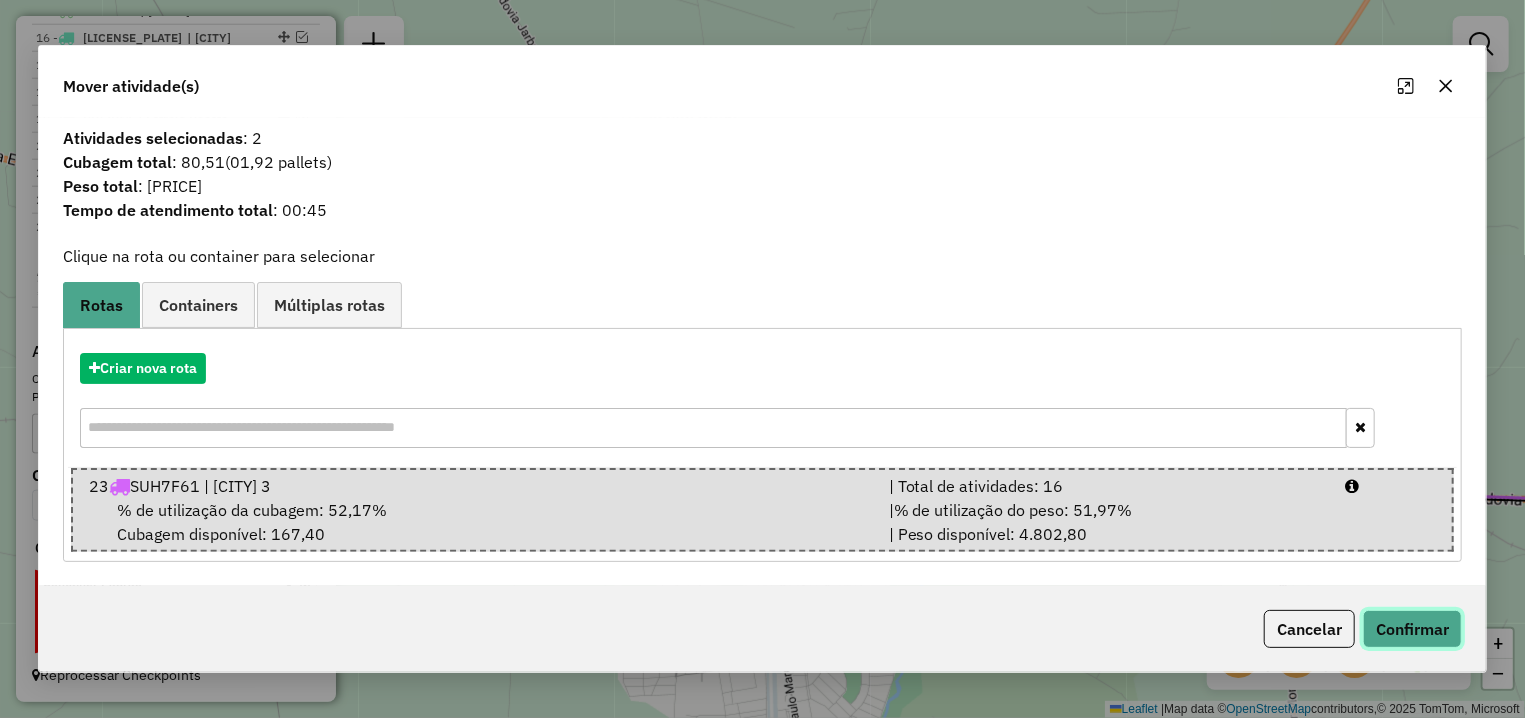 click on "Confirmar" 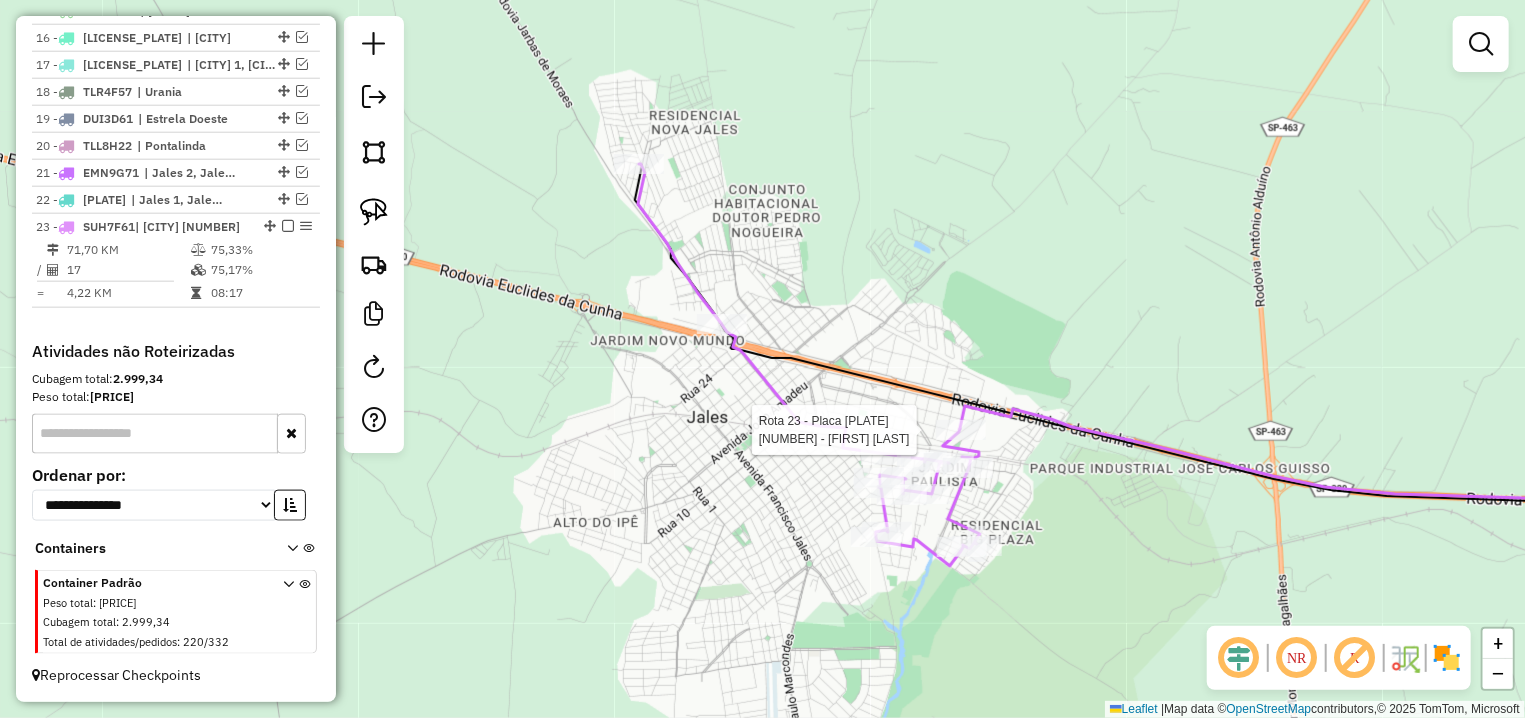 select on "**********" 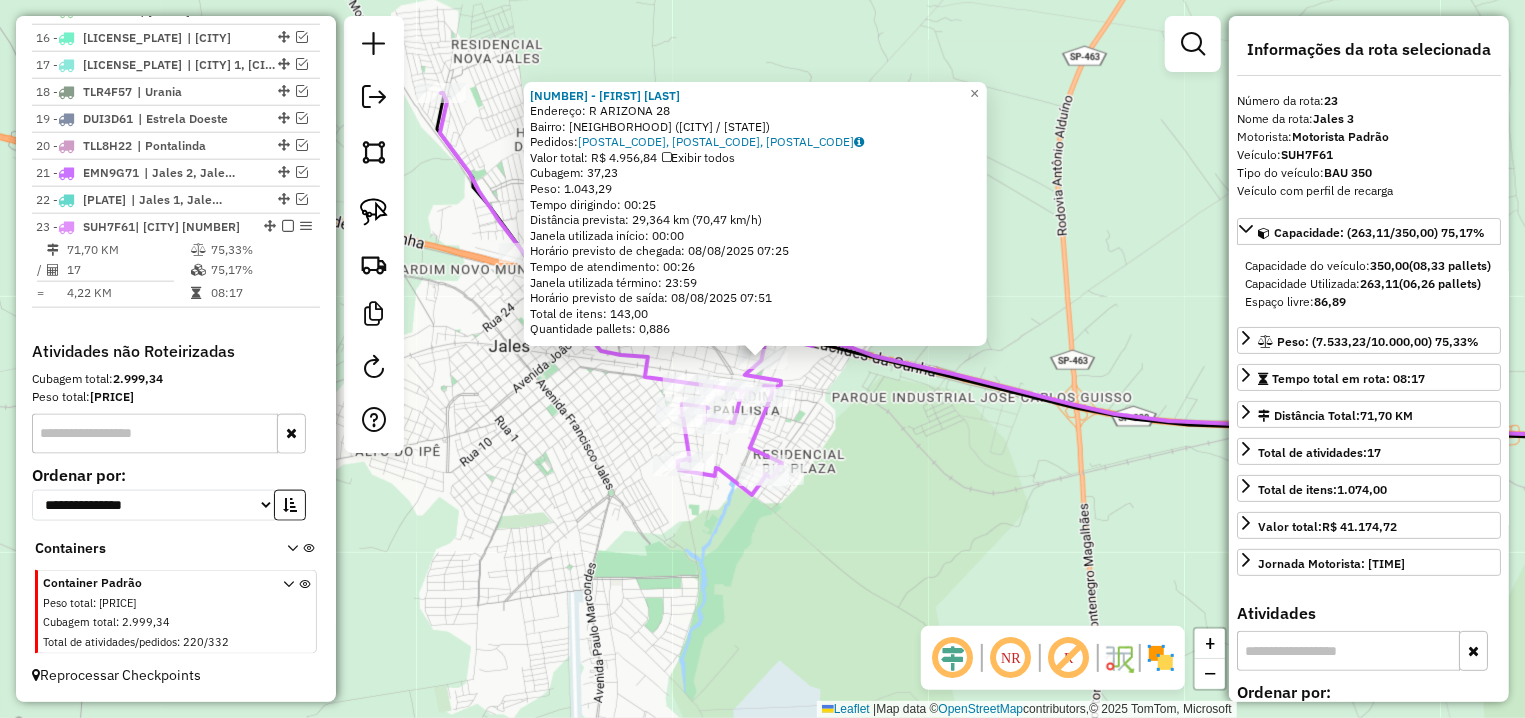 drag, startPoint x: 268, startPoint y: 224, endPoint x: 333, endPoint y: 267, distance: 77.93587 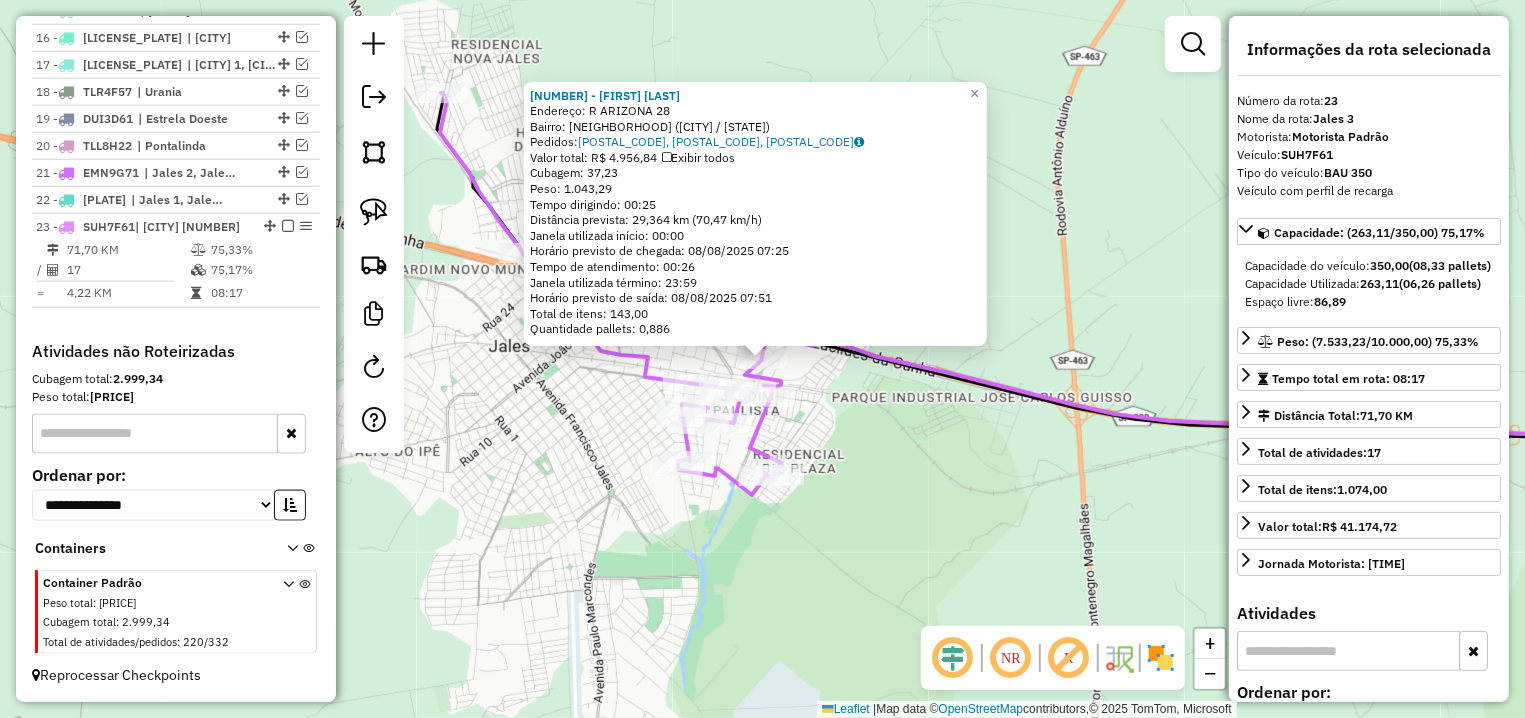 scroll, scrollTop: 1105, scrollLeft: 0, axis: vertical 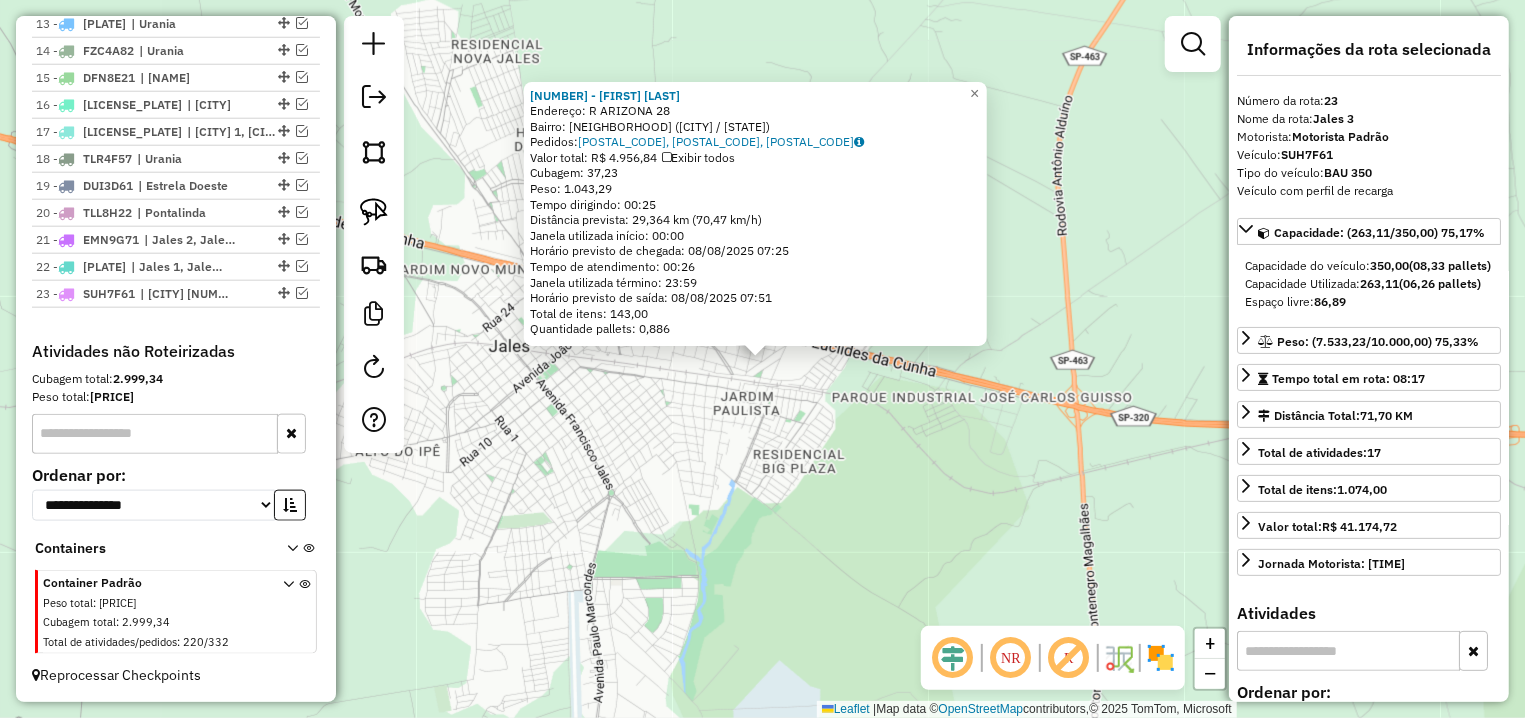 click on "15114 - ADAUTO SANTANA FELIX  Endereço: R   ARIZONA                       28   Bairro: JARDIM ESTADOS UNIDOS (JALES / SP)   Pedidos:  07043470, 07043472, 07043519   Valor total: R$ 4.956,84   Exibir todos   Cubagem: 37,23  Peso: 1.043,29  Tempo dirigindo: 00:25   Distância prevista: 29,364 km (70,47 km/h)   Janela utilizada início: 00:00   Horário previsto de chegada: 08/08/2025 07:25   Tempo de atendimento: 00:26   Janela utilizada término: 23:59   Horário previsto de saída: 08/08/2025 07:51   Total de itens: 143,00   Quantidade pallets: 0,886  × Janela de atendimento Grade de atendimento Capacidade Transportadoras Veículos Cliente Pedidos  Rotas Selecione os dias de semana para filtrar as janelas de atendimento  Seg   Ter   Qua   Qui   Sex   Sáb   Dom  Informe o período da janela de atendimento: De: Até:  Filtrar exatamente a janela do cliente  Considerar janela de atendimento padrão  Selecione os dias de semana para filtrar as grades de atendimento  Seg   Ter   Qua   Qui   Sex   Sáb   Dom  +" 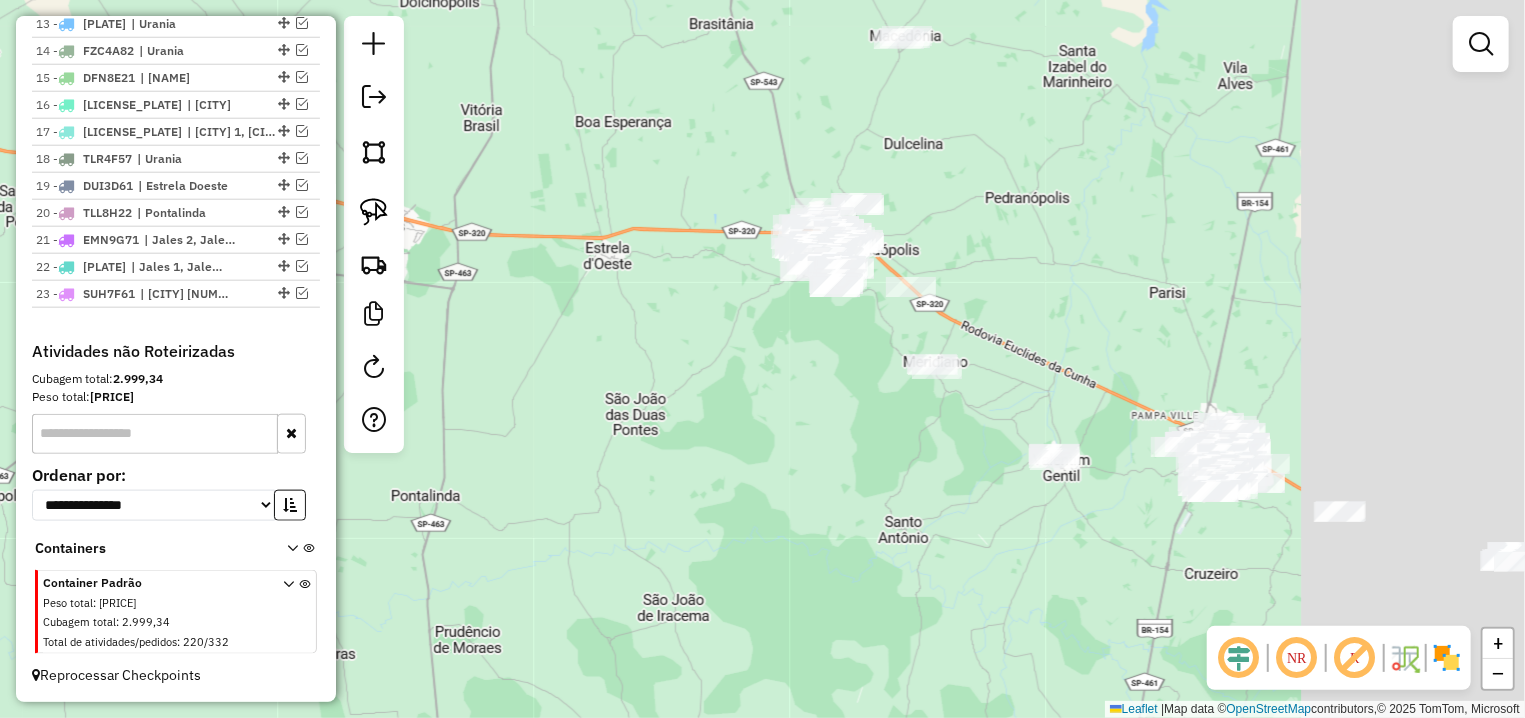 drag, startPoint x: 944, startPoint y: 496, endPoint x: 566, endPoint y: 370, distance: 398.447 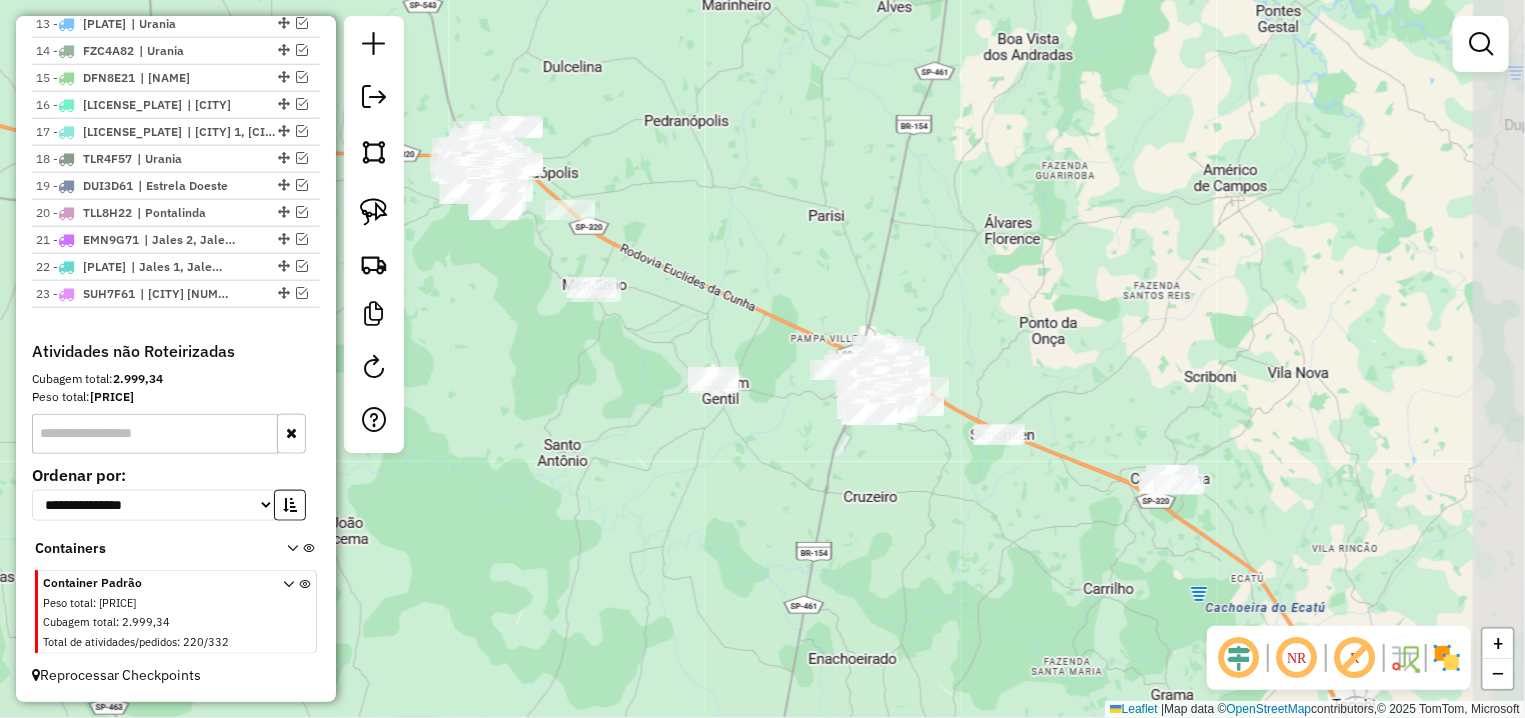 drag, startPoint x: 768, startPoint y: 476, endPoint x: 548, endPoint y: 429, distance: 224.96445 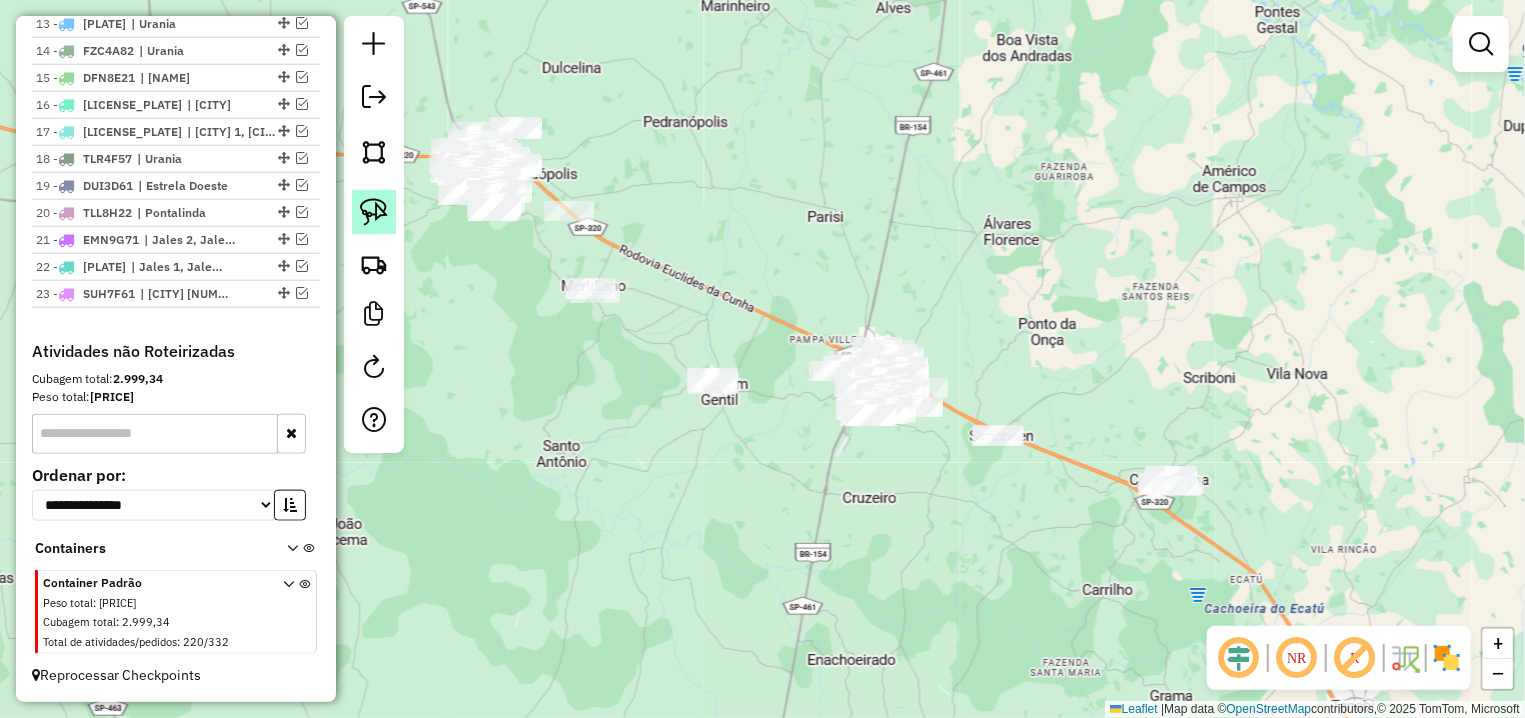click 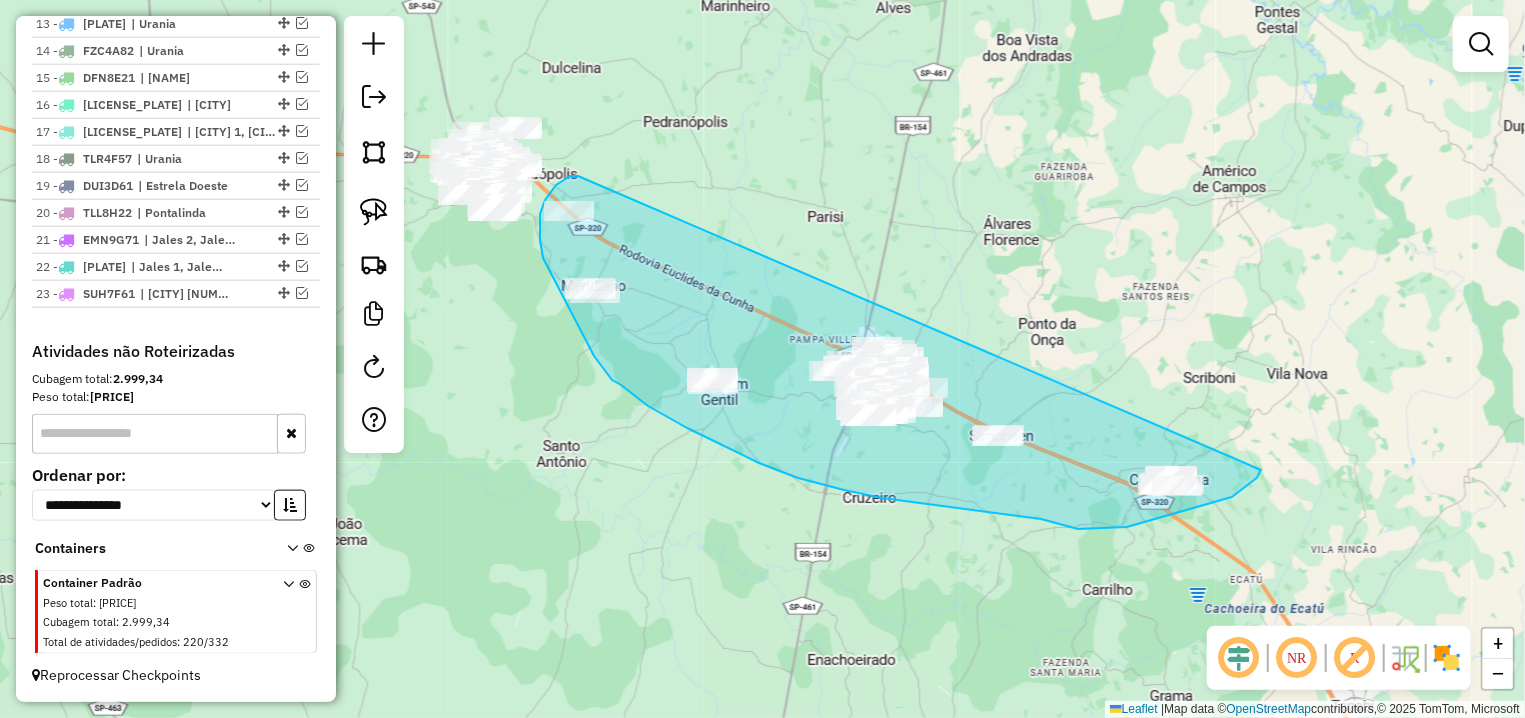 drag, startPoint x: 570, startPoint y: 176, endPoint x: 1264, endPoint y: 450, distance: 746.13135 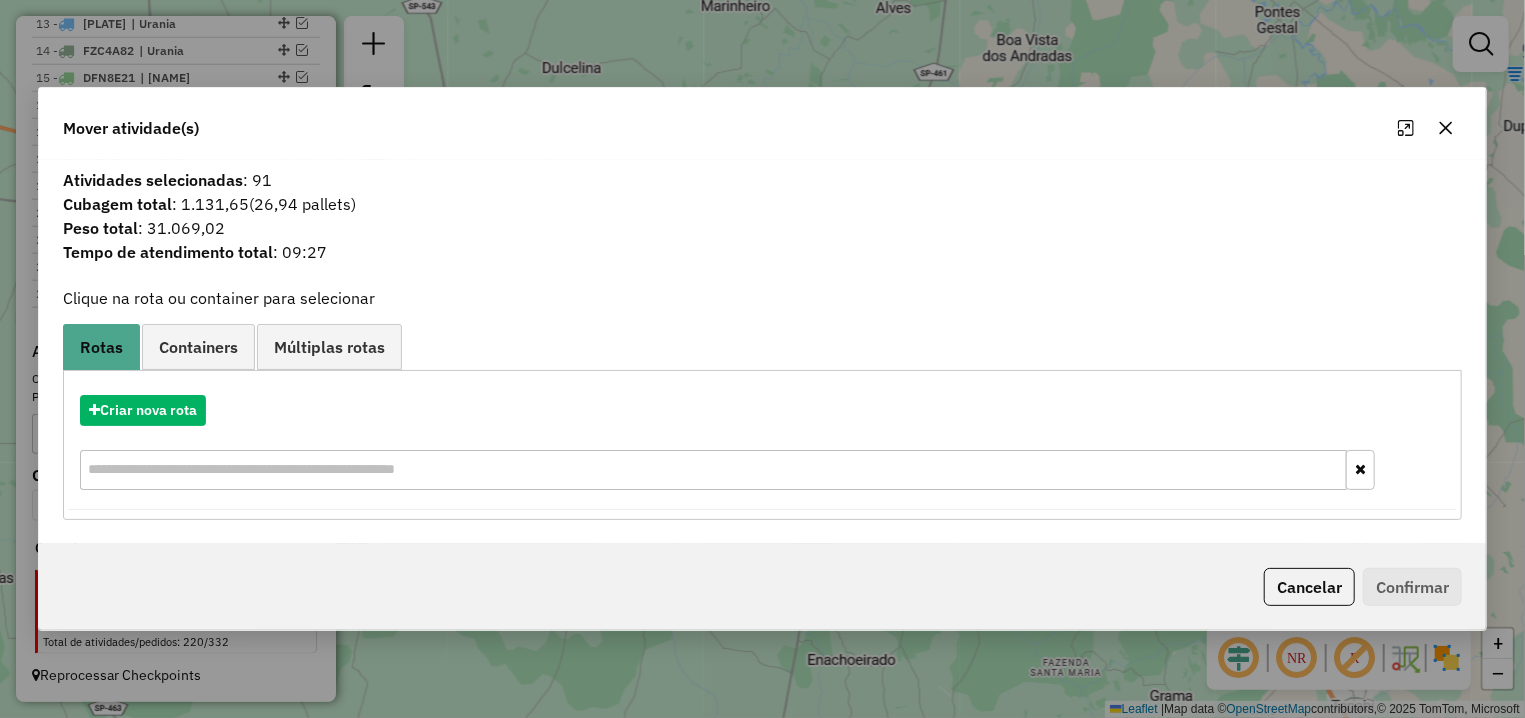 click 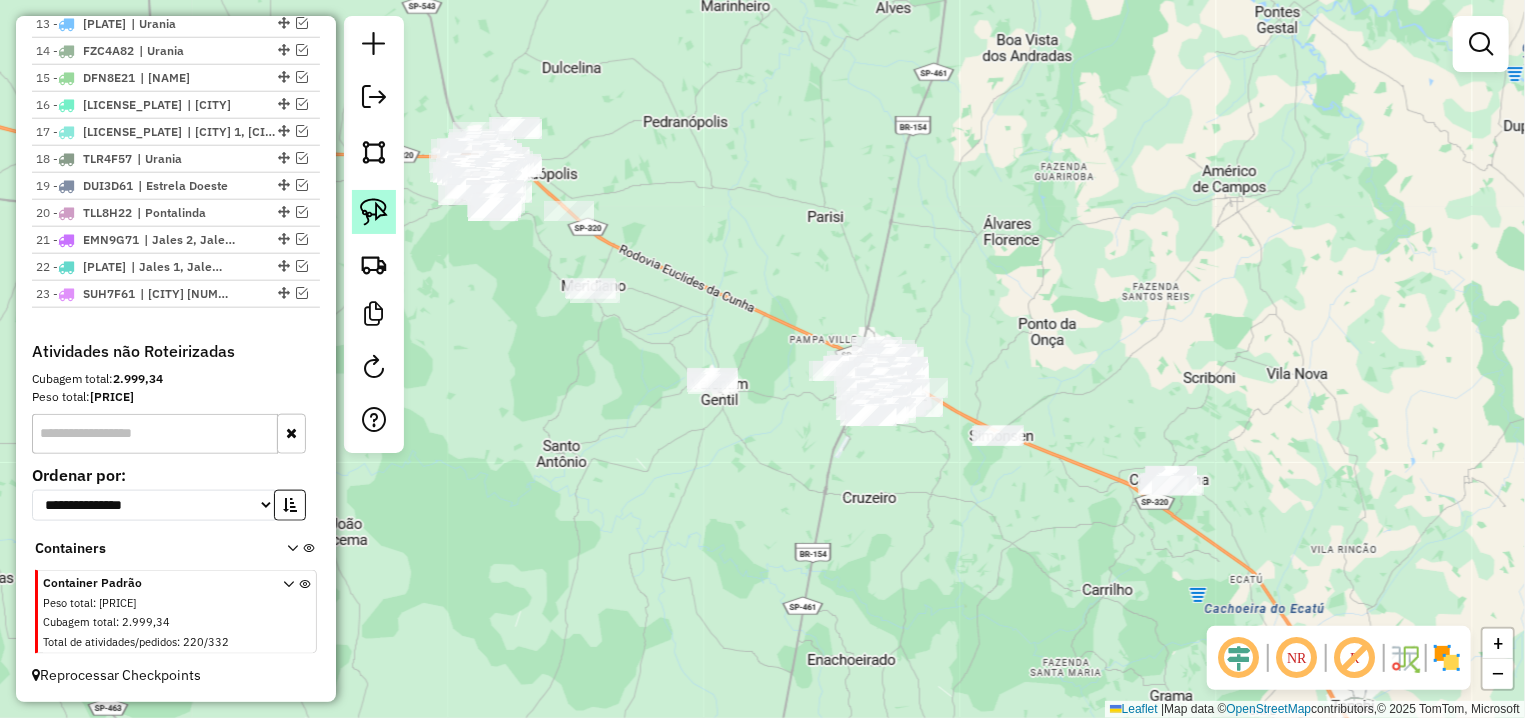 click 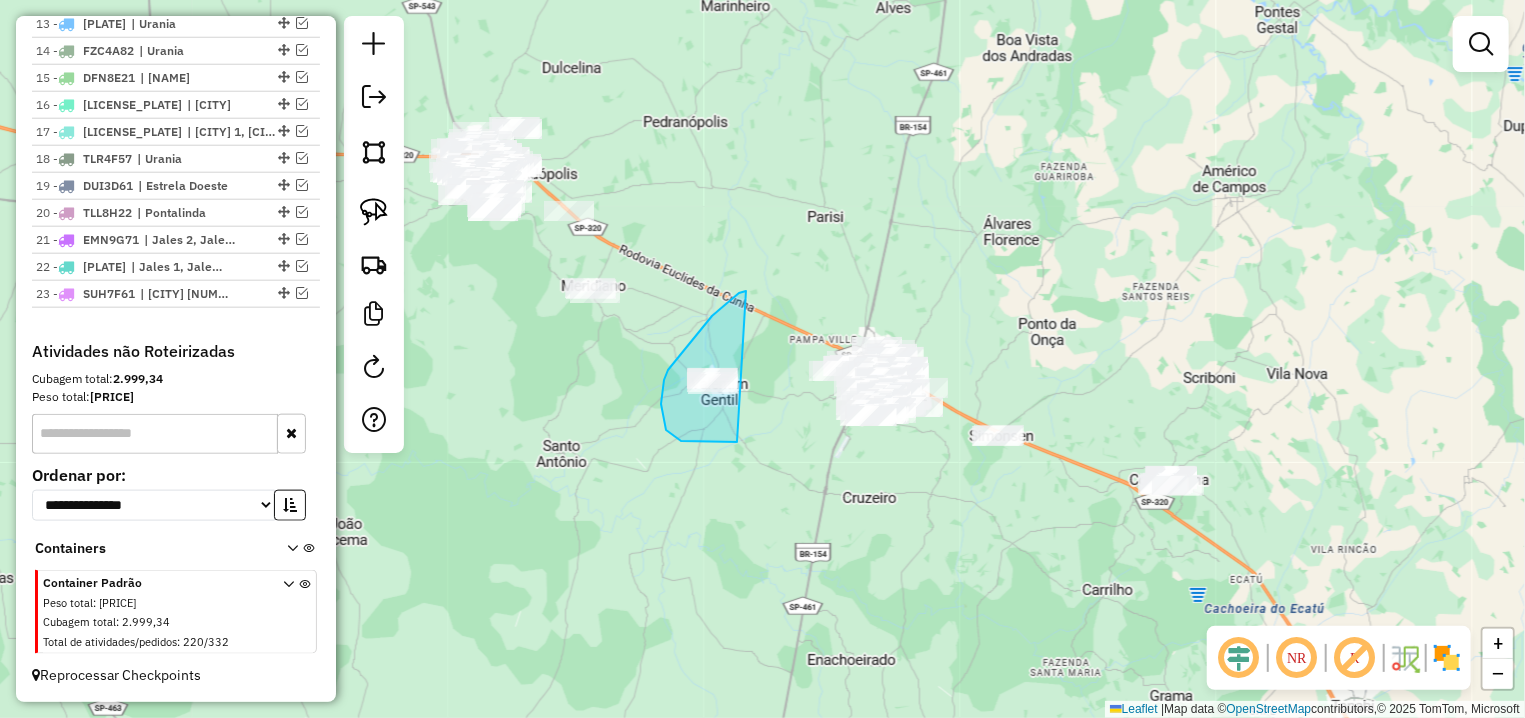 drag, startPoint x: 712, startPoint y: 316, endPoint x: 737, endPoint y: 442, distance: 128.45622 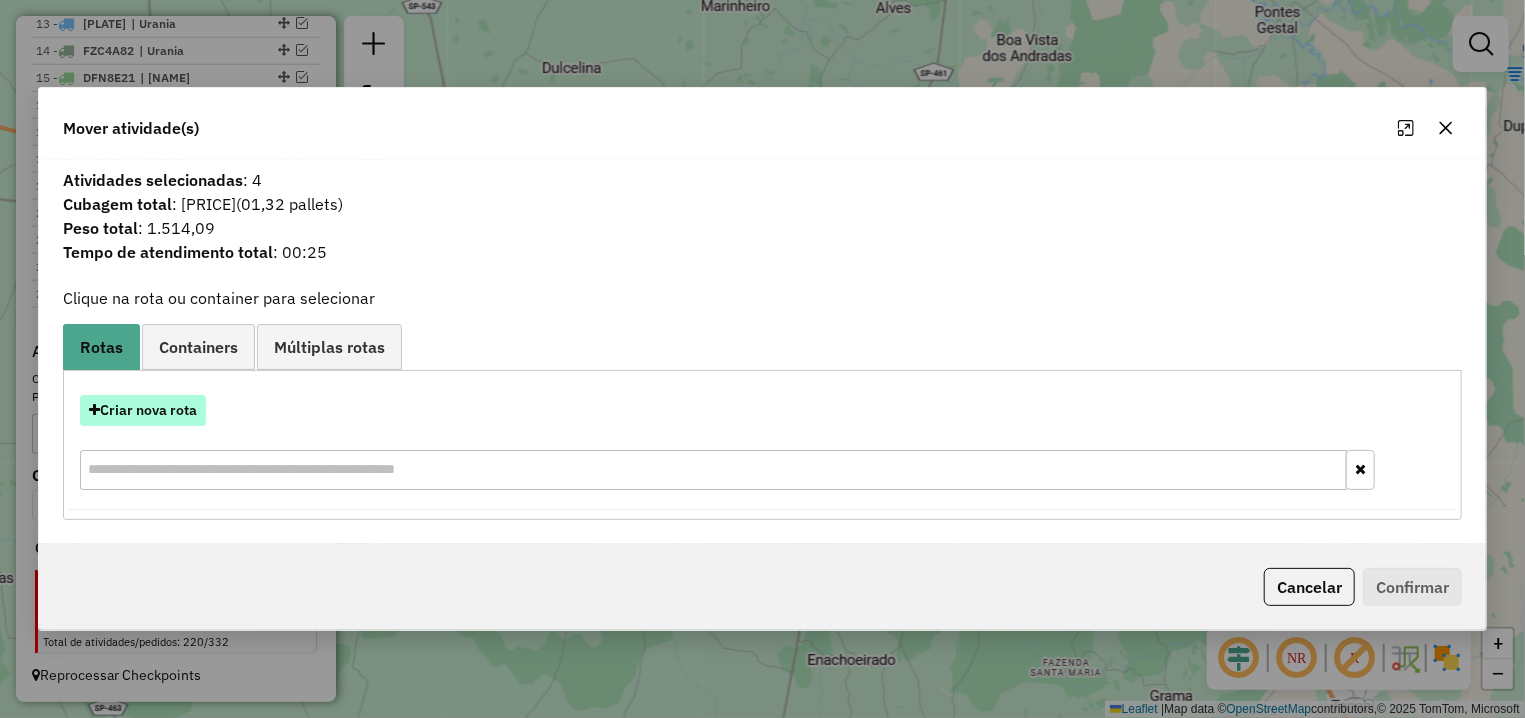 click on "Criar nova rota" at bounding box center (143, 410) 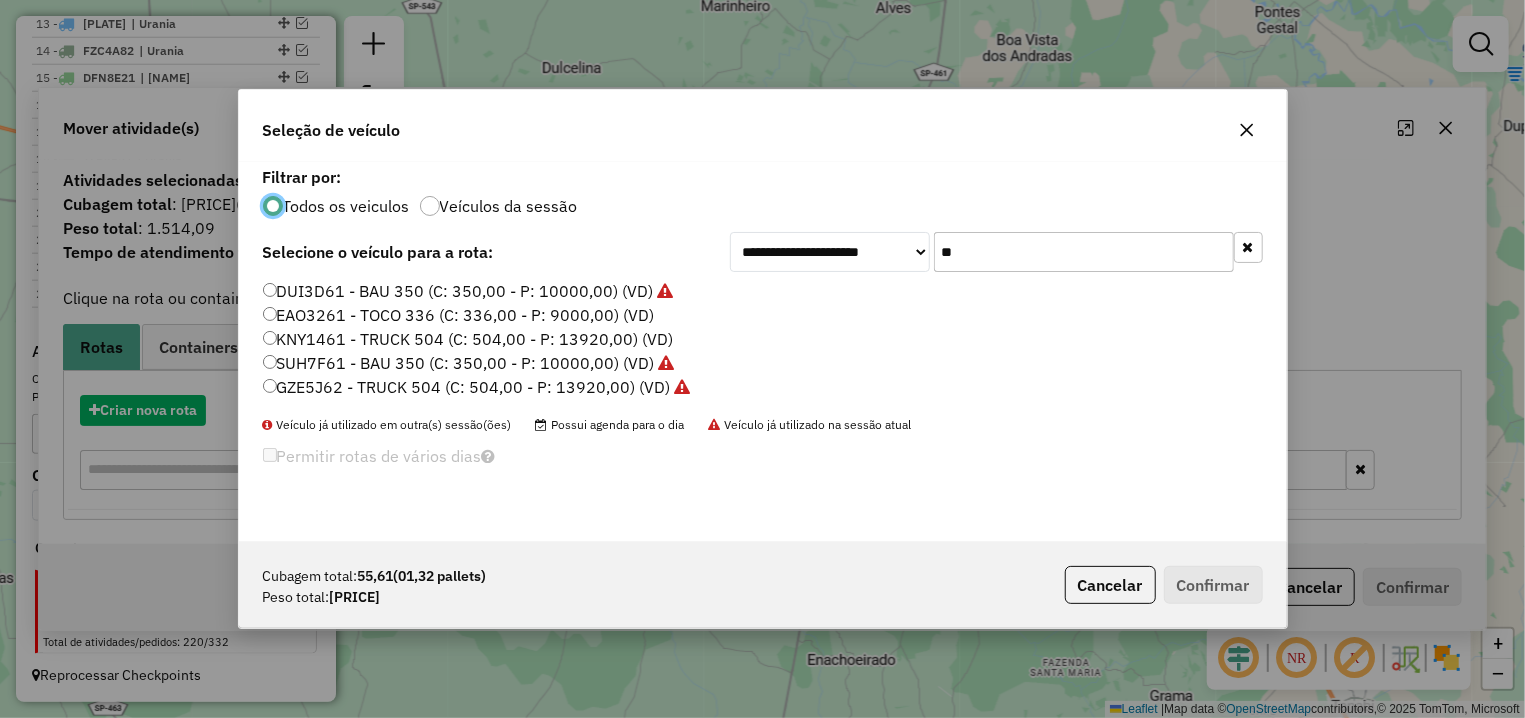 scroll, scrollTop: 11, scrollLeft: 6, axis: both 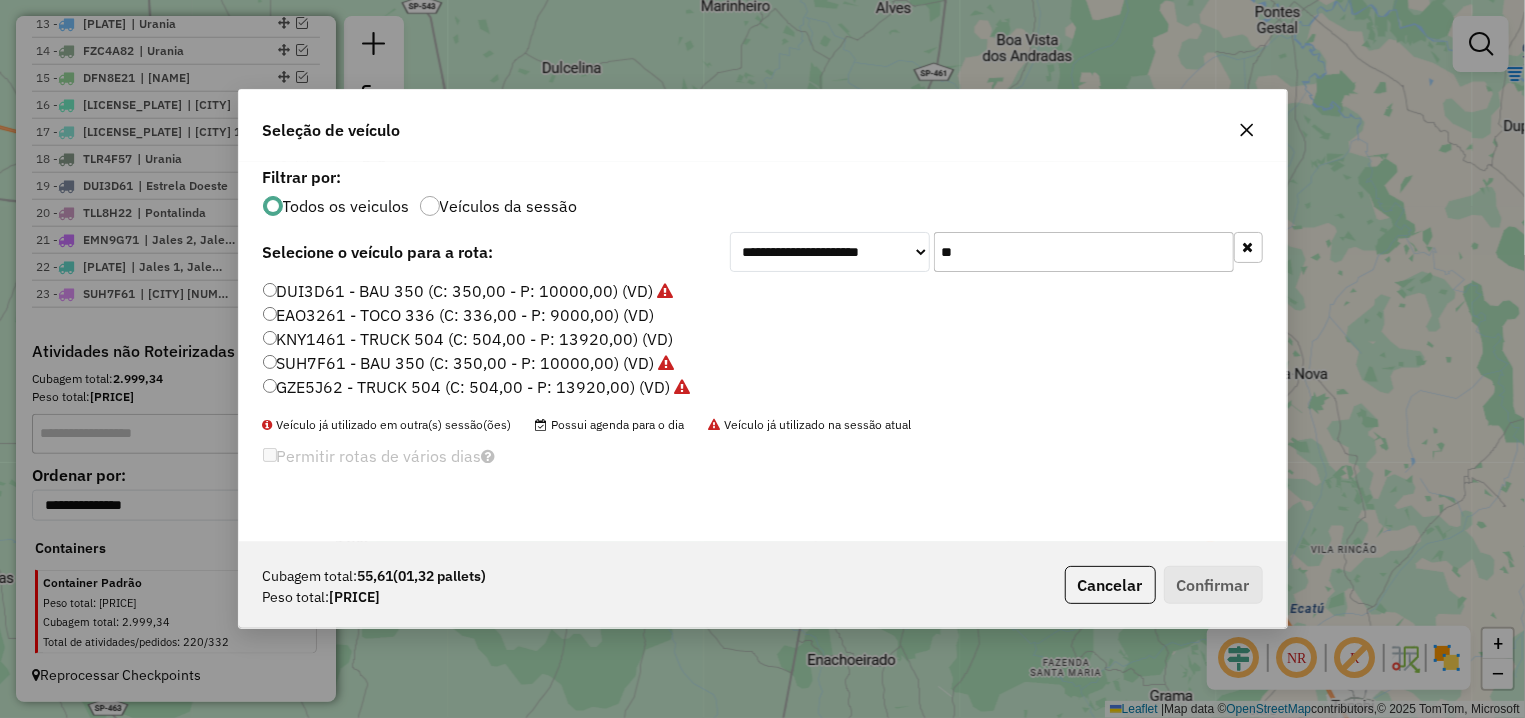 drag, startPoint x: 964, startPoint y: 248, endPoint x: 860, endPoint y: 246, distance: 104.019226 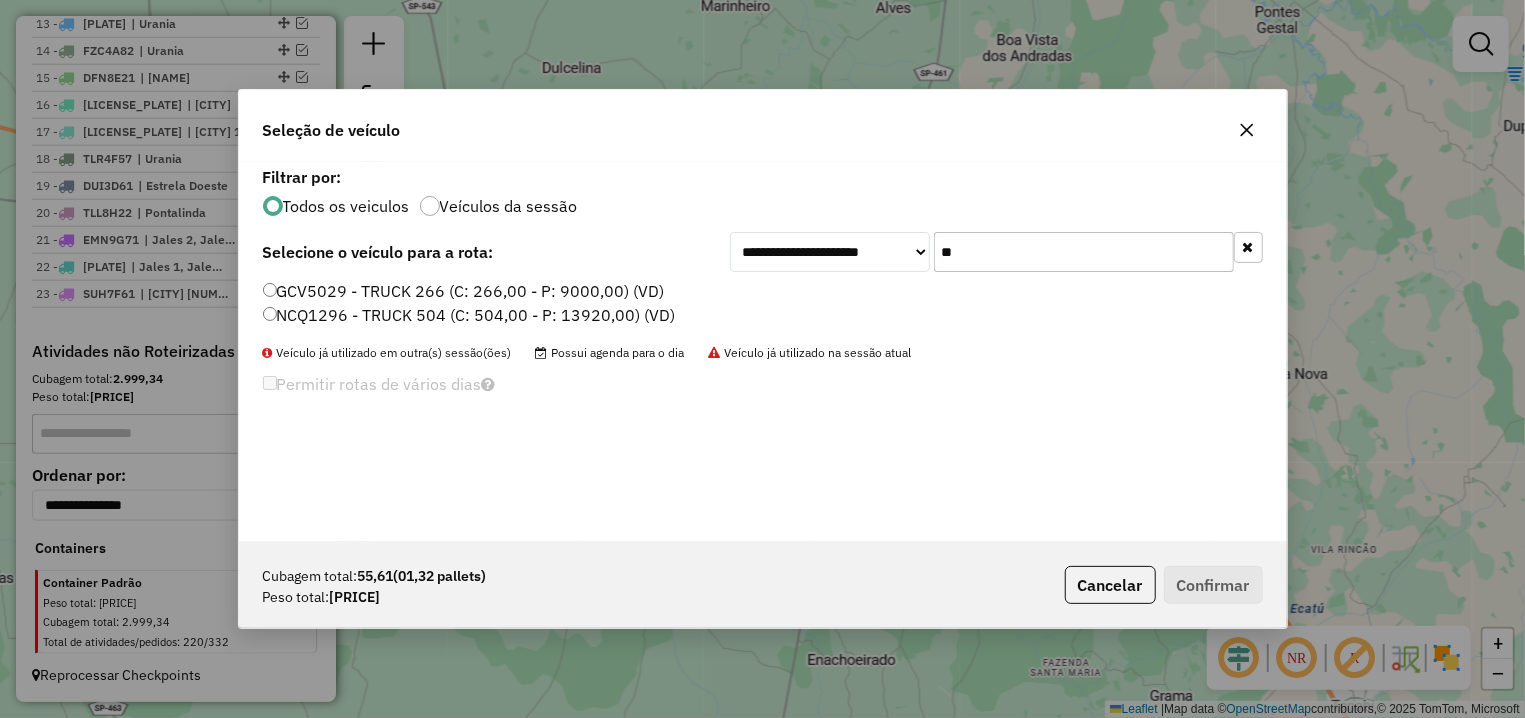 type on "**" 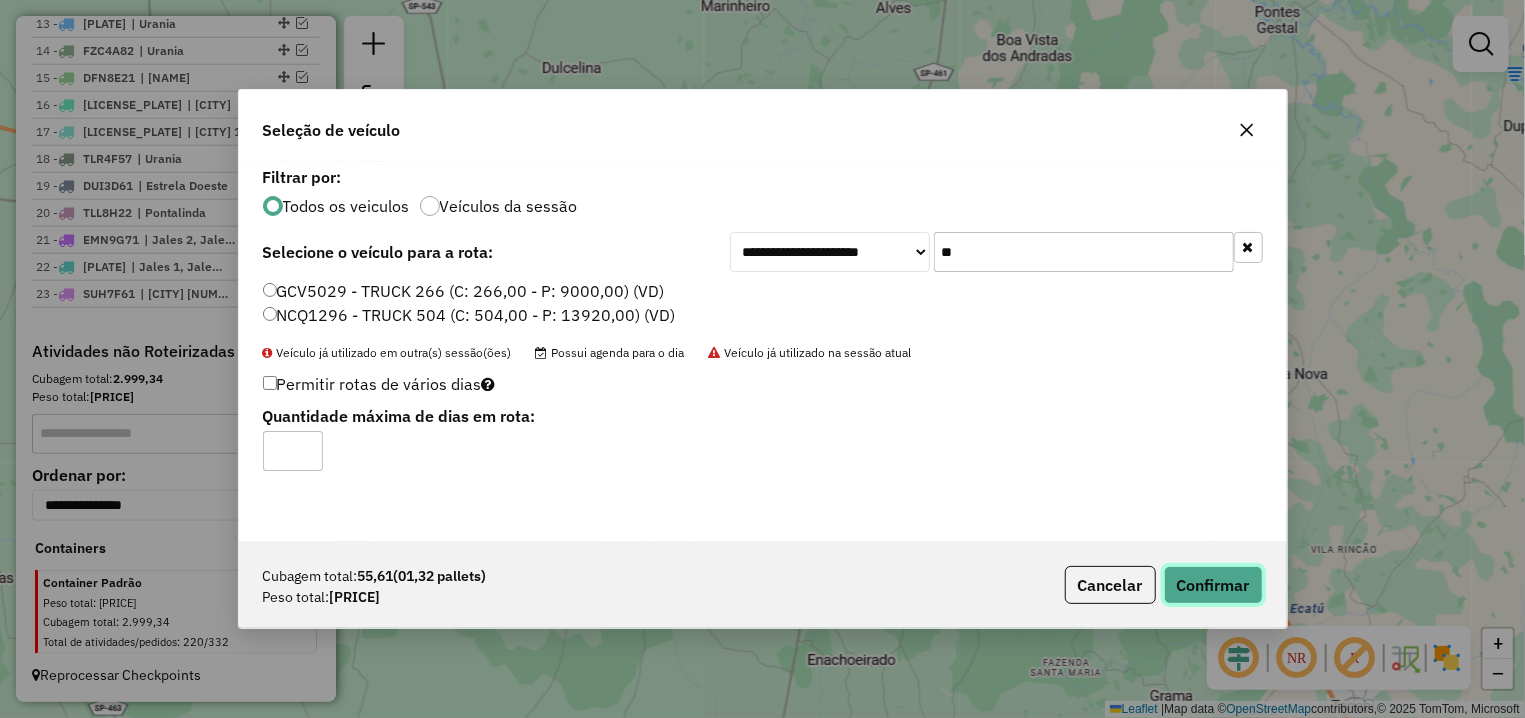 click on "Confirmar" 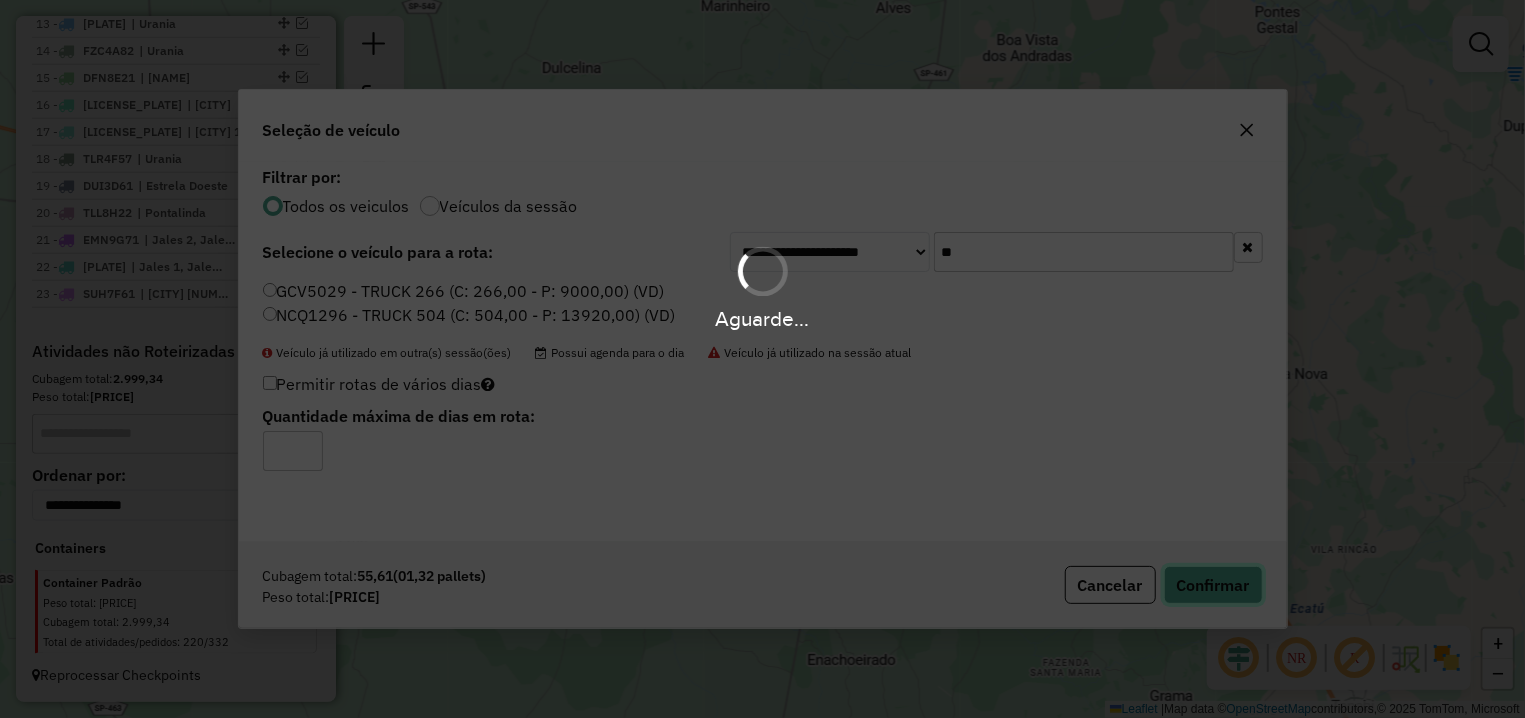 scroll, scrollTop: 1130, scrollLeft: 0, axis: vertical 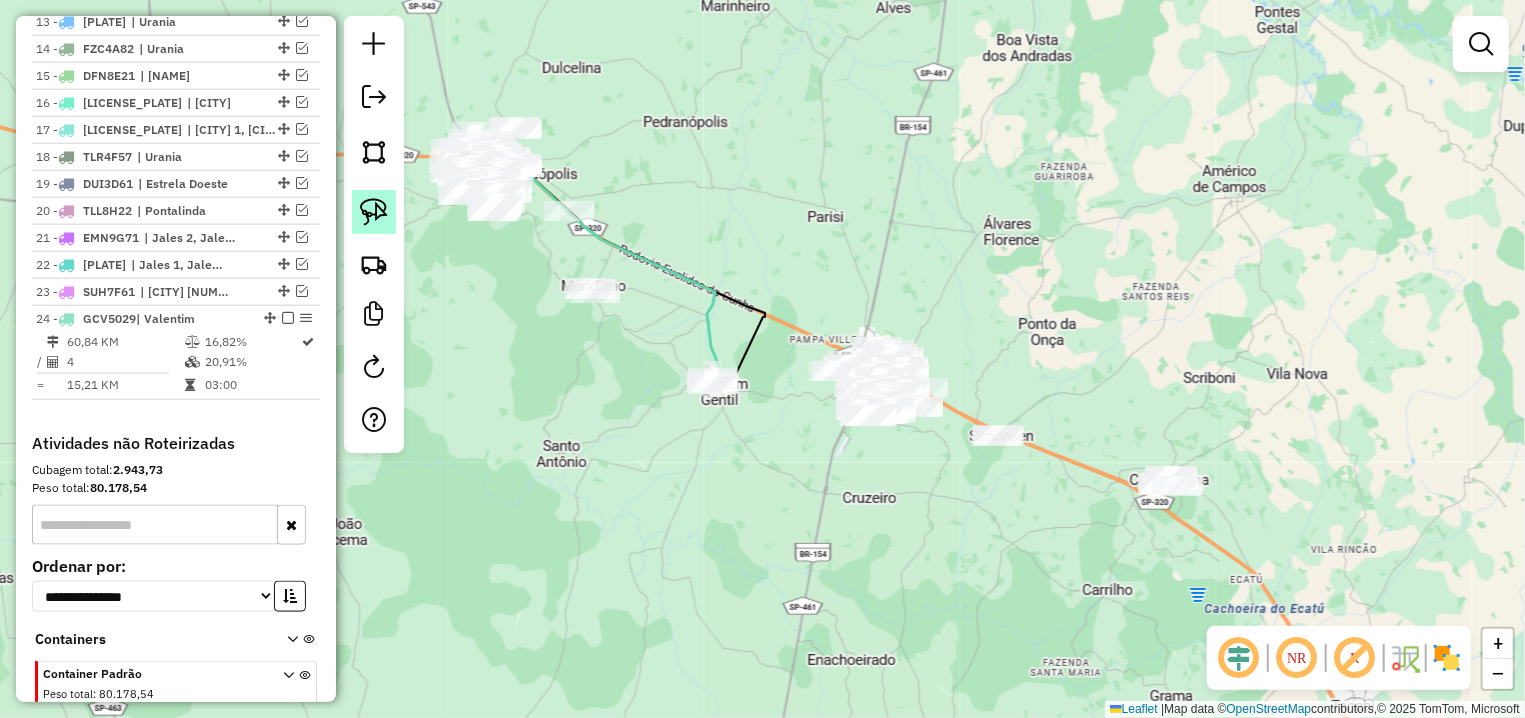 click 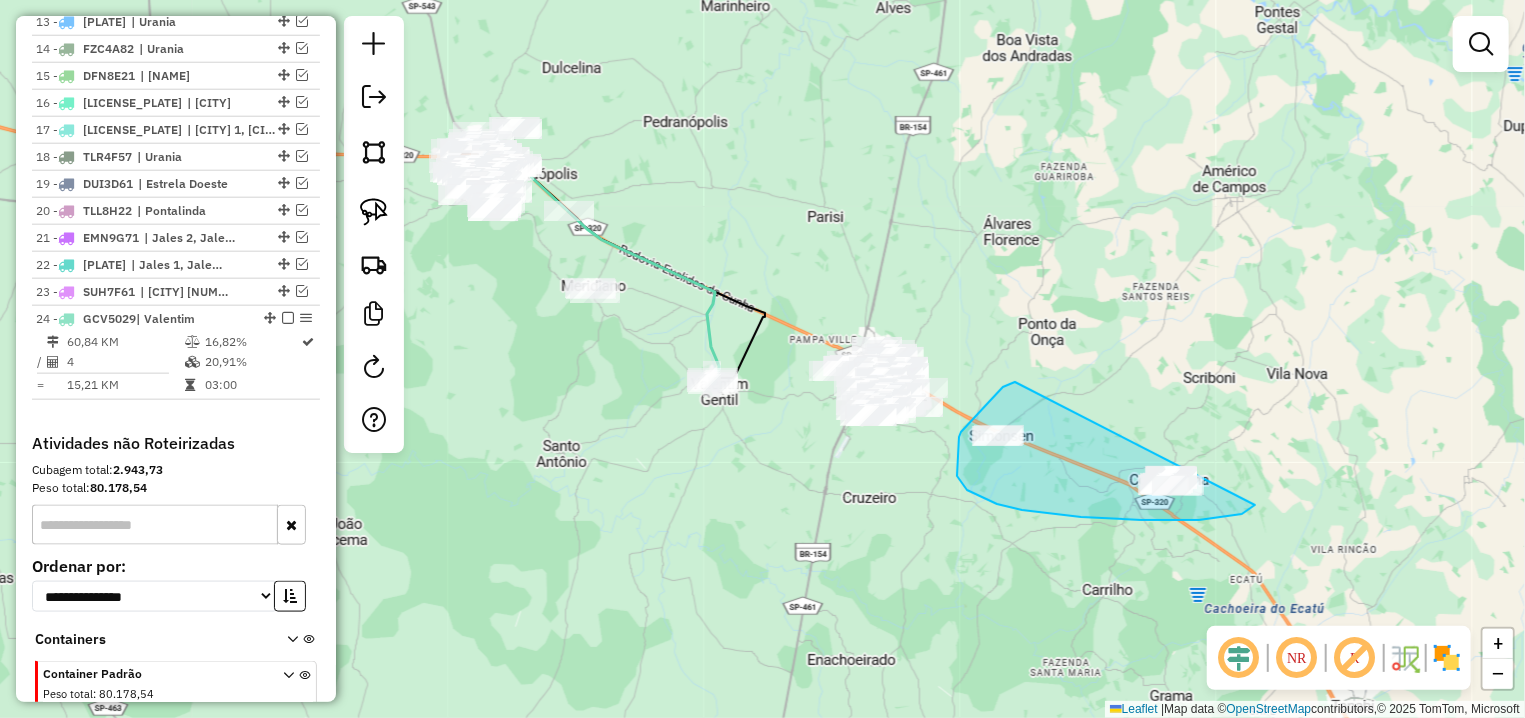 drag, startPoint x: 1015, startPoint y: 382, endPoint x: 1283, endPoint y: 461, distance: 279.40115 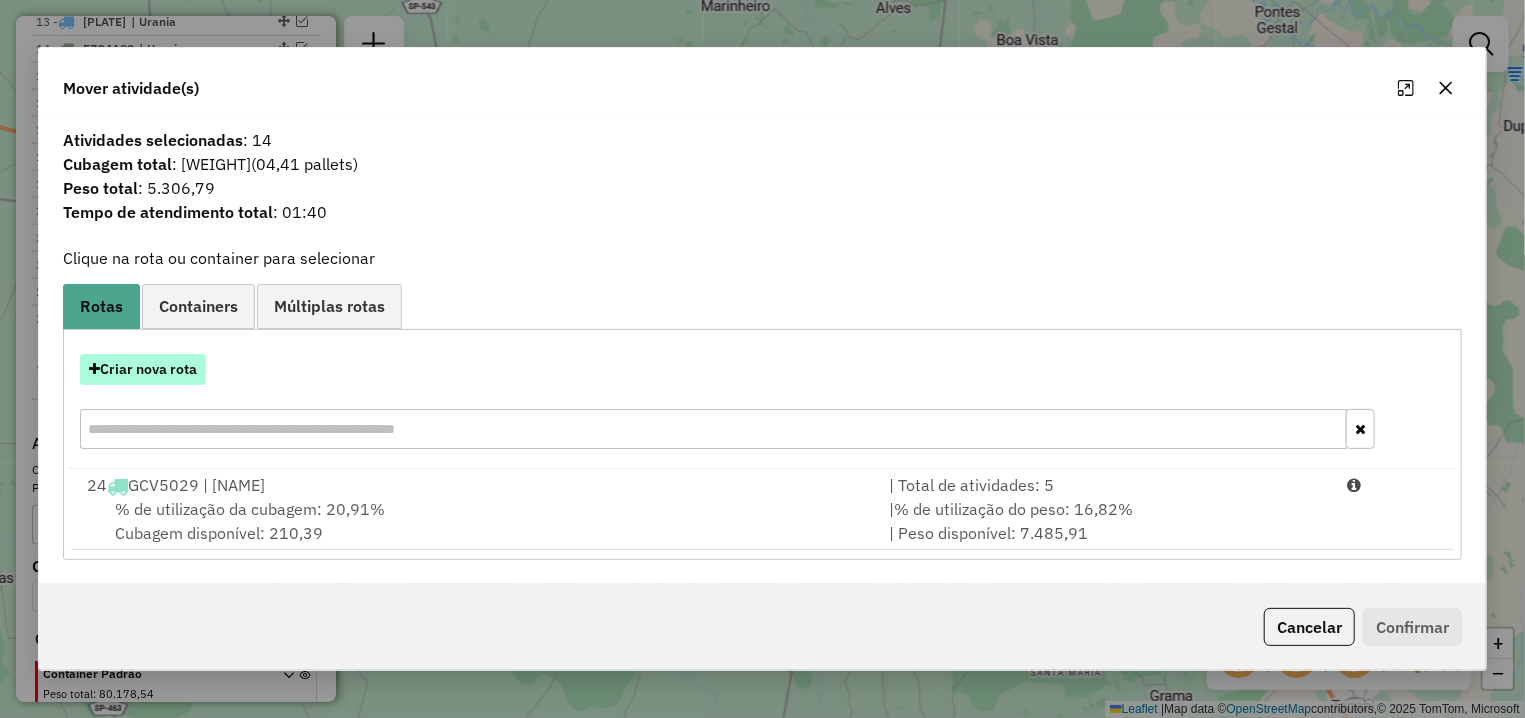 click on "Criar nova rota" at bounding box center (143, 369) 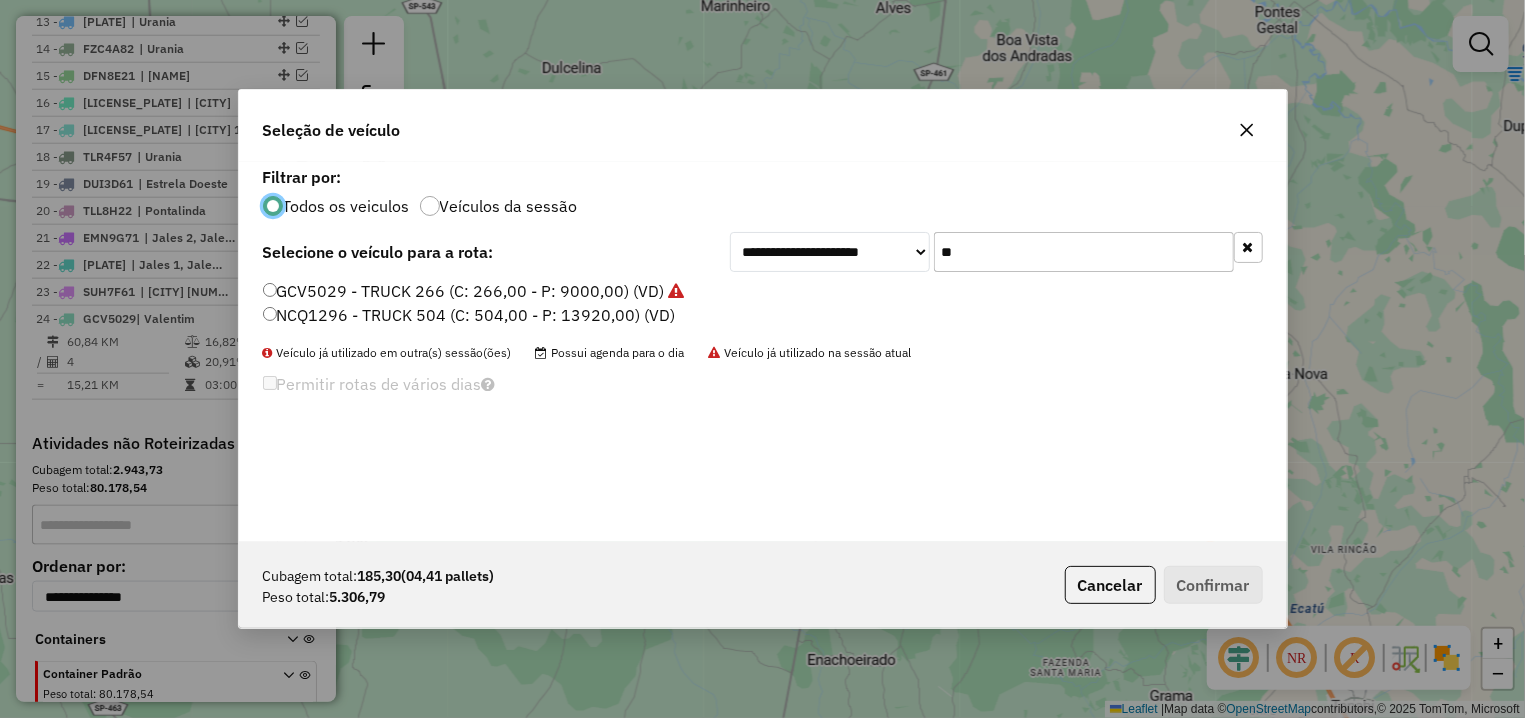 scroll, scrollTop: 11, scrollLeft: 6, axis: both 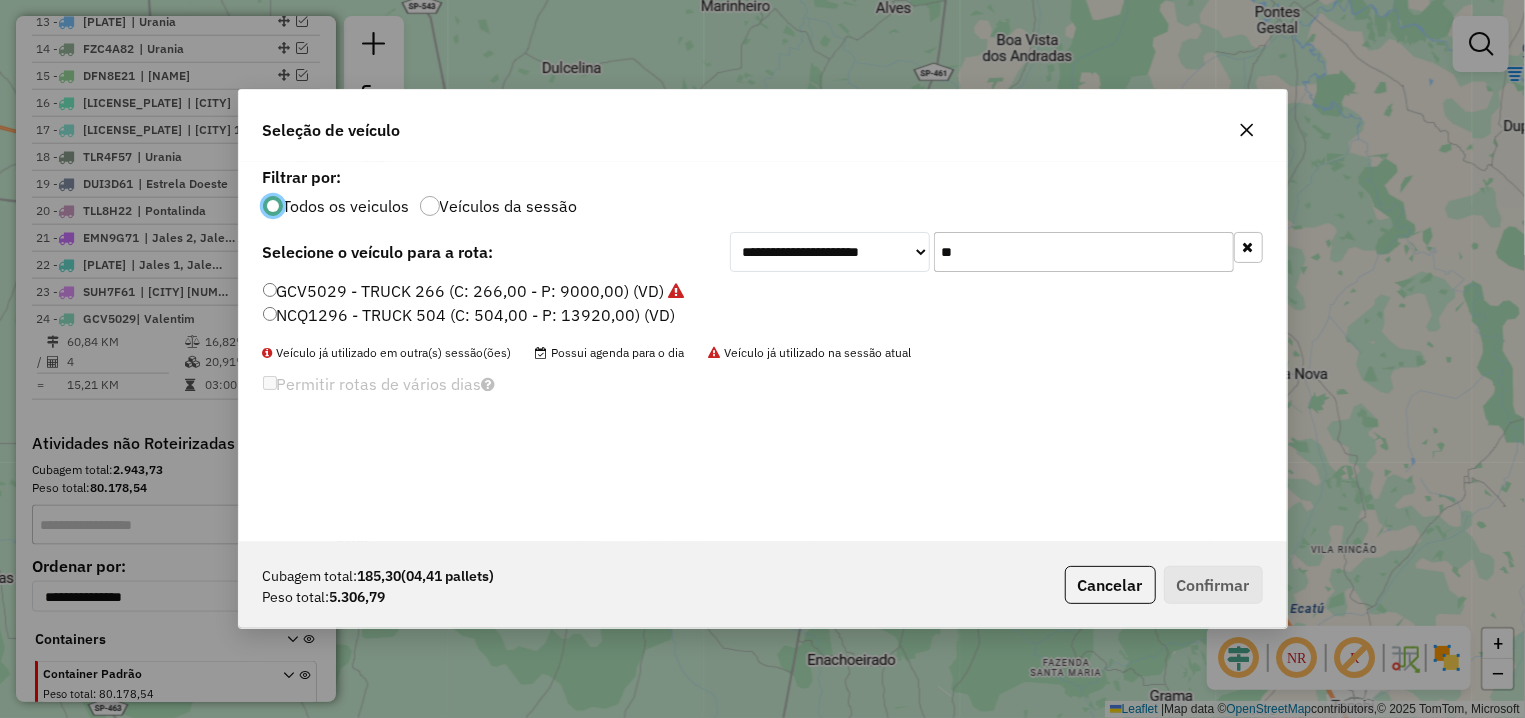 click on "**" 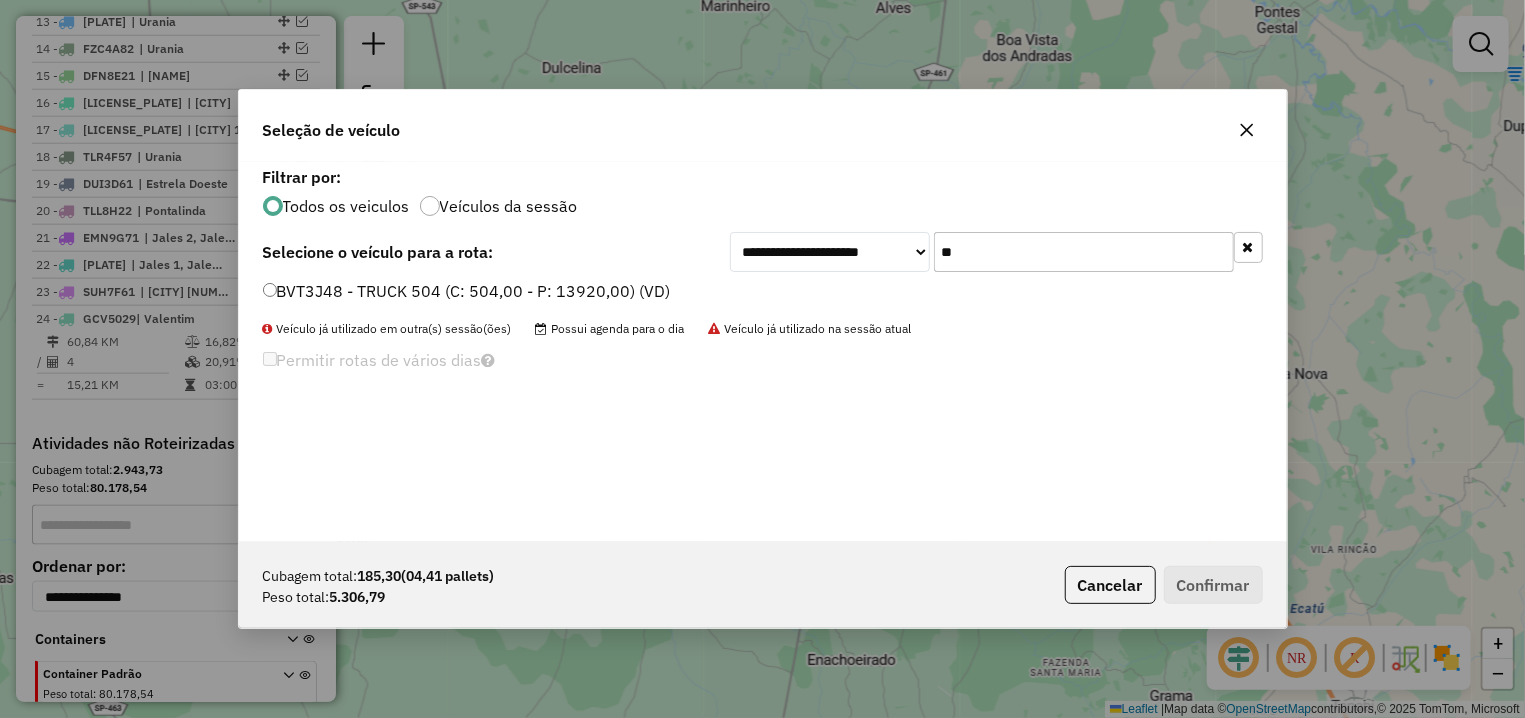 type on "**" 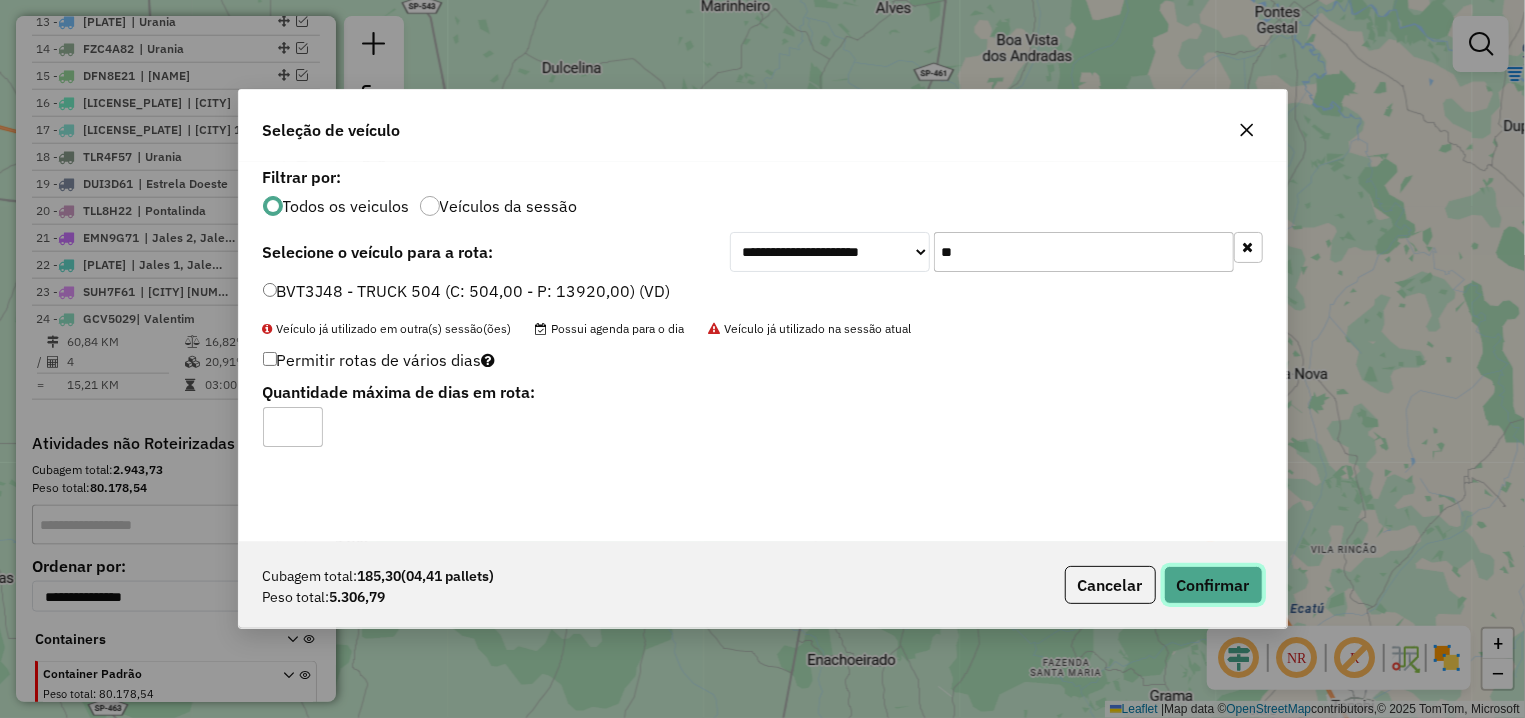 click on "Confirmar" 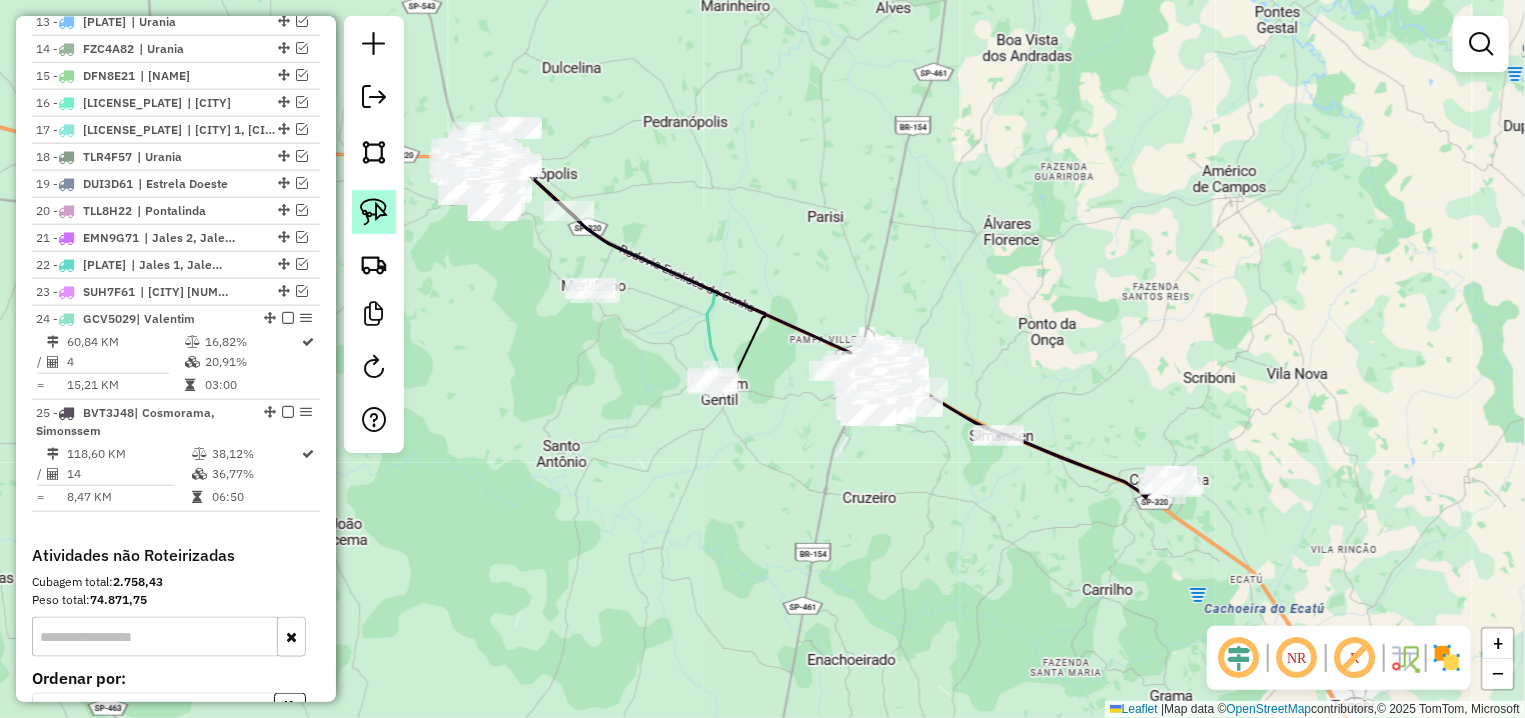 click 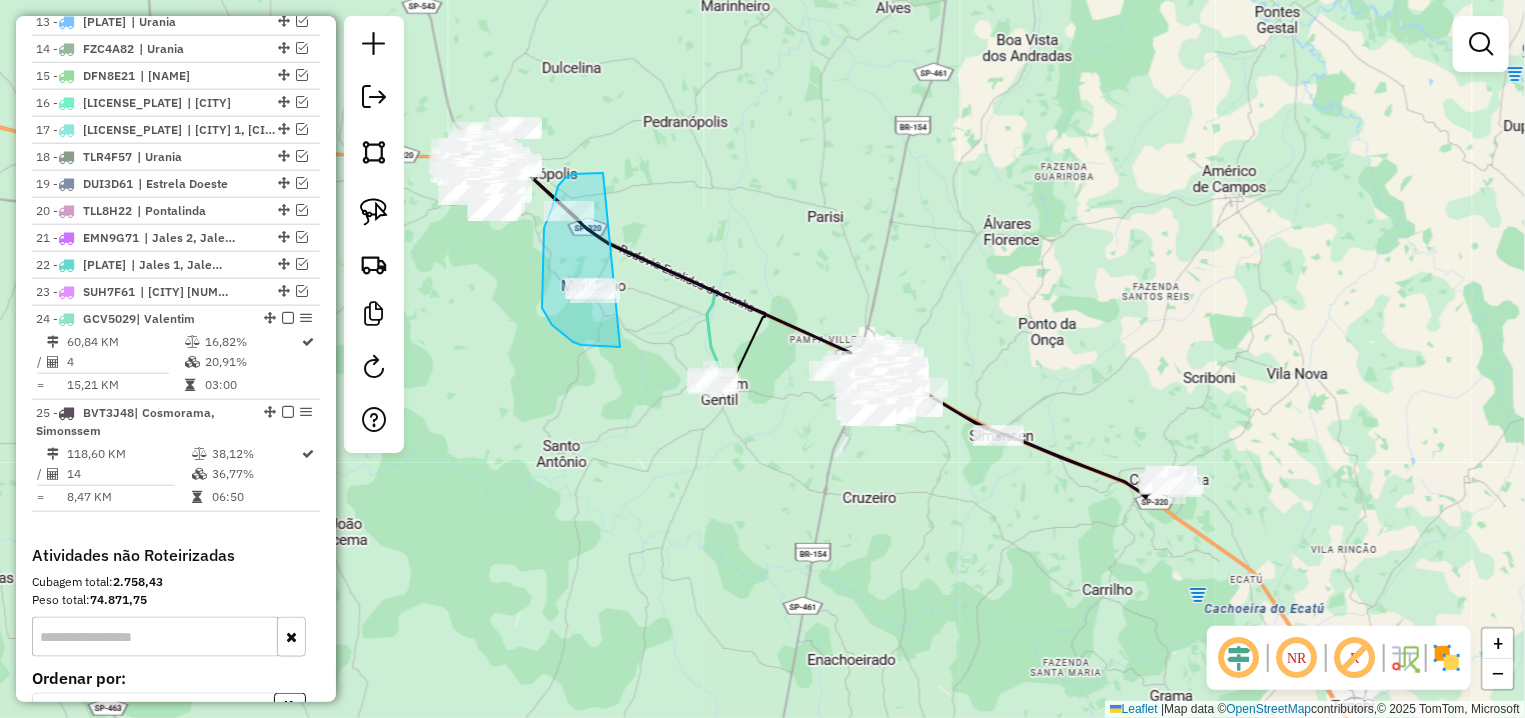 drag, startPoint x: 601, startPoint y: 173, endPoint x: 647, endPoint y: 337, distance: 170.32909 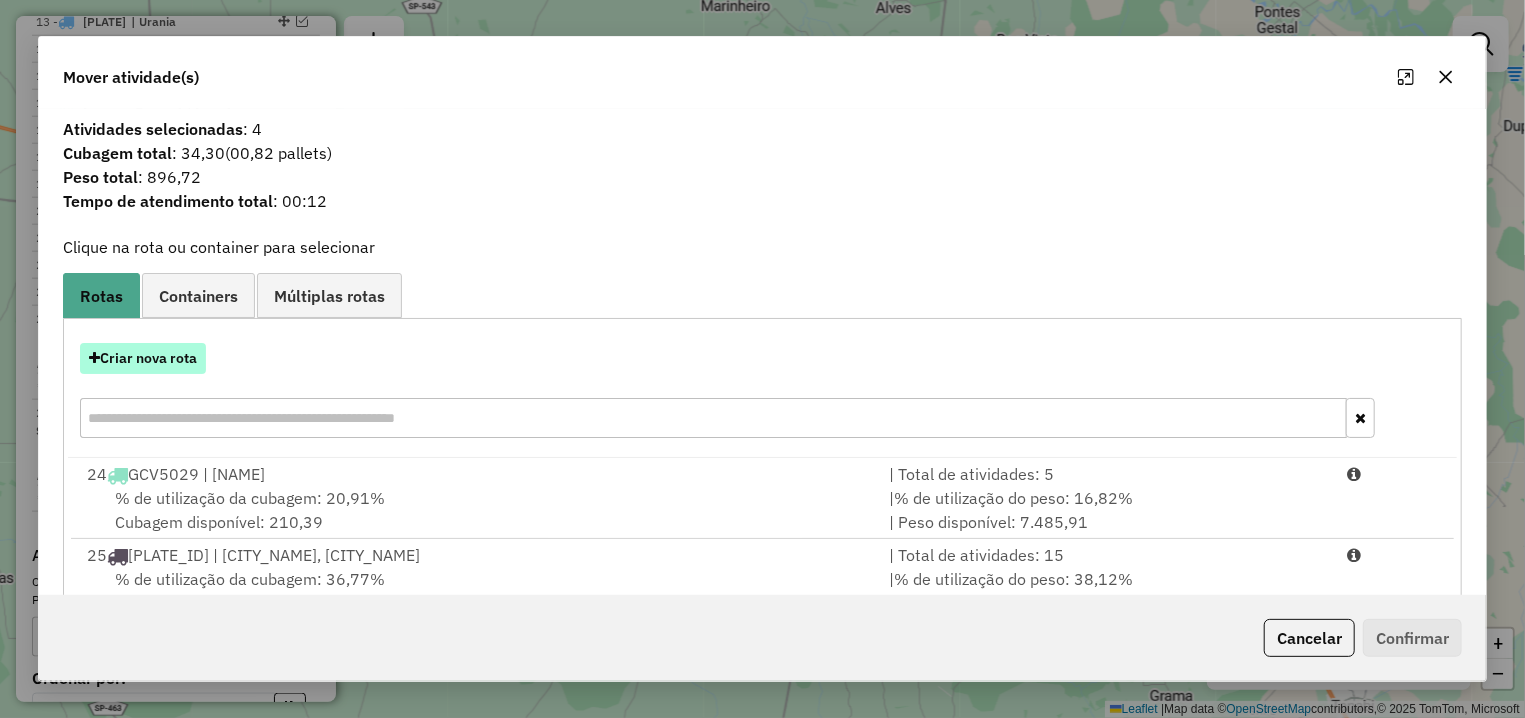 click on "Criar nova rota" at bounding box center [143, 358] 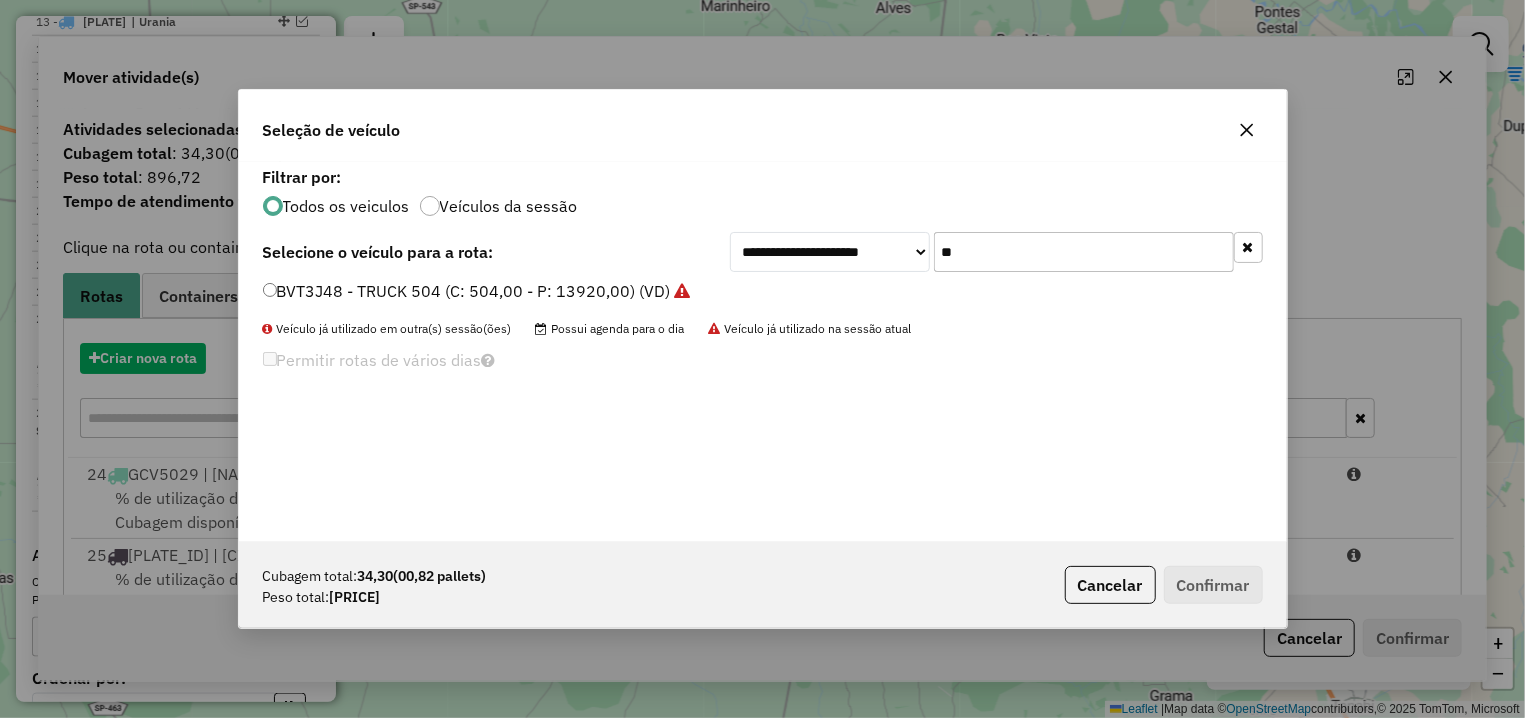 scroll, scrollTop: 11, scrollLeft: 6, axis: both 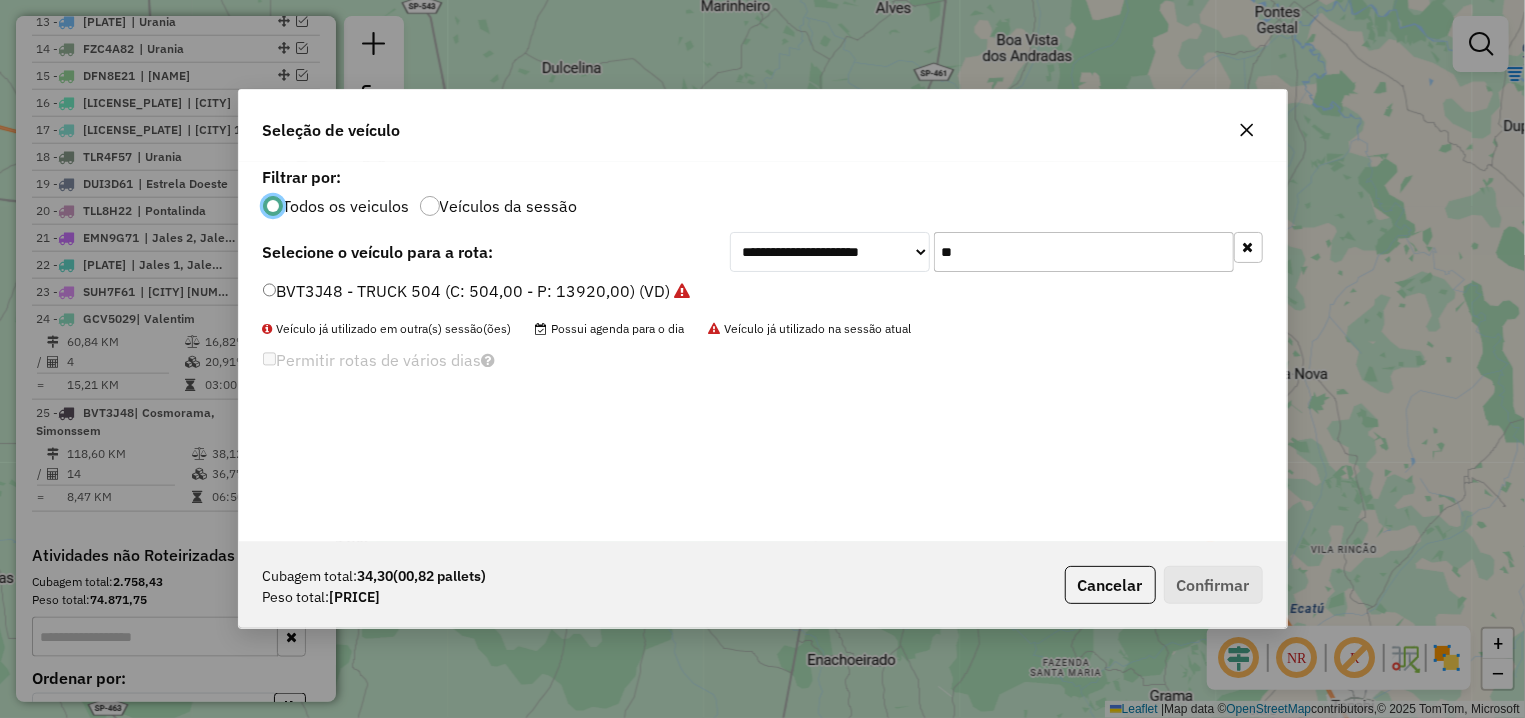 click on "**" 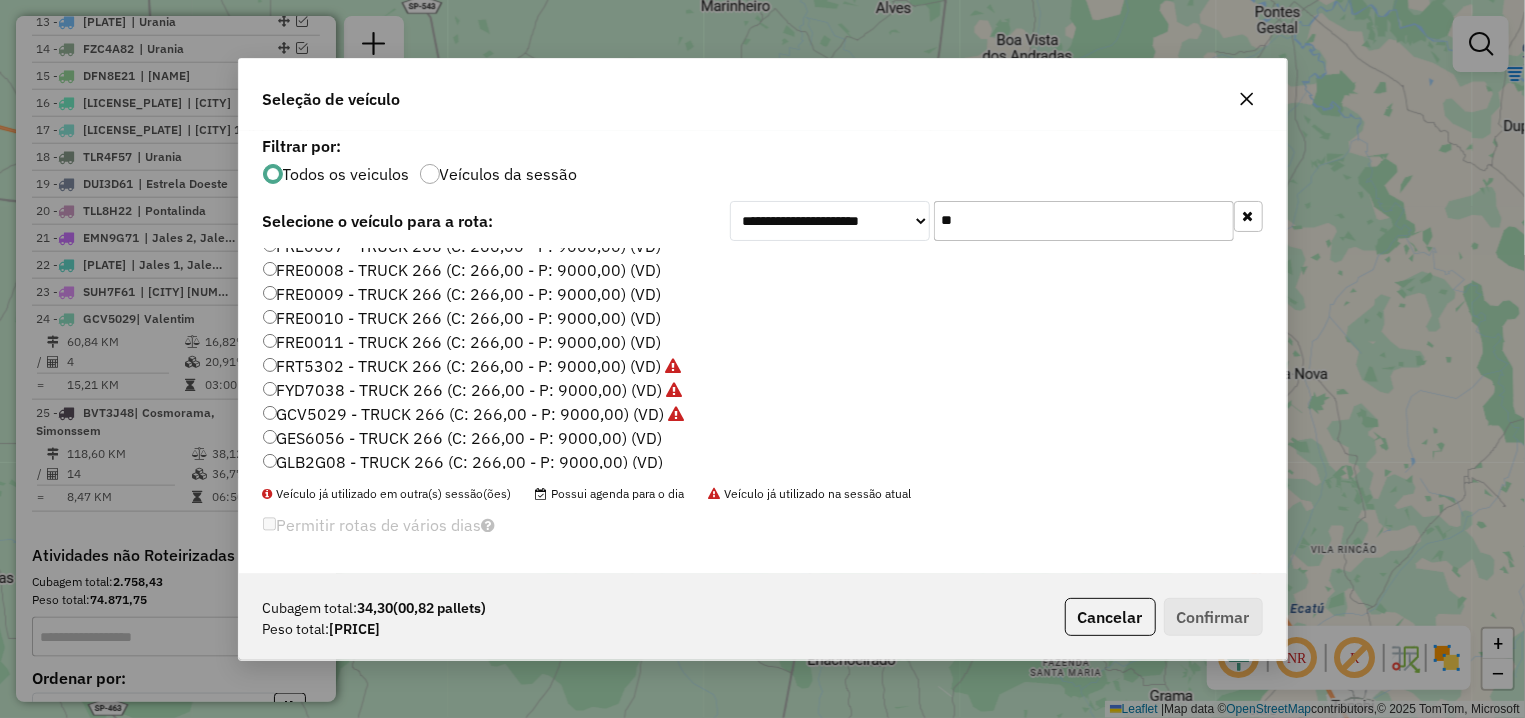 scroll, scrollTop: 331, scrollLeft: 0, axis: vertical 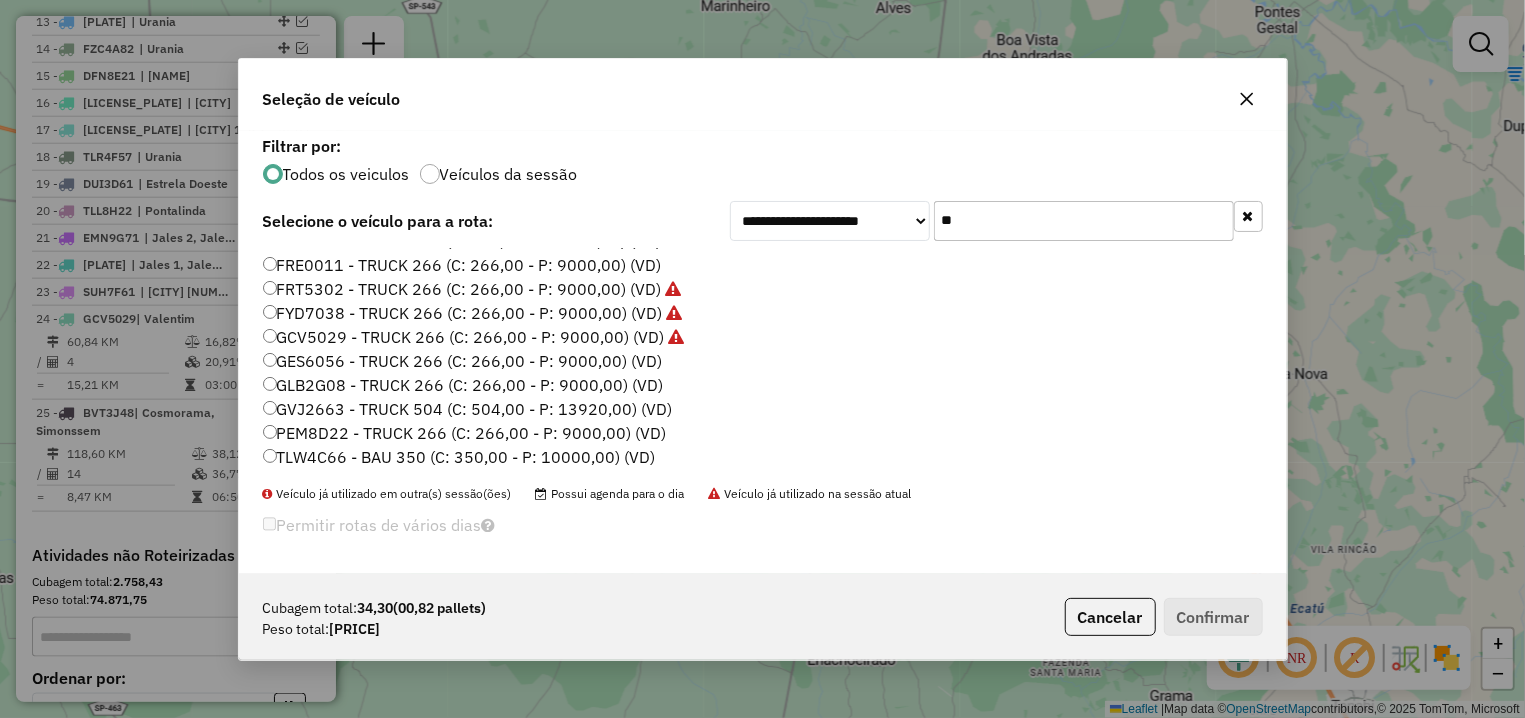 type on "**" 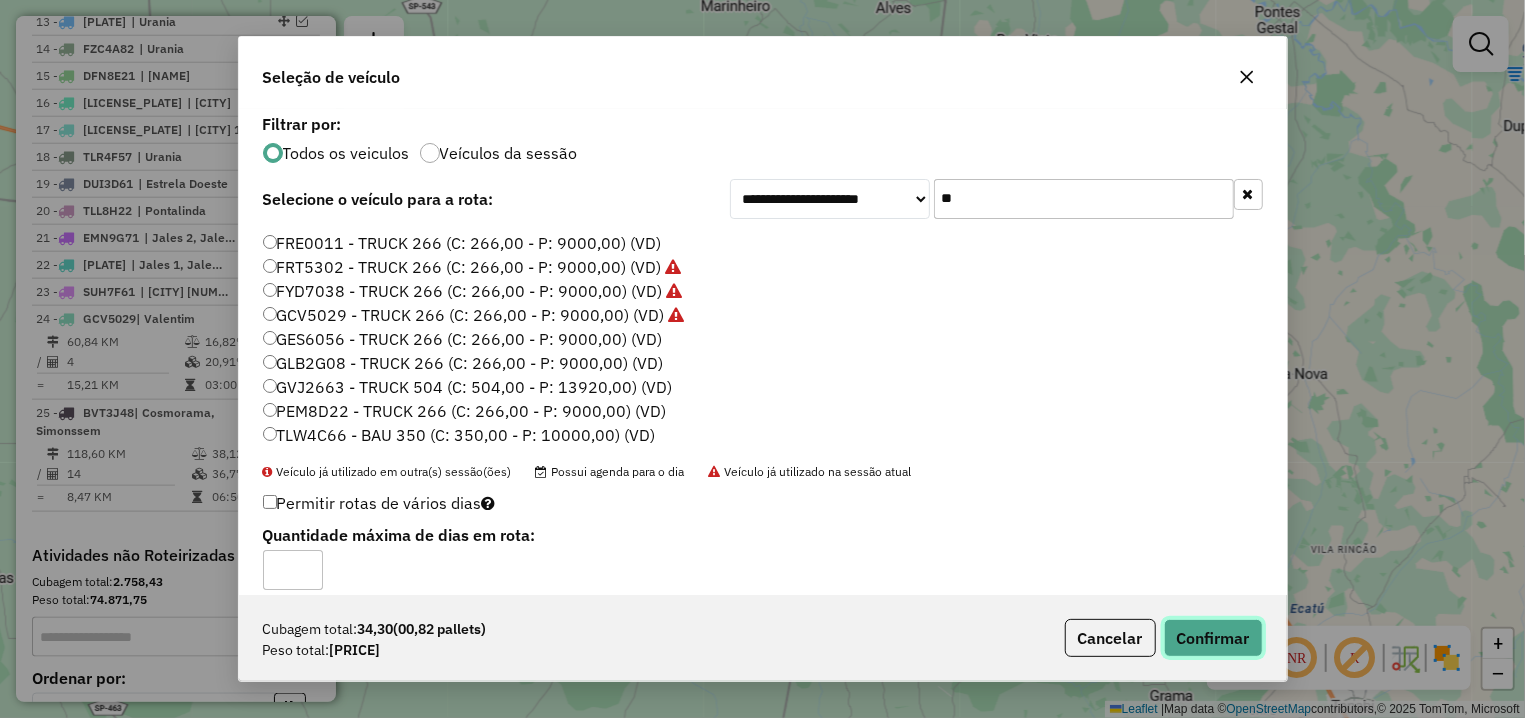 click on "Confirmar" 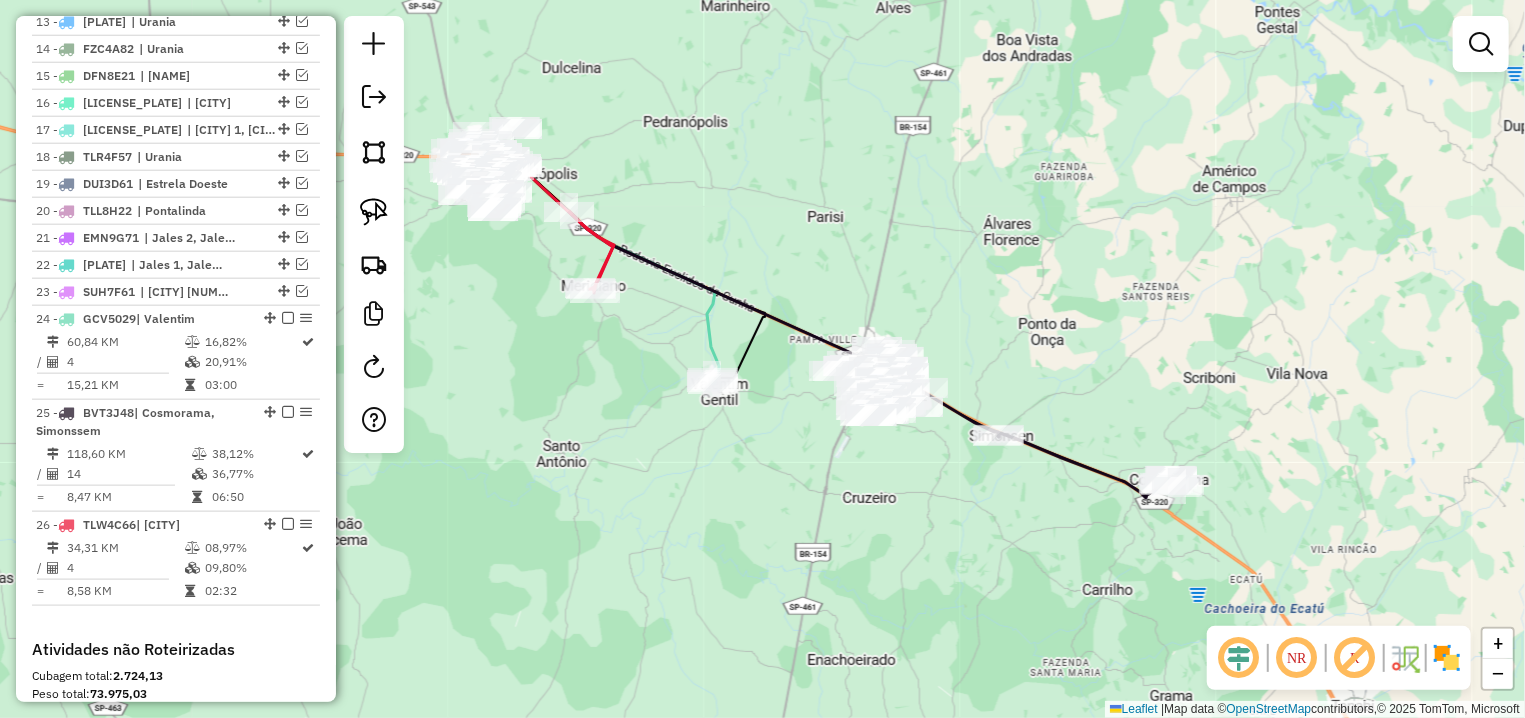 click 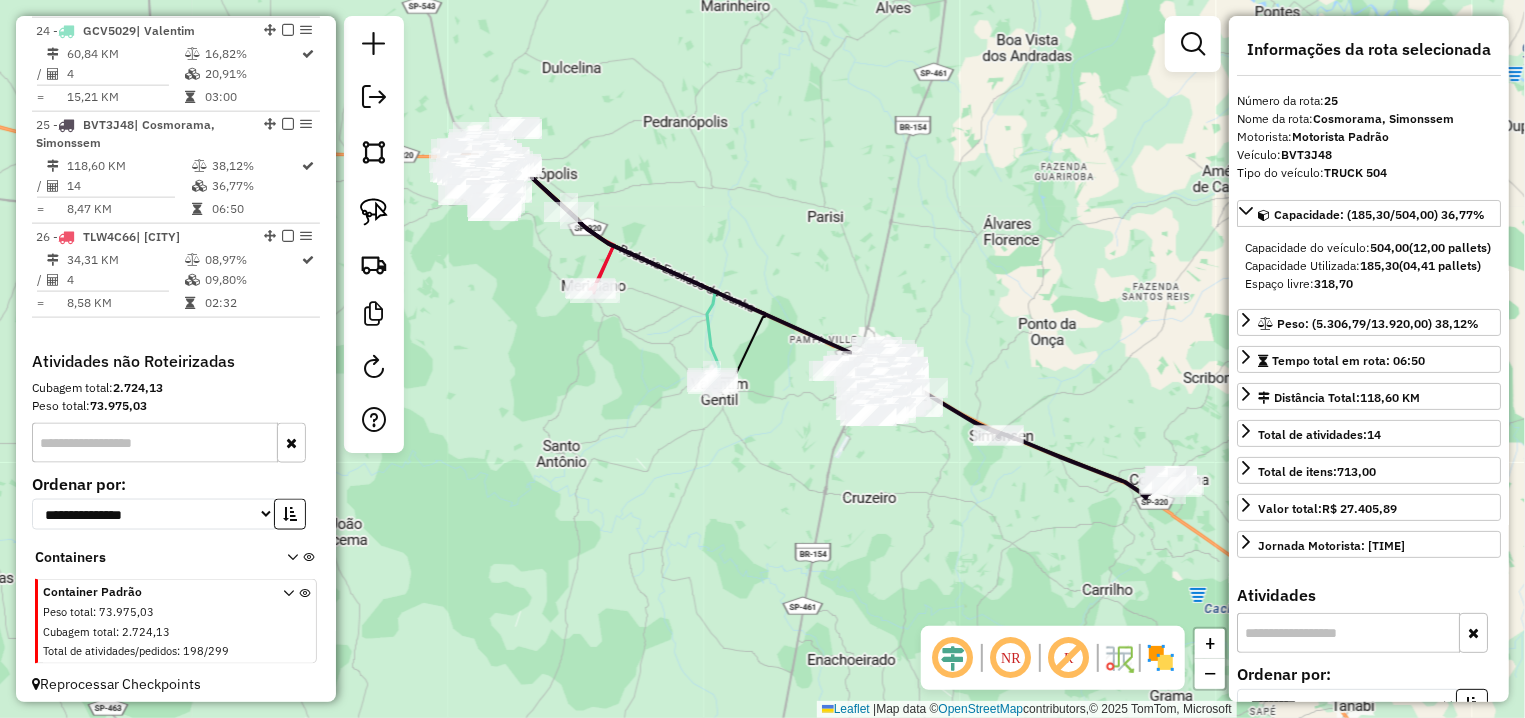scroll, scrollTop: 1430, scrollLeft: 0, axis: vertical 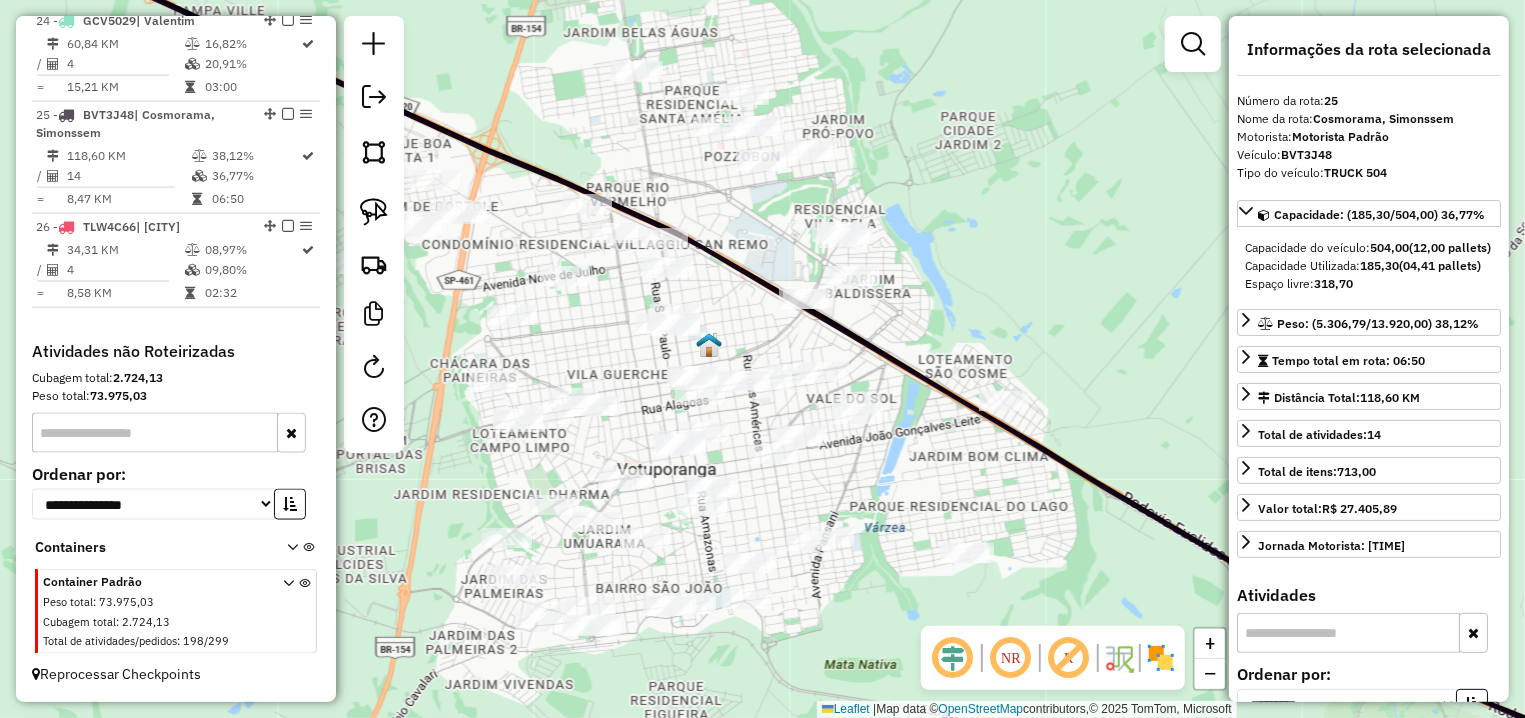 drag, startPoint x: 923, startPoint y: 304, endPoint x: 918, endPoint y: 320, distance: 16.763054 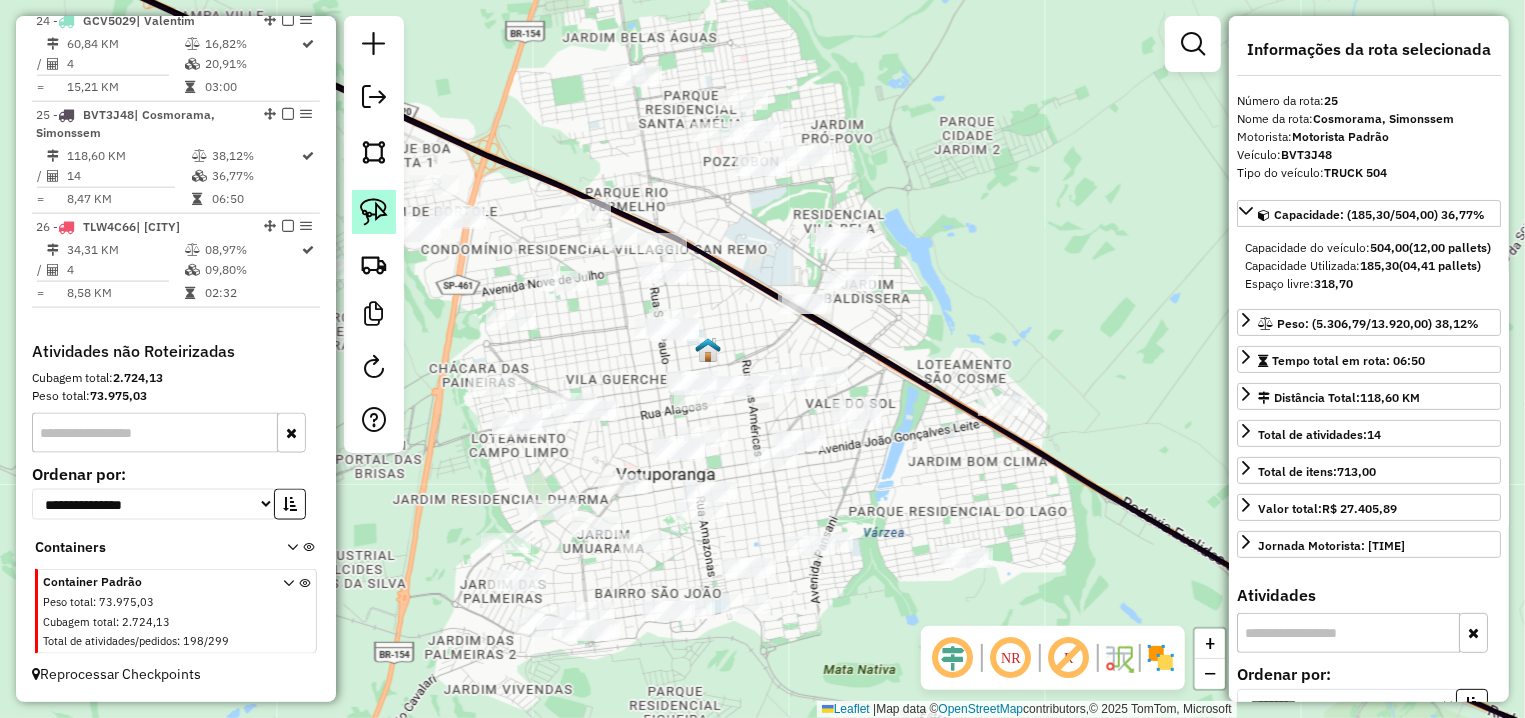 click 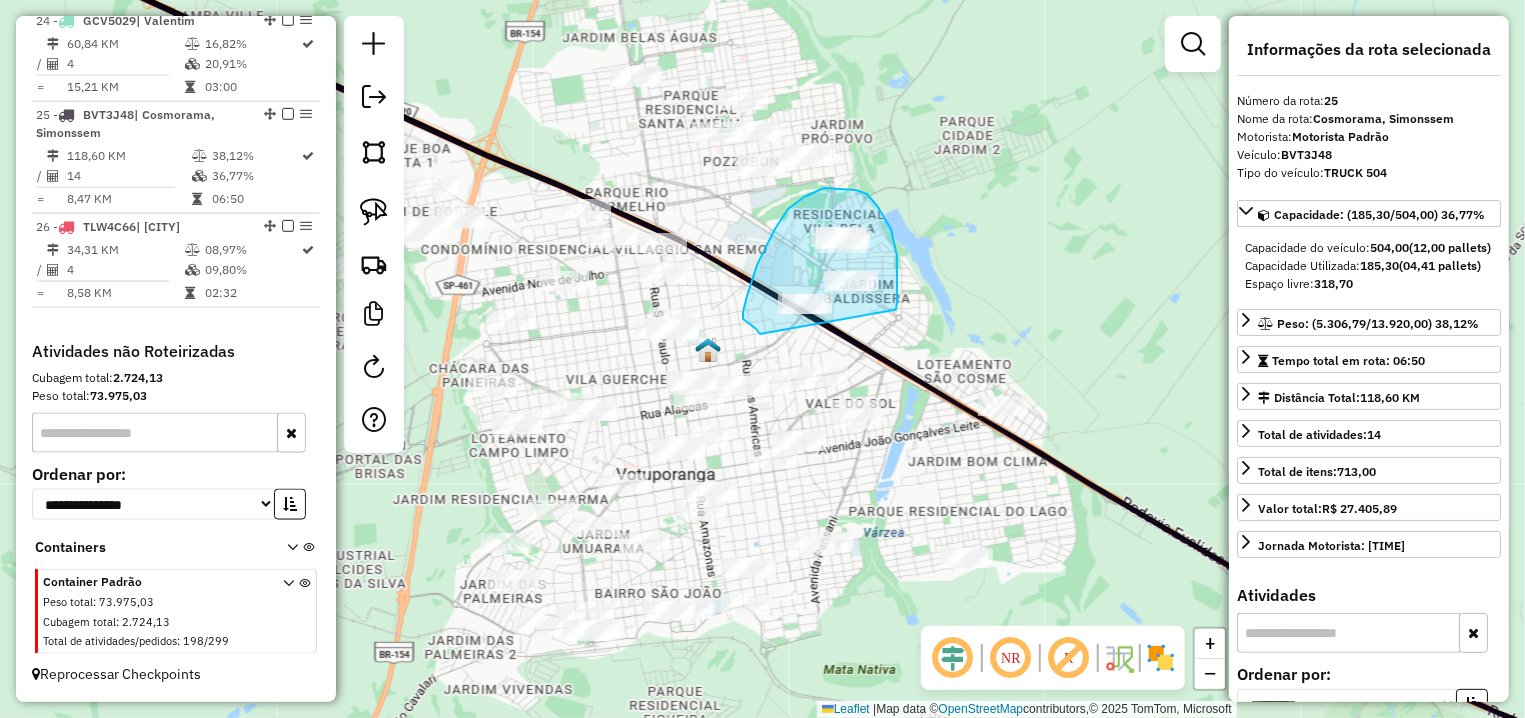drag, startPoint x: 894, startPoint y: 310, endPoint x: 760, endPoint y: 334, distance: 136.1323 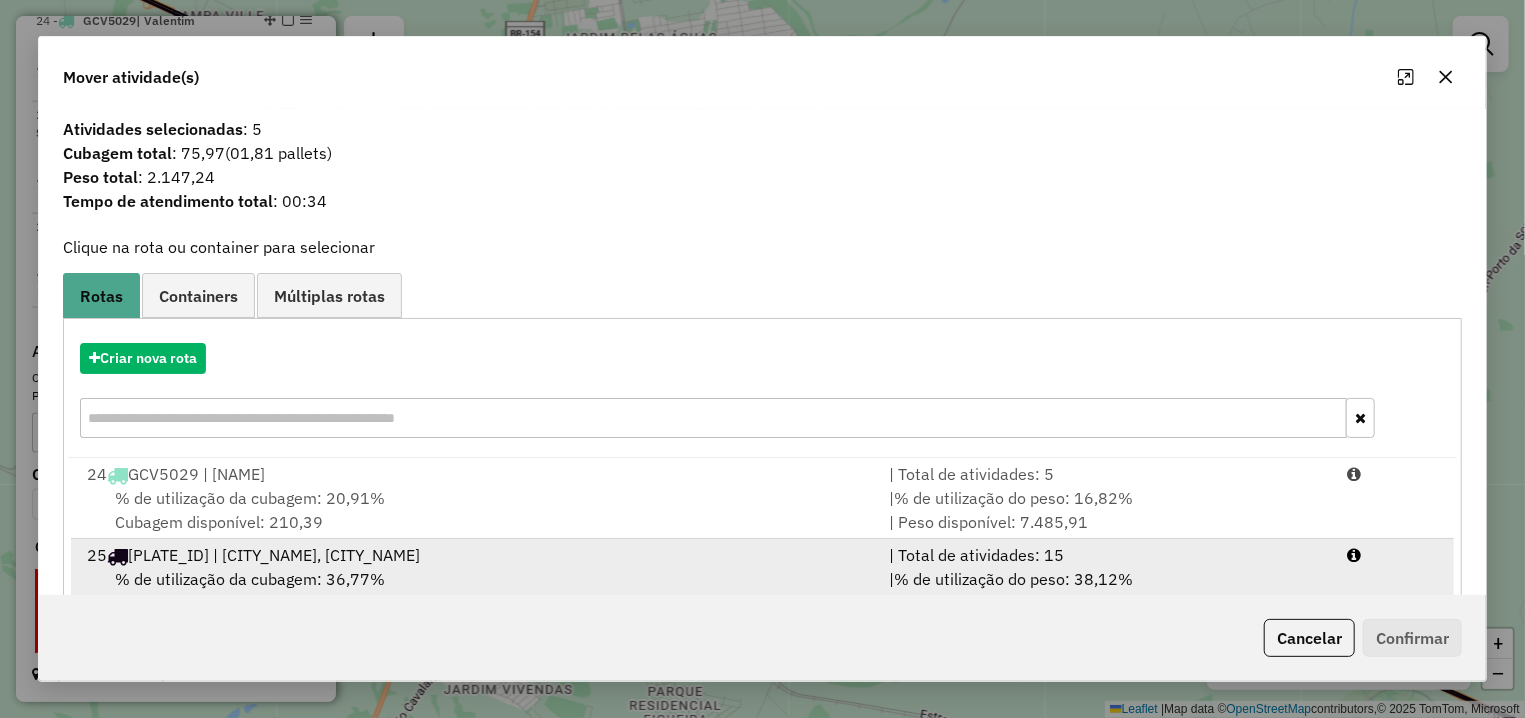 click on "25  BVT3J48 | Cosmorama, Simonssem" at bounding box center [476, 555] 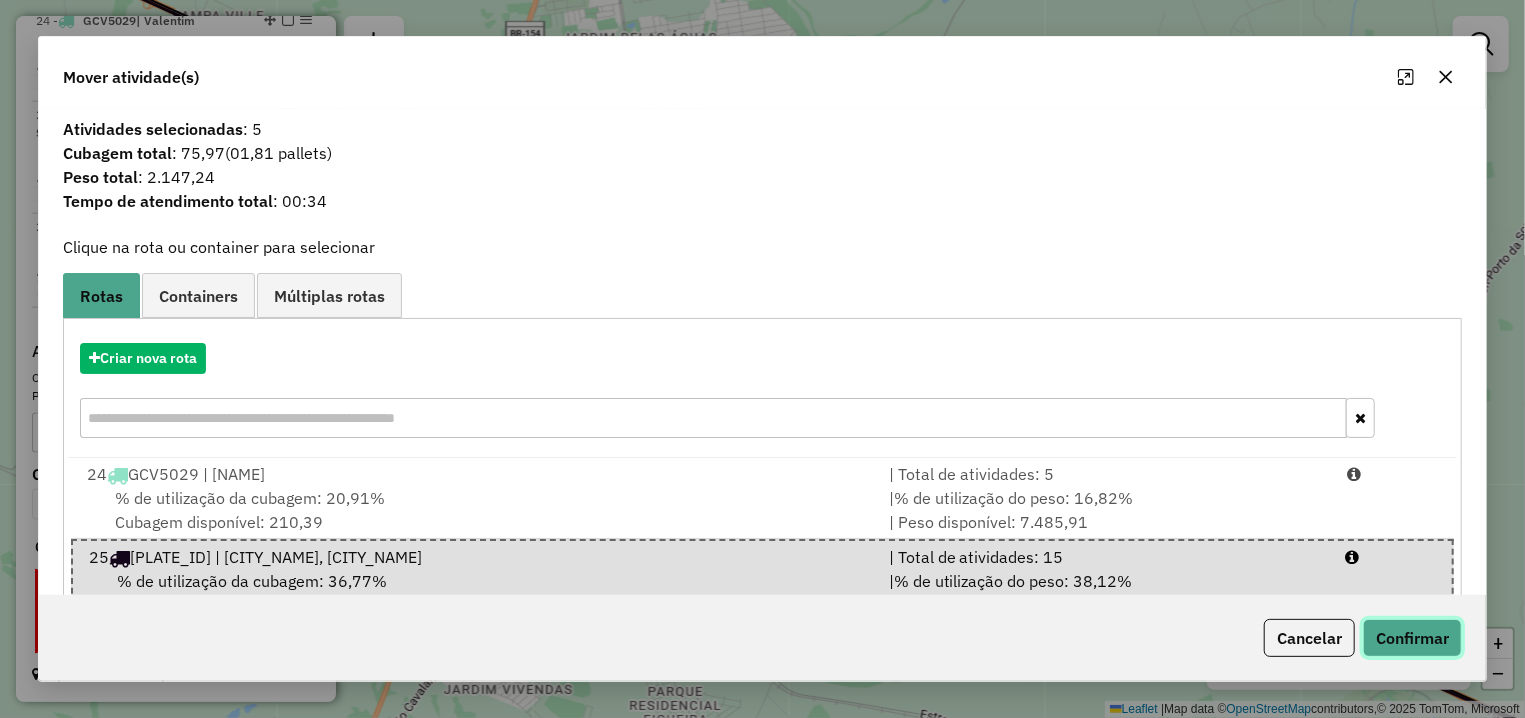 click on "Confirmar" 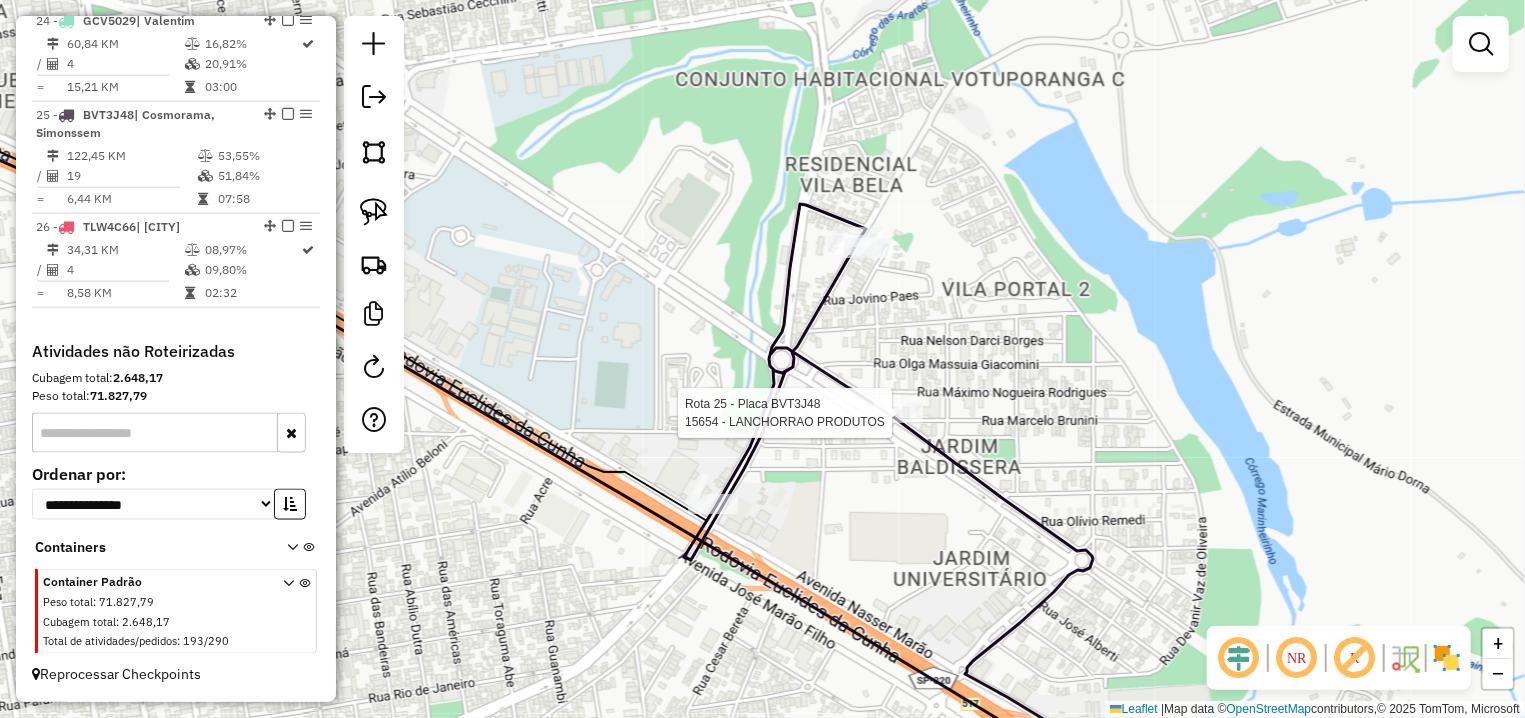 select on "**********" 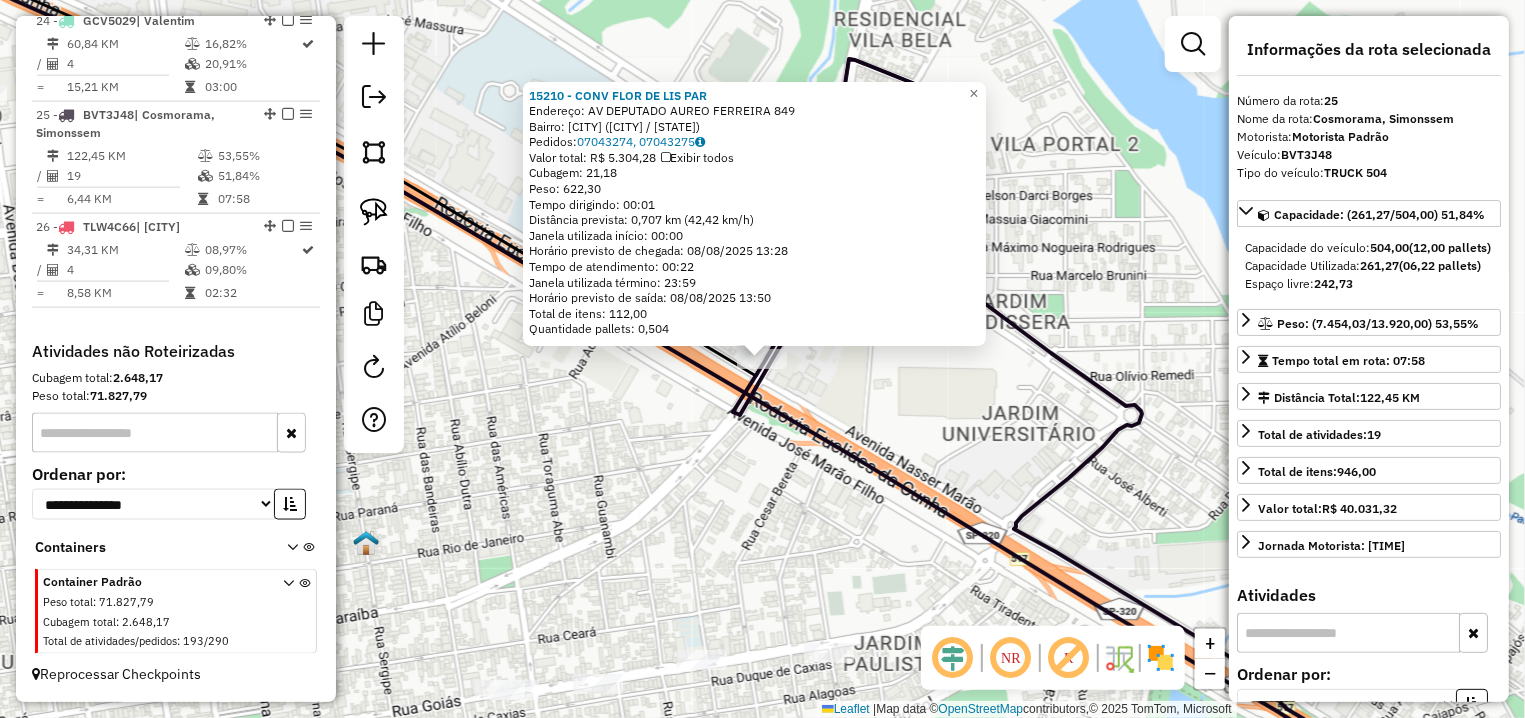 click on "15210 - CONV FLOR DE LIS PAR  Endereço: AV  DEPUTADO AUREO FERREIRA       849   Bairro: VILA RECANTO DAS AGUAS (VOTUPORANGA / SP)   Pedidos:  07043274, 07043275   Valor total: R$ 5.304,28   Exibir todos   Cubagem: 21,18  Peso: 622,30  Tempo dirigindo: 00:01   Distância prevista: 0,707 km (42,42 km/h)   Janela utilizada início: 00:00   Horário previsto de chegada: 08/08/2025 13:28   Tempo de atendimento: 00:22   Janela utilizada término: 23:59   Horário previsto de saída: 08/08/2025 13:50   Total de itens: 112,00   Quantidade pallets: 0,504  × Janela de atendimento Grade de atendimento Capacidade Transportadoras Veículos Cliente Pedidos  Rotas Selecione os dias de semana para filtrar as janelas de atendimento  Seg   Ter   Qua   Qui   Sex   Sáb   Dom  Informe o período da janela de atendimento: De: Até:  Filtrar exatamente a janela do cliente  Considerar janela de atendimento padrão  Selecione os dias de semana para filtrar as grades de atendimento  Seg   Ter   Qua   Qui   Sex   Sáb   Dom   De:  +" 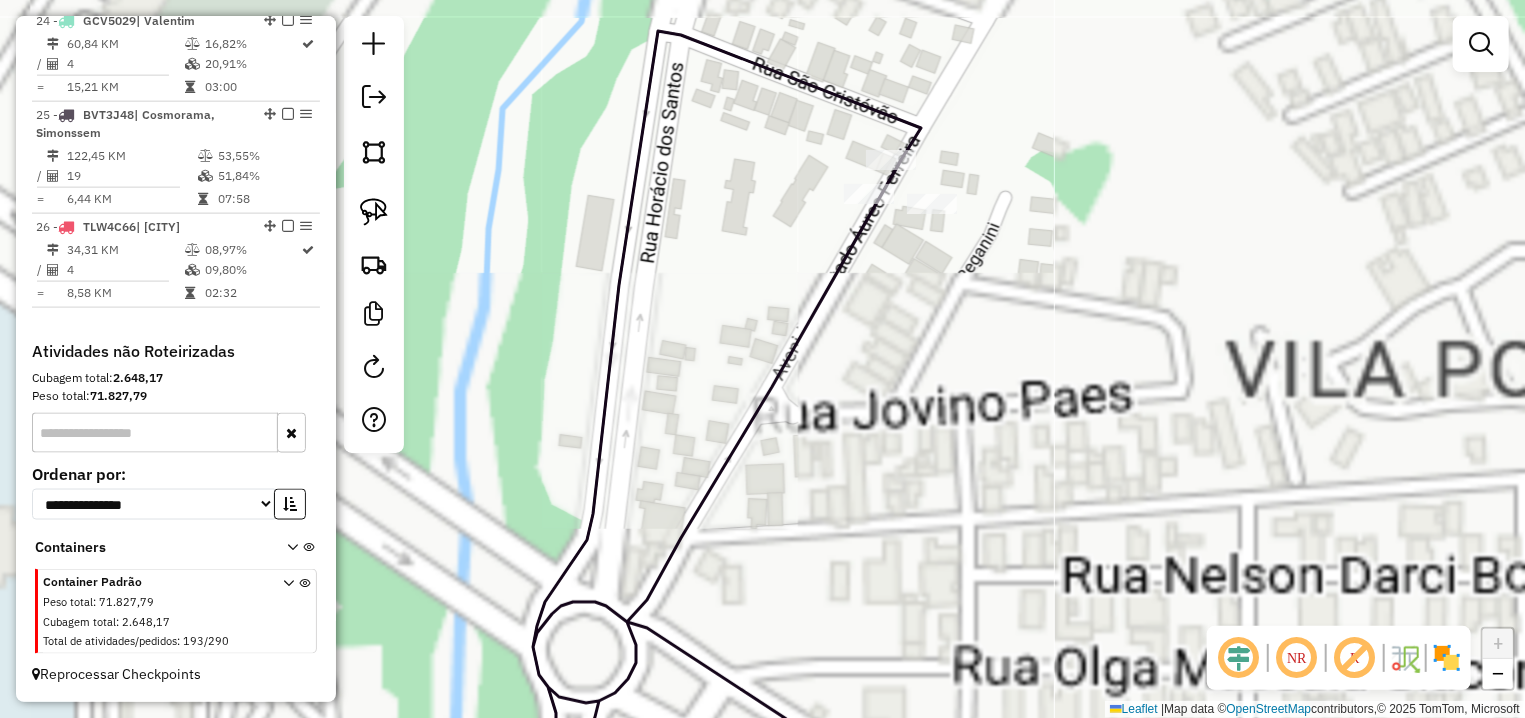 select on "**********" 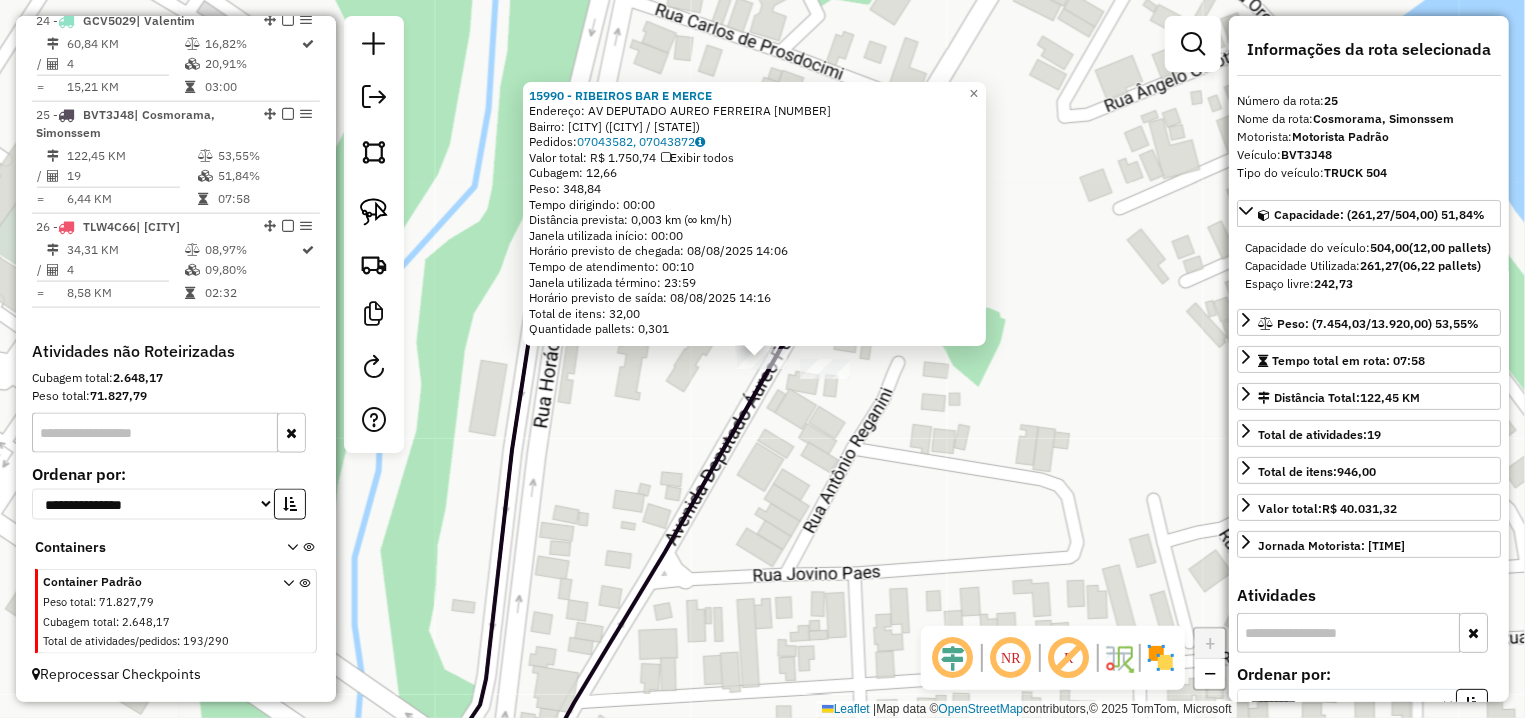 click on "15990 - RIBEIROS BAR E MERCE  Endereço: AV  DEPUTADO AUREO FERREIRA       1392   Bairro: VILA RECANTO DAS AGUAS (VOTUPORANGA / SP)   Pedidos:  07043582, 07043872   Valor total: R$ 1.750,74   Exibir todos   Cubagem: 12,66  Peso: 348,84  Tempo dirigindo: 00:00   Distância prevista: 0,003 km (∞ km/h)   Janela utilizada início: 00:00   Horário previsto de chegada: 08/08/2025 14:06   Tempo de atendimento: 00:10   Janela utilizada término: 23:59   Horário previsto de saída: 08/08/2025 14:16   Total de itens: 32,00   Quantidade pallets: 0,301  × Janela de atendimento Grade de atendimento Capacidade Transportadoras Veículos Cliente Pedidos  Rotas Selecione os dias de semana para filtrar as janelas de atendimento  Seg   Ter   Qua   Qui   Sex   Sáb   Dom  Informe o período da janela de atendimento: De: Até:  Filtrar exatamente a janela do cliente  Considerar janela de atendimento padrão  Selecione os dias de semana para filtrar as grades de atendimento  Seg   Ter   Qua   Qui   Sex   Sáb   Dom   De:  De:" 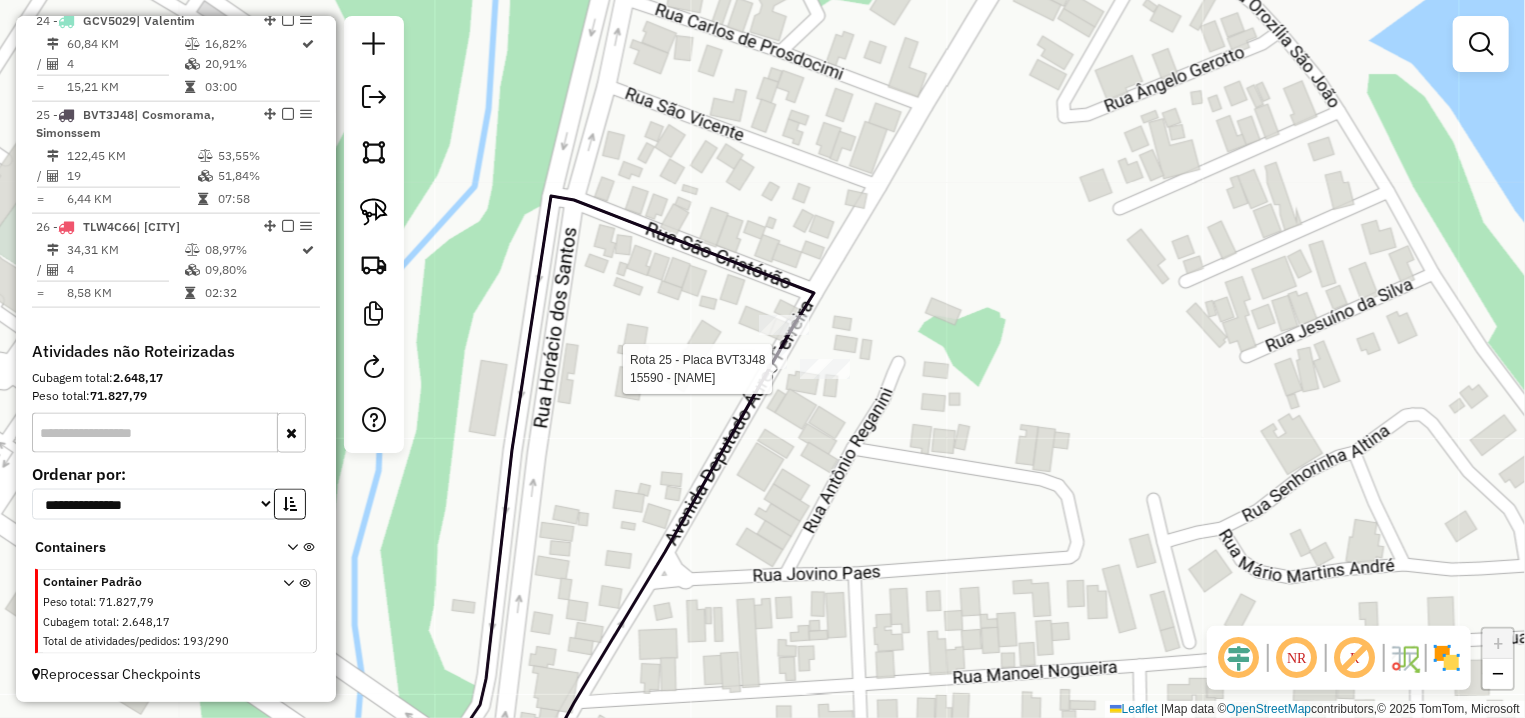 select on "**********" 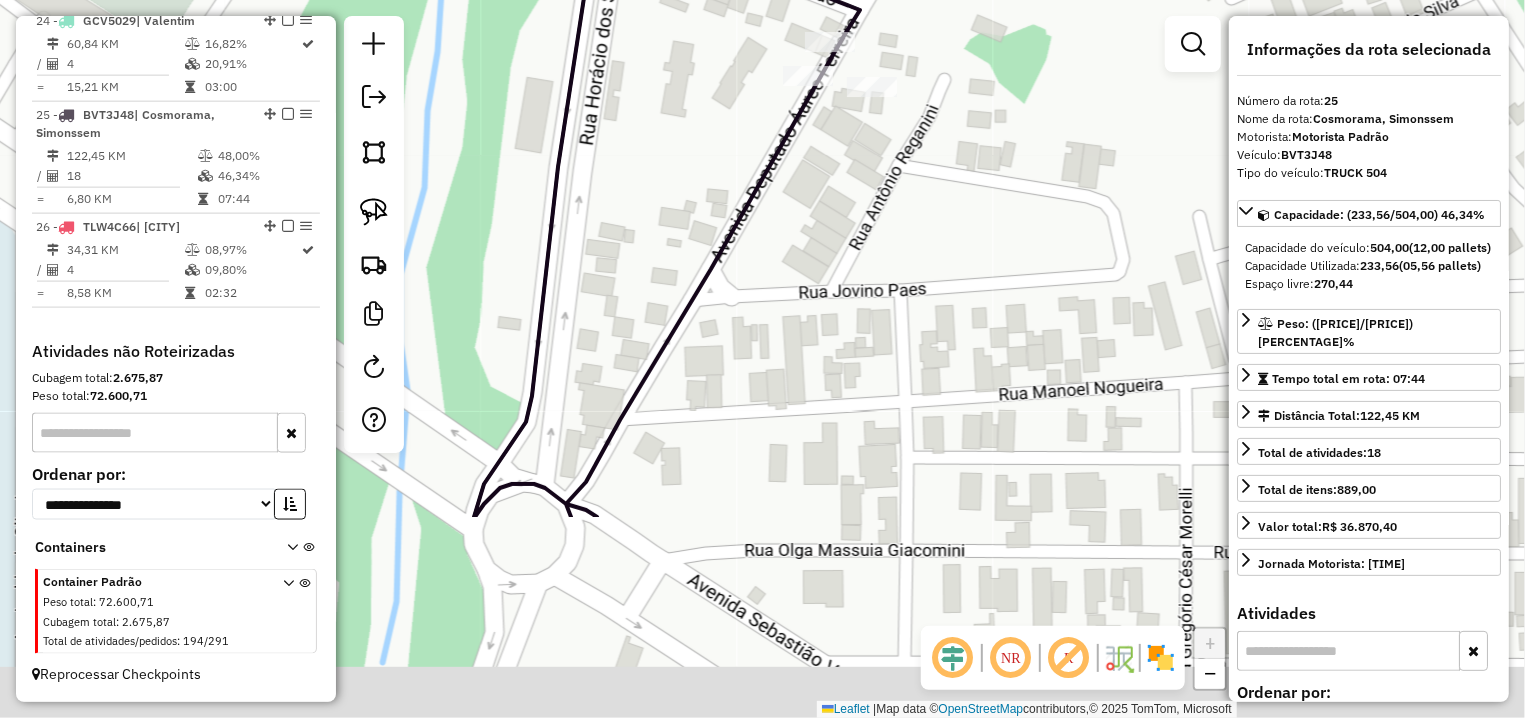 drag, startPoint x: 769, startPoint y: 509, endPoint x: 902, endPoint y: 173, distance: 361.36548 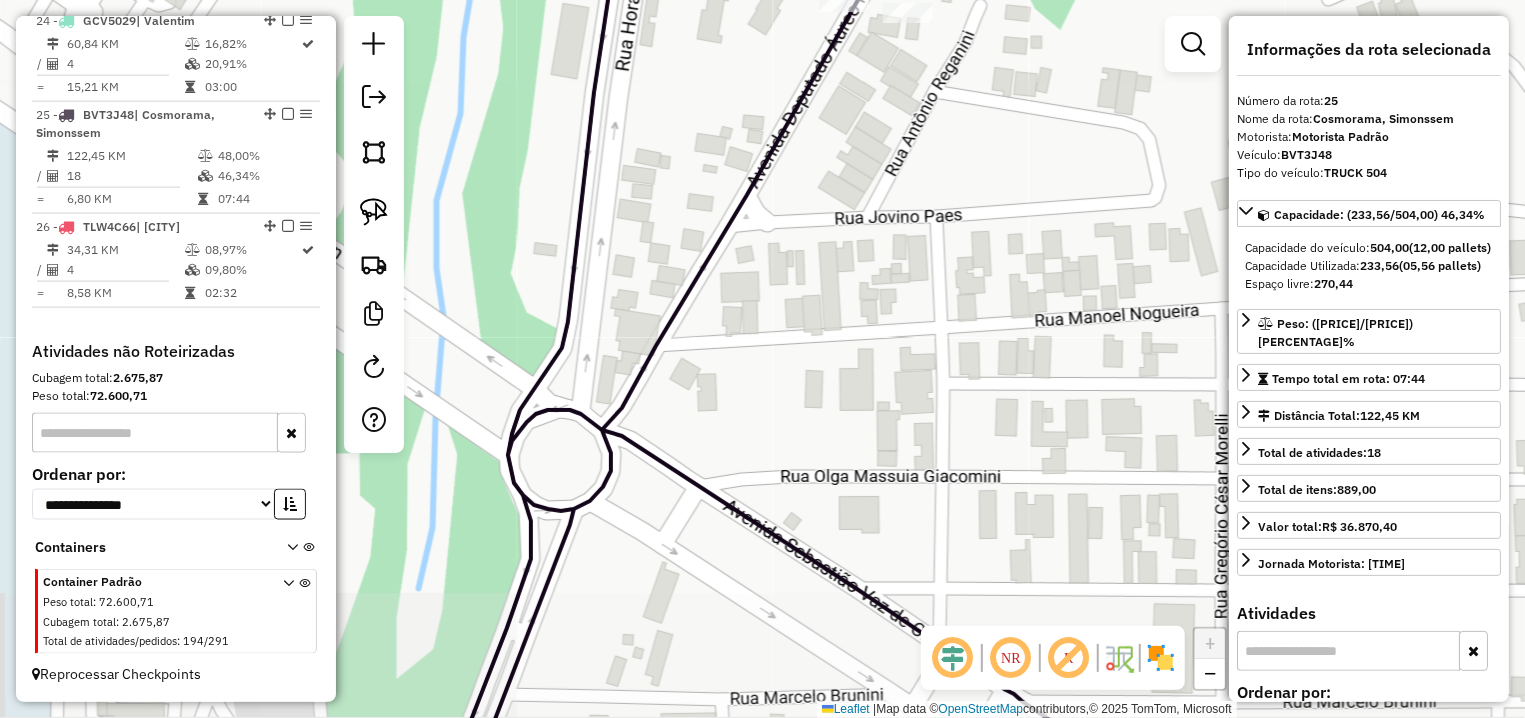 drag, startPoint x: 745, startPoint y: 395, endPoint x: 893, endPoint y: 161, distance: 276.87543 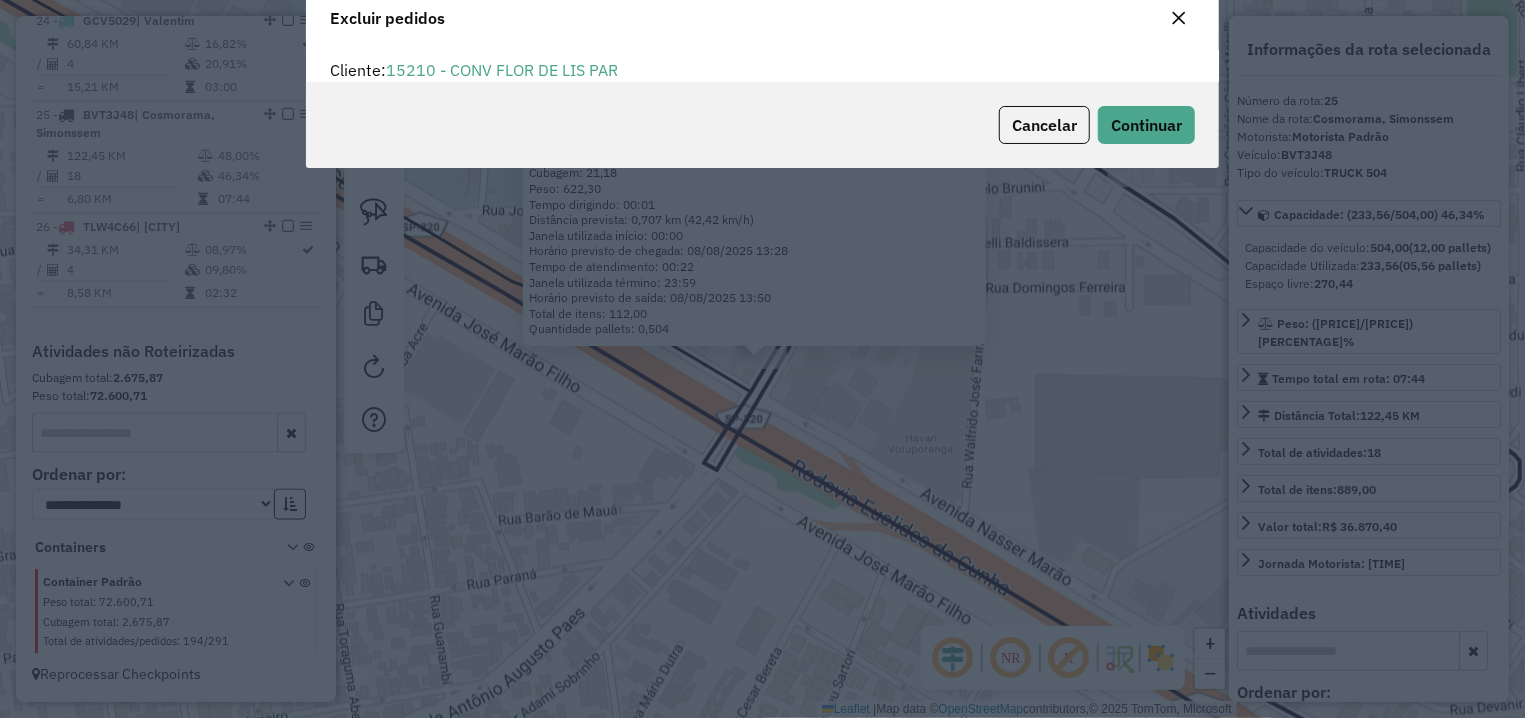 scroll, scrollTop: 11, scrollLeft: 6, axis: both 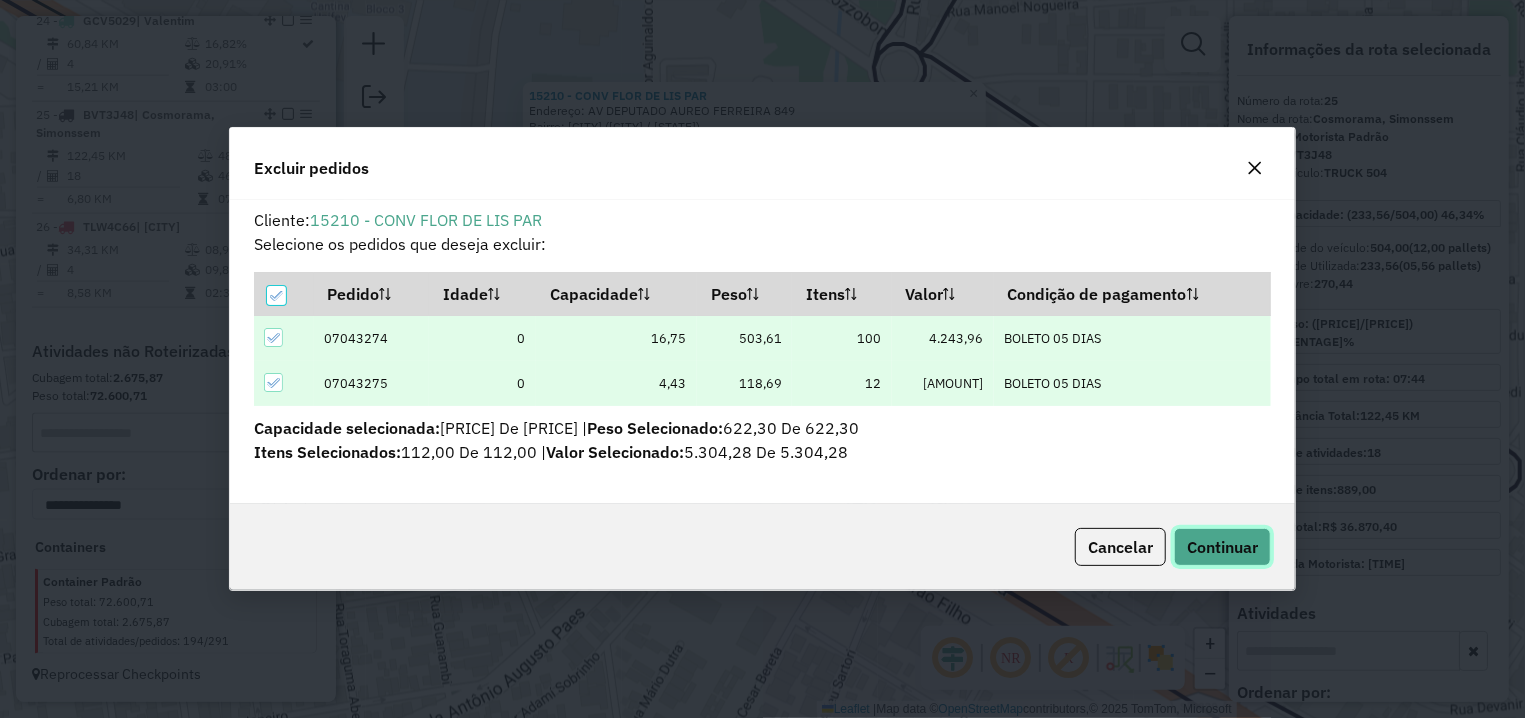 click on "Continuar" 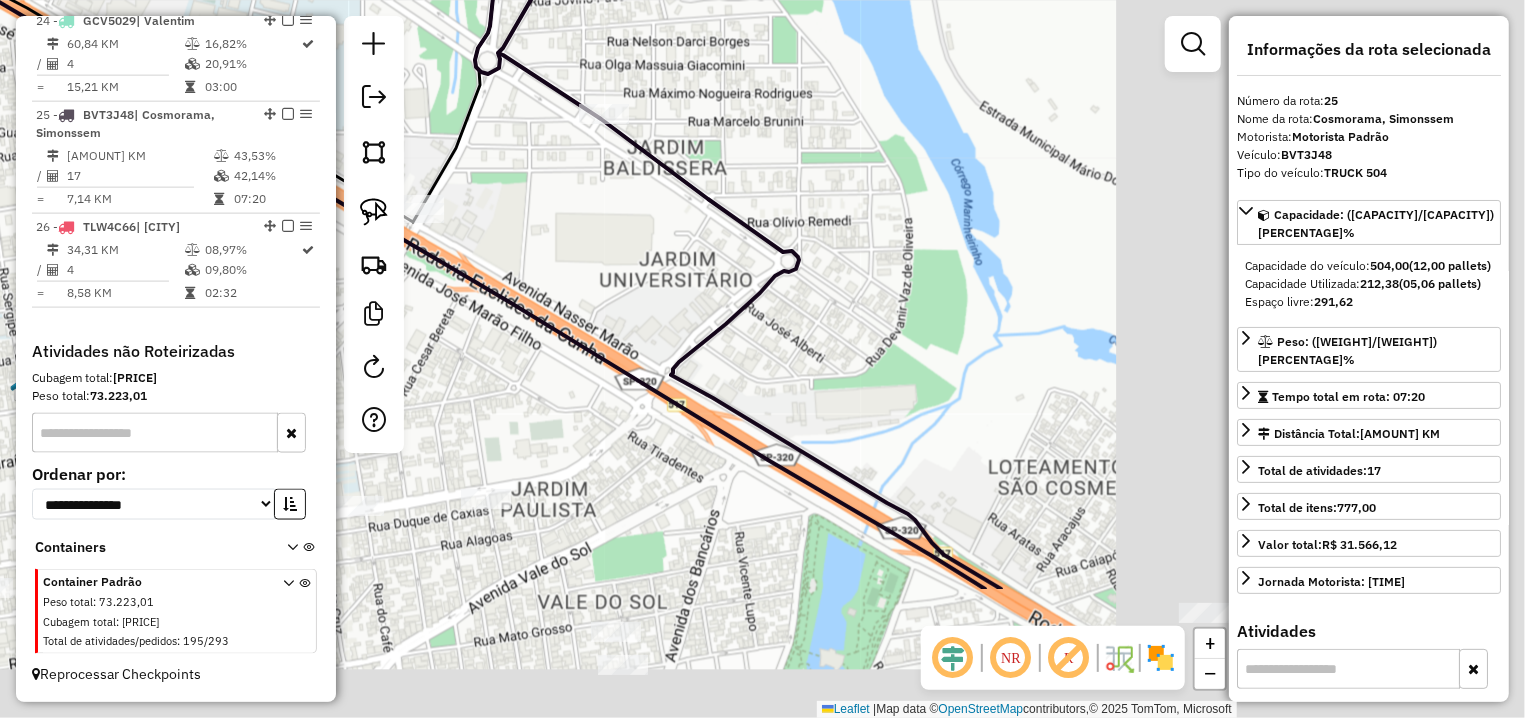 drag, startPoint x: 1089, startPoint y: 469, endPoint x: 578, endPoint y: 248, distance: 556.7423 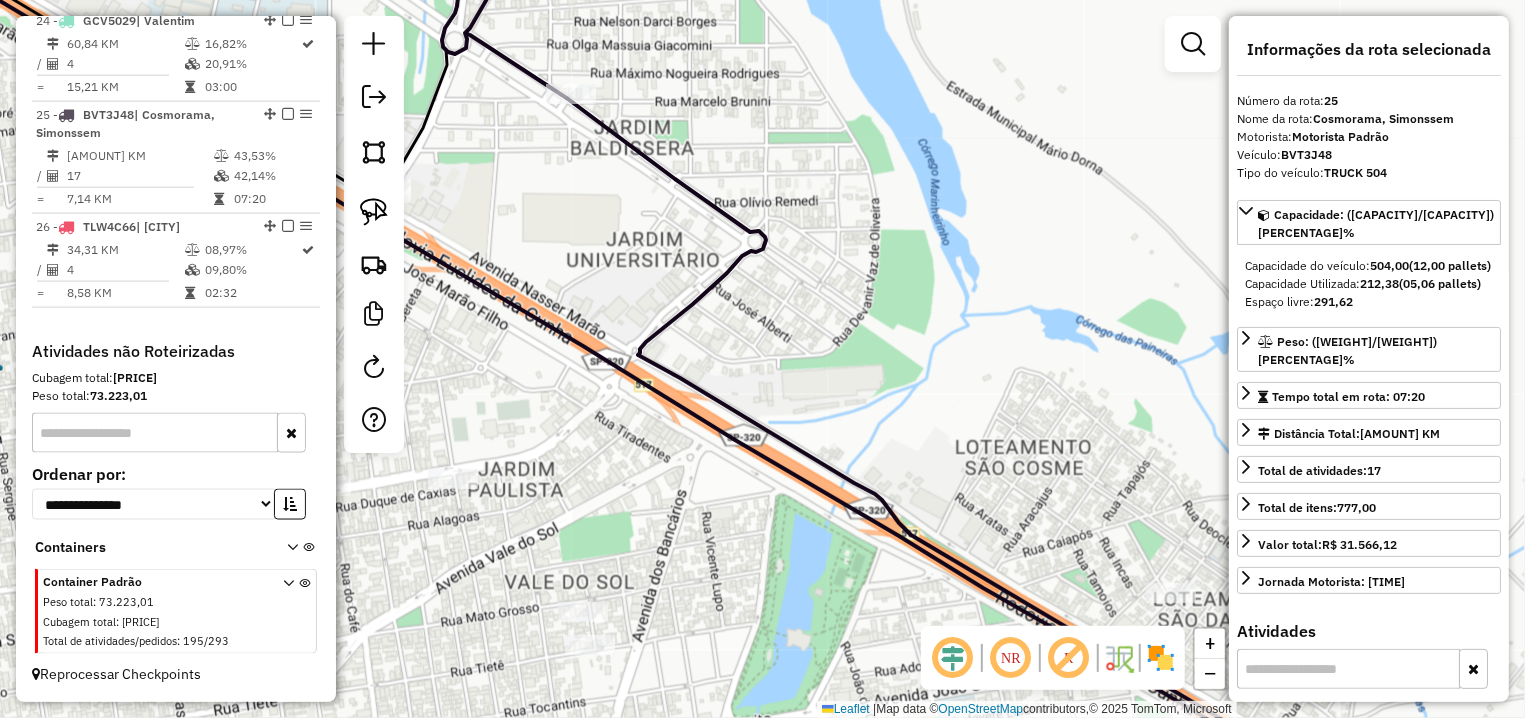 drag, startPoint x: 775, startPoint y: 343, endPoint x: 667, endPoint y: 266, distance: 132.63861 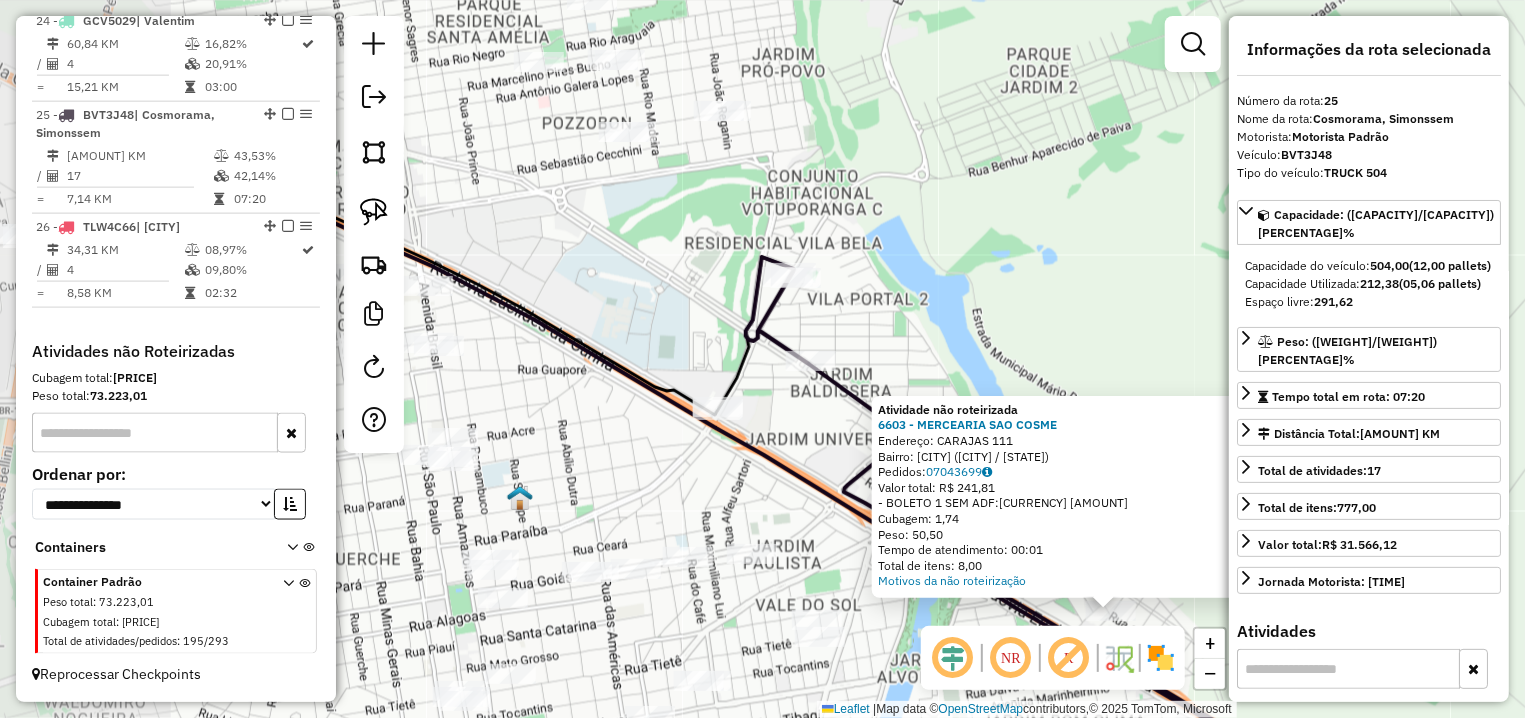 drag, startPoint x: 571, startPoint y: 119, endPoint x: 947, endPoint y: 351, distance: 441.81445 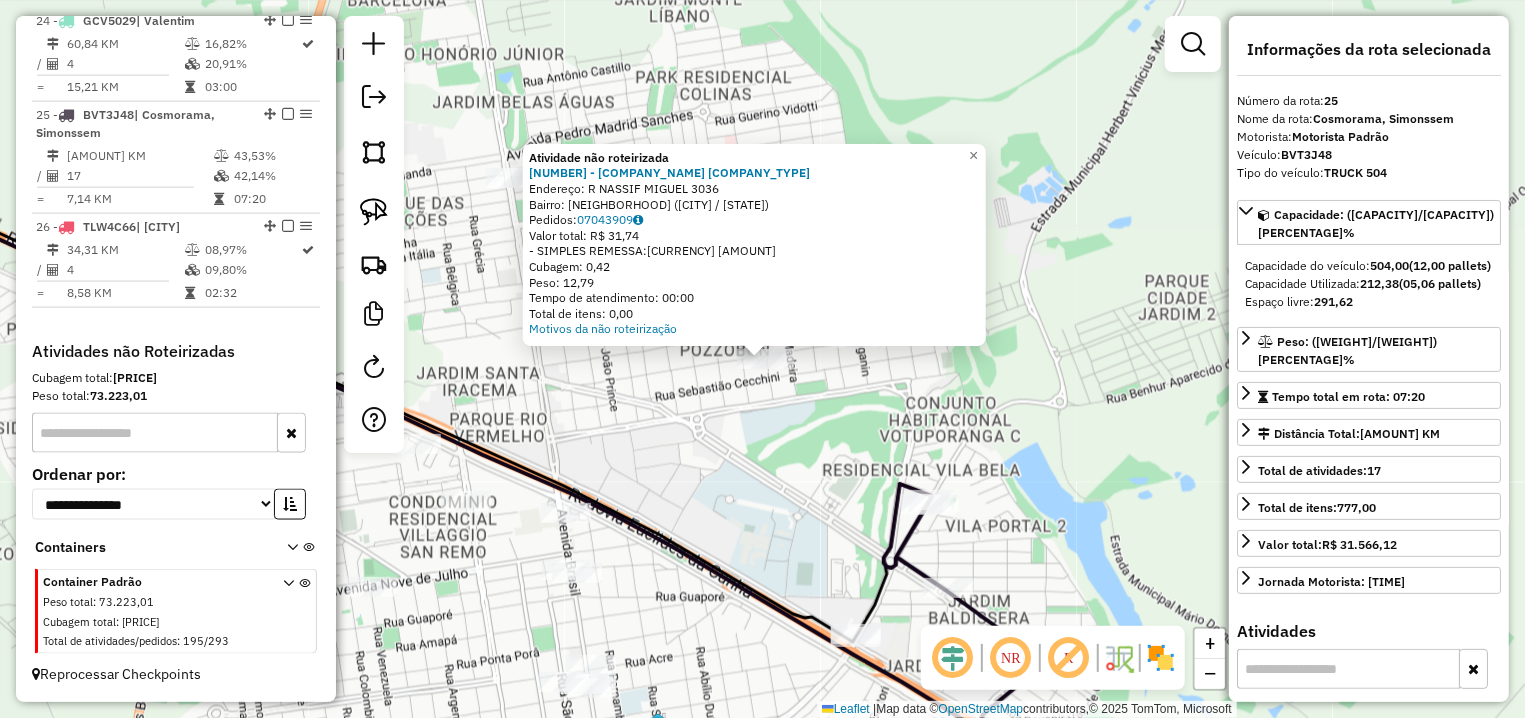 click on "Atividade não roteirizada 14874 - MERCADO ESTEVES LTDA  Endereço: R   NASSIF MIGUEL                 3036   Bairro: POZZOBON (VOTUPORANGA / SP)   Pedidos:  07043909   Valor total: R$ 31,74   - SIMPLES REMESSA:  R$ 31,74   Cubagem: 0,42   Peso: 12,79   Tempo de atendimento: 00:00   Total de itens: 0,00  Motivos da não roteirização × Janela de atendimento Grade de atendimento Capacidade Transportadoras Veículos Cliente Pedidos  Rotas Selecione os dias de semana para filtrar as janelas de atendimento  Seg   Ter   Qua   Qui   Sex   Sáb   Dom  Informe o período da janela de atendimento: De: Até:  Filtrar exatamente a janela do cliente  Considerar janela de atendimento padrão  Selecione os dias de semana para filtrar as grades de atendimento  Seg   Ter   Qua   Qui   Sex   Sáb   Dom   Considerar clientes sem dia de atendimento cadastrado  Clientes fora do dia de atendimento selecionado Filtrar as atividades entre os valores definidos abaixo:  Peso mínimo:   Peso máximo:   Cubagem mínima:   De:   Até:" 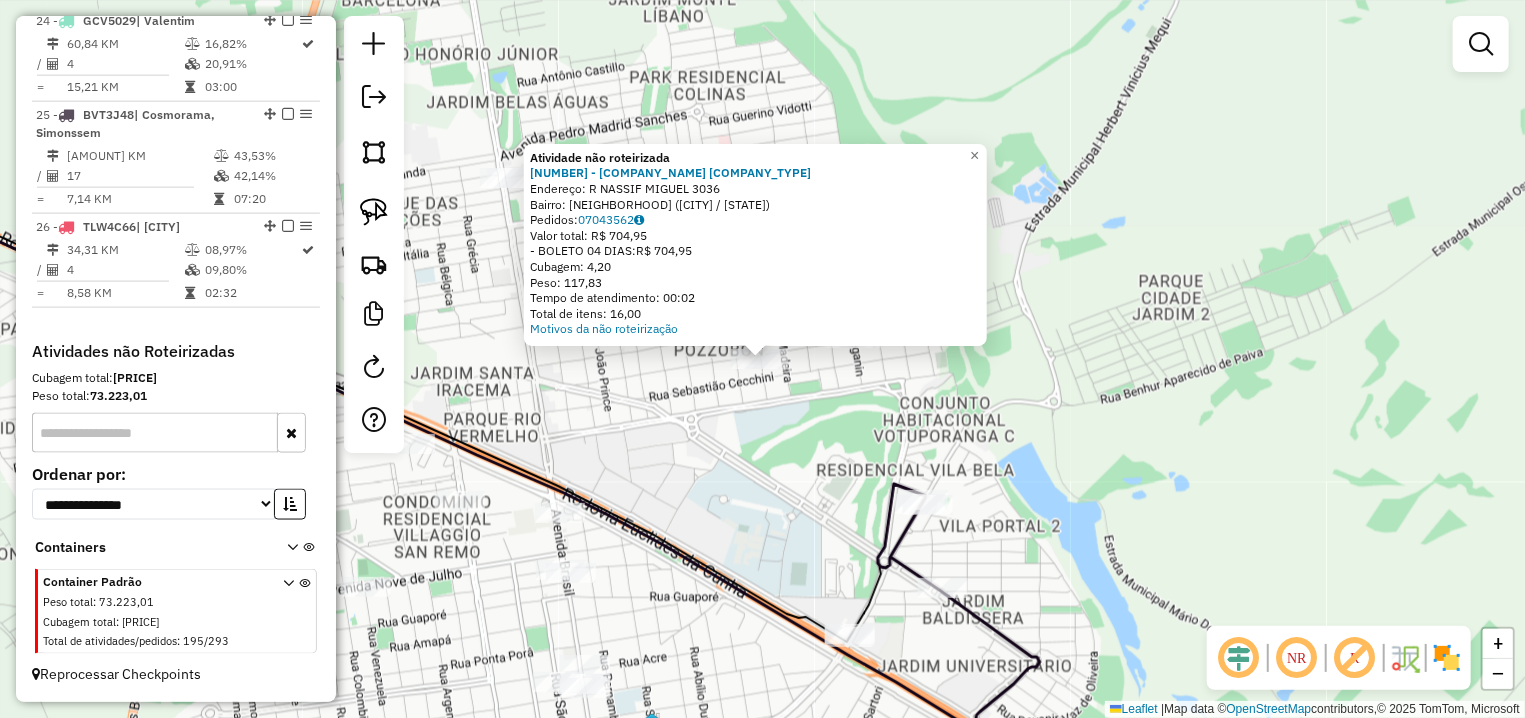 click on "Atividade não roteirizada 14874 - MERCADO ESTEVES LTDA  Endereço: R   NASSIF MIGUEL                 3036   Bairro: POZZOBON (VOTUPORANGA / SP)   Pedidos:  07043562   Valor total: R$ 704,95   - BOLETO 04 DIAS:  R$ 704,95   Cubagem: 4,20   Peso: 117,83   Tempo de atendimento: 00:02   Total de itens: 16,00  Motivos da não roteirização × Janela de atendimento Grade de atendimento Capacidade Transportadoras Veículos Cliente Pedidos  Rotas Selecione os dias de semana para filtrar as janelas de atendimento  Seg   Ter   Qua   Qui   Sex   Sáb   Dom  Informe o período da janela de atendimento: De: Até:  Filtrar exatamente a janela do cliente  Considerar janela de atendimento padrão  Selecione os dias de semana para filtrar as grades de atendimento  Seg   Ter   Qua   Qui   Sex   Sáb   Dom   Considerar clientes sem dia de atendimento cadastrado  Clientes fora do dia de atendimento selecionado Filtrar as atividades entre os valores definidos abaixo:  Peso mínimo:   Peso máximo:   Cubagem mínima:   De:  De:" 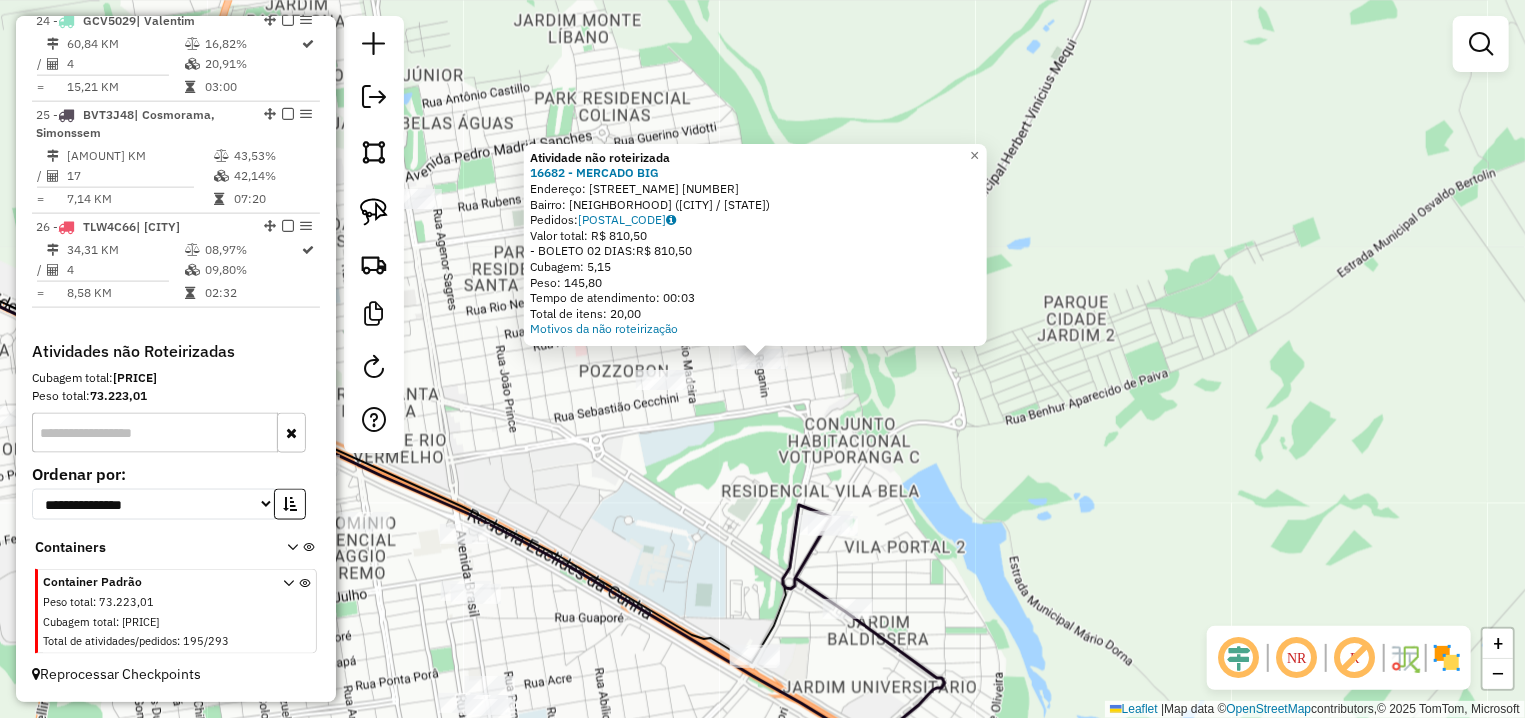 click on "Atividade não roteirizada 16682 - MERCADO BIG  Endereço:  NASSIF MIGUEL 3475   Bairro: POZZOBON (VOTUPORANGA / SP)   Pedidos:  07043154   Valor total: R$ 810,50   - BOLETO 02 DIAS:  R$ 810,50   Cubagem: 5,15   Peso: 145,80   Tempo de atendimento: 00:03   Total de itens: 20,00  Motivos da não roteirização × Janela de atendimento Grade de atendimento Capacidade Transportadoras Veículos Cliente Pedidos  Rotas Selecione os dias de semana para filtrar as janelas de atendimento  Seg   Ter   Qua   Qui   Sex   Sáb   Dom  Informe o período da janela de atendimento: De: Até:  Filtrar exatamente a janela do cliente  Considerar janela de atendimento padrão  Selecione os dias de semana para filtrar as grades de atendimento  Seg   Ter   Qua   Qui   Sex   Sáb   Dom   Considerar clientes sem dia de atendimento cadastrado  Clientes fora do dia de atendimento selecionado Filtrar as atividades entre os valores definidos abaixo:  Peso mínimo:   Peso máximo:   Cubagem mínima:   Cubagem máxima:   De:   Até:   De:" 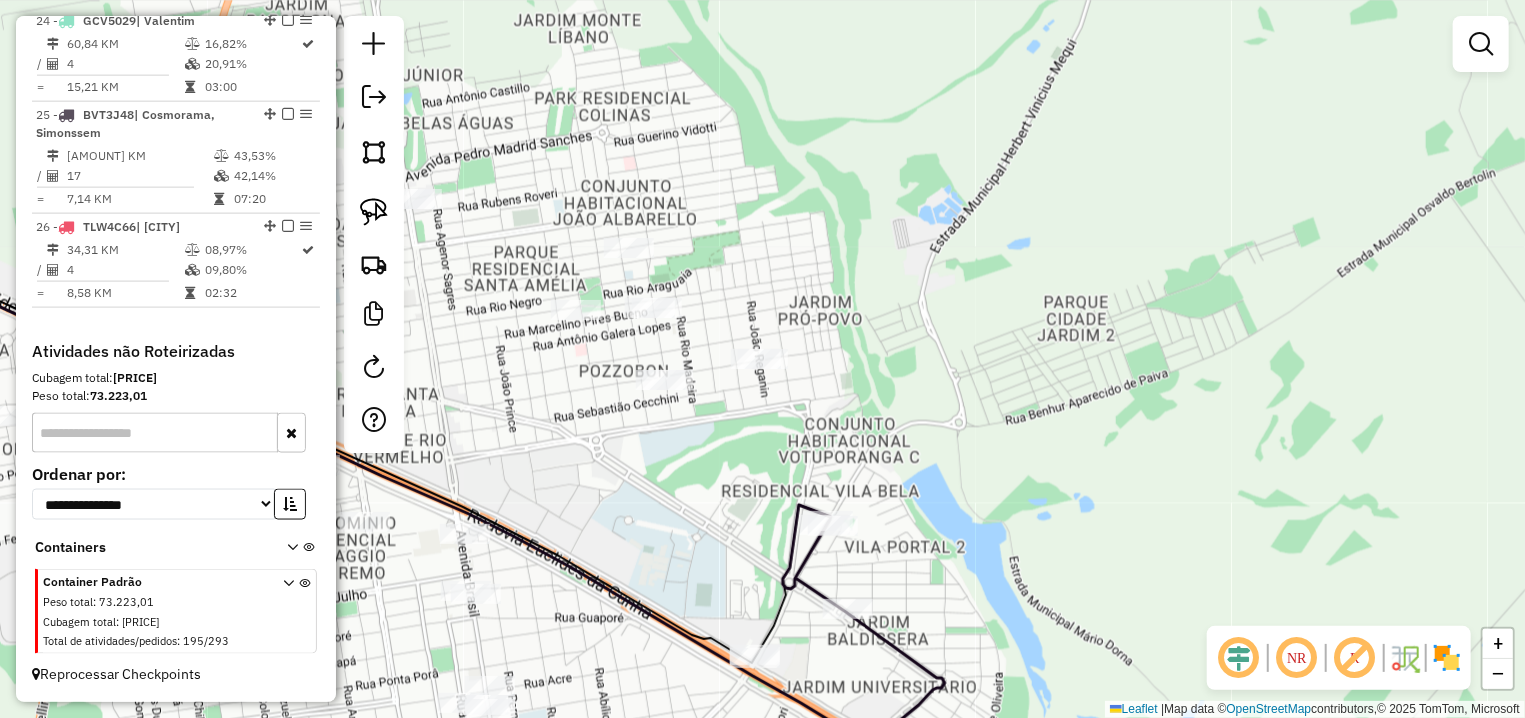 drag, startPoint x: 370, startPoint y: 216, endPoint x: 673, endPoint y: 272, distance: 308.13147 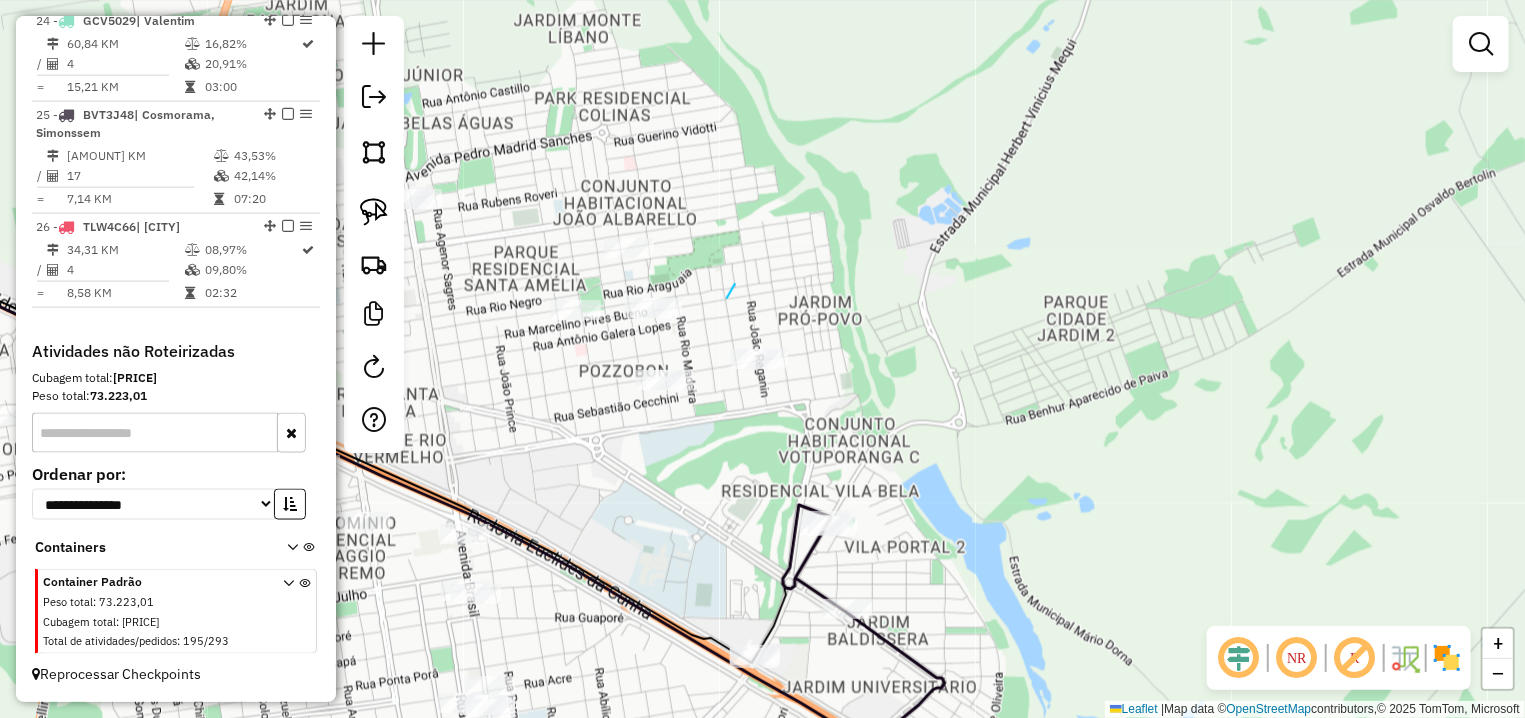 drag, startPoint x: 727, startPoint y: 298, endPoint x: 816, endPoint y: 396, distance: 132.38202 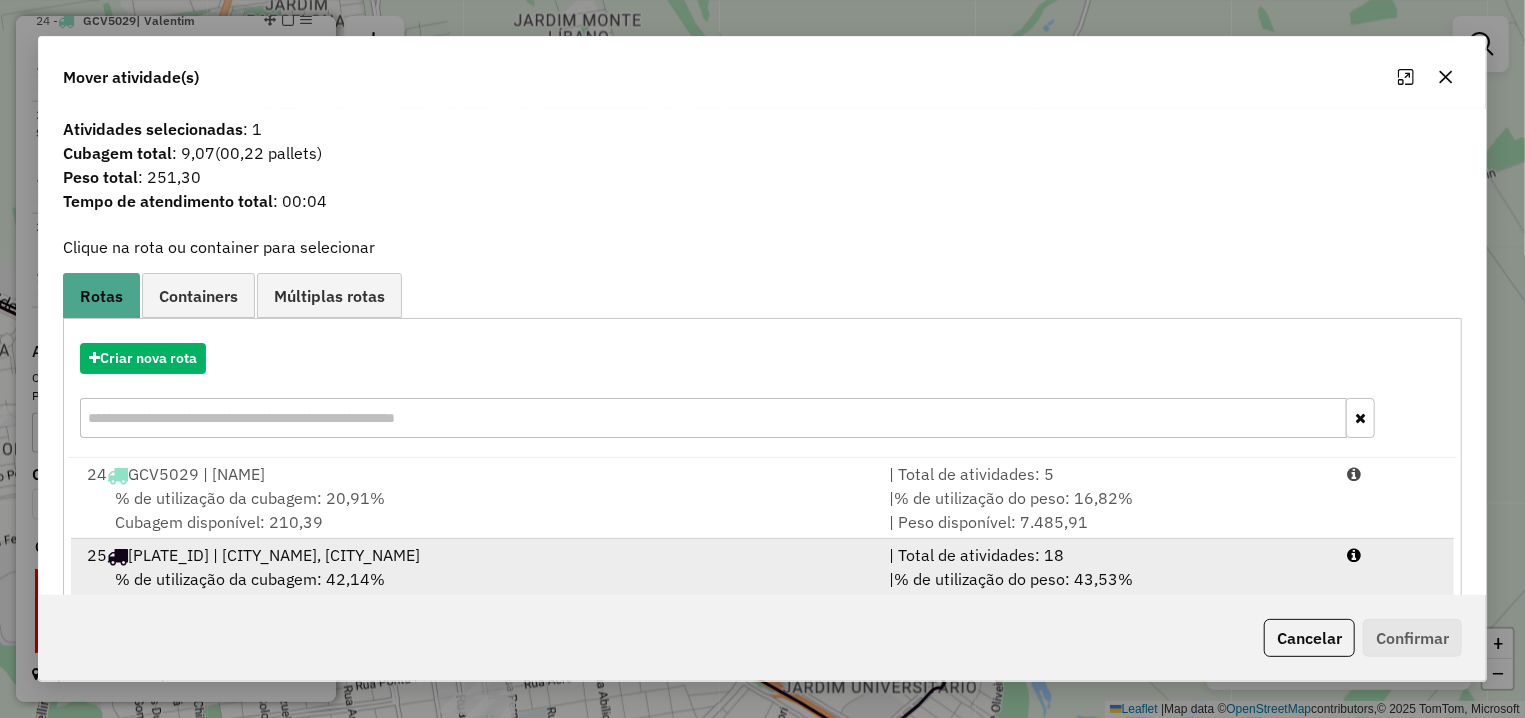 click on "25  BVT3J48 | Cosmorama, Simonssem" at bounding box center (476, 555) 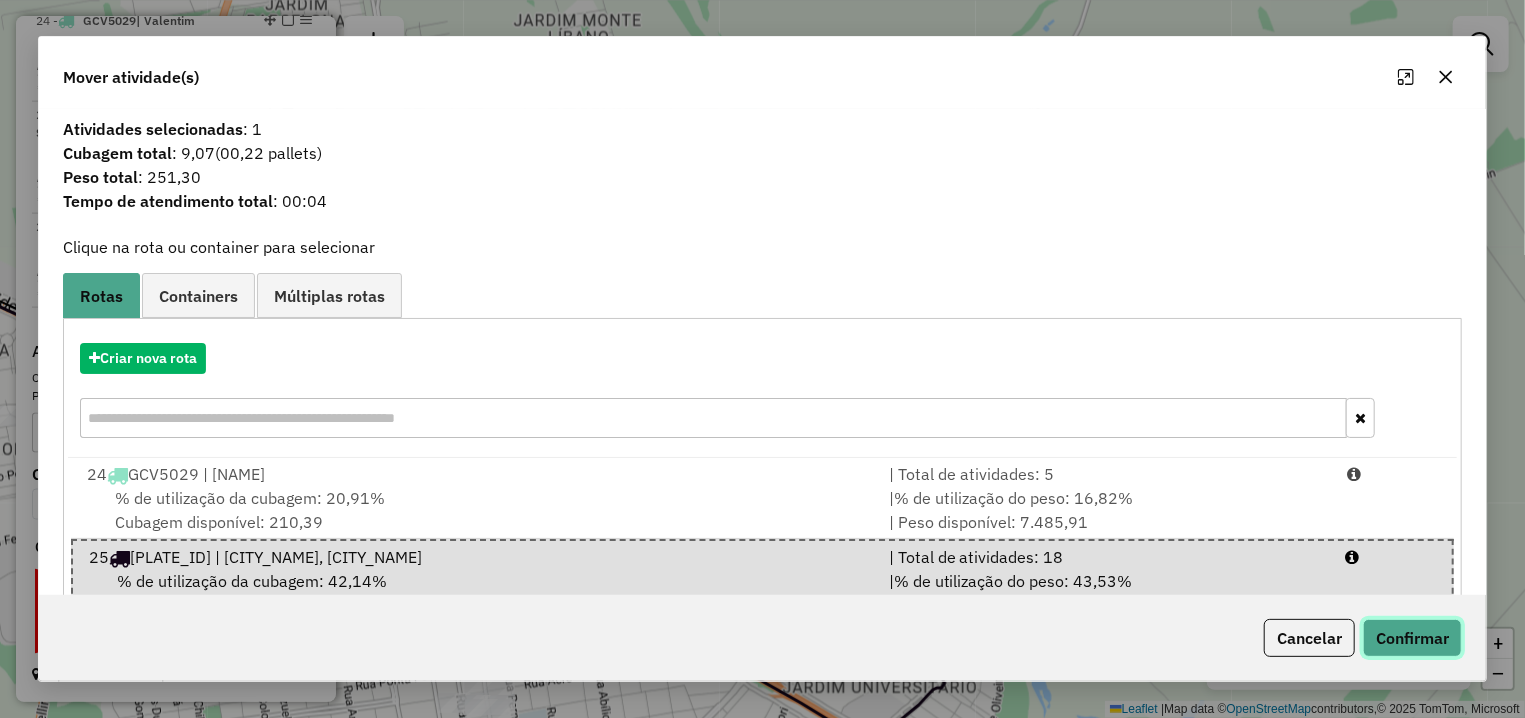 click on "Confirmar" 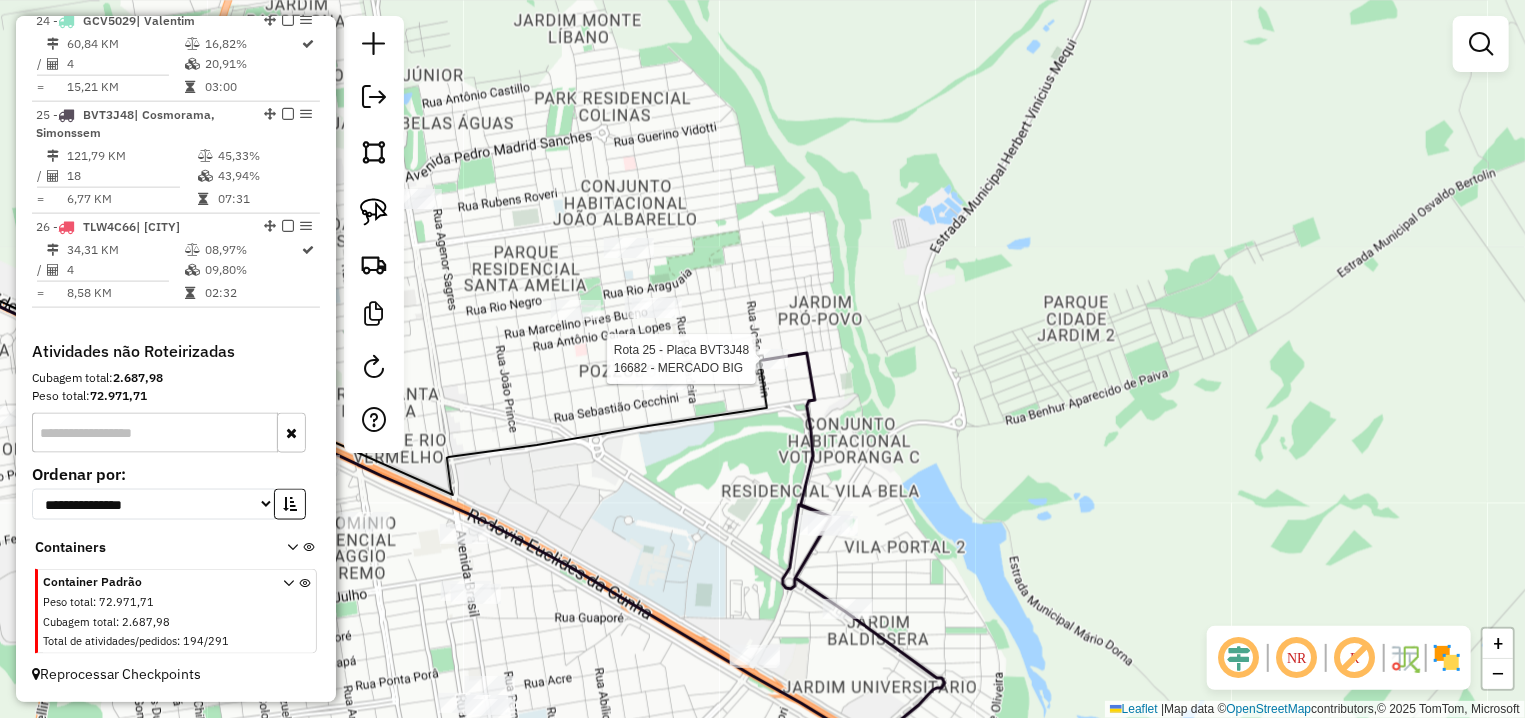 select on "**********" 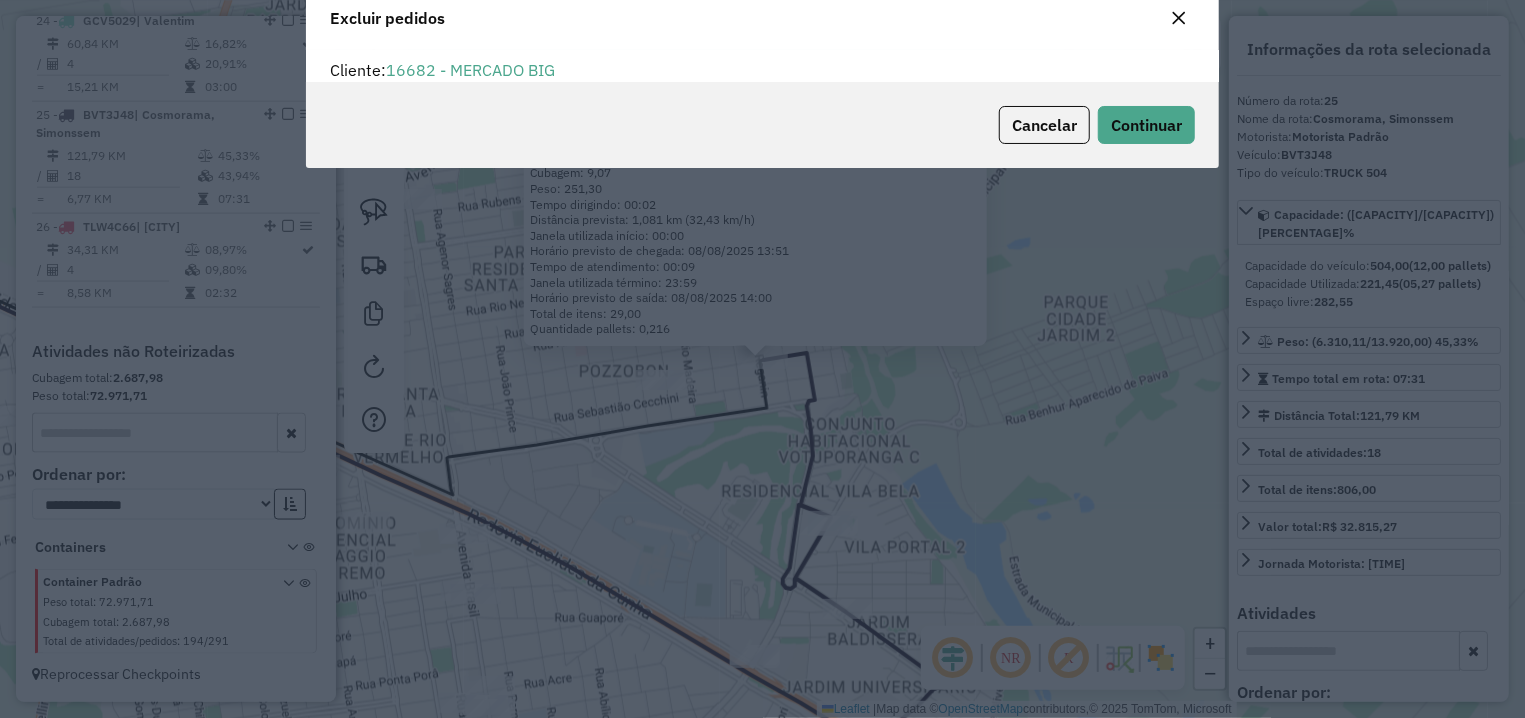 scroll, scrollTop: 0, scrollLeft: 0, axis: both 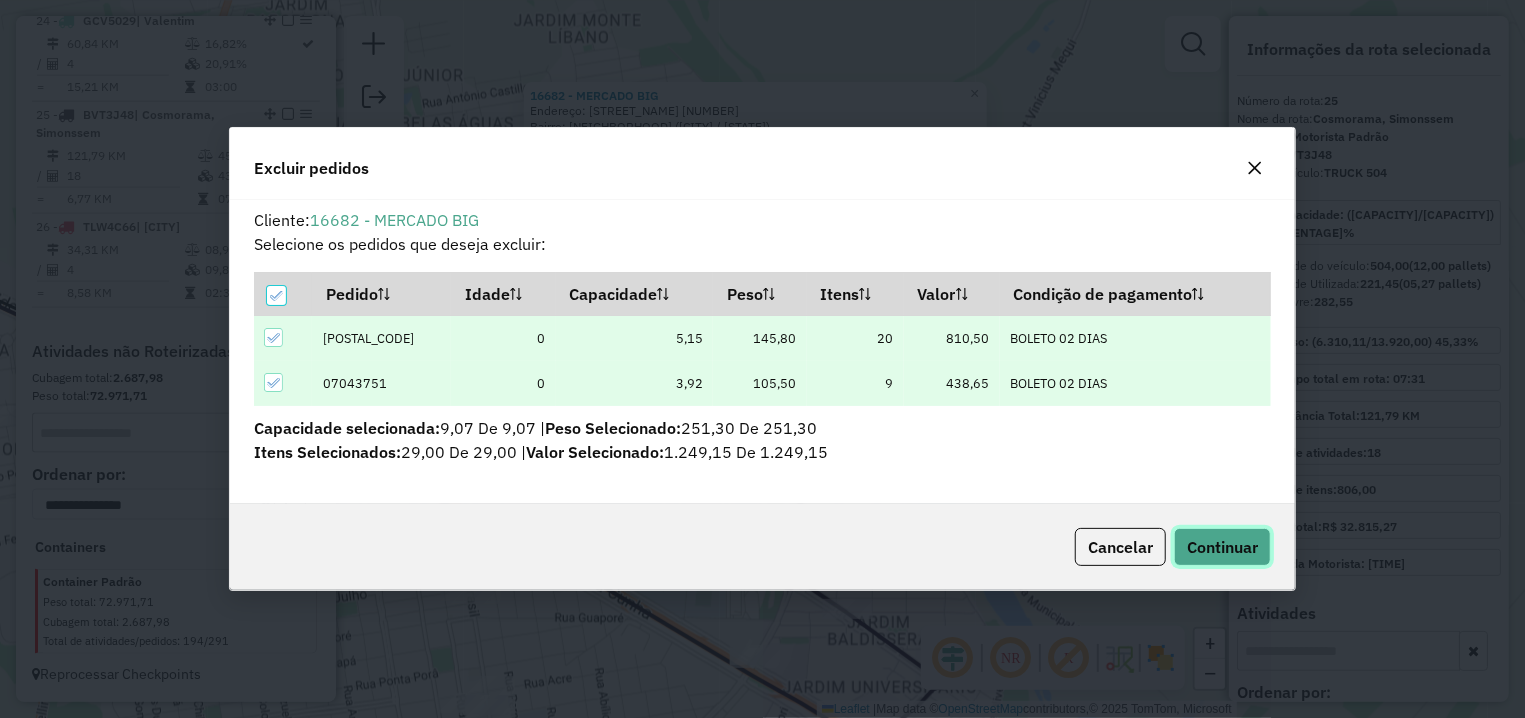click on "Continuar" 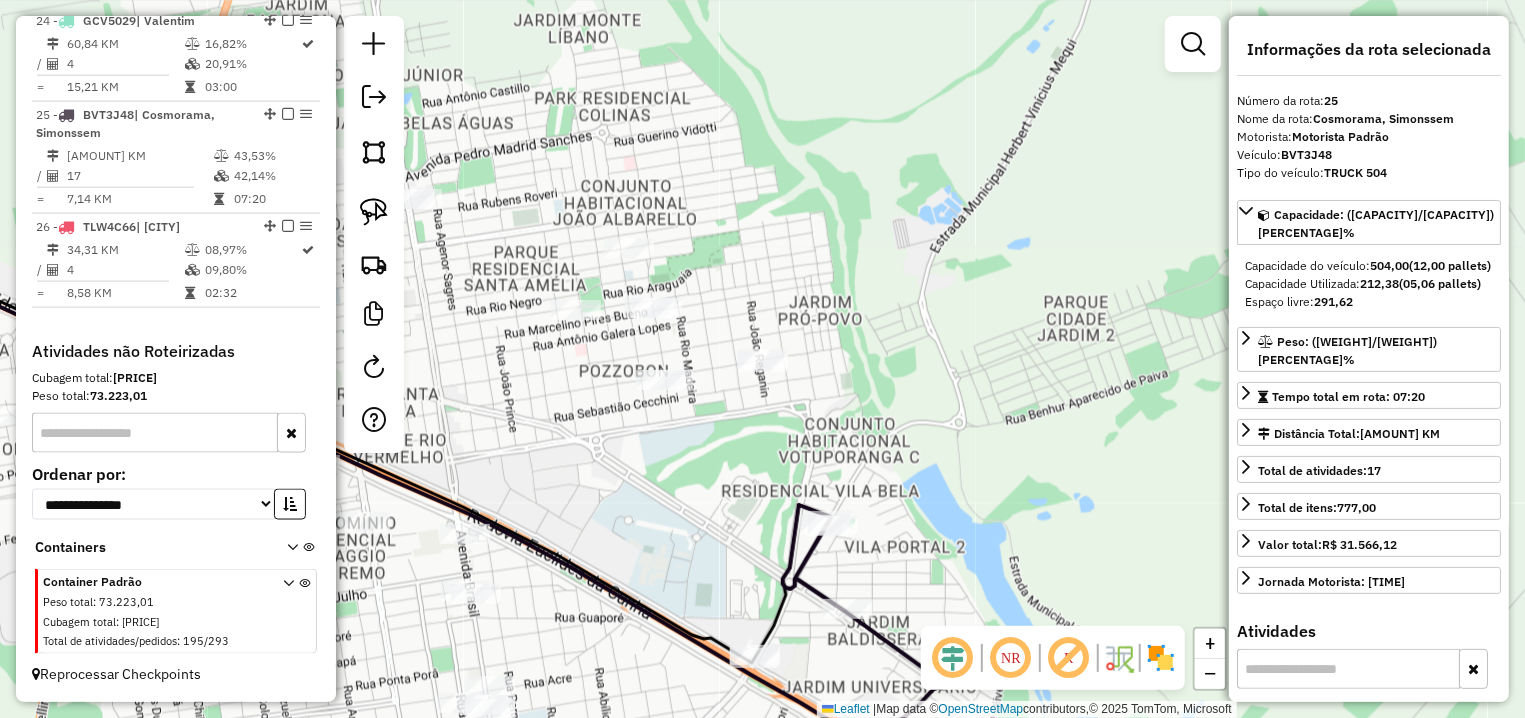 click 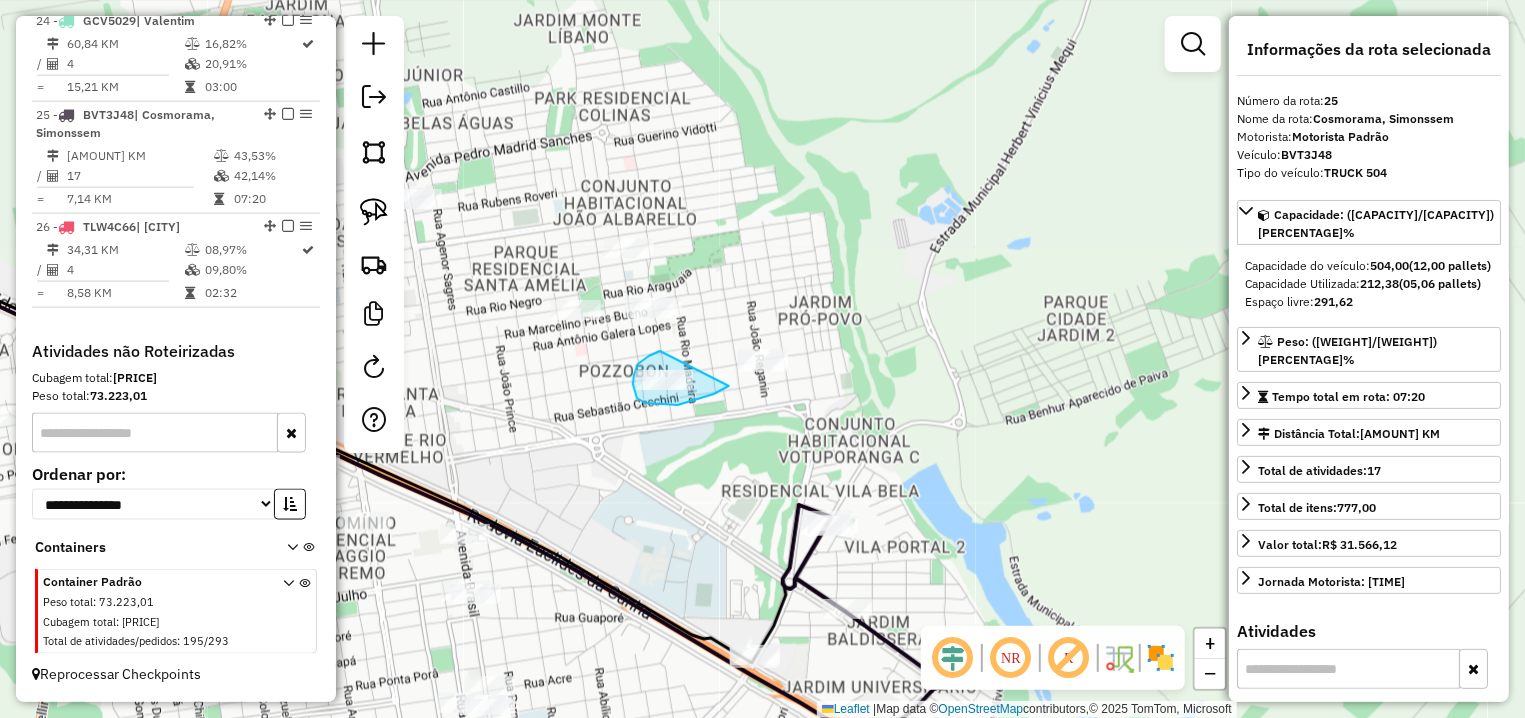 drag, startPoint x: 660, startPoint y: 351, endPoint x: 729, endPoint y: 386, distance: 77.36925 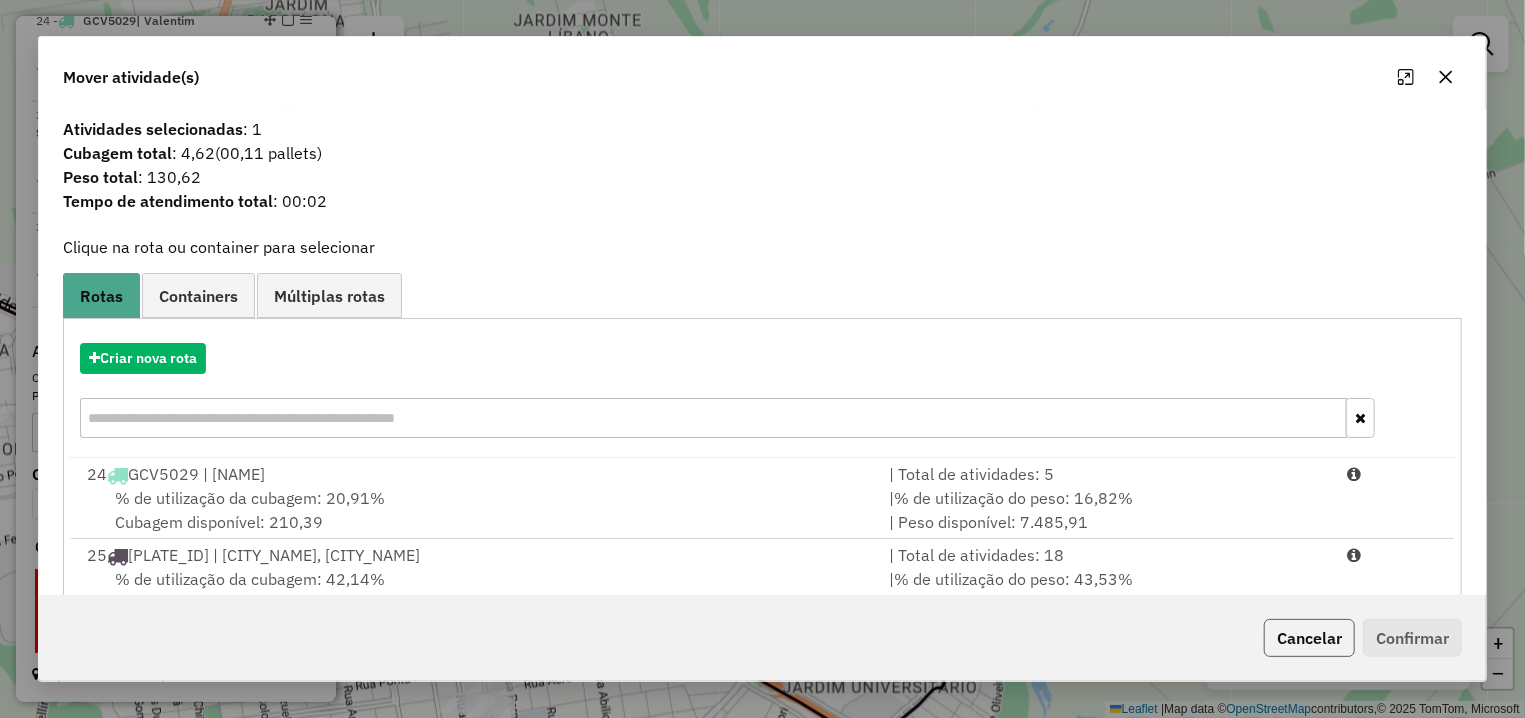 click on "Cancelar" 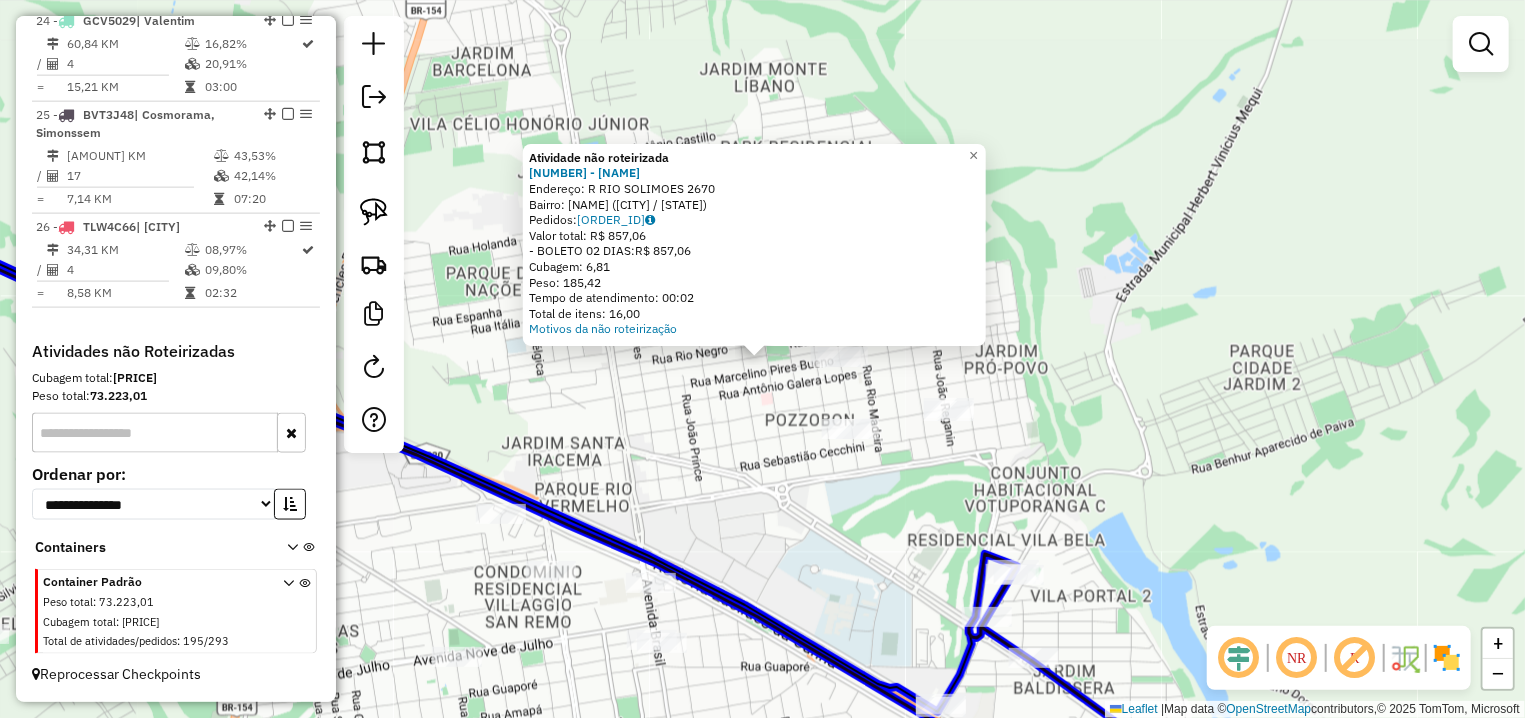 click on "Atividade não roteirizada 15313 - ROMILDA MARKIONI  Endereço: R   RIO SOLIMOES                  2670   Bairro: COHAB (VOTUPORANGA / SP)   Pedidos:  07043581   Valor total: R$ 857,06   - BOLETO 02 DIAS:  R$ 857,06   Cubagem: 6,81   Peso: 185,42   Tempo de atendimento: 00:02   Total de itens: 16,00  Motivos da não roteirização ×" 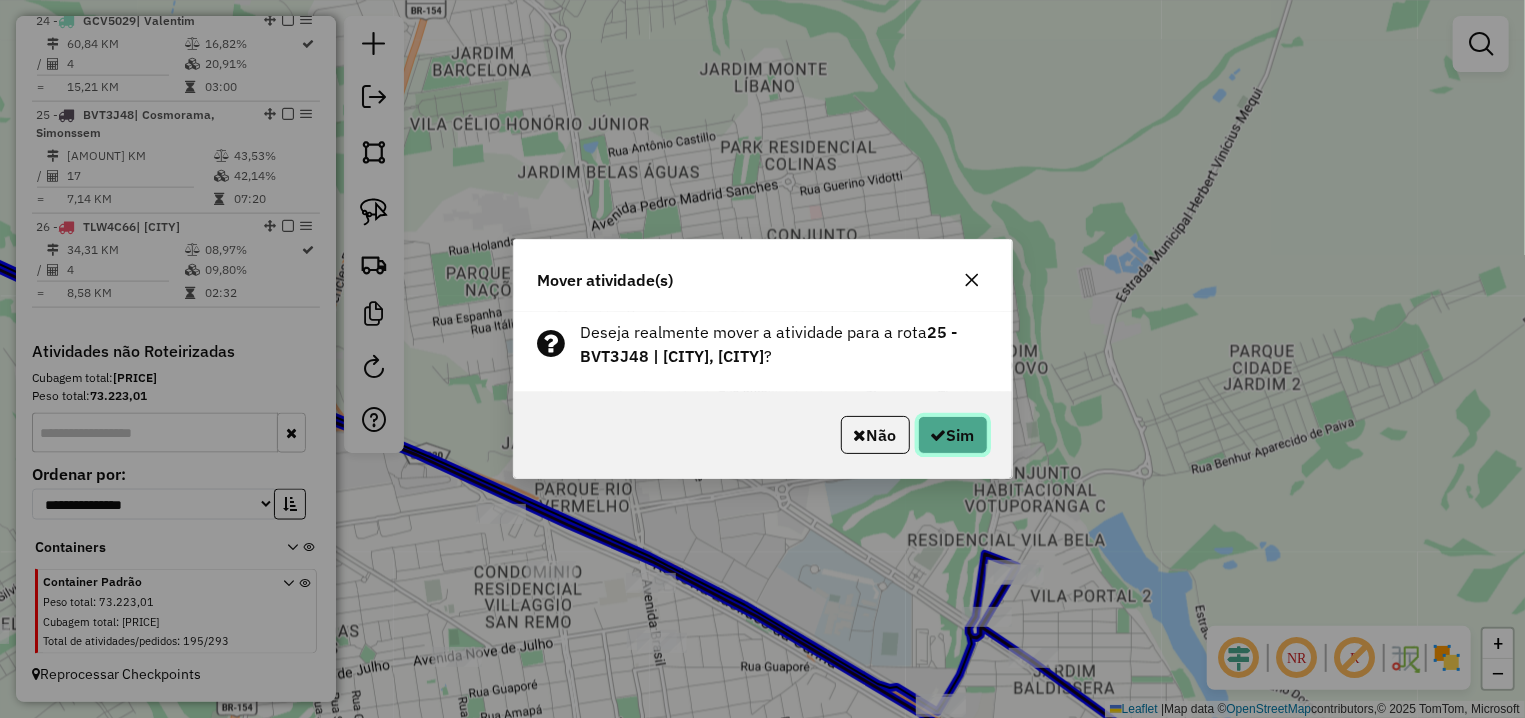 click on "Sim" 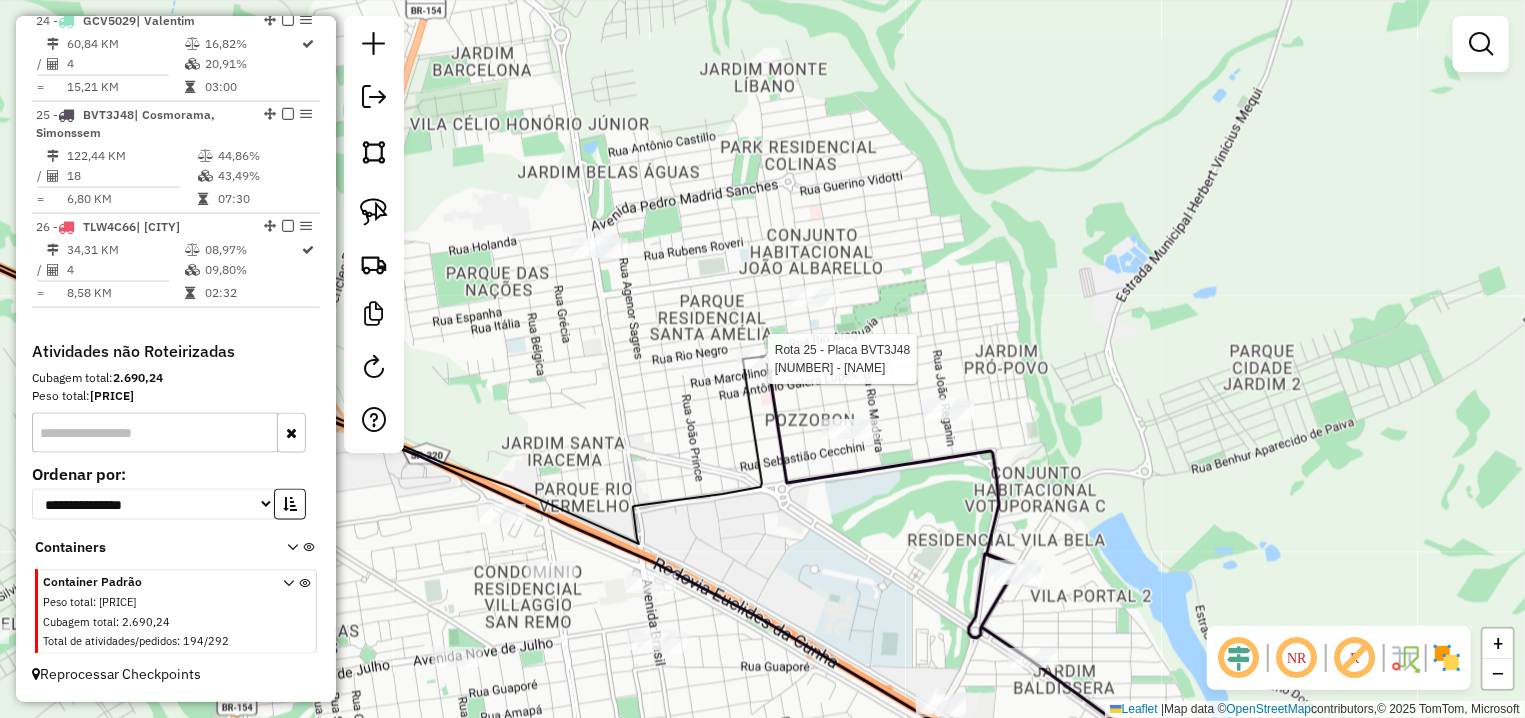 select on "**********" 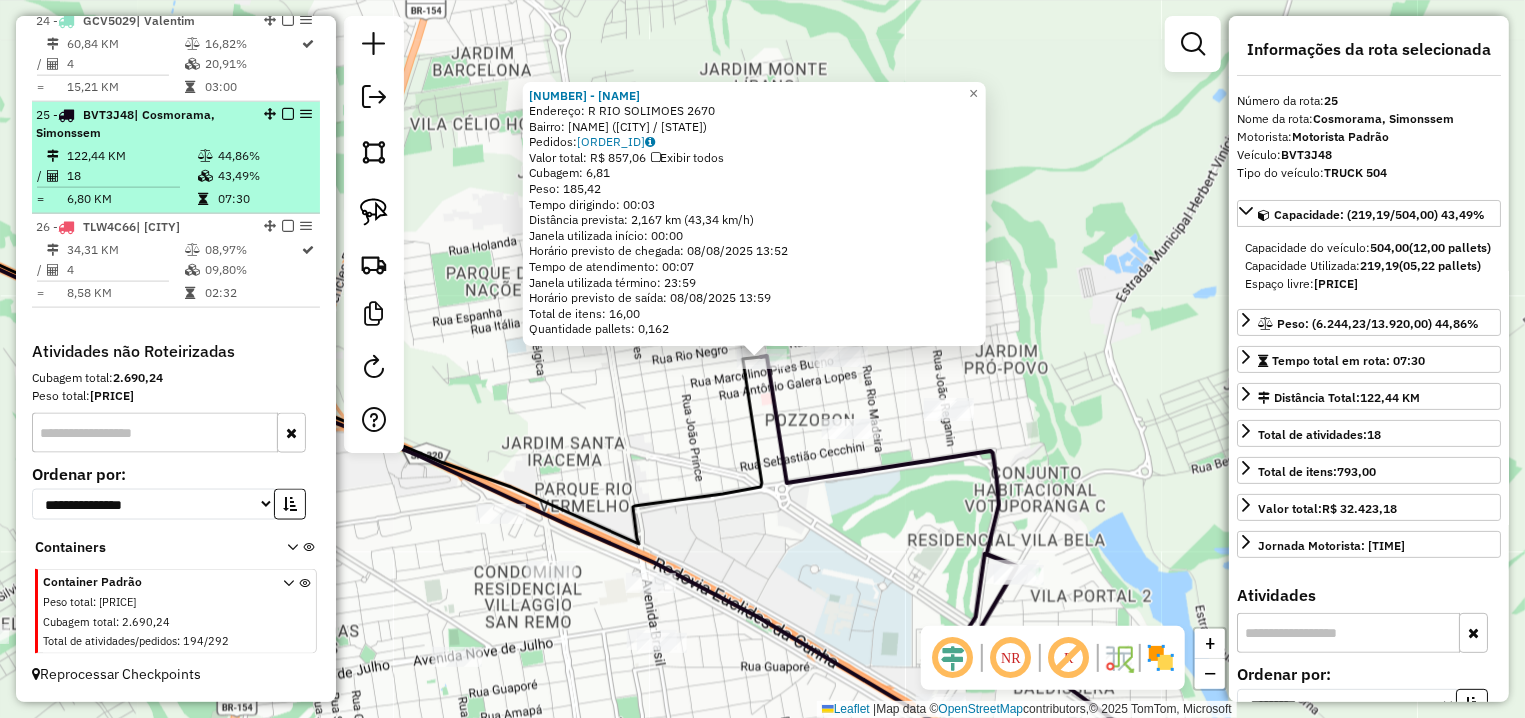 click at bounding box center [288, 114] 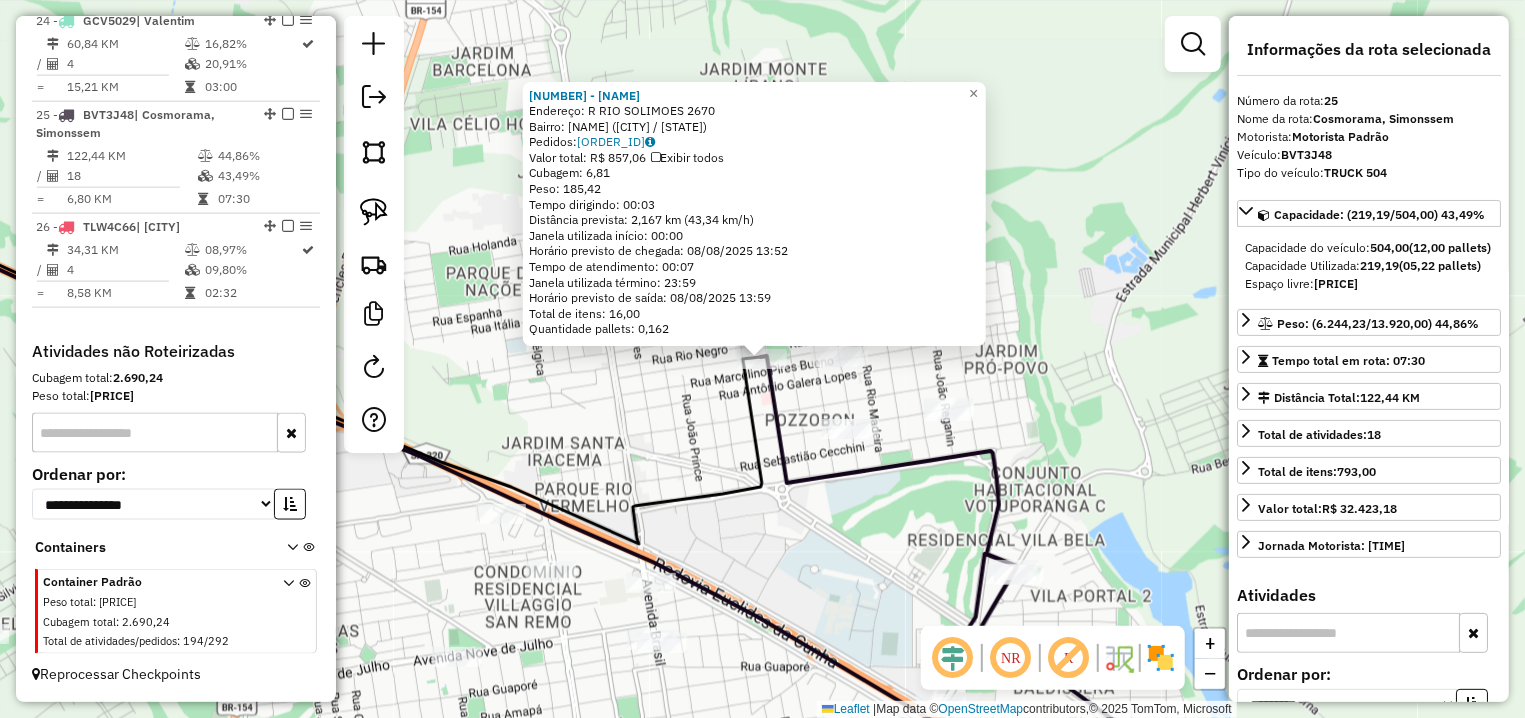 scroll, scrollTop: 1345, scrollLeft: 0, axis: vertical 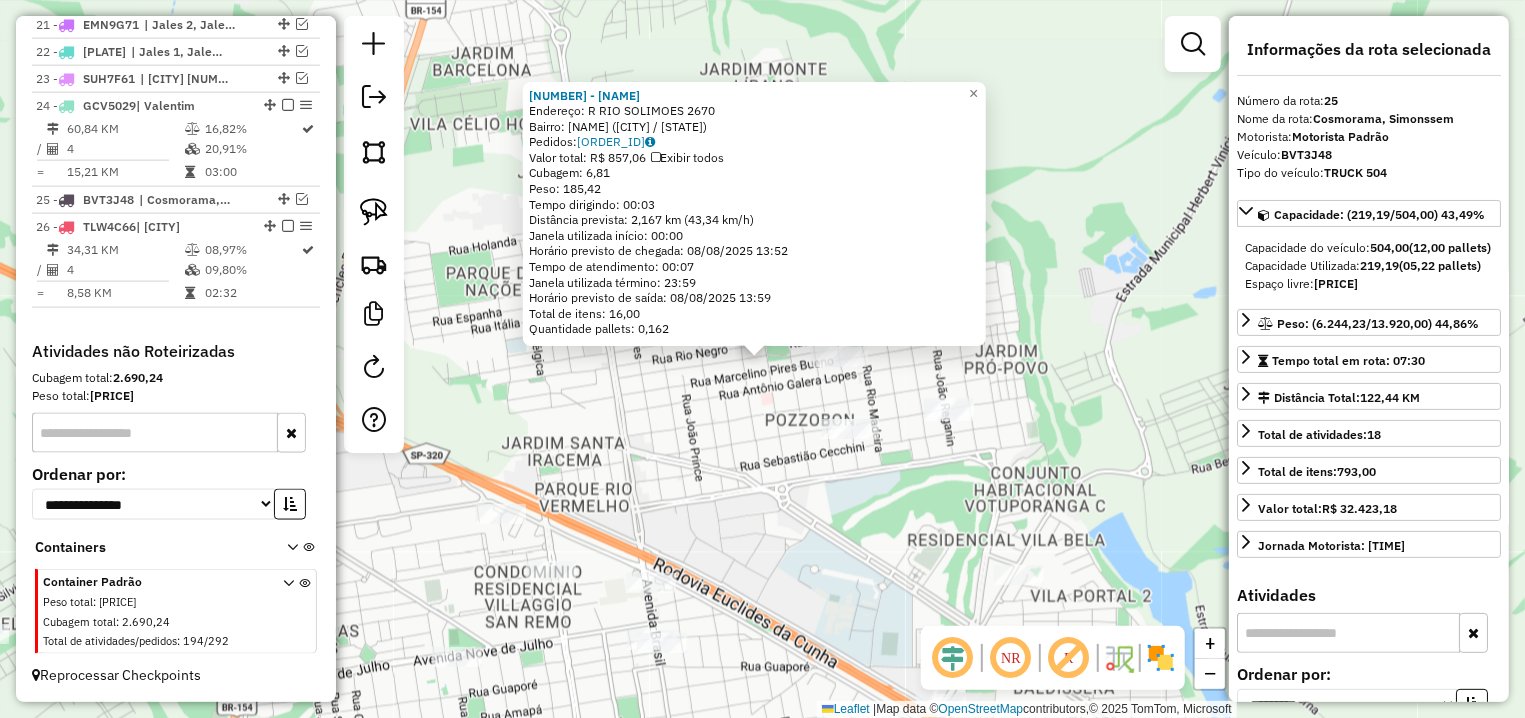 click on "15313 - ROMILDA MARKIONI  Endereço: R   RIO SOLIMOES                  2670   Bairro: COHAB (VOTUPORANGA / SP)   Pedidos:  07043581   Valor total: R$ 857,06   Exibir todos   Cubagem: 6,81  Peso: 185,42  Tempo dirigindo: 00:03   Distância prevista: 2,167 km (43,34 km/h)   Janela utilizada início: 00:00   Horário previsto de chegada: 08/08/2025 13:52   Tempo de atendimento: 00:07   Janela utilizada término: 23:59   Horário previsto de saída: 08/08/2025 13:59   Total de itens: 16,00   Quantidade pallets: 0,162  × Janela de atendimento Grade de atendimento Capacidade Transportadoras Veículos Cliente Pedidos  Rotas Selecione os dias de semana para filtrar as janelas de atendimento  Seg   Ter   Qua   Qui   Sex   Sáb   Dom  Informe o período da janela de atendimento: De: Até:  Filtrar exatamente a janela do cliente  Considerar janela de atendimento padrão  Selecione os dias de semana para filtrar as grades de atendimento  Seg   Ter   Qua   Qui   Sex   Sáb   Dom   Peso mínimo:   Peso máximo:   De:  De:" 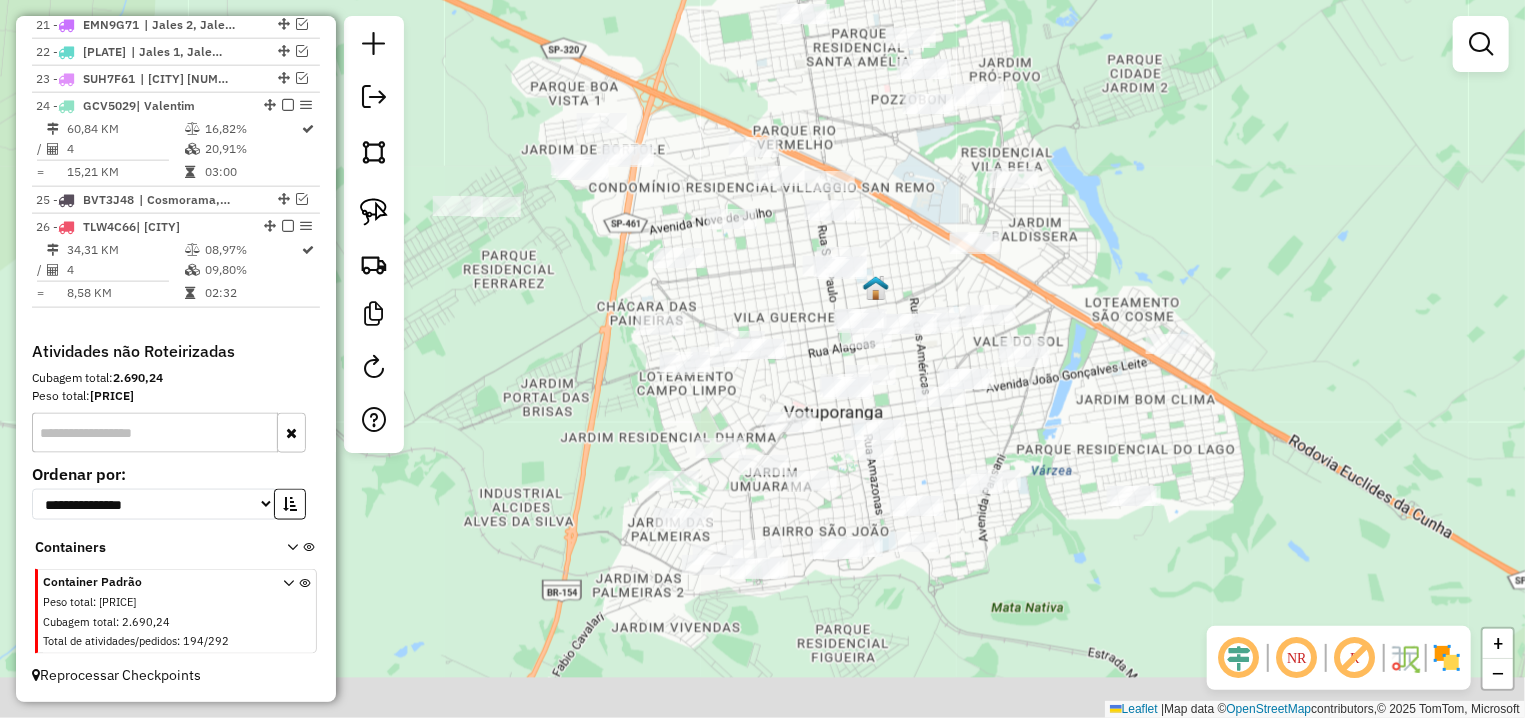 drag, startPoint x: 670, startPoint y: 335, endPoint x: 669, endPoint y: 281, distance: 54.00926 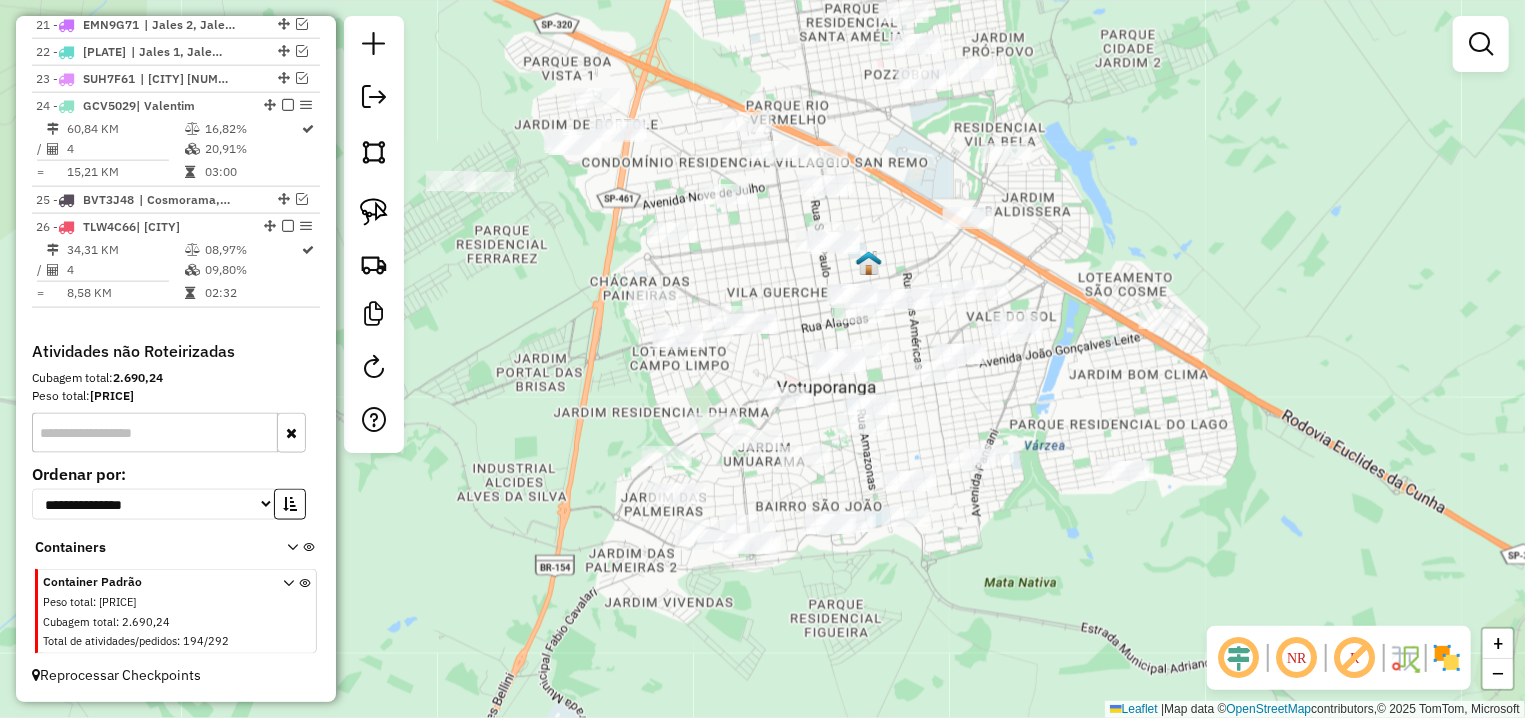 drag, startPoint x: 564, startPoint y: 462, endPoint x: 575, endPoint y: 396, distance: 66.910385 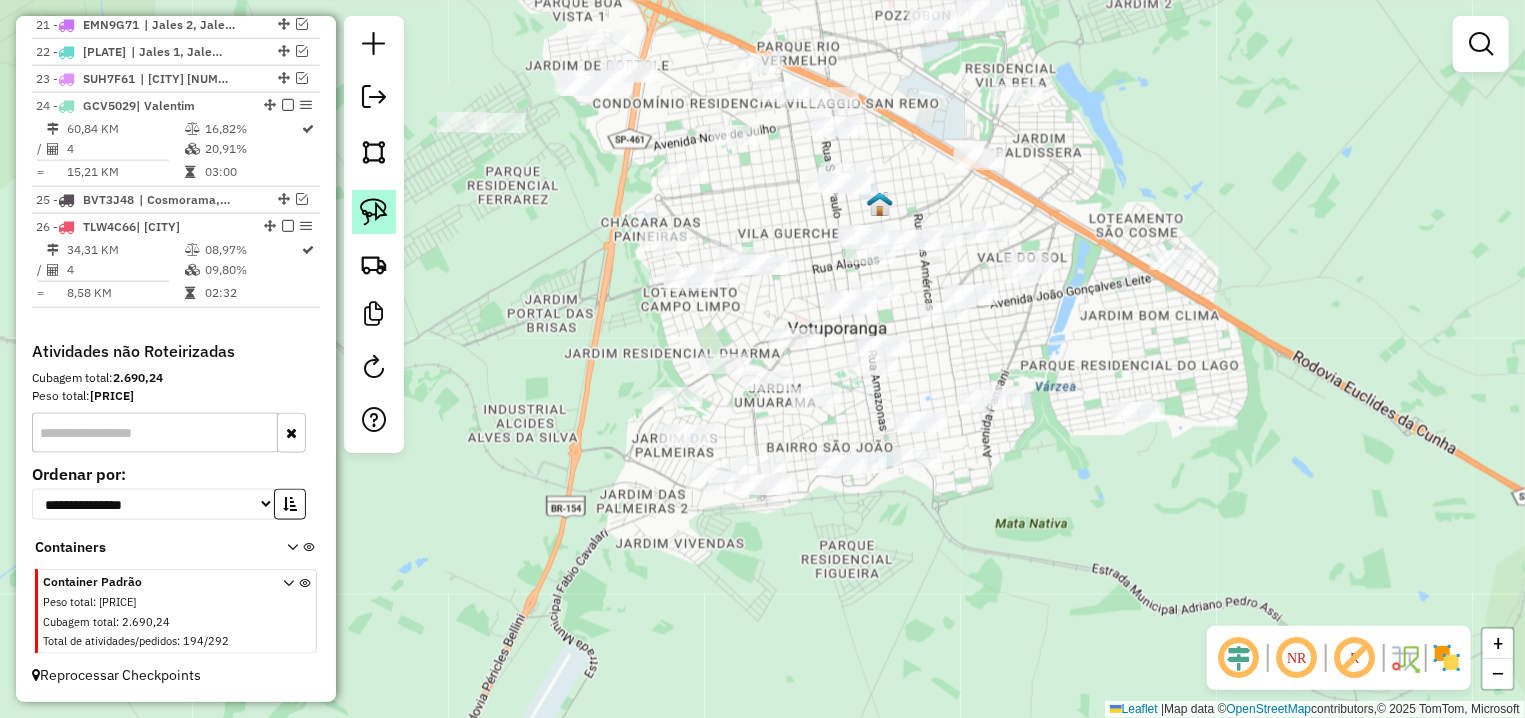 click 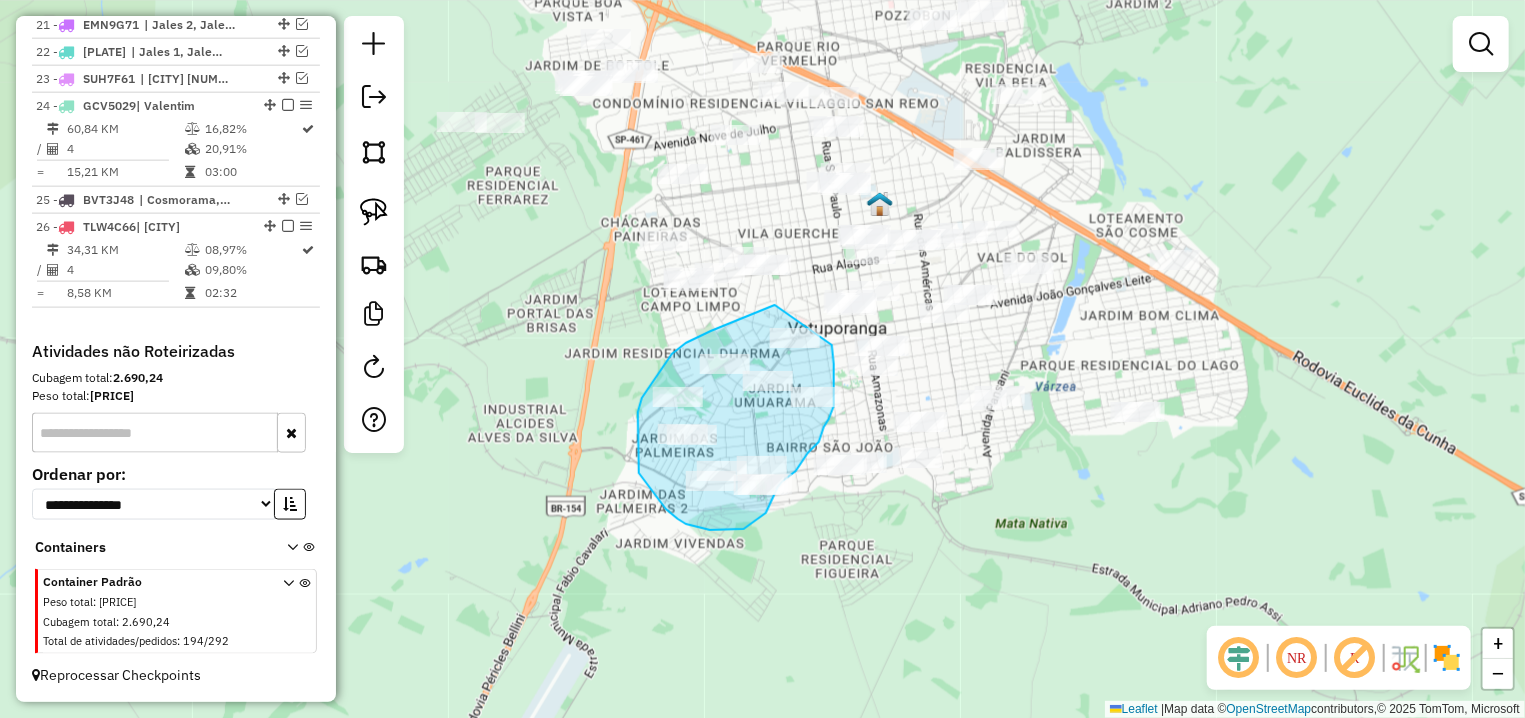 drag, startPoint x: 775, startPoint y: 305, endPoint x: 832, endPoint y: 345, distance: 69.63476 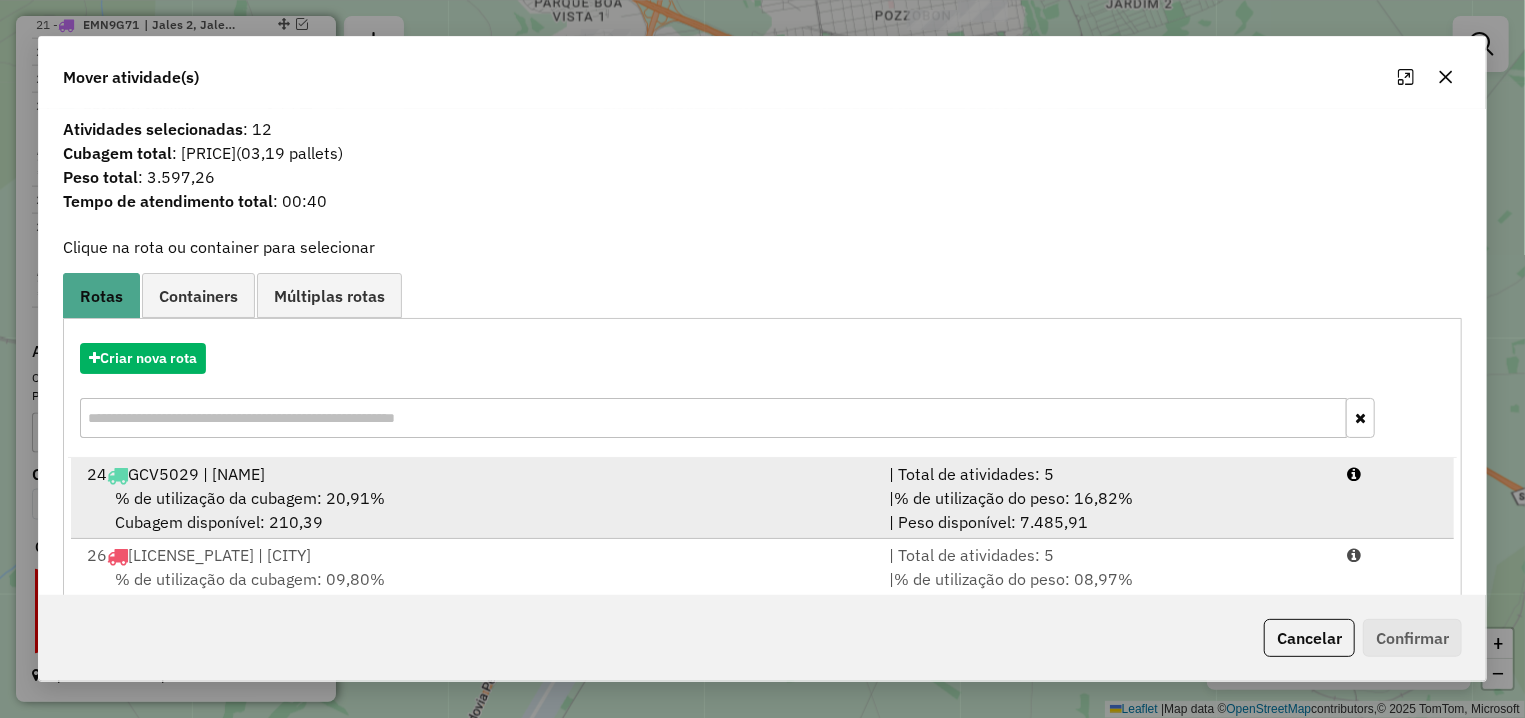 click on "% de utilização da cubagem: 20,91%  Cubagem disponível: 210,39" at bounding box center [476, 510] 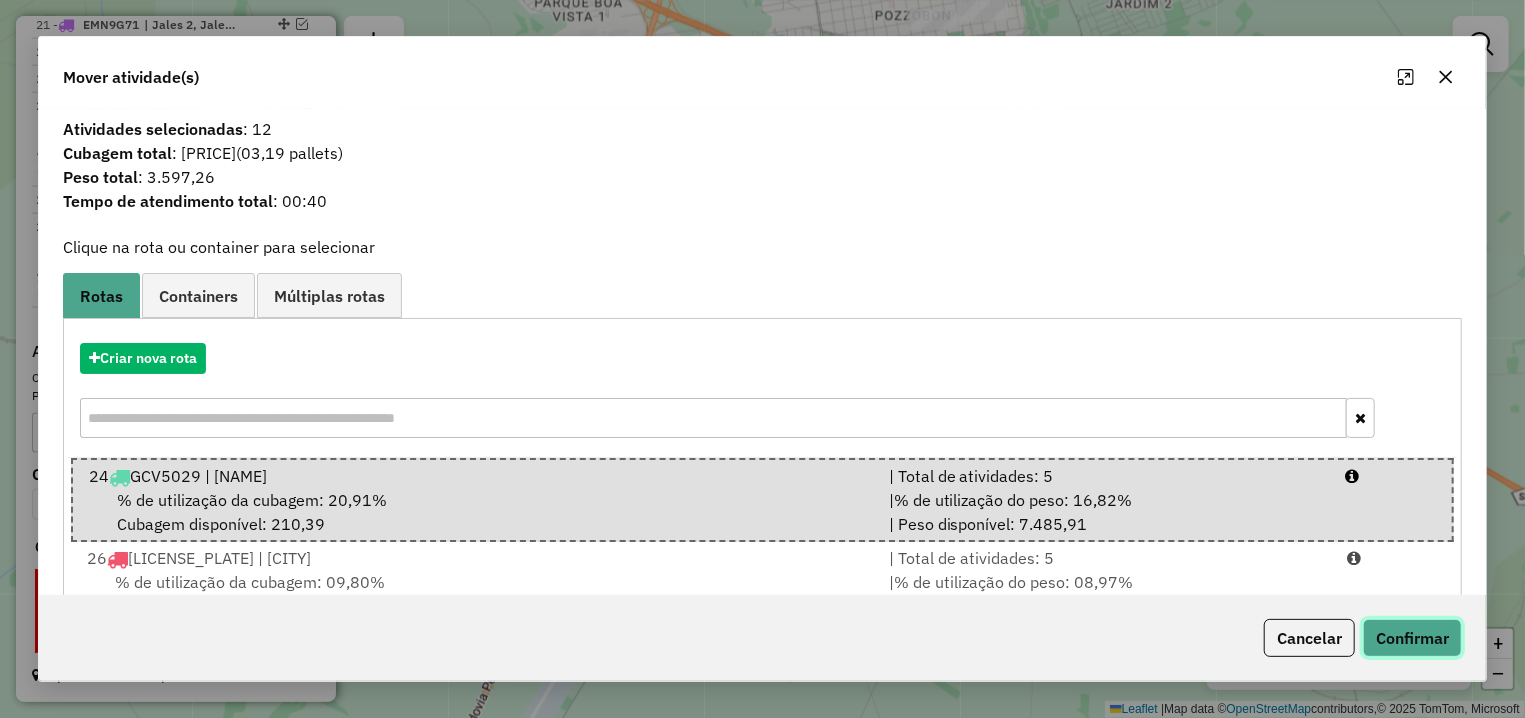 click on "Confirmar" 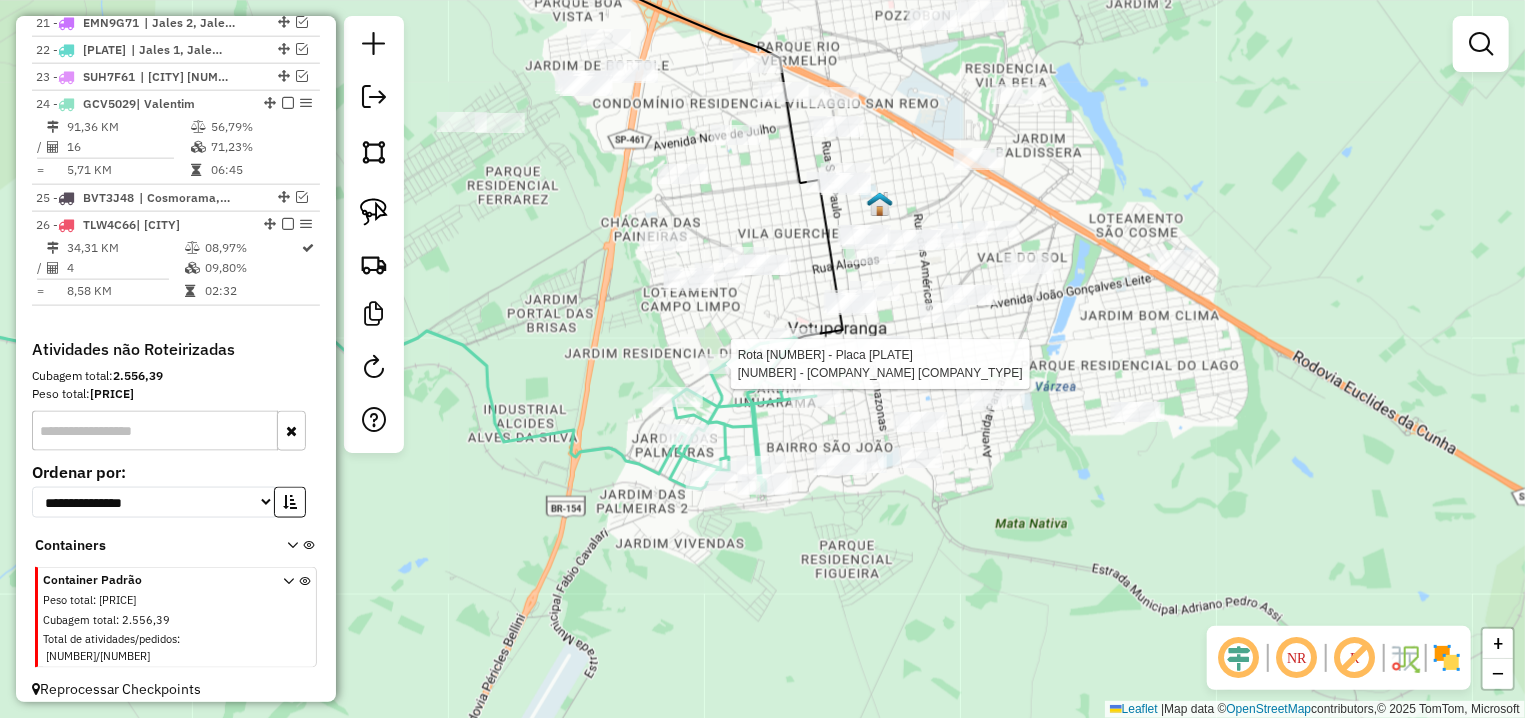 select on "**********" 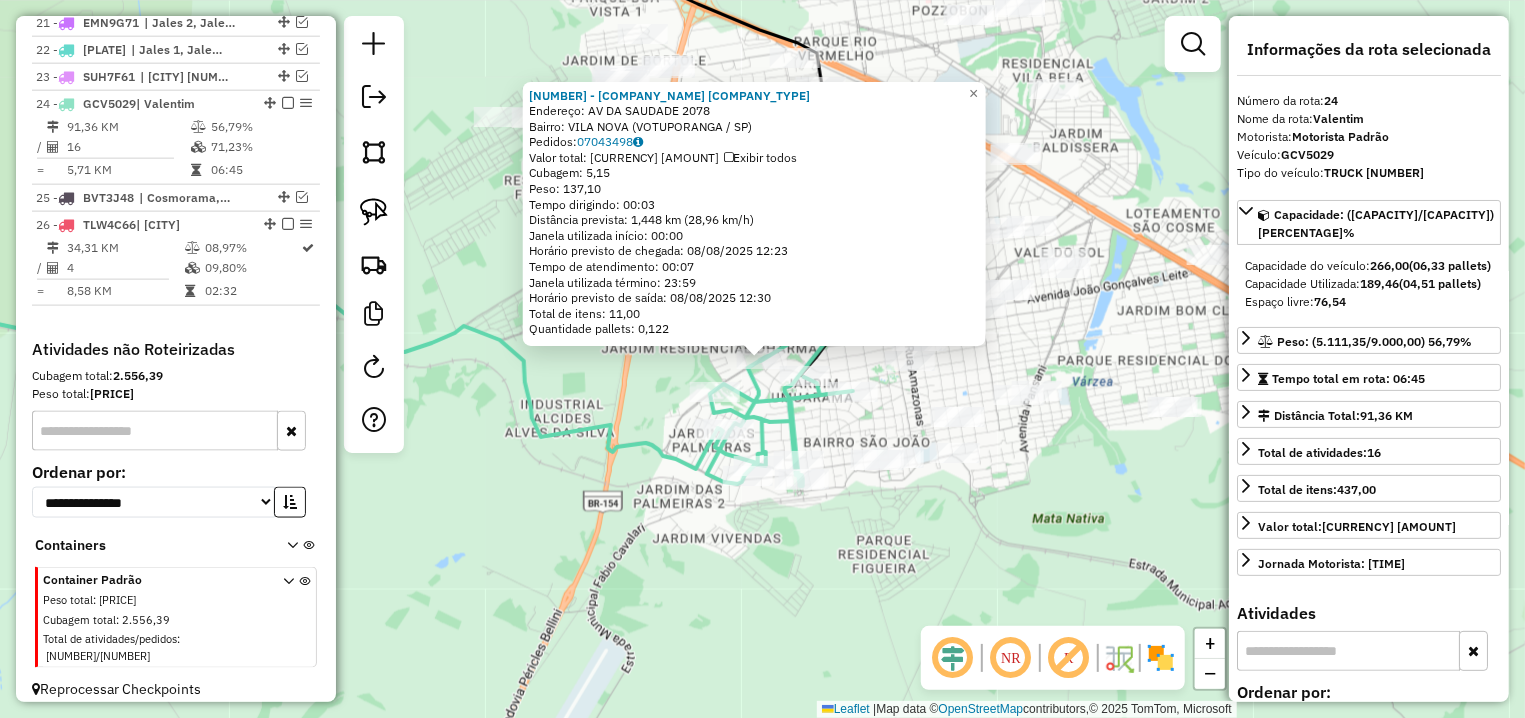 click on "12924 - C J BERNARDO LOJA DE  Endereço: AV  DA SAUDADE                    2078   Bairro: VILA NOVA (VOTUPORANGA / SP)   Pedidos:  07043498   Valor total: R$ 1.191,96   Exibir todos   Cubagem: 5,15  Peso: 137,10  Tempo dirigindo: 00:03   Distância prevista: 1,448 km (28,96 km/h)   Janela utilizada início: 00:00   Horário previsto de chegada: 08/08/2025 12:23   Tempo de atendimento: 00:07   Janela utilizada término: 23:59   Horário previsto de saída: 08/08/2025 12:30   Total de itens: 11,00   Quantidade pallets: 0,122  × Janela de atendimento Grade de atendimento Capacidade Transportadoras Veículos Cliente Pedidos  Rotas Selecione os dias de semana para filtrar as janelas de atendimento  Seg   Ter   Qua   Qui   Sex   Sáb   Dom  Informe o período da janela de atendimento: De: Até:  Filtrar exatamente a janela do cliente  Considerar janela de atendimento padrão  Selecione os dias de semana para filtrar as grades de atendimento  Seg   Ter   Qua   Qui   Sex   Sáb   Dom   Peso mínimo:   Peso máximo:" 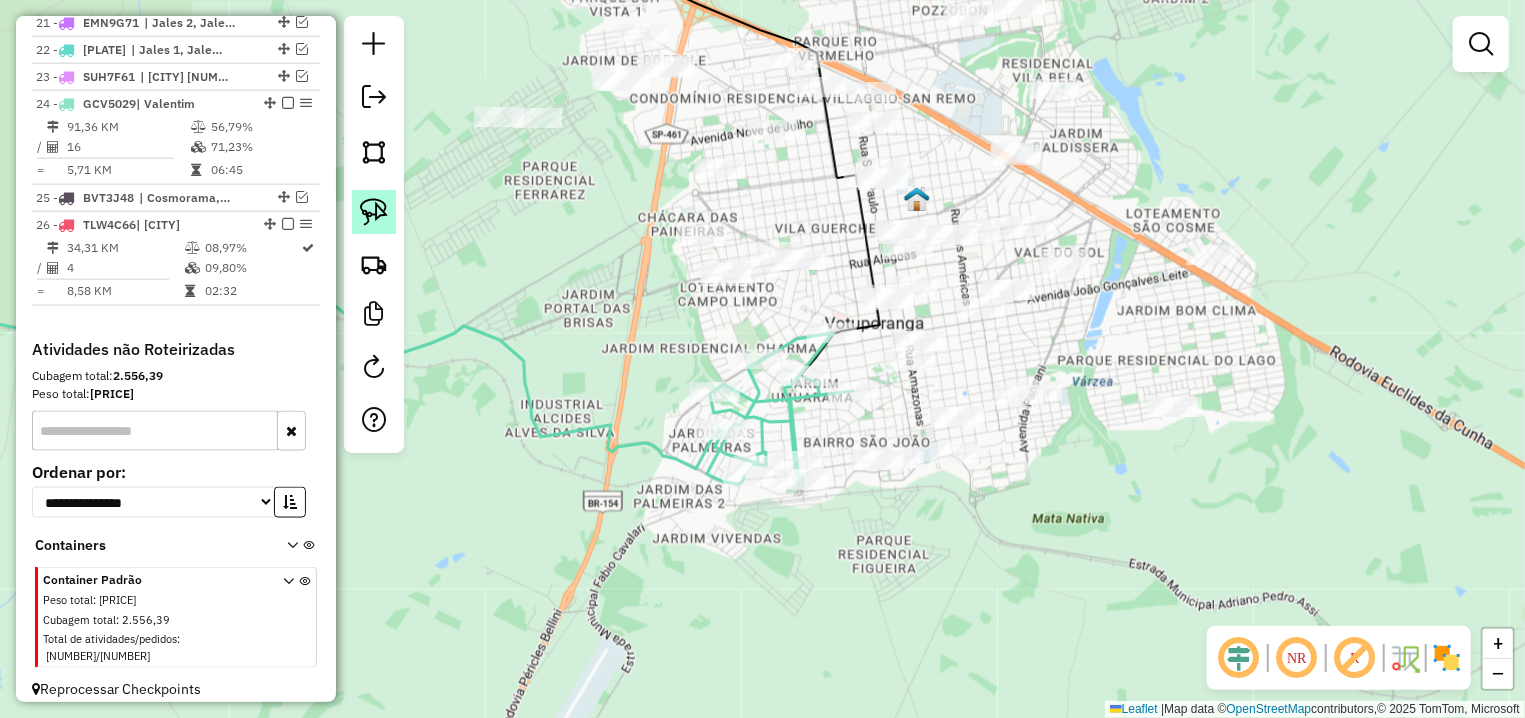 click 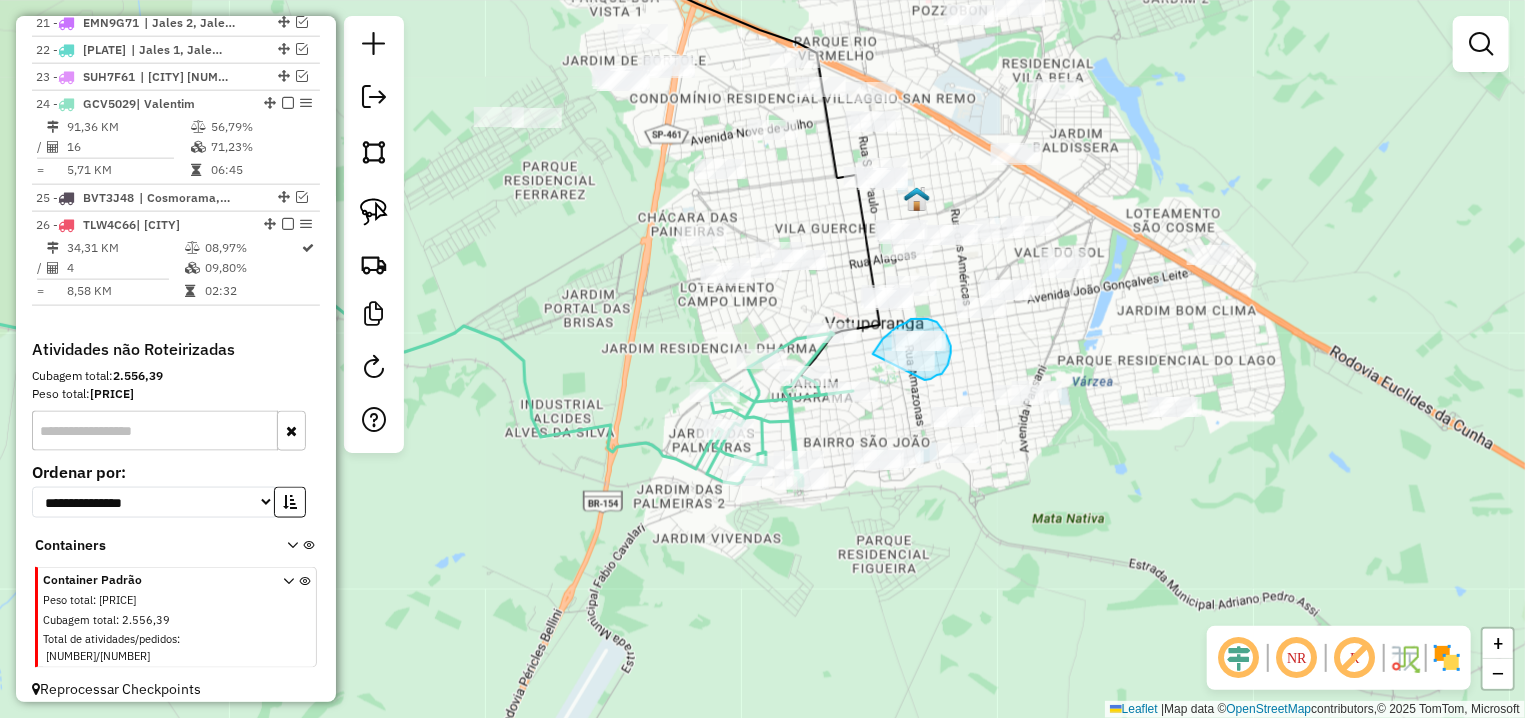 drag, startPoint x: 931, startPoint y: 379, endPoint x: 872, endPoint y: 377, distance: 59.03389 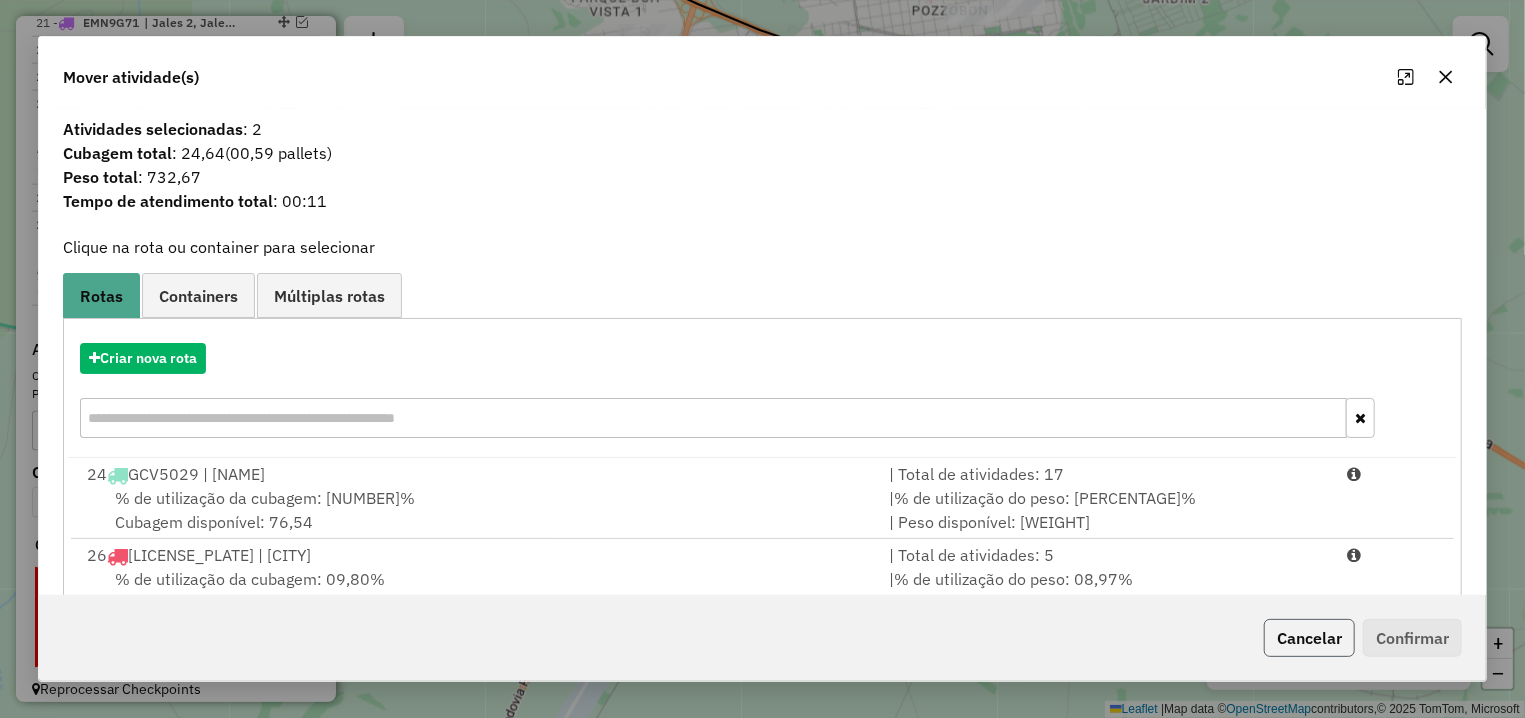 click on "Cancelar" 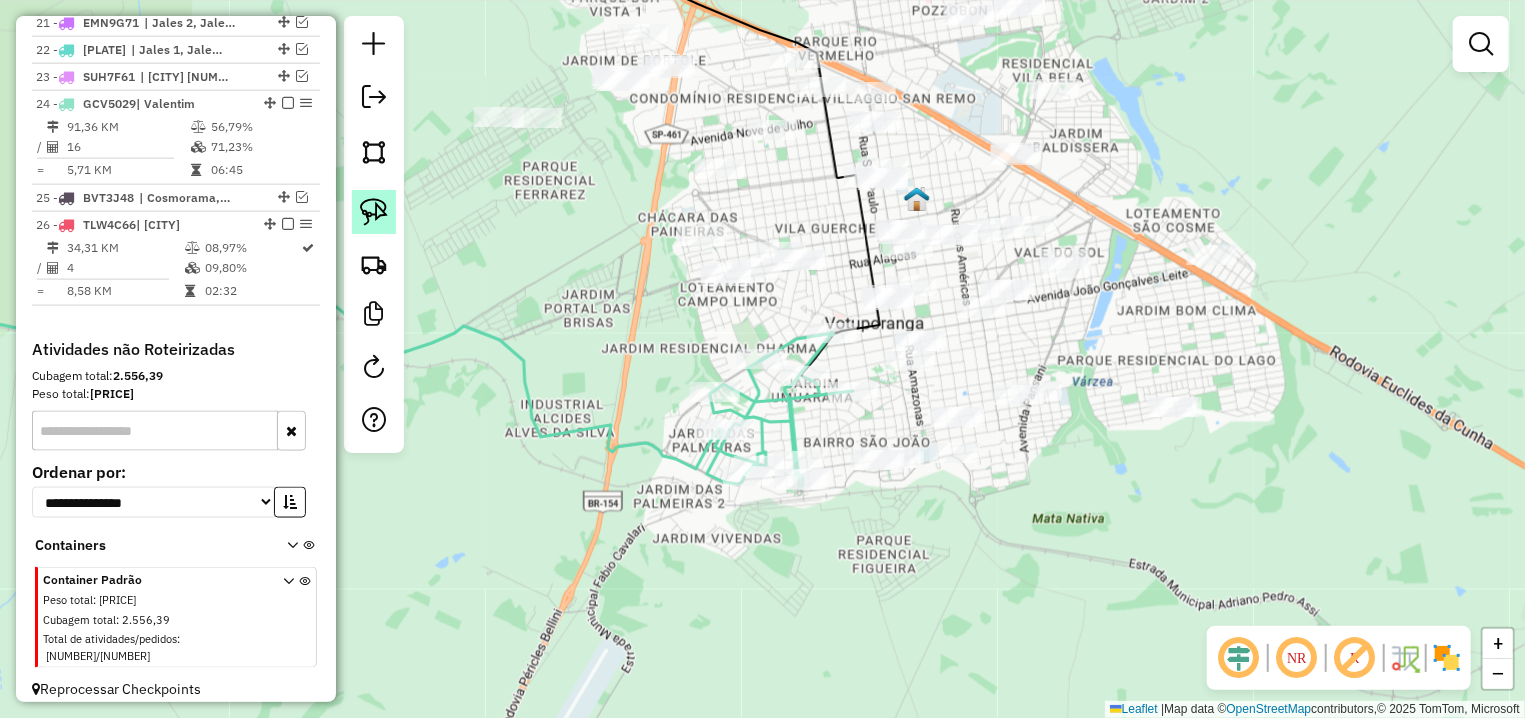 click 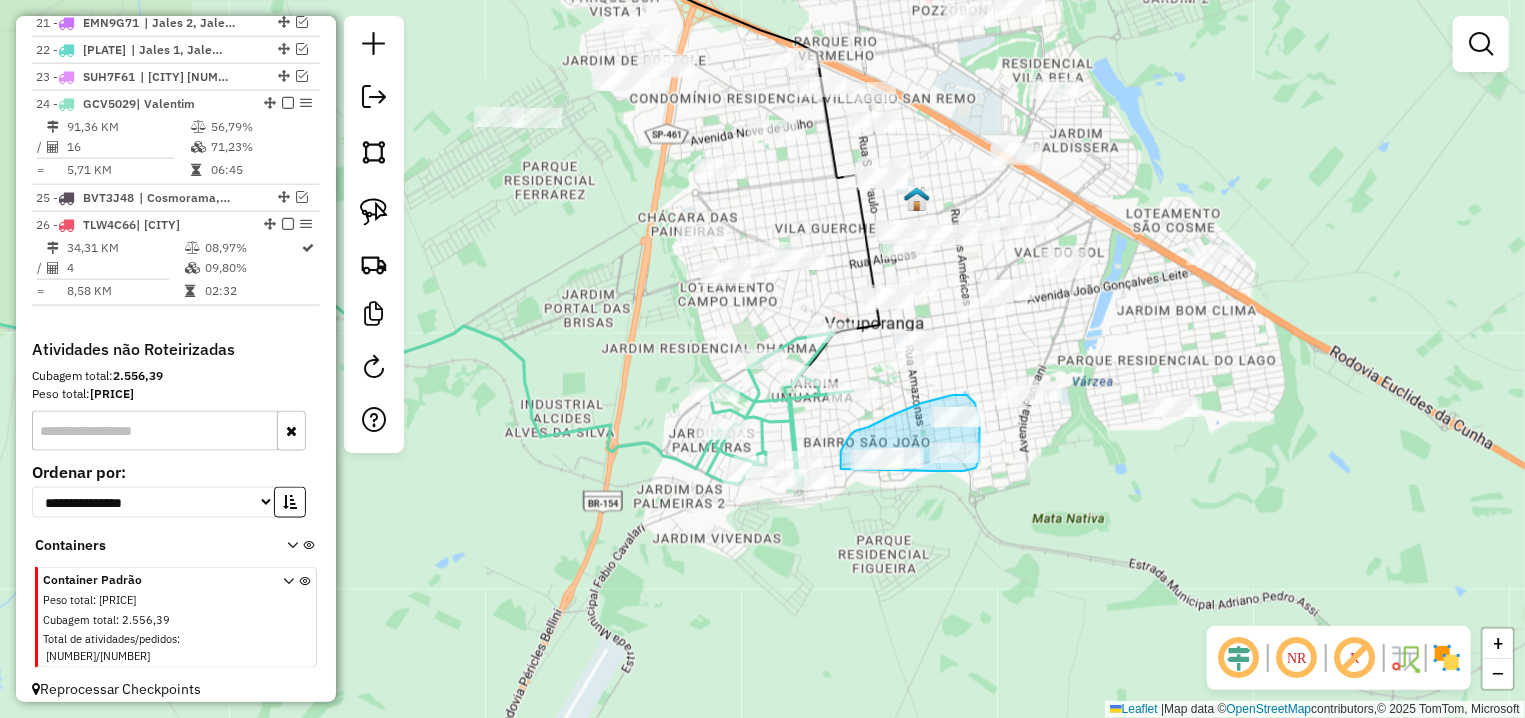 drag, startPoint x: 934, startPoint y: 471, endPoint x: 854, endPoint y: 479, distance: 80.399 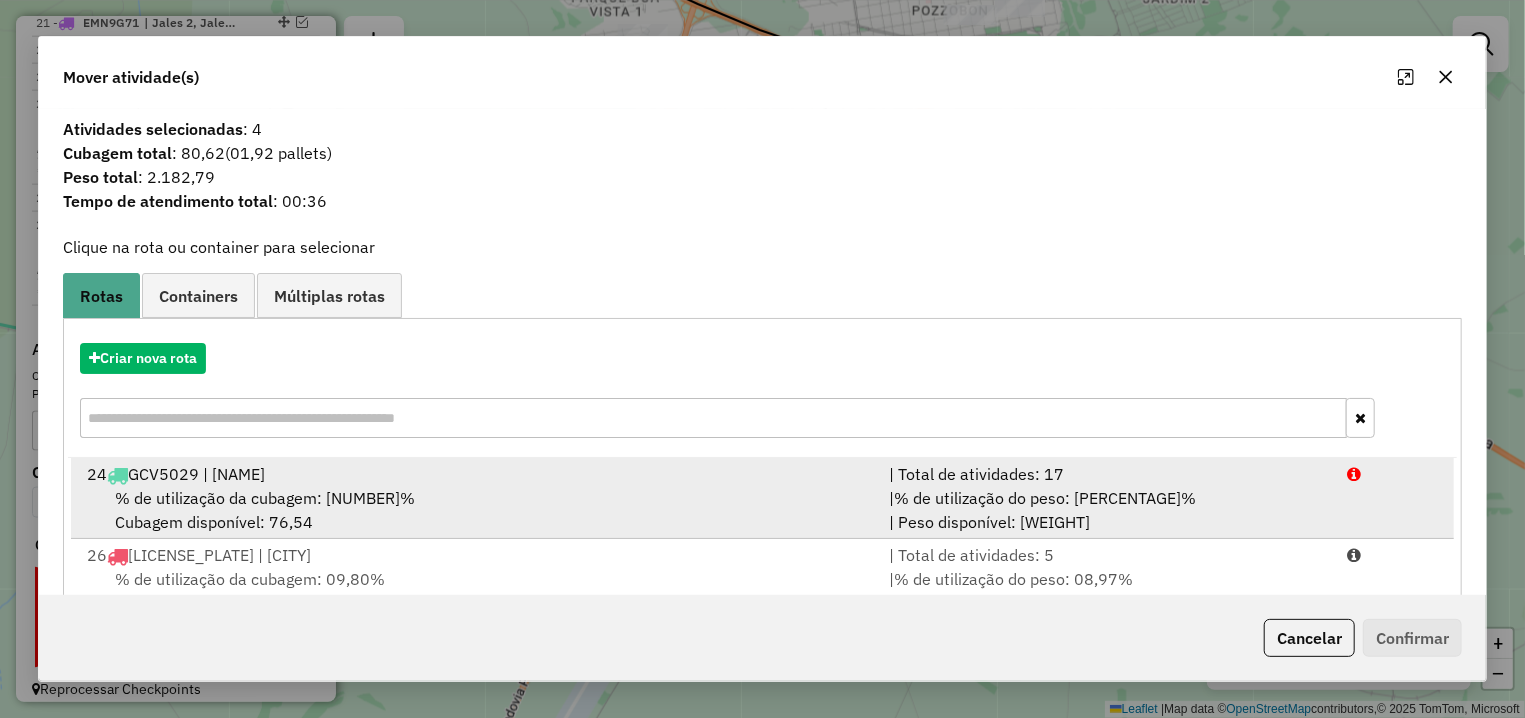 click on "% de utilização da cubagem: 71,23%  Cubagem disponível: 76,54" at bounding box center [476, 510] 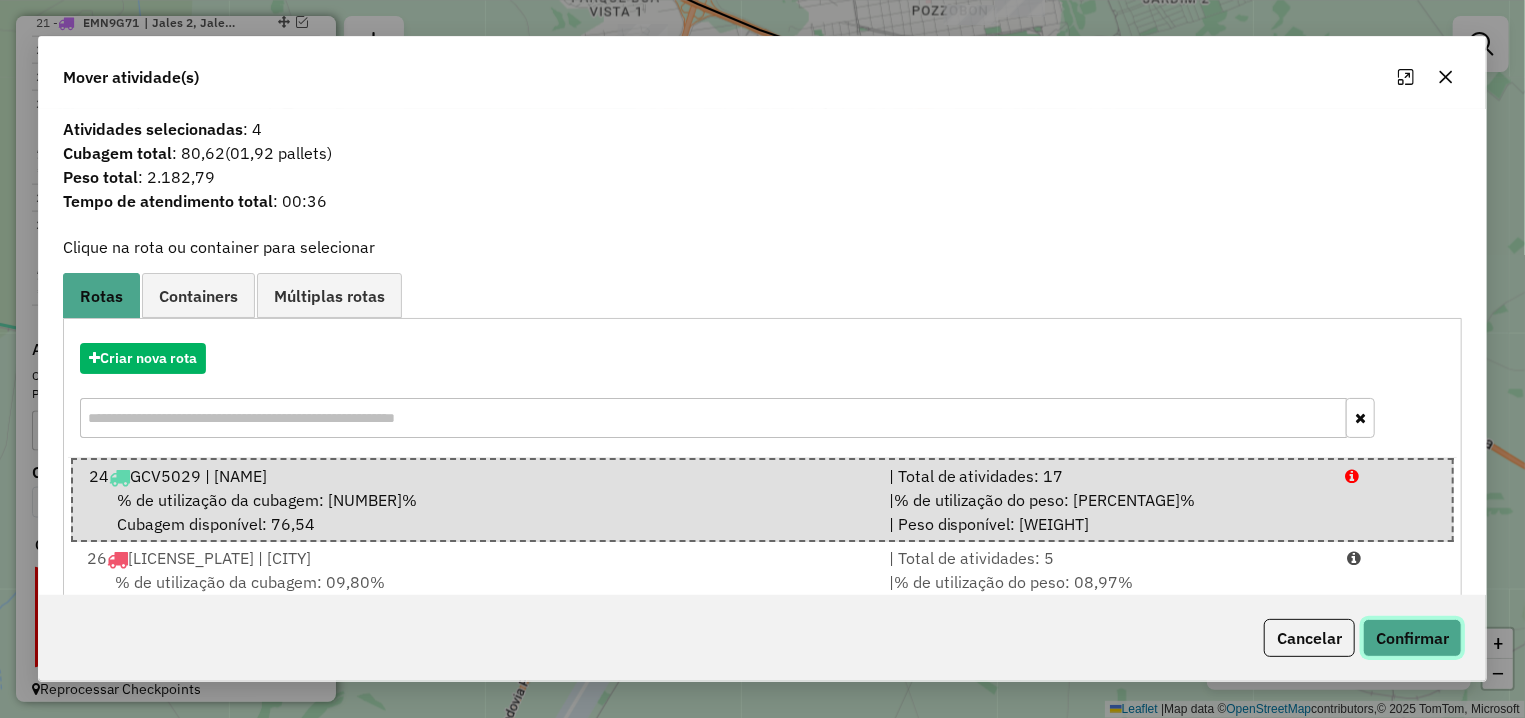 click on "Confirmar" 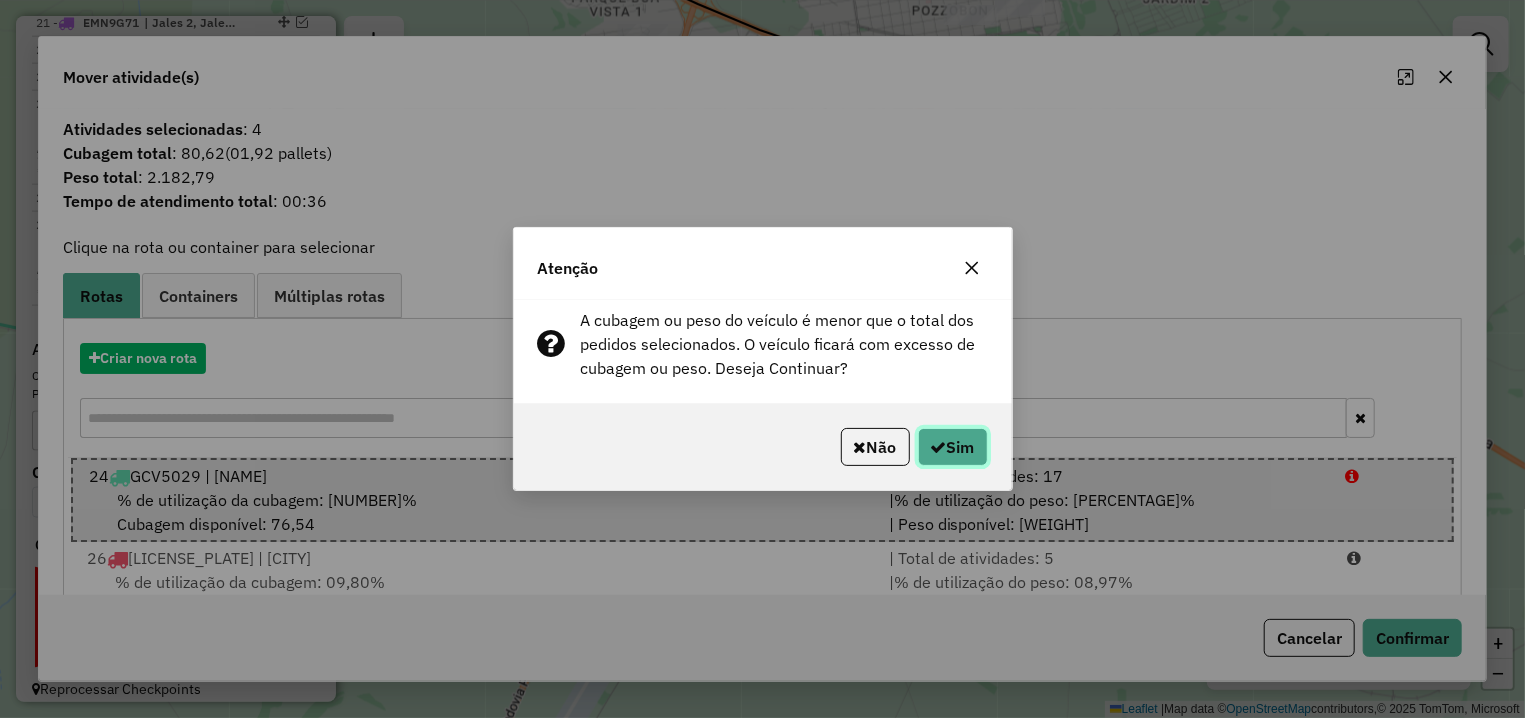 click on "Sim" 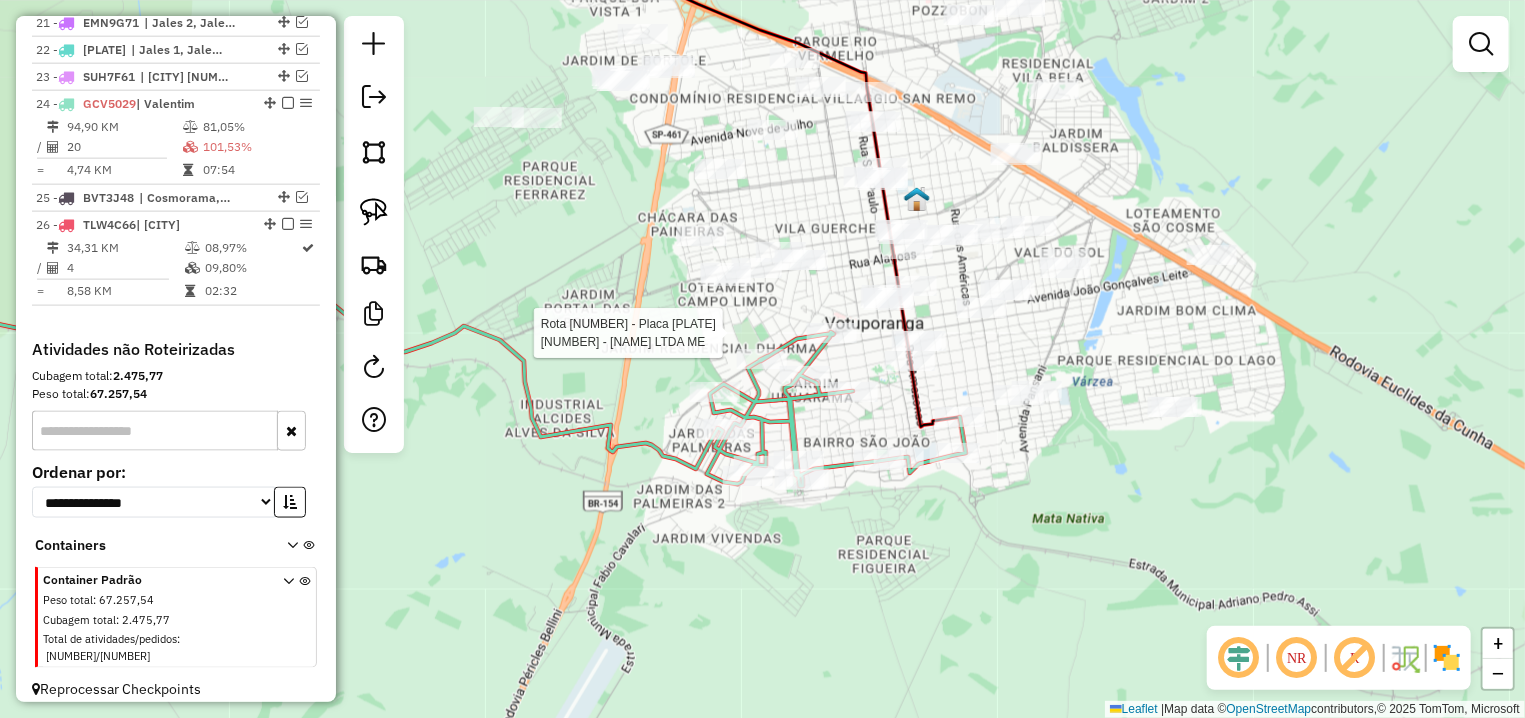 select on "**********" 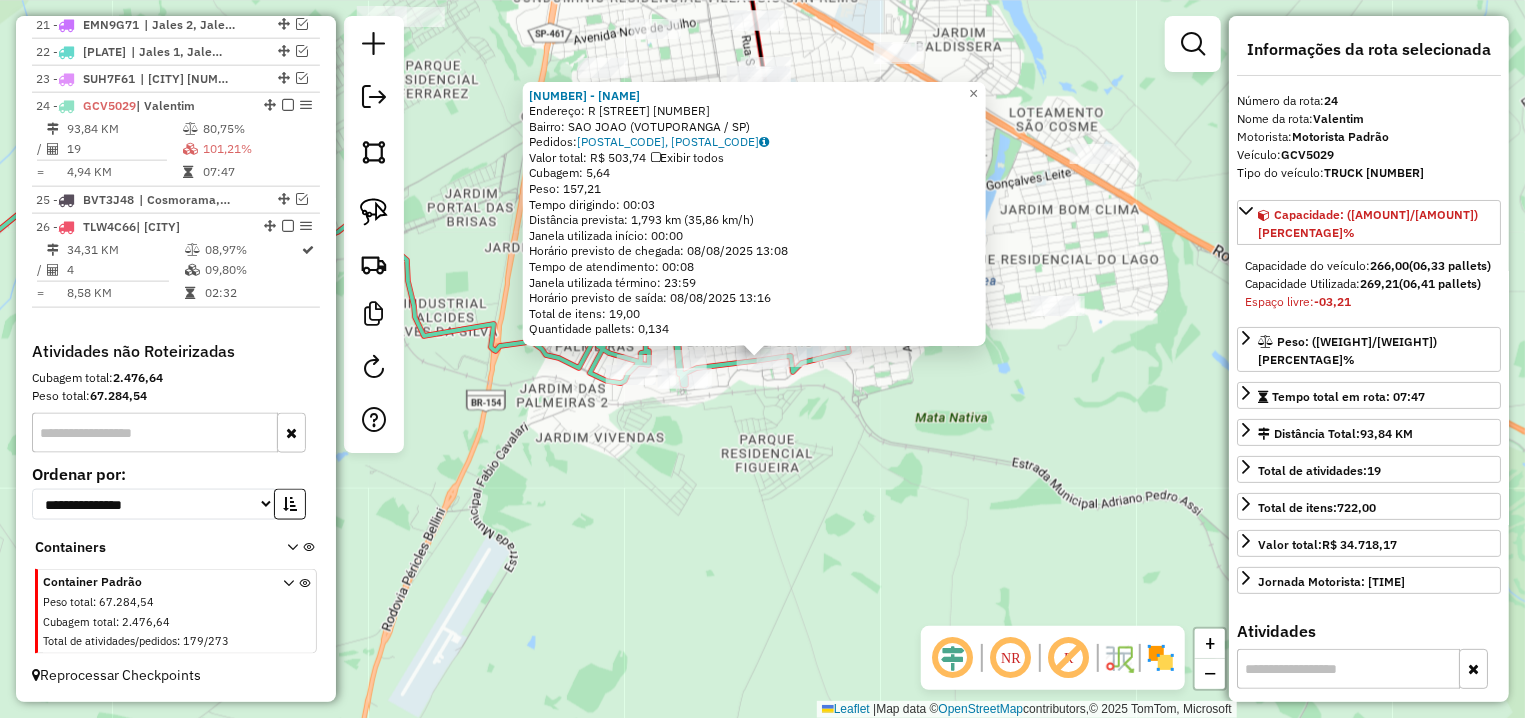 click on "15459 - REBEKA FRANCIELLEN Q  Endereço: R   MINAS GERAIS                  1736   Bairro: SAO JOAO (VOTUPORANGA / SP)   Pedidos:  07043756, 07043757   Valor total: R$ 503,74   Exibir todos   Cubagem: 5,64  Peso: 157,21  Tempo dirigindo: 00:03   Distância prevista: 1,793 km (35,86 km/h)   Janela utilizada início: 00:00   Horário previsto de chegada: 08/08/2025 13:08   Tempo de atendimento: 00:08   Janela utilizada término: 23:59   Horário previsto de saída: 08/08/2025 13:16   Total de itens: 19,00   Quantidade pallets: 0,134  × Janela de atendimento Grade de atendimento Capacidade Transportadoras Veículos Cliente Pedidos  Rotas Selecione os dias de semana para filtrar as janelas de atendimento  Seg   Ter   Qua   Qui   Sex   Sáb   Dom  Informe o período da janela de atendimento: De: Até:  Filtrar exatamente a janela do cliente  Considerar janela de atendimento padrão  Selecione os dias de semana para filtrar as grades de atendimento  Seg   Ter   Qua   Qui   Sex   Sáb   Dom   Peso mínimo:   De:  +" 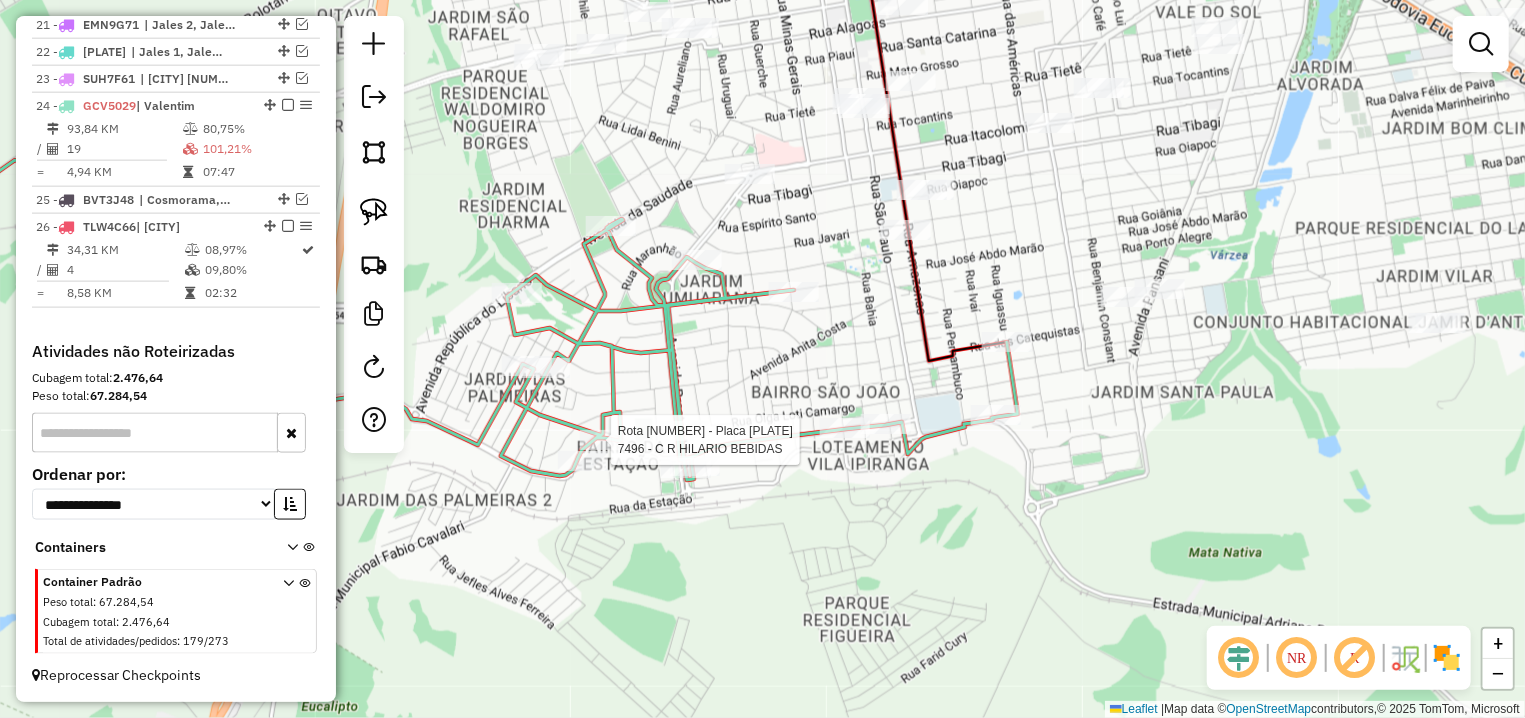 select on "**********" 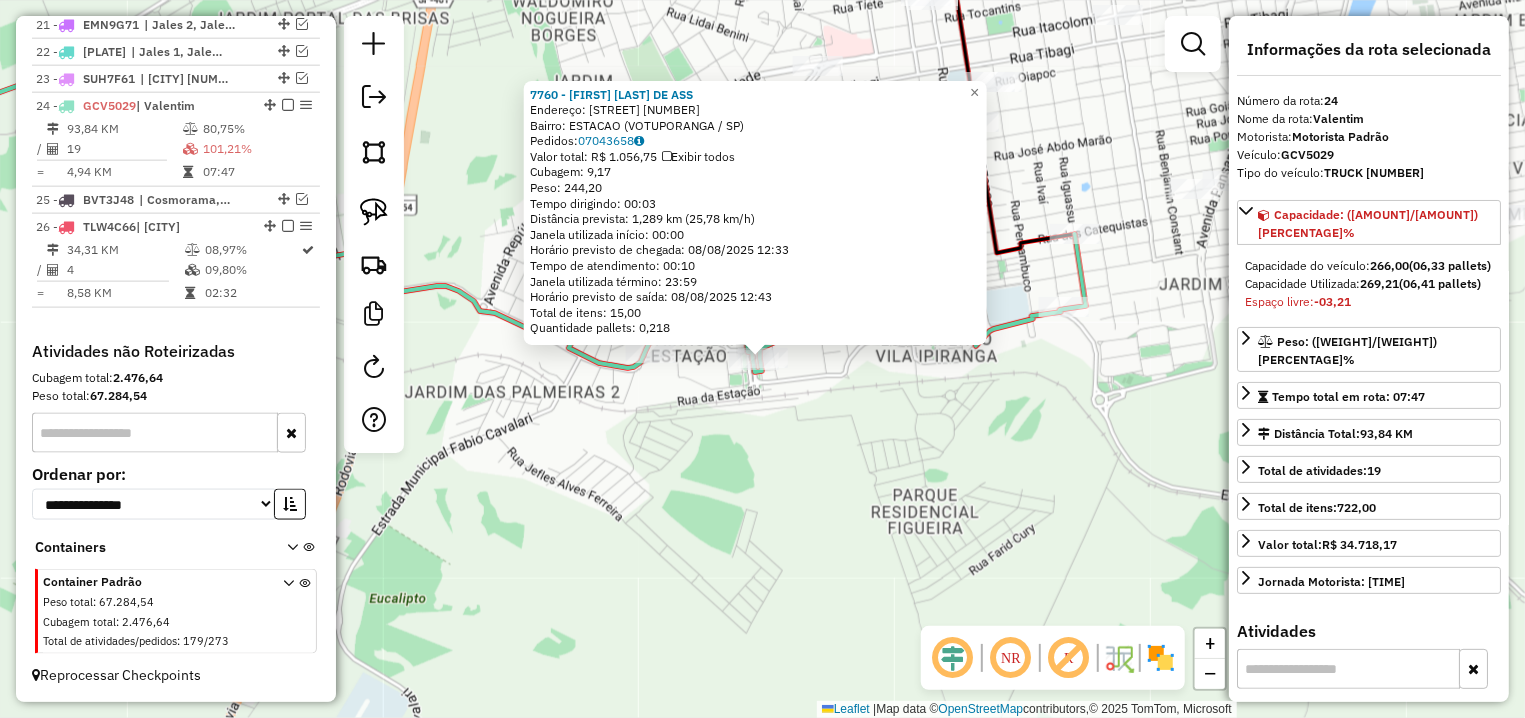 click on "7760 - ZENAIDE GALAN DE ASS  Endereço: PC  TRINTA E UM DE MARCO          1516   Bairro: ESTACAO (VOTUPORANGA / SP)   Pedidos:  07043658   Valor total: R$ 1.056,75   Exibir todos   Cubagem: 9,17  Peso: 244,20  Tempo dirigindo: 00:03   Distância prevista: 1,289 km (25,78 km/h)   Janela utilizada início: 00:00   Horário previsto de chegada: 08/08/2025 12:33   Tempo de atendimento: 00:10   Janela utilizada término: 23:59   Horário previsto de saída: 08/08/2025 12:43   Total de itens: 15,00   Quantidade pallets: 0,218  × Janela de atendimento Grade de atendimento Capacidade Transportadoras Veículos Cliente Pedidos  Rotas Selecione os dias de semana para filtrar as janelas de atendimento  Seg   Ter   Qua   Qui   Sex   Sáb   Dom  Informe o período da janela de atendimento: De: Até:  Filtrar exatamente a janela do cliente  Considerar janela de atendimento padrão  Selecione os dias de semana para filtrar as grades de atendimento  Seg   Ter   Qua   Qui   Sex   Sáb   Dom   Peso mínimo:   Peso máximo:  +" 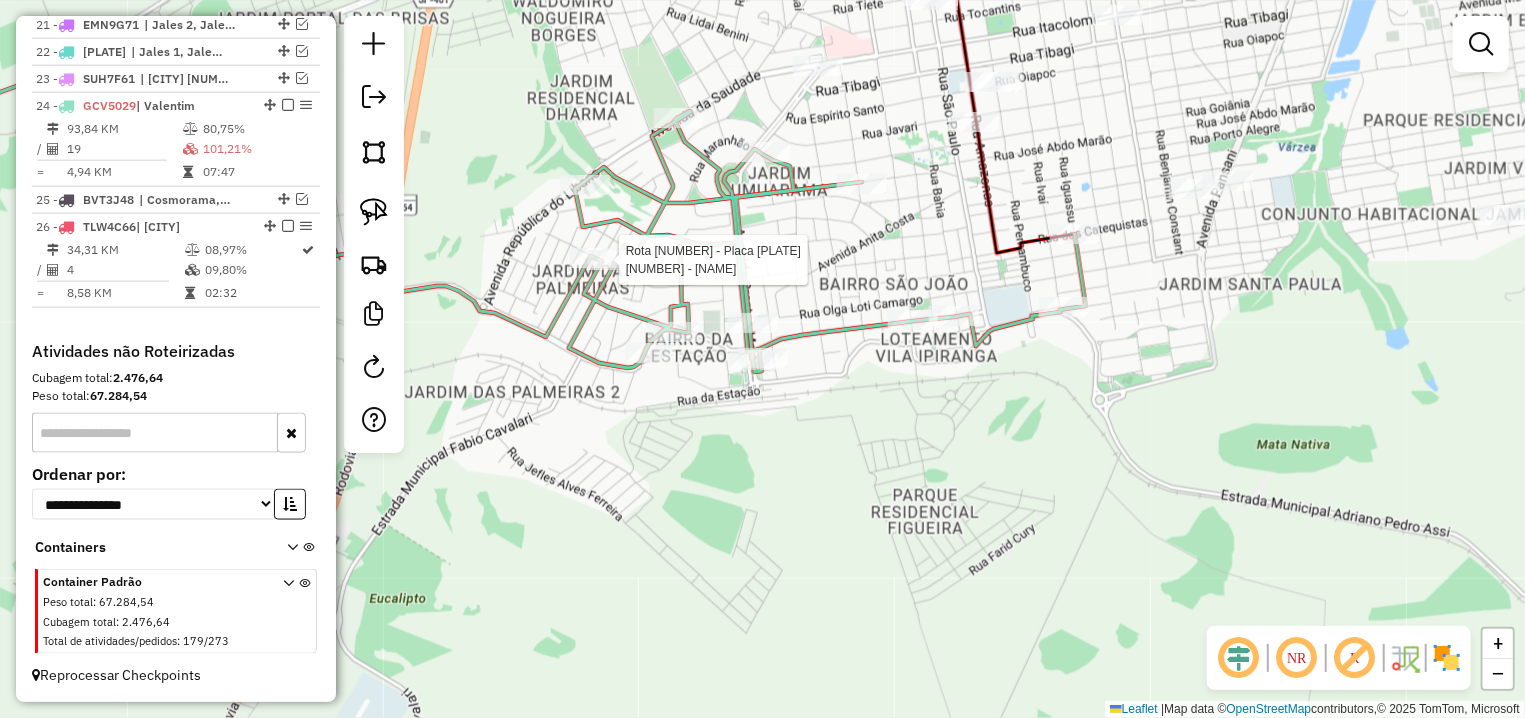 select on "**********" 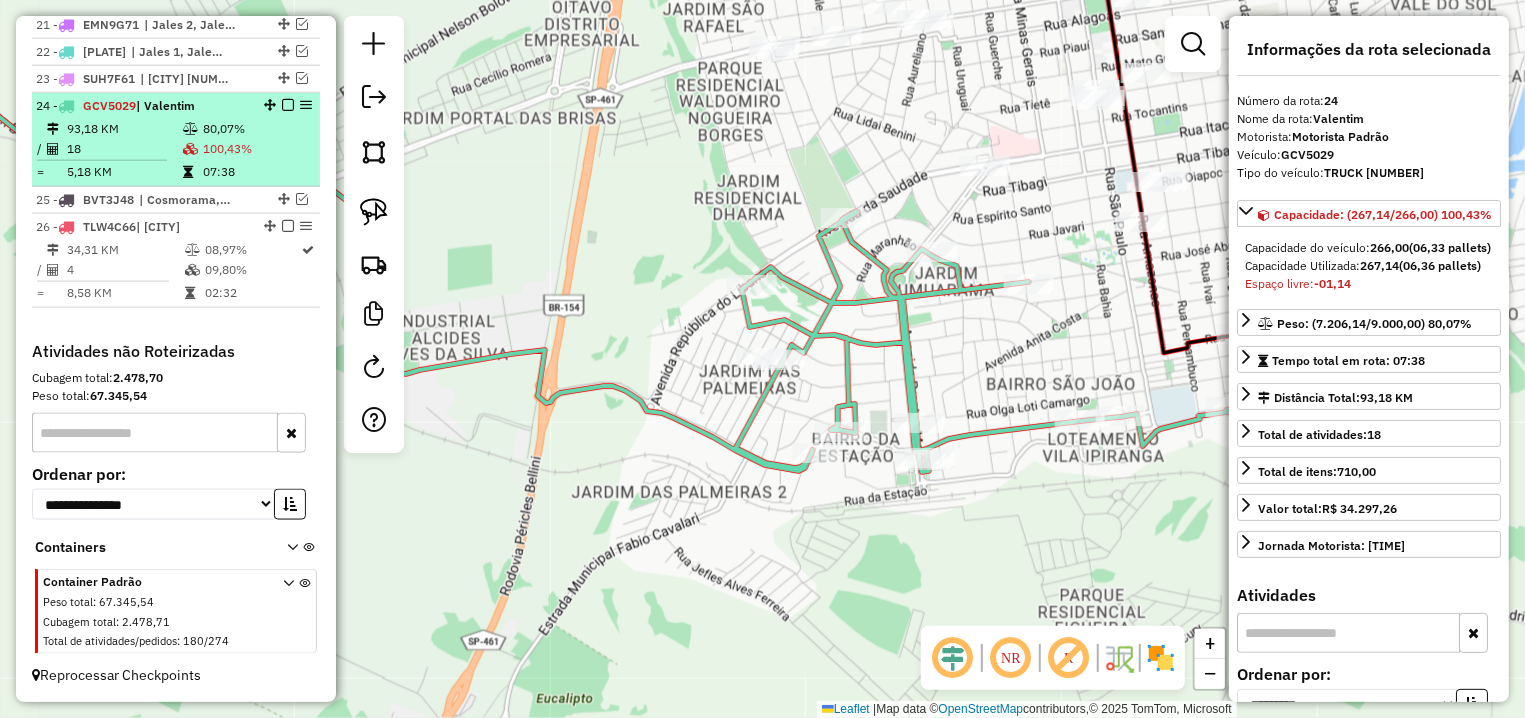 click at bounding box center (288, 105) 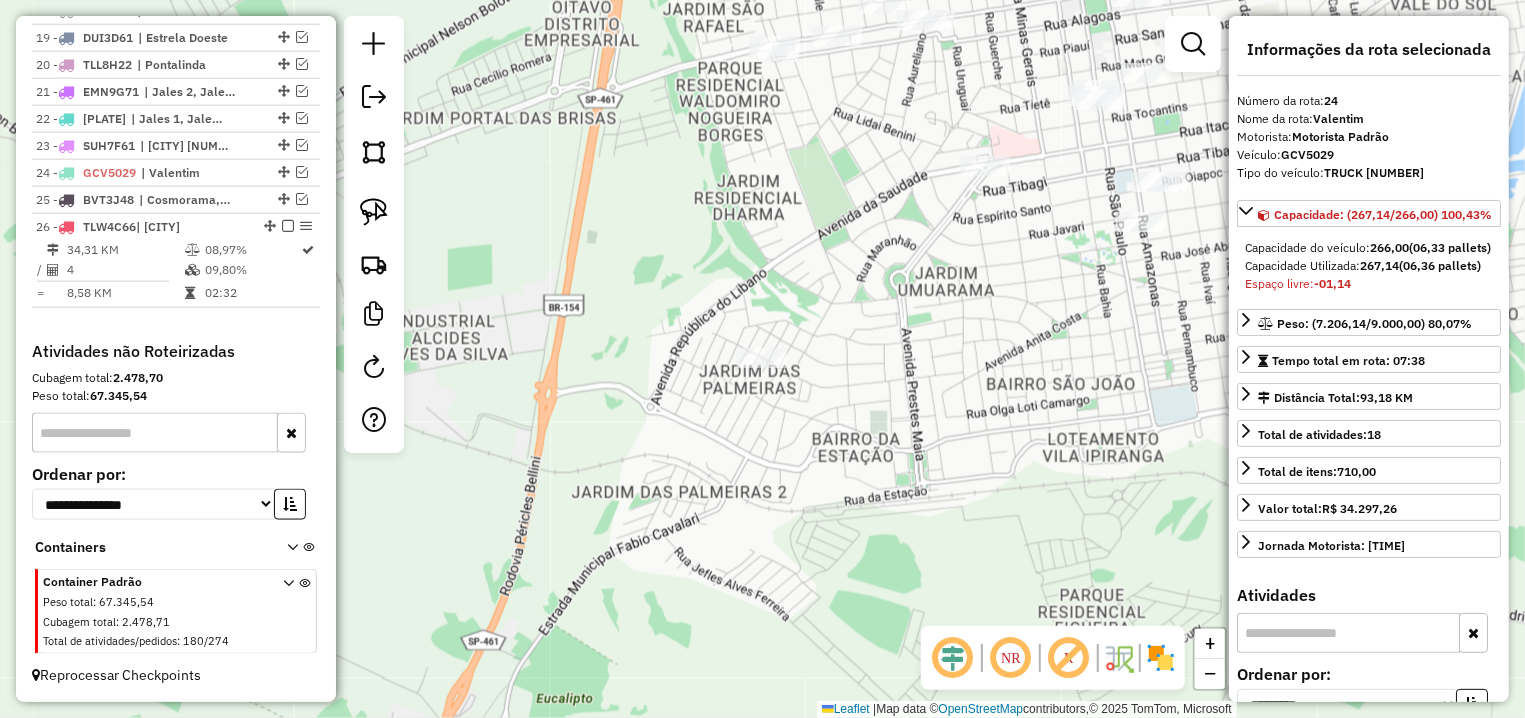 scroll, scrollTop: 1278, scrollLeft: 0, axis: vertical 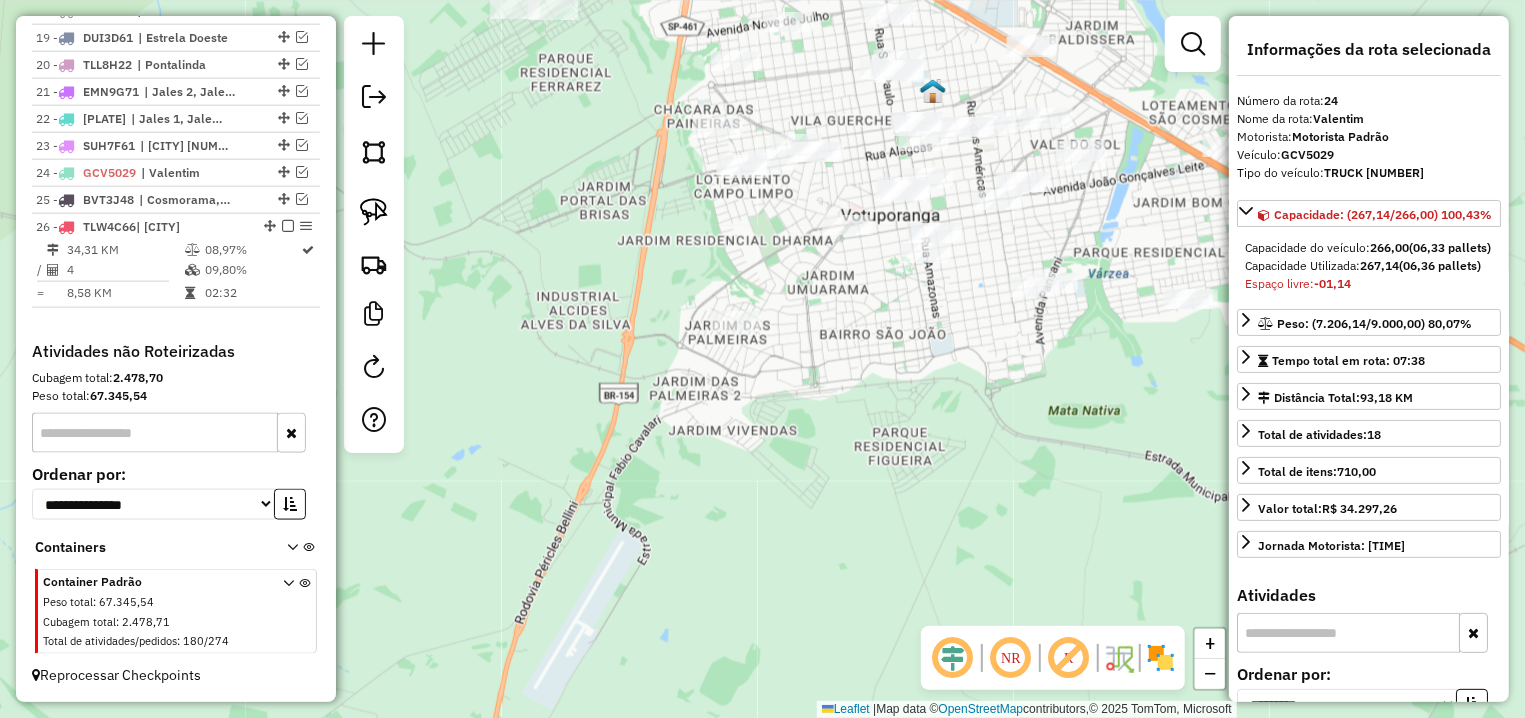 click on "Janela de atendimento Grade de atendimento Capacidade Transportadoras Veículos Cliente Pedidos  Rotas Selecione os dias de semana para filtrar as janelas de atendimento  Seg   Ter   Qua   Qui   Sex   Sáb   Dom  Informe o período da janela de atendimento: De: Até:  Filtrar exatamente a janela do cliente  Considerar janela de atendimento padrão  Selecione os dias de semana para filtrar as grades de atendimento  Seg   Ter   Qua   Qui   Sex   Sáb   Dom   Considerar clientes sem dia de atendimento cadastrado  Clientes fora do dia de atendimento selecionado Filtrar as atividades entre os valores definidos abaixo:  Peso mínimo:   Peso máximo:   Cubagem mínima:   Cubagem máxima:   De:   Até:  Filtrar as atividades entre o tempo de atendimento definido abaixo:  De:   Até:   Considerar capacidade total dos clientes não roteirizados Transportadora: Selecione um ou mais itens Tipo de veículo: Selecione um ou mais itens Veículo: Selecione um ou mais itens Motorista: Selecione um ou mais itens Nome: Rótulo:" 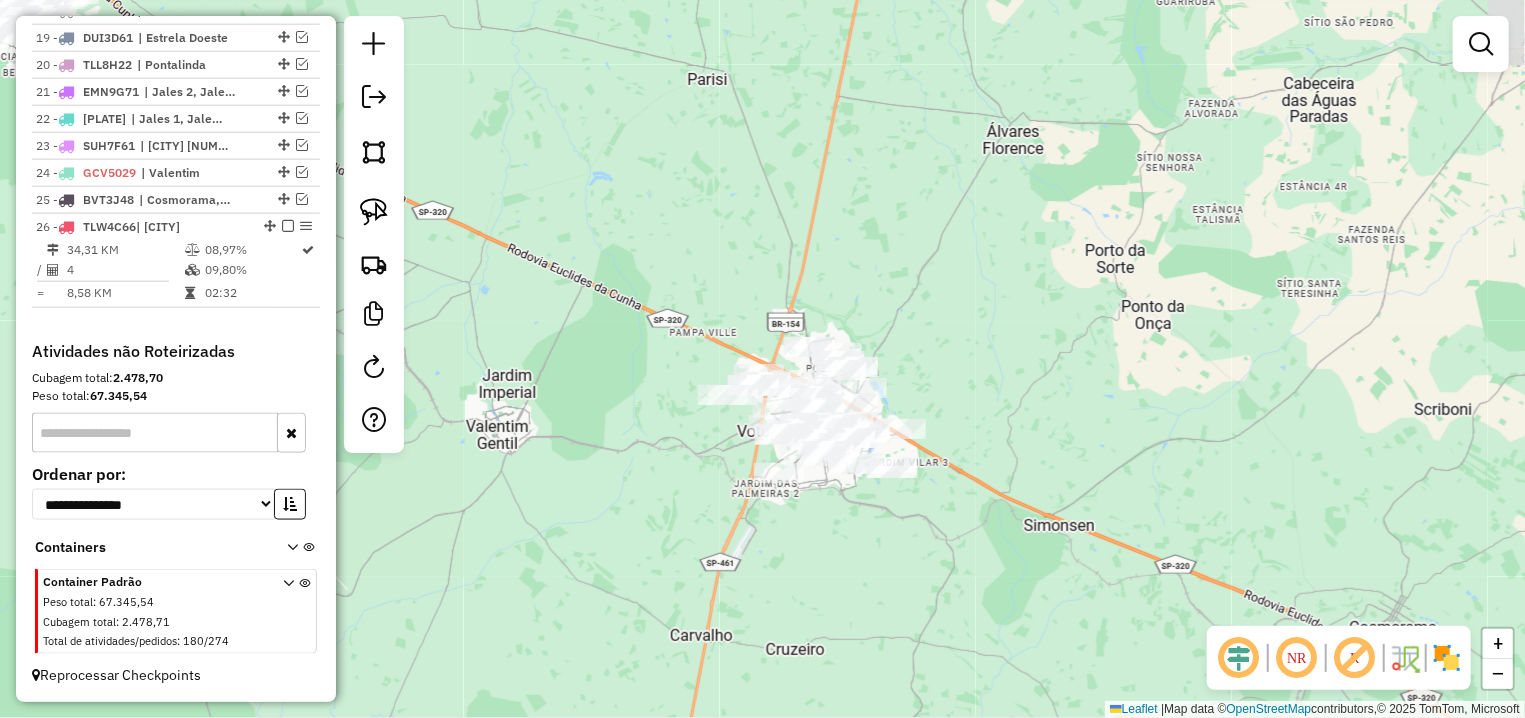 drag, startPoint x: 704, startPoint y: 367, endPoint x: 651, endPoint y: 530, distance: 171.40012 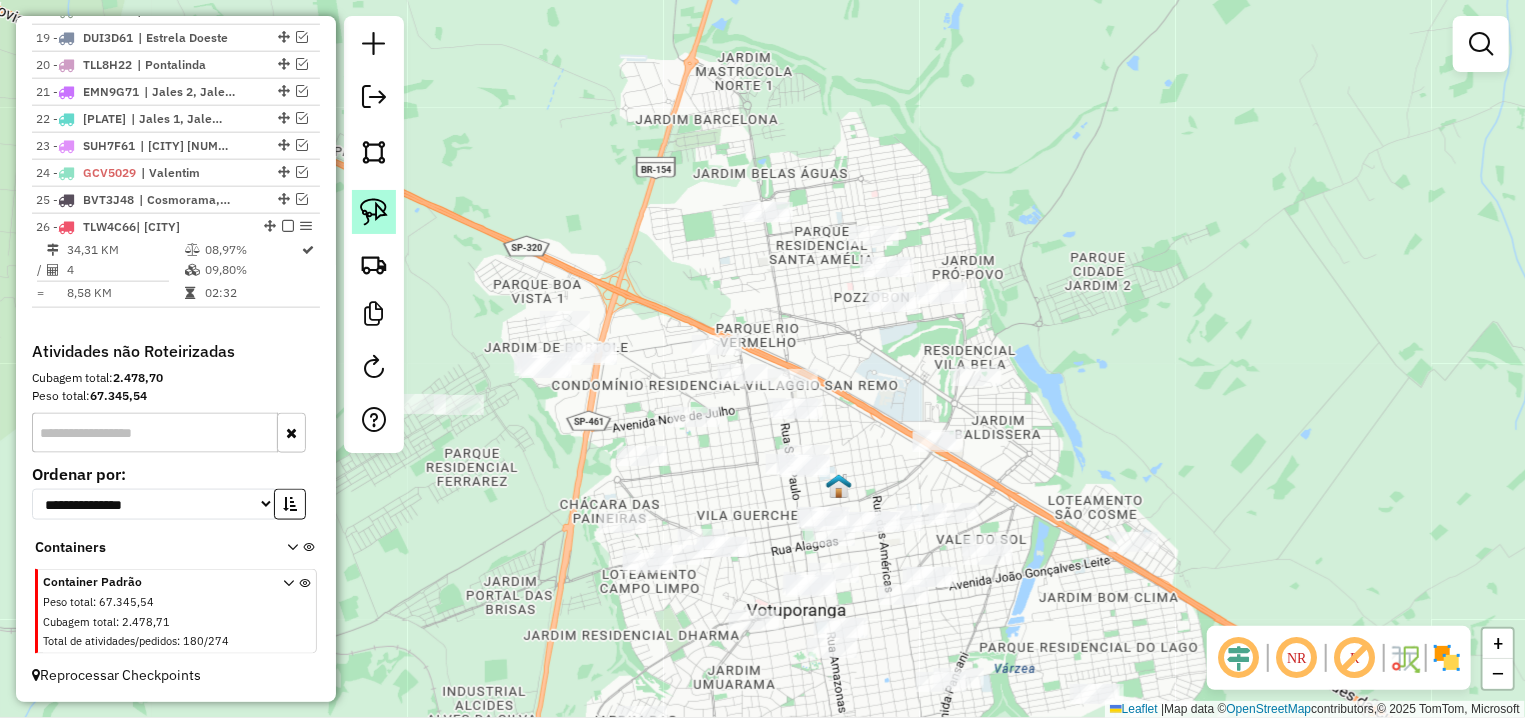 click 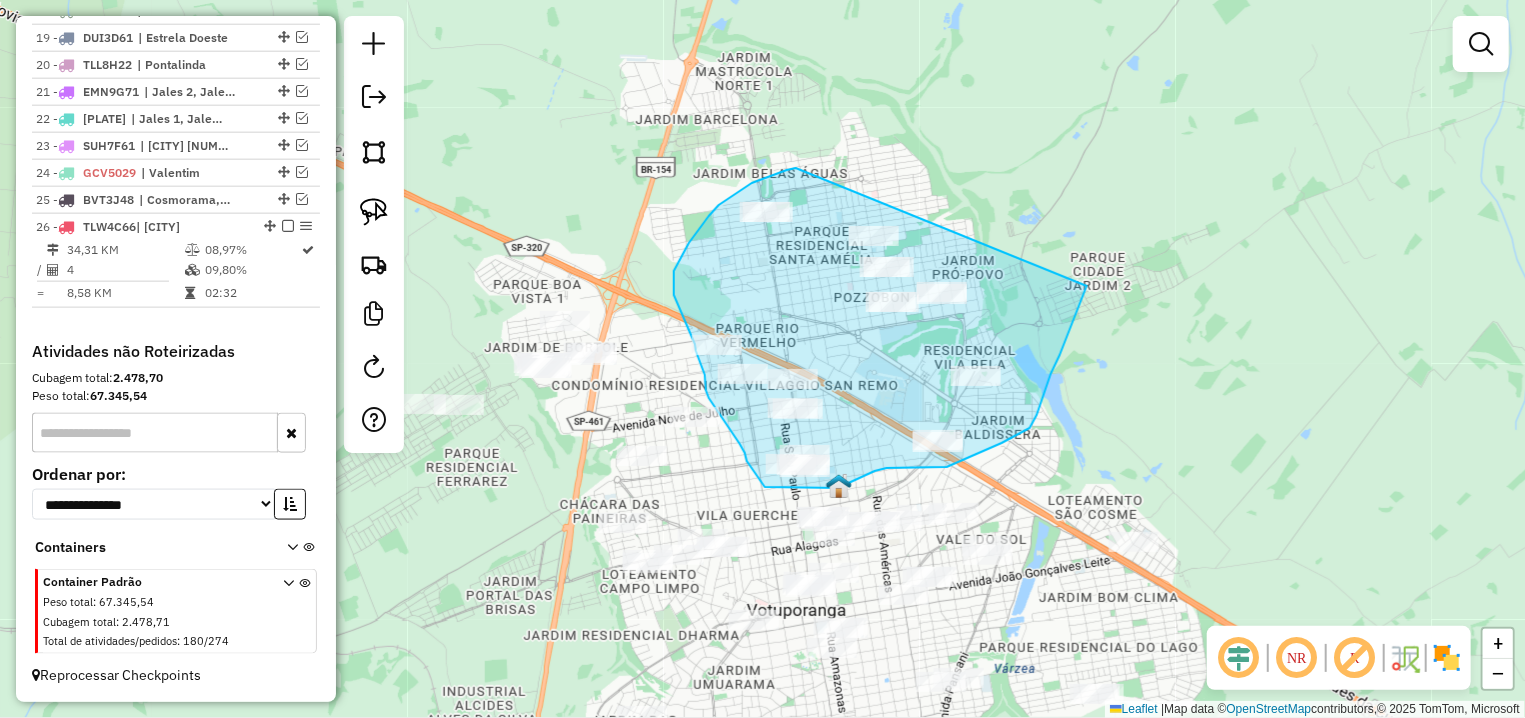 drag, startPoint x: 796, startPoint y: 168, endPoint x: 1090, endPoint y: 278, distance: 313.90445 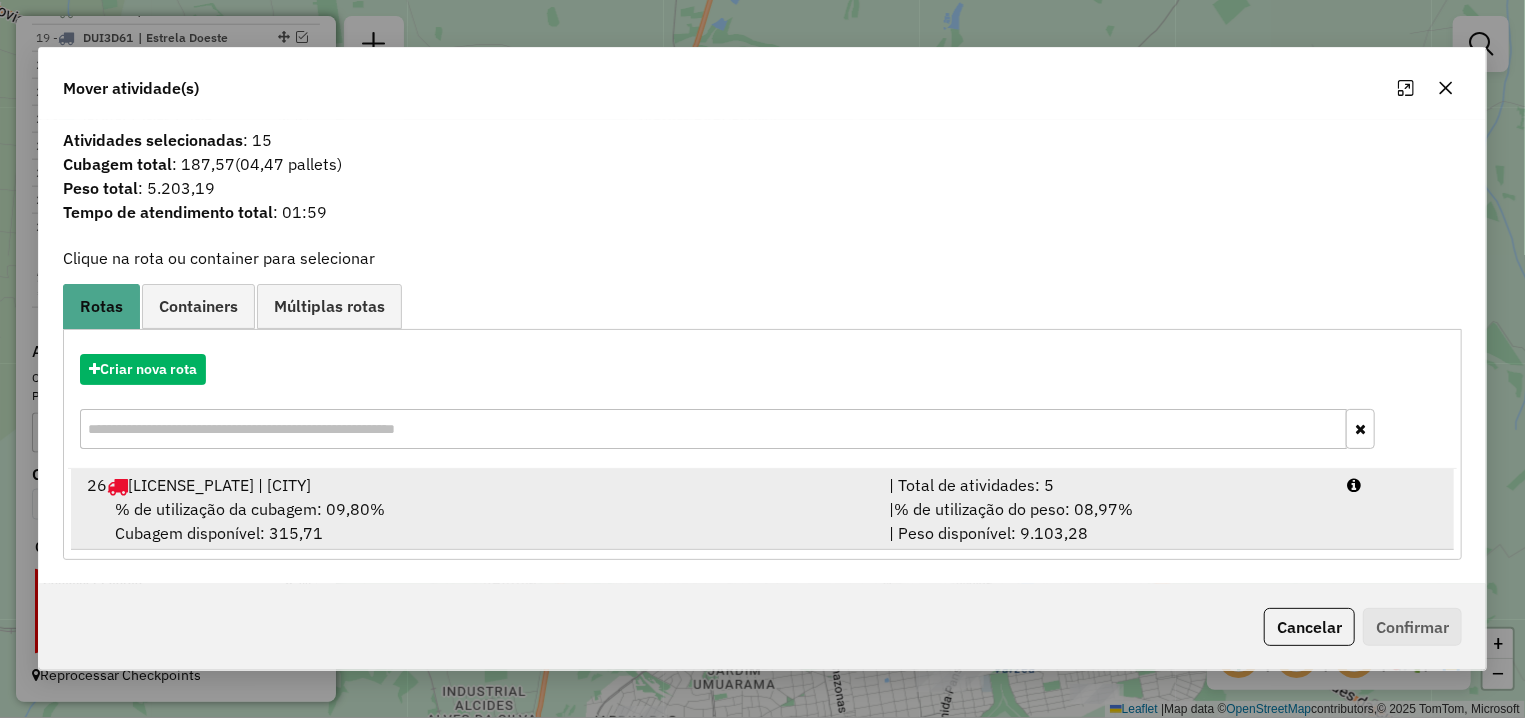 click on "% de utilização da cubagem: 09,80%" at bounding box center (250, 509) 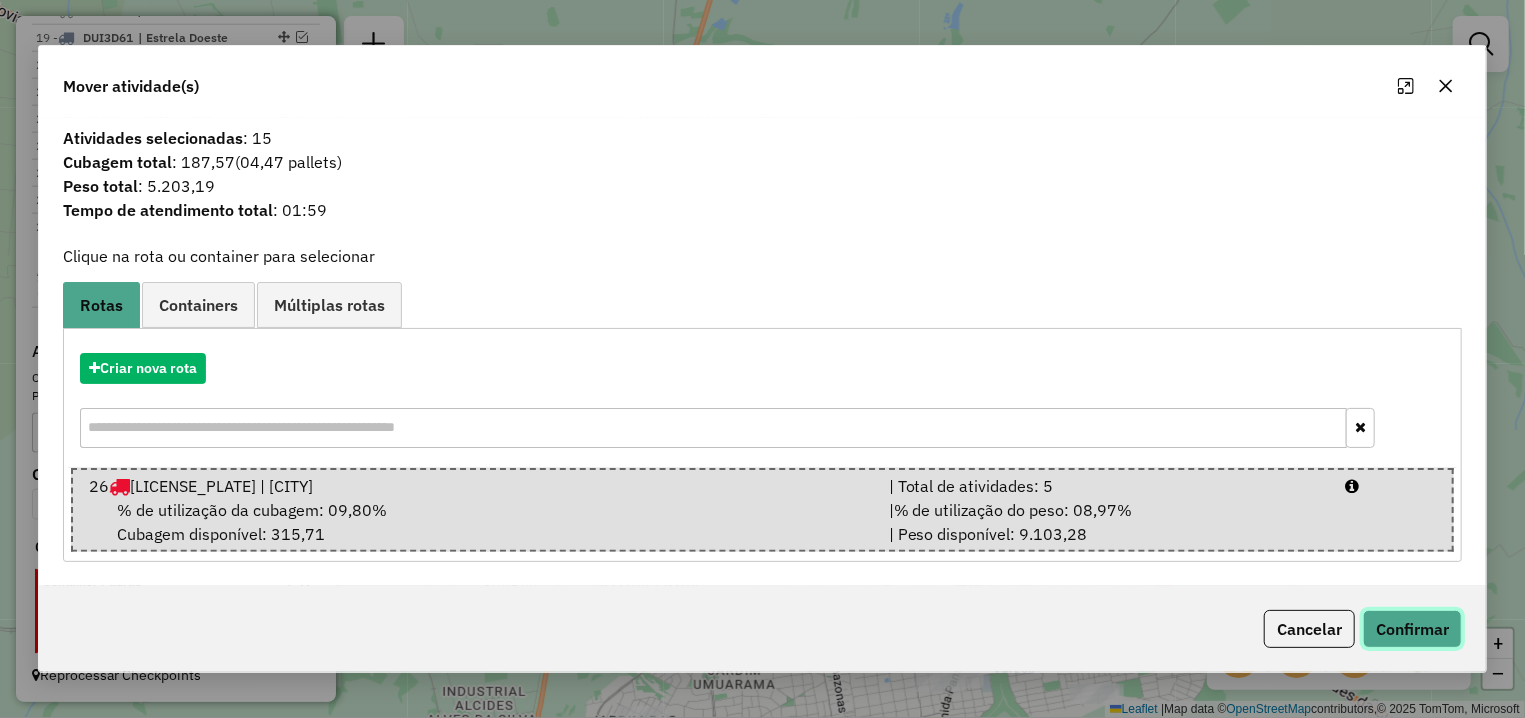 click on "Confirmar" 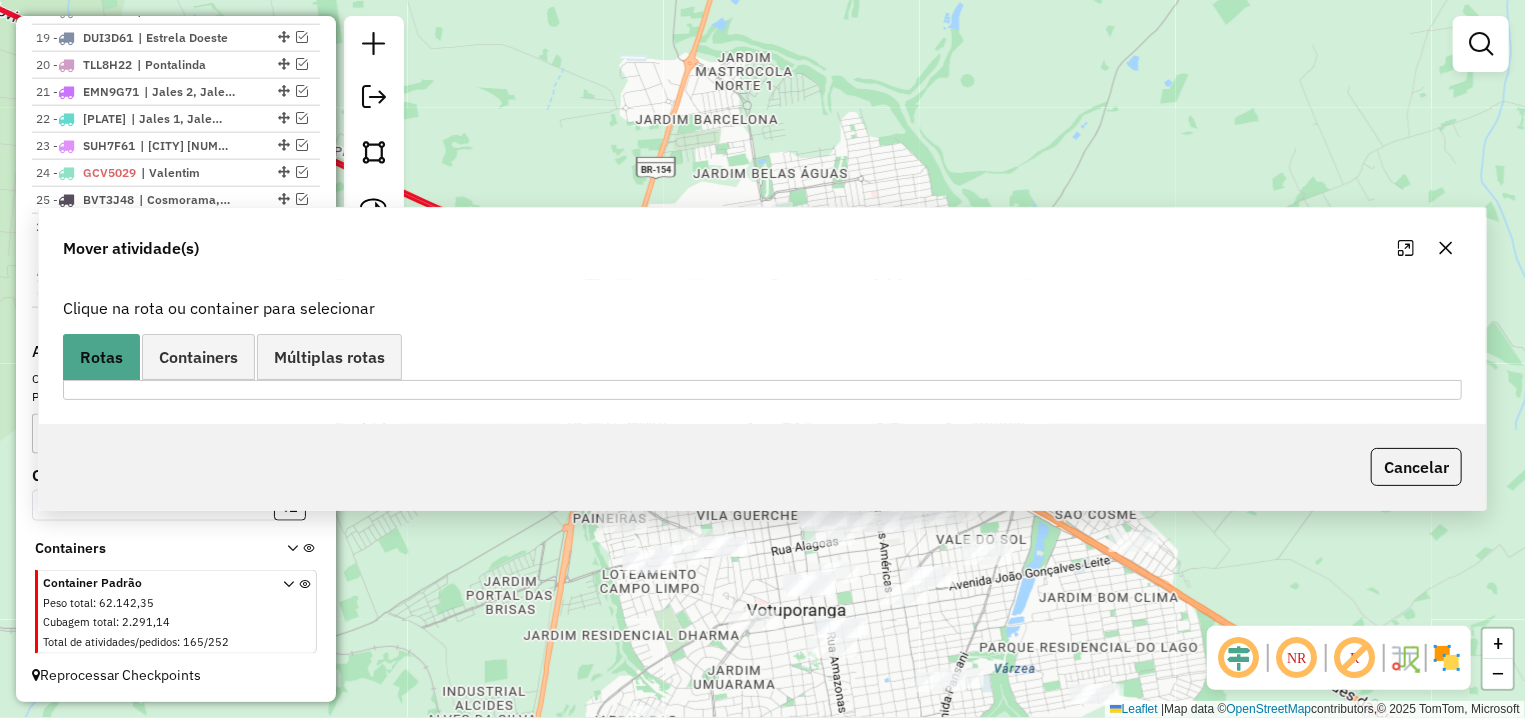 scroll, scrollTop: 1253, scrollLeft: 0, axis: vertical 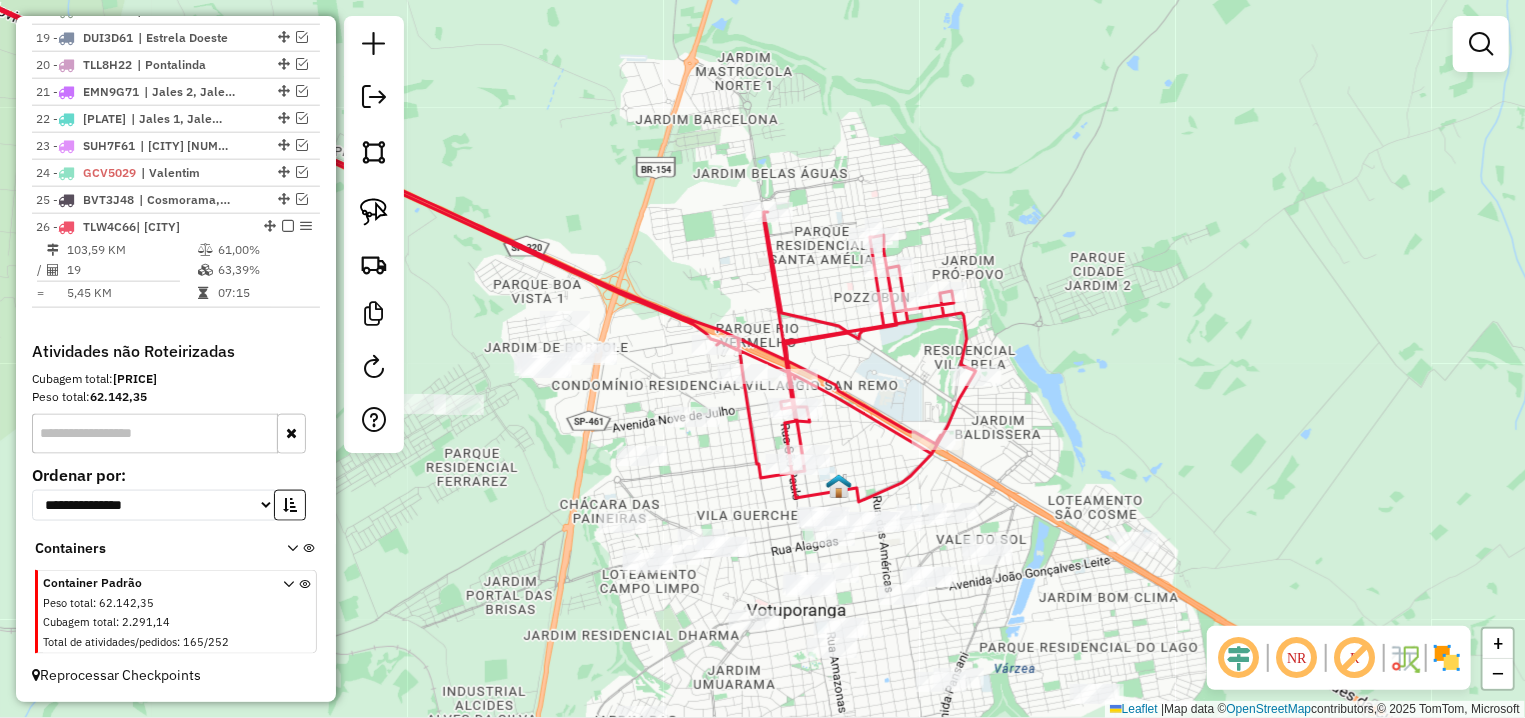 select on "**********" 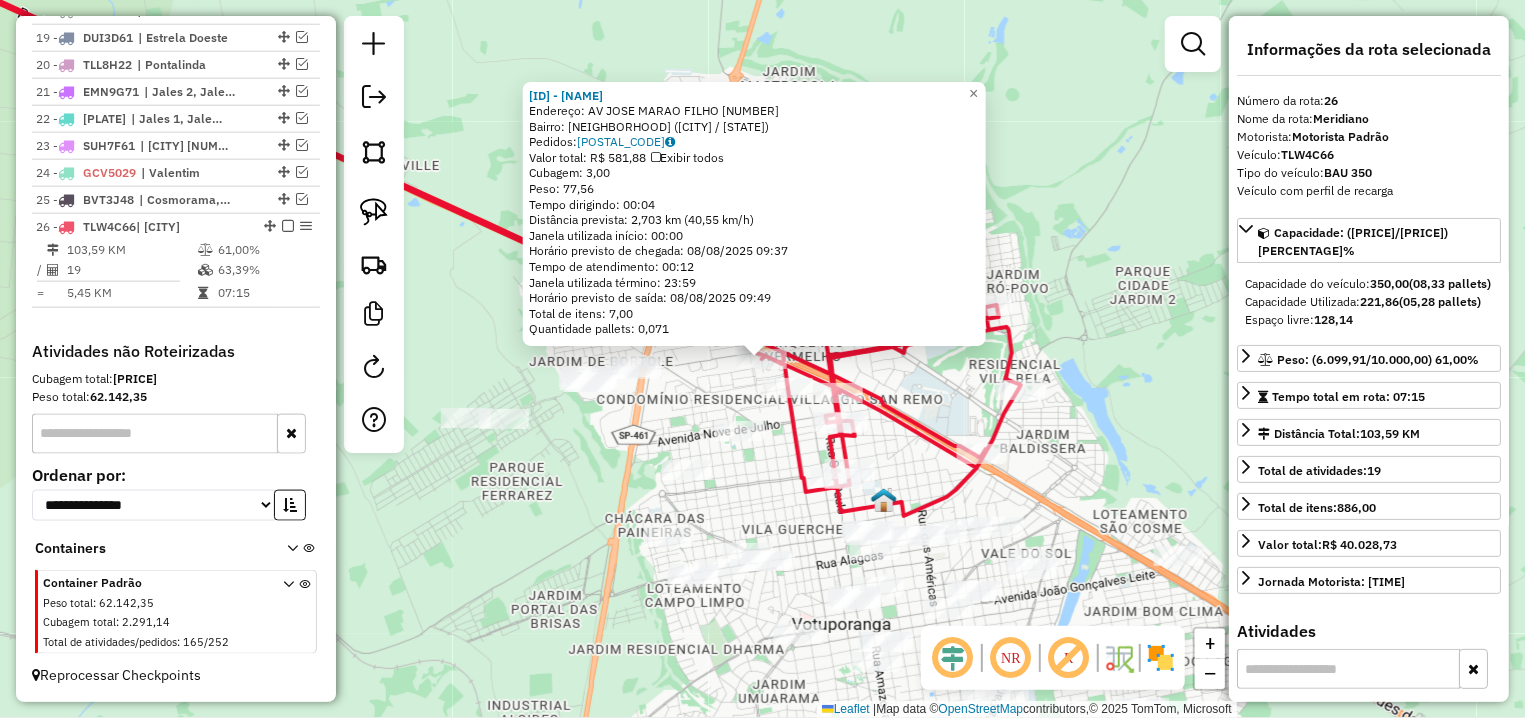 scroll, scrollTop: 1254, scrollLeft: 0, axis: vertical 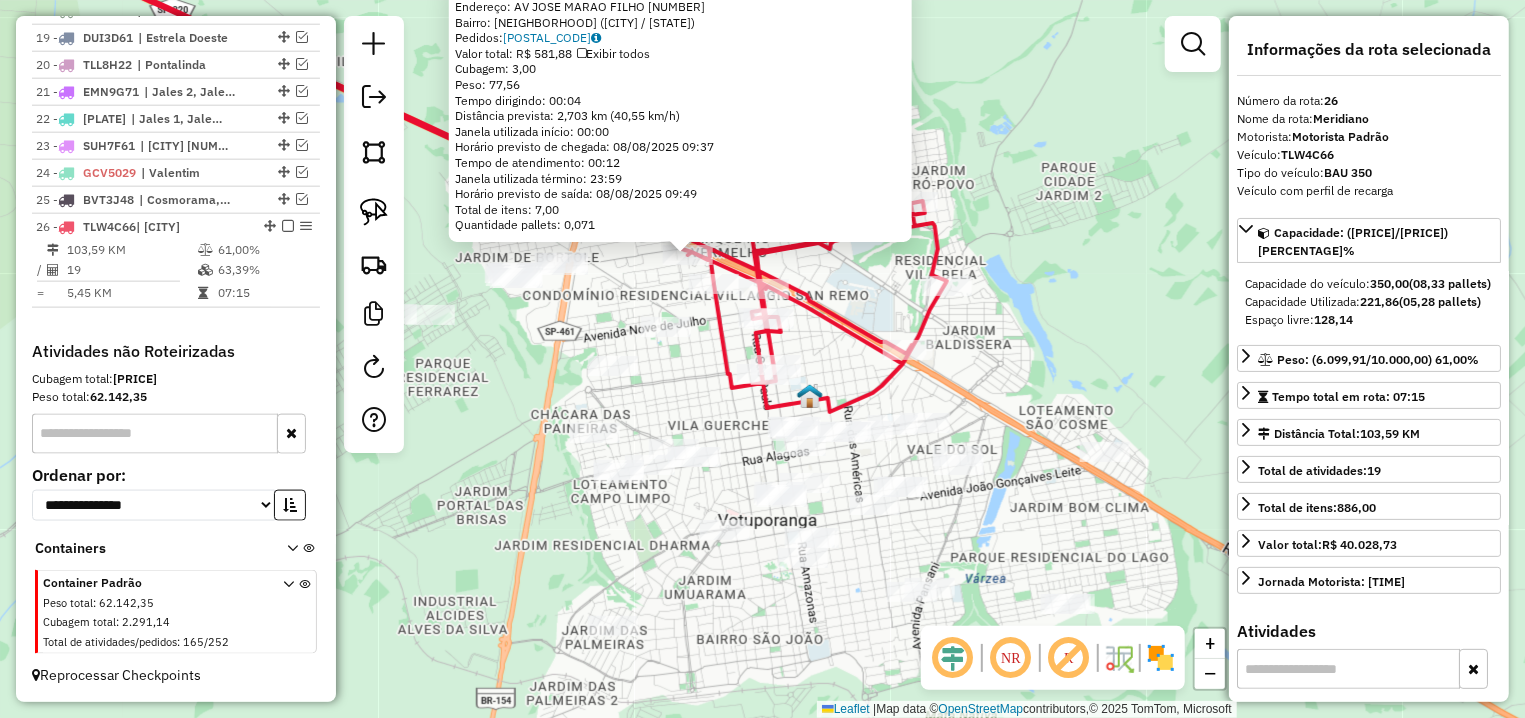 drag, startPoint x: 1051, startPoint y: 478, endPoint x: 998, endPoint y: 382, distance: 109.65856 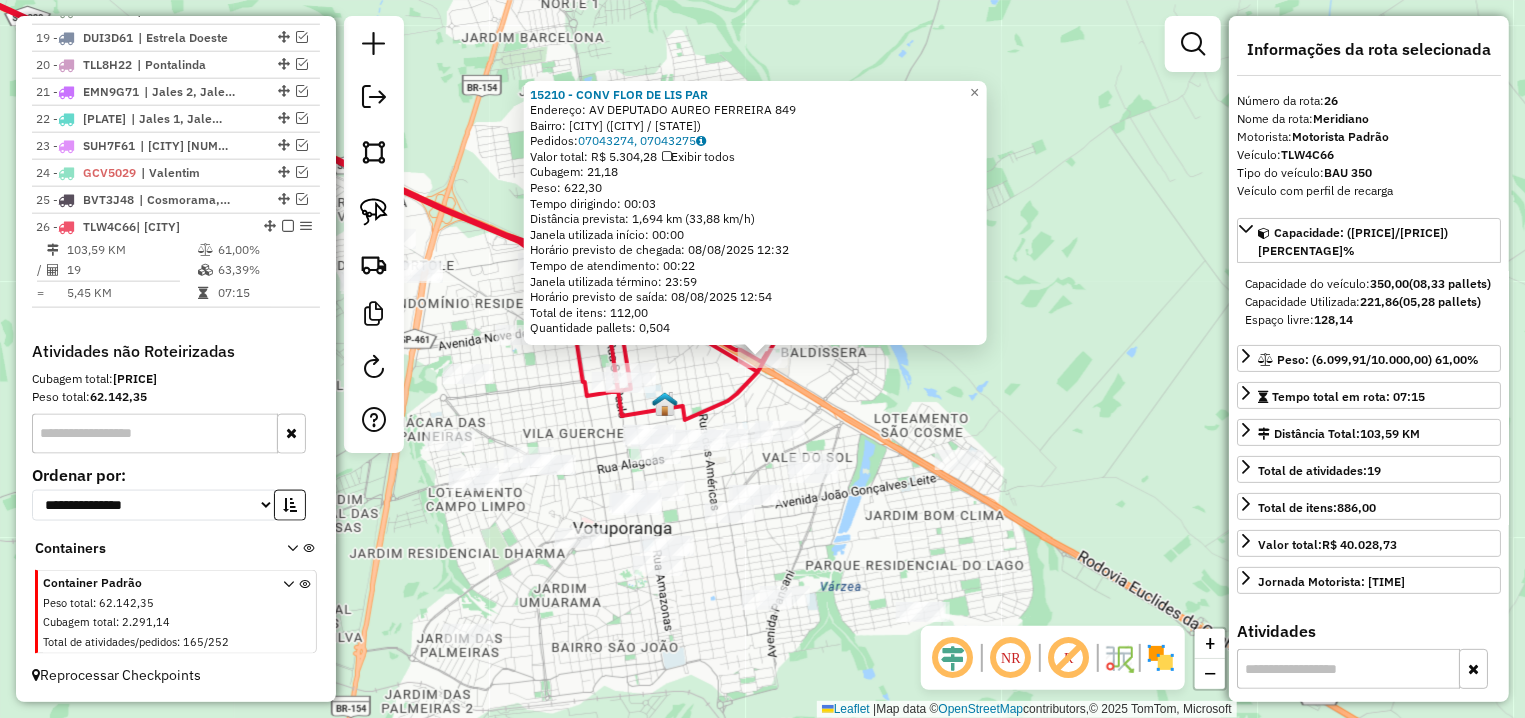 click on "Rota 26 - Placa TLW4C66  15210 - CONV FLOR DE LIS PAR 15210 - CONV FLOR DE LIS PAR  Endereço: AV  DEPUTADO AUREO FERREIRA       849   Bairro: VILA RECANTO DAS AGUAS (VOTUPORANGA / SP)   Pedidos:  07043274, 07043275   Valor total: R$ 5.304,28   Exibir todos   Cubagem: 21,18  Peso: 622,30  Tempo dirigindo: 00:03   Distância prevista: 1,694 km (33,88 km/h)   Janela utilizada início: 00:00   Horário previsto de chegada: 08/08/2025 12:32   Tempo de atendimento: 00:22   Janela utilizada término: 23:59   Horário previsto de saída: 08/08/2025 12:54   Total de itens: 112,00   Quantidade pallets: 0,504  × Janela de atendimento Grade de atendimento Capacidade Transportadoras Veículos Cliente Pedidos  Rotas Selecione os dias de semana para filtrar as janelas de atendimento  Seg   Ter   Qua   Qui   Sex   Sáb   Dom  Informe o período da janela de atendimento: De: Até:  Filtrar exatamente a janela do cliente  Considerar janela de atendimento padrão   Seg   Ter   Qua   Qui   Sex   Sáb   Dom   Peso mínimo:  De:" 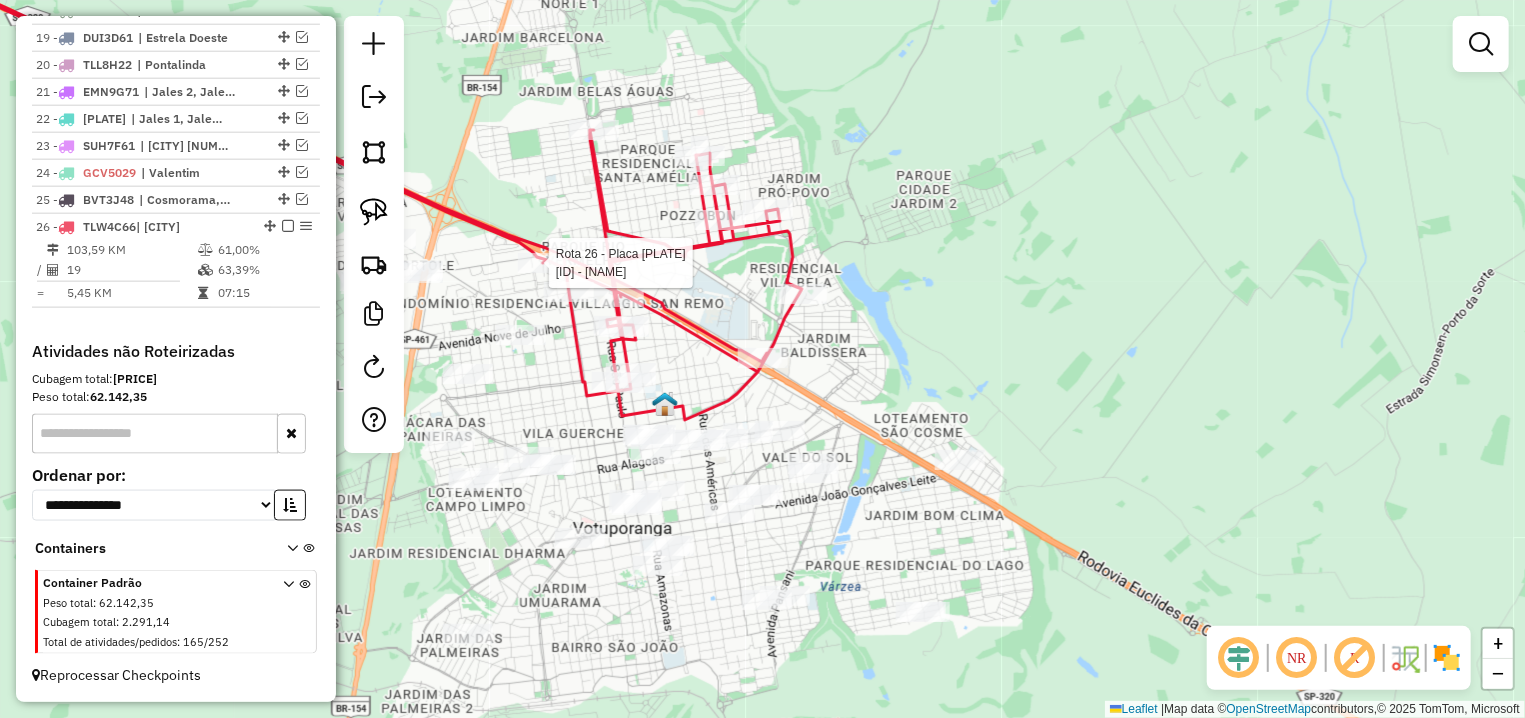 select on "**********" 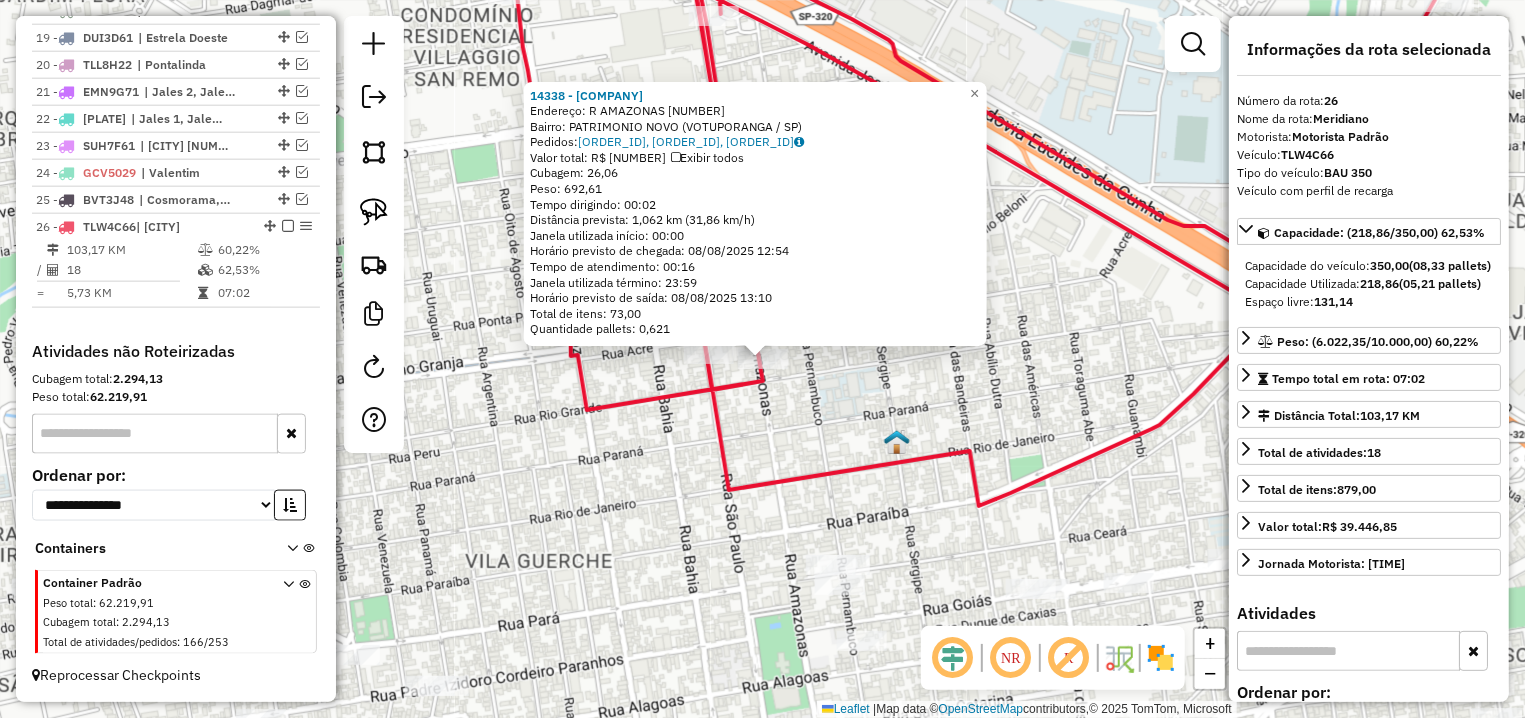 click on "14338 - AMF COMERCIO DE BEBI  Endereço: R   AMAZONAS                      4306   Bairro: PATRIMONIO NOVO (VOTUPORANGA / SP)   Pedidos:  07043290, 07043291, 07043292   Valor total: R$ 3.458,50   Exibir todos   Cubagem: 26,06  Peso: 692,61  Tempo dirigindo: 00:02   Distância prevista: 1,062 km (31,86 km/h)   Janela utilizada início: 00:00   Horário previsto de chegada: 08/08/2025 12:54   Tempo de atendimento: 00:16   Janela utilizada término: 23:59   Horário previsto de saída: 08/08/2025 13:10   Total de itens: 73,00   Quantidade pallets: 0,621  × Janela de atendimento Grade de atendimento Capacidade Transportadoras Veículos Cliente Pedidos  Rotas Selecione os dias de semana para filtrar as janelas de atendimento  Seg   Ter   Qua   Qui   Sex   Sáb   Dom  Informe o período da janela de atendimento: De: Até:  Filtrar exatamente a janela do cliente  Considerar janela de atendimento padrão  Selecione os dias de semana para filtrar as grades de atendimento  Seg   Ter   Qua   Qui   Sex   Sáb   Dom  De:" 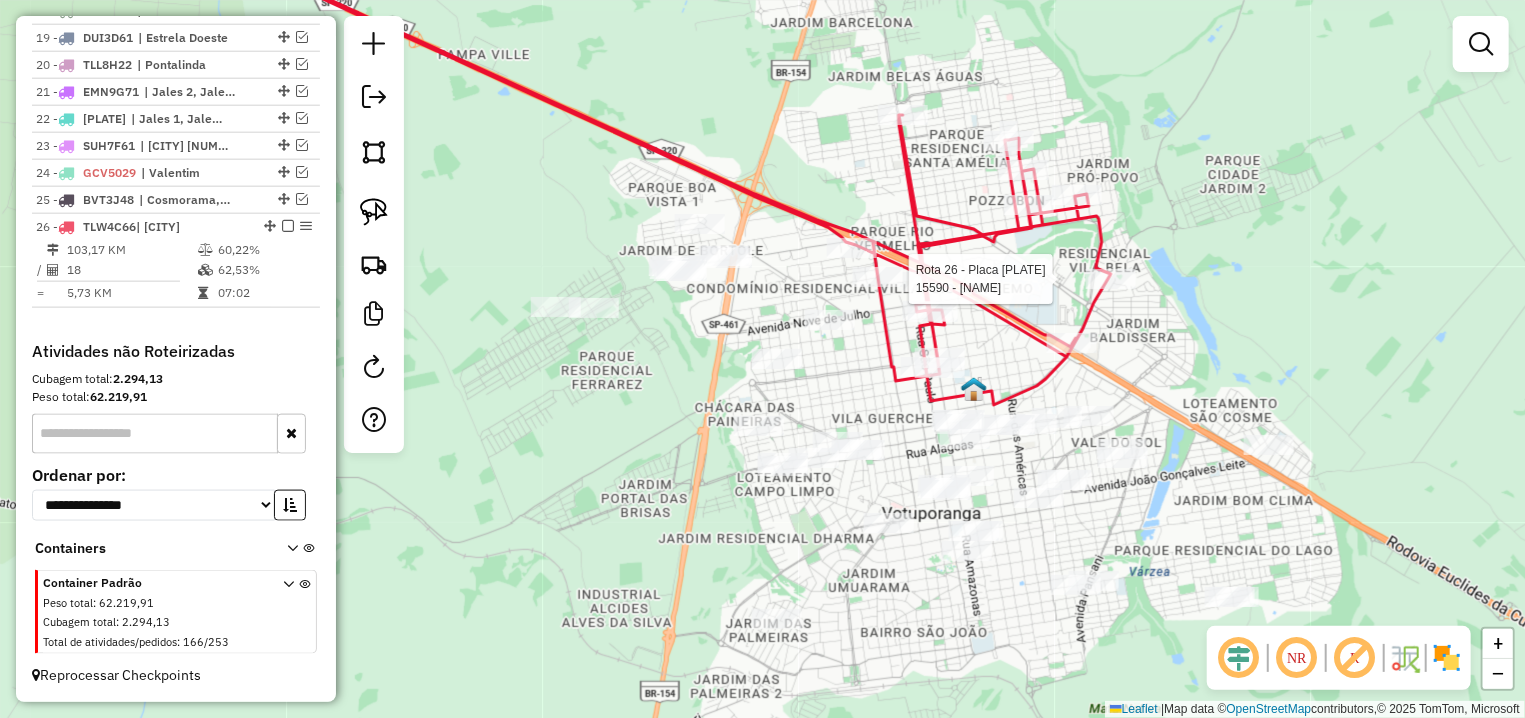select on "**********" 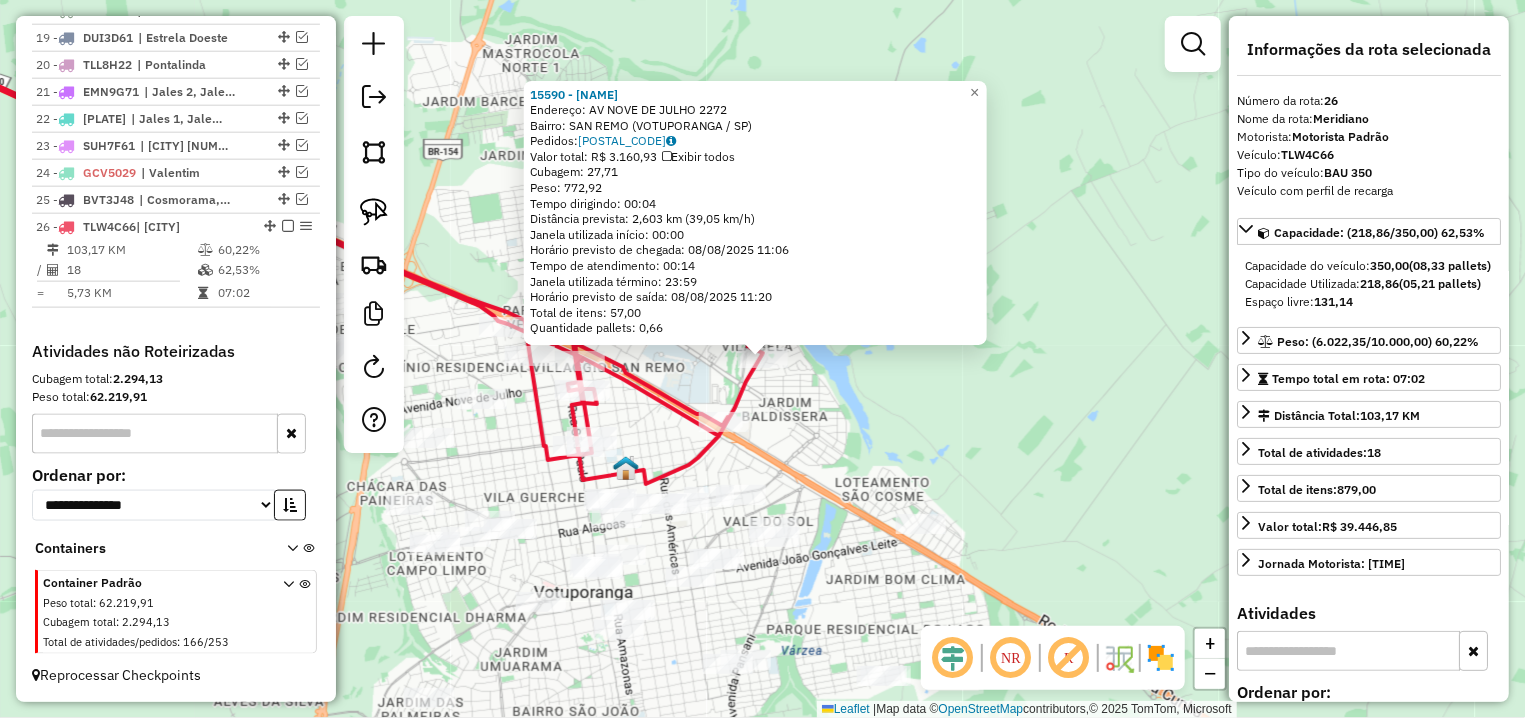 click on "15590 - WELINGTON LUIZ FLAVI  Endereço: AV  NOVE DE JULHO                 2272   Bairro: SAN REMO (VOTUPORANGA / SP)   Pedidos:  07043564   Valor total: R$ 3.160,93   Exibir todos   Cubagem: 27,71  Peso: 772,92  Tempo dirigindo: 00:04   Distância prevista: 2,603 km (39,05 km/h)   Janela utilizada início: 00:00   Horário previsto de chegada: 08/08/2025 11:06   Tempo de atendimento: 00:14   Janela utilizada término: 23:59   Horário previsto de saída: 08/08/2025 11:20   Total de itens: 57,00   Quantidade pallets: 0,66  × Janela de atendimento Grade de atendimento Capacidade Transportadoras Veículos Cliente Pedidos  Rotas Selecione os dias de semana para filtrar as janelas de atendimento  Seg   Ter   Qua   Qui   Sex   Sáb   Dom  Informe o período da janela de atendimento: De: Até:  Filtrar exatamente a janela do cliente  Considerar janela de atendimento padrão  Selecione os dias de semana para filtrar as grades de atendimento  Seg   Ter   Qua   Qui   Sex   Sáb   Dom   Peso mínimo:   Peso máximo:" 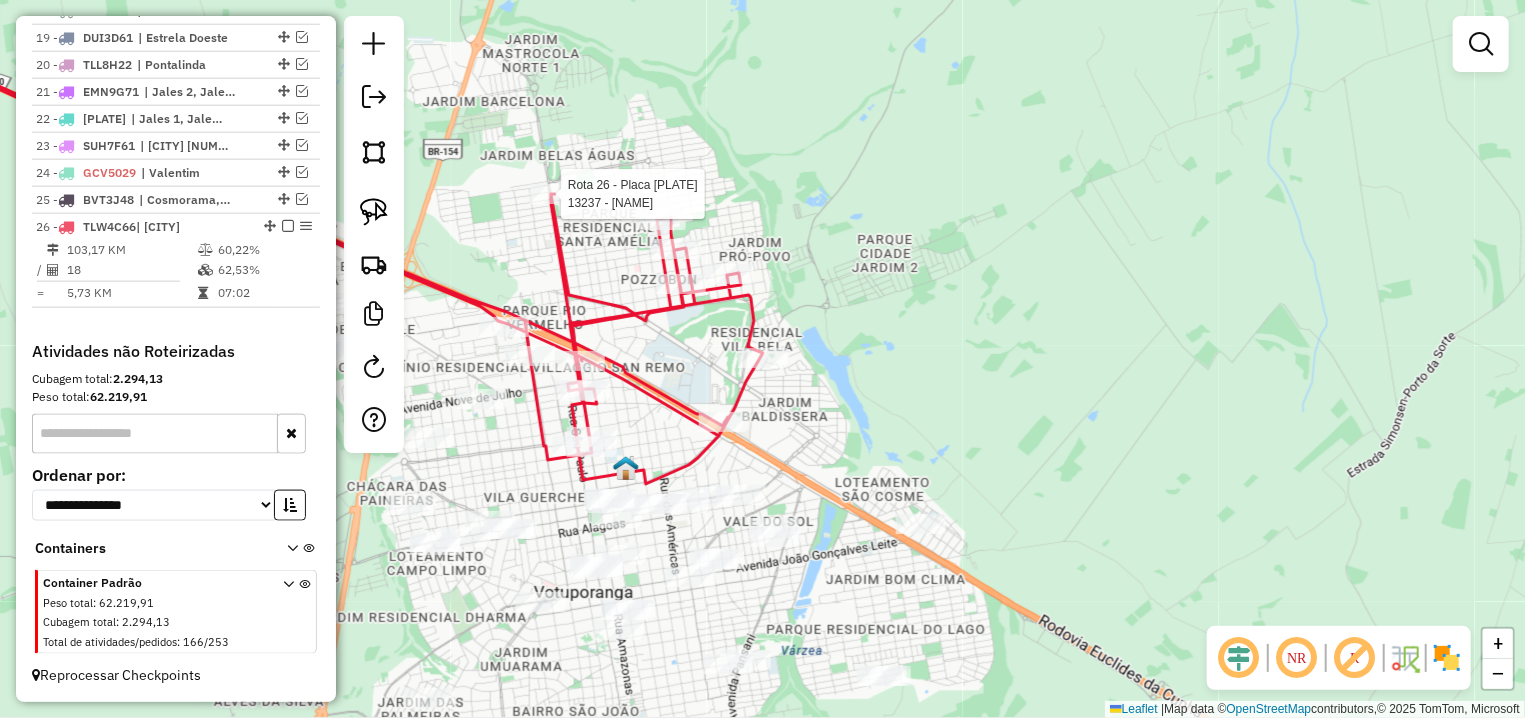 select on "**********" 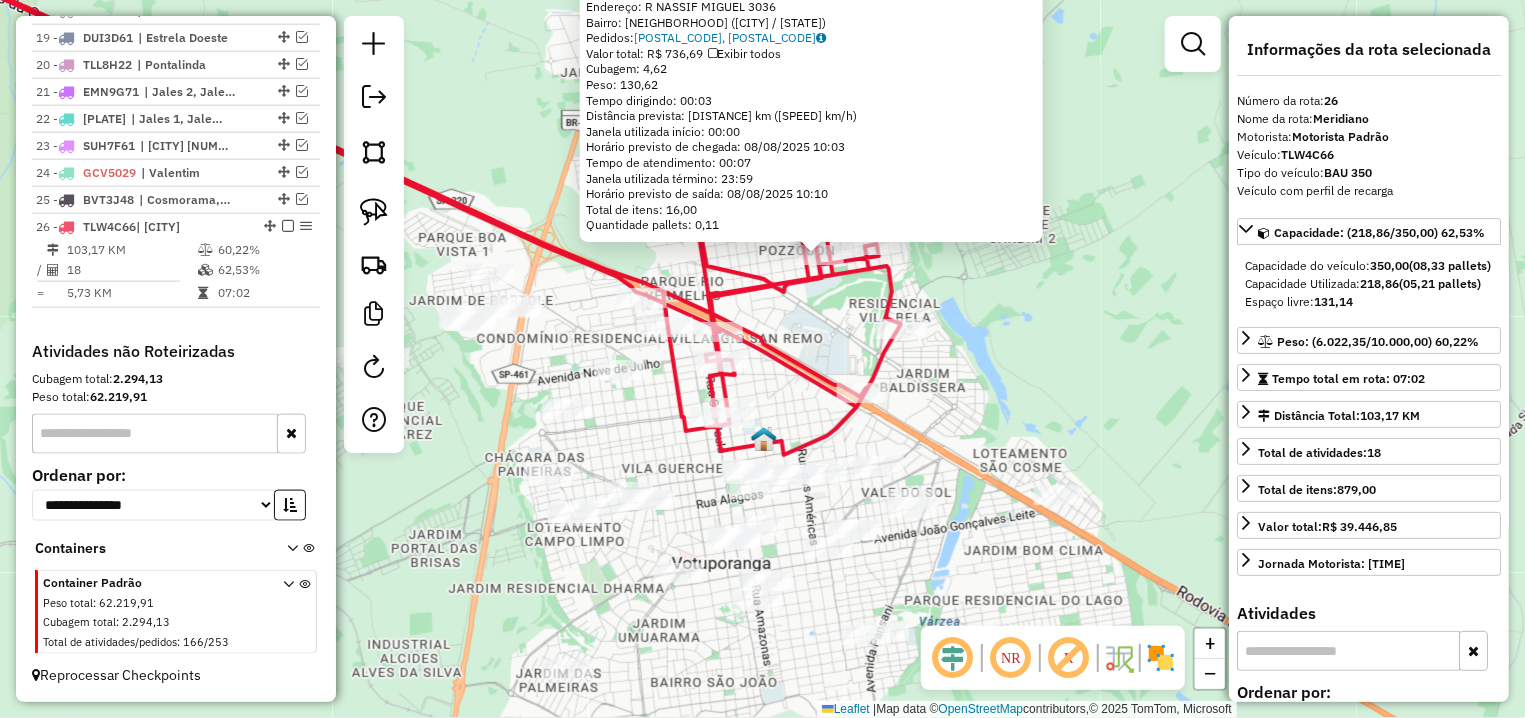 drag, startPoint x: 777, startPoint y: 468, endPoint x: 834, endPoint y: 364, distance: 118.595955 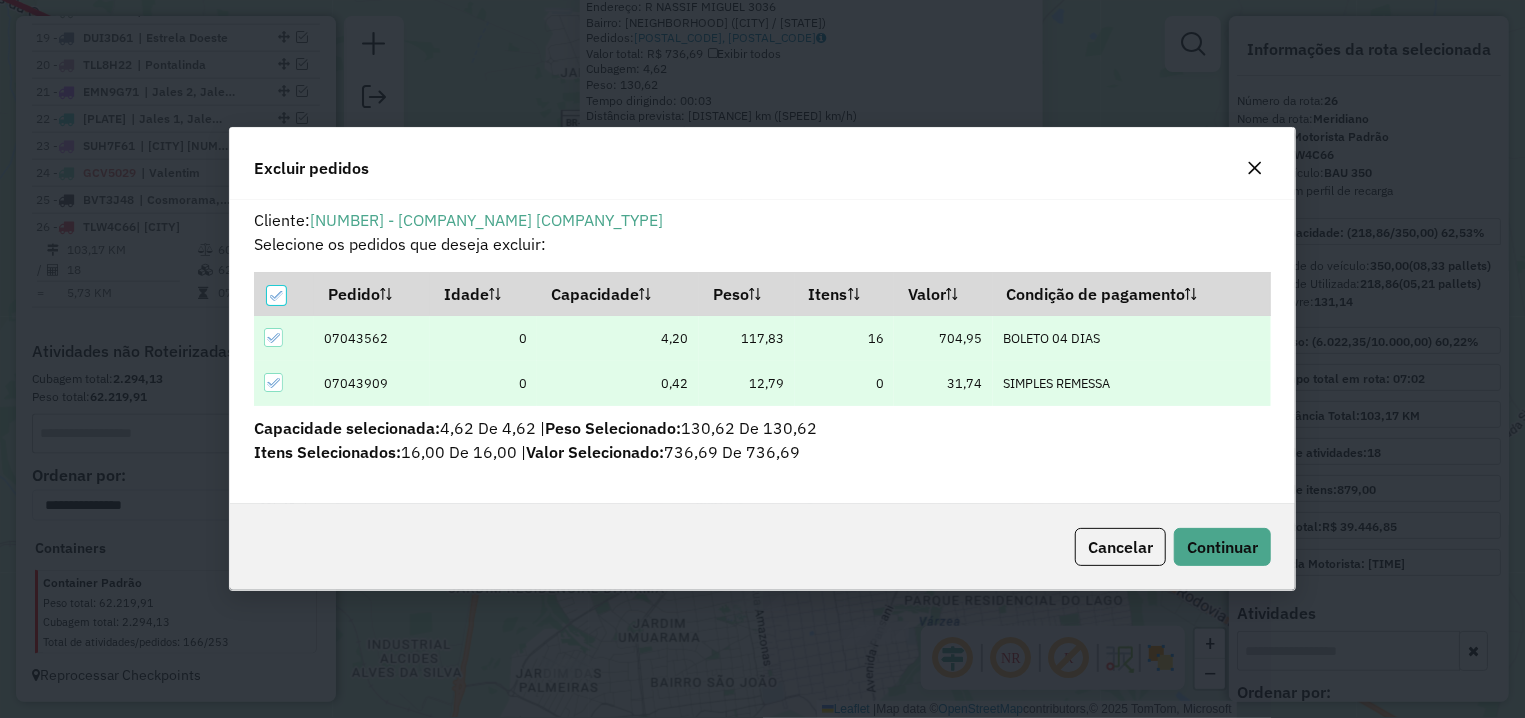 scroll, scrollTop: 11, scrollLeft: 6, axis: both 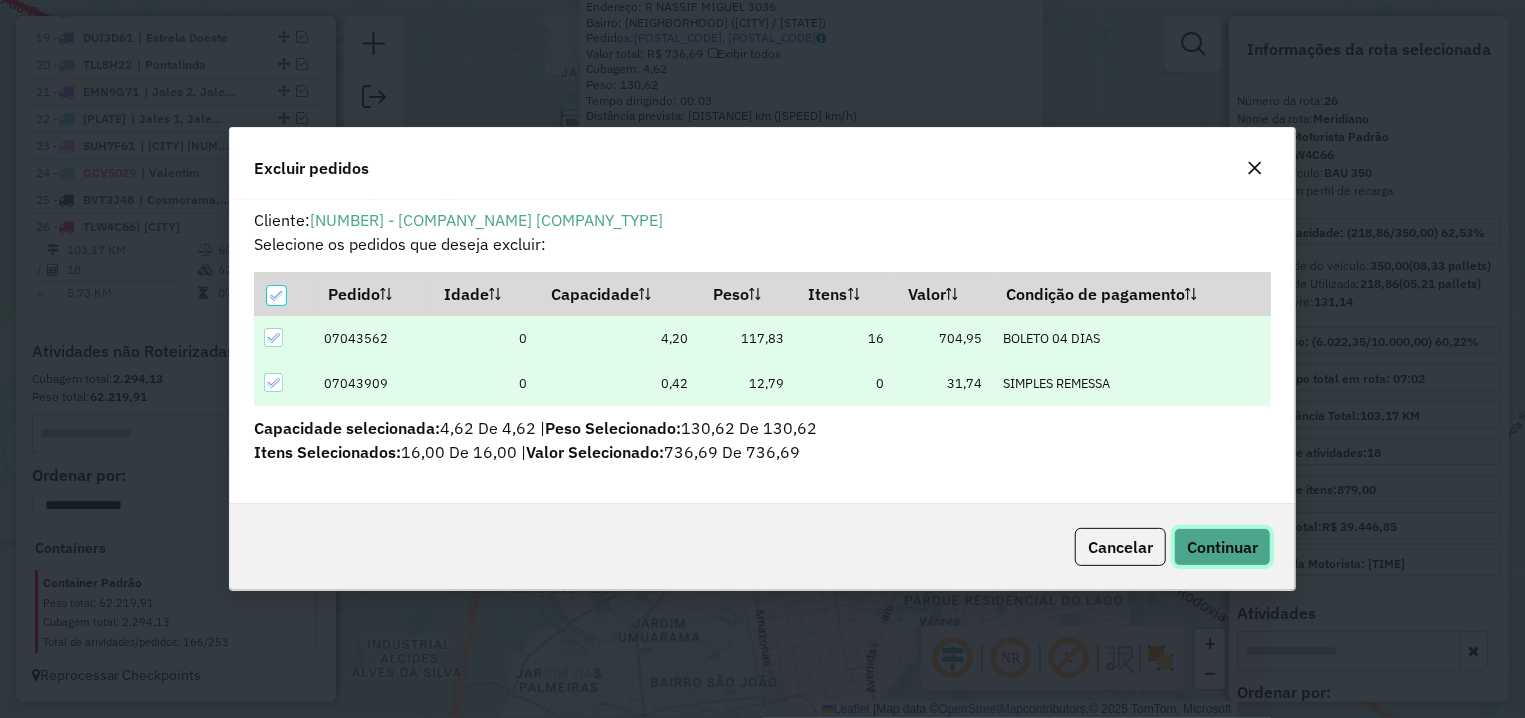 click on "Continuar" 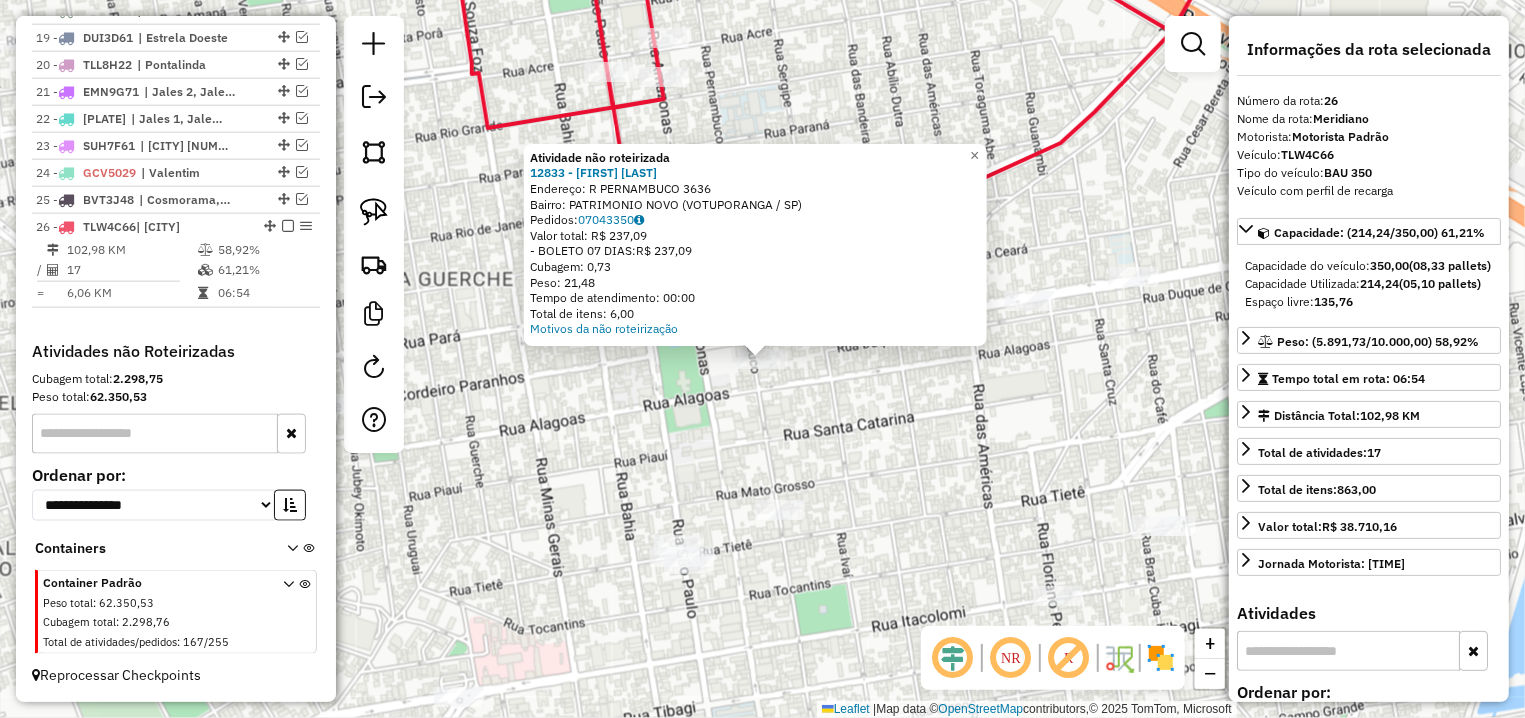 click on "Atividade não roteirizada 12833 - MARCELO TSUYOSHI JOY  Endereço: R   PERNAMBUCO                    3636   Bairro: PATRIMONIO NOVO (VOTUPORANGA / SP)   Pedidos:  07043350   Valor total: R$ 237,09   - BOLETO 07 DIAS:  R$ 237,09   Cubagem: 0,73   Peso: 21,48   Tempo de atendimento: 00:00   Total de itens: 6,00  Motivos da não roteirização × Janela de atendimento Grade de atendimento Capacidade Transportadoras Veículos Cliente Pedidos  Rotas Selecione os dias de semana para filtrar as janelas de atendimento  Seg   Ter   Qua   Qui   Sex   Sáb   Dom  Informe o período da janela de atendimento: De: Até:  Filtrar exatamente a janela do cliente  Considerar janela de atendimento padrão  Selecione os dias de semana para filtrar as grades de atendimento  Seg   Ter   Qua   Qui   Sex   Sáb   Dom   Considerar clientes sem dia de atendimento cadastrado  Clientes fora do dia de atendimento selecionado Filtrar as atividades entre os valores definidos abaixo:  Peso mínimo:   Peso máximo:   Cubagem mínima:   De:" 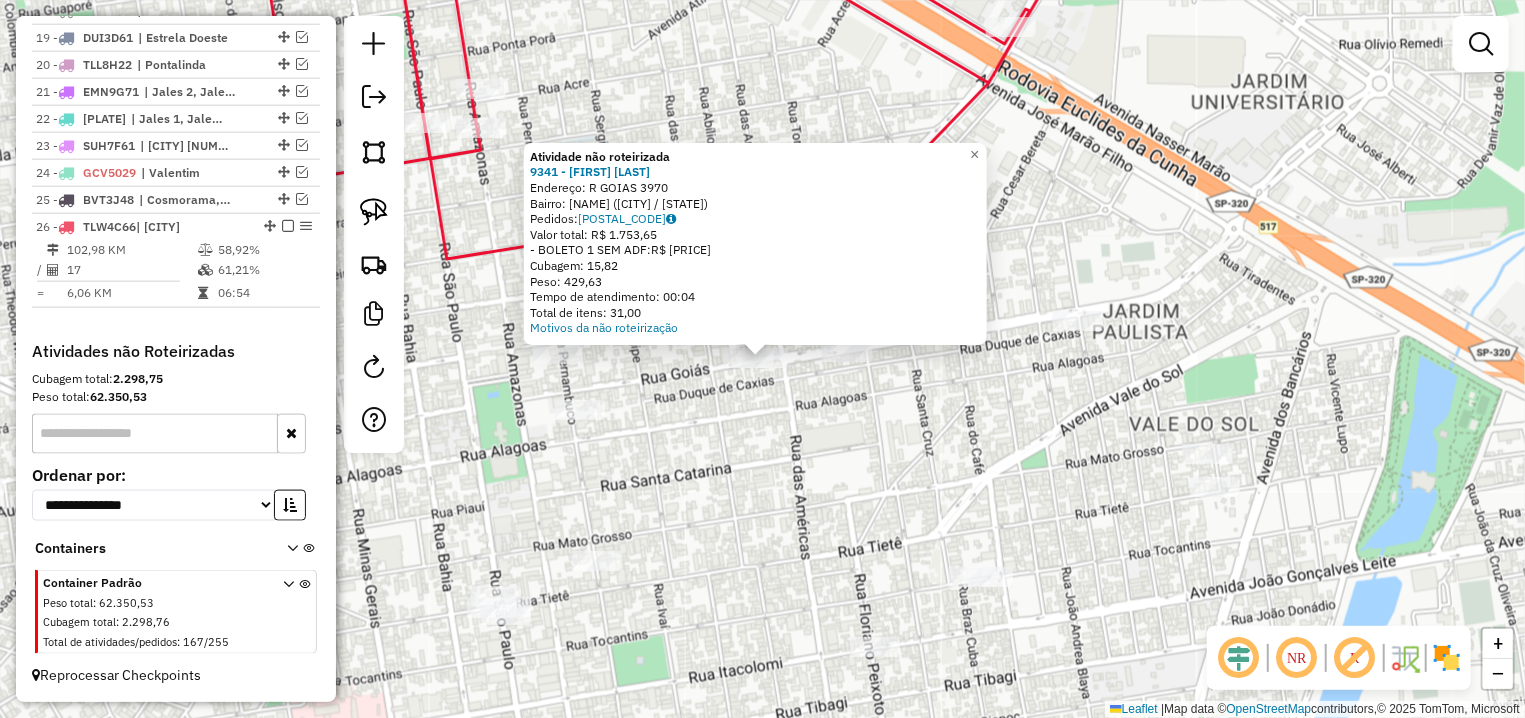 drag, startPoint x: 769, startPoint y: 440, endPoint x: 622, endPoint y: 394, distance: 154.02922 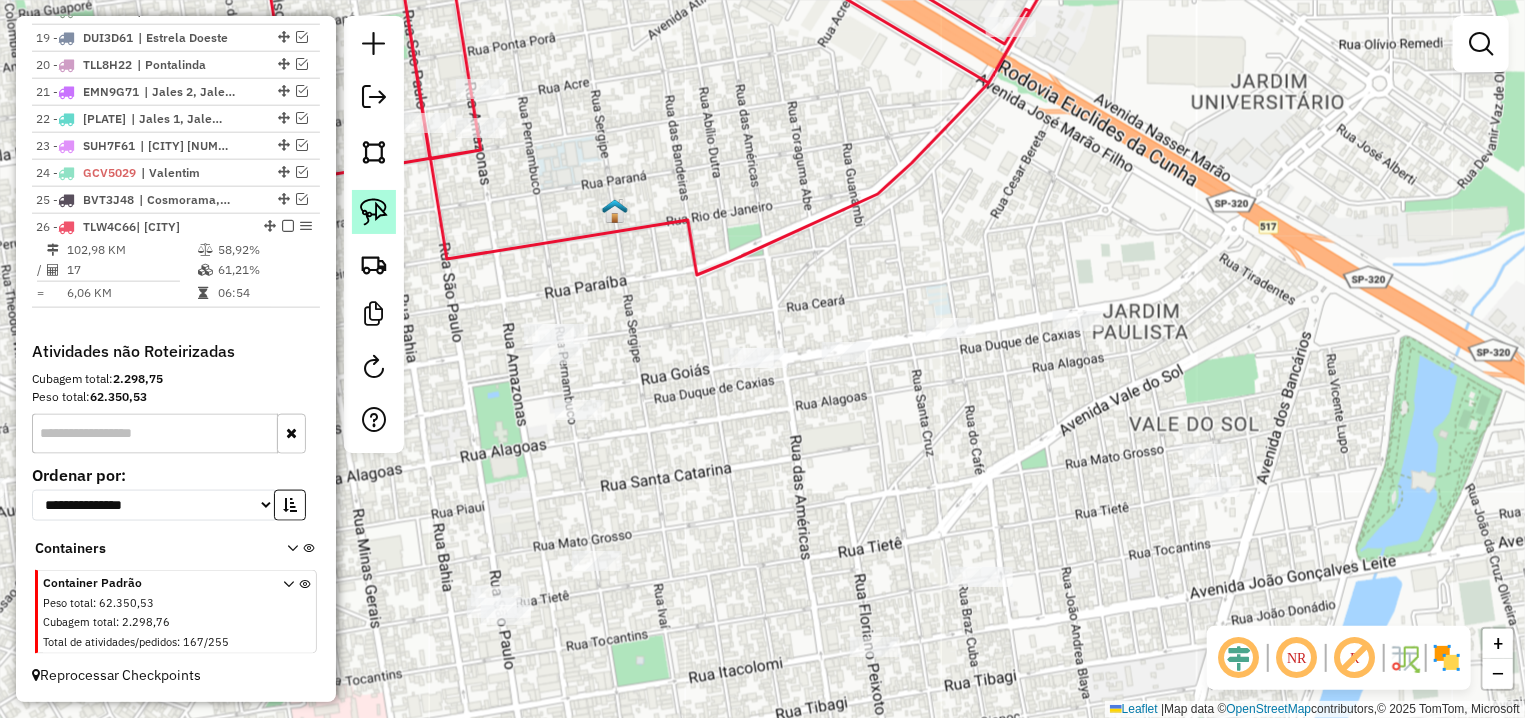 click 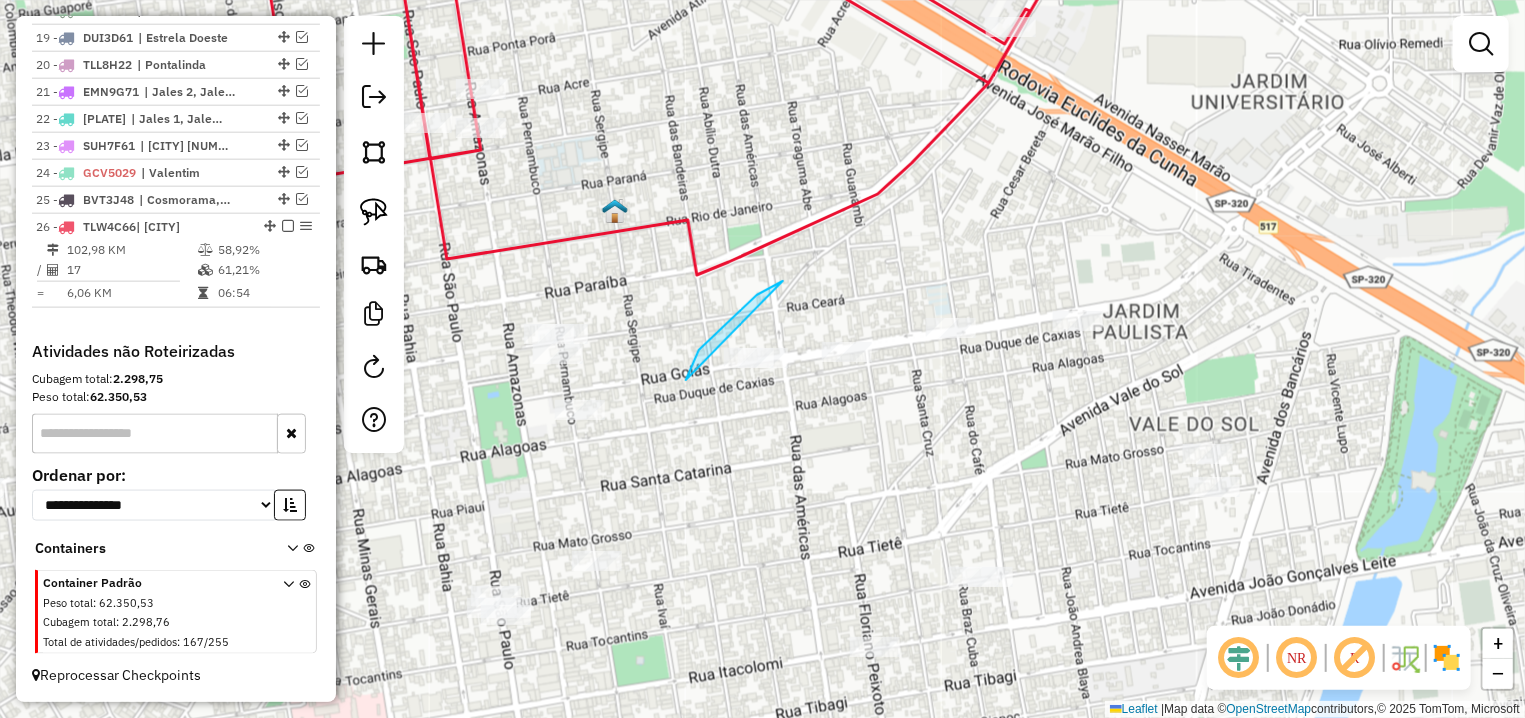 drag, startPoint x: 769, startPoint y: 289, endPoint x: 792, endPoint y: 419, distance: 132.01894 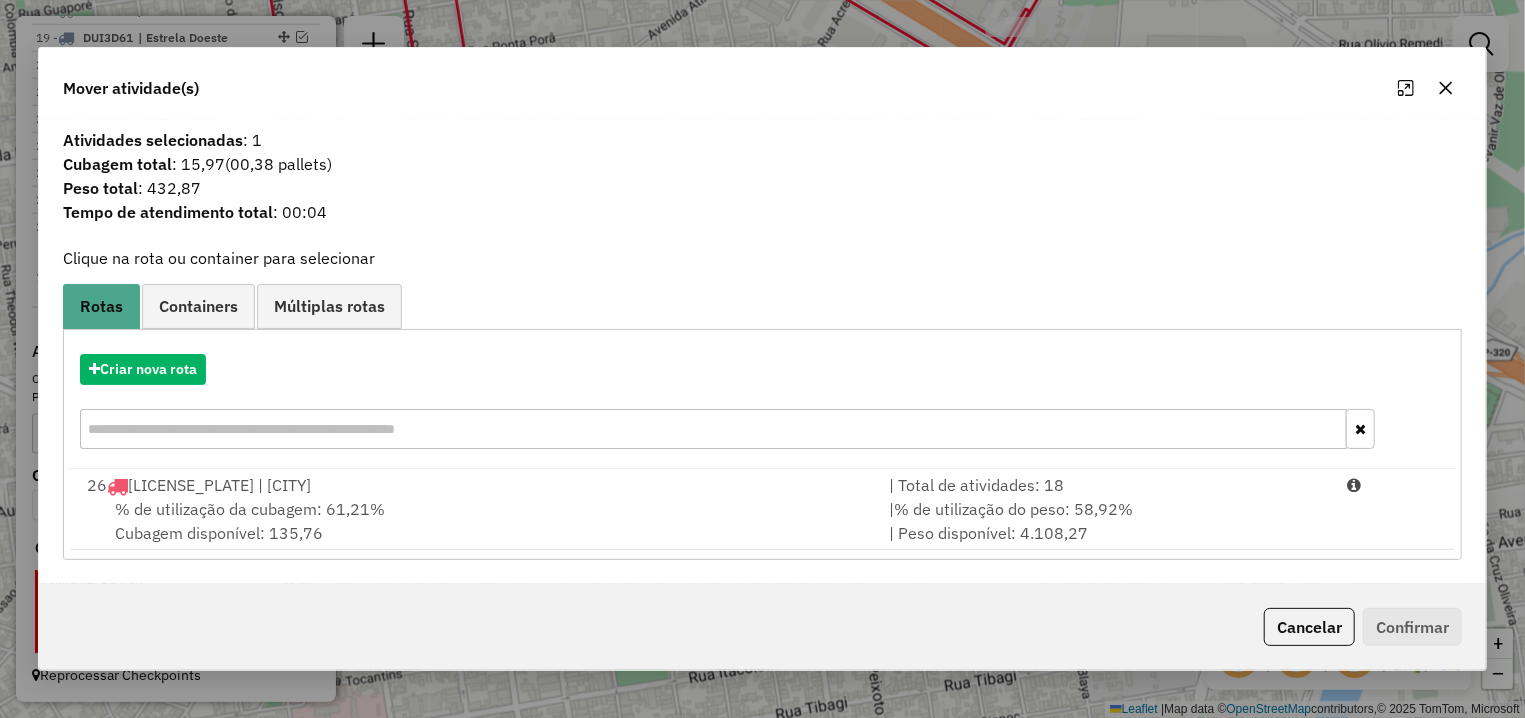 click on "Criar nova rota   26  TLW4C66 | Meridiano  | Total de atividades: 18  % de utilização da cubagem: 61,21%  Cubagem disponível: 135,76   |  % de utilização do peso: 58,92%  | Peso disponível: 4.108,27   Criar novo container  Container Padrão  Peso total: 62.350,53   Cubagem total: 2.298,75   Total de atividades/pedidos: 255  Selecione os Veículos  (é necessário selecionar ao menos 1 veículo) : Disponíveis: 84  BRT1F63 - TRUCK 504 (C: 504,00 - P: 13920,00) (VD)   BVT3J48 - TRUCK 504 (C: 504,00 - P: 13920,00) (VD)   BWM3606 - TRUCK 504 (C: 504,00 - P: 13920,00) (VD)   BWM8D58 - TRUCK 504 (C: 504,00 - P: 13920,00) (VD)   CXA0132 - TRUCK 504 (C: 504,00 - P: 13920,00) (VD)   DFN8E21 - BAU 350 (C: 350,00 - P: 10000,00) (VD)   DFW6973 - BAÚ (C: 280,00 - P: 7500,00) (VD)   DFW6974 - BAÚ (C: 280,00 - P: 7500,00) (VD)   DFW6976 - BAÚ (C: 280,00 - P: 7500,00) (VD)   DOH8F71 - BAU 350 (C: 350,00 - P: 10000,00) (VD)   DQK6440 - TOCO 350 (C: 350,00 - P: 9330,00) (VD)  Selecionados: 4" 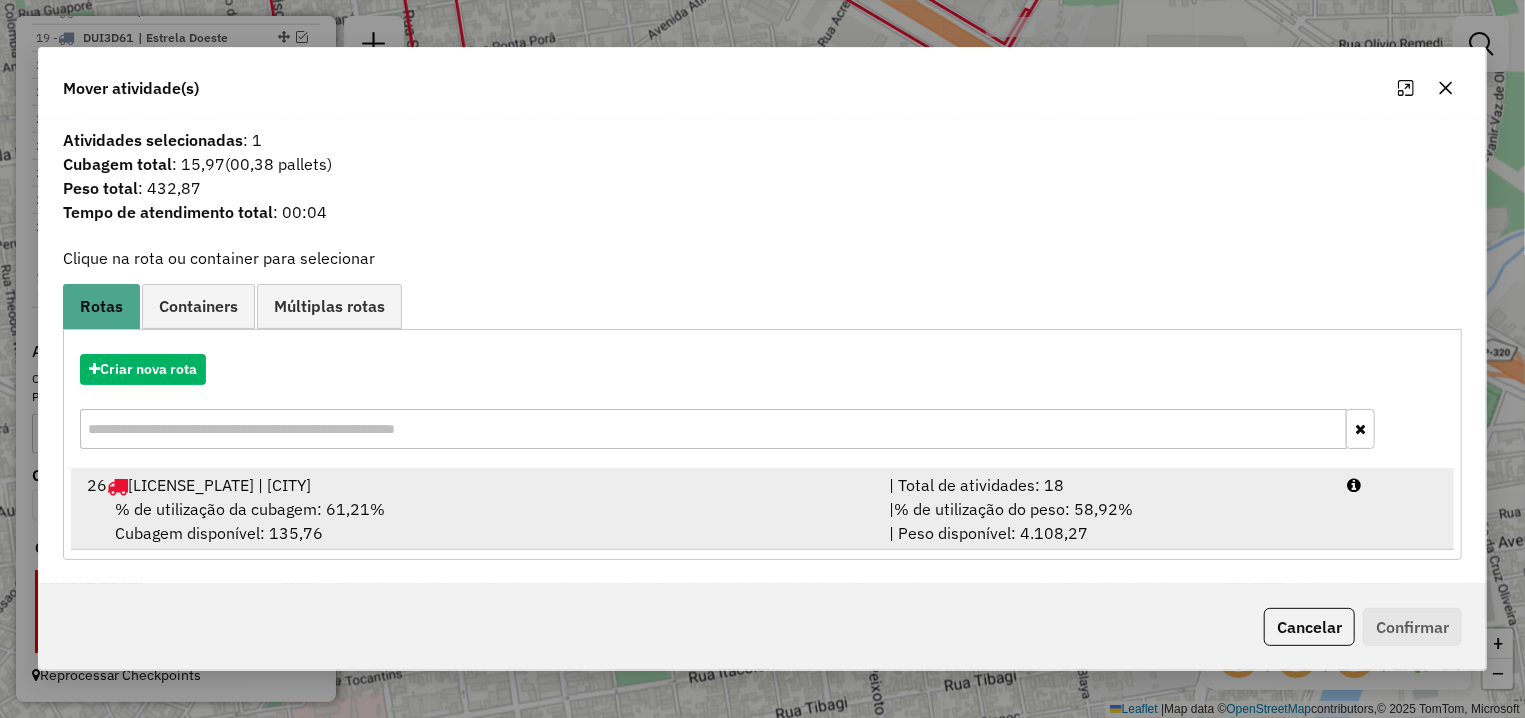 click on "% de utilização do peso: 58,92%" at bounding box center (1013, 509) 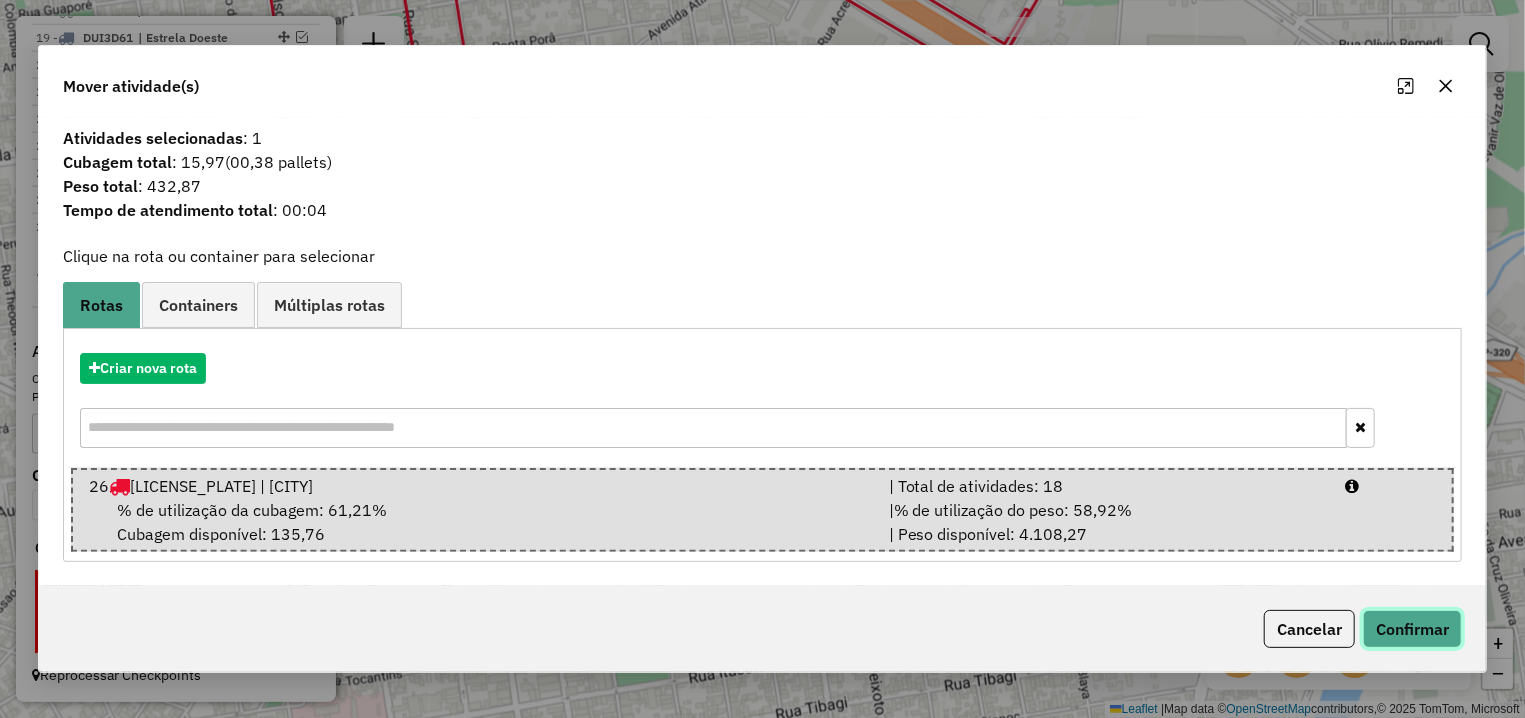 click on "Confirmar" 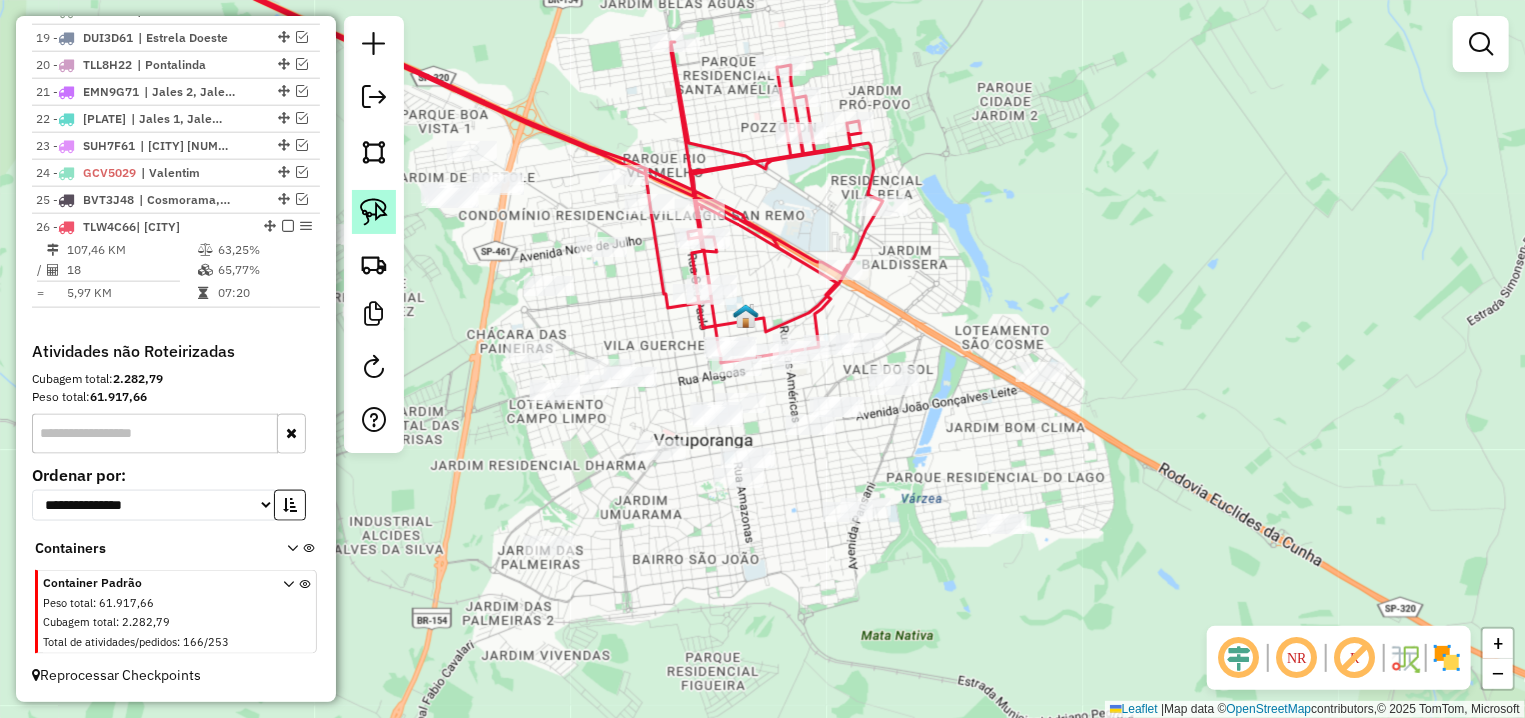 click 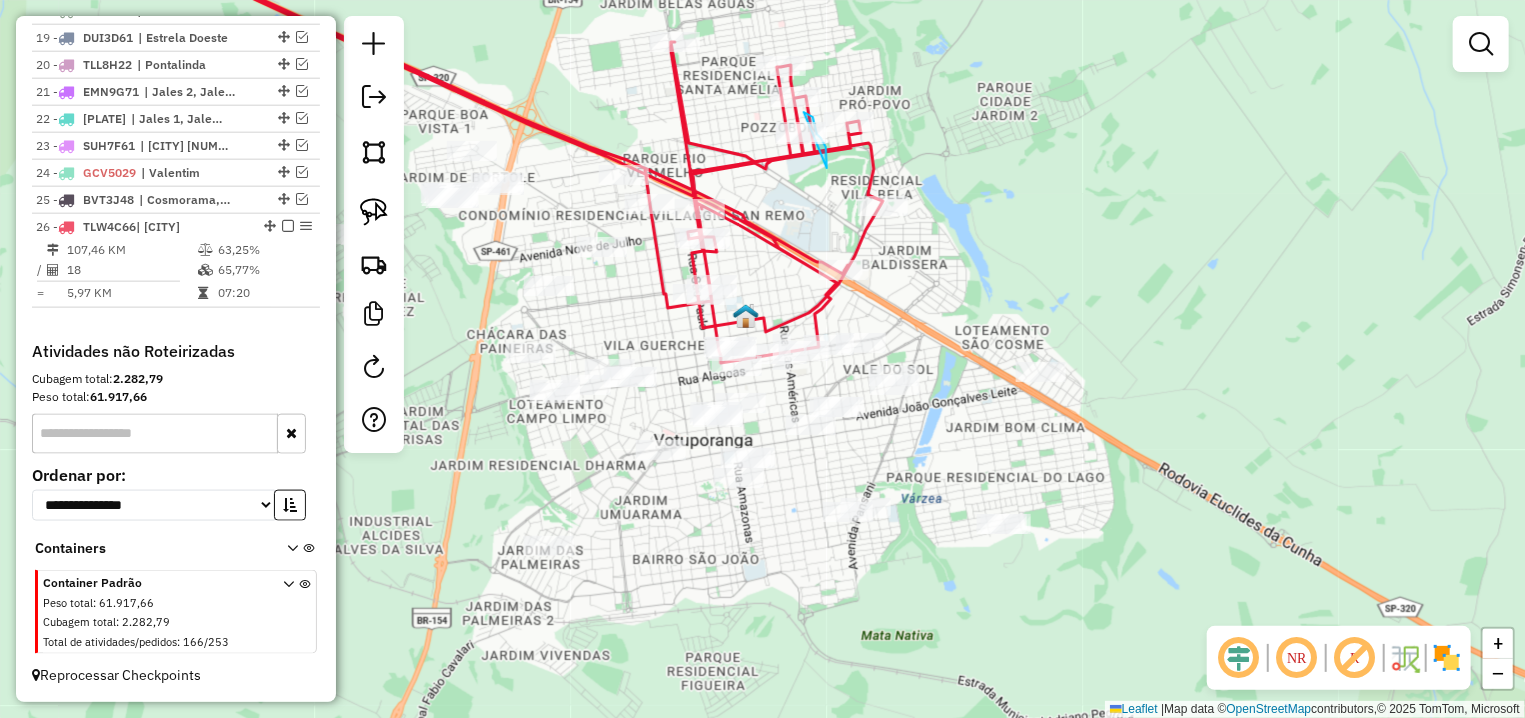 drag, startPoint x: 827, startPoint y: 156, endPoint x: 738, endPoint y: 138, distance: 90.80198 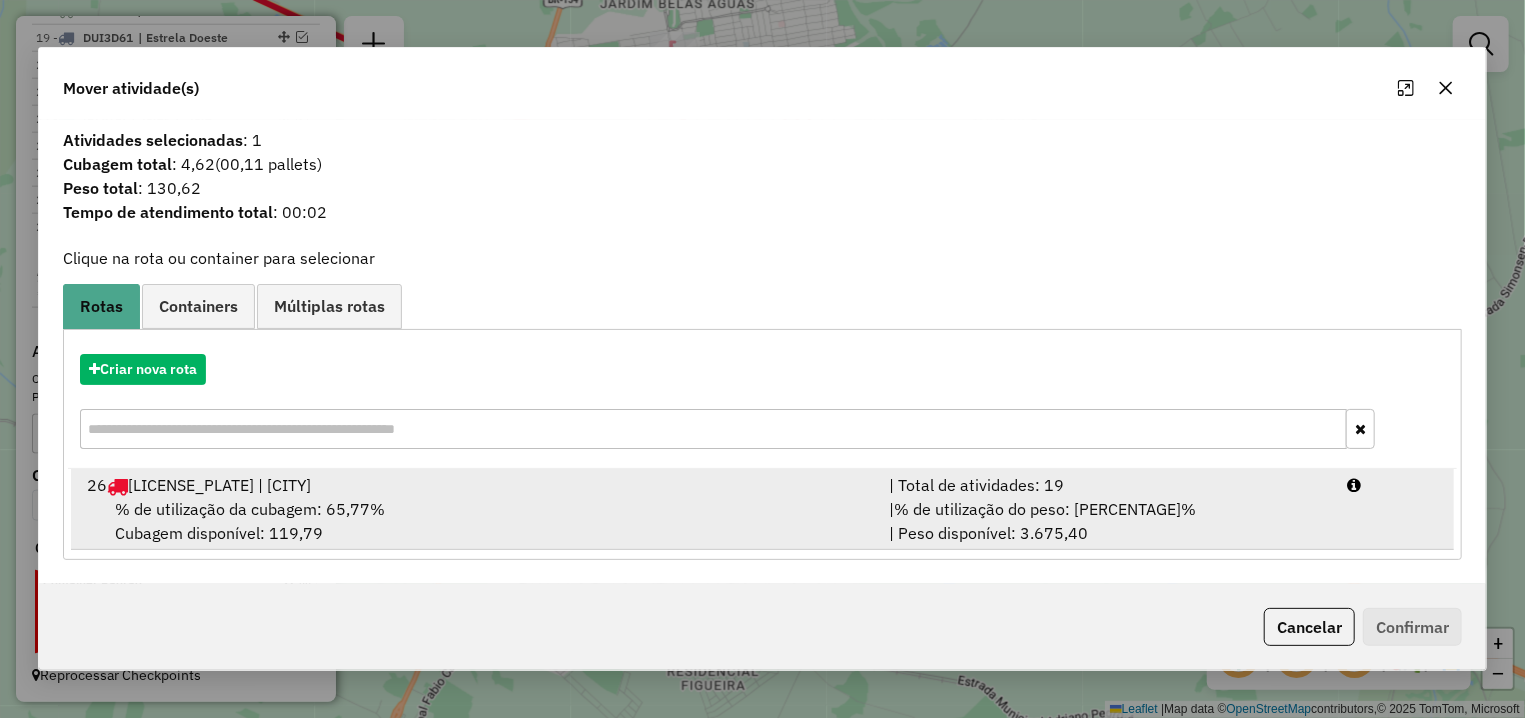 click on "% de utilização da cubagem: 65,77%  Cubagem disponível: 119,79" at bounding box center (476, 521) 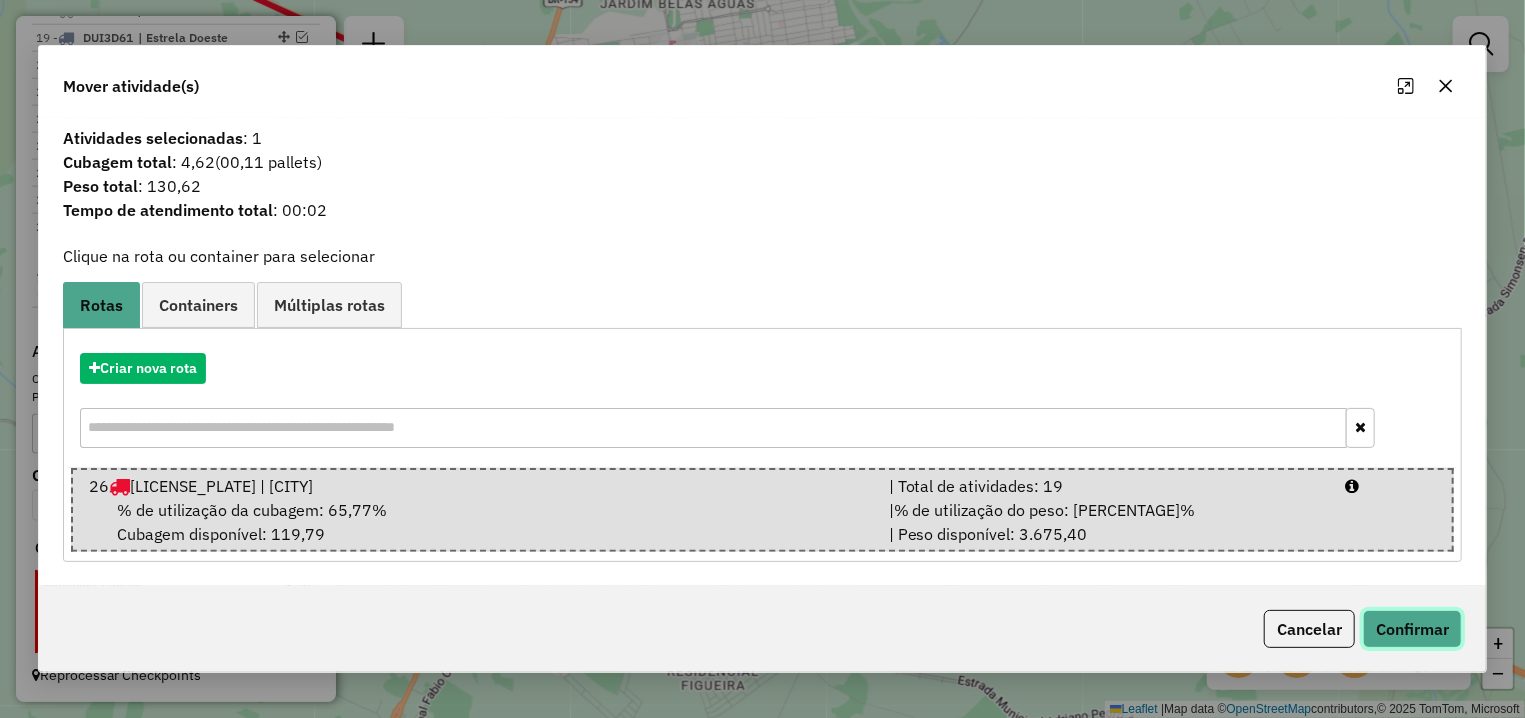 click on "Confirmar" 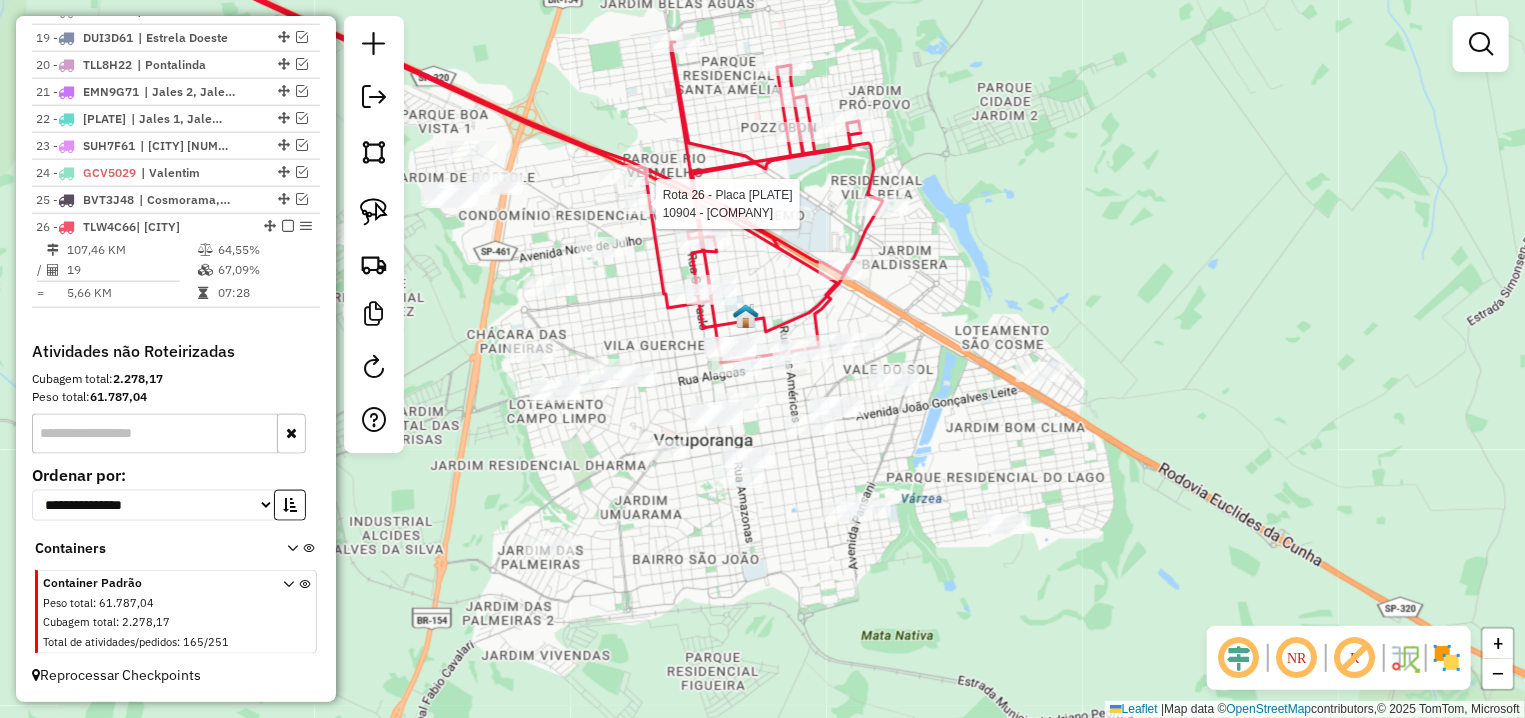 select on "**********" 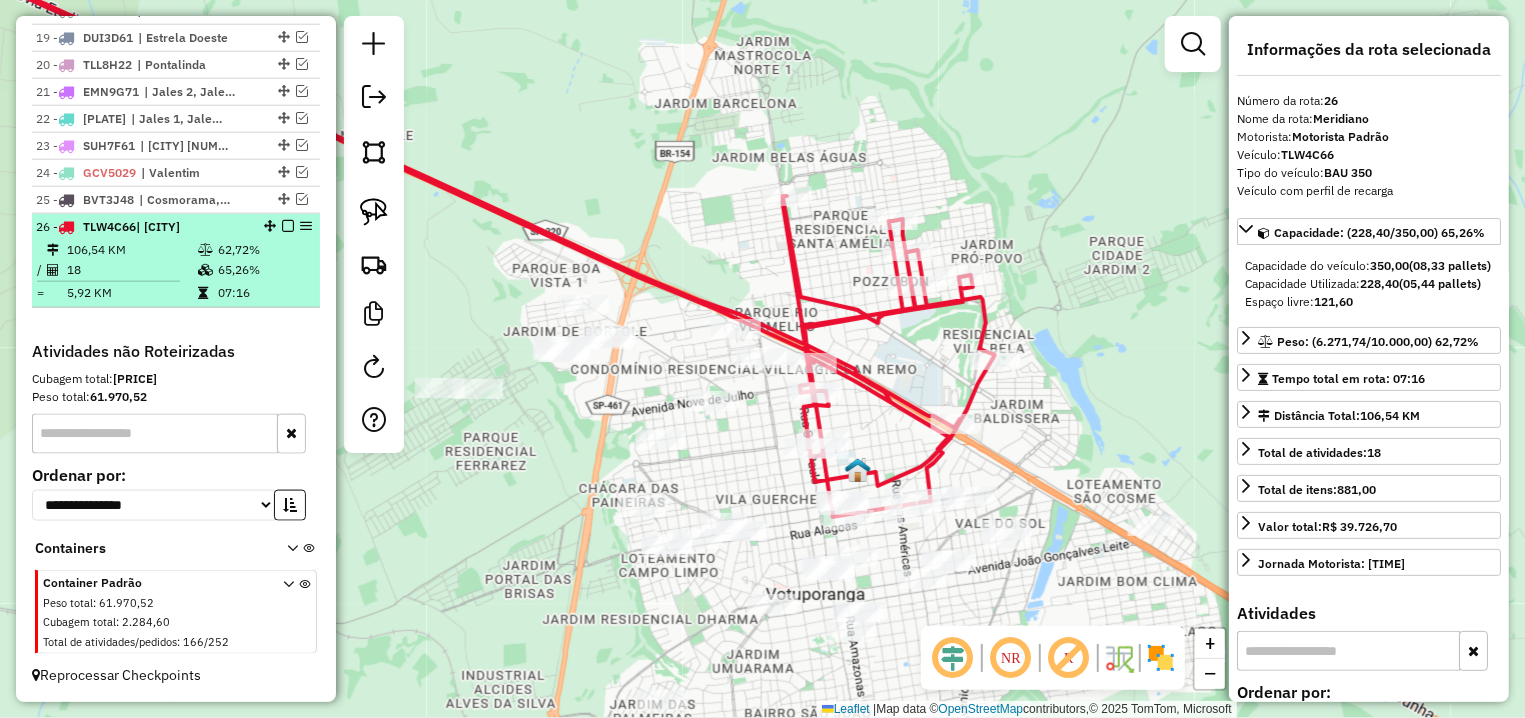 click at bounding box center [288, 226] 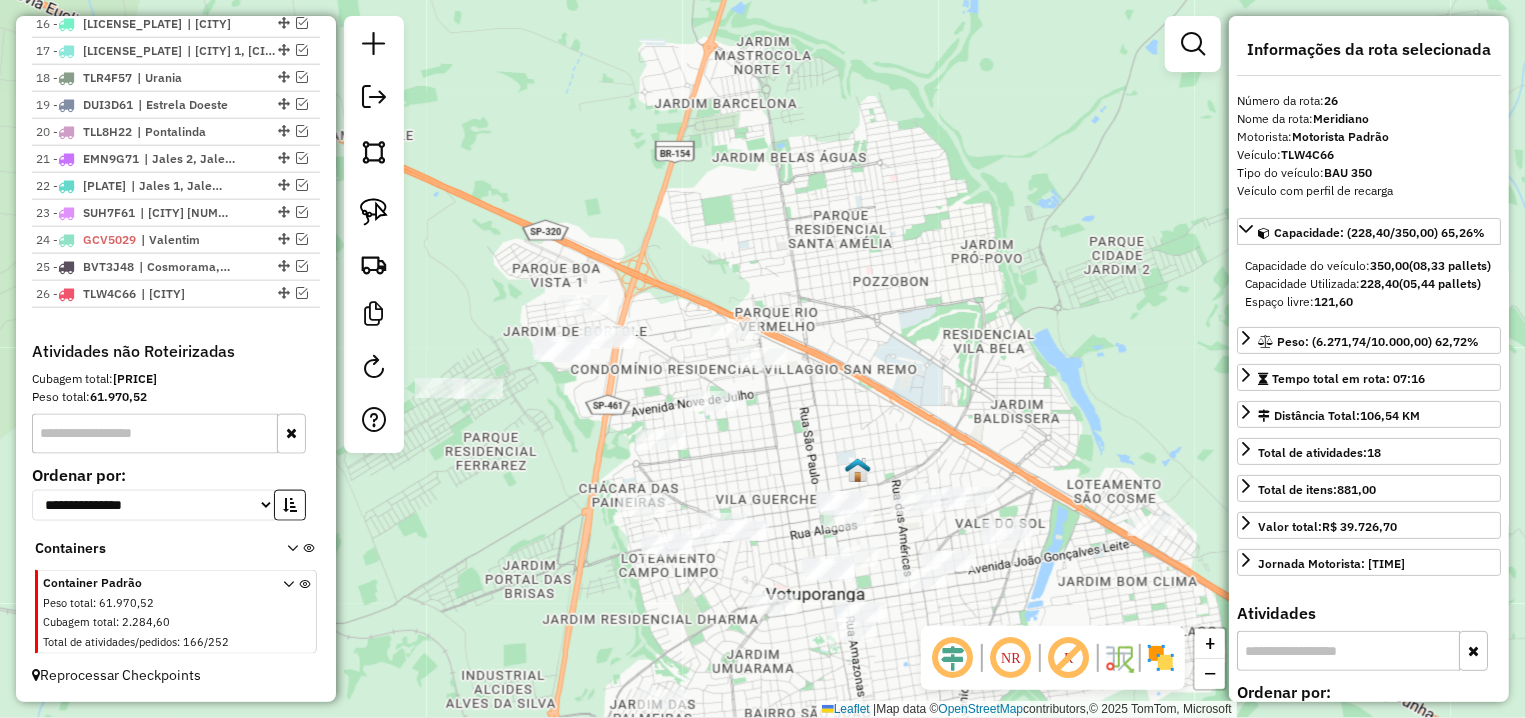 scroll, scrollTop: 1187, scrollLeft: 0, axis: vertical 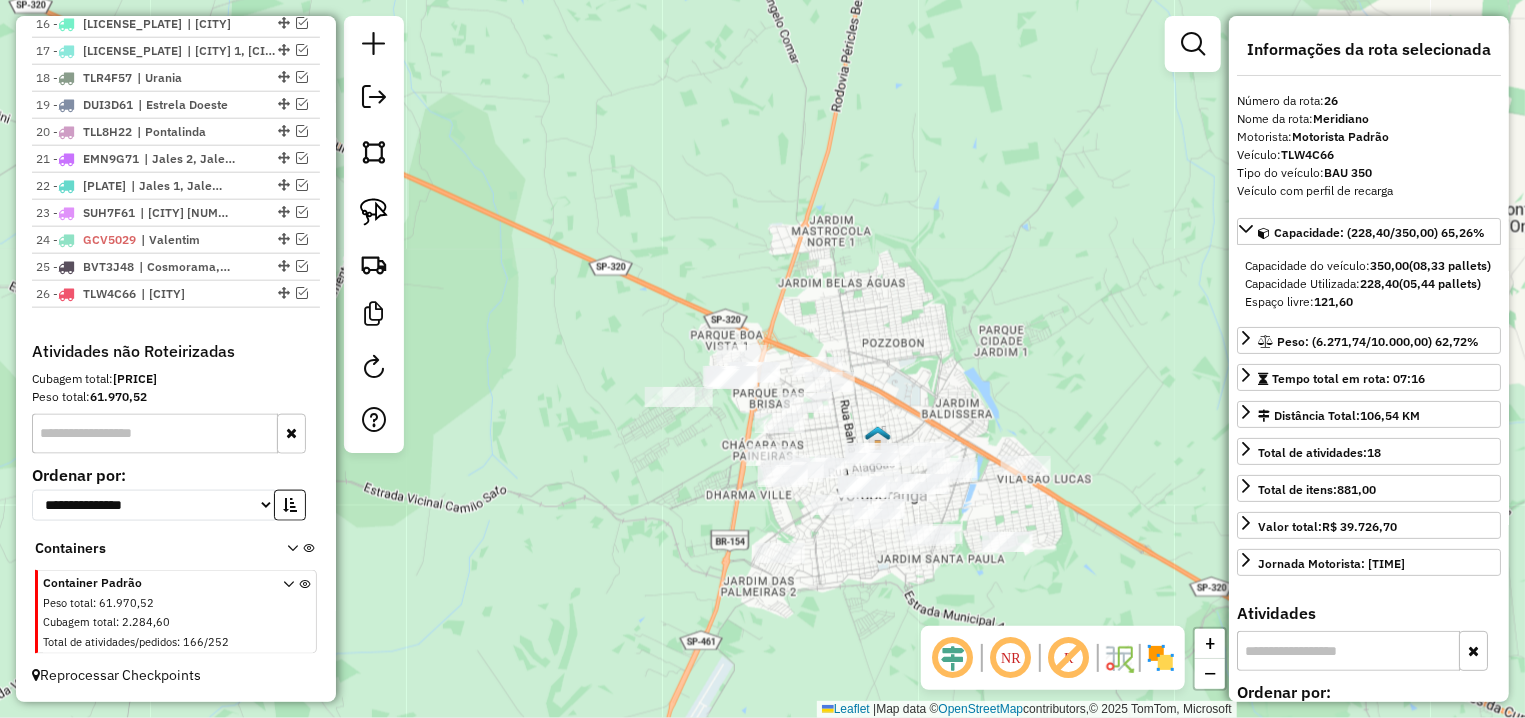 drag, startPoint x: 835, startPoint y: 439, endPoint x: 794, endPoint y: 328, distance: 118.33005 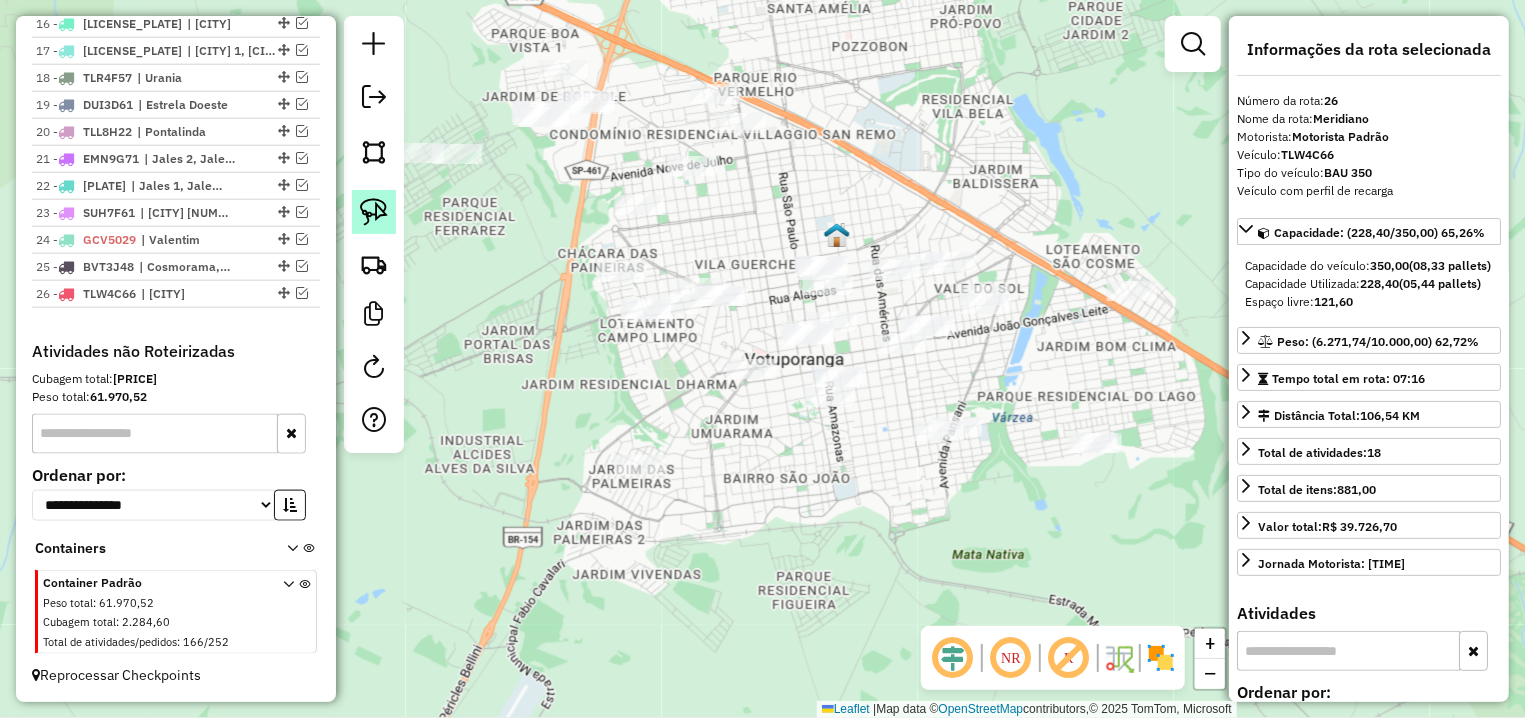 click 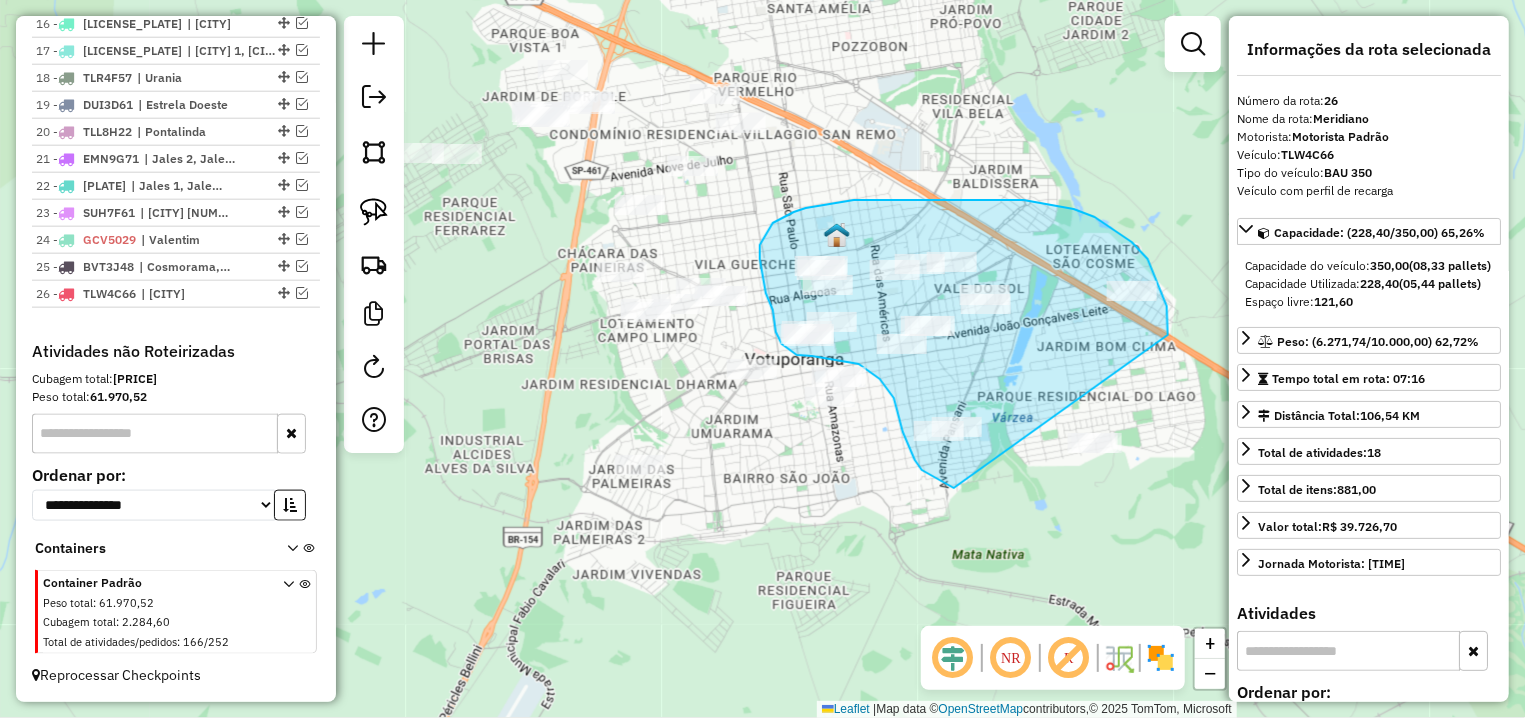 drag, startPoint x: 1168, startPoint y: 323, endPoint x: 1180, endPoint y: 492, distance: 169.4255 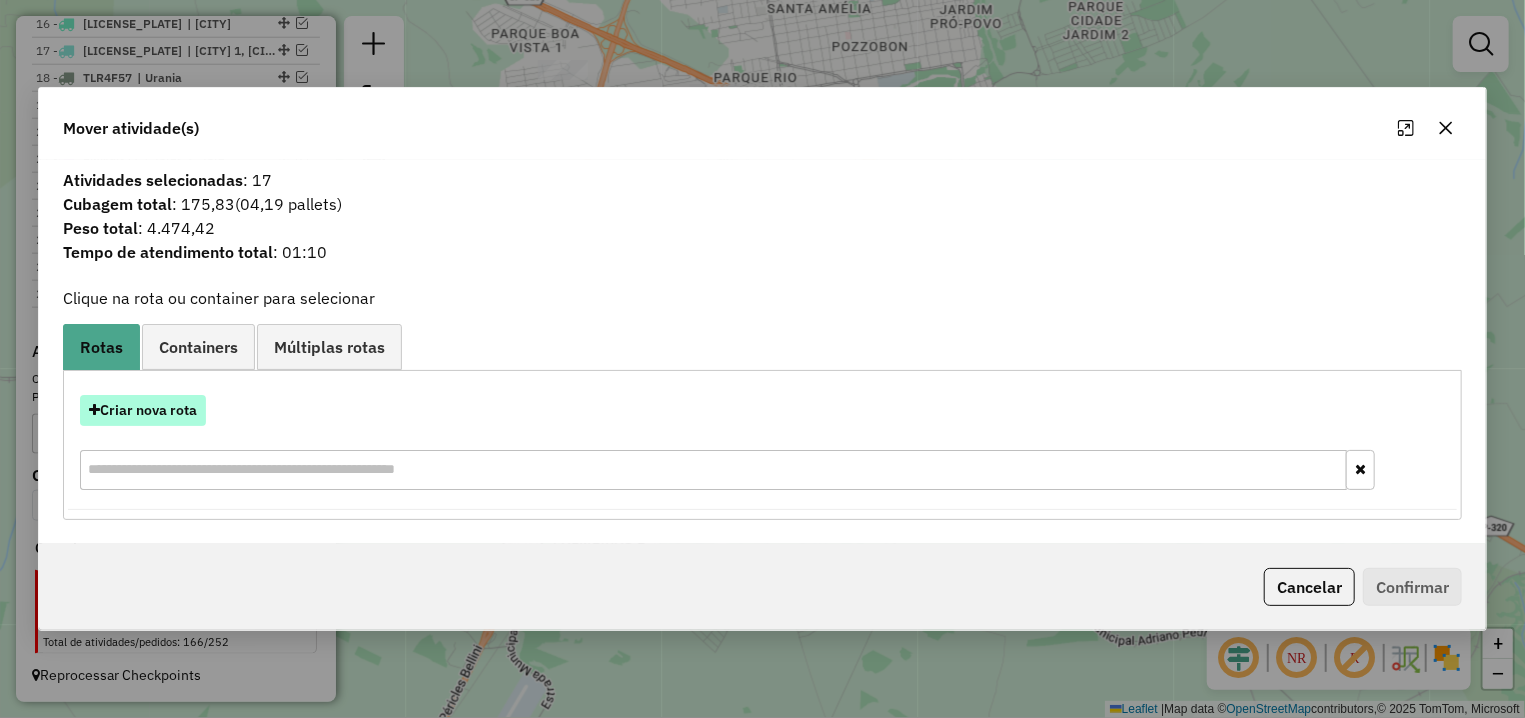click on "Criar nova rota" at bounding box center [143, 410] 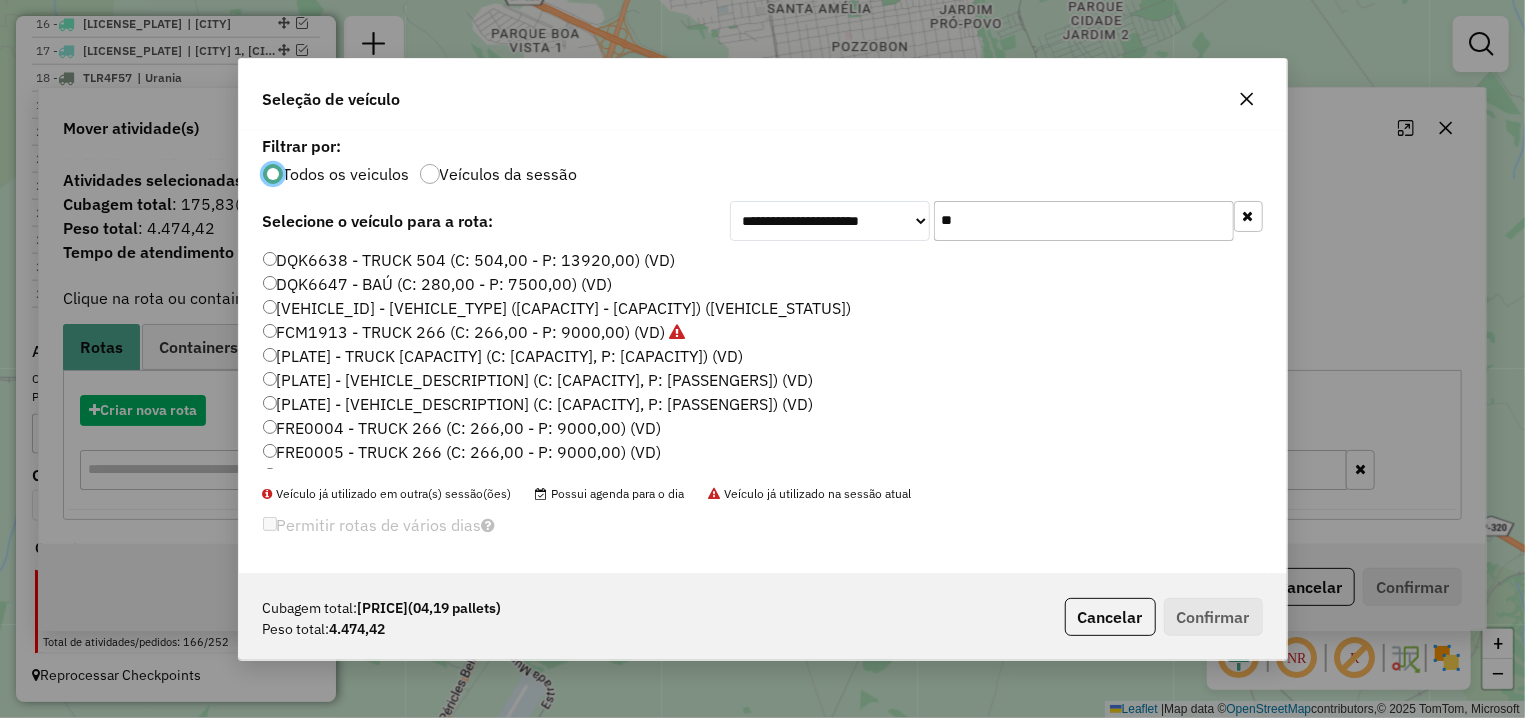scroll, scrollTop: 11, scrollLeft: 6, axis: both 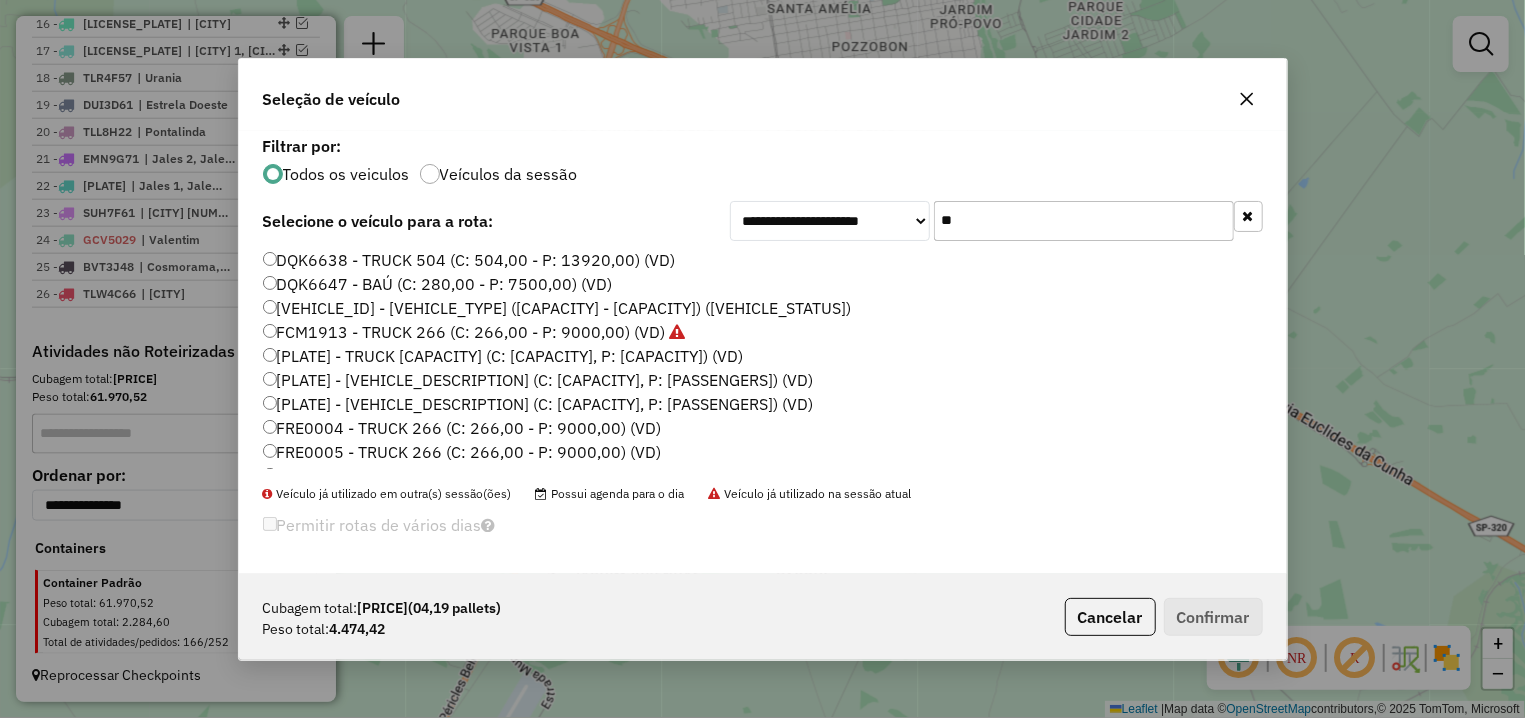 drag, startPoint x: 995, startPoint y: 220, endPoint x: 861, endPoint y: 214, distance: 134.13426 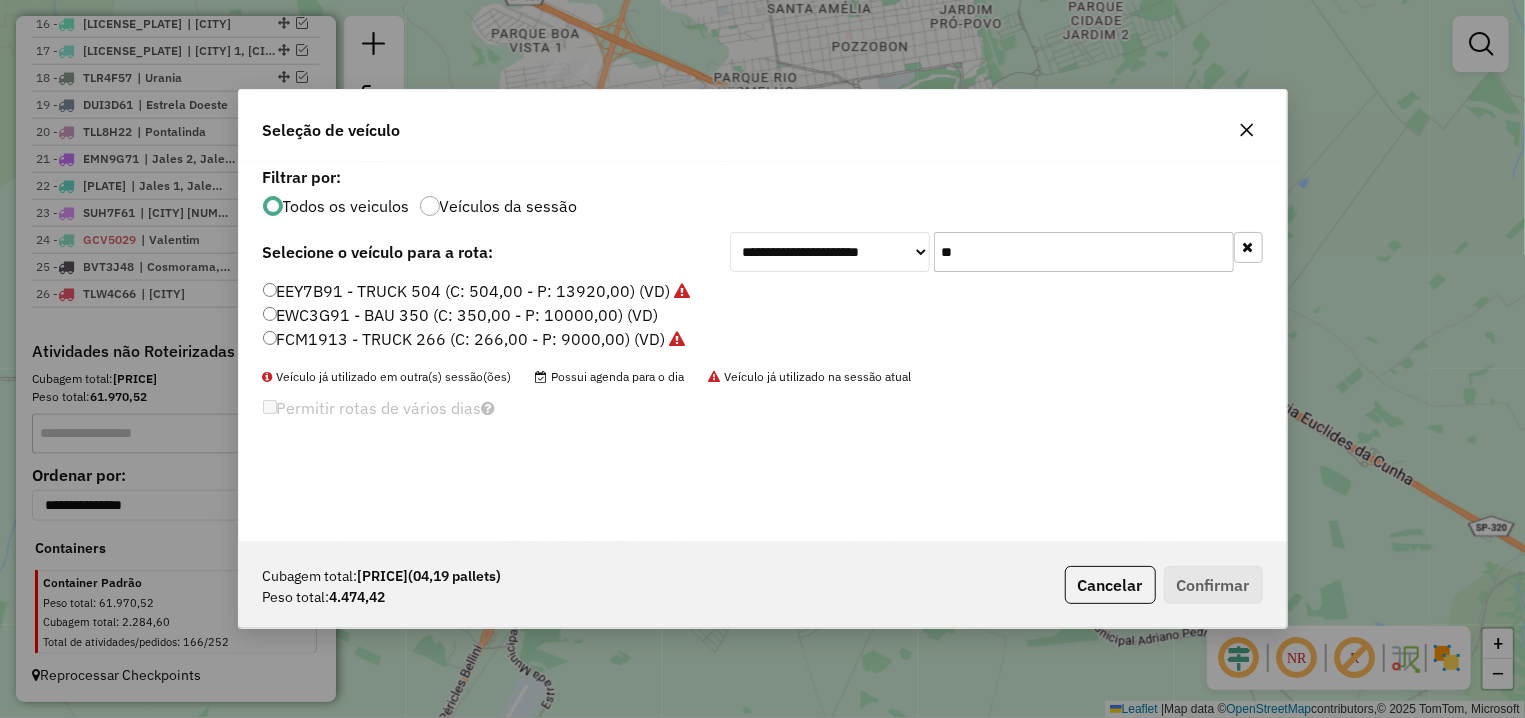 type on "**" 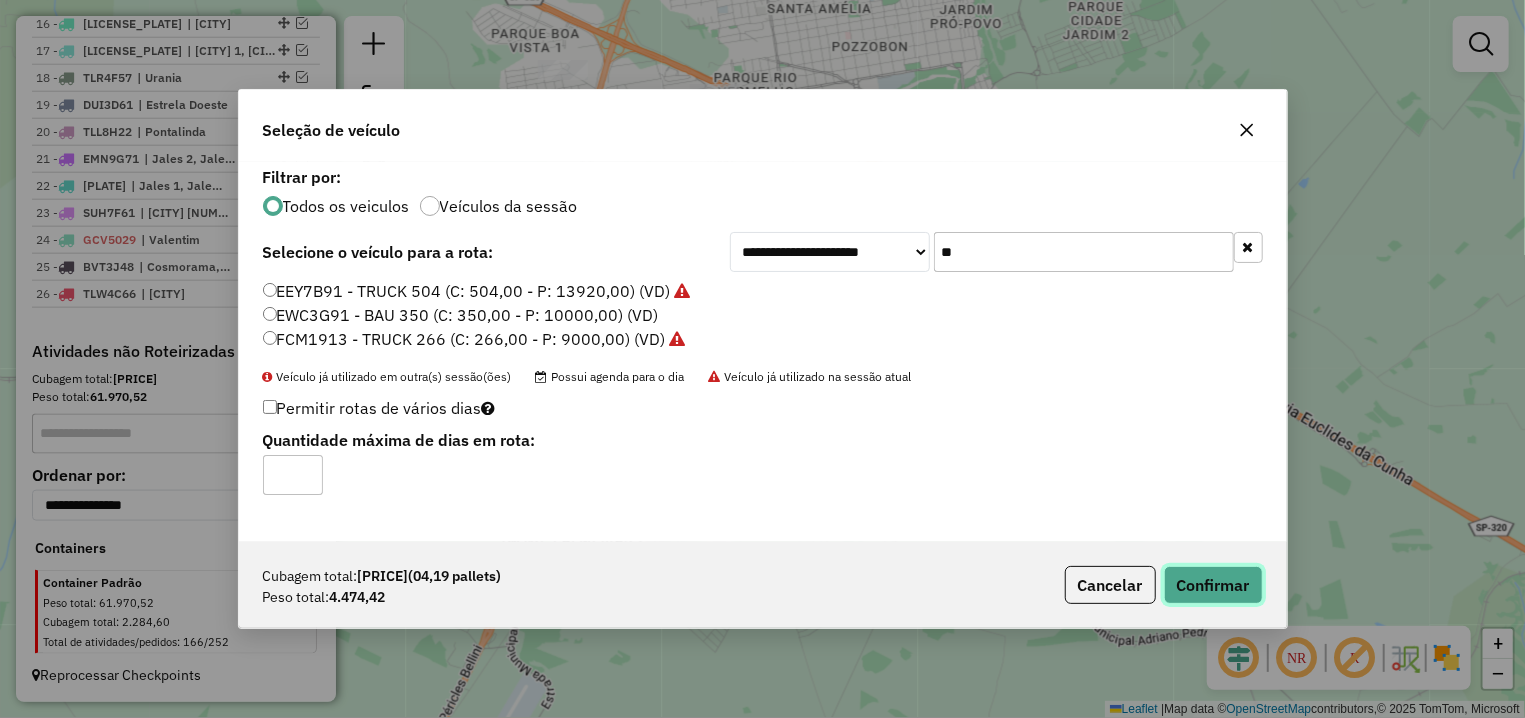 click on "Confirmar" 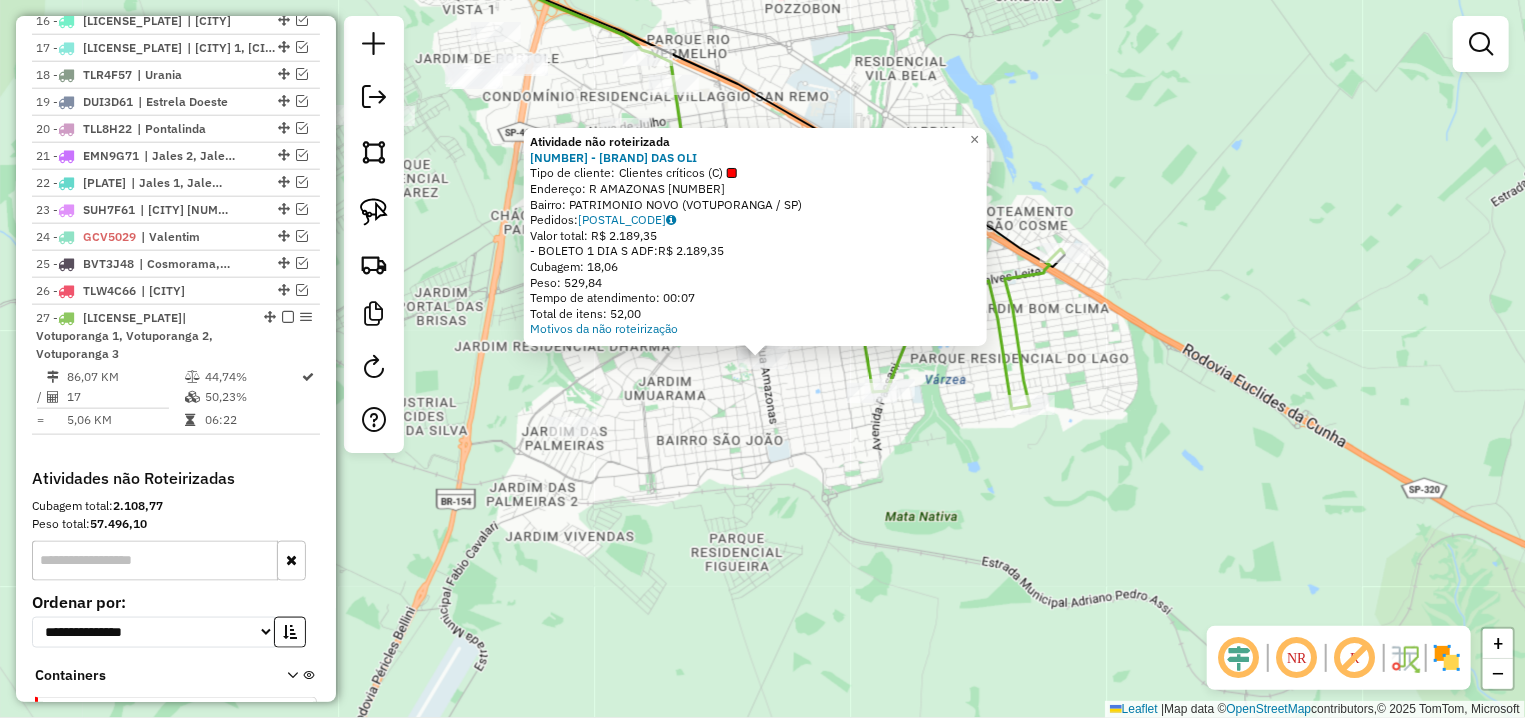 click on "Atividade não roteirizada 4696 - [FIRST] [LAST]  Tipo de cliente:   Clientes críticos (C)   Endereço: R   AMAZONAS                      [NUMBER]   Bairro: [NEIGHBORHOOD] ([CITY] / [STATE])   Pedidos:  07043181   Valor total: R$ 2.189,35   - BOLETO 1 DIA S ADF:  R$ 2.189,35   Cubagem: 18,06   Peso: 529,84   Tempo de atendimento: 00:07   Total de itens: 52,00  Motivos da não roteirização × Janela de atendimento Grade de atendimento Capacidade Transportadoras Veículos Cliente Pedidos  Rotas Selecione os dias de semana para filtrar as janelas de atendimento  Seg   Ter   Qua   Qui   Sex   Sáb   Dom  Informe o período da janela de atendimento: De: Até:  Filtrar exatamente a janela do cliente  Considerar janela de atendimento padrão  Selecione os dias de semana para filtrar as grades de atendimento  Seg   Ter   Qua   Qui   Sex   Sáb   Dom   Considerar clientes sem dia de atendimento cadastrado  Clientes fora do dia de atendimento selecionado Filtrar as atividades entre os valores definidos abaixo:  Peso mínimo:   Peso máximo:   Cubagem mínima:   +" 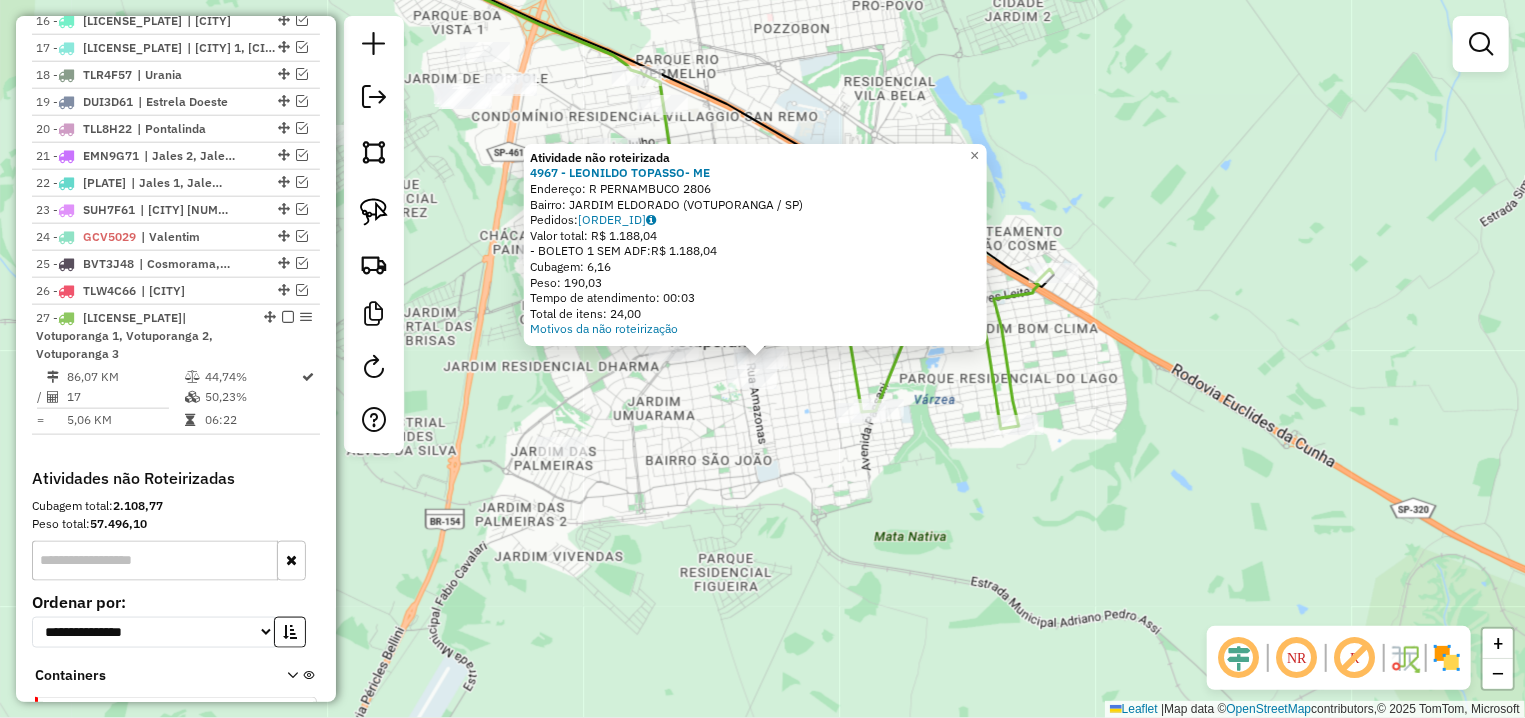 click on "Atividade não roteirizada 4967 - [NAME]  Endereço: [STREET_NAME] [NUMBER]   Bairro: [NEIGHBORHOOD] ([CITY] / [STATE])   Pedidos:  [ORDER_ID]   Valor total: R$ [PRICE]   - BOLETO 1 SEM ADF:  R$ [PRICE]   Cubagem: [CUBAGE]   Peso: [WEIGHT]   Tempo de atendimento: [TIME]   Total de itens: [ITEMS]  Motivos da não roteirização × Janela de atendimento Grade de atendimento Capacidade Transportadoras Veículos Cliente Pedidos  Rotas Selecione os dias de semana para filtrar as janelas de atendimento  Seg   Ter   Qua   Qui   Sex   Sáb   Dom  Informe o período da janela de atendimento: De: Até:  Filtrar exatamente a janela do cliente  Considerar janela de atendimento padrão  Selecione os dias de semana para filtrar as grades de atendimento  Seg   Ter   Qua   Qui   Sex   Sáb   Dom   Considerar clientes sem dia de atendimento cadastrado  Clientes fora do dia de atendimento selecionado Filtrar as atividades entre os valores definidos abaixo:  Peso mínimo:   Peso máximo:   De:   Até:  De:" 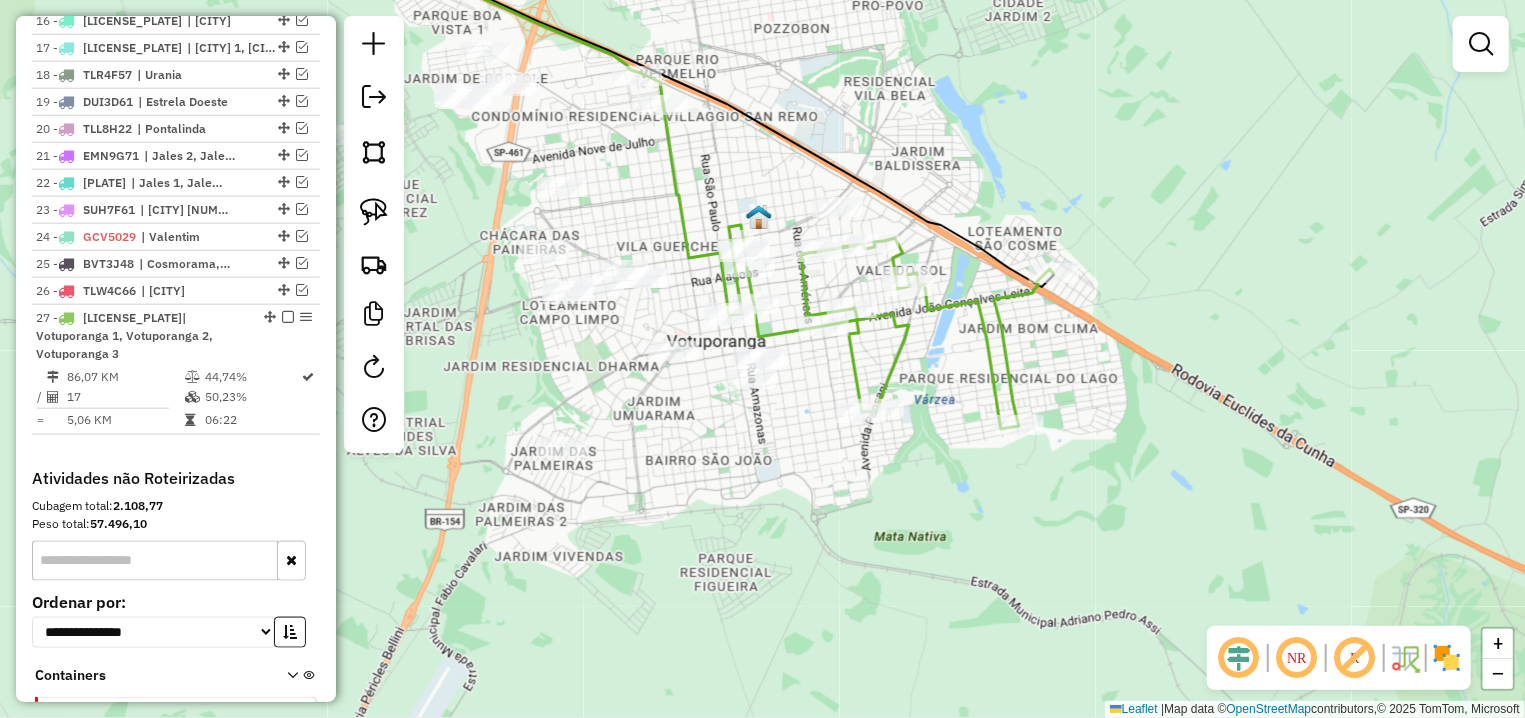 click on "Janela de atendimento Grade de atendimento Capacidade Transportadoras Veículos Cliente Pedidos  Rotas Selecione os dias de semana para filtrar as janelas de atendimento  Seg   Ter   Qua   Qui   Sex   Sáb   Dom  Informe o período da janela de atendimento: De: Até:  Filtrar exatamente a janela do cliente  Considerar janela de atendimento padrão  Selecione os dias de semana para filtrar as grades de atendimento  Seg   Ter   Qua   Qui   Sex   Sáb   Dom   Considerar clientes sem dia de atendimento cadastrado  Clientes fora do dia de atendimento selecionado Filtrar as atividades entre os valores definidos abaixo:  Peso mínimo:   Peso máximo:   Cubagem mínima:   Cubagem máxima:   De:   Até:  Filtrar as atividades entre o tempo de atendimento definido abaixo:  De:   Até:   Considerar capacidade total dos clientes não roteirizados Transportadora: Selecione um ou mais itens Tipo de veículo: Selecione um ou mais itens Veículo: Selecione um ou mais itens Motorista: Selecione um ou mais itens Nome: Rótulo:" 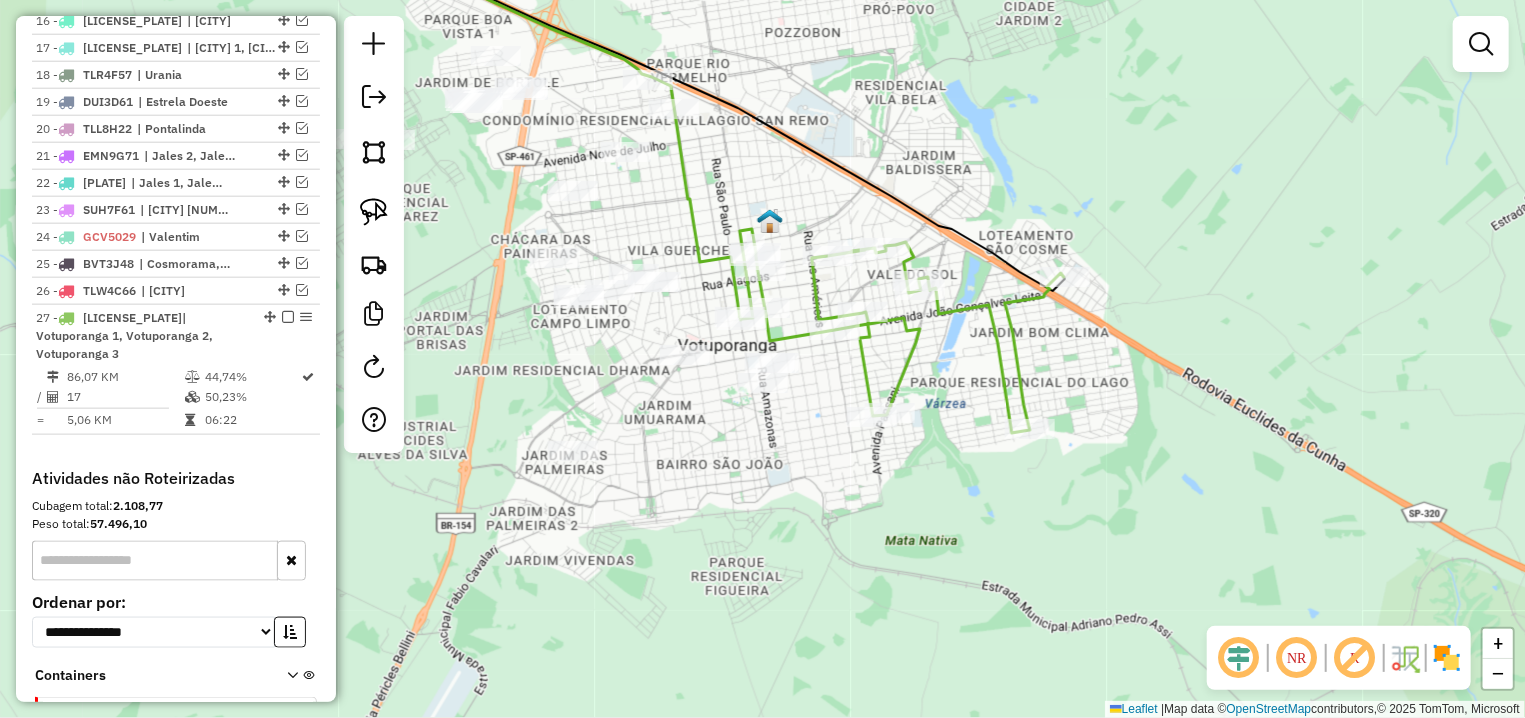 drag, startPoint x: 651, startPoint y: 186, endPoint x: 765, endPoint y: 209, distance: 116.297035 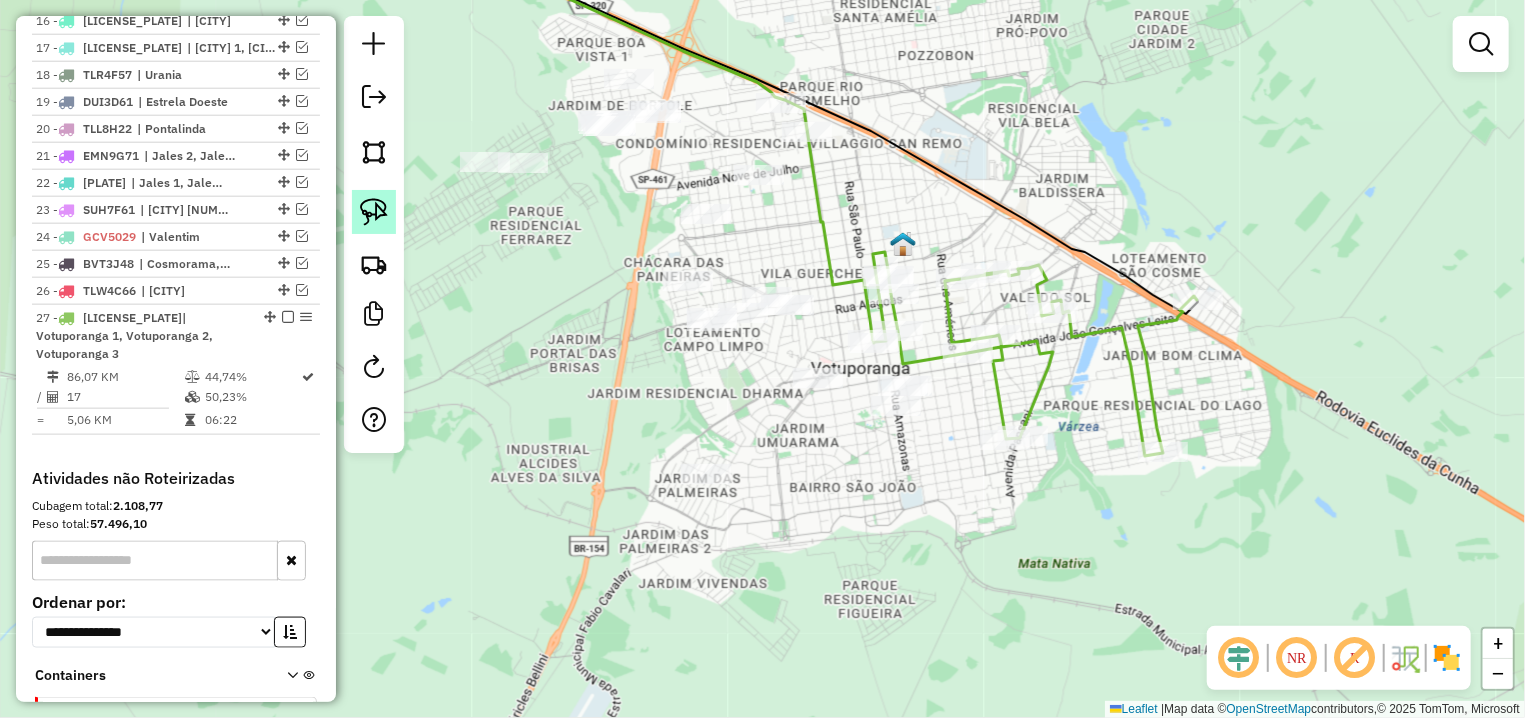 click 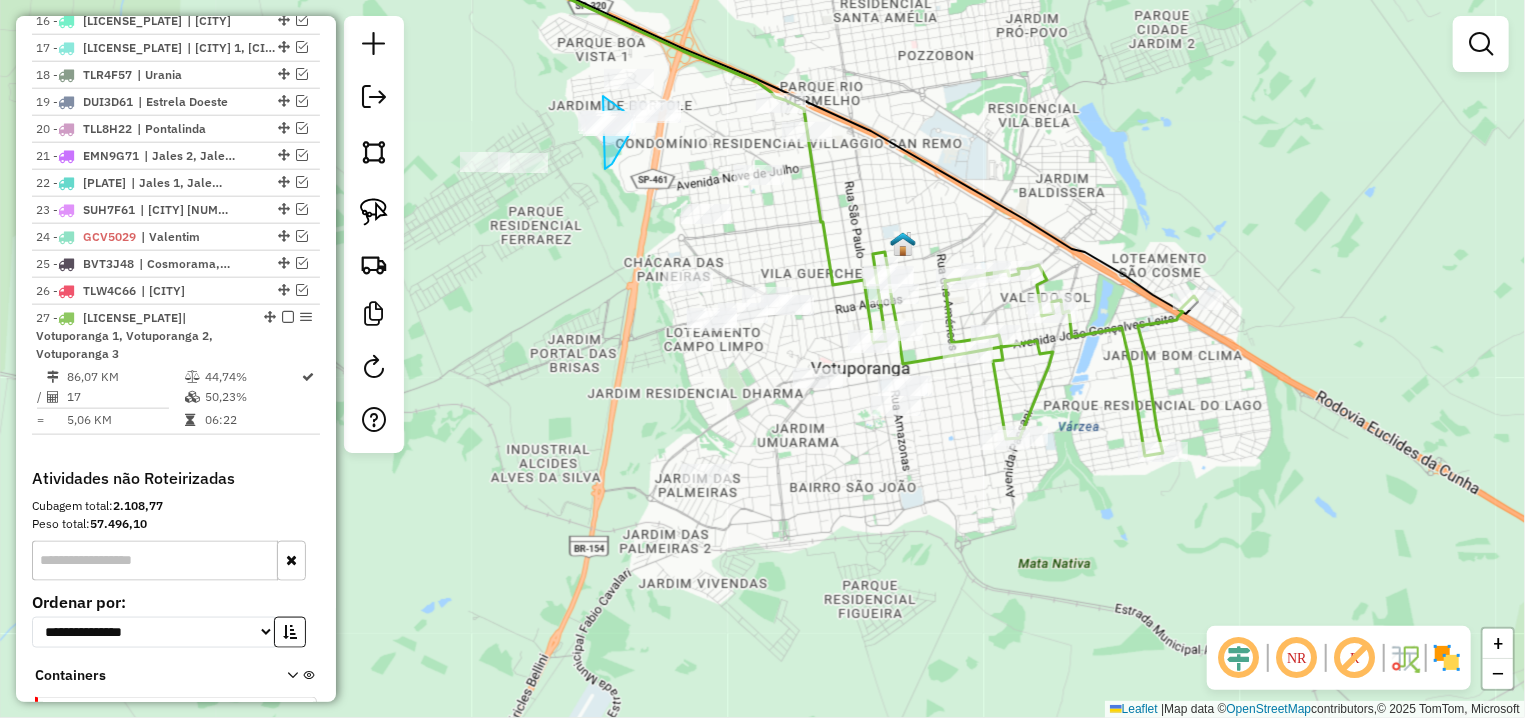 drag, startPoint x: 605, startPoint y: 169, endPoint x: 553, endPoint y: 109, distance: 79.397736 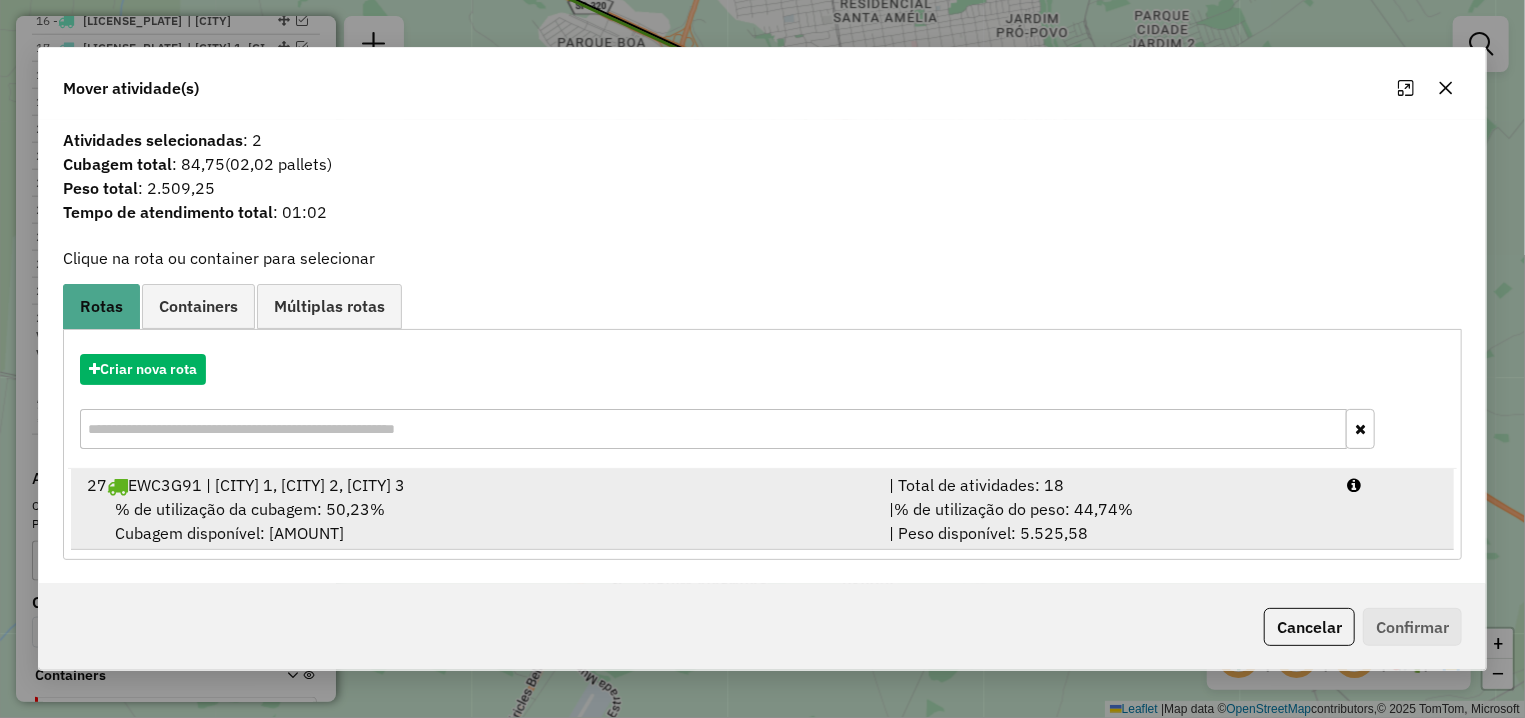 click on "27  EWC3G91 | Votuporanga 1, Votuporanga 2, Votuporanga 3" at bounding box center (476, 485) 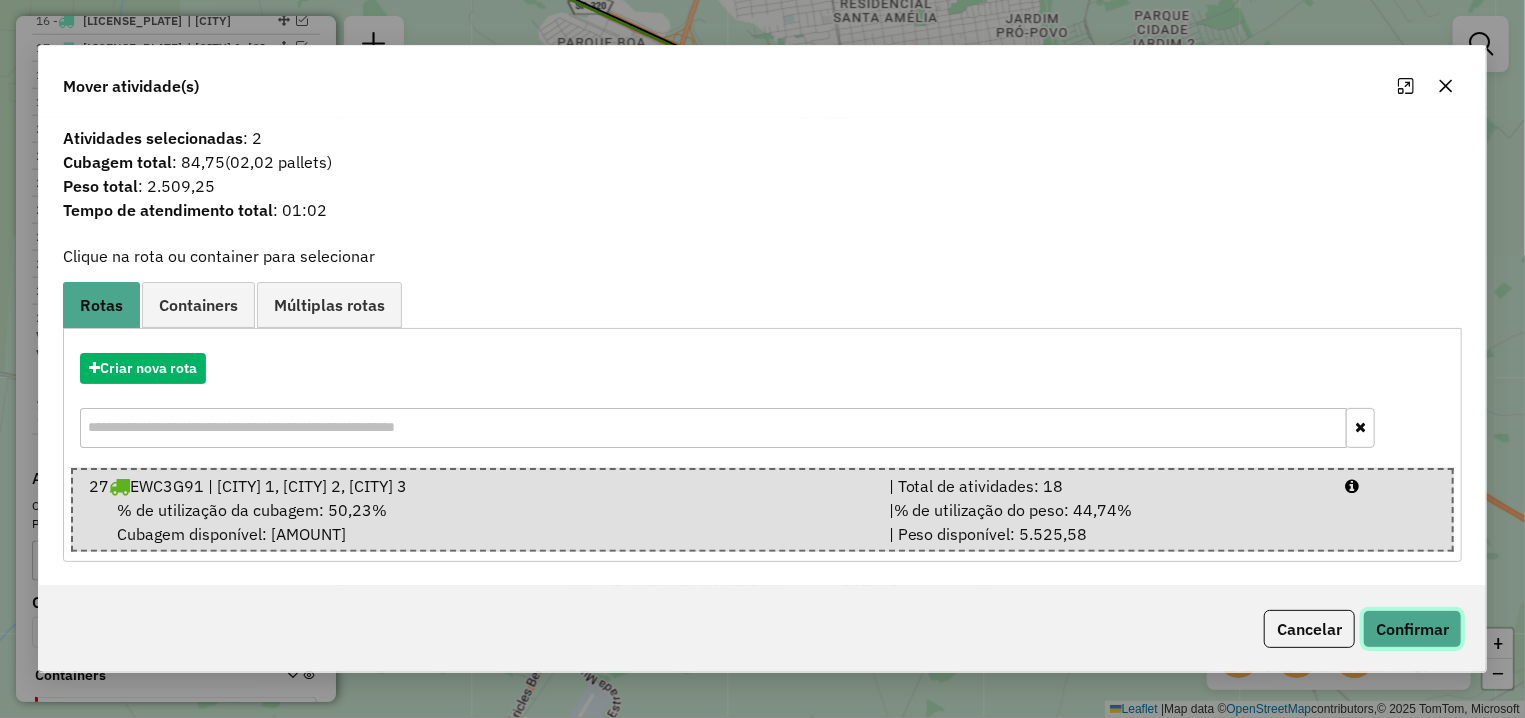click on "Confirmar" 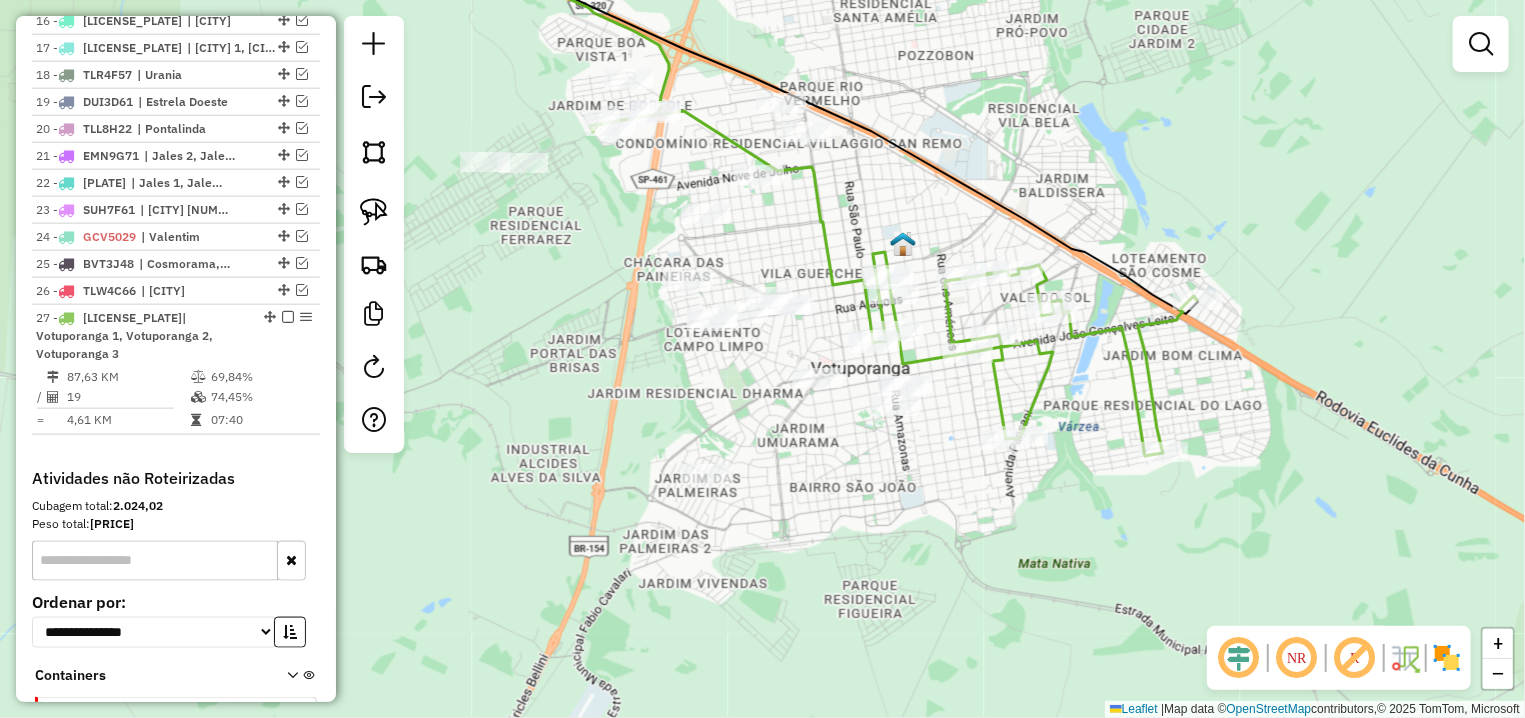 select on "**********" 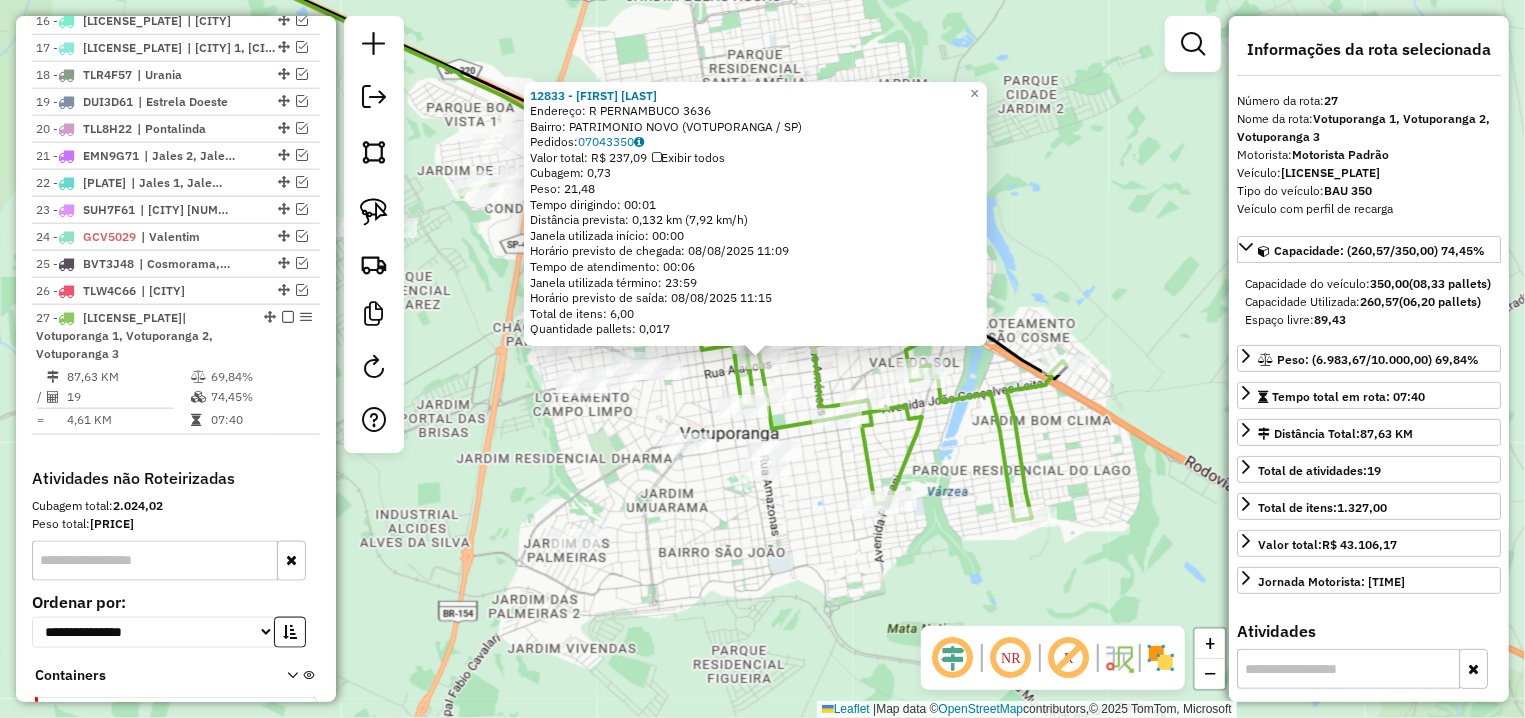 scroll, scrollTop: 1298, scrollLeft: 0, axis: vertical 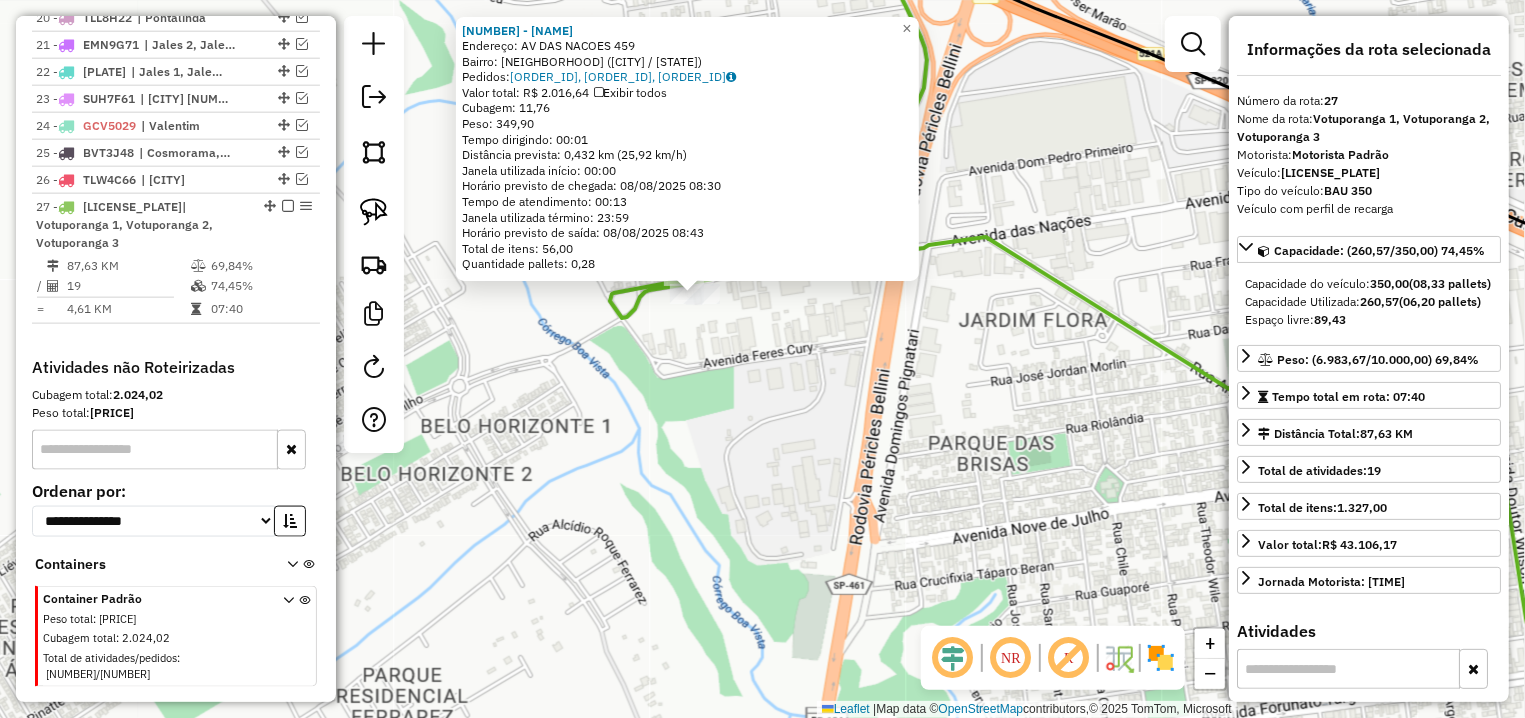 drag, startPoint x: 853, startPoint y: 449, endPoint x: 677, endPoint y: 343, distance: 205.4556 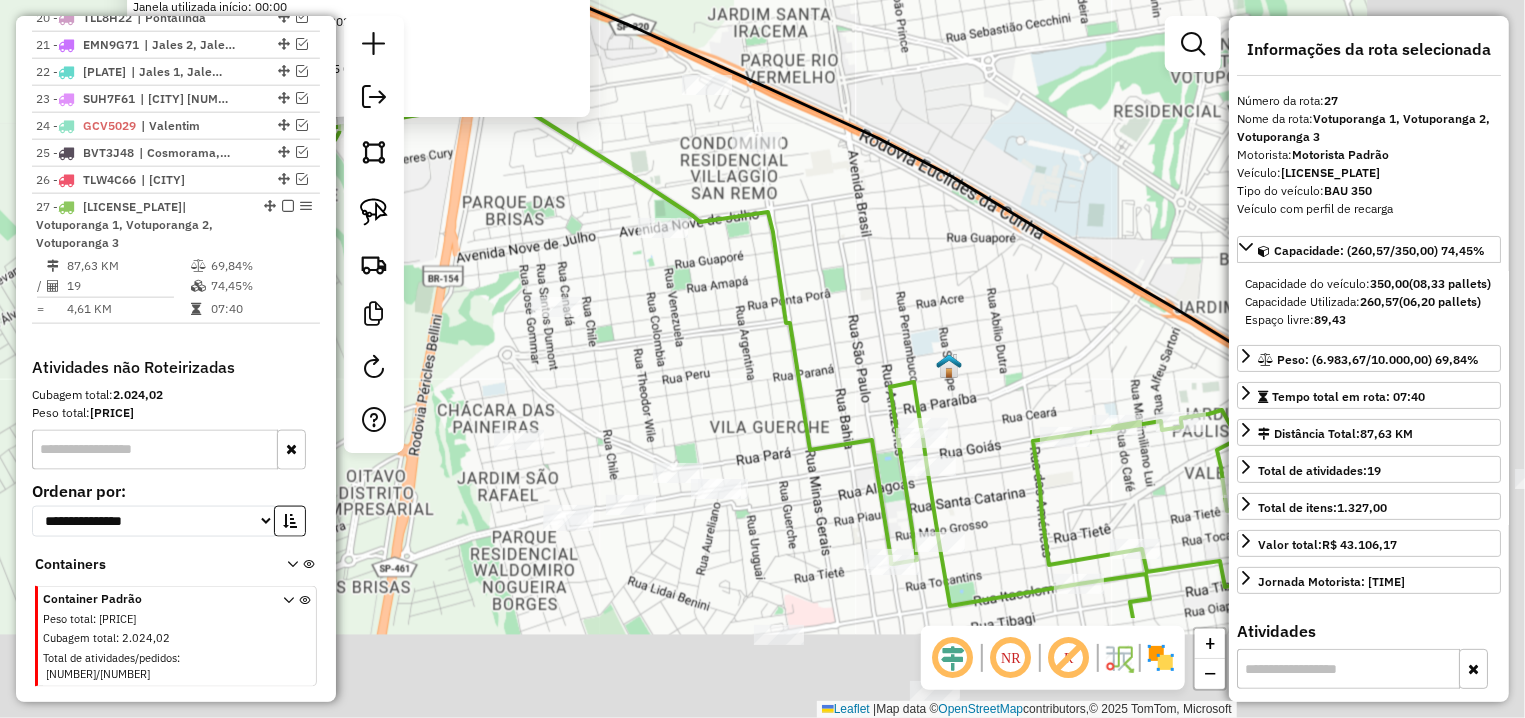 drag, startPoint x: 863, startPoint y: 385, endPoint x: 643, endPoint y: 262, distance: 252.04959 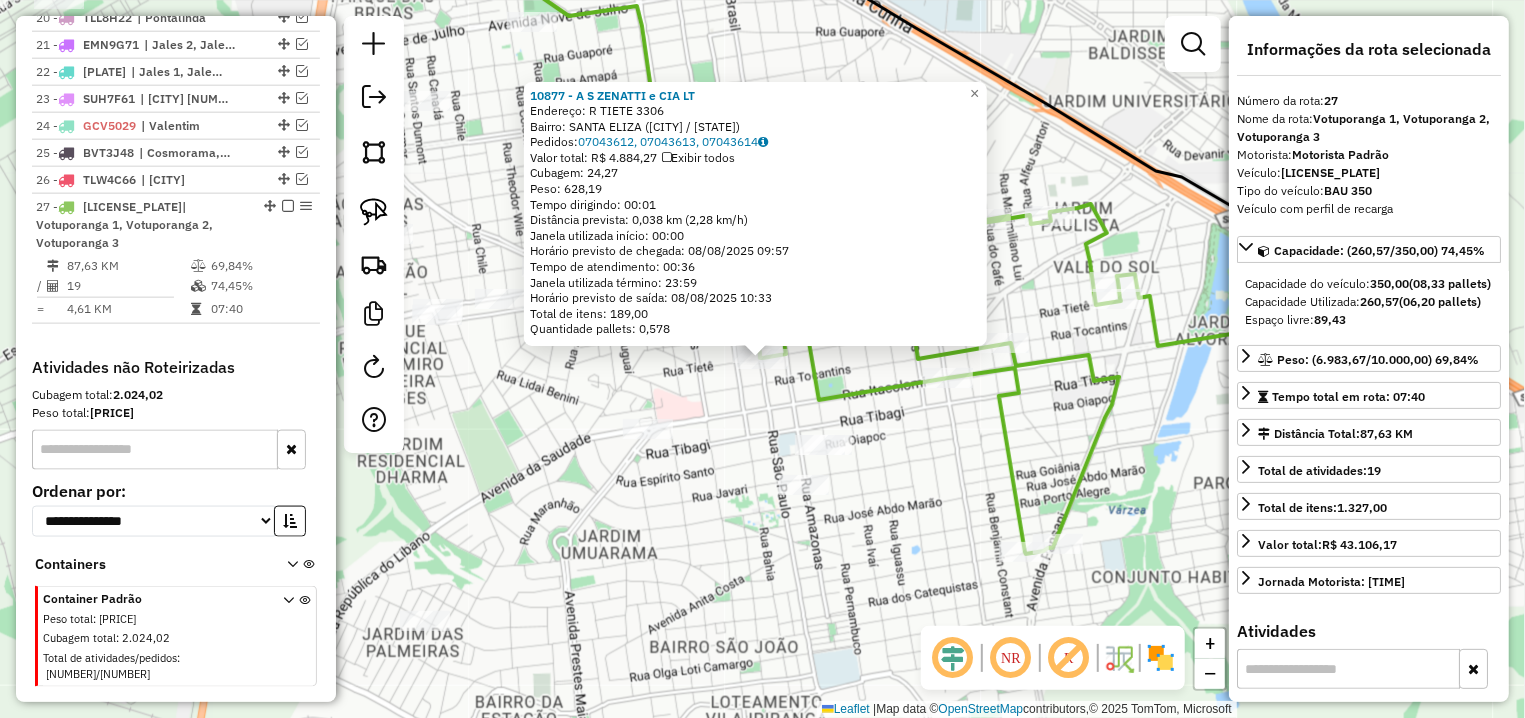 click on "10877 - A S ZENATTI e CIA LT  Endereço: R   TIETE                         3306   Bairro: SANTA ELIZA (VOTUPORANGA / SP)   Pedidos:  07043612, 07043613, 07043614   Valor total: R$ 4.884,27   Exibir todos   Cubagem: 24,27  Peso: 628,19  Tempo dirigindo: 00:01   Distância prevista: 0,038 km (2,28 km/h)   Janela utilizada início: 00:00   Horário previsto de chegada: 08/08/2025 09:57   Tempo de atendimento: 00:36   Janela utilizada término: 23:59   Horário previsto de saída: 08/08/2025 10:33   Total de itens: 189,00   Quantidade pallets: 0,578  × Janela de atendimento Grade de atendimento Capacidade Transportadoras Veículos Cliente Pedidos  Rotas Selecione os dias de semana para filtrar as janelas de atendimento  Seg   Ter   Qua   Qui   Sex   Sáb   Dom  Informe o período da janela de atendimento: De: Até:  Filtrar exatamente a janela do cliente  Considerar janela de atendimento padrão  Selecione os dias de semana para filtrar as grades de atendimento  Seg   Ter   Qua   Qui   Sex   Sáb   Dom   De:  +" 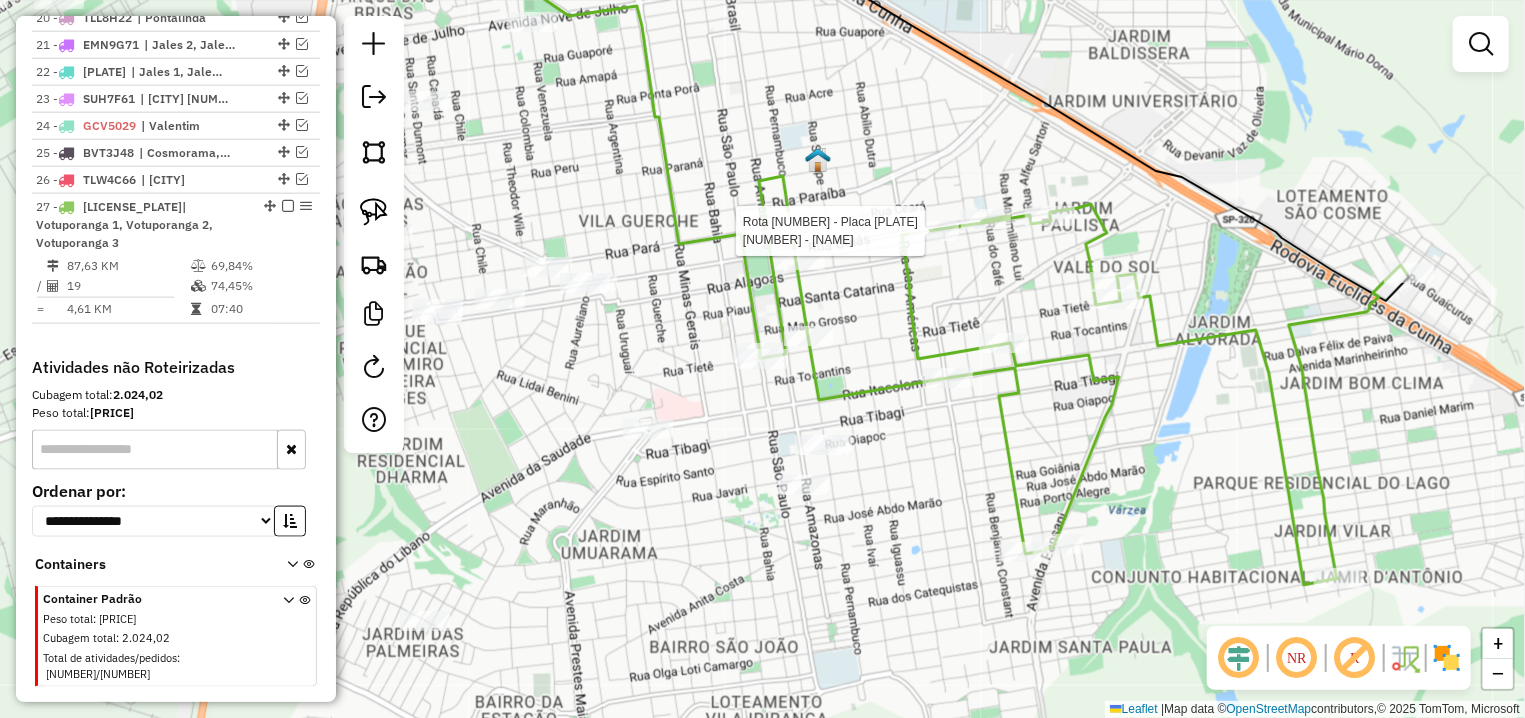 select on "**********" 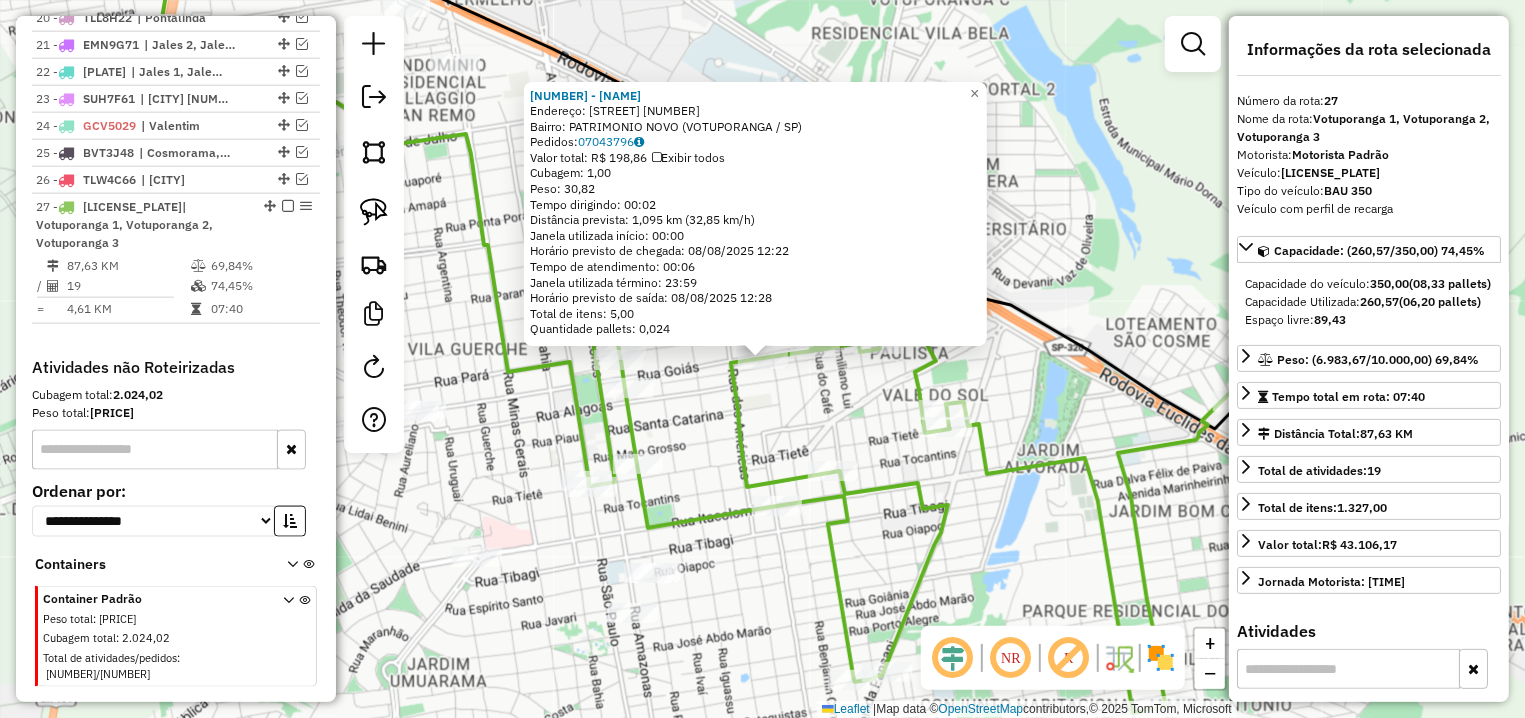 click on "9343 - ZUQUETO e DE PAULA L  Endereço: AV  FRANCISCO VILAR HORTA         4133   Bairro: PATRIMONIO NOVO (VOTUPORANGA / SP)   Pedidos:  07043796   Valor total: R$ 198,86   Exibir todos   Cubagem: 1,00  Peso: 30,82  Tempo dirigindo: 00:02   Distância prevista: 1,095 km (32,85 km/h)   Janela utilizada início: 00:00   Horário previsto de chegada: 08/08/2025 12:22   Tempo de atendimento: 00:06   Janela utilizada término: 23:59   Horário previsto de saída: 08/08/2025 12:28   Total de itens: 5,00   Quantidade pallets: 0,024  × Janela de atendimento Grade de atendimento Capacidade Transportadoras Veículos Cliente Pedidos  Rotas Selecione os dias de semana para filtrar as janelas de atendimento  Seg   Ter   Qua   Qui   Sex   Sáb   Dom  Informe o período da janela de atendimento: De: Até:  Filtrar exatamente a janela do cliente  Considerar janela de atendimento padrão  Selecione os dias de semana para filtrar as grades de atendimento  Seg   Ter   Qua   Qui   Sex   Sáb   Dom   Peso mínimo:   De:   Até:" 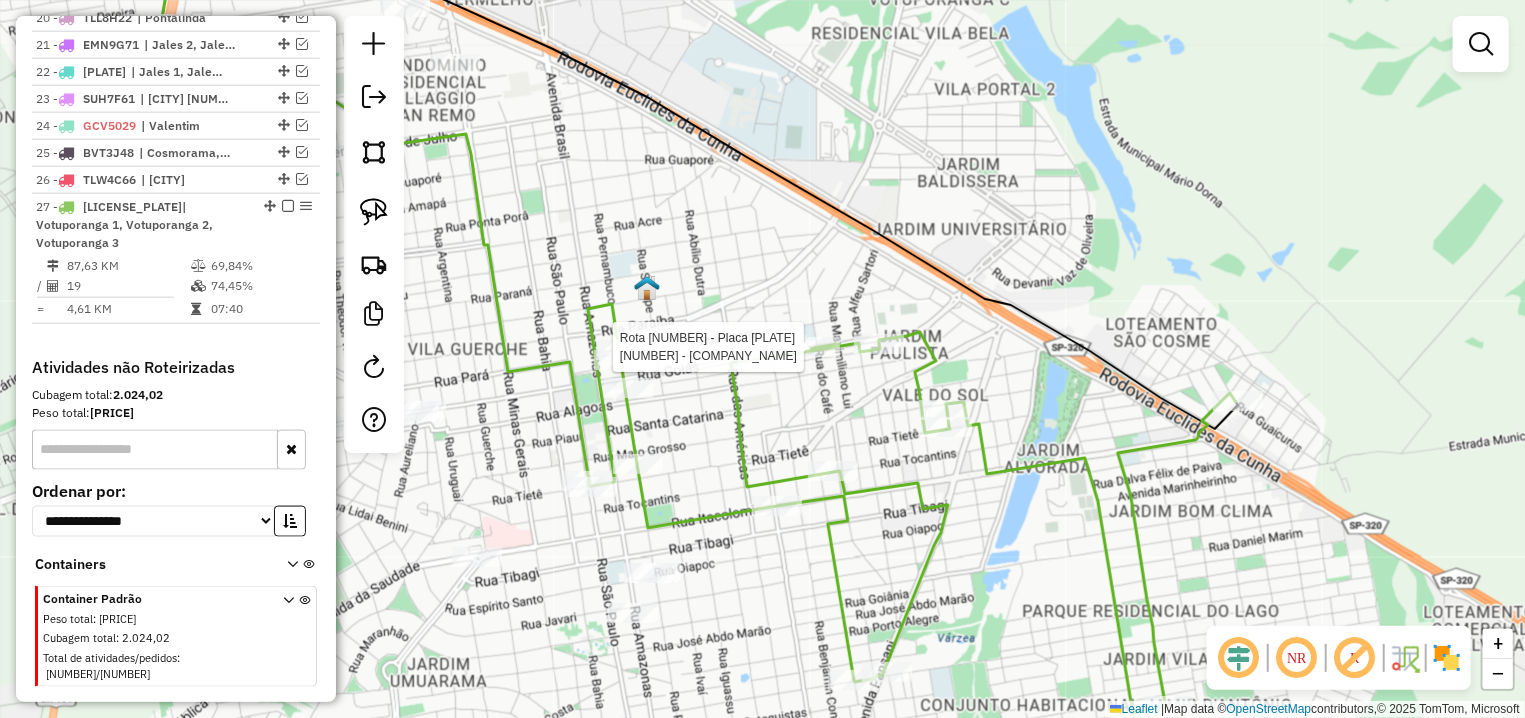 select on "**********" 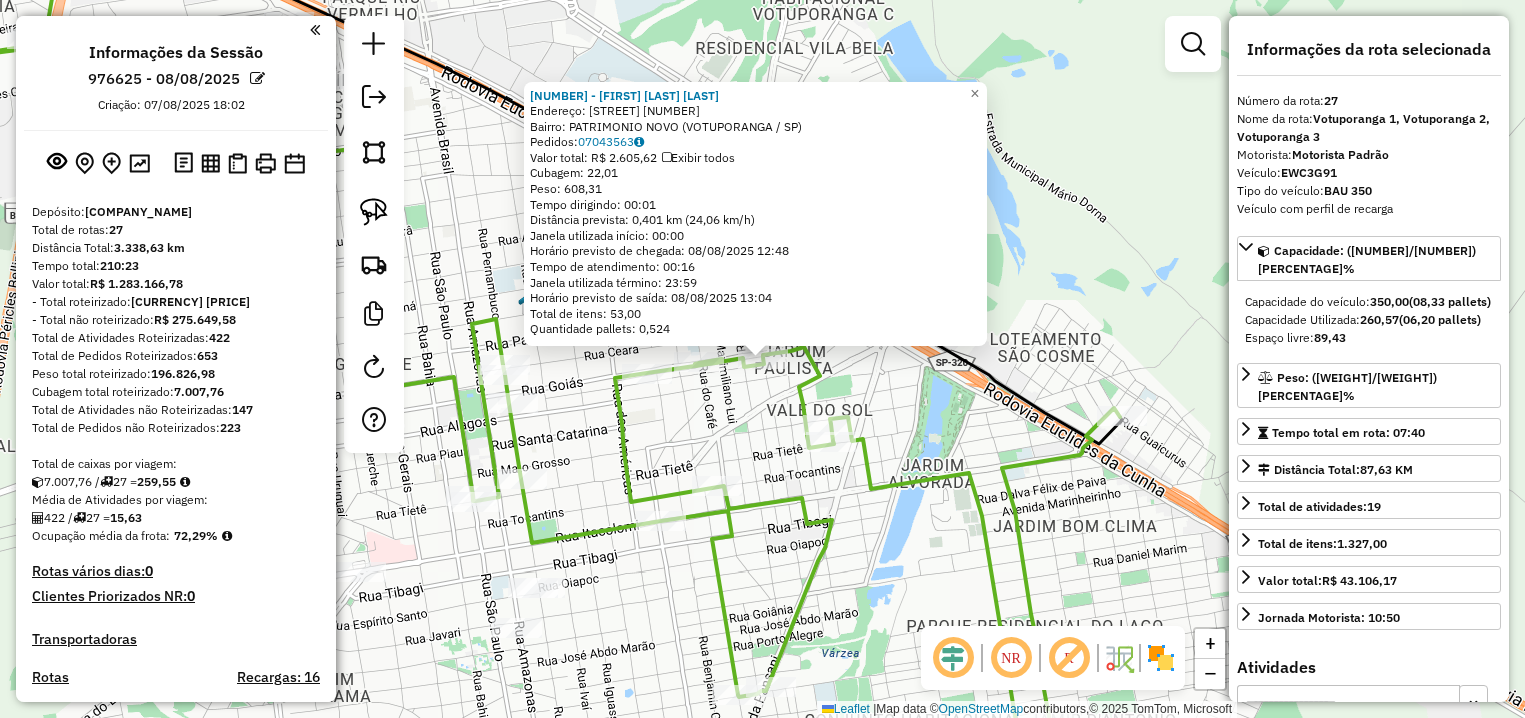 select on "**********" 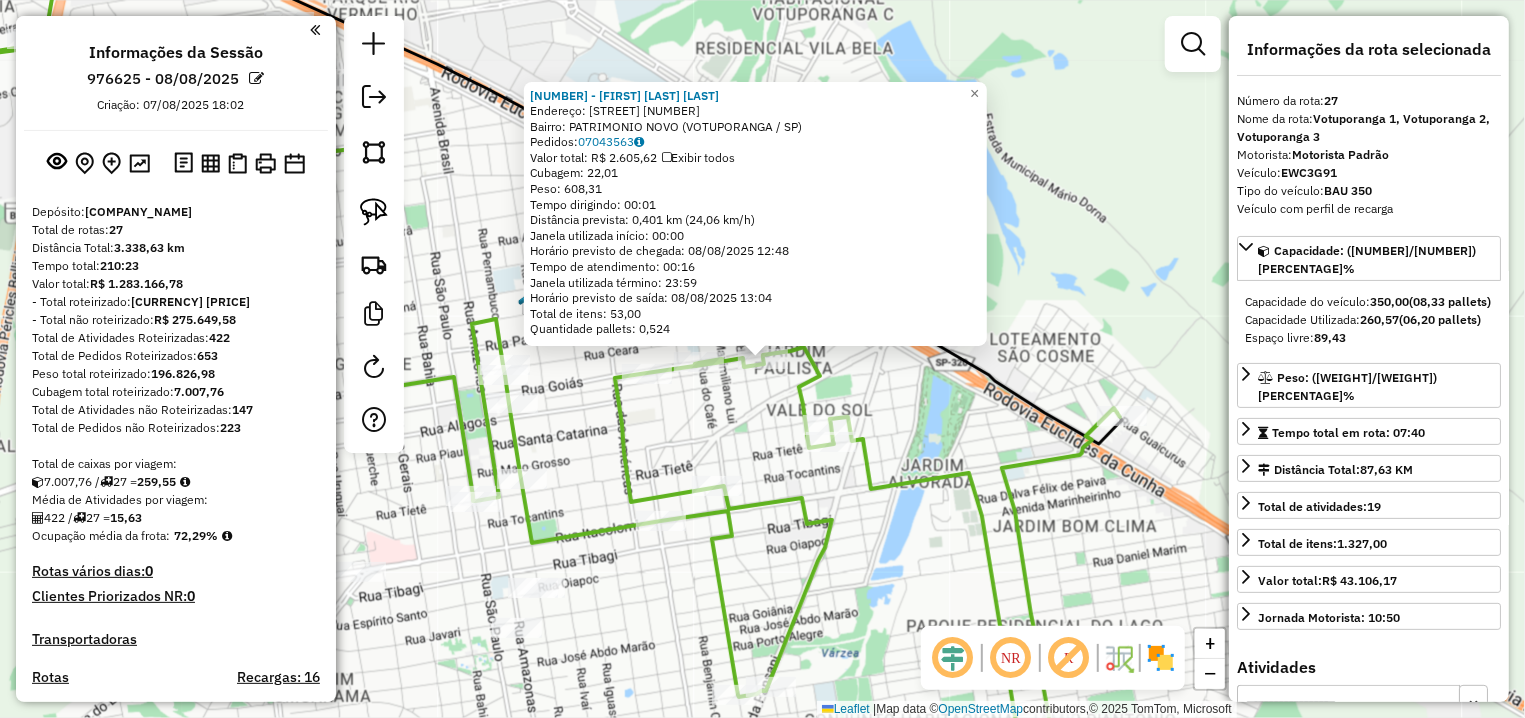 scroll, scrollTop: 1298, scrollLeft: 0, axis: vertical 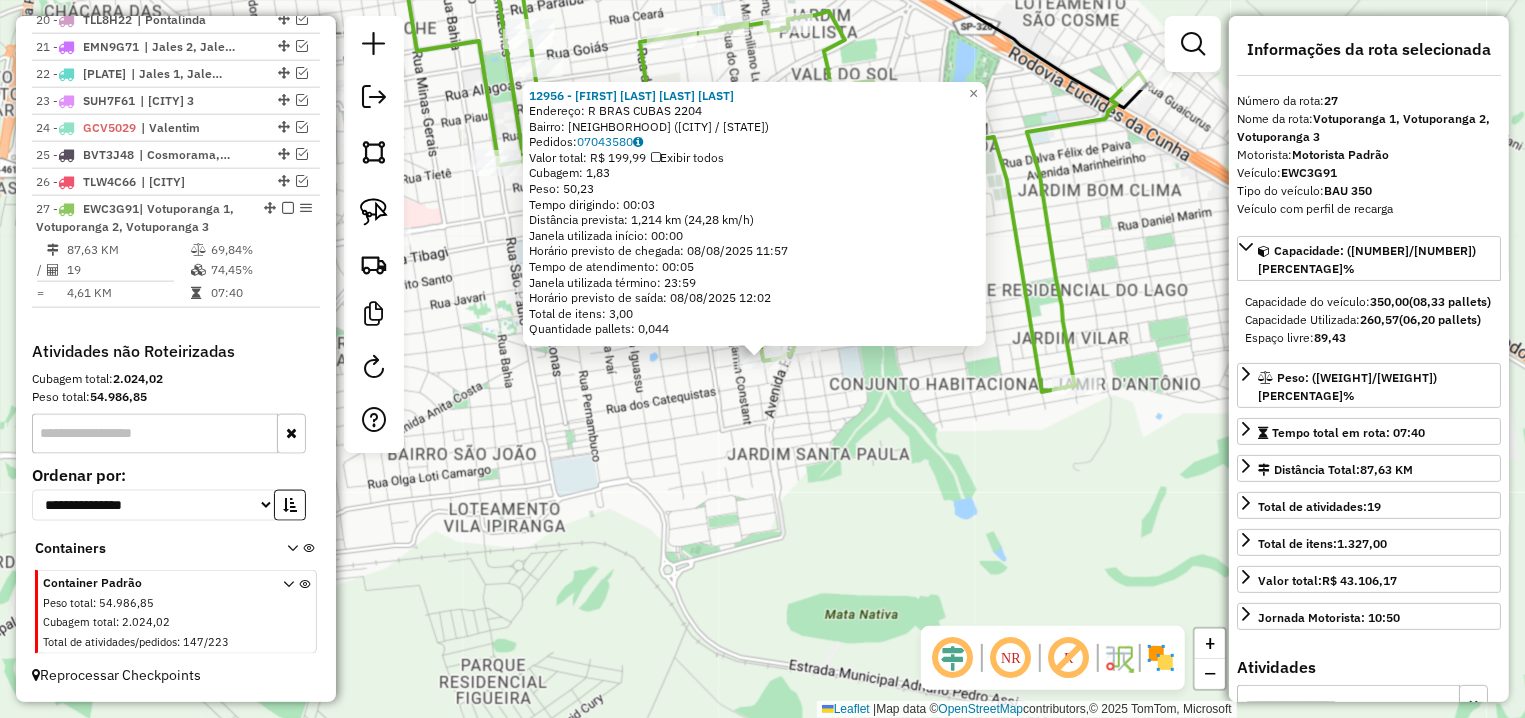 click on "12956 - [FIRST] [LAST] DA SI  Endereço: R   BRAS CUBAS                    2204   Bairro: ESTELA PARQUE RESIDENCIAL ([CITY] / [STATE])   Pedidos:  07043580   Valor total: R$ 199,99   Exibir todos   Cubagem: 1,83  Peso: 50,23  Tempo dirigindo: 00:03   Distância prevista: 1,214 km (24,28 km/h)   Janela utilizada início: 00:00   Horário previsto de chegada: 08/08/2025 11:57   Tempo de atendimento: 00:05   Janela utilizada término: 23:59   Horário previsto de saída: 08/08/2025 12:02   Total de itens: 3,00   Quantidade pallets: 0,044  × Janela de atendimento Grade de atendimento Capacidade Transportadoras Veículos Cliente Pedidos  Rotas Selecione os dias de semana para filtrar as janelas de atendimento  Seg   Ter   Qua   Qui   Sex   Sáb   Dom  Informe o período da janela de atendimento: De: Até:  Filtrar exatamente a janela do cliente  Considerar janela de atendimento padrão  Selecione os dias de semana para filtrar as grades de atendimento  Seg   Ter   Qua   Qui   Sex   Sáb   Dom   Peso mínimo:  De:" 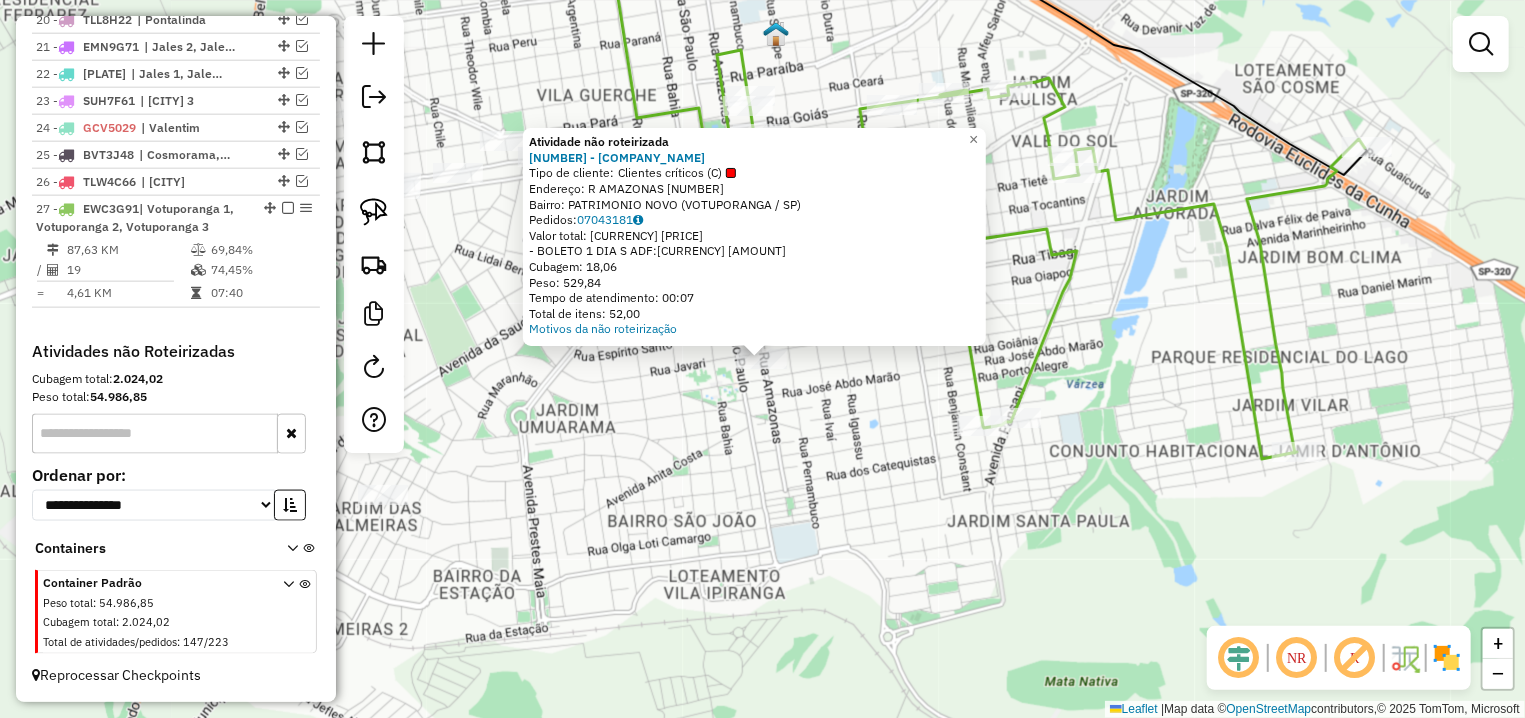 click on "Atividade não roteirizada 4696 - [FIRST] [LAST]  Tipo de cliente:   Clientes críticos (C)   Endereço: R   AMAZONAS                      [NUMBER]   Bairro: [NEIGHBORHOOD] ([CITY] / [STATE])   Pedidos:  07043181   Valor total: R$ 2.189,35   - BOLETO 1 DIA S ADF:  R$ 2.189,35   Cubagem: 18,06   Peso: 529,84   Tempo de atendimento: 00:07   Total de itens: 52,00  Motivos da não roteirização × Janela de atendimento Grade de atendimento Capacidade Transportadoras Veículos Cliente Pedidos  Rotas Selecione os dias de semana para filtrar as janelas de atendimento  Seg   Ter   Qua   Qui   Sex   Sáb   Dom  Informe o período da janela de atendimento: De: Até:  Filtrar exatamente a janela do cliente  Considerar janela de atendimento padrão  Selecione os dias de semana para filtrar as grades de atendimento  Seg   Ter   Qua   Qui   Sex   Sáb   Dom   Considerar clientes sem dia de atendimento cadastrado  Clientes fora do dia de atendimento selecionado Filtrar as atividades entre os valores definidos abaixo:  Peso mínimo:   Peso máximo:   Cubagem mínima:   +" 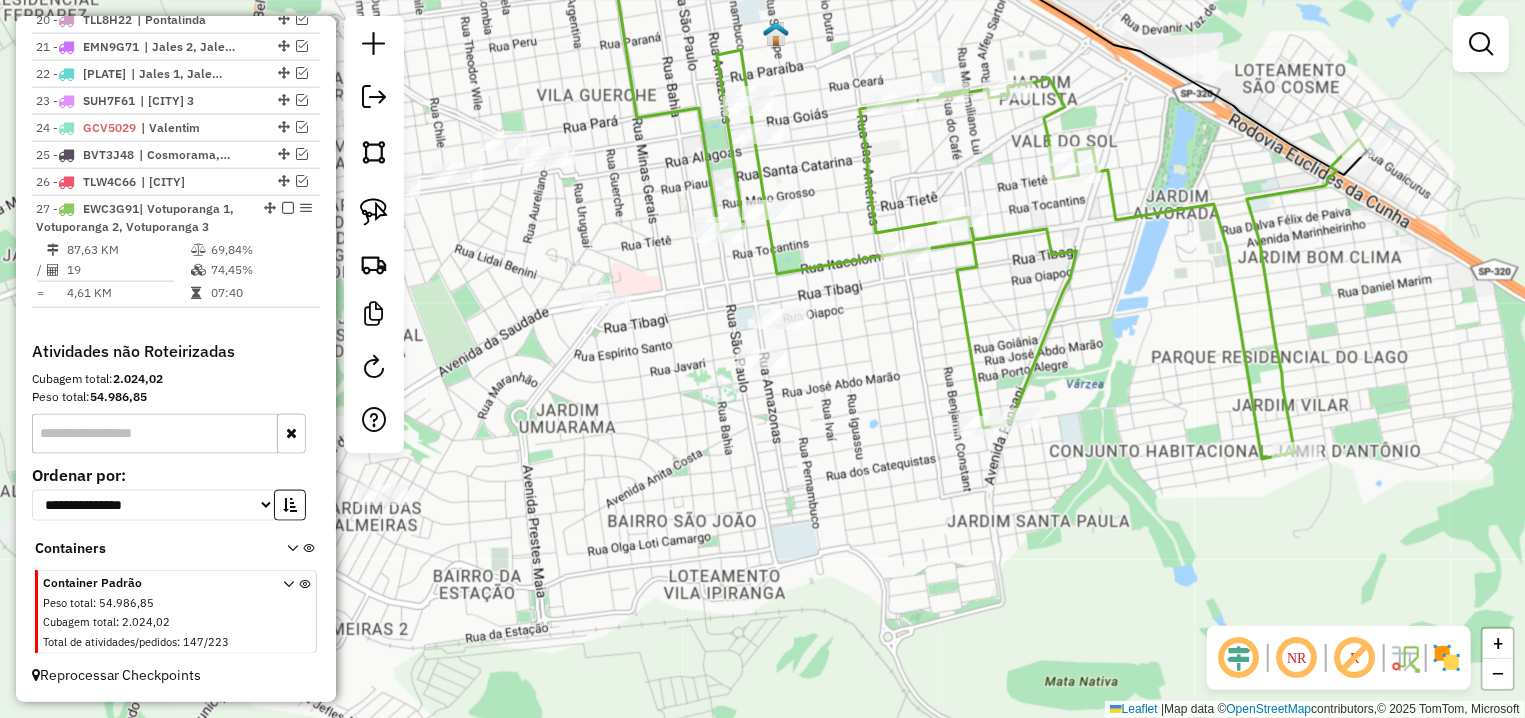 drag, startPoint x: 649, startPoint y: 230, endPoint x: 683, endPoint y: 279, distance: 59.64059 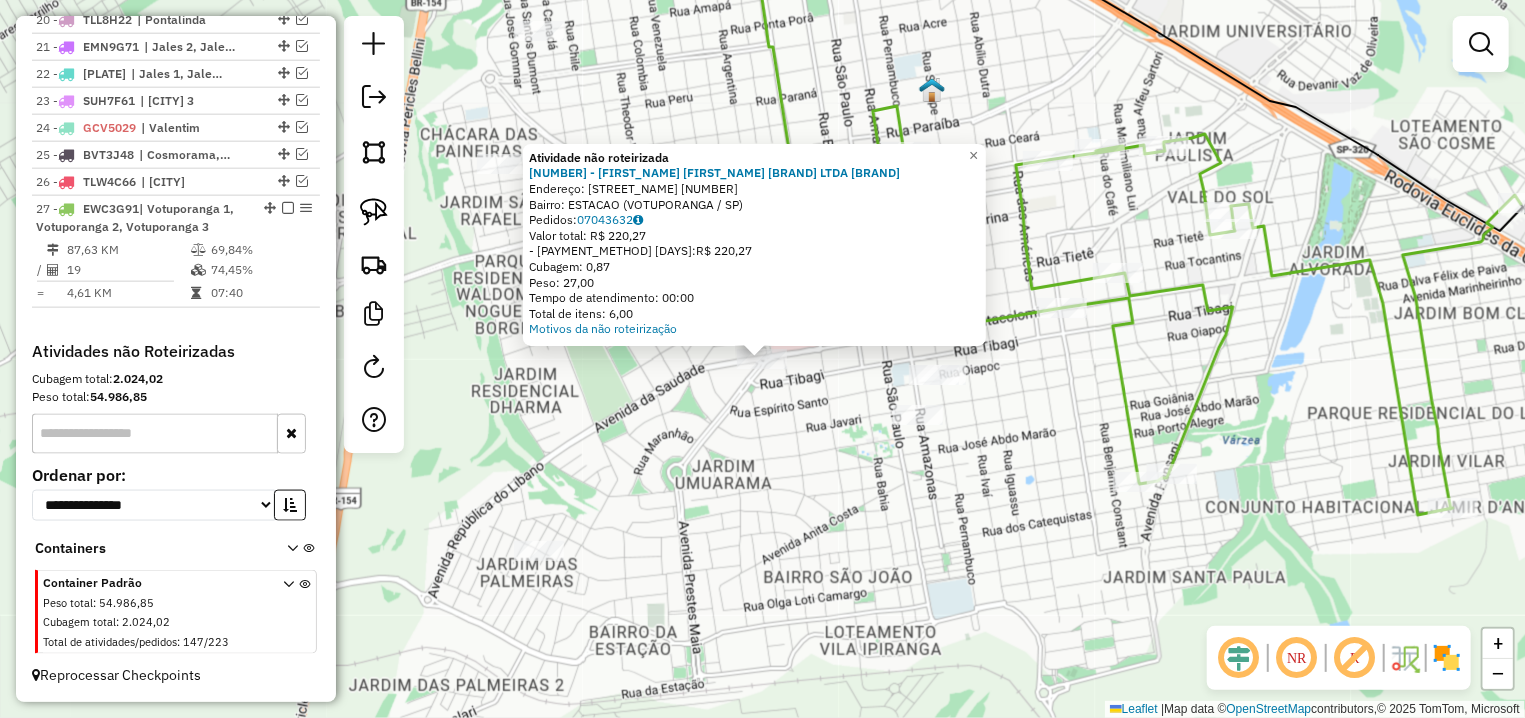 click on "Atividade não roteirizada 99967 - [NAME]  Endereço: AV  PRESTES MAIA                   2962   Bairro: ESTACAO ([CITY] / [STATE])   Pedidos:  07043632   Valor total: R$ 220,27   - BOLETO 1 SEM ADF:  R$ 220,27   Cubagem: 0,87   Peso: 27,00   Tempo de atendimento: 00:00   Total de itens: 6,00  Motivos da não roteirização × Janela de atendimento Grade de atendimento Capacidade Transportadoras Veículos Cliente Pedidos  Rotas Selecione os dias de semana para filtrar as janelas de atendimento  Seg   Ter   Qua   Qui   Sex   Sáb   Dom  Informe o período da janela de atendimento: De: Até:  Filtrar exatamente a janela do cliente  Considerar janela de atendimento padrão  Selecione os dias de semana para filtrar as grades de atendimento  Seg   Ter   Qua   Qui   Sex   Sáb   Dom   Considerar clientes sem dia de atendimento cadastrado  Clientes fora do dia de atendimento selecionado Filtrar as atividades entre os valores definidos abaixo:  Peso mínimo:   Peso máximo:   De:   Até:  +" 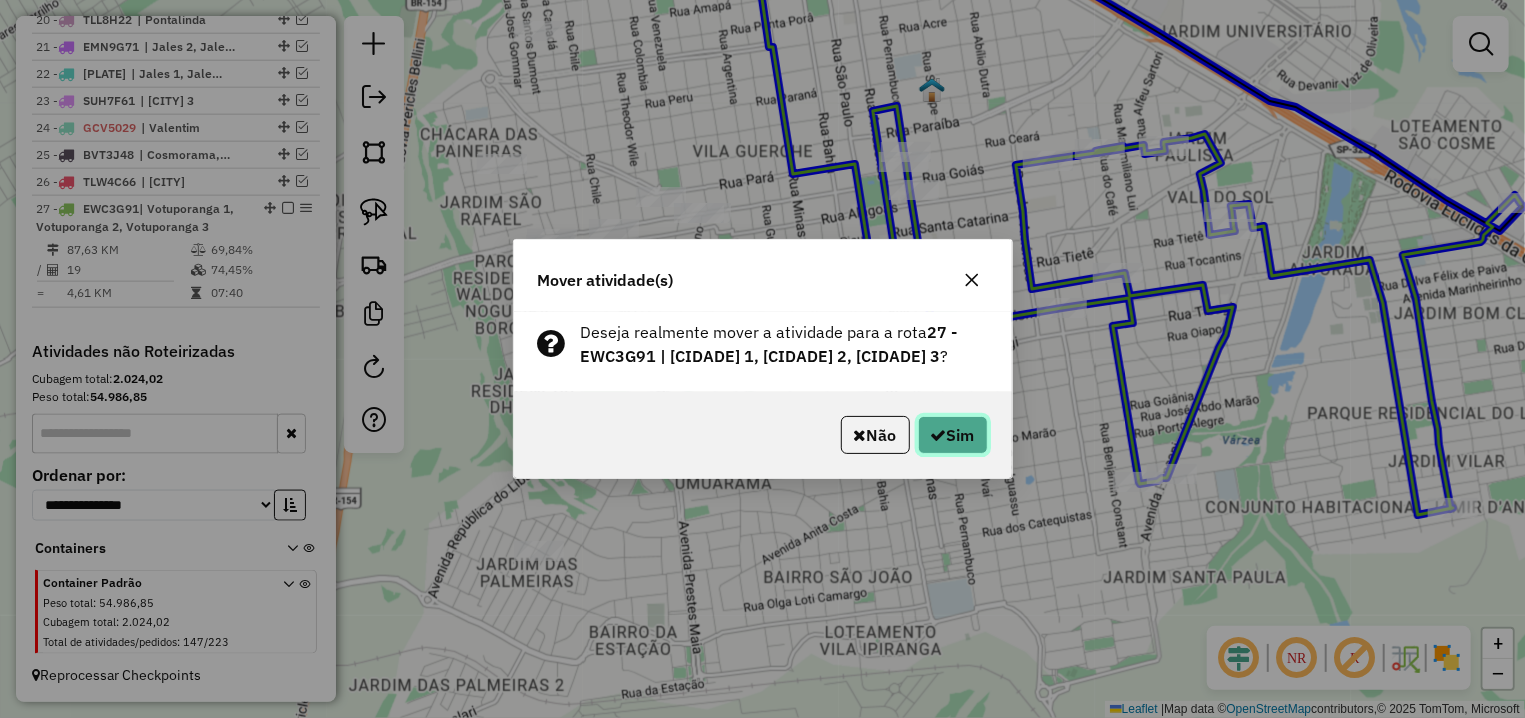 click on "Sim" 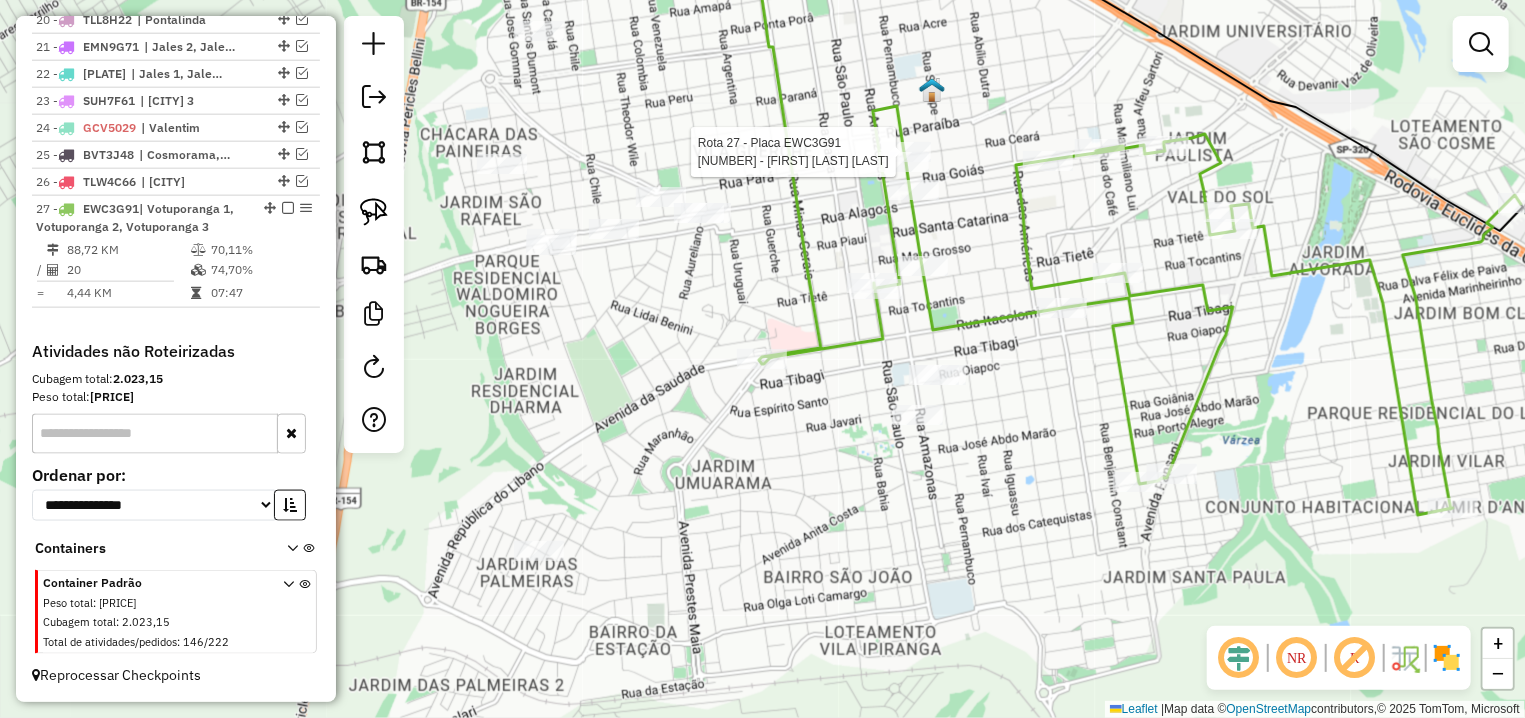 select on "**********" 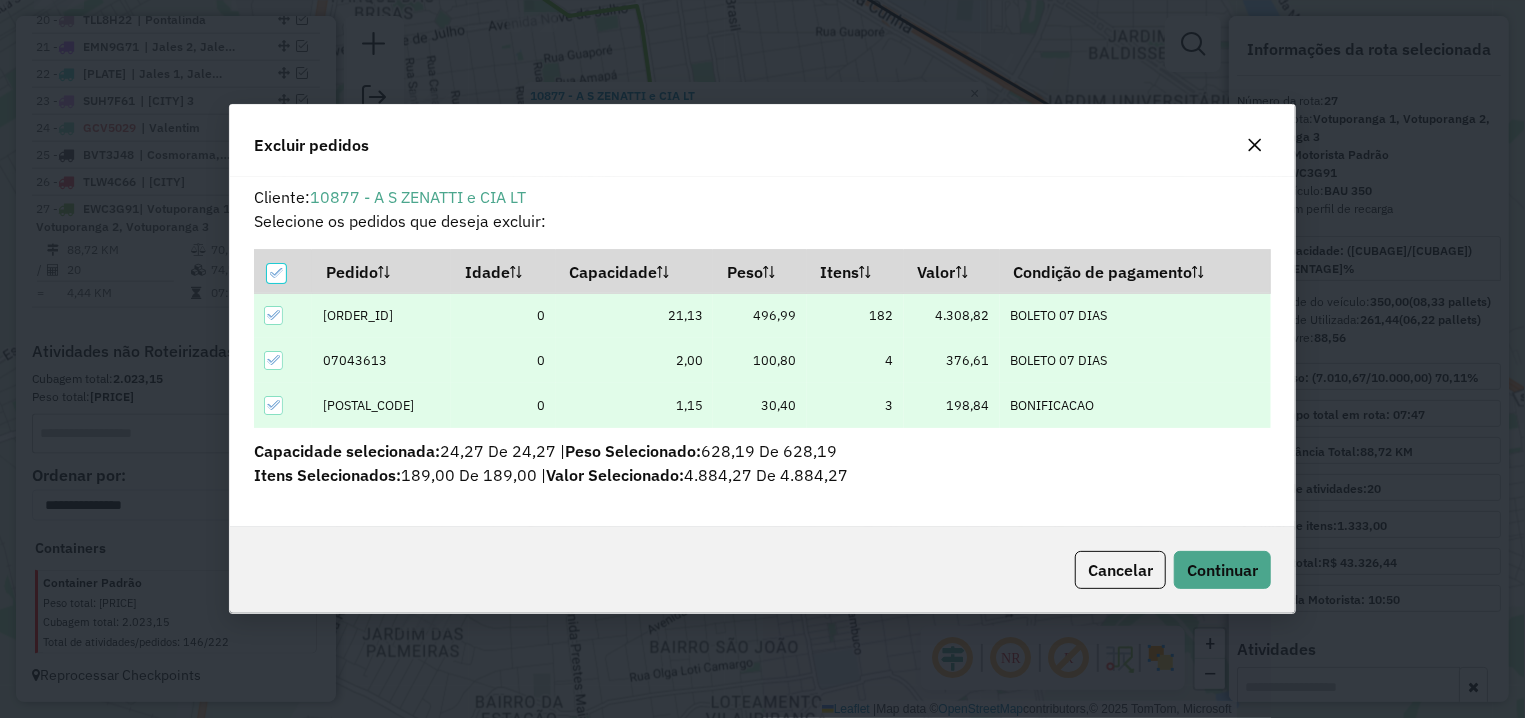 scroll, scrollTop: 11, scrollLeft: 6, axis: both 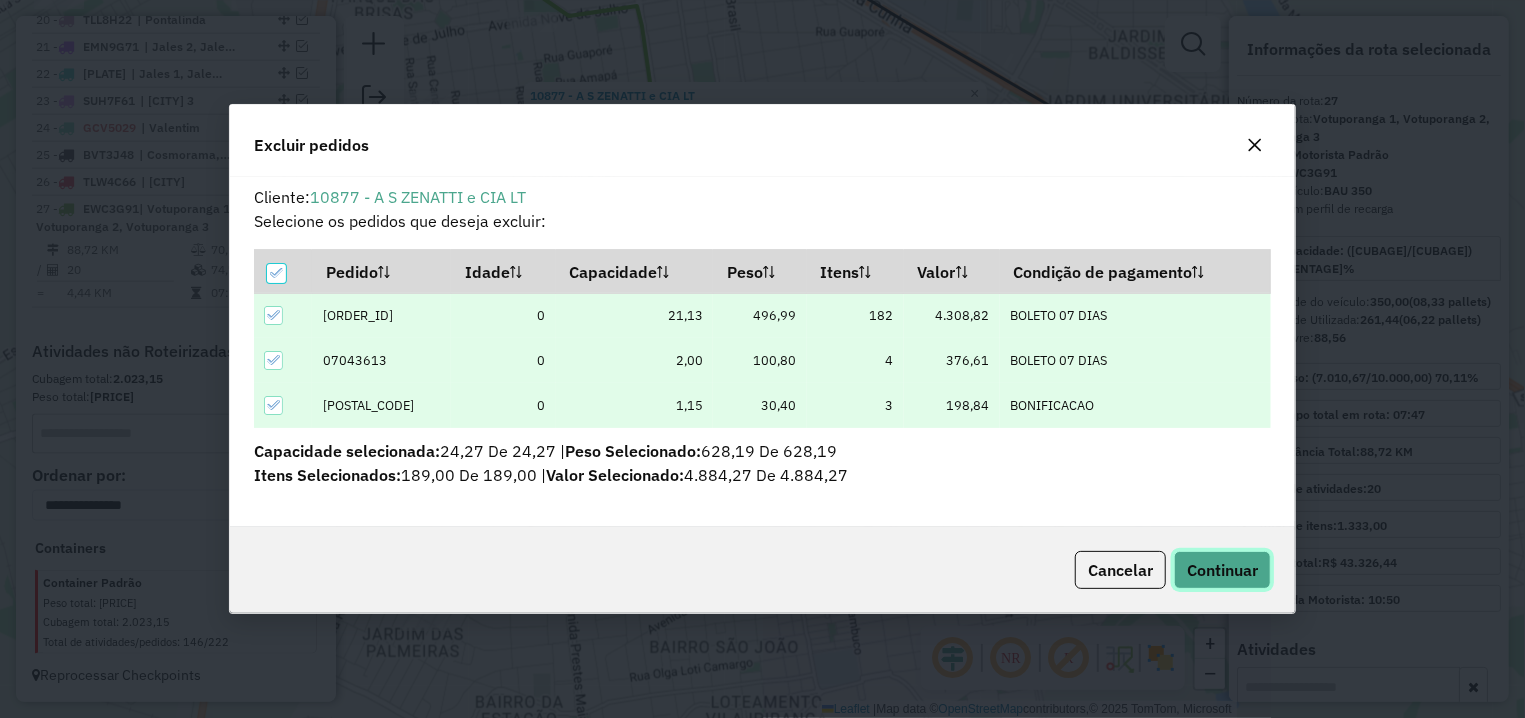 click on "Continuar" 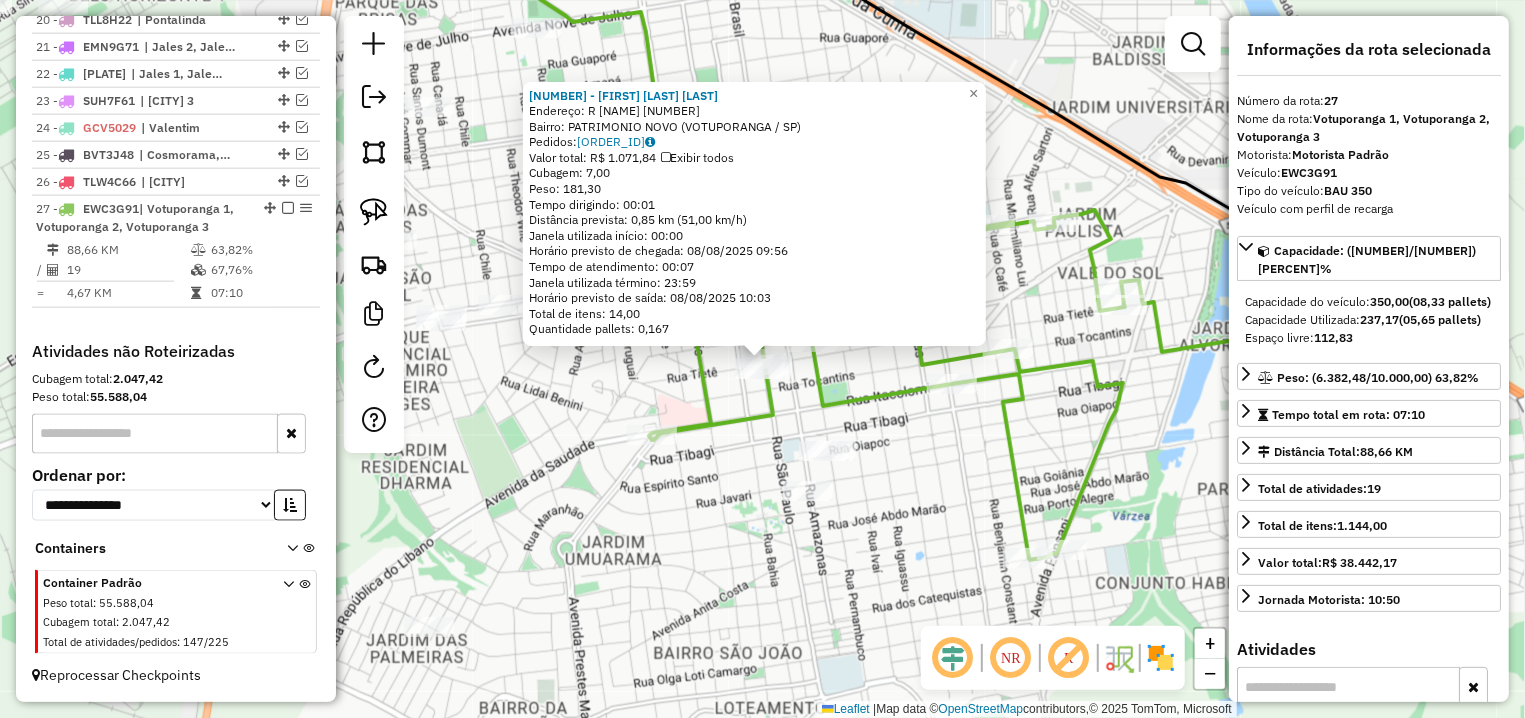 click 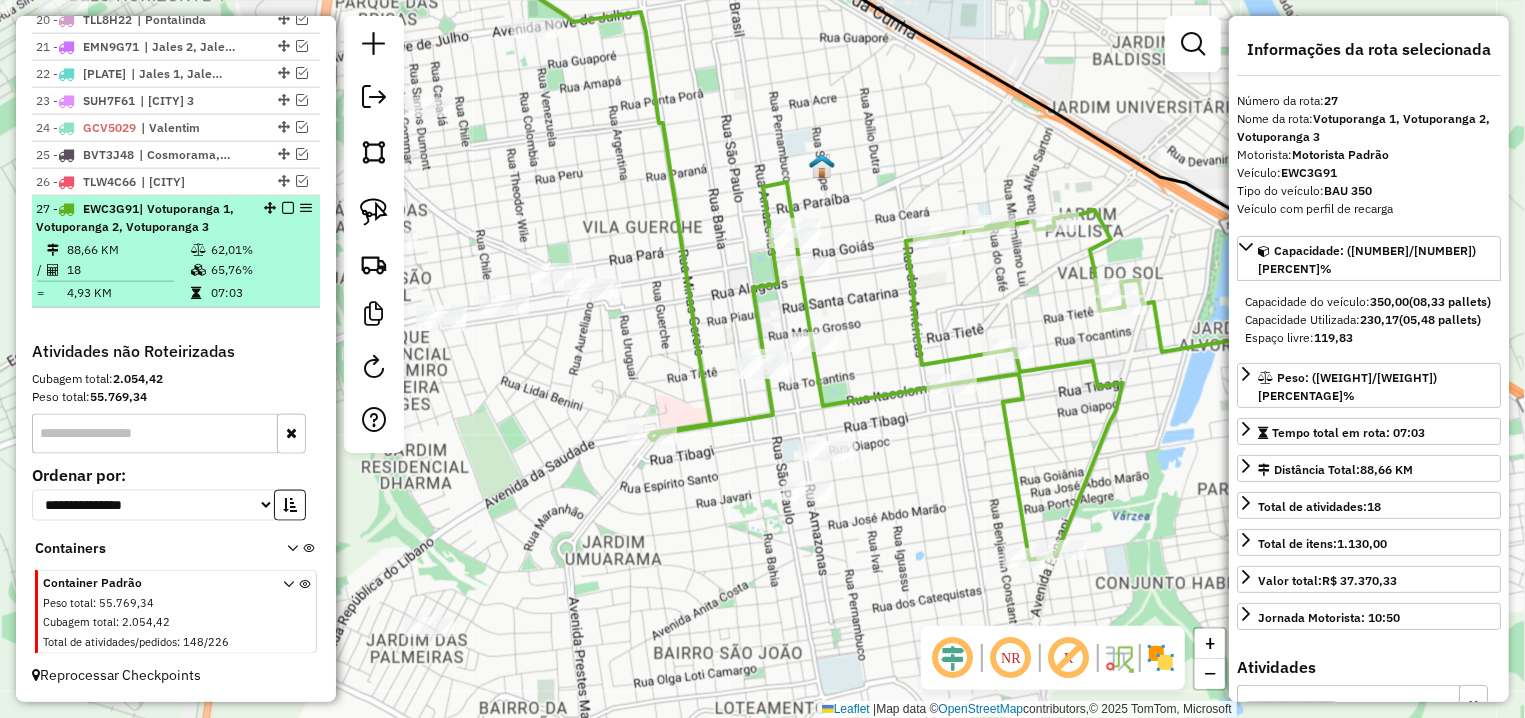 click at bounding box center (288, 208) 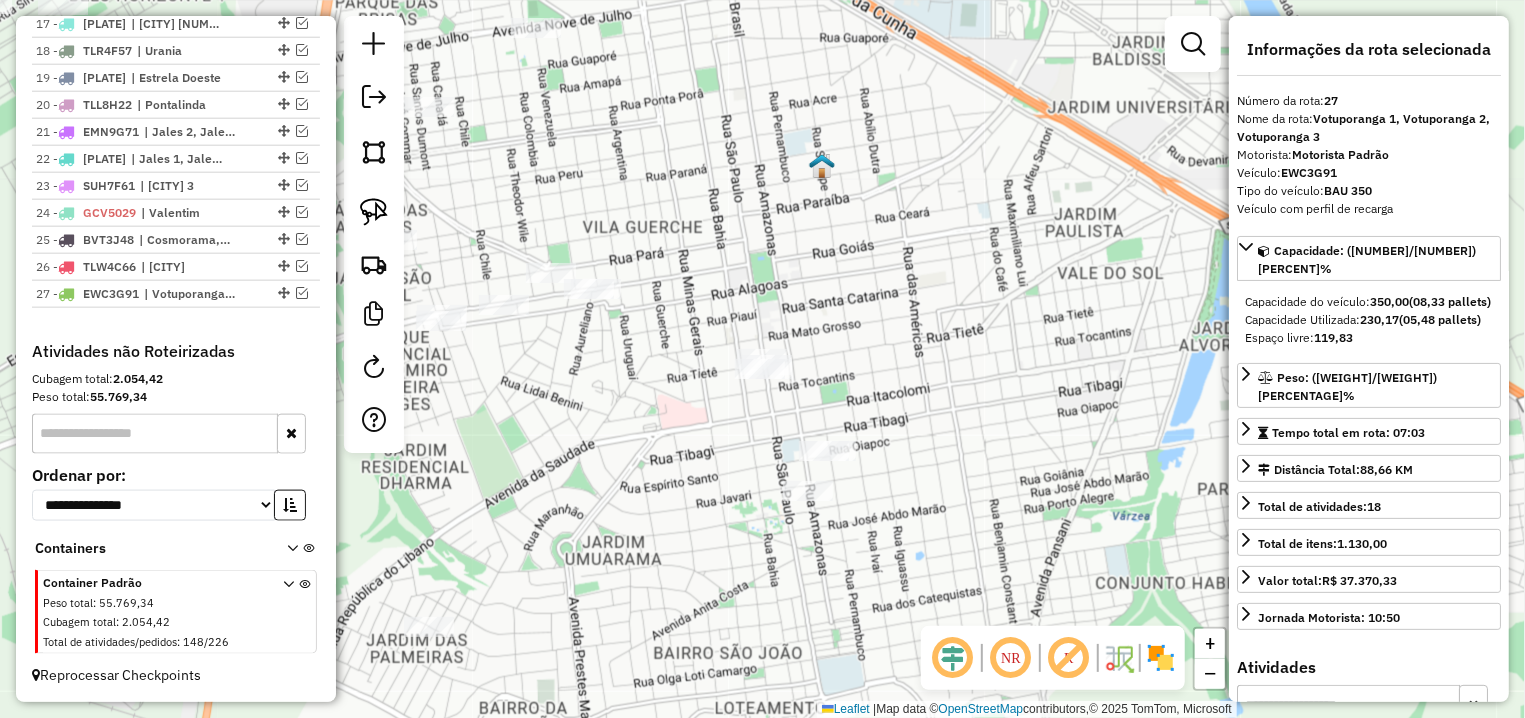 scroll, scrollTop: 1213, scrollLeft: 0, axis: vertical 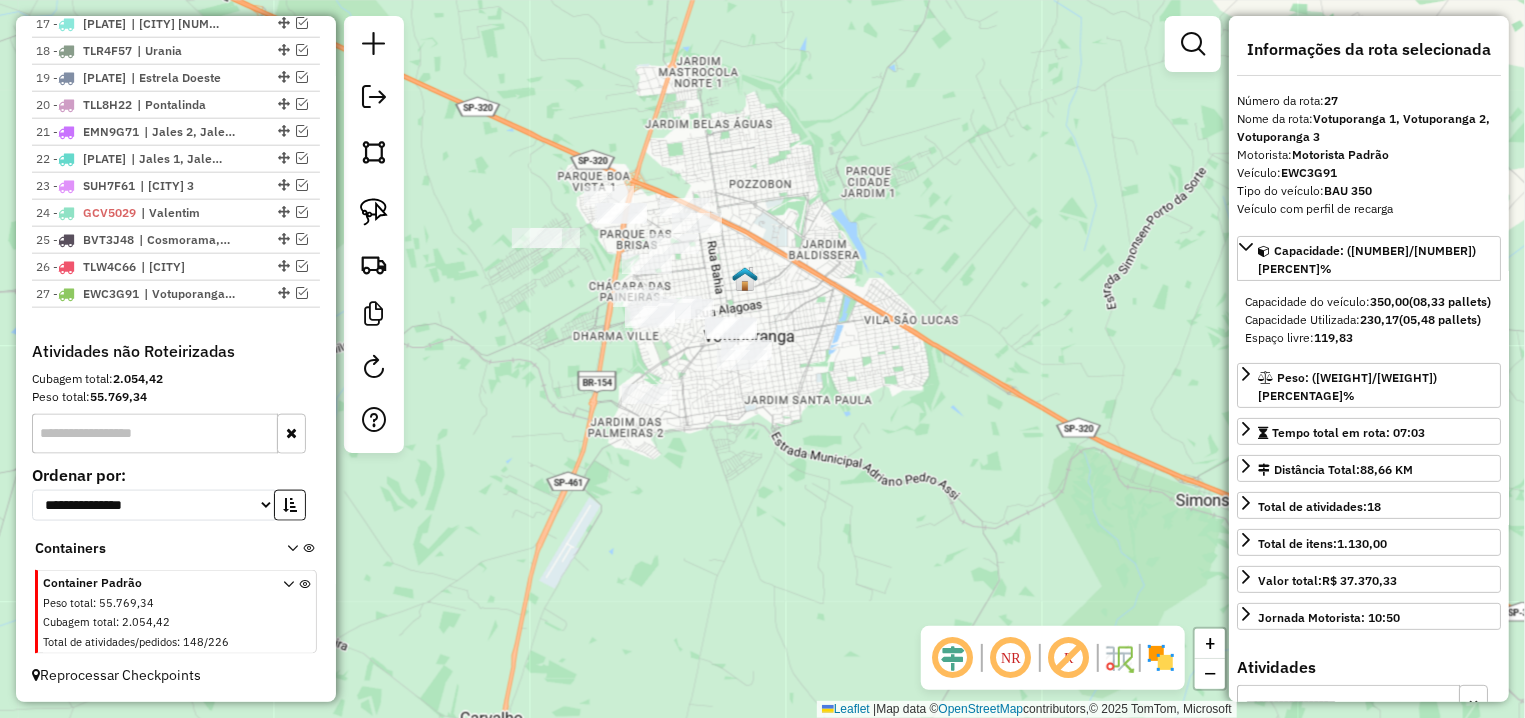 drag, startPoint x: 743, startPoint y: 463, endPoint x: 926, endPoint y: 484, distance: 184.20097 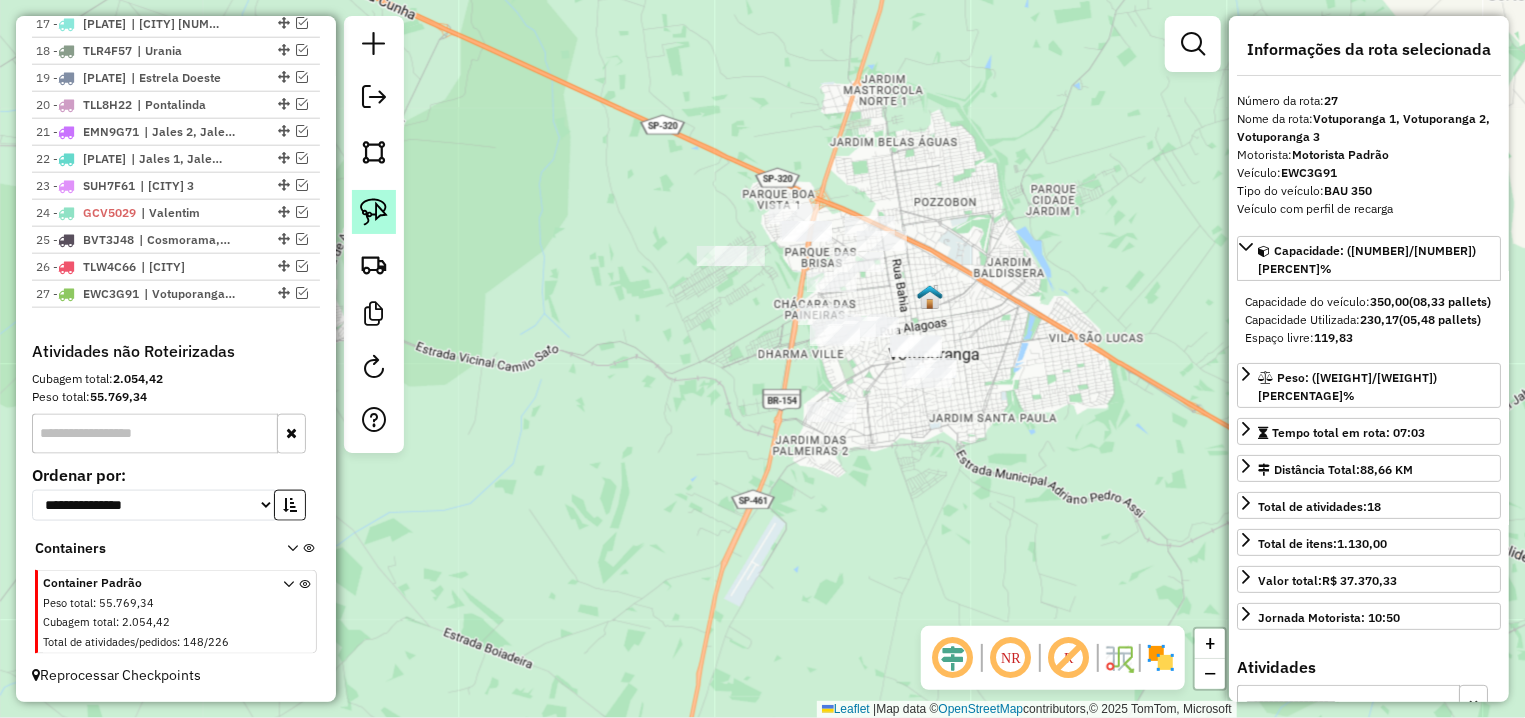 click 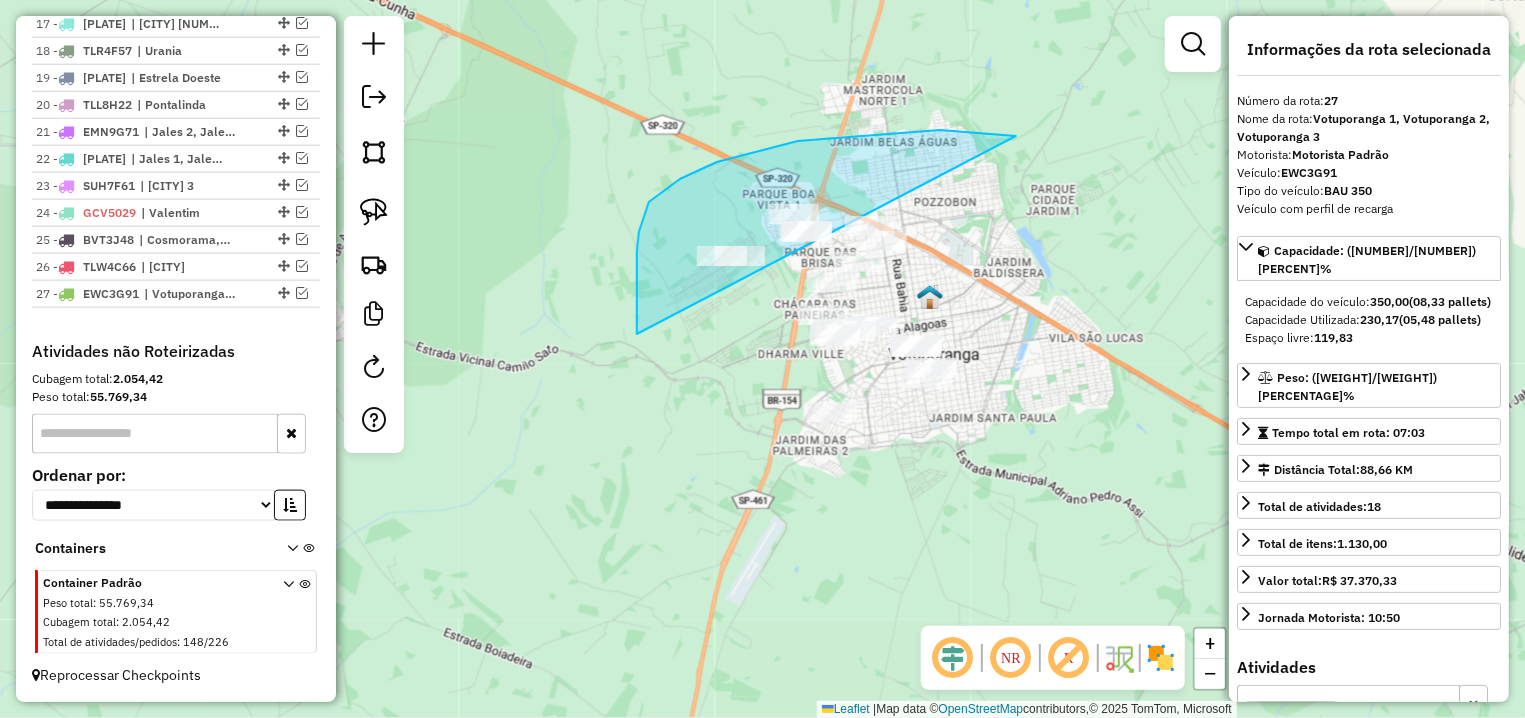 drag, startPoint x: 940, startPoint y: 130, endPoint x: 1037, endPoint y: 484, distance: 367.04904 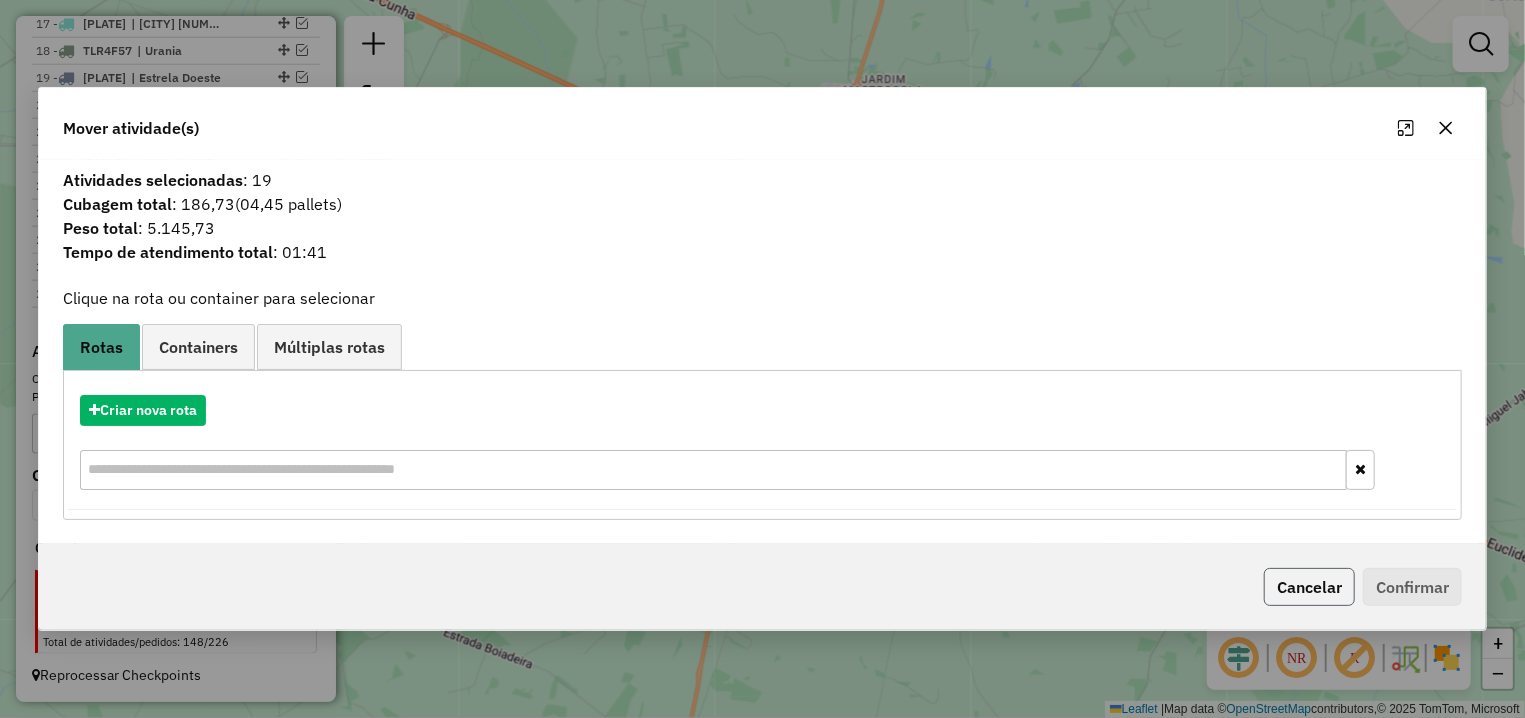 click on "Cancelar" 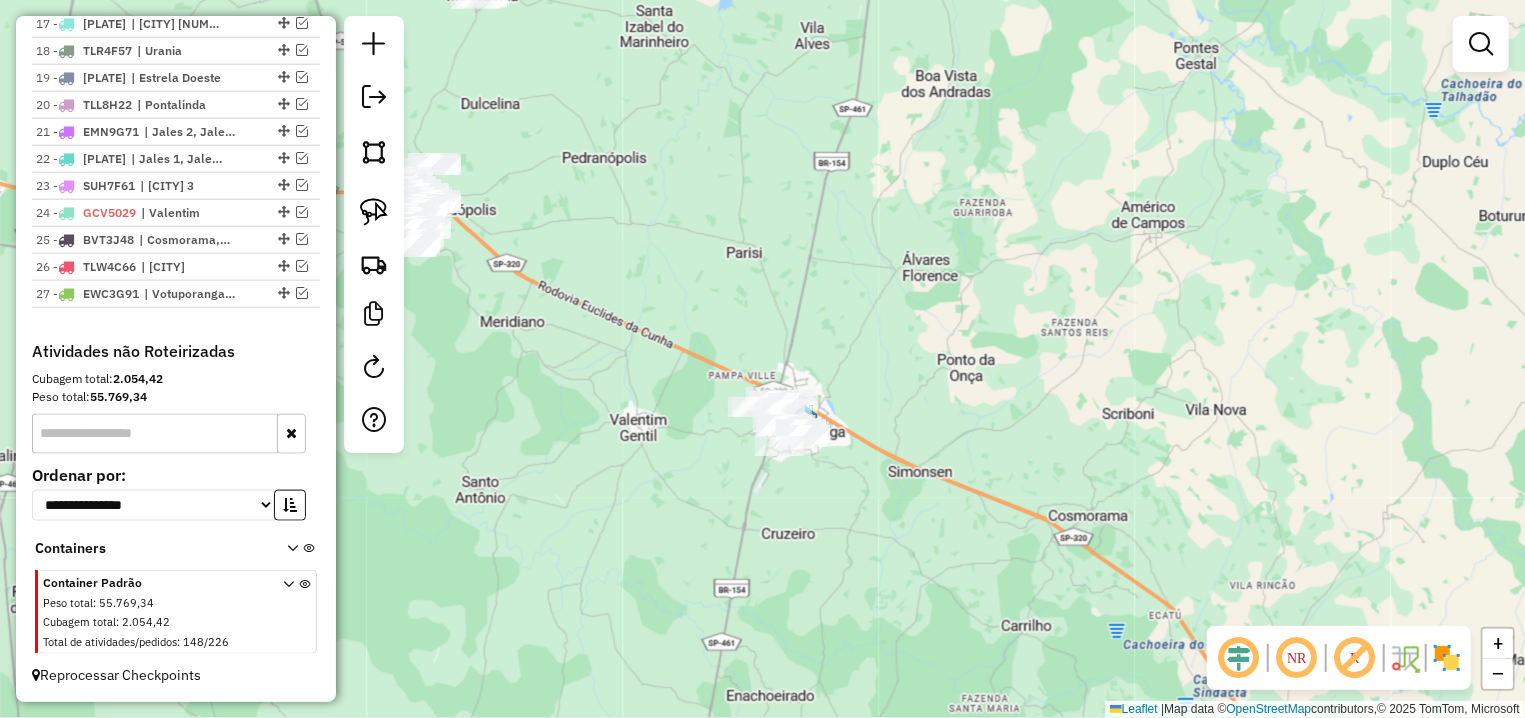 drag, startPoint x: 778, startPoint y: 468, endPoint x: 795, endPoint y: 461, distance: 18.384777 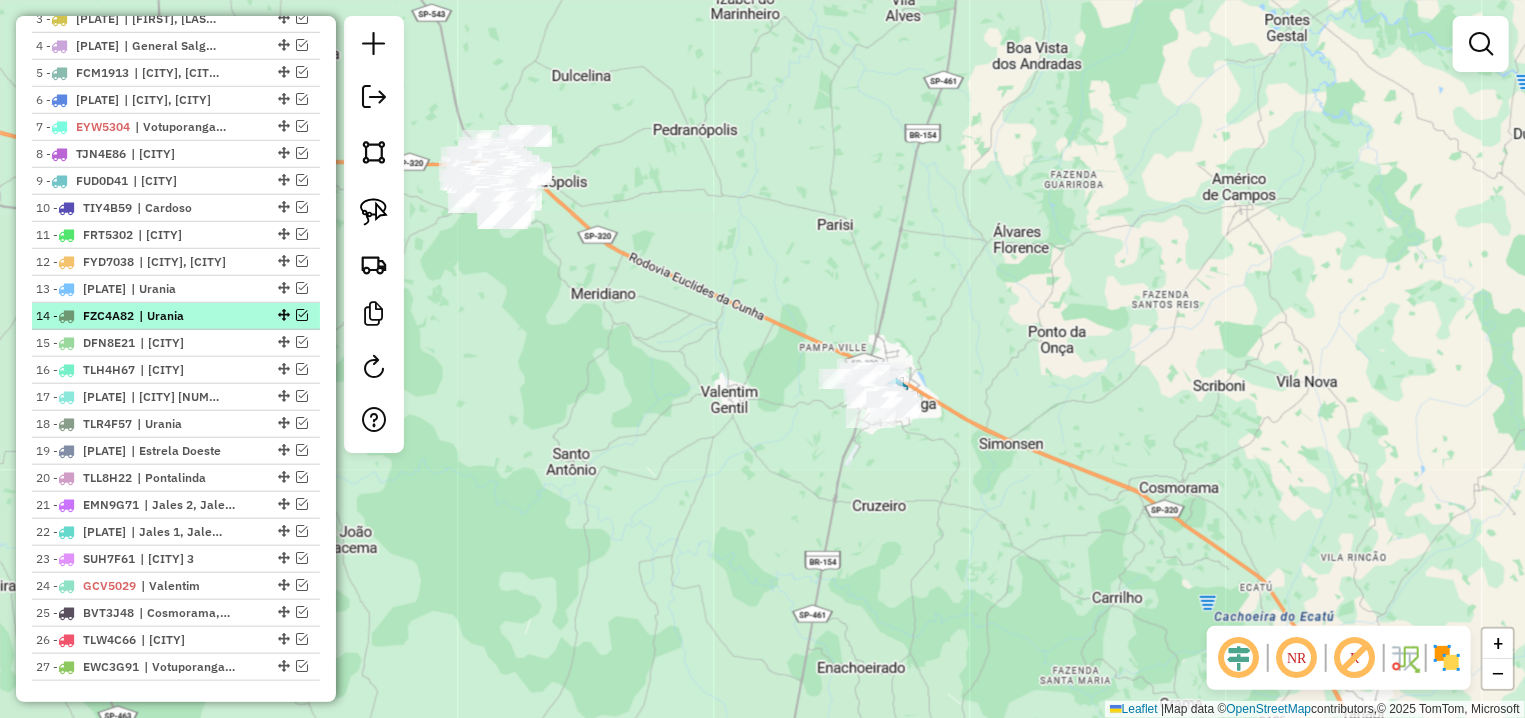 scroll, scrollTop: 463, scrollLeft: 0, axis: vertical 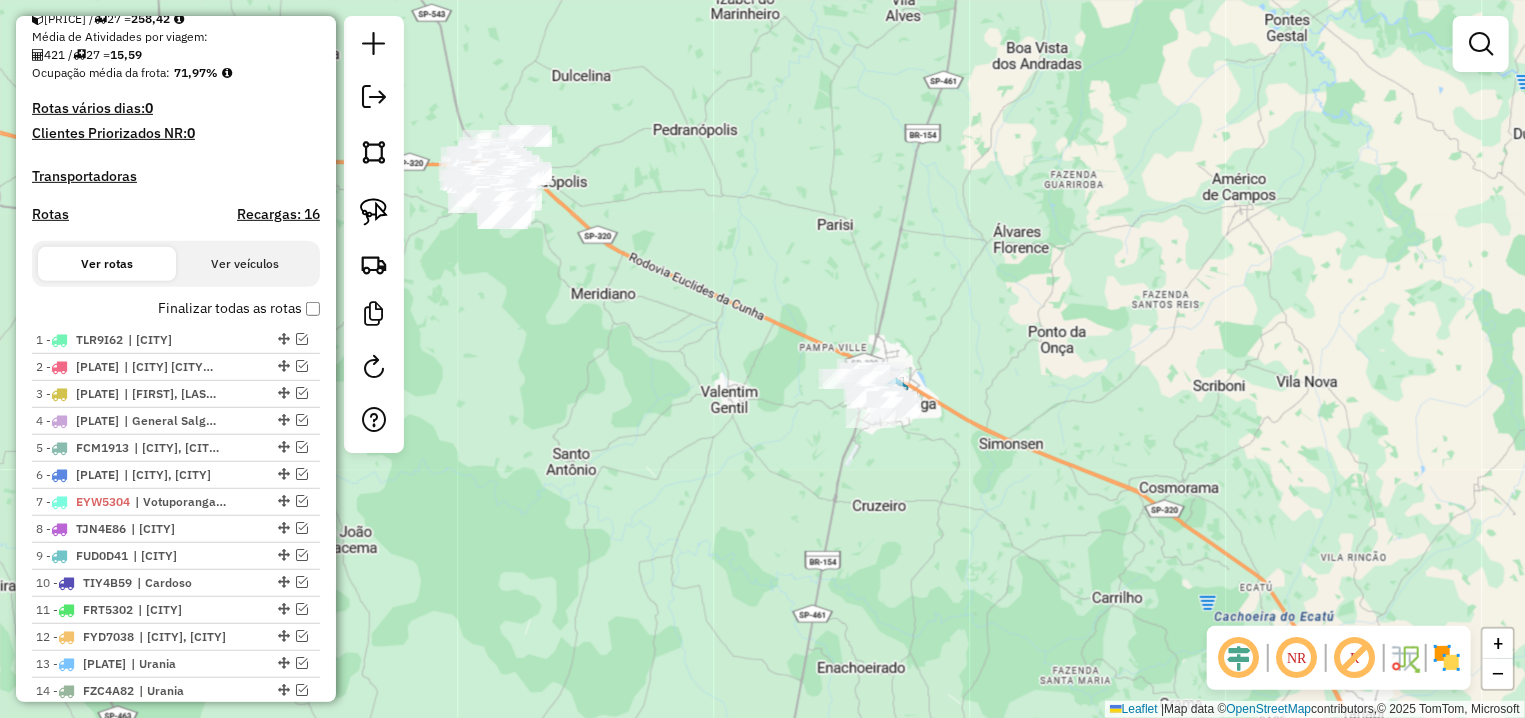 click on "Rotas" at bounding box center (50, 214) 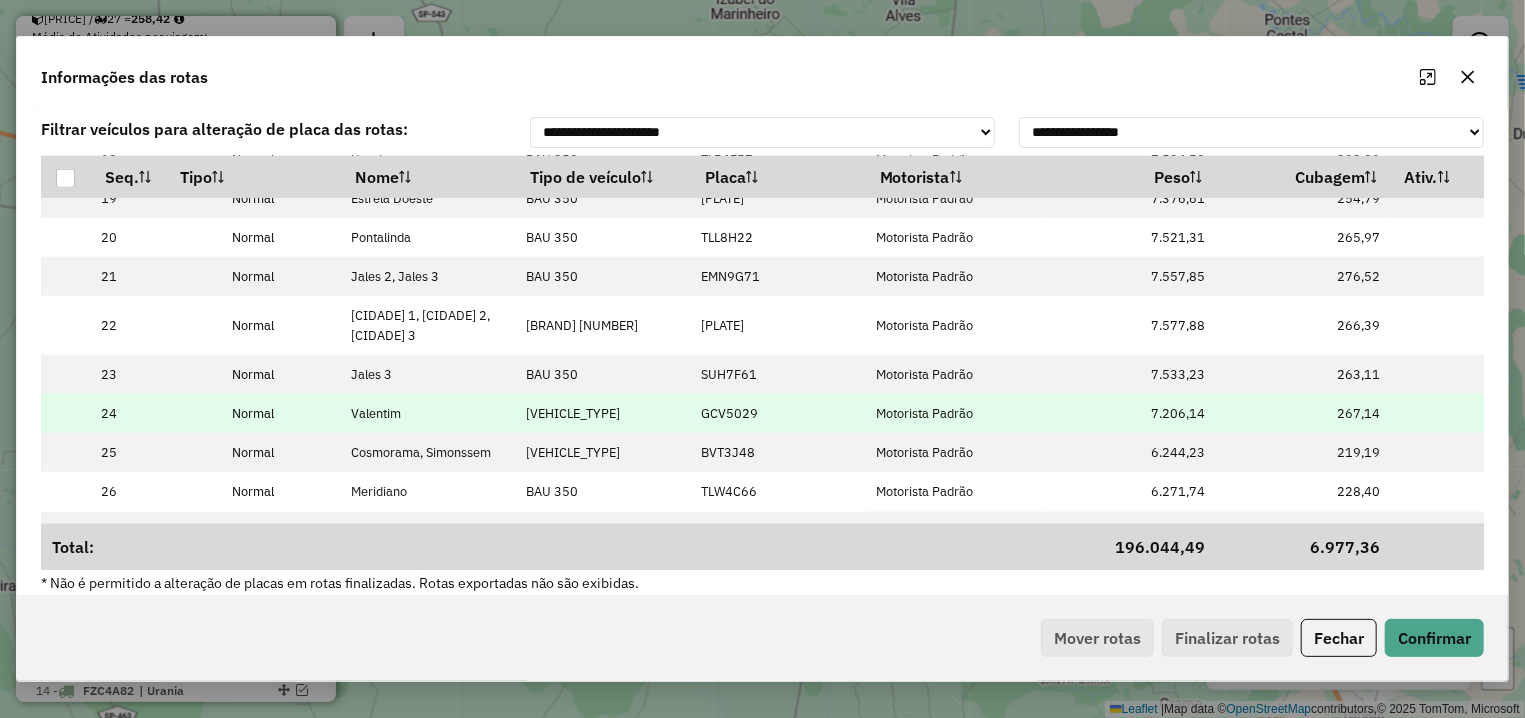 scroll, scrollTop: 930, scrollLeft: 0, axis: vertical 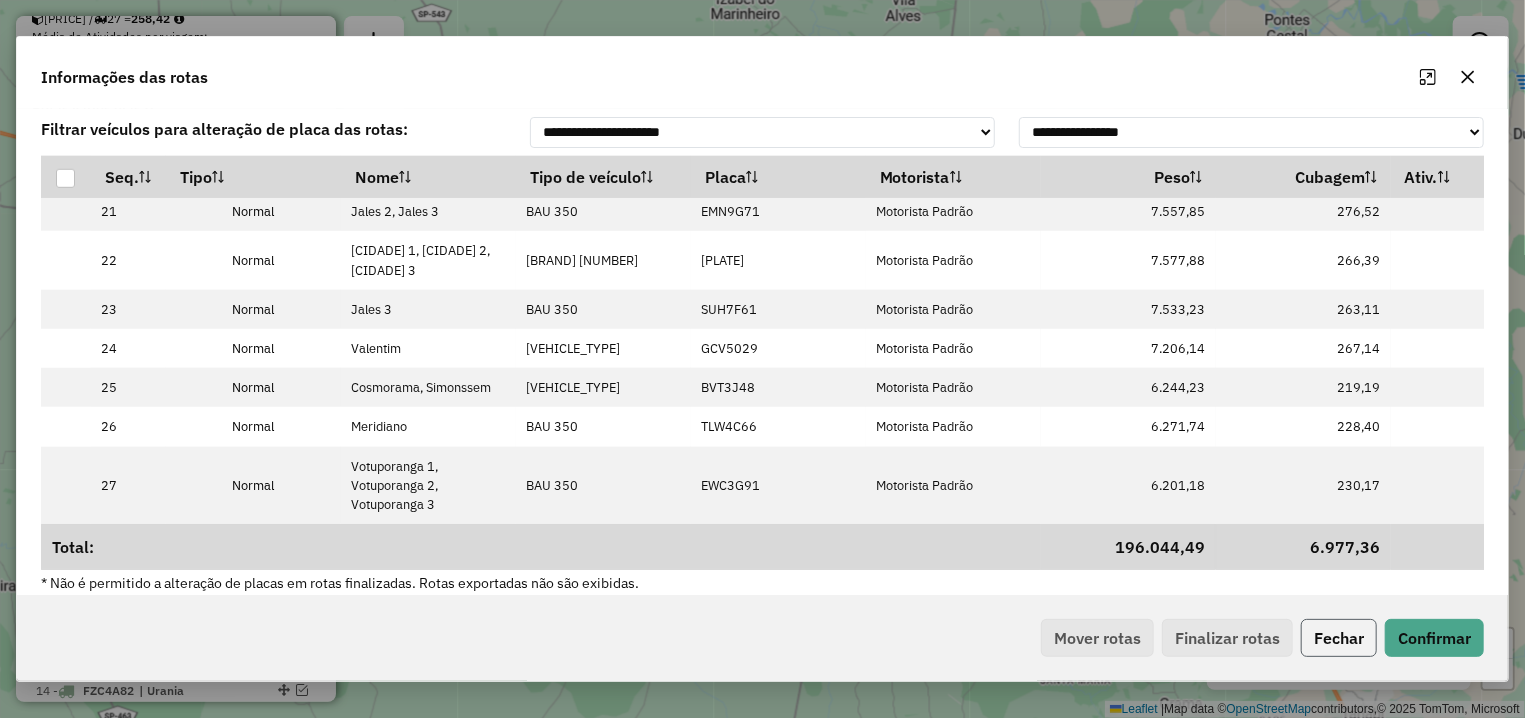 click on "Fechar" 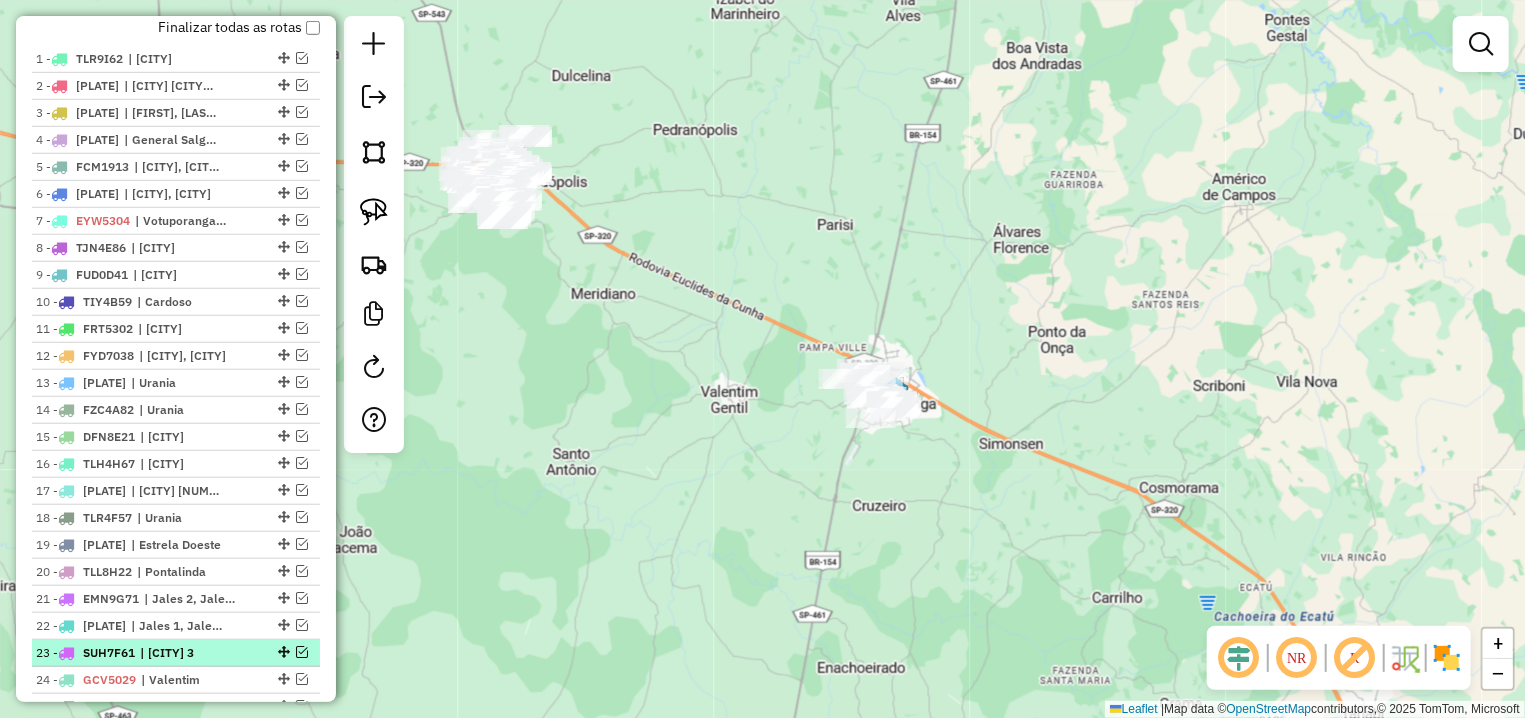 scroll, scrollTop: 932, scrollLeft: 0, axis: vertical 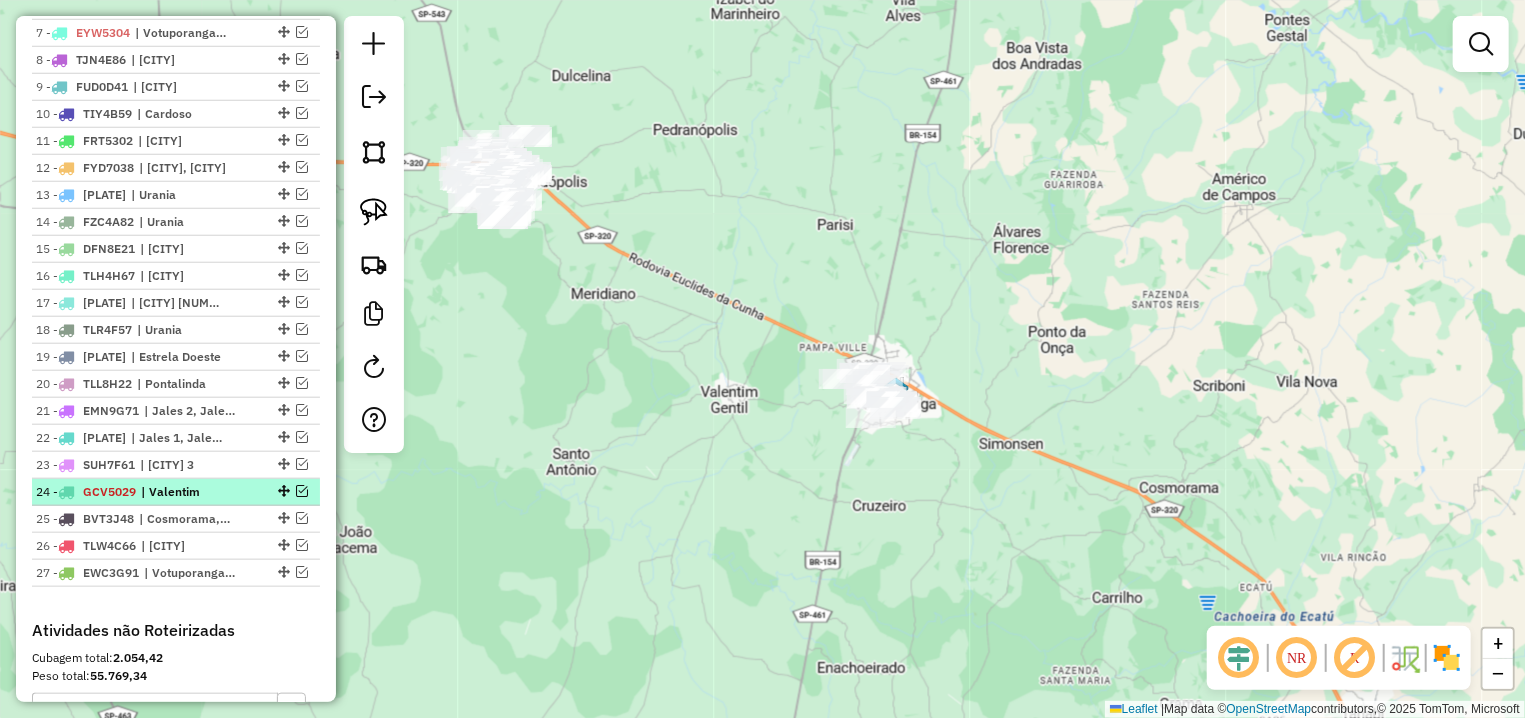 click at bounding box center [302, 491] 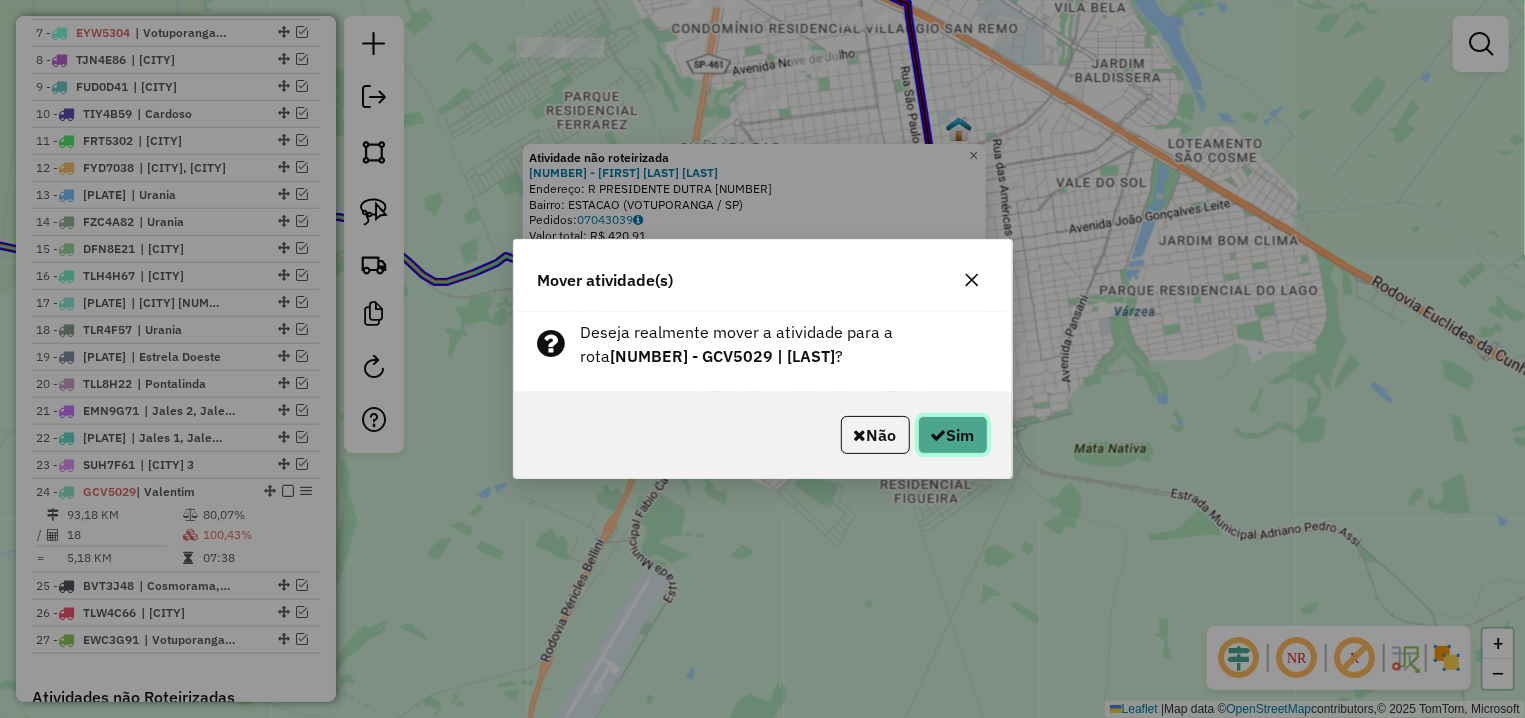 click 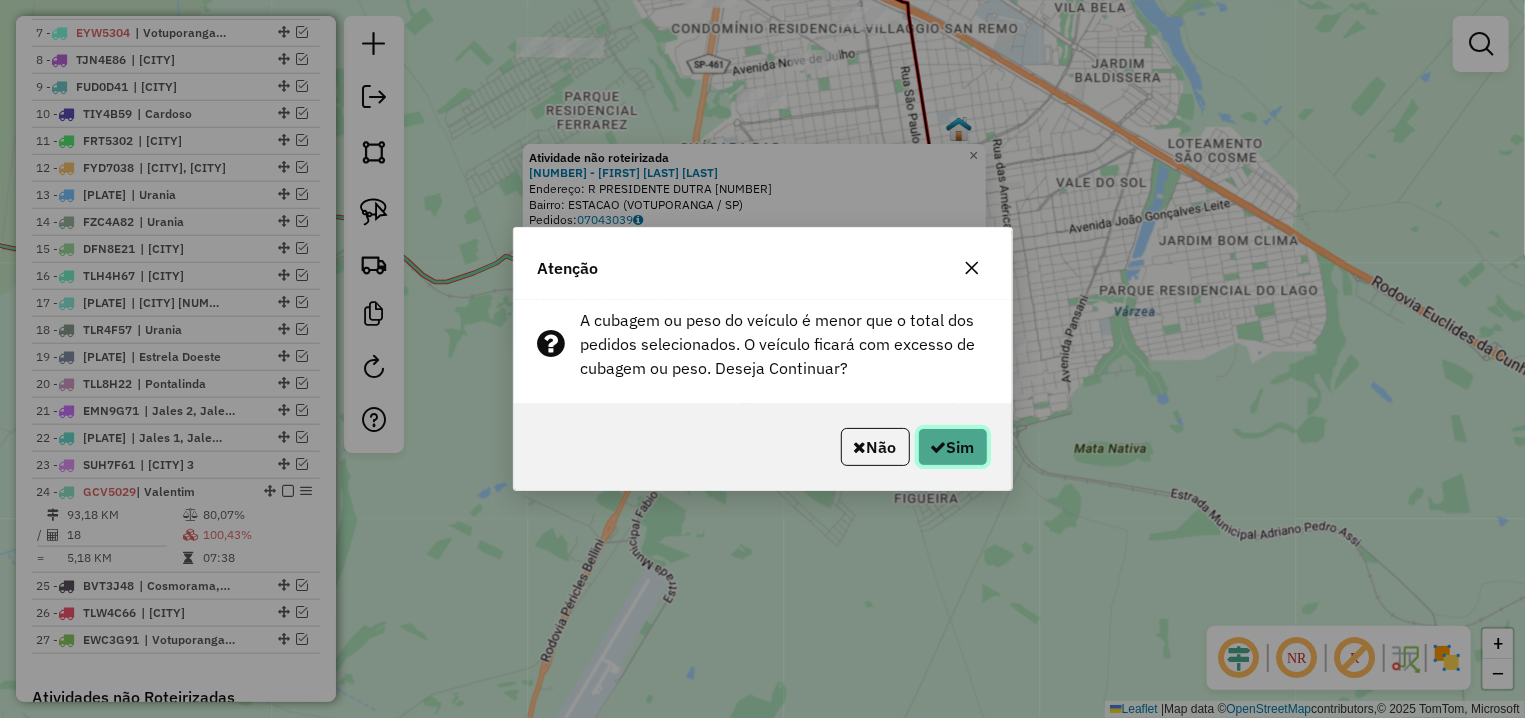 click on "Sim" 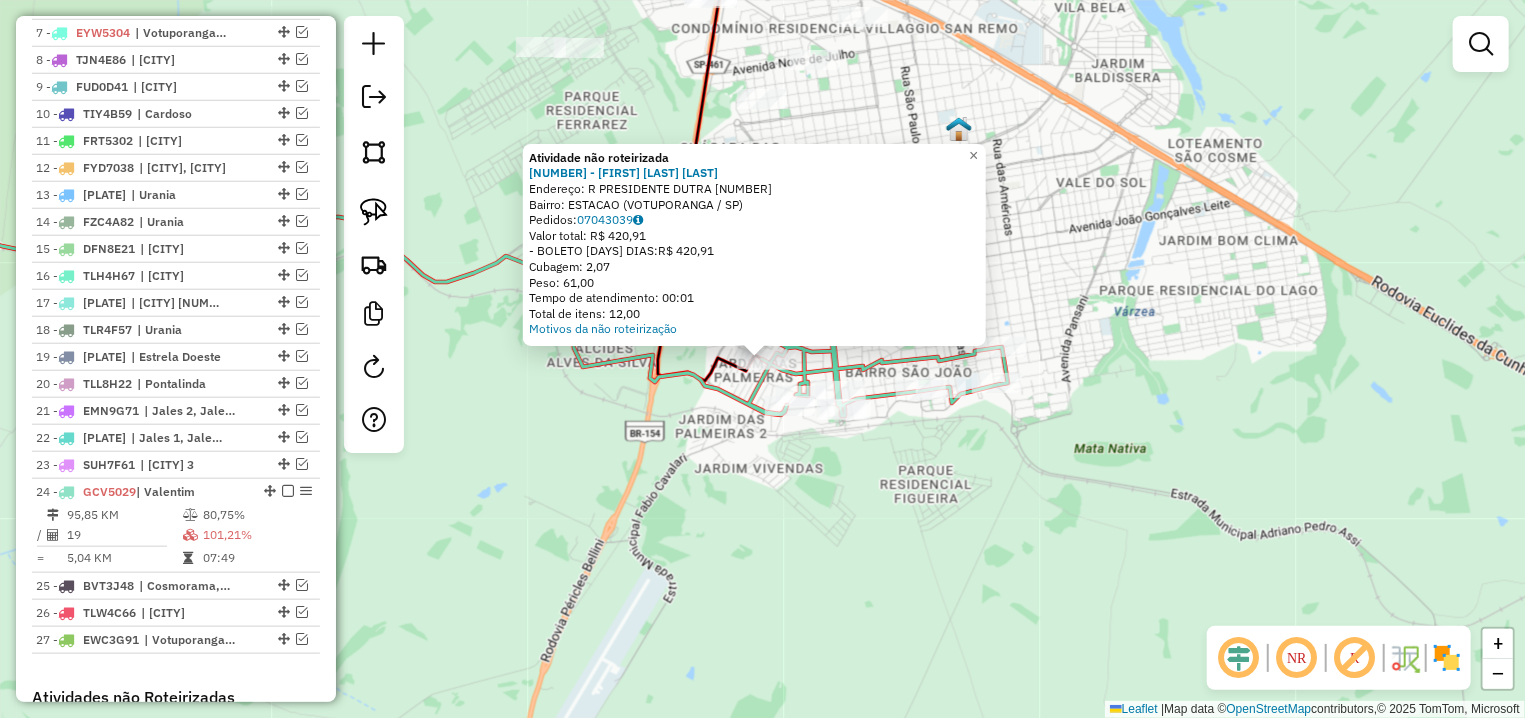 click on "Atividade não roteirizada [NUMBER] - [ORGANIZATION] Endereço: R [STREET] [NUMBER] Bairro: [CITY] ([CITY] / [STATE]) Pedidos: [NUMBER] Valor total: R$ [PRICE] - BOLETO [NUMBER] DIAS: R$ [PRICE] Cubagem: [NUMBER] Peso: [NUMBER] Tempo de atendimento: [TIME] Total de itens: [NUMBER] Motivos da não roteirização × Janela de atendimento Grade de atendimento Capacidade Transportadoras Veículos Cliente Pedidos Rotas Selecione os dias de semana para filtrar as janelas de atendimento Seg Ter Qua Qui Sex Sáb Dom Informe o período da janela de atendimento: De: Até: Filtrar exatamente a janela do cliente Considerar janela de atendimento padrão Selecione os dias de semana para filtrar as grades de atendimento Seg Ter Qua Qui Sex Sáb Dom Considerar clientes sem dia de atendimento cadastrado Clientes fora do dia de atendimento selecionado Filtrar as atividades entre os valores definidos abaixo: Peso mínimo: Peso máximo: Cubagem mínima: De: Até:" 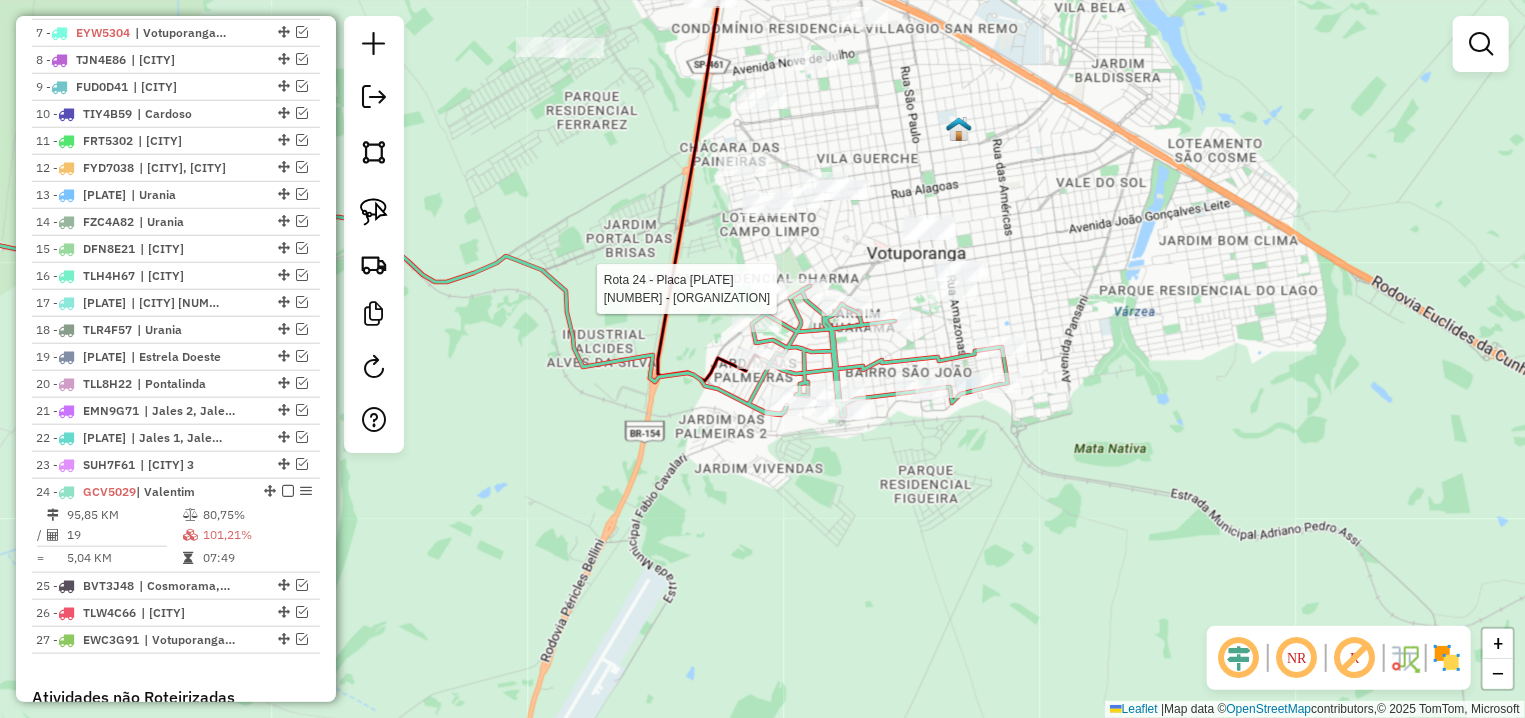 select on "**********" 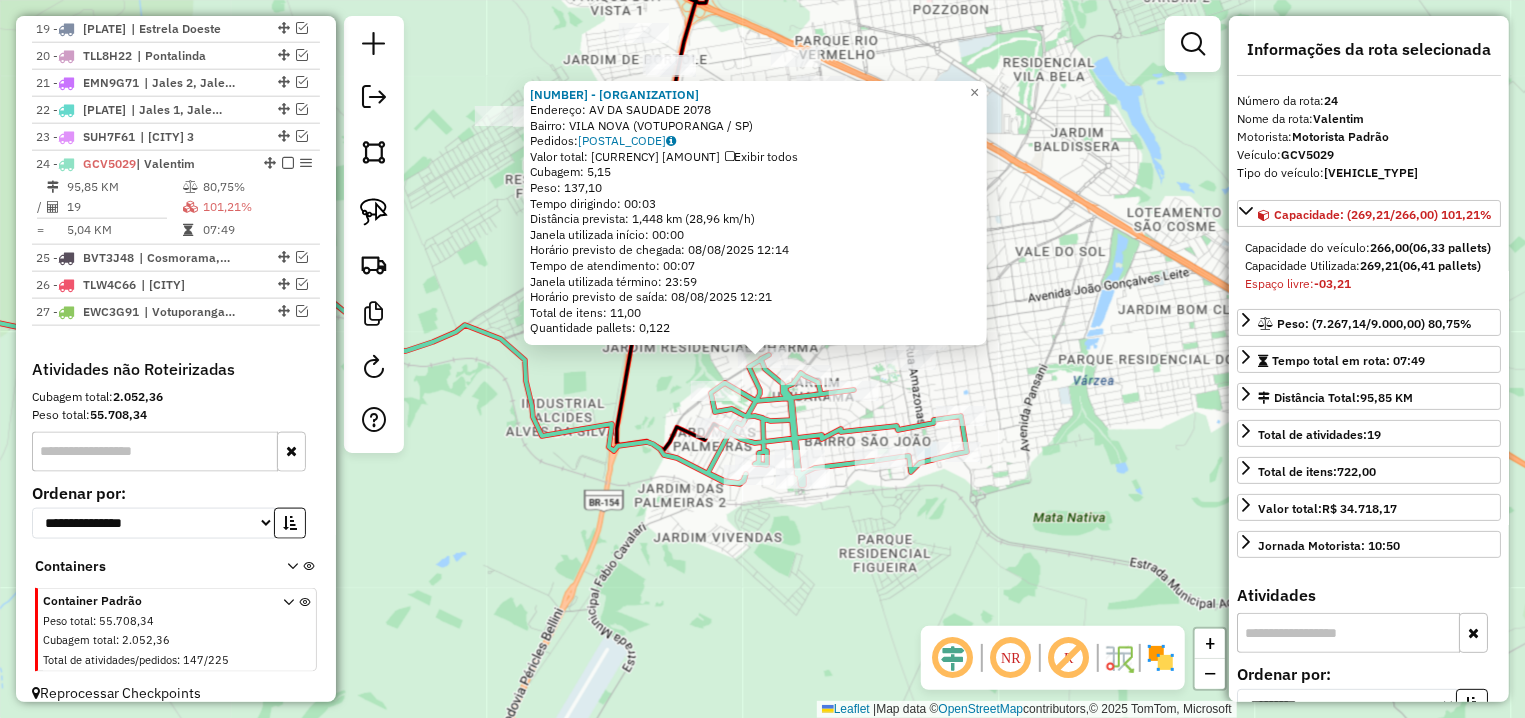 scroll, scrollTop: 1280, scrollLeft: 0, axis: vertical 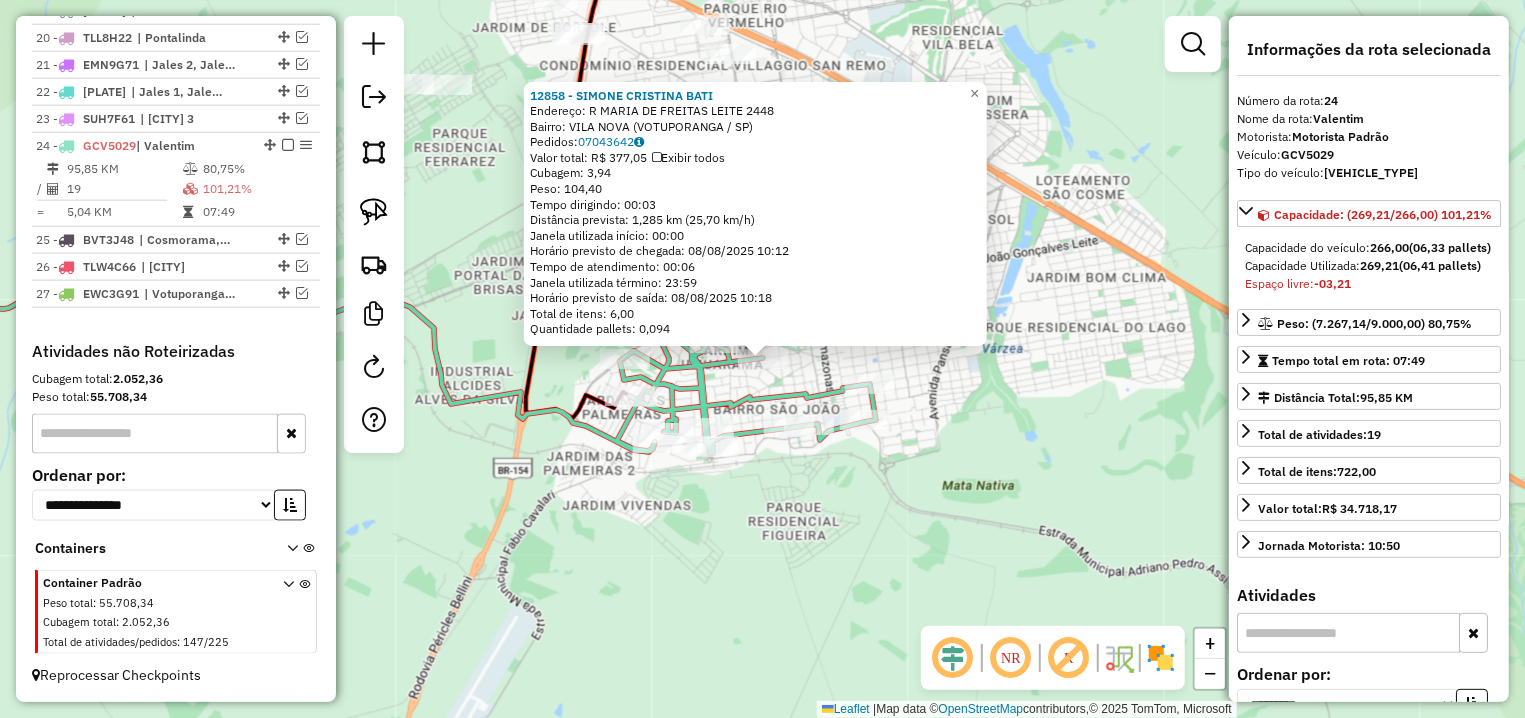 click 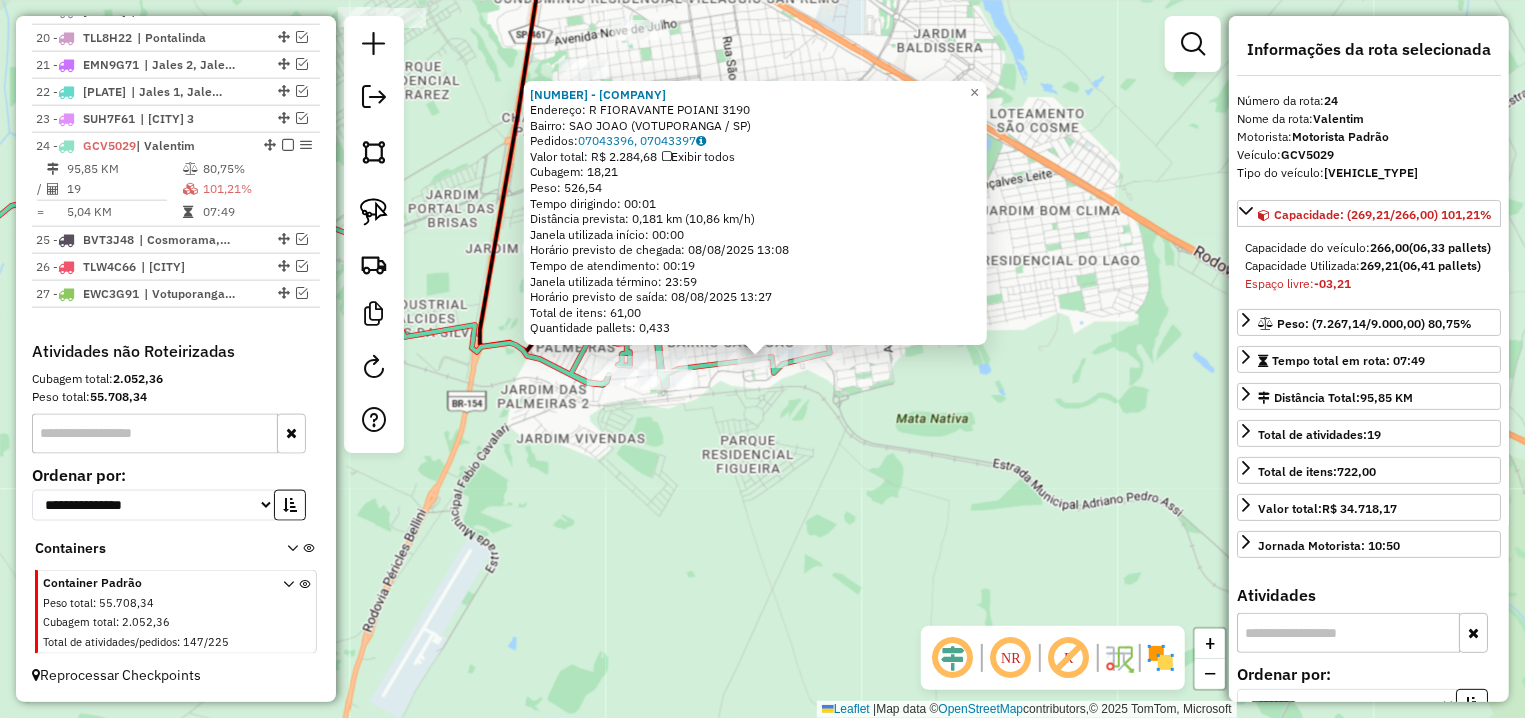 drag, startPoint x: 819, startPoint y: 411, endPoint x: 794, endPoint y: 384, distance: 36.796738 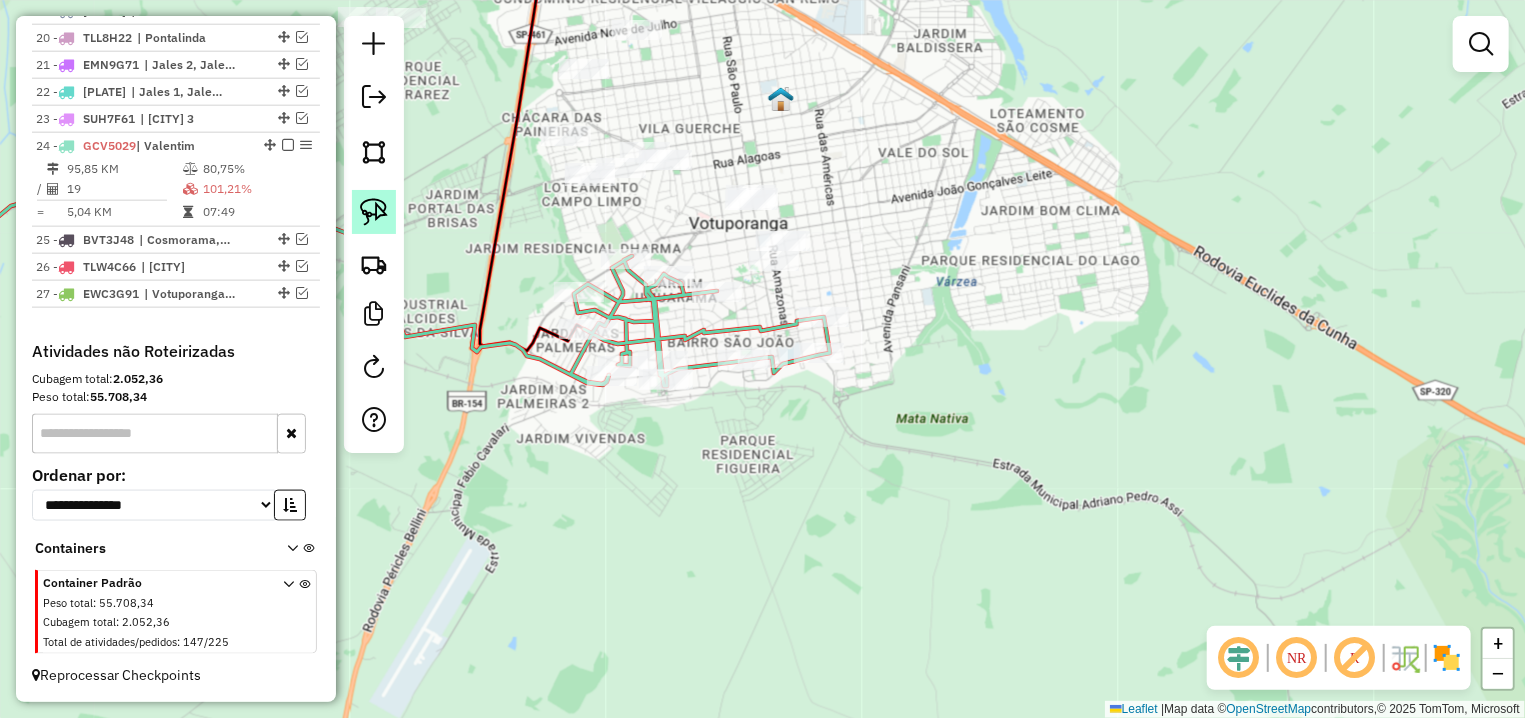 click 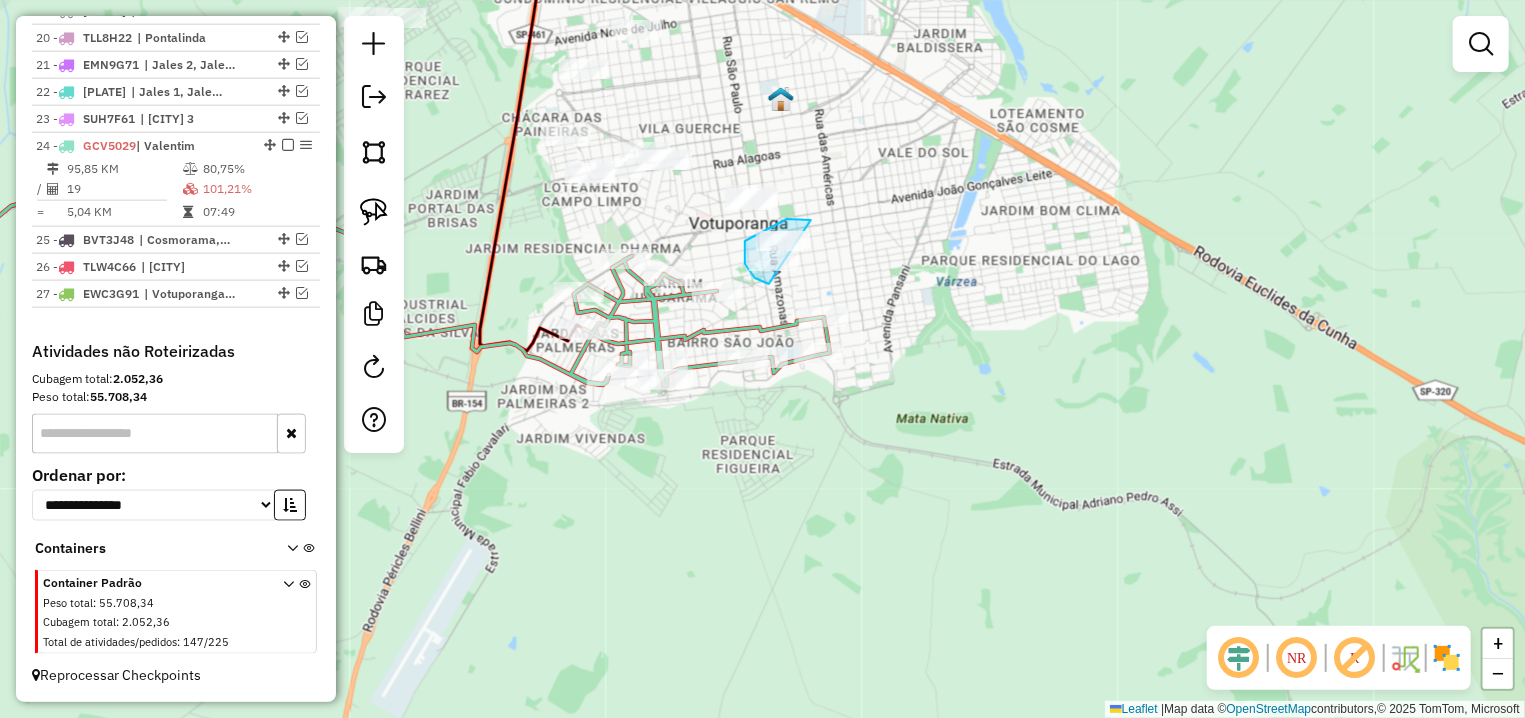 drag, startPoint x: 796, startPoint y: 219, endPoint x: 793, endPoint y: 286, distance: 67.06713 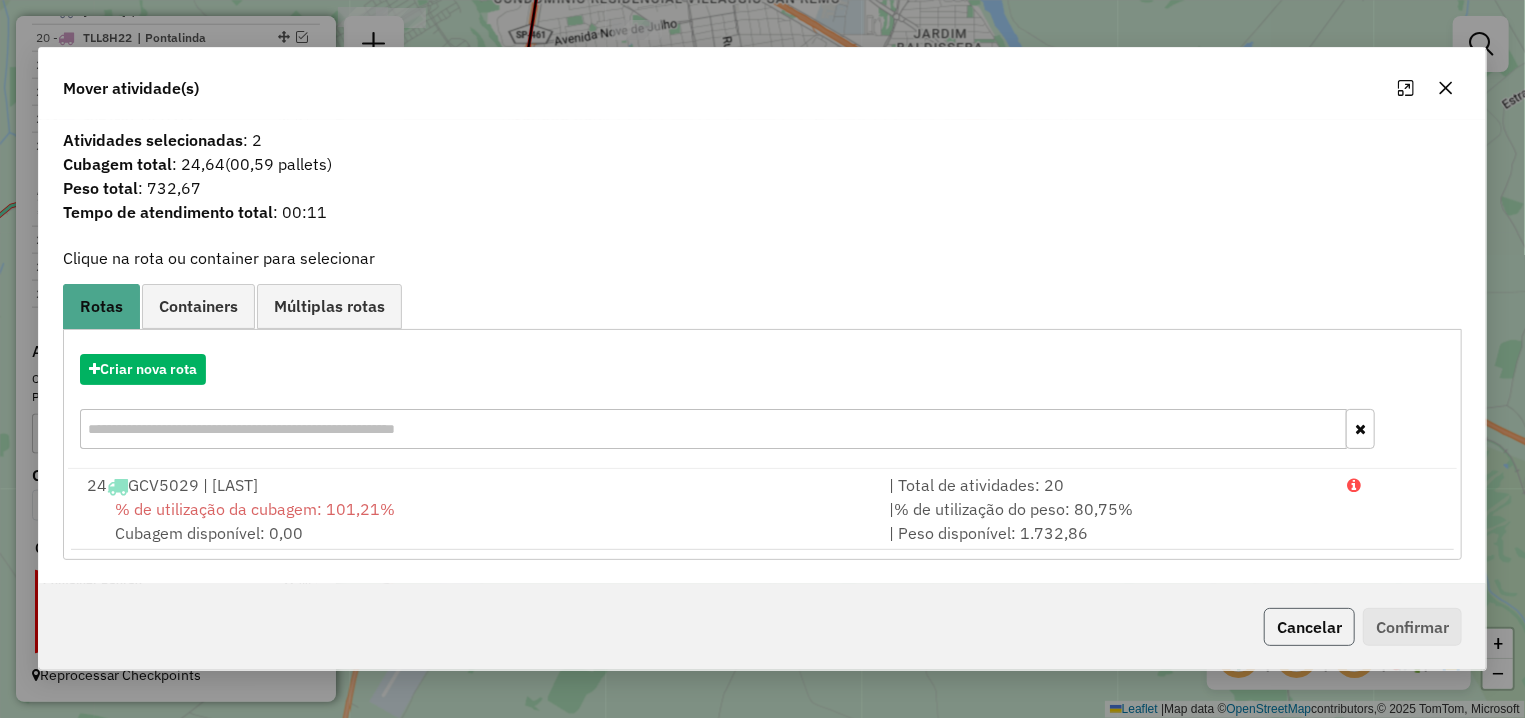 click on "Cancelar" 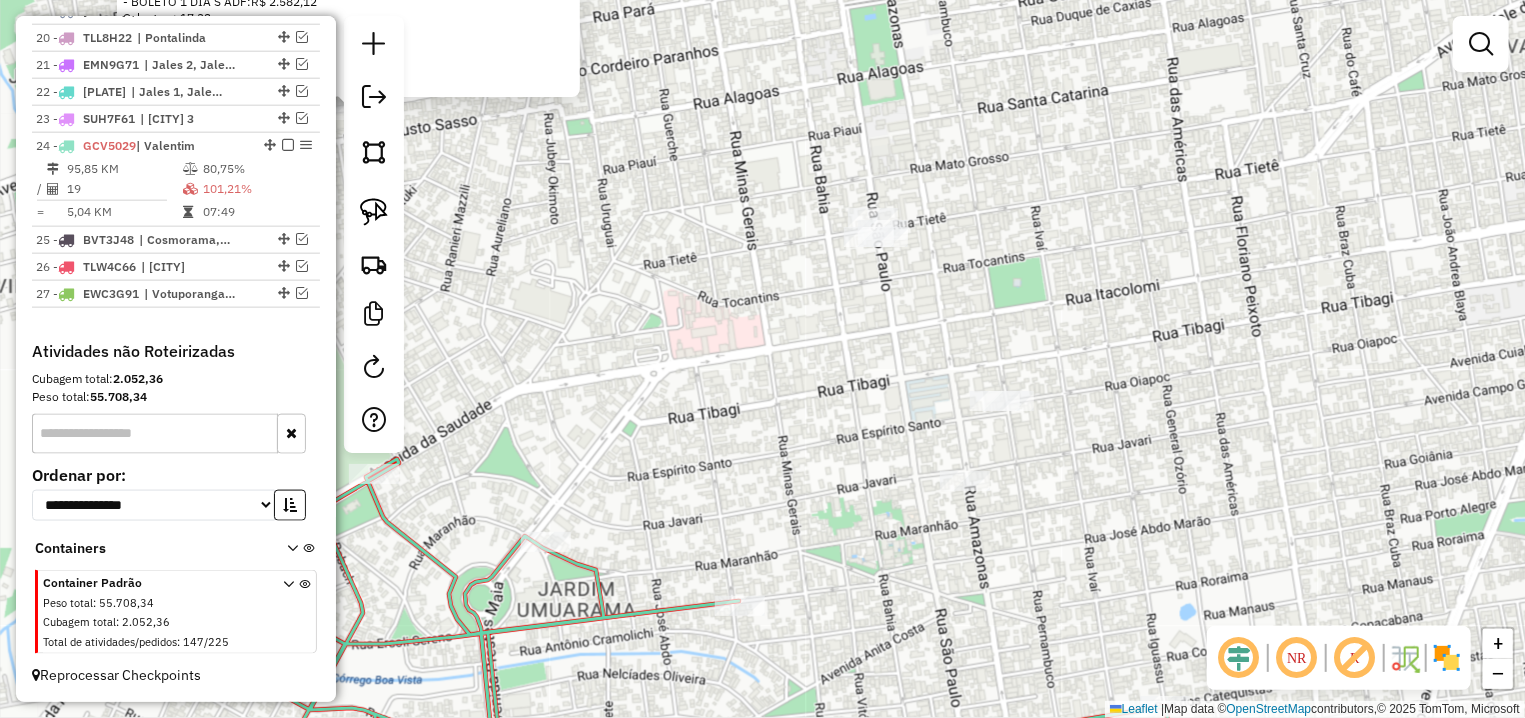 click 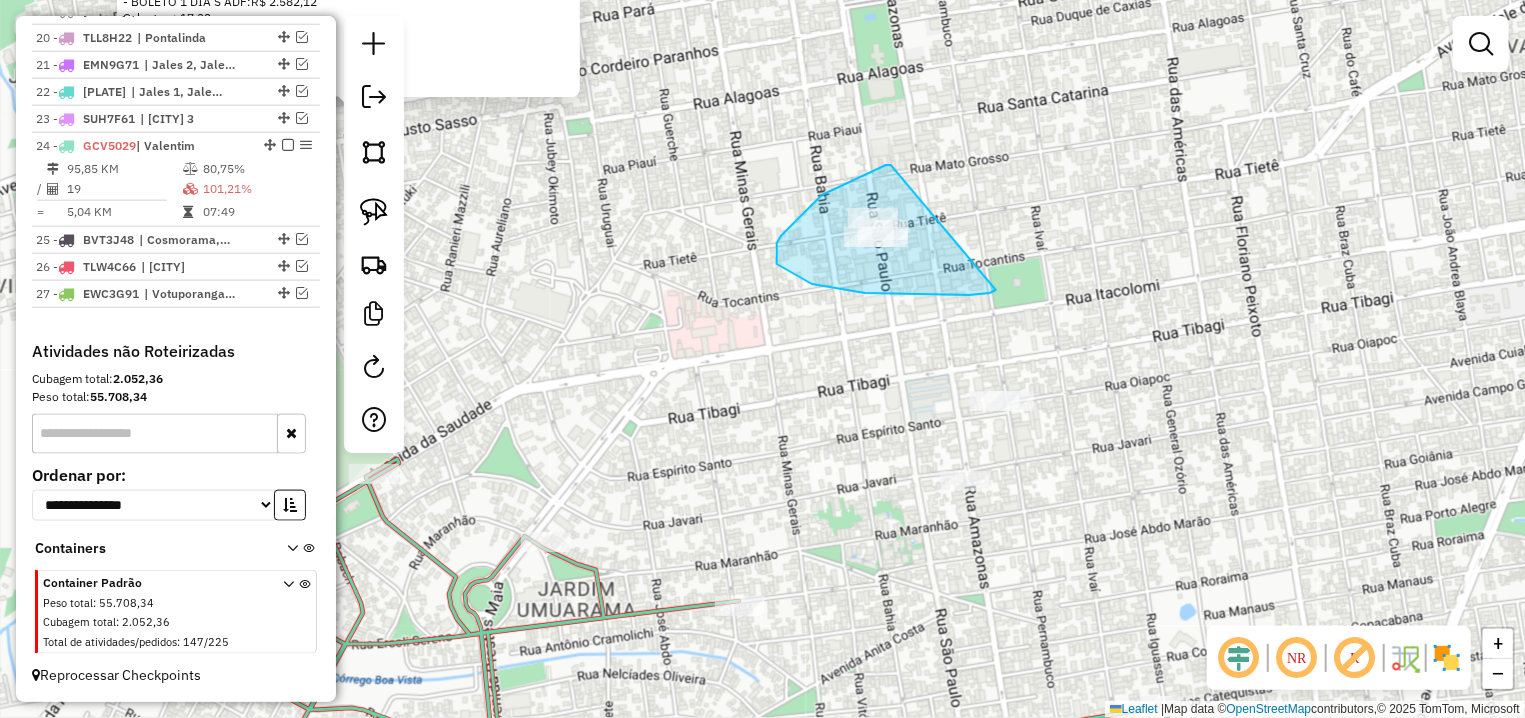 drag, startPoint x: 891, startPoint y: 165, endPoint x: 987, endPoint y: 289, distance: 156.81836 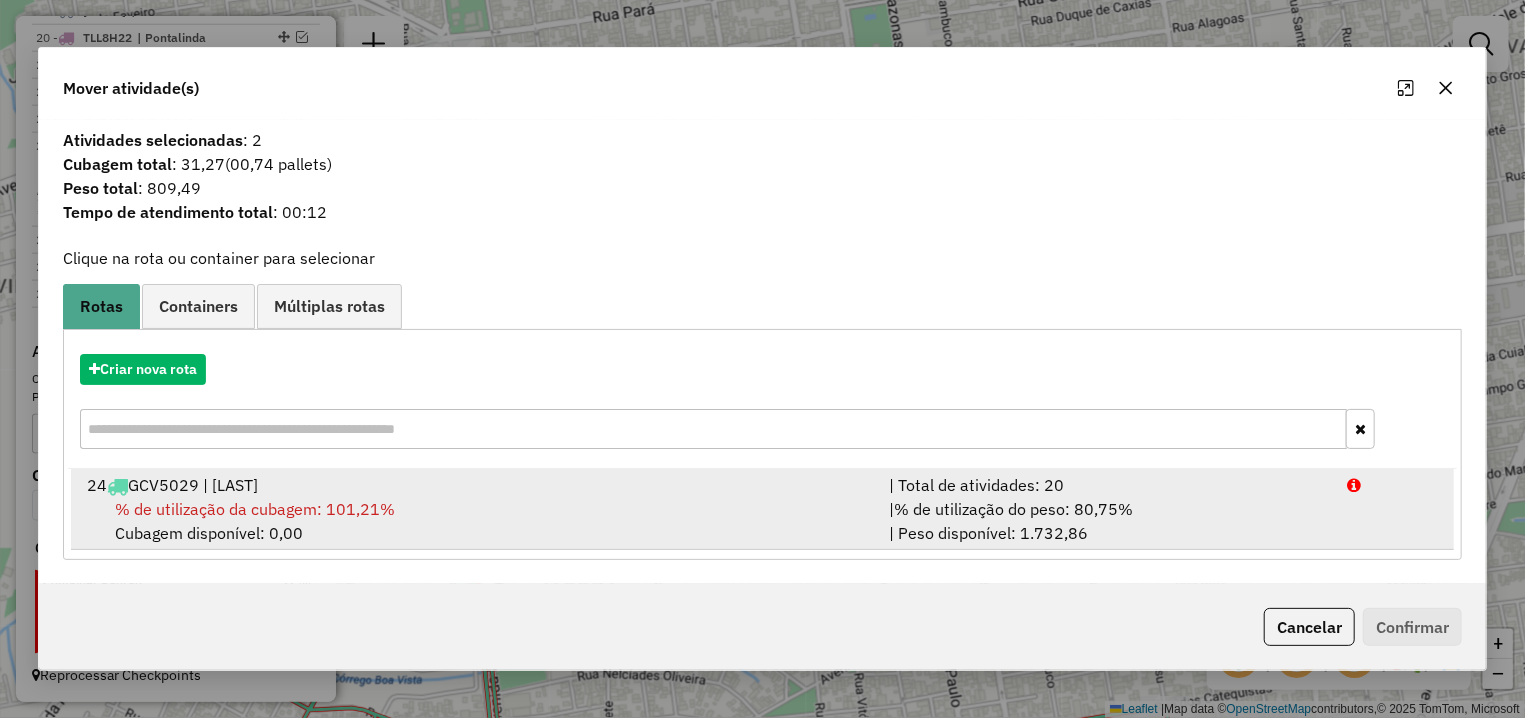 drag, startPoint x: 692, startPoint y: 519, endPoint x: 1037, endPoint y: 519, distance: 345 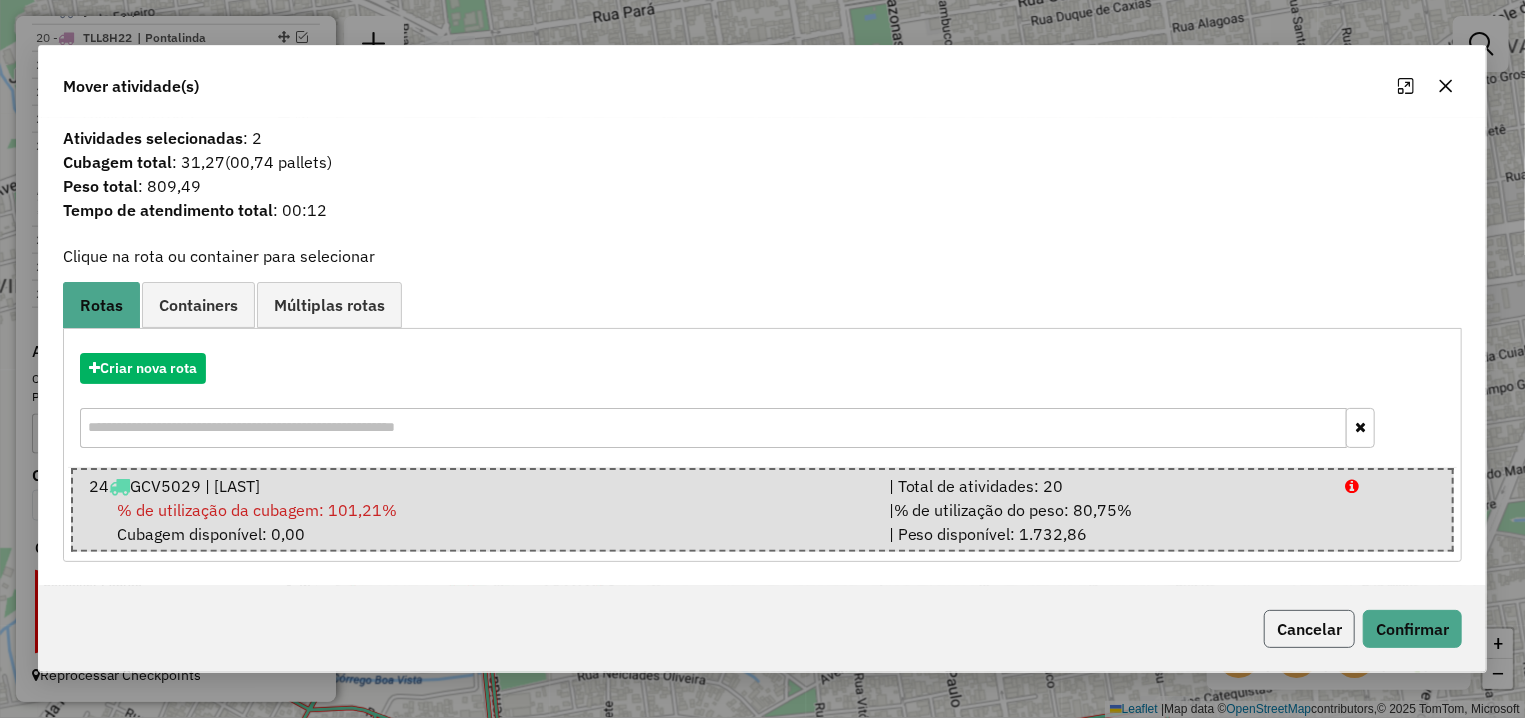 click on "Cancelar" 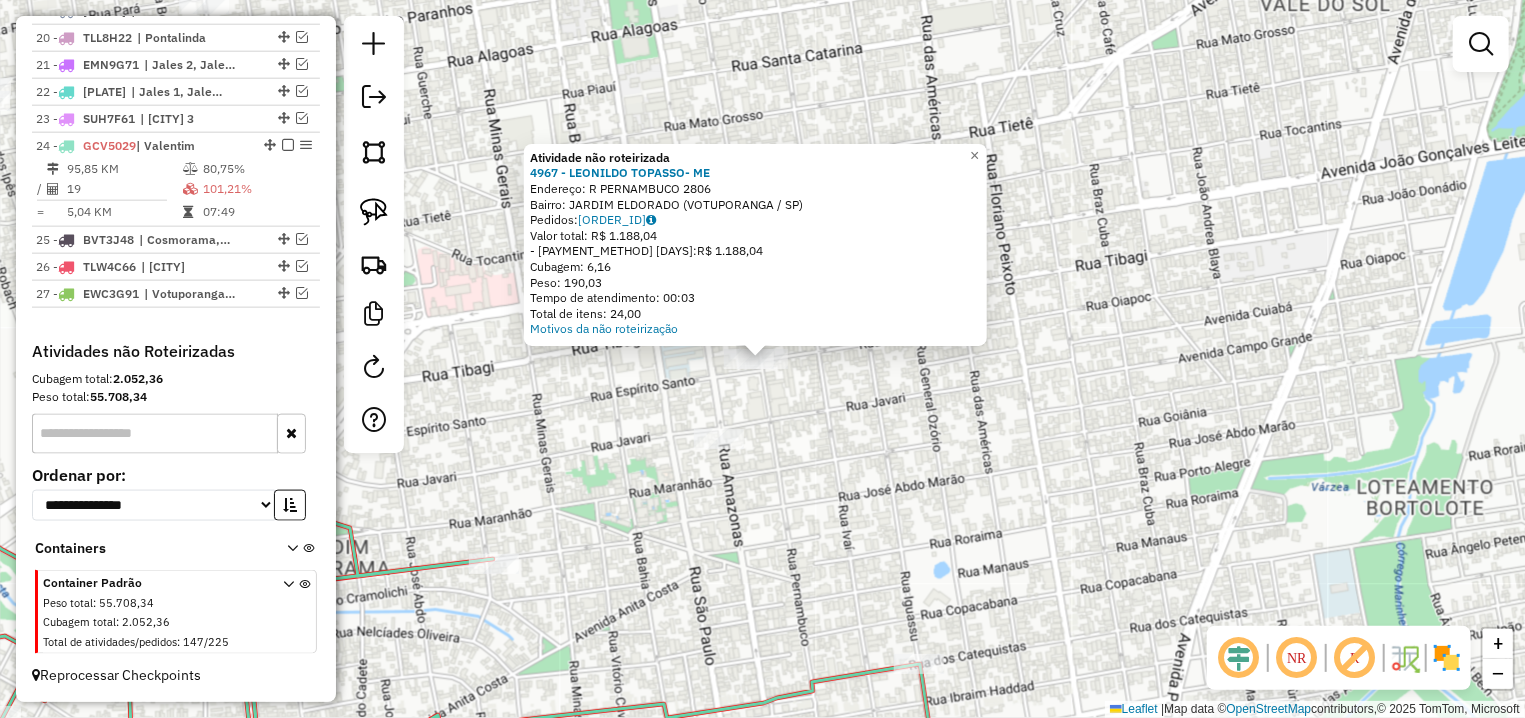 click on "Atividade não roteirizada 4967 - [NAME]  Endereço: [STREET_NAME] [NUMBER]   Bairro: [NEIGHBORHOOD] ([CITY] / [STATE])   Pedidos:  [ORDER_ID]   Valor total: R$ [PRICE]   - BOLETO 1 SEM ADF:  R$ [PRICE]   Cubagem: [CUBAGE]   Peso: [WEIGHT]   Tempo de atendimento: [TIME]   Total de itens: [ITEMS]  Motivos da não roteirização × Janela de atendimento Grade de atendimento Capacidade Transportadoras Veículos Cliente Pedidos  Rotas Selecione os dias de semana para filtrar as janelas de atendimento  Seg   Ter   Qua   Qui   Sex   Sáb   Dom  Informe o período da janela de atendimento: De: Até:  Filtrar exatamente a janela do cliente  Considerar janela de atendimento padrão  Selecione os dias de semana para filtrar as grades de atendimento  Seg   Ter   Qua   Qui   Sex   Sáb   Dom   Considerar clientes sem dia de atendimento cadastrado  Clientes fora do dia de atendimento selecionado Filtrar as atividades entre os valores definidos abaixo:  Peso mínimo:   Peso máximo:   De:   Até:  De:" 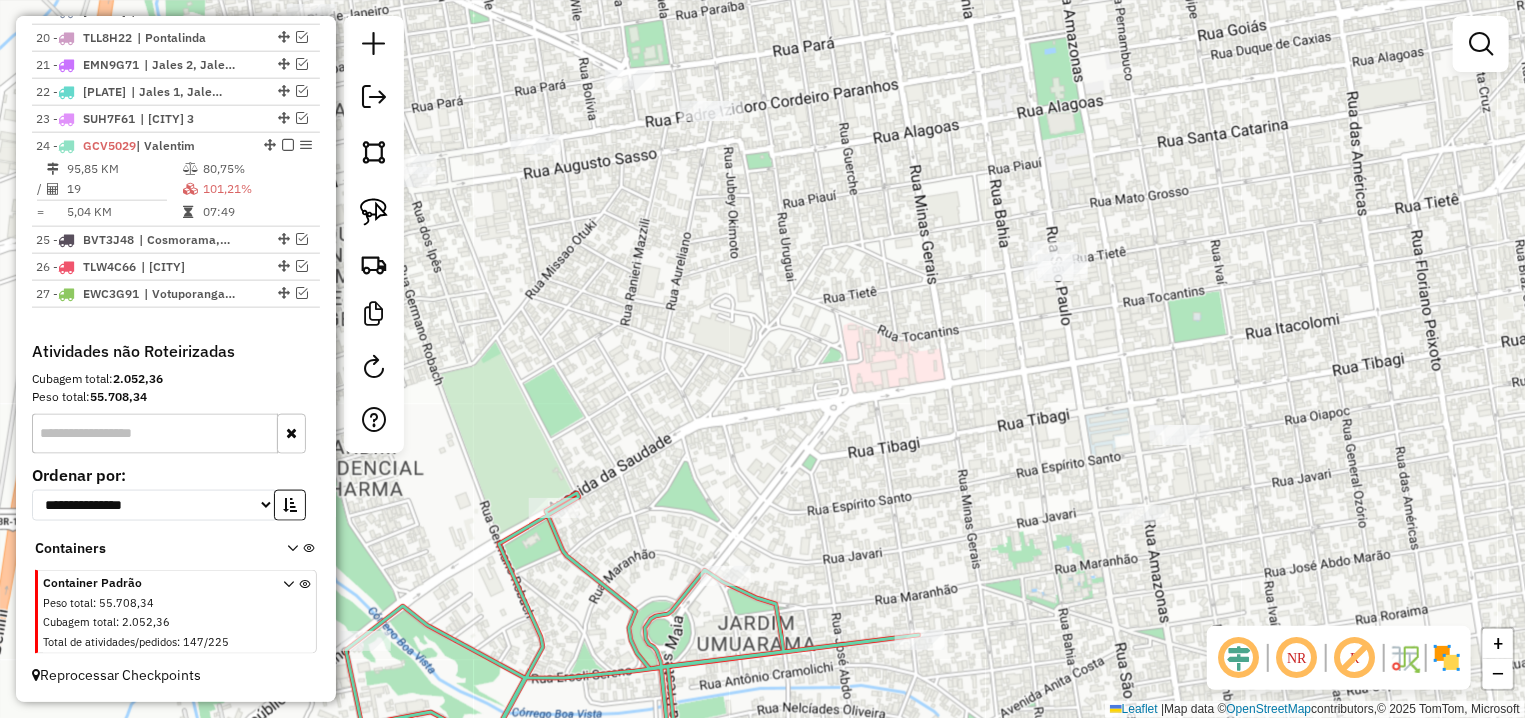 drag, startPoint x: 970, startPoint y: 450, endPoint x: 1175, endPoint y: 538, distance: 223.08966 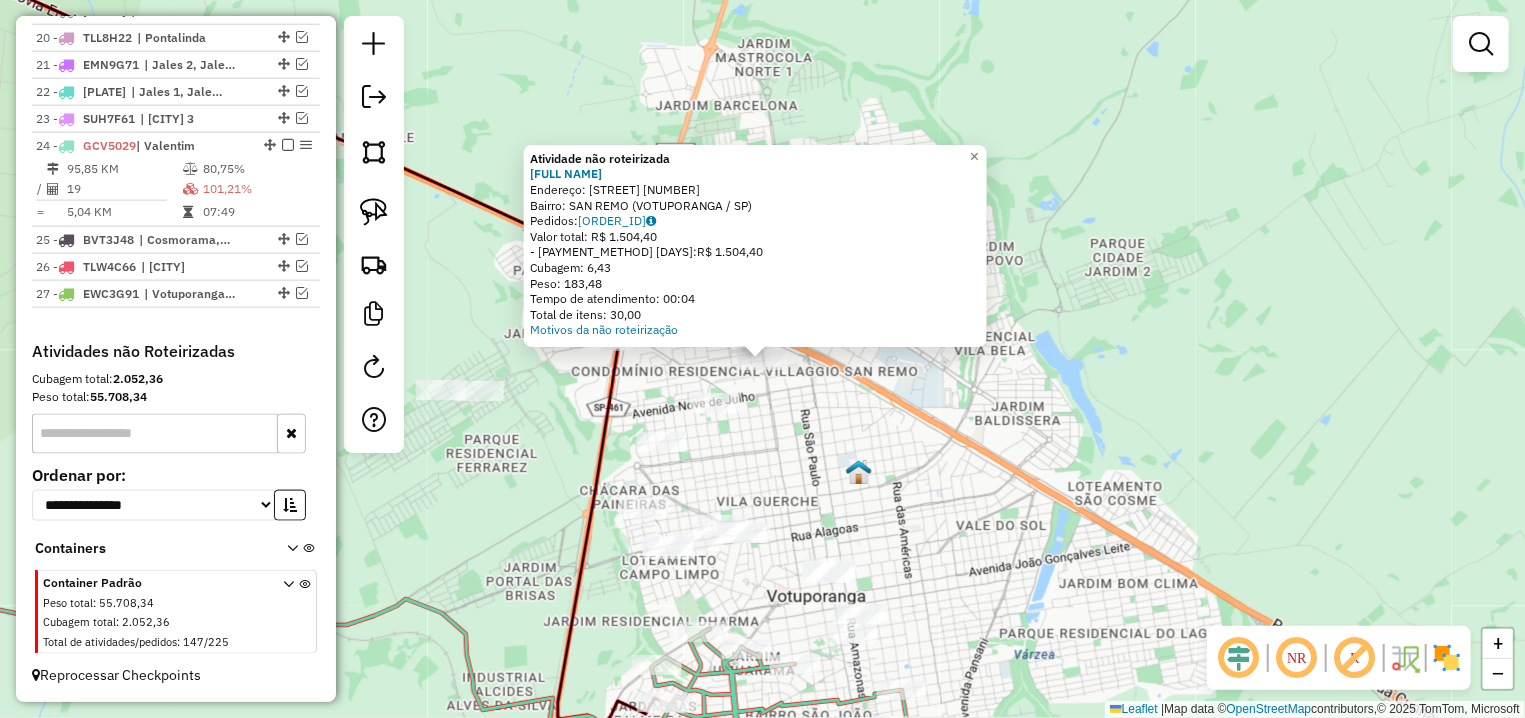 click on "× Atividade não roteirizada [NUMBER] - [ORGANIZATION] Endereço: AV [STREET] [NUMBER] Bairro: [CITY] ([CITY] / [STATE]) Pedidos: [NUMBER] Valor total: R$ [PRICE] - BOLETO [NUMBER] SEM ADF: R$ [PRICE] Cubagem: [NUMBER] Peso: [NUMBER] Tempo de atendimento: [TIME] Total de itens: [NUMBER] Motivos da não roteirização × Janela de atendimento Grade de atendimento Capacidade Transportadoras Veículos Cliente Pedidos Rotas Selecione os dias de semana para filtrar as janelas de atendimento Seg Ter Qua Qui Sex Sáb Dom Informe o período da janela de atendimento: De: Até: Filtrar exatamente a janela do cliente Considerar janela de atendimento padrão Selecione os dias de semana para filtrar as grades de atendimento Seg Ter Qua Qui Sex Sáb Dom Considerar clientes sem dia de atendimento cadastrado Clientes fora do dia de atendimento selecionado Filtrar as atividades entre os valores definidos abaixo: Peso mínimo: Peso máximo: Cubagem mínima: +" 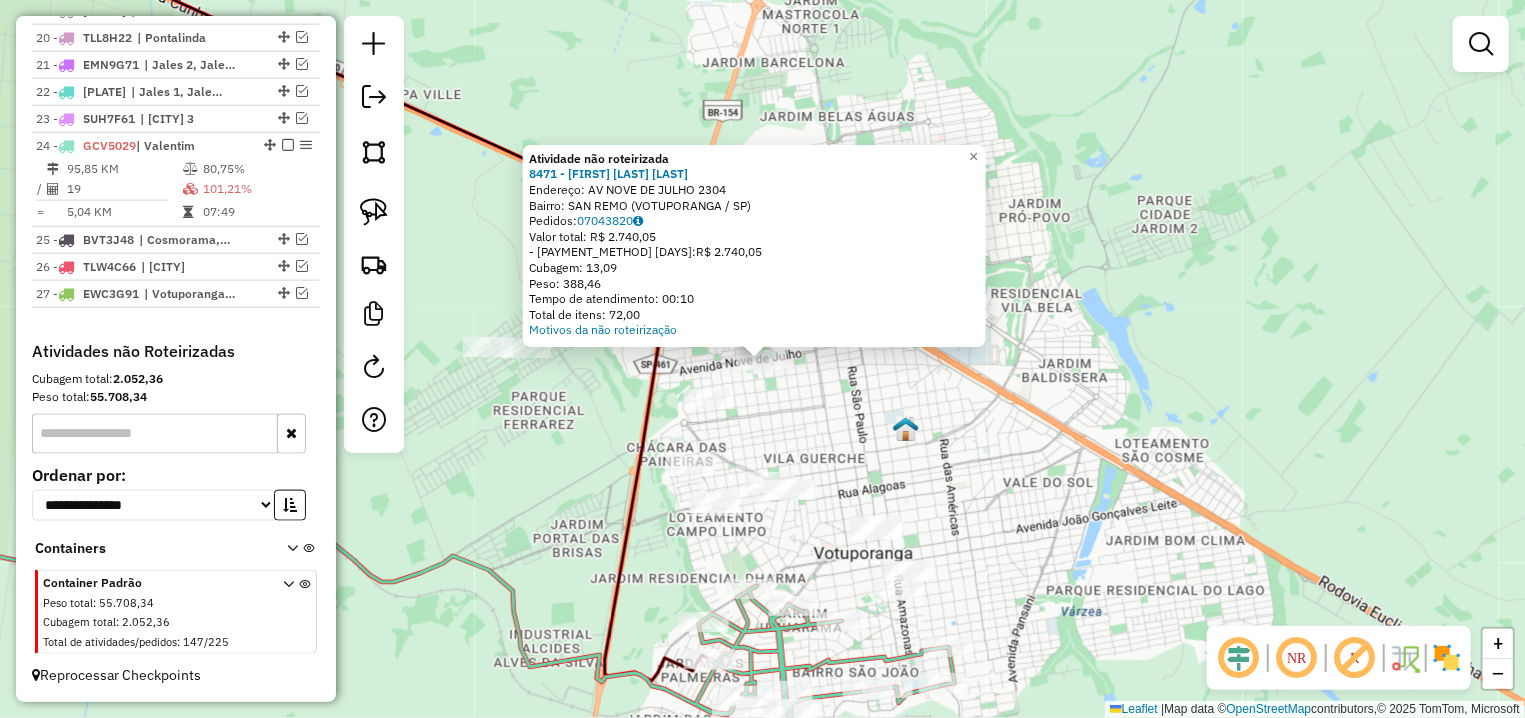 click on "Atividade não roteirizada [NUMBER] - [LAST] [LAST] [LAST] [LAST] Endereço: [LAST] [LAST] [LAST] [NUMBER]   Bairro: [LAST] [LAST] ([LAST]/[STATE])   Pedidos:  [NUMBER]   Valor total: [CURRENCY] [NUMBER]   - BOLETO 1 SEM ADF:  [CURRENCY] [NUMBER]   Cubagem: [NUMBER]   Peso: [NUMBER]   Tempo de atendimento: [TIME]   Total de itens: [NUMBER]  Motivos da não roteirização × Janela de atendimento Grade de atendimento Capacidade Transportadoras Veículos Cliente Pedidos  Rotas Selecione os dias de semana para filtrar as janelas de atendimento  Seg   Ter   Qua   Qui   Sex   Sáb   Dom  Informe o período da janela de atendimento: De: Até:  Filtrar exatamente a janela do cliente  Considerar janela de atendimento padrão  Selecione os dias de semana para filtrar as grades de atendimento  Seg   Ter   Qua   Qui   Sex   Sáb   Dom   Considerar clientes sem dia de atendimento cadastrado  Clientes fora do dia de atendimento selecionado Filtrar as atividades entre os valores definidos abaixo:  Peso mínimo:   Peso máximo:   Cubagem mínima:  De:" 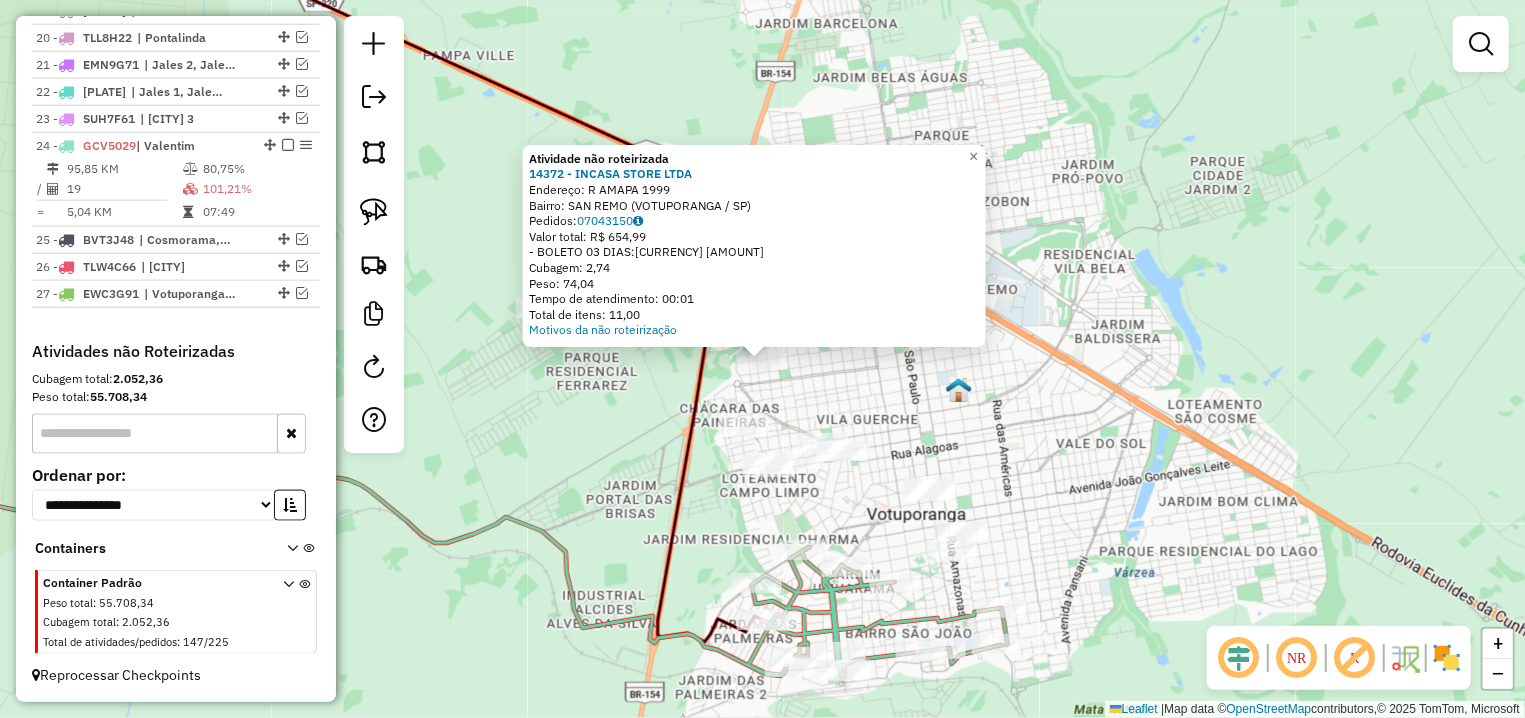 click on "Atividade não roteirizada 14372 - INCASA STORE LTDA  Endereço: R   AMAPA                         1999   Bairro: SAN REMO ([CITY] / [STATE])   Pedidos:  07043150   Valor total: R$ 654,99   - BOLETO 03 DIAS:  R$ 654,99   Cubagem: 2,74   Peso: 74,04   Tempo de atendimento: 00:01   Total de itens: 11,00  Motivos da não roteirização × Janela de atendimento Grade de atendimento Capacidade Transportadoras Veículos Cliente Pedidos  Rotas Selecione os dias de semana para filtrar as janelas de atendimento  Seg   Ter   Qua   Qui   Sex   Sáb   Dom  Informe o período da janela de atendimento: De: Até:  Filtrar exatamente a janela do cliente  Considerar janela de atendimento padrão  Selecione os dias de semana para filtrar as grades de atendimento  Seg   Ter   Qua   Qui   Sex   Sáb   Dom   Considerar clientes sem dia de atendimento cadastrado  Clientes fora do dia de atendimento selecionado Filtrar as atividades entre os valores definidos abaixo:  Peso mínimo:   Peso máximo:   Cubagem mínima:   De:   Até:  +" 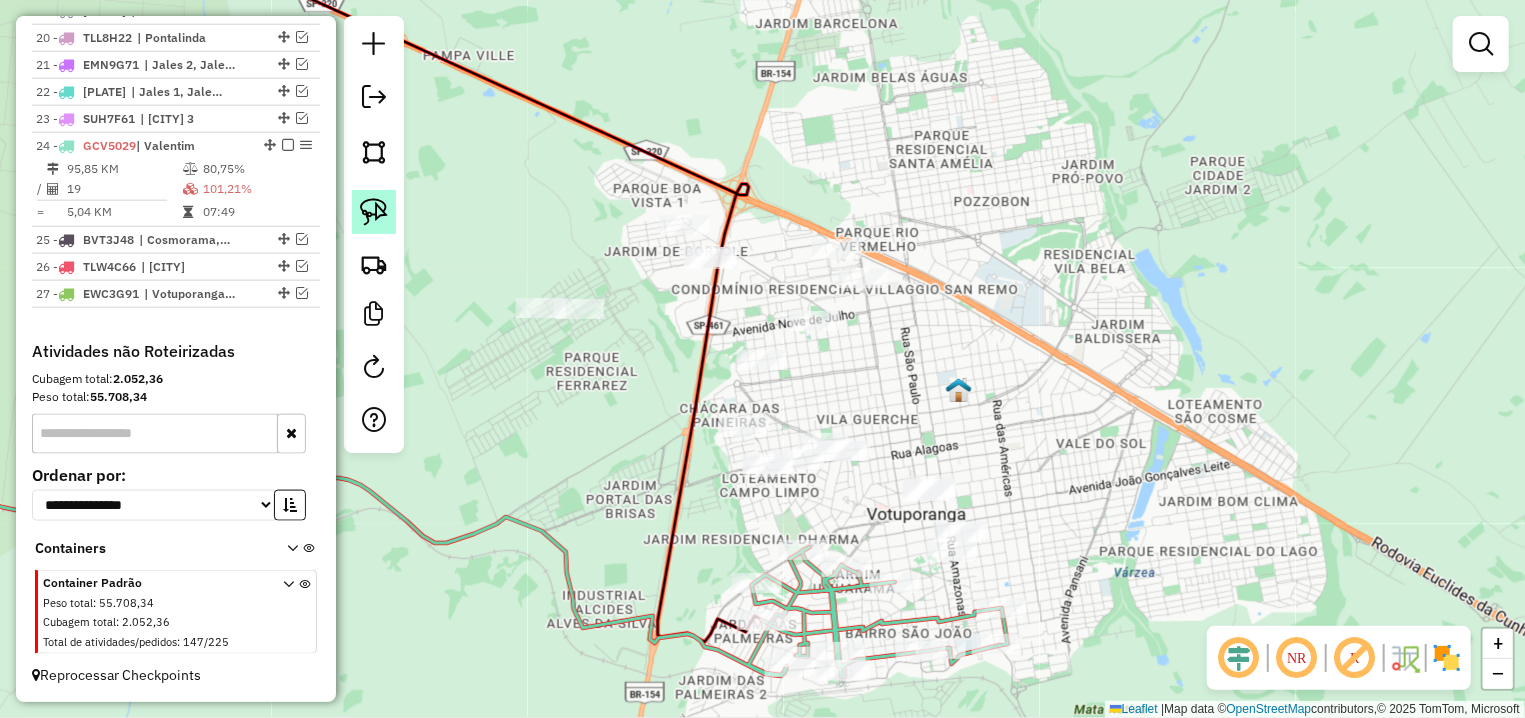 click 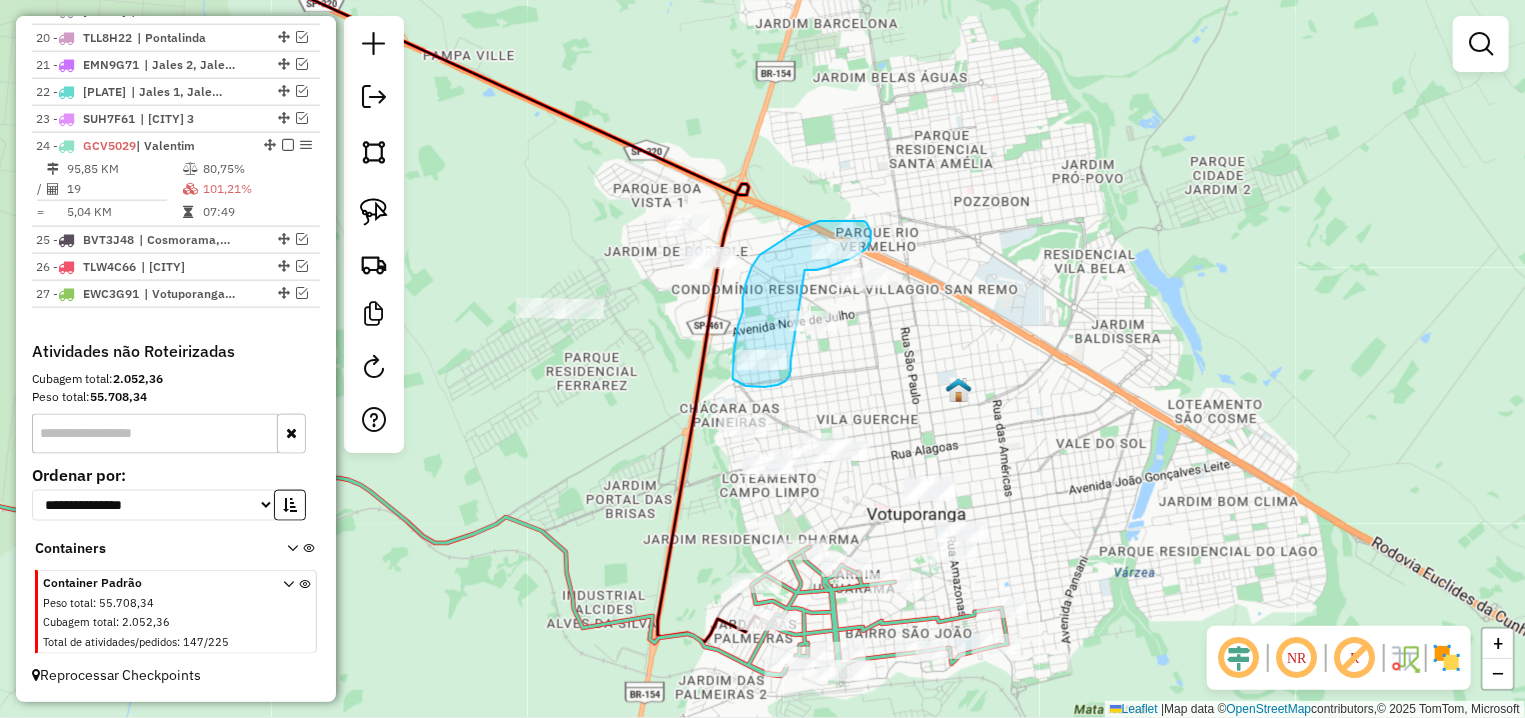 drag, startPoint x: 817, startPoint y: 270, endPoint x: 773, endPoint y: 341, distance: 83.528435 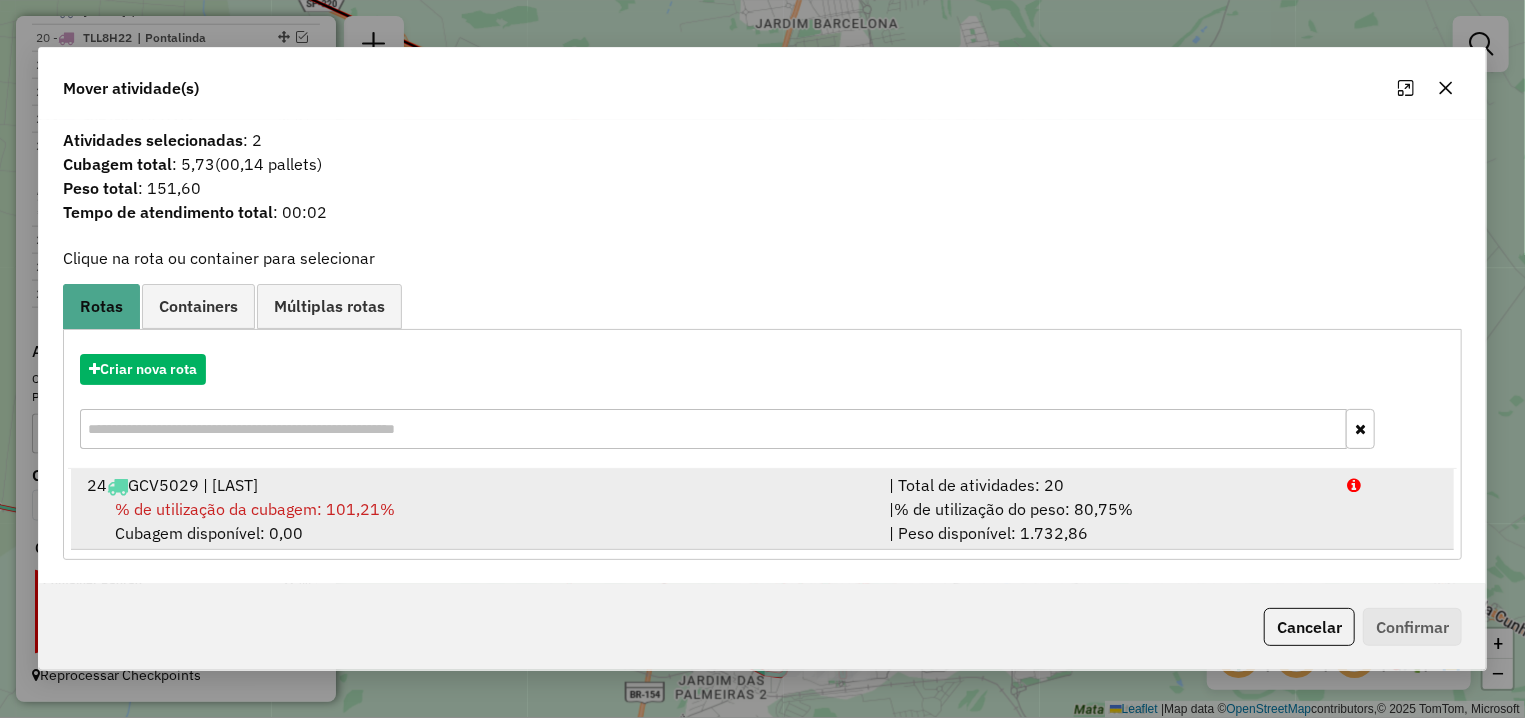 click on "% de utilização da cubagem: 101,21%  Cubagem disponível: 0,00" at bounding box center (476, 521) 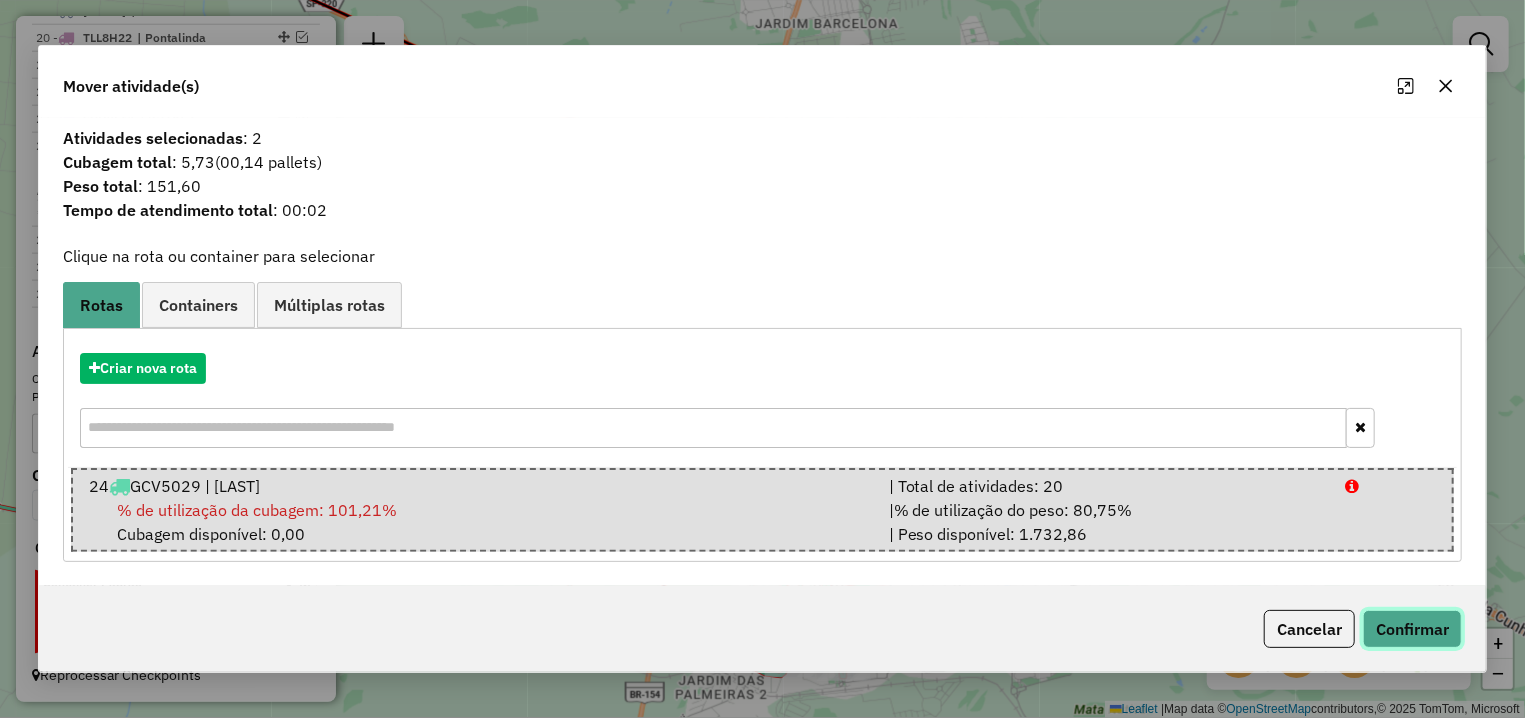 click on "Confirmar" 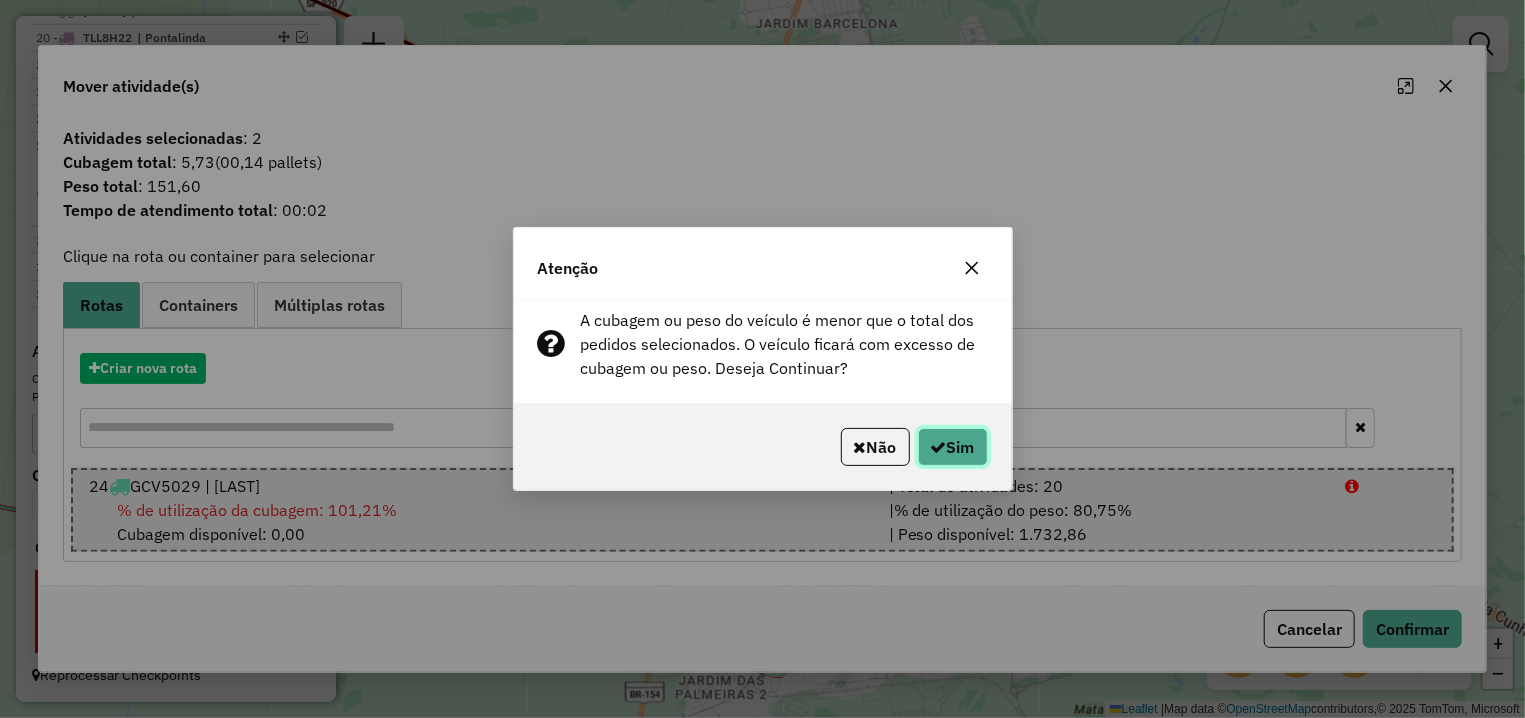 click on "Sim" 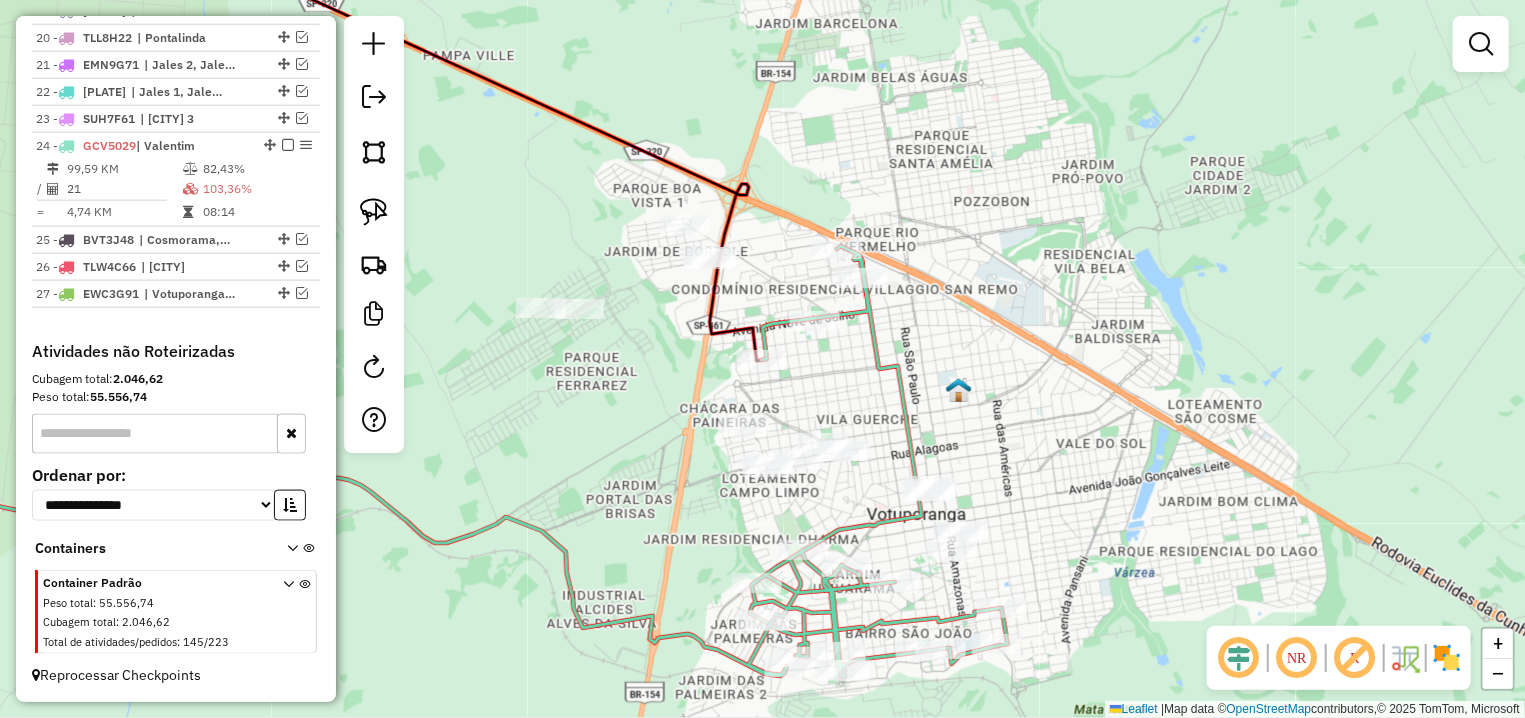 click on "Janela de atendimento Grade de atendimento Capacidade Transportadoras Veículos Cliente Pedidos  Rotas Selecione os dias de semana para filtrar as janelas de atendimento  Seg   Ter   Qua   Qui   Sex   Sáb   Dom  Informe o período da janela de atendimento: De: Até:  Filtrar exatamente a janela do cliente  Considerar janela de atendimento padrão  Selecione os dias de semana para filtrar as grades de atendimento  Seg   Ter   Qua   Qui   Sex   Sáb   Dom   Considerar clientes sem dia de atendimento cadastrado  Clientes fora do dia de atendimento selecionado Filtrar as atividades entre os valores definidos abaixo:  Peso mínimo:   Peso máximo:   Cubagem mínima:   Cubagem máxima:   De:   Até:  Filtrar as atividades entre o tempo de atendimento definido abaixo:  De:   Até:   Considerar capacidade total dos clientes não roteirizados Transportadora: Selecione um ou mais itens Tipo de veículo: Selecione um ou mais itens Veículo: Selecione um ou mais itens Motorista: Selecione um ou mais itens Nome: Rótulo:" 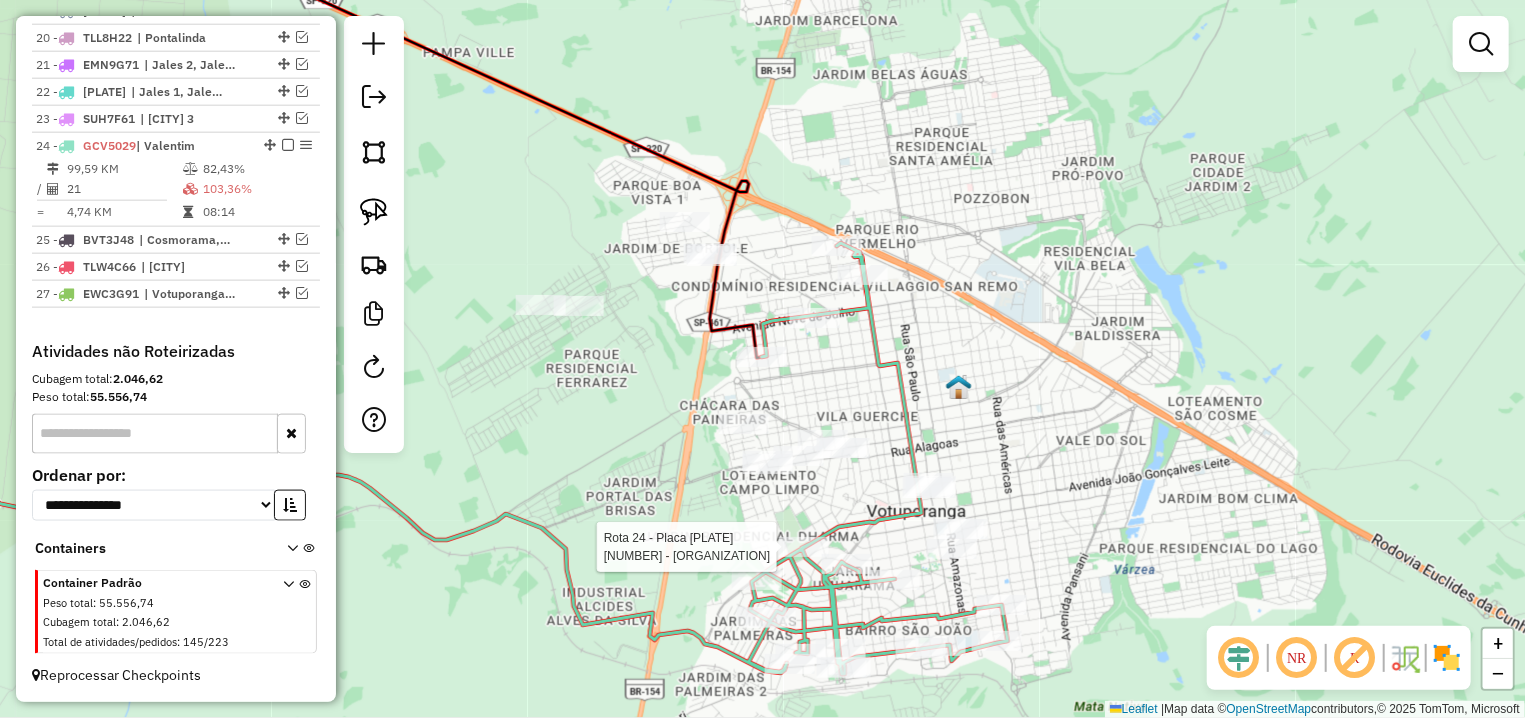 select on "**********" 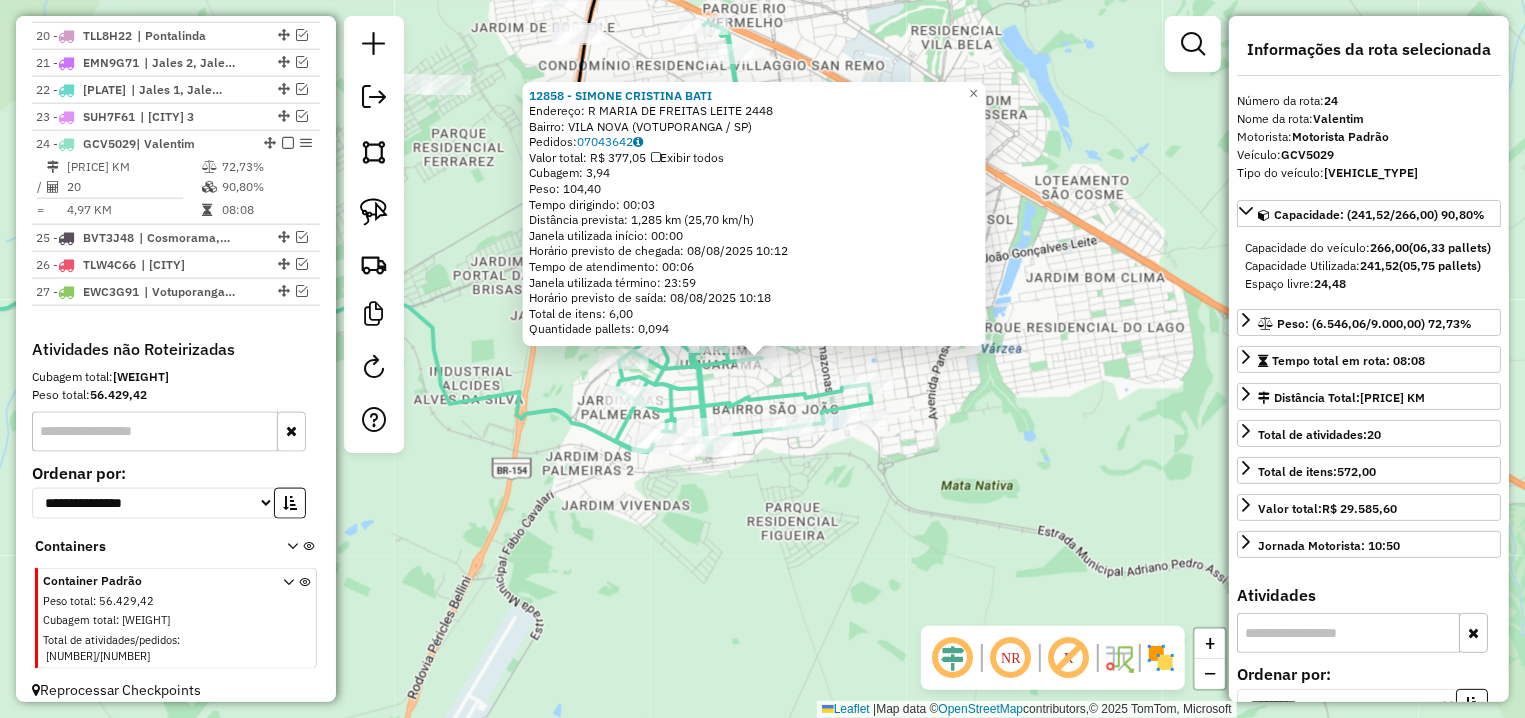 click on "Rota 24 - Placa [PLATE] 12858 - [NAME] 12858 - [NAME]  Endereço: [STREET_NAME] [NUMBER]   Bairro: [NEIGHBORHOOD] ([CITY] / [STATE])   Pedidos:  [ORDER_ID]   Valor total: R$ [PRICE]   Exibir todos   Cubagem: [CUBAGE]  Peso: [WEIGHT]  Tempo dirigindo: [TIME]   Distância prevista: [DISTANCE] km ([SPEED] km/h)   Janela utilizada início: [TIME]   Horário previsto de chegada: [DATE] [TIME]   Tempo de atendimento: [TIME]   Janela utilizada término: [TIME]   Horário previsto de saída: [DATE] [TIME]   Total de itens: [ITEMS]   Quantidade pallets: [PALLETS]  × Janela de atendimento Grade de atendimento Capacidade Transportadoras Veículos Cliente Pedidos  Rotas Selecione os dias de semana para filtrar as janelas de atendimento  Seg   Ter   Qua   Qui   Sex   Sáb   Dom  Informe o período da janela de atendimento: De: Até:  Filtrar exatamente a janela do cliente  Considerar janela de atendimento padrão  Selecione os dias de semana para filtrar as grades de atendimento  Seg   Ter   Qua   Qui" 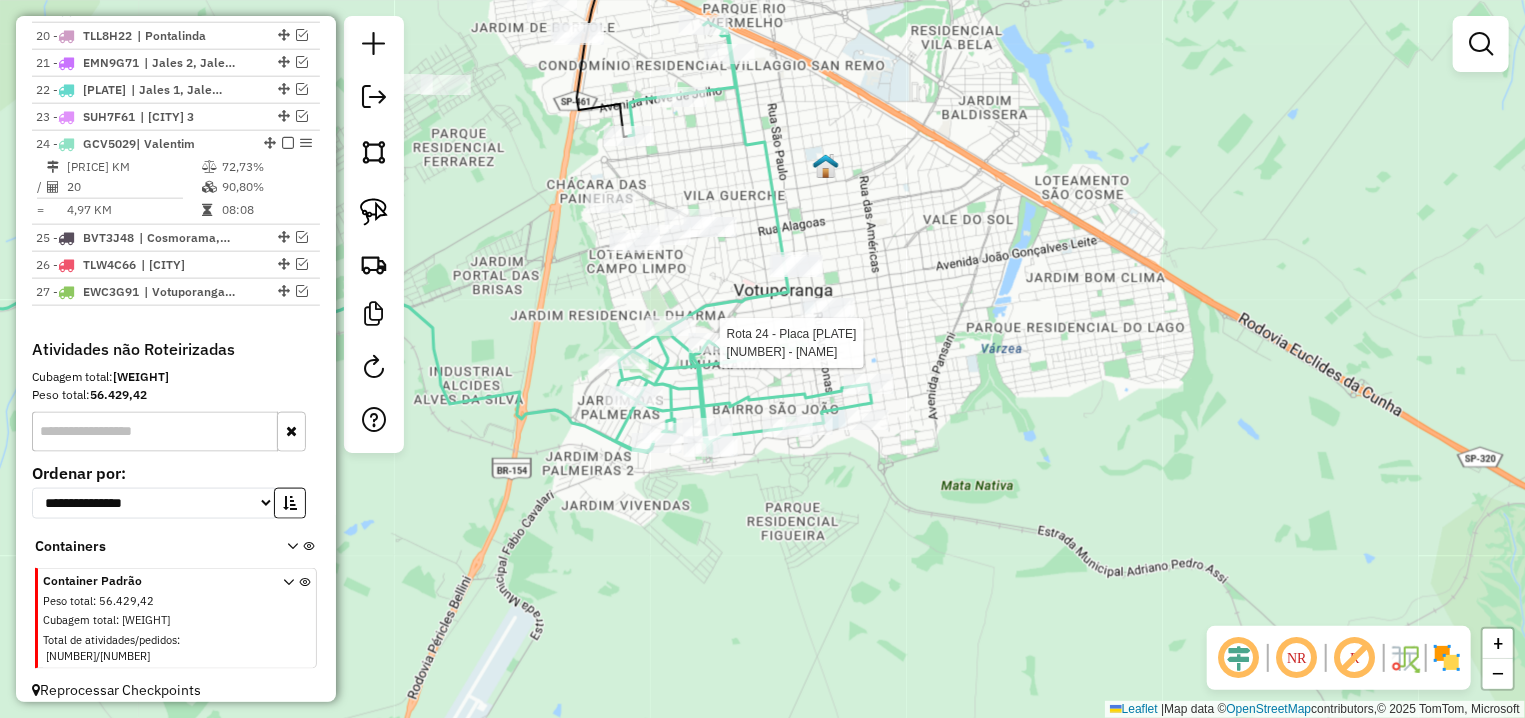 select on "**********" 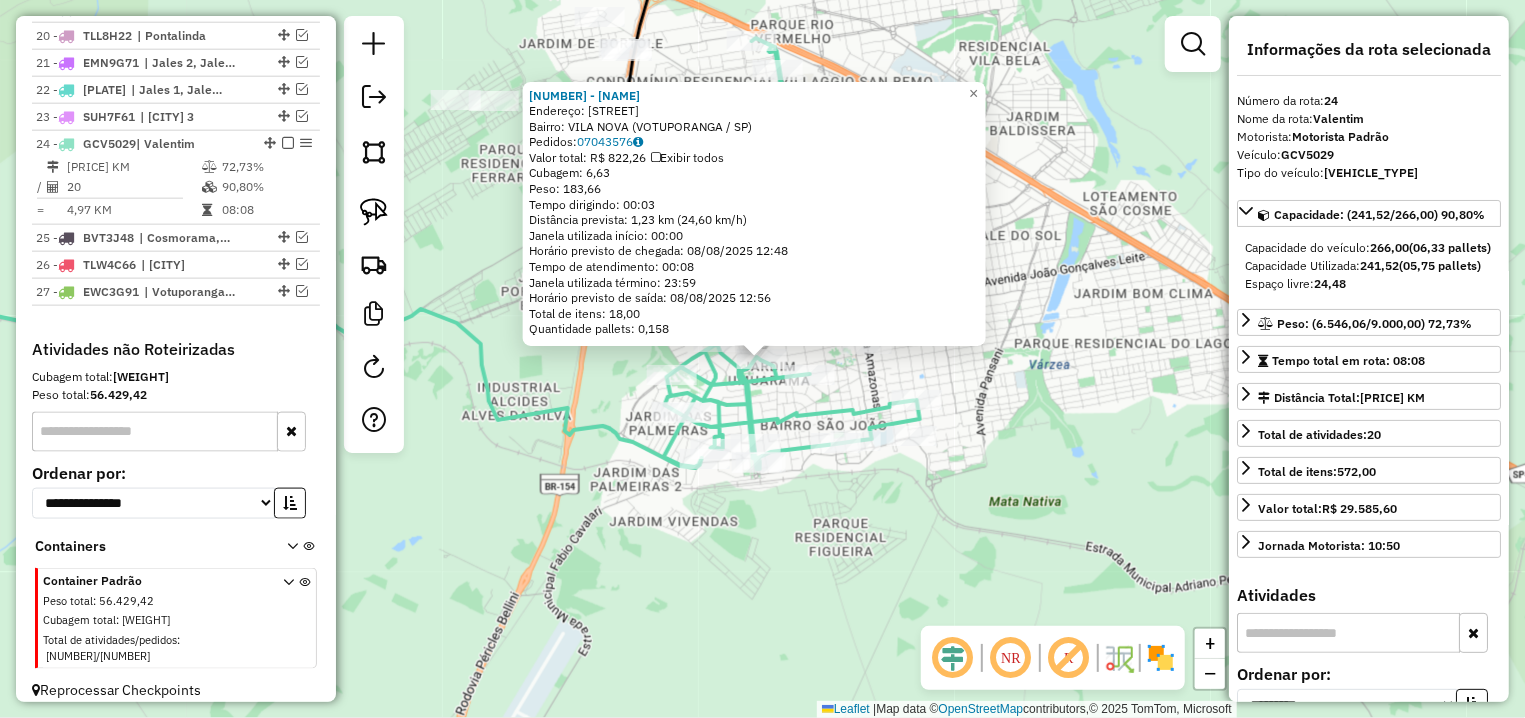 click on "Rota [NUMBER] - Placa [PLATE] [NUMBER] - [FIRST] [LAST] [LAST] [NUMBER] - [FIRST] [LAST] Endereço: R [STREET] [NUMBER] Bairro: [CITY] ([CITY] / [STATE]) Pedidos: [NUMBER] Valor total: R$ [PRICE] Exibir todos Cubagem: [NUMBER] Peso: [NUMBER] Tempo dirigindo: [TIME] Distância prevista: [NUMBER] km ([NUMBER] km/h) Janela utilizada início: [TIME] Horário previsto de chegada: [DATE] [TIME] Tempo de atendimento: [TIME] Janela utilizada término: [TIME] Horário previsto de saída: [DATE] [TIME] Total de itens: [NUMBER] Quantidade pallets: [NUMBER] × Janela de atendimento Grade de atendimento Capacidade Transportadoras Veículos Cliente Pedidos Rotas Selecione os dias de semana para filtrar as janelas de atendimento Seg Ter Qua Qui Sex Sáb Dom Informe o período da janela de atendimento: De: Até: Filtrar exatamente a janela do cliente Considerar janela de atendimento padrão Selecione os dias de semana para filtrar as grades de atendimento Seg Ter Qua Qui Sex Sáb Dom Considerar clientes sem dia de atendimento cadastrado Clientes fora do dia de atendimento selecionado Filtrar as atividades entre os valores definidos abaixo: Peso mínimo: Peso máximo: Cubagem mínima: Cubagem máxima: De: Até: Filtrar as atividades entre o tempo de atendimento definido abaixo: De: Até: Considerar capacidade total dos clientes não roteirizados +" 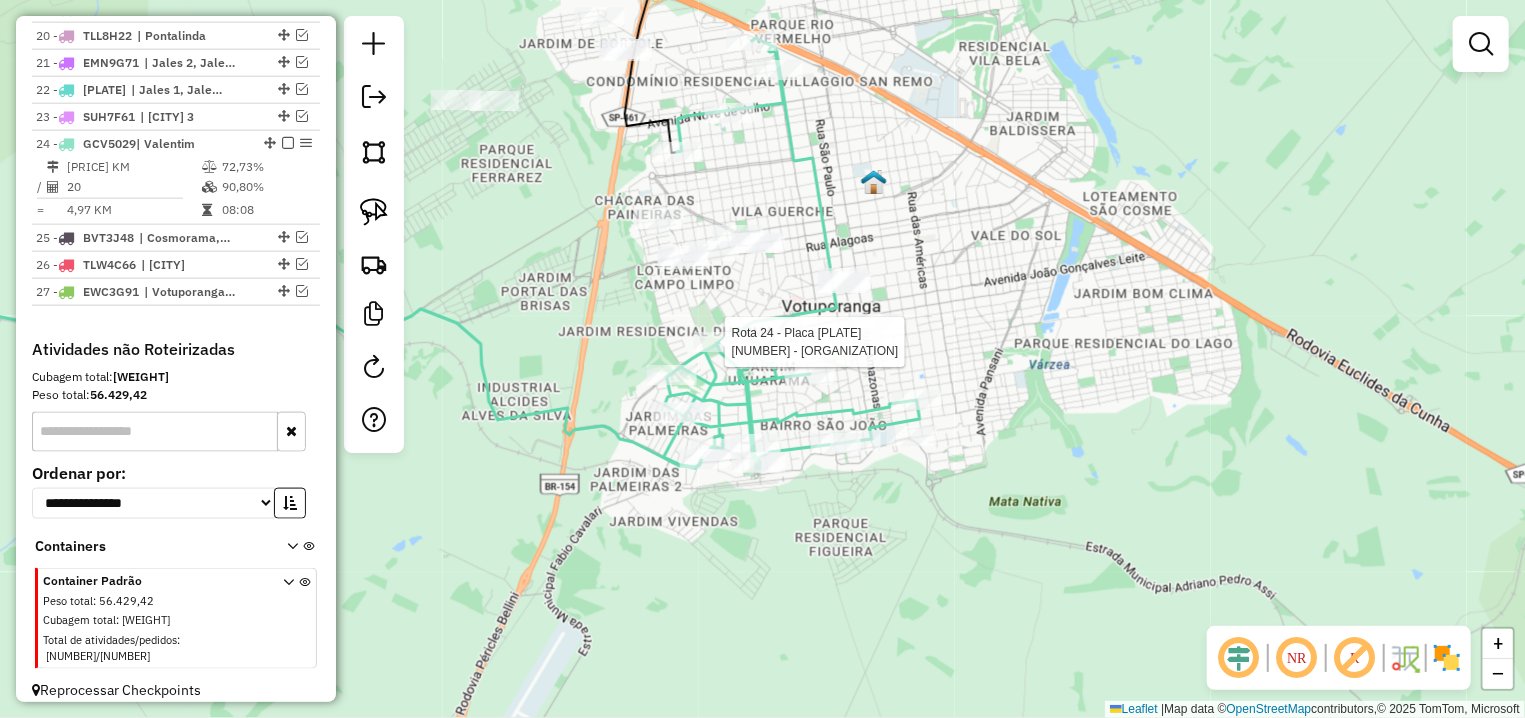 select on "**********" 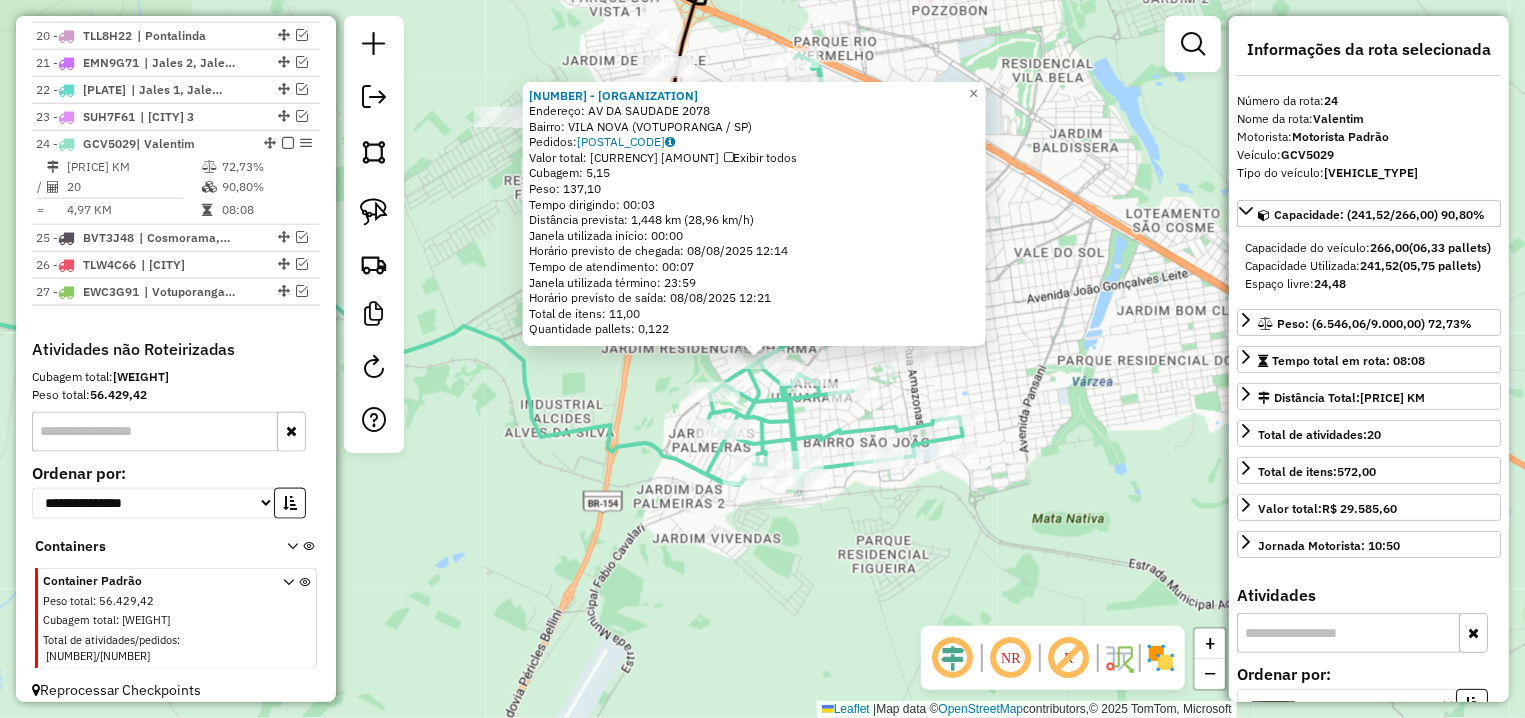 click on "12924 - [FIRST] [LAST] [LAST] DE  Endereço: AV  DA SAUDADE                    2078   Bairro: VILA NOVA ([CITY] / [STATE])   Pedidos:  07043498   Valor total: R$ 1.191,96   Exibir todos   Cubagem: 5,15  Peso: 137,10  Tempo dirigindo: 00:03   Distância prevista: 1,448 km (28,96 km/h)   Janela utilizada início: 00:00   Horário previsto de chegada: 08/08/2025 12:14   Tempo de atendimento: 00:07   Janela utilizada término: 23:59   Horário previsto de saída: 08/08/2025 12:21   Total de itens: 11,00   Quantidade pallets: 0,122  ×" 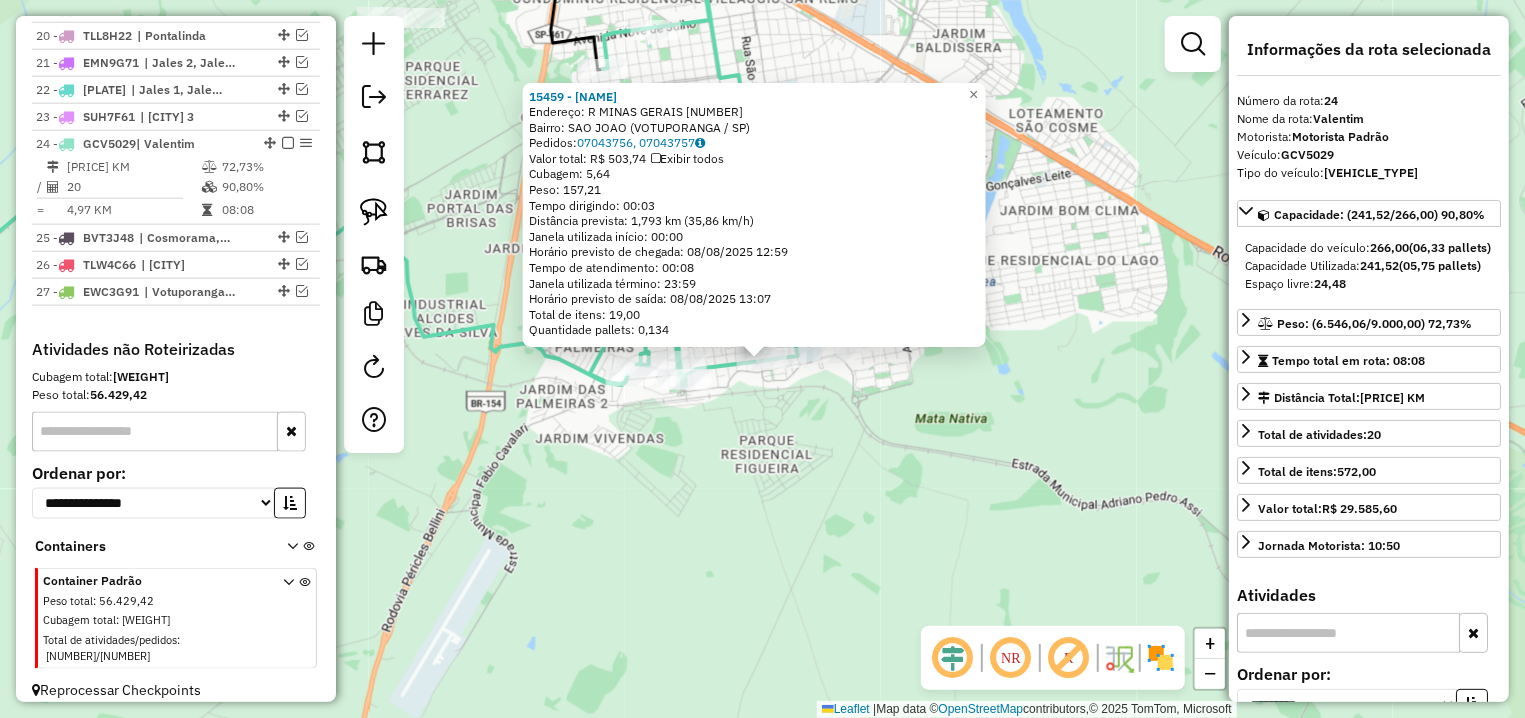 click on "[COMPANY]  Endereço: [STREET]   Bairro: [NEIGHBORHOOD] ([CITY] / [STATE])   Pedidos:  [ORDER_IDS]   Valor total: R$ [PRICE]   Exibir todos   Cubagem: [CUBAGE]  Peso: [WEIGHT]  Tempo dirigindo: [TIME]   Distância prevista: [DISTANCE] km ([SPEED] km/h)   Janela utilizada início: [TIME]   Horário previsto de chegada: [DATE] [TIME]   Tempo de atendimento: [TIME]   Janela utilizada término: [TIME]   Horário previsto de saída: [DATE] [TIME]   Total de itens: [NUMBER]  Quantidade pallets: [PALLETS]  × Janela de atendimento Grade de atendimento Capacidade Transportadoras Veículos Cliente Pedidos  Rotas Selecione os dias de semana para filtrar as janelas de atendimento  Seg   Ter   Qua   Qui   Sex   Sáb   Dom  Informe o período da janela de atendimento: De: Até:  Filtrar exatamente a janela do cliente  Considerar janela de atendimento padrão  Selecione os dias de semana para filtrar as grades de atendimento  Seg   Ter   Qua   Qui   Sex   Sáb   Dom   Peso mínimo:   De:  +" 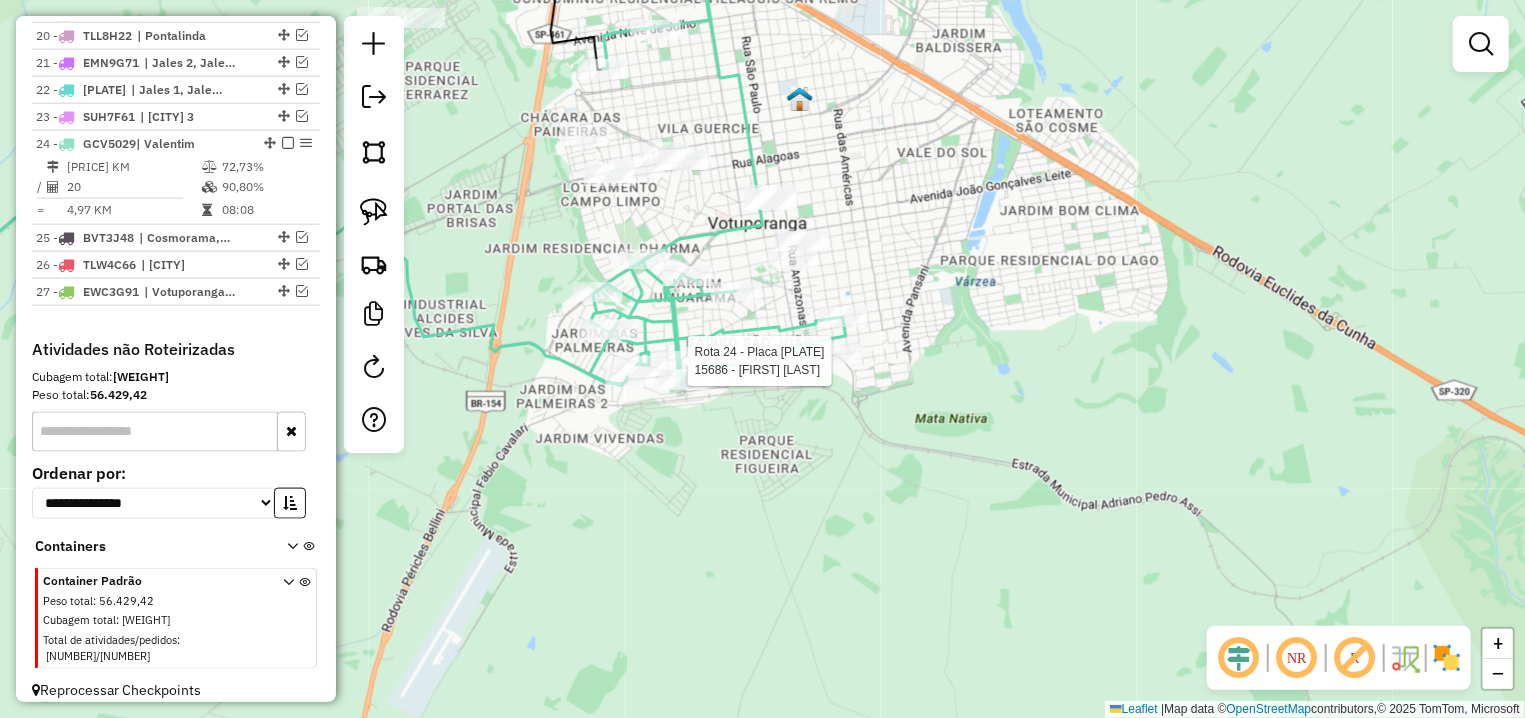 select on "**********" 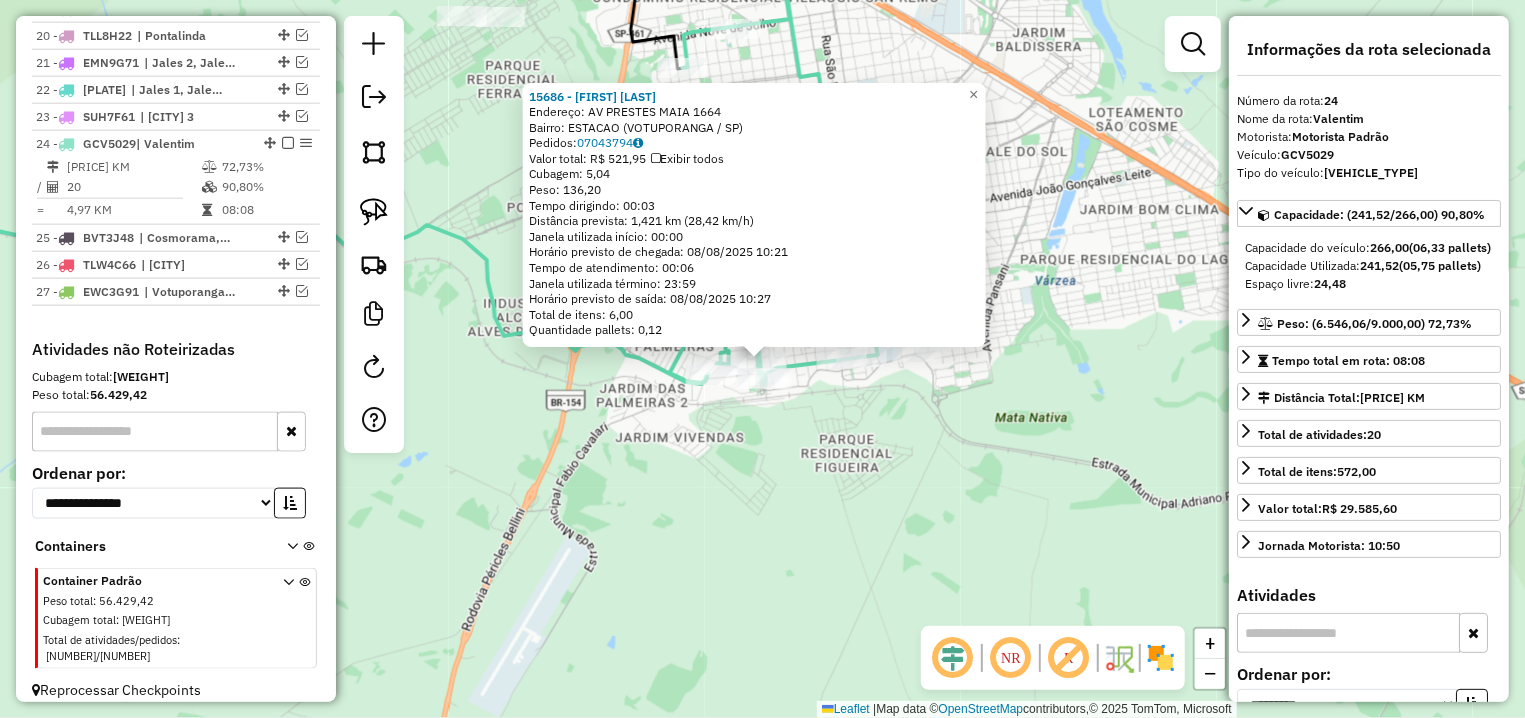 click on "[NUMBER] - [LAST] [LAST] [LAST]  Endereço: AV  [NAME]                    [NUMBER]   Bairro: [NAME] ([CITY] / [STATE])   Pedidos:  [POSTAL_CODE]   Valor total: [CURRENCY] [PRICE]   Exibir todos   Cubagem: [PRICE]  Peso: [PRICE]  Tempo dirigindo: [TIME]   Distância prevista: [PRICE] km ([PRICE] km/h)   Janela utilizada início: [TIME]   Horário previsto de chegada: [DATE] [TIME]   Tempo de atendimento: [TIME]   Janela utilizada término: [TIME]   Horário previsto de saída: [DATE] [TIME]   Total de itens: [PRICE]   Quantidade pallets: [PRICE]  × Janela de atendimento Grade de atendimento Capacidade Transportadoras Veículos Cliente Pedidos  Rotas Selecione os dias de semana para filtrar as janelas de atendimento  Seg   Ter   Qua   Qui   Sex   Sáb   Dom  Informe o período da janela de atendimento: De: Até:  Filtrar exatamente a janela do cliente  Considerar janela de atendimento padrão  Selecione os dias de semana para filtrar as grades de atendimento  Seg   Ter   Qua   Qui   Sex   Sáb   Dom   Peso mínimo:   Peso máximo:   De:" 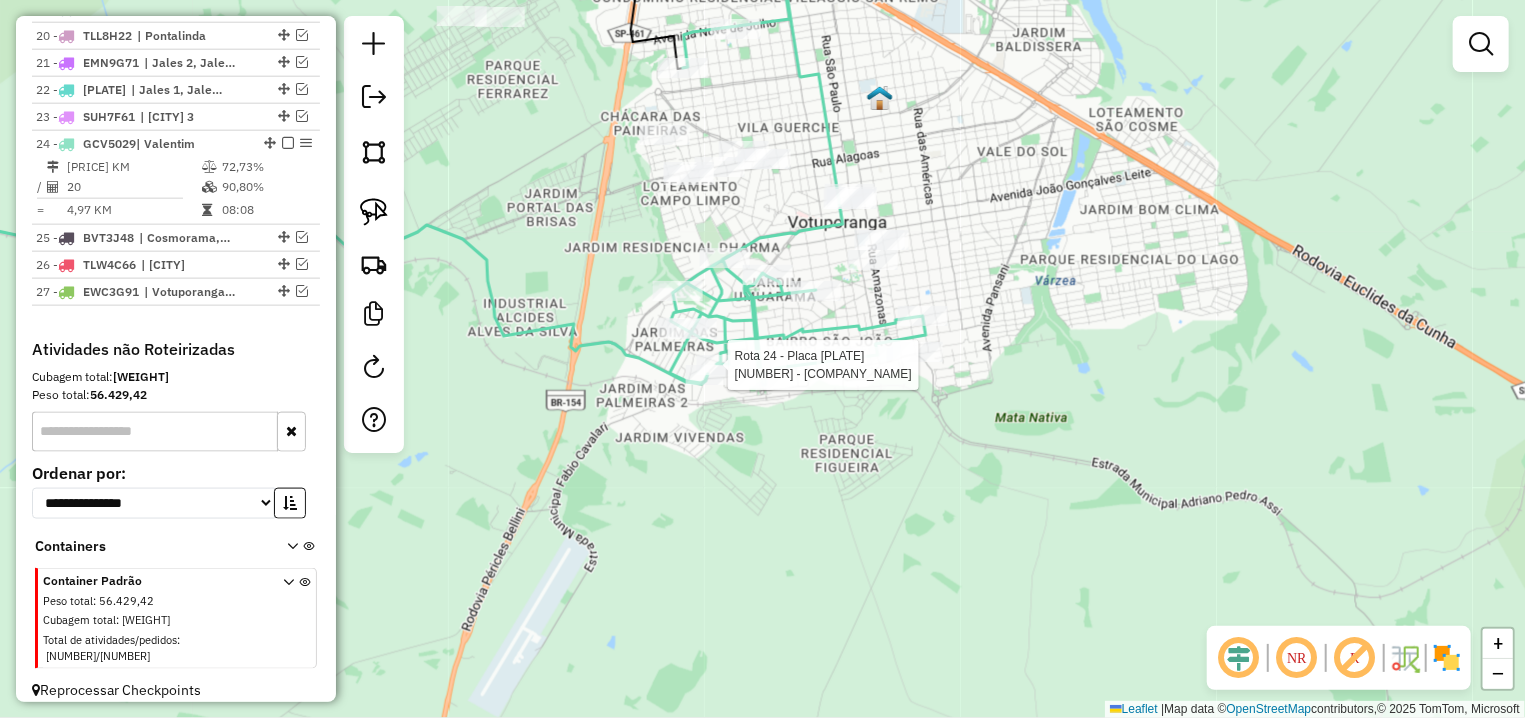 select on "**********" 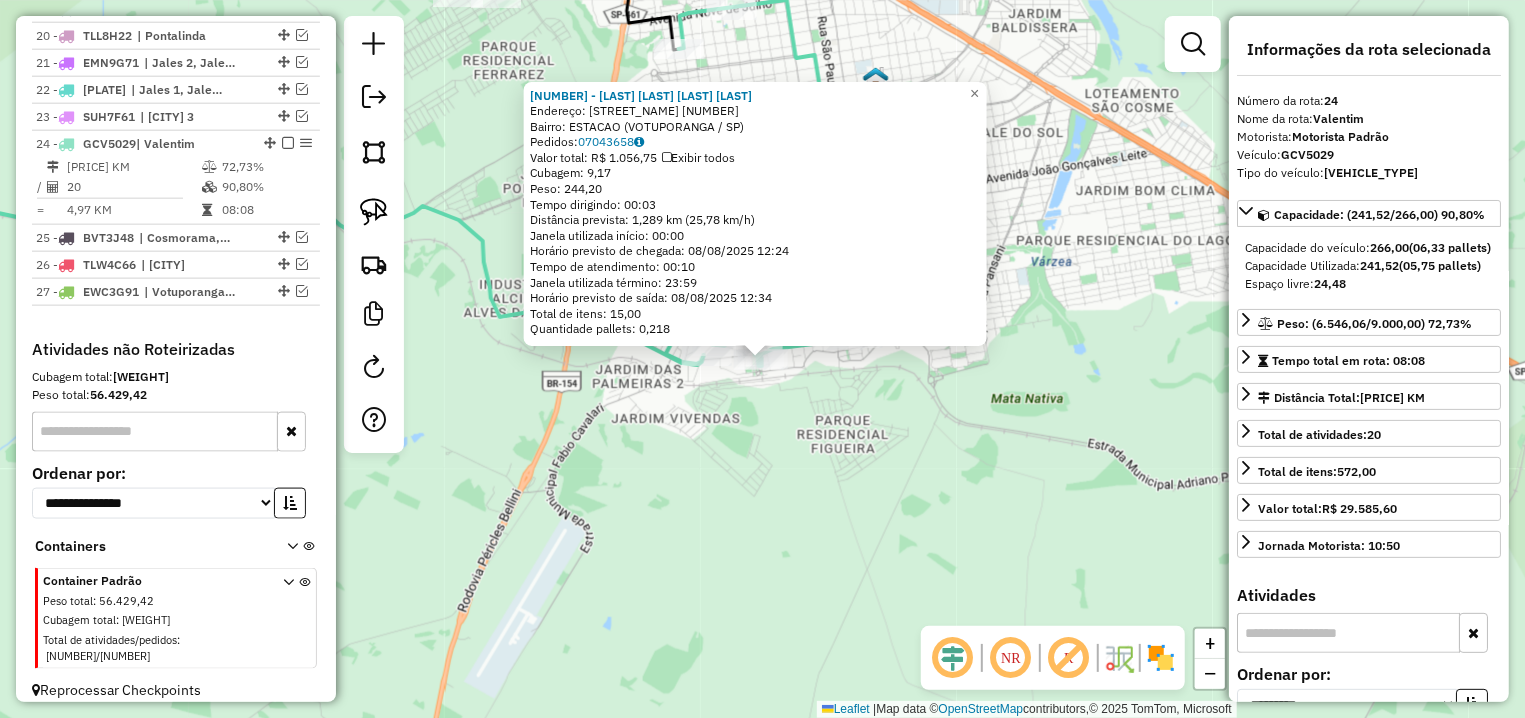 click on "[NUMBER] - [LAST_NAME] [LAST_NAME] [LAST_NAME]  Endereço: [STREET] [NUMBER]   Bairro: [NEIGHBORHOOD] ([CITY] / [STATE])   Pedidos:  [ORDER_ID]   Valor total: [CURRENCY] [PRICE]   Exibir todos   Cubagem: [PRICE]  Peso: [PRICE]  Tempo dirigindo: [TIME]   Distância prevista: [PRICE] km ([SPEED] km/h)   Janela utilizada início: [TIME]   Horário previsto de chegada: [DATE] [TIME]   Tempo de atendimento: [TIME]   Janela utilizada término: [TIME]   Horário previsto de saída: [DATE] [TIME]   Total de itens: [PRICE]   Quantidade pallets: [PRICE]  × Janela de atendimento Grade de atendimento Capacidade Transportadoras Veículos Cliente Pedidos  Rotas Selecione os dias de semana para filtrar as janelas de atendimento  Seg   Ter   Qua   Qui   Sex   Sáb   Dom  Informe o período da janela de atendimento: De: Até:  Filtrar exatamente a janela do cliente  Considerar janela de atendimento padrão  Selecione os dias de semana para filtrar as grades de atendimento  Seg   Ter   Qua   Qui   Sex   Sáb   Dom   Peso mínimo:   Peso máximo:  +" 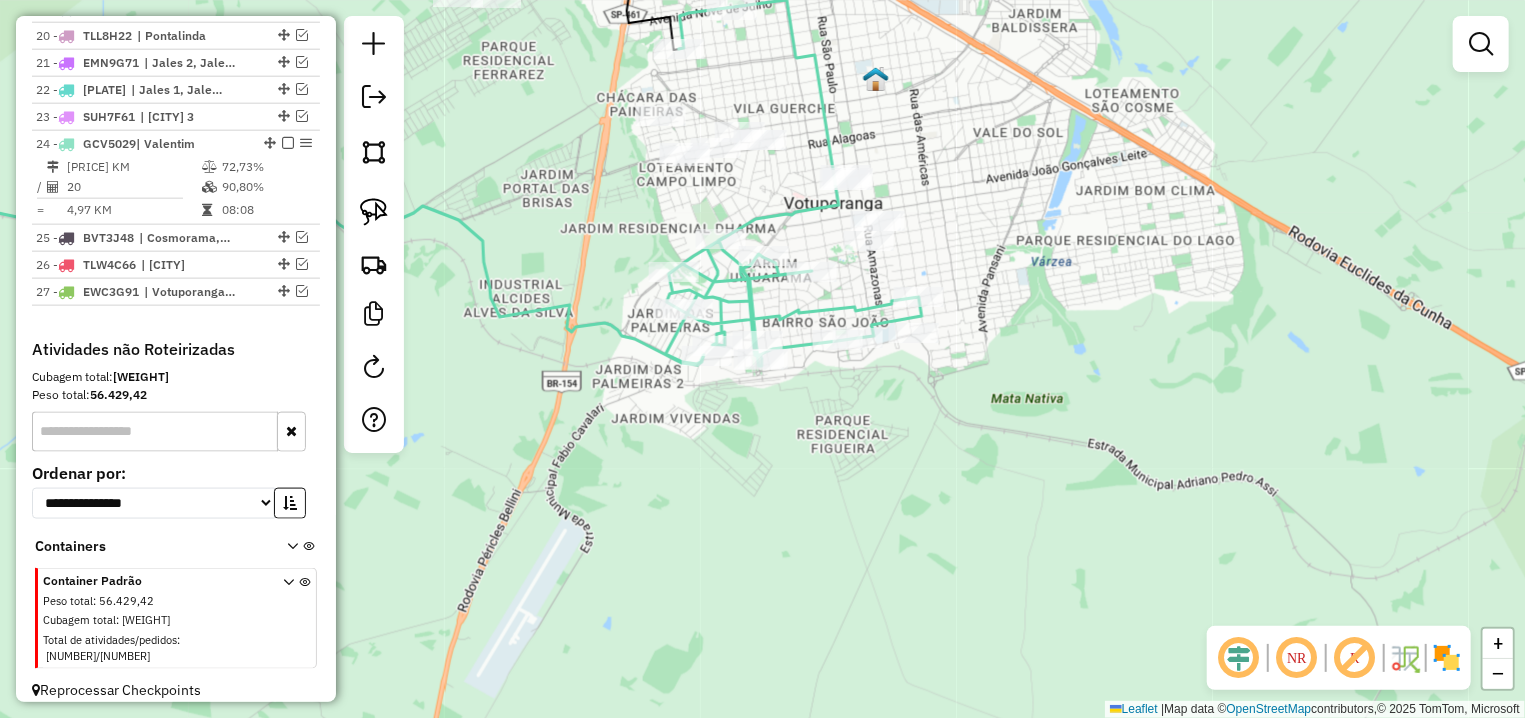 select on "**********" 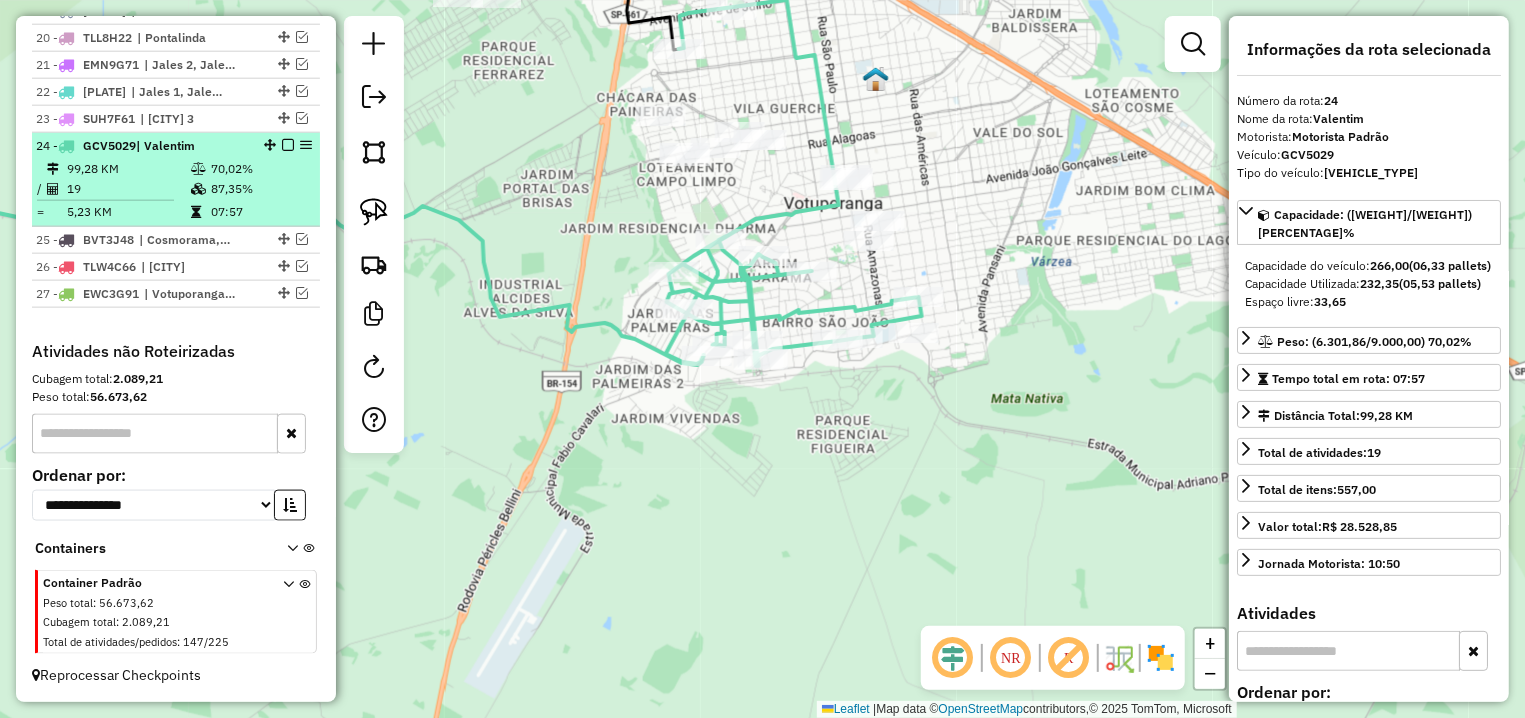 click at bounding box center [288, 145] 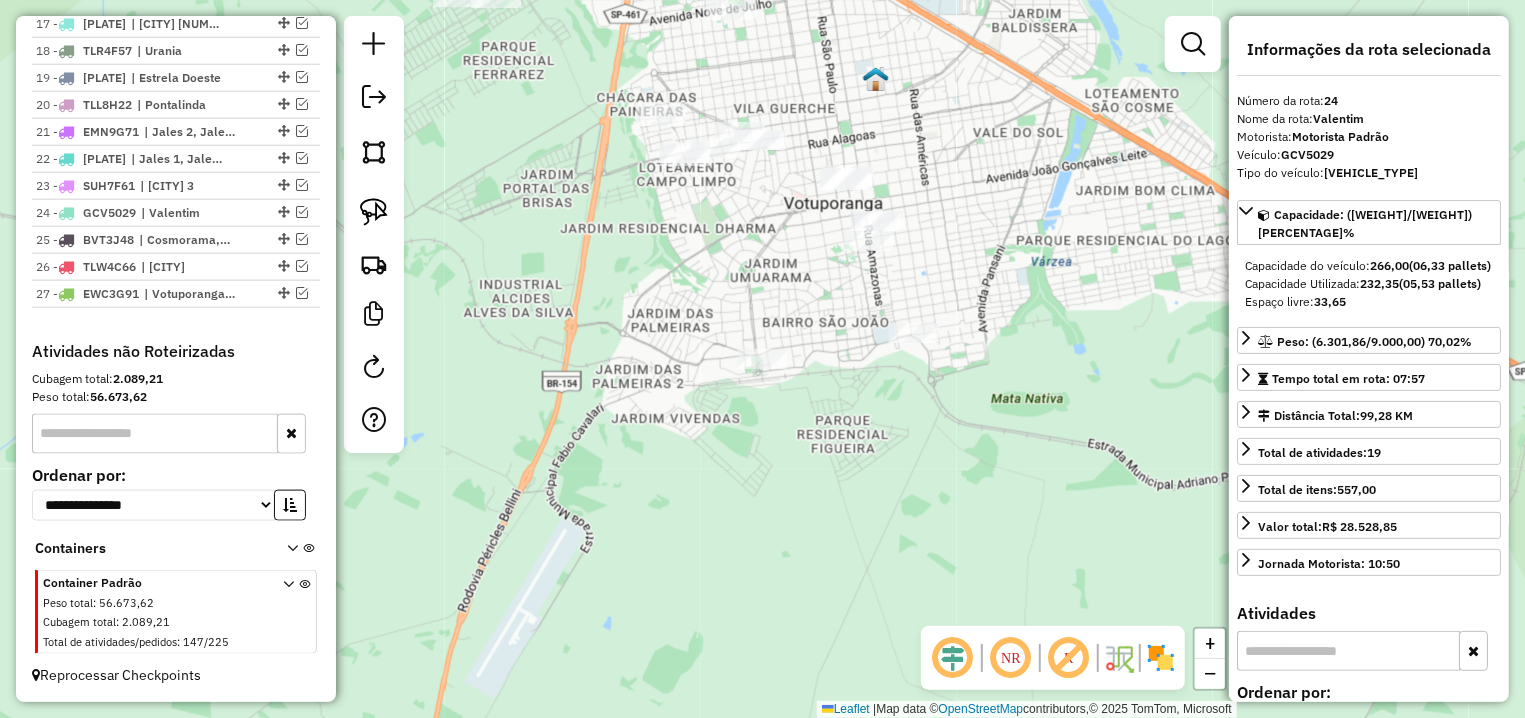 scroll, scrollTop: 1213, scrollLeft: 0, axis: vertical 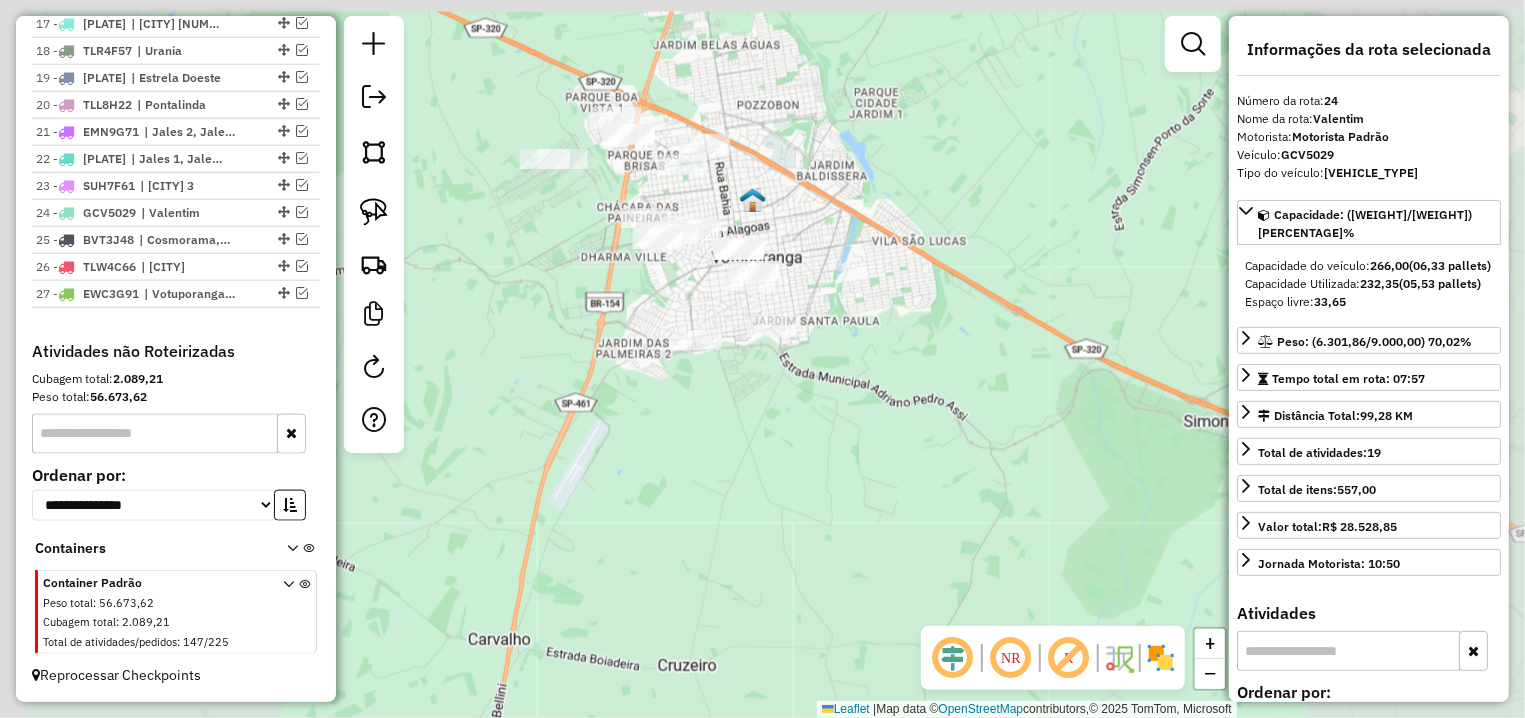 drag, startPoint x: 588, startPoint y: 408, endPoint x: 615, endPoint y: 429, distance: 34.20526 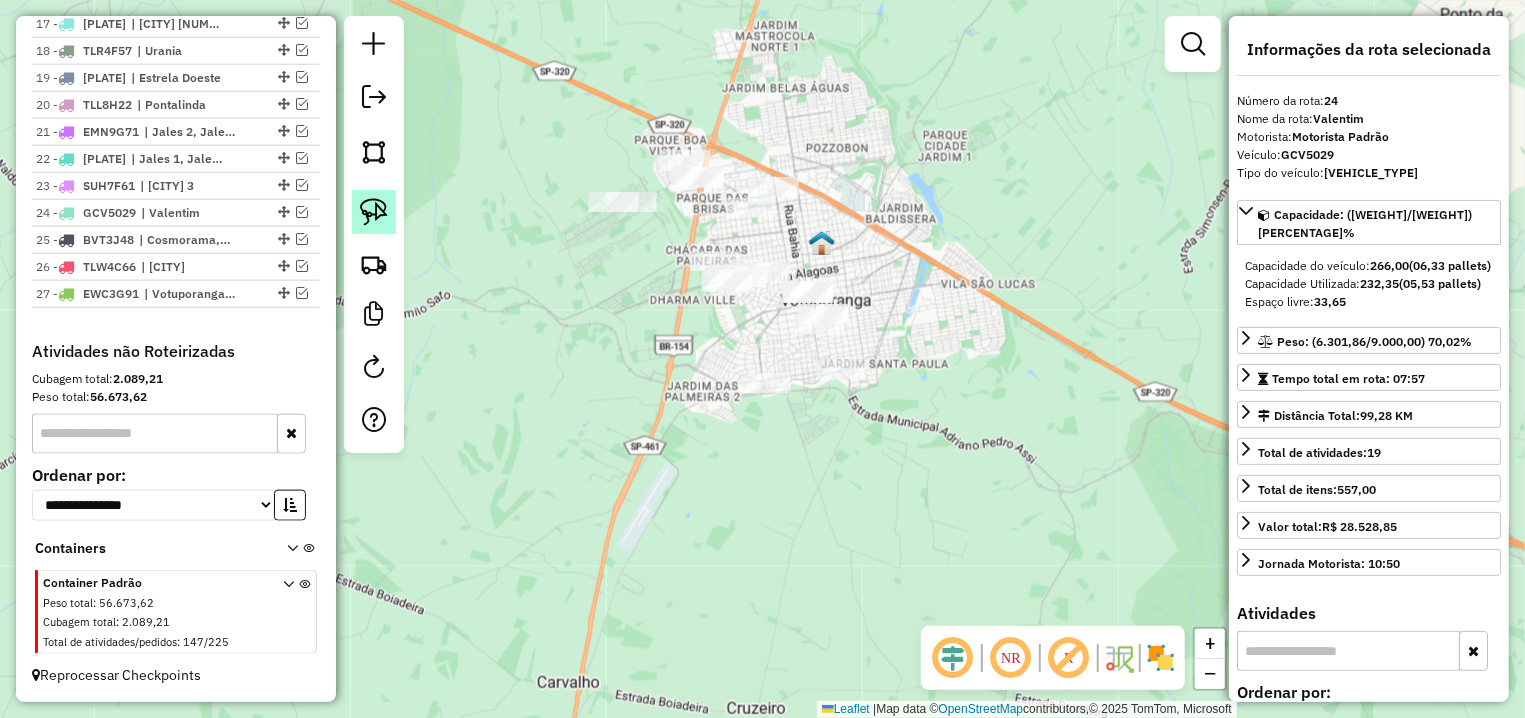 click 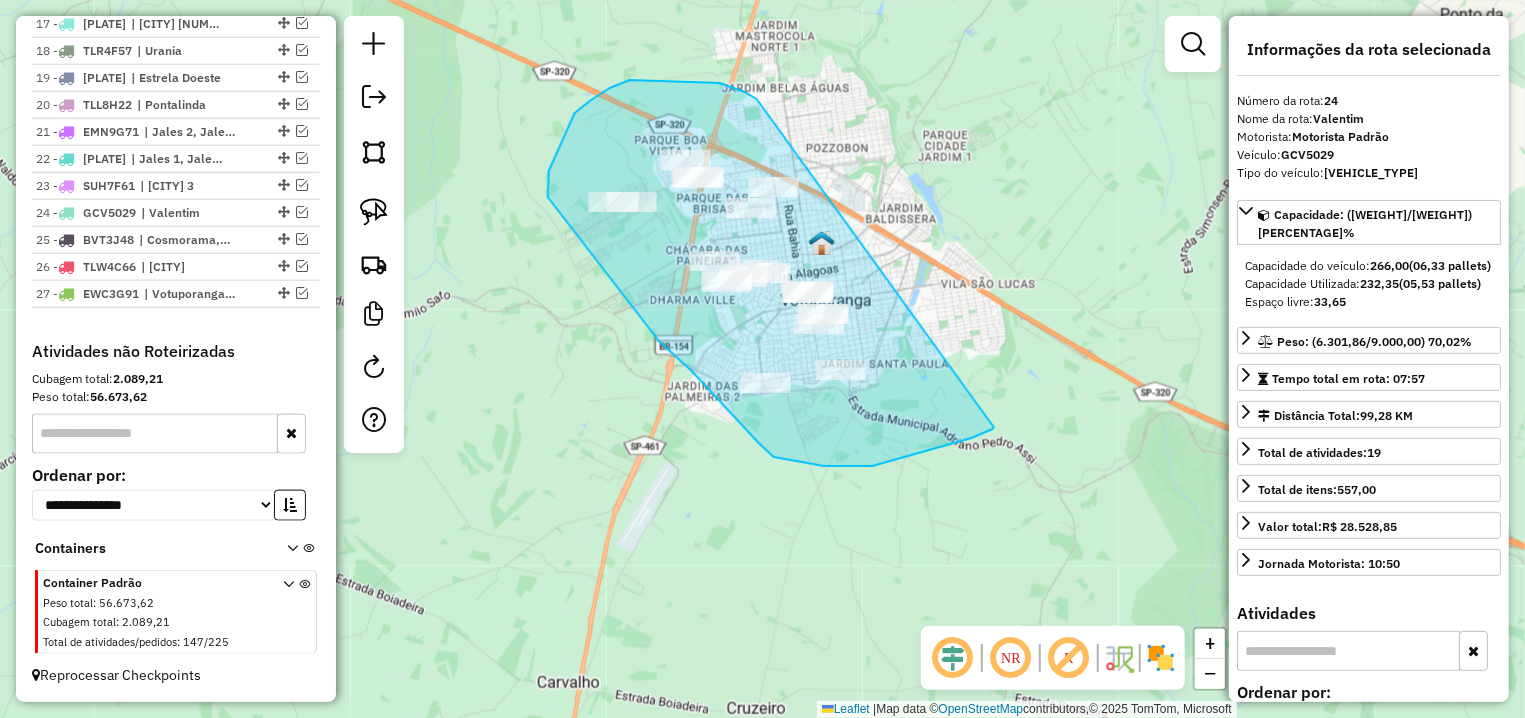 drag, startPoint x: 750, startPoint y: 95, endPoint x: 994, endPoint y: 427, distance: 412.0194 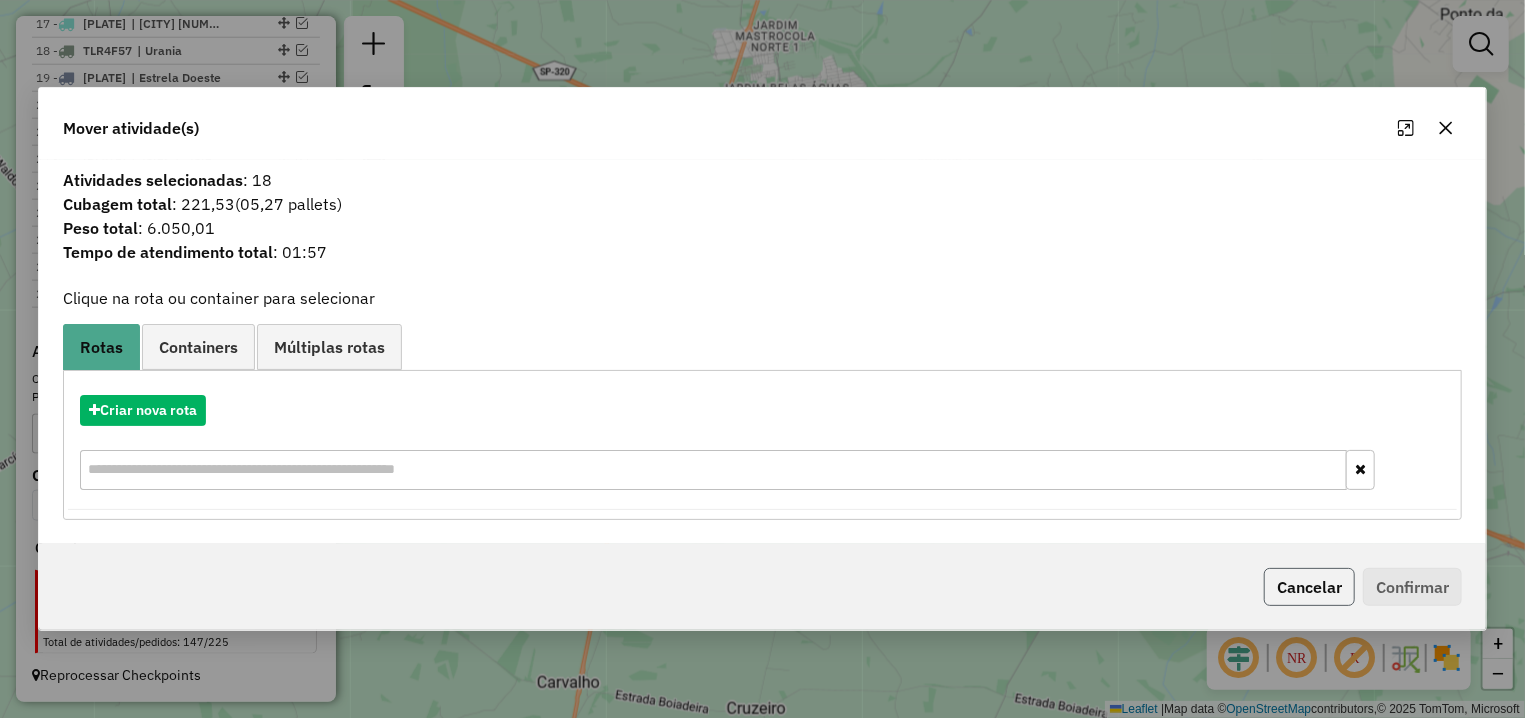 click on "Cancelar" 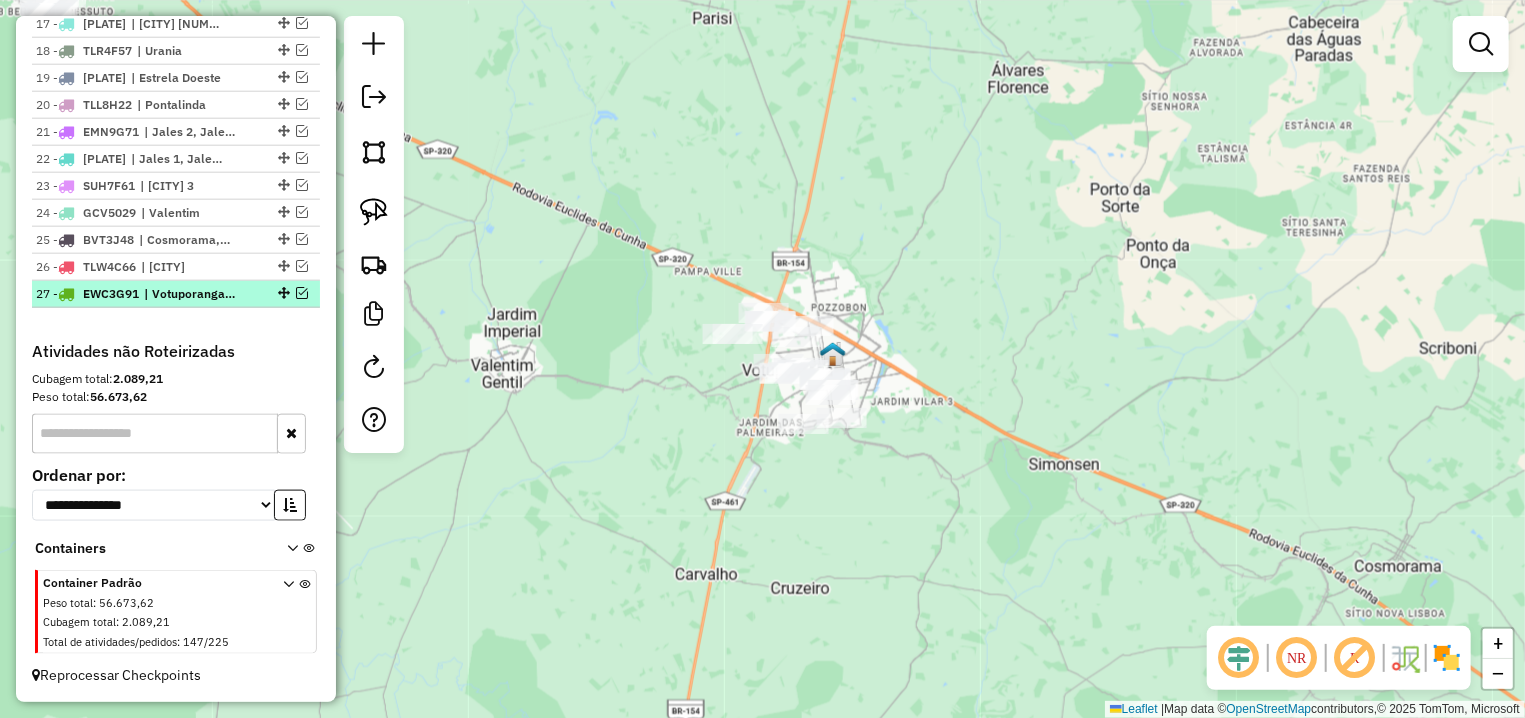 click at bounding box center [302, 293] 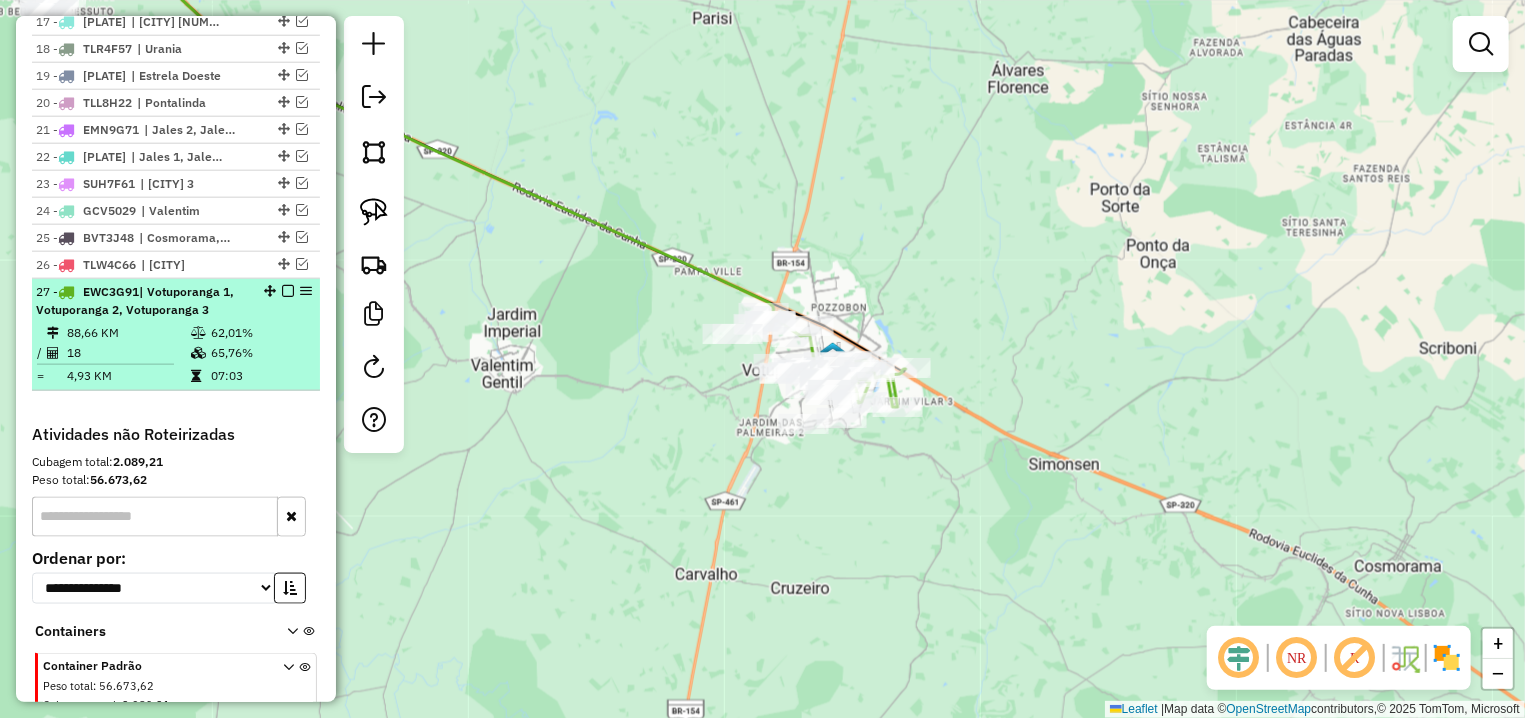 click at bounding box center (288, 291) 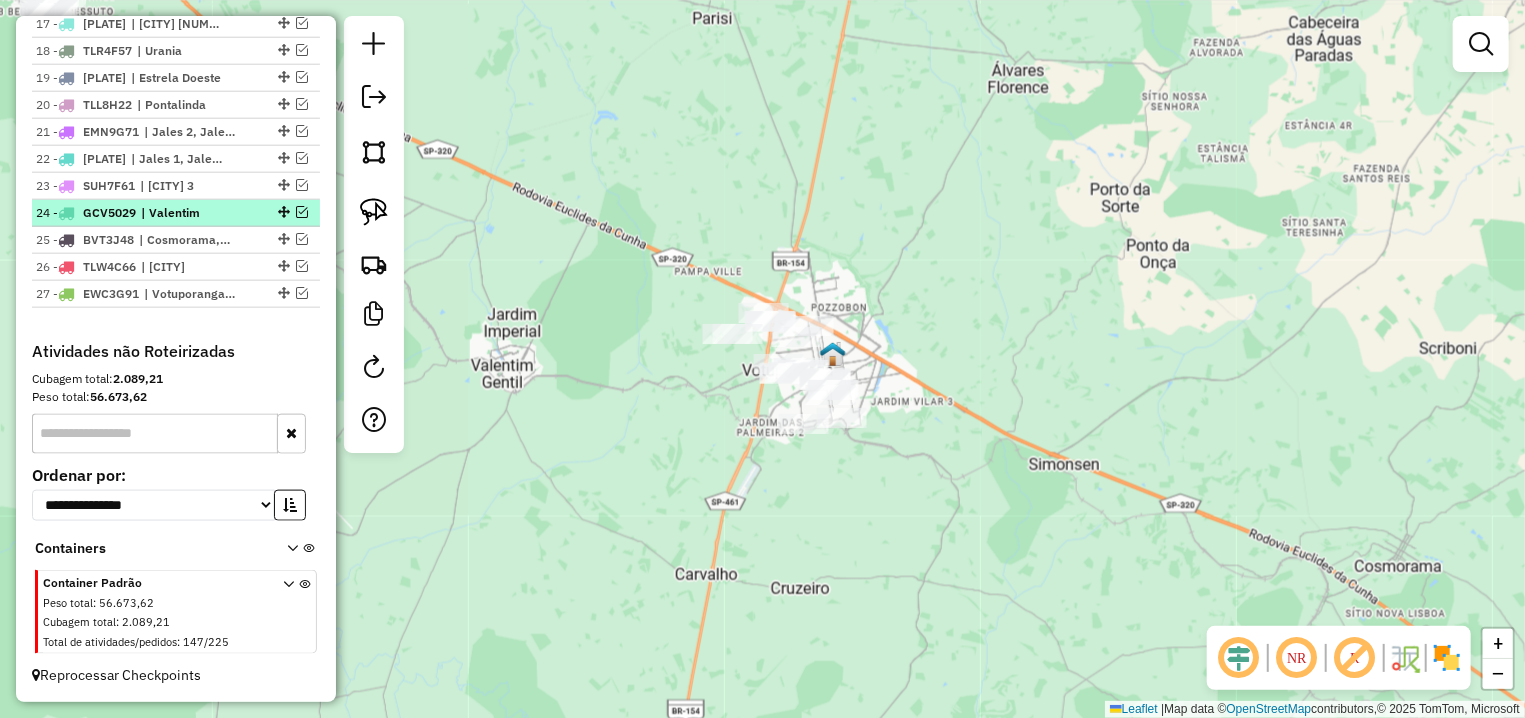 click at bounding box center (302, 212) 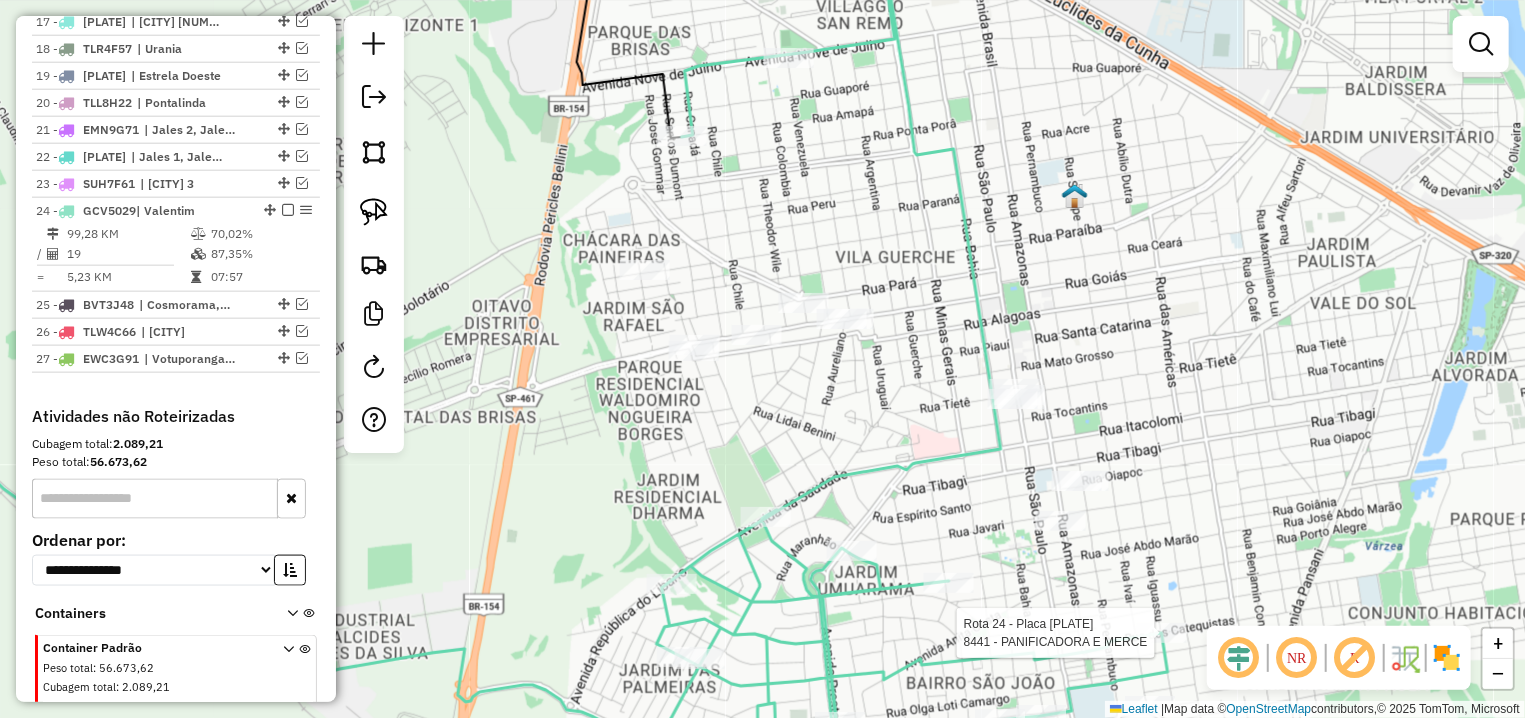 select on "**********" 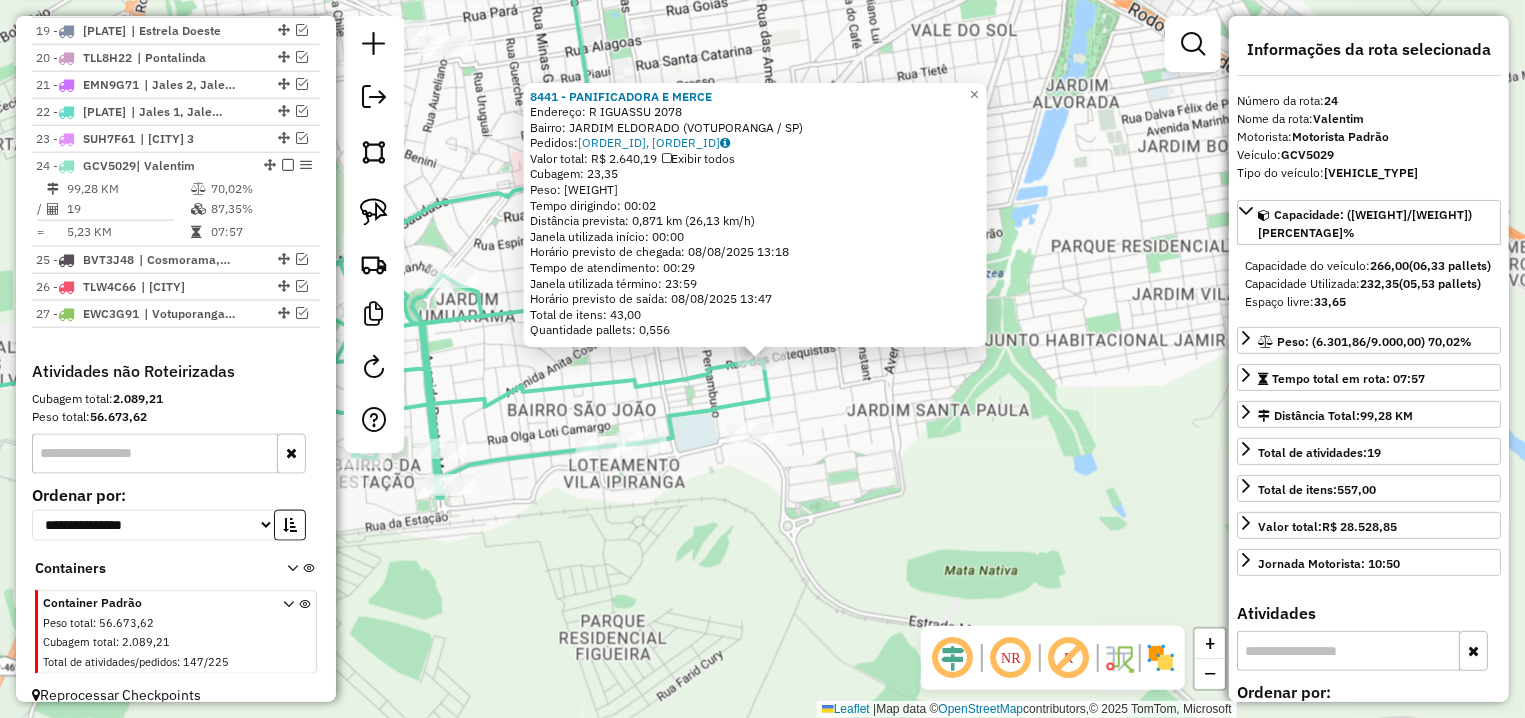 scroll, scrollTop: 1280, scrollLeft: 0, axis: vertical 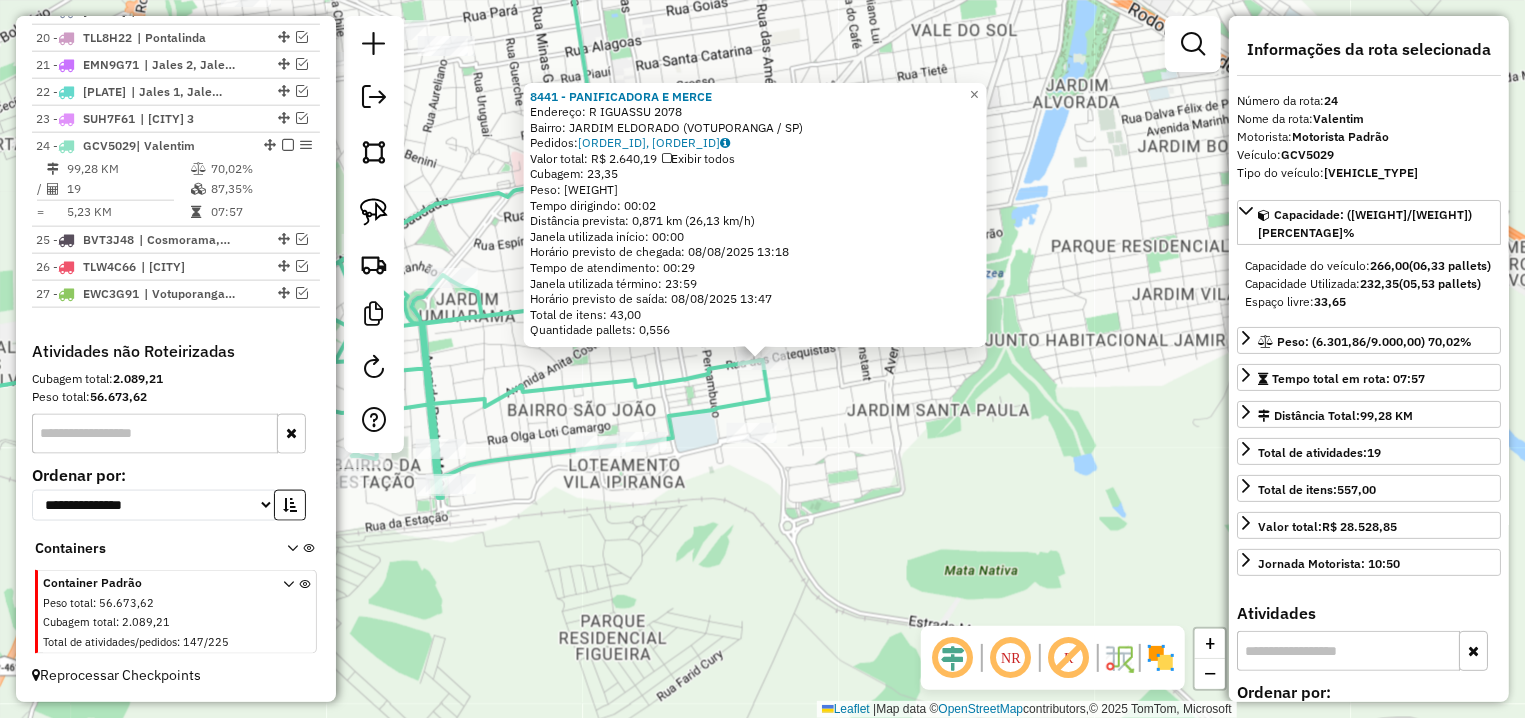 click 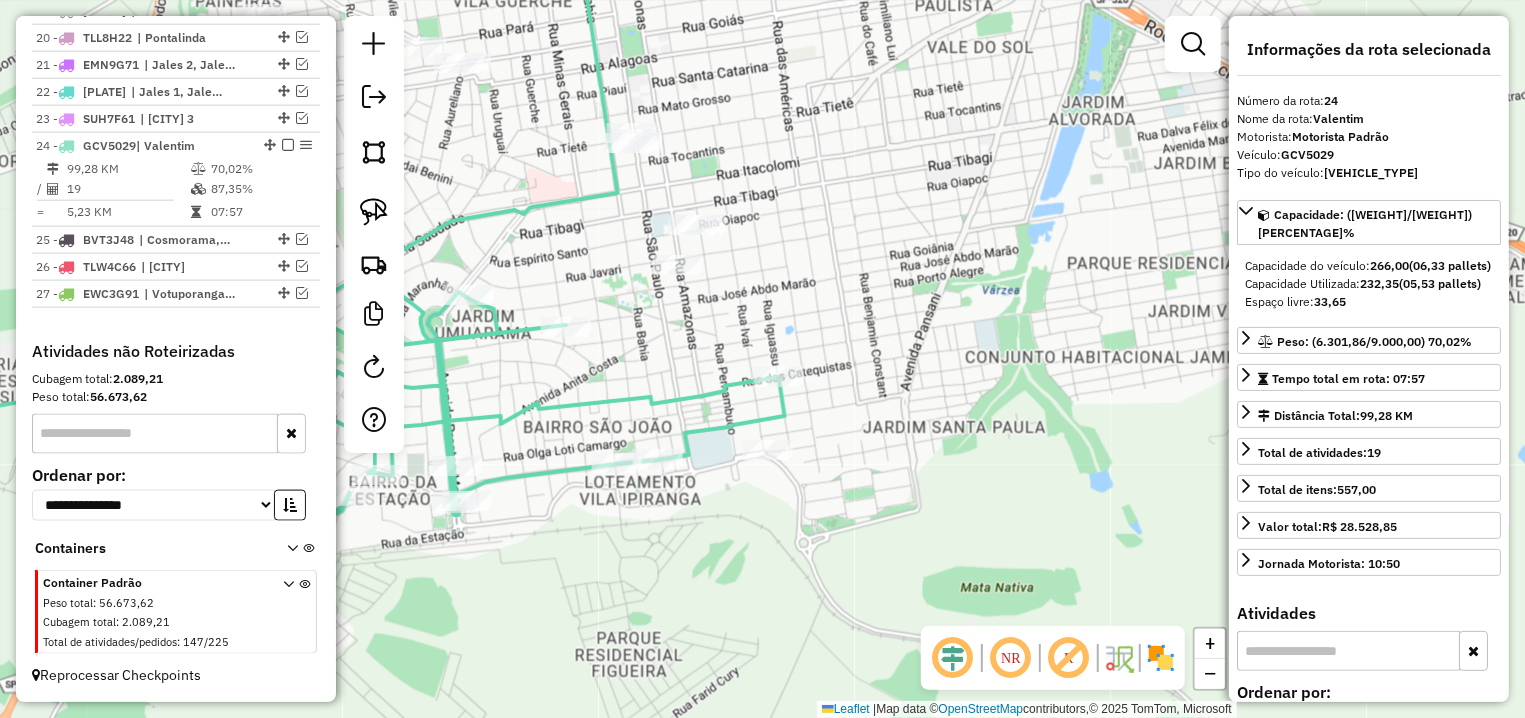 drag, startPoint x: 539, startPoint y: 147, endPoint x: 999, endPoint y: 482, distance: 569.0562 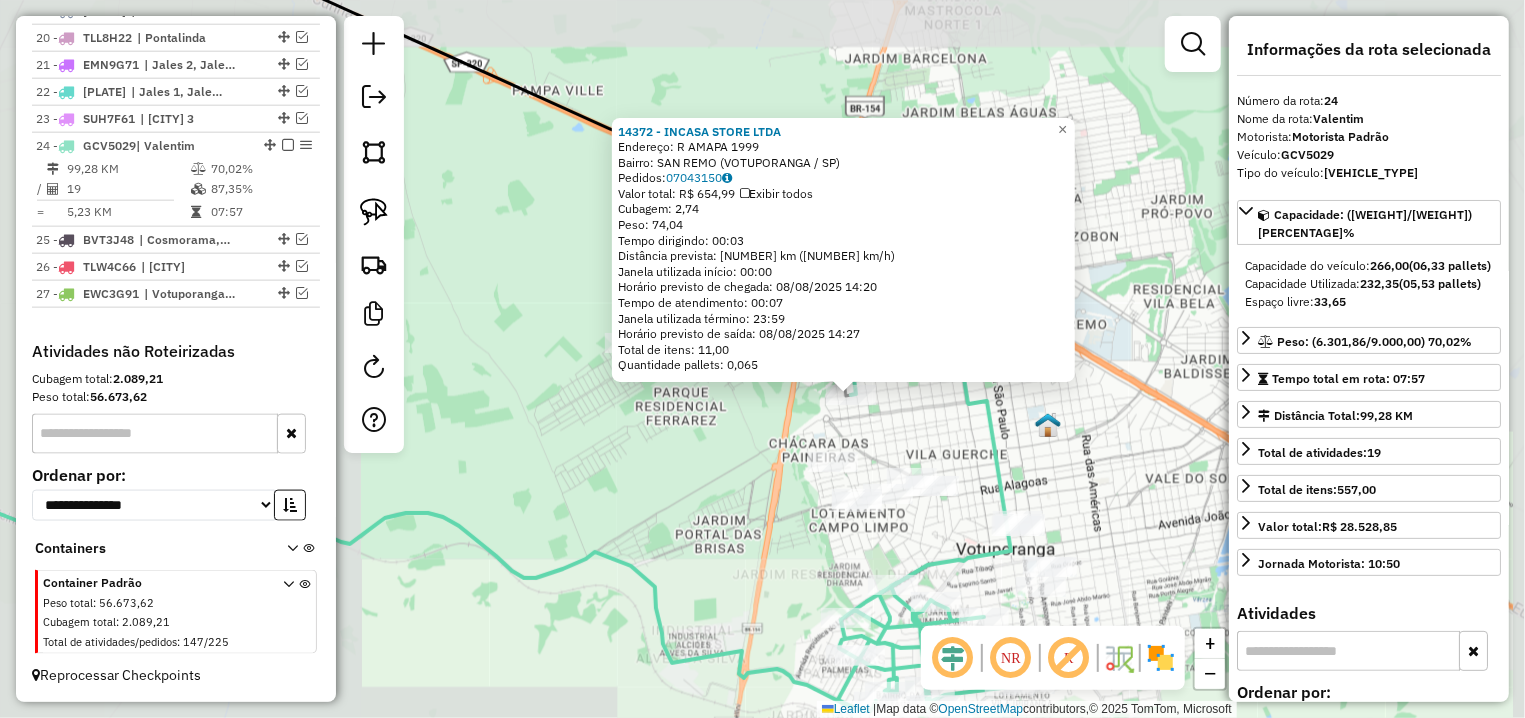 click 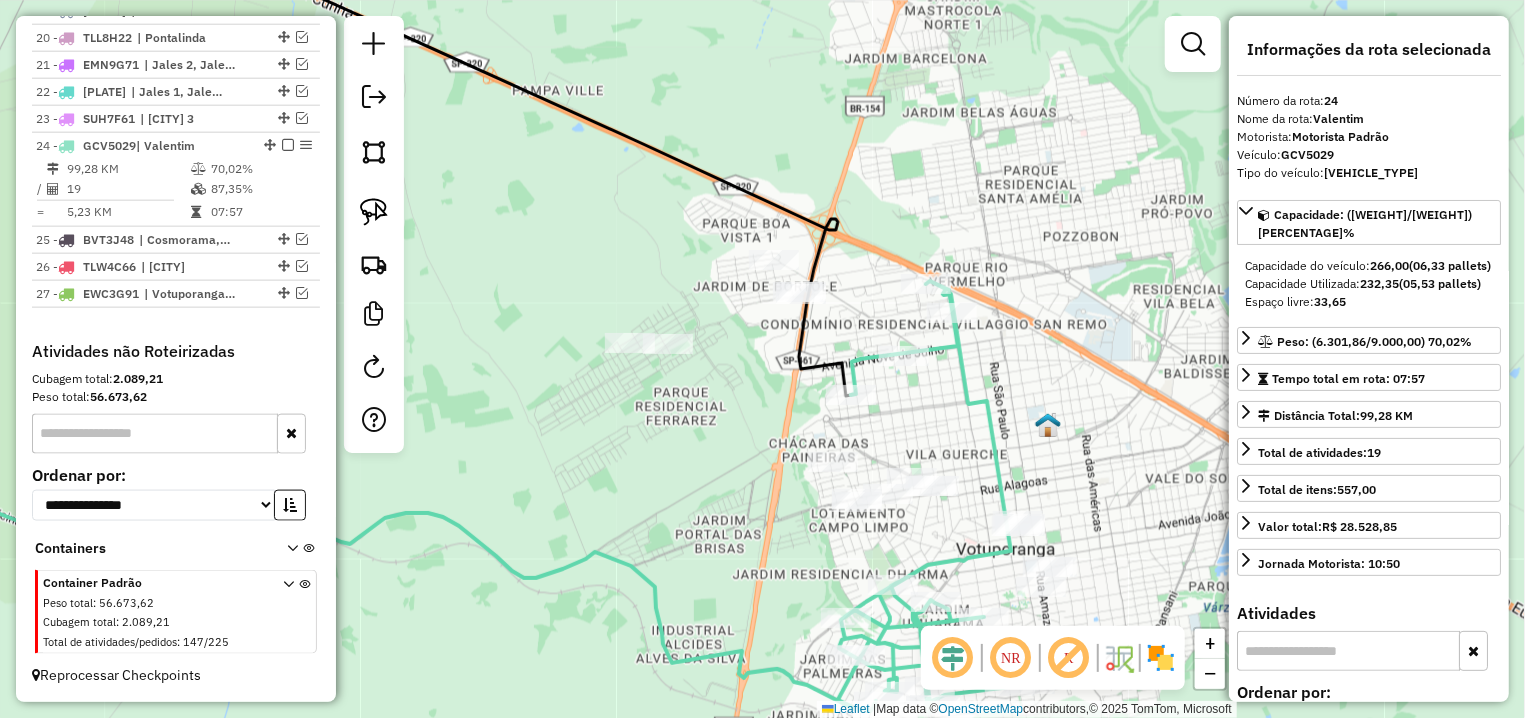 click on "Rota [ROUTE_NUMBER] - Placa [PLATE]  [ID] - [COMPANY_NAME] Janela de atendimento Grade de atendimento Capacidade Transportadoras Veículos Cliente Pedidos  Rotas Selecione os dias de semana para filtrar as janelas de atendimento  Seg   Ter   Qua   Qui   Sex   Sáb   Dom  Informe o período da janela de atendimento: De: [TIME] Até: [TIME]  Filtrar exatamente a janela do cliente  Considerar janela de atendimento padrão  Selecione os dias de semana para filtrar as grades de atendimento  Seg   Ter   Qua   Qui   Sex   Sáb   Dom   Considerar clientes sem dia de atendimento cadastrado  Clientes fora do dia de atendimento selecionado Filtrar as atividades entre os valores definidos abaixo:  Peso mínimo:   Peso máximo:   Cubagem mínima:   Cubagem máxima:   De: [TIME]   Até: [TIME]  Filtrar as atividades entre o tempo de atendimento definido abaixo:  De: [TIME]   Até: [TIME]   Considerar capacidade total dos clientes não roteirizados Transportadora: Selecione um ou mais itens Tipo de veículo: Selecione um ou mais itens Veículo: Selecione um ou mais itens +" 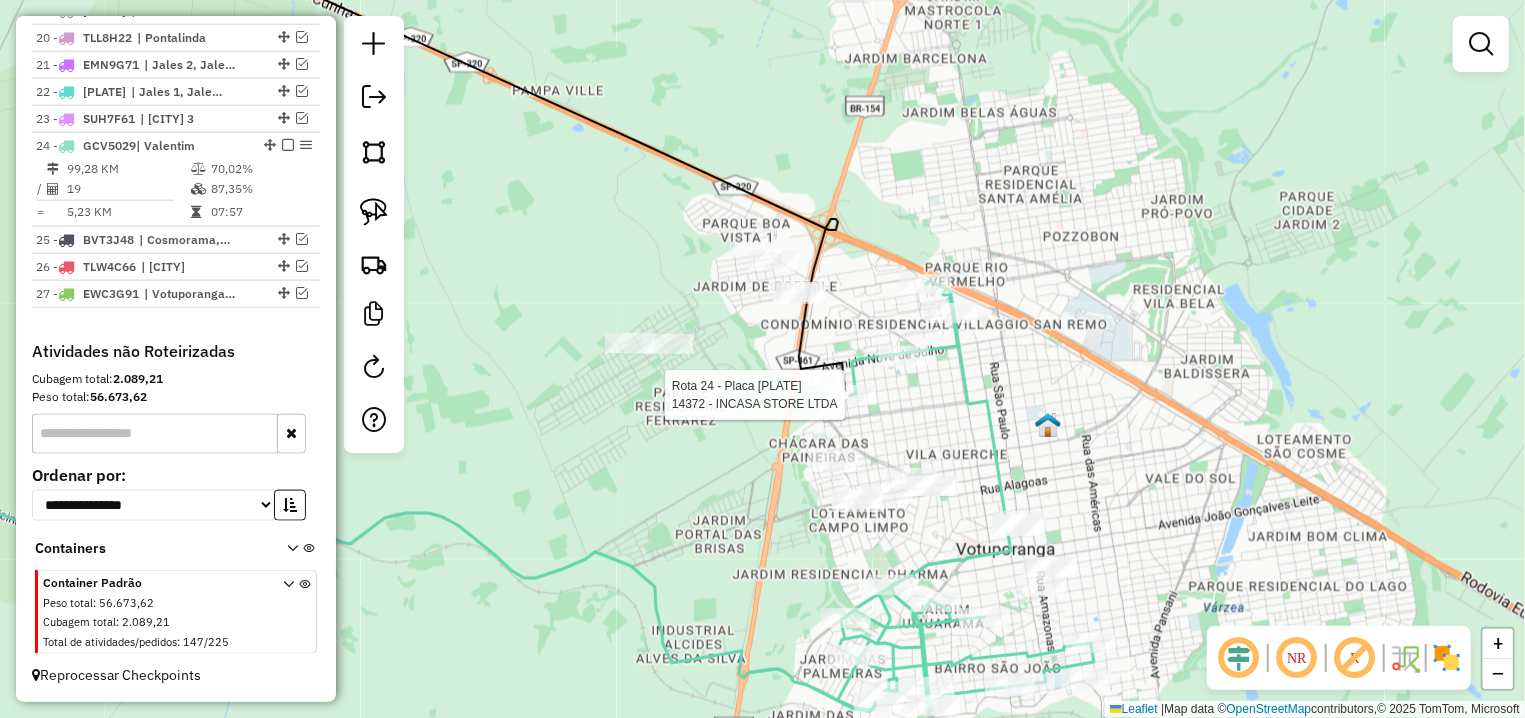 select on "**********" 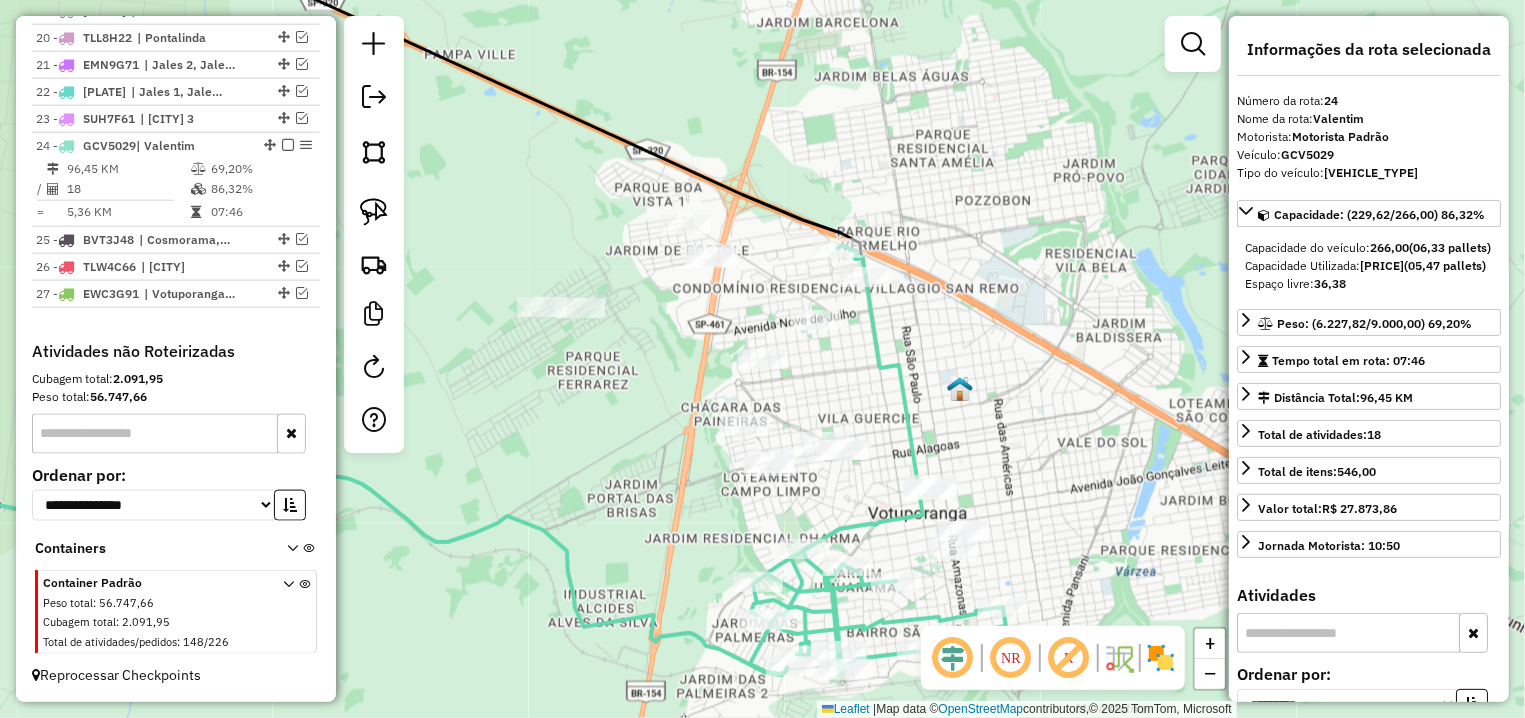 click at bounding box center (288, 145) 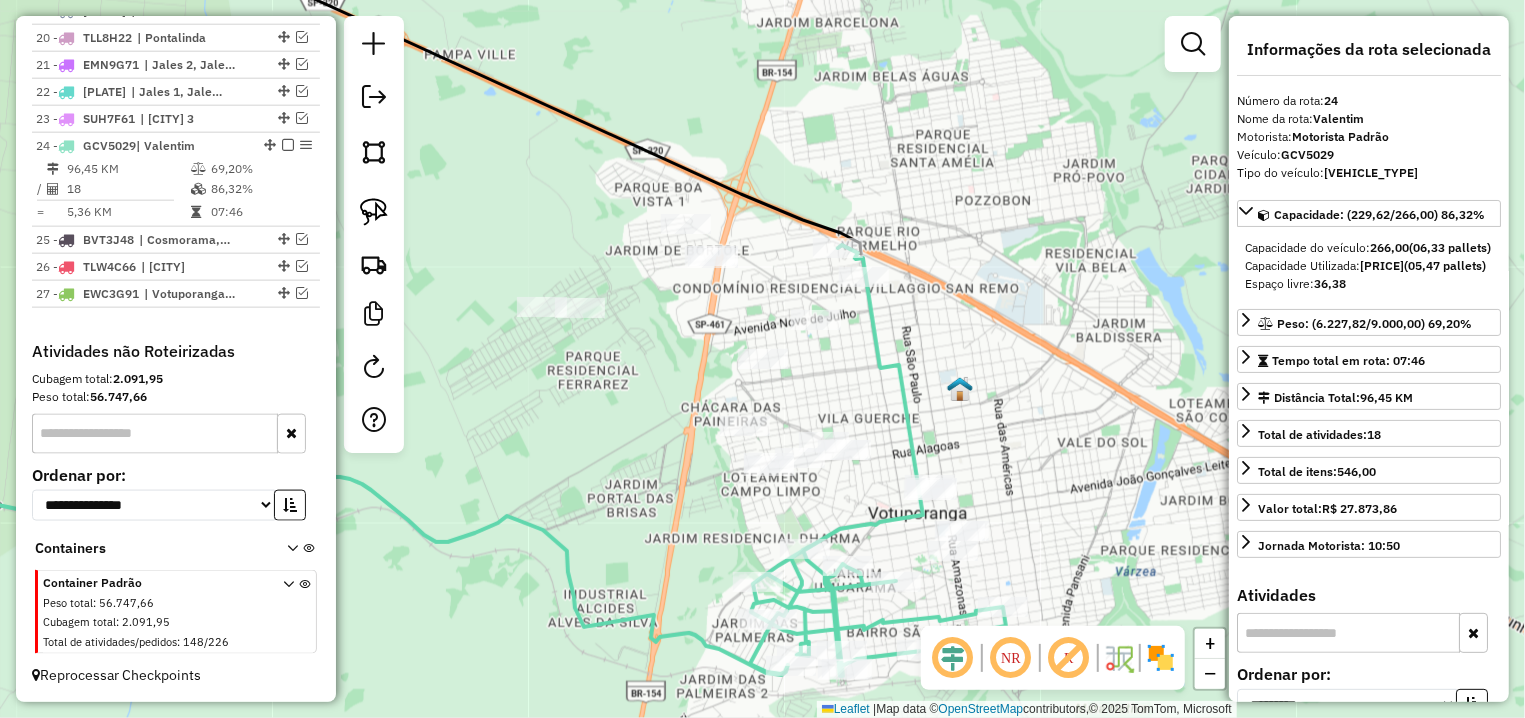 scroll, scrollTop: 1213, scrollLeft: 0, axis: vertical 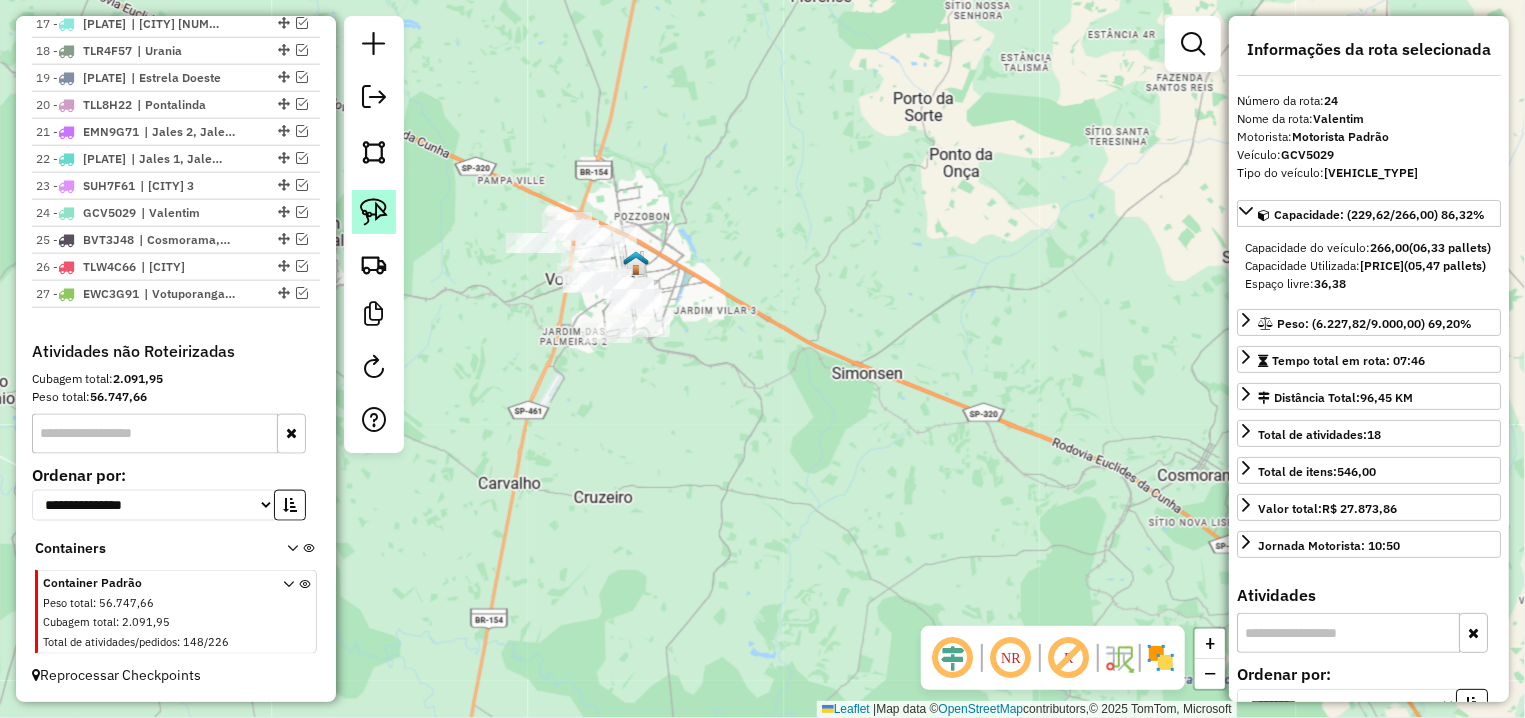 click 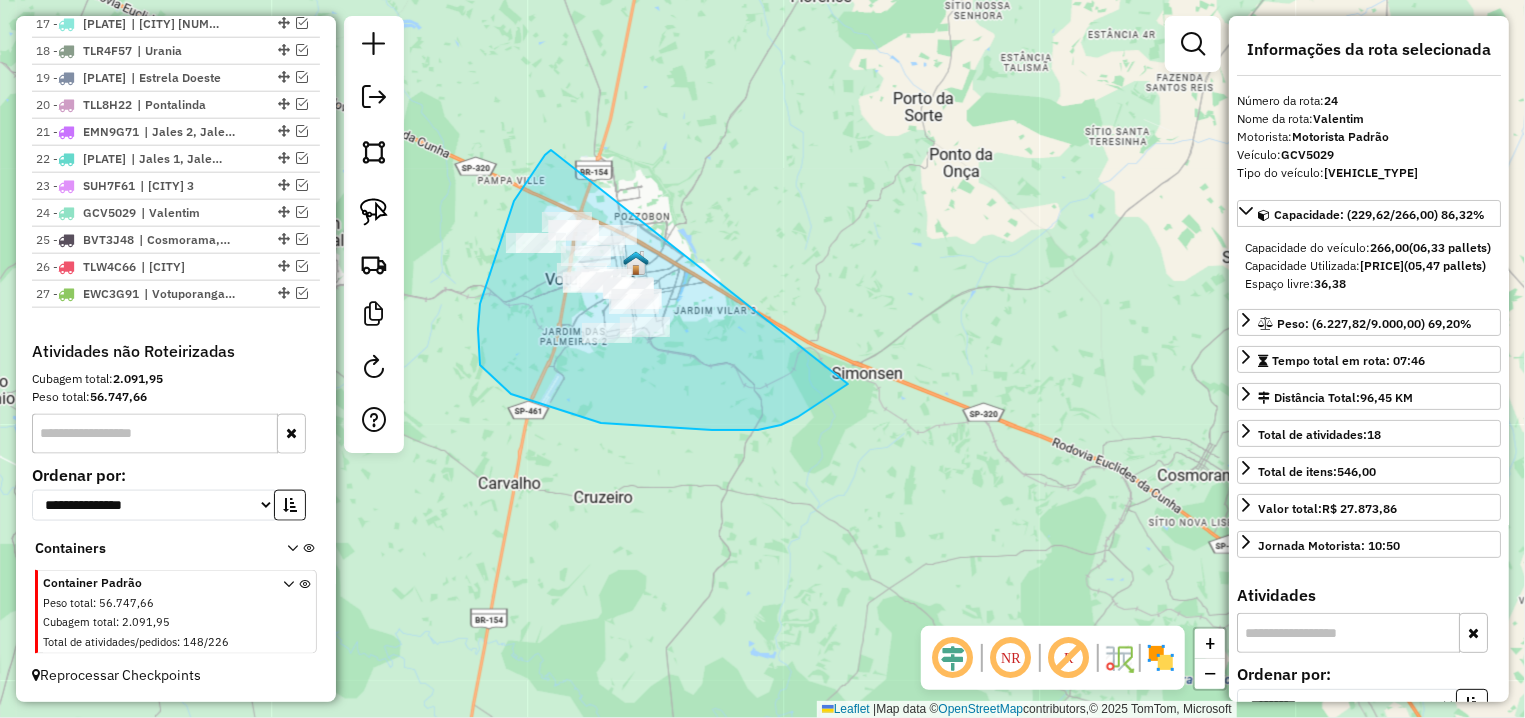 drag, startPoint x: 514, startPoint y: 201, endPoint x: 844, endPoint y: 384, distance: 377.34467 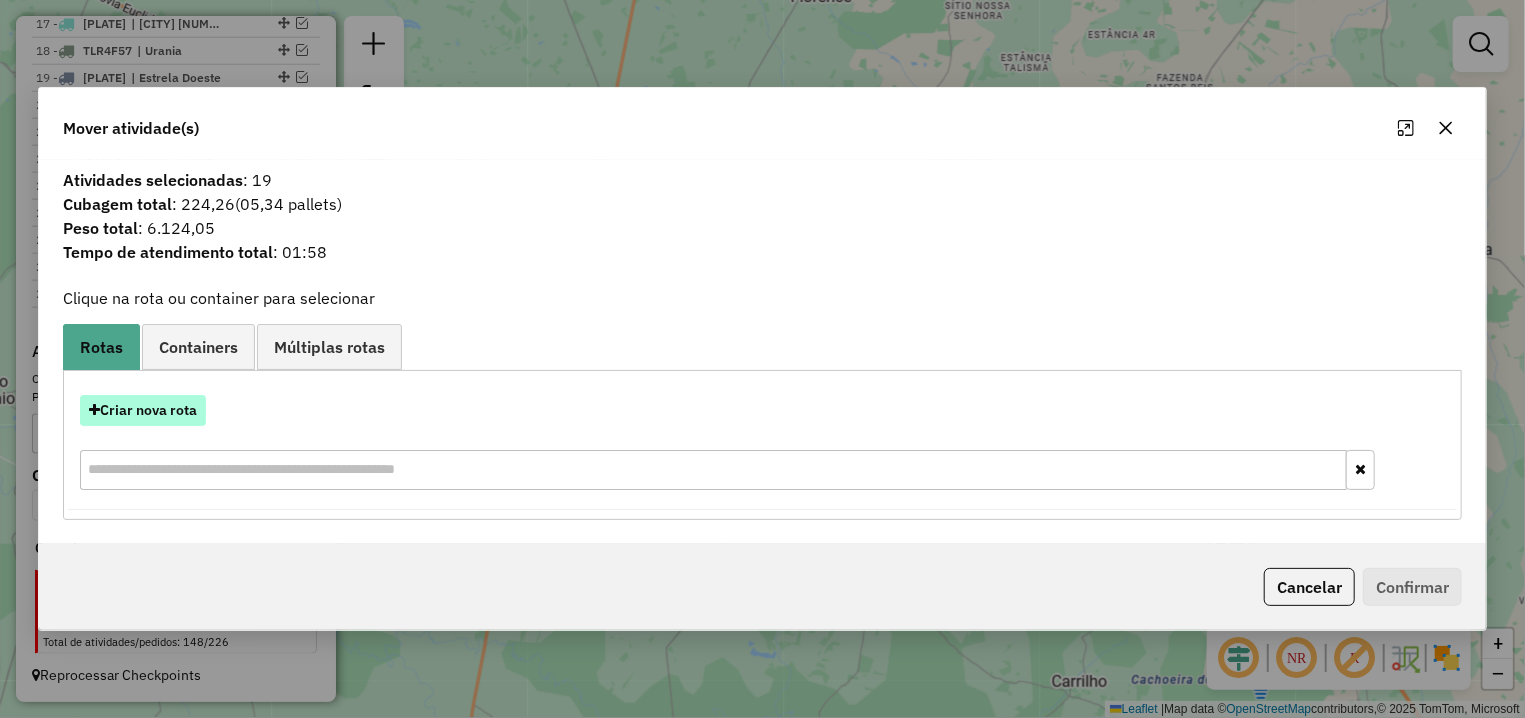 click on "Criar nova rota" at bounding box center (143, 410) 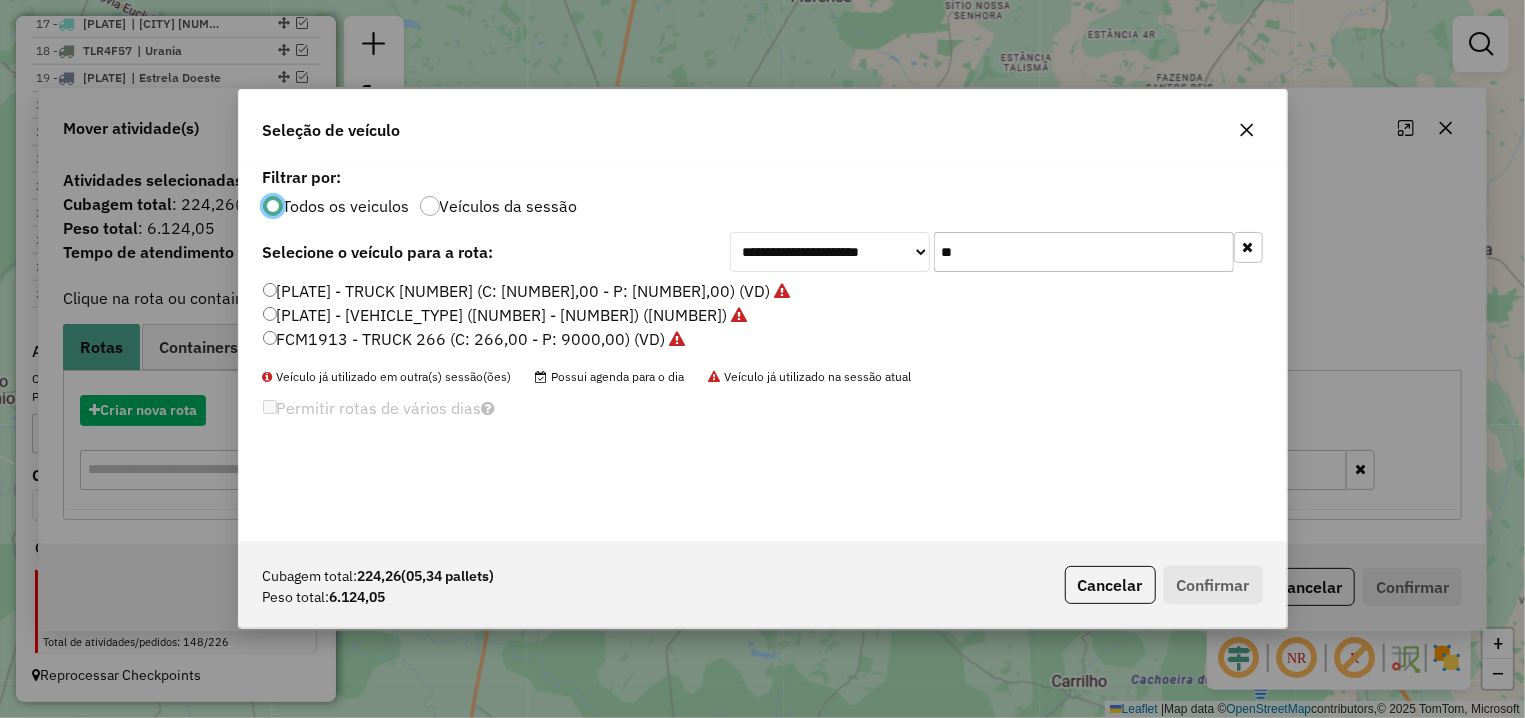 scroll, scrollTop: 11, scrollLeft: 6, axis: both 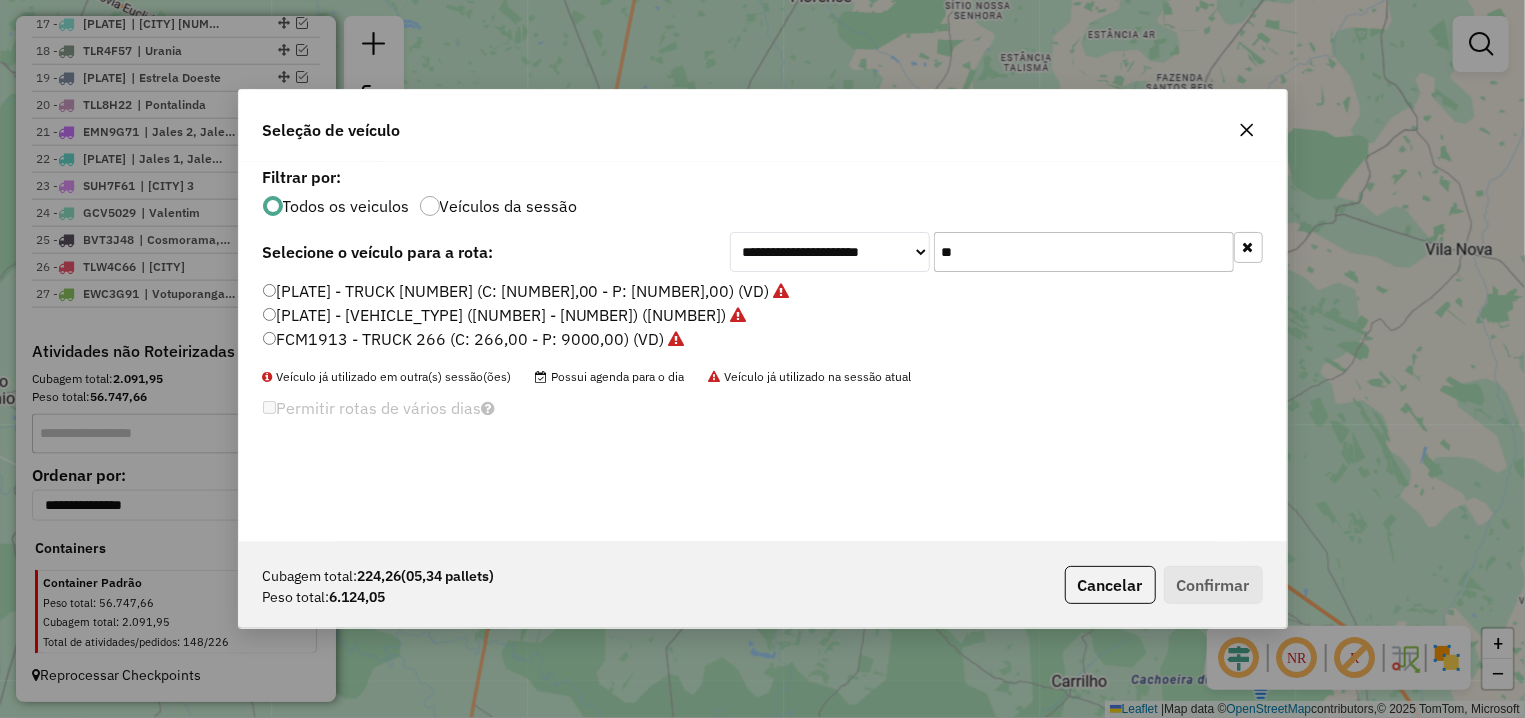 drag, startPoint x: 1025, startPoint y: 260, endPoint x: 850, endPoint y: 259, distance: 175.00285 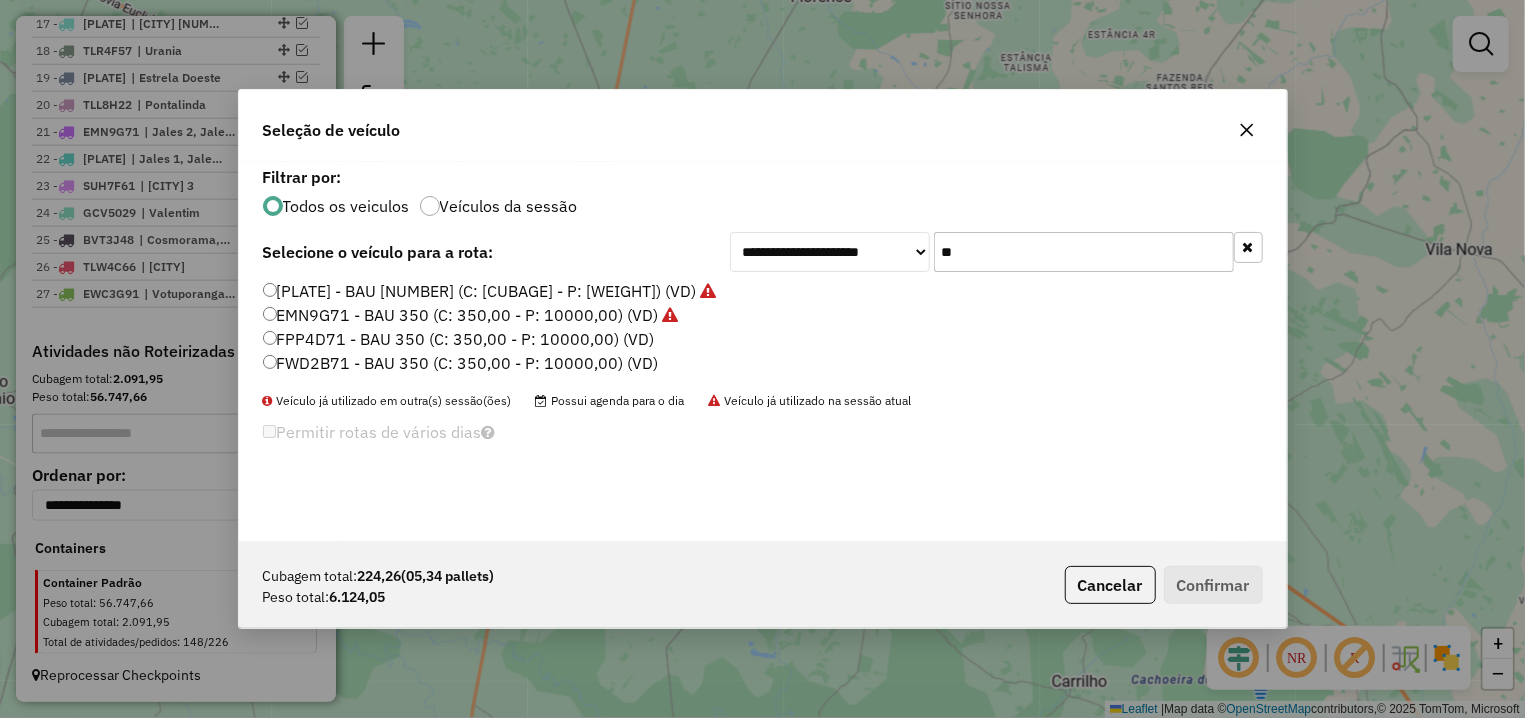 type on "**" 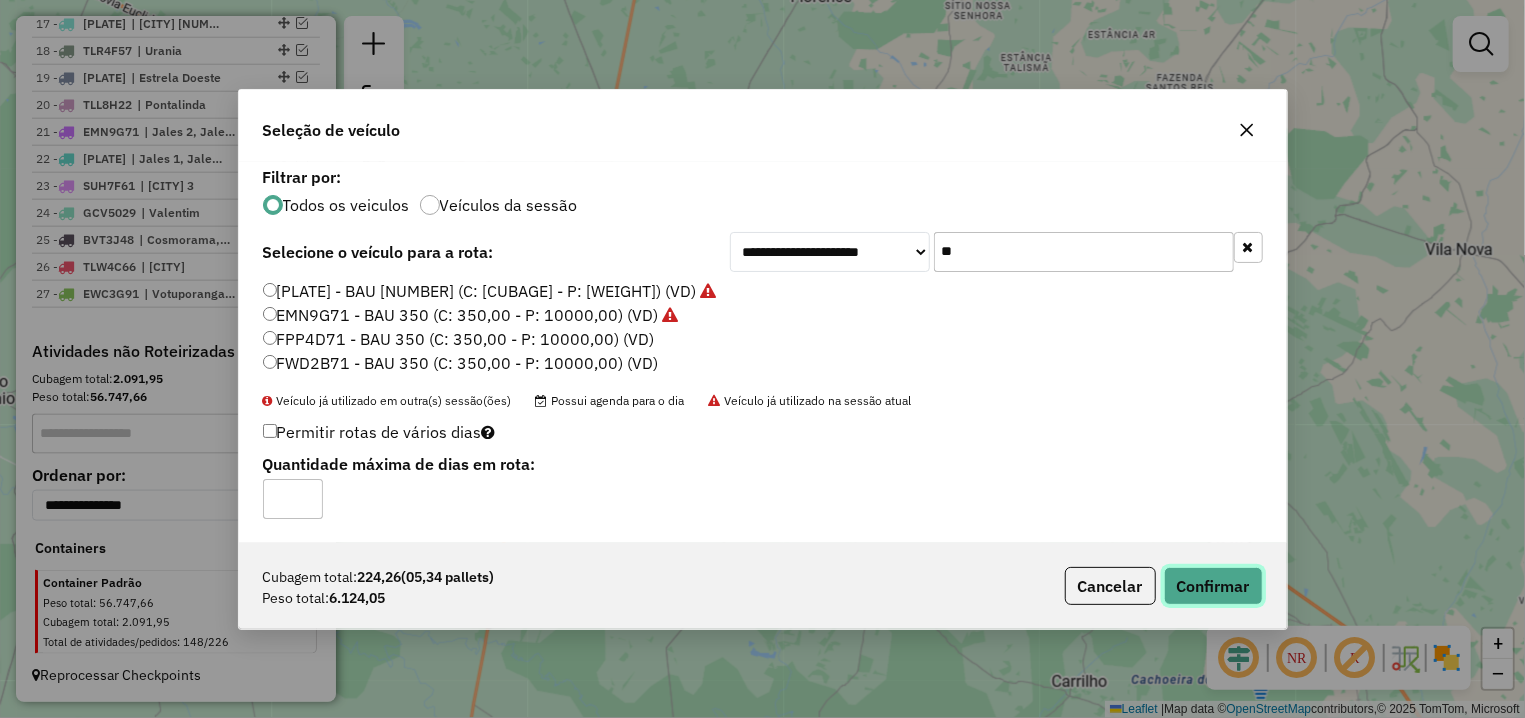 click on "Confirmar" 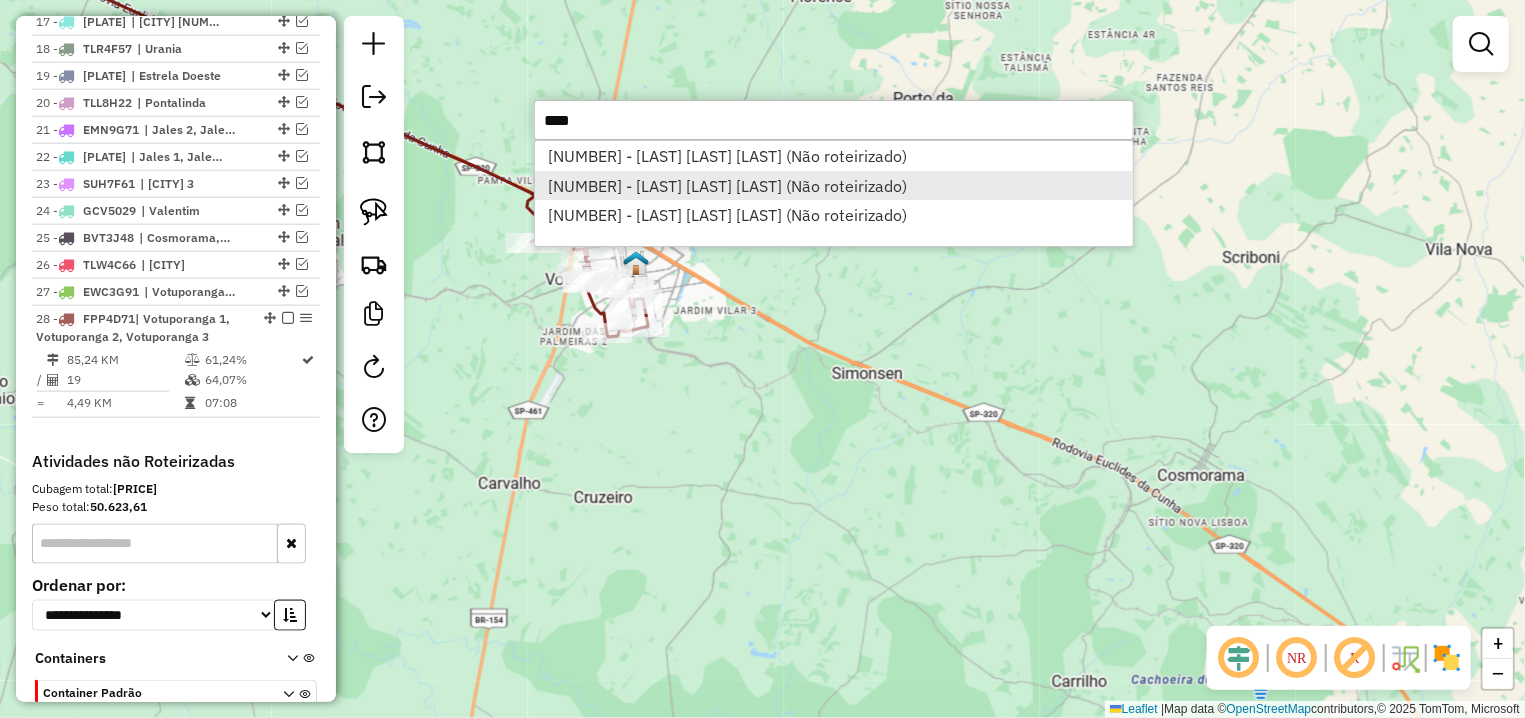 type on "****" 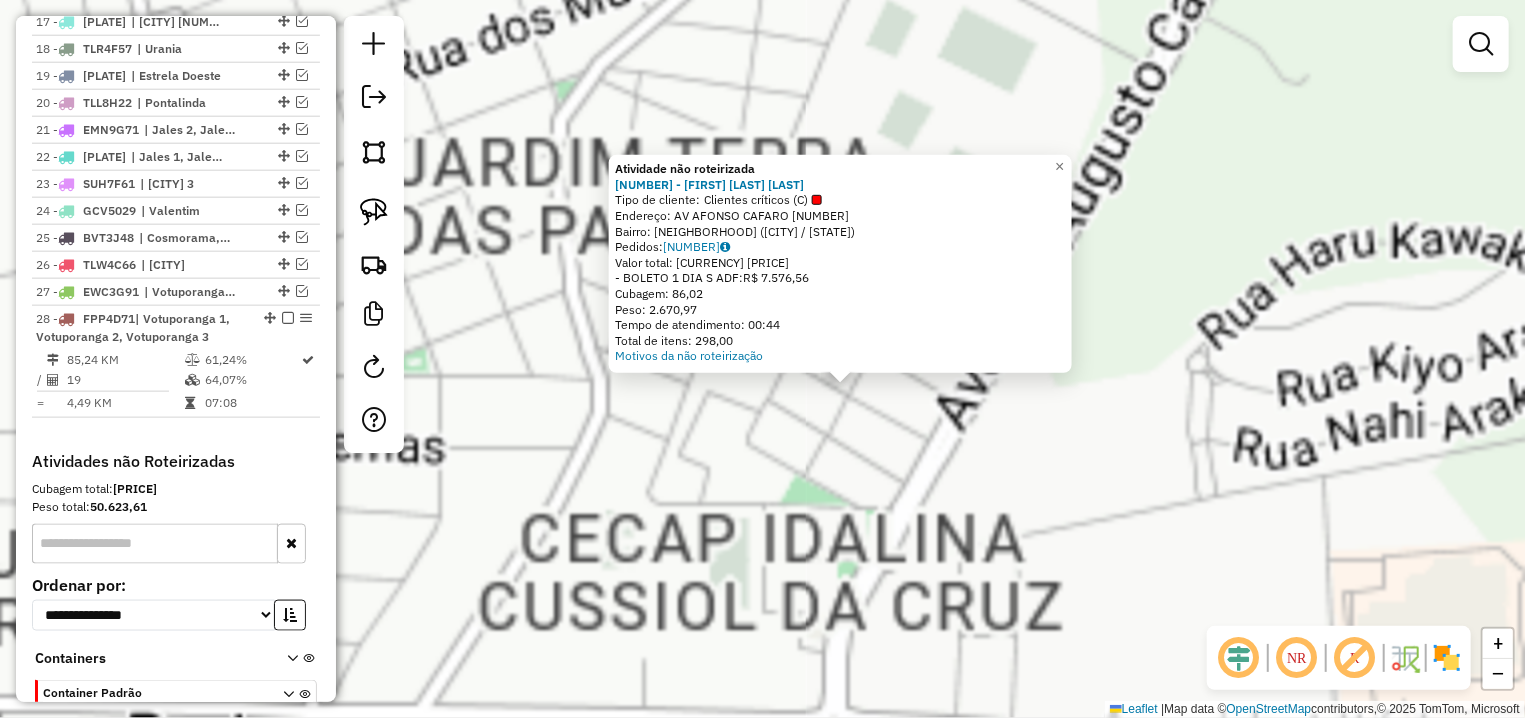 click on "Atividade não roteirizada [NUMBER] - [LAST] [LAST] [LAST] [LAST] Tipo de cliente:   Clientes críticos (C)   Endereço: [LAST] [LAST] [NUMBER]   Bairro: [LAST] ([LAST]/[STATE])   Pedidos:  [NUMBER]   Valor total: [CURRENCY] [NUMBER]   - BOLETO 1 DIA S ADF:  [CURRENCY] [NUMBER]   Cubagem: [NUMBER]   Peso: [NUMBER]   Tempo de atendimento: [TIME]   Total de itens: [NUMBER]  Motivos da não roteirização × Janela de atendimento Grade de atendimento Capacidade Transportadoras Veículos Cliente Pedidos  Rotas Selecione os dias de semana para filtrar as janelas de atendimento  Seg   Ter   Qua   Qui   Sex   Sáb   Dom  Informe o período da janela de atendimento: De: Até:  Filtrar exatamente a janela do cliente  Considerar janela de atendimento padrão  Selecione os dias de semana para filtrar as grades de atendimento  Seg   Ter   Qua   Qui   Sex   Sáb   Dom   Considerar clientes sem dia de atendimento cadastrado  Clientes fora do dia de atendimento selecionado Filtrar as atividades entre os valores definidos abaixo:" 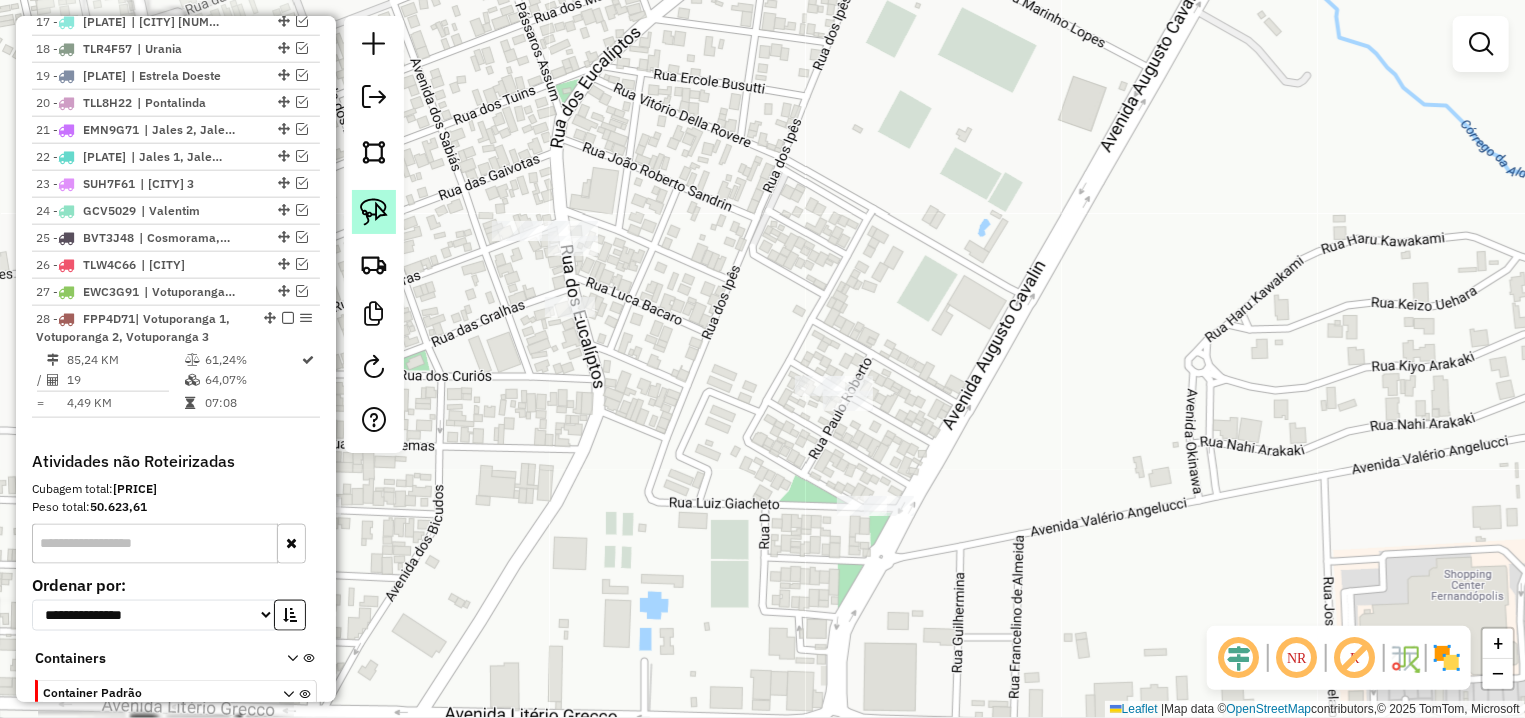 click 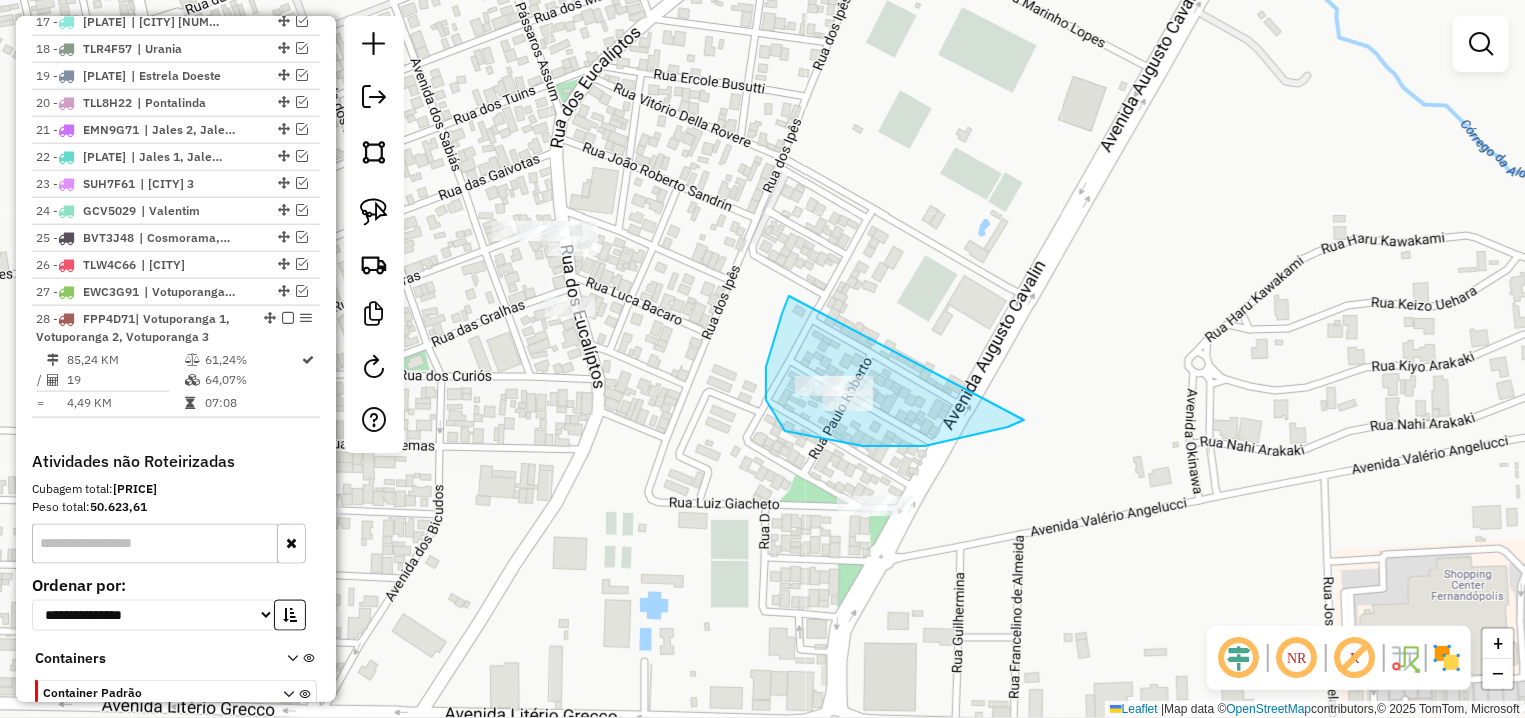 drag, startPoint x: 785, startPoint y: 431, endPoint x: 1027, endPoint y: 418, distance: 242.34892 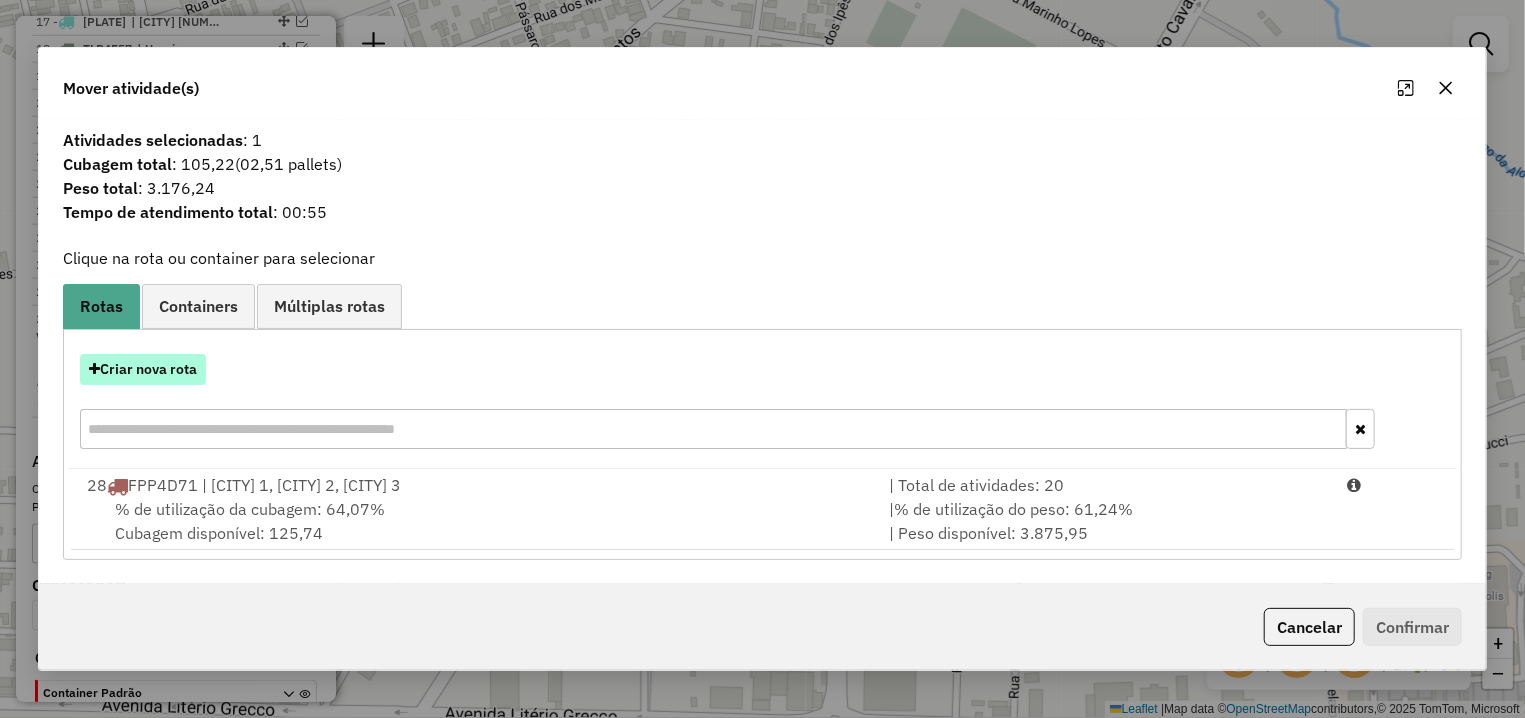 click on "Criar nova rota" at bounding box center (143, 369) 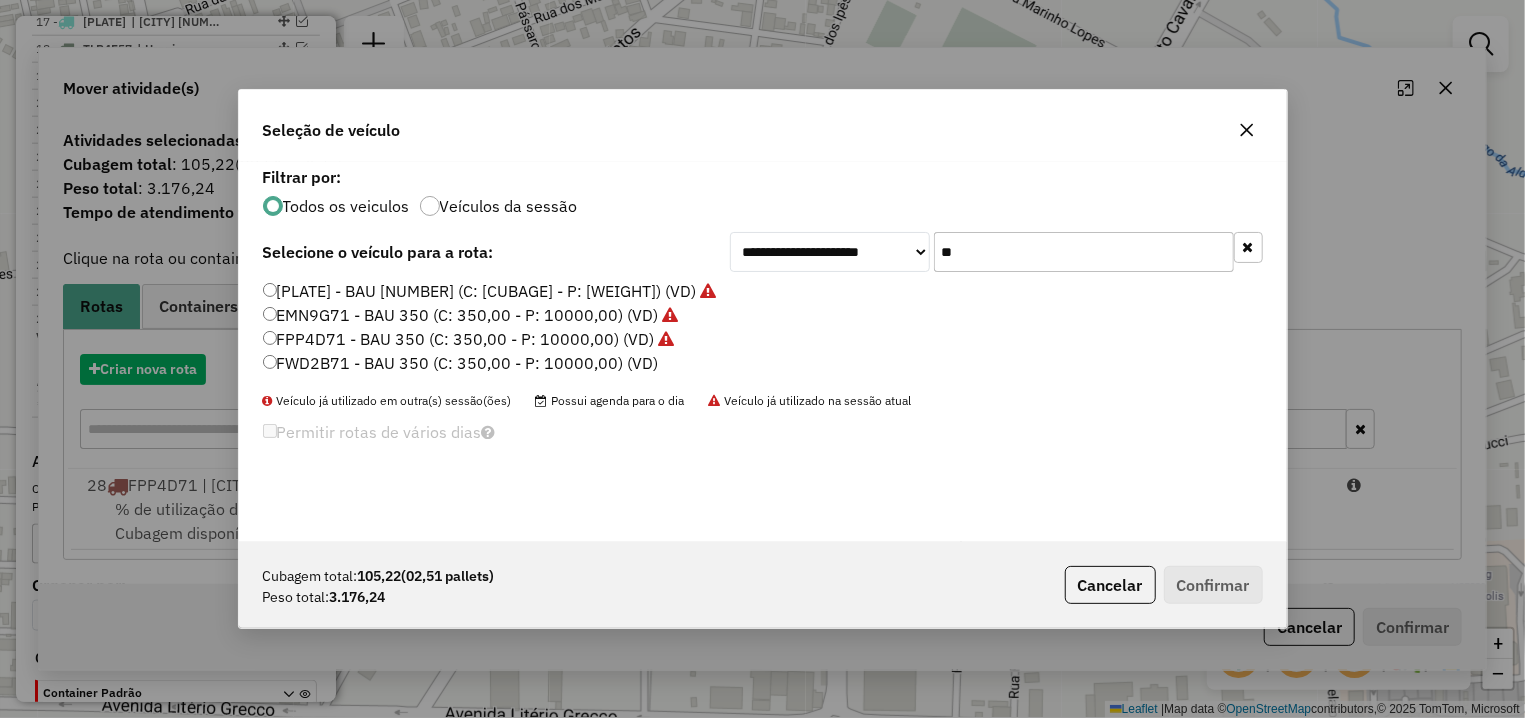 scroll, scrollTop: 11, scrollLeft: 6, axis: both 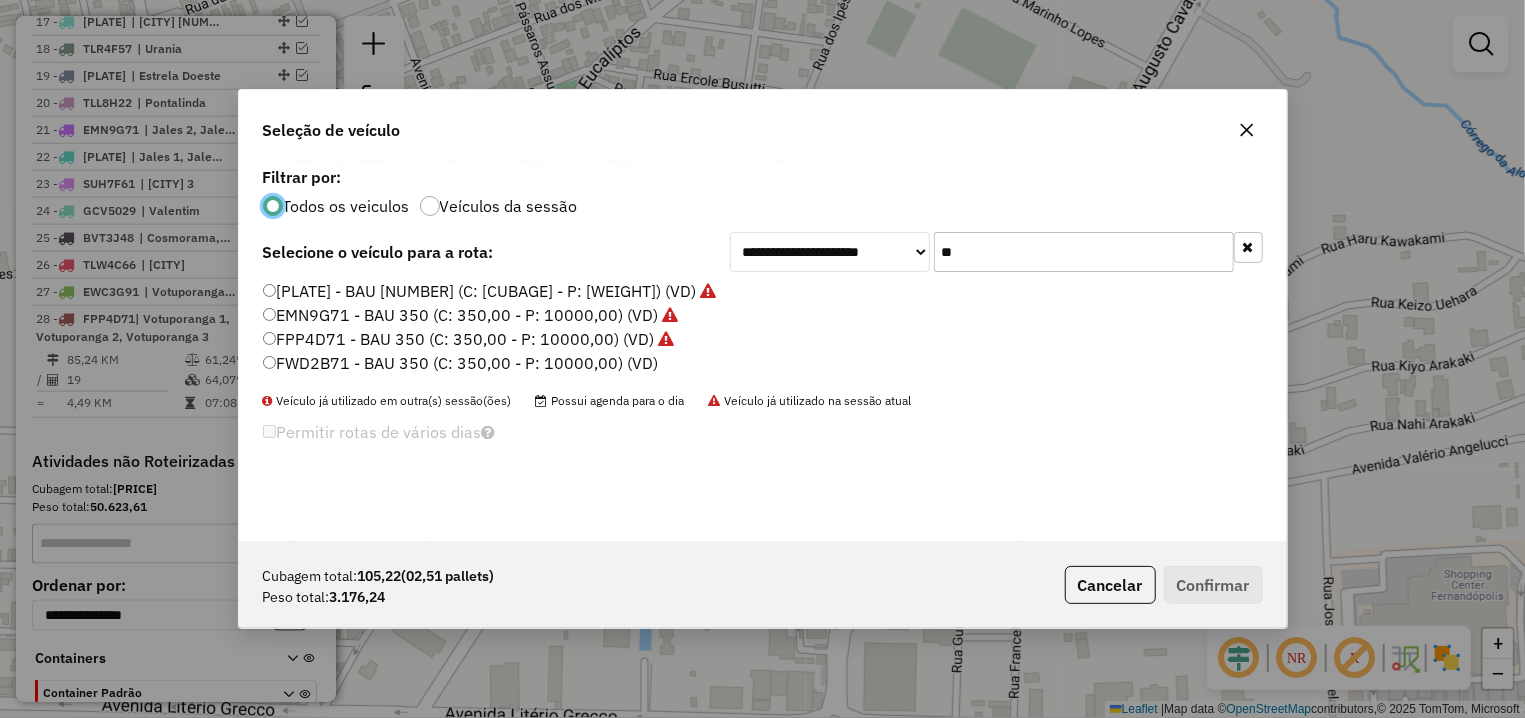 drag, startPoint x: 1016, startPoint y: 258, endPoint x: 889, endPoint y: 259, distance: 127.00394 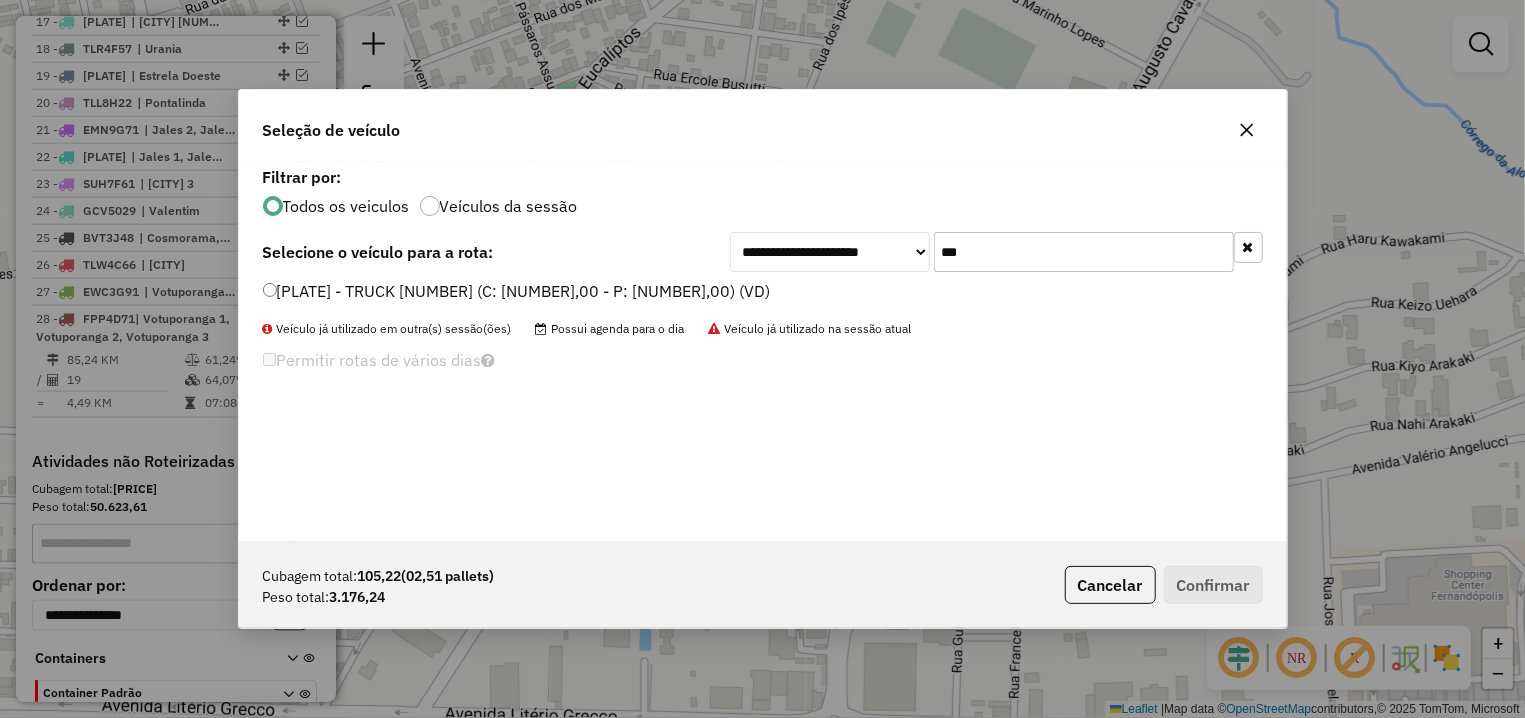 type on "***" 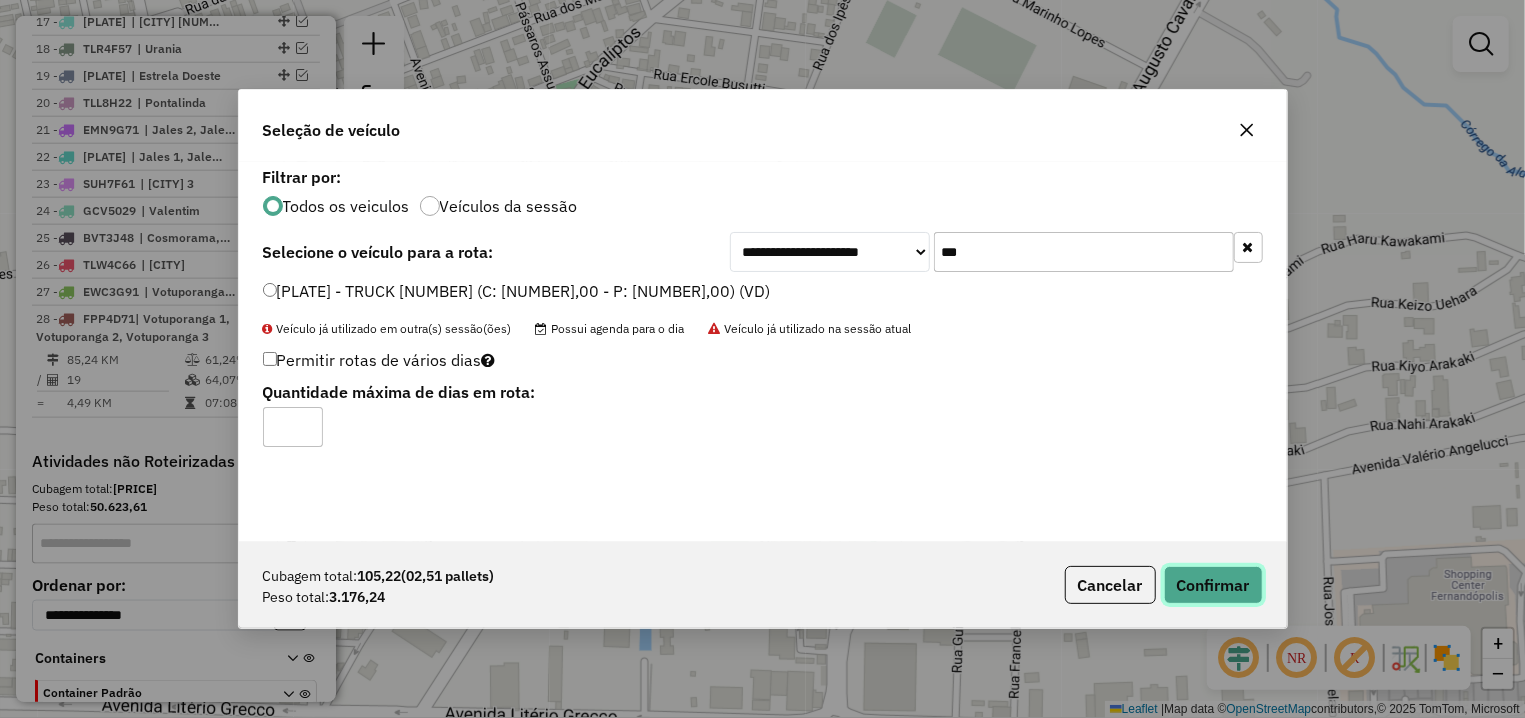click on "Confirmar" 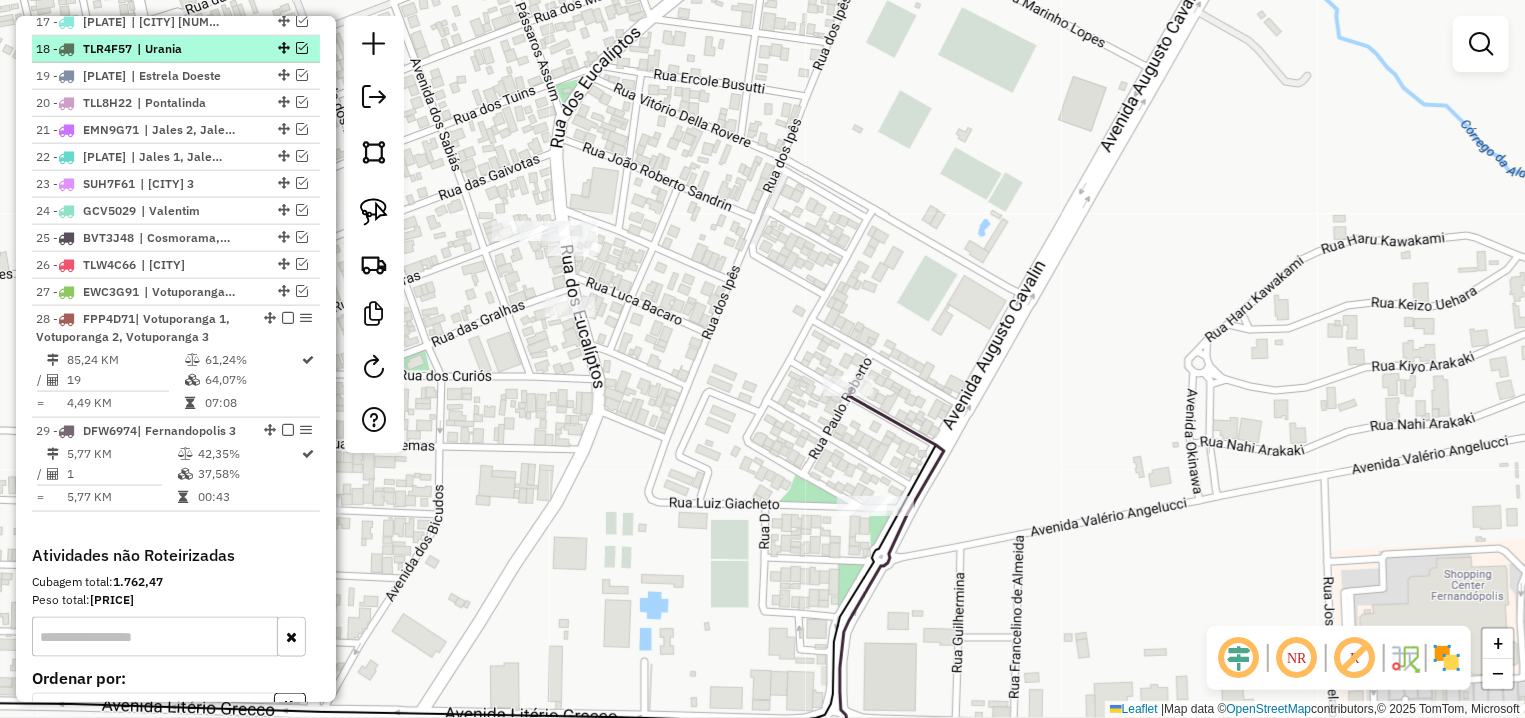 scroll, scrollTop: 787, scrollLeft: 0, axis: vertical 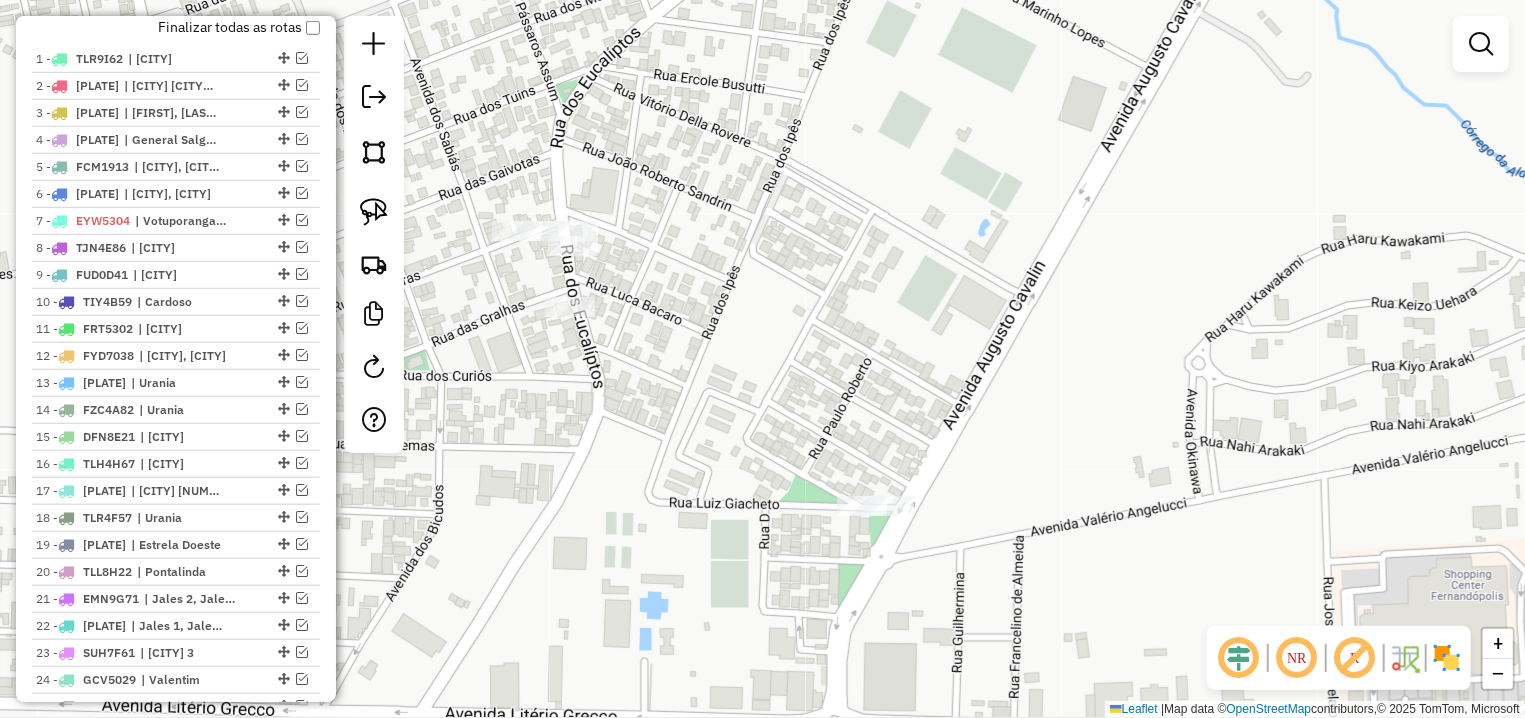 click on "Janela de atendimento Grade de atendimento Capacidade Transportadoras Veículos Cliente Pedidos  Rotas Selecione os dias de semana para filtrar as janelas de atendimento  Seg   Ter   Qua   Qui   Sex   Sáb   Dom  Informe o período da janela de atendimento: De: Até:  Filtrar exatamente a janela do cliente  Considerar janela de atendimento padrão  Selecione os dias de semana para filtrar as grades de atendimento  Seg   Ter   Qua   Qui   Sex   Sáb   Dom   Considerar clientes sem dia de atendimento cadastrado  Clientes fora do dia de atendimento selecionado Filtrar as atividades entre os valores definidos abaixo:  Peso mínimo:   Peso máximo:   Cubagem mínima:   Cubagem máxima:   De:   Até:  Filtrar as atividades entre o tempo de atendimento definido abaixo:  De:   Até:   Considerar capacidade total dos clientes não roteirizados Transportadora: Selecione um ou mais itens Tipo de veículo: Selecione um ou mais itens Veículo: Selecione um ou mais itens Motorista: Selecione um ou mais itens Nome: Rótulo:" 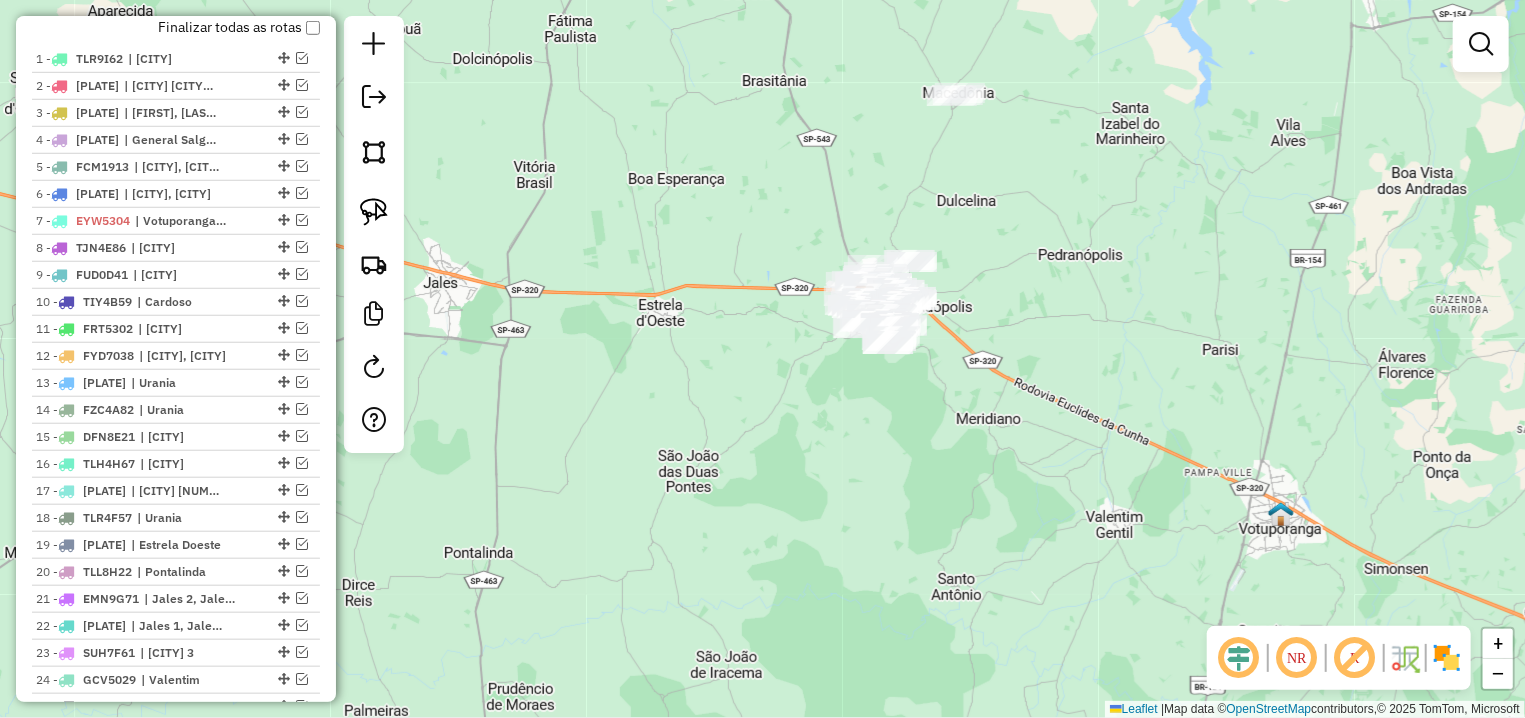 drag, startPoint x: 1007, startPoint y: 251, endPoint x: 947, endPoint y: 350, distance: 115.76269 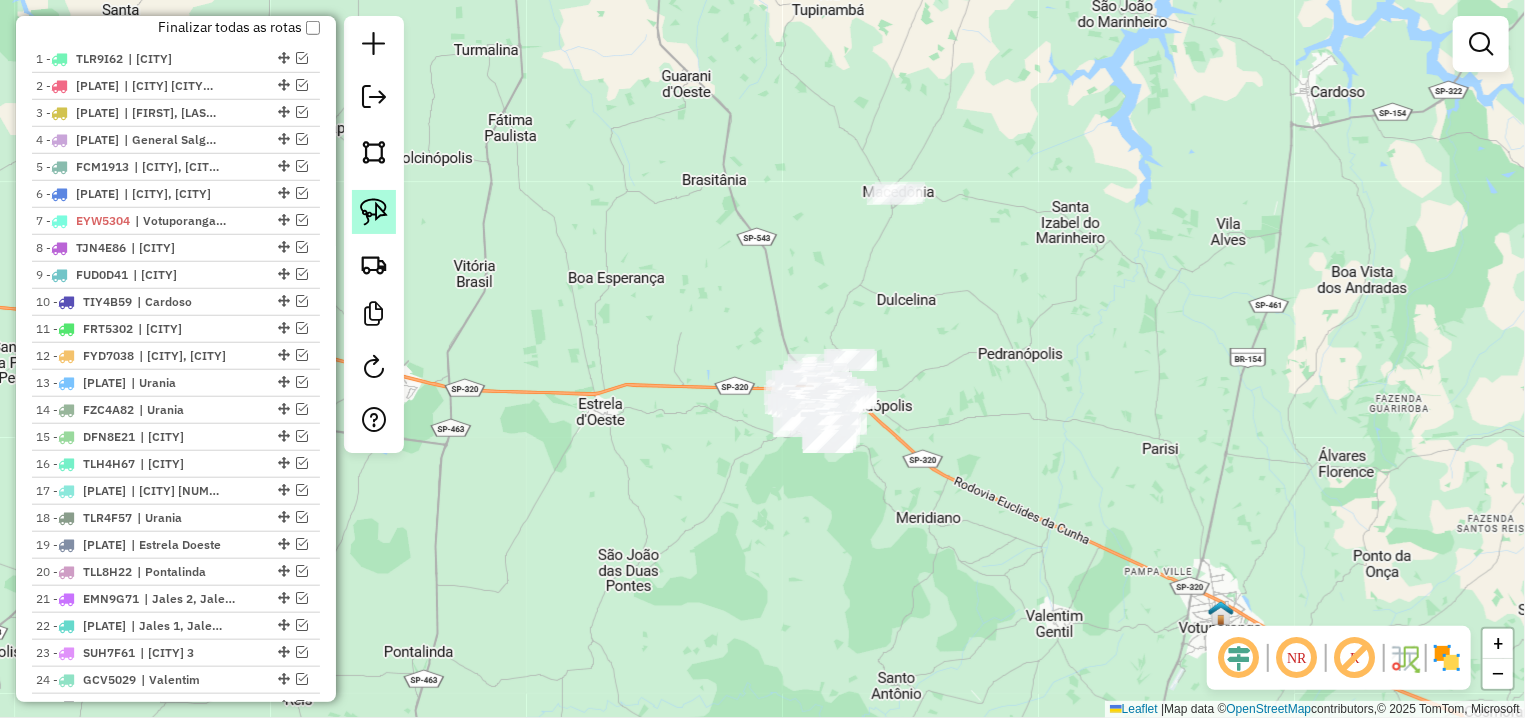 click 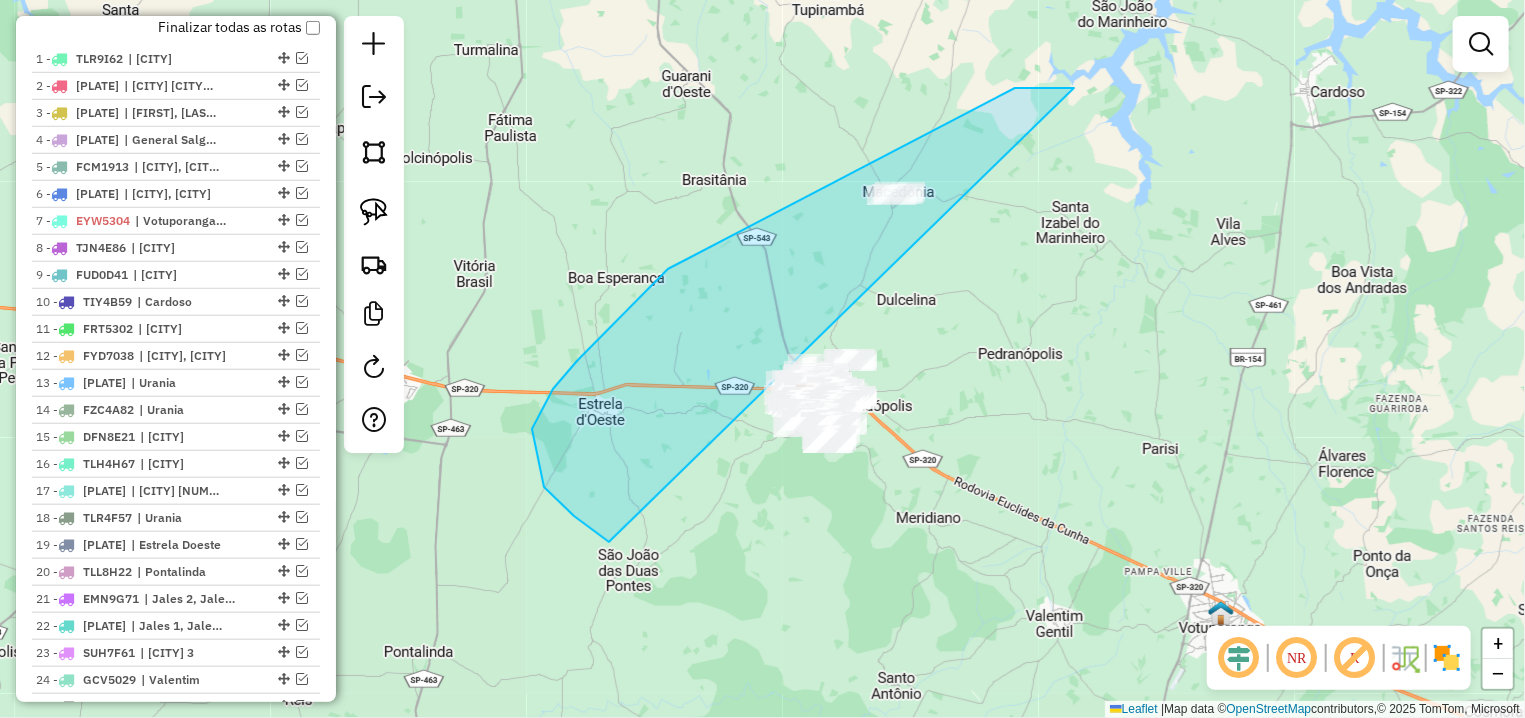 drag, startPoint x: 1066, startPoint y: 88, endPoint x: 931, endPoint y: 591, distance: 520.80133 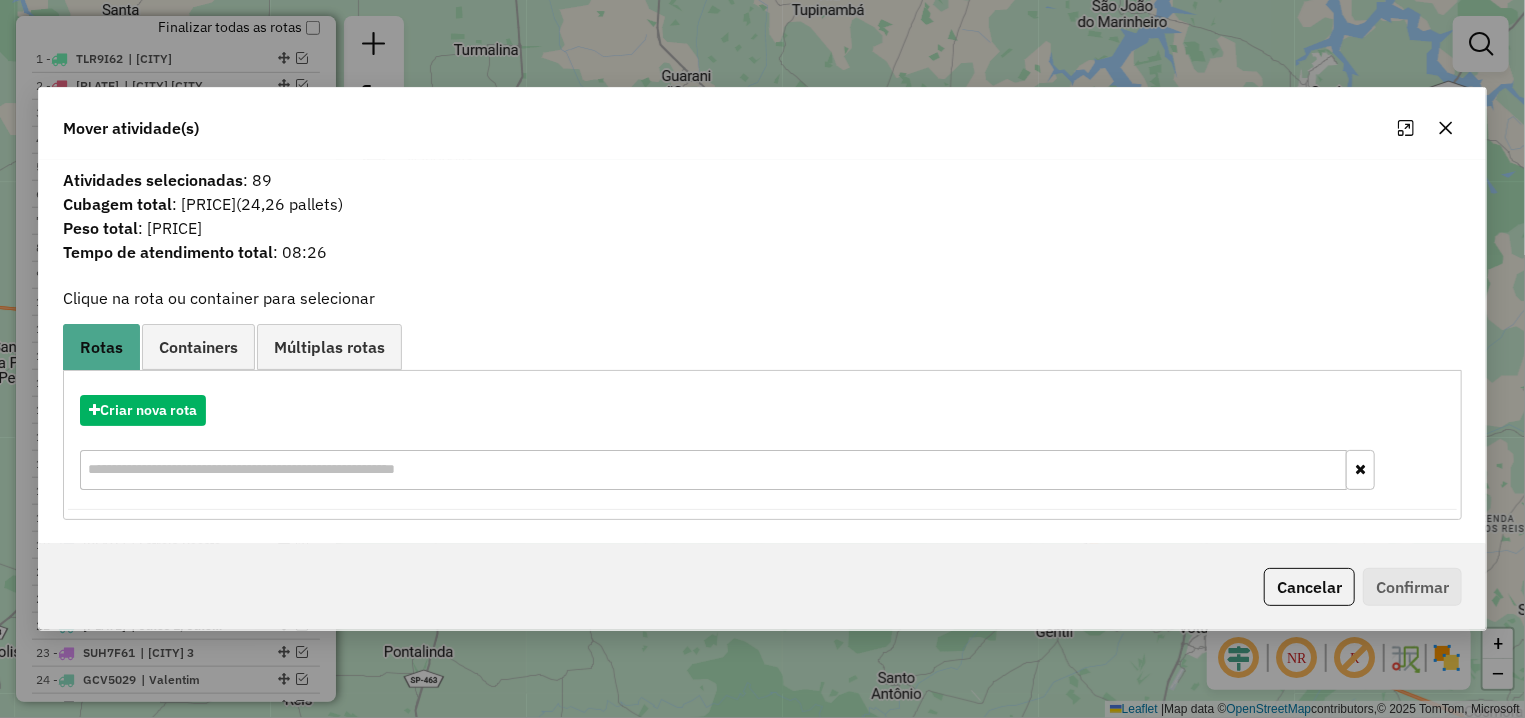 click 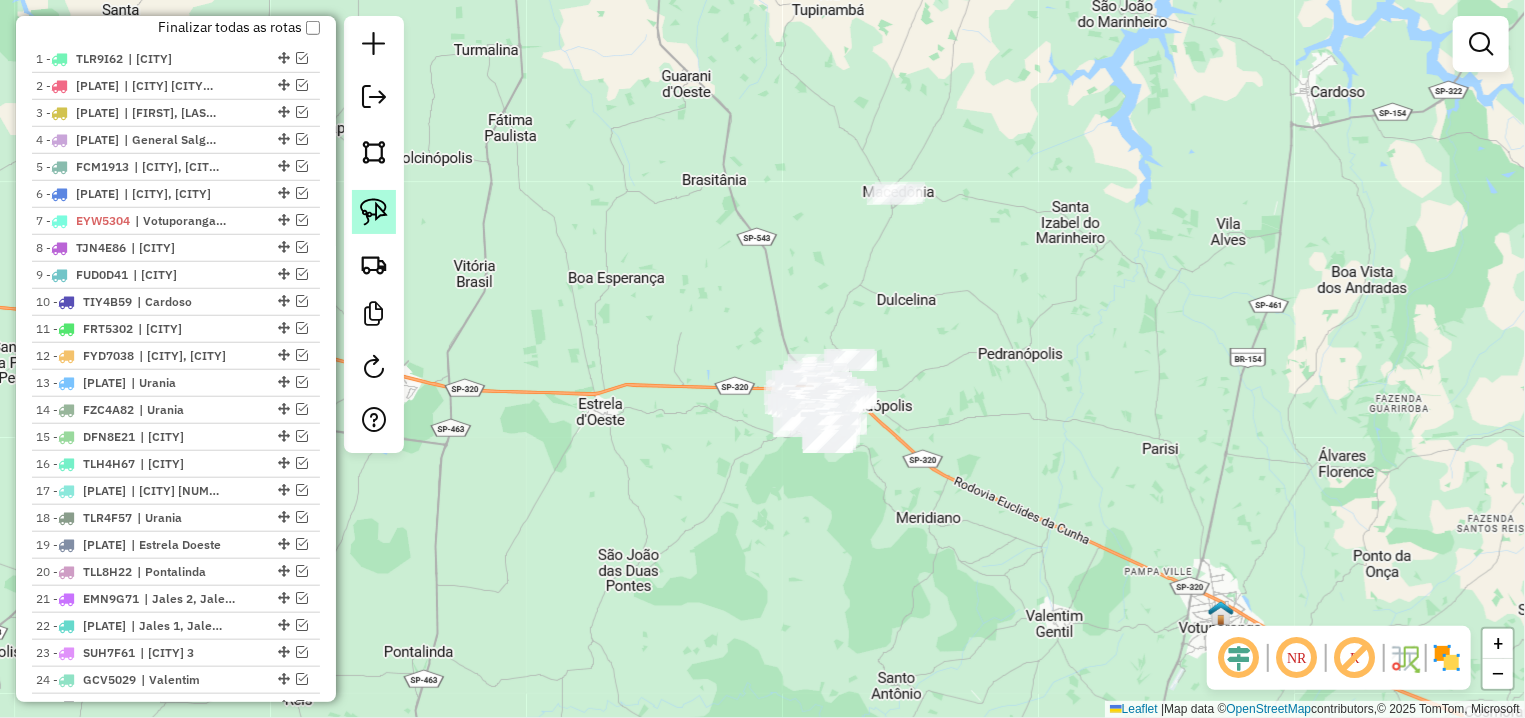 click 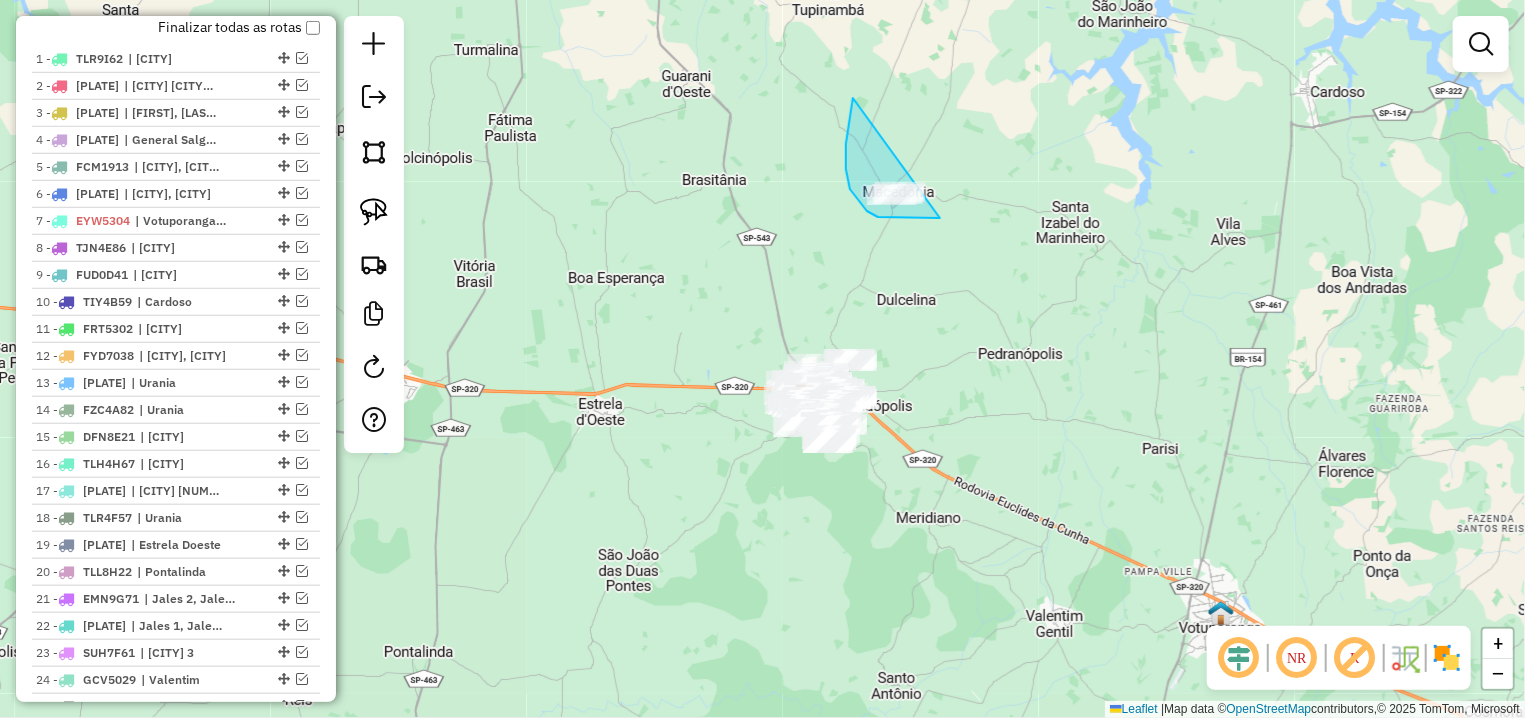 drag, startPoint x: 853, startPoint y: 98, endPoint x: 949, endPoint y: 218, distance: 153.67499 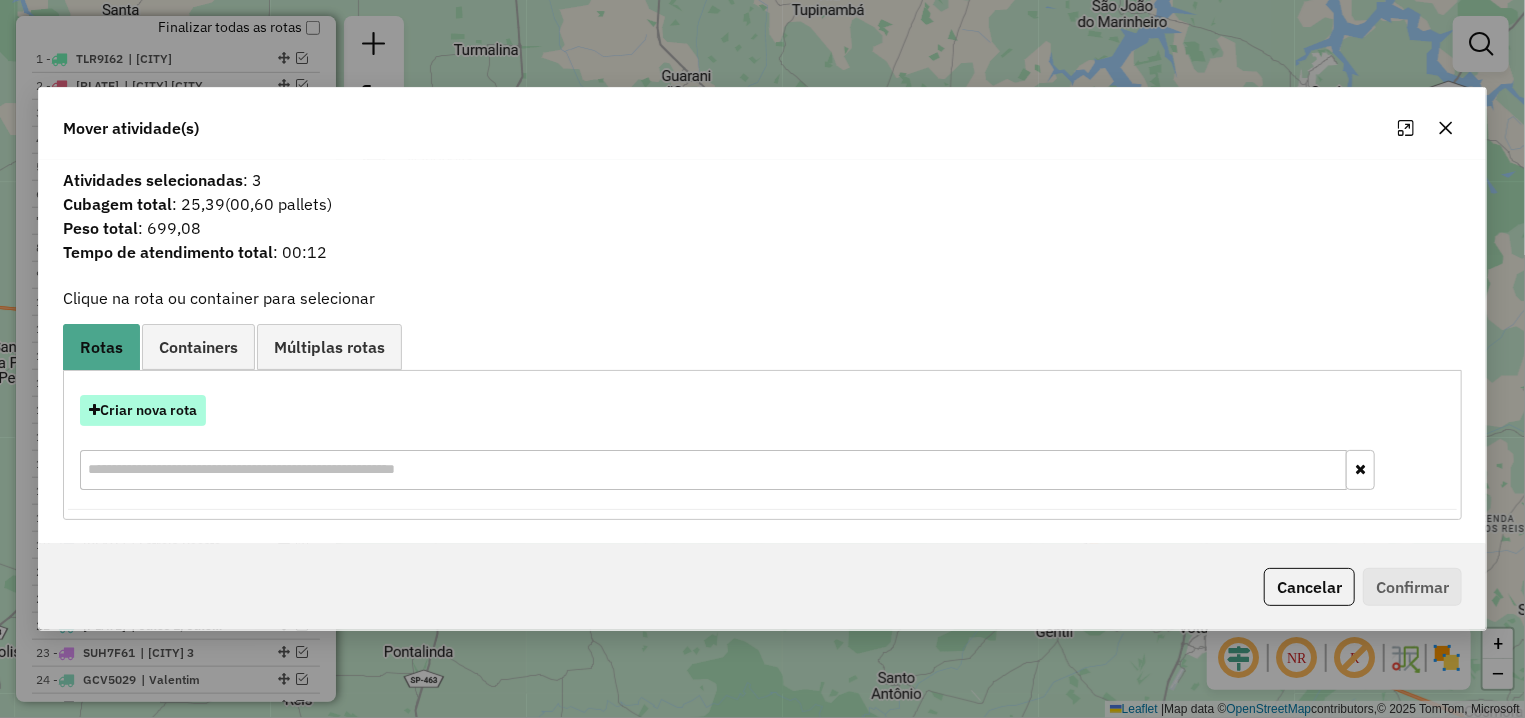 click on "Criar nova rota" at bounding box center [143, 410] 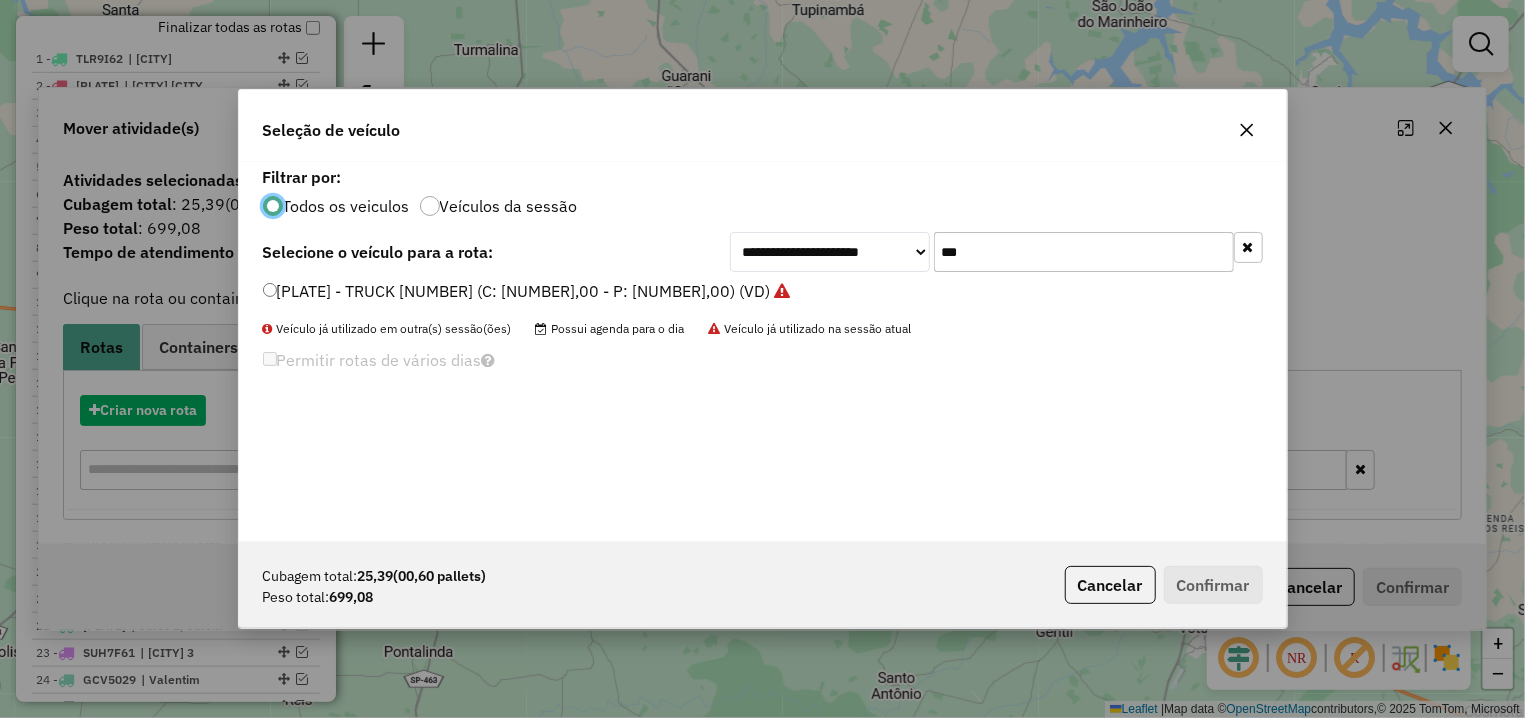 scroll, scrollTop: 11, scrollLeft: 6, axis: both 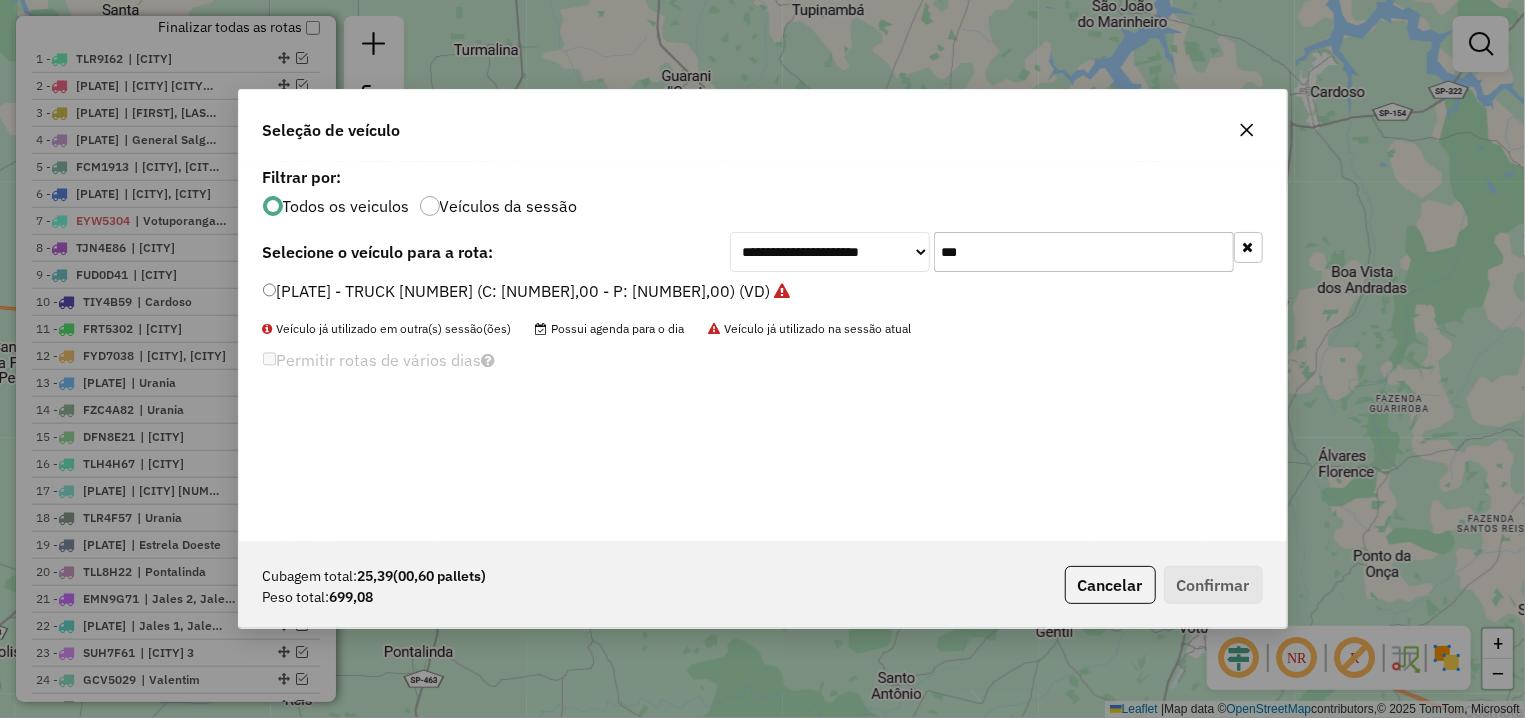 drag, startPoint x: 1016, startPoint y: 241, endPoint x: 913, endPoint y: 238, distance: 103.04368 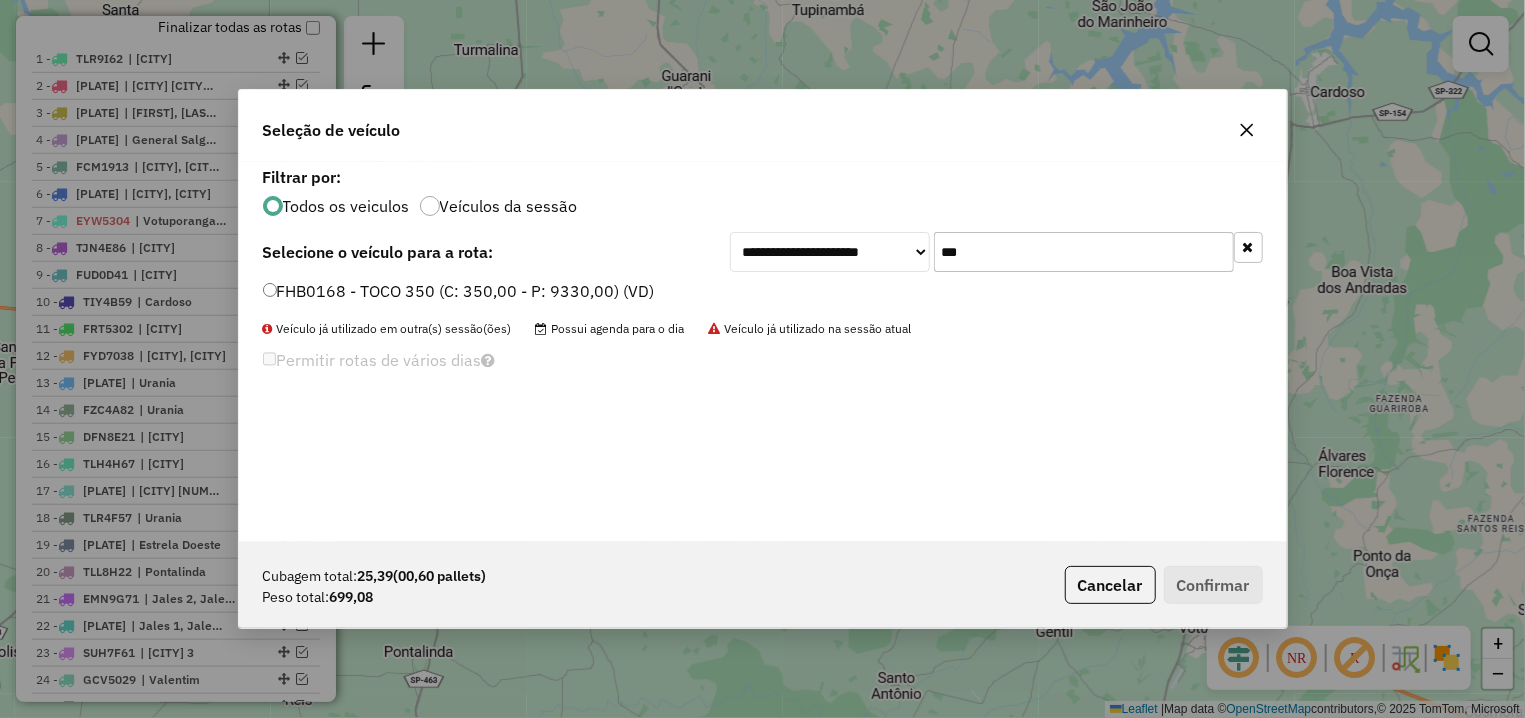 type on "***" 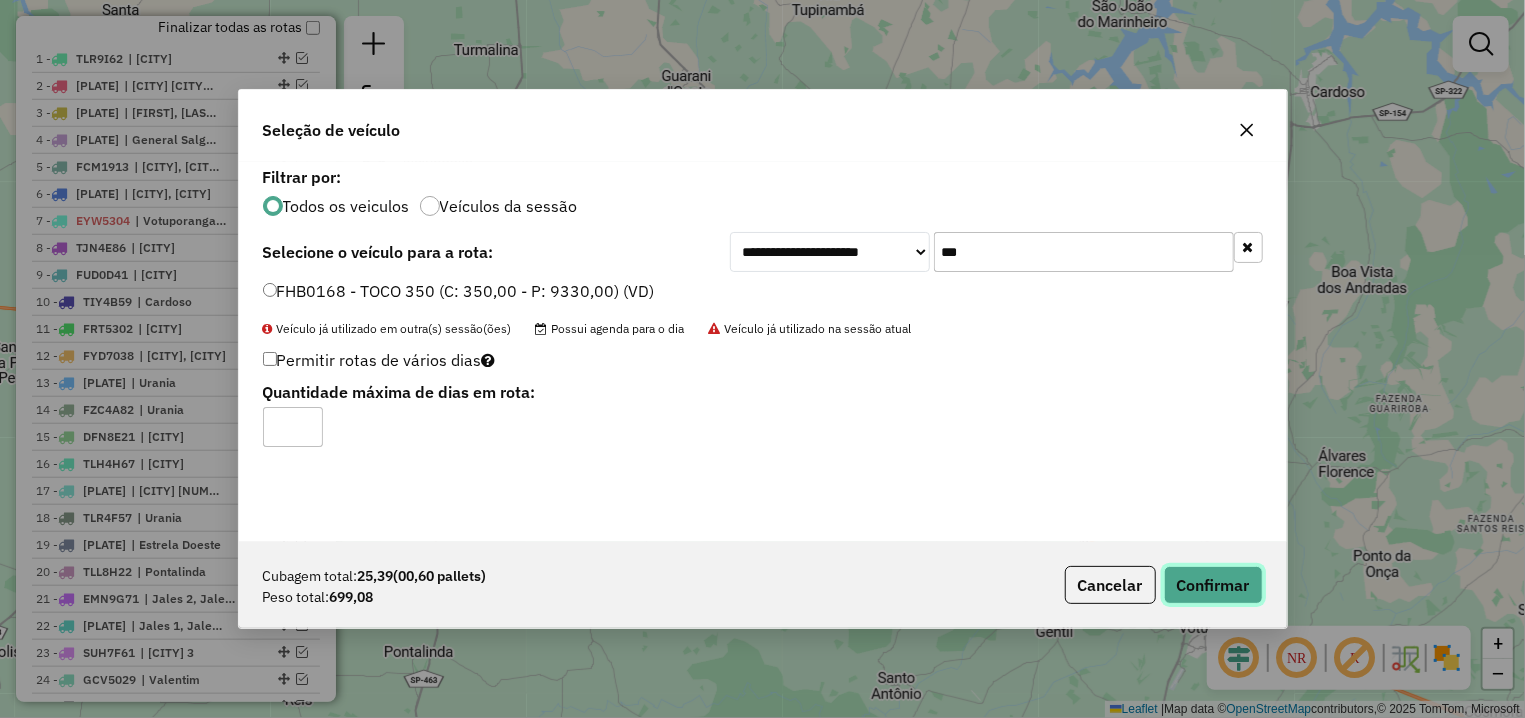 click on "Confirmar" 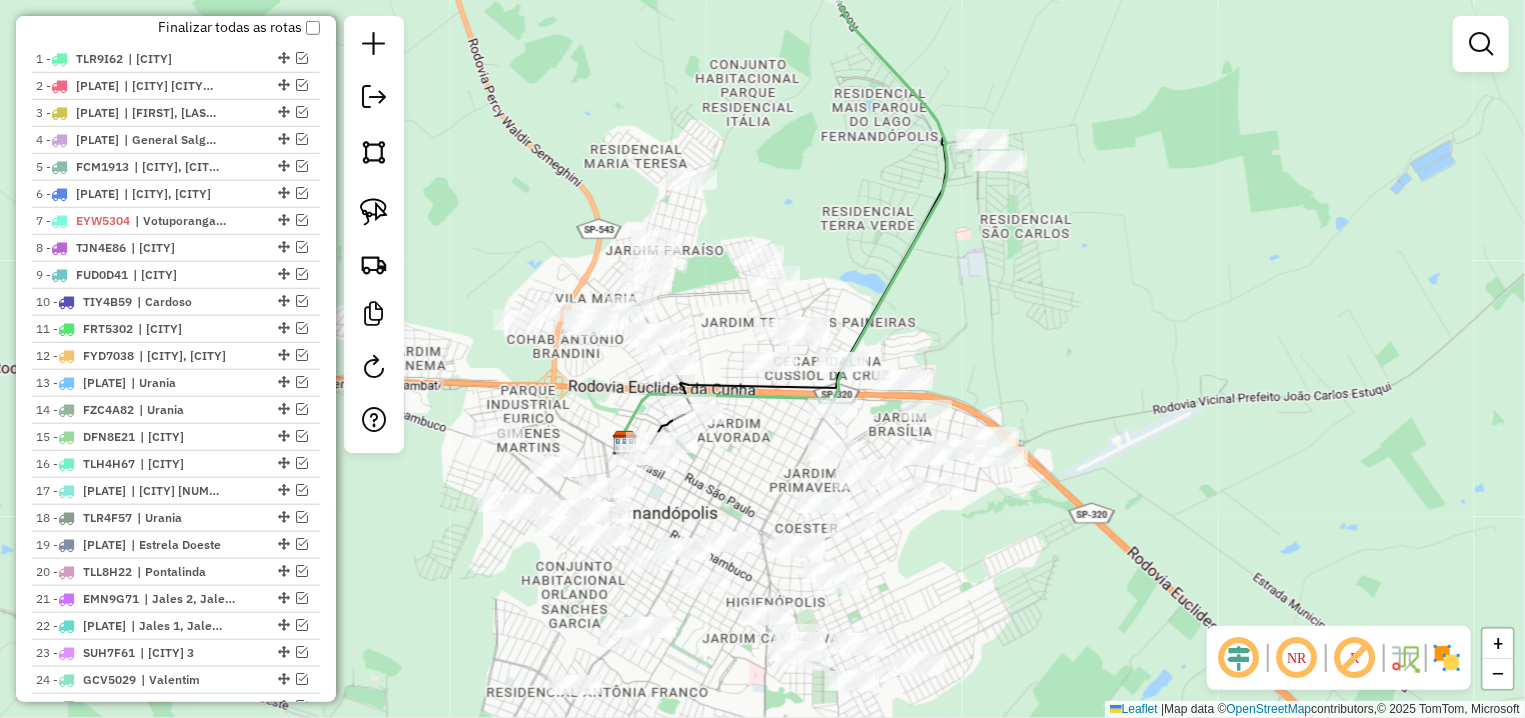 drag, startPoint x: 953, startPoint y: 350, endPoint x: 920, endPoint y: 335, distance: 36.249138 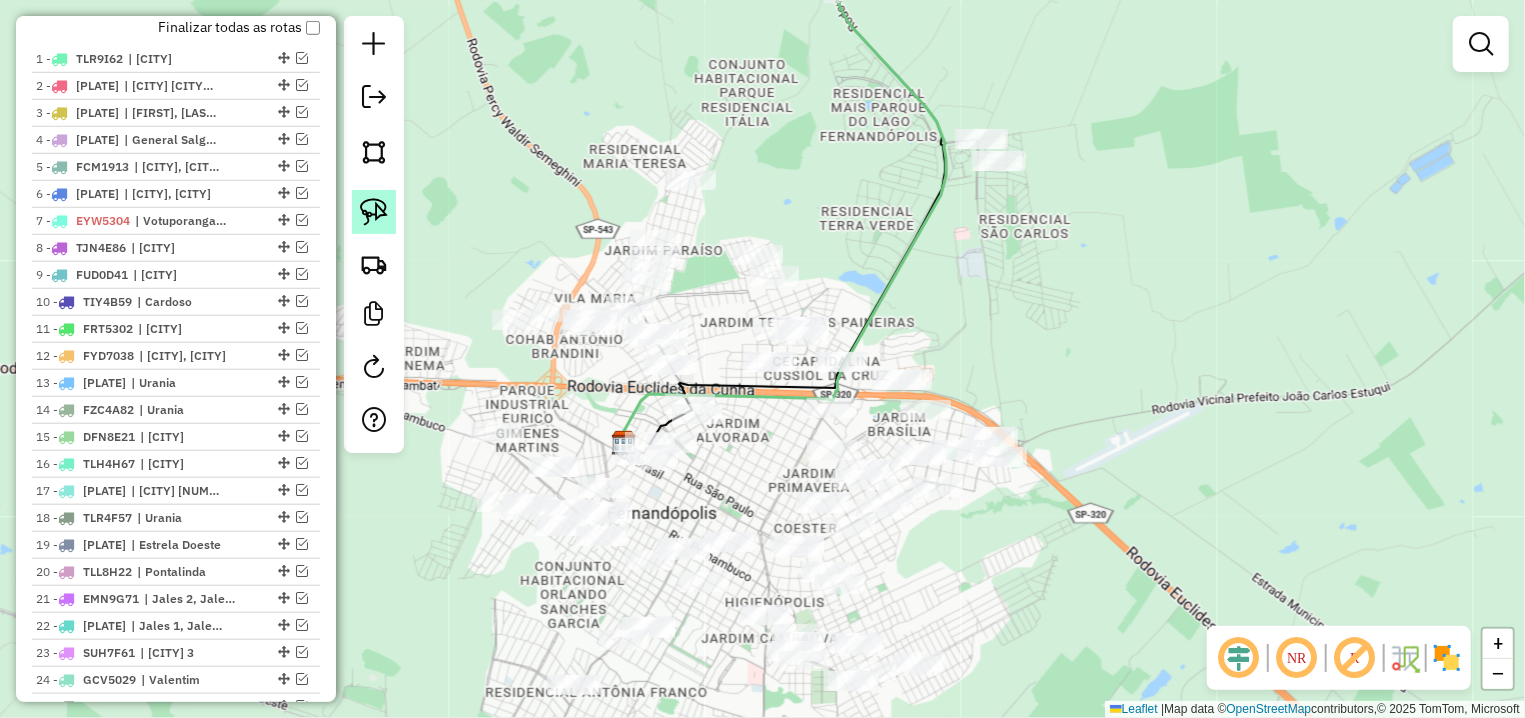 click 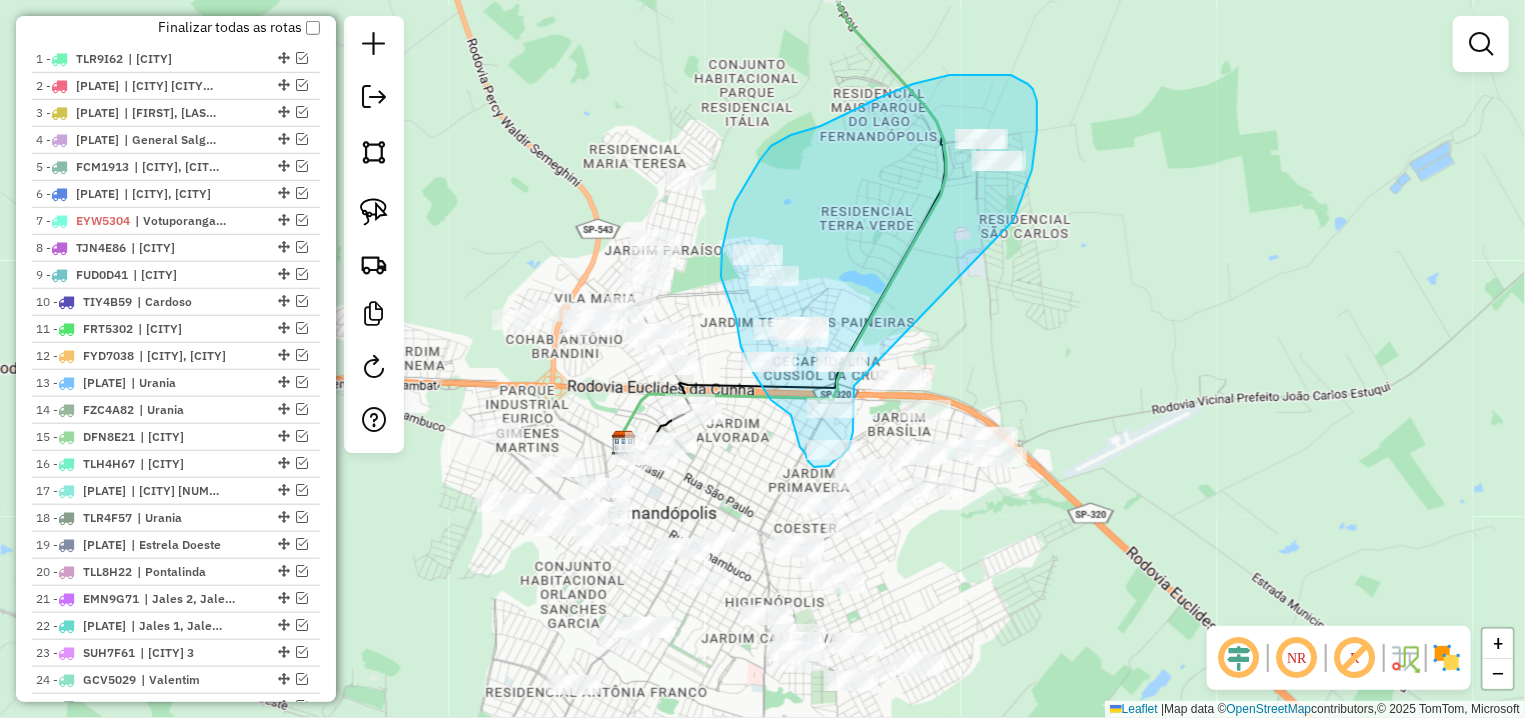 drag, startPoint x: 1037, startPoint y: 131, endPoint x: 855, endPoint y: 385, distance: 312.474 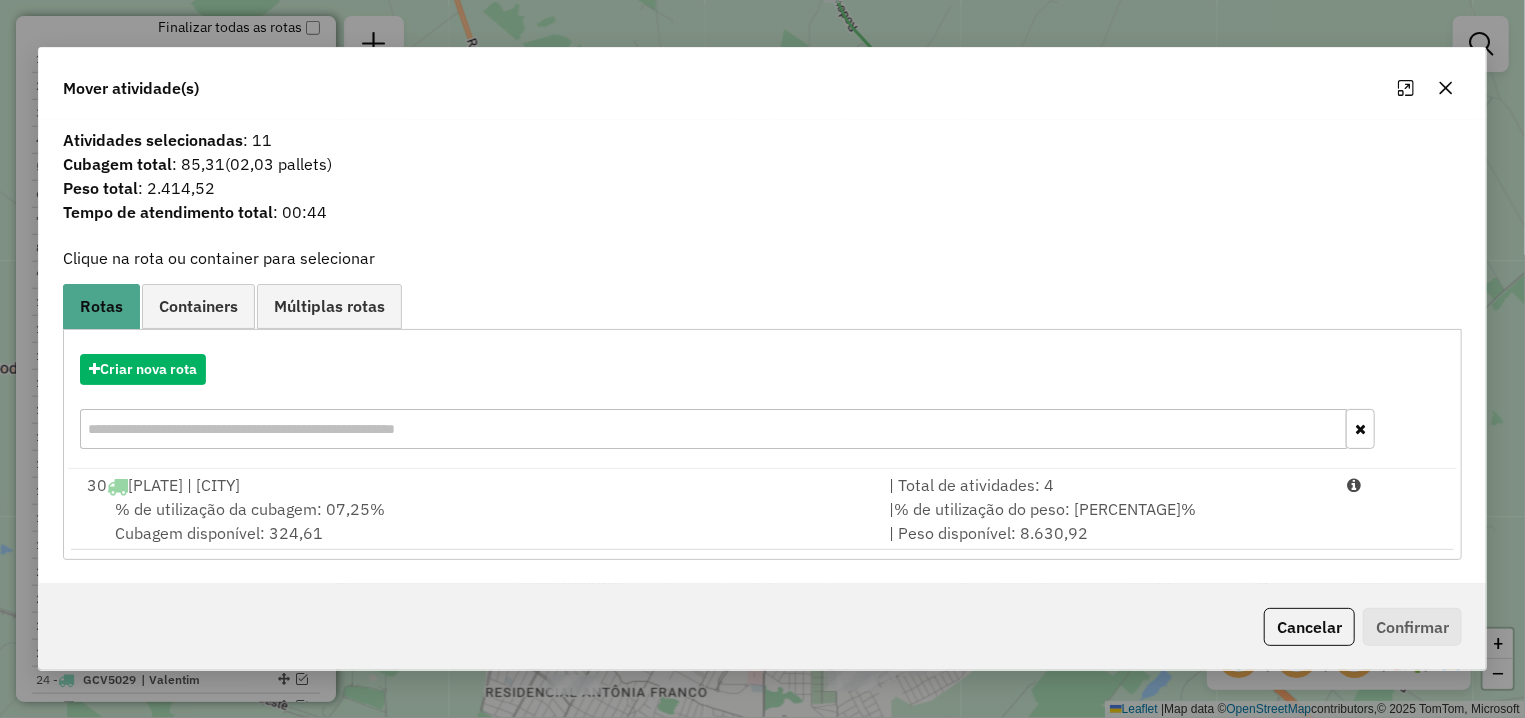 click on "% de utilização da cubagem: 07,25%  Cubagem disponível: 324,61" at bounding box center (476, 521) 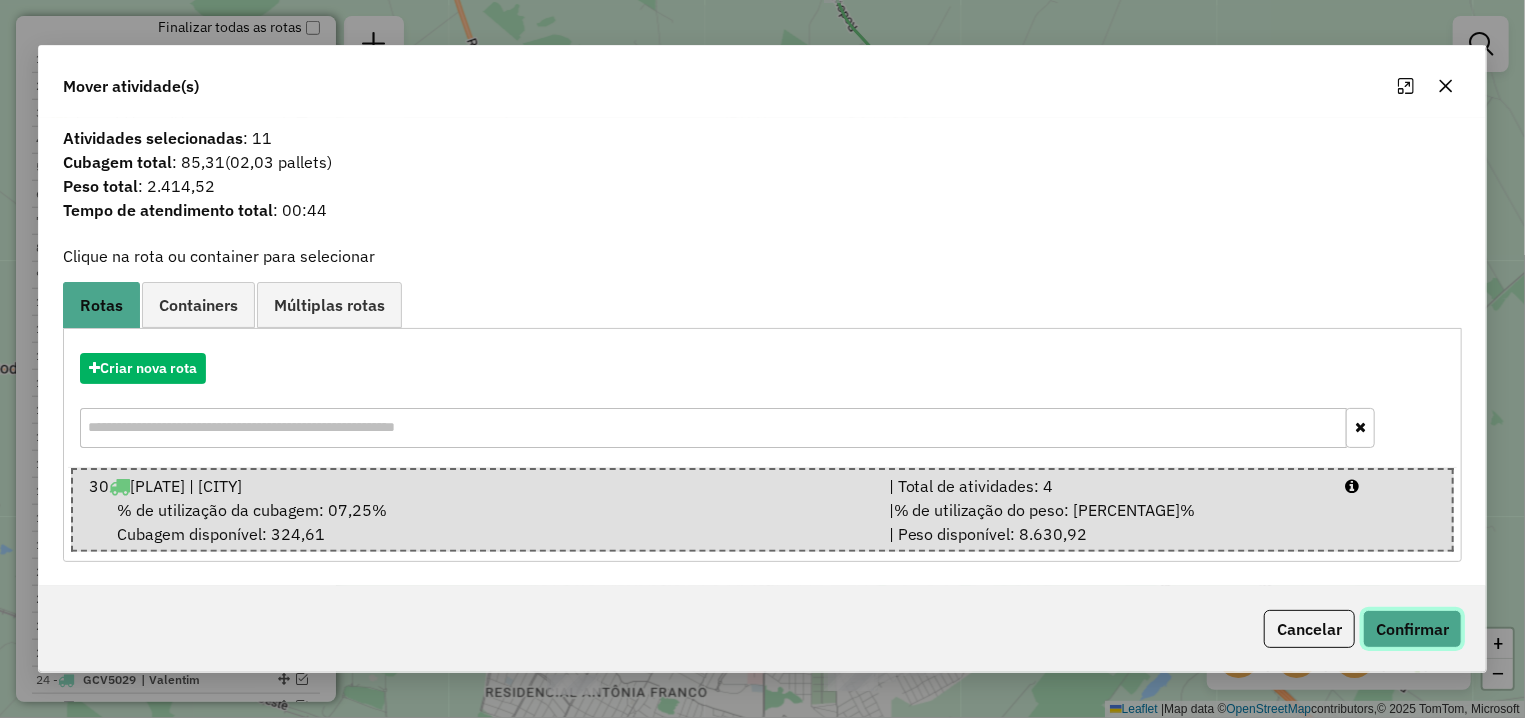 click on "Confirmar" 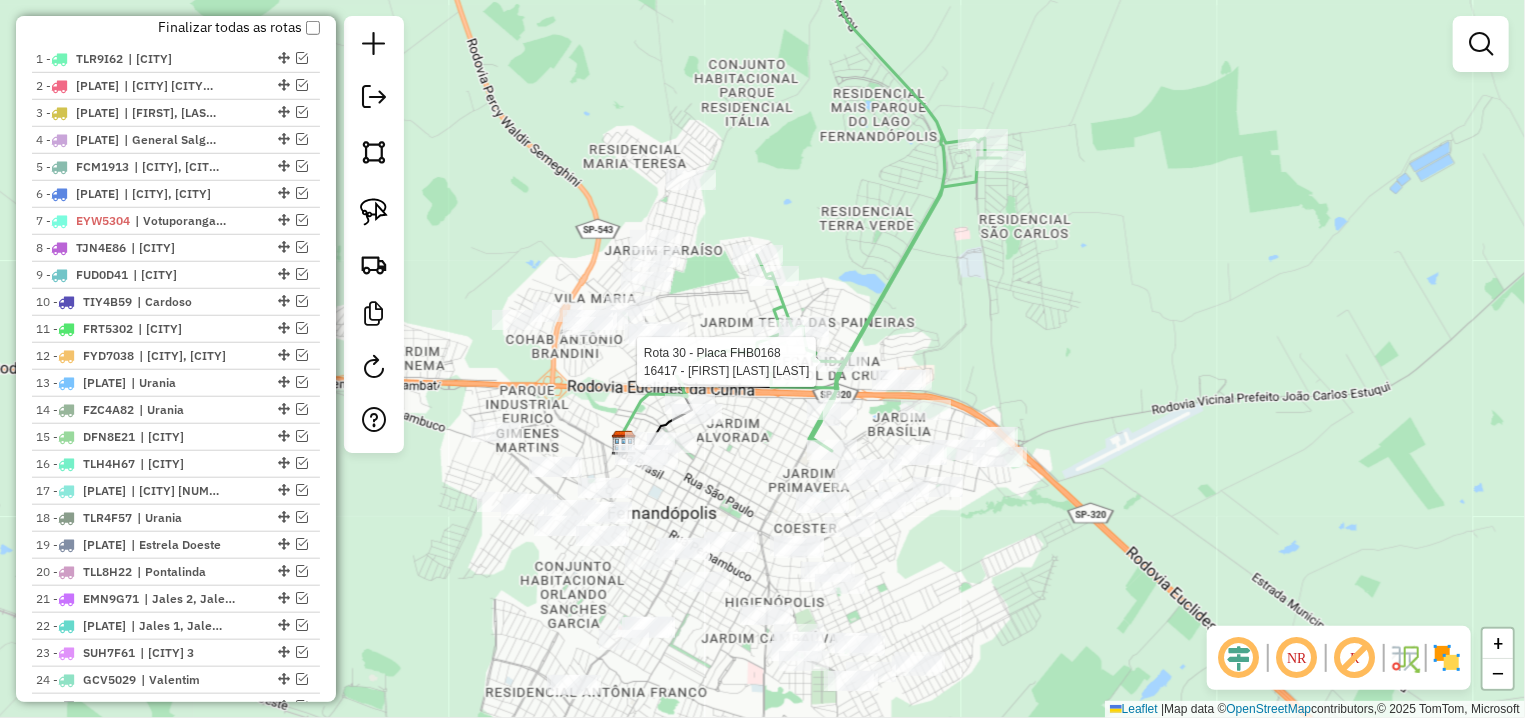 select on "**********" 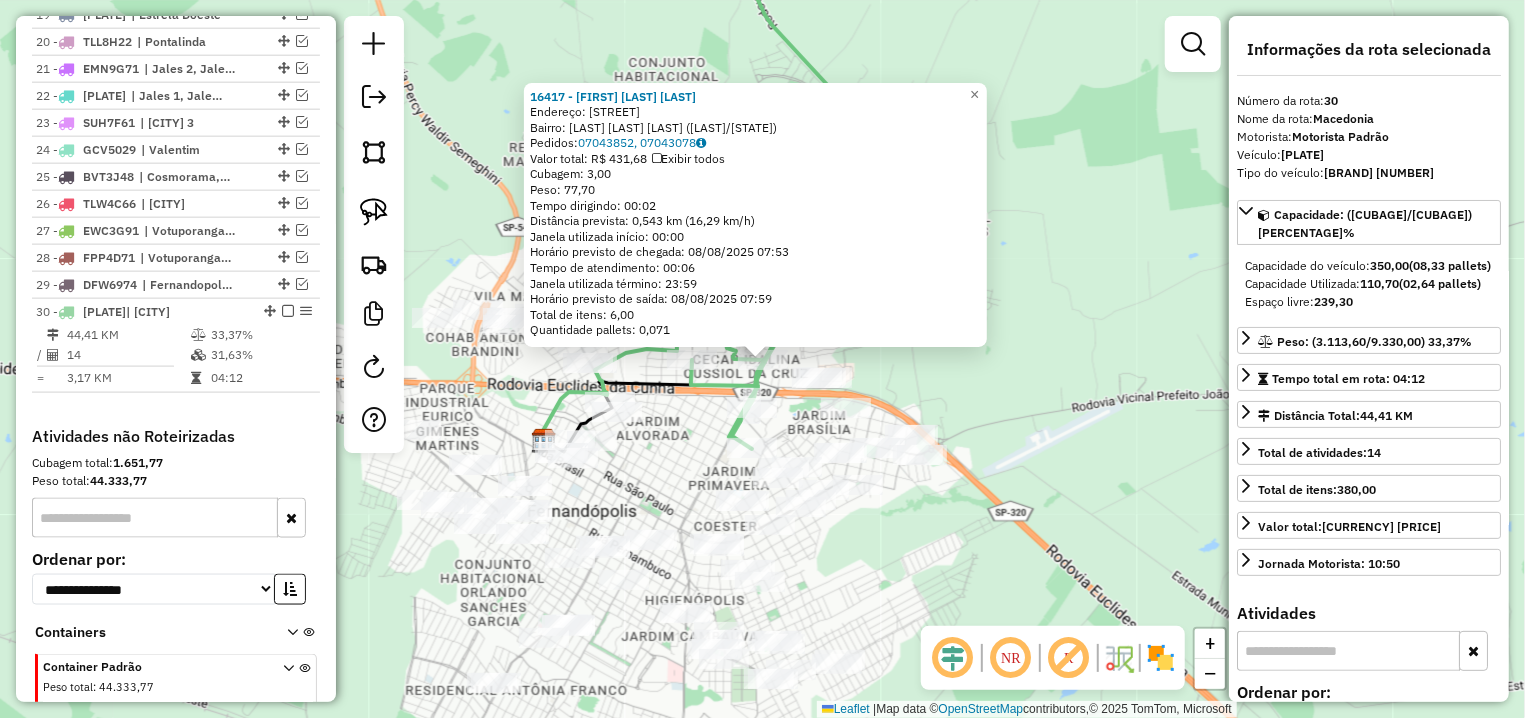 scroll, scrollTop: 1404, scrollLeft: 0, axis: vertical 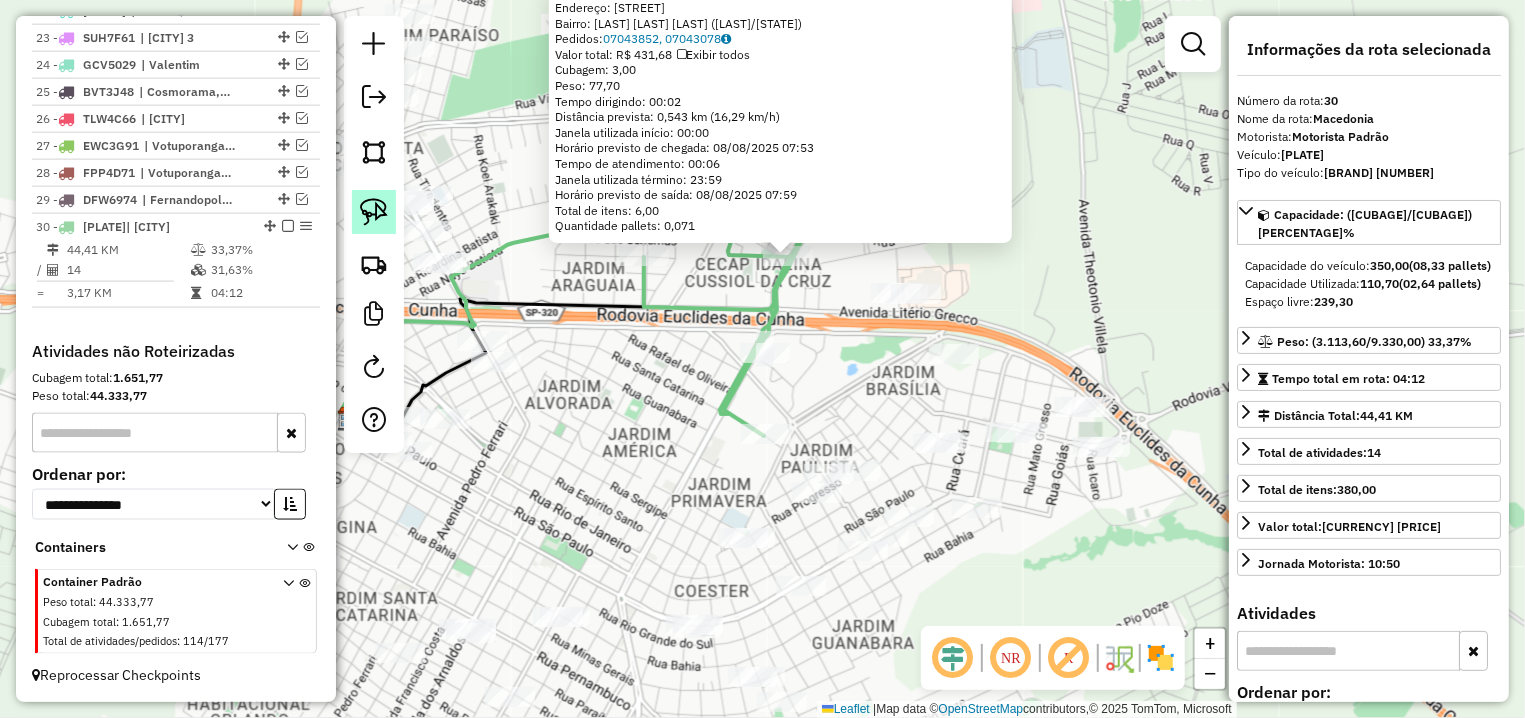 click 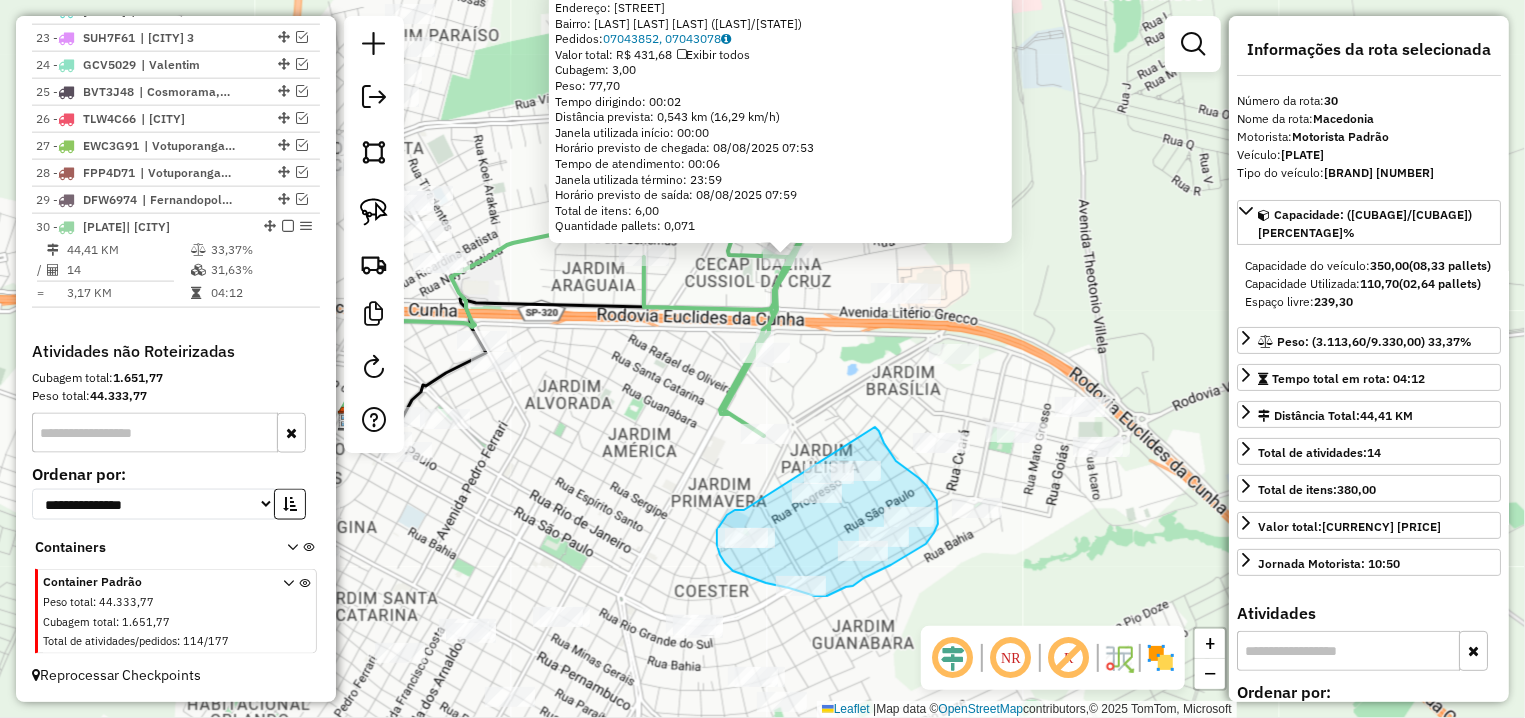 drag, startPoint x: 743, startPoint y: 510, endPoint x: 875, endPoint y: 427, distance: 155.92627 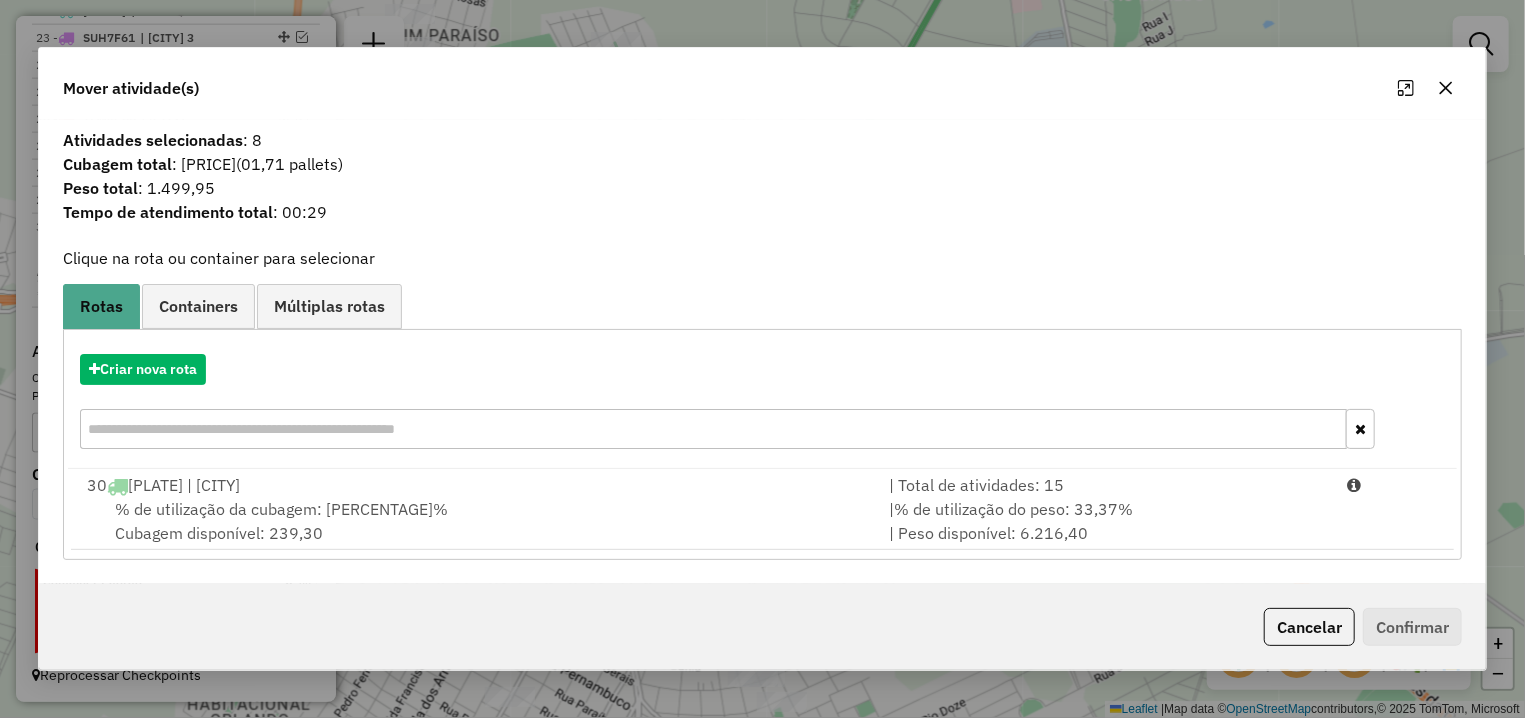 click on "% de utilização da cubagem: [PERCENTAGE]%" at bounding box center (281, 509) 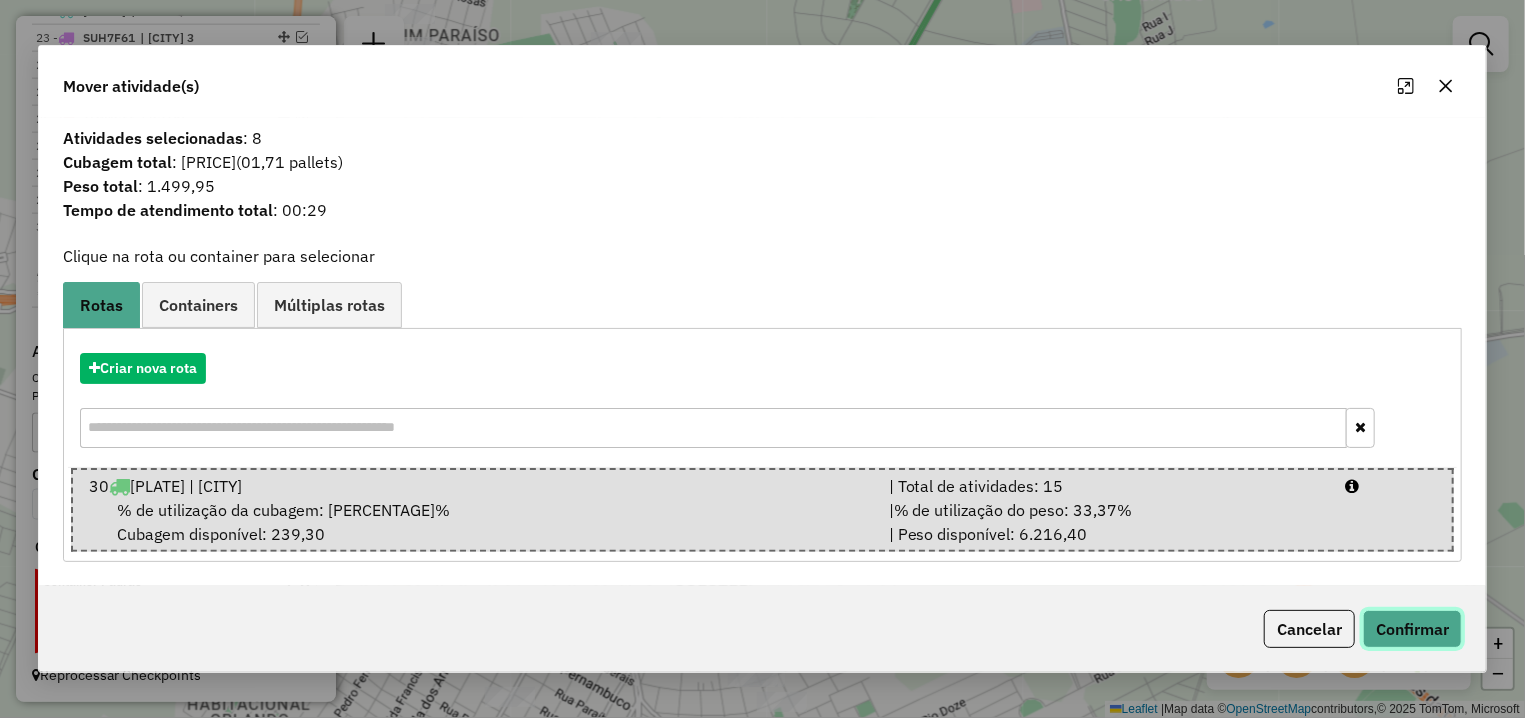 click on "Confirmar" 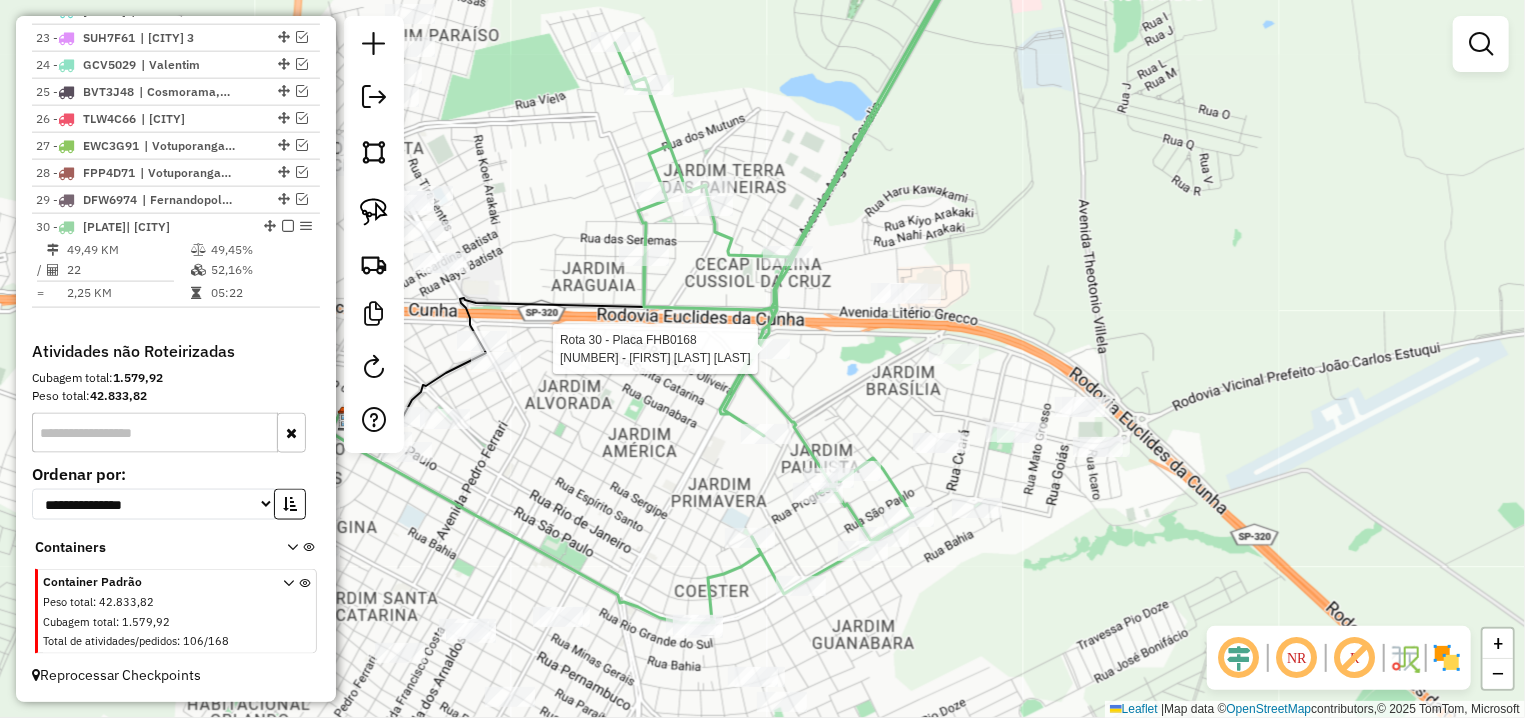 select on "**********" 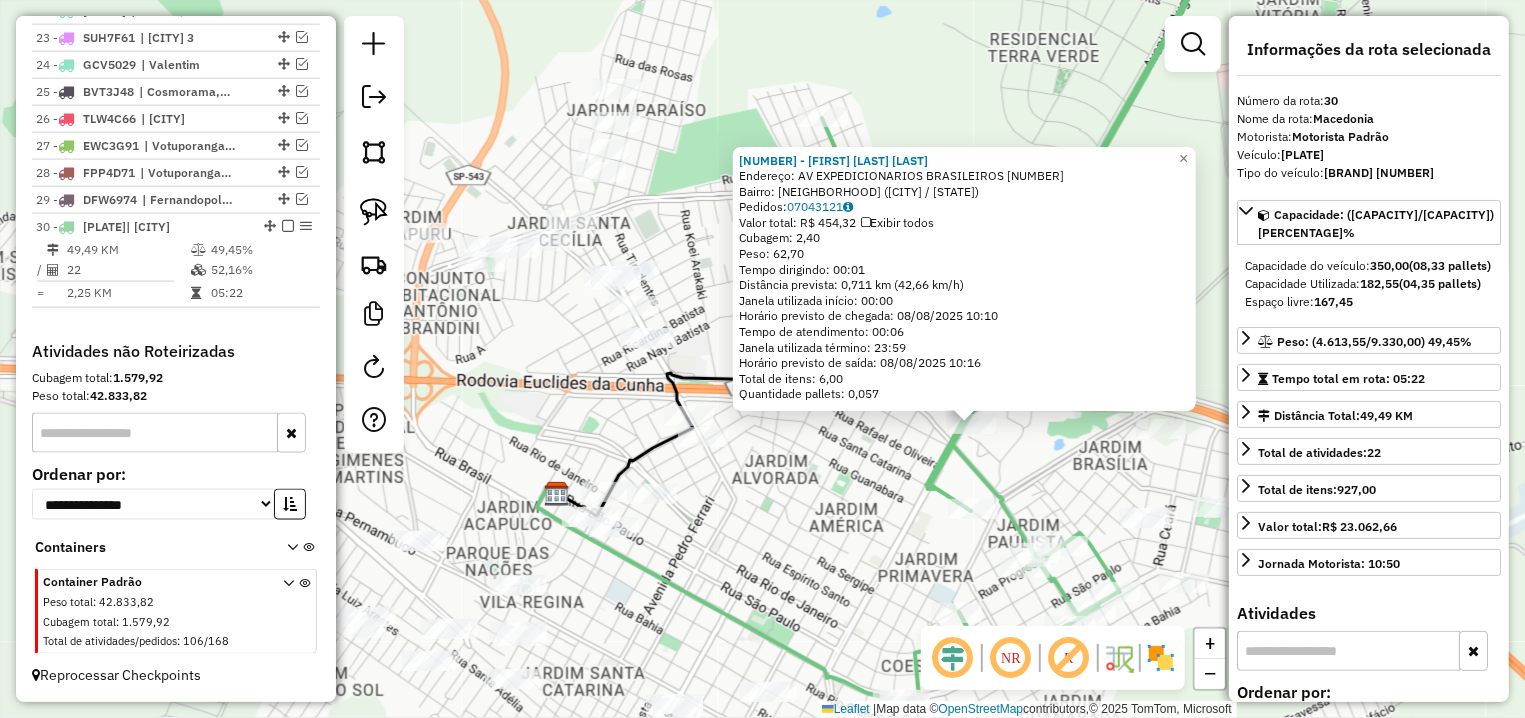 drag, startPoint x: 722, startPoint y: 469, endPoint x: 797, endPoint y: 423, distance: 87.982956 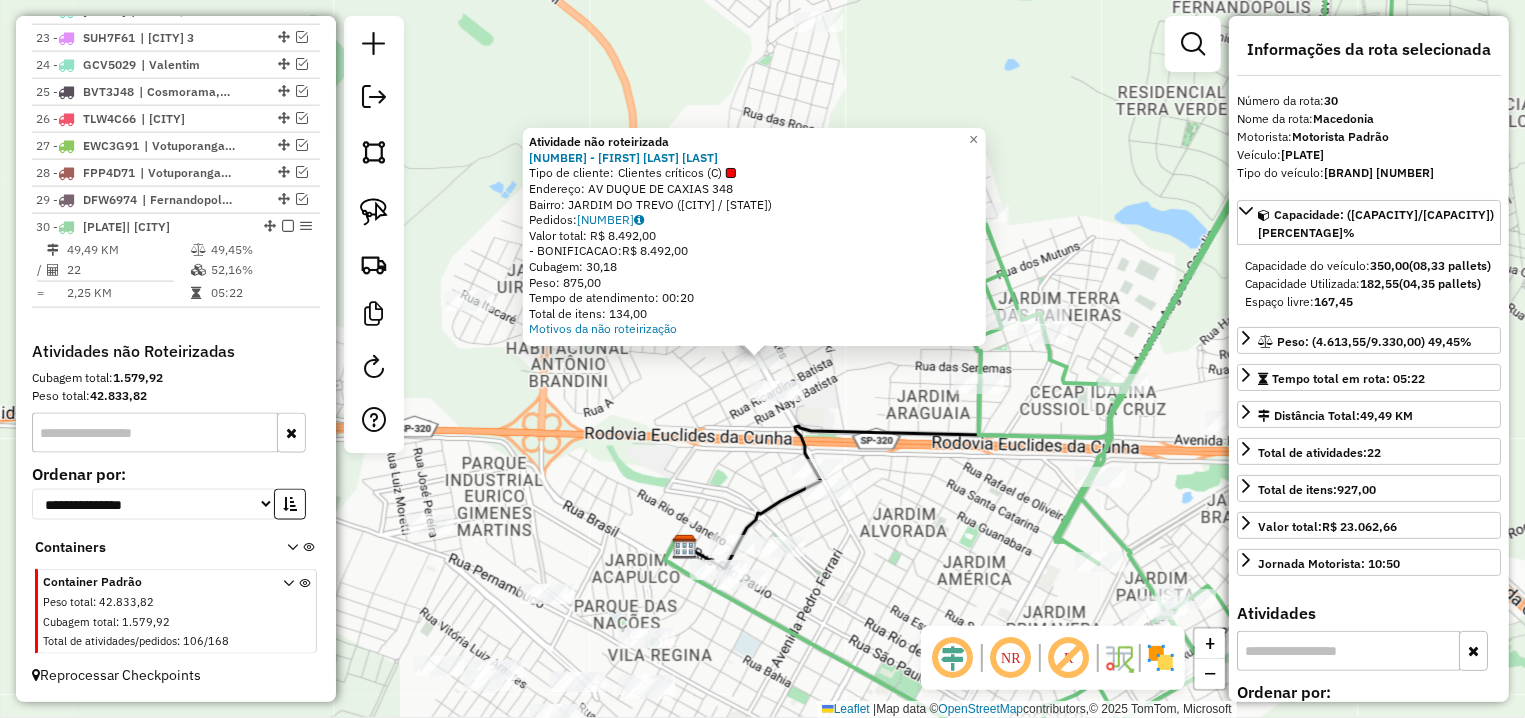 click on "Atividade não roteirizada 10221 - [FIRST] [LAST]  Tipo de cliente:   Clientes críticos (C)   Endereço: AV  DUQUE DE CAXIAS               348   Bairro: JARDIM DO TREVO ([CITY] / [STATE])   Pedidos:  07043847   Valor total: R$ 8.492,00   - BONIFICACAO:  R$ 8.492,00   Cubagem: 30,18   Peso: 875,00   Tempo de atendimento: 00:20   Total de itens: 134,00  Motivos da não roteirização × Janela de atendimento Grade de atendimento Capacidade Transportadoras Veículos Cliente Pedidos  Rotas Selecione os dias de semana para filtrar as janelas de atendimento  Seg   Ter   Qua   Qui   Sex   Sáb   Dom  Informe o período da janela de atendimento: De: Até:  Filtrar exatamente a janela do cliente  Considerar janela de atendimento padrão  Selecione os dias de semana para filtrar as grades de atendimento  Seg   Ter   Qua   Qui   Sex   Sáb   Dom   Considerar clientes sem dia de atendimento cadastrado  Clientes fora do dia de atendimento selecionado Filtrar as atividades entre os valores definidos abaixo:  De:" 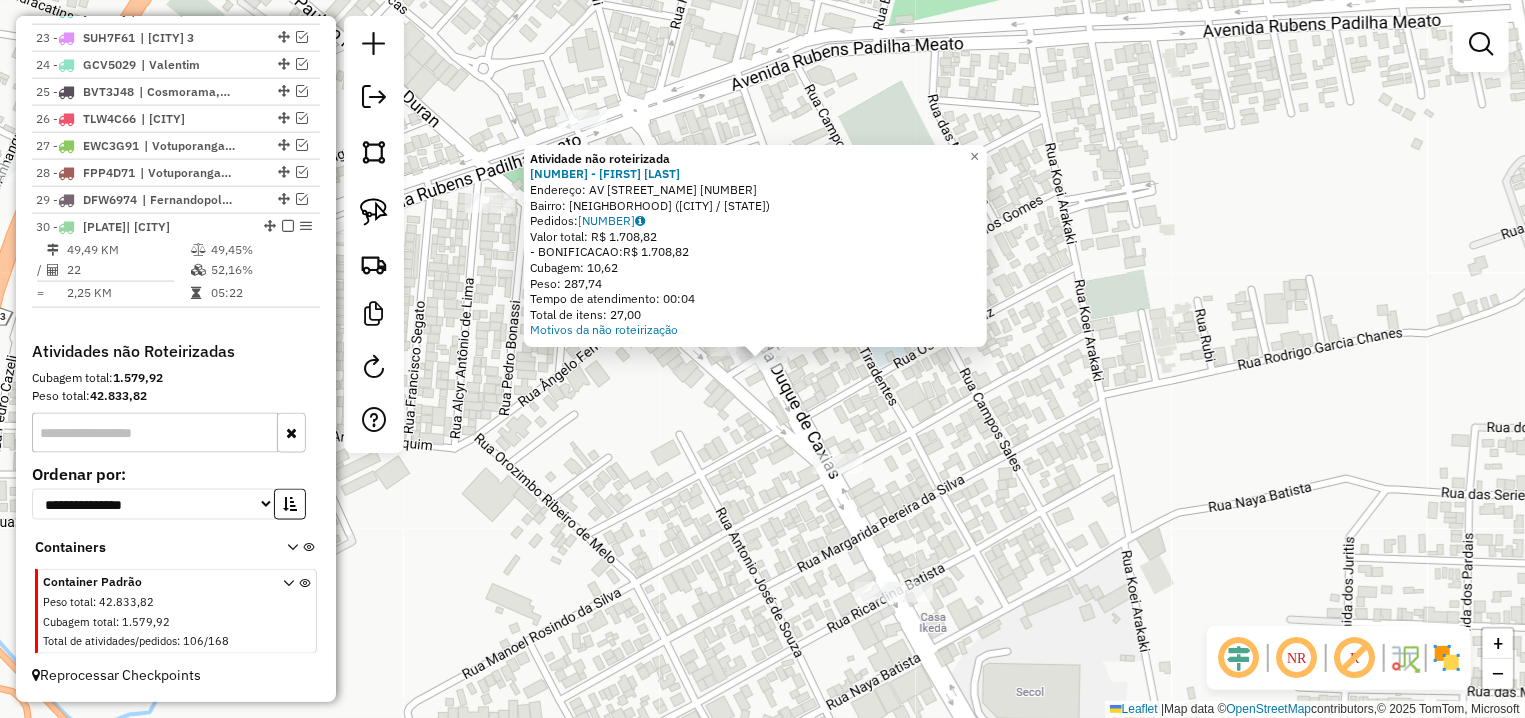 click on "Atividade não roteirizada 12376 - [FIRST] [LAST]  Endereço: AV  DUQUE DE CAXIAS               506   Bairro: JARDIM CAMBAUVA ([CITY] / [STATE])   Pedidos:  07043638   Valor total: R$ 1.708,82   - BONIFICACAO:  R$ 1.708,82   Cubagem: 10,62   Peso: 287,74   Tempo de atendimento: 00:04   Total de itens: 27,00  Motivos da não roteirização × Janela de atendimento Grade de atendimento Capacidade Transportadoras Veículos Cliente Pedidos  Rotas Selecione os dias de semana para filtrar as janelas de atendimento  Seg   Ter   Qua   Qui   Sex   Sáb   Dom  Informe o período da janela de atendimento: De: Até:  Filtrar exatamente a janela do cliente  Considerar janela de atendimento padrão  Selecione os dias de semana para filtrar as grades de atendimento  Seg   Ter   Qua   Qui   Sex   Sáb   Dom   Considerar clientes sem dia de atendimento cadastrado  Clientes fora do dia de atendimento selecionado Filtrar as atividades entre os valores definidos abaixo:  Peso mínimo:   Peso máximo:   Cubagem mínima:  +" 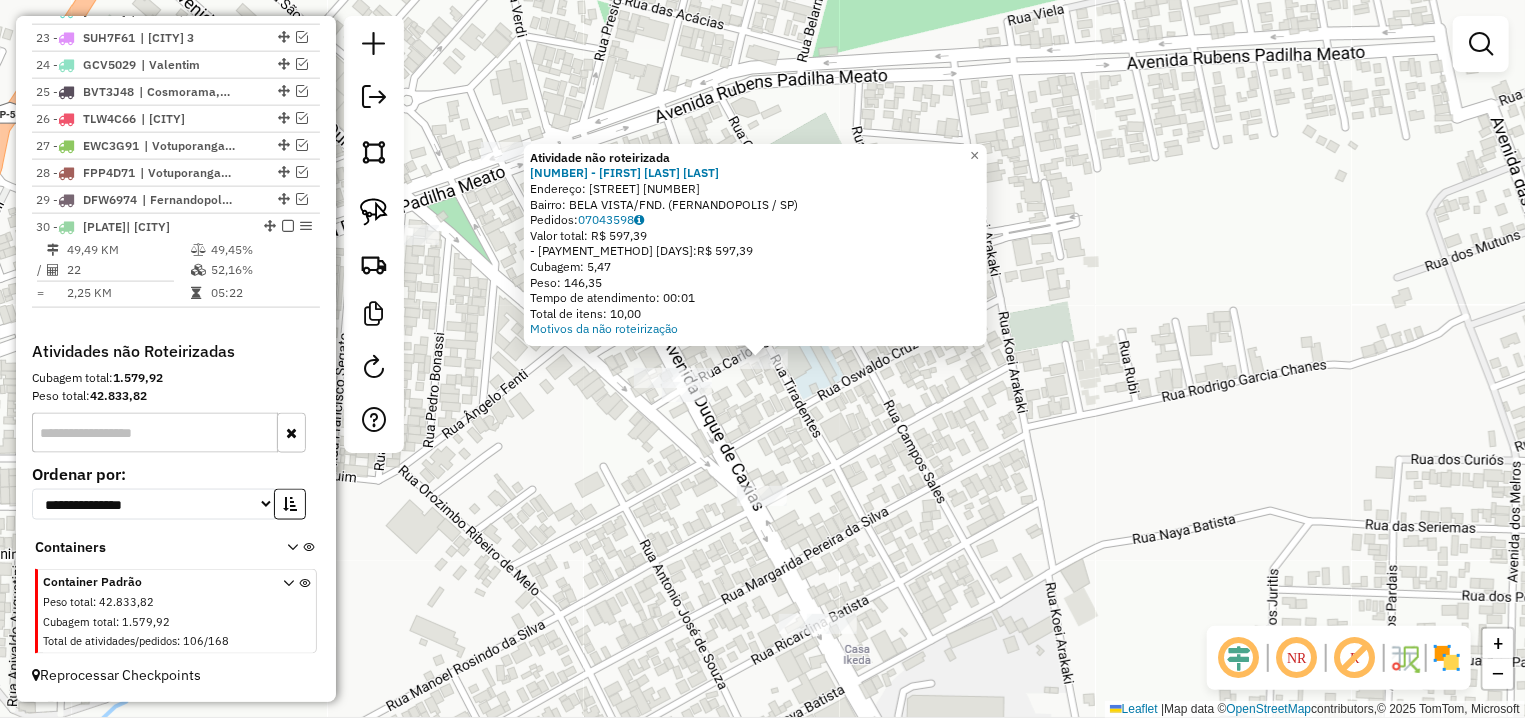 click on "Endereço: R   [NAME]                  [NUMBER]   Bairro: [NAME] ([CITY] / [STATE])   Pedidos:  [POSTAL_CODE]   Valor total: [CURRENCY] [PRICE]   - BOLETO [NUMBER] ADF:  [CURRENCY] [PRICE]   Cubagem: [PRICE]   Peso: [PRICE]  Tempo de atendimento: [TIME]   Total de itens: [PRICE]  Motivos da não roteirização × Janela de atendimento Grade de atendimento Capacidade Transportadoras Veículos Cliente Pedidos  Rotas Selecione os dias de semana para filtrar as janelas de atendimento  Seg   Ter   Qua   Qui   Sex   Sáb   Dom  Informe o período da janela de atendimento: De: Até:  Filtrar exatamente a janela do cliente  Considerar janela de atendimento padrão  Selecione os dias de semana para filtrar as grades de atendimento  Seg   Ter   Qua   Qui   Sex   Sáb   Dom   Considerar clientes sem dia de atendimento cadastrado  Clientes fora do dia de atendimento selecionado Filtrar as atividades entre os valores definidos abaixo:  Peso mínimo:   Peso máximo:   Cubagem mínima:  +" 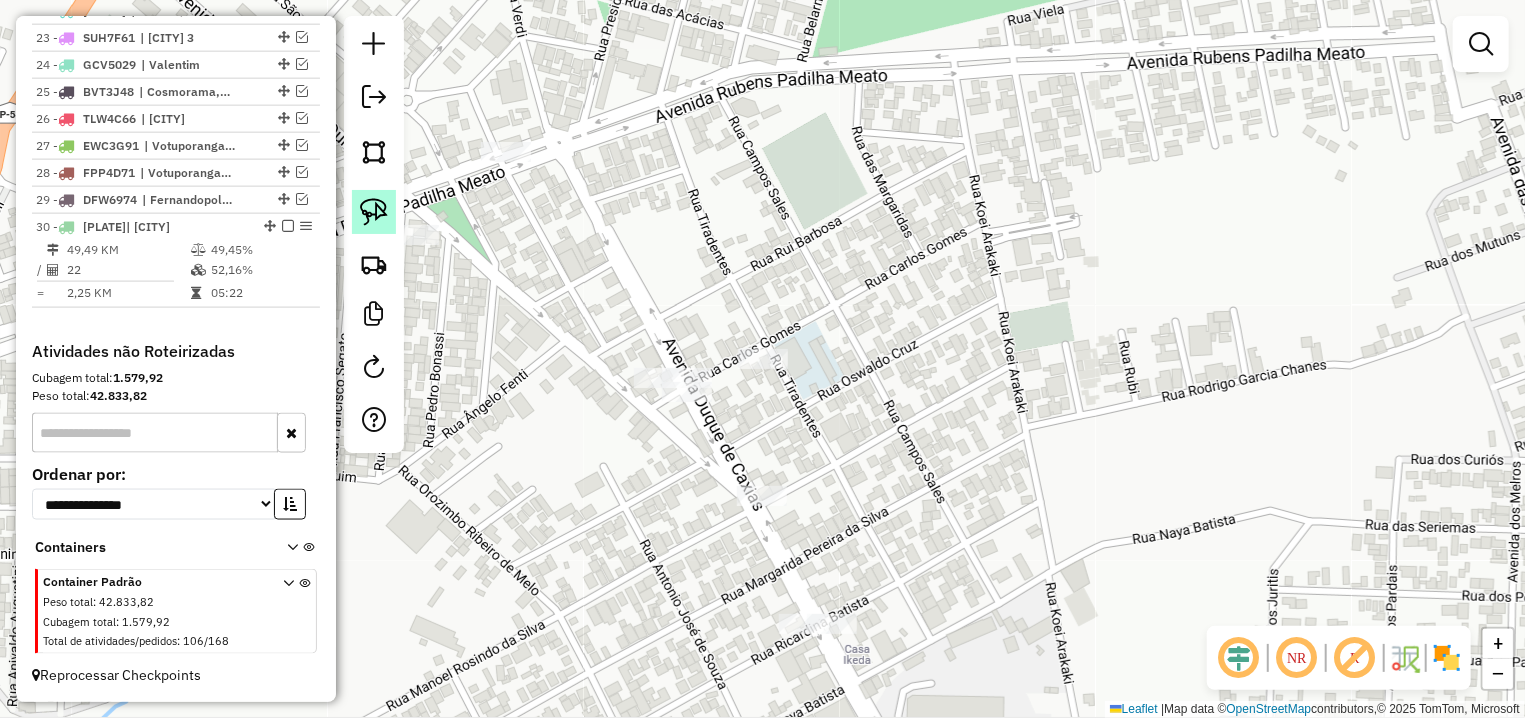 click 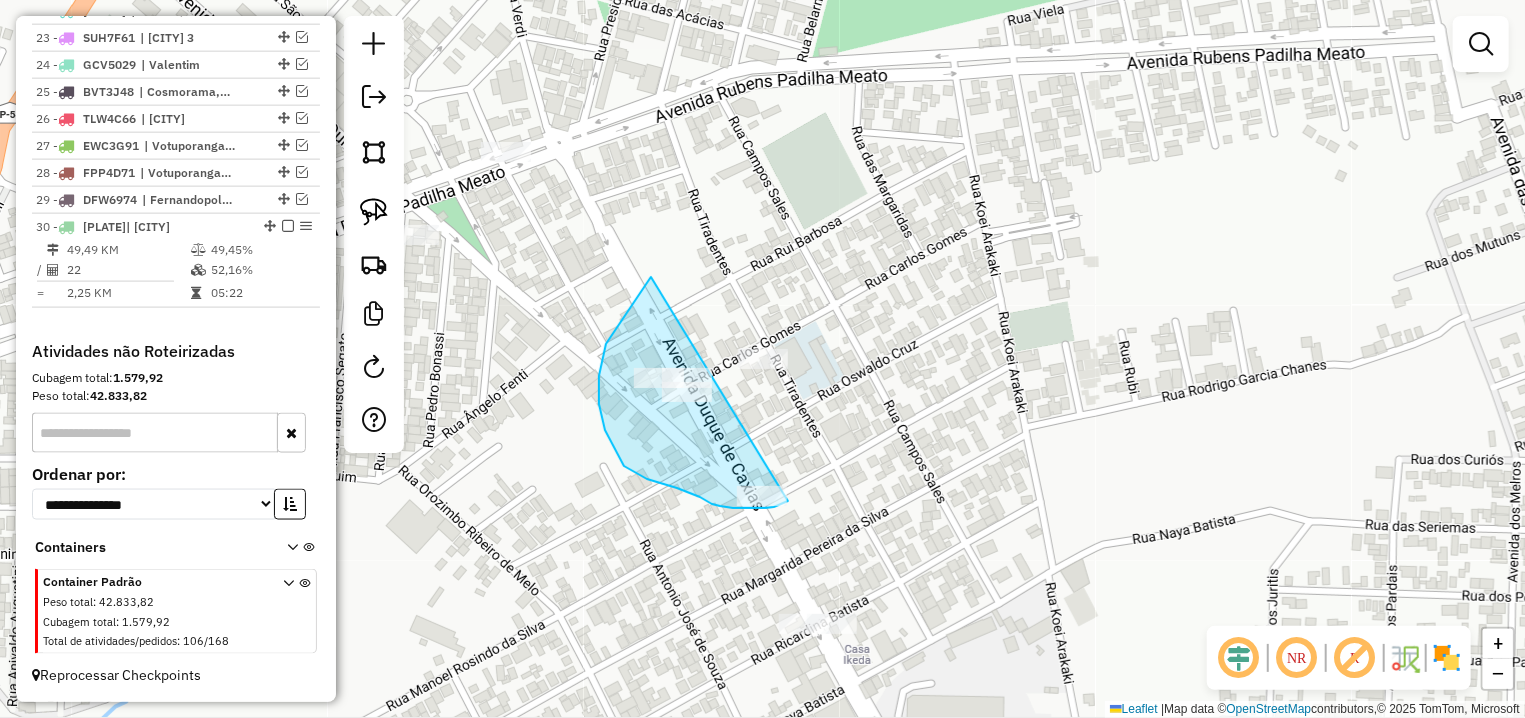 drag, startPoint x: 650, startPoint y: 280, endPoint x: 793, endPoint y: 498, distance: 260.7163 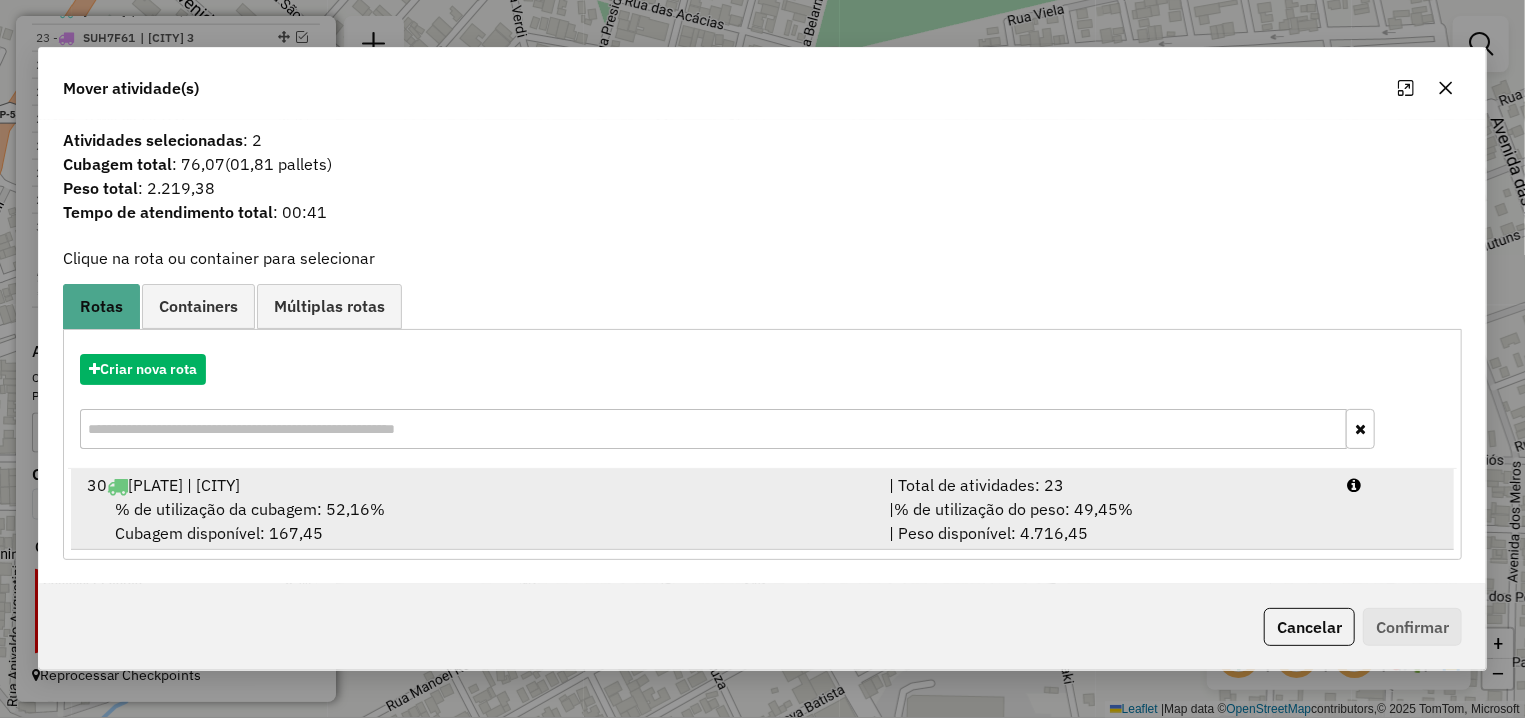 click on "30  FHB0168 | [CIDADE]" at bounding box center [476, 485] 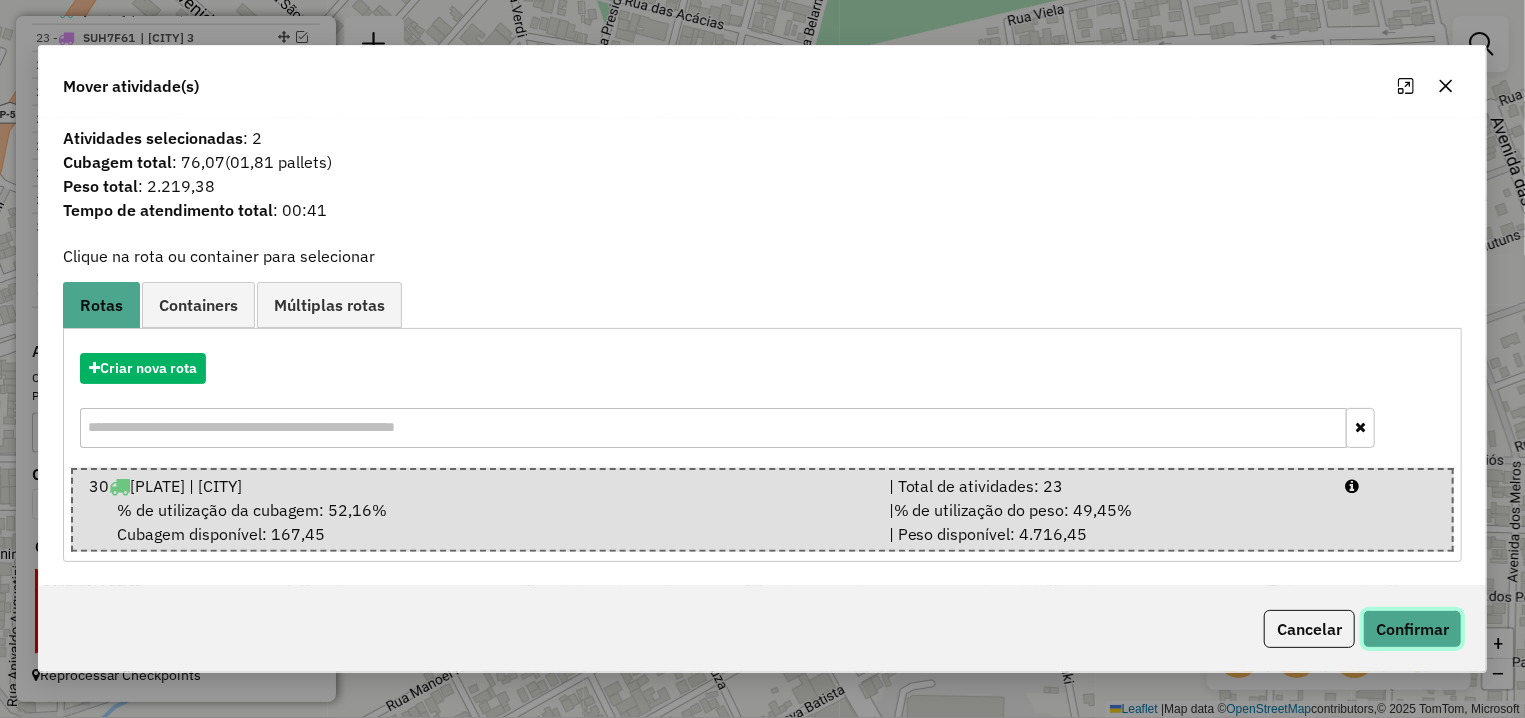 click on "Confirmar" 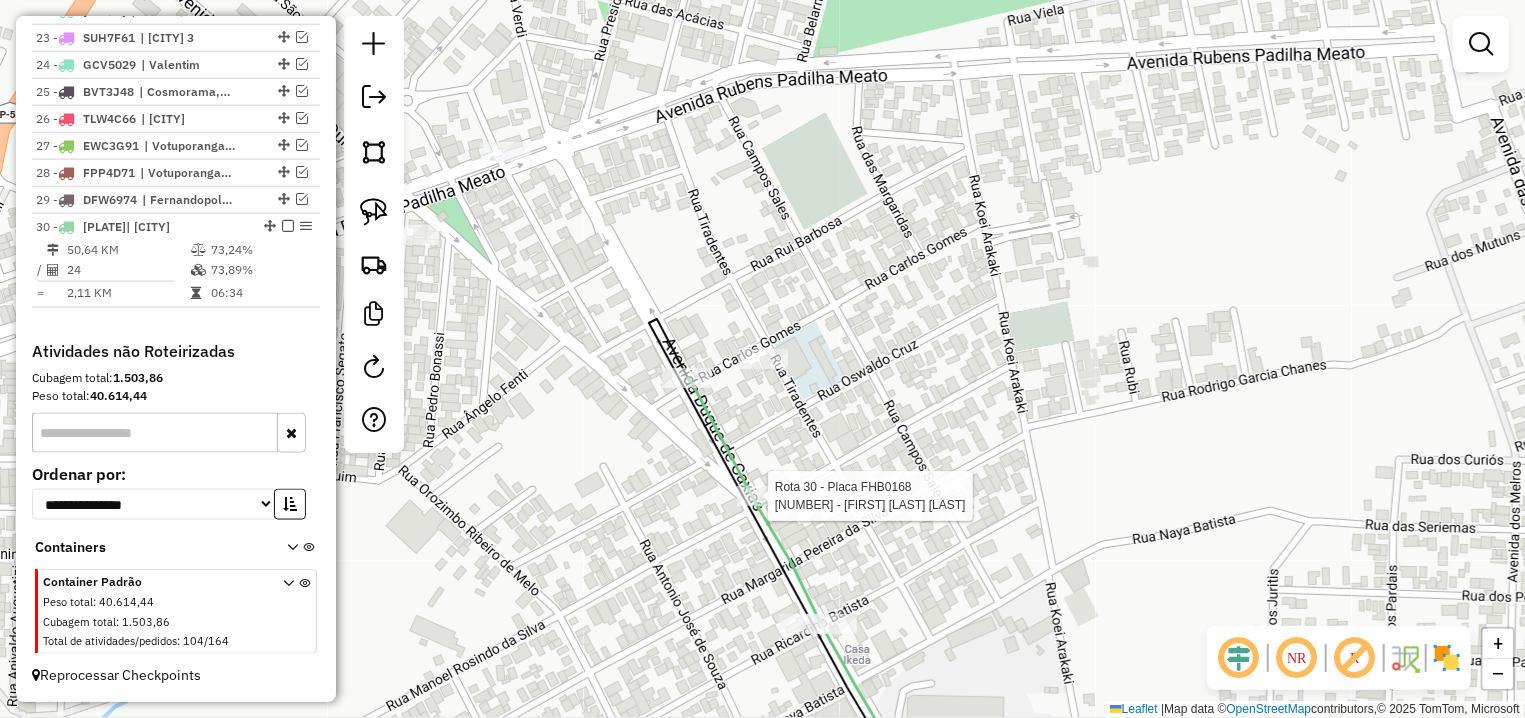 select on "**********" 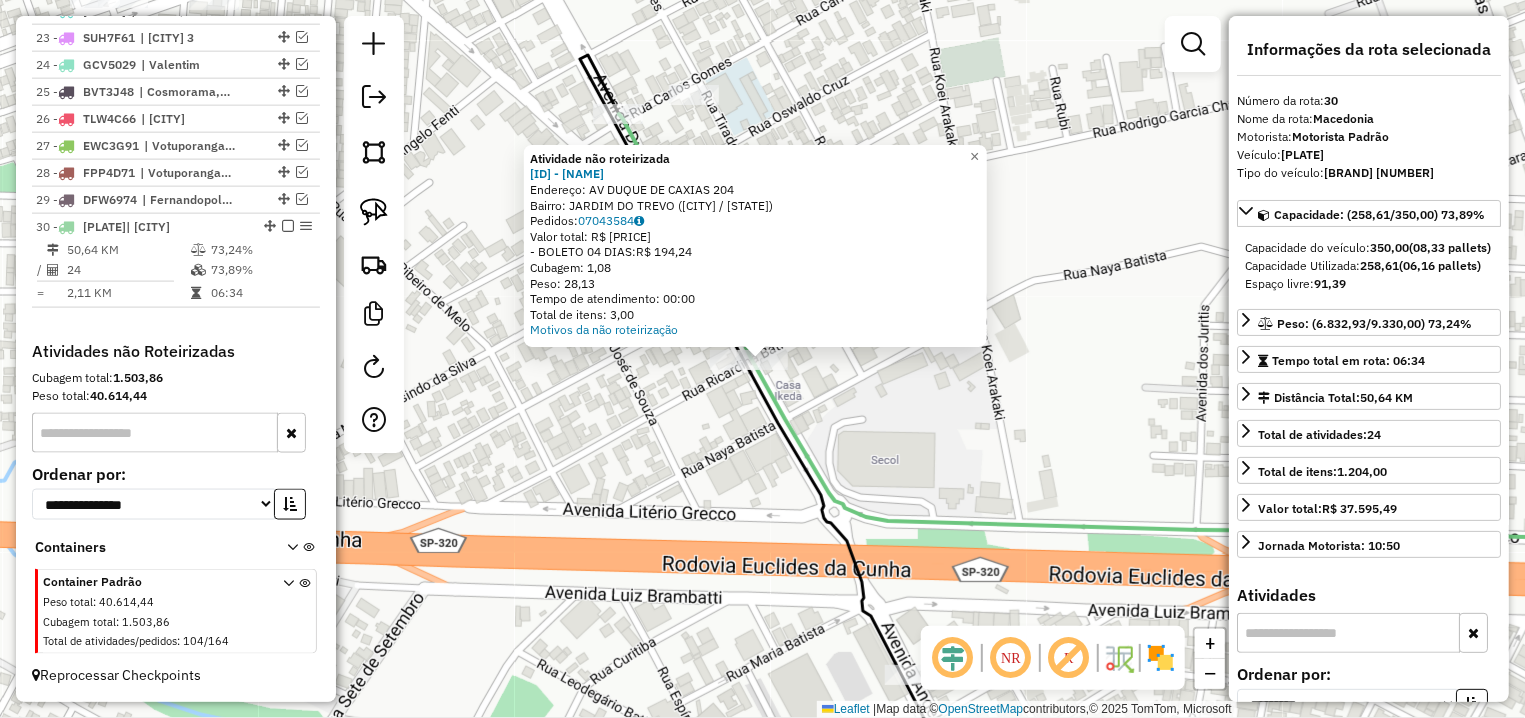 click on "Atividade não roteirizada 15340 - [FIRST] [LAST]  Endereço: AV  DUQUE DE CAXIAS               204   Bairro: JARDIM DO TREVO ([CITY] / [STATE])   Pedidos:  07043584   Valor total: R$ 194,24   - BOLETO 04 DIAS:  R$ 194,24   Cubagem: 1,08   Peso: 28,13   Tempo de atendimento: 00:00   Total de itens: 3,00  Motivos da não roteirização × Janela de atendimento Grade de atendimento Capacidade Transportadoras Veículos Cliente Pedidos  Rotas Selecione os dias de semana para filtrar as janelas de atendimento  Seg   Ter   Qua   Qui   Sex   Sáb   Dom  Informe o período da janela de atendimento: De: Até:  Filtrar exatamente a janela do cliente  Considerar janela de atendimento padrão  Selecione os dias de semana para filtrar as grades de atendimento  Seg   Ter   Qua   Qui   Sex   Sáb   Dom   Considerar clientes sem dia de atendimento cadastrado  Clientes fora do dia de atendimento selecionado Filtrar as atividades entre os valores definidos abaixo:  Peso mínimo:   Peso máximo:   Cubagem mínima:   De:" 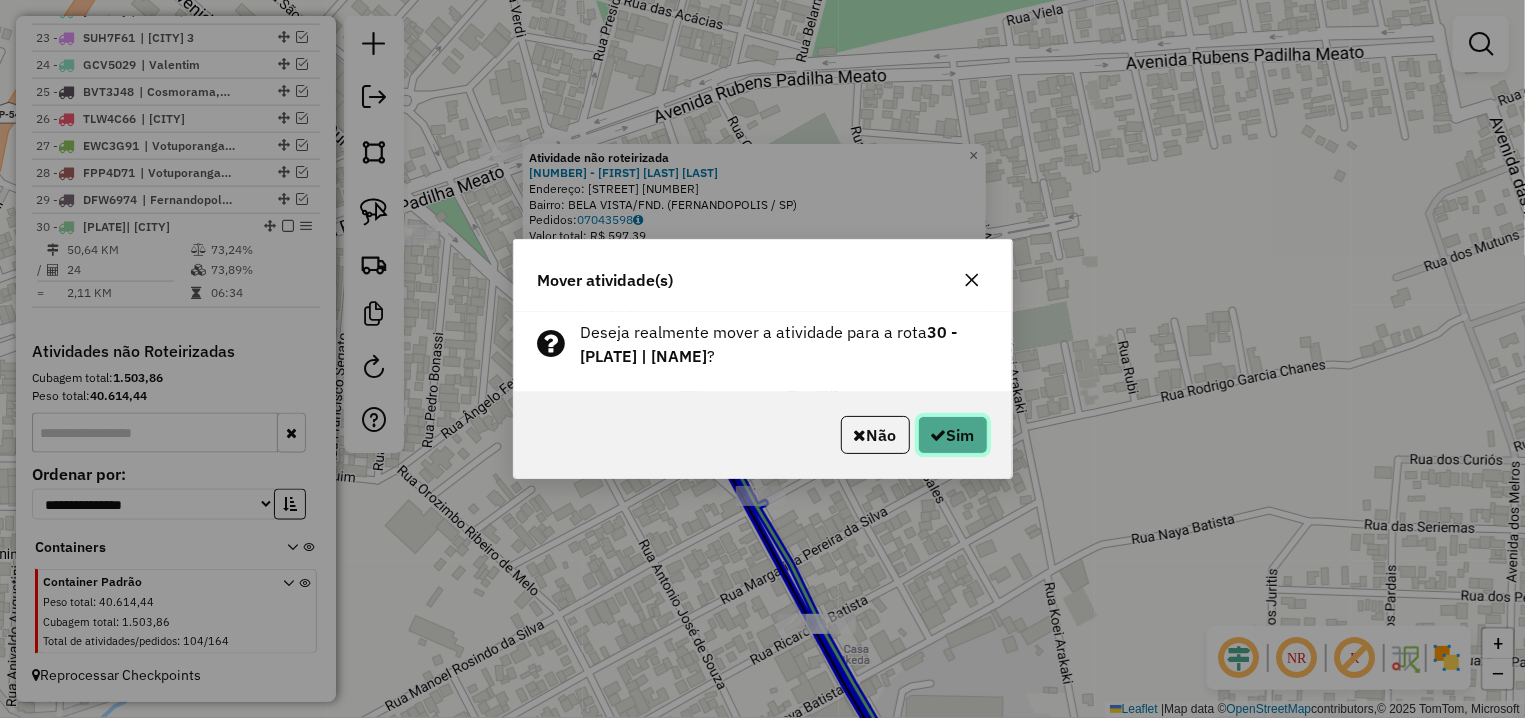 click on "Sim" 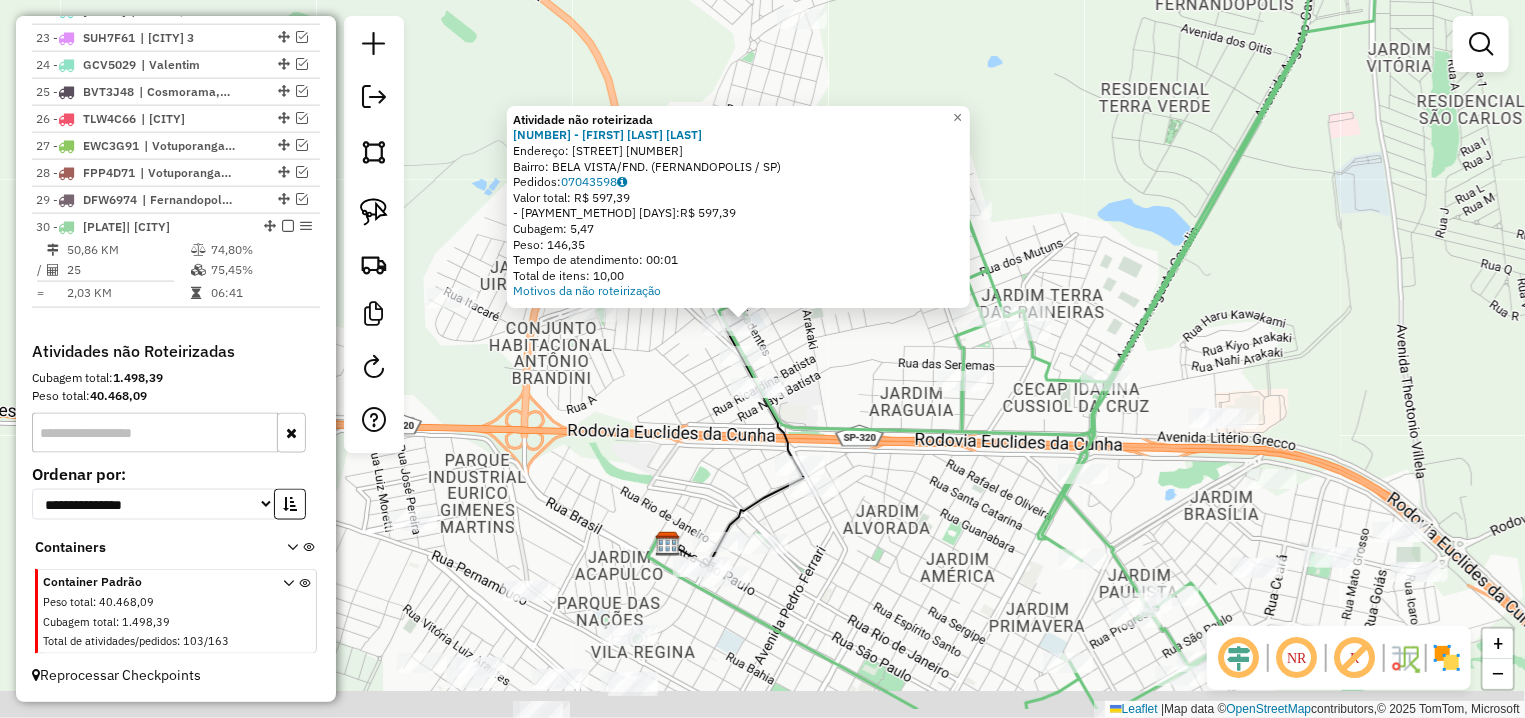 drag, startPoint x: 990, startPoint y: 480, endPoint x: 686, endPoint y: 259, distance: 375.84174 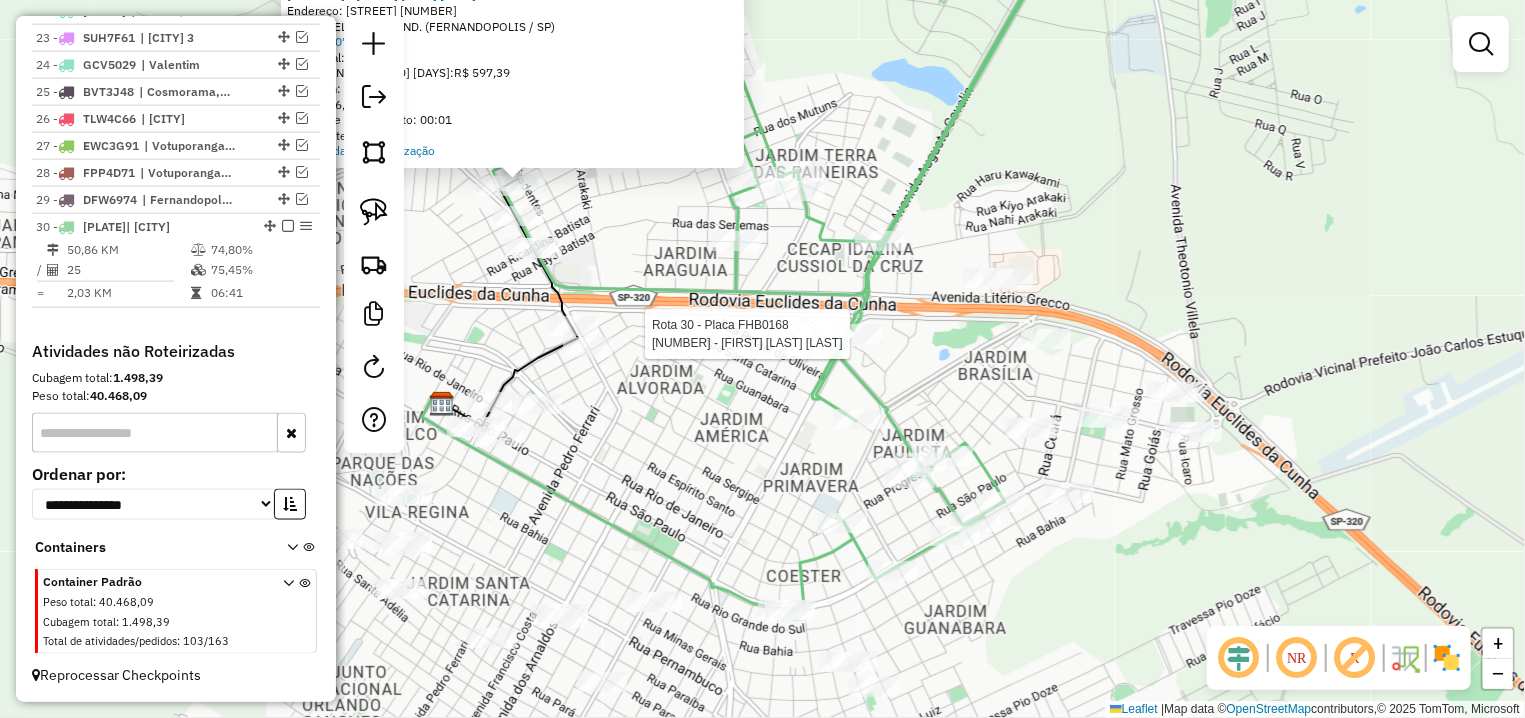 select on "**********" 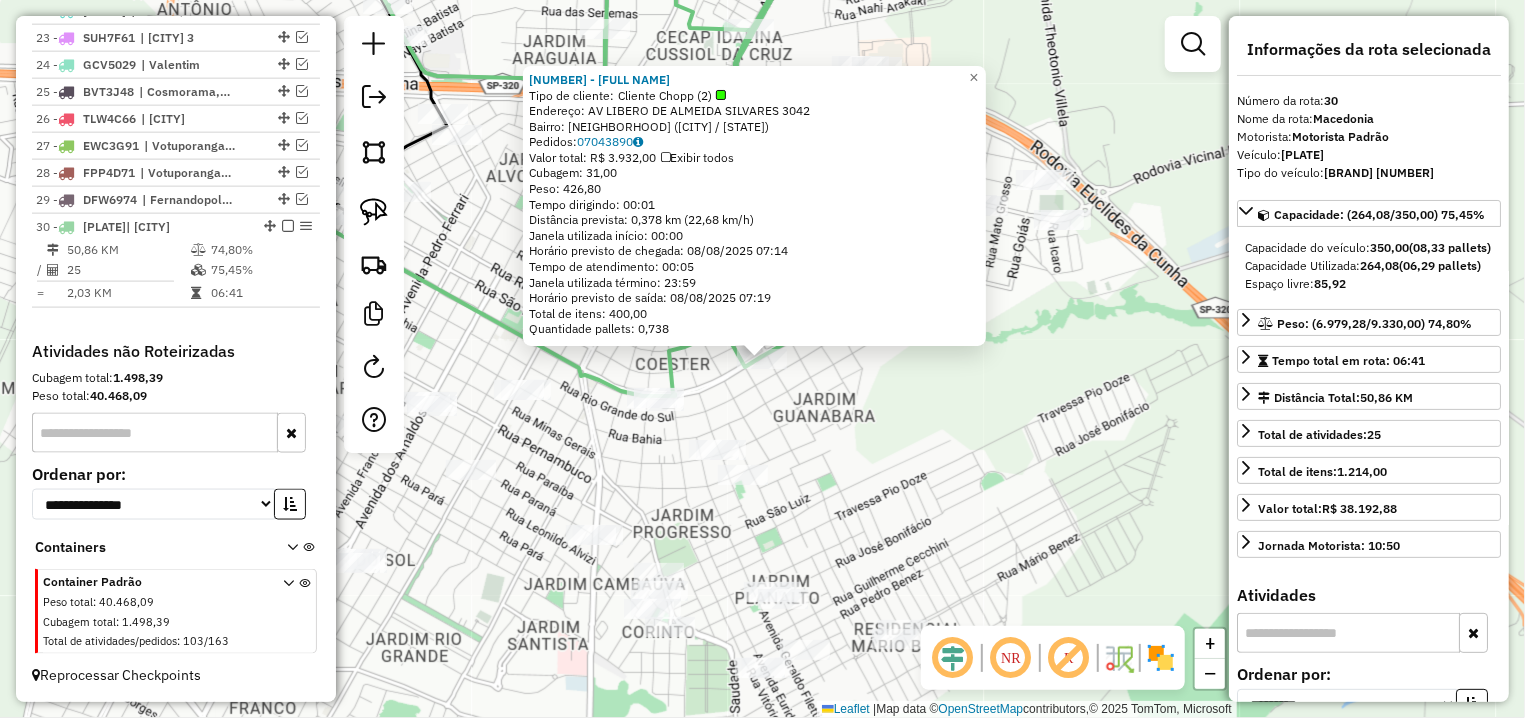 click on "[NUMBER] - [LAST] [LAST] [LAST] [LAST]  Tipo de cliente:   Cliente Chopp (2)   Endereço: [STREET] [NUMBER]   Bairro: [NAME] ([CITY] / [STATE])   Pedidos:  [NUMBER]   Valor total: [CURRENCY] [PRICE]   Exibir todos   Cubagem: [PRICE]  Peso: [PRICE]  Tempo dirigindo: [TIME]   Distância prevista: [PRICE] km ([PRICE] km/h)   Janela utilizada início: [TIME]   Horário previsto de chegada: [DATE] [TIME]   Tempo de atendimento: [TIME]   Janela utilizada término: [TIME]   Horário previsto de saída: [DATE] [TIME]   Total de itens: [PRICE]   Quantidade pallets: [PRICE]  × Janela de atendimento Grade de atendimento Capacidade Transportadoras Veículos Cliente Pedidos  Rotas Selecione os dias de semana para filtrar as janelas de atendimento  Seg   Ter   Qua   Qui   Sex   Sáb   Dom  Informe o período da janela de atendimento: De: Até:  Filtrar exatamente a janela do cliente  Considerar janela de atendimento padrão  Selecione os dias de semana para filtrar as grades de atendimento  Seg   Ter   Qua   Qui   Sex  De:" 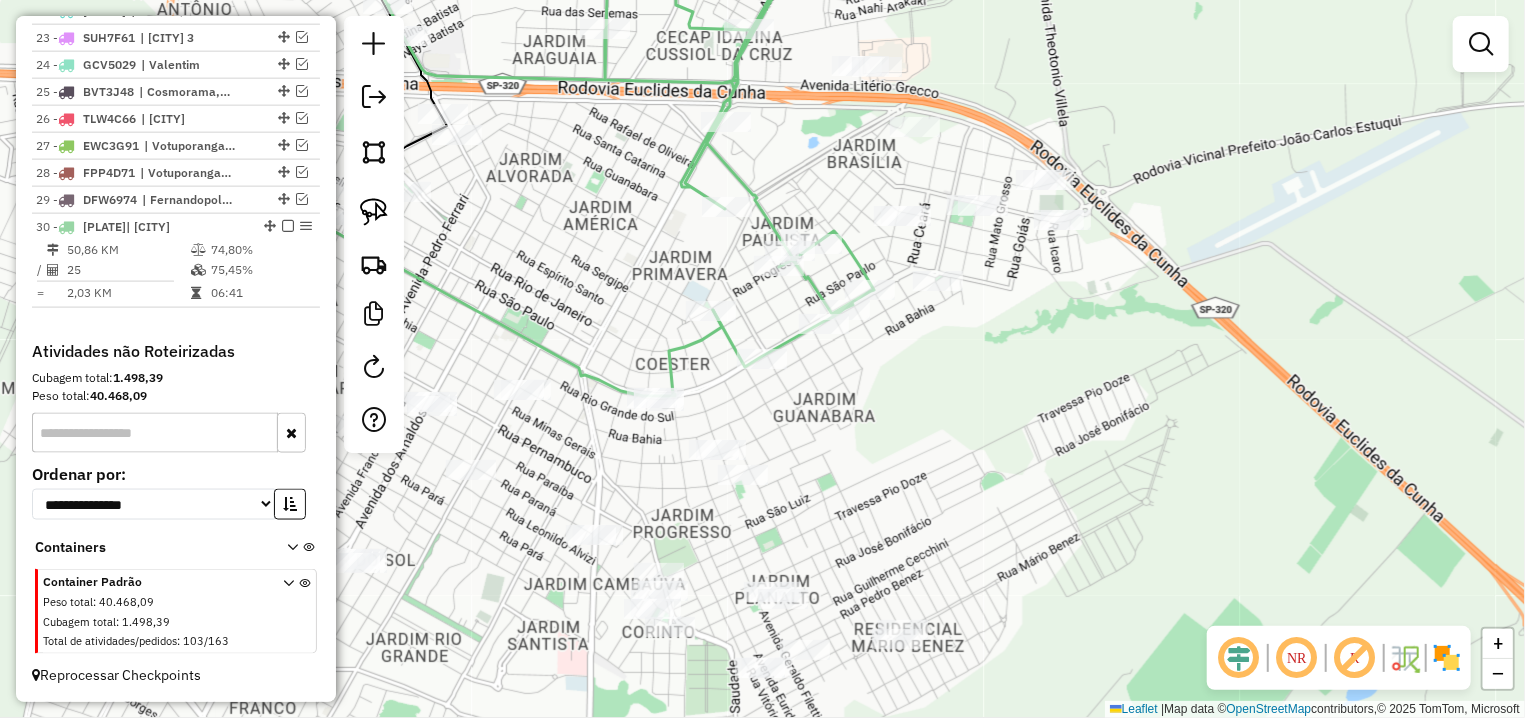 select on "**********" 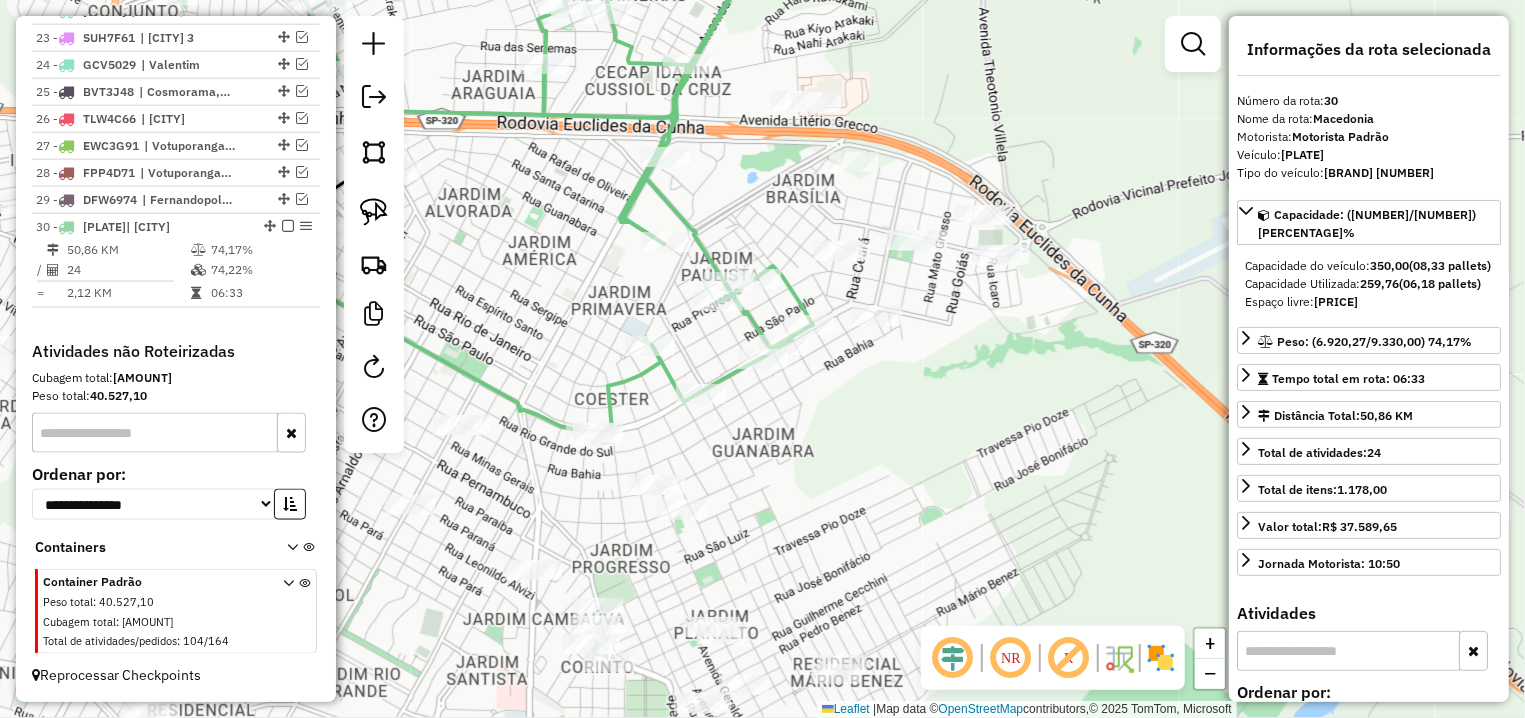 drag, startPoint x: 372, startPoint y: 211, endPoint x: 499, endPoint y: 309, distance: 160.41508 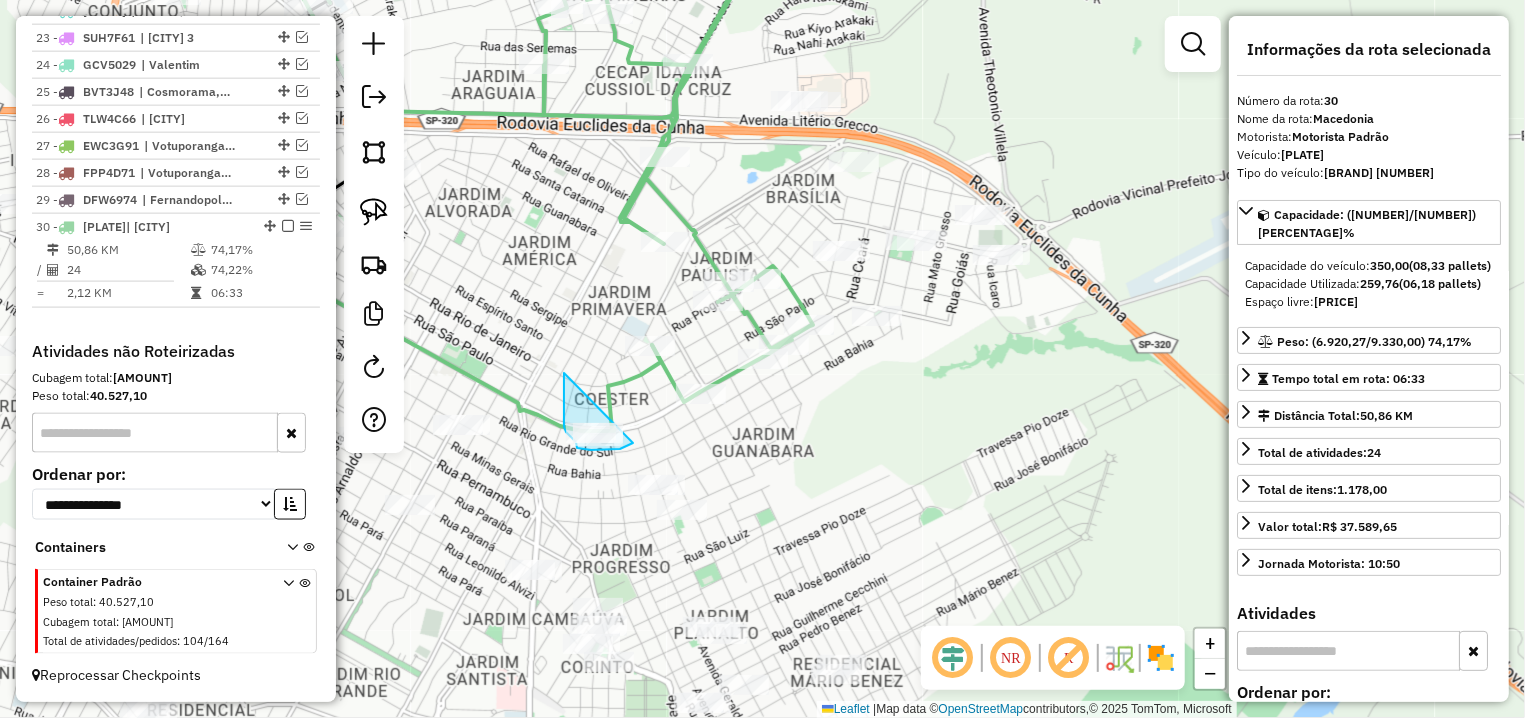 drag, startPoint x: 564, startPoint y: 382, endPoint x: 647, endPoint y: 440, distance: 101.257095 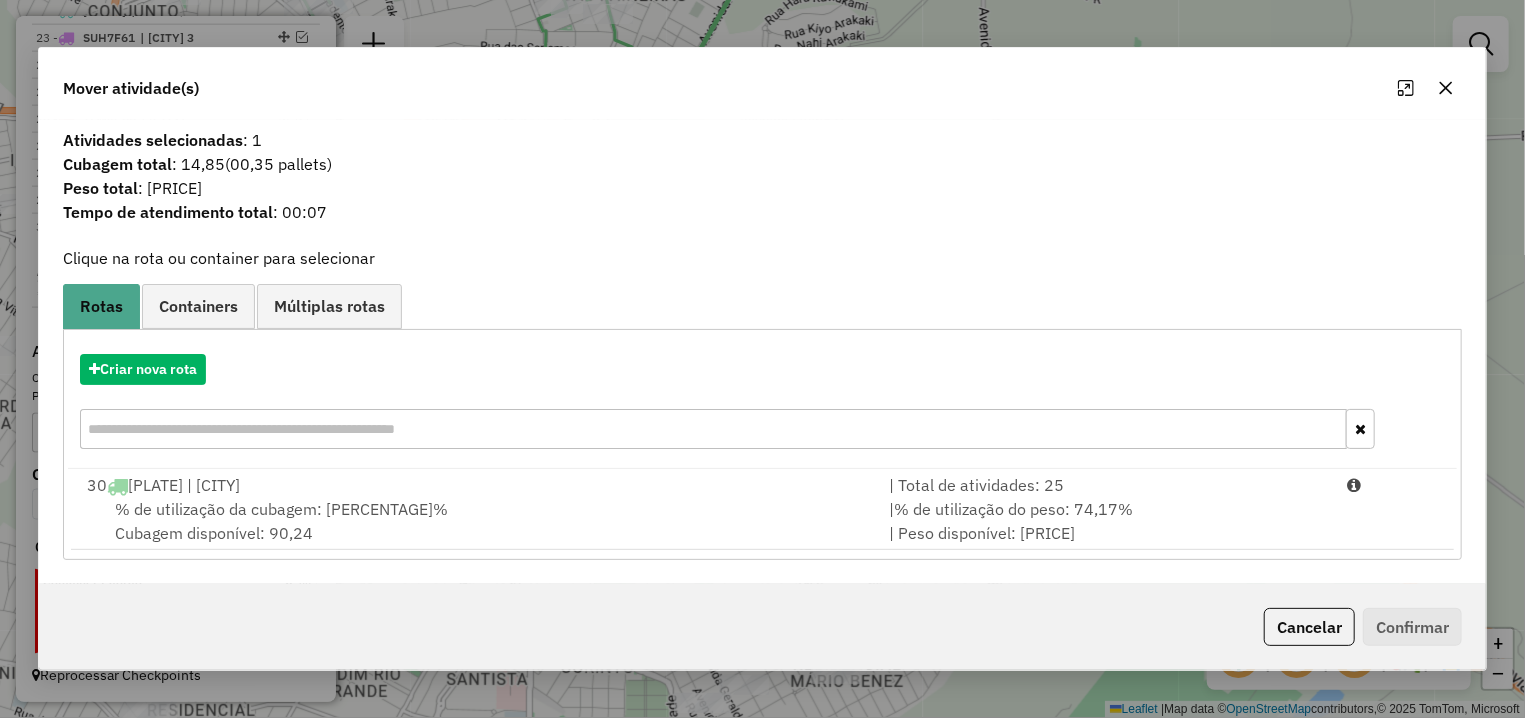 click on "% de utilização da cubagem: 74,22%  Cubagem disponível: 90,24" at bounding box center [476, 521] 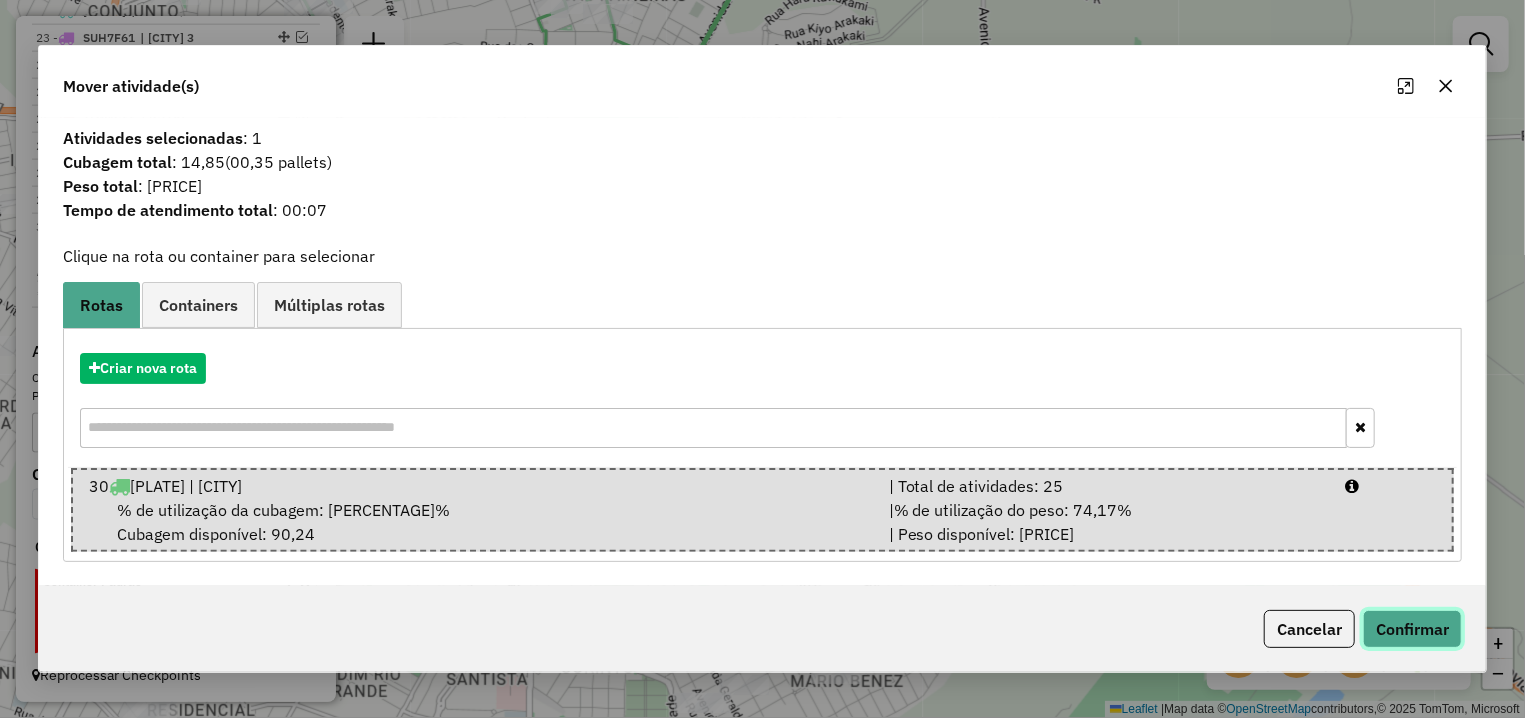 click on "Confirmar" 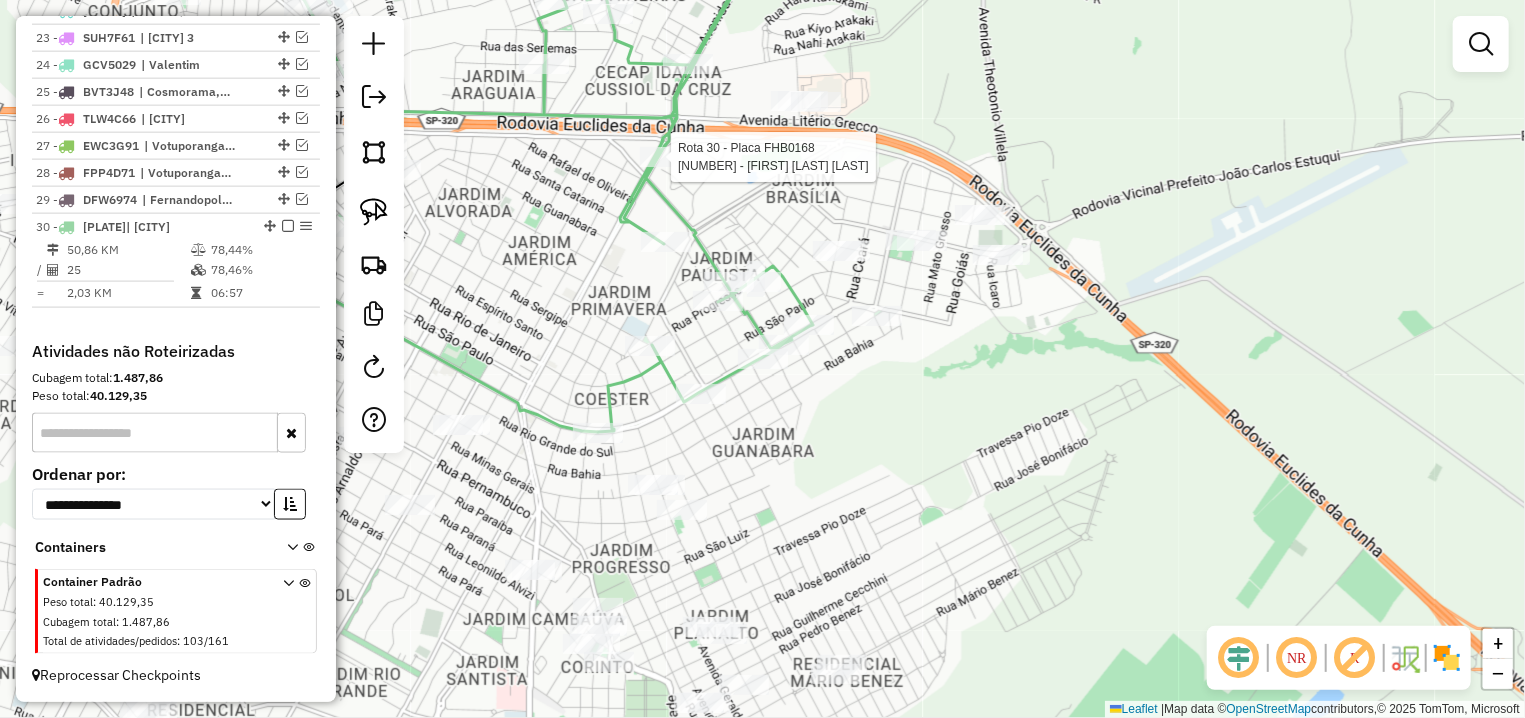 select on "**********" 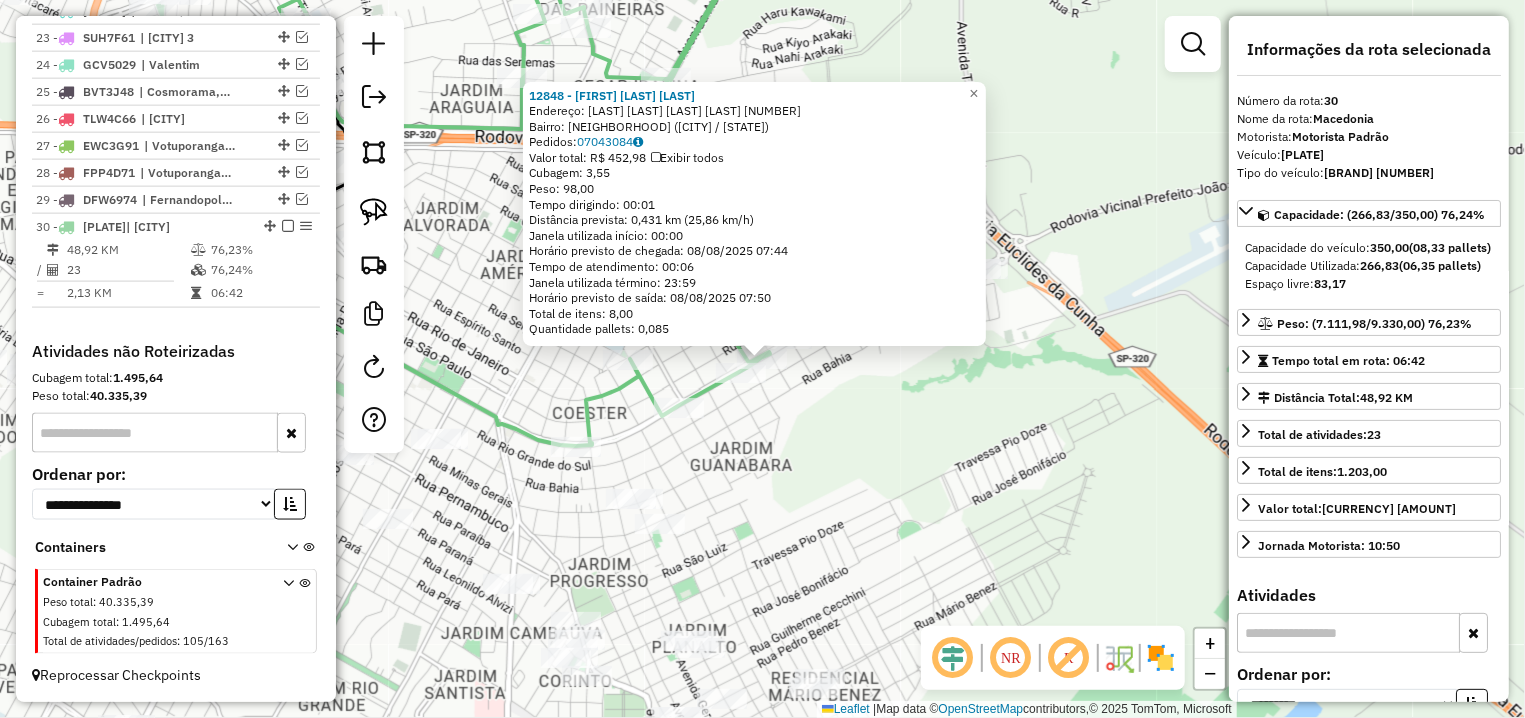 click on "[NUMBER] - [FIRST] [LAST]  Endereço: AV LIBERO DE ALMEIDA SILVARES [NUMBER]   Bairro: [NEIGHBORHOOD] ([CITY] / [STATE])   Pedidos:  07043084   Valor total: R$ 452,98   Exibir todos   Cubagem: 3,55  Peso: 98,00  Tempo dirigindo: 00:01   Distância prevista: 0,431 km (25,86 km/h)   Janela utilizada início: 00:00   Horário previsto de chegada: 08/08/2025 07:44   Tempo de atendimento: 00:06   Janela utilizada término: 23:59   Horário previsto de saída: 08/08/2025 07:50   Total de itens: 8,00   Quantidade pallets: 0,085  × Janela de atendimento Grade de atendimento Capacidade Transportadoras Veículos Cliente Pedidos  Rotas Selecione os dias de semana para filtrar as janelas de atendimento  Seg   Ter   Qua   Qui   Sex   Sáb   Dom  Informe o período da janela de atendimento: De: Até:  Filtrar exatamente a janela do cliente  Considerar janela de atendimento padrão  Selecione os dias de semana para filtrar as grades de atendimento  Seg   Ter   Qua   Qui   Sex   Sáb   Dom   Peso mínimo:   Peso máximo:  De:" 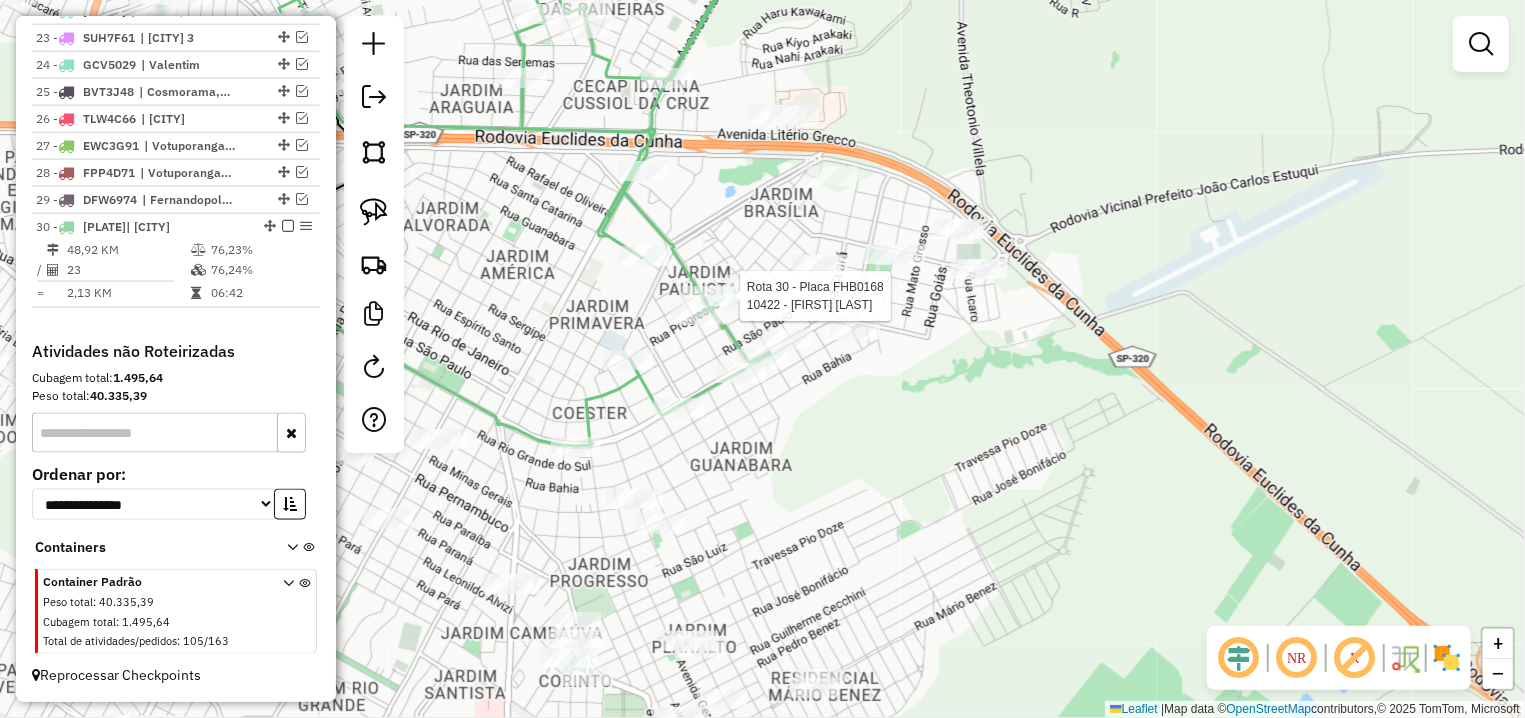 select on "**********" 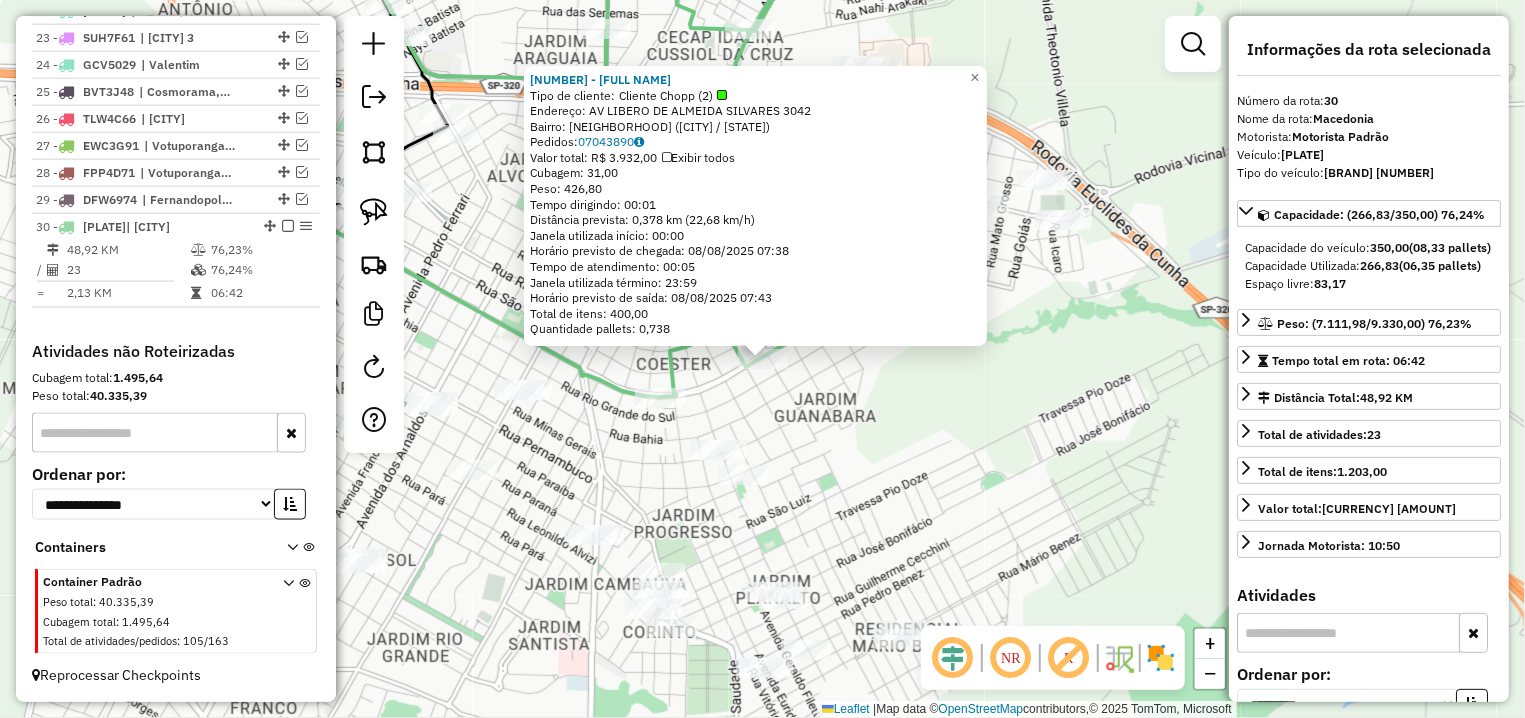 click on "15173 - TL CHOPP EXPRESS FER  Tipo de cliente:   Cliente Chopp (2)   Endereço: AV  LIBERO DE ALMEIDA SILVARES    3042   Bairro: COESTER ([CITY] / [STATE])   Pedidos:  07043890   Valor total: R$ 3.932,00   Exibir todos   Cubagem: 31,00  Peso: 426,80  Tempo dirigindo: 00:01   Distância prevista: 0,378 km (22,68 km/h)   Janela utilizada início: 00:00   Horário previsto de chegada: 08/08/2025 07:38   Tempo de atendimento: 00:05   Janela utilizada término: 23:59   Horário previsto de saída: 08/08/2025 07:43   Total de itens: 400,00   Quantidade pallets: 0,738  × Janela de atendimento Grade de atendimento Capacidade Transportadoras Veículos Cliente Pedidos  Rotas Selecione os dias de semana para filtrar as janelas de atendimento  Seg   Ter   Qua   Qui   Sex   Sáb   Dom  Informe o período da janela de atendimento: De: Até:  Filtrar exatamente a janela do cliente  Considerar janela de atendimento padrão  Selecione os dias de semana para filtrar as grades de atendimento  Seg   Ter   Qua   Qui   Sex   Sáb   Dom   De:" 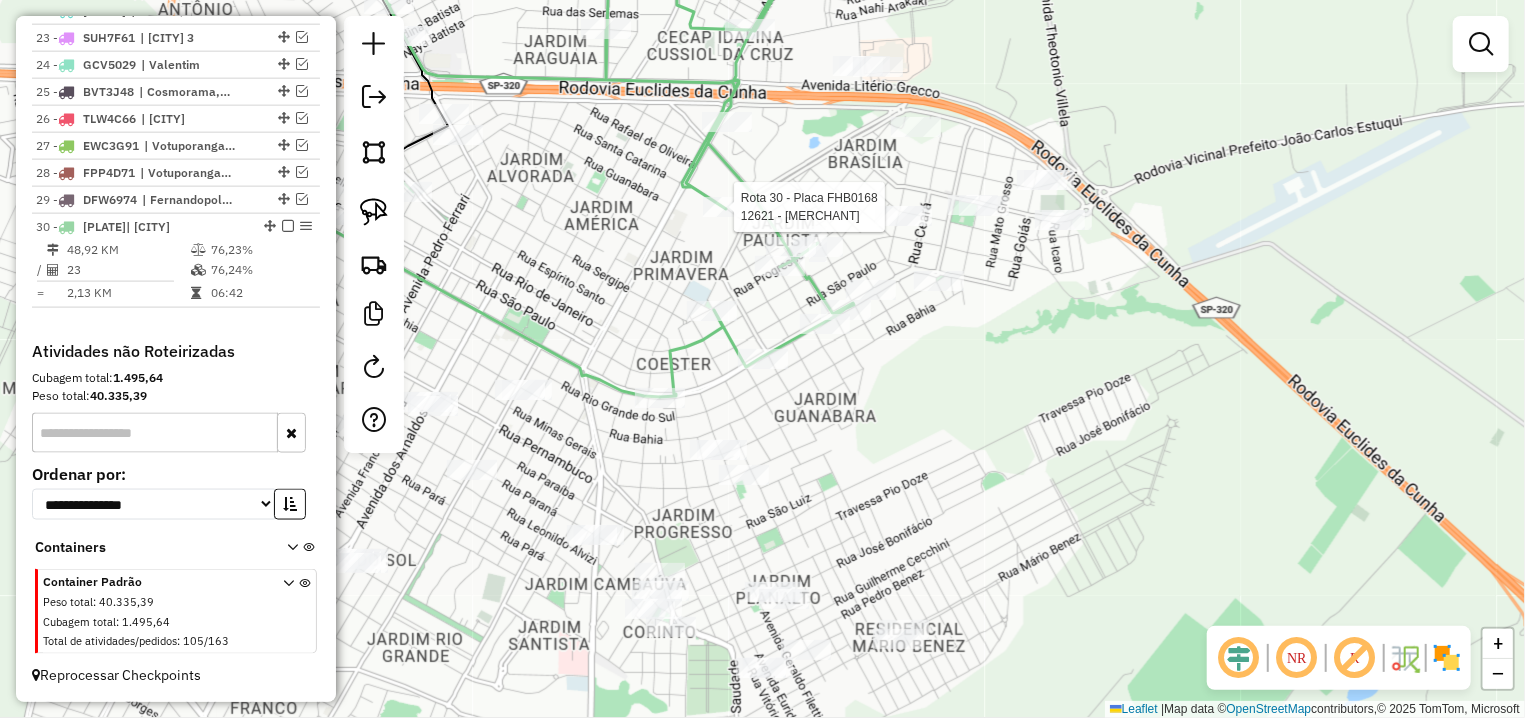 select on "**********" 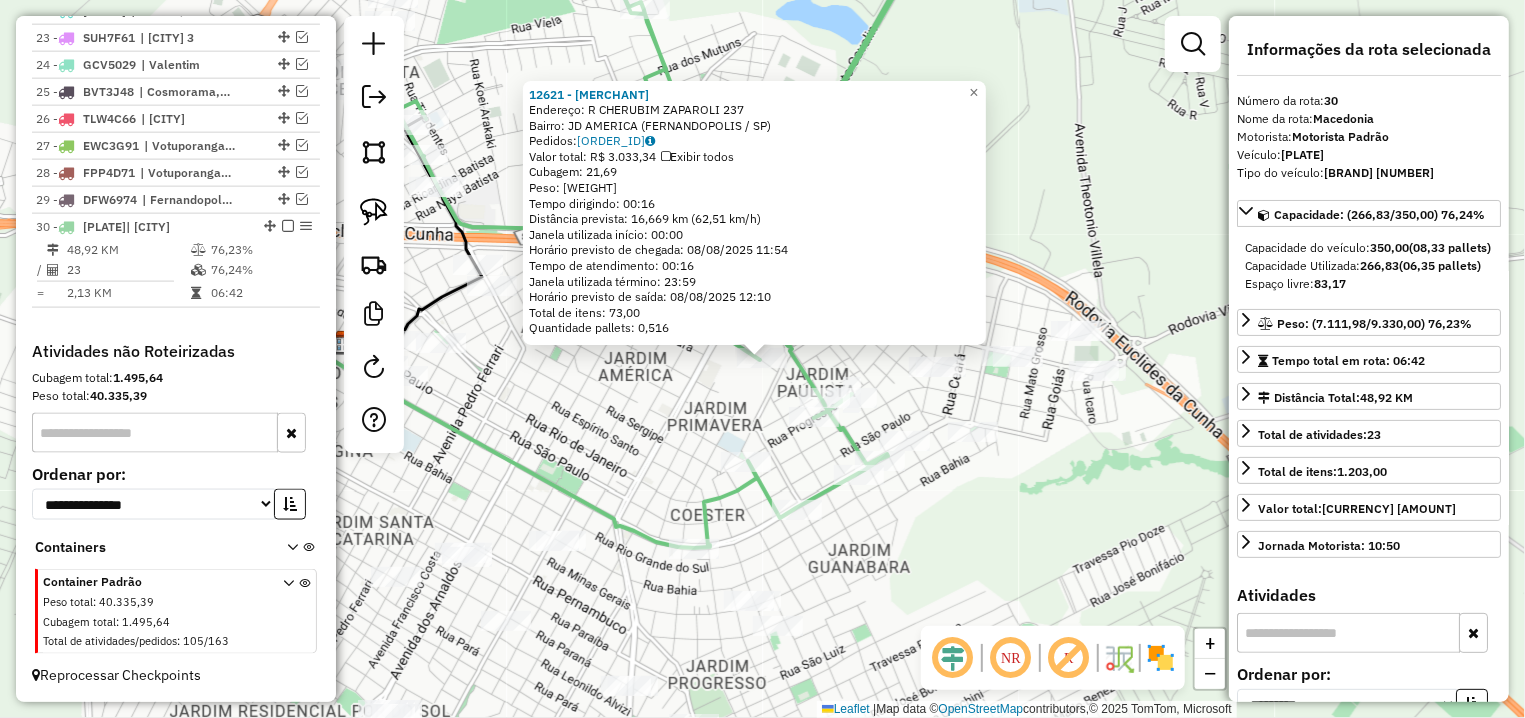 click on "[NUMBER] - [COMPANY]  Endereço: R CHERUBIM ZAPAROLI [NUMBER]   Bairro: [NEIGHBORHOOD] ([CITY] / [STATE])   Pedidos:  07043860   Valor total: R$ 3.033,34   Exibir todos   Cubagem: 21,69  Peso: 621,65  Tempo dirigindo: 00:16   Distância prevista: 16,669 km (62,51 km/h)   Janela utilizada início: 00:00   Horário previsto de chegada: 08/08/2025 11:54   Tempo de atendimento: 00:16   Janela utilizada término: 23:59   Horário previsto de saída: 08/08/2025 12:10   Total de itens: 73,00   Quantidade pallets: 0,516  × Janela de atendimento Grade de atendimento Capacidade Transportadoras Veículos Cliente Pedidos  Rotas Selecione os dias de semana para filtrar as janelas de atendimento  Seg   Ter   Qua   Qui   Sex   Sáb   Dom  Informe o período da janela de atendimento: De: Até:  Filtrar exatamente a janela do cliente  Considerar janela de atendimento padrão  Selecione os dias de semana para filtrar as grades de atendimento  Seg   Ter   Qua   Qui   Sex   Sáb   Dom   Peso mínimo:   De:   De:" 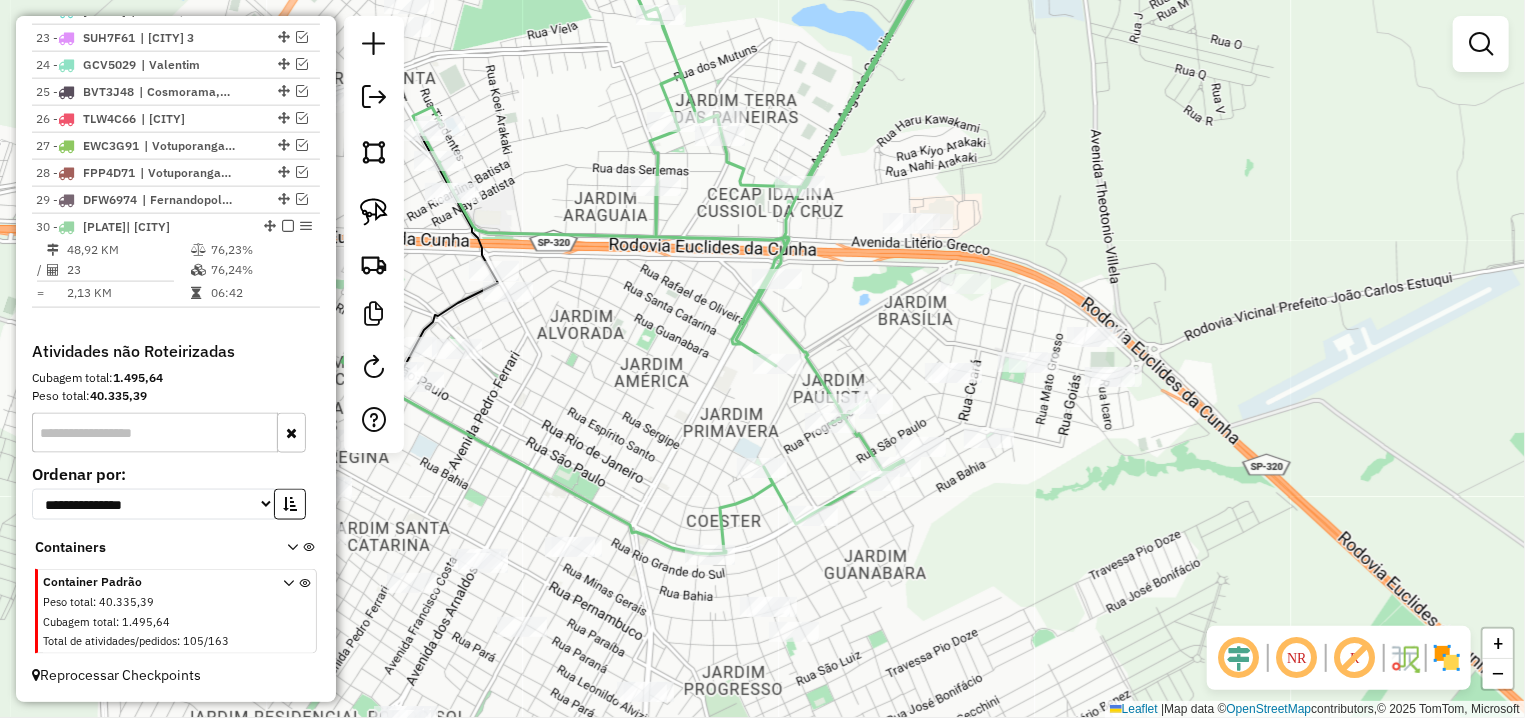 drag, startPoint x: 709, startPoint y: 193, endPoint x: 940, endPoint y: 214, distance: 231.95258 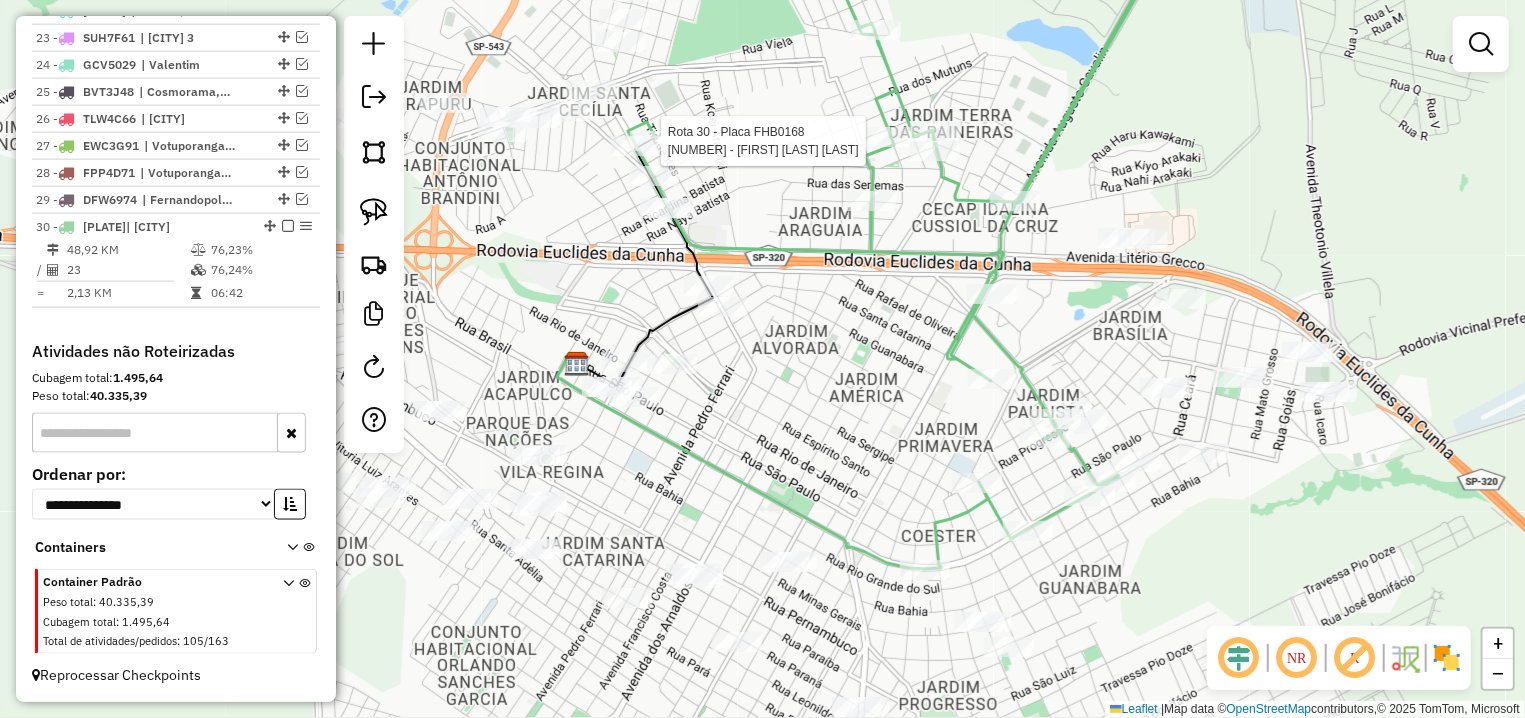 select on "**********" 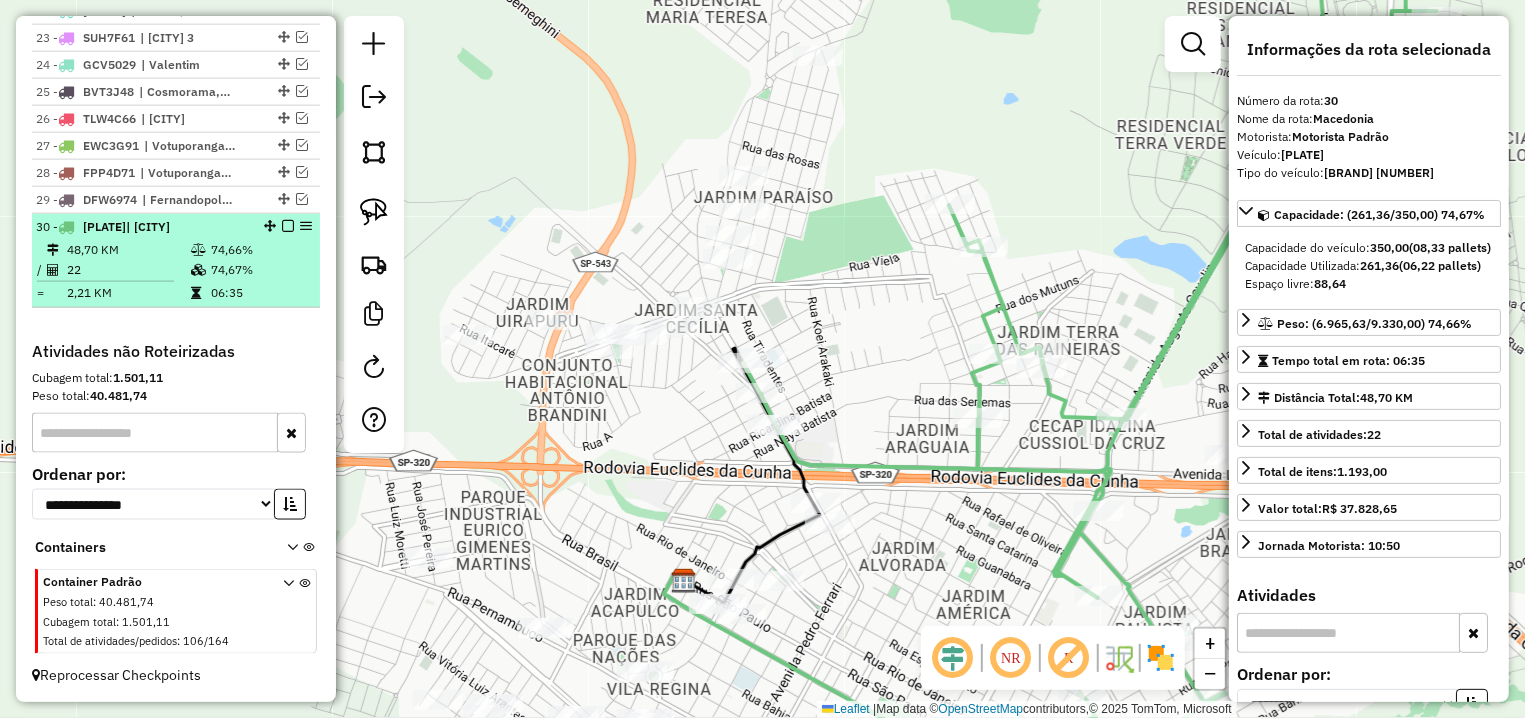 click at bounding box center [288, 226] 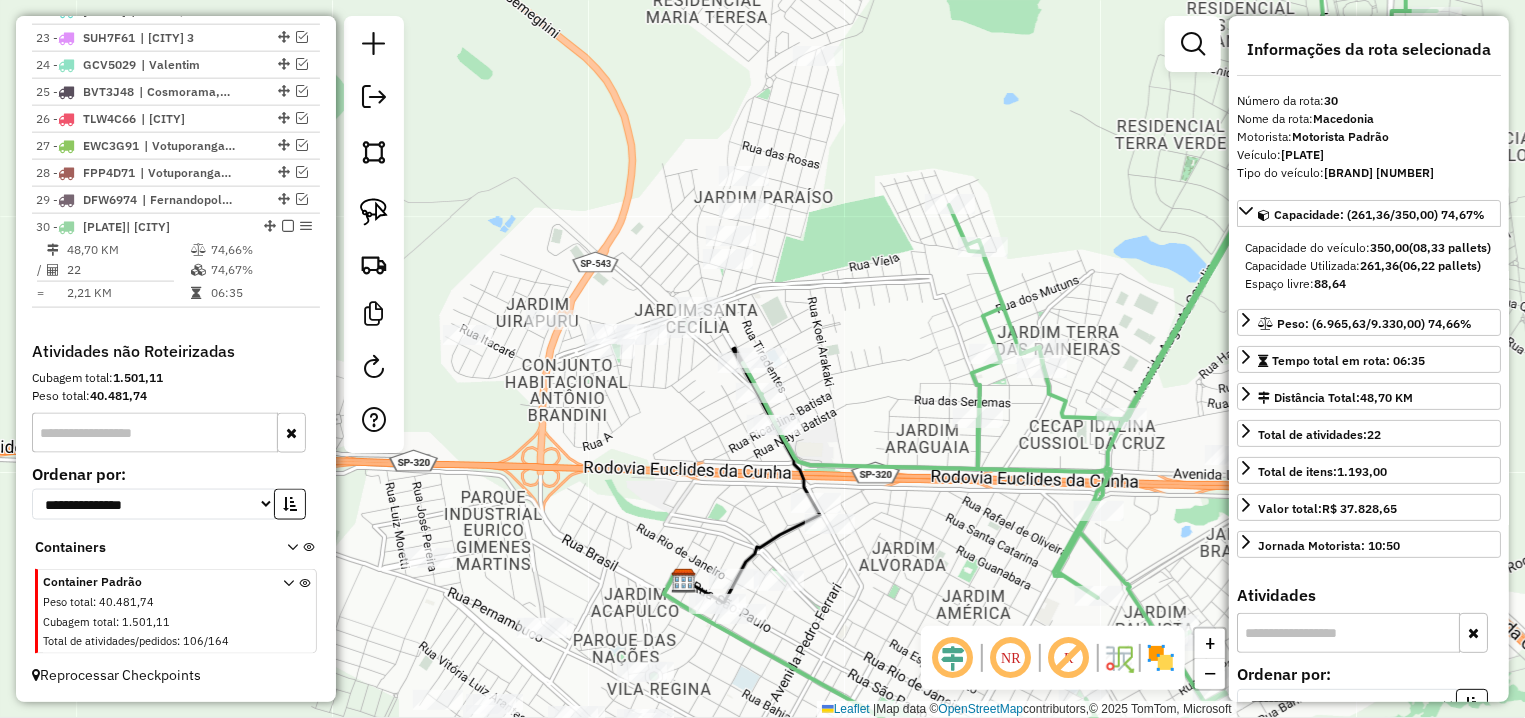 scroll, scrollTop: 1337, scrollLeft: 0, axis: vertical 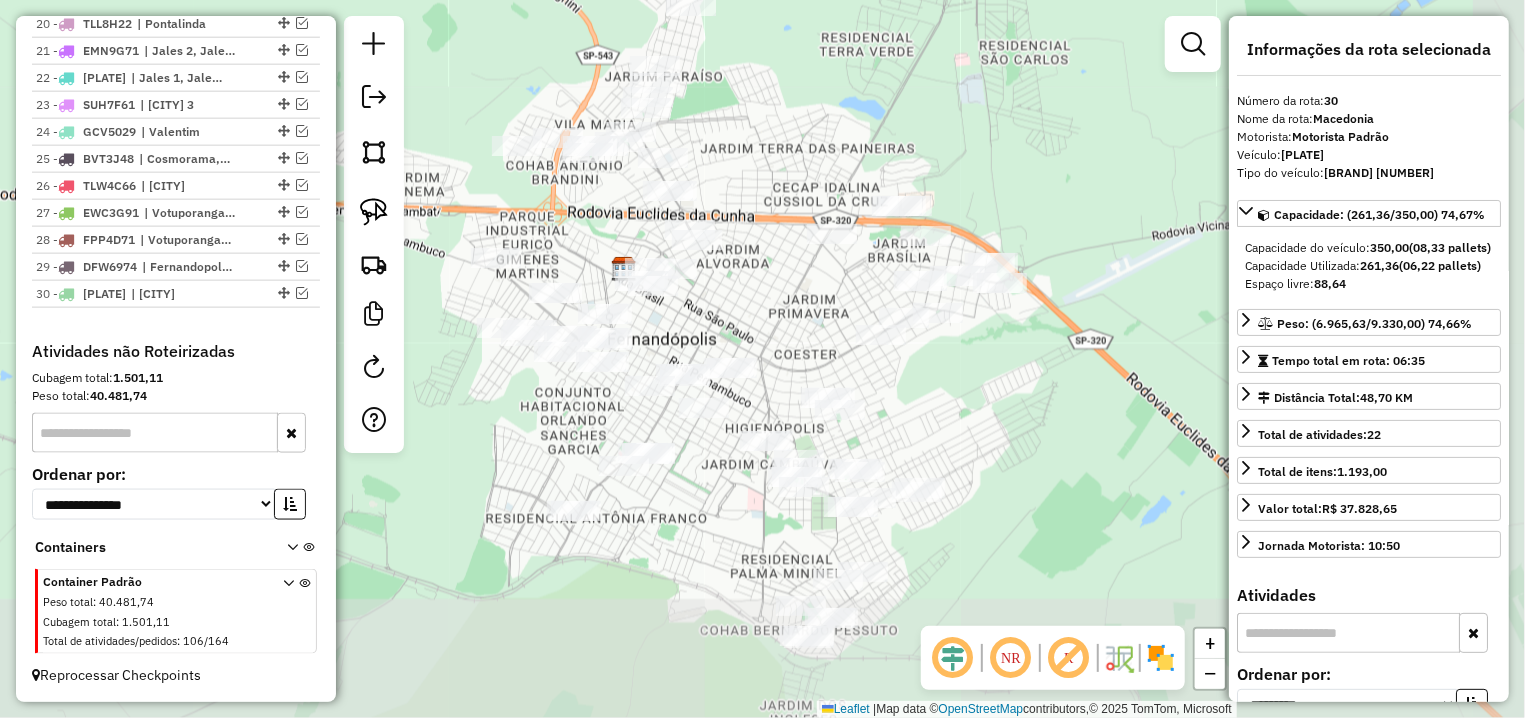 drag, startPoint x: 833, startPoint y: 462, endPoint x: 727, endPoint y: 284, distance: 207.17143 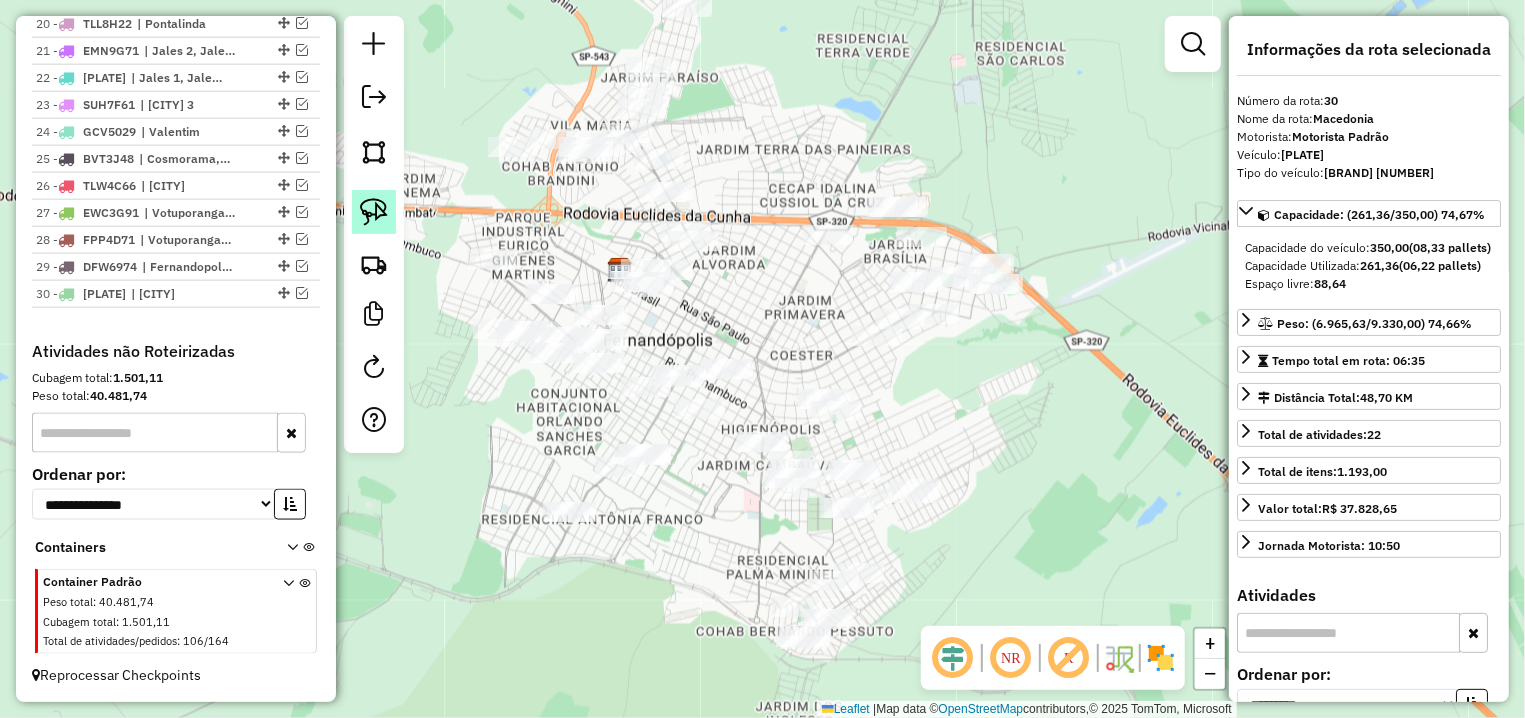 click 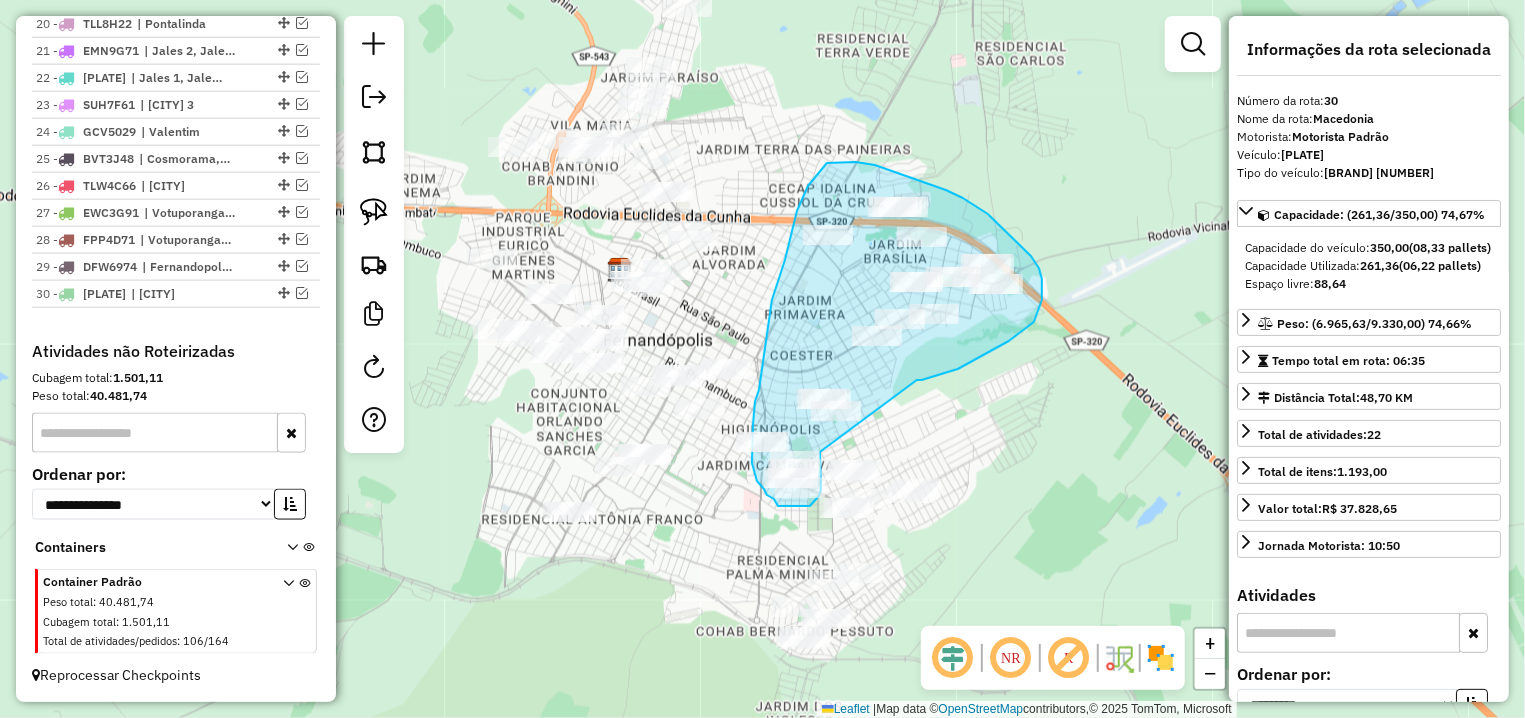 click on "Janela de atendimento Grade de atendimento Capacidade Transportadoras Veículos Cliente Pedidos  Rotas Selecione os dias de semana para filtrar as janelas de atendimento  Seg   Ter   Qua   Qui   Sex   Sáb   Dom  Informe o período da janela de atendimento: De: Até:  Filtrar exatamente a janela do cliente  Considerar janela de atendimento padrão  Selecione os dias de semana para filtrar as grades de atendimento  Seg   Ter   Qua   Qui   Sex   Sáb   Dom   Considerar clientes sem dia de atendimento cadastrado  Clientes fora do dia de atendimento selecionado Filtrar as atividades entre os valores definidos abaixo:  Peso mínimo:   Peso máximo:   Cubagem mínima:   Cubagem máxima:   De:   Até:  Filtrar as atividades entre o tempo de atendimento definido abaixo:  De:   Até:   Considerar capacidade total dos clientes não roteirizados Transportadora: Selecione um ou mais itens Tipo de veículo: Selecione um ou mais itens Veículo: Selecione um ou mais itens Motorista: Selecione um ou mais itens Nome: Rótulo:" 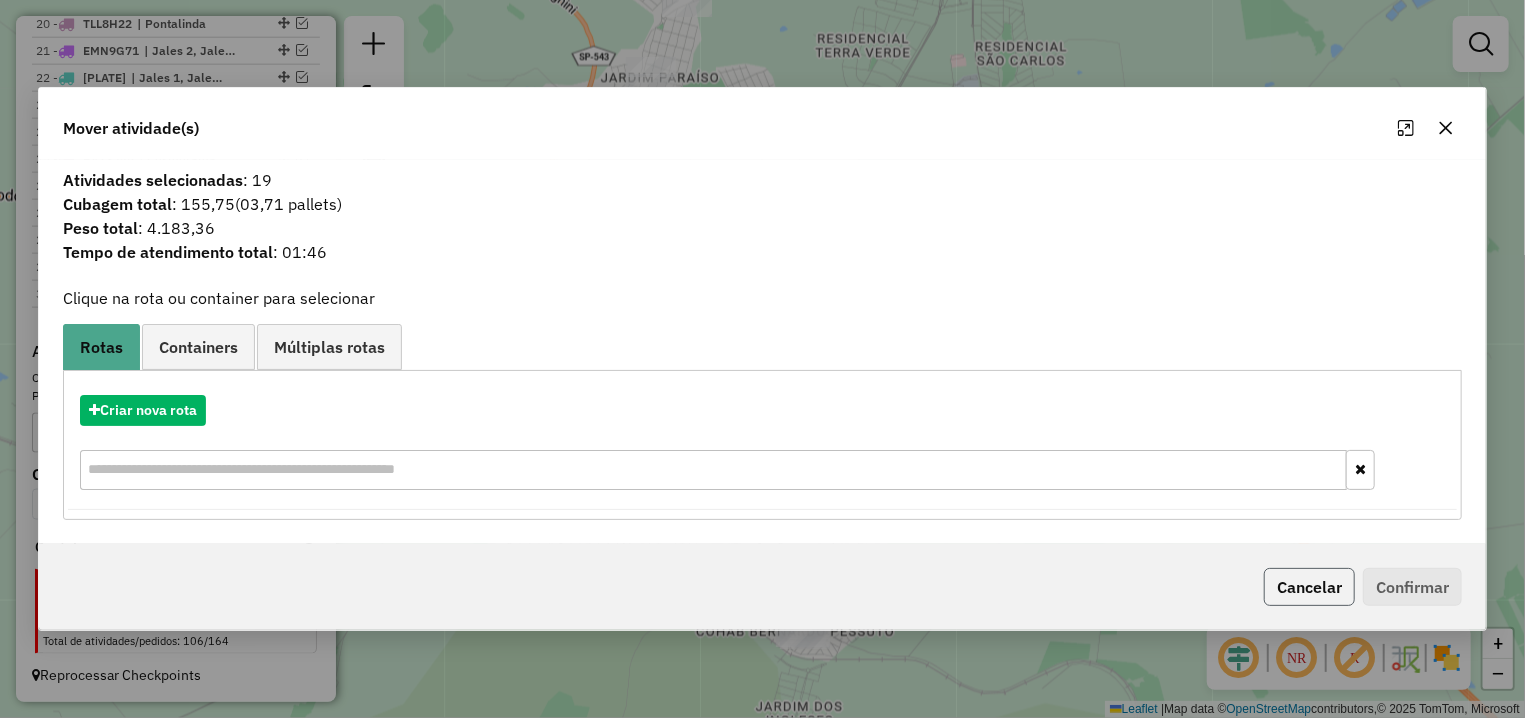 click on "Cancelar" 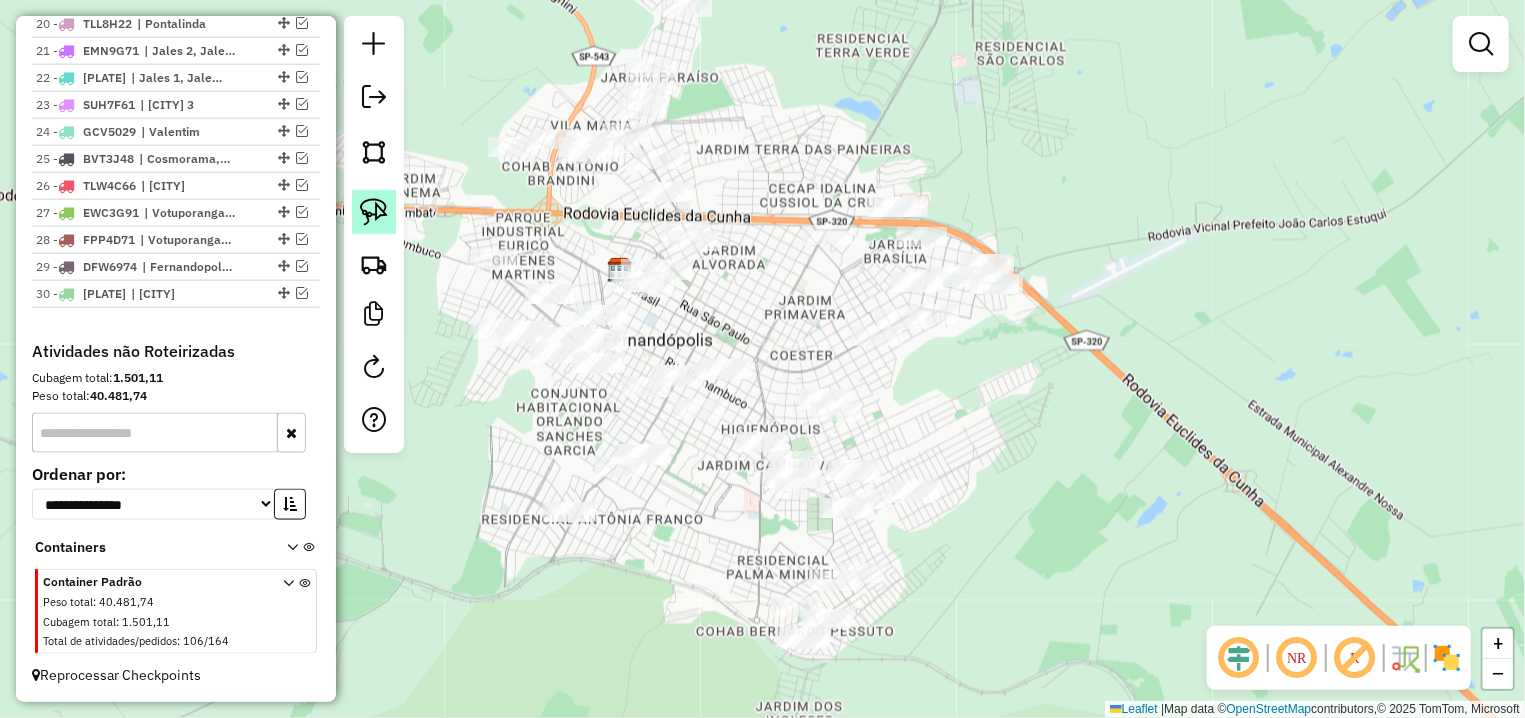 click 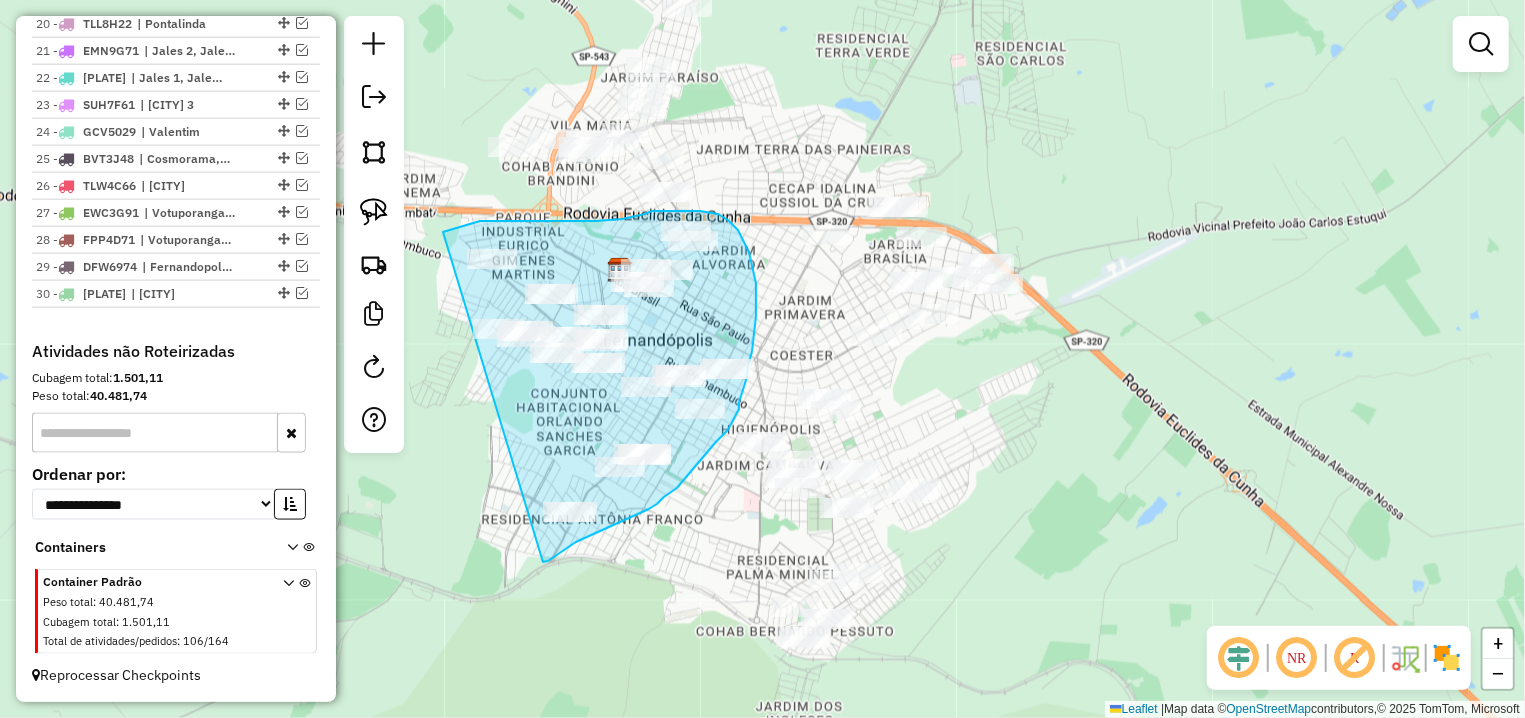 drag, startPoint x: 555, startPoint y: 556, endPoint x: 439, endPoint y: 236, distance: 340.37625 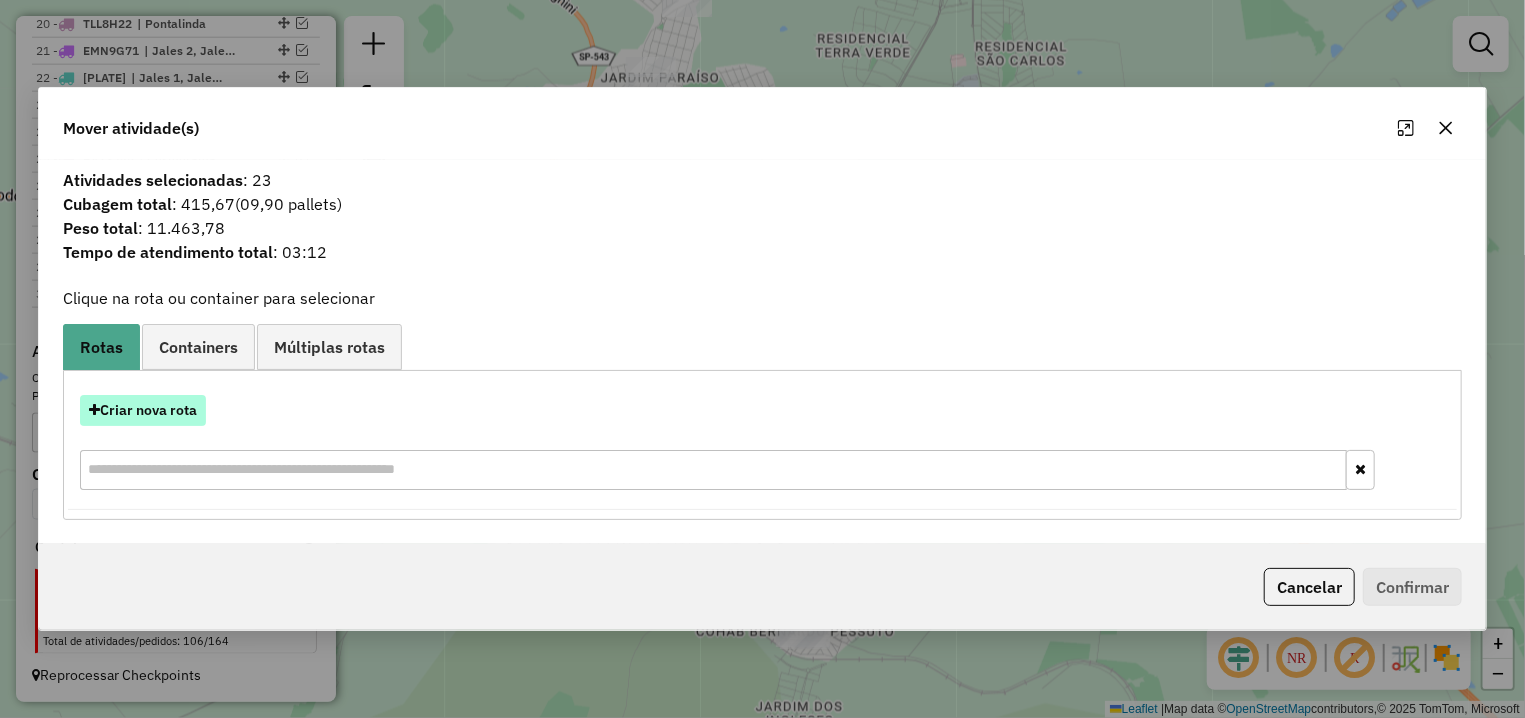 click on "Criar nova rota" at bounding box center (143, 410) 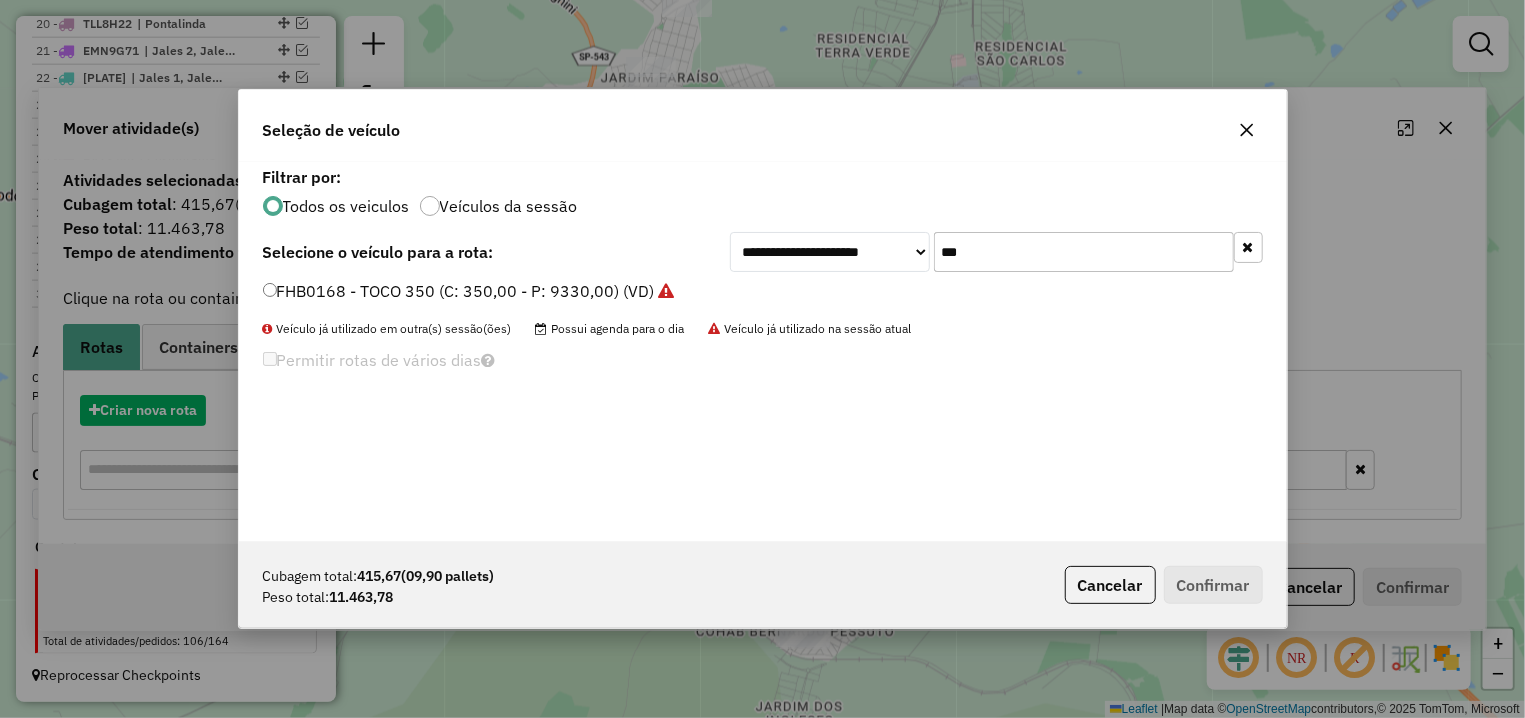 scroll, scrollTop: 11, scrollLeft: 6, axis: both 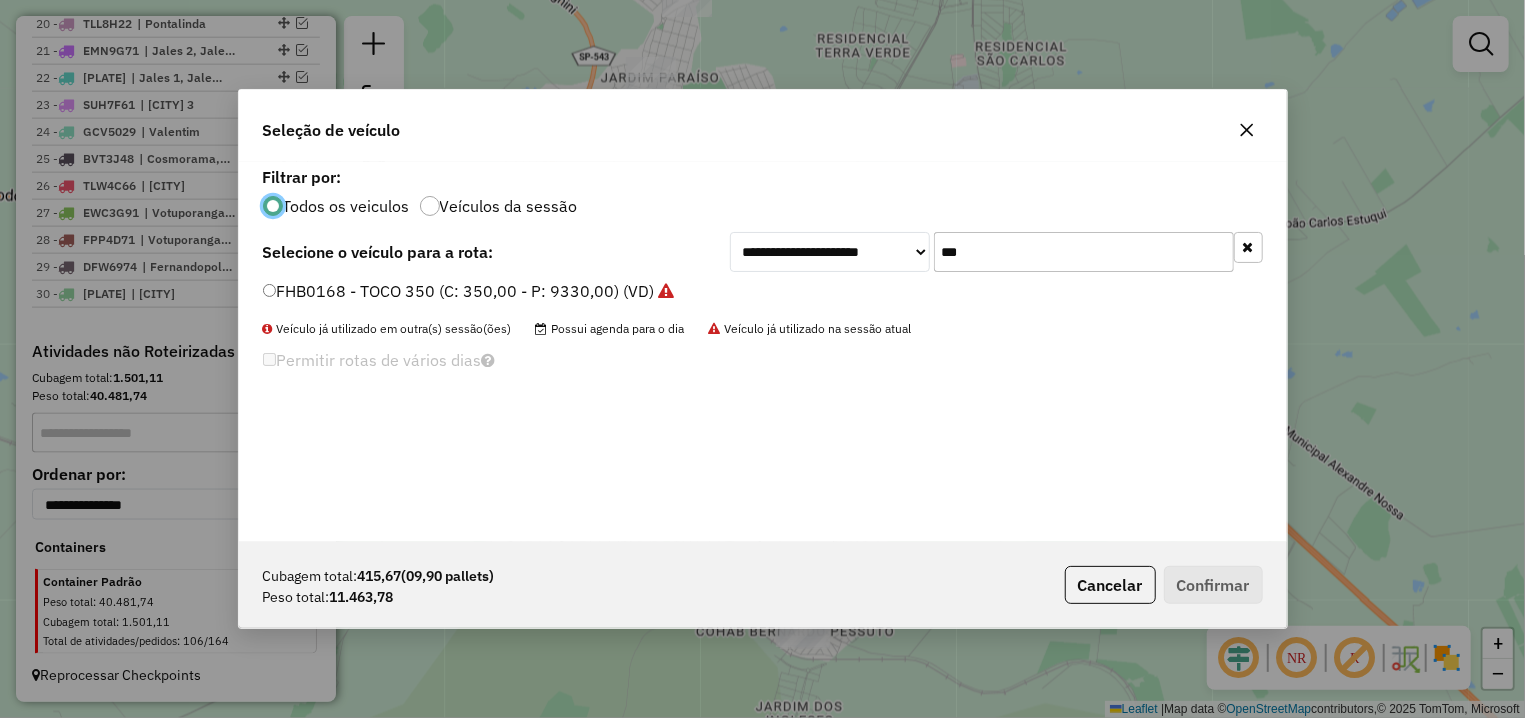 drag, startPoint x: 974, startPoint y: 257, endPoint x: 881, endPoint y: 249, distance: 93.34345 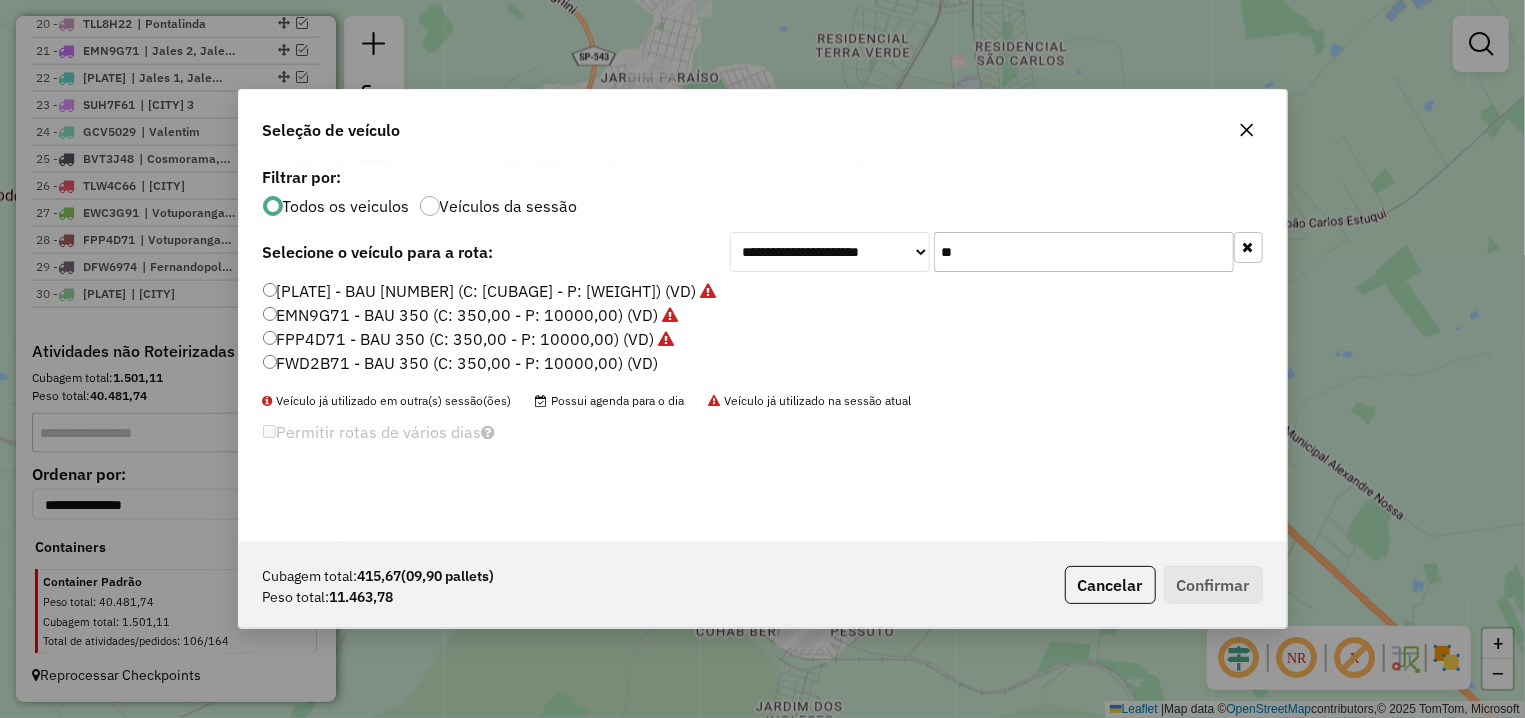 type on "**" 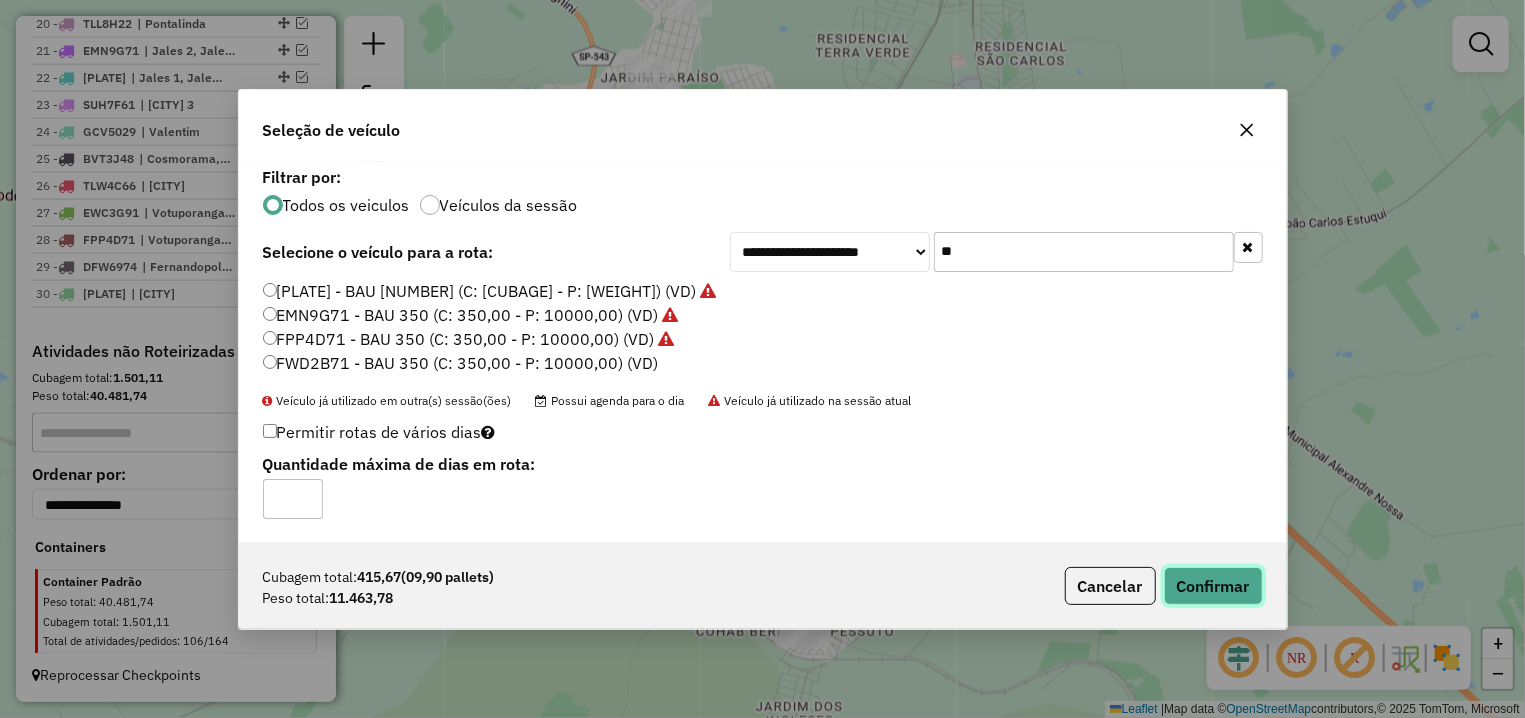 click on "Confirmar" 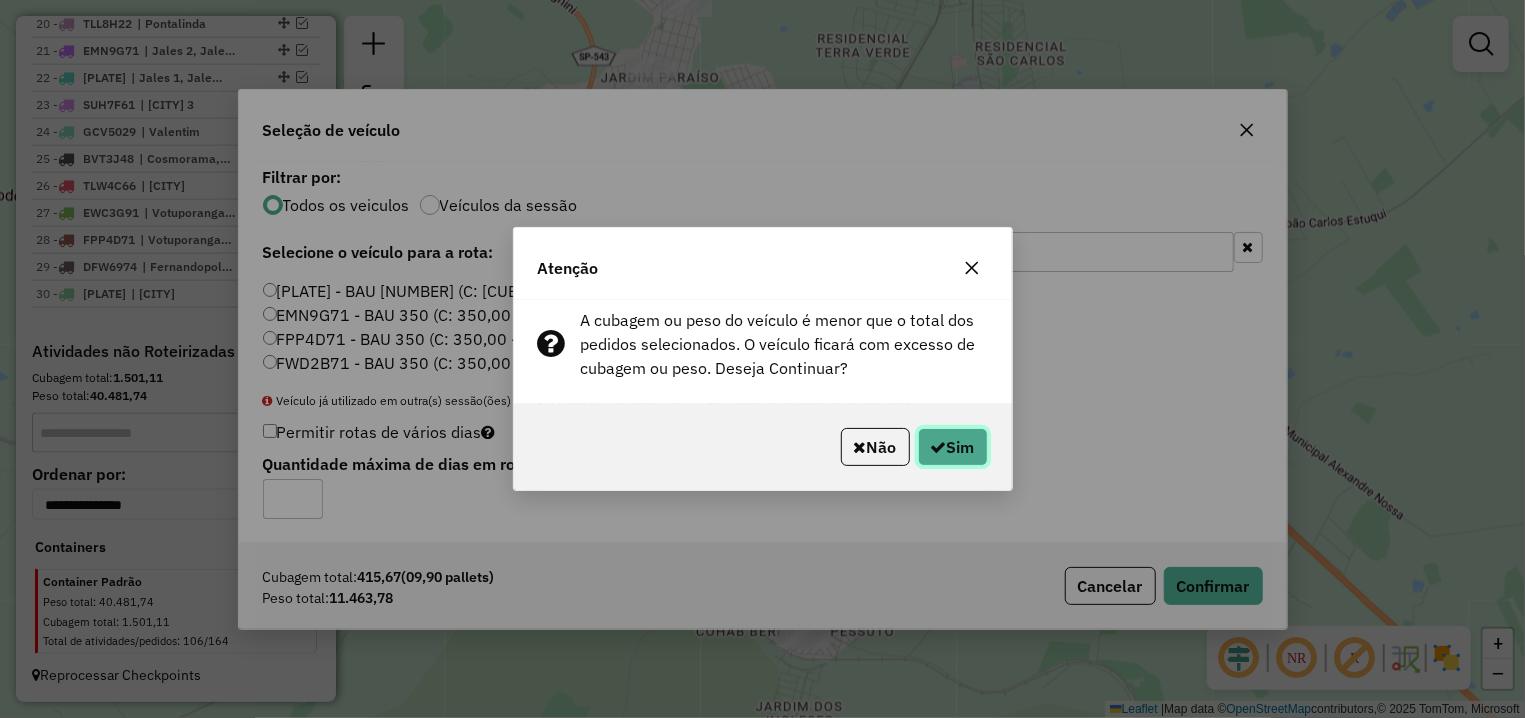 click on "Sim" 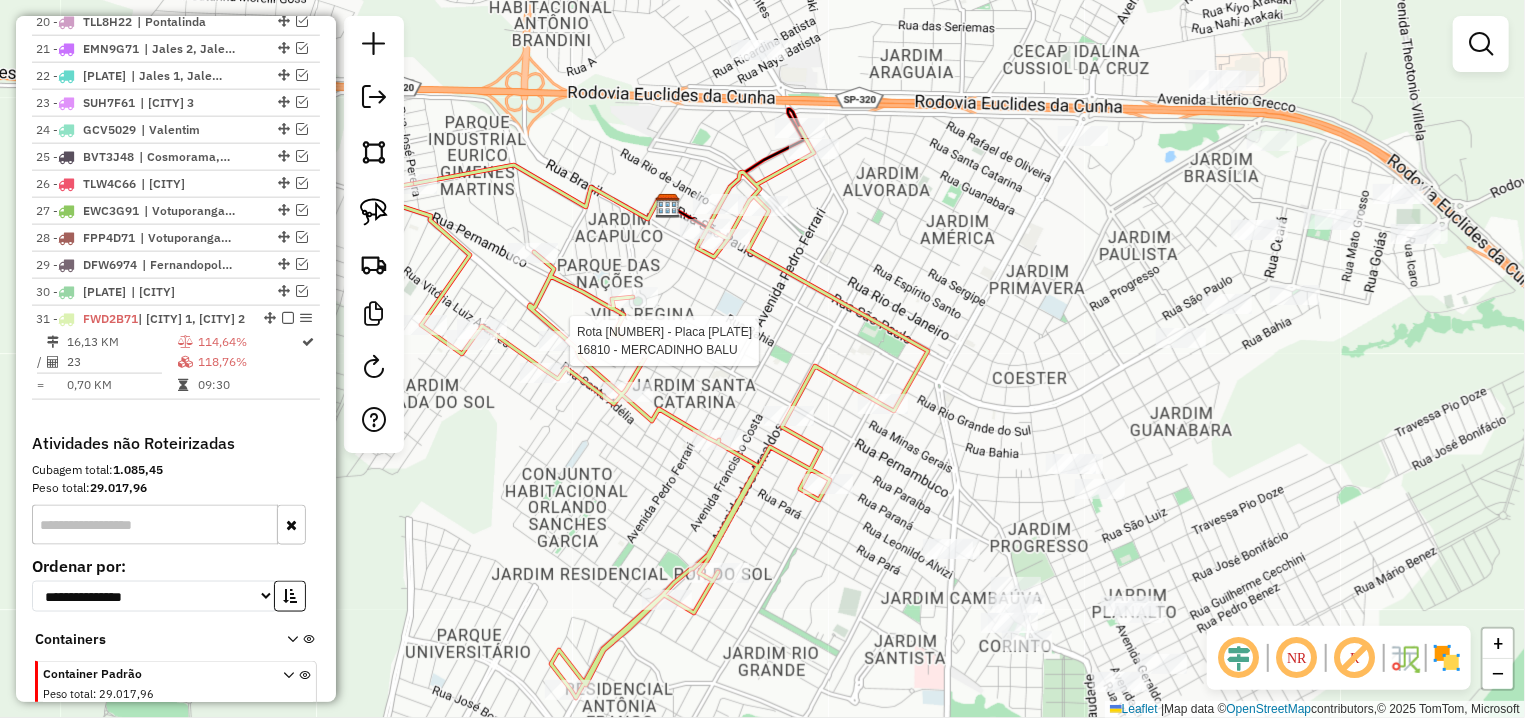 select on "**********" 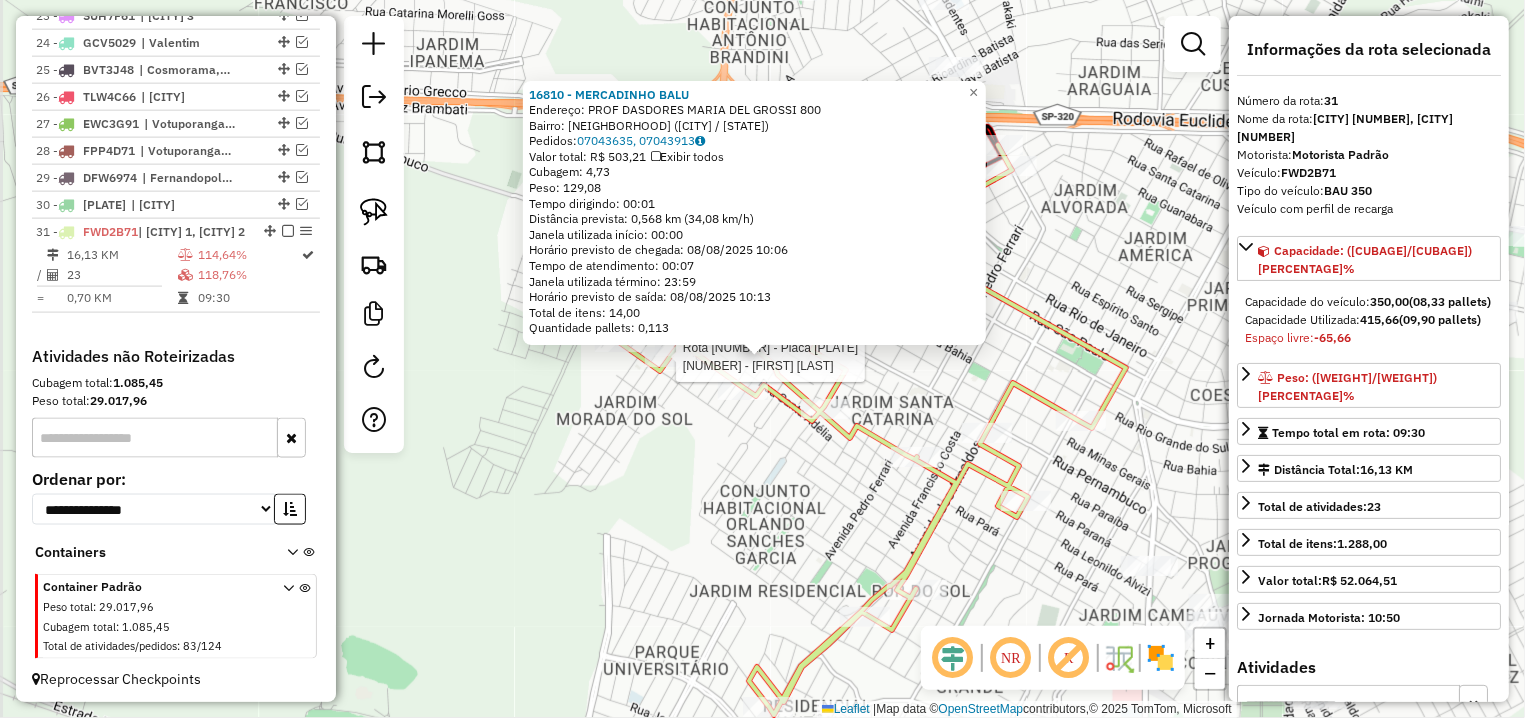 scroll, scrollTop: 1450, scrollLeft: 0, axis: vertical 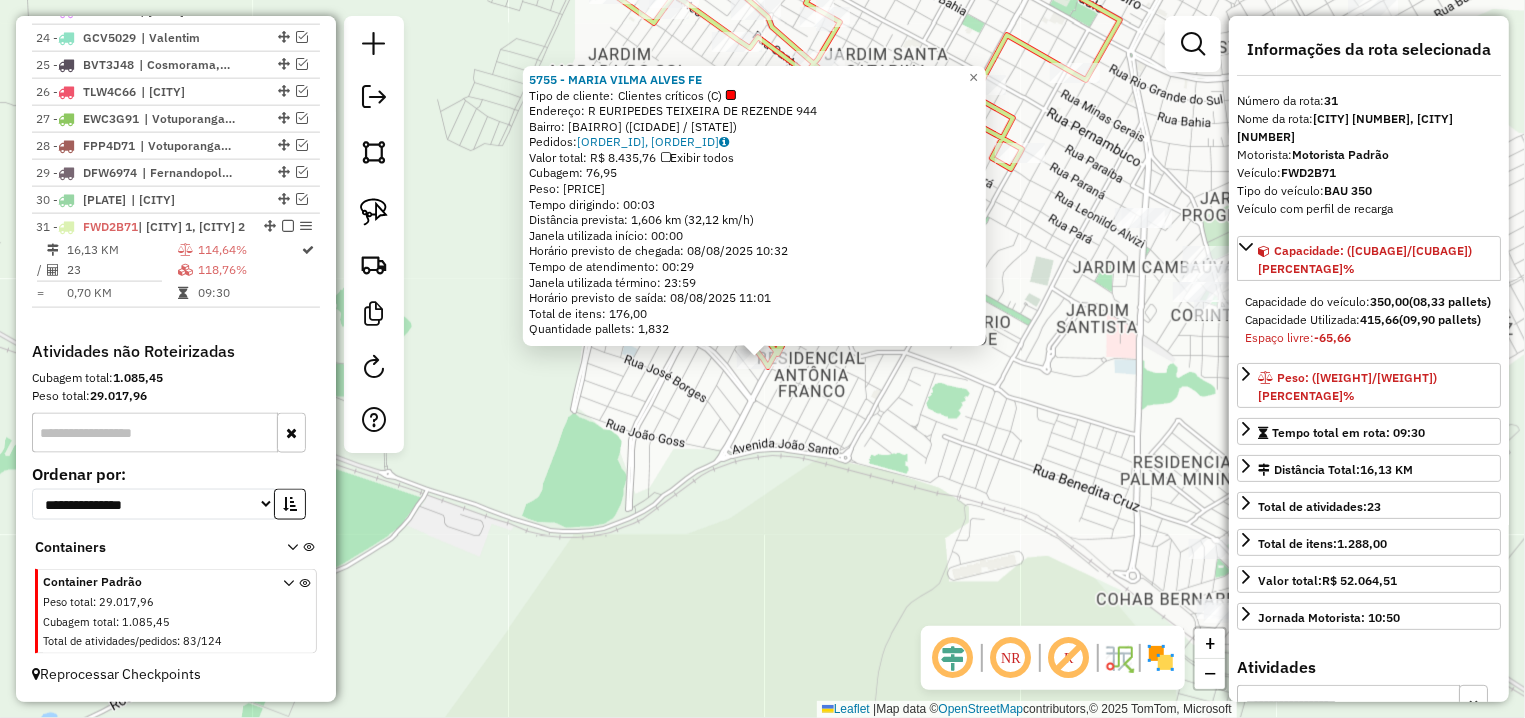click on "5755 - [NAME] FE  Tipo de cliente:   Clientes críticos (C)   Endereço: R   EURIPEDES TEIXEIRA DE REZENDE 944   Bairro: UNIVERSITARIO ([CITY] / [STATE])   Pedidos:  07043117, 07043119   Valor total: R$ 8.435,76   Exibir todos   Cubagem: 76,95  Peso: 2.117,02  Tempo dirigindo: 00:03   Distância prevista: 1,606 km (32,12 km/h)   Janela utilizada início: 00:00   Horário previsto de chegada: 08/08/2025 10:32   Tempo de atendimento: 00:29   Janela utilizada término: 23:59   Horário previsto de saída: 08/08/2025 11:01   Total de itens: 176,00   Quantidade pallets: 1,832  × Janela de atendimento Grade de atendimento Capacidade Transportadoras Veículos Cliente Pedidos  Rotas Selecione os dias de semana para filtrar as janelas de atendimento  Seg   Ter   Qua   Qui   Sex   Sáb   Dom  Informe o período da janela de atendimento: De: Até:  Filtrar exatamente a janela do cliente  Considerar janela de atendimento padrão  Selecione os dias de semana para filtrar as grades de atendimento  Seg   Ter" 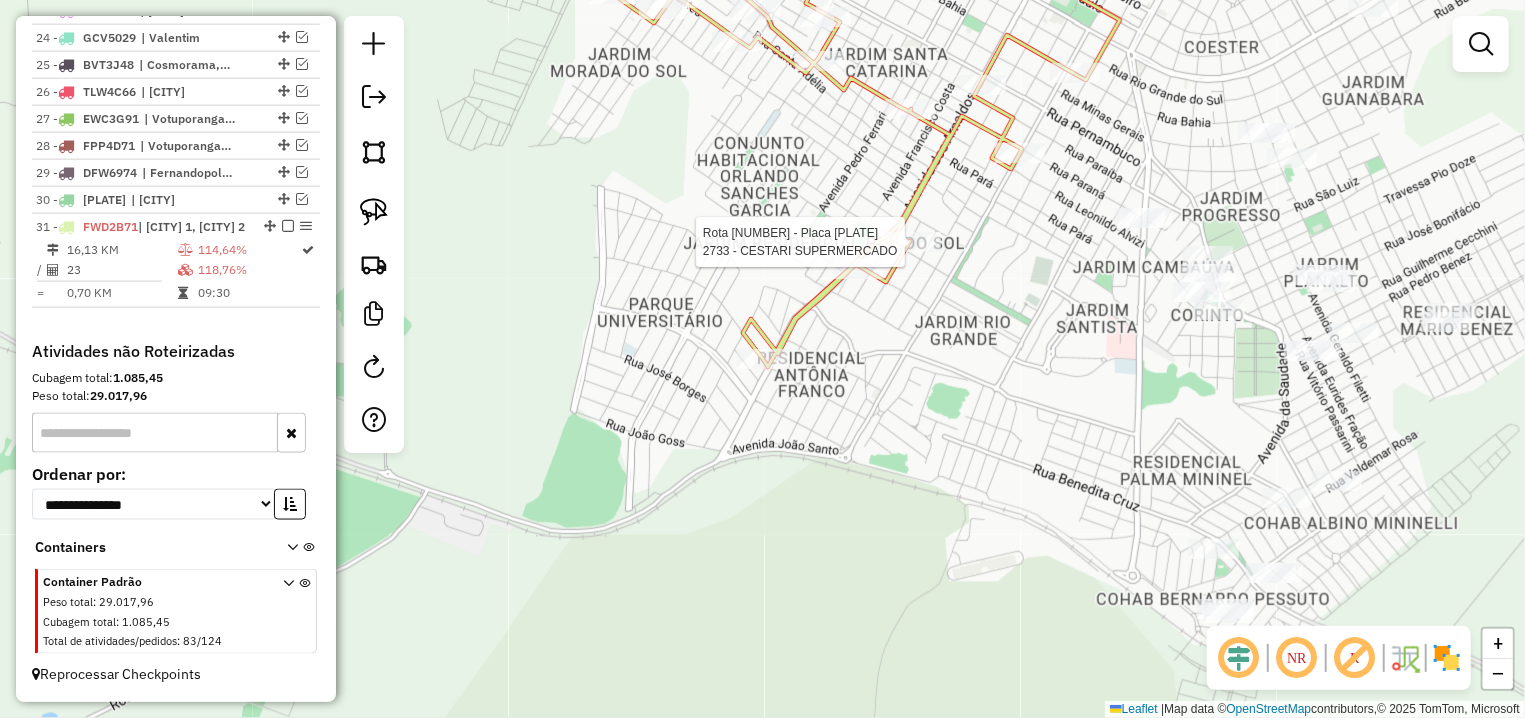 select on "**********" 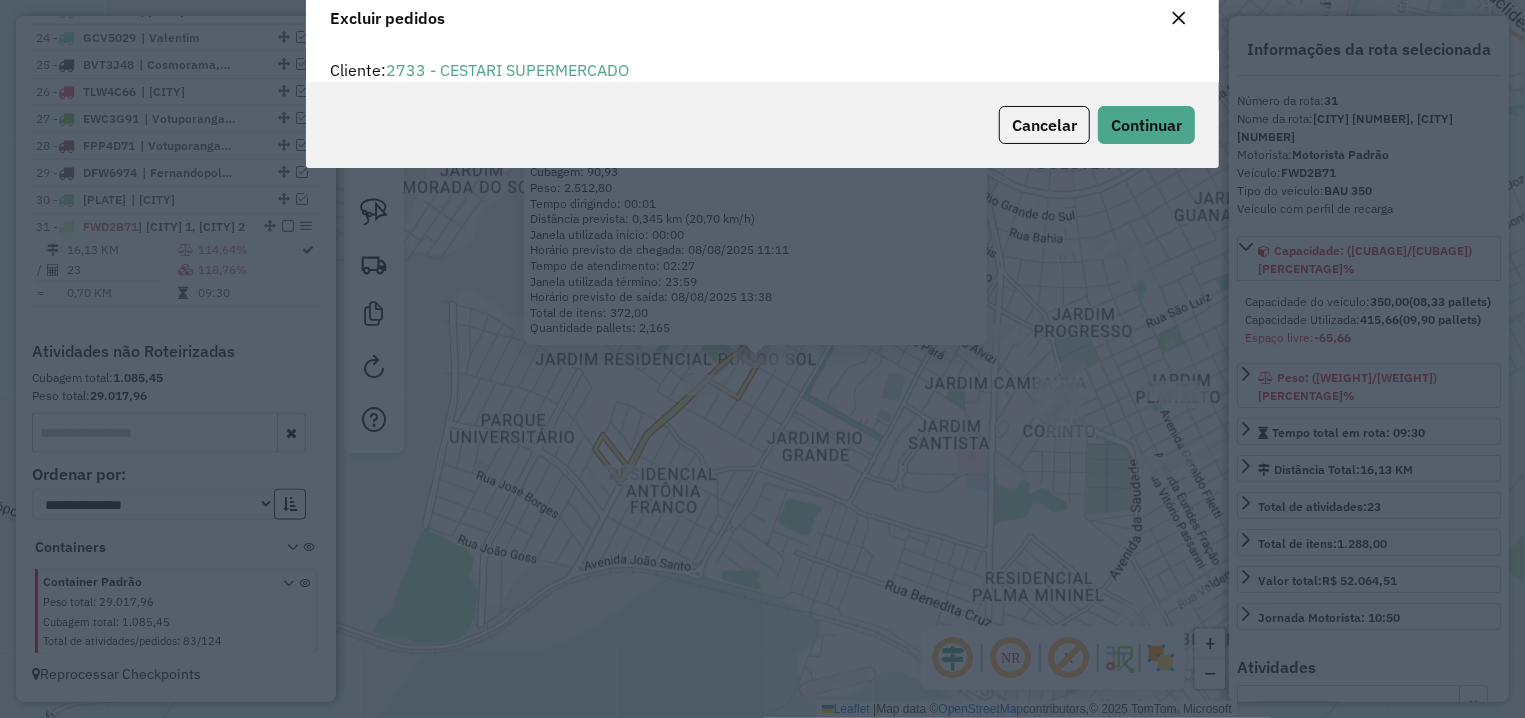 scroll, scrollTop: 0, scrollLeft: 0, axis: both 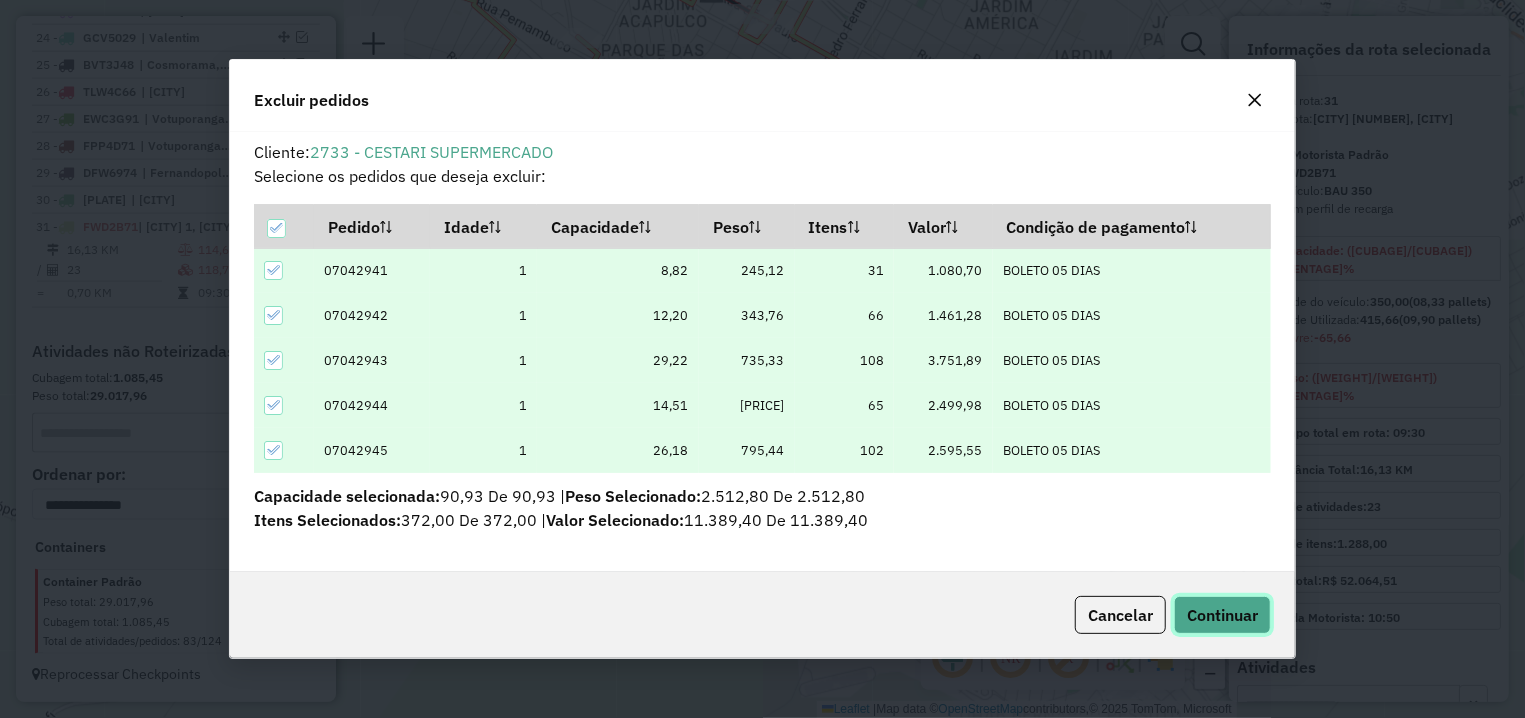 click on "Continuar" 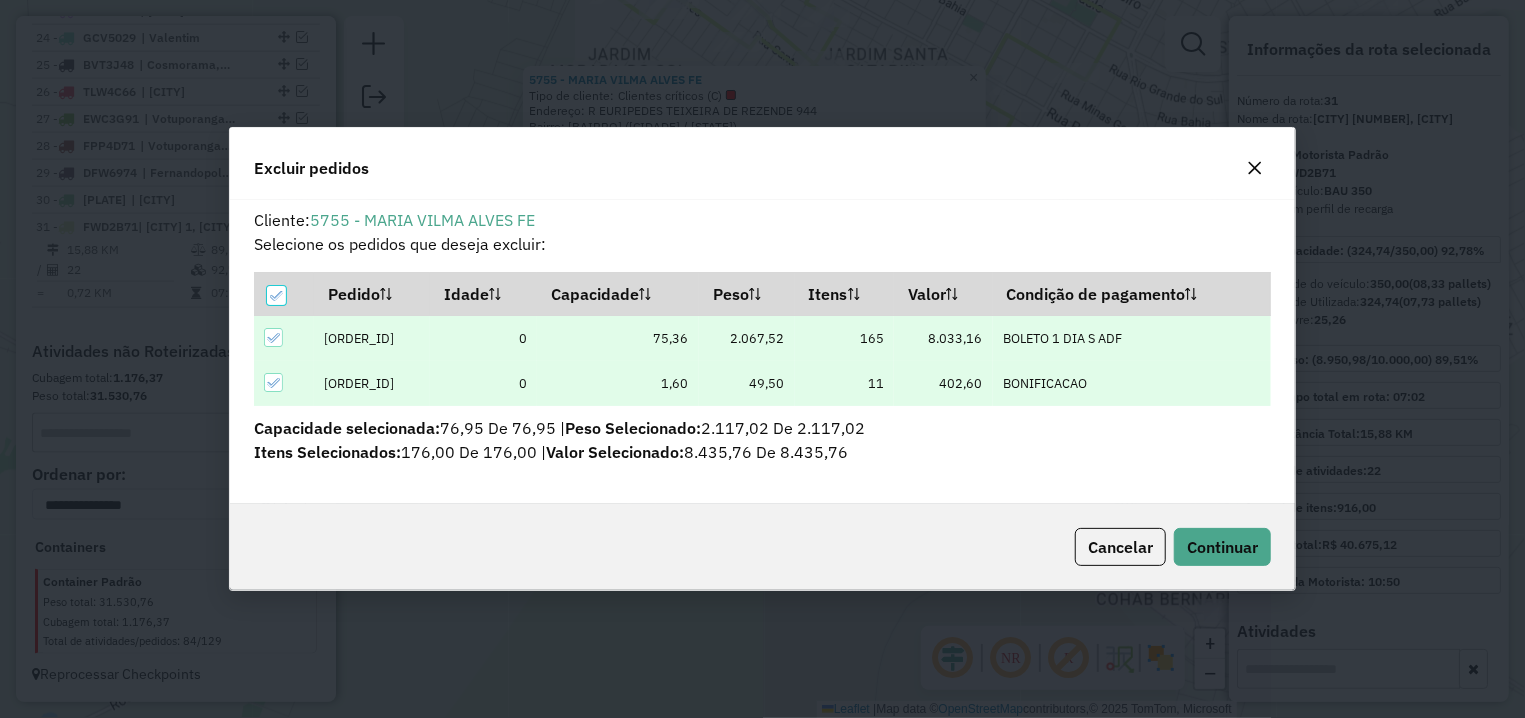 scroll, scrollTop: 11, scrollLeft: 6, axis: both 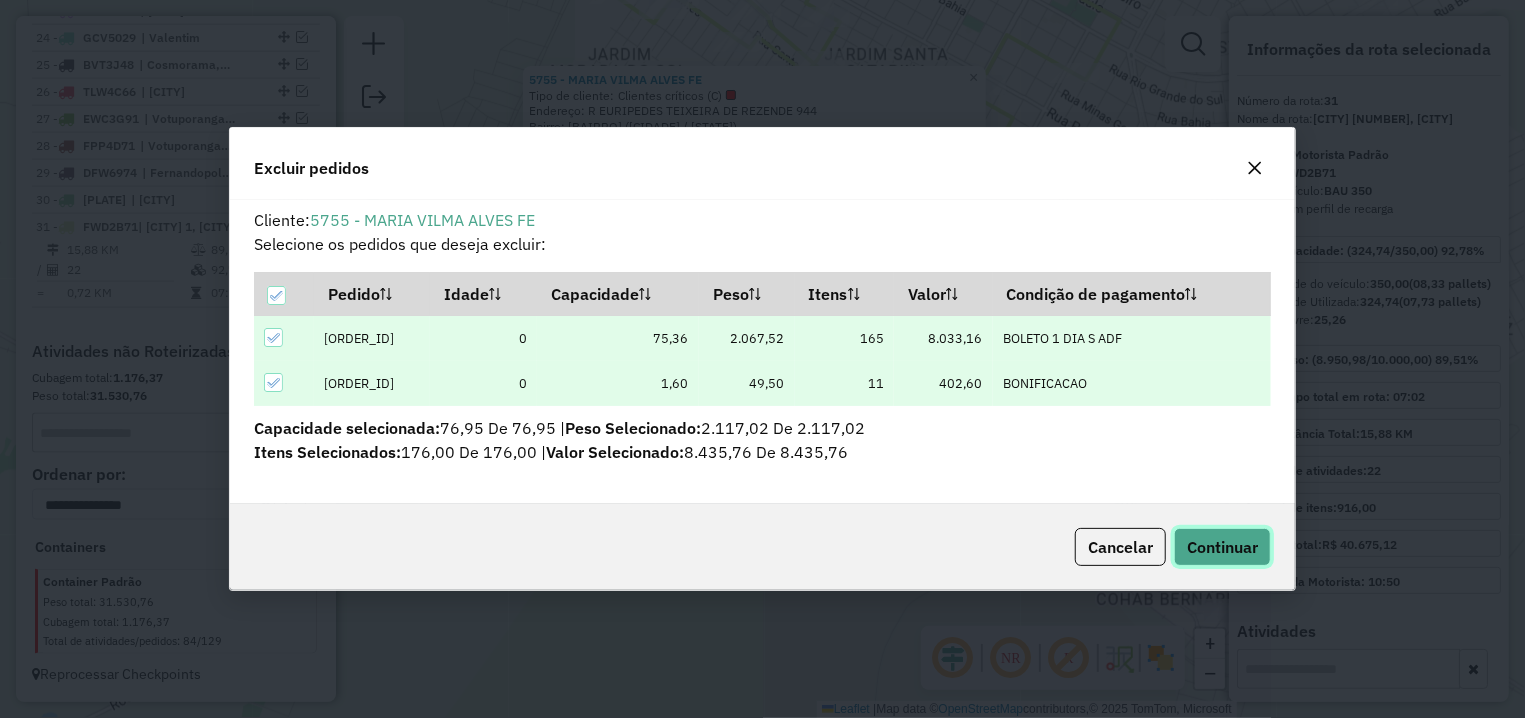 click on "Continuar" 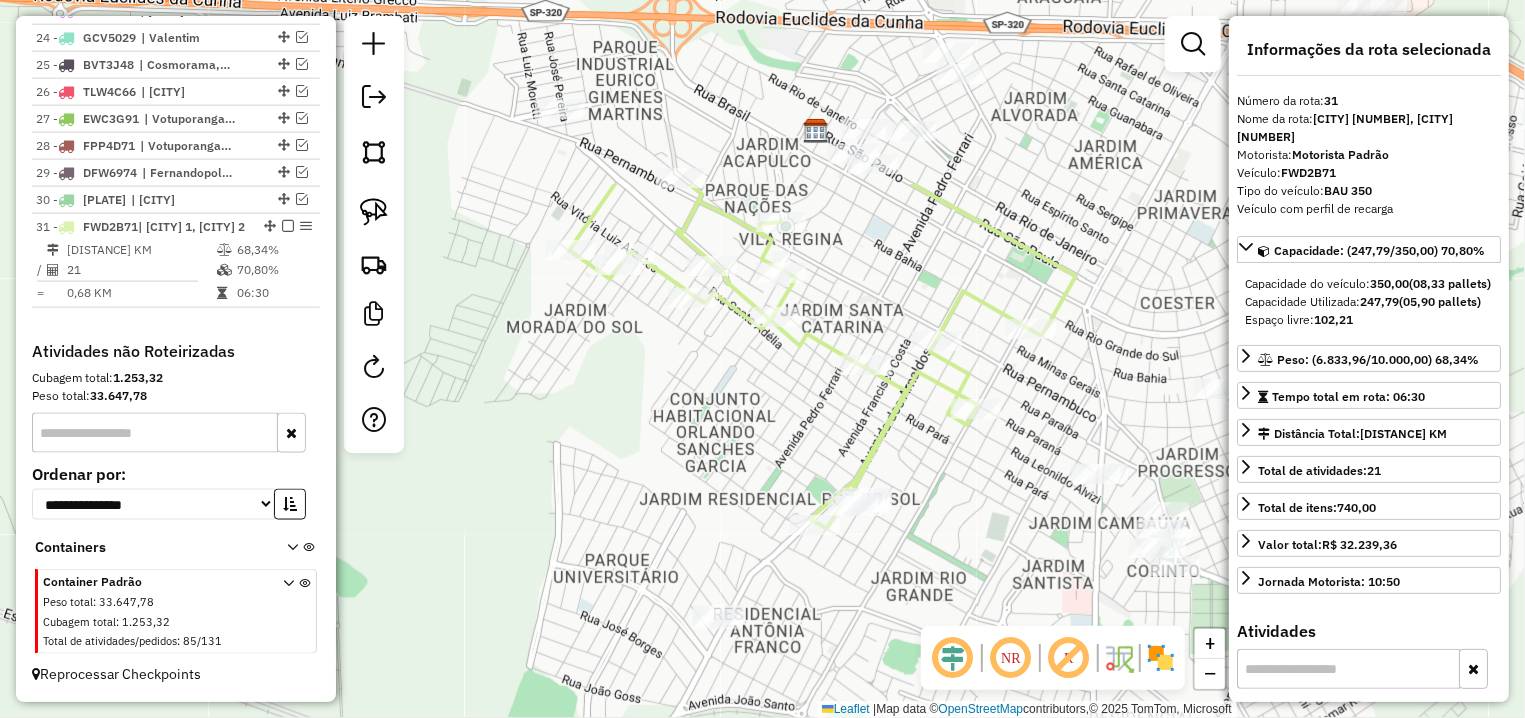 drag, startPoint x: 1005, startPoint y: 294, endPoint x: 955, endPoint y: 582, distance: 292.30804 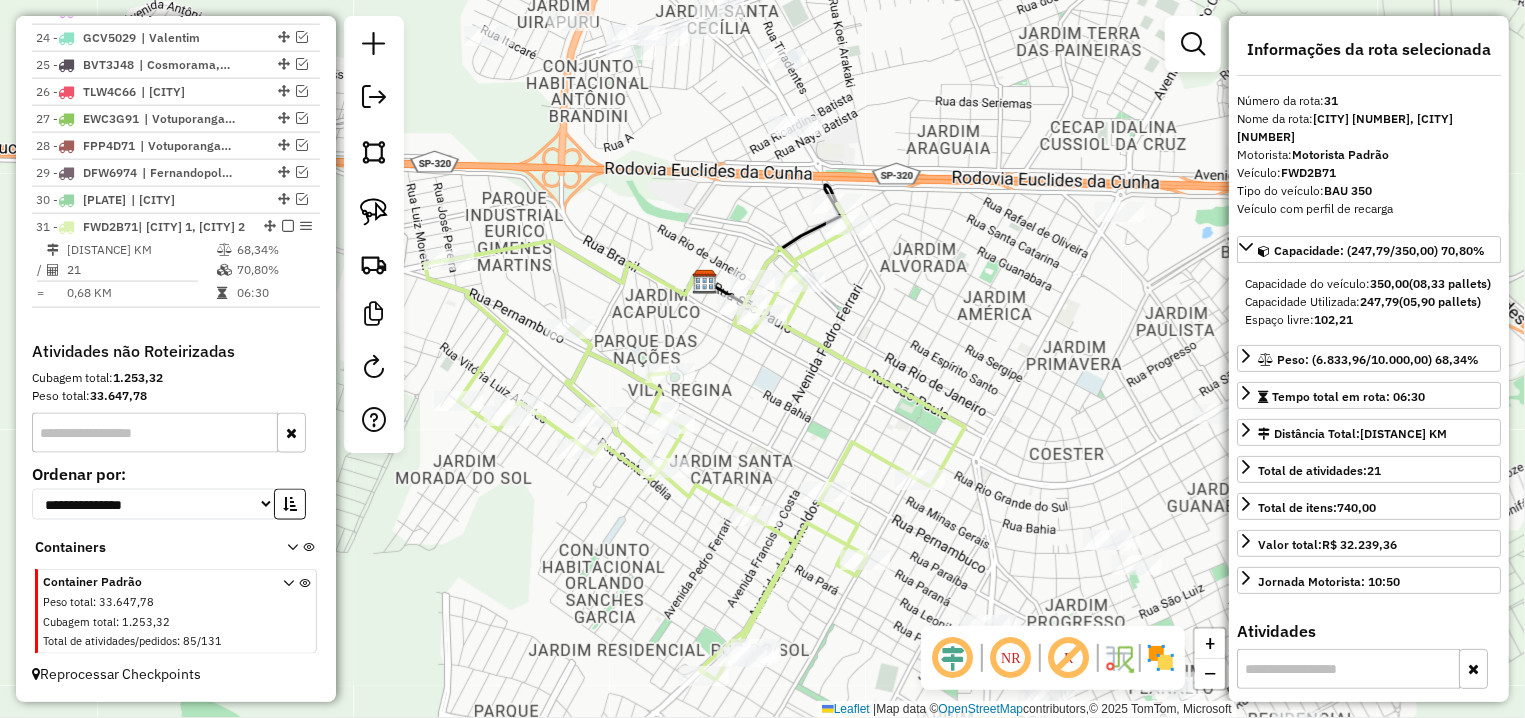 drag, startPoint x: 940, startPoint y: 509, endPoint x: 909, endPoint y: 653, distance: 147.29901 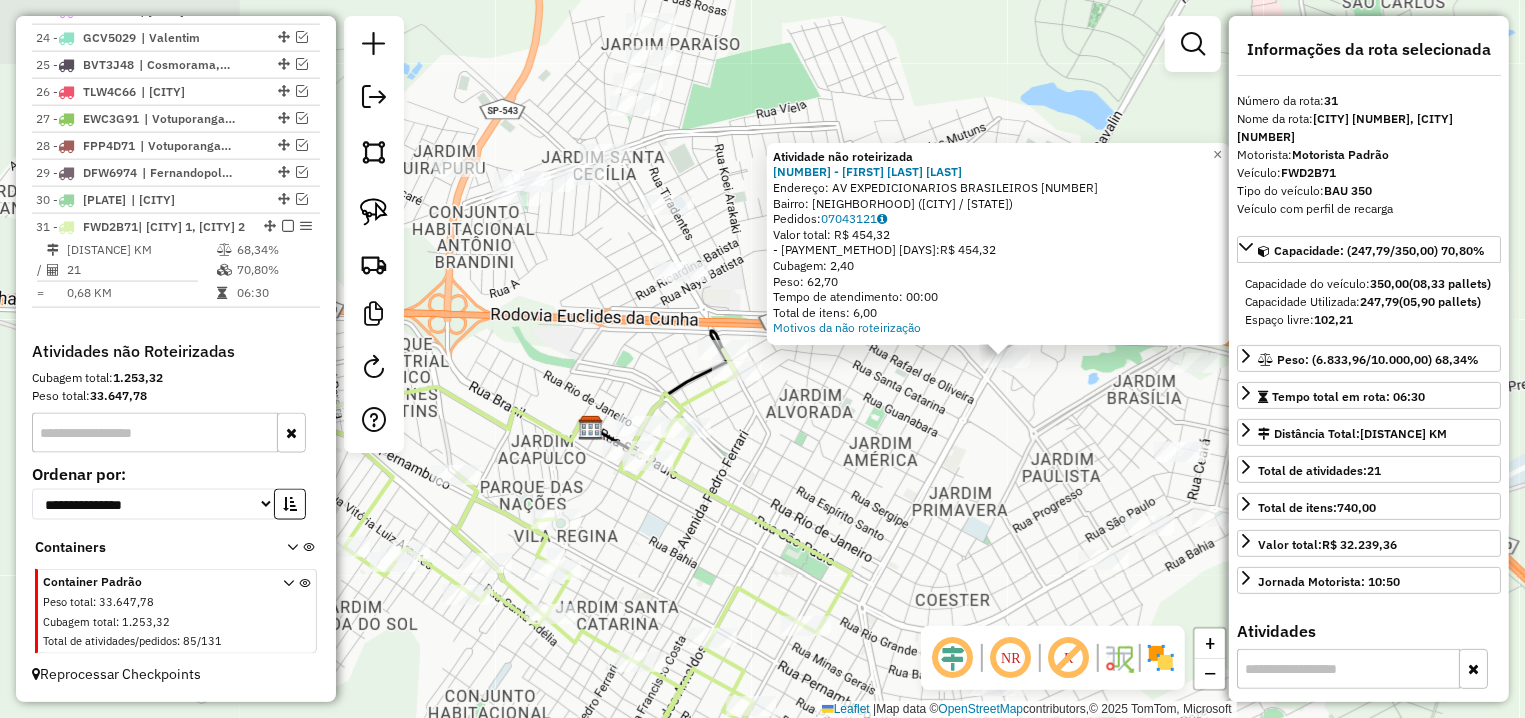 drag, startPoint x: 622, startPoint y: 433, endPoint x: 956, endPoint y: 432, distance: 334.0015 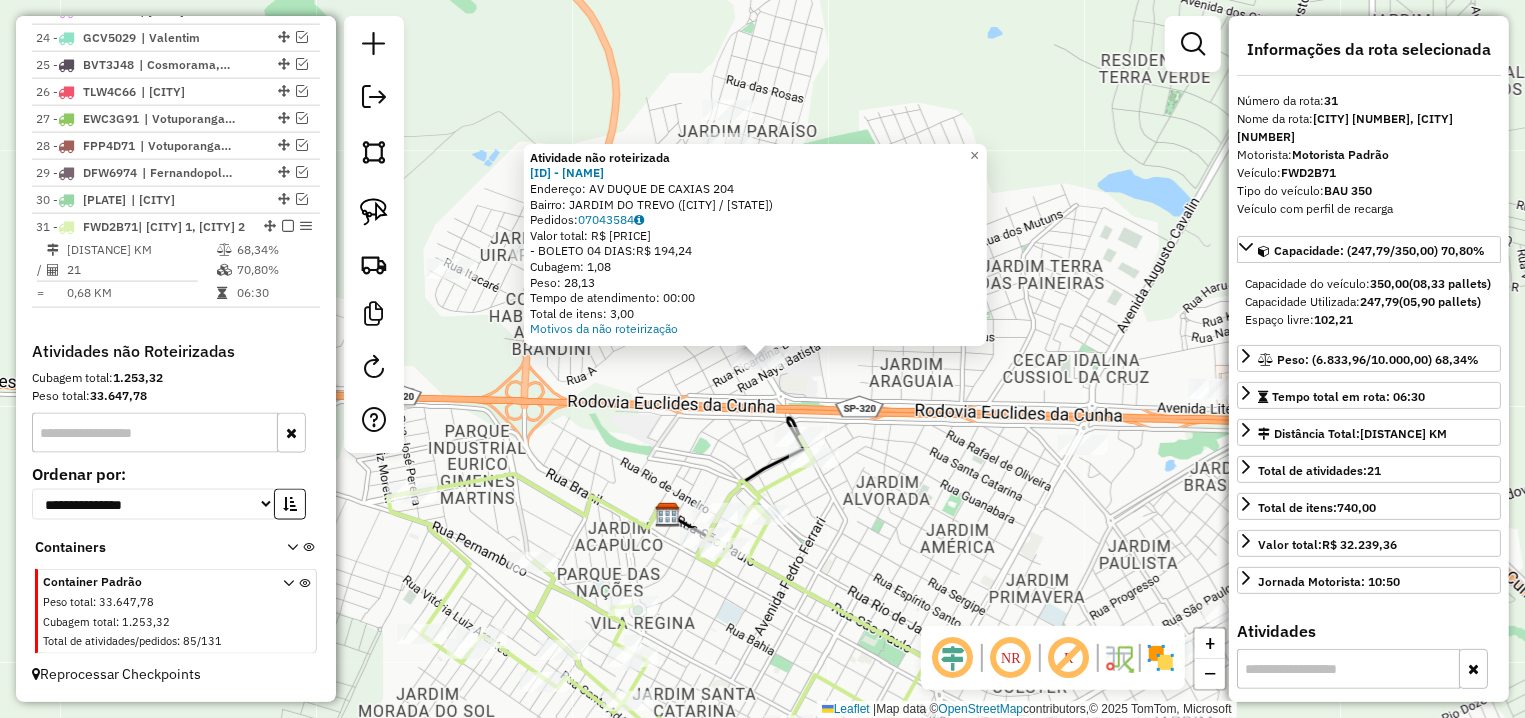 click on "Atividade não roteirizada 15340 - VALMERINO CARLOS DA  Endereço: AV  DUQUE DE CAXIAS               204   Bairro: JARDIM DO TREVO (FERNANDOPOLIS / SP)   Pedidos:  07043584   Valor total: R$ 194,24   - BOLETO 04 DIAS:  R$ 194,24   Cubagem: 1,08   Peso: 28,13   Tempo de atendimento: 00:00   Total de itens: 3,00  Motivos da não roteirização × Janela de atendimento Grade de atendimento Capacidade Transportadoras Veículos Cliente Pedidos  Rotas Selecione os dias de semana para filtrar as janelas de atendimento  Seg   Ter   Qua   Qui   Sex   Sáb   Dom  Informe o período da janela de atendimento: De: Até:  Filtrar exatamente a janela do cliente  Considerar janela de atendimento padrão  Selecione os dias de semana para filtrar as grades de atendimento  Seg   Ter   Qua   Qui   Sex   Sáb   Dom   Considerar clientes sem dia de atendimento cadastrado  Clientes fora do dia de atendimento selecionado Filtrar as atividades entre os valores definidos abaixo:  Peso mínimo:   Peso máximo:   Cubagem mínima:   De:" 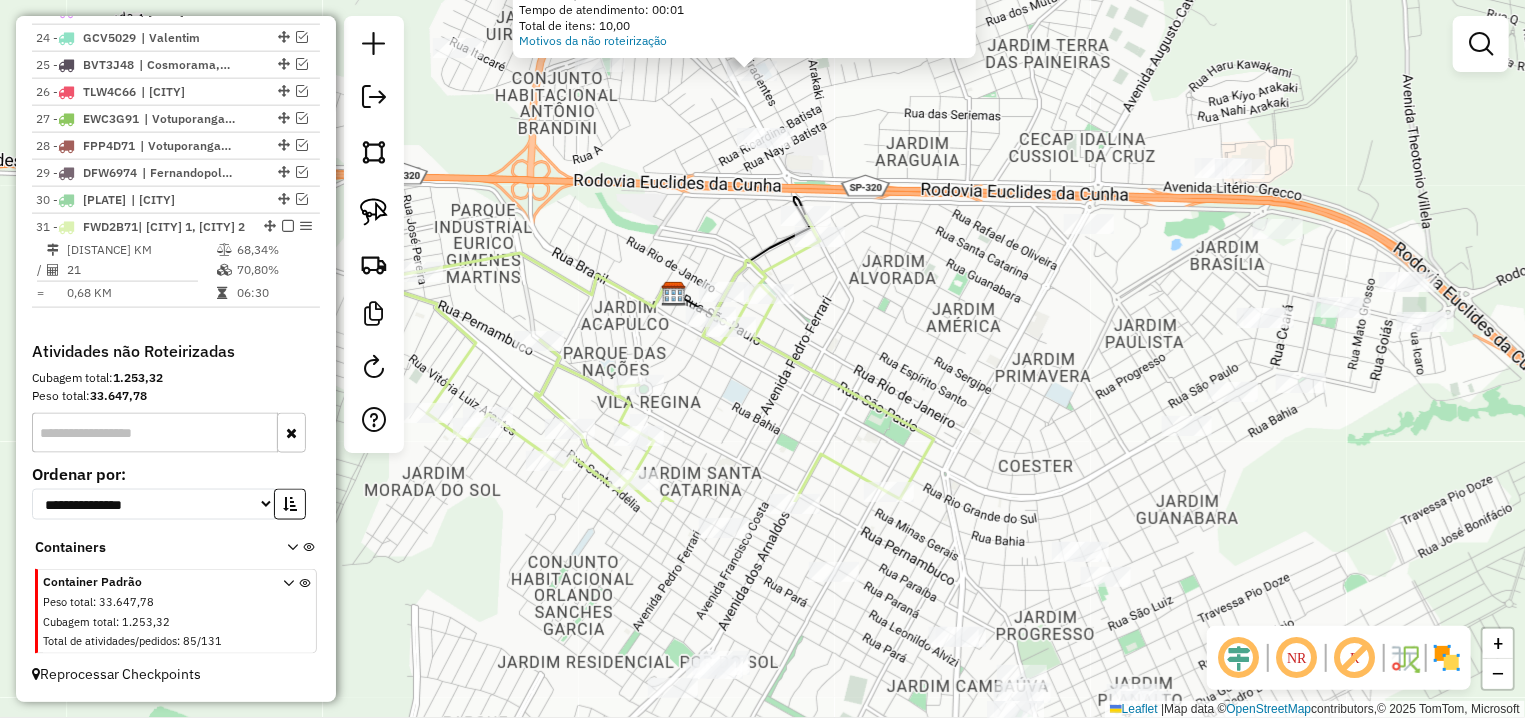 drag, startPoint x: 889, startPoint y: 508, endPoint x: 877, endPoint y: 171, distance: 337.2136 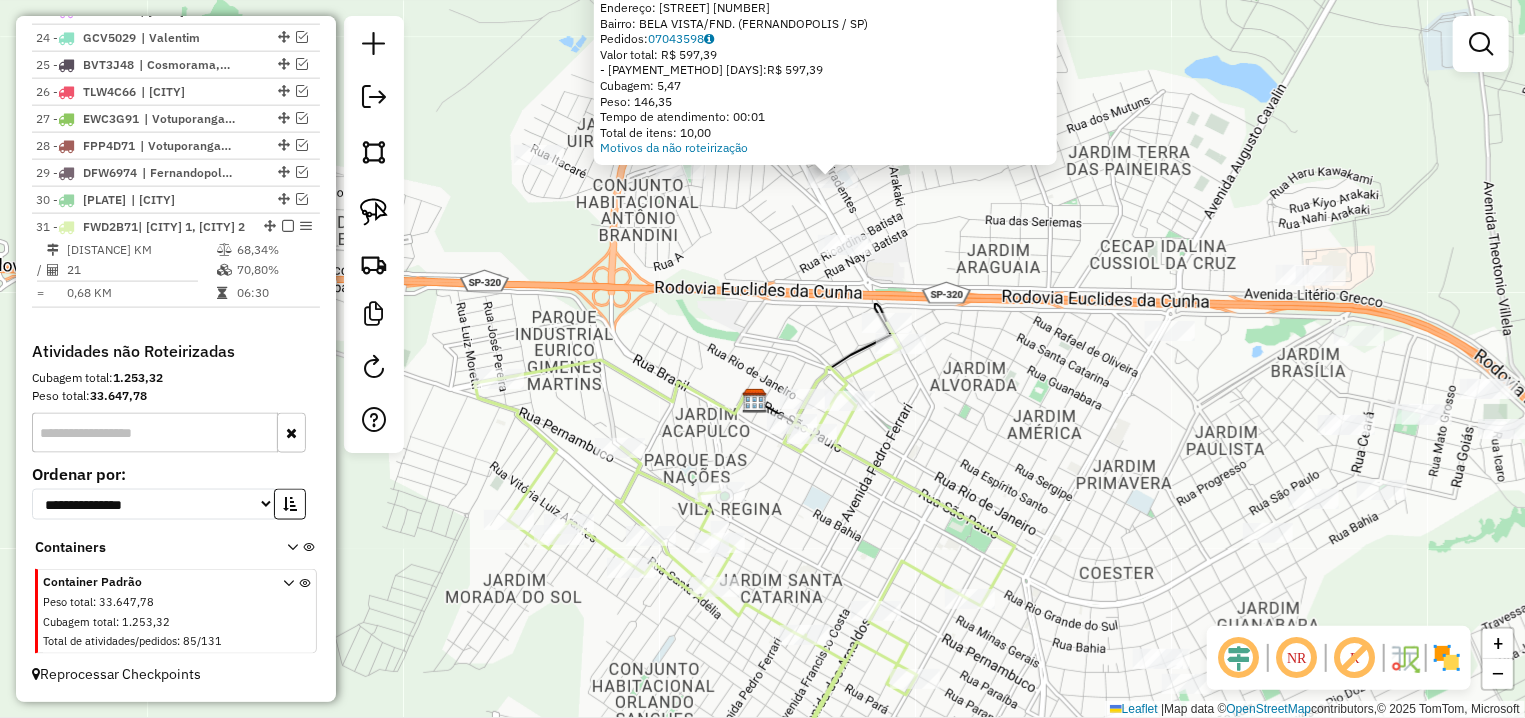 drag, startPoint x: 839, startPoint y: 268, endPoint x: 917, endPoint y: 404, distance: 156.7801 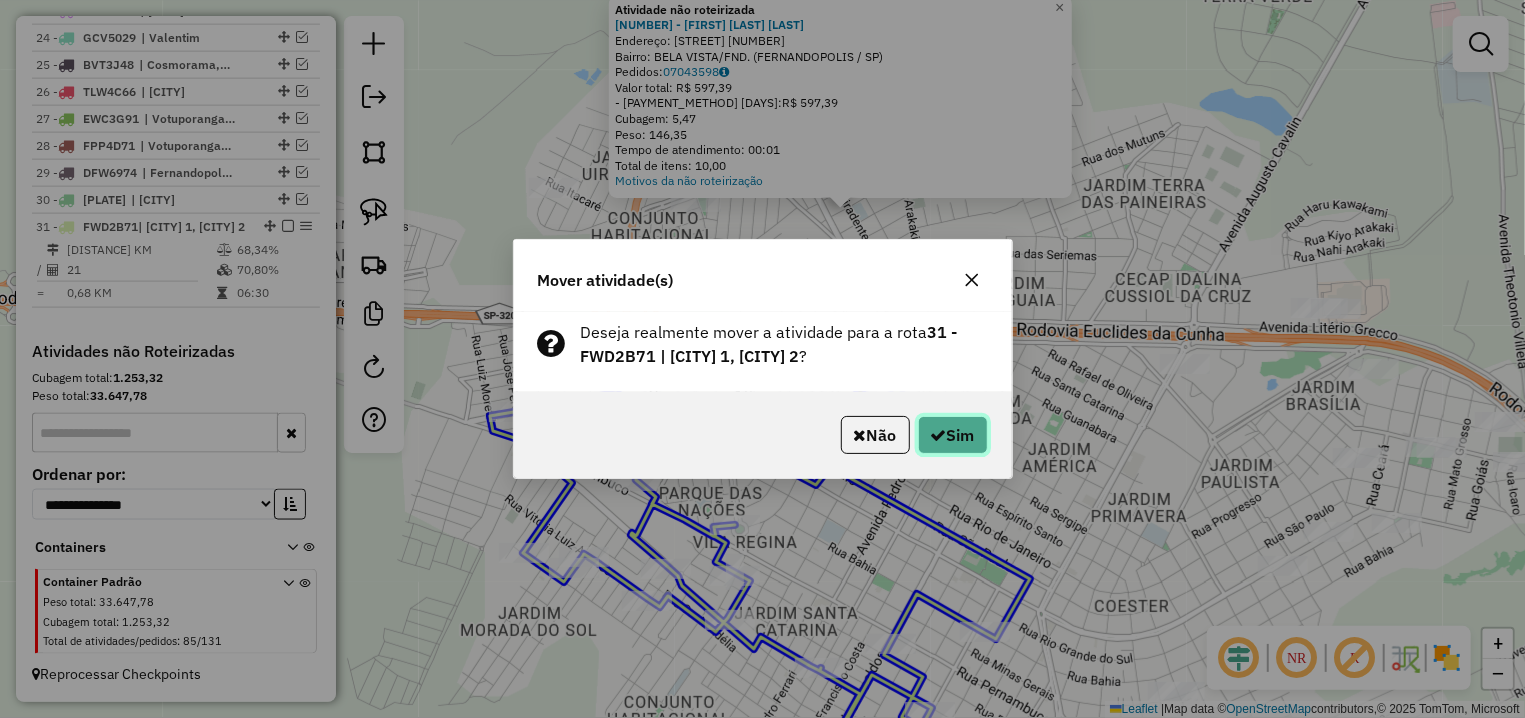 click on "Sim" 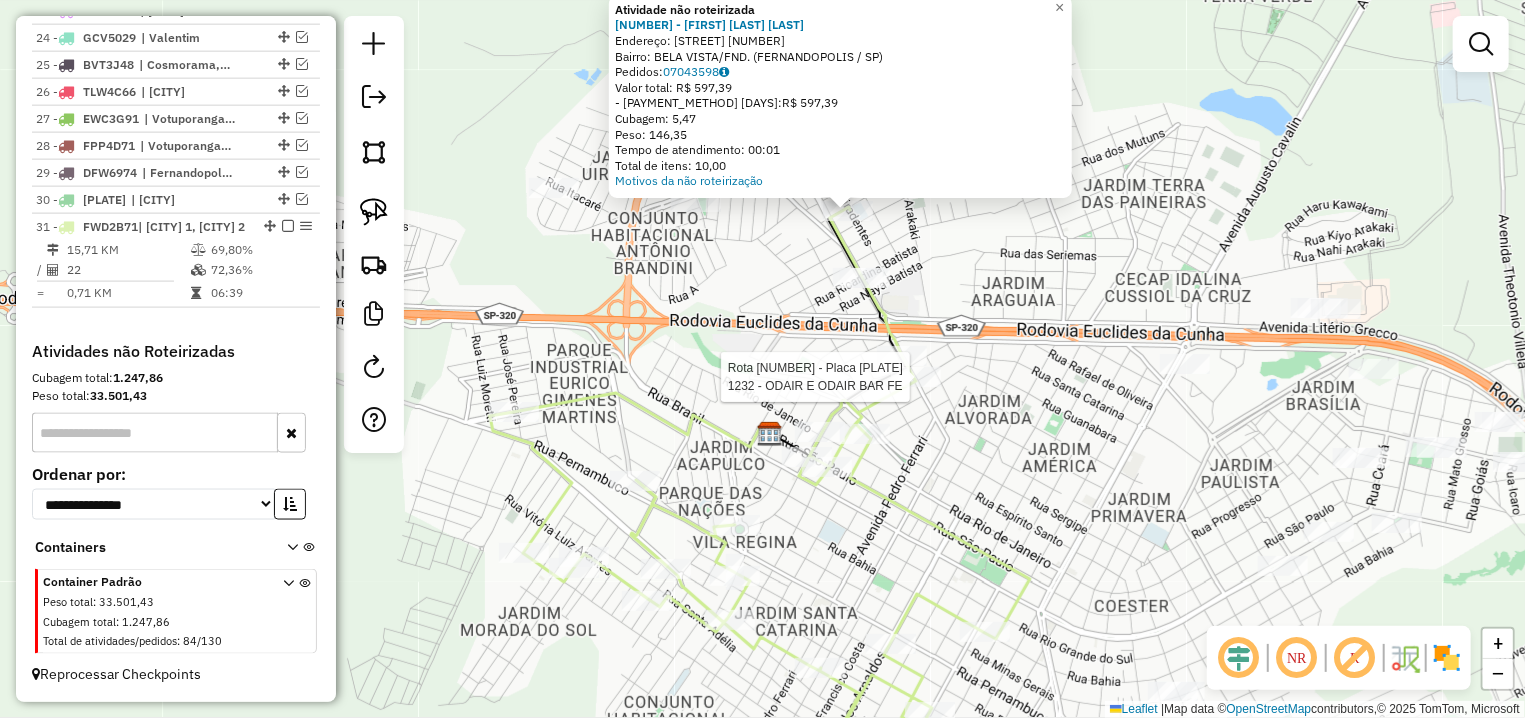select on "**********" 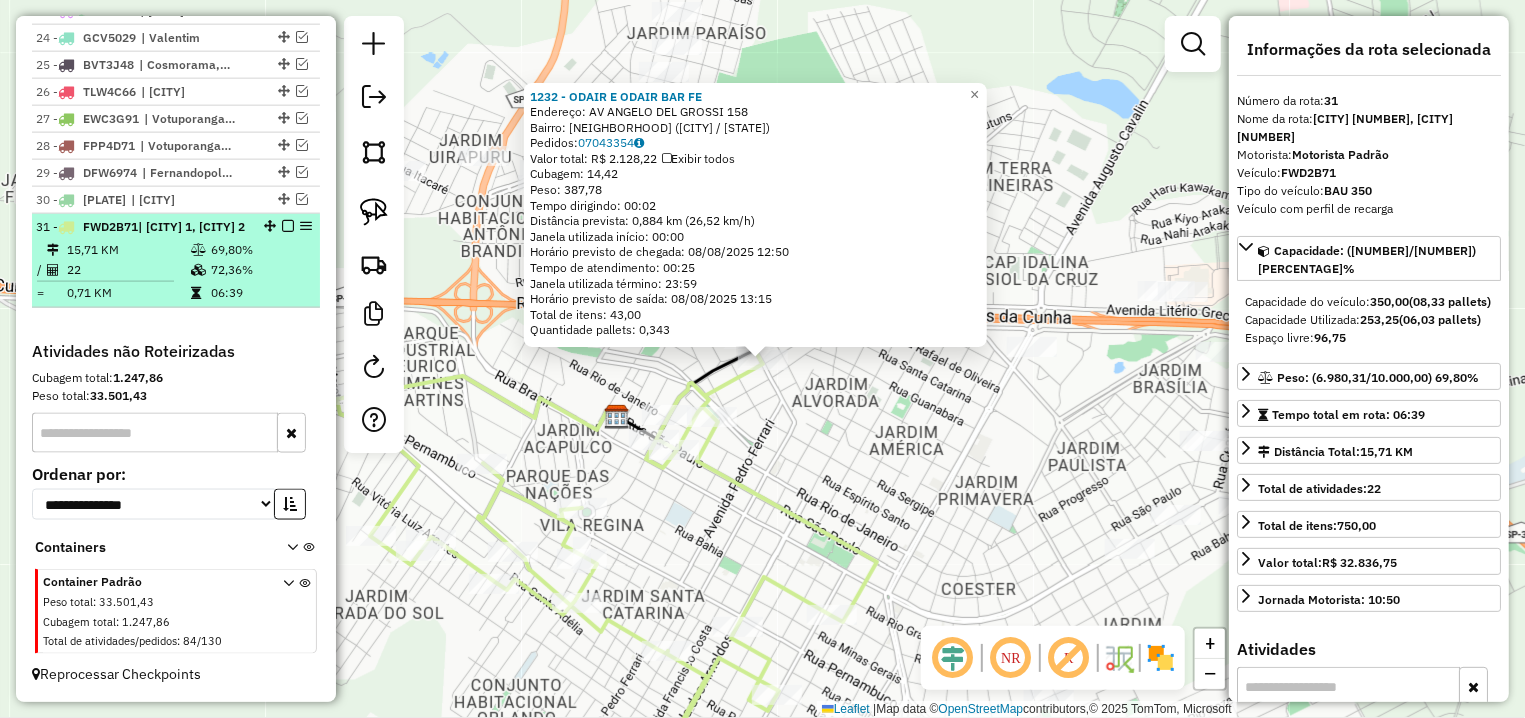 click at bounding box center [288, 226] 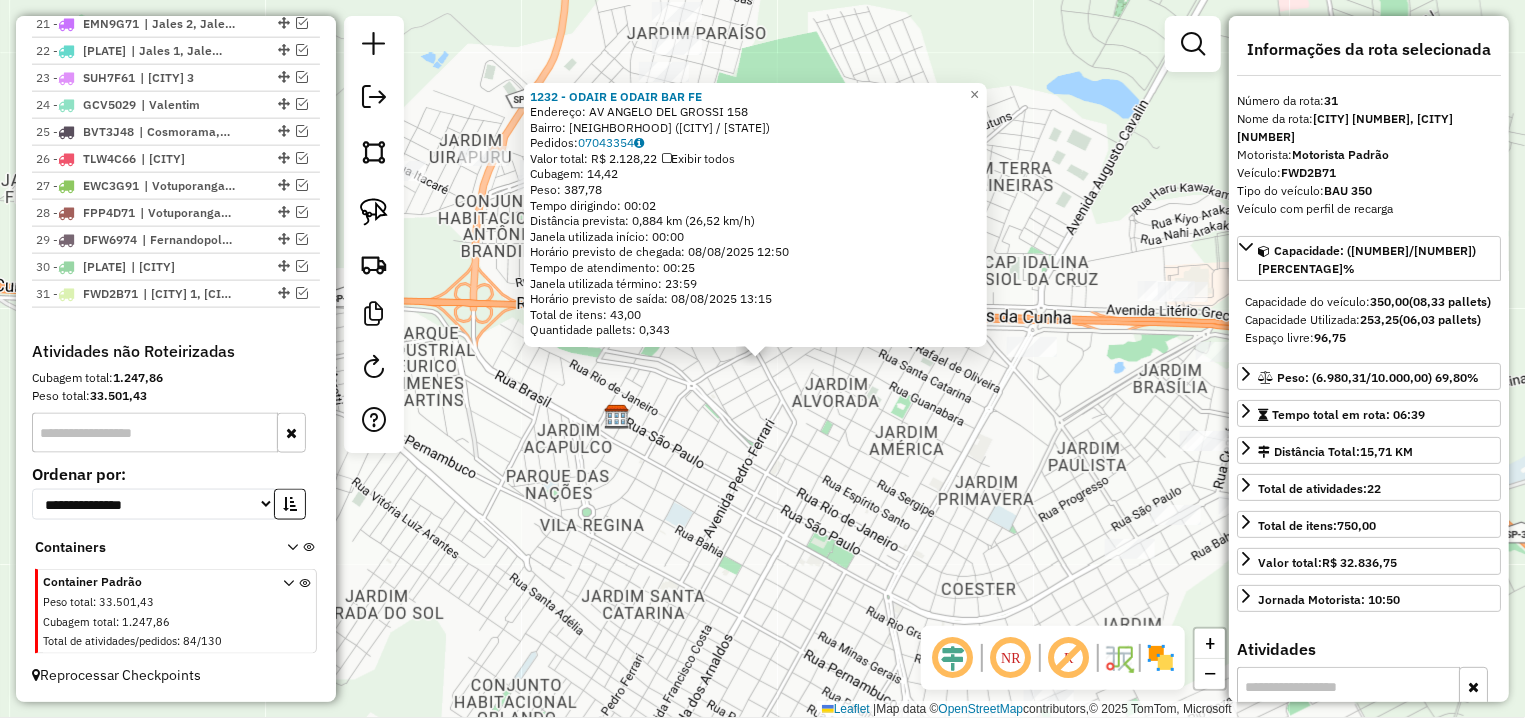 scroll, scrollTop: 1364, scrollLeft: 0, axis: vertical 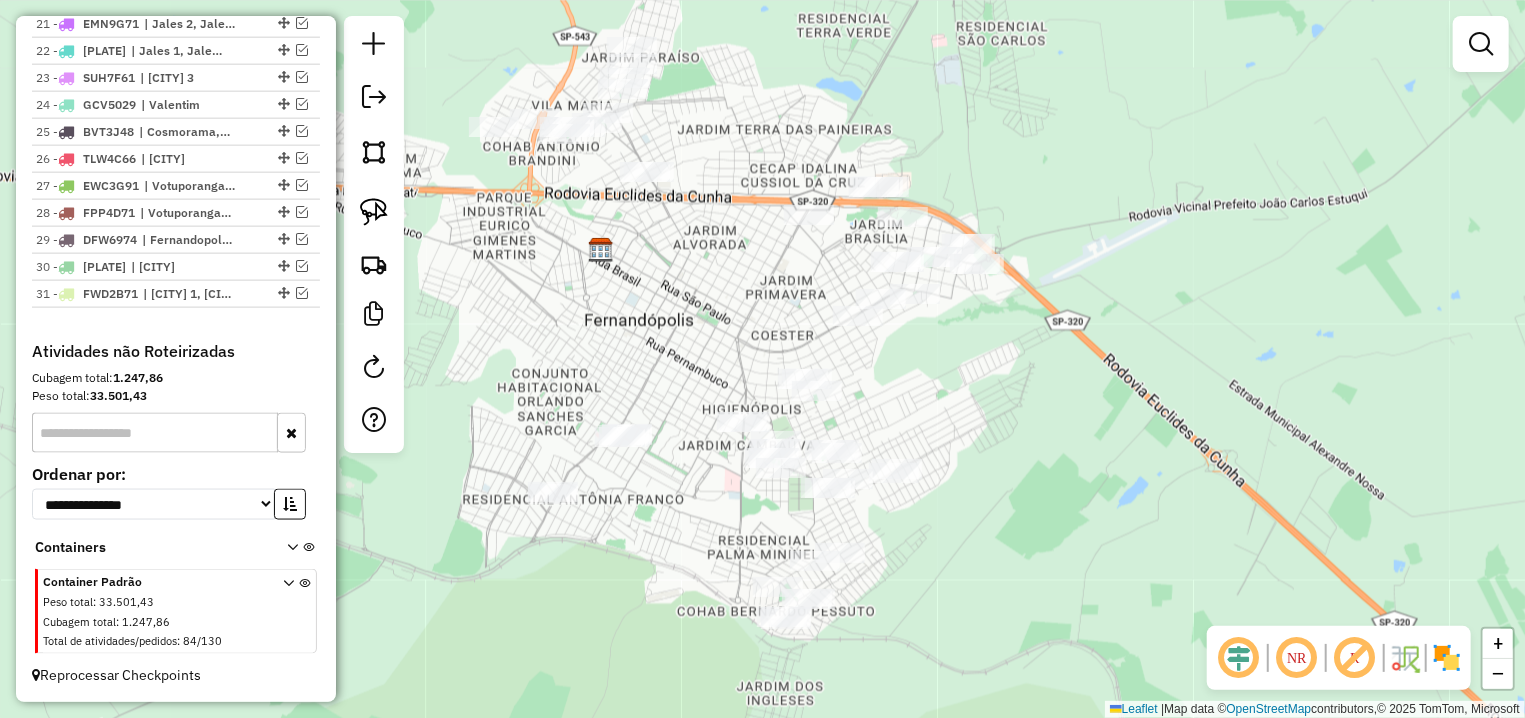drag, startPoint x: 755, startPoint y: 472, endPoint x: 679, endPoint y: 310, distance: 178.94133 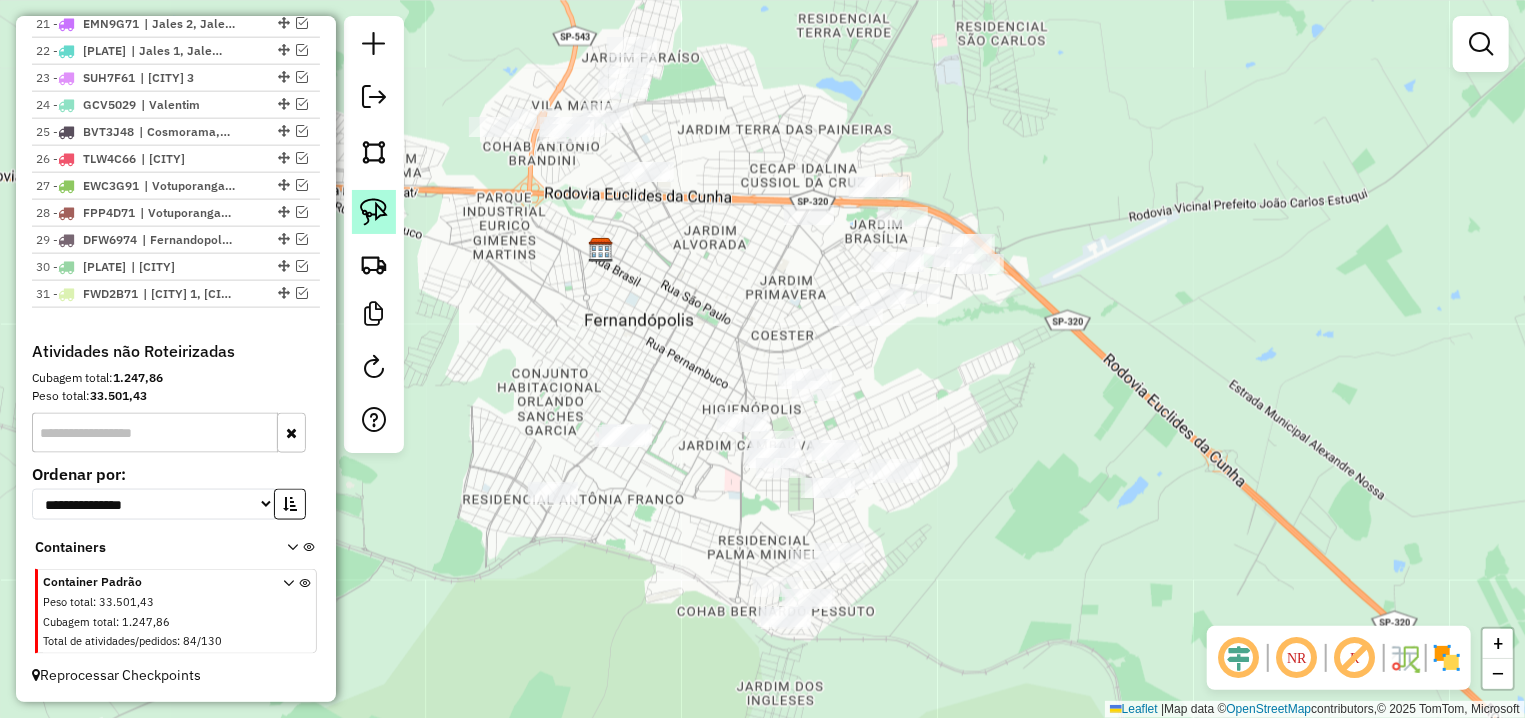 click 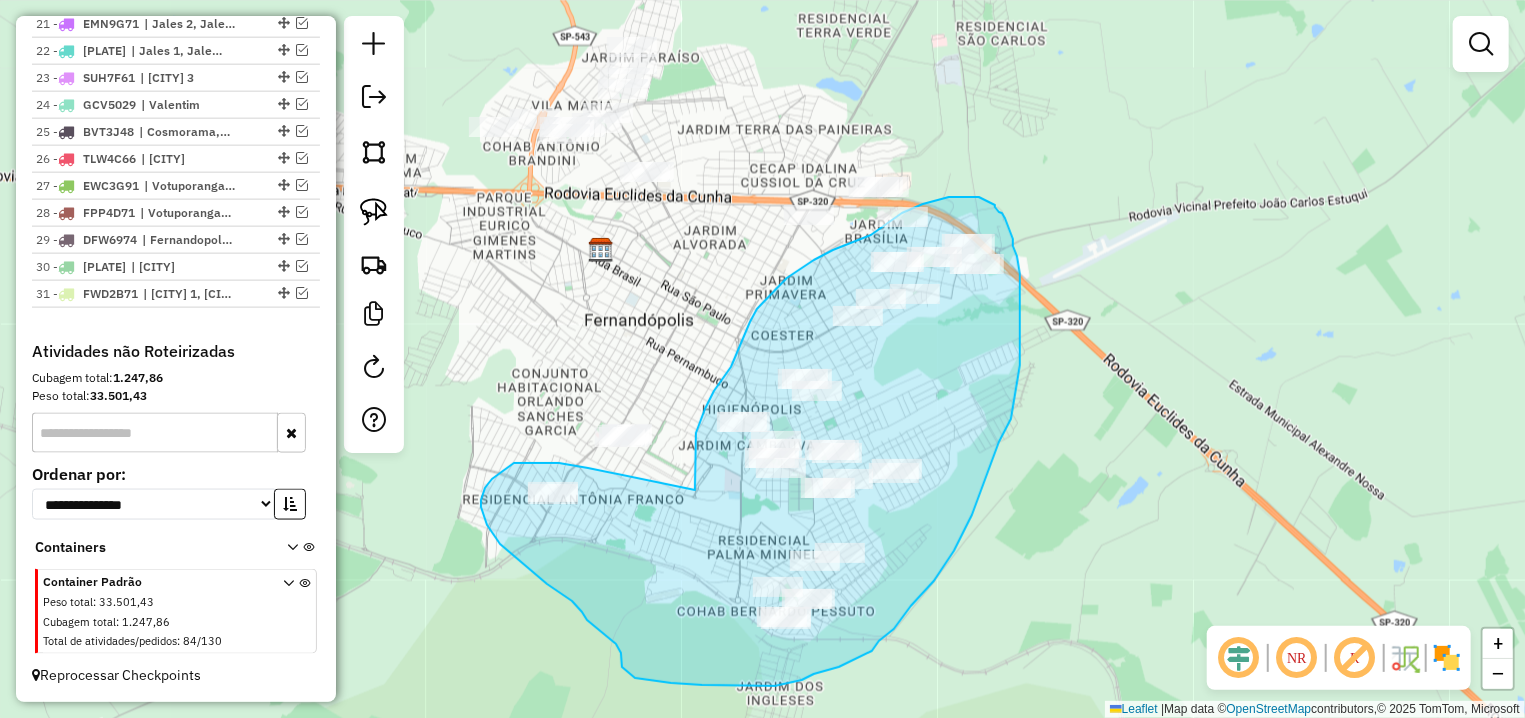 drag, startPoint x: 559, startPoint y: 463, endPoint x: 695, endPoint y: 490, distance: 138.65425 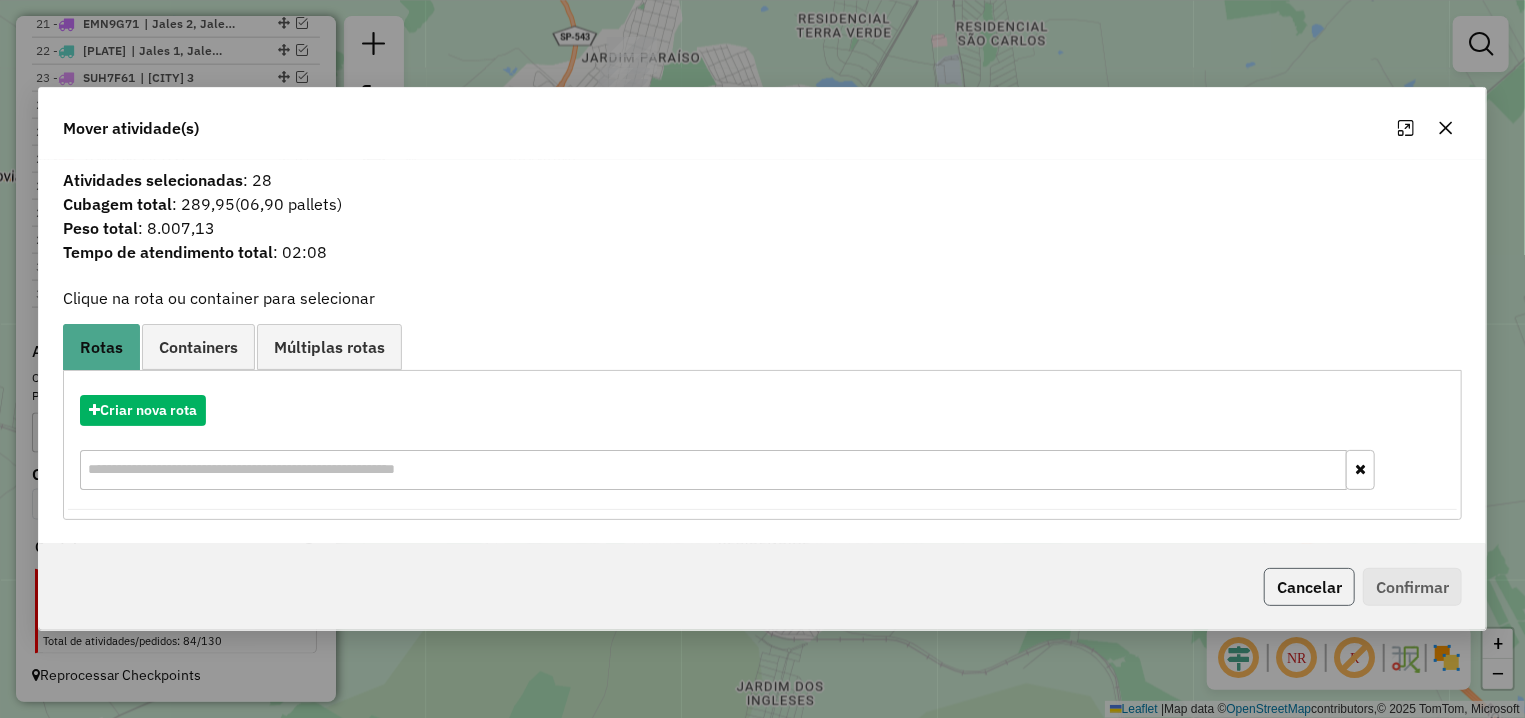 click on "Cancelar" 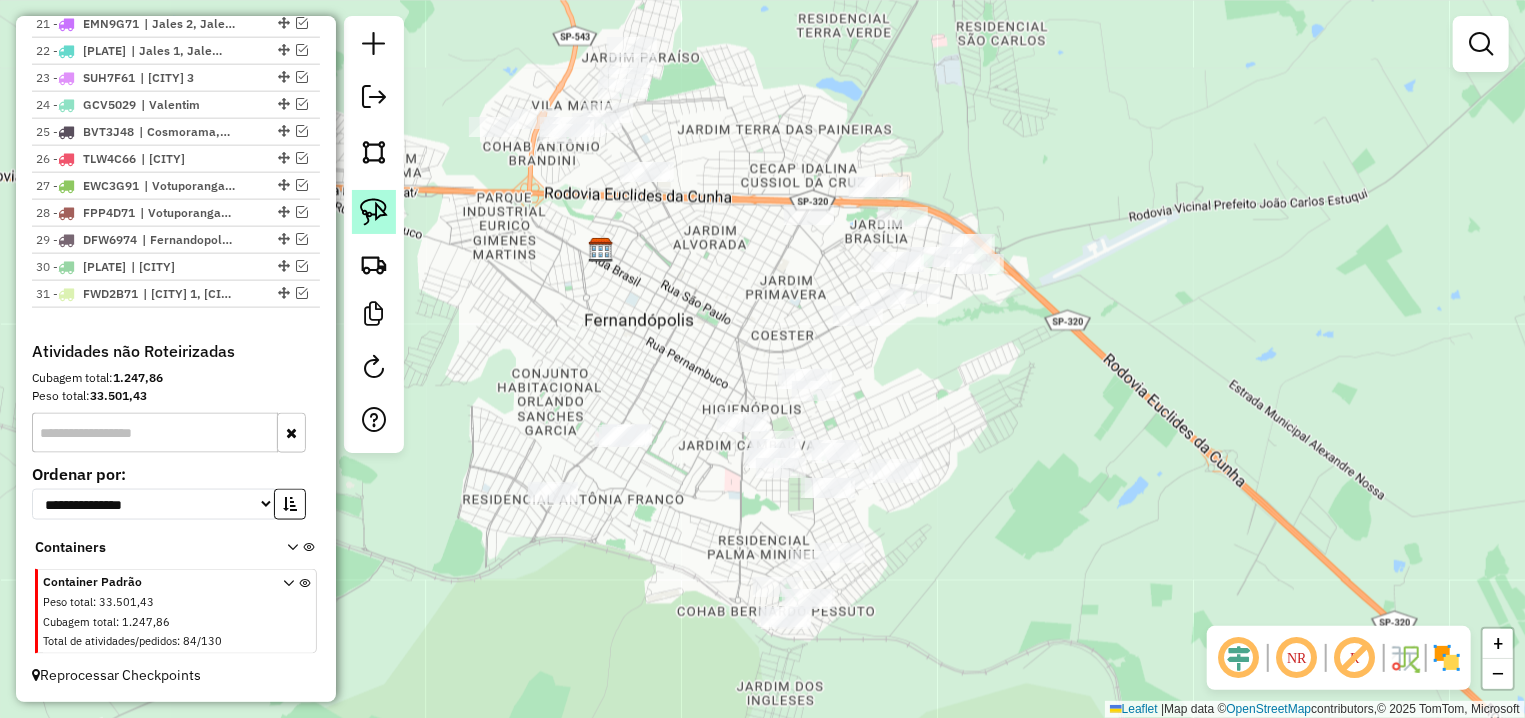 click 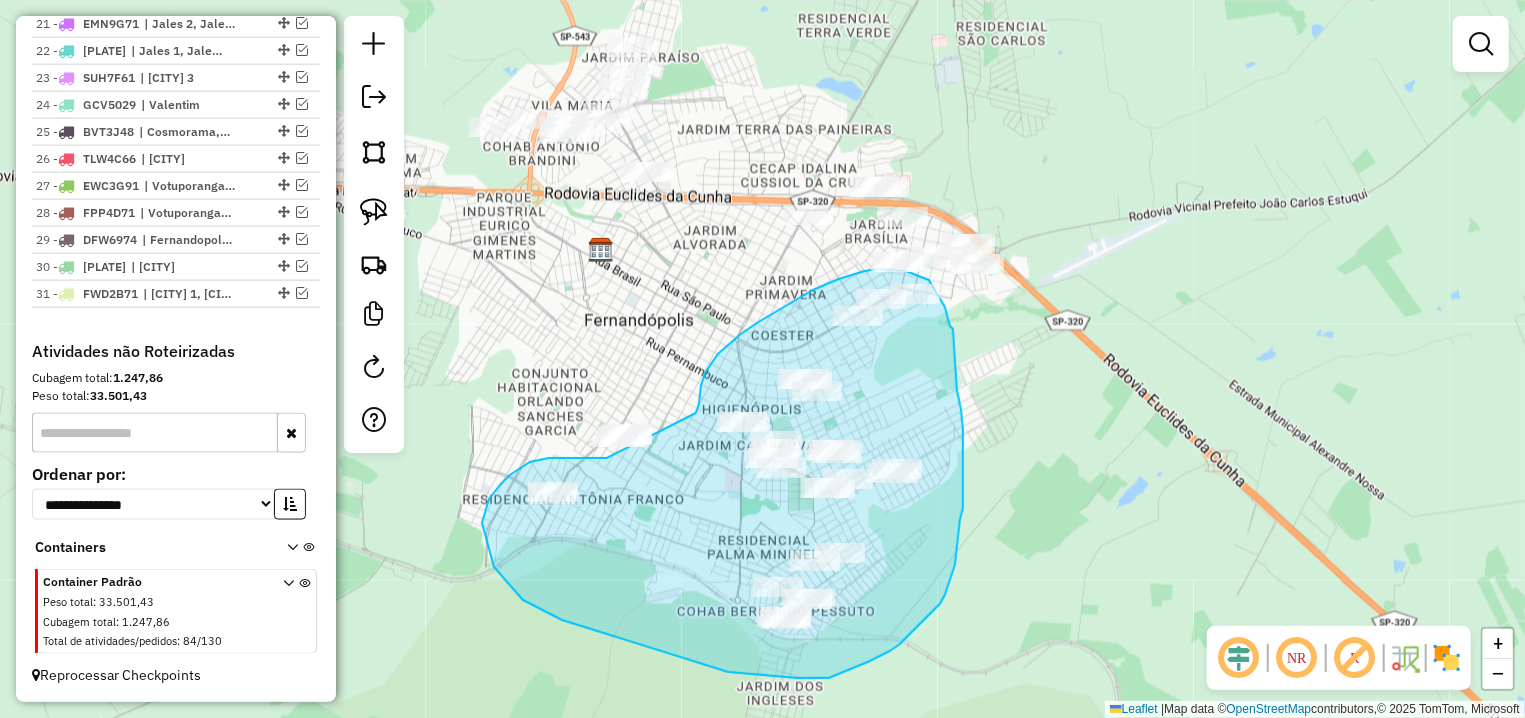 drag, startPoint x: 607, startPoint y: 458, endPoint x: 679, endPoint y: 518, distance: 93.723 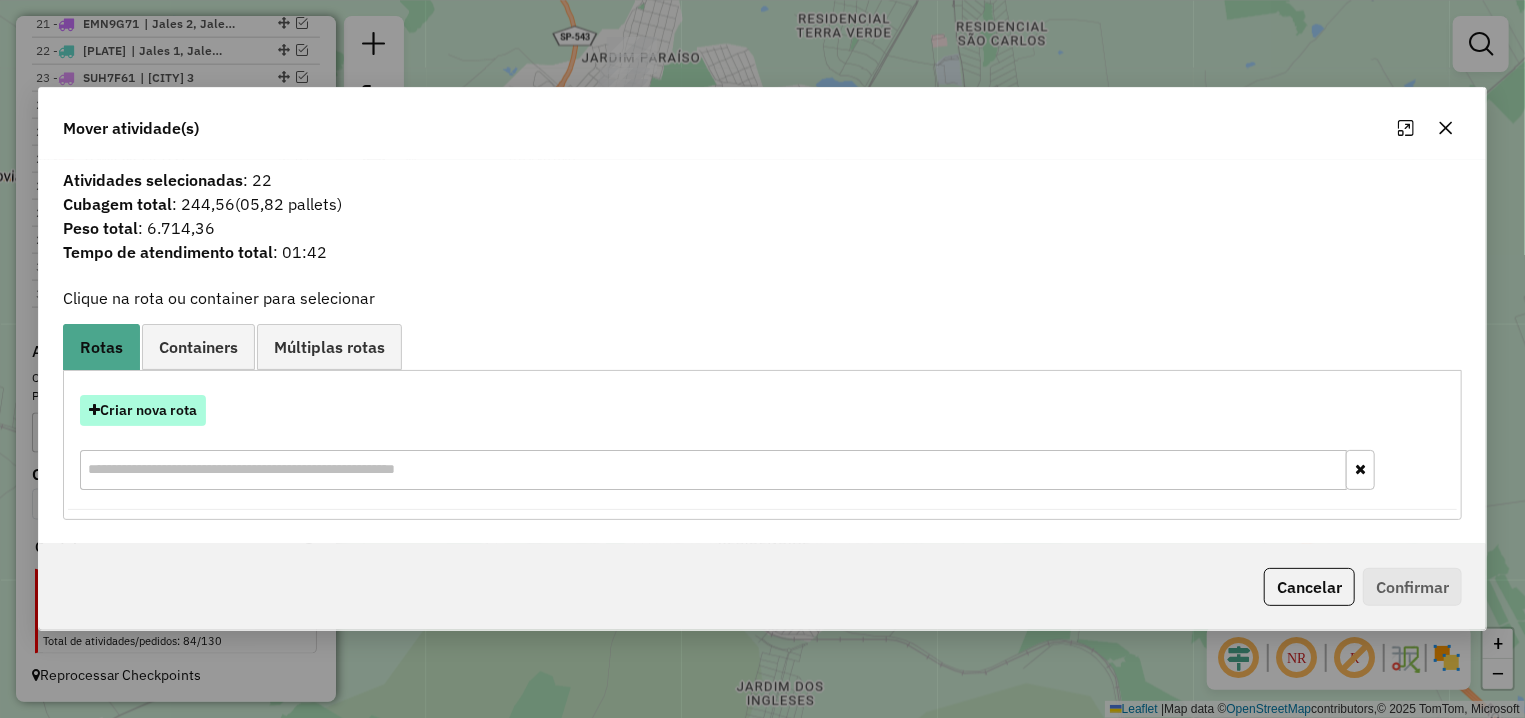 click on "Criar nova rota" at bounding box center [143, 410] 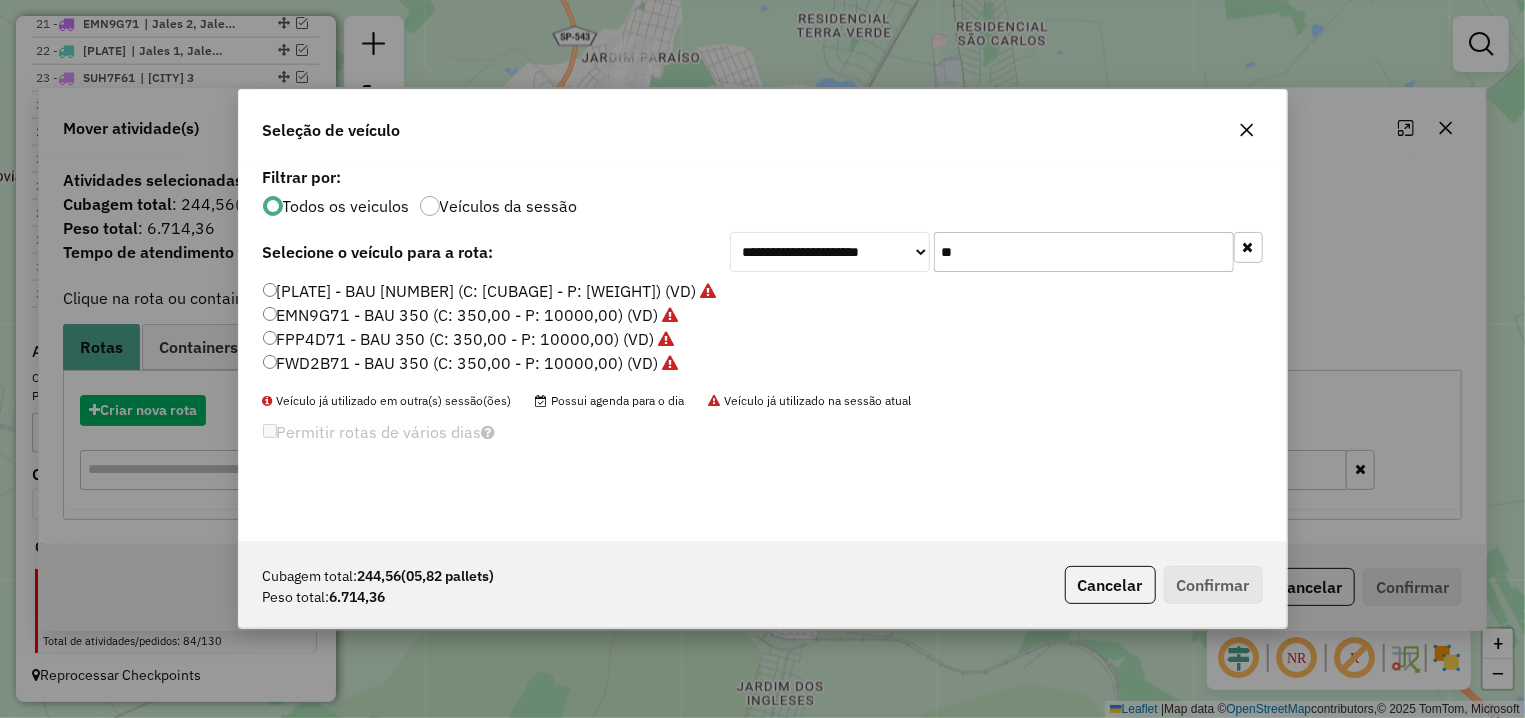 scroll, scrollTop: 11, scrollLeft: 6, axis: both 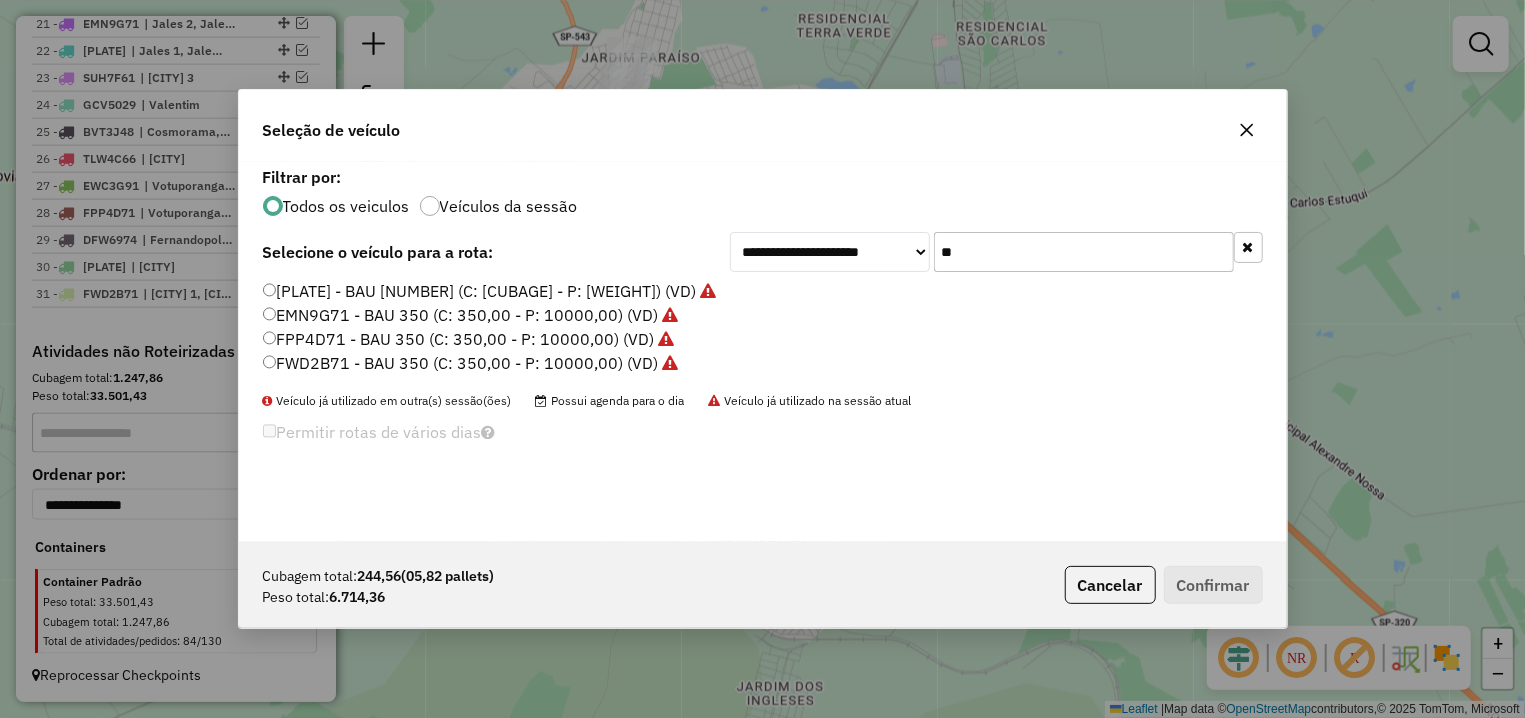 drag, startPoint x: 955, startPoint y: 253, endPoint x: 899, endPoint y: 246, distance: 56.435802 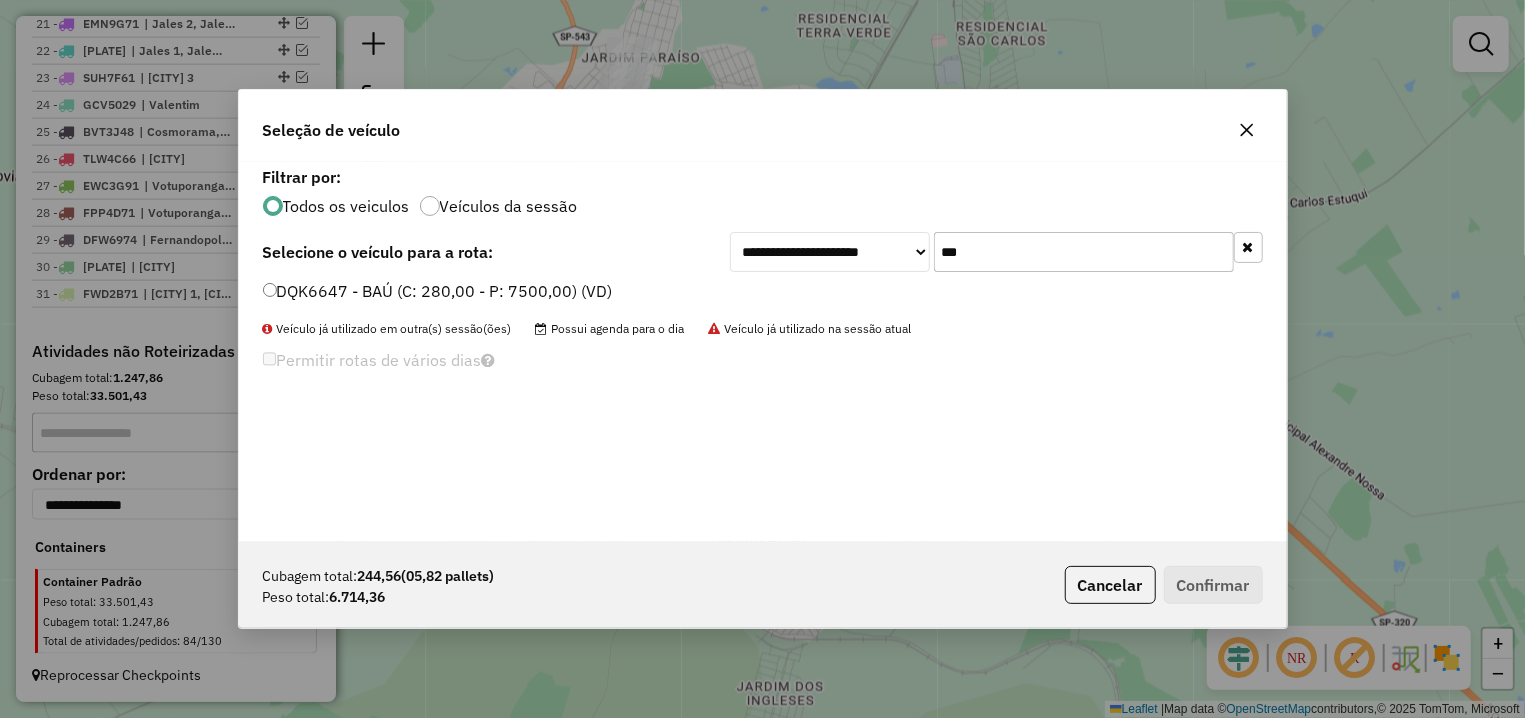 type on "***" 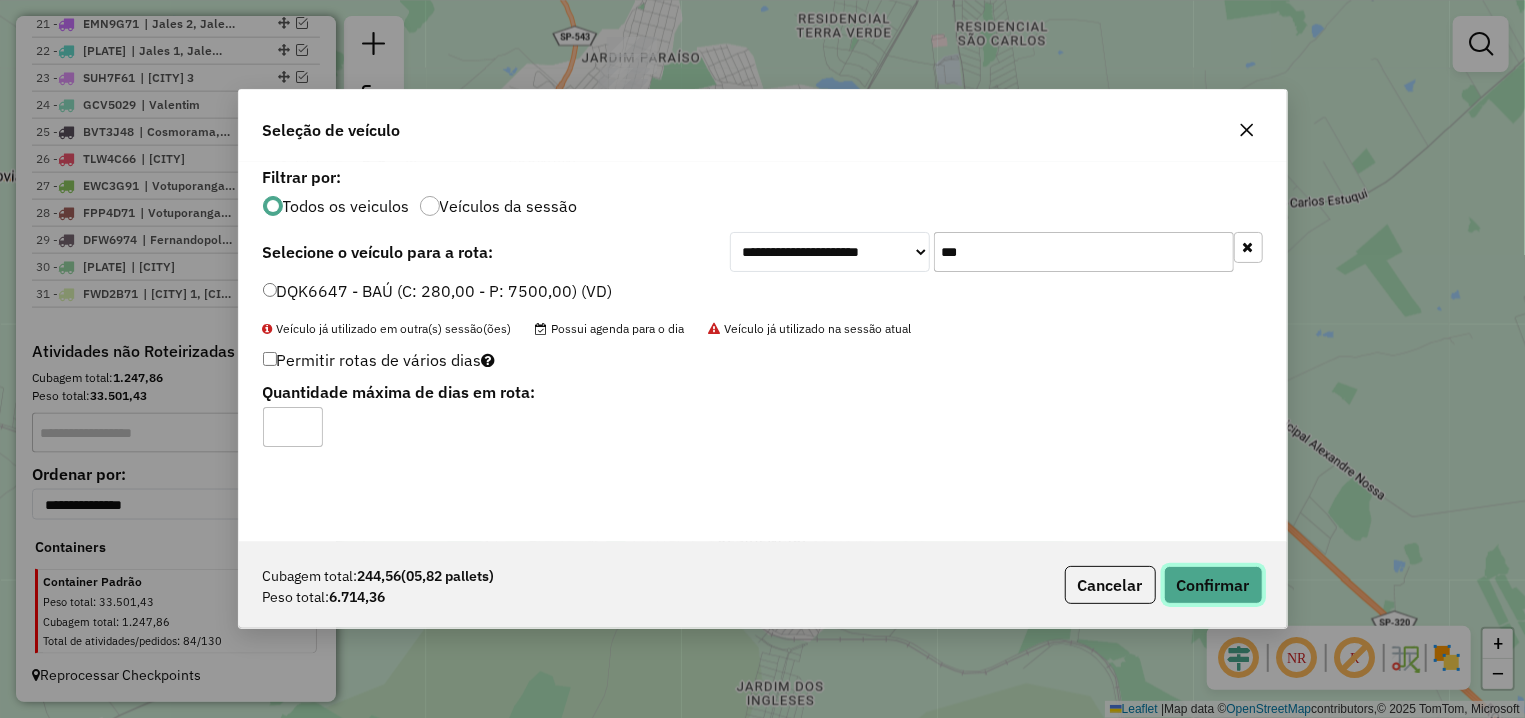 click on "Confirmar" 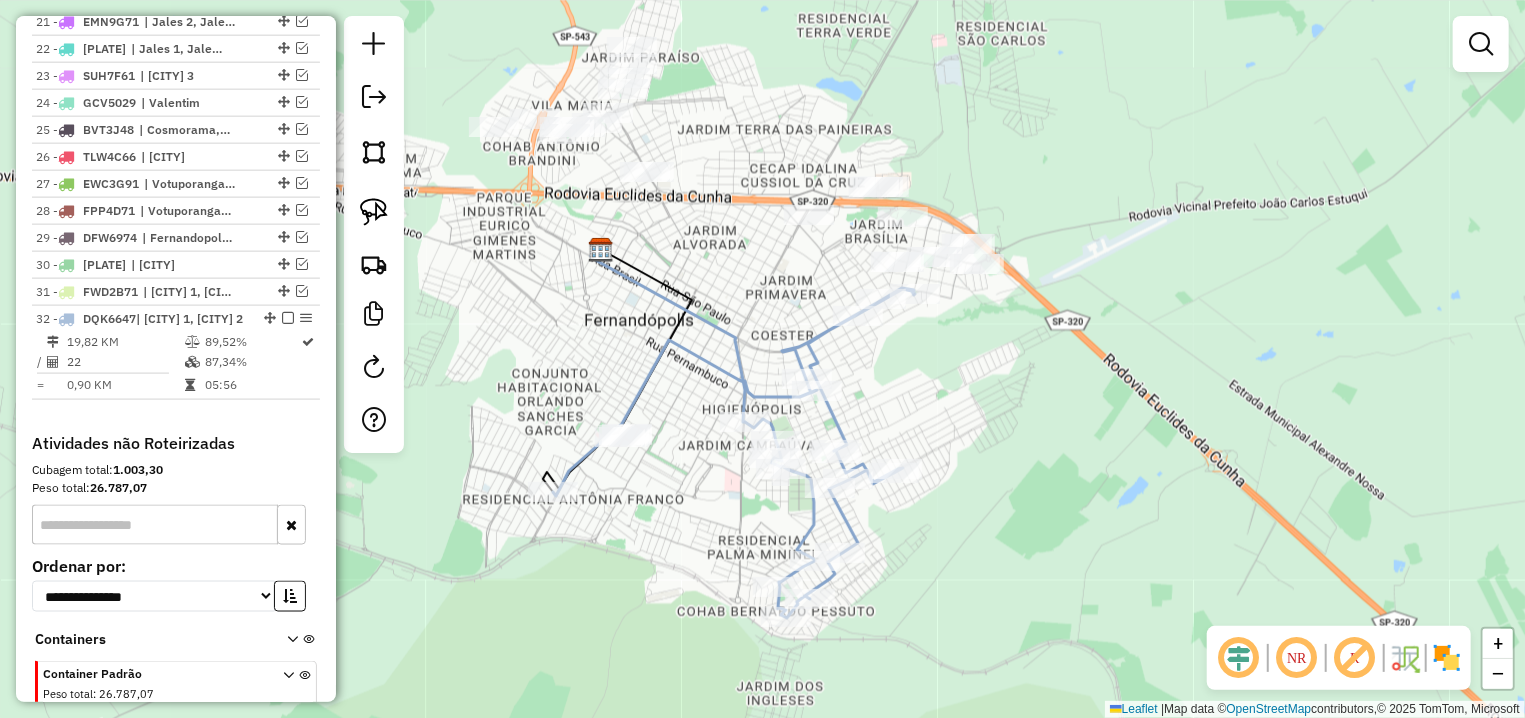 select on "**********" 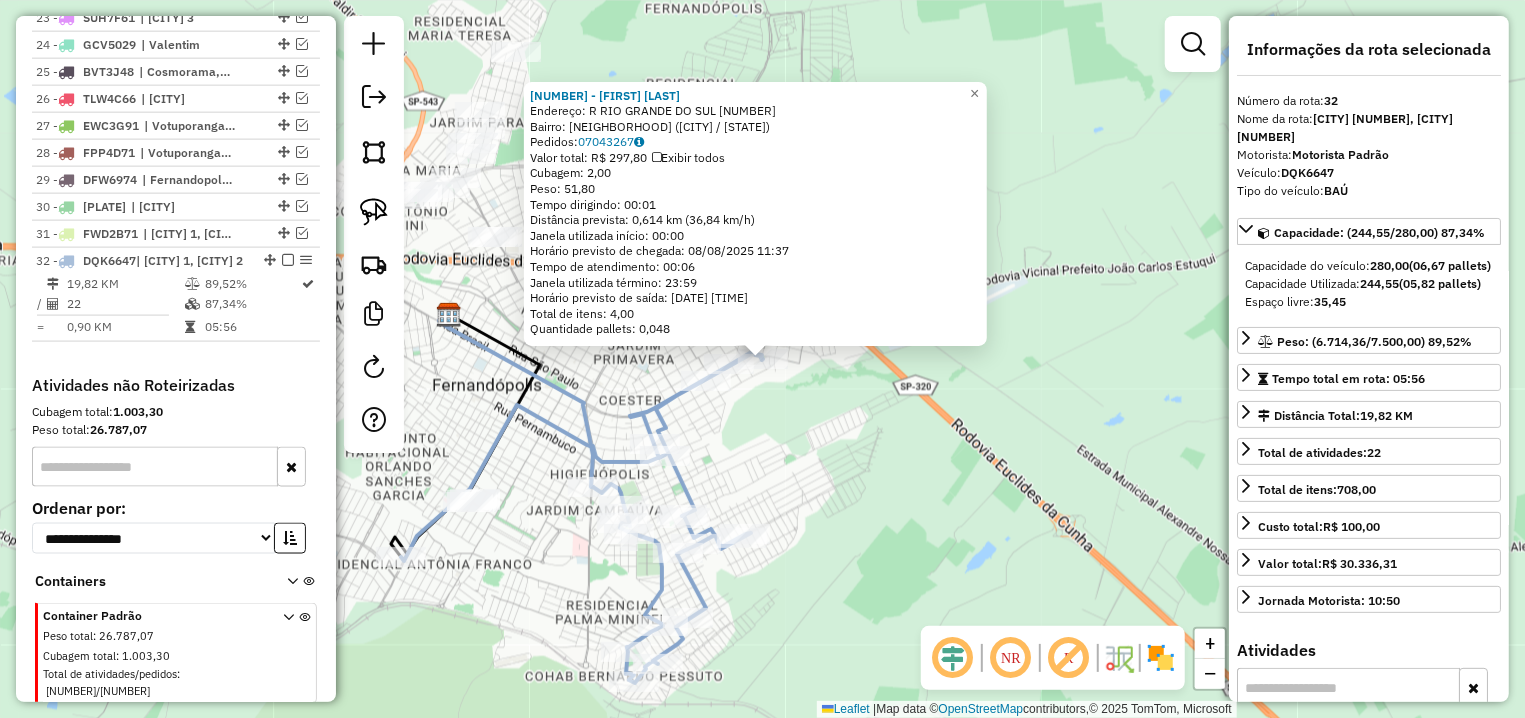 scroll, scrollTop: 1477, scrollLeft: 0, axis: vertical 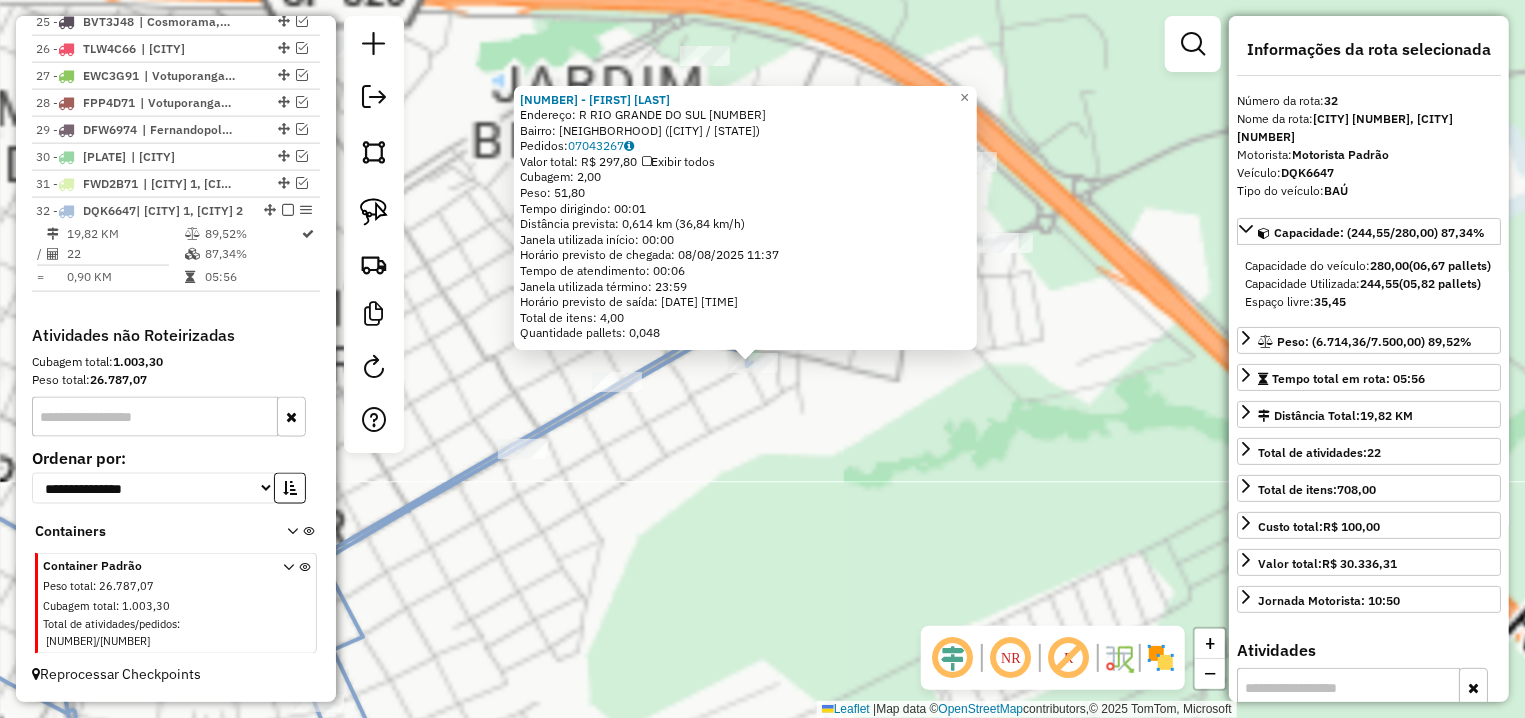click on "15078 - FABIO RODRIGUES BALI  Endereço: R   RIO GRANDE DO SUL             3562   Bairro: S�O LUIZ (FERNANDOPOLIS / SP)   Pedidos:  07043267   Valor total: R$ 297,80   Exibir todos   Cubagem: 2,00  Peso: 51,80  Tempo dirigindo: 00:01   Distância prevista: 0,614 km (36,84 km/h)   Janela utilizada início: 00:00   Horário previsto de chegada: 08/08/2025 11:37   Tempo de atendimento: 00:06   Janela utilizada término: 23:59   Horário previsto de saída: 08/08/2025 11:43   Total de itens: 4,00   Quantidade pallets: 0,048  × Janela de atendimento Grade de atendimento Capacidade Transportadoras Veículos Cliente Pedidos  Rotas Selecione os dias de semana para filtrar as janelas de atendimento  Seg   Ter   Qua   Qui   Sex   Sáb   Dom  Informe o período da janela de atendimento: De: Até:  Filtrar exatamente a janela do cliente  Considerar janela de atendimento padrão  Selecione os dias de semana para filtrar as grades de atendimento  Seg   Ter   Qua   Qui   Sex   Sáb   Dom   Peso mínimo:   Peso máximo:" 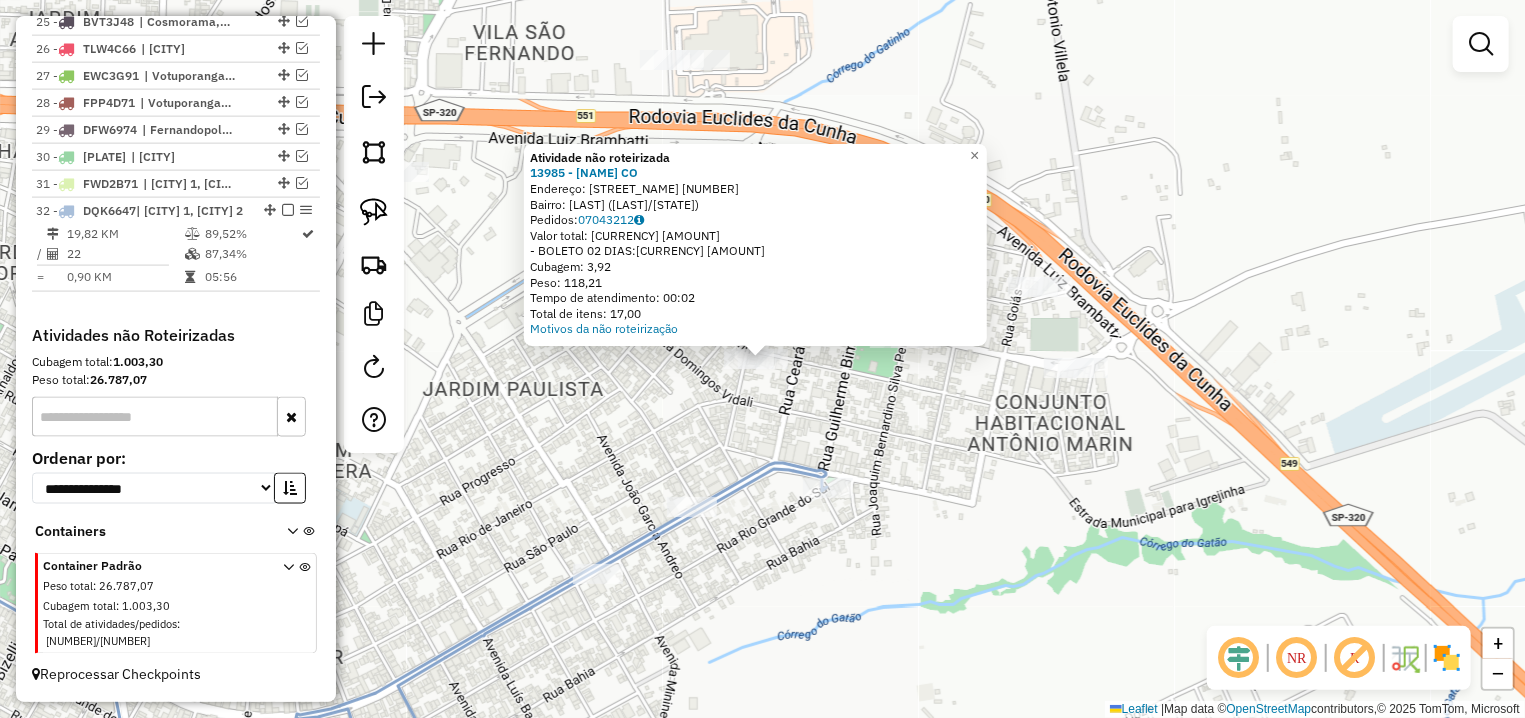 drag, startPoint x: 830, startPoint y: 389, endPoint x: 884, endPoint y: 366, distance: 58.694122 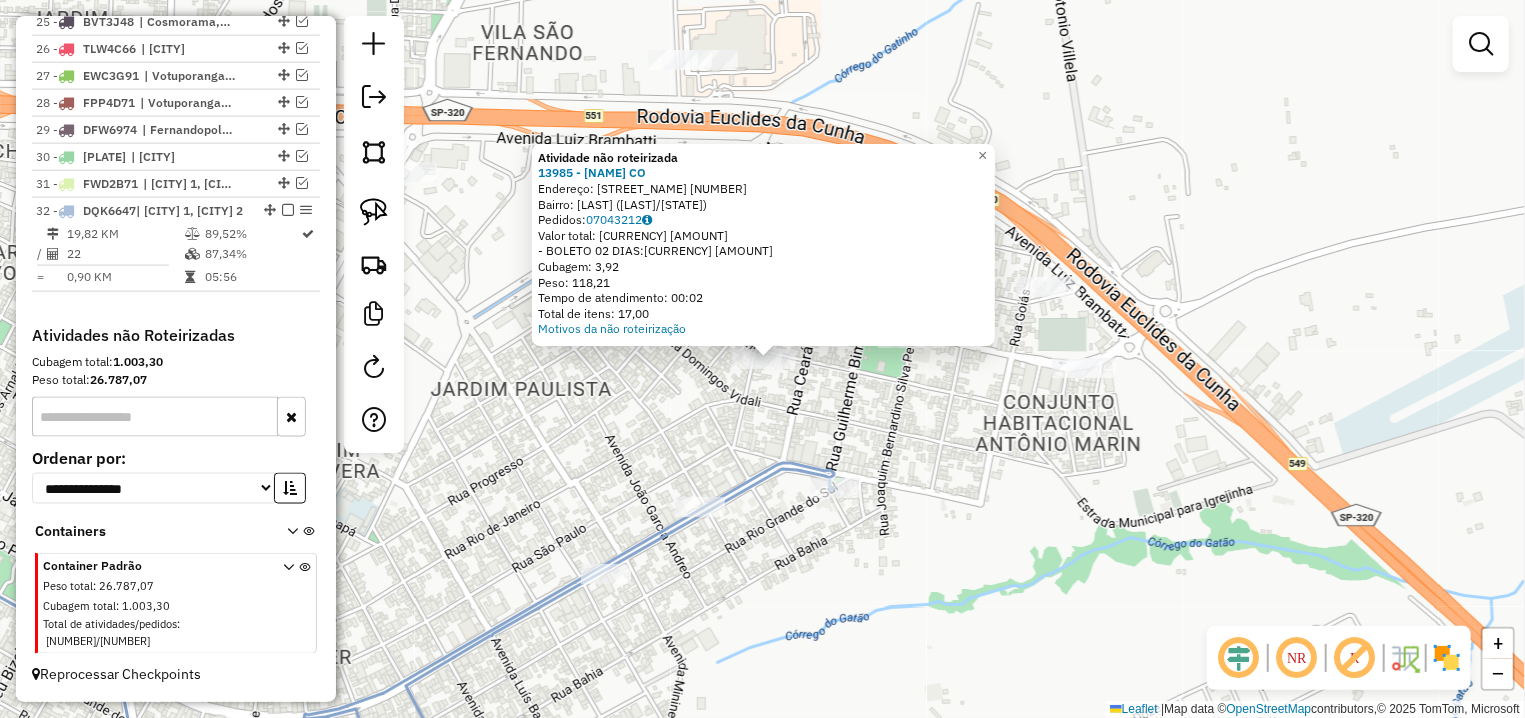 click on "Atividade não roteirizada 13985 - LEONARDO HENRIQUE CO  Endereço: AV  RIO GRANDE DO NORTE           440   Bairro: JD BARBOSA (FERNANDOPOLIS / SP)   Pedidos:  07043212   Valor total: R$ 514,90   - BOLETO 02 DIAS:  R$ 514,90   Cubagem: 3,92   Peso: 118,21   Tempo de atendimento: 00:02   Total de itens: 17,00  Motivos da não roteirização × Janela de atendimento Grade de atendimento Capacidade Transportadoras Veículos Cliente Pedidos  Rotas Selecione os dias de semana para filtrar as janelas de atendimento  Seg   Ter   Qua   Qui   Sex   Sáb   Dom  Informe o período da janela de atendimento: De: Até:  Filtrar exatamente a janela do cliente  Considerar janela de atendimento padrão  Selecione os dias de semana para filtrar as grades de atendimento  Seg   Ter   Qua   Qui   Sex   Sáb   Dom   Considerar clientes sem dia de atendimento cadastrado  Clientes fora do dia de atendimento selecionado Filtrar as atividades entre os valores definidos abaixo:  Peso mínimo:   Peso máximo:   Cubagem mínima:   De:  +" 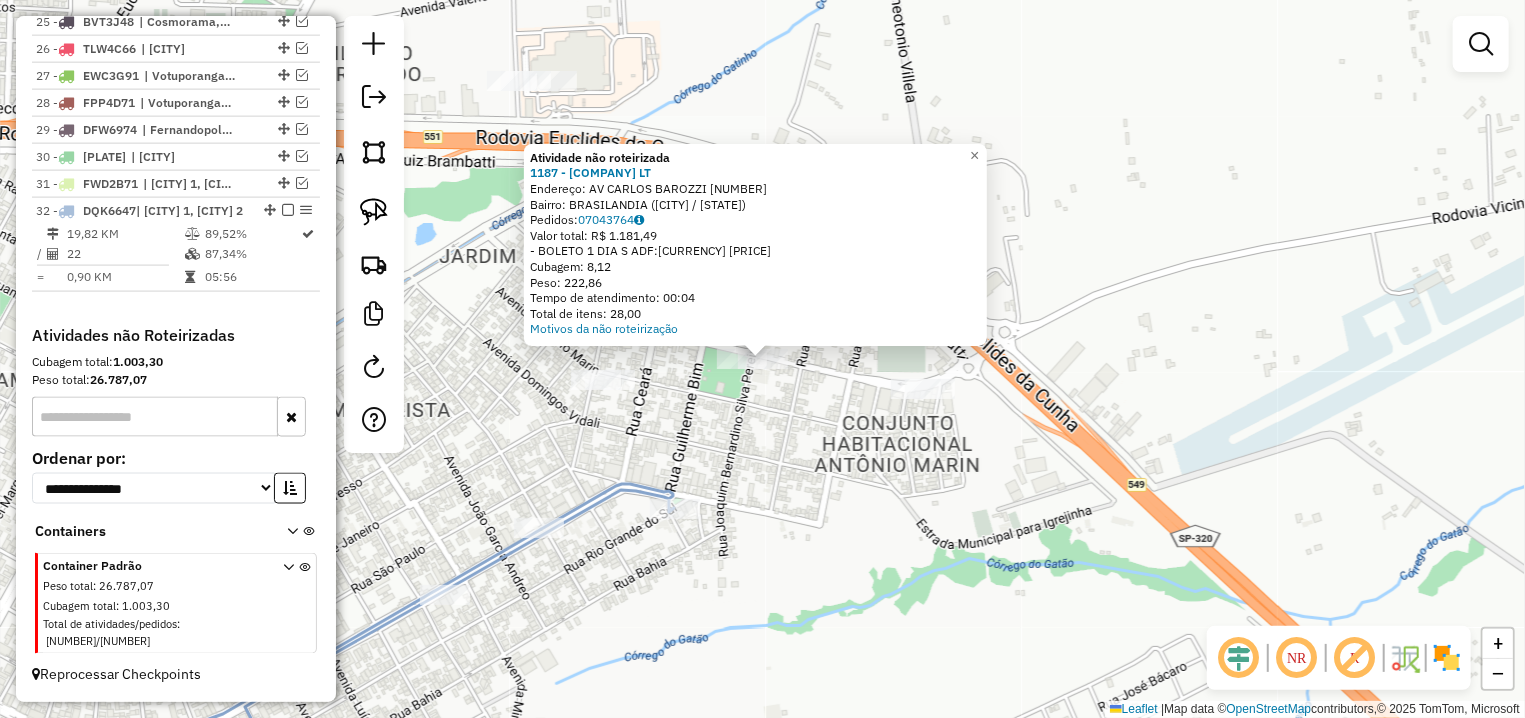 click on "Atividade não roteirizada 1187 - MINIMERCADO SGOTI LT  Endereço: AV  CARLOS BAROZZI                675   Bairro: BRASILANDIA (FERNANDOPOLIS / SP)   Pedidos:  07043764   Valor total: R$ 1.181,49   - BOLETO 1 DIA S ADF:  R$ 1.181,49   Cubagem: 8,12   Peso: 222,86   Tempo de atendimento: 00:04   Total de itens: 28,00  Motivos da não roteirização × Janela de atendimento Grade de atendimento Capacidade Transportadoras Veículos Cliente Pedidos  Rotas Selecione os dias de semana para filtrar as janelas de atendimento  Seg   Ter   Qua   Qui   Sex   Sáb   Dom  Informe o período da janela de atendimento: De: Até:  Filtrar exatamente a janela do cliente  Considerar janela de atendimento padrão  Selecione os dias de semana para filtrar as grades de atendimento  Seg   Ter   Qua   Qui   Sex   Sáb   Dom   Considerar clientes sem dia de atendimento cadastrado  Clientes fora do dia de atendimento selecionado Filtrar as atividades entre os valores definidos abaixo:  Peso mínimo:   Peso máximo:   Cubagem mínima:" 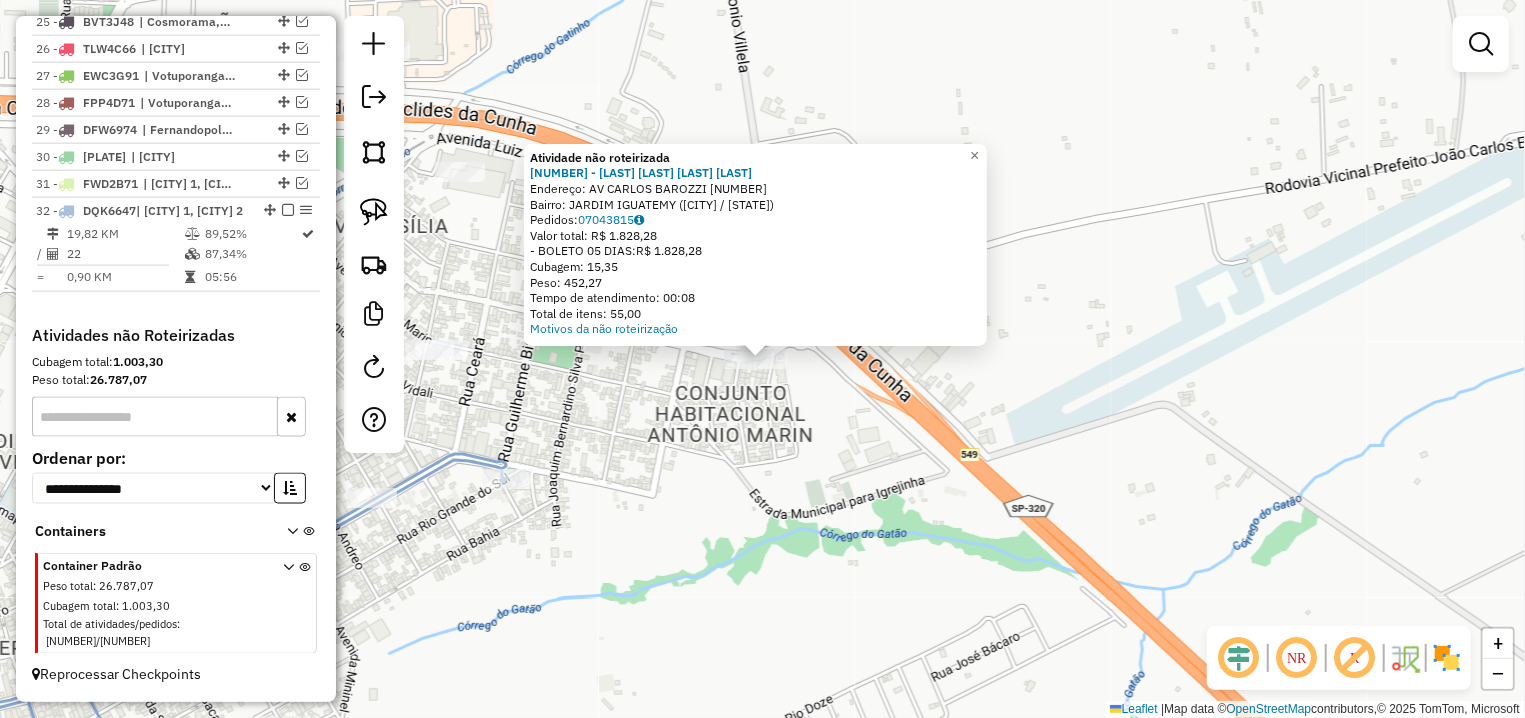 click on "Atividade não roteirizada 15360 - EMPORIO 272 LTDA  Endereço: AV  CARLOS BAROZZI                1080   Bairro: JARDIM IGUATEMY (FERNANDOPOLIS / SP)   Pedidos:  07043815   Valor total: R$ 1.828,28   - BOLETO 05 DIAS:  R$ 1.828,28   Cubagem: 15,35   Peso: 452,27   Tempo de atendimento: 00:08   Total de itens: 55,00  Motivos da não roteirização × Janela de atendimento Grade de atendimento Capacidade Transportadoras Veículos Cliente Pedidos  Rotas Selecione os dias de semana para filtrar as janelas de atendimento  Seg   Ter   Qua   Qui   Sex   Sáb   Dom  Informe o período da janela de atendimento: De: Até:  Filtrar exatamente a janela do cliente  Considerar janela de atendimento padrão  Selecione os dias de semana para filtrar as grades de atendimento  Seg   Ter   Qua   Qui   Sex   Sáb   Dom   Considerar clientes sem dia de atendimento cadastrado  Clientes fora do dia de atendimento selecionado Filtrar as atividades entre os valores definidos abaixo:  Peso mínimo:   Peso máximo:   Cubagem mínima:" 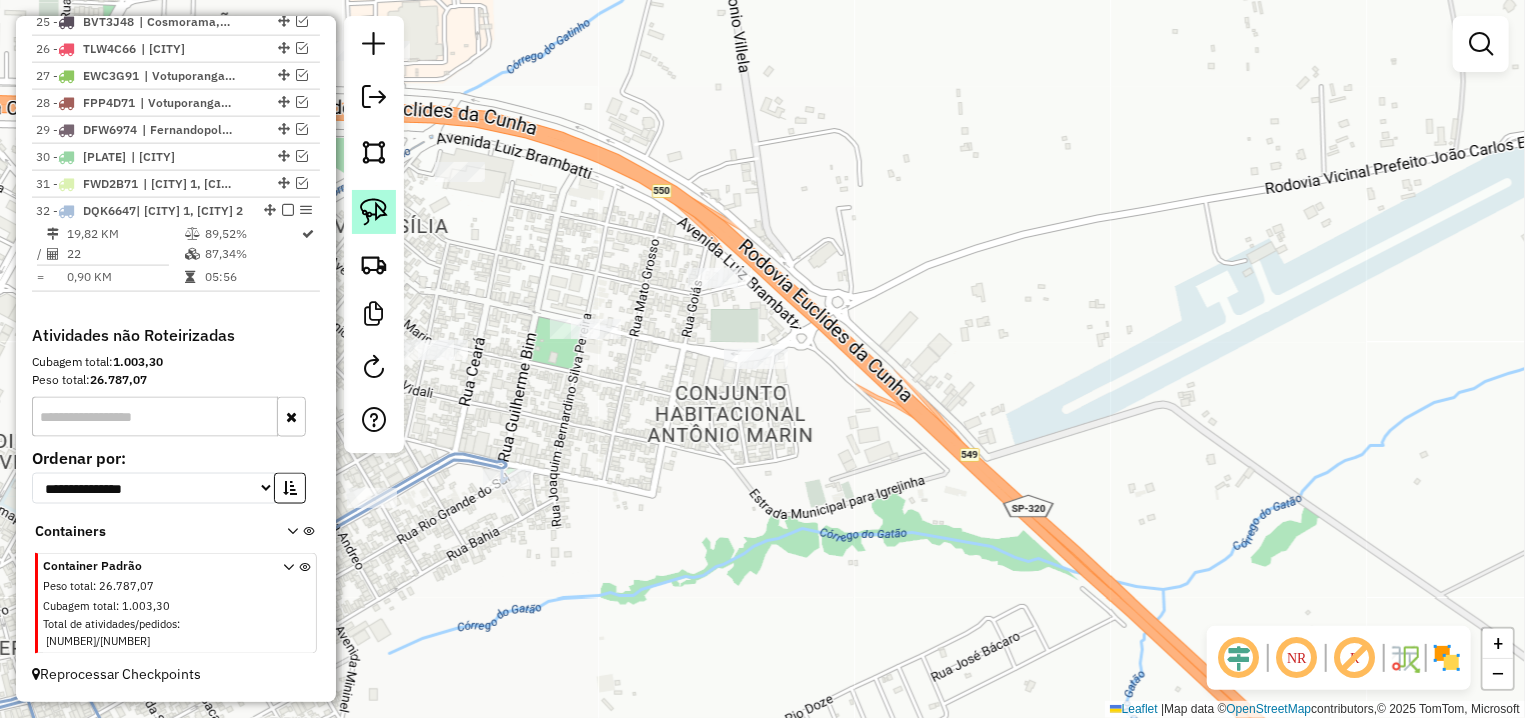 click 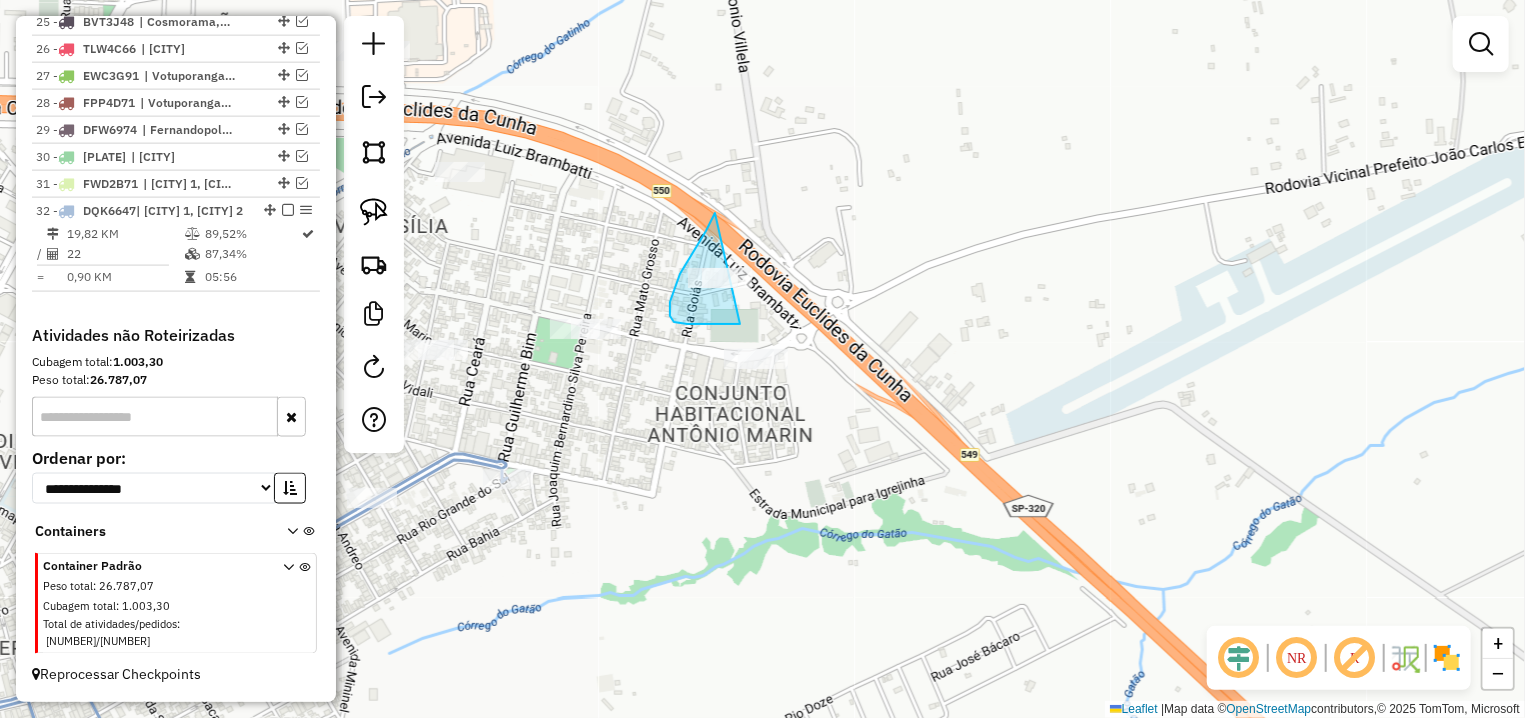 drag, startPoint x: 715, startPoint y: 213, endPoint x: 777, endPoint y: 313, distance: 117.66053 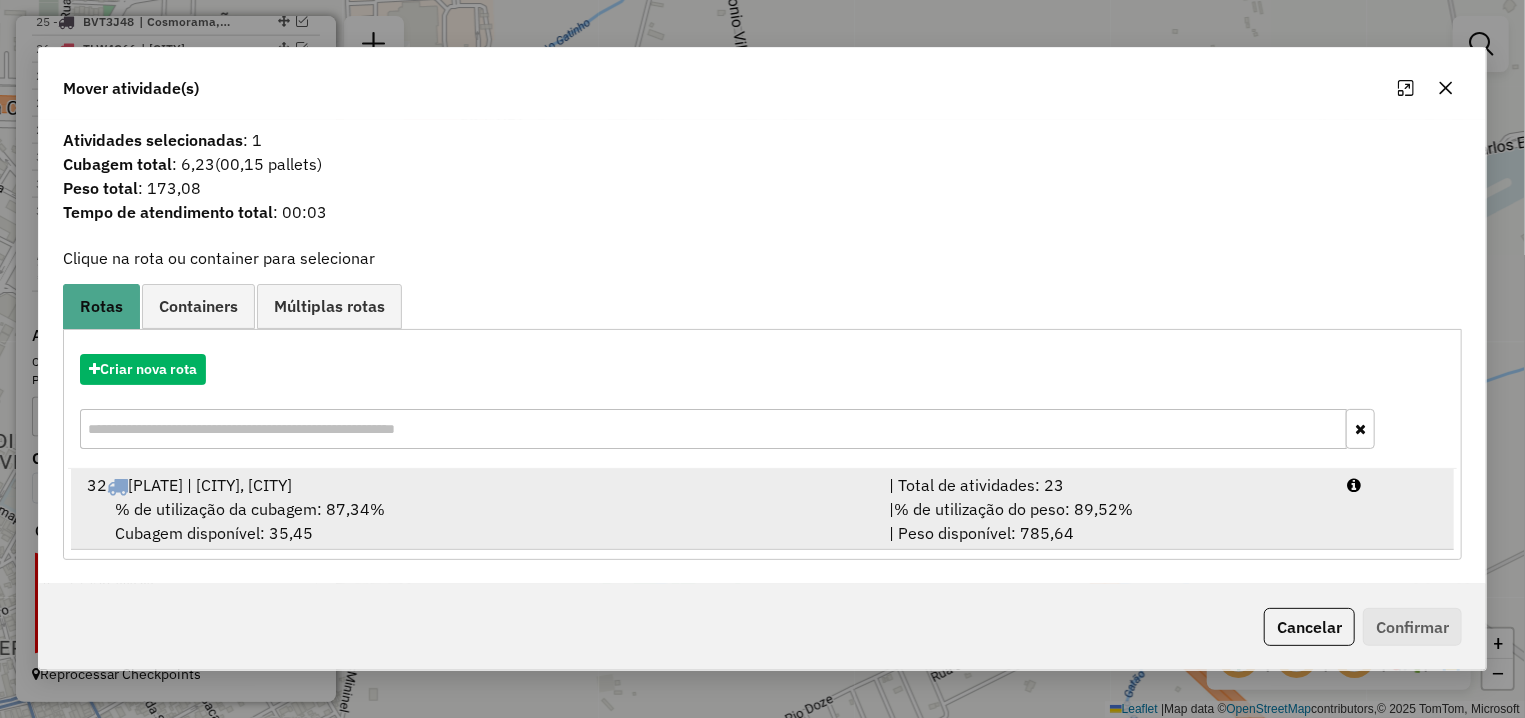 click on "% de utilização da cubagem: 87,34%  Cubagem disponível: 35,45" at bounding box center (476, 521) 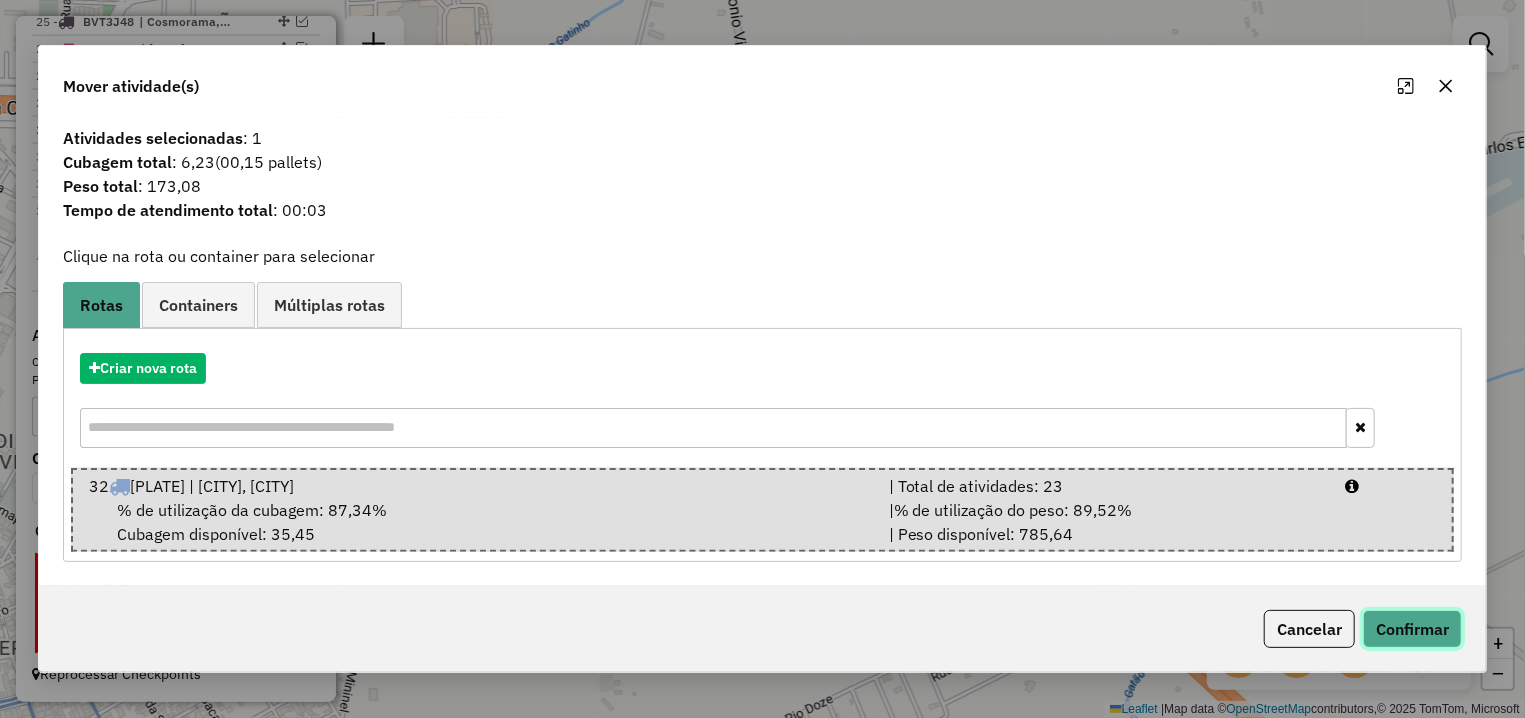 click on "Confirmar" 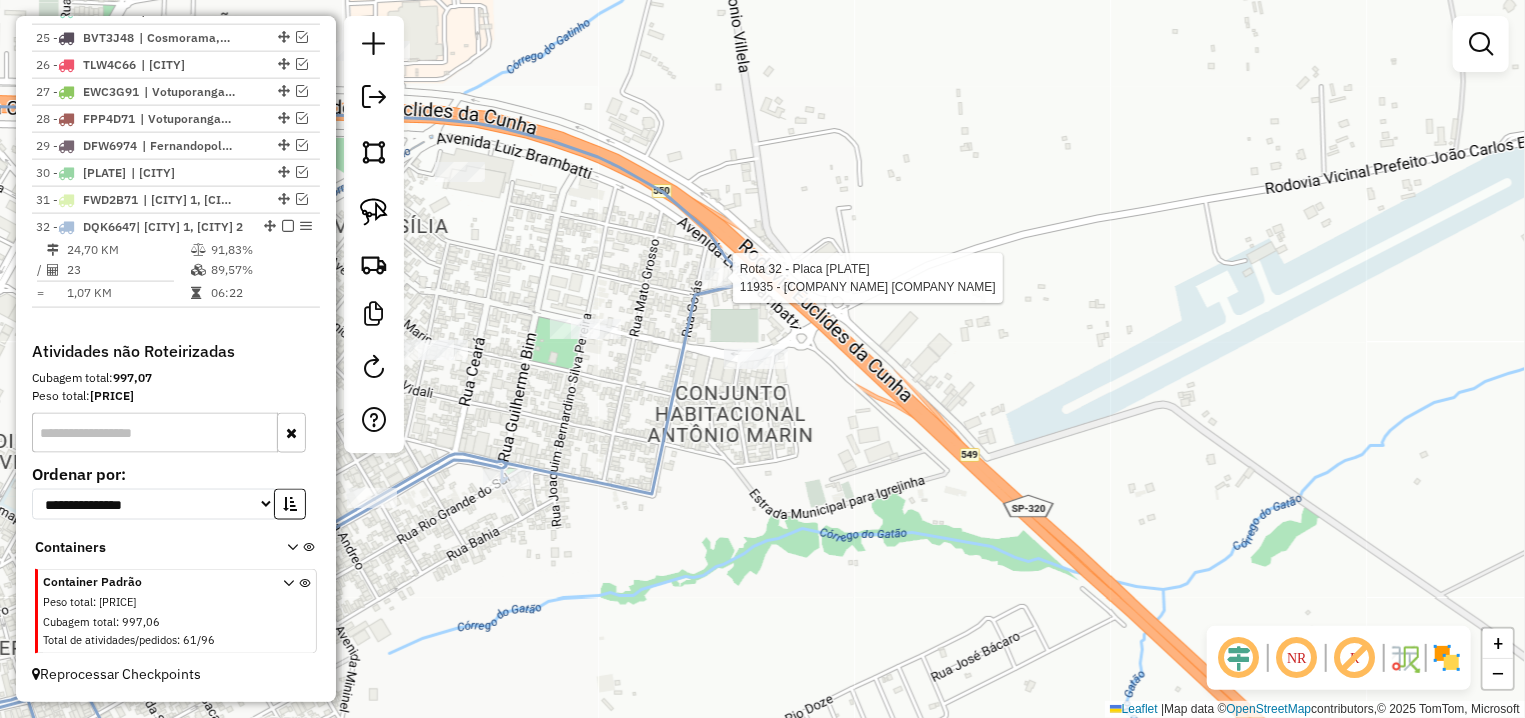 select on "**********" 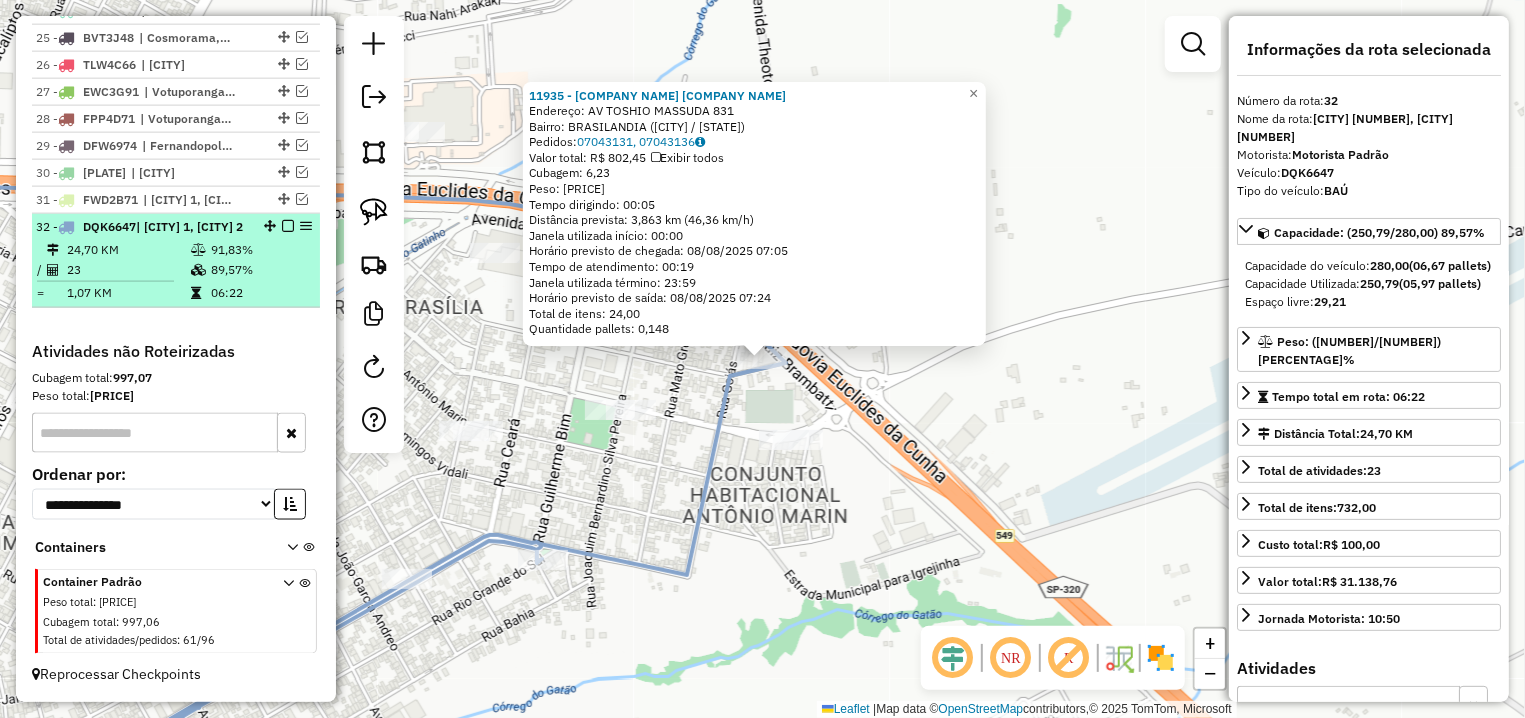 click at bounding box center [288, 226] 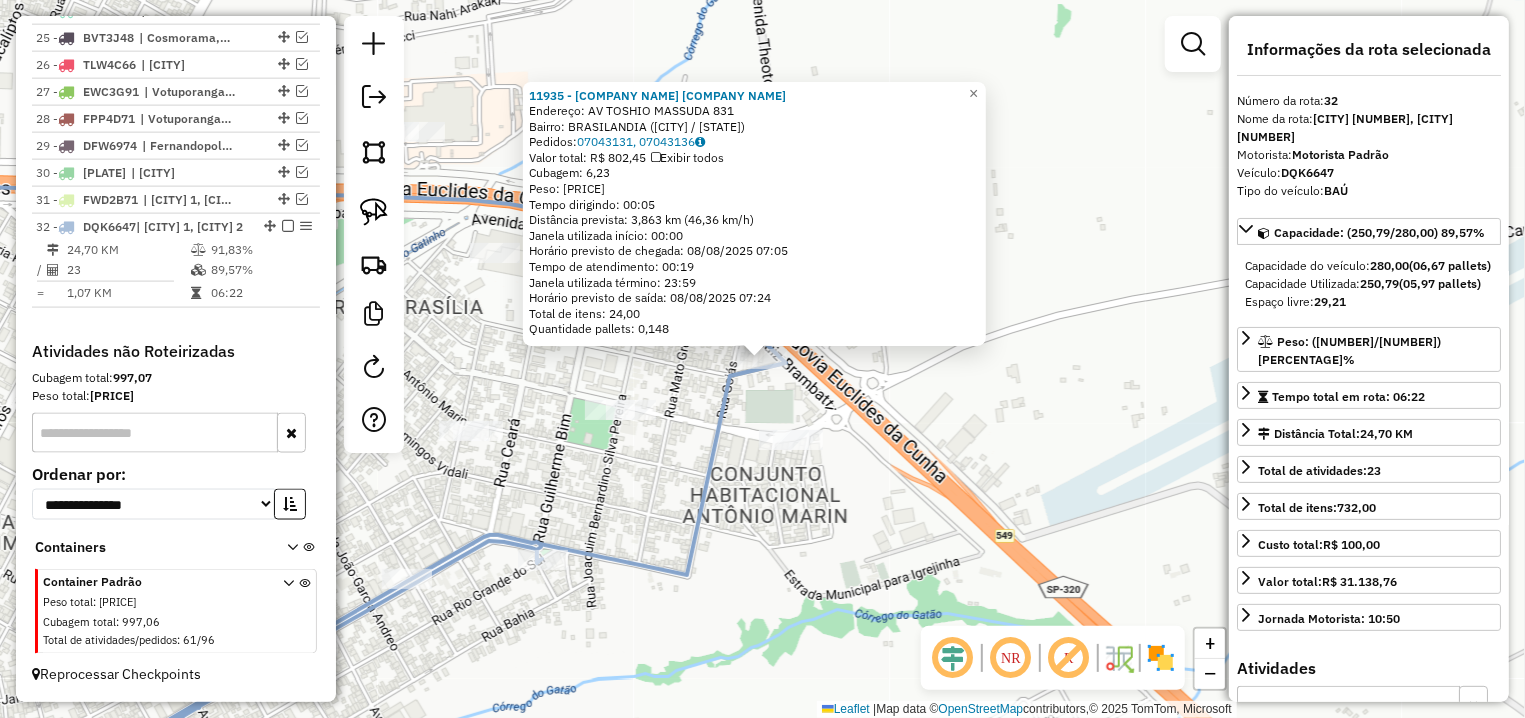 scroll, scrollTop: 1392, scrollLeft: 0, axis: vertical 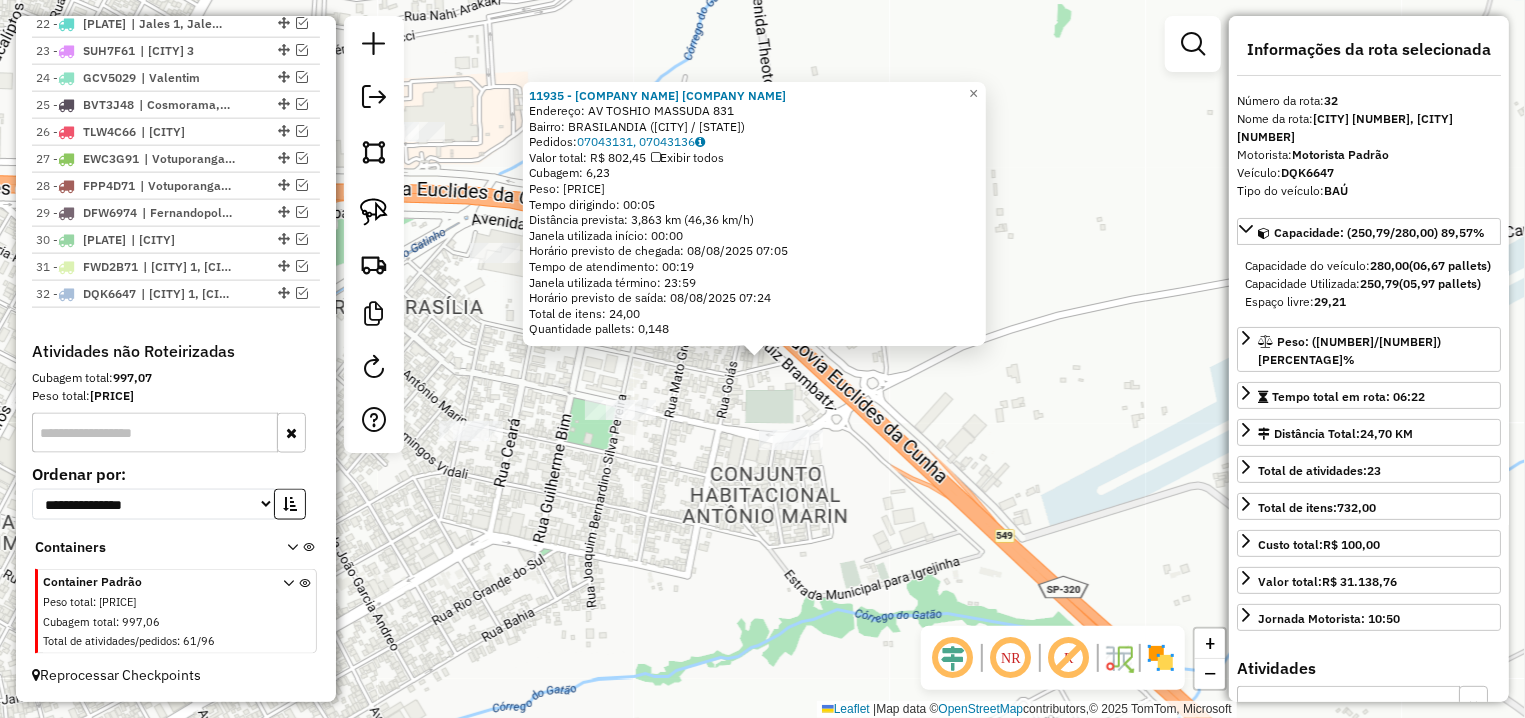 click on "11935 - CONVENIENCIA GRAMADA  Endereço: AV  TOSHIO MASSUDA                831   Bairro: BRASILANDIA (FERNANDOPOLIS / SP)   Pedidos:  07043131, 07043136   Valor total: R$ 802,45   Exibir todos   Cubagem: 6,23  Peso: 173,08  Tempo dirigindo: 00:05   Distância prevista: 3,863 km (46,36 km/h)   Janela utilizada início: 00:00   Horário previsto de chegada: 08/08/2025 07:05   Tempo de atendimento: 00:19   Janela utilizada término: 23:59   Horário previsto de saída: 08/08/2025 07:24   Total de itens: 24,00   Quantidade pallets: 0,148  × Janela de atendimento Grade de atendimento Capacidade Transportadoras Veículos Cliente Pedidos  Rotas Selecione os dias de semana para filtrar as janelas de atendimento  Seg   Ter   Qua   Qui   Sex   Sáb   Dom  Informe o período da janela de atendimento: De: Até:  Filtrar exatamente a janela do cliente  Considerar janela de atendimento padrão  Selecione os dias de semana para filtrar as grades de atendimento  Seg   Ter   Qua   Qui   Sex   Sáb   Dom   Peso mínimo:  De:" 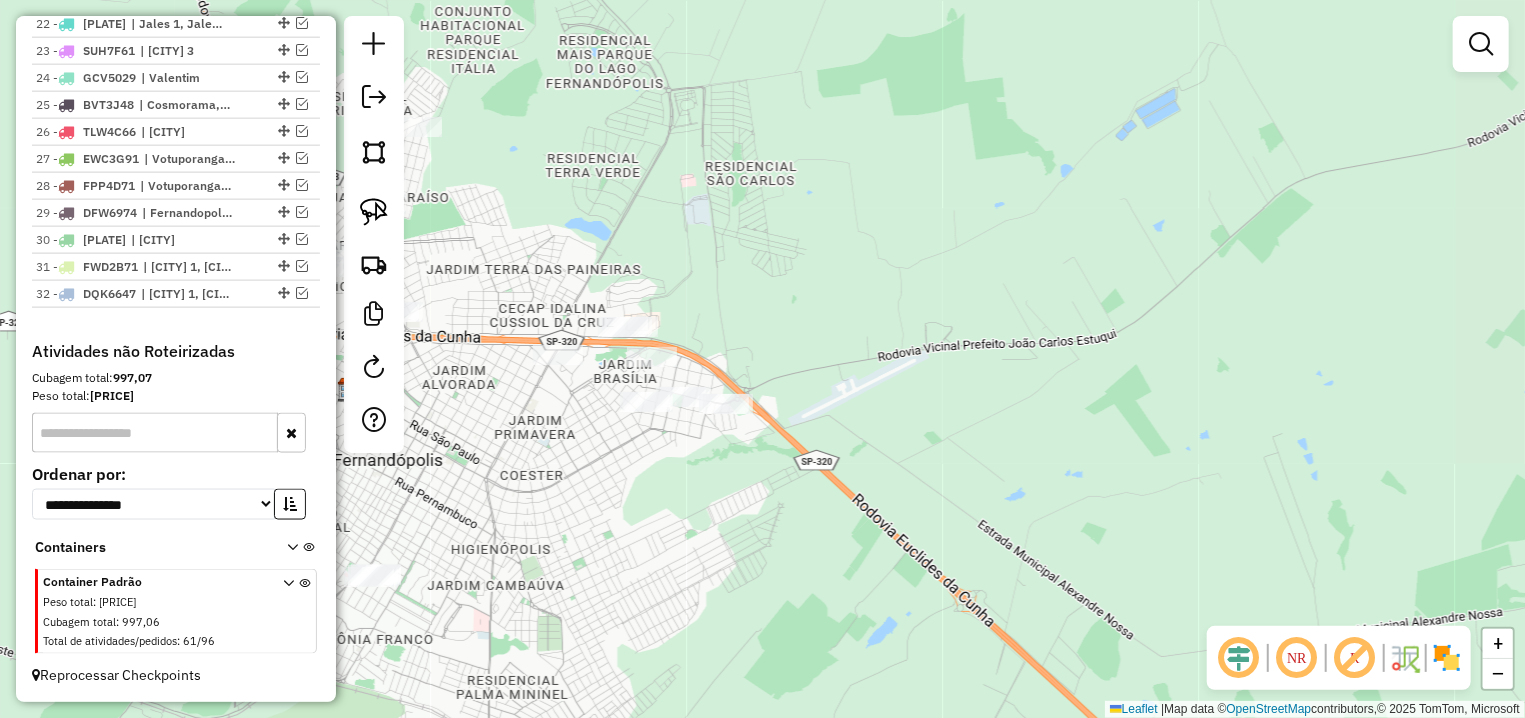 drag, startPoint x: 700, startPoint y: 468, endPoint x: 1022, endPoint y: 399, distance: 329.30988 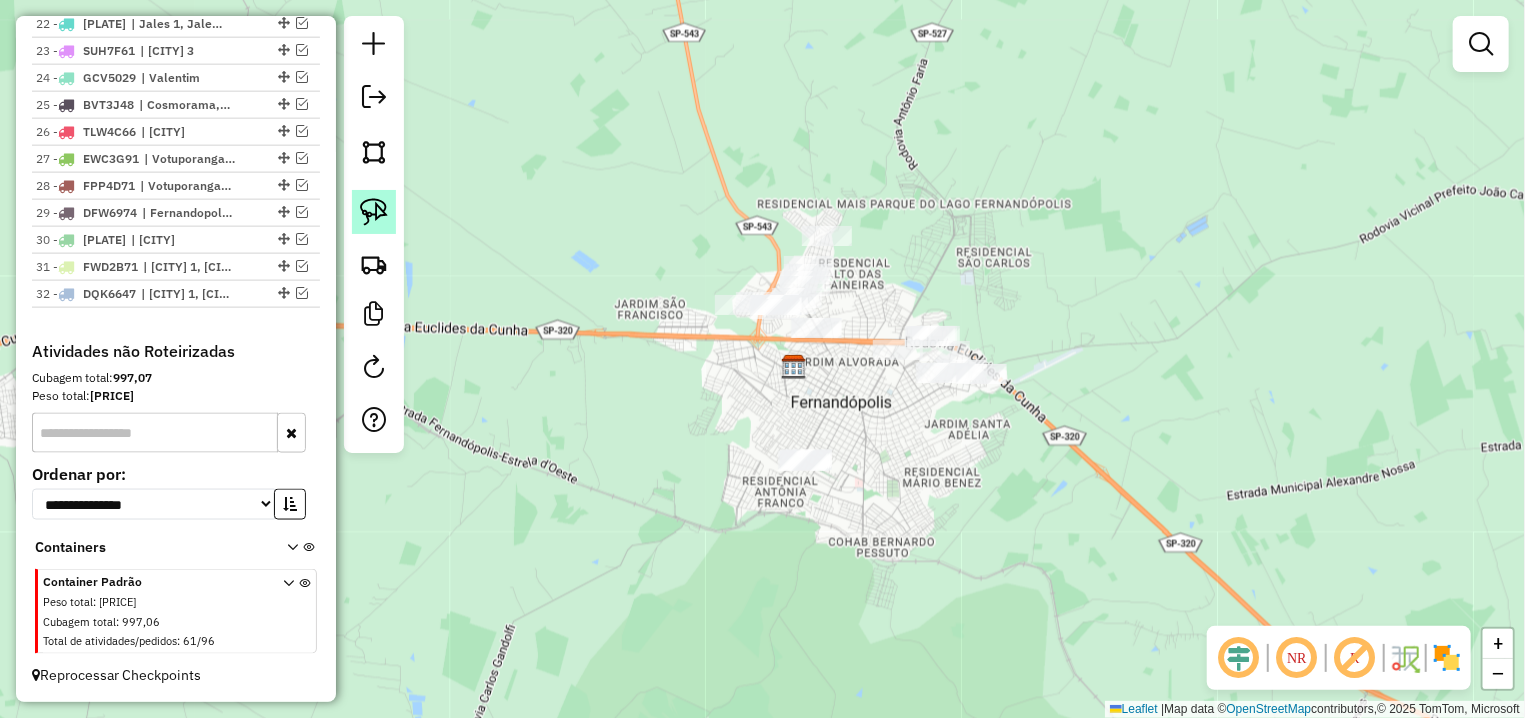 click 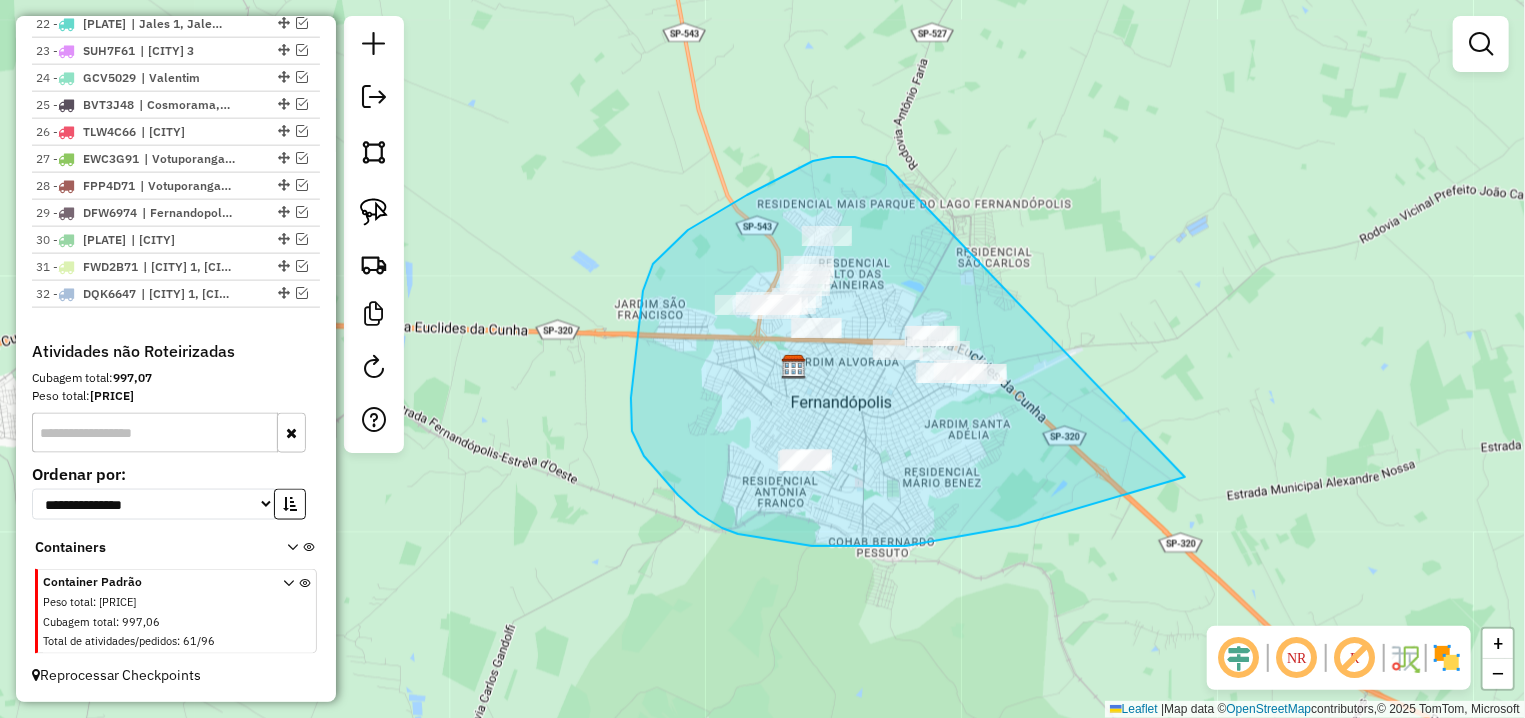 drag, startPoint x: 653, startPoint y: 264, endPoint x: 1260, endPoint y: 448, distance: 634.27515 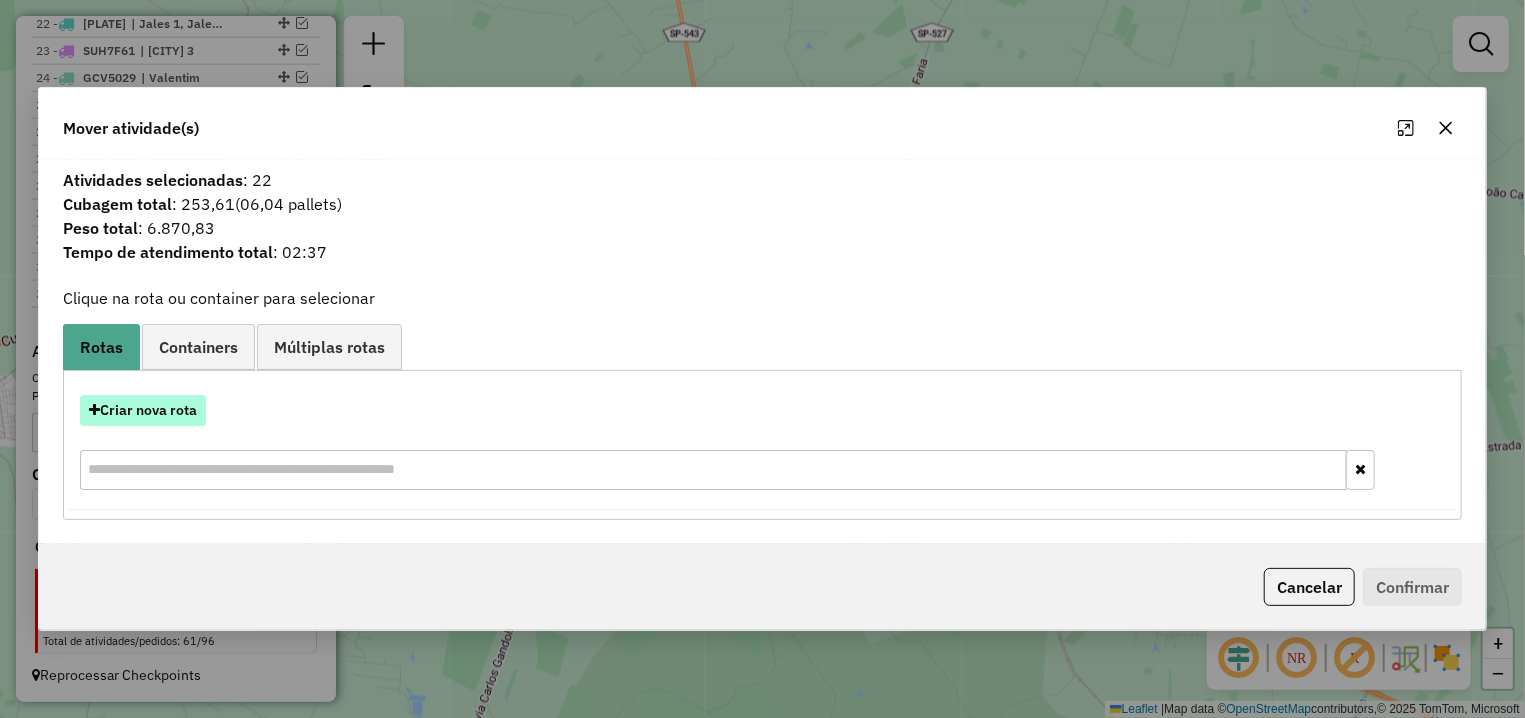 click on "Criar nova rota" at bounding box center (143, 410) 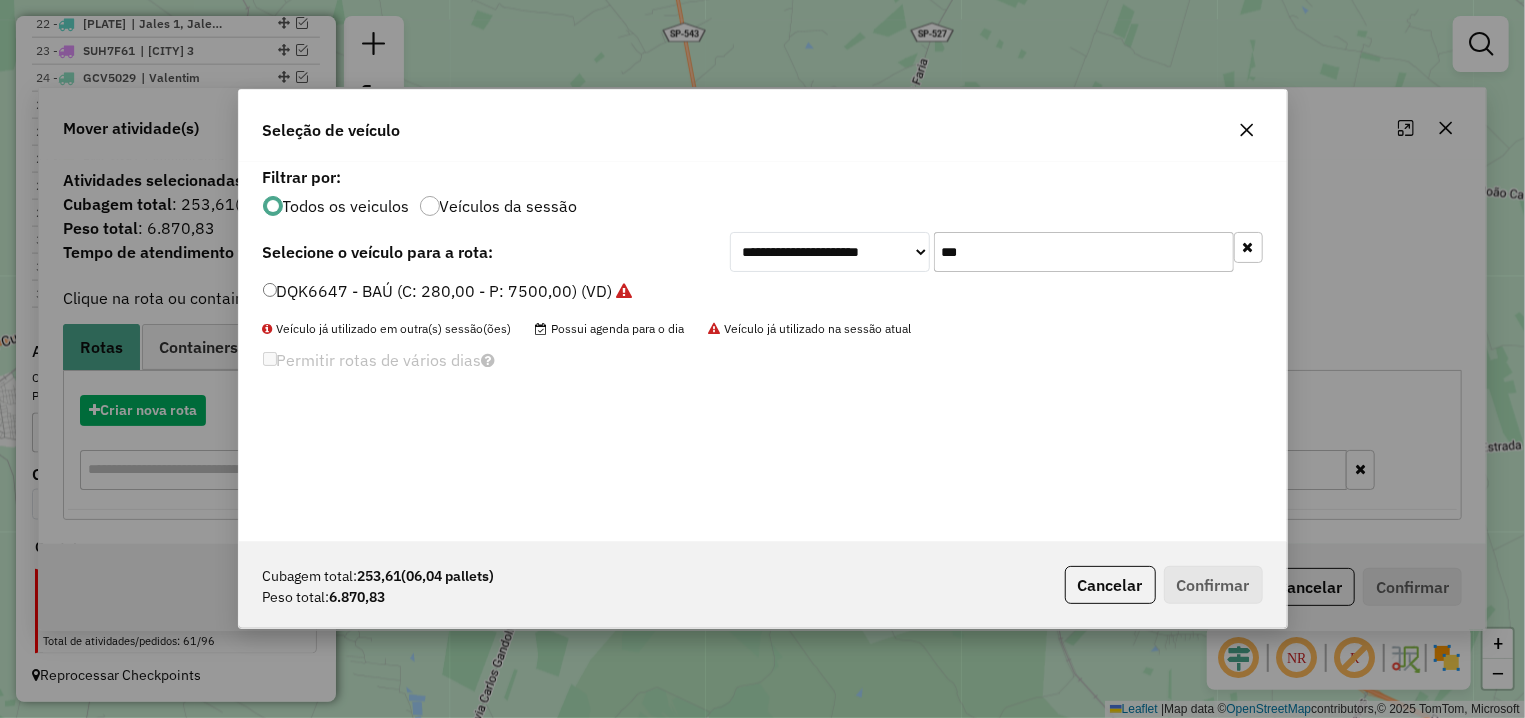 scroll, scrollTop: 11, scrollLeft: 6, axis: both 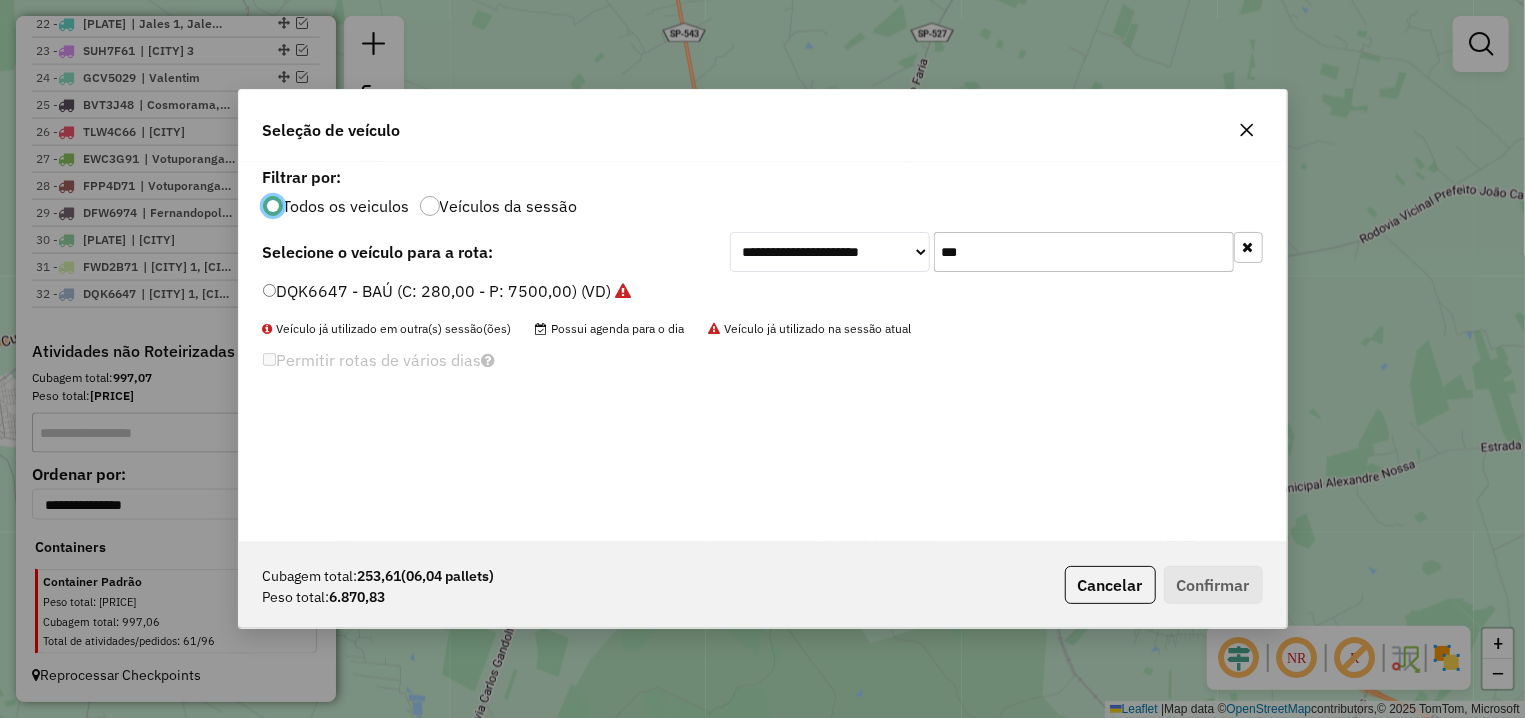 click on "***" 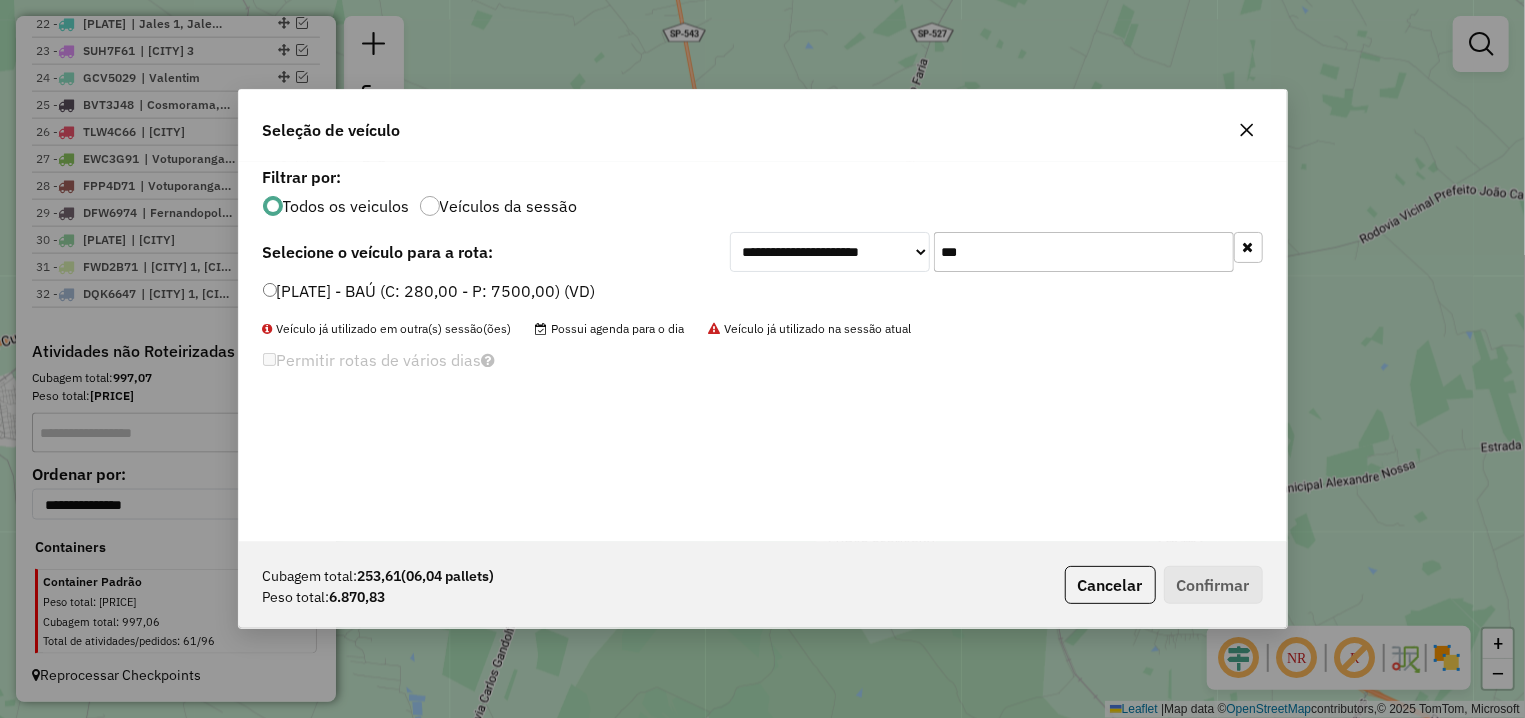 type on "***" 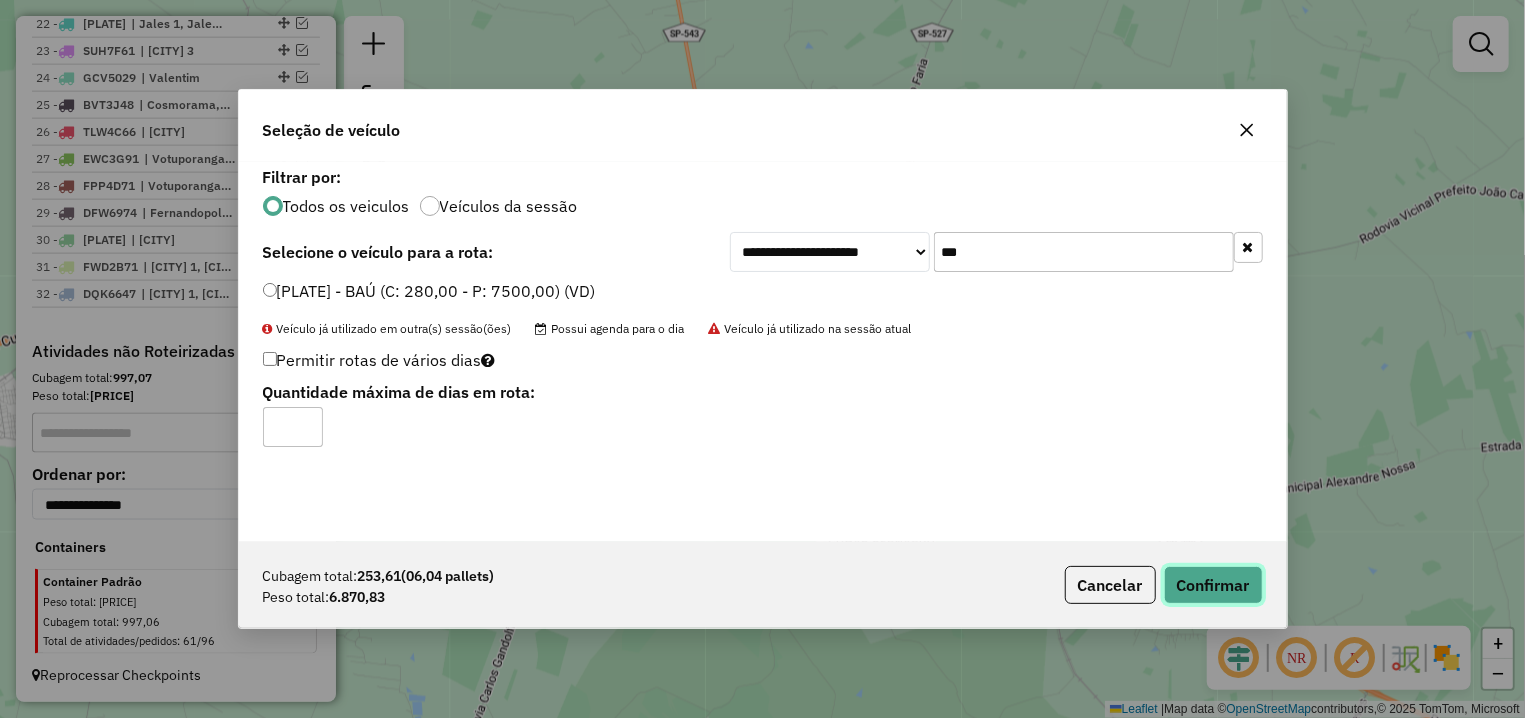click on "Confirmar" 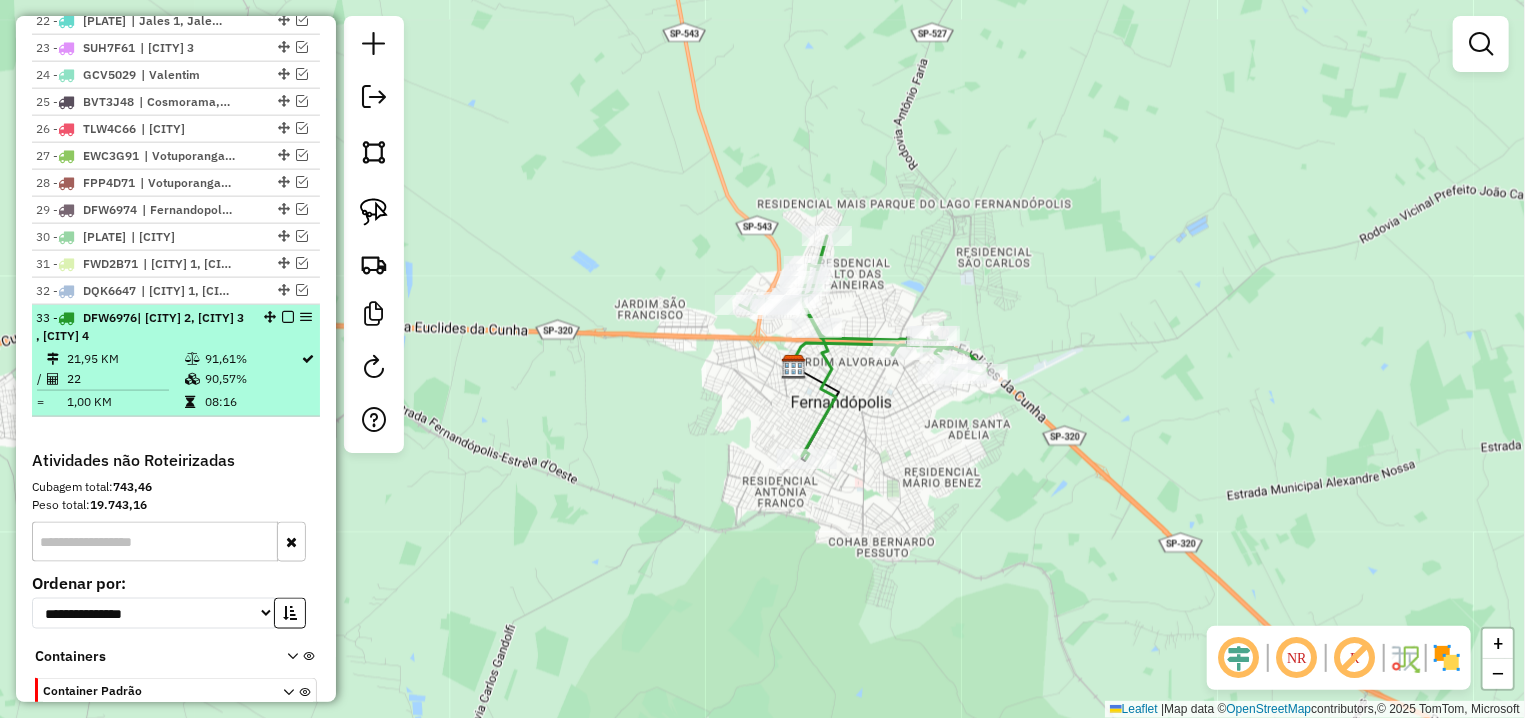 click at bounding box center [288, 317] 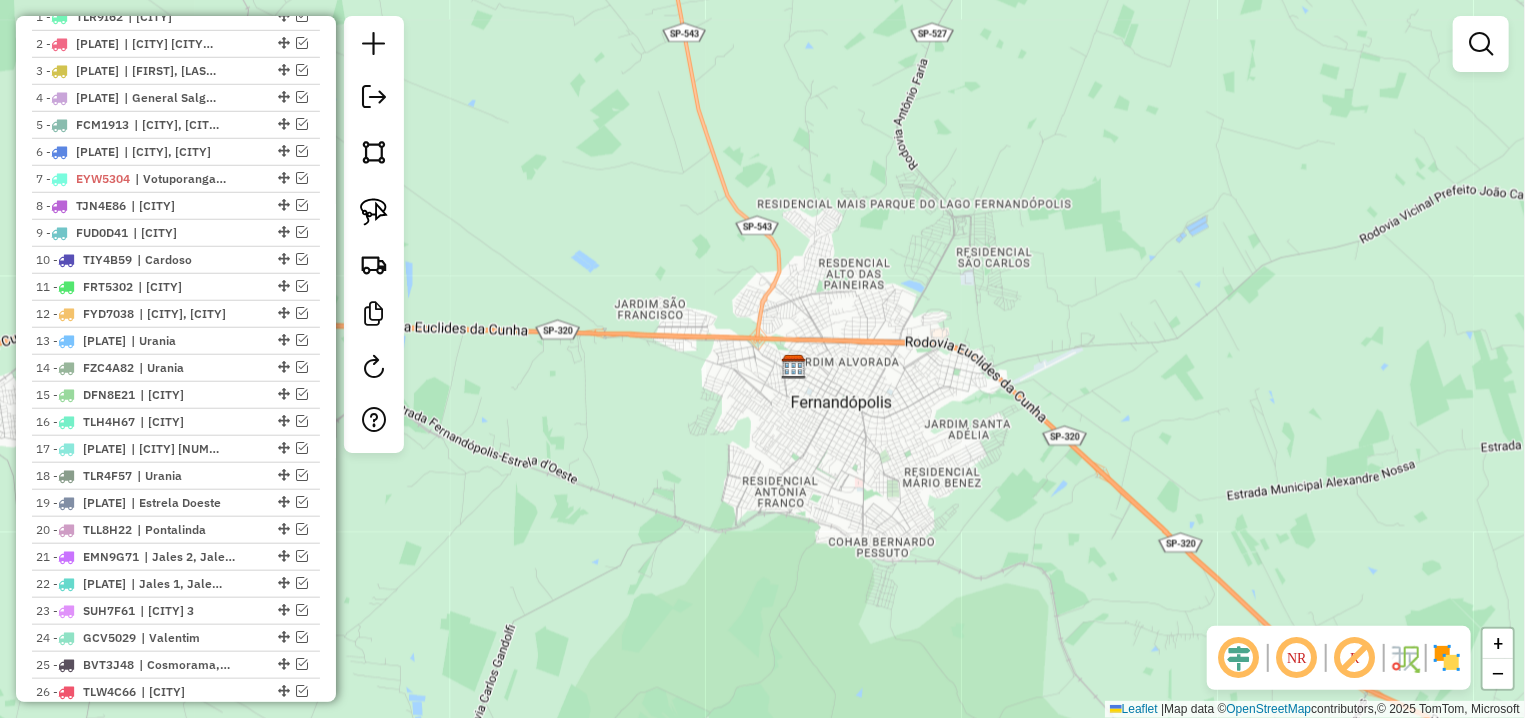 scroll, scrollTop: 360, scrollLeft: 0, axis: vertical 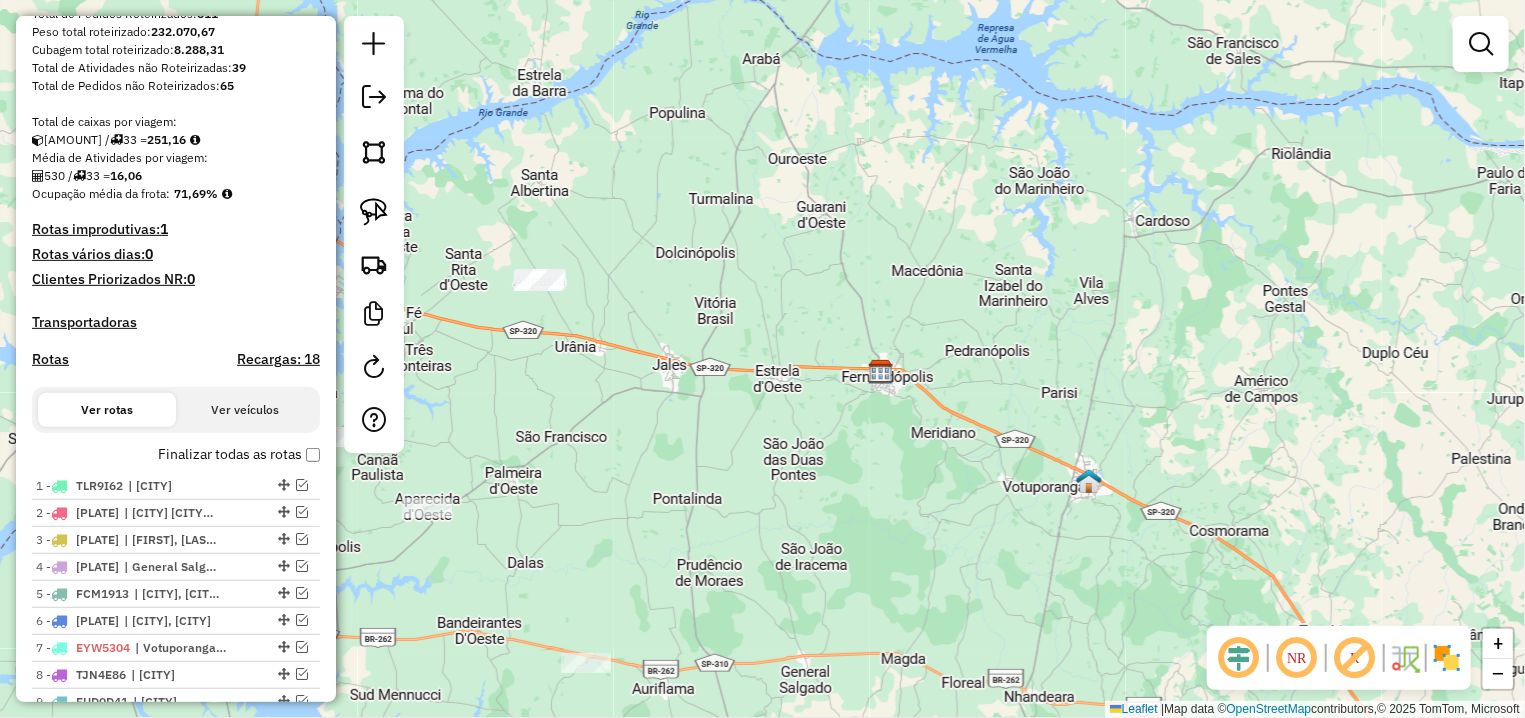 click on "Janela de atendimento Grade de atendimento Capacidade Transportadoras Veículos Cliente Pedidos  Rotas Selecione os dias de semana para filtrar as janelas de atendimento  Seg   Ter   Qua   Qui   Sex   Sáb   Dom  Informe o período da janela de atendimento: De: Até:  Filtrar exatamente a janela do cliente  Considerar janela de atendimento padrão  Selecione os dias de semana para filtrar as grades de atendimento  Seg   Ter   Qua   Qui   Sex   Sáb   Dom   Considerar clientes sem dia de atendimento cadastrado  Clientes fora do dia de atendimento selecionado Filtrar as atividades entre os valores definidos abaixo:  Peso mínimo:   Peso máximo:   Cubagem mínima:   Cubagem máxima:   De:   Até:  Filtrar as atividades entre o tempo de atendimento definido abaixo:  De:   Até:   Considerar capacidade total dos clientes não roteirizados Transportadora: Selecione um ou mais itens Tipo de veículo: Selecione um ou mais itens Veículo: Selecione um ou mais itens Motorista: Selecione um ou mais itens Nome: Rótulo:" 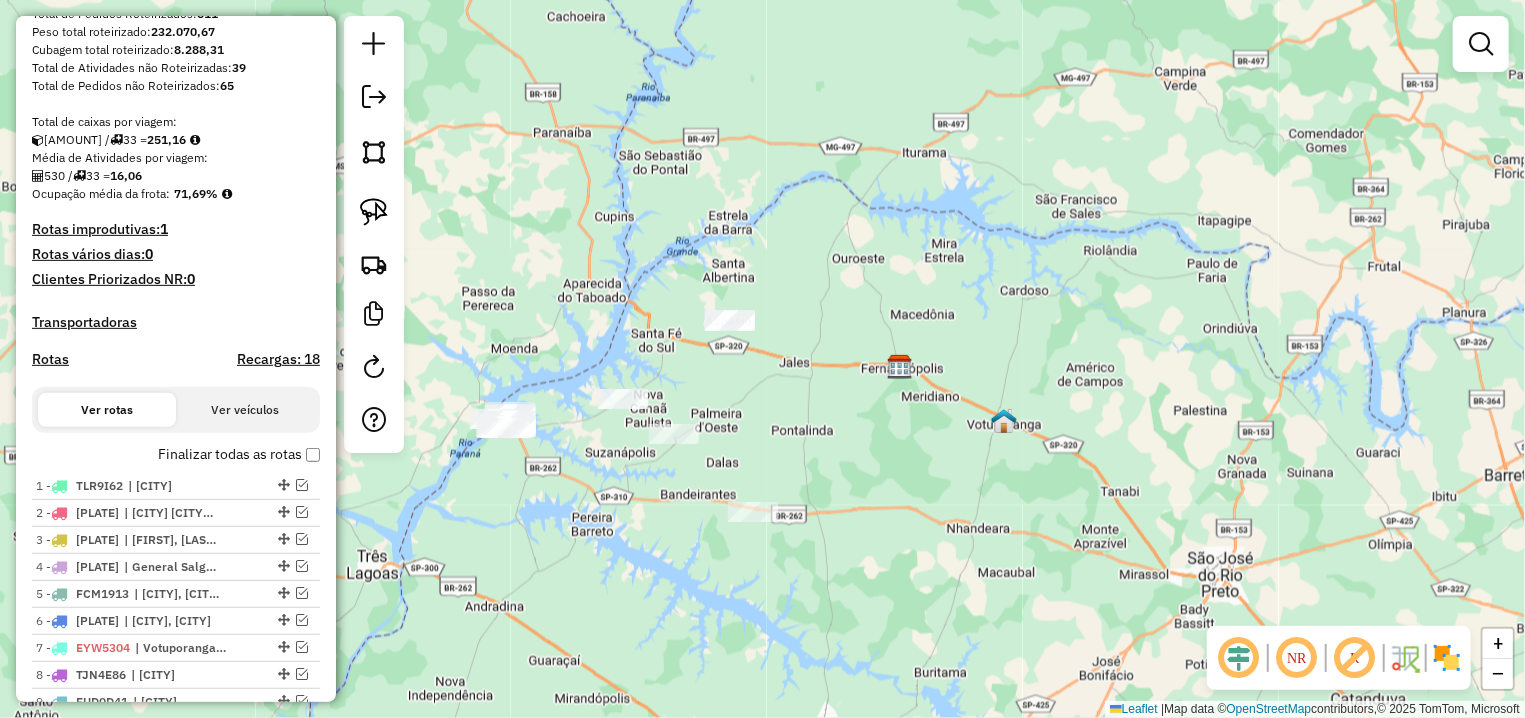 drag, startPoint x: 902, startPoint y: 441, endPoint x: 854, endPoint y: 424, distance: 50.92151 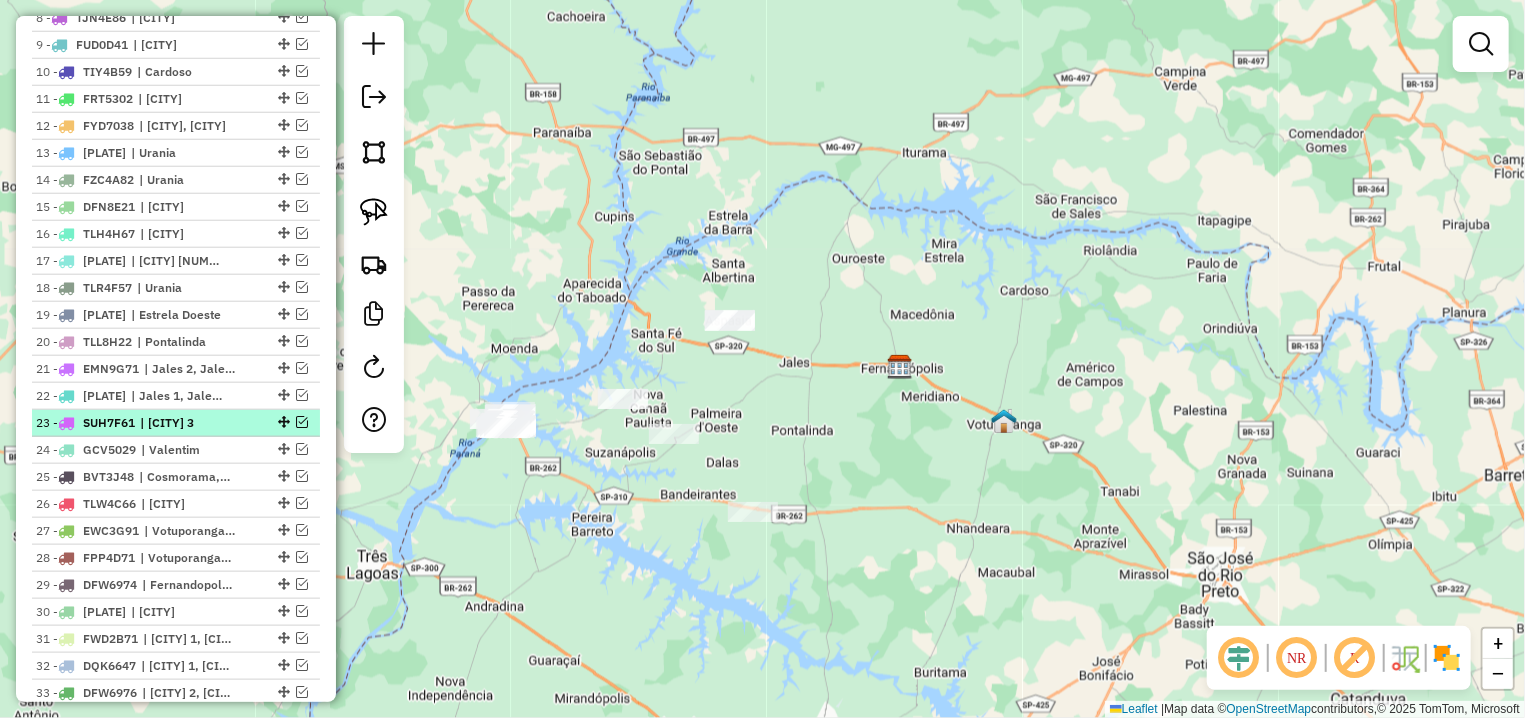 scroll, scrollTop: 1298, scrollLeft: 0, axis: vertical 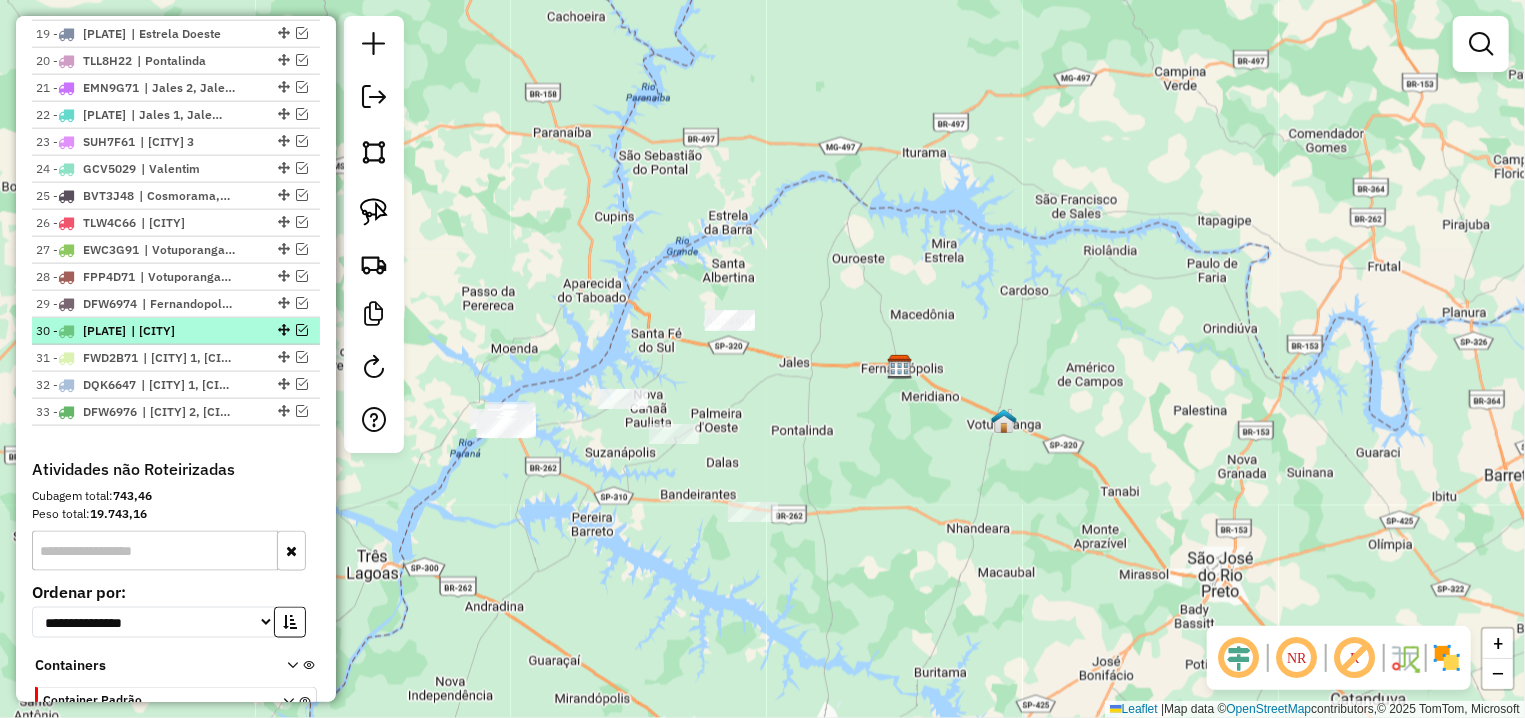 click at bounding box center (302, 330) 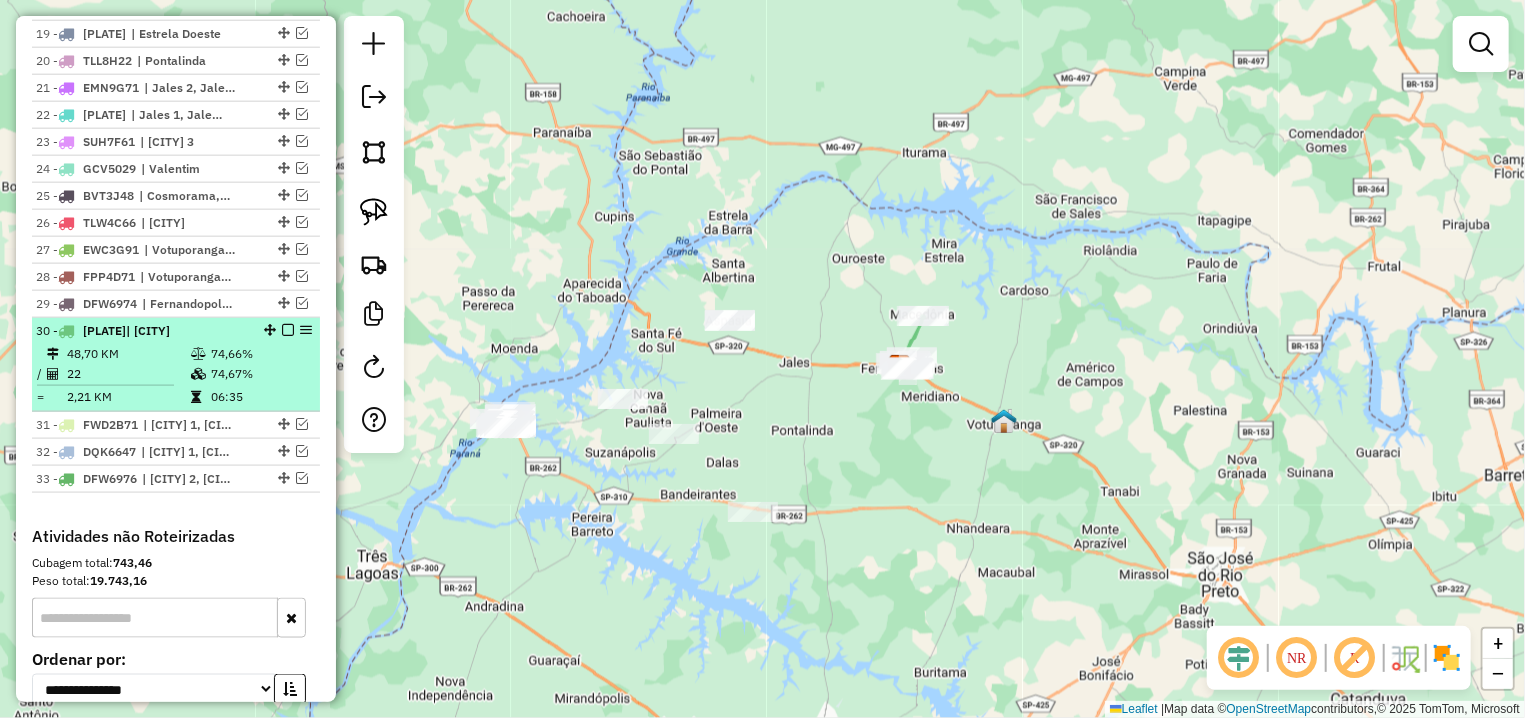 click at bounding box center [288, 330] 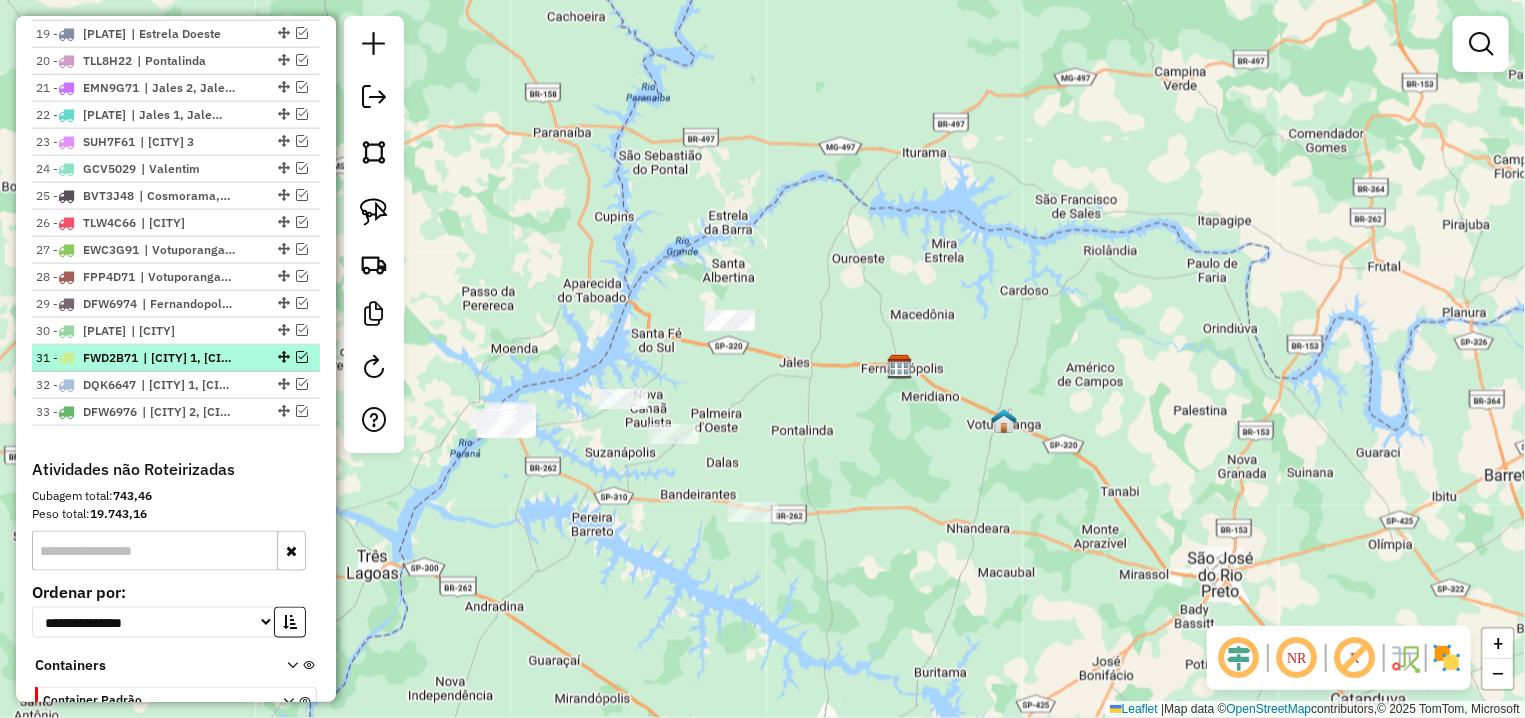 click at bounding box center (302, 357) 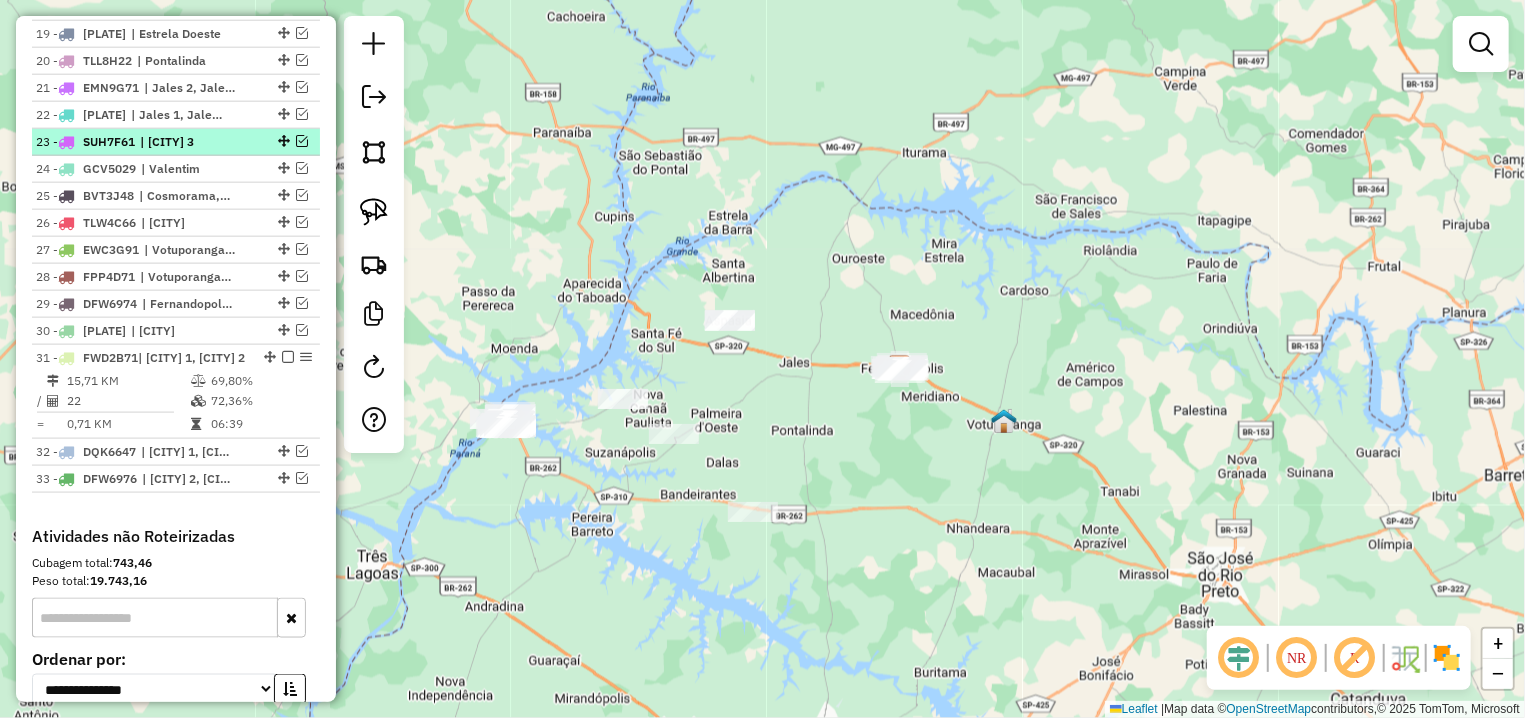 click on "| [CITY] [NUMBER]" at bounding box center (186, 142) 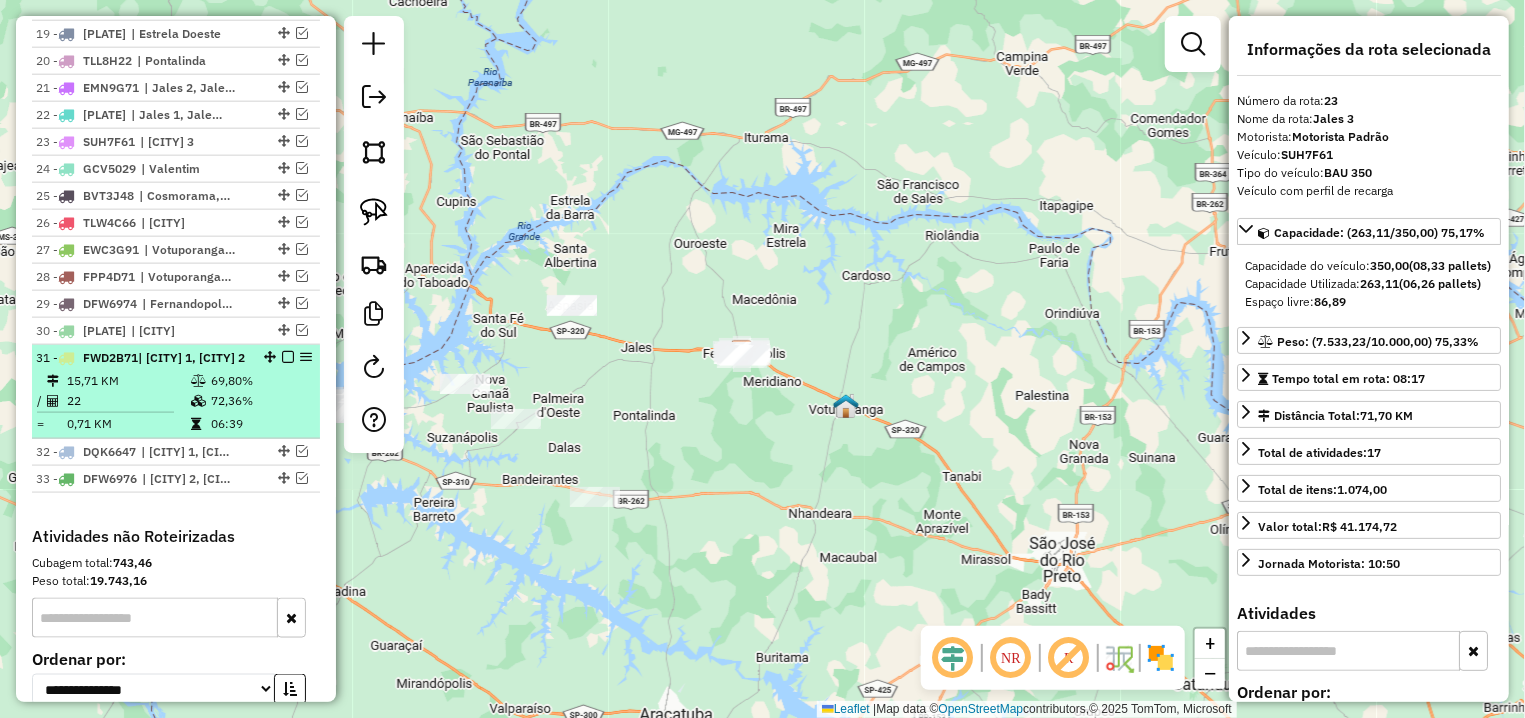 click at bounding box center [288, 357] 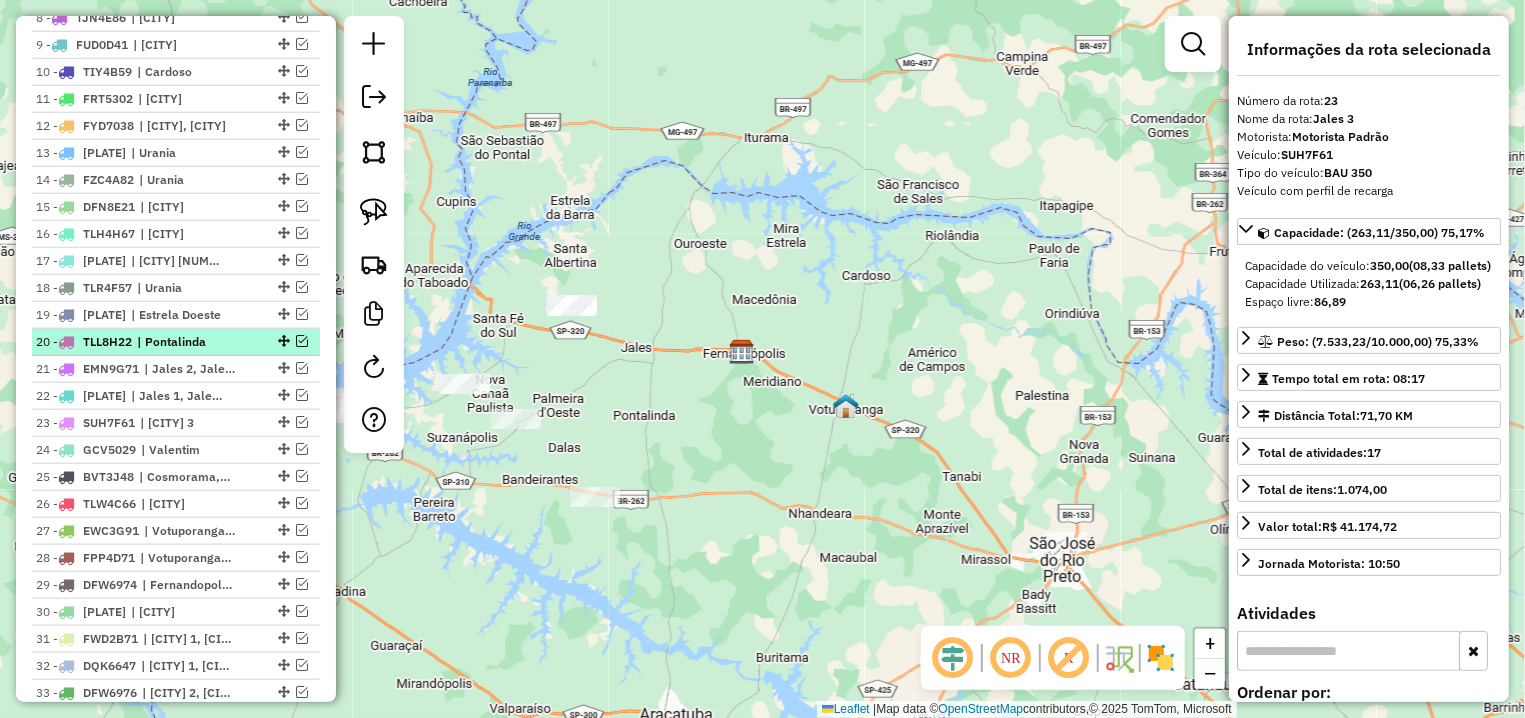 scroll, scrollTop: 735, scrollLeft: 0, axis: vertical 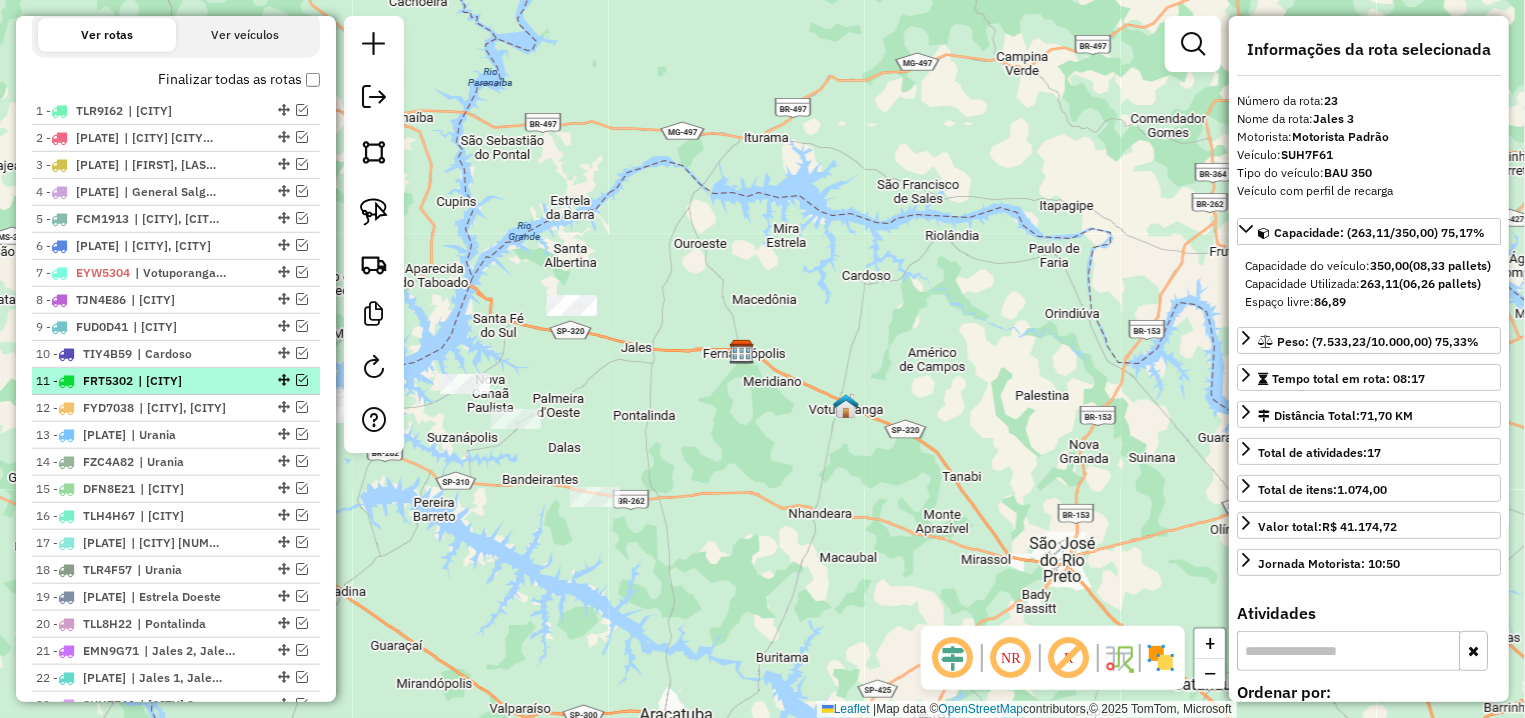 click at bounding box center [302, 380] 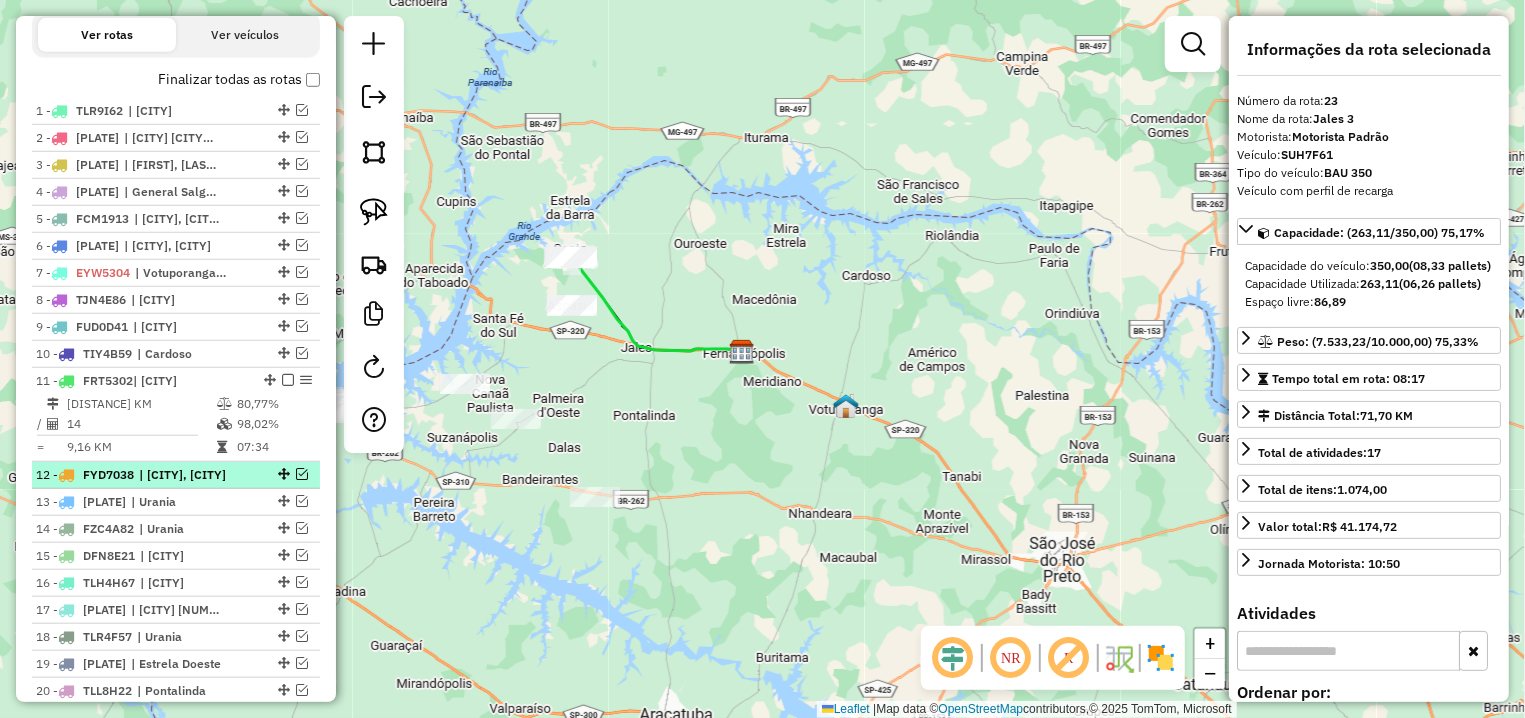 click at bounding box center [302, 474] 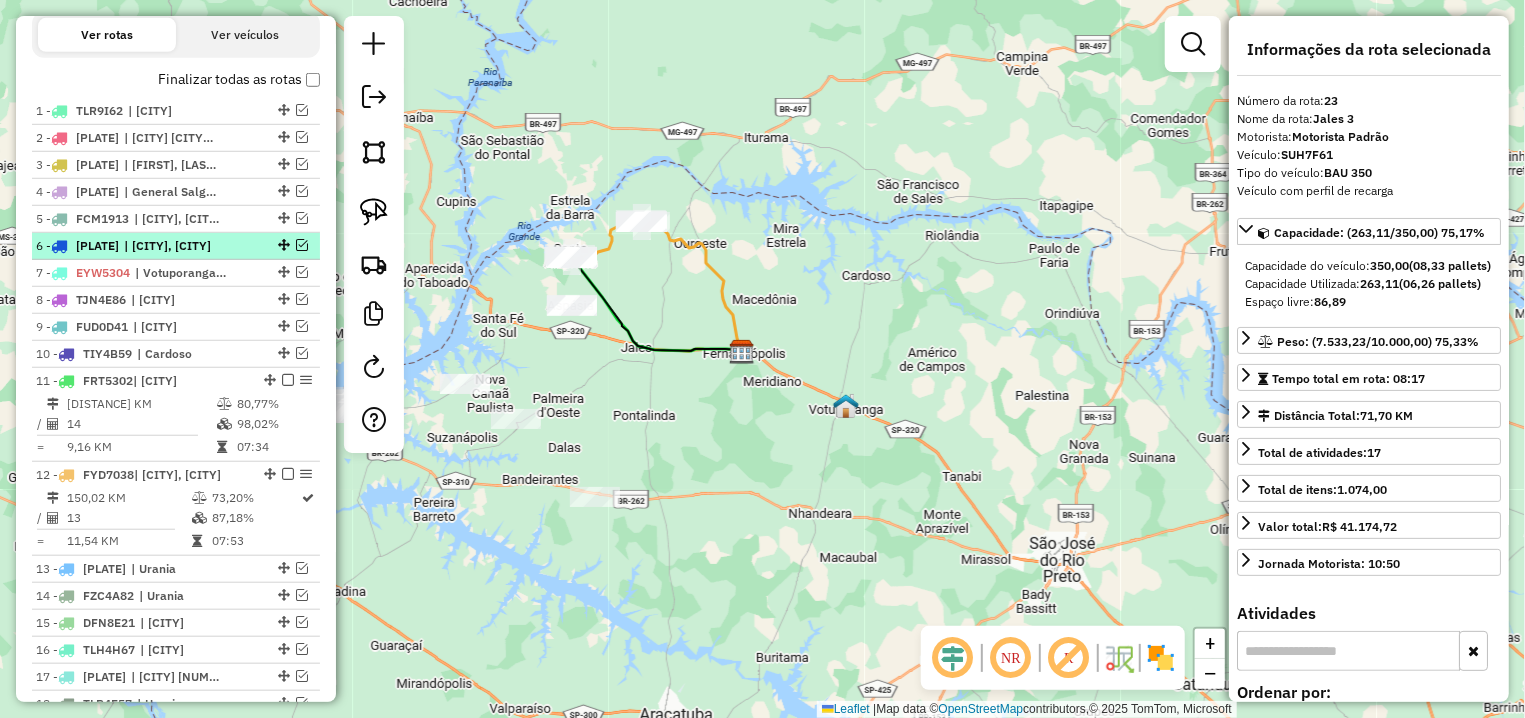 click at bounding box center (302, 245) 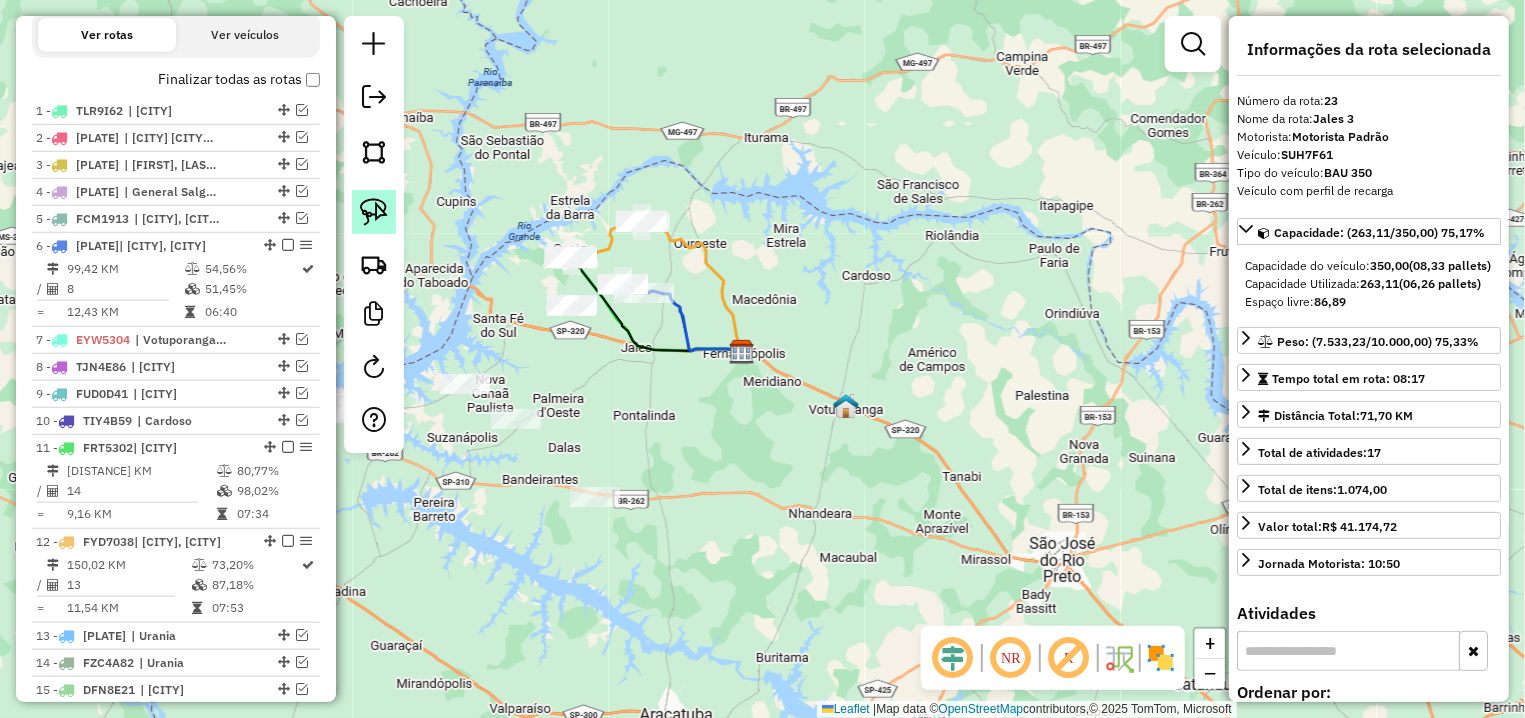 drag, startPoint x: 361, startPoint y: 201, endPoint x: 381, endPoint y: 201, distance: 20 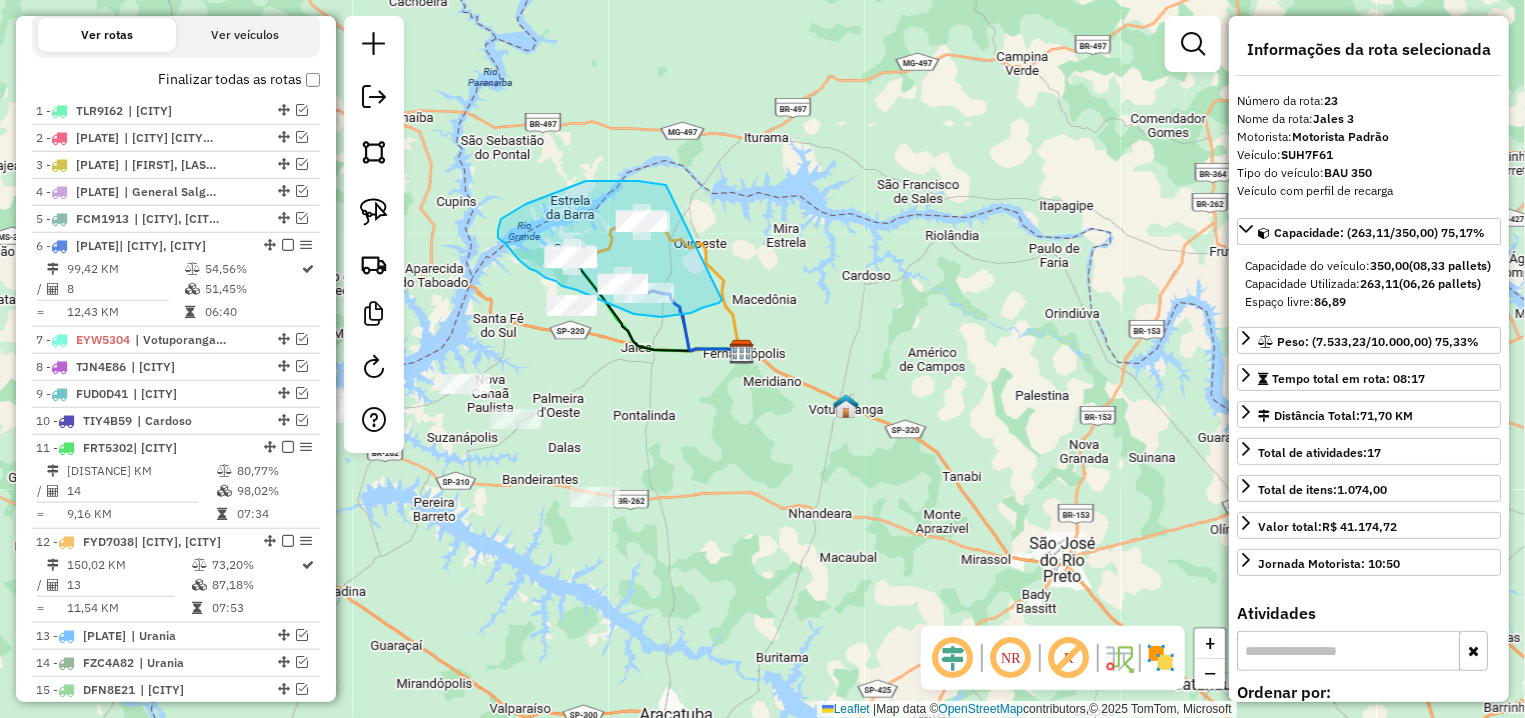 drag, startPoint x: 666, startPoint y: 185, endPoint x: 722, endPoint y: 300, distance: 127.910126 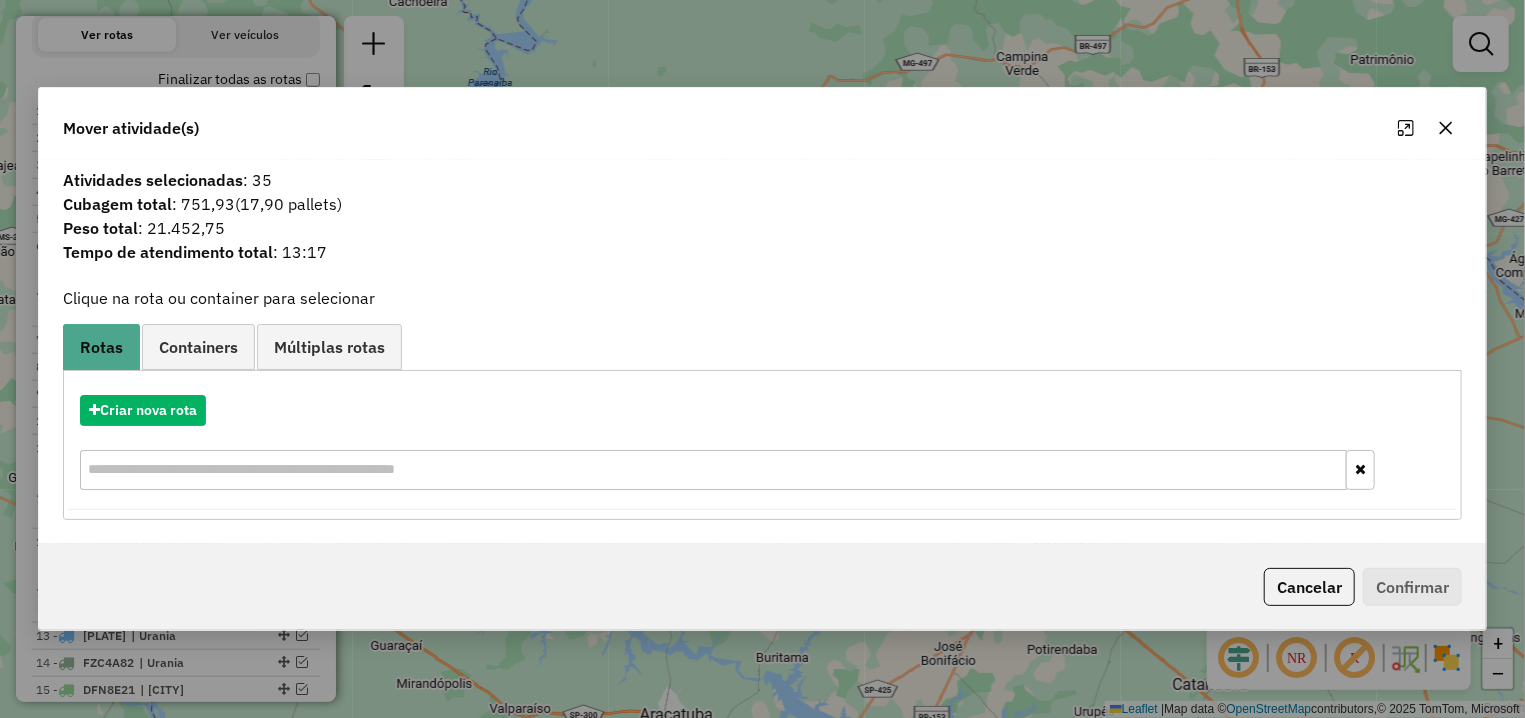 click 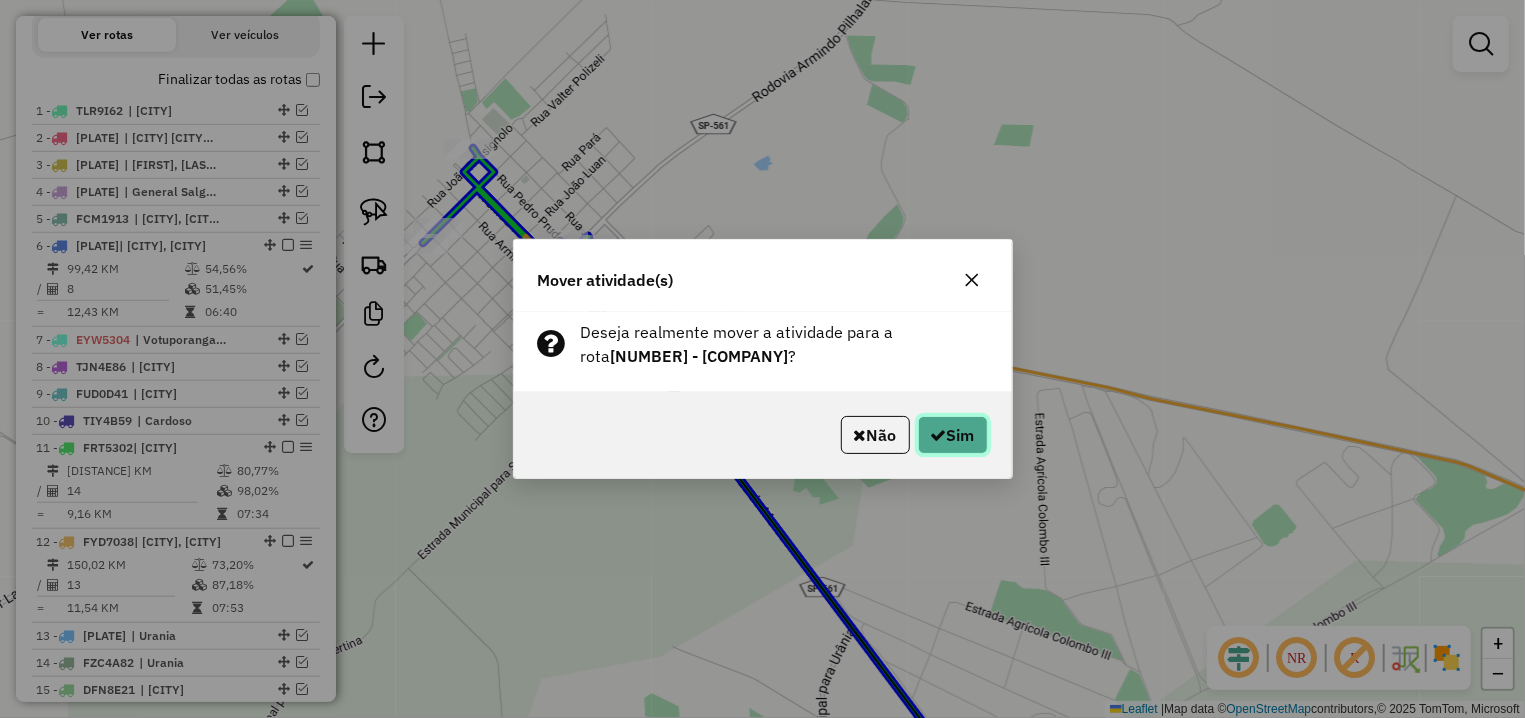 click on "Sim" 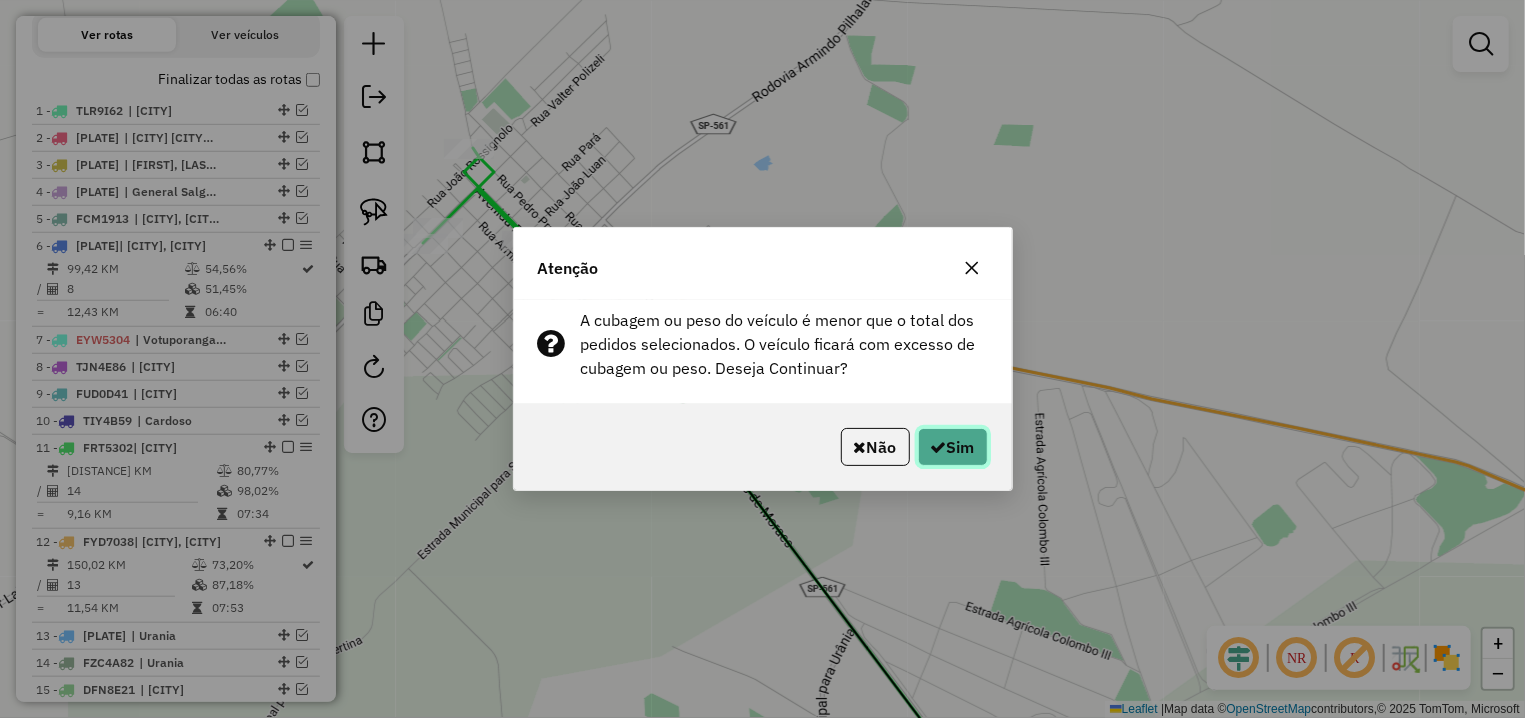 click on "Sim" 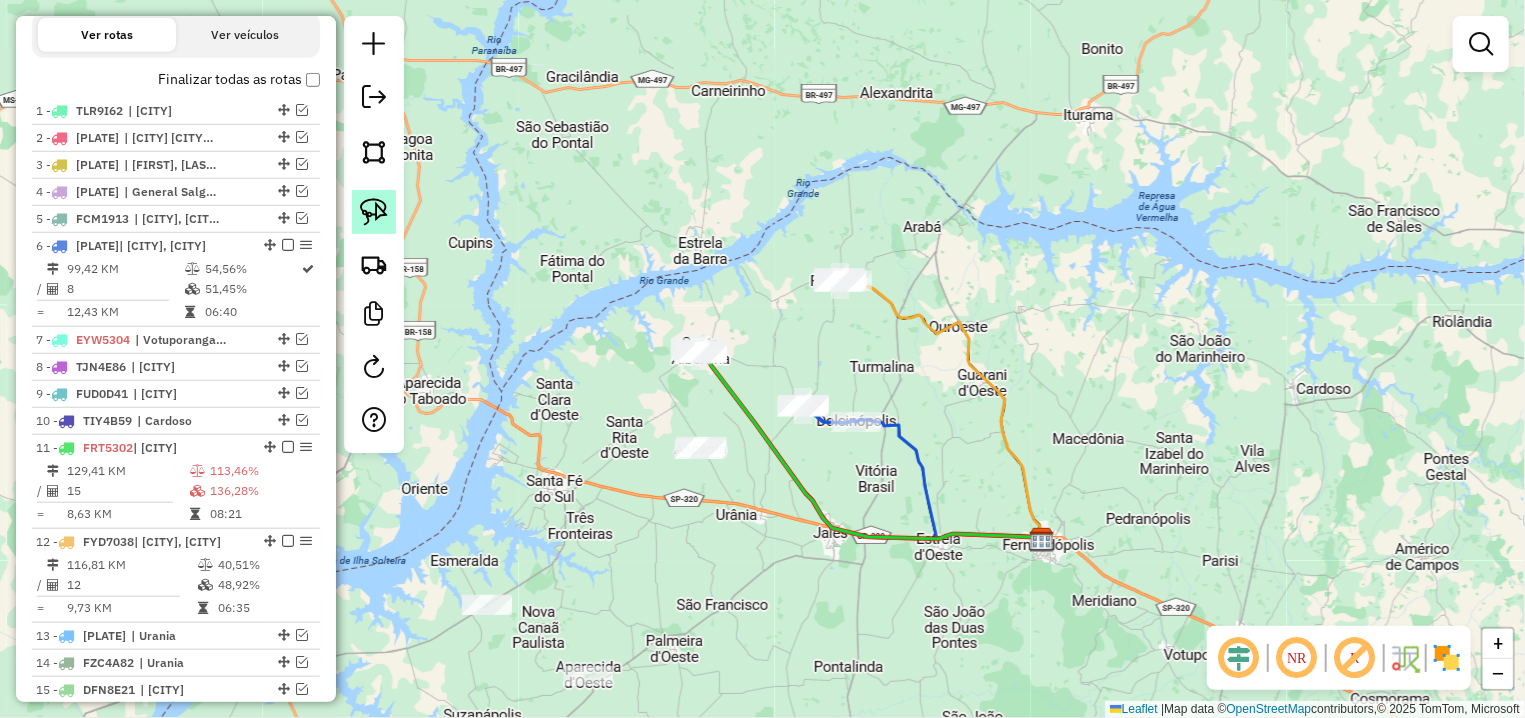 click 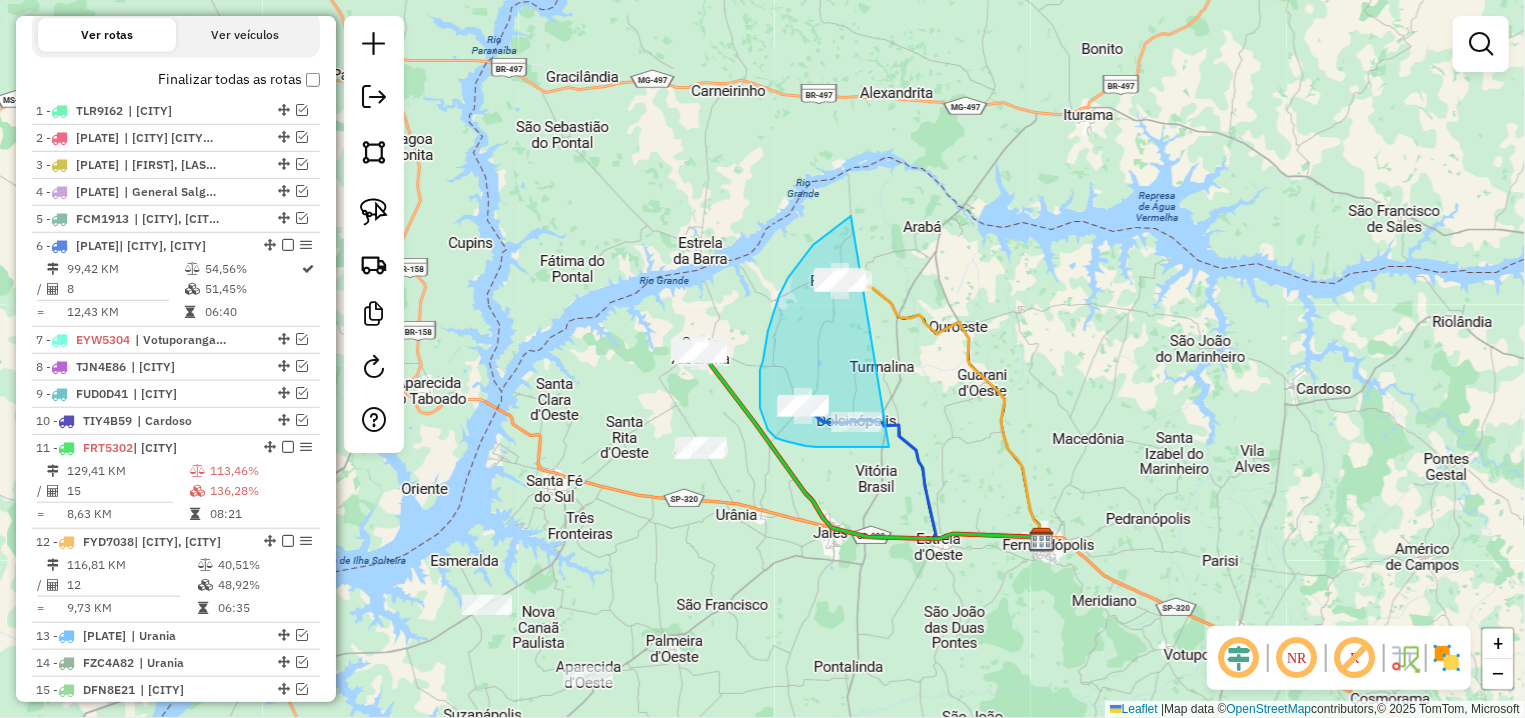 drag, startPoint x: 851, startPoint y: 216, endPoint x: 889, endPoint y: 447, distance: 234.10468 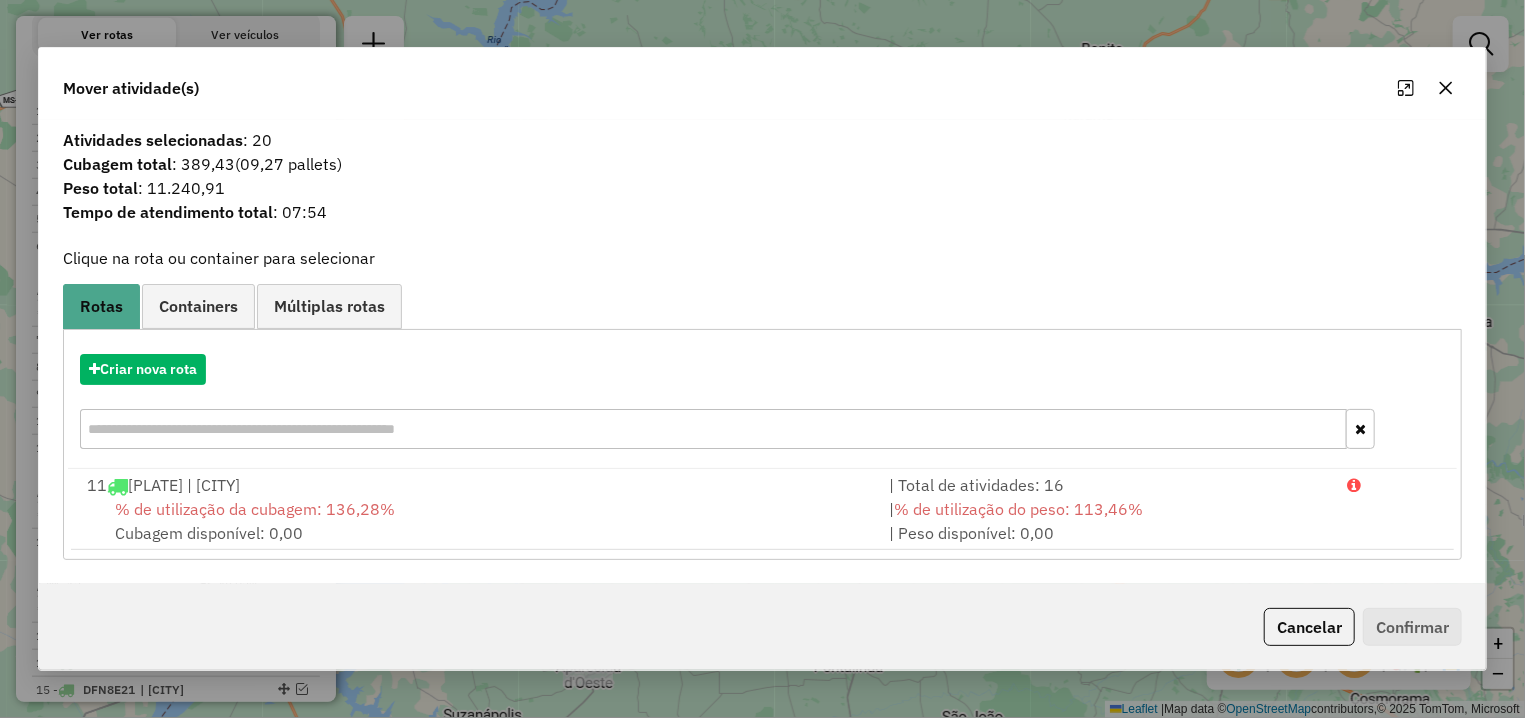 drag, startPoint x: 1453, startPoint y: 79, endPoint x: 1260, endPoint y: 105, distance: 194.74342 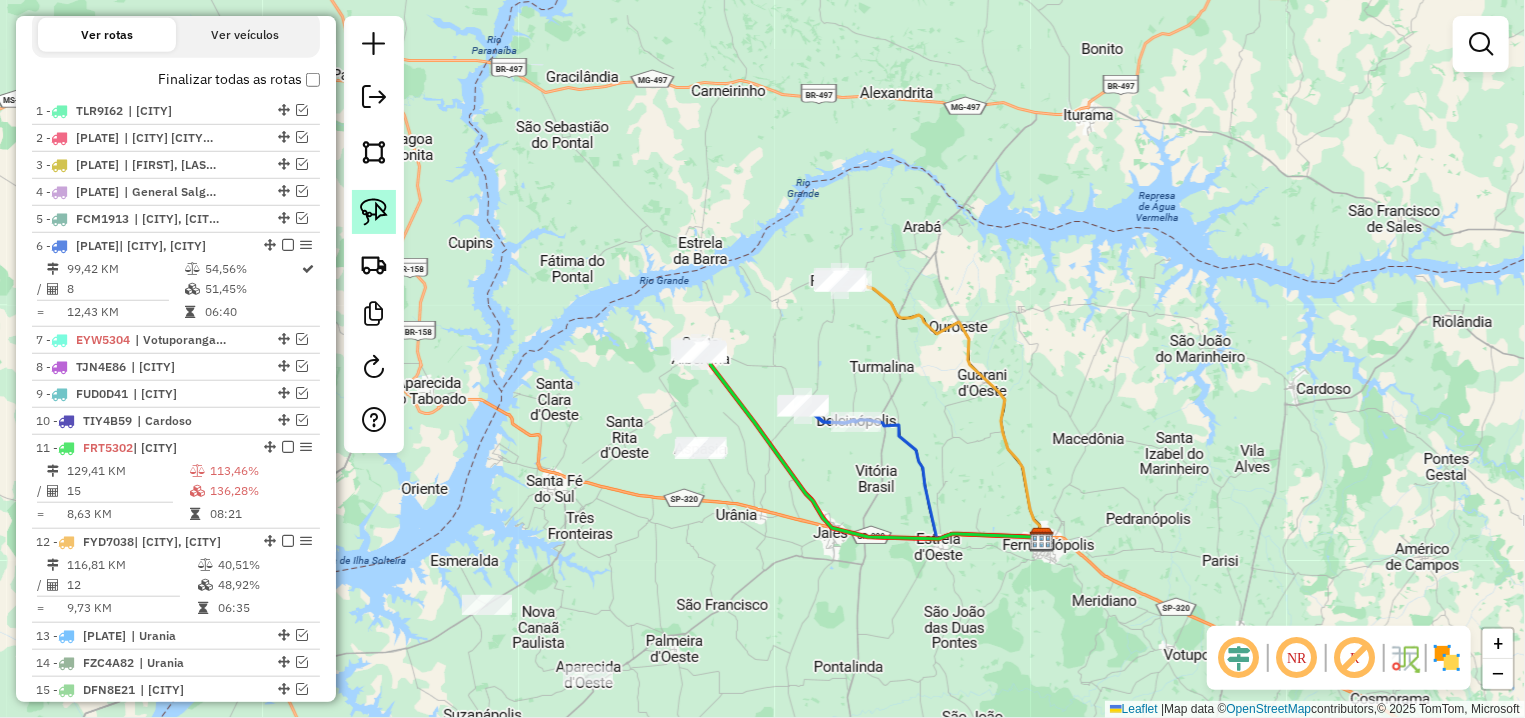 click 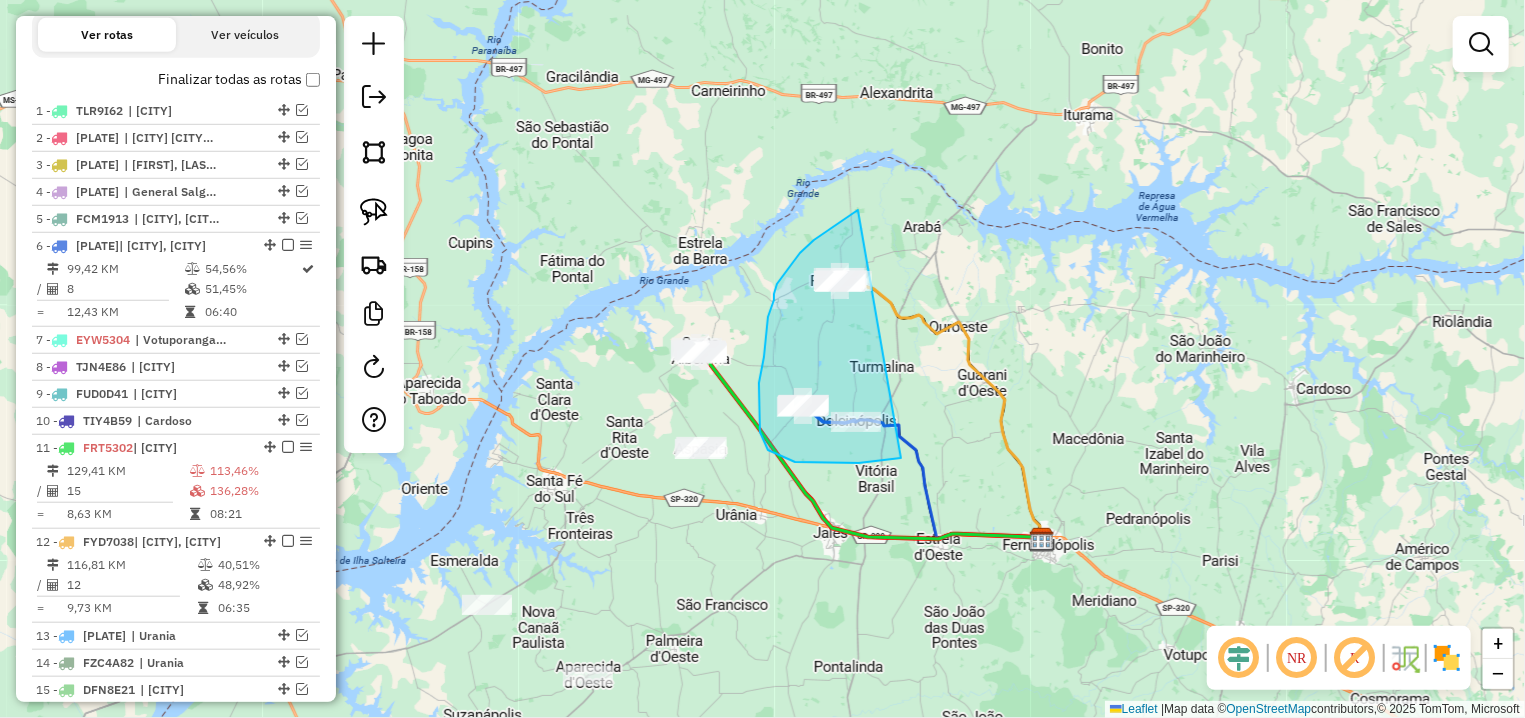 drag, startPoint x: 858, startPoint y: 210, endPoint x: 901, endPoint y: 458, distance: 251.70023 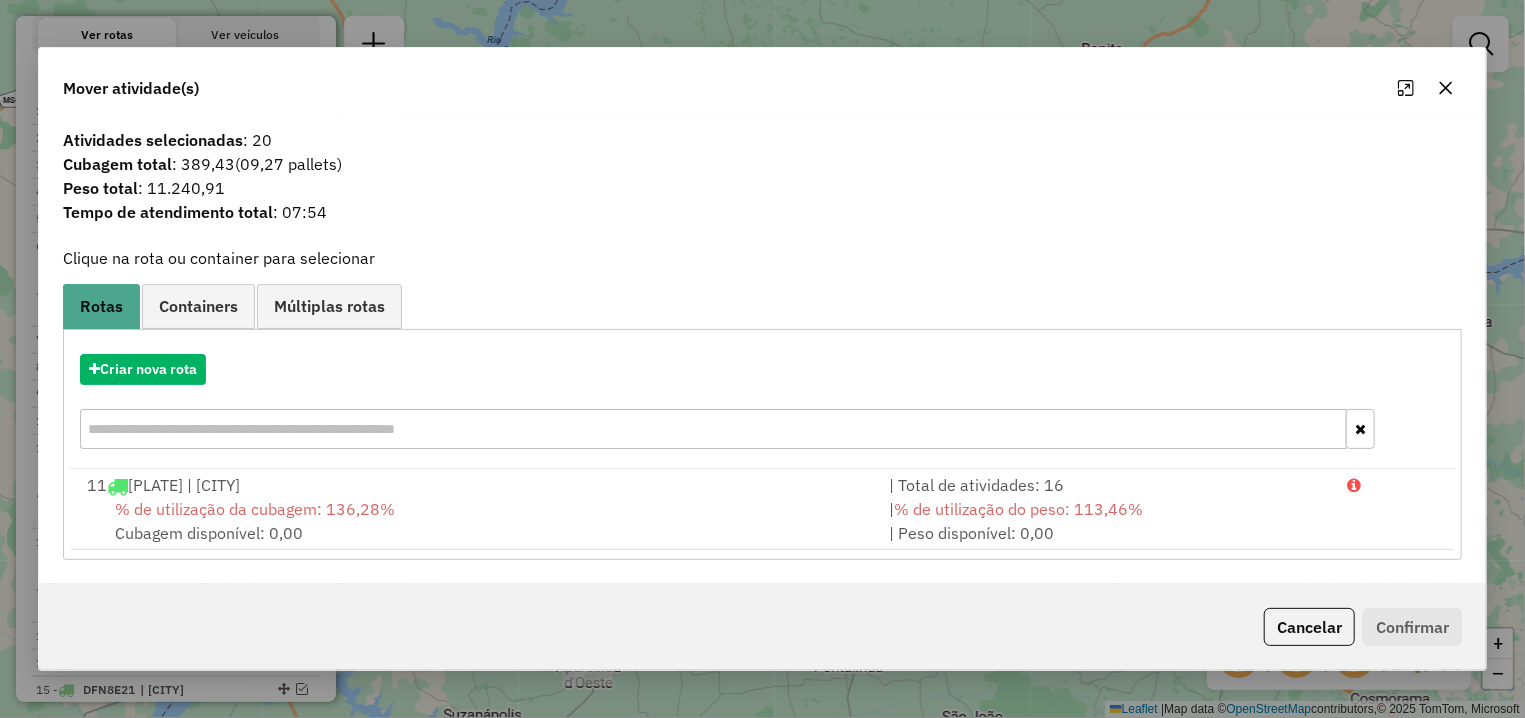 click 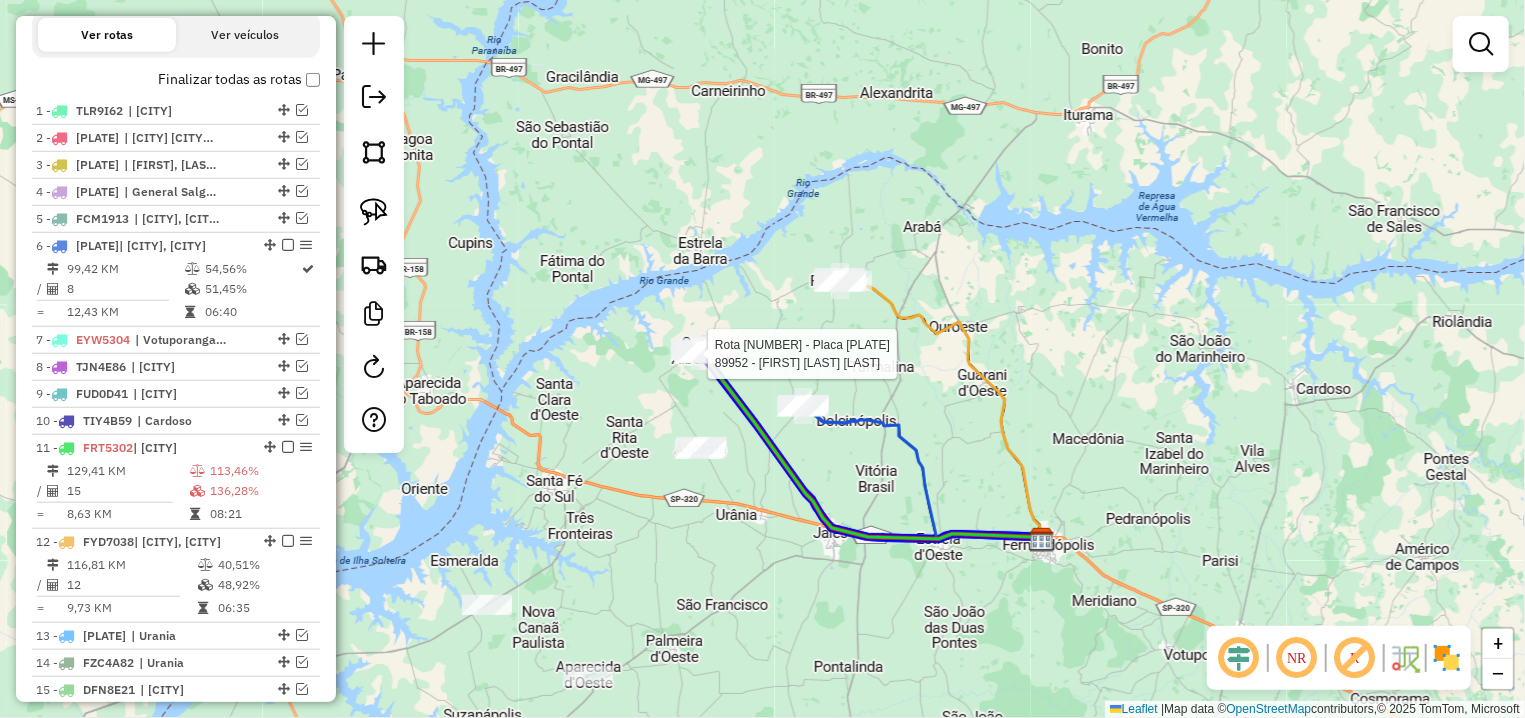 click 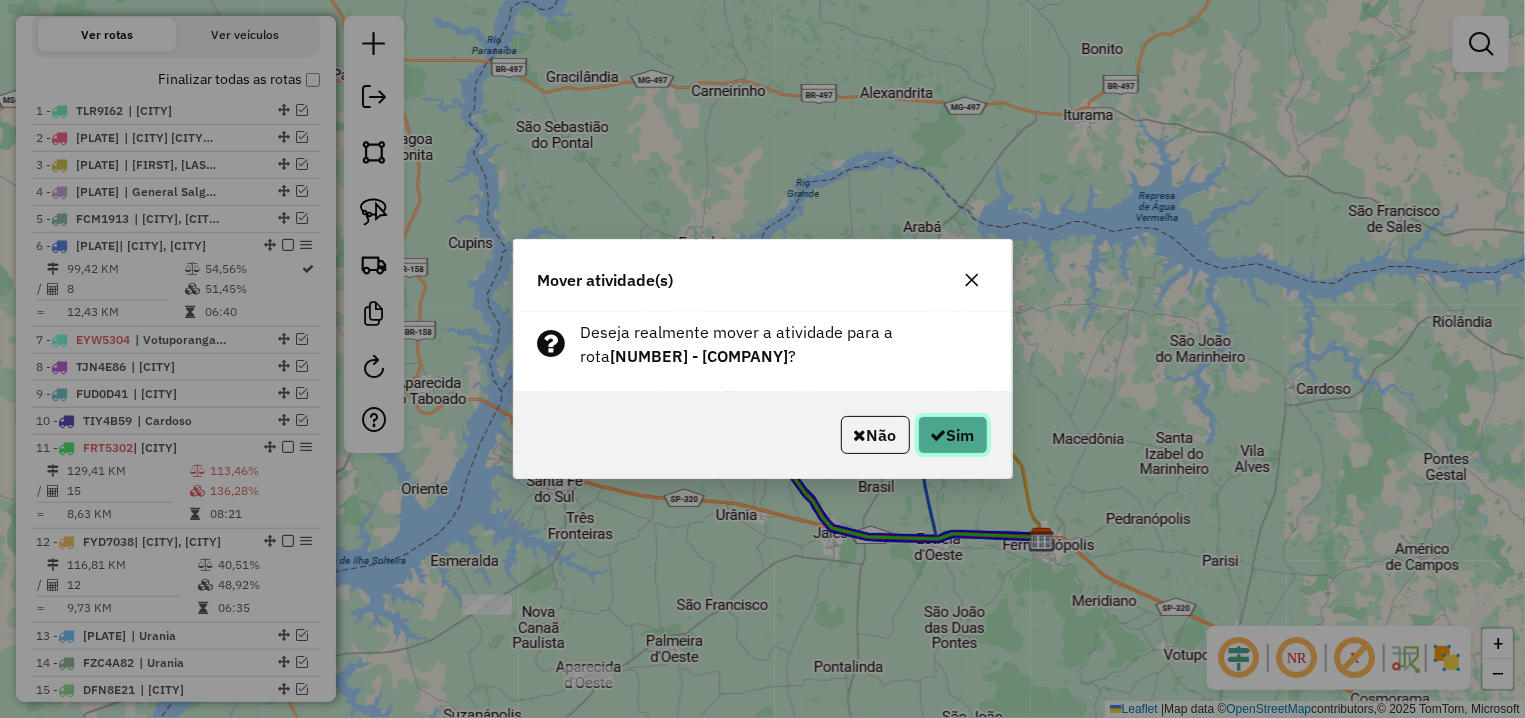click on "Sim" 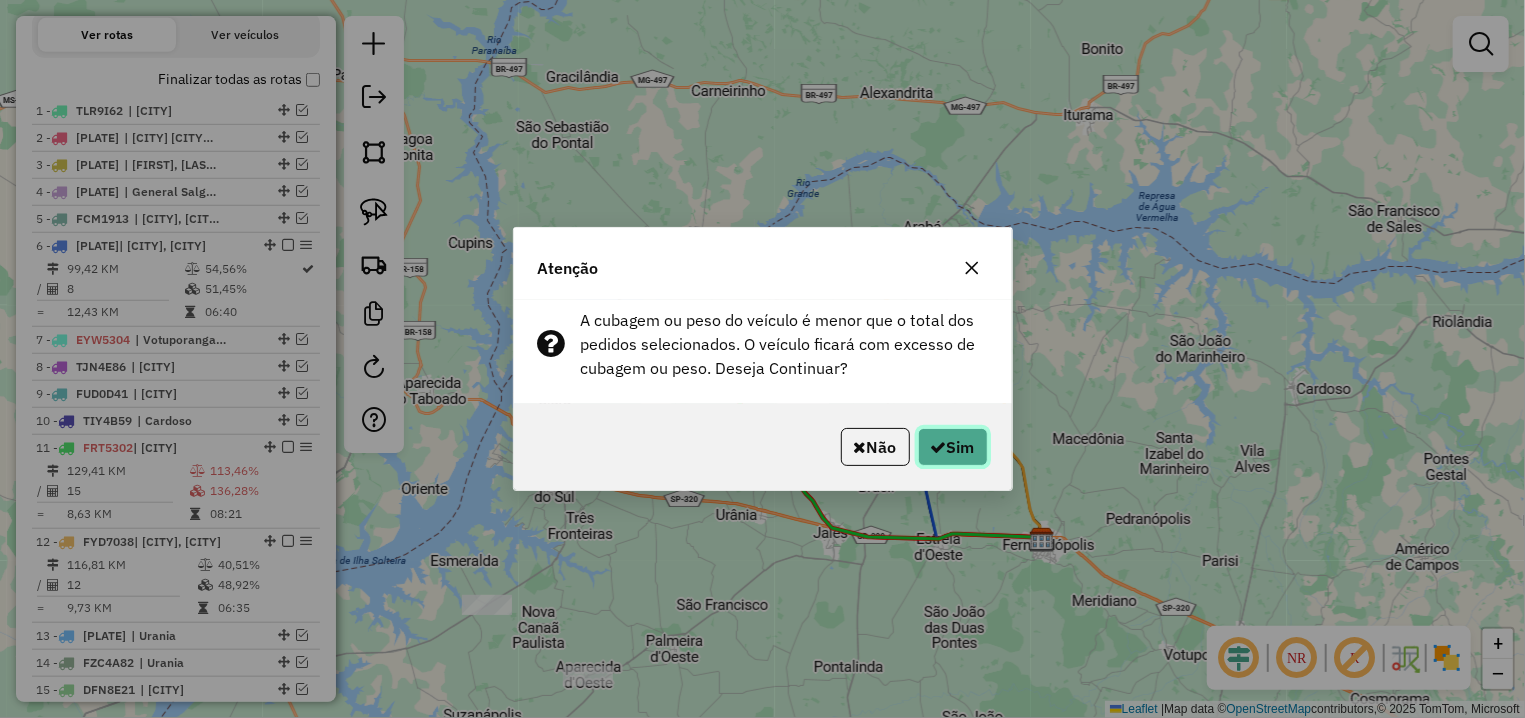 click on "Sim" 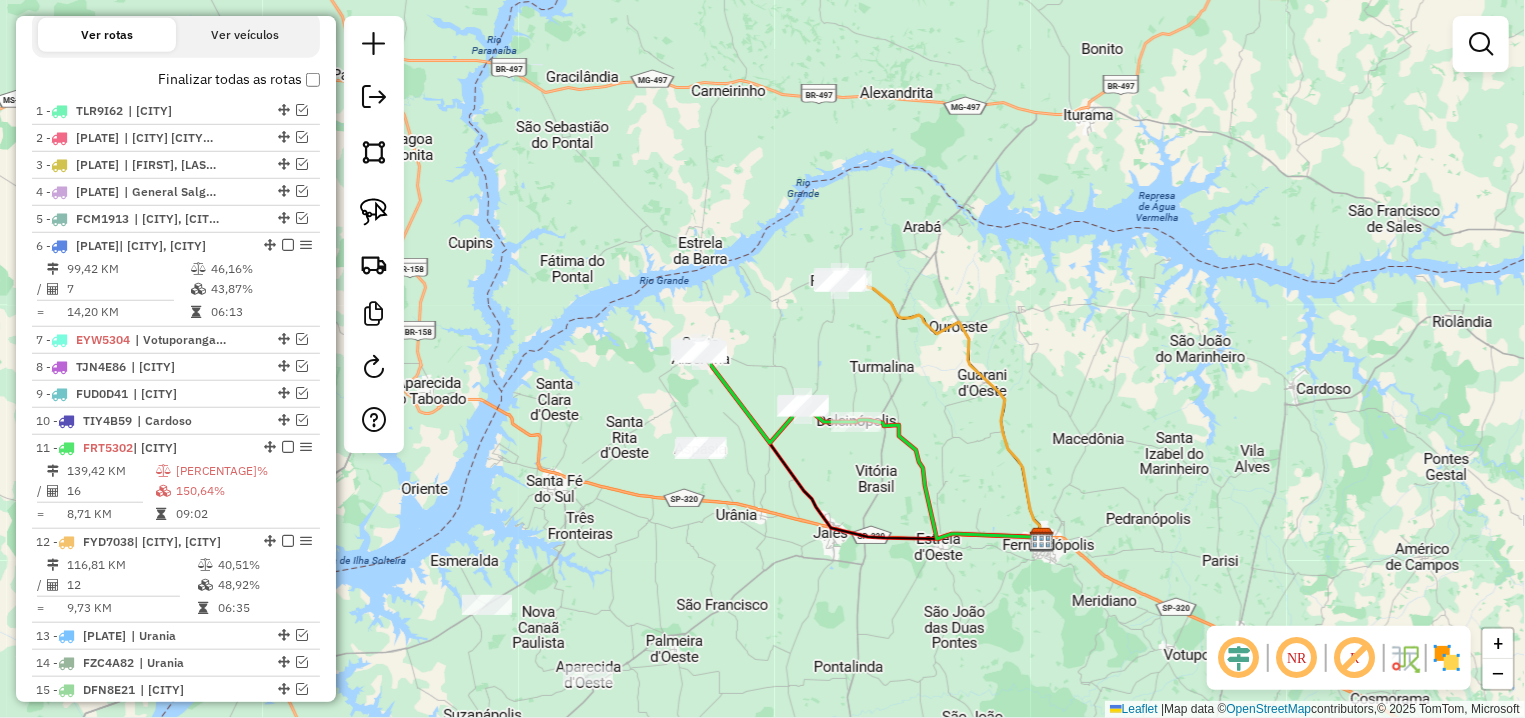 click 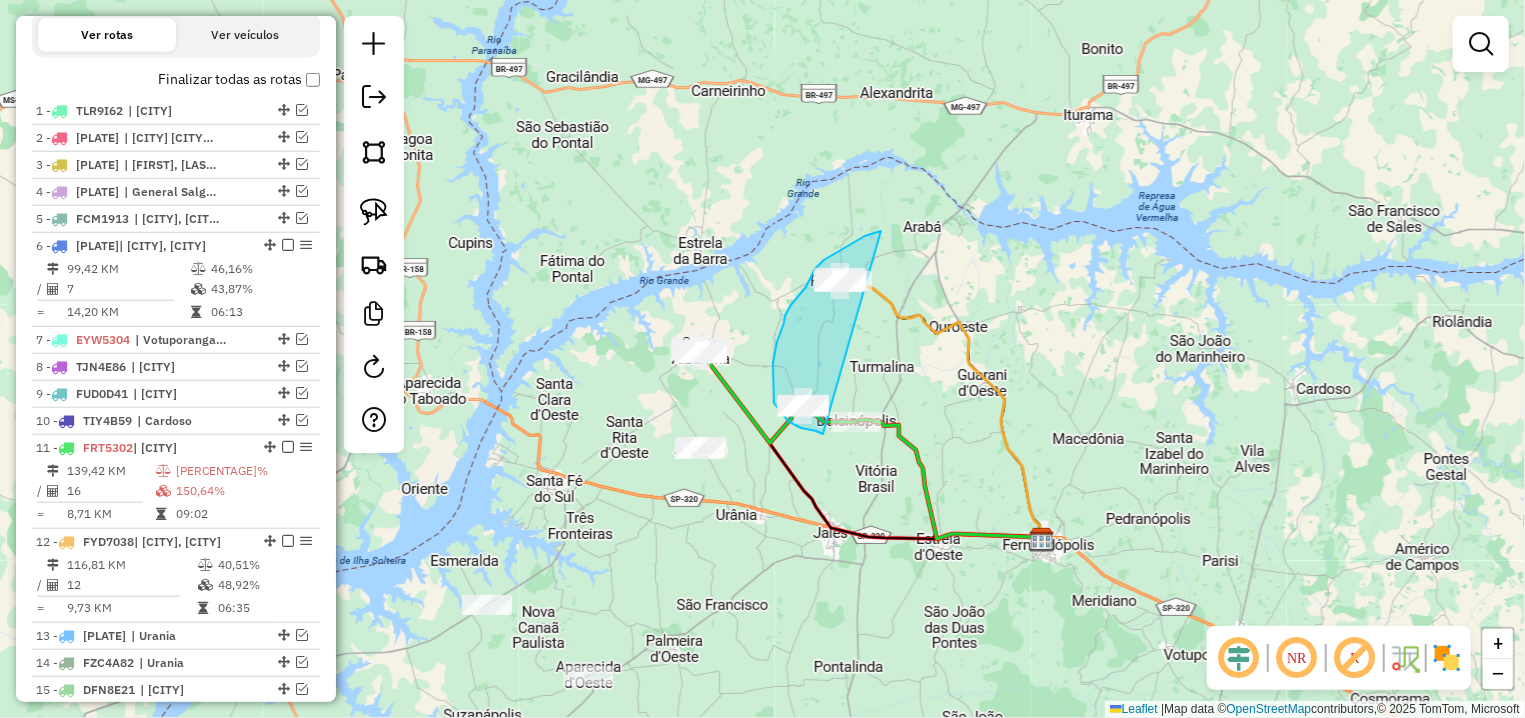 drag, startPoint x: 881, startPoint y: 231, endPoint x: 823, endPoint y: 434, distance: 211.12318 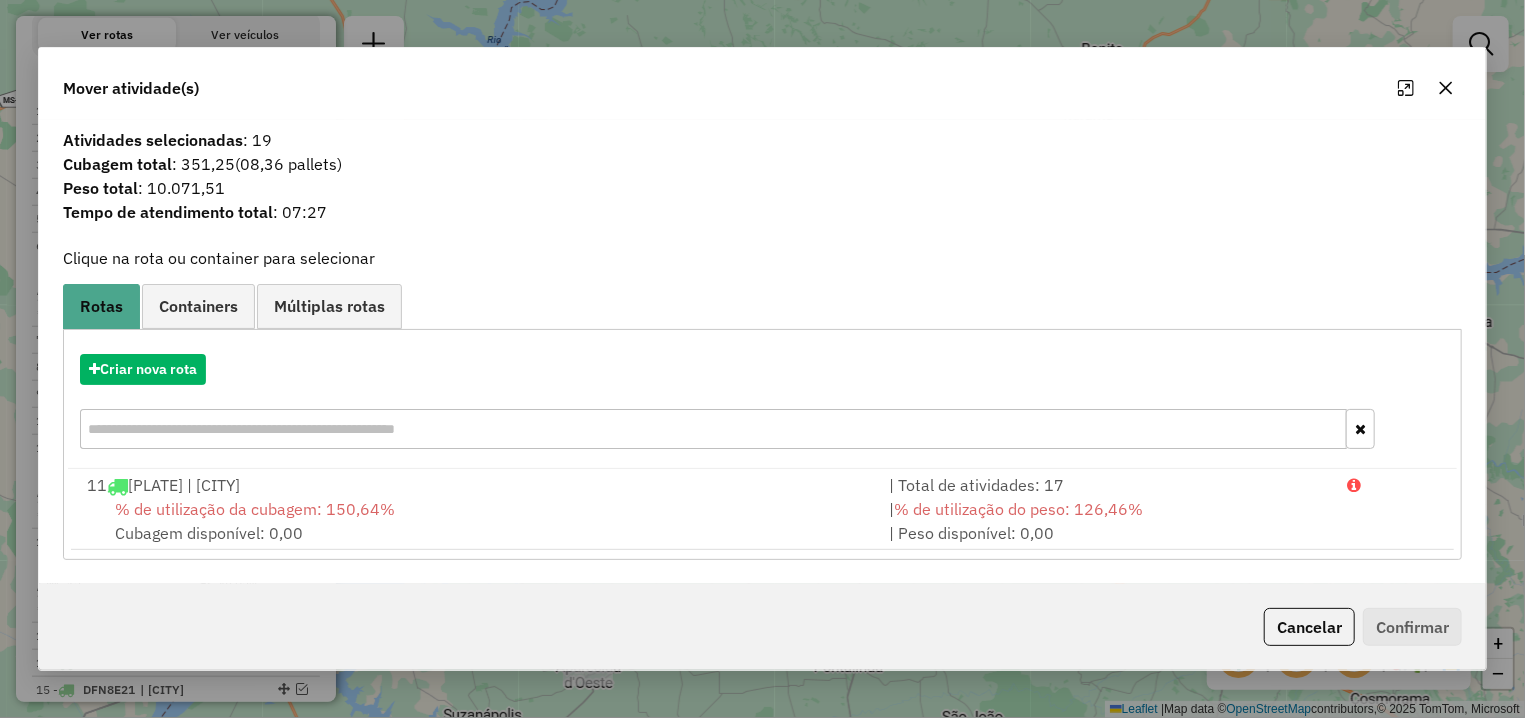 click 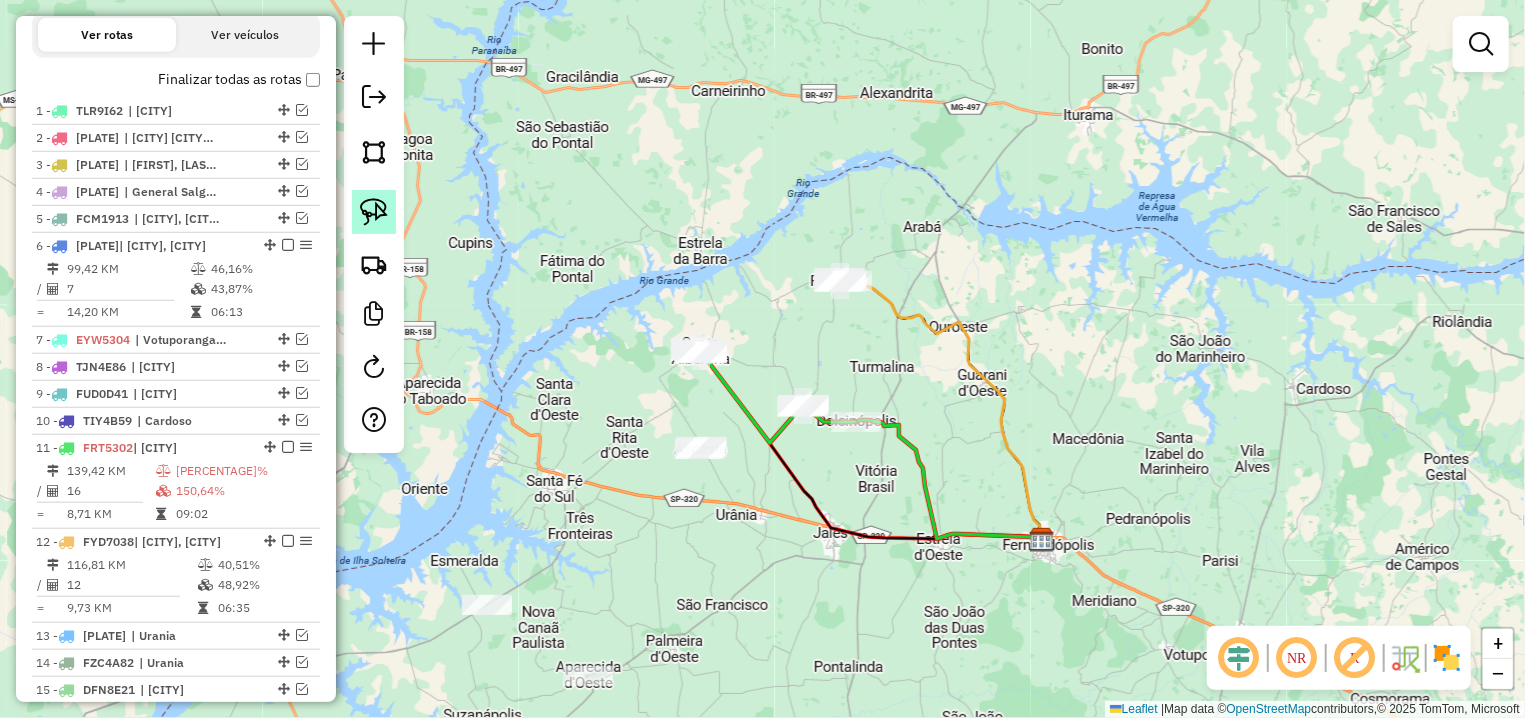 click 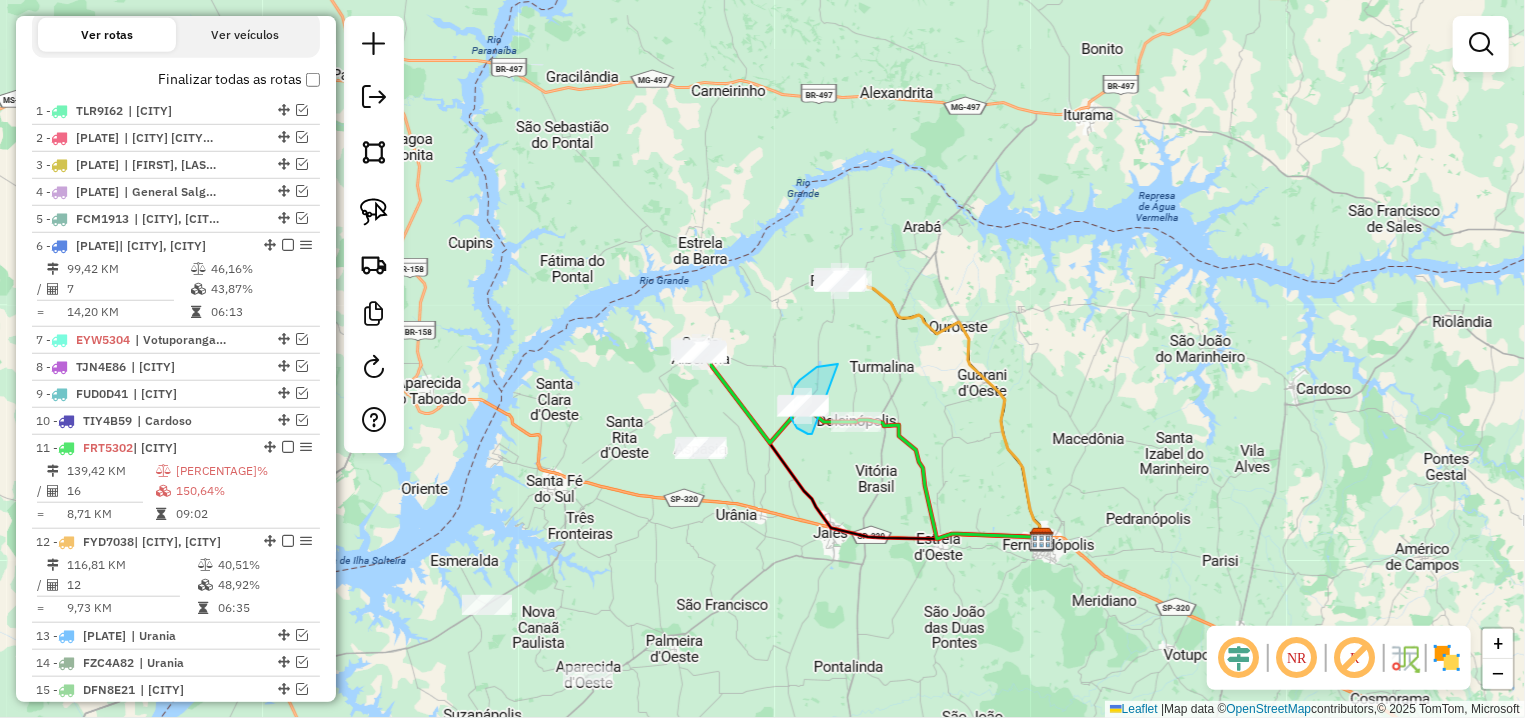 drag, startPoint x: 838, startPoint y: 364, endPoint x: 812, endPoint y: 434, distance: 74.672615 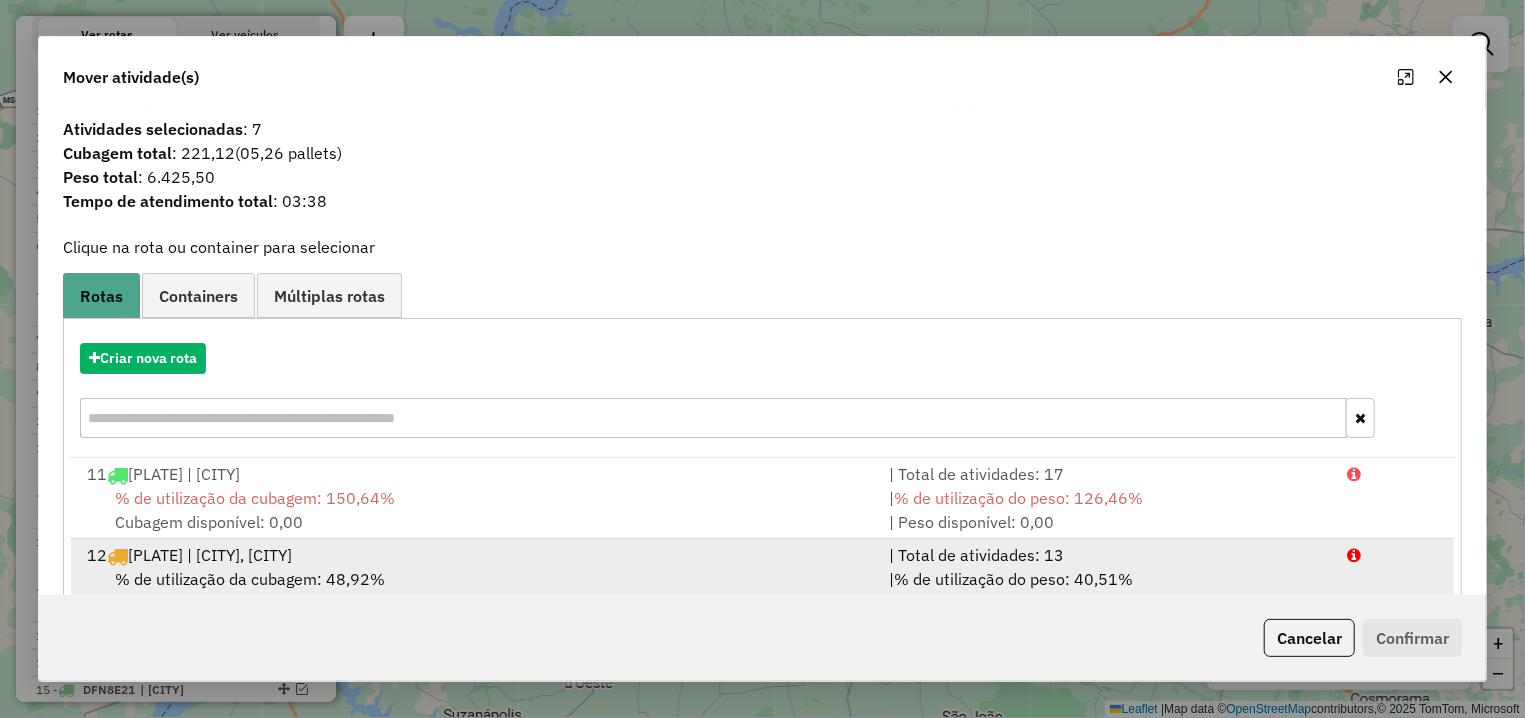 click on "12  FYD7038 | Populina, Santa Albertina" at bounding box center [476, 555] 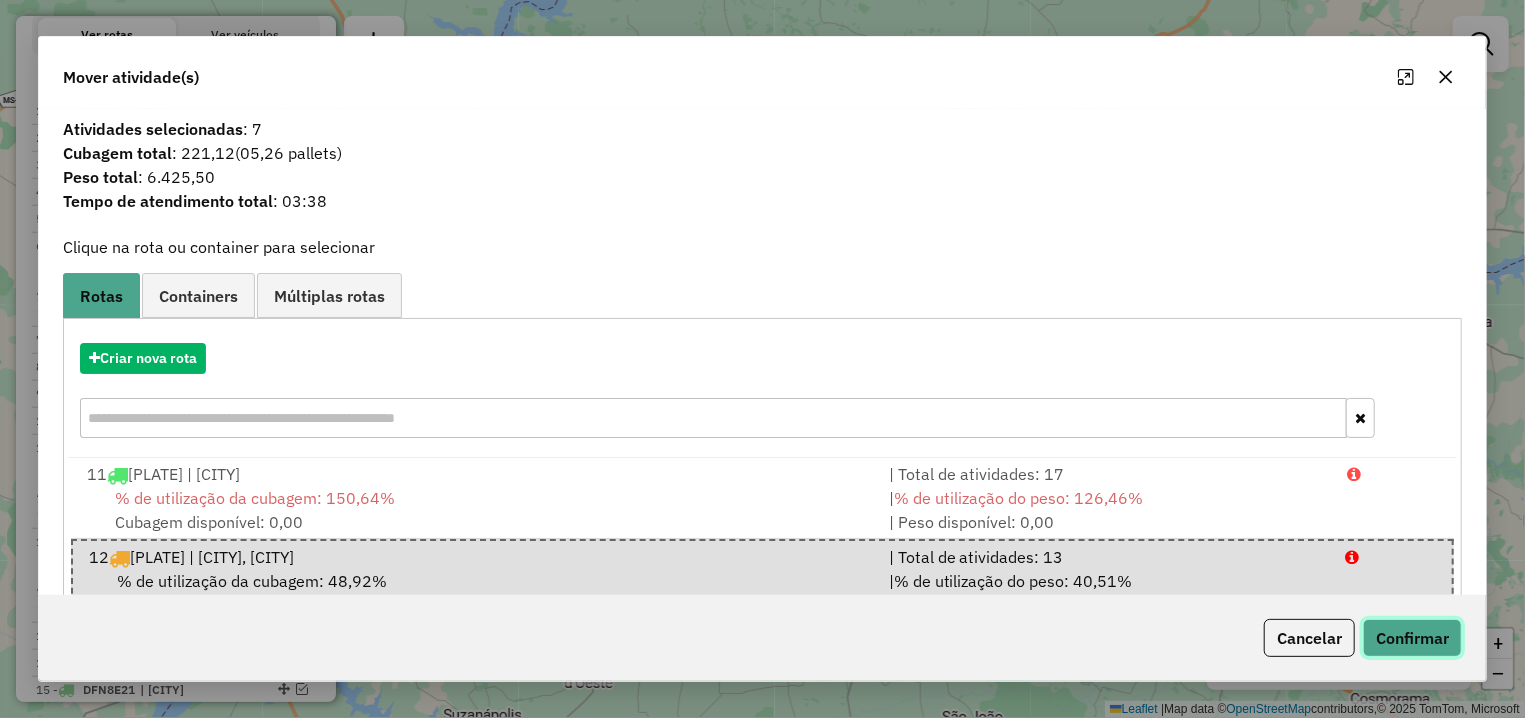 click on "Confirmar" 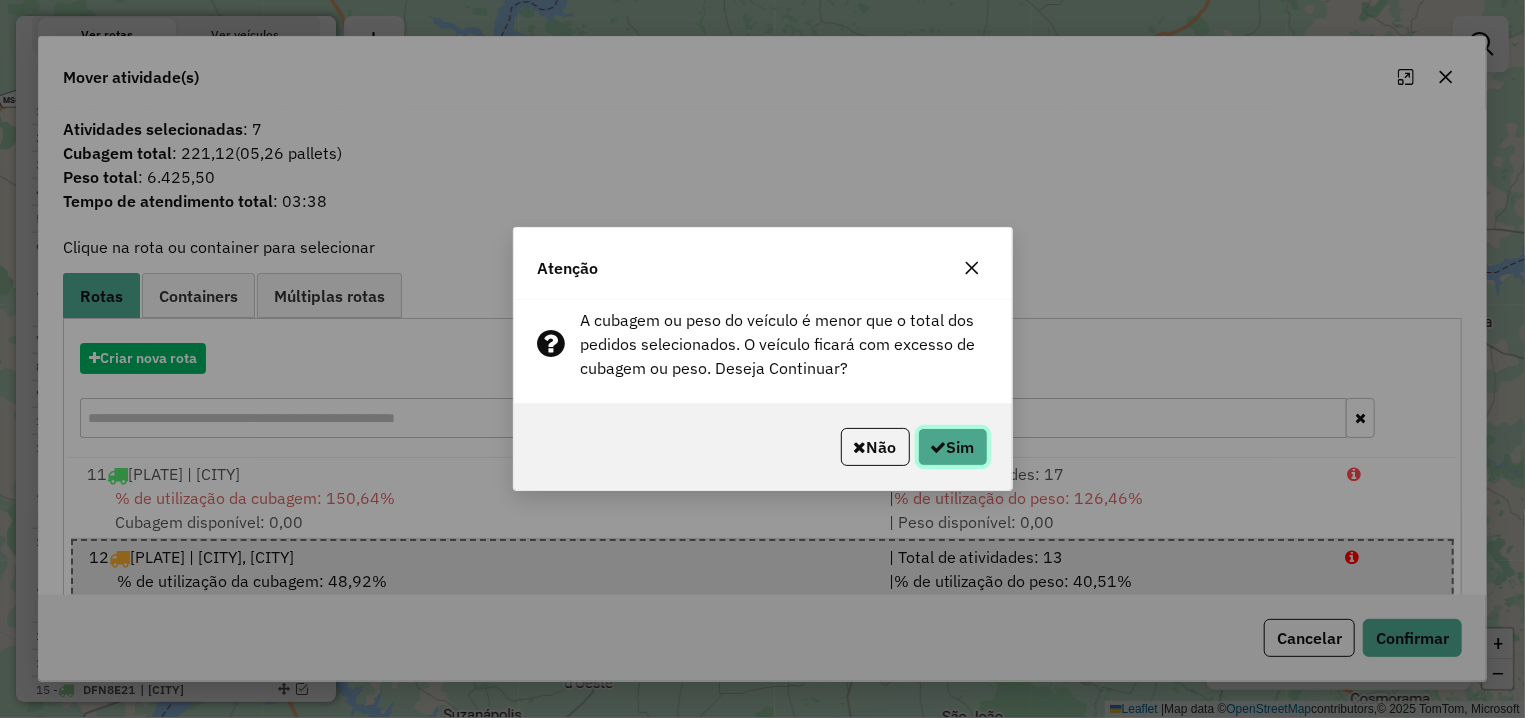 click on "Sim" 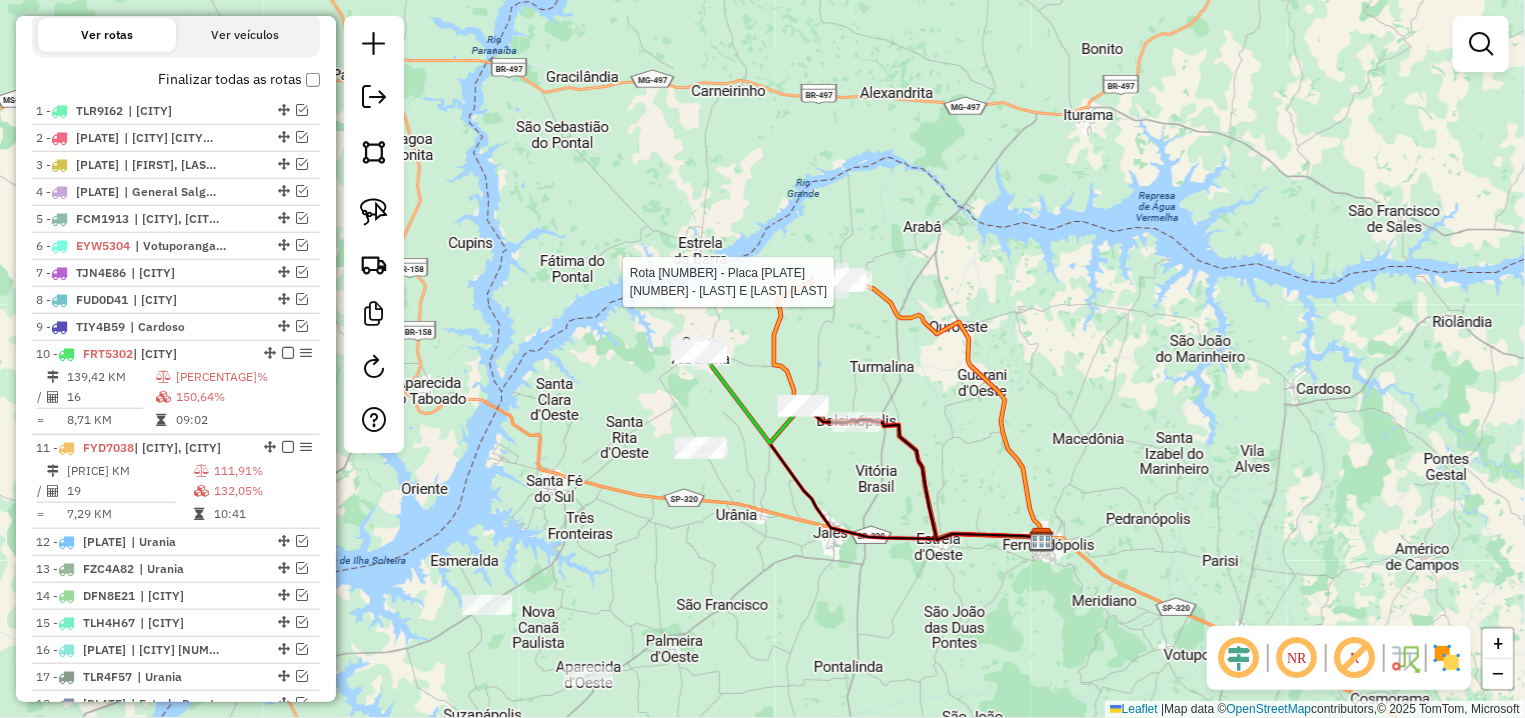 select on "**********" 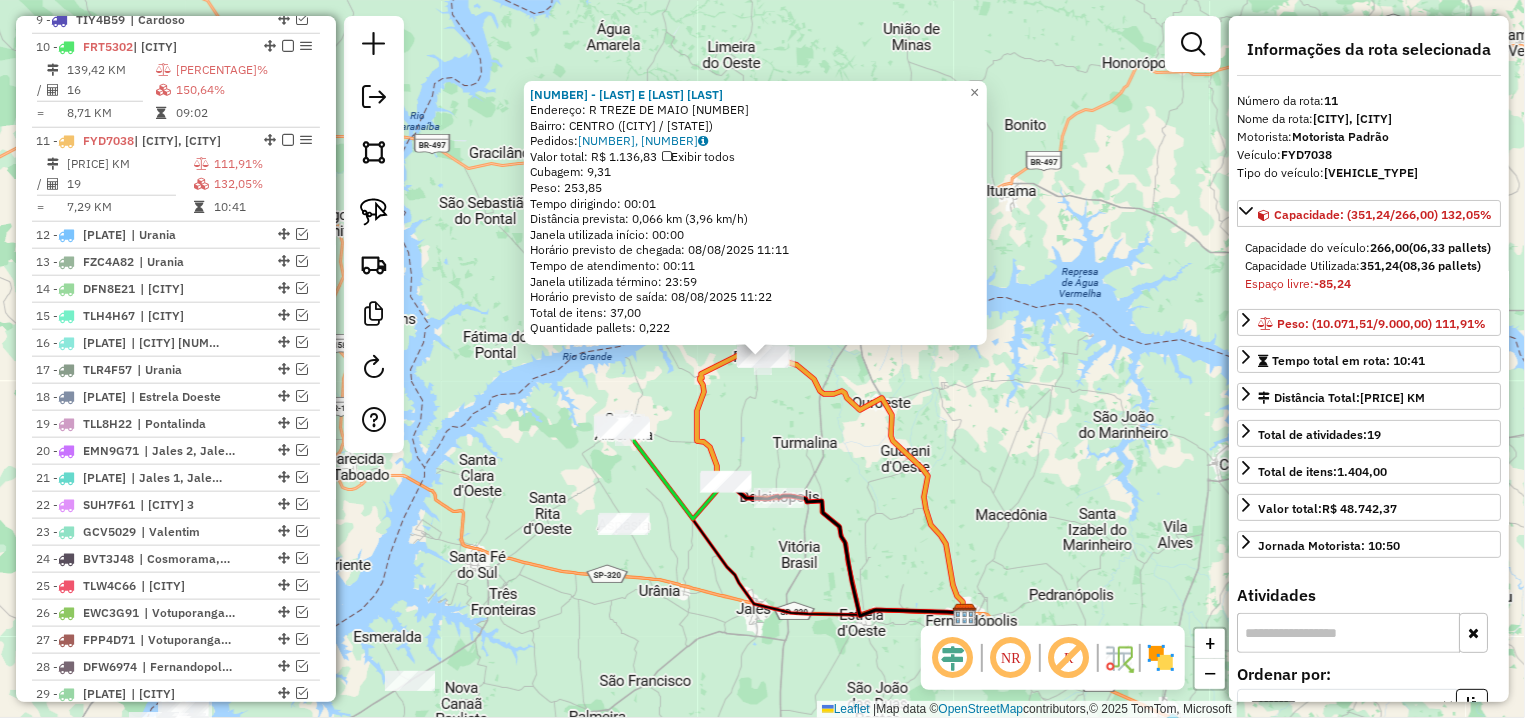 scroll, scrollTop: 1173, scrollLeft: 0, axis: vertical 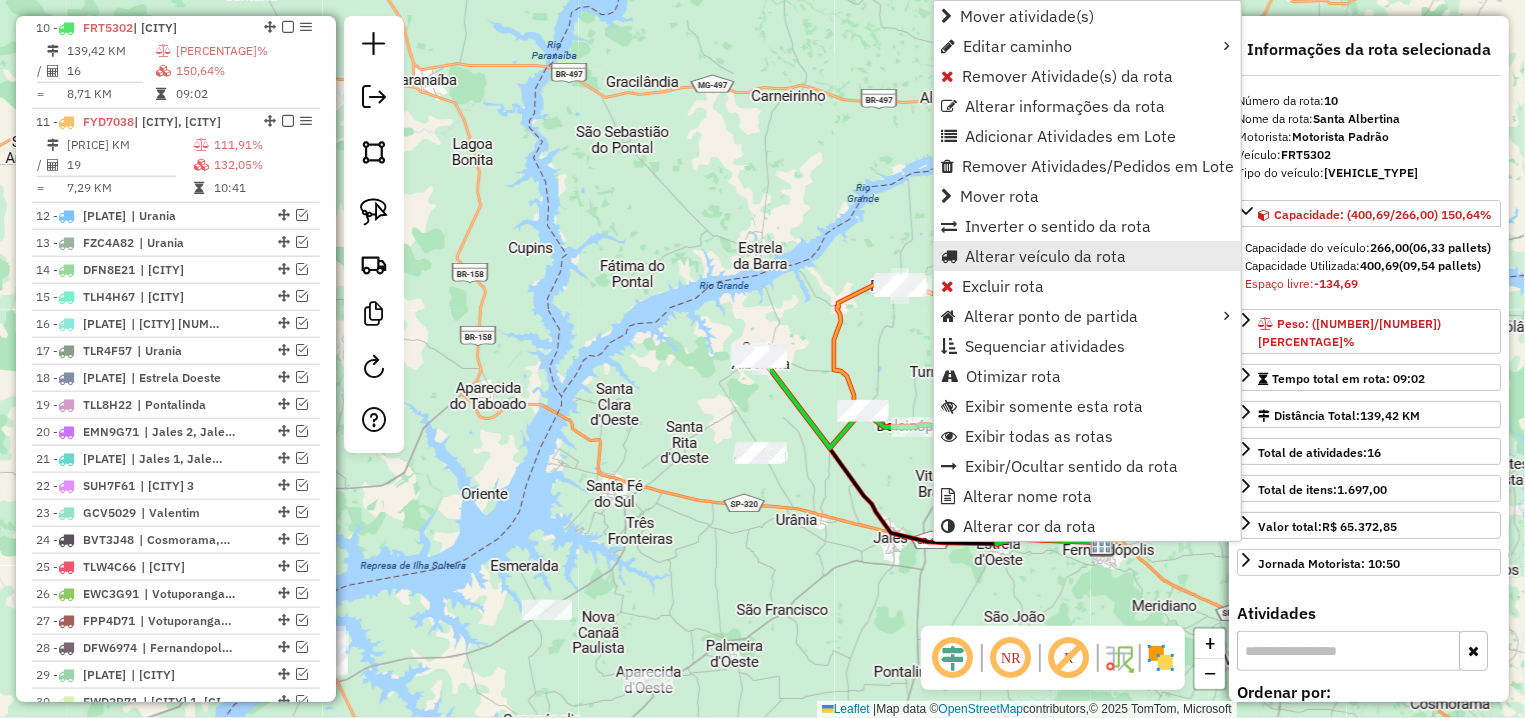 click on "Alterar veículo da rota" at bounding box center (1045, 256) 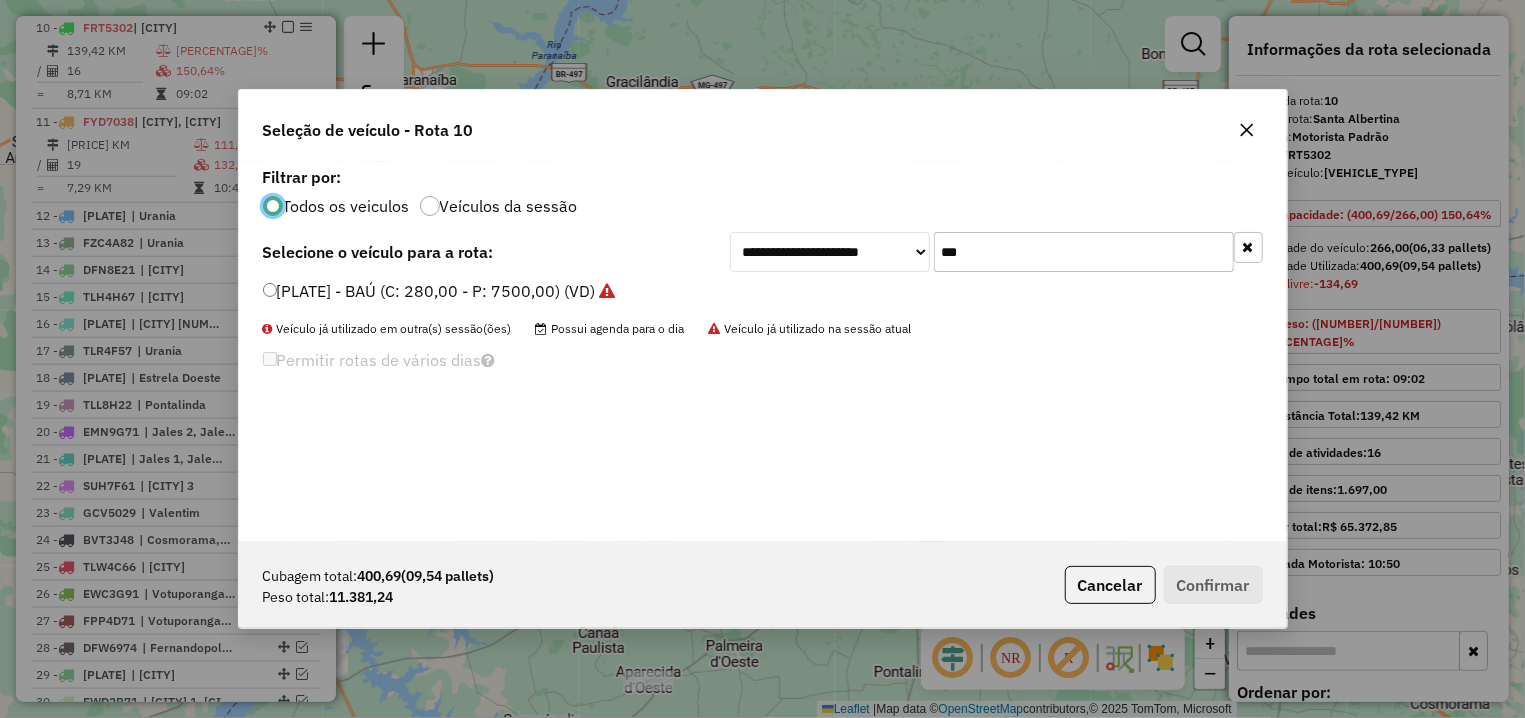 scroll, scrollTop: 11, scrollLeft: 6, axis: both 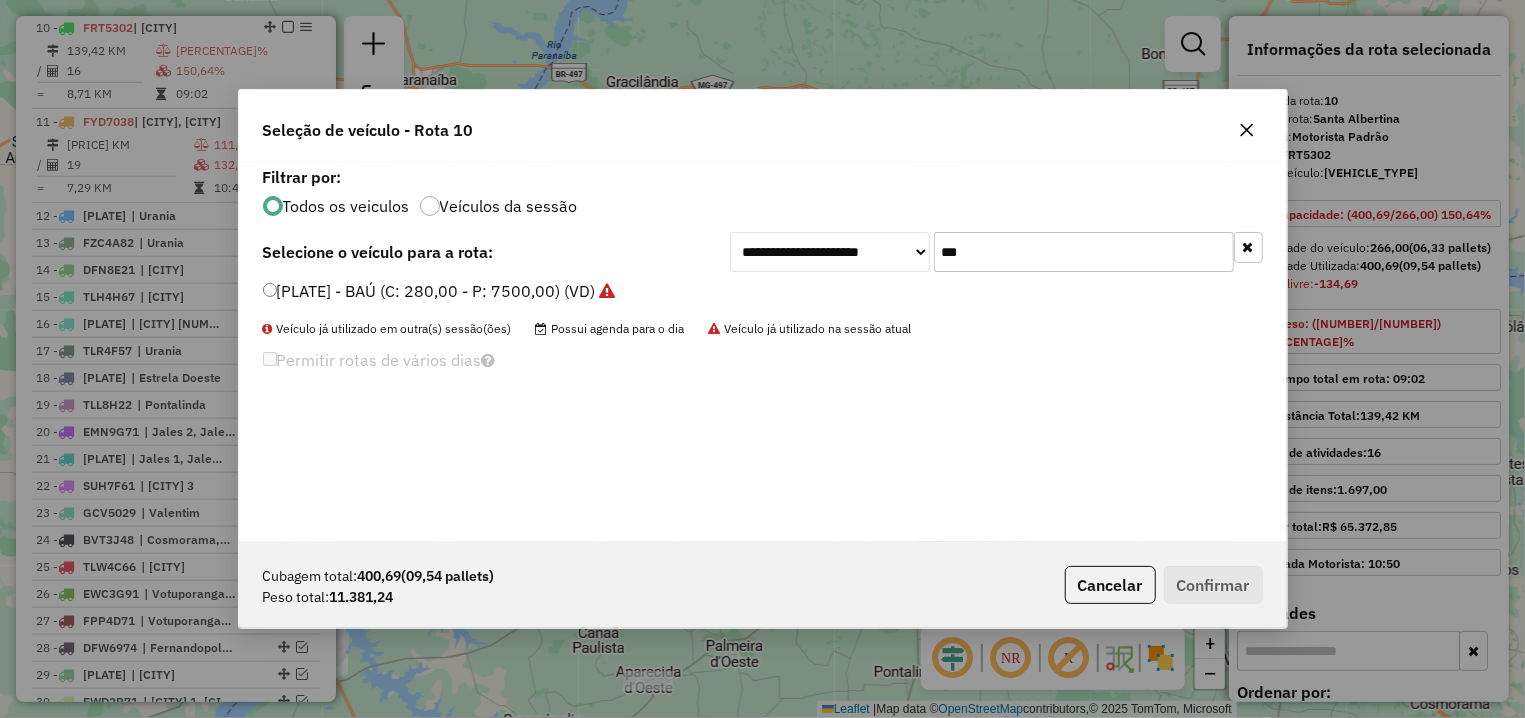 drag, startPoint x: 984, startPoint y: 262, endPoint x: 927, endPoint y: 262, distance: 57 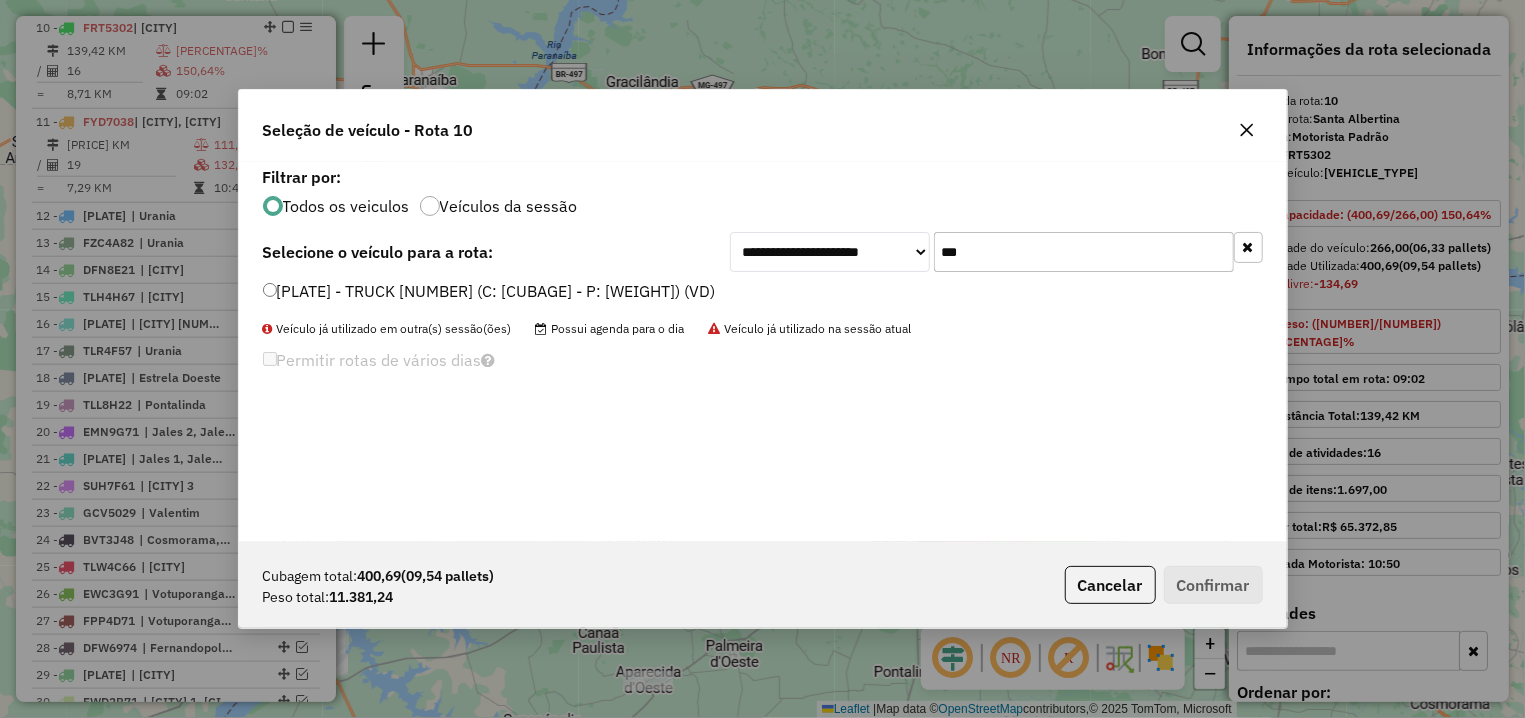 type on "***" 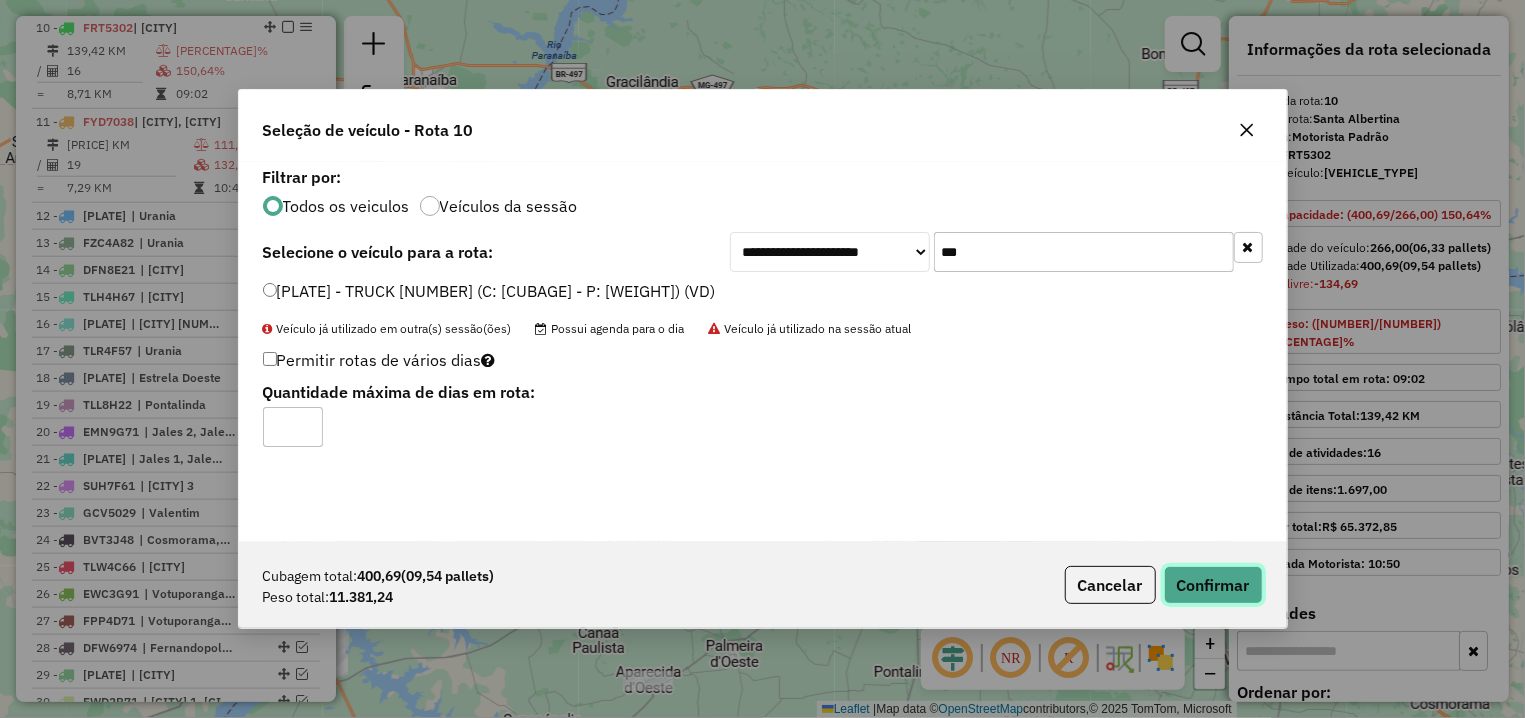 click on "Confirmar" 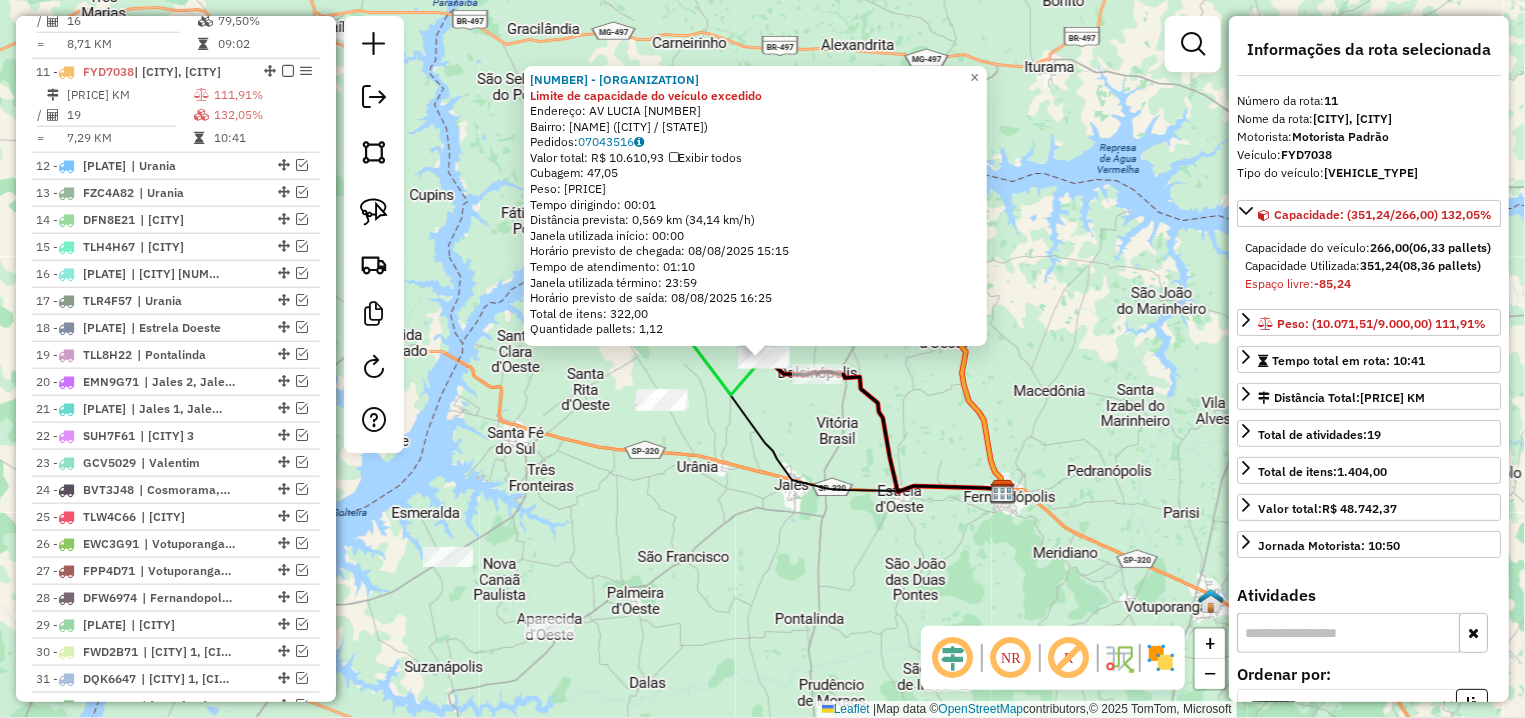 scroll, scrollTop: 1173, scrollLeft: 0, axis: vertical 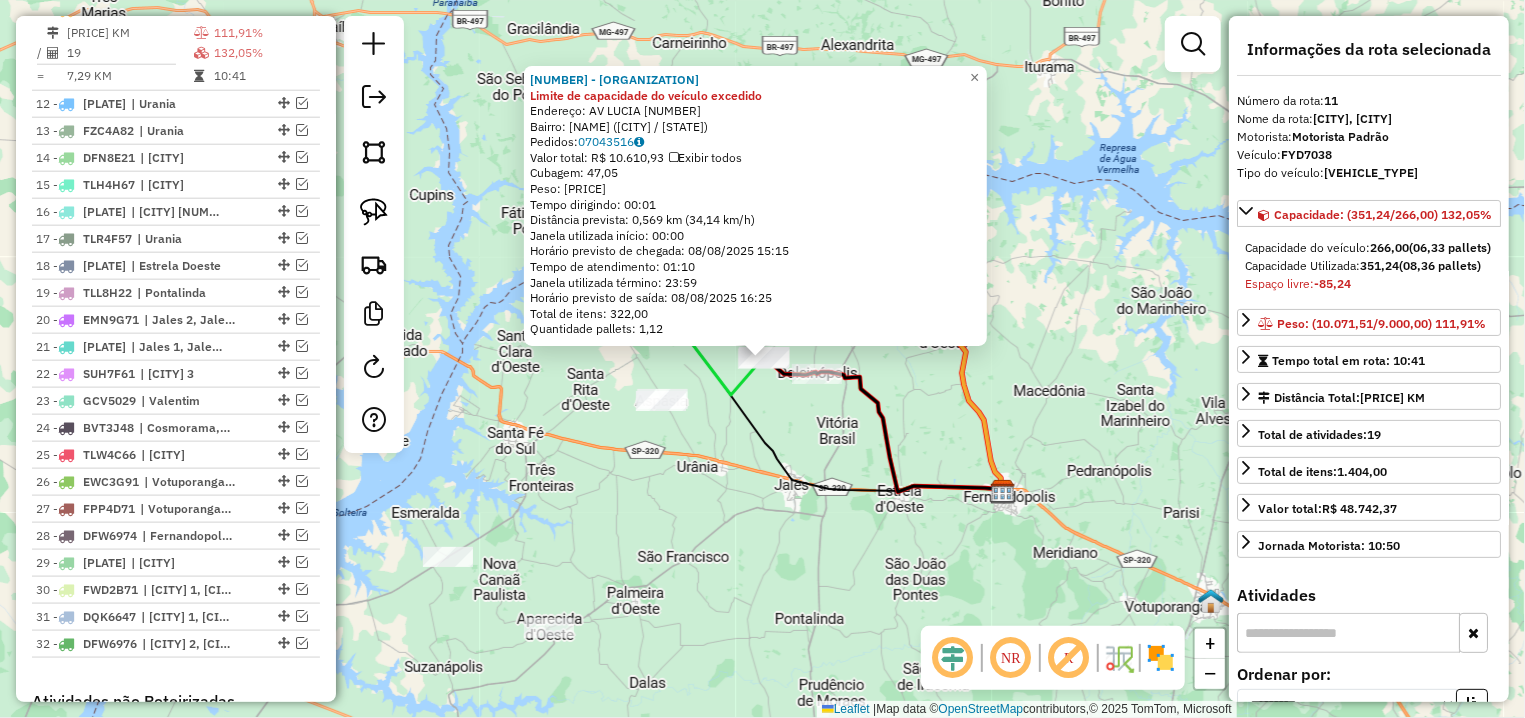 click on "5749 - AUTO POSTO FENIX DE Limite de capacidade do veículo excedido  Endereço: AV  LUCIA                         2338   Bairro: CENTRO (PARANAPUA / SP)   Pedidos:  07043516   Valor total: R$ 10.610,93   Exibir todos   Cubagem: 47,05  Peso: 1.463,33  Tempo dirigindo: 00:01   Distância prevista: 0,569 km (34,14 km/h)   Janela utilizada início: 00:00   Horário previsto de chegada: 08/08/2025 15:15   Tempo de atendimento: 01:10   Janela utilizada término: 23:59   Horário previsto de saída: 08/08/2025 16:25   Total de itens: 322,00   Quantidade pallets: 1,12  × Janela de atendimento Grade de atendimento Capacidade Transportadoras Veículos Cliente Pedidos  Rotas Selecione os dias de semana para filtrar as janelas de atendimento  Seg   Ter   Qua   Qui   Sex   Sáb   Dom  Informe o período da janela de atendimento: De: Até:  Filtrar exatamente a janela do cliente  Considerar janela de atendimento padrão  Selecione os dias de semana para filtrar as grades de atendimento  Seg   Ter   Qua   Qui   Sex   Dom" 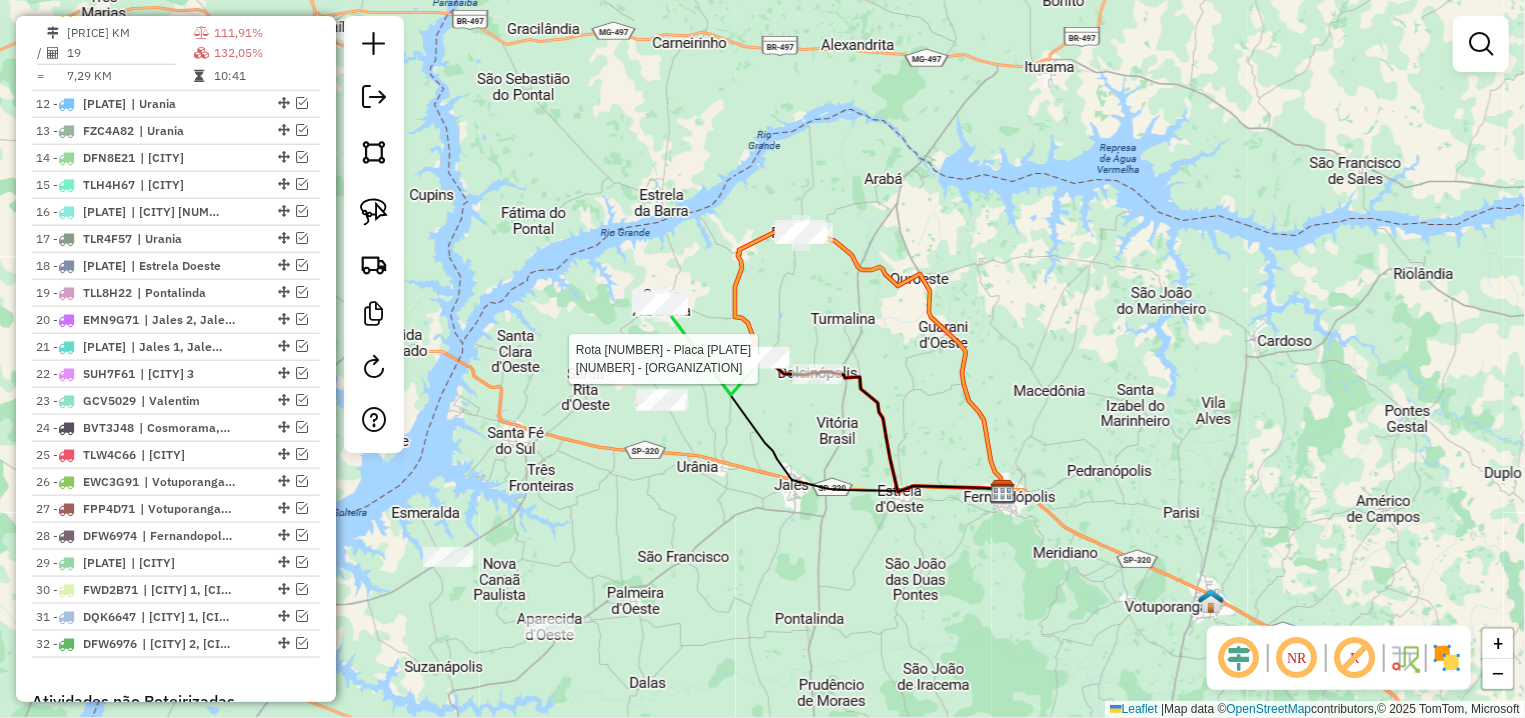 select on "**********" 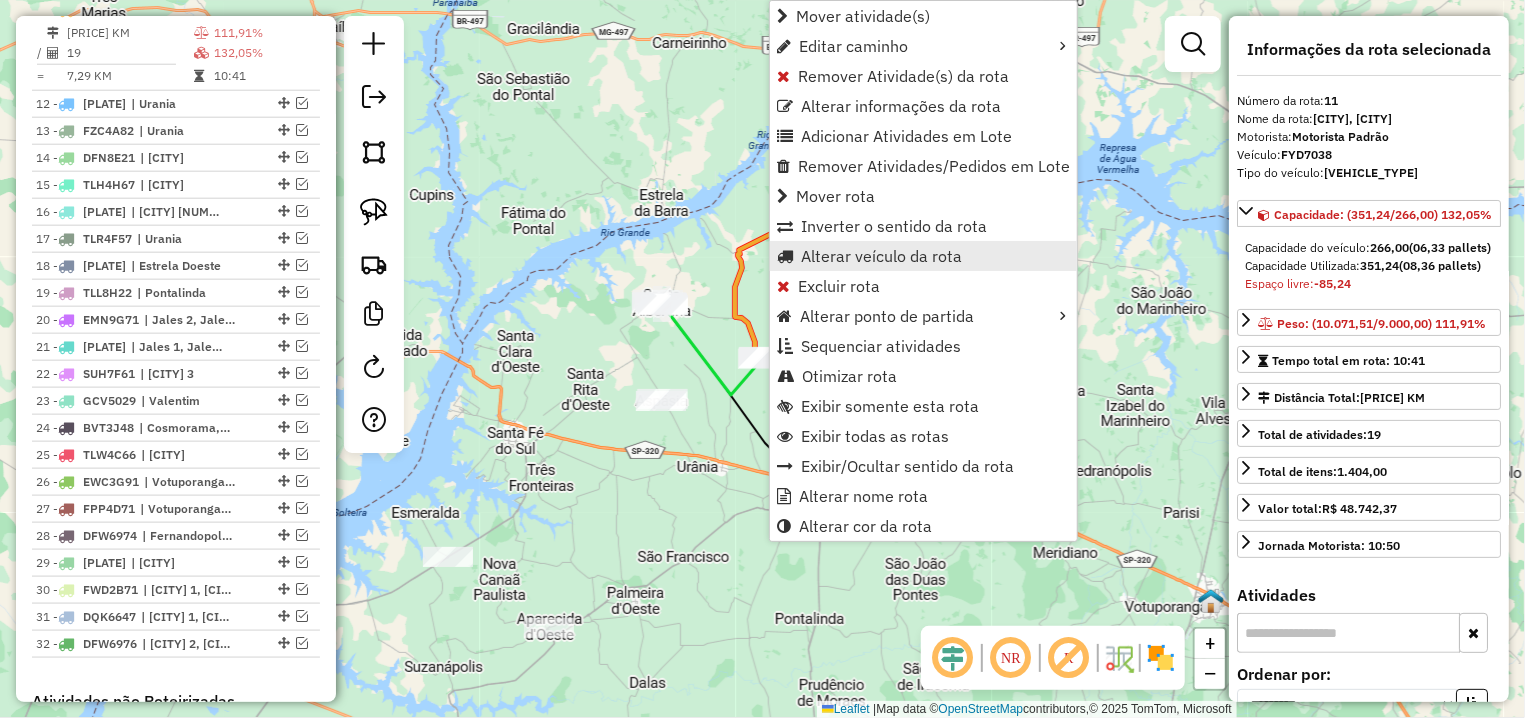click on "Alterar veículo da rota" at bounding box center (881, 256) 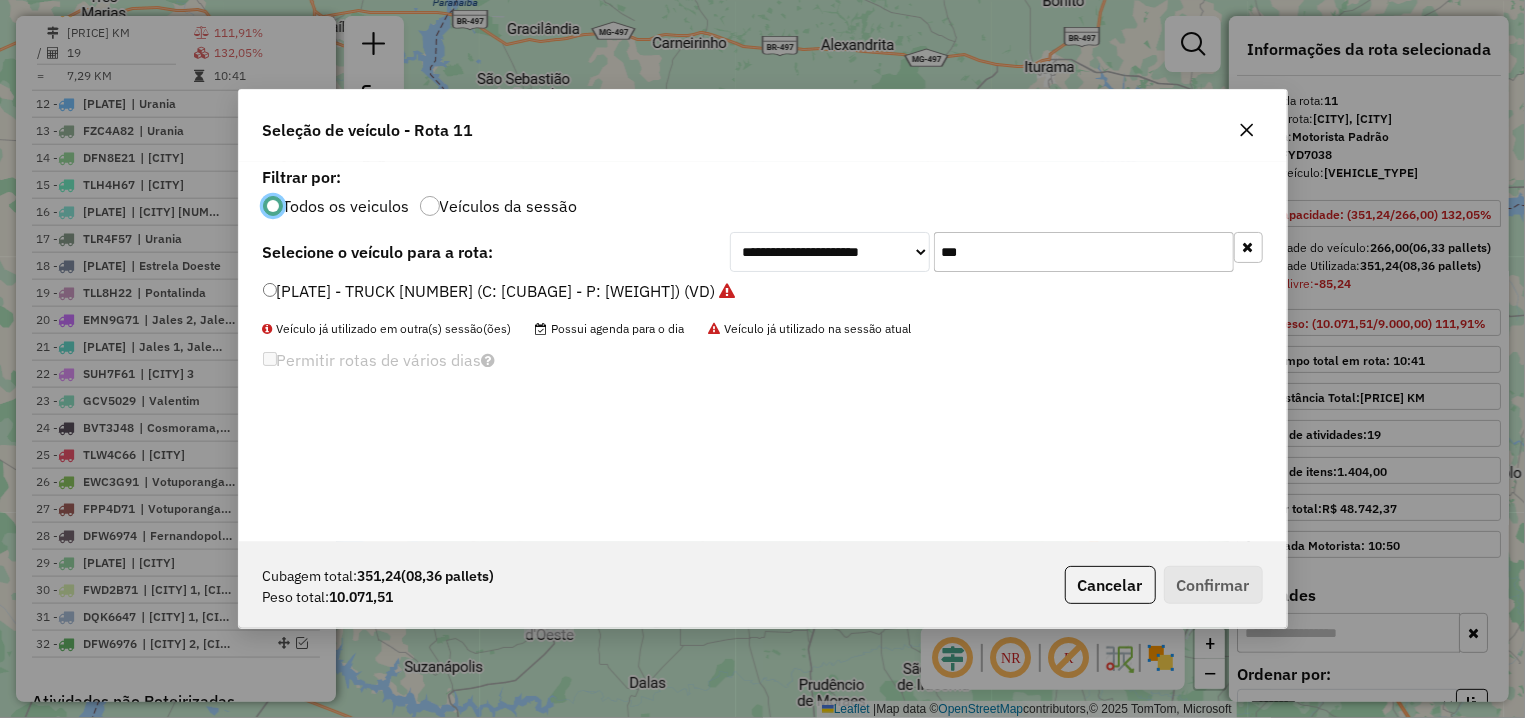 scroll, scrollTop: 11, scrollLeft: 6, axis: both 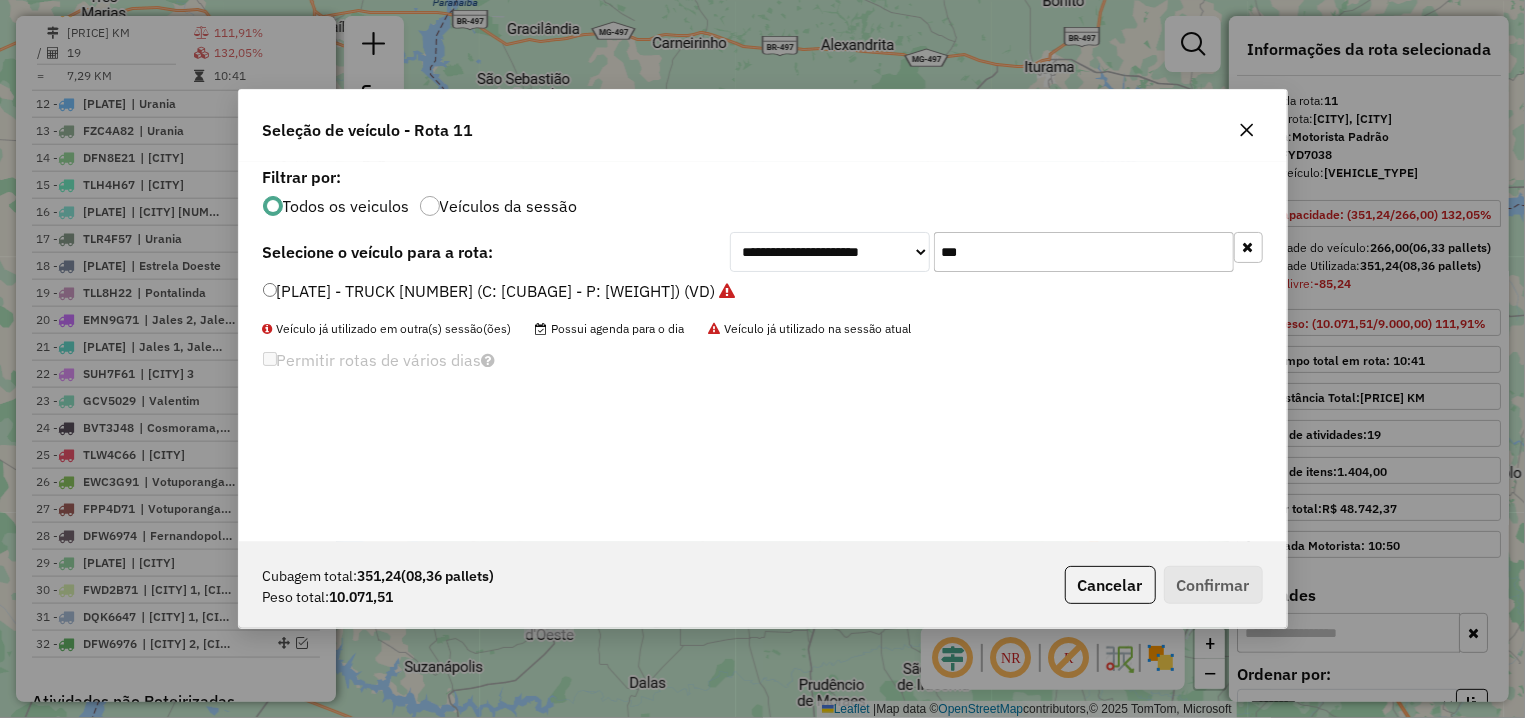 drag, startPoint x: 1003, startPoint y: 252, endPoint x: 899, endPoint y: 258, distance: 104.172935 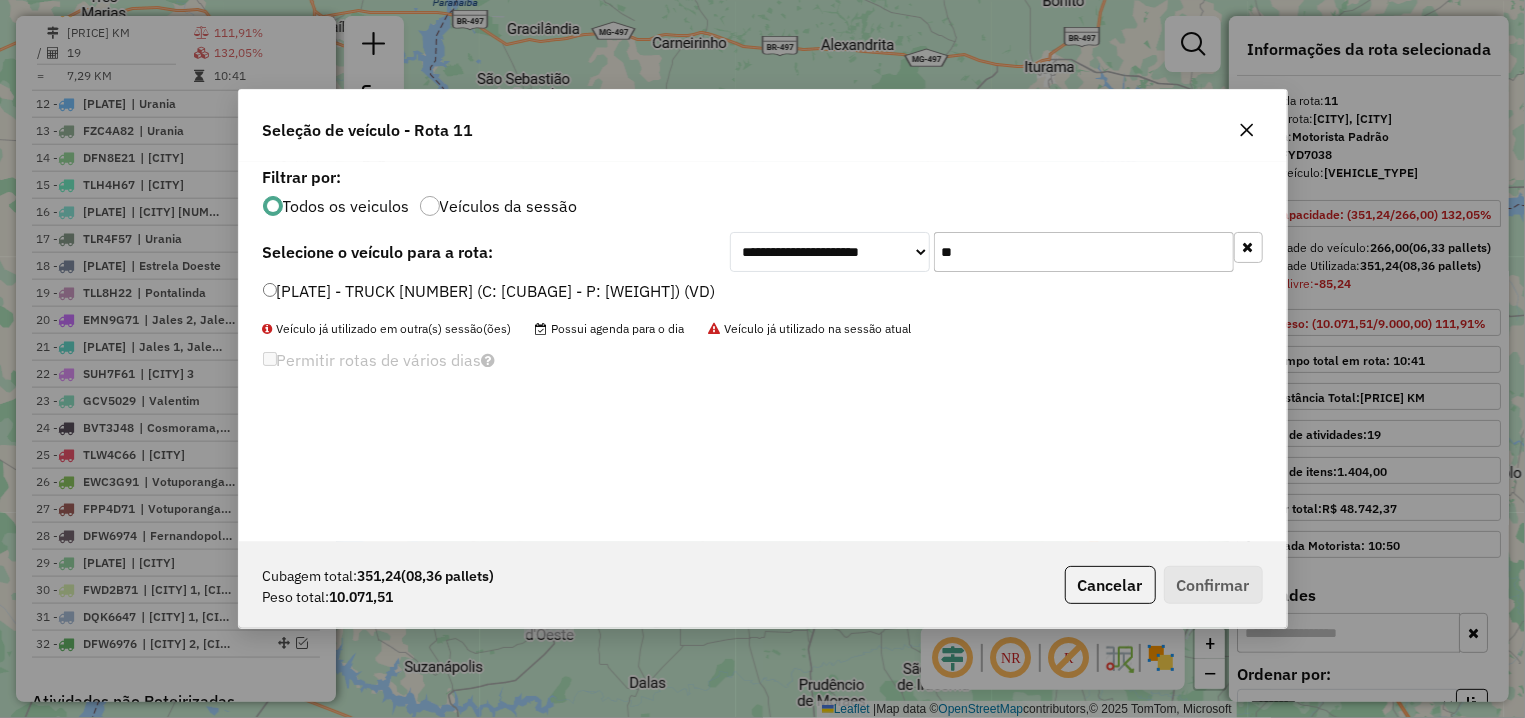 type on "**" 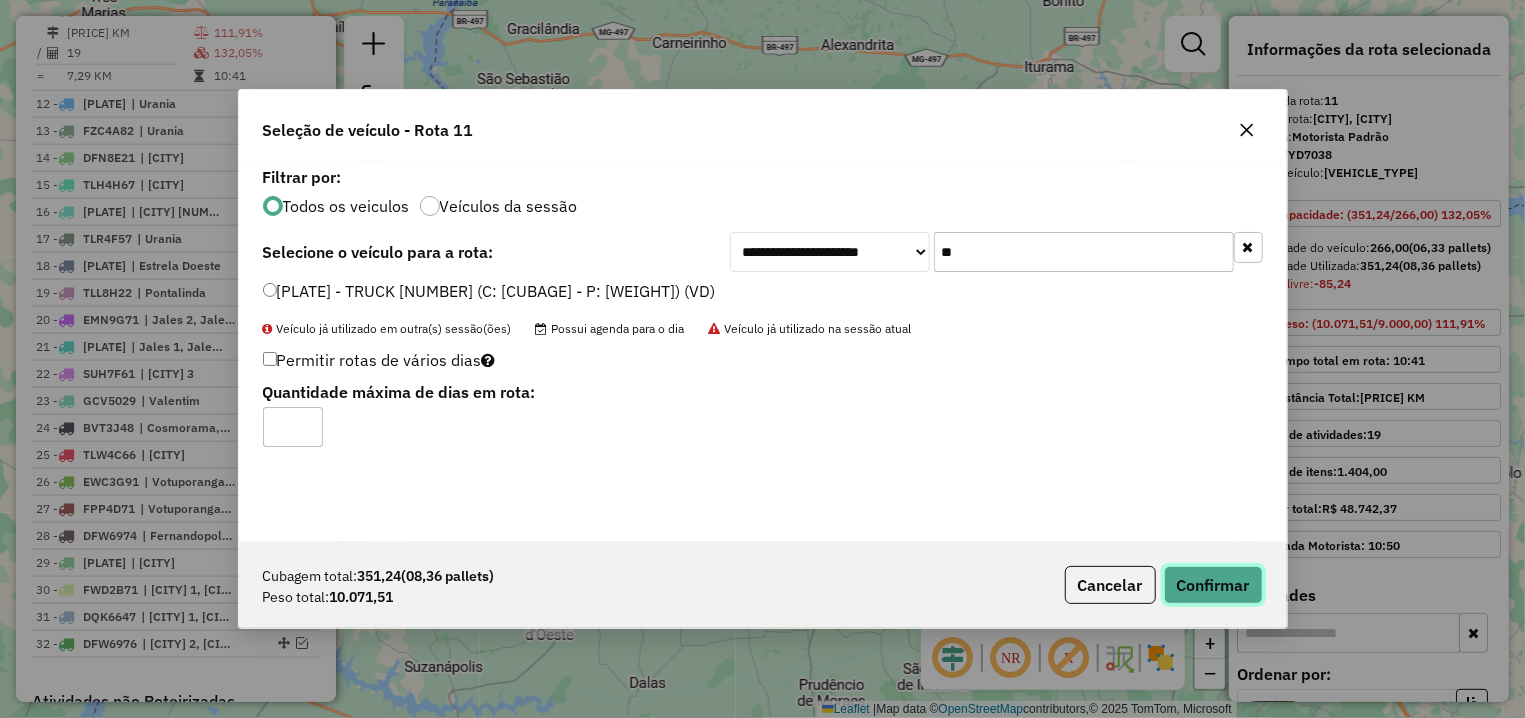 click on "Confirmar" 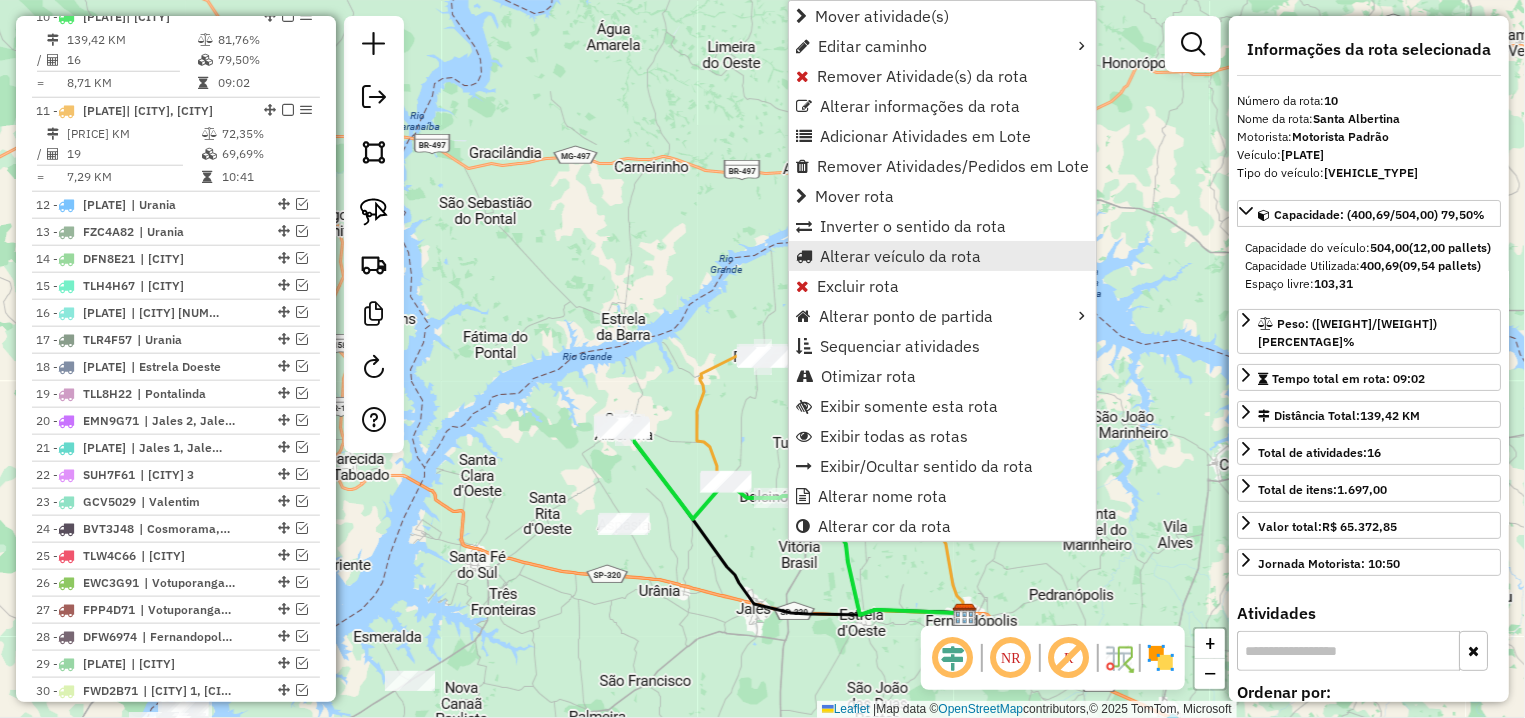 scroll, scrollTop: 1061, scrollLeft: 0, axis: vertical 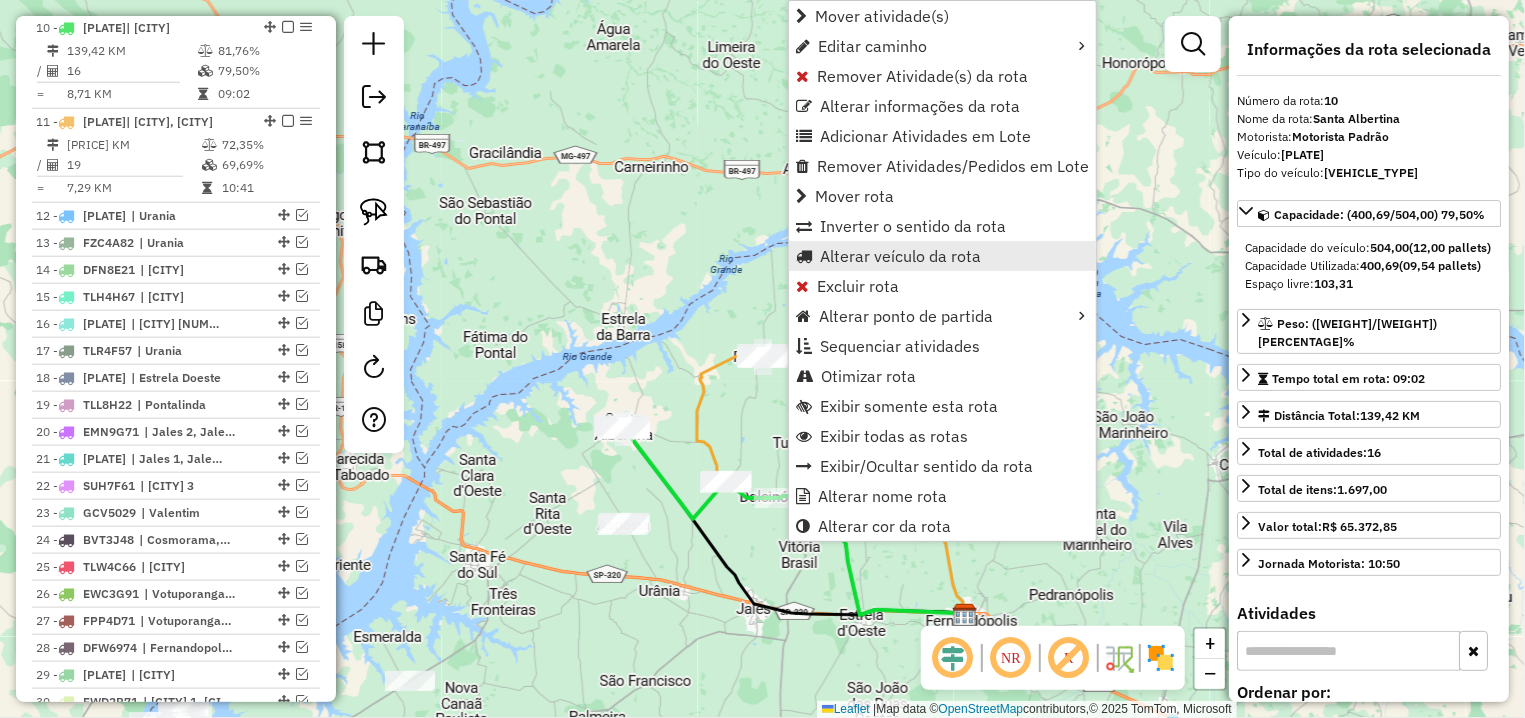 click on "Alterar veículo da rota" at bounding box center (900, 256) 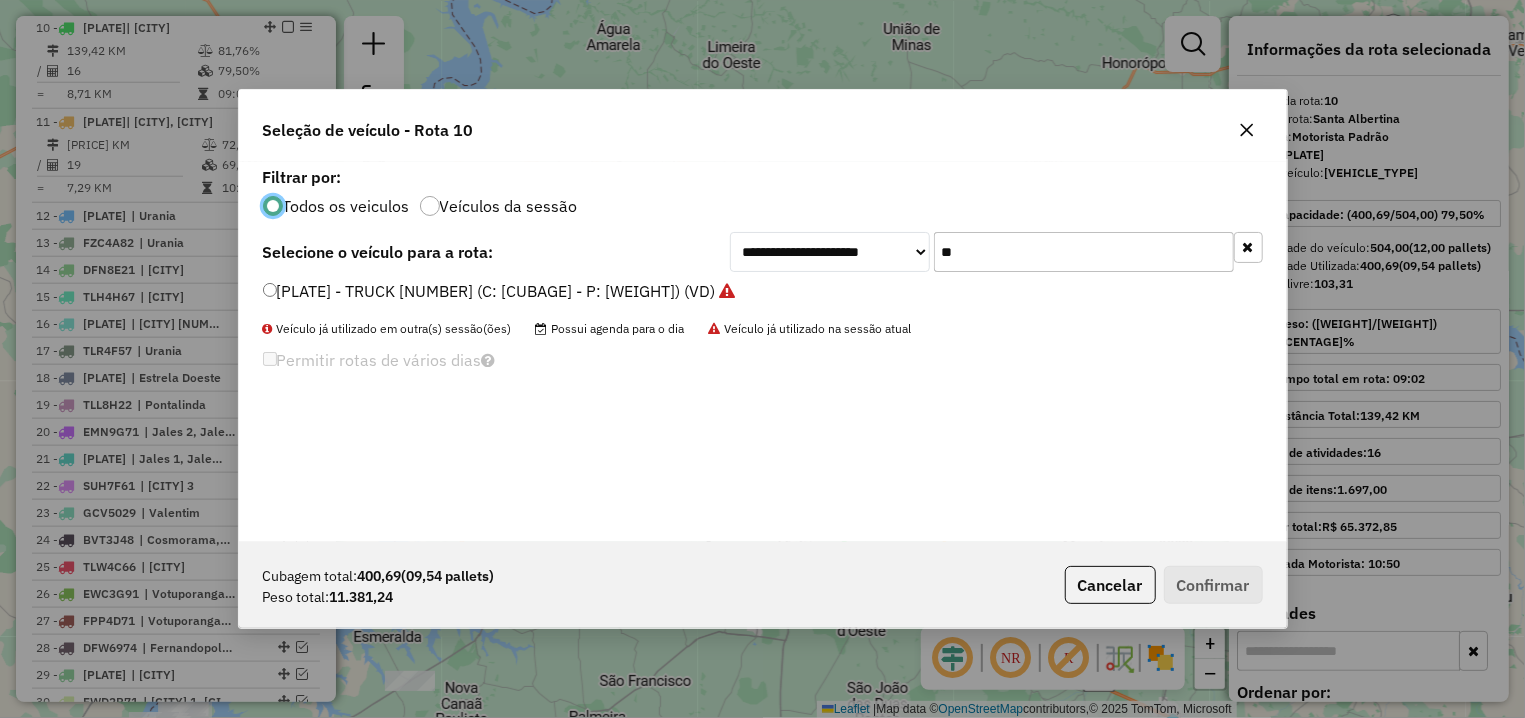 scroll, scrollTop: 11, scrollLeft: 6, axis: both 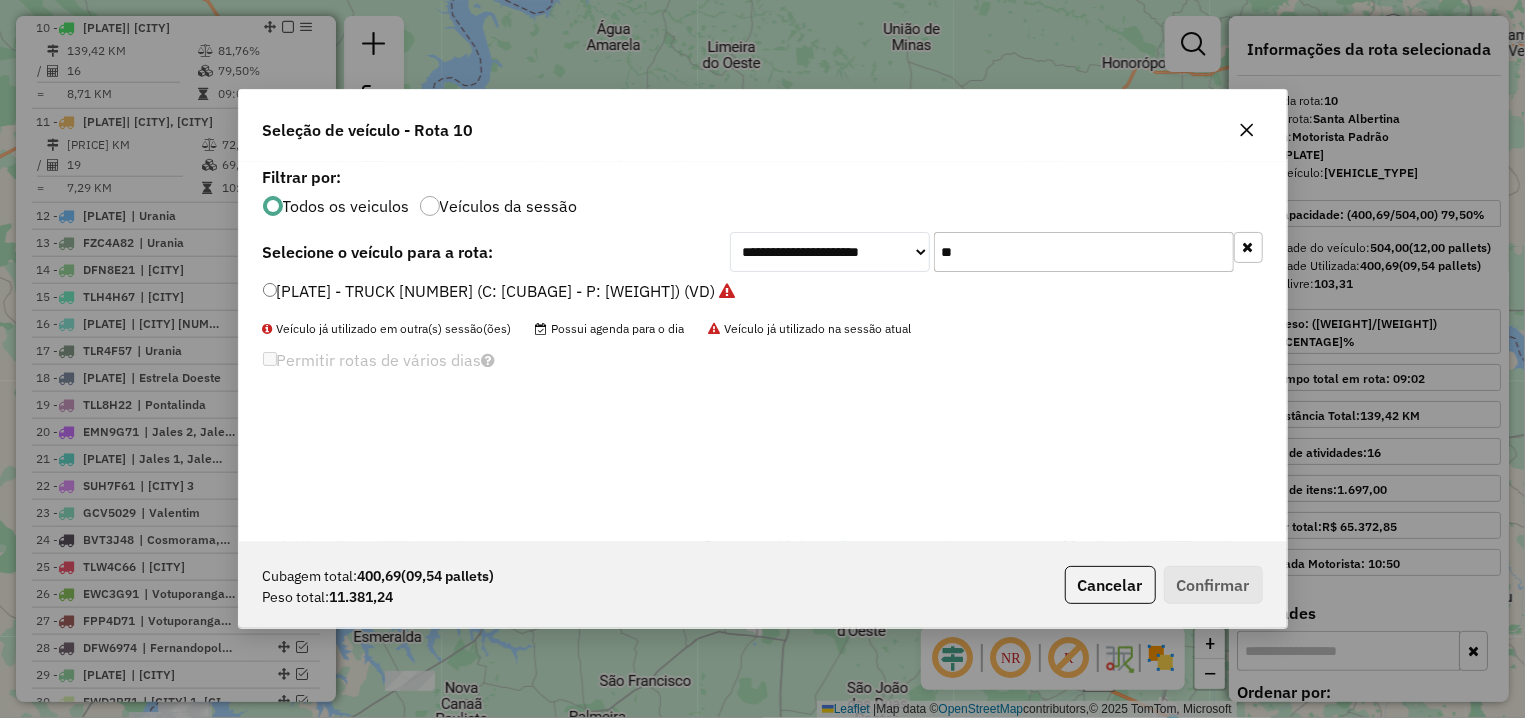 drag, startPoint x: 989, startPoint y: 252, endPoint x: 910, endPoint y: 252, distance: 79 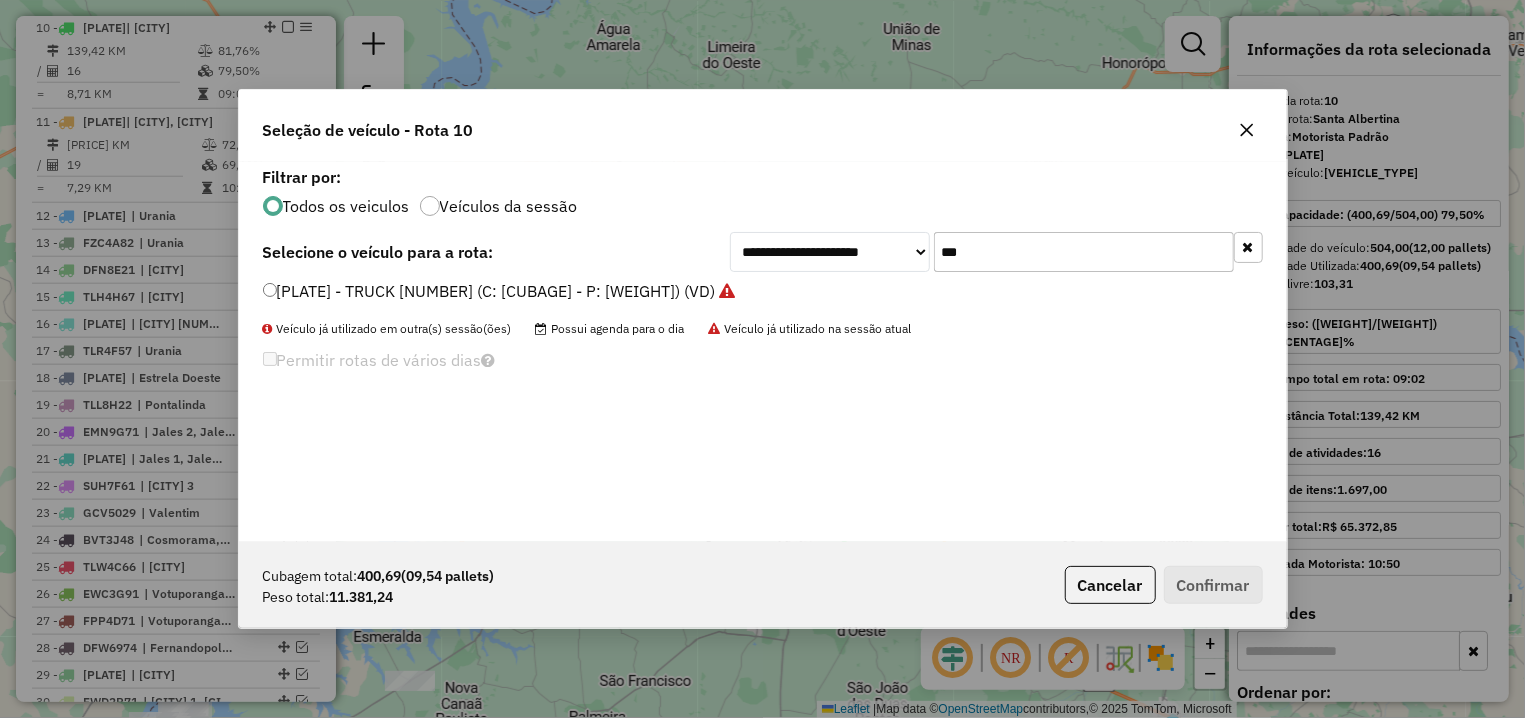 type on "***" 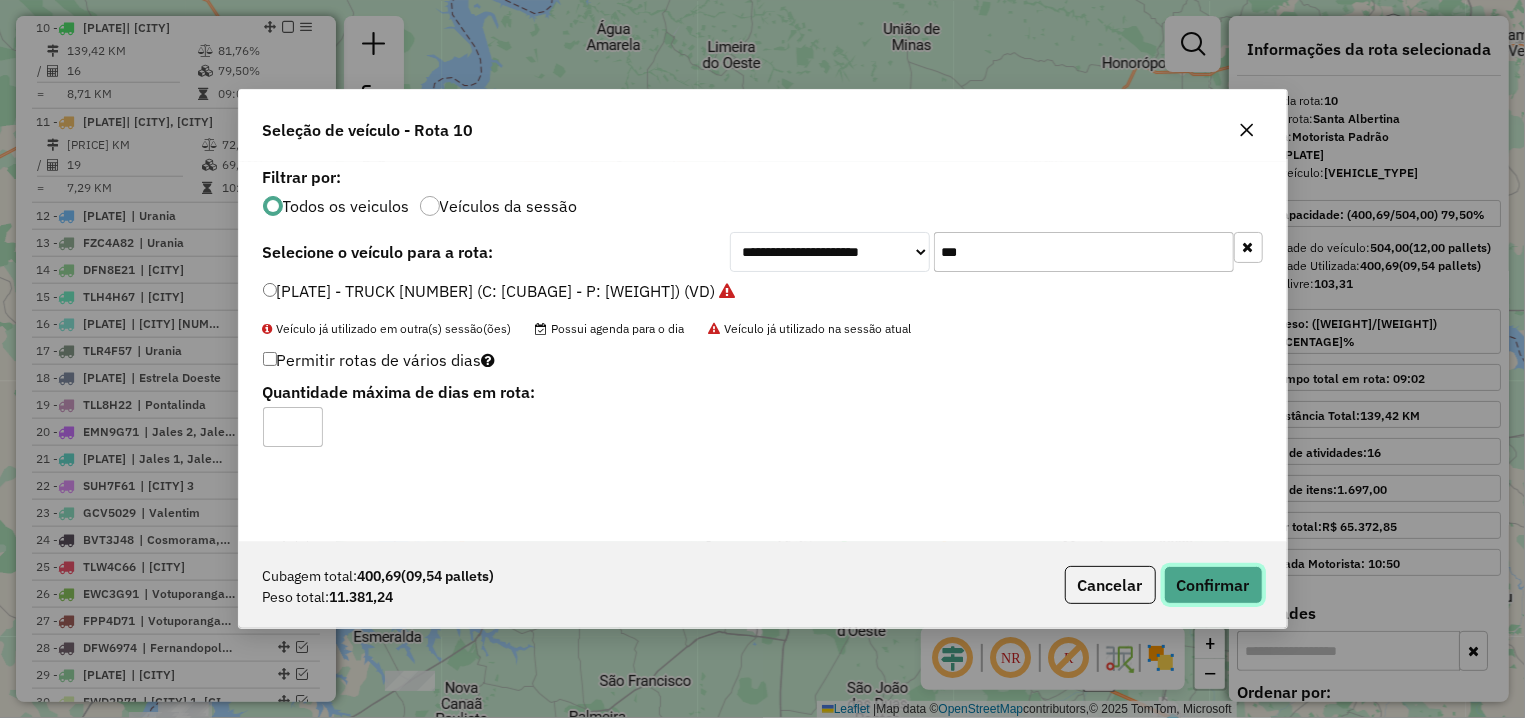 click on "Confirmar" 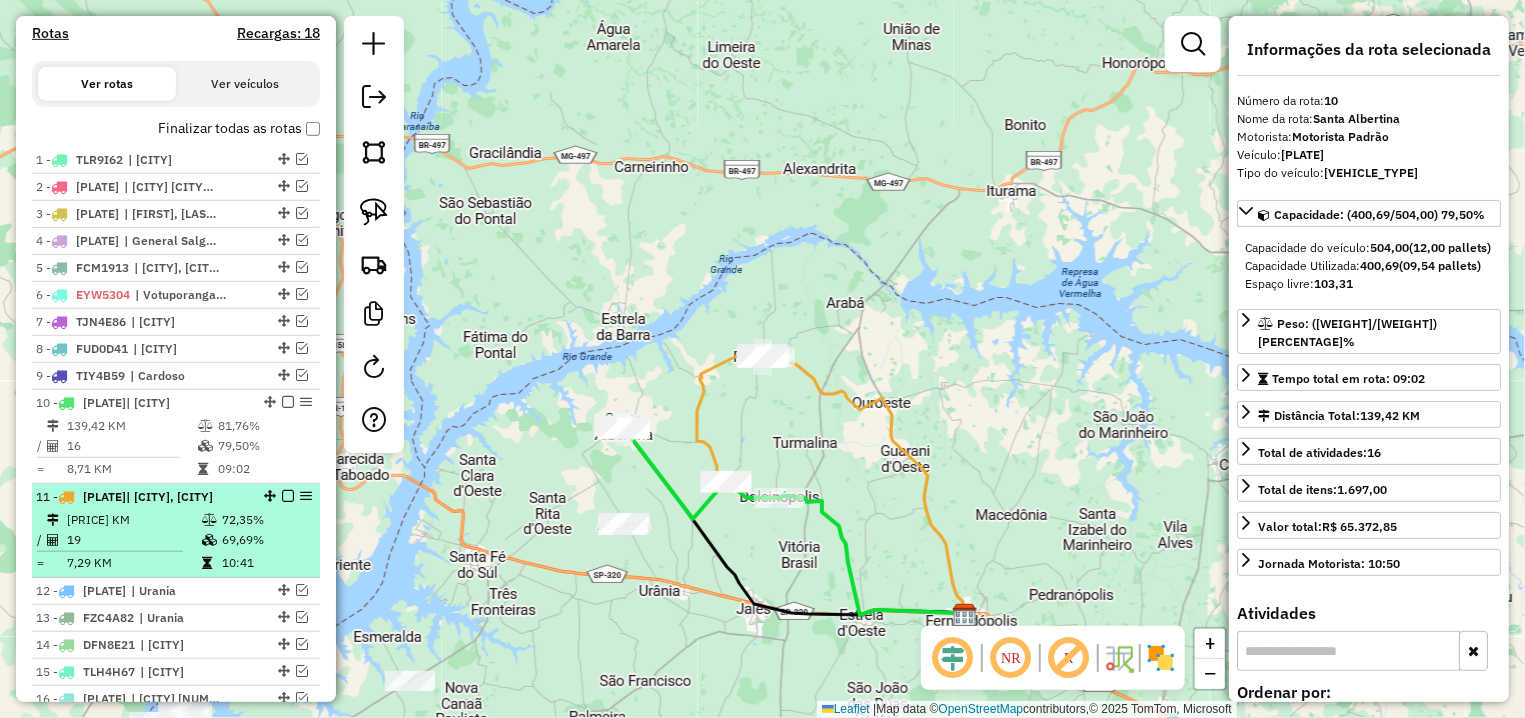 scroll, scrollTop: 873, scrollLeft: 0, axis: vertical 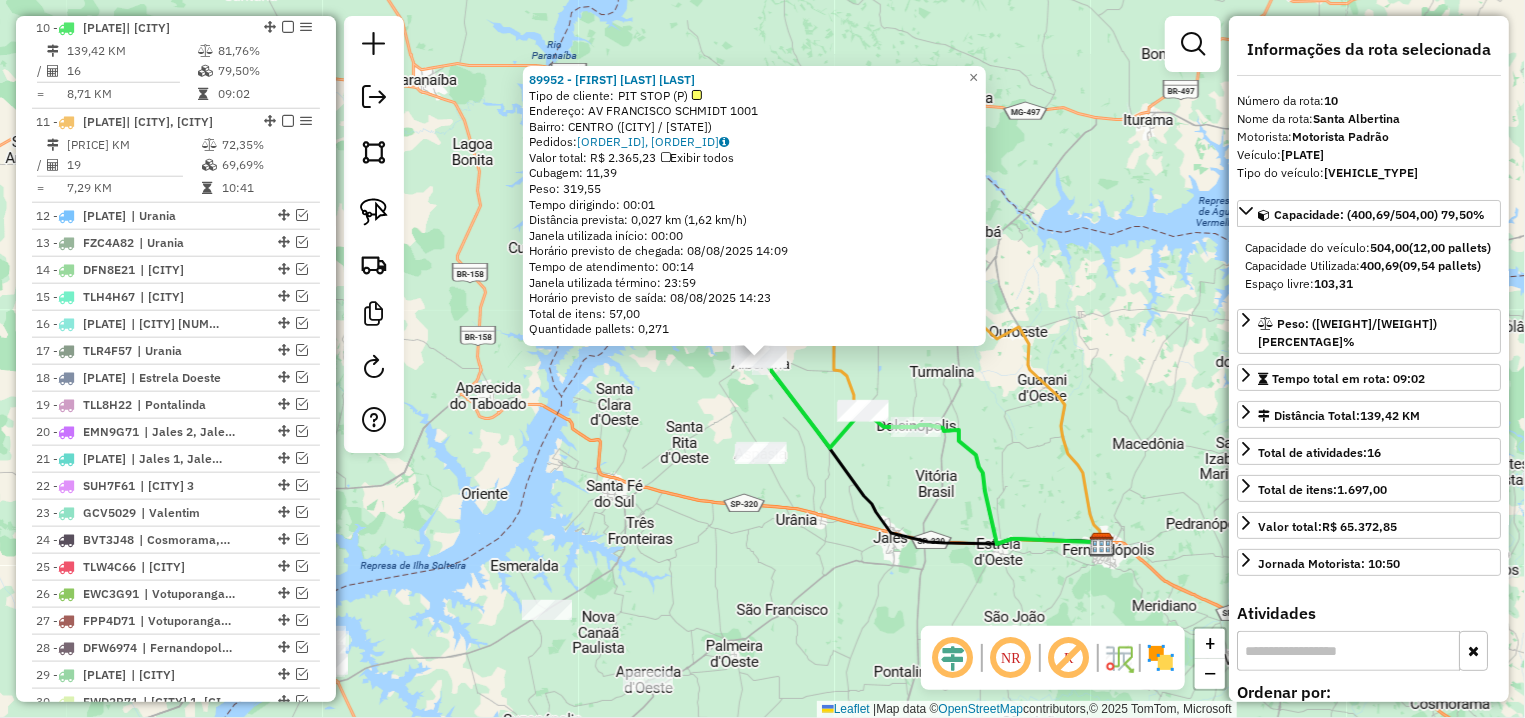 click on "89952 - AMANDA VENINA FELICI  Tipo de cliente:   PIT STOP (P)   Endereço: AV  FRANCISCO SCHMIDT             1001   Bairro: CENTRO (SANTA ALBERTINA / SP)   Pedidos:  07043521, 07043522   Valor total: R$ 2.365,23   Exibir todos   Cubagem: 11,39  Peso: 319,55  Tempo dirigindo: 00:01   Distância prevista: 0,027 km (1,62 km/h)   Janela utilizada início: 00:00   Horário previsto de chegada: 08/08/2025 14:09   Tempo de atendimento: 00:14   Janela utilizada término: 23:59   Horário previsto de saída: 08/08/2025 14:23   Total de itens: 57,00   Quantidade pallets: 0,271  × Janela de atendimento Grade de atendimento Capacidade Transportadoras Veículos Cliente Pedidos  Rotas Selecione os dias de semana para filtrar as janelas de atendimento  Seg   Ter   Qua   Qui   Sex   Sáb   Dom  Informe o período da janela de atendimento: De: Até:  Filtrar exatamente a janela do cliente  Considerar janela de atendimento padrão  Selecione os dias de semana para filtrar as grades de atendimento  Seg   Ter   Qua   Qui   Sex" 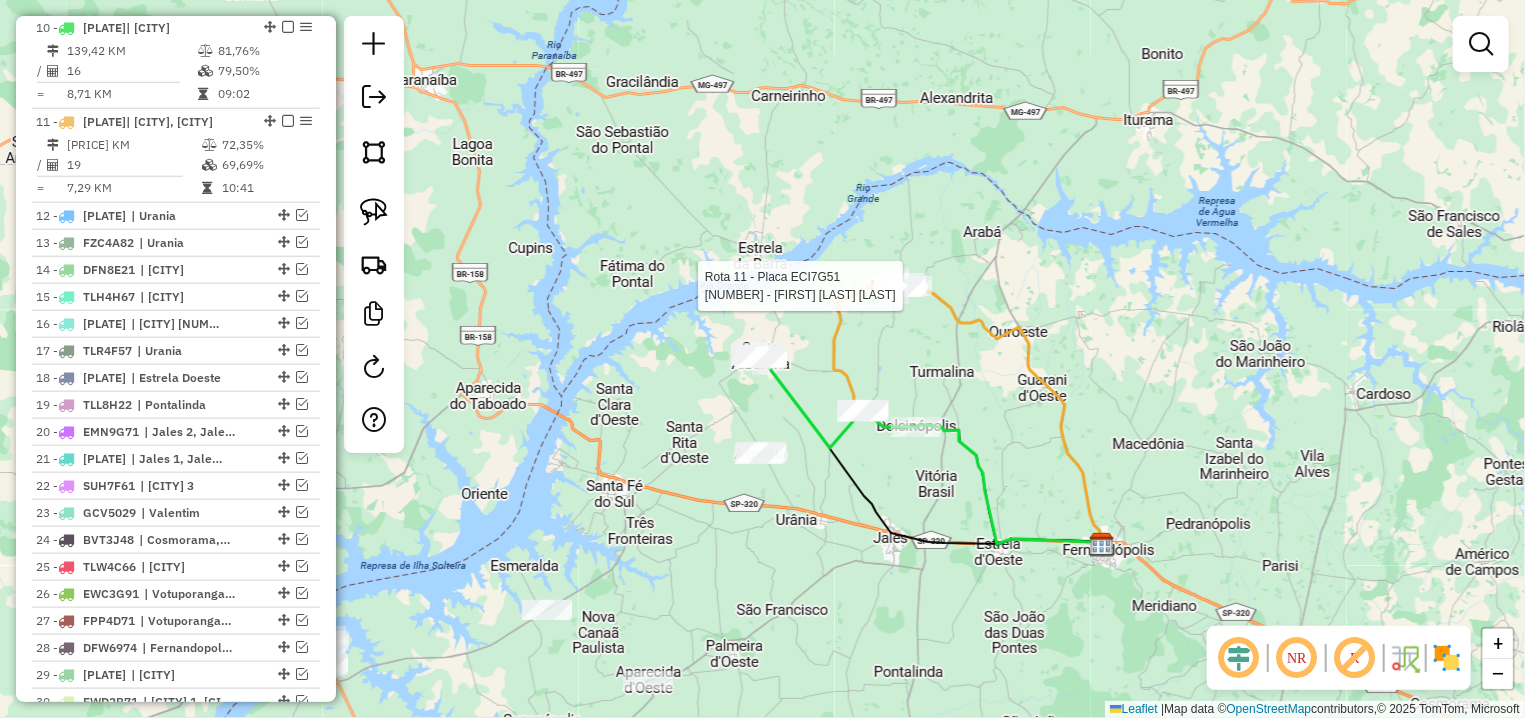 select on "**********" 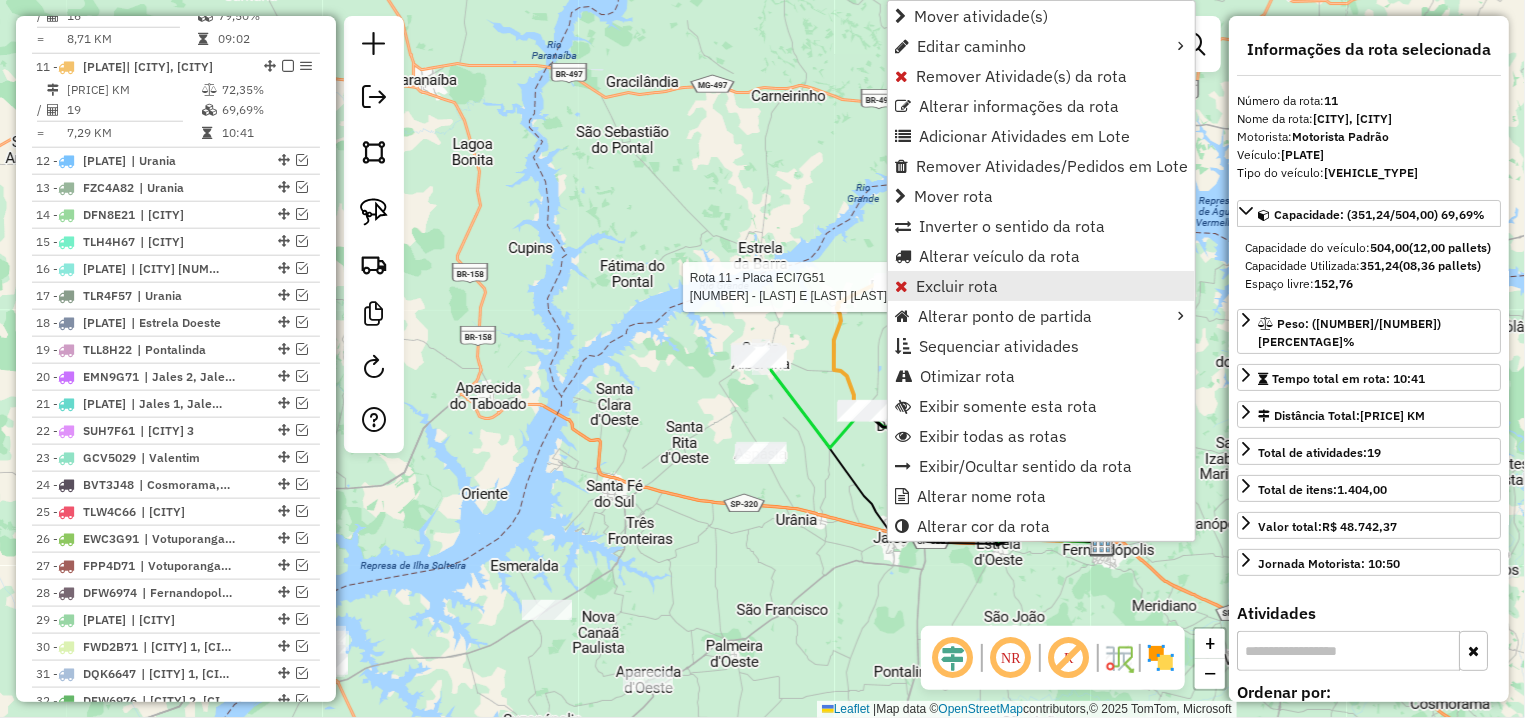 scroll, scrollTop: 1172, scrollLeft: 0, axis: vertical 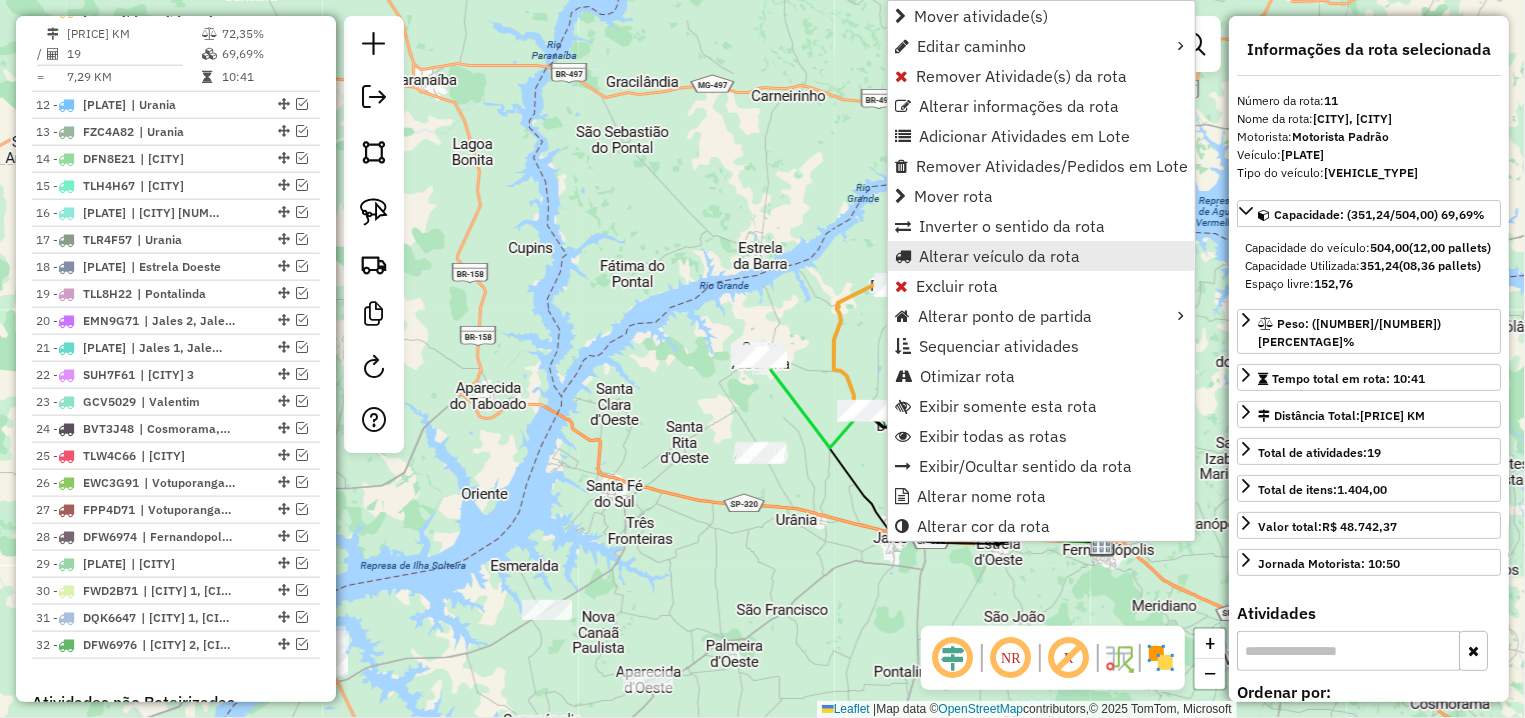 click on "Alterar veículo da rota" at bounding box center (999, 256) 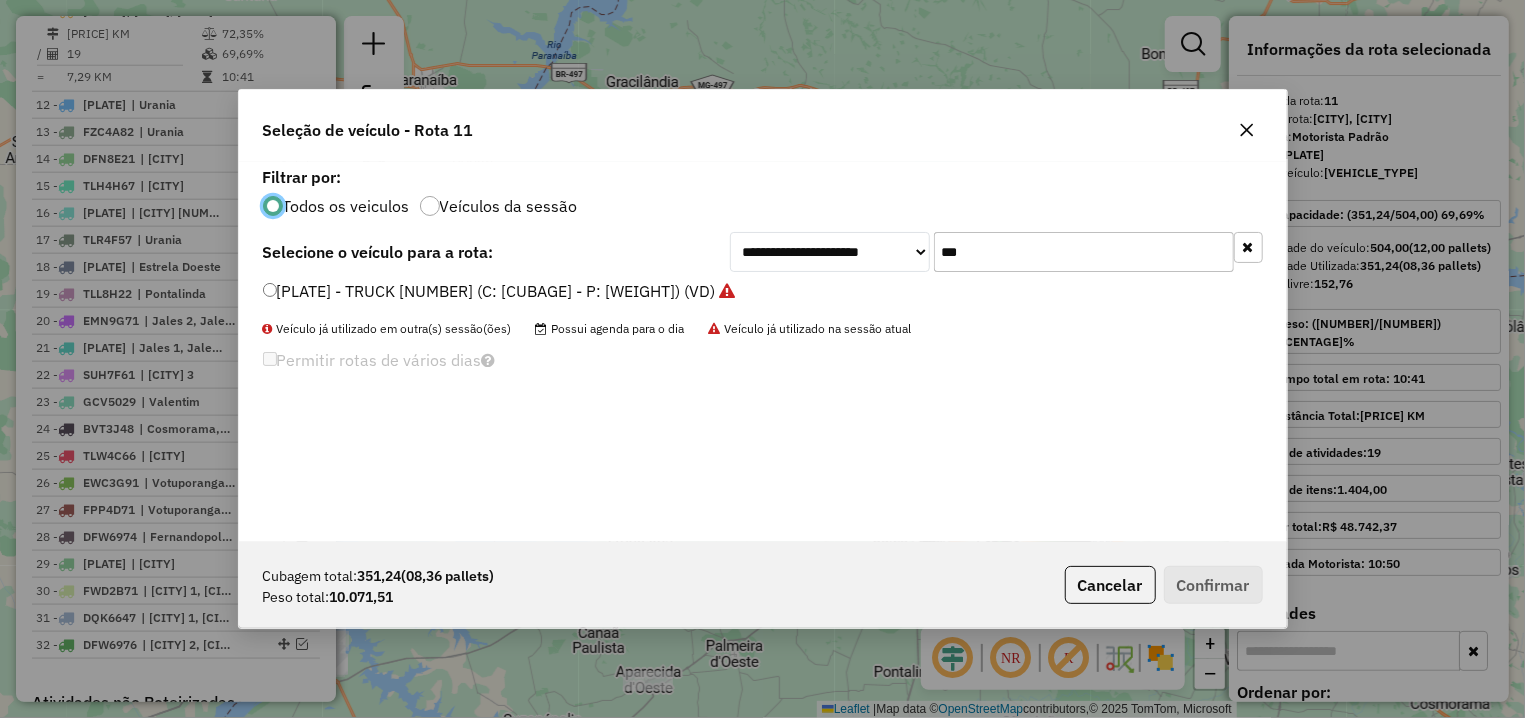 scroll, scrollTop: 11, scrollLeft: 6, axis: both 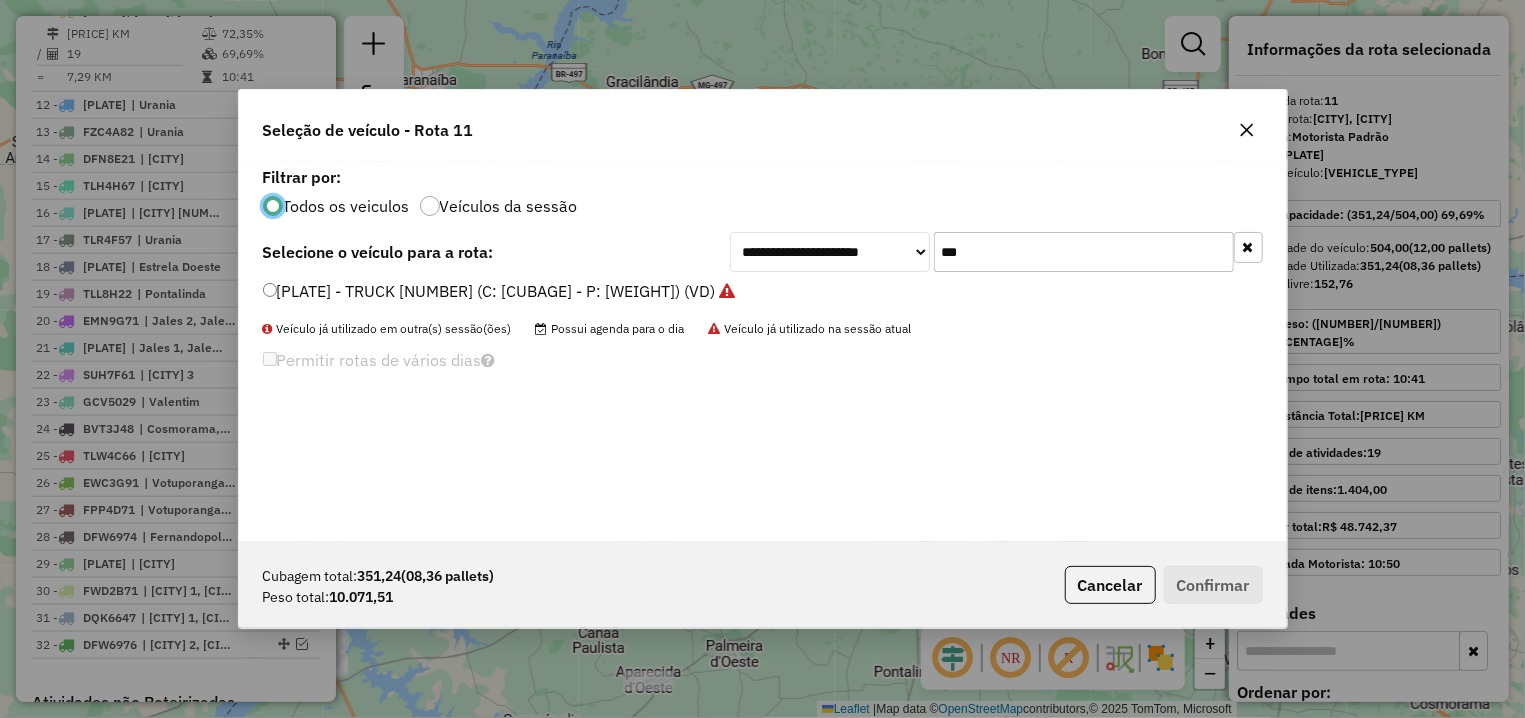 click on "***" 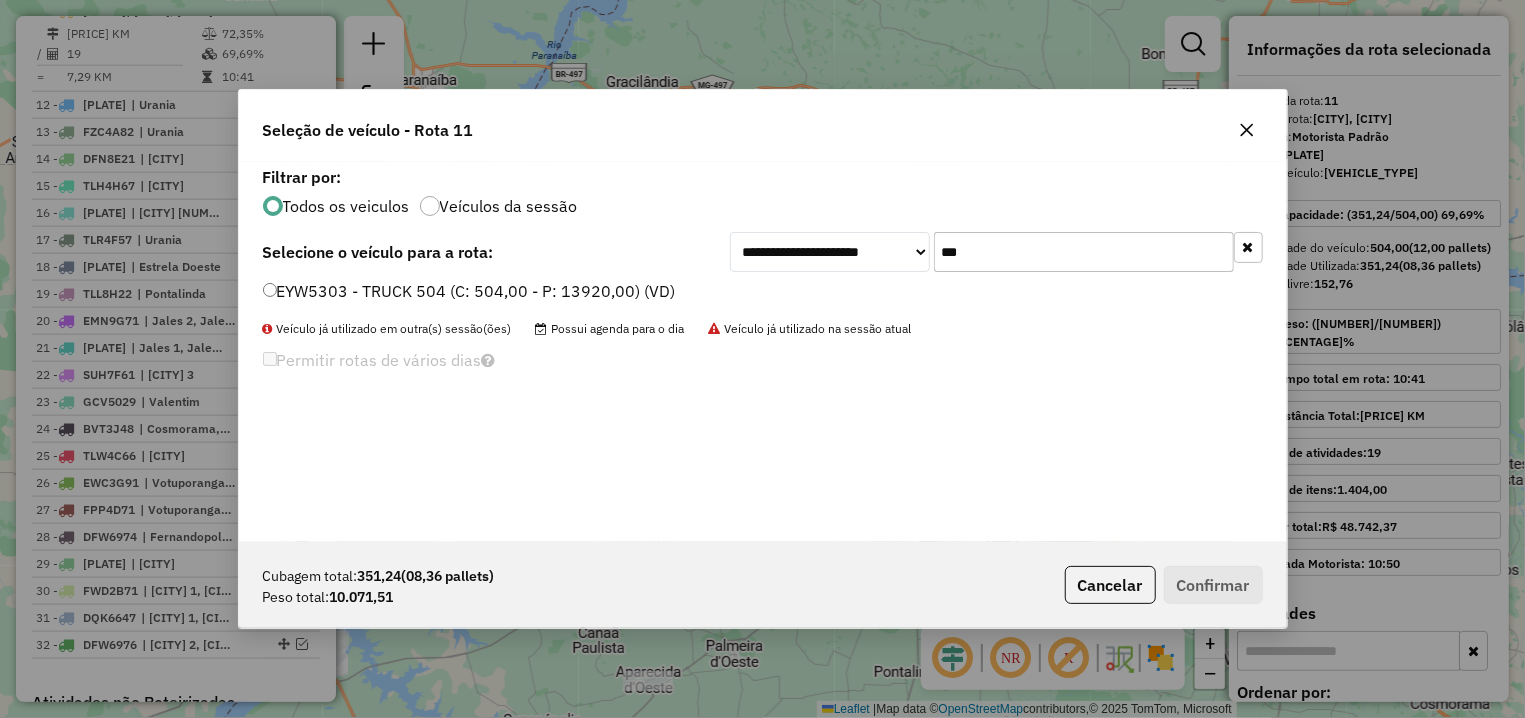 type on "***" 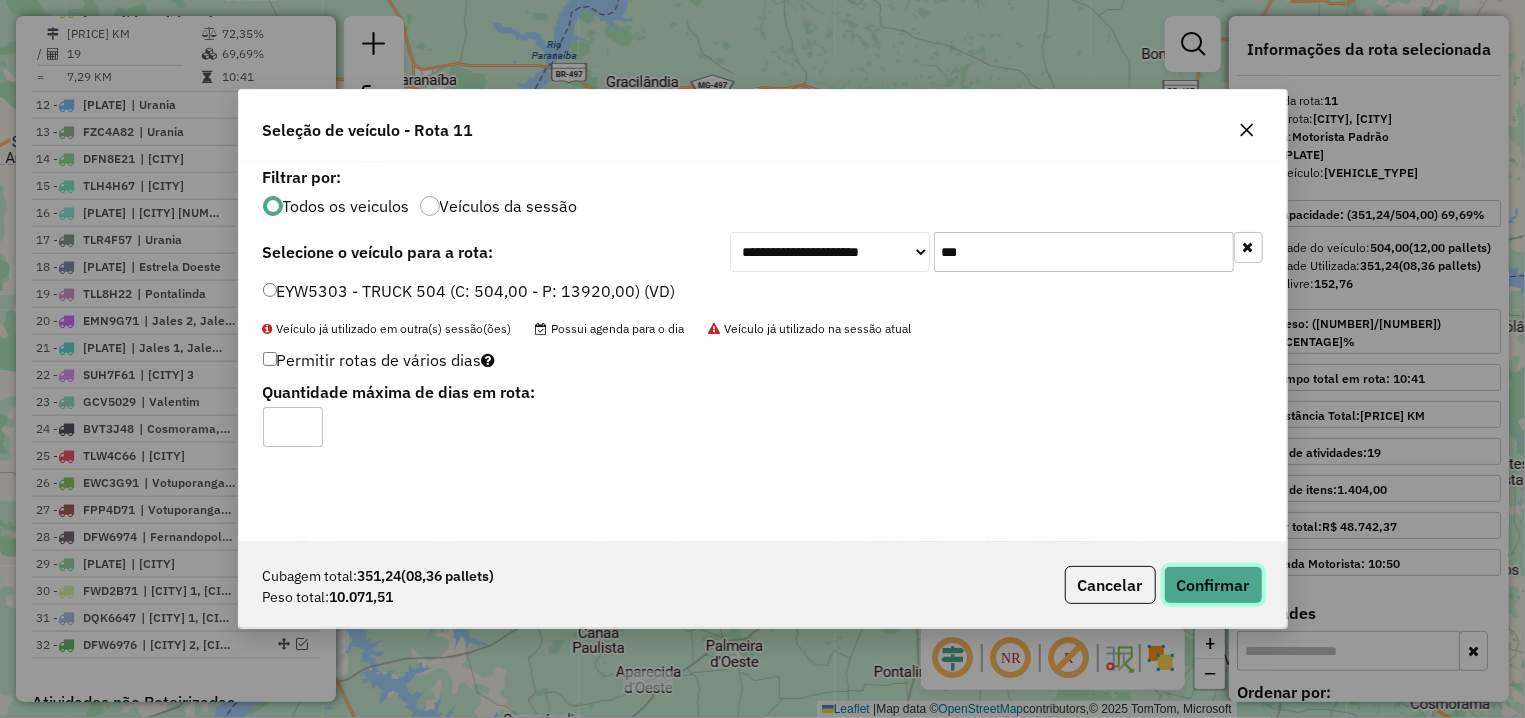 click on "Confirmar" 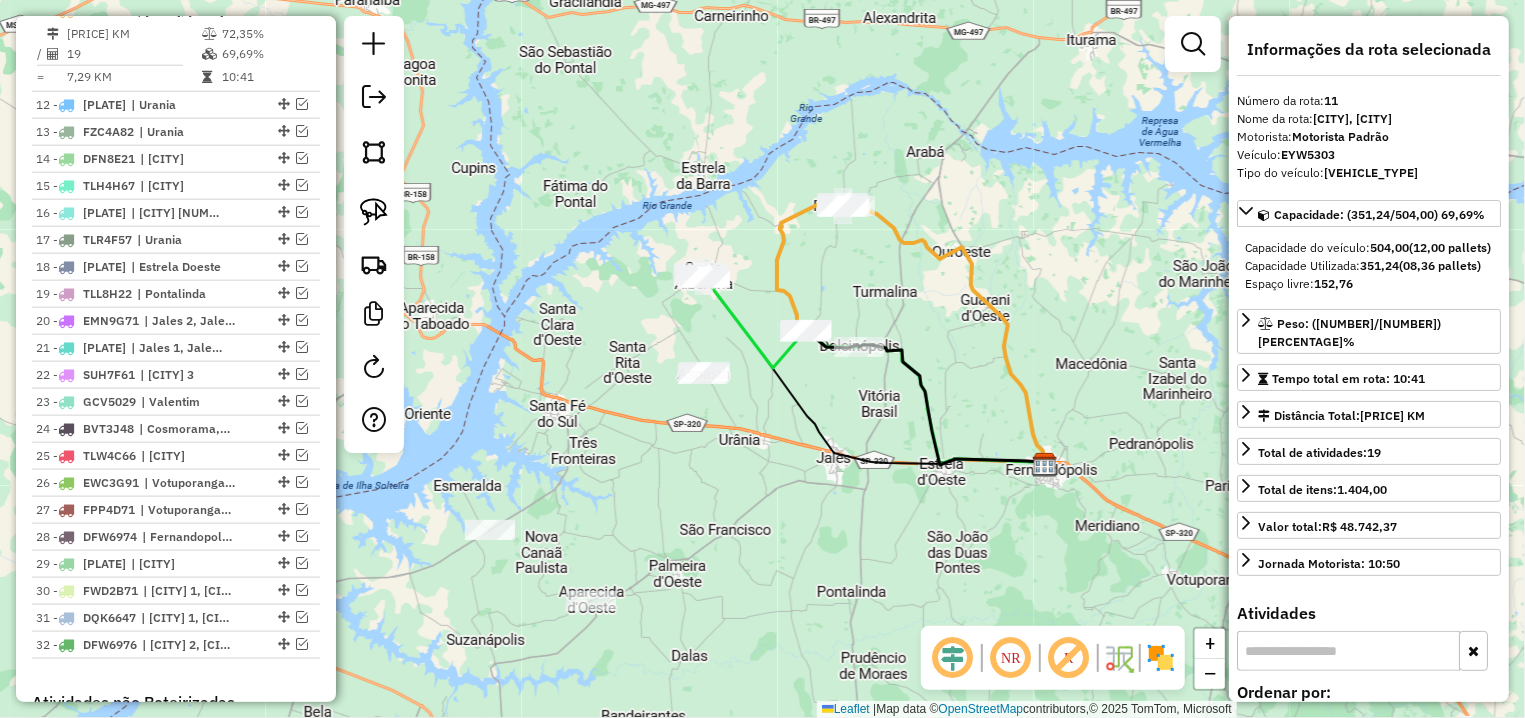 drag, startPoint x: 783, startPoint y: 488, endPoint x: 728, endPoint y: 415, distance: 91.400215 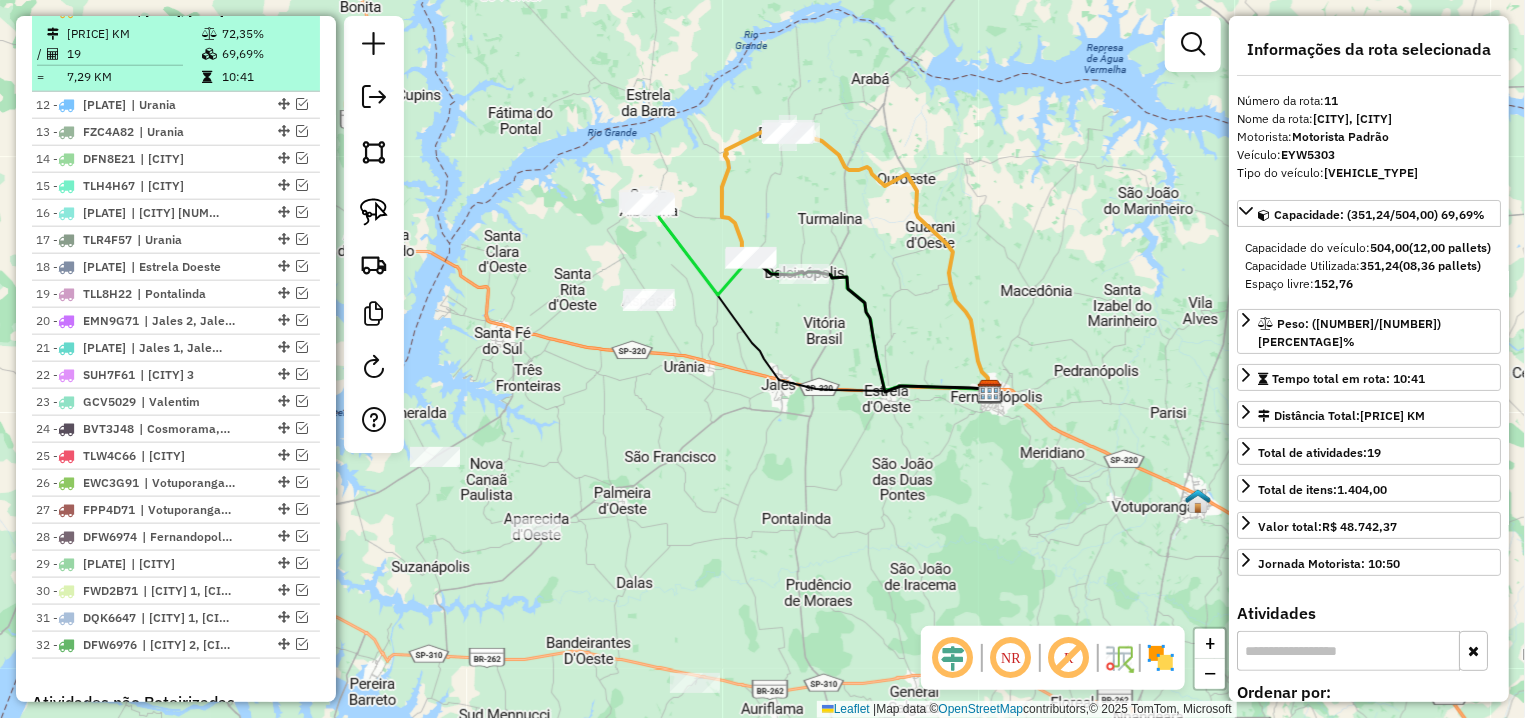click at bounding box center (288, 10) 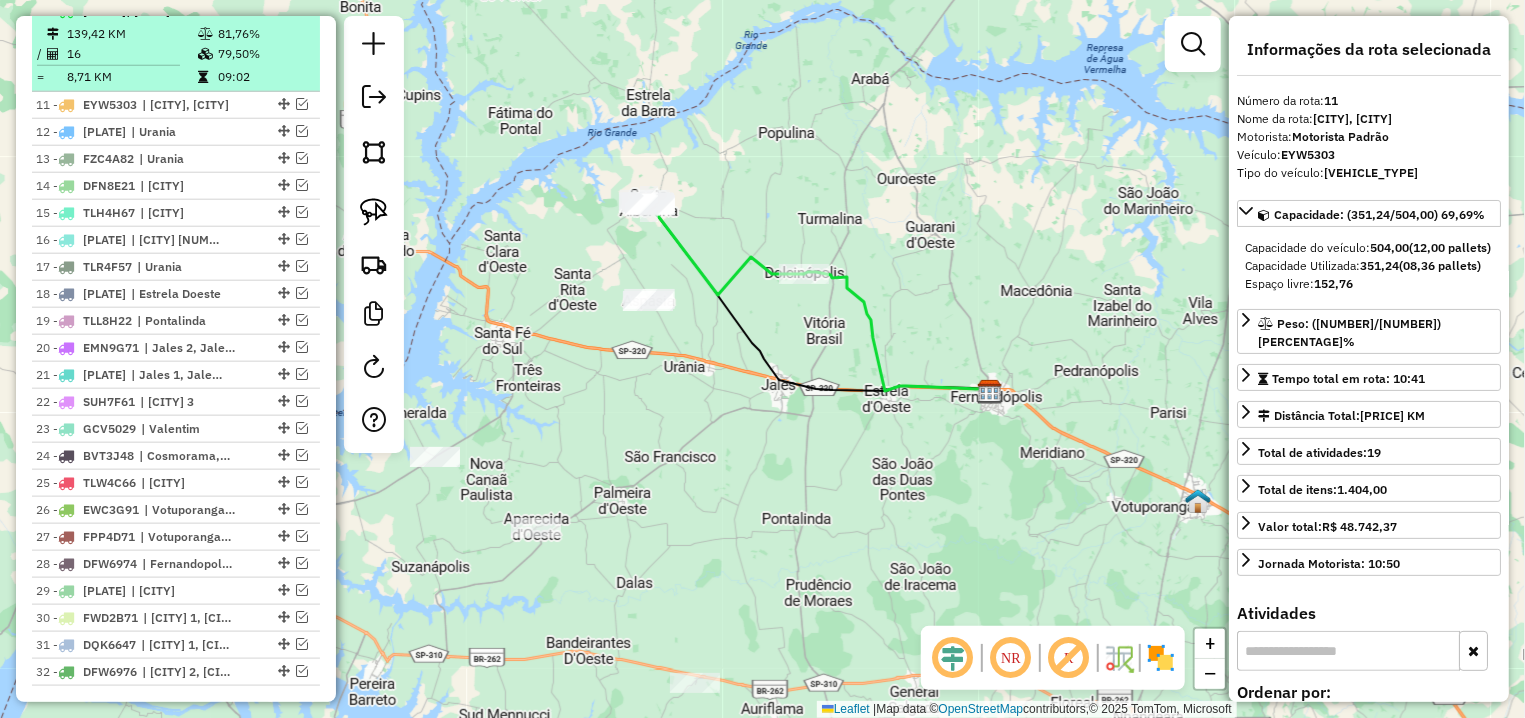 scroll, scrollTop: 985, scrollLeft: 0, axis: vertical 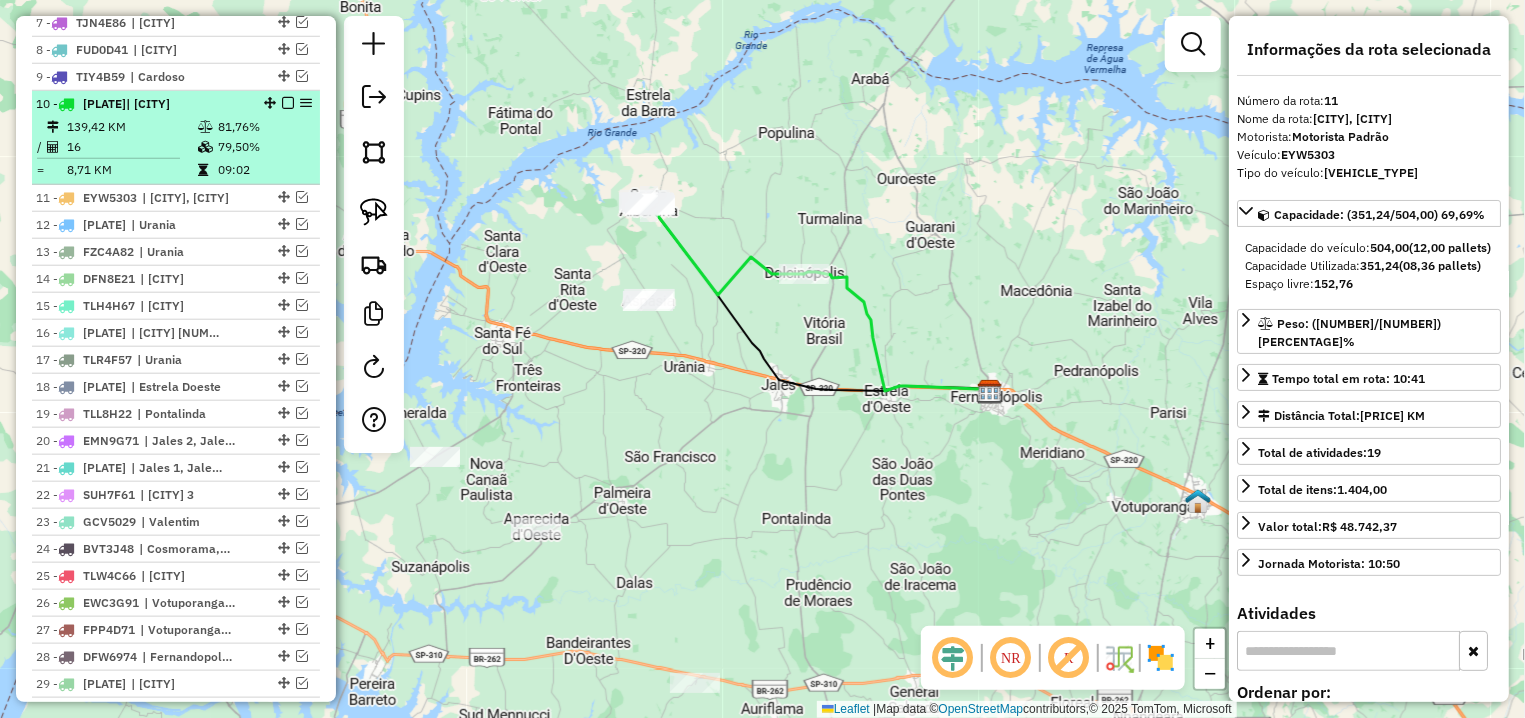 click at bounding box center (288, 103) 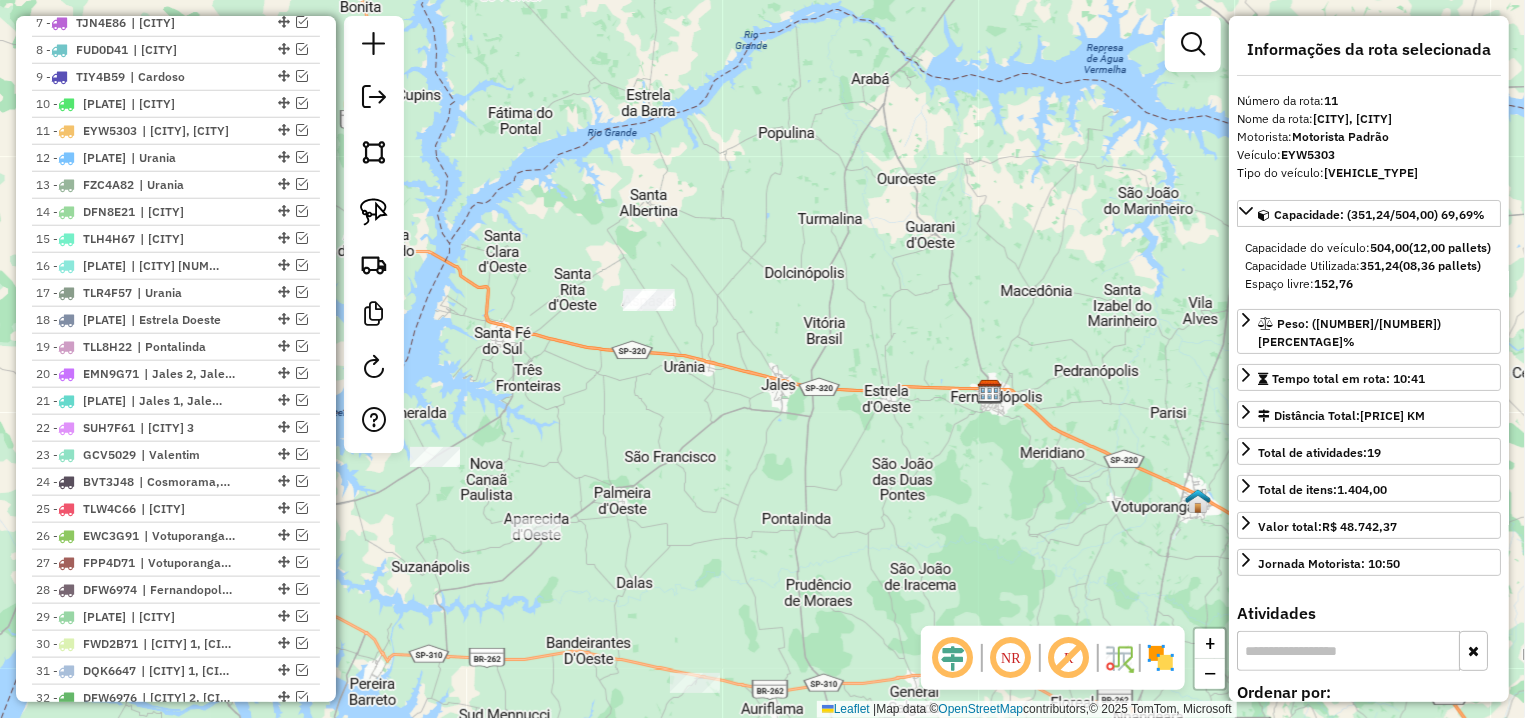 drag, startPoint x: 880, startPoint y: 352, endPoint x: 755, endPoint y: 286, distance: 141.35417 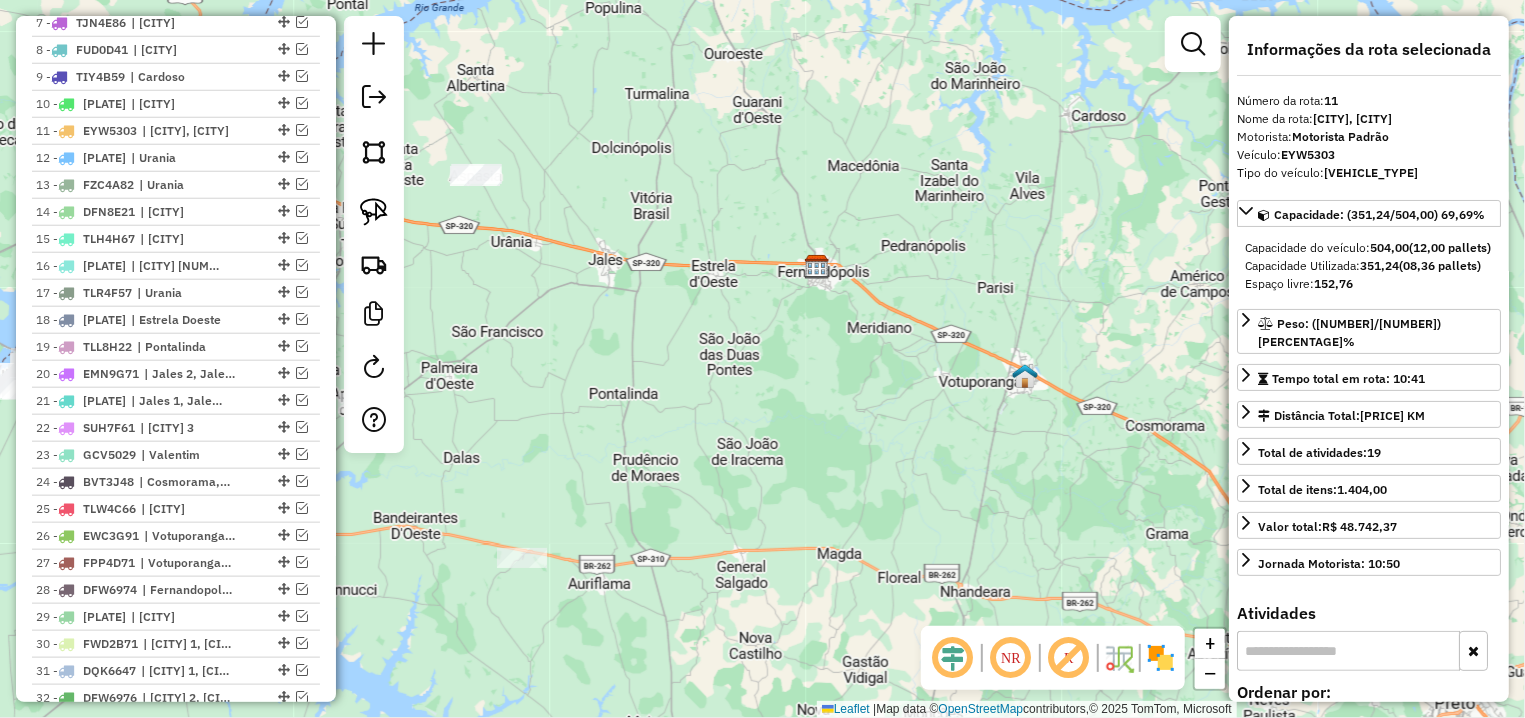 drag, startPoint x: 784, startPoint y: 293, endPoint x: 775, endPoint y: 286, distance: 11.401754 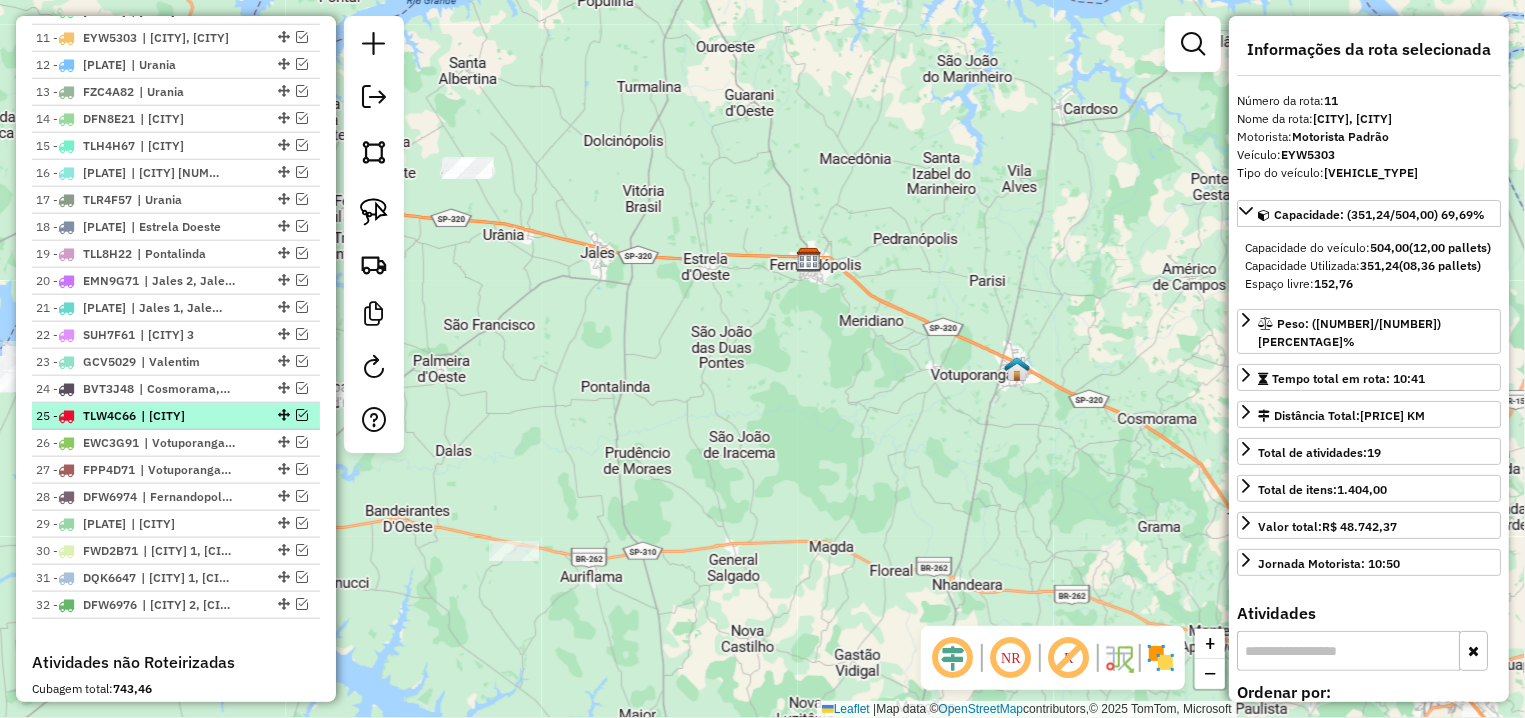 scroll, scrollTop: 703, scrollLeft: 0, axis: vertical 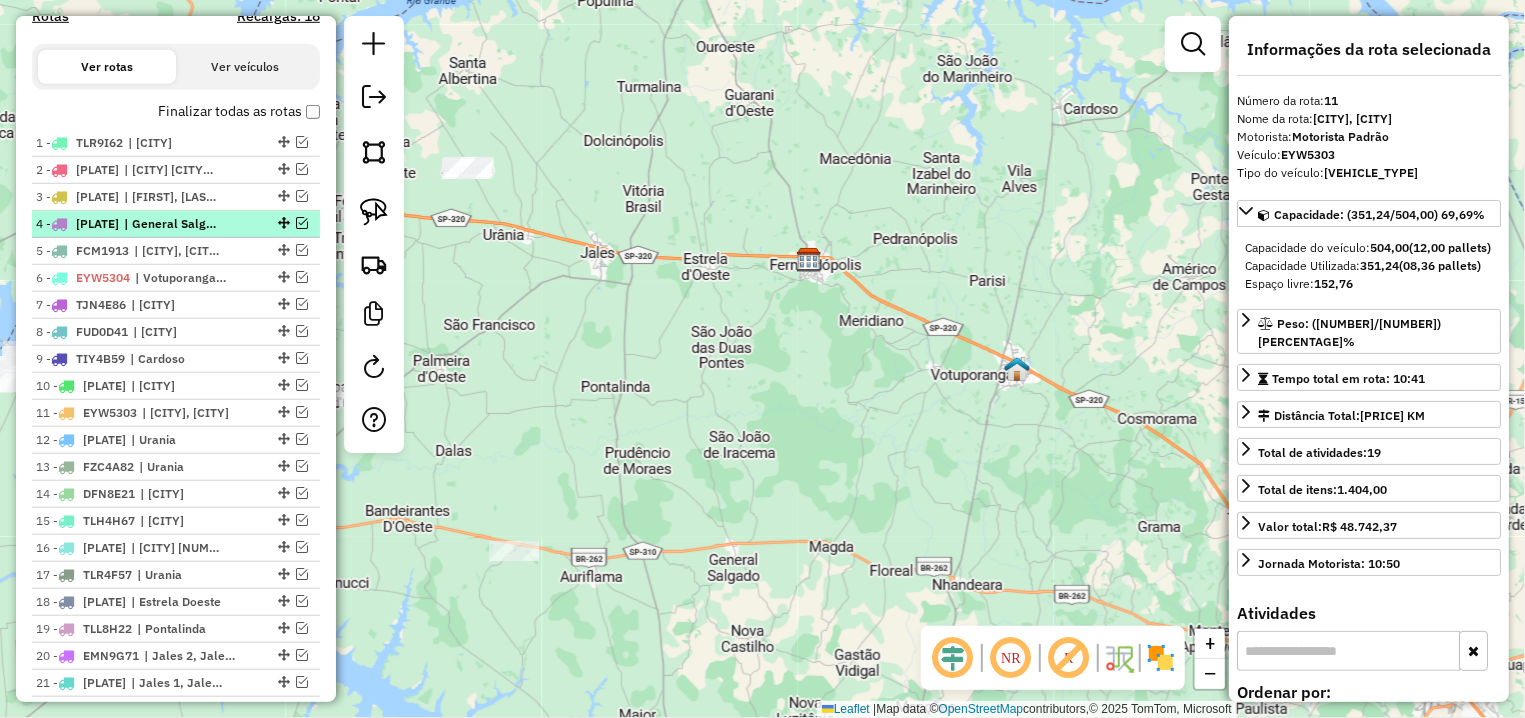 click at bounding box center [302, 223] 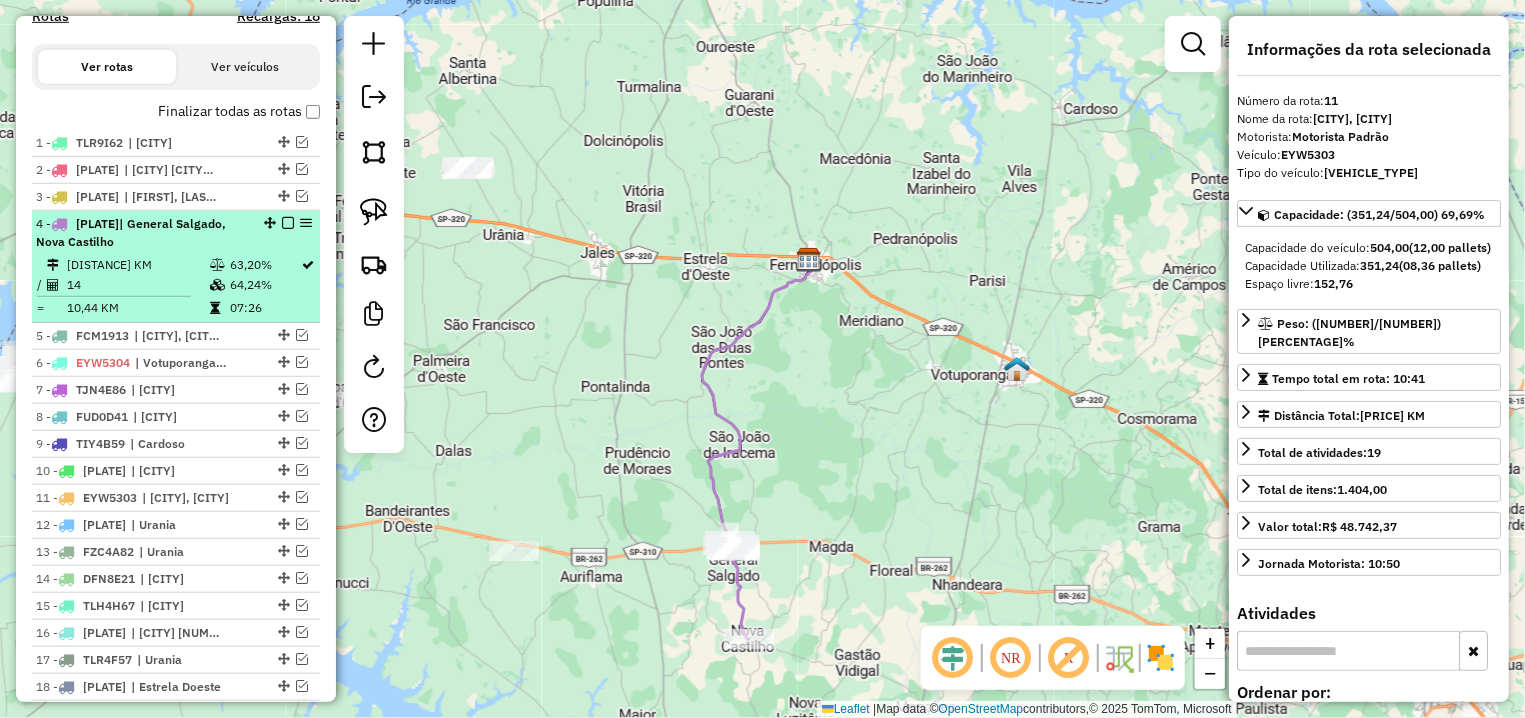 click at bounding box center [288, 223] 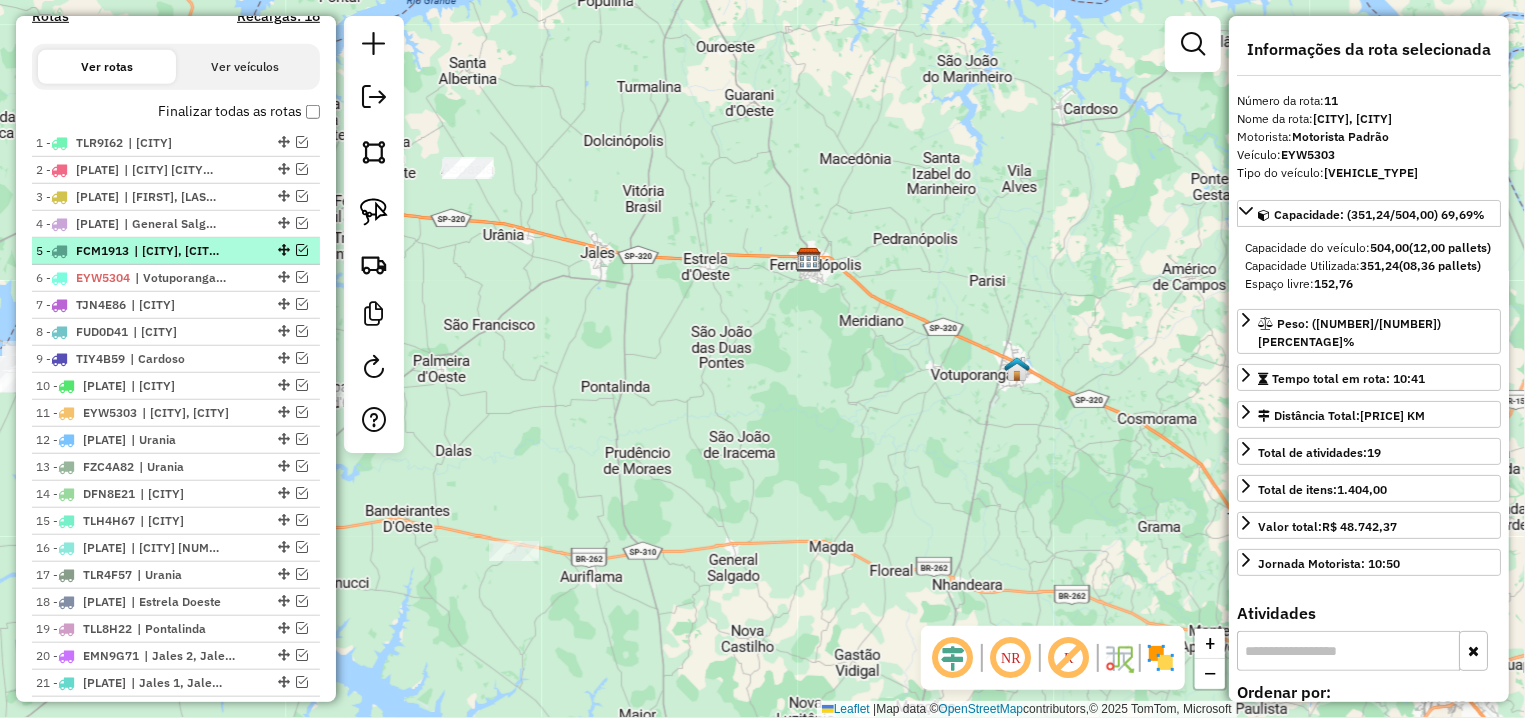 click at bounding box center (302, 250) 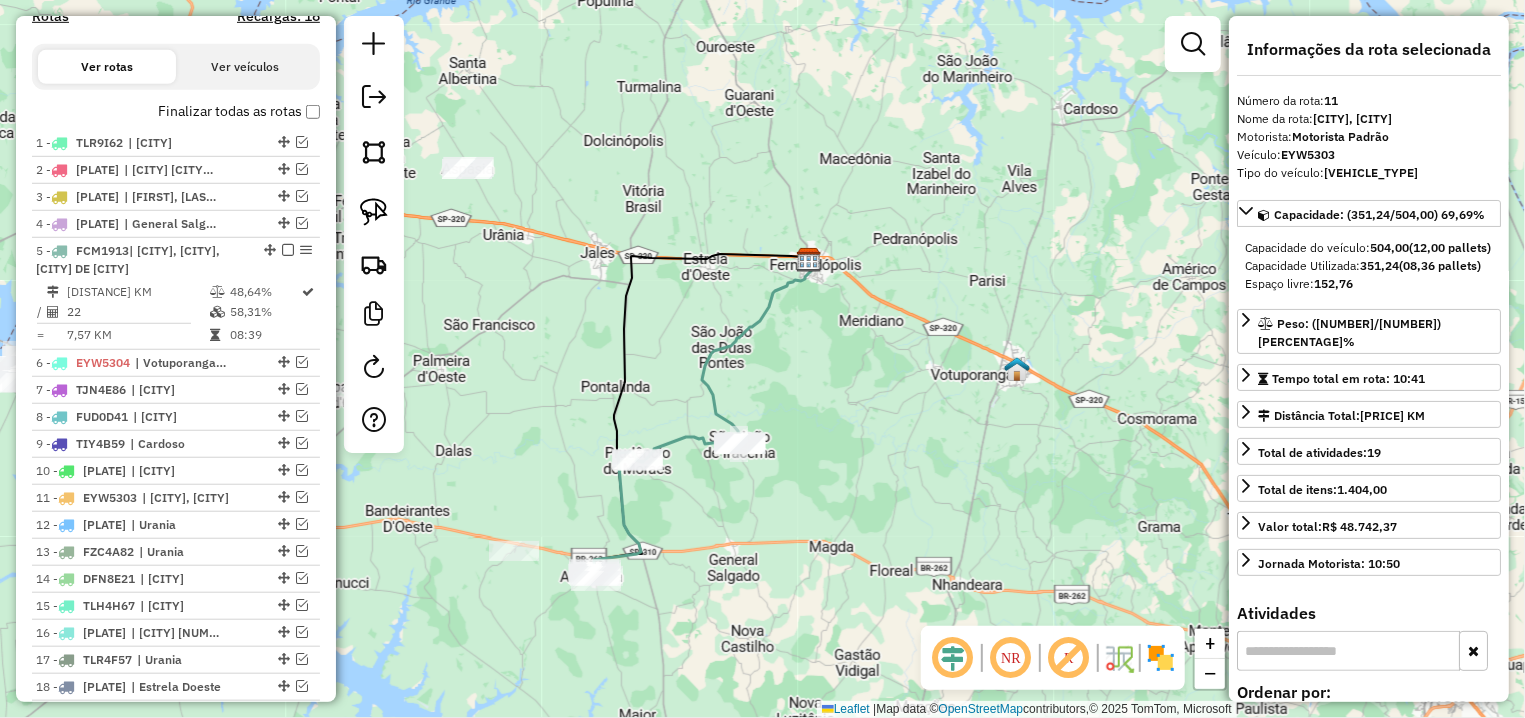 scroll, scrollTop: 1172, scrollLeft: 0, axis: vertical 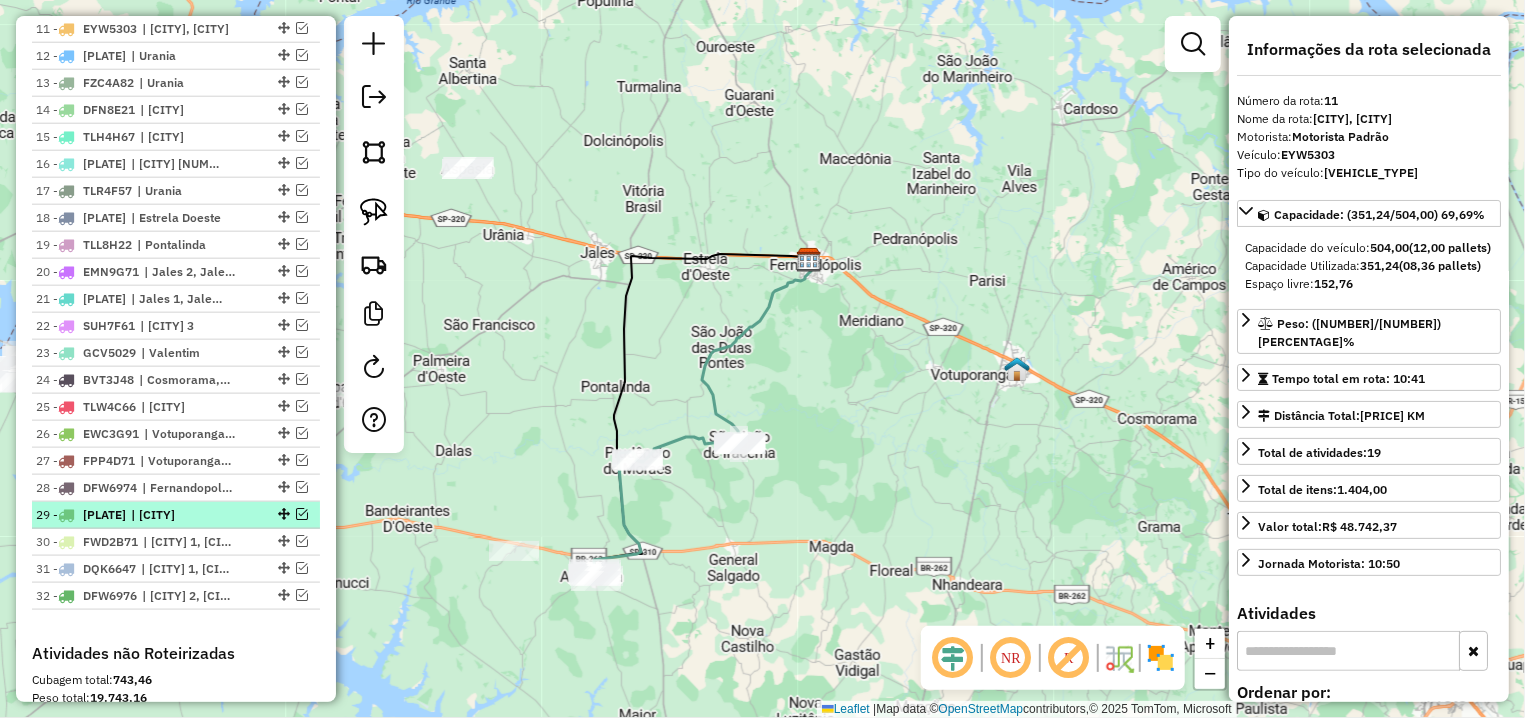 click at bounding box center [302, 514] 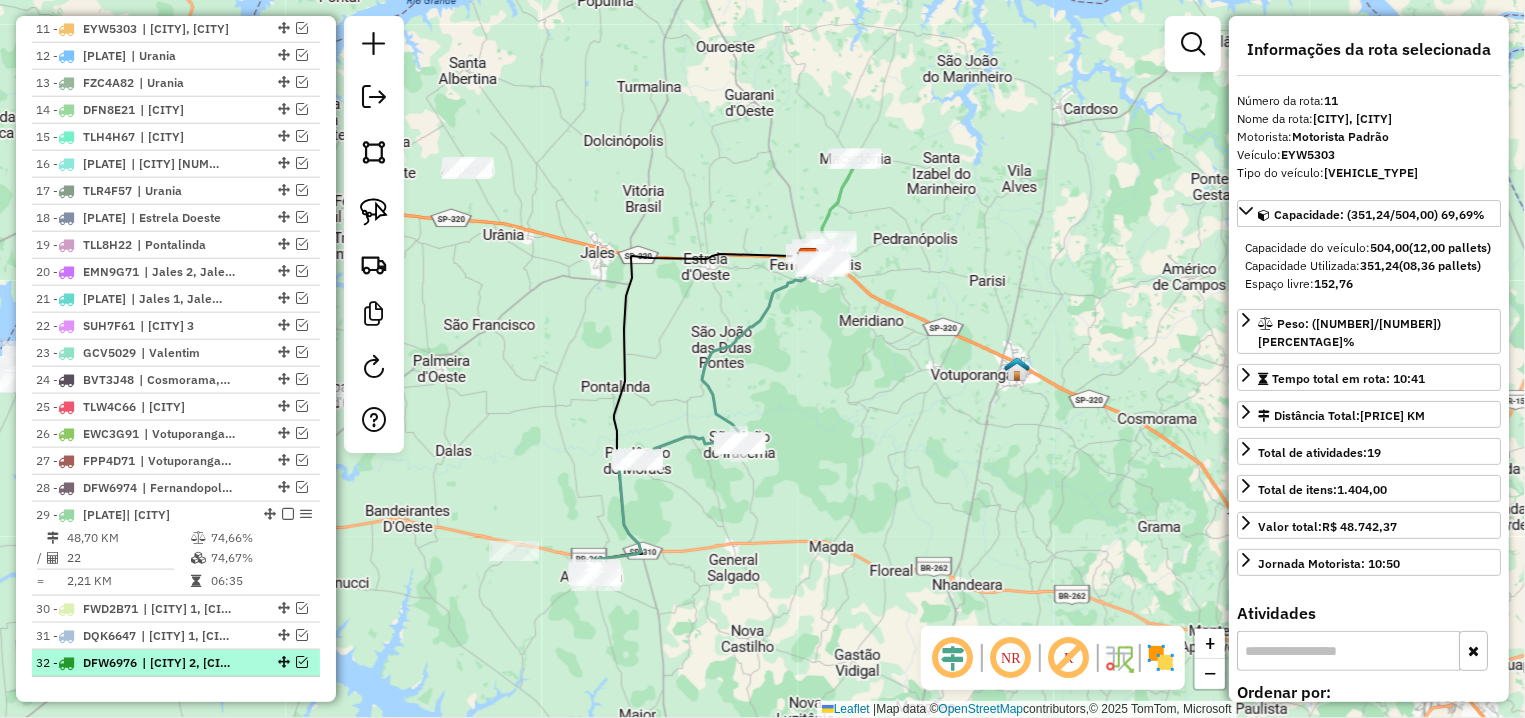 click at bounding box center [302, 662] 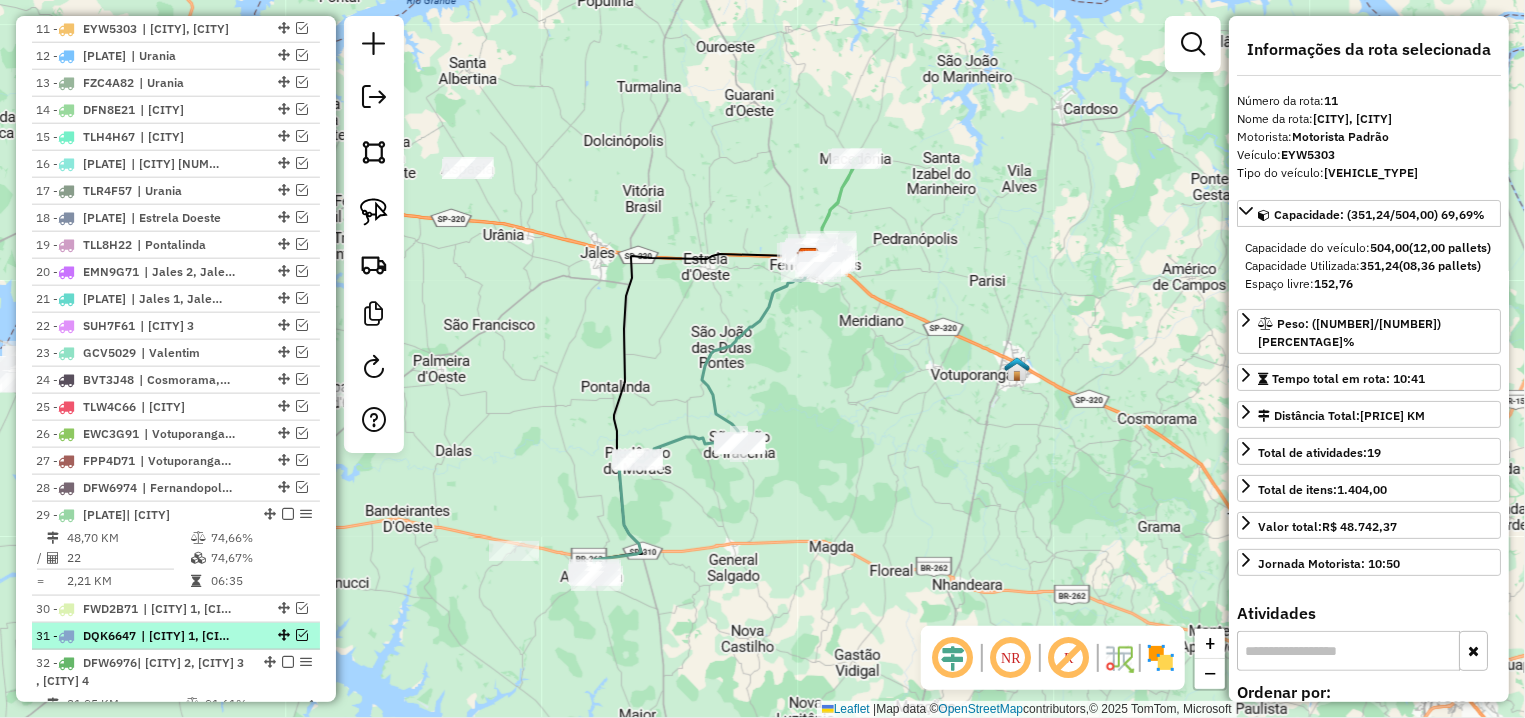 click at bounding box center [302, 635] 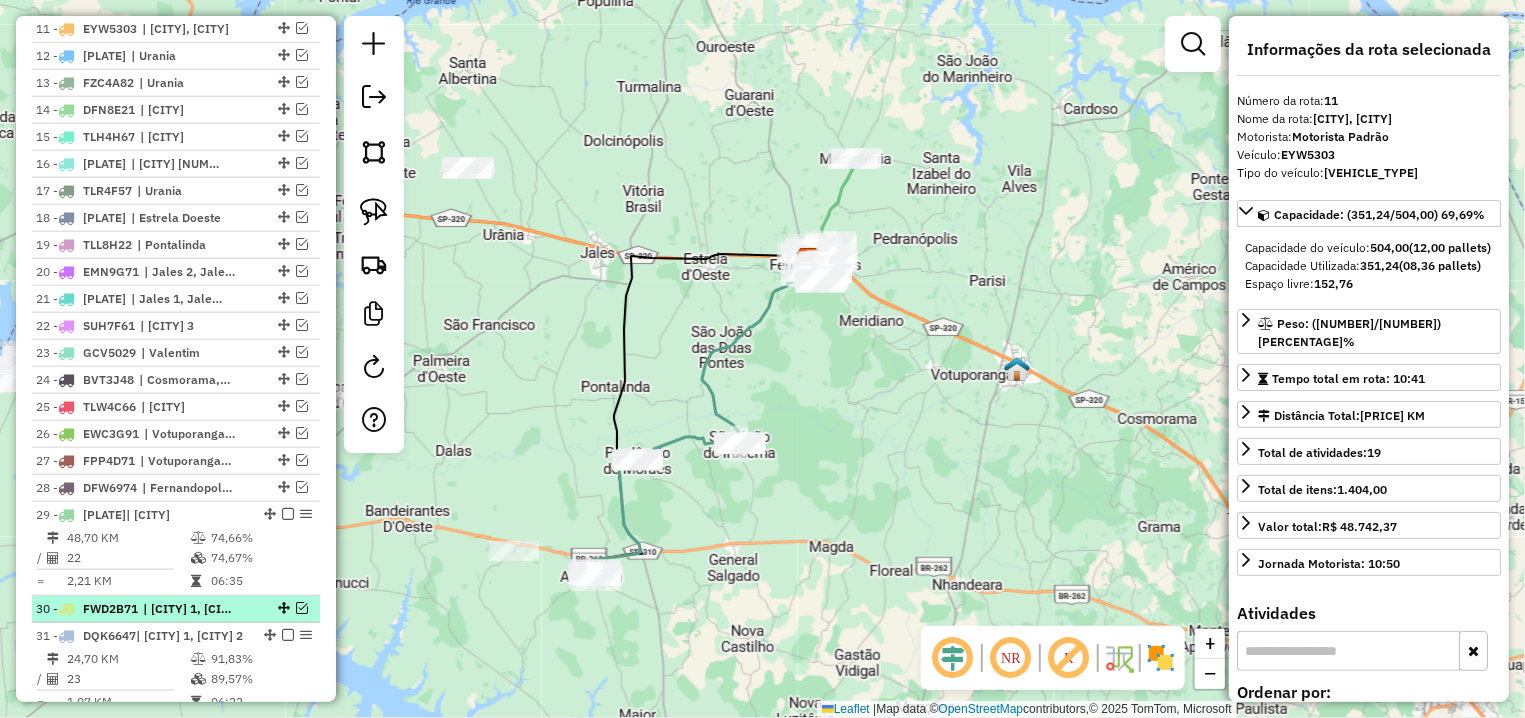 click on "30 -       FWD2B71   | Fernandopolis 1, Fernandopolis 2" at bounding box center [176, 609] 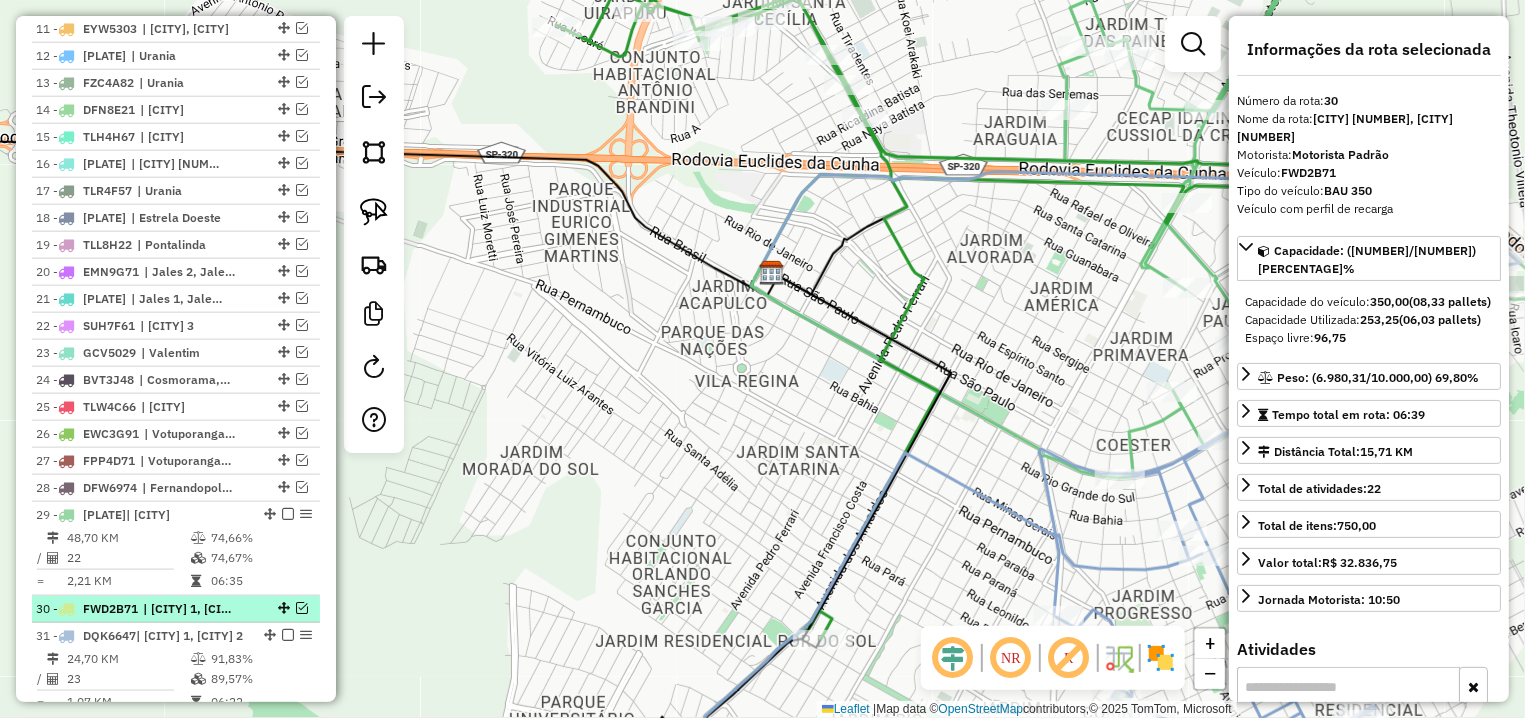 click at bounding box center (302, 608) 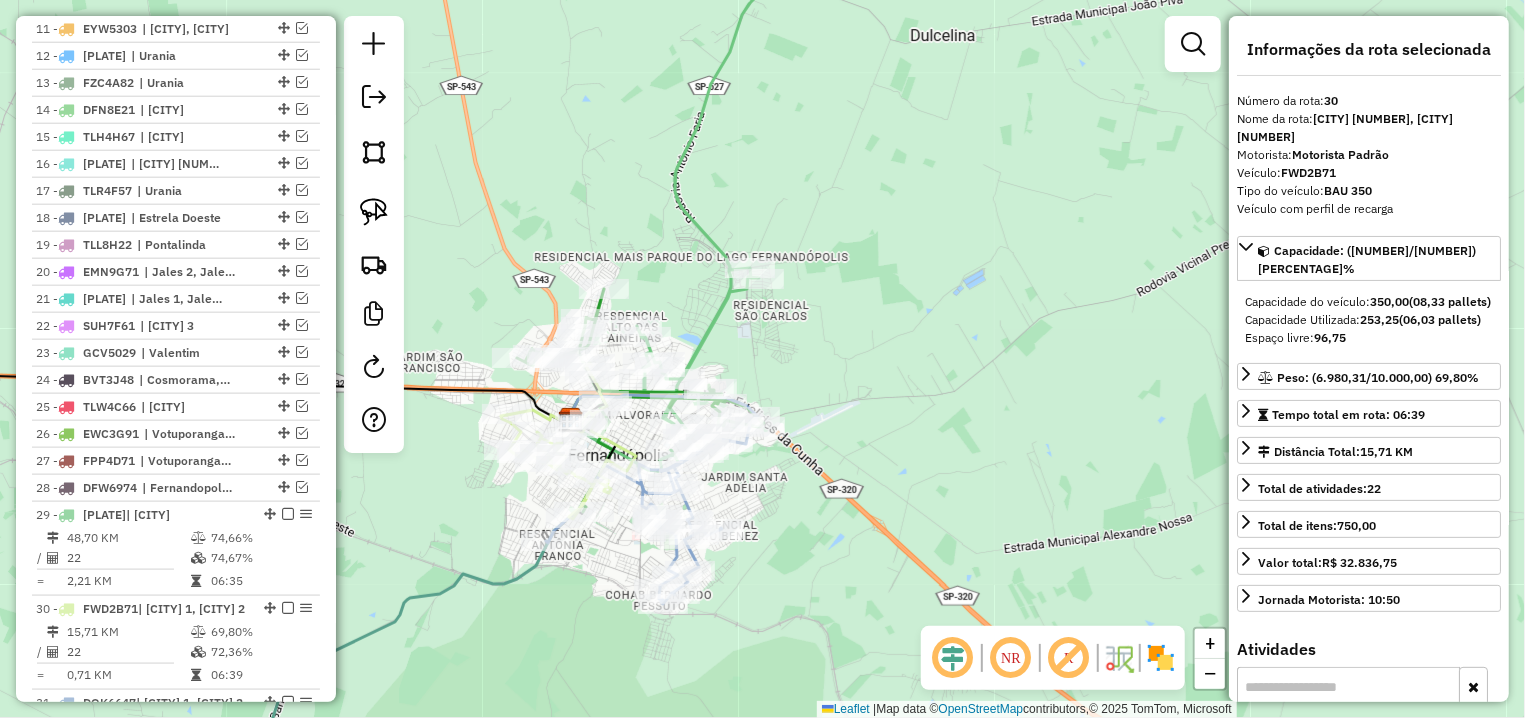 drag, startPoint x: 832, startPoint y: 572, endPoint x: 831, endPoint y: 423, distance: 149.00336 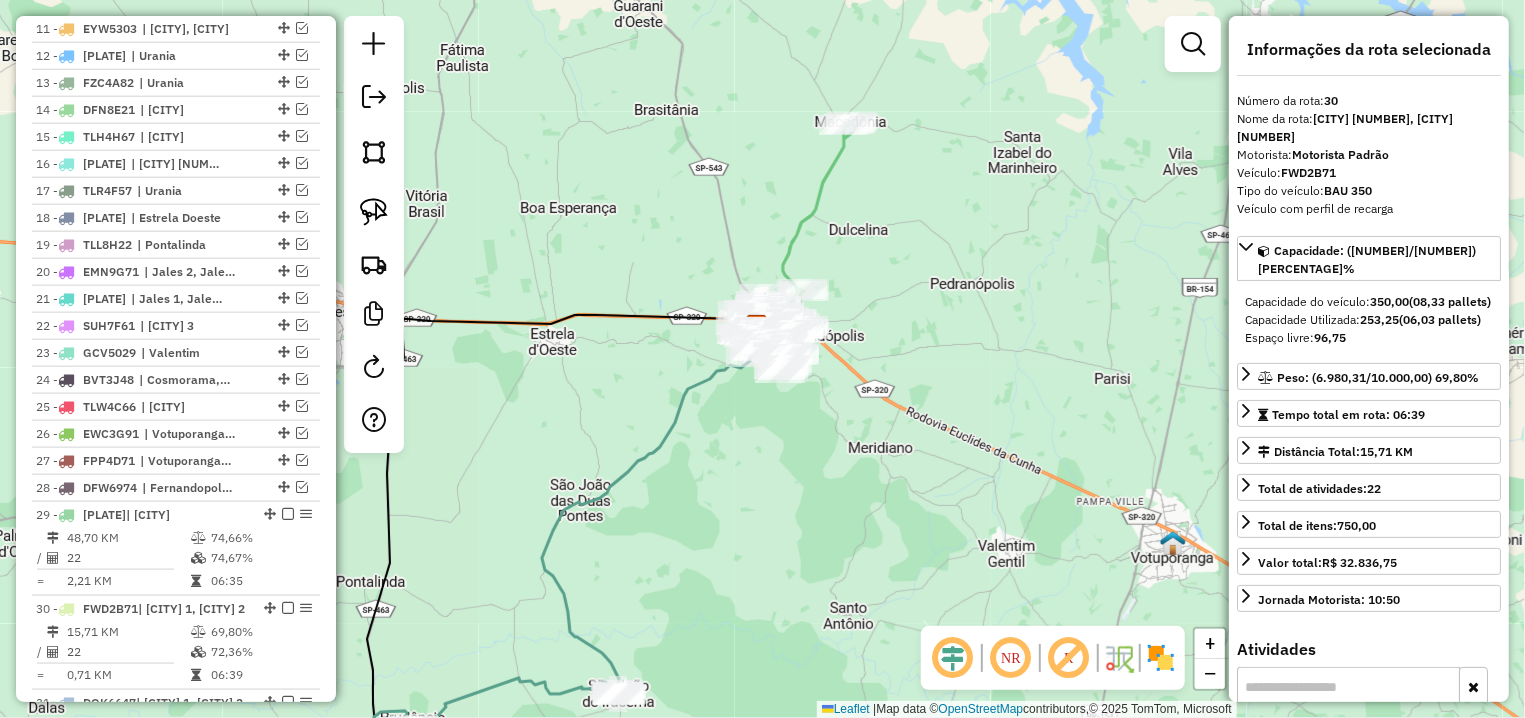 drag, startPoint x: 832, startPoint y: 430, endPoint x: 817, endPoint y: 406, distance: 28.301943 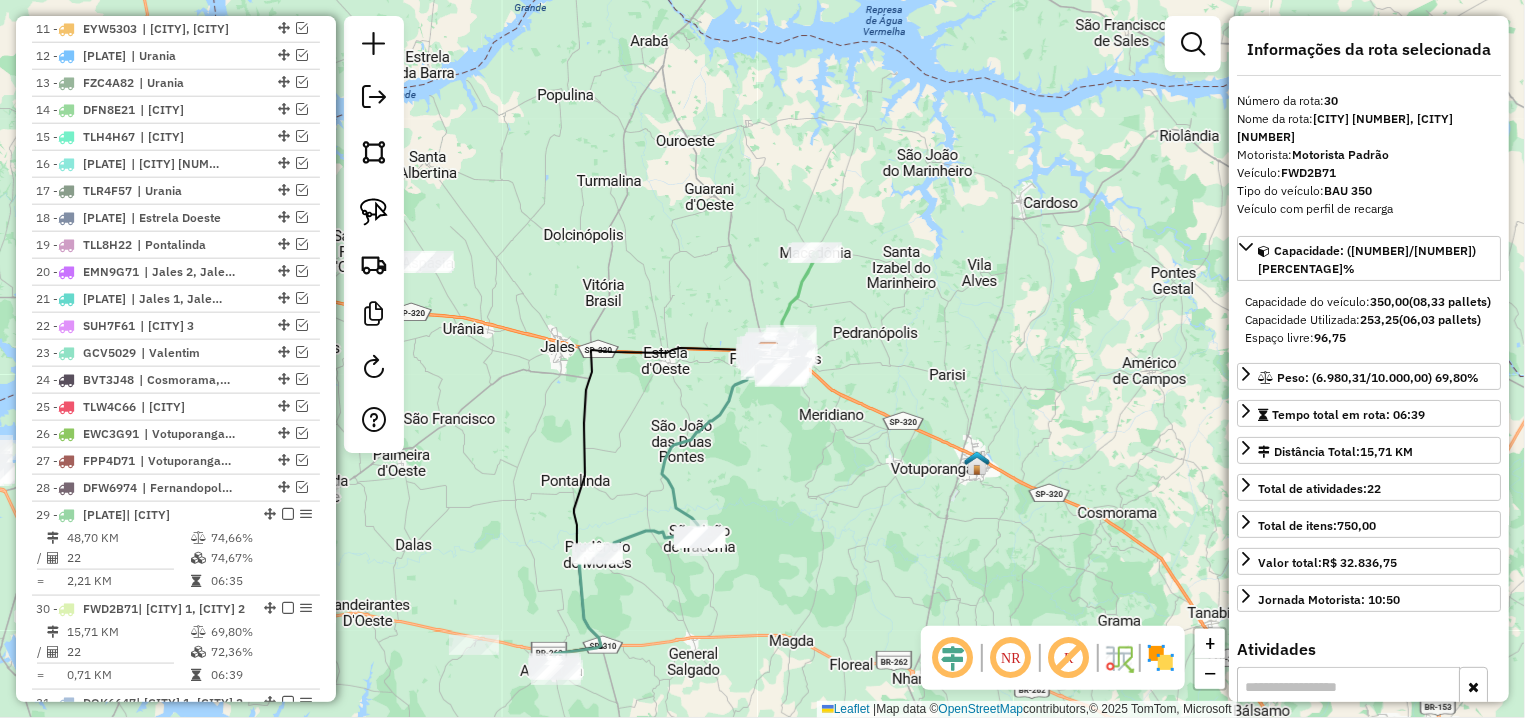 drag, startPoint x: 822, startPoint y: 463, endPoint x: 810, endPoint y: 462, distance: 12.0415945 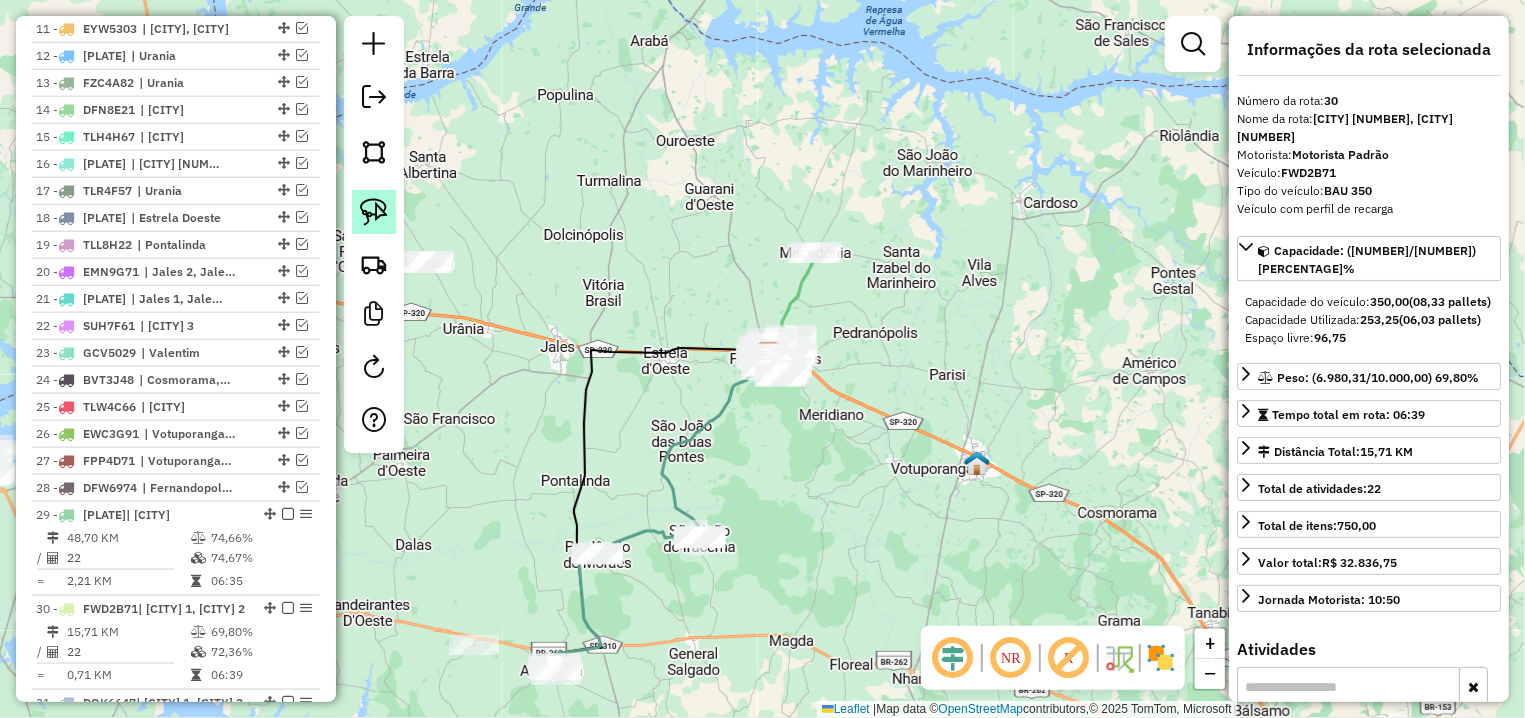 click 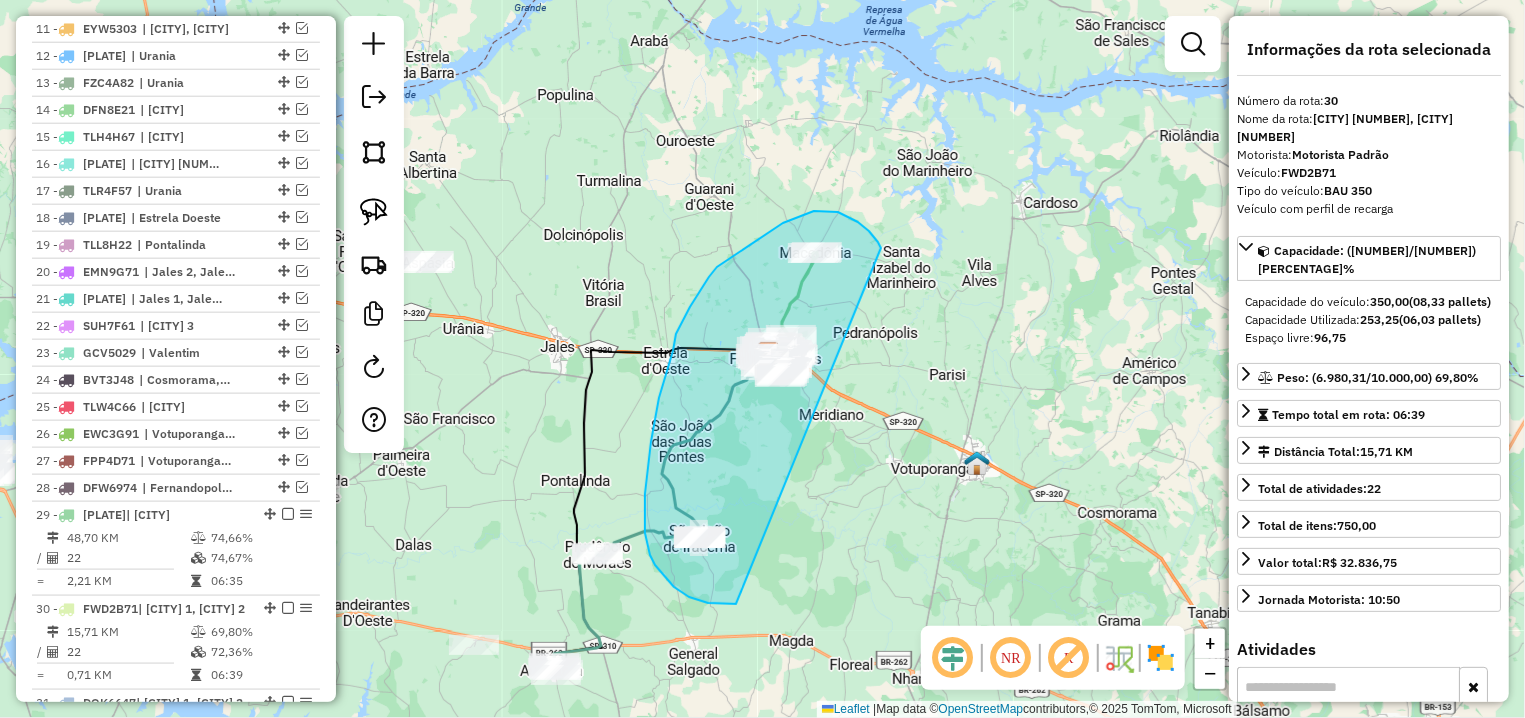 drag, startPoint x: 869, startPoint y: 231, endPoint x: 738, endPoint y: 604, distance: 395.3353 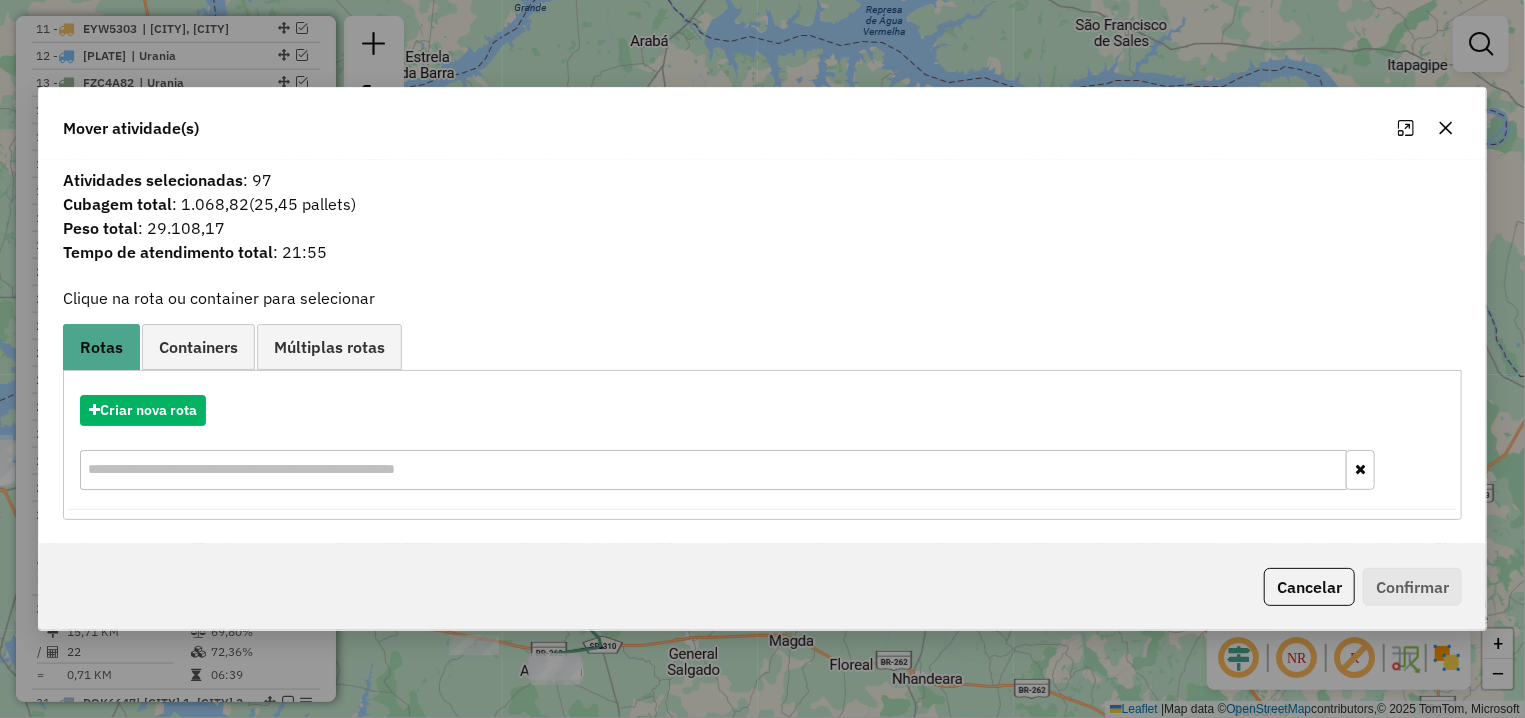 click 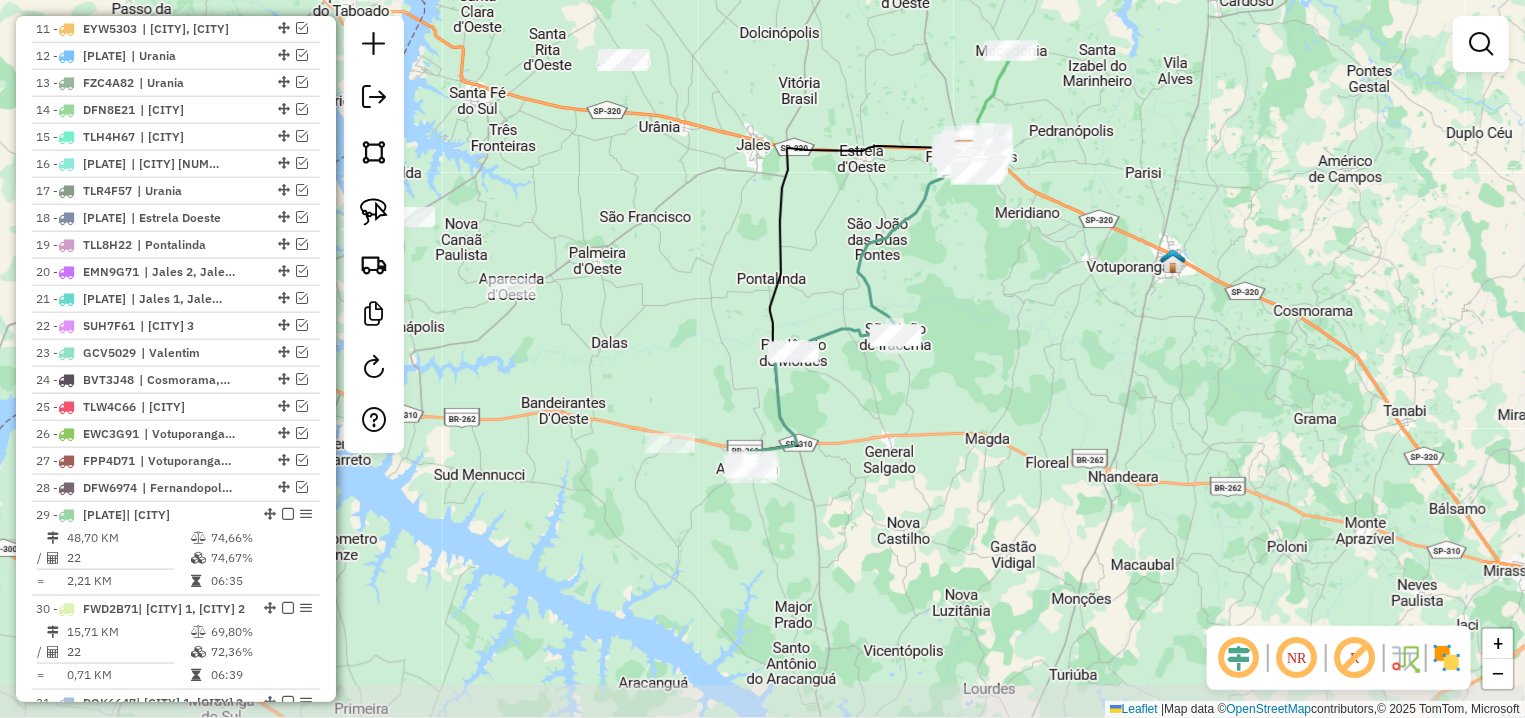 drag, startPoint x: 867, startPoint y: 439, endPoint x: 1055, endPoint y: 249, distance: 267.2901 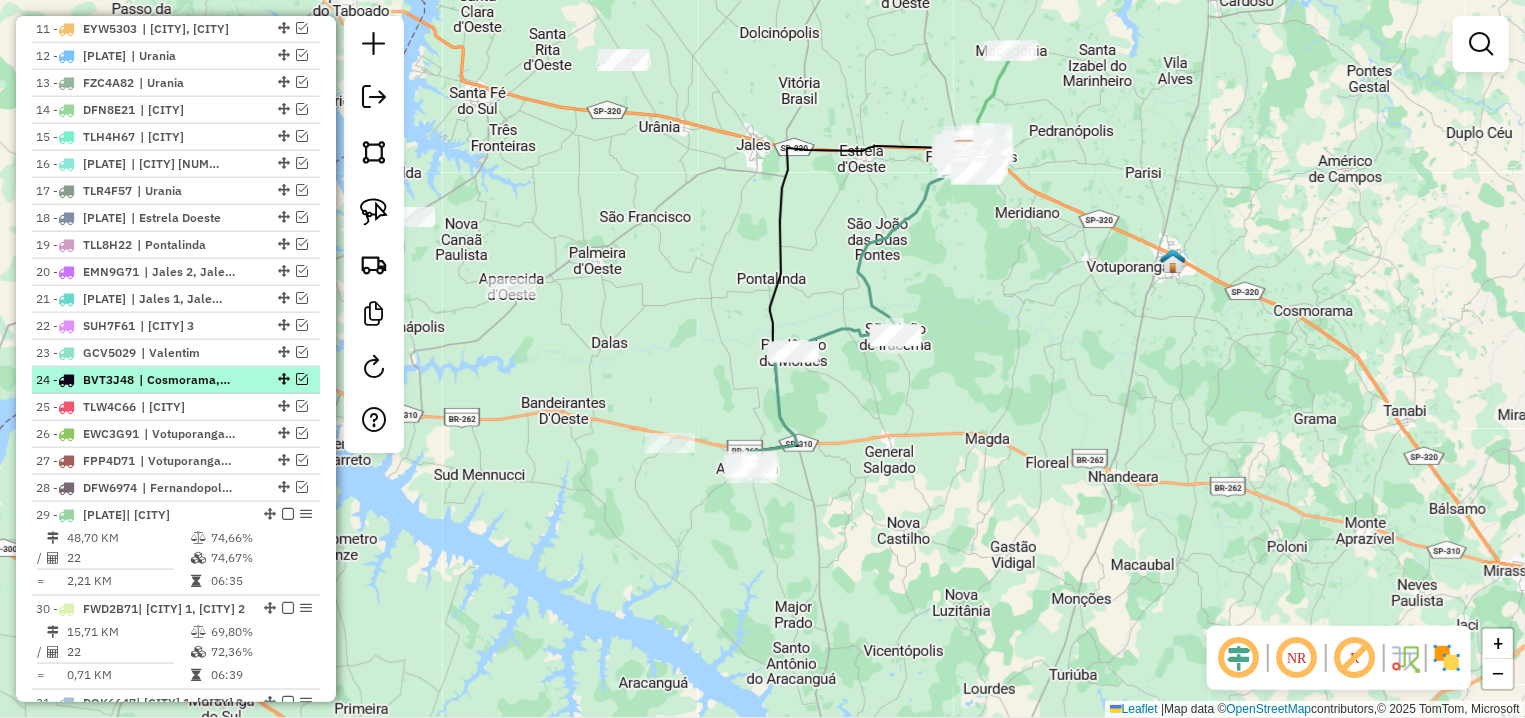 scroll, scrollTop: 891, scrollLeft: 0, axis: vertical 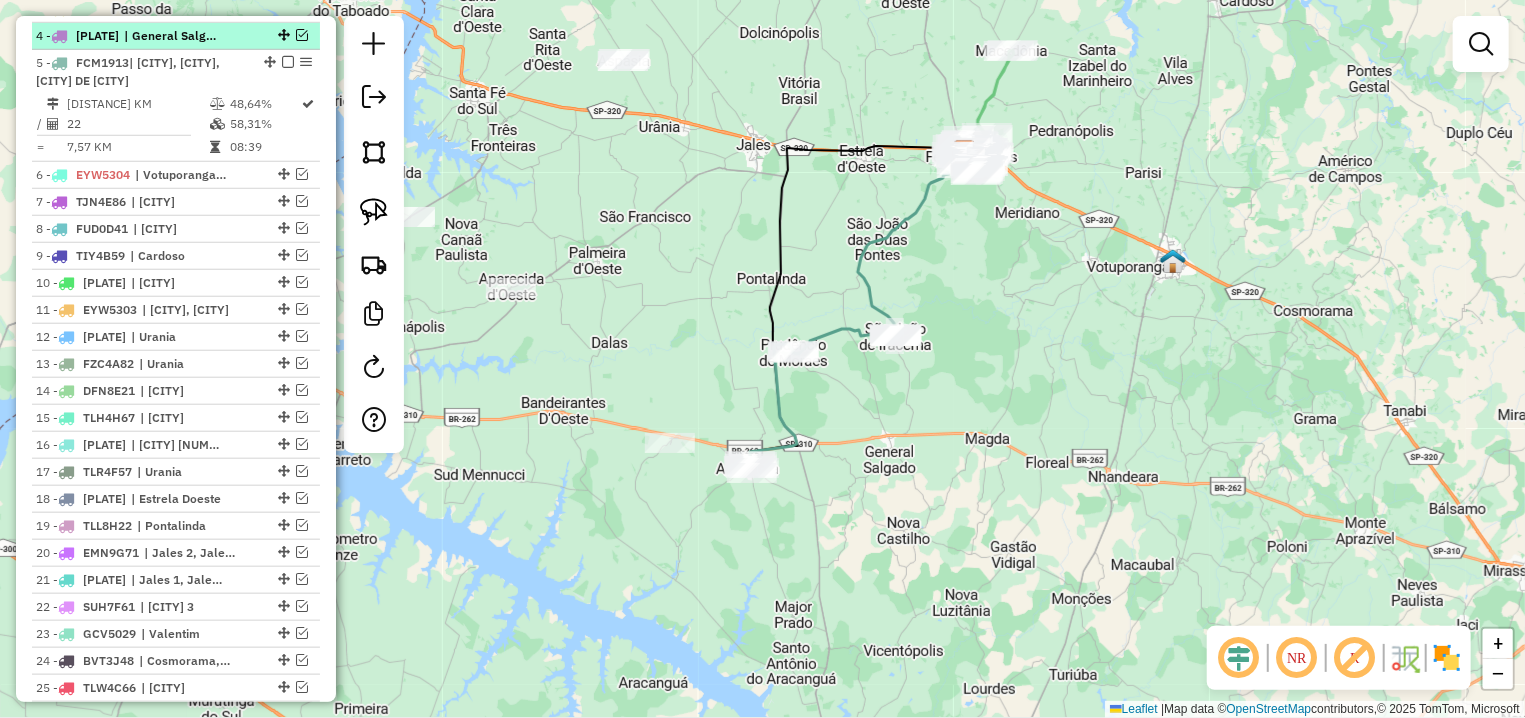 click at bounding box center [302, 35] 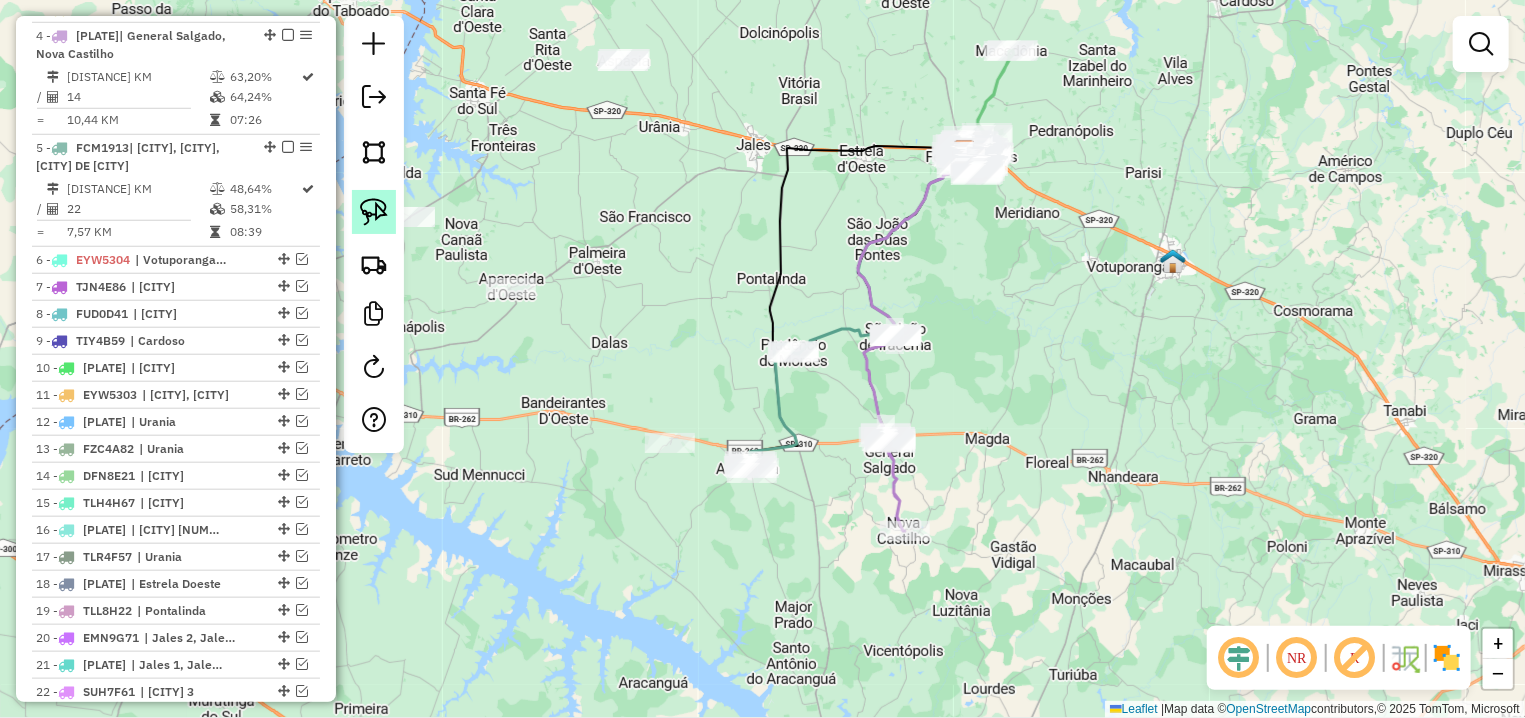 click 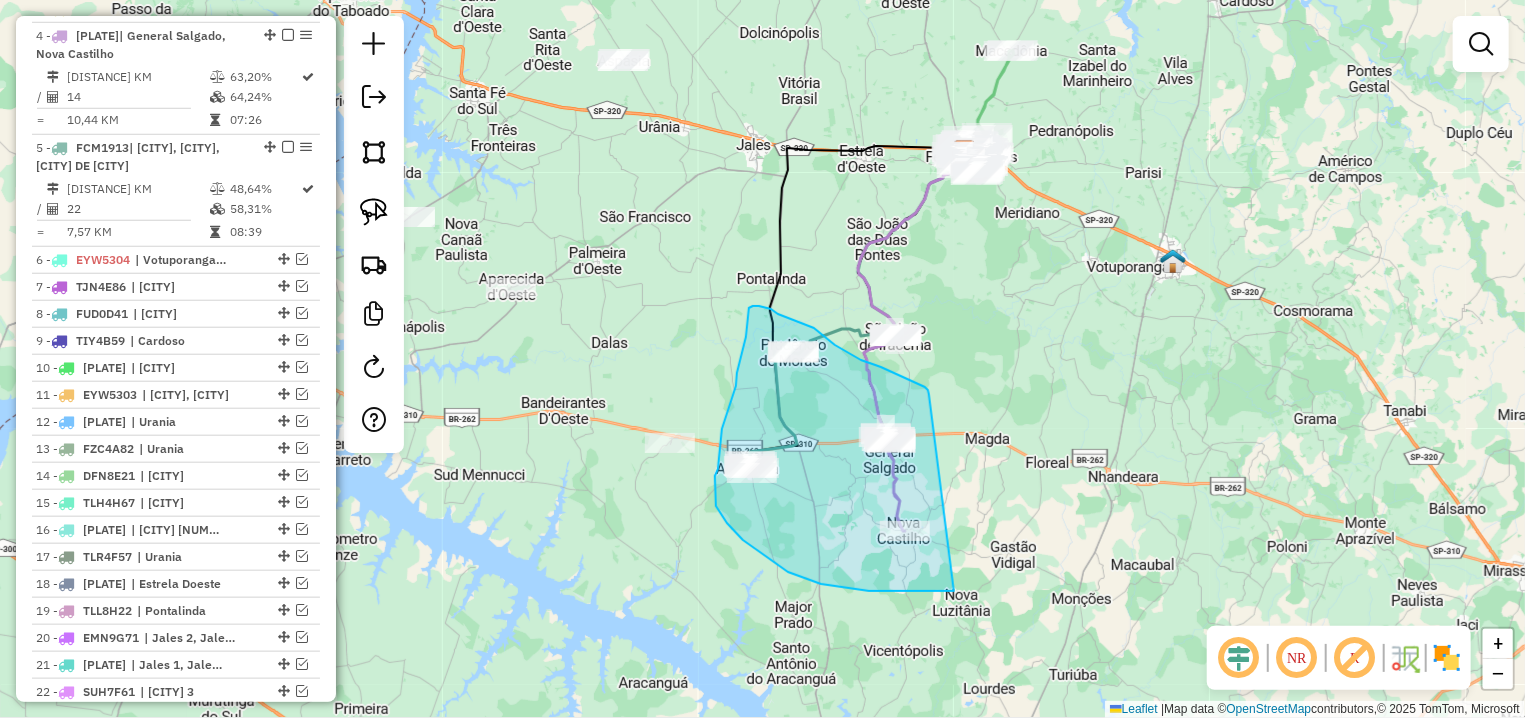 drag, startPoint x: 928, startPoint y: 390, endPoint x: 954, endPoint y: 591, distance: 202.67462 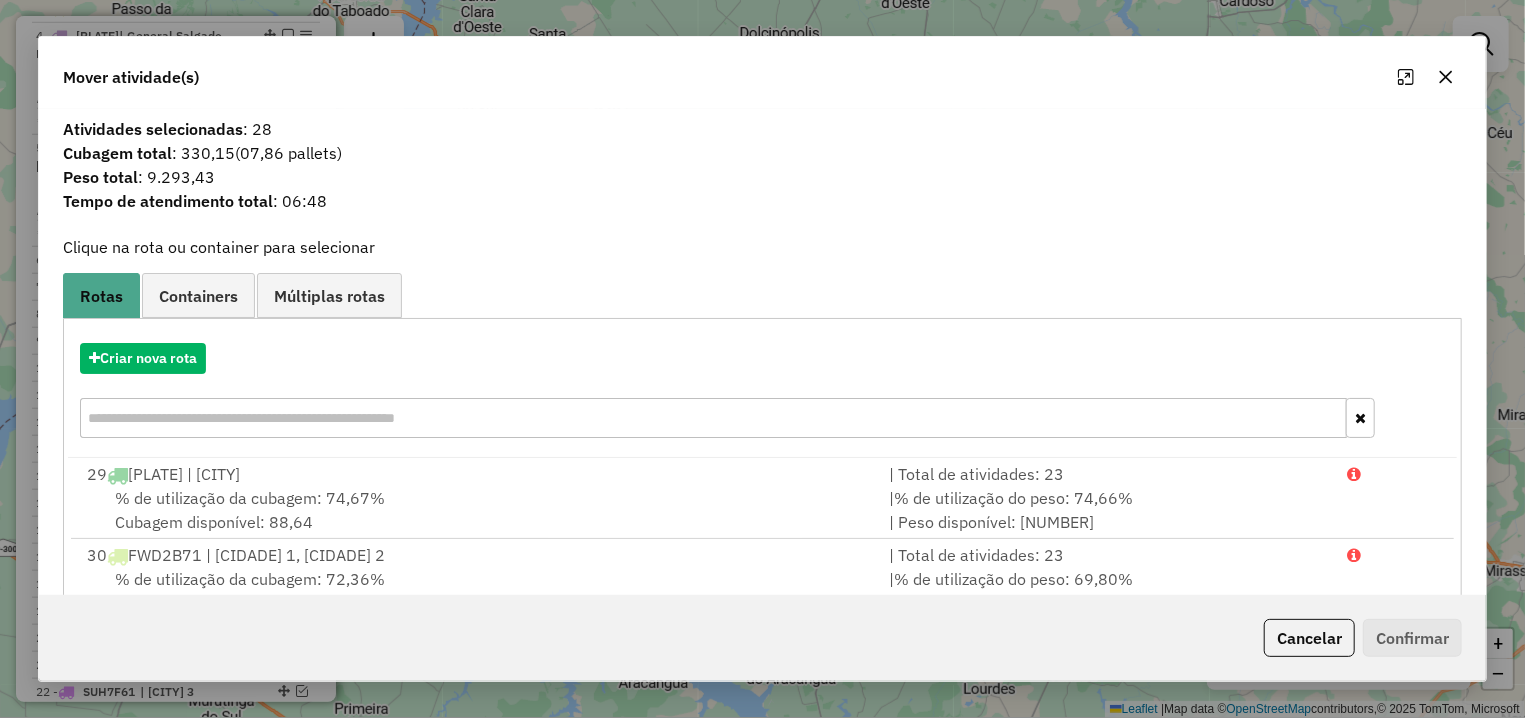 click 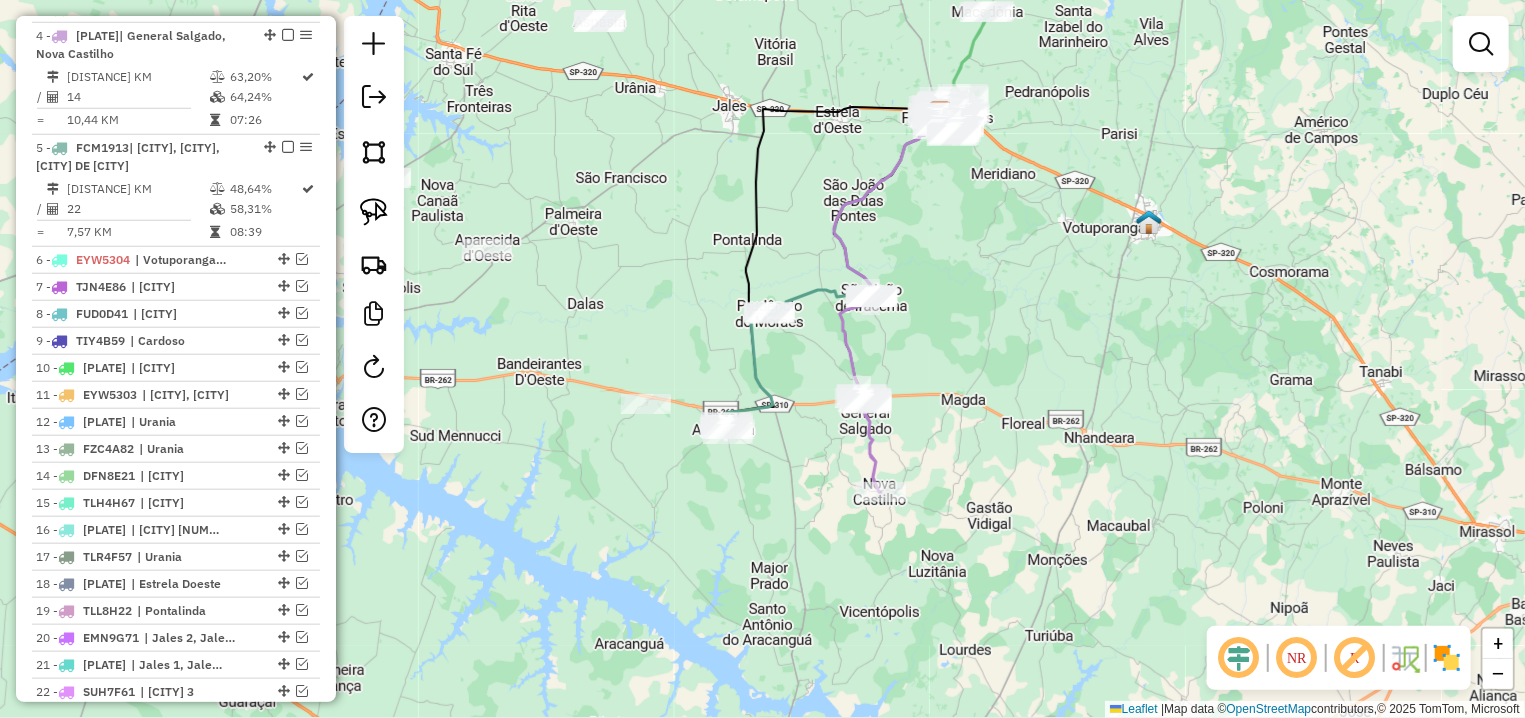 click on "Janela de atendimento Grade de atendimento Capacidade Transportadoras Veículos Cliente Pedidos  Rotas Selecione os dias de semana para filtrar as janelas de atendimento  Seg   Ter   Qua   Qui   Sex   Sáb   Dom  Informe o período da janela de atendimento: De: Até:  Filtrar exatamente a janela do cliente  Considerar janela de atendimento padrão  Selecione os dias de semana para filtrar as grades de atendimento  Seg   Ter   Qua   Qui   Sex   Sáb   Dom   Considerar clientes sem dia de atendimento cadastrado  Clientes fora do dia de atendimento selecionado Filtrar as atividades entre os valores definidos abaixo:  Peso mínimo:   Peso máximo:   Cubagem mínima:   Cubagem máxima:   De:   Até:  Filtrar as atividades entre o tempo de atendimento definido abaixo:  De:   Até:   Considerar capacidade total dos clientes não roteirizados Transportadora: Selecione um ou mais itens Tipo de veículo: Selecione um ou mais itens Veículo: Selecione um ou mais itens Motorista: Selecione um ou mais itens Nome: Rótulo:" 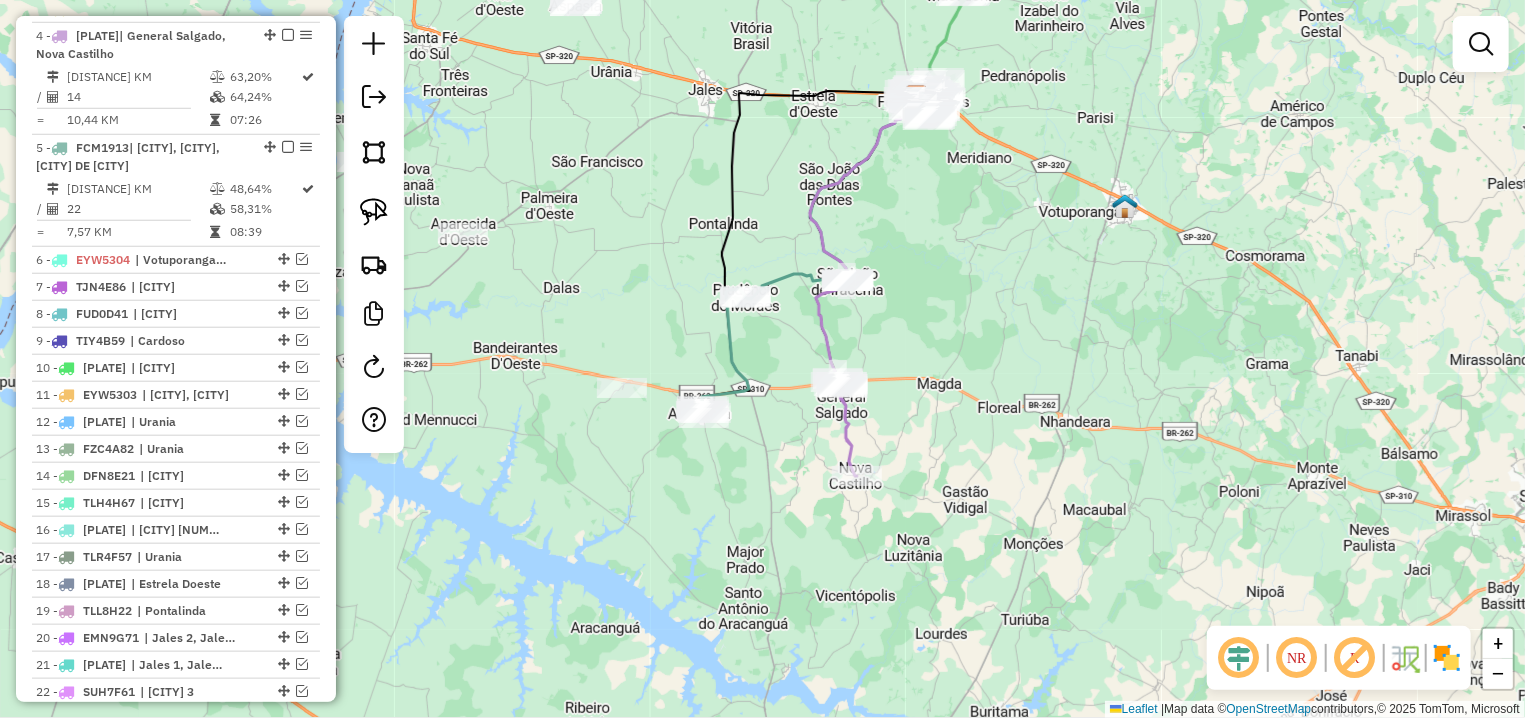 drag, startPoint x: 978, startPoint y: 371, endPoint x: 949, endPoint y: 353, distance: 34.132095 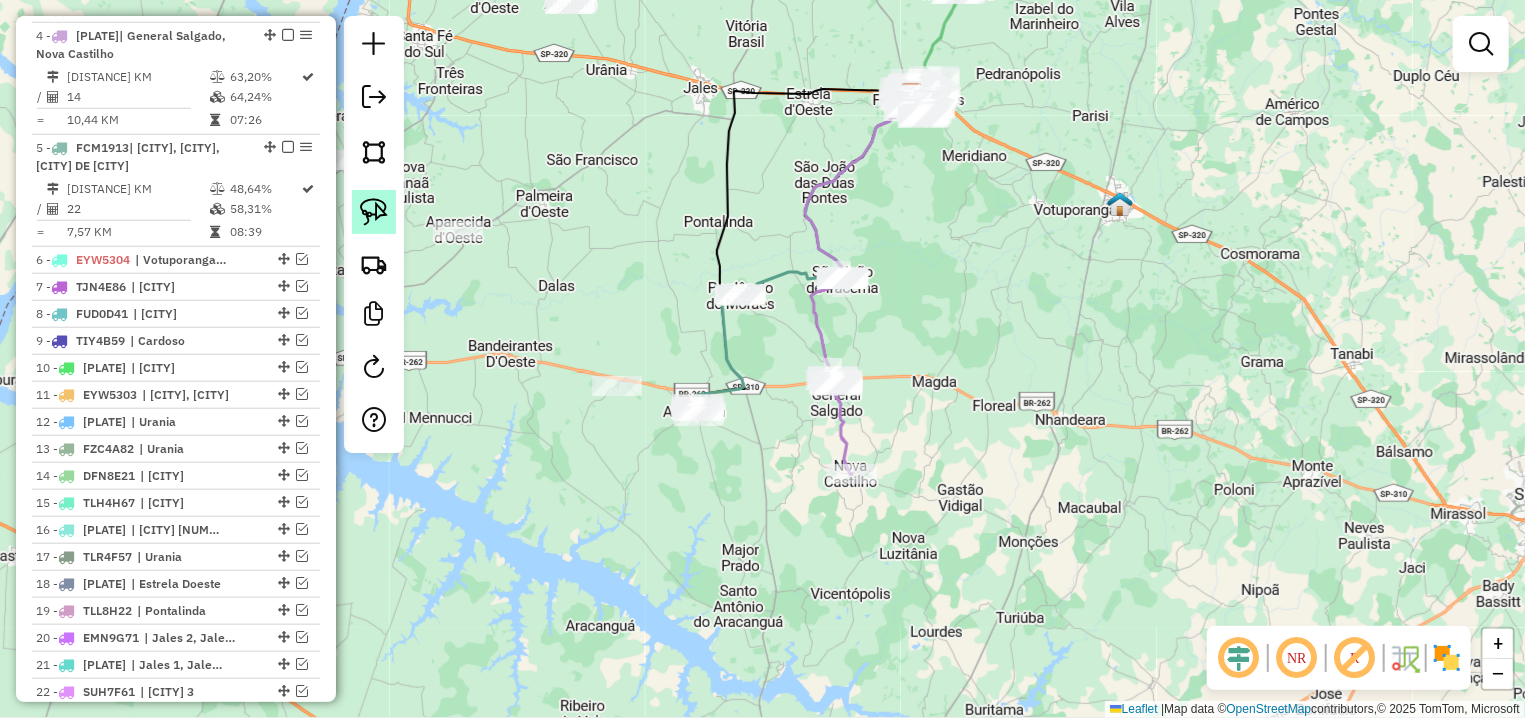 click 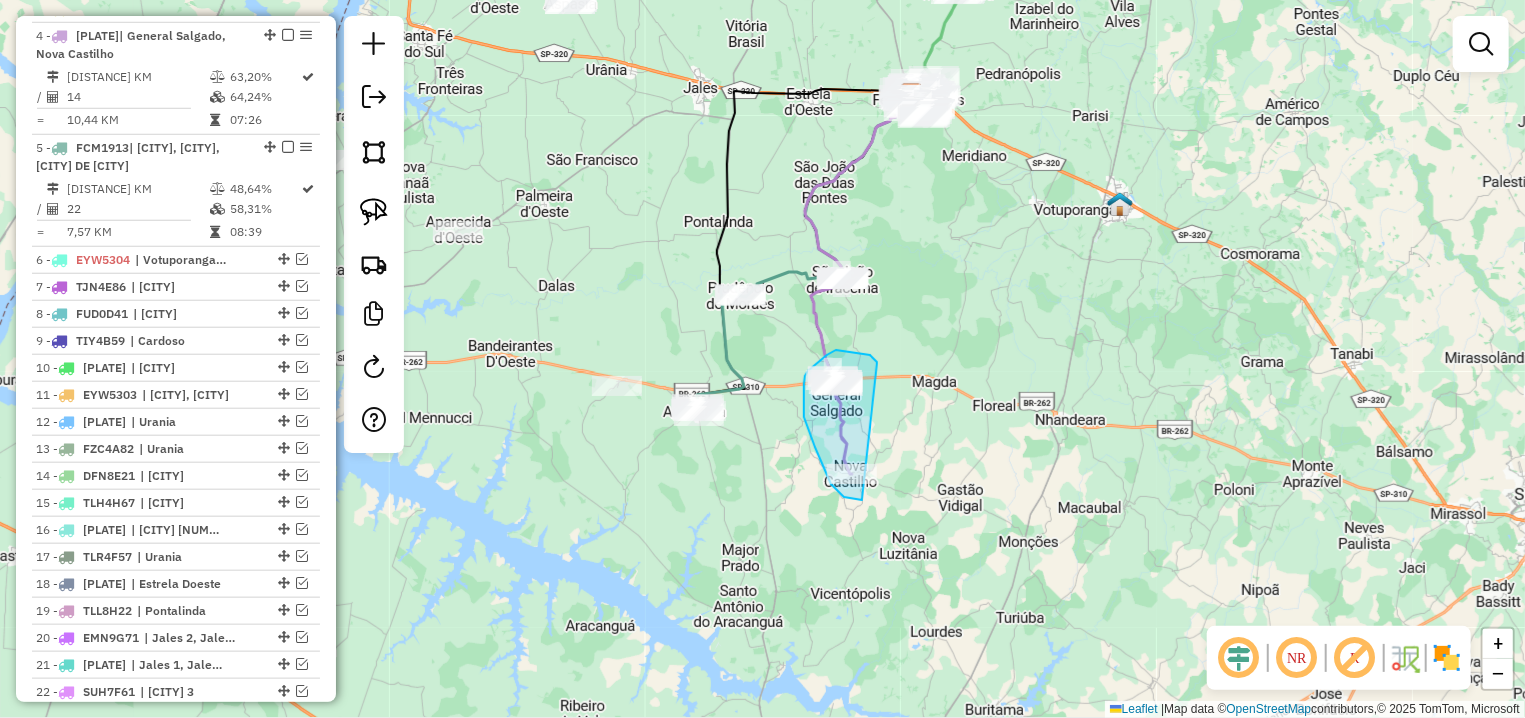 drag, startPoint x: 841, startPoint y: 350, endPoint x: 862, endPoint y: 500, distance: 151.46286 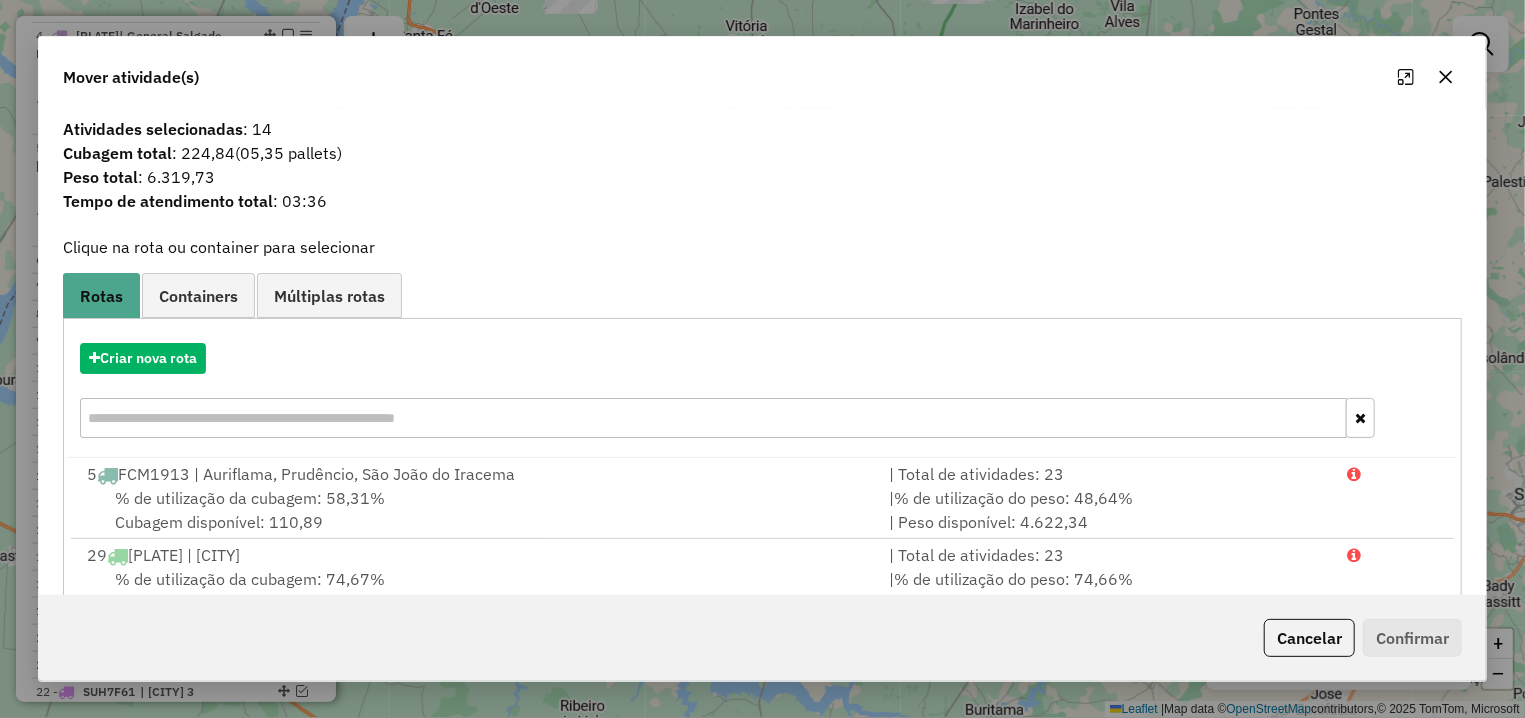 click 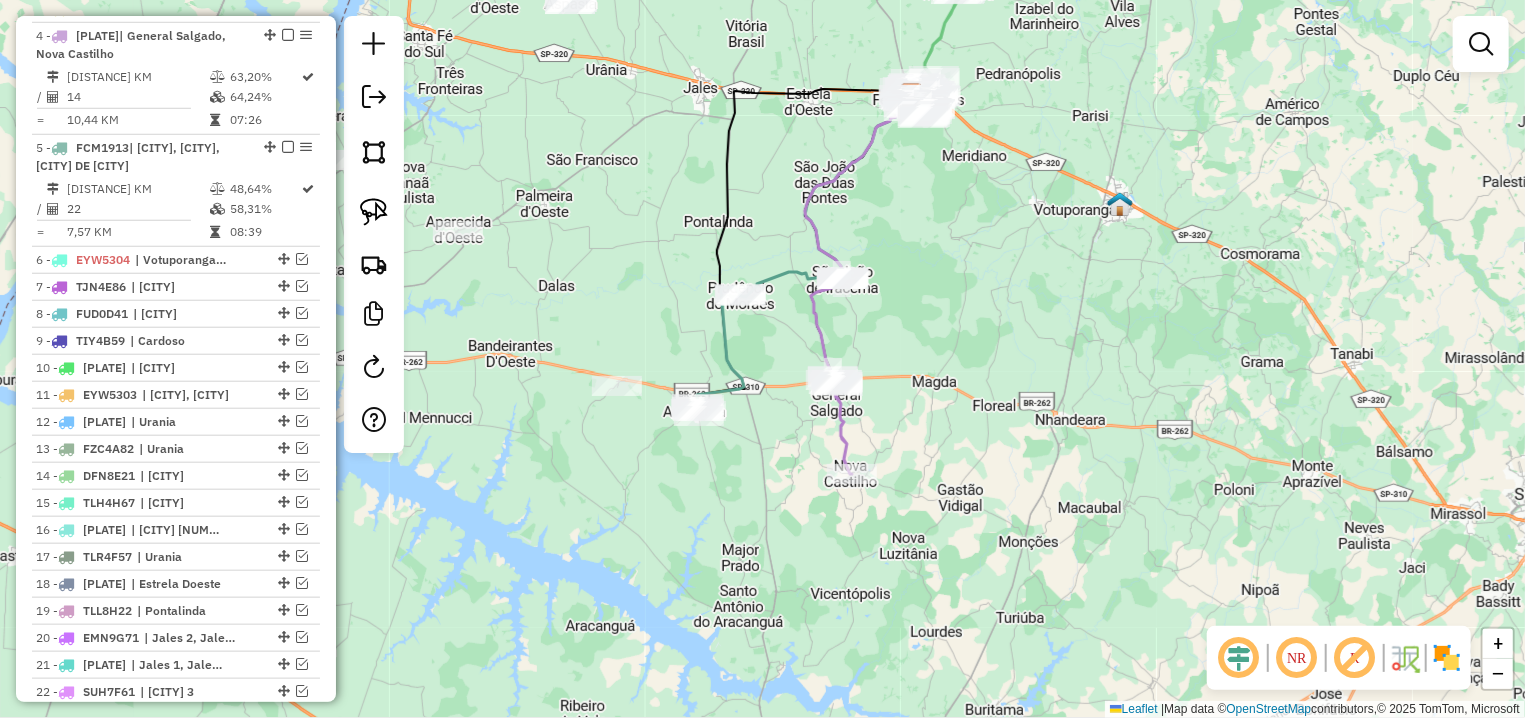 drag, startPoint x: 367, startPoint y: 216, endPoint x: 734, endPoint y: 259, distance: 369.5105 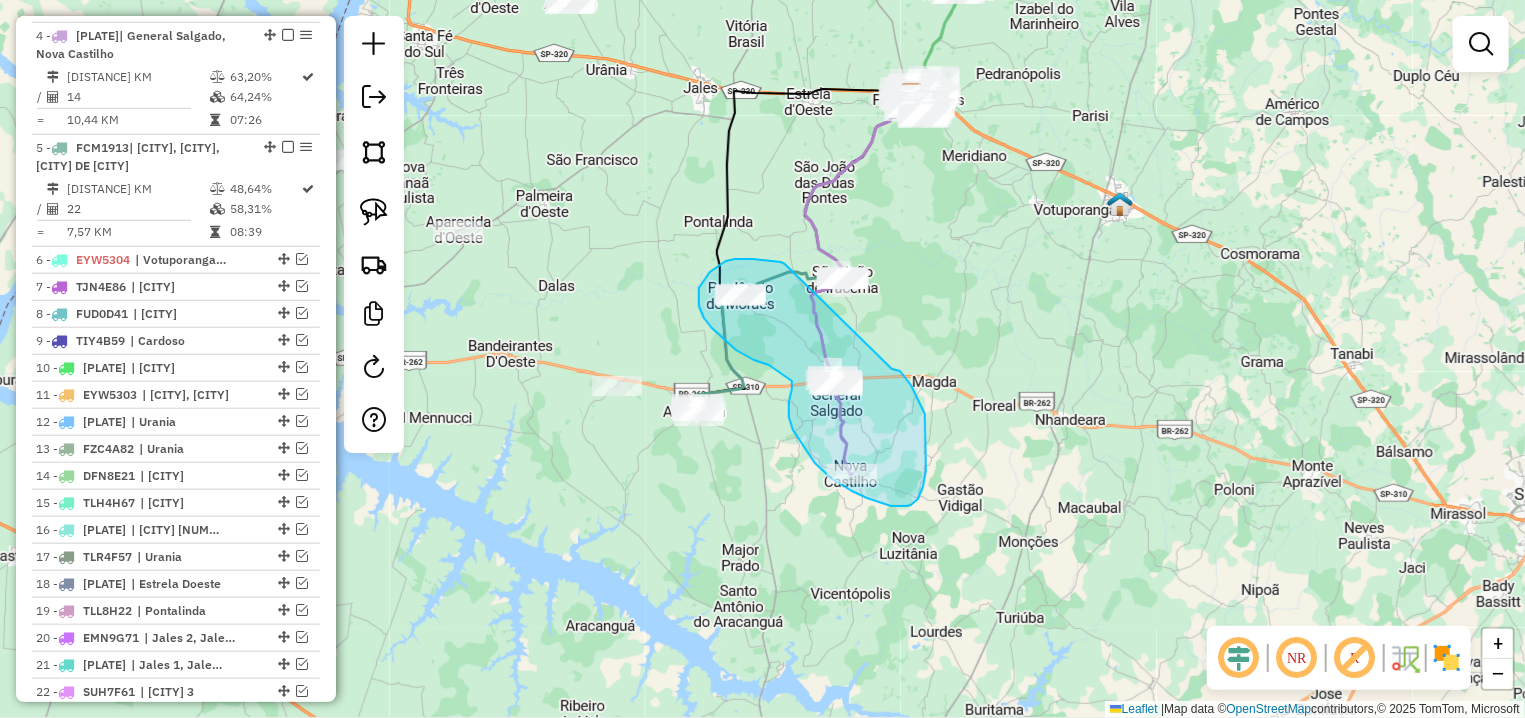drag, startPoint x: 772, startPoint y: 261, endPoint x: 892, endPoint y: 369, distance: 161.44348 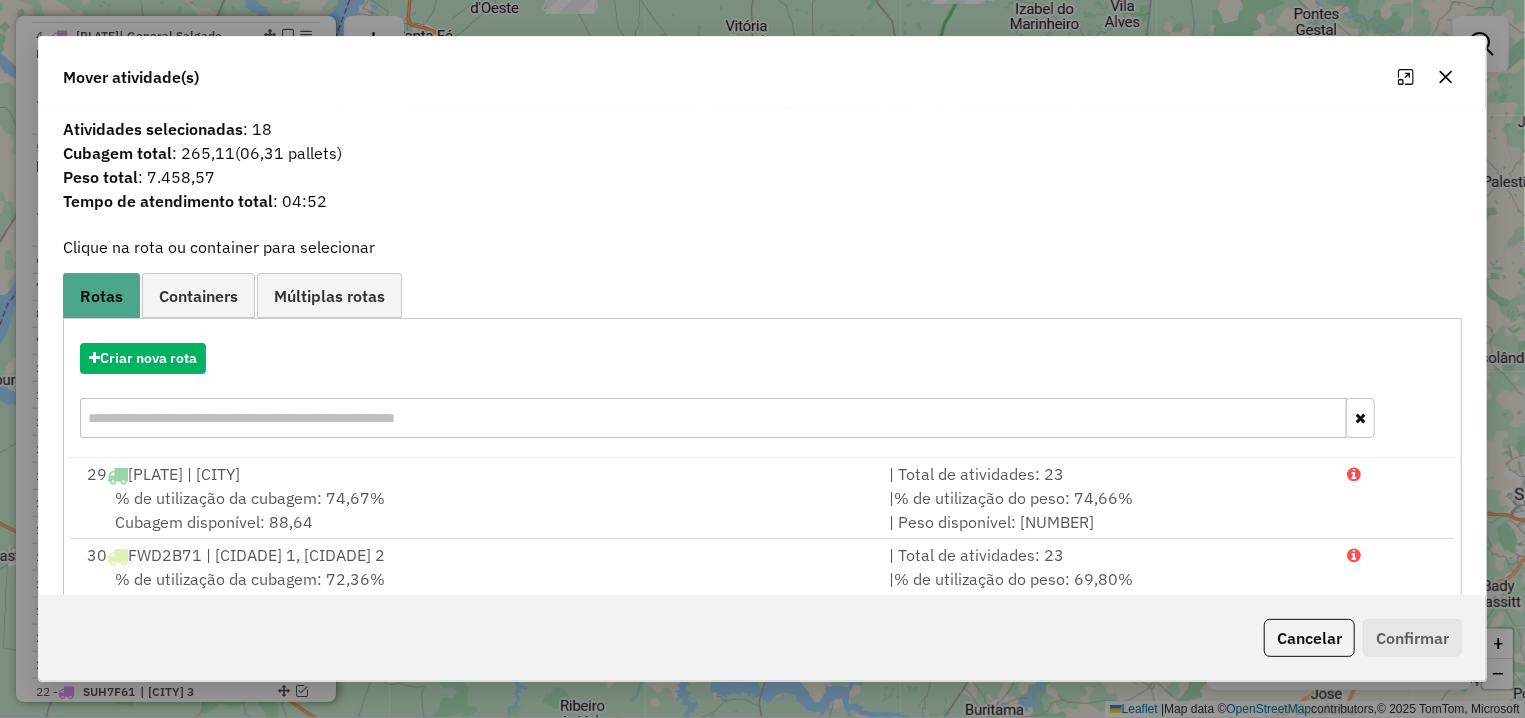 click 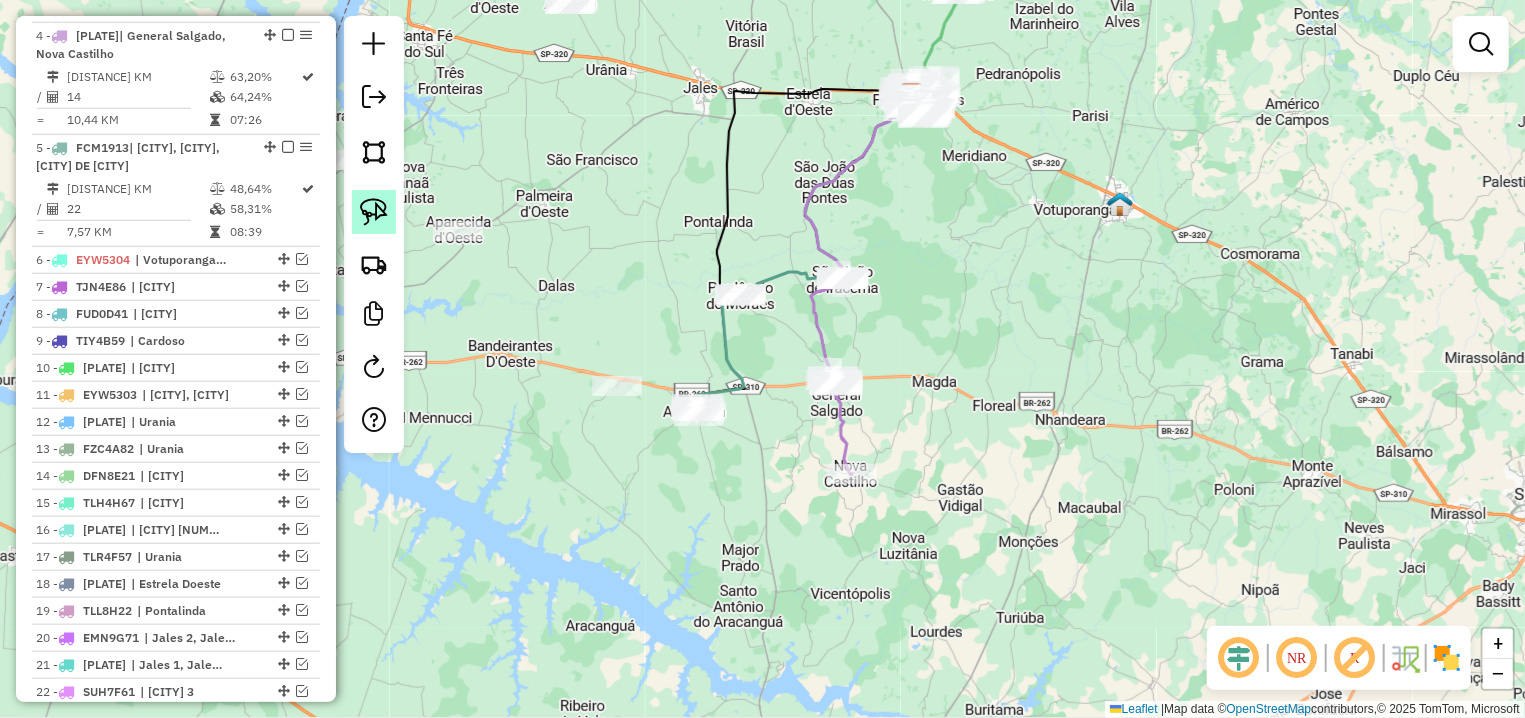 click 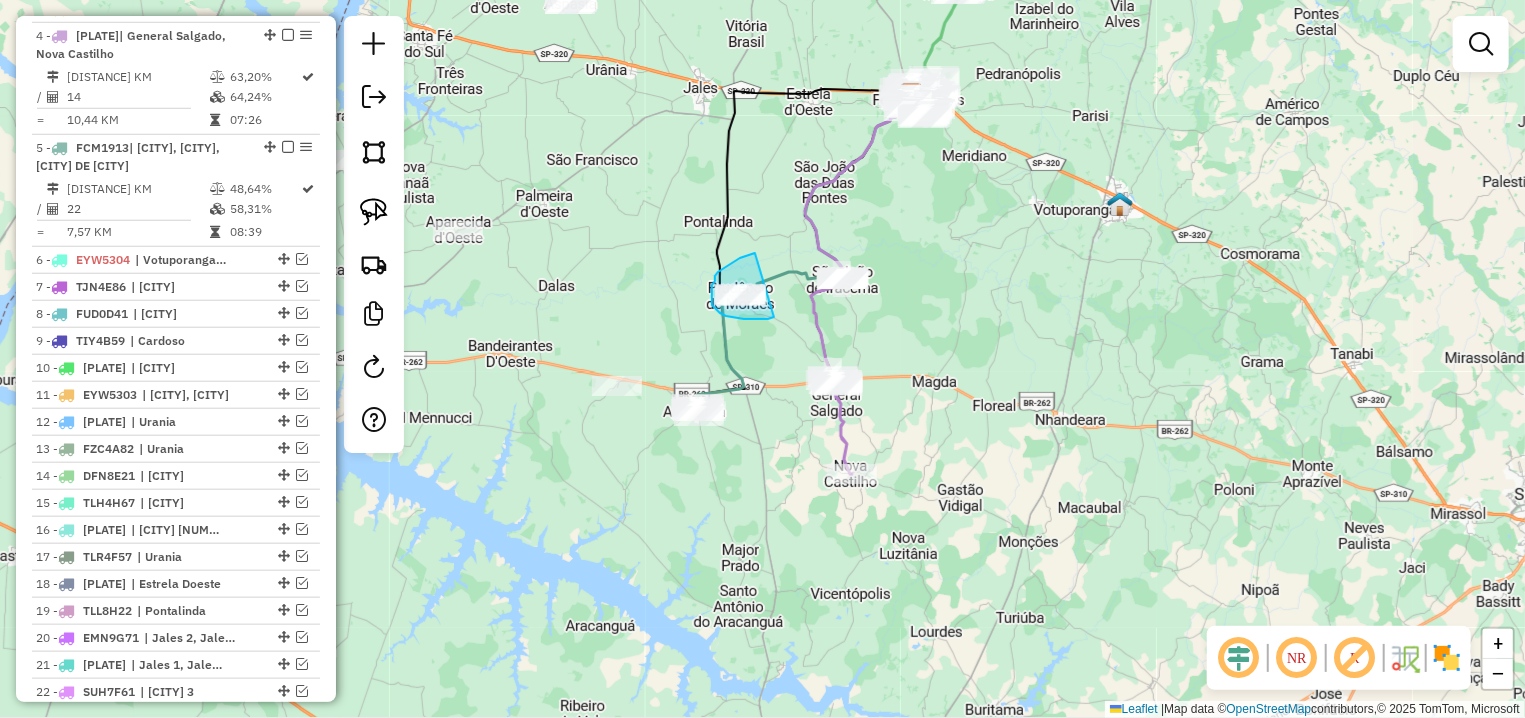 drag, startPoint x: 747, startPoint y: 256, endPoint x: 774, endPoint y: 317, distance: 66.70832 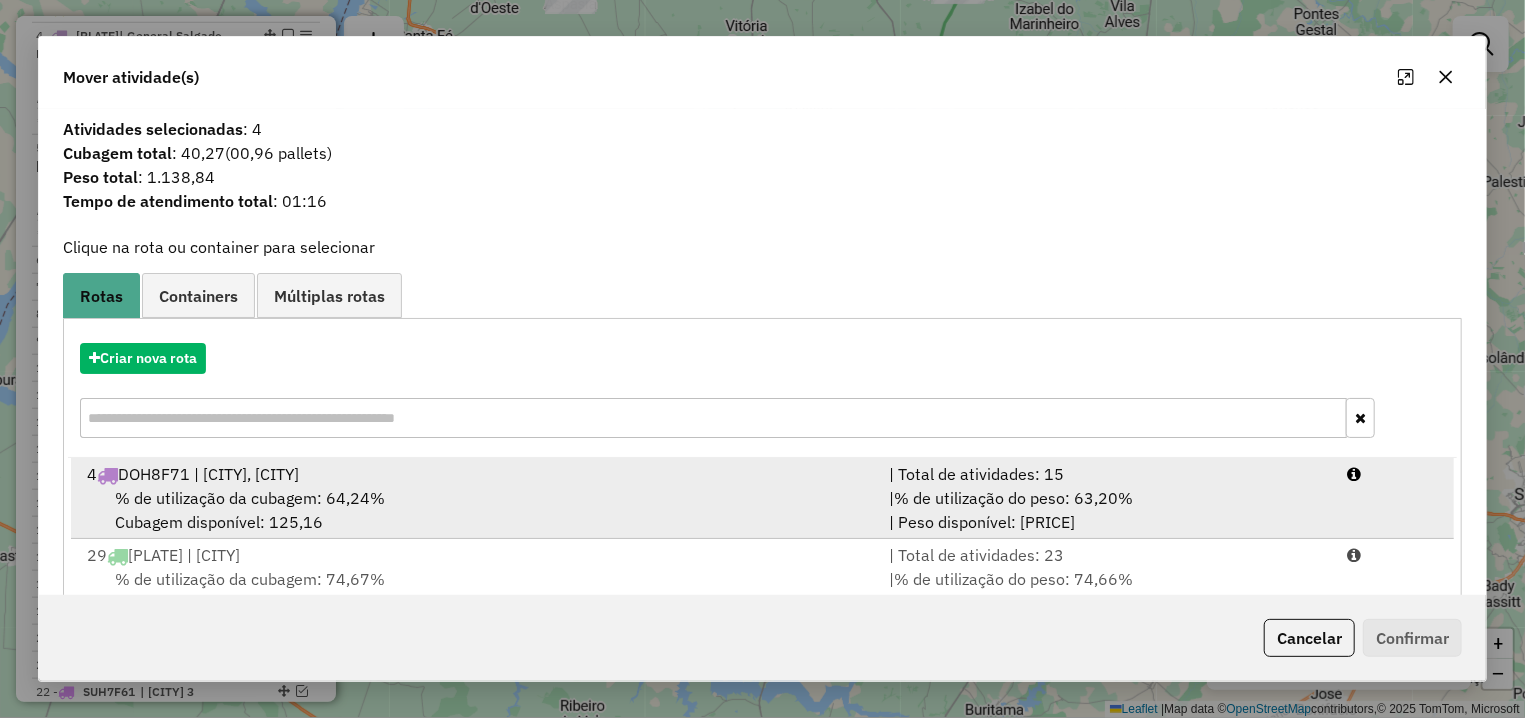 click on "% de utilização da cubagem: 64,24%" at bounding box center (250, 498) 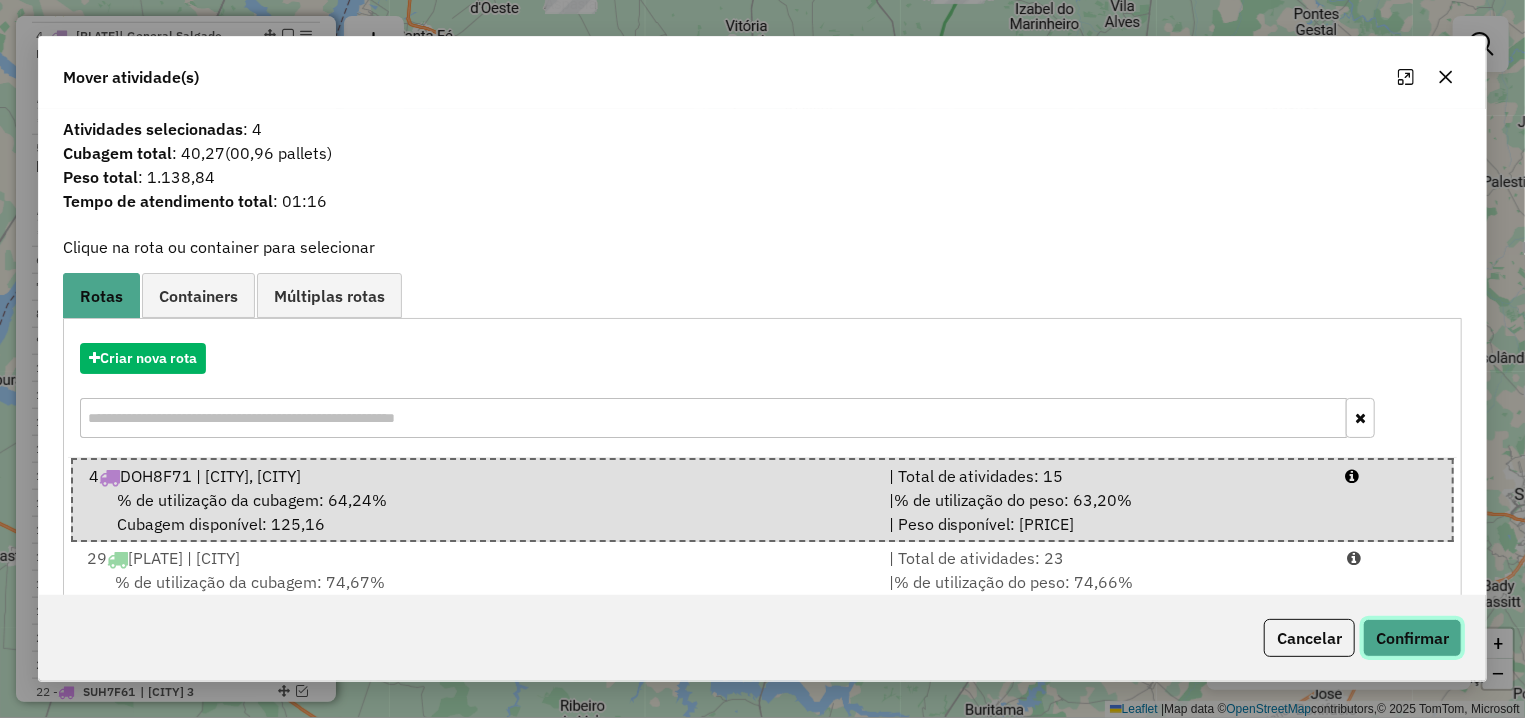 click on "Confirmar" 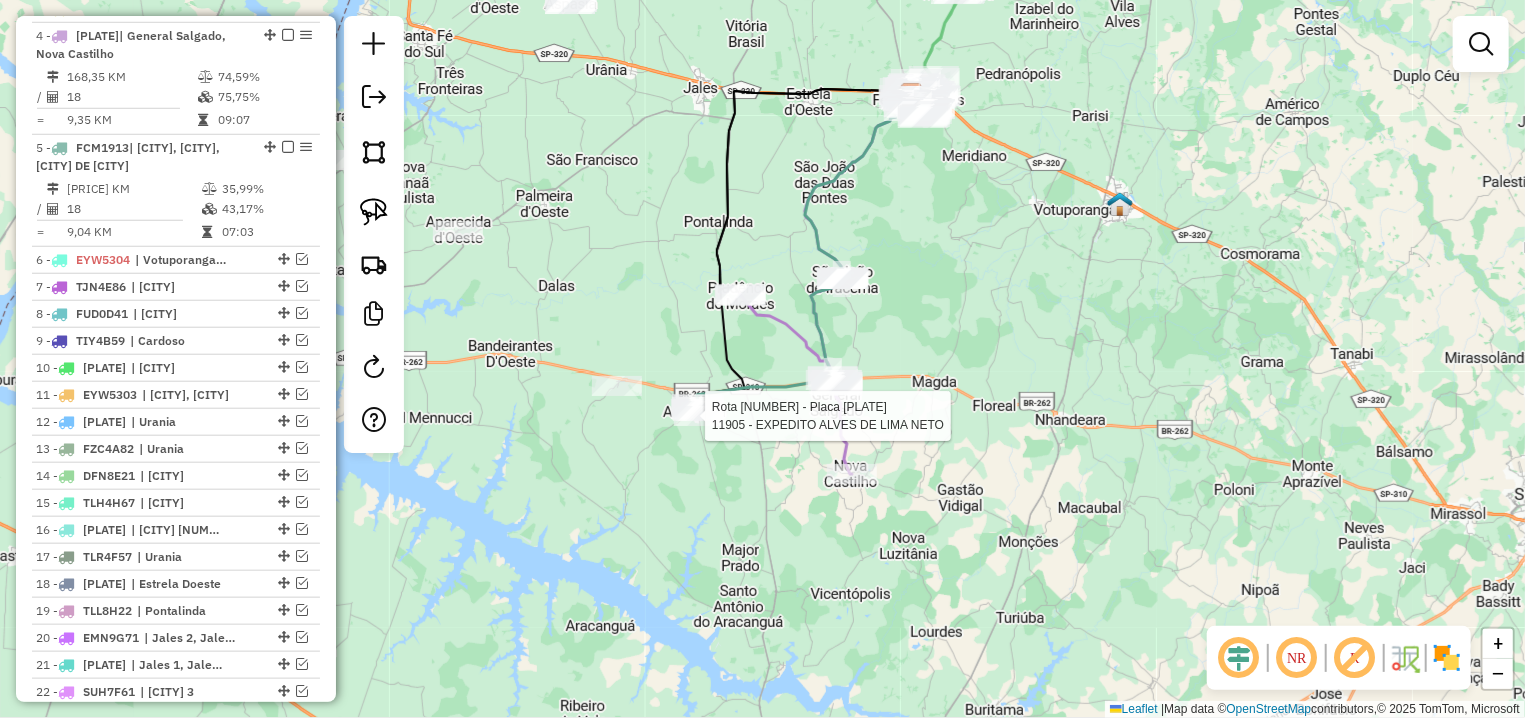 select on "**********" 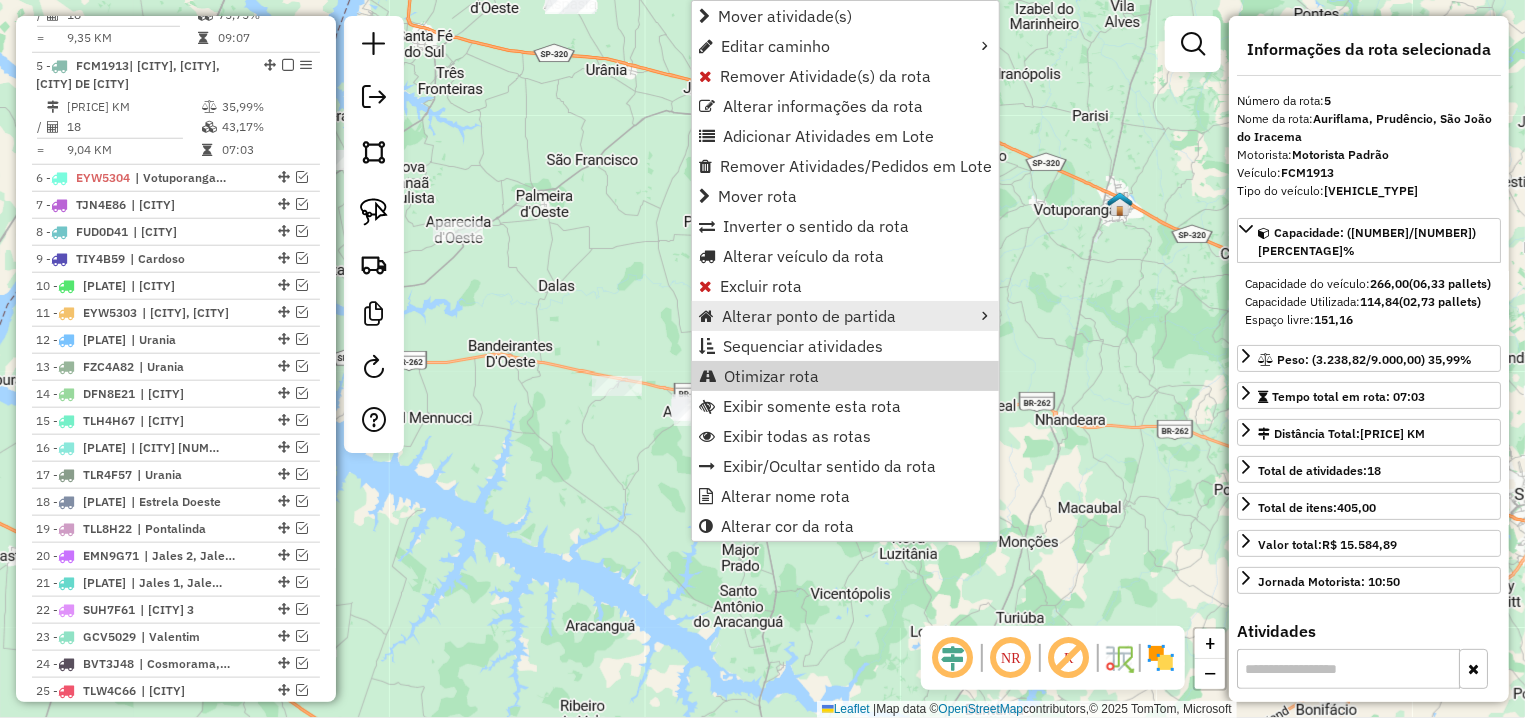 scroll, scrollTop: 1010, scrollLeft: 0, axis: vertical 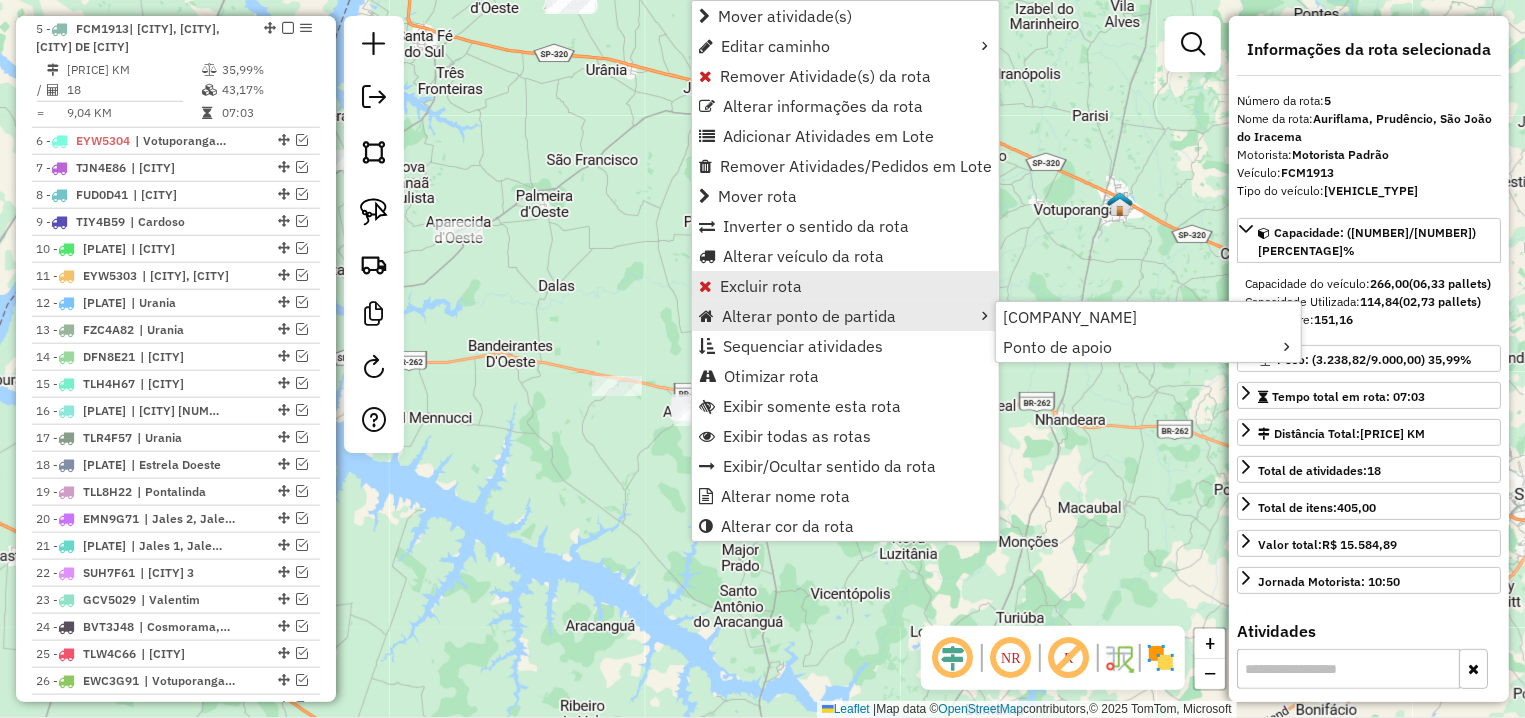 click on "Excluir rota" at bounding box center (845, 286) 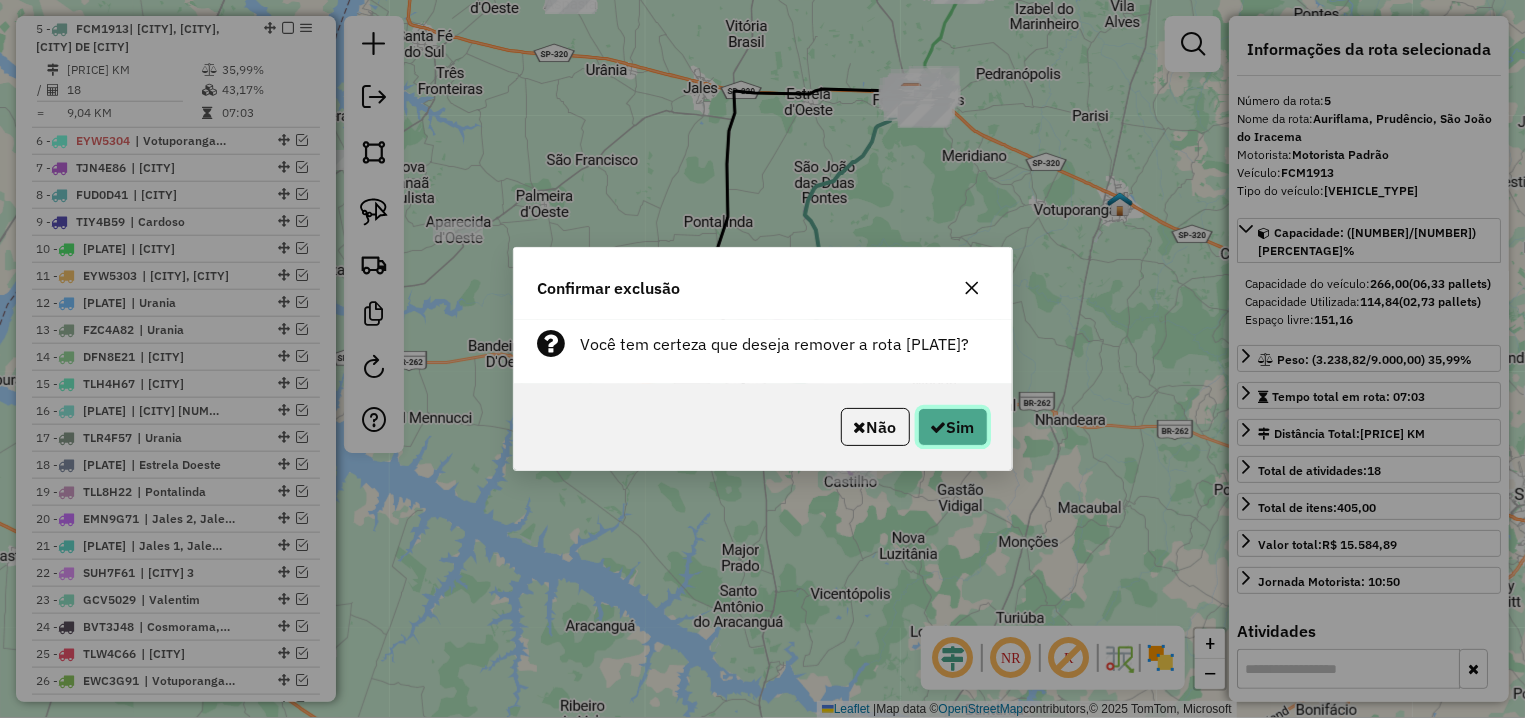 click 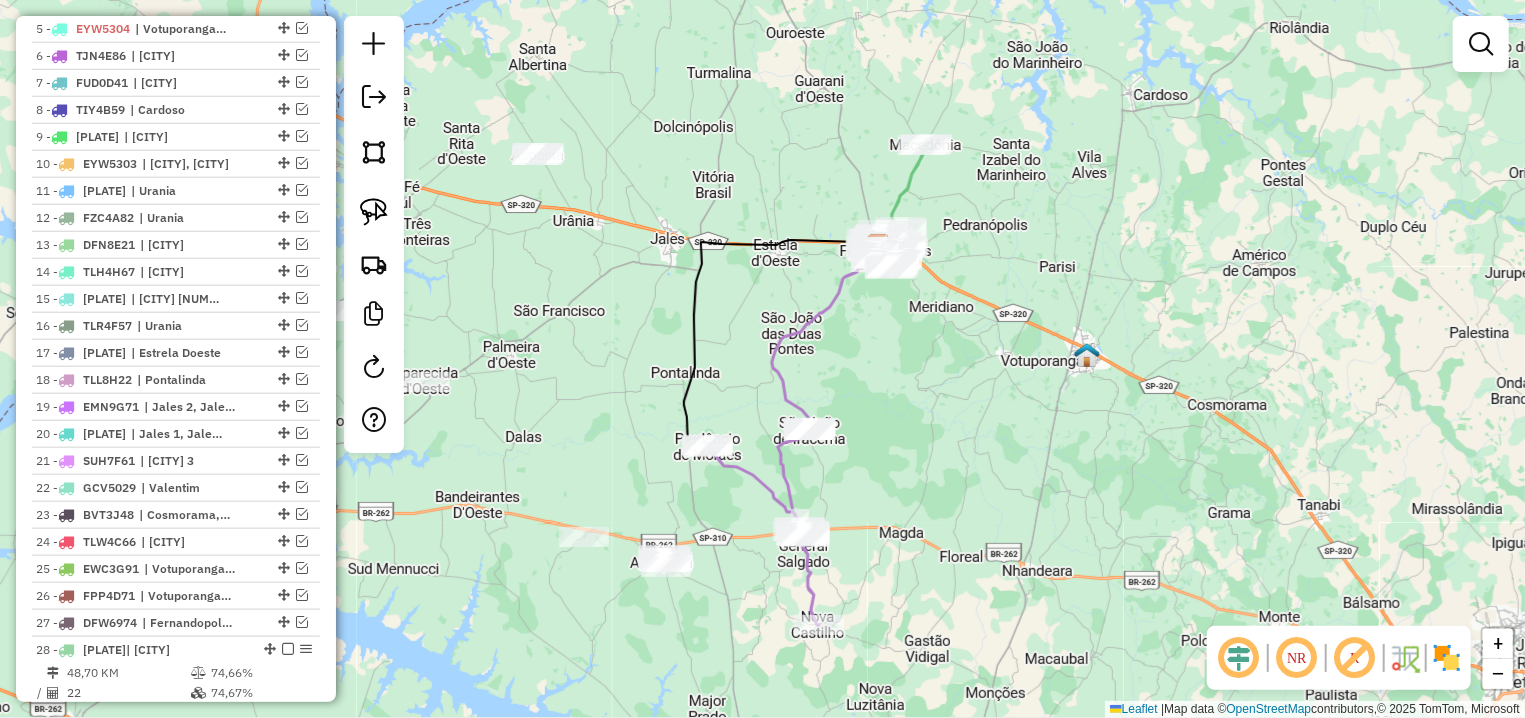 drag, startPoint x: 842, startPoint y: 533, endPoint x: 958, endPoint y: 422, distance: 160.55217 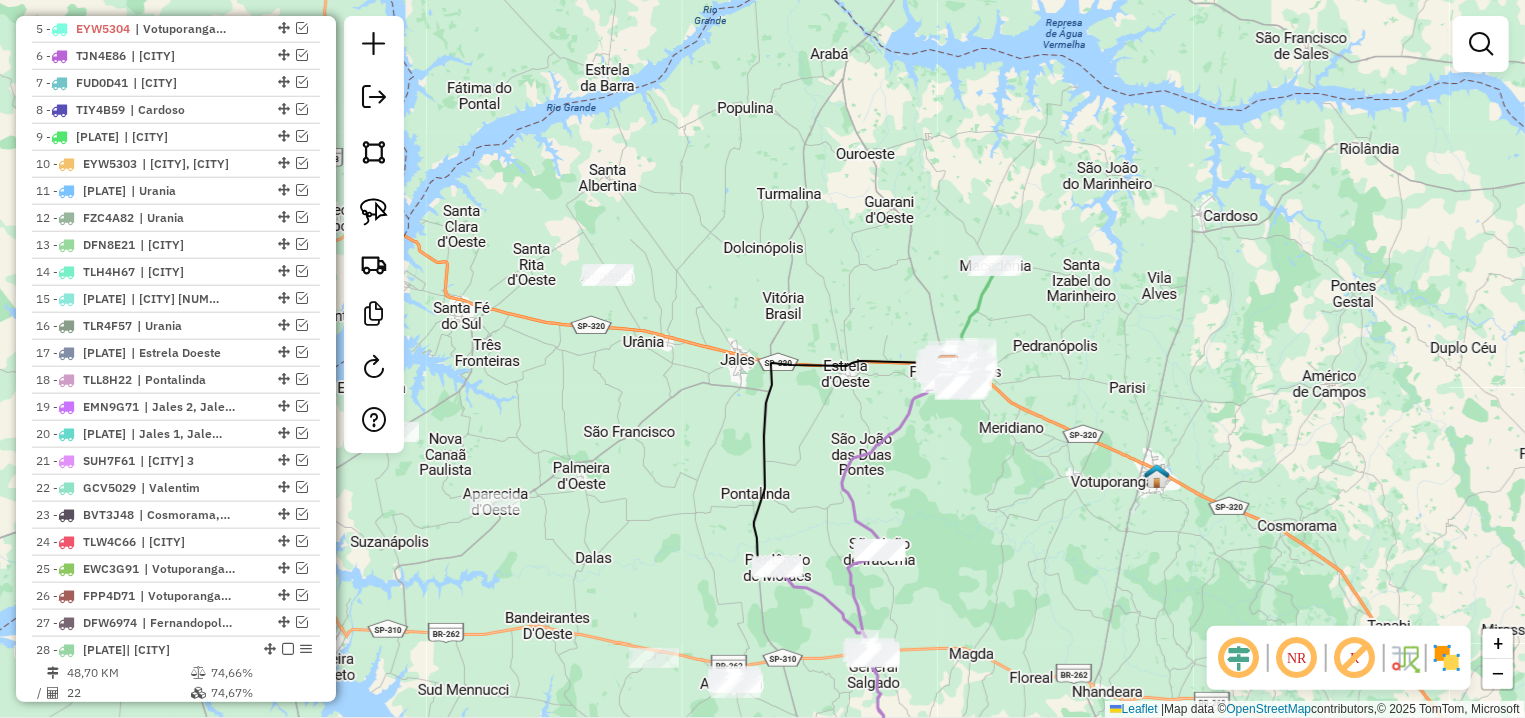 drag, startPoint x: 1056, startPoint y: 298, endPoint x: 1137, endPoint y: 437, distance: 160.87883 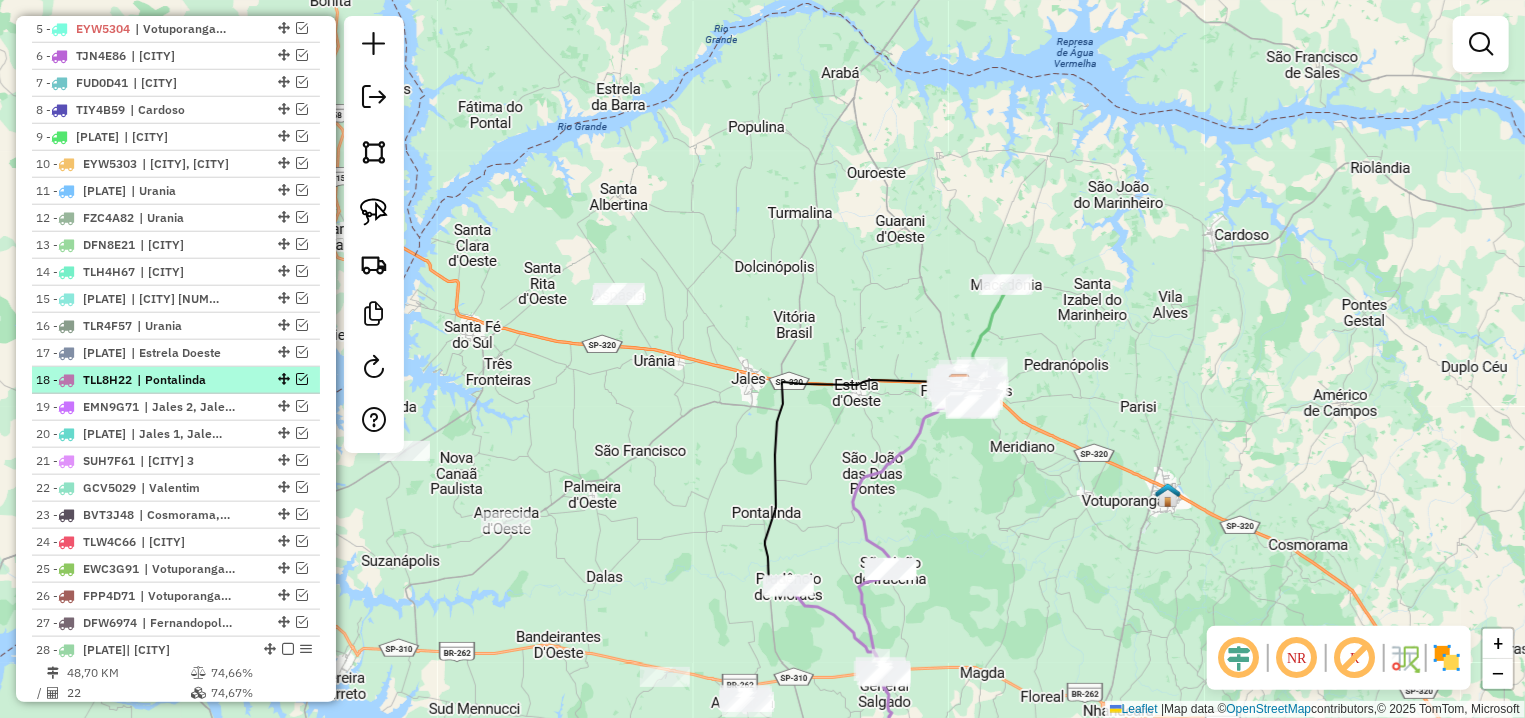 scroll, scrollTop: 634, scrollLeft: 0, axis: vertical 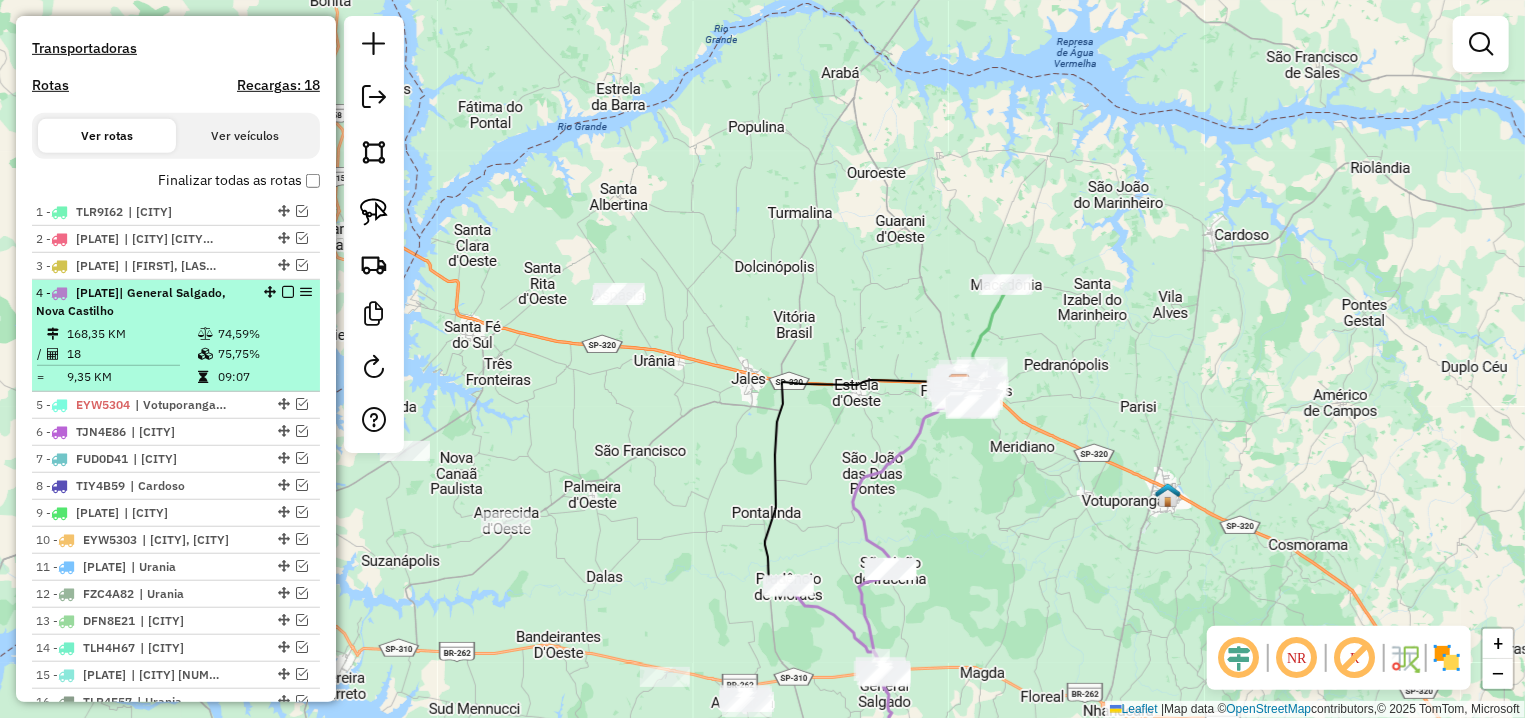 click at bounding box center [288, 292] 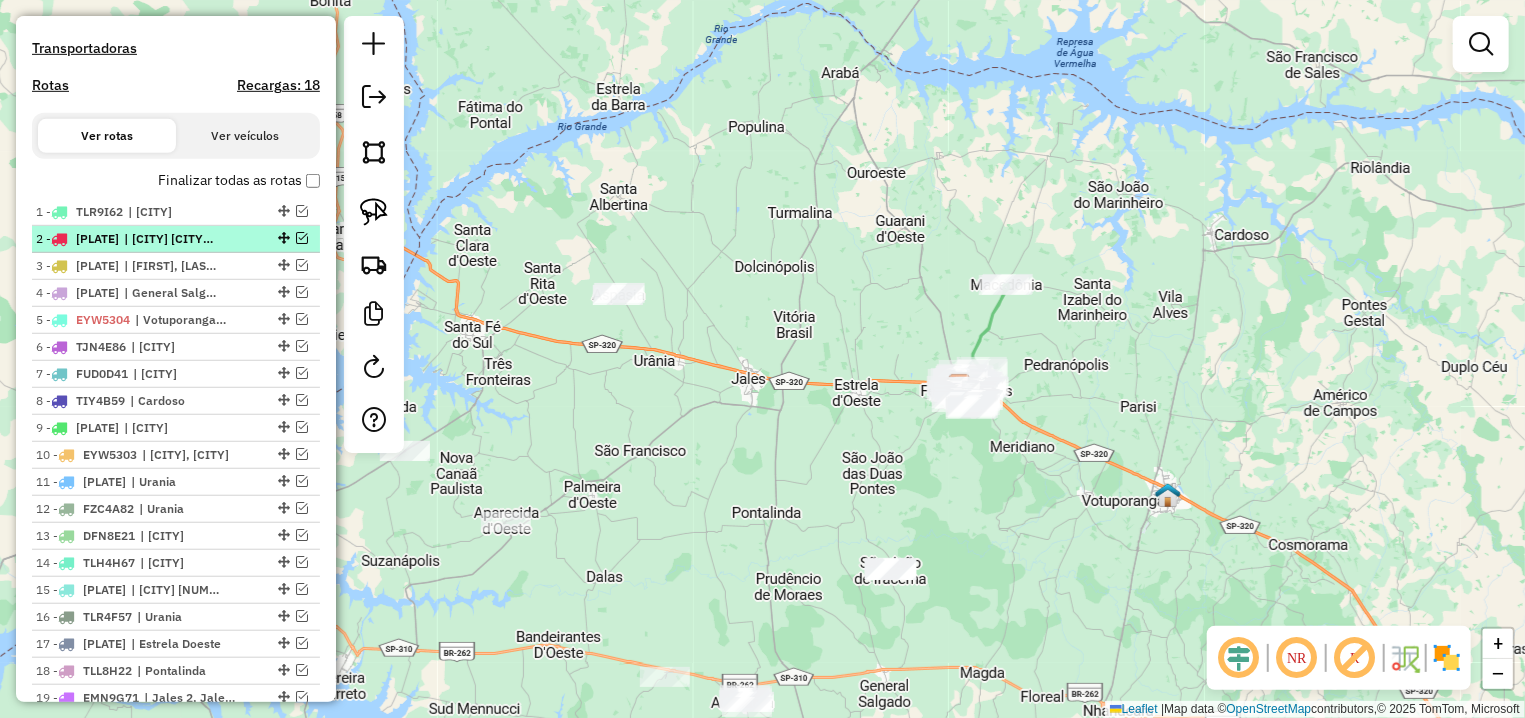 click at bounding box center (302, 238) 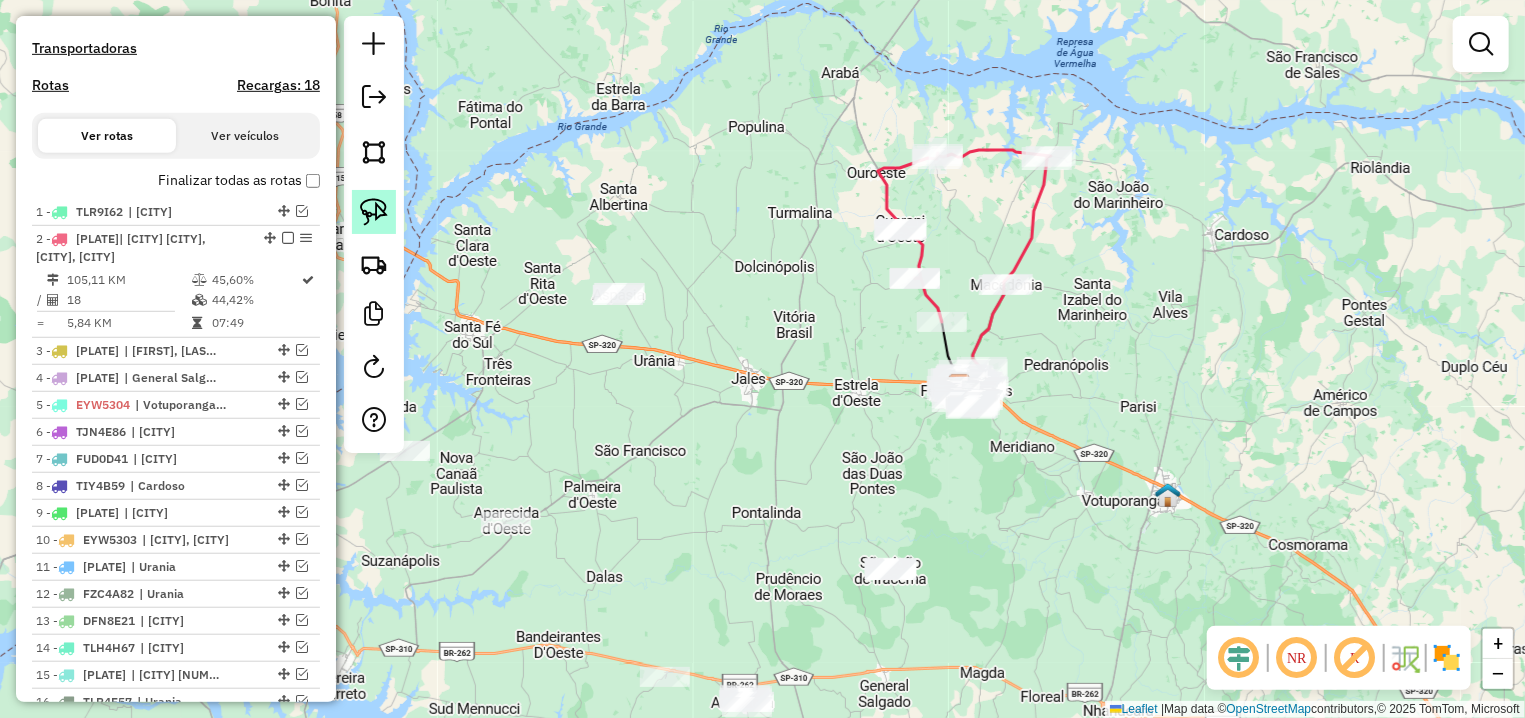 click 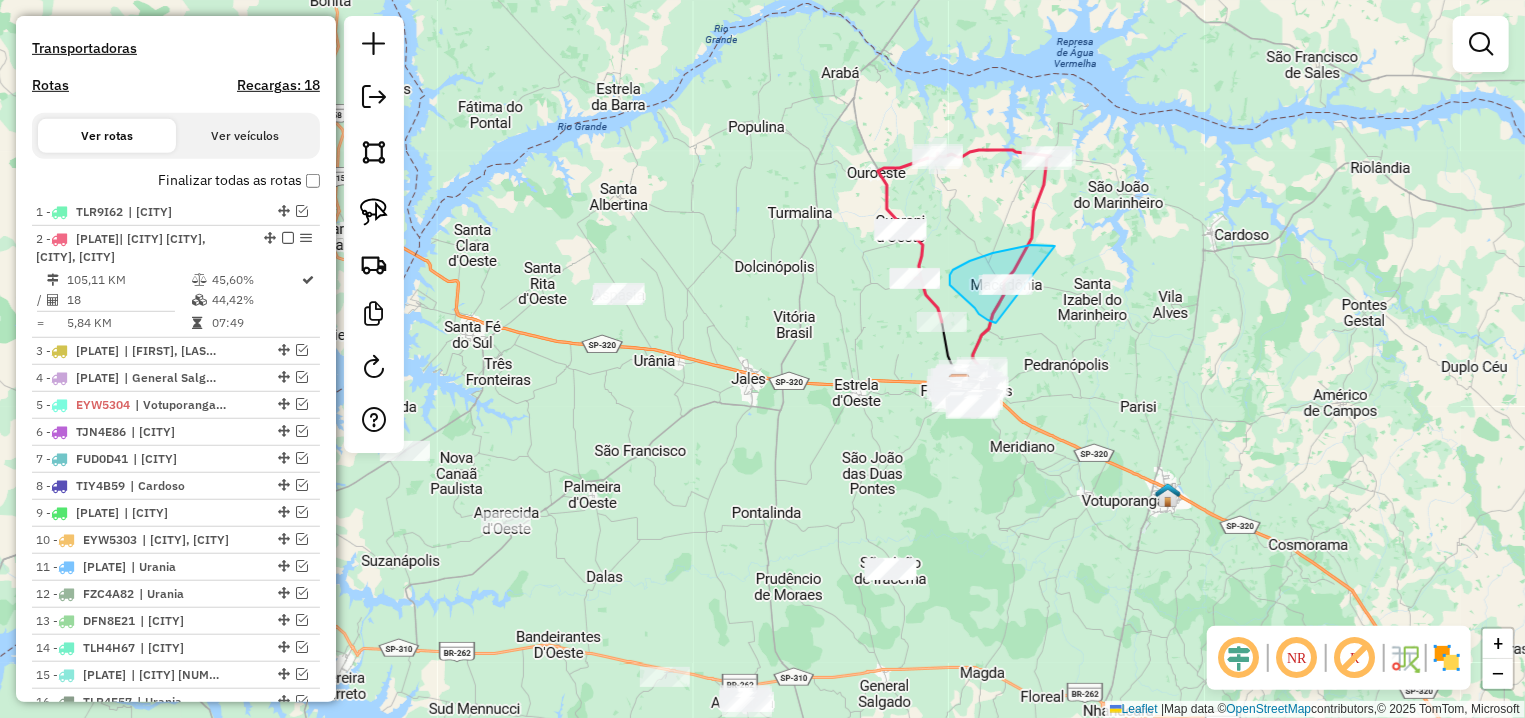 drag, startPoint x: 993, startPoint y: 253, endPoint x: 1022, endPoint y: 324, distance: 76.6942 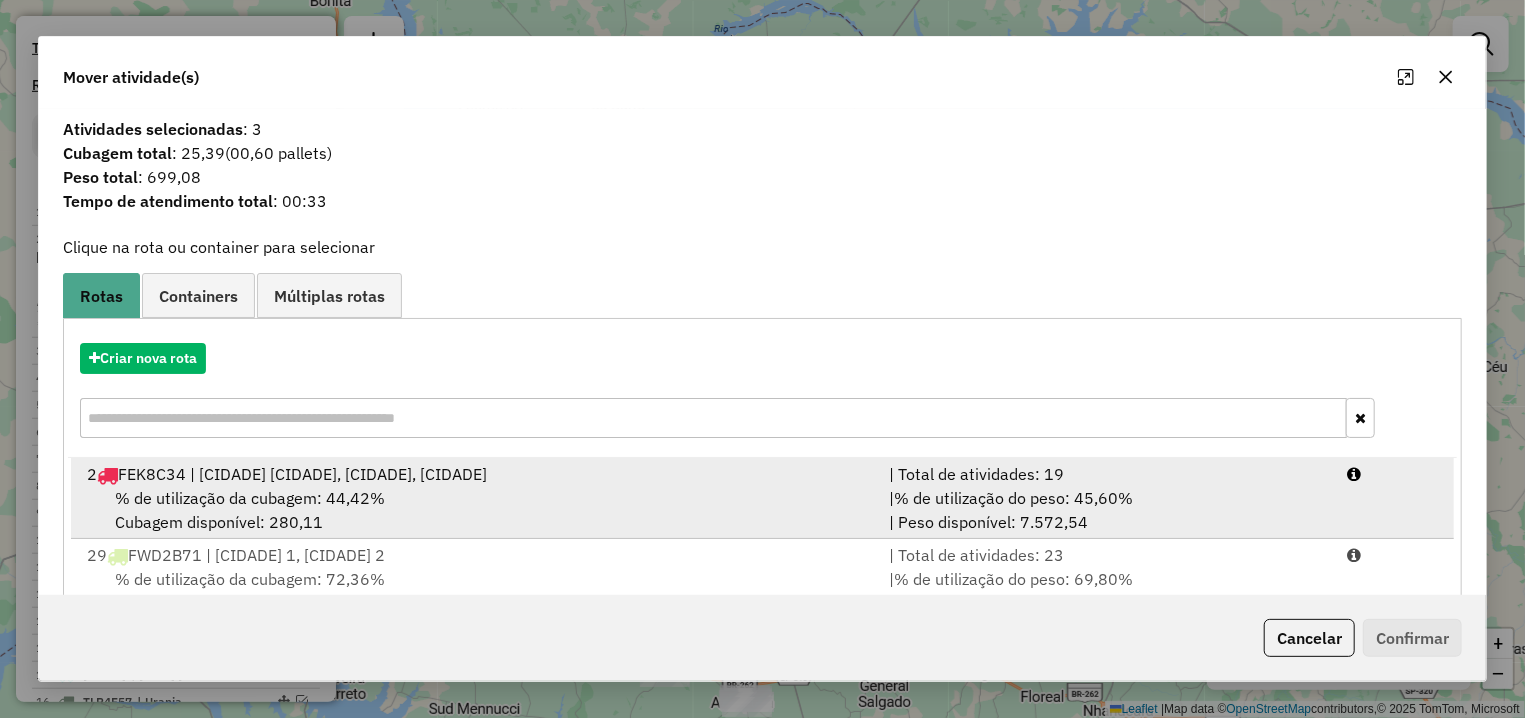 click on "% de utilização da cubagem: 44,42%" at bounding box center (250, 498) 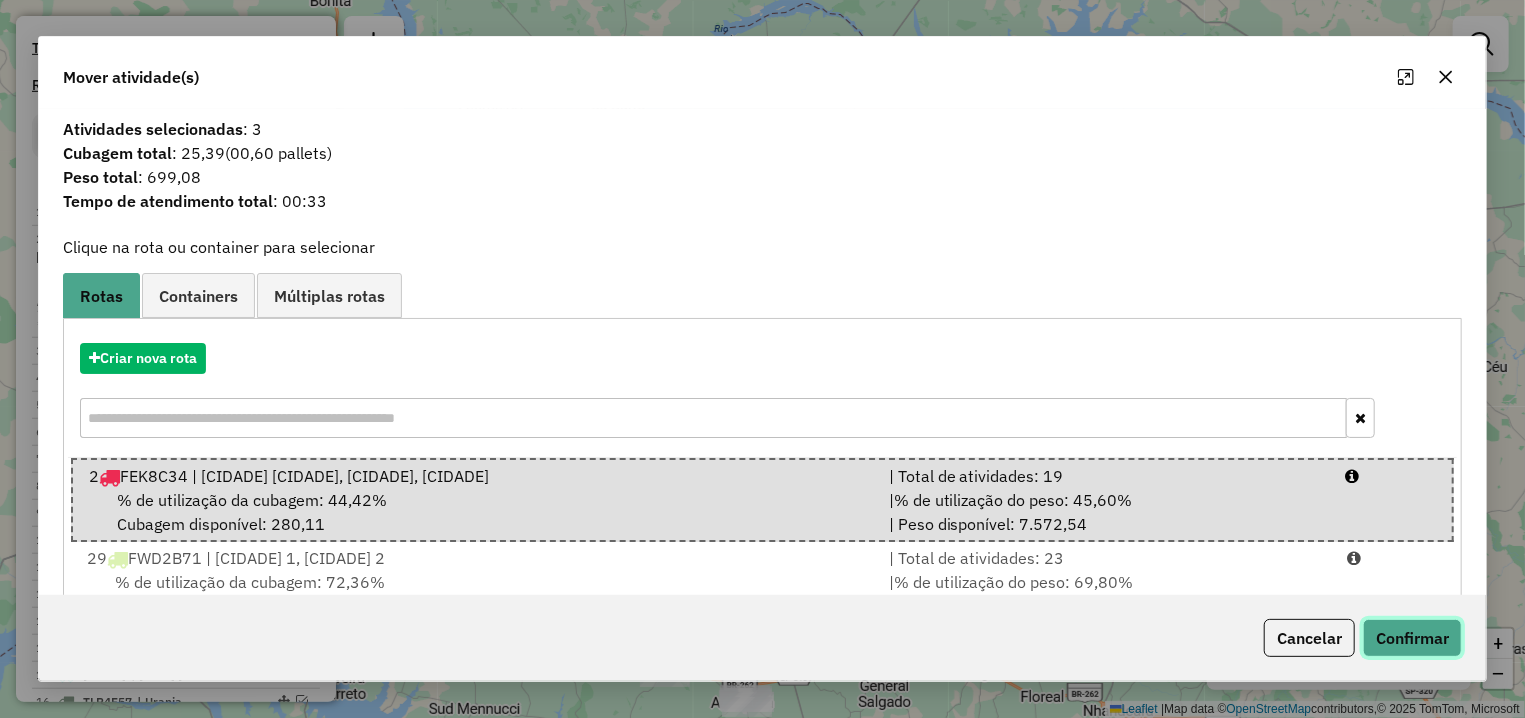 click on "Confirmar" 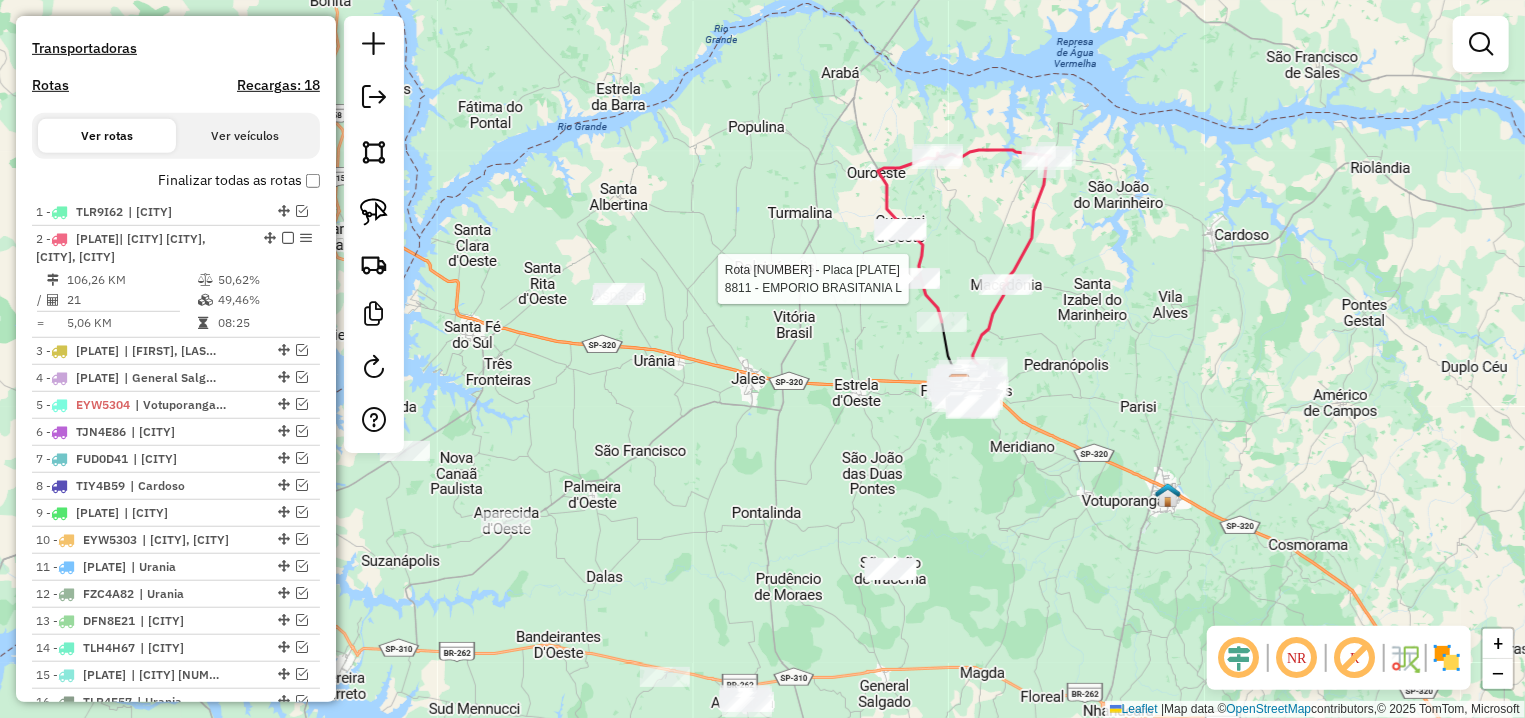 select on "**********" 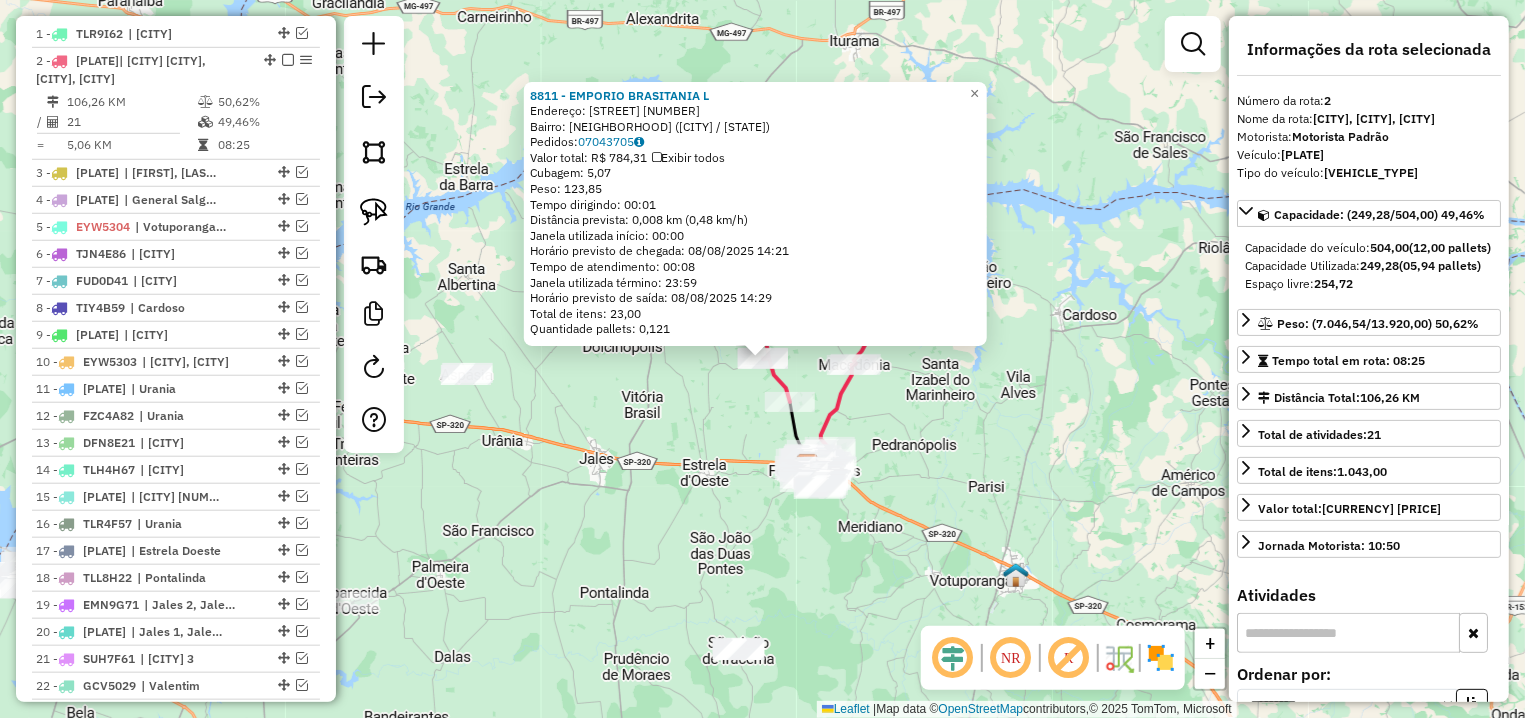 scroll, scrollTop: 844, scrollLeft: 0, axis: vertical 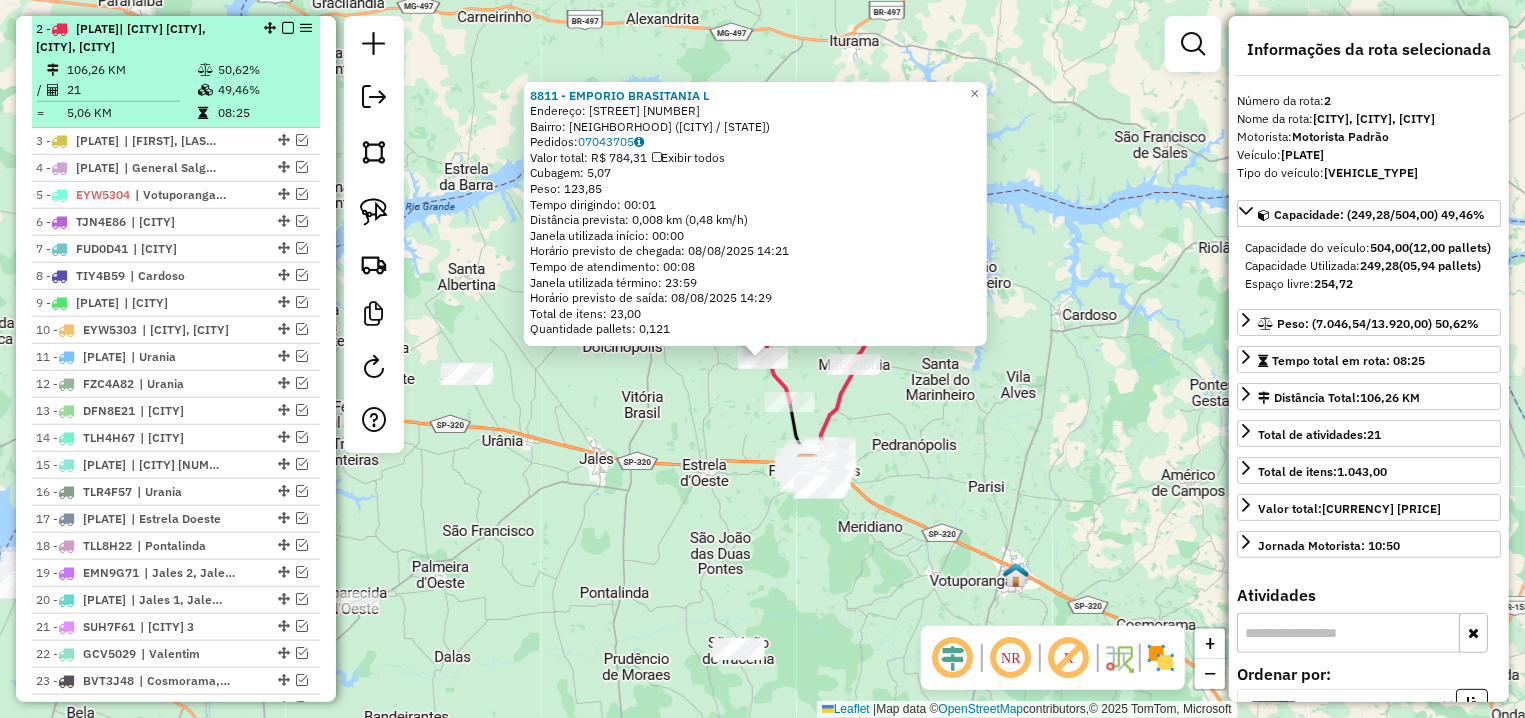 click at bounding box center [288, 28] 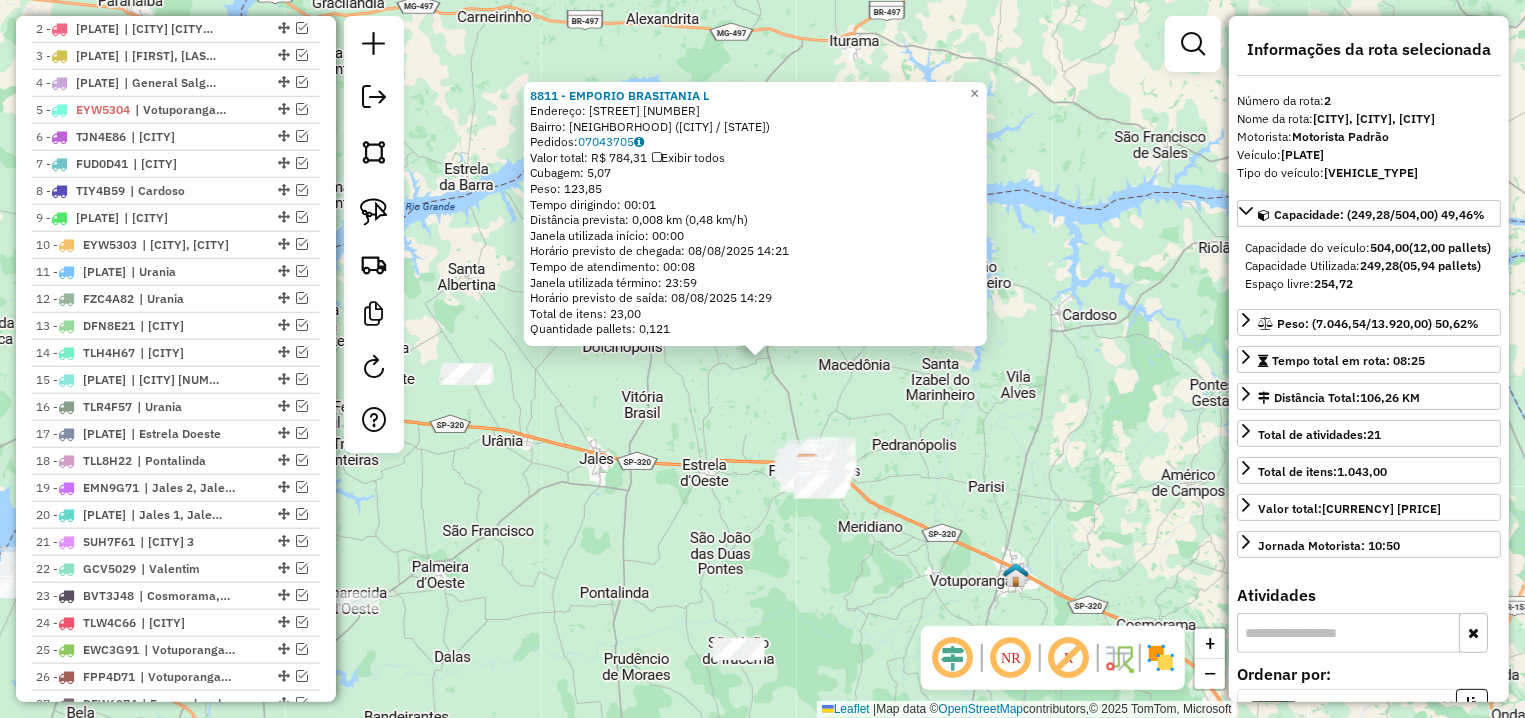 click on "8811 - EMPORIO BRASITANIA L  Endereço: R   15 DE NOVEMBRO                777   Bairro: BRASITANIA (FERNANDOPOLIS / SP)   Pedidos:  07043705   Valor total: R$ 784,31   Exibir todos   Cubagem: 5,07  Peso: 123,85  Tempo dirigindo: 00:01   Distância prevista: 0,008 km (0,48 km/h)   Janela utilizada início: 00:00   Horário previsto de chegada: 08/08/2025 14:21   Tempo de atendimento: 00:08   Janela utilizada término: 23:59   Horário previsto de saída: 08/08/2025 14:29   Total de itens: 23,00   Quantidade pallets: 0,121  × Janela de atendimento Grade de atendimento Capacidade Transportadoras Veículos Cliente Pedidos  Rotas Selecione os dias de semana para filtrar as janelas de atendimento  Seg   Ter   Qua   Qui   Sex   Sáb   Dom  Informe o período da janela de atendimento: De: Até:  Filtrar exatamente a janela do cliente  Considerar janela de atendimento padrão  Selecione os dias de semana para filtrar as grades de atendimento  Seg   Ter   Qua   Qui   Sex   Sáb   Dom   Peso mínimo:   Peso máximo:  +" 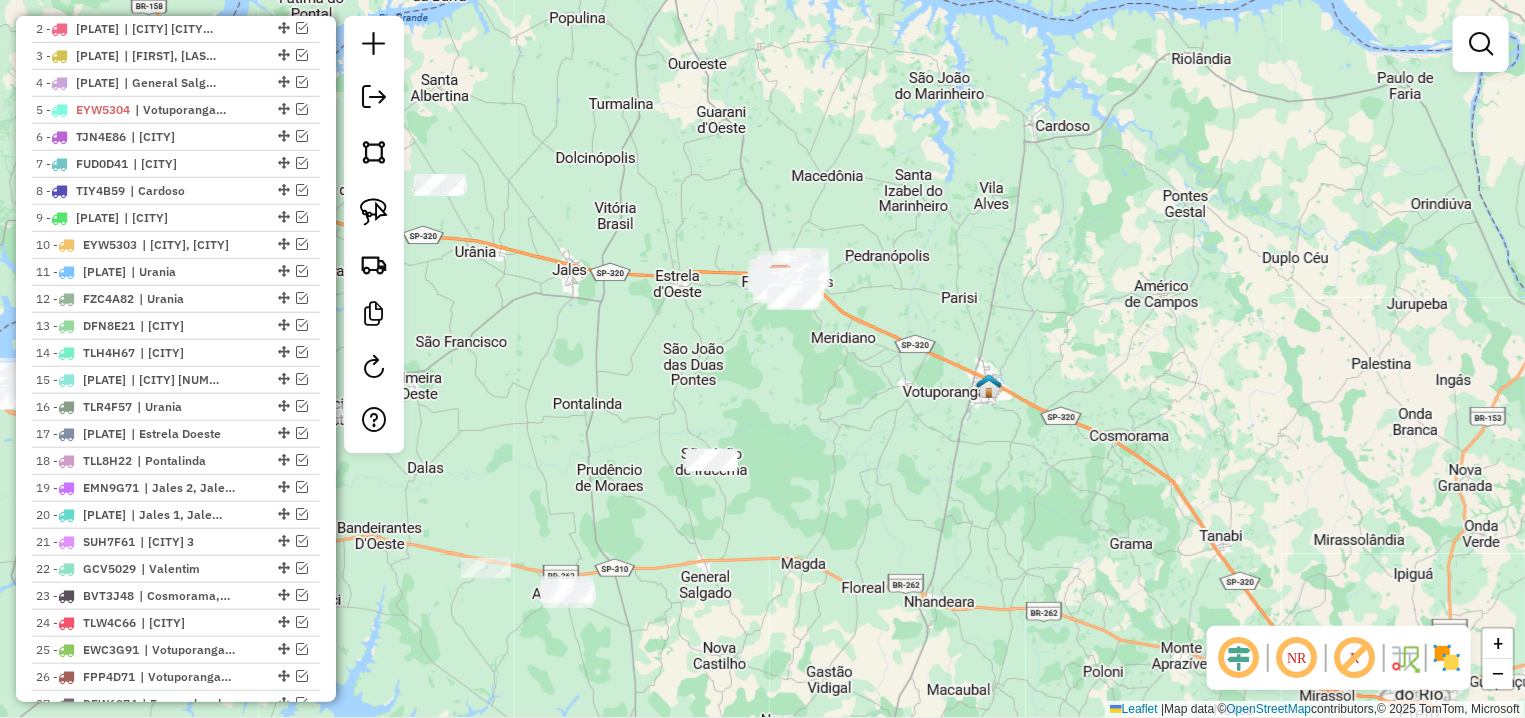 drag, startPoint x: 745, startPoint y: 545, endPoint x: 716, endPoint y: 373, distance: 174.42764 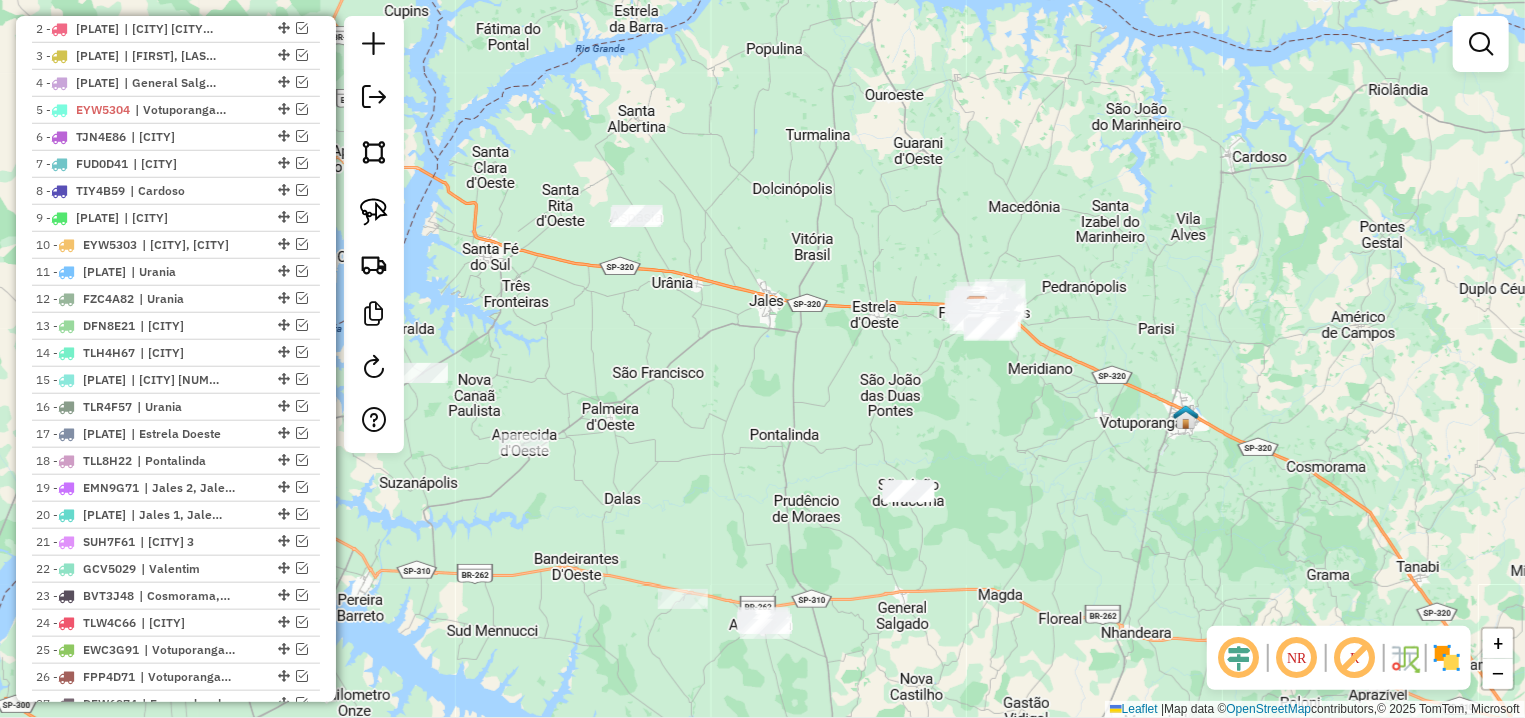 drag, startPoint x: 657, startPoint y: 337, endPoint x: 854, endPoint y: 376, distance: 200.8233 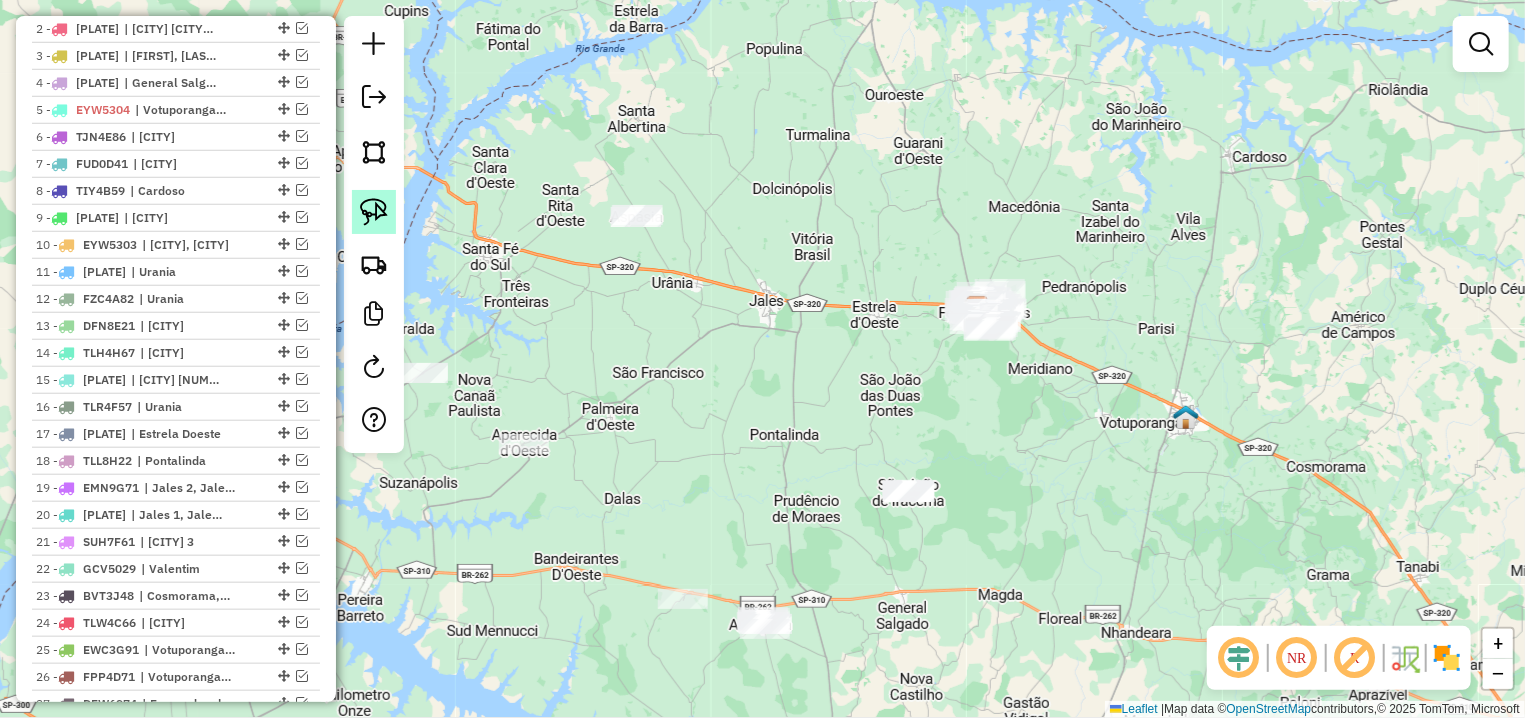drag, startPoint x: 363, startPoint y: 218, endPoint x: 394, endPoint y: 217, distance: 31.016125 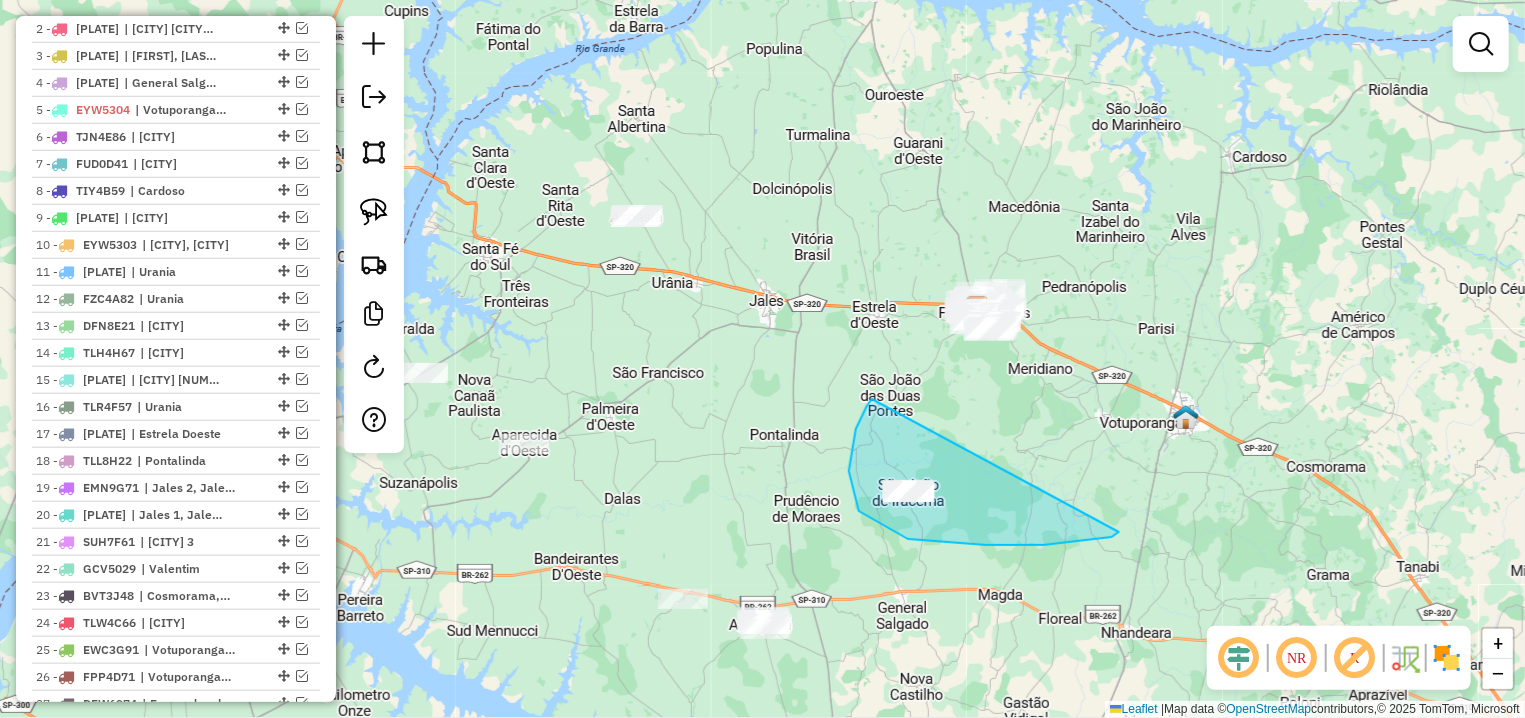 drag, startPoint x: 872, startPoint y: 399, endPoint x: 1114, endPoint y: 532, distance: 276.13947 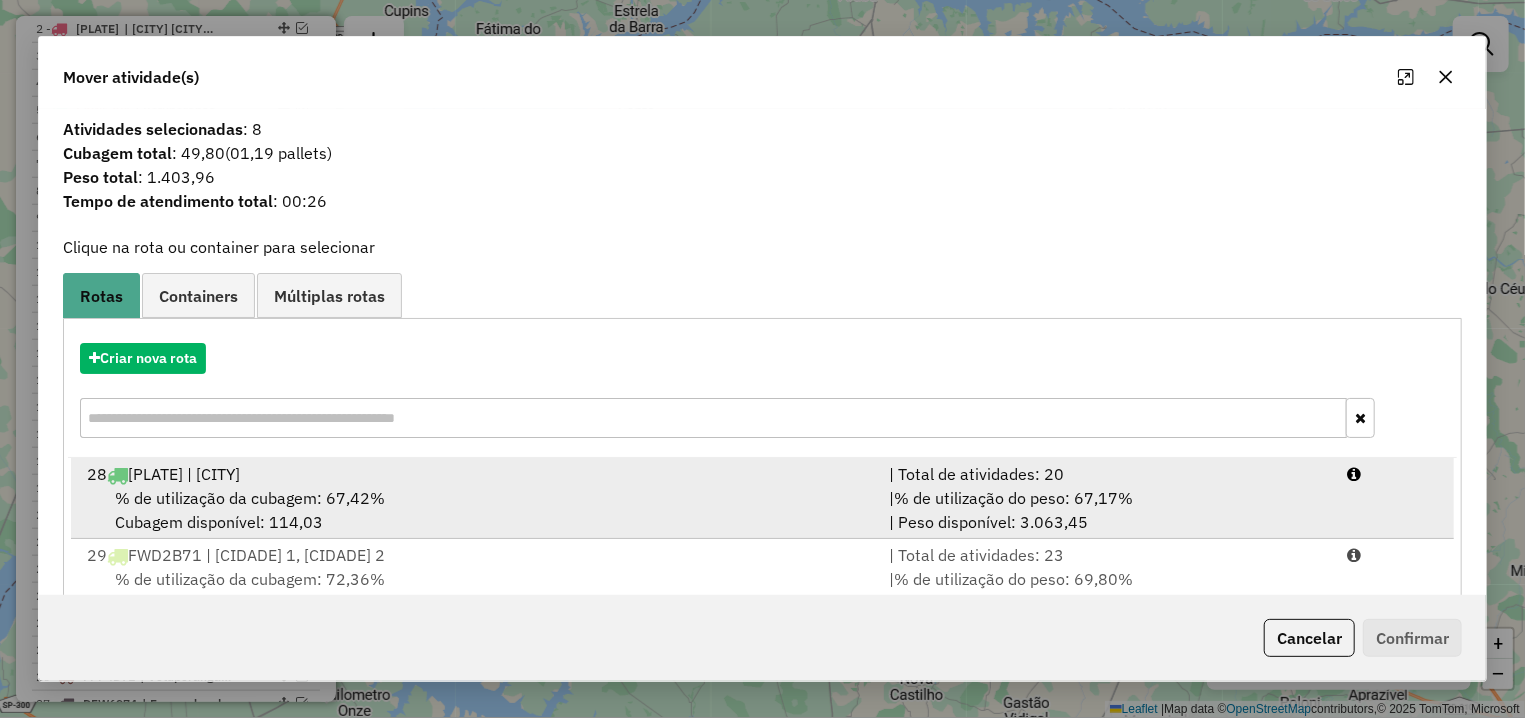 click on "% de utilização da cubagem: 67,42%" at bounding box center (250, 498) 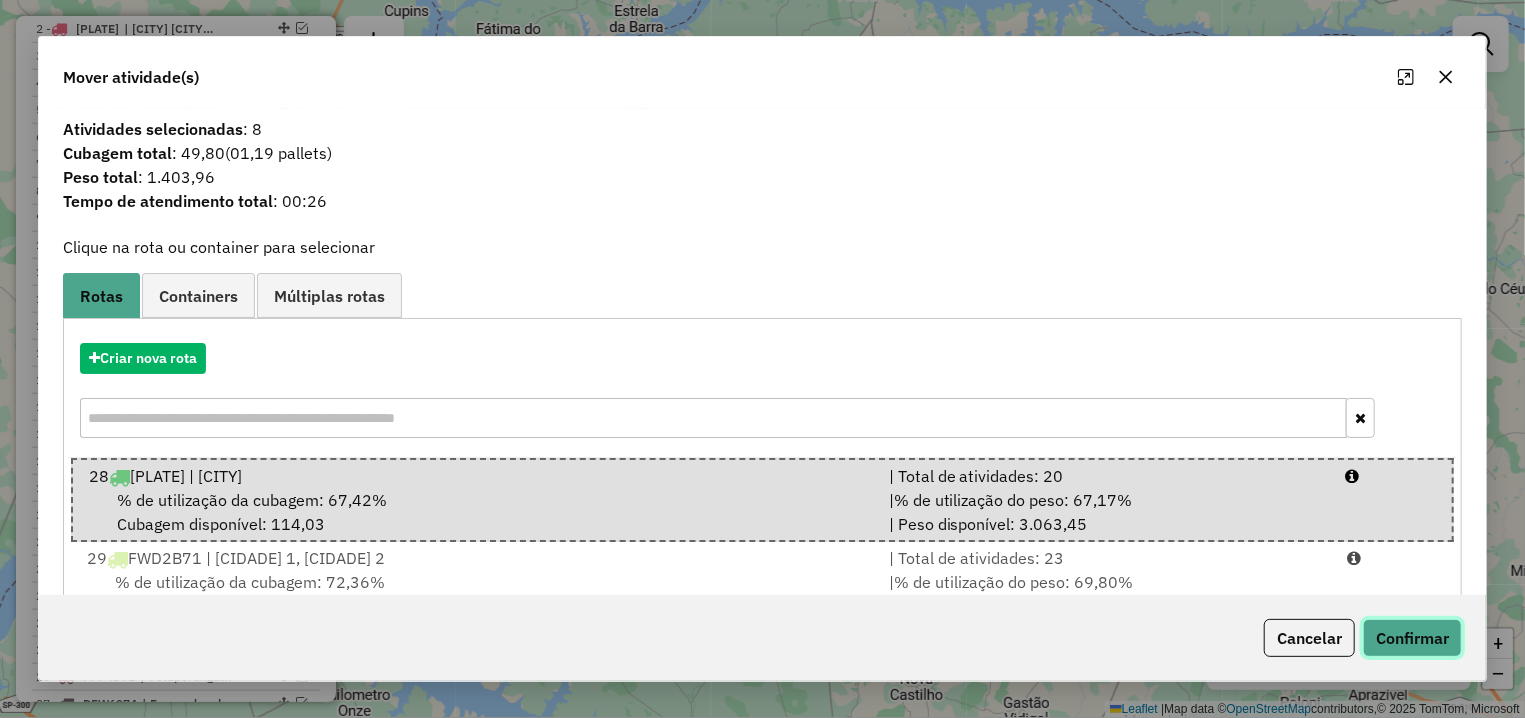 click on "Confirmar" 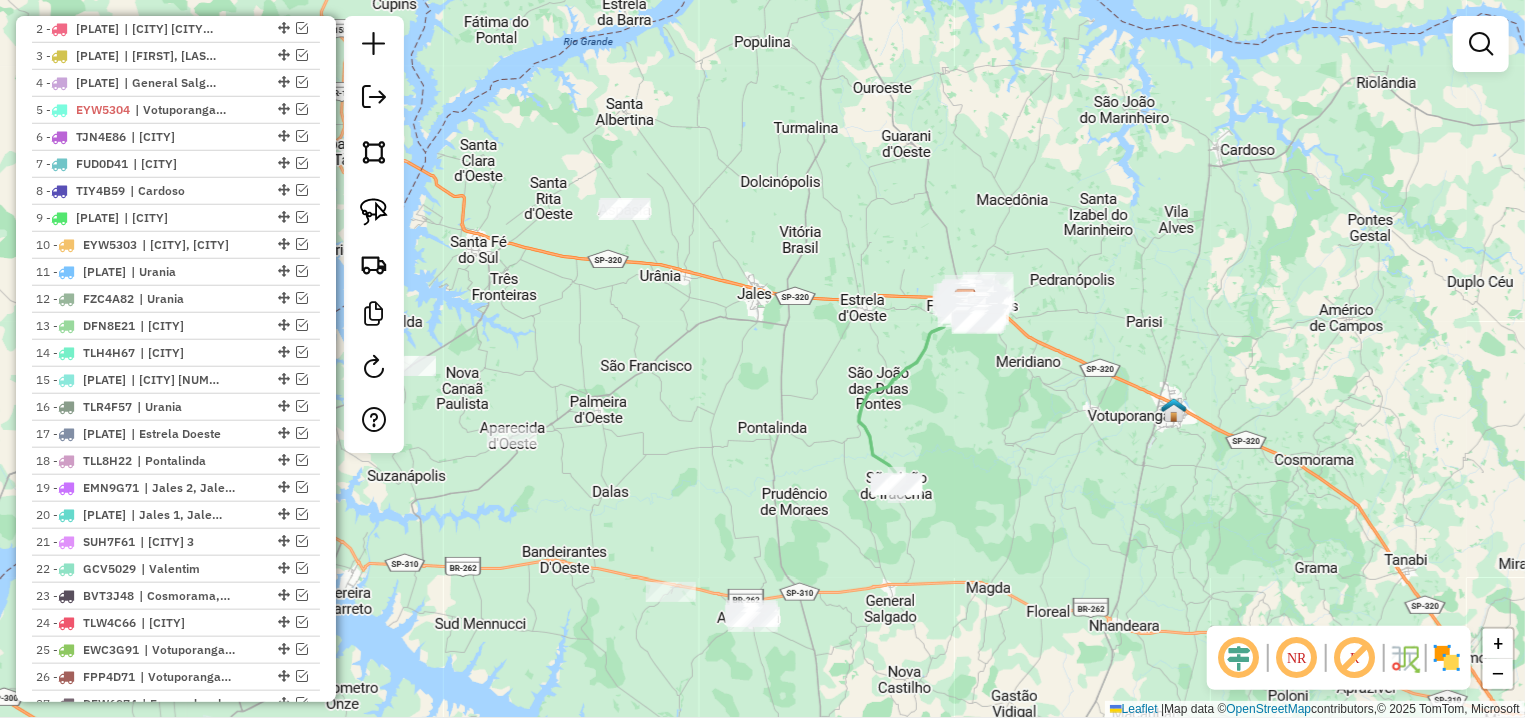 drag, startPoint x: 1026, startPoint y: 442, endPoint x: 977, endPoint y: 430, distance: 50.447994 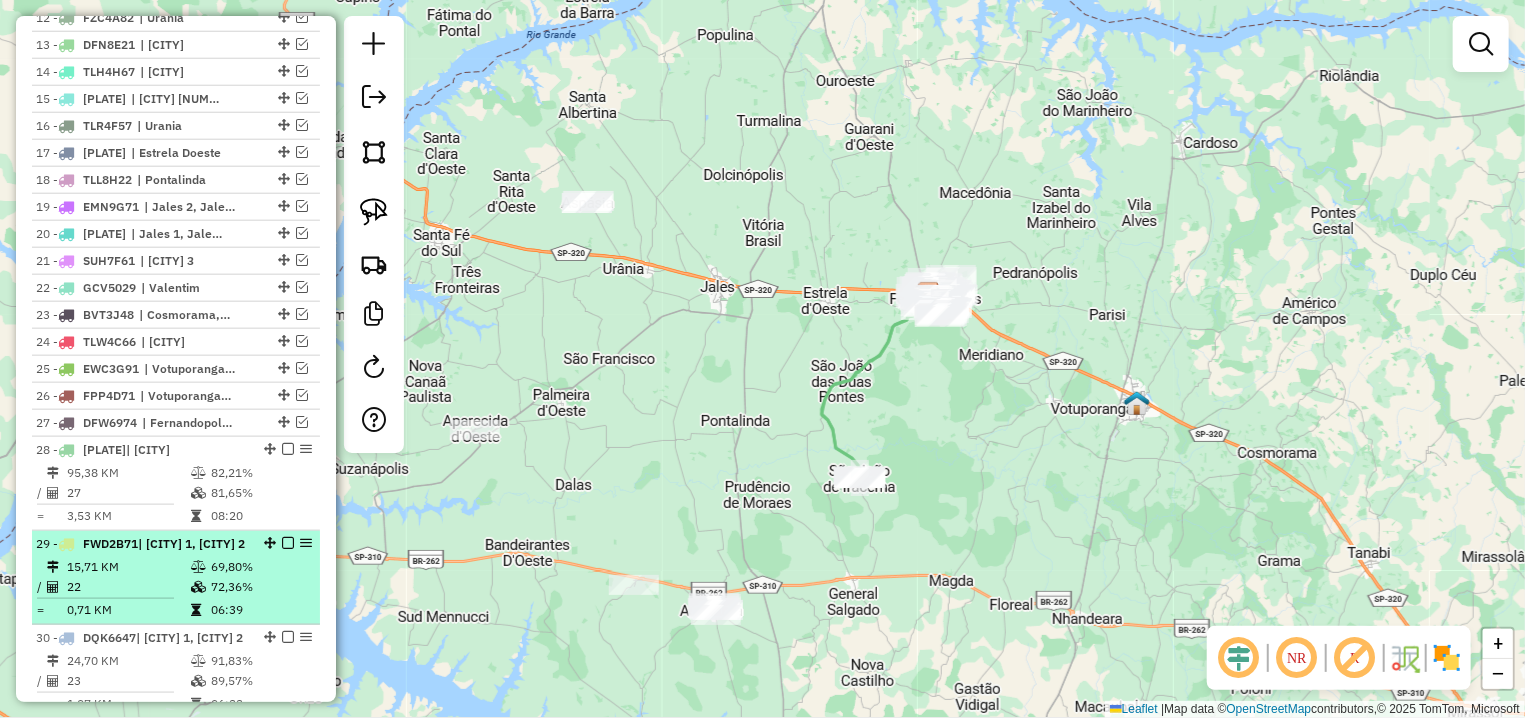 scroll, scrollTop: 1313, scrollLeft: 0, axis: vertical 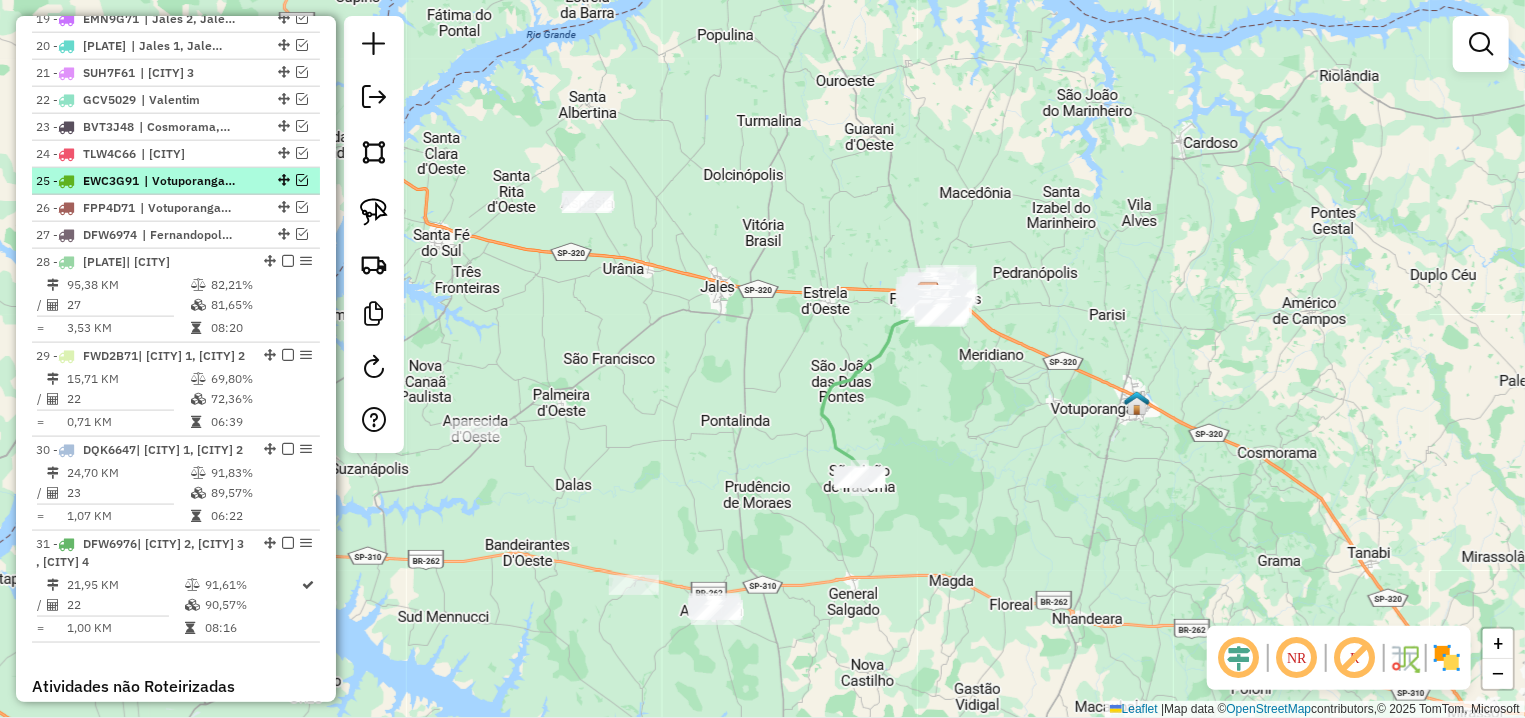 click at bounding box center (302, 180) 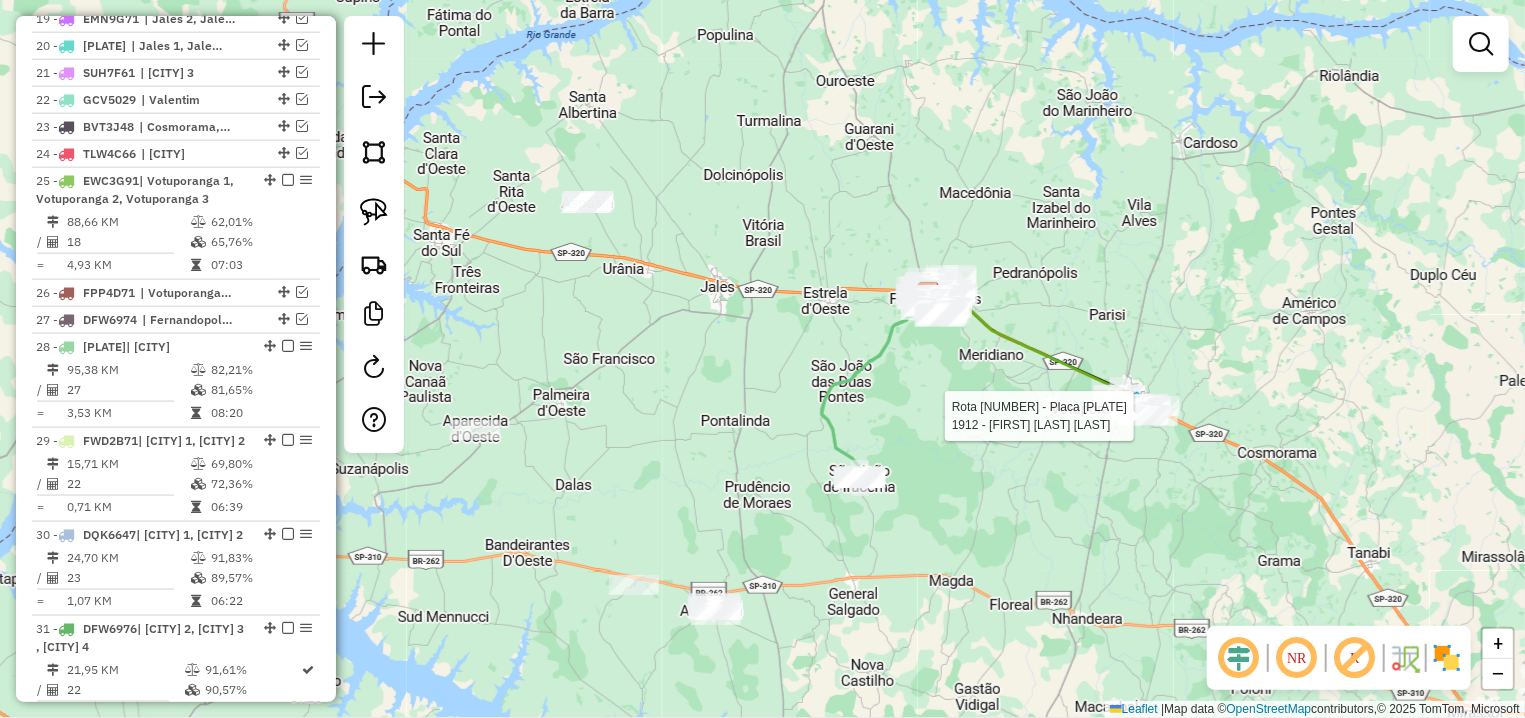 select on "**********" 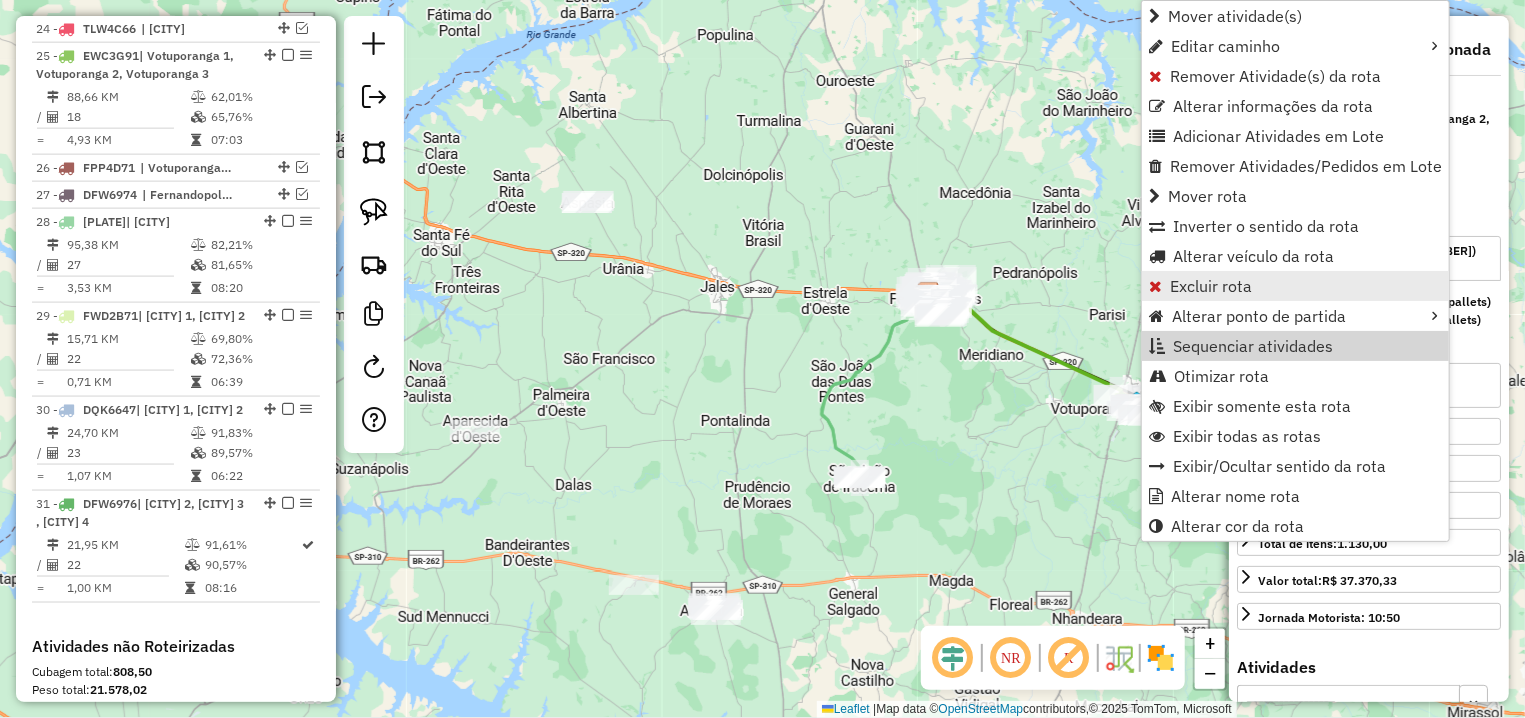 scroll, scrollTop: 1467, scrollLeft: 0, axis: vertical 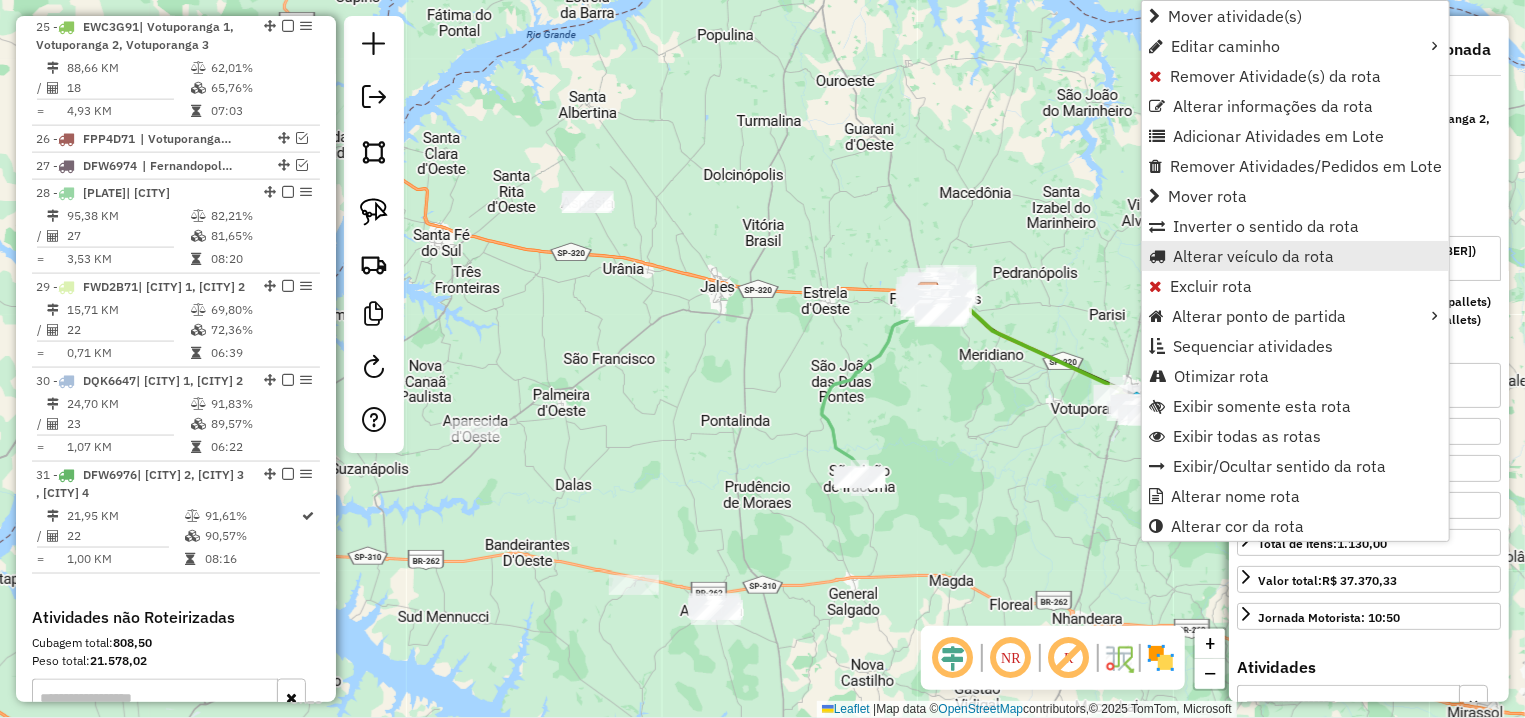click on "Alterar veículo da rota" at bounding box center (1253, 256) 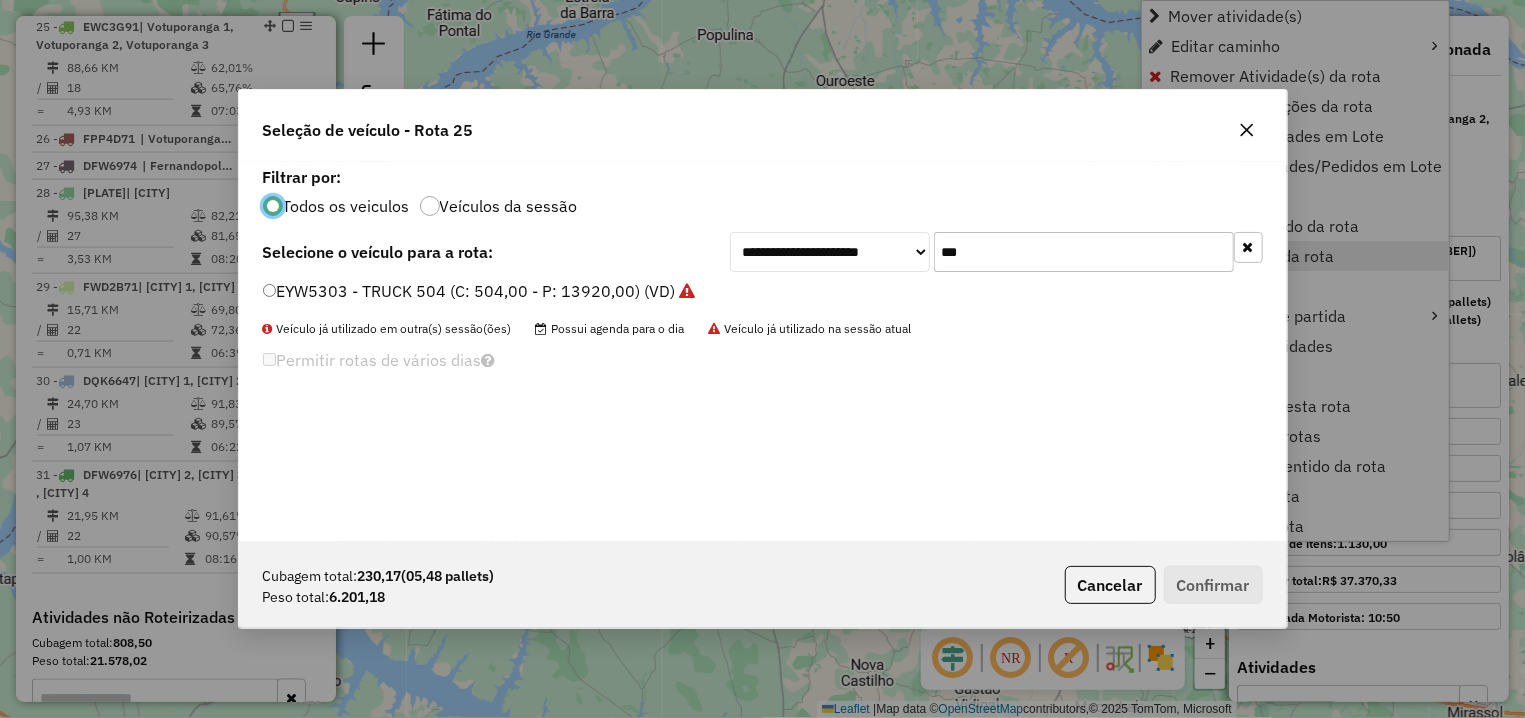scroll, scrollTop: 11, scrollLeft: 6, axis: both 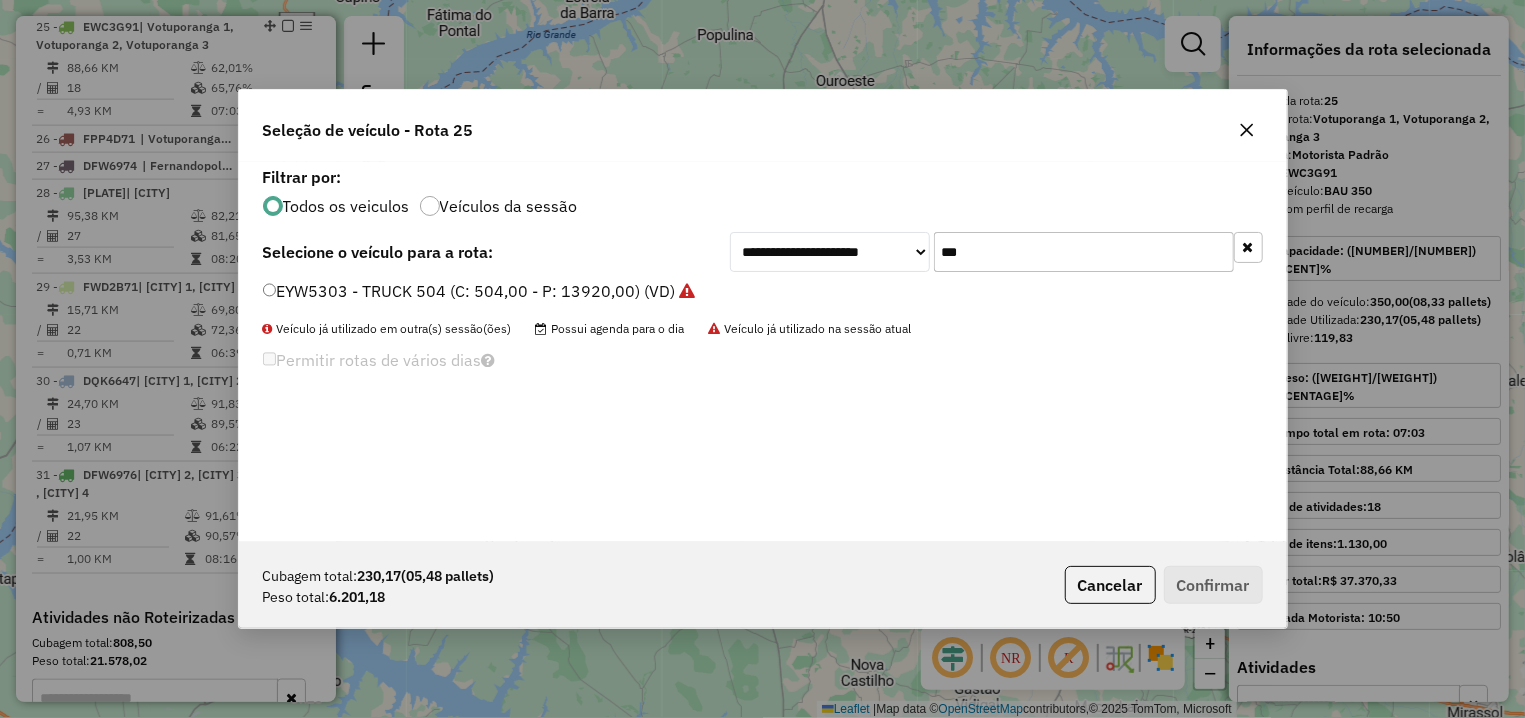 drag, startPoint x: 923, startPoint y: 258, endPoint x: 879, endPoint y: 258, distance: 44 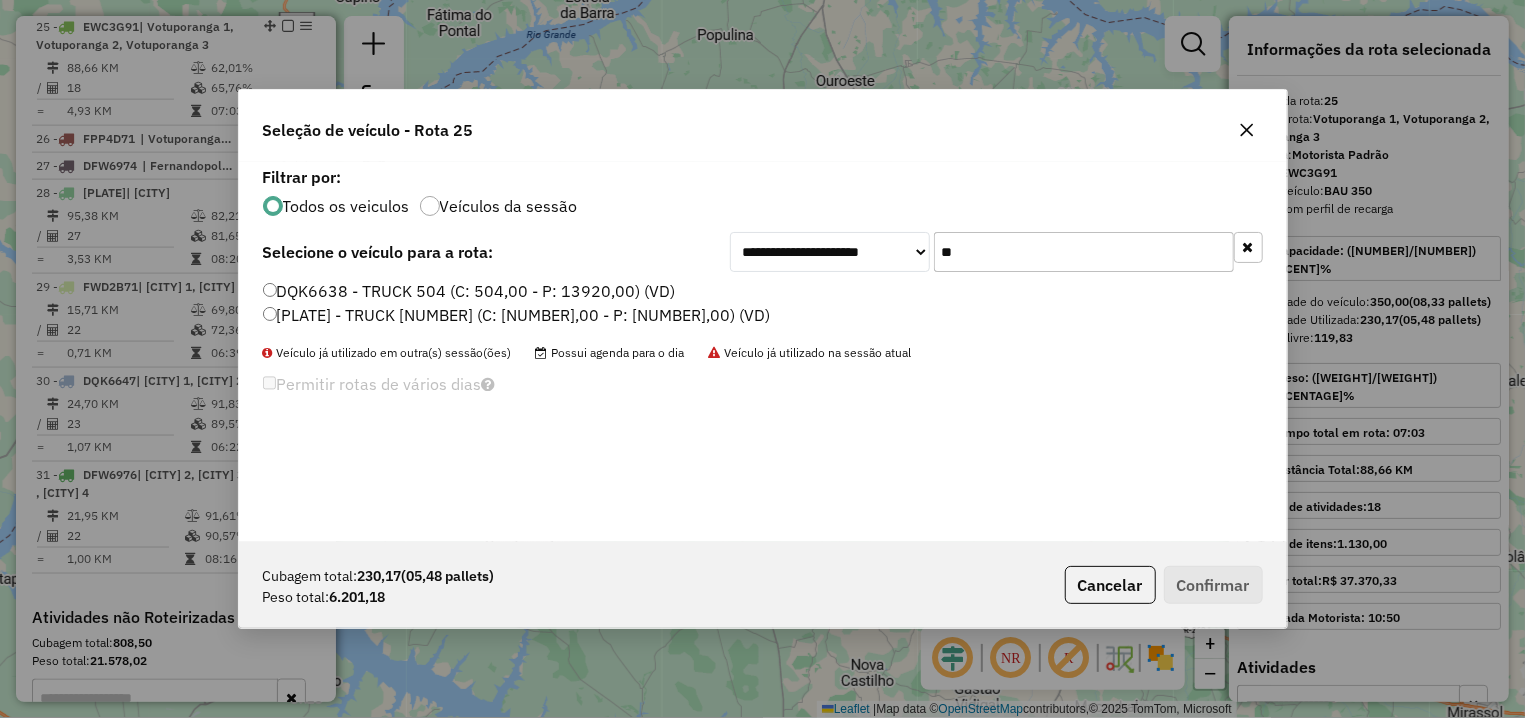 type on "**" 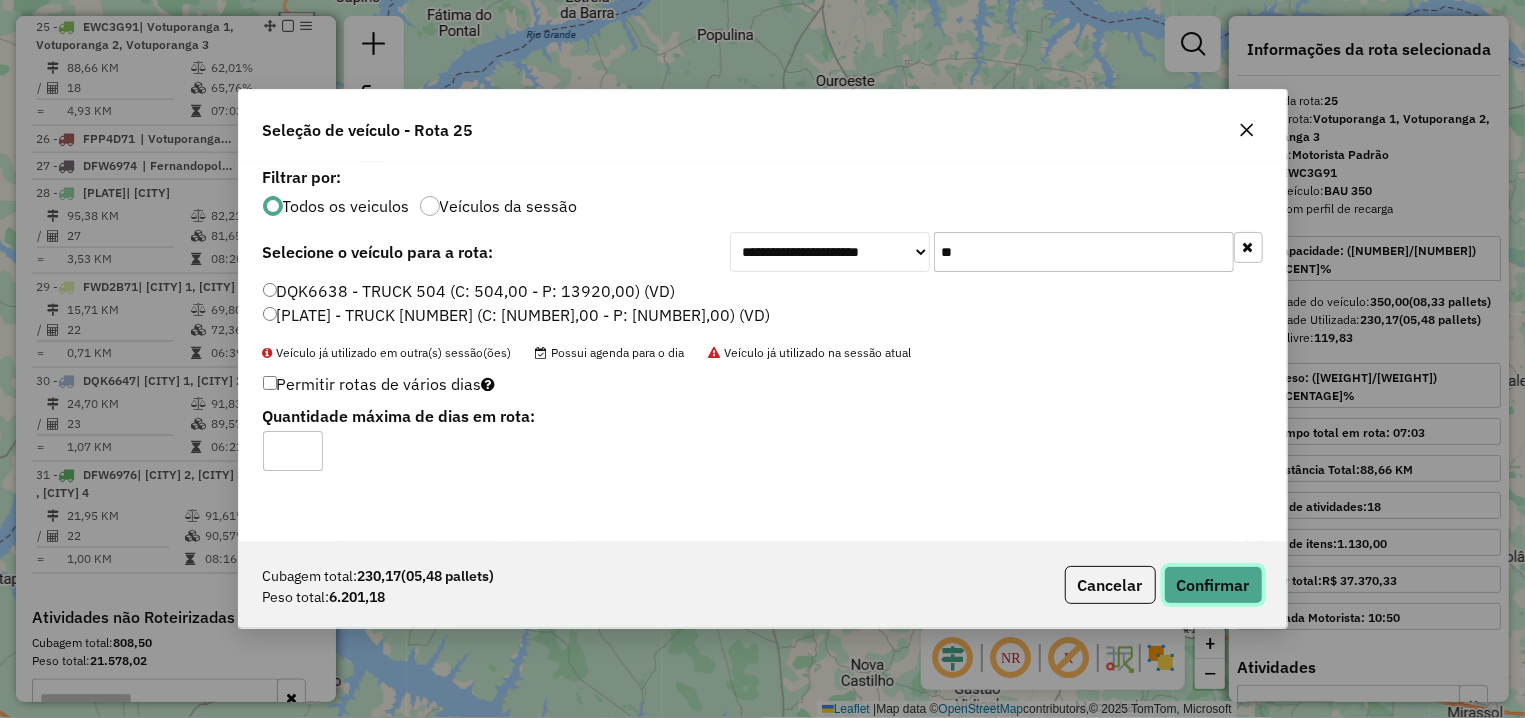 click on "Confirmar" 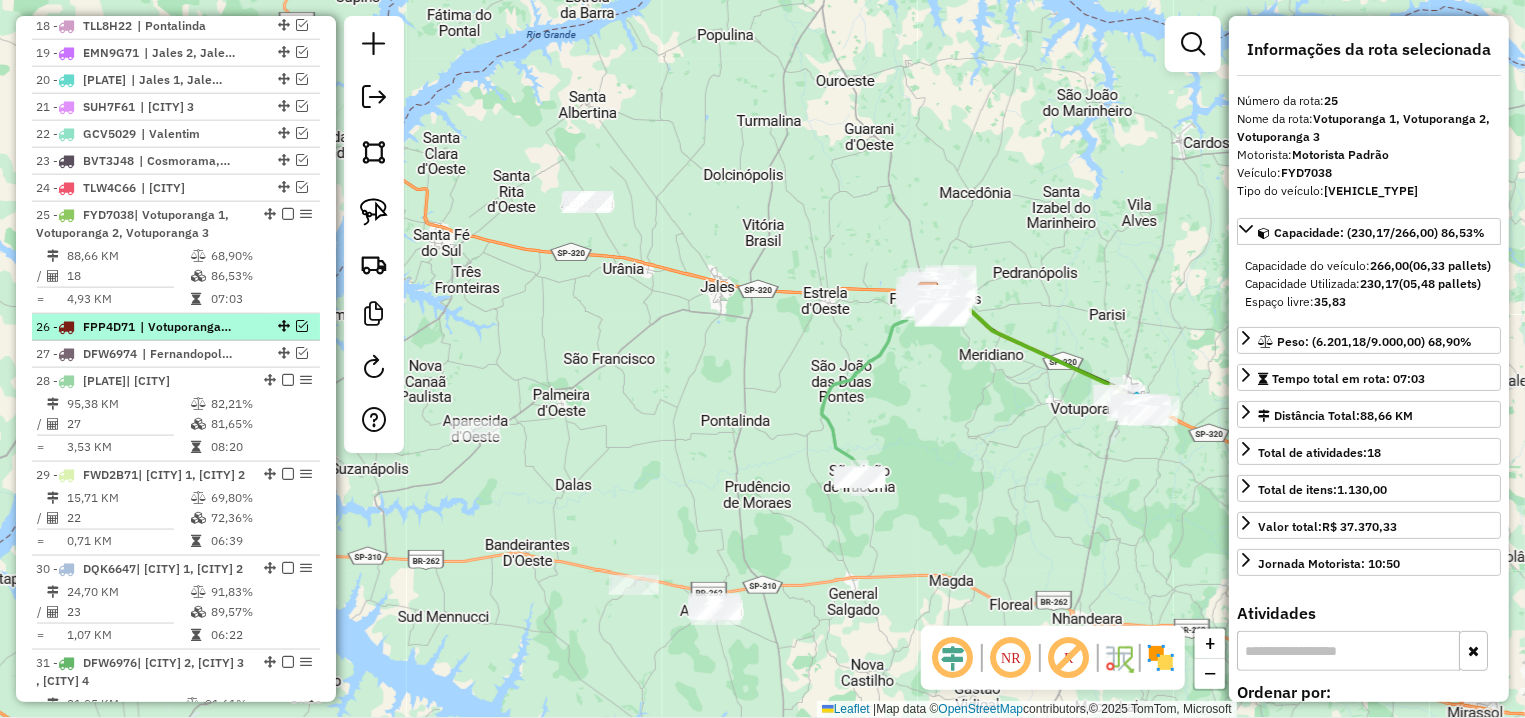 scroll, scrollTop: 1091, scrollLeft: 0, axis: vertical 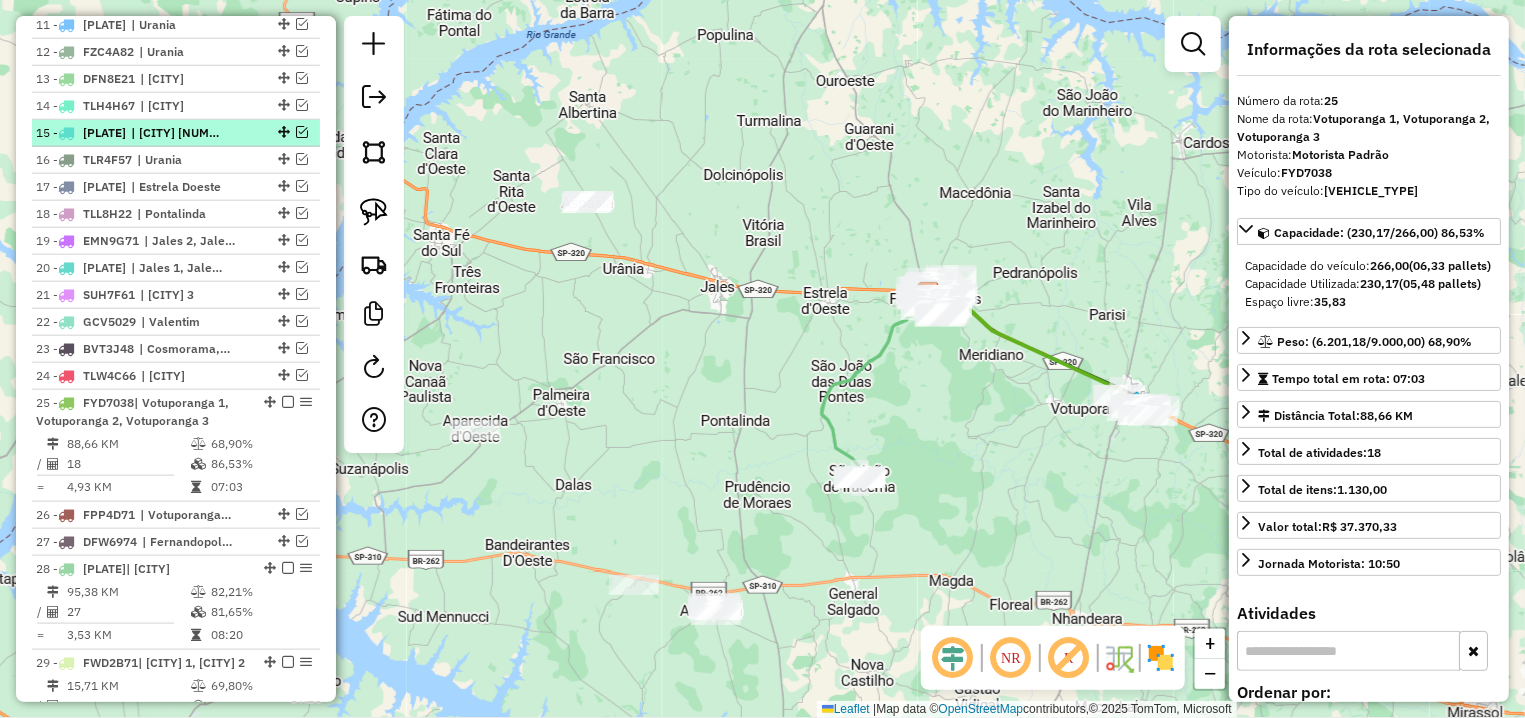 click at bounding box center [302, 132] 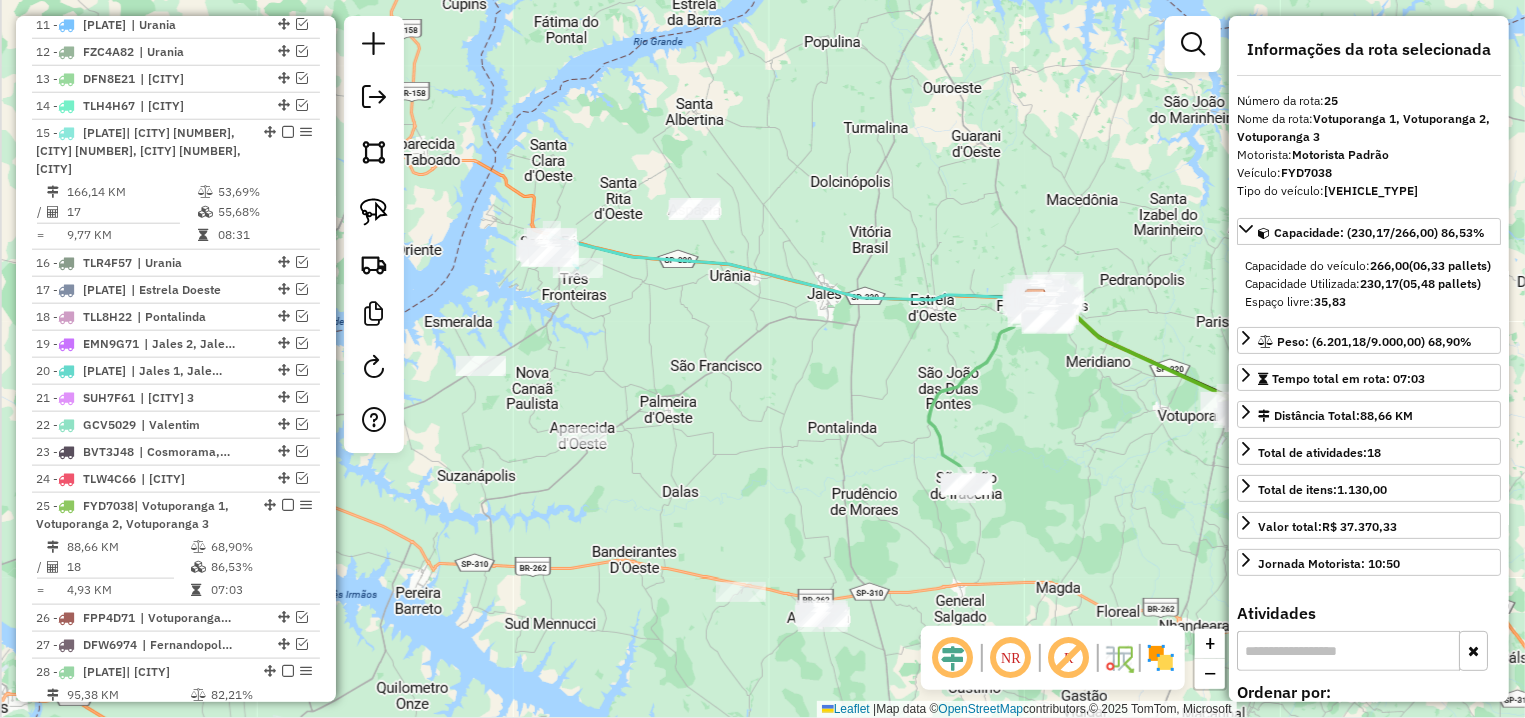 drag, startPoint x: 643, startPoint y: 351, endPoint x: 635, endPoint y: 315, distance: 36.878178 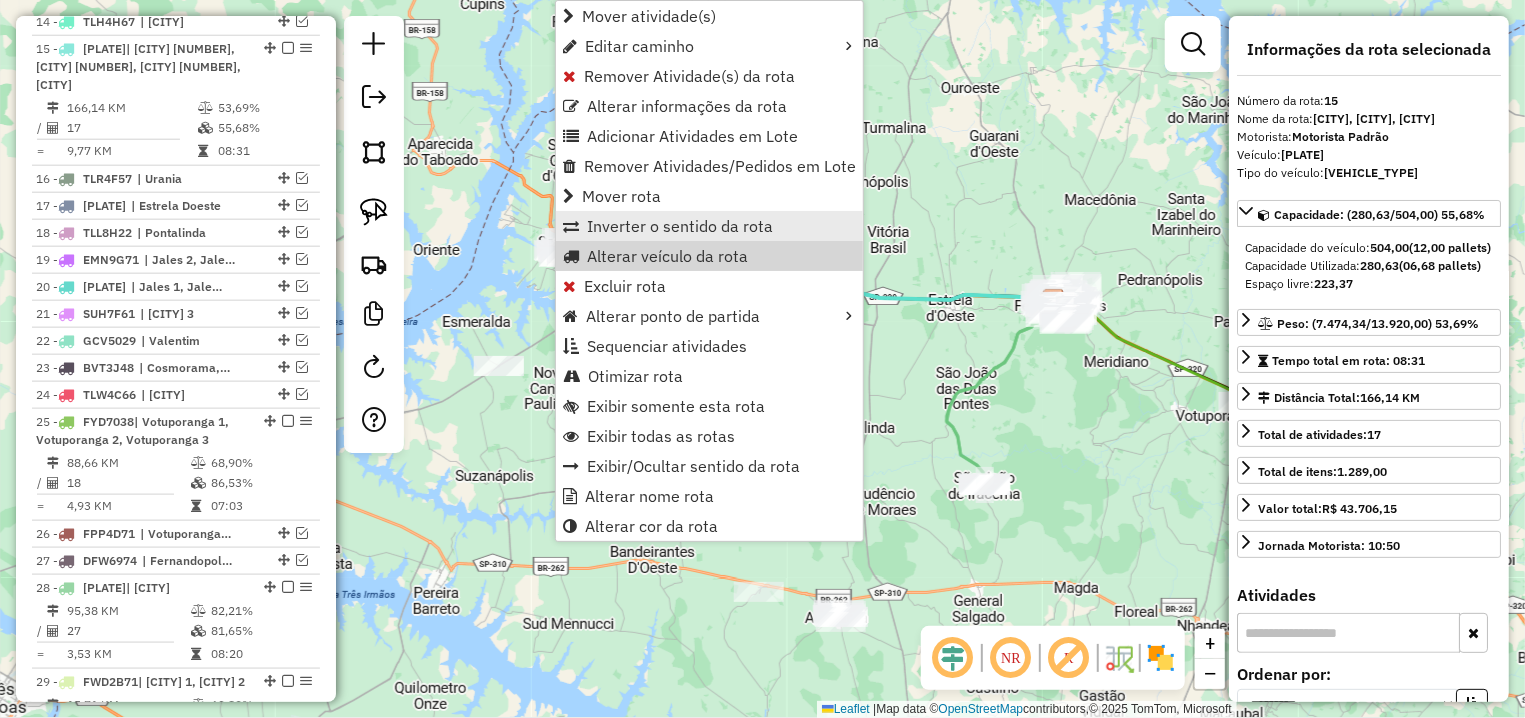 scroll, scrollTop: 1195, scrollLeft: 0, axis: vertical 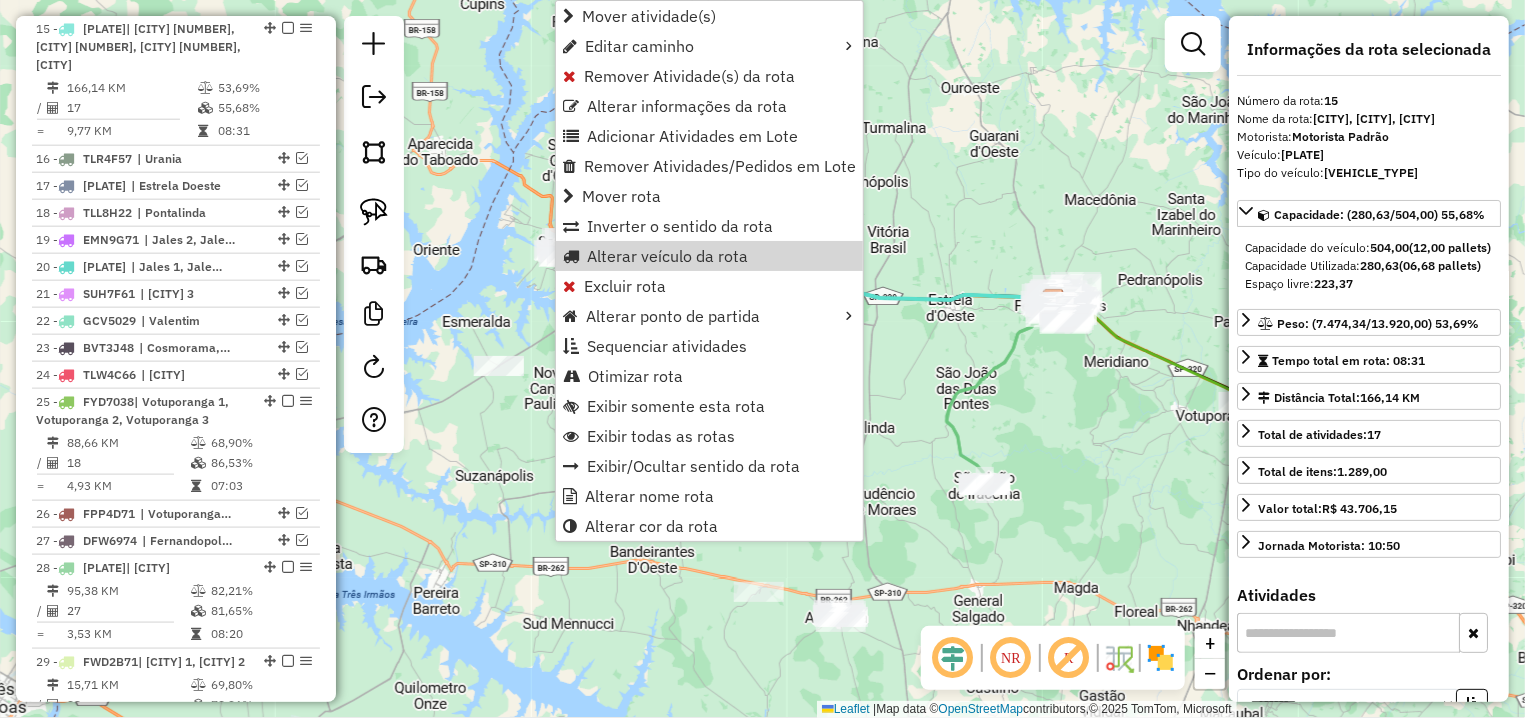 click on "Janela de atendimento Grade de atendimento Capacidade Transportadoras Veículos Cliente Pedidos  Rotas Selecione os dias de semana para filtrar as janelas de atendimento  Seg   Ter   Qua   Qui   Sex   Sáb   Dom  Informe o período da janela de atendimento: De: Até:  Filtrar exatamente a janela do cliente  Considerar janela de atendimento padrão  Selecione os dias de semana para filtrar as grades de atendimento  Seg   Ter   Qua   Qui   Sex   Sáb   Dom   Considerar clientes sem dia de atendimento cadastrado  Clientes fora do dia de atendimento selecionado Filtrar as atividades entre os valores definidos abaixo:  Peso mínimo:   Peso máximo:   Cubagem mínima:   Cubagem máxima:   De:   Até:  Filtrar as atividades entre o tempo de atendimento definido abaixo:  De:   Até:   Considerar capacidade total dos clientes não roteirizados Transportadora: Selecione um ou mais itens Tipo de veículo: Selecione um ou mais itens Veículo: Selecione um ou mais itens Motorista: Selecione um ou mais itens Nome: Rótulo:" 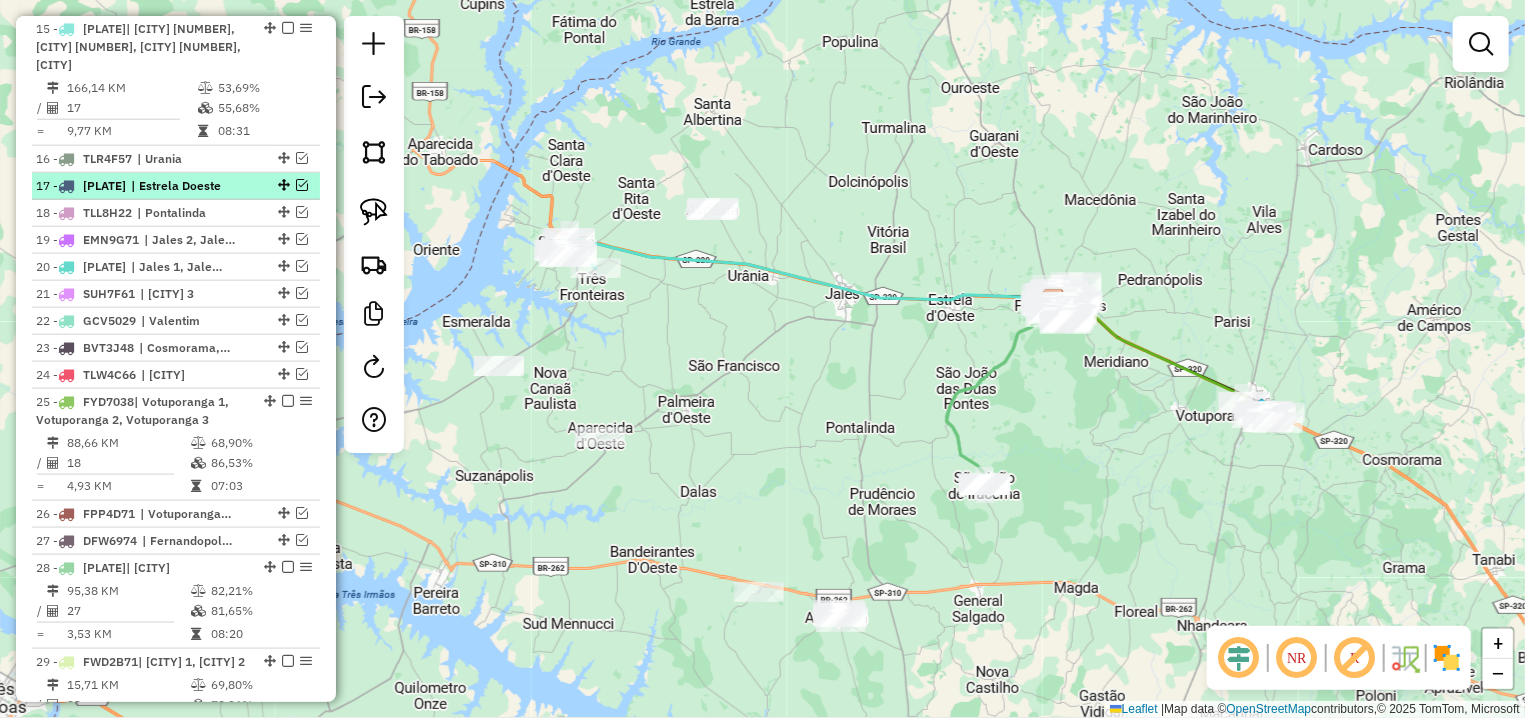 scroll, scrollTop: 1008, scrollLeft: 0, axis: vertical 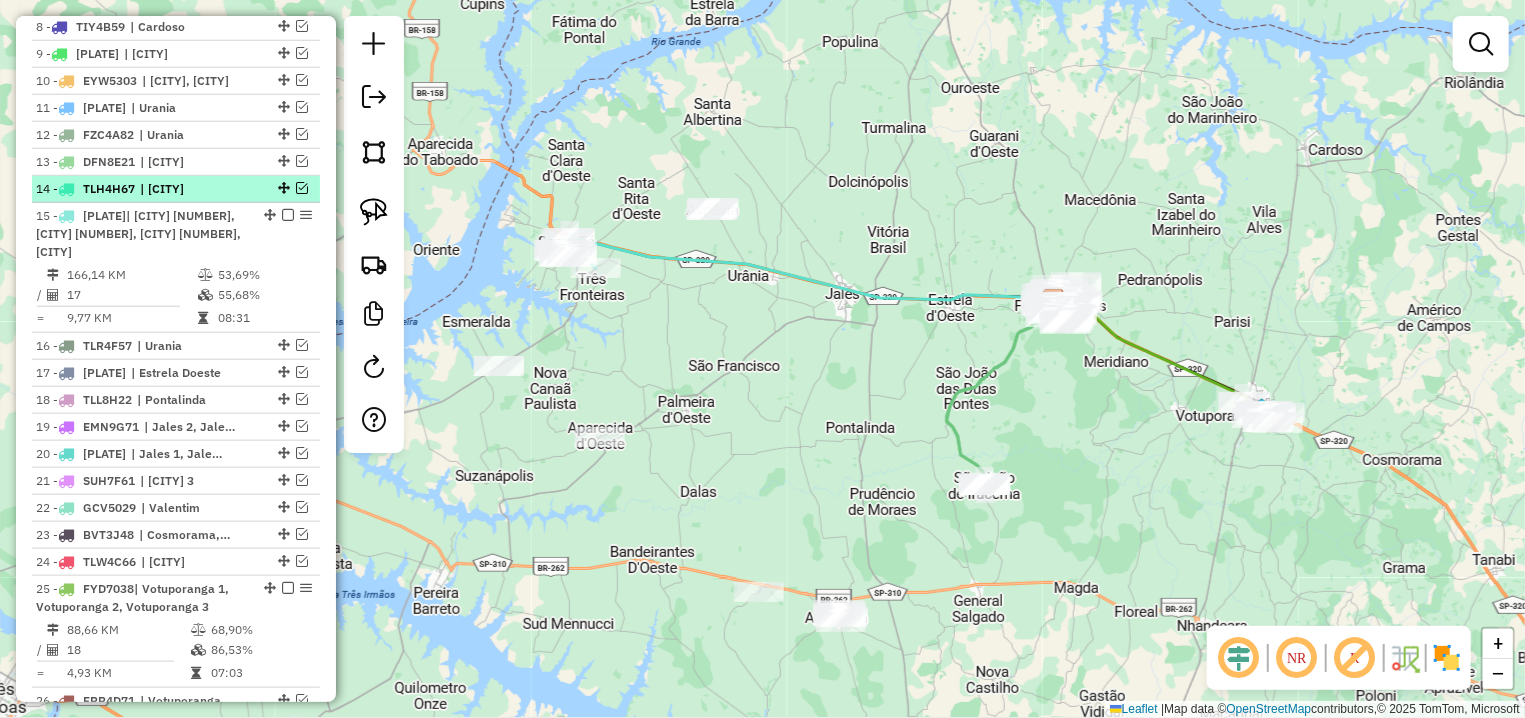 click at bounding box center [302, 188] 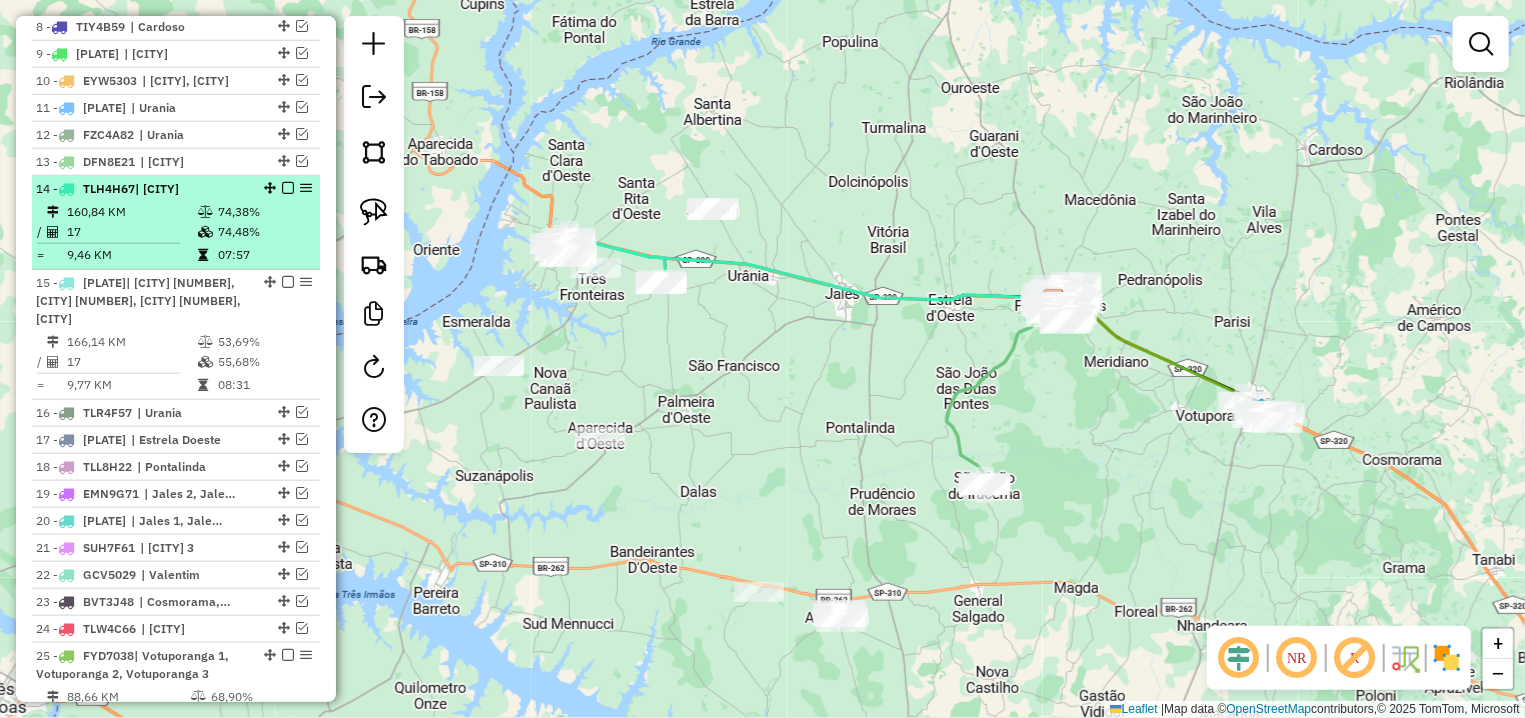 click at bounding box center [288, 188] 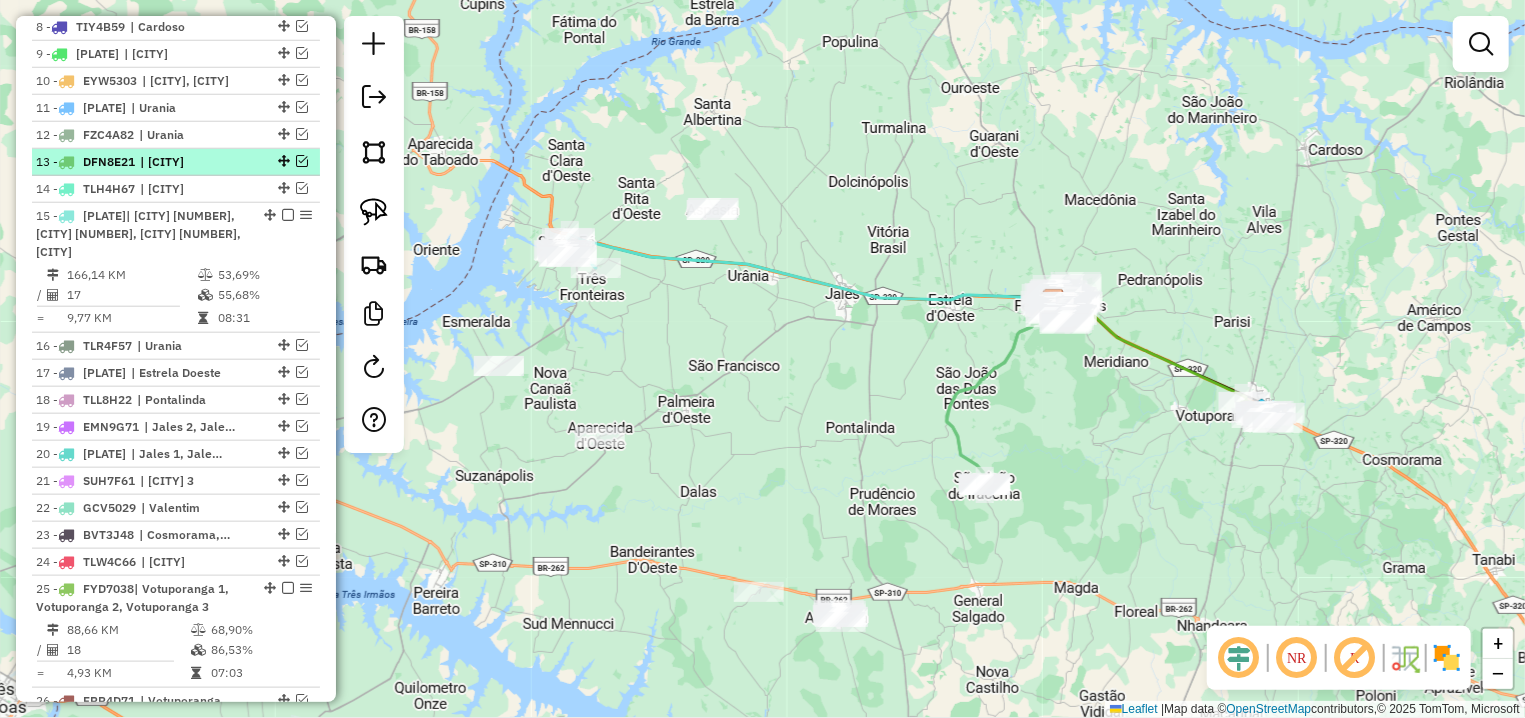 click at bounding box center (302, 161) 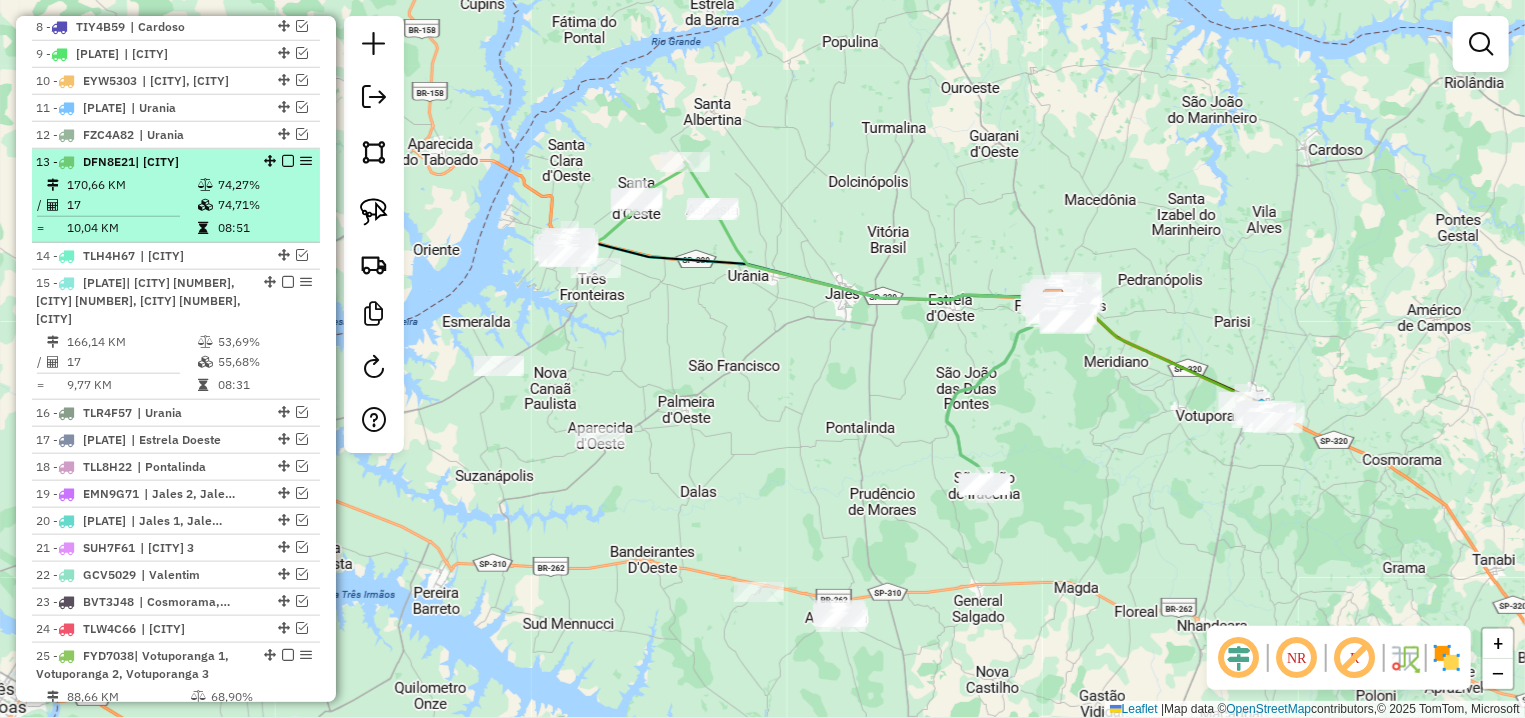 click at bounding box center [288, 161] 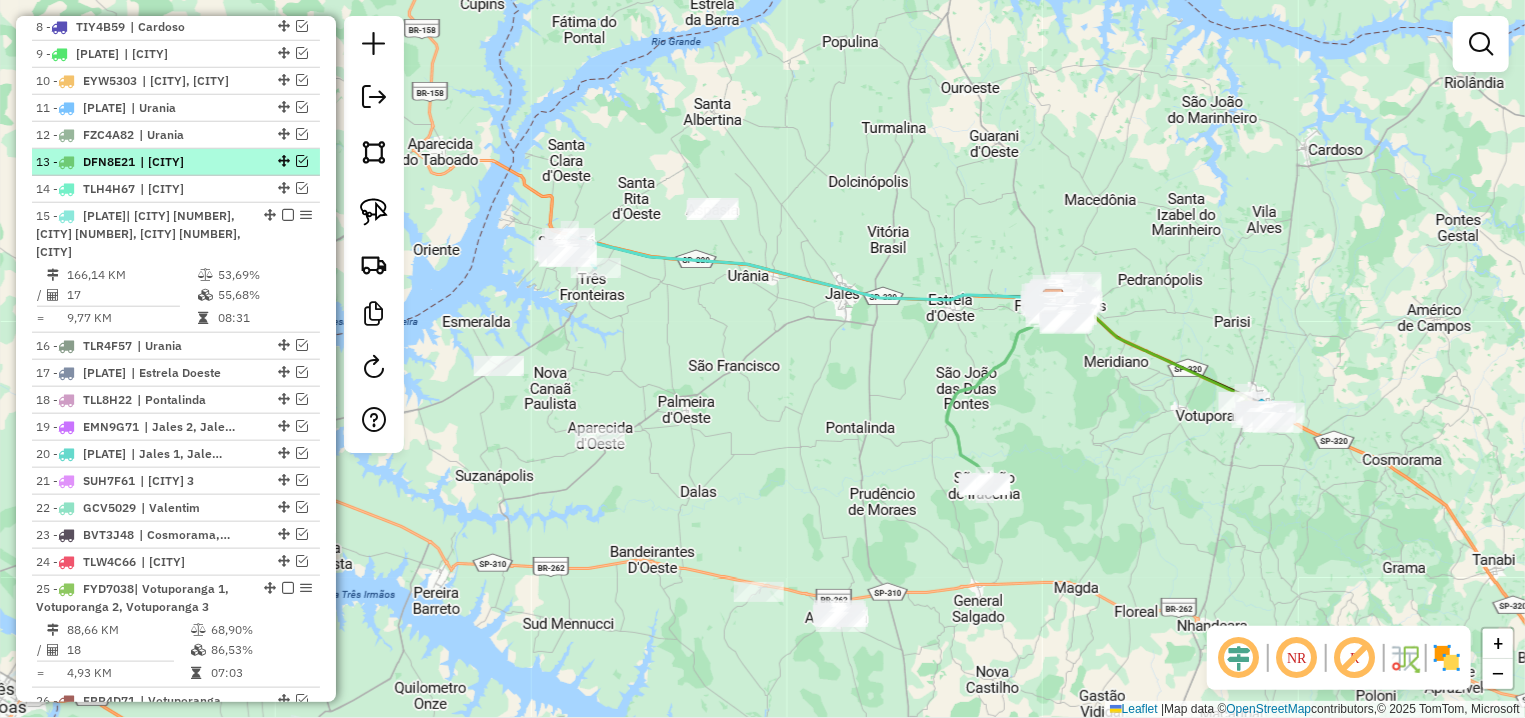 click at bounding box center [302, 161] 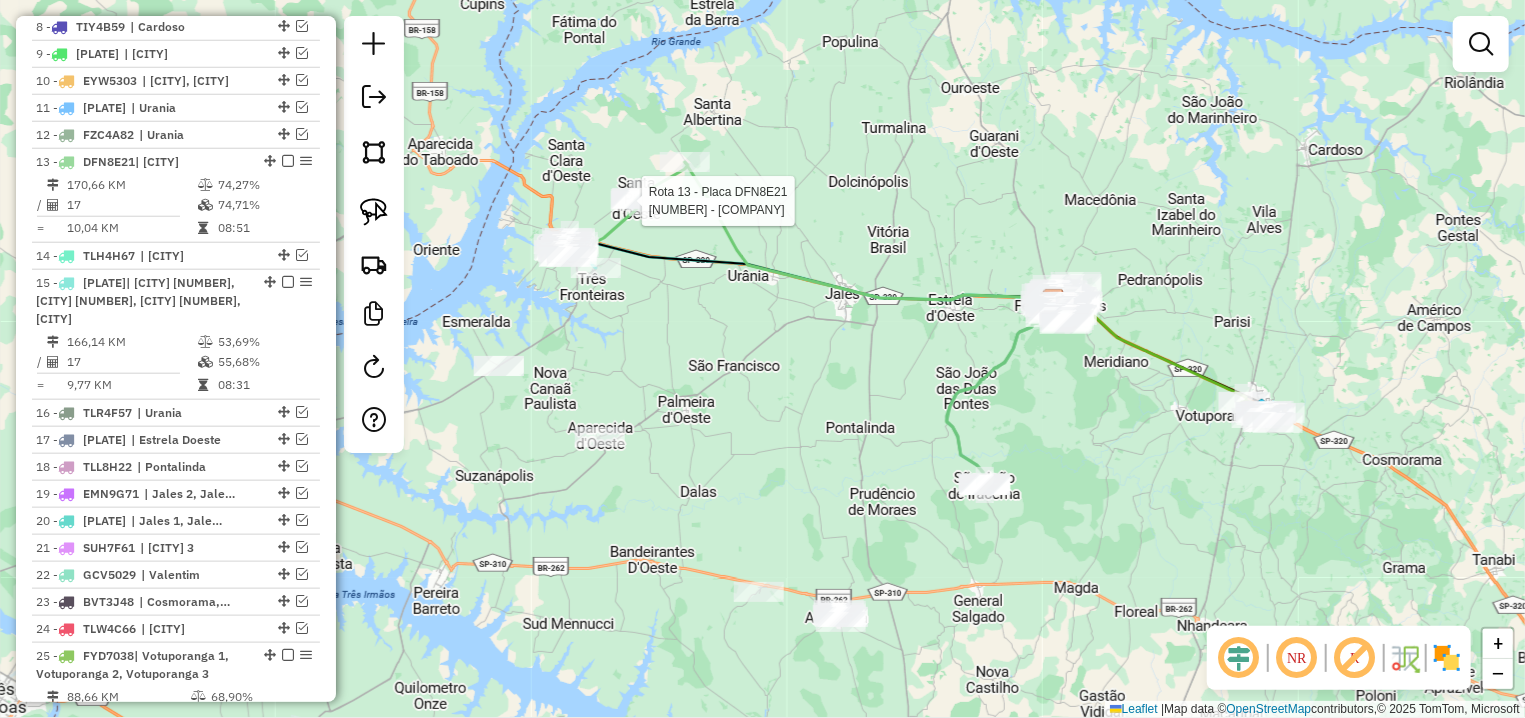 select on "**********" 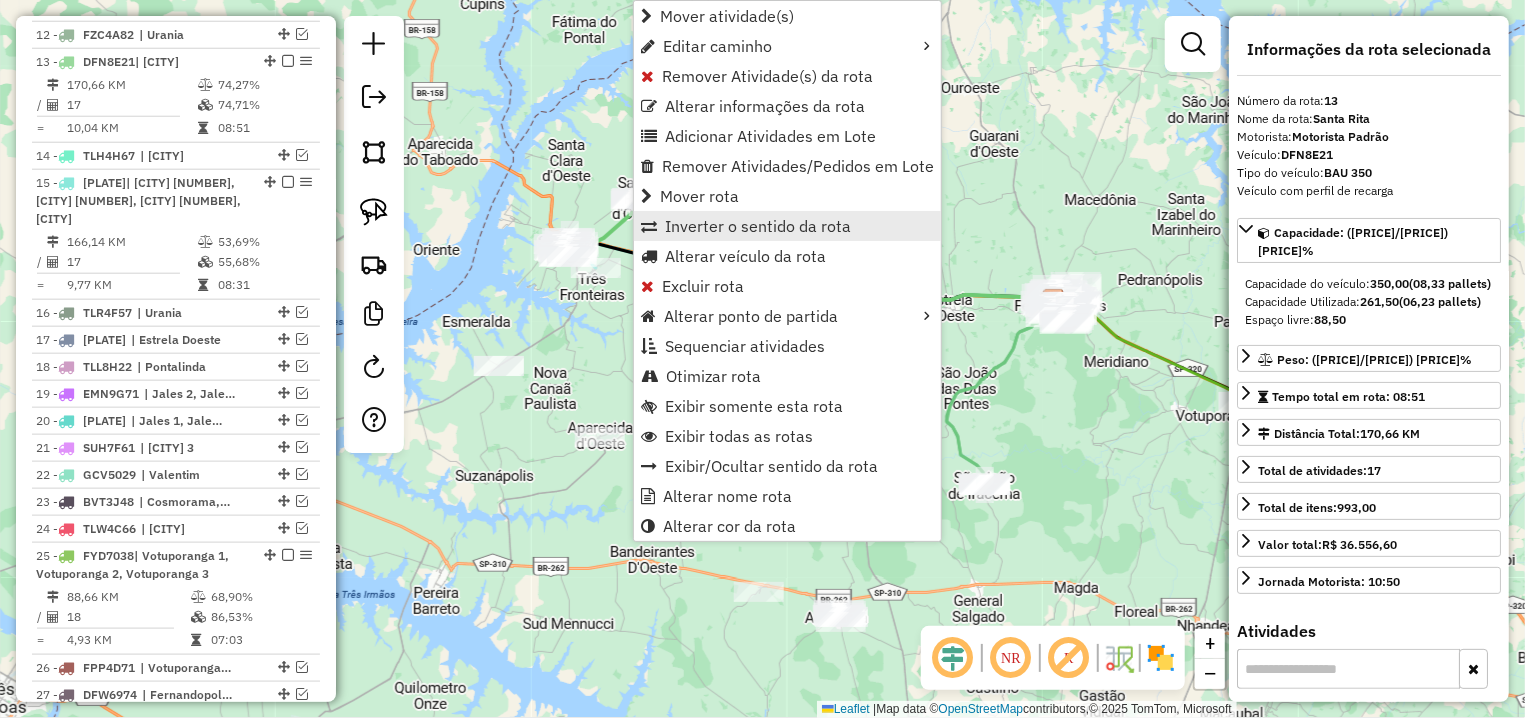 scroll, scrollTop: 1142, scrollLeft: 0, axis: vertical 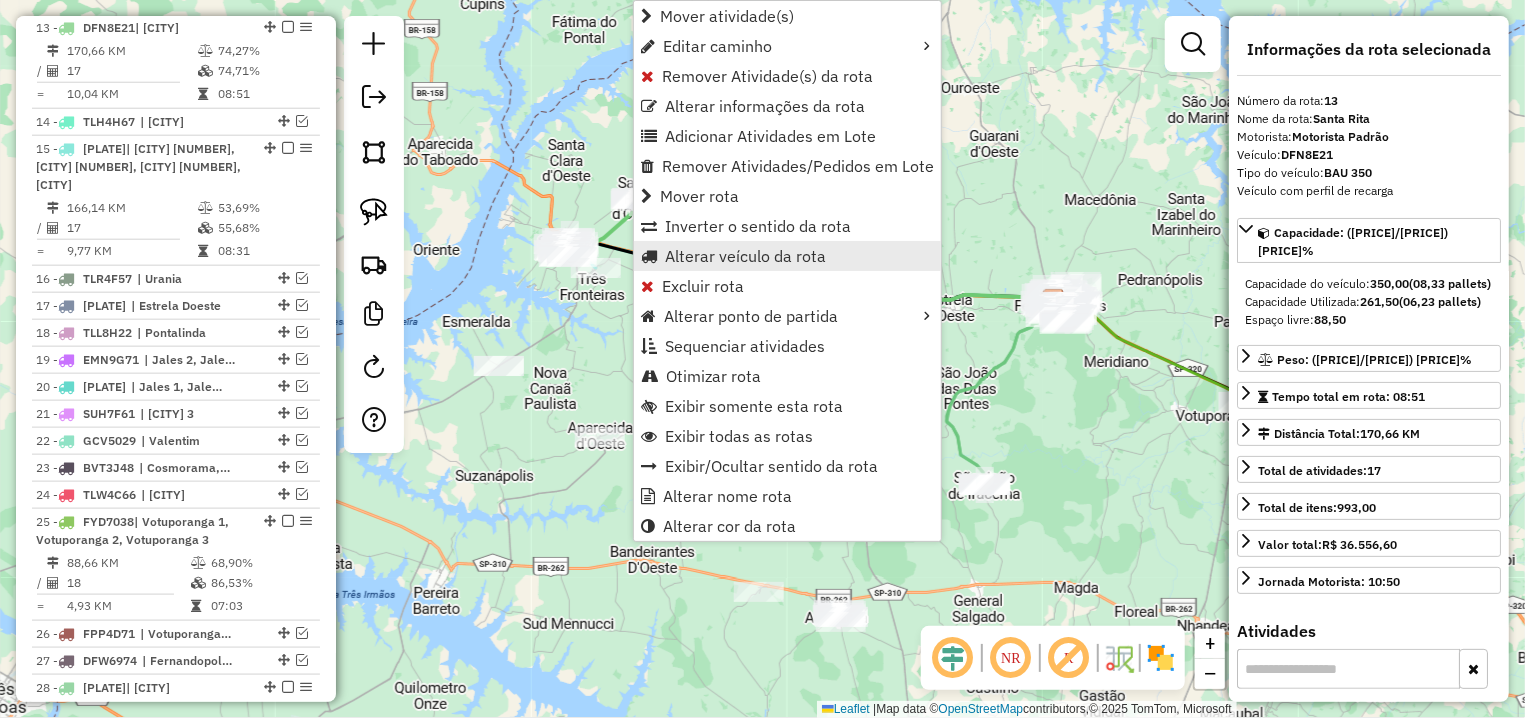 click on "Alterar veículo da rota" at bounding box center (745, 256) 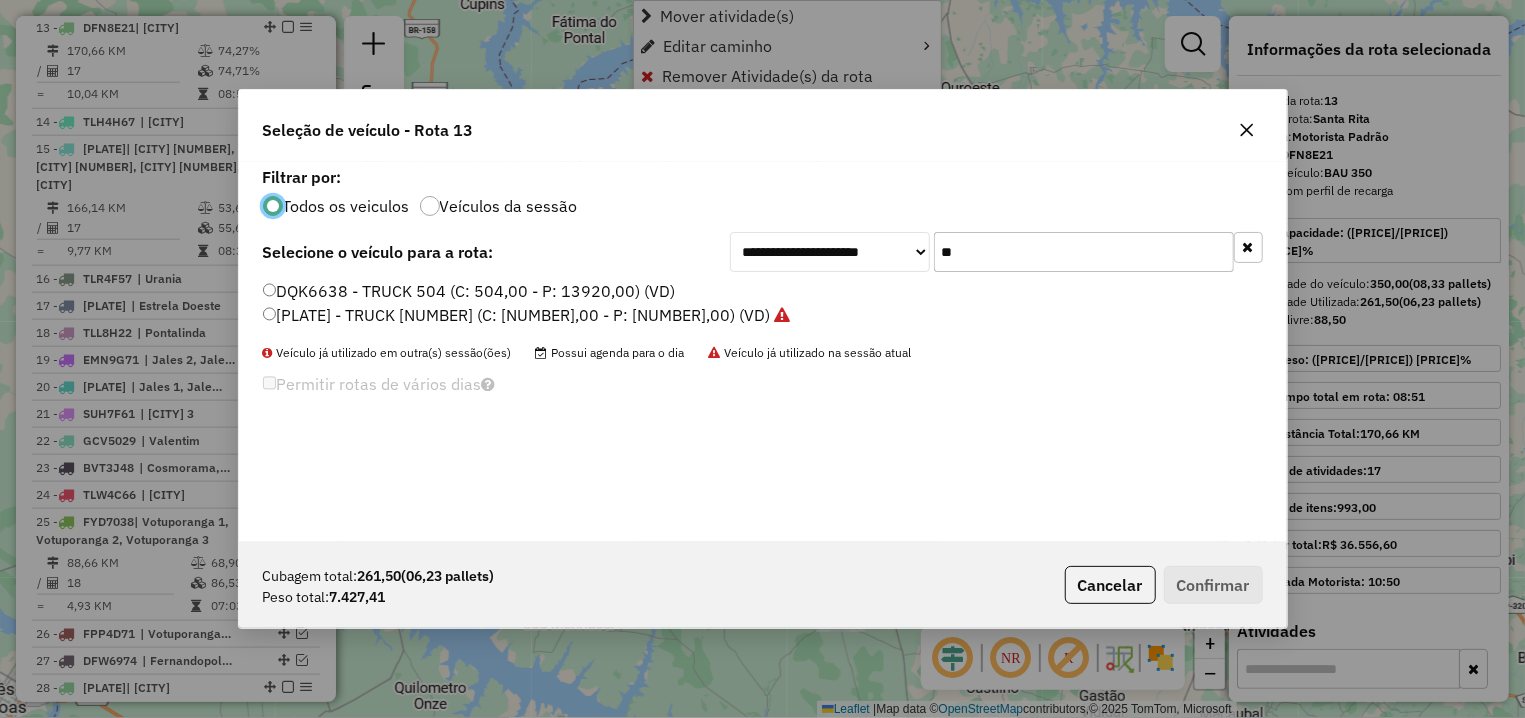 scroll, scrollTop: 11, scrollLeft: 6, axis: both 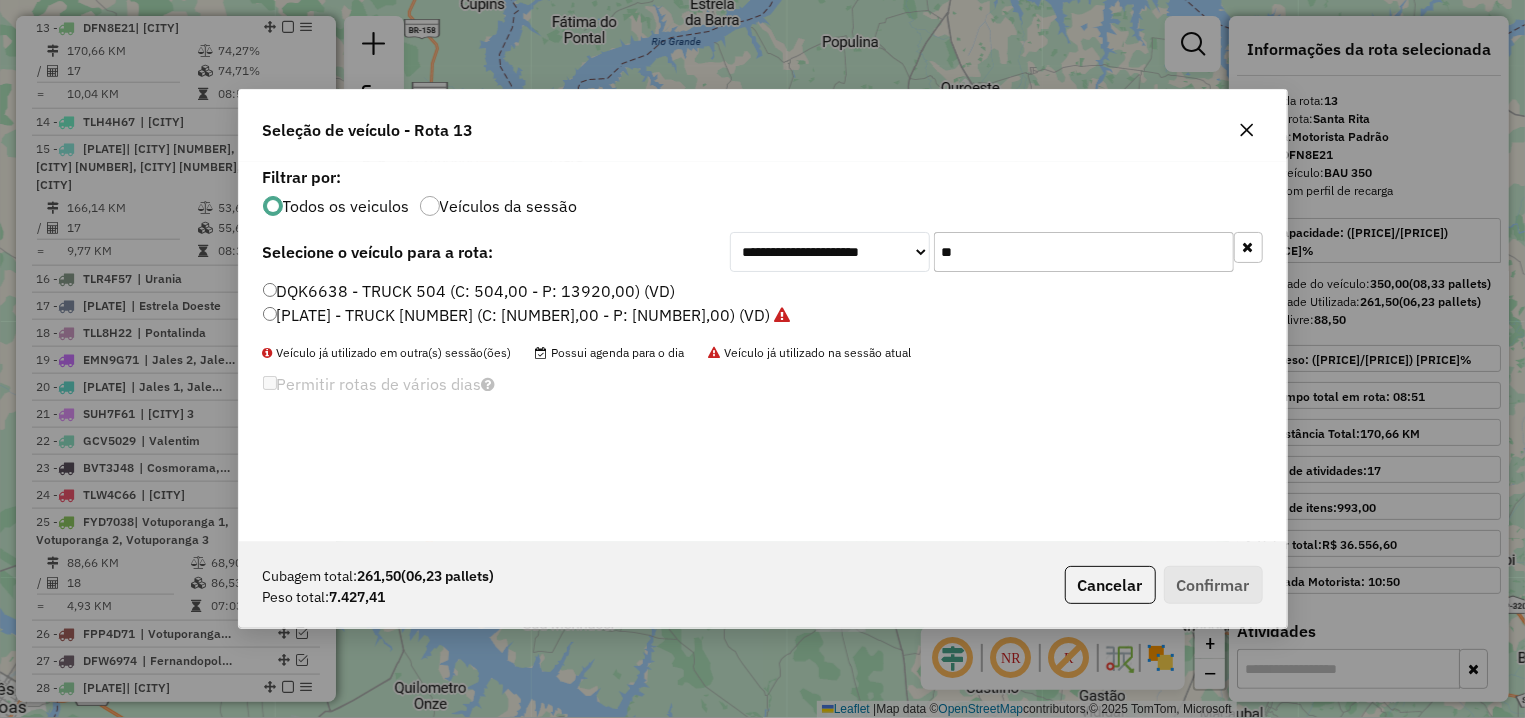 drag, startPoint x: 970, startPoint y: 247, endPoint x: 921, endPoint y: 247, distance: 49 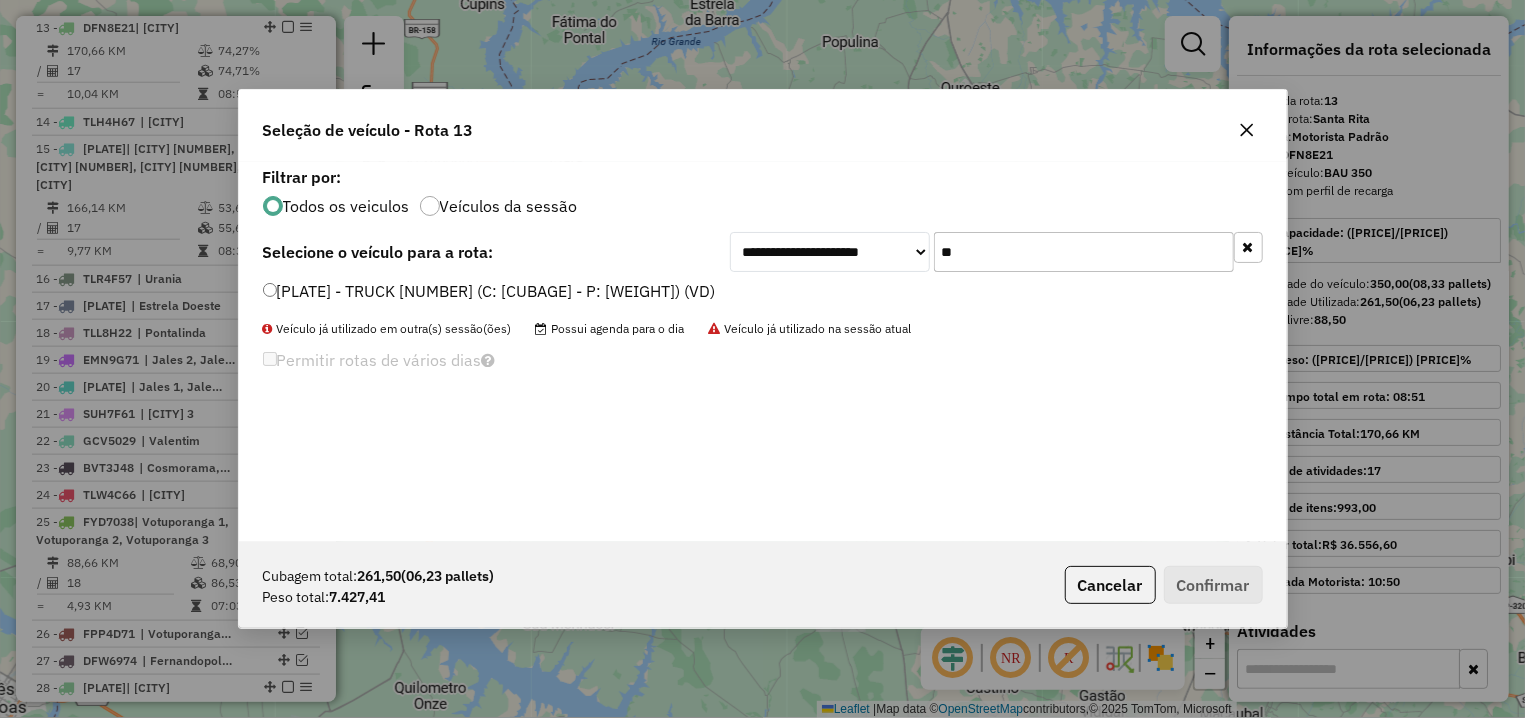 type on "**" 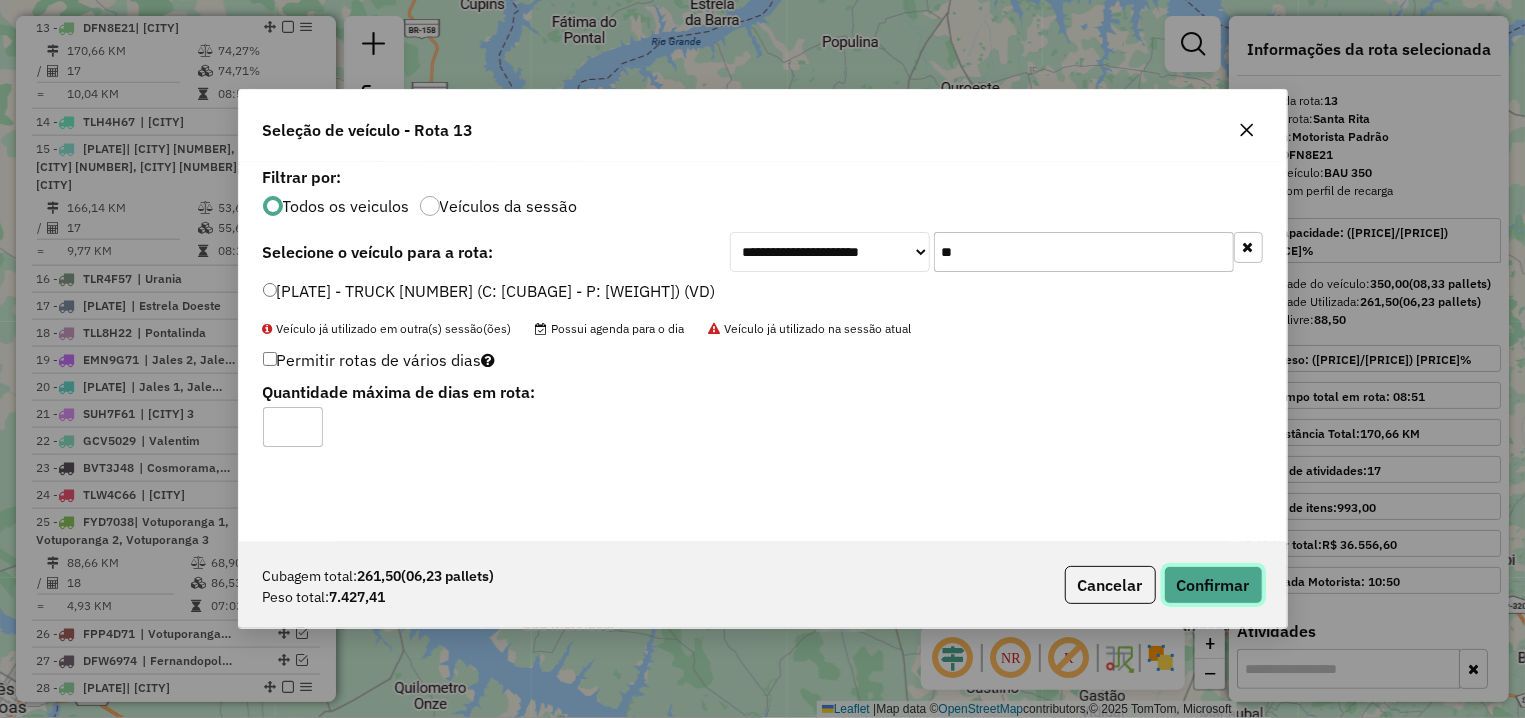 click on "Confirmar" 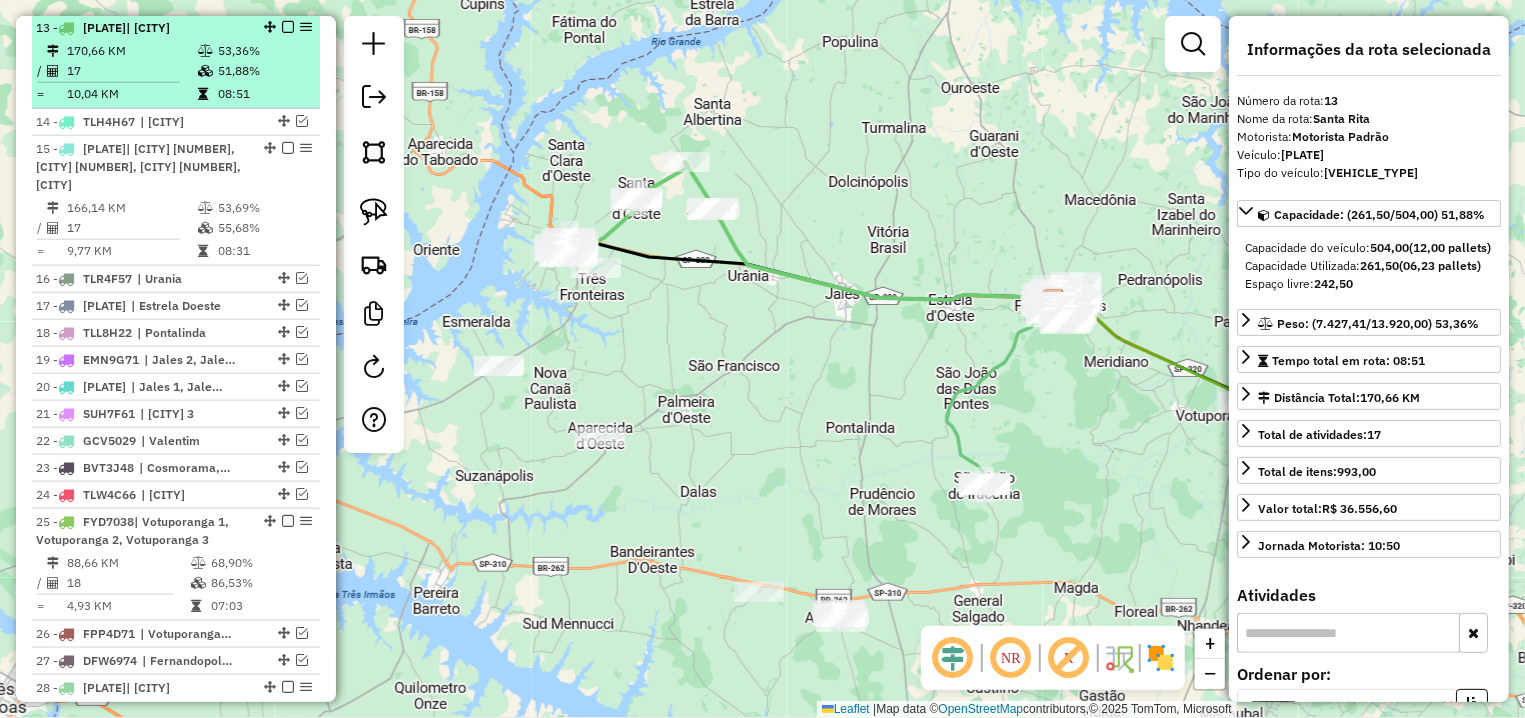 click at bounding box center (288, 27) 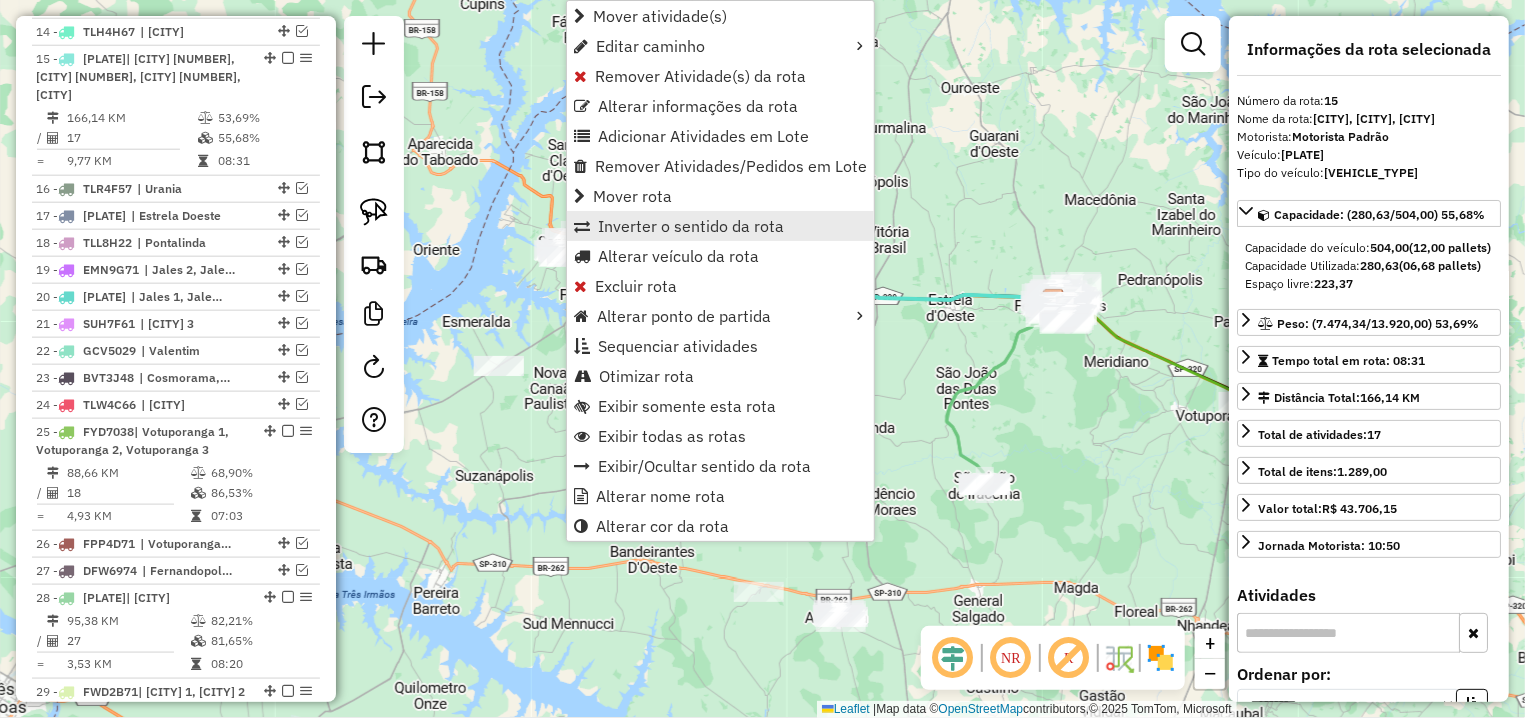 scroll, scrollTop: 1196, scrollLeft: 0, axis: vertical 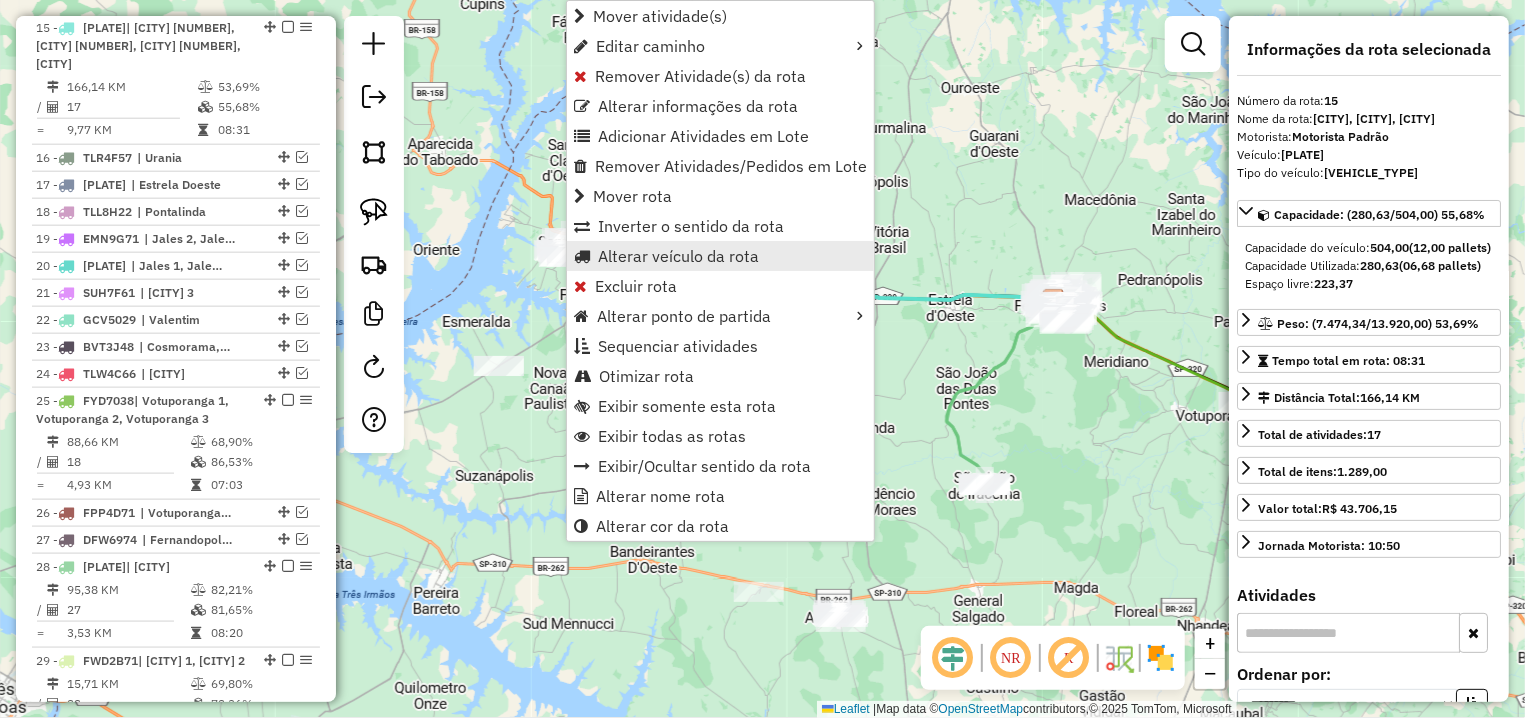 click on "Alterar veículo da rota" at bounding box center [678, 256] 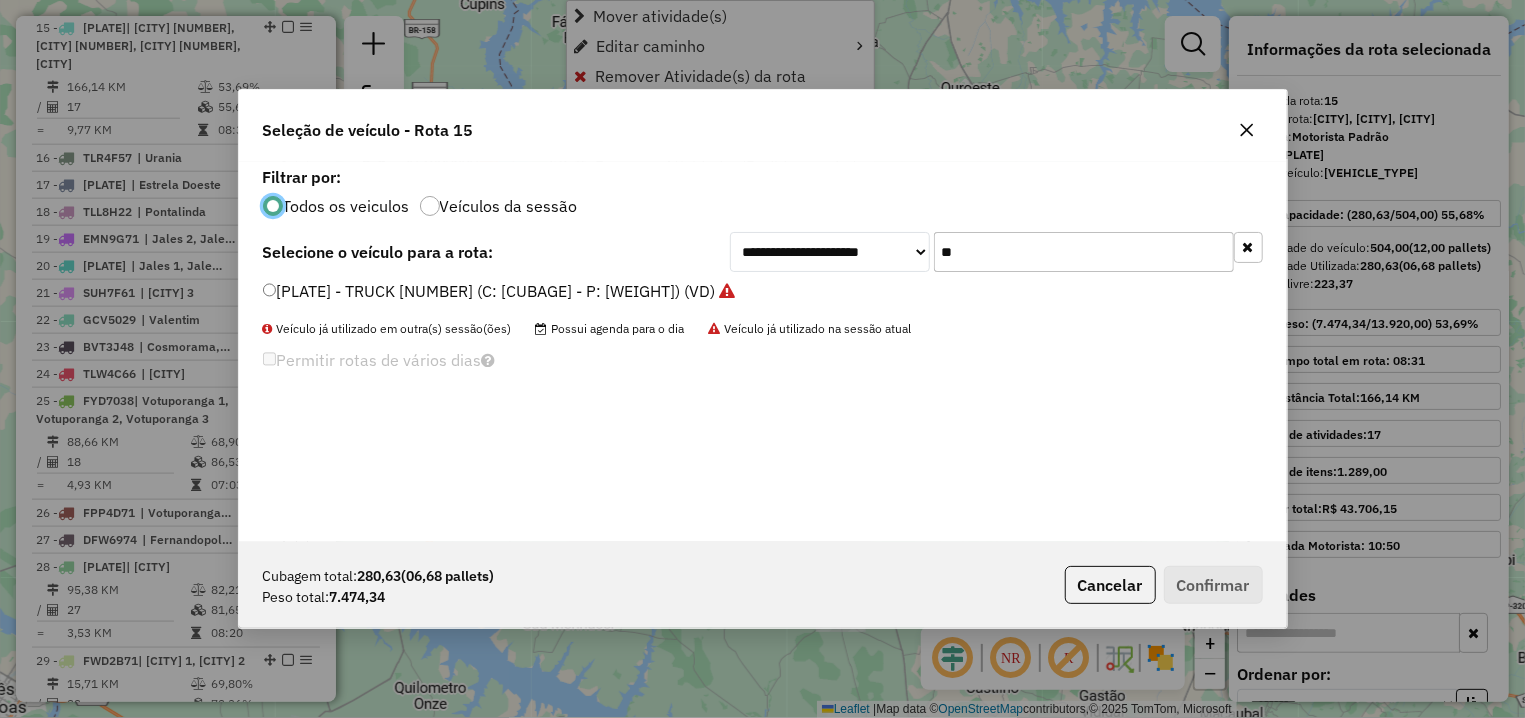 scroll, scrollTop: 11, scrollLeft: 6, axis: both 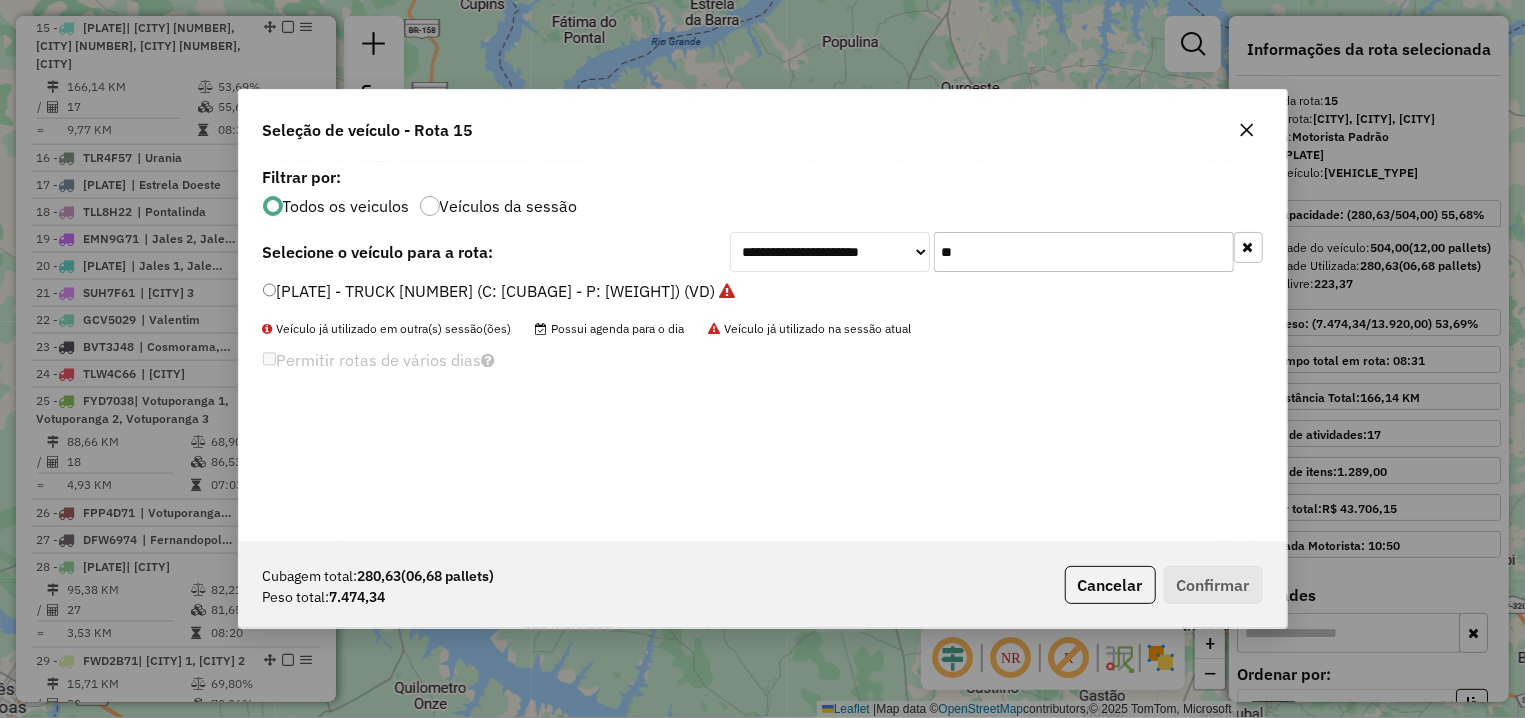 click 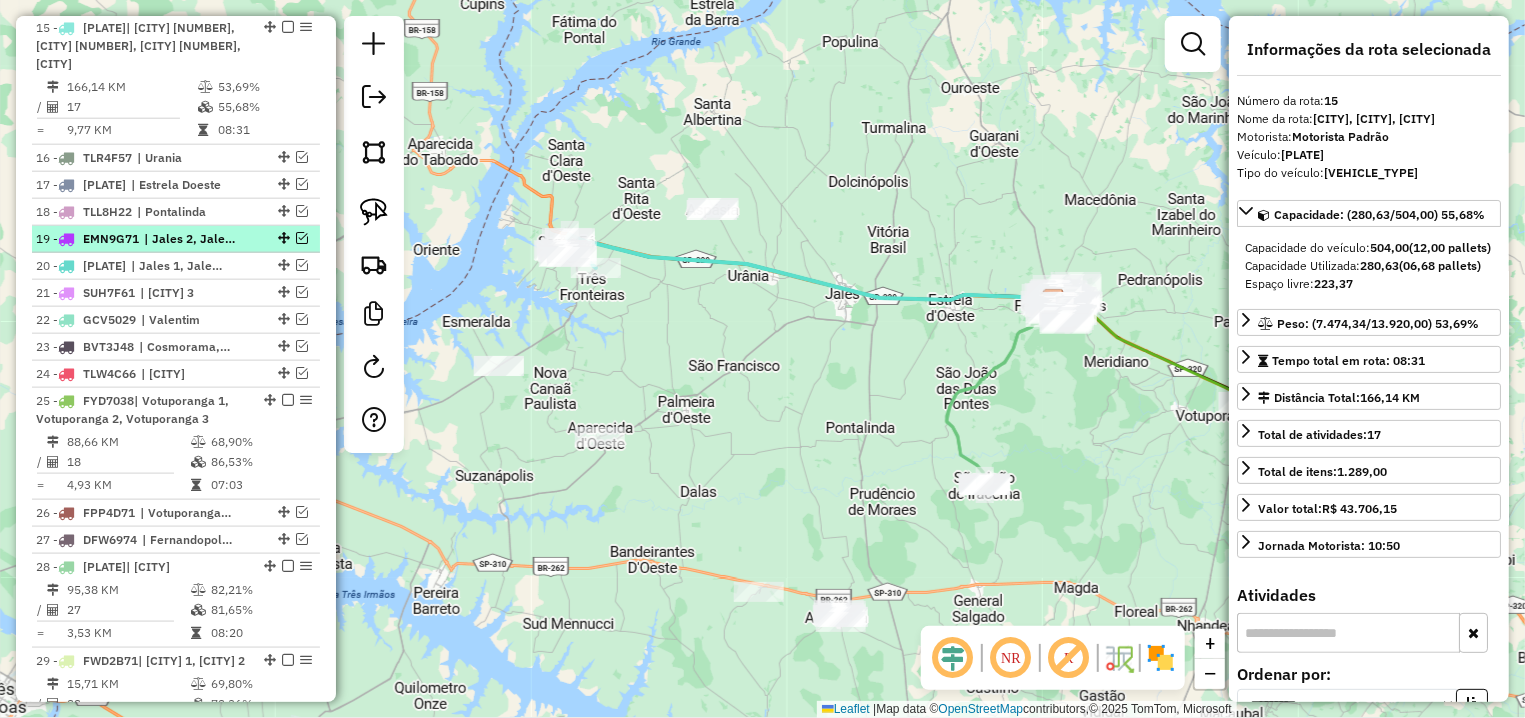 scroll, scrollTop: 1008, scrollLeft: 0, axis: vertical 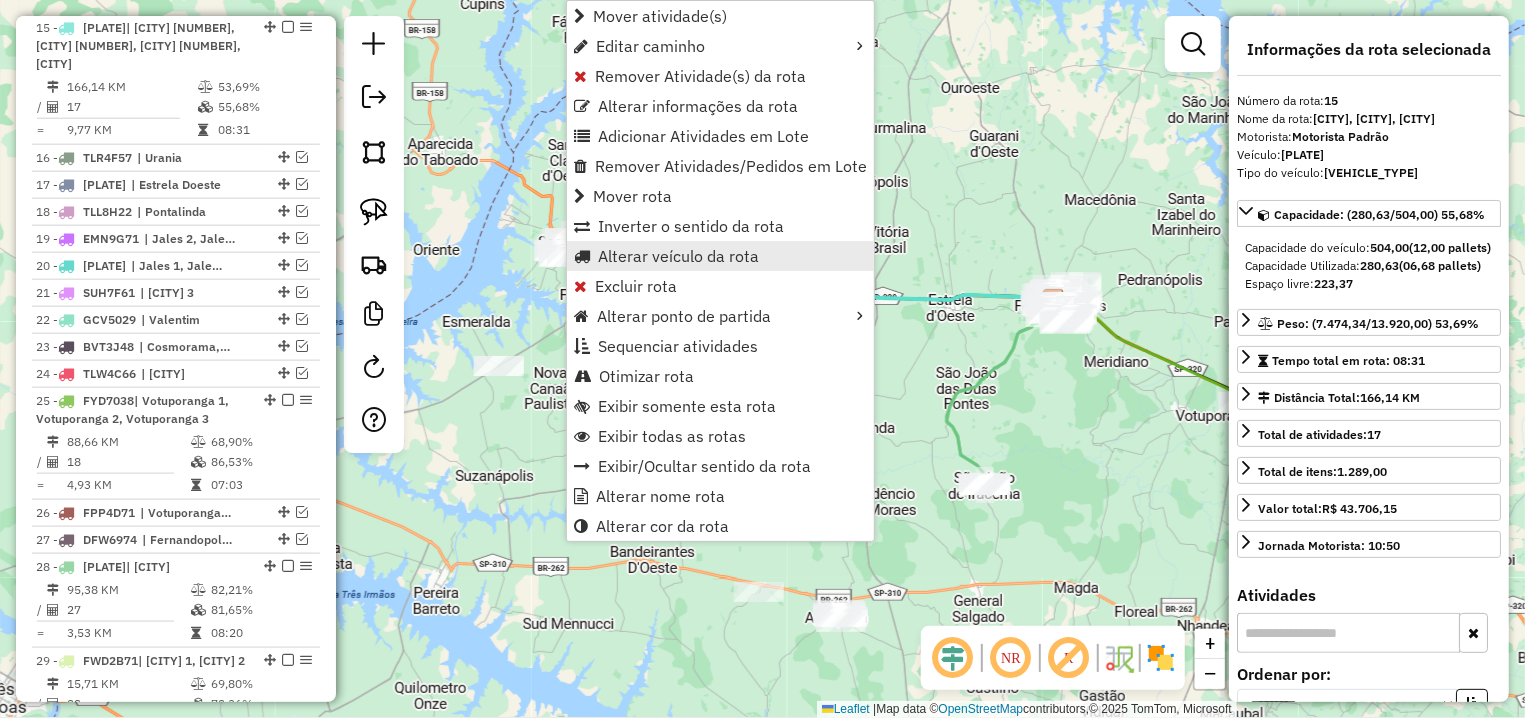 click on "Alterar veículo da rota" at bounding box center (678, 256) 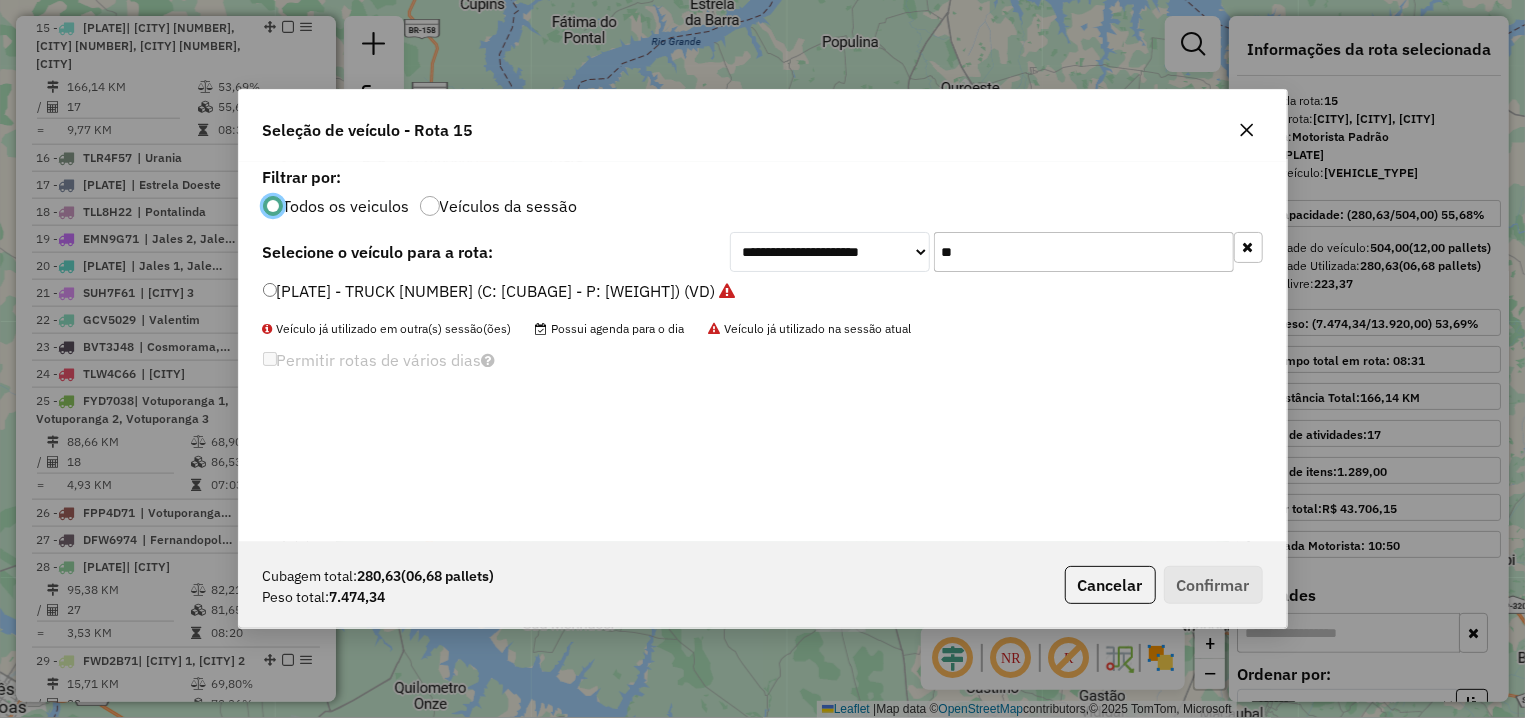 scroll, scrollTop: 11, scrollLeft: 6, axis: both 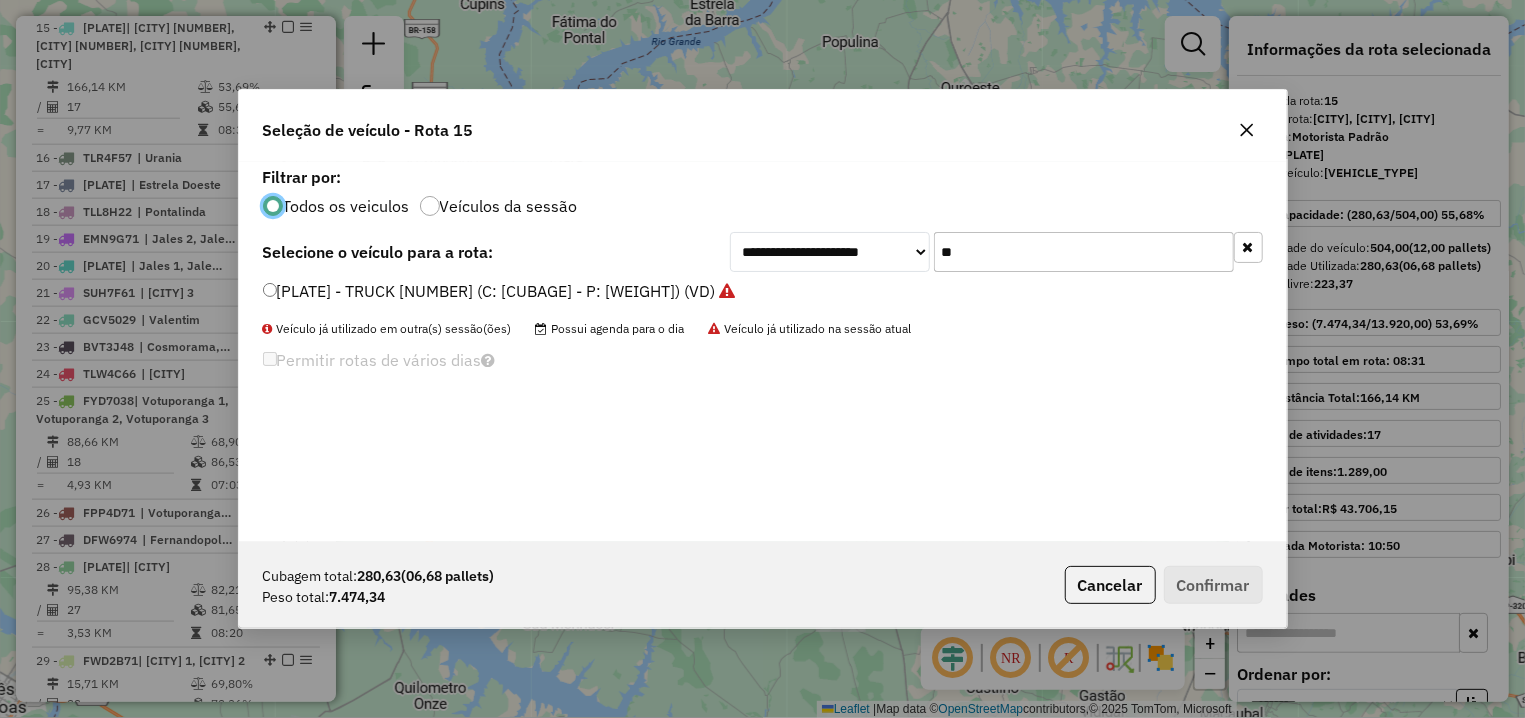 drag, startPoint x: 974, startPoint y: 252, endPoint x: 926, endPoint y: 249, distance: 48.09366 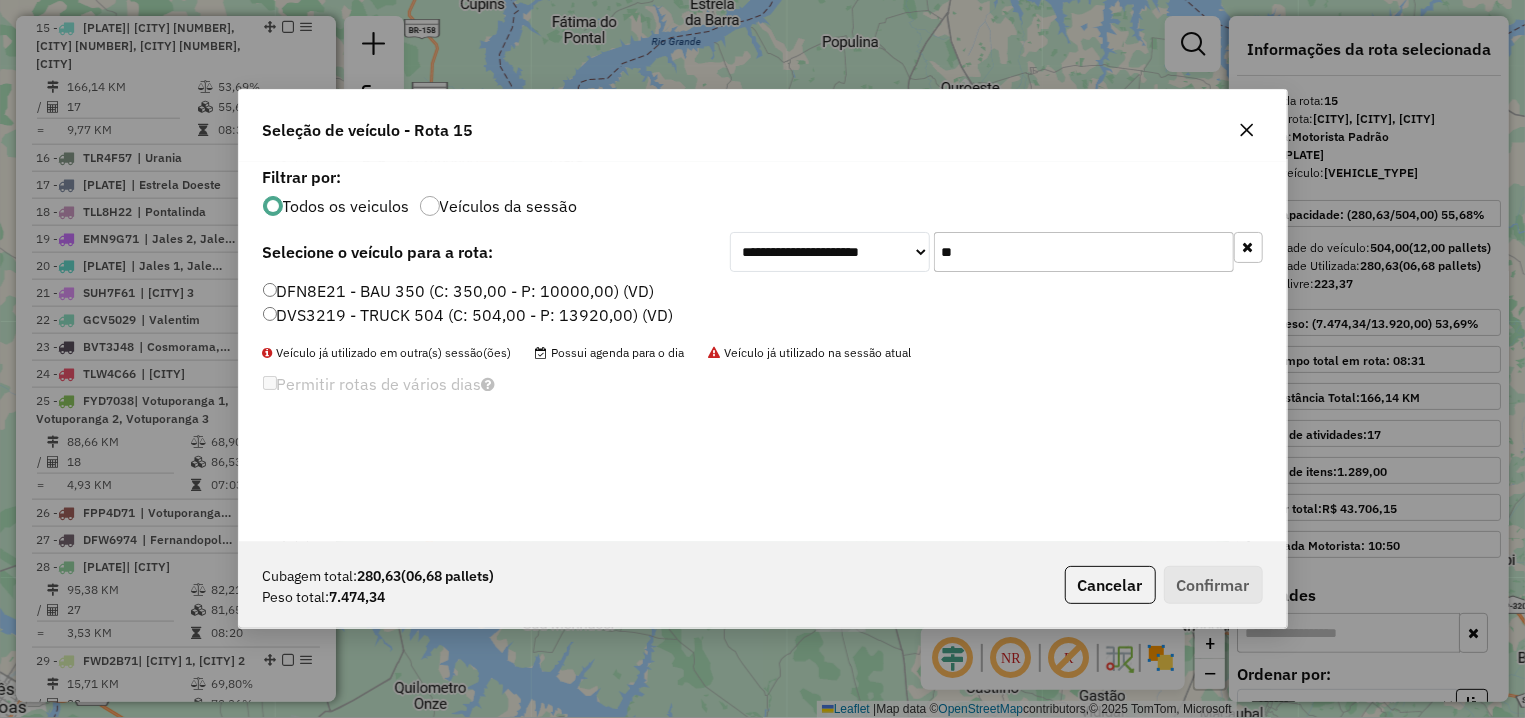 type on "**" 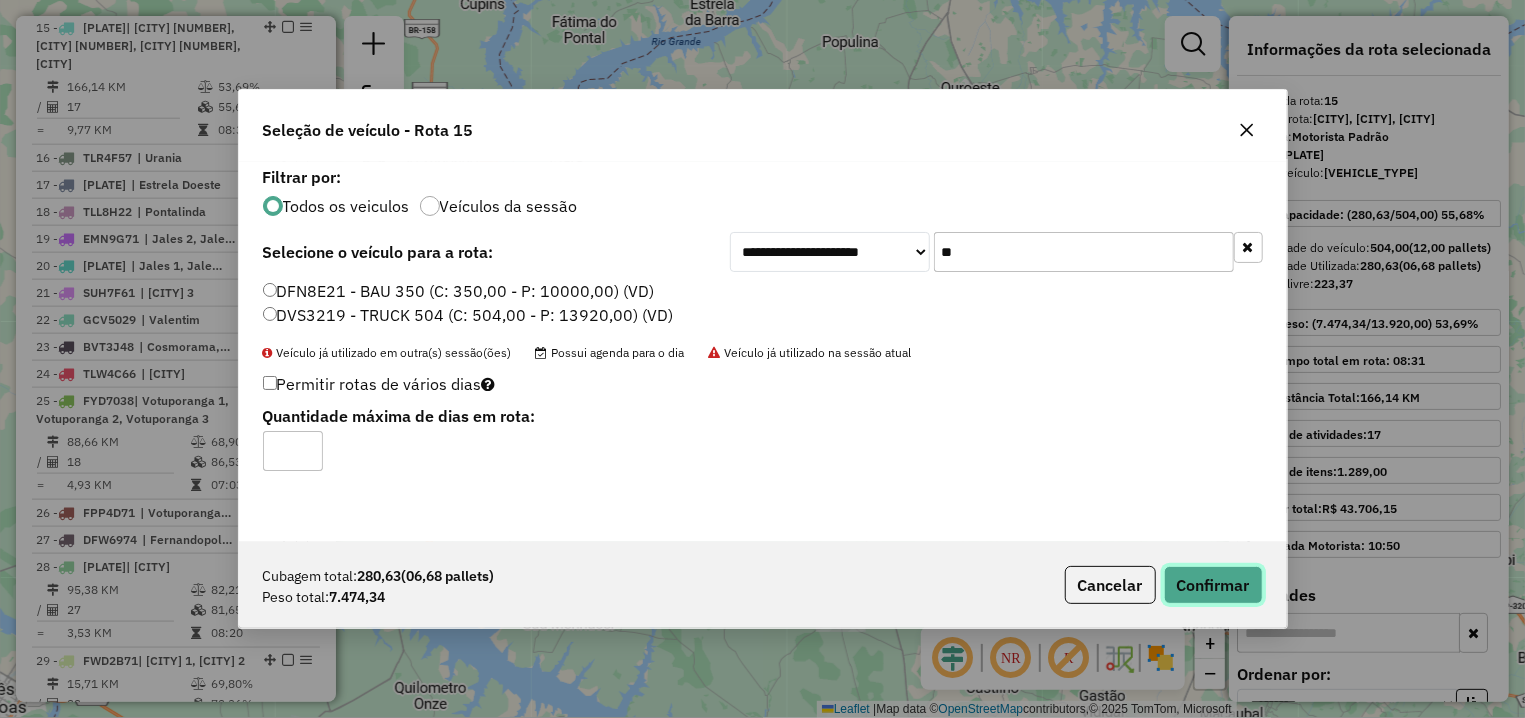 click on "Confirmar" 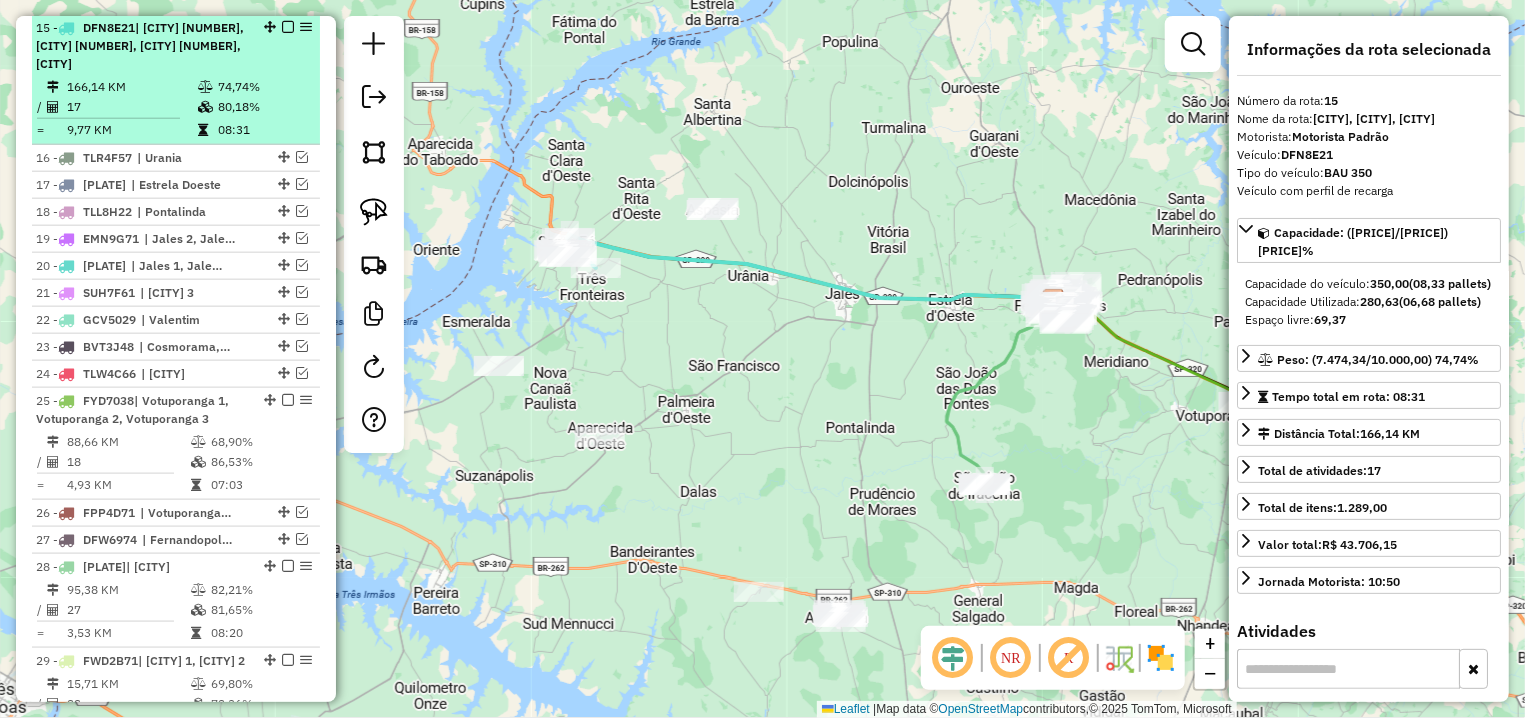 click at bounding box center [288, 27] 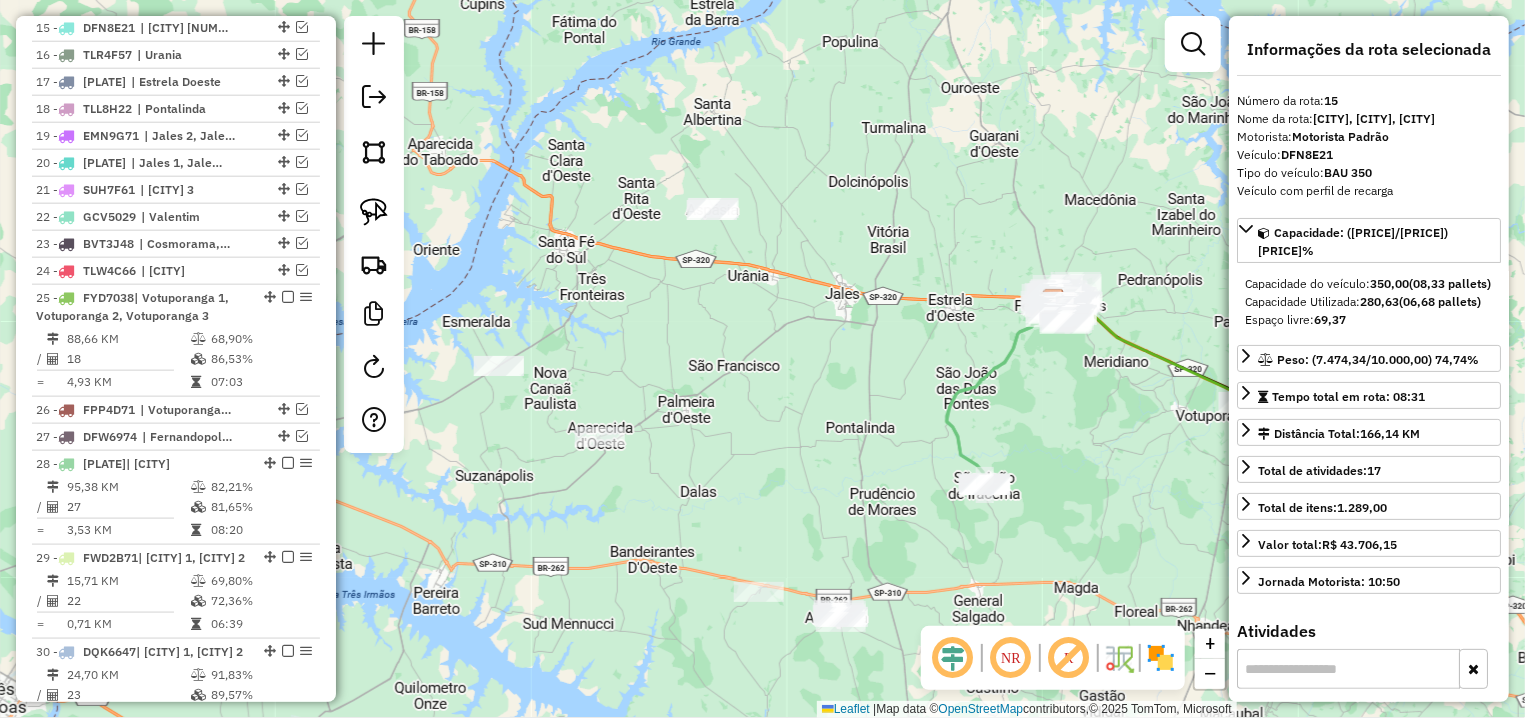 drag, startPoint x: 892, startPoint y: 454, endPoint x: 581, endPoint y: 212, distance: 394.06216 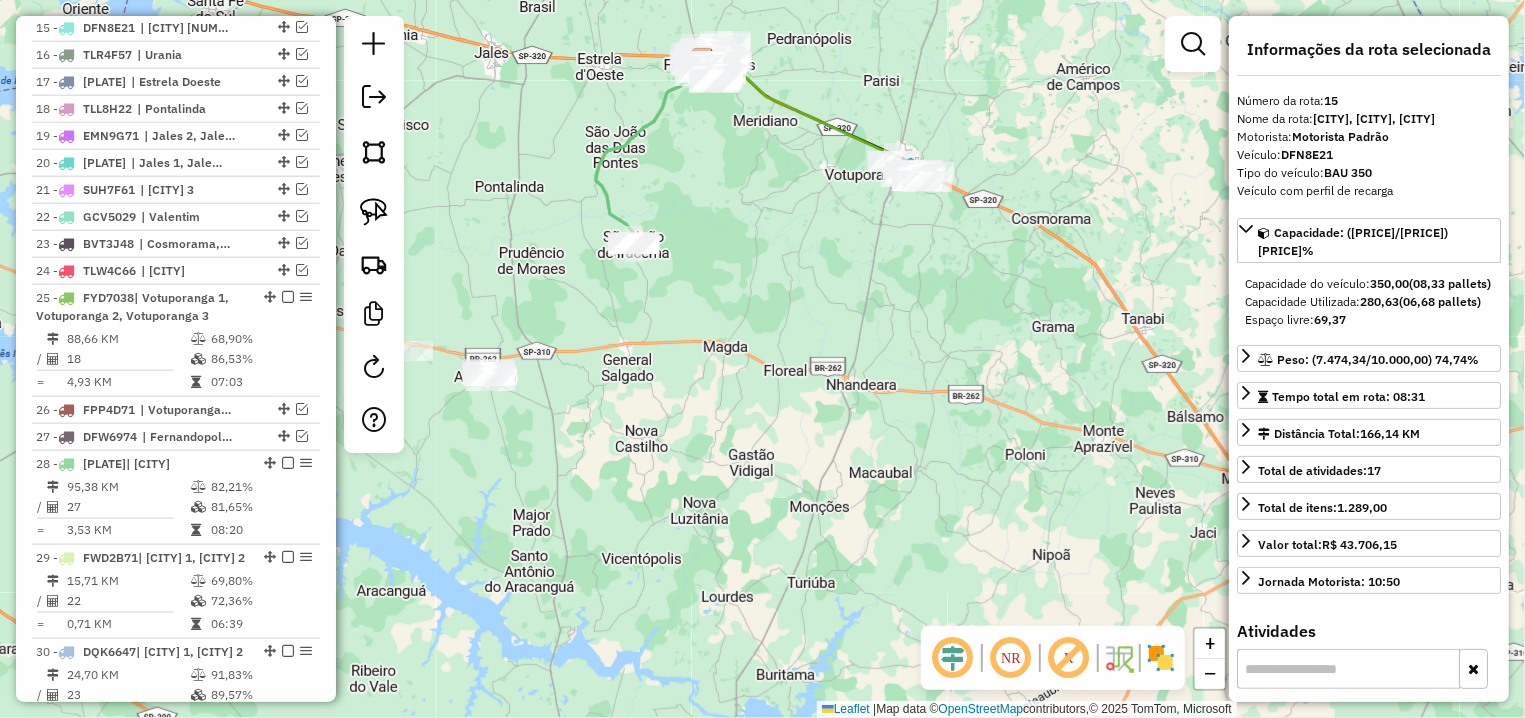 drag, startPoint x: 839, startPoint y: 412, endPoint x: 950, endPoint y: 523, distance: 156.9777 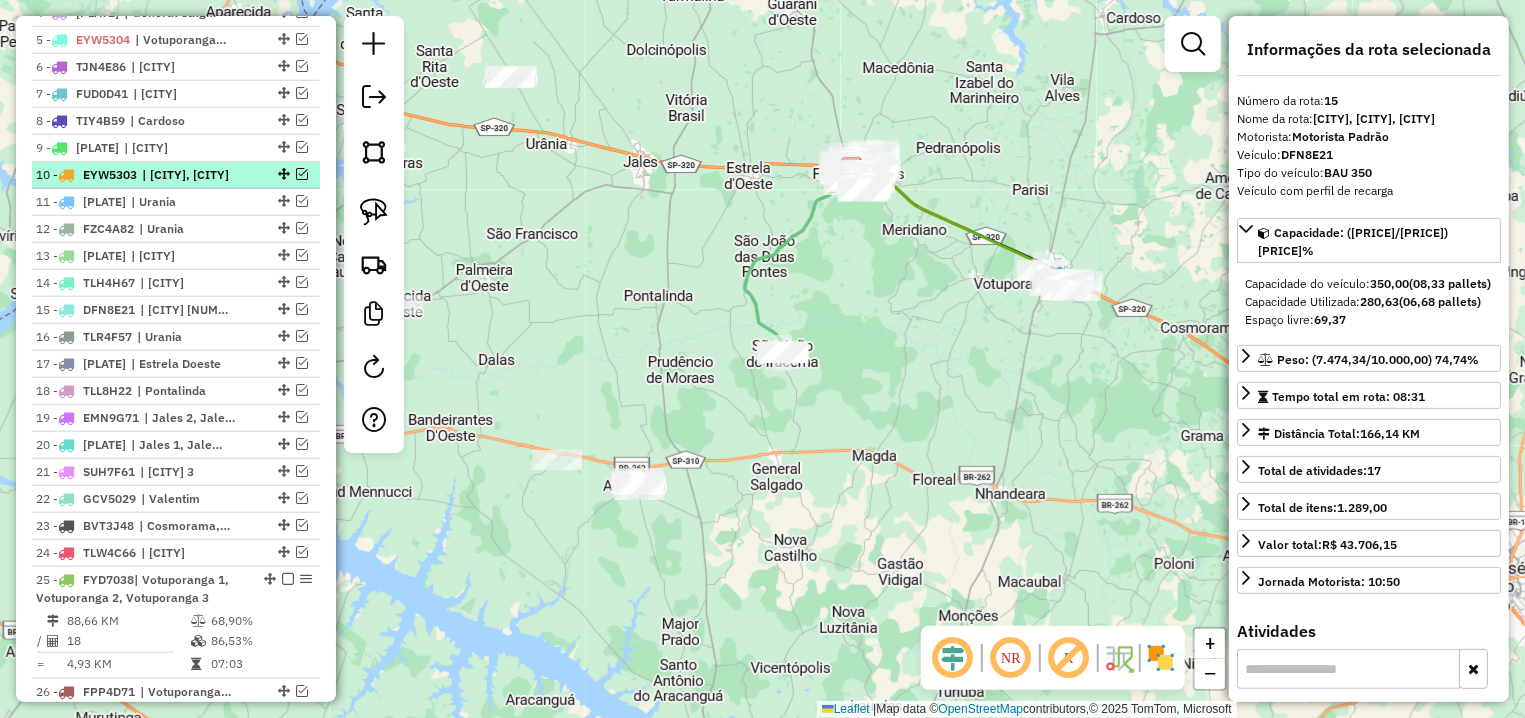 scroll, scrollTop: 727, scrollLeft: 0, axis: vertical 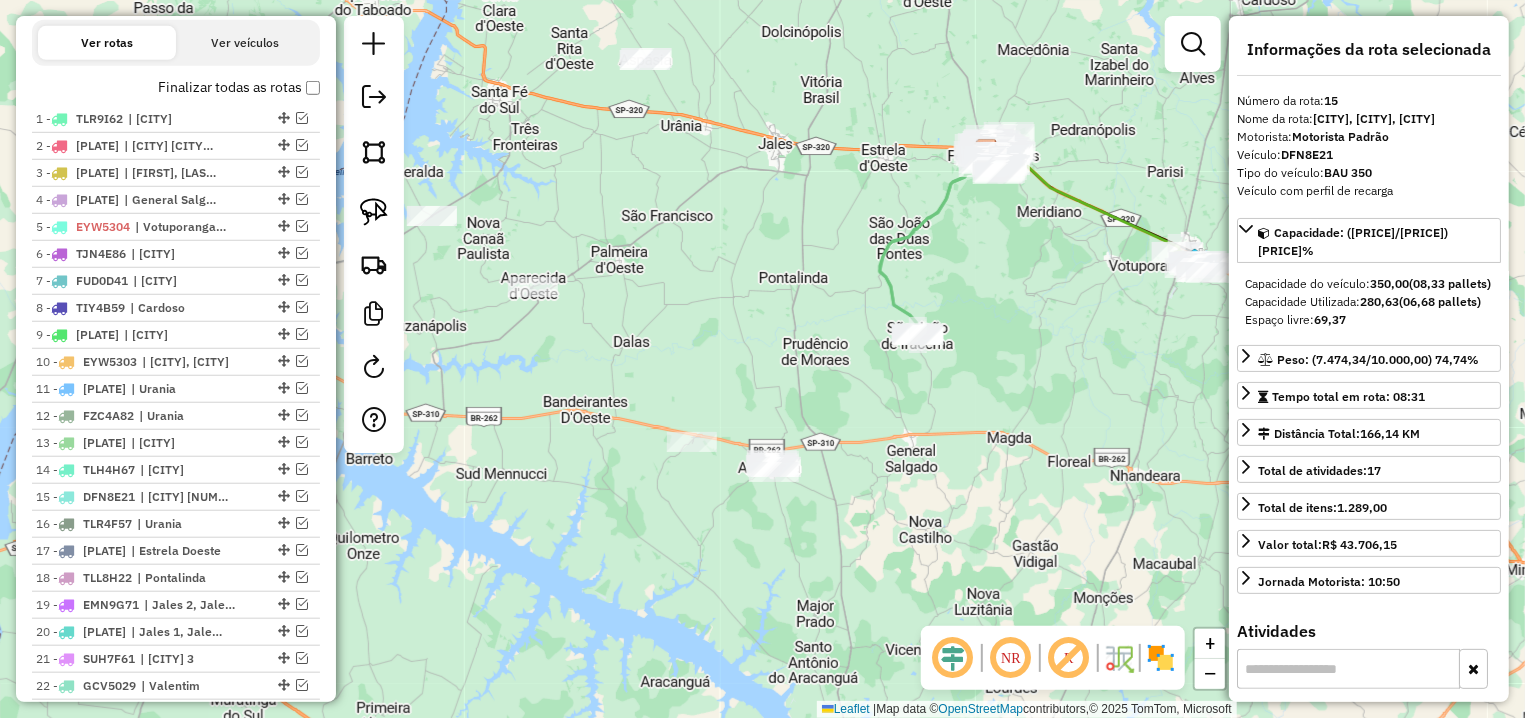 drag, startPoint x: 602, startPoint y: 394, endPoint x: 740, endPoint y: 376, distance: 139.16896 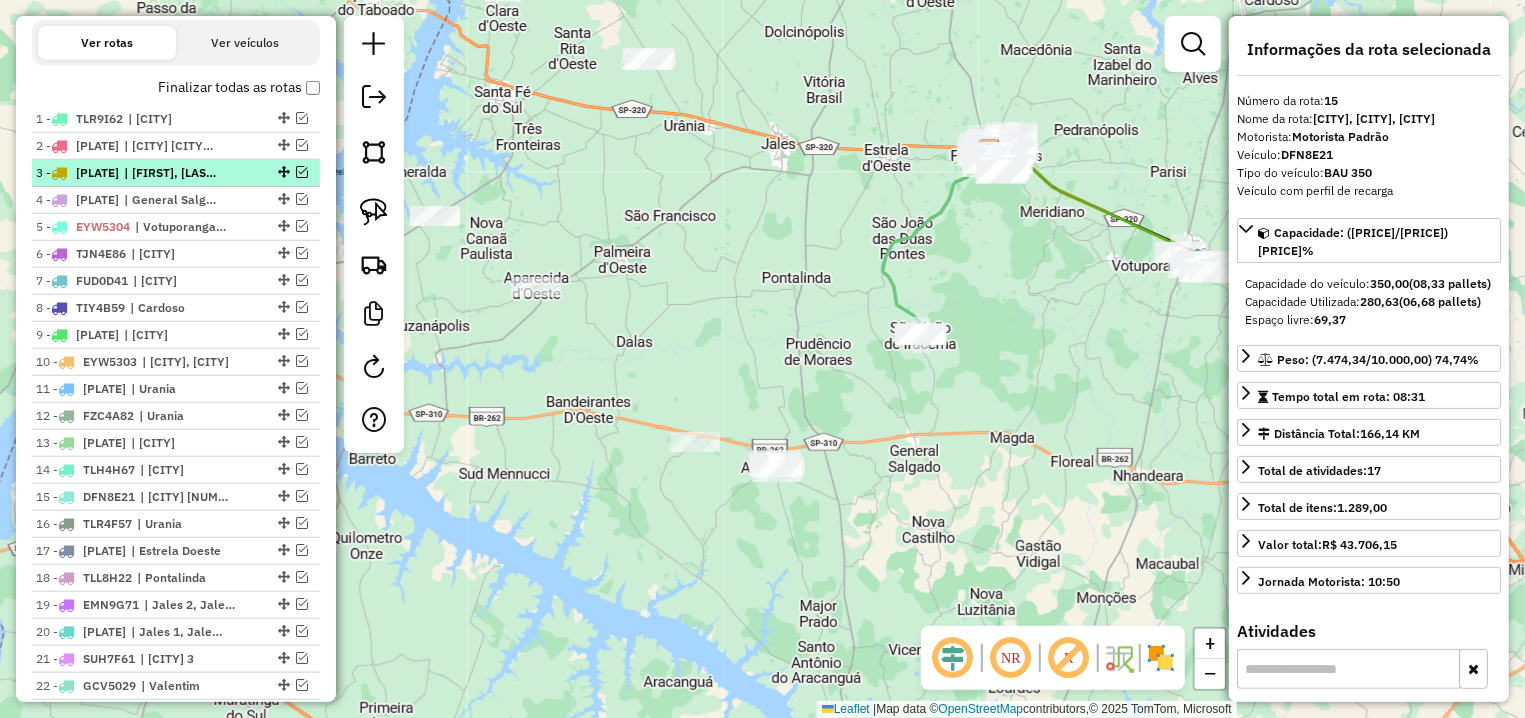 click at bounding box center [302, 172] 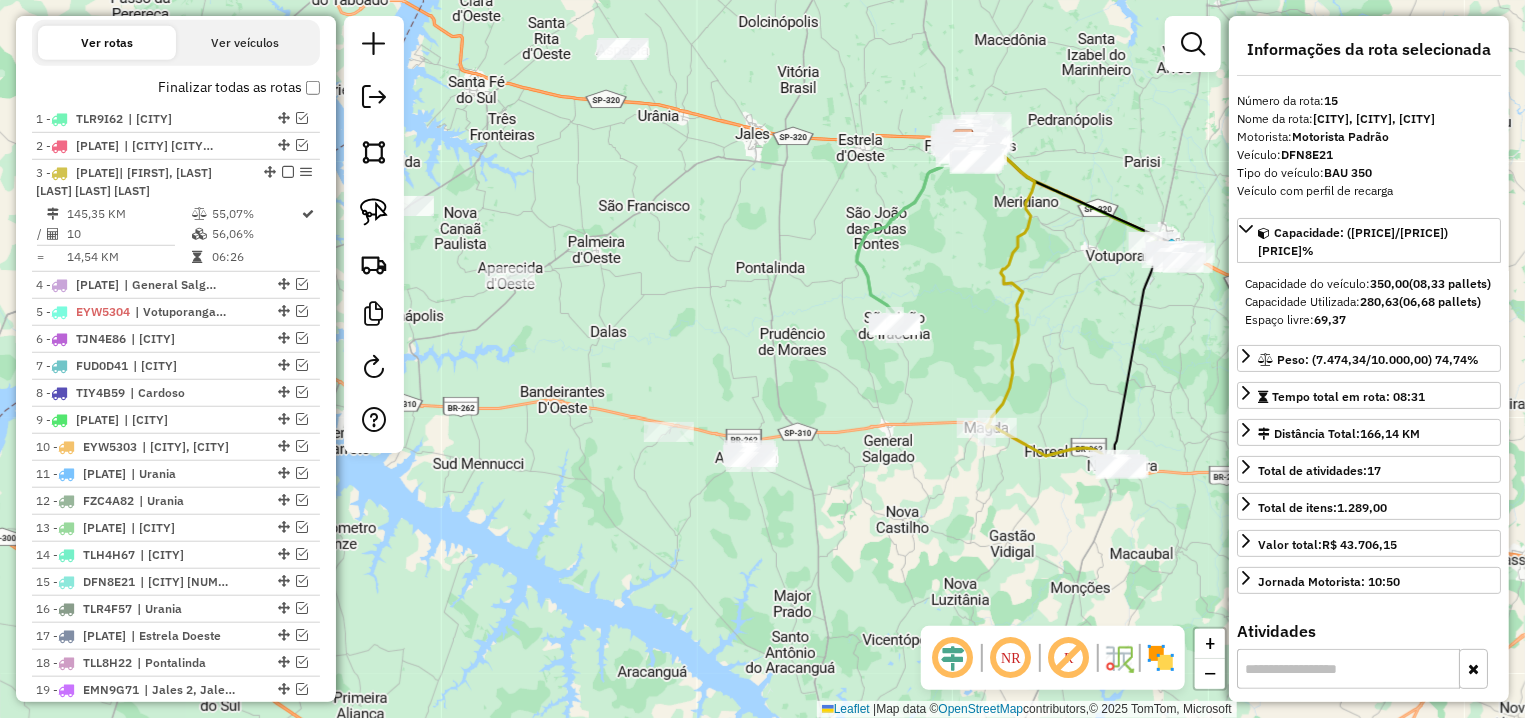 drag, startPoint x: 783, startPoint y: 354, endPoint x: 568, endPoint y: 259, distance: 235.05319 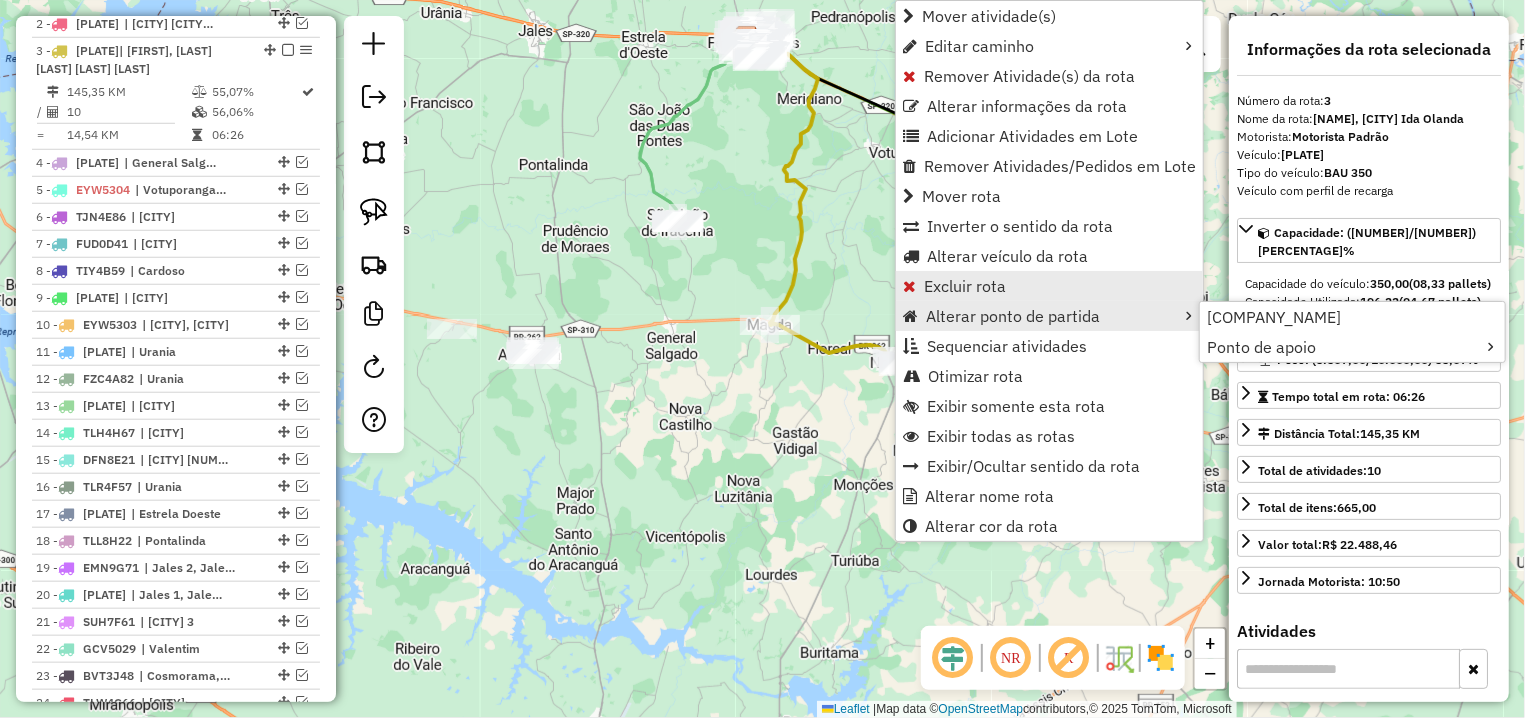 scroll, scrollTop: 871, scrollLeft: 0, axis: vertical 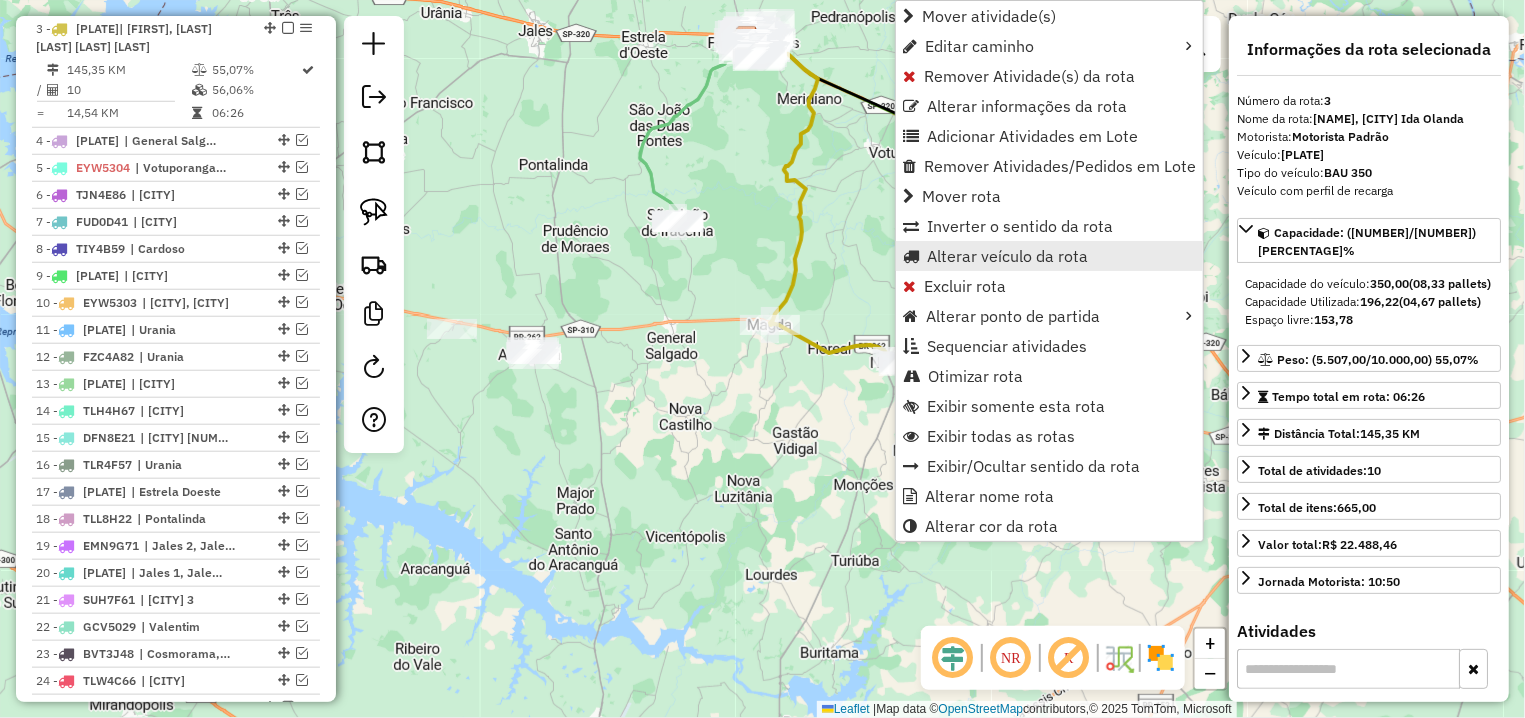 click on "Alterar veículo da rota" at bounding box center (1007, 256) 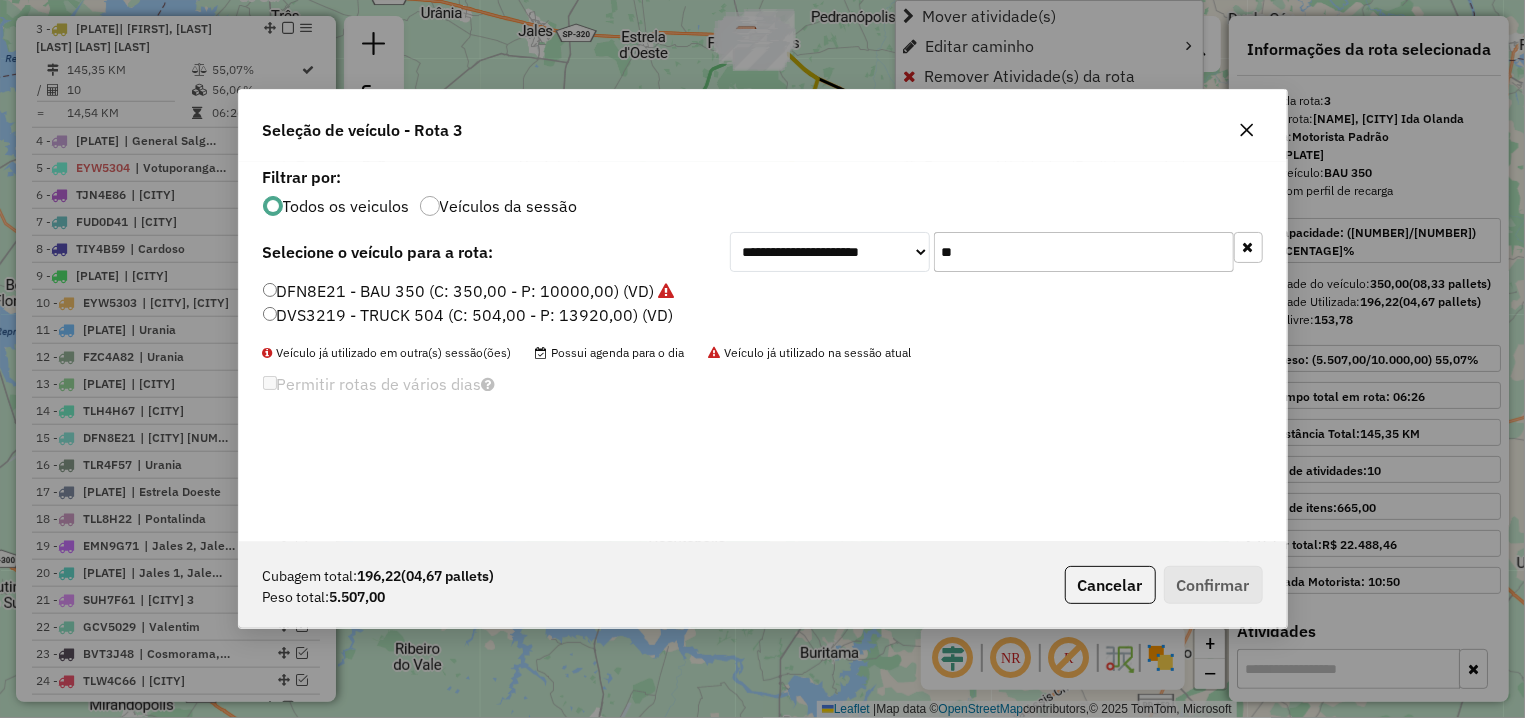 scroll, scrollTop: 11, scrollLeft: 6, axis: both 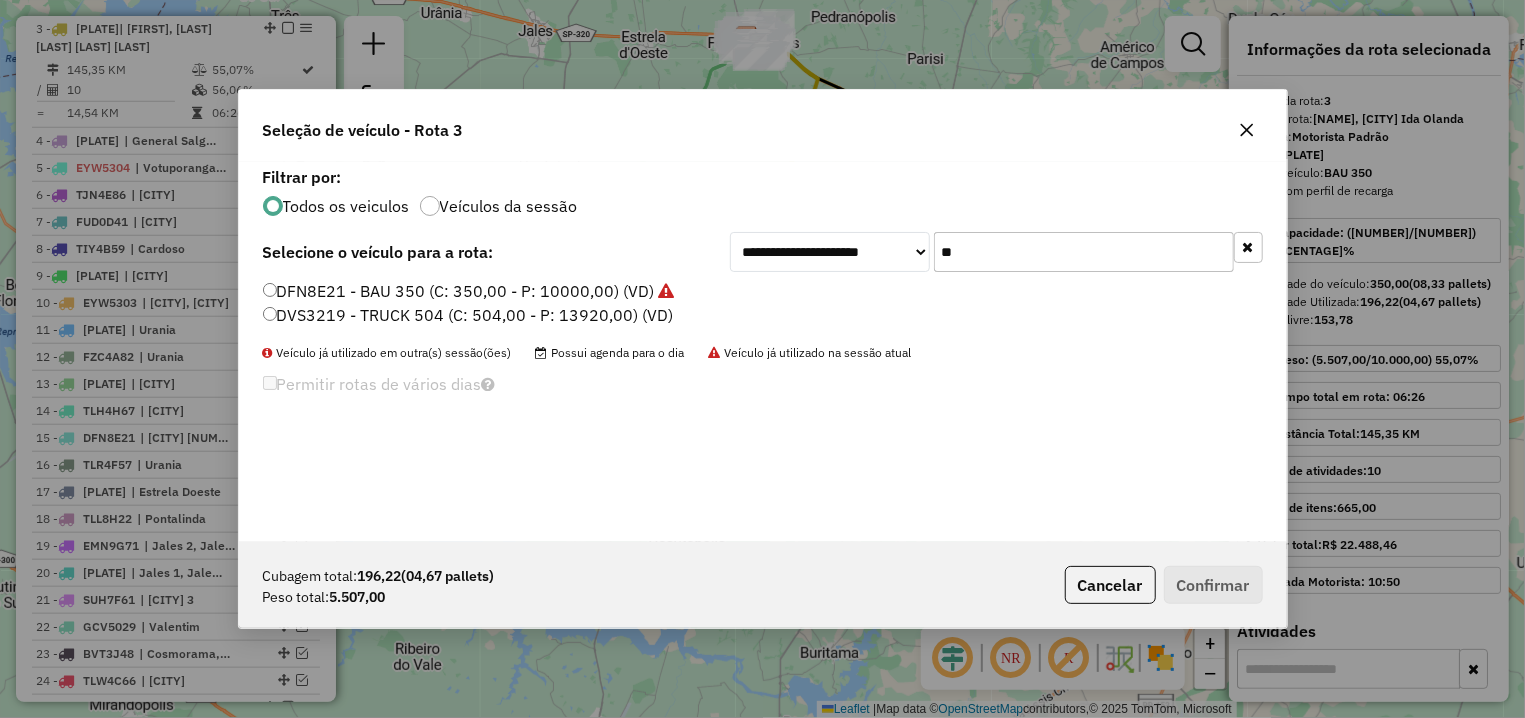 drag, startPoint x: 954, startPoint y: 250, endPoint x: 913, endPoint y: 250, distance: 41 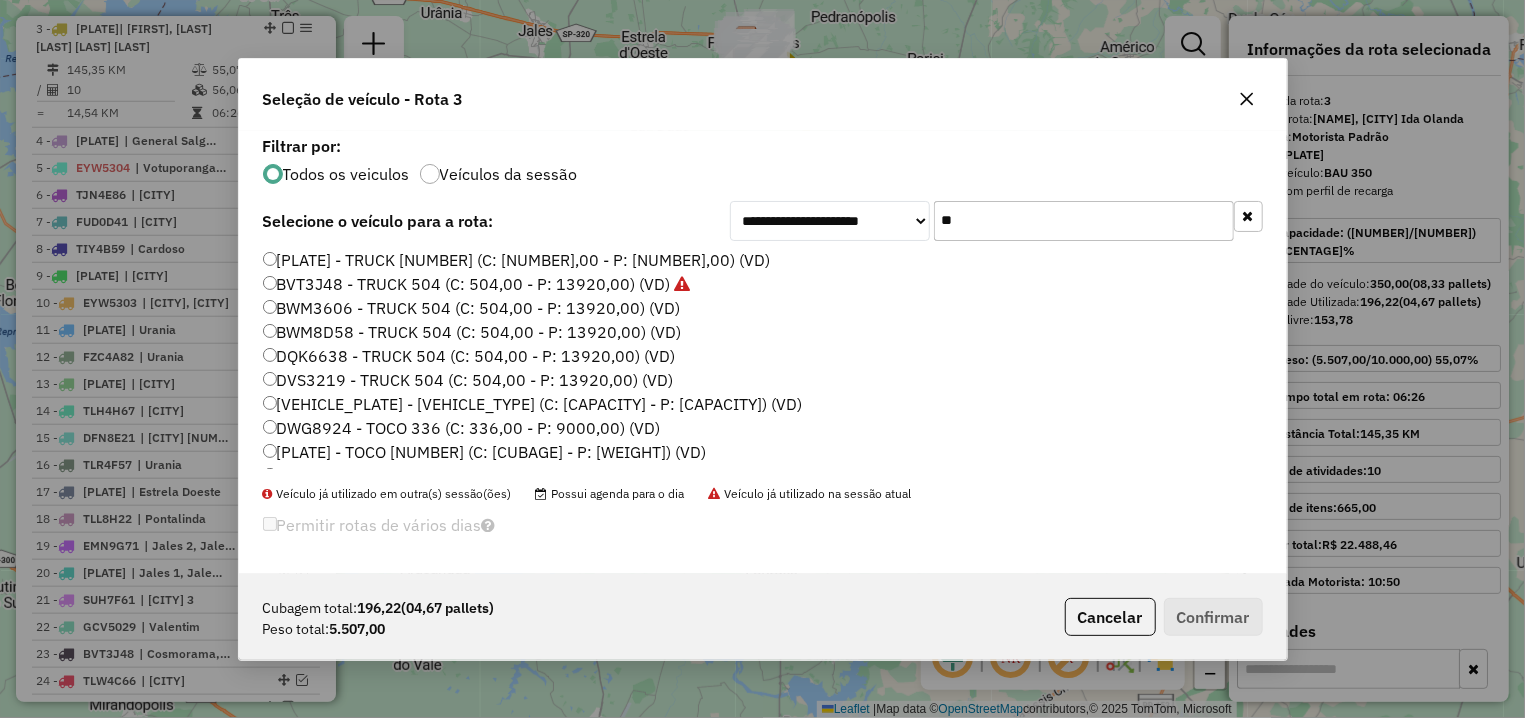 scroll, scrollTop: 127, scrollLeft: 0, axis: vertical 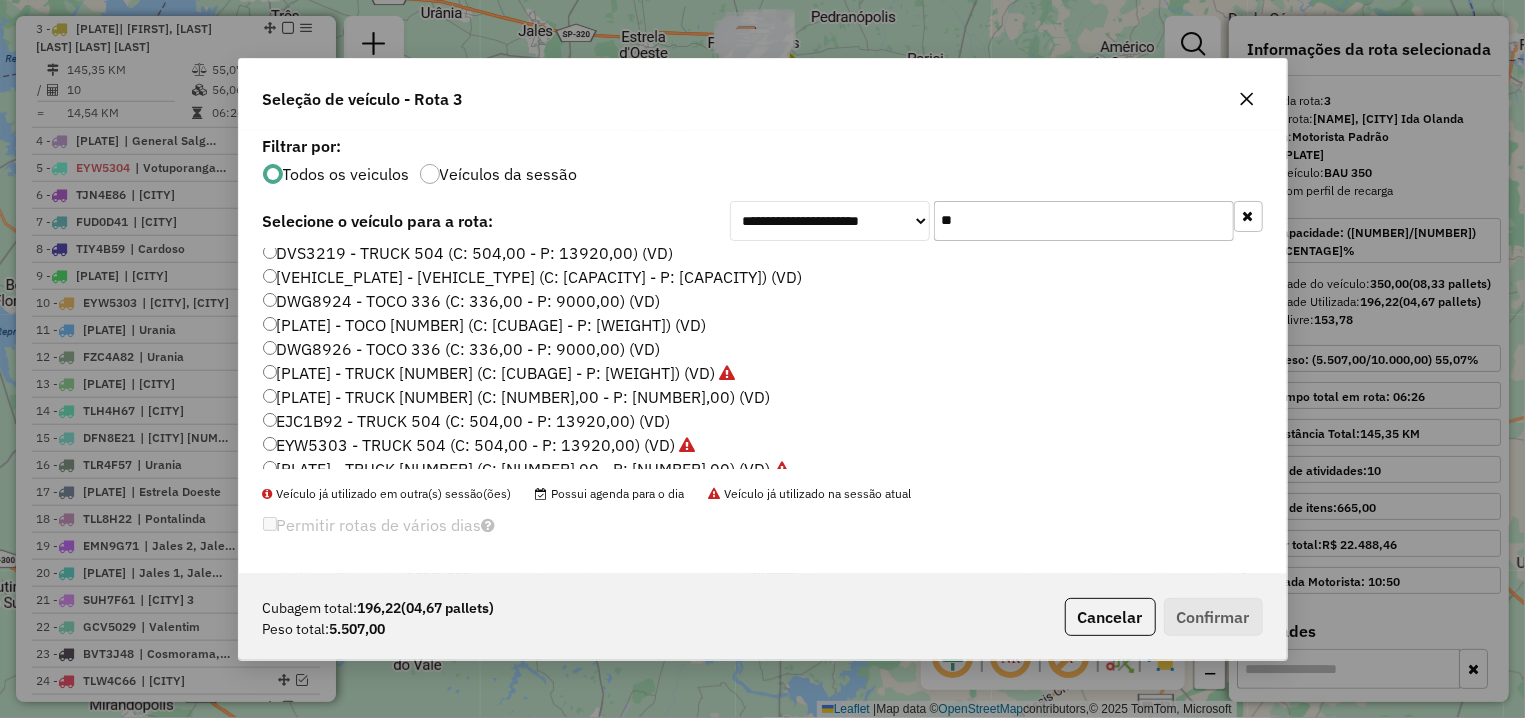 type on "**" 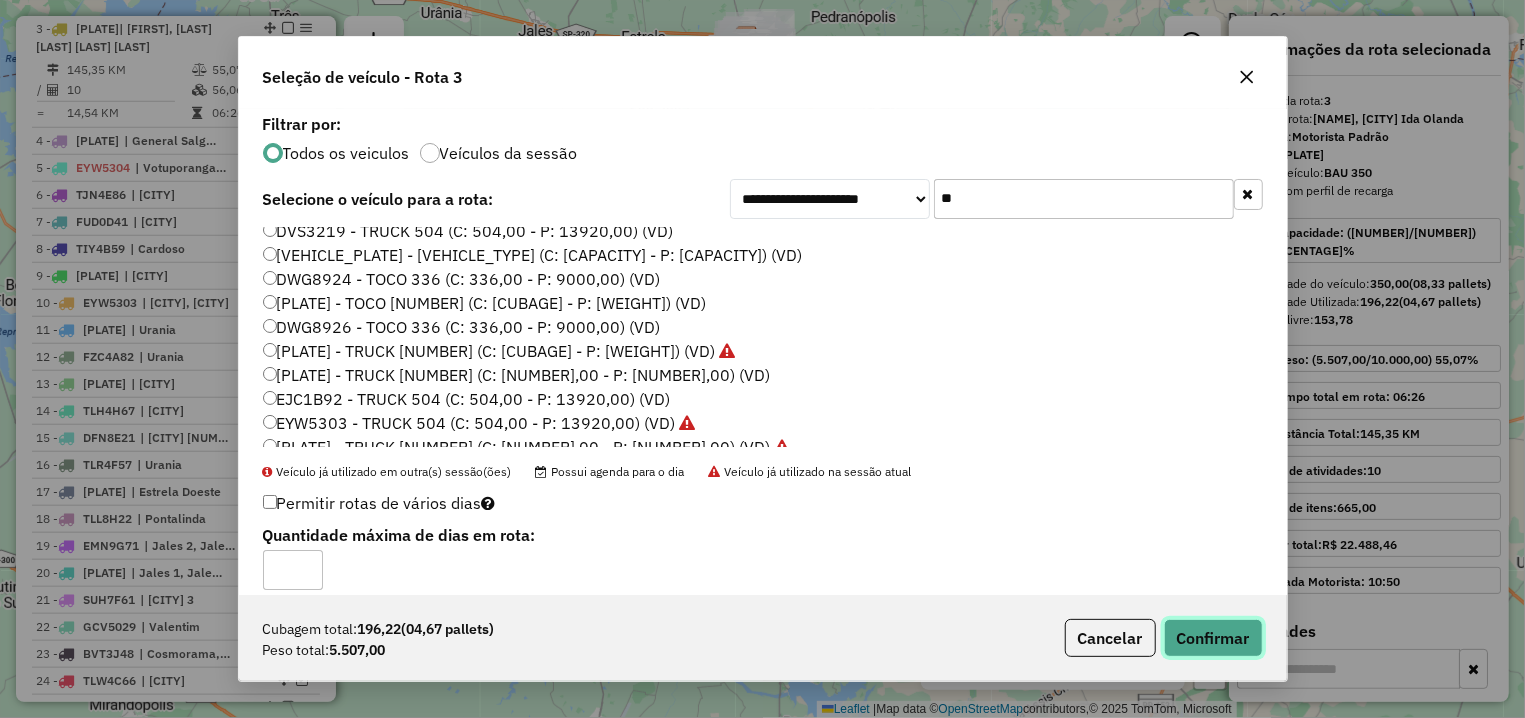 click on "Confirmar" 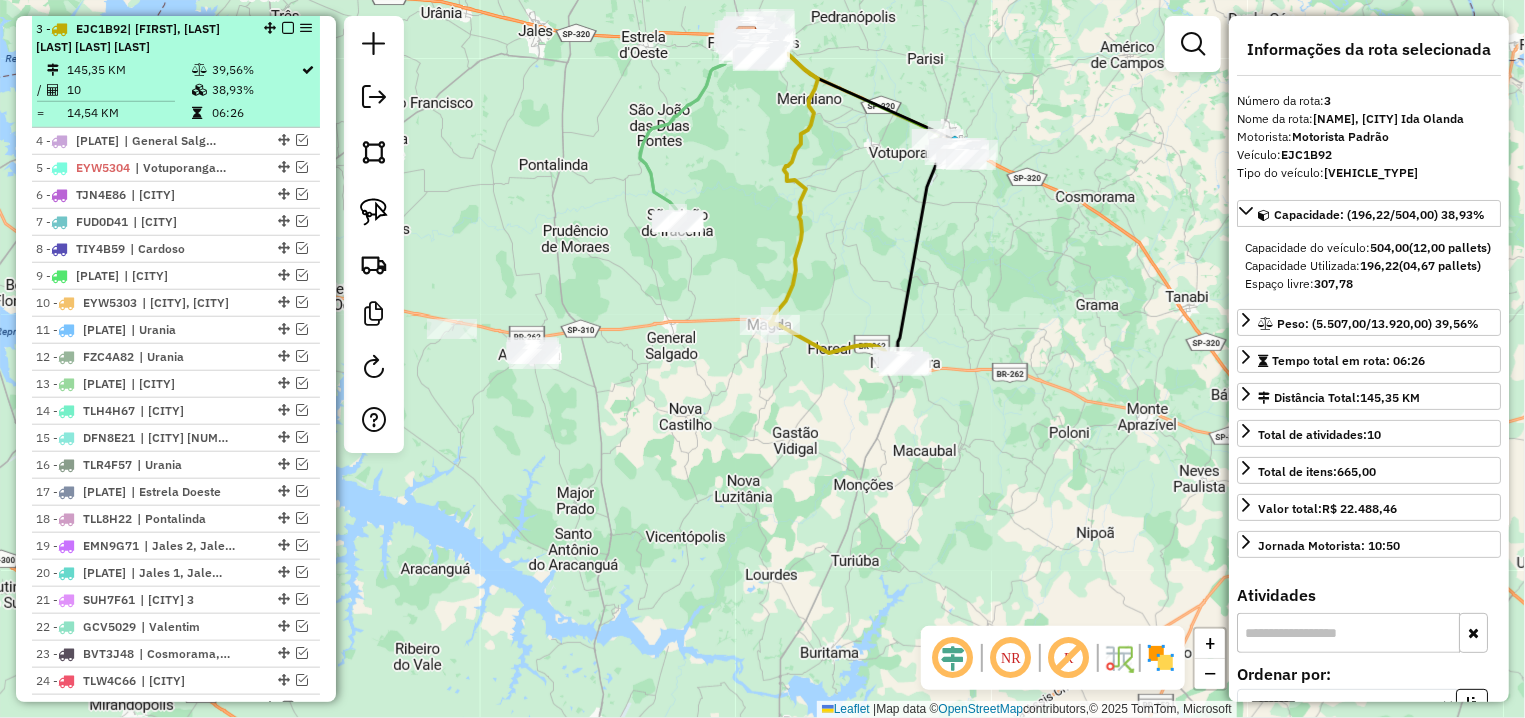 click at bounding box center (288, 28) 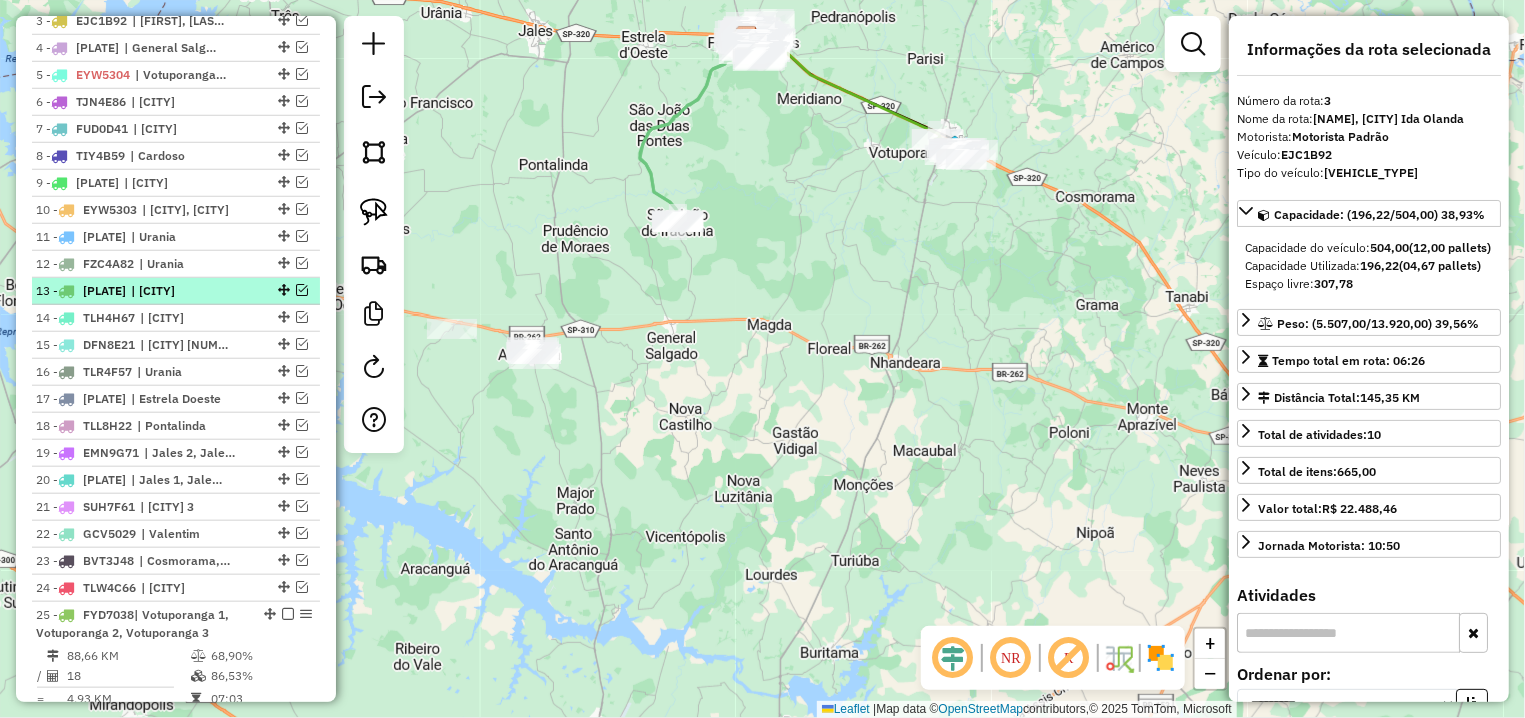 scroll, scrollTop: 598, scrollLeft: 0, axis: vertical 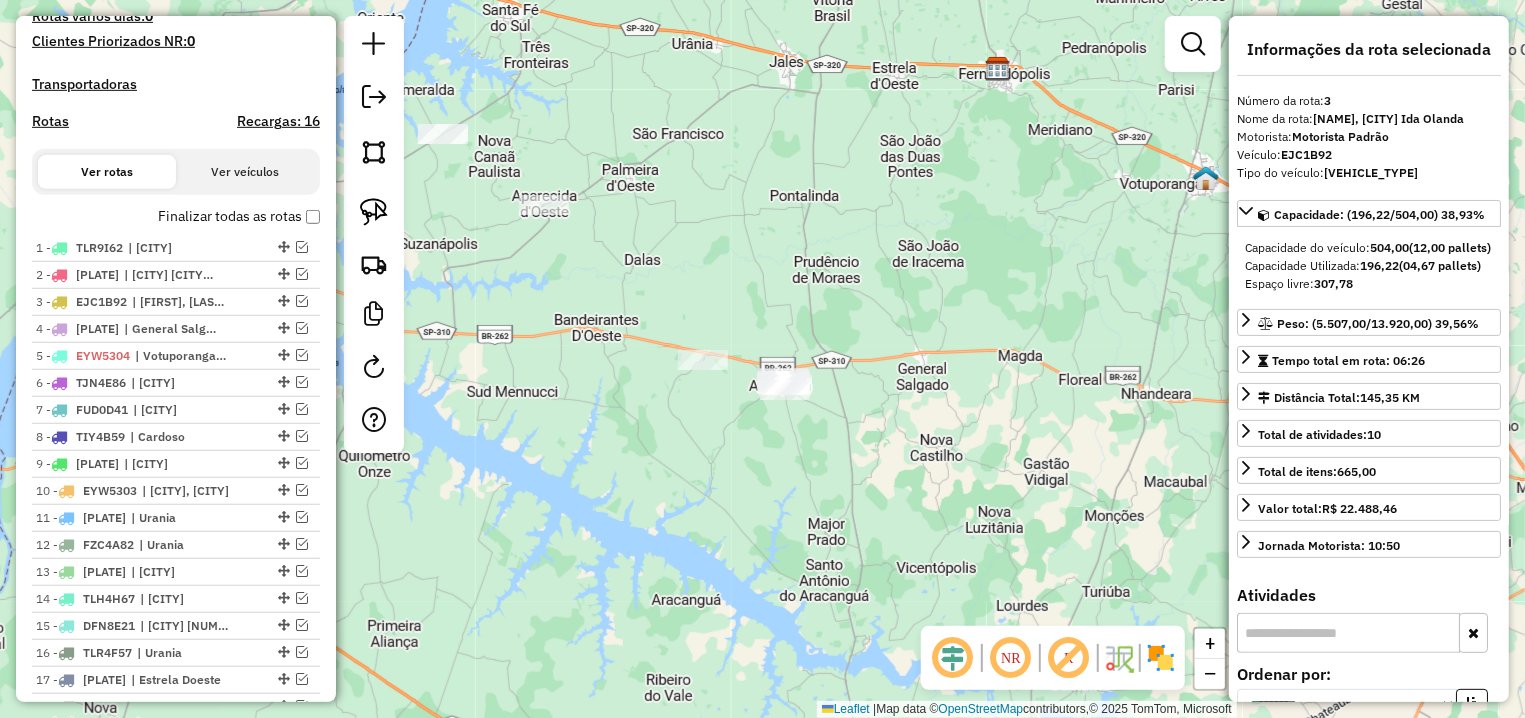 drag, startPoint x: 781, startPoint y: 250, endPoint x: 1083, endPoint y: 296, distance: 305.48322 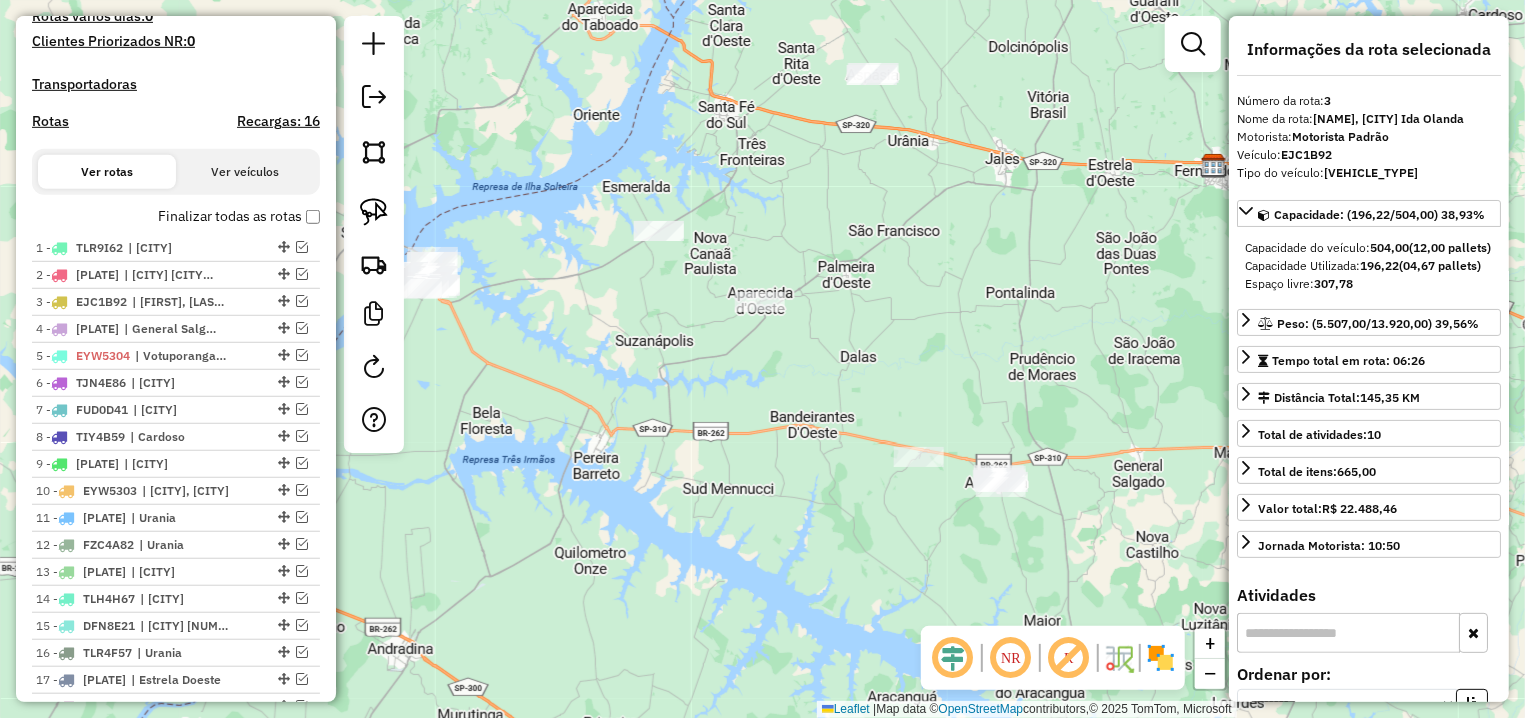 drag, startPoint x: 810, startPoint y: 319, endPoint x: 909, endPoint y: 370, distance: 111.364265 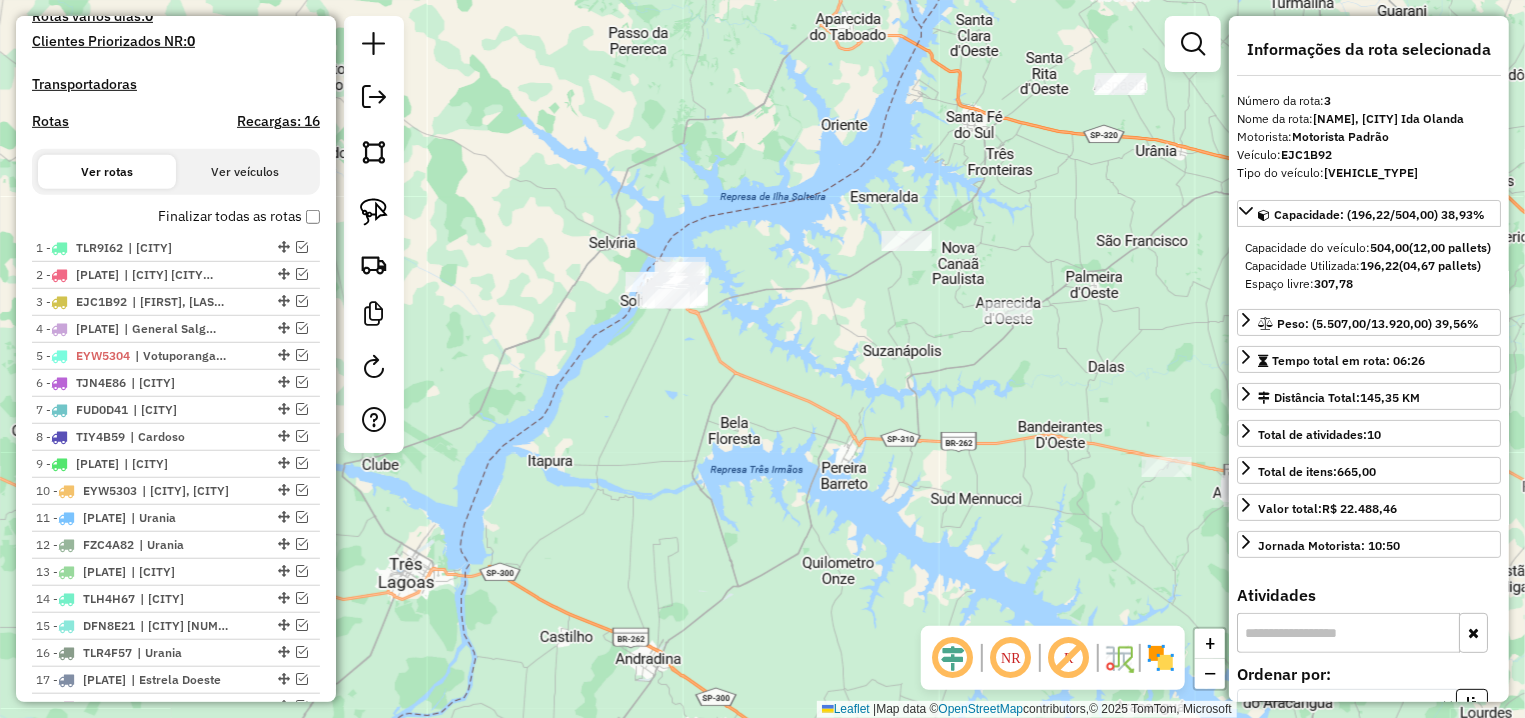 drag, startPoint x: 672, startPoint y: 439, endPoint x: 888, endPoint y: 452, distance: 216.39085 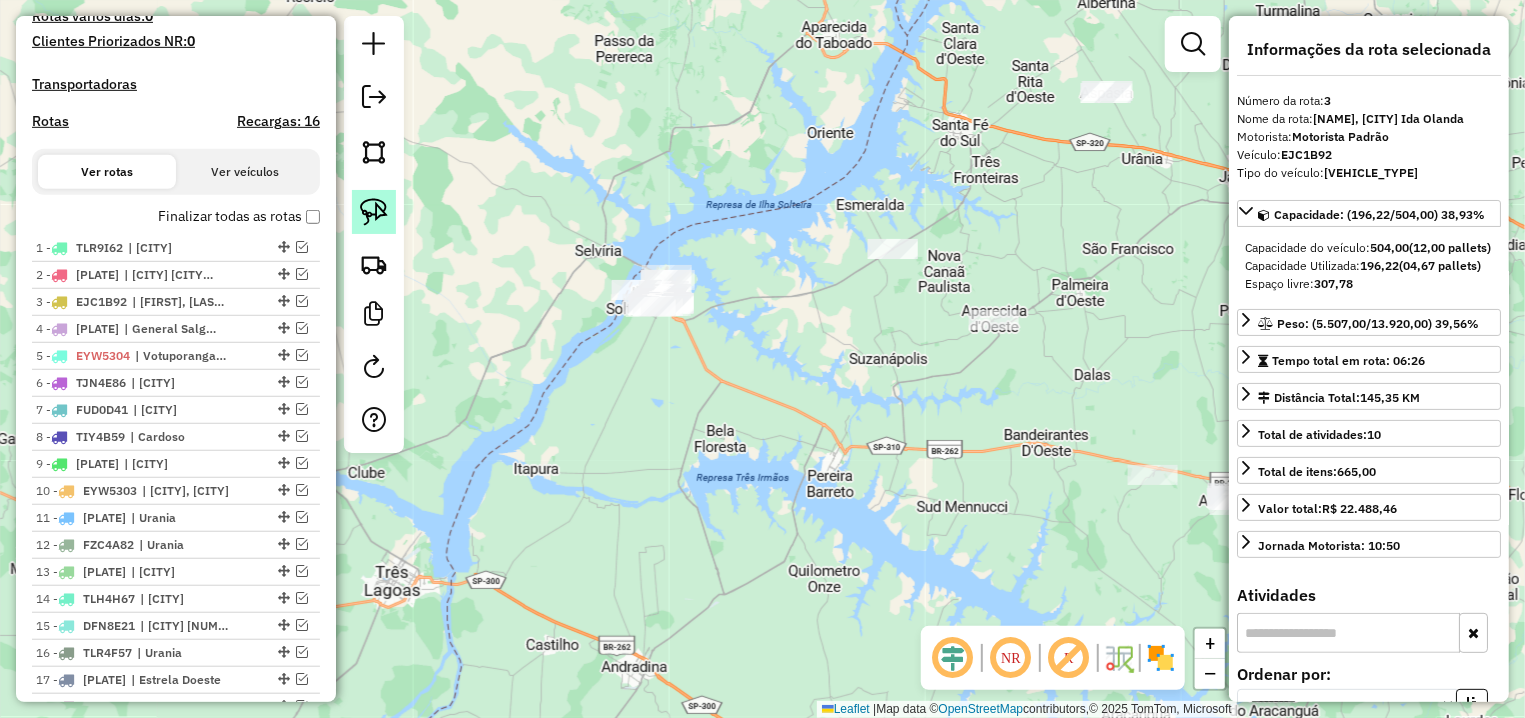 click 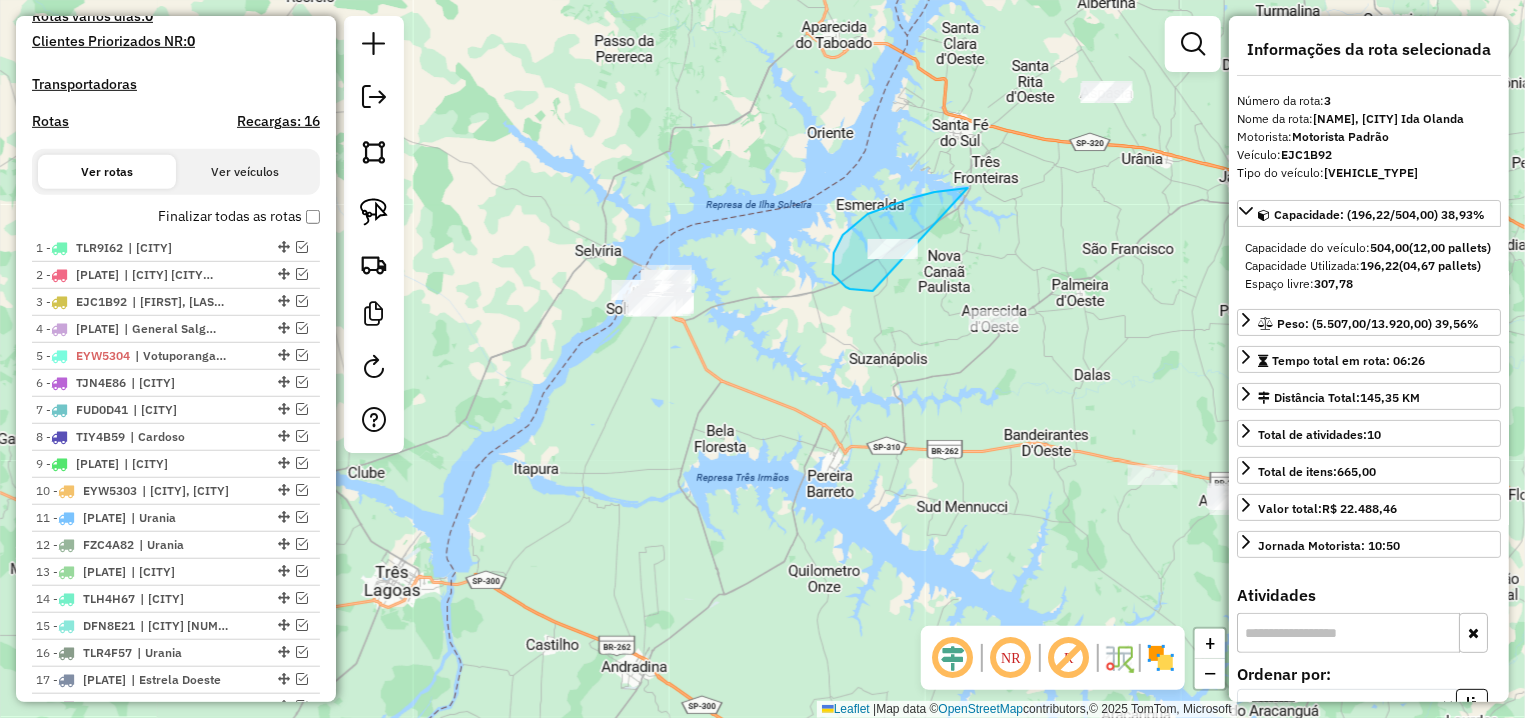 drag, startPoint x: 959, startPoint y: 190, endPoint x: 873, endPoint y: 291, distance: 132.65369 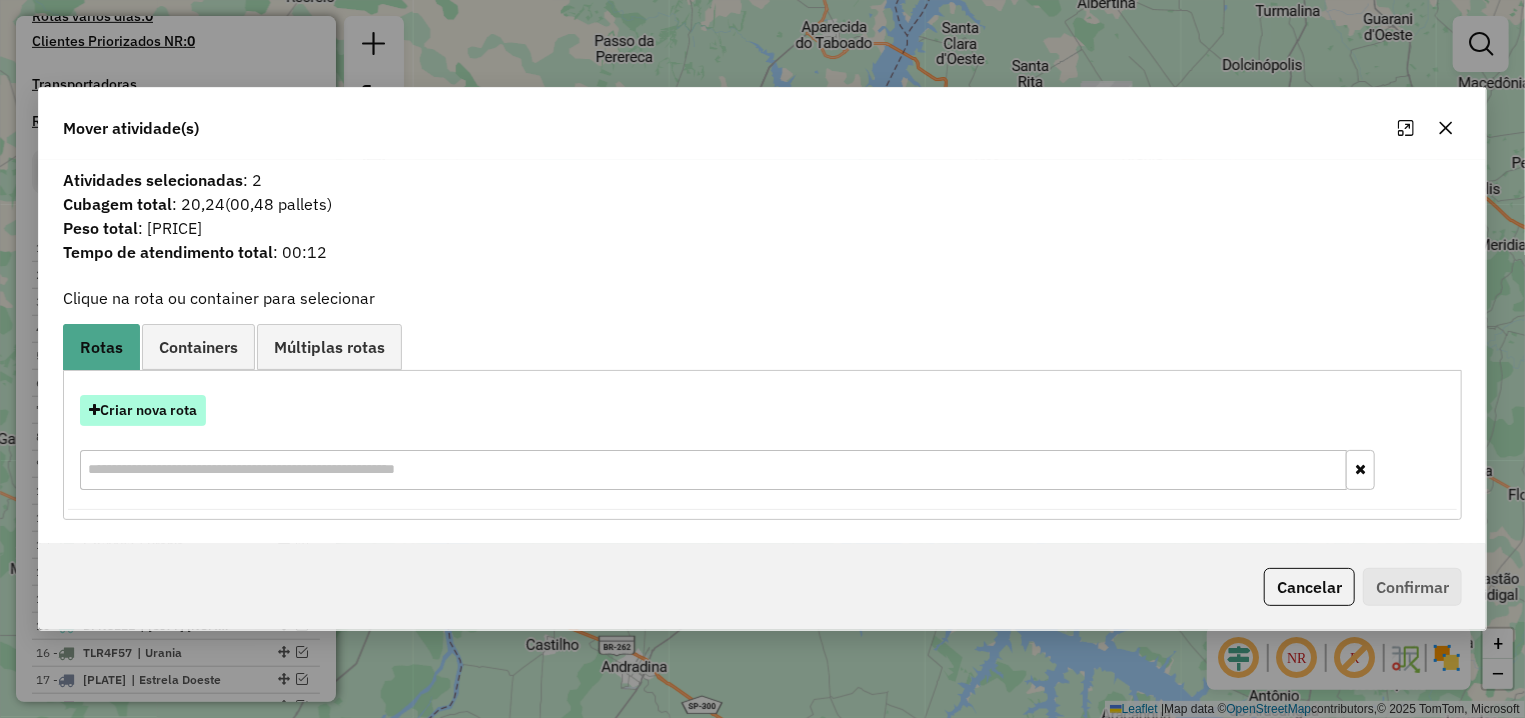 click on "Criar nova rota" at bounding box center [143, 410] 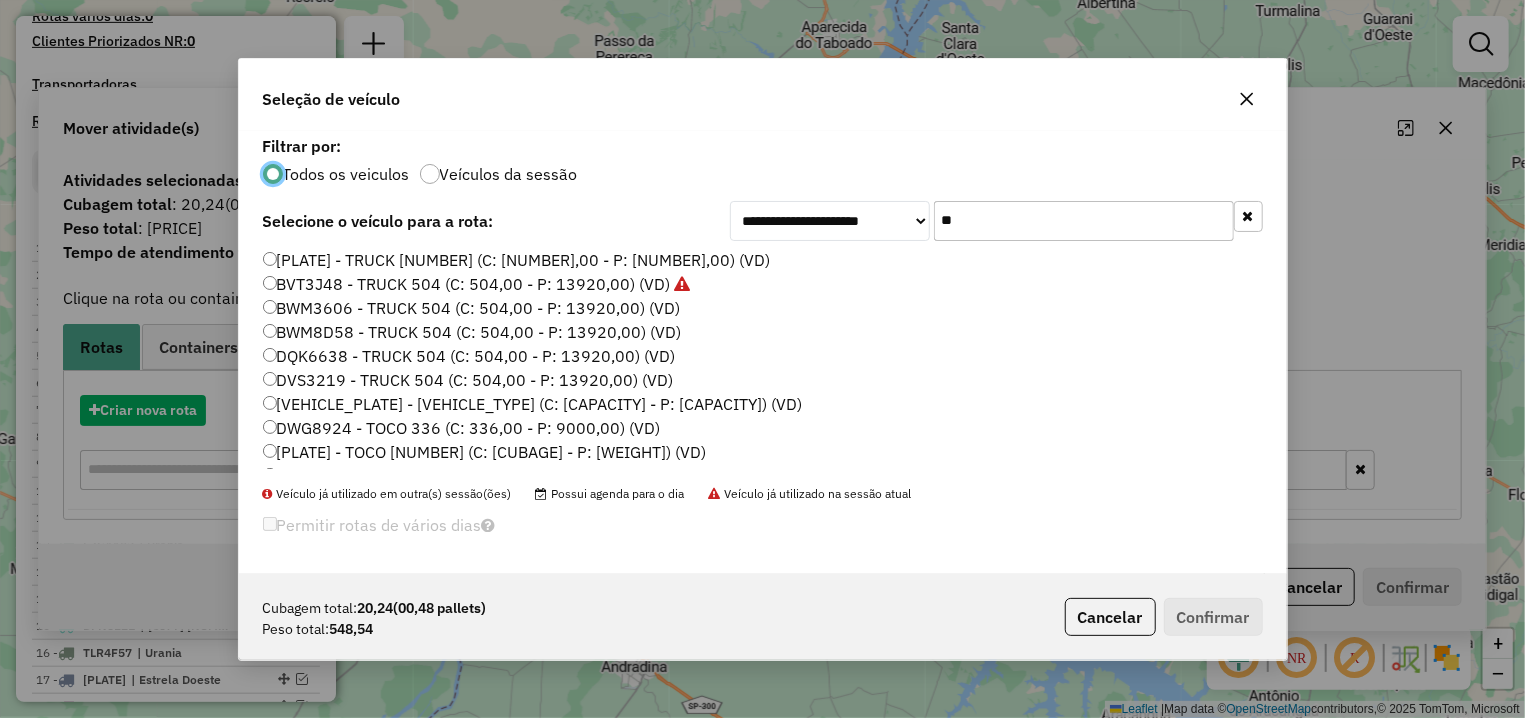 scroll, scrollTop: 11, scrollLeft: 6, axis: both 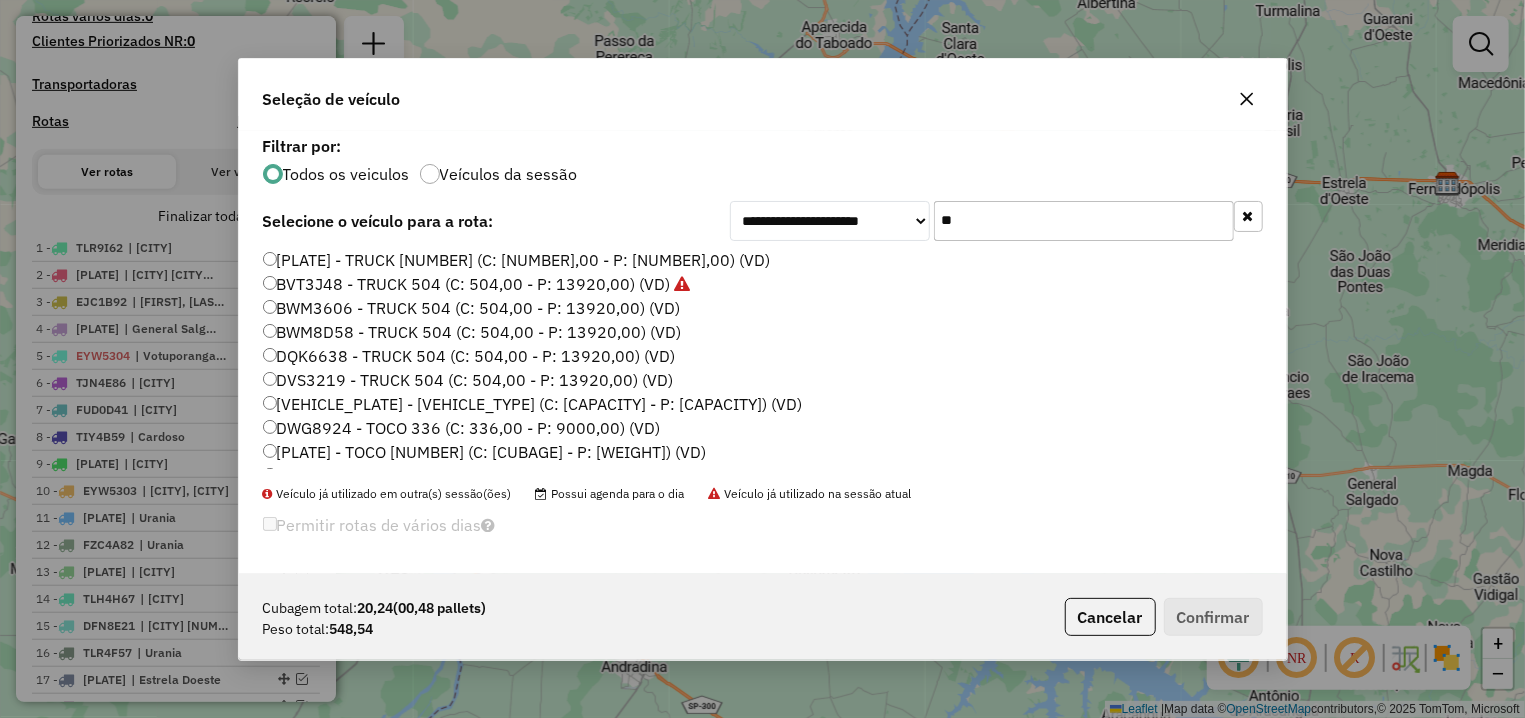 drag, startPoint x: 970, startPoint y: 227, endPoint x: 867, endPoint y: 223, distance: 103.077644 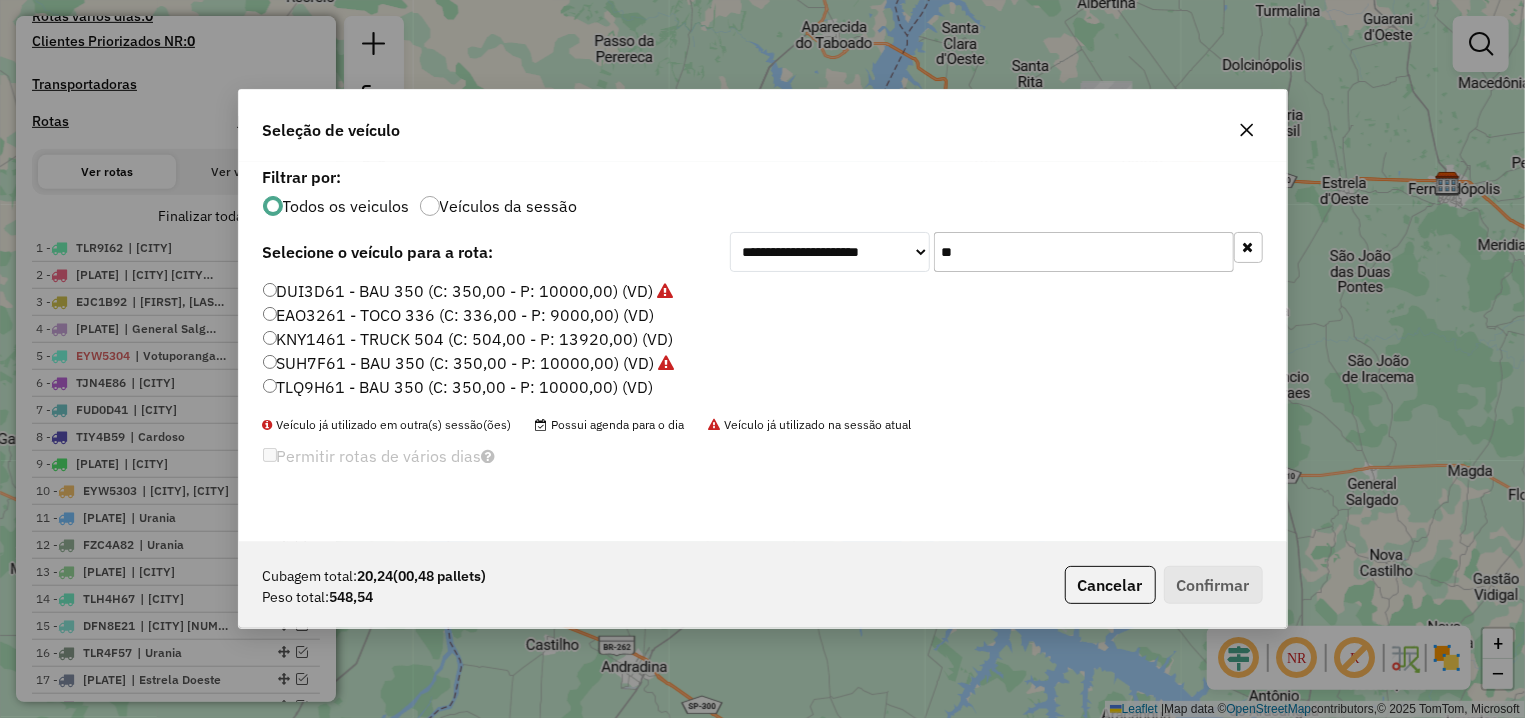 type on "**" 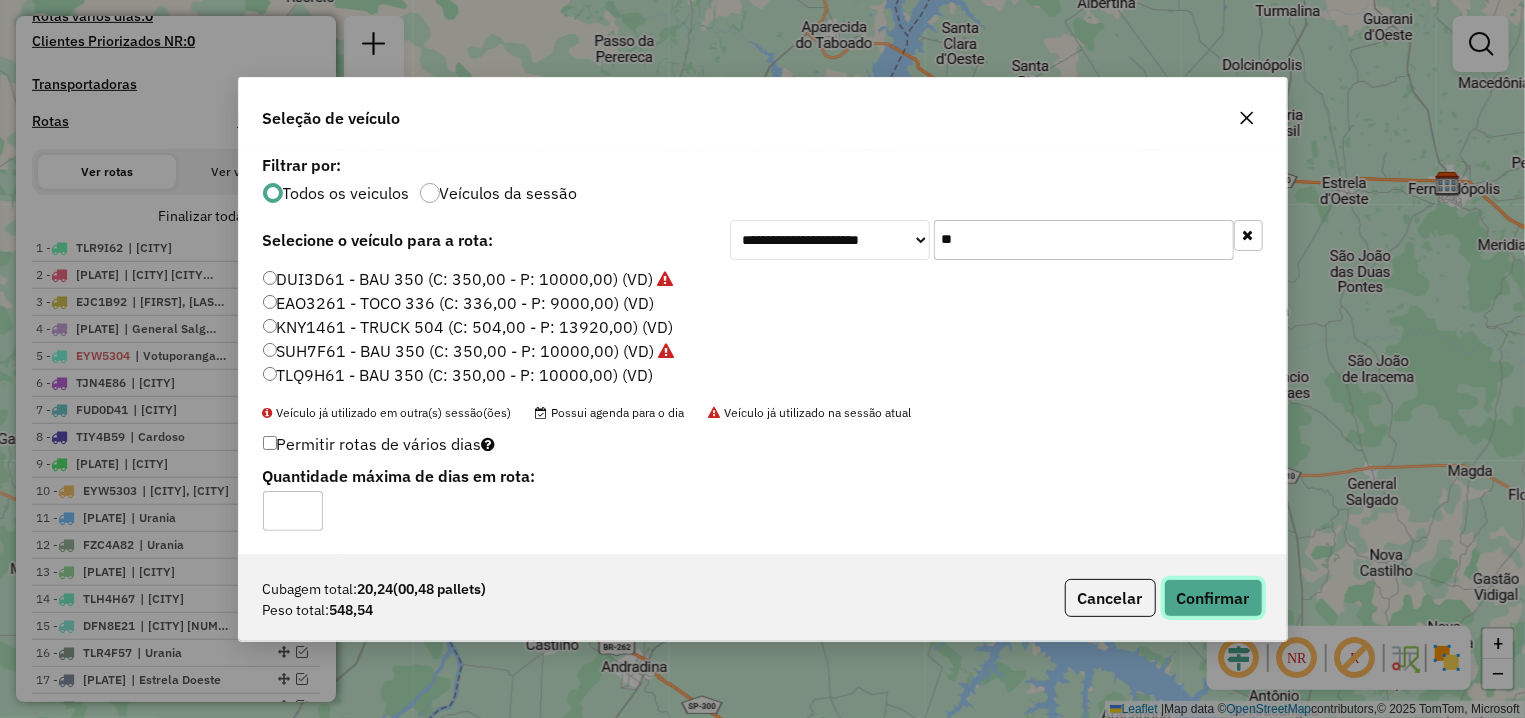click on "Confirmar" 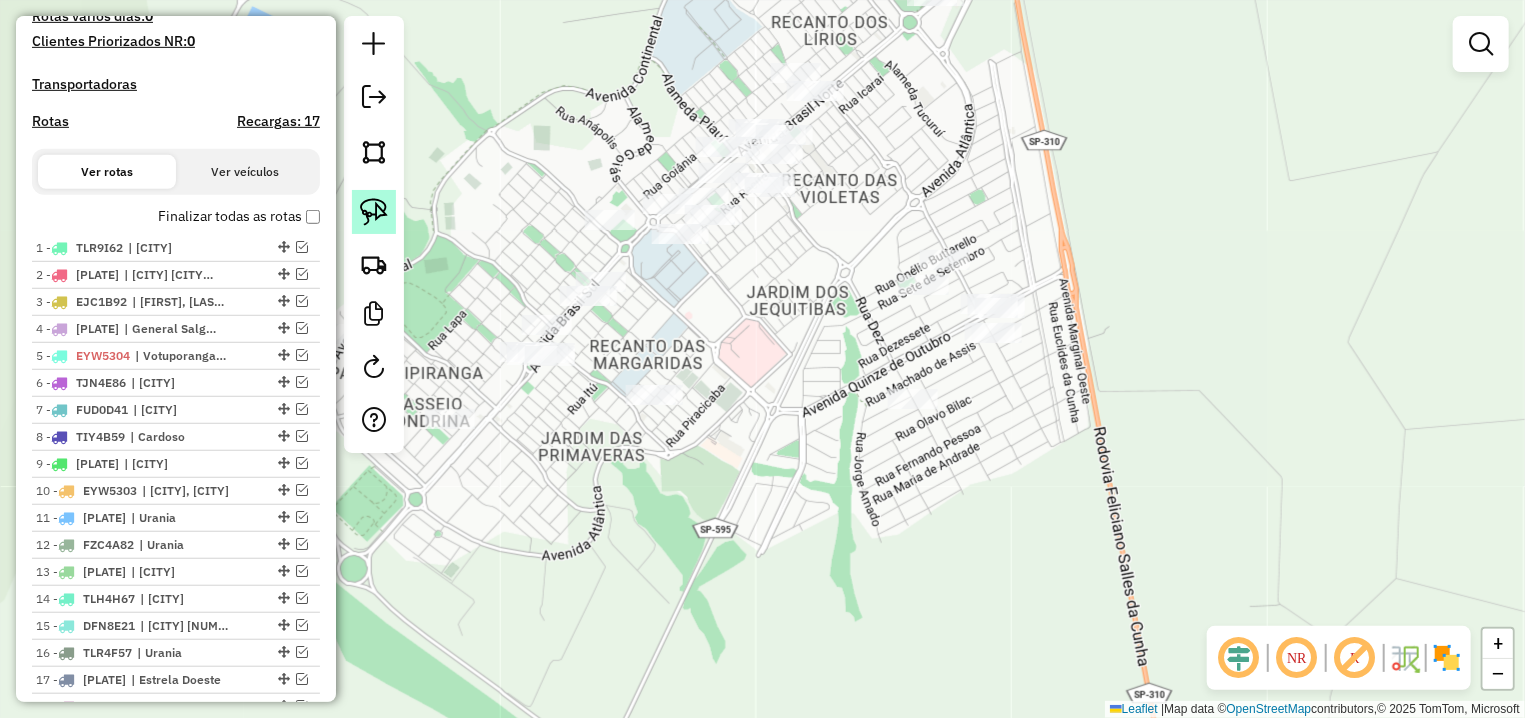 click 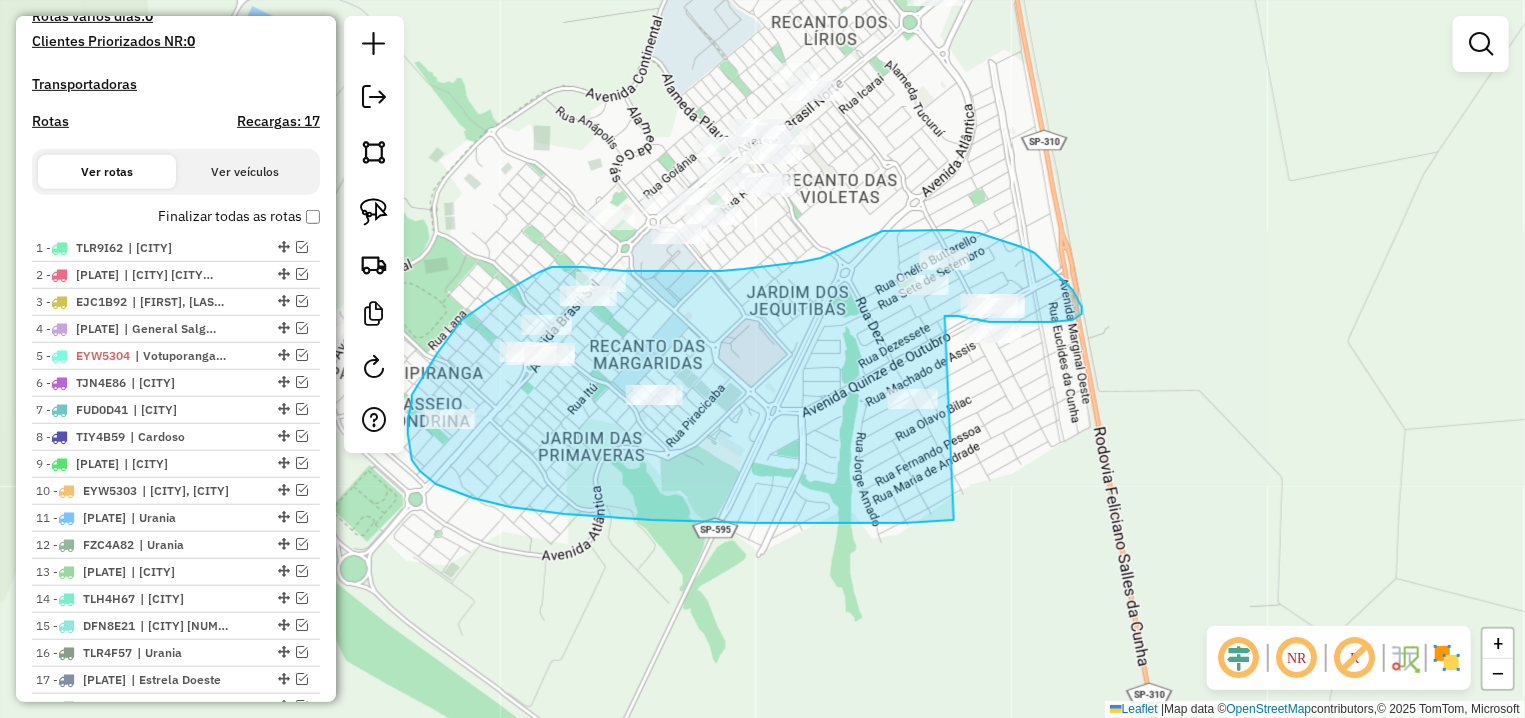 drag, startPoint x: 945, startPoint y: 316, endPoint x: 954, endPoint y: 520, distance: 204.19843 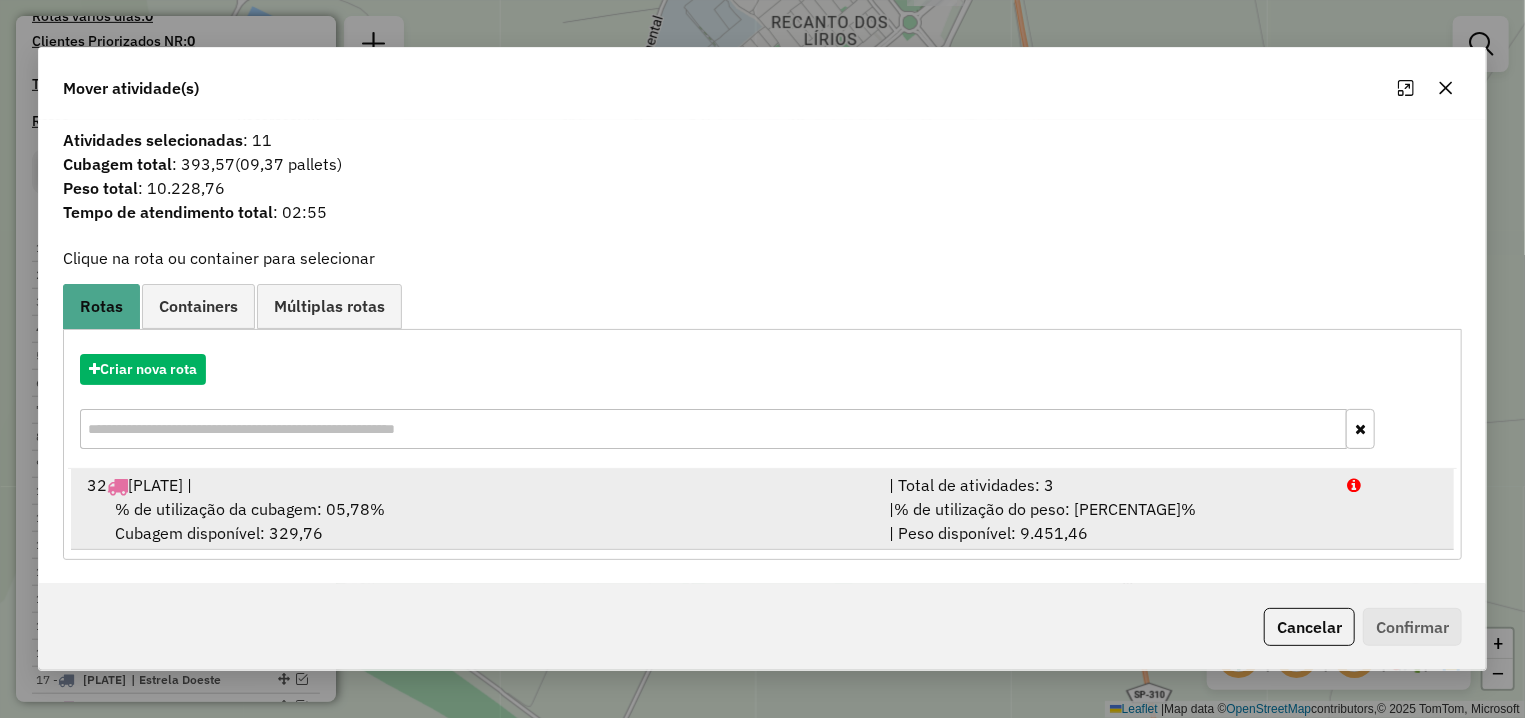 click on "% de utilização da cubagem: 05,78%  Cubagem disponível: 329,76" at bounding box center [476, 521] 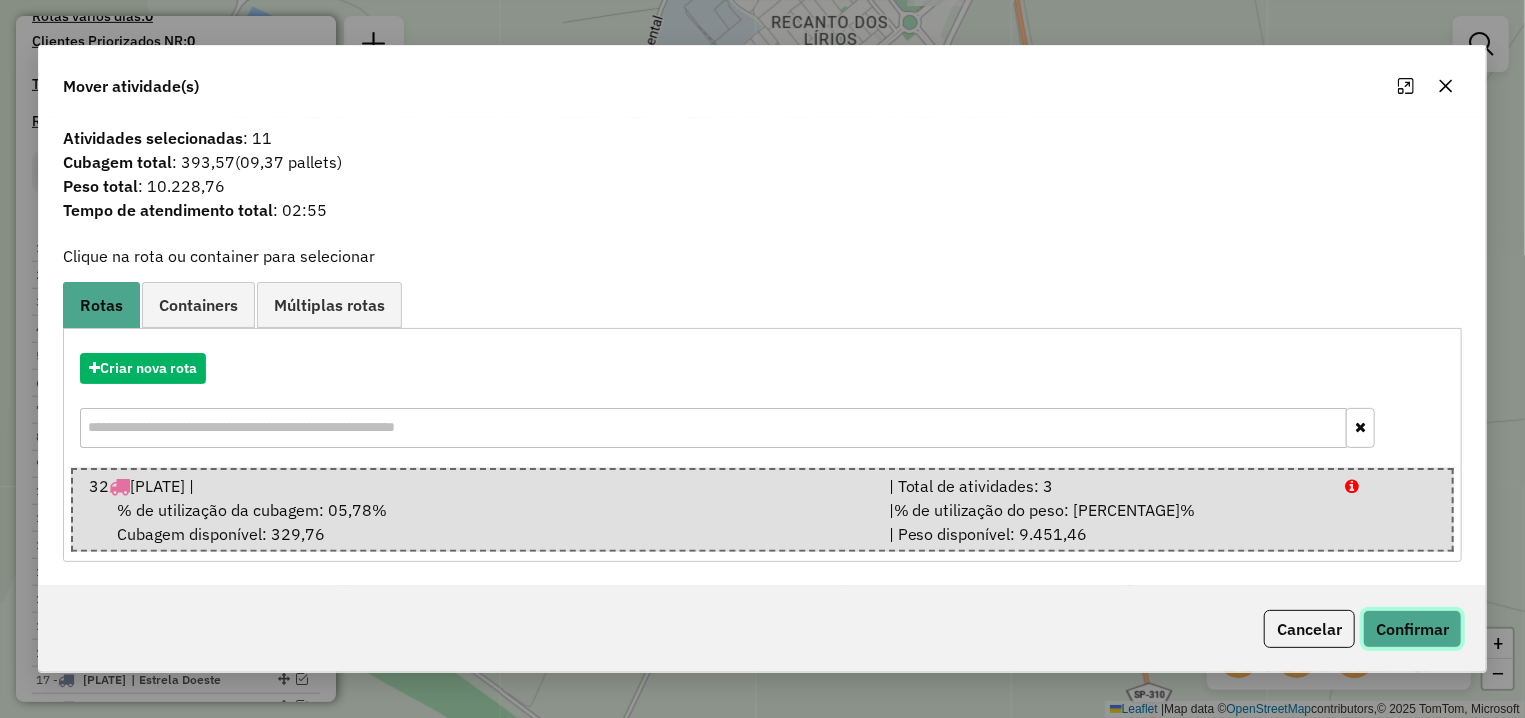 click on "Confirmar" 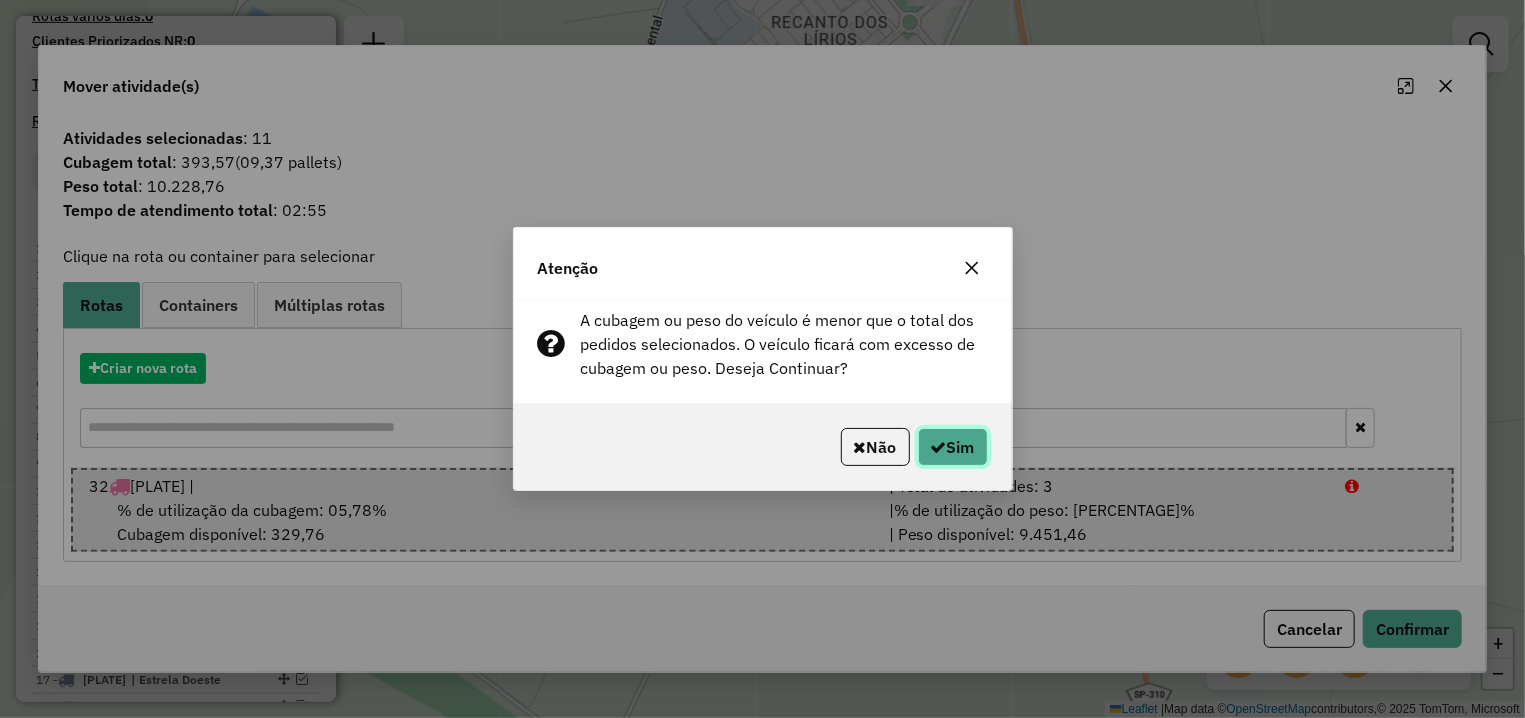 click on "Sim" 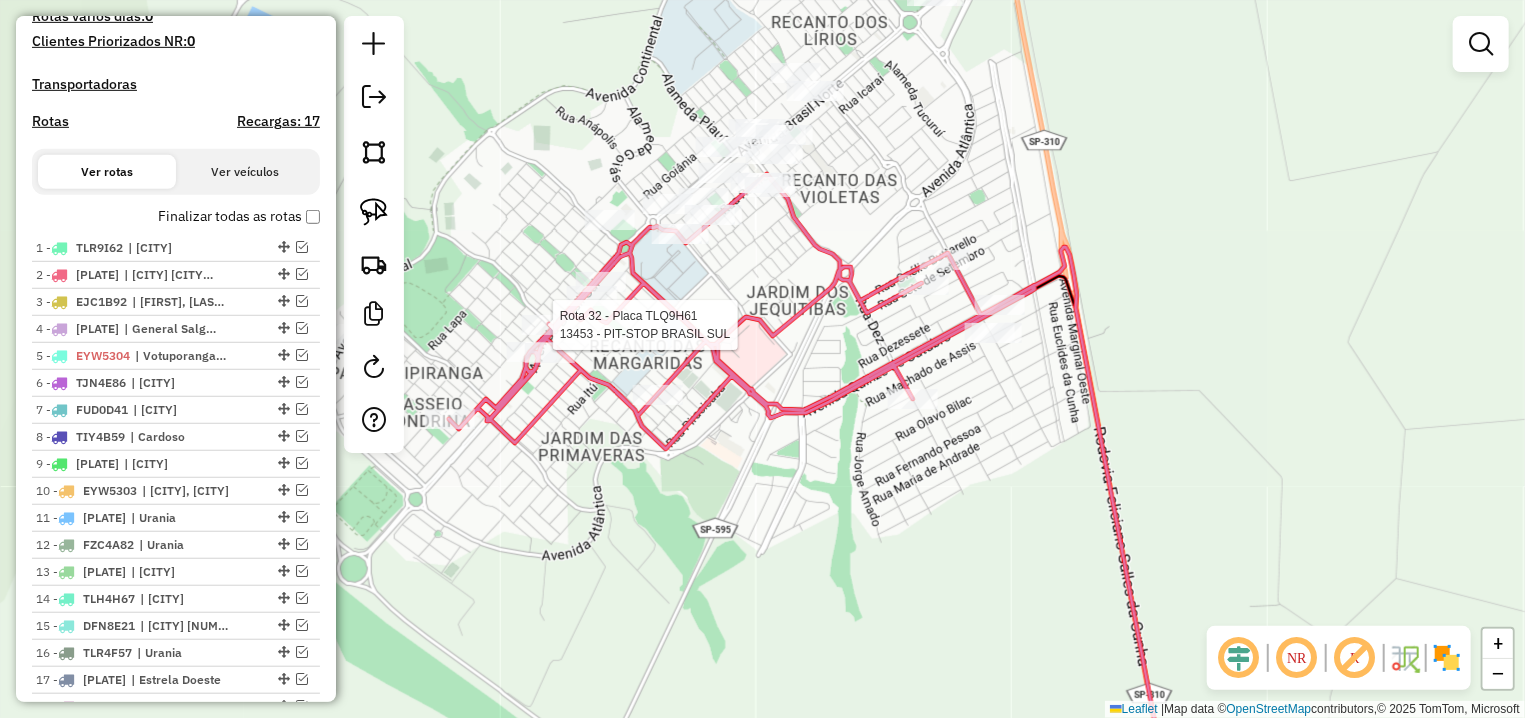 select on "**********" 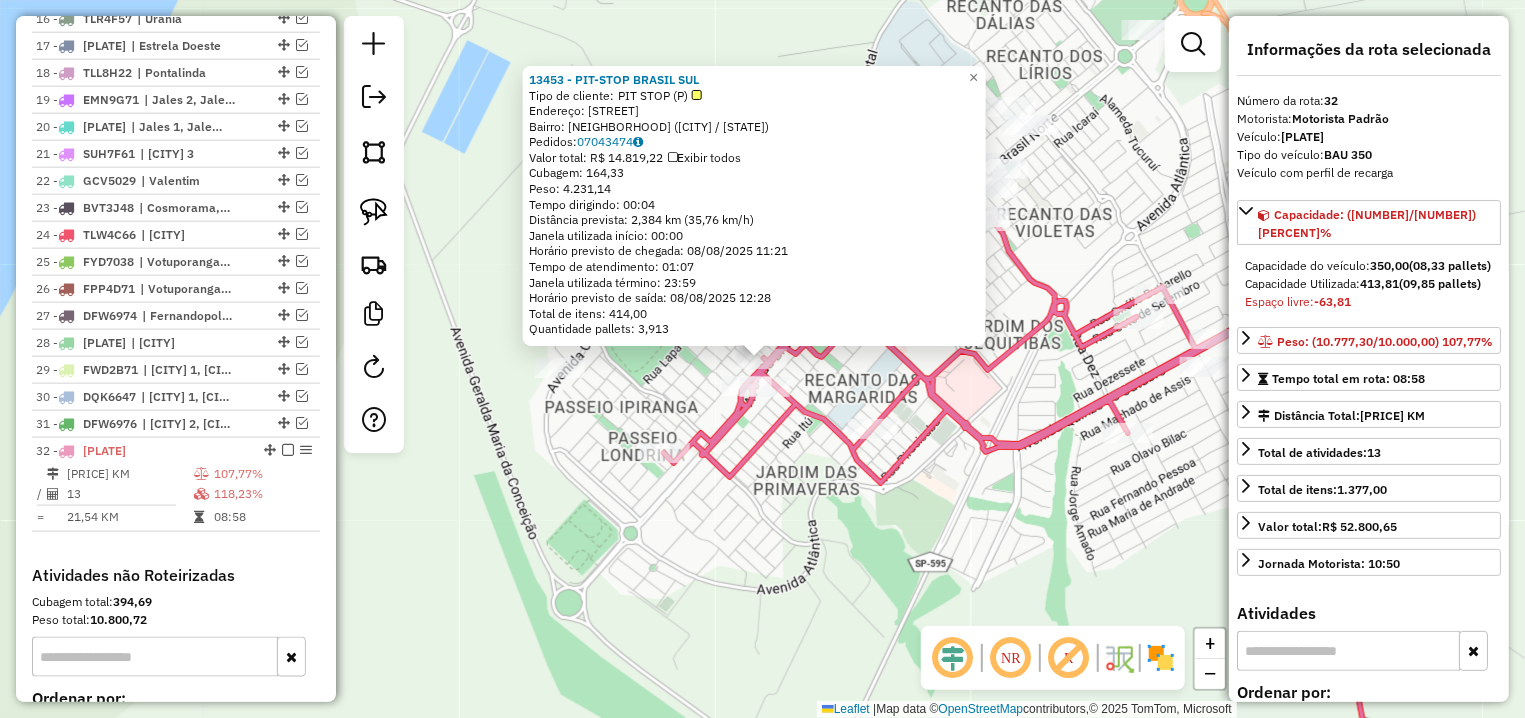 scroll, scrollTop: 1459, scrollLeft: 0, axis: vertical 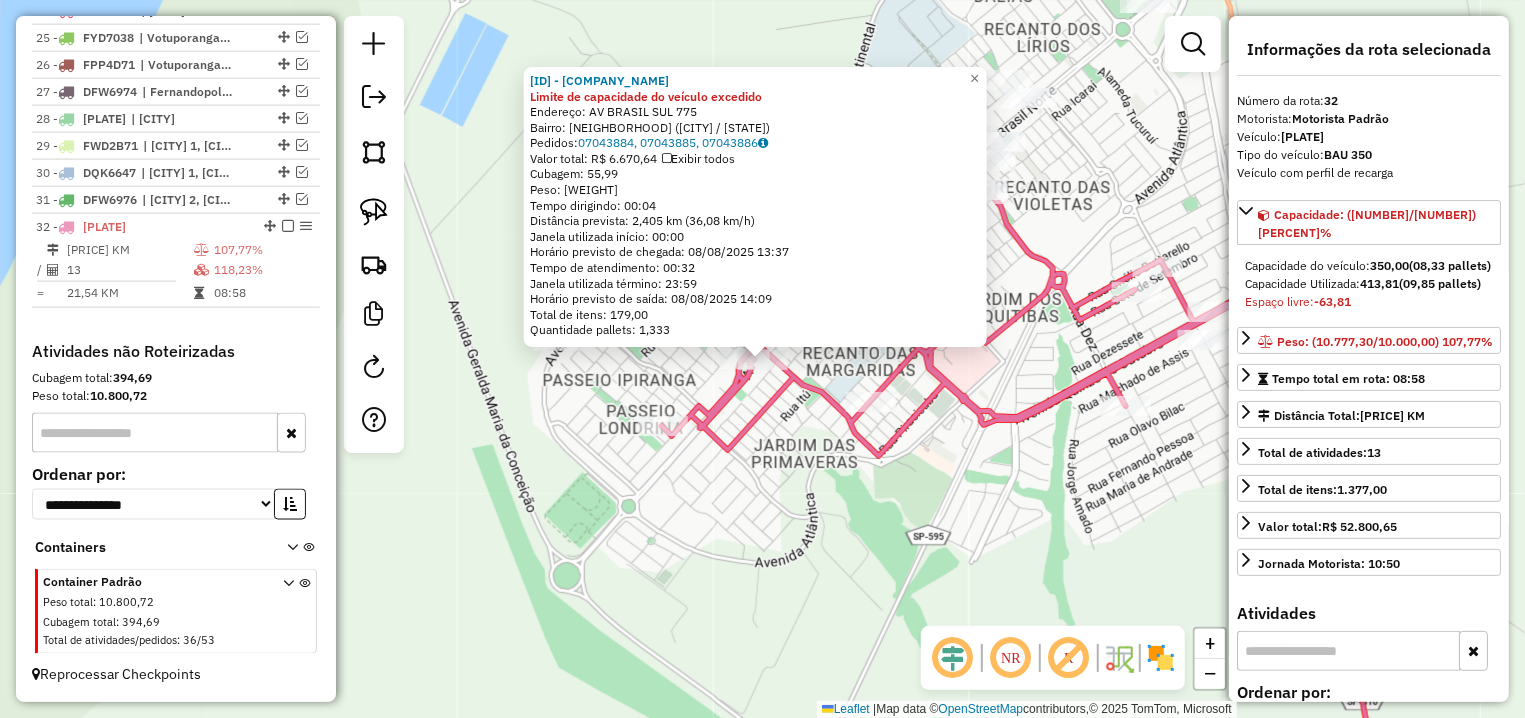 click on "15408 - MISTER RED UNIVERSIT Limite de capacidade do veículo excedido  Endereço: AV  BRASIL SUL                    775   Bairro: ZONA SUL (ILHA SOLTEIRA / SP)   Pedidos:  07043884, 07043885, 07043886   Valor total: R$ 6.670,64   Exibir todos   Cubagem: 55,99  Peso: 1.459,38  Tempo dirigindo: 00:04   Distância prevista: 2,405 km (36,08 km/h)   Janela utilizada início: 00:00   Horário previsto de chegada: 08/08/2025 13:37   Tempo de atendimento: 00:32   Janela utilizada término: 23:59   Horário previsto de saída: 08/08/2025 14:09   Total de itens: 179,00   Quantidade pallets: 1,333  × Janela de atendimento Grade de atendimento Capacidade Transportadoras Veículos Cliente Pedidos  Rotas Selecione os dias de semana para filtrar as janelas de atendimento  Seg   Ter   Qua   Qui   Sex   Sáb   Dom  Informe o período da janela de atendimento: De: Até:  Filtrar exatamente a janela do cliente  Considerar janela de atendimento padrão  Selecione os dias de semana para filtrar as grades de atendimento  Seg  +" 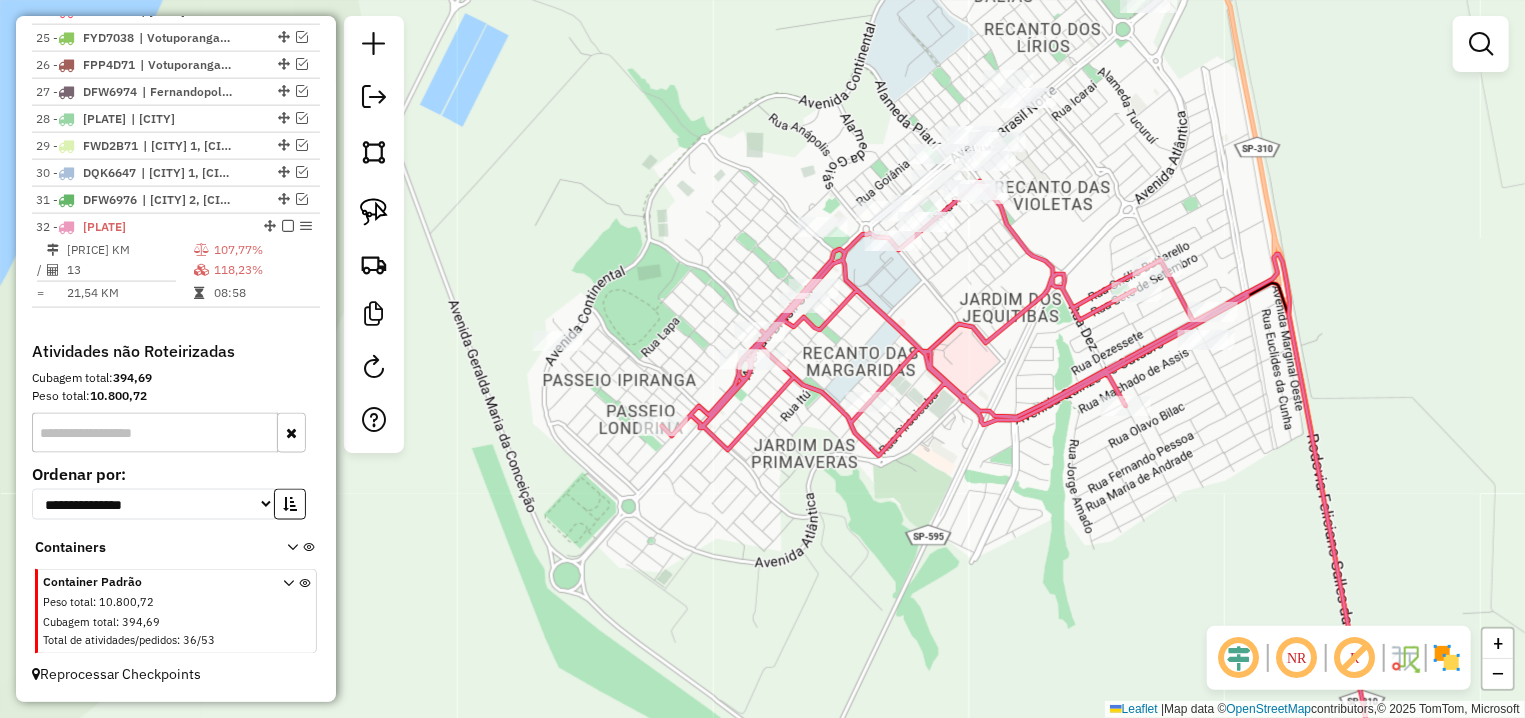 click 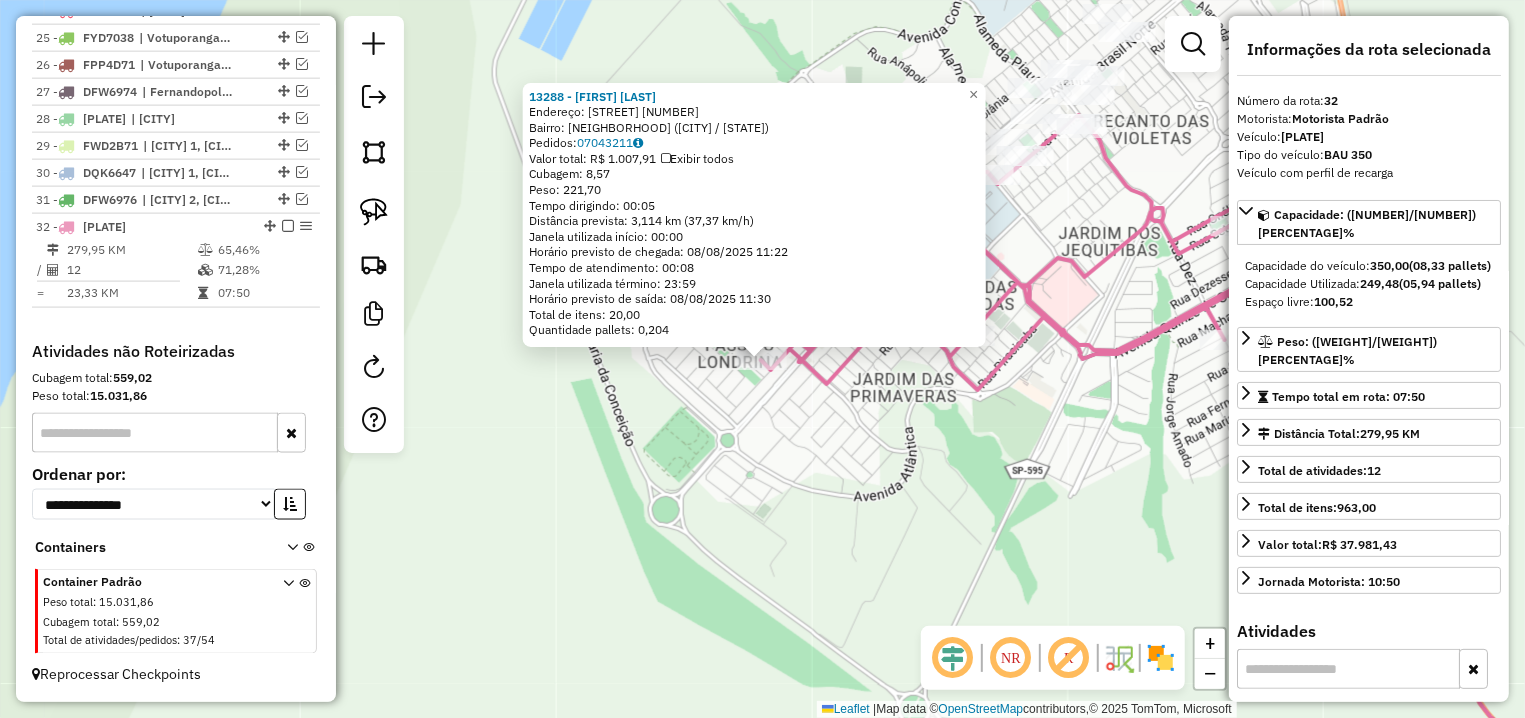 click on "13288 - DANIELLE CRISTINA DE  Endereço: PAS CURITIBA                      402   Bairro: ZONA SUL (ILHA SOLTEIRA / SP)   Pedidos:  07043211   Valor total: R$ 1.007,91   Exibir todos   Cubagem: 8,57  Peso: 221,70  Tempo dirigindo: 00:05   Distância prevista: 3,114 km (37,37 km/h)   Janela utilizada início: 00:00   Horário previsto de chegada: 08/08/2025 11:22   Tempo de atendimento: 00:08   Janela utilizada término: 23:59   Horário previsto de saída: 08/08/2025 11:30   Total de itens: 20,00   Quantidade pallets: 0,204  × Janela de atendimento Grade de atendimento Capacidade Transportadoras Veículos Cliente Pedidos  Rotas Selecione os dias de semana para filtrar as janelas de atendimento  Seg   Ter   Qua   Qui   Sex   Sáb   Dom  Informe o período da janela de atendimento: De: Até:  Filtrar exatamente a janela do cliente  Considerar janela de atendimento padrão  Selecione os dias de semana para filtrar as grades de atendimento  Seg   Ter   Qua   Qui   Sex   Sáb   Dom   Peso mínimo:   Peso máximo:" 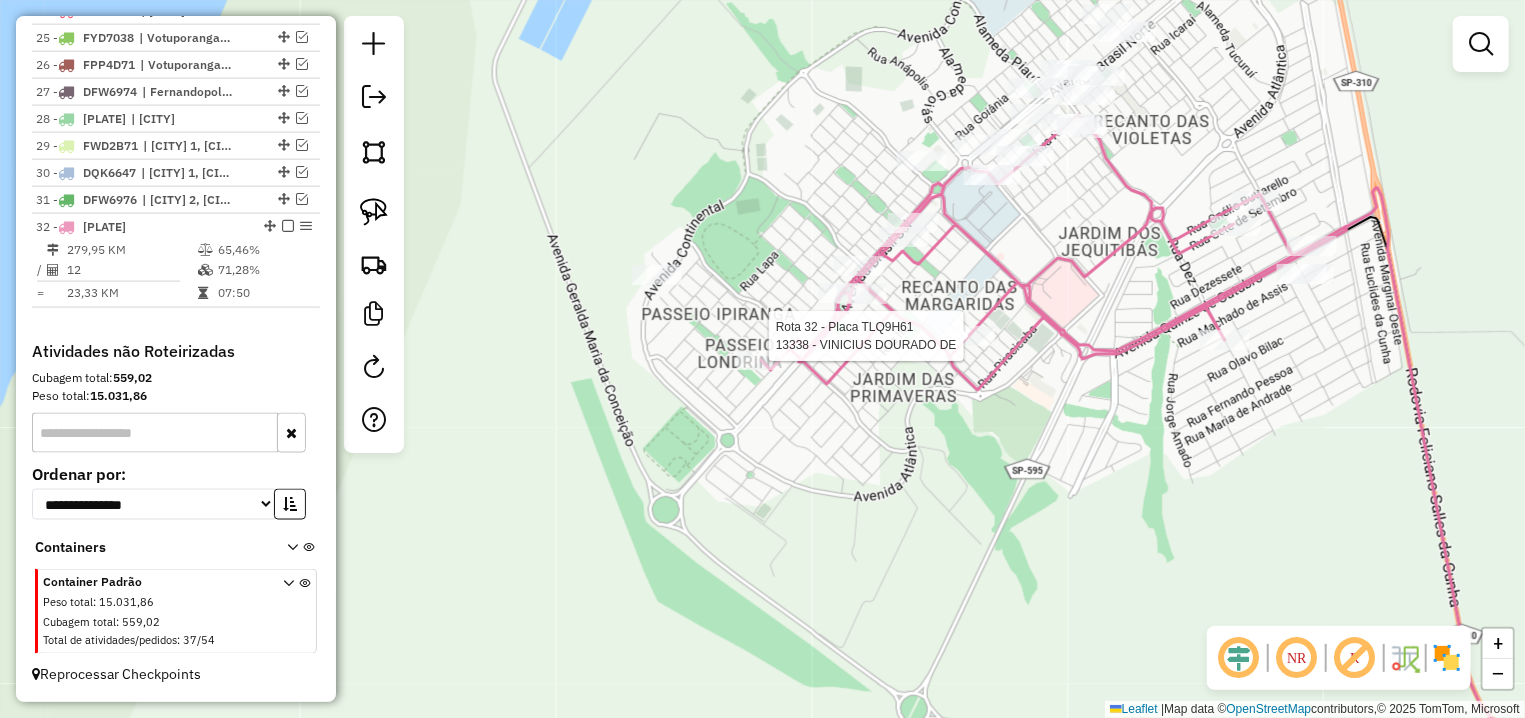 select on "**********" 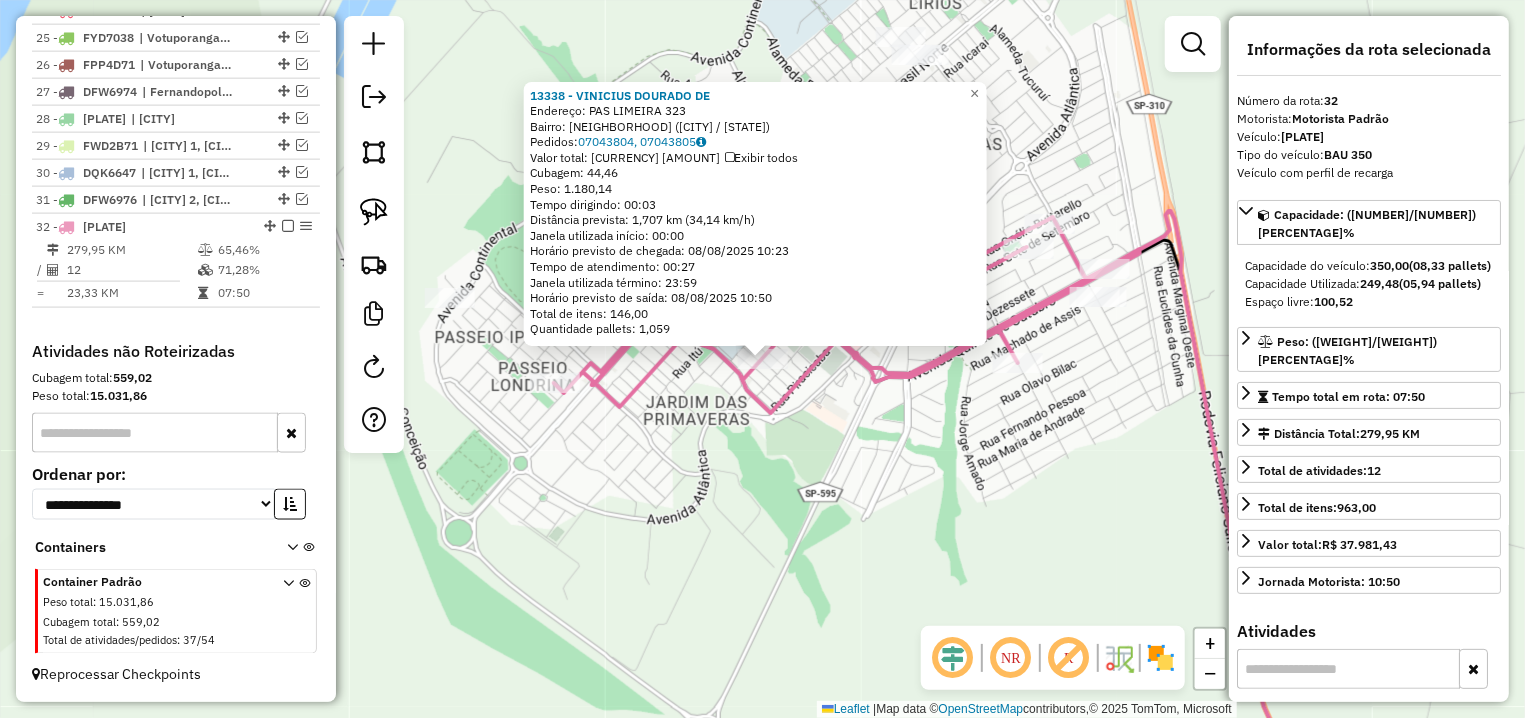click on "13338 - VINICIUS DOURADO DE  Endereço: PAS LIMEIRA                       323   Bairro: ZONA SUL (ILHA SOLTEIRA / SP)   Pedidos:  07043804, 07043805   Valor total: R$ 4.893,39   Exibir todos   Cubagem: 44,46  Peso: 1.180,14  Tempo dirigindo: 00:03   Distância prevista: 1,707 km (34,14 km/h)   Janela utilizada início: 00:00   Horário previsto de chegada: 08/08/2025 10:23   Tempo de atendimento: 00:27   Janela utilizada término: 23:59   Horário previsto de saída: 08/08/2025 10:50   Total de itens: 146,00   Quantidade pallets: 1,059  × Janela de atendimento Grade de atendimento Capacidade Transportadoras Veículos Cliente Pedidos  Rotas Selecione os dias de semana para filtrar as janelas de atendimento  Seg   Ter   Qua   Qui   Sex   Sáb   Dom  Informe o período da janela de atendimento: De: Até:  Filtrar exatamente a janela do cliente  Considerar janela de atendimento padrão  Selecione os dias de semana para filtrar as grades de atendimento  Seg   Ter   Qua   Qui   Sex   Sáb   Dom   Peso mínimo:  +" 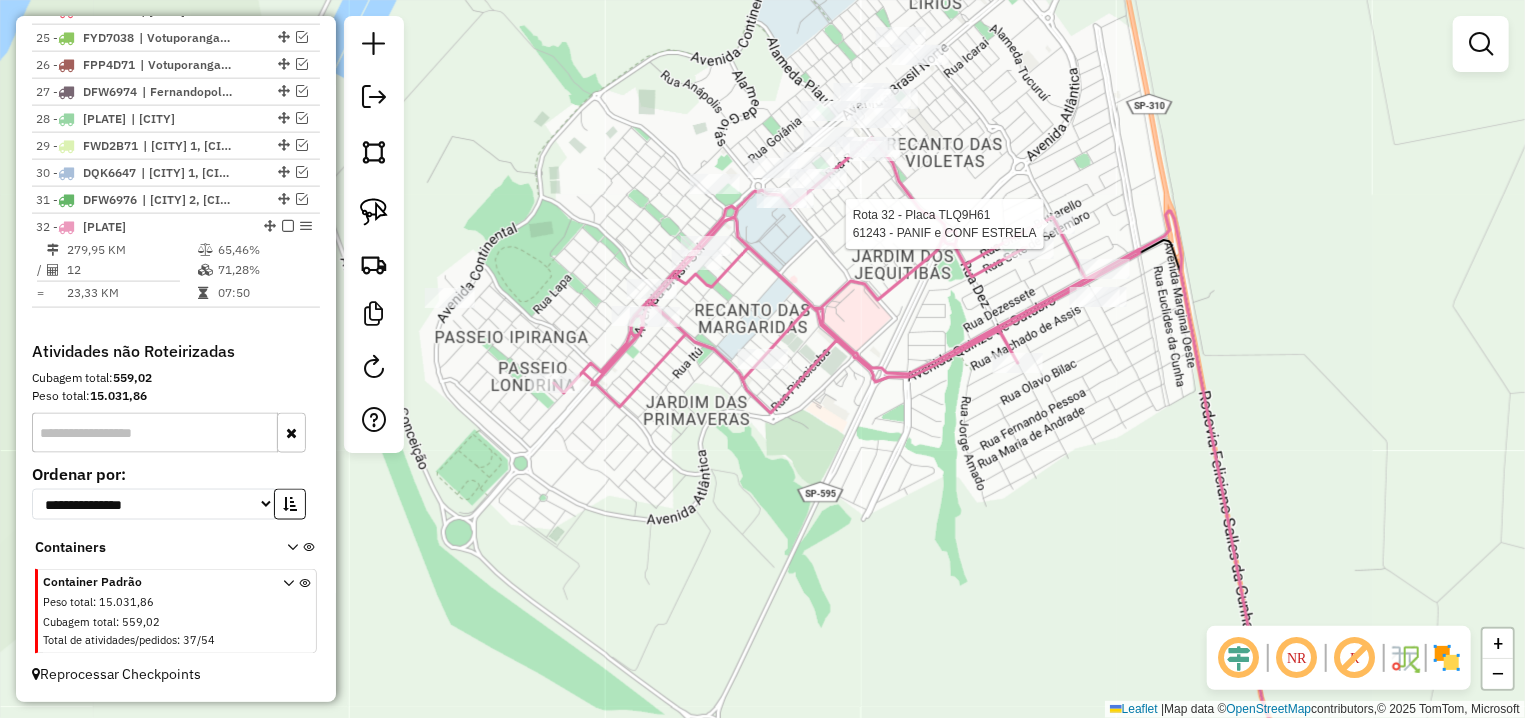 select on "**********" 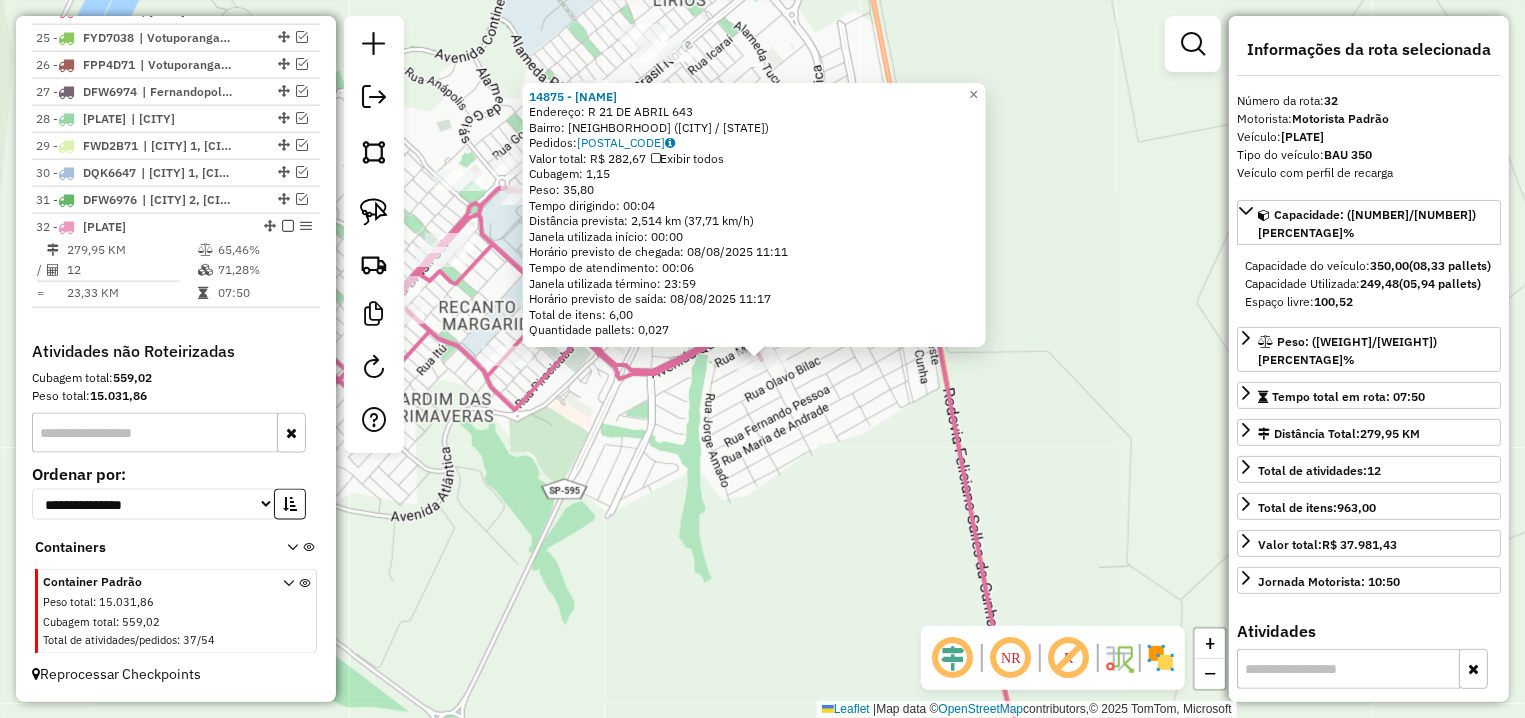 click on "14875 - JOSE ADAO DE SOUZA  Endereço: R   21 DE ABRIL                   643   Bairro: ZONA SUL (ILHA SOLTEIRA / SP)   Pedidos:  07043359   Valor total: R$ 282,67   Exibir todos   Cubagem: 1,15  Peso: 35,80  Tempo dirigindo: 00:04   Distância prevista: 2,514 km (37,71 km/h)   Janela utilizada início: 00:00   Horário previsto de chegada: 08/08/2025 11:11   Tempo de atendimento: 00:06   Janela utilizada término: 23:59   Horário previsto de saída: 08/08/2025 11:17   Total de itens: 6,00   Quantidade pallets: 0,027  × Janela de atendimento Grade de atendimento Capacidade Transportadoras Veículos Cliente Pedidos  Rotas Selecione os dias de semana para filtrar as janelas de atendimento  Seg   Ter   Qua   Qui   Sex   Sáb   Dom  Informe o período da janela de atendimento: De: Até:  Filtrar exatamente a janela do cliente  Considerar janela de atendimento padrão  Selecione os dias de semana para filtrar as grades de atendimento  Seg   Ter   Qua   Qui   Sex   Sáb   Dom   Peso mínimo:   Peso máximo:   De:" 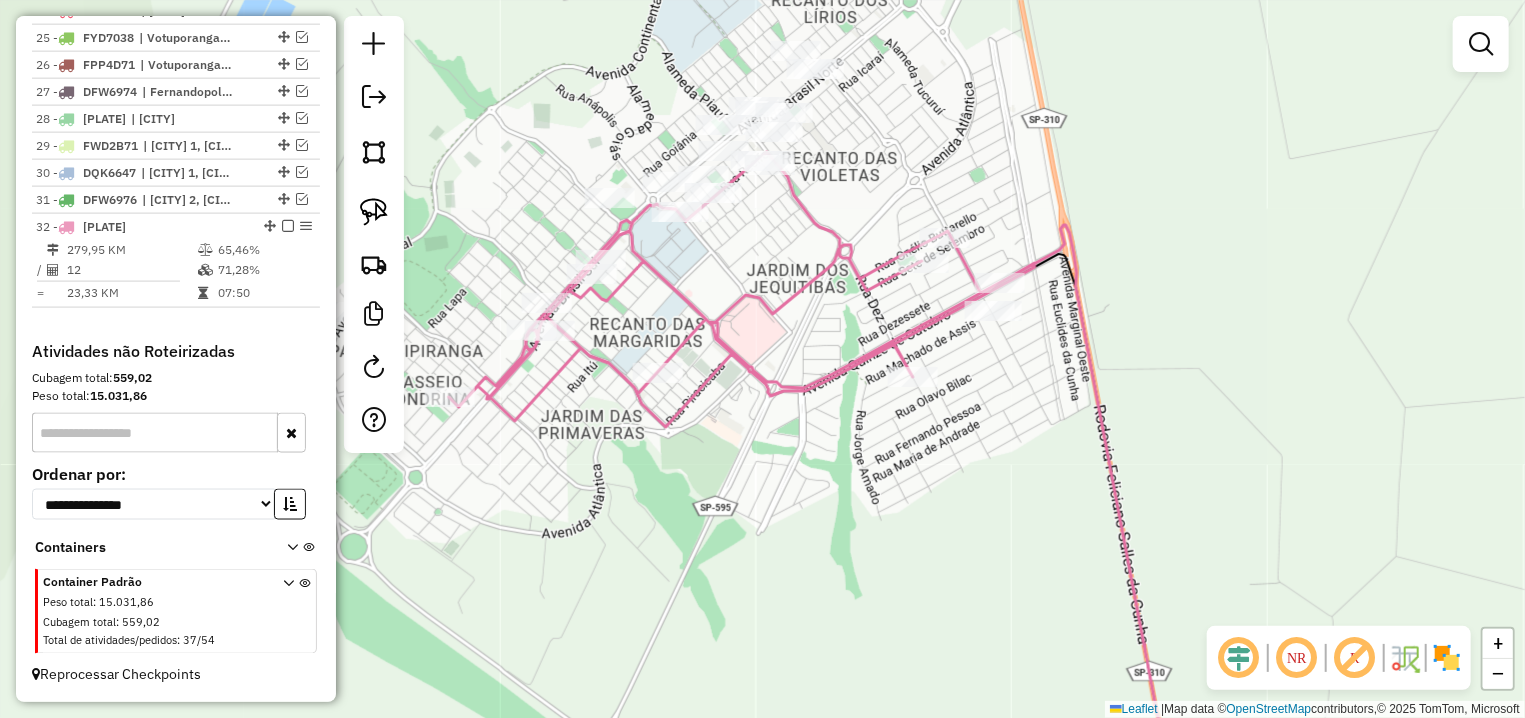 drag, startPoint x: 601, startPoint y: 317, endPoint x: 752, endPoint y: 334, distance: 151.95393 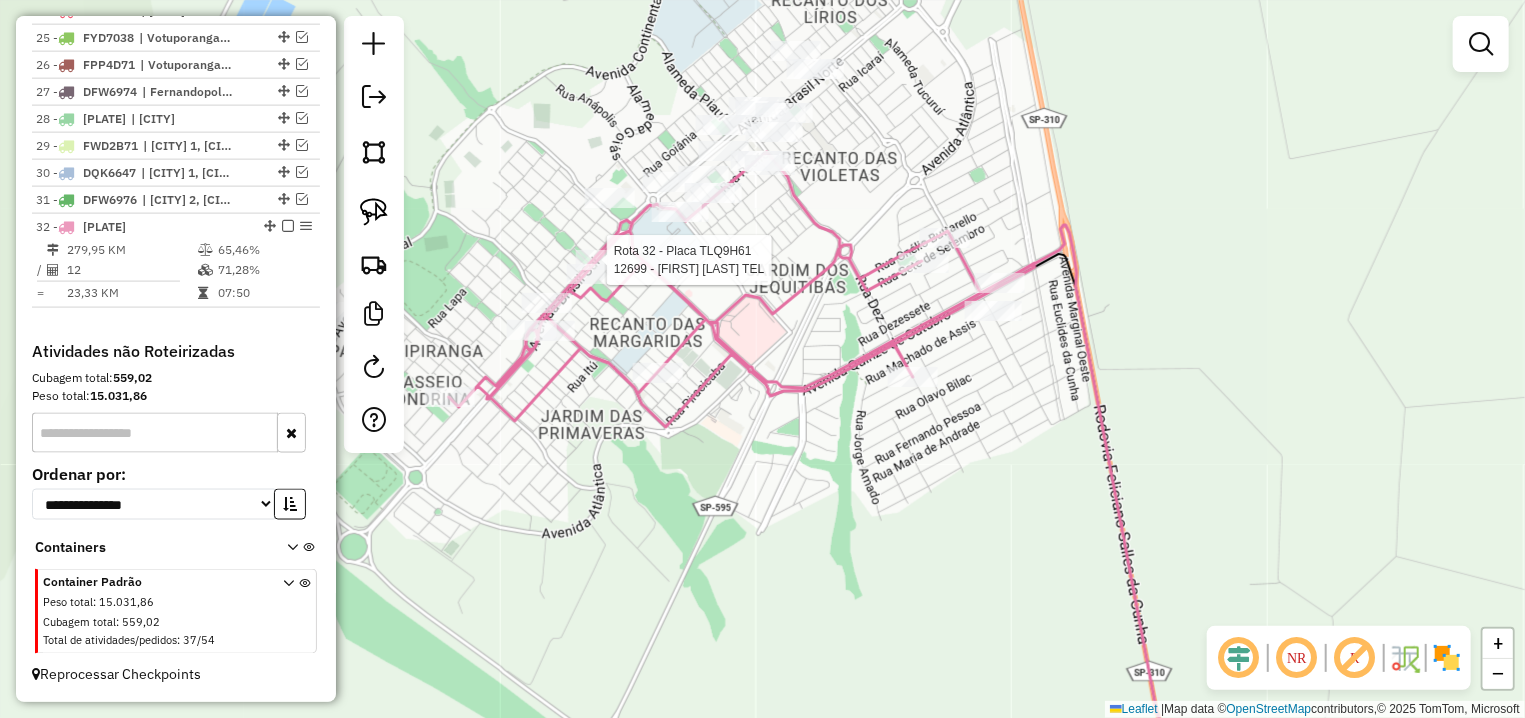 select on "**********" 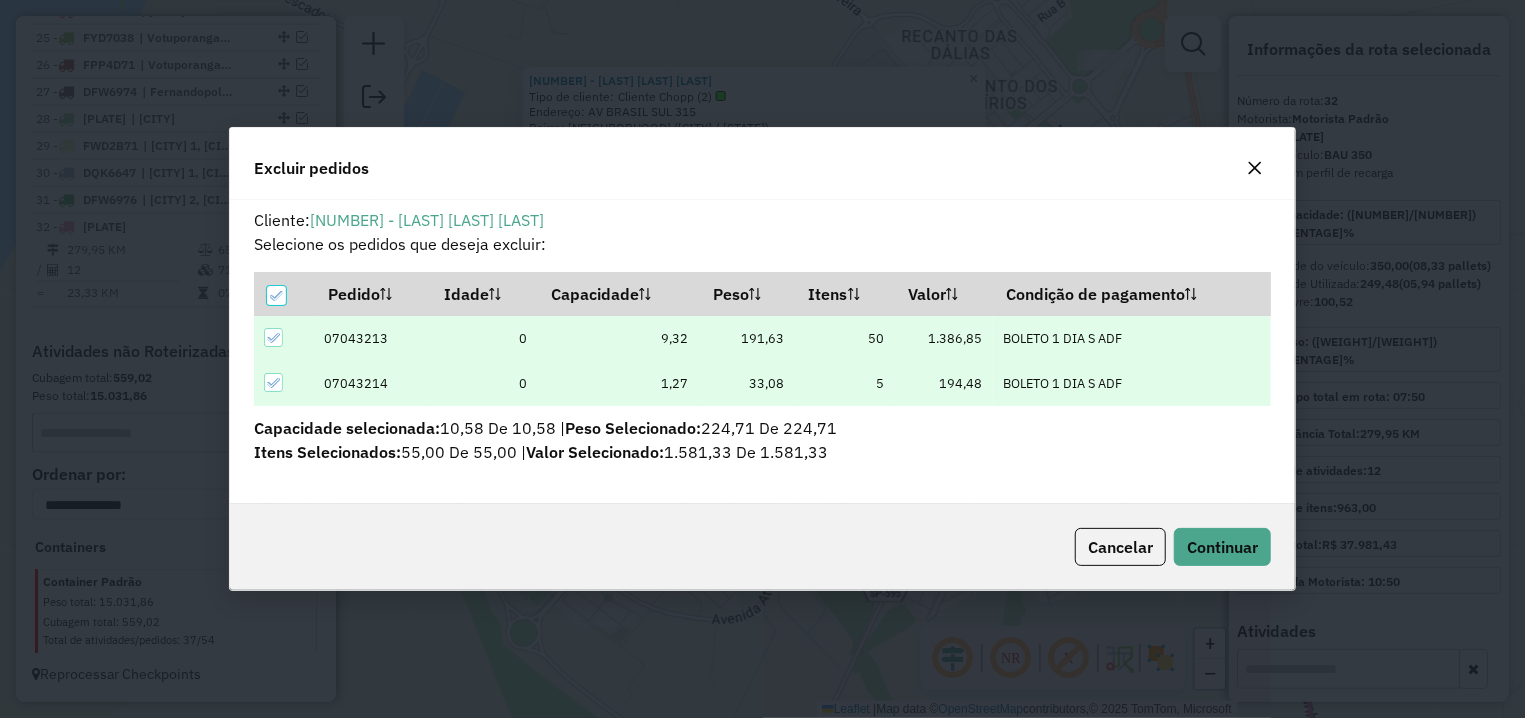 scroll, scrollTop: 11, scrollLeft: 6, axis: both 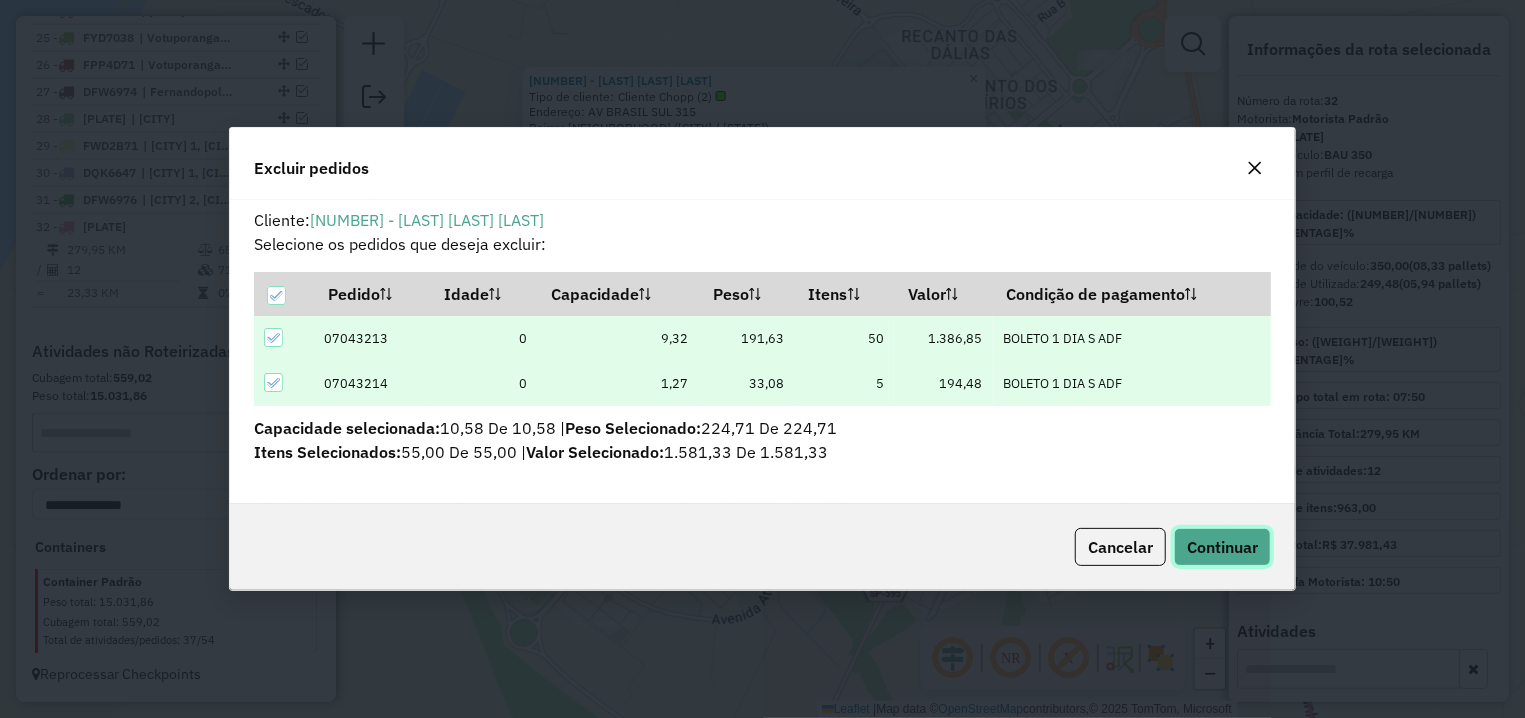 click on "Continuar" 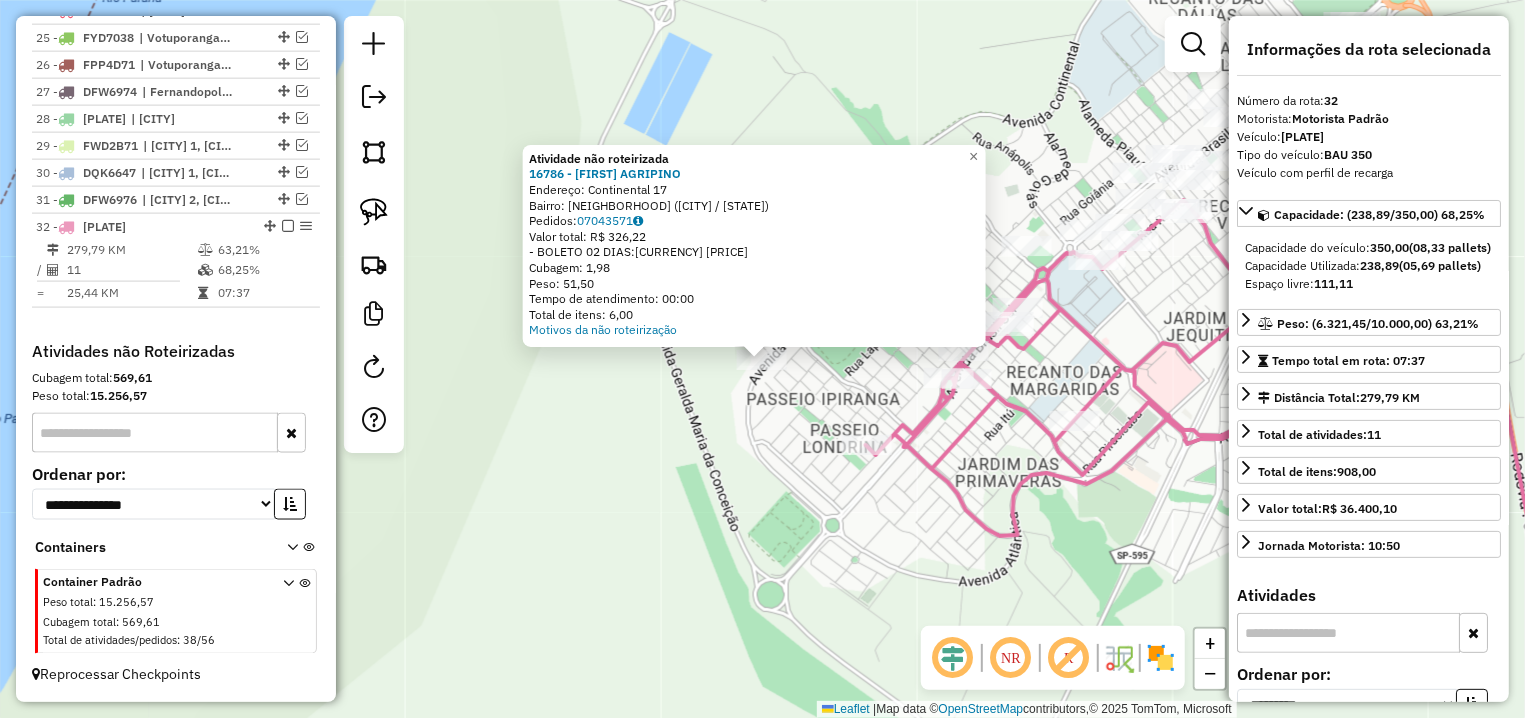click on "Atividade não roteirizada 16786 - CLAUDIO  AGRIPINO  Endereço:  Continental 17   Bairro: ZONA SUL (ILHA SOLTEIRA / SP)   Pedidos:  07043571   Valor total: R$ 326,22   - BOLETO 02 DIAS:  R$ 326,22   Cubagem: 1,98   Peso: 51,50   Tempo de atendimento: 00:00   Total de itens: 6,00  Motivos da não roteirização × Janela de atendimento Grade de atendimento Capacidade Transportadoras Veículos Cliente Pedidos  Rotas Selecione os dias de semana para filtrar as janelas de atendimento  Seg   Ter   Qua   Qui   Sex   Sáb   Dom  Informe o período da janela de atendimento: De: Até:  Filtrar exatamente a janela do cliente  Considerar janela de atendimento padrão  Selecione os dias de semana para filtrar as grades de atendimento  Seg   Ter   Qua   Qui   Sex   Sáb   Dom   Considerar clientes sem dia de atendimento cadastrado  Clientes fora do dia de atendimento selecionado Filtrar as atividades entre os valores definidos abaixo:  Peso mínimo:   Peso máximo:   Cubagem mínima:   Cubagem máxima:   De:   Até:  De:" 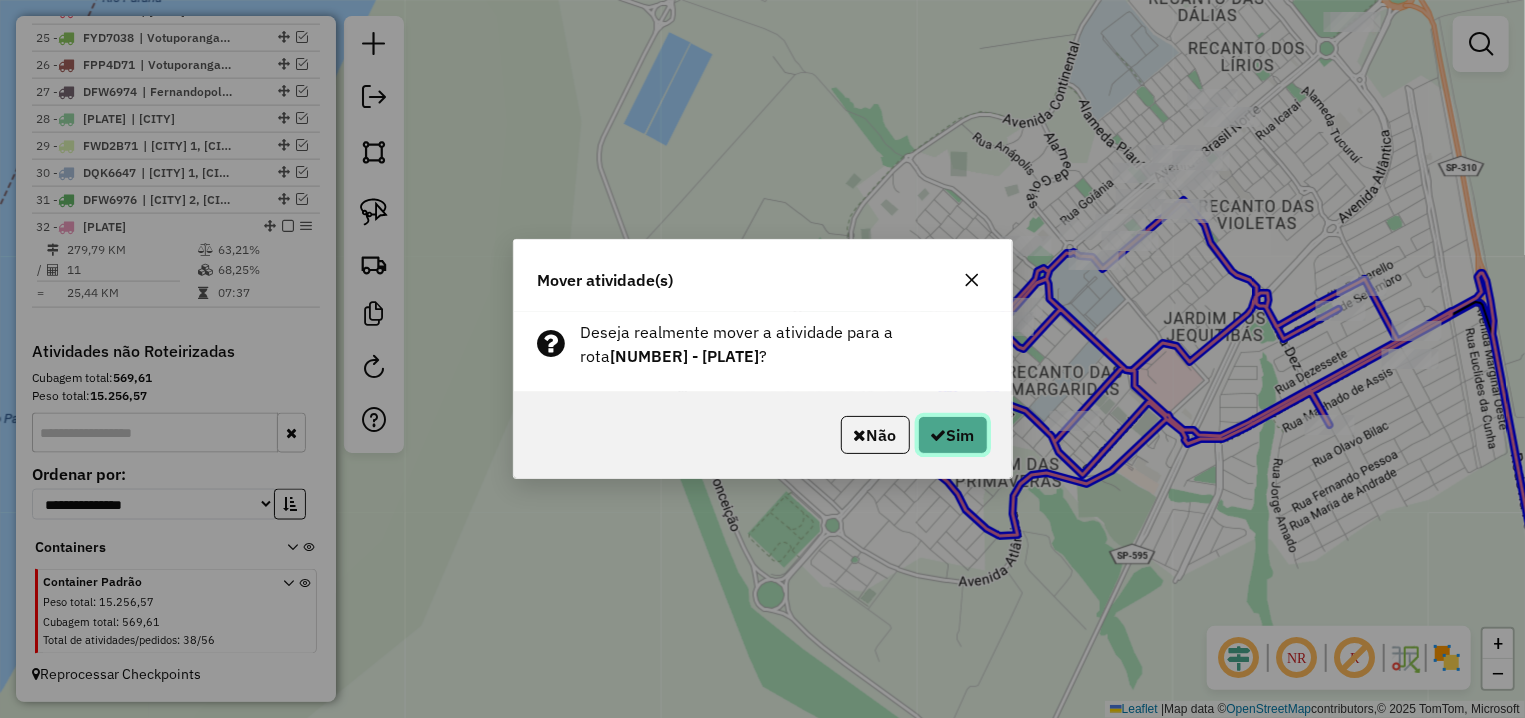 click on "Sim" 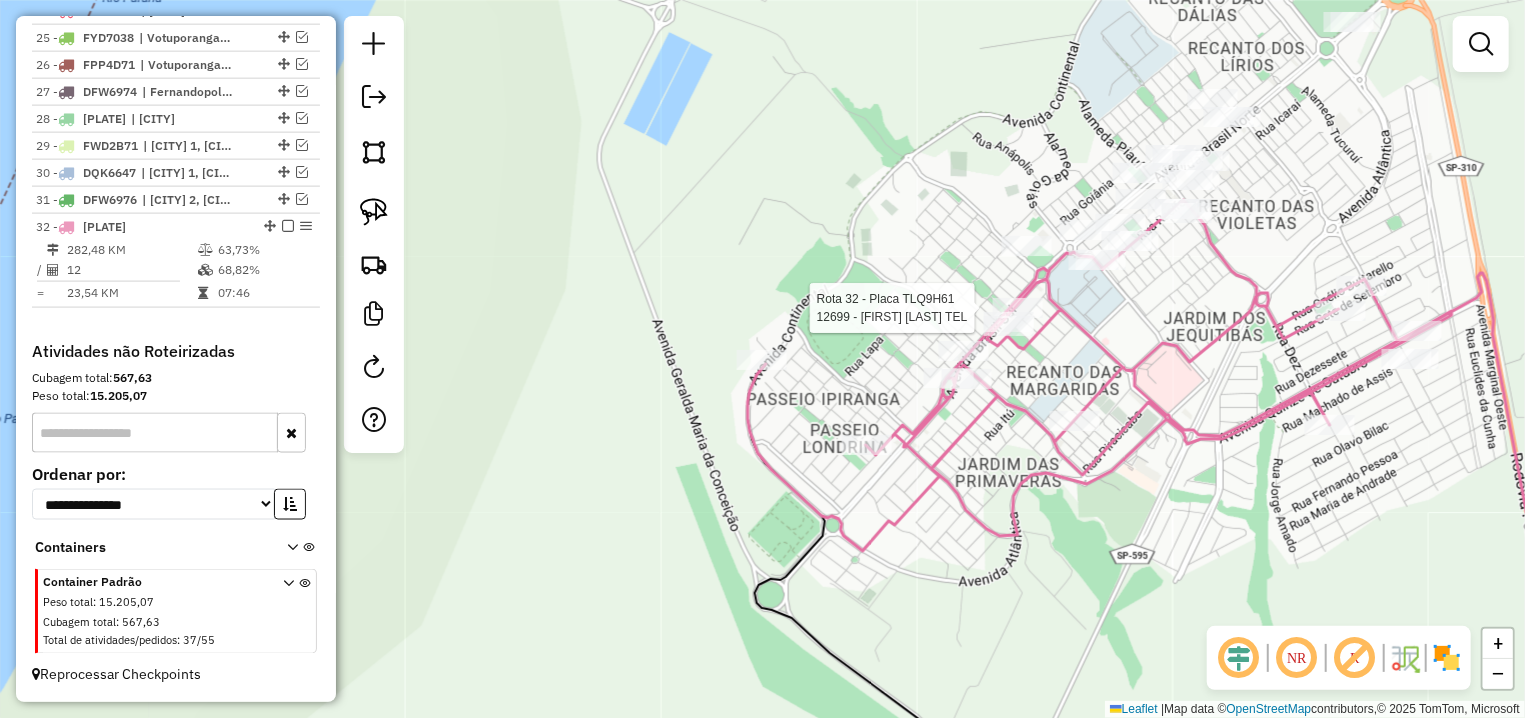 select on "**********" 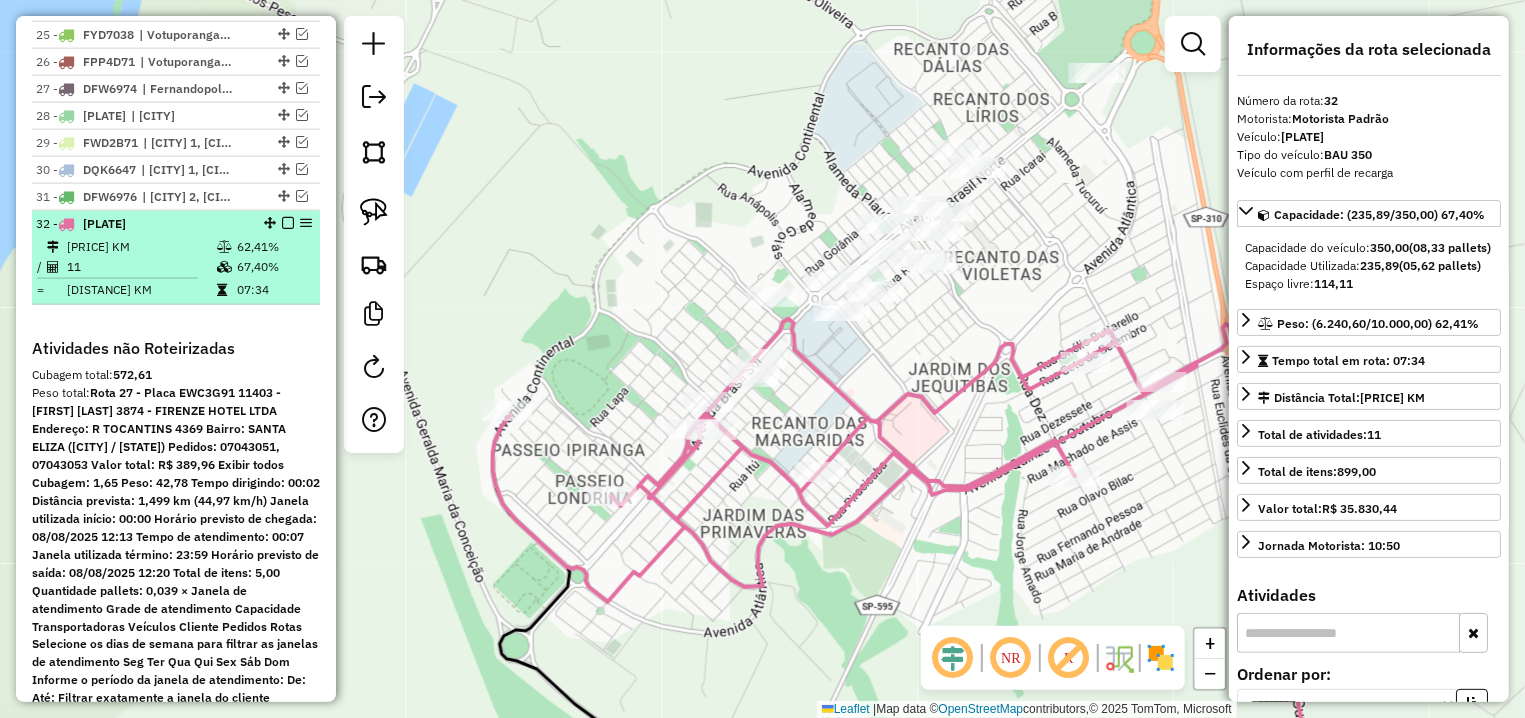 click at bounding box center [288, 223] 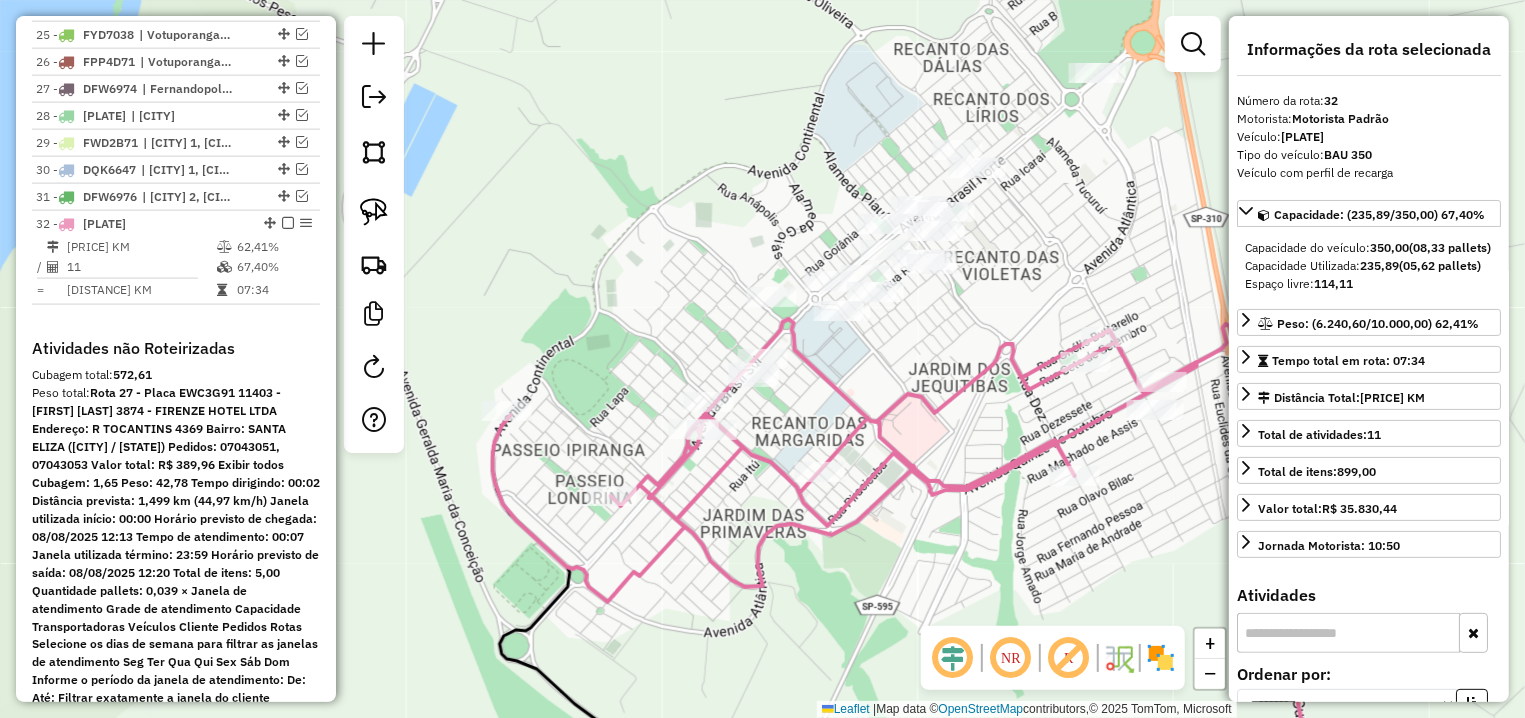 scroll, scrollTop: 1392, scrollLeft: 0, axis: vertical 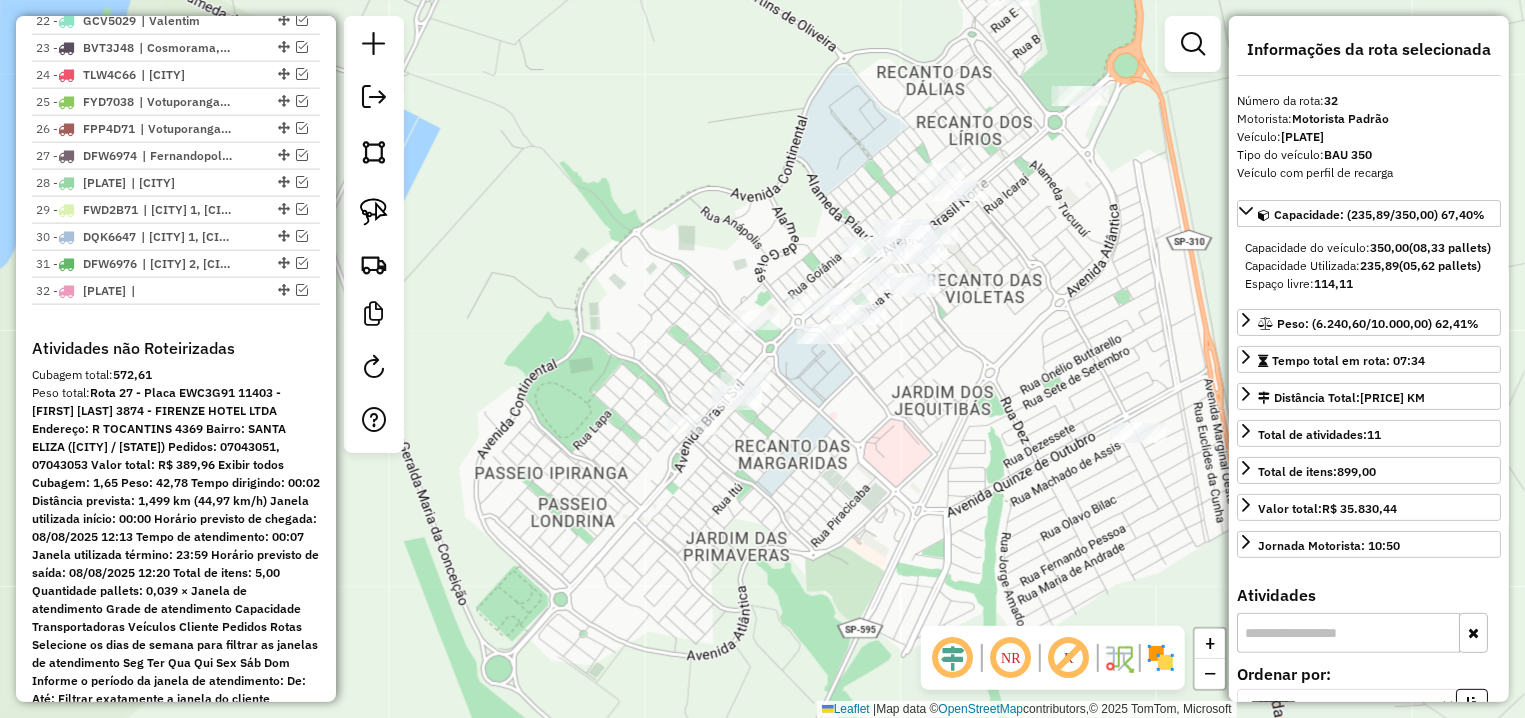 drag, startPoint x: 652, startPoint y: 279, endPoint x: 632, endPoint y: 341, distance: 65.14599 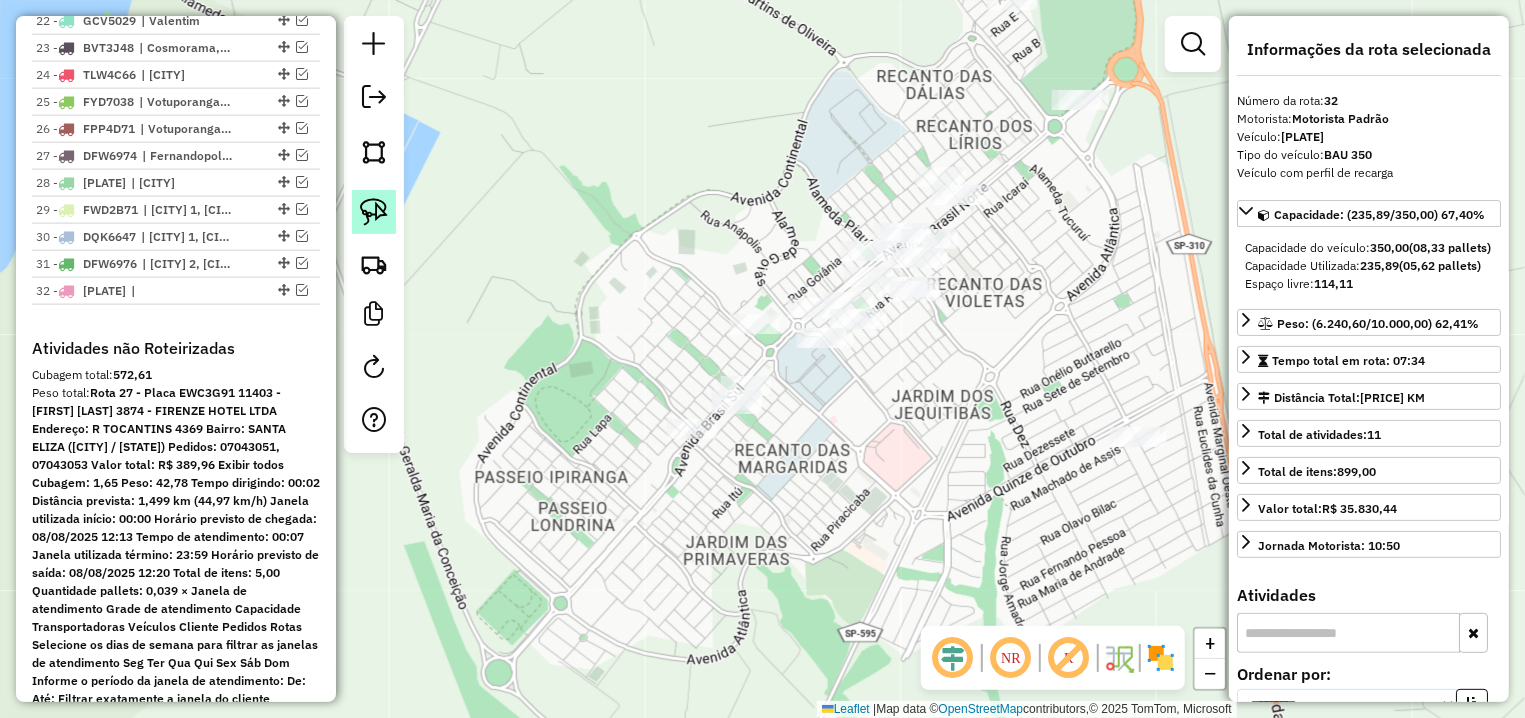 click 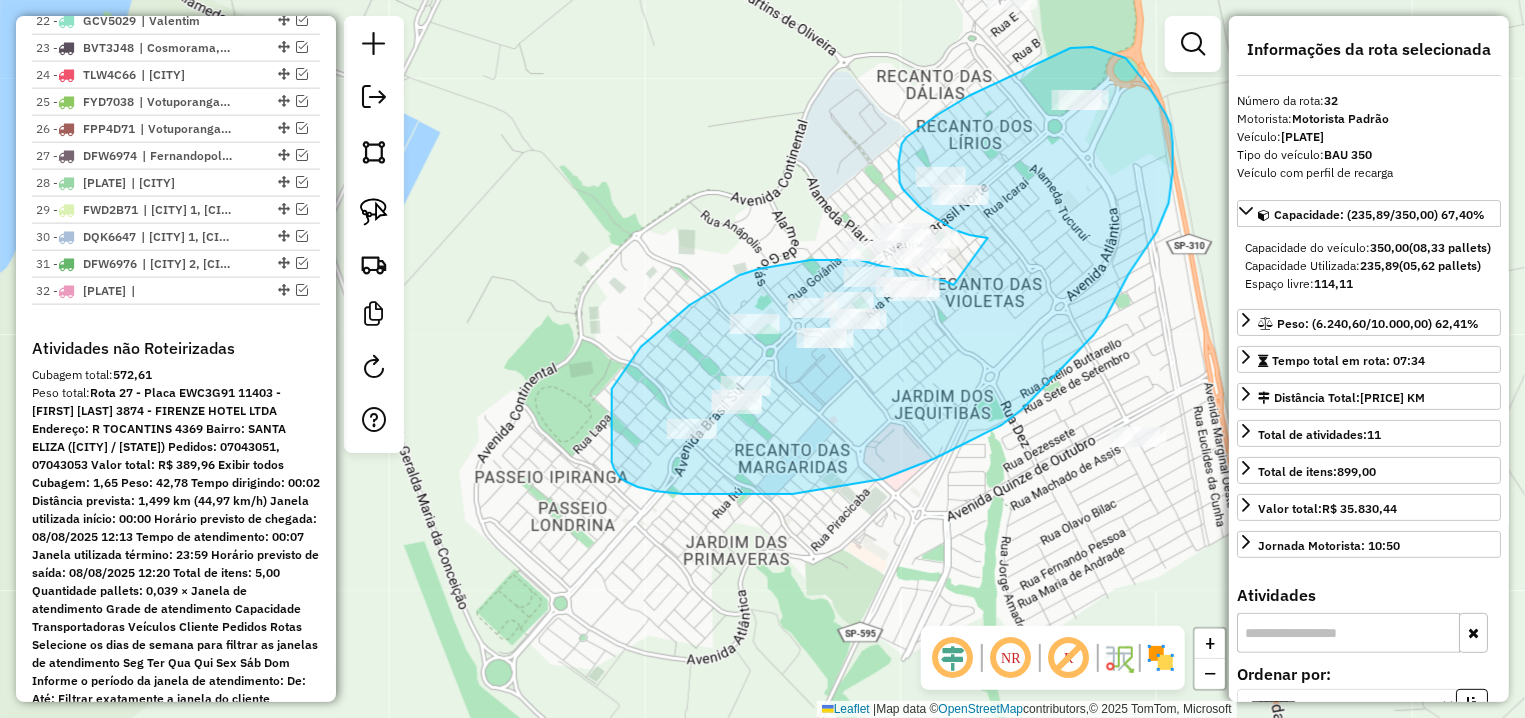 drag, startPoint x: 945, startPoint y: 281, endPoint x: 988, endPoint y: 238, distance: 60.811184 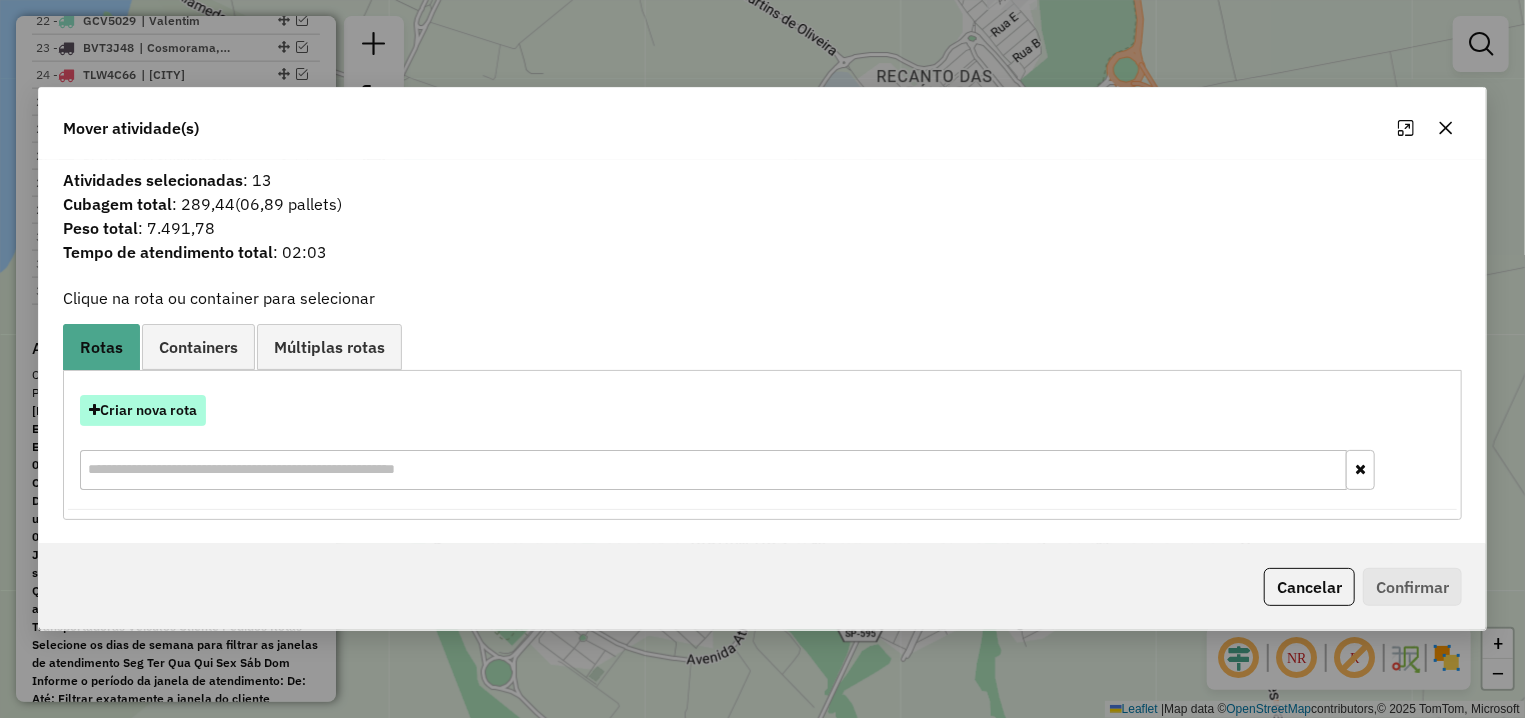 click on "Criar nova rota" at bounding box center (143, 410) 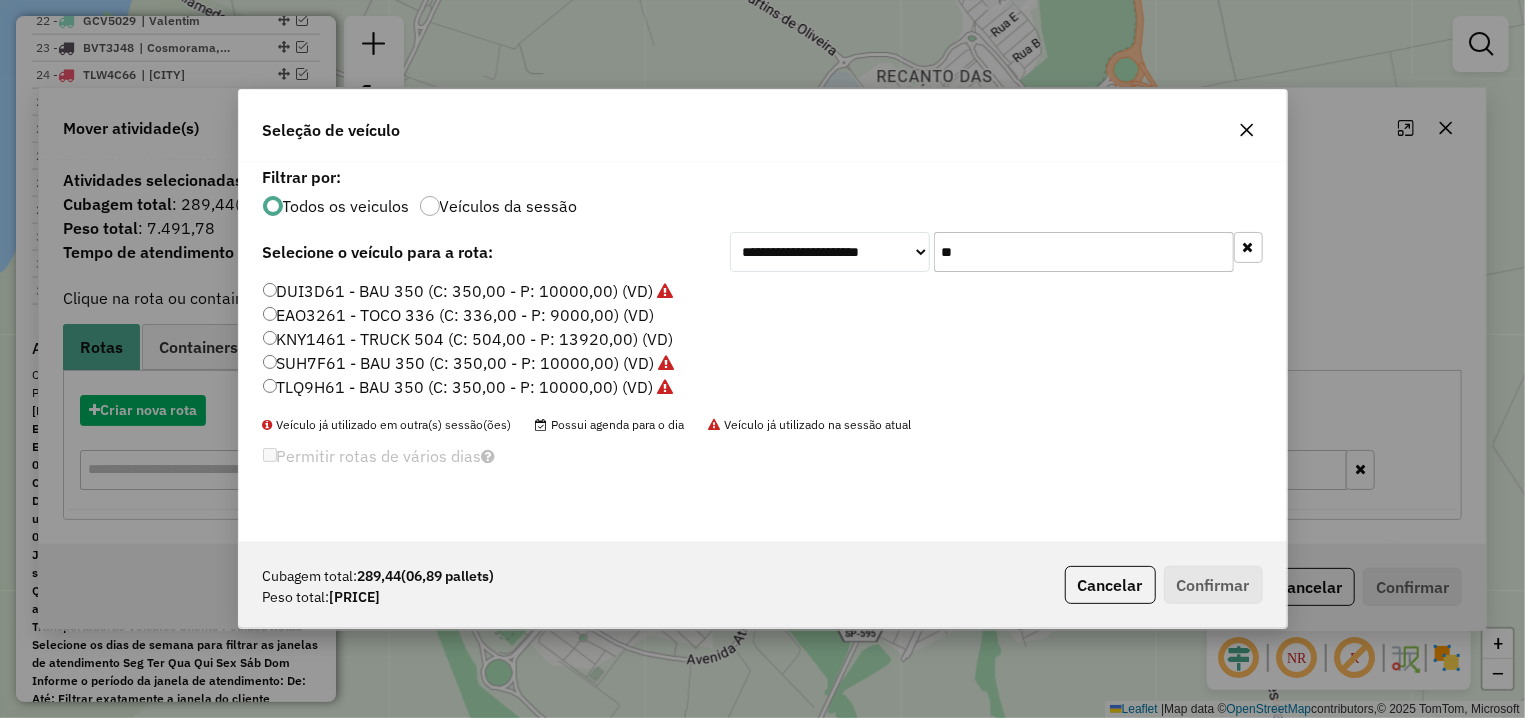 scroll, scrollTop: 11, scrollLeft: 6, axis: both 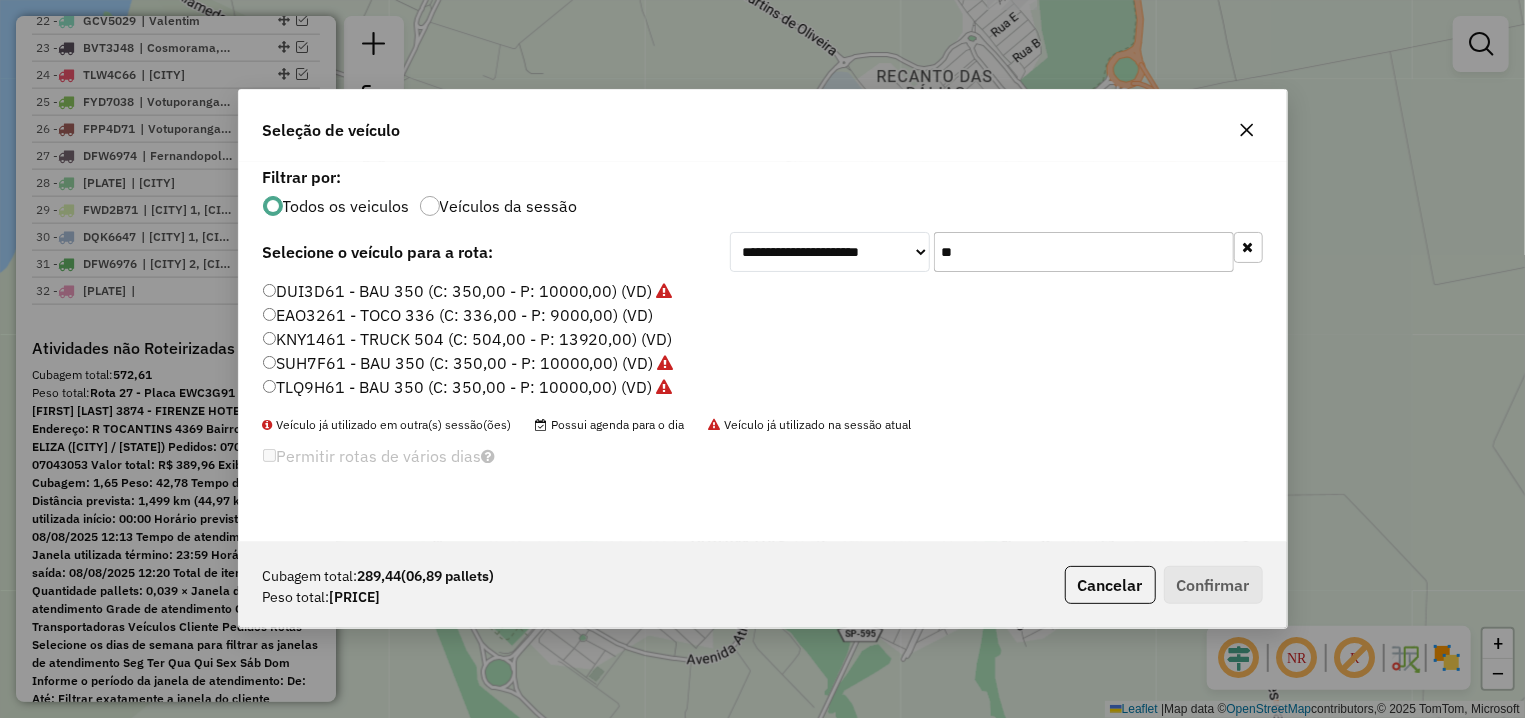 drag, startPoint x: 1006, startPoint y: 260, endPoint x: 919, endPoint y: 265, distance: 87.14356 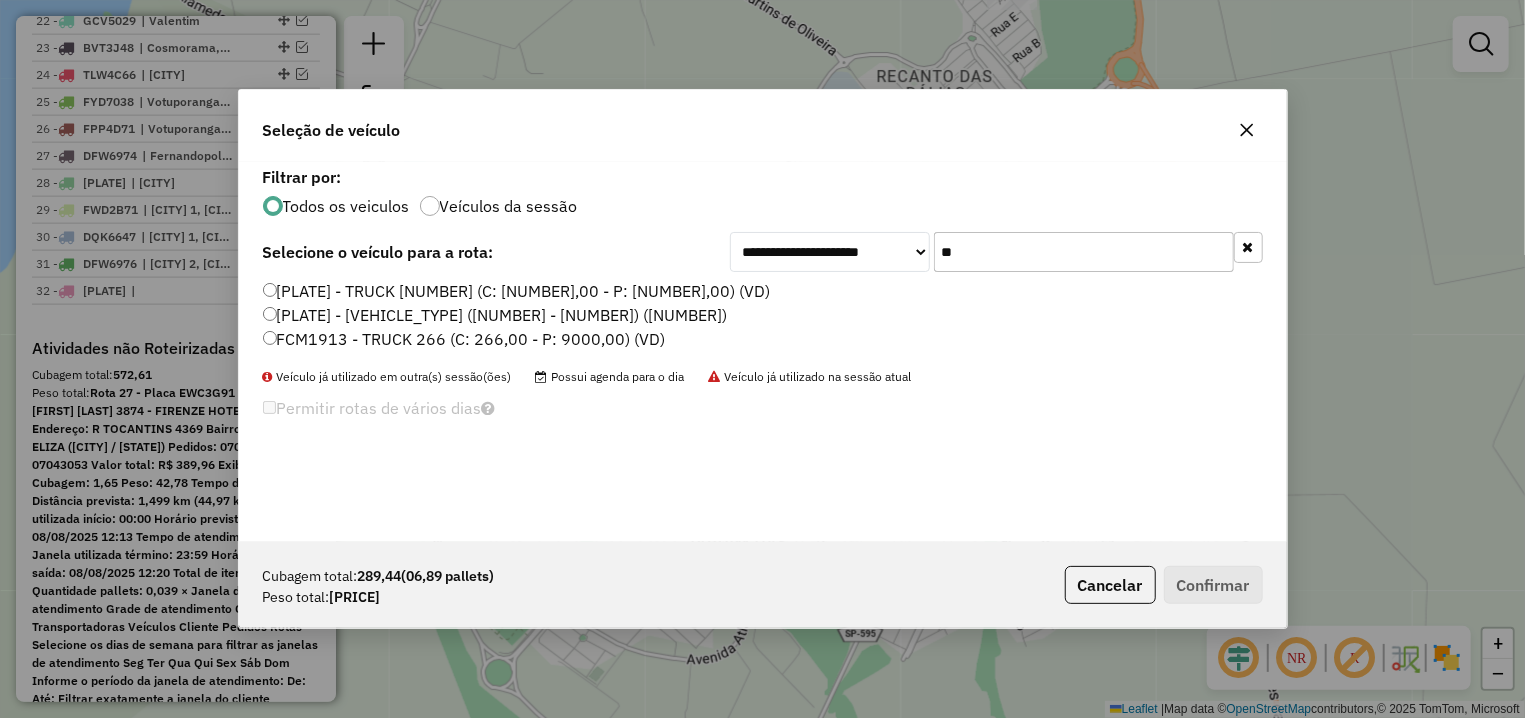 type on "**" 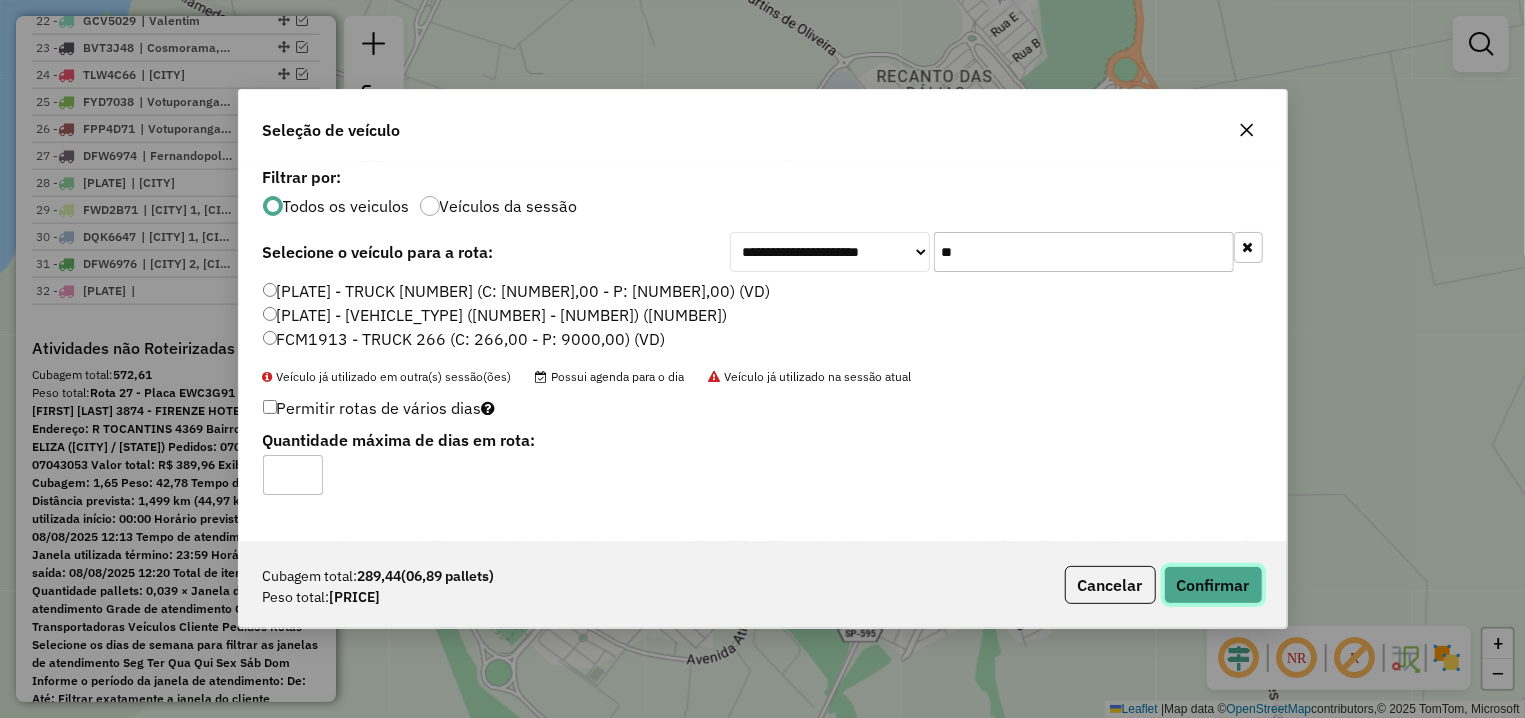 click on "Confirmar" 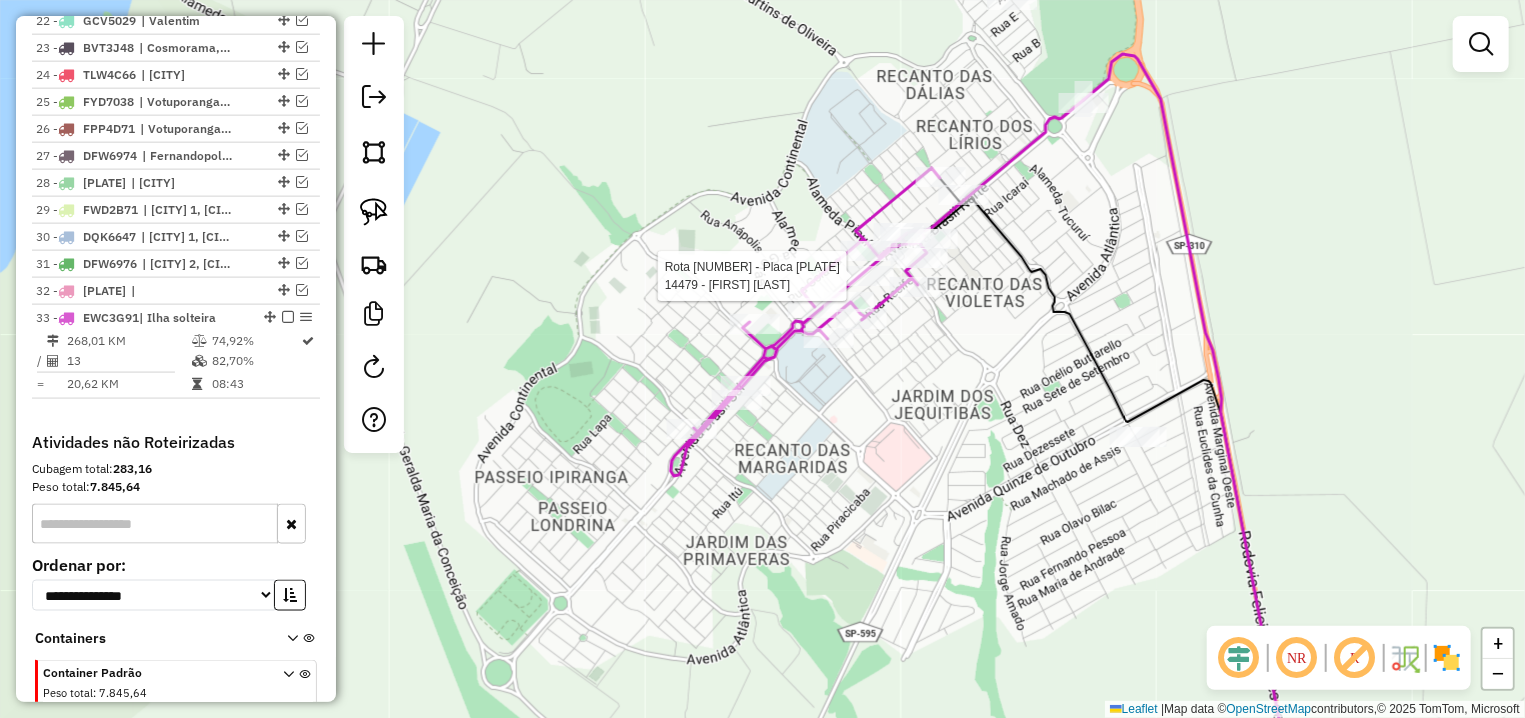 select on "**********" 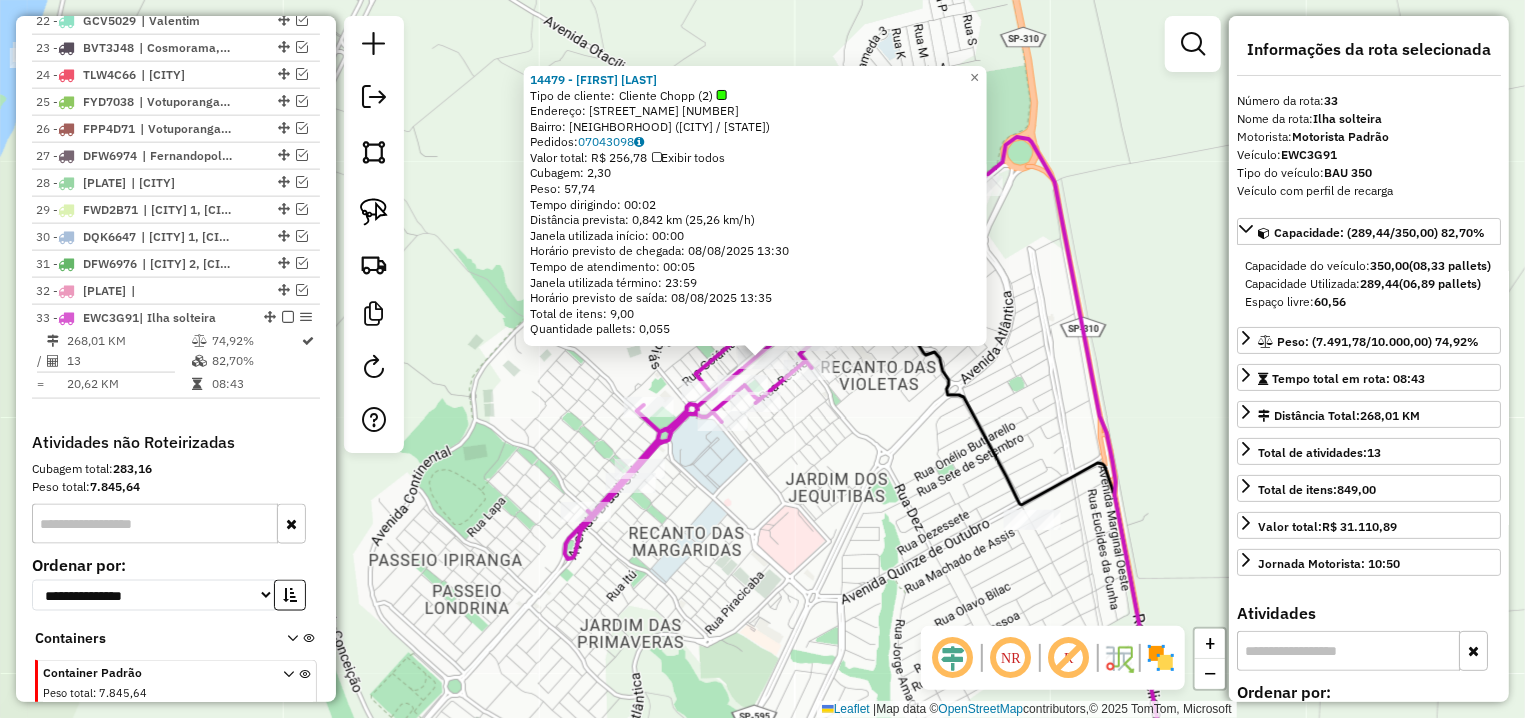 scroll, scrollTop: 1486, scrollLeft: 0, axis: vertical 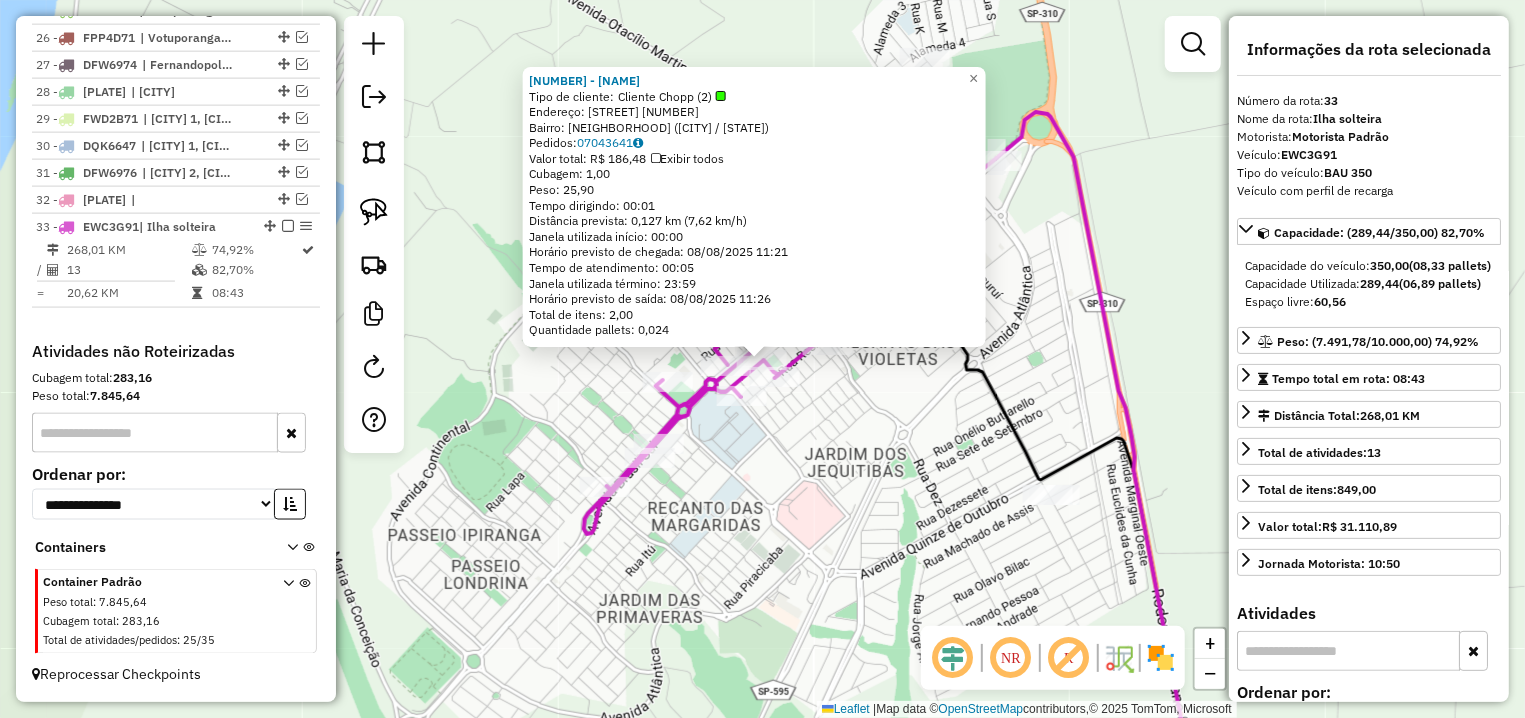 click on "15364 - LUZIA PIACENTI  Tipo de cliente:   Cliente Chopp (2)   Endereço: AV  BRASIL NORTE                  318   Bairro: ZONA NORTE (ILHA SOLTEIRA / SP)   Pedidos:  07043641   Valor total: R$ 186,48   Exibir todos   Cubagem: 1,00  Peso: 25,90  Tempo dirigindo: 00:01   Distância prevista: 0,127 km (7,62 km/h)   Janela utilizada início: 00:00   Horário previsto de chegada: 08/08/2025 11:21   Tempo de atendimento: 00:05   Janela utilizada término: 23:59   Horário previsto de saída: 08/08/2025 11:26   Total de itens: 2,00   Quantidade pallets: 0,024  × Janela de atendimento Grade de atendimento Capacidade Transportadoras Veículos Cliente Pedidos  Rotas Selecione os dias de semana para filtrar as janelas de atendimento  Seg   Ter   Qua   Qui   Sex   Sáb   Dom  Informe o período da janela de atendimento: De: Até:  Filtrar exatamente a janela do cliente  Considerar janela de atendimento padrão  Selecione os dias de semana para filtrar as grades de atendimento  Seg   Ter   Qua   Qui   Sex   Sáb   Dom  +" 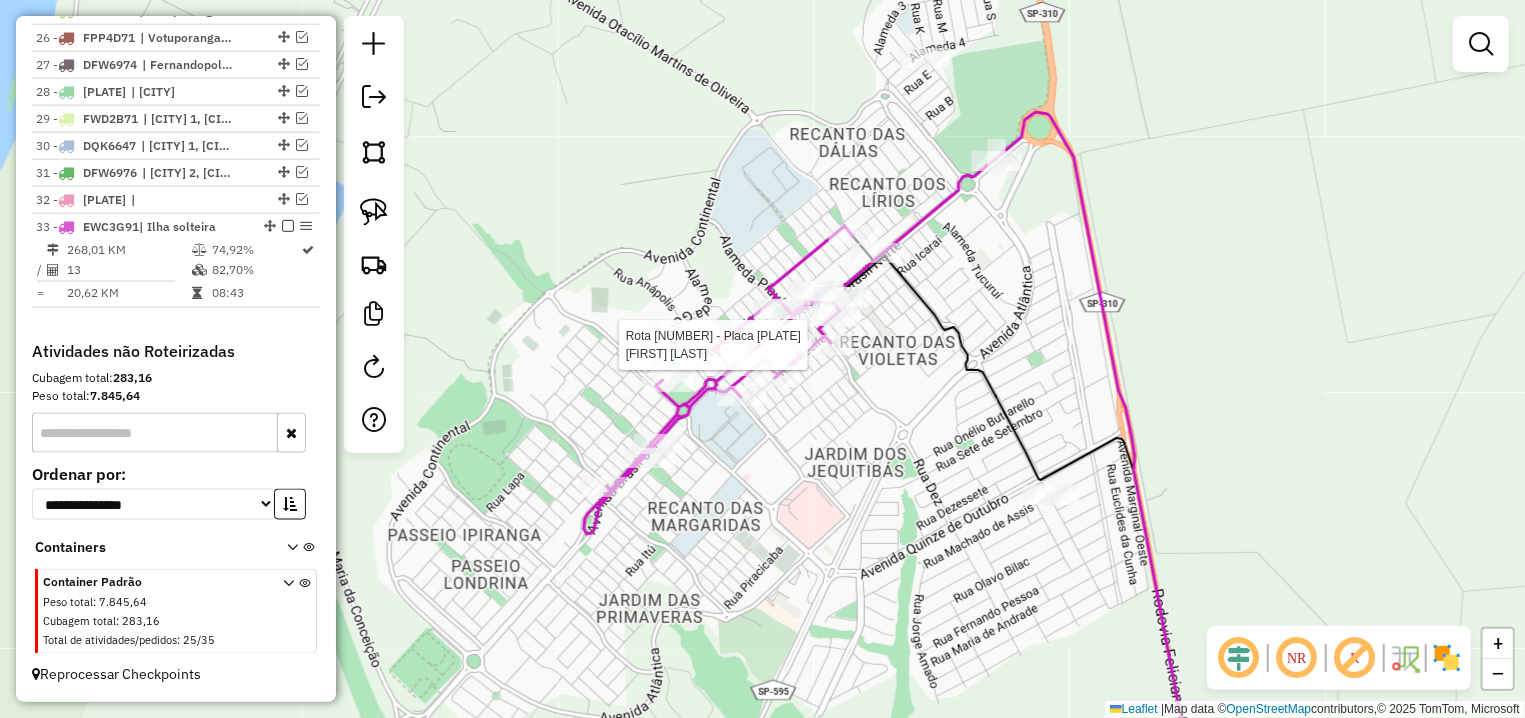 select on "**********" 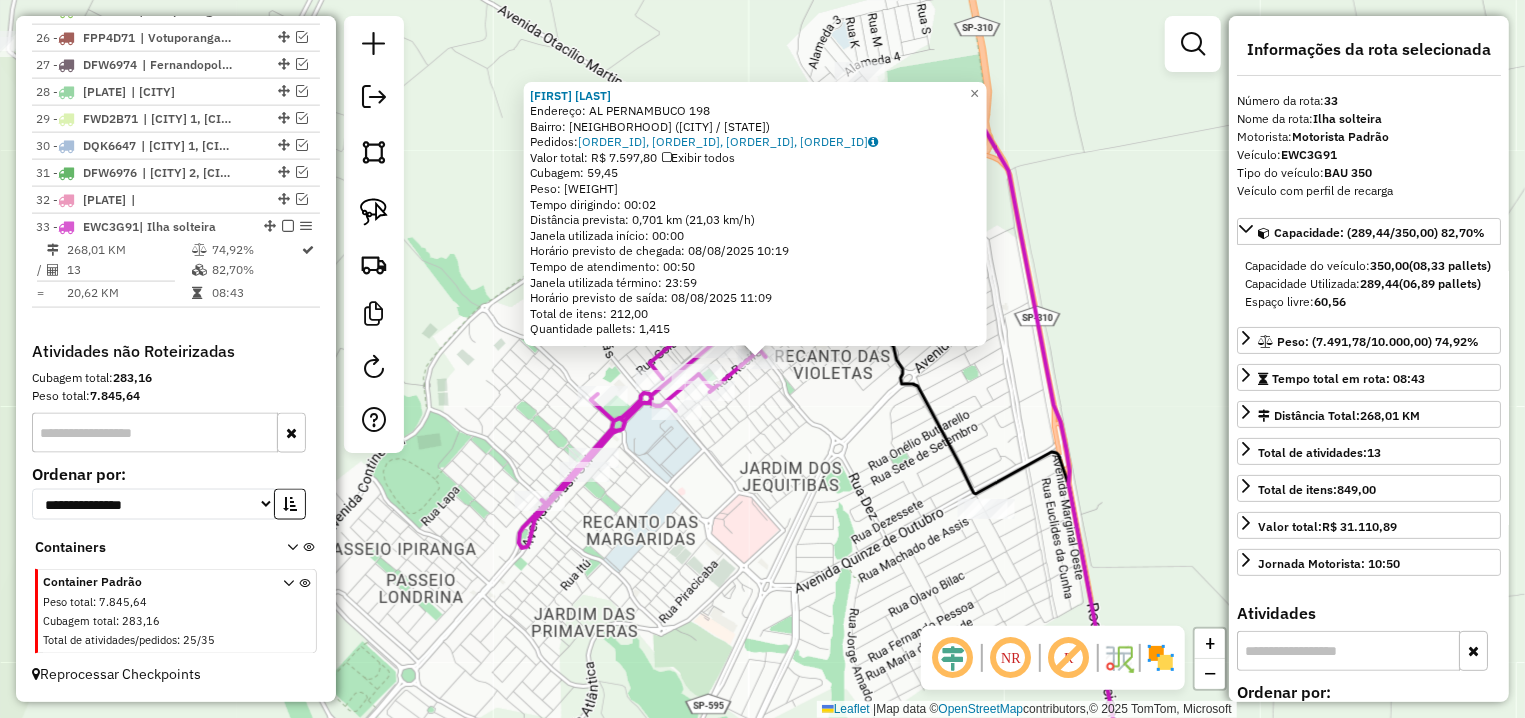 click on "5859 - ANTONIO CARLOS VASCO  Endereço: AL  PERNAMBUCO                    198   Bairro: ZONA NORTE (ILHA SOLTEIRA / SP)   Pedidos:  07043174, 07043186, 07043605, 07043640   Valor total: R$ 7.597,80   Exibir todos   Cubagem: 59,45  Peso: 1.565,81  Tempo dirigindo: 00:02   Distância prevista: 0,701 km (21,03 km/h)   Janela utilizada início: 00:00   Horário previsto de chegada: 08/08/2025 10:19   Tempo de atendimento: 00:50   Janela utilizada término: 23:59   Horário previsto de saída: 08/08/2025 11:09   Total de itens: 212,00   Quantidade pallets: 1,415  × Janela de atendimento Grade de atendimento Capacidade Transportadoras Veículos Cliente Pedidos  Rotas Selecione os dias de semana para filtrar as janelas de atendimento  Seg   Ter   Qua   Qui   Sex   Sáb   Dom  Informe o período da janela de atendimento: De: Até:  Filtrar exatamente a janela do cliente  Considerar janela de atendimento padrão  Selecione os dias de semana para filtrar as grades de atendimento  Seg   Ter   Qua   Qui   Sex   Sáb  +" 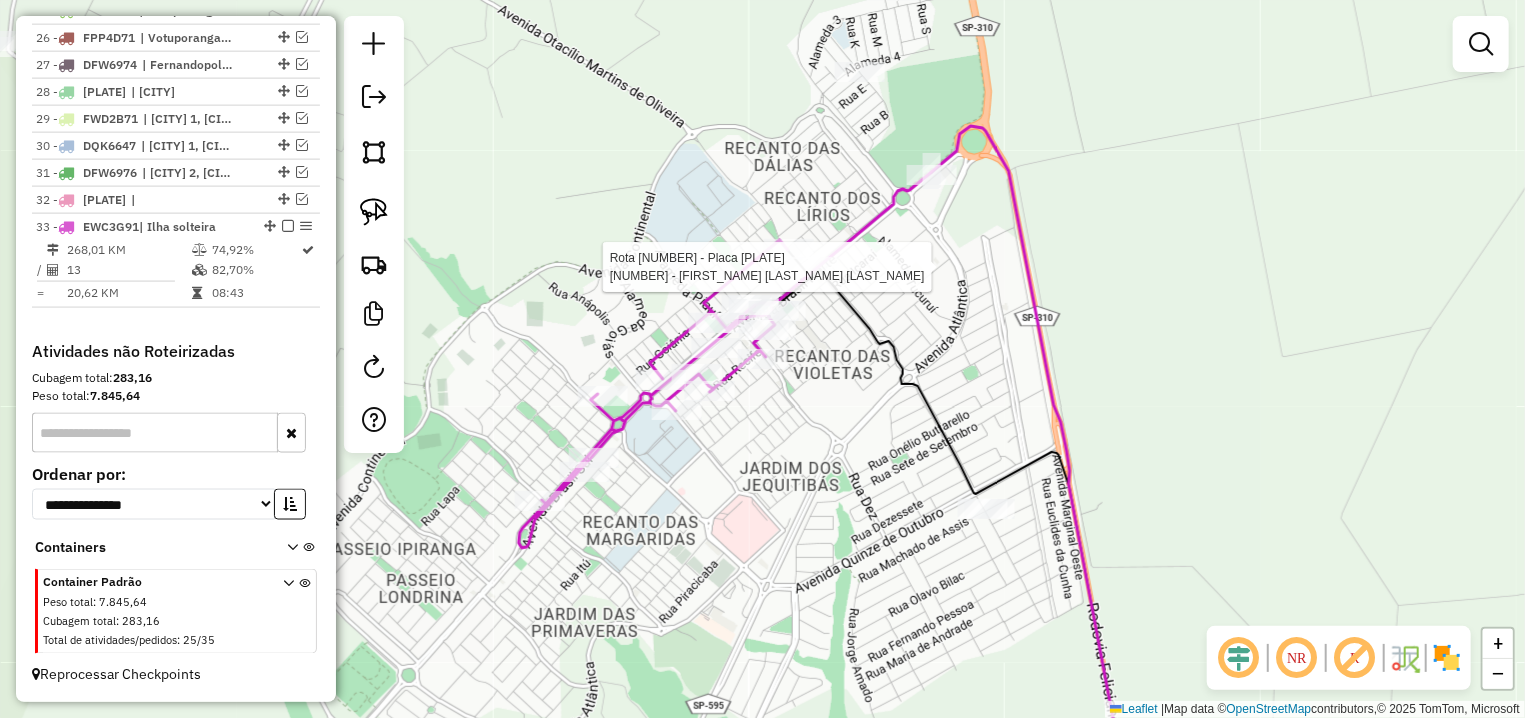 select on "**********" 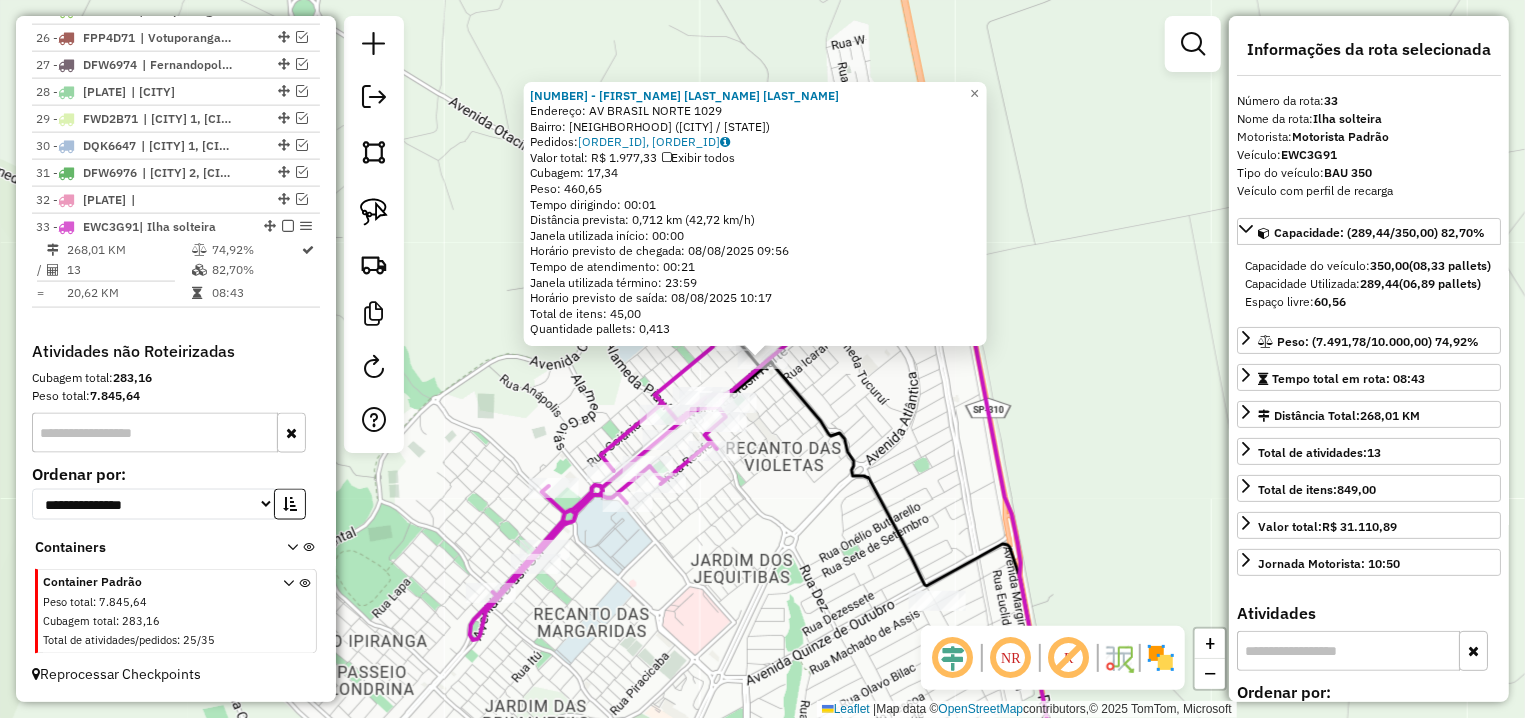 click on "60664 - DAIWES GARCIA GOMES  Endereço: AV  BRASIL NORTE                  1029   Bairro: ZONA NORTE (ILHA SOLTEIRA / SP)   Pedidos:  07043463, 07043464   Valor total: R$ 1.977,33   Exibir todos   Cubagem: 17,34  Peso: 460,65  Tempo dirigindo: 00:01   Distância prevista: 0,712 km (42,72 km/h)   Janela utilizada início: 00:00   Horário previsto de chegada: 08/08/2025 09:56   Tempo de atendimento: 00:21   Janela utilizada término: 23:59   Horário previsto de saída: 08/08/2025 10:17   Total de itens: 45,00   Quantidade pallets: 0,413  × Janela de atendimento Grade de atendimento Capacidade Transportadoras Veículos Cliente Pedidos  Rotas Selecione os dias de semana para filtrar as janelas de atendimento  Seg   Ter   Qua   Qui   Sex   Sáb   Dom  Informe o período da janela de atendimento: De: Até:  Filtrar exatamente a janela do cliente  Considerar janela de atendimento padrão  Selecione os dias de semana para filtrar as grades de atendimento  Seg   Ter   Qua   Qui   Sex   Sáb   Dom   Peso mínimo:  +" 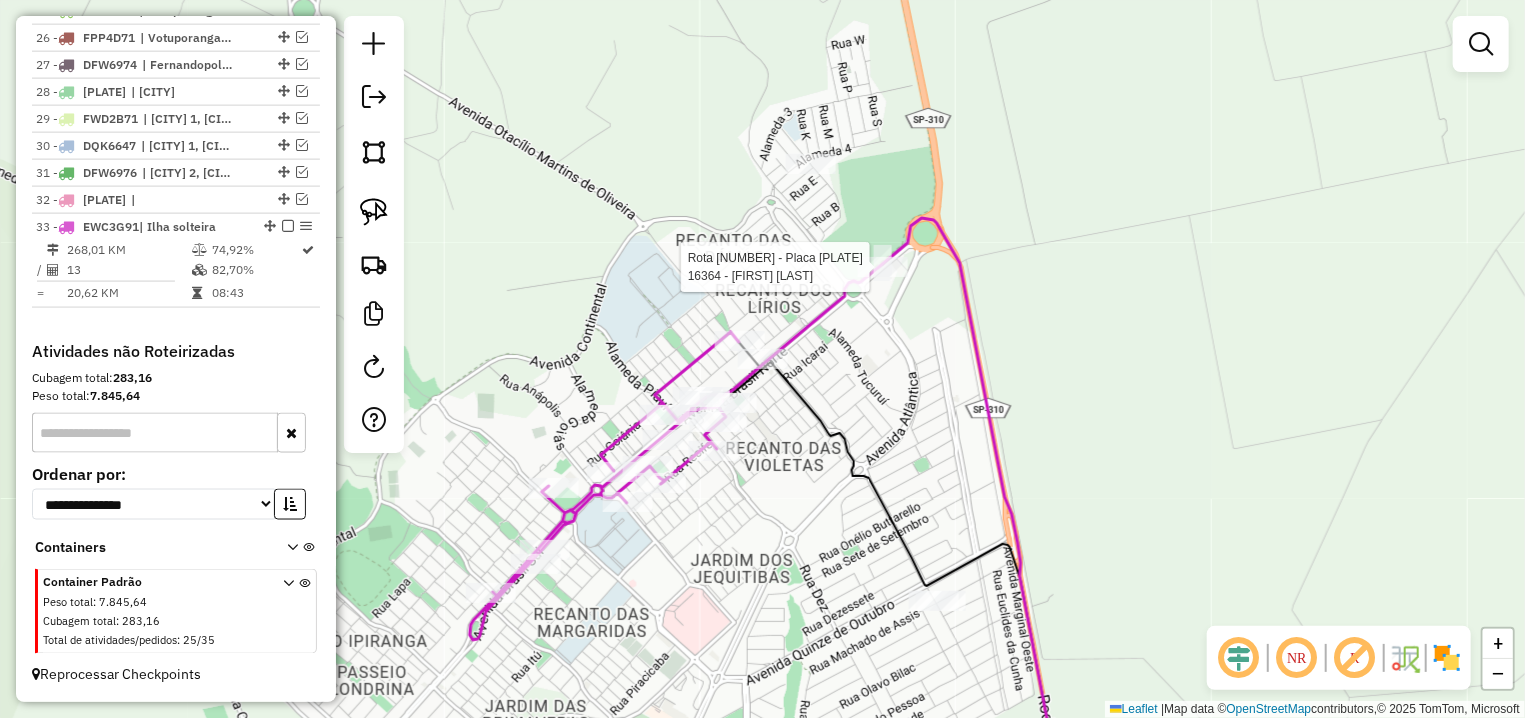 select on "**********" 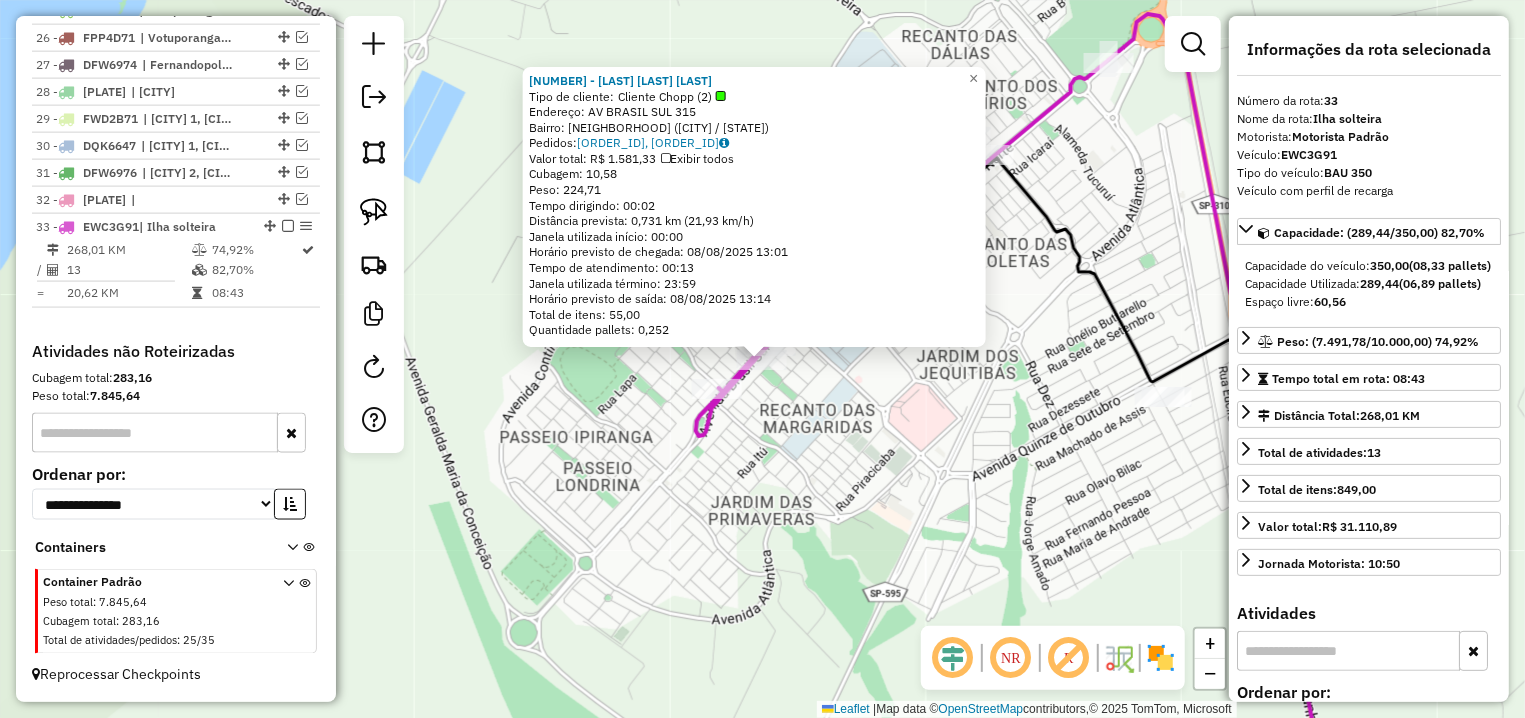 click on "60671 - PANIFICADORA PAO GOS  Tipo de cliente:   Cliente Chopp (2)   Endereço: AV  BRASIL SUL                    315   Bairro: ZONA SUL (ILHA SOLTEIRA / SP)   Pedidos:  07043213, 07043214   Valor total: R$ 1.581,33   Exibir todos   Cubagem: 10,58  Peso: 224,71  Tempo dirigindo: 00:02   Distância prevista: 0,731 km (21,93 km/h)   Janela utilizada início: 00:00   Horário previsto de chegada: 08/08/2025 13:01   Tempo de atendimento: 00:13   Janela utilizada término: 23:59   Horário previsto de saída: 08/08/2025 13:14   Total de itens: 55,00   Quantidade pallets: 0,252  × Janela de atendimento Grade de atendimento Capacidade Transportadoras Veículos Cliente Pedidos  Rotas Selecione os dias de semana para filtrar as janelas de atendimento  Seg   Ter   Qua   Qui   Sex   Sáb   Dom  Informe o período da janela de atendimento: De: Até:  Filtrar exatamente a janela do cliente  Considerar janela de atendimento padrão  Selecione os dias de semana para filtrar as grades de atendimento  Seg   Ter   Qua   Qui" 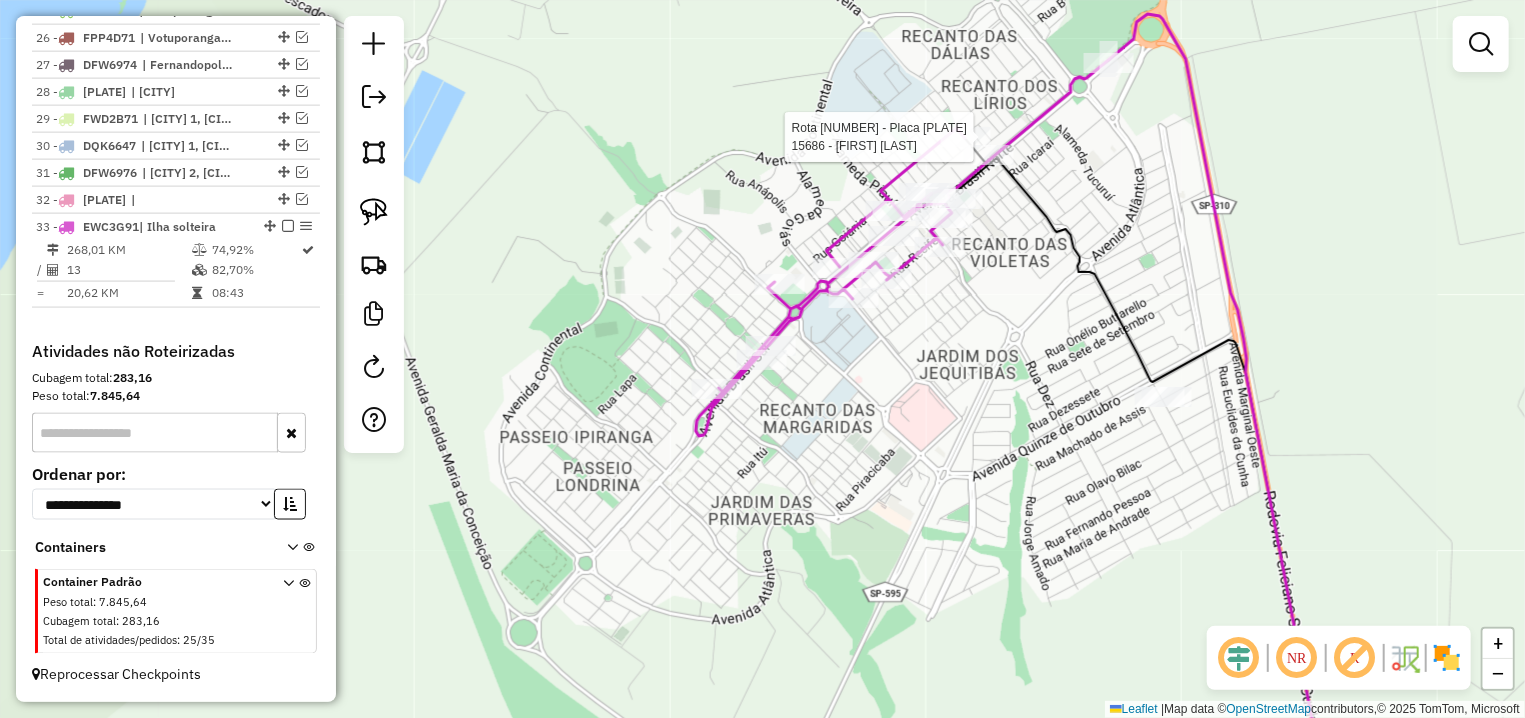 select on "**********" 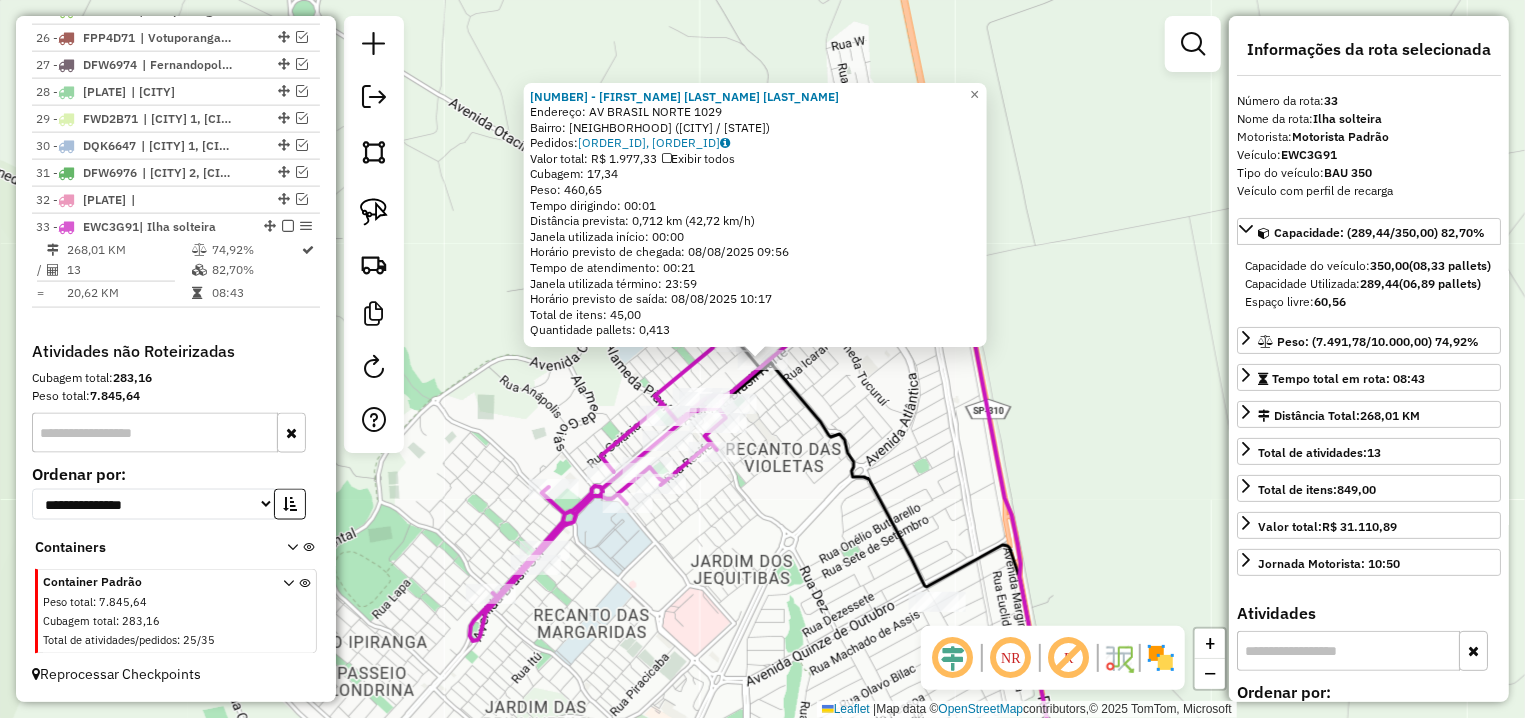 click on "60664 - DAIWES GARCIA GOMES  Endereço: AV  BRASIL NORTE                  1029   Bairro: ZONA NORTE (ILHA SOLTEIRA / SP)   Pedidos:  07043463, 07043464   Valor total: R$ 1.977,33   Exibir todos   Cubagem: 17,34  Peso: 460,65  Tempo dirigindo: 00:01   Distância prevista: 0,712 km (42,72 km/h)   Janela utilizada início: 00:00   Horário previsto de chegada: 08/08/2025 09:56   Tempo de atendimento: 00:21   Janela utilizada término: 23:59   Horário previsto de saída: 08/08/2025 10:17   Total de itens: 45,00   Quantidade pallets: 0,413  × Janela de atendimento Grade de atendimento Capacidade Transportadoras Veículos Cliente Pedidos  Rotas Selecione os dias de semana para filtrar as janelas de atendimento  Seg   Ter   Qua   Qui   Sex   Sáb   Dom  Informe o período da janela de atendimento: De: Até:  Filtrar exatamente a janela do cliente  Considerar janela de atendimento padrão  Selecione os dias de semana para filtrar as grades de atendimento  Seg   Ter   Qua   Qui   Sex   Sáb   Dom   Peso mínimo:  +" 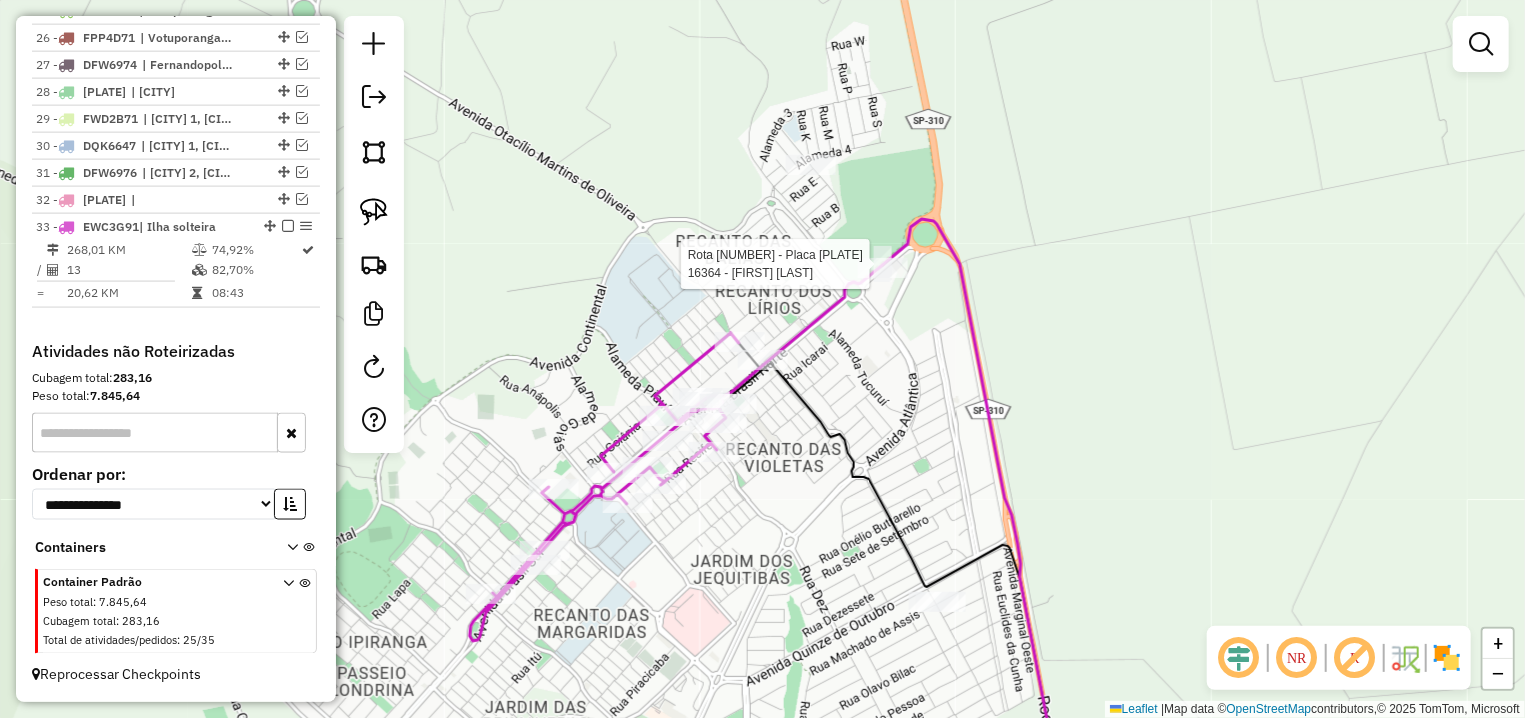 select on "**********" 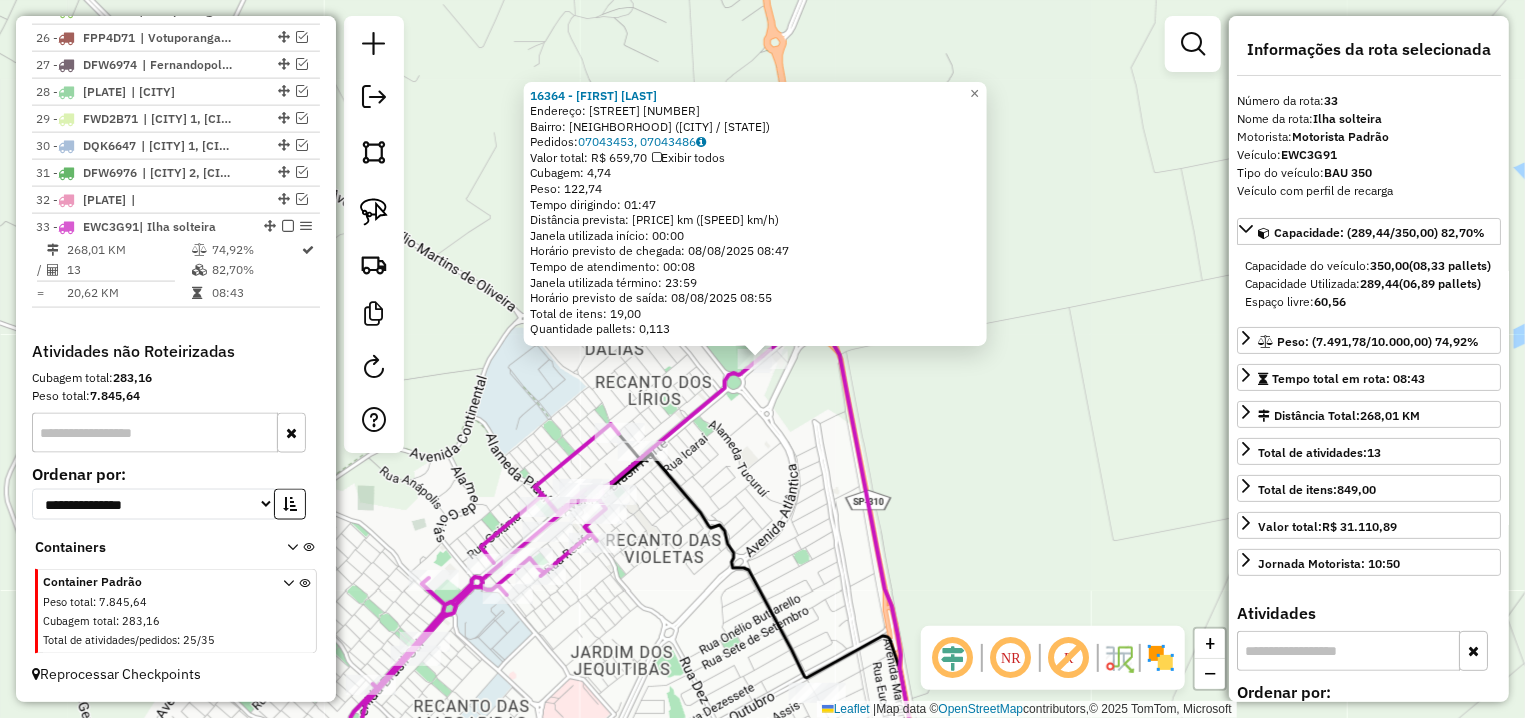 drag, startPoint x: 715, startPoint y: 467, endPoint x: 811, endPoint y: 362, distance: 142.27087 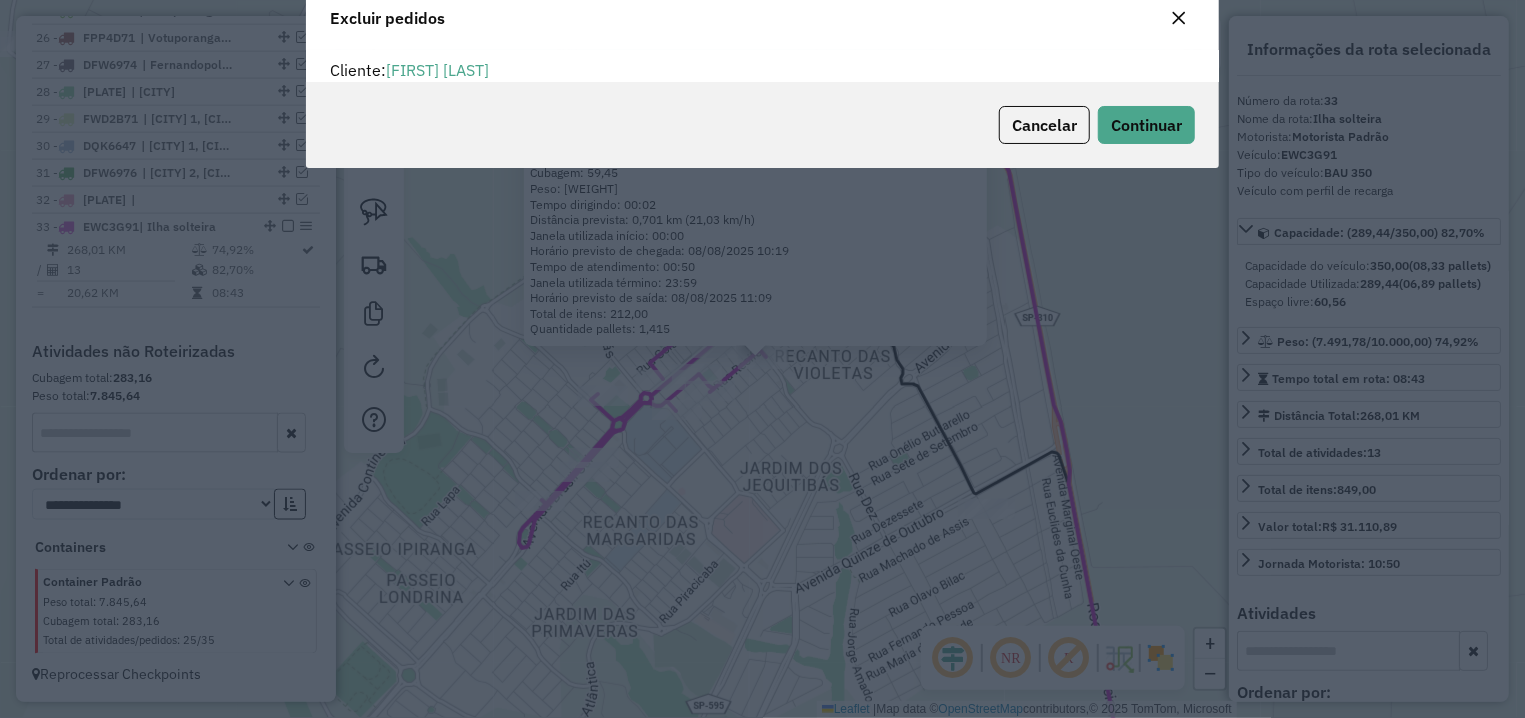 scroll, scrollTop: 11, scrollLeft: 6, axis: both 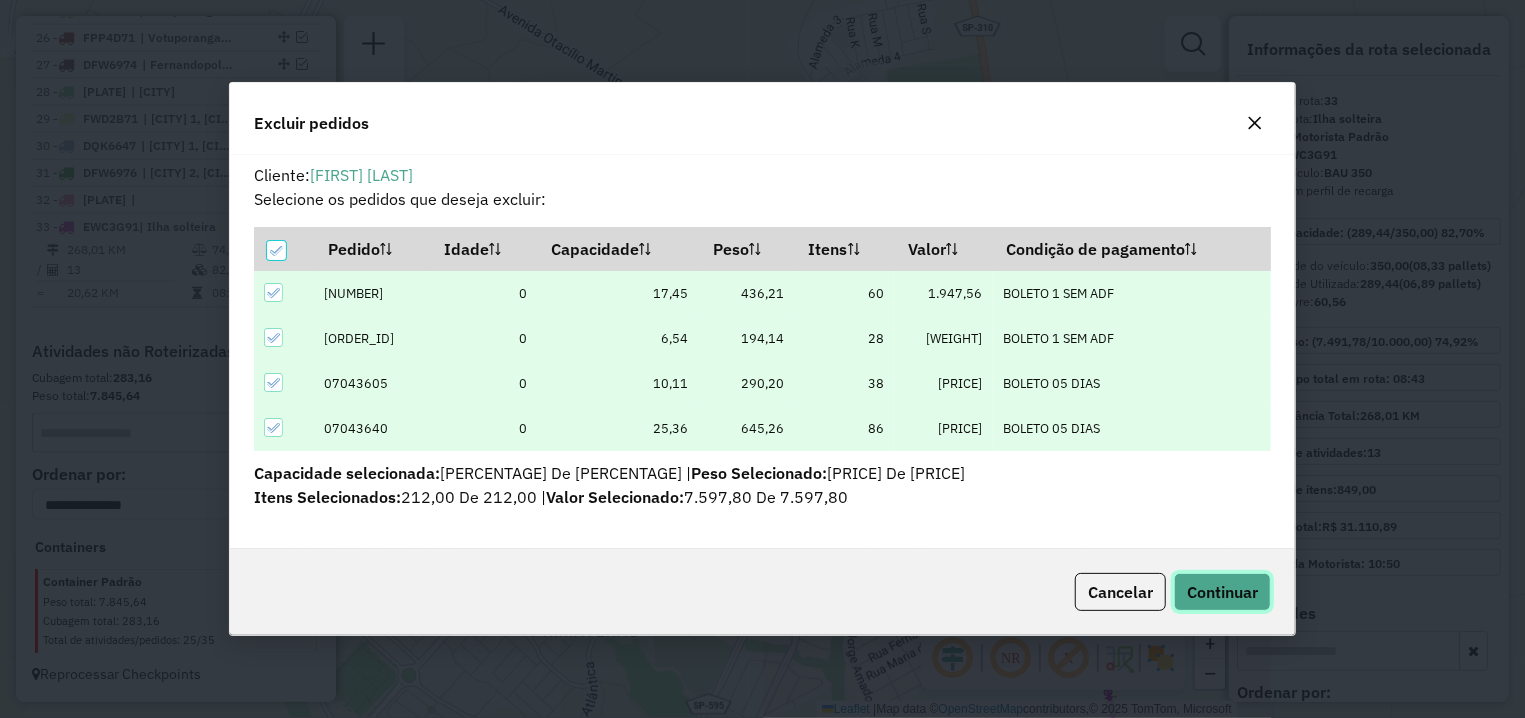 click on "Continuar" 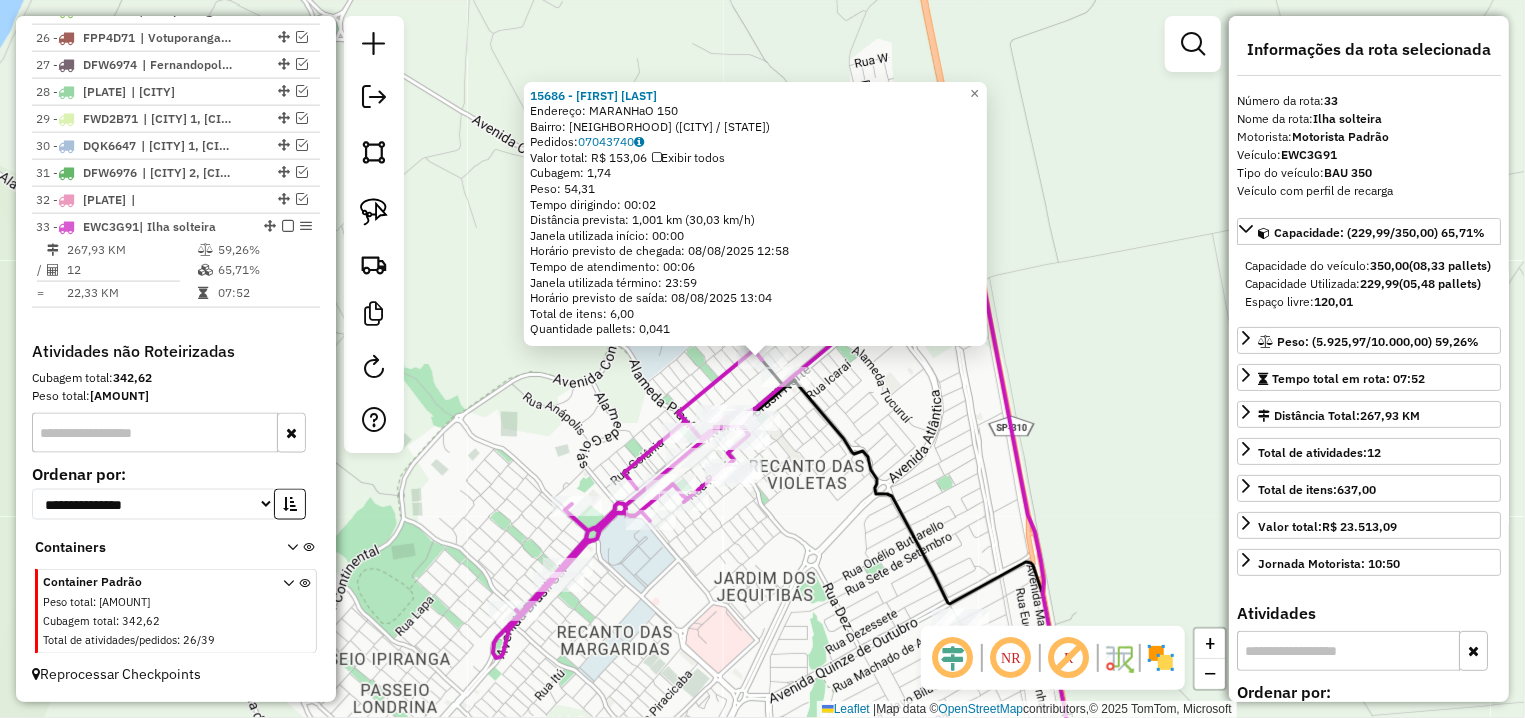 click on "Rota 33 - Placa EWC3G91  16541 - FABIANO DEPOSITO Rota 33 - Placa EWC3G91  60664 - DAIWES GARCIA GOMES 16541 - FABIANO DEPOSITO  Endereço:  MARANHaO 150   Bairro: ZONA NORTE (ILHA SOLTEIRA / SP)   Pedidos:  07043740   Valor total: R$ 153,06   Exibir todos   Cubagem: 1,74  Peso: 54,31  Tempo dirigindo: 00:02   Distância prevista: 1,001 km (30,03 km/h)   Janela utilizada início: 00:00   Horário previsto de chegada: 08/08/2025 12:58   Tempo de atendimento: 00:06   Janela utilizada término: 23:59   Horário previsto de saída: 08/08/2025 13:04   Total de itens: 6,00   Quantidade pallets: 0,041  × Janela de atendimento Grade de atendimento Capacidade Transportadoras Veículos Cliente Pedidos  Rotas Selecione os dias de semana para filtrar as janelas de atendimento  Seg   Ter   Qua   Qui   Sex   Sáb   Dom  Informe o período da janela de atendimento: De: Até:  Filtrar exatamente a janela do cliente  Considerar janela de atendimento padrão  Selecione os dias de semana para filtrar as grades de atendimento +" 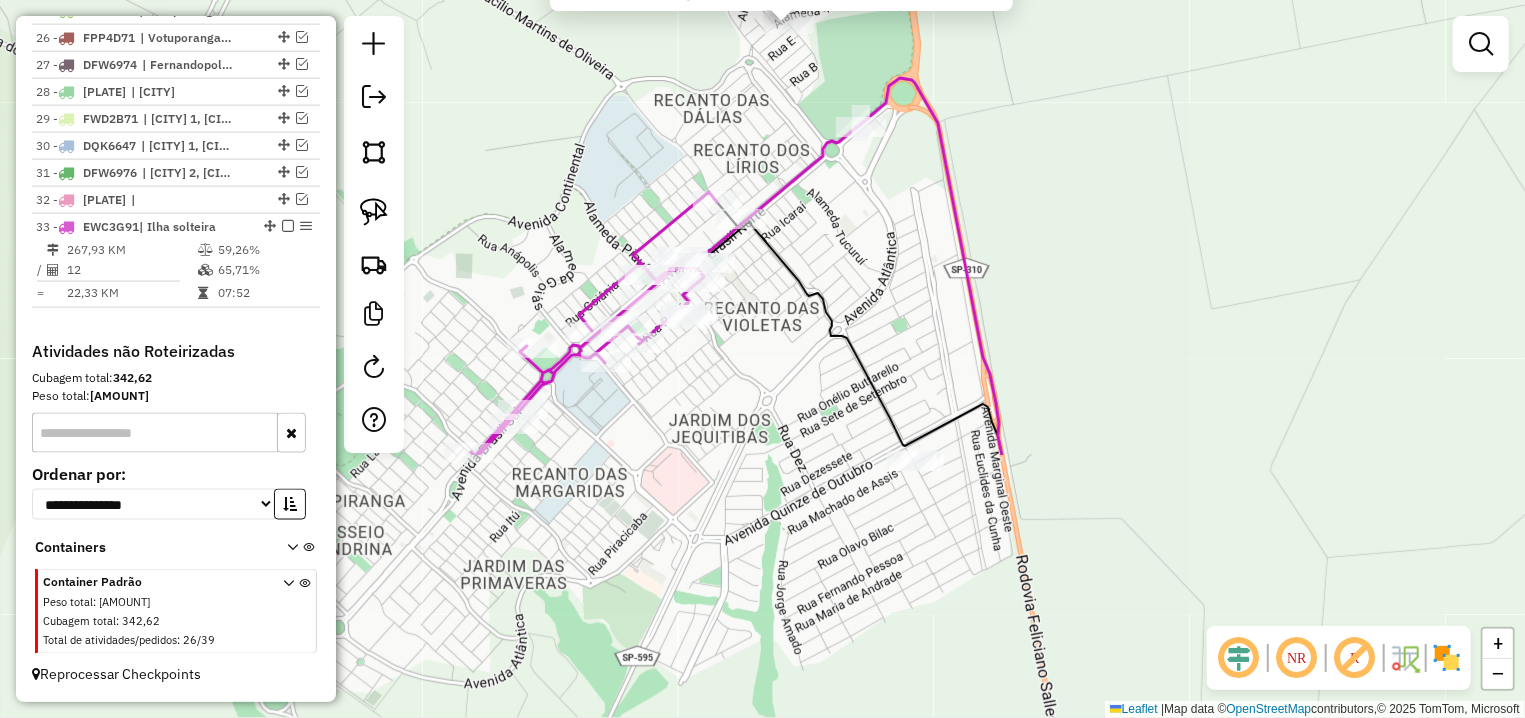 drag, startPoint x: 759, startPoint y: 460, endPoint x: 848, endPoint y: 71, distance: 399.05136 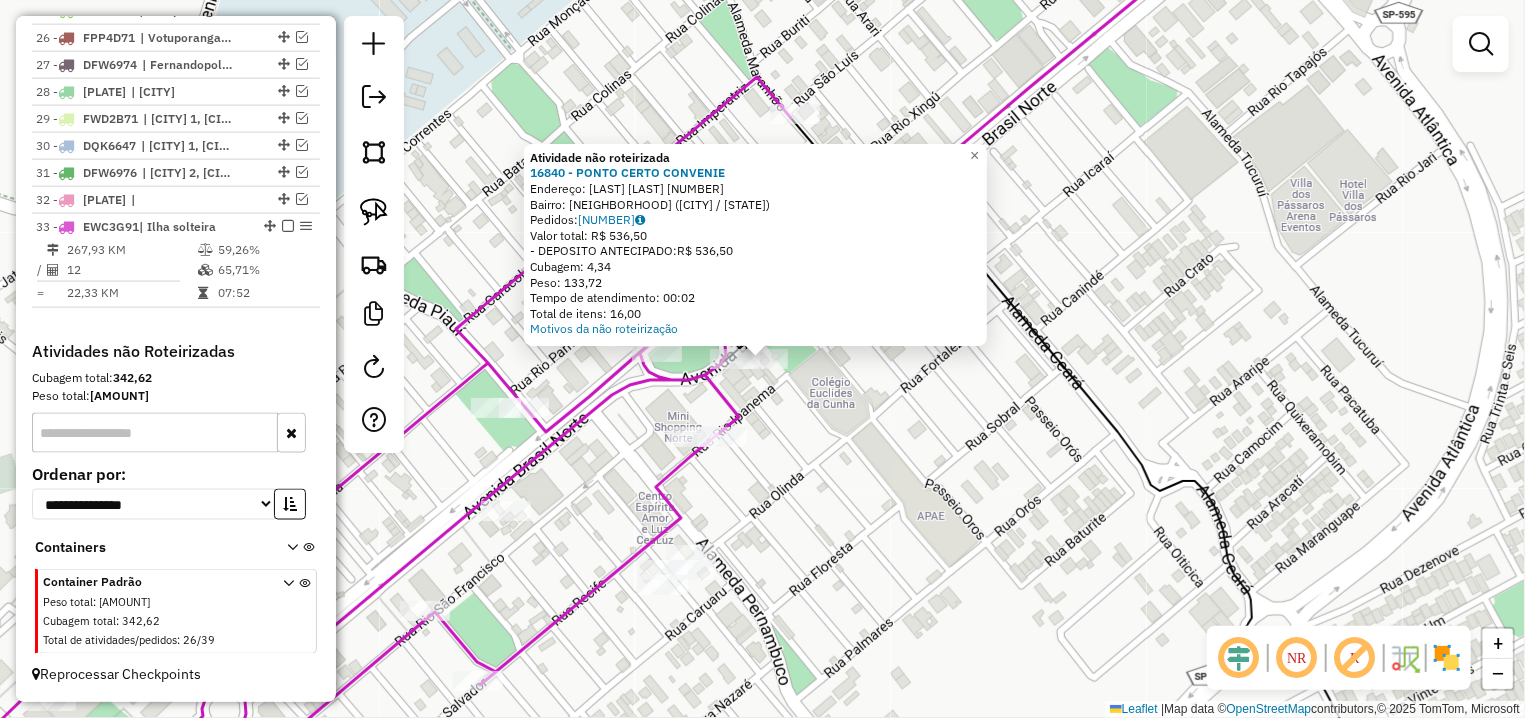 click on "Atividade não roteirizada 16840 - PONTO CERTO CONVENIE  Endereço:  BRASIL NORTE 802   Bairro: ZONA NORTE (ILHA SOLTEIRA / SP)   Pedidos:  07043742   Valor total: R$ 536,50   - DEPOSITO ANTECIPADO:  R$ 536,50   Cubagem: 4,34   Peso: 133,72   Tempo de atendimento: 00:02   Total de itens: 16,00  Motivos da não roteirização × Janela de atendimento Grade de atendimento Capacidade Transportadoras Veículos Cliente Pedidos  Rotas Selecione os dias de semana para filtrar as janelas de atendimento  Seg   Ter   Qua   Qui   Sex   Sáb   Dom  Informe o período da janela de atendimento: De: Até:  Filtrar exatamente a janela do cliente  Considerar janela de atendimento padrão  Selecione os dias de semana para filtrar as grades de atendimento  Seg   Ter   Qua   Qui   Sex   Sáb   Dom   Considerar clientes sem dia de atendimento cadastrado  Clientes fora do dia de atendimento selecionado Filtrar as atividades entre os valores definidos abaixo:  Peso mínimo:   Peso máximo:   Cubagem mínima:   Cubagem máxima:  De:" 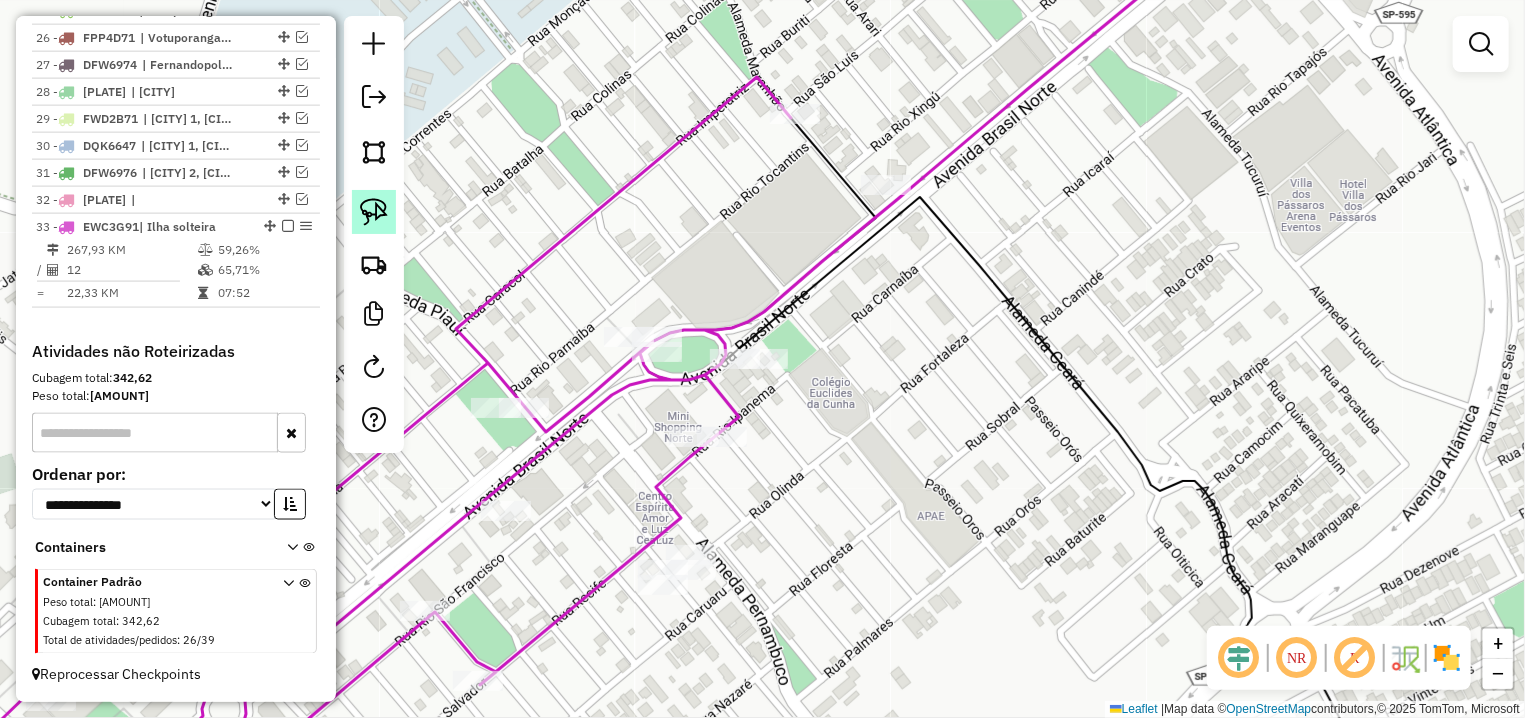 click 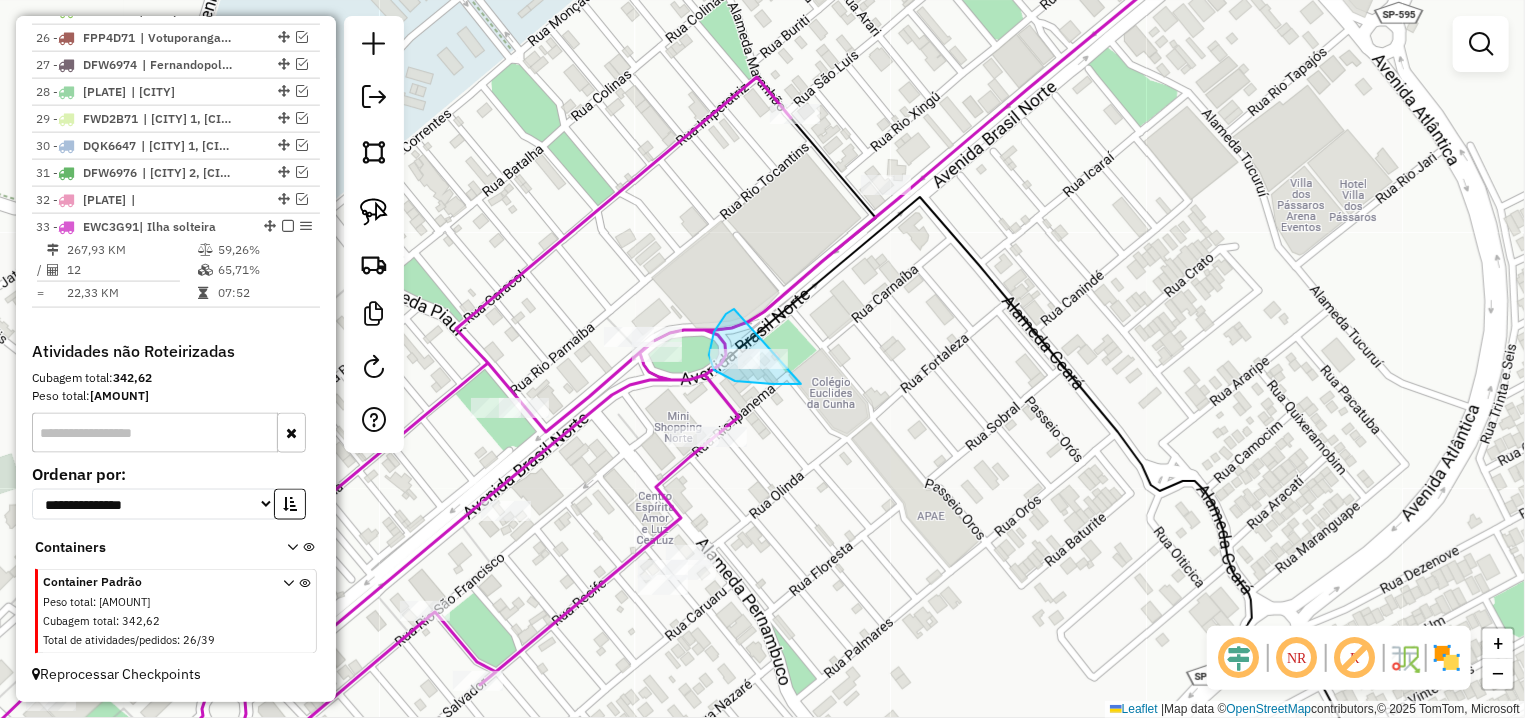 drag, startPoint x: 743, startPoint y: 382, endPoint x: 827, endPoint y: 376, distance: 84.21401 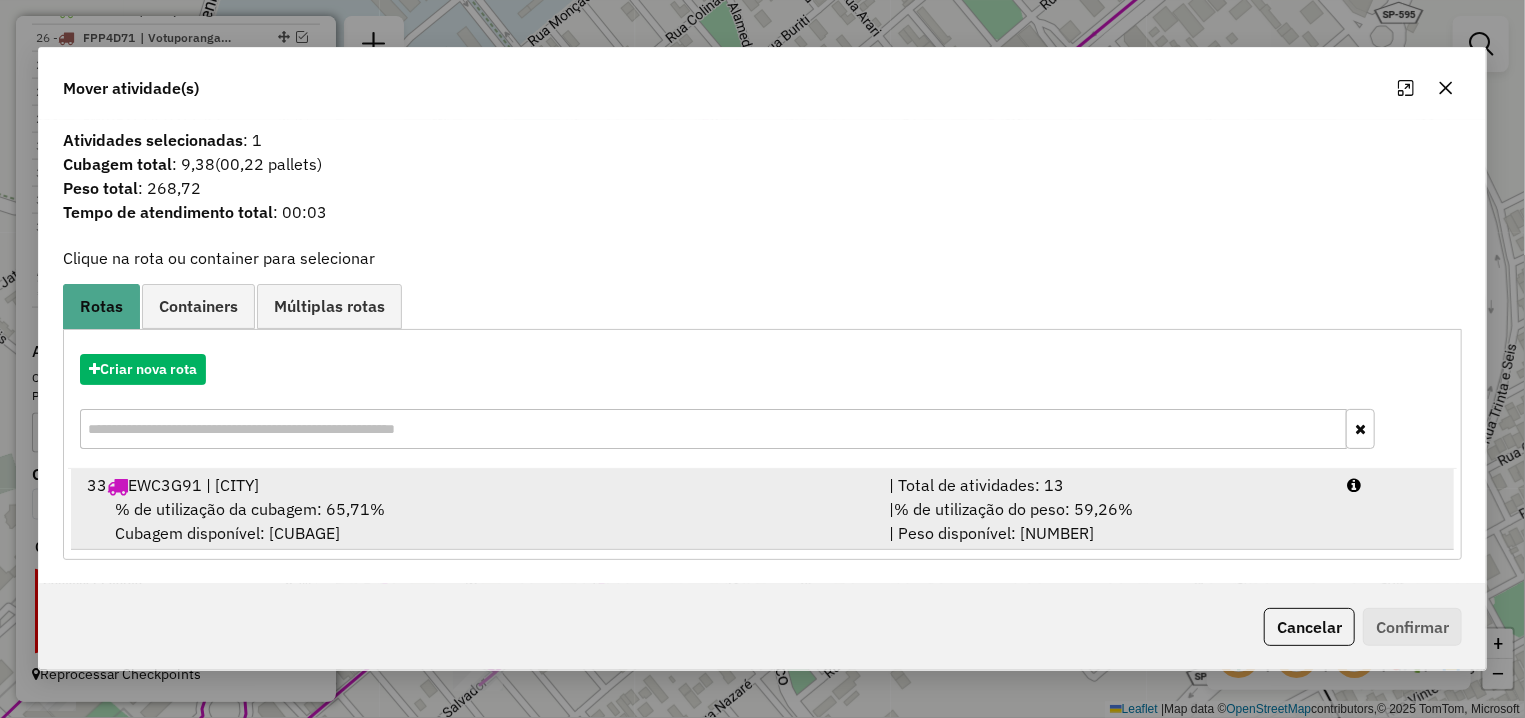 drag, startPoint x: 448, startPoint y: 523, endPoint x: 461, endPoint y: 509, distance: 19.104973 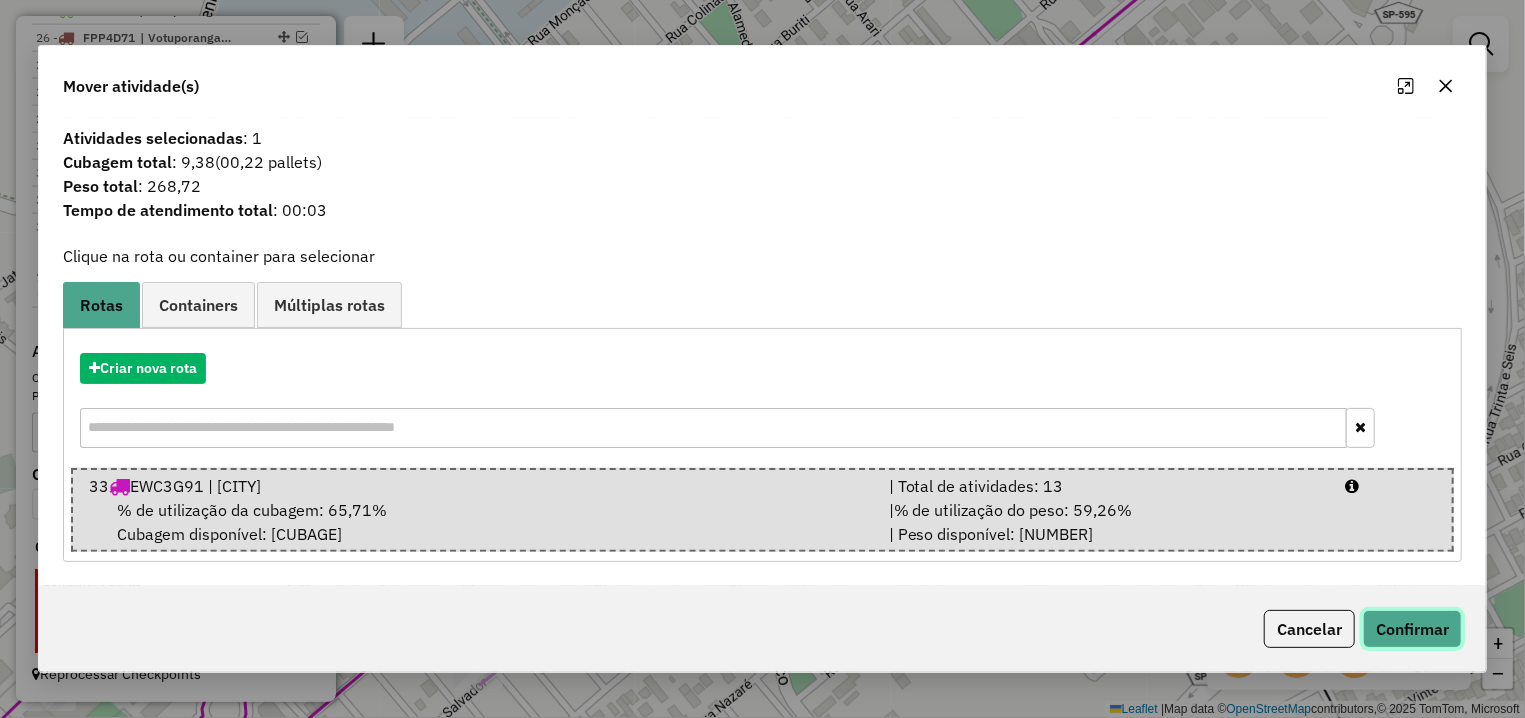 click on "Confirmar" 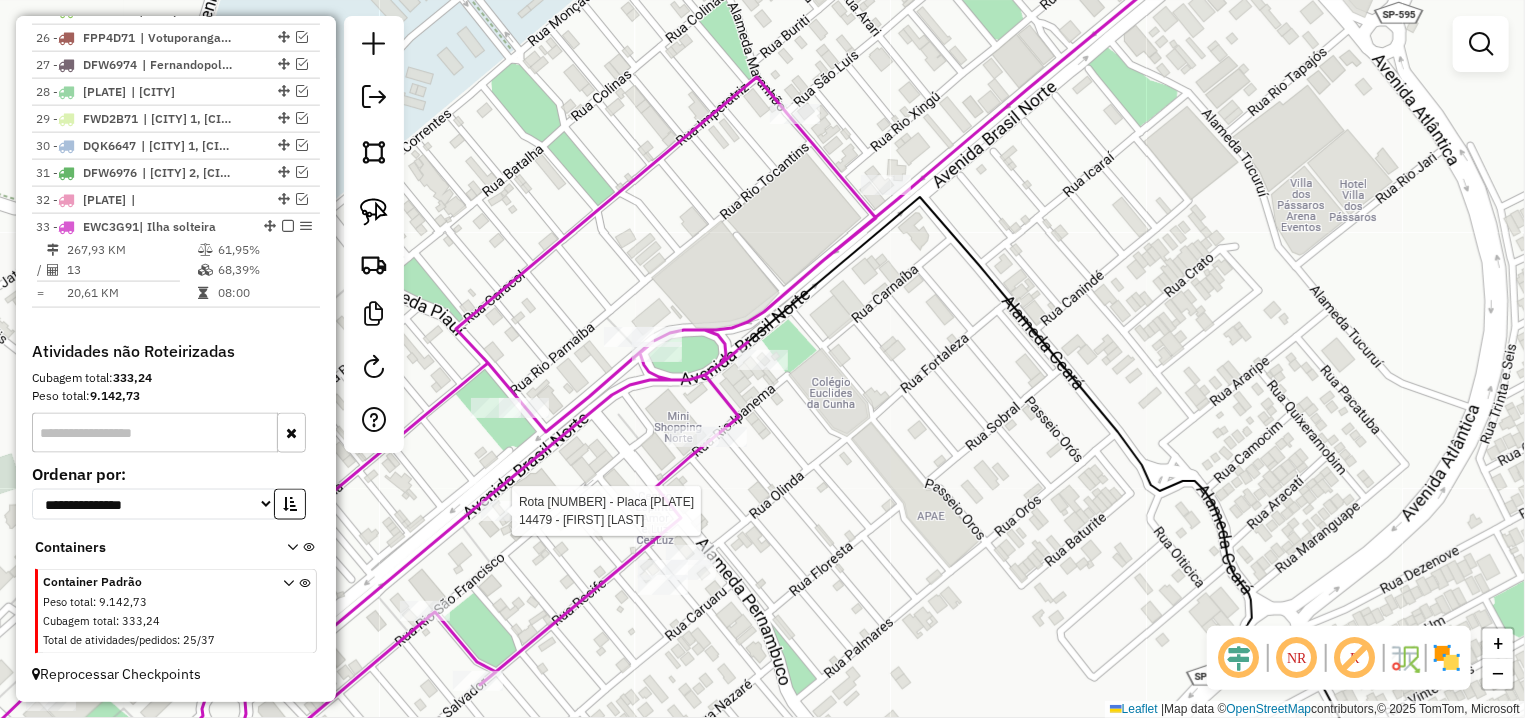 select on "**********" 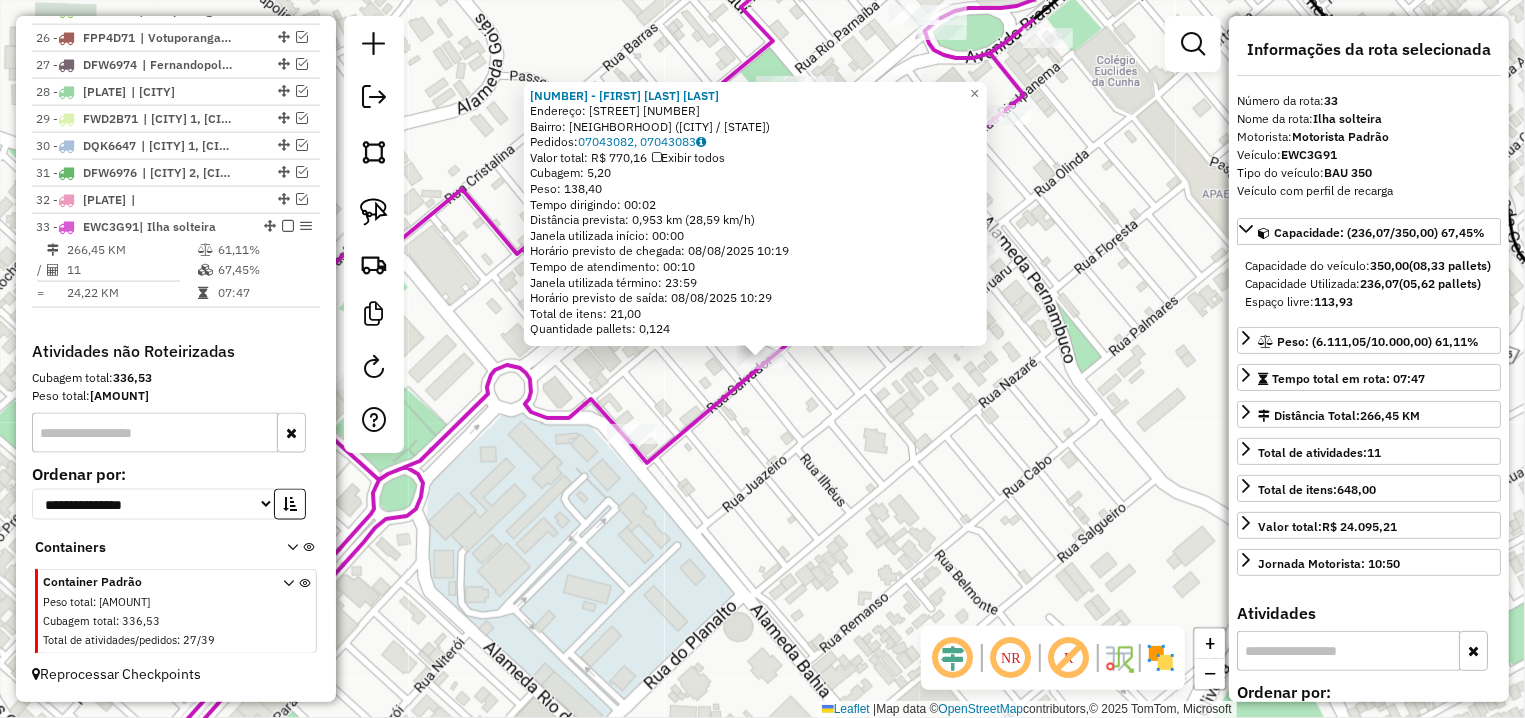 click on "5775 - CARIVALDO PEREIRA DO  Endereço: R   PASSEIO SALVADOR              502   Bairro: ZONA NORTE (ILHA SOLTEIRA / SP)   Pedidos:  07043082, 07043083   Valor total: R$ 770,16   Exibir todos   Cubagem: 5,20  Peso: 138,40  Tempo dirigindo: 00:02   Distância prevista: 0,953 km (28,59 km/h)   Janela utilizada início: 00:00   Horário previsto de chegada: 08/08/2025 10:19   Tempo de atendimento: 00:10   Janela utilizada término: 23:59   Horário previsto de saída: 08/08/2025 10:29   Total de itens: 21,00   Quantidade pallets: 0,124  × Janela de atendimento Grade de atendimento Capacidade Transportadoras Veículos Cliente Pedidos  Rotas Selecione os dias de semana para filtrar as janelas de atendimento  Seg   Ter   Qua   Qui   Sex   Sáb   Dom  Informe o período da janela de atendimento: De: Até:  Filtrar exatamente a janela do cliente  Considerar janela de atendimento padrão  Selecione os dias de semana para filtrar as grades de atendimento  Seg   Ter   Qua   Qui   Sex   Sáb   Dom   Peso mínimo:   De:" 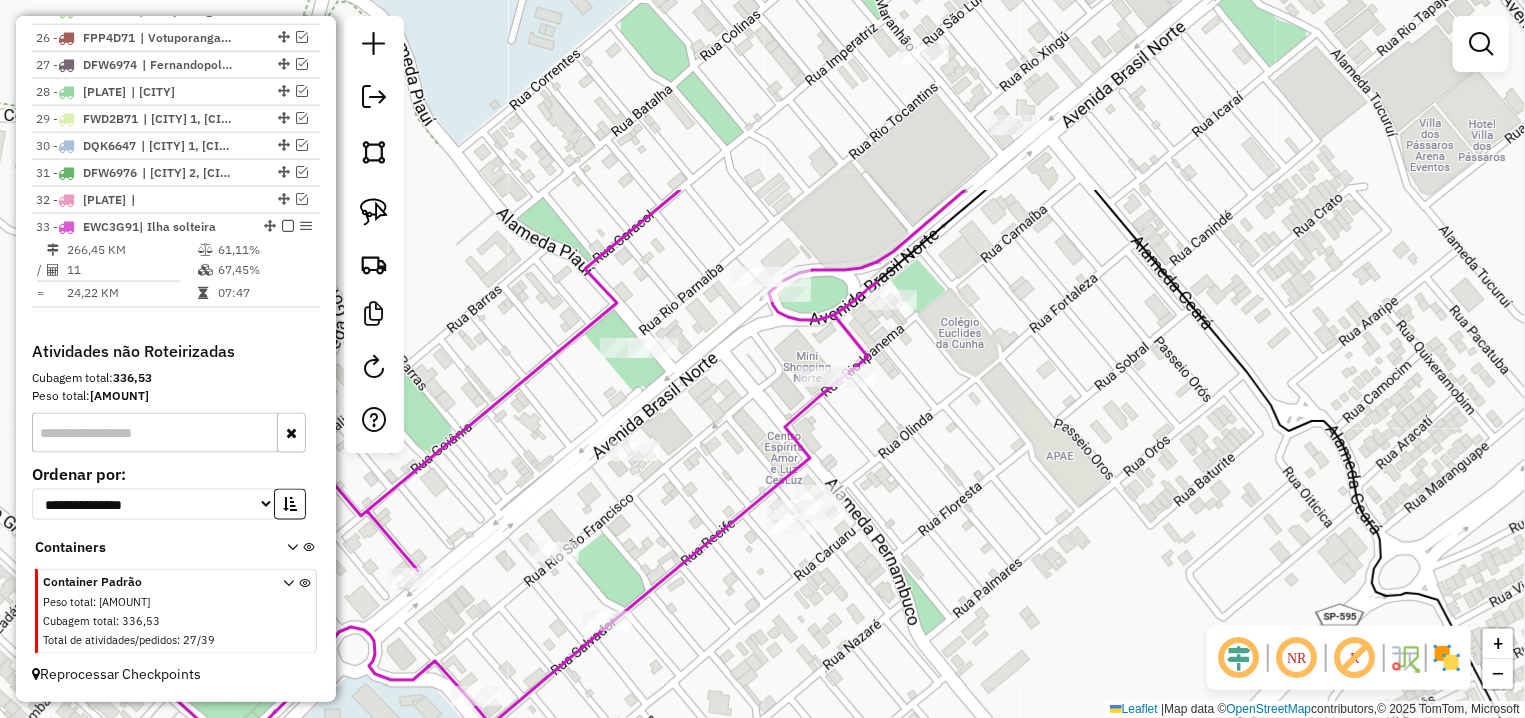 drag, startPoint x: 1148, startPoint y: 211, endPoint x: 976, endPoint y: 517, distance: 351.02707 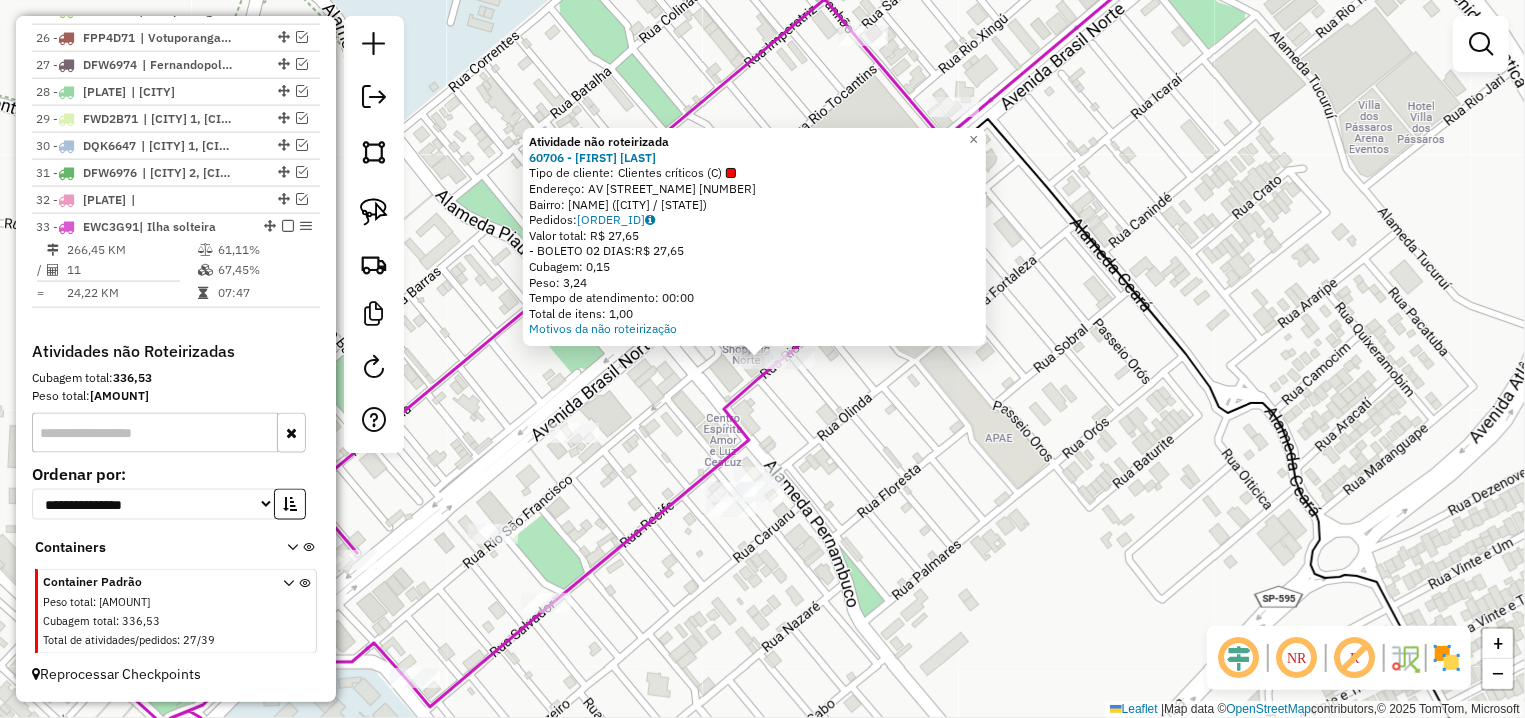 click on "Atividade não roteirizada 60706 - SUPERMERCADO PELACHI  Tipo de cliente:   Clientes críticos (C)   Endereço: AV  BRASIL NORTE                  722   Bairro: JD AEROPORTO (ILHA SOLTEIRA / SP)   Pedidos:  07043316   Valor total: R$ 27,65   - BOLETO 02 DIAS:  R$ 27,65   Cubagem: 0,15   Peso: 3,24   Tempo de atendimento: 00:00   Total de itens: 1,00  Motivos da não roteirização × Janela de atendimento Grade de atendimento Capacidade Transportadoras Veículos Cliente Pedidos  Rotas Selecione os dias de semana para filtrar as janelas de atendimento  Seg   Ter   Qua   Qui   Sex   Sáb   Dom  Informe o período da janela de atendimento: De: Até:  Filtrar exatamente a janela do cliente  Considerar janela de atendimento padrão  Selecione os dias de semana para filtrar as grades de atendimento  Seg   Ter   Qua   Qui   Sex   Sáb   Dom   Considerar clientes sem dia de atendimento cadastrado  Clientes fora do dia de atendimento selecionado Filtrar as atividades entre os valores definidos abaixo:  Peso mínimo:  +" 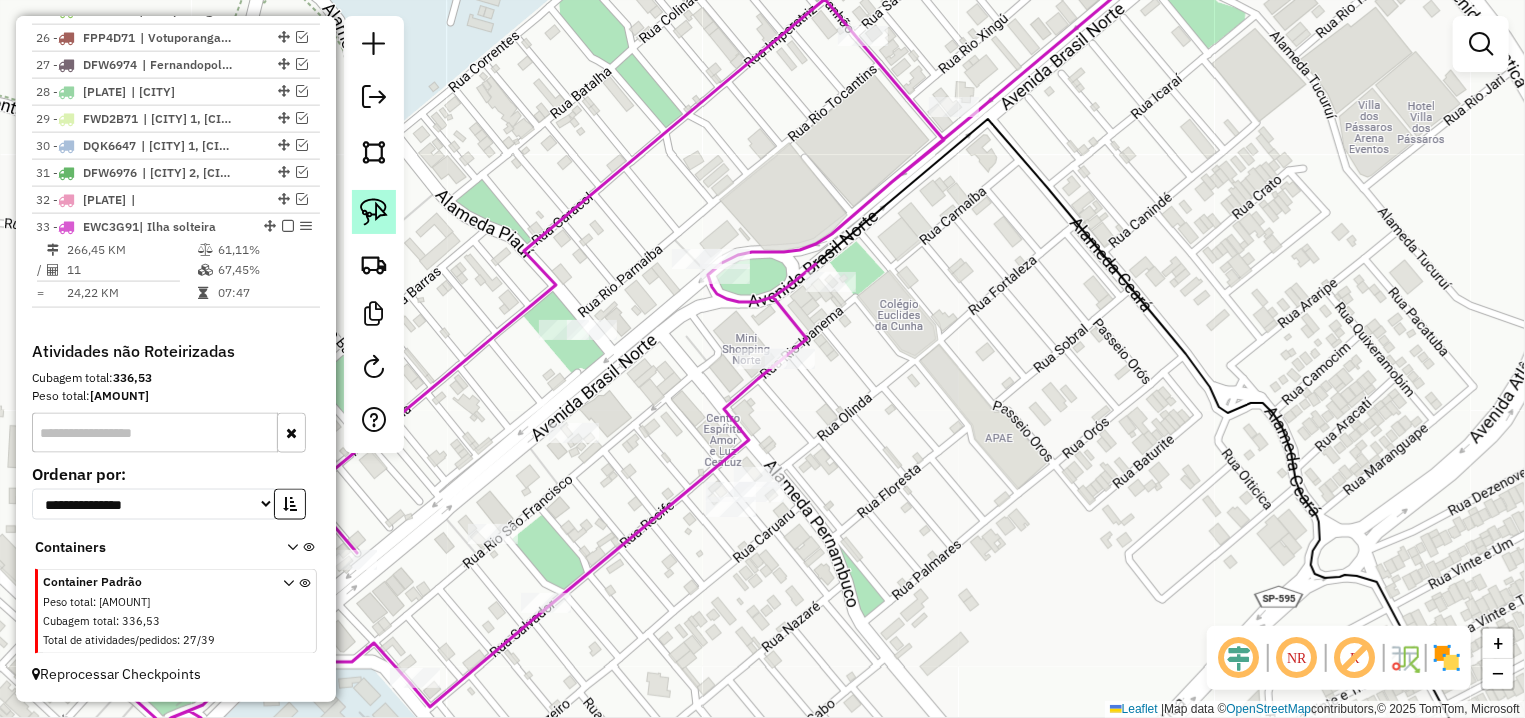 click 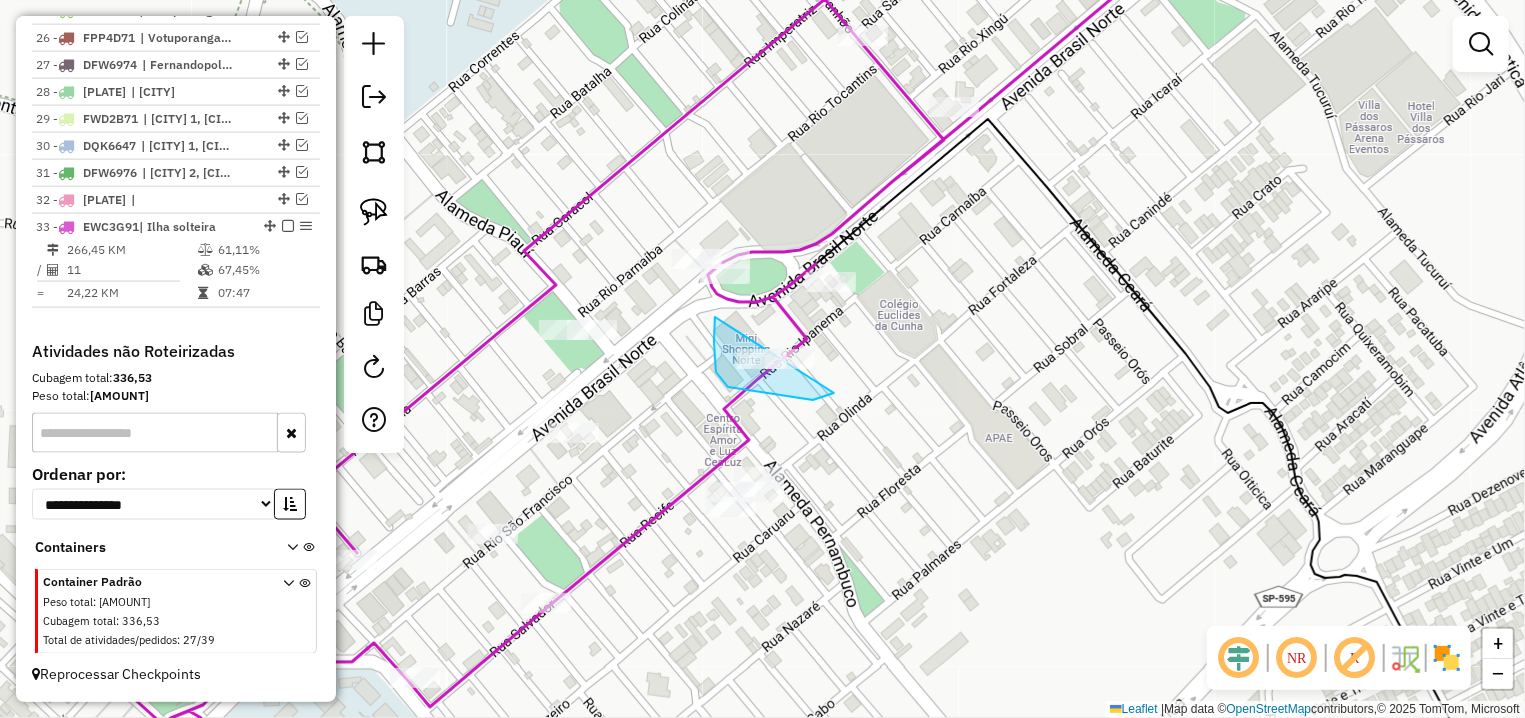 drag, startPoint x: 714, startPoint y: 335, endPoint x: 927, endPoint y: 344, distance: 213.19006 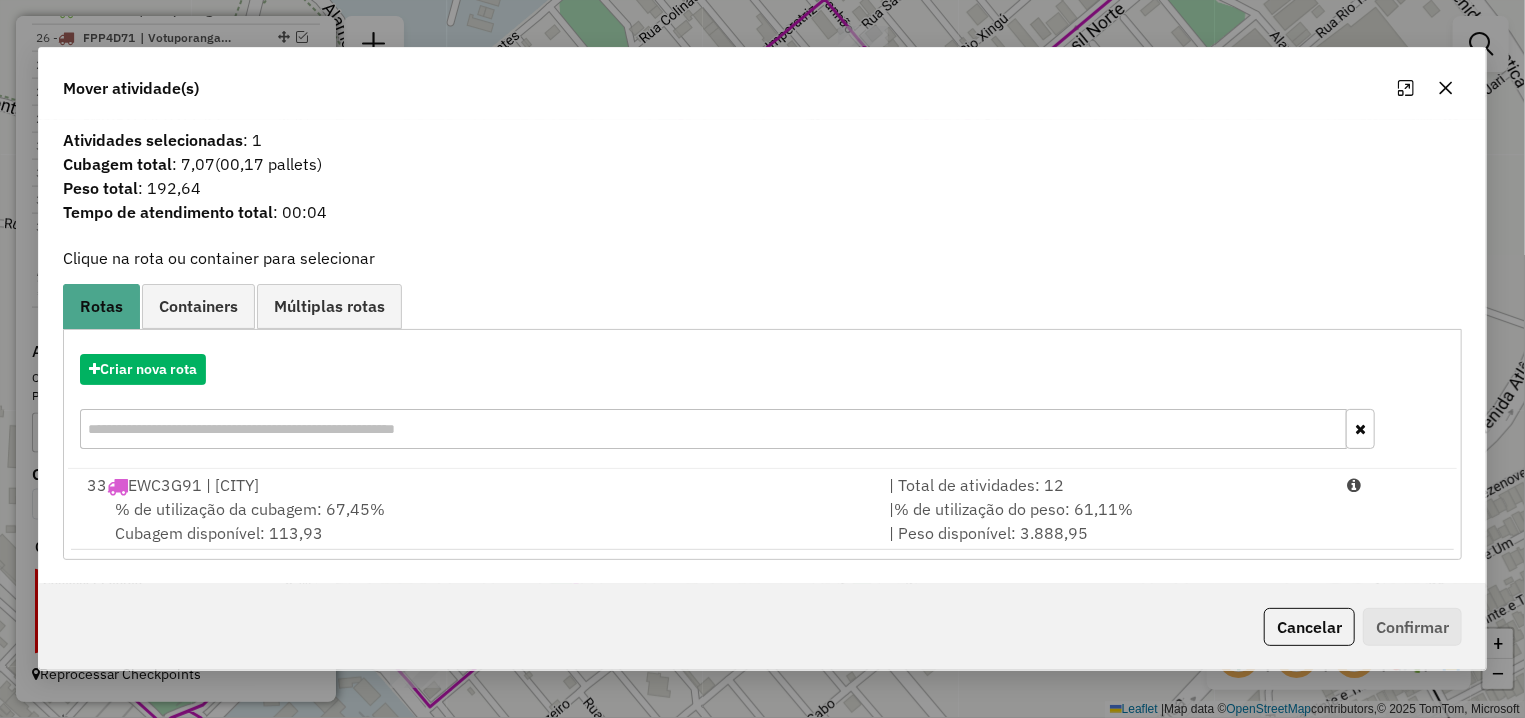 click on "% de utilização da cubagem: 67,45%  Cubagem disponível: 113,93" at bounding box center (476, 521) 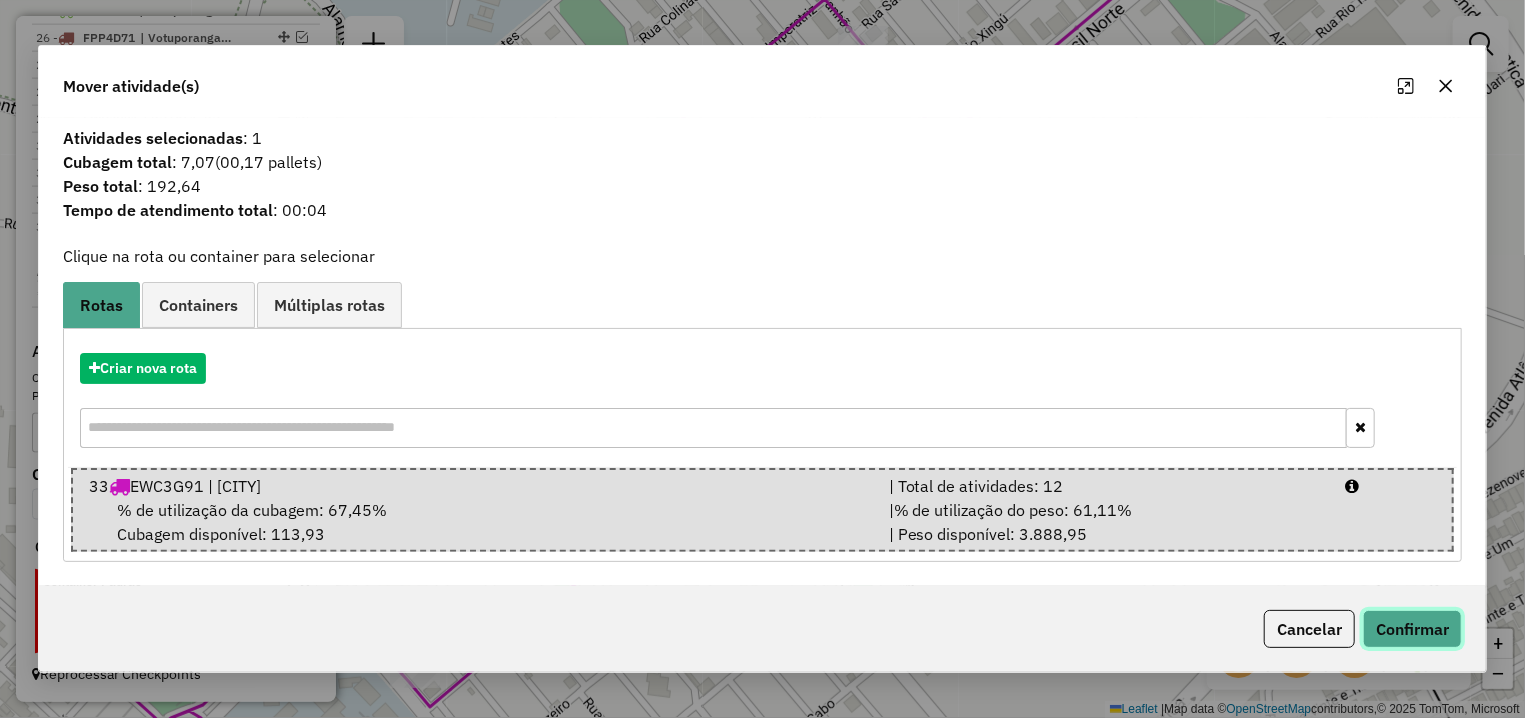 click on "Confirmar" 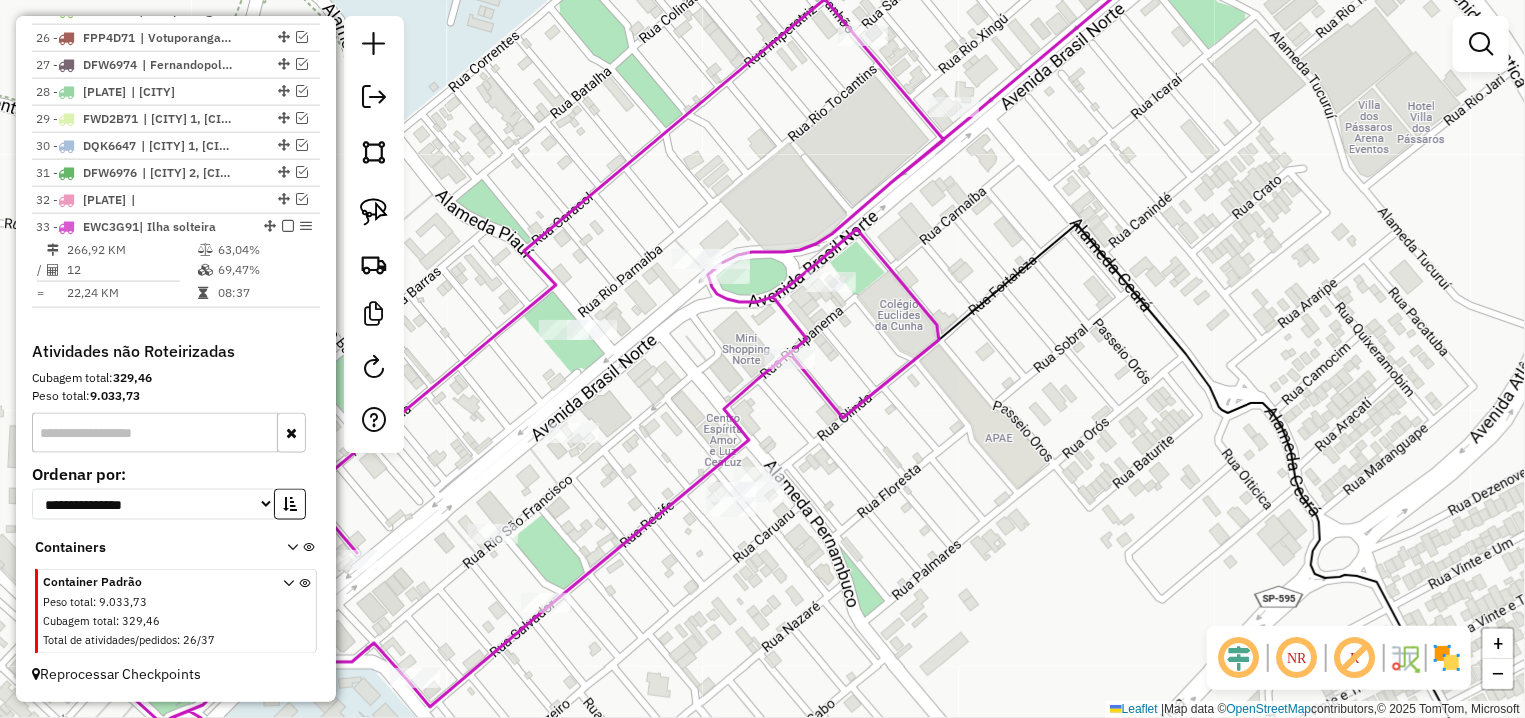 drag, startPoint x: 664, startPoint y: 408, endPoint x: 820, endPoint y: 268, distance: 209.60916 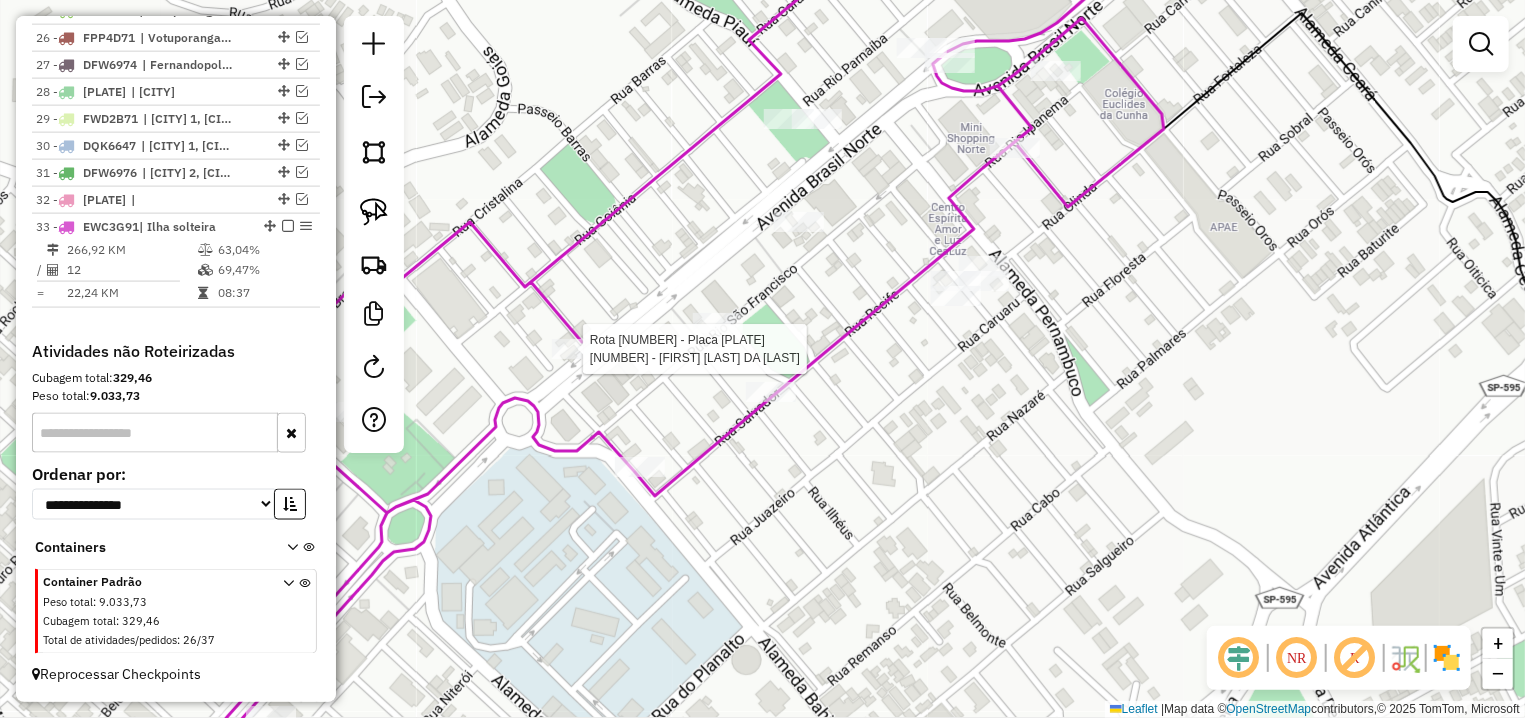 select on "**********" 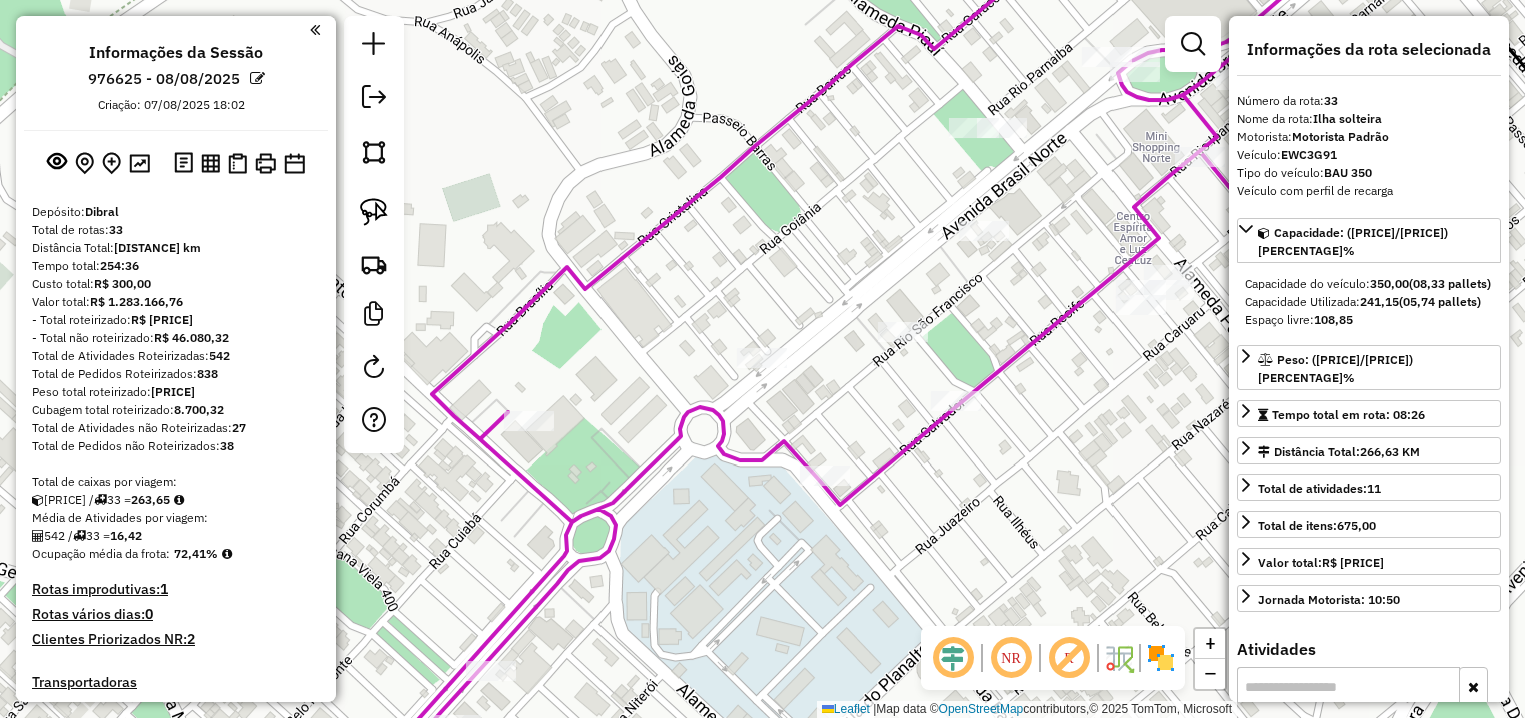 select on "**********" 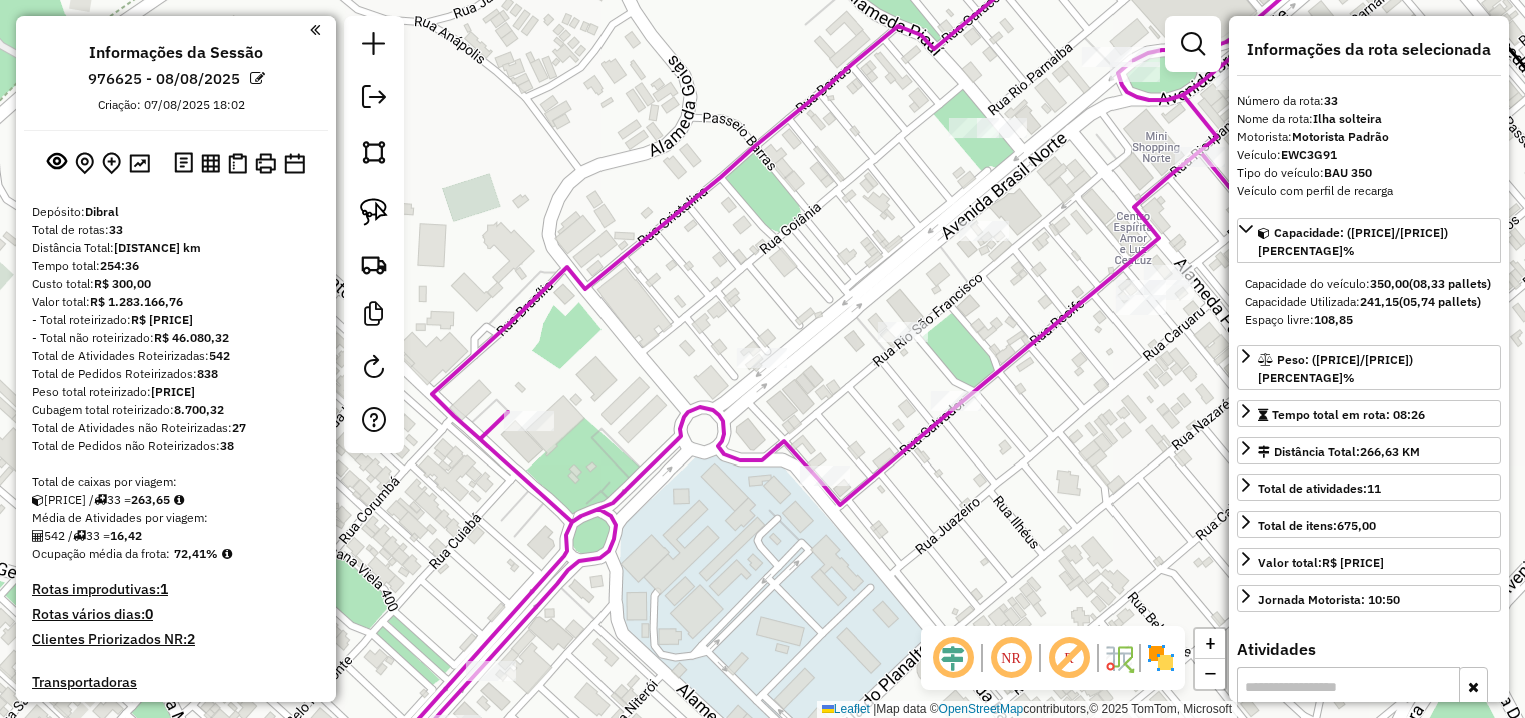 scroll, scrollTop: 0, scrollLeft: 0, axis: both 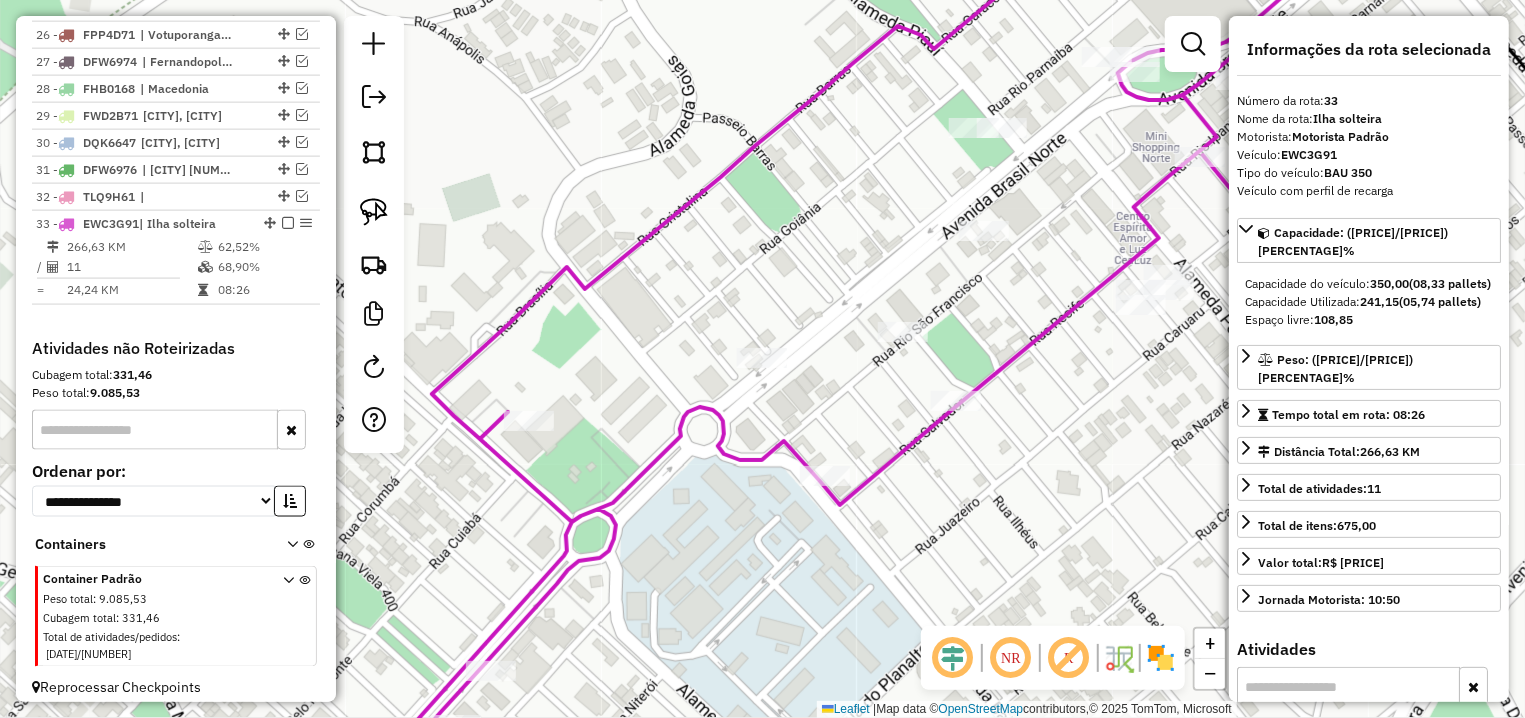 click at bounding box center [288, 223] 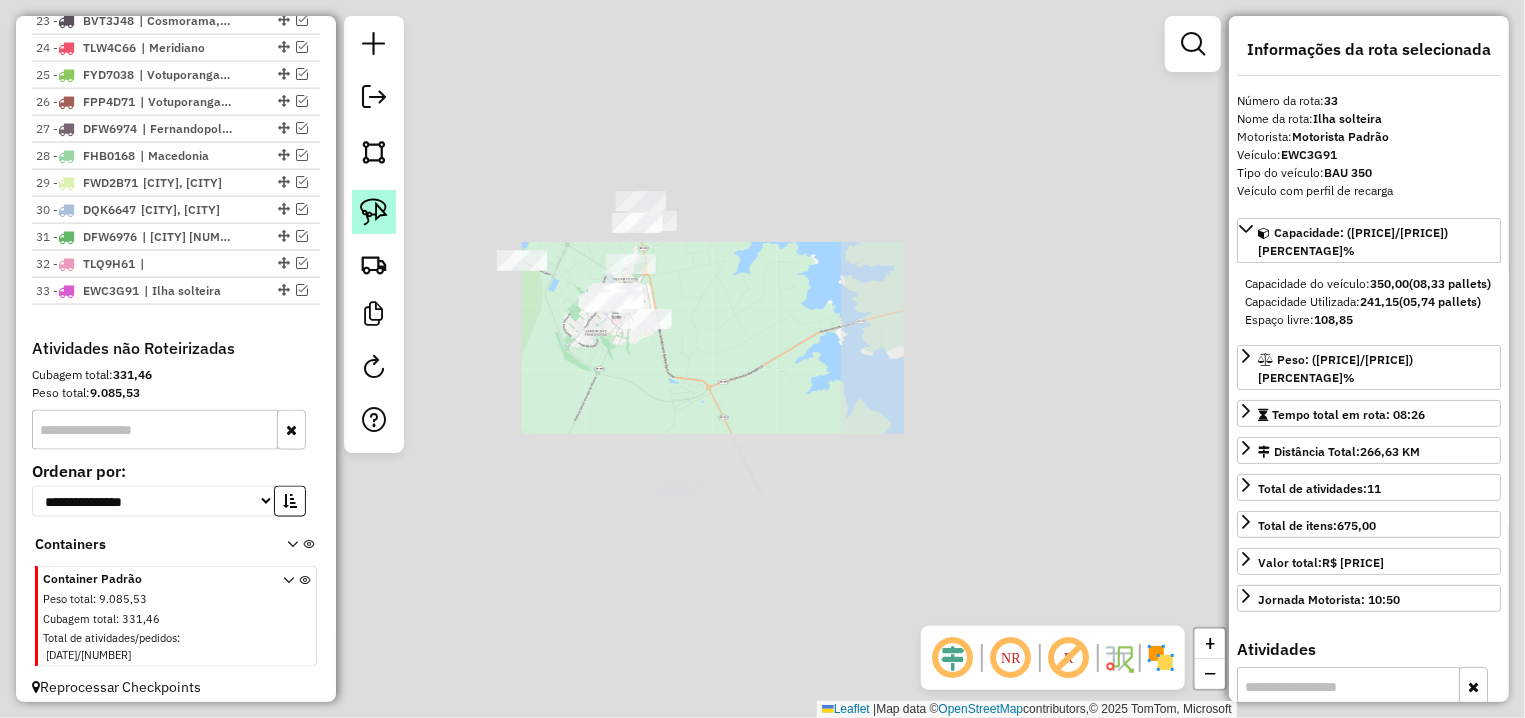 click 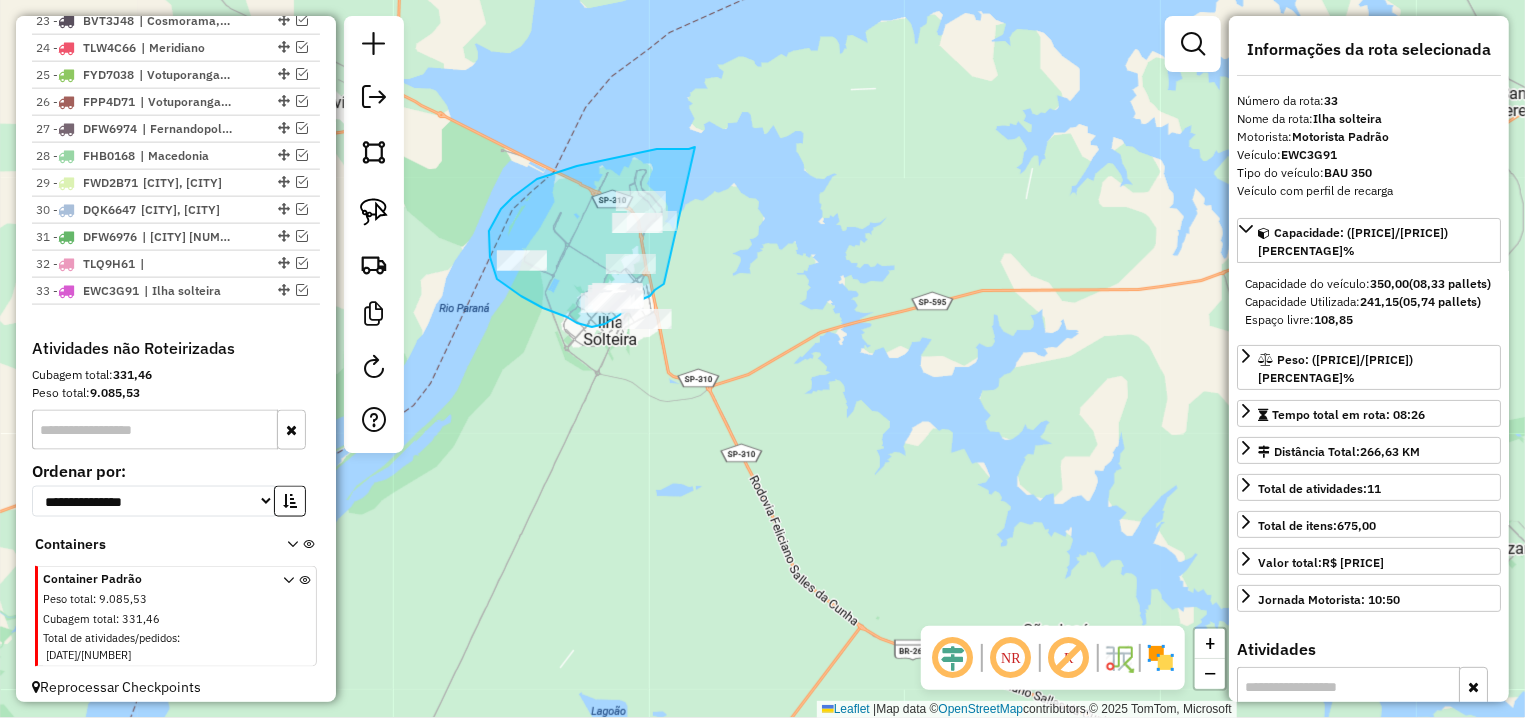 drag, startPoint x: 662, startPoint y: 285, endPoint x: 695, endPoint y: 147, distance: 141.89081 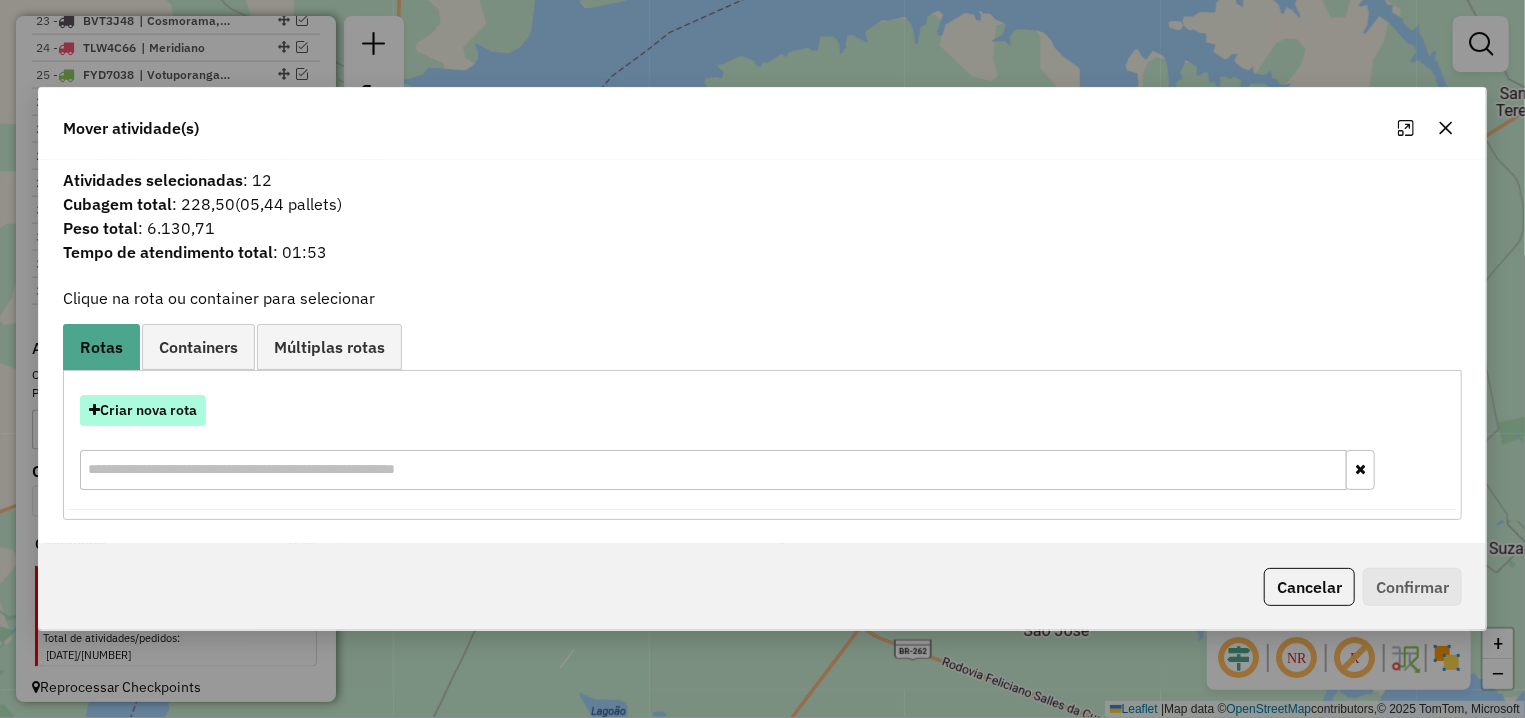 click on "Criar nova rota" at bounding box center (143, 410) 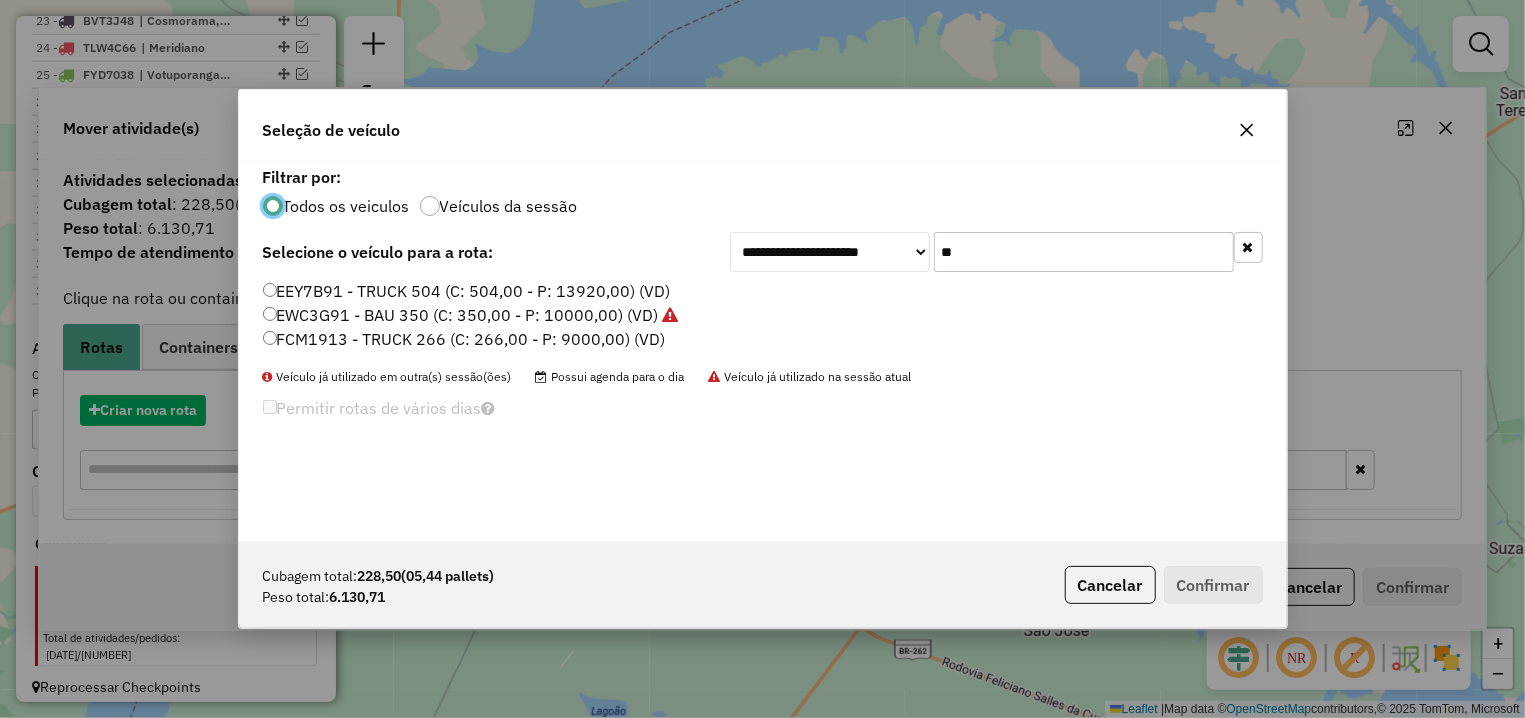 scroll, scrollTop: 11, scrollLeft: 6, axis: both 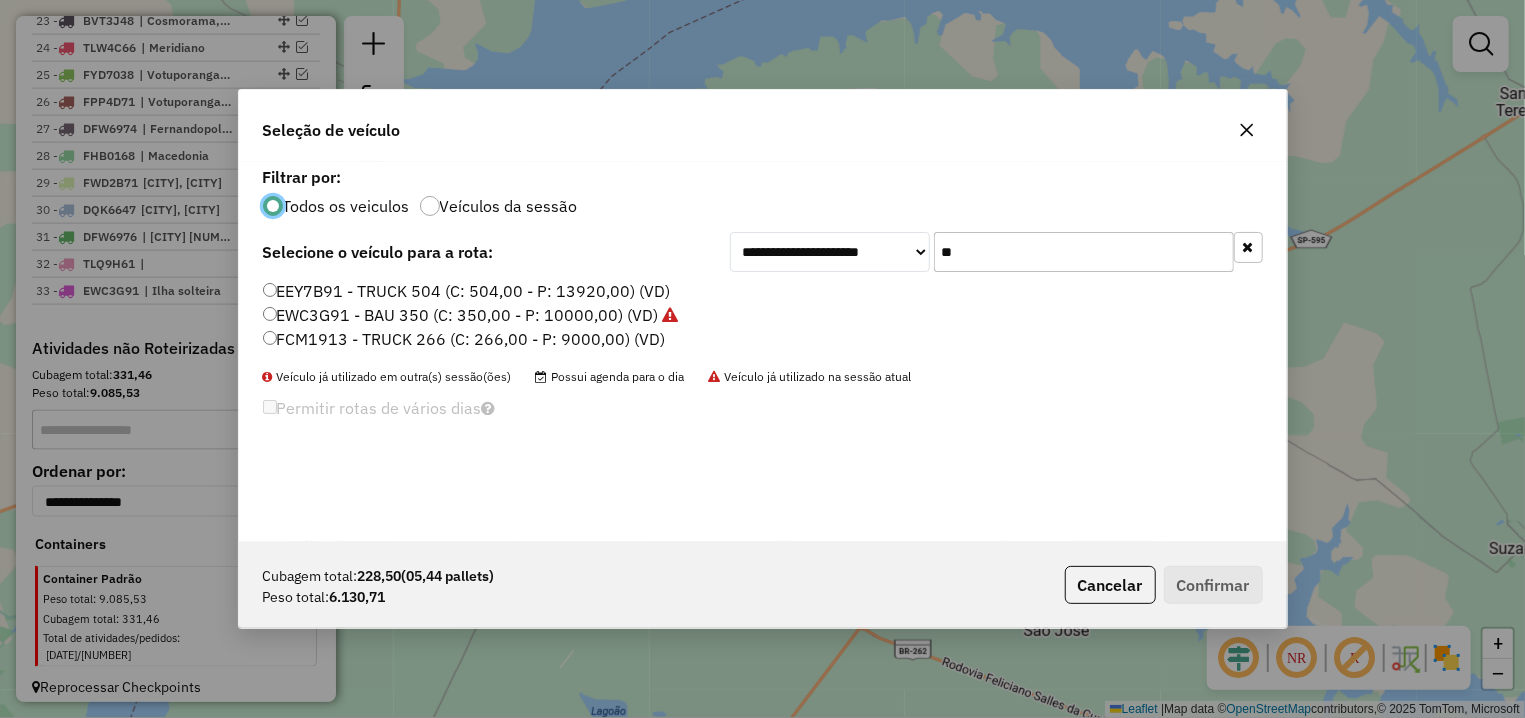 click on "EEY7B91 - TRUCK 504 (C: 504,00 - P: 13920,00) (VD)" 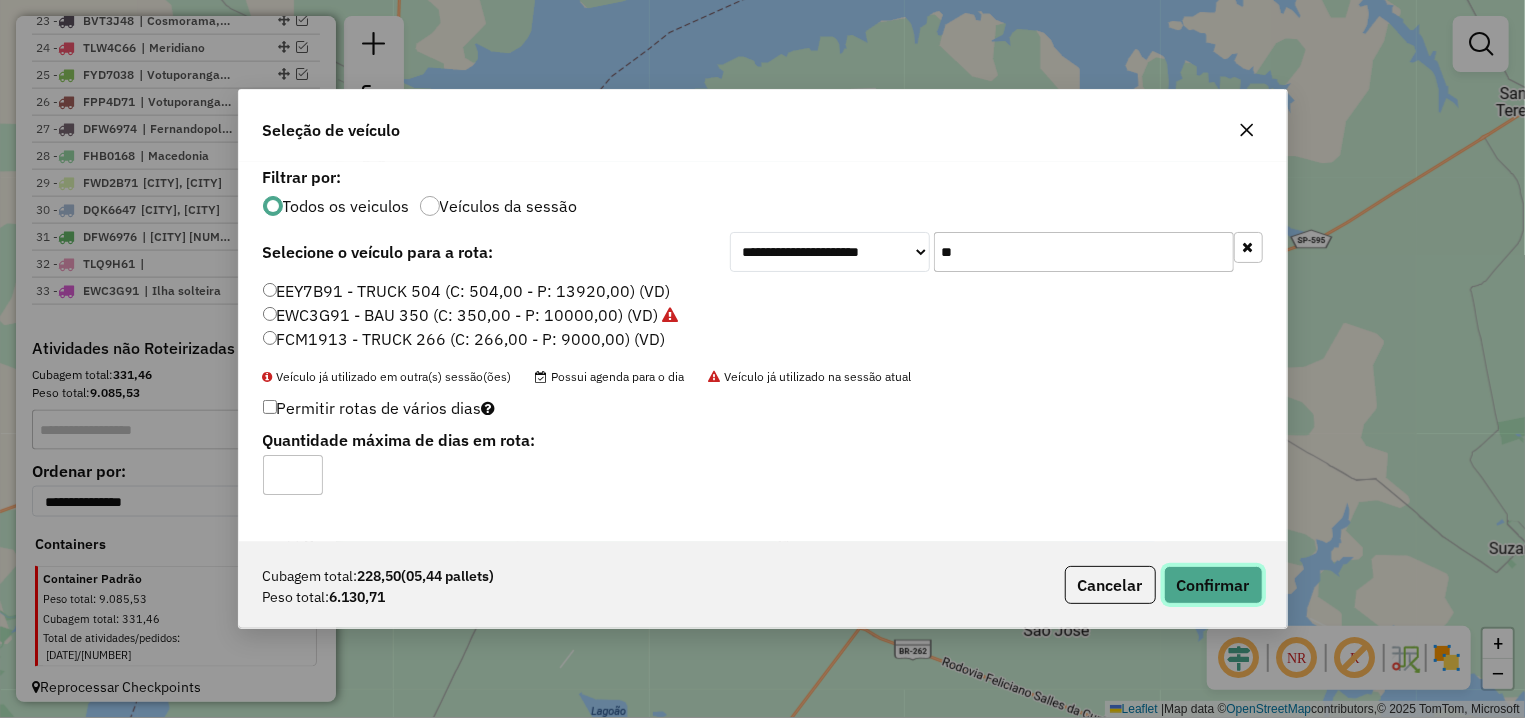 click on "Confirmar" 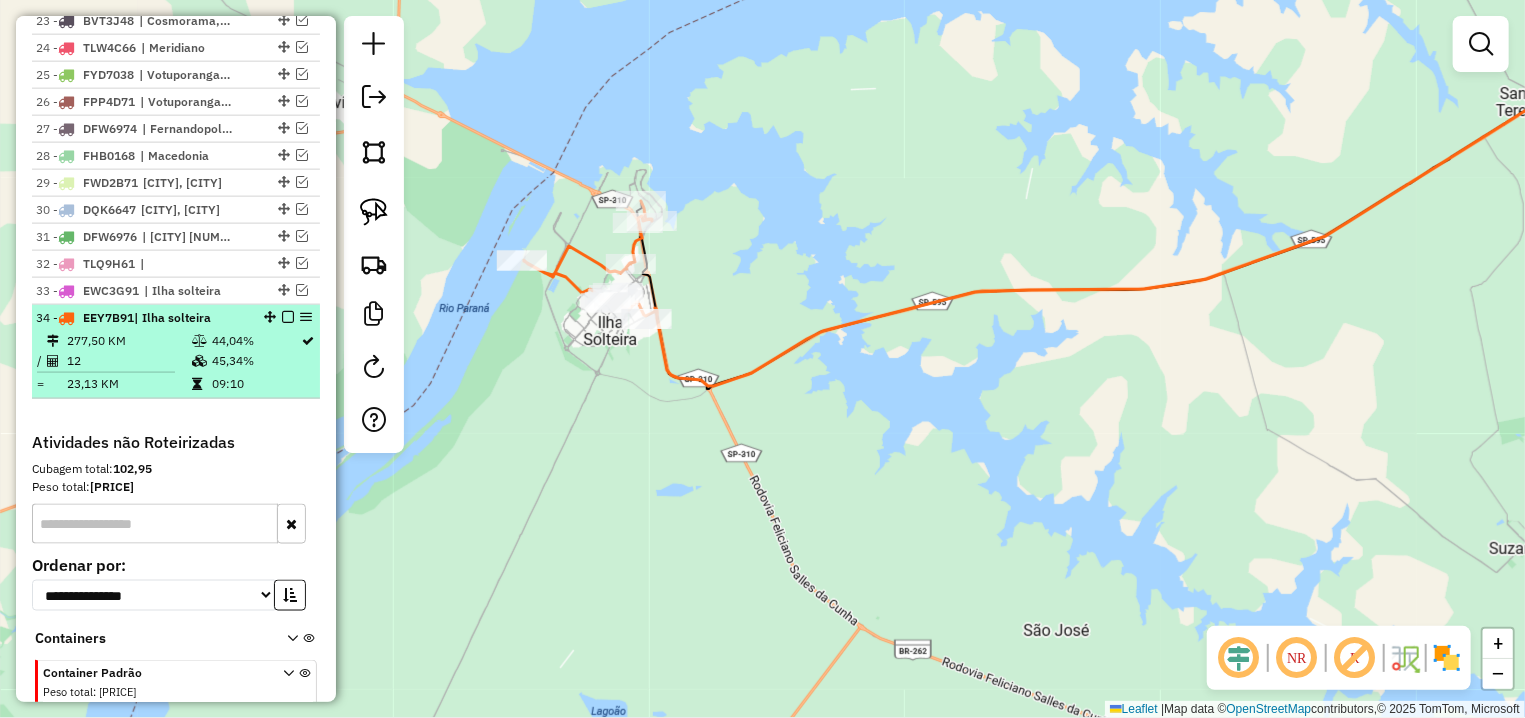 click at bounding box center (288, 317) 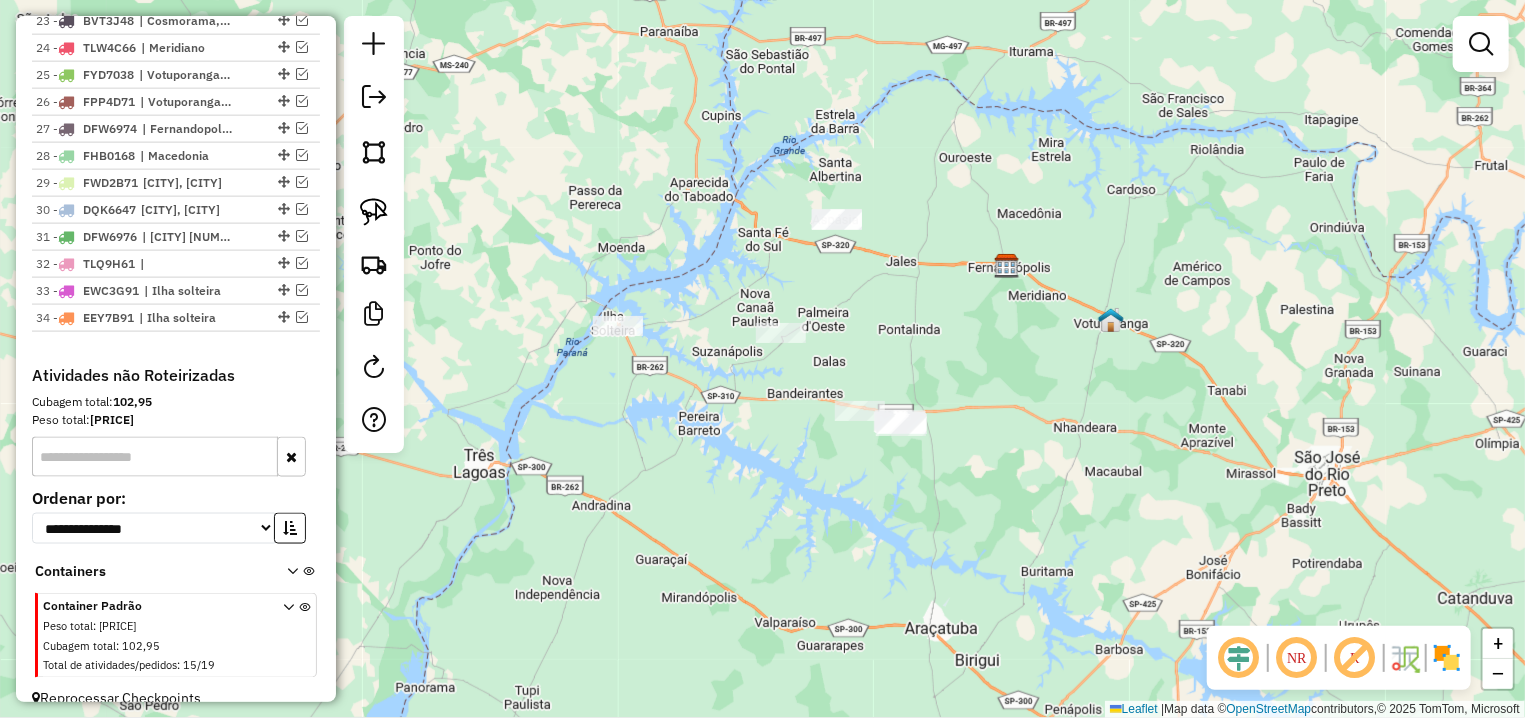 drag, startPoint x: 990, startPoint y: 380, endPoint x: 902, endPoint y: 344, distance: 95.07891 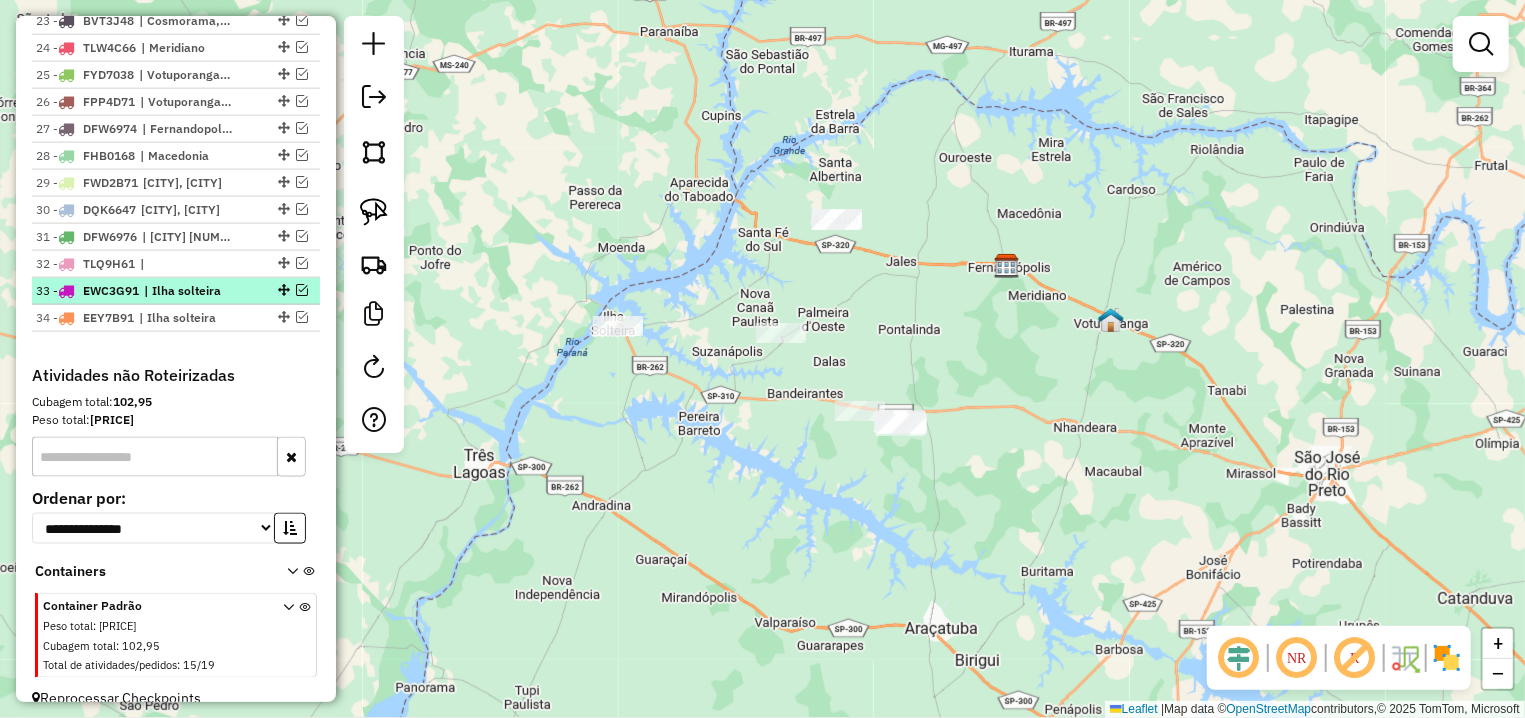scroll, scrollTop: 1137, scrollLeft: 0, axis: vertical 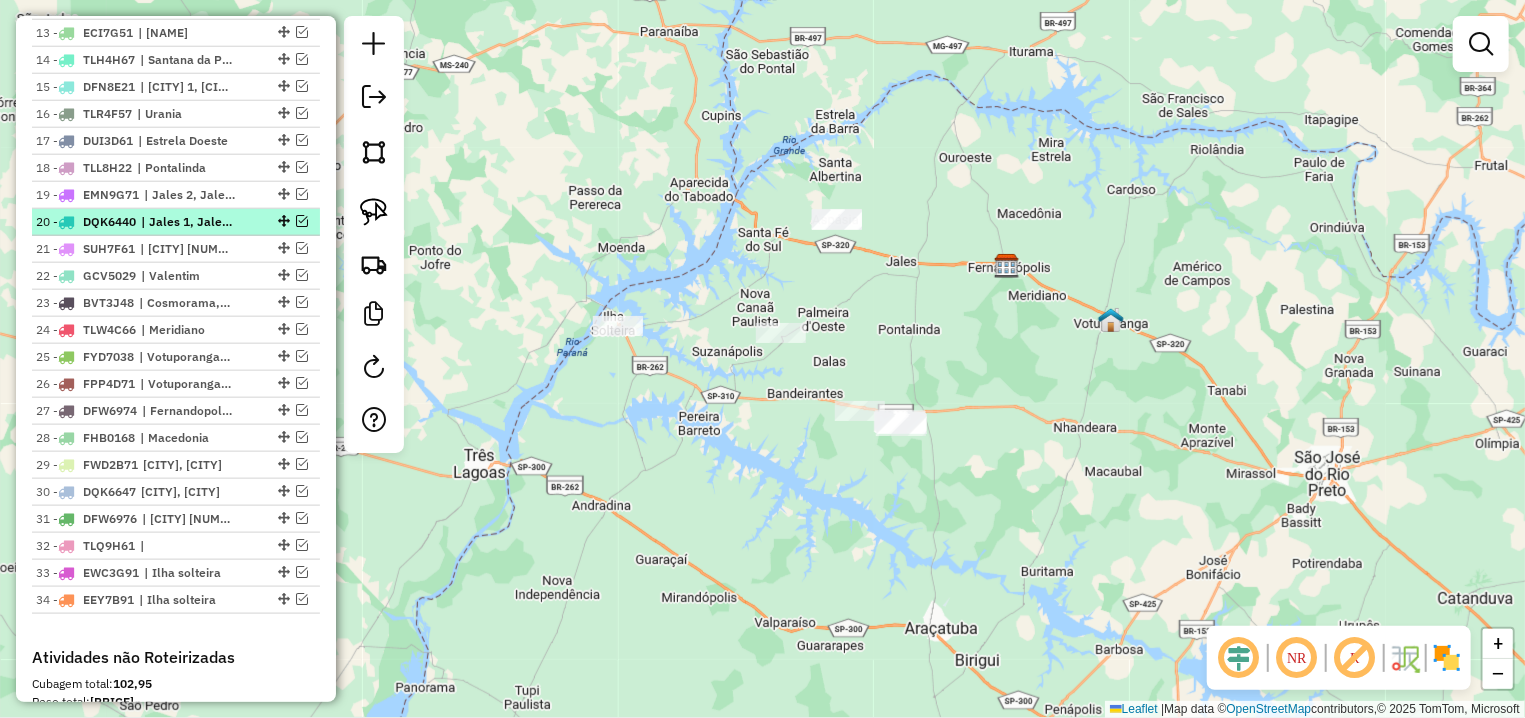 click at bounding box center (302, 221) 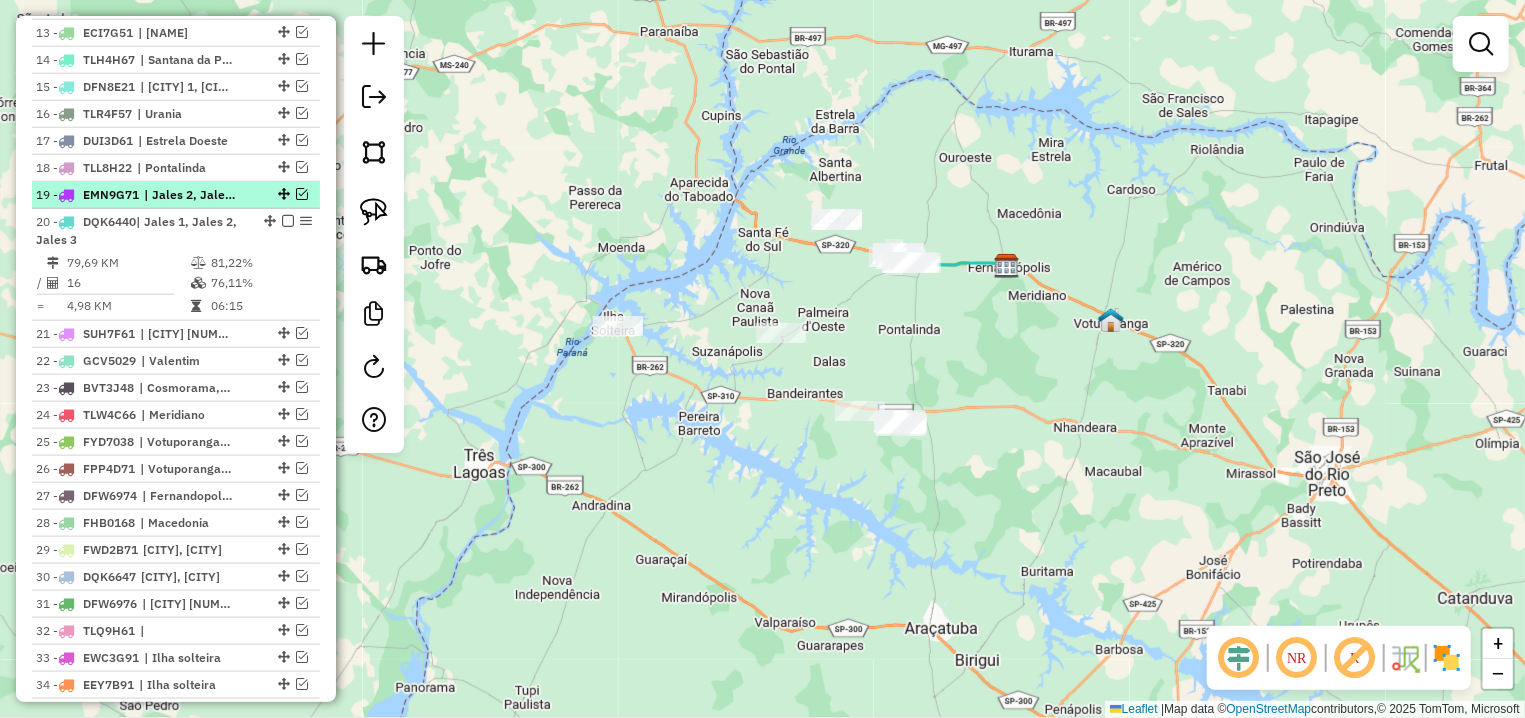 click at bounding box center [302, 194] 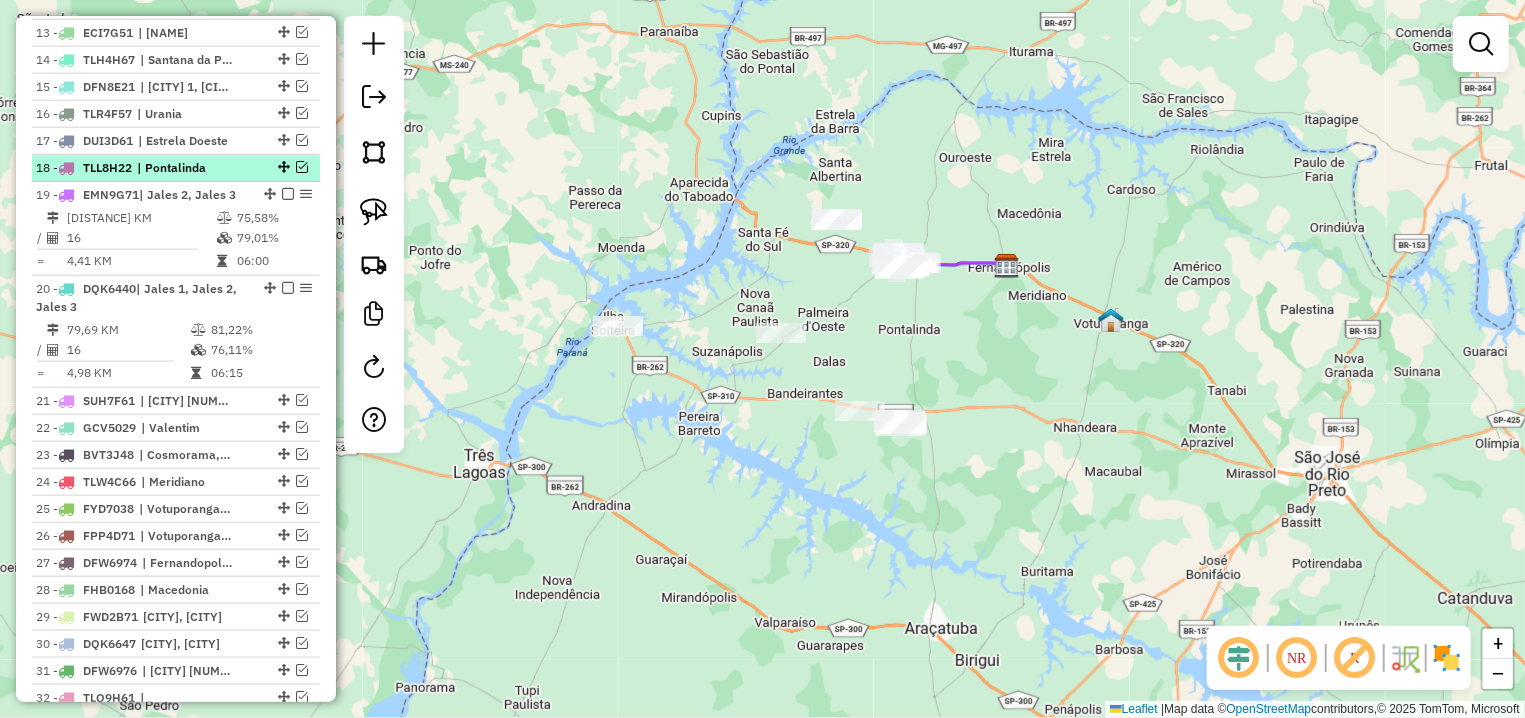 click at bounding box center [302, 167] 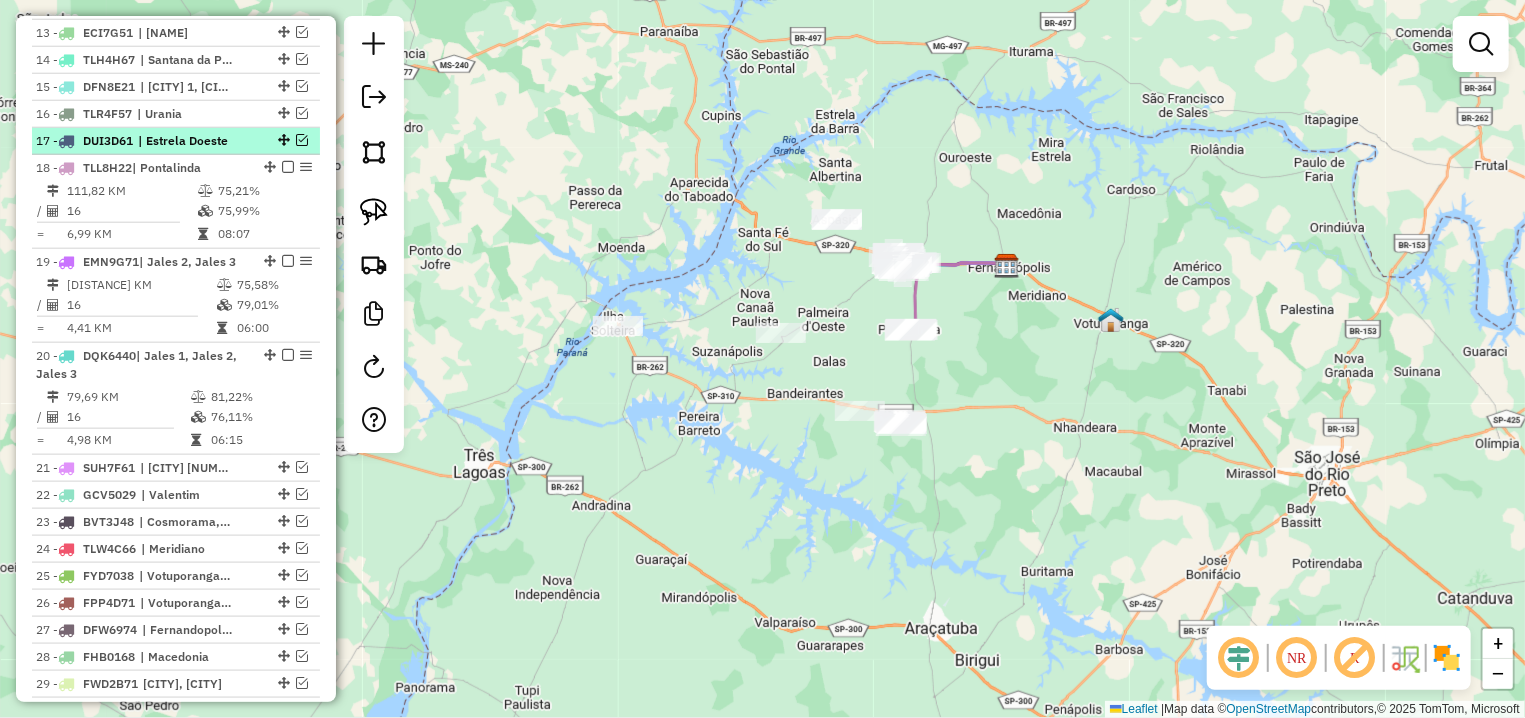 click at bounding box center [302, 140] 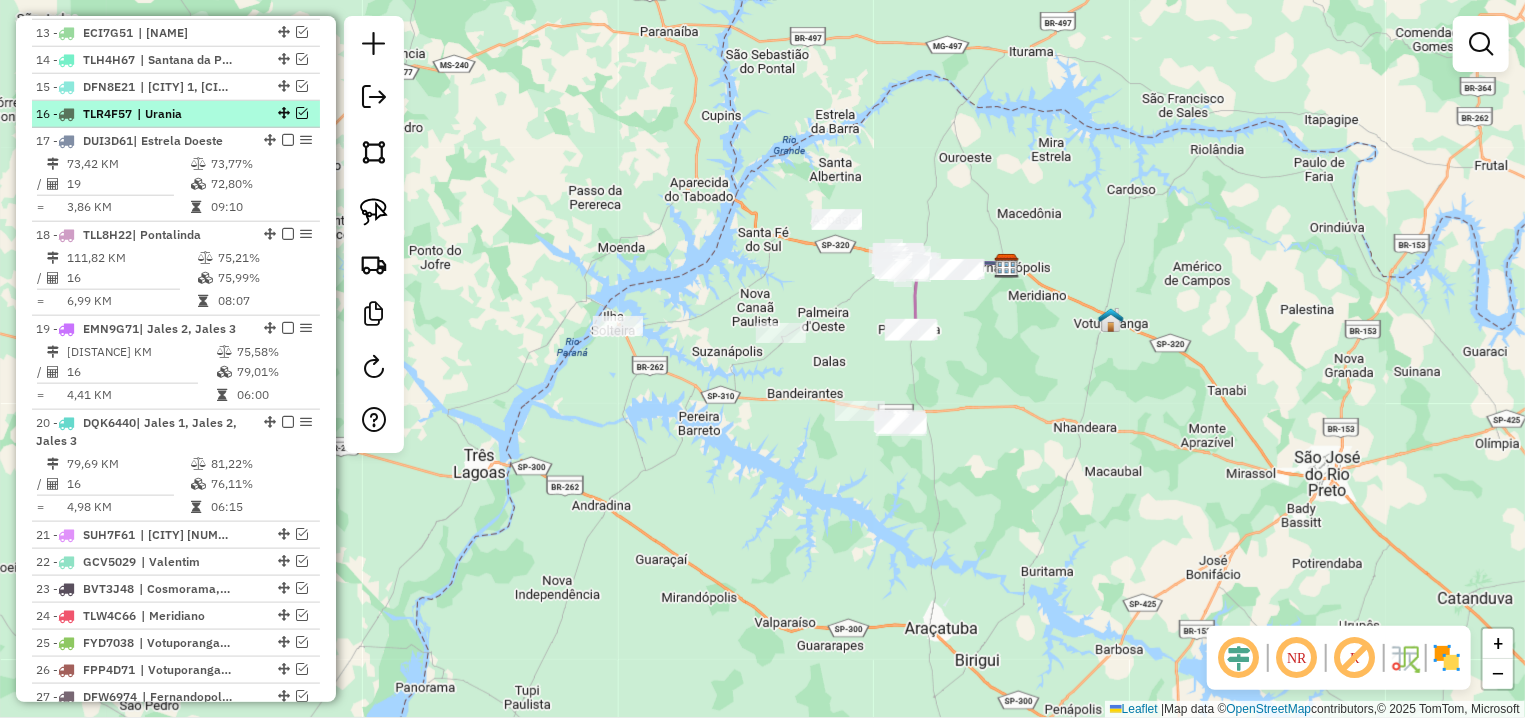 click at bounding box center [302, 113] 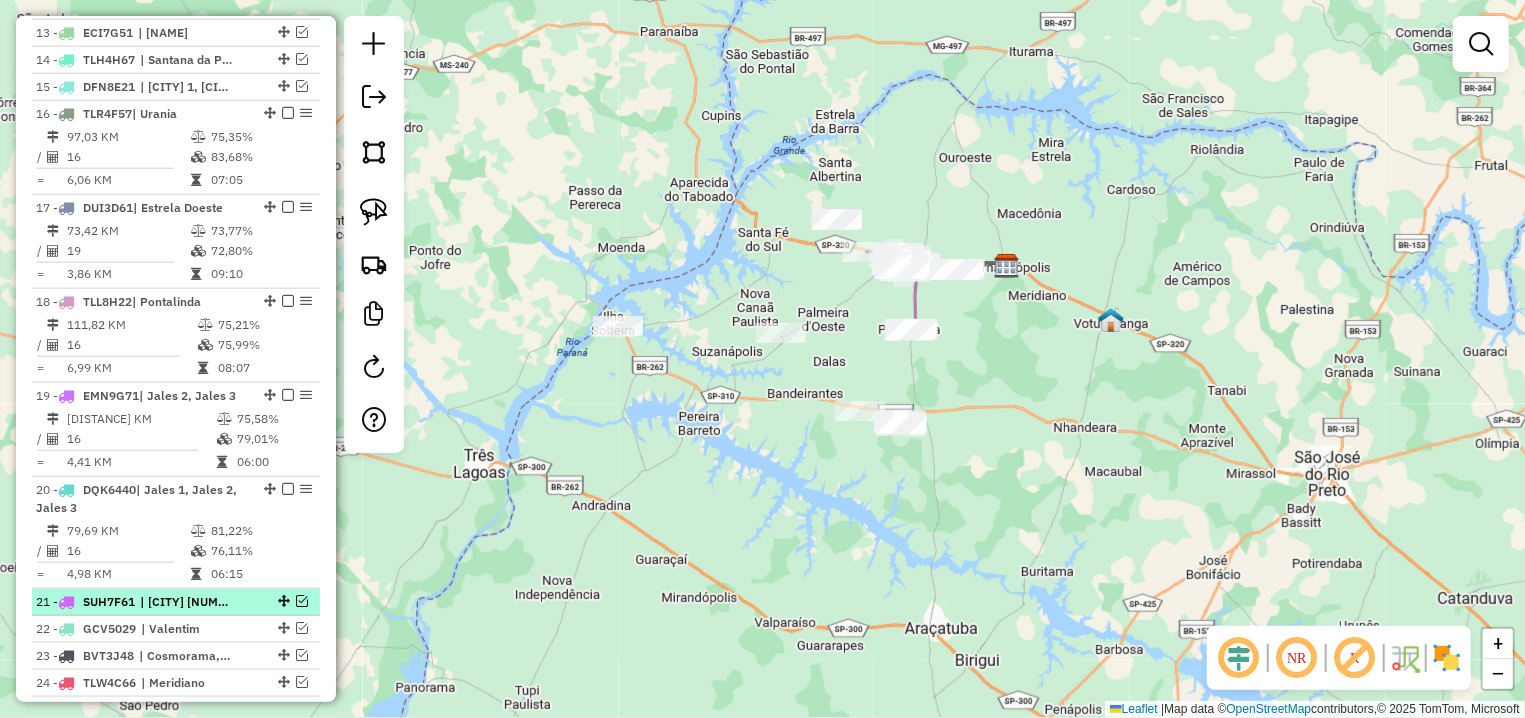 click at bounding box center (302, 601) 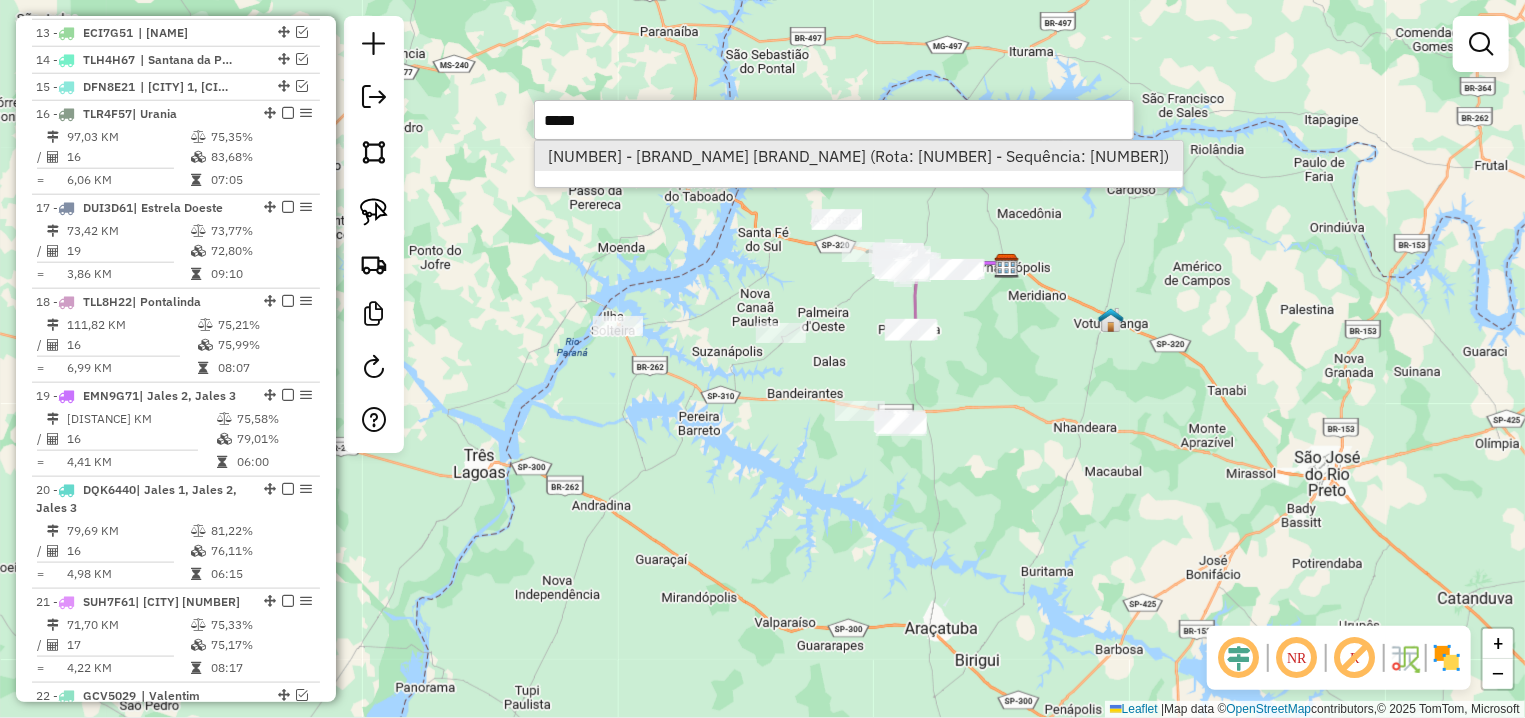 type on "*****" 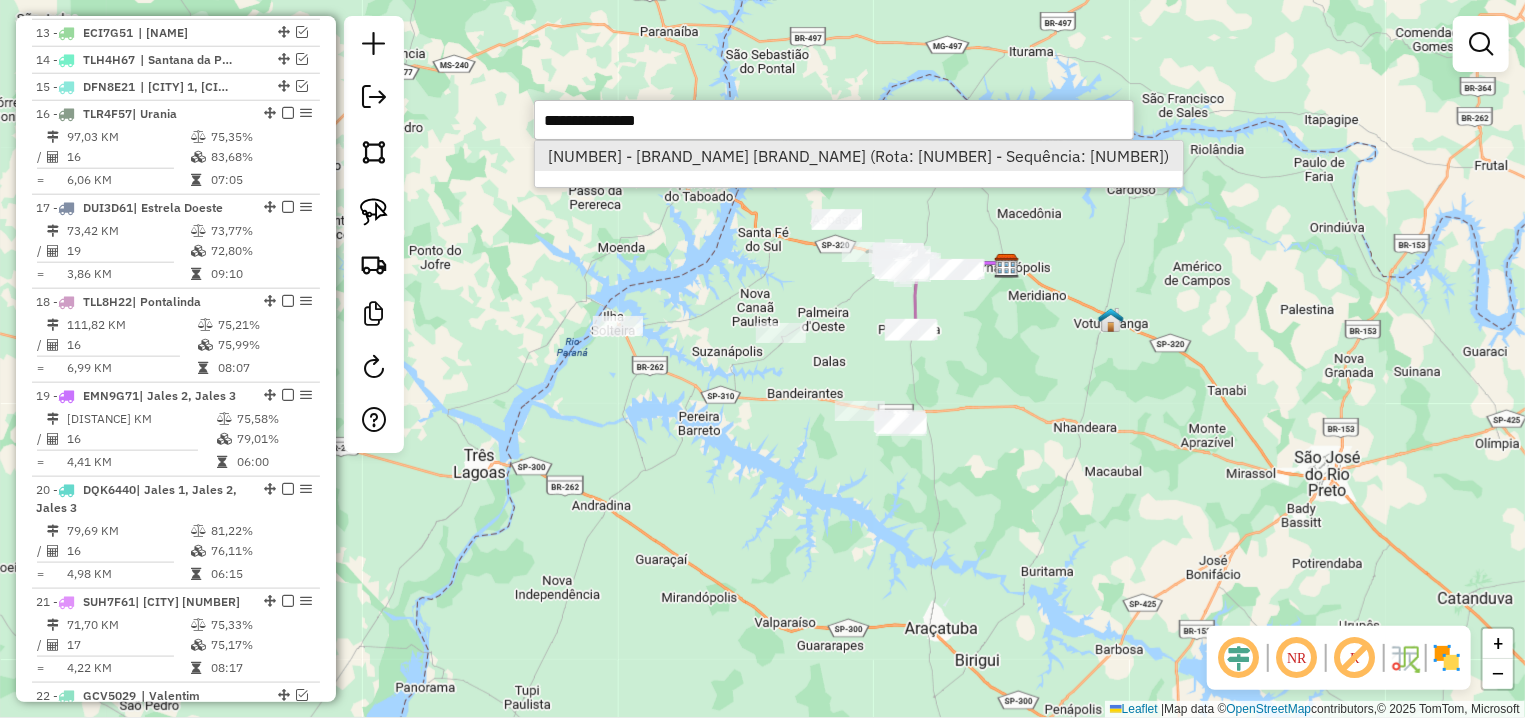 select on "**********" 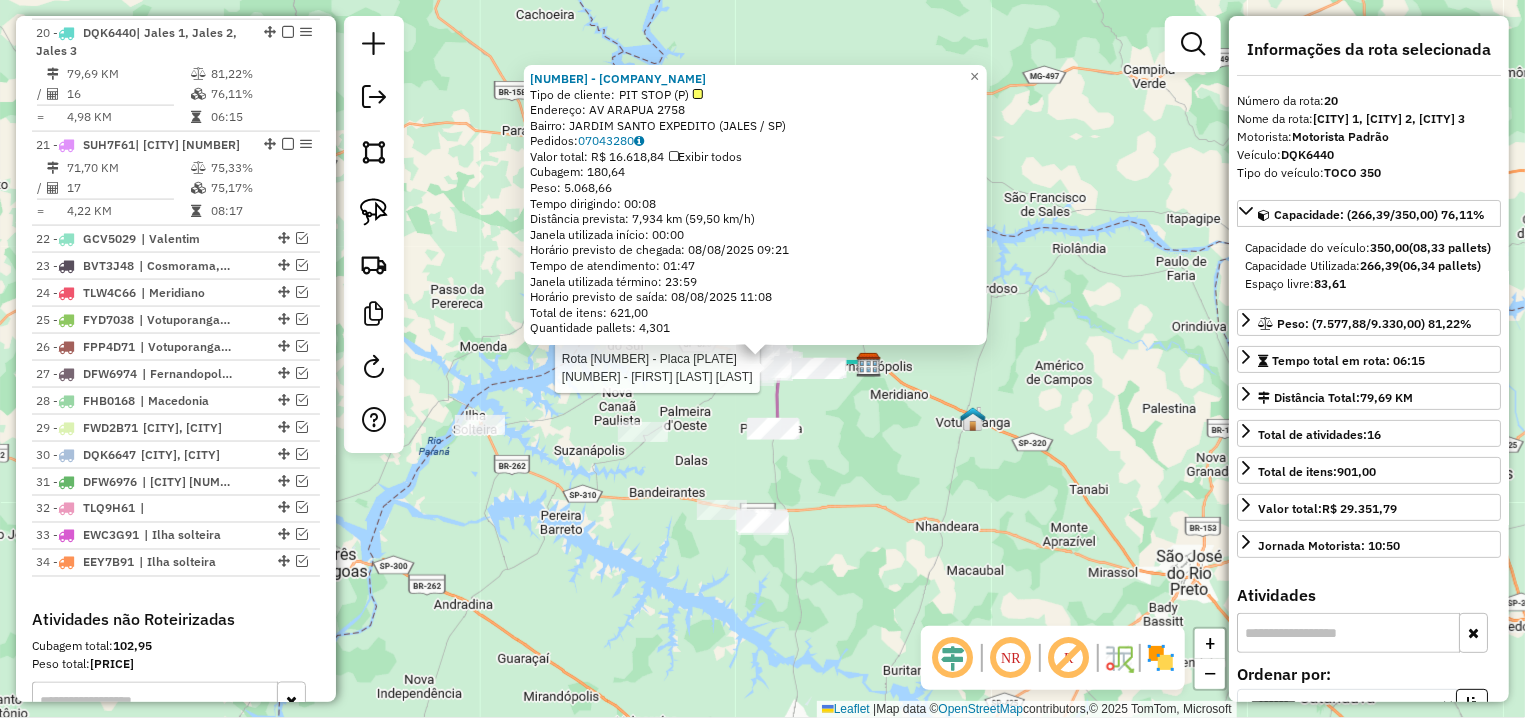 scroll, scrollTop: 1618, scrollLeft: 0, axis: vertical 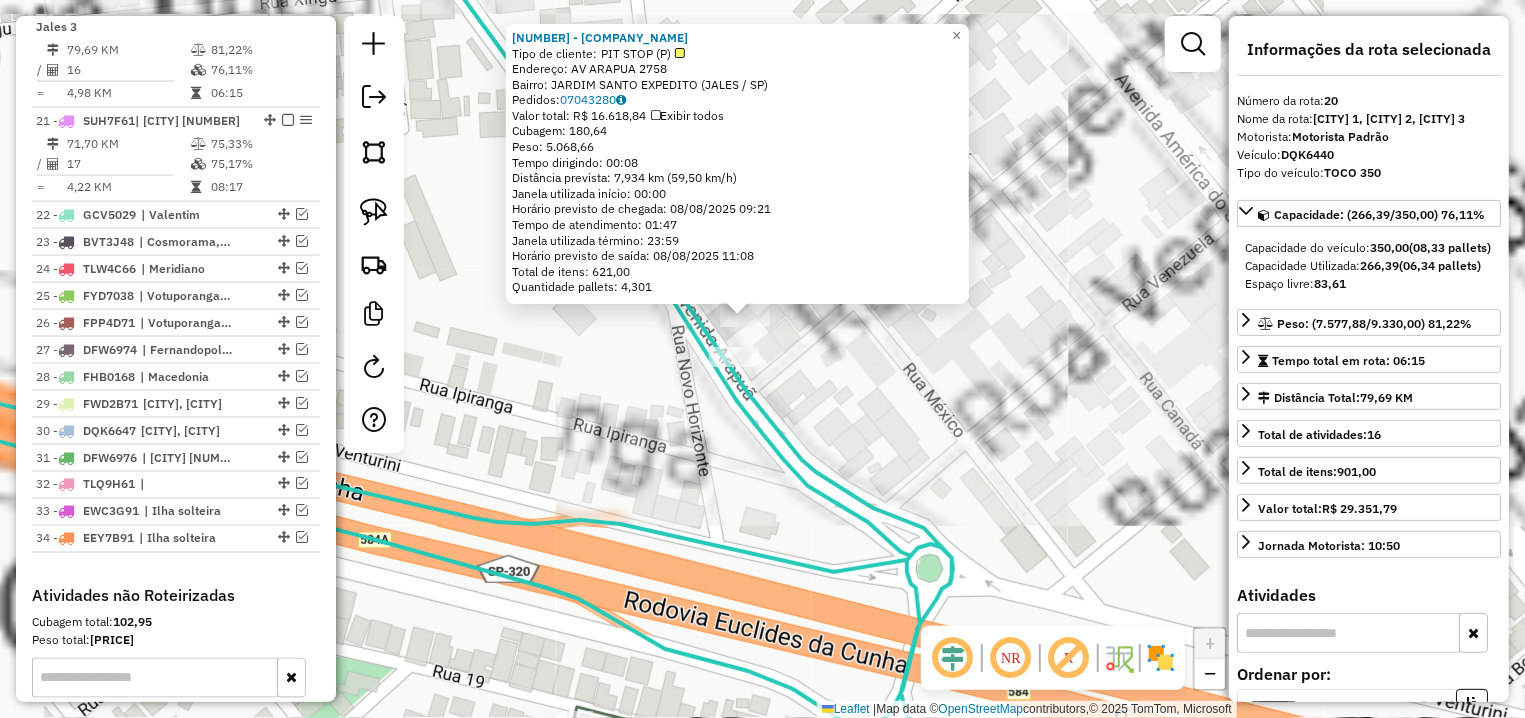 click on "[NUMBER] - [BRAND_NAME] [BRAND_NAME] Tipo de cliente: PIT STOP (P) Endereço: [STREET_NAME] [NUMBER] Bairro: [NEIGHBORHOOD] ([CITY] / [STATE]) Pedidos: [ORDER_ID] Valor total: [CURRENCY] [PRICE] Exibir todos Cubagem: [CUBAGE] Peso: [WEIGHT] Tempo dirigindo: [TIME] Distância prevista: [DISTANCE] km ([SPEED] km/h) Janela utilizada início: [TIME] Horário previsto de chegada: [DATE] [TIME] Tempo de atendimento: [TIME] Janela utilizada término: [TIME] Horário previsto de saída: [DATE] [TIME] Total de itens: [ITEMS] Quantidade pallets: [PALLETS] × Janela de atendimento Grade de atendimento Capacidade Transportadoras Veículos Cliente Pedidos Rotas Selecione os dias de semana para filtrar as janelas de atendimento Seg Ter Qua Qui Sex Sáb Dom Informe o período da janela de atendimento: De: Até: Filtrar exatamente a janela do cliente Considerar janela de atendimento padrão Selecione os dias de semana para filtrar as grades de atendimento Seg Ter Qua Qui Sex" 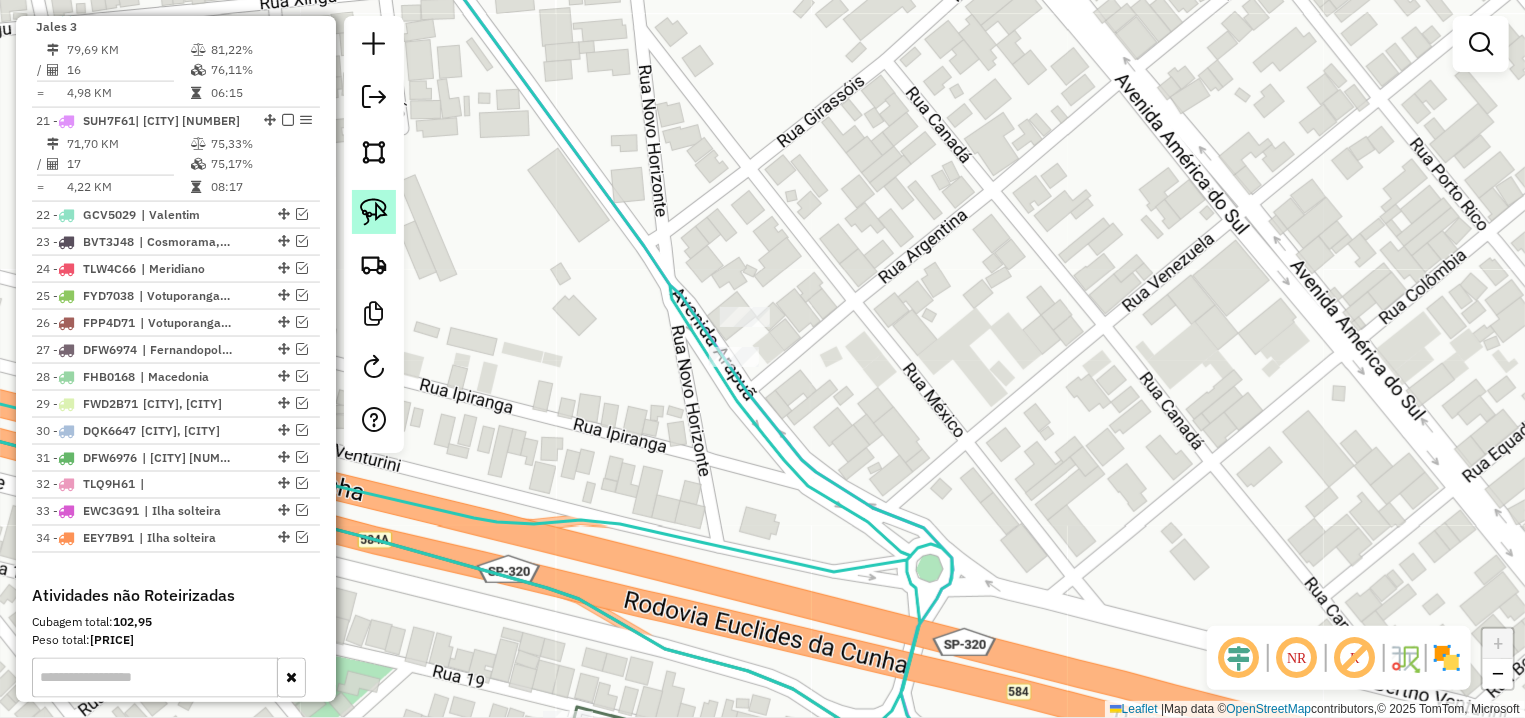 click 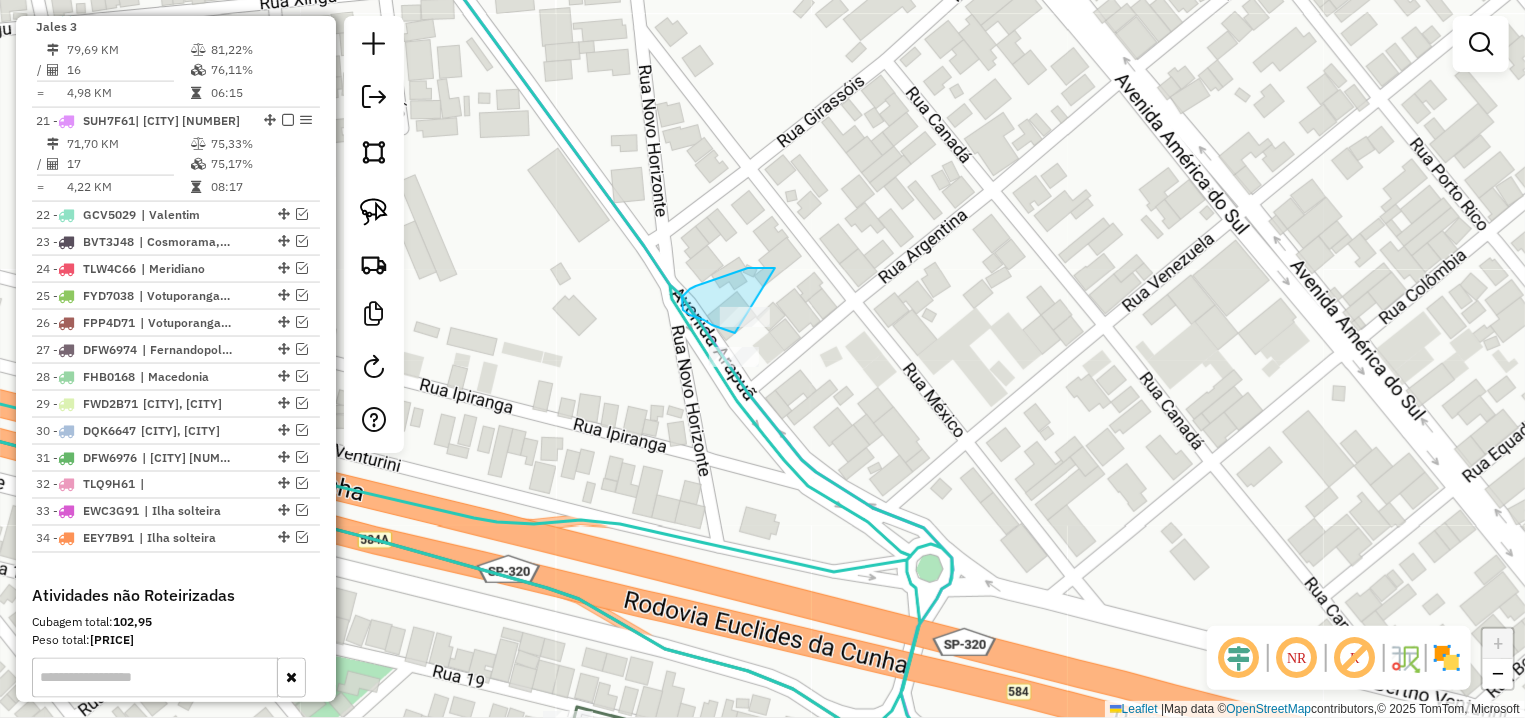drag, startPoint x: 696, startPoint y: 286, endPoint x: 787, endPoint y: 334, distance: 102.88343 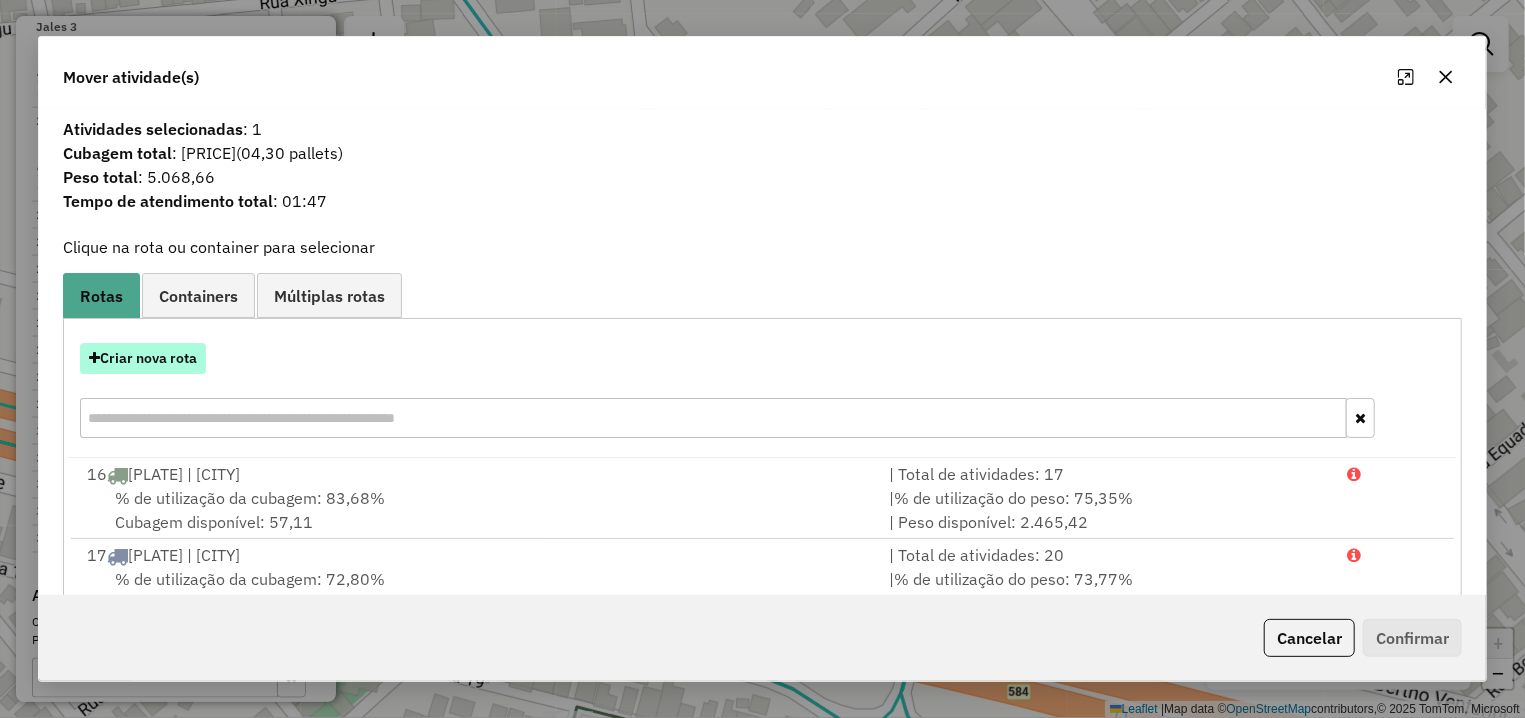 click on "Criar nova rota" at bounding box center (143, 358) 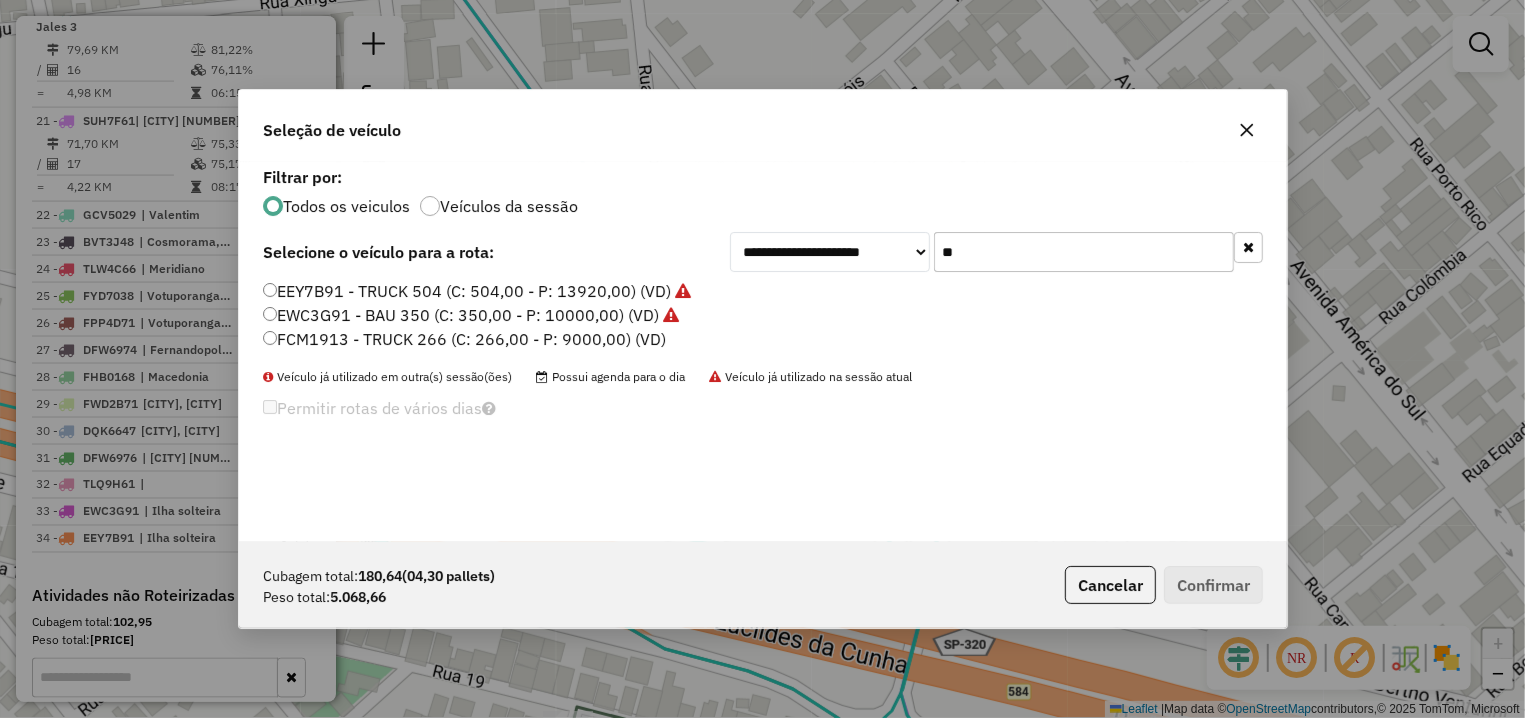 scroll, scrollTop: 11, scrollLeft: 6, axis: both 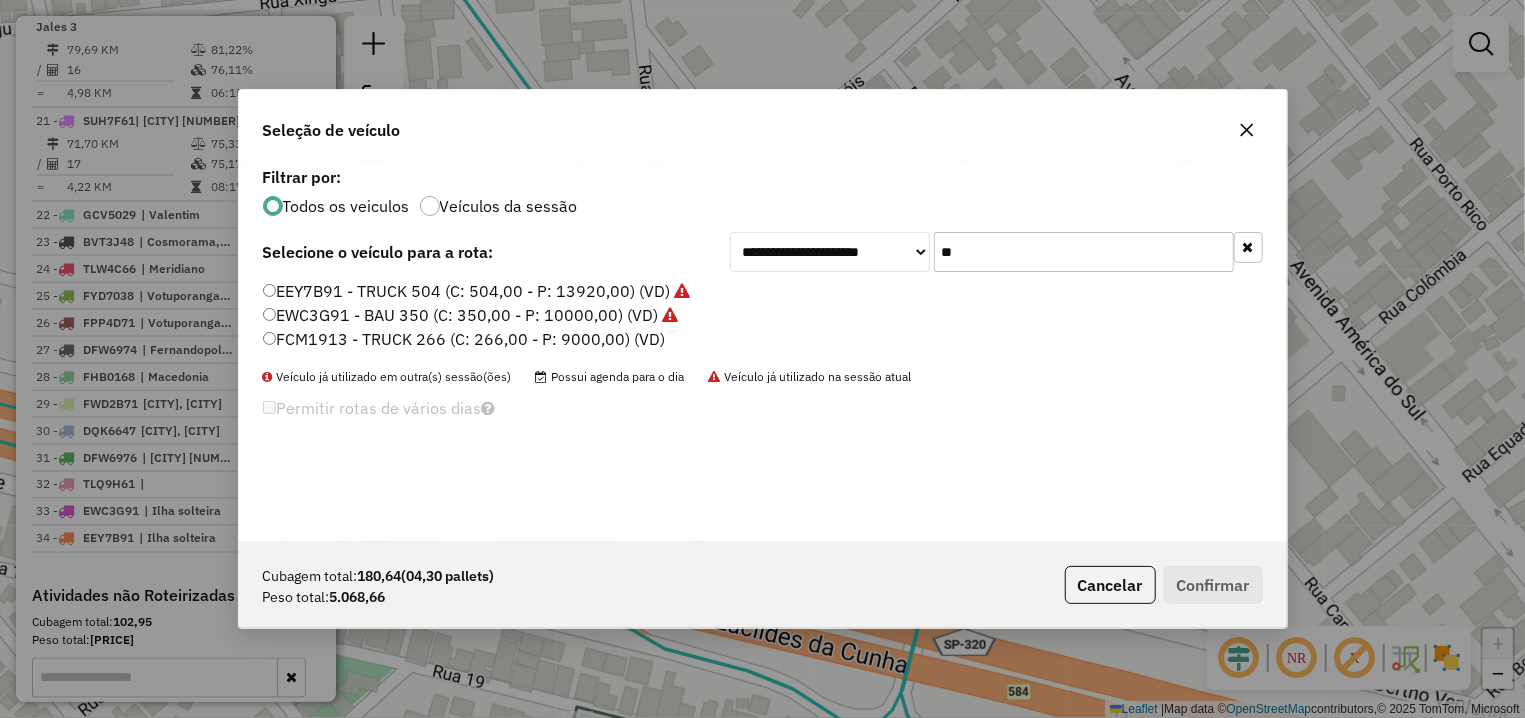drag, startPoint x: 1002, startPoint y: 249, endPoint x: 875, endPoint y: 241, distance: 127.25172 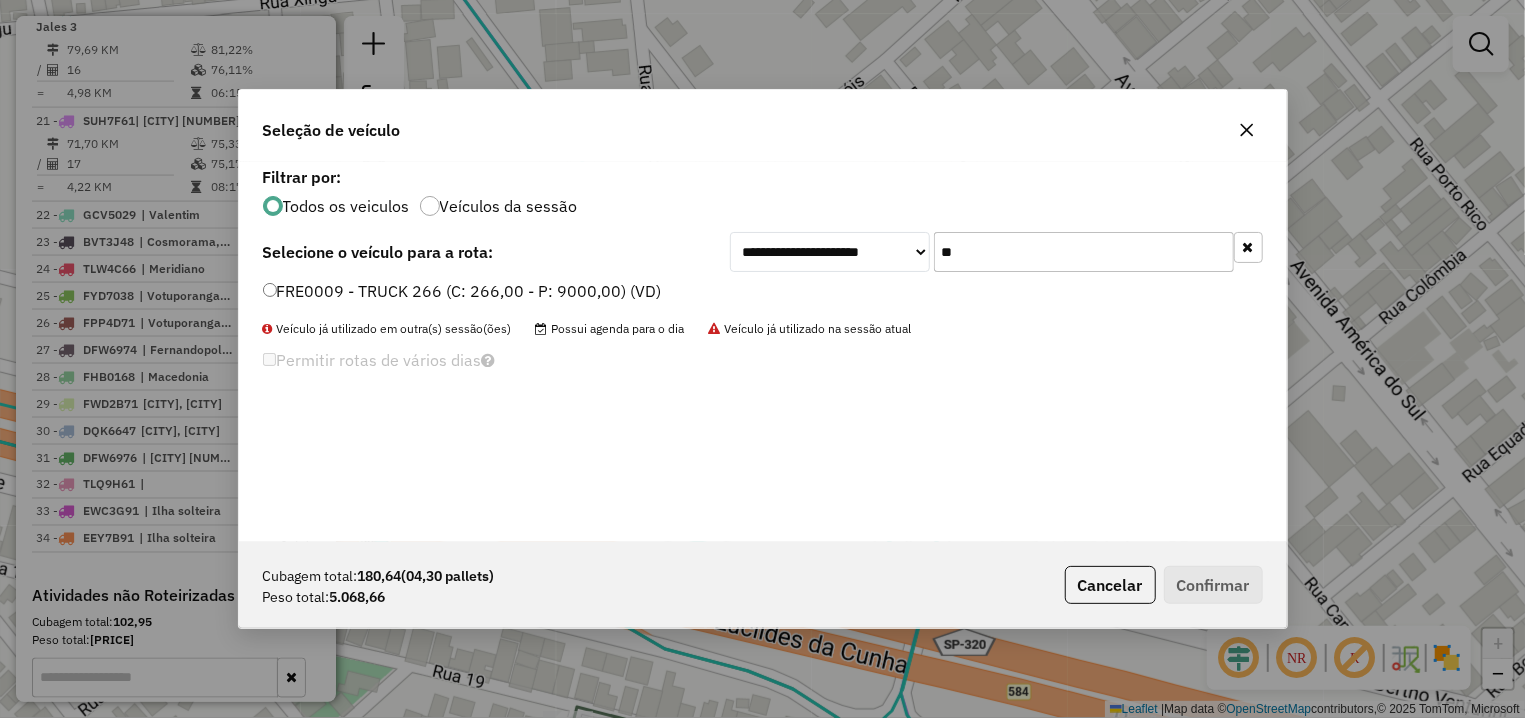 type on "**" 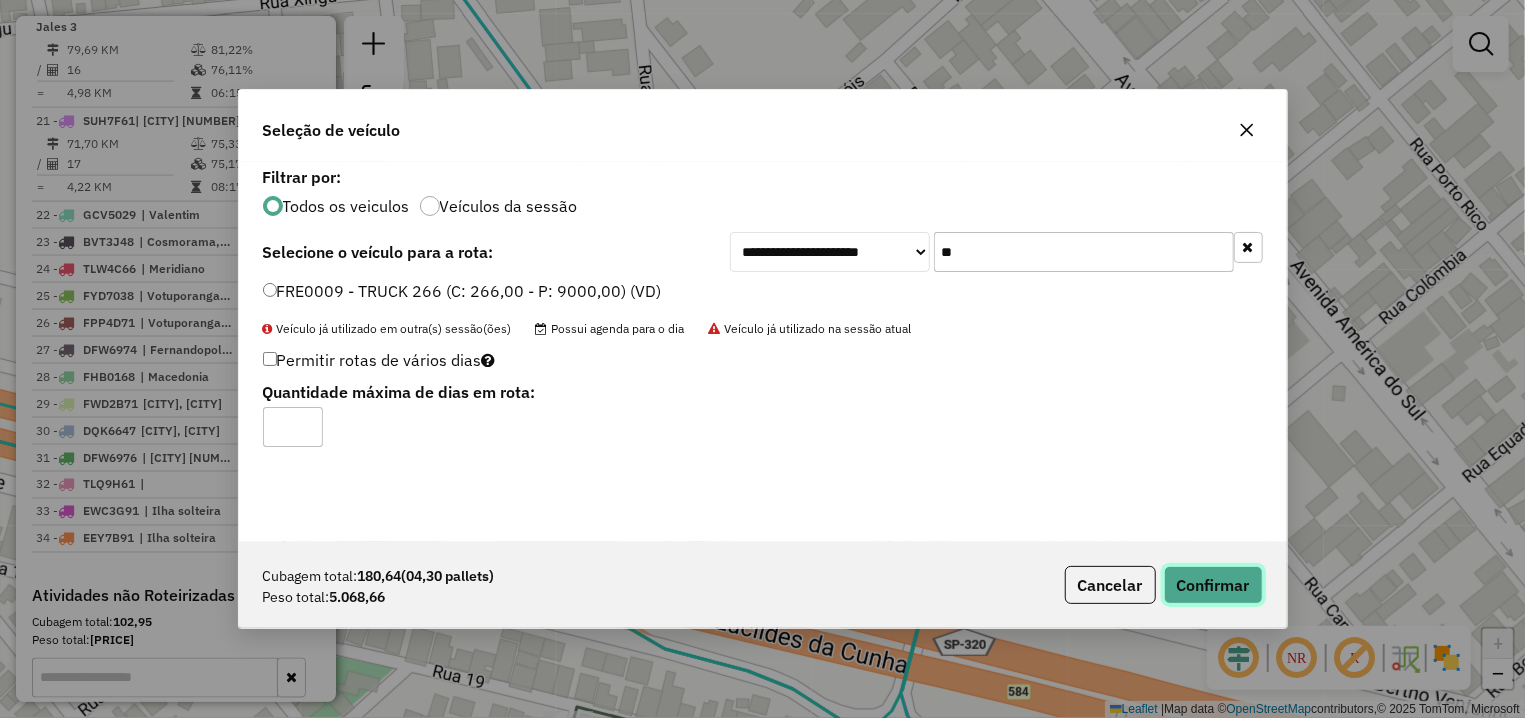 click on "Confirmar" 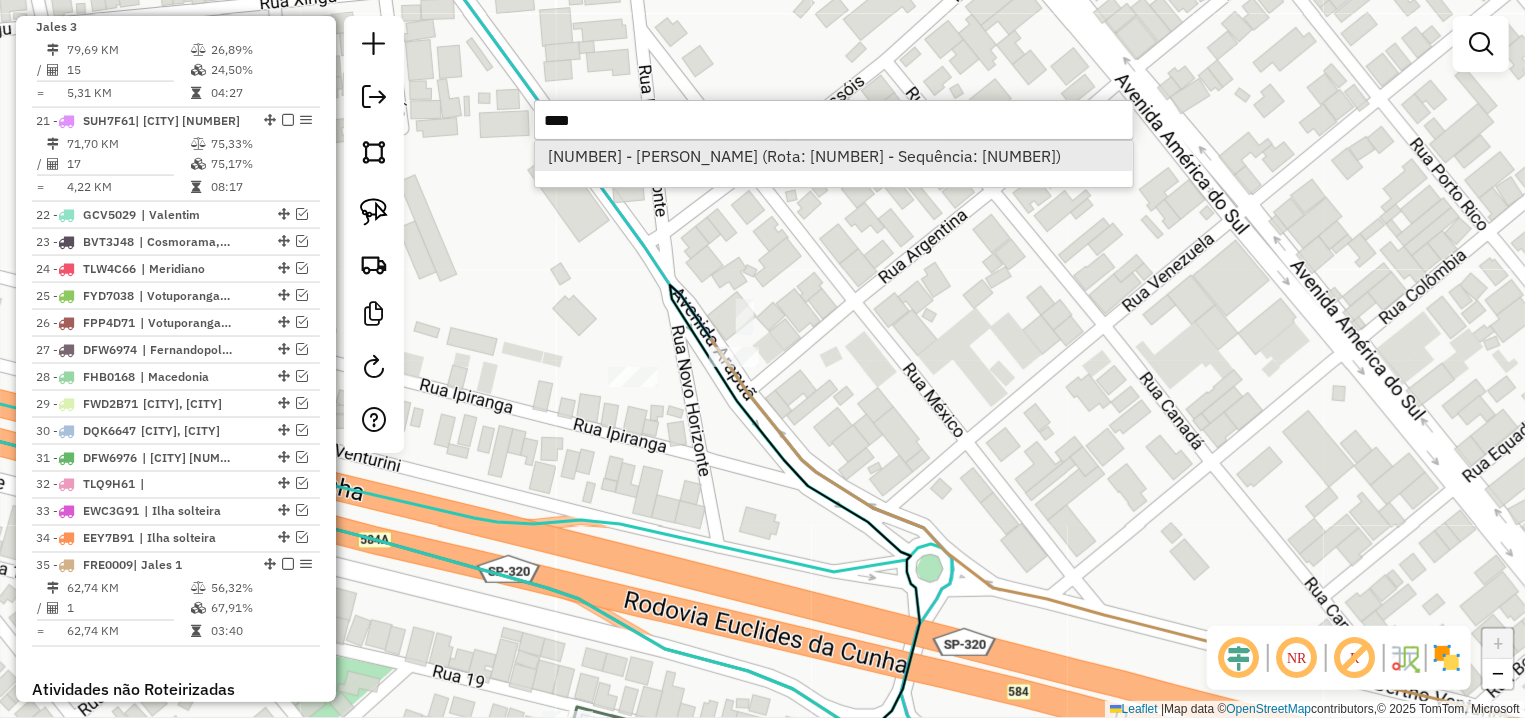 type on "****" 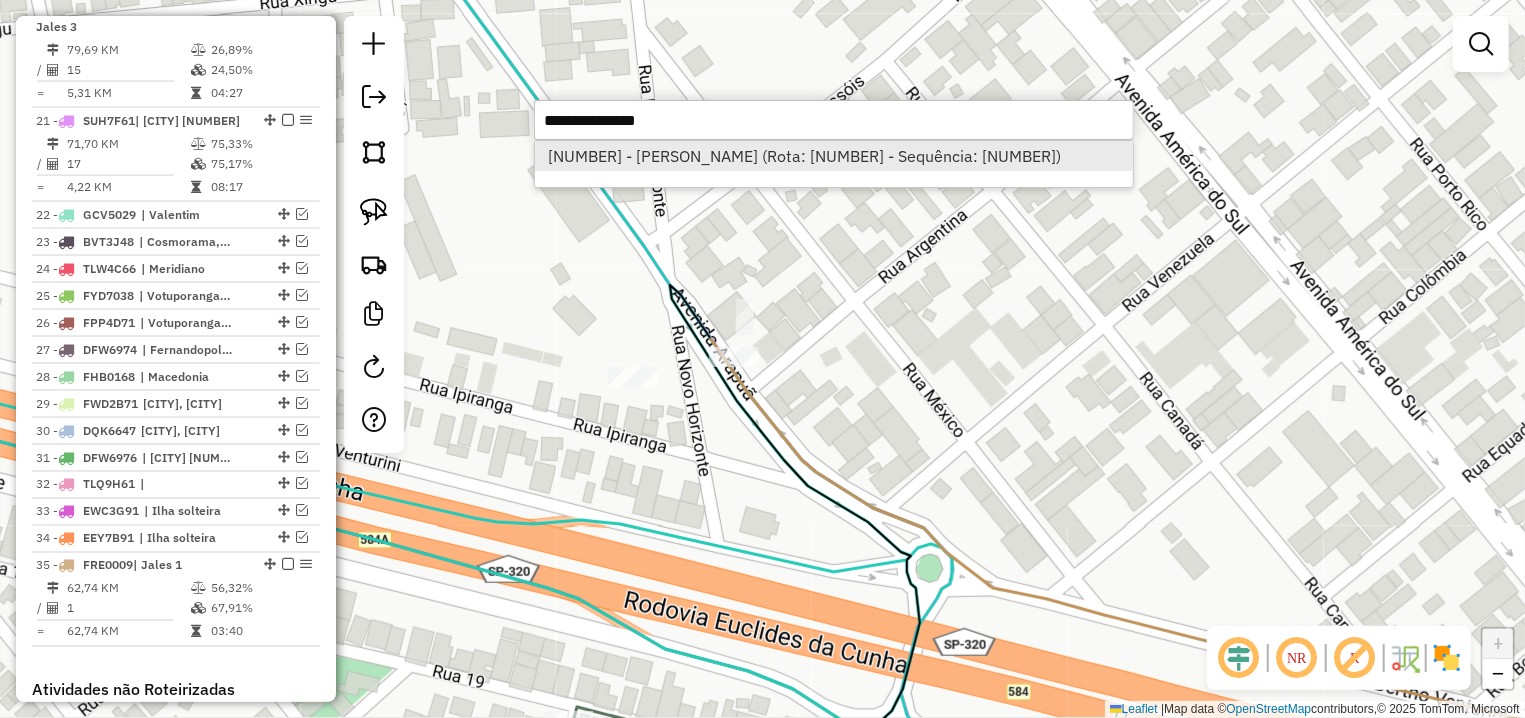 select on "**********" 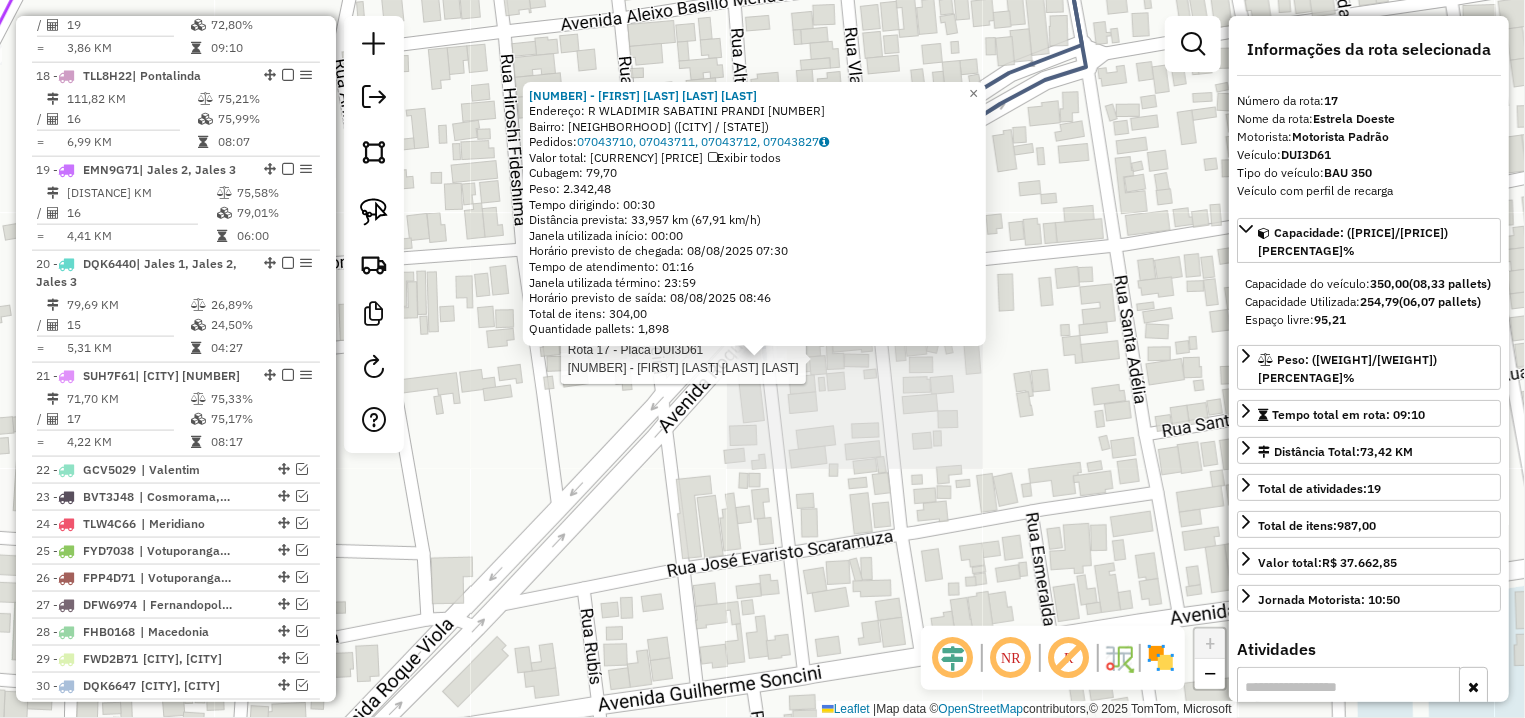 scroll, scrollTop: 1318, scrollLeft: 0, axis: vertical 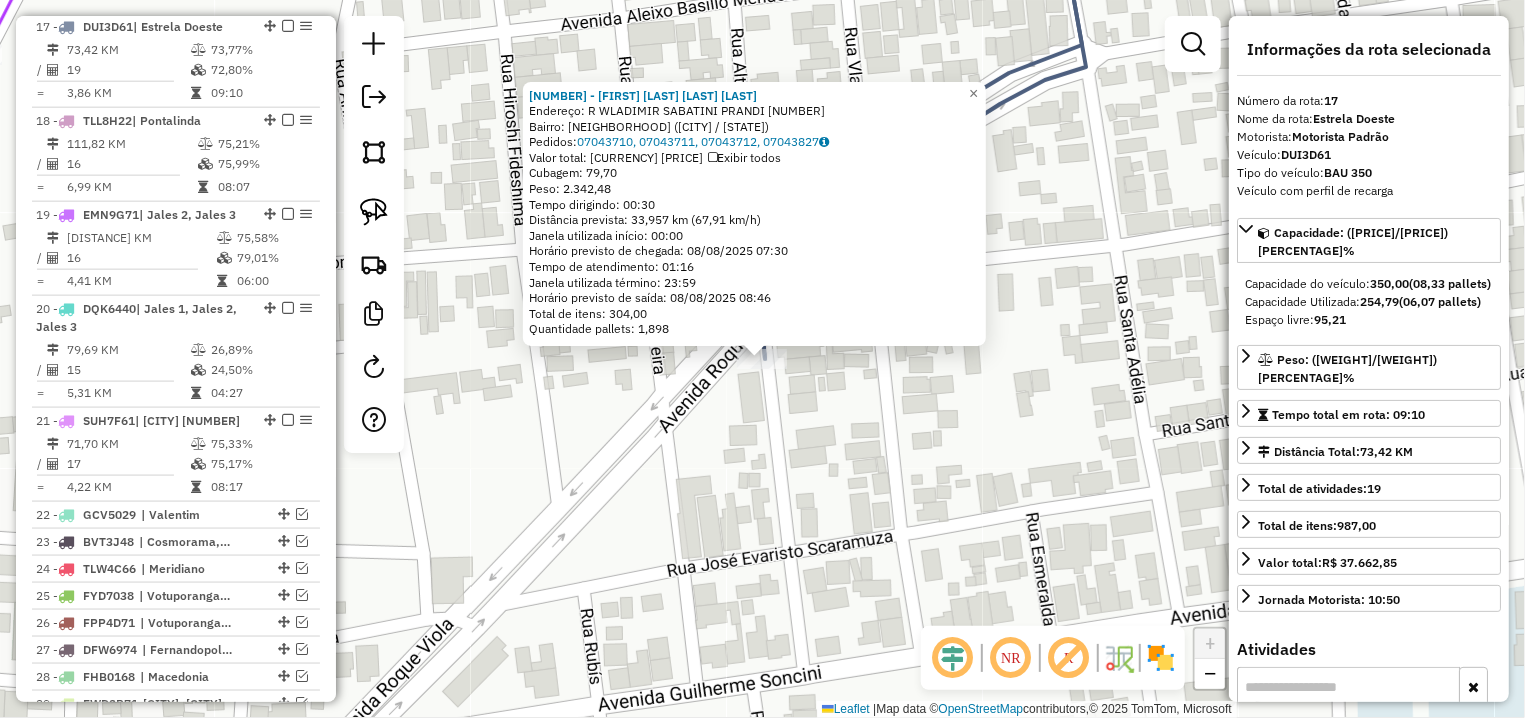 click on "Rota [NUMBER] - Placa [PLATE]  [NUMBER] - [PERSON_NAME] [NUMBER] - [PERSON_NAME]  Endereço: R   WLADIMIR SABATINI PRANDI      [NUMBER]   Bairro: [NEIGHBORHOOD] ([CITY] / [STATE])   Pedidos:  [ORDER_ID], [ORDER_ID], [ORDER_ID], [ORDER_ID]   Valor total: [CURRENCY] [PRICE]   Exibir todos   Cubagem: [CUBAGE]  Peso: [WEIGHT]  Tempo dirigindo: [TIME]   Distância prevista: [DISTANCE] km ([SPEED] km/h)   Janela utilizada início: [TIME]   Horário previsto de chegada: [DATE] [TIME]   Tempo de atendimento: [TIME]   Janela utilizada término: [TIME]   Horário previsto de saída: [DATE] [TIME]   Total de itens: [ITEMS]   Quantidade pallets: [PALLETS]  × Janela de atendimento Grade de atendimento Capacidade Transportadoras Veículos Cliente Pedidos  Rotas Selecione os dias de semana para filtrar as janelas de atendimento  Seg   Ter   Qua   Qui   Sex   Sáb   Dom  Informe o período da janela de atendimento: De: Até:  Filtrar exatamente a janela do cliente  Considerar janela de atendimento padrão   Seg   Ter   Qua   Qui   Sex   Sáb   Dom   De:  De:" 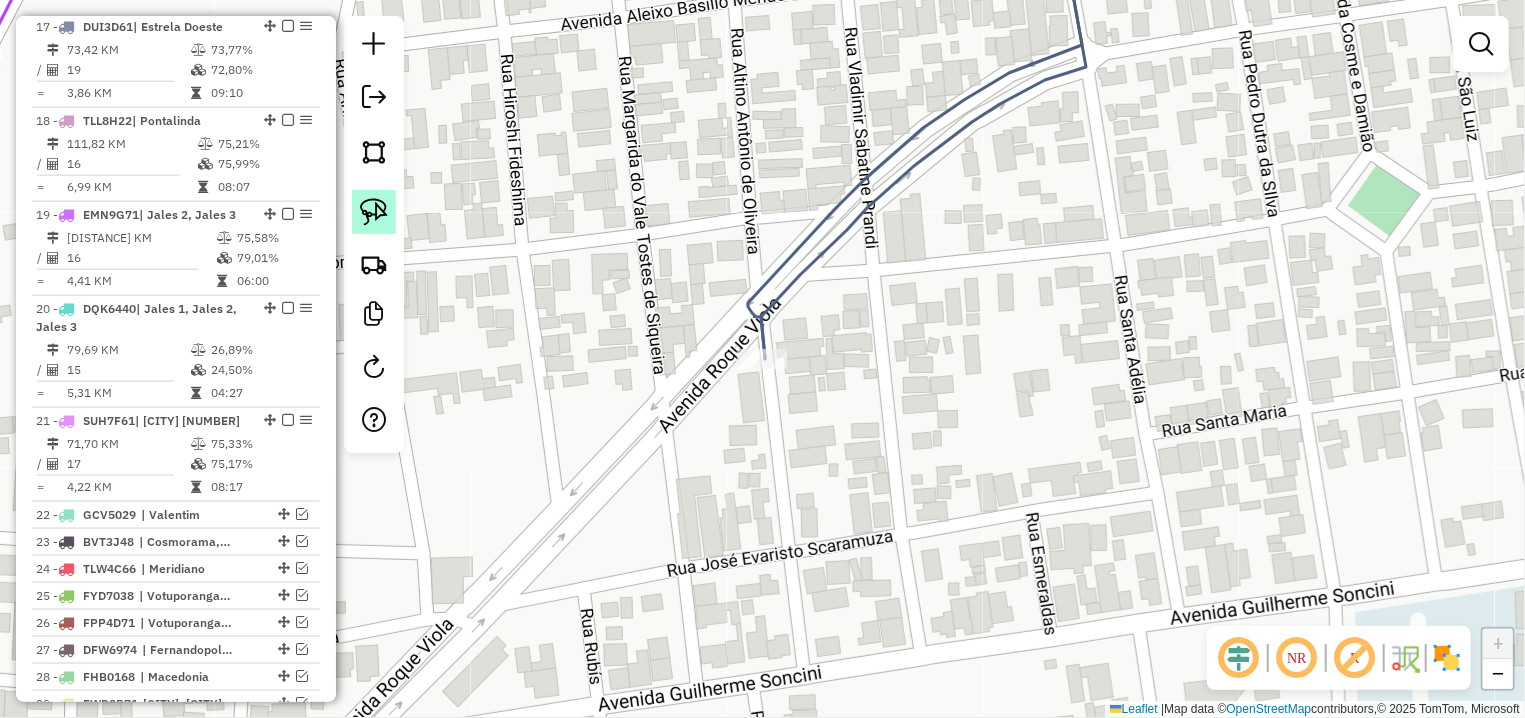 click 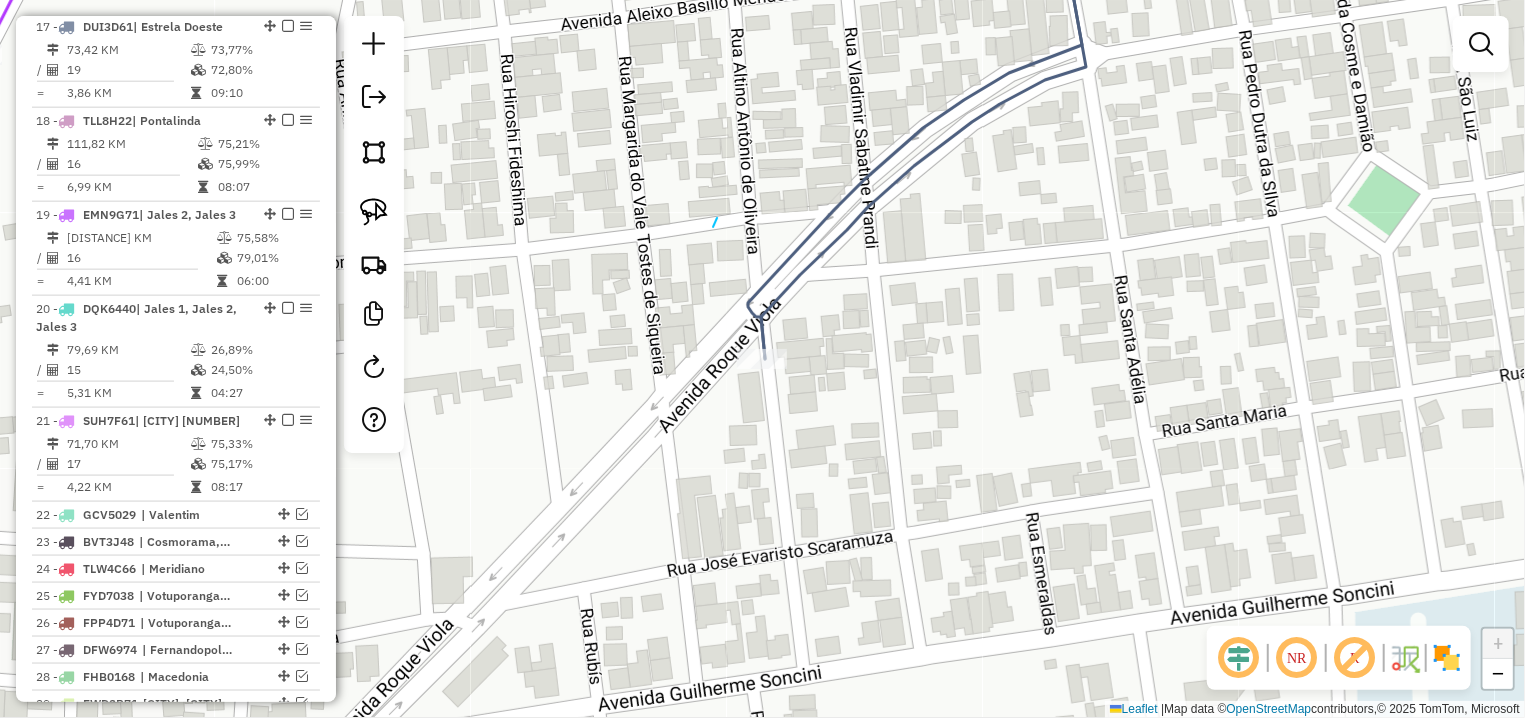 drag, startPoint x: 714, startPoint y: 227, endPoint x: 994, endPoint y: 460, distance: 364.265 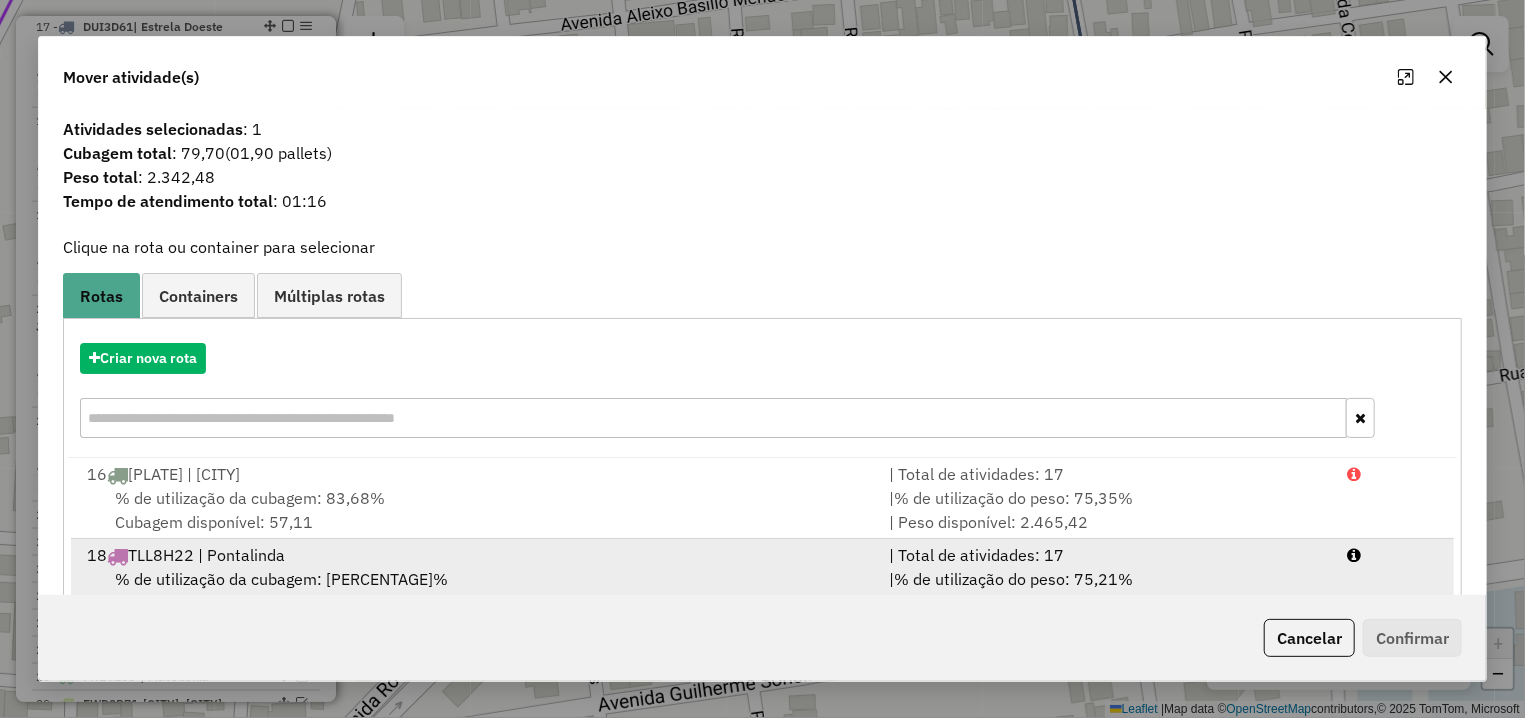 scroll, scrollTop: 87, scrollLeft: 0, axis: vertical 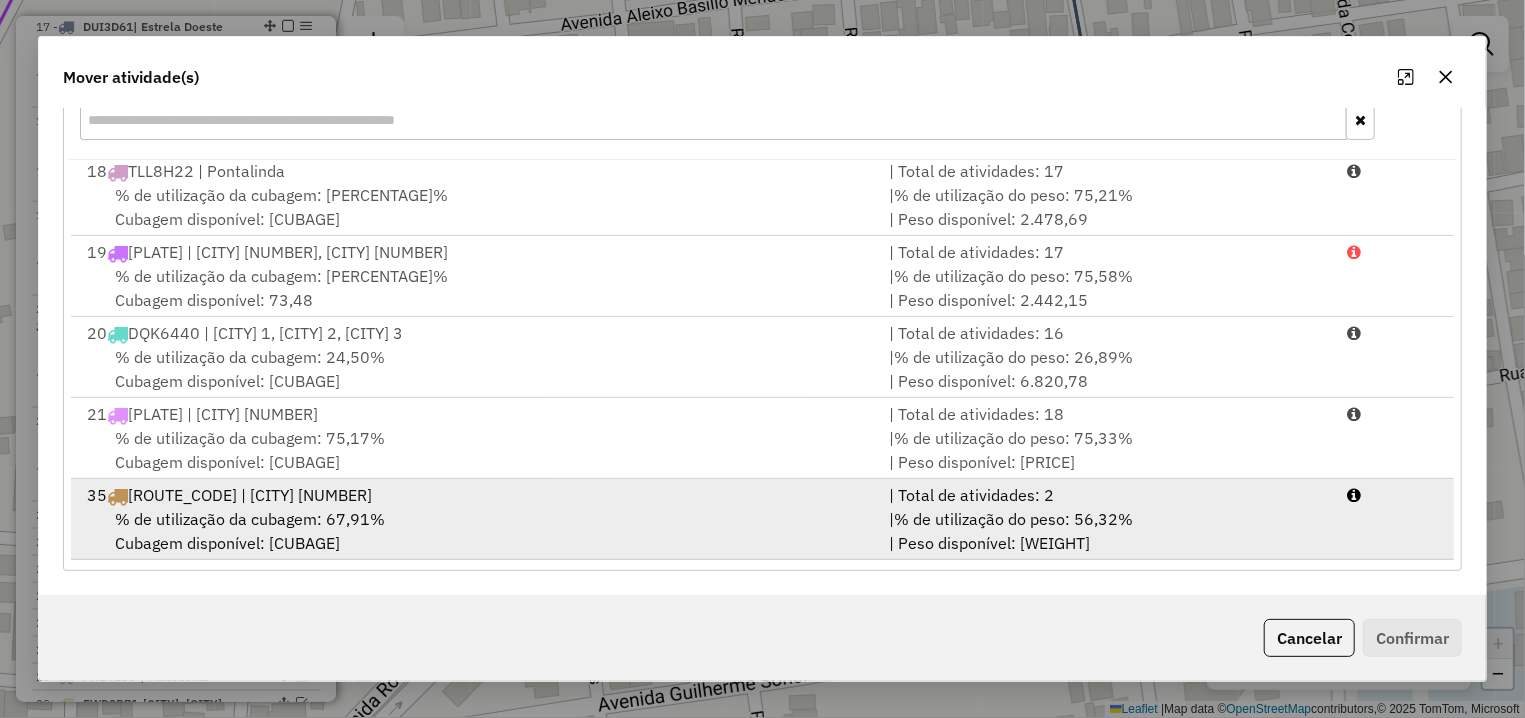 click on "% de utilização da cubagem: [PERCENTAGE]%  Cubagem disponível: [CUBAGE]" at bounding box center (476, 531) 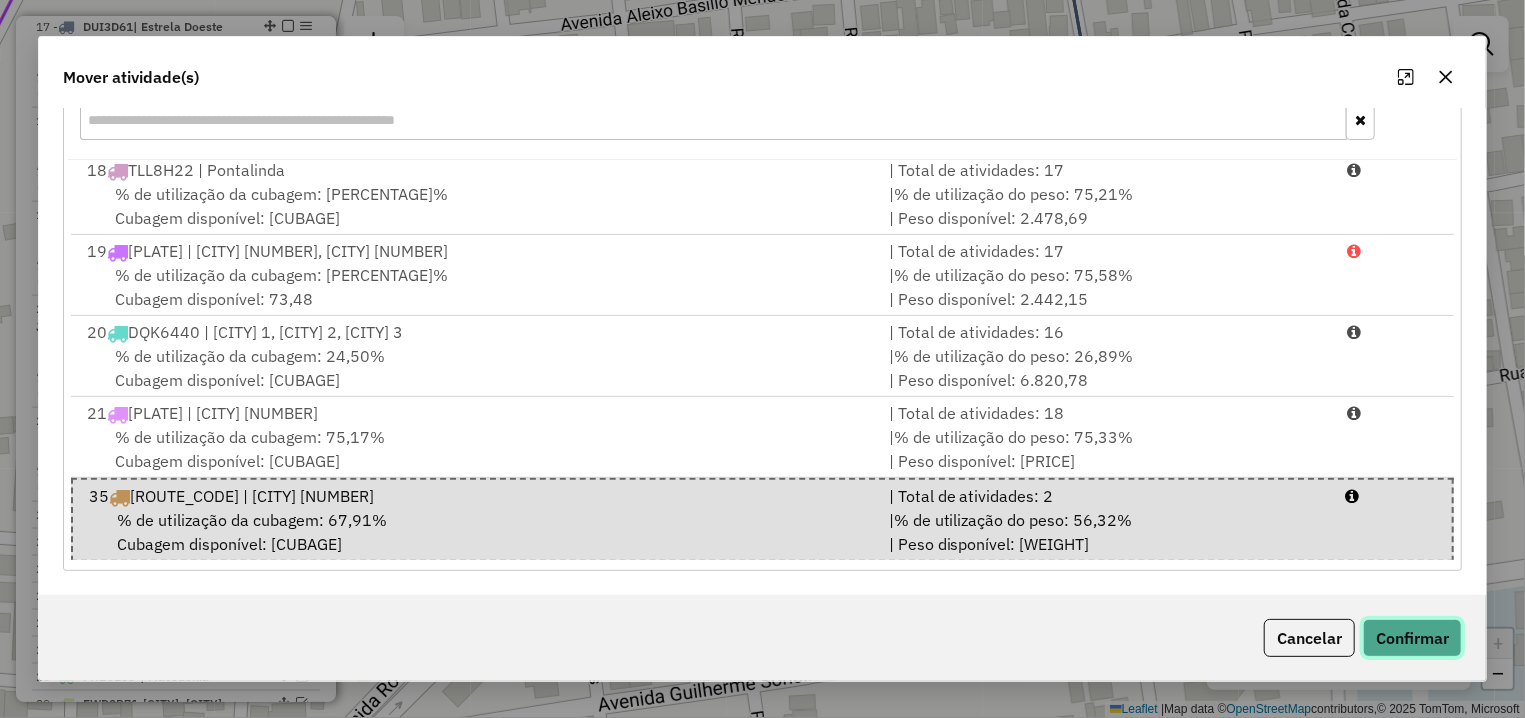 click on "Confirmar" 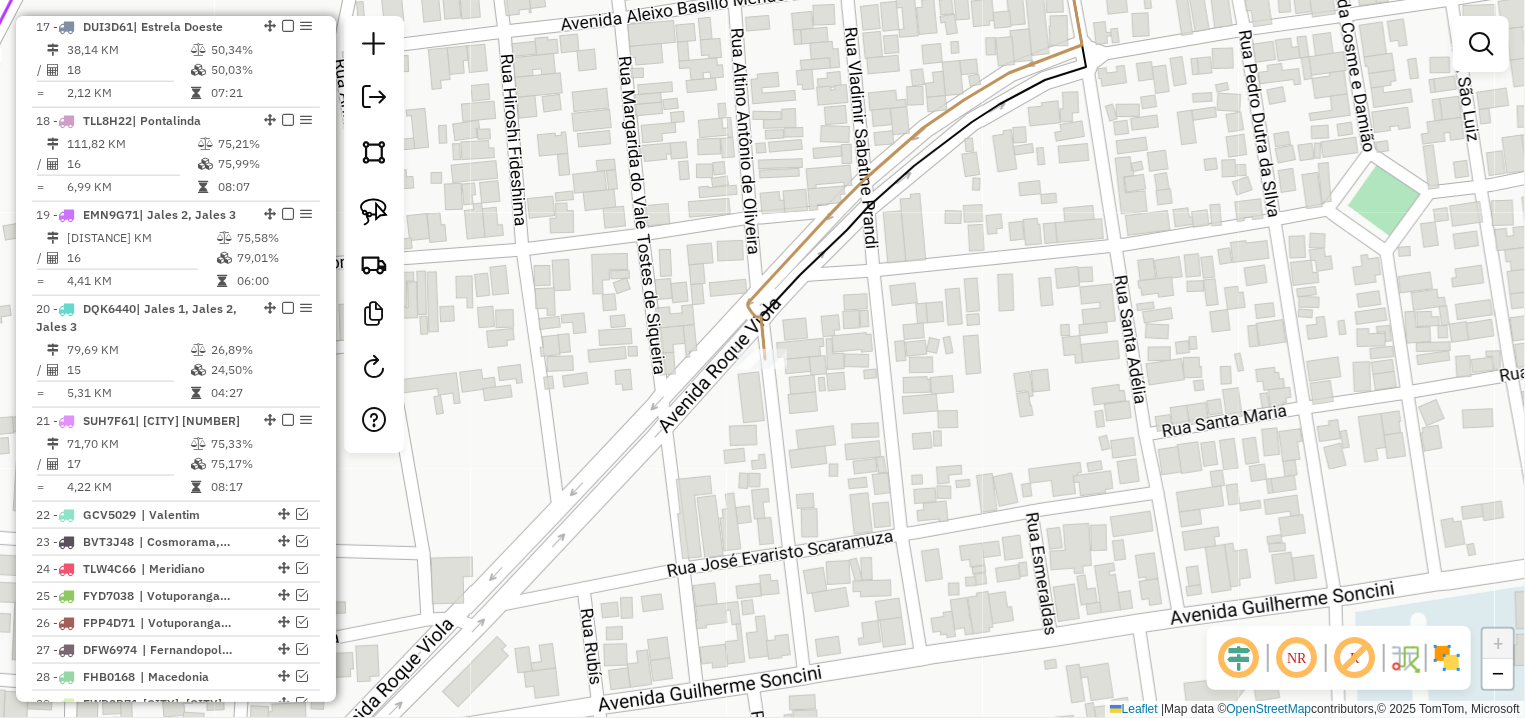 scroll, scrollTop: 0, scrollLeft: 0, axis: both 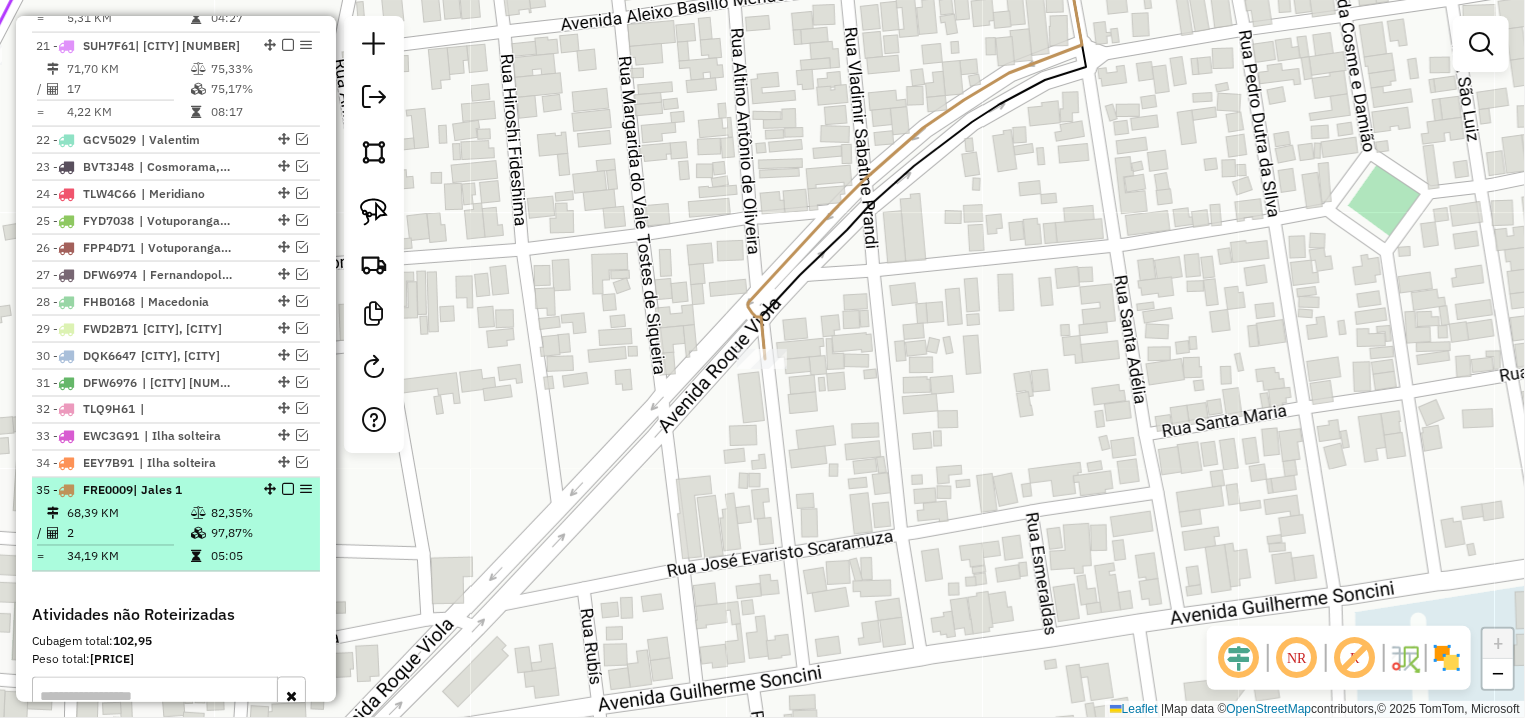 click at bounding box center (288, 490) 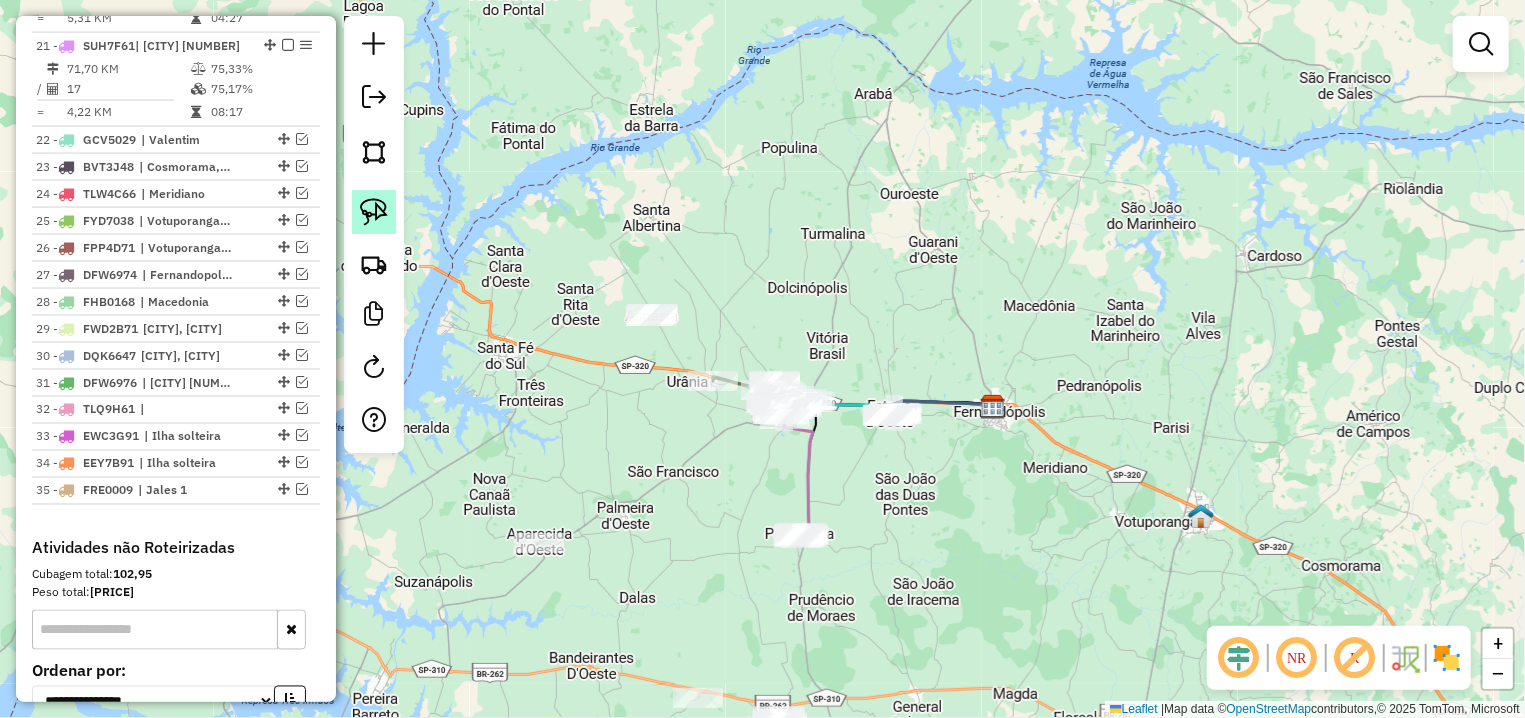 click 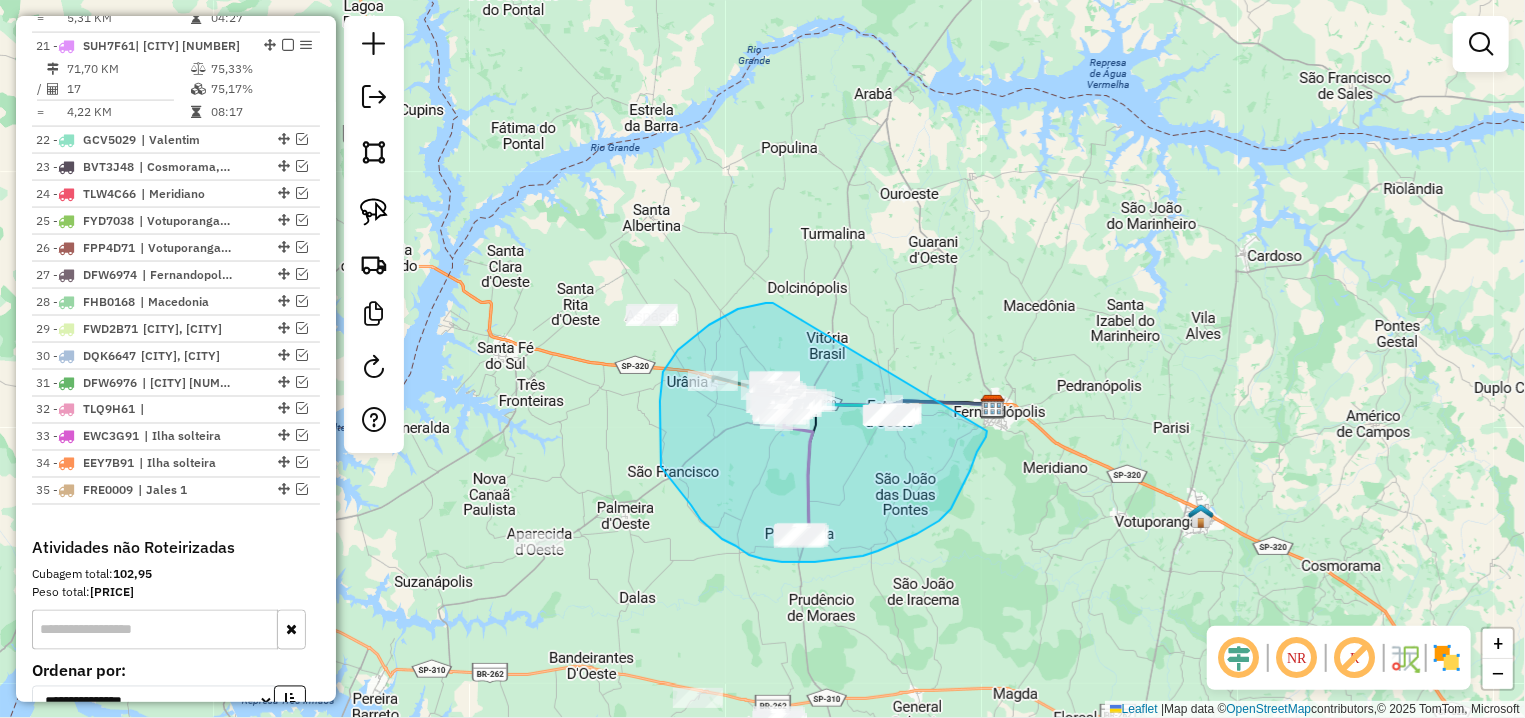drag, startPoint x: 773, startPoint y: 303, endPoint x: 987, endPoint y: 431, distance: 249.35918 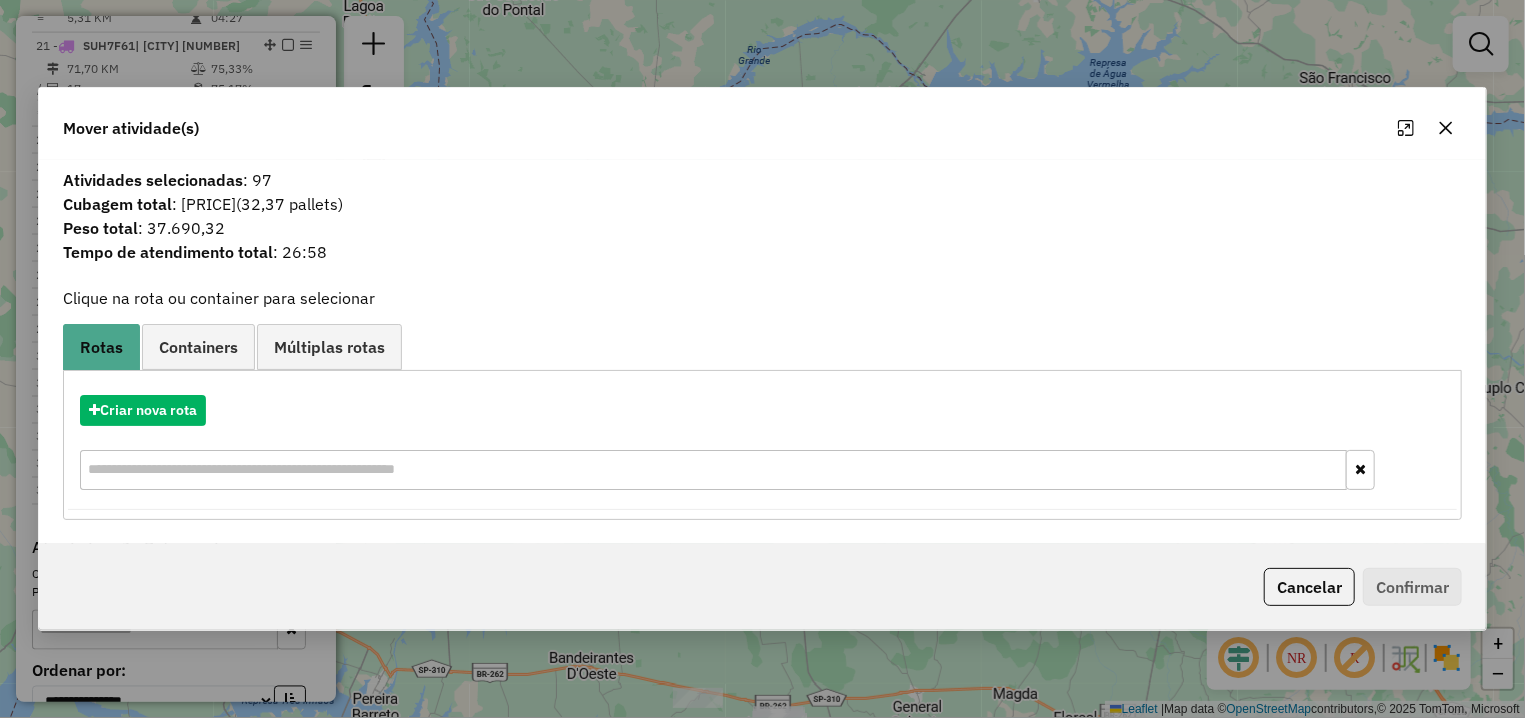 click 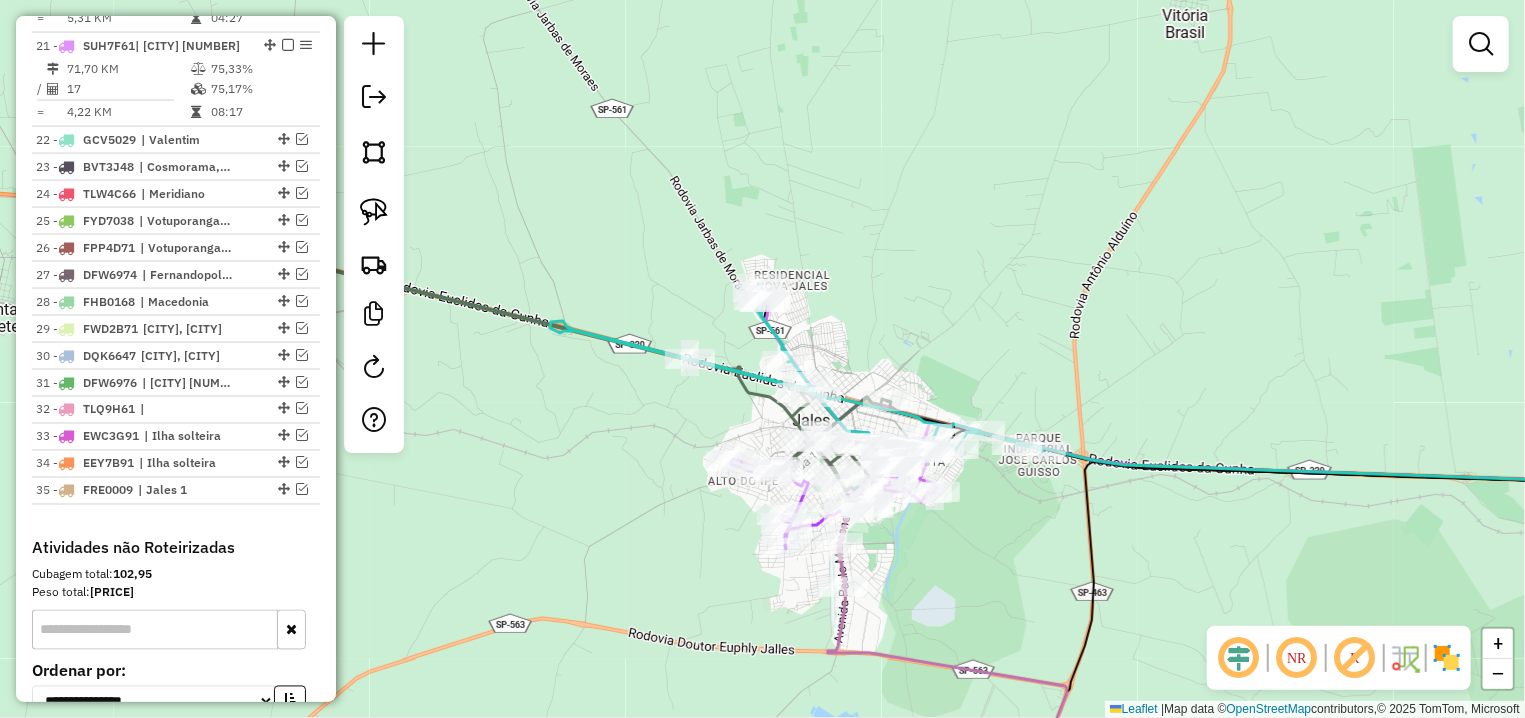 click 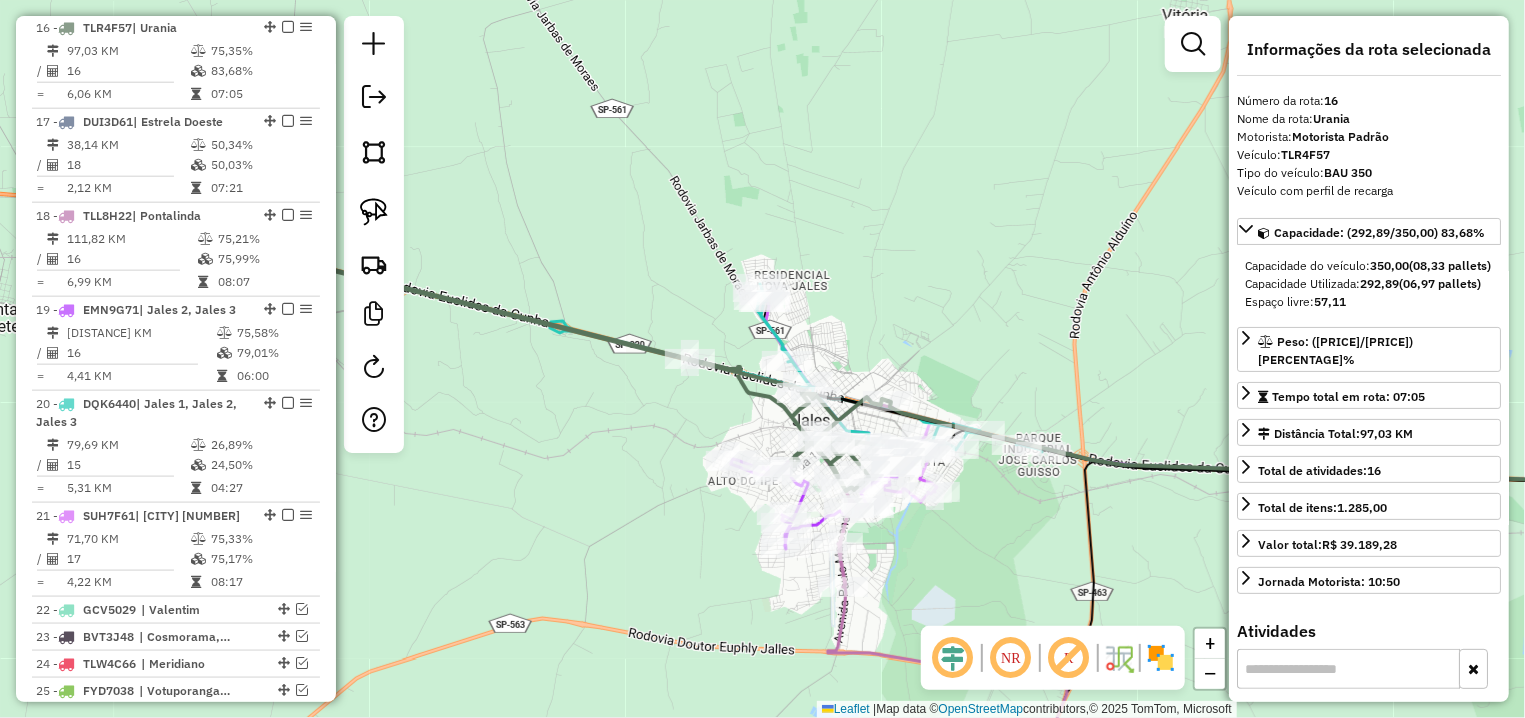 scroll, scrollTop: 1223, scrollLeft: 0, axis: vertical 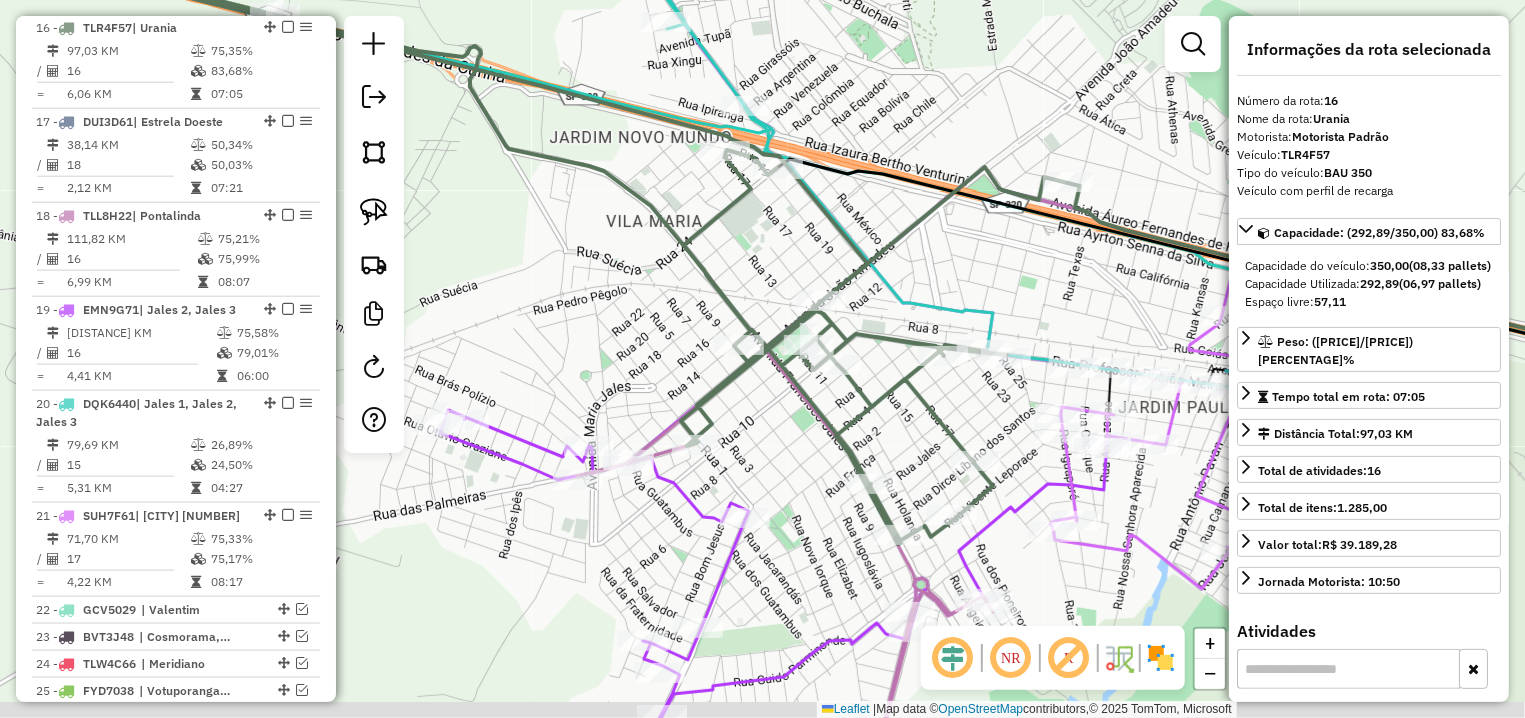 drag, startPoint x: 752, startPoint y: 461, endPoint x: 756, endPoint y: 356, distance: 105.076164 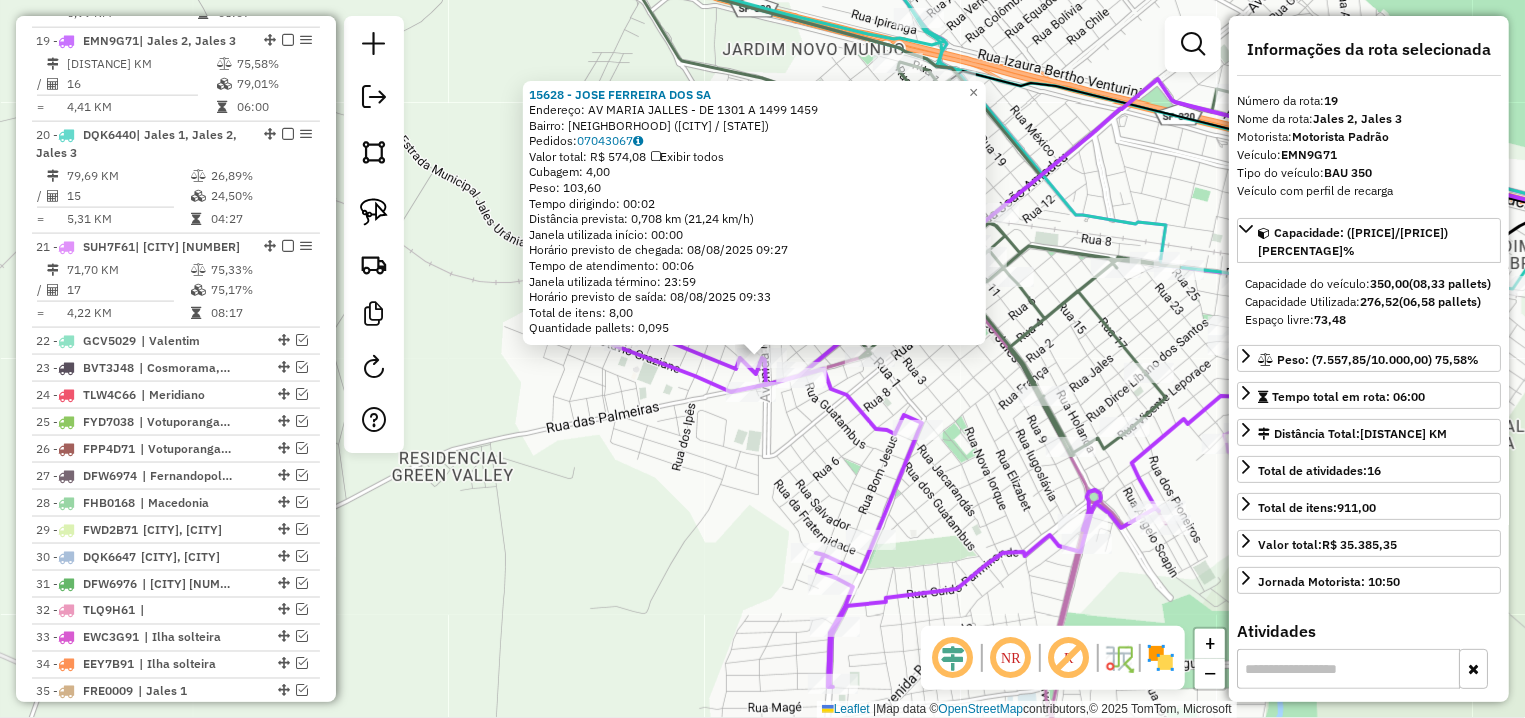 scroll, scrollTop: 1506, scrollLeft: 0, axis: vertical 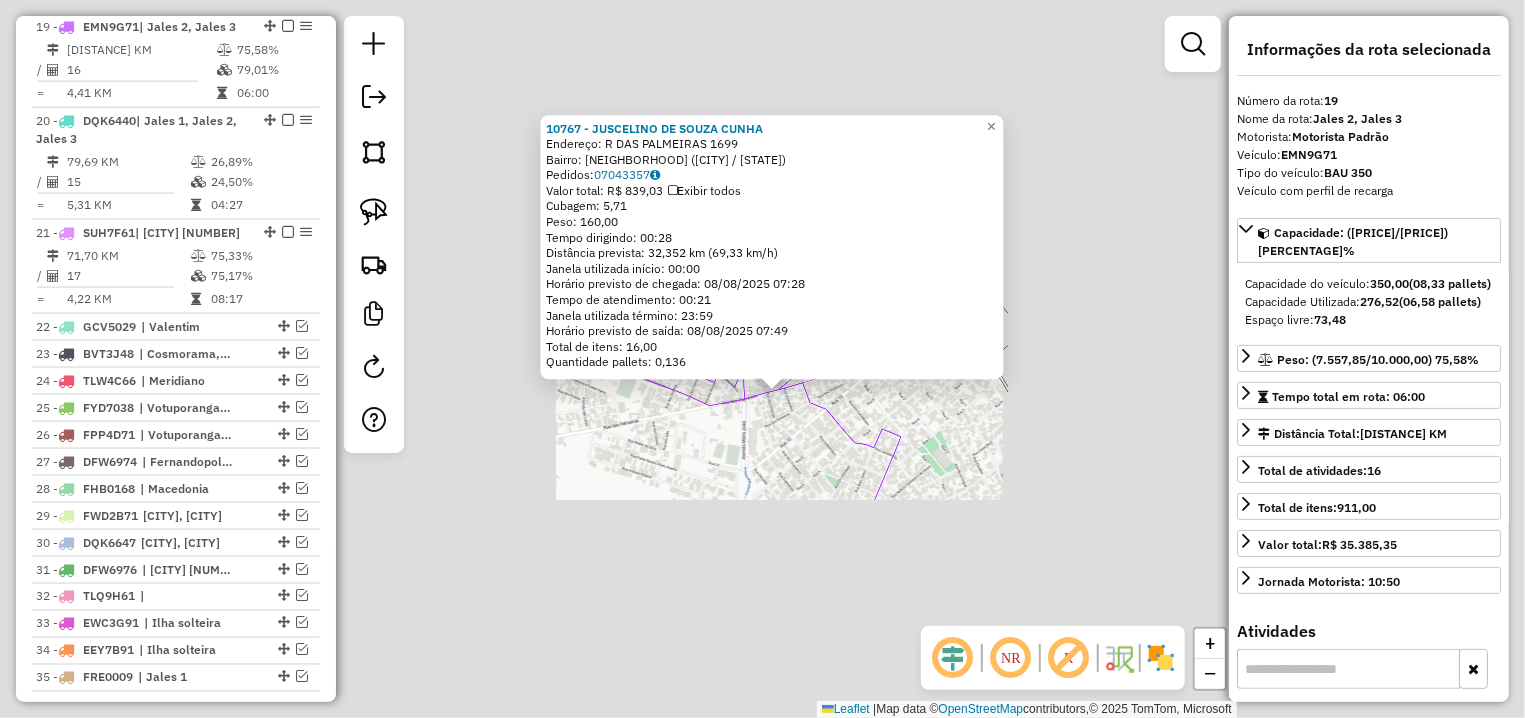 click on "10767 - [FIRST_NAME] [LAST_NAME] [LAST_NAME]  Endereço: R   DAS PALMEIRAS                  1699   Bairro: IV CENTENARIO ([CITY] / [STATE])   Pedidos:  07043357   Valor total: R$ 839,03   Exibir todos   Cubagem: 5,71  Peso: 160,00  Tempo dirigindo: 00:28   Distância prevista: 32,352 km (69,33 km/h)   Janela utilizada início: 00:00   Horário previsto de chegada: 08/08/2025 07:28   Tempo de atendimento: 00:21   Janela utilizada término: 23:59   Horário previsto de saída: 08/08/2025 07:49   Total de itens: 16,00   Quantidade pallets: 0,136  × Janela de atendimento Grade de atendimento Capacidade Transportadoras Veículos Cliente Pedidos  Rotas Selecione os dias de semana para filtrar as janelas de atendimento  Seg   Ter   Qua   Qui   Sex   Sáb   Dom  Informe o período da janela de atendimento: De: Até:  Filtrar exatamente a janela do cliente  Considerar janela de atendimento padrão  Selecione os dias de semana para filtrar as grades de atendimento  Seg   Ter   Qua   Qui   Sex   Sáb   Dom   Peso mínimo:   De:   Até:" 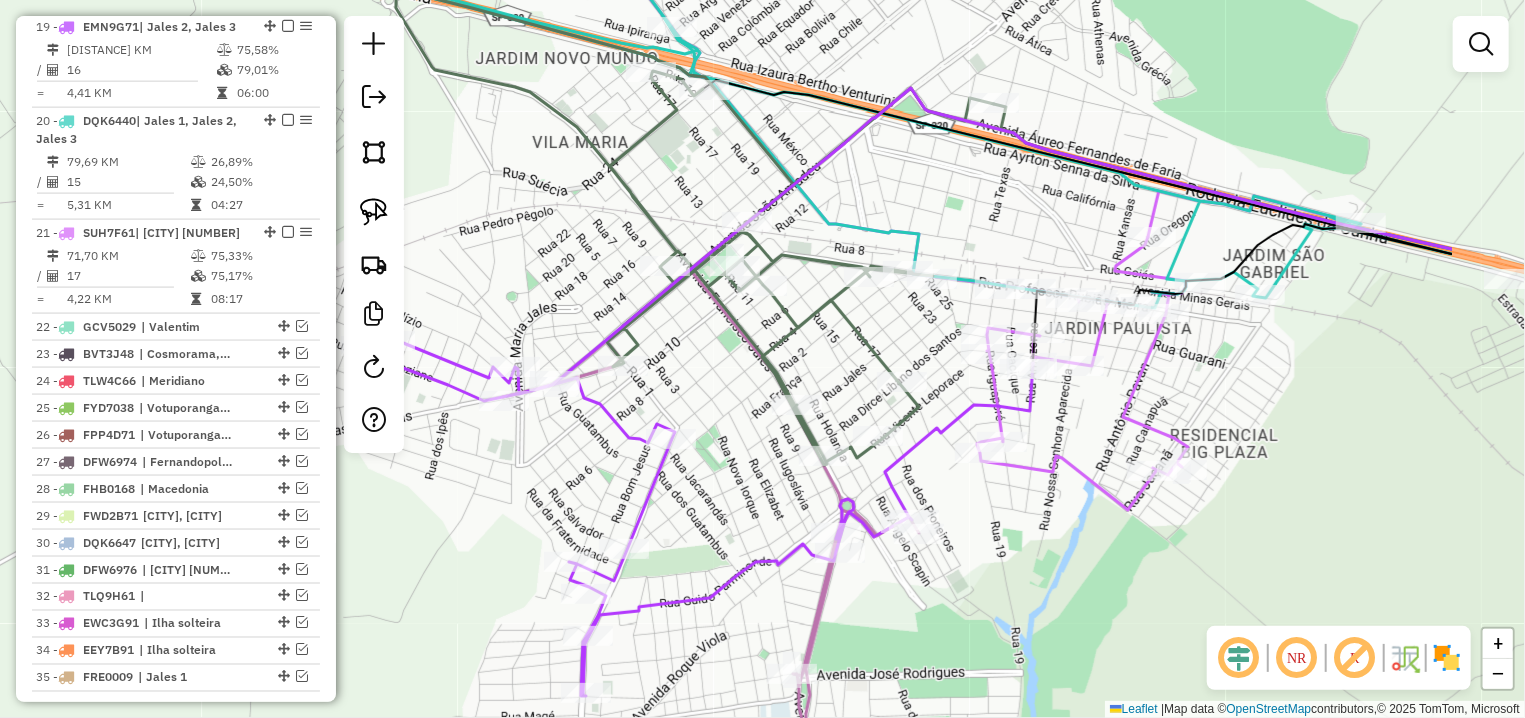 drag, startPoint x: 861, startPoint y: 364, endPoint x: 752, endPoint y: 396, distance: 113.600174 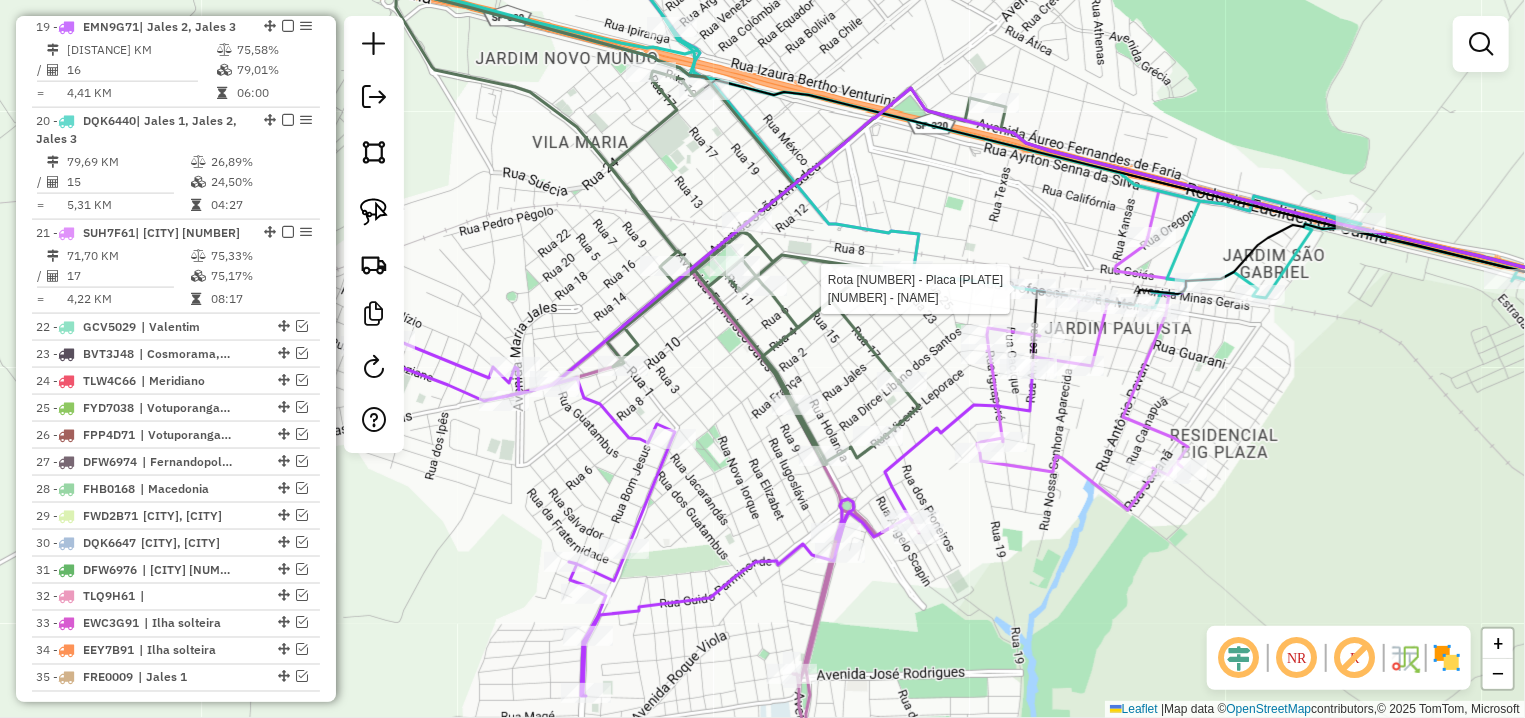 select on "**********" 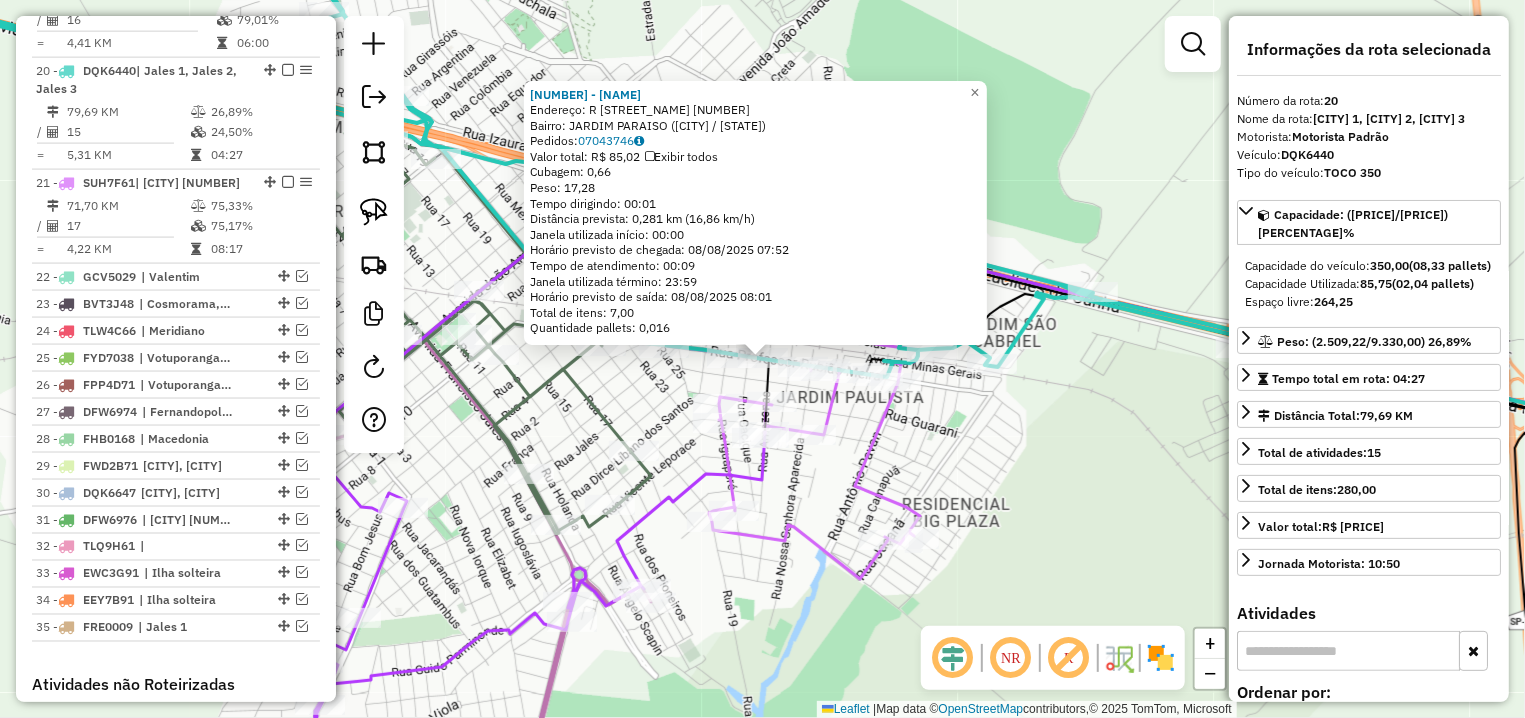 scroll, scrollTop: 1617, scrollLeft: 0, axis: vertical 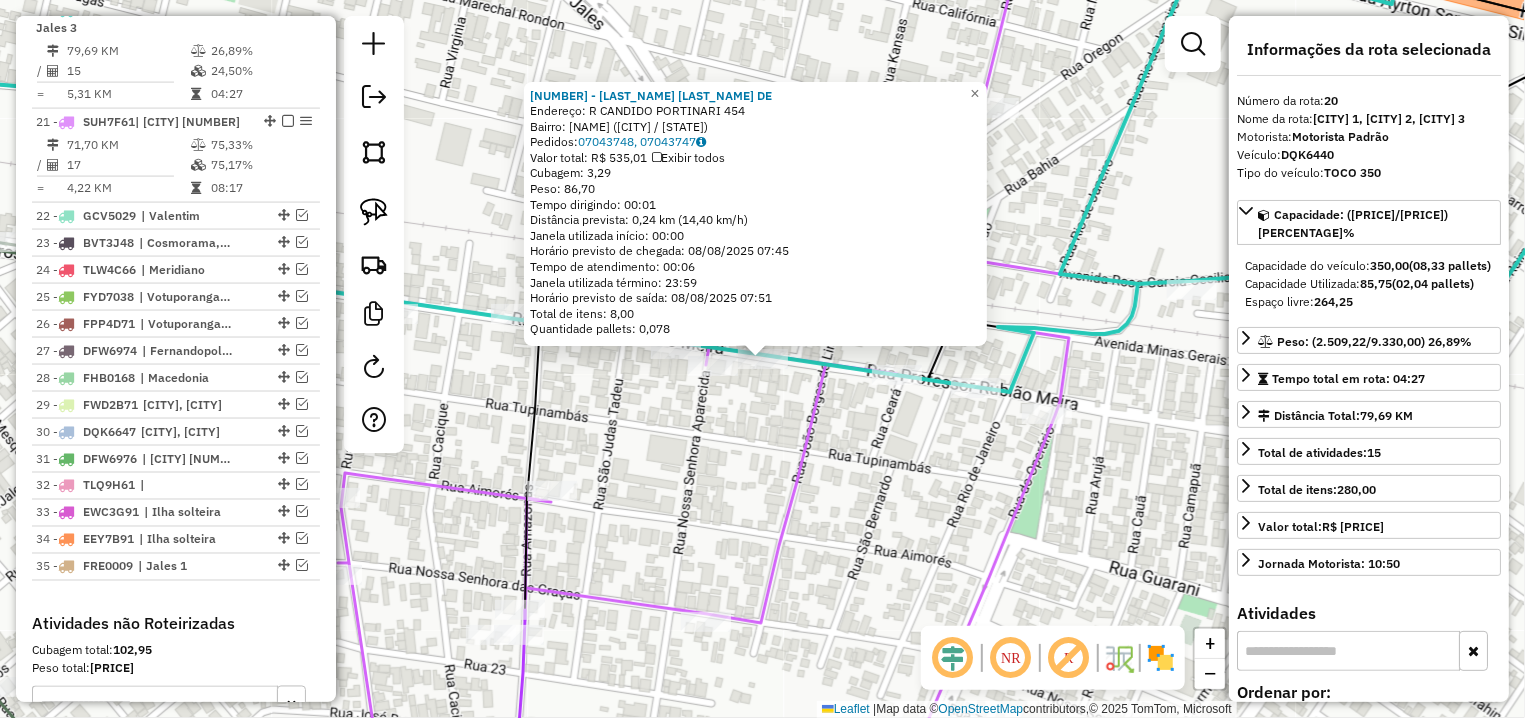 click on "10989 - [FIRST_NAME] [LAST_NAME] [LAST_NAME]  Endereço: R   CANDIDO PORTINARI             454   Bairro: JARDIM ESTADOS UNIDOS ([CITY] / [STATE])   Pedidos:  07043748, 07043747   Valor total: R$ 535,01   Exibir todos   Cubagem: 3,29  Peso: 86,70  Tempo dirigindo: 00:01   Distância prevista: 0,24 km (14,40 km/h)   Janela utilizada início: 00:00   Horário previsto de chegada: 08/08/2025 07:45   Tempo de atendimento: 00:06   Janela utilizada término: 23:59   Horário previsto de saída: 08/08/2025 07:51   Total de itens: 8,00   Quantidade pallets: 0,078  × Janela de atendimento Grade de atendimento Capacidade Transportadoras Veículos Cliente Pedidos  Rotas Selecione os dias de semana para filtrar as janelas de atendimento  Seg   Ter   Qua   Qui   Sex   Sáb   Dom  Informe o período da janela de atendimento: De: Até:  Filtrar exatamente a janela do cliente  Considerar janela de atendimento padrão  Selecione os dias de semana para filtrar as grades de atendimento  Seg   Ter   Qua   Qui   Sex   Sáb   Dom   Peso mínimo:   De:" 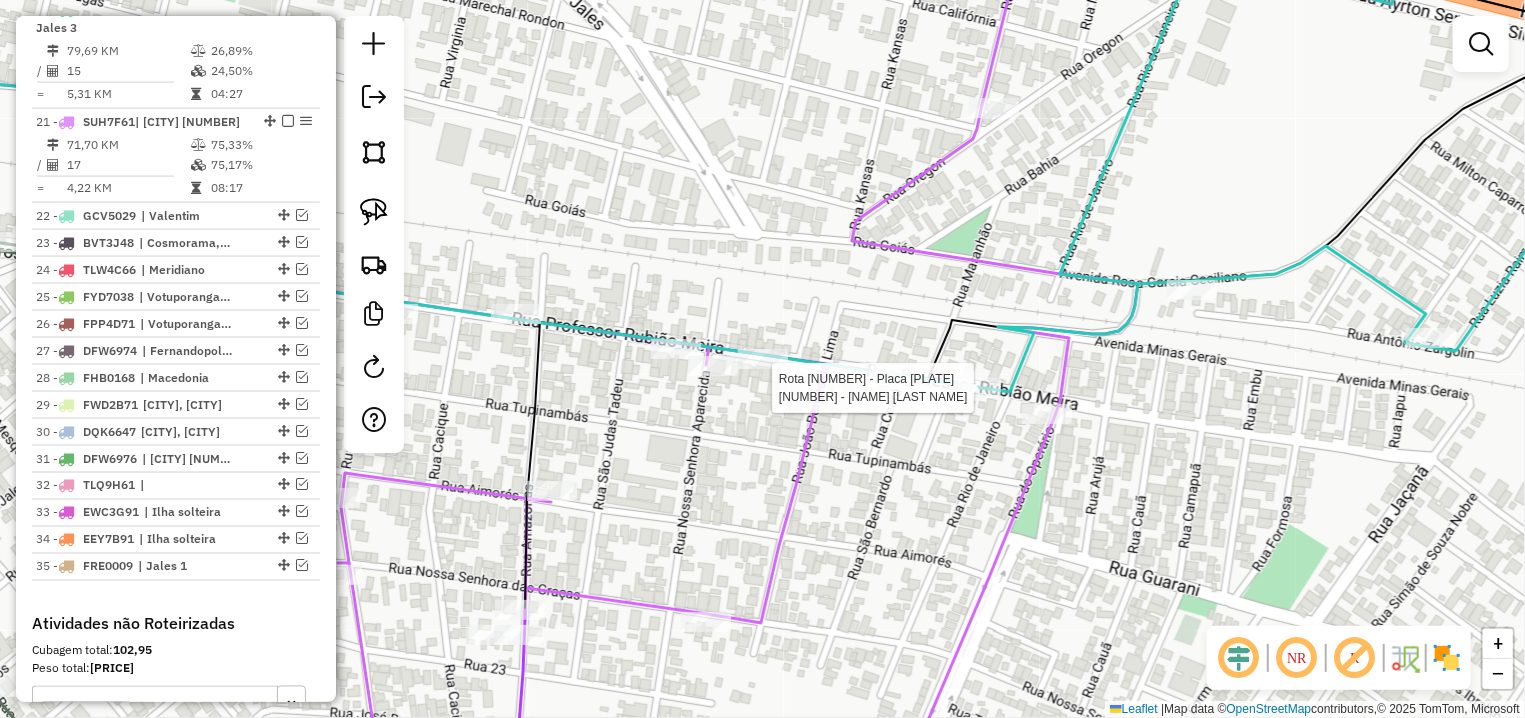 select on "**********" 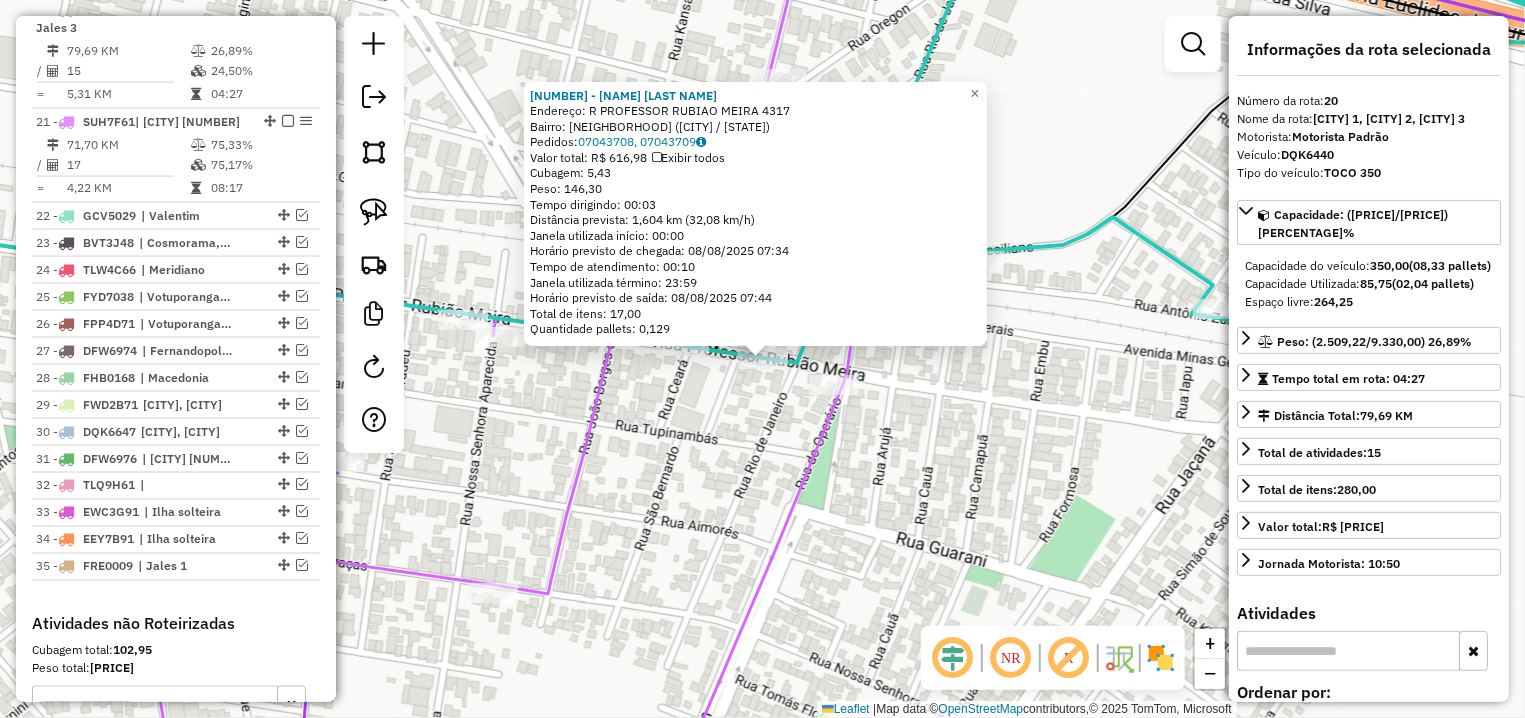 click on "[NUMBER] - [NUMBER] - [FIRST] [LAST] [LAST]  Endereço: R   PROFESSOR RUBIAO MEIRA        [NUMBER]   Bairro: [NEIGHBORHOOD] ([CITY] / [STATE])   Pedidos:  [ORDER_ID], [ORDER_ID]   Valor total: R$ [PRICE]   Exibir todos   Cubagem: [CUBAGE]  Peso: [WEIGHT]  Tempo dirigindo: [TIME]   Distância prevista: [DISTANCE] km ([SPEED] km/h)   Janela utilizada início: [TIME]   Horário previsto de chegada: [DATE] [TIME]   Tempo de atendimento: [TIME]   Janela utilizada término: [TIME]   Horário previsto de saída: [DATE] [TIME]   Total de itens: [ITEMS]   Quantidade pallets: [PALLETS]  × Janela de atendimento Grade de atendimento Capacidade Transportadoras Veículos Cliente Pedidos  Rotas Selecione os dias de semana para filtrar as janelas de atendimento  Seg   Ter   Qua   Qui   Sex   Sáb   Dom  Informe o período da janela de atendimento: De: Até:  Filtrar exatamente a janela do cliente  Considerar janela de atendimento padrão  Selecione os dias de semana para filtrar as grades de atendimento  Seg   Ter   Qua   Qui   Sex   Sáb   Dom   Peso mínimo:   De:  De:" 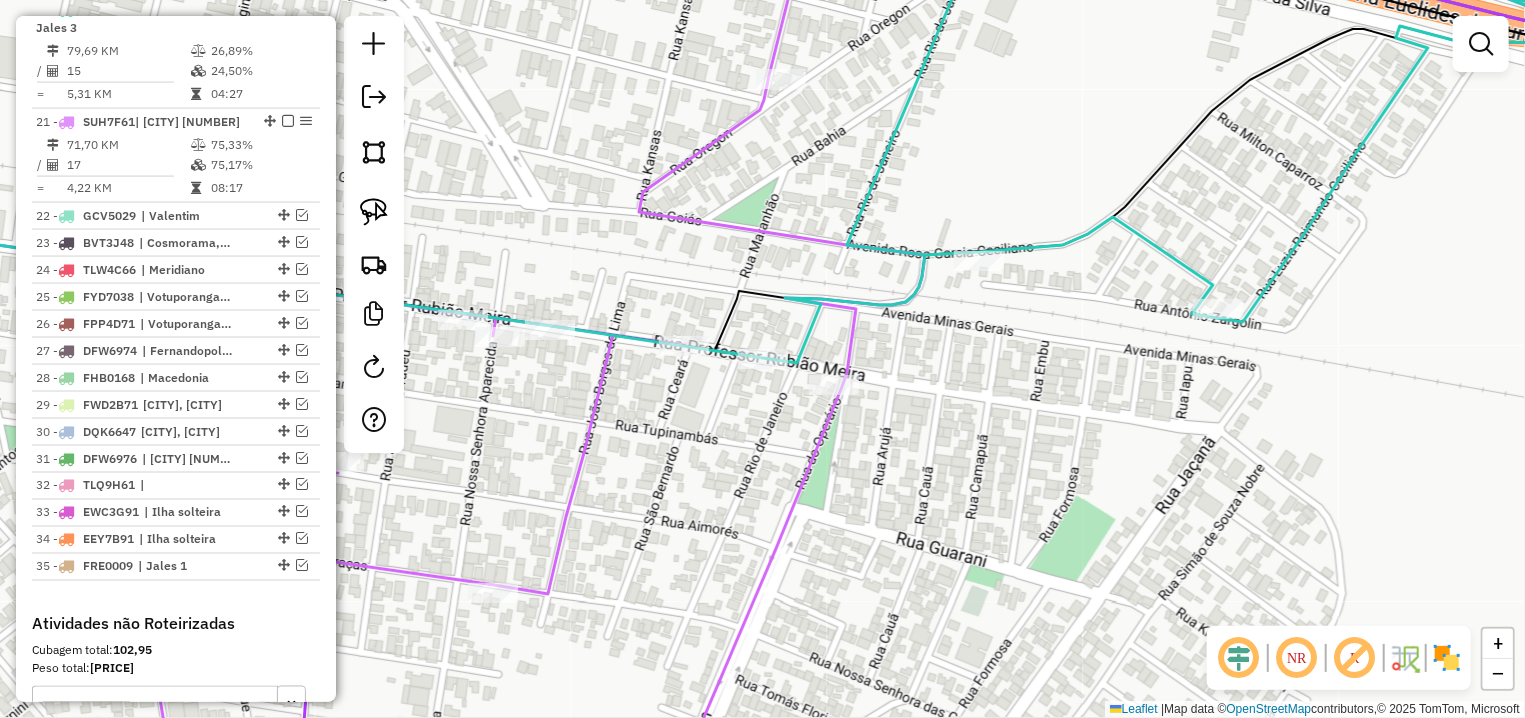 drag, startPoint x: 685, startPoint y: 453, endPoint x: 920, endPoint y: 477, distance: 236.22235 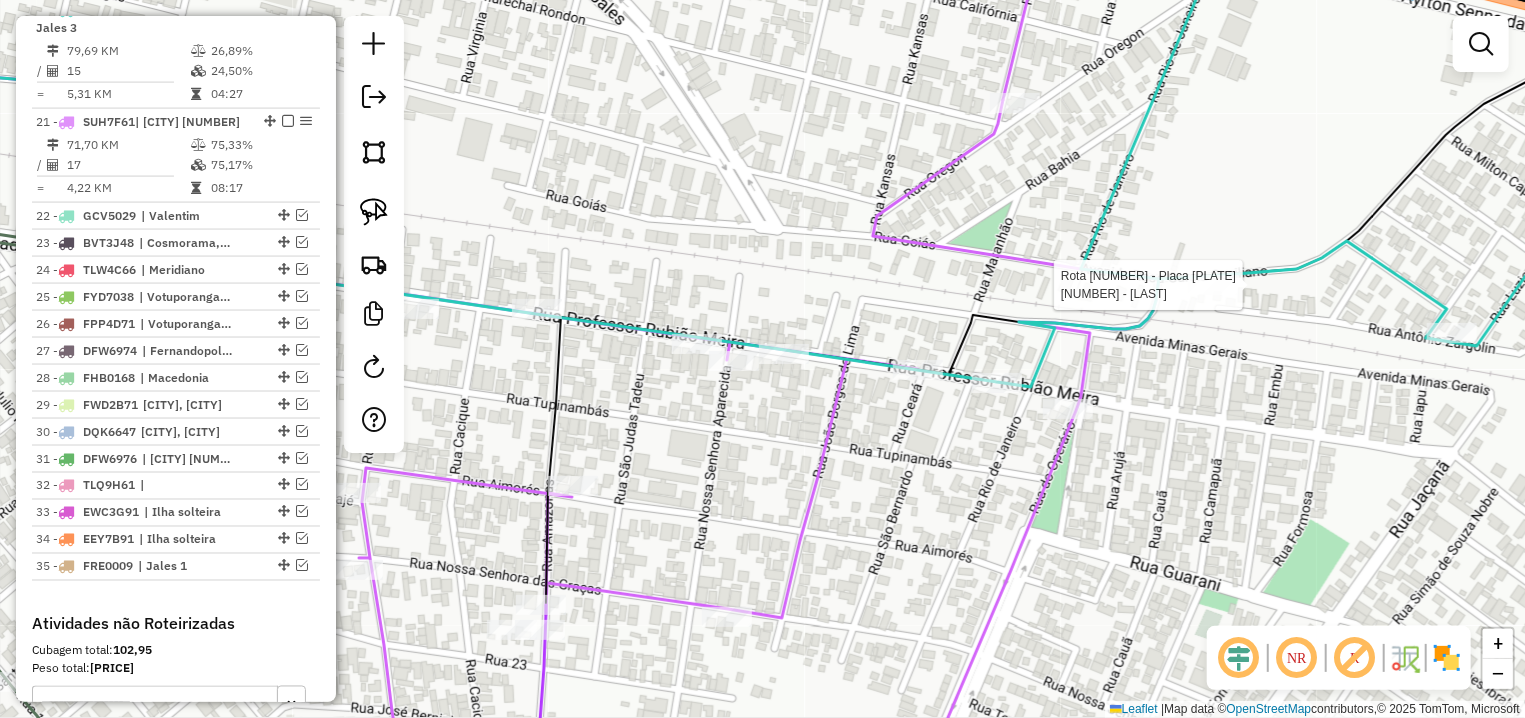 select on "**********" 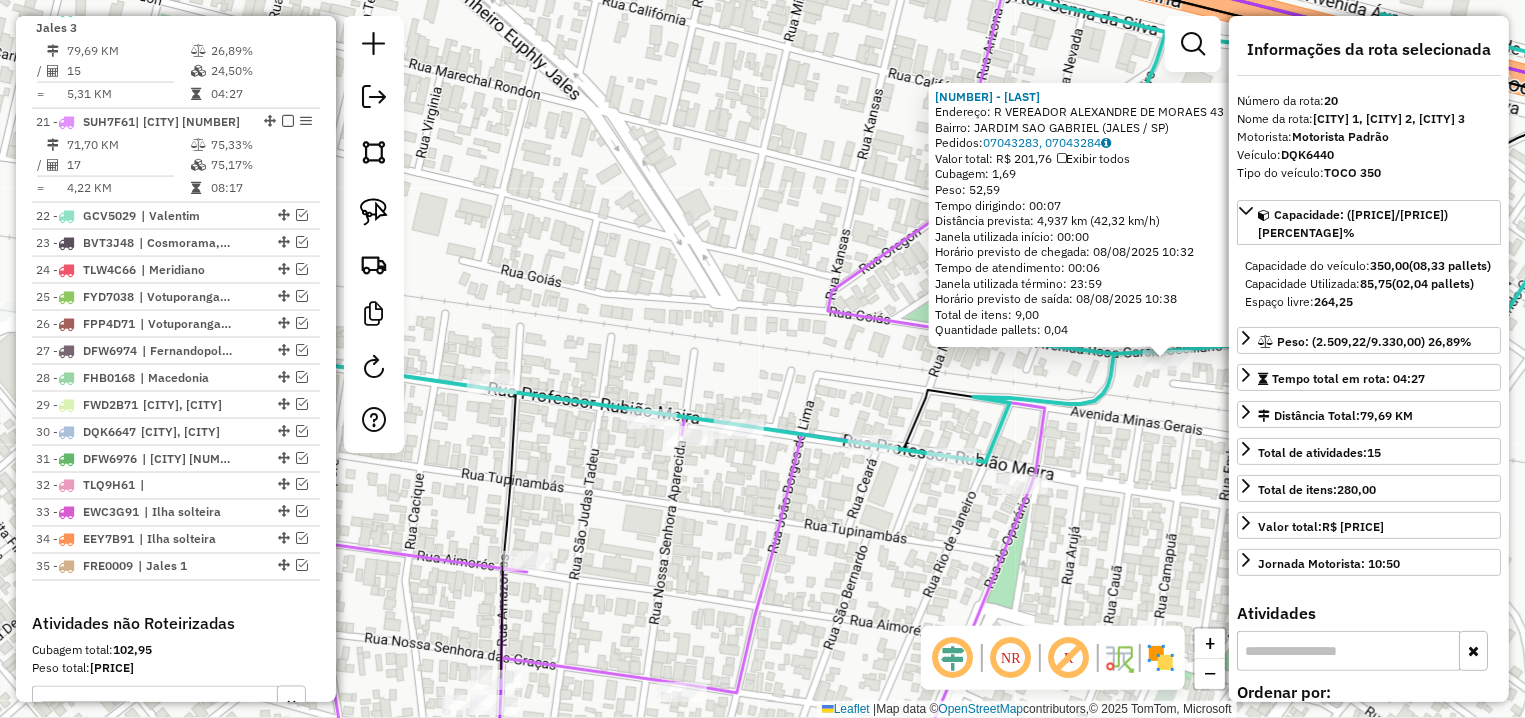 drag, startPoint x: 634, startPoint y: 537, endPoint x: 899, endPoint y: 538, distance: 265.0019 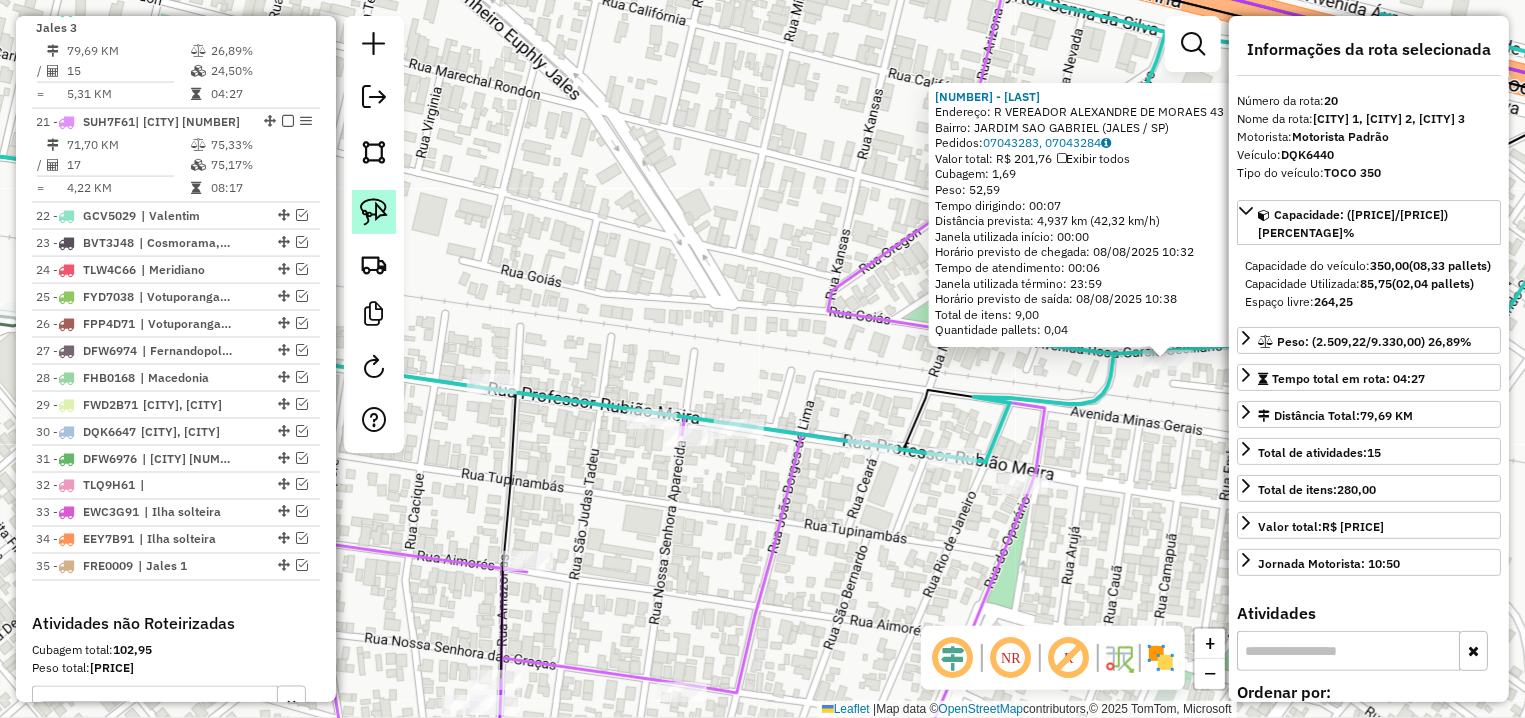 click 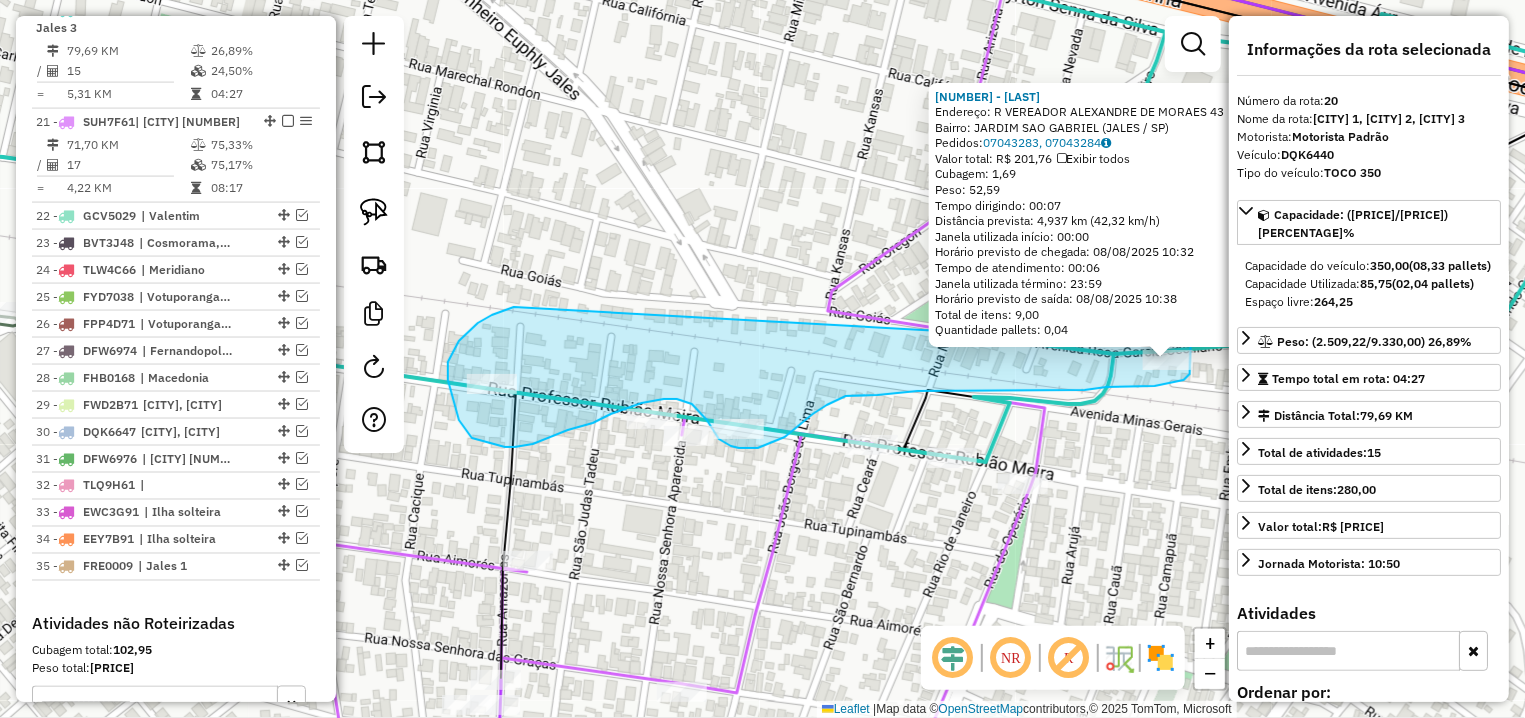 drag, startPoint x: 448, startPoint y: 362, endPoint x: 1191, endPoint y: 345, distance: 743.19446 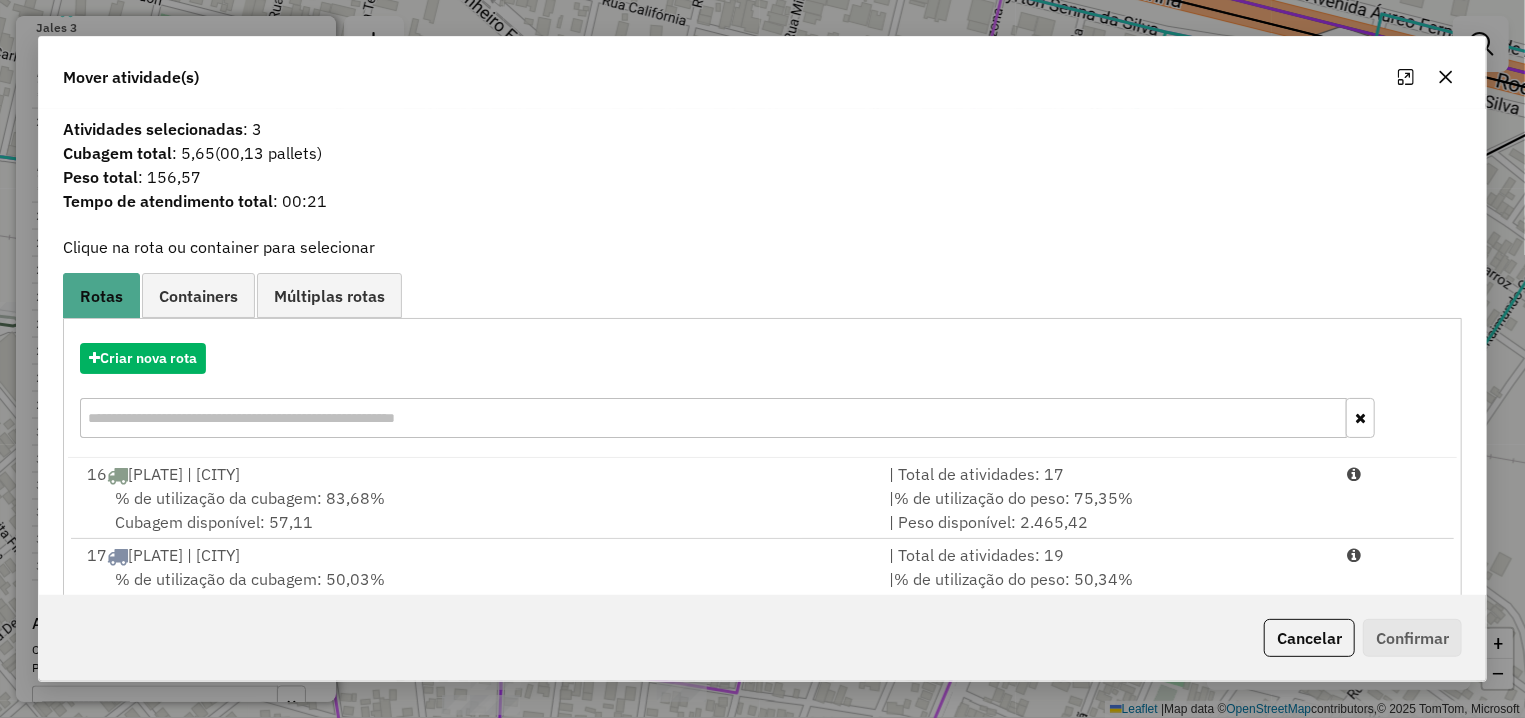 scroll, scrollTop: 298, scrollLeft: 0, axis: vertical 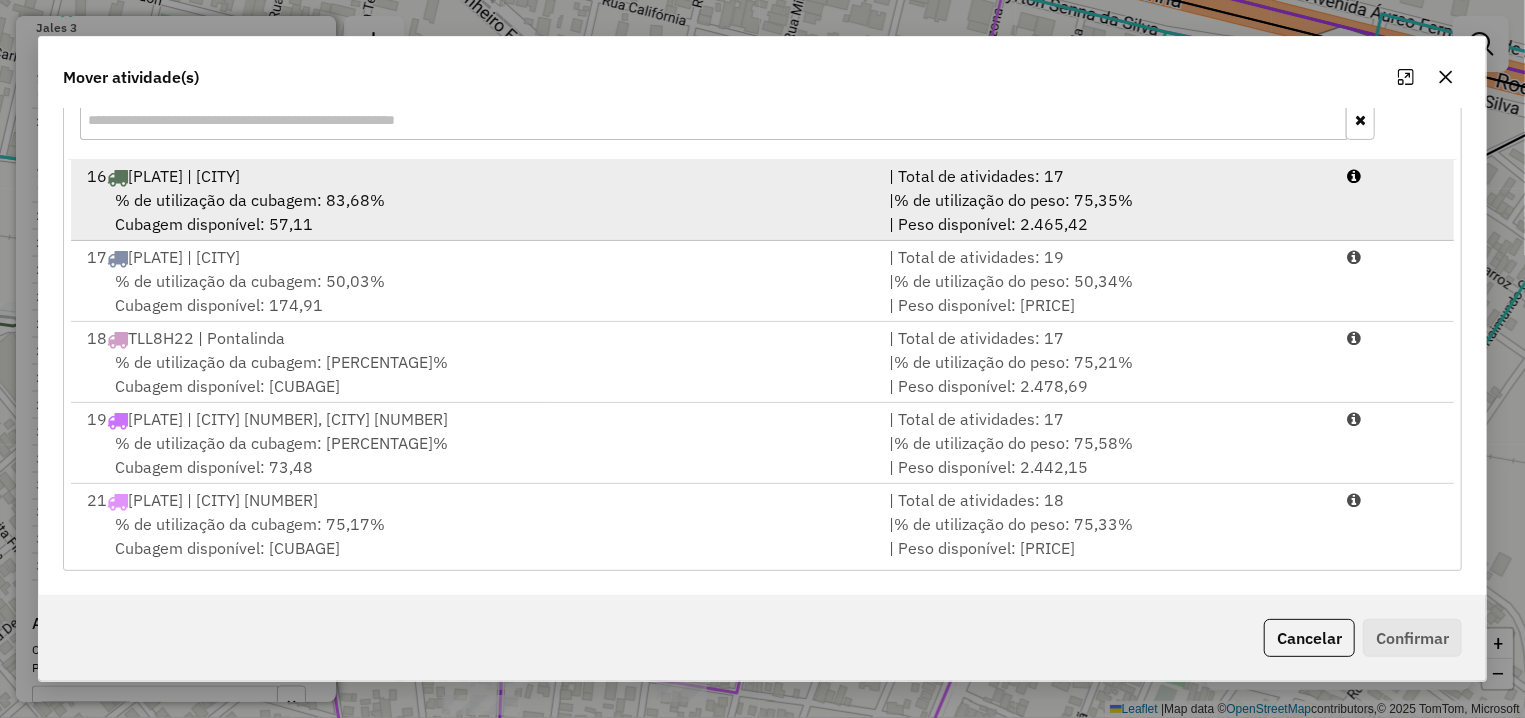 click on "% de utilização da cubagem: 83,68% Cubagem disponível: 57,11" at bounding box center (476, 212) 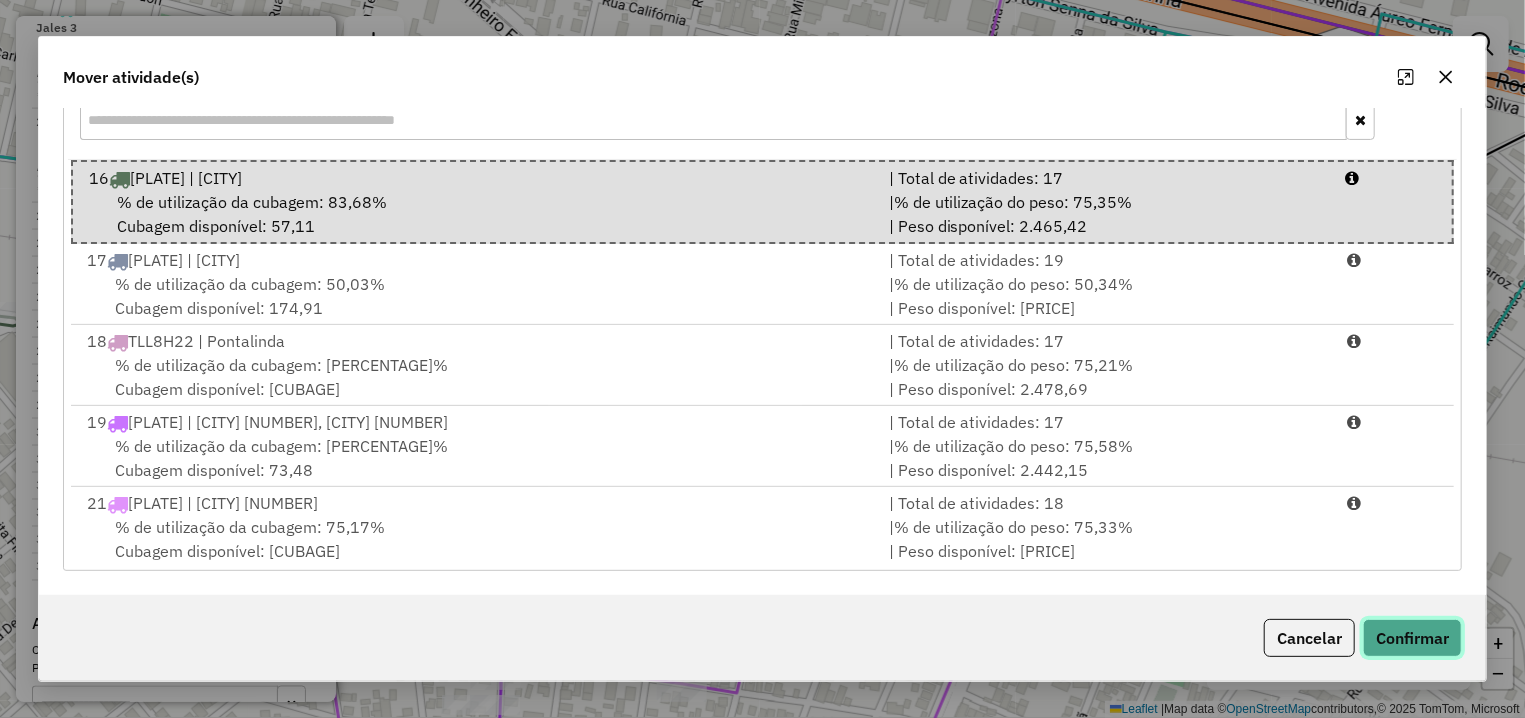 click on "Confirmar" 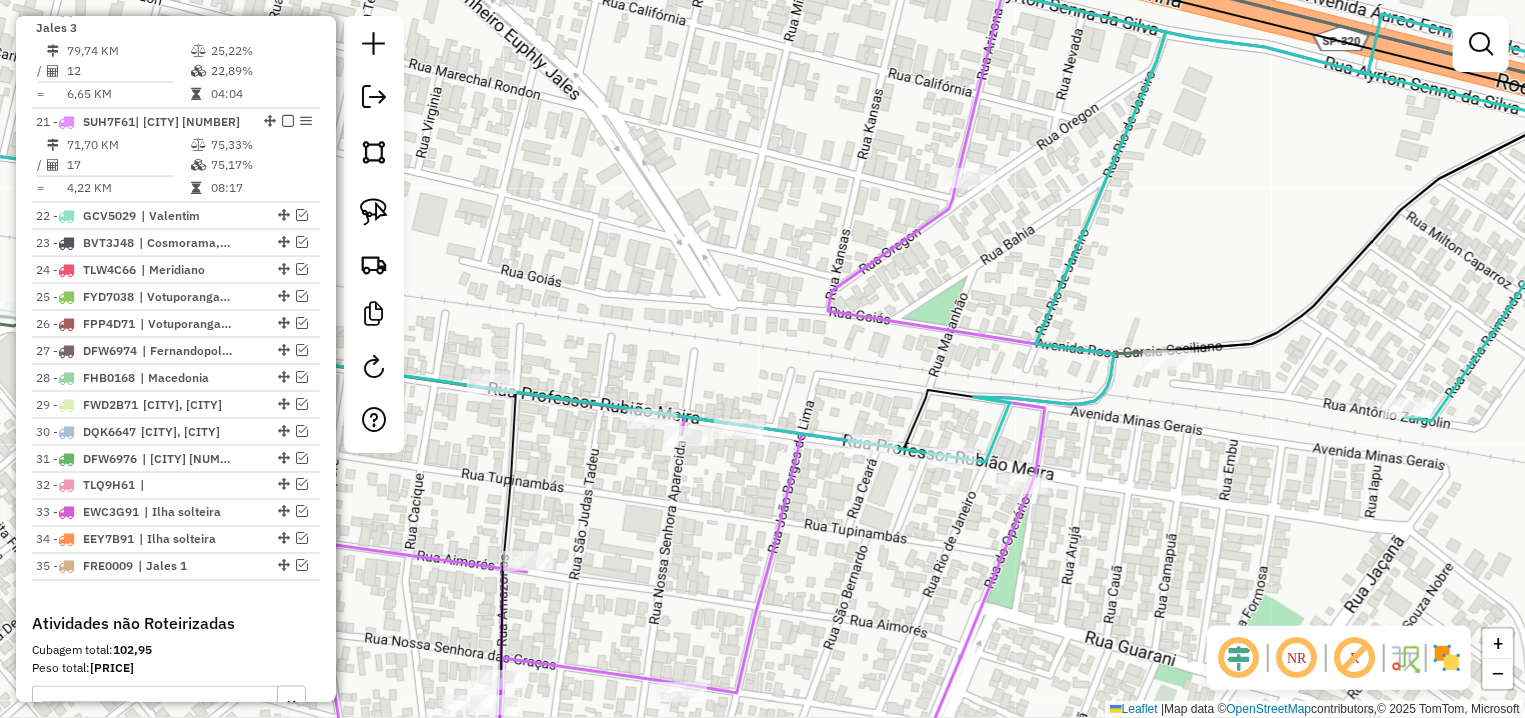 scroll, scrollTop: 0, scrollLeft: 0, axis: both 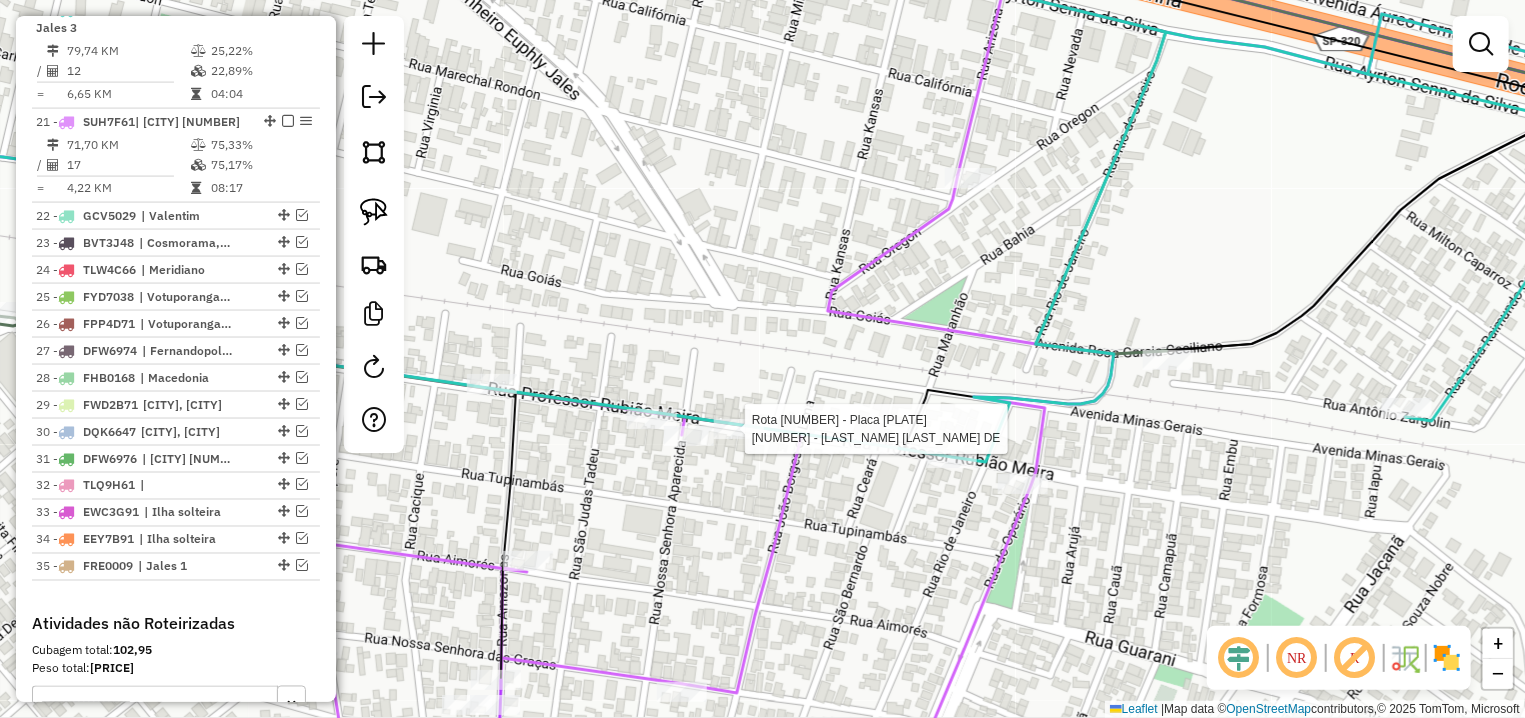 select on "**********" 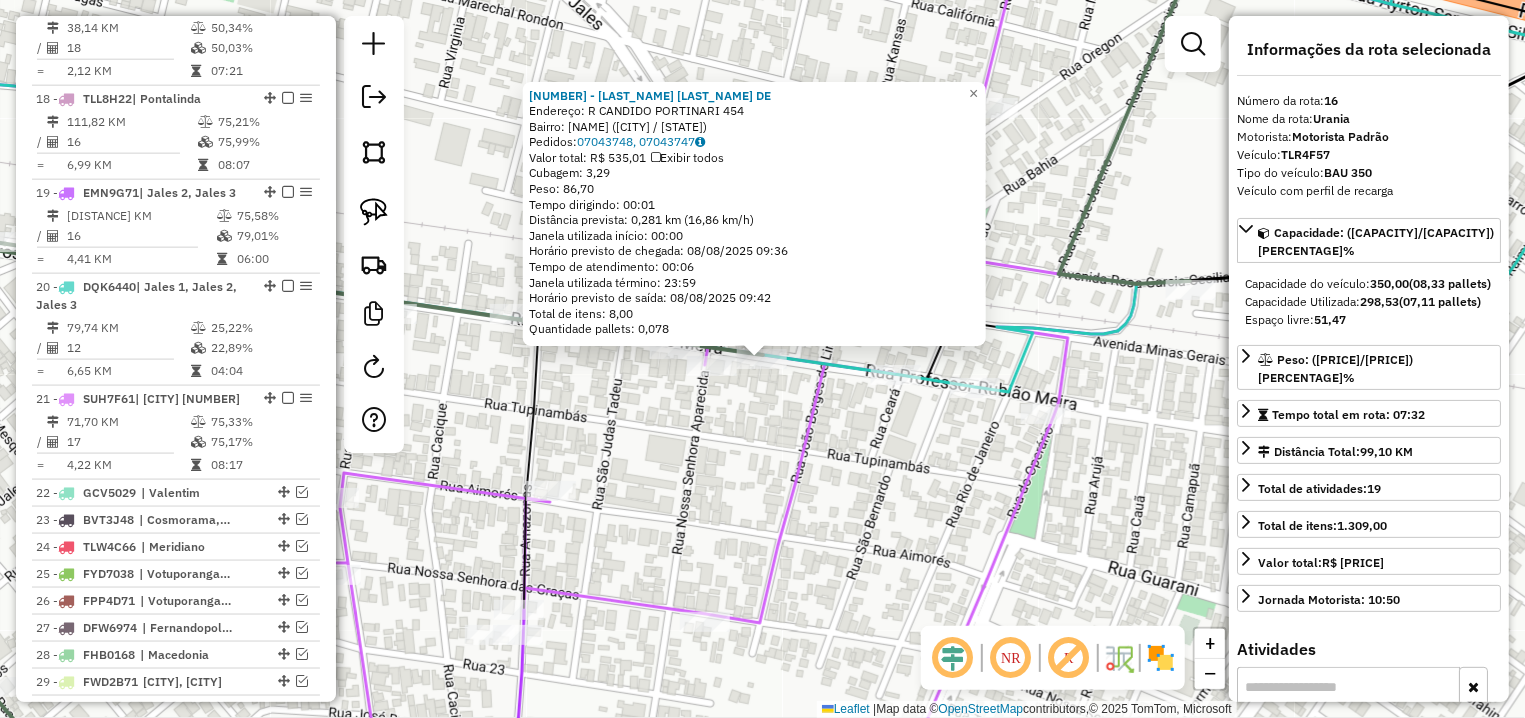 scroll, scrollTop: 1223, scrollLeft: 0, axis: vertical 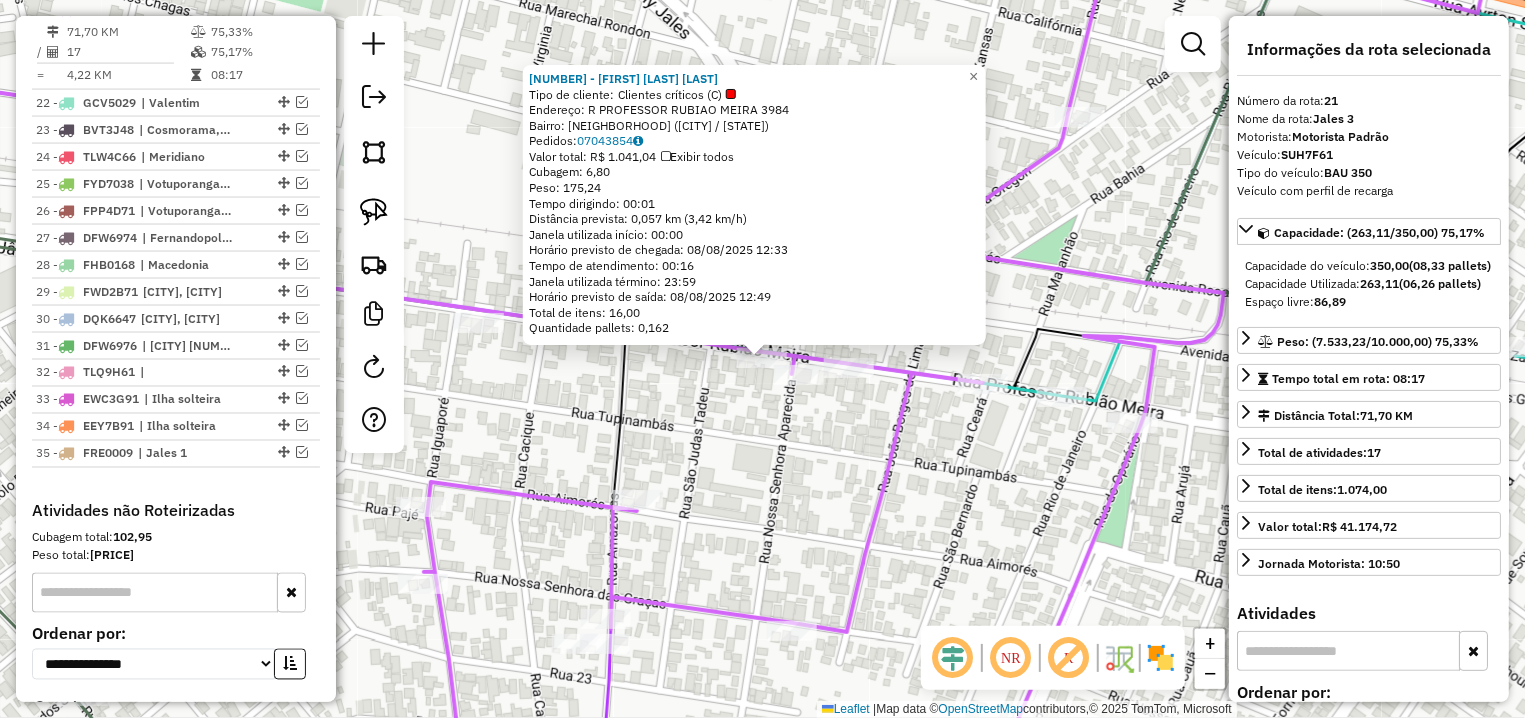 click on "[NUMBER] - [FIRST] [LAST] [LAST]  Tipo de cliente:   Clientes críticos (C)   Endereço: R   [STREET] [LAST] [LAST] [LAST]        [NUMBER]   Bairro: [NEIGHBORHOOD] ([CITY] / [STATE])   Pedidos:  [NUMBER]   Valor total: R$ [PRICE]   Exibir todos   Cubagem: [PRICE]  Peso: [PRICE]  Tempo dirigindo: [TIME]   Distância prevista: [PRICE] km ([PRICE] km/h)   Janela utilizada início: [TIME]   Horário previsto de chegada: [DATE] [TIME]   Tempo de atendimento: [TIME]   Janela utilizada término: [TIME]   Horário previsto de saída: [DATE] [TIME]   Total de itens: [PRICE]   Quantidade pallets: [PRICE]  × Janela de atendimento Grade de atendimento Capacidade Transportadoras Veículos Cliente Pedidos  Rotas Selecione os dias de semana para filtrar as janelas de atendimento  Seg   Ter   Qua   Qui   Sex   Sáb   Dom  Informe o período da janela de atendimento: De: [TIME] Até: [TIME]  Filtrar exatamente a janela do cliente  Considerar janela de atendimento padrão  Selecione os dias de semana para filtrar as grades de atendimento  Seg   Ter   Qua  +" 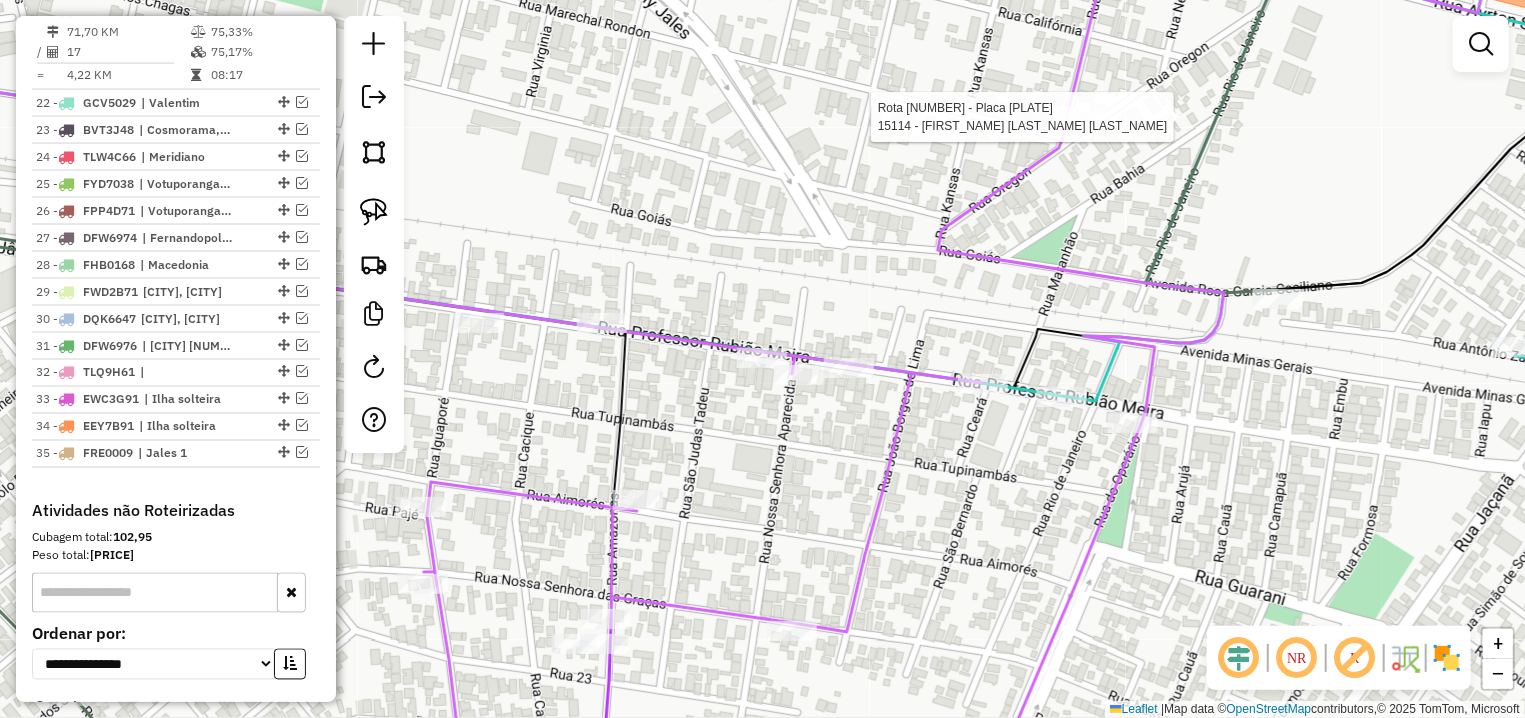 select on "**********" 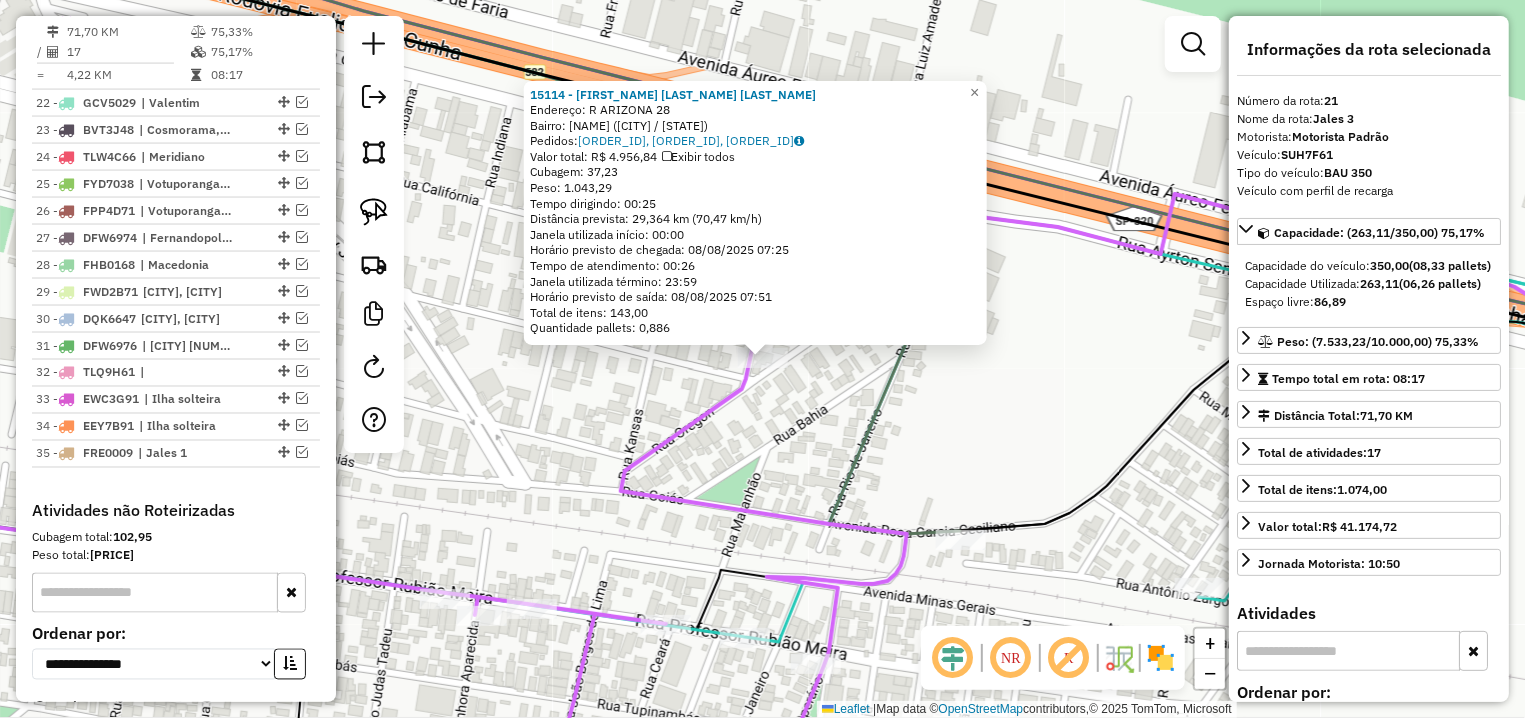 click on "[NUMBER] - [FIRST] [LAST]  Endereço: R   ARIZONA                       [NUMBER]   Bairro: JARDIM ESTADOS UNIDOS ([CITY] / [STATE])   Pedidos:  [ORDER_ID], [ORDER_ID], [ORDER_ID]   Valor total: R$ [PRICE]   Exibir todos   Cubagem: [CUBAGE]  Peso: [WEIGHT]  Tempo dirigindo: [TIME]   Distância prevista: [DISTANCE] km ([SPEED])   Janela utilizada início: [TIME]   Horário previsto de chegada: [DATE] [TIME]   Tempo de atendimento: [TIME]   Janela utilizada término: [TIME]   Horário previsto de saída: [DATE] [TIME]   Total de itens: [ITEMS]   Quantidade pallets: [PALLETS]  × Janela de atendimento Grade de atendimento Capacidade Transportadoras Veículos Cliente Pedidos  Rotas Selecione os dias de semana para filtrar as janelas de atendimento  Seg   Ter   Qua   Qui   Sex   Sáb   Dom  Informe o período da janela de atendimento: De: Até:  Filtrar exatamente a janela do cliente  Considerar janela de atendimento padrão  Selecione os dias de semana para filtrar as grades de atendimento  Seg   Ter   Qua   Qui   Sex   Sáb   Dom  +" 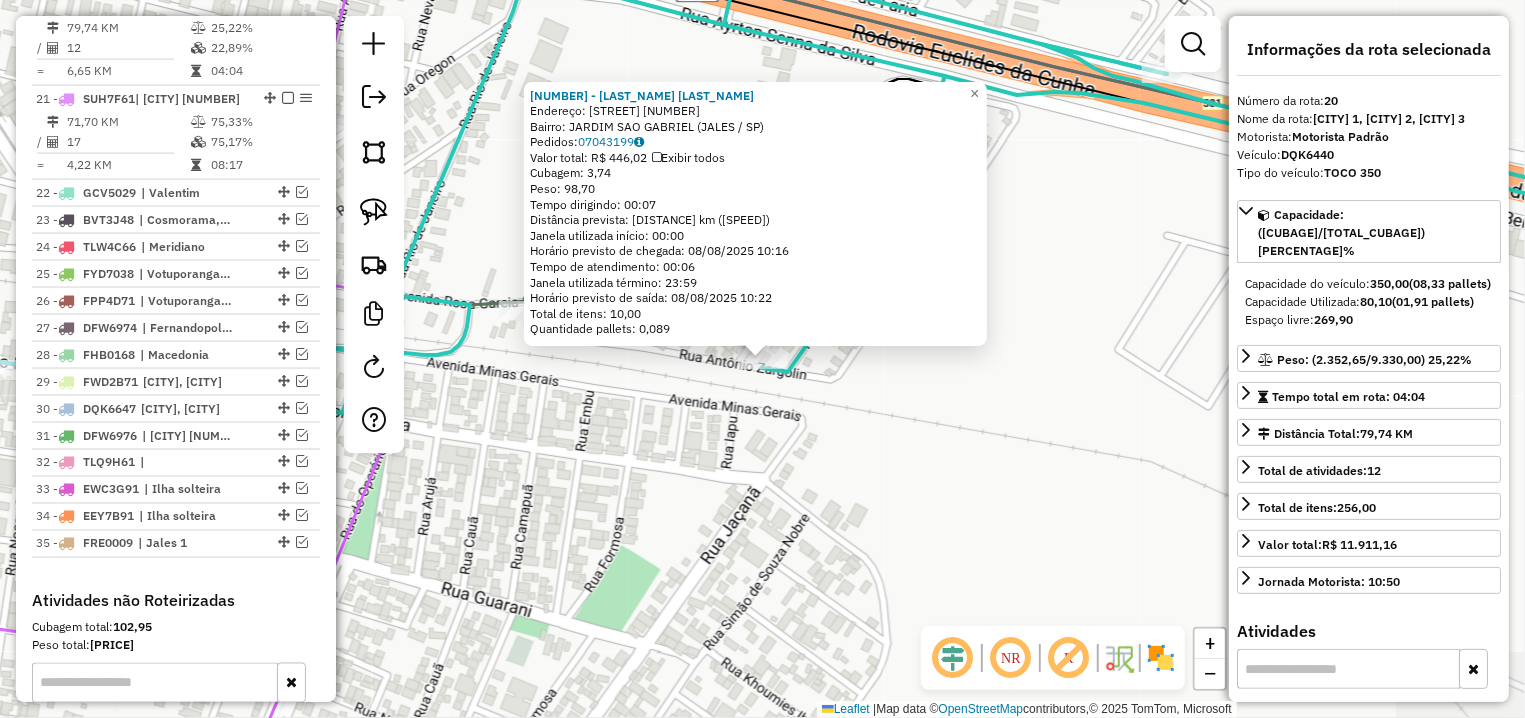 click on "Endereço: [STREET] [NUMBER]   Bairro: [NEIGHBORHOOD] ([CITY] / [STATE])   Pedidos:  [NUMBER]   Valor total: R$ [PRICE]   Exibir todos   Cubagem: [PRICE]  Peso: [PRICE]  Tempo dirigindo: [TIME]   Distância prevista: [PRICE] km ([PRICE] km/h)   Janela utilizada início: [TIME]   Horário previsto de chegada: [DATE] [TIME]   Tempo de atendimento: [TIME]   Janela utilizada término: [TIME]   Horário previsto de saída: [DATE] [TIME]   Total de itens: [PRICE]   Quantidade pallets: [PRICE]  × Janela de atendimento Grade de atendimento Capacidade Transportadoras Veículos Cliente Pedidos  Rotas Selecione os dias de semana para filtrar as janelas de atendimento  Seg   Ter   Qua   Qui   Sex   Sáb   Dom  Informe o período da janela de atendimento: De: [TIME] Até: [TIME]  Filtrar exatamente a janela do cliente  Considerar janela de atendimento padrão  Selecione os dias de semana para filtrar as grades de atendimento  Seg   Ter   Qua   Qui   Sex   Sáb   Dom   Peso mínimo: [PRICE]   Peso máximo: [PRICE]   De: [PRICE]" 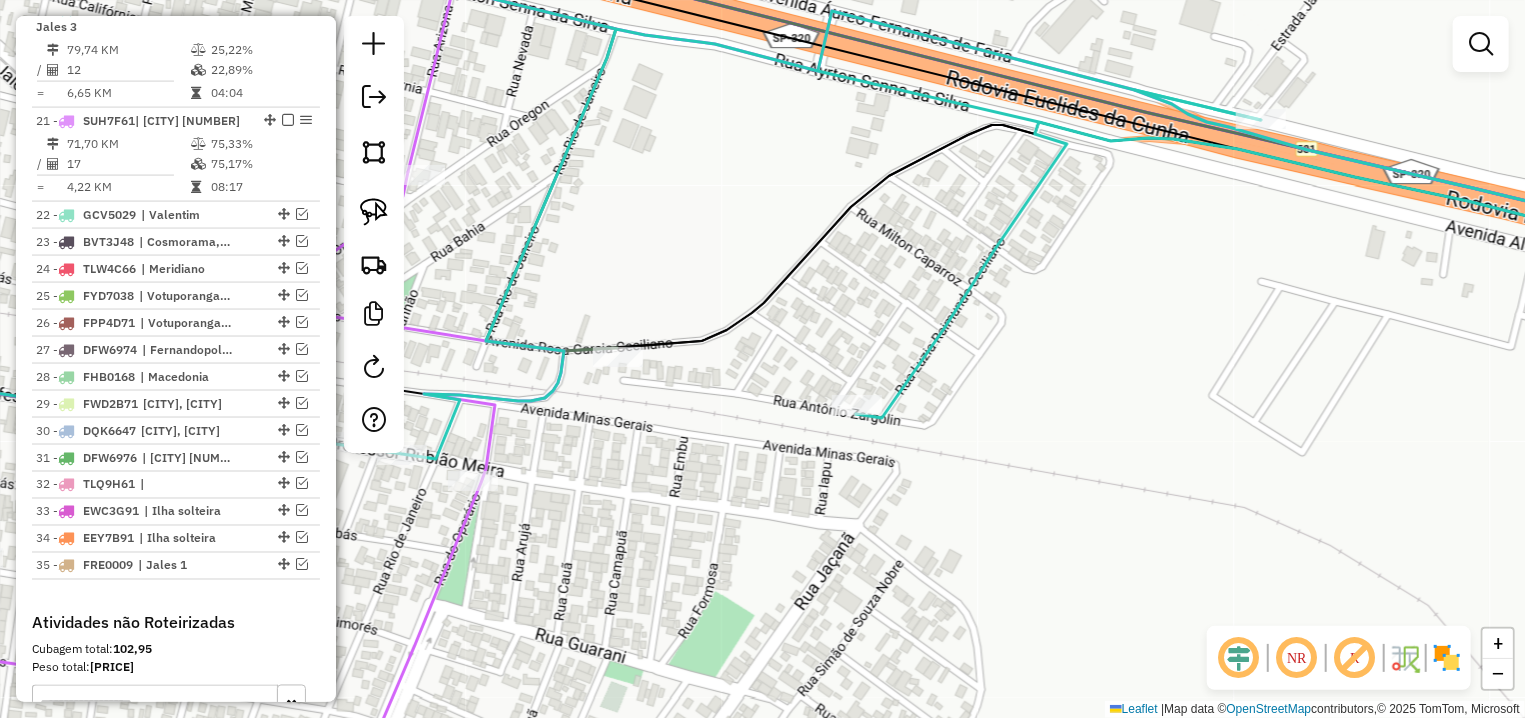drag, startPoint x: 748, startPoint y: 441, endPoint x: 803, endPoint y: 423, distance: 57.870544 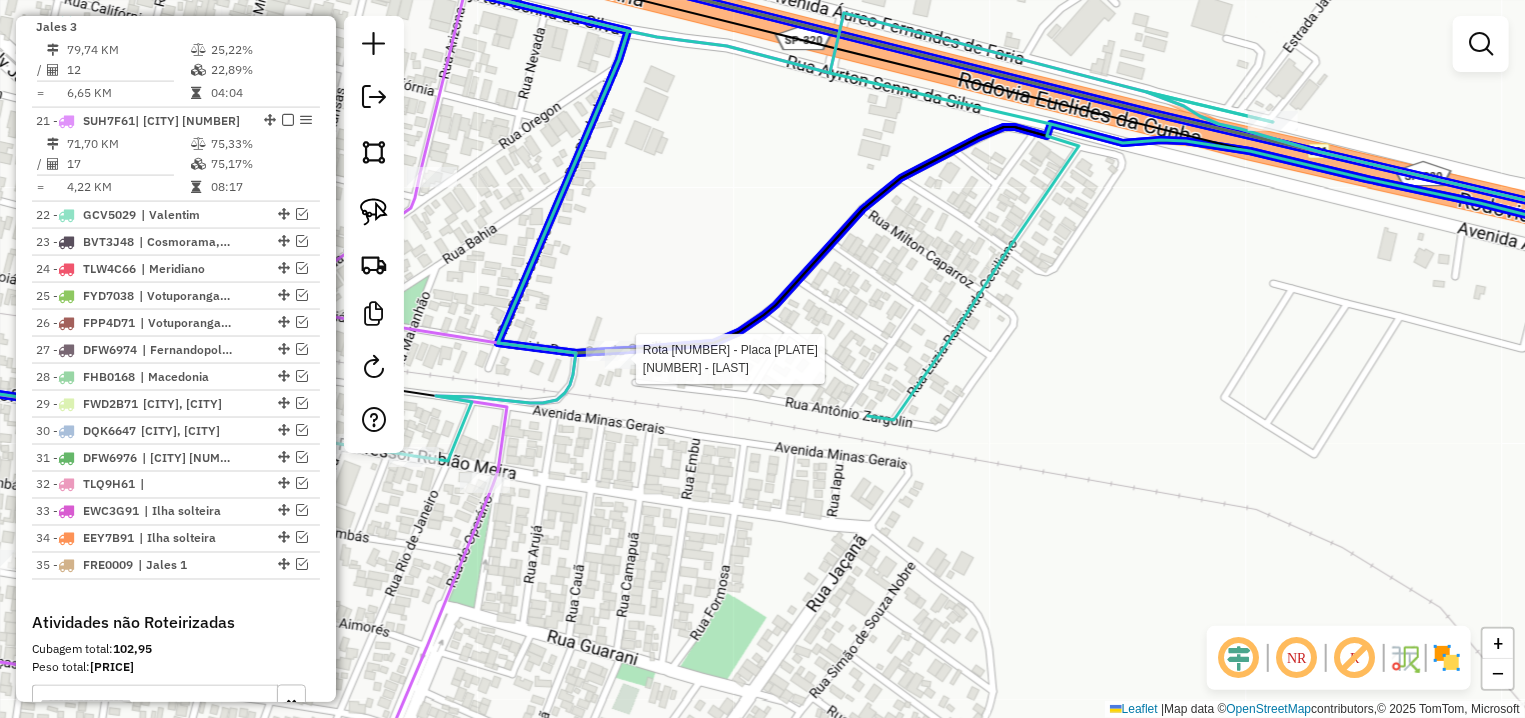 click 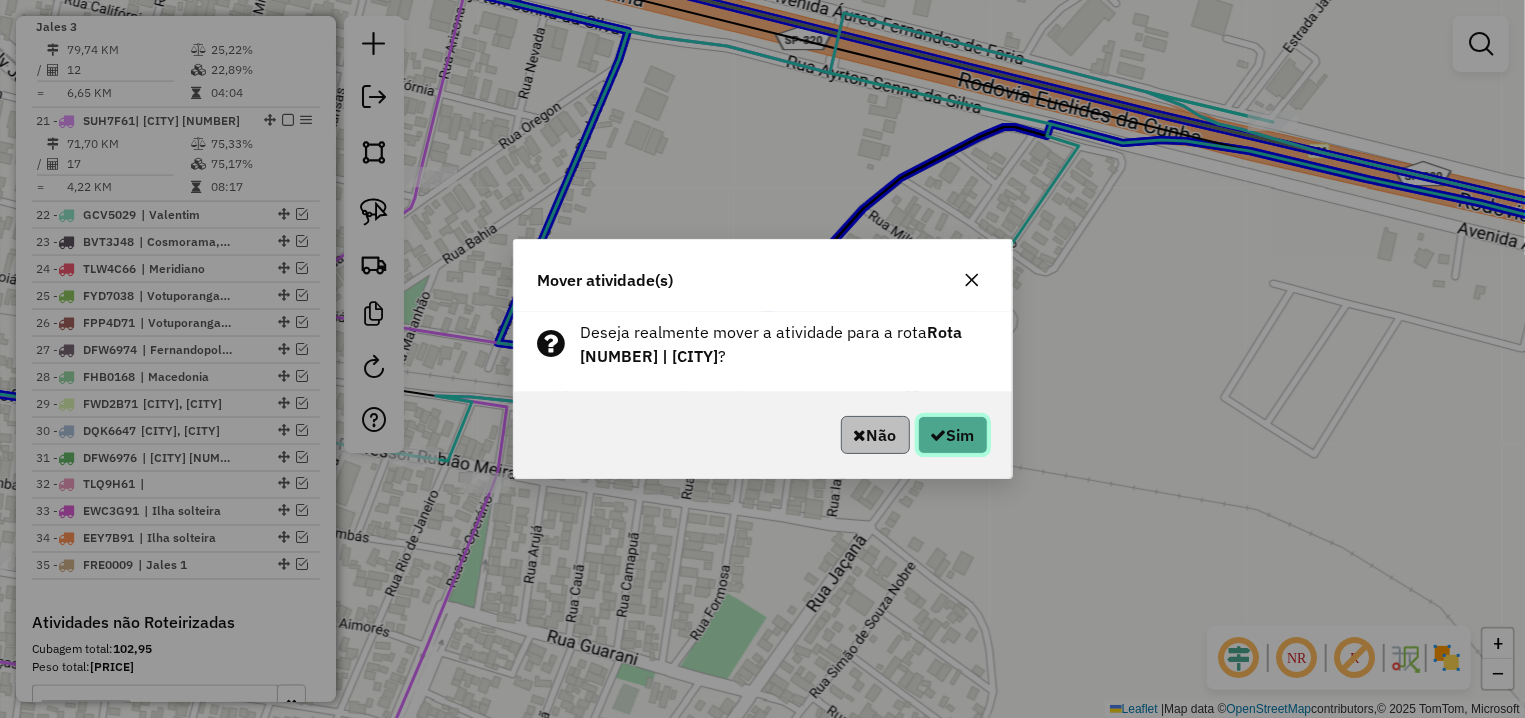 click on "Sim" 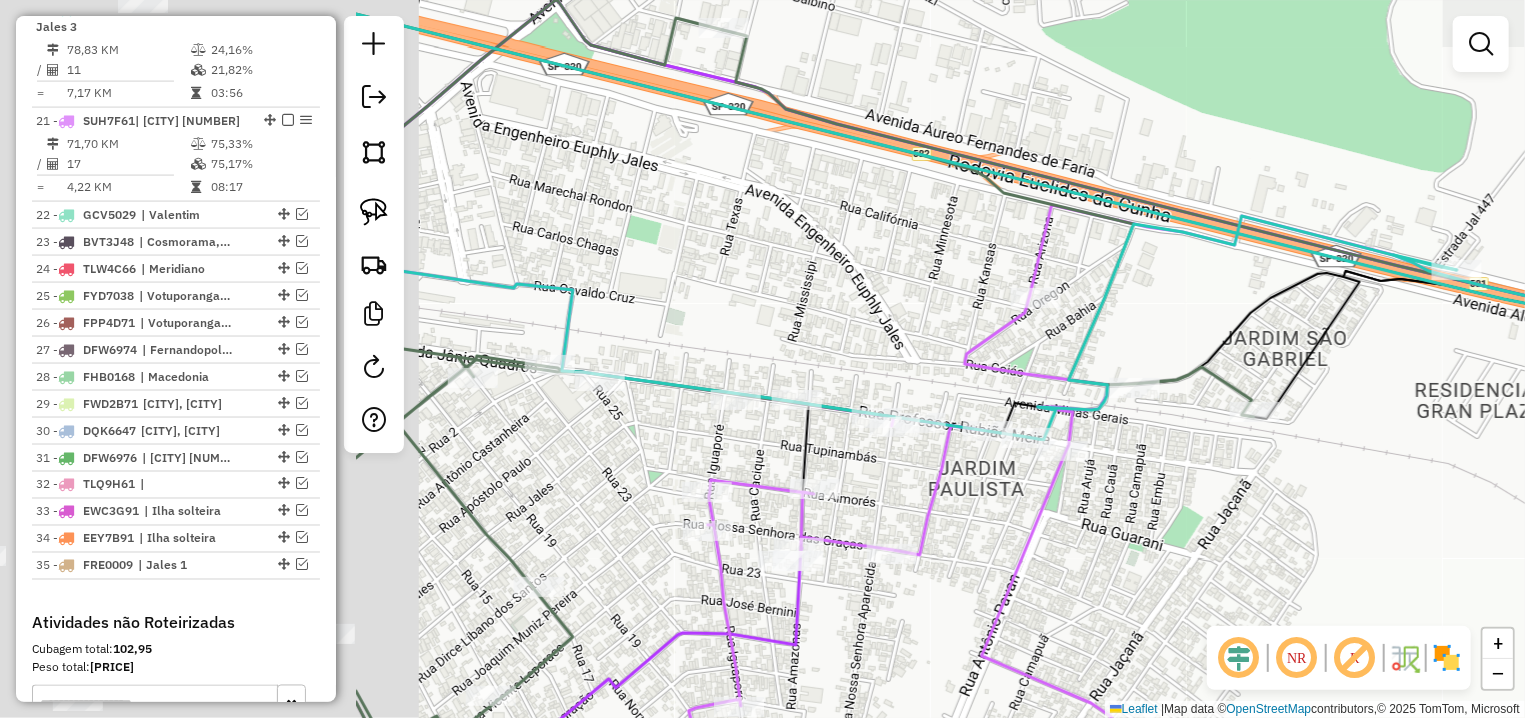drag, startPoint x: 679, startPoint y: 497, endPoint x: 1258, endPoint y: 504, distance: 579.0423 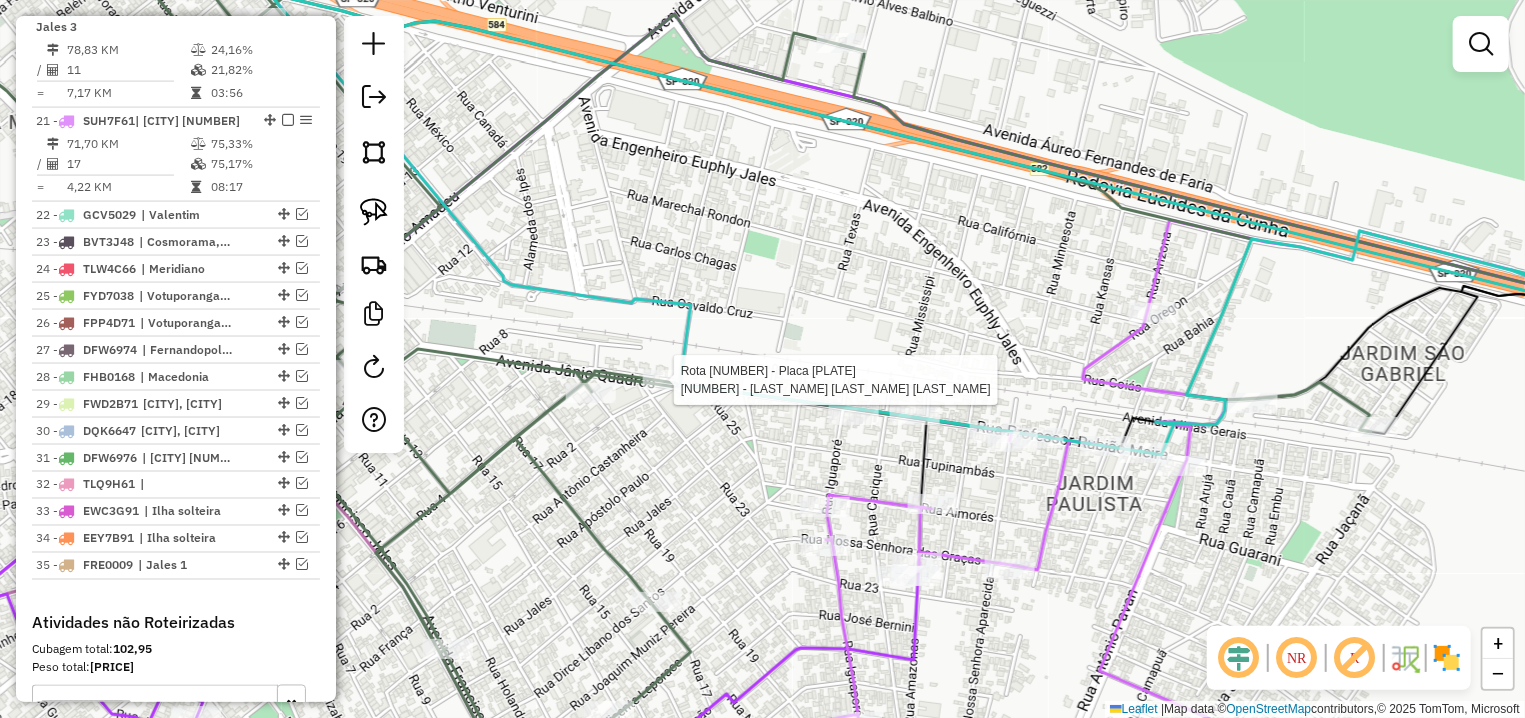 select on "**********" 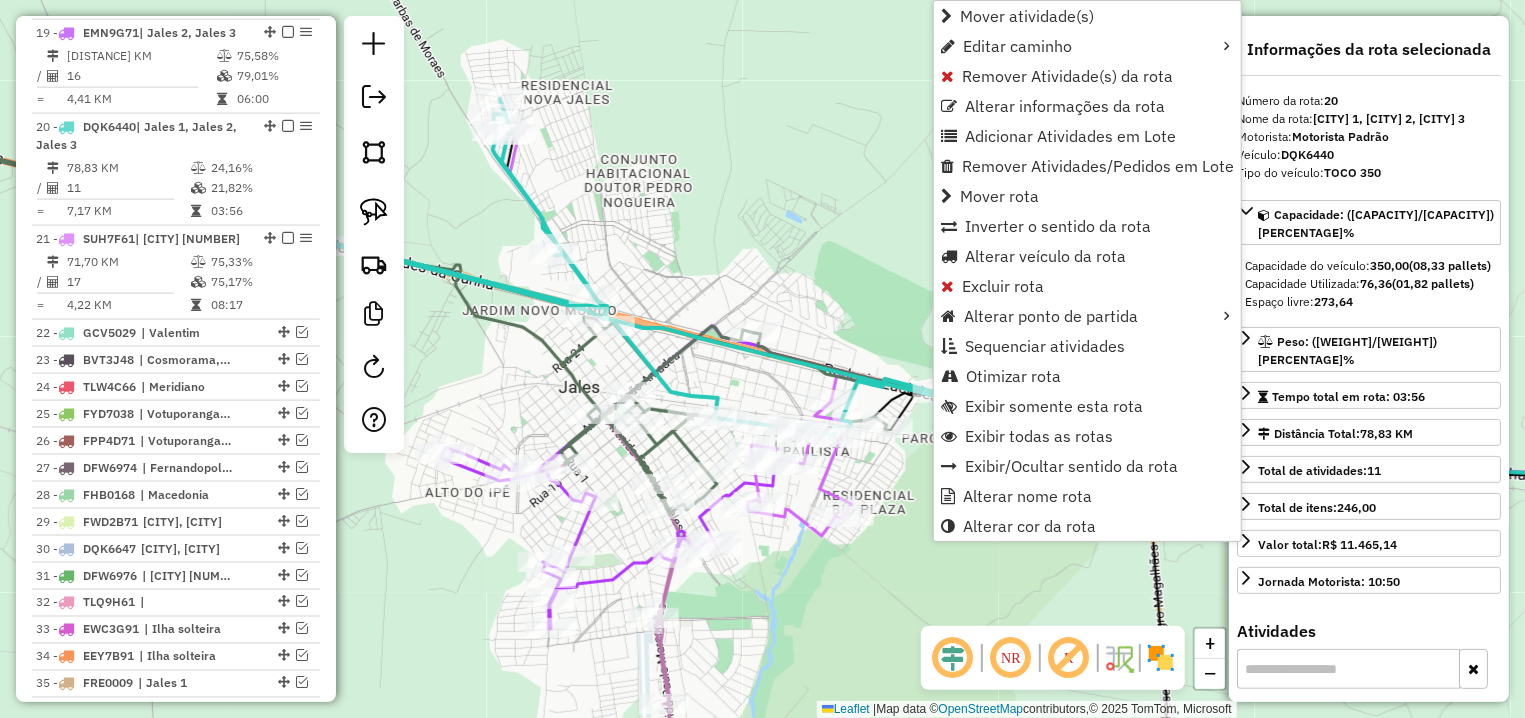 scroll, scrollTop: 1618, scrollLeft: 0, axis: vertical 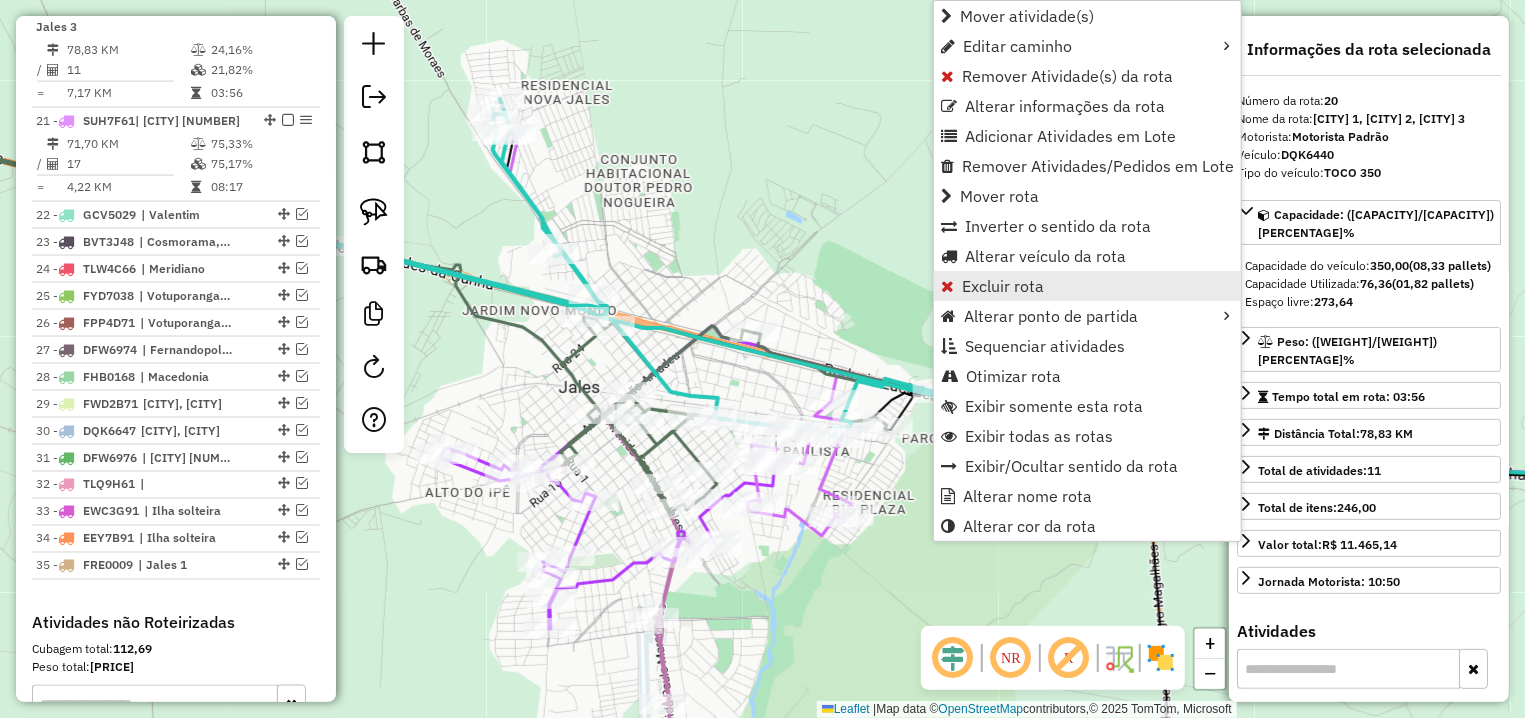 click on "Excluir rota" at bounding box center [1003, 286] 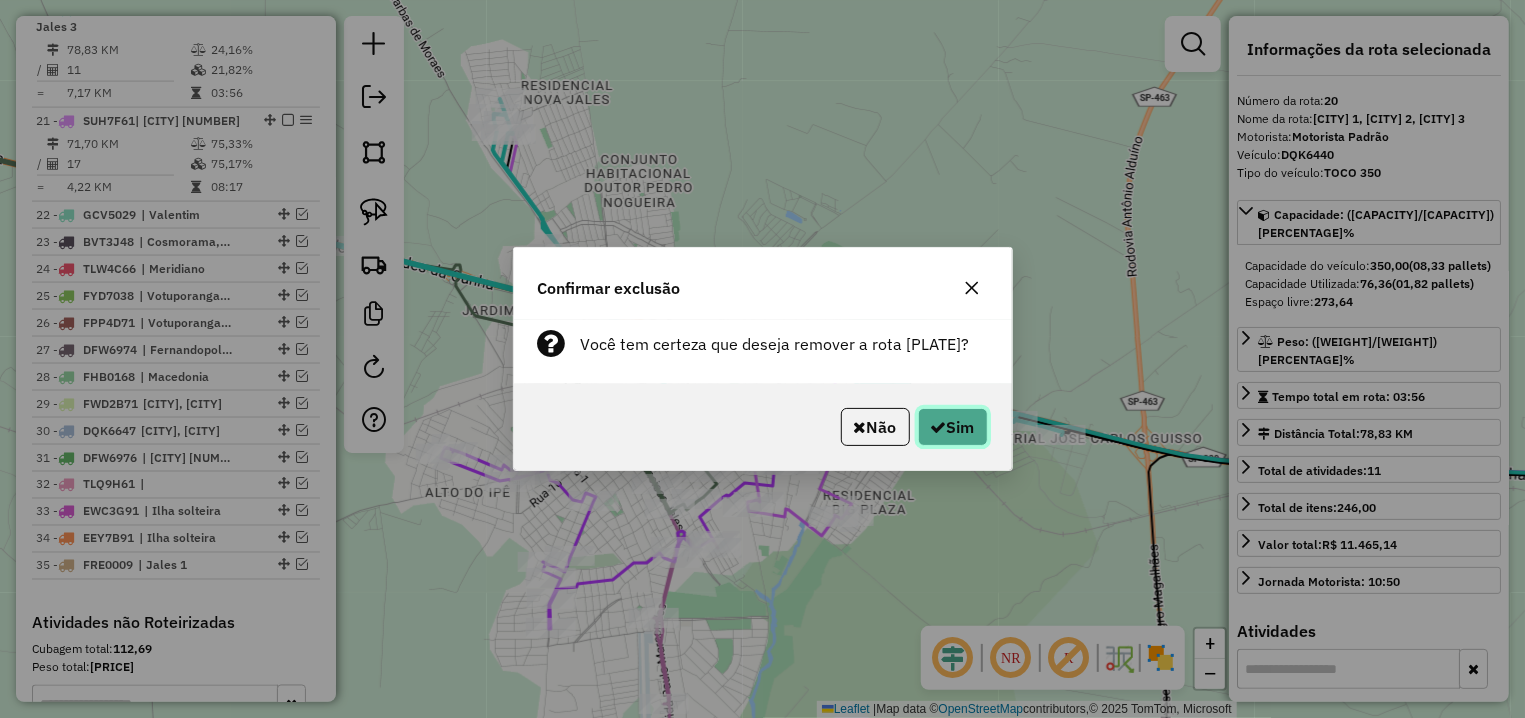 click on "Sim" 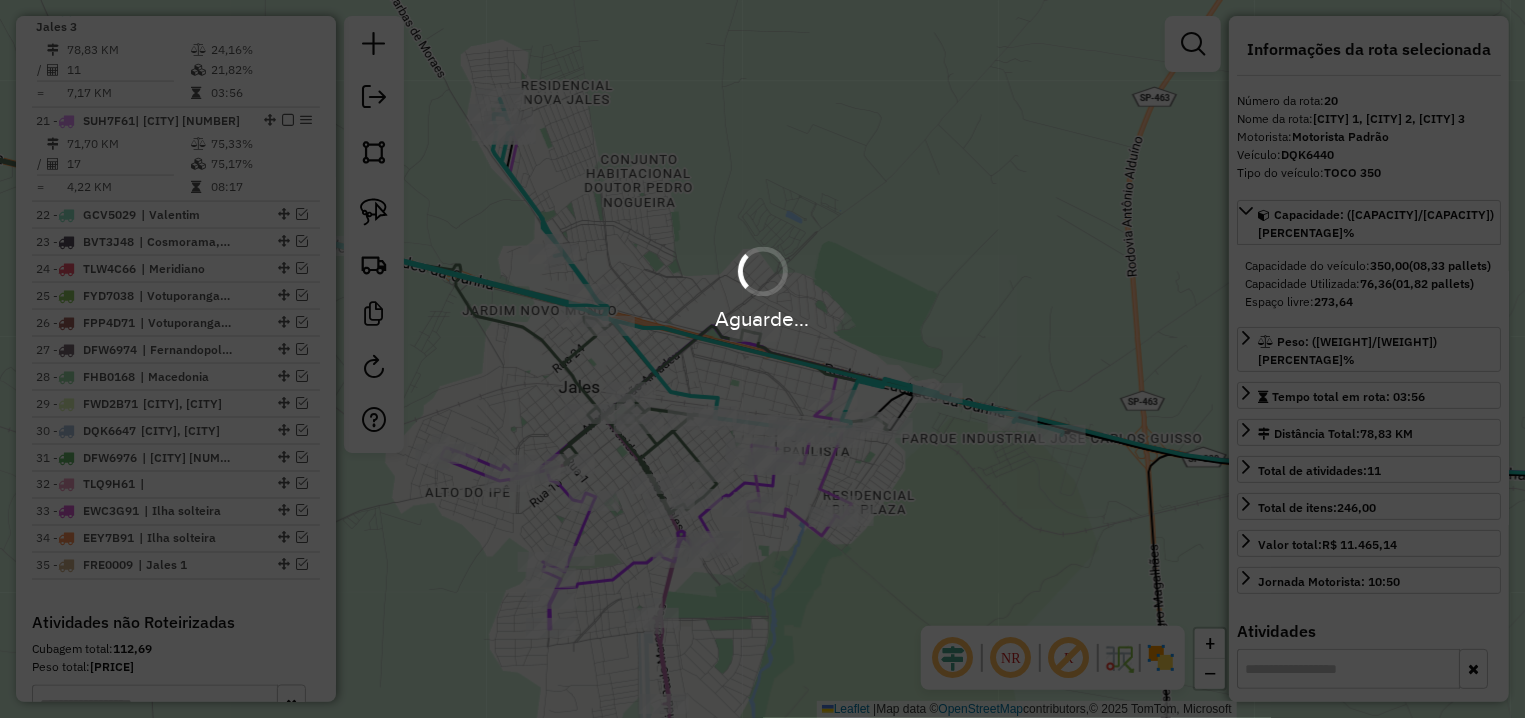 scroll, scrollTop: 1505, scrollLeft: 0, axis: vertical 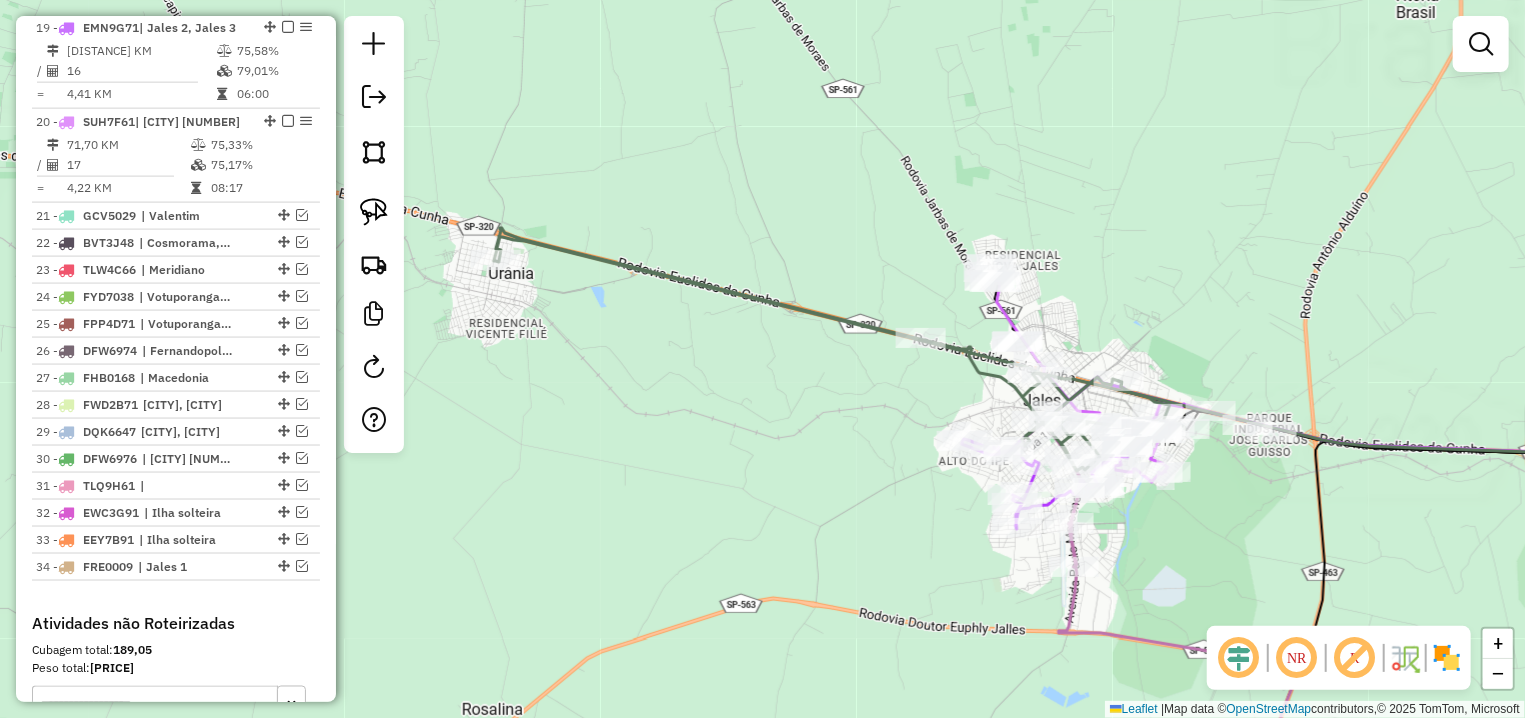 click 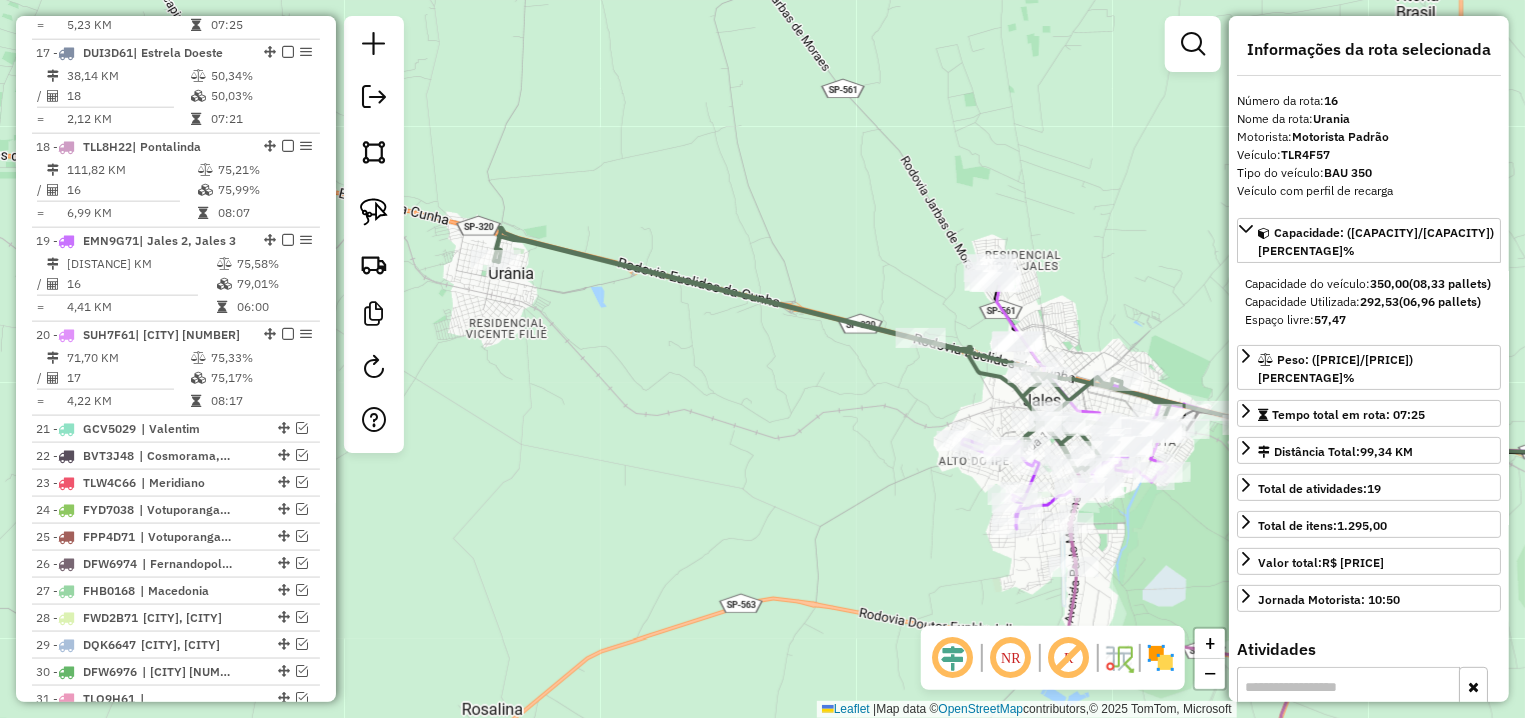 scroll, scrollTop: 1223, scrollLeft: 0, axis: vertical 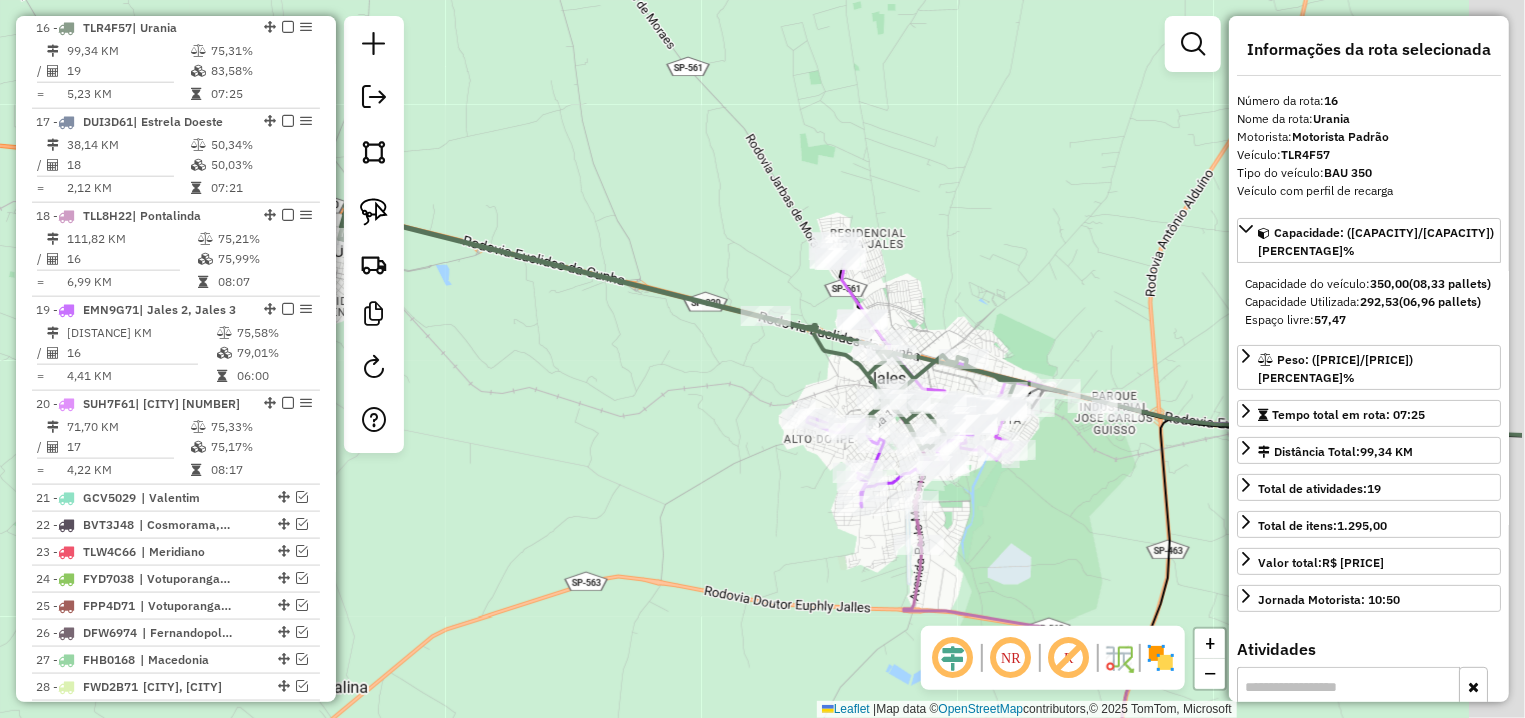 drag, startPoint x: 848, startPoint y: 447, endPoint x: 693, endPoint y: 425, distance: 156.55351 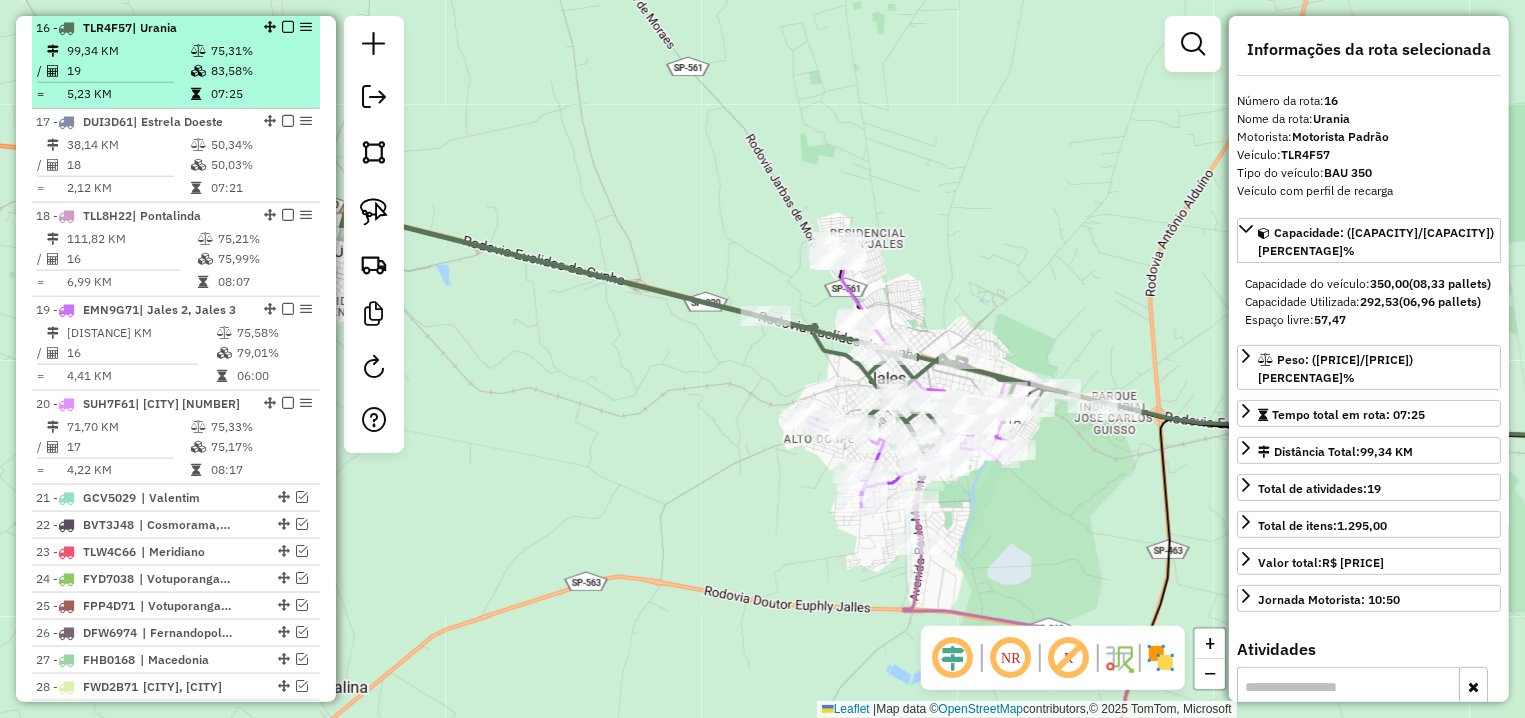 click at bounding box center (288, 27) 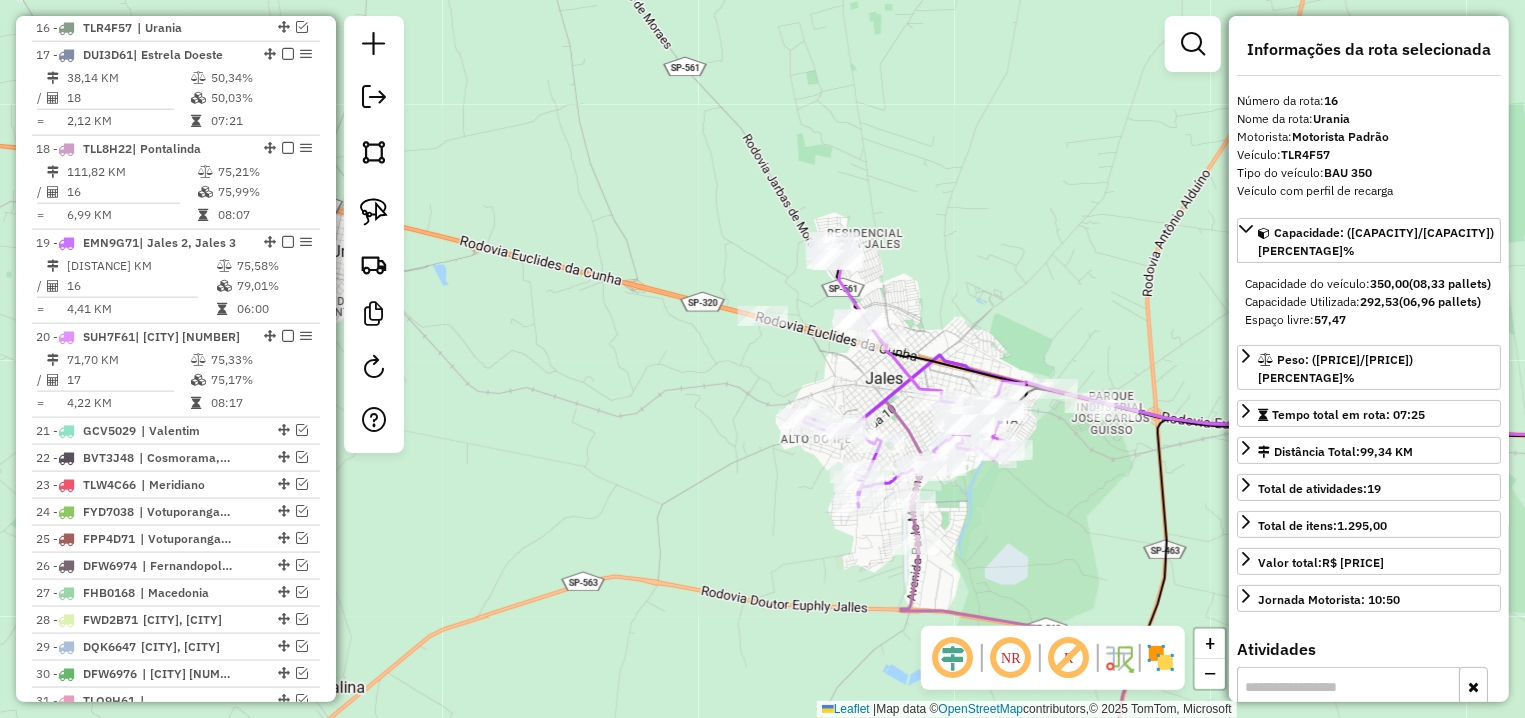 drag, startPoint x: 674, startPoint y: 405, endPoint x: 549, endPoint y: 400, distance: 125.09996 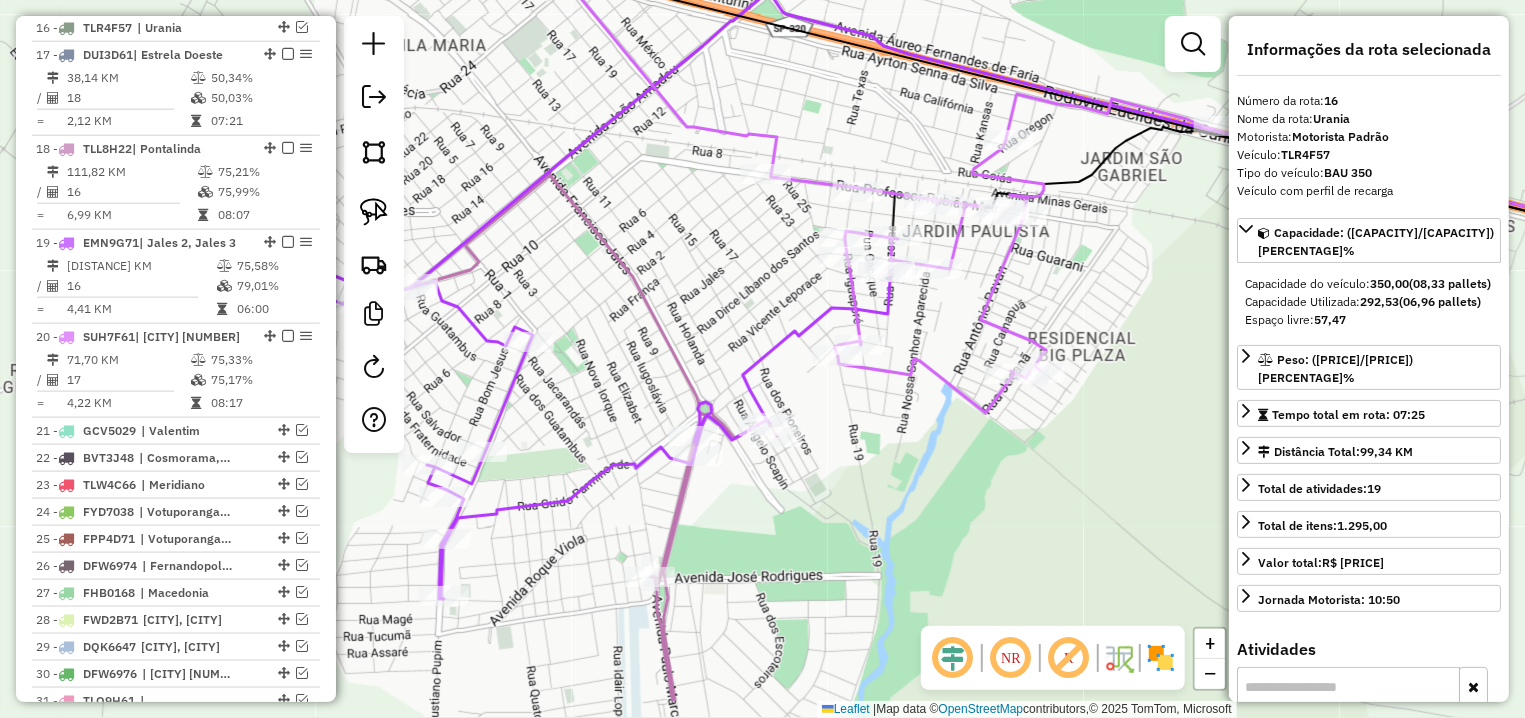 drag, startPoint x: 985, startPoint y: 510, endPoint x: 884, endPoint y: 434, distance: 126.40016 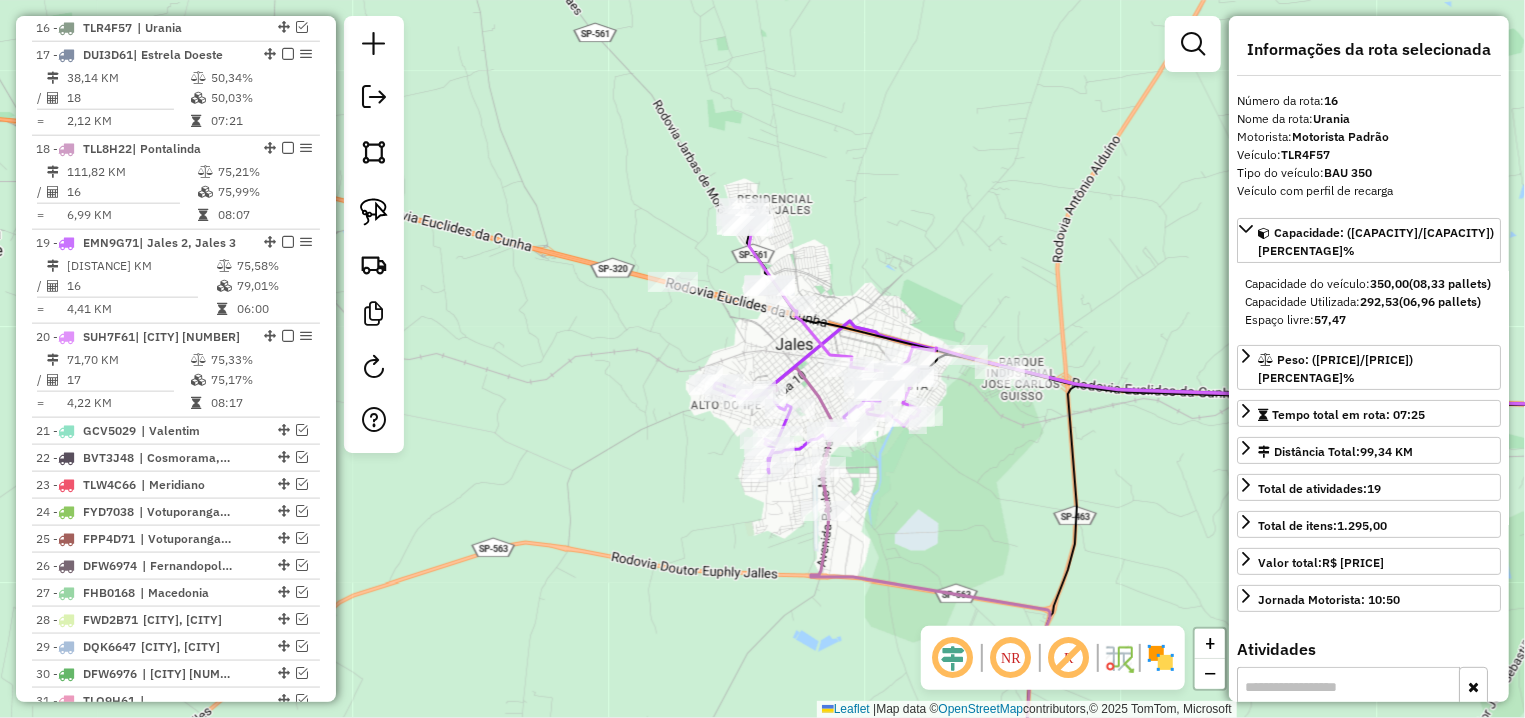 drag, startPoint x: 1152, startPoint y: 517, endPoint x: 730, endPoint y: 441, distance: 428.789 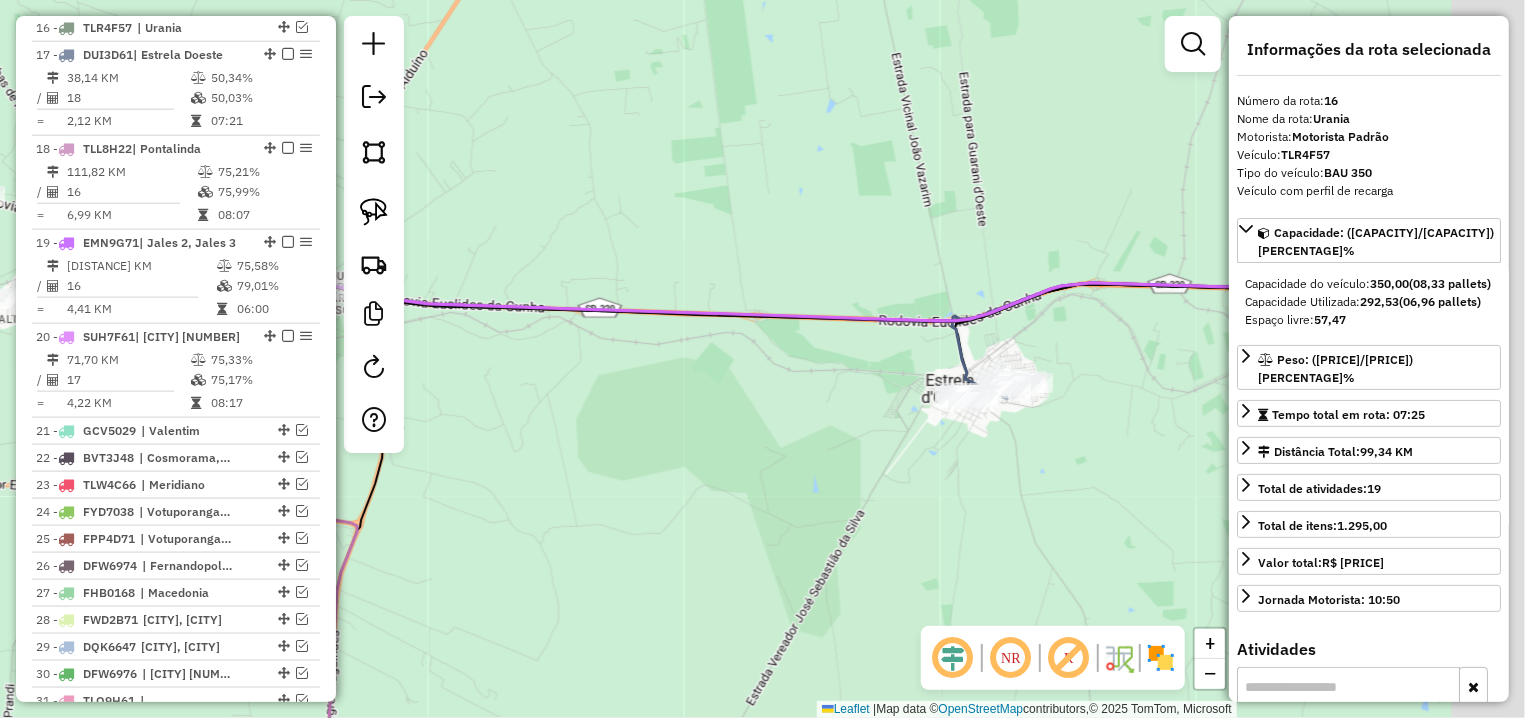 drag, startPoint x: 1046, startPoint y: 450, endPoint x: 769, endPoint y: 430, distance: 277.72107 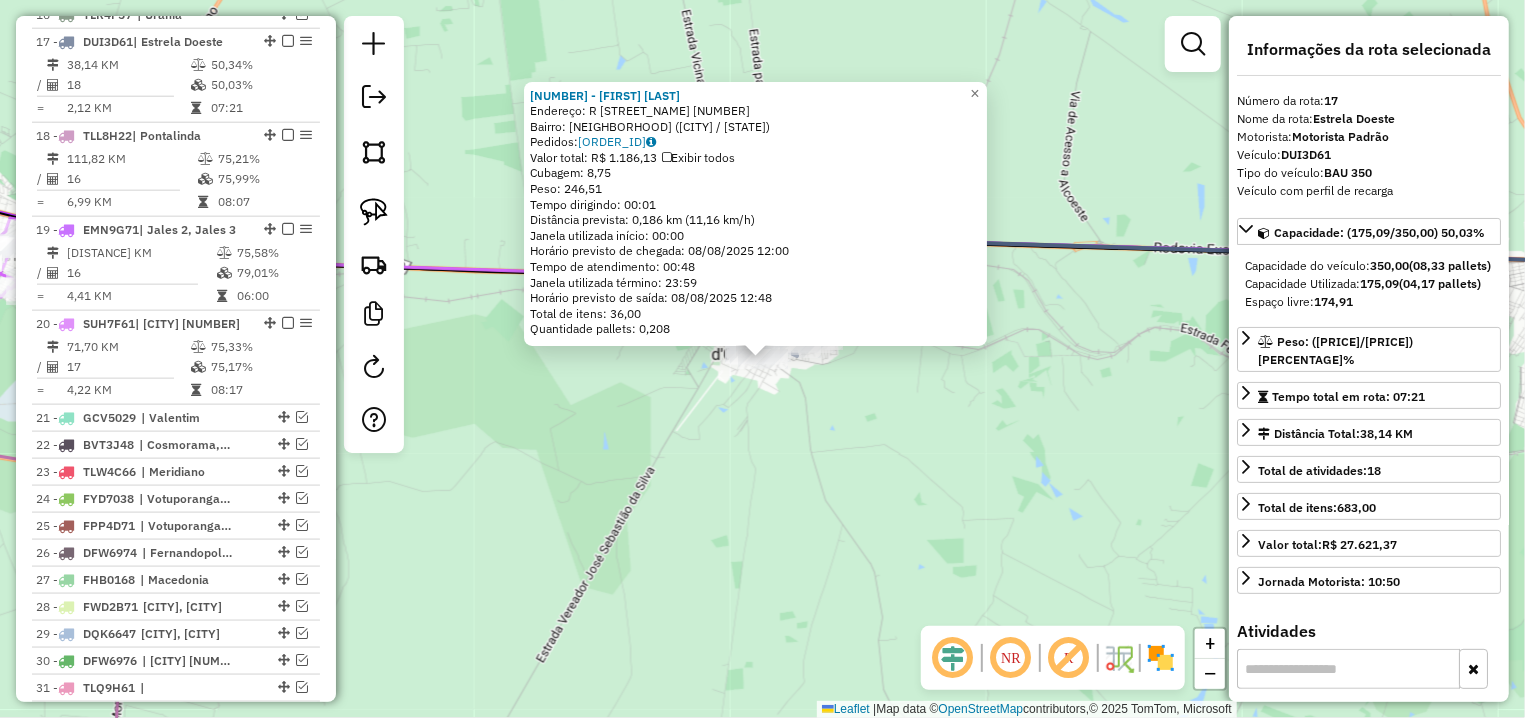scroll, scrollTop: 1250, scrollLeft: 0, axis: vertical 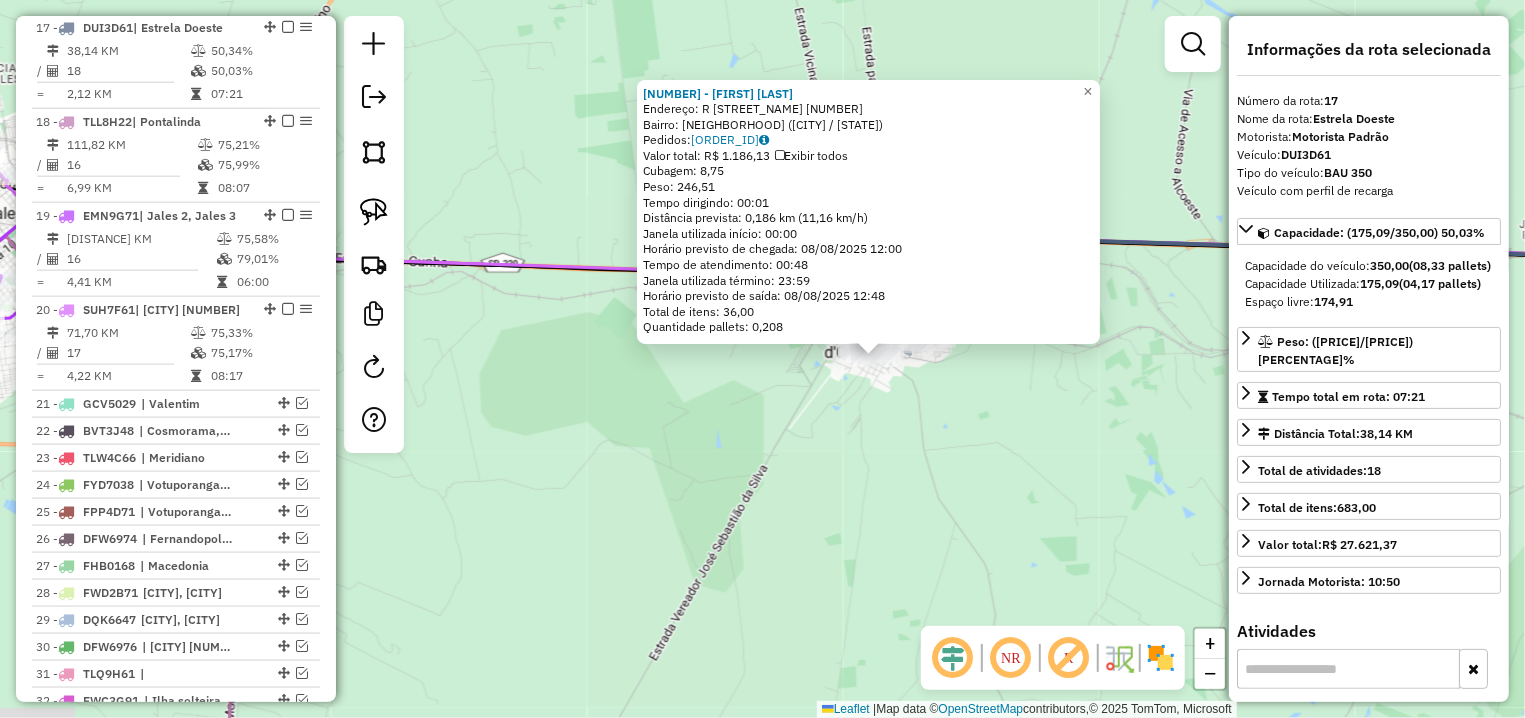 drag, startPoint x: 593, startPoint y: 509, endPoint x: 1081, endPoint y: 555, distance: 490.16324 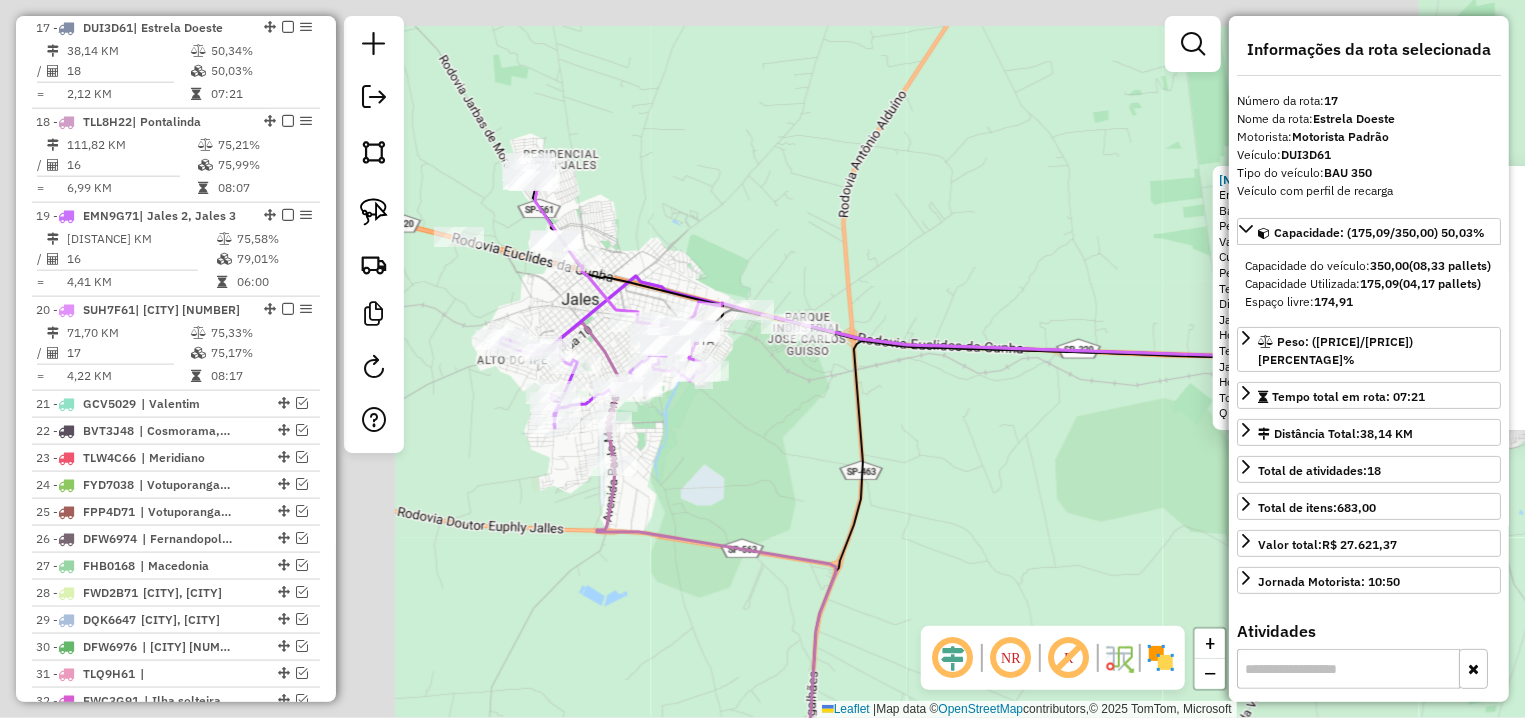 drag, startPoint x: 704, startPoint y: 479, endPoint x: 974, endPoint y: 540, distance: 276.805 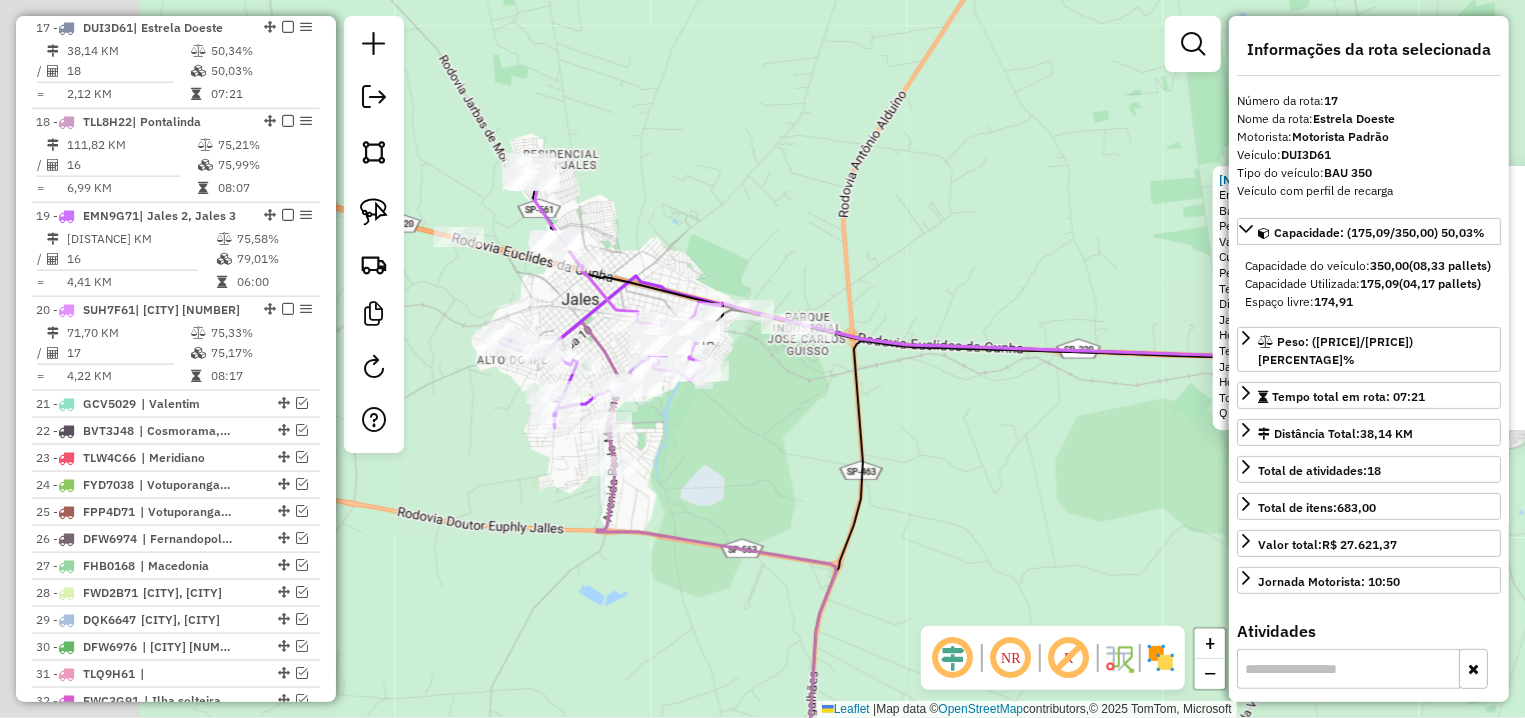 click on "[NUMBER] - [PERSON_NAME]  Endereço: R   PARAN                        [NUMBER]   Bairro: [NEIGHBORHOOD] ([CITY] / [STATE])   Pedidos:  [ORDER_ID]   Valor total: [CURRENCY] [PRICE]   Exibir todos   Cubagem: [CUBAGE]  Peso: [WEIGHT]  Tempo dirigindo: [TIME]   Distância prevista: [DISTANCE] km ([SPEED] km/h)   Janela utilizada início: [TIME]   Horário previsto de chegada: [DATE] [TIME]   Tempo de atendimento: [TIME]   Janela utilizada término: [TIME]   Horário previsto de saída: [DATE] [TIME]   Total de itens: [ITEMS]   Quantidade pallets: [PALLETS]  × Janela de atendimento Grade de atendimento Capacidade Transportadoras Veículos Cliente Pedidos  Rotas Selecione os dias de semana para filtrar as janelas de atendimento  Seg   Ter   Qua   Qui   Sex   Sáb   Dom  Informe o período da janela de atendimento: De: Até:  Filtrar exatamente a janela do cliente  Considerar janela de atendimento padrão  Selecione os dias de semana para filtrar as grades de atendimento  Seg   Ter   Qua   Qui   Sex   Sáb   Dom   Peso mínimo:   De:   Até:" 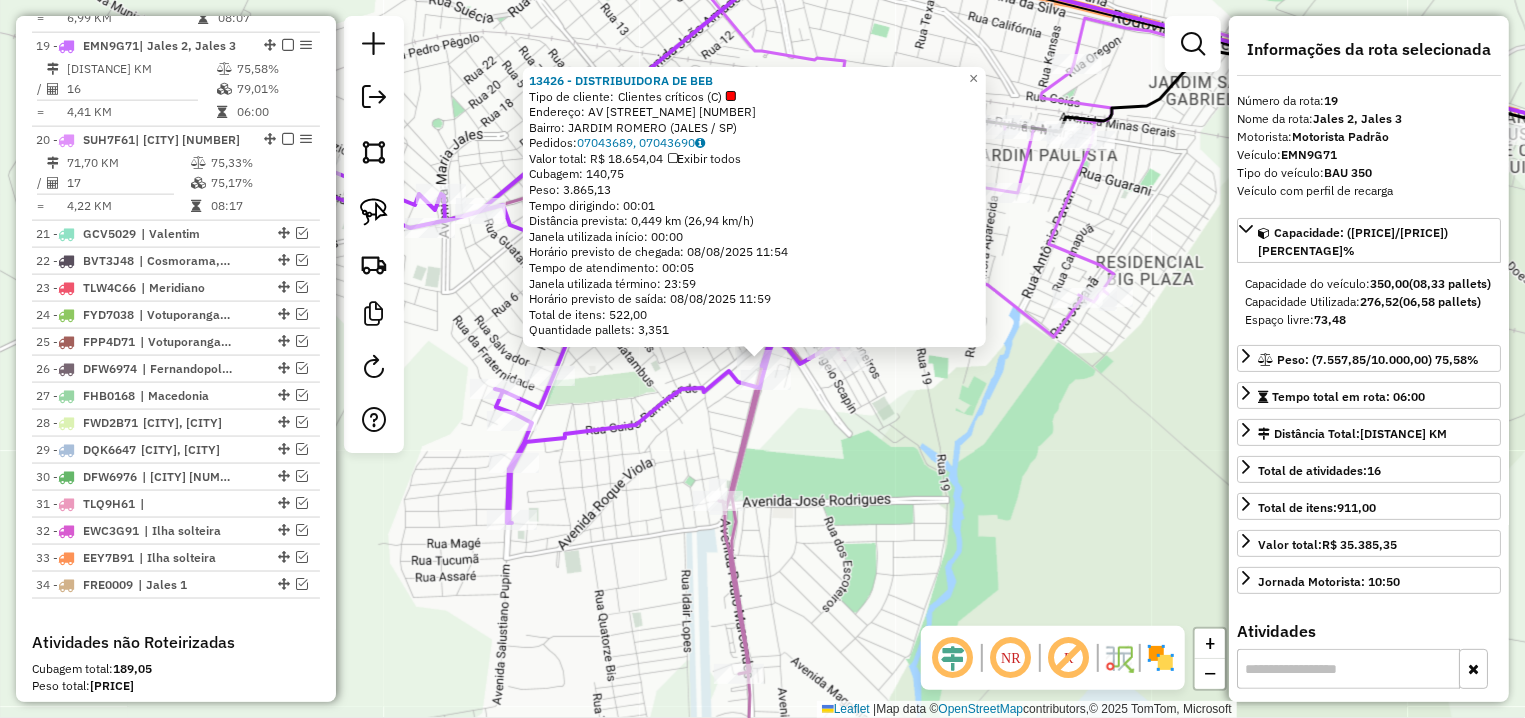 scroll, scrollTop: 1439, scrollLeft: 0, axis: vertical 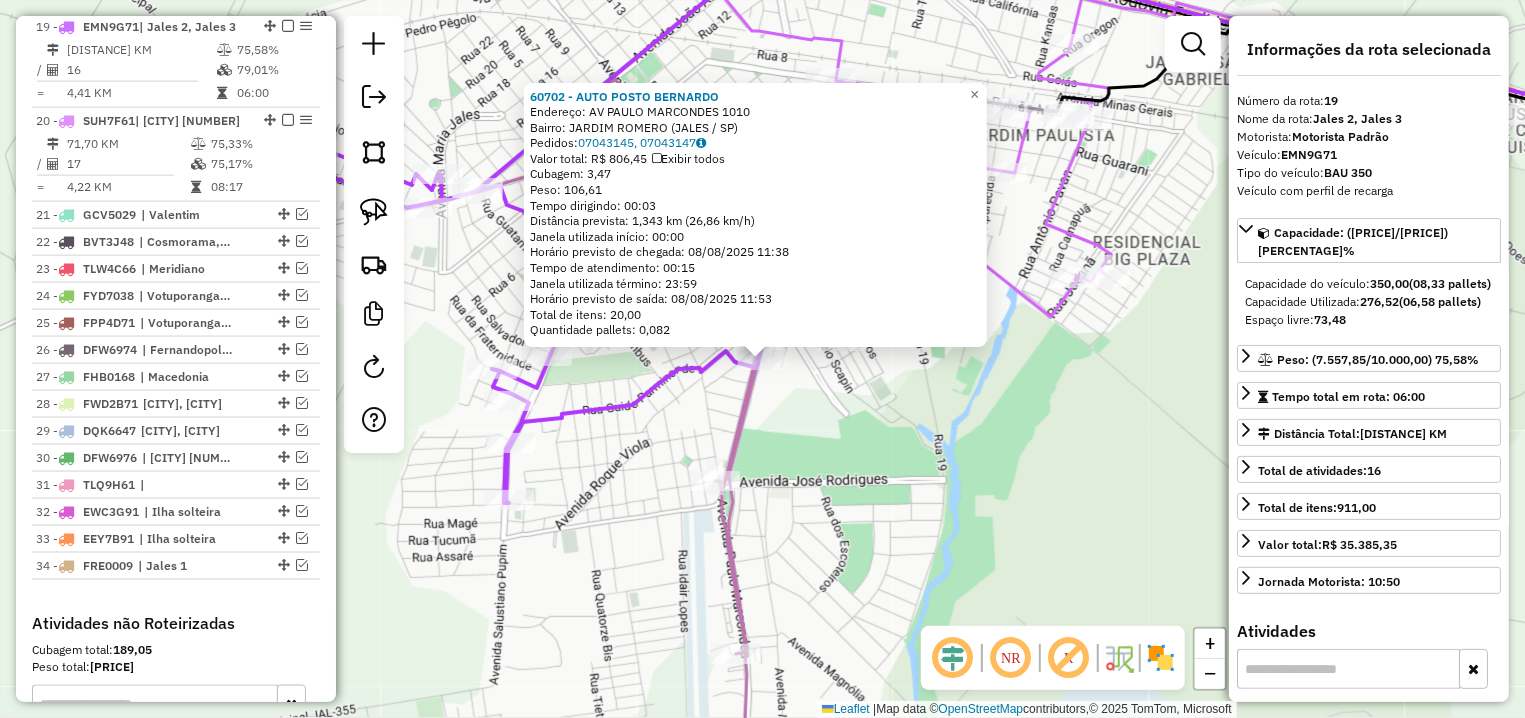 click on "60702 - AUTO POSTO BERNARDO  Endereço: AV  PAULO MARCONDES               1010   Bairro: JARDIM ROMERO ([CITY] / [STATE])   Pedidos:  07043145, 07043147   Valor total: R$ 806,45   Exibir todos   Cubagem: 3,47  Peso: 106,61  Tempo dirigindo: 00:03   Distância prevista: 1,343 km (26,86 km/h)   Janela utilizada início: 00:00   Horário previsto de chegada: 08/08/2025 11:38   Tempo de atendimento: 00:15   Janela utilizada término: 23:59   Horário previsto de saída: 08/08/2025 11:53   Total de itens: 20,00   Quantidade pallets: 0,082  × Janela de atendimento Grade de atendimento Capacidade Transportadoras Veículos Cliente Pedidos  Rotas Selecione os dias de semana para filtrar as janelas de atendimento  Seg   Ter   Qua   Qui   Sex   Sáb   Dom  Informe o período da janela de atendimento: De: Até:  Filtrar exatamente a janela do cliente  Considerar janela de atendimento padrão  Selecione os dias de semana para filtrar as grades de atendimento  Seg   Ter   Qua   Qui   Sex   Sáb   Dom   Peso mínimo:   De:  De:" 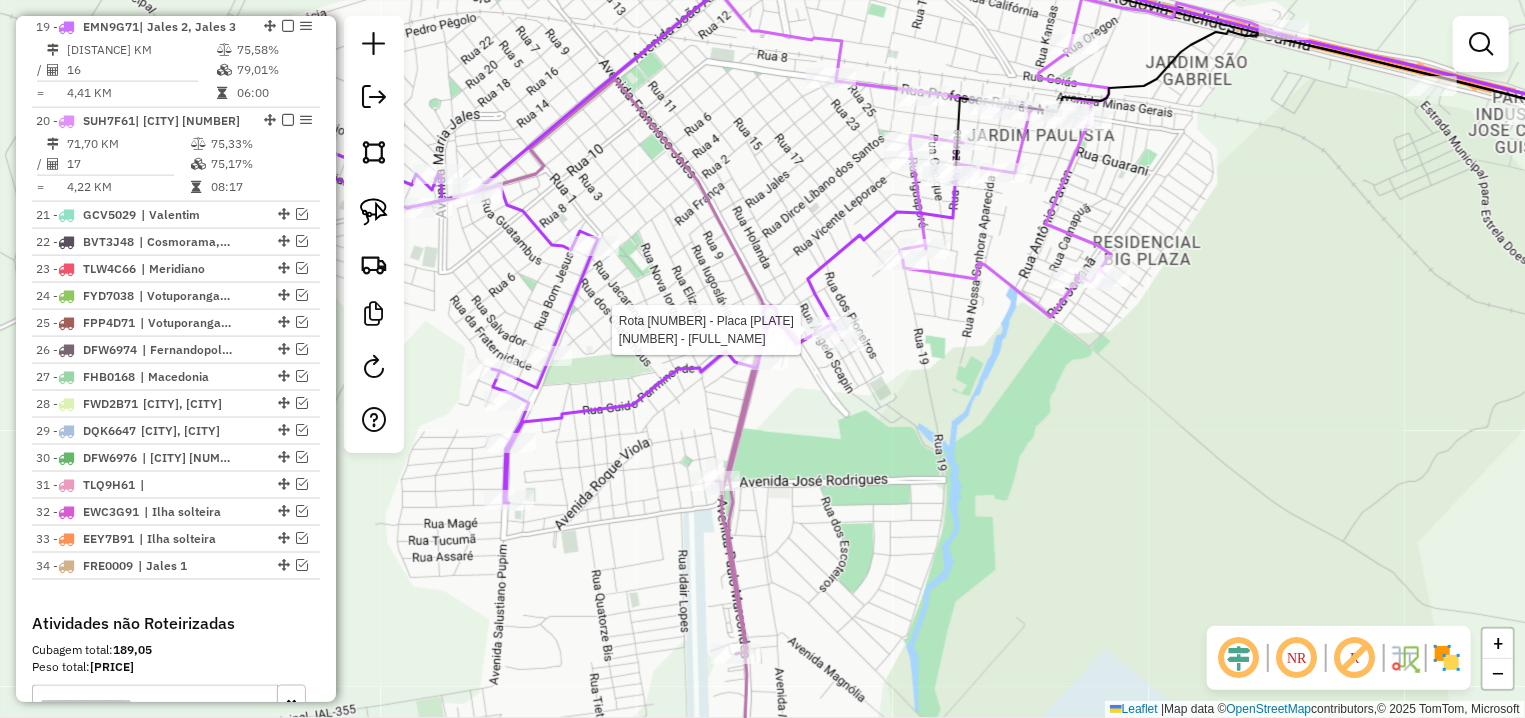 select on "**********" 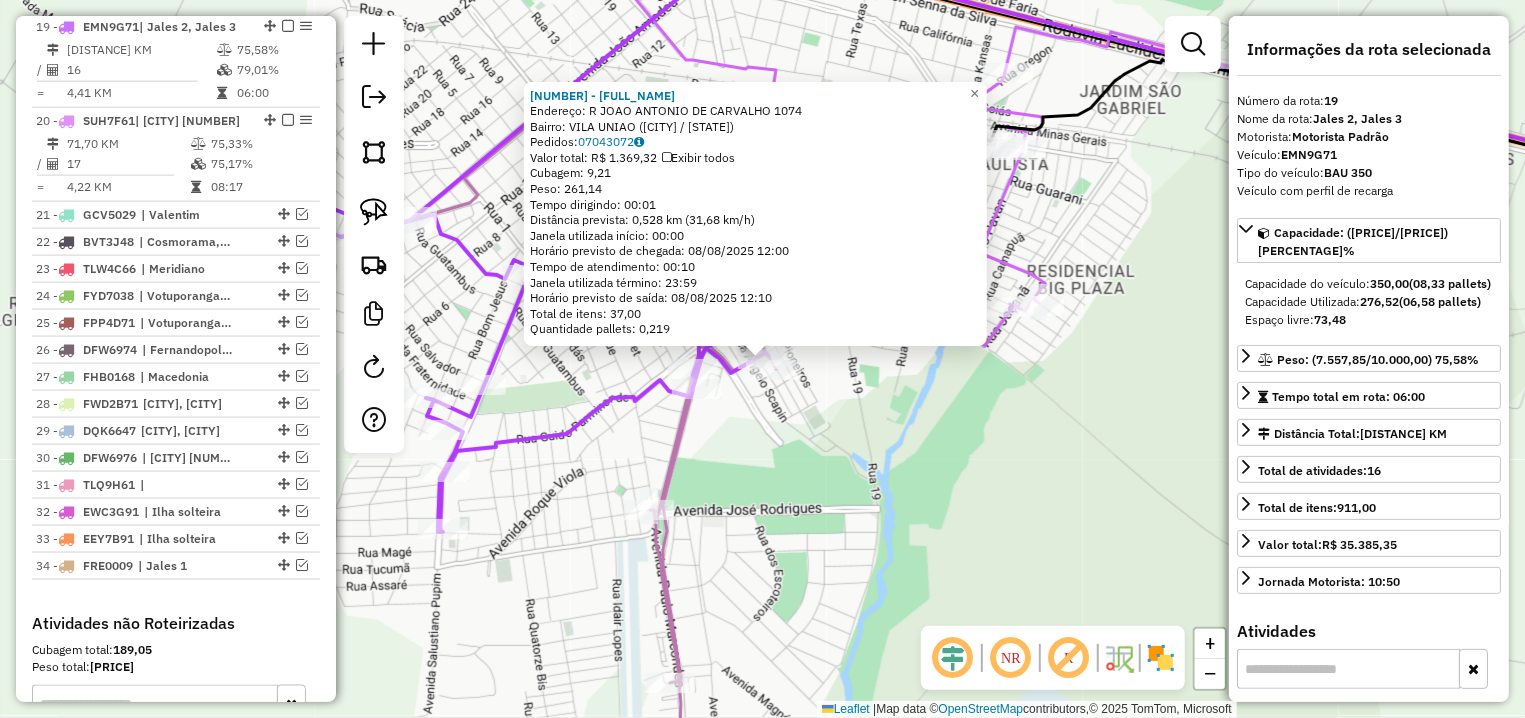click on "Rota [NUMBER] - Placa [PLATE] [NUMBER] - [BUSINESS NAME] [NUMBER] - [NAME] [LAST NAME] Endereço: R JOAO ANTONIO DE CARVALHO [NUMBER] Bairro: VILA UNIAO ([CITY] / [STATE]) Pedidos: [ORDER_ID] Valor total: R$ [PRICE] Exibir todos Cubagem: [CUBAGE] Peso: [WEIGHT] Tempo dirigindo: [TIME] Distância prevista: [DISTANCE] km ([SPEED]) Janela utilizada início: [TIME] Horário previsto de chegada: [DATE] [TIME] Tempo de atendimento: [TIME] Janela utilizada término: [TIME] Horário previsto de saída: [DATE] [TIME] Total de itens: [ITEMS] Quantidade pallets: [PALLETS] × Janela de atendimento Grade de atendimento Capacidade Transportadoras Veículos Cliente Pedidos Rotas Selecione os dias de semana para filtrar as janelas de atendimento Seg Ter Qua Qui Sex Sáb Dom Informe o período da janela de atendimento: De: [TIME] Até: [TIME] Filtrar exatamente a janela do cliente Considerar janela de atendimento padrão Selecione os dias de semana para filtrar as grades de atendimento Seg Ter Qua Qui +" 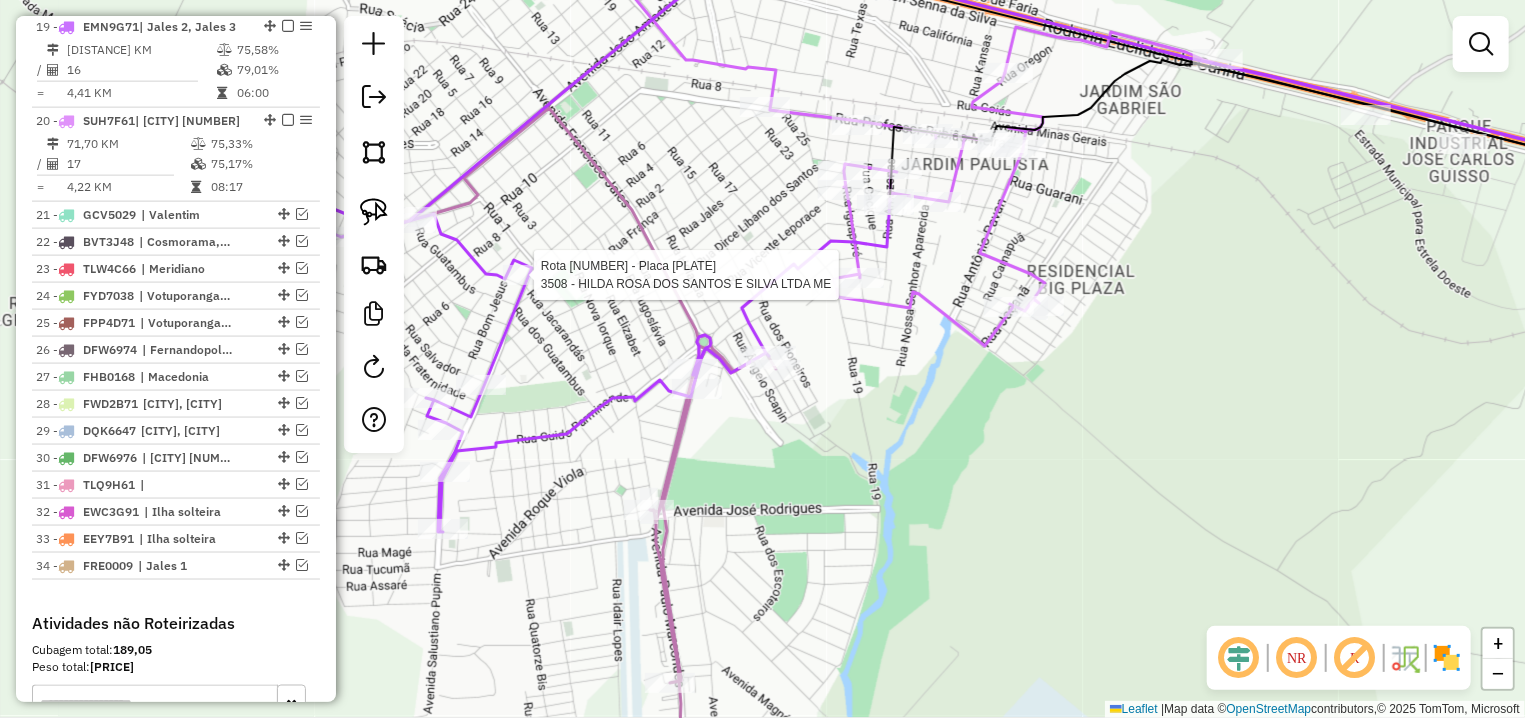 select on "**********" 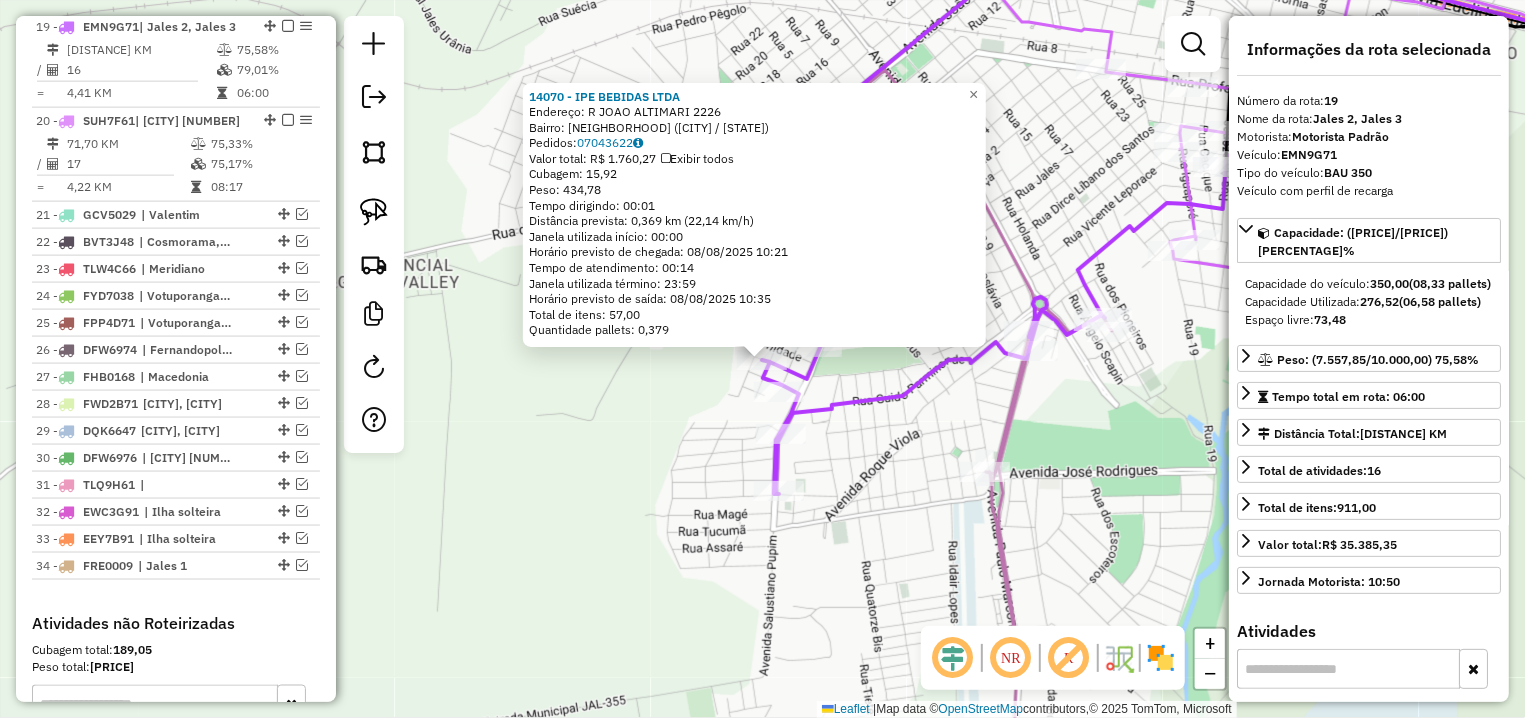 click on "[NUMBER] - [COMPANY_NAME]  Endereço: R   JOAO ALTIMARI                 [NUMBER]   Bairro: [NEIGHBORHOOD] ([CITY] / [STATE])   Pedidos:  [ORDER_ID]   Valor total: [CURRENCY] [PRICE]   Exibir todos   Cubagem: [CUBAGE]  Peso: [WEIGHT]  Tempo dirigindo: [TIME]   Distância prevista: [DISTANCE] km ([SPEED] km/h)   Janela utilizada início: [TIME]   Horário previsto de chegada: [DATE] [TIME]   Tempo de atendimento: [TIME]   Janela utilizada término: [TIME]   Horário previsto de saída: [DATE] [TIME]   Total de itens: [ITEMS]   Quantidade pallets: [PALLETS]  × Janela de atendimento Grade de atendimento Capacidade Transportadoras Veículos Cliente Pedidos  Rotas Selecione os dias de semana para filtrar as janelas de atendimento  Seg   Ter   Qua   Qui   Sex   Sáb   Dom  Informe o período da janela de atendimento: De: Até:  Filtrar exatamente a janela do cliente  Considerar janela de atendimento padrão  Selecione os dias de semana para filtrar as grades de atendimento  Seg   Ter   Qua   Qui   Sex   Sáb   Dom   Peso mínimo:   Peso máximo:  De:" 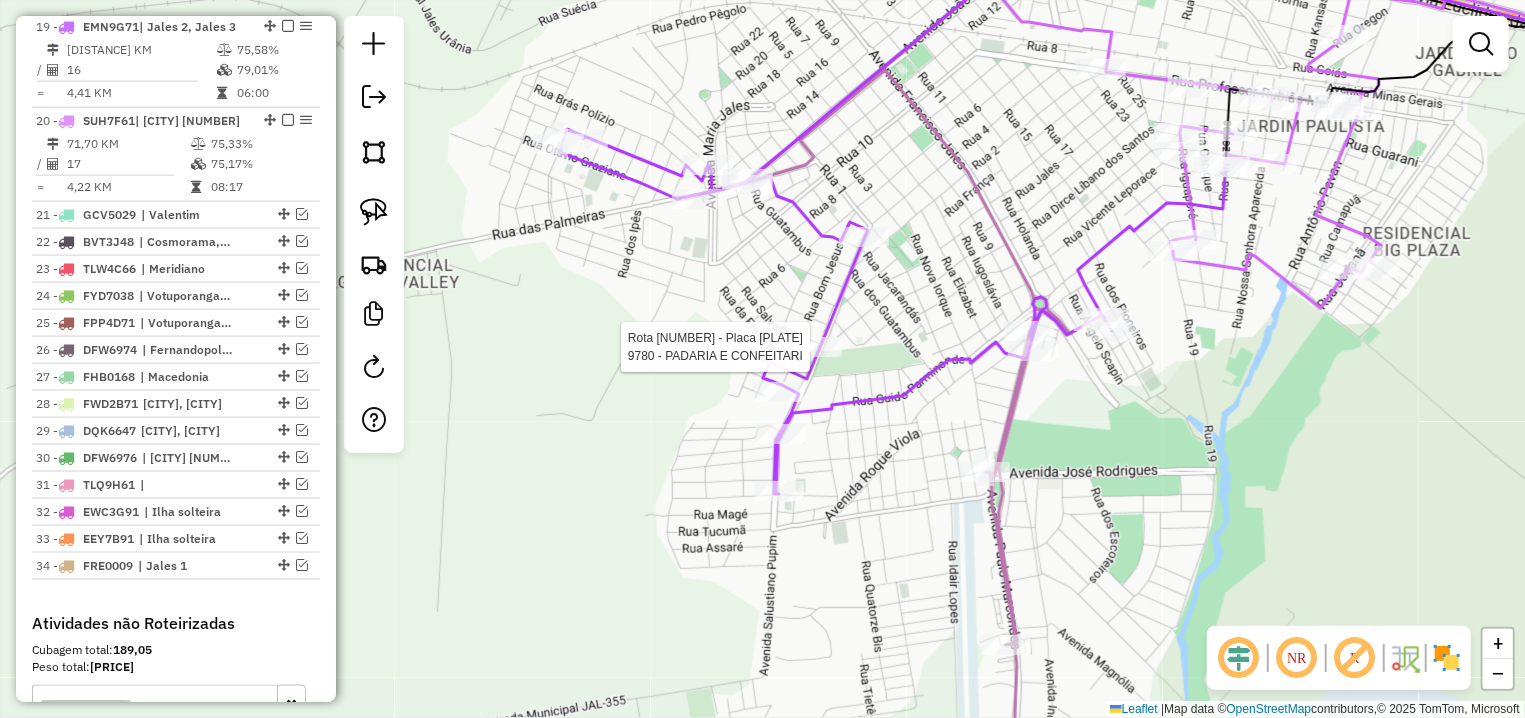 select on "**********" 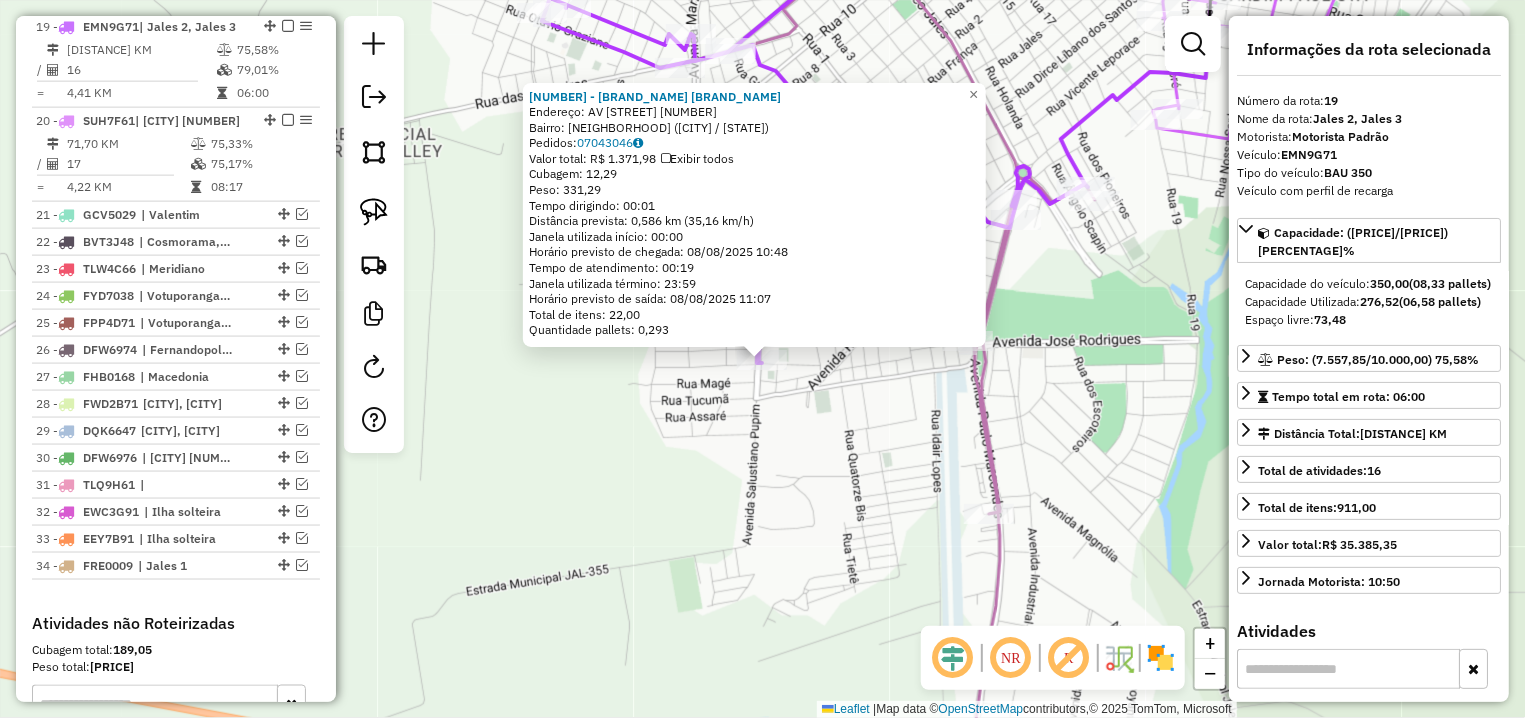 click on "Rota [NUMBER] - Placa [PLATE]  [NUMBER] - [COMPANY] × [NUMBER] - [COMPANY]  Endereço: AV [STREET] [NUMBER]   Bairro: [NAME] ([CITY] / [STATE])   Pedidos:  [ORDER_ID]   Valor total: R$ [PRICE]   Exibir todos   Cubagem: [CUBAGE]  Peso: [WEIGHT]  Tempo dirigindo: [TIME]   Distância prevista: [DISTANCE] km ([SPEED]/h)   Janela utilizada início: [TIME]   Horário previsto de chegada: [DATE] [TIME]   Tempo de atendimento: [TIME]   Janela utilizada término: [TIME]   Horário previsto de saída: [DATE] [TIME]   Total de itens: [ITEMS]   Quantidade pallets: [PALLETS]  × Janela de atendimento Grade de atendimento Capacidade Transportadoras Veículos Cliente Pedidos  Rotas Selecione os dias de semana para filtrar as janelas de atendimento  Seg   Ter   Qua   Qui   Sex   Sáb   Dom  Informe o período da janela de atendimento: De: [DATE] Até: [DATE]  Filtrar exatamente a janela do cliente  Considerar janela de atendimento padrão  Selecione os dias de semana para filtrar as grades de atendimento  Seg   Ter   Qua" 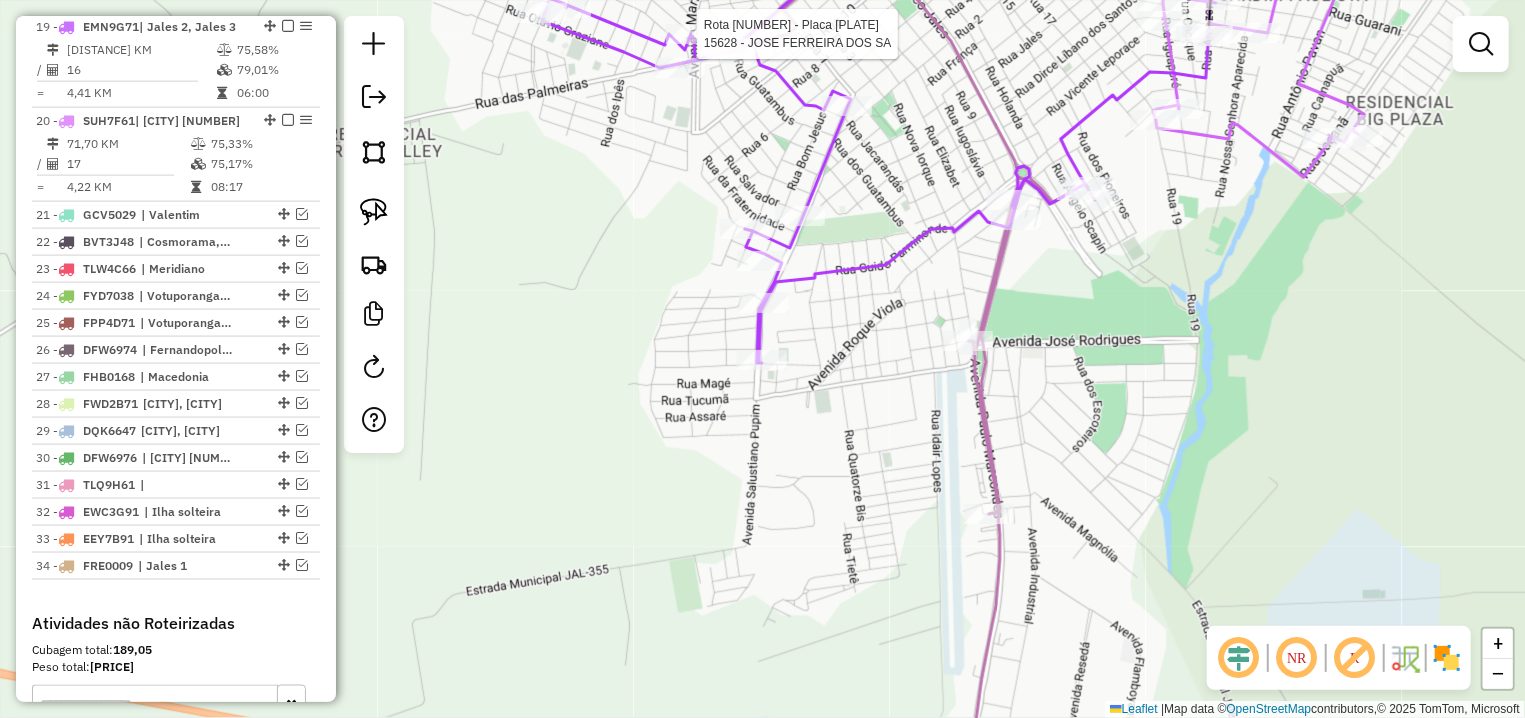 select on "**********" 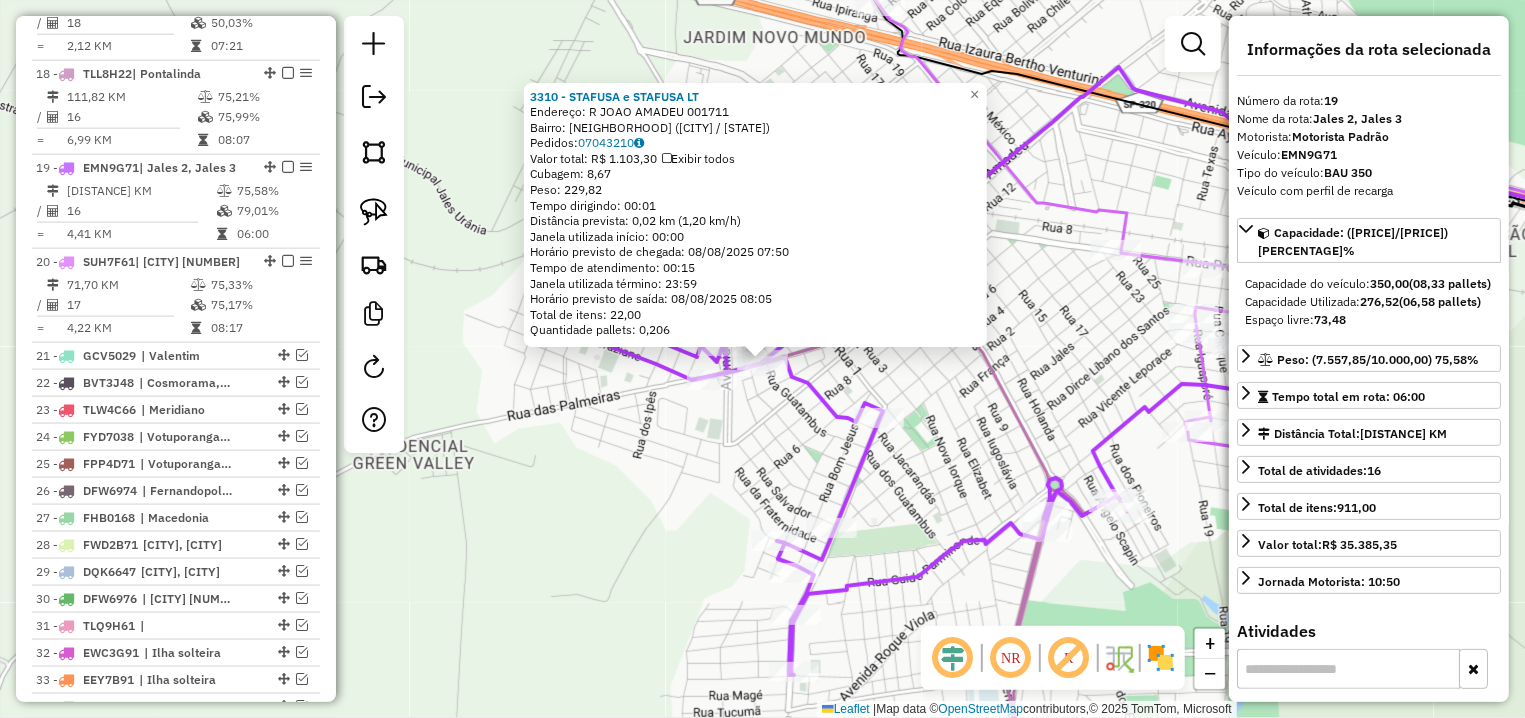 scroll, scrollTop: 1439, scrollLeft: 0, axis: vertical 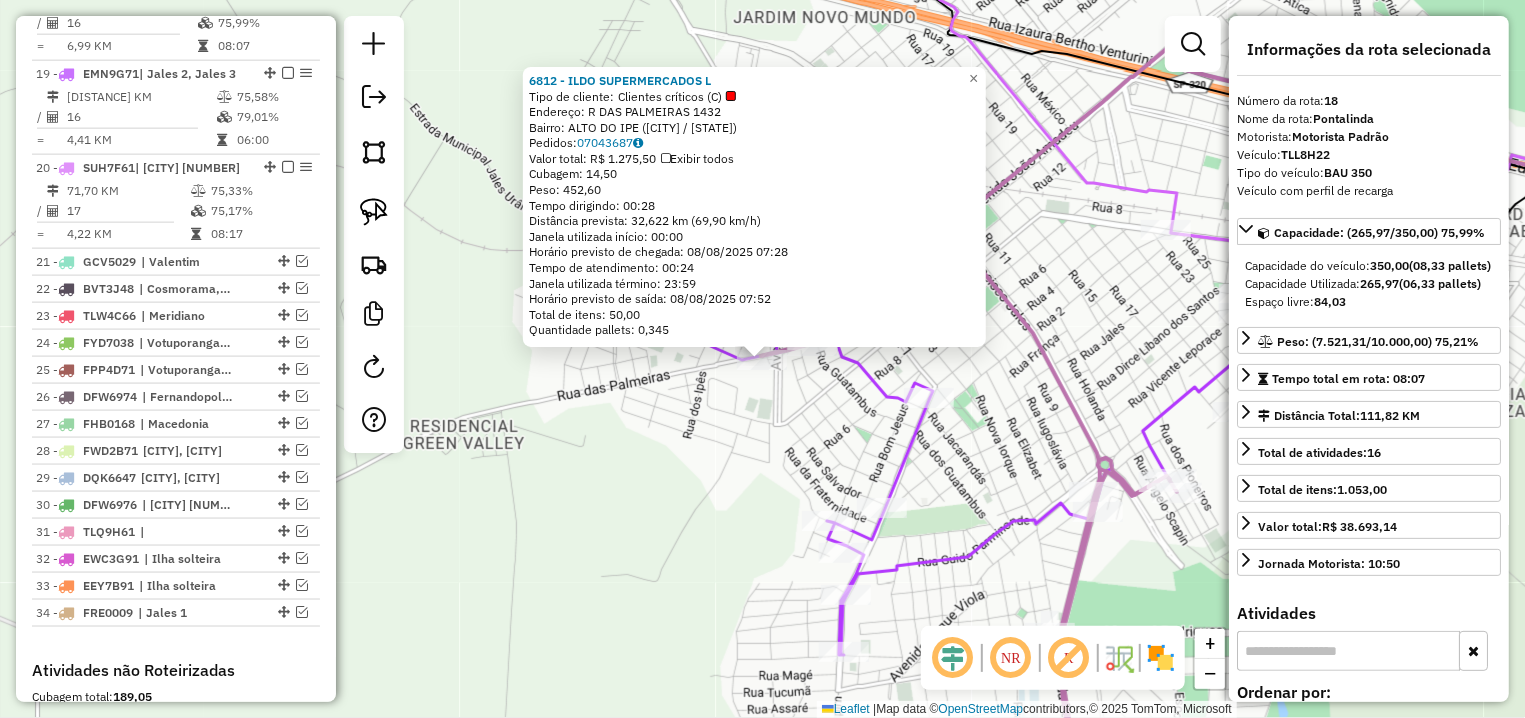 click on "Rota 18 - Placa DUI3D61  6812 - [LAST_NAME] [LAST_NAME] L × 6812 - [LAST_NAME] [LAST_NAME] L  Tipo de cliente:   Clientes críticos (C)   Endereço: R   DAS PALMEIRAS                 1432   Bairro: ALTO DO IPE ([CITY] / [STATE])   Pedidos:  07043687   Valor total: R$ 1.275,50   Exibir todos   Cubagem: 14,50  Peso: 452,60  Tempo dirigindo: 00:28   Distância prevista: 32,622 km (69,90 km/h)   Janela utilizada início: 00:00   Horário previsto de chegada: 08/08/2025 07:28   Tempo de atendimento: 00:24   Janela utilizada término: 23:59   Horário previsto de saída: 08/08/2025 07:52   Total de itens: 50,00   Quantidade pallets: 0,345  × Janela de atendimento Grade de atendimento Capacidade Transportadoras Veículos Cliente Pedidos  Rotas Selecione os dias de semana para filtrar as janelas de atendimento  Seg   Ter   Qua   Qui   Sex   Sáb   Dom  Informe o período da janela de atendimento: De: Até:  Filtrar exatamente a janela do cliente  Considerar janela de atendimento padrão   Seg   Ter   Qua   Qui   Sex   Sáb   Dom" 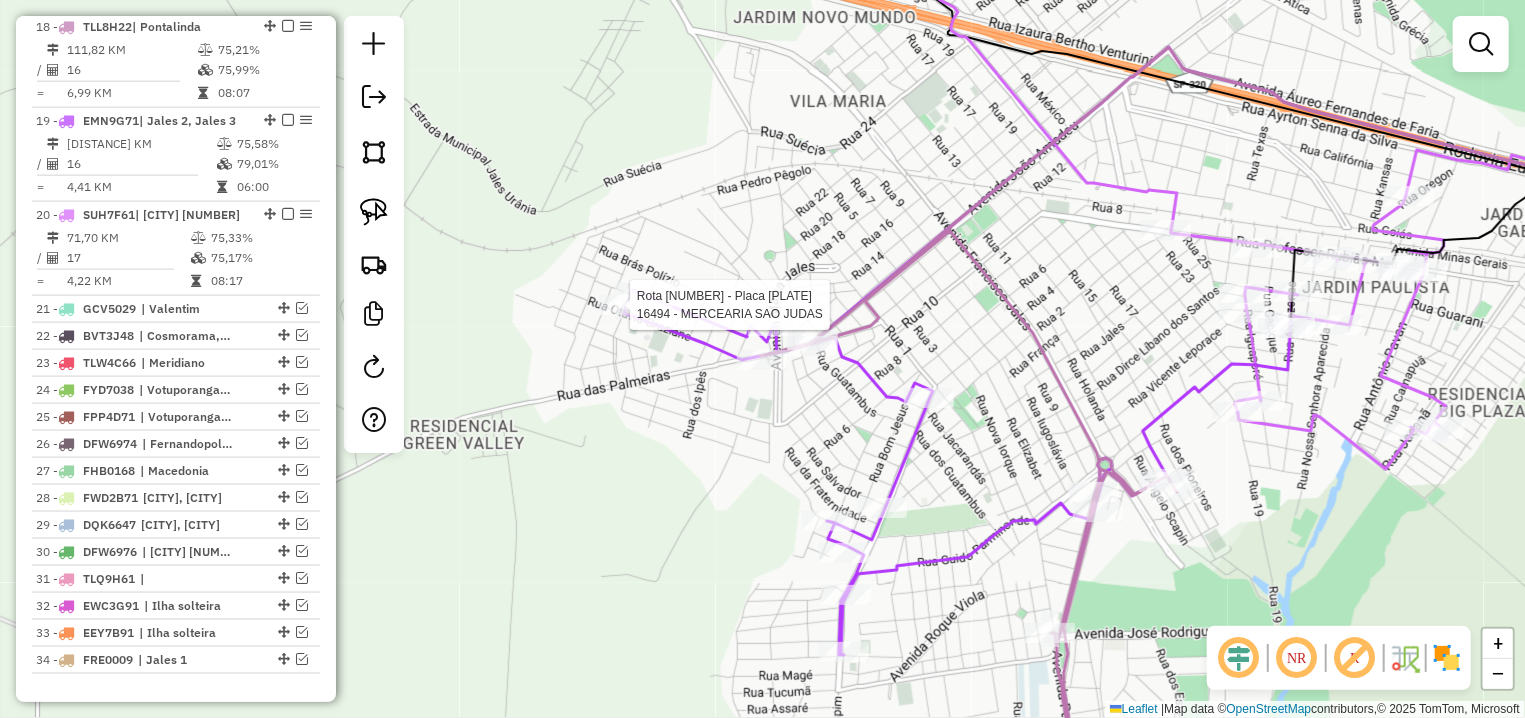 select on "**********" 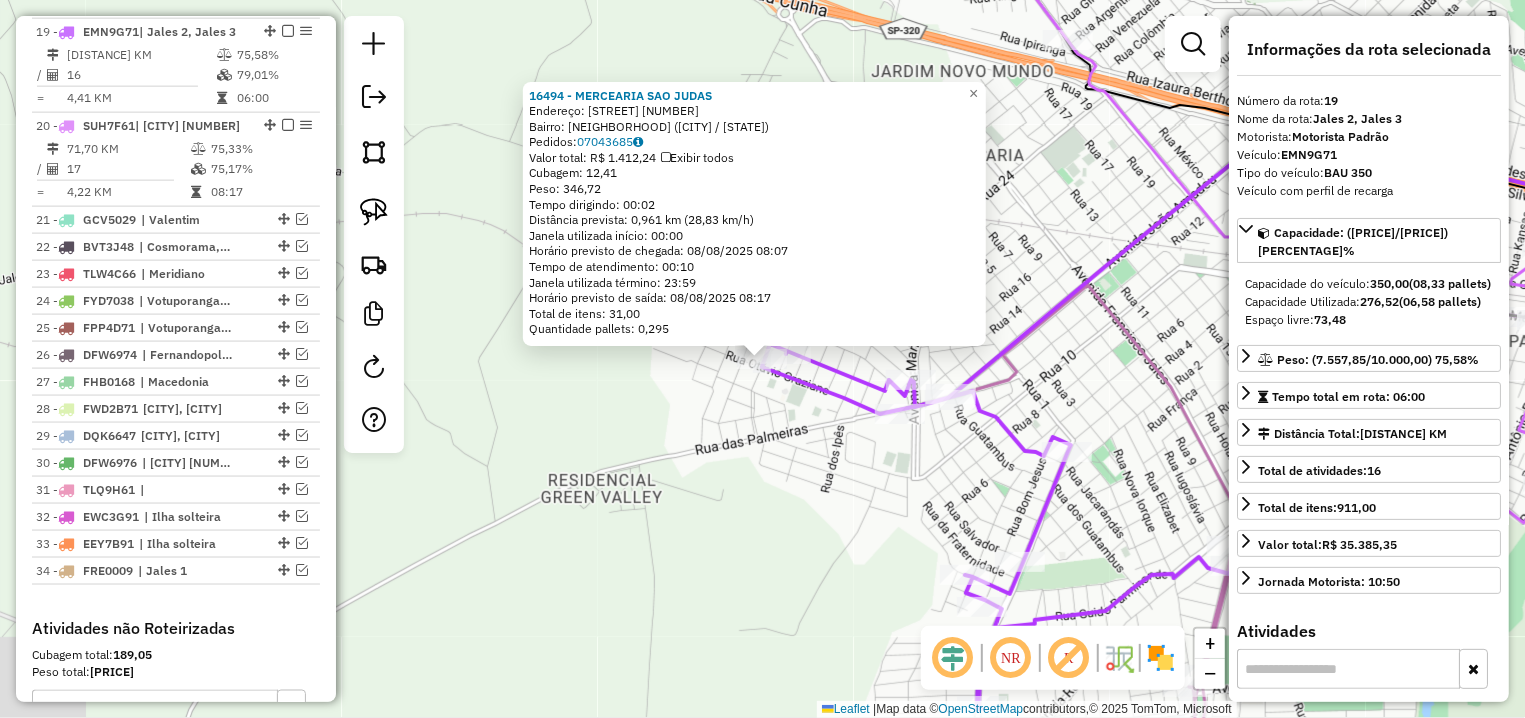 scroll, scrollTop: 1439, scrollLeft: 0, axis: vertical 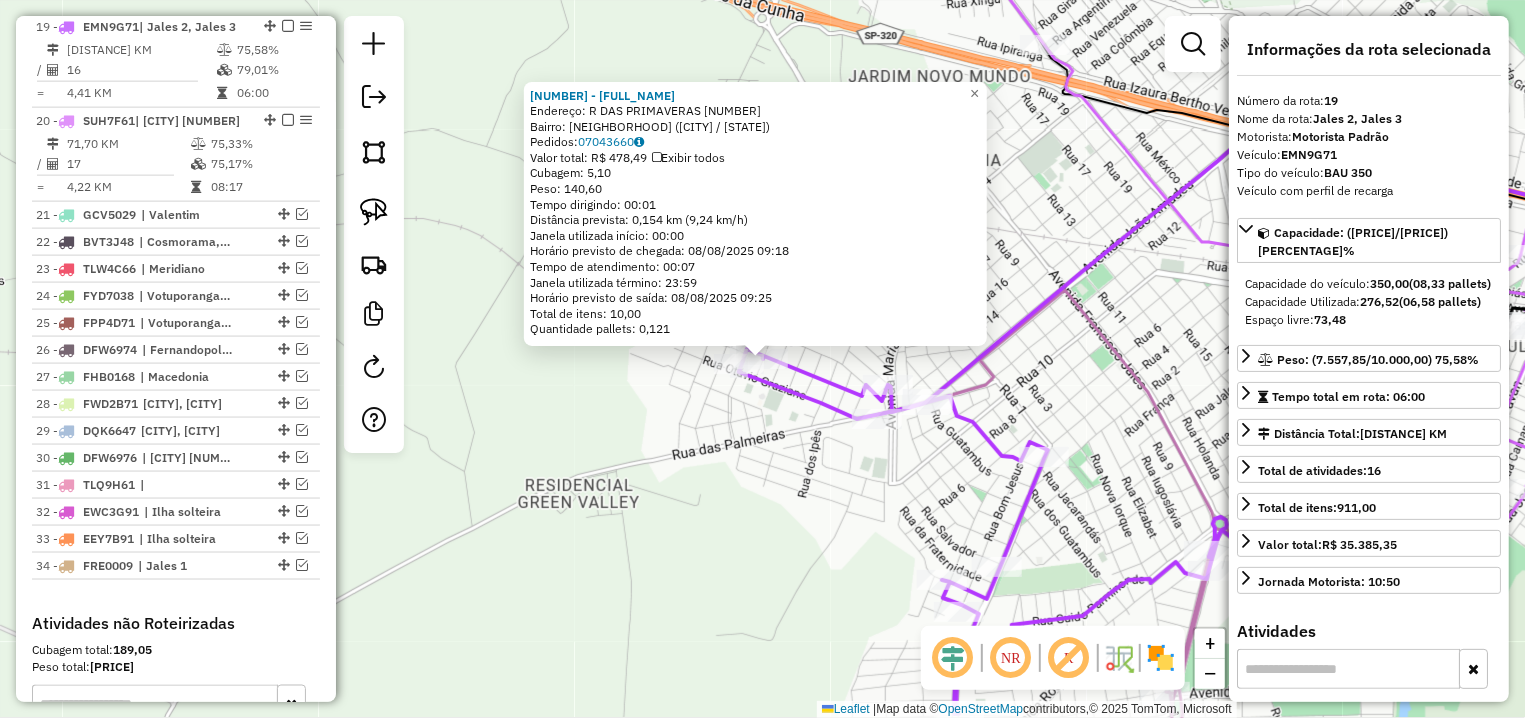 click 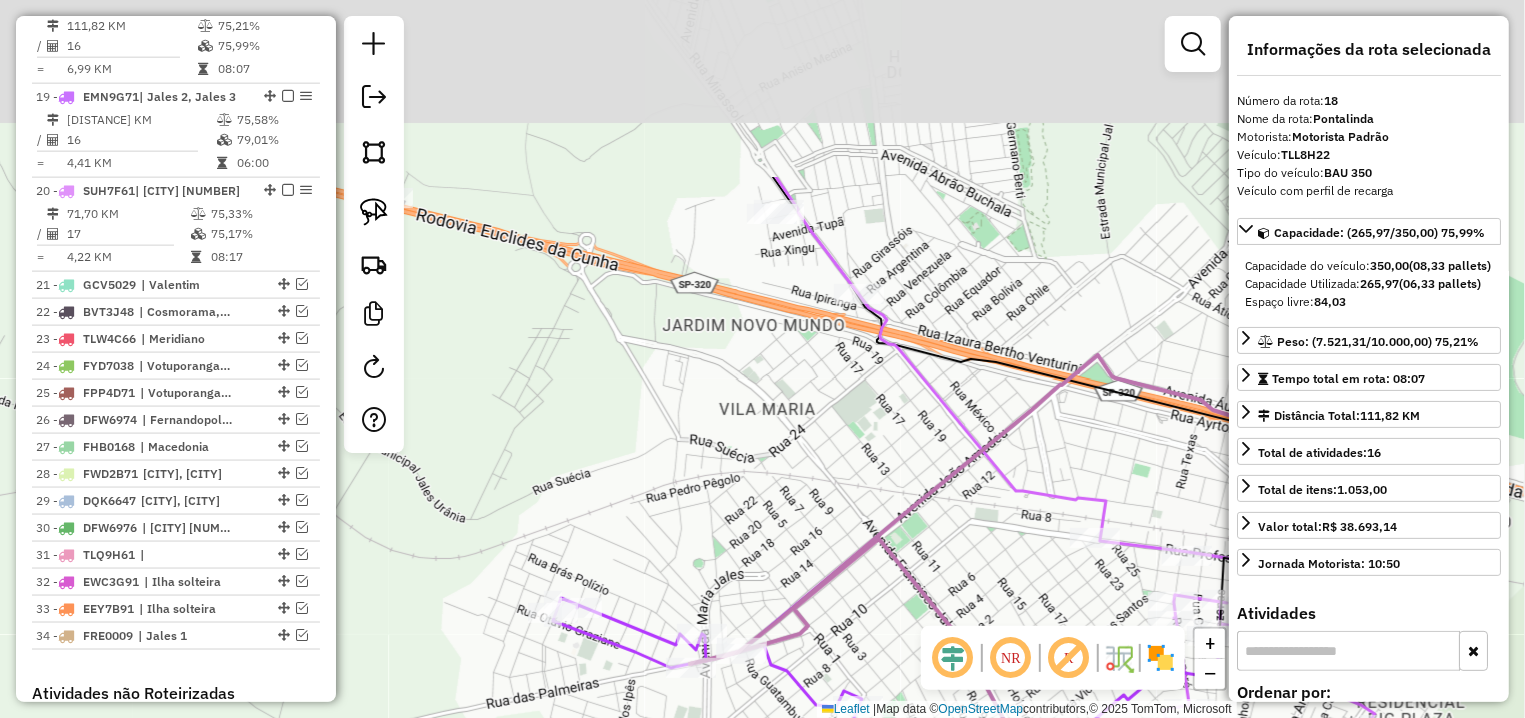 drag, startPoint x: 1122, startPoint y: 289, endPoint x: 923, endPoint y: 485, distance: 279.31525 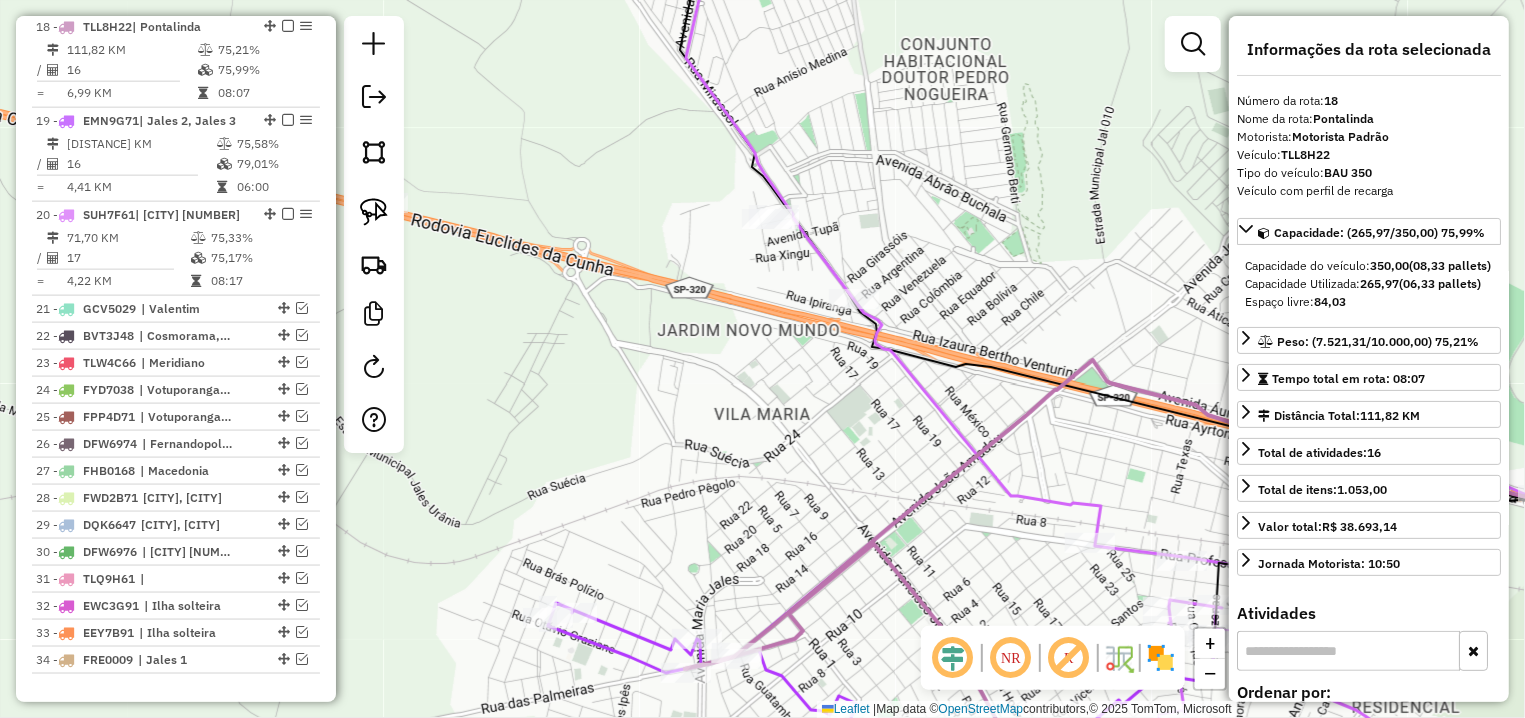 click 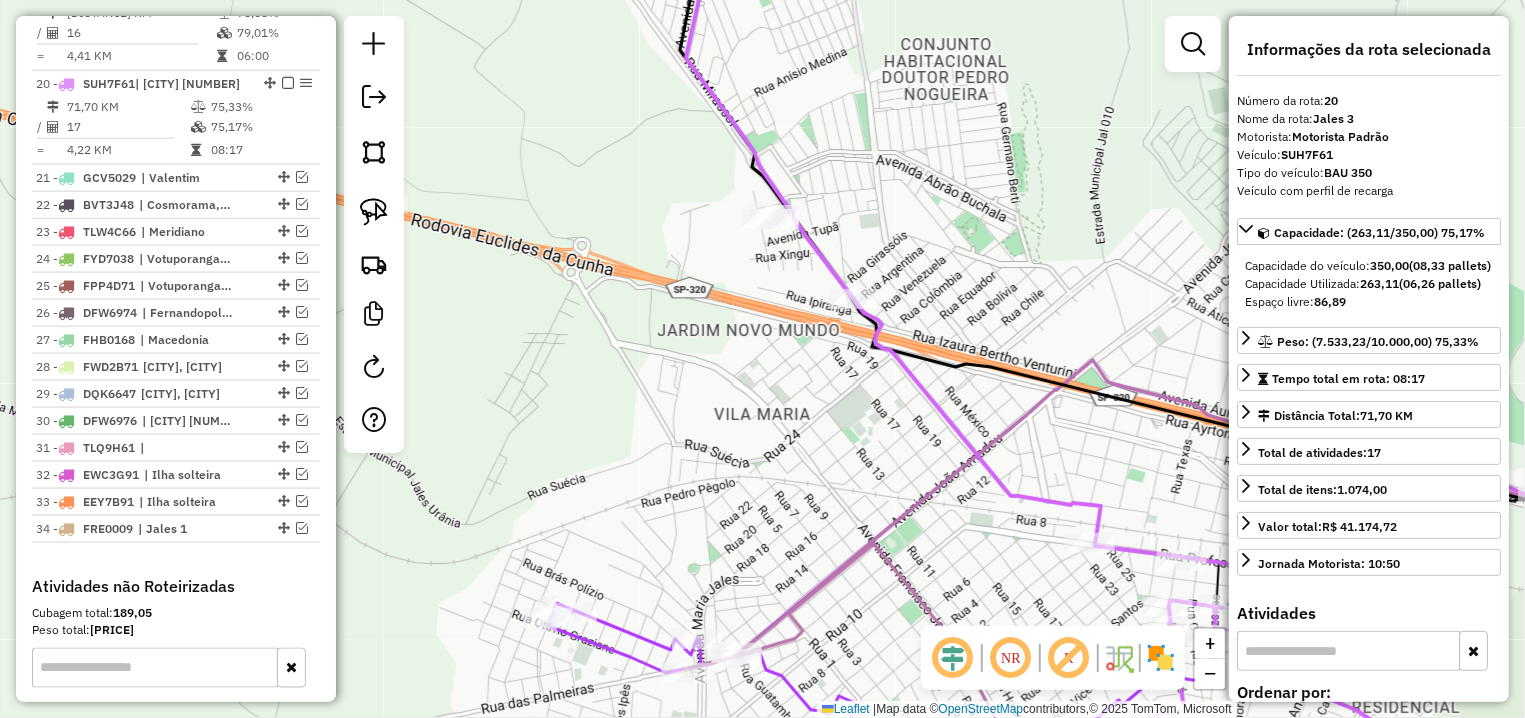 scroll, scrollTop: 1551, scrollLeft: 0, axis: vertical 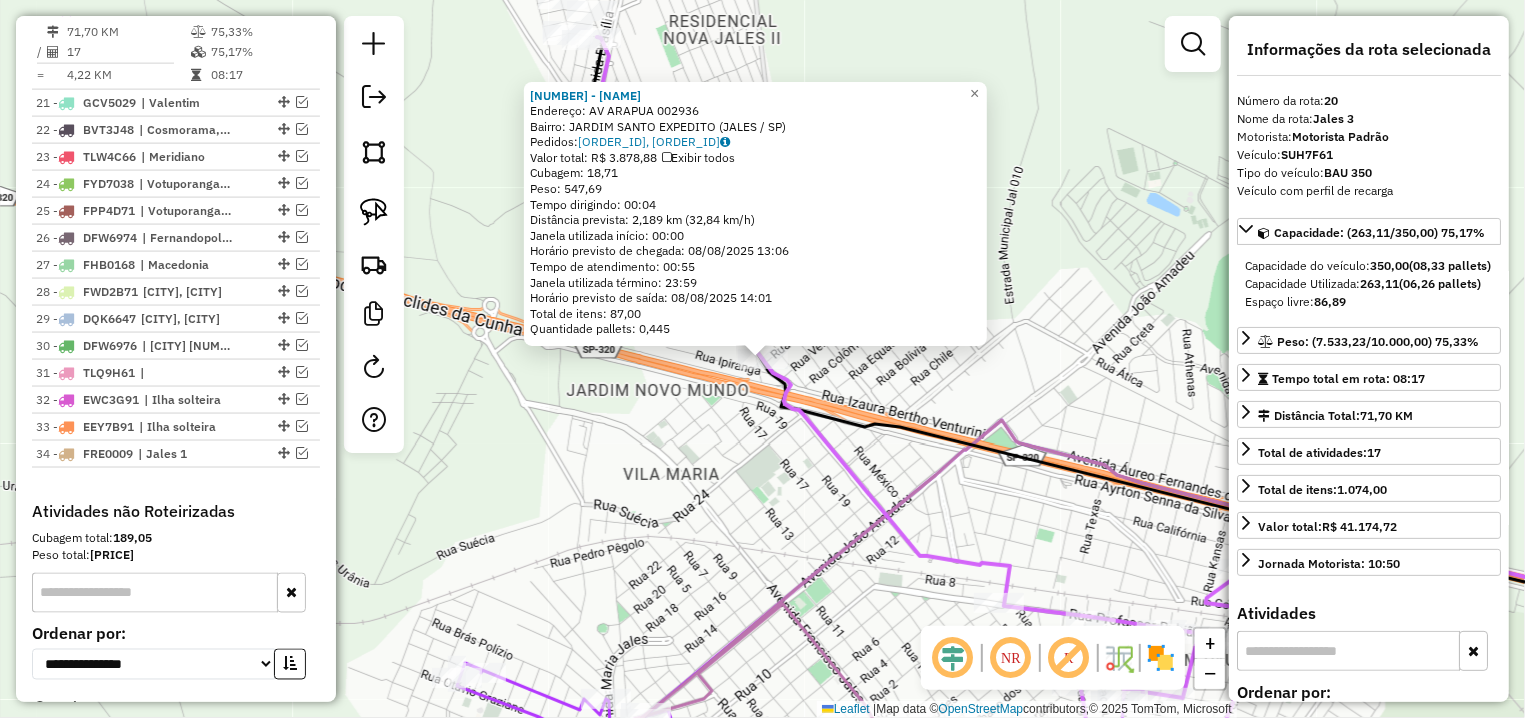 click on "[NAME]  Endereço: AV  ARAPUA                        [NUMBER]   Bairro: JARDIM SANTO EXPEDITO ([CITY] / [STATE])   Pedidos:  [ORDER_ID], [ORDER_ID]   Valor total: R$ [PRICE]   Exibir todos   Cubagem: [CUBAGE]  Peso: [WEIGHT]  Tempo dirigindo: [TIME]   Distância prevista: [DISTANCE] km ([SPEED])   Janela utilizada início: [TIME]   Horário previsto de chegada: [DATE] [TIME]   Tempo de atendimento: [TIME]   Janela utilizada término: [TIME]   Horário previsto de saída: [DATE] [TIME]   Total de itens: [ITEMS]   Quantidade pallets: [PALLETS]  × Janela de atendimento Grade de atendimento Capacidade Transportadoras Veículos Cliente Pedidos  Rotas Selecione os dias de semana para filtrar as janelas de atendimento  Seg   Ter   Qua   Qui   Sex   Sáb   Dom  Informe o período da janela de atendimento: De: Até:  Filtrar exatamente a janela do cliente  Considerar janela de atendimento padrão  Selecione os dias de semana para filtrar as grades de atendimento  Seg   Ter   Qua   Qui   Sex   Sáb   Dom   De:   Até:" 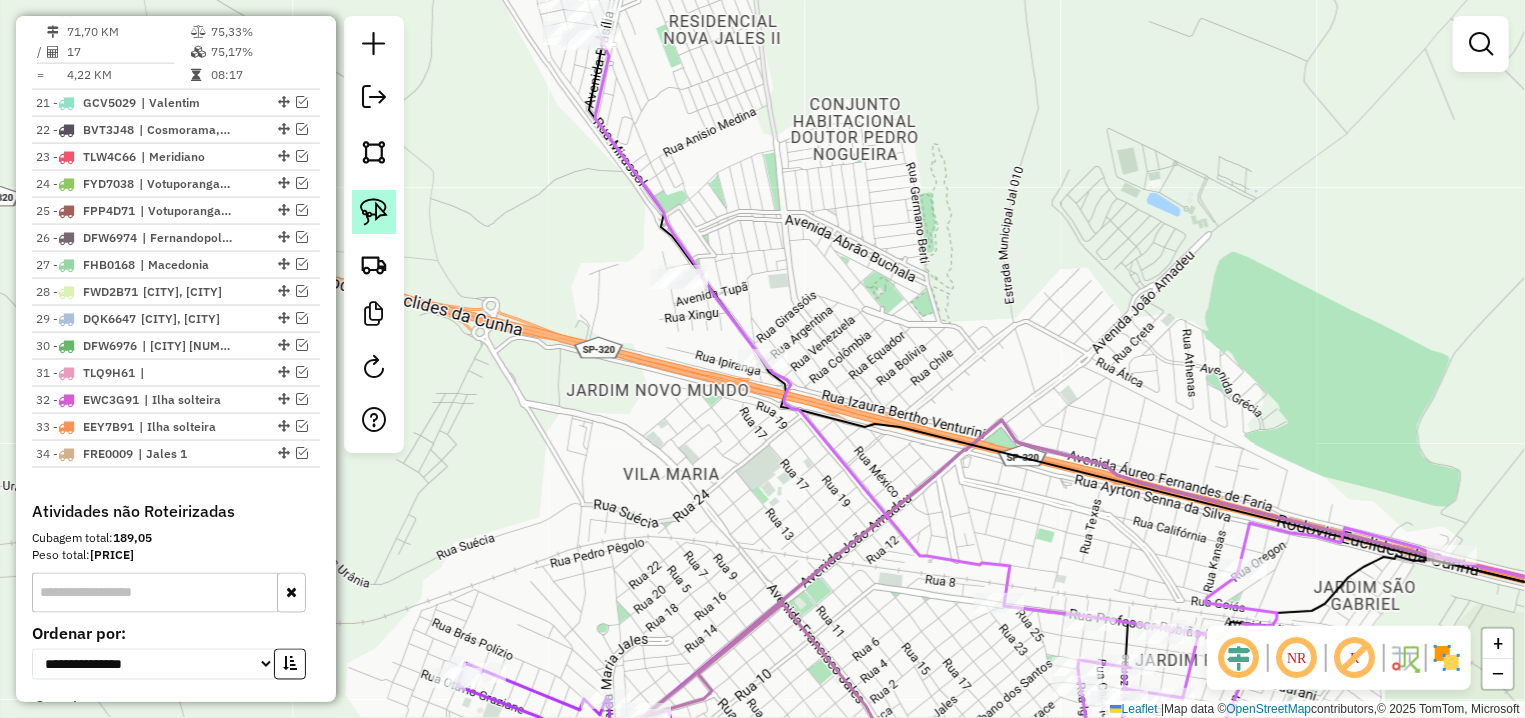 click 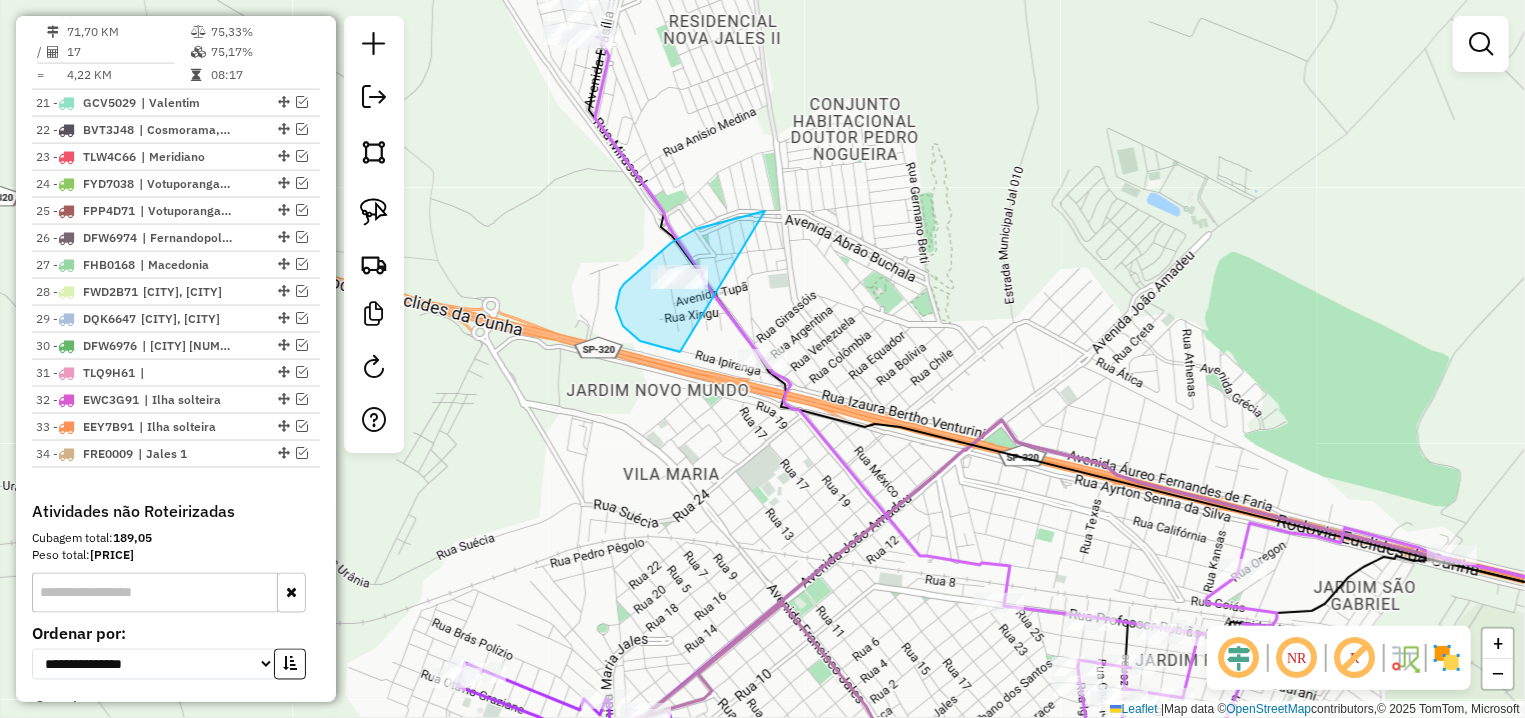 drag, startPoint x: 724, startPoint y: 222, endPoint x: 680, endPoint y: 352, distance: 137.24431 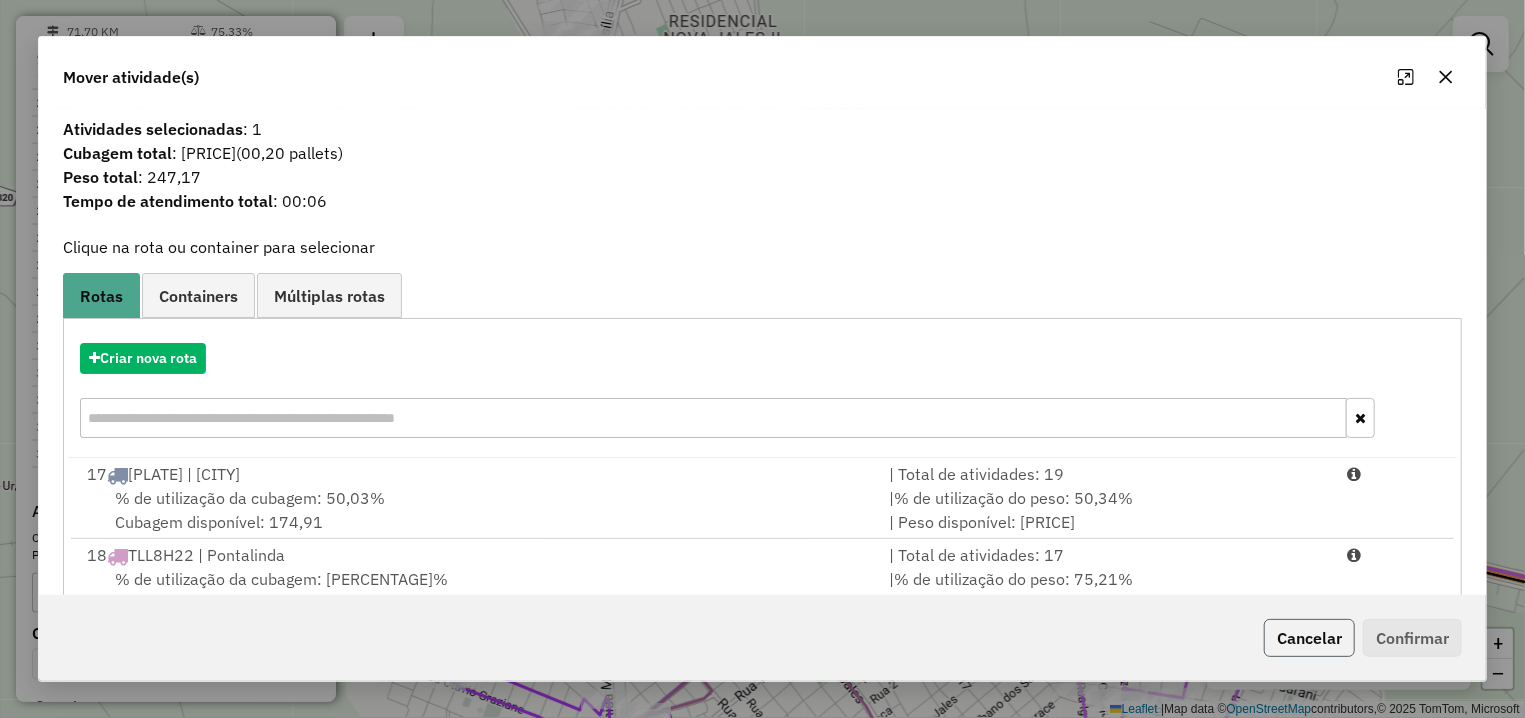 click on "Cancelar" 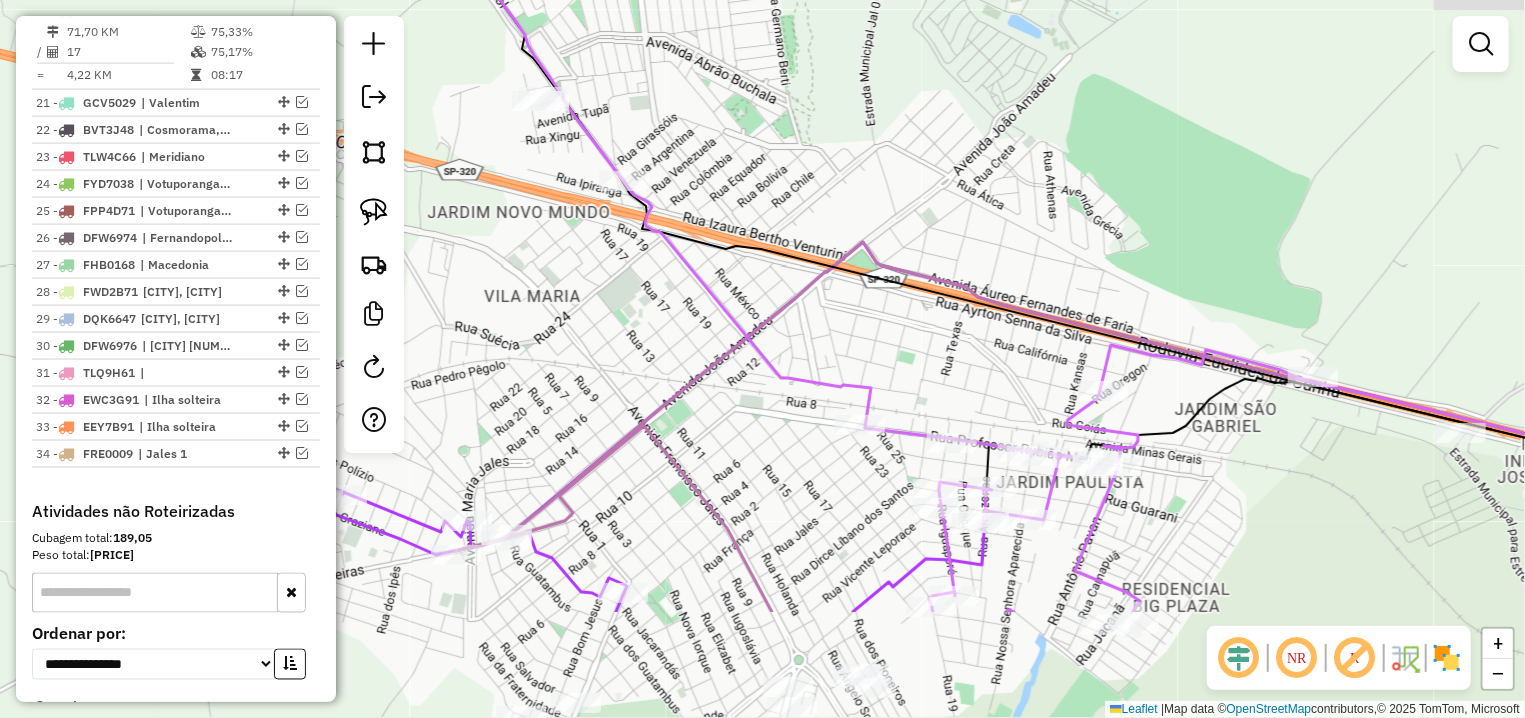 drag, startPoint x: 938, startPoint y: 583, endPoint x: 615, endPoint y: 236, distance: 474.0654 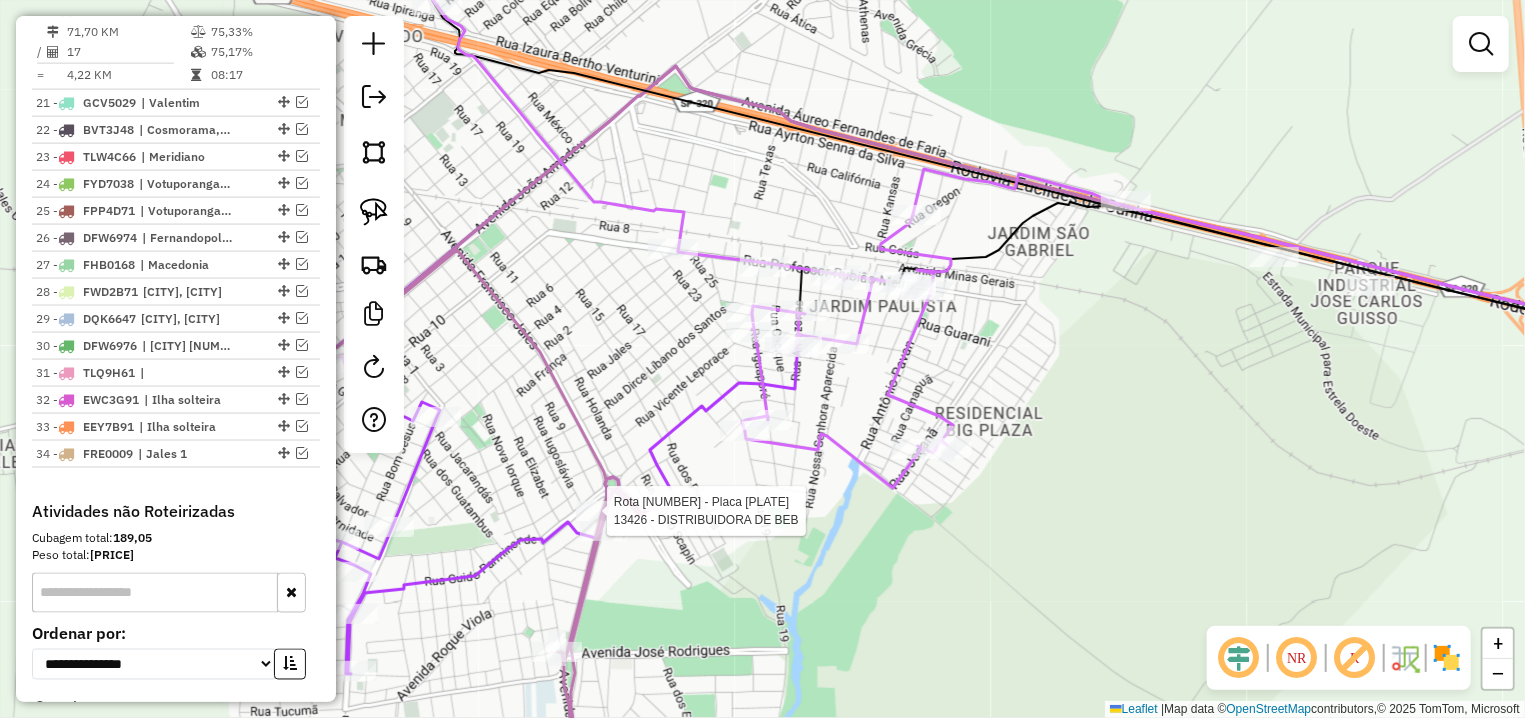 select on "**********" 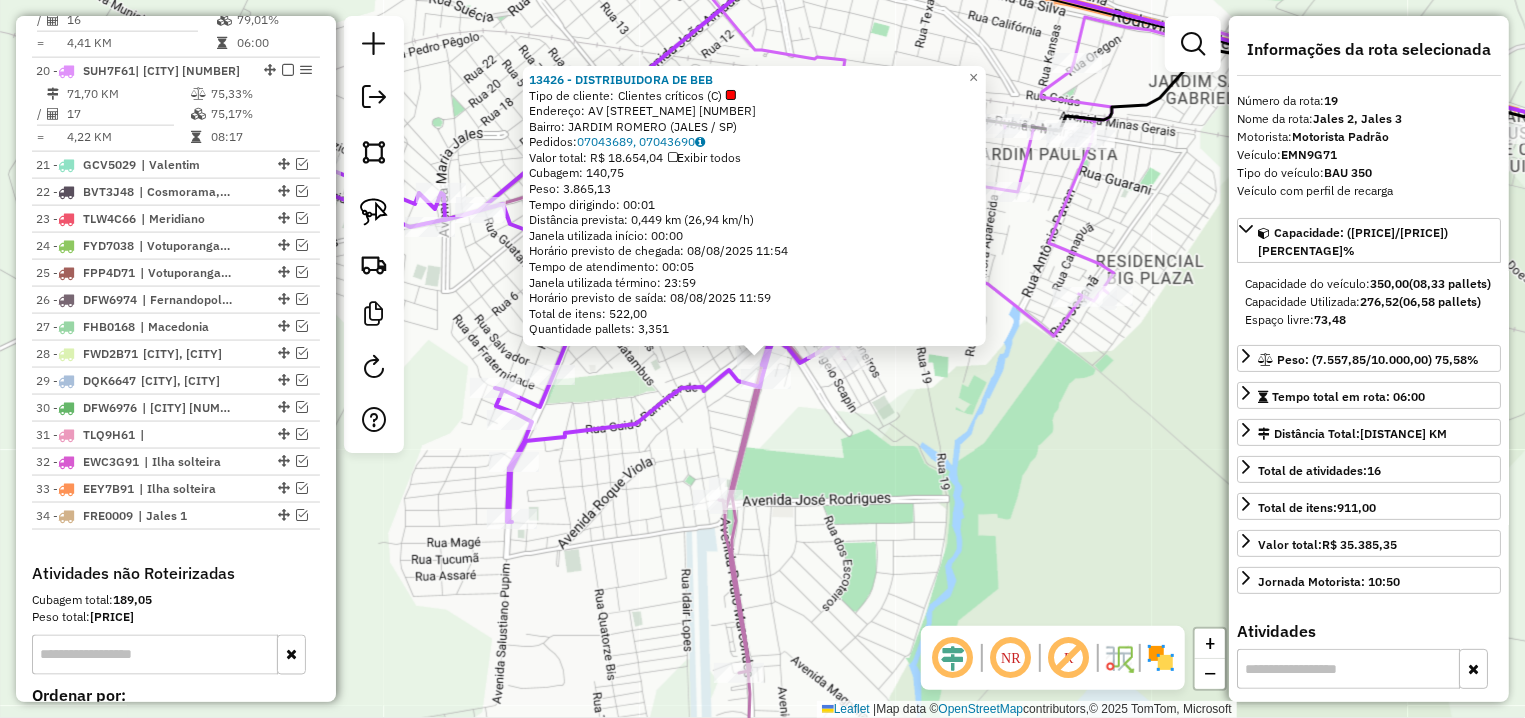 scroll, scrollTop: 1439, scrollLeft: 0, axis: vertical 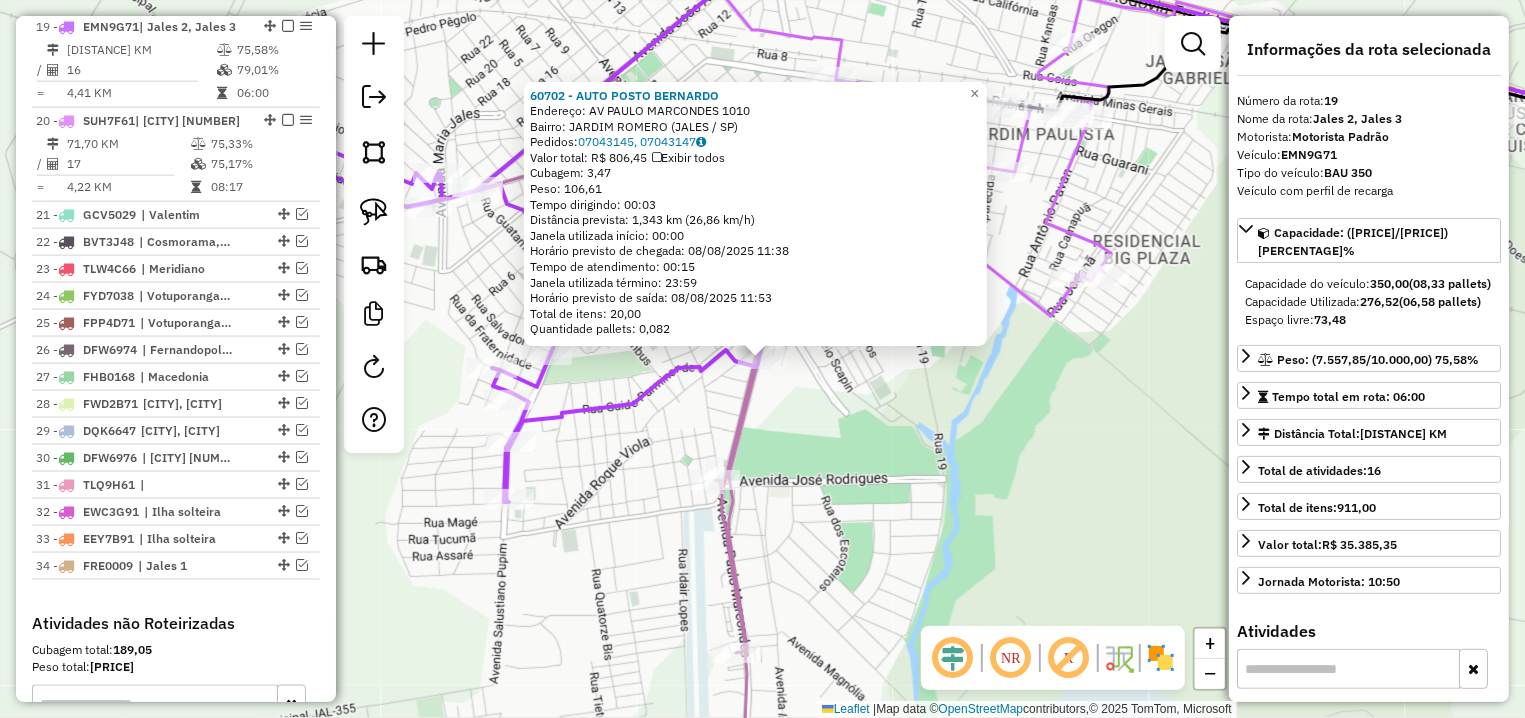 click on "Rota [NUMBER] - Placa [PLATE] [NUMBER] - [COMPANY NAME] [COMPANY NAME] Endereço: AV PAULO MARCONDES [NUMBER] Bairro: JARDIM ROMERO ([CITY] / [STATE]) Pedidos: [ORDER_ID], [ORDER_ID] Valor total: R$ [PRICE] Exibir todos Cubagem: [CUBAGE] Peso: [WEIGHT] Tempo dirigindo: [TIME] Distância prevista: [DISTANCE] km ([SPEED]) Janela utilizada início: [TIME] Horário previsto de chegada: [DATE] [TIME] Tempo de atendimento: [TIME] Janela utilizada término: [TIME] Horário previsto de saída: [DATE] [TIME] Total de itens: [ITEMS] Quantidade pallets: [PALLETS] × Janela de atendimento Grade de atendimento Capacidade Transportadoras Veículos Cliente Pedidos Rotas Selecione os dias de semana para filtrar as janelas de atendimento Seg Ter Qua Qui Sex Sáb Dom Informe o período da janela de atendimento: De: [TIME] Até: [TIME] Filtrar exatamente a janela do cliente Considerar janela de atendimento padrão Selecione os dias de semana para filtrar as grades de atendimento Seg Ter De:" 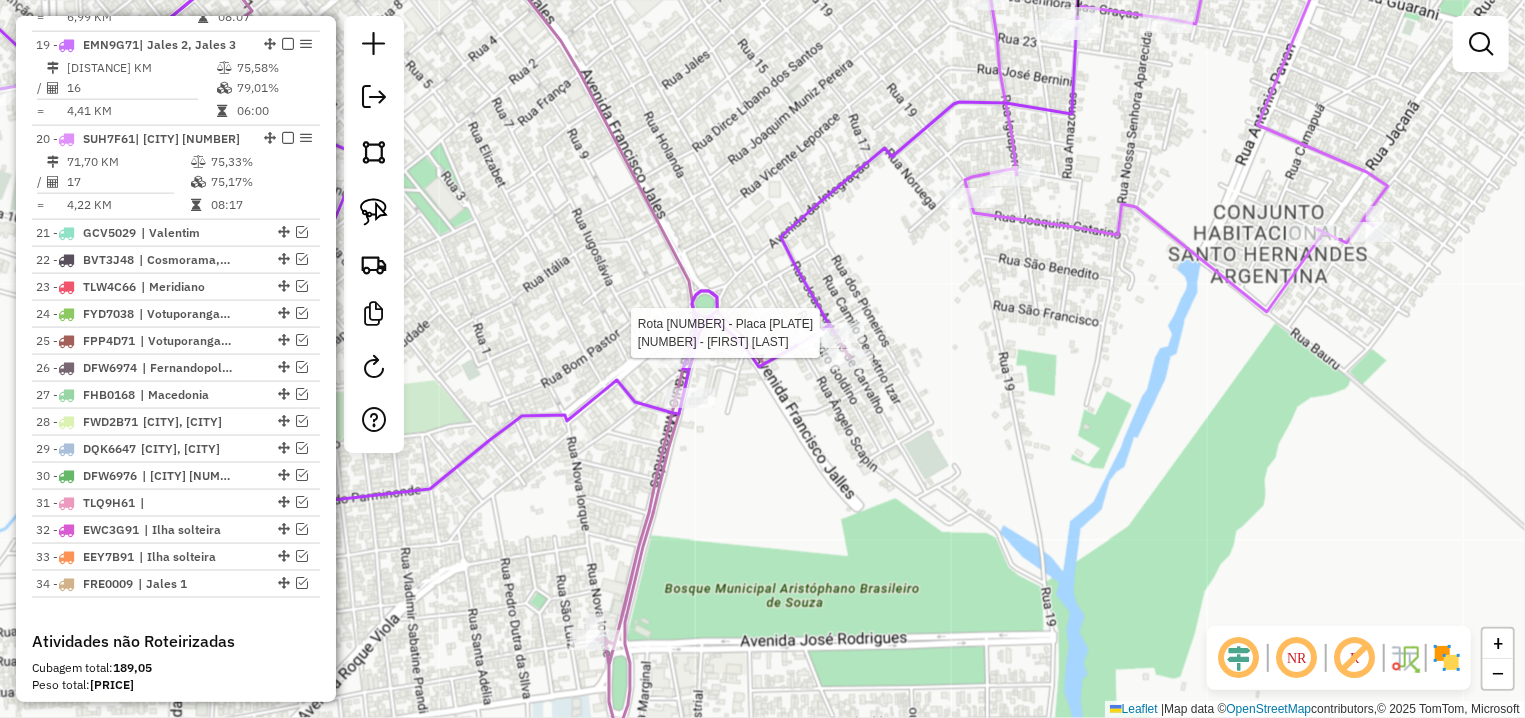 select on "**********" 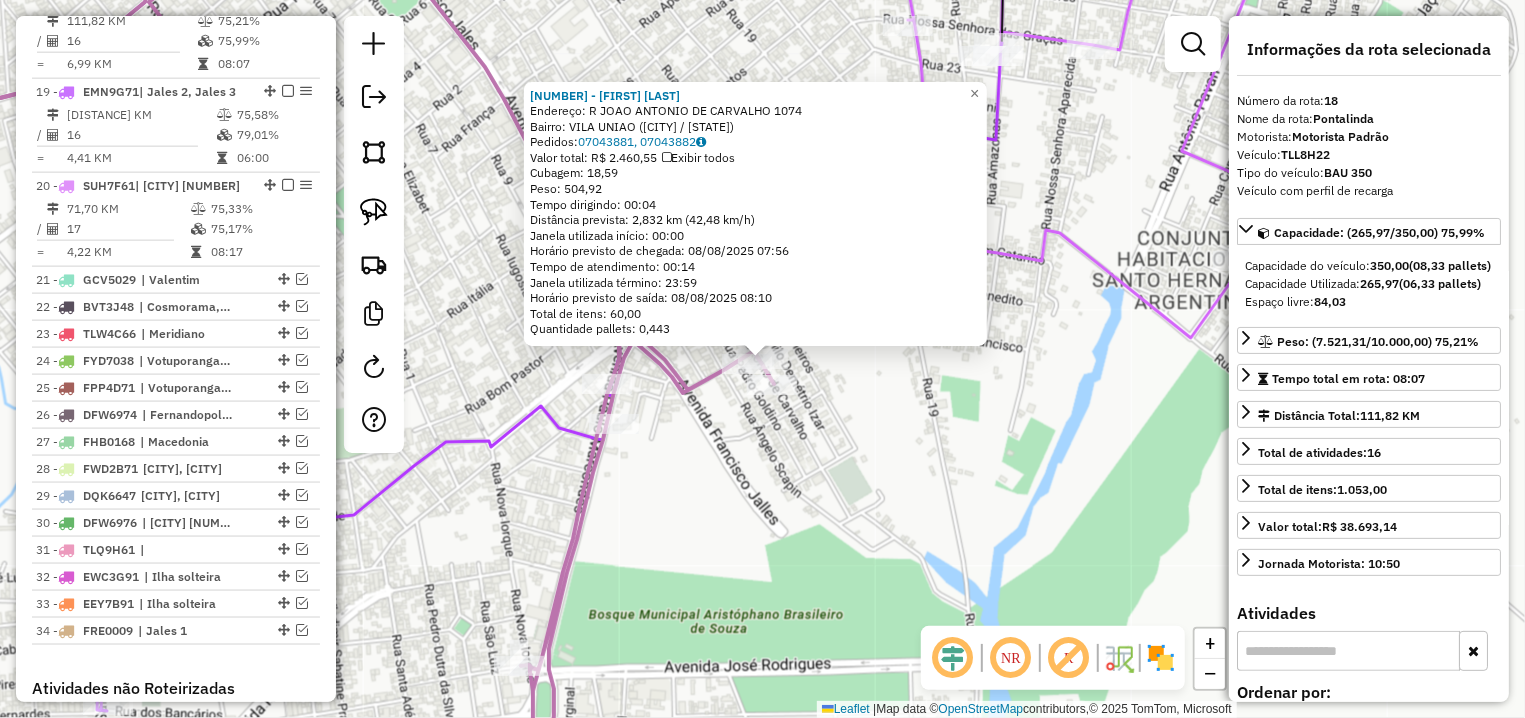 scroll, scrollTop: 1345, scrollLeft: 0, axis: vertical 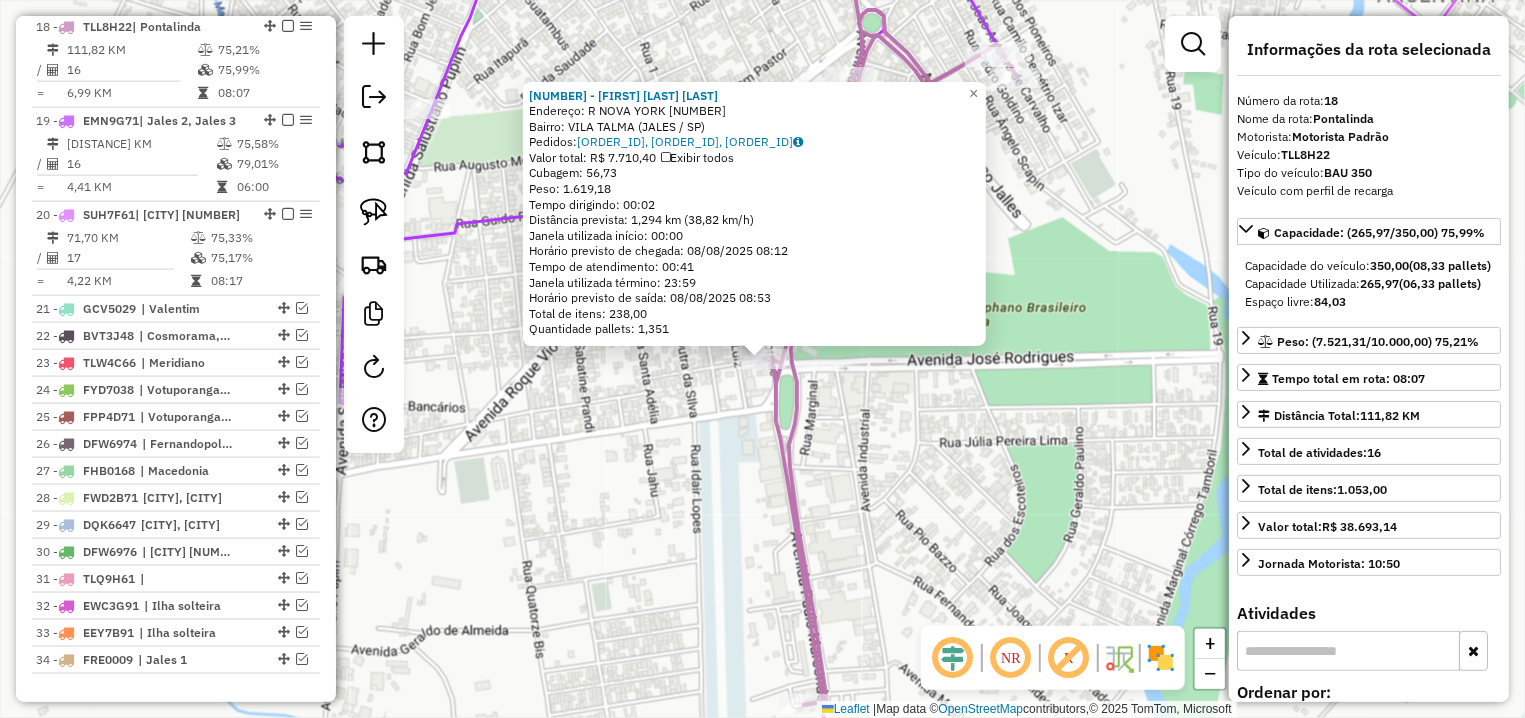 click on "[NUMBER] - [FULL_NAME] Endereço: R [STREET_NAME] [NUMBER] Bairro: [NEIGHBORHOOD] ([CITY] / [STATE]) Pedidos: [ORDER_NUMBERS] Valor total: R$ [PRICE] Exibir todos Cubagem: [CUBAGE] Peso: [WEIGHT] Tempo dirigindo: [TIME] Distância prevista: [DISTANCE] km ([SPEED]) Janela utilizada início: [TIME] Horário previsto de chegada: [DATE] [TIME] Tempo de atendimento: [TIME] Janela utilizada término: [TIME] Horário previsto de saída: [DATE] [TIME] Total de itens: [ITEM_COUNT] Quantidade pallets: [PALLET_COUNT] × Janela de atendimento Grade de atendimento Capacidade Transportadoras Veículos Cliente Pedidos Rotas Selecione os dias de semana para filtrar as janelas de atendimento Seg Ter Qua Qui Sex Sáb Dom Informe o período da janela de atendimento: De: Até: Filtrar exatamente a janela do cliente Considerar janela de atendimento padrão Selecione os dias de semana para filtrar as grades de atendimento Seg Ter Qua Qui Sex Sáb Dom" 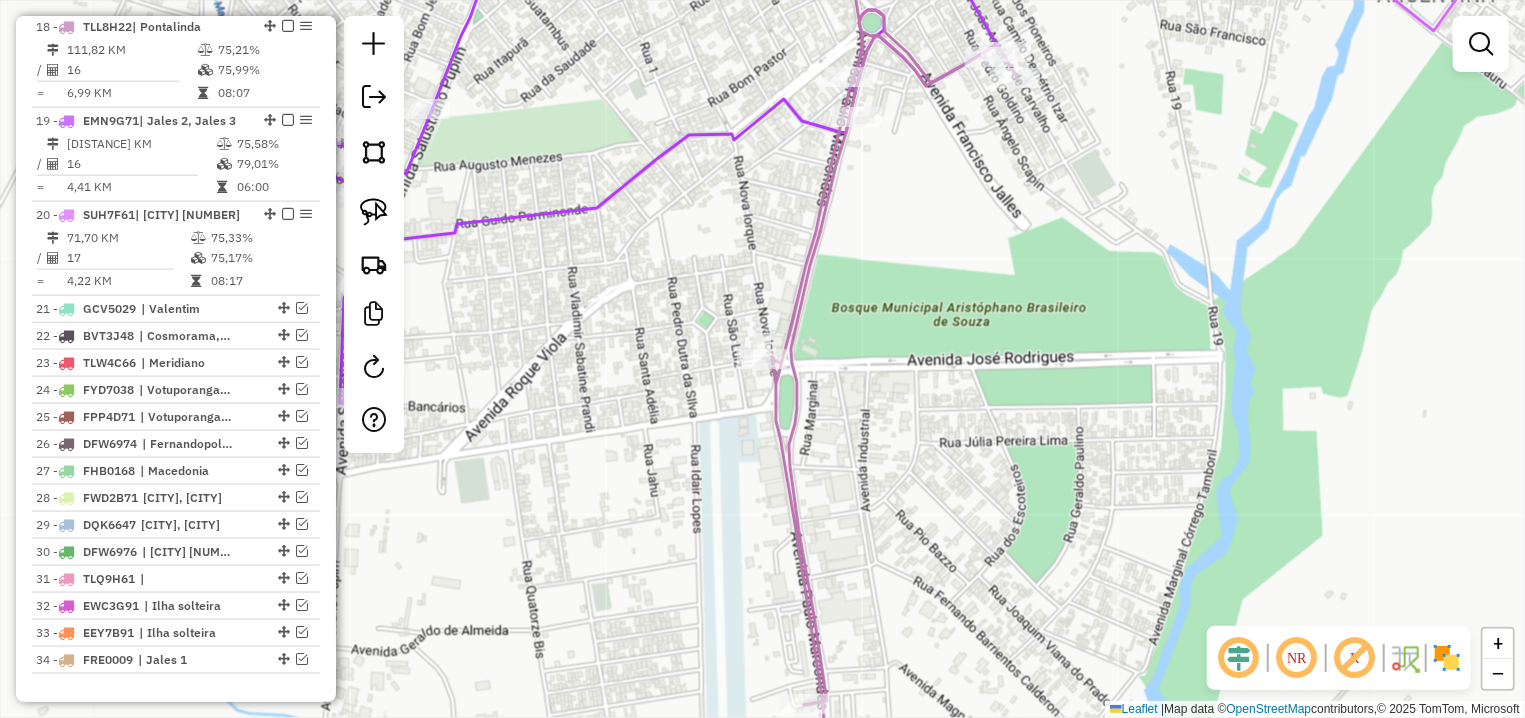 drag, startPoint x: 923, startPoint y: 384, endPoint x: 913, endPoint y: 403, distance: 21.470911 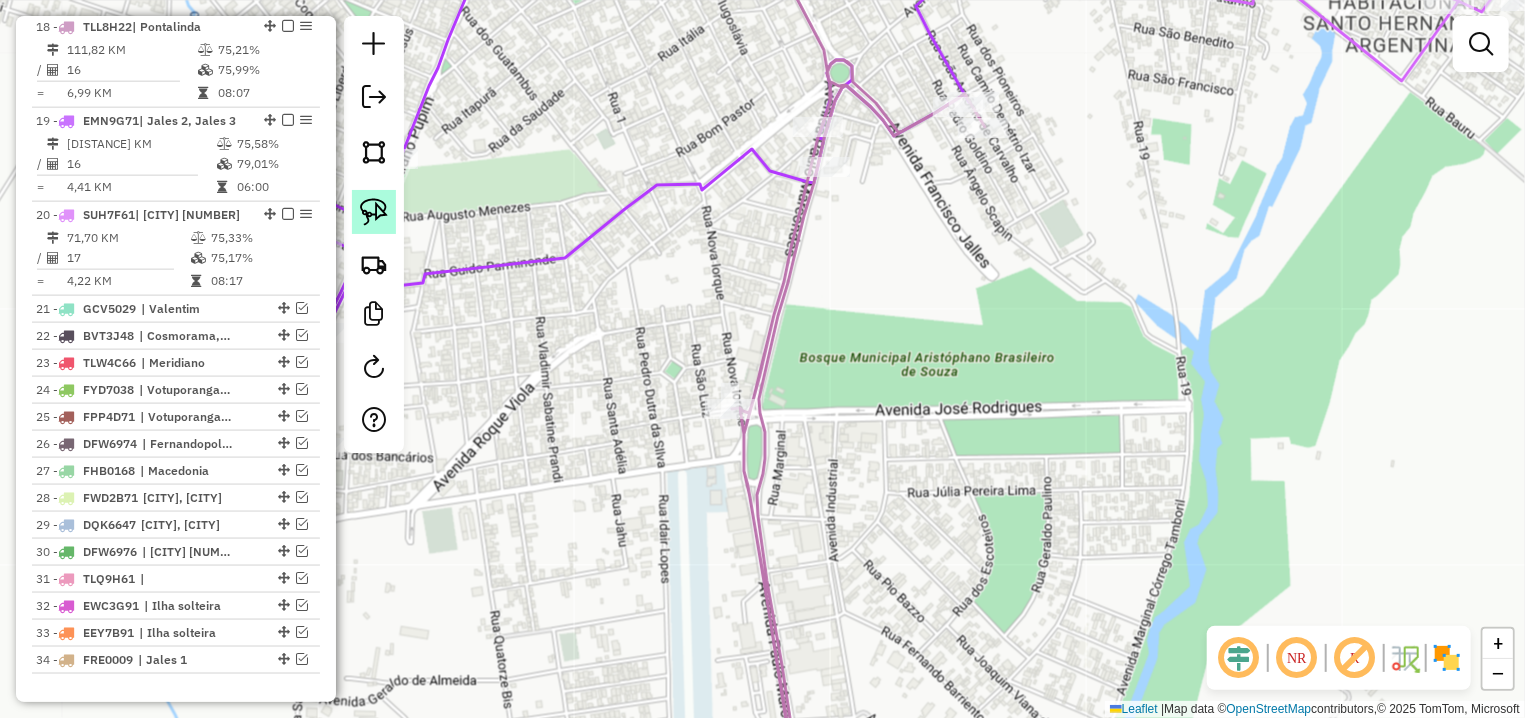 click 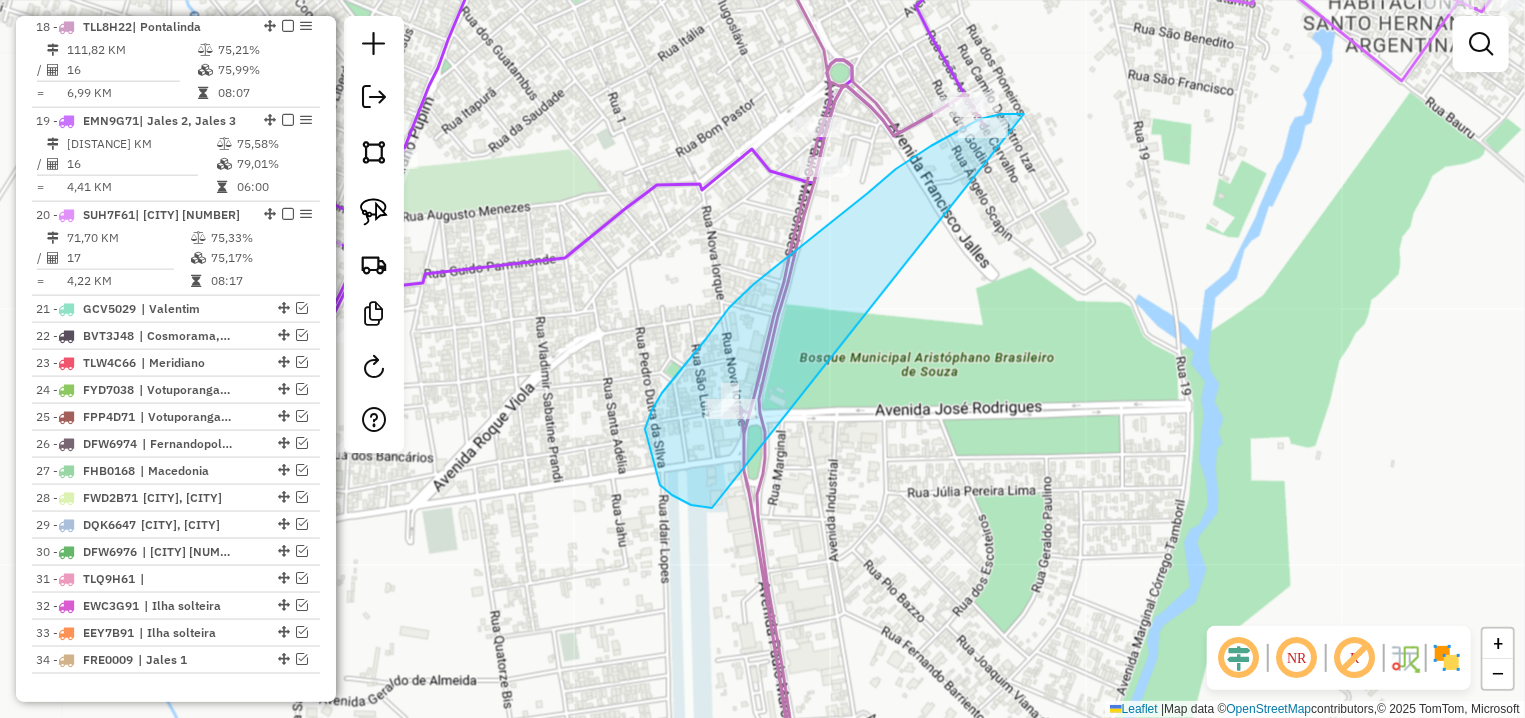 drag, startPoint x: 1022, startPoint y: 114, endPoint x: 711, endPoint y: 508, distance: 501.9532 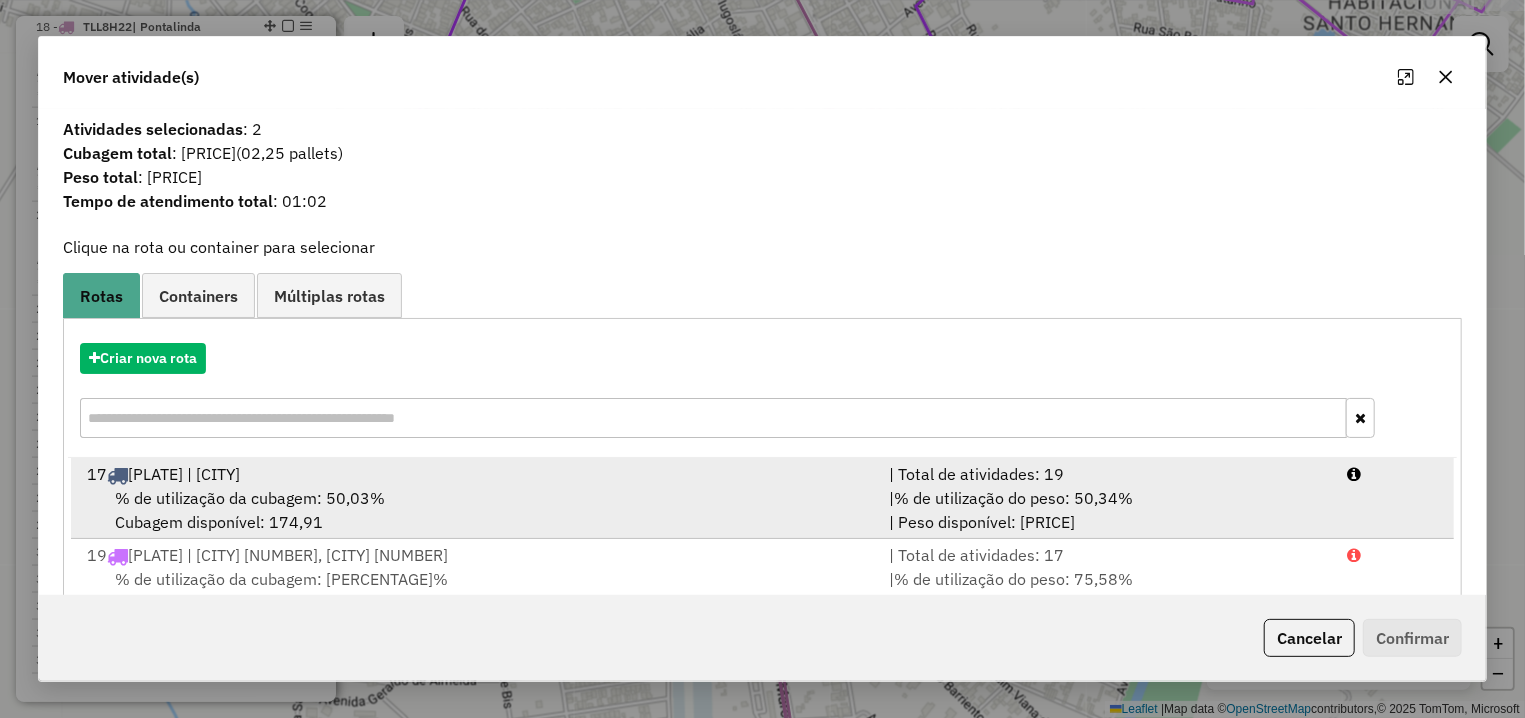 click on "% de utilização da cubagem: 50,03%  Cubagem disponível: 174,91" at bounding box center (476, 510) 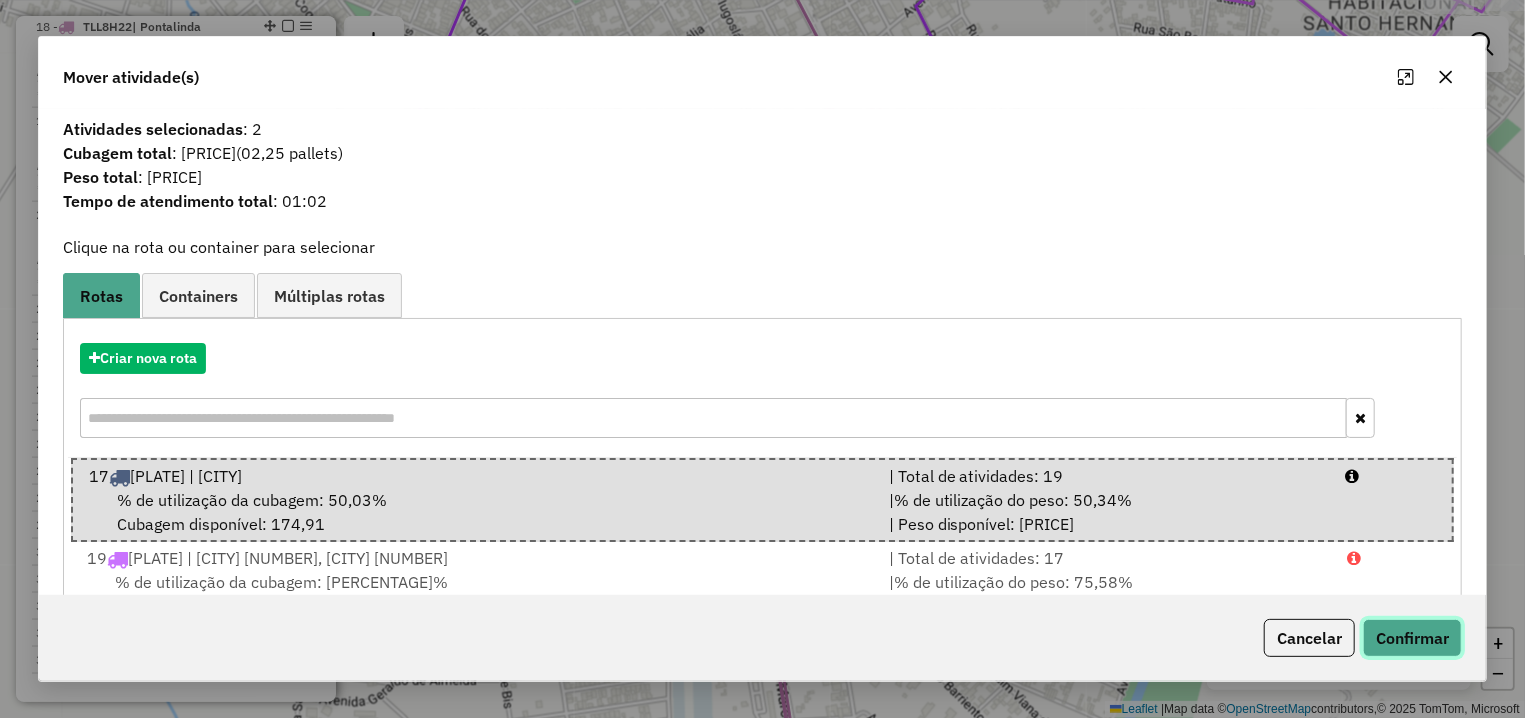 click on "Confirmar" 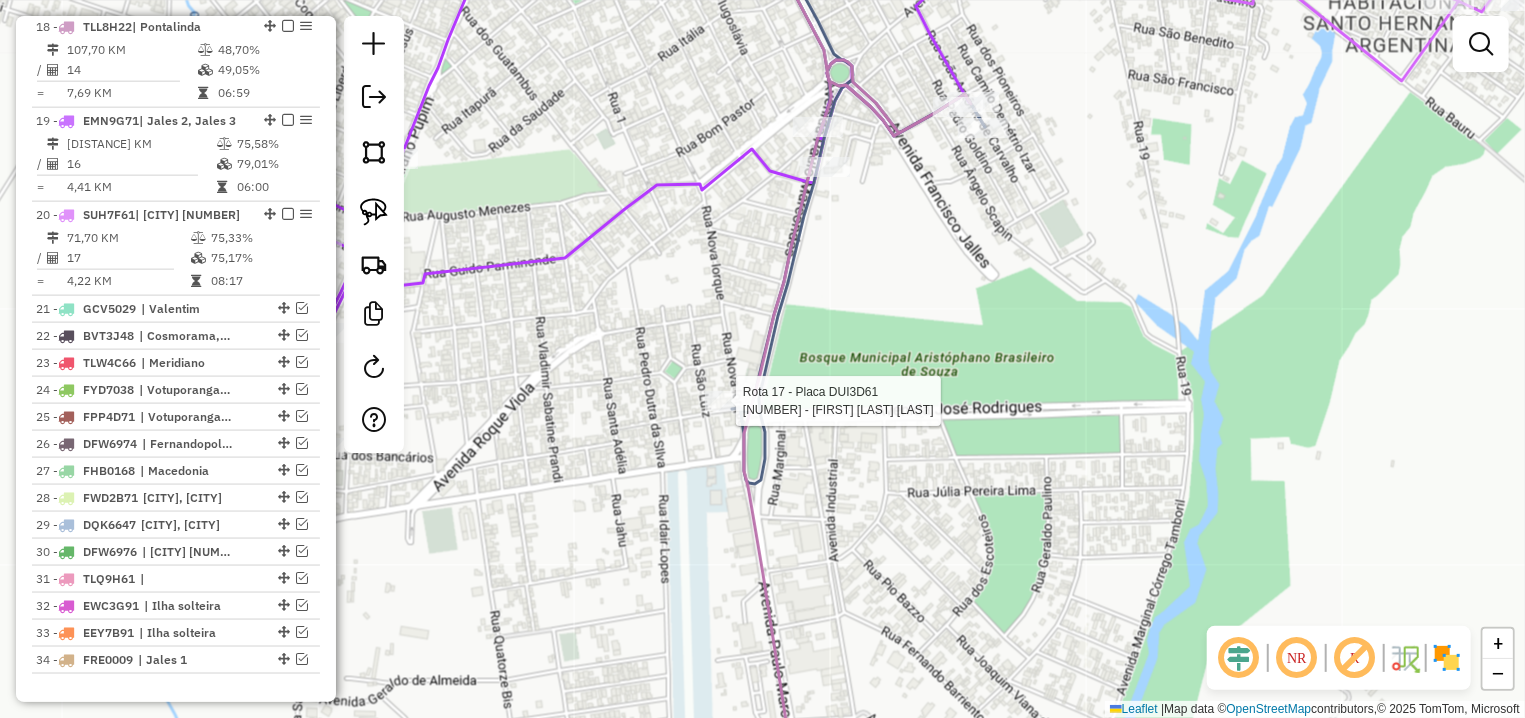 select on "**********" 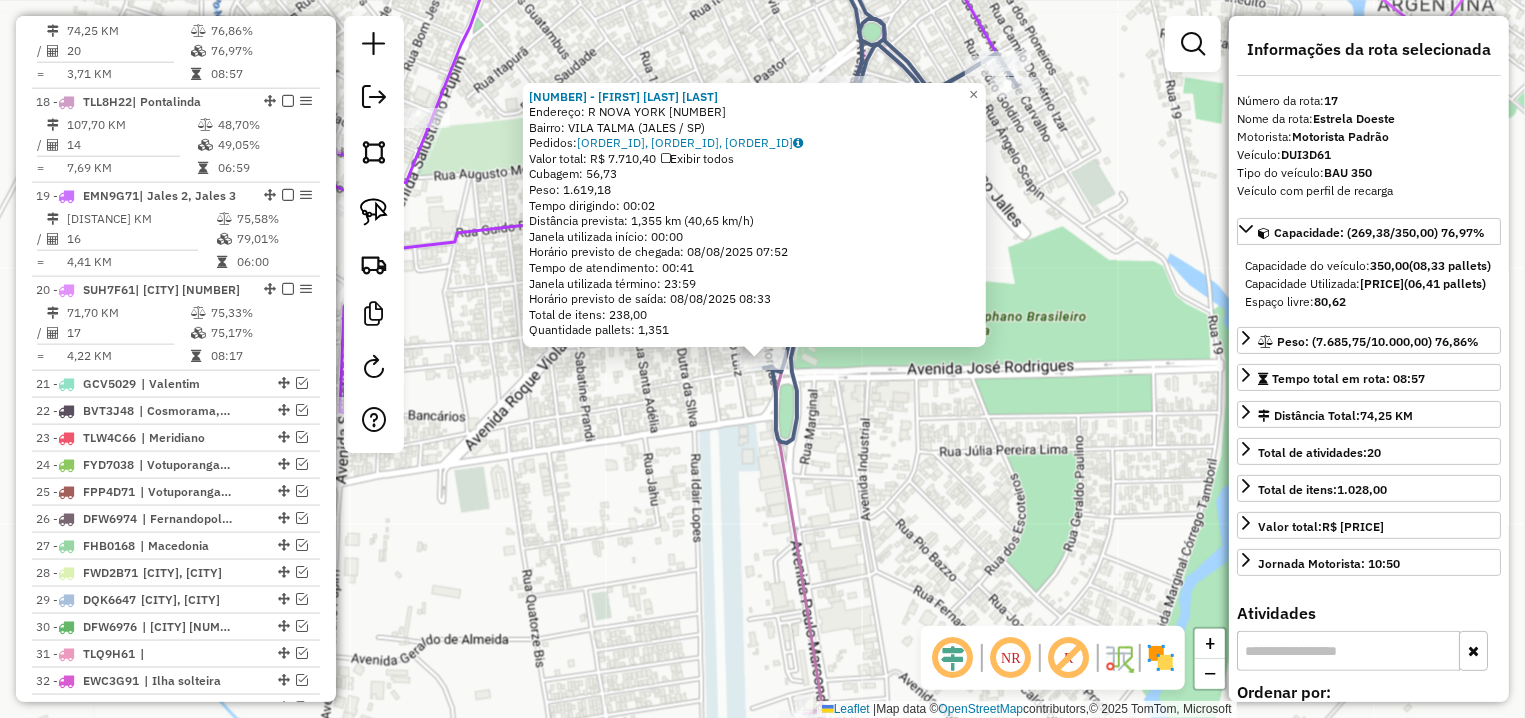 scroll, scrollTop: 1251, scrollLeft: 0, axis: vertical 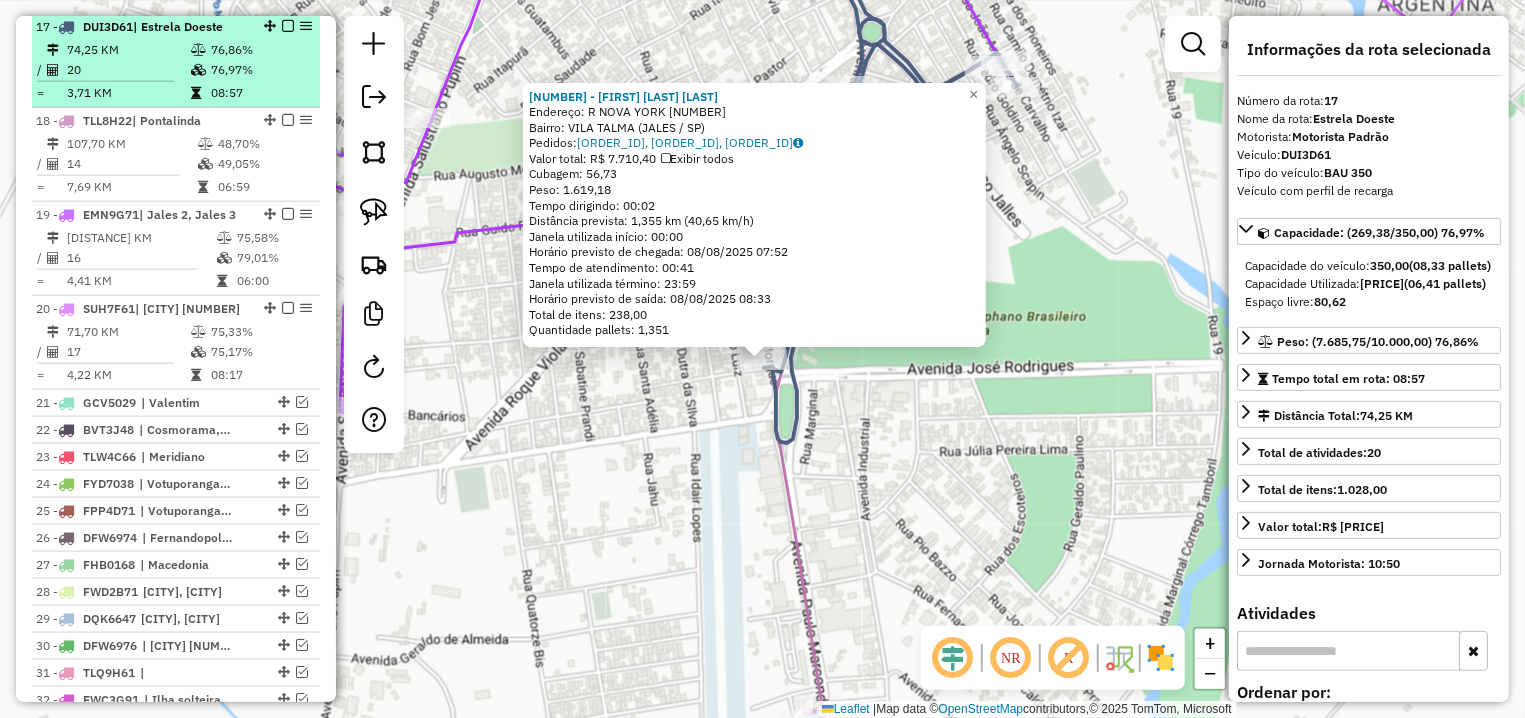 click at bounding box center (288, 26) 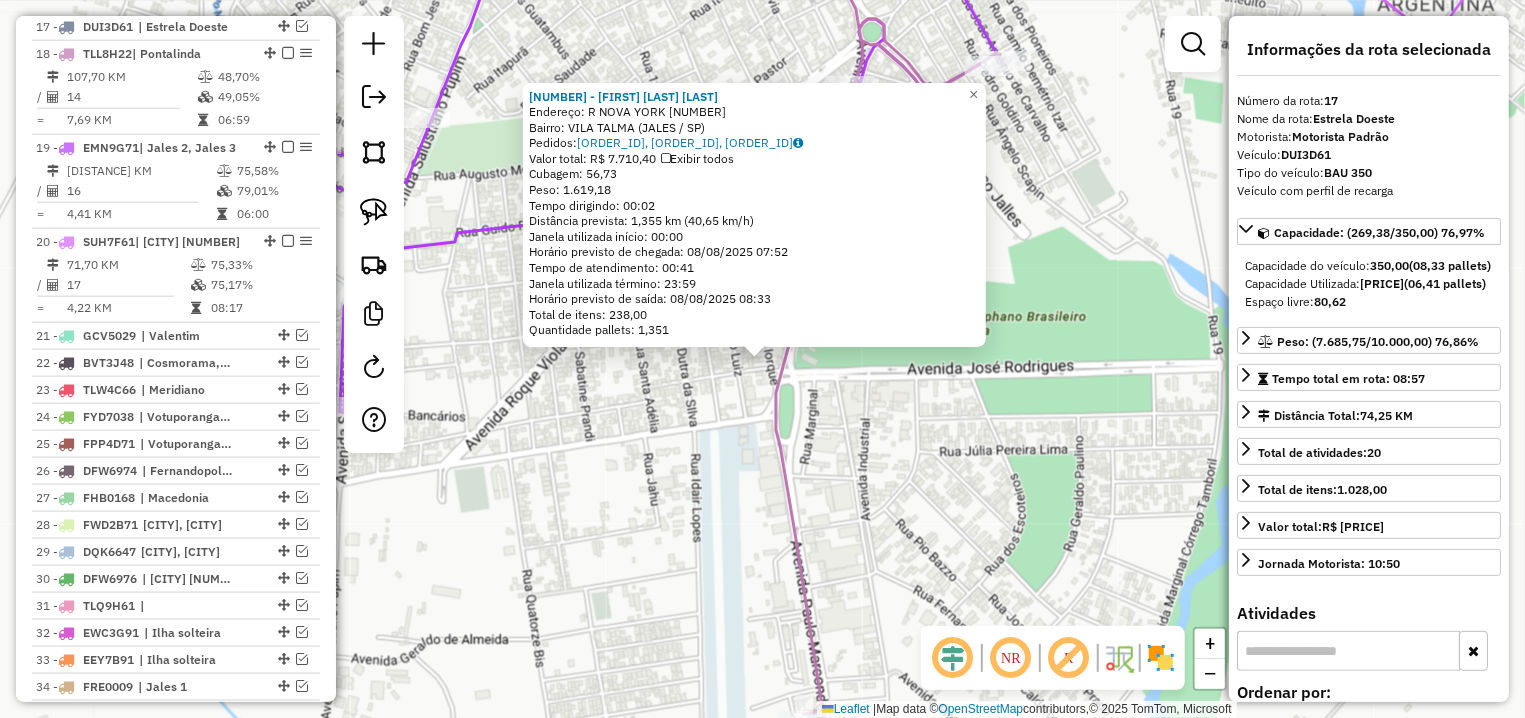 click on "Rota [NUMBER] - Placa [PLATE]  [NUMBER] - PADARIA E CONFEITARI [NUMBER] - [FIRST] [LAST]  Endereço: R   NOVA YORK                     [NUMBER]   Bairro: VILA TALMA ([CITY] / [STATE])   Pedidos:  [ORDER_ID], [ORDER_ID], [ORDER_ID]   Valor total: R$ [PRICE]   Exibir todos   Cubagem: [CUBAGE]  Peso: [WEIGHT]  Tempo dirigindo: [TIME]   Distância prevista: [DISTANCE] km ([SPEED])   Janela utilizada início: [TIME]   Horário previsto de chegada: [DATE] [TIME]   Tempo de atendimento: [TIME]   Janela utilizada término: [TIME]   Horário previsto de saída: [DATE] [TIME]   Total de itens: [ITEMS]   Quantidade pallets: [PALLETS]  × Janela de atendimento Grade de atendimento Capacidade Transportadoras Veículos Cliente Pedidos  Rotas Selecione os dias de semana para filtrar as janelas de atendimento  Seg   Ter   Qua   Qui   Sex   Sáb   Dom  Informe o período da janela de atendimento: De: Até:  Filtrar exatamente a janela do cliente  Considerar janela de atendimento padrão  Selecione os dias de semana para filtrar as grades de atendimento De:" 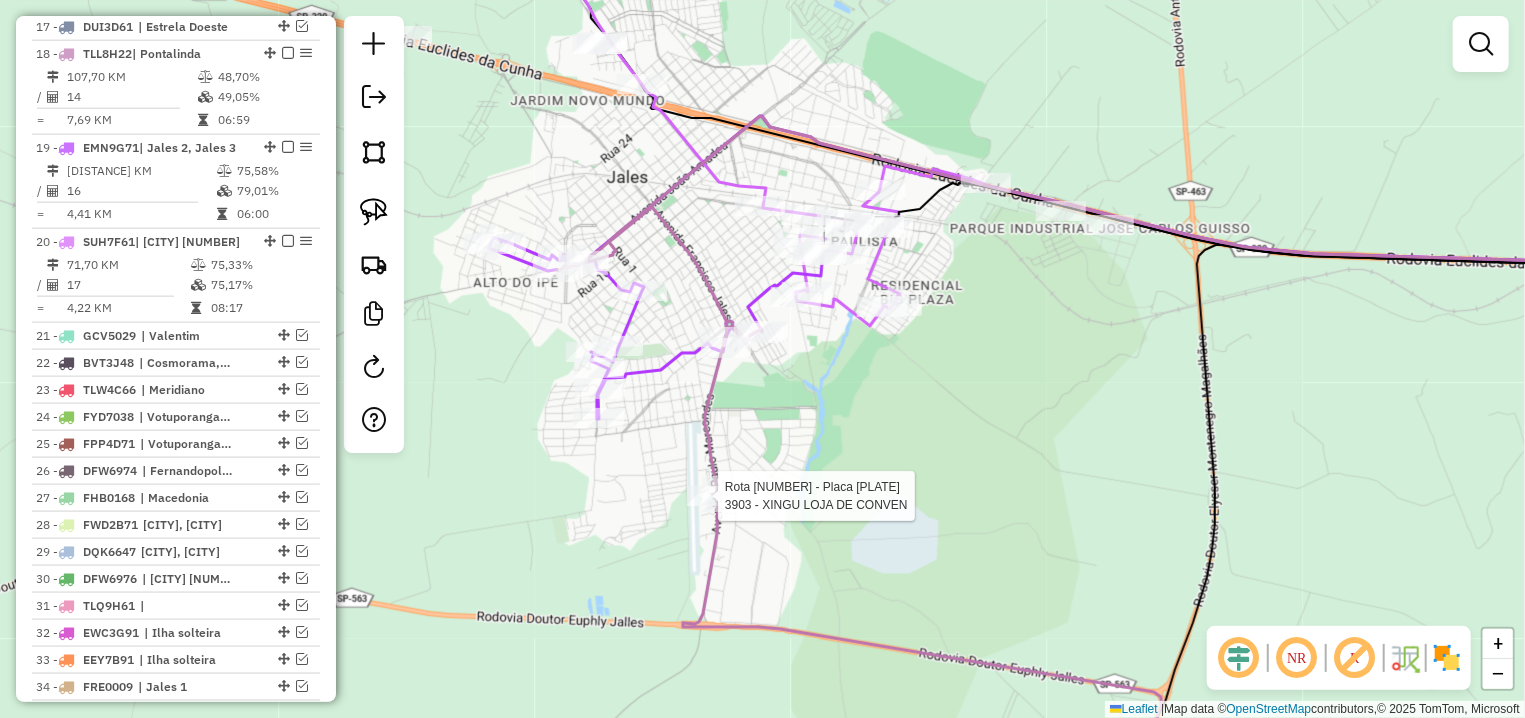 select on "**********" 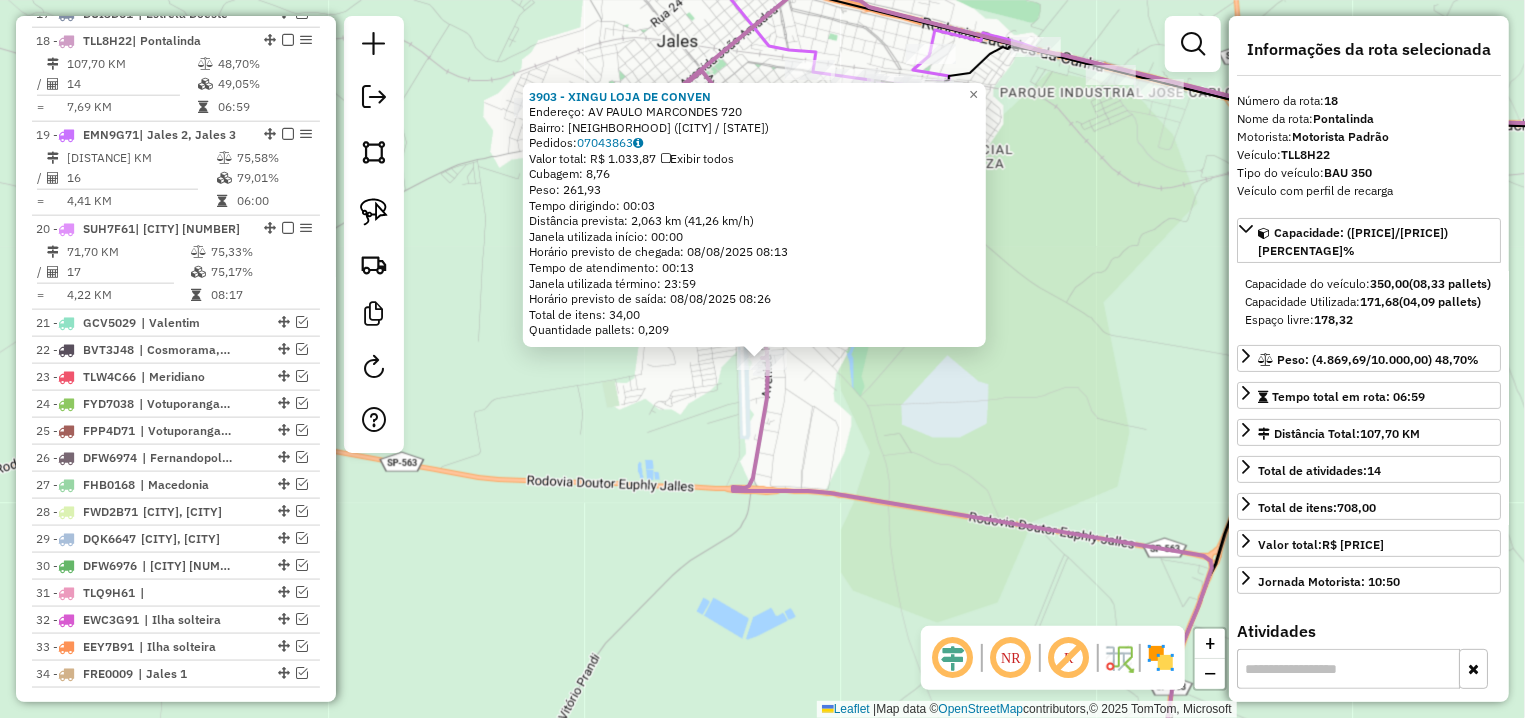 scroll, scrollTop: 1278, scrollLeft: 0, axis: vertical 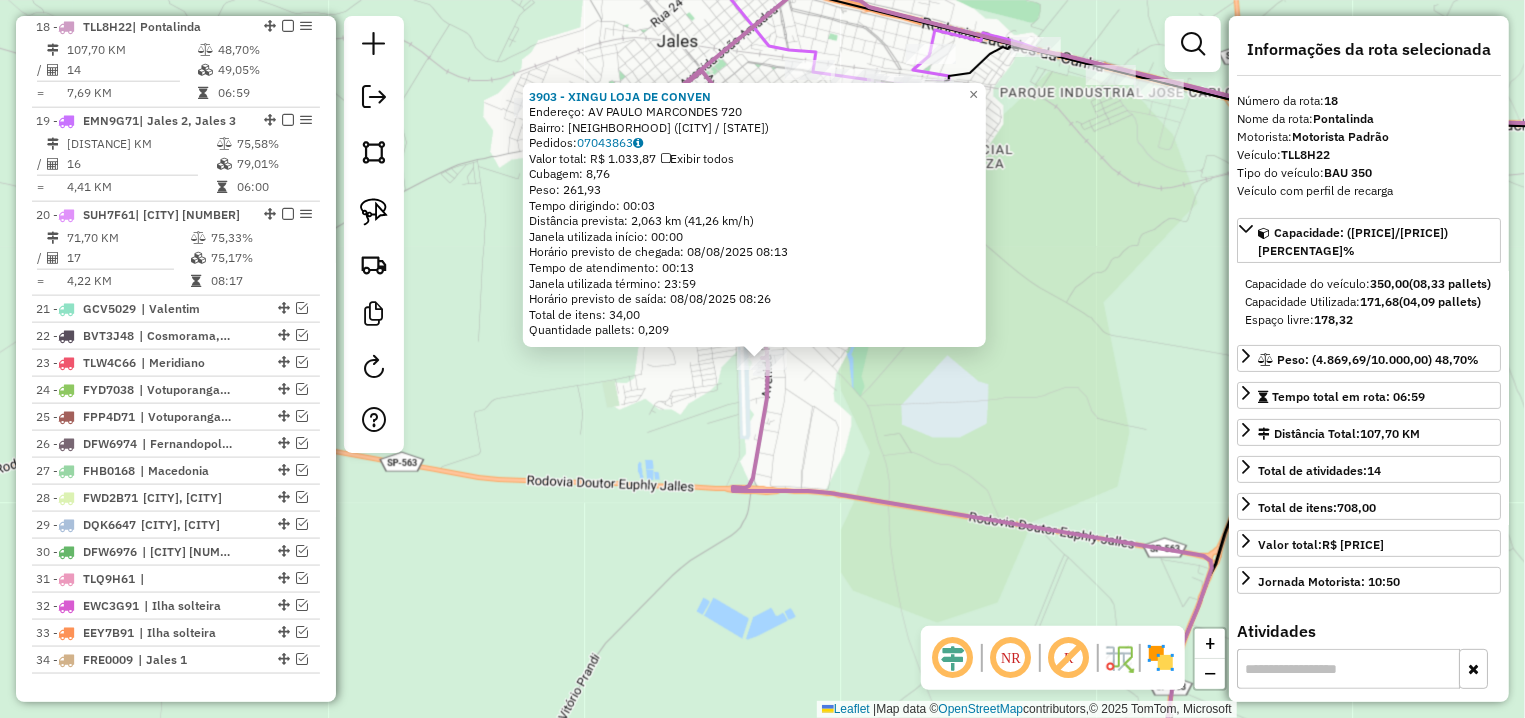 click on "[NUMBER] - [LAST] [LAST] [LAST] Endereço: AV  [STREET] [NUMBER]   Bairro: [NEIGHBORHOOD] ([CITY] / [STATE])   Pedidos:  [NUMBER]   Valor total: R$ [PRICE]   Exibir todos   Cubagem: [PRICE]  Peso: [PRICE]  Tempo dirigindo: [TIME]   Distância prevista: [PRICE] km ([PRICE] km/h)   Janela utilizada início: [TIME]   Horário previsto de chegada: [DATE] [TIME]   Tempo de atendimento: [TIME]   Janela utilizada término: [TIME]   Horário previsto de saída: [DATE] [TIME]   Total de itens: [PRICE]   Quantidade pallets: [PRICE]  × Janela de atendimento Grade de atendimento Capacidade Transportadoras Veículos Cliente Pedidos  Rotas Selecione os dias de semana para filtrar as janelas de atendimento  Seg   Ter   Qua   Qui   Sex   Sáb   Dom  Informe o período da janela de atendimento: De: [TIME] Até: [TIME]  Filtrar exatamente a janela do cliente  Considerar janela de atendimento padrão  Selecione os dias de semana para filtrar as grades de atendimento  Seg   Ter   Qua   Qui   Sex   Sáb   Dom   Peso mínimo: [PRICE]   De: [PRICE]   Até: [PRICE]" 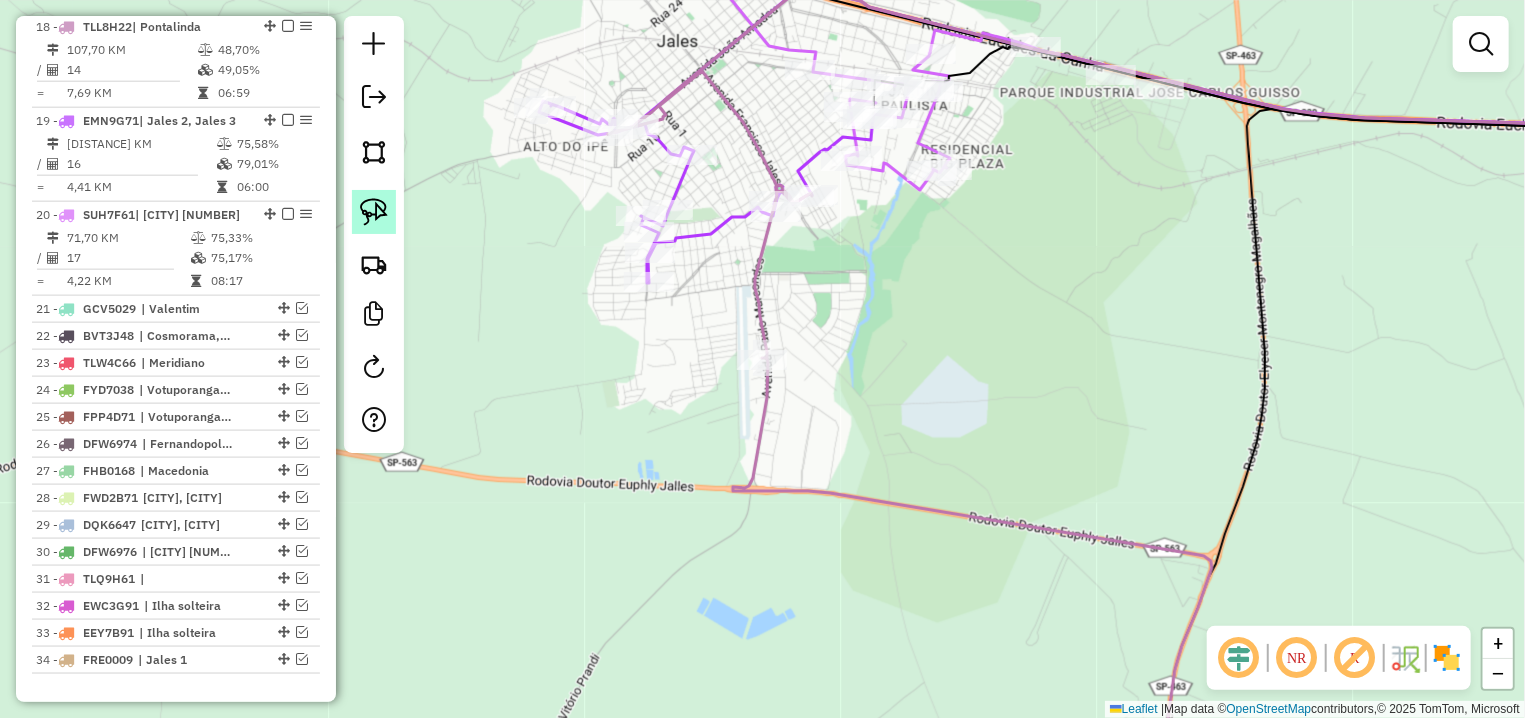 click 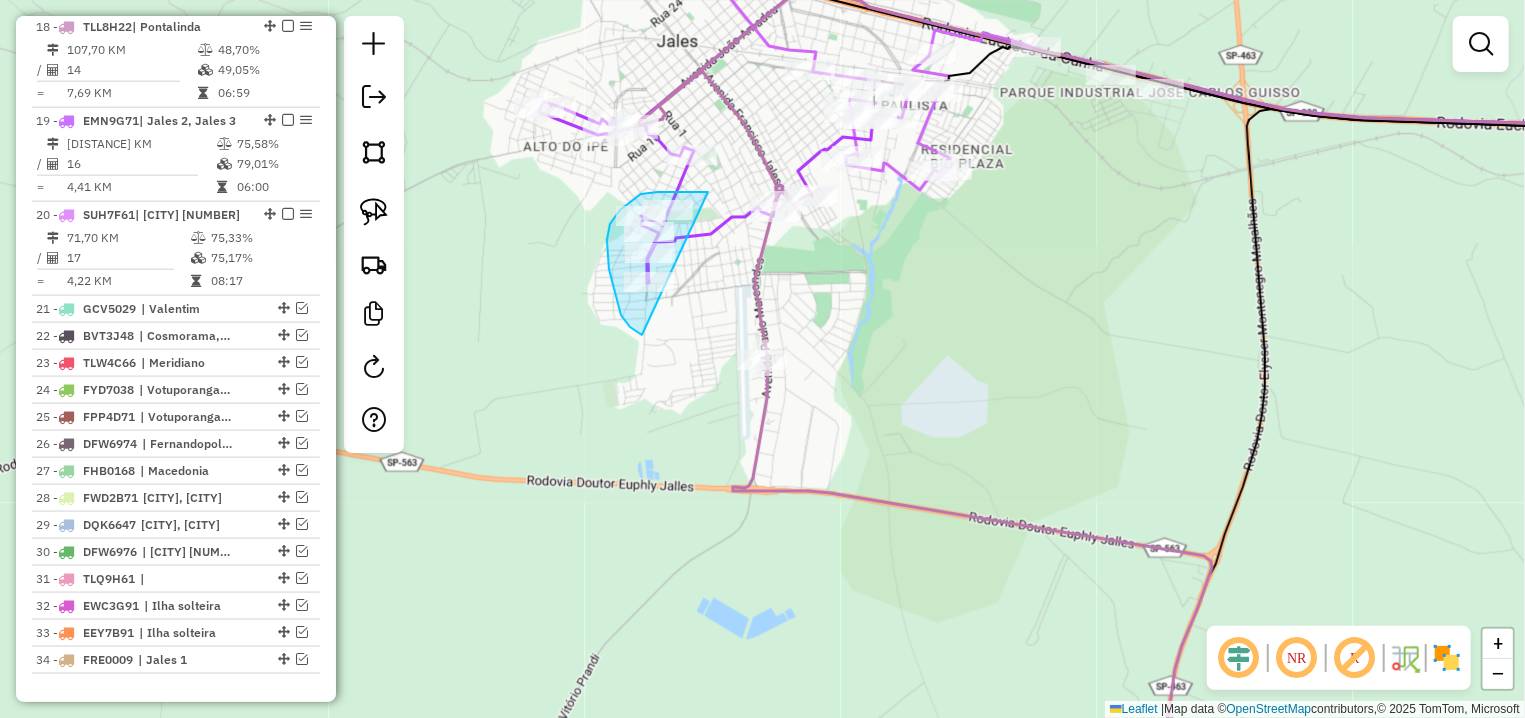 drag, startPoint x: 708, startPoint y: 192, endPoint x: 643, endPoint y: 336, distance: 157.99051 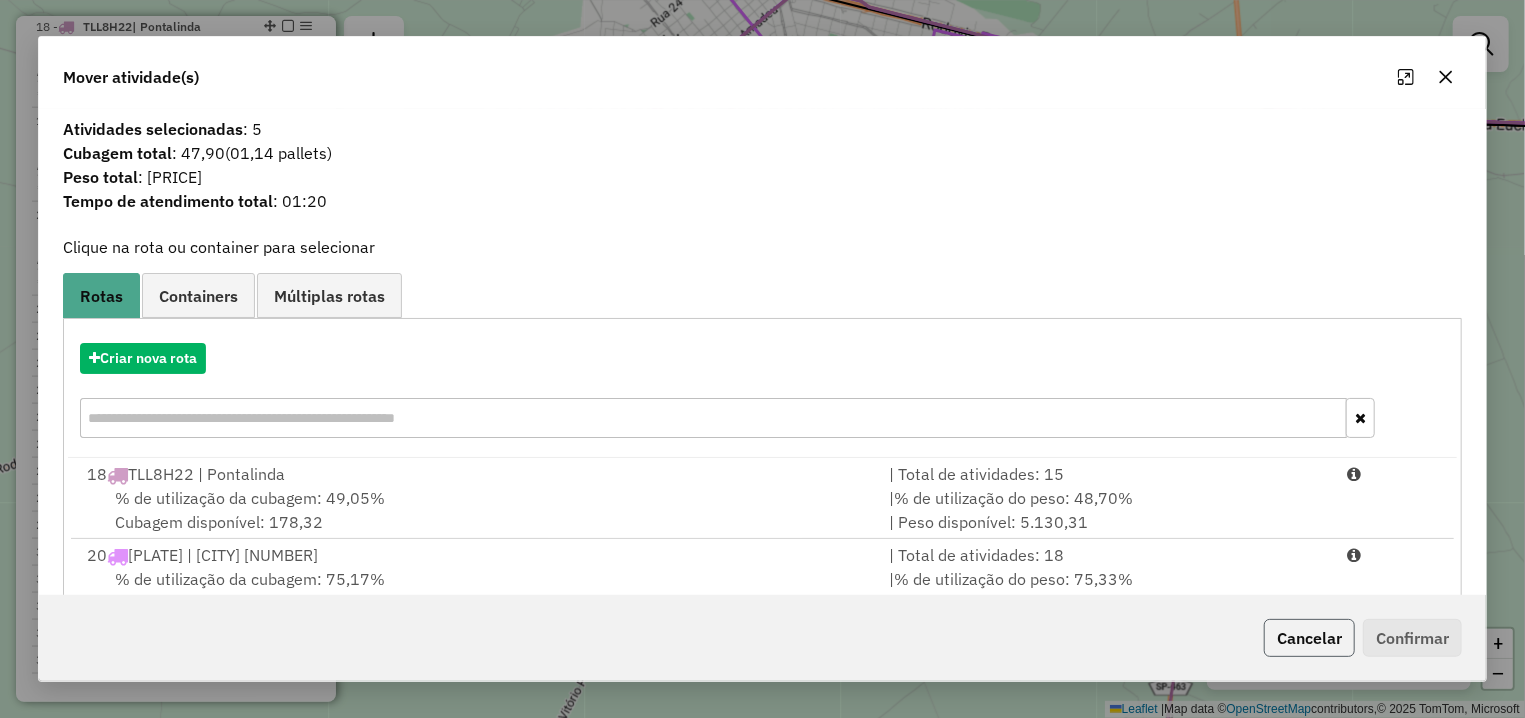 click on "Cancelar" 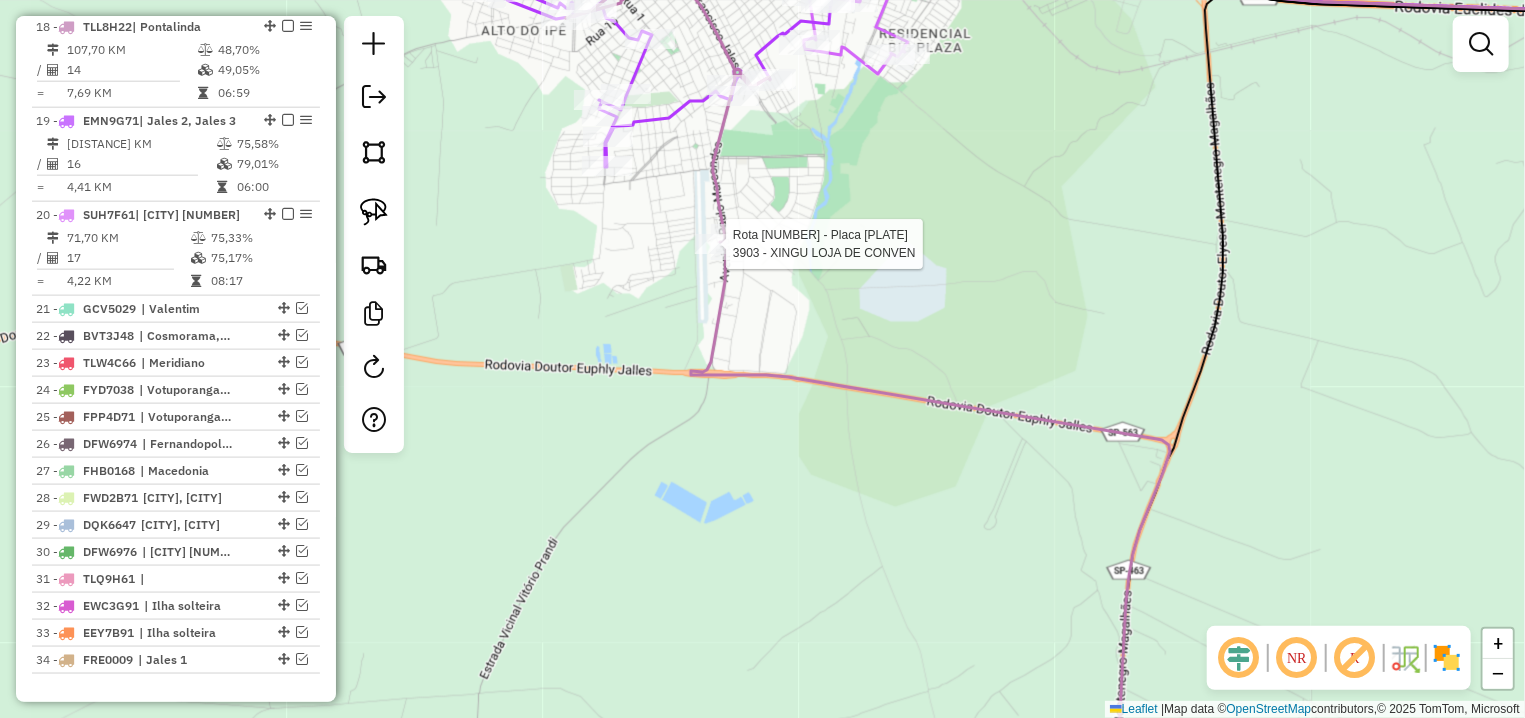 select on "**********" 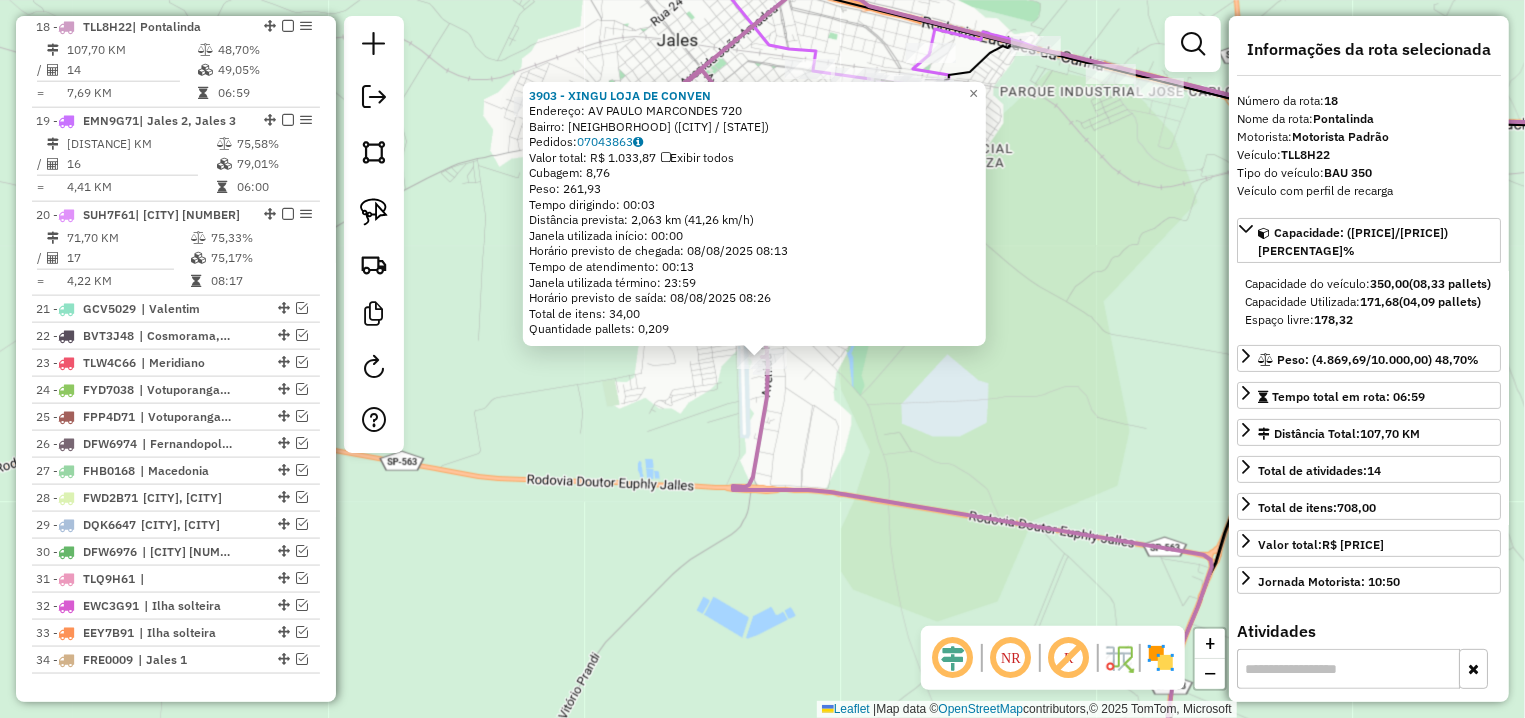 click on "[NUMBER] - [LAST] [LAST] [LAST] Endereço: AV  [STREET] [NUMBER]   Bairro: [NEIGHBORHOOD] ([CITY] / [STATE])   Pedidos:  [NUMBER]   Valor total: R$ [PRICE]   Exibir todos   Cubagem: [PRICE]  Peso: [PRICE]  Tempo dirigindo: [TIME]   Distância prevista: [PRICE] km ([PRICE] km/h)   Janela utilizada início: [TIME]   Horário previsto de chegada: [DATE] [TIME]   Tempo de atendimento: [TIME]   Janela utilizada término: [TIME]   Horário previsto de saída: [DATE] [TIME]   Total de itens: [PRICE]   Quantidade pallets: [PRICE]  × Janela de atendimento Grade de atendimento Capacidade Transportadoras Veículos Cliente Pedidos  Rotas Selecione os dias de semana para filtrar as janelas de atendimento  Seg   Ter   Qua   Qui   Sex   Sáb   Dom  Informe o período da janela de atendimento: De: [TIME] Até: [TIME]  Filtrar exatamente a janela do cliente  Considerar janela de atendimento padrão  Selecione os dias de semana para filtrar as grades de atendimento  Seg   Ter   Qua   Qui   Sex   Sáb   Dom   Peso mínimo: [PRICE]   De: [PRICE]   Até: [PRICE]" 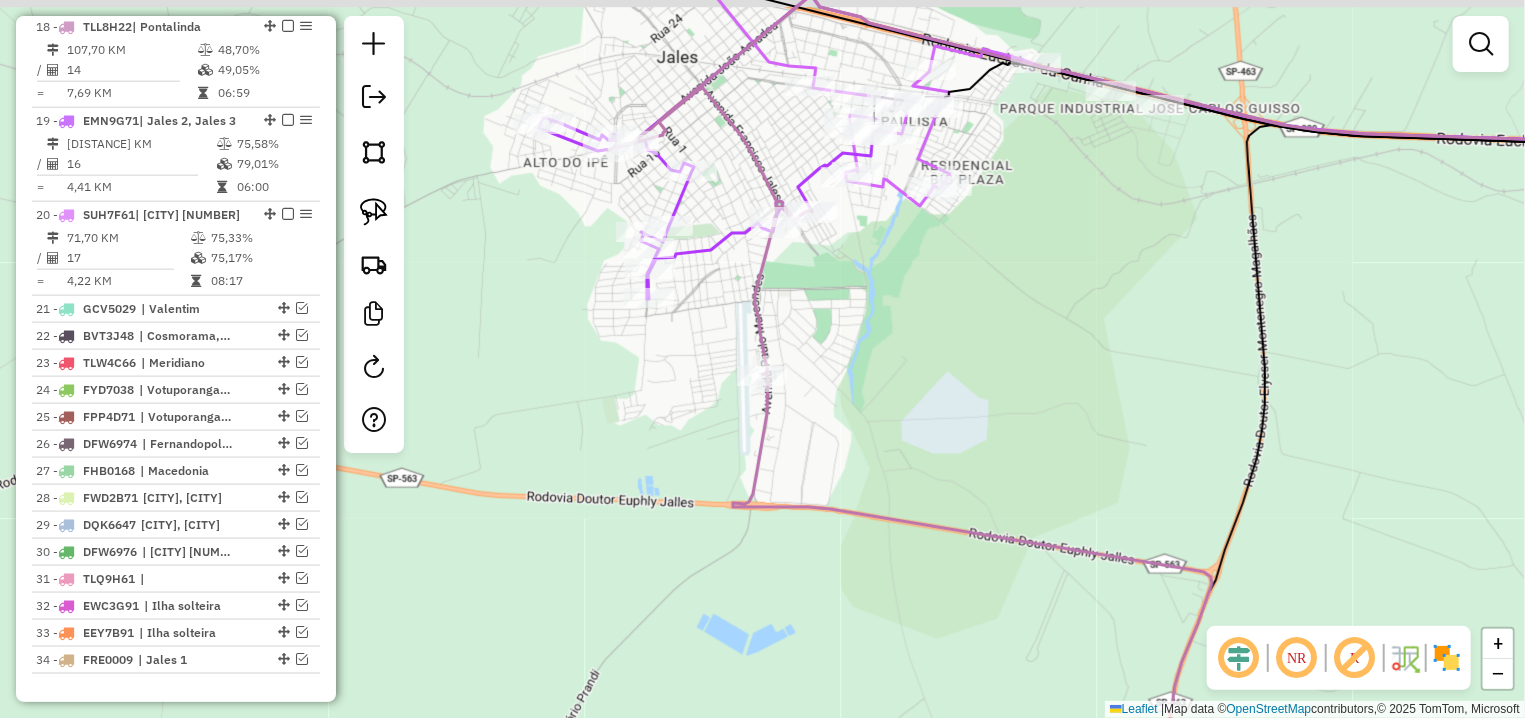 drag, startPoint x: 788, startPoint y: 265, endPoint x: 801, endPoint y: 339, distance: 75.13322 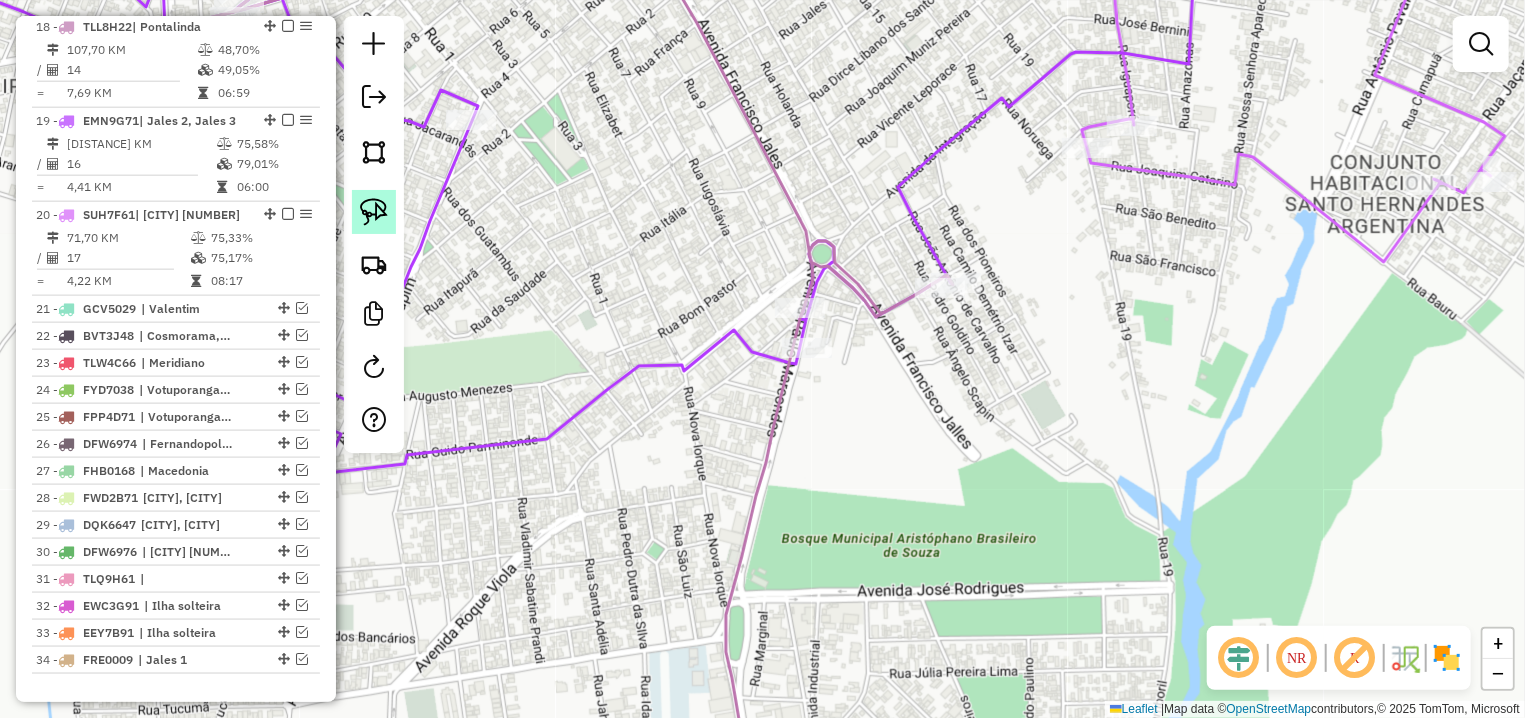 click 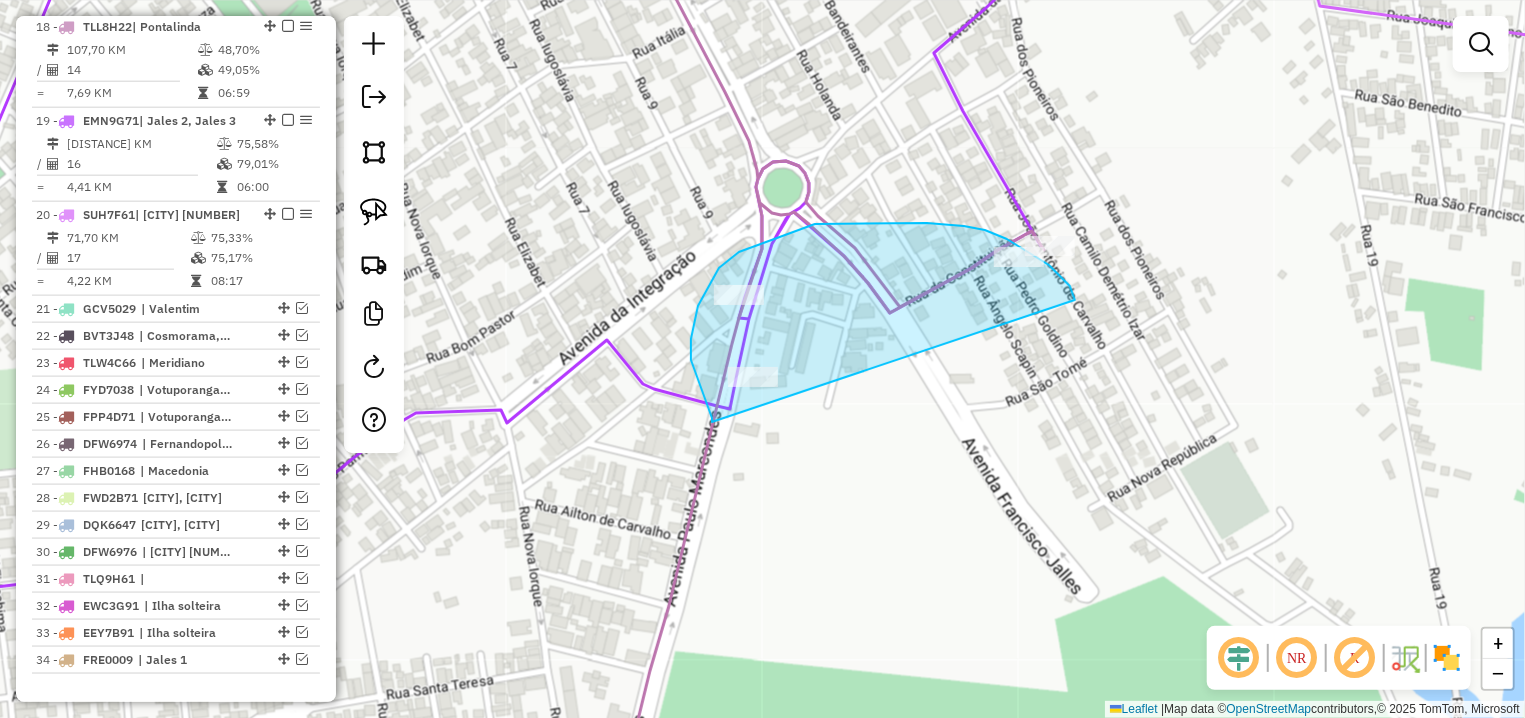 drag, startPoint x: 1070, startPoint y: 286, endPoint x: 712, endPoint y: 422, distance: 382.96213 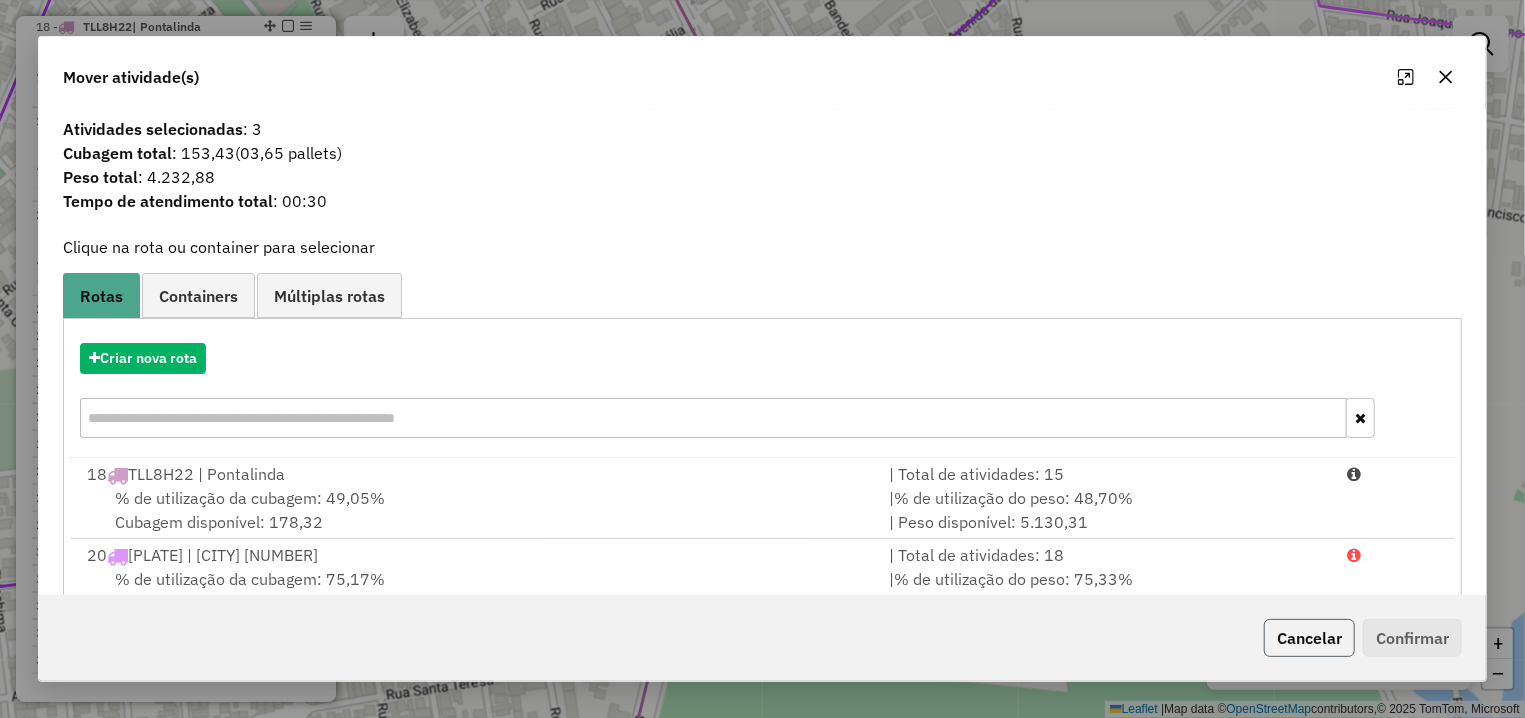 click on "Cancelar" 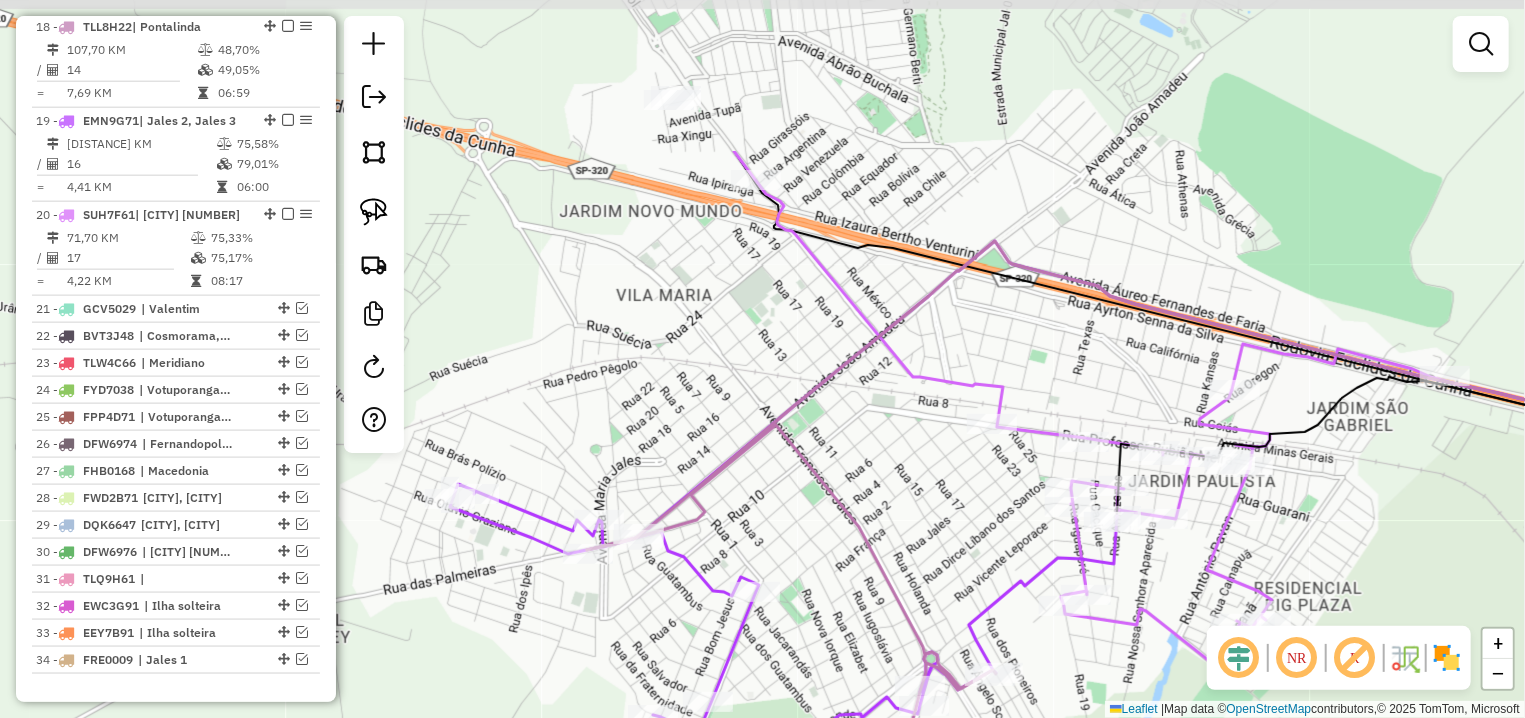 drag, startPoint x: 973, startPoint y: 306, endPoint x: 938, endPoint y: 529, distance: 225.72993 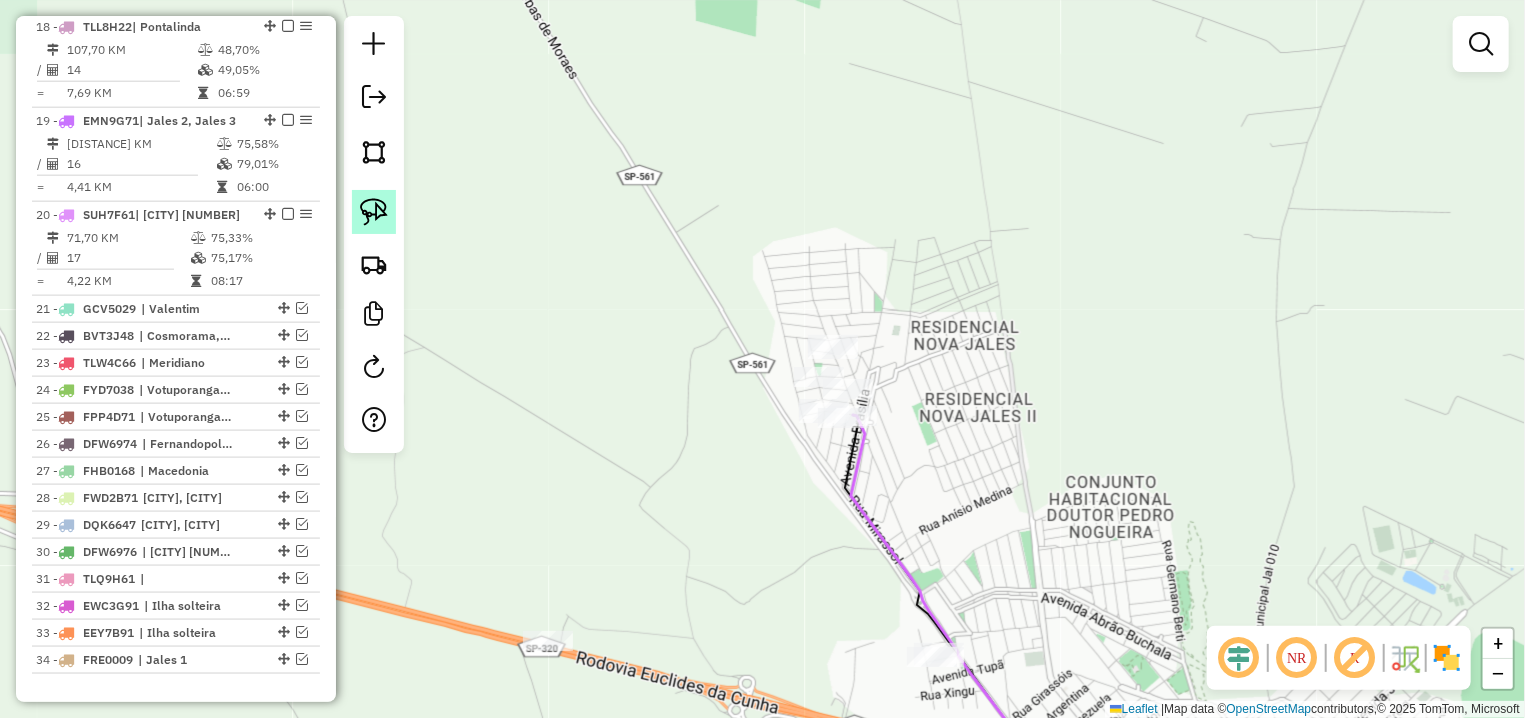 click 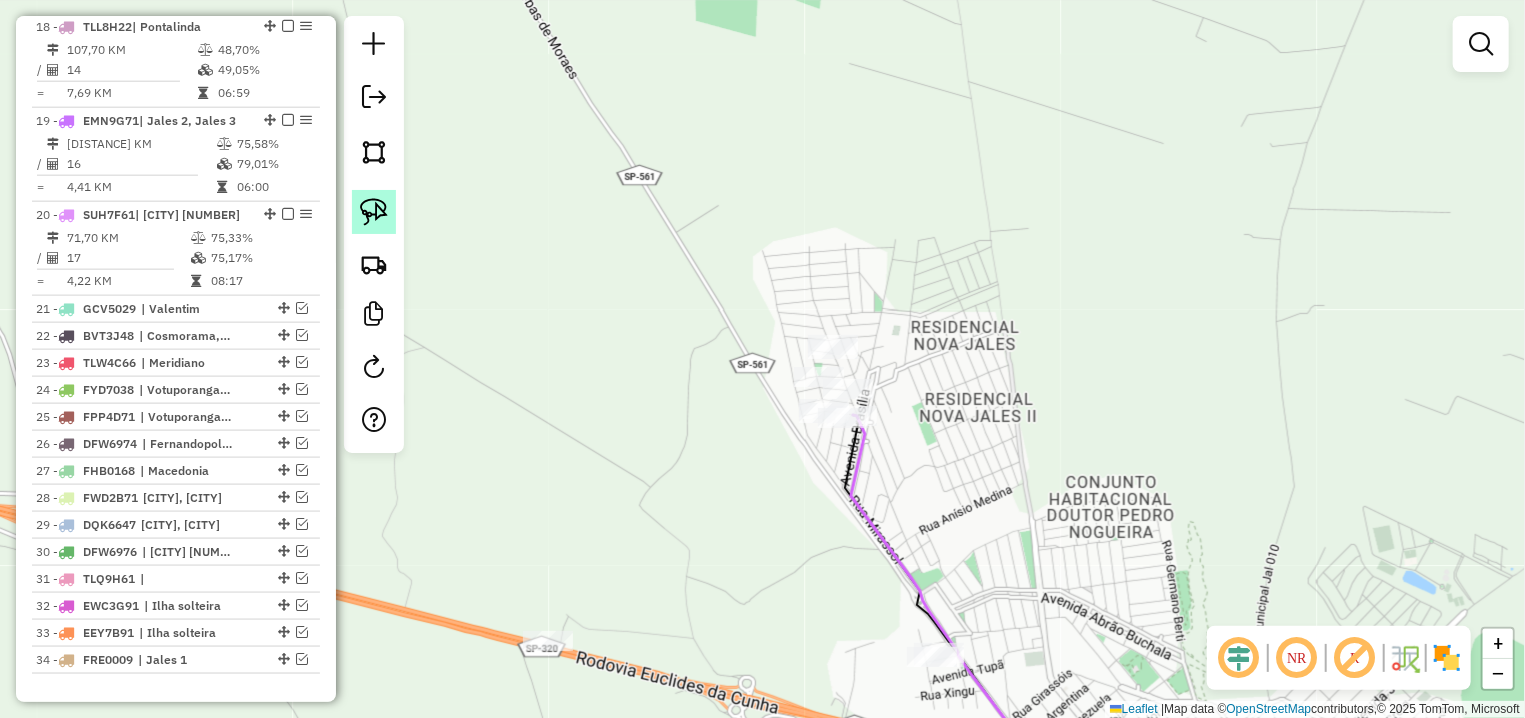 click 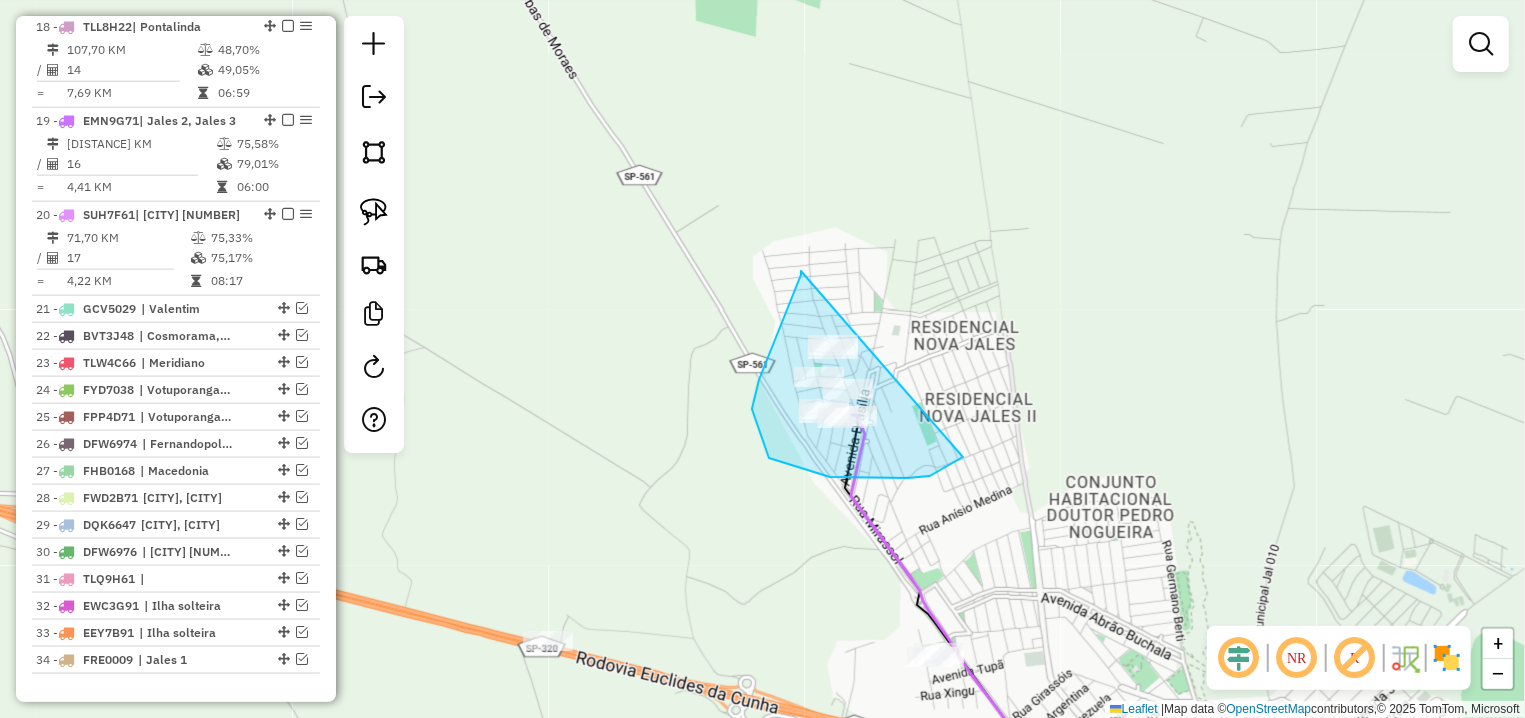 drag, startPoint x: 801, startPoint y: 275, endPoint x: 963, endPoint y: 457, distance: 243.65549 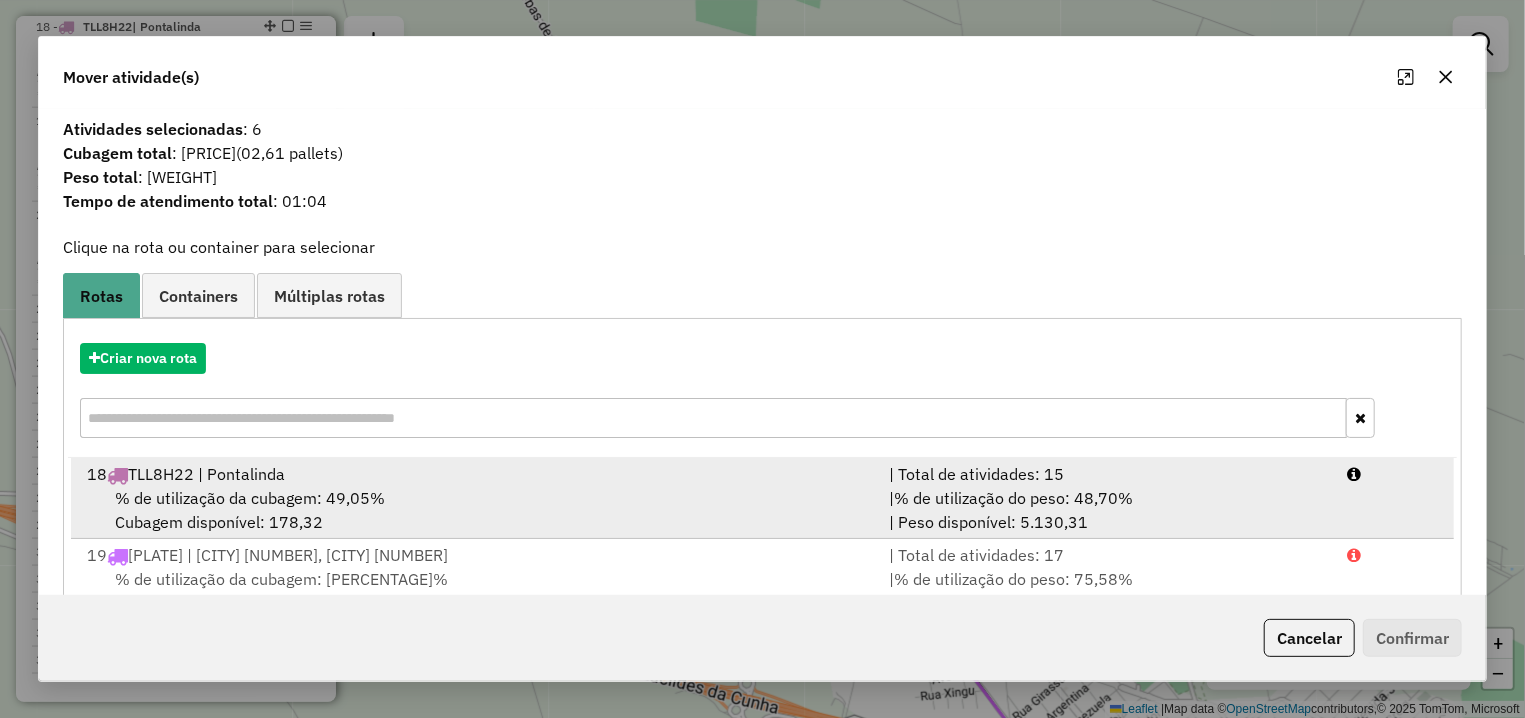 click on "% de utilização da cubagem: 49,05%  Cubagem disponível: 178,32" at bounding box center [476, 510] 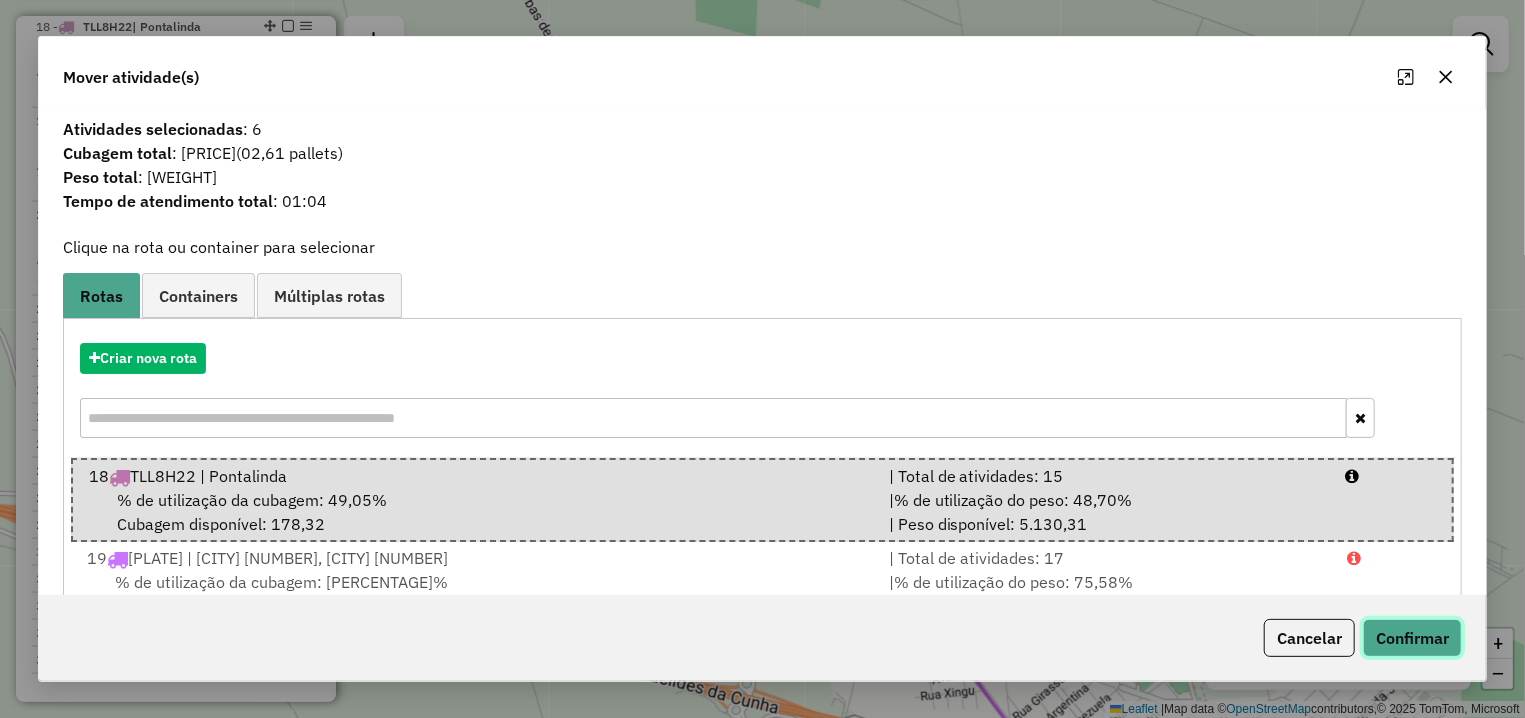 click on "Confirmar" 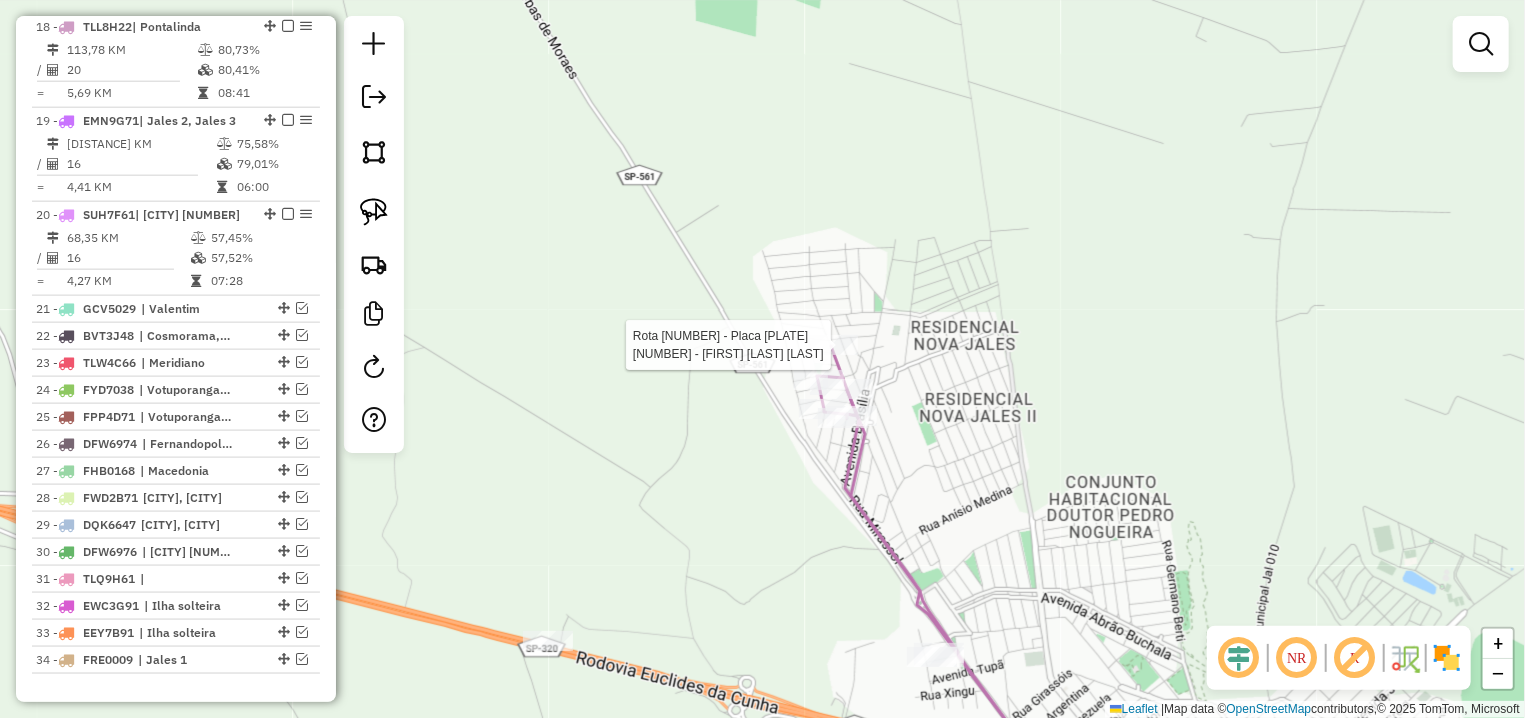 select on "**********" 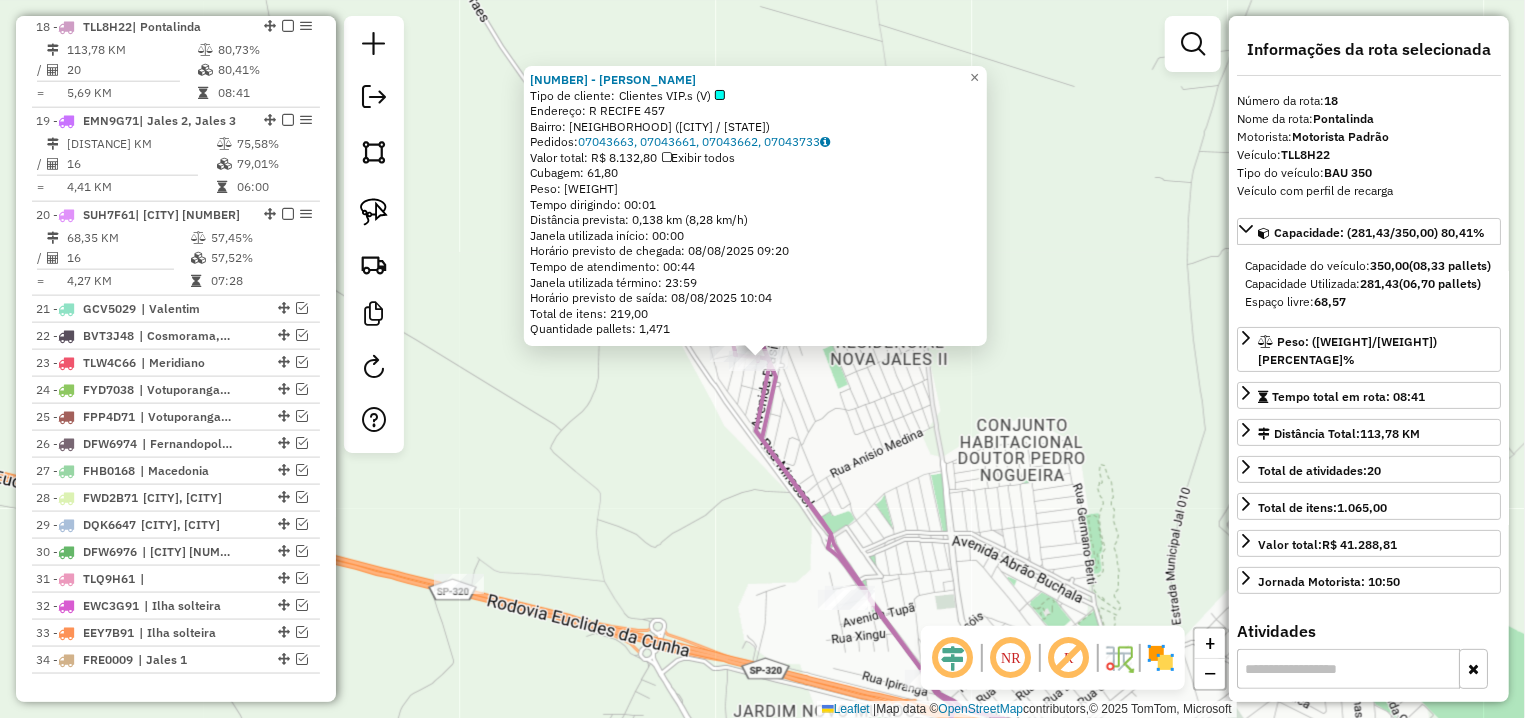 click on "Rota [NUMBER] - Placa [PLATE] [NUMBER] - [LAST_NAME] [LAST_NAME] × [NUMBER] - [LAST_NAME] [LAST_NAME] Tipo de cliente: Clientes VIP.s (V) Endereço: [STREET_NAME] [NUMBER] Bairro: [NEIGHBORHOOD] ([CITY] / [STATE]) Pedidos: [ORDER_ID], [ORDER_ID], [ORDER_ID], [ORDER_ID] Valor total: [CURRENCY] [PRICE] Exibir todos Cubagem: [CUBAGE] Peso: [WEIGHT] Tempo dirigindo: [TIME] Distância prevista: [DISTANCE] km ([SPEED] km/h) Janela utilizada início: [TIME] Horário previsto de chegada: [DATE] [TIME] Tempo de atendimento: [TIME] Janela utilizada término: [TIME] Horário previsto de saída: [DATE] [TIME] Total de itens: [ITEMS] Quantidade pallets: [PALLETS] × Janela de atendimento Grade de atendimento Capacidade Transportadoras Veículos Cliente Pedidos Rotas Selecione os dias de semana para filtrar as janelas de atendimento Seg Ter Qua Qui Sex Sáb Dom Informe o período da janela de atendimento: De: Até: Filtrar exatamente a janela do cliente Considerar janela de atendimento padrão" 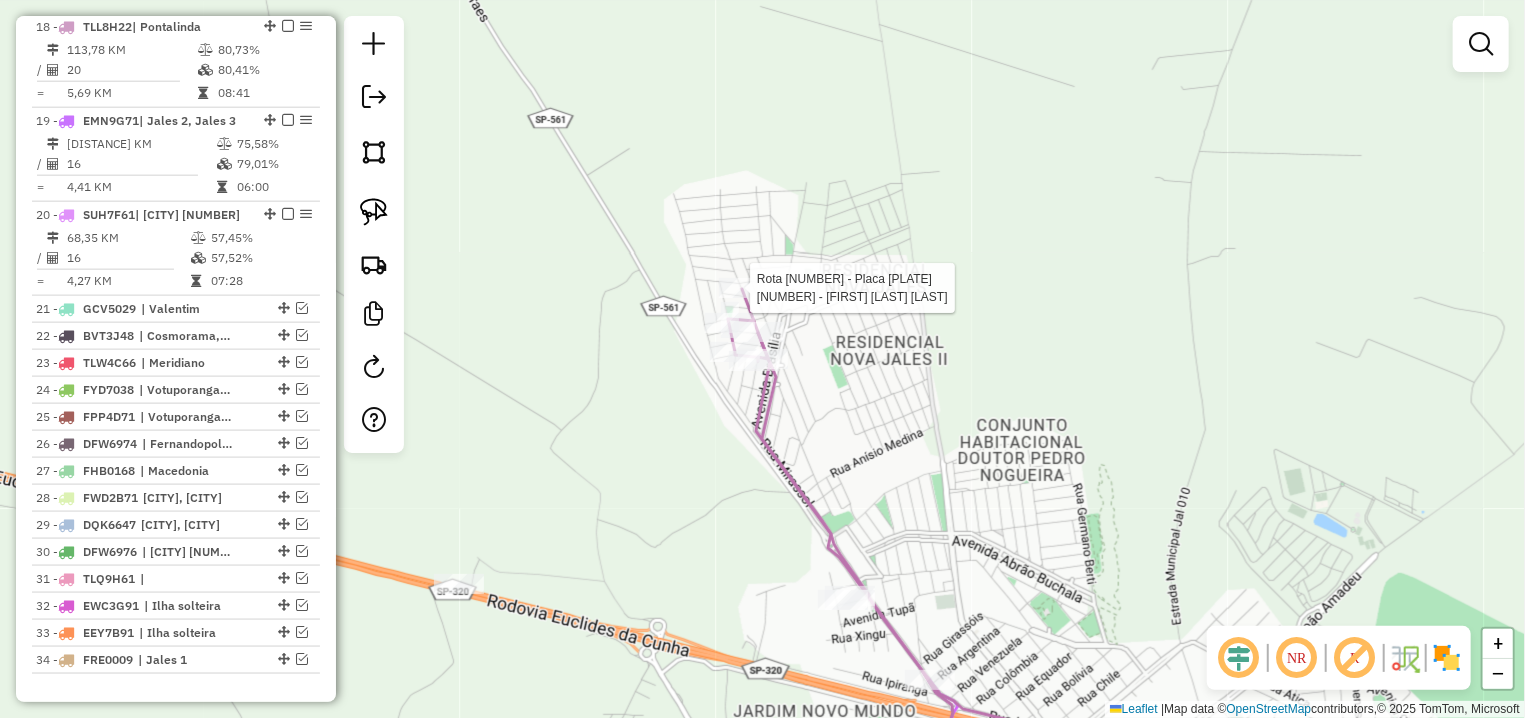 select on "**********" 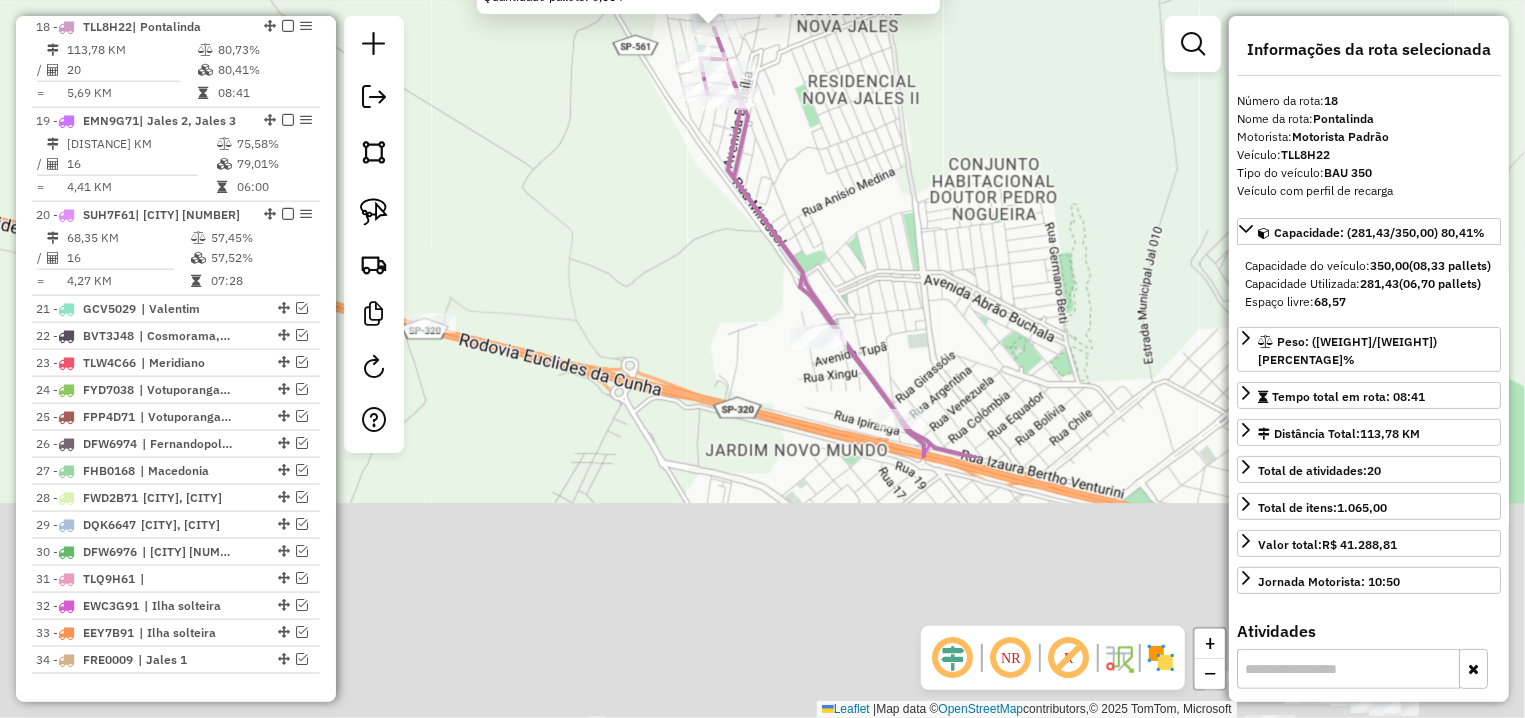 drag, startPoint x: 1031, startPoint y: 544, endPoint x: 947, endPoint y: 68, distance: 483.35495 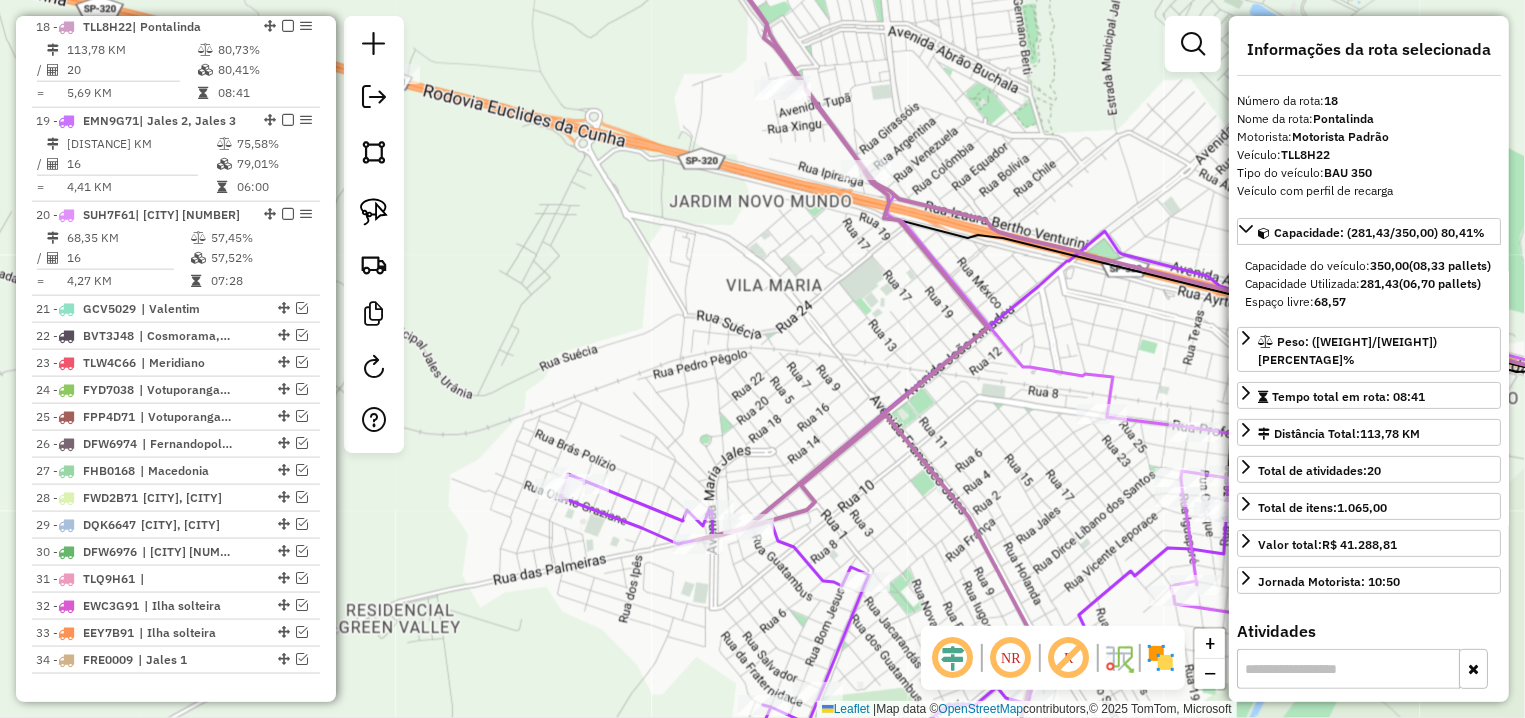 drag, startPoint x: 916, startPoint y: 517, endPoint x: 792, endPoint y: 19, distance: 513.2056 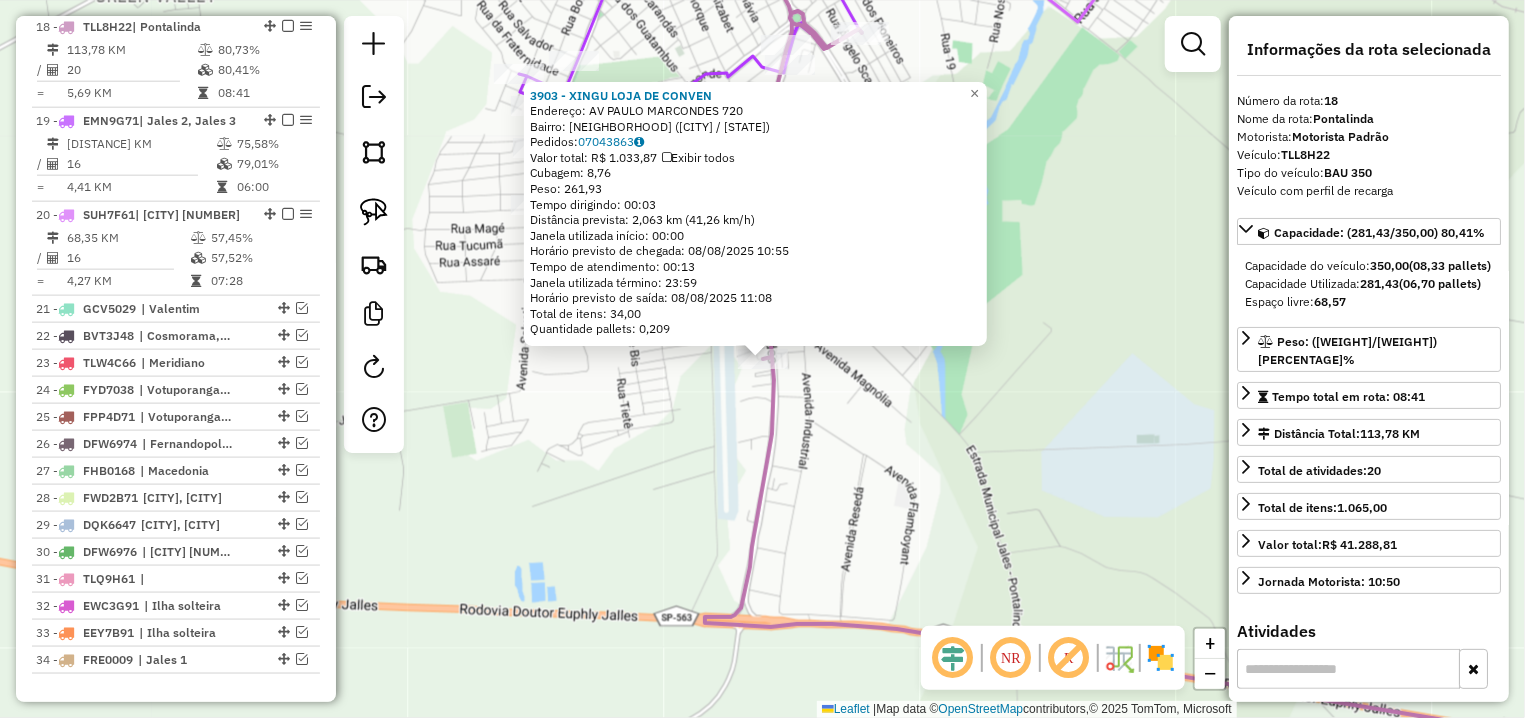 click on "3903 - XINGU LOJA DE CONVEN  Endereço: AV  PAULO MARCONDES               720   Bairro: AEROPORTO MUNICIPAL ([CITY] / [STATE])   Pedidos:  07043863   Valor total: R$ 1.033,87   Exibir todos   Cubagem: 8,76  Peso: 261,93  Tempo dirigindo: 00:03   Distância prevista: 2,063 km (41,26 km/h)   Janela utilizada início: 00:00   Horário previsto de chegada: 08/08/2025 10:55   Tempo de atendimento: 00:13   Janela utilizada término: 23:59   Horário previsto de saída: 08/08/2025 11:08   Total de itens: 34,00   Quantidade pallets: 0,209  × Janela de atendimento Grade de atendimento Capacidade Transportadoras Veículos Cliente Pedidos  Rotas Selecione os dias de semana para filtrar as janelas de atendimento  Seg   Ter   Qua   Qui   Sex   Sáb   Dom  Informe o período da janela de atendimento: De: Até:  Filtrar exatamente a janela do cliente  Considerar janela de atendimento padrão  Selecione os dias de semana para filtrar as grades de atendimento  Seg   Ter   Qua   Qui   Sex   Sáb   Dom   Peso mínimo:   De:   Até:" 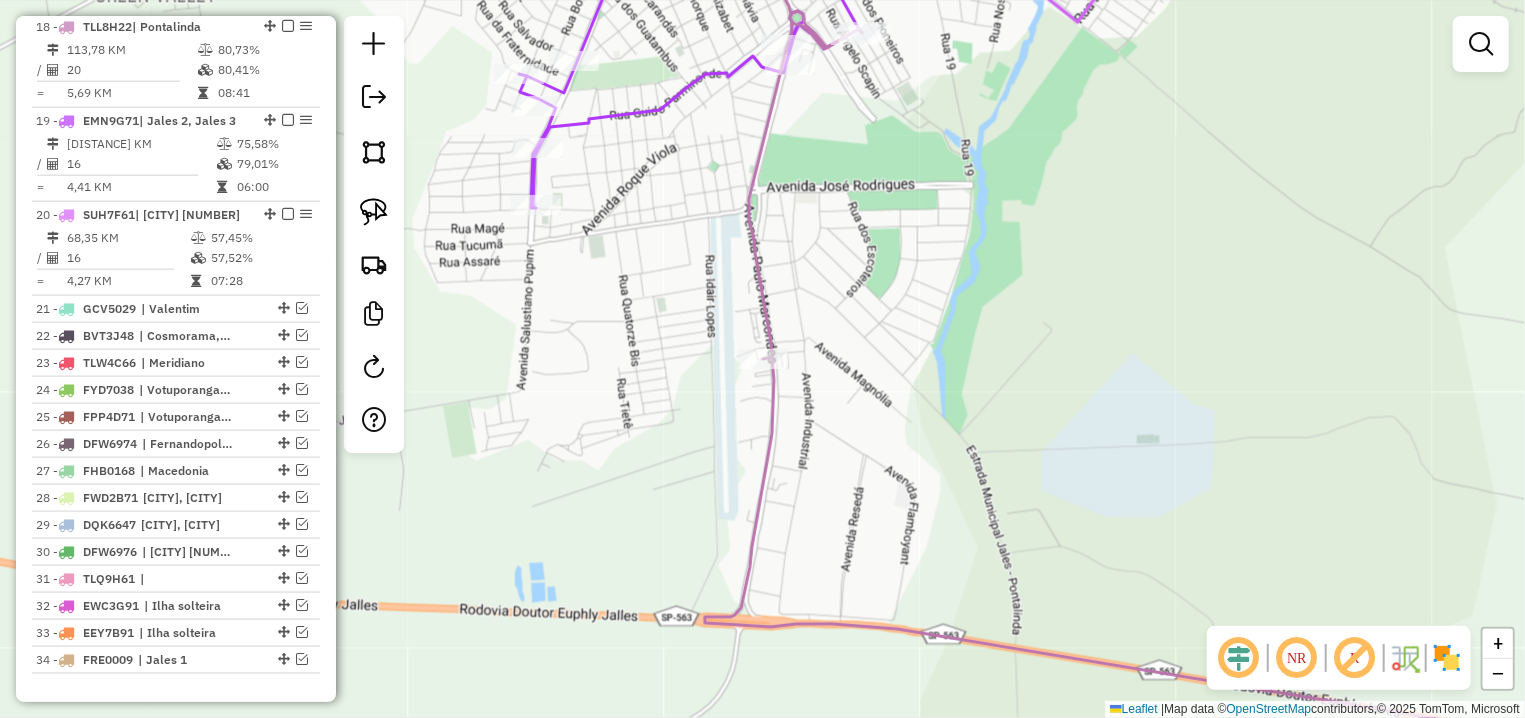 click on "Janela de atendimento Grade de atendimento Capacidade Transportadoras Veículos Cliente Pedidos  Rotas Selecione os dias de semana para filtrar as janelas de atendimento  Seg   Ter   Qua   Qui   Sex   Sáb   Dom  Informe o período da janela de atendimento: De: Até:  Filtrar exatamente a janela do cliente  Considerar janela de atendimento padrão  Selecione os dias de semana para filtrar as grades de atendimento  Seg   Ter   Qua   Qui   Sex   Sáb   Dom   Considerar clientes sem dia de atendimento cadastrado  Clientes fora do dia de atendimento selecionado Filtrar as atividades entre os valores definidos abaixo:  Peso mínimo:   Peso máximo:   Cubagem mínima:   Cubagem máxima:   De:   Até:  Filtrar as atividades entre o tempo de atendimento definido abaixo:  De:   Até:   Considerar capacidade total dos clientes não roteirizados Transportadora: Selecione um ou mais itens Tipo de veículo: Selecione um ou mais itens Veículo: Selecione um ou mais itens Motorista: Selecione um ou mais itens Nome: Rótulo:" 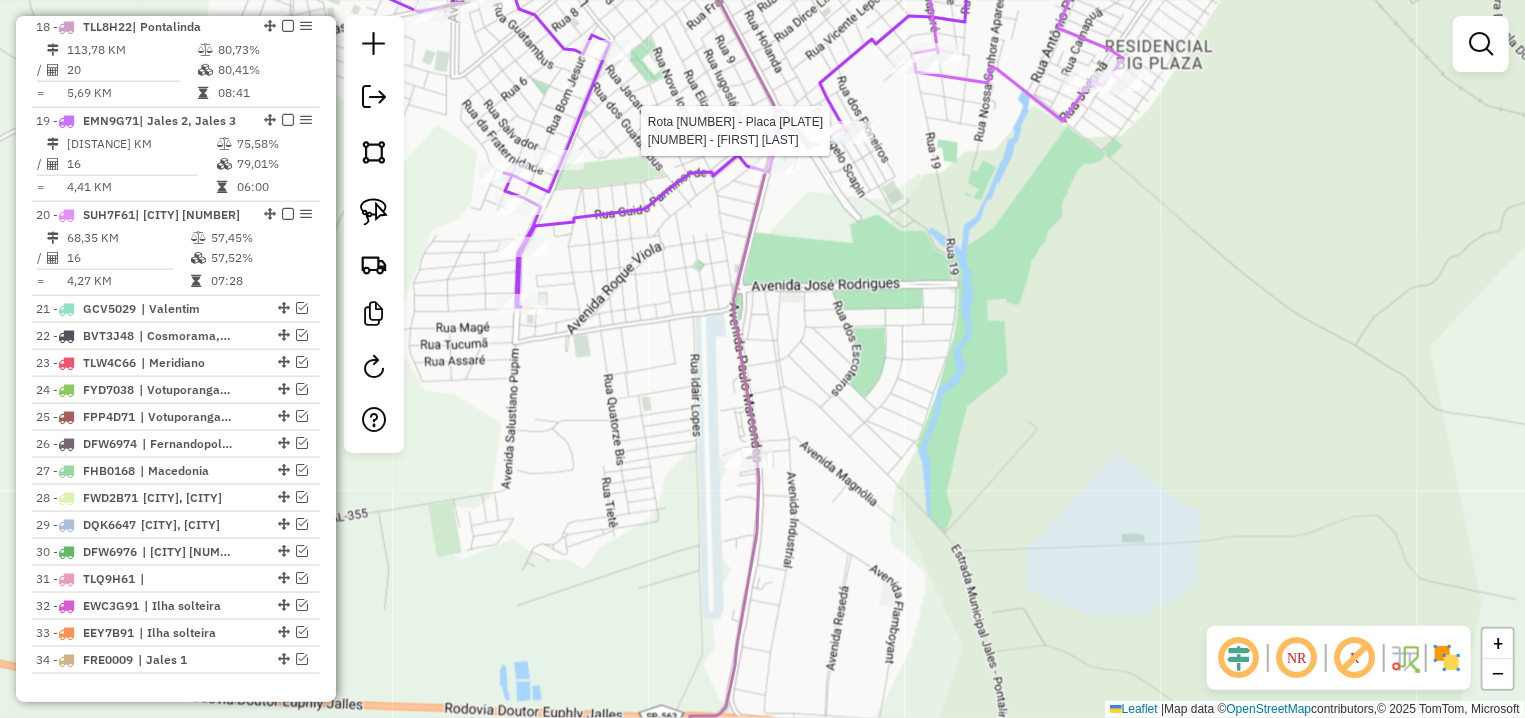 select on "**********" 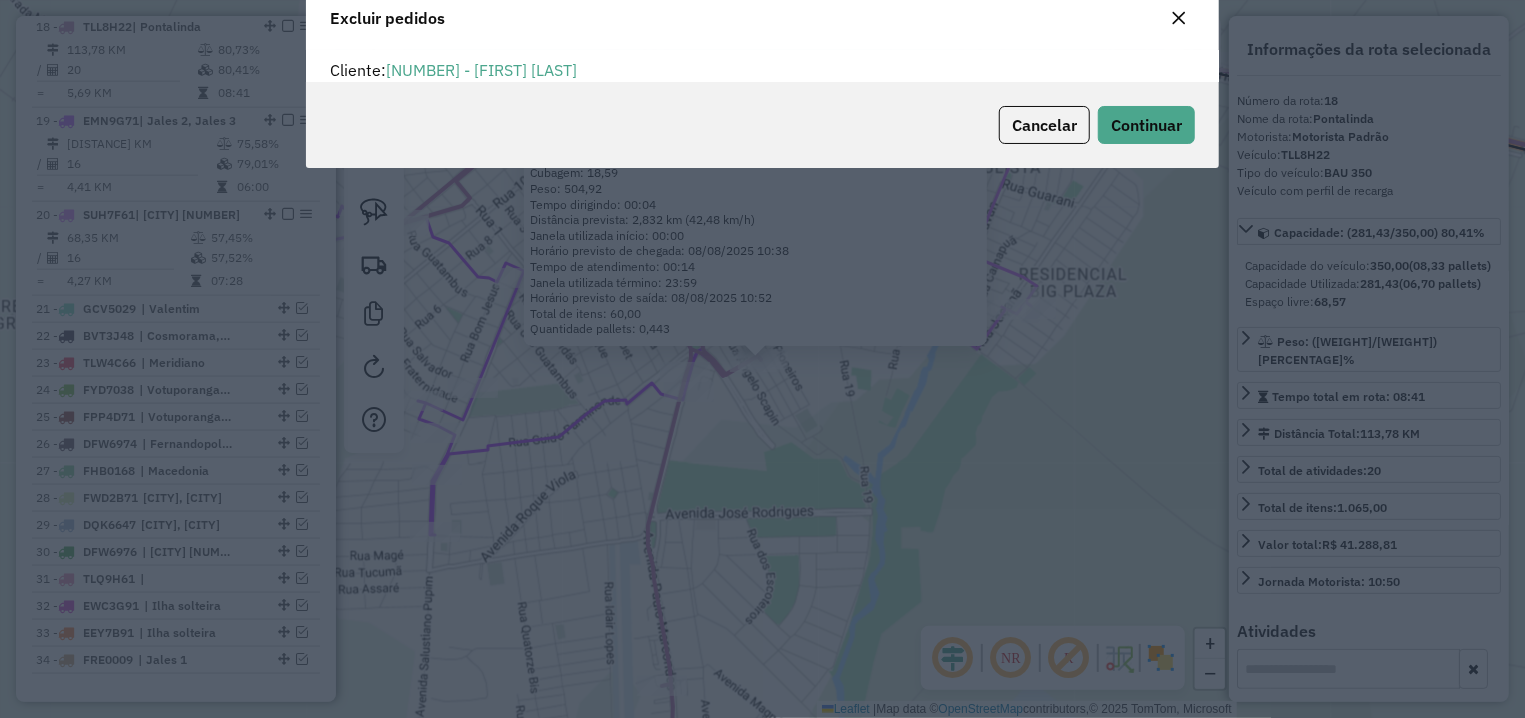 scroll, scrollTop: 11, scrollLeft: 6, axis: both 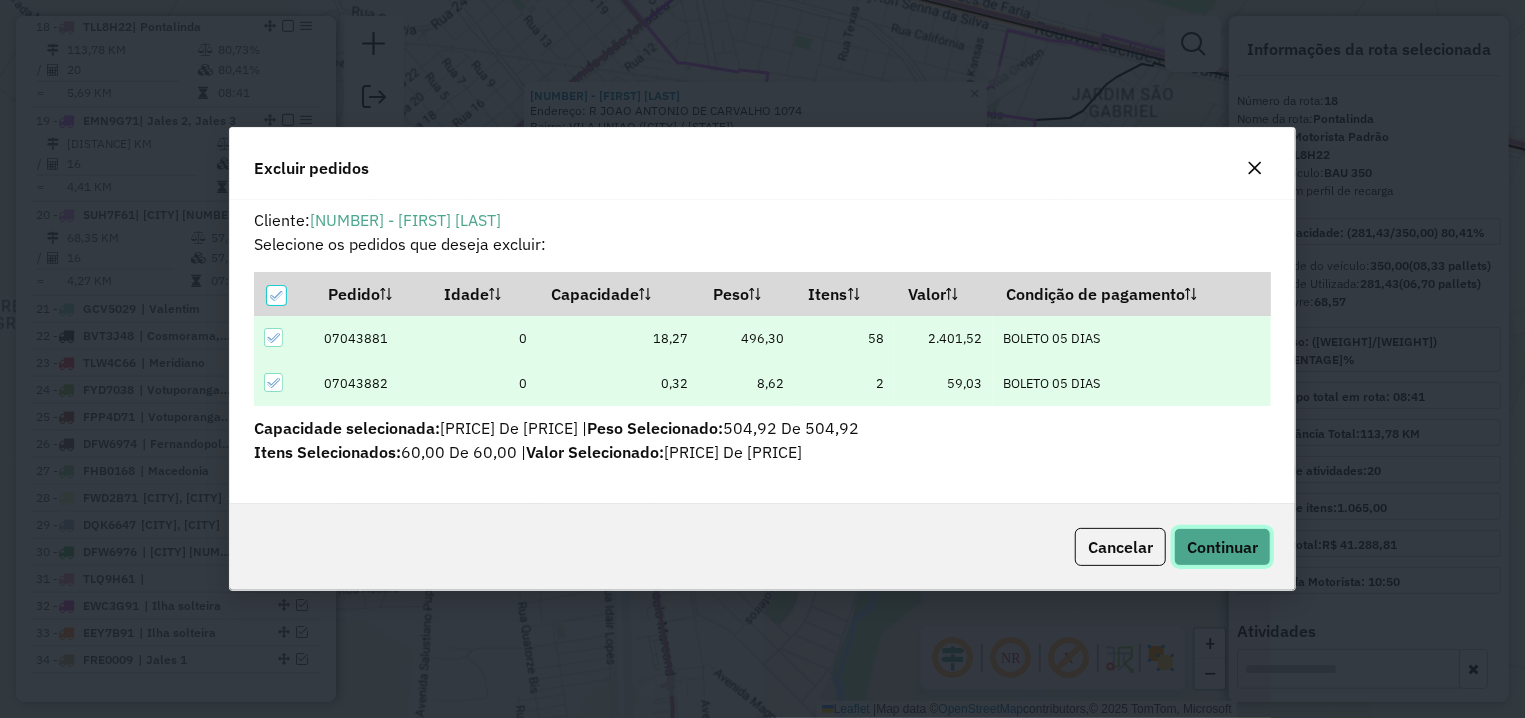 click on "Continuar" 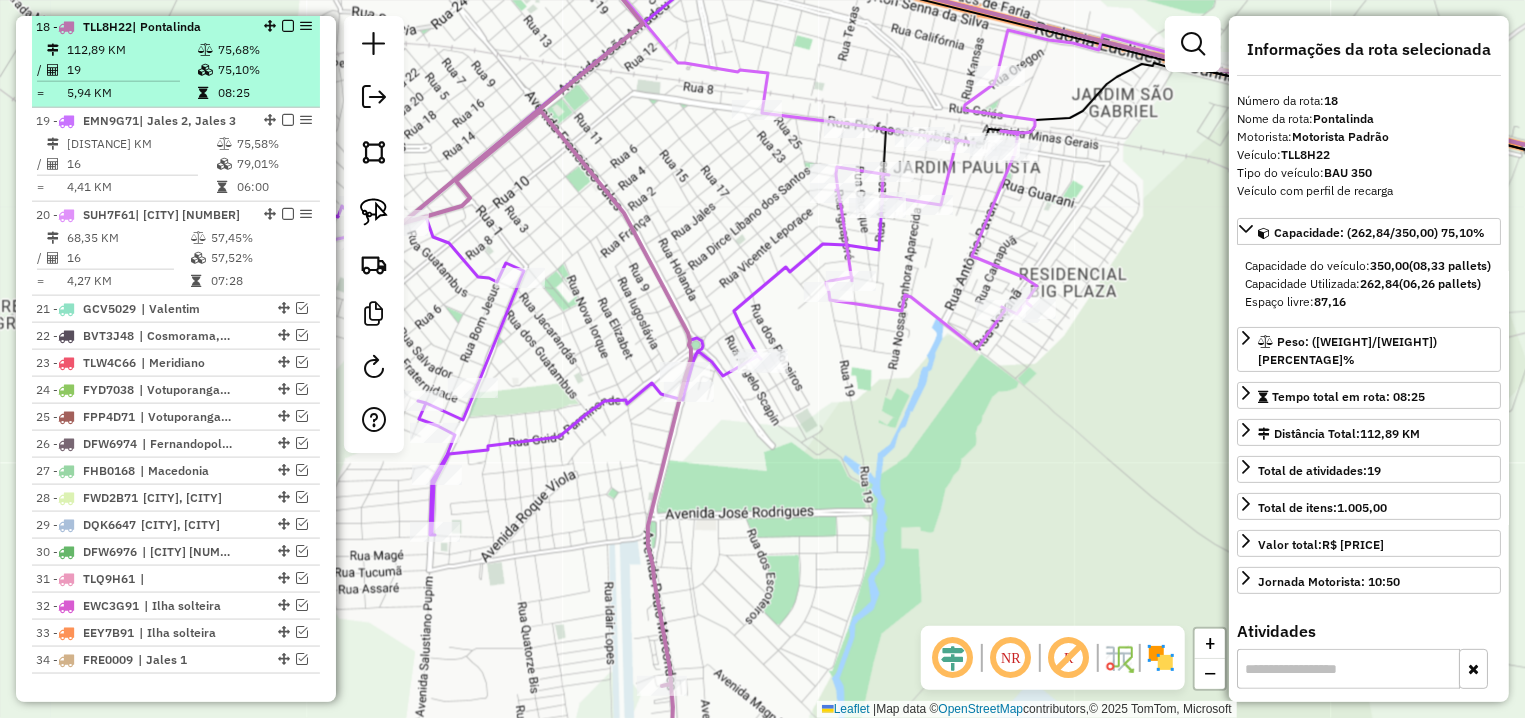 click at bounding box center (288, 26) 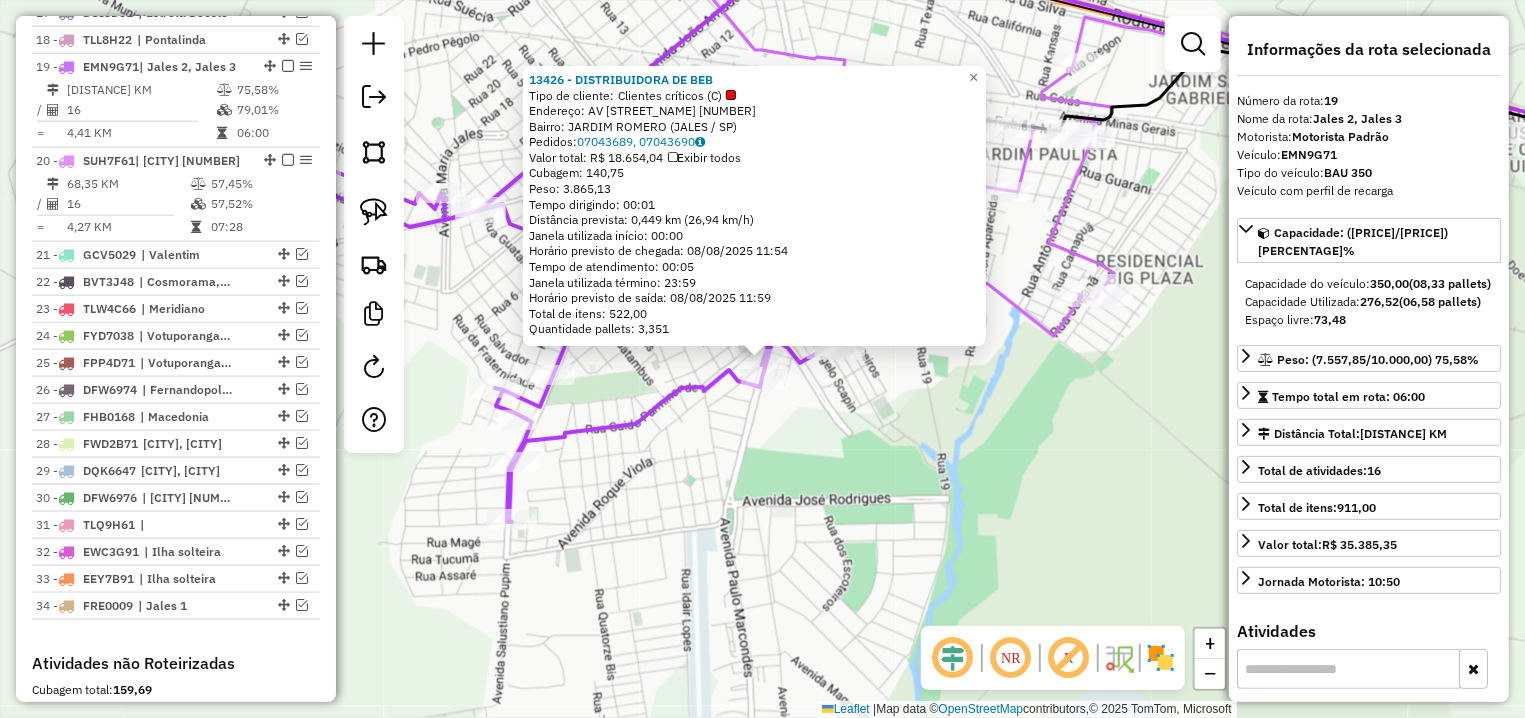 scroll, scrollTop: 1305, scrollLeft: 0, axis: vertical 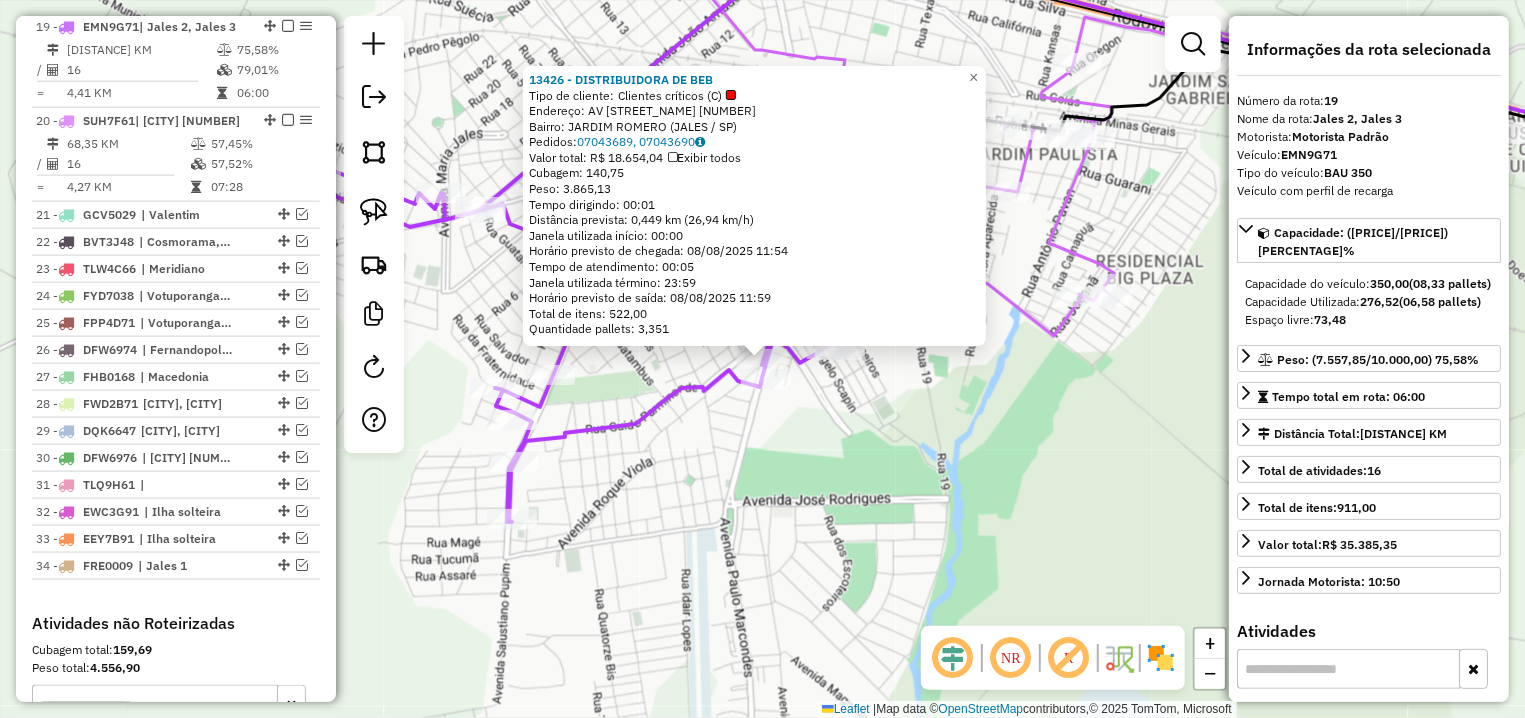 click on "[NUMBER] - [LAST] [LAST] [LAST]  Tipo de cliente:   Clientes críticos (C)   Endereço: AV  PAULO MARCONDES               [NUMBER]   Bairro: [NEIGHBORHOOD] ([CITY] / [STATE])   Pedidos:  [ORDER_ID], [ORDER_ID]   Valor total: R$ [PRICE]   Exibir todos   Cubagem: [CUBAGE]  Peso: [WEIGHT]  Tempo dirigindo: [TIME]   Distância prevista: [DISTANCE] km ([SPEED] km/h)   Janela utilizada início: [TIME]   Horário previsto de chegada: [DATE] [TIME]   Tempo de atendimento: [TIME]   Janela utilizada término: [TIME]   Horário previsto de saída: [DATE] [TIME]   Total de itens: [ITEMS]   Quantidade pallets: [PALLETS]  × Janela de atendimento Grade de atendimento Capacidade Transportadoras Veículos Cliente Pedidos  Rotas Selecione os dias de semana para filtrar as janelas de atendimento  Seg   Ter   Qua   Qui   Sex   Sáb   Dom  Informe o período da janela de atendimento: De: Até:  Filtrar exatamente a janela do cliente  Considerar janela de atendimento padrão  Selecione os dias de semana para filtrar as grades de atendimento  Seg   Ter  De:" 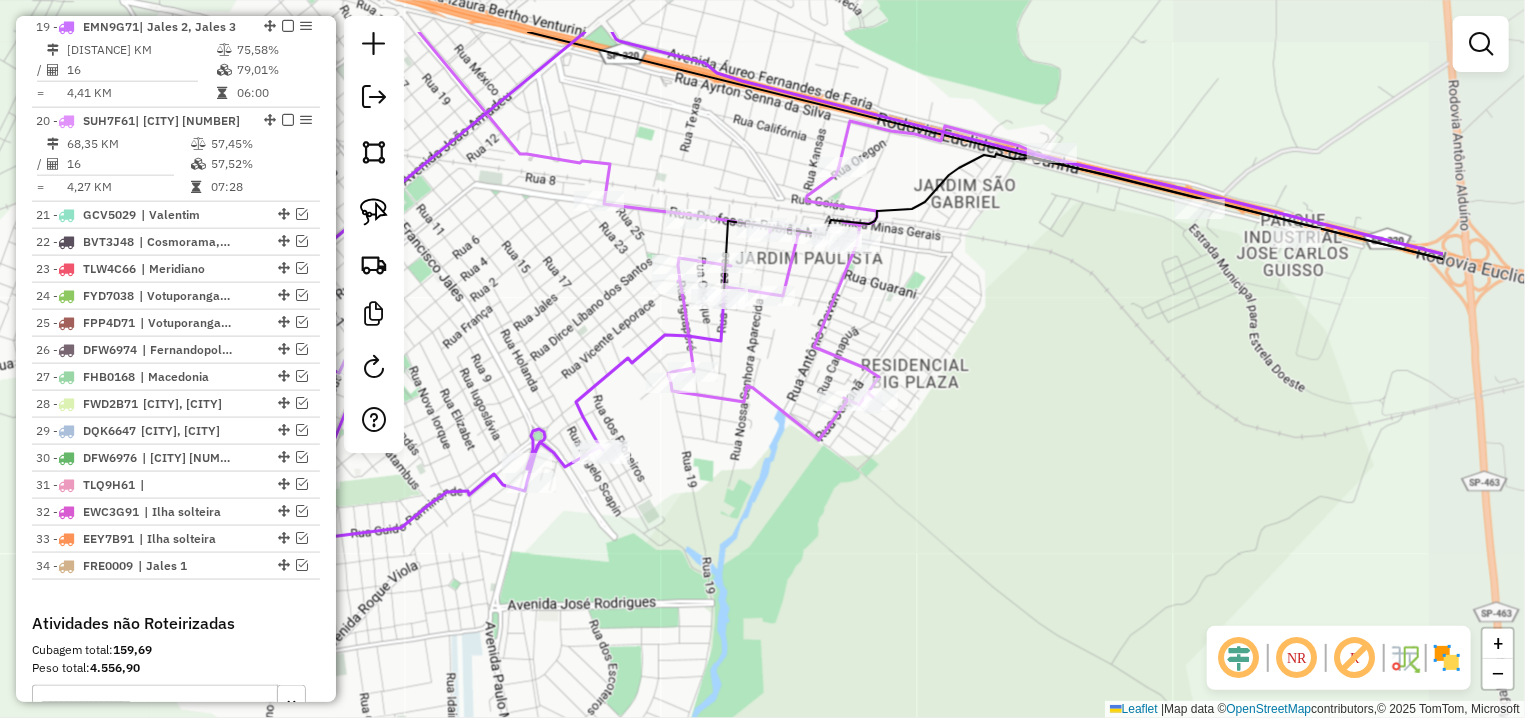 drag, startPoint x: 801, startPoint y: 272, endPoint x: 565, endPoint y: 377, distance: 258.30408 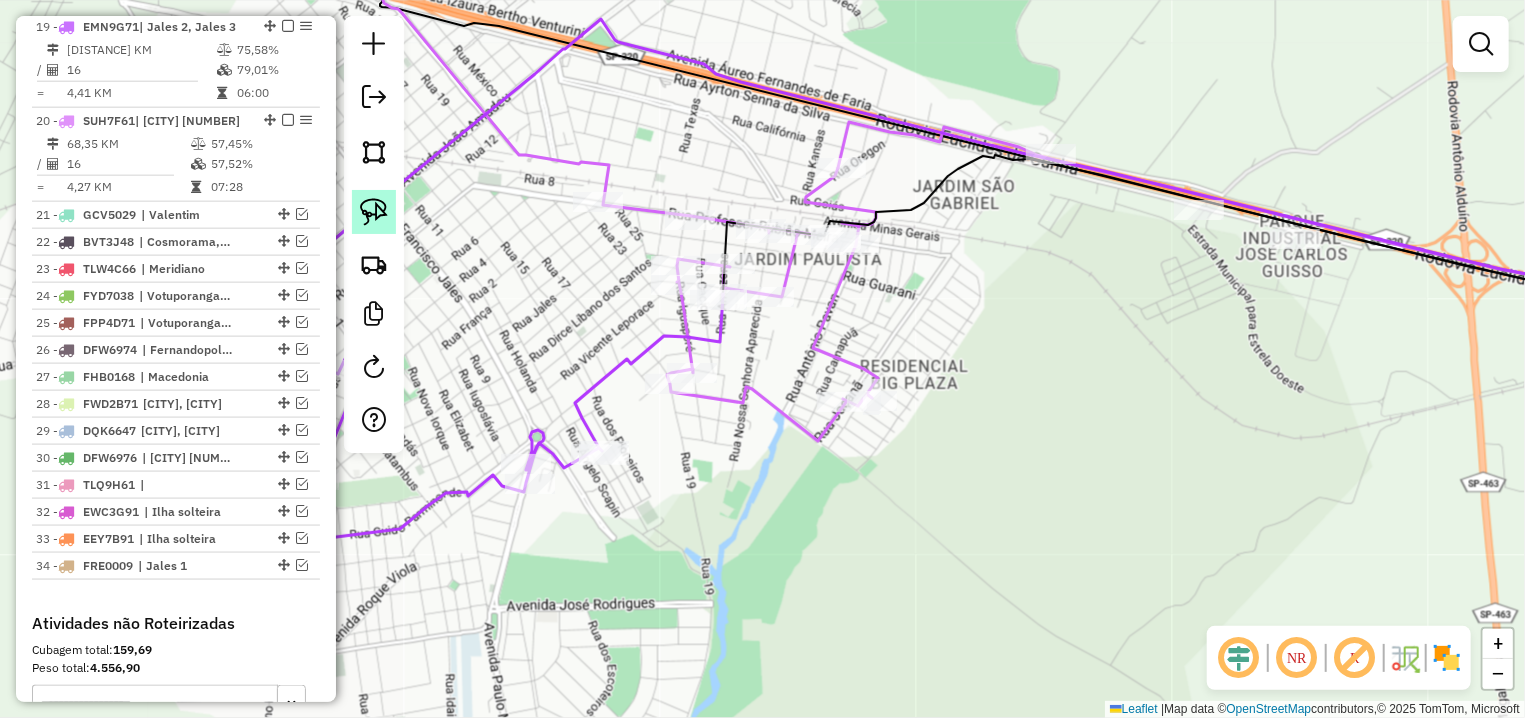 click 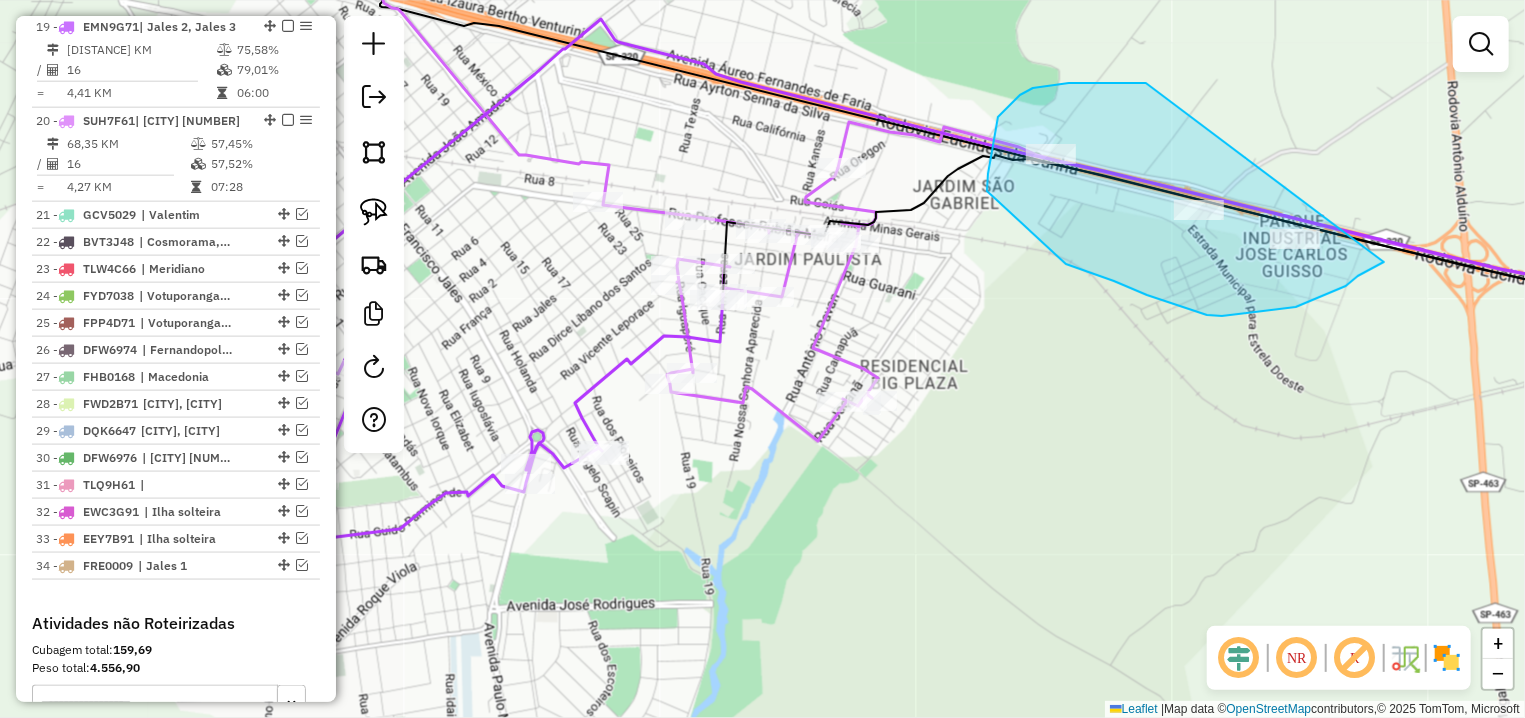 drag, startPoint x: 1069, startPoint y: 83, endPoint x: 1384, endPoint y: 262, distance: 362.3065 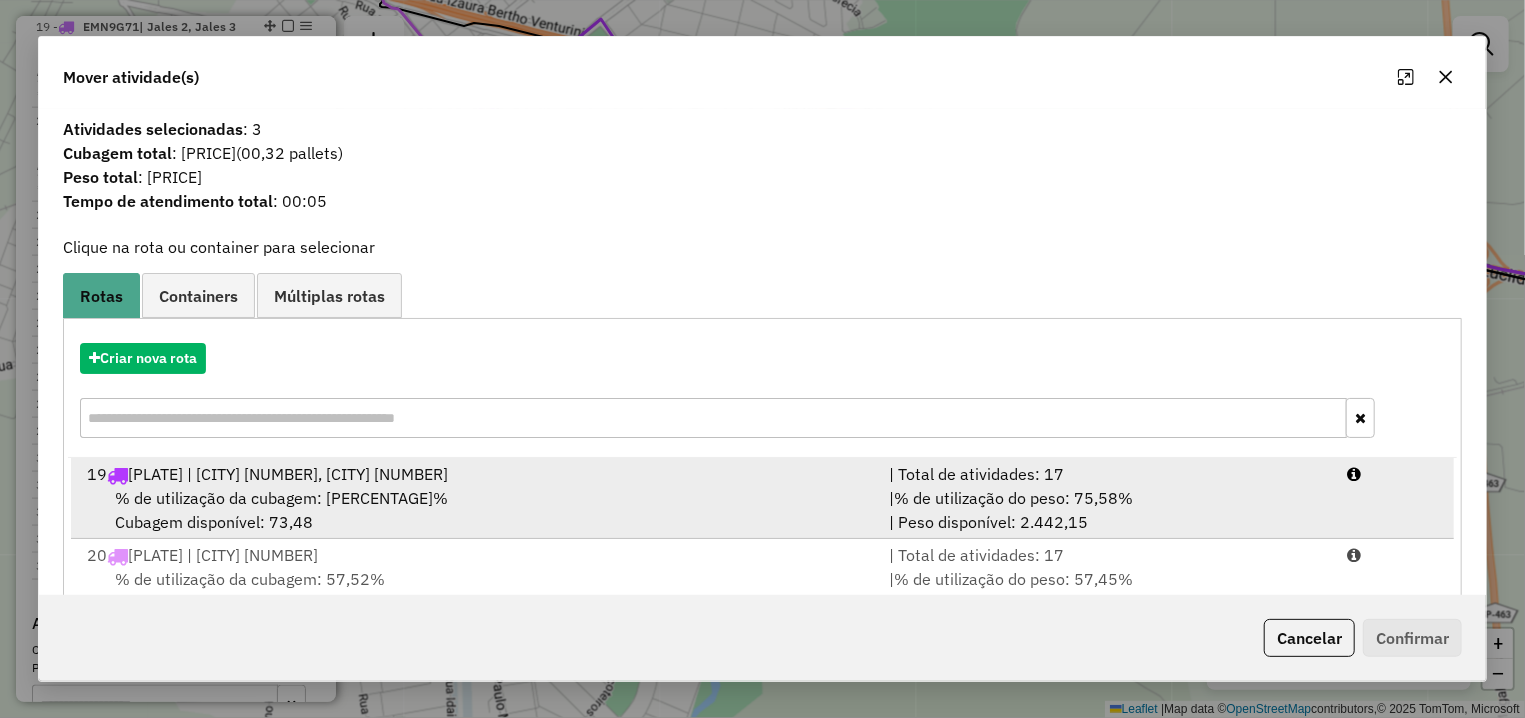 click on "% de utilização da cubagem: [PERCENTAGE]%  Cubagem disponível: [CUBAGE]" at bounding box center (476, 510) 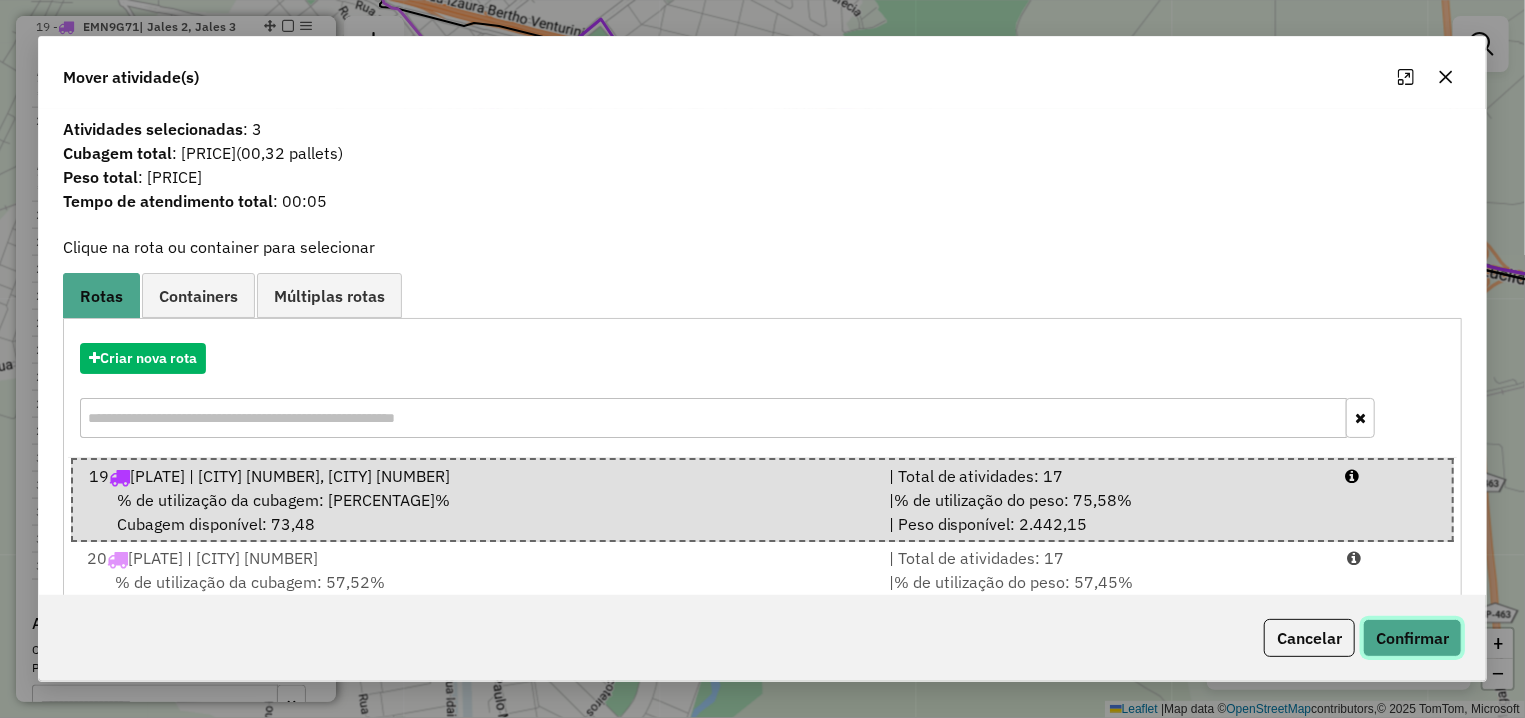 click on "Confirmar" 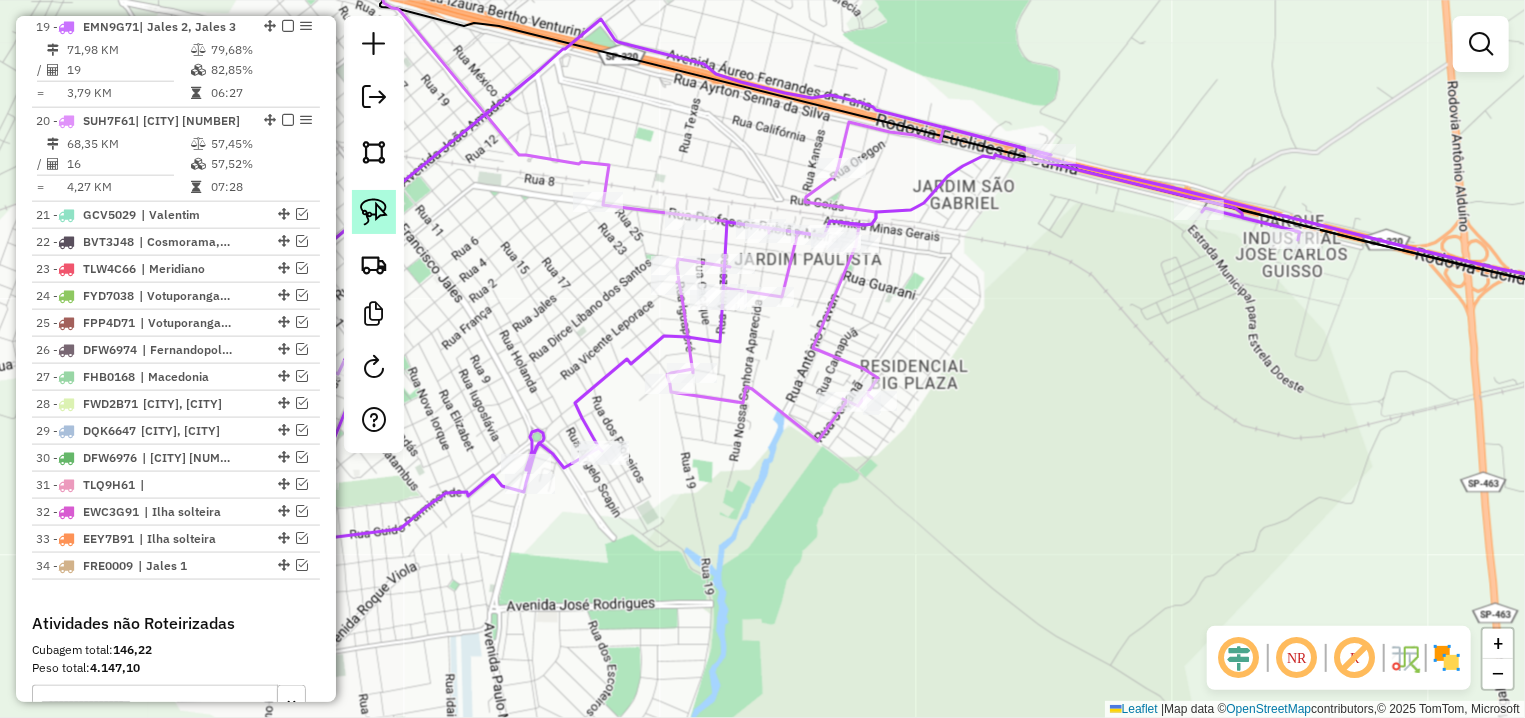 click 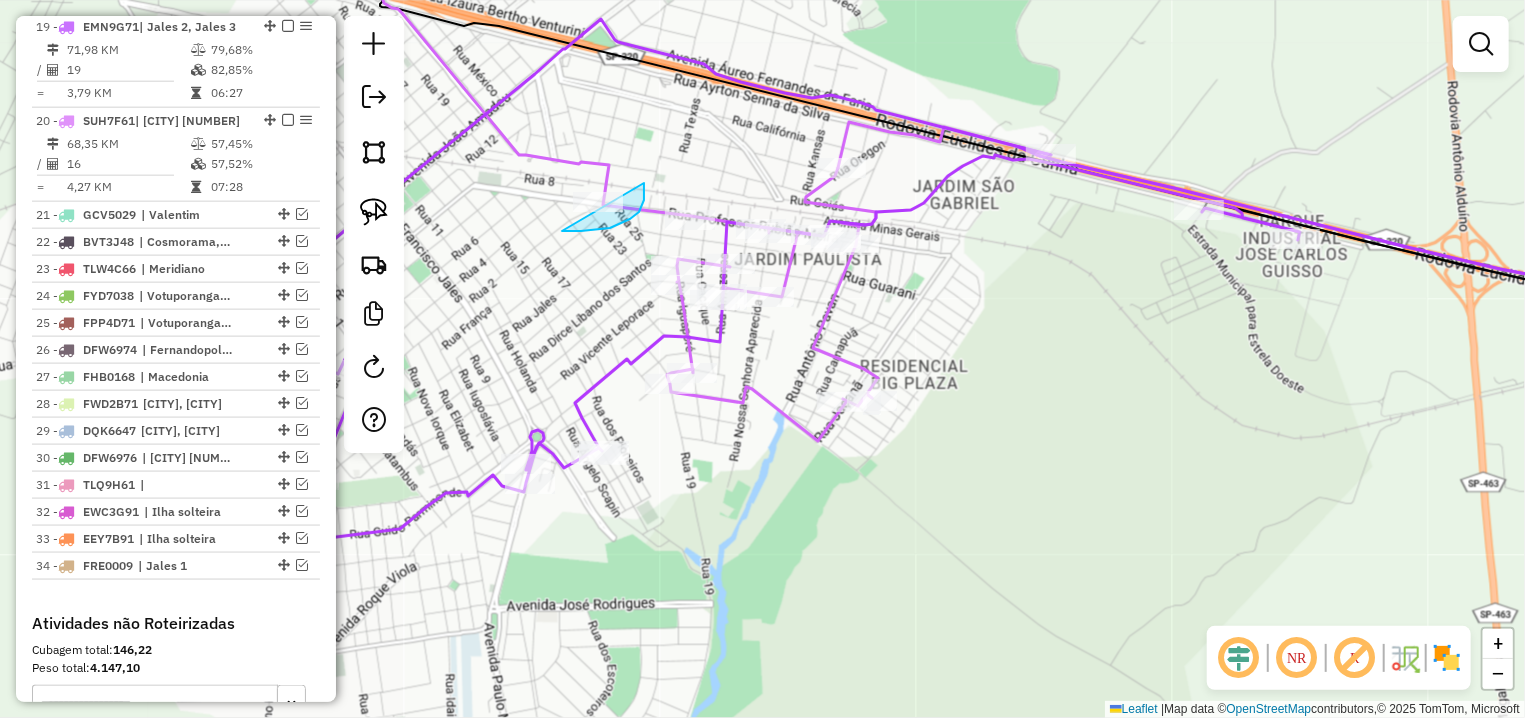 drag, startPoint x: 562, startPoint y: 231, endPoint x: 566, endPoint y: 170, distance: 61.13101 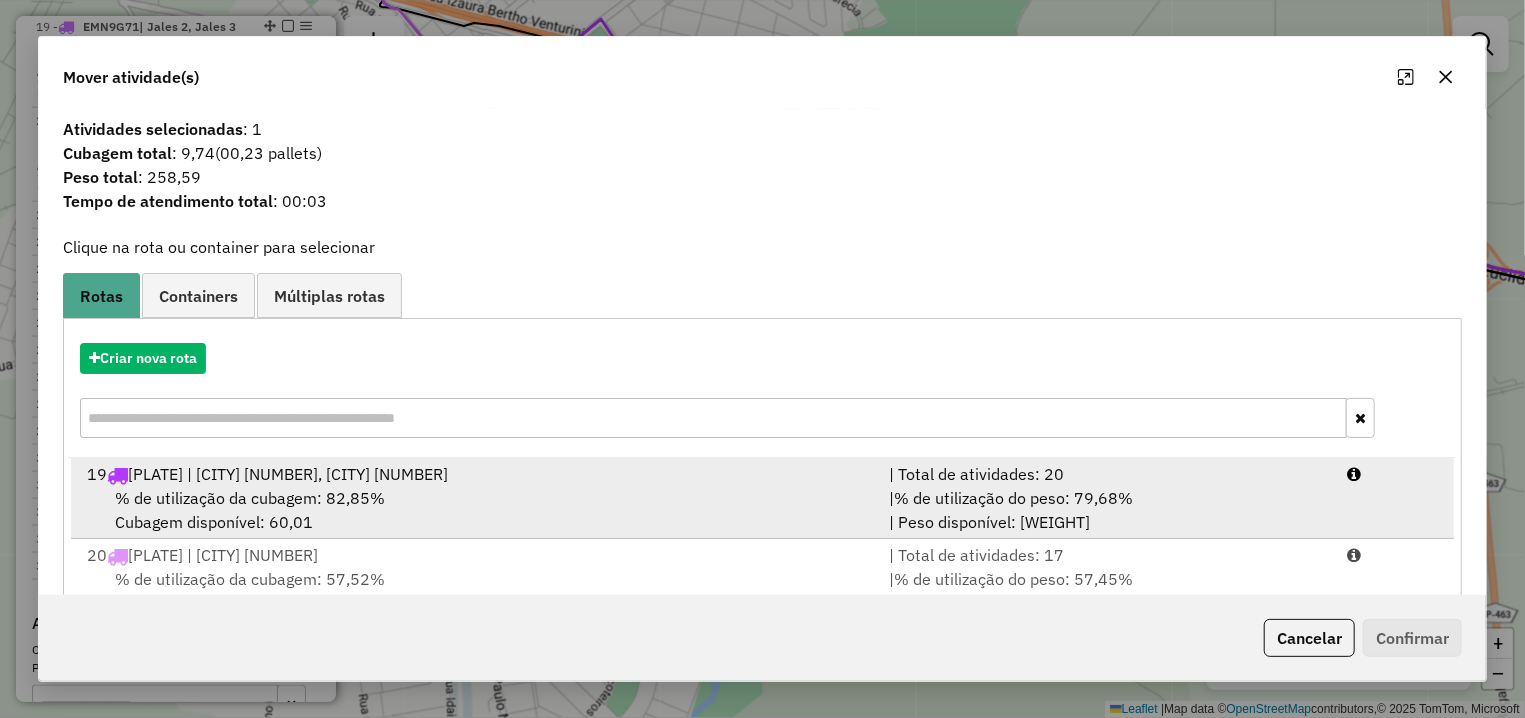 click on "% de utilização da cubagem: 82,85%" at bounding box center [250, 498] 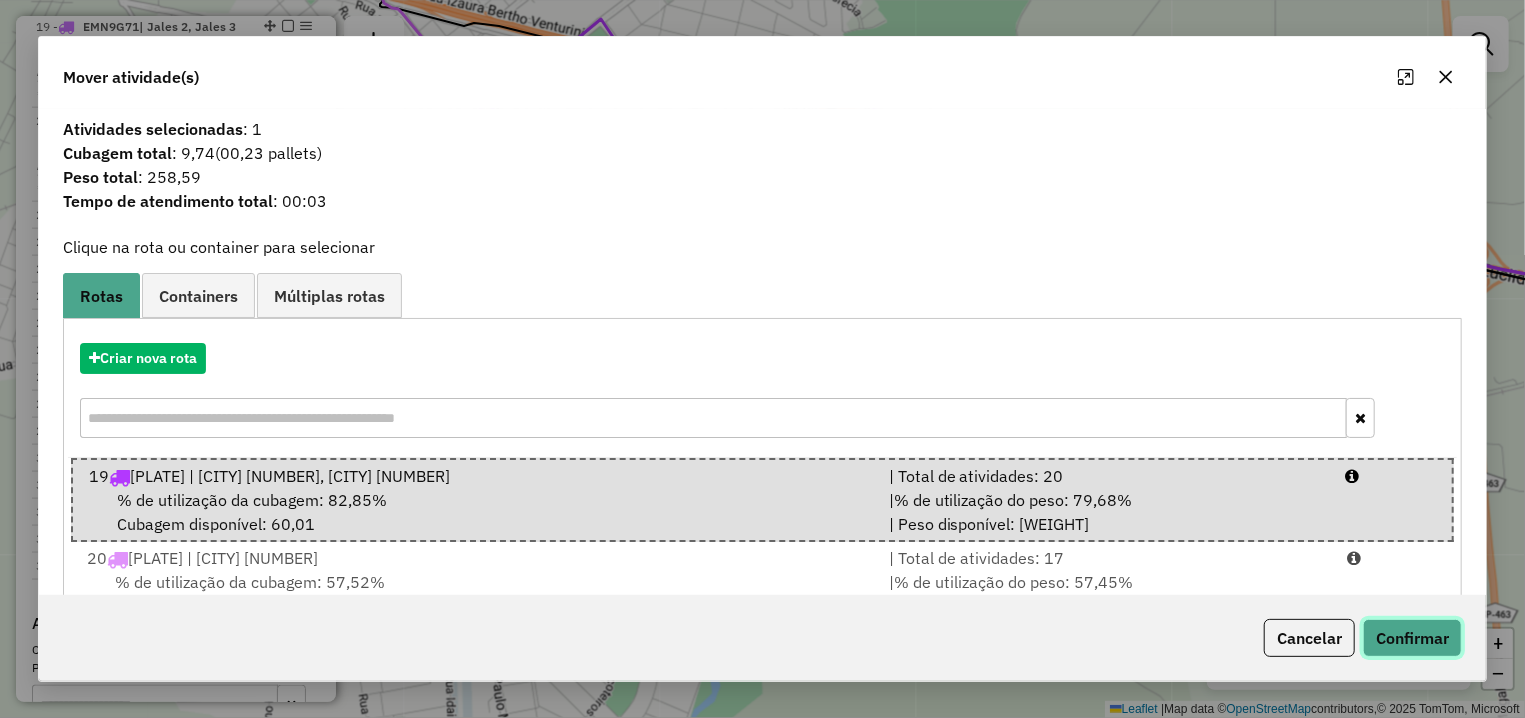 click on "Confirmar" 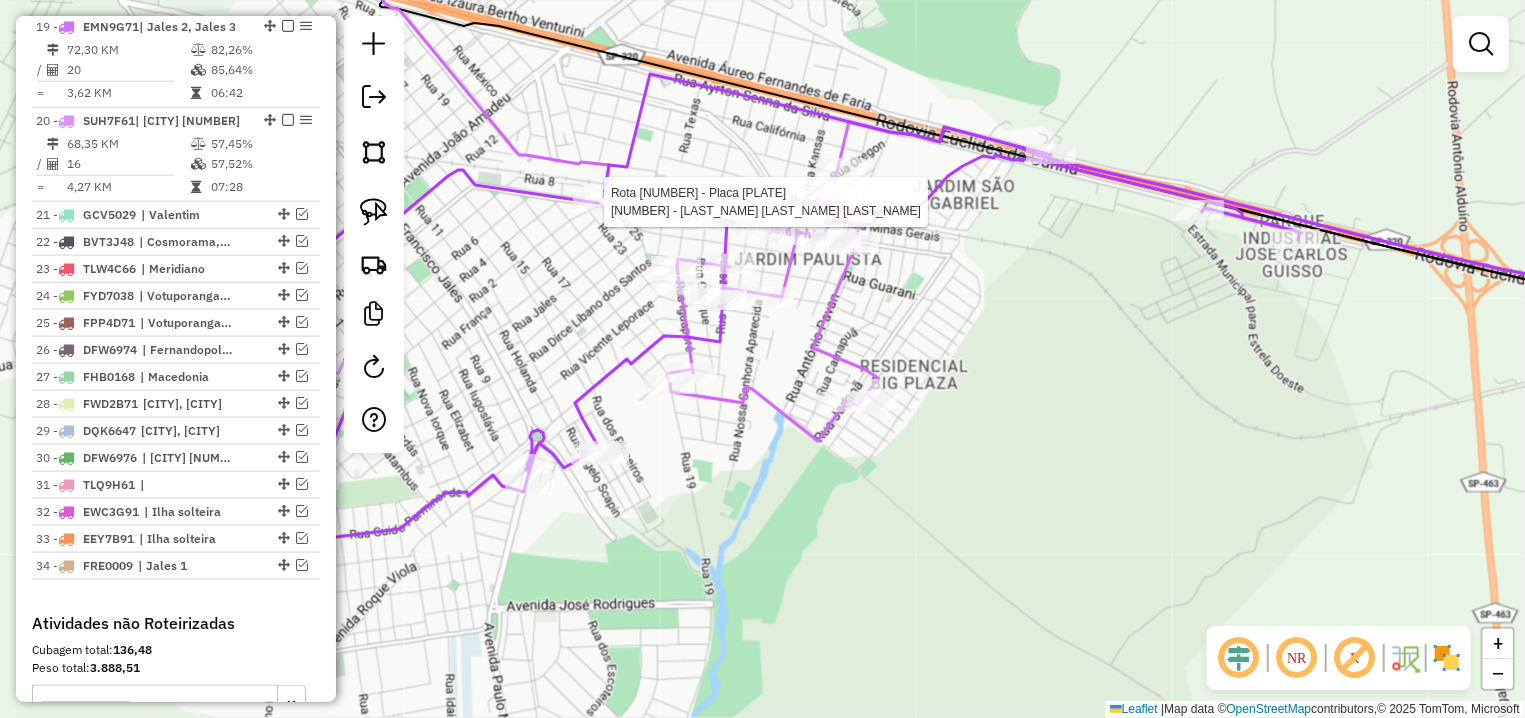 select on "**********" 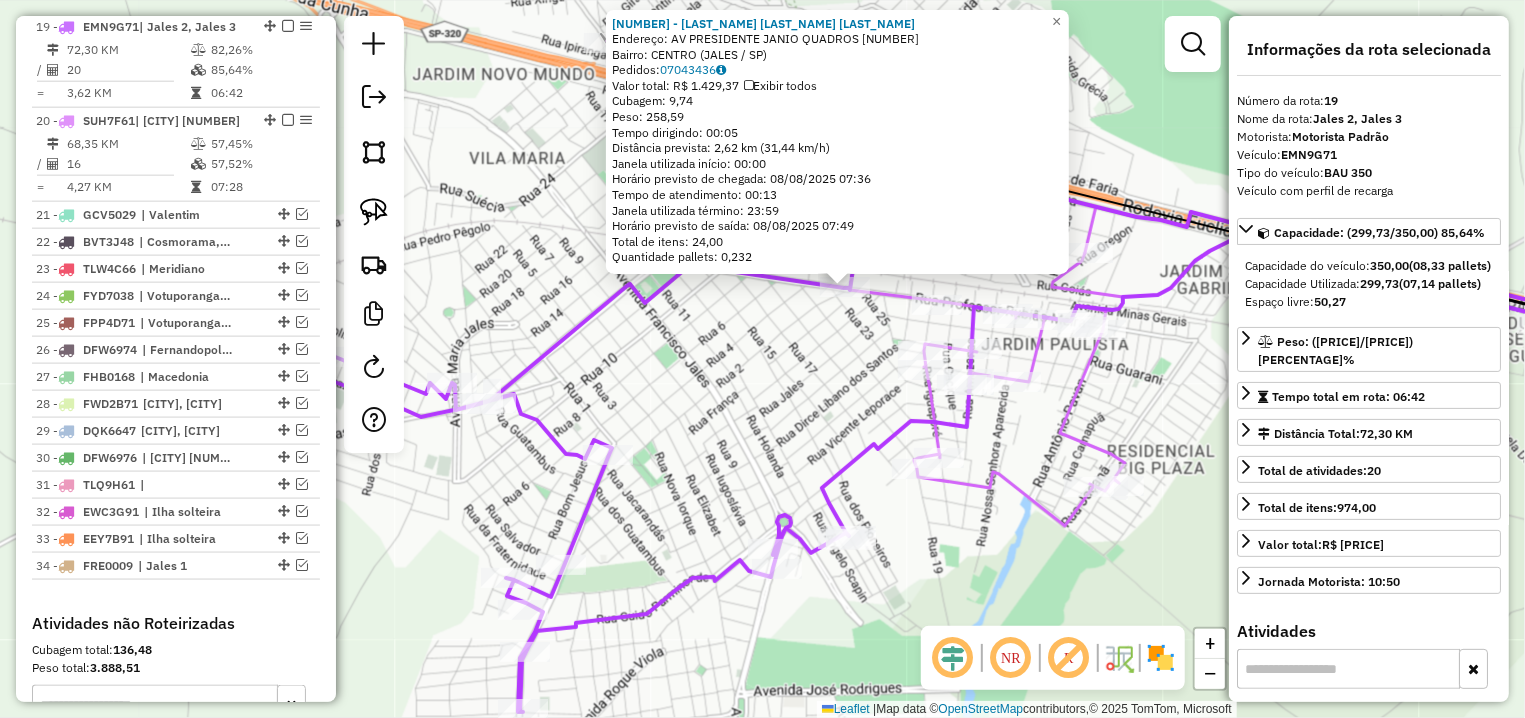 drag, startPoint x: 652, startPoint y: 504, endPoint x: 796, endPoint y: 384, distance: 187.446 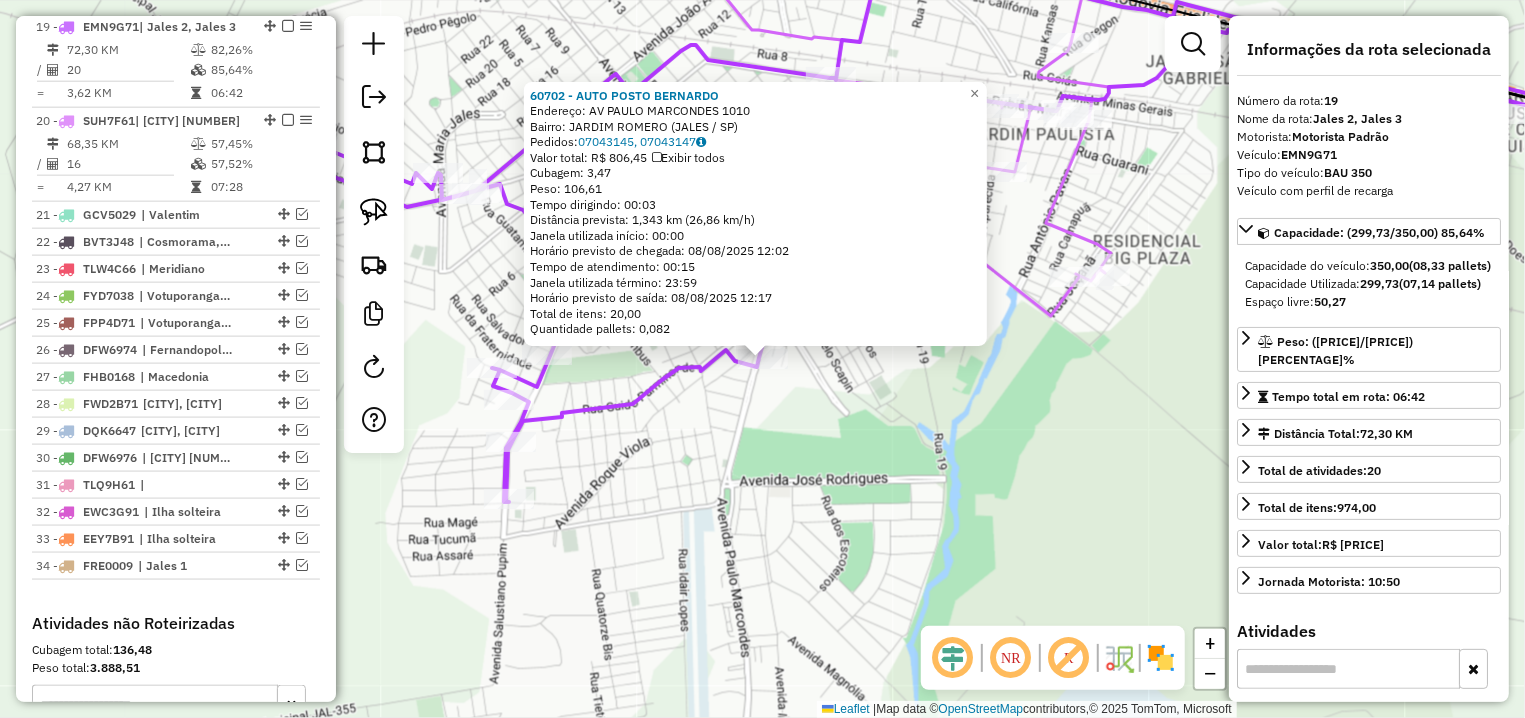 click on "[NUMBER] - [NAME]  Endereço: [STREET] [NUMBER]   Bairro: [NEIGHBORHOOD] ([CITY] / [STATE])   Pedidos:  [ORDER_ID], [ORDER_ID]   Valor total: [CURRENCY] [PRICE]   Exibir todos   Cubagem: [CUBAGE]  Peso: [WEIGHT]  Tempo dirigindo: [TIME]   Distância prevista: [DISTANCE] ([SPEED])   Janela utilizada início: [TIME]   Horário previsto de chegada: [DATE] [TIME]   Tempo de atendimento: [TIME]   Janela utilizada término: [TIME]   Horário previsto de saída: [DATE] [TIME]   Total de itens: [ITEMS]   Quantidade pallets: [PALLETS]  × Janela de atendimento Grade de atendimento Capacidade Transportadoras Veículos Cliente Pedidos  Rotas Selecione os dias de semana para filtrar as janelas de atendimento  Seg   Ter   Qua   Qui   Sex   Sáb   Dom  Informe o período da janela de atendimento: De: Até:  Filtrar exatamente a janela do cliente  Considerar janela de atendimento padrão  Selecione os dias de semana para filtrar as grades de atendimento  Seg   Ter   Qua   Qui   Sex   Sáb   Dom   Peso mínimo:   De:  De:" 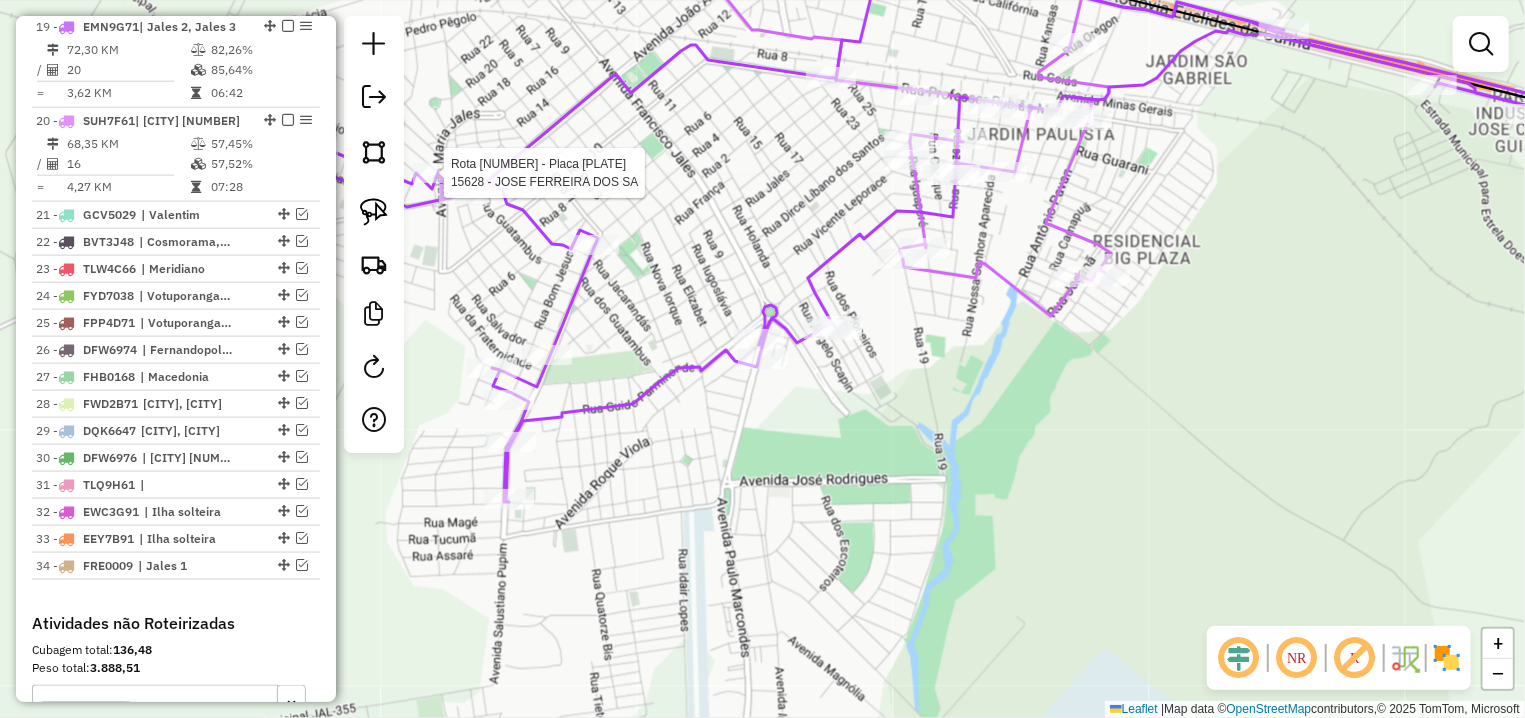 select on "**********" 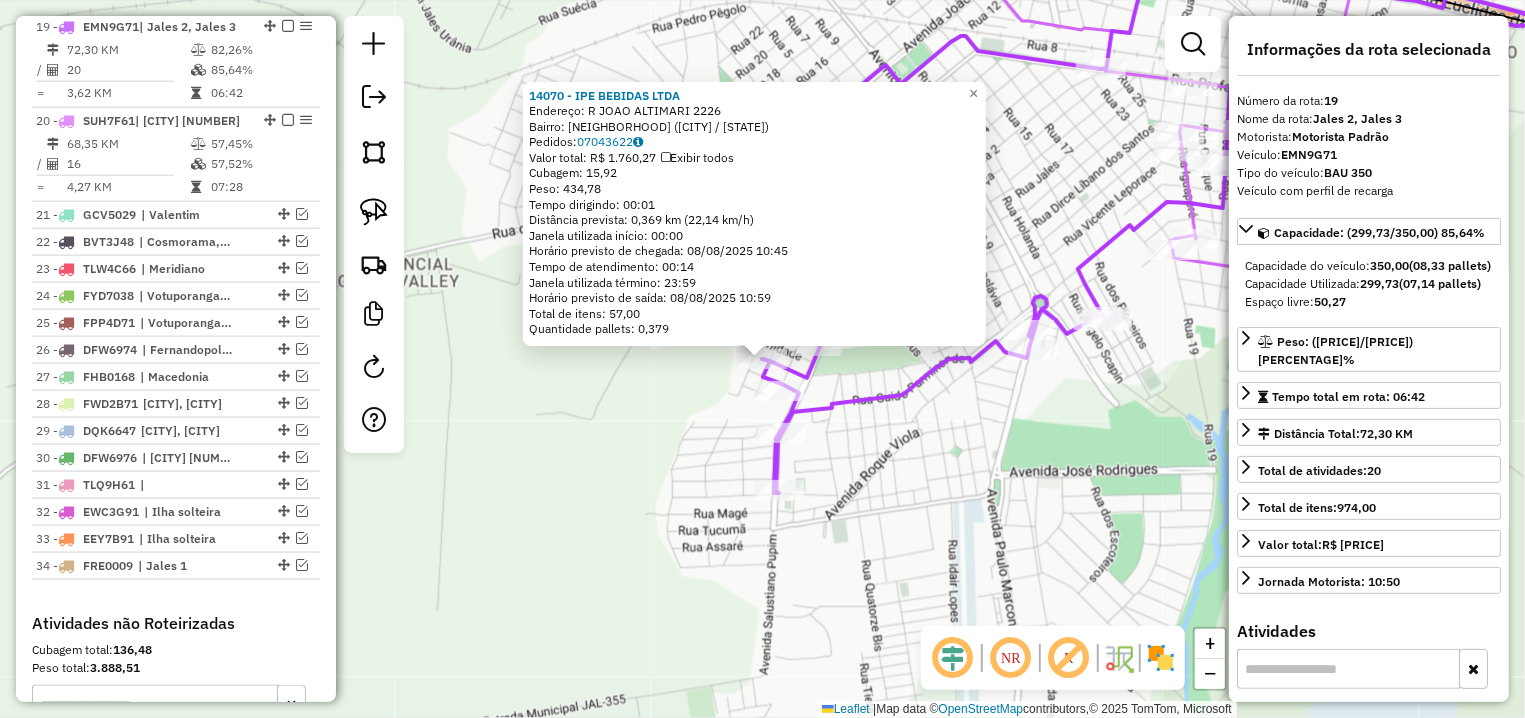 click on "[NUMBER] - [NAME]  Endereço: [STREET] [NUMBER]   Bairro: [NEIGHBORHOOD] ([CITY] / [STATE])   Pedidos:  [ORDER_ID]   Valor total: [CURRENCY] [PRICE]   Exibir todos   Cubagem: [CUBAGE]  Peso: [WEIGHT]  Tempo dirigindo: [TIME]   Distância prevista: [DISTANCE] ([SPEED])   Janela utilizada início: [TIME]   Horário previsto de chegada: [DATE] [TIME]   Tempo de atendimento: [TIME]   Janela utilizada término: [TIME]   Horário previsto de saída: [DATE] [TIME]   Total de itens: [ITEMS]   Quantidade pallets: [PALLETS]  × Janela de atendimento Grade de atendimento Capacidade Transportadoras Veículos Cliente Pedidos  Rotas Selecione os dias de semana para filtrar as janelas de atendimento  Seg   Ter   Qua   Qui   Sex   Sáb   Dom  Informe o período da janela de atendimento: De: Até:  Filtrar exatamente a janela do cliente  Considerar janela de atendimento padrão  Selecione os dias de semana para filtrar as grades de atendimento  Seg   Ter   Qua   Qui   Sex   Sáb   Dom   Peso mínimo:   Peso máximo:  De:" 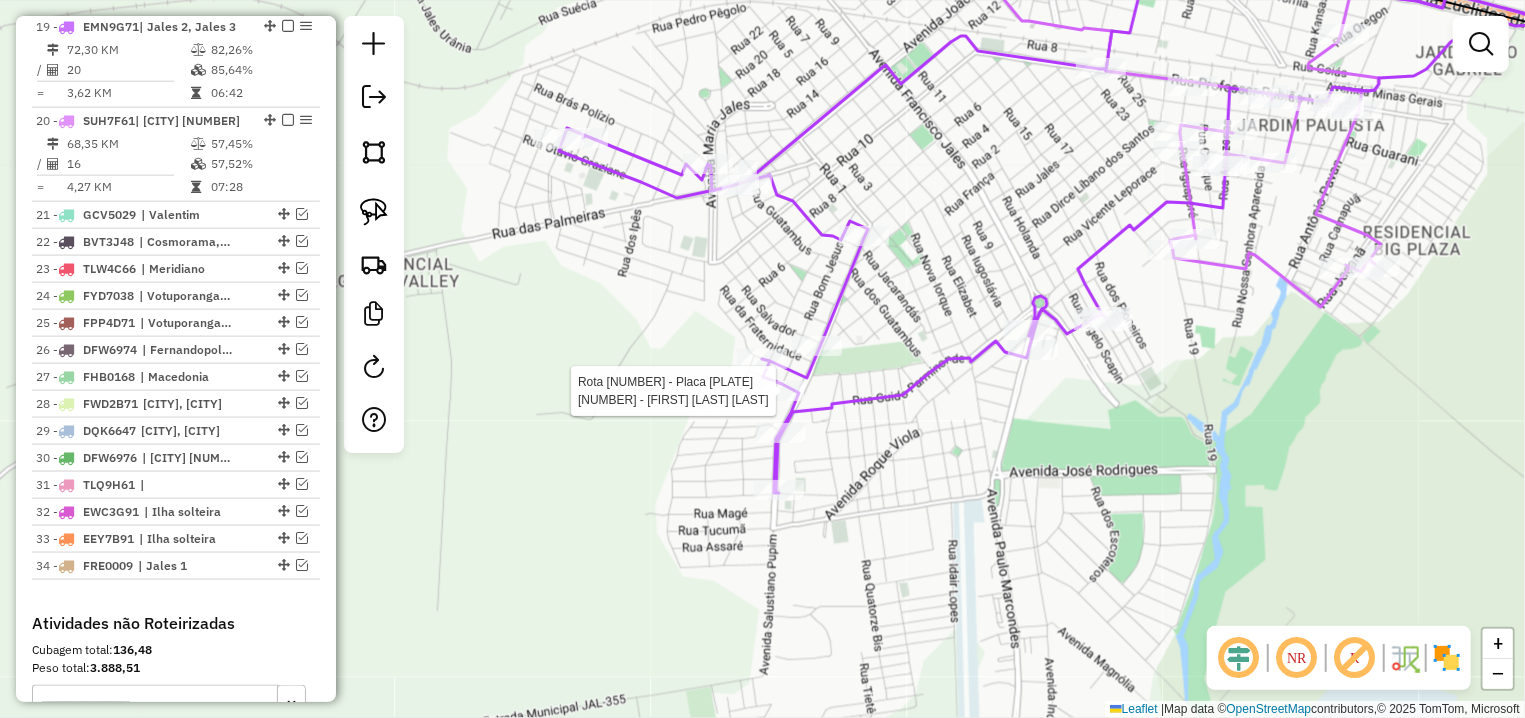 select on "**********" 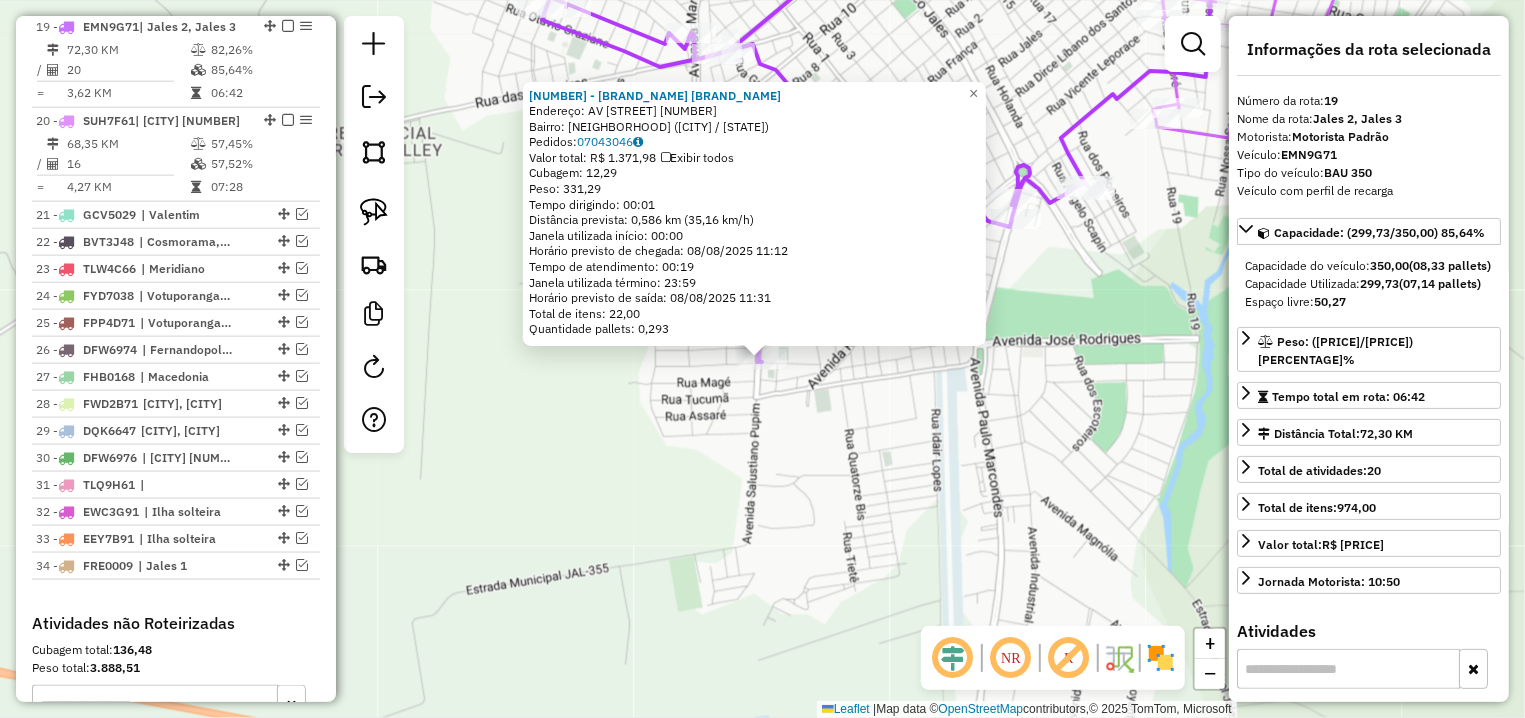 click on "[NUMBER] - [NUMBER] - [LAST] [LAST] [LAST]  Endereço: AV  SALUSTIANO PUPIM              [NUMBER]   Bairro: [NEIGHBORHOOD] ([CITY] / [STATE])   Pedidos:  [ORDER_ID]   Valor total: R$ [PRICE]   Exibir todos   Cubagem: [CUBAGE]  Peso: [WEIGHT]  Tempo dirigindo: [TIME]   Distância prevista: [DISTANCE] km ([SPEED] km/h)   Janela utilizada início: [TIME]   Horário previsto de chegada: [DATE] [TIME]   Tempo de atendimento: [TIME]   Janela utilizada término: [TIME]   Horário previsto de saída: [DATE] [TIME]   Total de itens: [ITEMS]   Quantidade pallets: [PALLETS]  × Janela de atendimento Grade de atendimento Capacidade Transportadoras Veículos Cliente Pedidos  Rotas Selecione os dias de semana para filtrar as janelas de atendimento  Seg   Ter   Qua   Qui   Sex   Sáb   Dom  Informe o período da janela de atendimento: De: Até:  Filtrar exatamente a janela do cliente  Considerar janela de atendimento padrão  Selecione os dias de semana para filtrar as grades de atendimento  Seg   Ter   Qua   Qui   Sex   Sáb   Dom   Peso mínimo:   Peso máximo:" 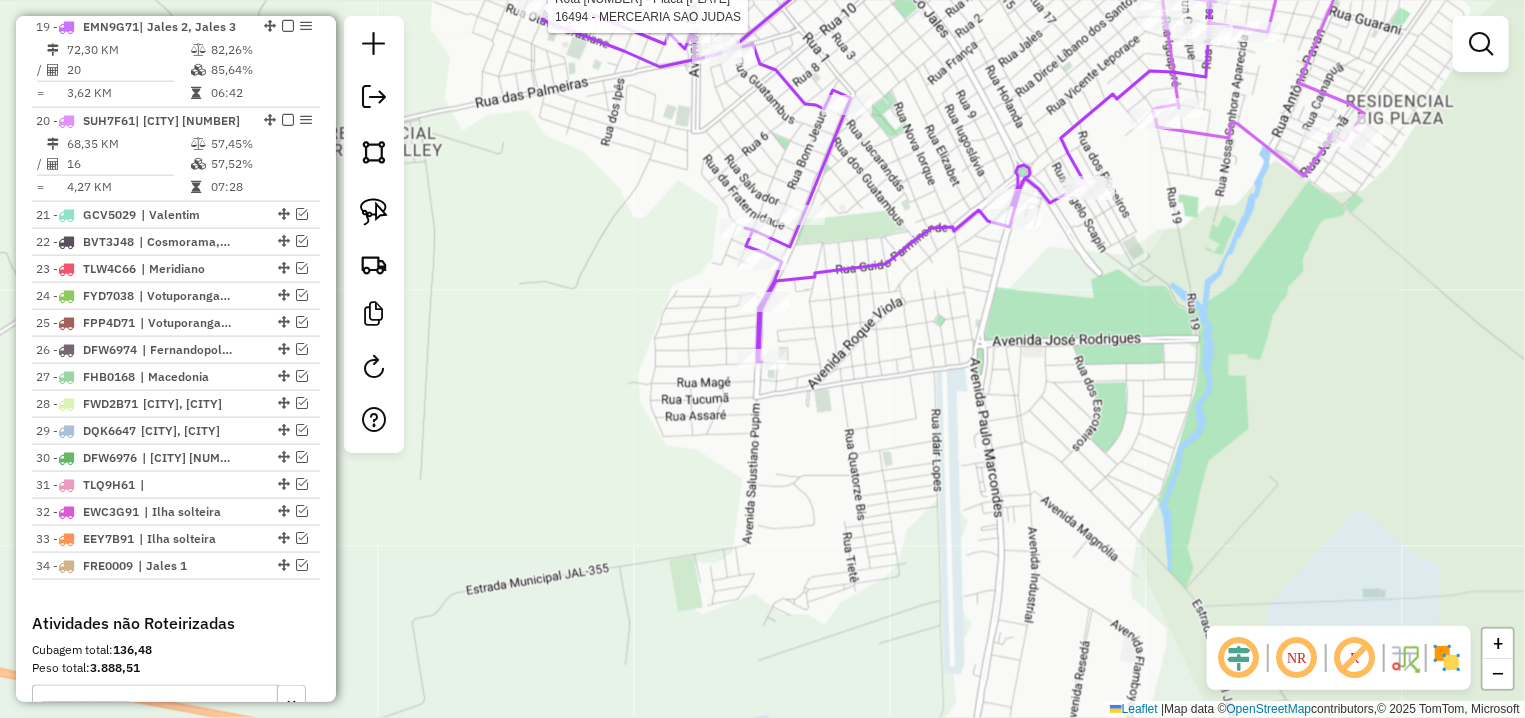 select on "**********" 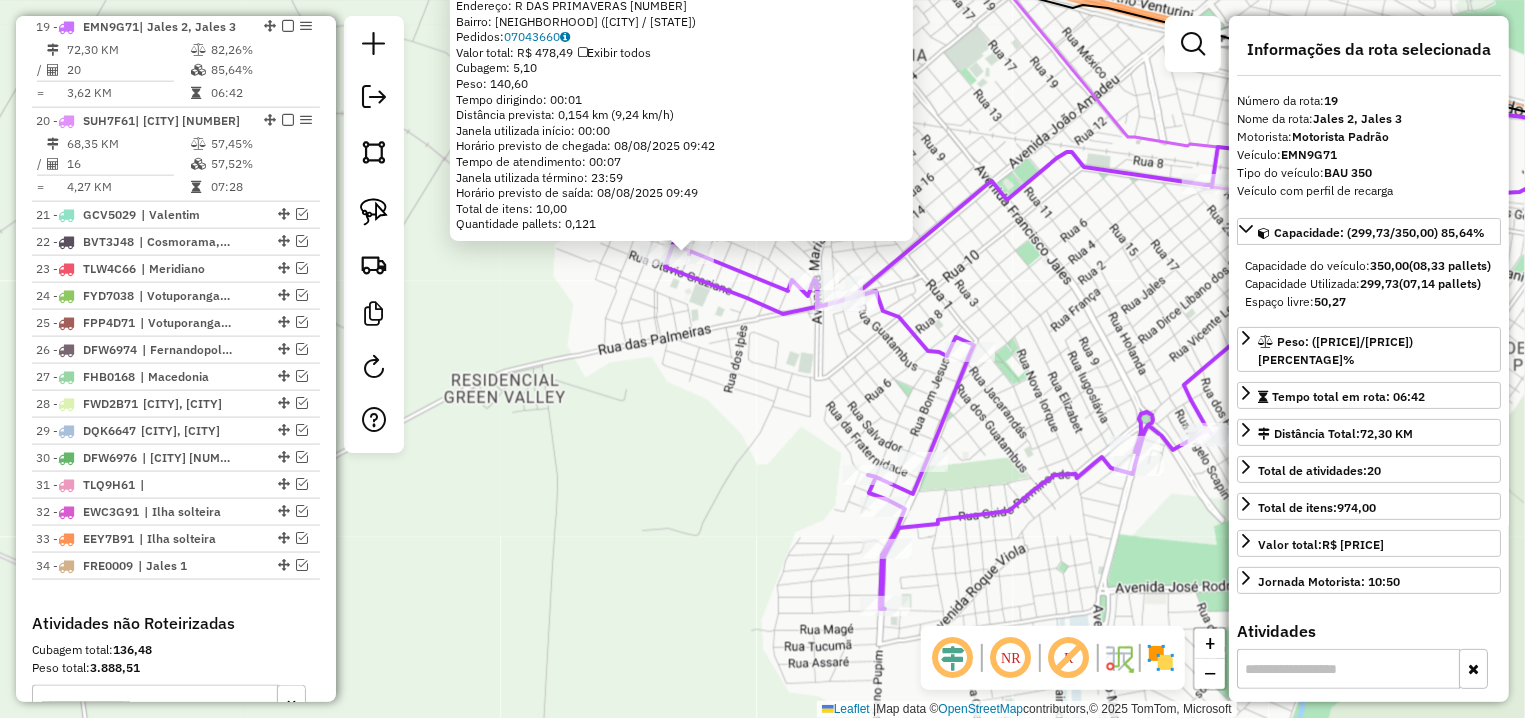 drag, startPoint x: 890, startPoint y: 539, endPoint x: 806, endPoint y: 434, distance: 134.4656 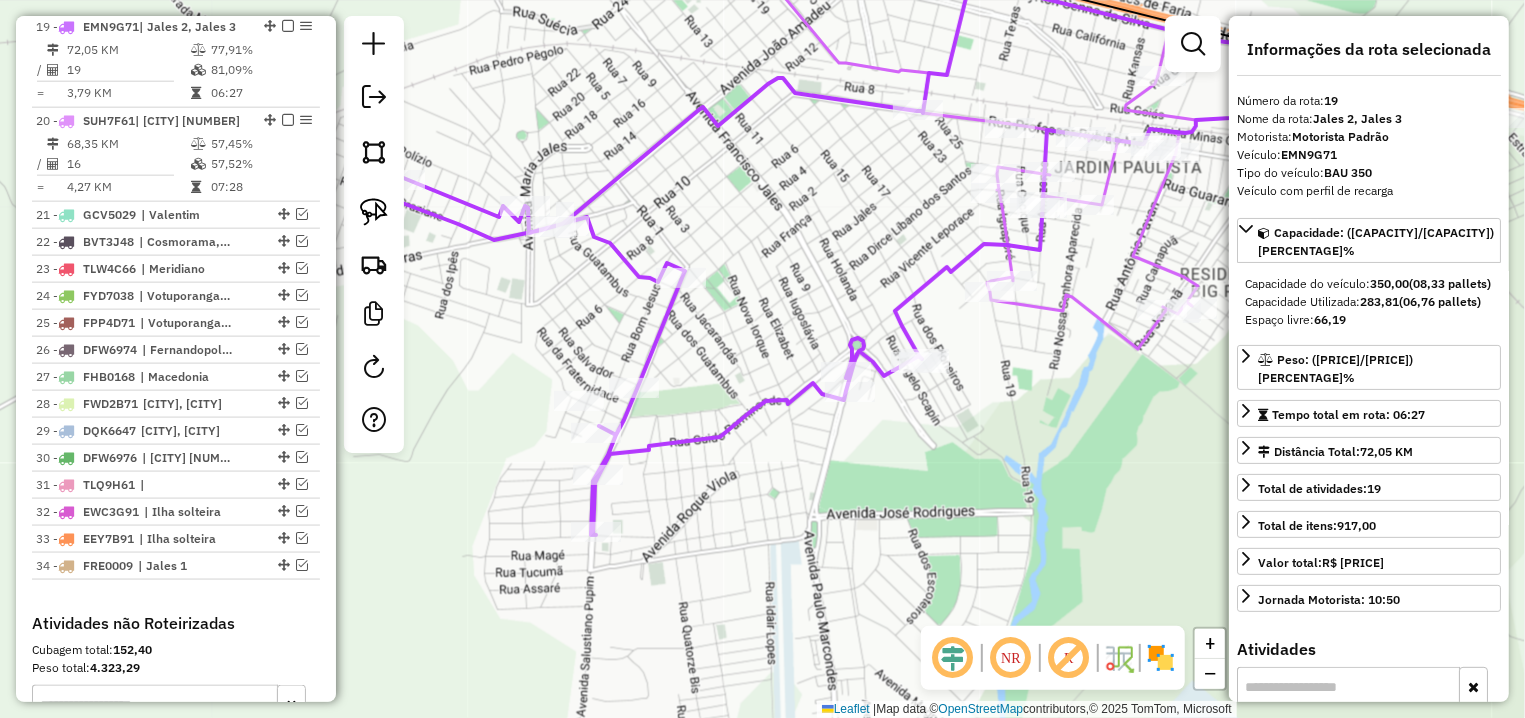 drag, startPoint x: 994, startPoint y: 142, endPoint x: 693, endPoint y: 211, distance: 308.80737 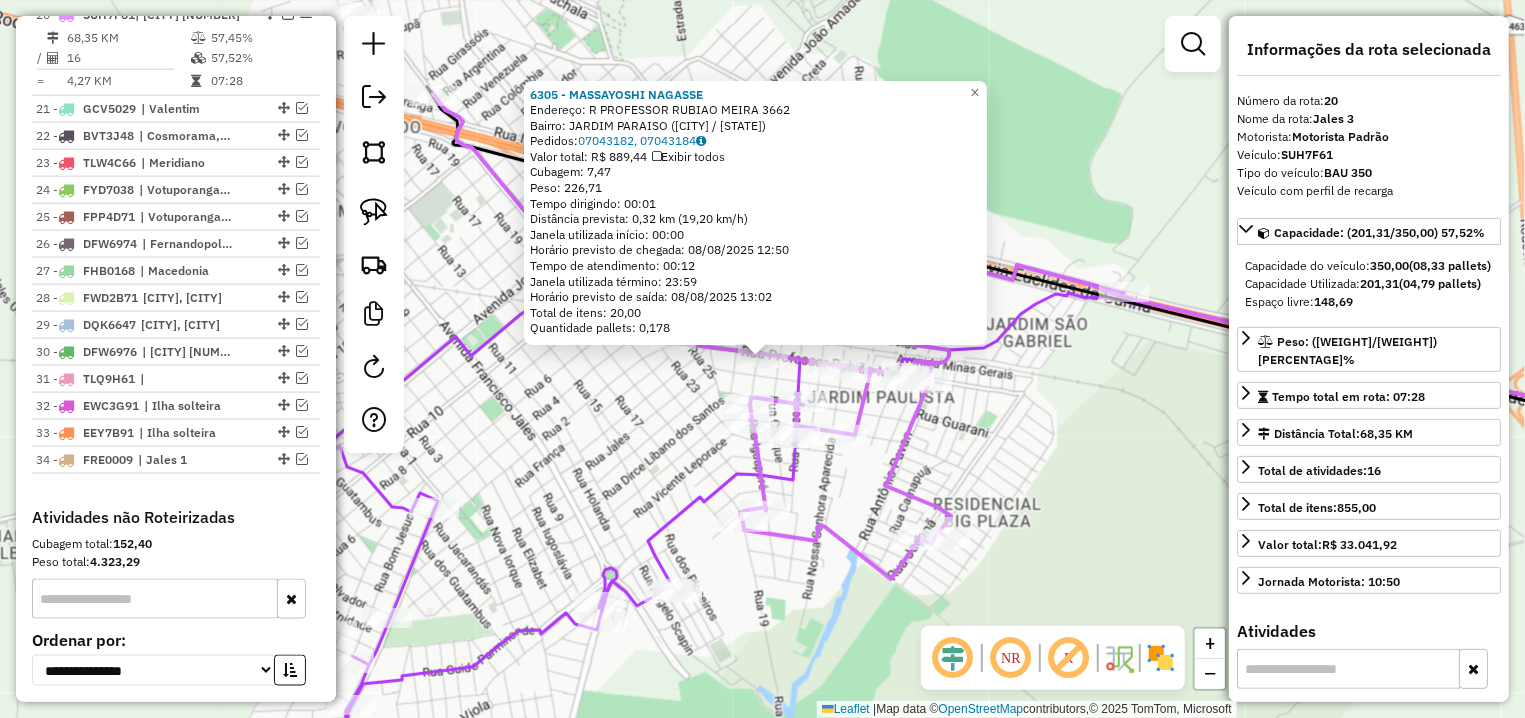 scroll, scrollTop: 1416, scrollLeft: 0, axis: vertical 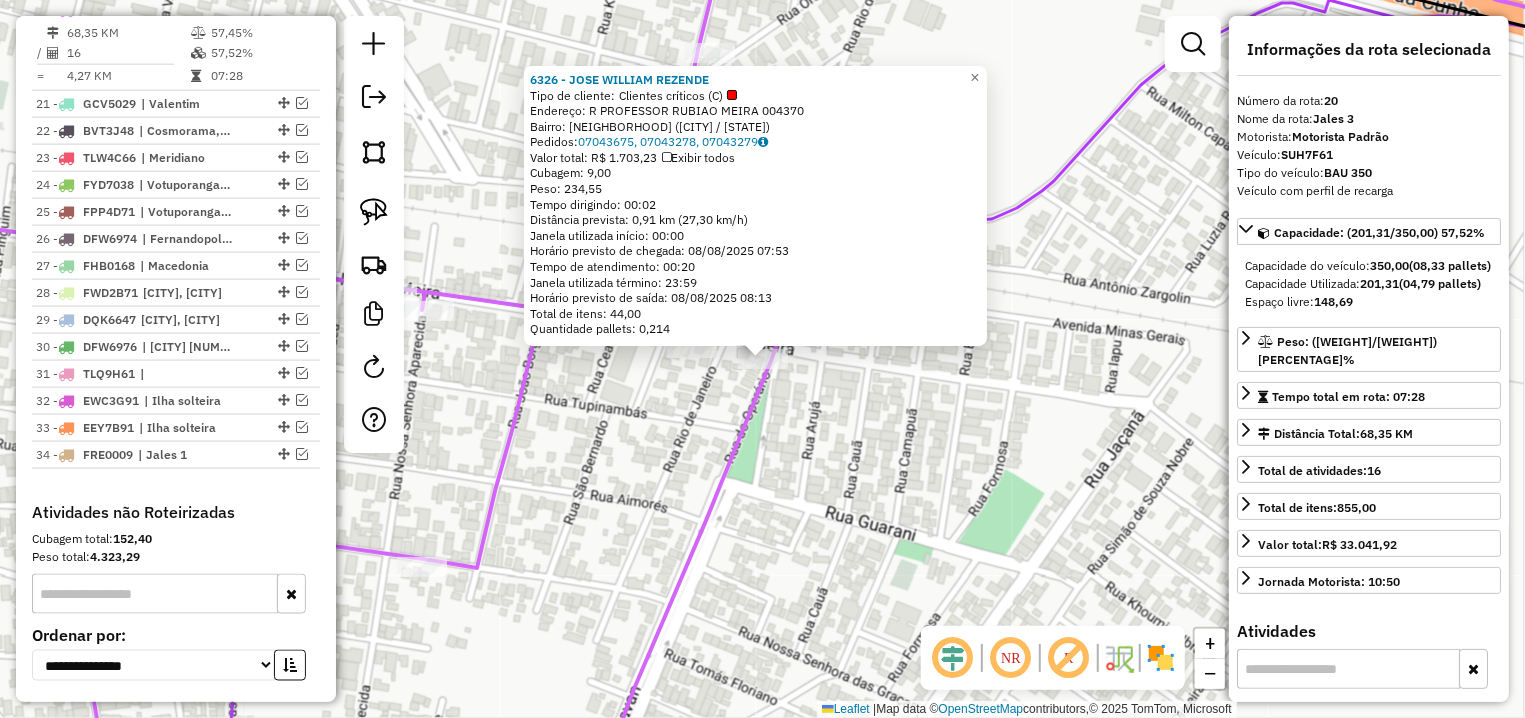 click 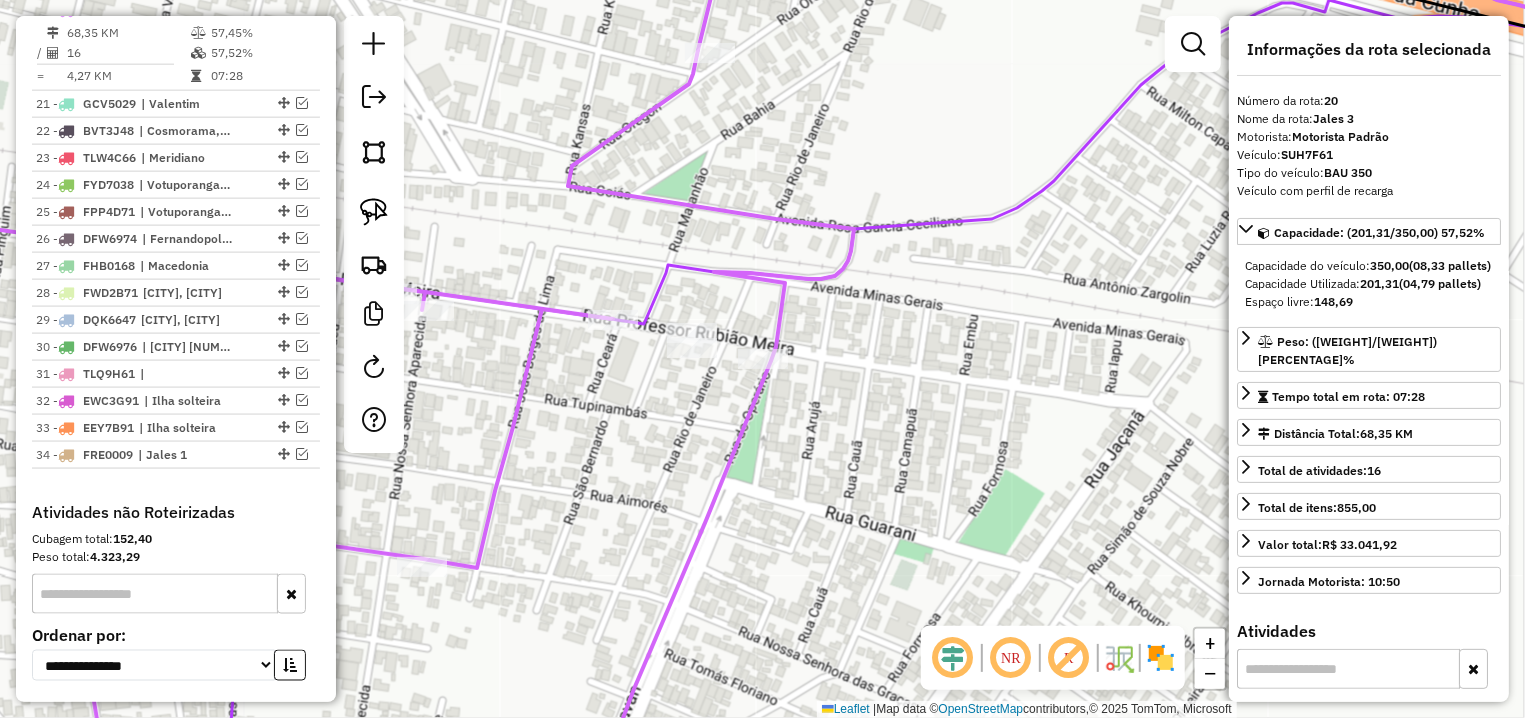 click on "Janela de atendimento Grade de atendimento Capacidade Transportadoras Veículos Cliente Pedidos  Rotas Selecione os dias de semana para filtrar as janelas de atendimento  Seg   Ter   Qua   Qui   Sex   Sáb   Dom  Informe o período da janela de atendimento: De: Até:  Filtrar exatamente a janela do cliente  Considerar janela de atendimento padrão  Selecione os dias de semana para filtrar as grades de atendimento  Seg   Ter   Qua   Qui   Sex   Sáb   Dom   Considerar clientes sem dia de atendimento cadastrado  Clientes fora do dia de atendimento selecionado Filtrar as atividades entre os valores definidos abaixo:  Peso mínimo:   Peso máximo:   Cubagem mínima:   Cubagem máxima:   De:   Até:  Filtrar as atividades entre o tempo de atendimento definido abaixo:  De:   Até:   Considerar capacidade total dos clientes não roteirizados Transportadora: Selecione um ou mais itens Tipo de veículo: Selecione um ou mais itens Veículo: Selecione um ou mais itens Motorista: Selecione um ou mais itens Nome: Rótulo:" 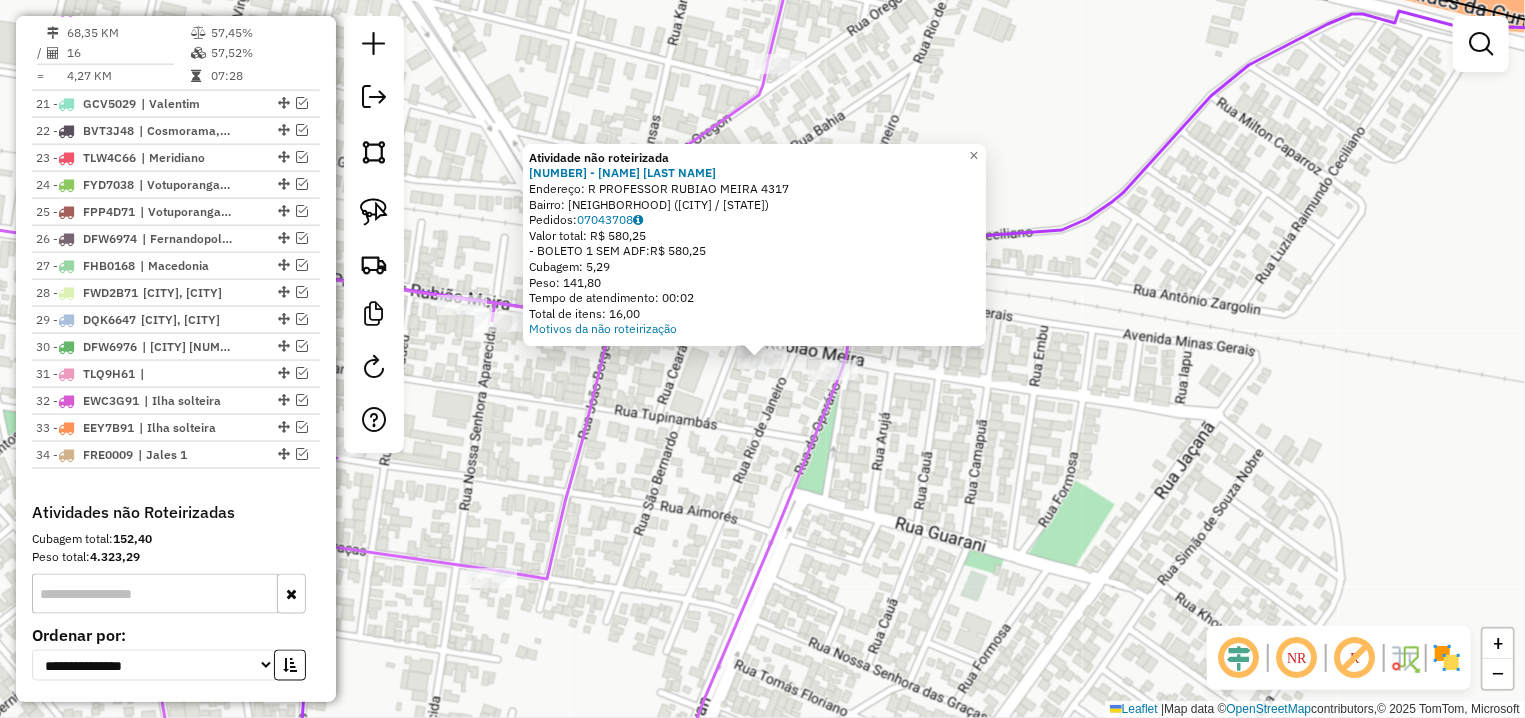 click on "Atividade não roteirizada [NUMBER] - [FIRST] [LAST] [LAST]  Endereço: R   PROFESSOR RUBIAO MEIRA        [NUMBER]   Bairro: [NEIGHBORHOOD] ([CITY] / [STATE])   Pedidos:  [ORDER_ID]   Valor total: R$ [PRICE]   - BOLETO [NUMBER] SEM ADF:  R$ [PRICE]   Cubagem: [CUBAGE]   Peso: [WEIGHT]   Tempo de atendimento: [TIME]   Total de itens: [ITEMS]  Motivos da não roteirização × Janela de atendimento Grade de atendimento Capacidade Transportadoras Veículos Cliente Pedidos  Rotas Selecione os dias de semana para filtrar as janelas de atendimento  Seg   Ter   Qua   Qui   Sex   Sáb   Dom  Informe o período da janela de atendimento: De: Até:  Filtrar exatamente a janela do cliente  Considerar janela de atendimento padrão  Selecione os dias de semana para filtrar as grades de atendimento  Seg   Ter   Qua   Qui   Sex   Sáb   Dom   Considerar clientes sem dia de atendimento cadastrado  Clientes fora do dia de atendimento selecionado Filtrar as atividades entre os valores definidos abaixo:  Peso mínimo:   Peso máximo:   Cubagem mínima:   De:  De:" 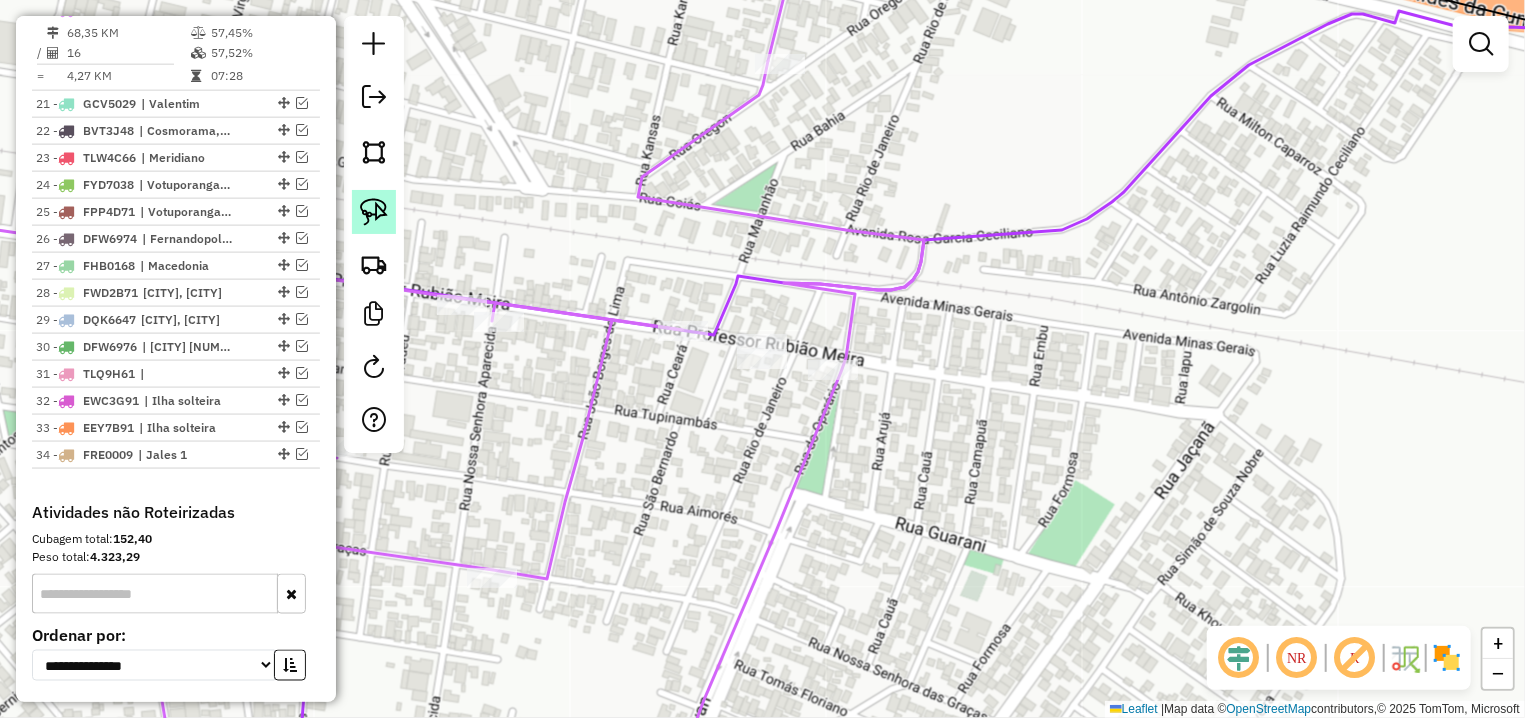 click 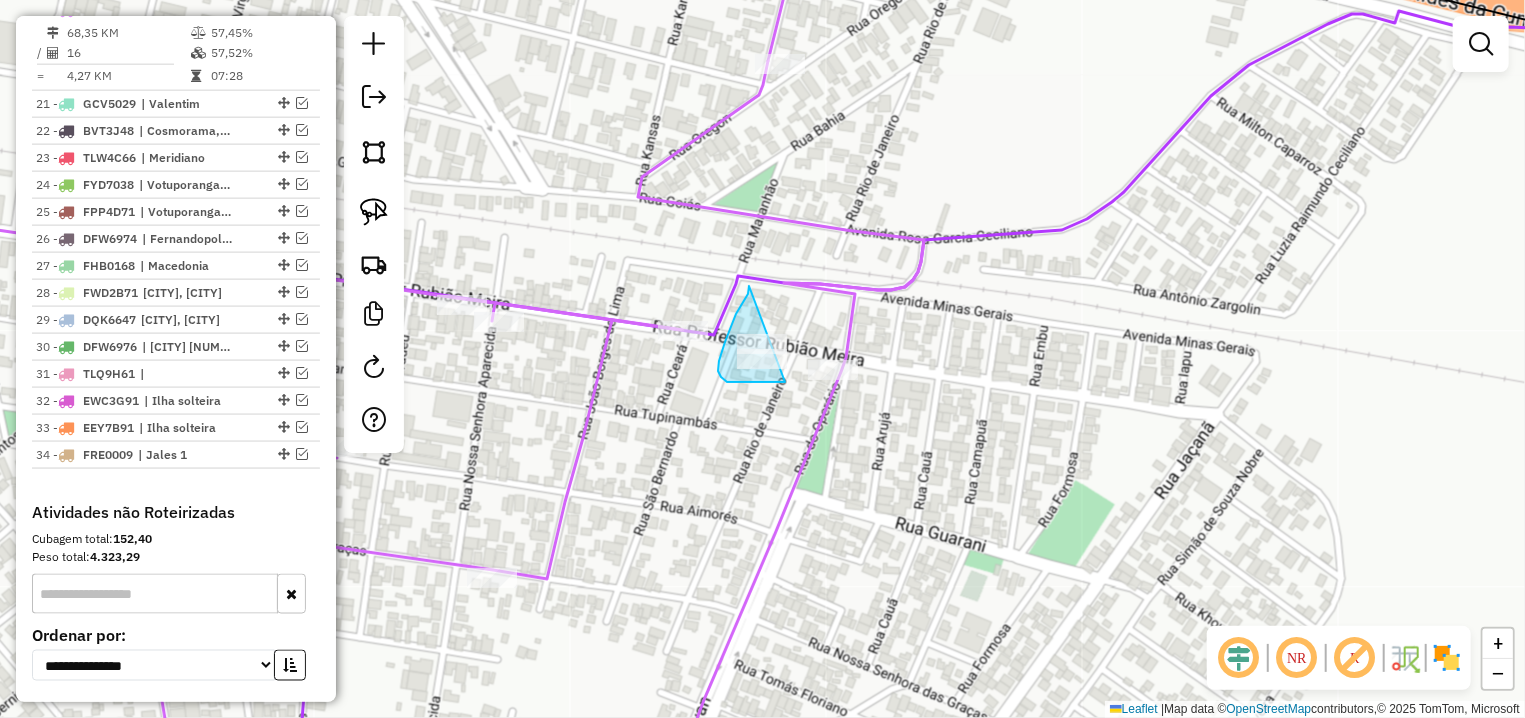 drag, startPoint x: 749, startPoint y: 286, endPoint x: 786, endPoint y: 381, distance: 101.950966 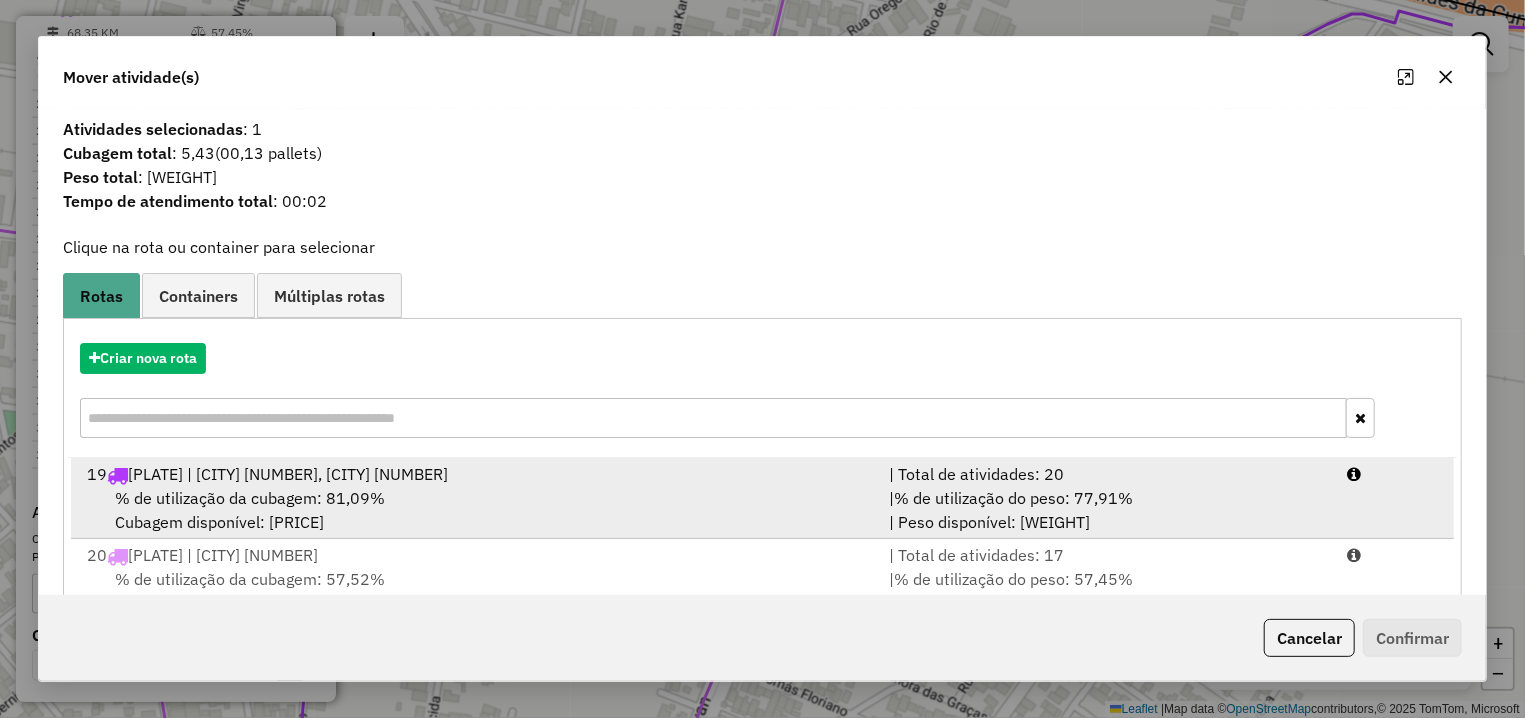 click on "% de utilização da cubagem: [PERCENTAGE]%  Cubagem disponível: [PRICE]" at bounding box center (476, 510) 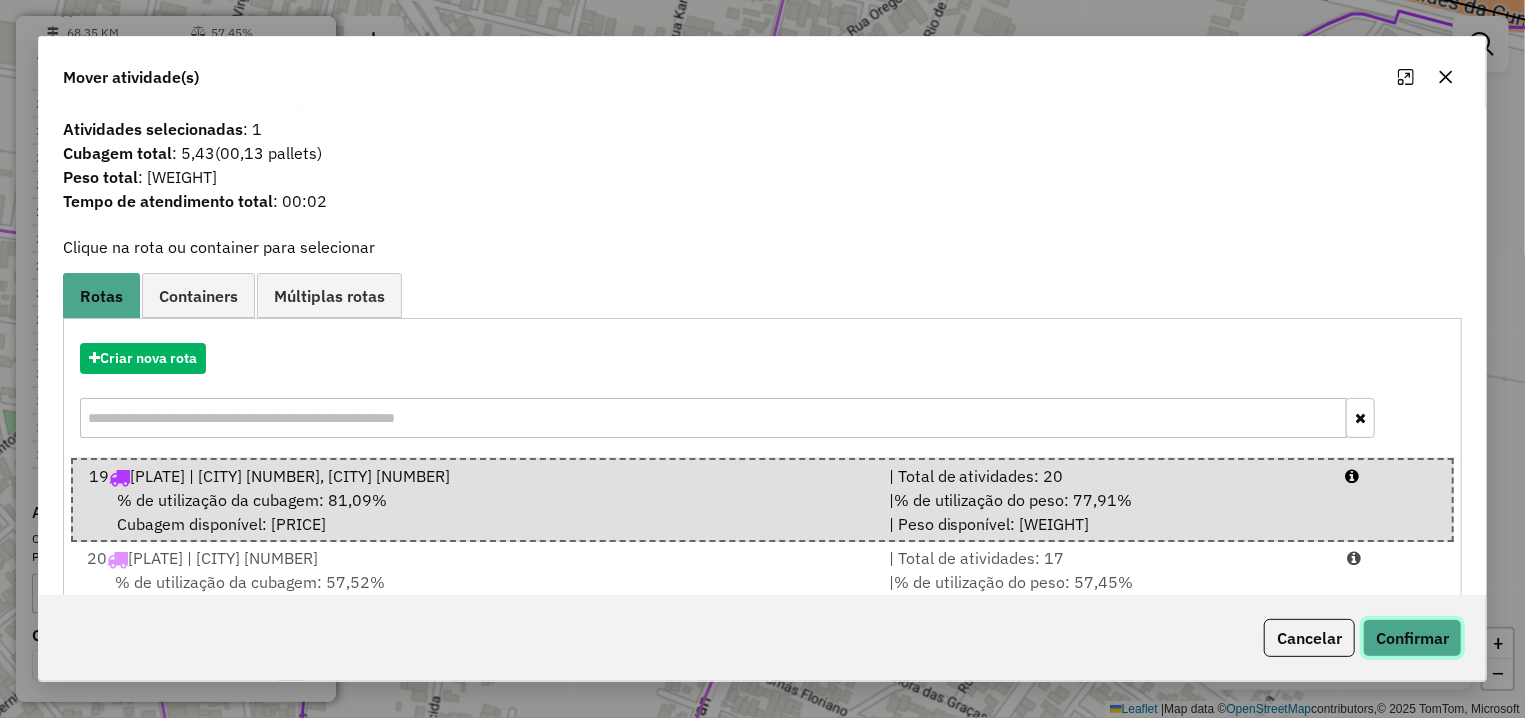 click on "Confirmar" 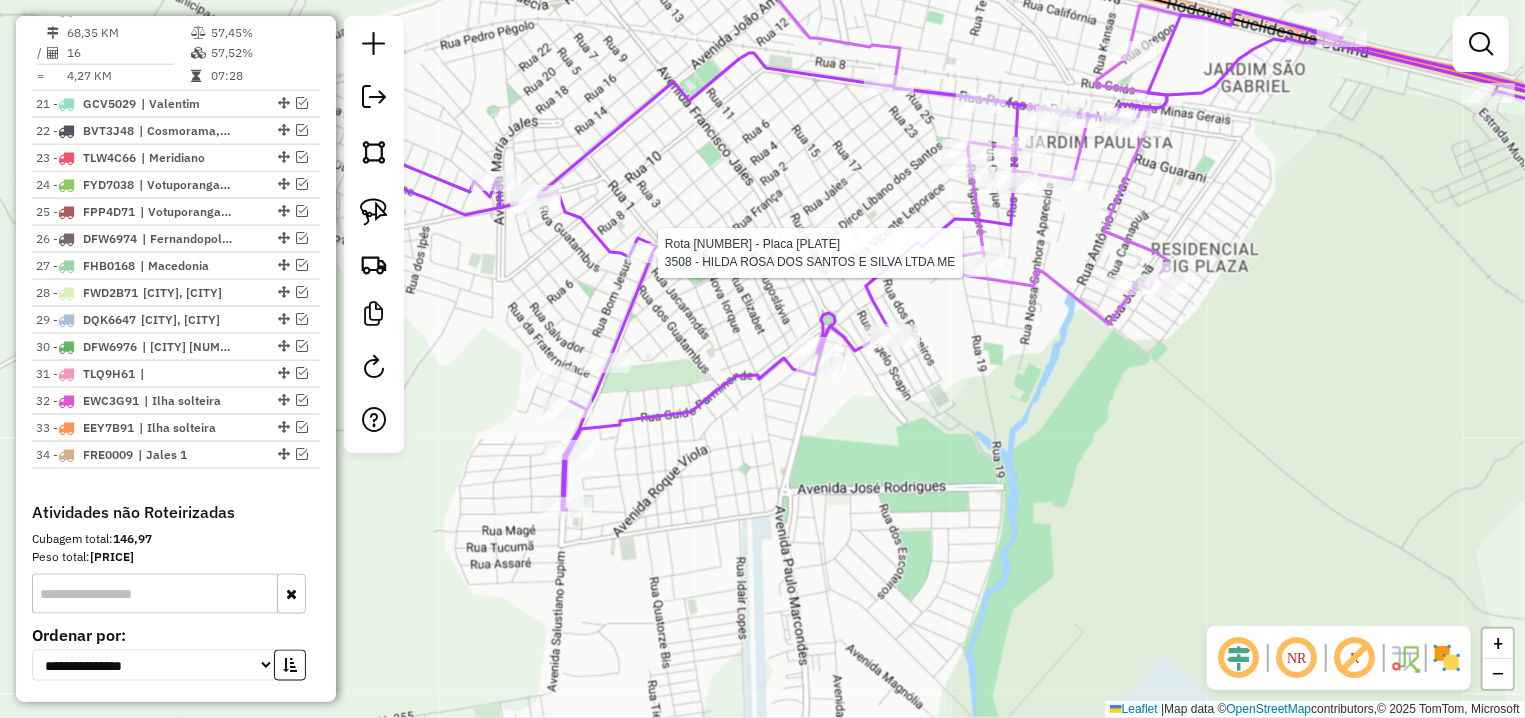 select on "**********" 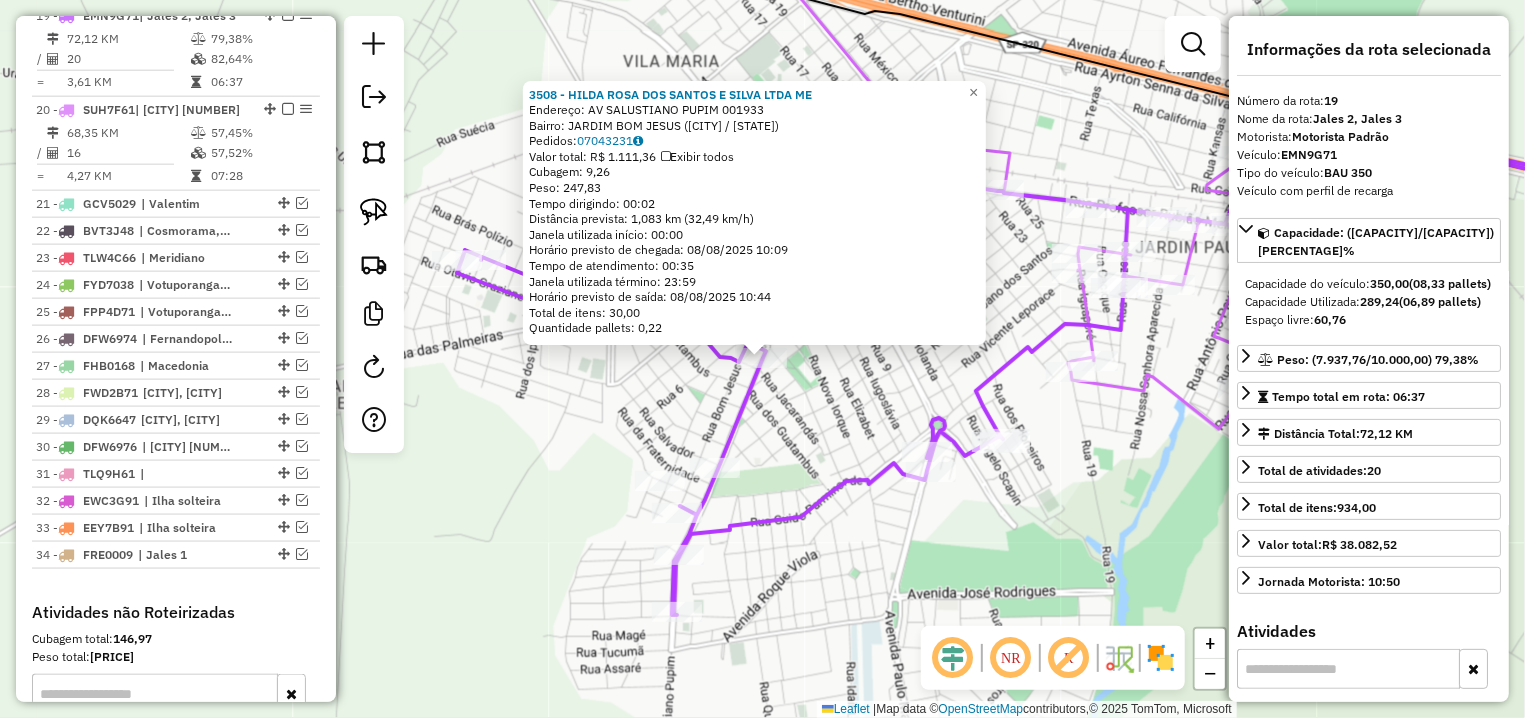 scroll, scrollTop: 1305, scrollLeft: 0, axis: vertical 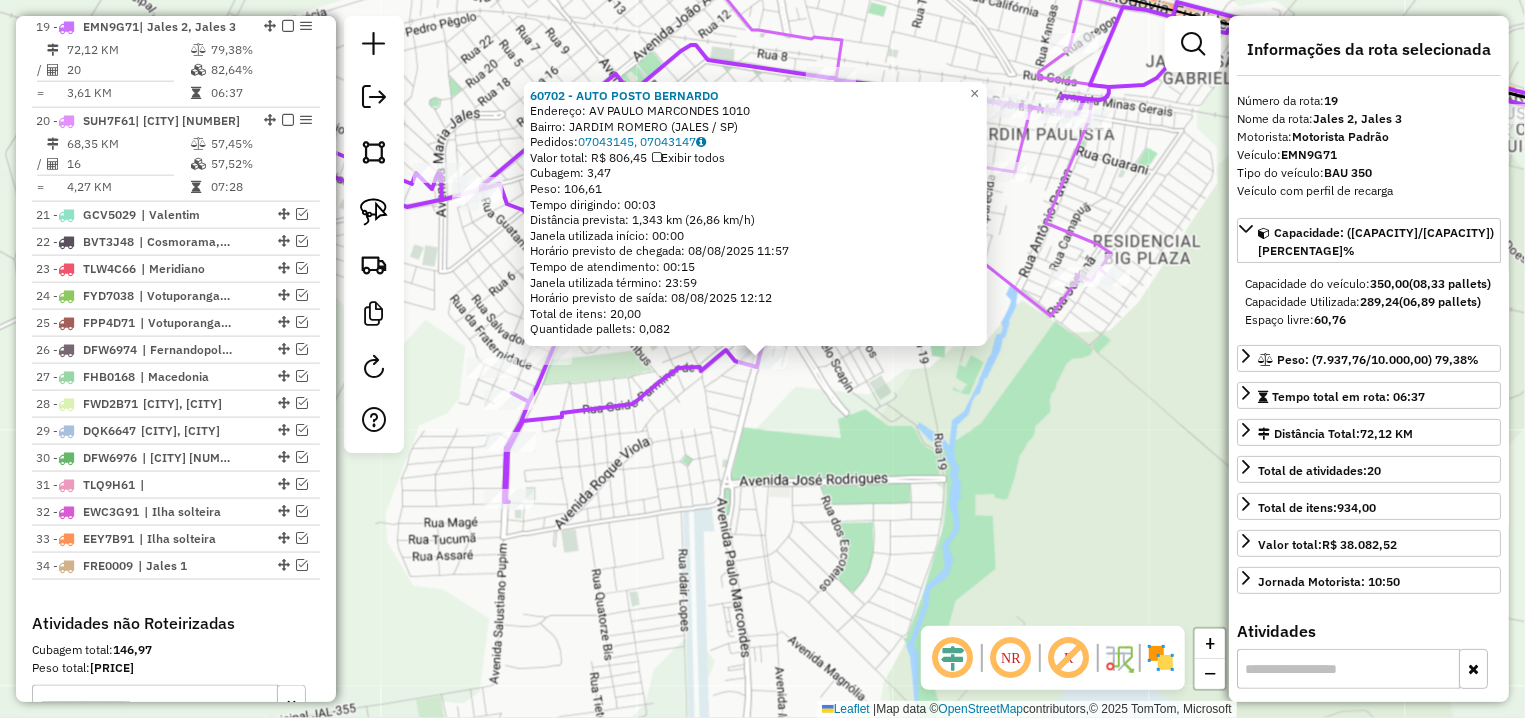 click on "[POSTAL CODE] - AUTO POSTO BERNARDO  Endereço: AV  PAULO MARCONDES               [NUMBER]   Bairro: JARDIM ROMERO ([CITY] / [STATE])   Pedidos:  [ORDER_ID], [ORDER_ID]   Valor total: R$ [PRICE]   Exibir todos   Cubagem: [CUBAGE]  Peso: [WEIGHT]  Tempo dirigindo: [TIME]   Distância prevista: [DISTANCE] km ([SPEED])   Janela utilizada início: [TIME]   Horário previsto de chegada: [DATE] [TIME]   Tempo de atendimento: [TIME]   Janela utilizada término: [TIME]   Horário previsto de saída: [DATE] [TIME]   Total de itens: [ITEMS]   Quantidade pallets: [PALLETS]  × Janela de atendimento Grade de atendimento Capacidade Transportadoras Veículos Cliente Pedidos  Rotas Selecione os dias de semana para filtrar as janelas de atendimento  Seg   Ter   Qua   Qui   Sex   Sáb   Dom  Informe o período da janela de atendimento: De: Até:  Filtrar exatamente a janela do cliente  Considerar janela de atendimento padrão  Selecione os dias de semana para filtrar as grades de atendimento  Seg   Ter   Qua   Qui   Sex   Sáb   Dom   Peso mínimo:   De:  De:" 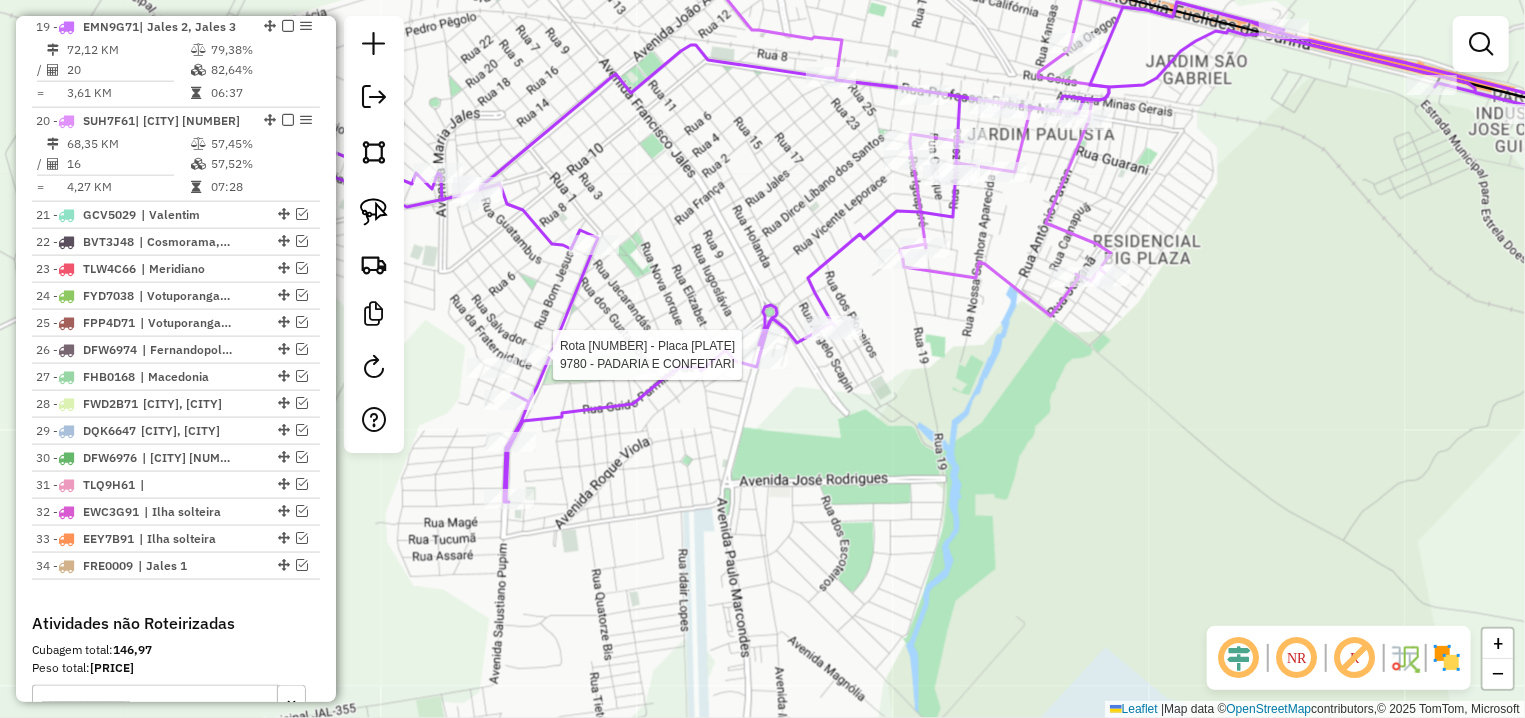 select on "**********" 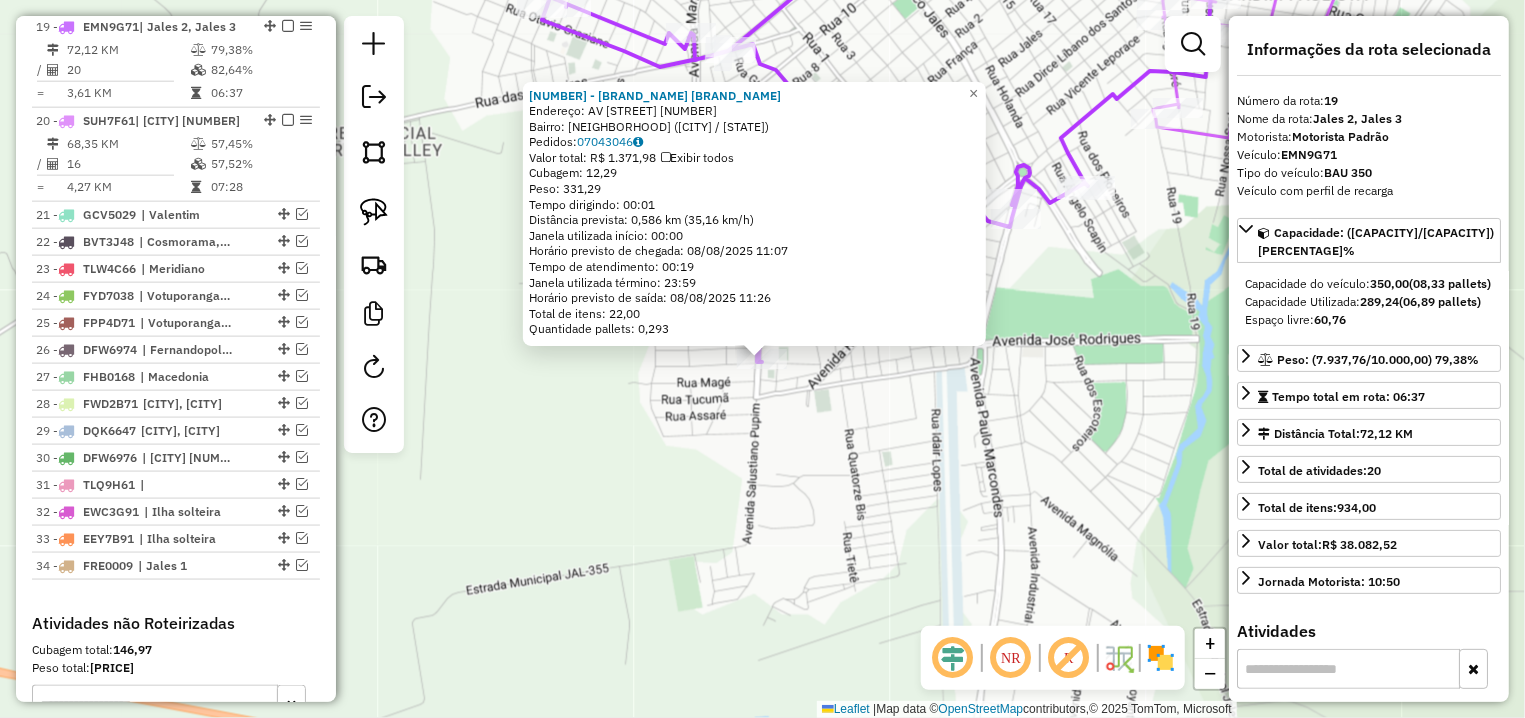click on "Rota [NUMBER] - Placa [PLATE]  [NUMBER] - [NAME] × [NUMBER] - [NAME]  Endereço: AV  SALUSTIANO PUPIM              [NUMBER]   Bairro: JARDIM SORAIA ([CITY] / [STATE])   Pedidos:  [ORDER_ID]   Valor total: R$ [PRICE]   Exibir todos   Cubagem: [CUBAGE]  Peso: [WEIGHT]  Tempo dirigindo: [TIME]   Distância prevista: [DISTANCE] km ([SPEED])   Janela utilizada início: [TIME]   Horário previsto de chegada: [DATE] [TIME]   Tempo de atendimento: [TIME]   Janela utilizada término: [TIME]   Horário previsto de saída: [DATE] [TIME]   Total de itens: [ITEMS]   Quantidade pallets: [PALLETS]  × Janela de atendimento Grade de atendimento Capacidade Transportadoras Veículos Cliente Pedidos  Rotas Selecione os dias de semana para filtrar as janelas de atendimento  Seg   Ter   Qua   Qui   Sex   Sáb   Dom  Informe o período da janela de atendimento: De: Até:  Filtrar exatamente a janela do cliente  Considerar janela de atendimento padrão  Selecione os dias de semana para filtrar as grades de atendimento  Seg   Ter   Qua" 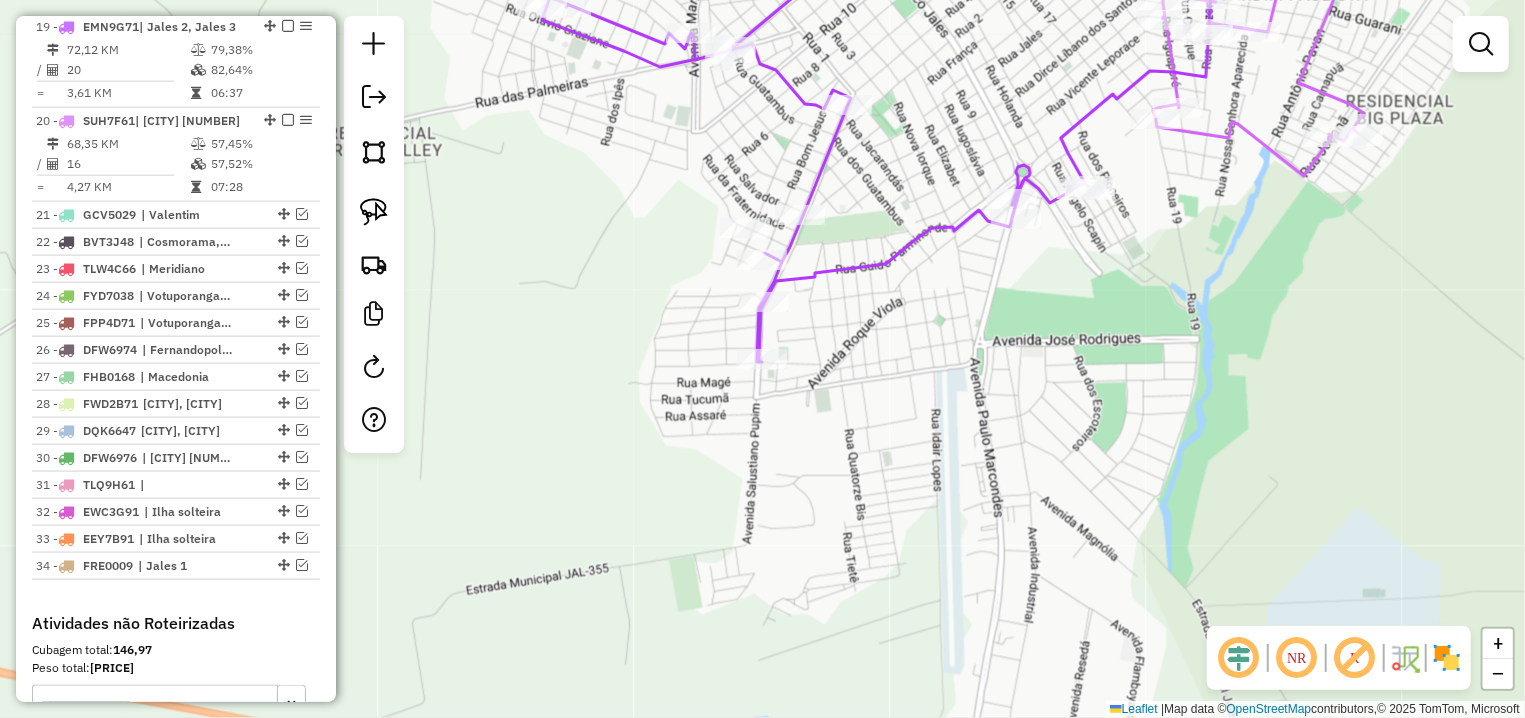 select on "**********" 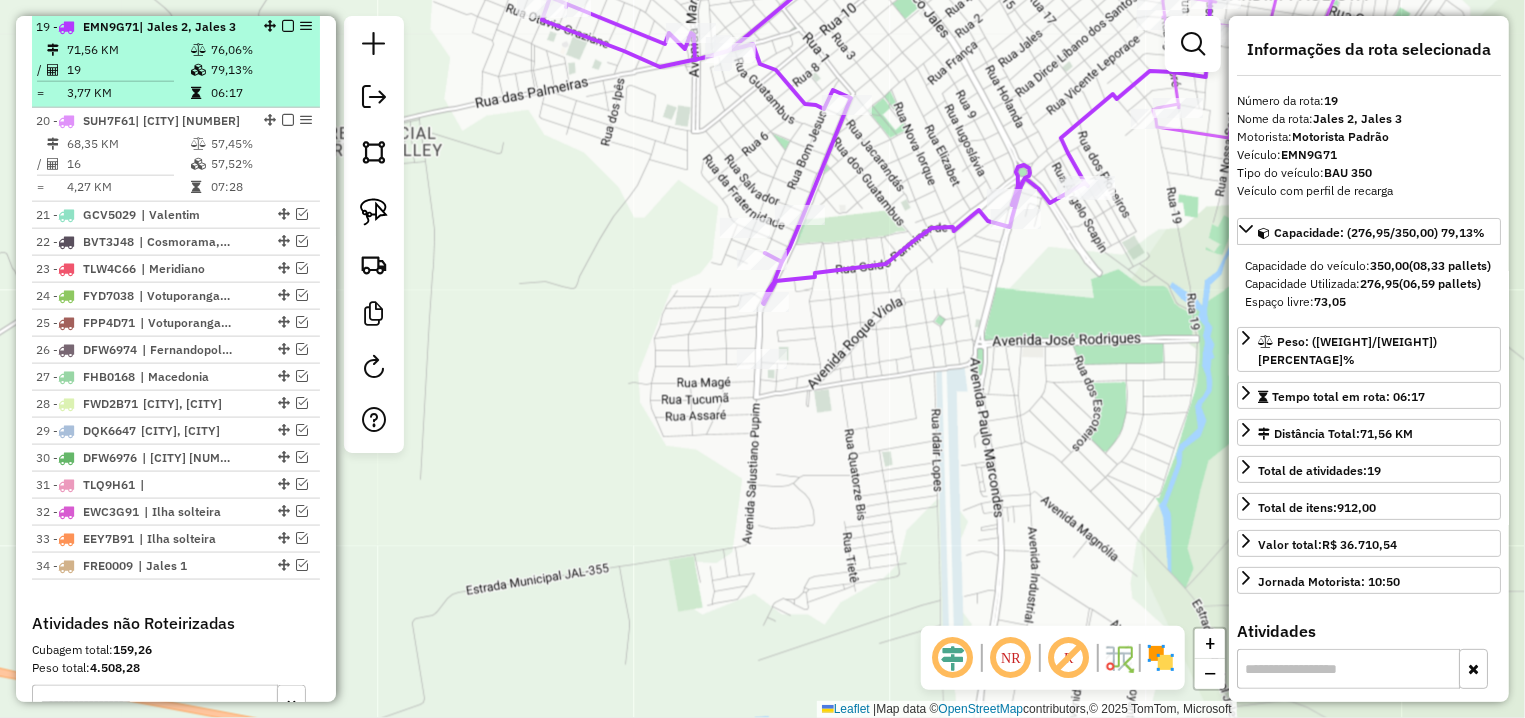 click on "Rota [NUMBER] | [CITY], [CITY]" at bounding box center [176, 27] 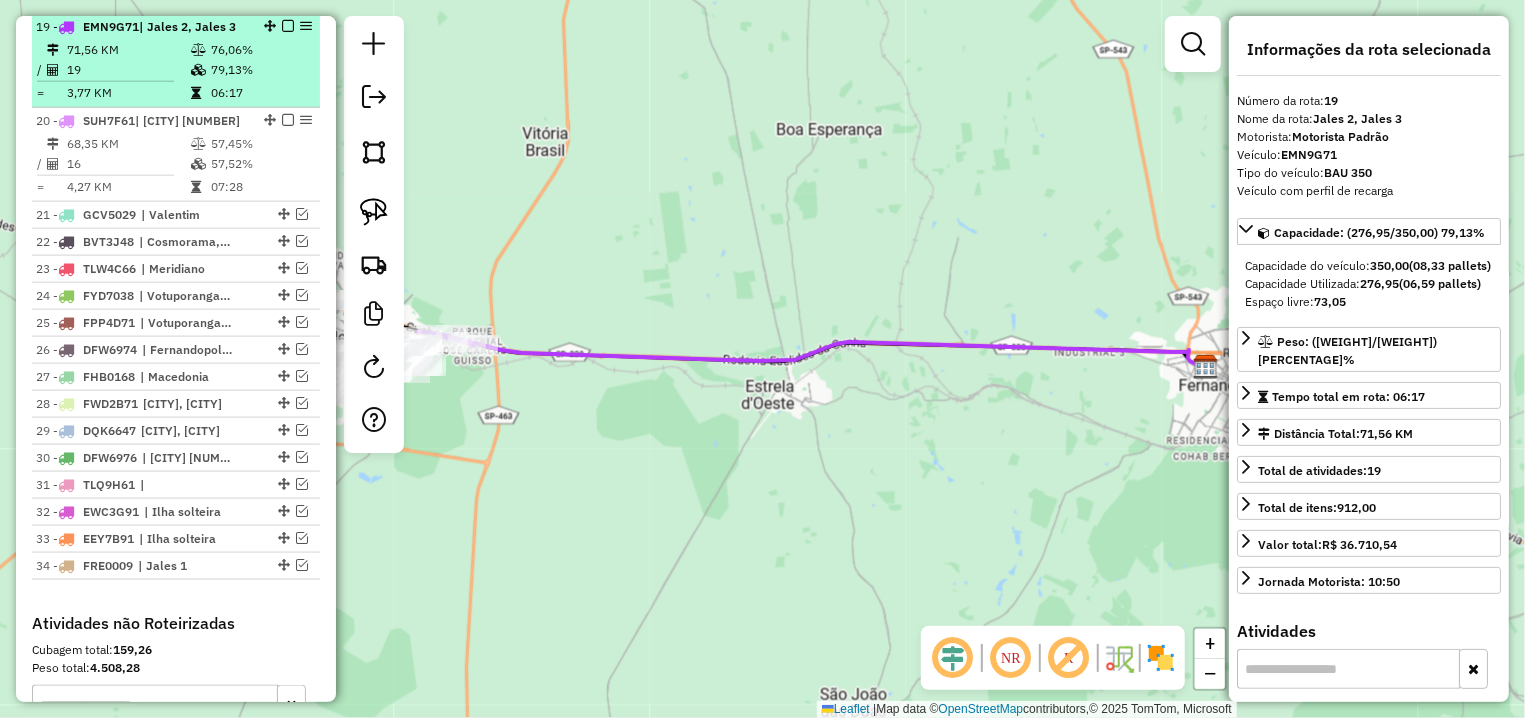 click at bounding box center (288, 26) 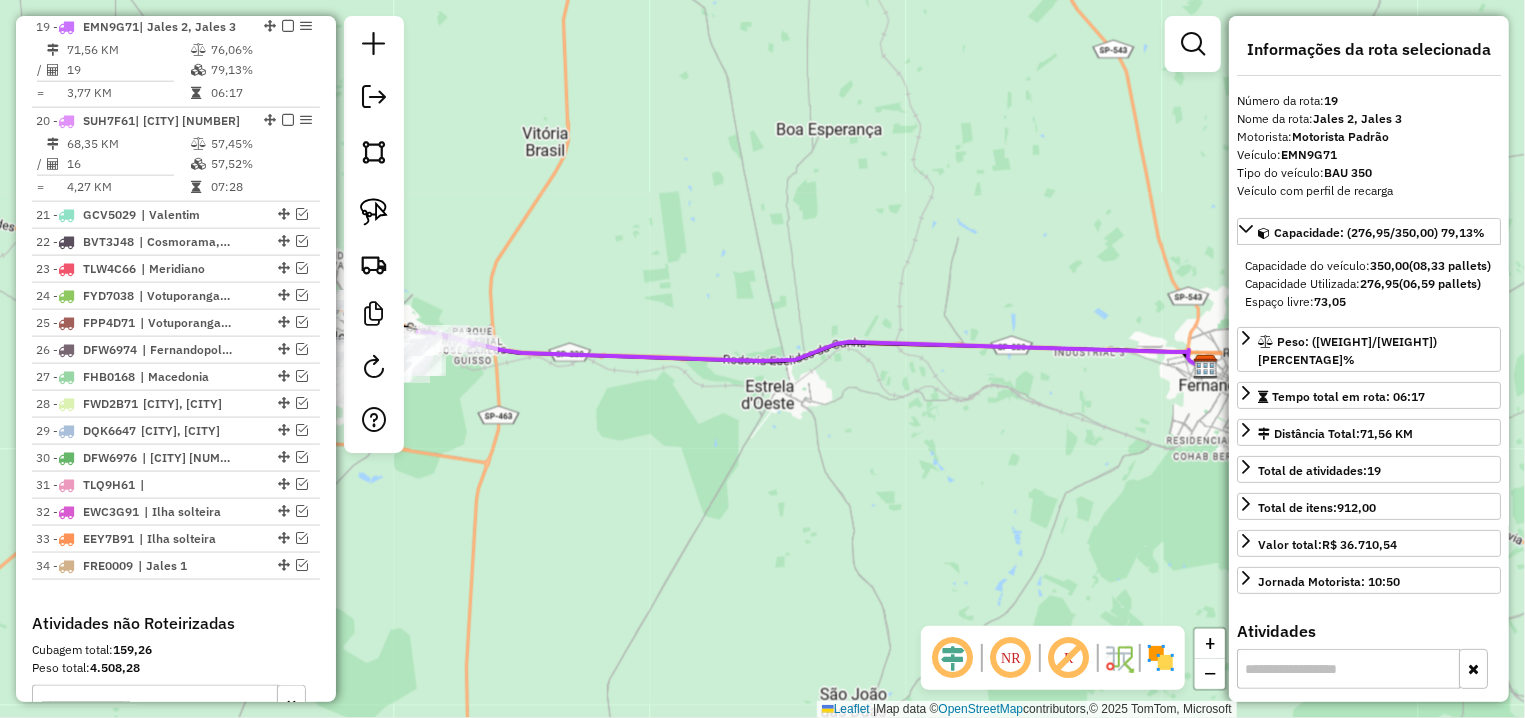 scroll, scrollTop: 1220, scrollLeft: 0, axis: vertical 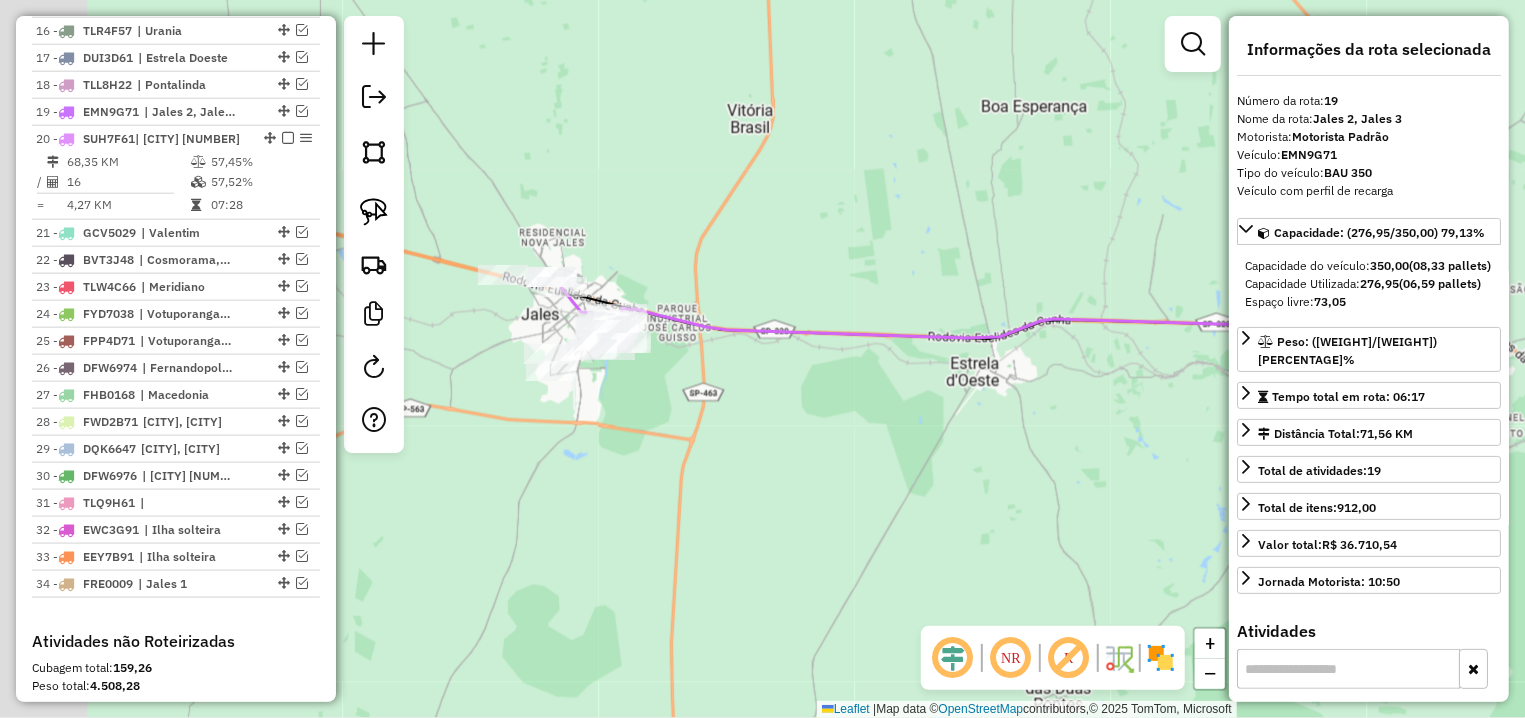 drag, startPoint x: 539, startPoint y: 236, endPoint x: 844, endPoint y: 210, distance: 306.1062 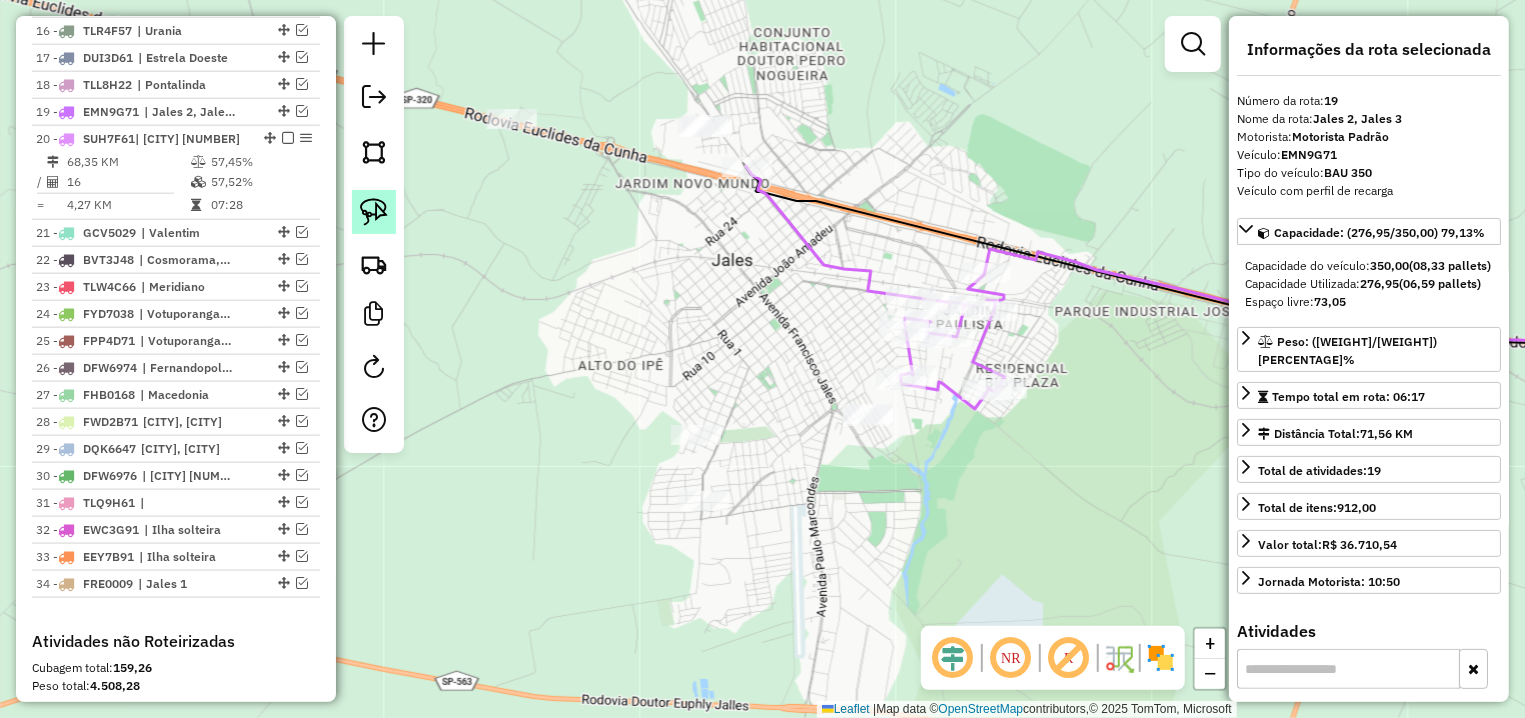 click 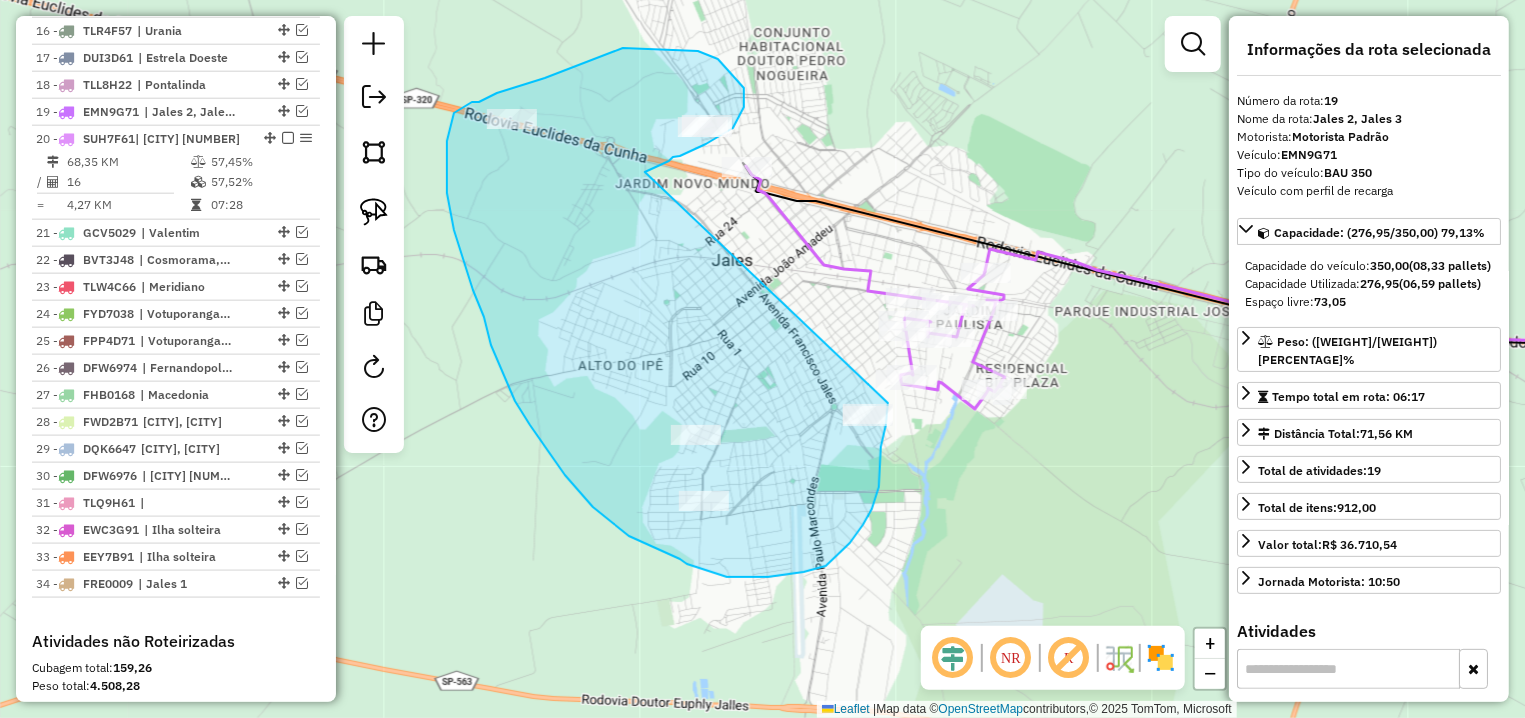 drag, startPoint x: 650, startPoint y: 169, endPoint x: 888, endPoint y: 403, distance: 333.7664 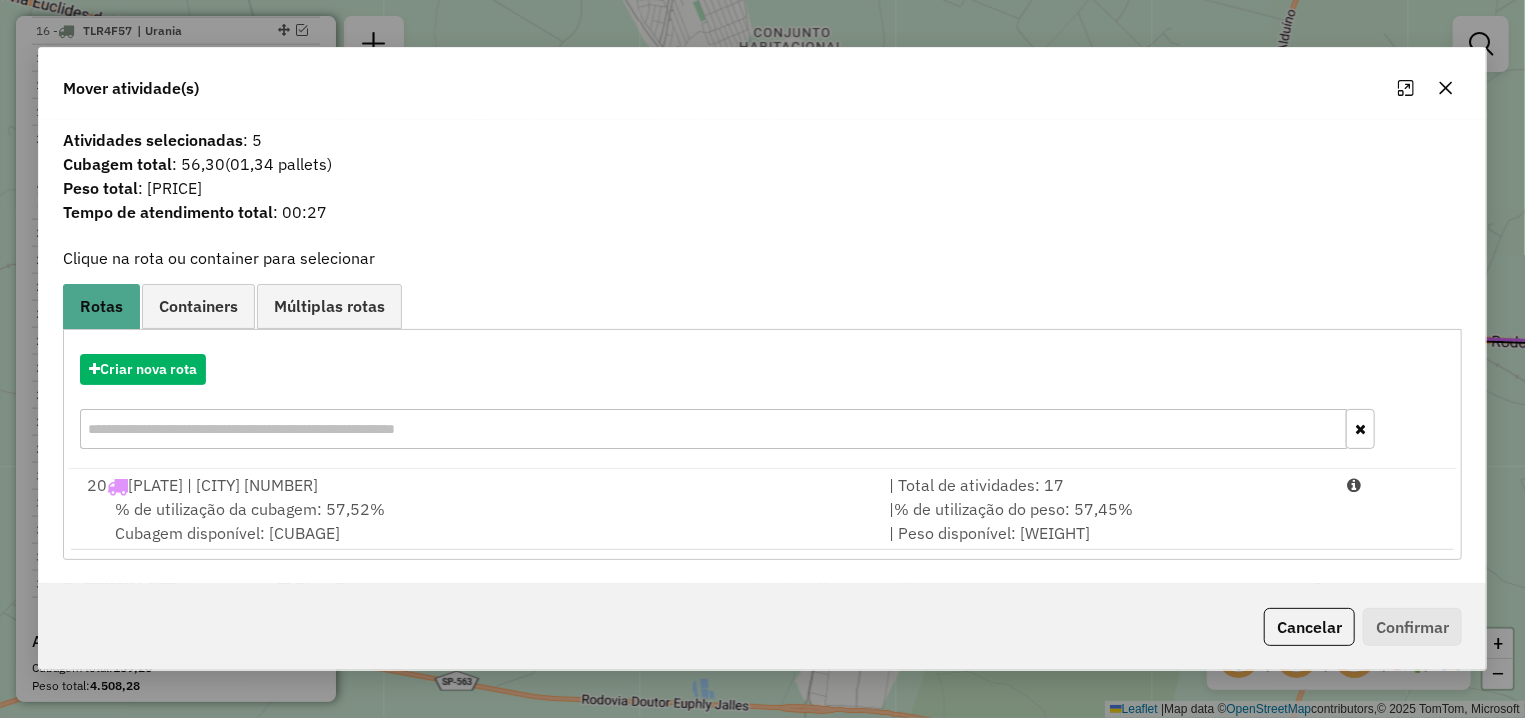 click on "% de utilização da cubagem: 57,52%  Cubagem disponível: 148,69" at bounding box center (476, 521) 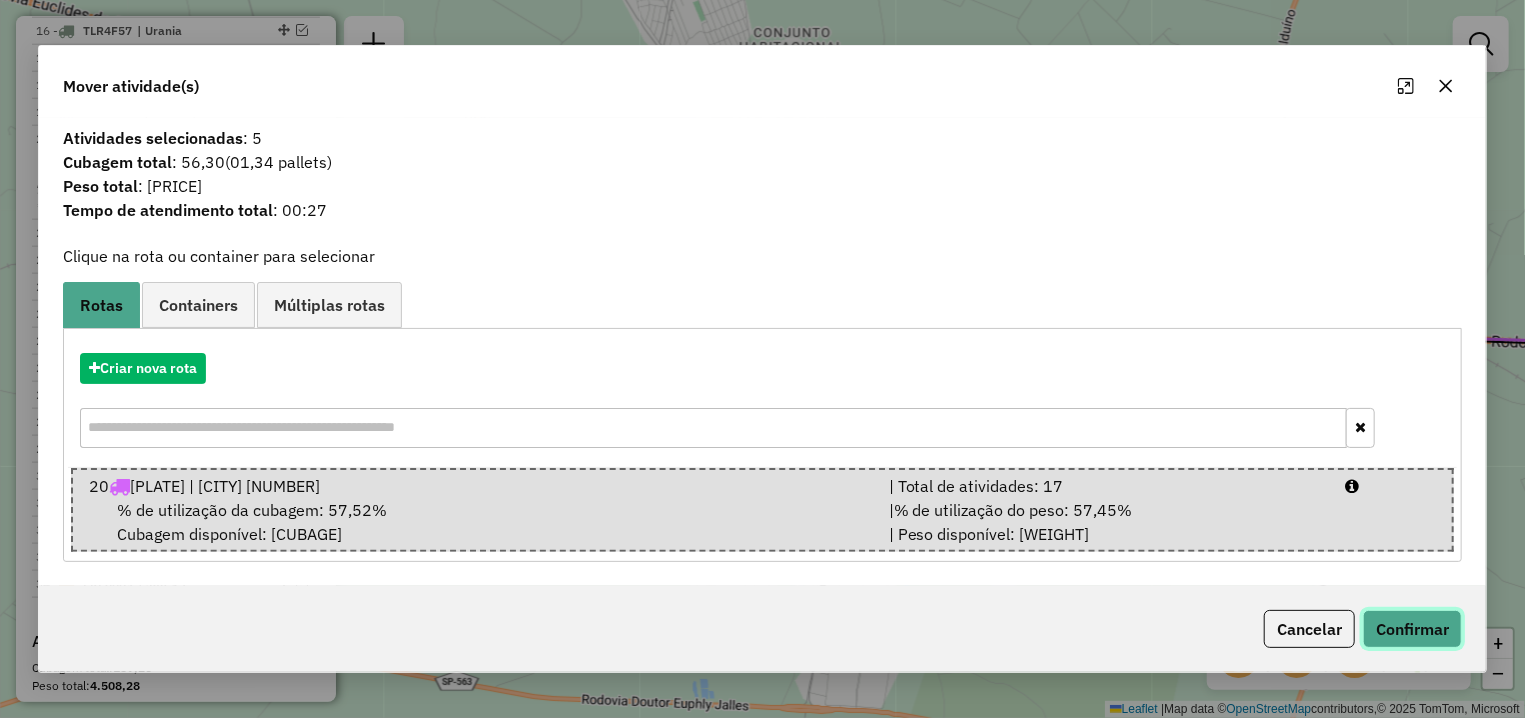 click on "Confirmar" 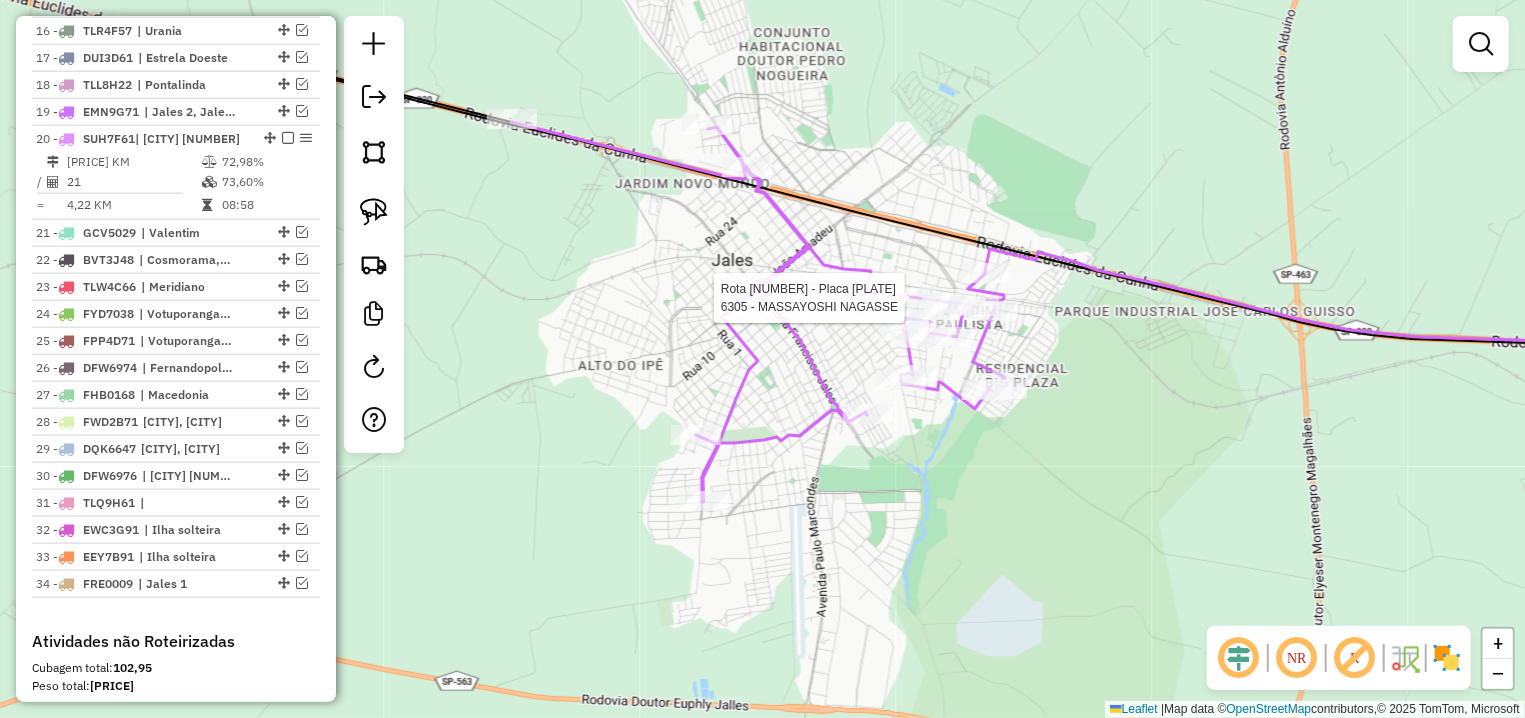 select on "**********" 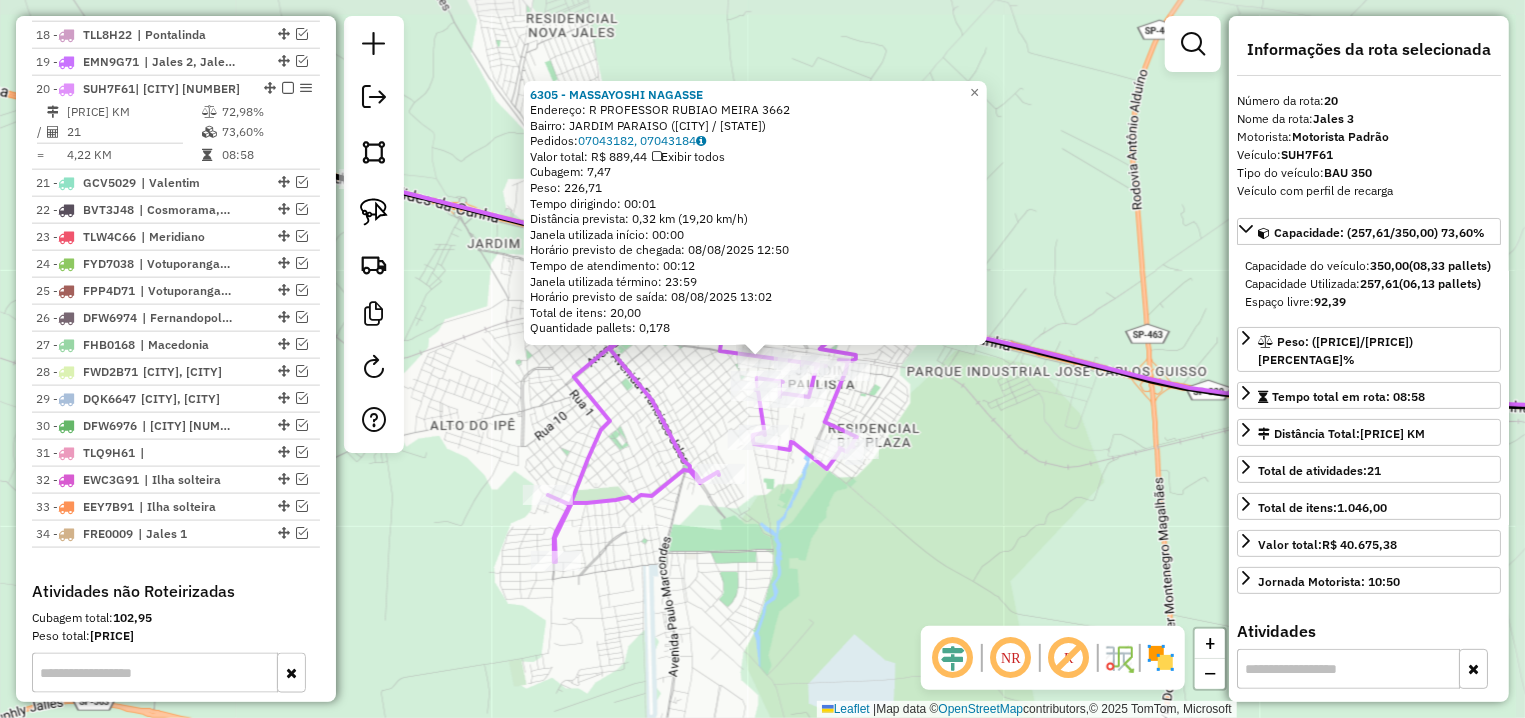 scroll, scrollTop: 1331, scrollLeft: 0, axis: vertical 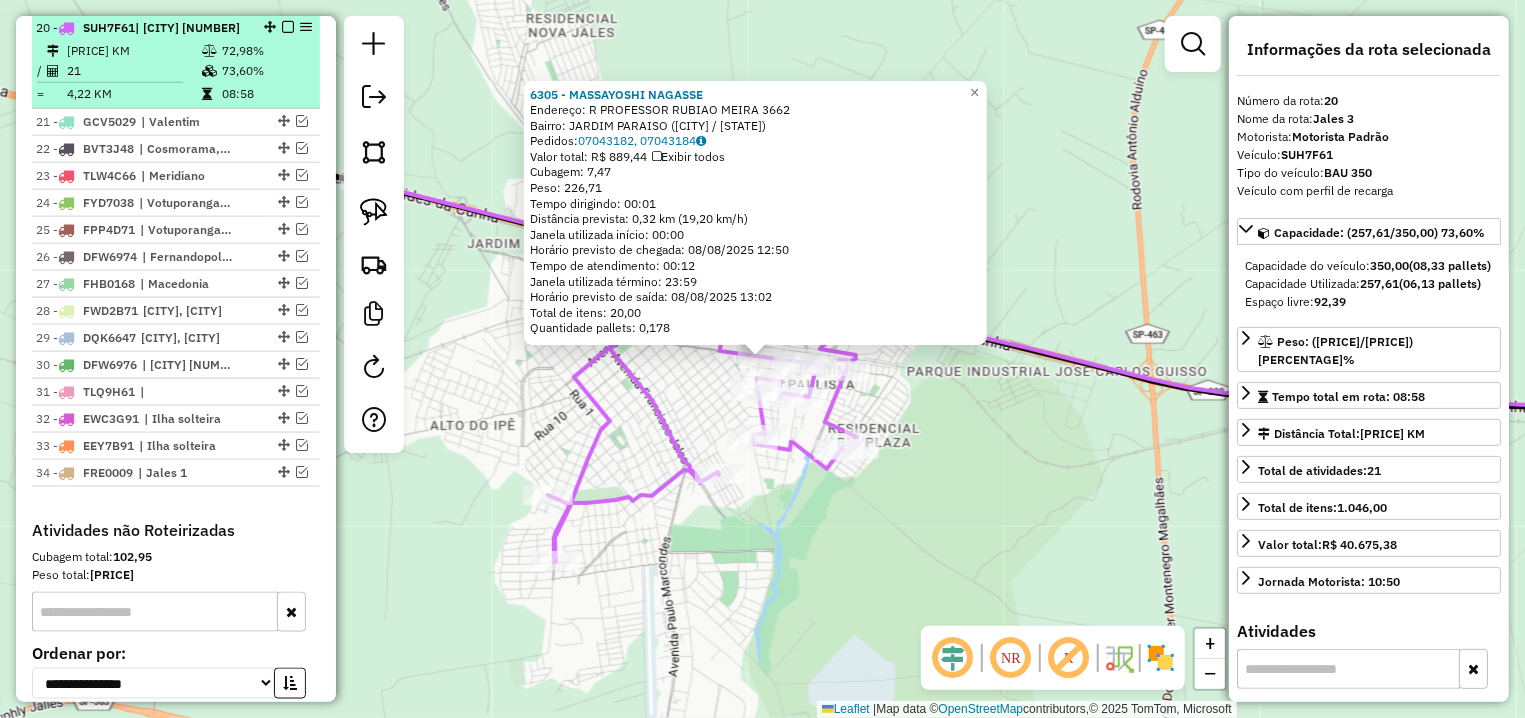 click at bounding box center (288, 27) 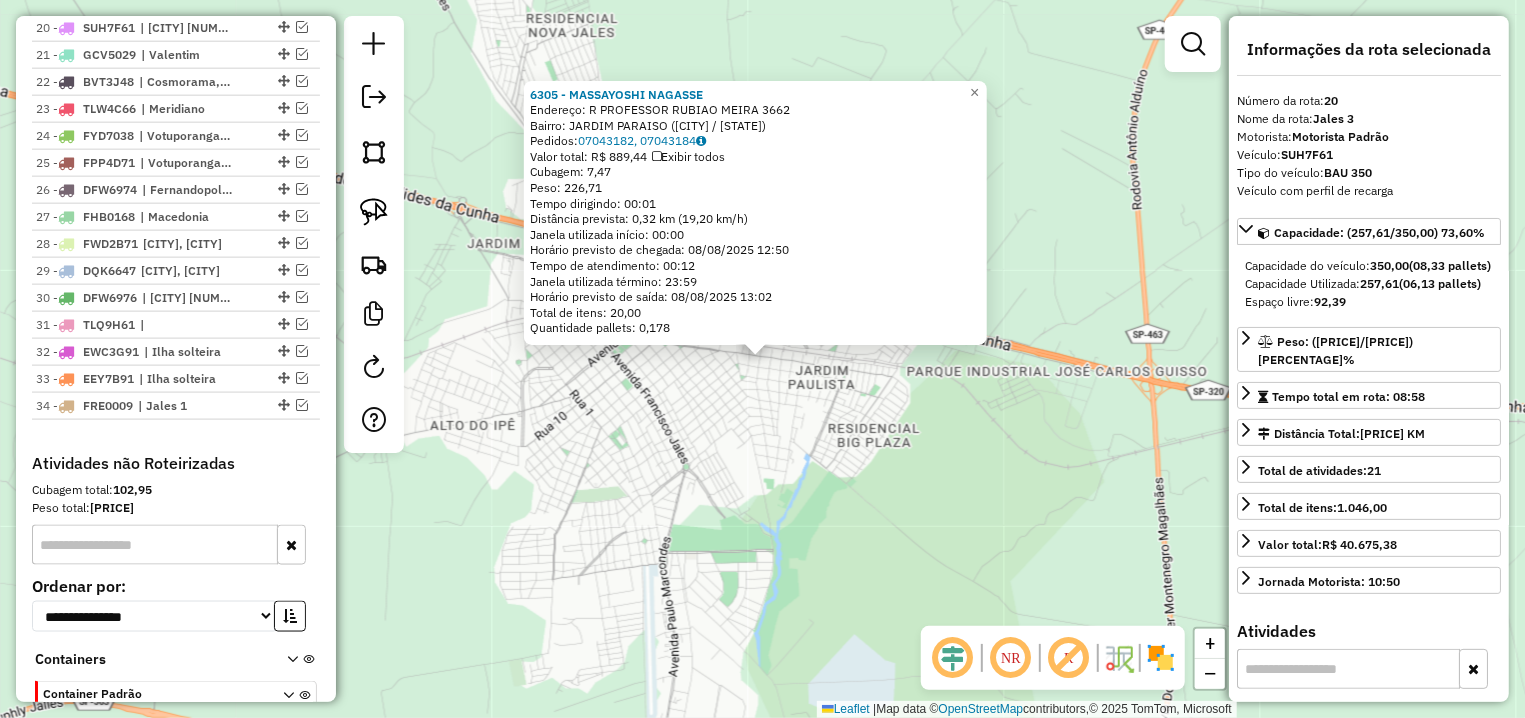 click on "[NUMBER] - [NAME]  Endereço: R   PROFESSOR RUBIAO MEIRA        [NUMBER]   Bairro: JARDIM PARAISO ([CITY] / [STATE])   Pedidos:  [ORDER_ID], [ORDER_ID]   Valor total: R$ [PRICE]   Exibir todos   Cubagem: [CUBAGE]  Peso: [WEIGHT]  Tempo dirigindo: [TIME]   Distância prevista: [DISTANCE] km ([SPEED])   Janela utilizada início: [TIME]   Horário previsto de chegada: [DATE] [TIME]   Tempo de atendimento: [TIME]   Janela utilizada término: [TIME]   Horário previsto de saída: [DATE] [TIME]   Total de itens: [ITEMS]   Quantidade pallets: [PALLETS]  × Janela de atendimento Grade de atendimento Capacidade Transportadoras Veículos Cliente Pedidos  Rotas Selecione os dias de semana para filtrar as janelas de atendimento  Seg   Ter   Qua   Qui   Sex   Sáb   Dom  Informe o período da janela de atendimento: De: Até:  Filtrar exatamente a janela do cliente  Considerar janela de atendimento padrão  Selecione os dias de semana para filtrar as grades de atendimento  Seg   Ter   Qua   Qui   Sex   Sáb   Dom   Peso mínimo:   De:   De:" 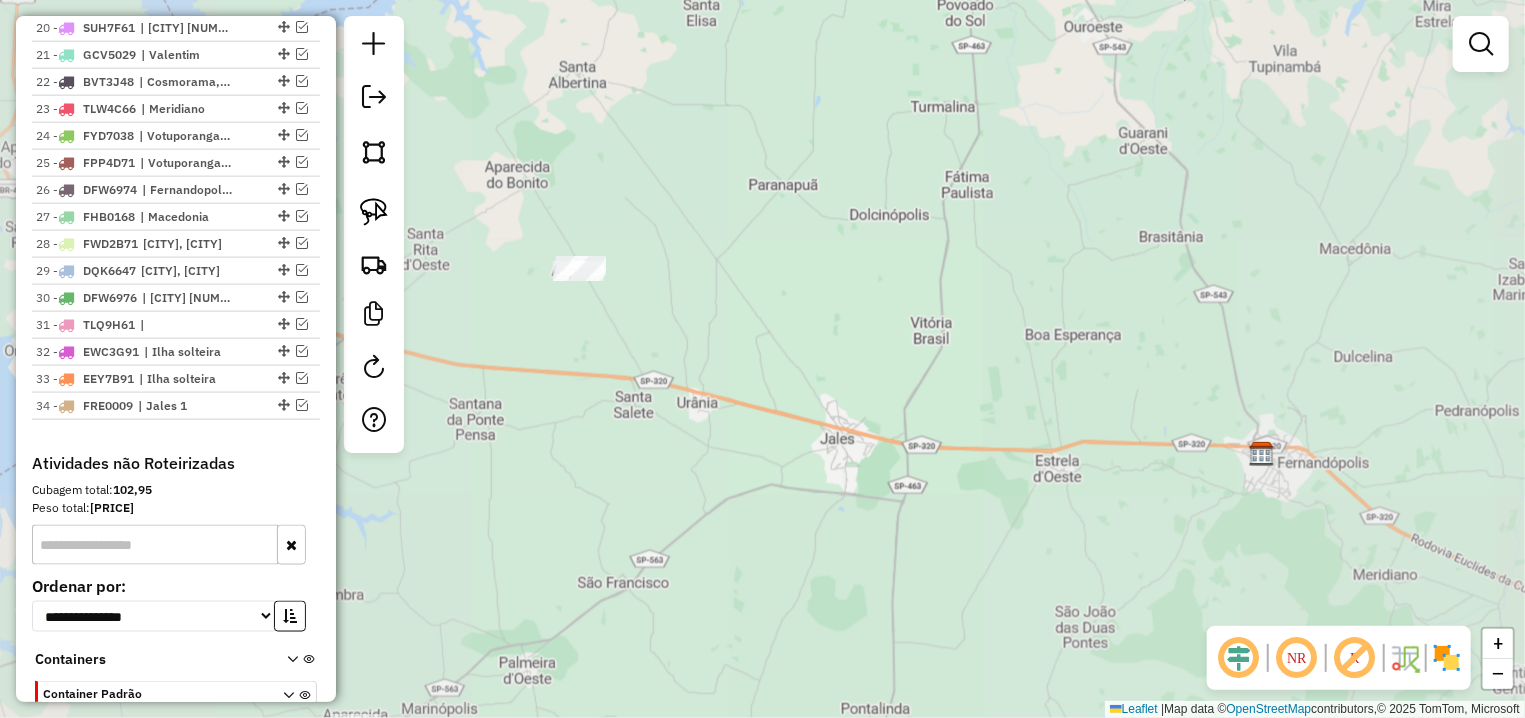 click on "Janela de atendimento Grade de atendimento Capacidade Transportadoras Veículos Cliente Pedidos  Rotas Selecione os dias de semana para filtrar as janelas de atendimento  Seg   Ter   Qua   Qui   Sex   Sáb   Dom  Informe o período da janela de atendimento: De: Até:  Filtrar exatamente a janela do cliente  Considerar janela de atendimento padrão  Selecione os dias de semana para filtrar as grades de atendimento  Seg   Ter   Qua   Qui   Sex   Sáb   Dom   Considerar clientes sem dia de atendimento cadastrado  Clientes fora do dia de atendimento selecionado Filtrar as atividades entre os valores definidos abaixo:  Peso mínimo:   Peso máximo:   Cubagem mínima:   Cubagem máxima:   De:   Até:  Filtrar as atividades entre o tempo de atendimento definido abaixo:  De:   Até:   Considerar capacidade total dos clientes não roteirizados Transportadora: Selecione um ou mais itens Tipo de veículo: Selecione um ou mais itens Veículo: Selecione um ou mais itens Motorista: Selecione um ou mais itens Nome: Rótulo:" 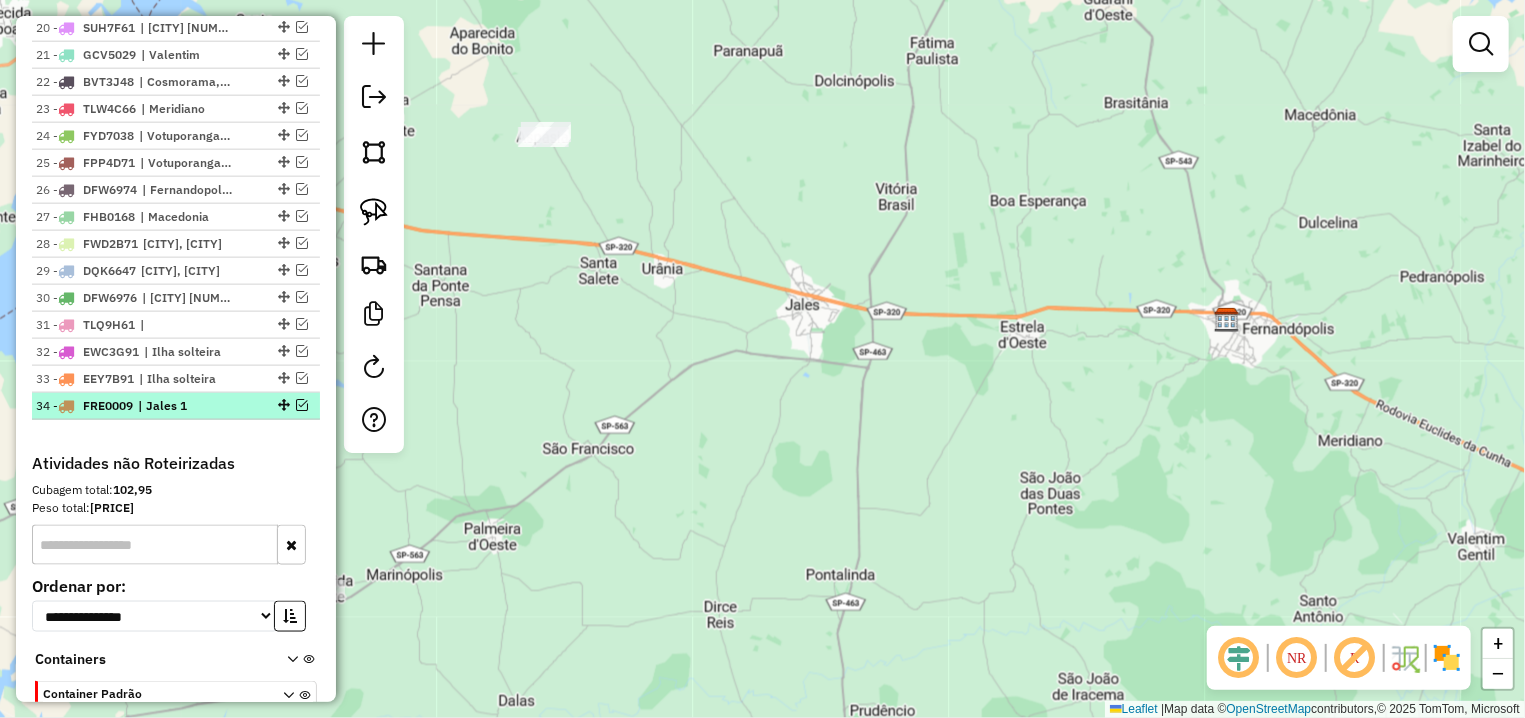 click at bounding box center [302, 405] 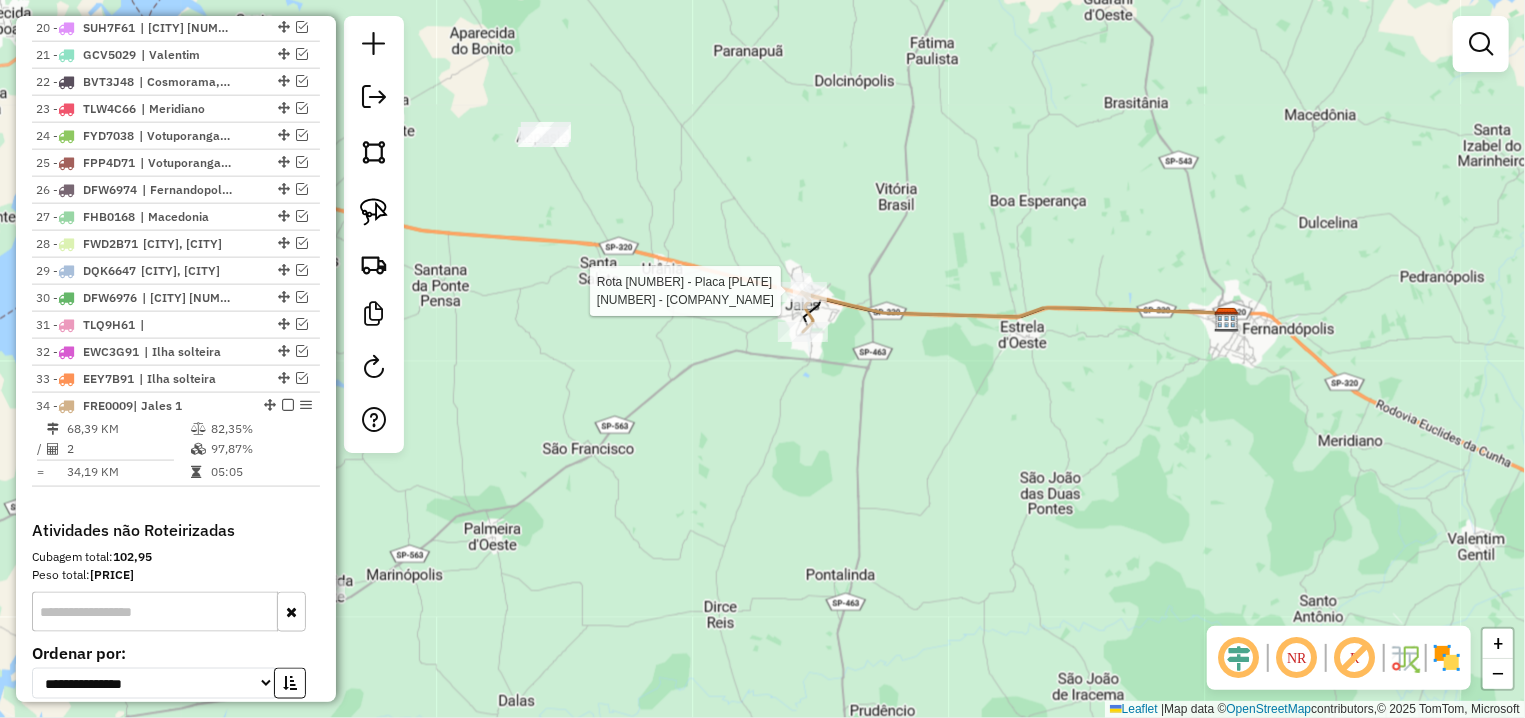 select on "**********" 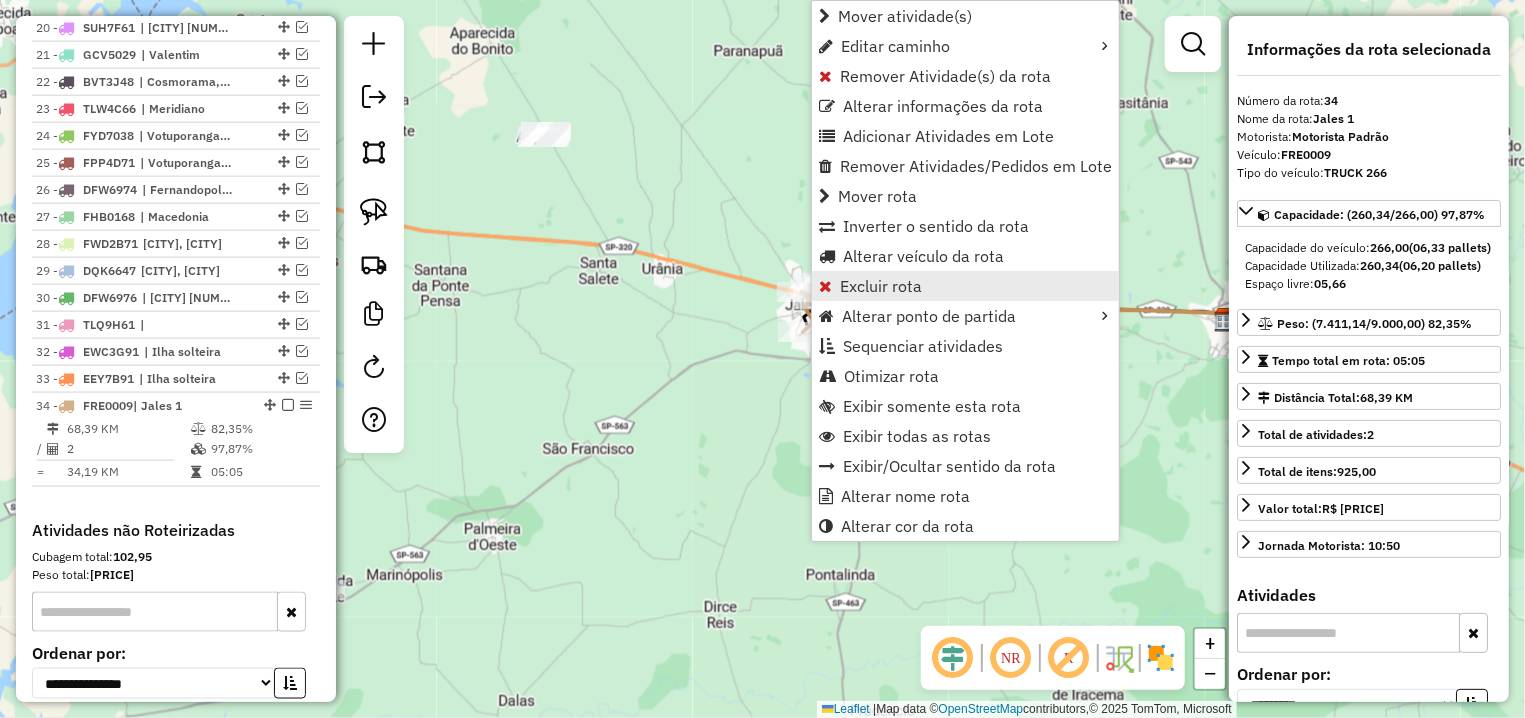 scroll, scrollTop: 1513, scrollLeft: 0, axis: vertical 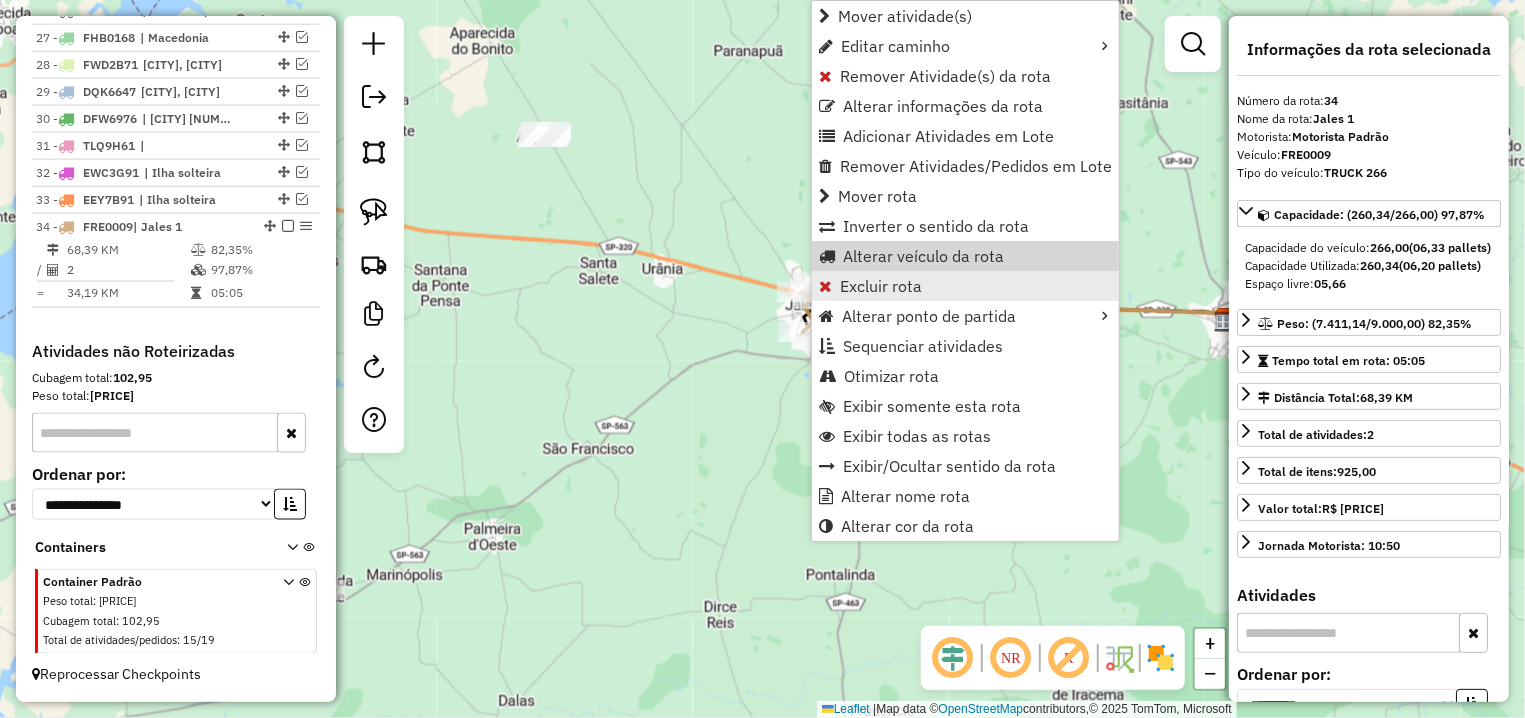 click on "Excluir rota" at bounding box center (881, 286) 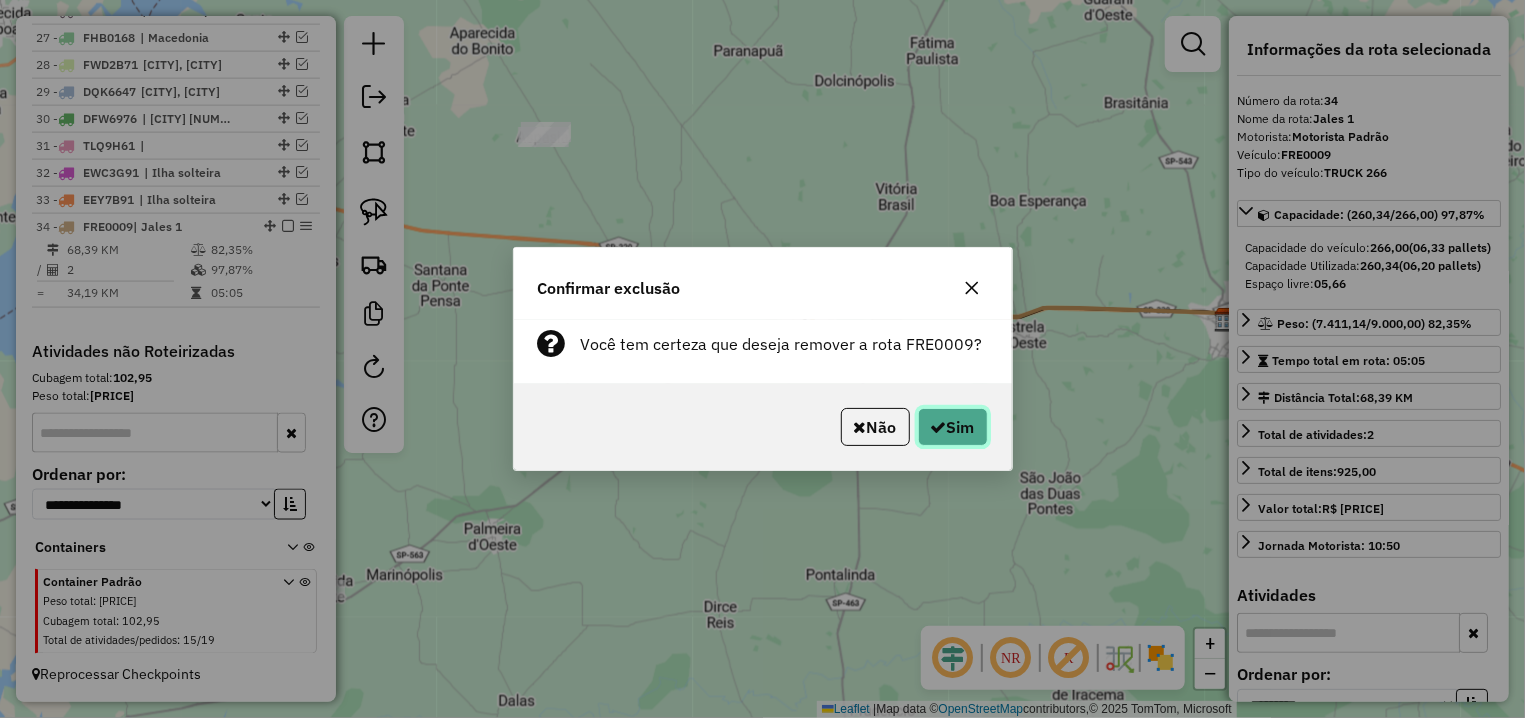 click on "Sim" 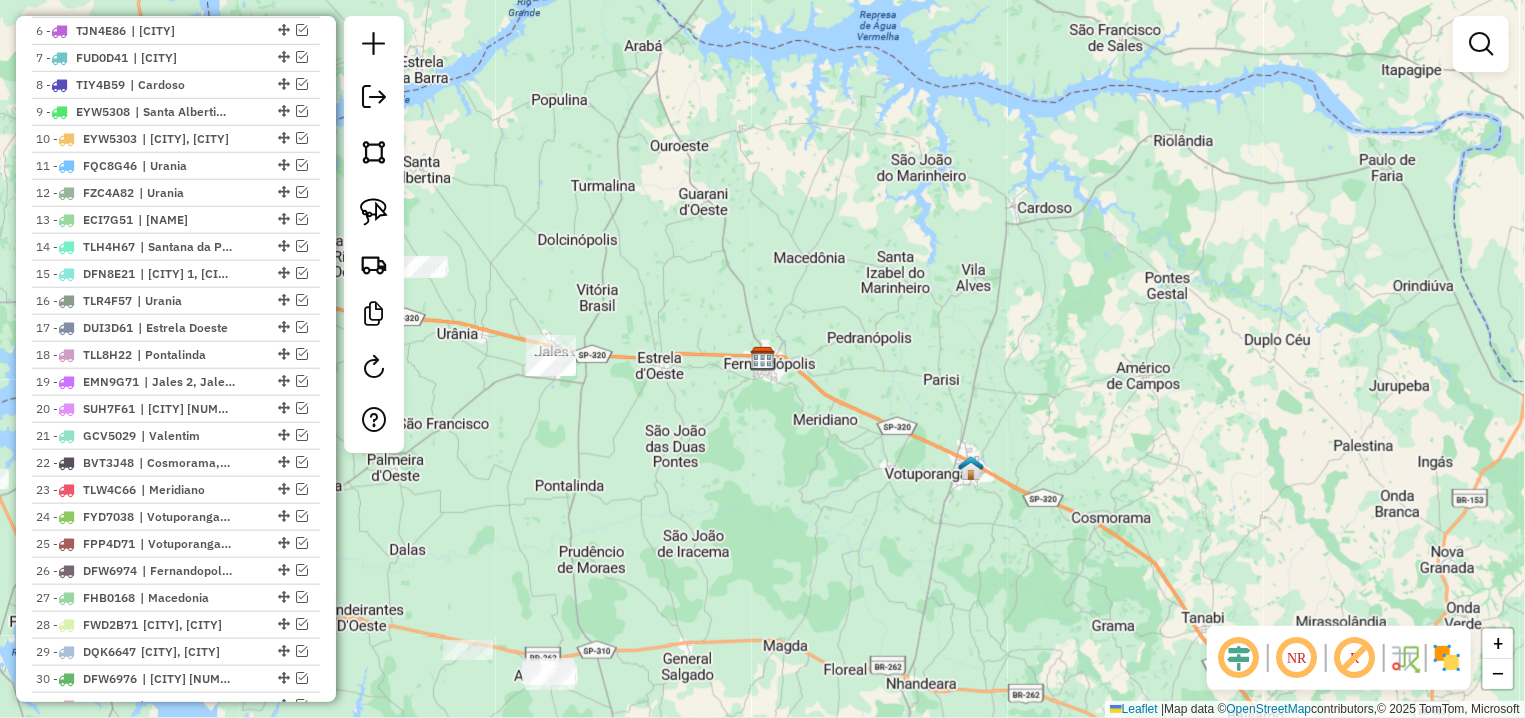 scroll, scrollTop: 1231, scrollLeft: 0, axis: vertical 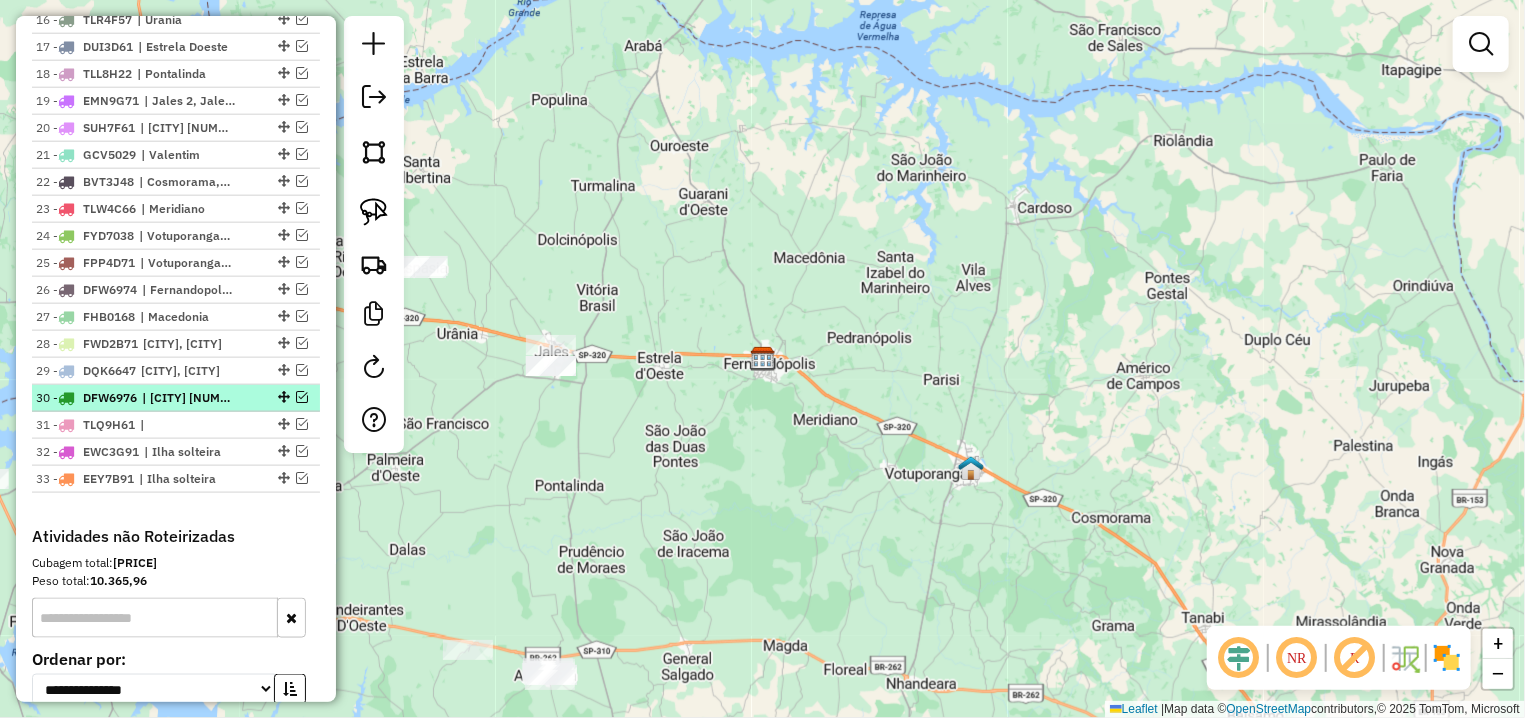 click at bounding box center [302, 397] 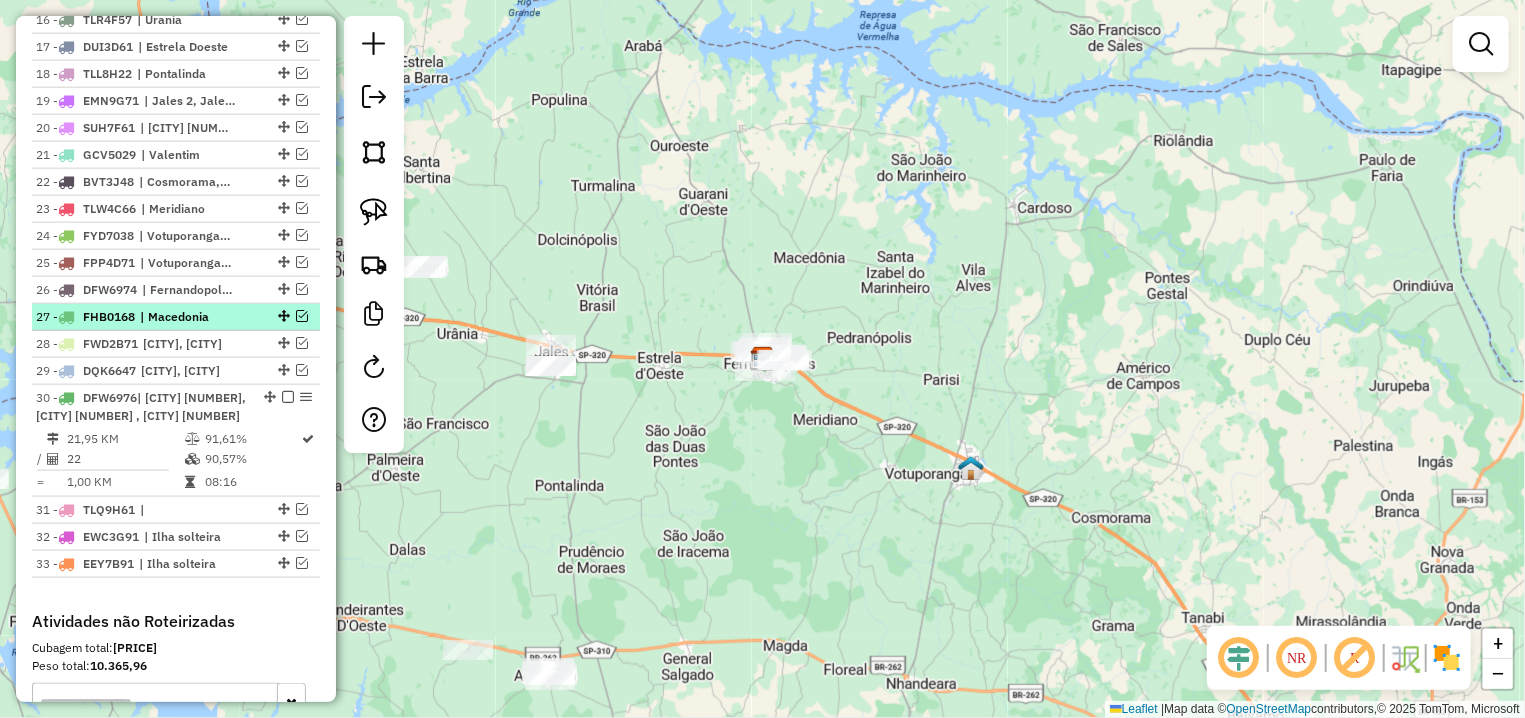 click at bounding box center (302, 316) 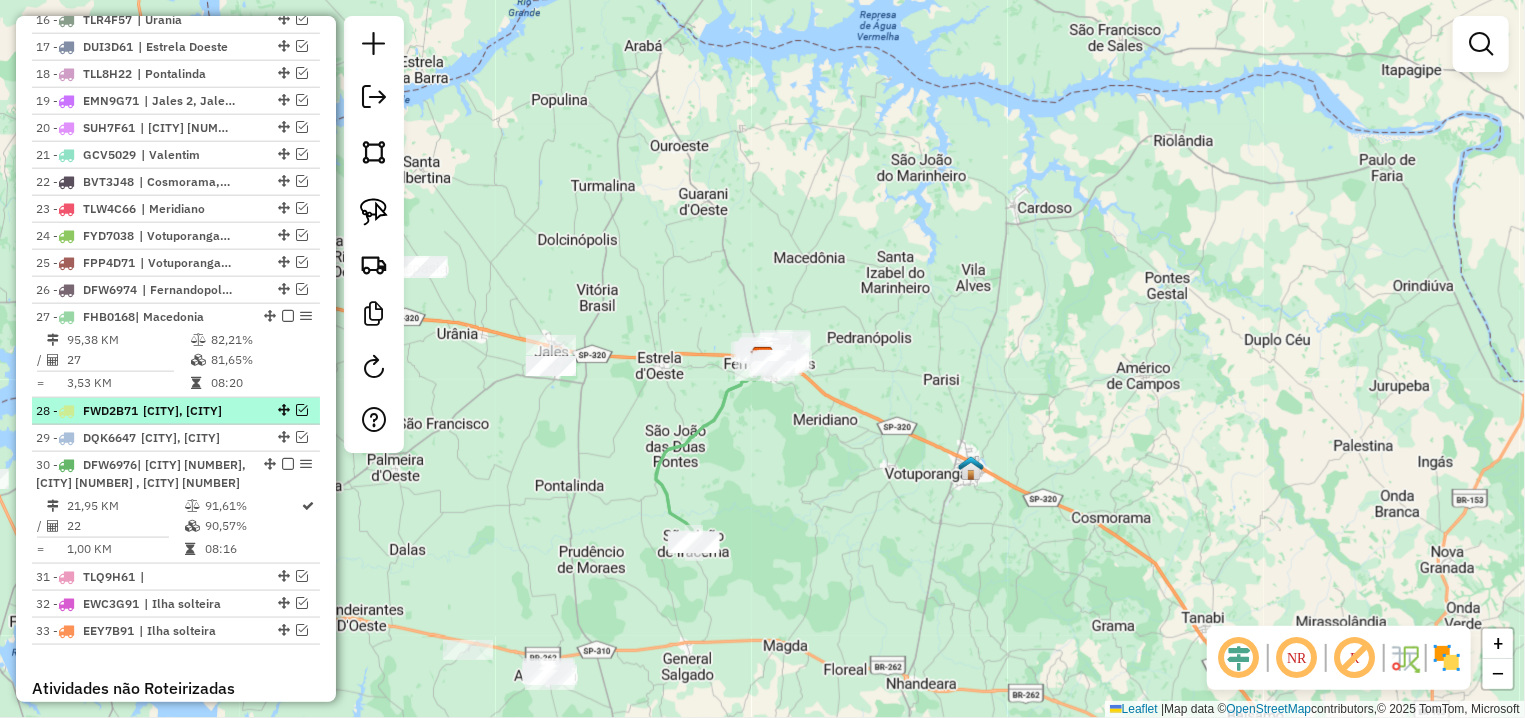 click at bounding box center (302, 410) 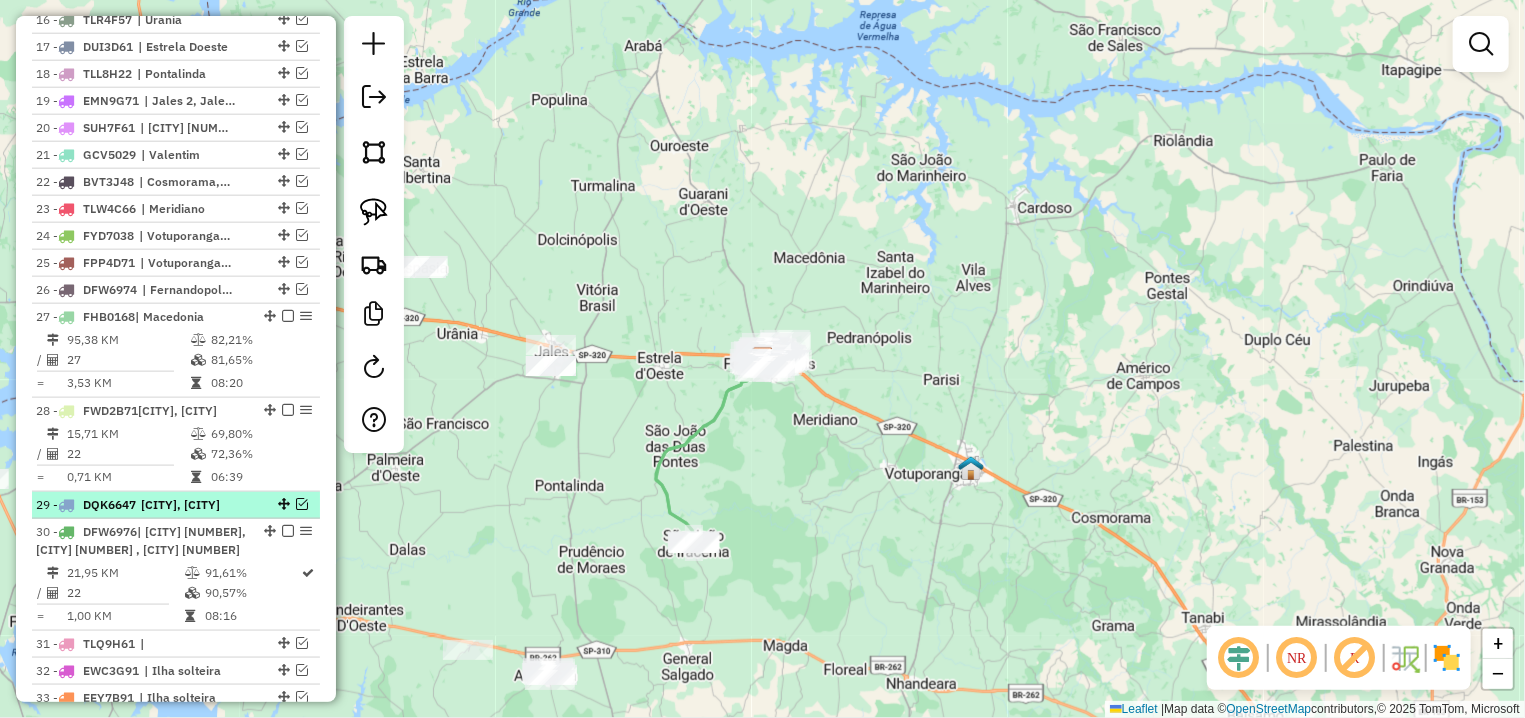 click at bounding box center (302, 504) 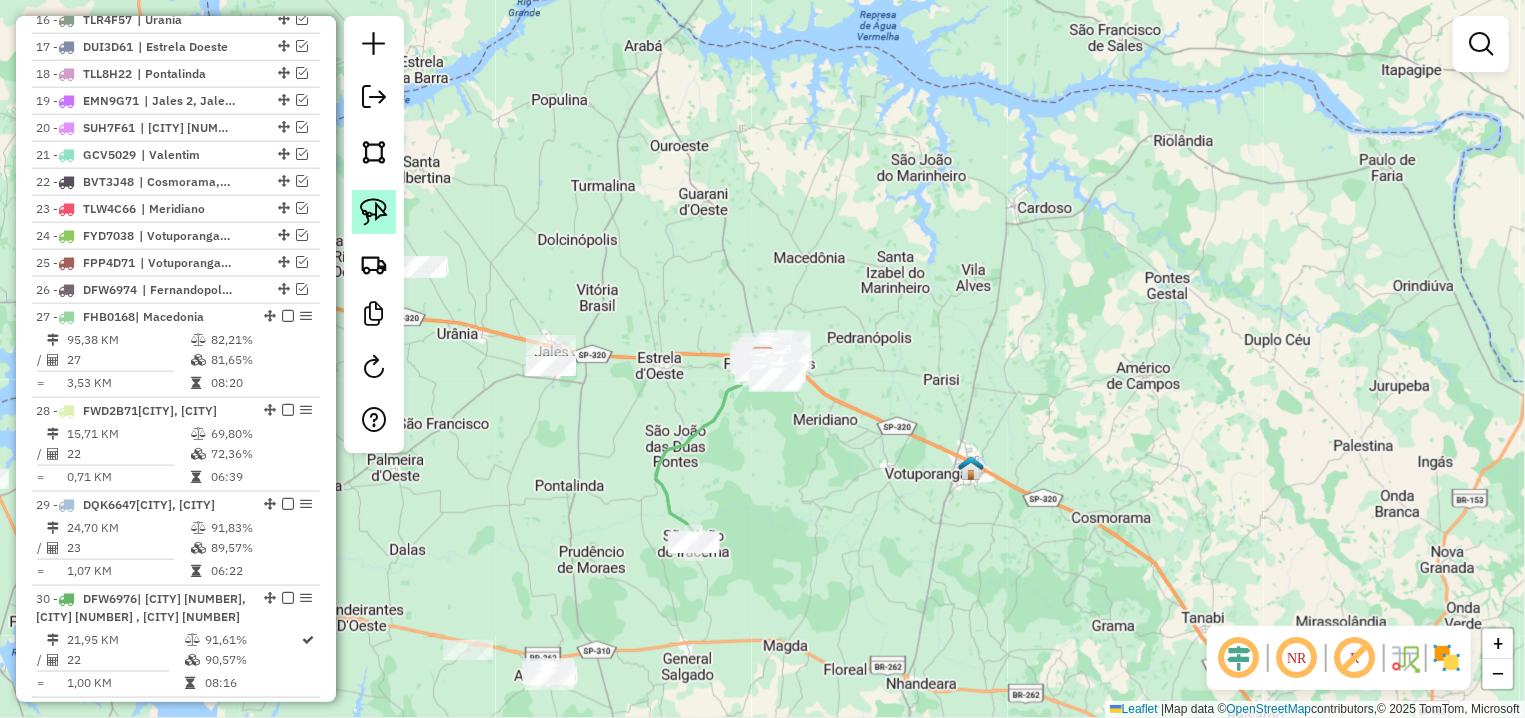 click 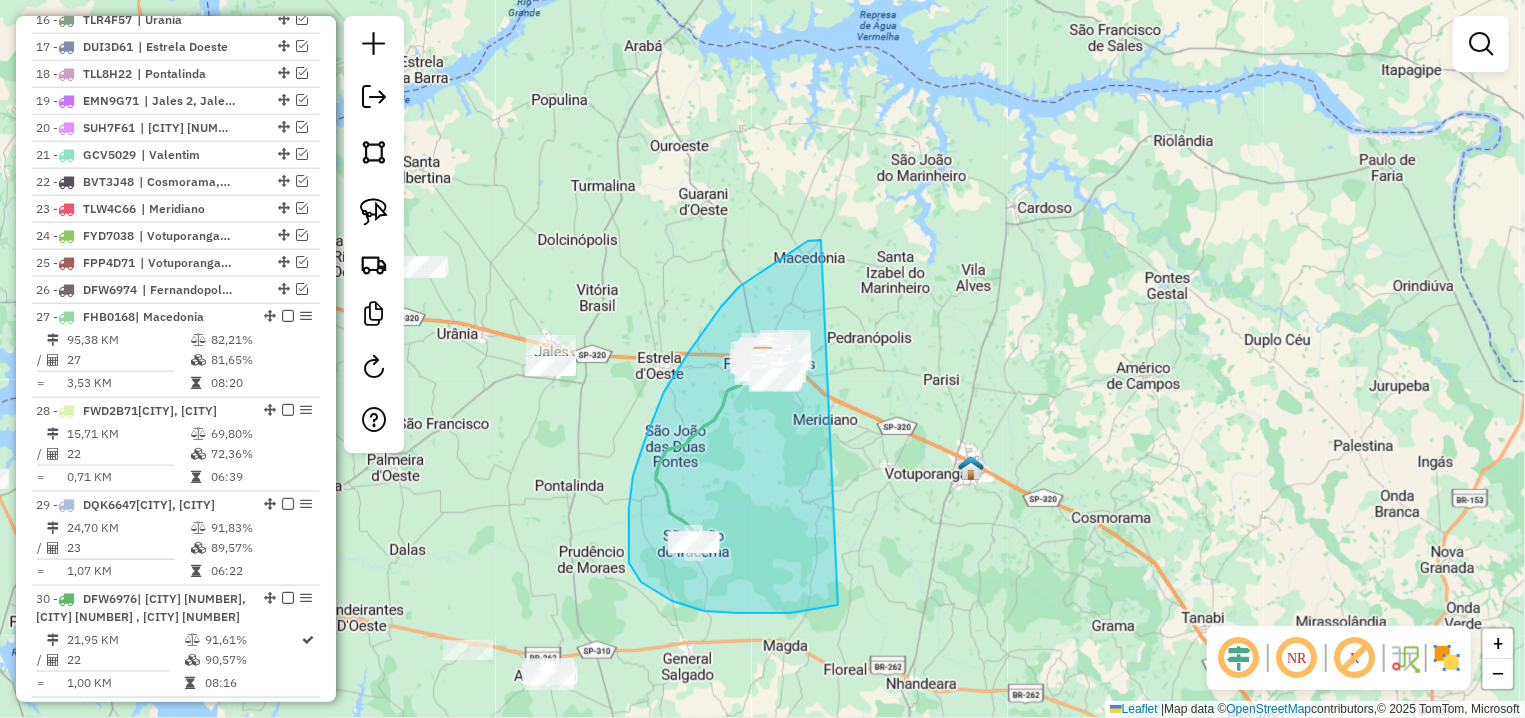 drag, startPoint x: 821, startPoint y: 240, endPoint x: 865, endPoint y: 596, distance: 358.7088 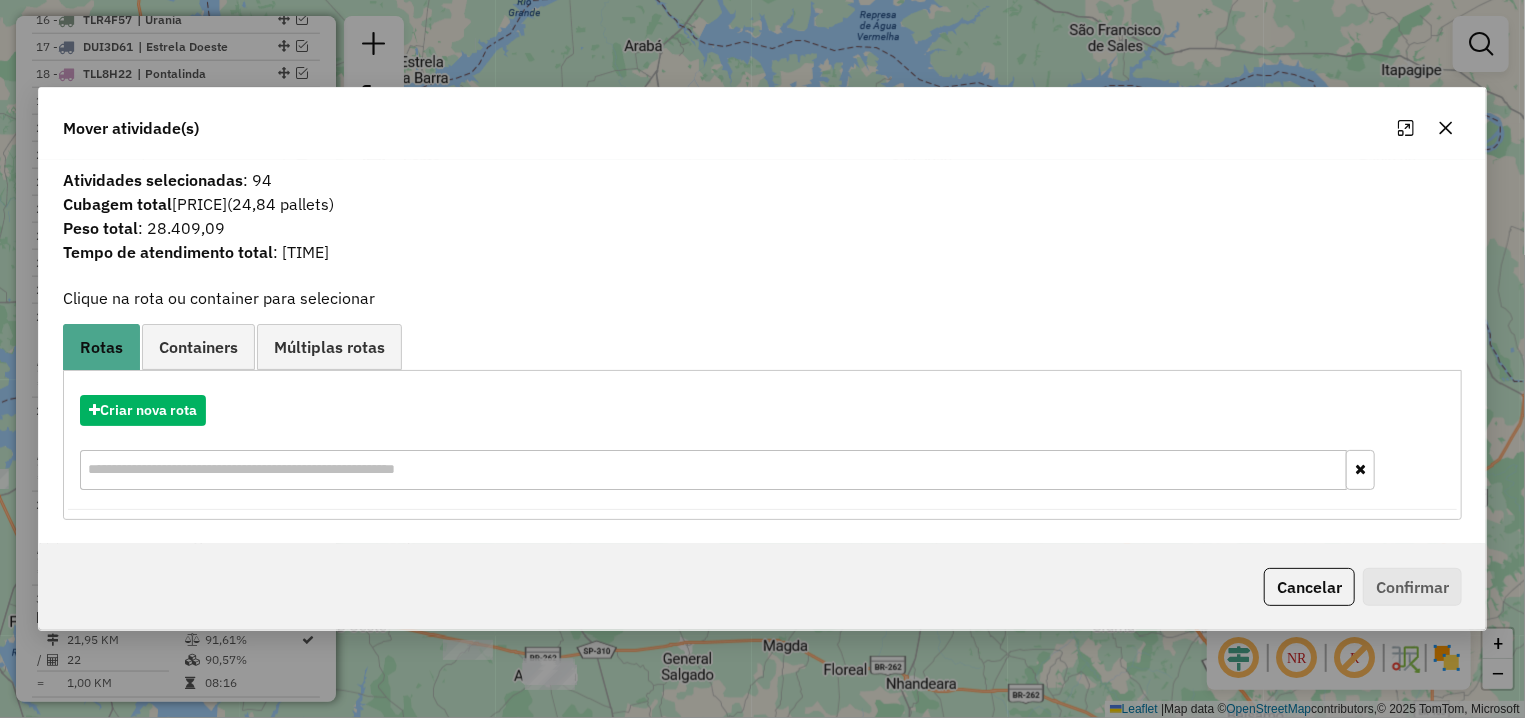 click 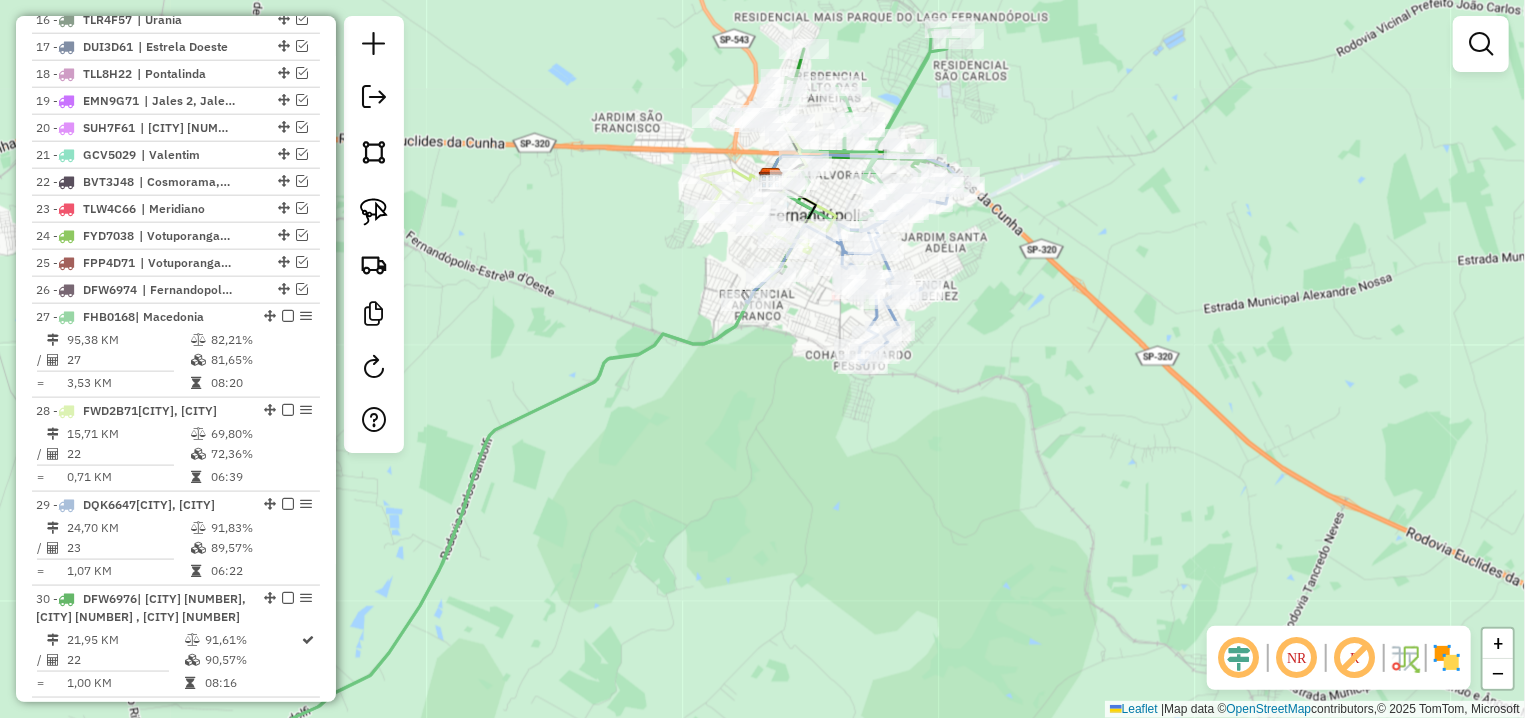 click 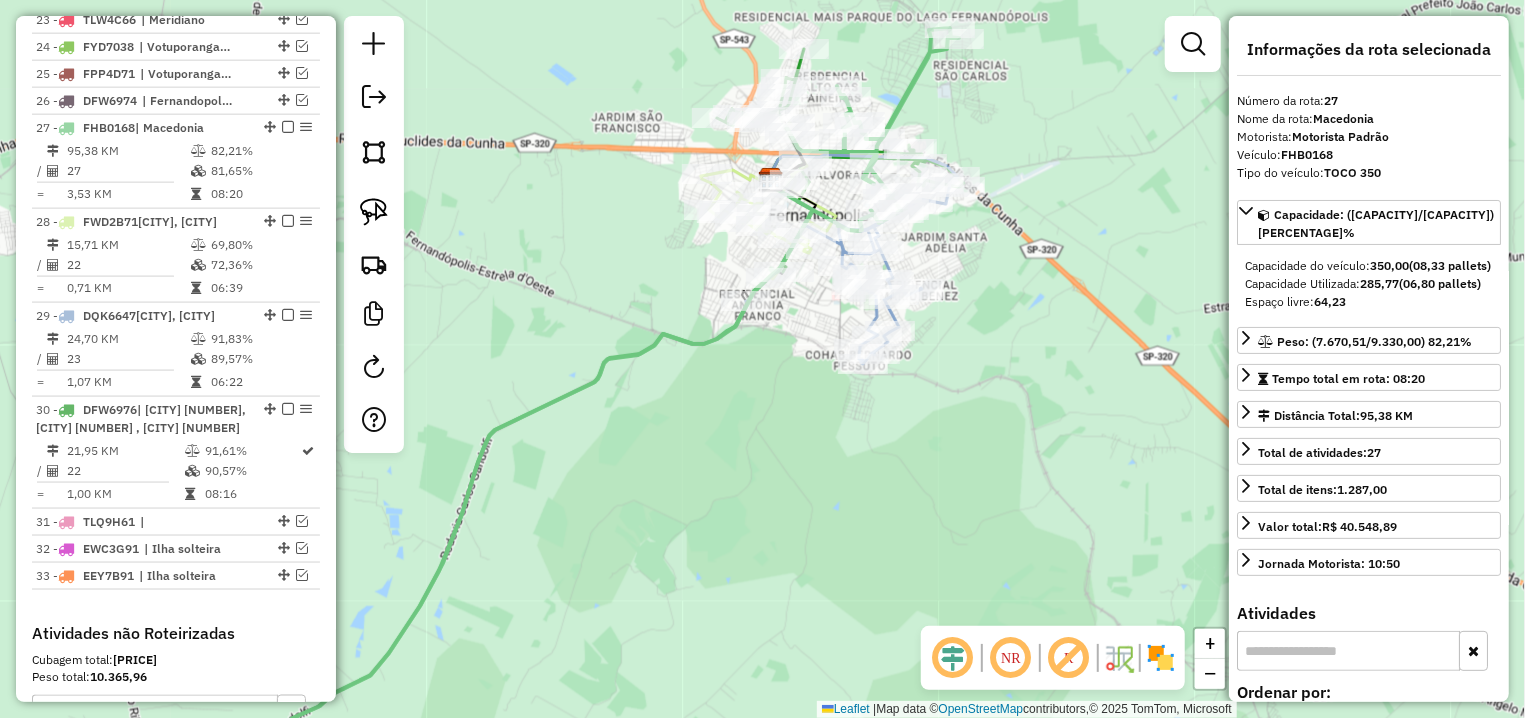 scroll, scrollTop: 1522, scrollLeft: 0, axis: vertical 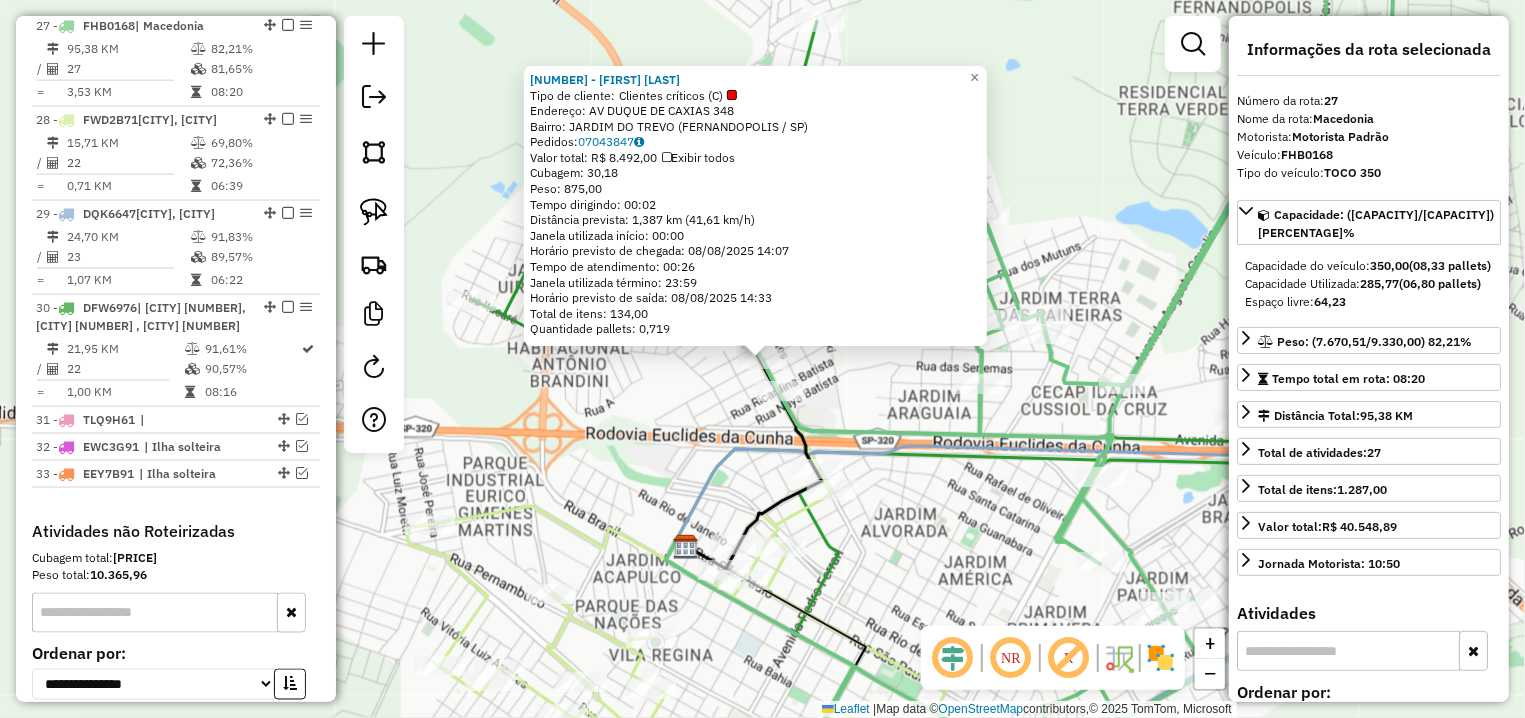click on "[NUMBER] - [NAME] Tipo de cliente:   Clientes críticos (C)   Endereço: [STREET] [NUMBER]   Bairro: [NEIGHBORHOOD] ([CITY] / [STATE])   Pedidos:  [ORDER_ID]   Valor total: [CURRENCY] [PRICE]   Exibir todos   Cubagem: [CUBAGE]  Peso: [WEIGHT]  Tempo dirigindo: [TIME]   Distância prevista: [DISTANCE] ([SPEED])   Janela utilizada início: [TIME]   Horário previsto de chegada: [DATE] [TIME]   Tempo de atendimento: [TIME]   Janela utilizada término: [TIME]   Horário previsto de saída: [DATE] [TIME]   Total de itens: [ITEMS]   Quantidade pallets: [PALLETS]  × Janela de atendimento Grade de atendimento Capacidade Transportadoras Veículos Cliente Pedidos  Rotas Selecione os dias de semana para filtrar as janelas de atendimento  Seg   Ter   Qua   Qui   Sex   Sáb   Dom  Informe o período da janela de atendimento: De: Até:  Filtrar exatamente a janela do cliente  Considerar janela de atendimento padrão  Selecione os dias de semana para filtrar as grades de atendimento  Seg   Ter   Qua   Qui   Sex   Sáb   Dom  De:" 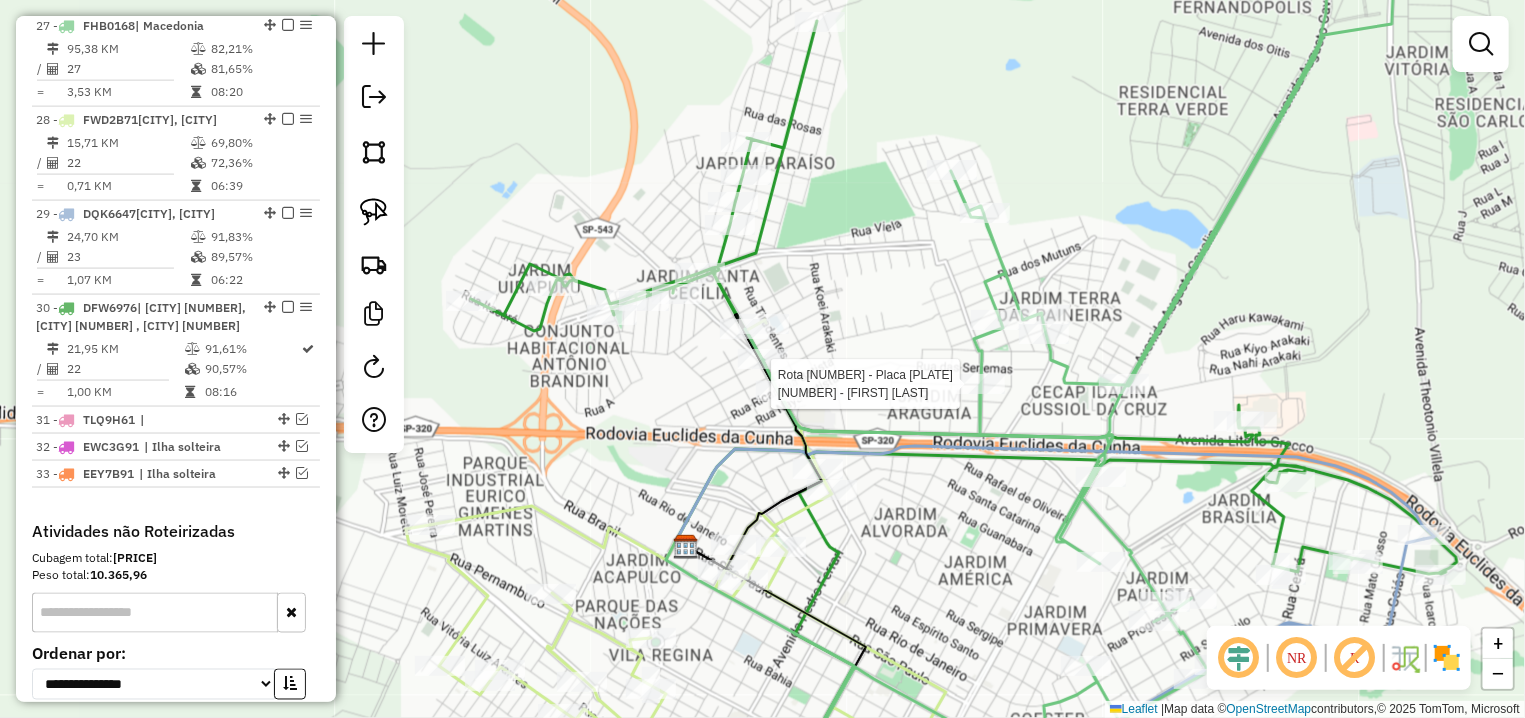 select on "**********" 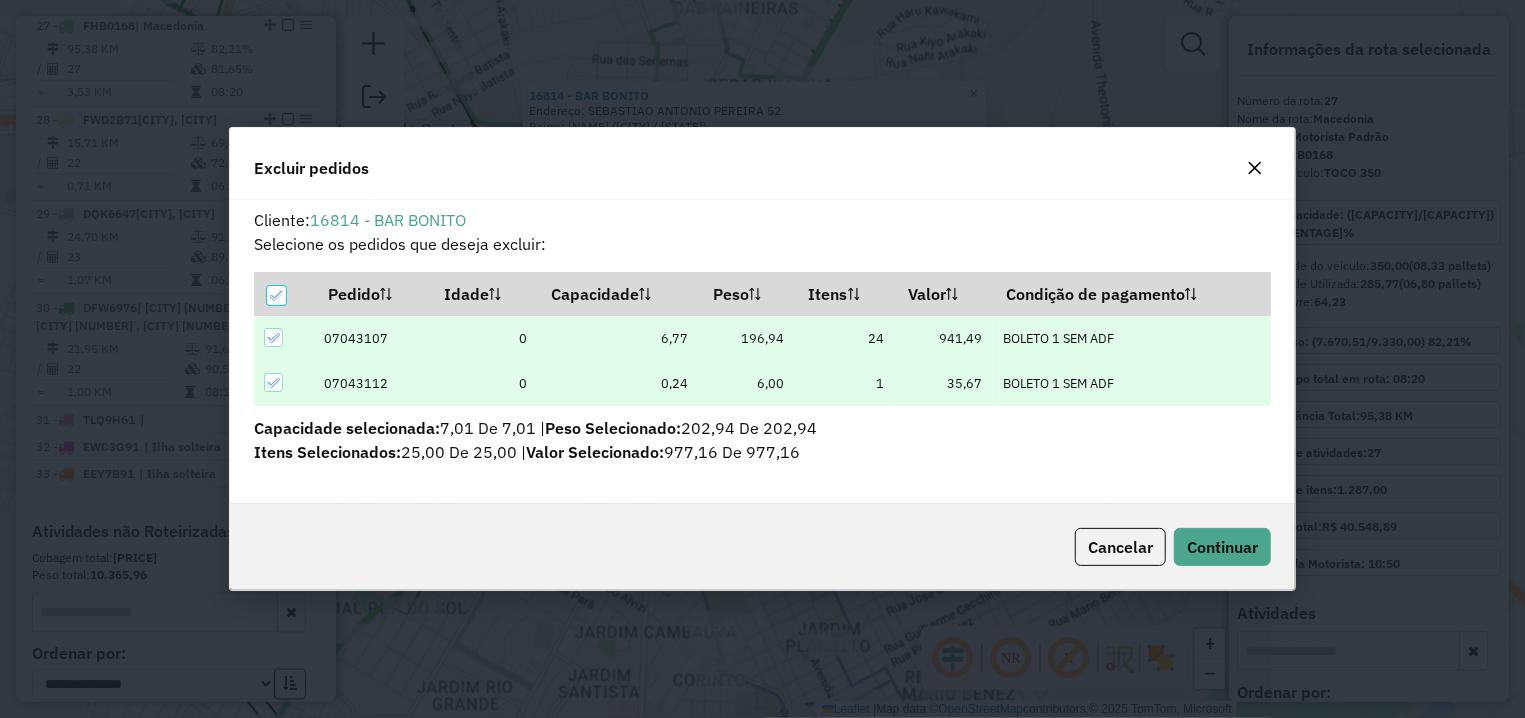 scroll, scrollTop: 11, scrollLeft: 6, axis: both 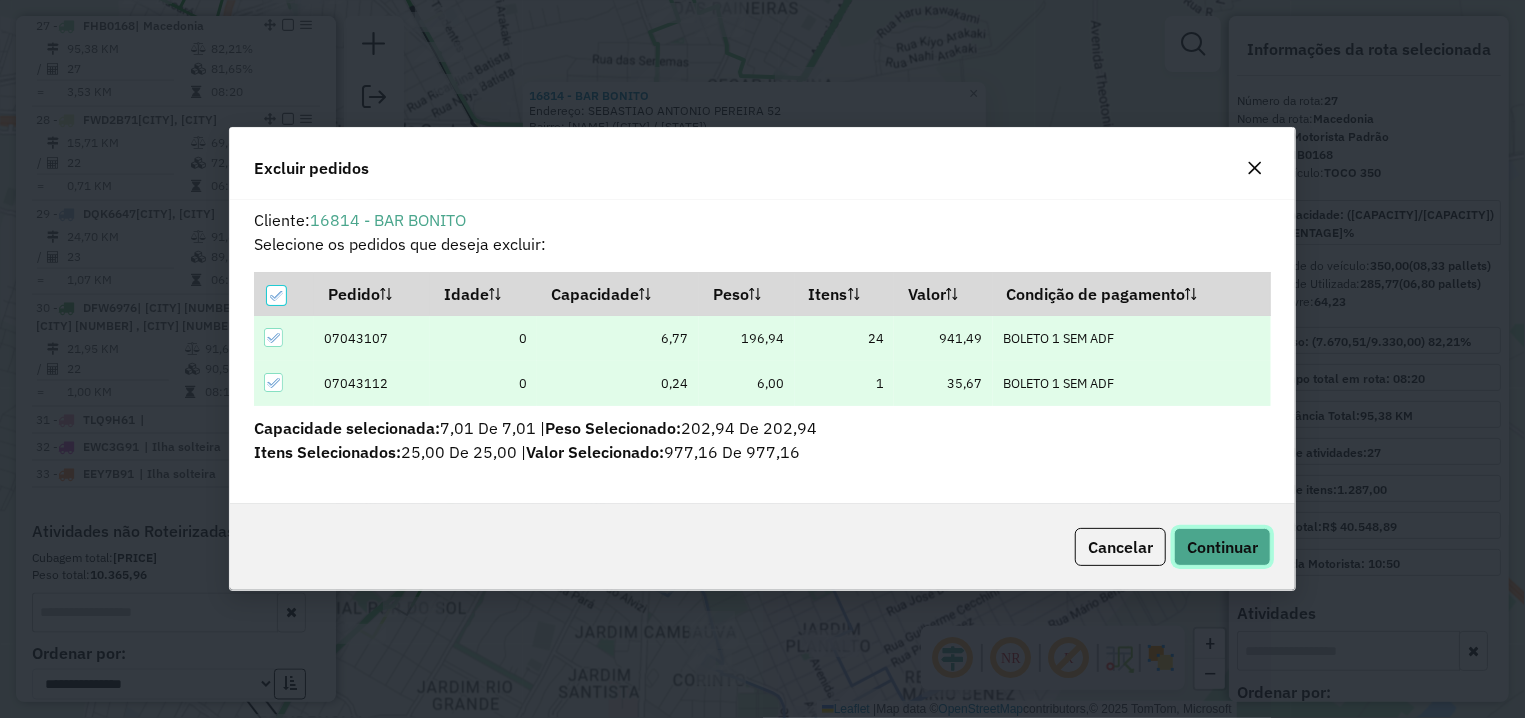 click on "Continuar" 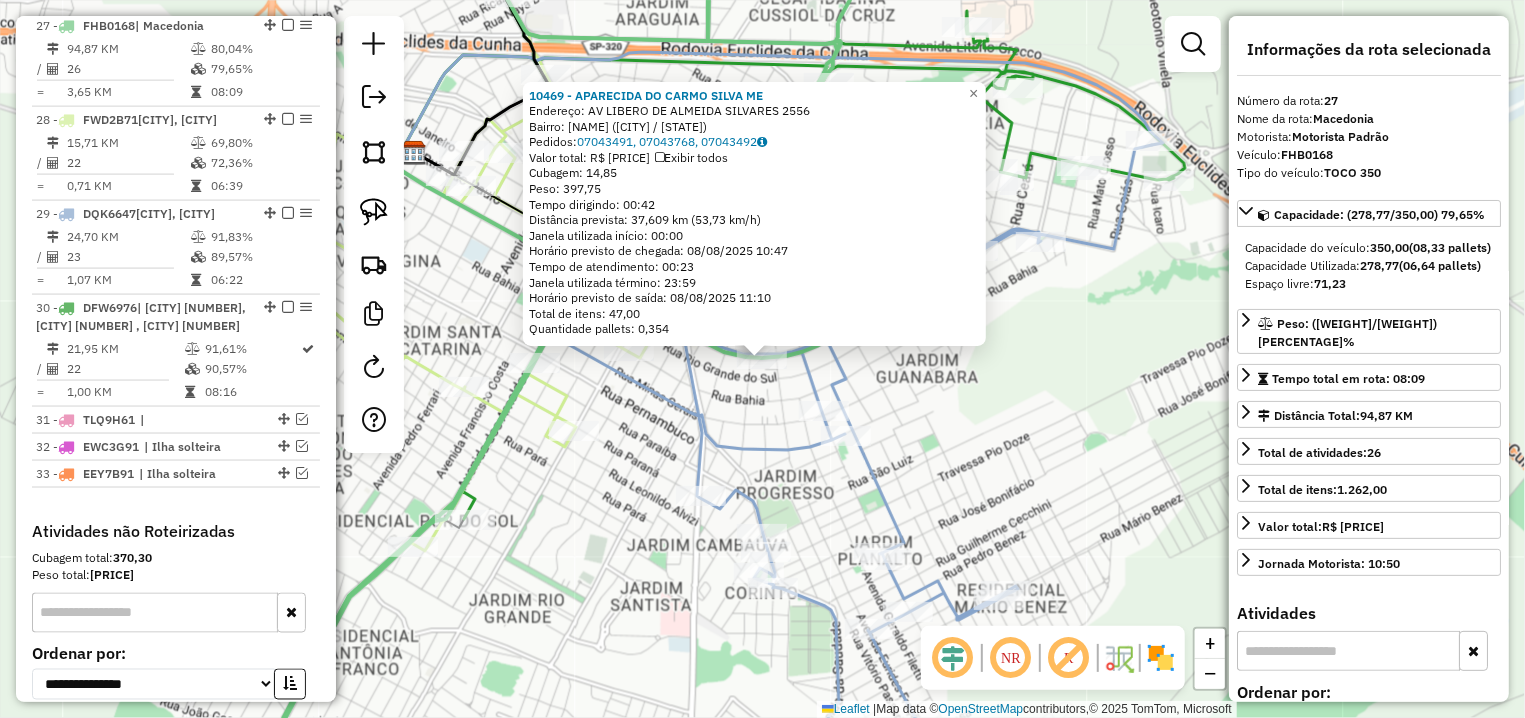 click on "[NUMBER] - [FULL_NAME] Endereço: AV [STREET_NAME] [NUMBER] Bairro: [NEIGHBORHOOD] ([CITY] / [STATE]) Pedidos: [ORDER_NUMBERS] Valor total: R$ [PRICE] Exibir todos Cubagem: [CUBAGE] Peso: [WEIGHT] Tempo dirigindo: [TIME] Distância prevista: [DISTANCE] km ([SPEED]) Janela utilizada início: [TIME] Horário previsto de chegada: [DATE] [TIME] Tempo de atendimento: [TIME] Janela utilizada término: [TIME] Horário previsto de saída: [DATE] [TIME] Total de itens: [ITEM_COUNT] Quantidade pallets: [PALLET_COUNT] × Janela de atendimento Grade de atendimento Capacidade Transportadoras Veículos Cliente Pedidos Rotas Selecione os dias de semana para filtrar as janelas de atendimento Seg Ter Qua Qui Sex Sáb Dom Informe o período da janela de atendimento: De: Até: Filtrar exatamente a janela do cliente Considerar janela de atendimento padrão Selecione os dias de semana para filtrar as grades de atendimento Seg Ter Qua Qui Sex Sáb Dom +" 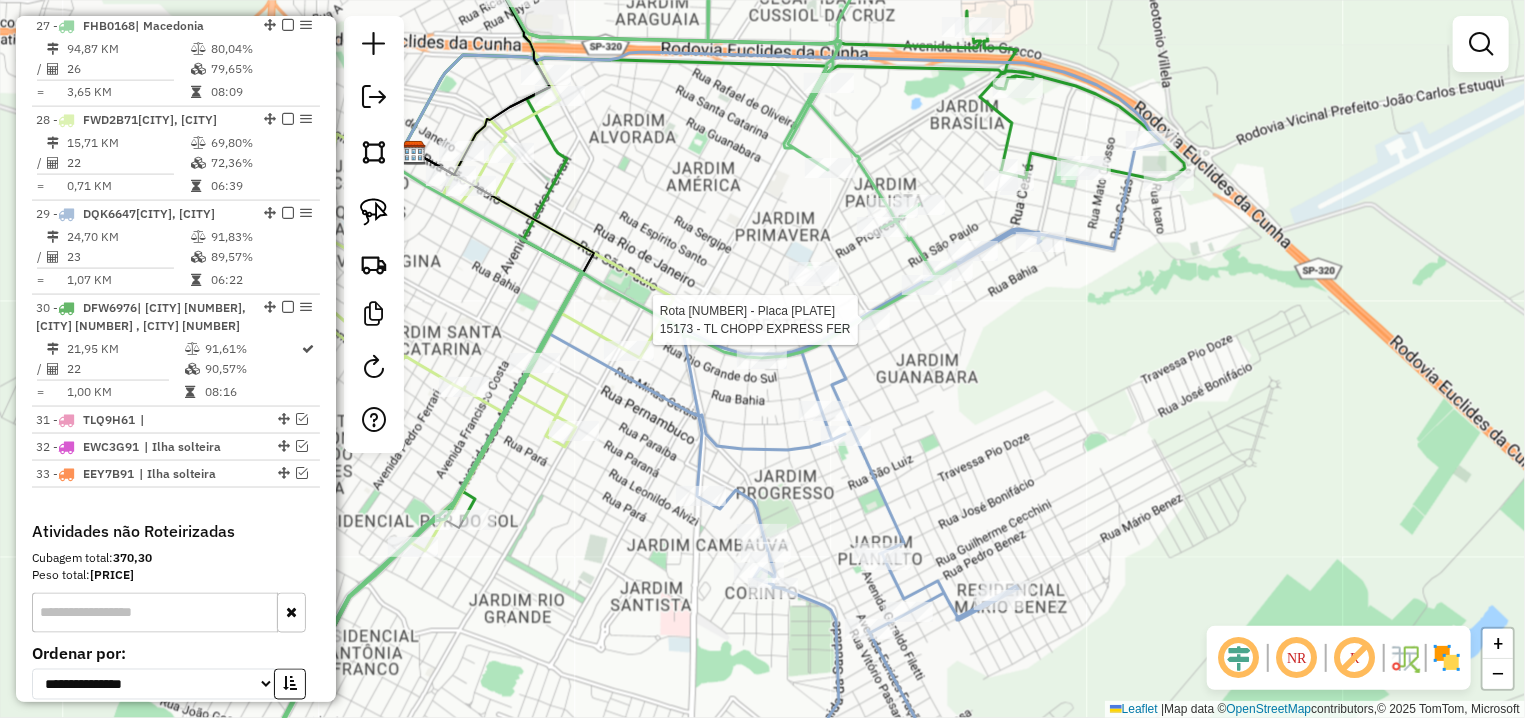 select on "**********" 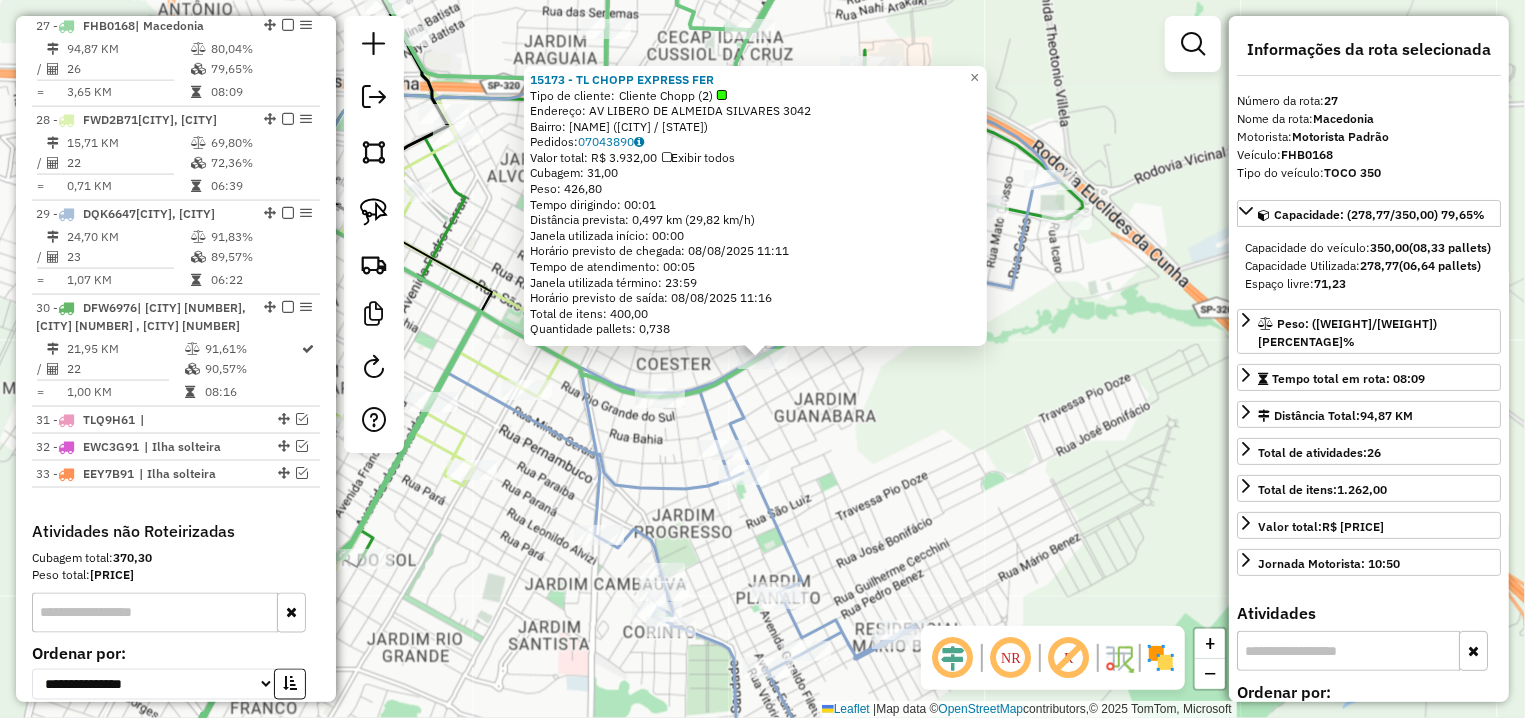 click on "[NUMBER] - [NAME]  Tipo de cliente:   Cliente Chopp (2)   Endereço: [STREET] [NUMBER]   Bairro: [NEIGHBORHOOD] ([CITY] / [STATE])   Pedidos:  [ORDER_ID]   Valor total: [CURRENCY] [PRICE]   Exibir todos   Cubagem: [CUBAGE]  Peso: [WEIGHT]  Tempo dirigindo: [TIME]   Distância prevista: [DISTANCE] ([SPEED])   Janela utilizada início: [TIME]   Horário previsto de chegada: [DATE] [TIME]   Tempo de atendimento: [TIME]   Janela utilizada término: [TIME]   Horário previsto de saída: [DATE] [TIME]   Total de itens: [ITEMS]   Quantidade pallets: [PALLETS]  × Janela de atendimento Grade de atendimento Capacidade Transportadoras Veículos Cliente Pedidos  Rotas Selecione os dias de semana para filtrar as janelas de atendimento  Seg   Ter   Qua   Qui   Sex  De:" 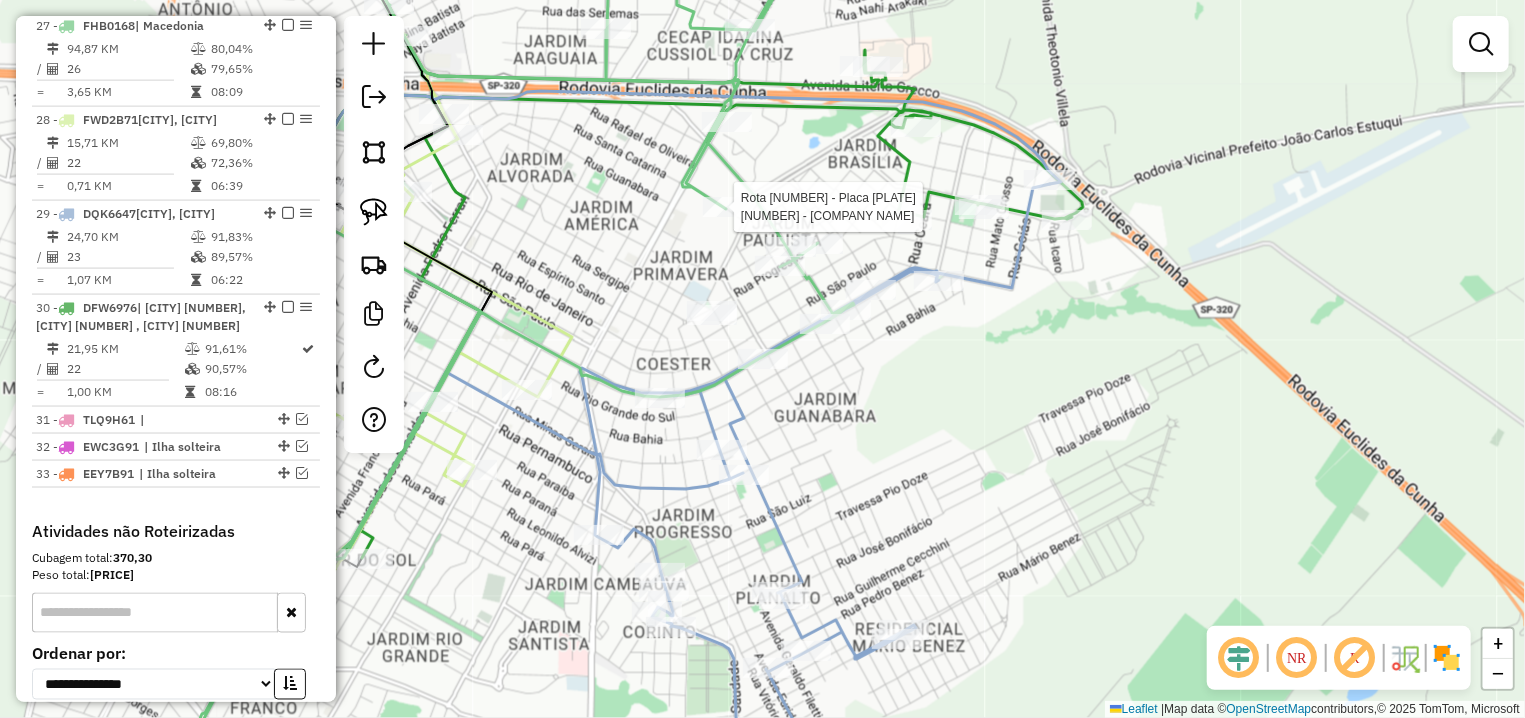 select on "**********" 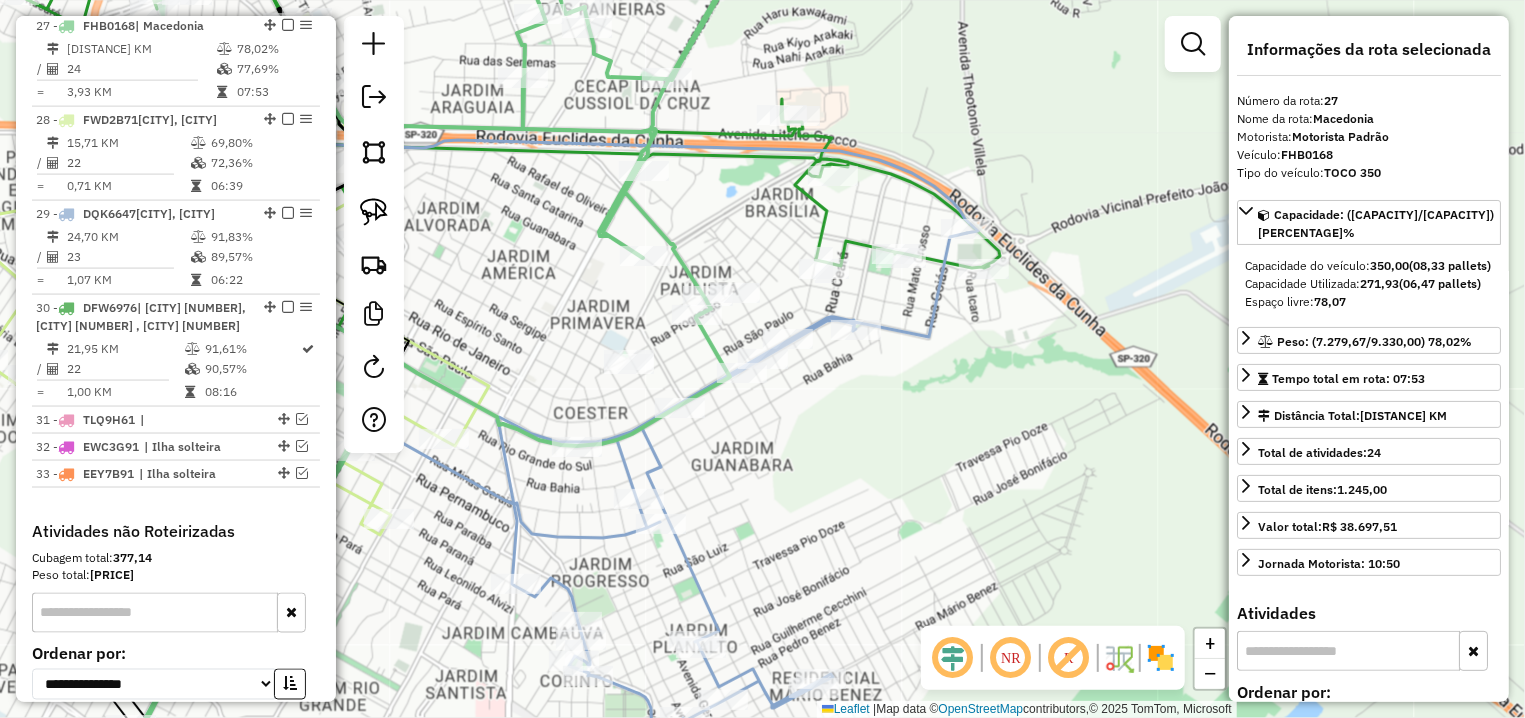 click 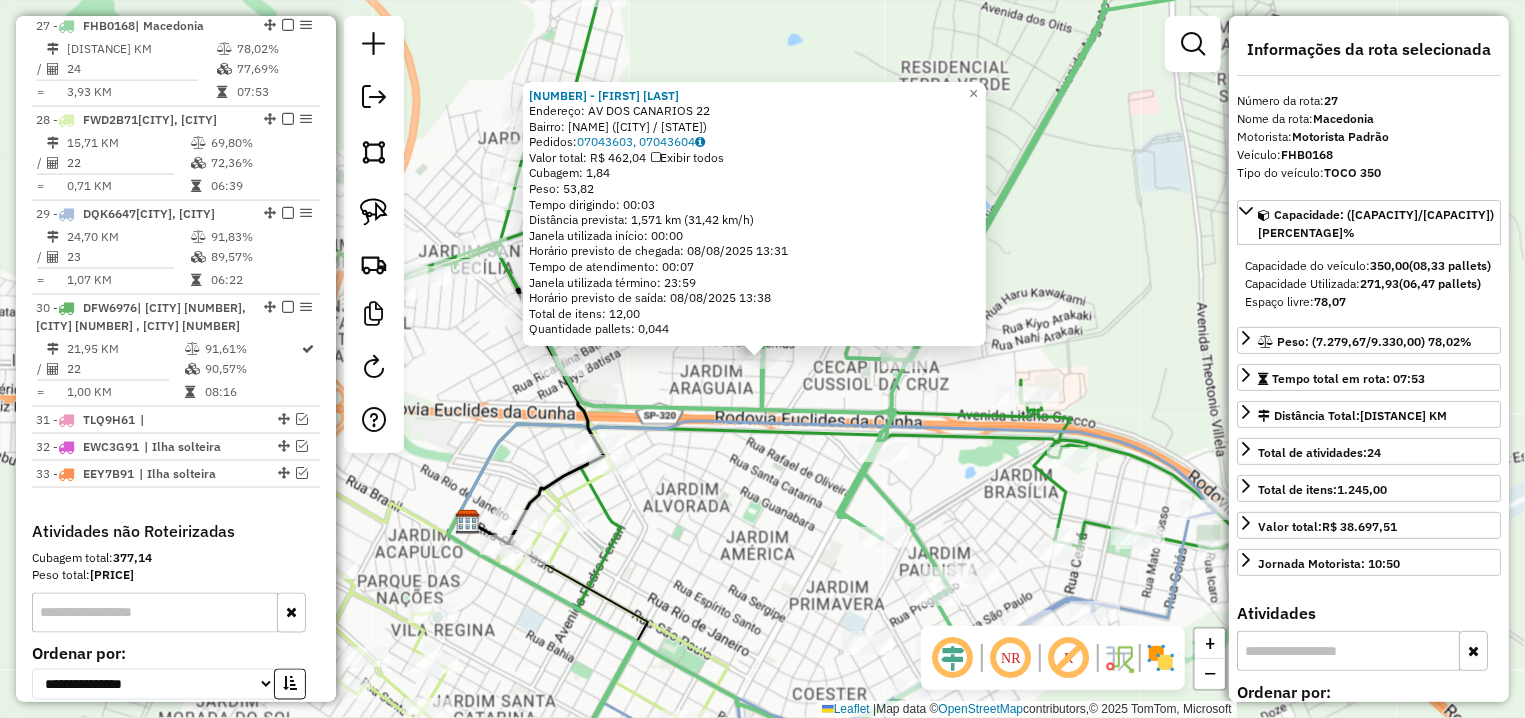 click on "[NUMBER] - [FIRST] [LAST] [LAST]  Endereço: AV [STREET] [NUMBER]   Bairro: [NAME] ([CITY] / [STATE])   Pedidos:  [ORDER_ID], [ORDER_ID]   Valor total: R$ [PRICE]   Exibir todos   Cubagem: [CUBAGE]  Peso: [WEIGHT]  Tempo dirigindo: [TIME]   Distância prevista: [DISTANCE] km ([SPEED]/h)   Janela utilizada início: [TIME]   Horário previsto de chegada: [DATE] [TIME]   Tempo de atendimento: [TIME]   Janela utilizada término: [TIME]   Horário previsto de saída: [DATE] [TIME]   Total de itens: [ITEMS]   Quantidade pallets: [PALLETS]  × Janela de atendimento Grade de atendimento Capacidade Transportadoras Veículos Cliente Pedidos  Rotas Selecione os dias de semana para filtrar as janelas de atendimento  Seg   Ter   Qua   Qui   Sex   Sáb   Dom  Informe o período da janela de atendimento: De: [DATE] Até: [DATE]  Filtrar exatamente a janela do cliente  Considerar janela de atendimento padrão  Selecione os dias de semana para filtrar as grades de atendimento  Seg   Ter   Qua   Qui   Sex   Sáb   Dom   Peso mínimo:  +" 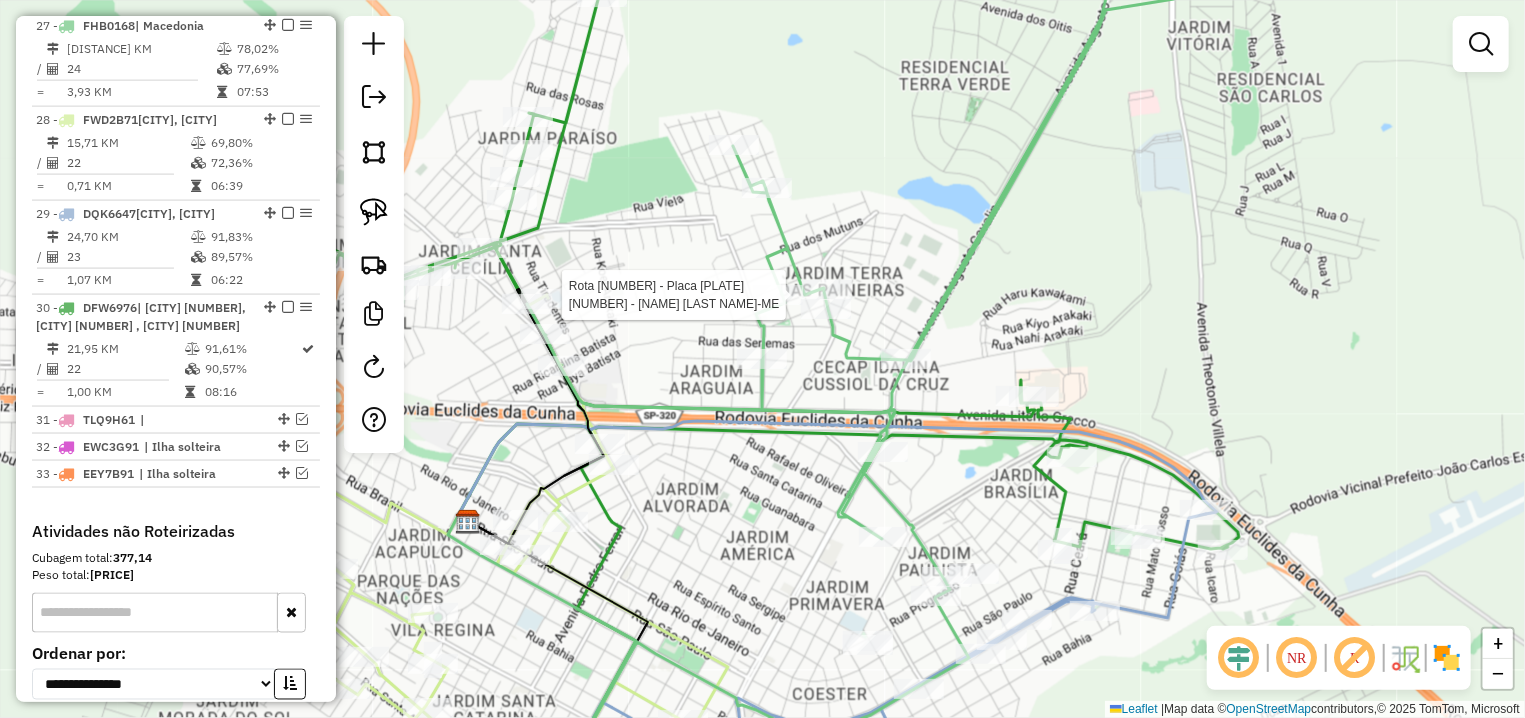 select on "**********" 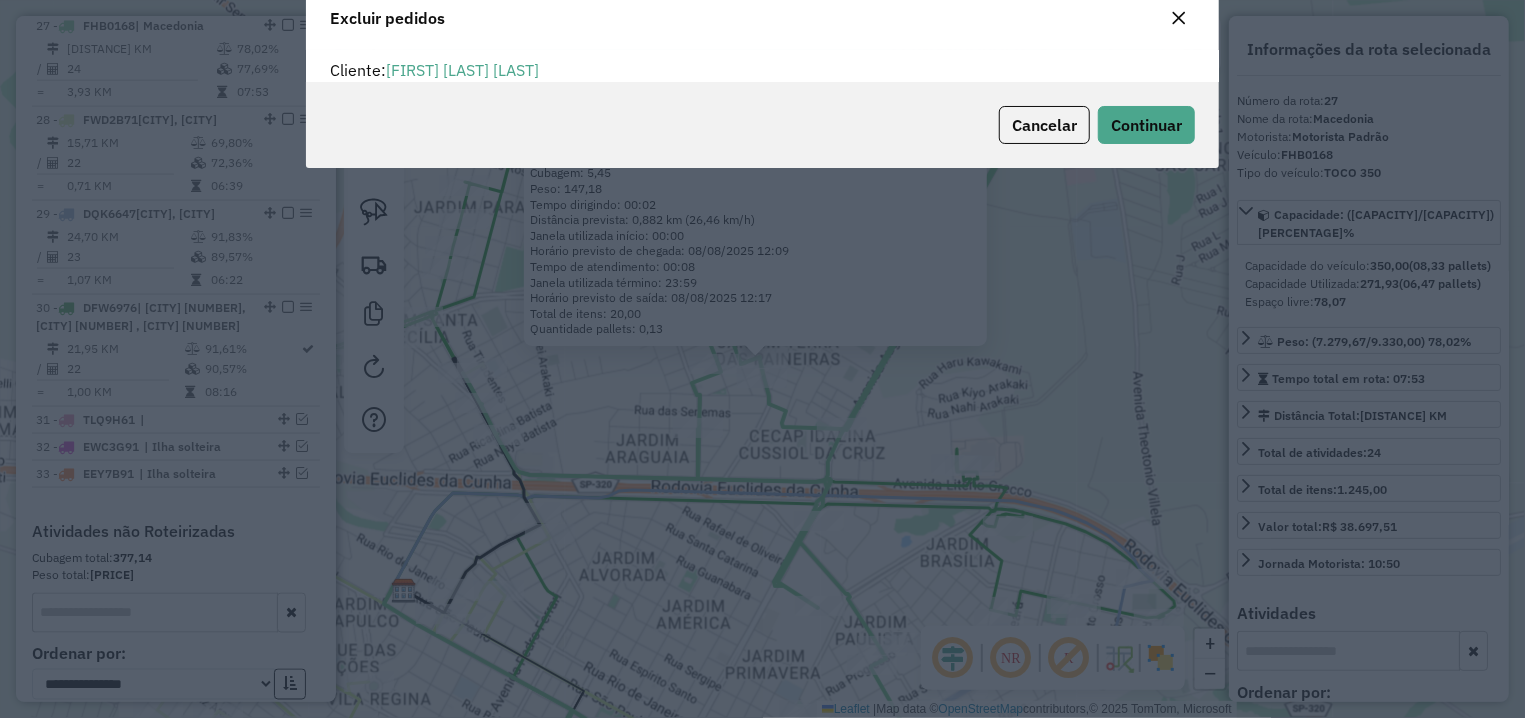 scroll, scrollTop: 11, scrollLeft: 6, axis: both 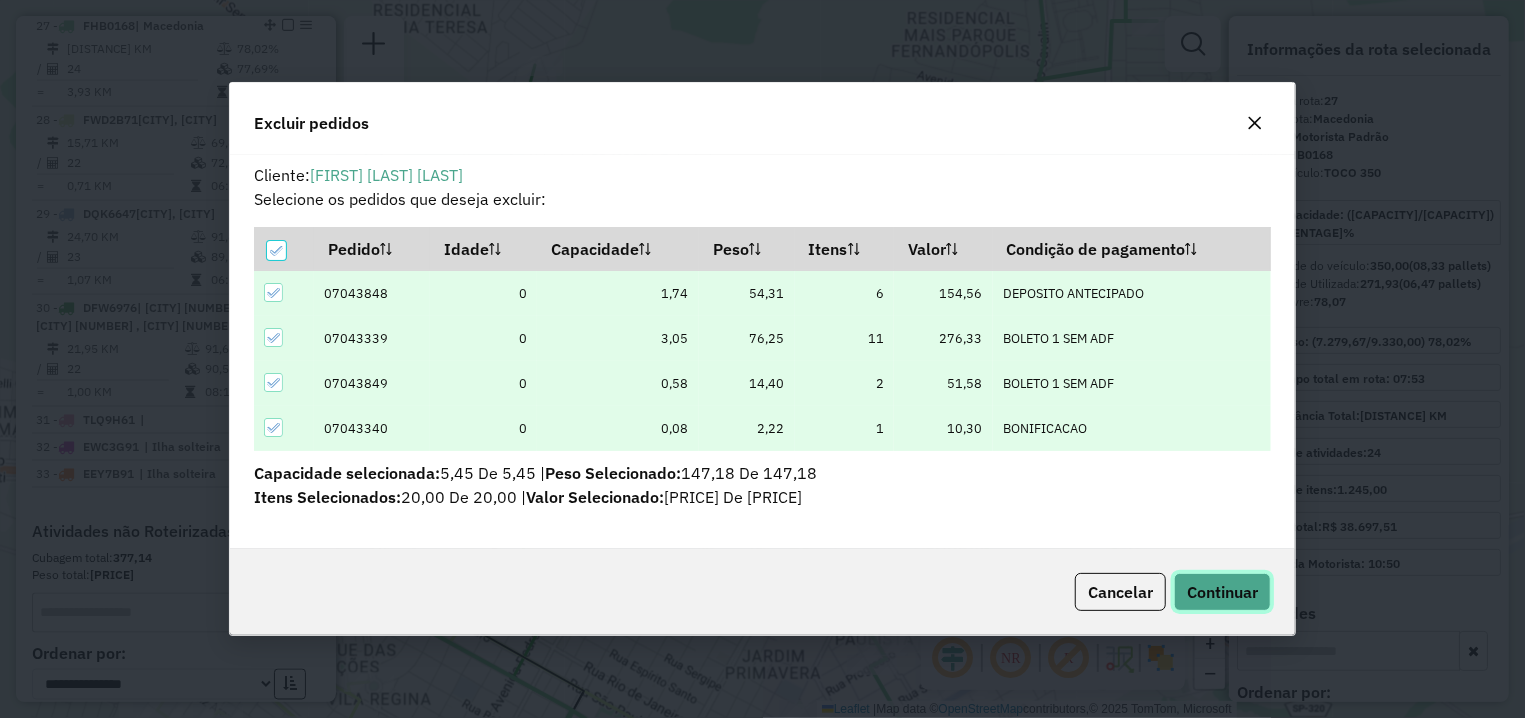 click on "Continuar" 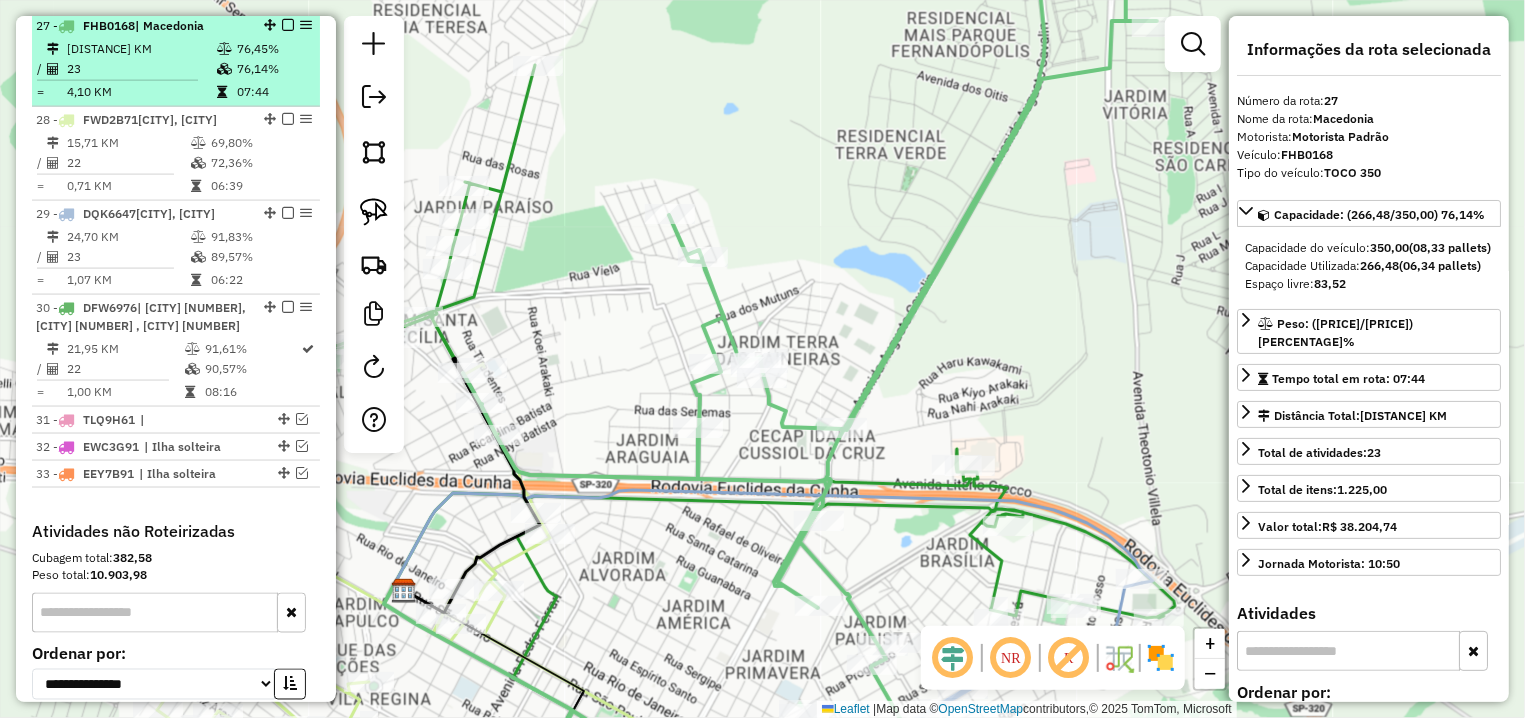 click at bounding box center [288, 25] 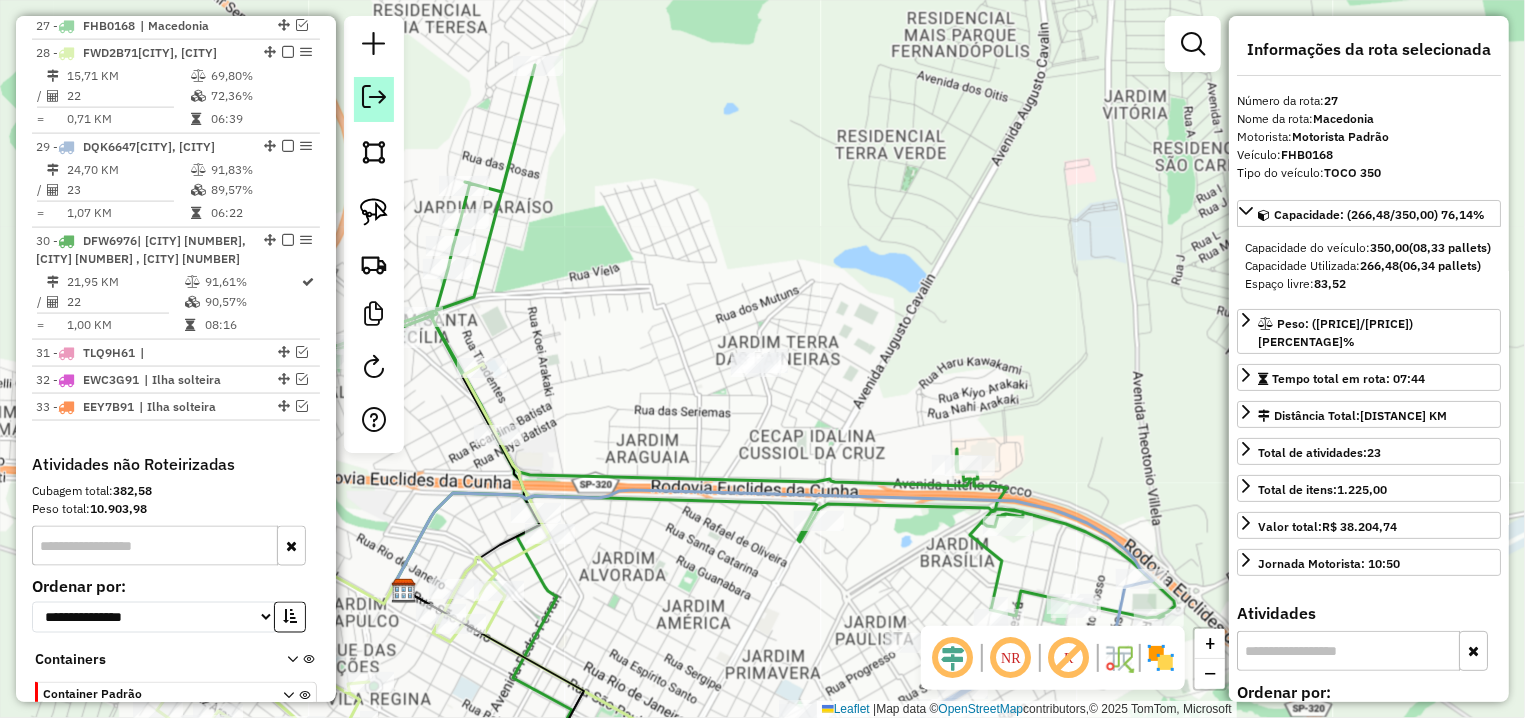scroll, scrollTop: 1455, scrollLeft: 0, axis: vertical 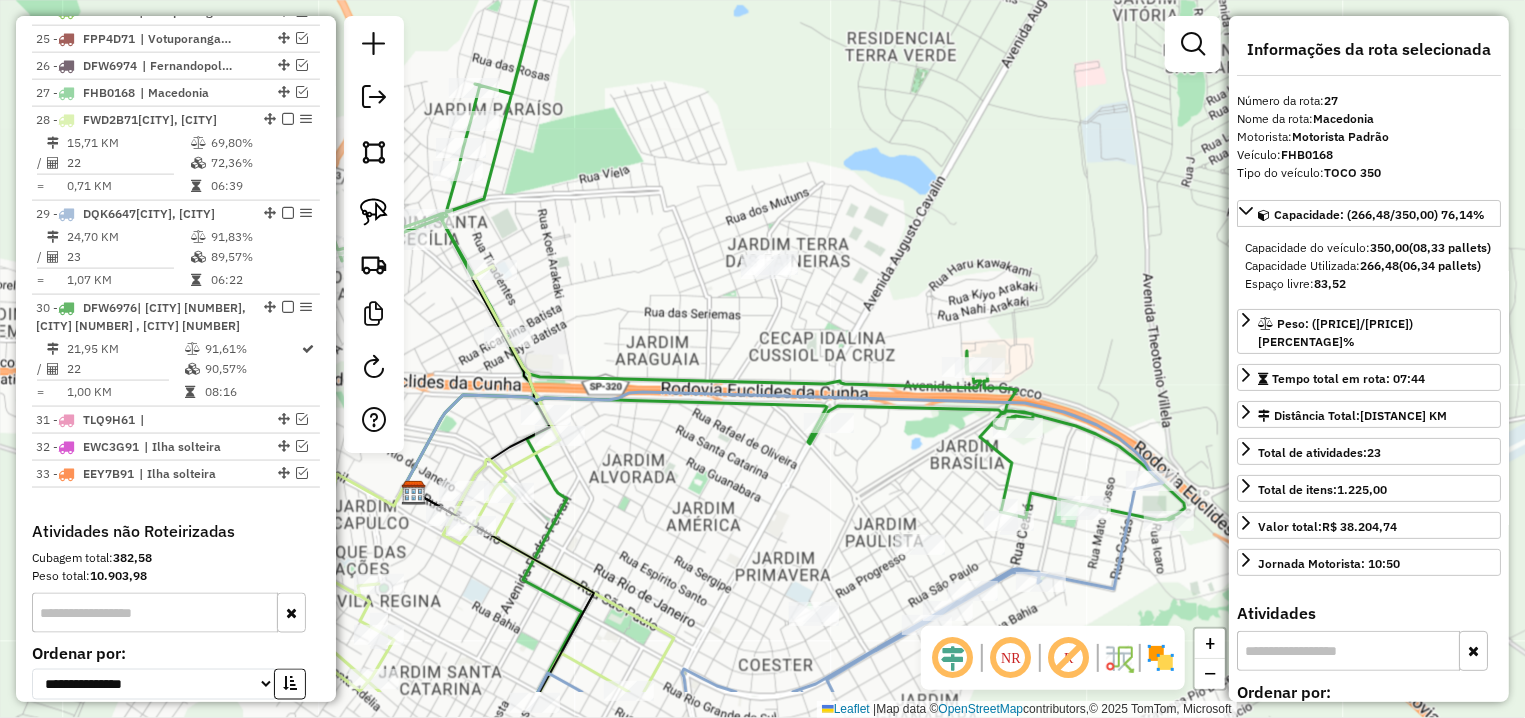drag, startPoint x: 753, startPoint y: 429, endPoint x: 741, endPoint y: 135, distance: 294.24478 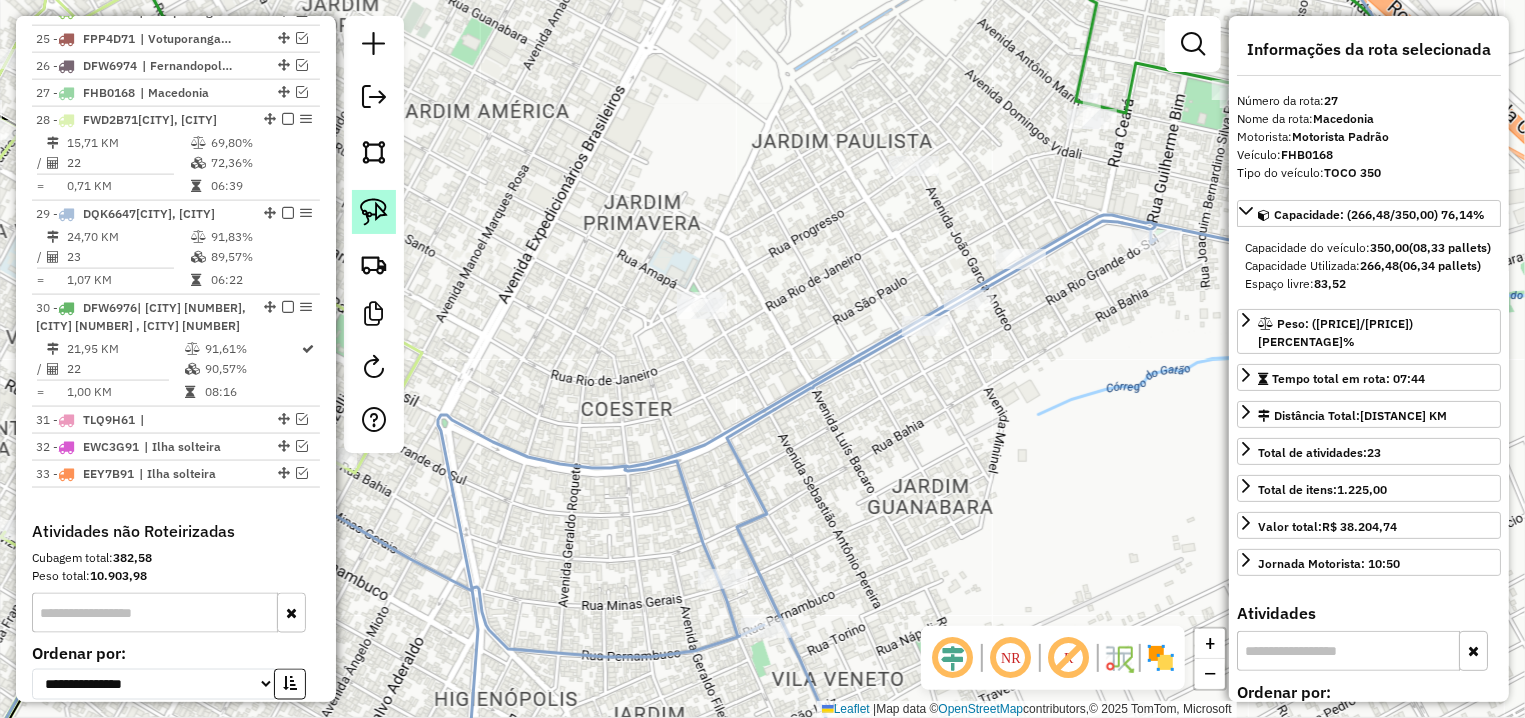click 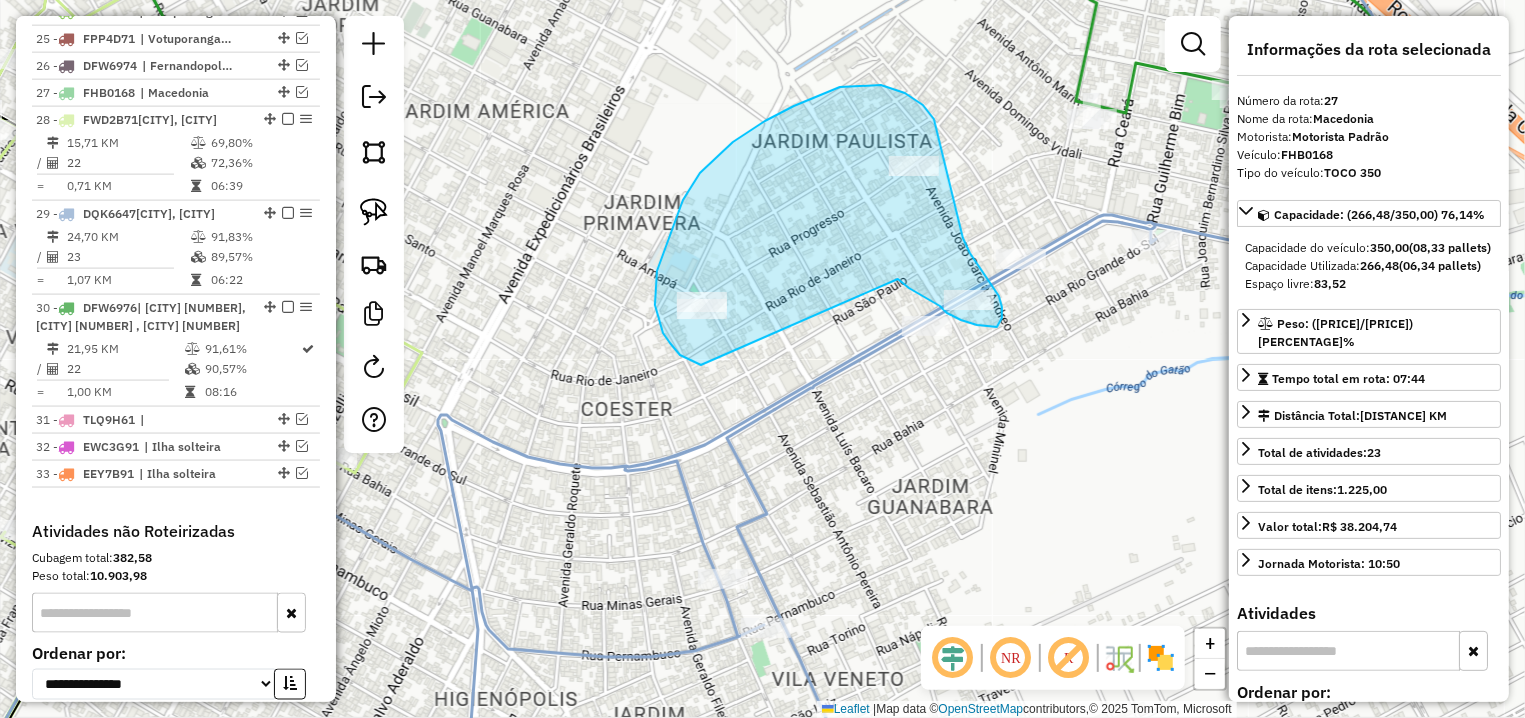 drag, startPoint x: 909, startPoint y: 288, endPoint x: 701, endPoint y: 365, distance: 221.79495 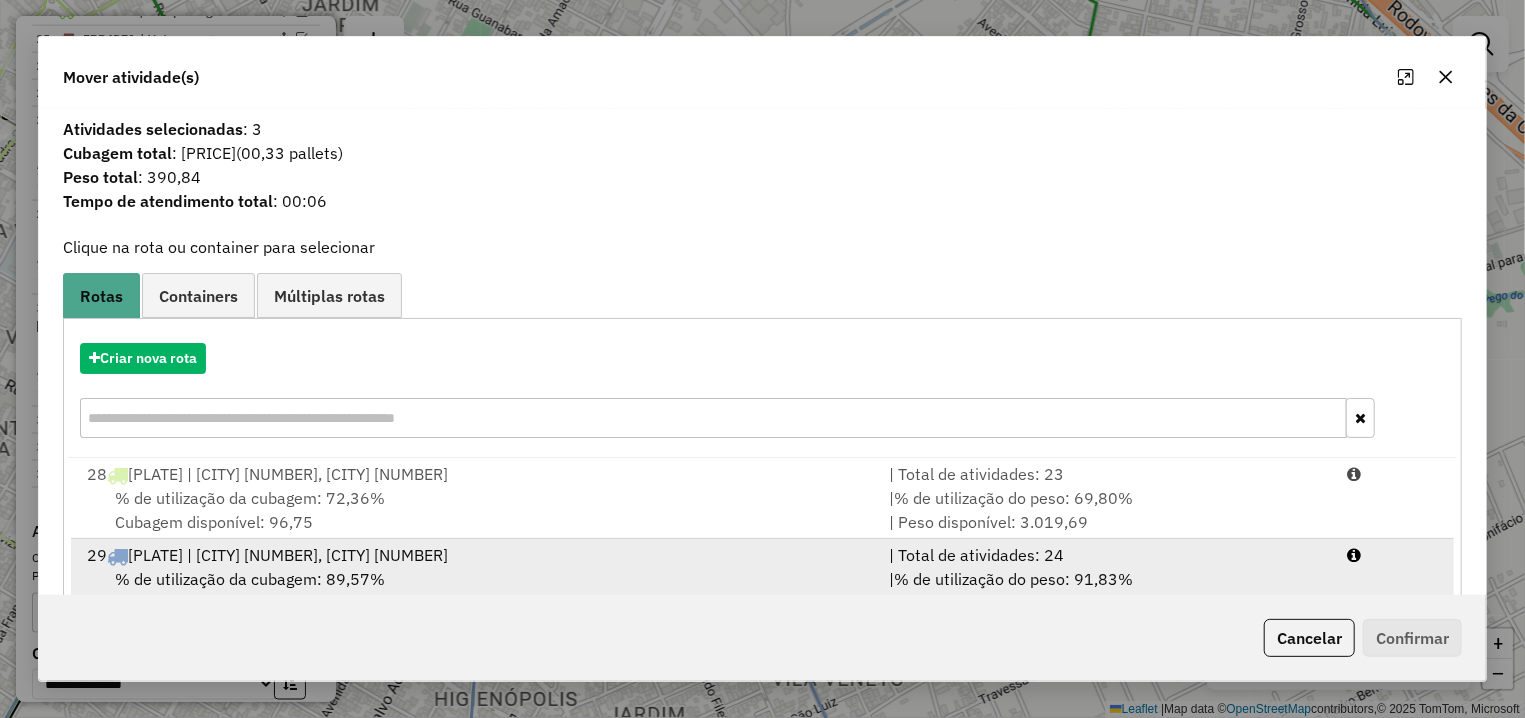 click on "% de utilização da cubagem: [PERCENTAGE]%  Cubagem disponível: [PRICE]" at bounding box center [476, 591] 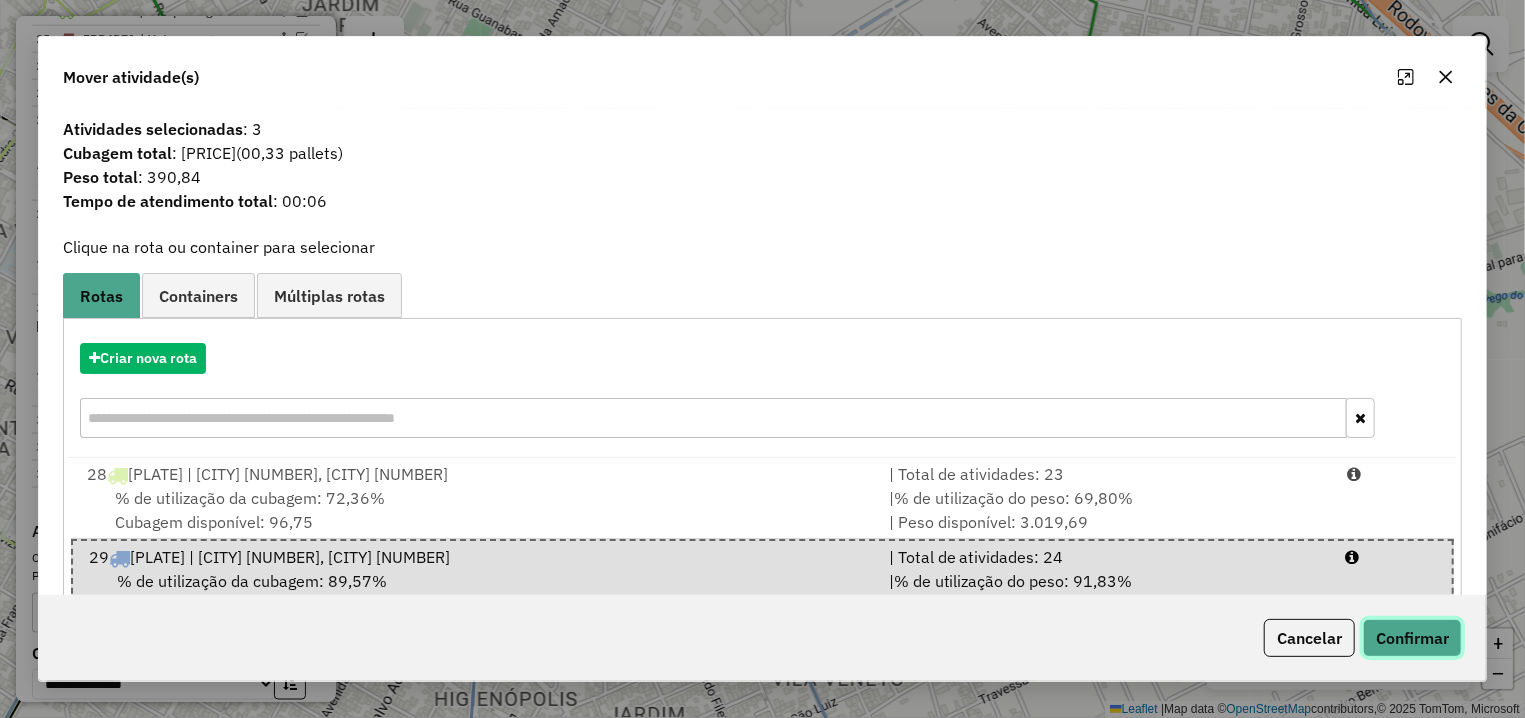 click on "Confirmar" 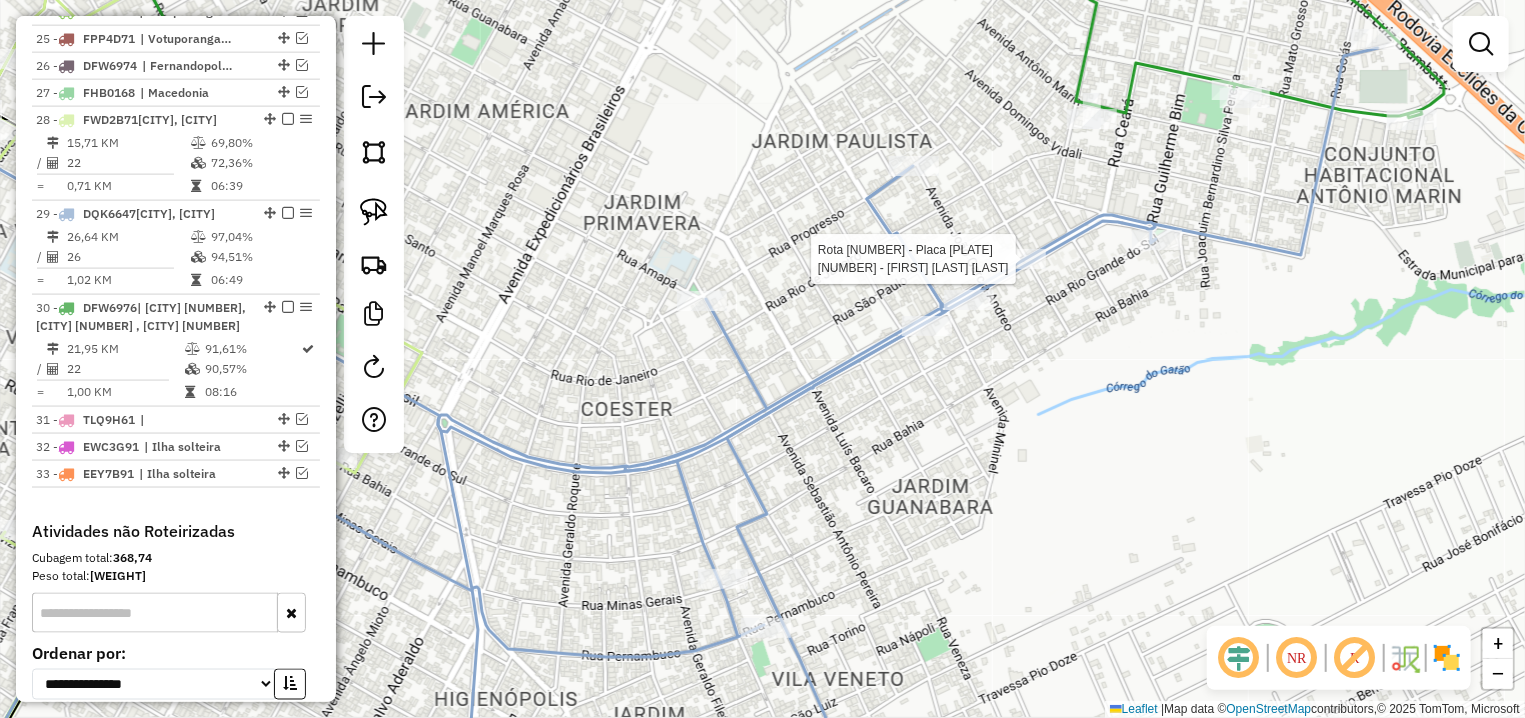 select on "**********" 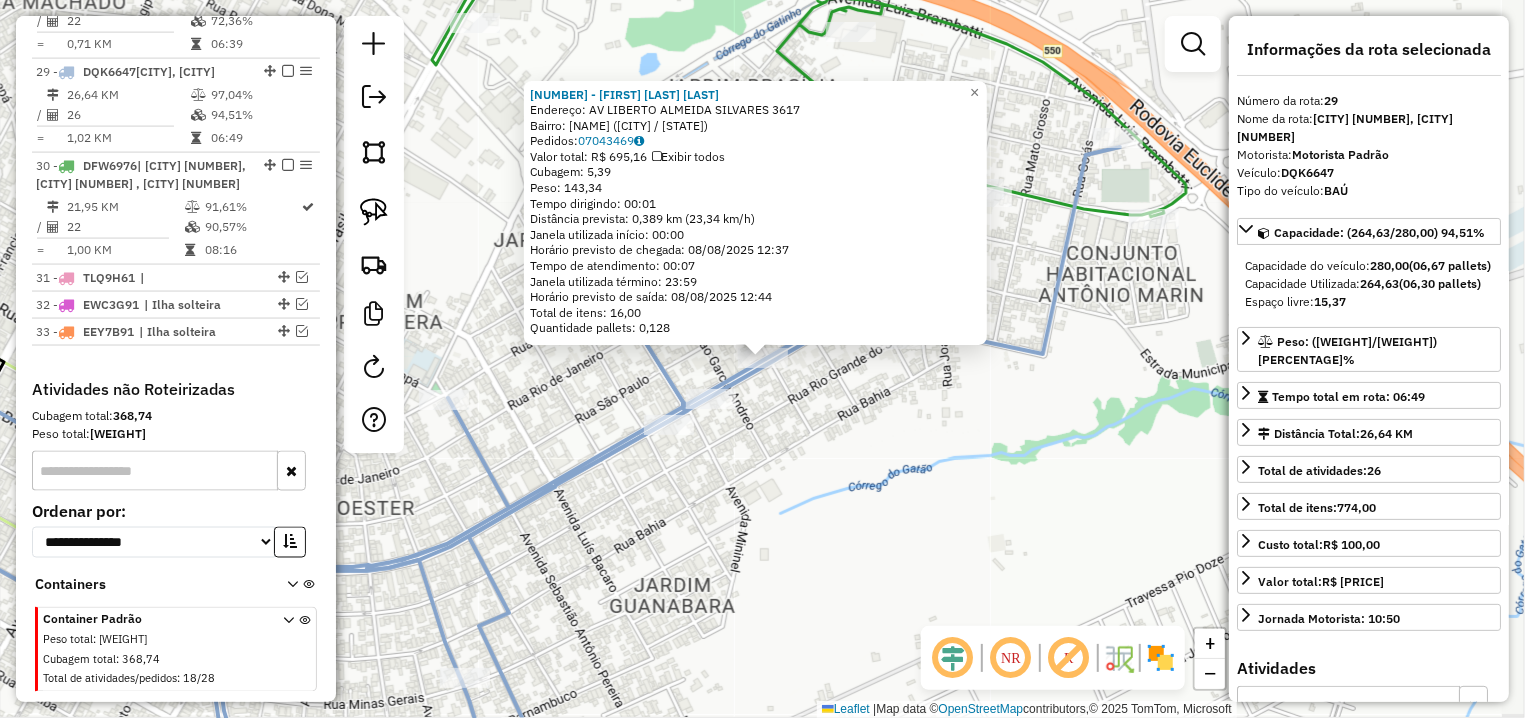scroll, scrollTop: 1661, scrollLeft: 0, axis: vertical 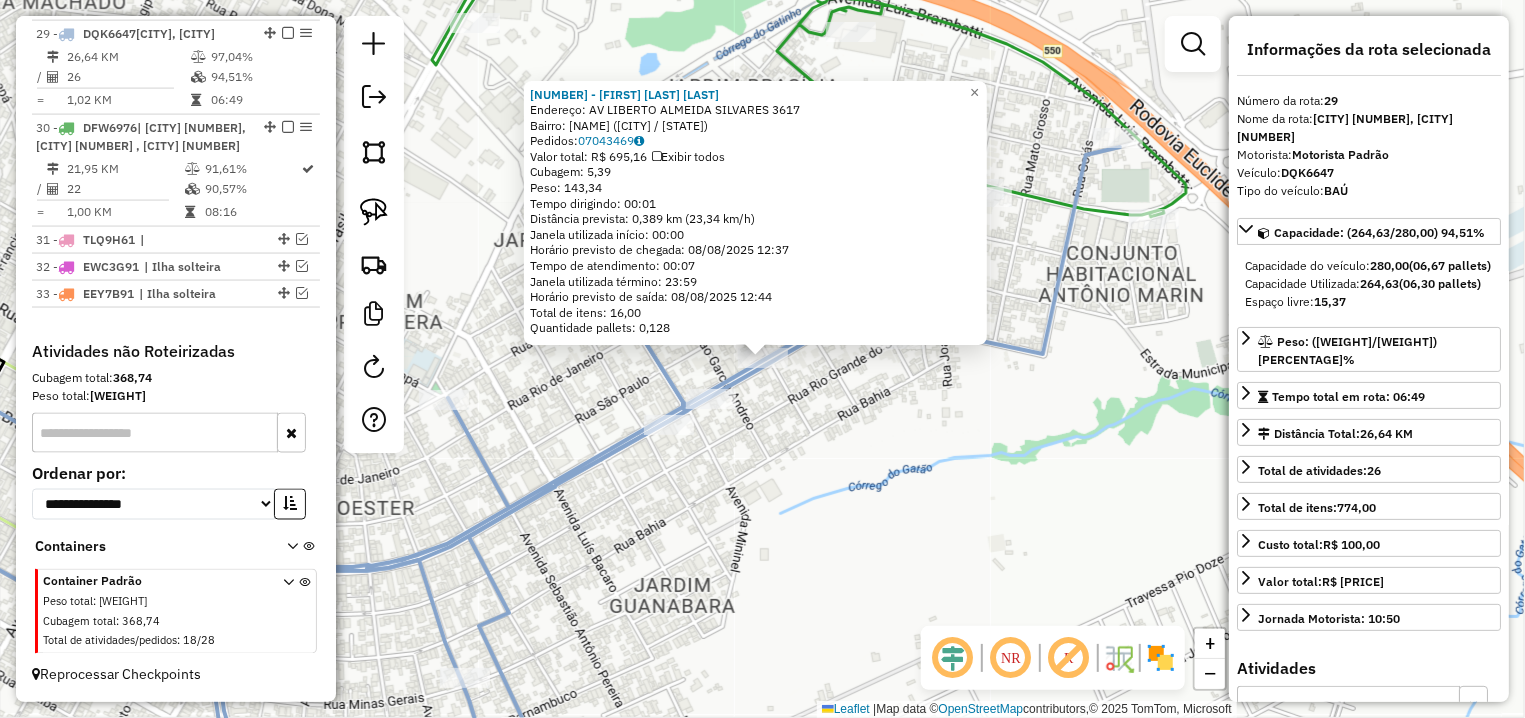 click on "[NUMBER] - [COMPANY_NAME] Endereço: AV [STREET_NAME] [NUMBER] Bairro: [NEIGHBORHOOD] ([CITY] / [STATE]) Pedidos: [ORDER_NUMBER] Valor total: R$ [PRICE] Exibir todos Cubagem: [CUBAGE] Peso: [WEIGHT] Tempo dirigindo: [TIME] Distância prevista: [DISTANCE] km ([SPEED]) Janela utilizada início: [TIME] Horário previsto de chegada: [DATE] [TIME] Tempo de atendimento: [TIME] Janela utilizada término: [TIME] Horário previsto de saída: [DATE] [TIME] Total de itens: [ITEM_COUNT] Quantidade pallets: [PALLET_COUNT] × Janela de atendimento Grade de atendimento Capacidade Transportadoras Veículos Cliente Pedidos Rotas Selecione os dias de semana para filtrar as janelas de atendimento Seg Ter Qua Qui Sex Sáb Dom Informe o período da janela de atendimento: De: Até: Filtrar exatamente a janela do cliente Considerar janela de atendimento padrão Selecione os dias de semana para filtrar as grades de atendimento Seg Ter Qua Qui Sex Sáb Dom Peso mínimo: Peso máximo: +" 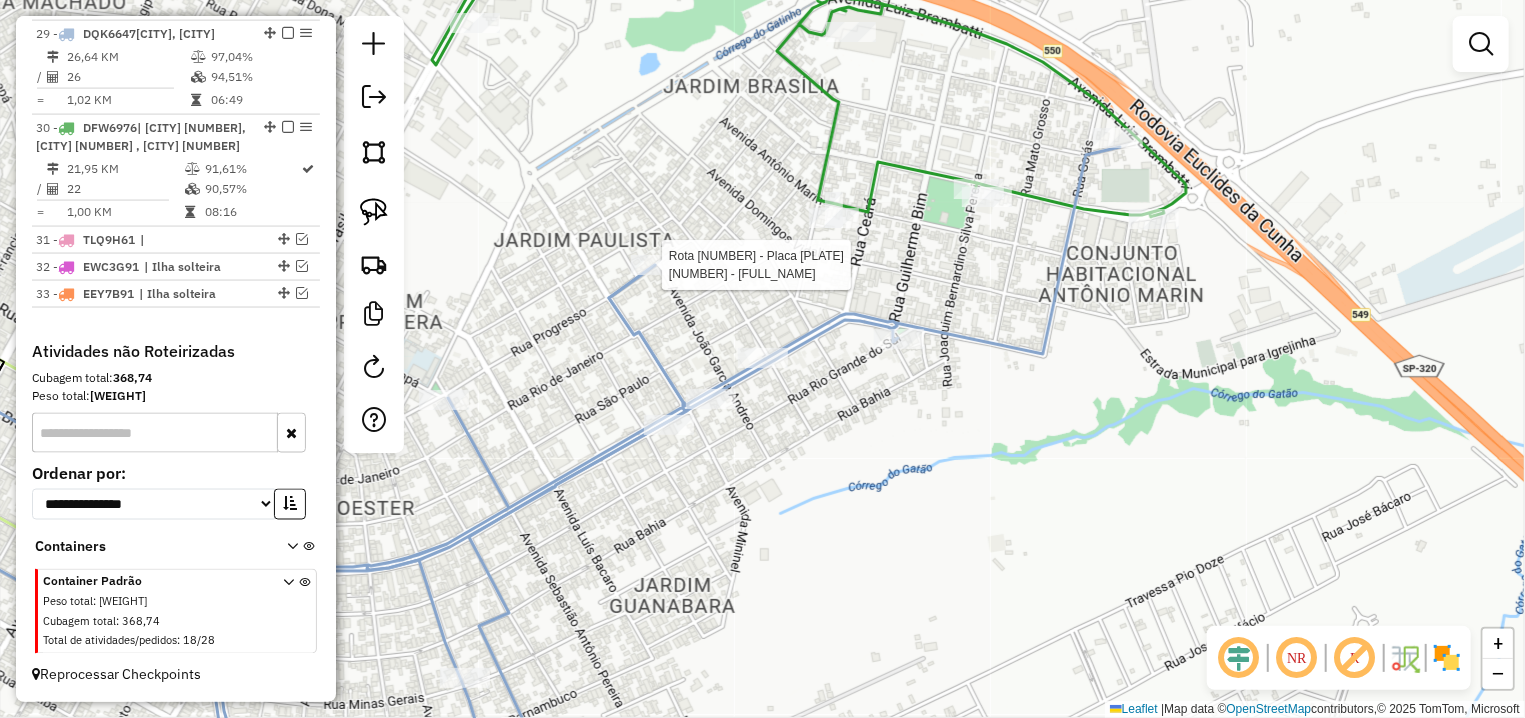 select on "**********" 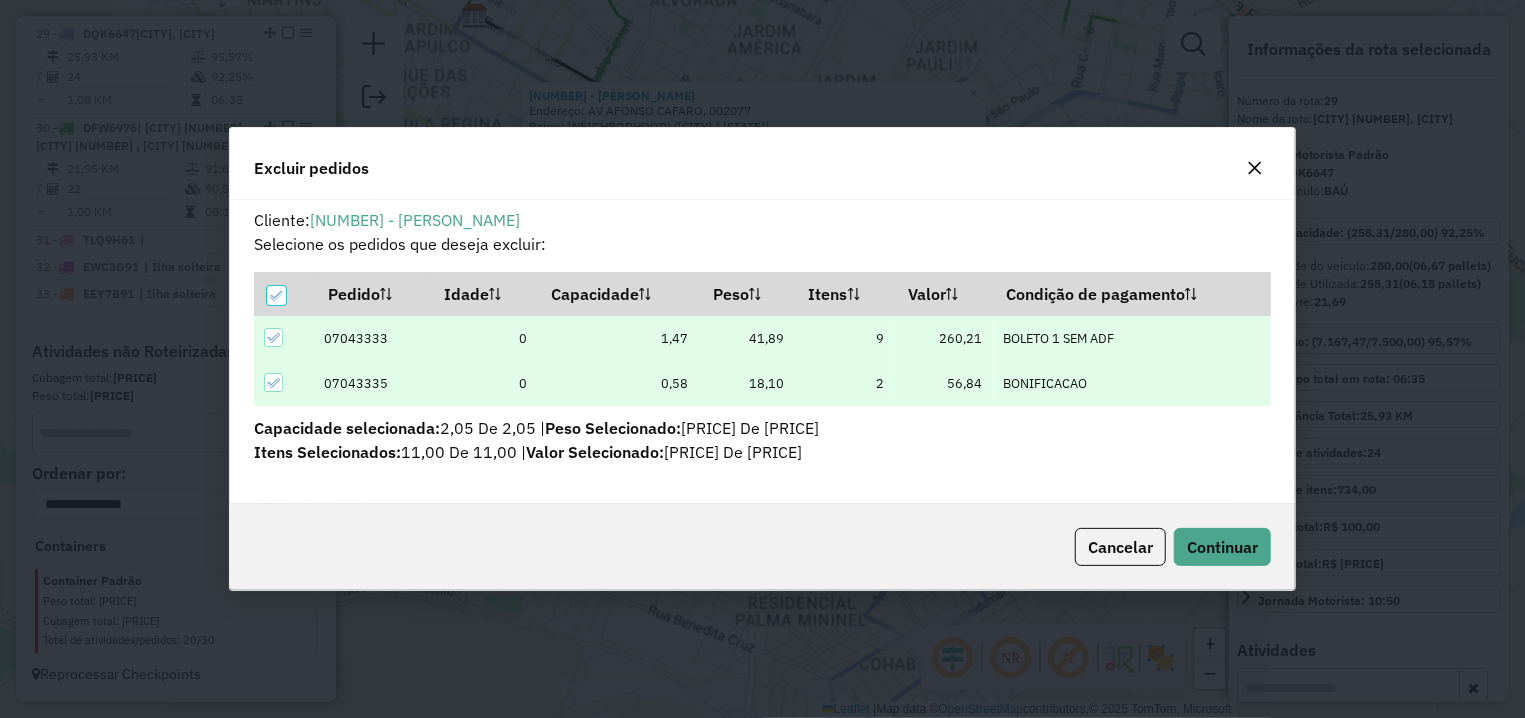 scroll, scrollTop: 11, scrollLeft: 6, axis: both 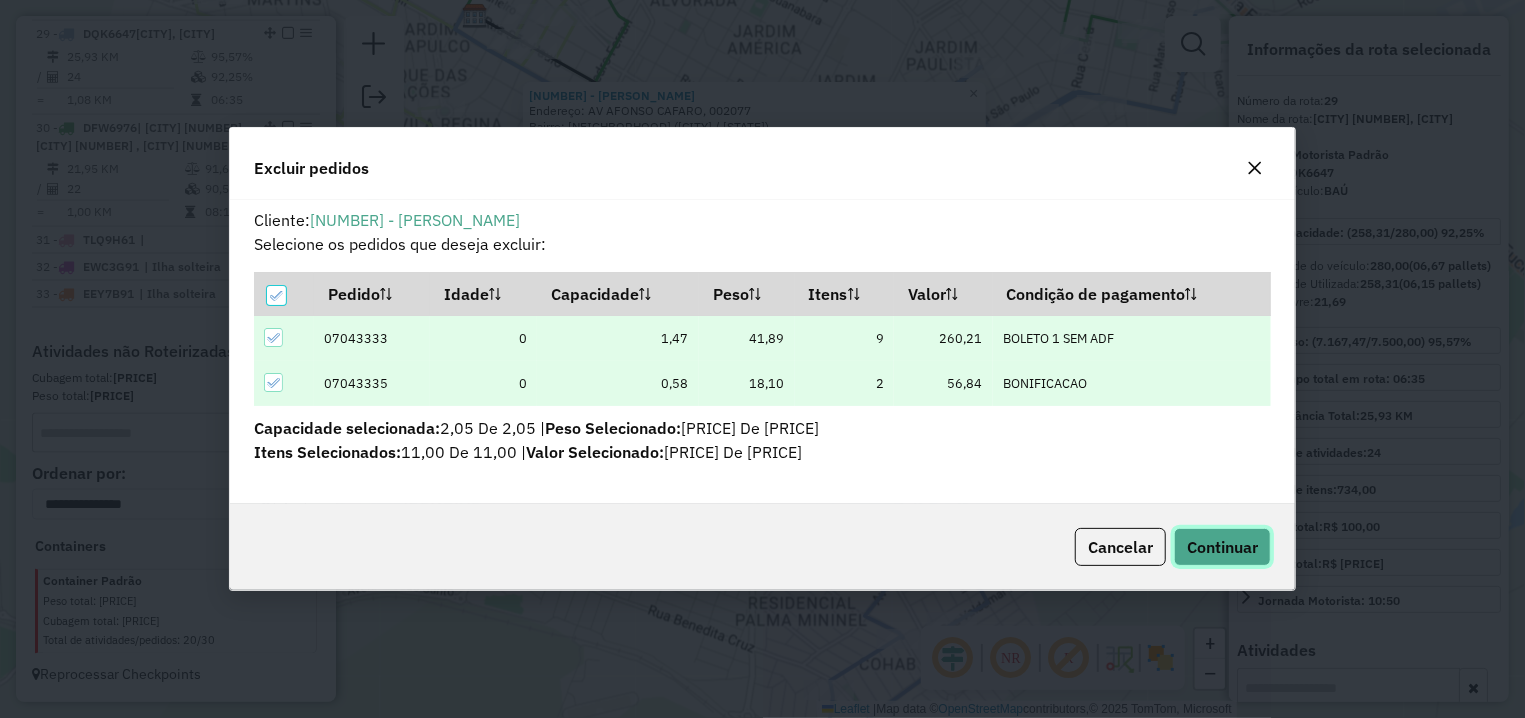 click on "Continuar" 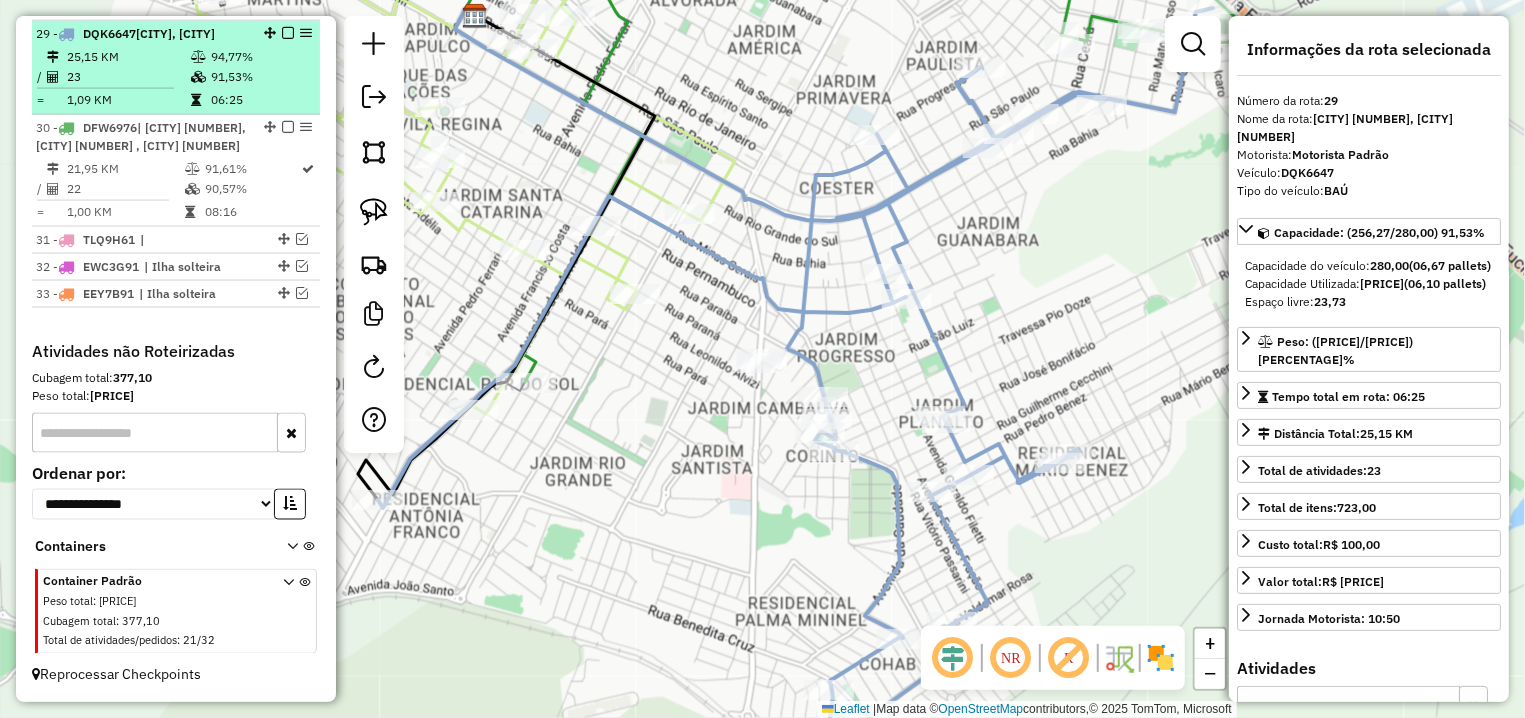 click at bounding box center [288, 33] 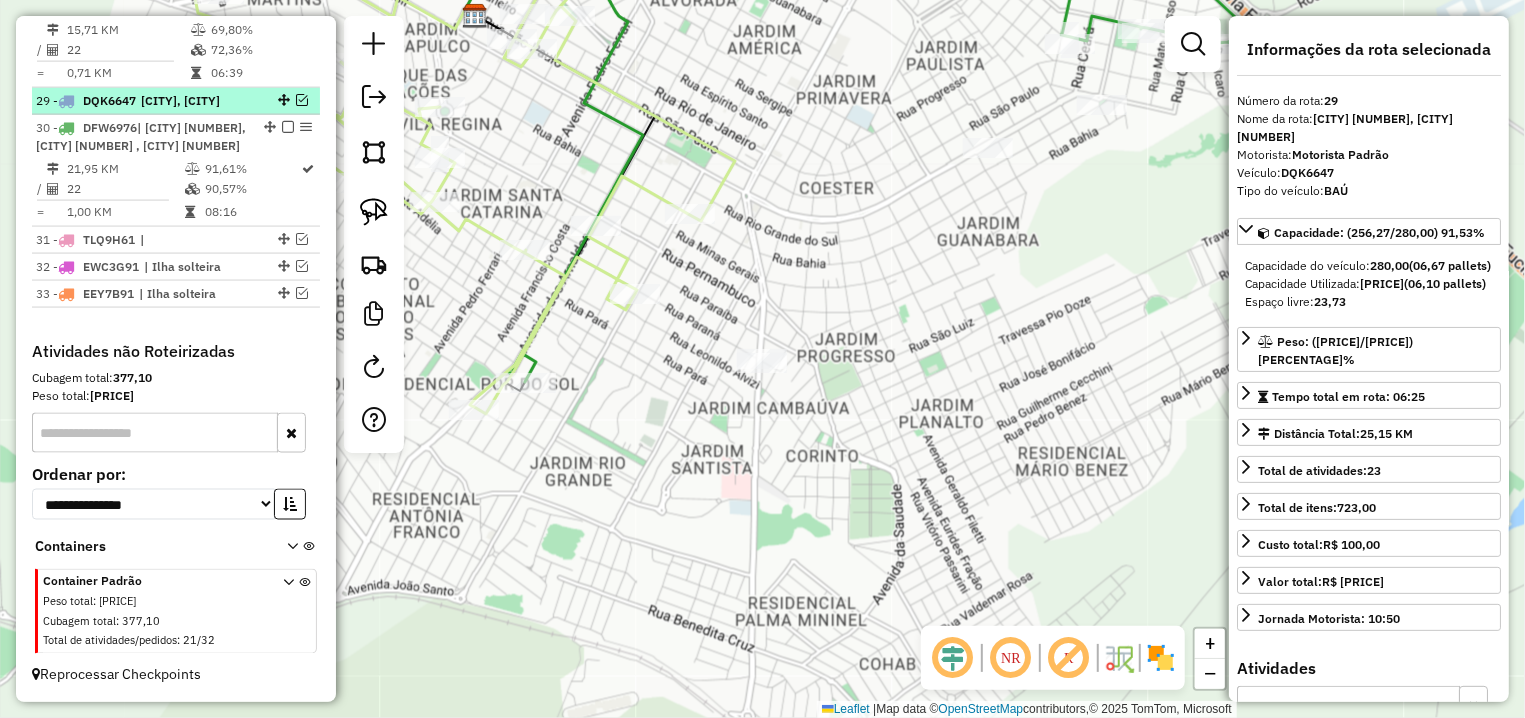 scroll, scrollTop: 1576, scrollLeft: 0, axis: vertical 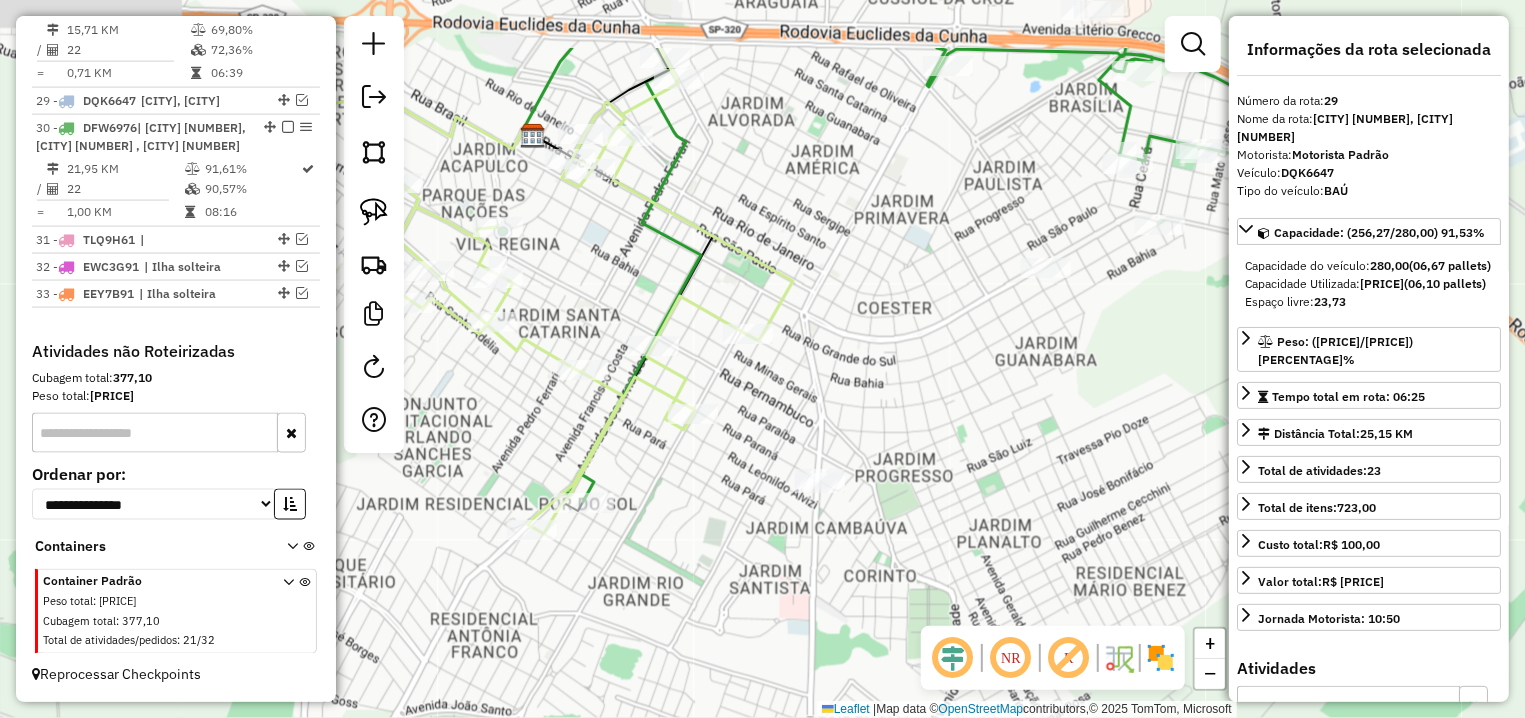 drag, startPoint x: 854, startPoint y: 285, endPoint x: 878, endPoint y: 444, distance: 160.80112 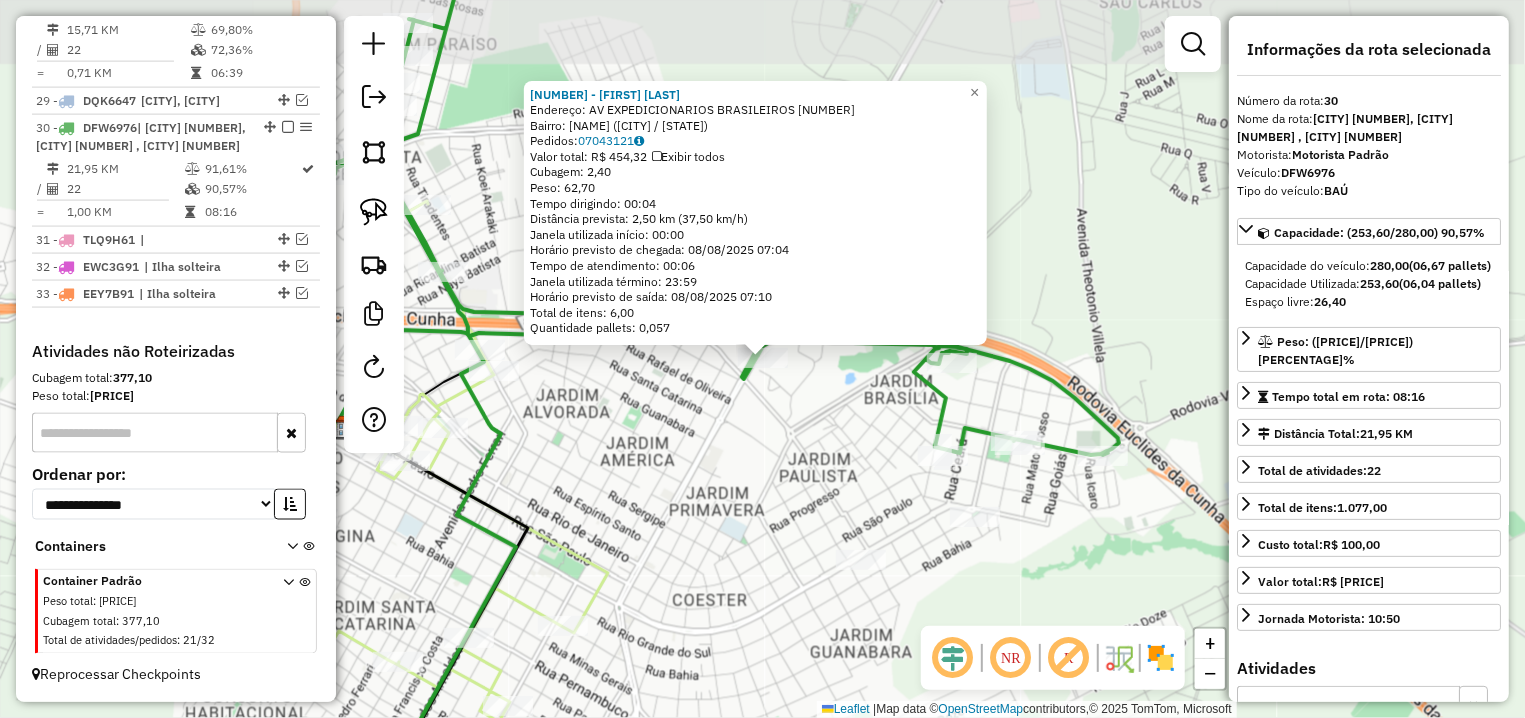 scroll, scrollTop: 1606, scrollLeft: 0, axis: vertical 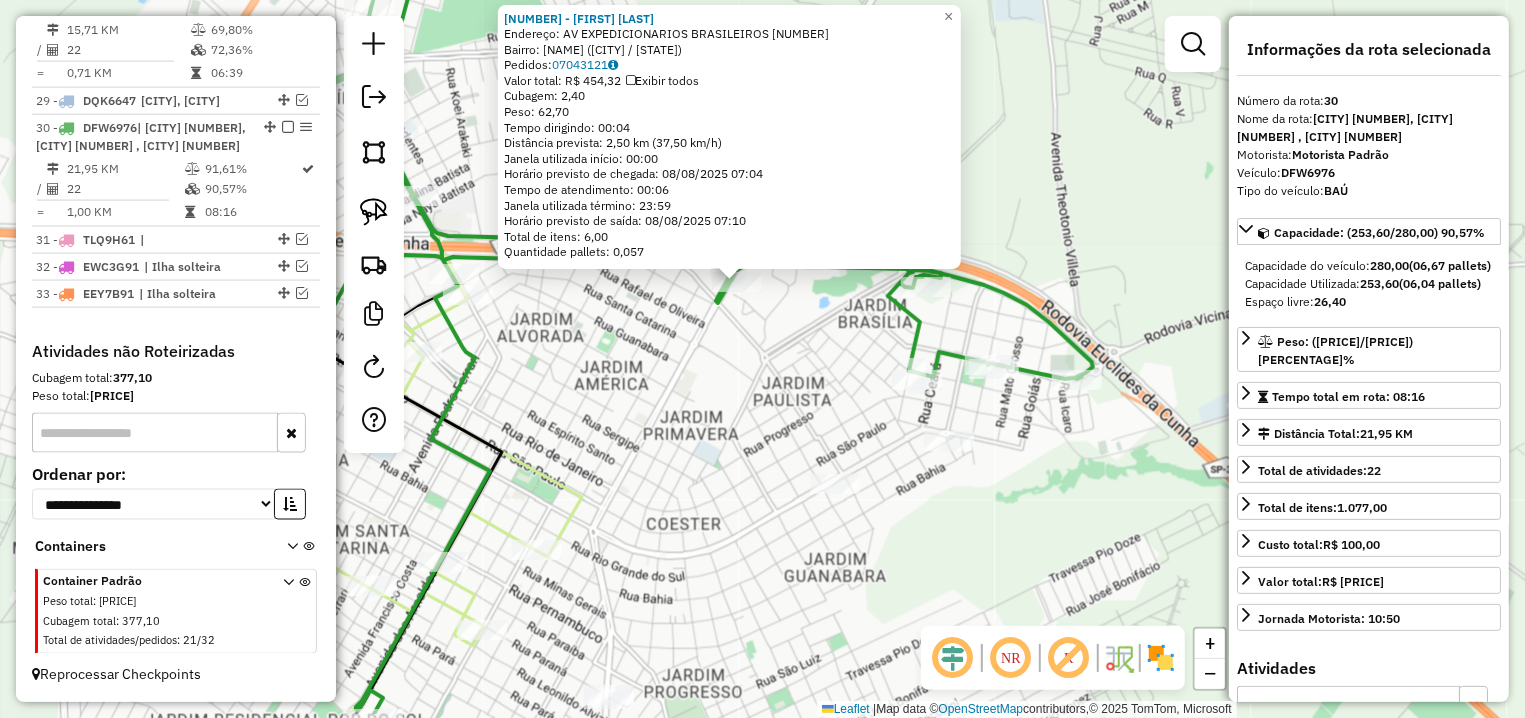 drag, startPoint x: 678, startPoint y: 433, endPoint x: 657, endPoint y: 390, distance: 47.853943 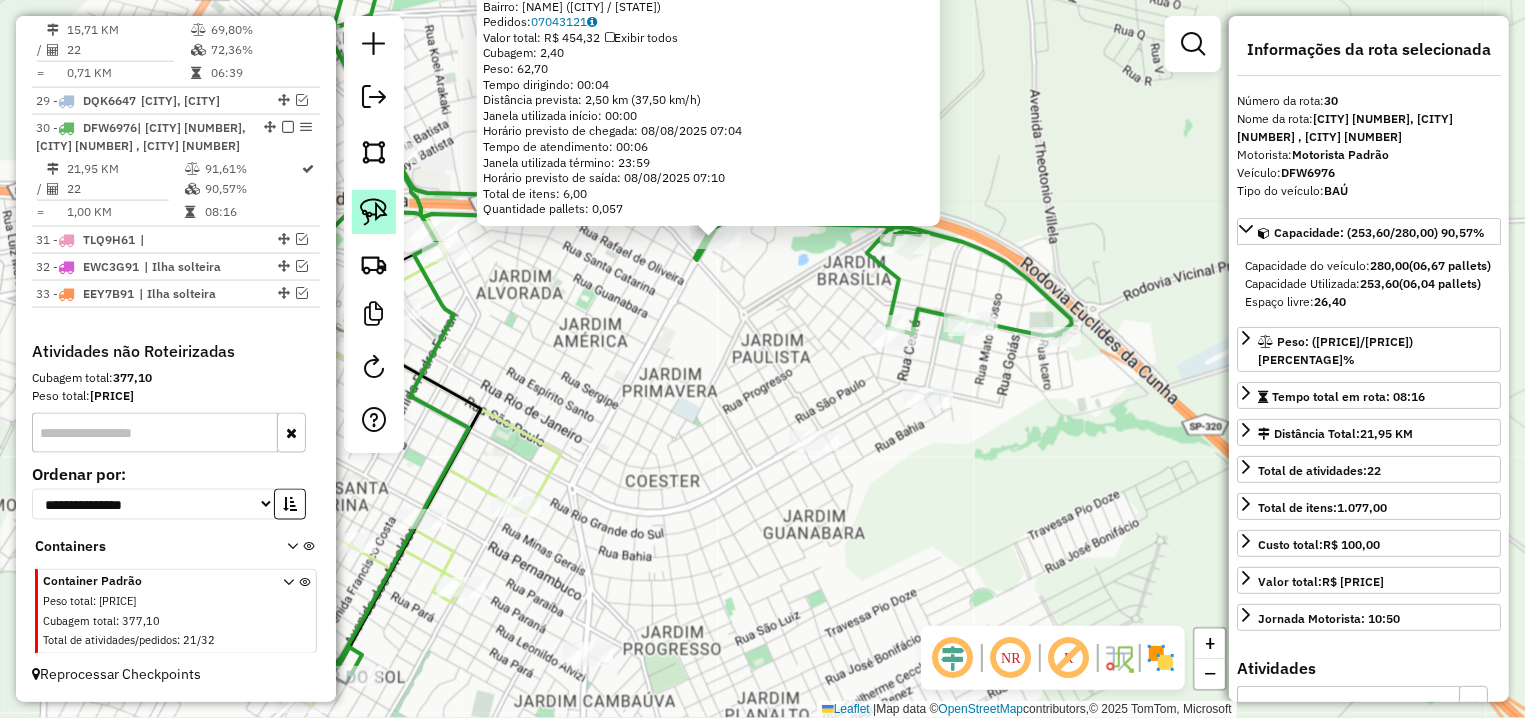 click 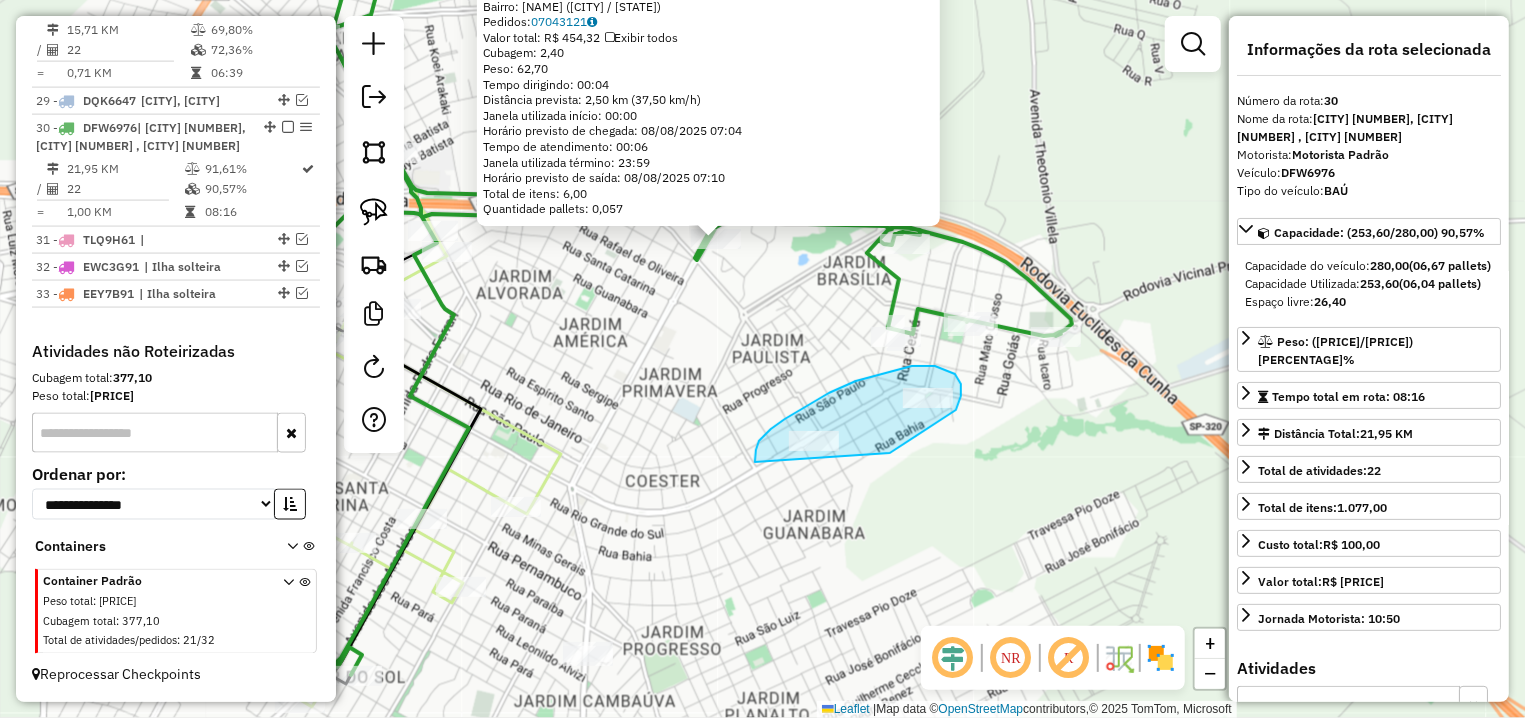 drag, startPoint x: 890, startPoint y: 453, endPoint x: 755, endPoint y: 466, distance: 135.62448 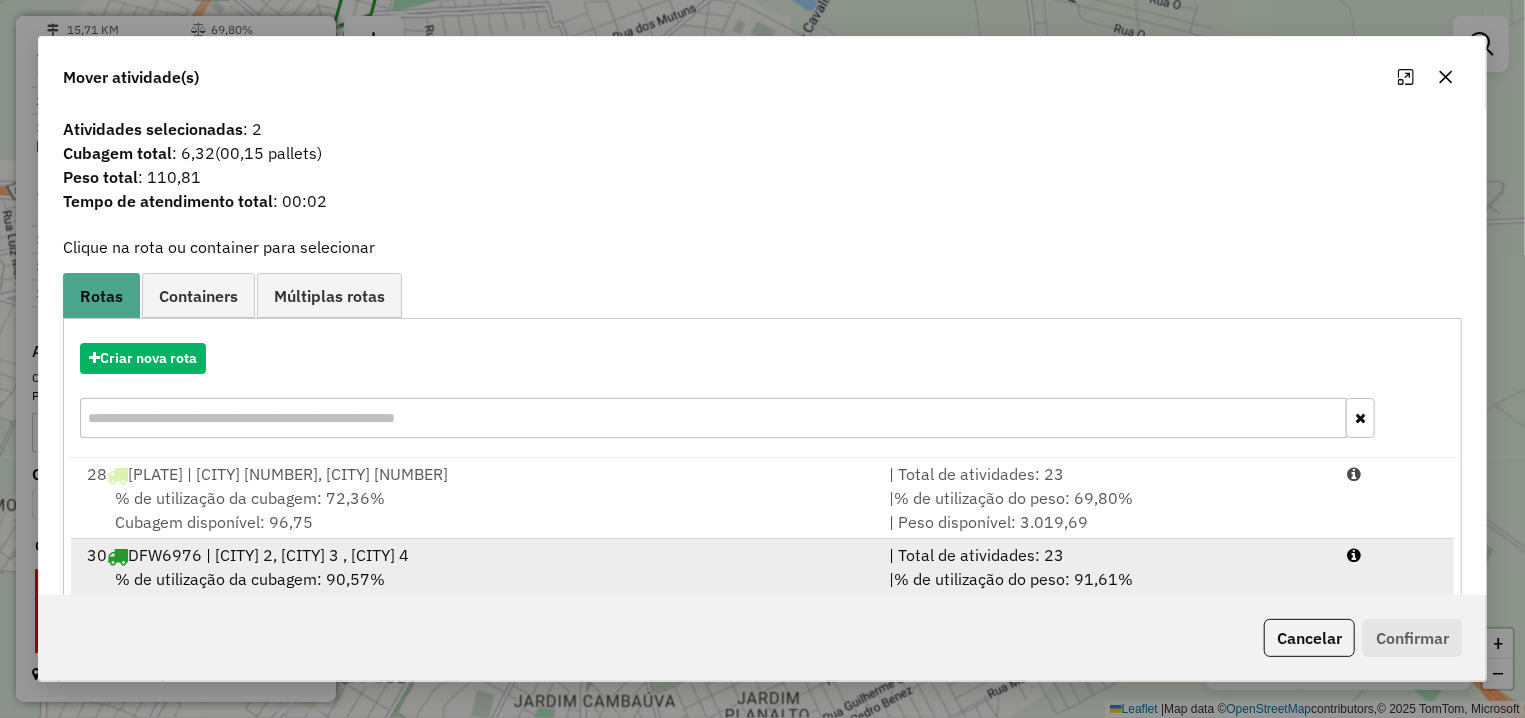 click on "% de utilização da cubagem: 90,57%  Cubagem disponível: 26,40" at bounding box center (476, 591) 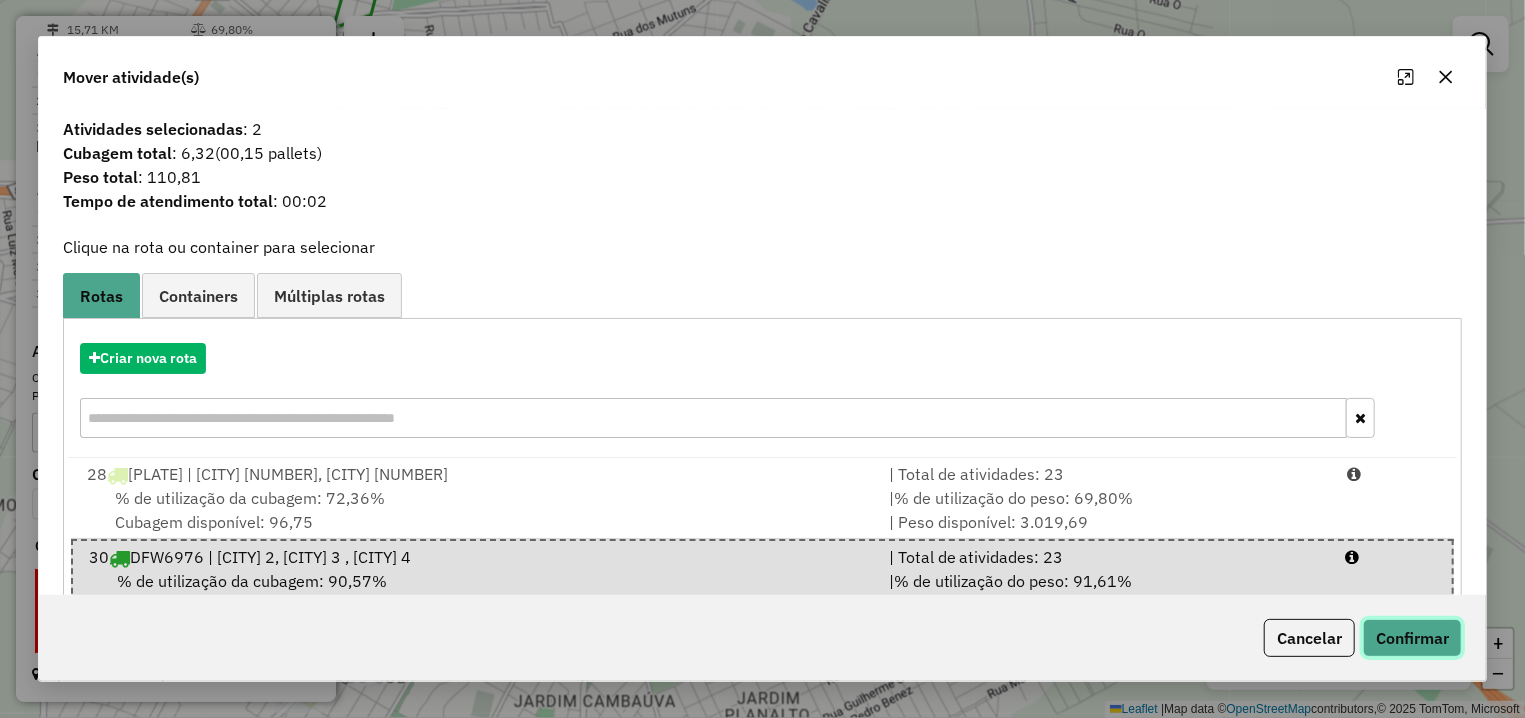 click on "Confirmar" 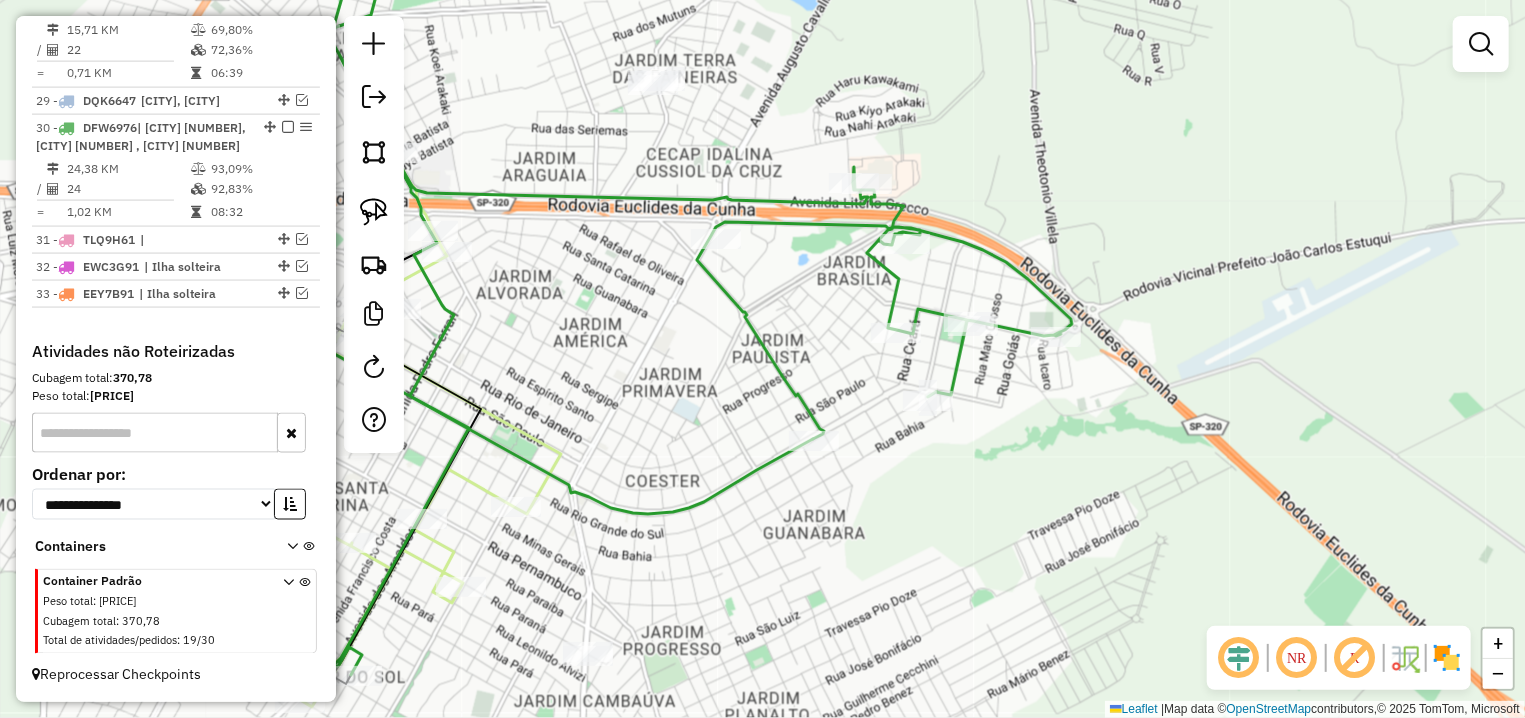 click on "Janela de atendimento Grade de atendimento Capacidade Transportadoras Veículos Cliente Pedidos  Rotas Selecione os dias de semana para filtrar as janelas de atendimento  Seg   Ter   Qua   Qui   Sex   Sáb   Dom  Informe o período da janela de atendimento: De: Até:  Filtrar exatamente a janela do cliente  Considerar janela de atendimento padrão  Selecione os dias de semana para filtrar as grades de atendimento  Seg   Ter   Qua   Qui   Sex   Sáb   Dom   Considerar clientes sem dia de atendimento cadastrado  Clientes fora do dia de atendimento selecionado Filtrar as atividades entre os valores definidos abaixo:  Peso mínimo:   Peso máximo:   Cubagem mínima:   Cubagem máxima:   De:   Até:  Filtrar as atividades entre o tempo de atendimento definido abaixo:  De:   Até:   Considerar capacidade total dos clientes não roteirizados Transportadora: Selecione um ou mais itens Tipo de veículo: Selecione um ou mais itens Veículo: Selecione um ou mais itens Motorista: Selecione um ou mais itens Nome: Rótulo:" 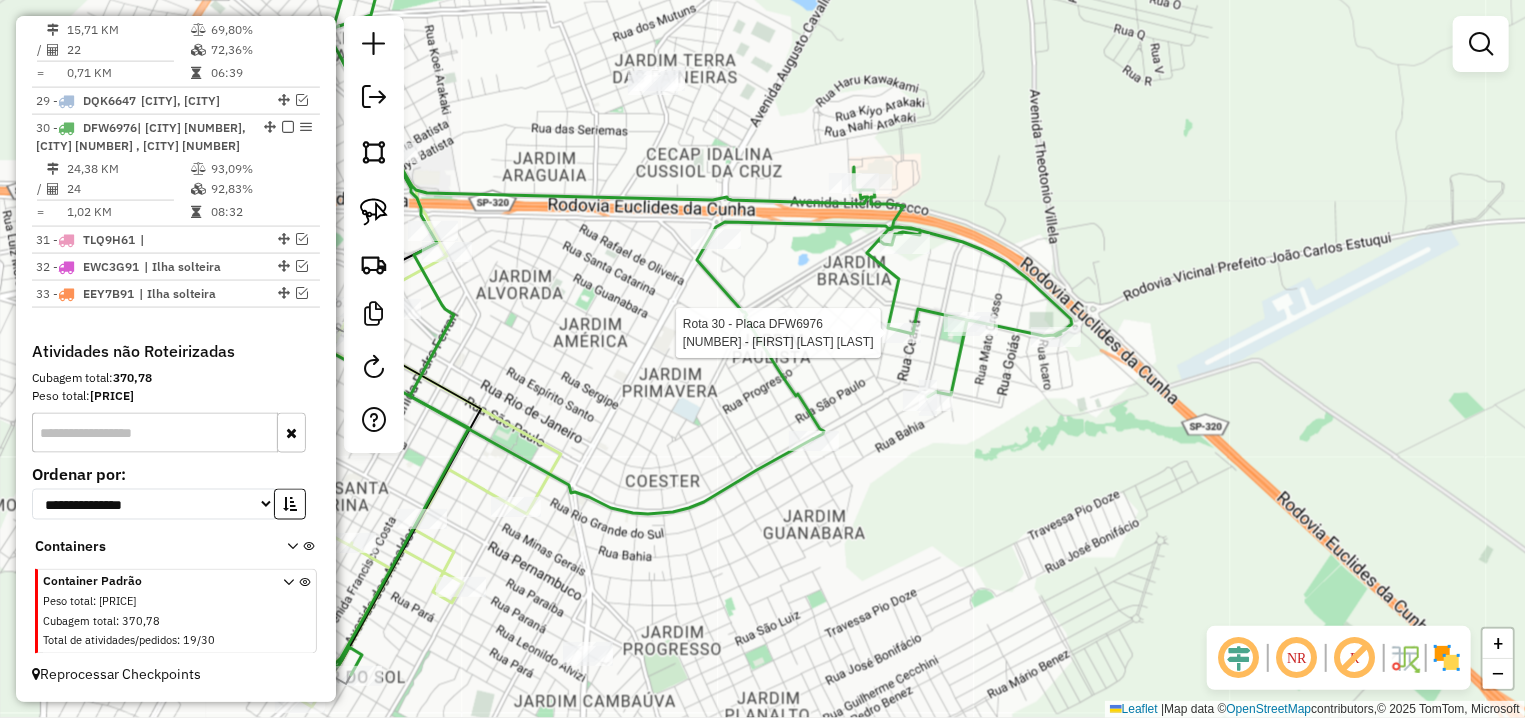 select on "**********" 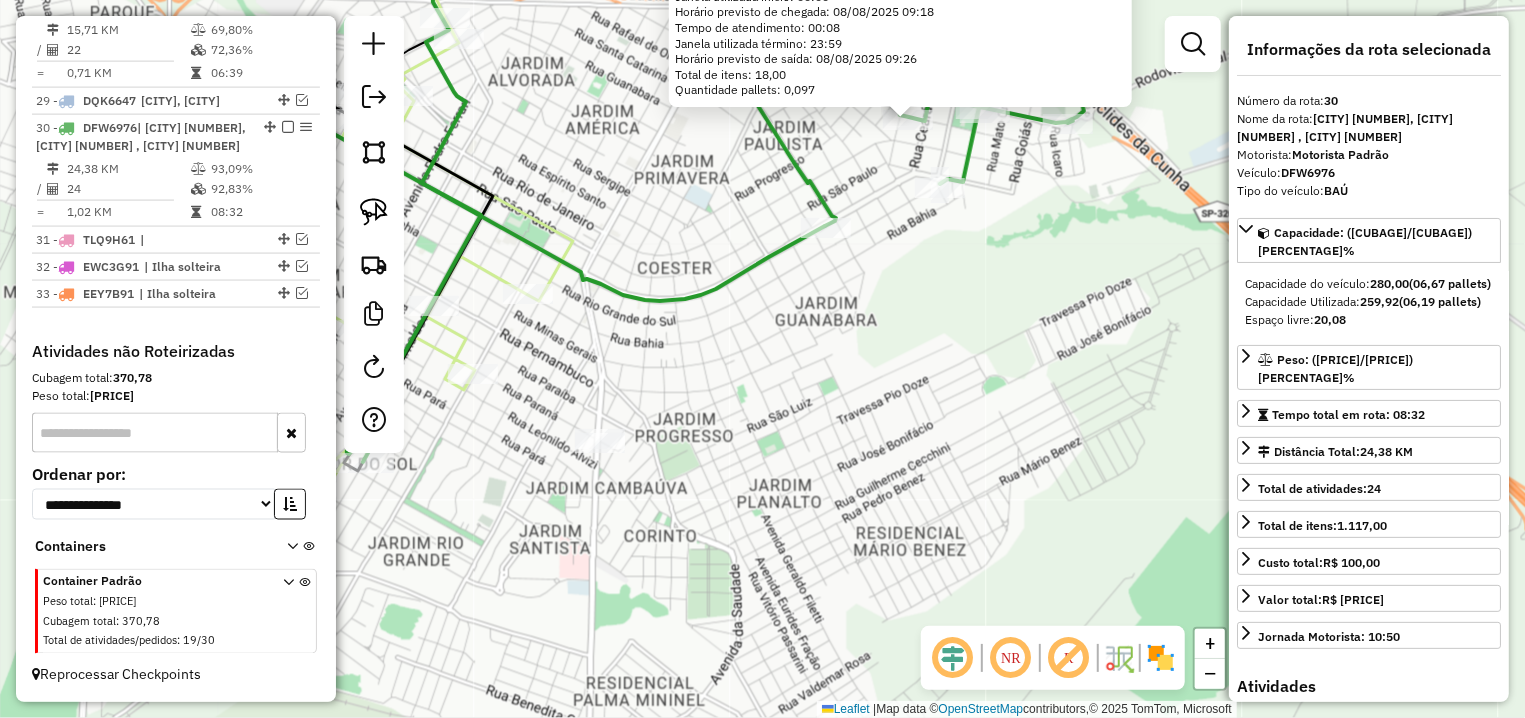 drag, startPoint x: 642, startPoint y: 603, endPoint x: 788, endPoint y: 365, distance: 279.21317 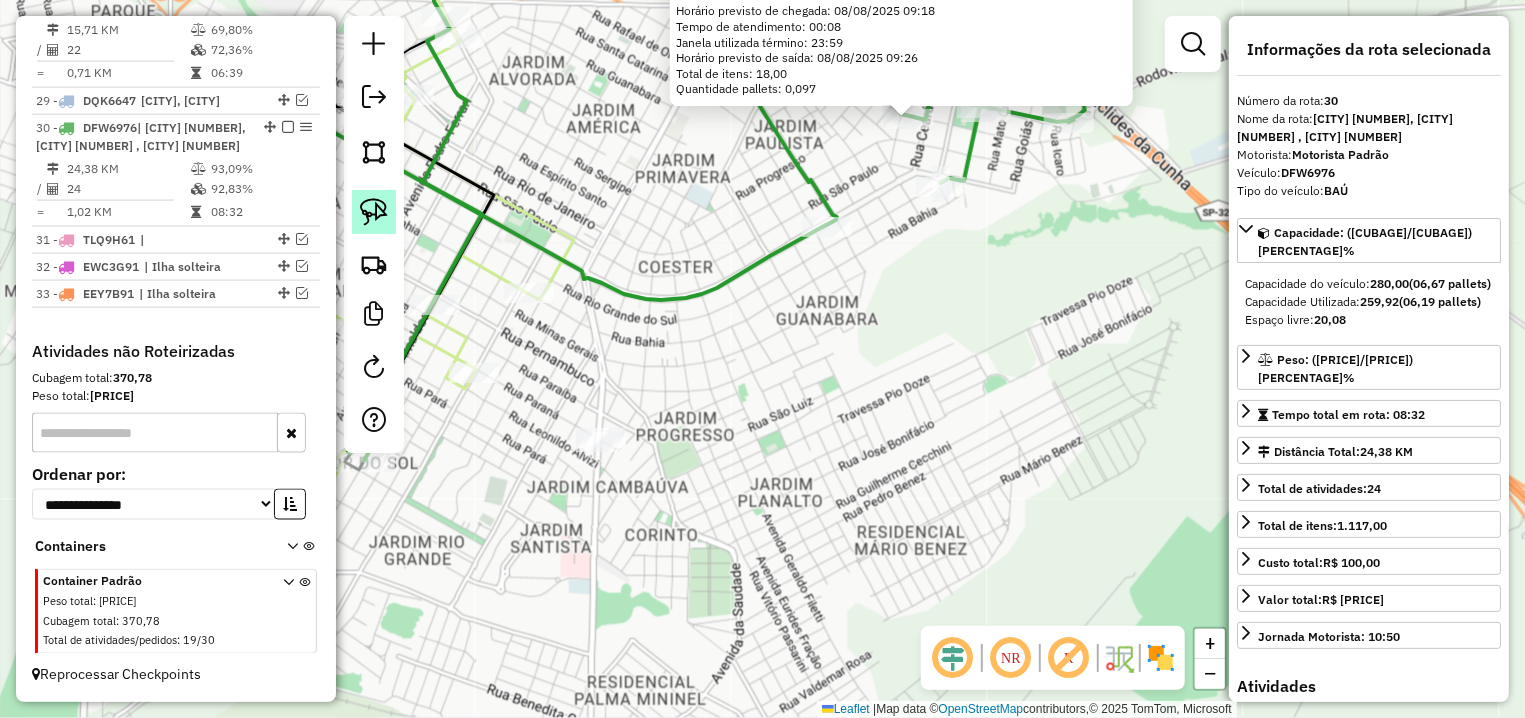 click 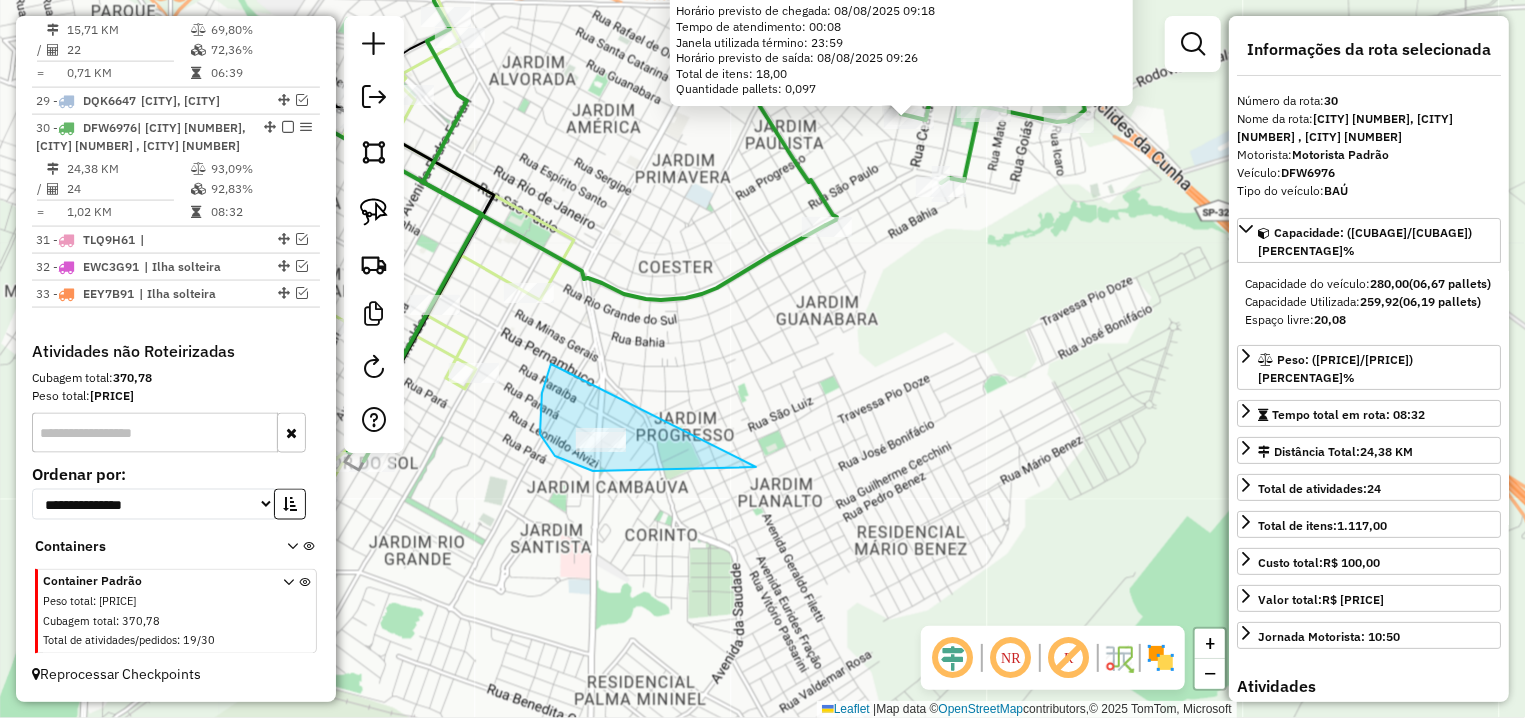 drag, startPoint x: 593, startPoint y: 471, endPoint x: 784, endPoint y: 454, distance: 191.75505 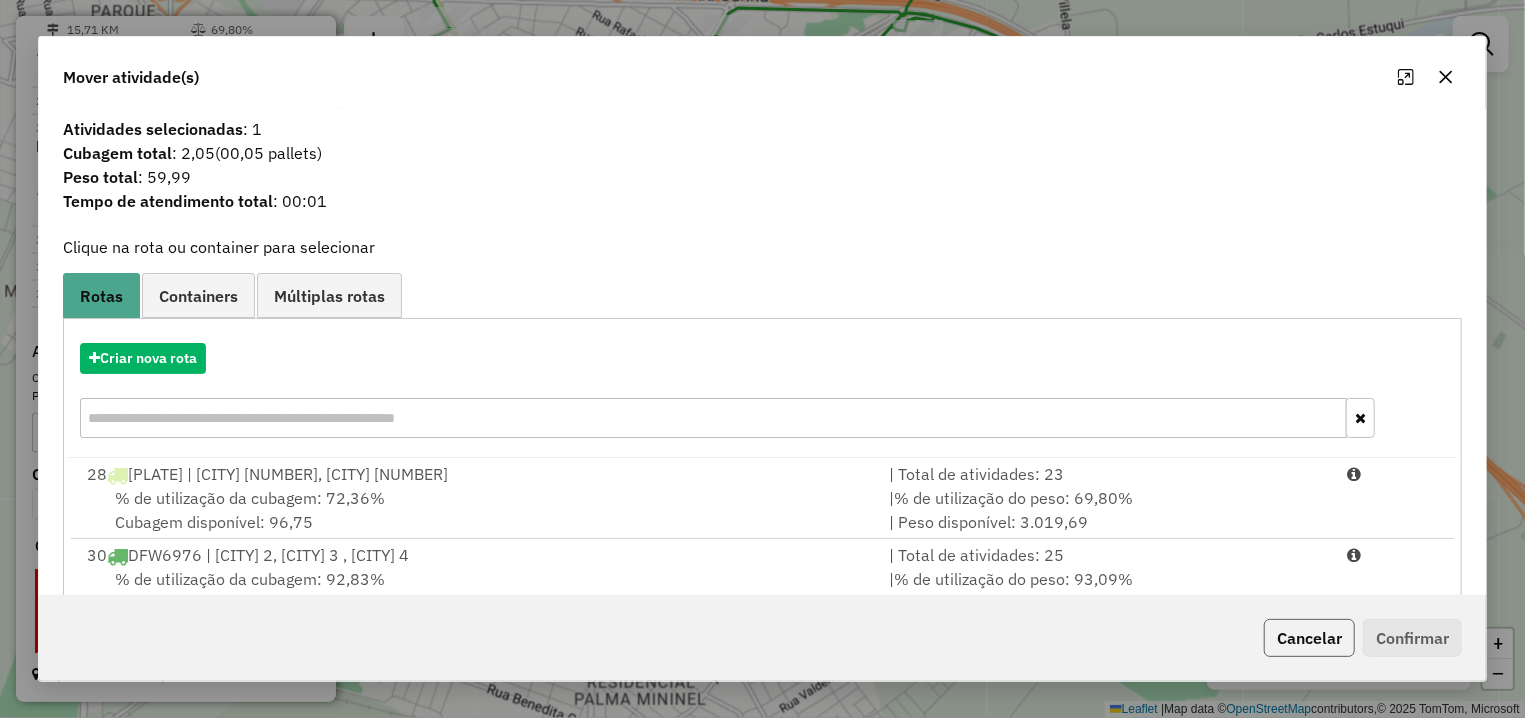 click on "Cancelar" 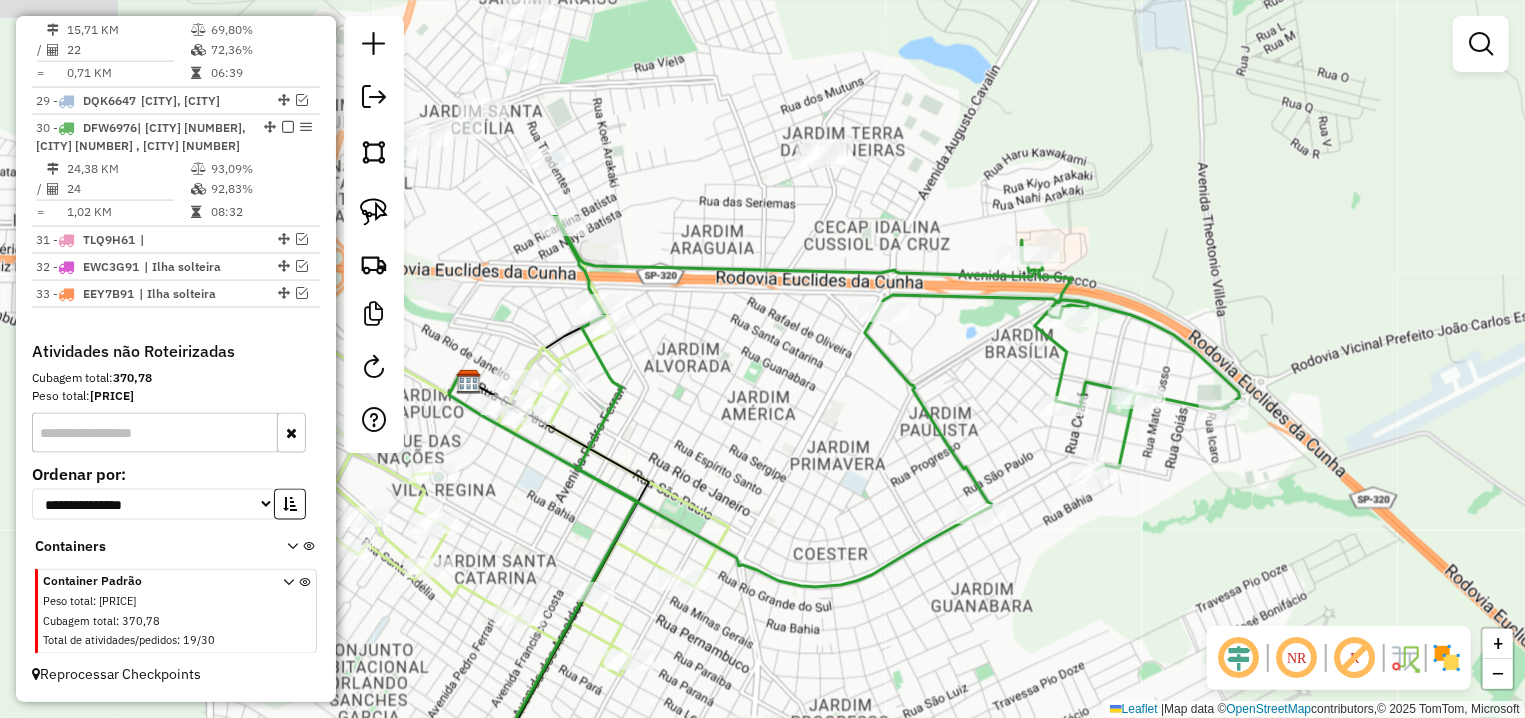 drag, startPoint x: 855, startPoint y: 188, endPoint x: 1063, endPoint y: 524, distance: 395.17084 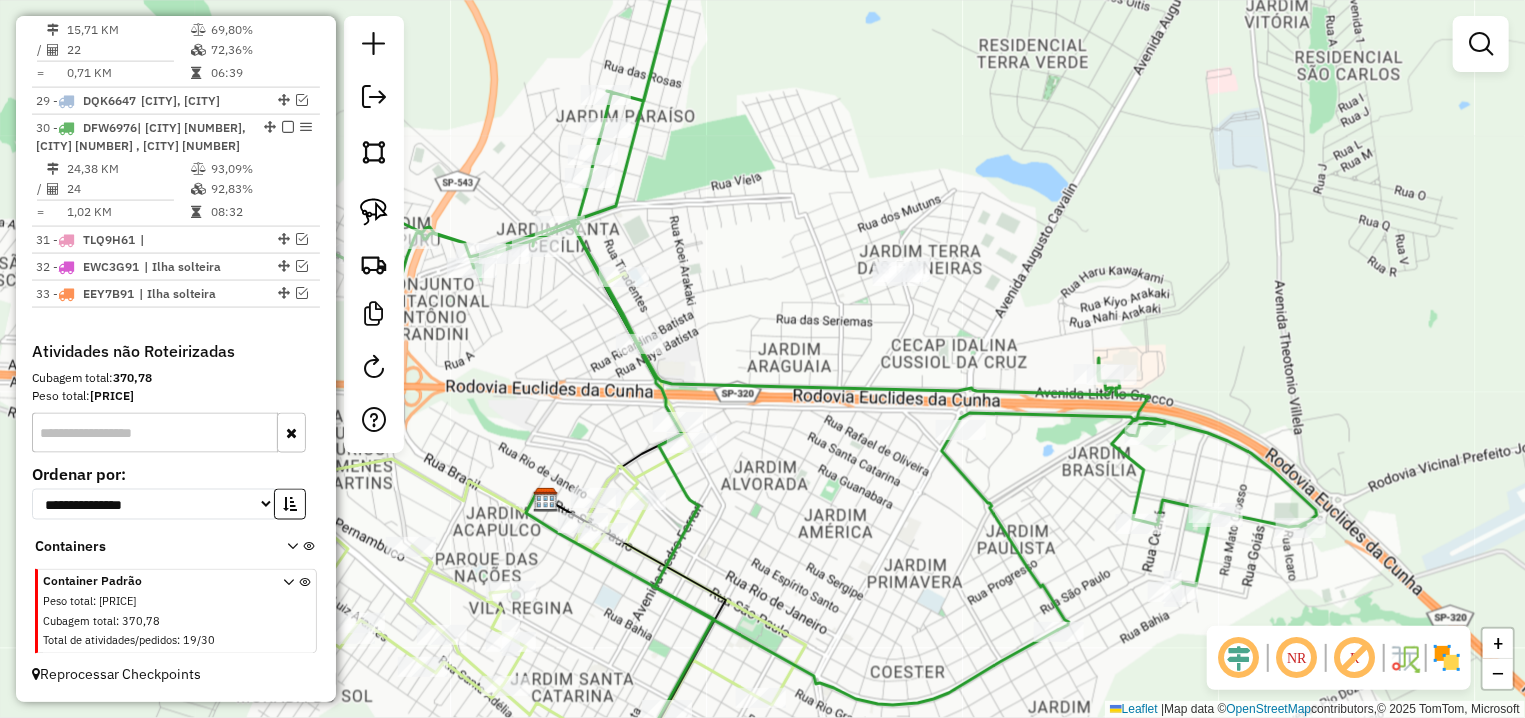 drag, startPoint x: 365, startPoint y: 209, endPoint x: 495, endPoint y: 221, distance: 130.55267 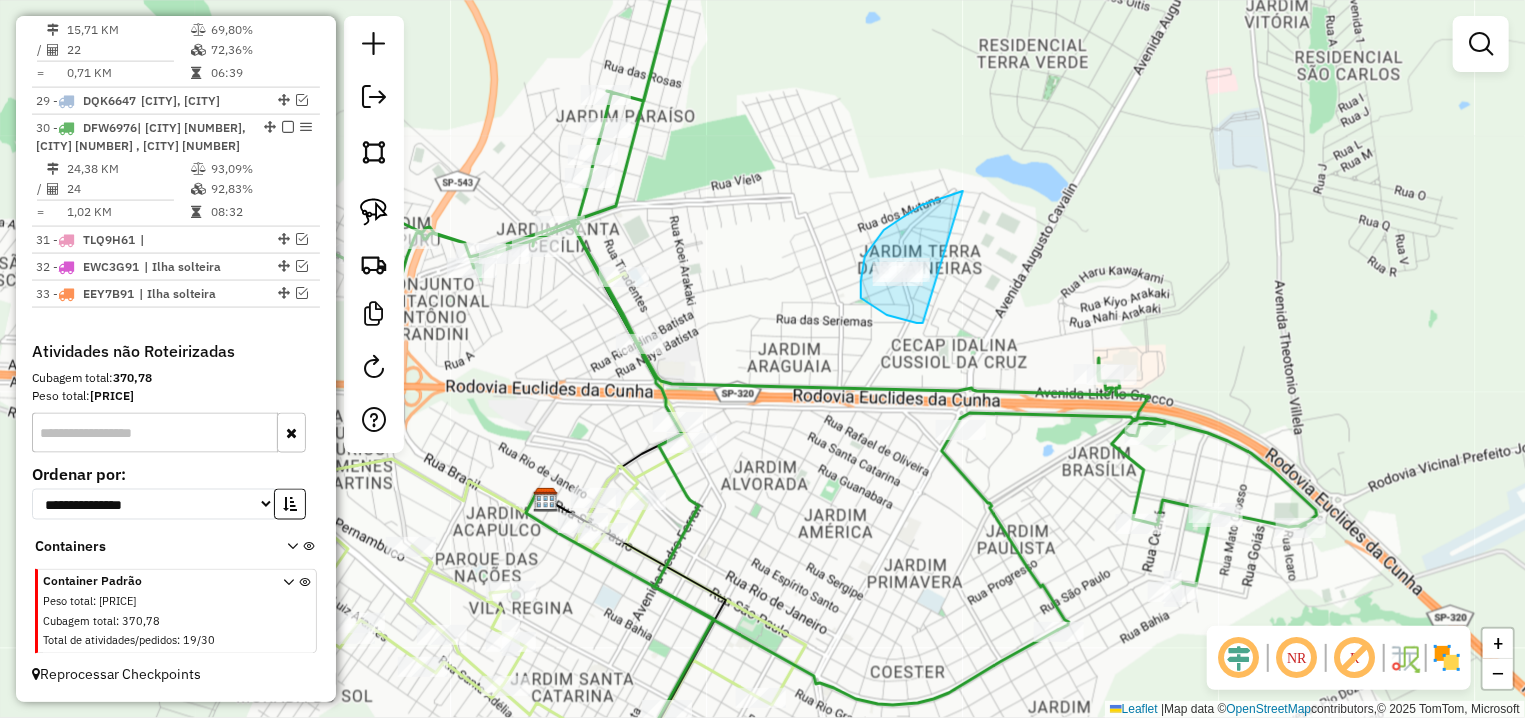 drag, startPoint x: 961, startPoint y: 191, endPoint x: 929, endPoint y: 323, distance: 135.82341 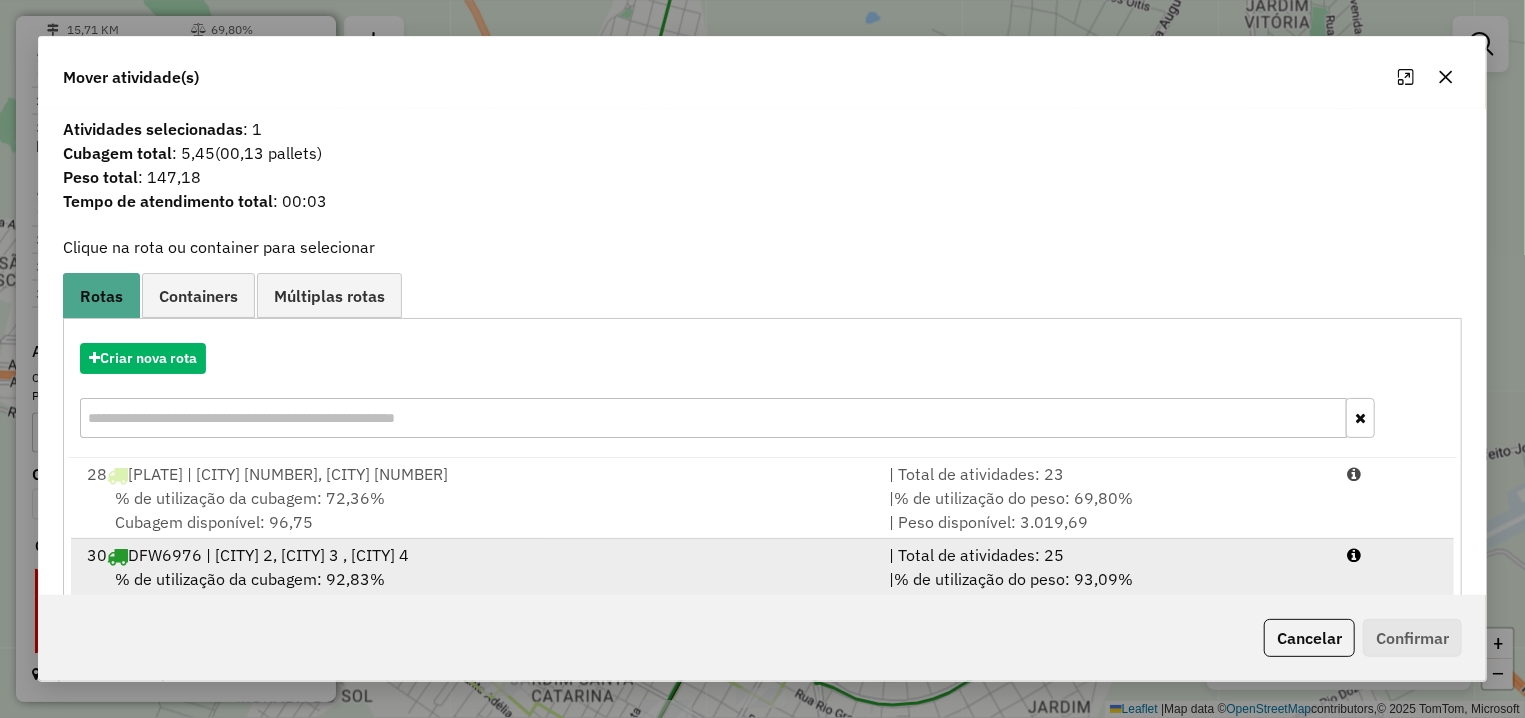 click on "% de utilização da cubagem: [PERCENTAGE]%  Cubagem disponível: [CUBAGE]" at bounding box center (476, 591) 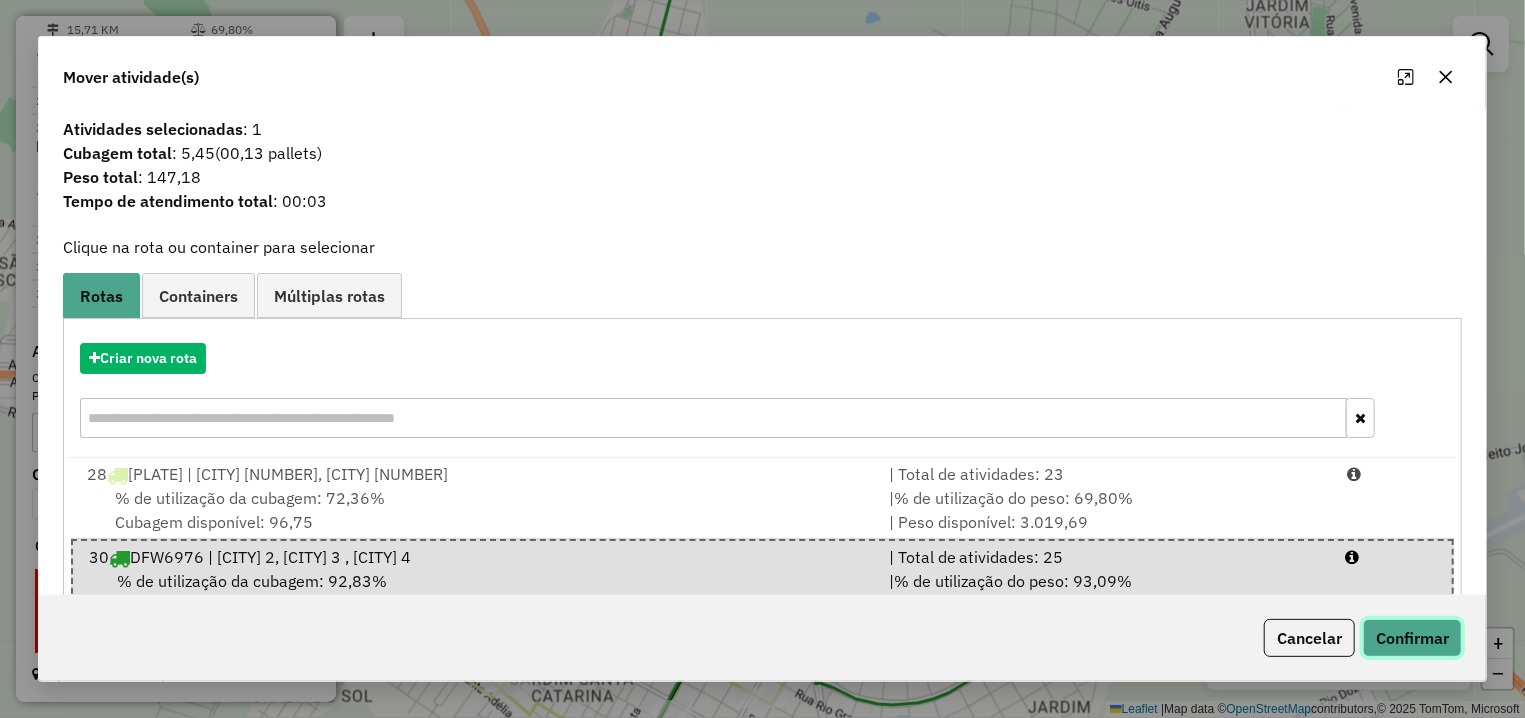 click on "Confirmar" 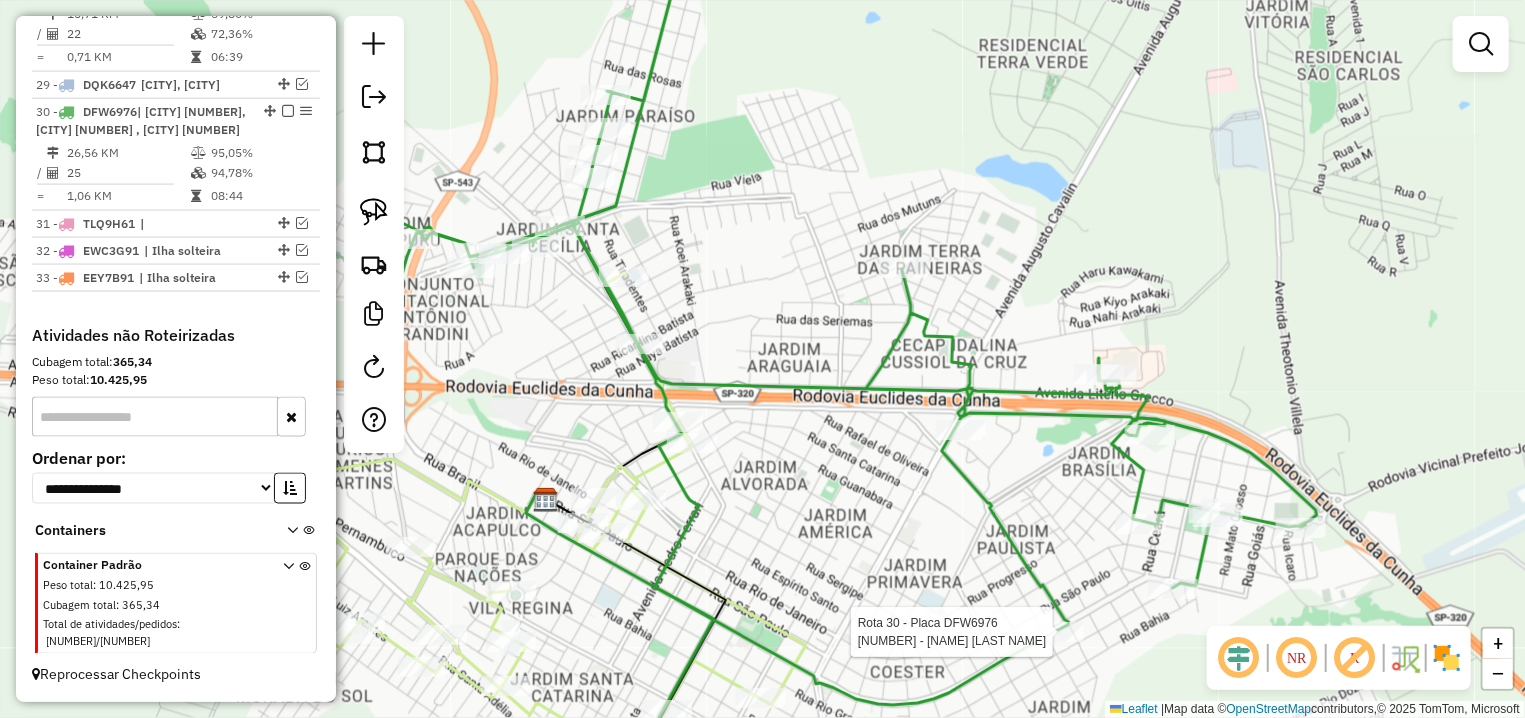 select on "**********" 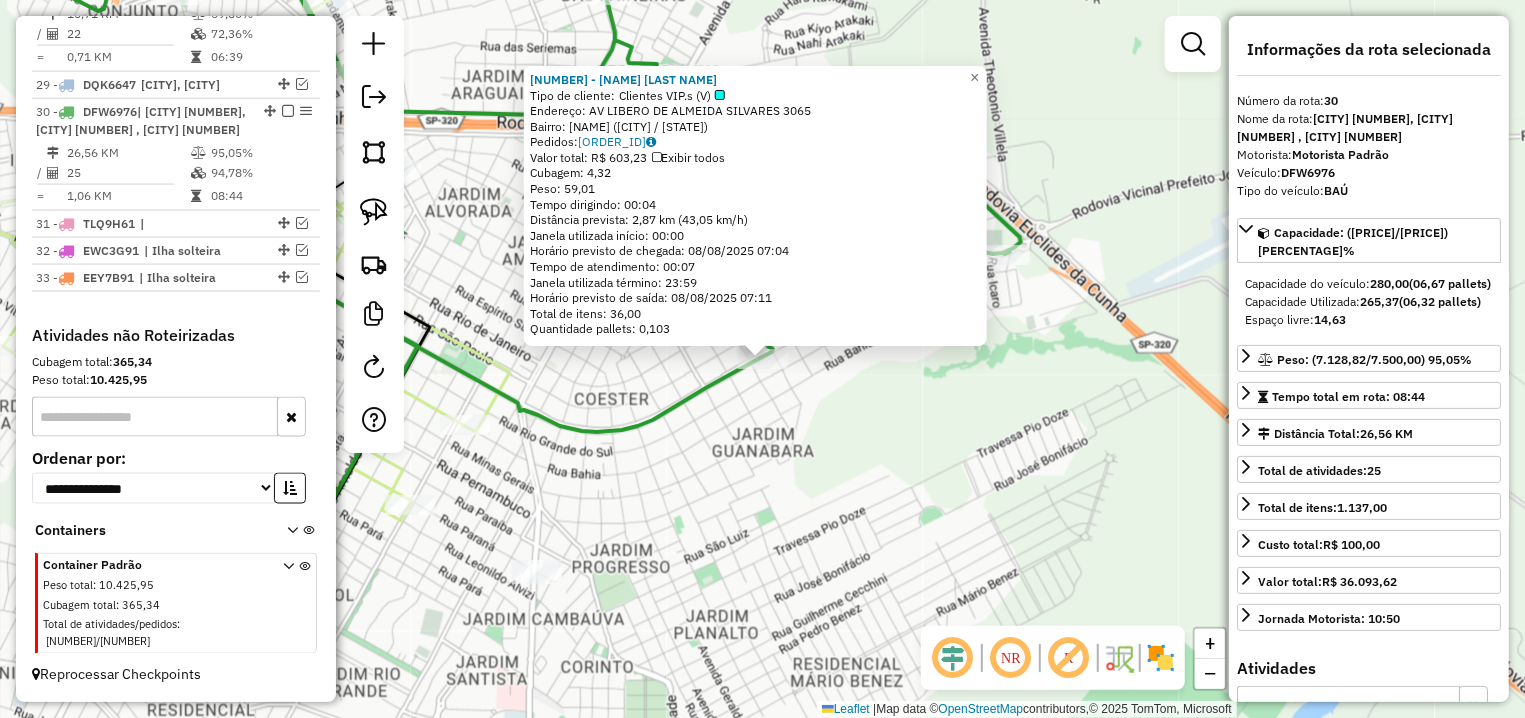 click on "[NUMBER] - [FIRST] [LAST] [LAST]  Tipo de cliente:   Clientes VIP.s (V)   Endereço: AV  [STREET] [LAST] [LAST] [LAST]    [NUMBER]   Bairro: [NEIGHBORHOOD] ([CITY] / [STATE])   Pedidos:  [NUMBER]   Valor total: R$ [PRICE]   Exibir todos   Cubagem: [PRICE]  Peso: [PRICE]  Tempo dirigindo: [TIME]   Distância prevista: [PRICE] km ([PRICE] km/h)   Janela utilizada início: [TIME]   Horário previsto de chegada: [DATE] [TIME]   Tempo de atendimento: [TIME]   Janela utilizada término: [TIME]   Horário previsto de saída: [DATE] [TIME]   Total de itens: [PRICE]   Quantidade pallets: [PRICE]  × Janela de atendimento Grade de atendimento Capacidade Transportadoras Veículos Cliente Pedidos  Rotas Selecione os dias de semana para filtrar as janelas de atendimento  Seg   Ter   Qua   Qui   Sex   Sáb   Dom  Informe o período da janela de atendimento: De: [TIME] Até: [TIME]  Filtrar exatamente a janela do cliente  Considerar janela de atendimento padrão  Selecione os dias de semana para filtrar as grades de atendimento  Seg   Ter   Qua   Qui   Sex   Sáb   Dom   Peso mínimo: [PRICE]   Peso máximo: [PRICE]" 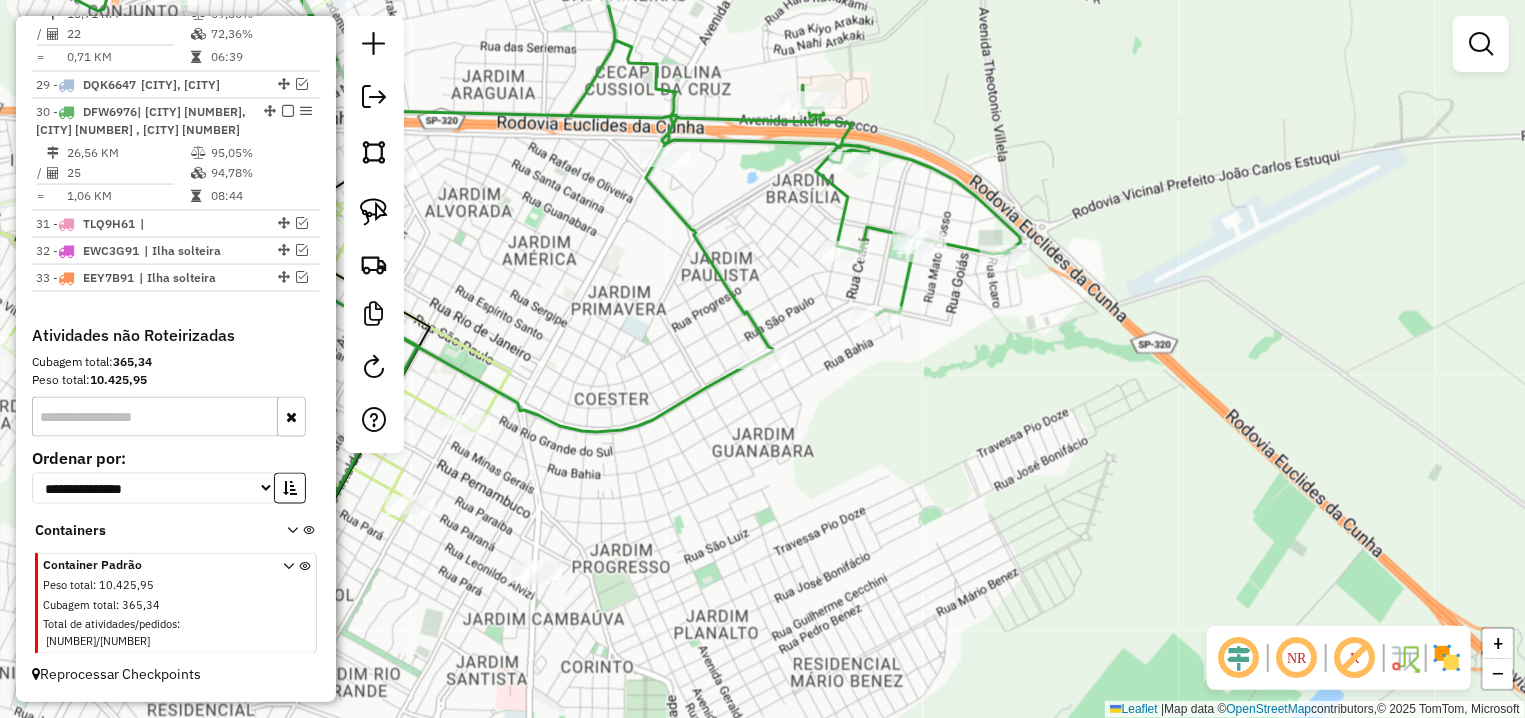 select on "**********" 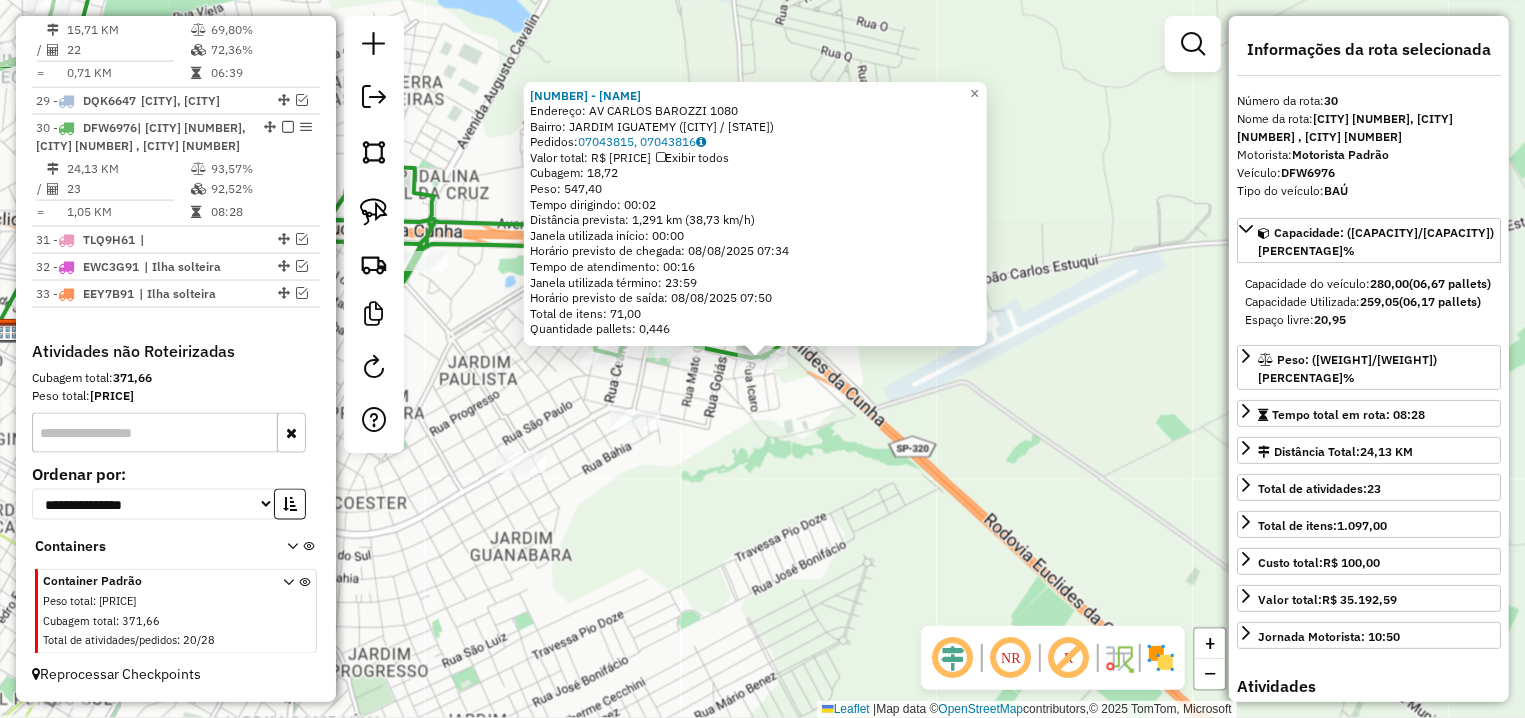click on "[COMPANY]  Endereço: AV [STREET] [NUMBER]   Bairro: [NAME] ([CITY] / [STATE])   Pedidos:  [ORDER_ID], [ORDER_ID]   Valor total: R$ [PRICE]   Exibir todos   Cubagem: [CUBAGE]  Peso: [WEIGHT]  Tempo dirigindo: [TIME]   Distância prevista: [DISTANCE] km ([SPEED]/h)   Janela utilizada início: [TIME]   Horário previsto de chegada: [DATE] [TIME]   Tempo de atendimento: [TIME]   Janela utilizada término: [TIME]   Horário previsto de saída: [DATE] [TIME]   Total de itens: [ITEMS]   Quantidade pallets: [PALLETS]  × Janela de atendimento Grade de atendimento Capacidade Transportadoras Veículos Cliente Pedidos  Rotas Selecione os dias de semana para filtrar as janelas de atendimento  Seg   Ter   Qua   Qui   Sex   Sáb   Dom  Informe o período da janela de atendimento: De: [DATE] Até: [DATE]  Filtrar exatamente a janela do cliente  Considerar janela de atendimento padrão  Selecione os dias de semana para filtrar as grades de atendimento  Seg   Ter   Qua   Qui   Sex   Sáb   Dom   Peso mínimo:  +" 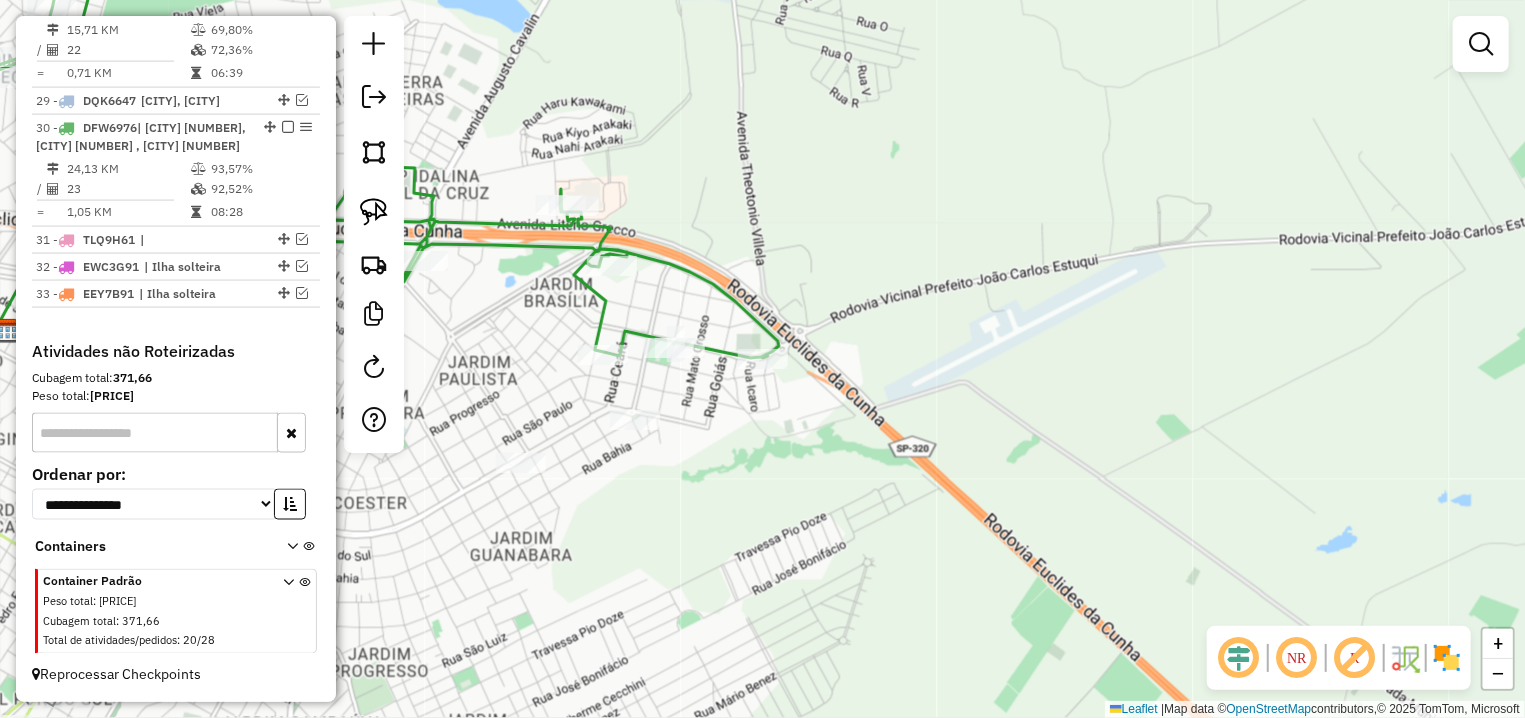 select on "**********" 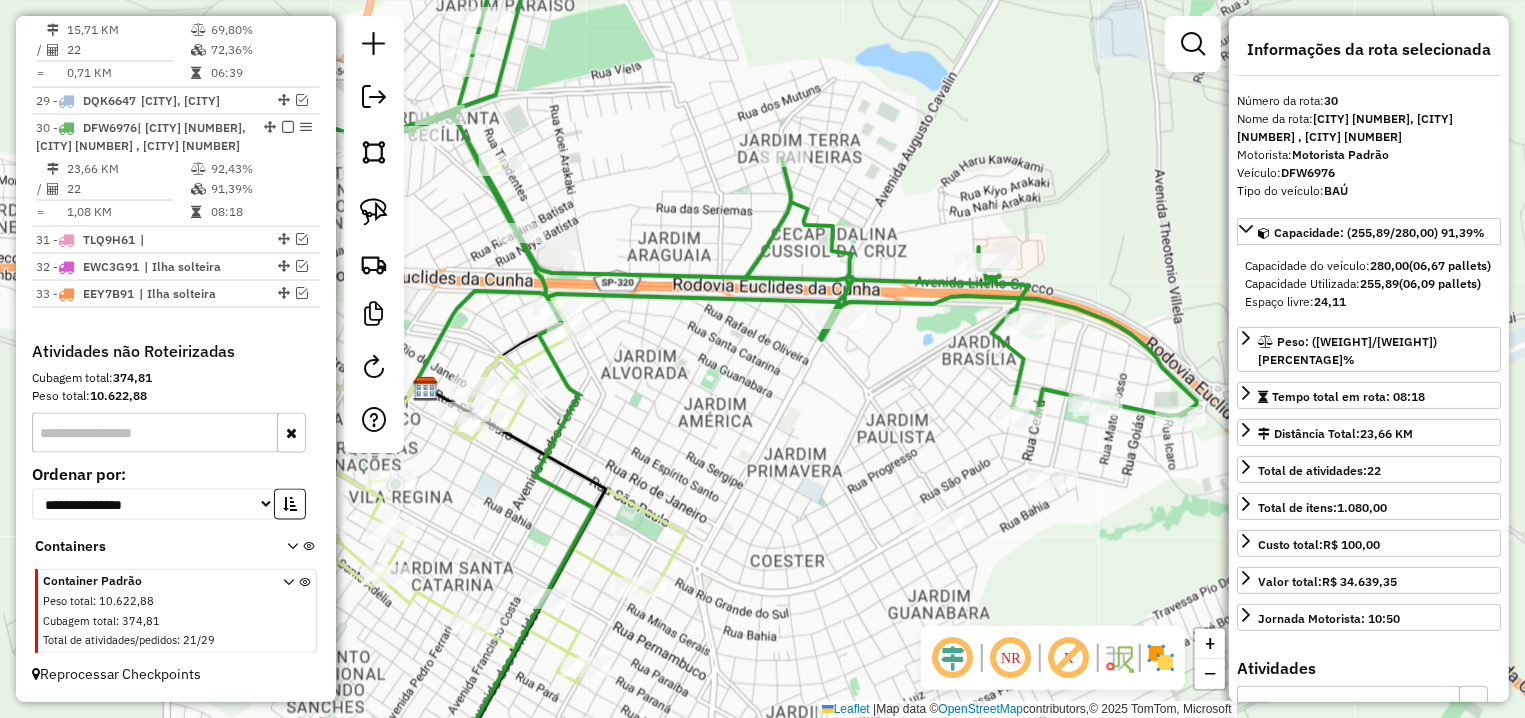 drag, startPoint x: 582, startPoint y: 444, endPoint x: 984, endPoint y: 415, distance: 403.04468 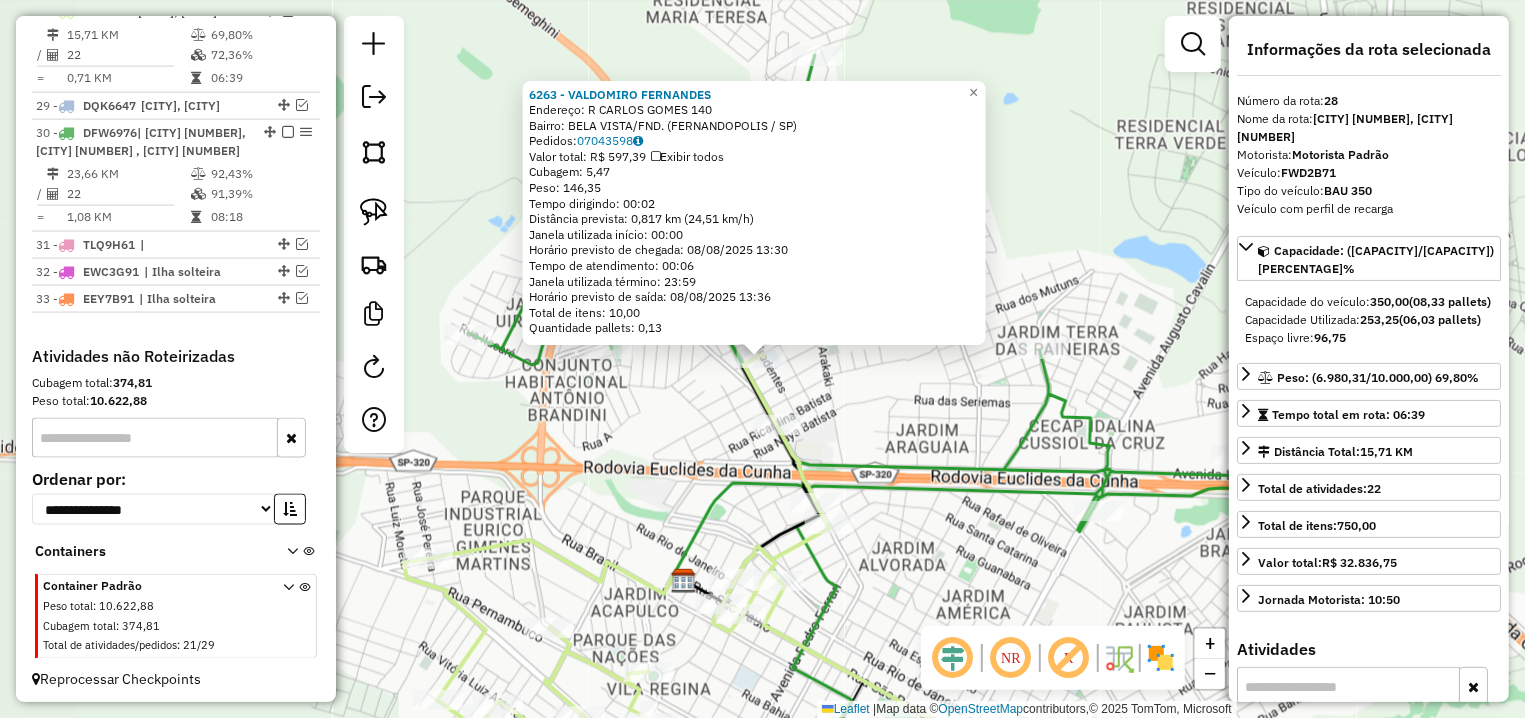 scroll, scrollTop: 1549, scrollLeft: 0, axis: vertical 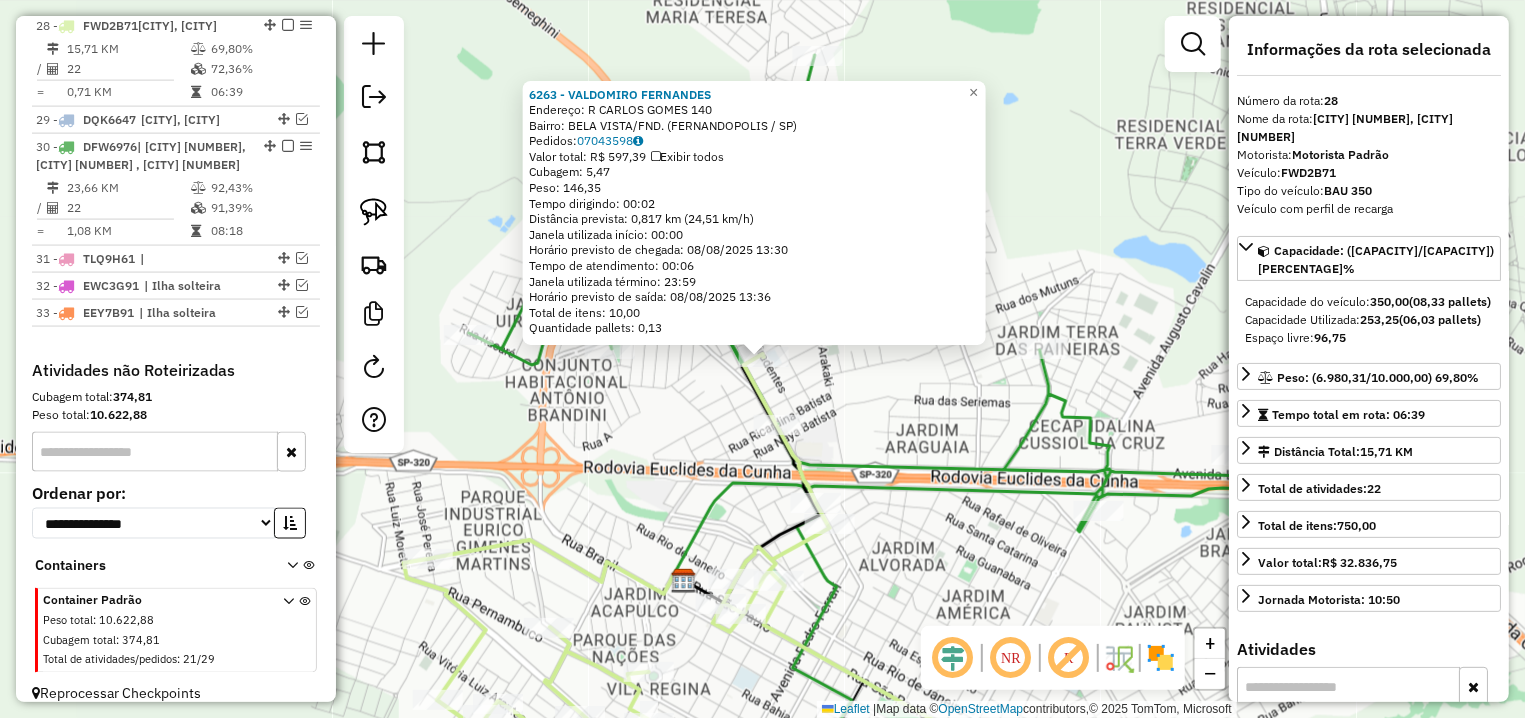 click on "[NUMBER] - [LAST_NAME] [LAST_NAME] [LAST_NAME] Endereço: [STREET_NAME] [NUMBER] Bairro: [NEIGHBORHOOD] ([CITY] / [STATE]) Pedidos: [ORDER_ID] Valor total: [CURRENCY] [PRICE] Exibir todos Cubagem: [CUBAGE] Peso: [WEIGHT] Tempo dirigindo: [TIME] Distância prevista: [DISTANCE] km ([SPEED] km/h) Janela utilizada início: [TIME] Horário previsto de chegada: [DATE] [TIME] Tempo de atendimento: [TIME] Janela utilizada término: [TIME] Horário previsto de saída: [DATE] [TIME] Total de itens: [ITEMS] Quantidade pallets: [PALLETS] × Janela de atendimento Grade de atendimento Capacidade Transportadoras Veículos Cliente Pedidos Rotas Selecione os dias de semana para filtrar as janelas de atendimento Seg Ter Qua Qui Sex Sáb Dom Informe o período da janela de atendimento: De: Até: Filtrar exatamente a janela do cliente Considerar janela de atendimento padrão Selecione os dias de semana para filtrar as grades de atendimento Seg Ter Qua Qui Sex Sáb Dom Peso mínimo: De: Até:" 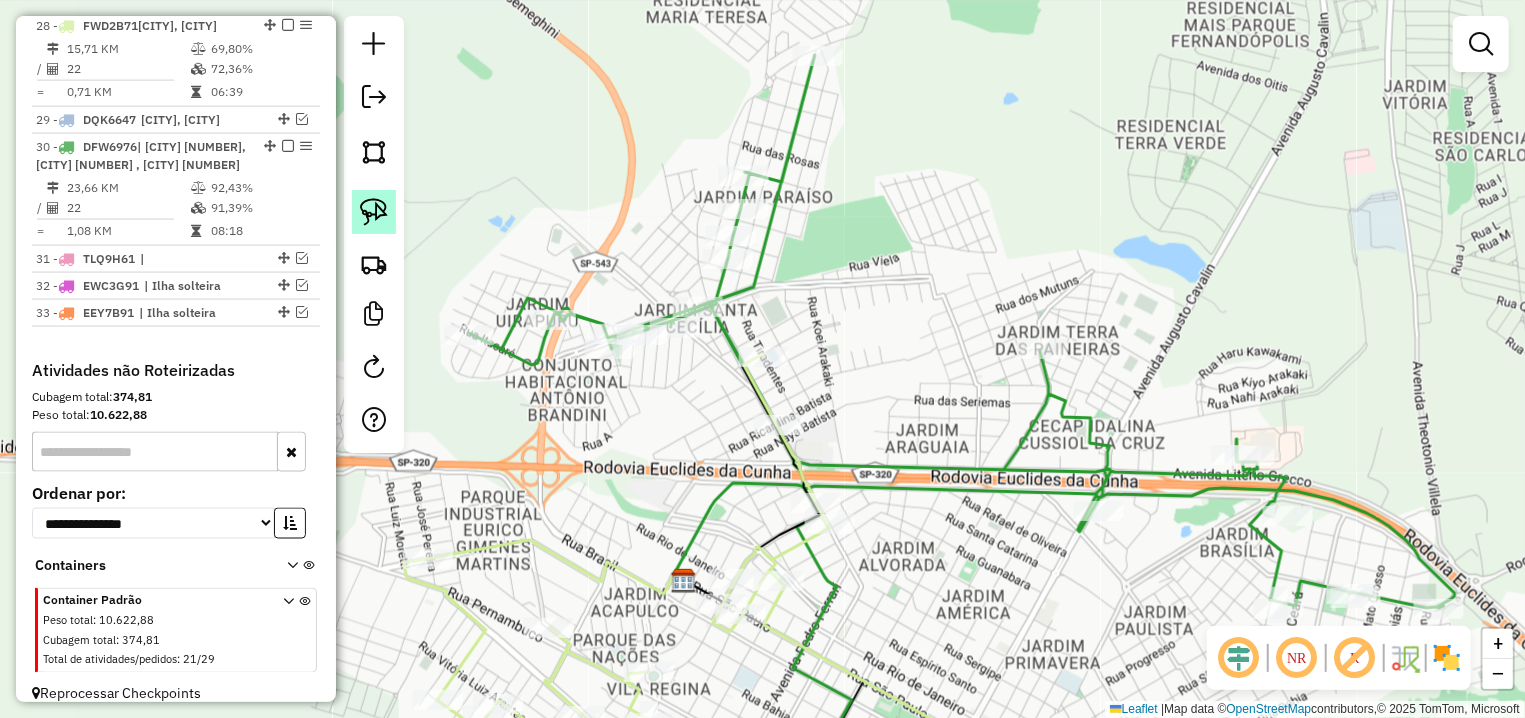 click 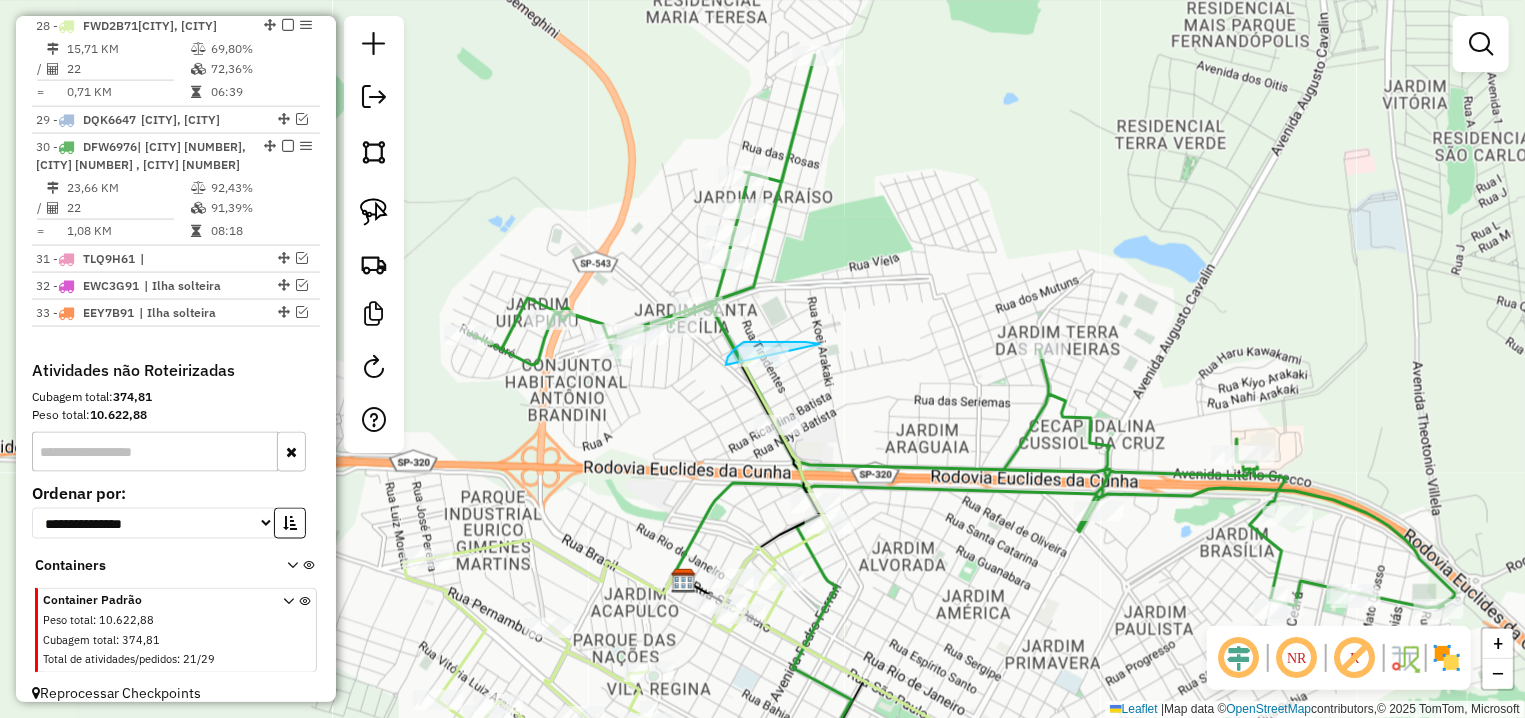 drag, startPoint x: 769, startPoint y: 342, endPoint x: 758, endPoint y: 384, distance: 43.416588 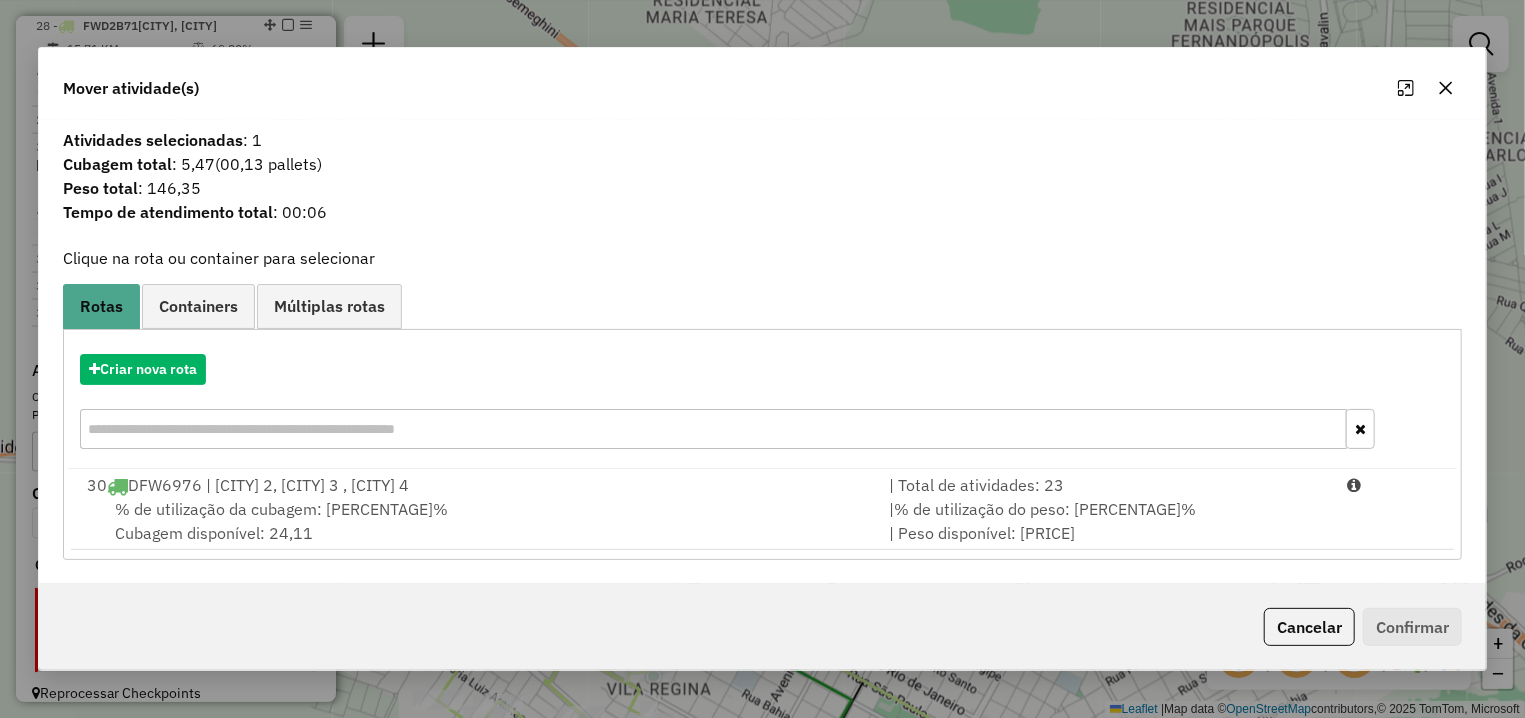 click on "% de utilização da cubagem: [PERCENTAGE]%" at bounding box center [281, 509] 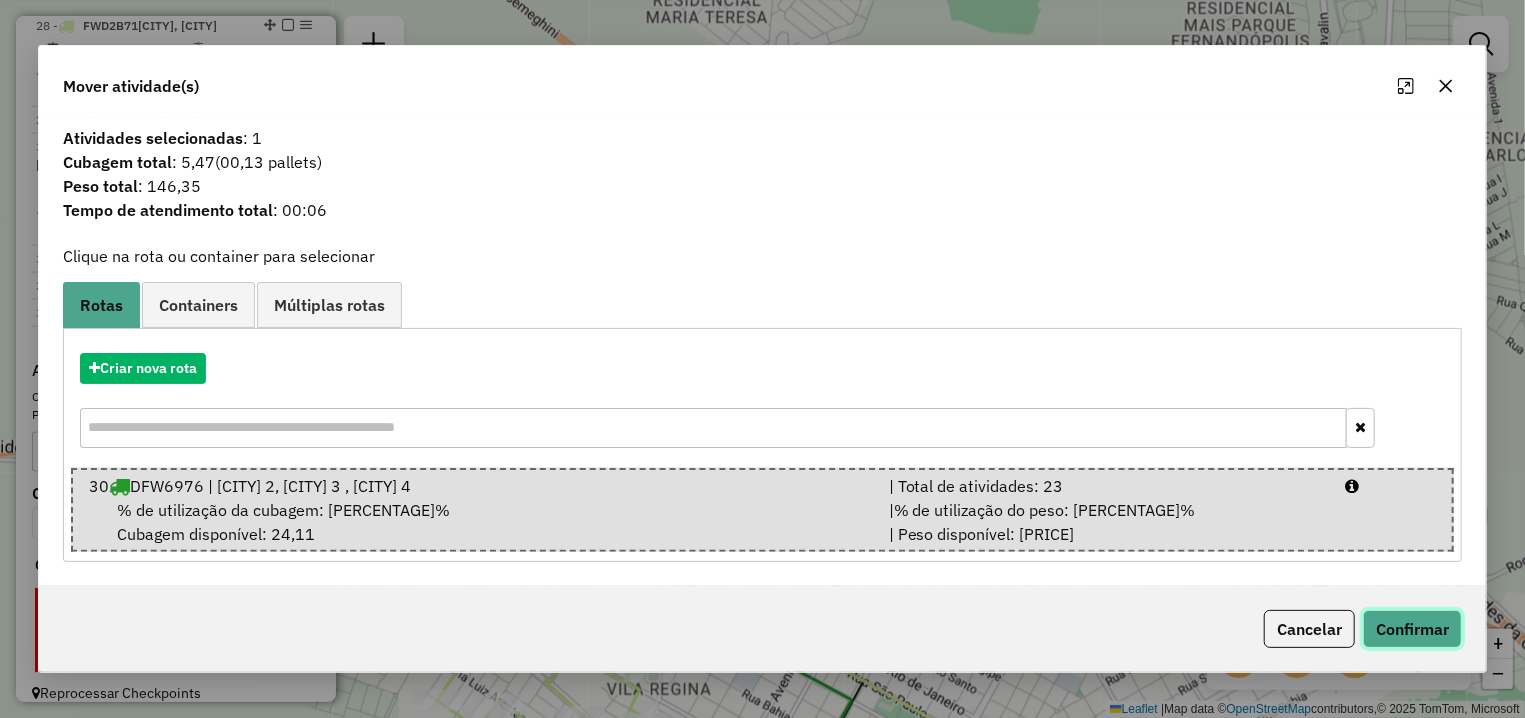 click on "Confirmar" 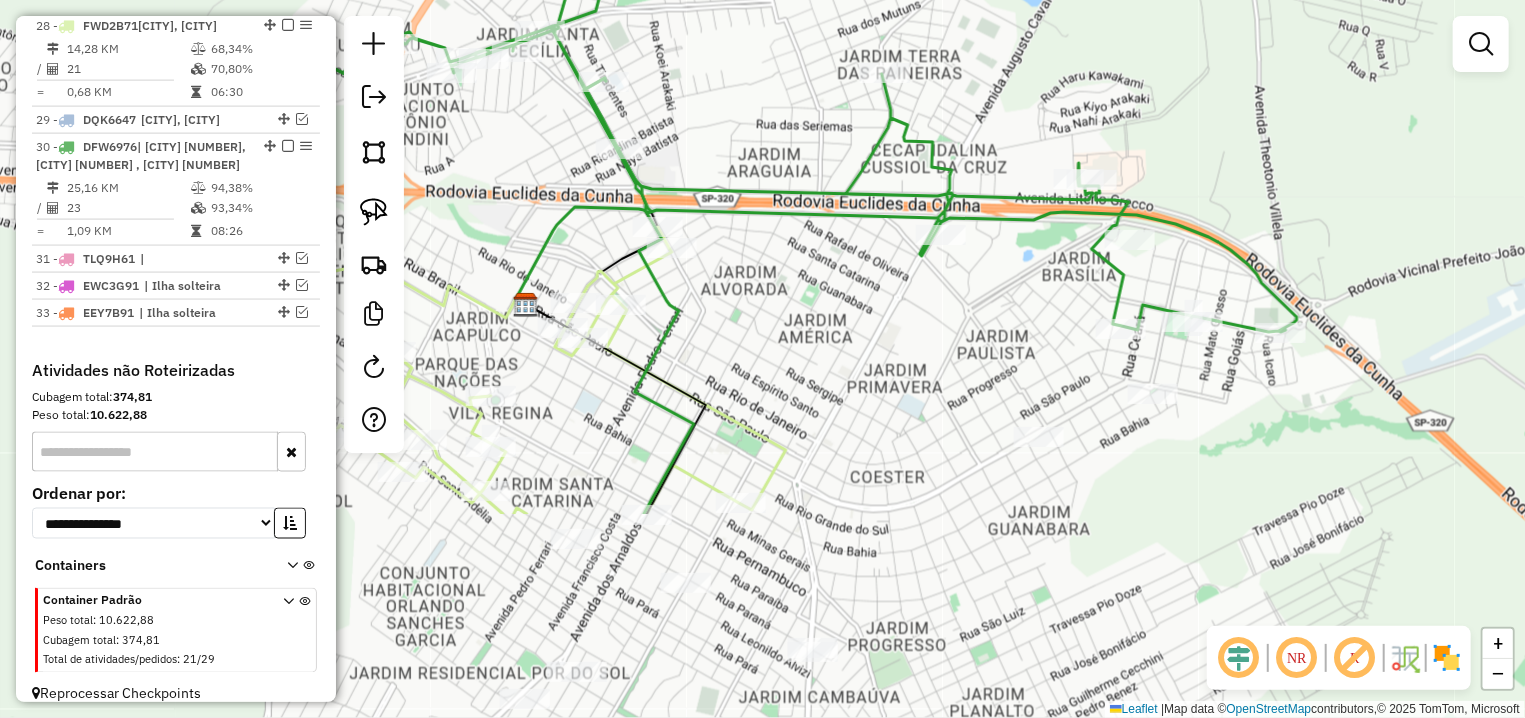 drag, startPoint x: 984, startPoint y: 443, endPoint x: 881, endPoint y: 197, distance: 266.69272 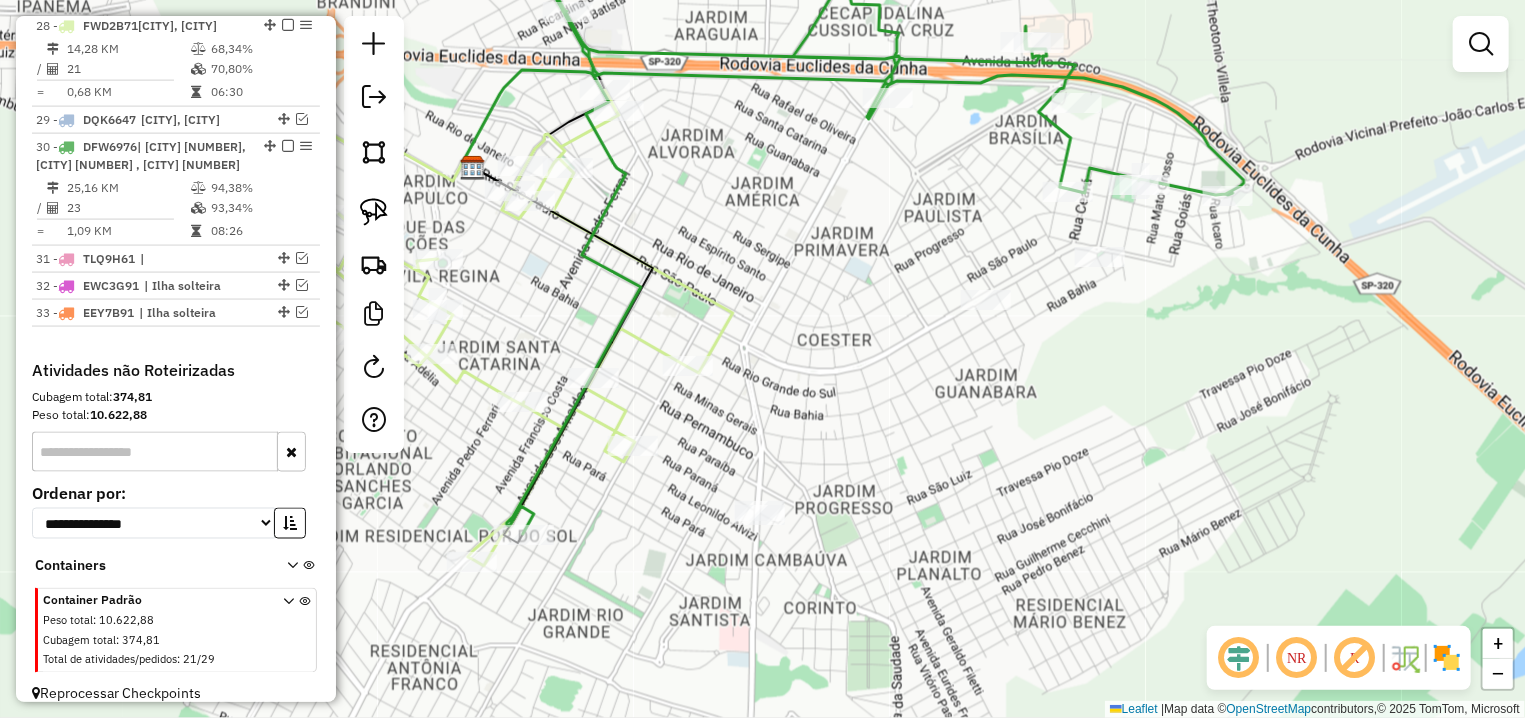 click 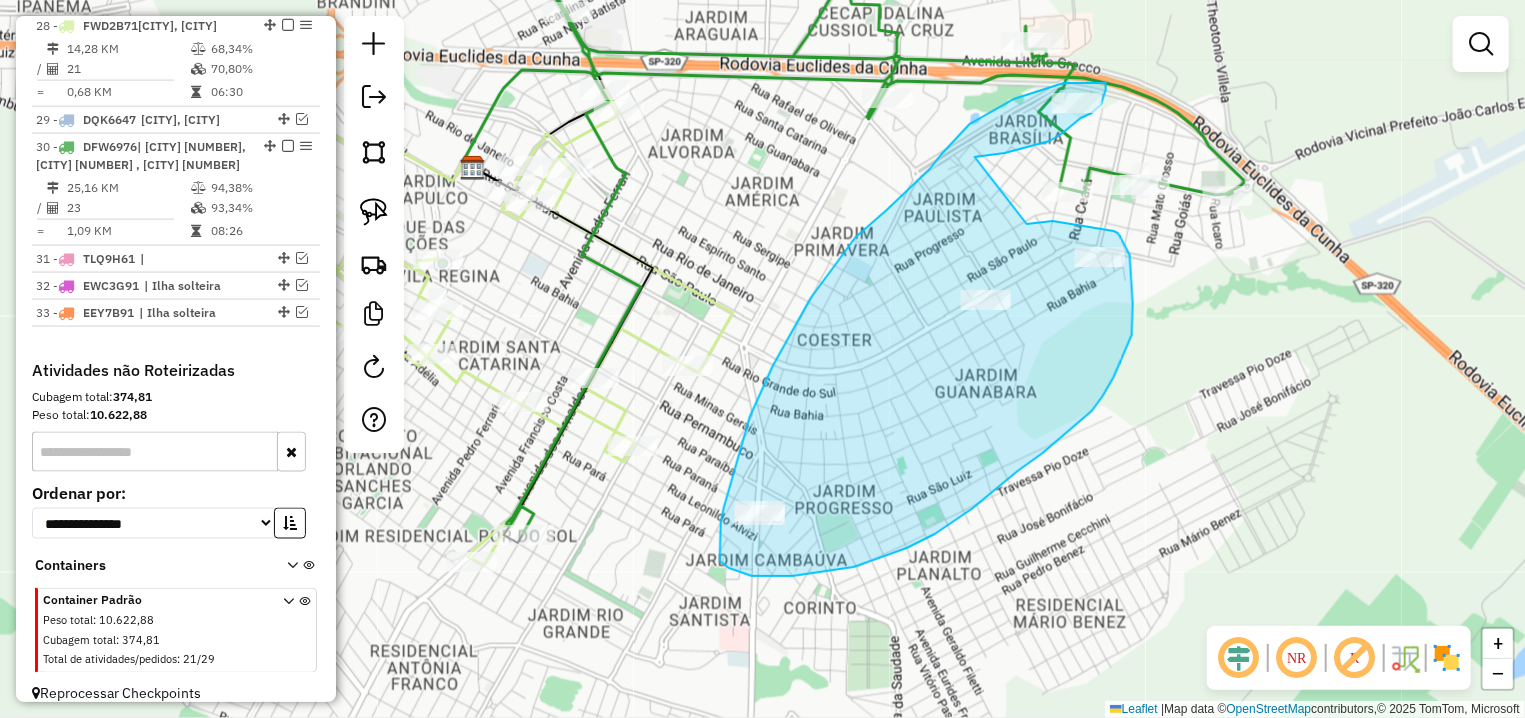 drag, startPoint x: 1050, startPoint y: 141, endPoint x: 1027, endPoint y: 224, distance: 86.127815 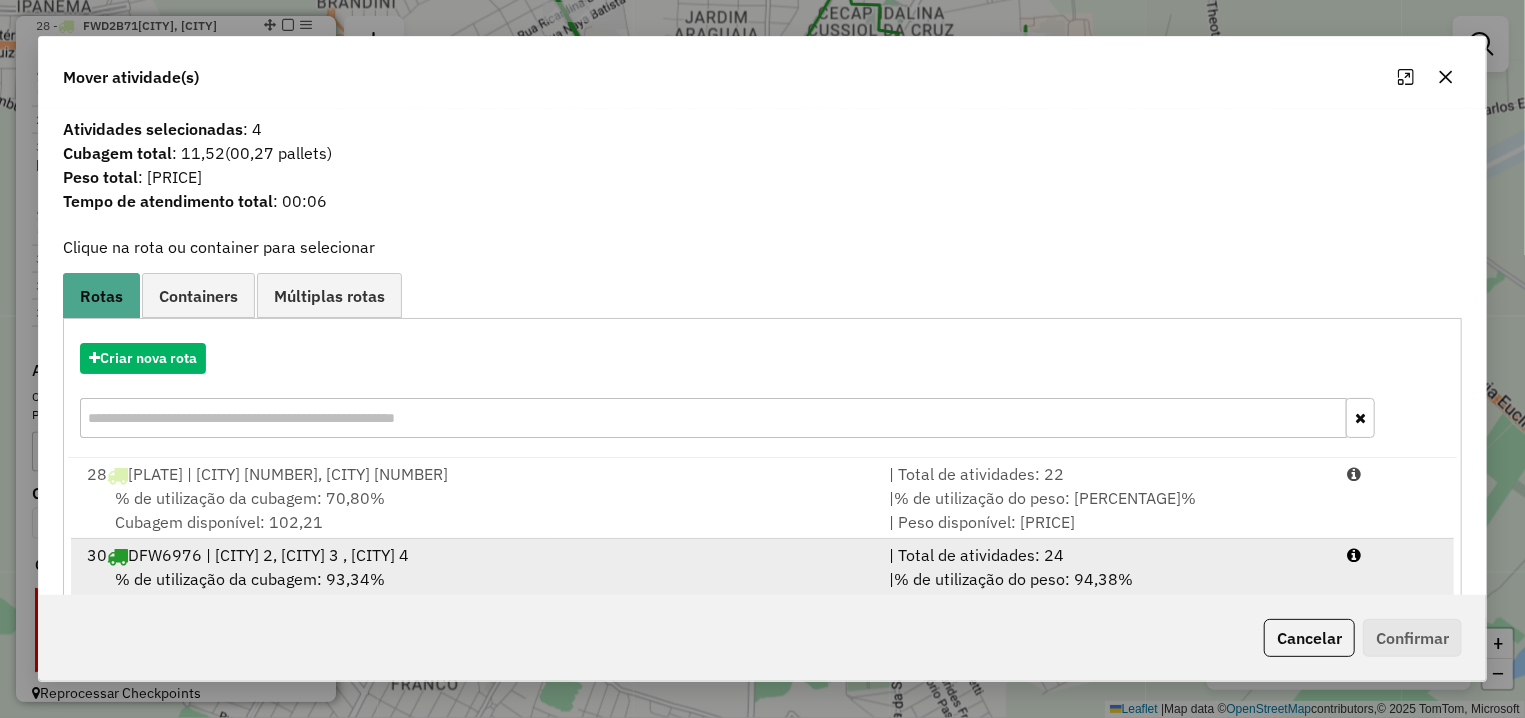 click on "[PLATE] | [CITY] 2, [CITY] 3 , [CITY] 4" at bounding box center (476, 555) 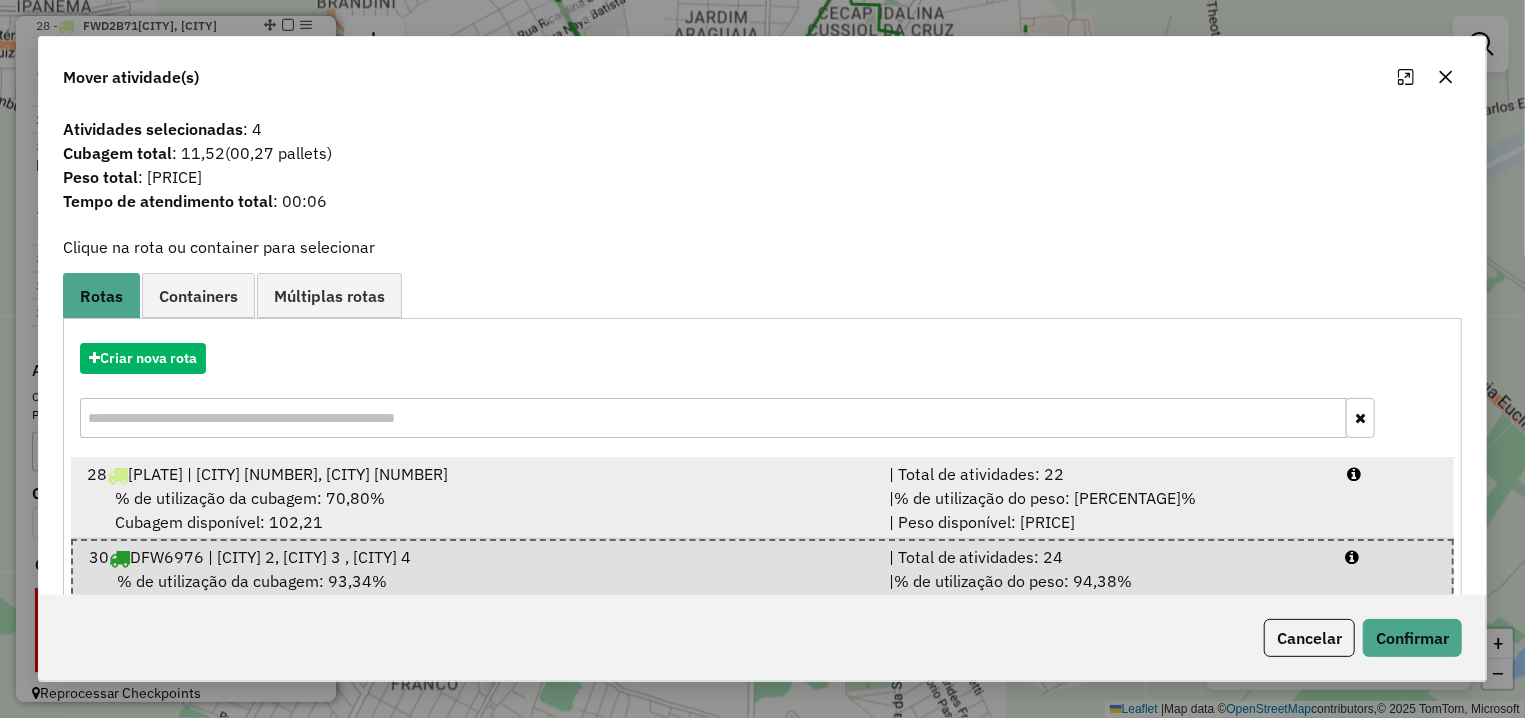 click on "[PLATE] | [CITY] 1, [CITY] 2" at bounding box center [476, 474] 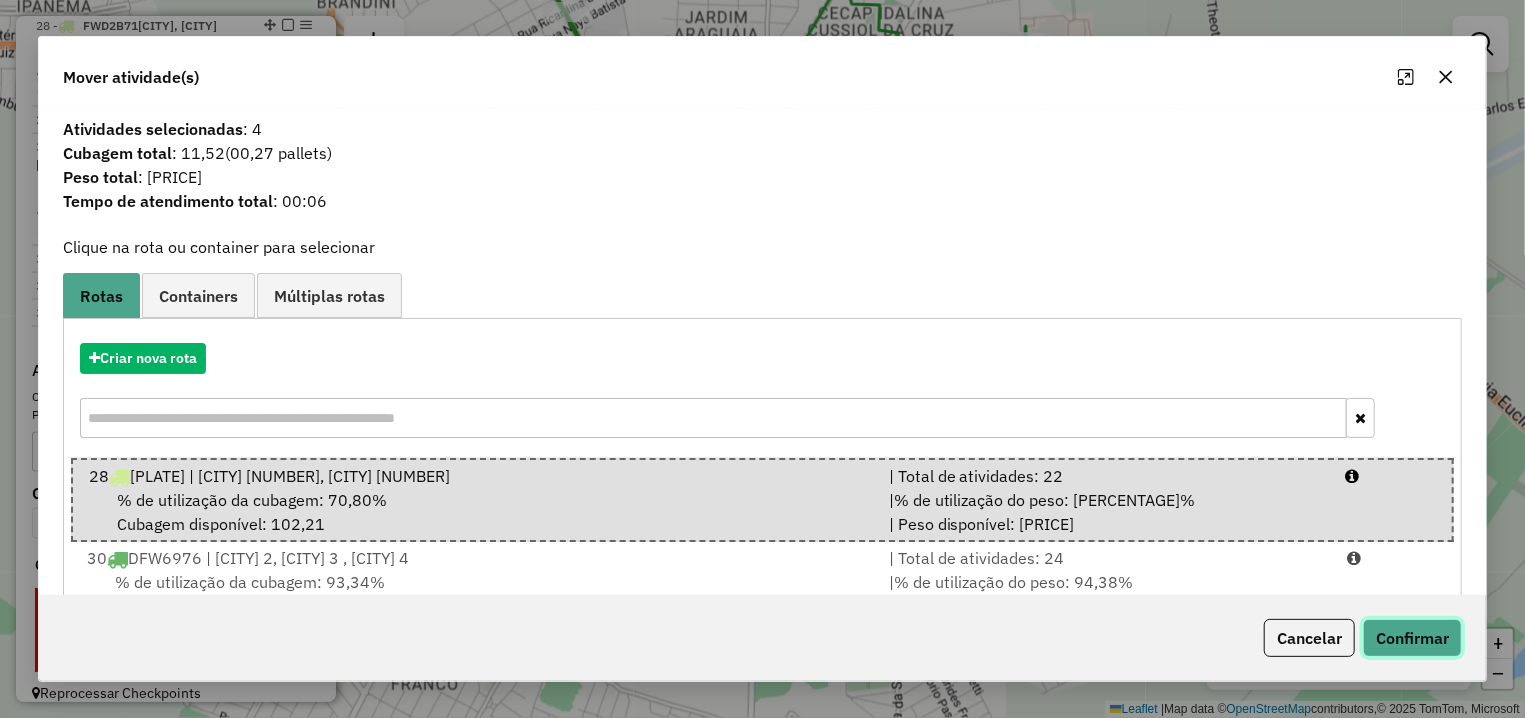 click on "Confirmar" 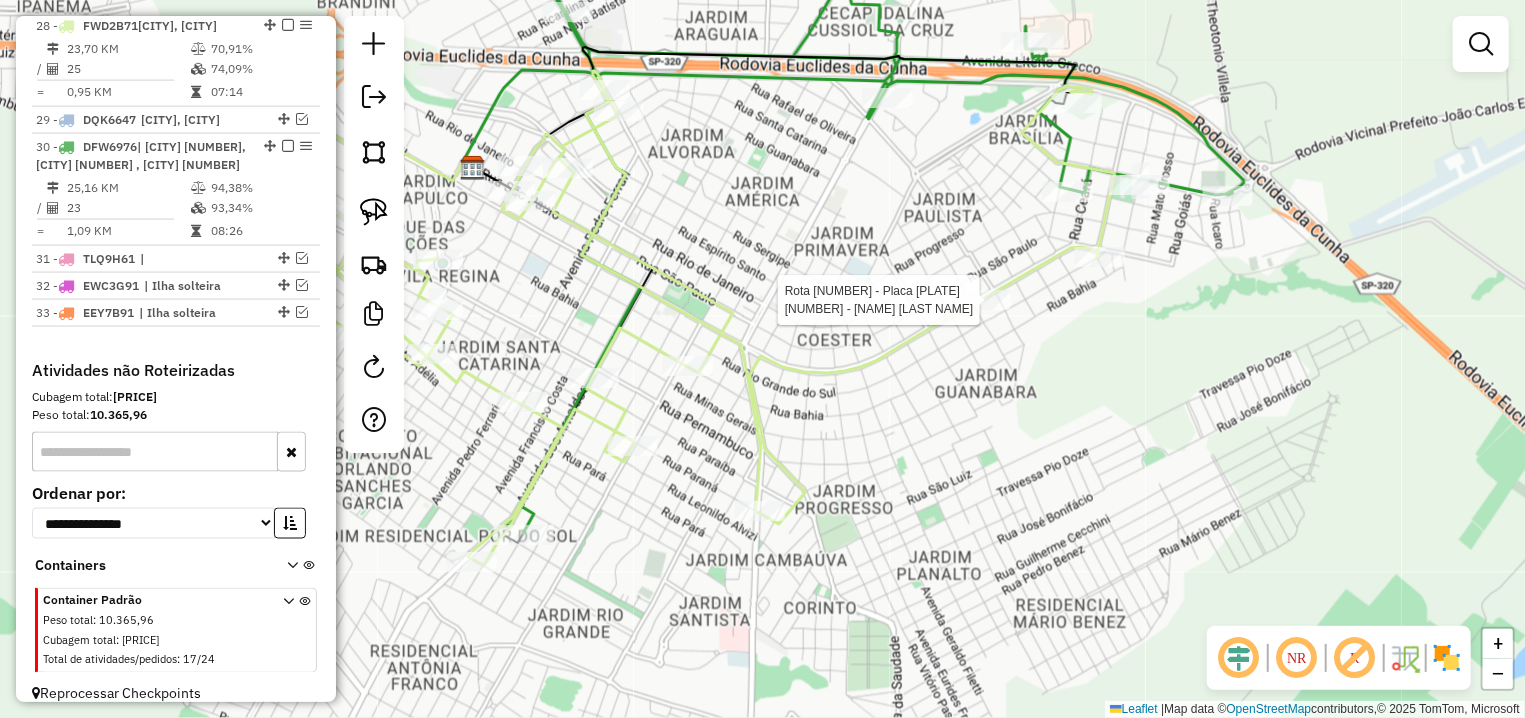 select on "**********" 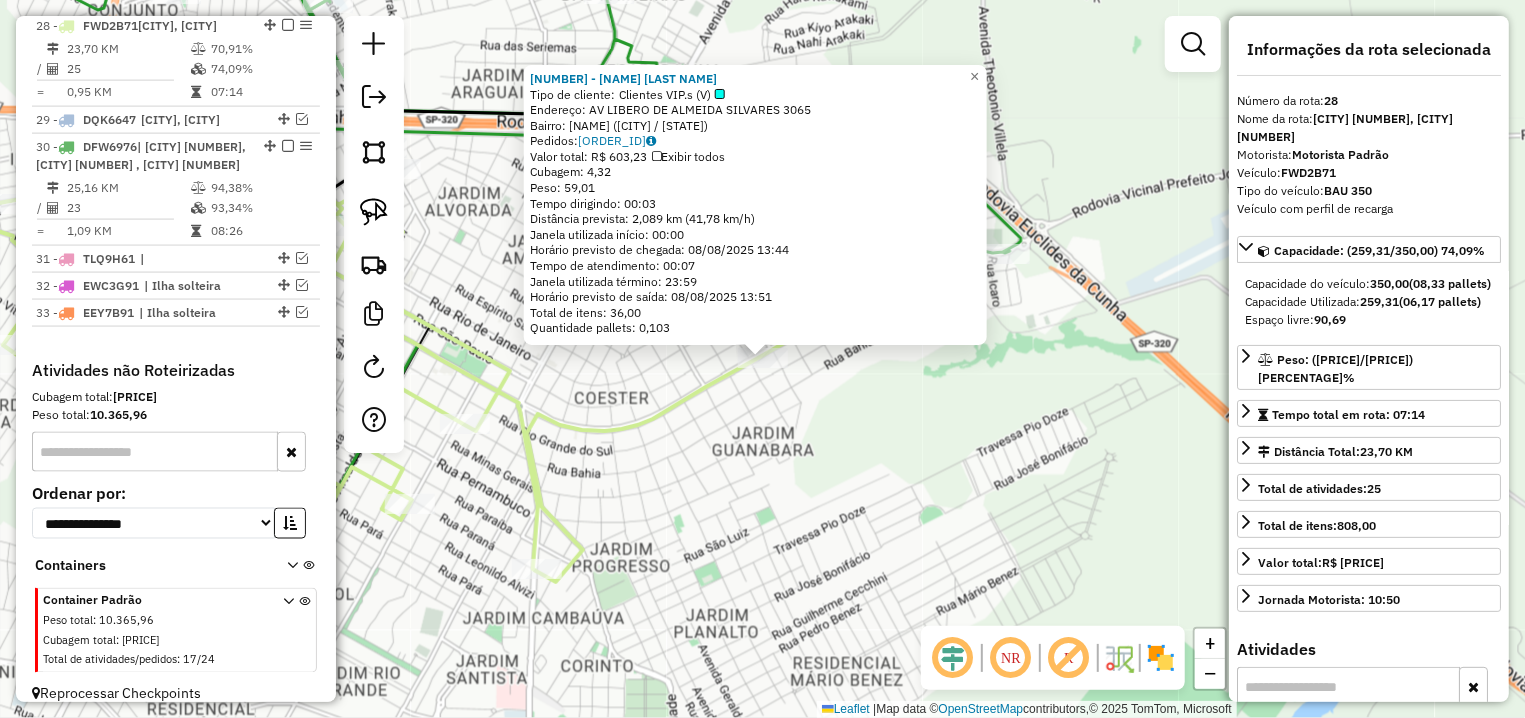 click on "[NUMBER] - [FIRST] [LAST] [LAST]  Tipo de cliente:   Clientes VIP.s (V)   Endereço: AV [STREET] [NUMBER]   Bairro: [NAME] ([CITY] / [STATE])   Pedidos:  [ORDER_ID]   Valor total: R$ [PRICE]   Exibir todos   Cubagem: [CUBAGE]  Peso: [WEIGHT]  Tempo dirigindo: [TIME]   Distância prevista: [DISTANCE] km ([SPEED]/h)   Janela utilizada início: [TIME]   Horário previsto de chegada: [DATE] [TIME]   Tempo de atendimento: [TIME]   Janela utilizada término: [TIME]   Horário previsto de saída: [DATE] [TIME]   Total de itens: [ITEMS]   Quantidade pallets: [PALLETS]  × Janela de atendimento Grade de atendimento Capacidade Transportadoras Veículos Cliente Pedidos  Rotas Selecione os dias de semana para filtrar as janelas de atendimento  Seg   Ter   Qua   Qui   Sex   Sáb   Dom  Informe o período da janela de atendimento: De: [DATE] Até: [DATE]  Filtrar exatamente a janela do cliente  Considerar janela de atendimento padrão  Selecione os dias de semana para filtrar as grades de atendimento  Seg   Ter   Qua   Qui   Sex   Sáb" 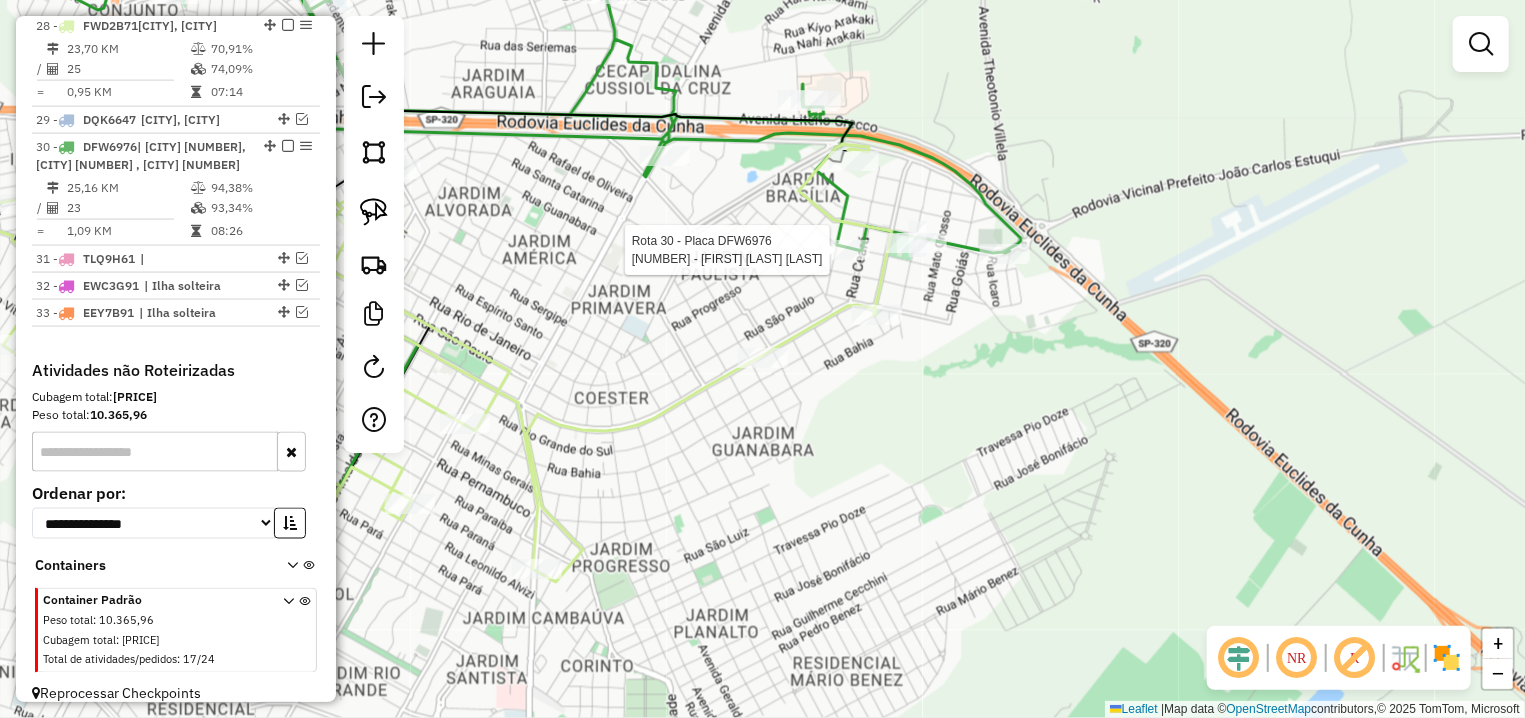 select on "**********" 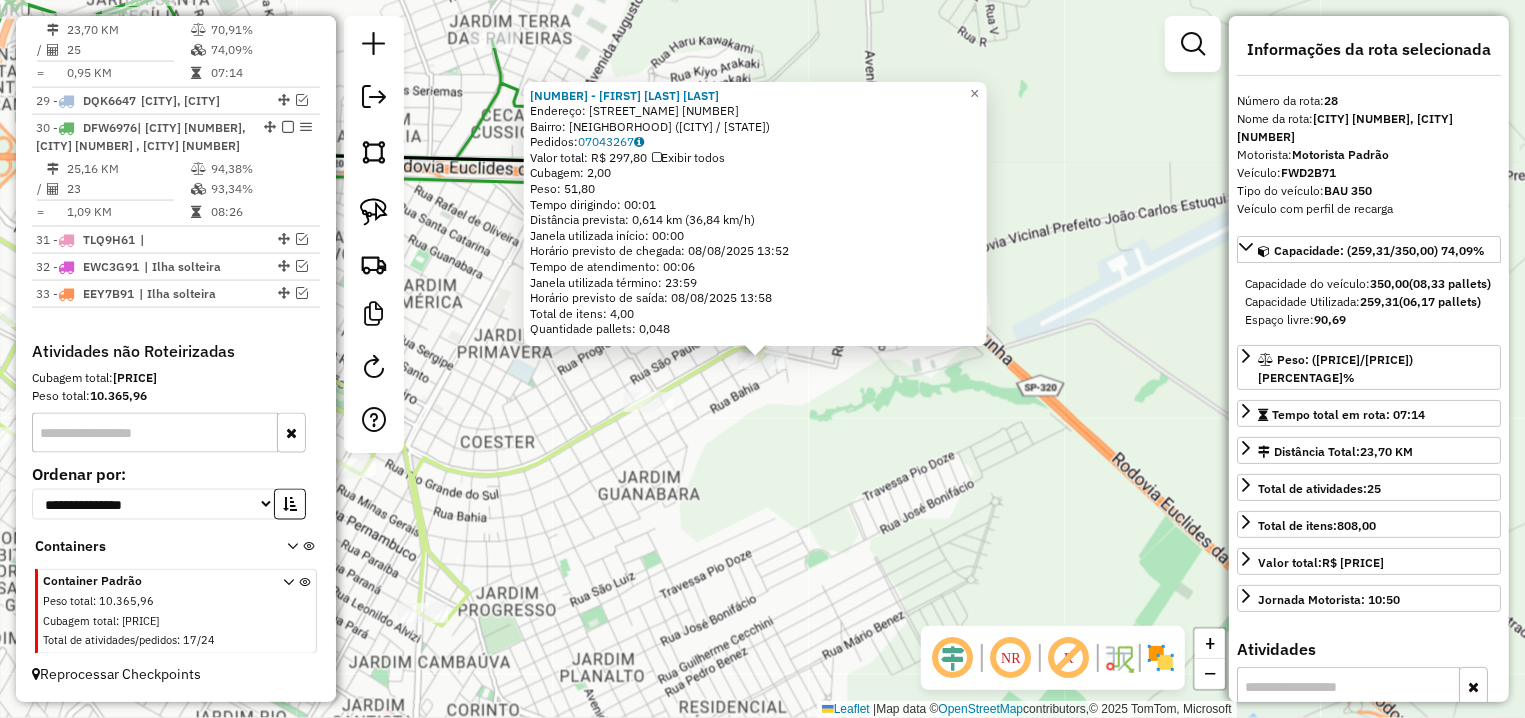 scroll, scrollTop: 1549, scrollLeft: 0, axis: vertical 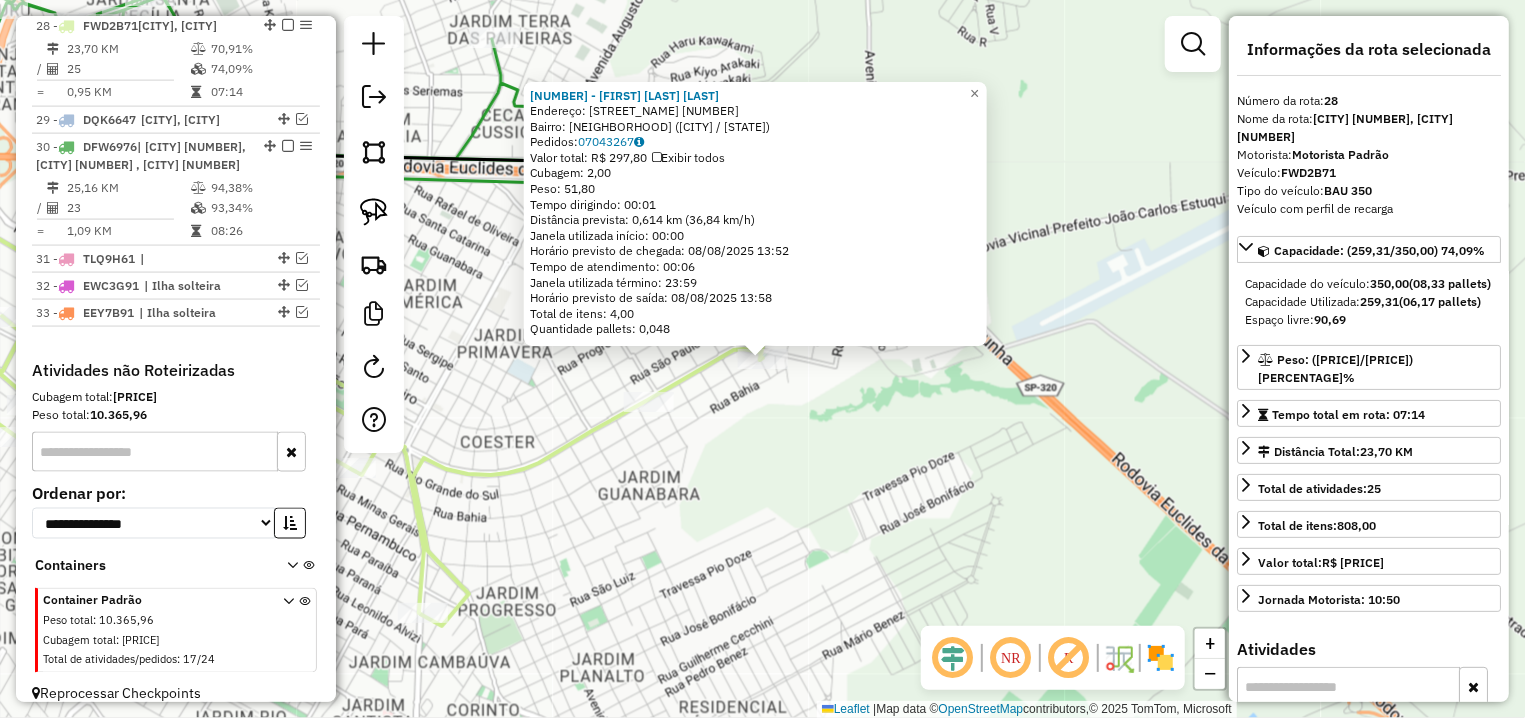 drag, startPoint x: 745, startPoint y: 401, endPoint x: 748, endPoint y: 386, distance: 15.297058 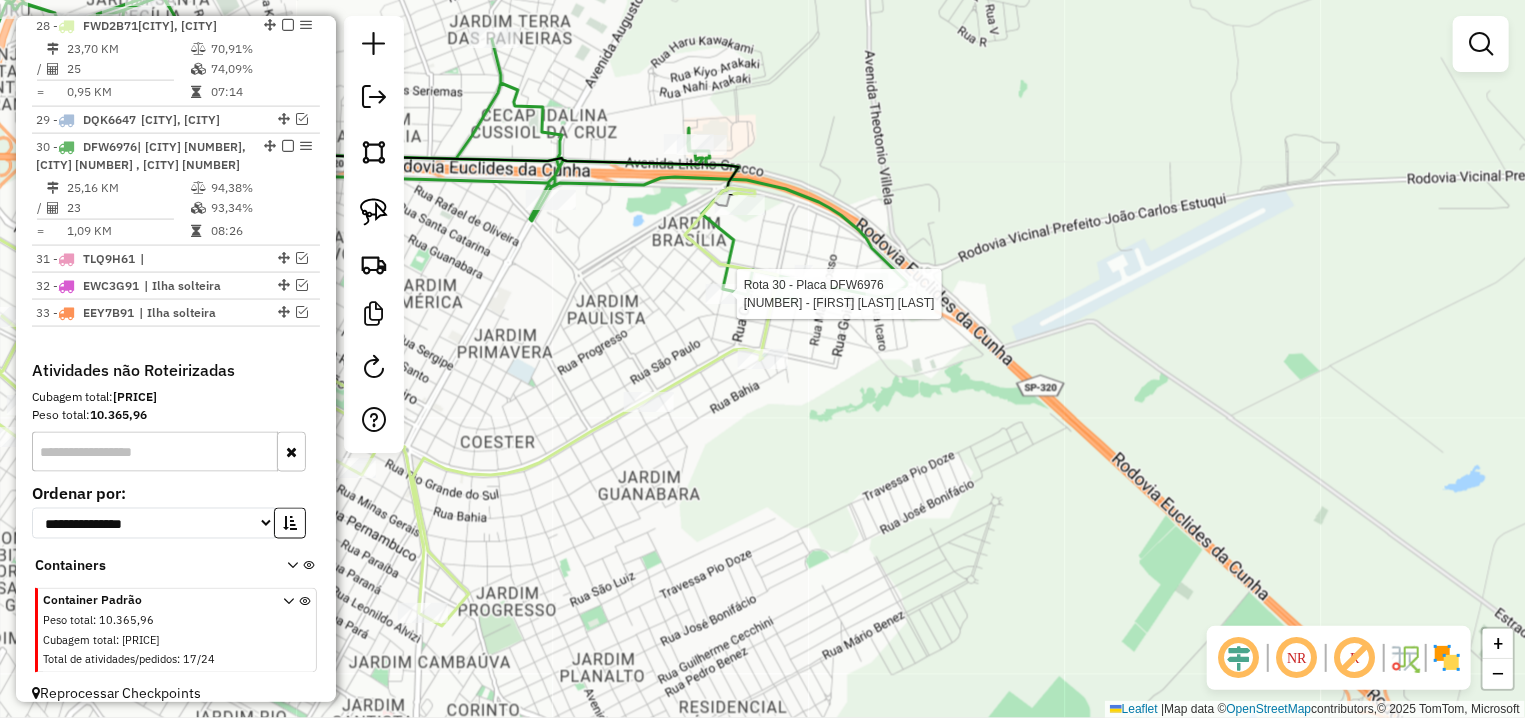 select on "**********" 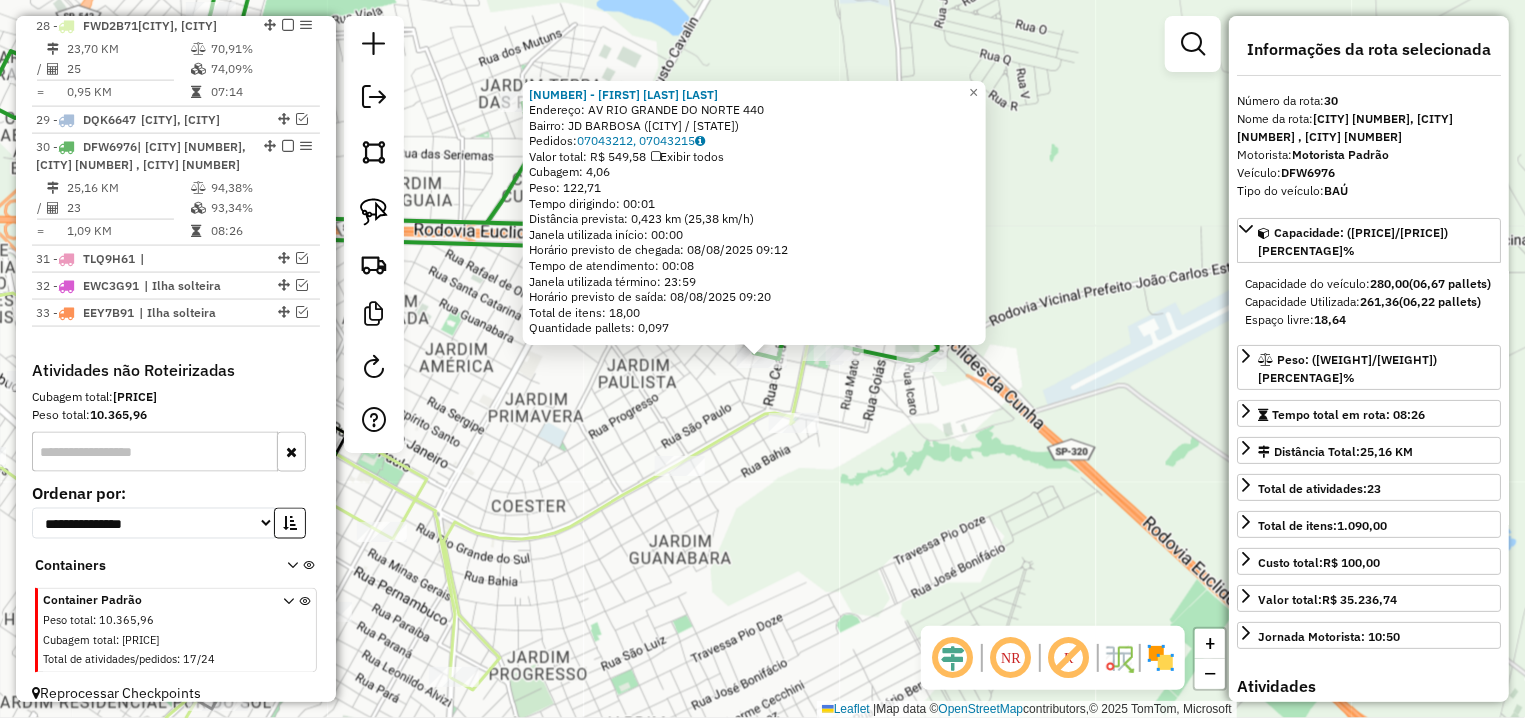 scroll, scrollTop: 1606, scrollLeft: 0, axis: vertical 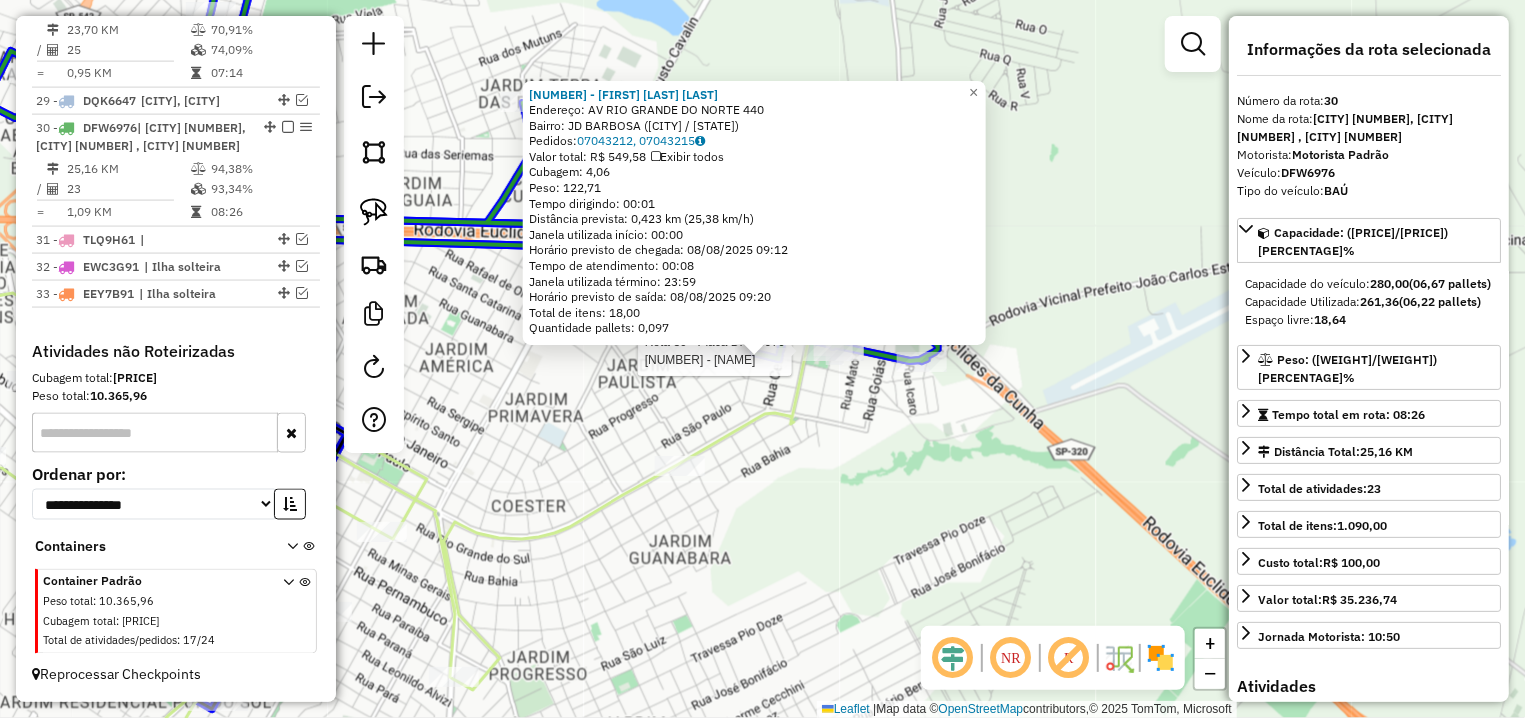 click 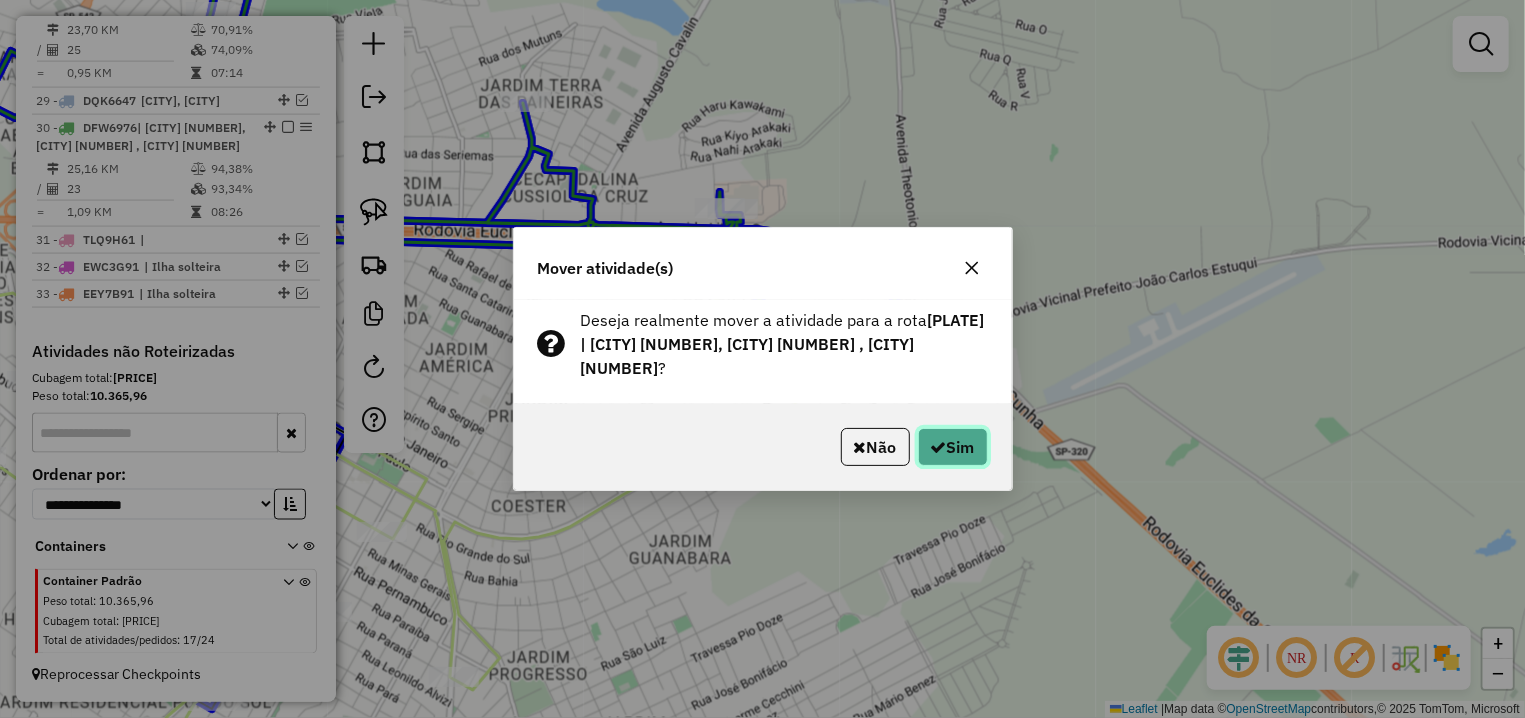click 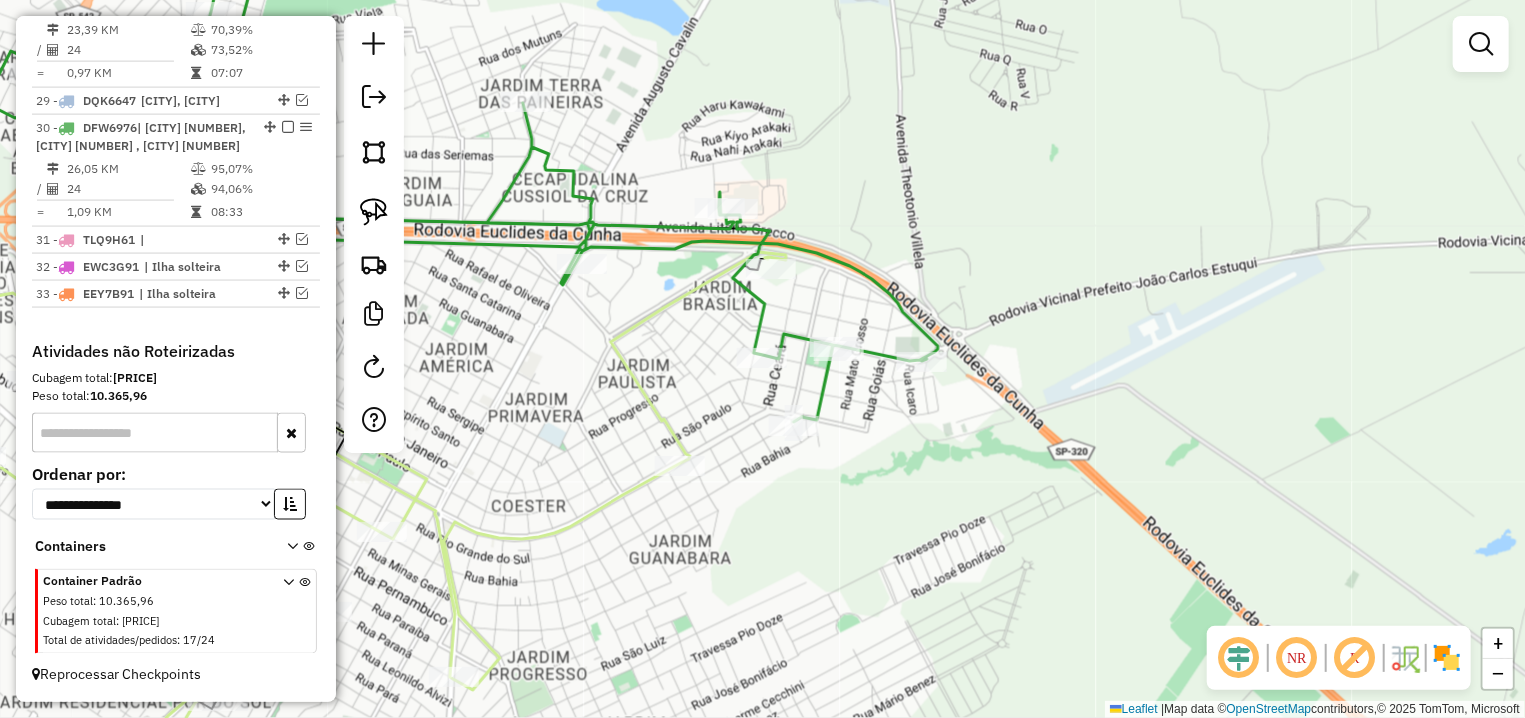 click at bounding box center [288, 127] 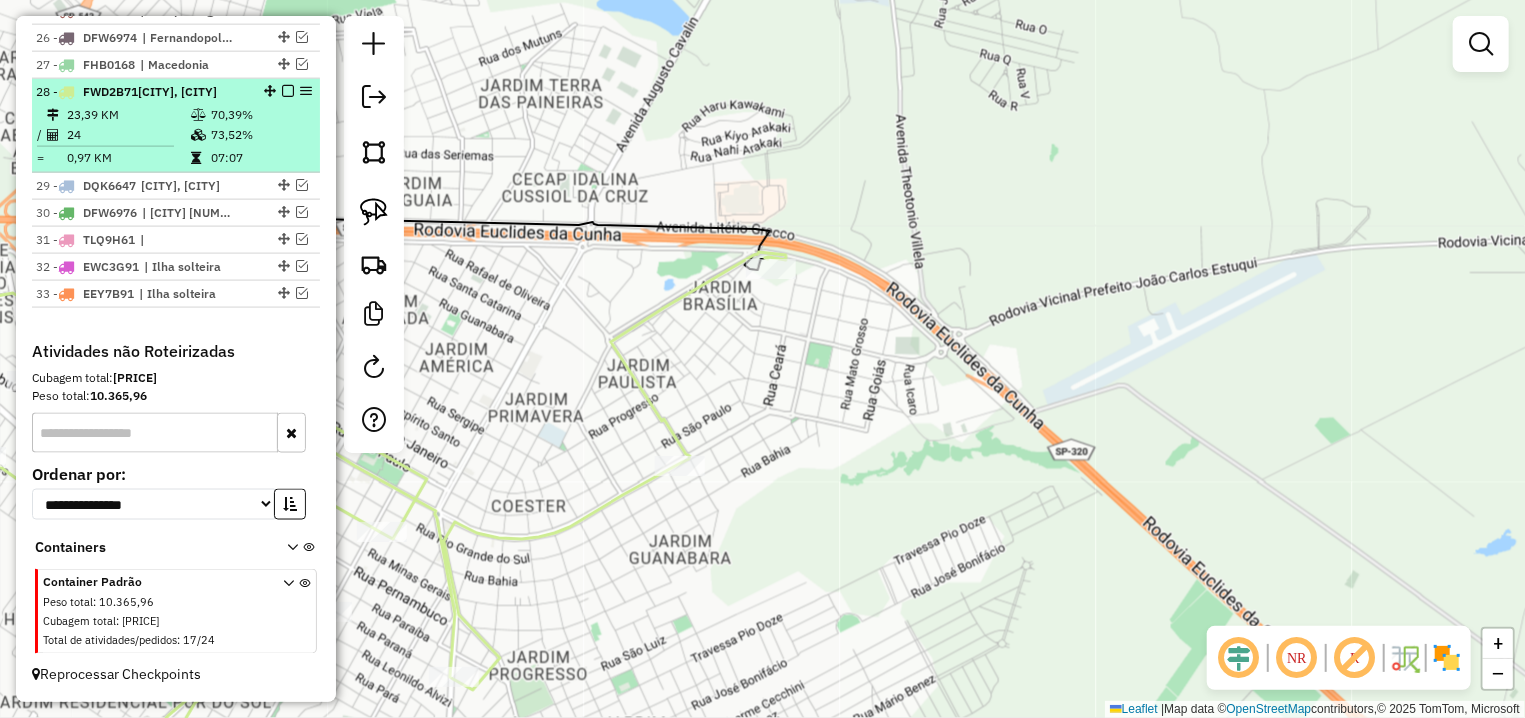 click at bounding box center [288, 91] 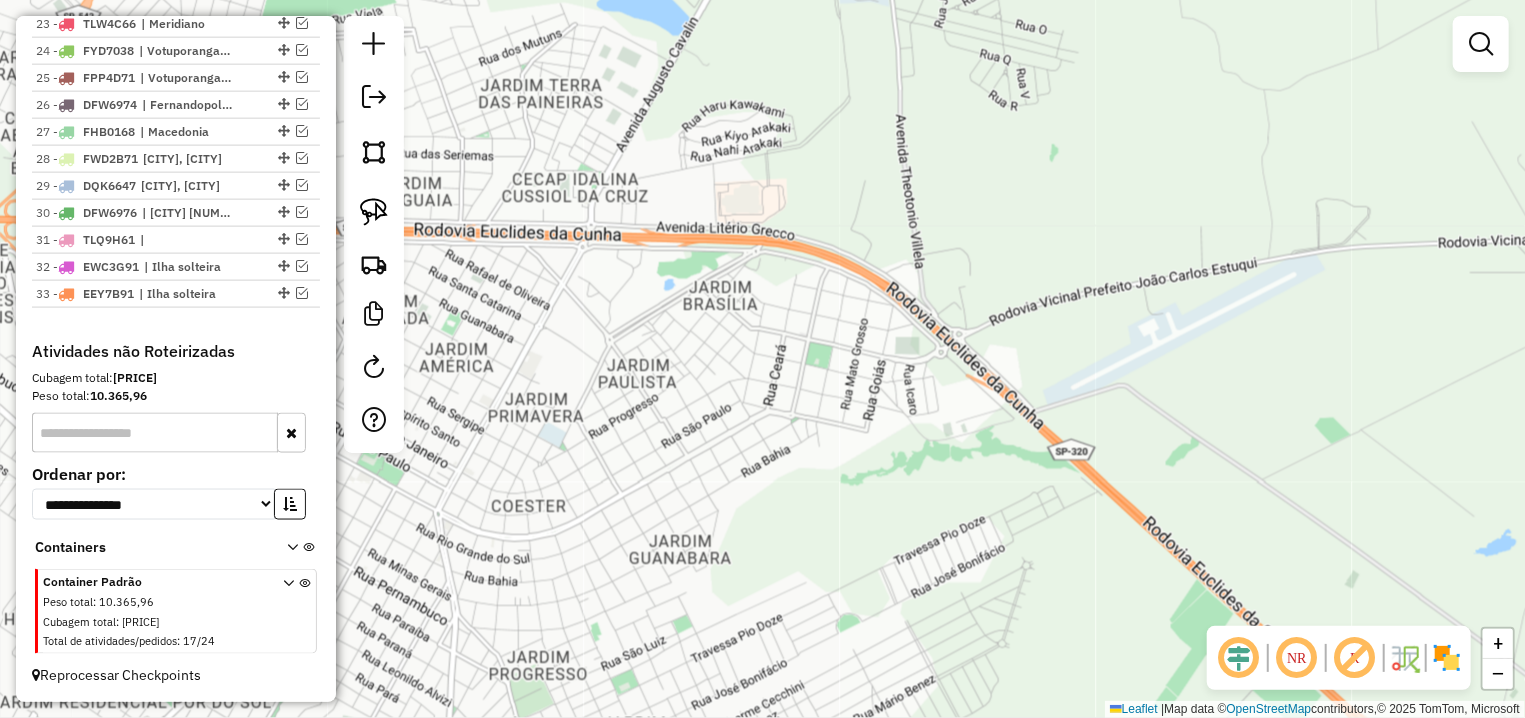 scroll, scrollTop: 1419, scrollLeft: 0, axis: vertical 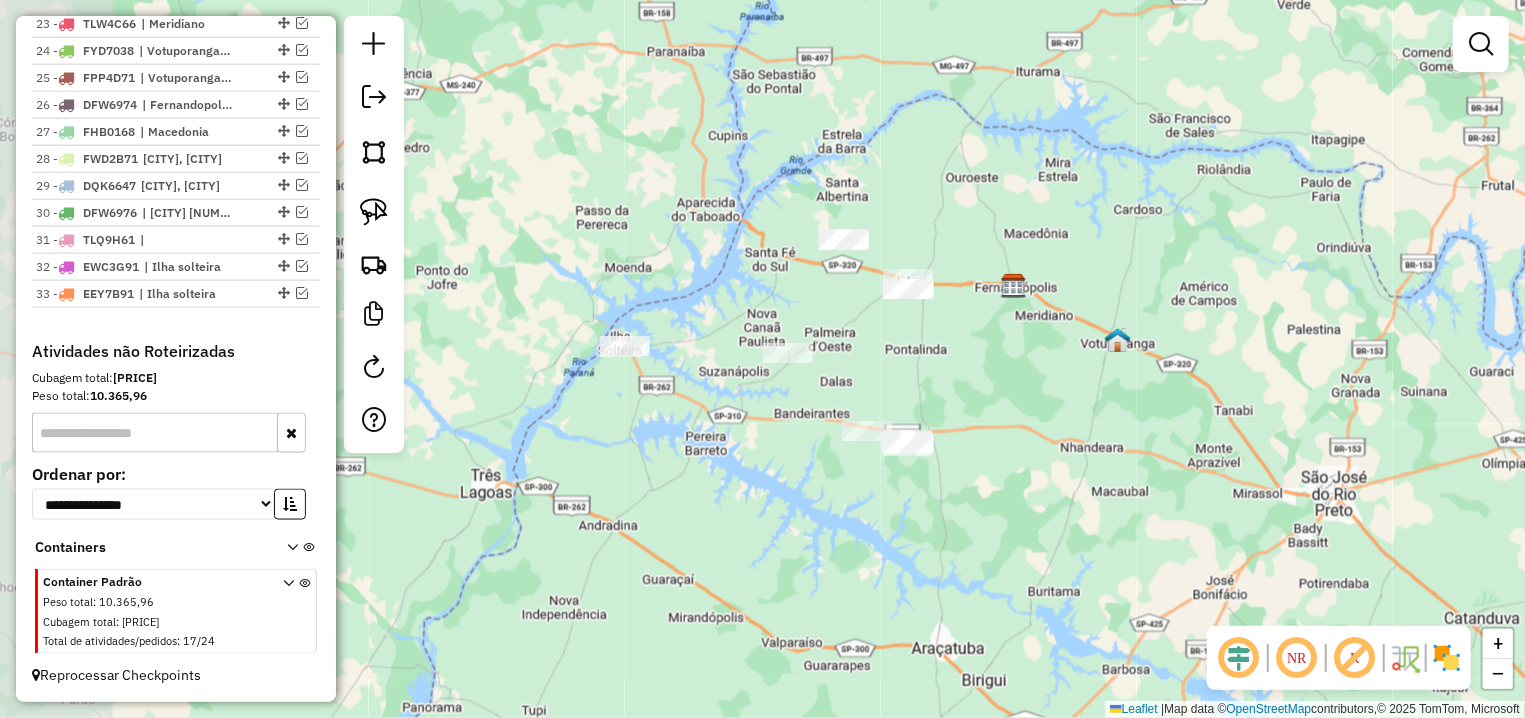 drag, startPoint x: 861, startPoint y: 358, endPoint x: 985, endPoint y: 328, distance: 127.57743 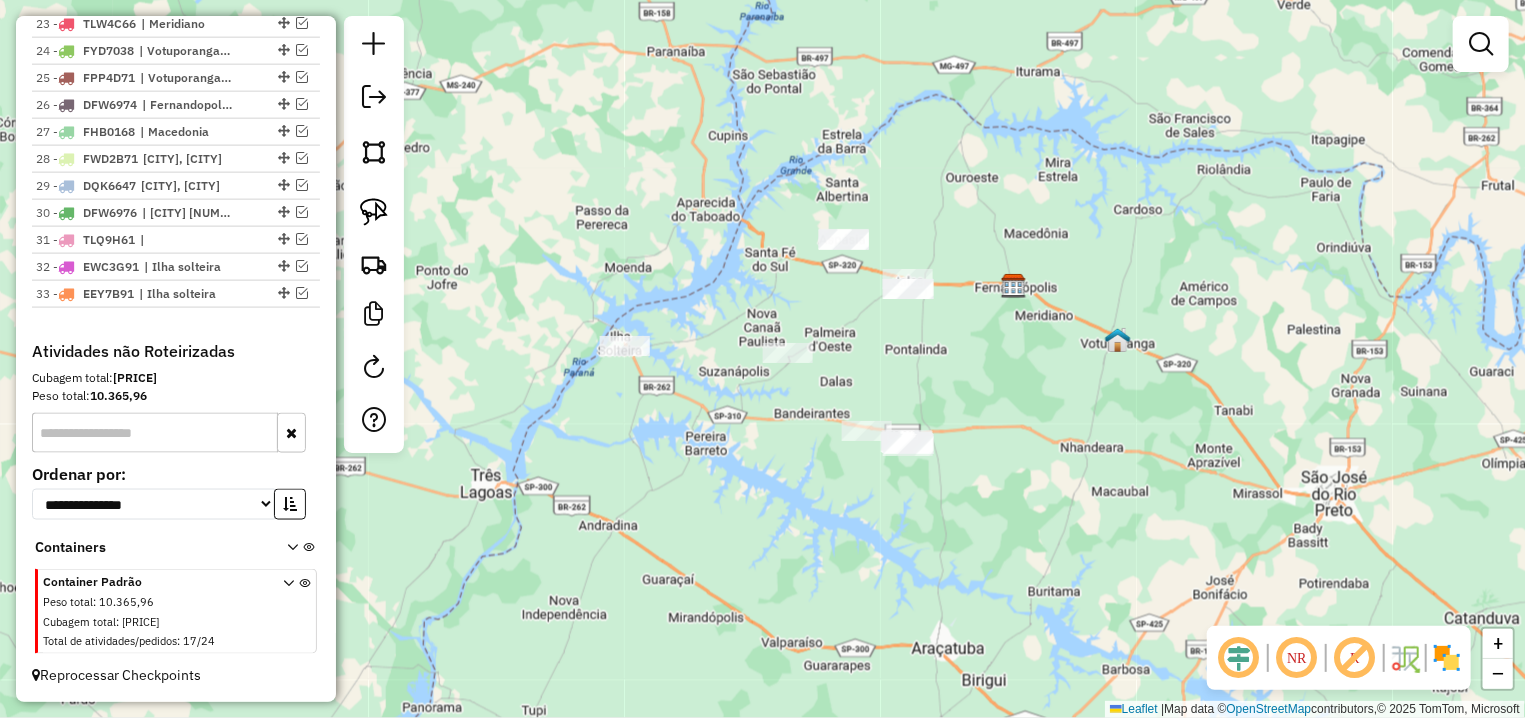 scroll, scrollTop: 856, scrollLeft: 0, axis: vertical 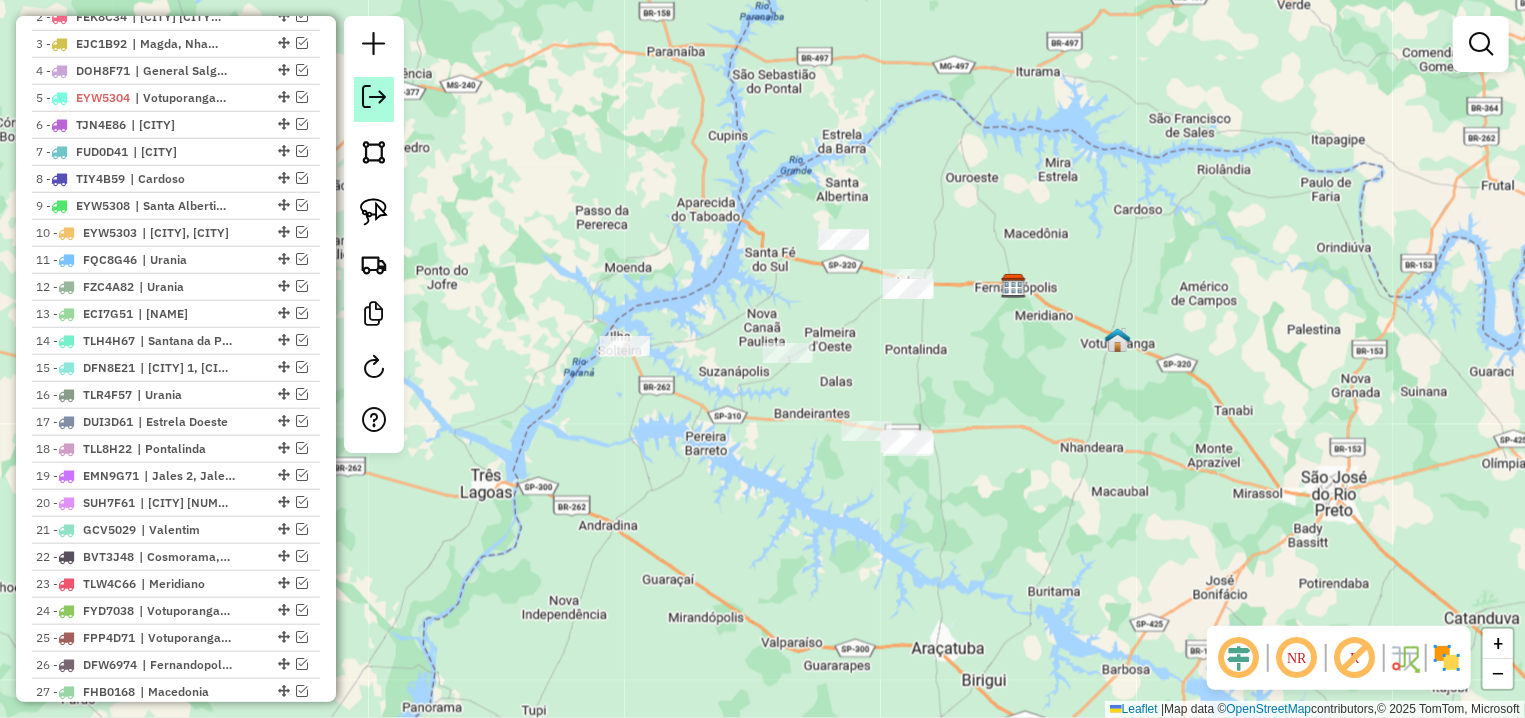 click 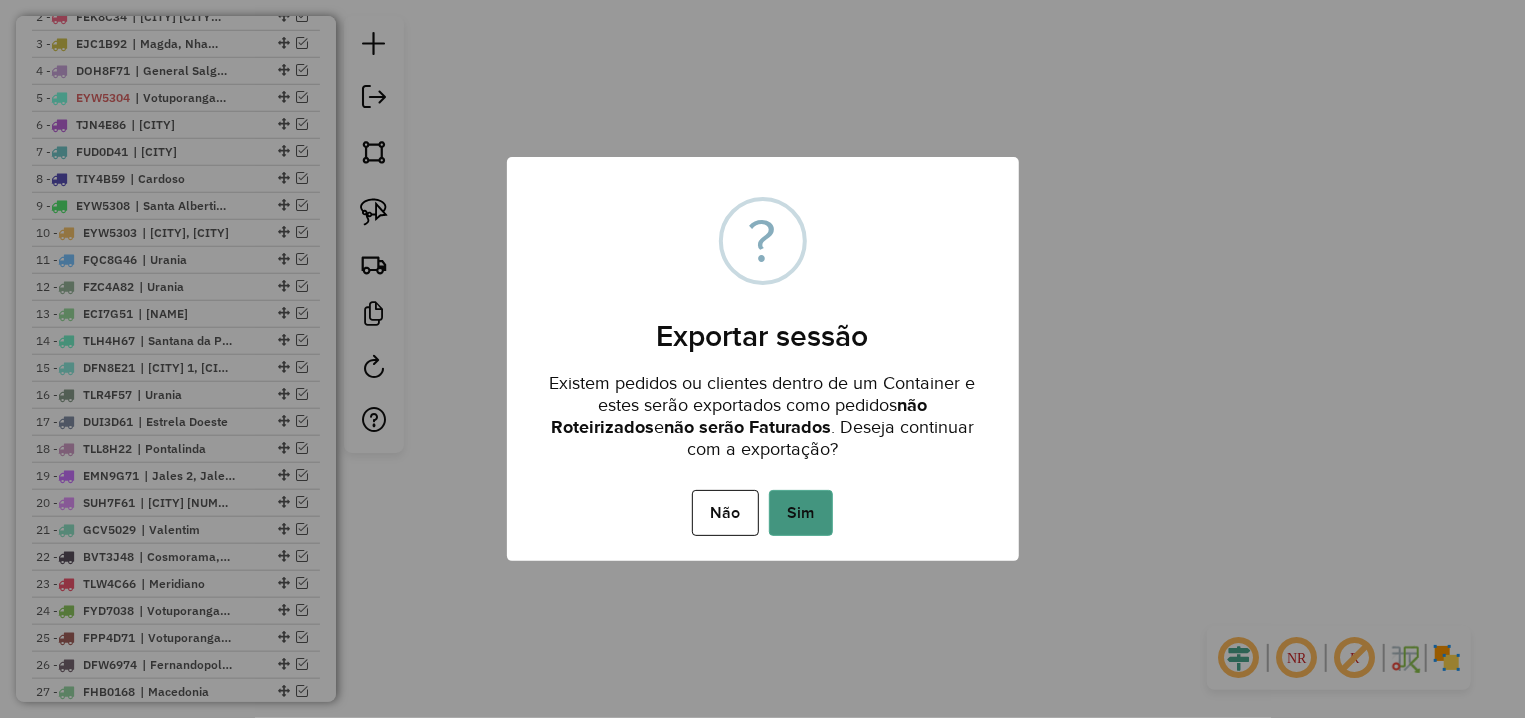 click on "Sim" at bounding box center [801, 513] 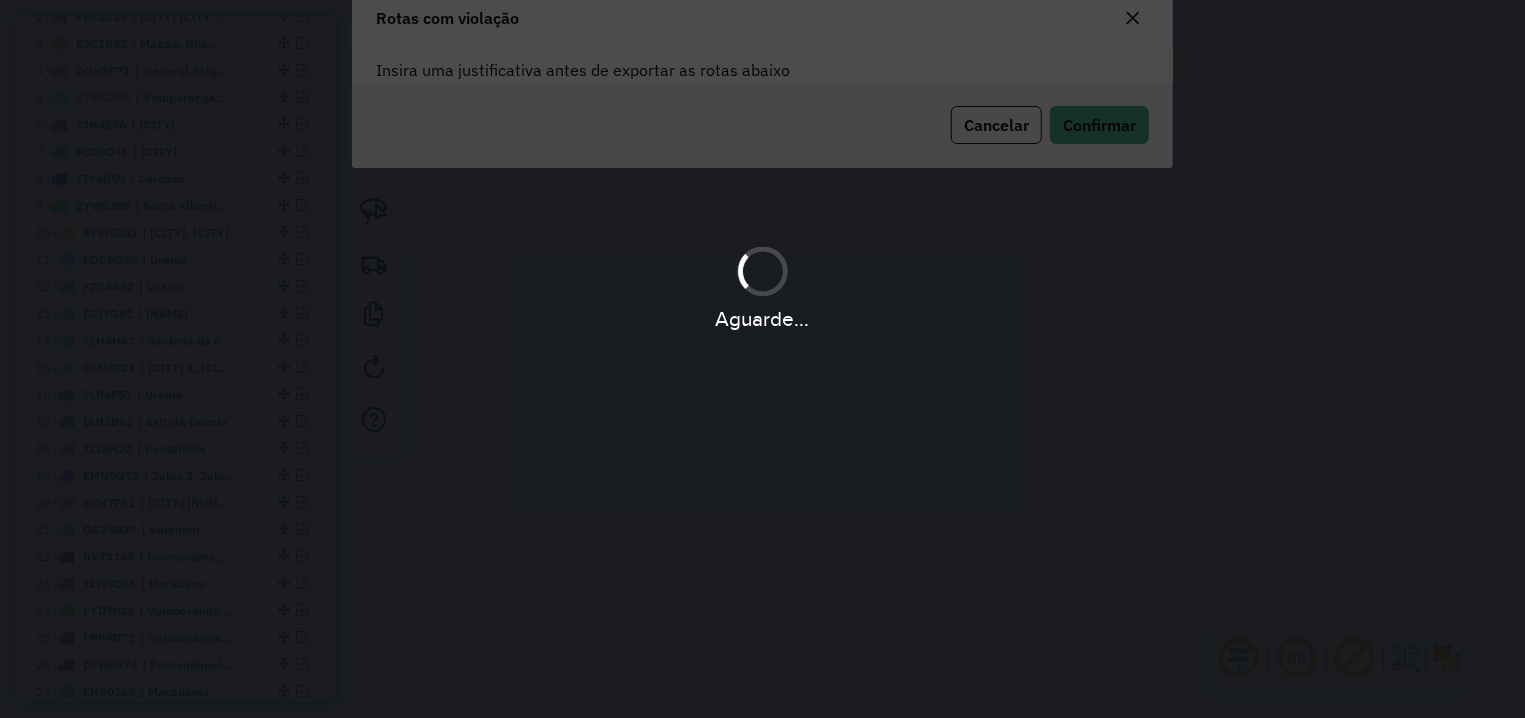 scroll, scrollTop: 0, scrollLeft: 0, axis: both 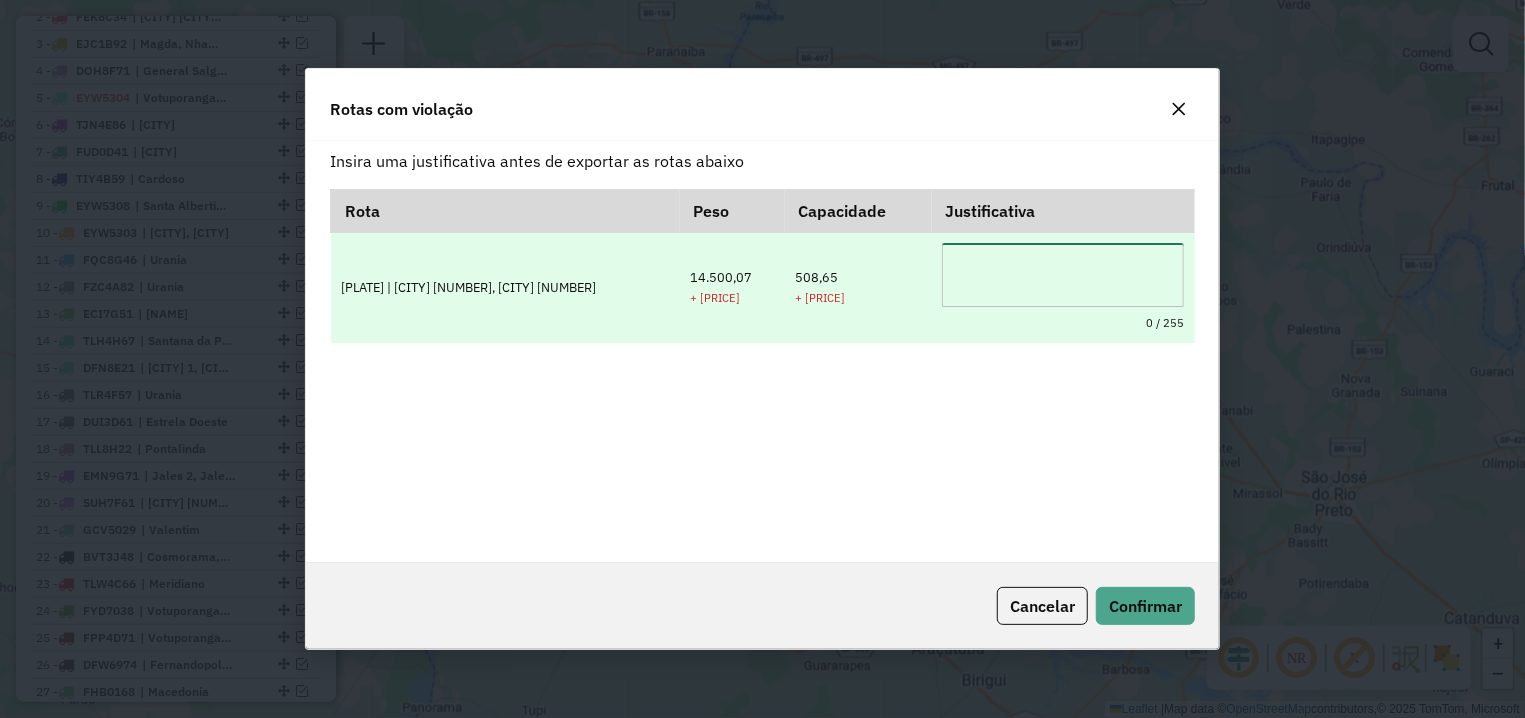 click at bounding box center [1063, 275] 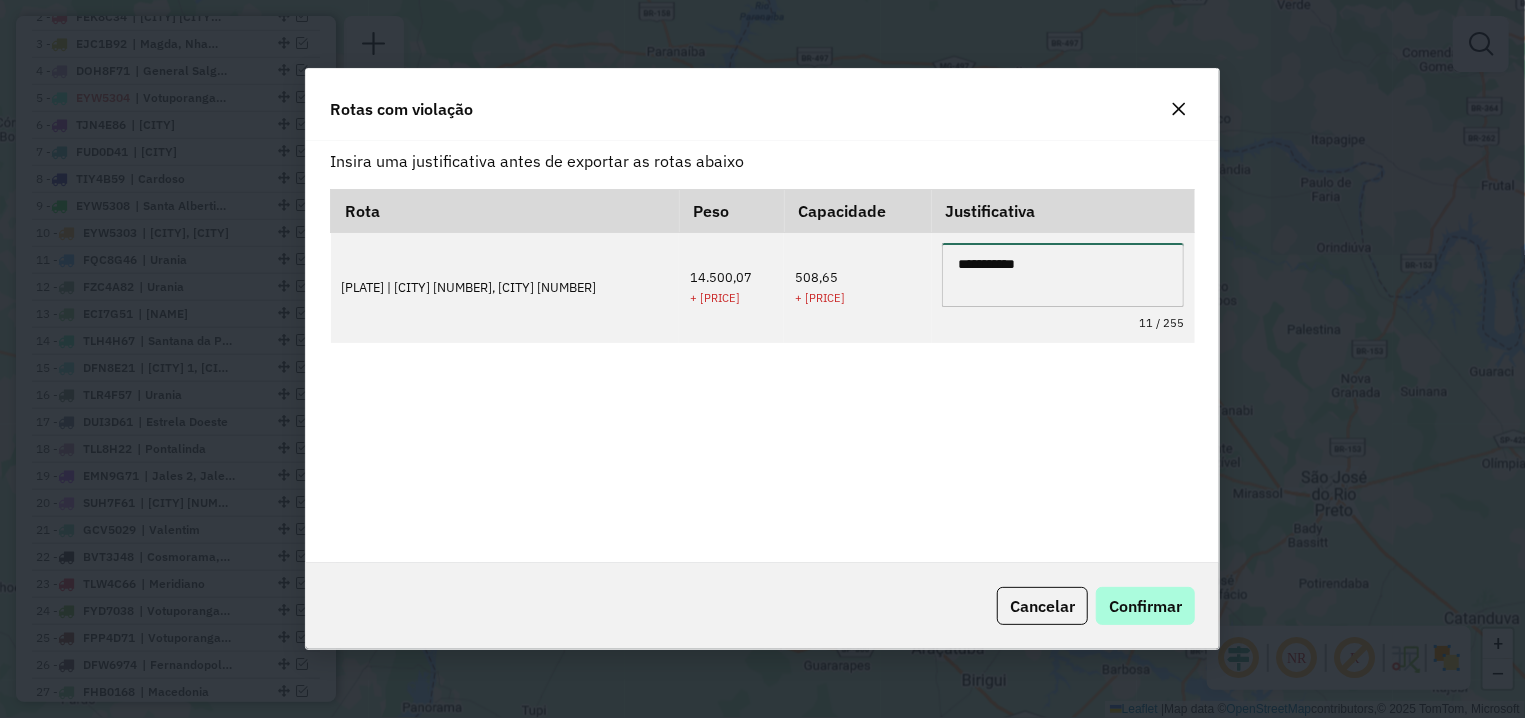 type on "**********" 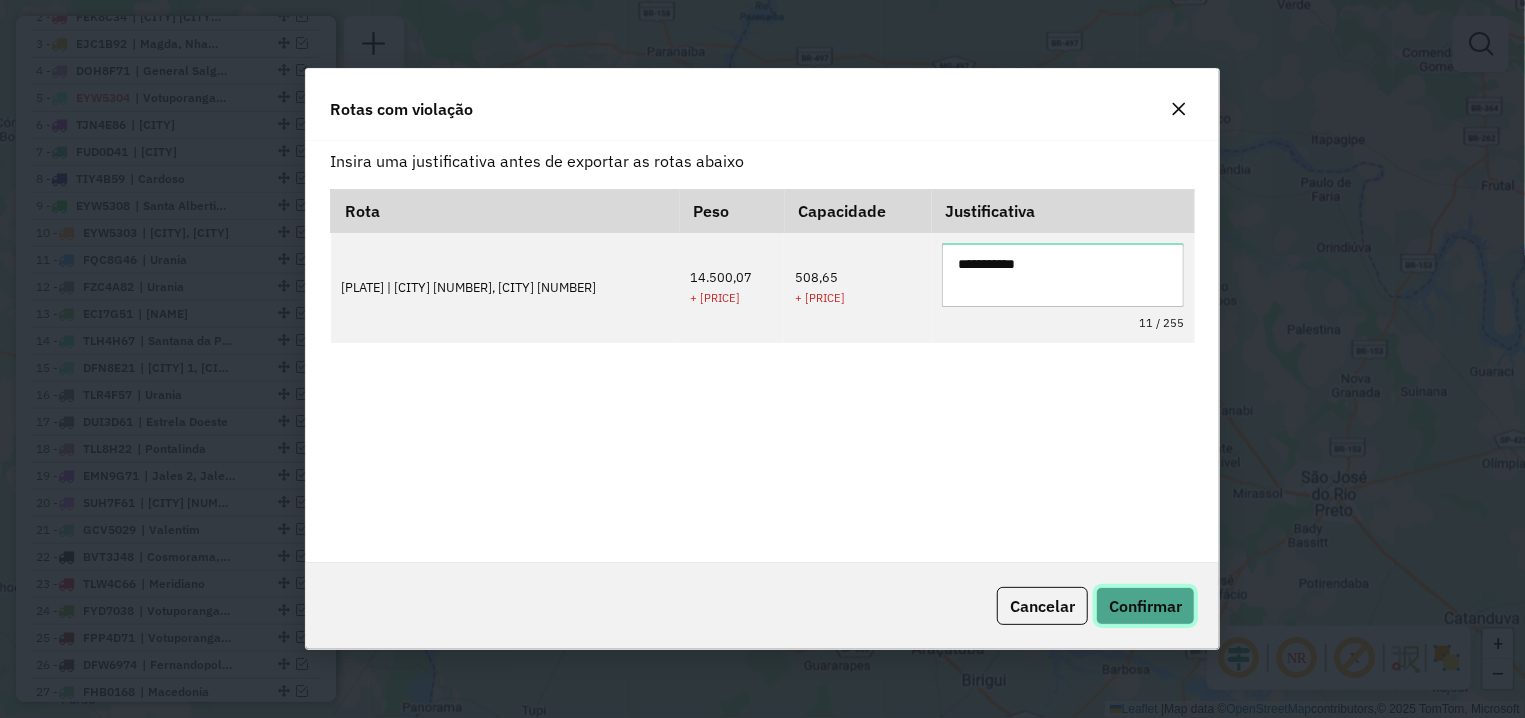 click on "Confirmar" 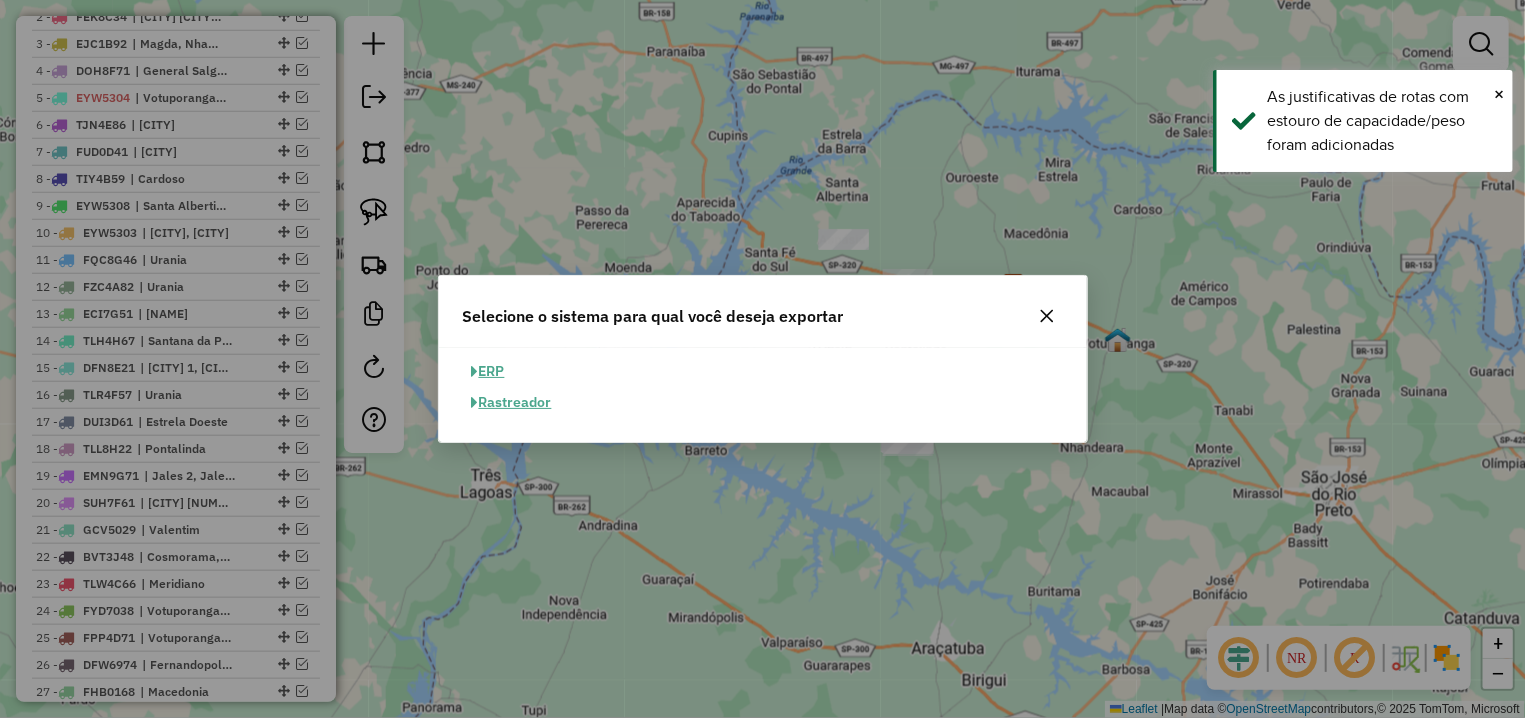 click on "ERP" 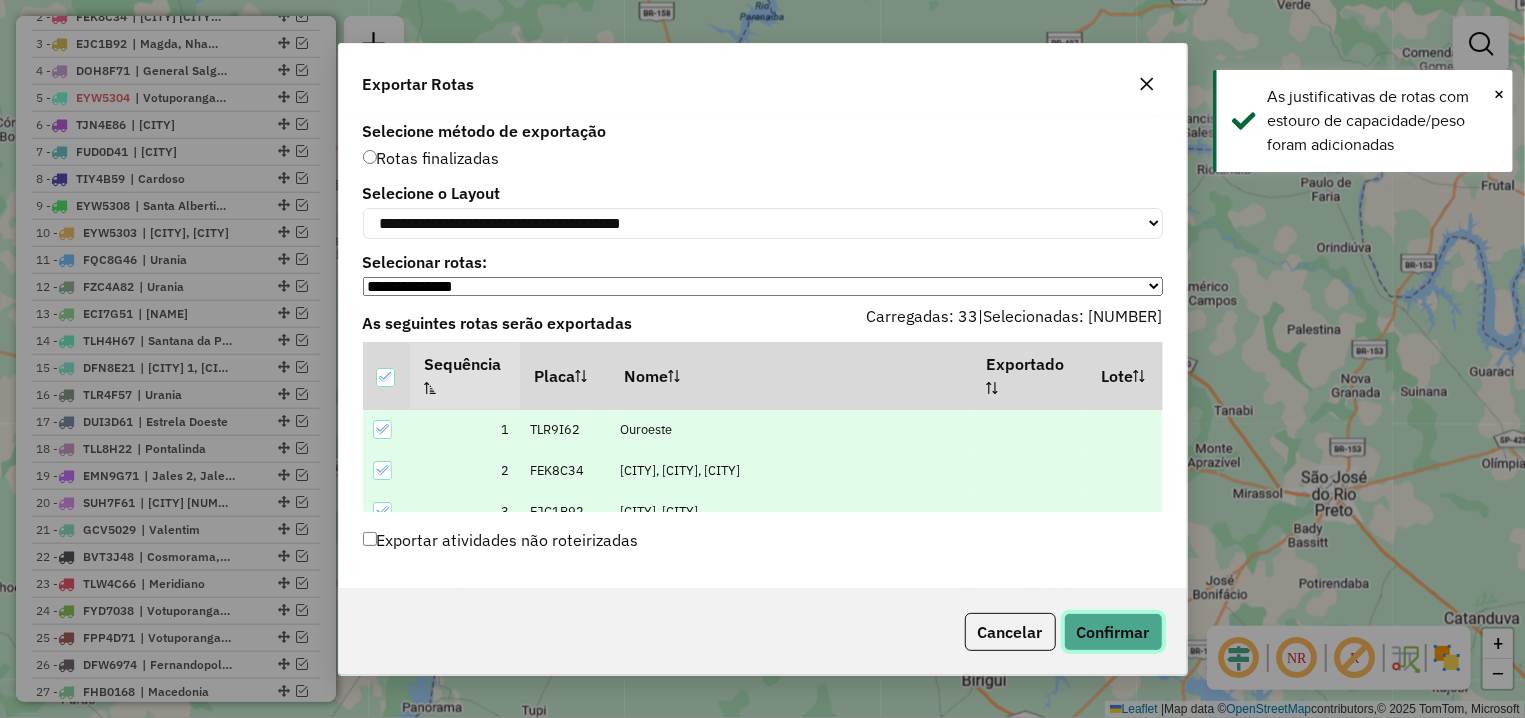 click on "Confirmar" 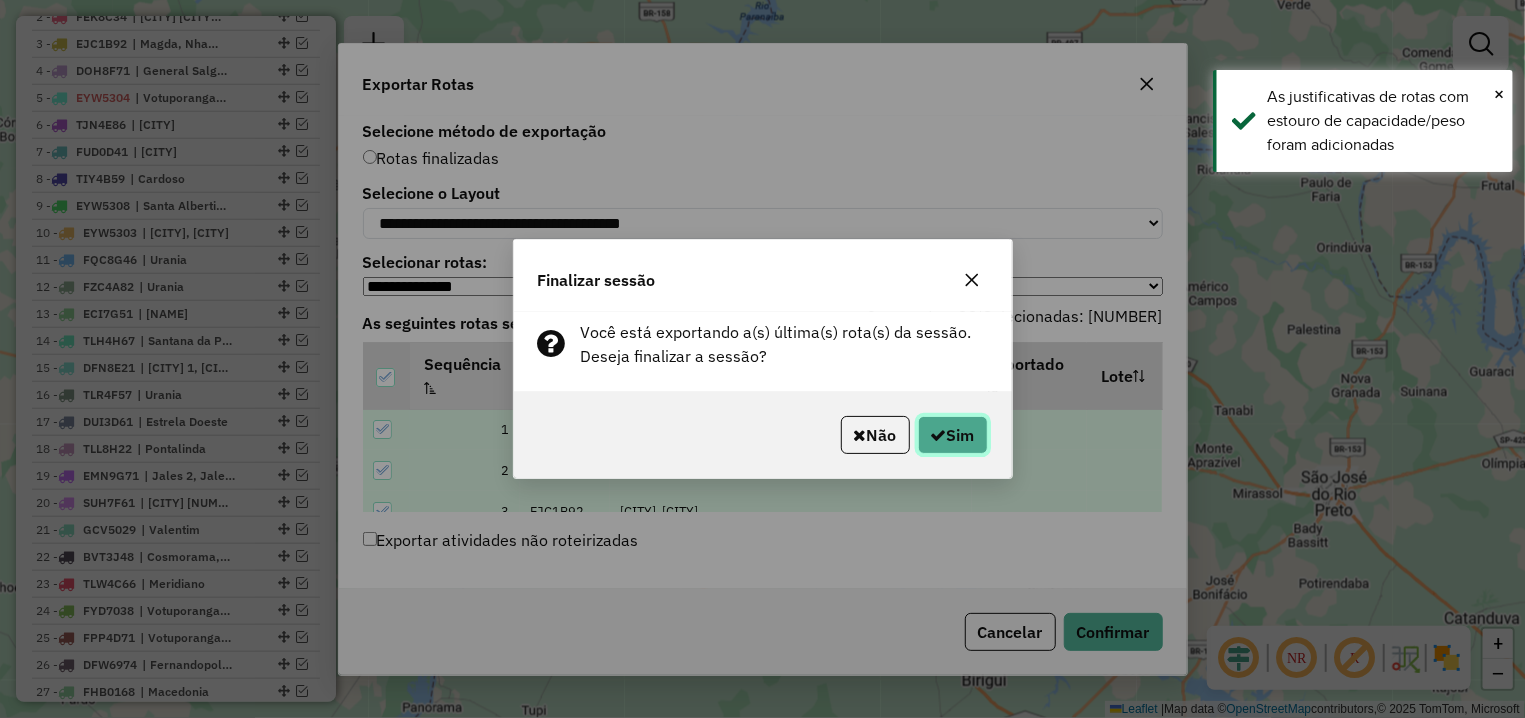 click 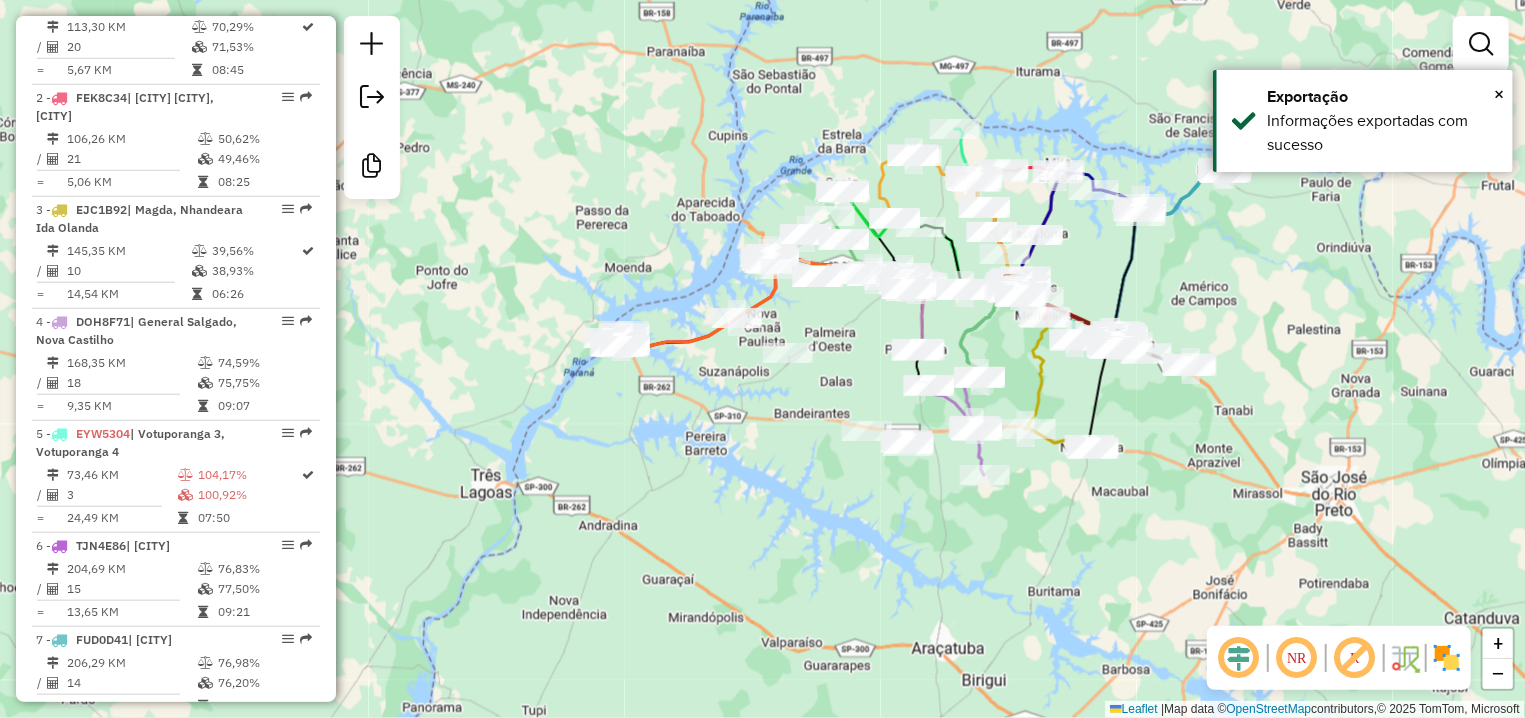scroll, scrollTop: 937, scrollLeft: 0, axis: vertical 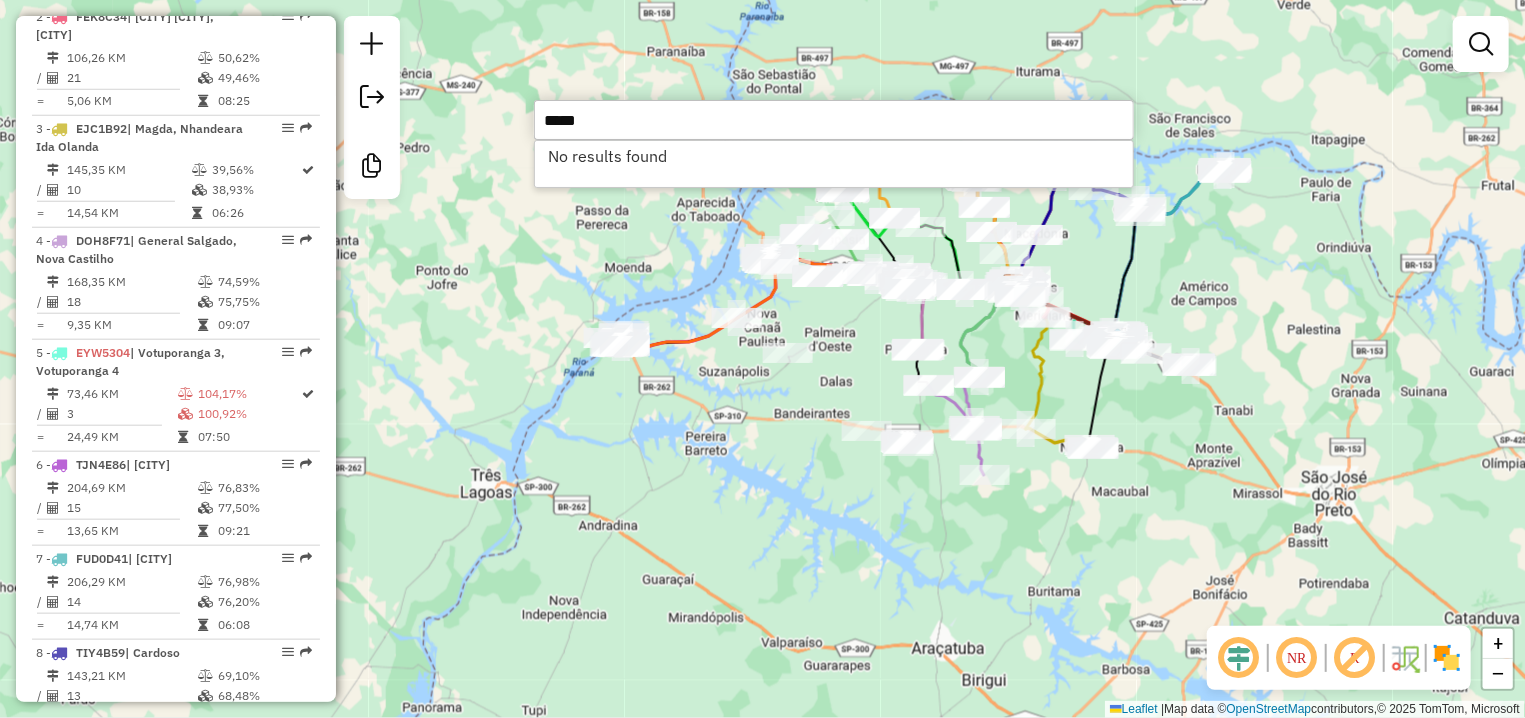 type on "*****" 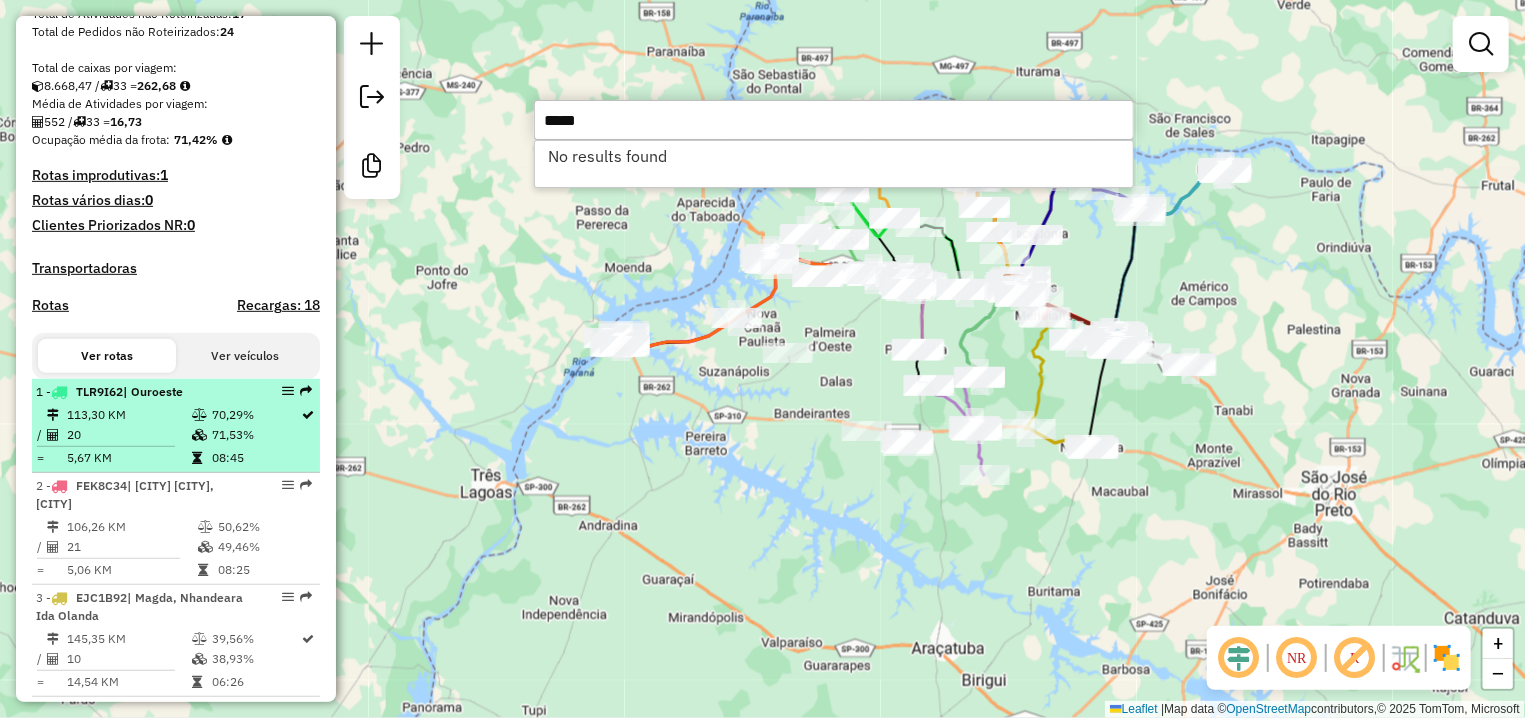 scroll, scrollTop: 0, scrollLeft: 0, axis: both 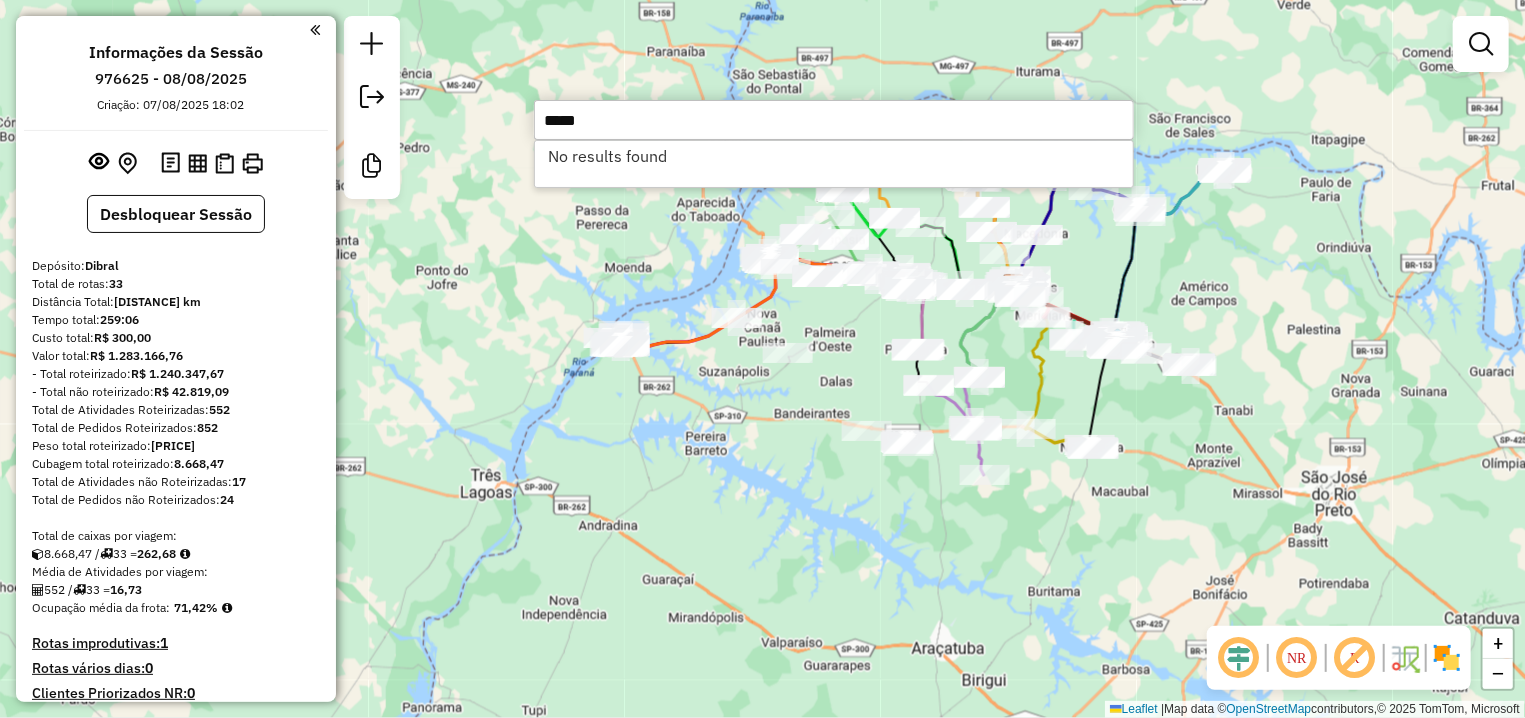 drag, startPoint x: 224, startPoint y: 448, endPoint x: 155, endPoint y: 446, distance: 69.02898 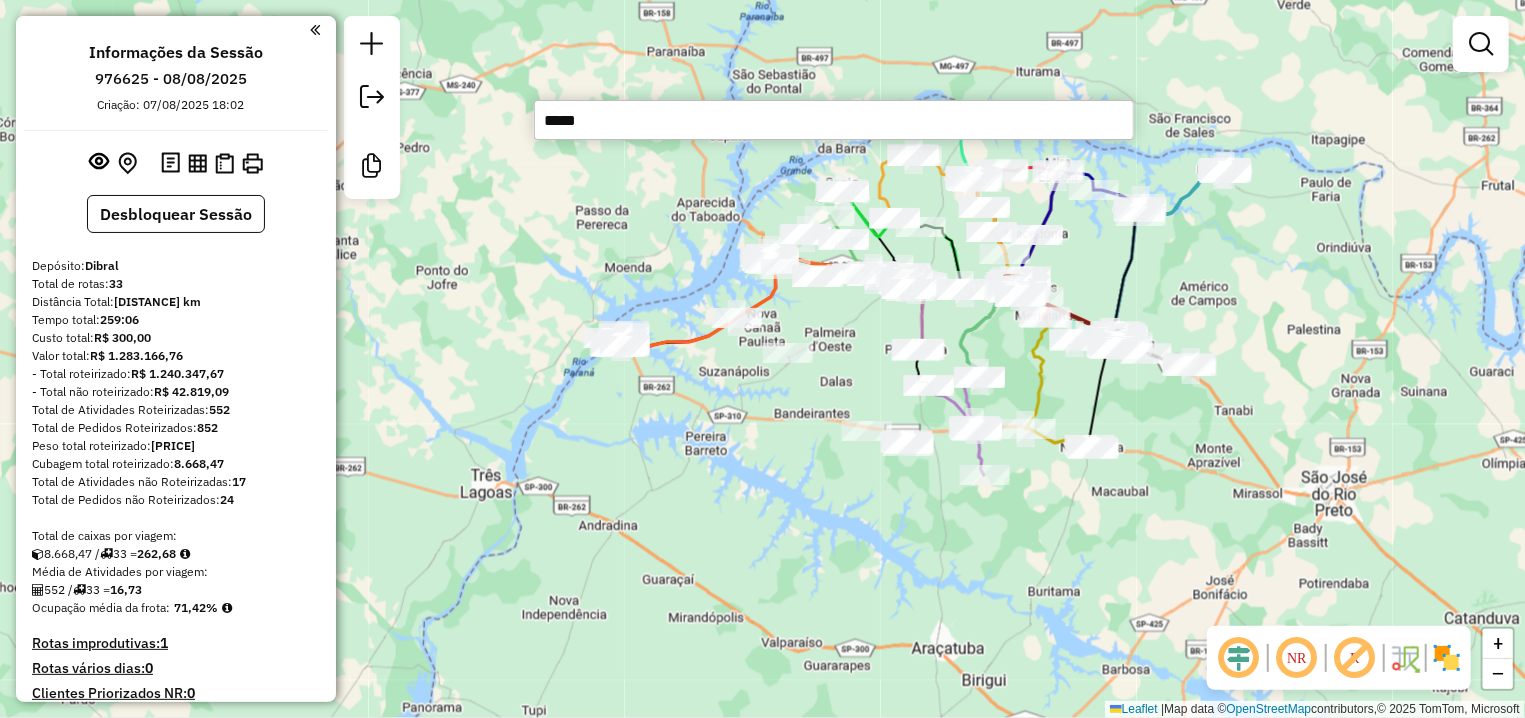 copy on "[PRICE]" 